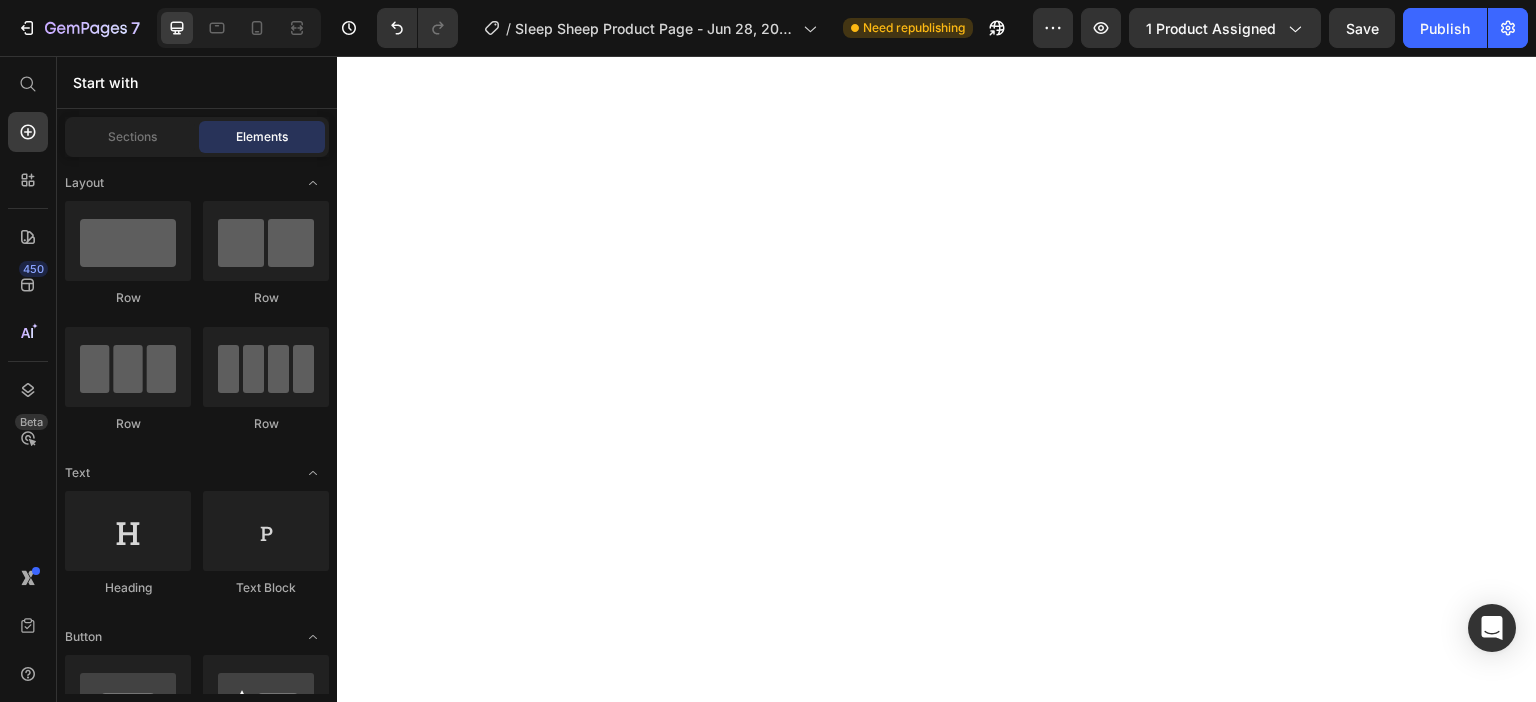 scroll, scrollTop: 0, scrollLeft: 0, axis: both 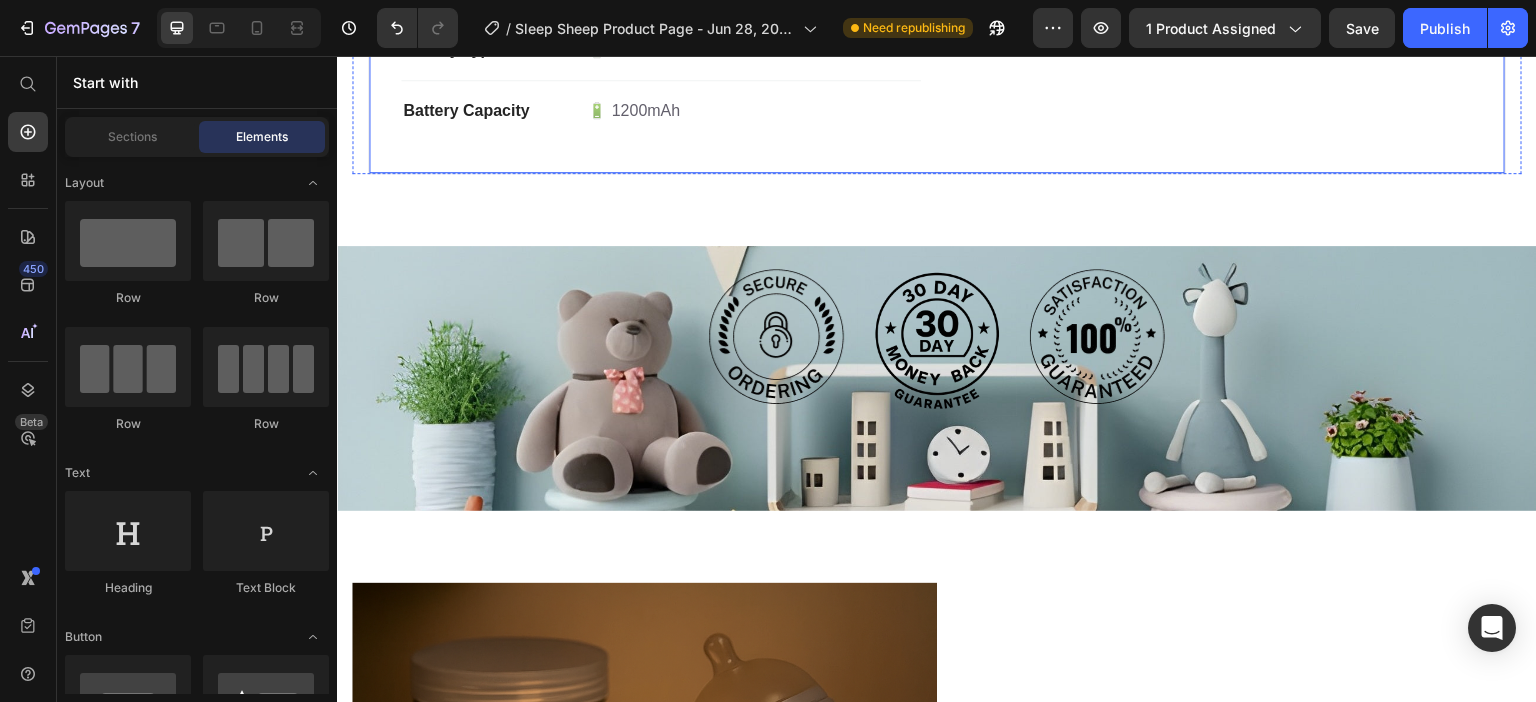 click on "Image" at bounding box center [1213, -129] 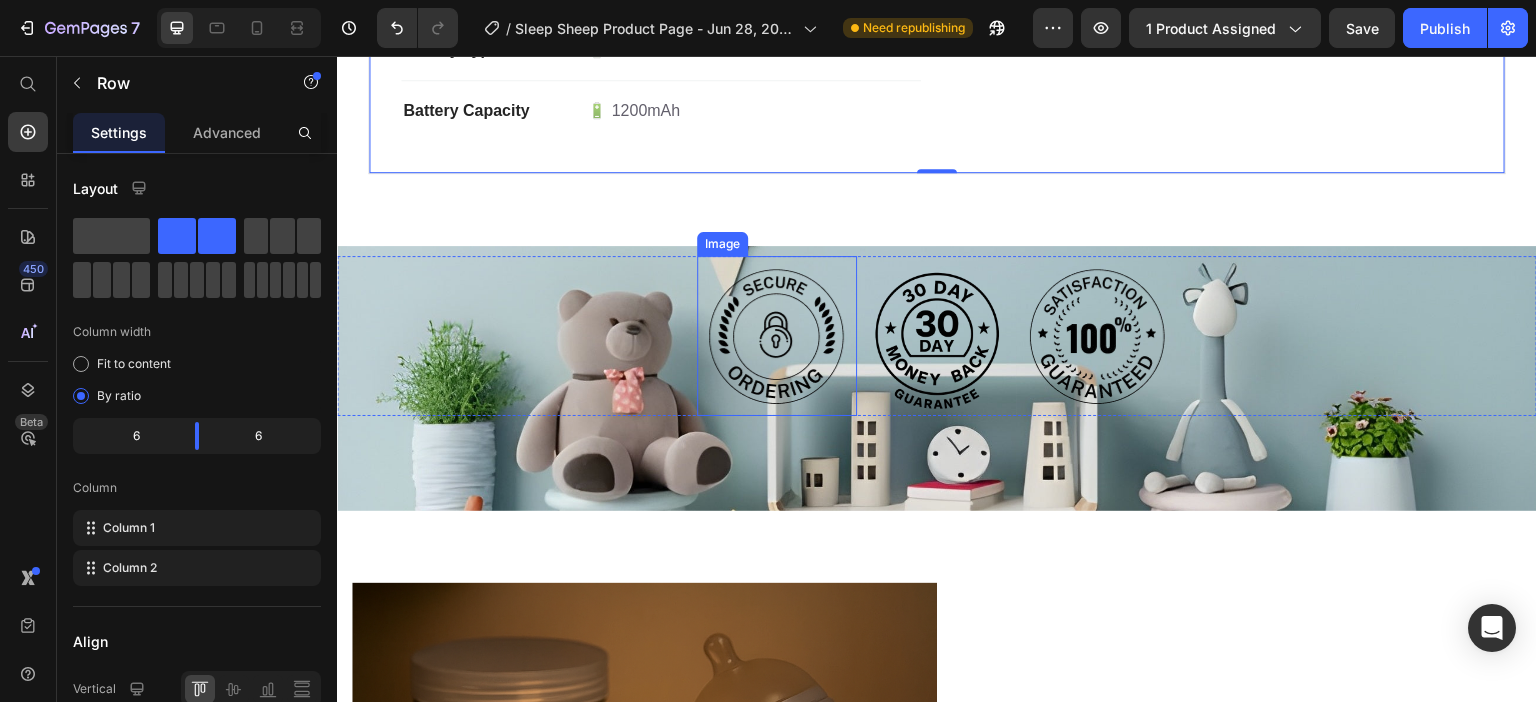 click at bounding box center (777, 336) 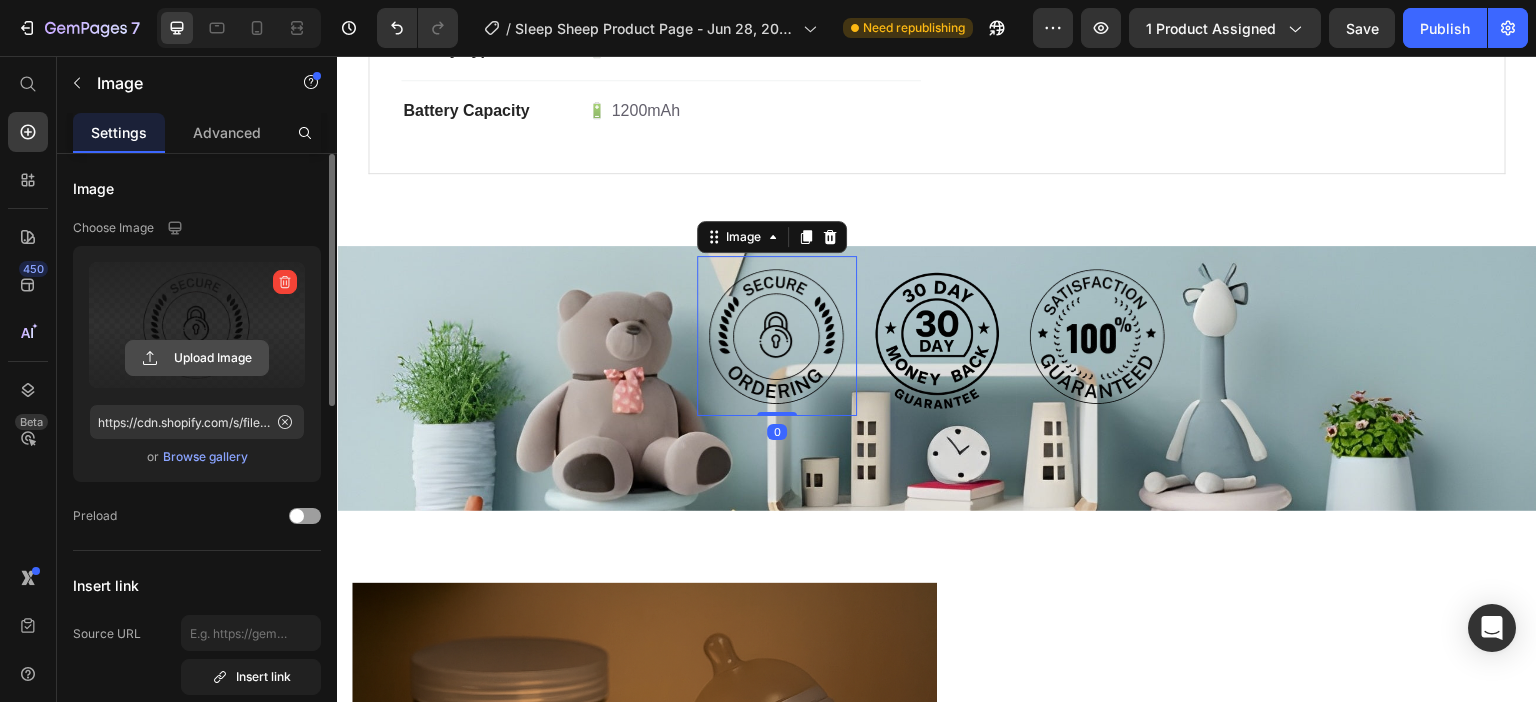 click 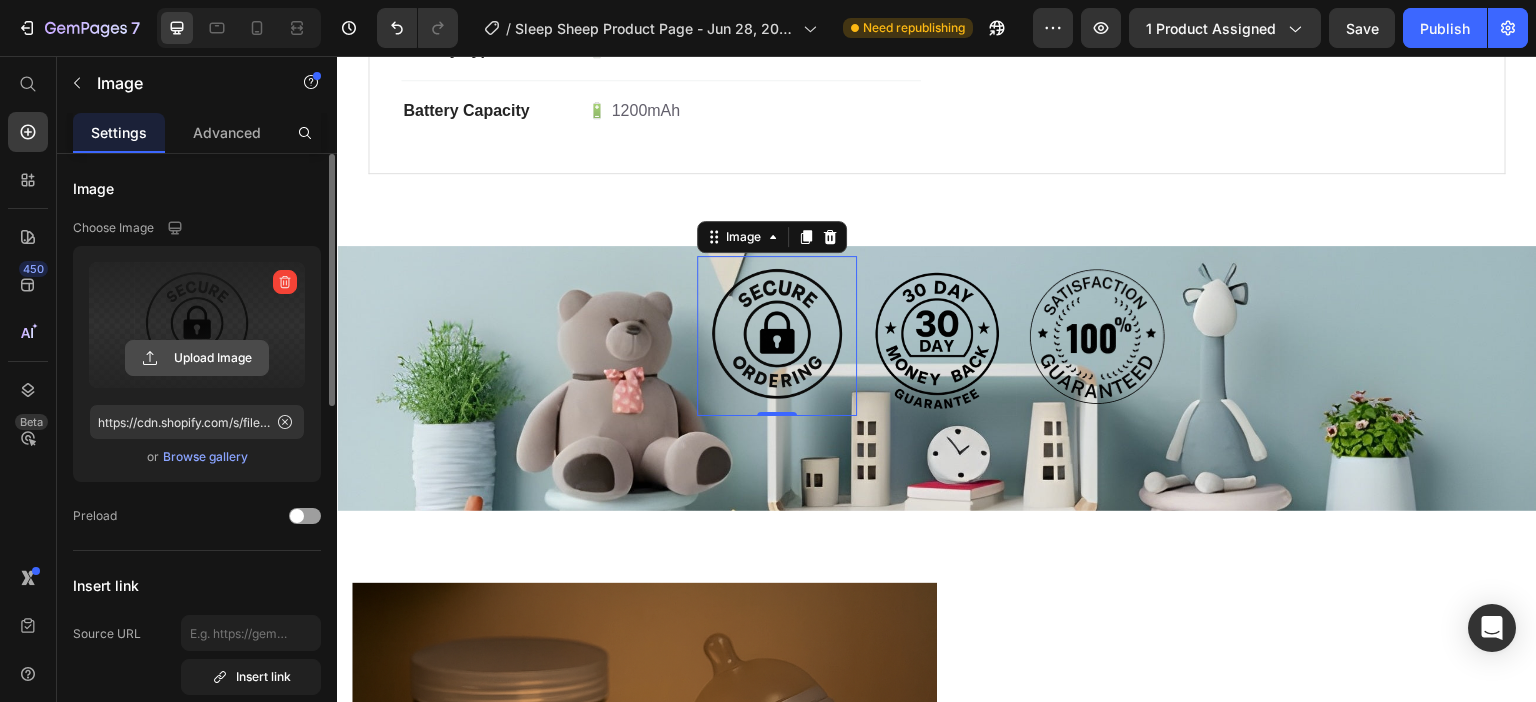 click 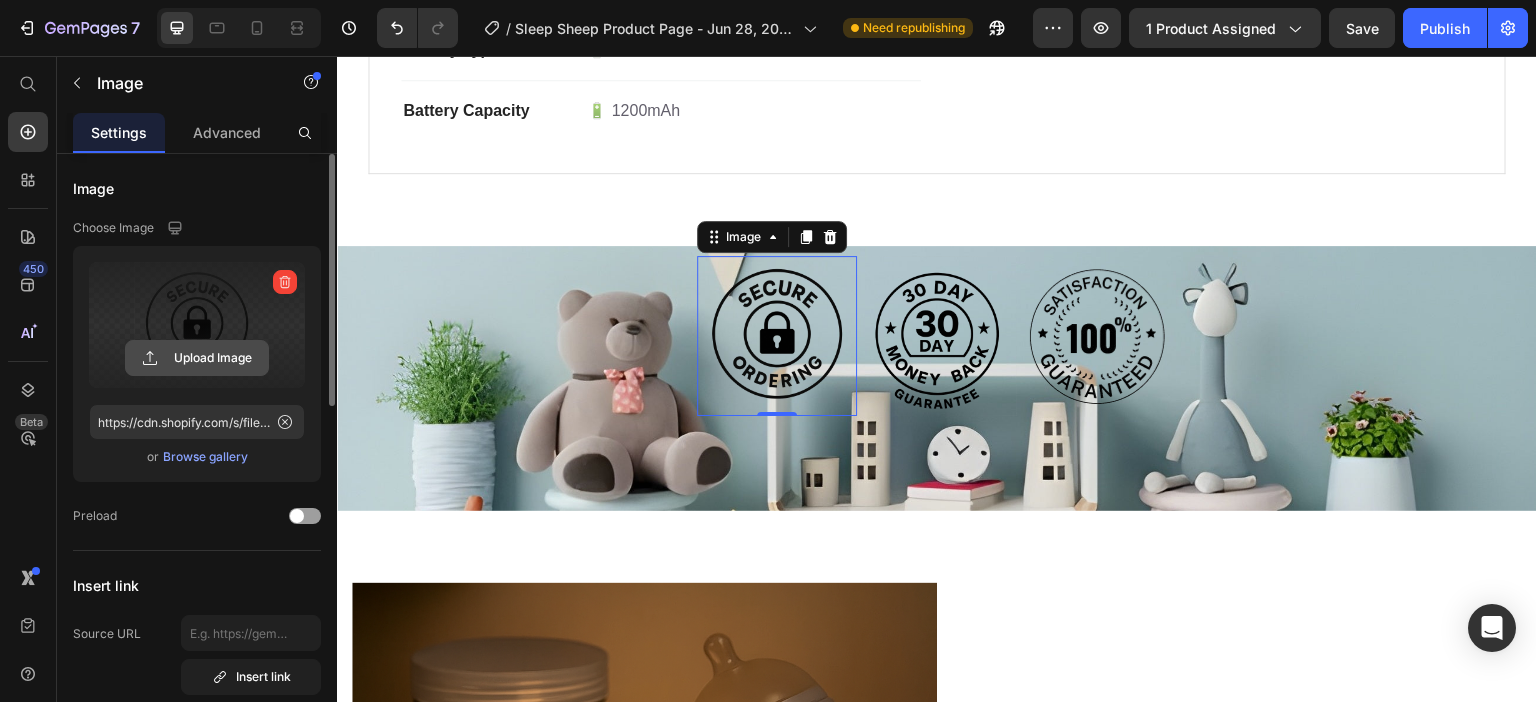 click on "/  Sleep Sheep Product Page - Jun 28, 20:09:30" 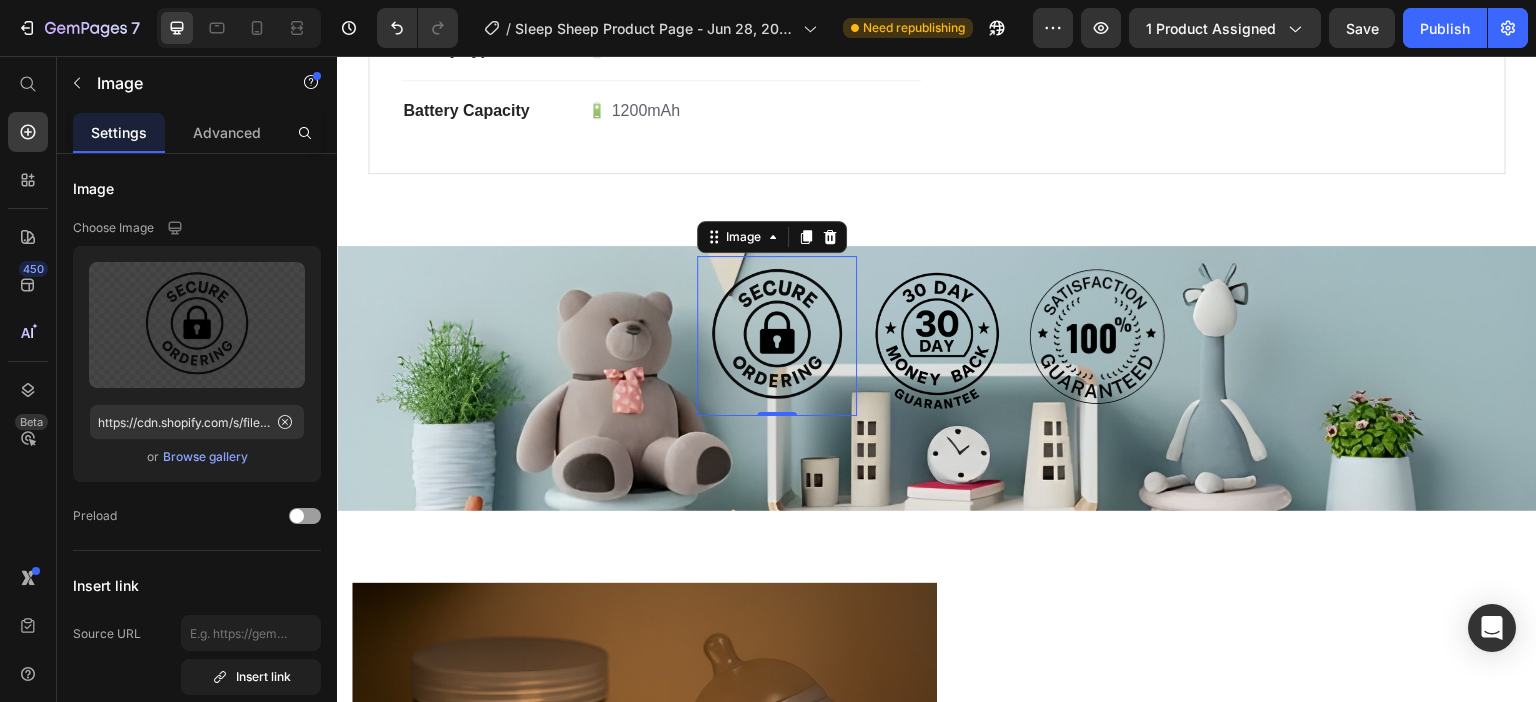 type on "https://cdn.shopify.com/s/files/1/0671/7649/7327/files/gempages_552700203736499315-eb6a4262-81a0-49f1-a25f-8d77f9f71616.png" 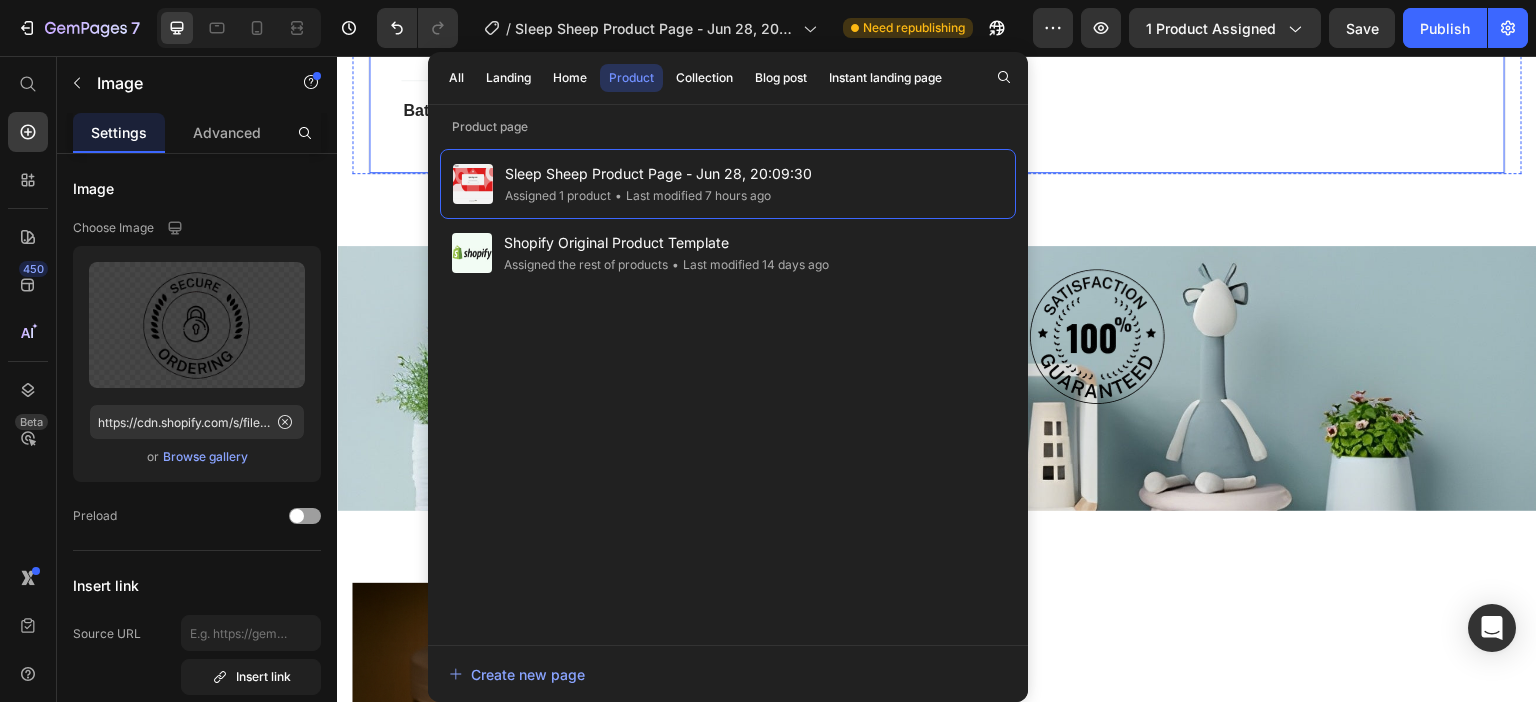 click on "Image" at bounding box center (1213, -129) 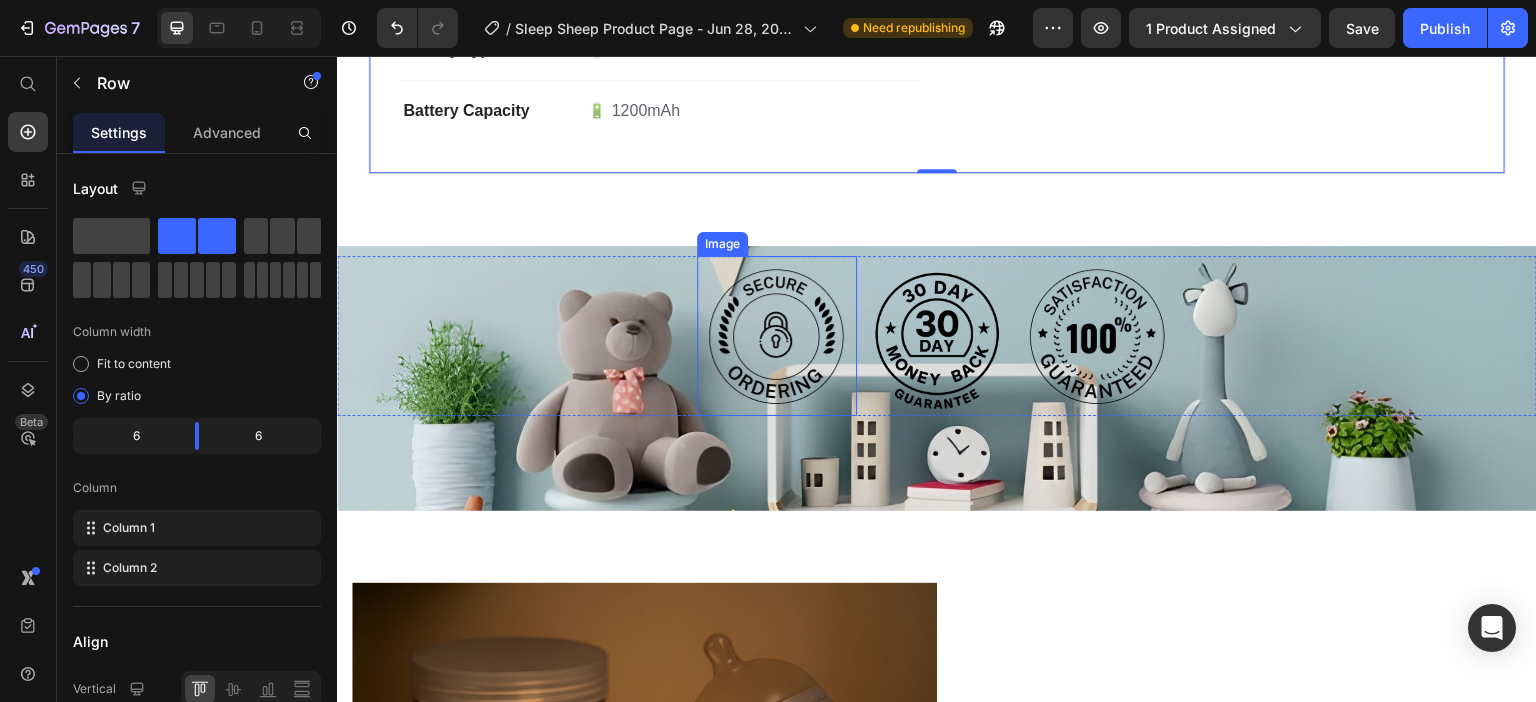click at bounding box center [777, 336] 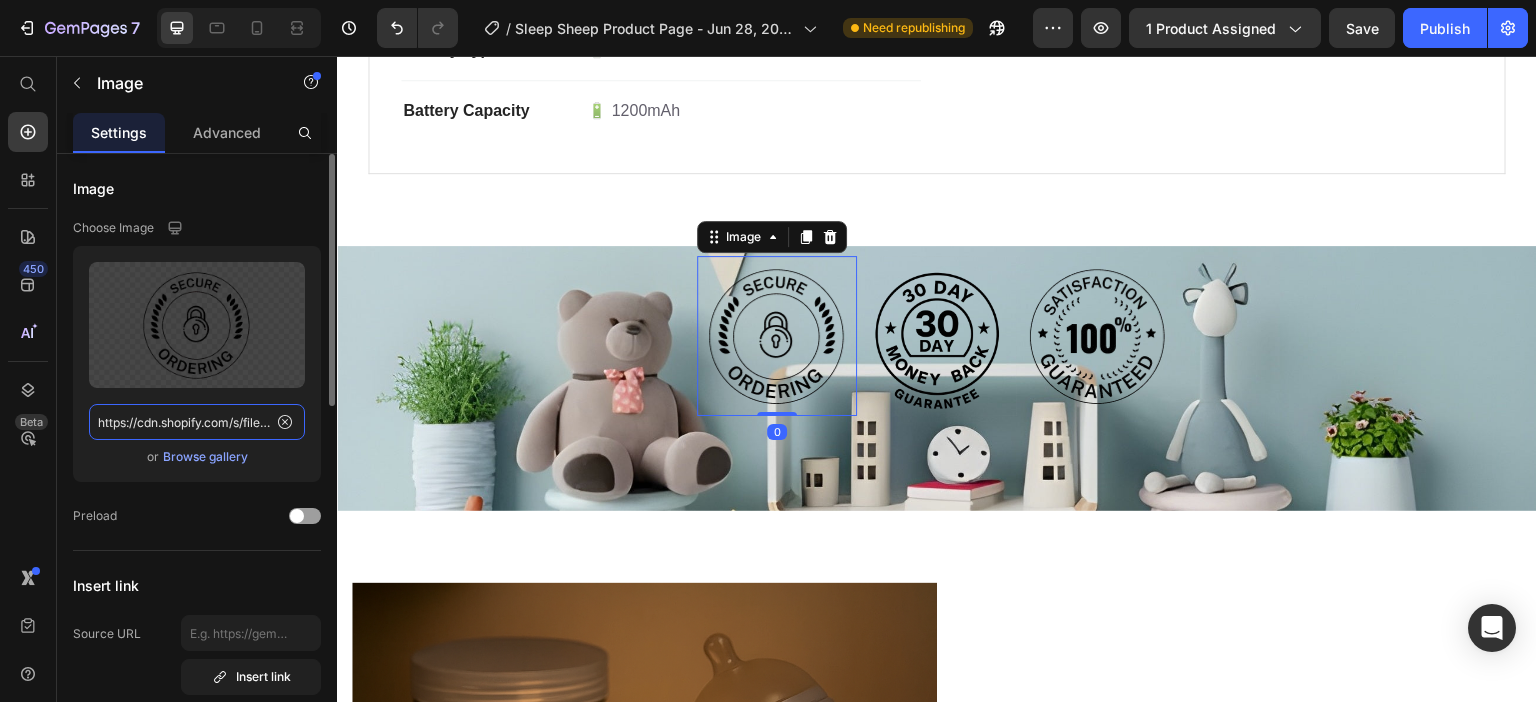 click on "https://cdn.shopify.com/s/files/1/0671/7649/7327/files/gempages_552700203736499315-eb6a4262-81a0-49f1-a25f-8d77f9f71616.png" 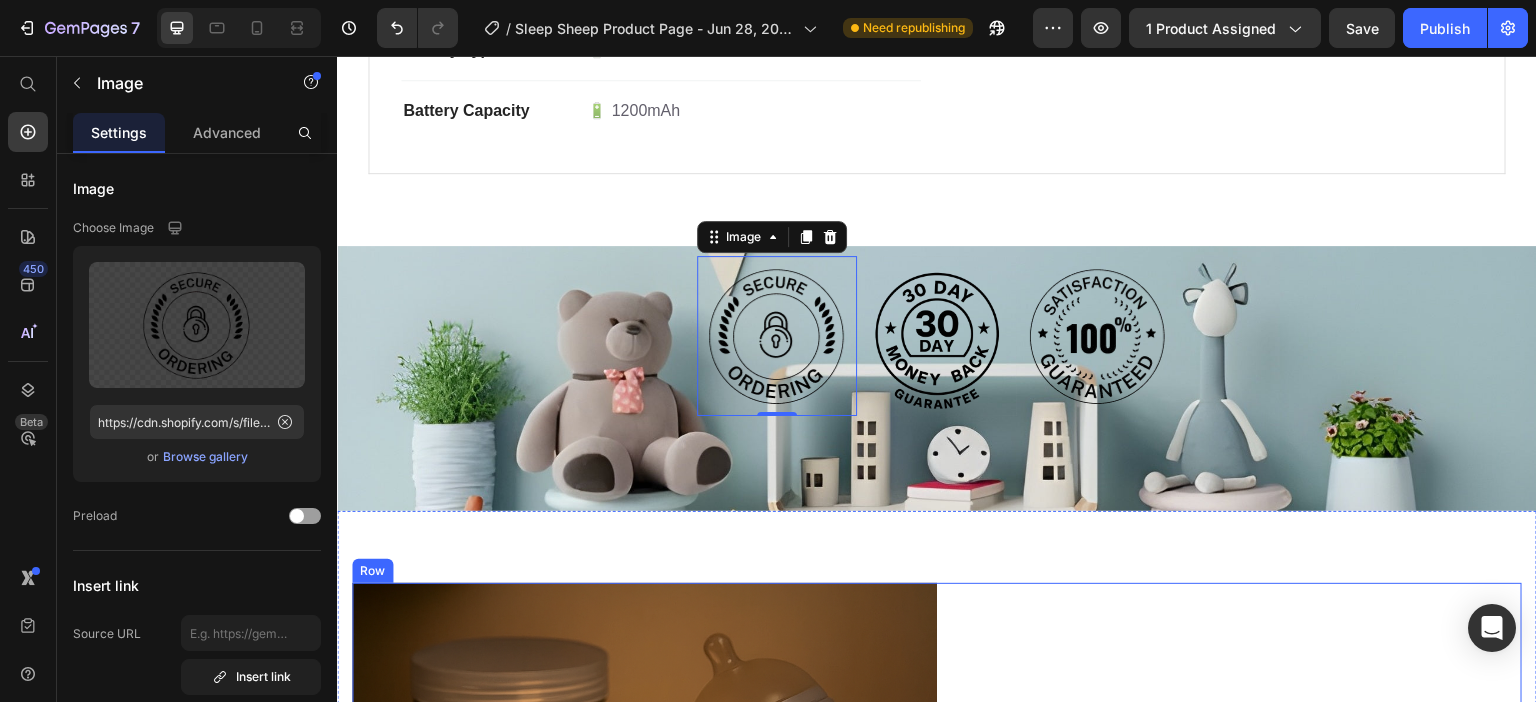 click on "Perfect for Late-Night Feedings  🍼 Heading Parents know that  midnight wake-ups  are part of the journey with a baby. Whether you're nursing, bottle-feeding, or simply checking in on your little one, our night lamp provides  soft, non-disruptive lighting  that won’t overstimulate your baby—or wake up the whole household.   No more fumbling with bright overhead lights or using your phone flashlight—just a  gentle, convenient glow  exactly when you need it. Text block Row" at bounding box center [1229, 875] 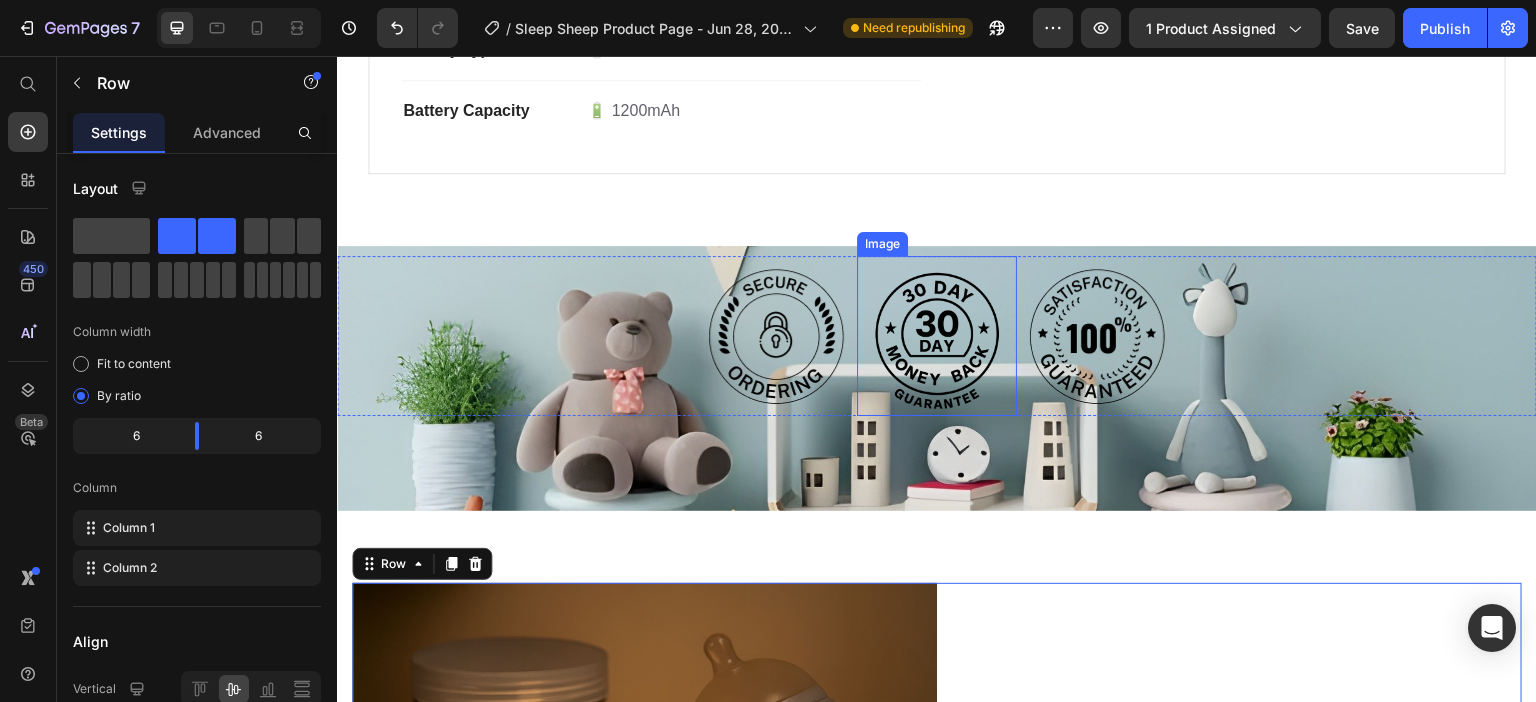 click at bounding box center [937, 336] 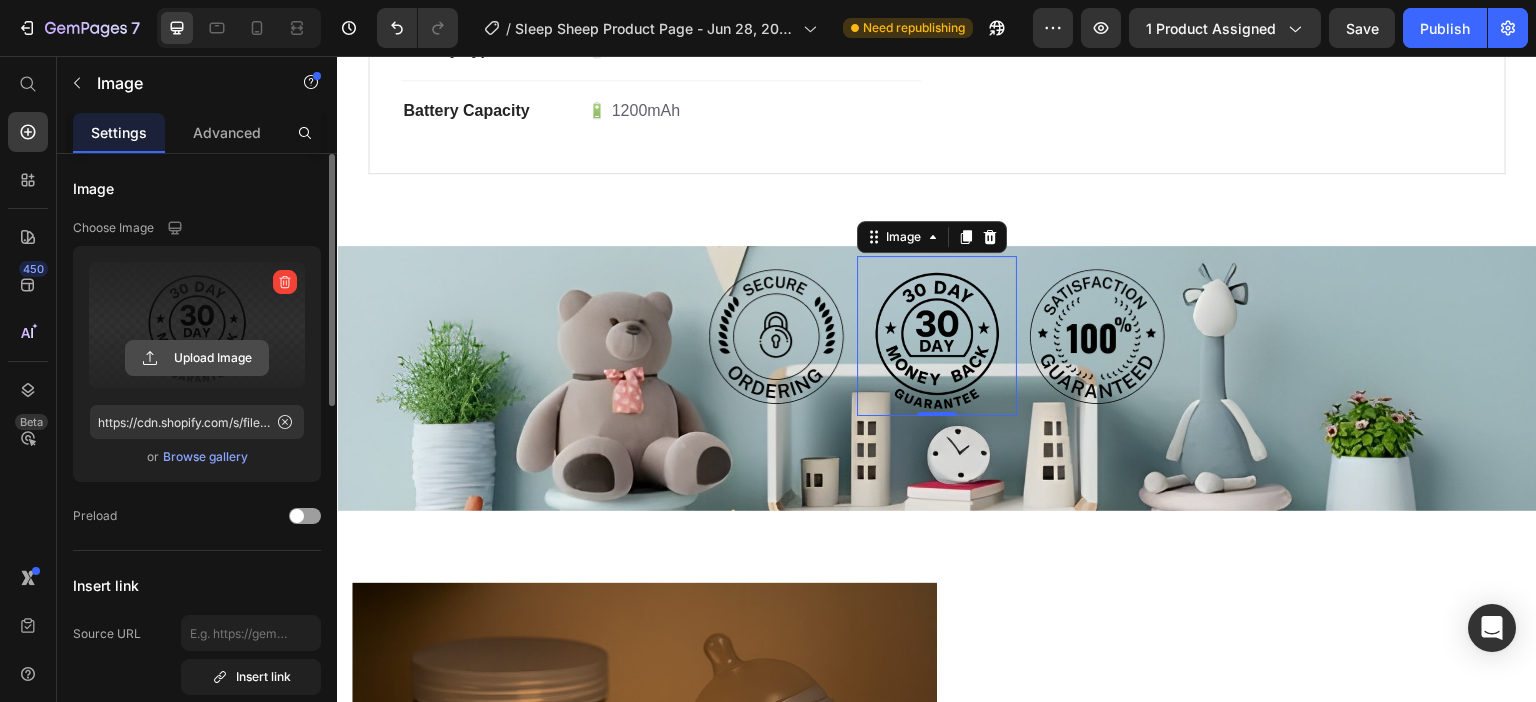 click 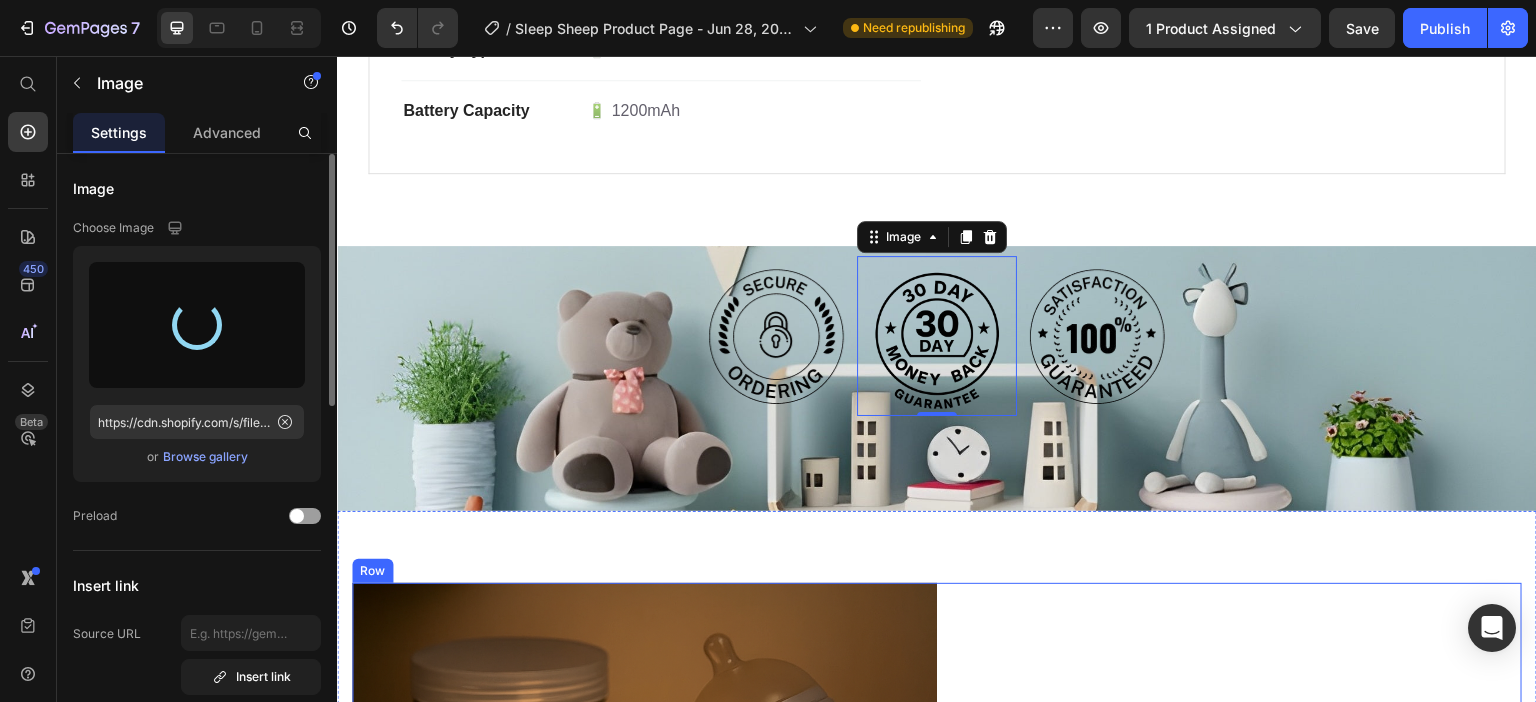 type on "https://cdn.shopify.com/s/files/1/0671/7649/7327/files/gempages_552700203736499315-3007ab5e-ea08-487a-9d25-dcacd8fe8368.png" 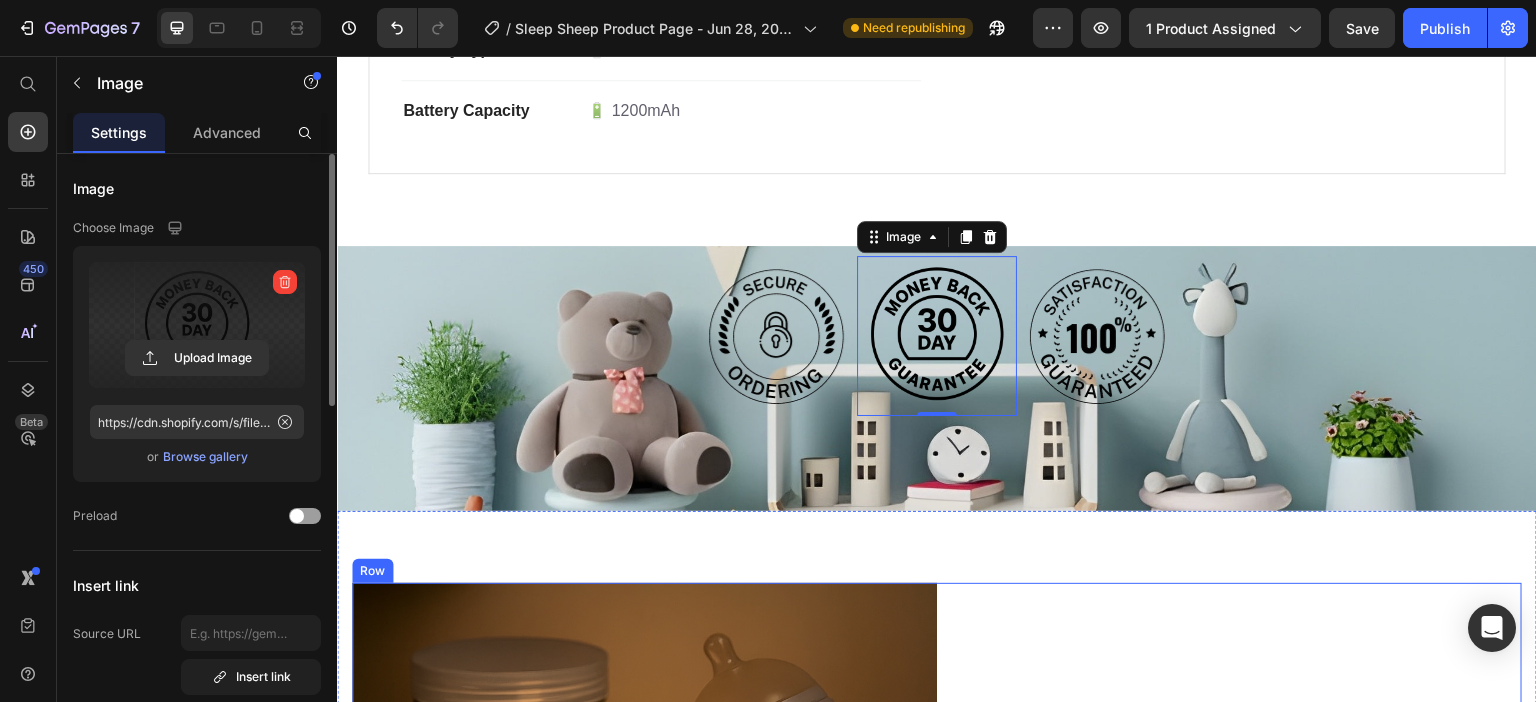 click on "Perfect for Late-Night Feedings  🍼 Heading Parents know that  midnight wake-ups  are part of the journey with a baby. Whether you're nursing, bottle-feeding, or simply checking in on your little one, our night lamp provides  soft, non-disruptive lighting  that won’t overstimulate your baby—or wake up the whole household.   No more fumbling with bright overhead lights or using your phone flashlight—just a  gentle, convenient glow  exactly when you need it. Text block Row" at bounding box center (1229, 875) 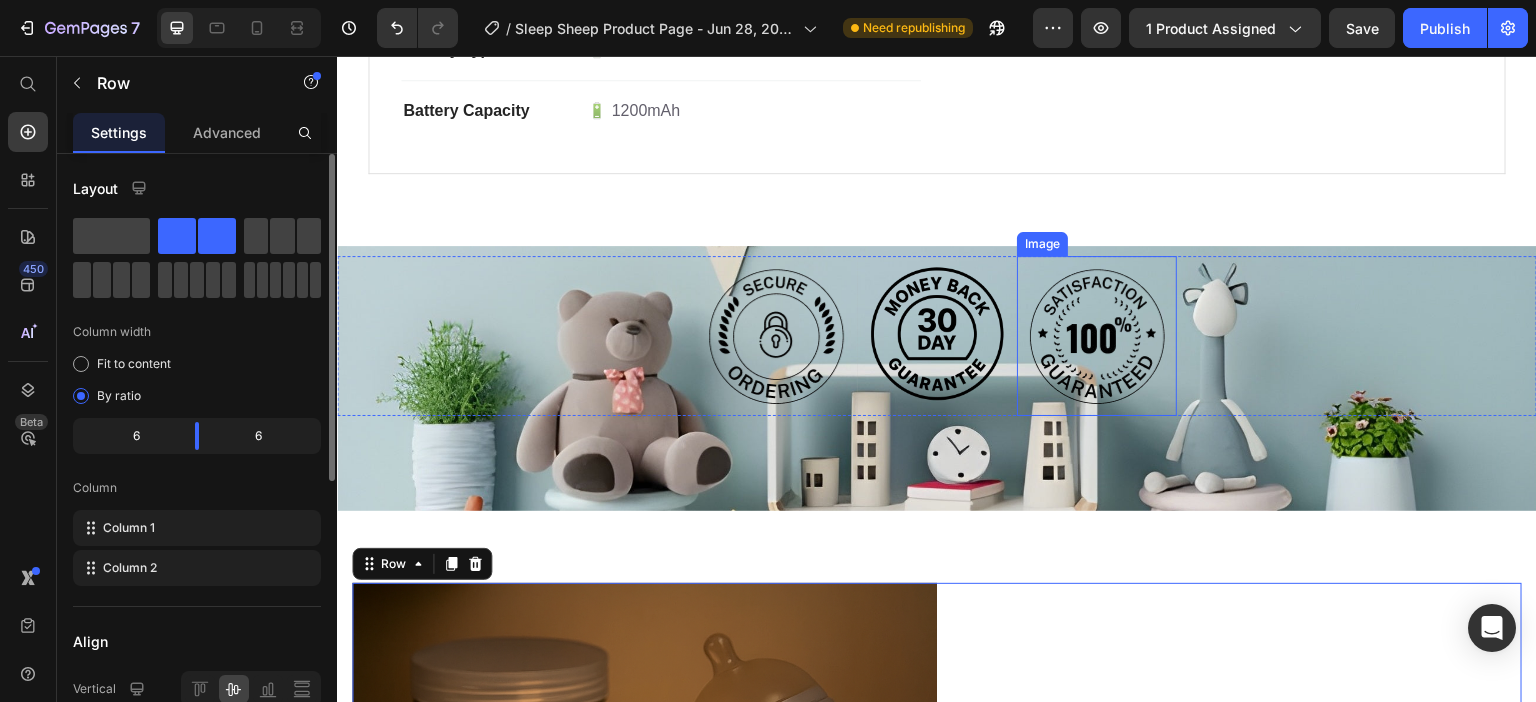 click at bounding box center (1097, 336) 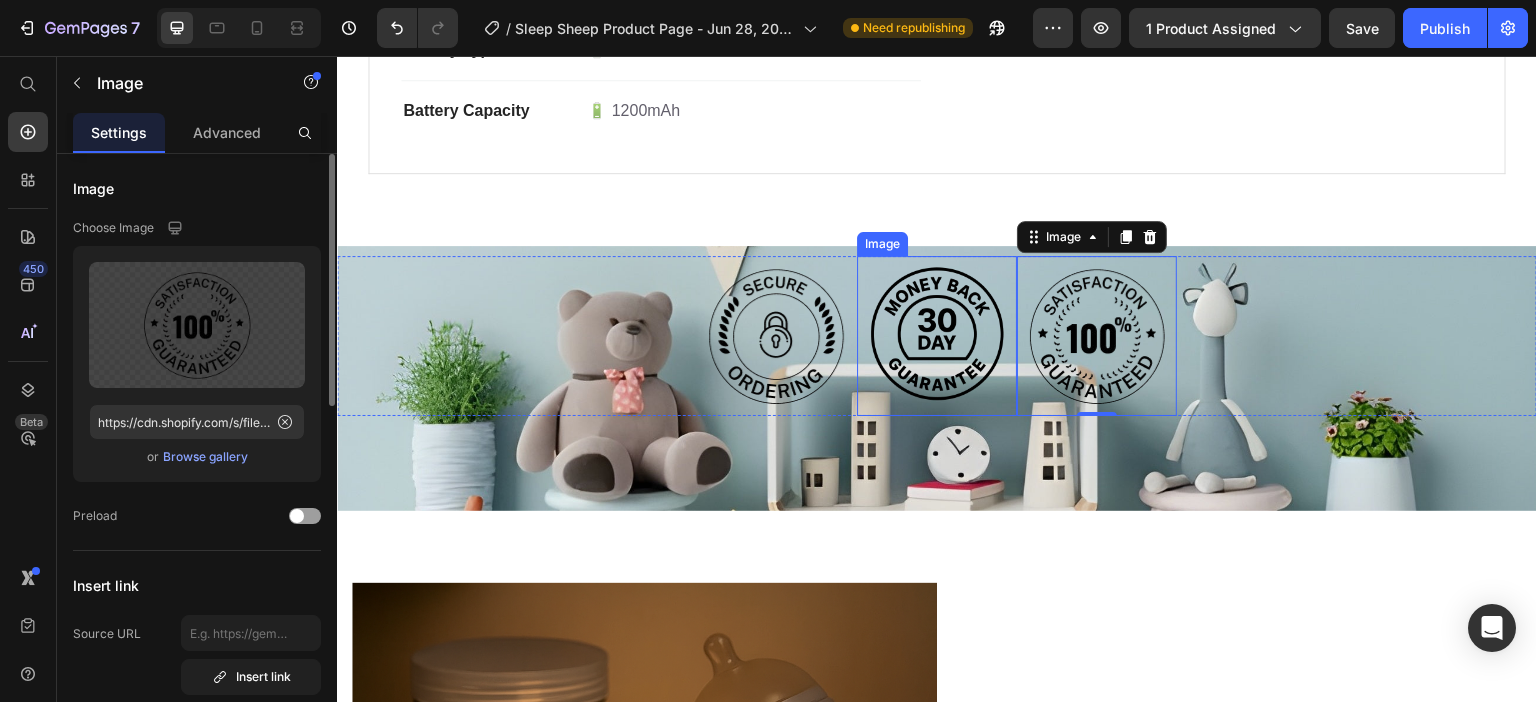 click at bounding box center [937, 336] 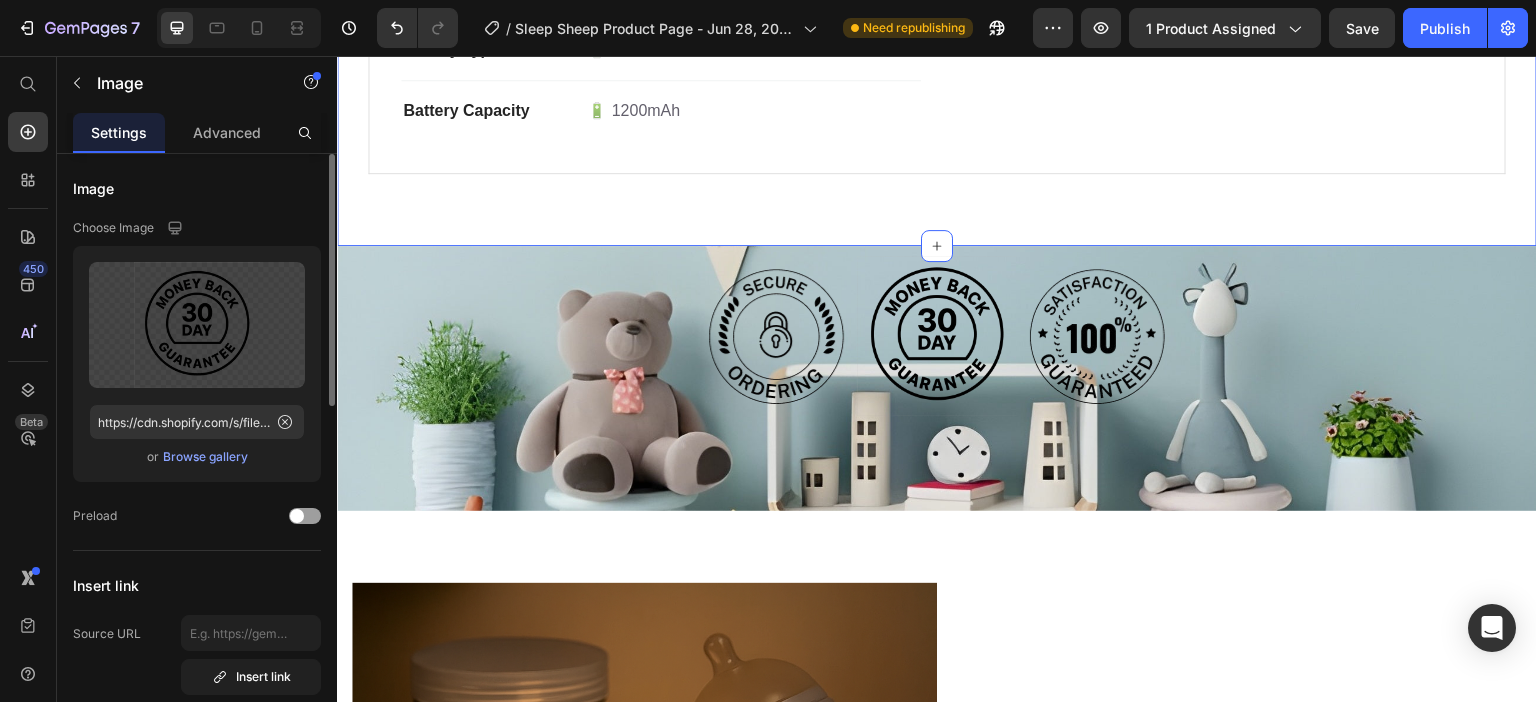 click on "Product Specifications What's Included Our Guarantee Technical Specifications Heading General Text block 💡 Warm White LED 💡 3 brightness settings 🔋 Rechargeable battery  ⏲ On/Off +30 Minute timer       - Up to est. 40 evenings with timer use Text block Row Material Text block 💎 High-quality Silicone & ABS Text block Row Dimensions Text block 📐 Measures about 122 x 163.5 x 79 mm Text block Row Power Text block ⚡️ DC 5V 0-5W Text block Row Battery Type Text block 🔋 Lithium Text block Row Battery Capacity Text block 🔋 1200mAh Text block Row Image Row What's Included Heading Image Sleep Sheep Lamp Text block Image USB-C Charging Cable Text block Image Instruction Manual Text block Icon List Image Row Row Our Guarantee Heading Image We want you to shop with confidence, which is why every purchase is backed by our risk-free, ironclad 30-day money-back guarantee.     For any inquiries or assistance, please email us at  info@booplights.com . Text block Icon List Row Row Tab Row" at bounding box center (937, -160) 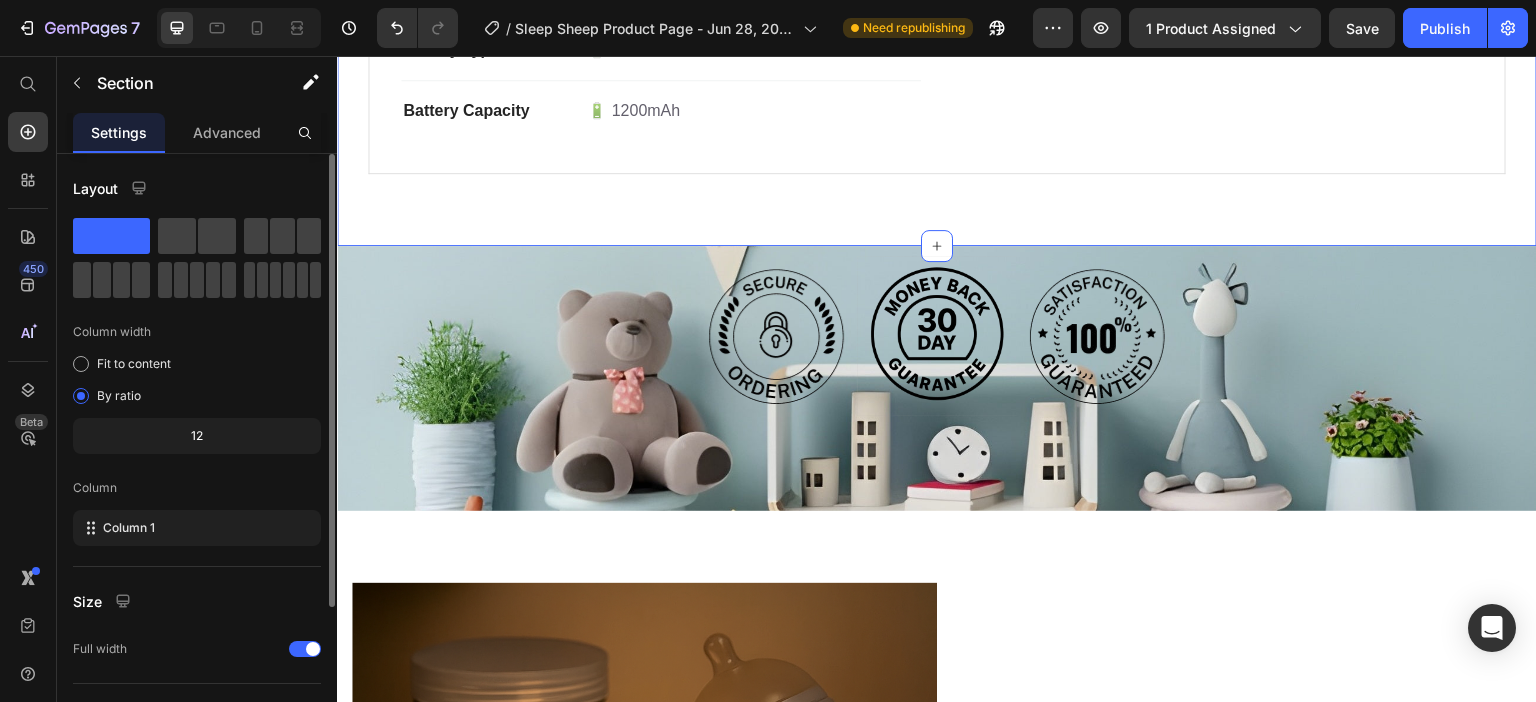 click on "Product Specifications What's Included Our Guarantee Technical Specifications Heading General Text block 💡 Warm White LED 💡 3 brightness settings 🔋 Rechargeable battery  ⏲ On/Off +30 Minute timer       - Up to est. 40 evenings with timer use Text block Row Material Text block 💎 High-quality Silicone & ABS Text block Row Dimensions Text block 📐 Measures about 122 x 163.5 x 79 mm Text block Row Power Text block ⚡️ DC 5V 0-5W Text block Row Battery Type Text block 🔋 Lithium Text block Row Battery Capacity Text block 🔋 1200mAh Text block Row Image Row What's Included Heading Image Sleep Sheep Lamp Text block Image USB-C Charging Cable Text block Image Instruction Manual Text block Icon List Image Row Row Our Guarantee Heading Image We want you to shop with confidence, which is why every purchase is backed by our risk-free, ironclad 30-day money-back guarantee.     For any inquiries or assistance, please email us at  info@booplights.com . Text block Icon List Row Row Tab Row" at bounding box center (937, -160) 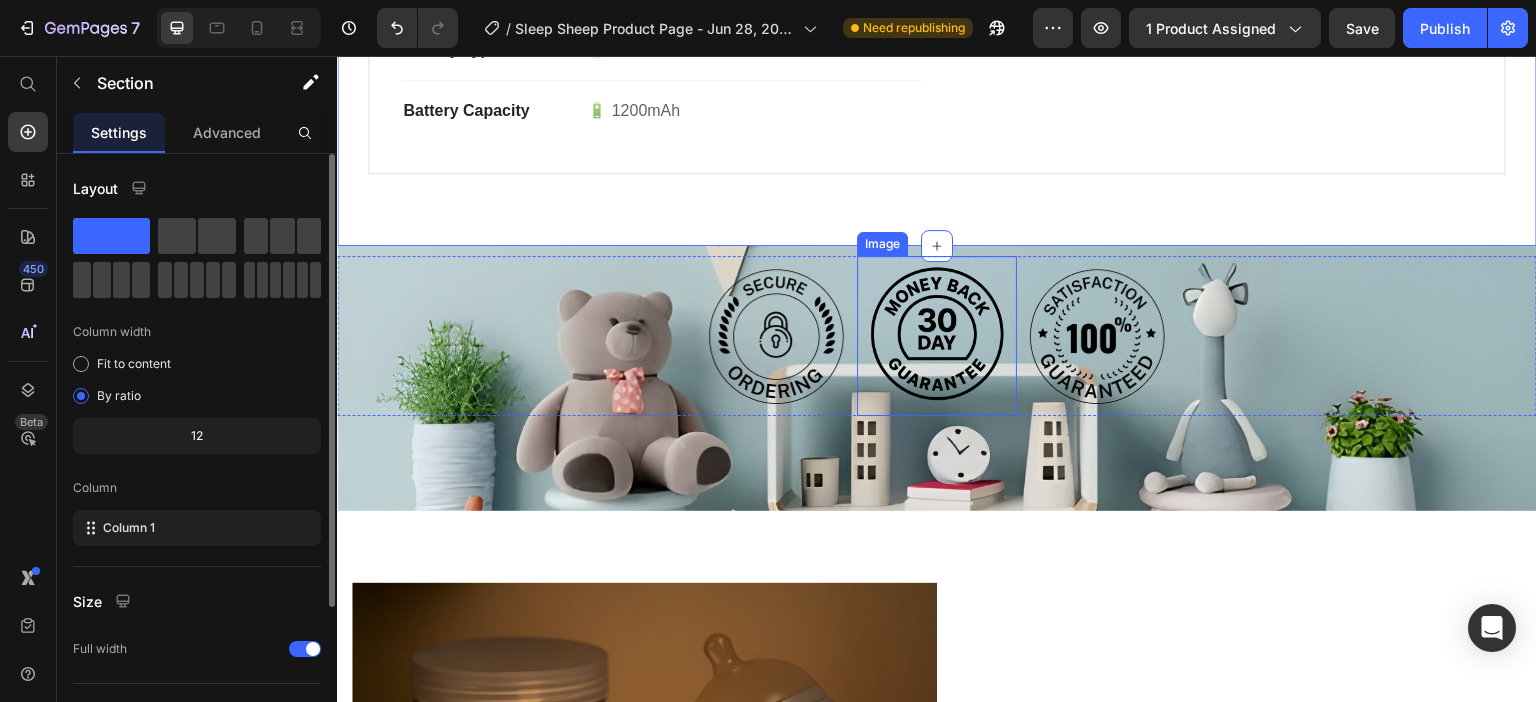 click at bounding box center (937, 336) 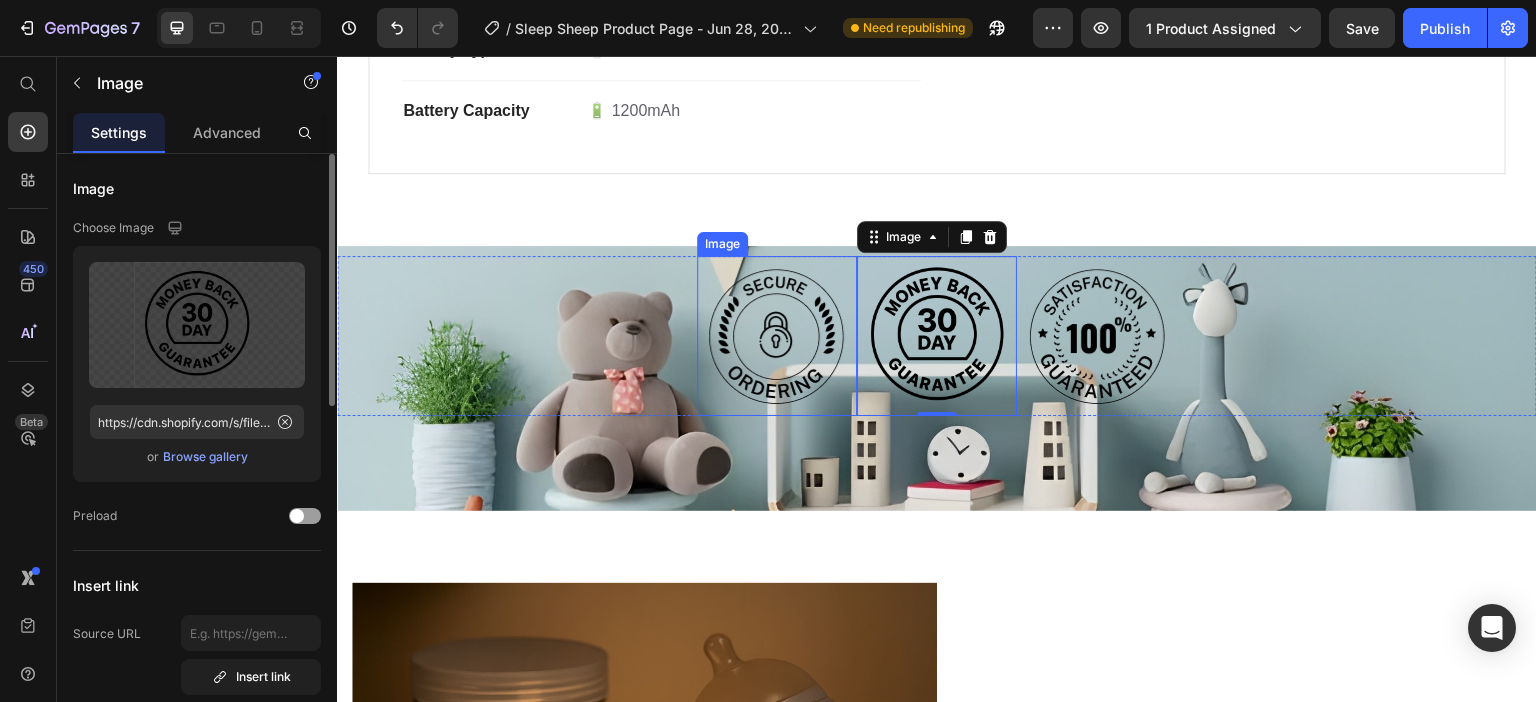 click at bounding box center [777, 336] 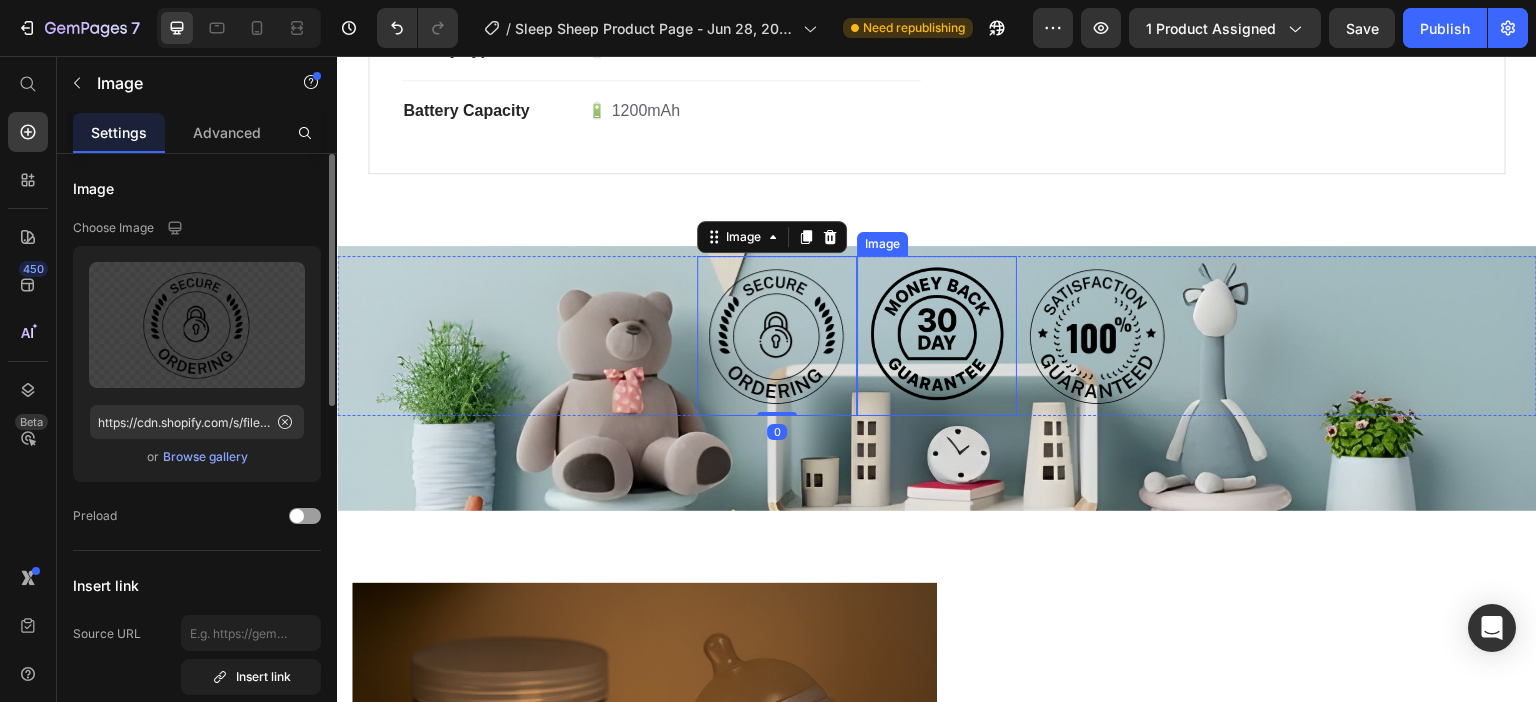 click at bounding box center [937, 336] 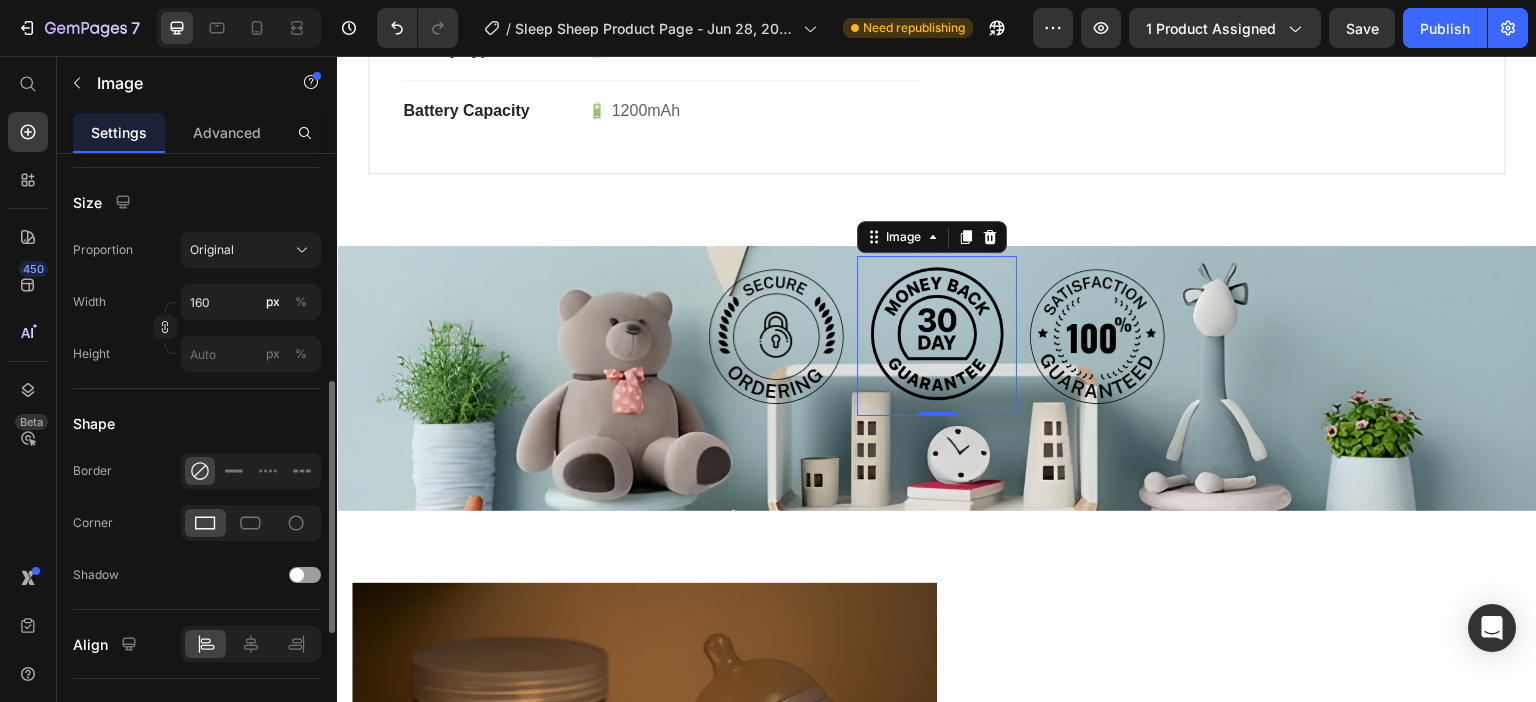 scroll, scrollTop: 844, scrollLeft: 0, axis: vertical 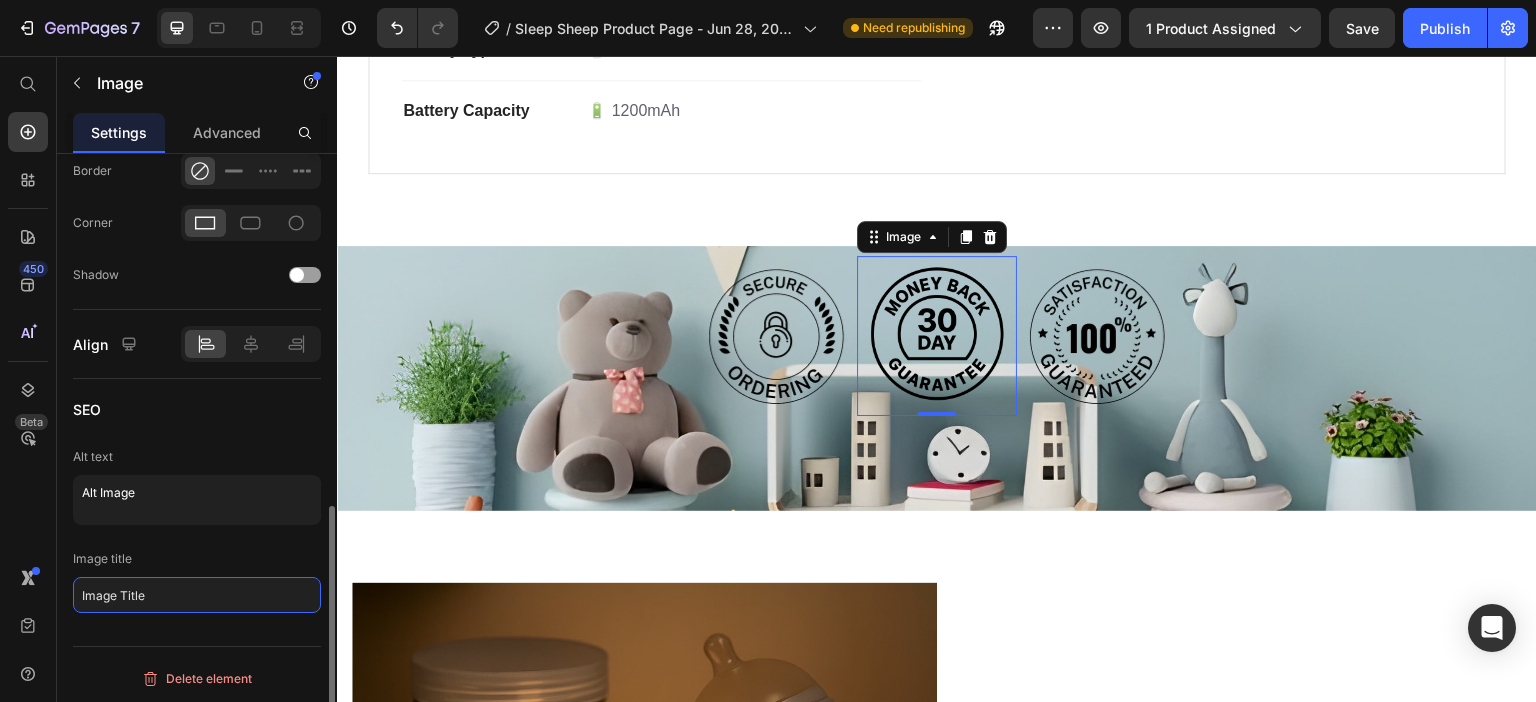 click on "Image Title" 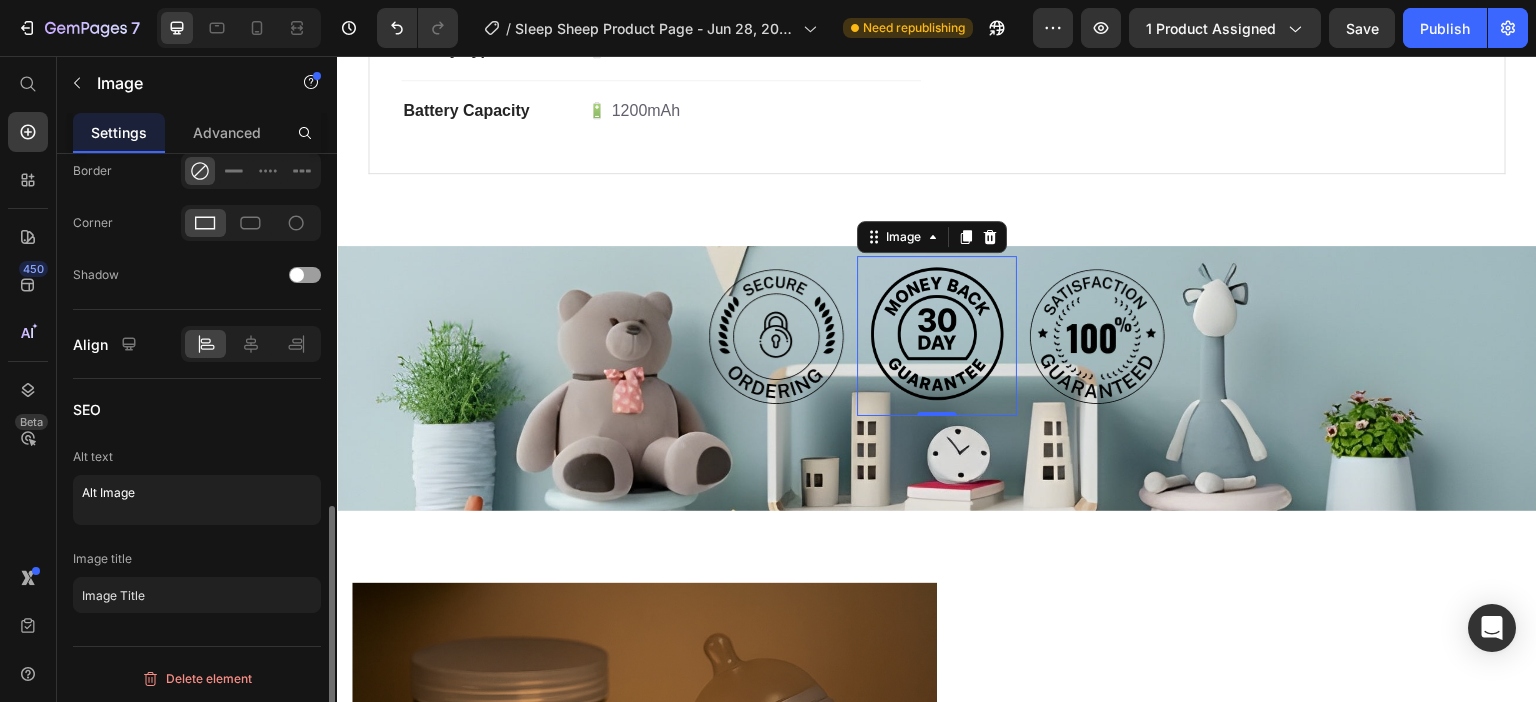 click on "Image title" at bounding box center (197, 559) 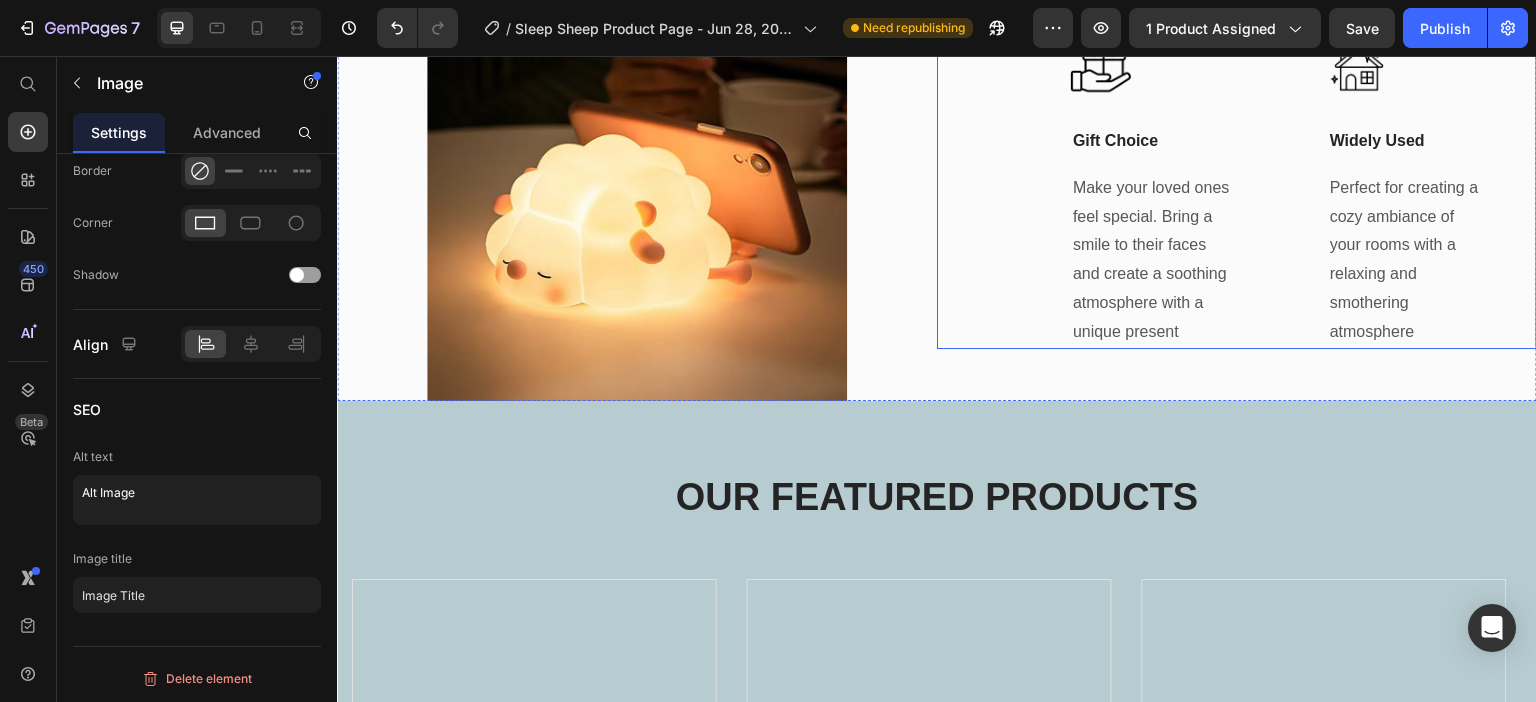 scroll, scrollTop: 5400, scrollLeft: 0, axis: vertical 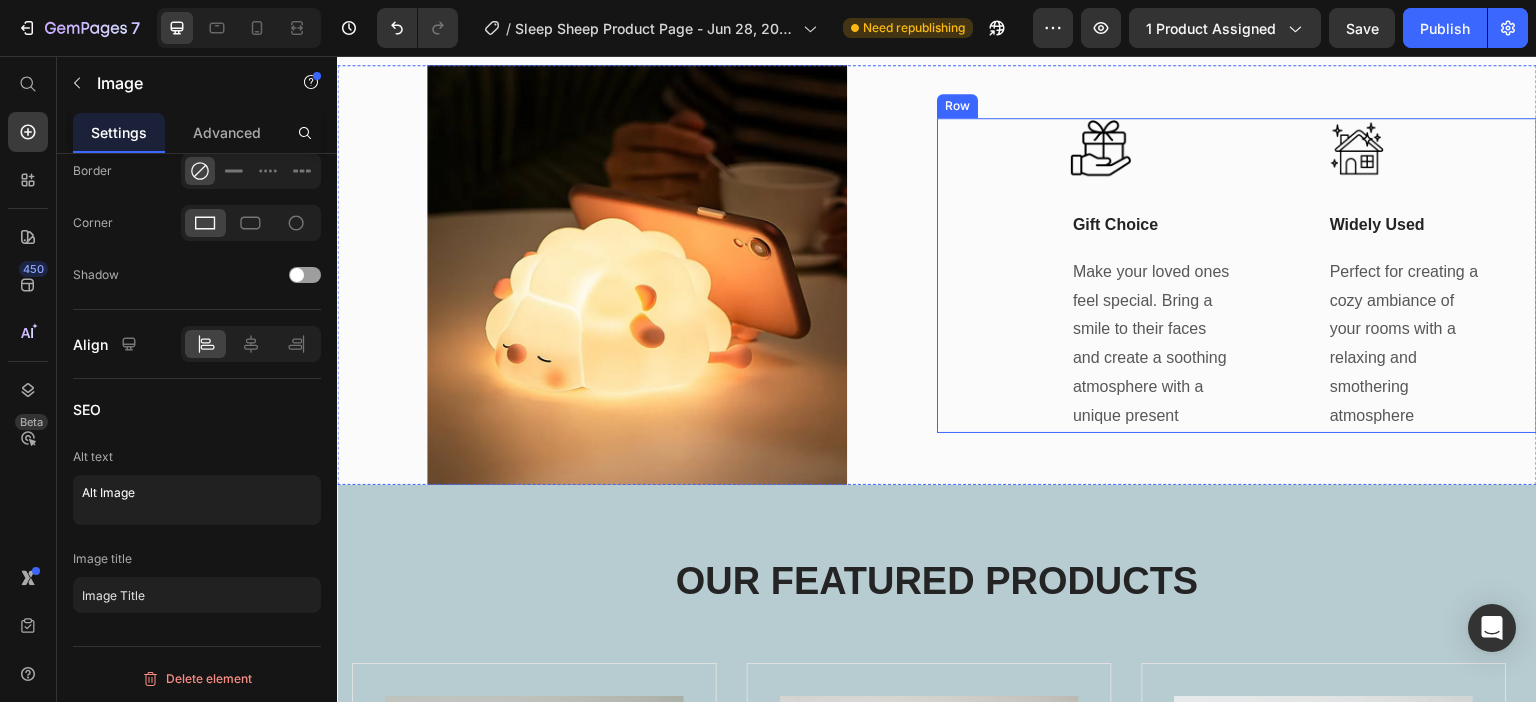 click on "What Our Customers Are Saying Heading Image "My toddler used to cry every night at bedtime, terrified of the dark. Now, she hold it like a friend, and I actually hear her giggle as she drifts off. It’s not just a lamp—it’s comfort and magic." Text block Victoria S. Text block Image "We placed this light by my son’s bed, and something shifted by the days. He no longer dreads bedtime. Instead, he lies next to it, whispering stories to his ‘little sleepy friend’.  Text block Amalie B. Text block Image "This night light has gently turned those moments into quiet cuddles and peaceful sighs. My daughter says it ‘keeps the monsters away’—and honestly, I think it’s true. Text block Mia J. Text block Carousel Row Section 5" at bounding box center [937, -403] 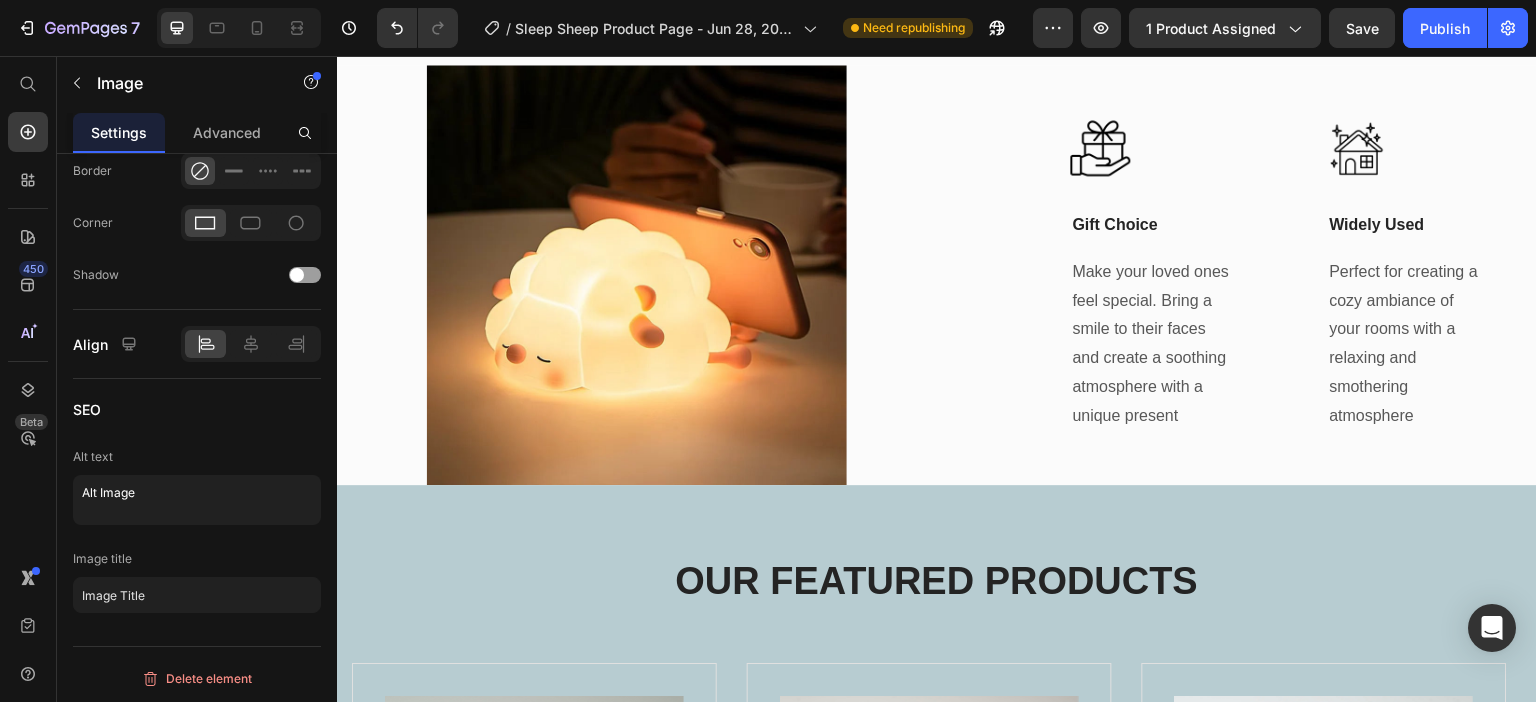 scroll, scrollTop: 0, scrollLeft: 0, axis: both 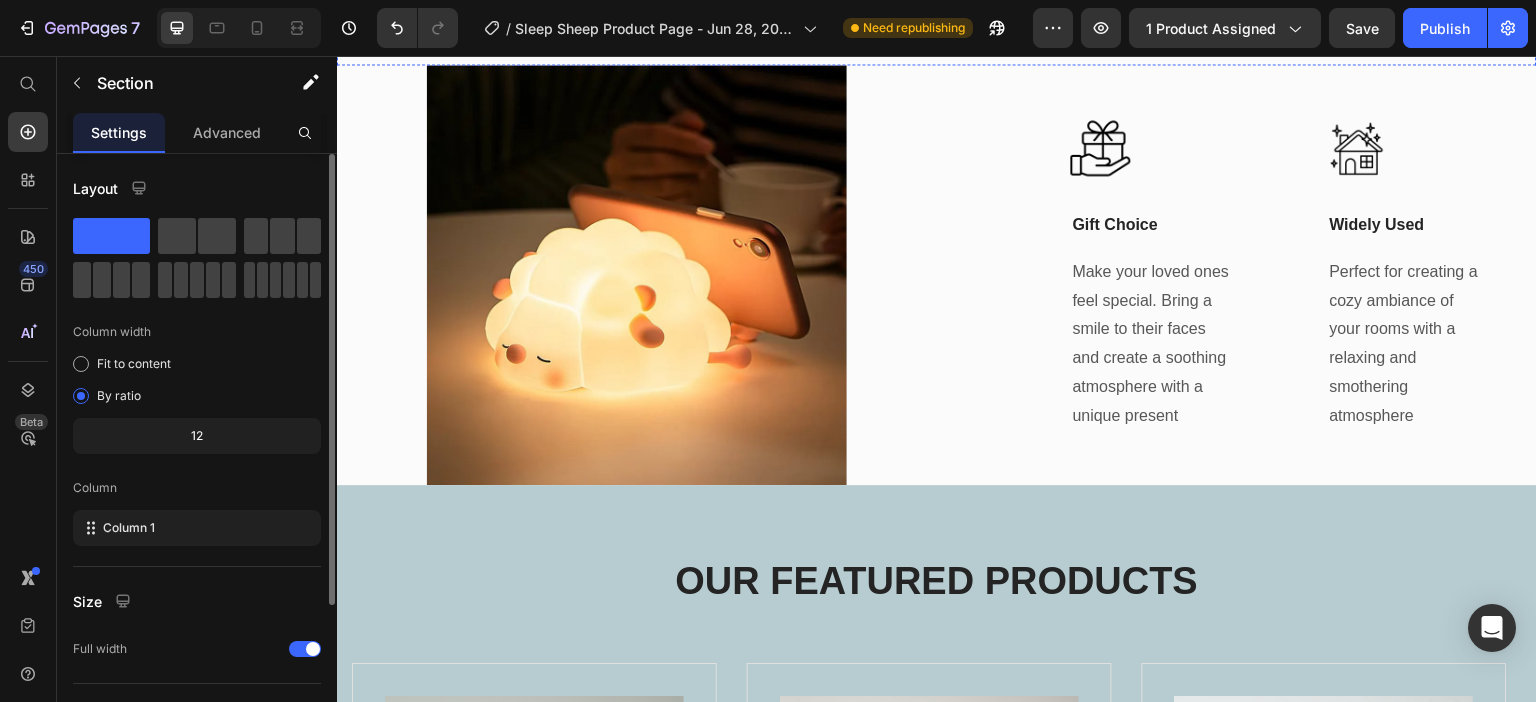 click at bounding box center [1237, -61] 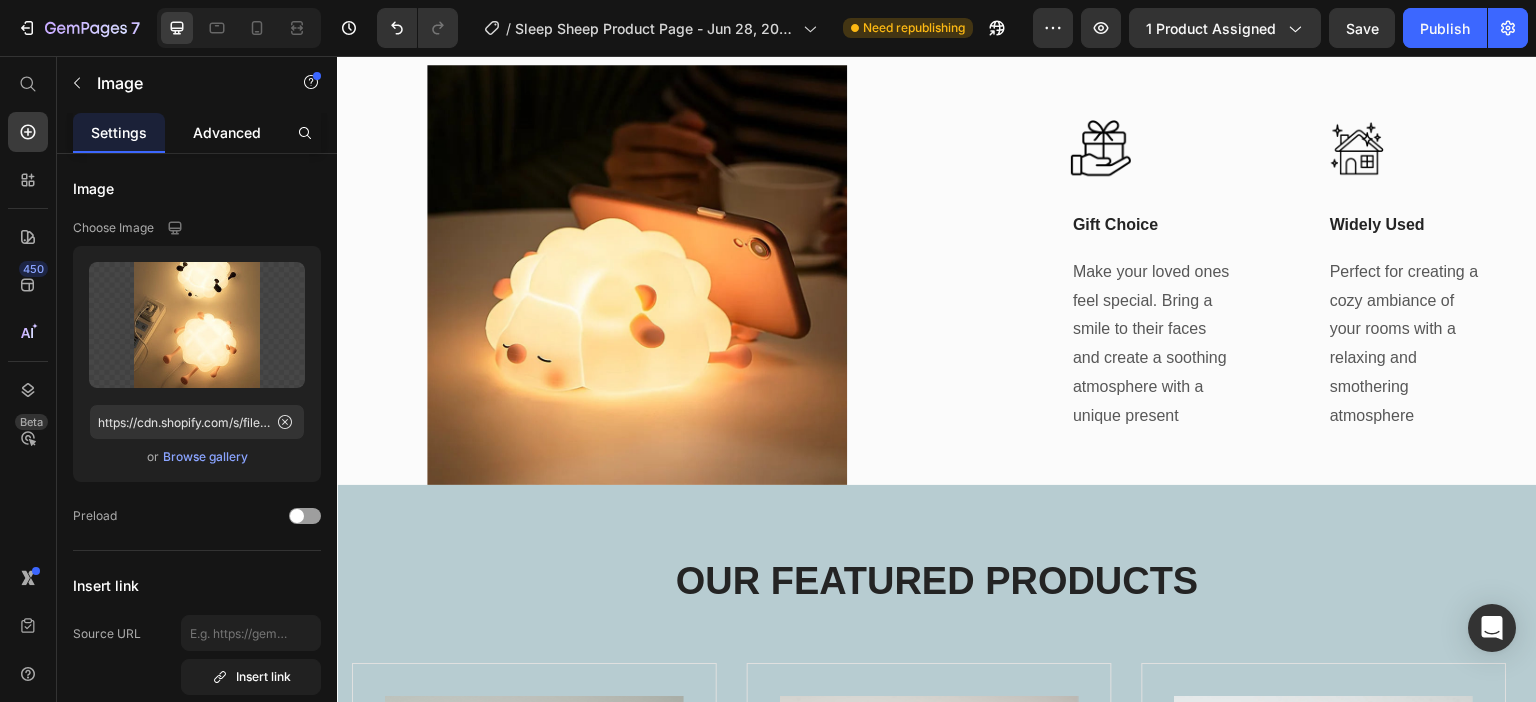 click on "Advanced" at bounding box center [227, 132] 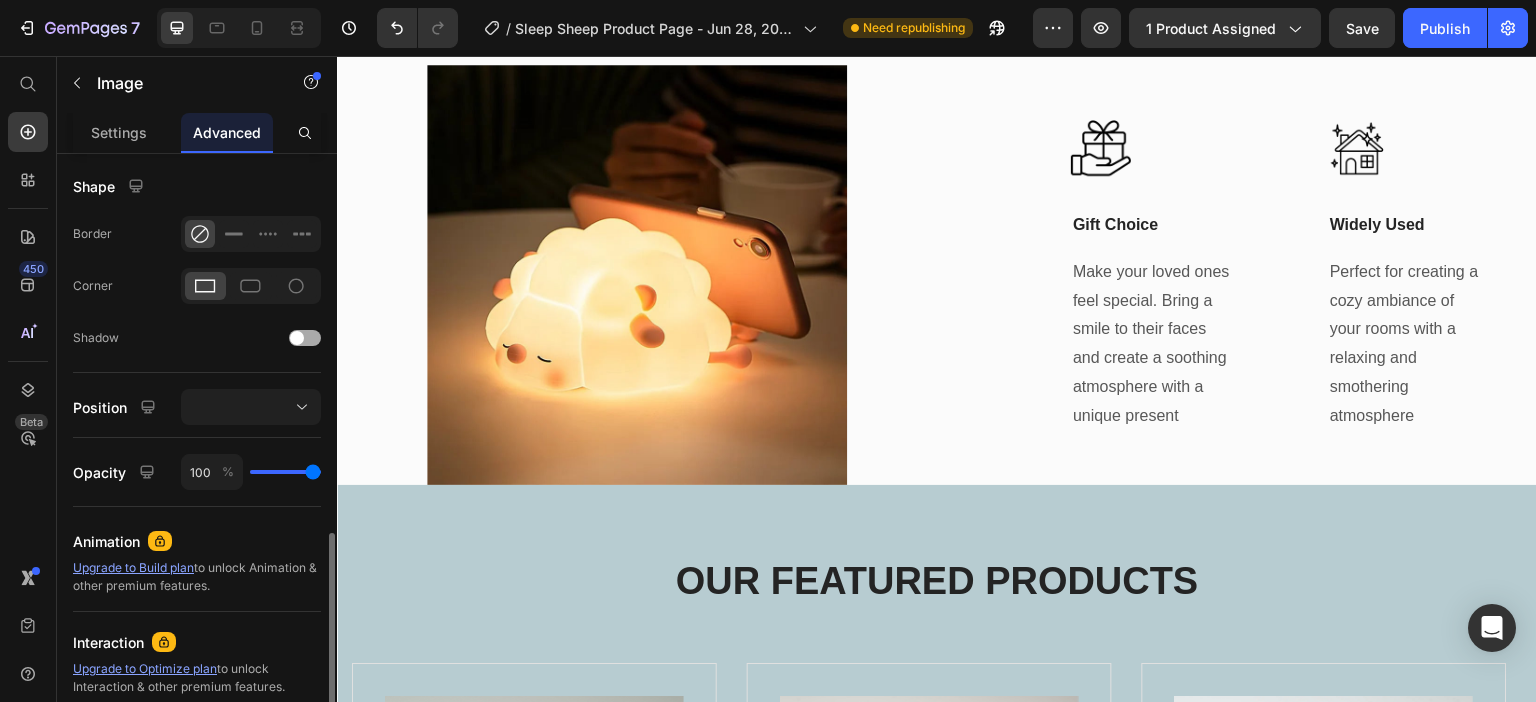 scroll, scrollTop: 698, scrollLeft: 0, axis: vertical 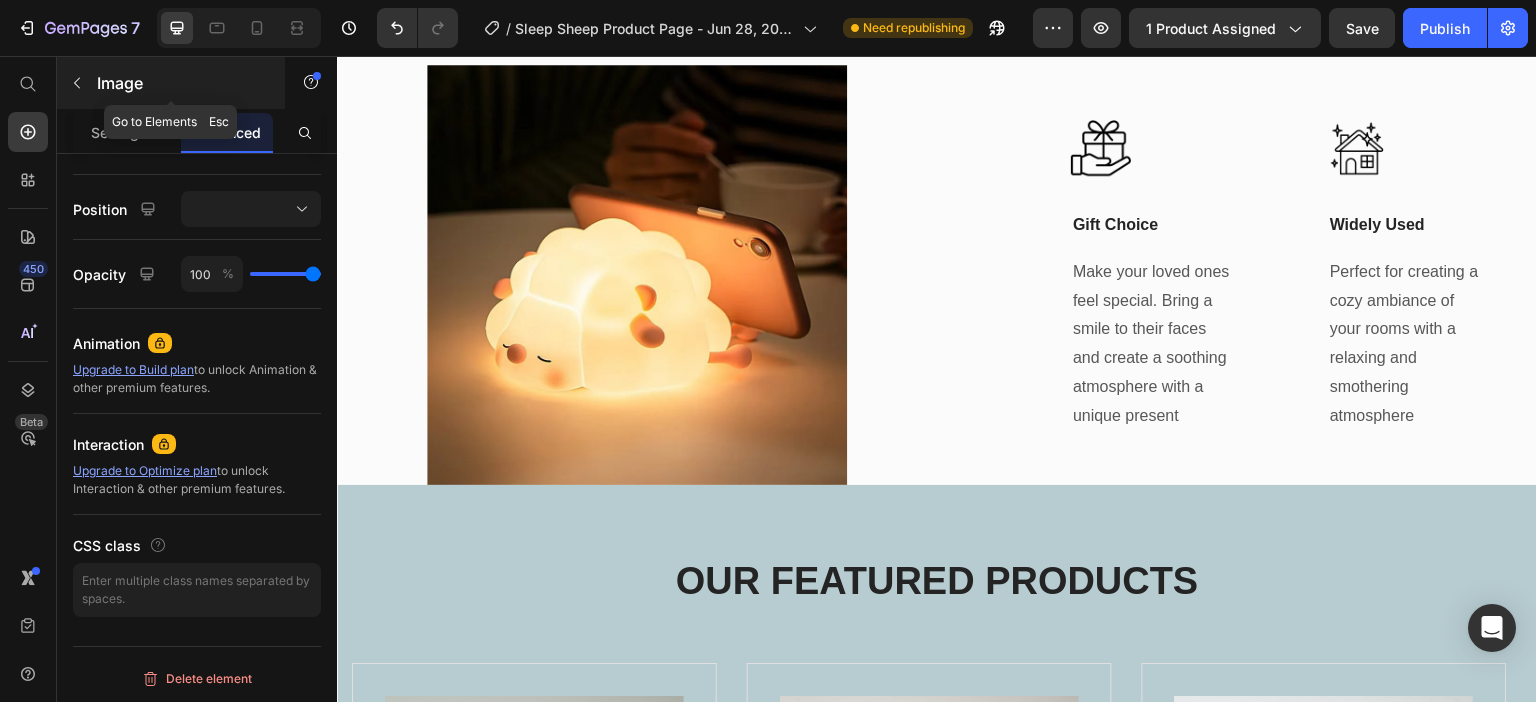 click 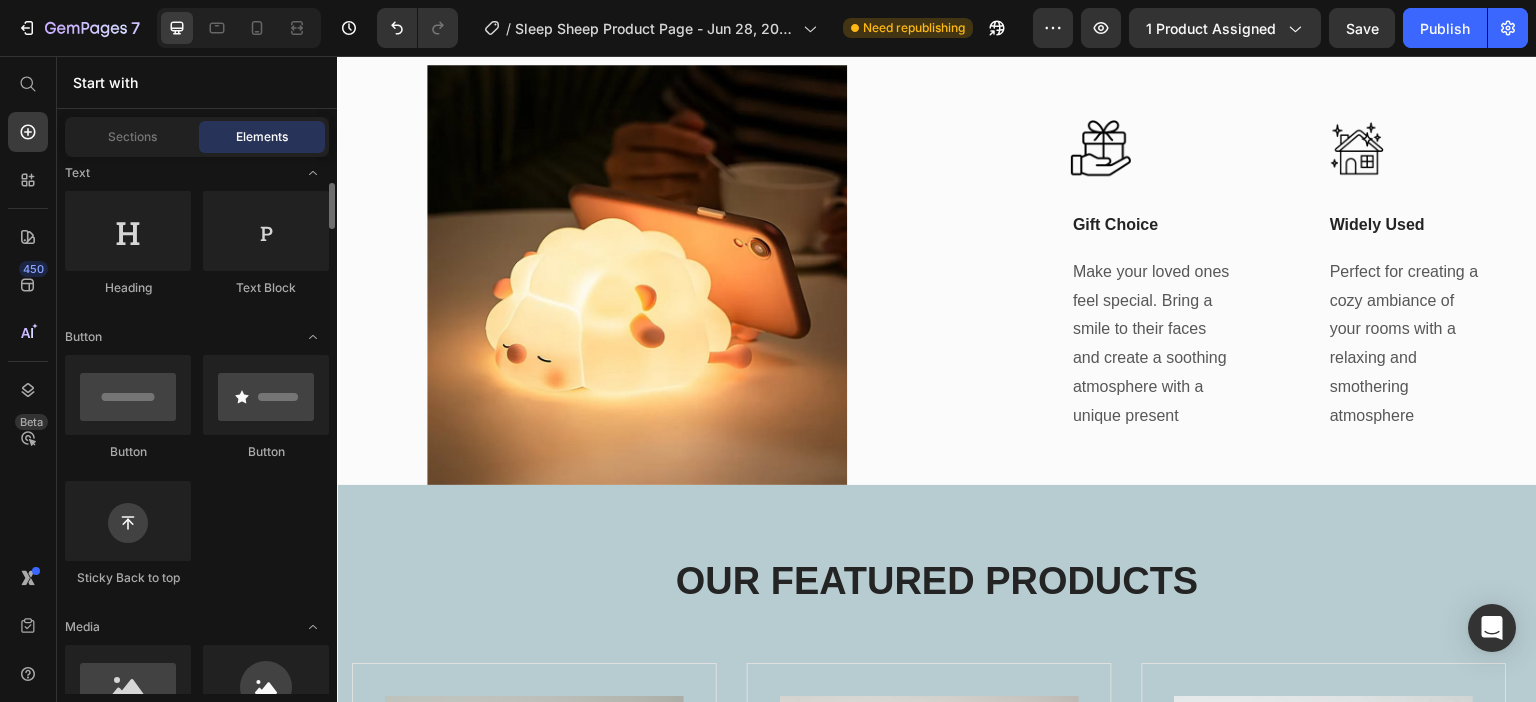 scroll, scrollTop: 0, scrollLeft: 0, axis: both 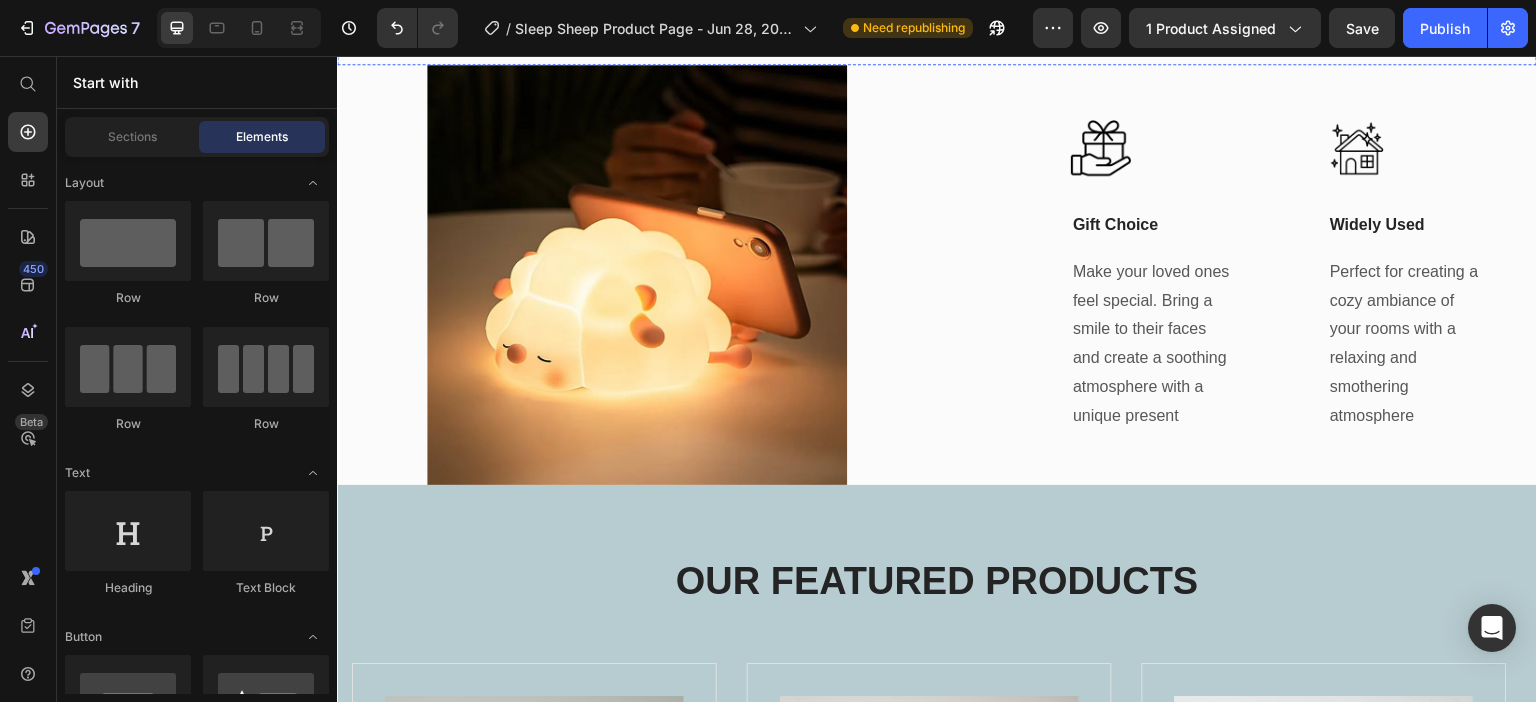 click at bounding box center (1237, -61) 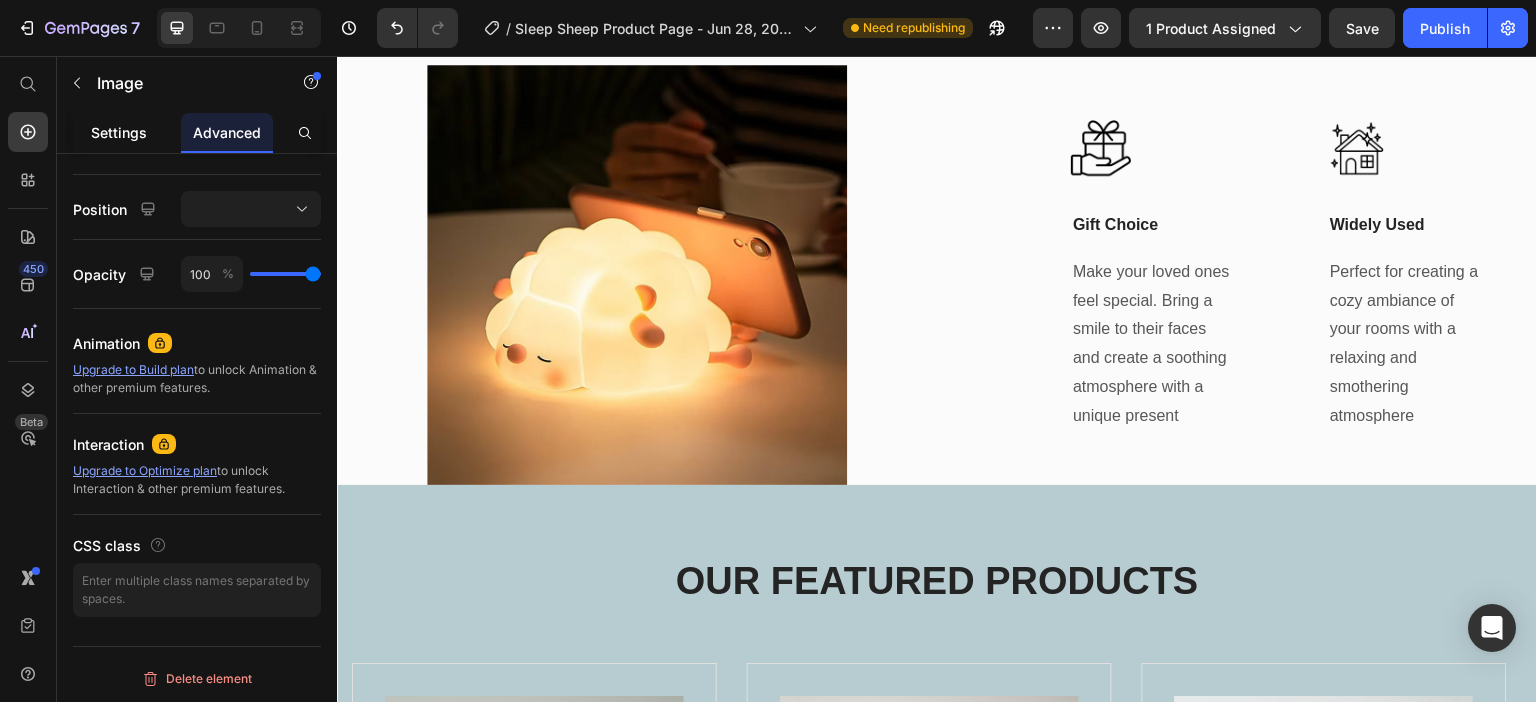 click on "Settings" at bounding box center [119, 132] 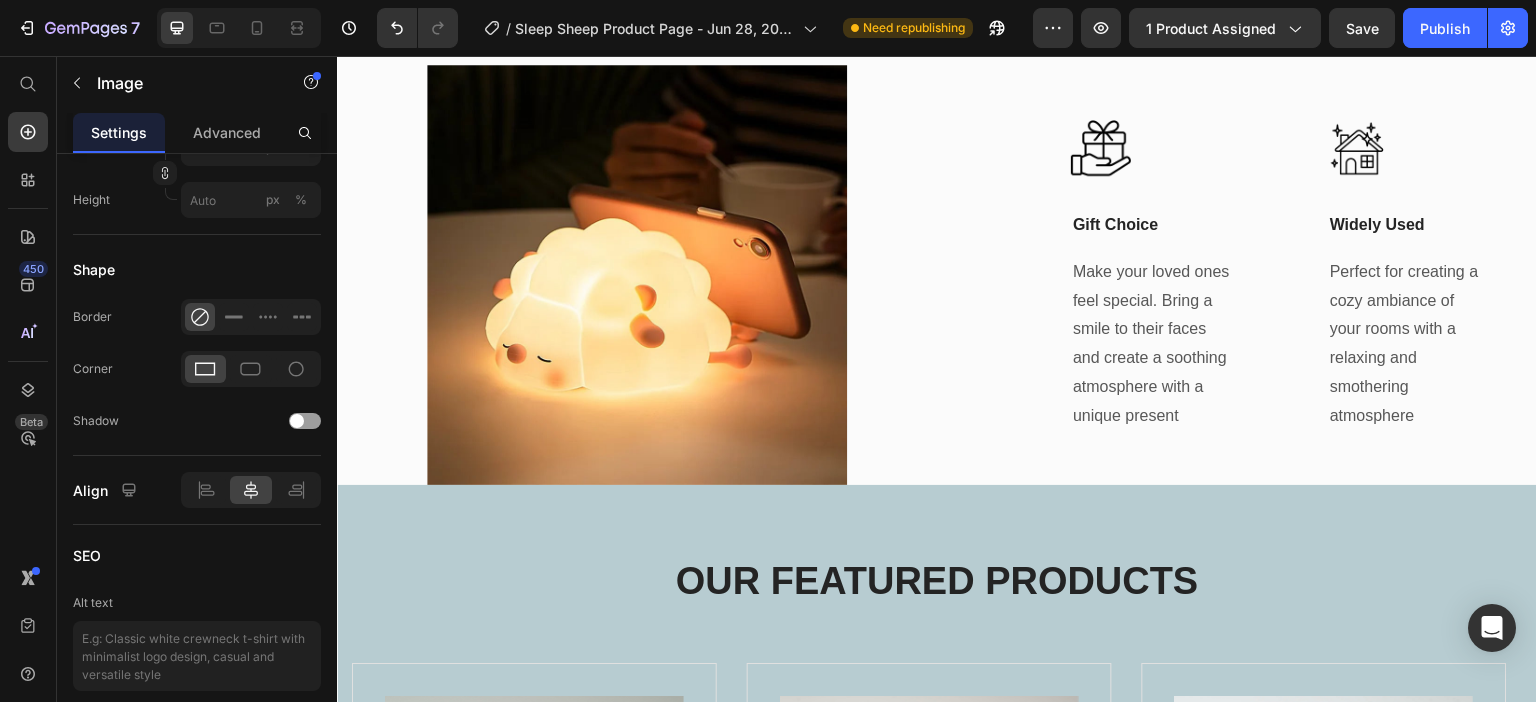 scroll, scrollTop: 0, scrollLeft: 0, axis: both 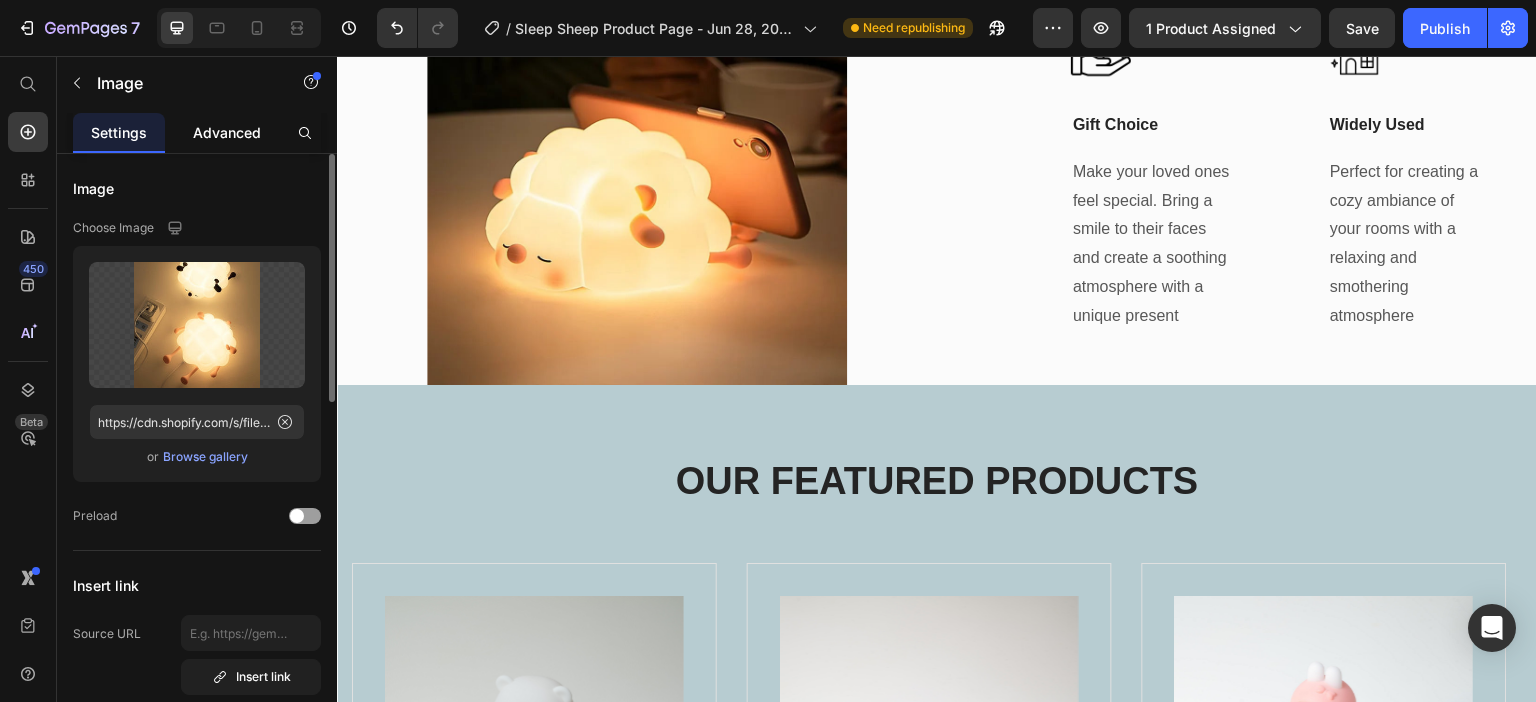 click on "Advanced" at bounding box center [227, 132] 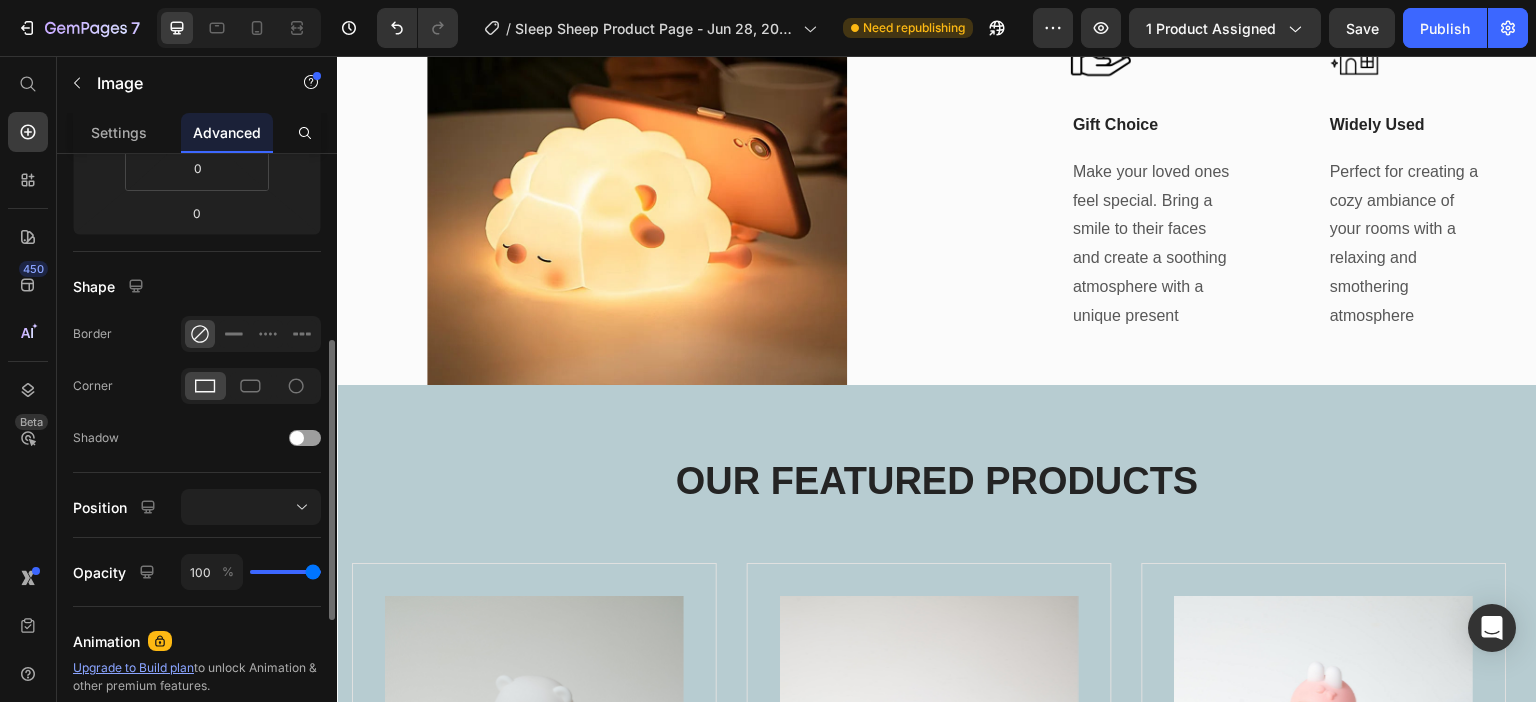 scroll, scrollTop: 500, scrollLeft: 0, axis: vertical 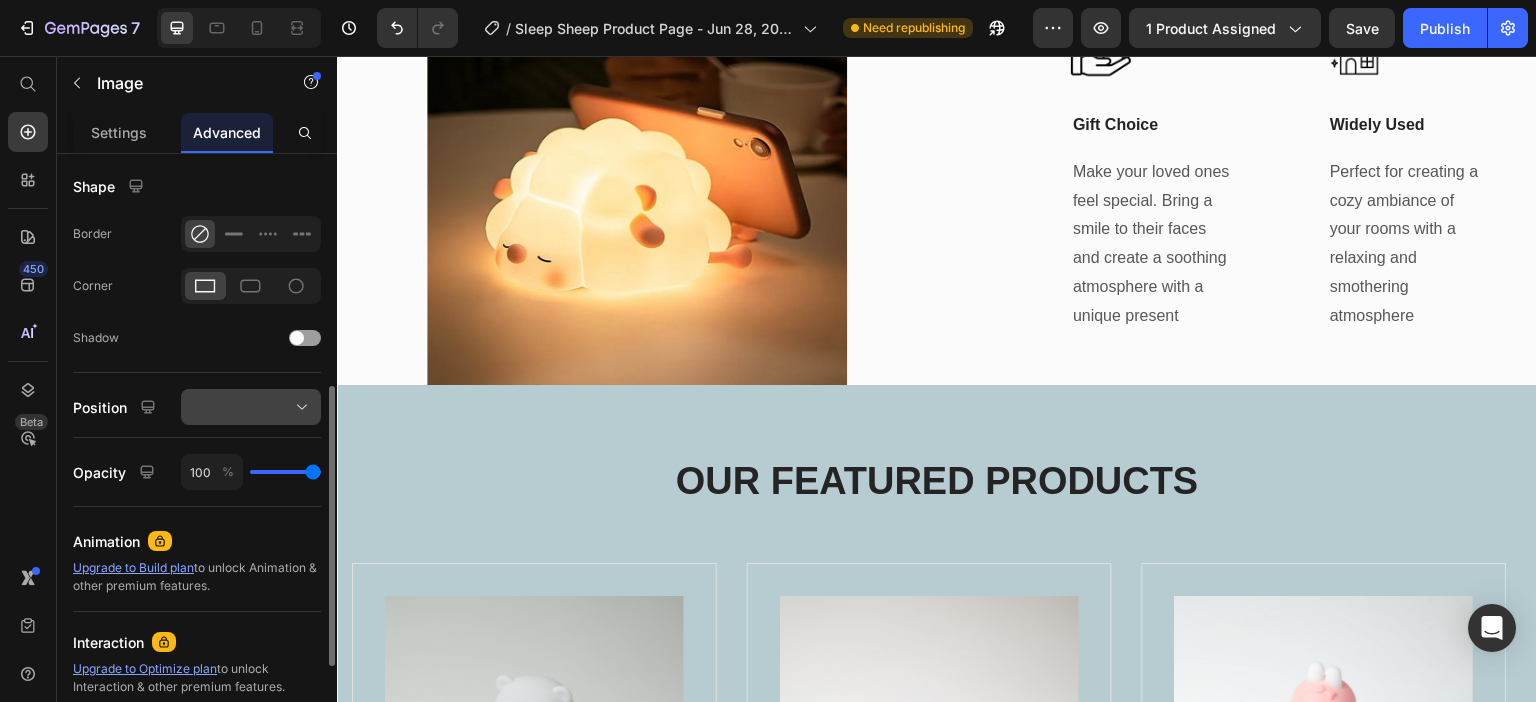 click 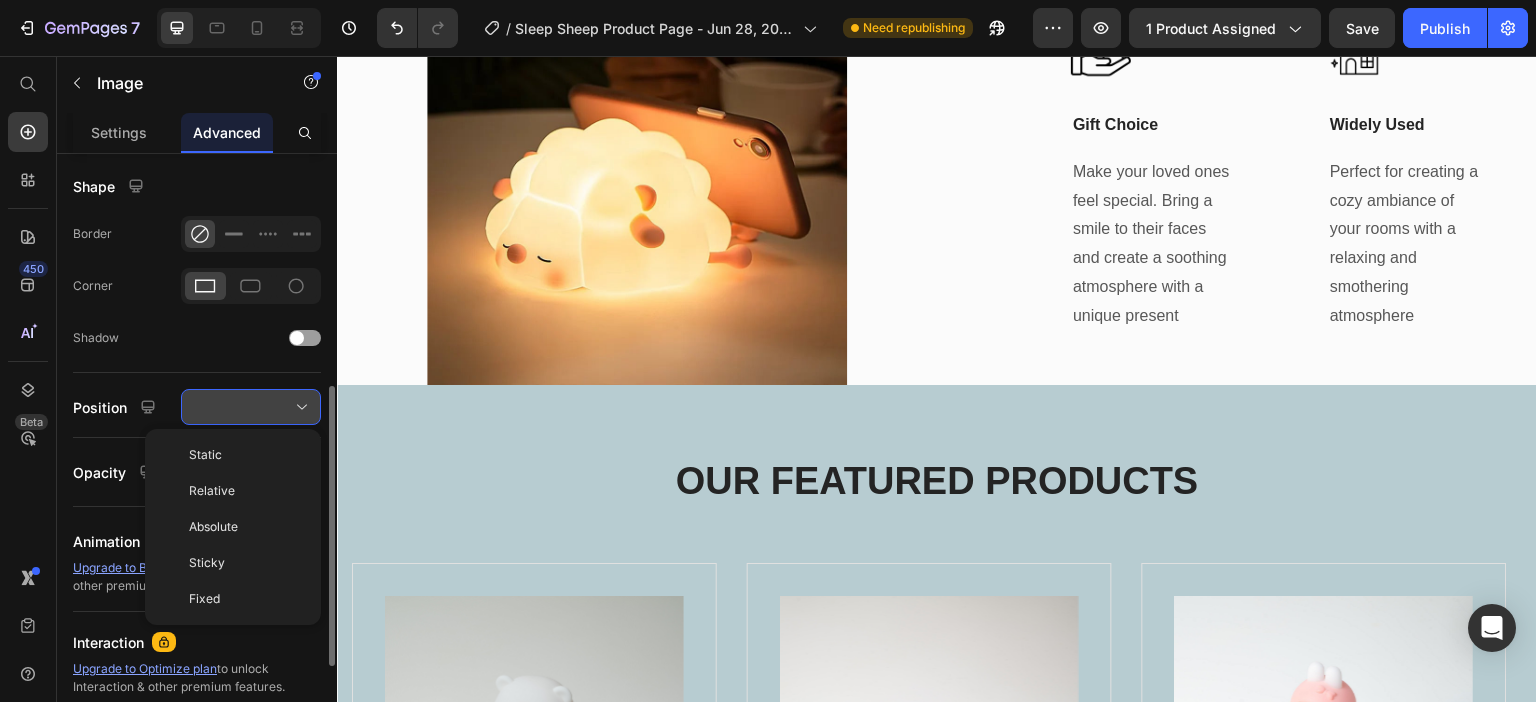click 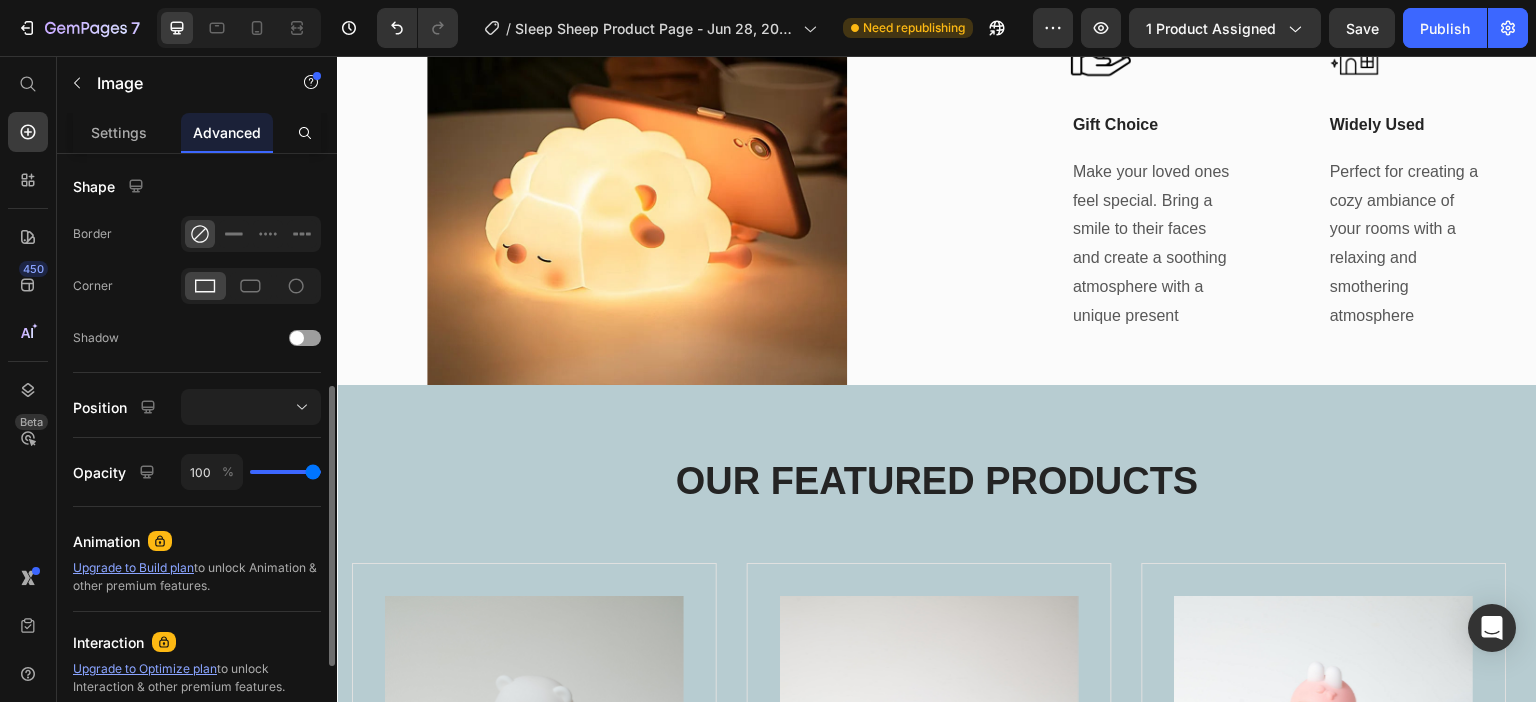 click on "Shape Border Corner Shadow" 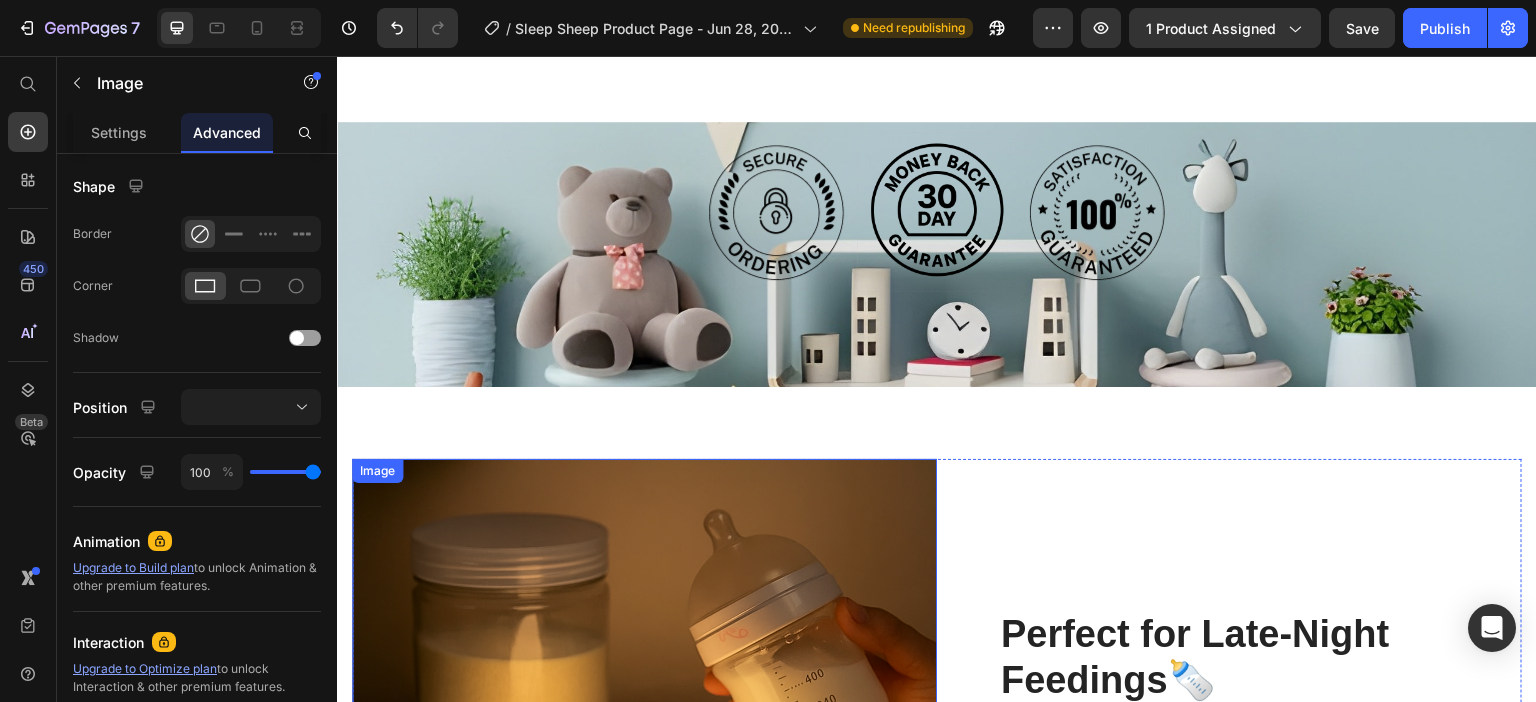scroll, scrollTop: 2186, scrollLeft: 0, axis: vertical 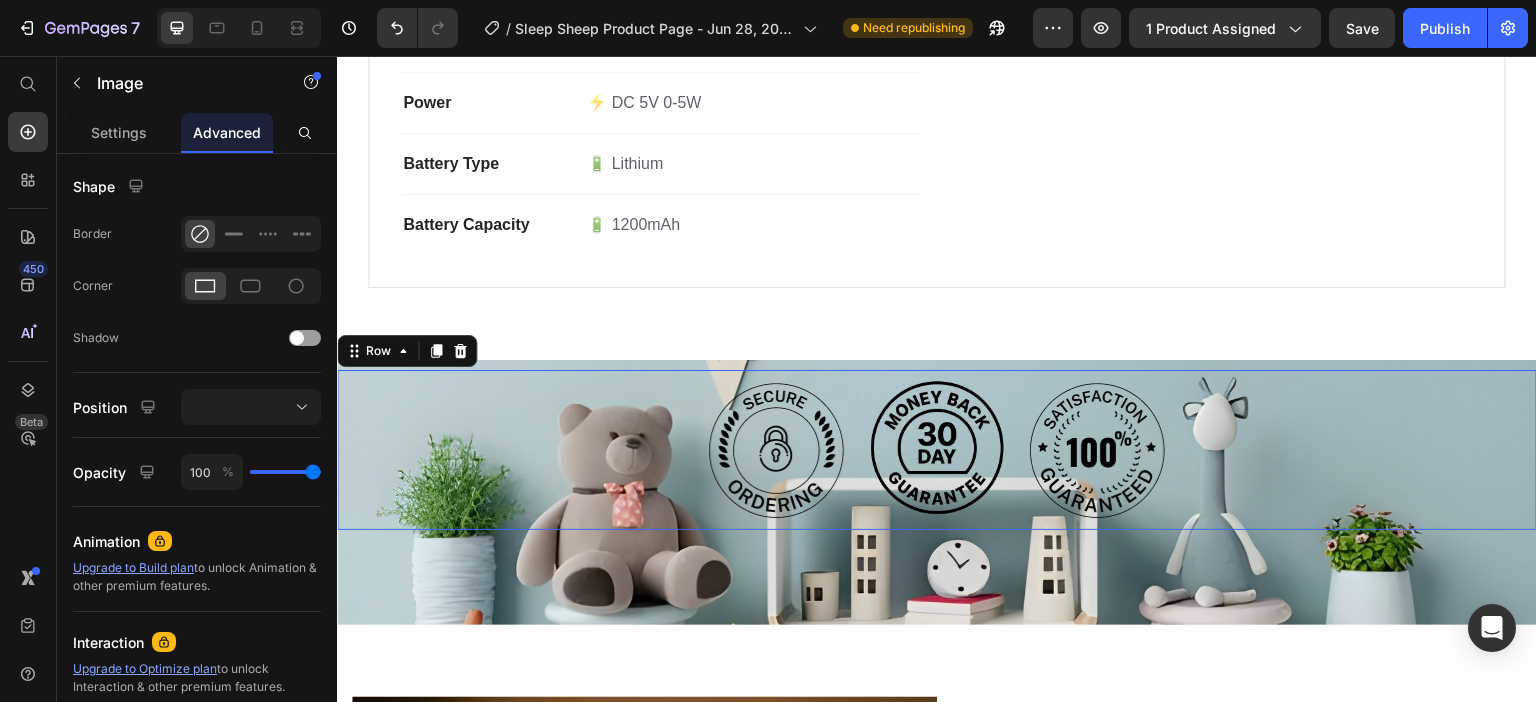 click on "Image Image Image Row   0" at bounding box center (937, 450) 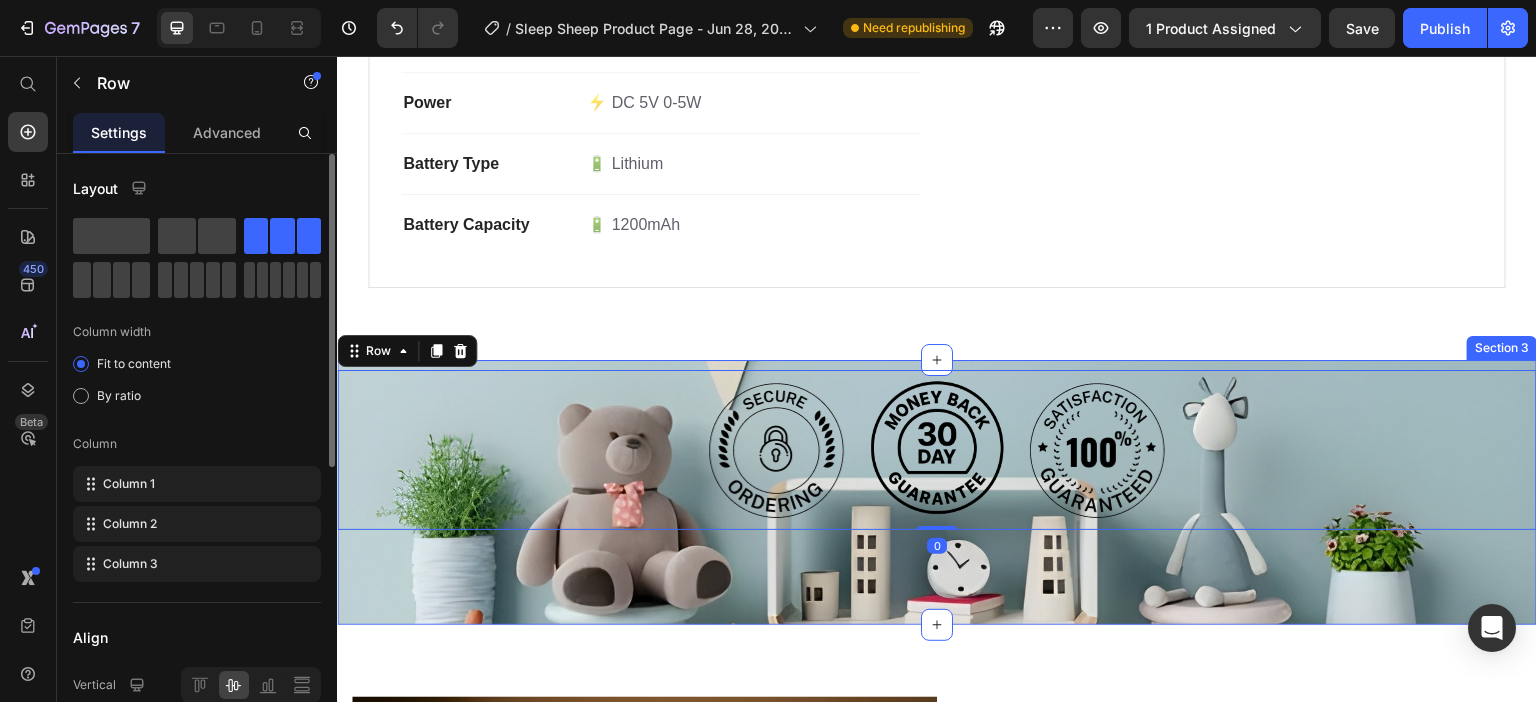 click on "Image Image Image Row   0 Section 3" at bounding box center (937, 492) 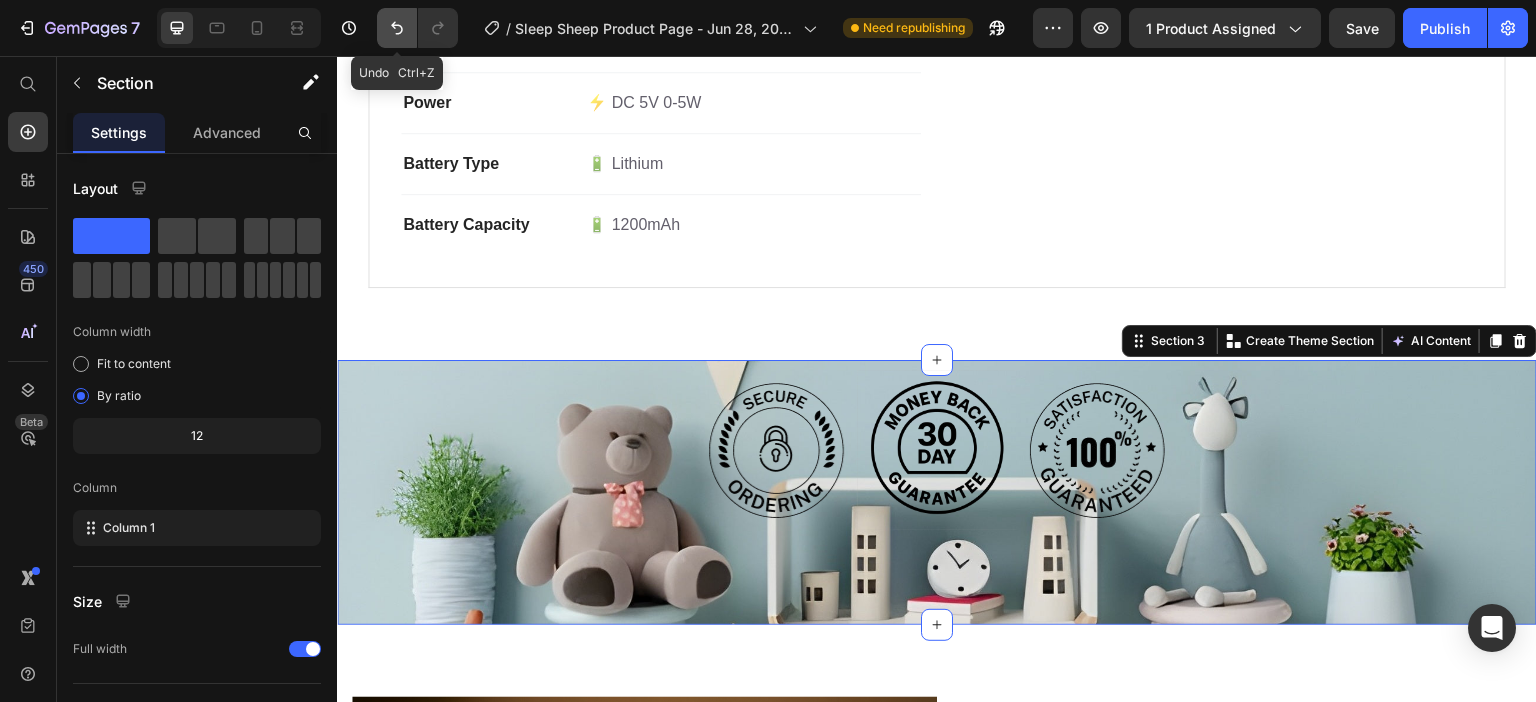 click 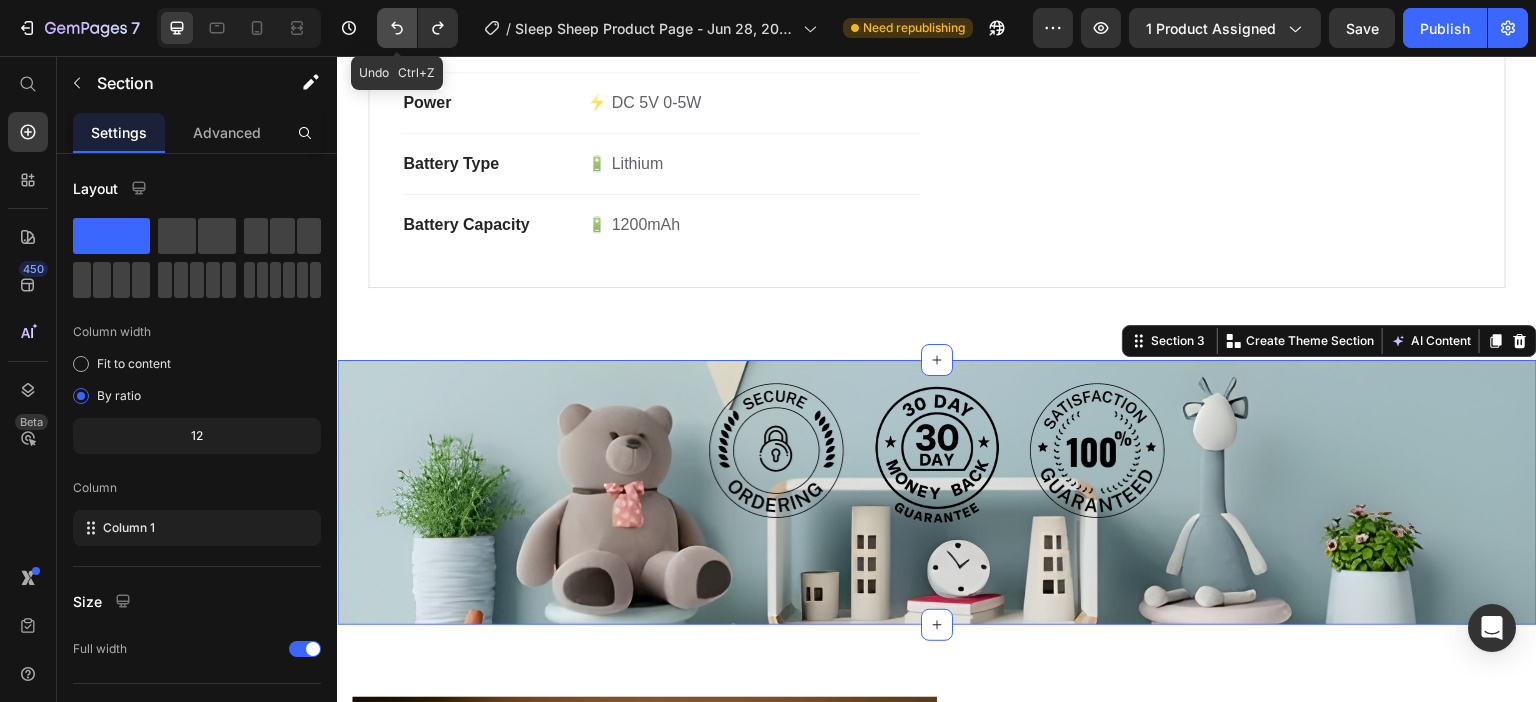 click 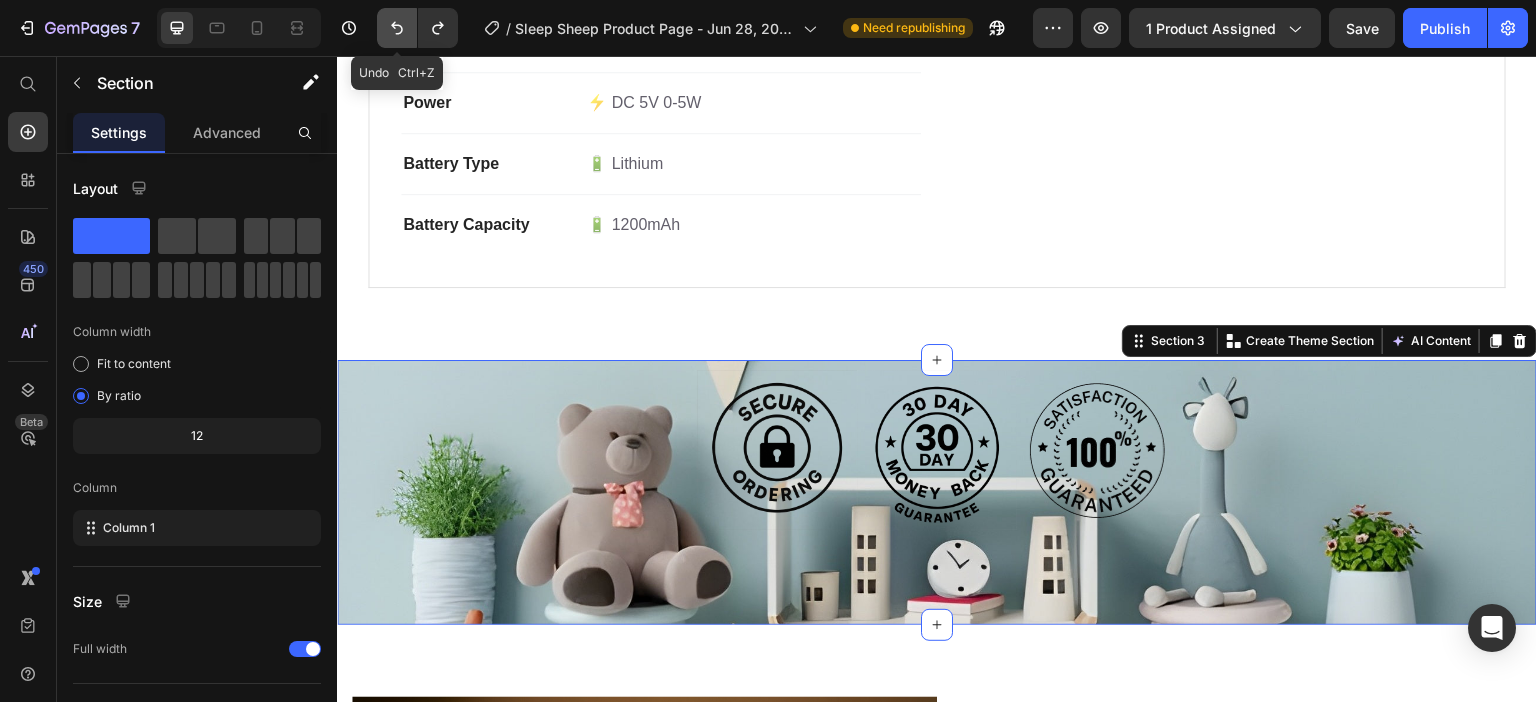 click 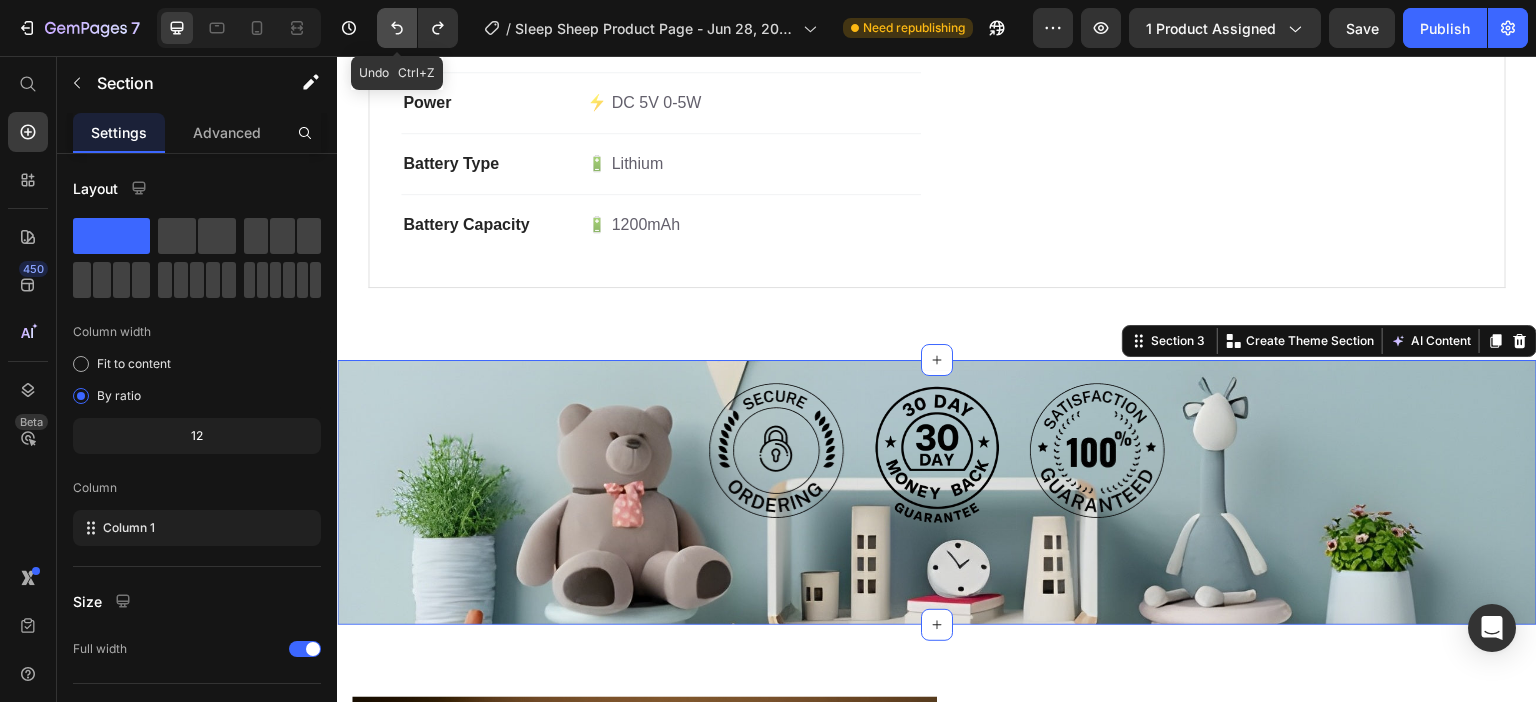 click 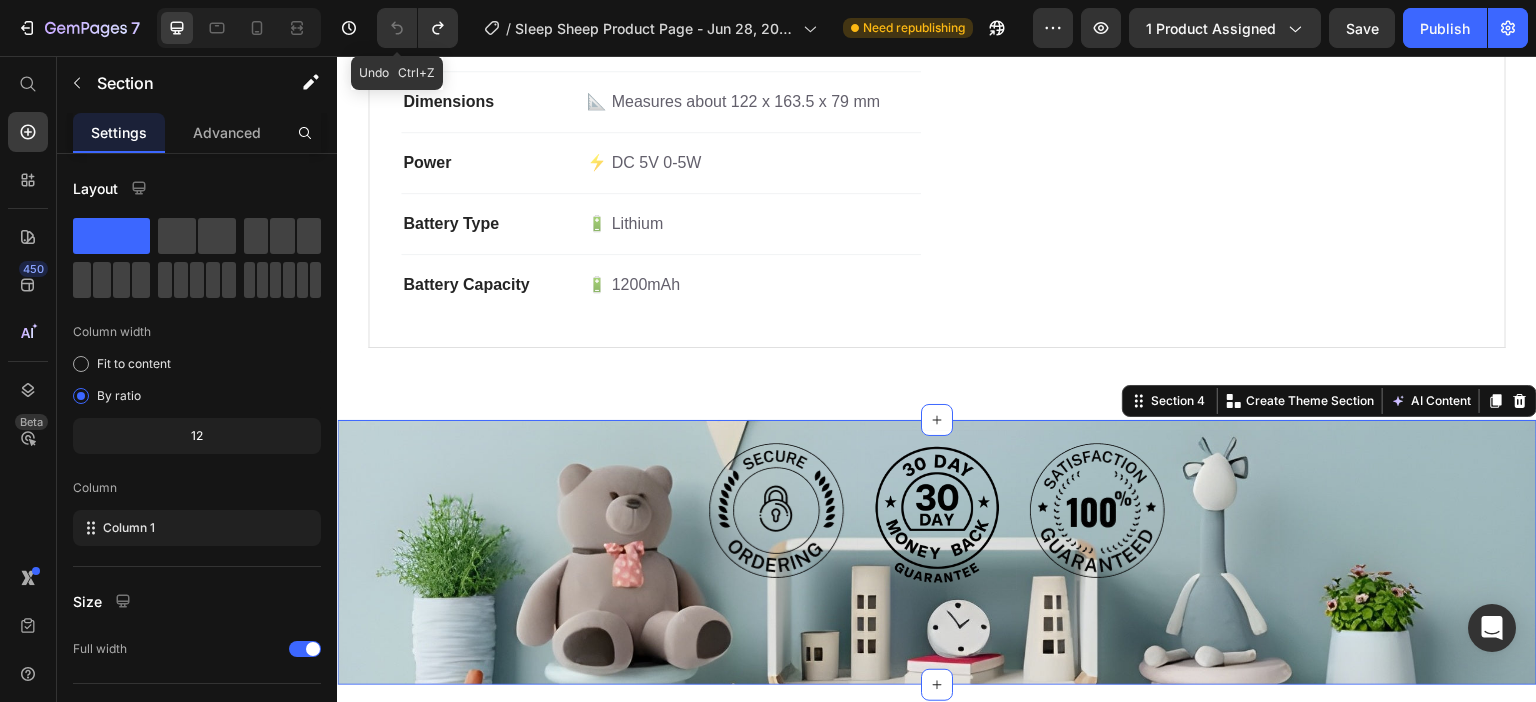 scroll, scrollTop: 2246, scrollLeft: 0, axis: vertical 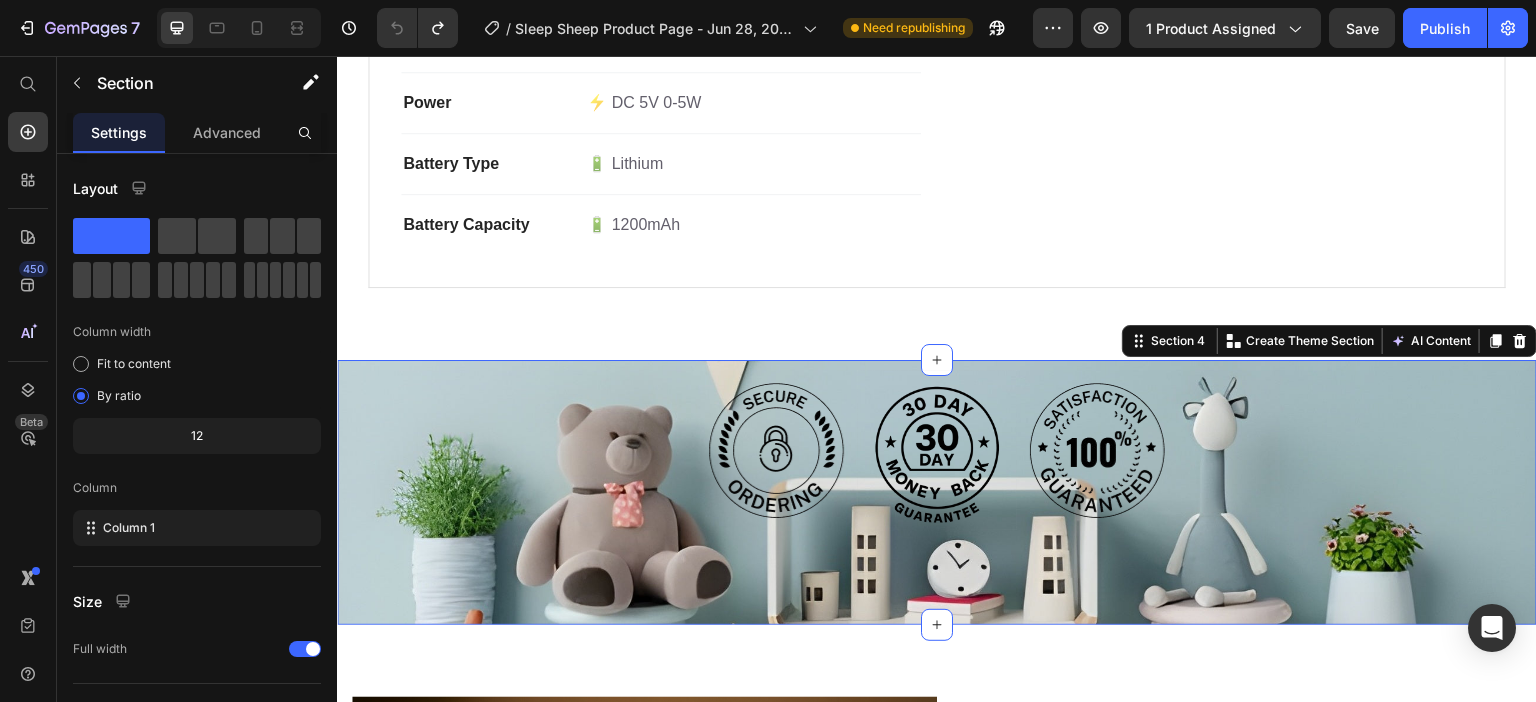 click on "Image Image Image Row Section 4   You can create reusable sections Create Theme Section AI Content Write with GemAI What would you like to describe here? Tone and Voice Persuasive Product Sleep Sheep Show more Generate" at bounding box center [937, 492] 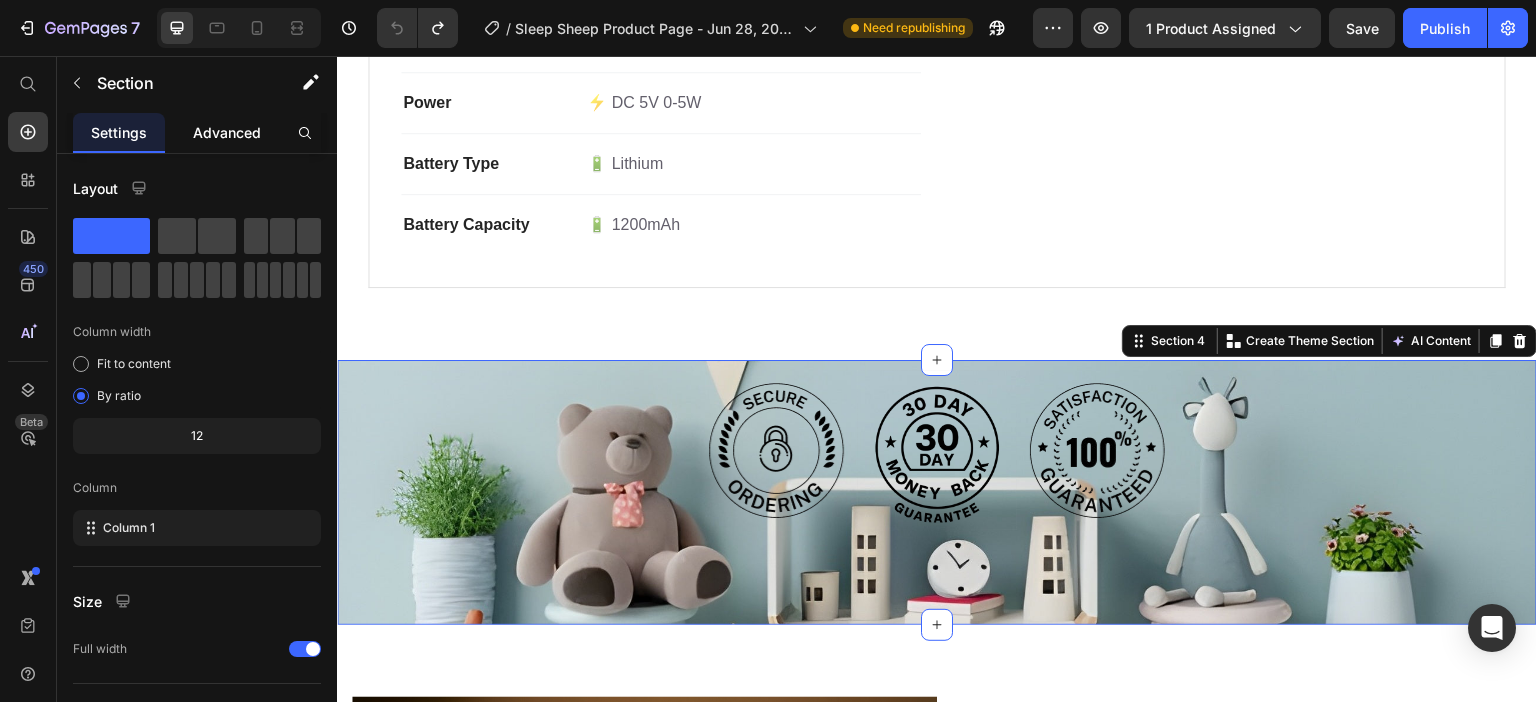click on "Advanced" at bounding box center [227, 132] 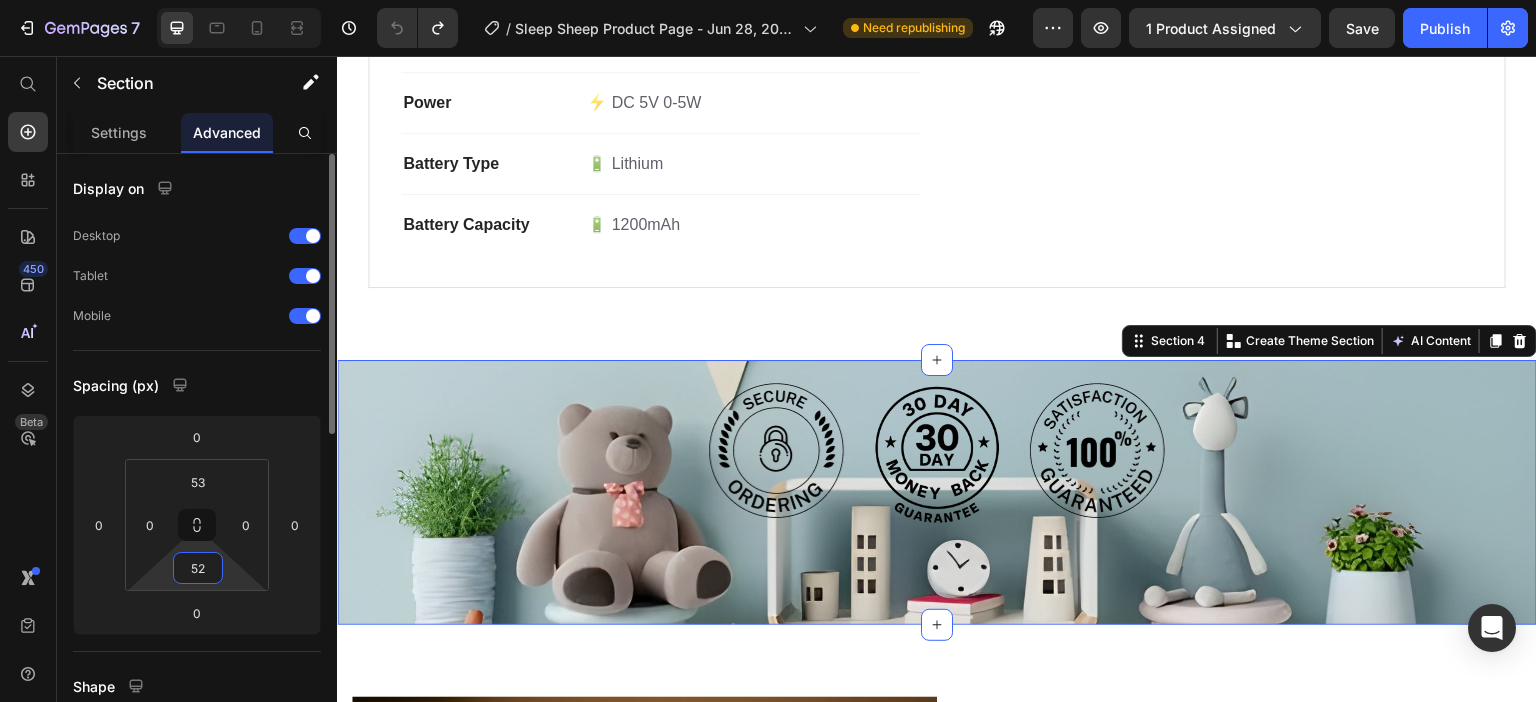 click on "52" at bounding box center [198, 568] 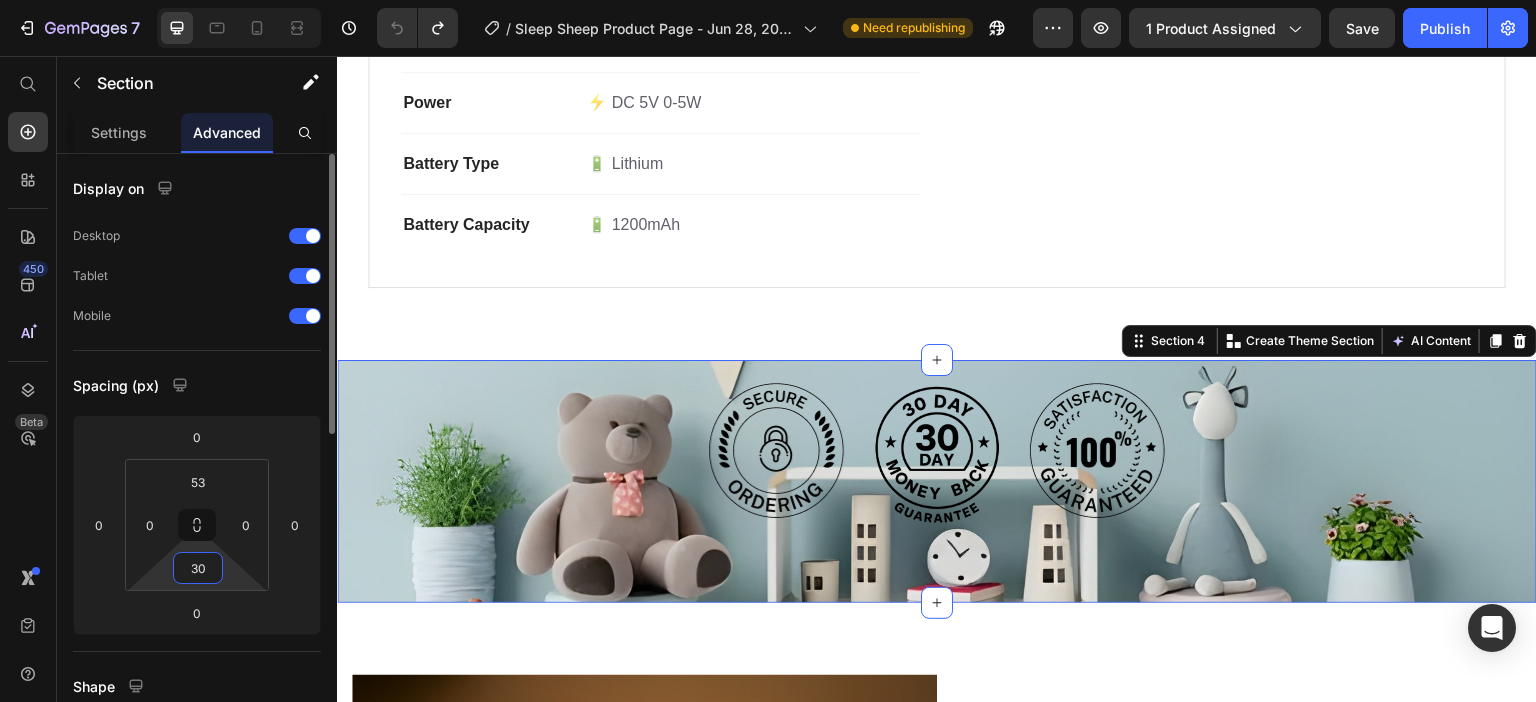 type on "300" 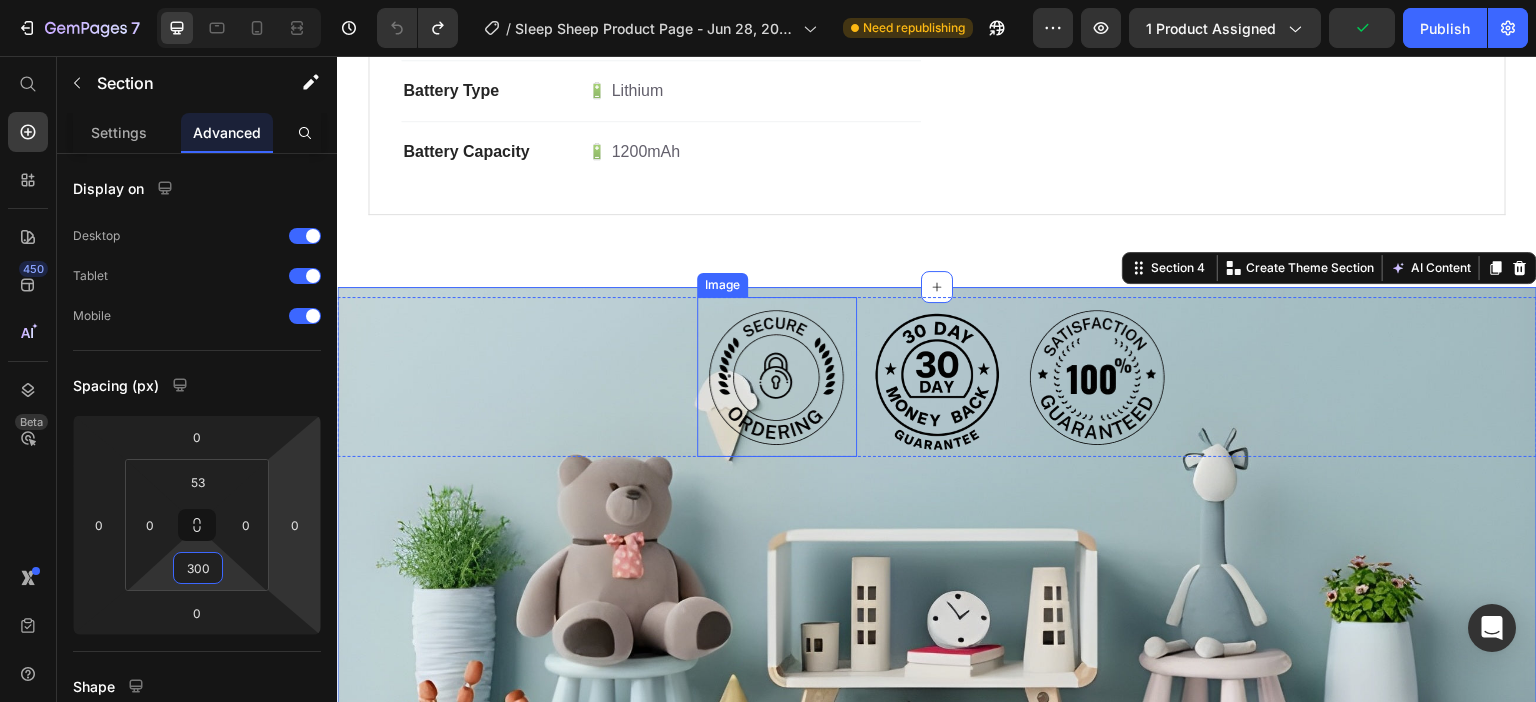 scroll, scrollTop: 2246, scrollLeft: 0, axis: vertical 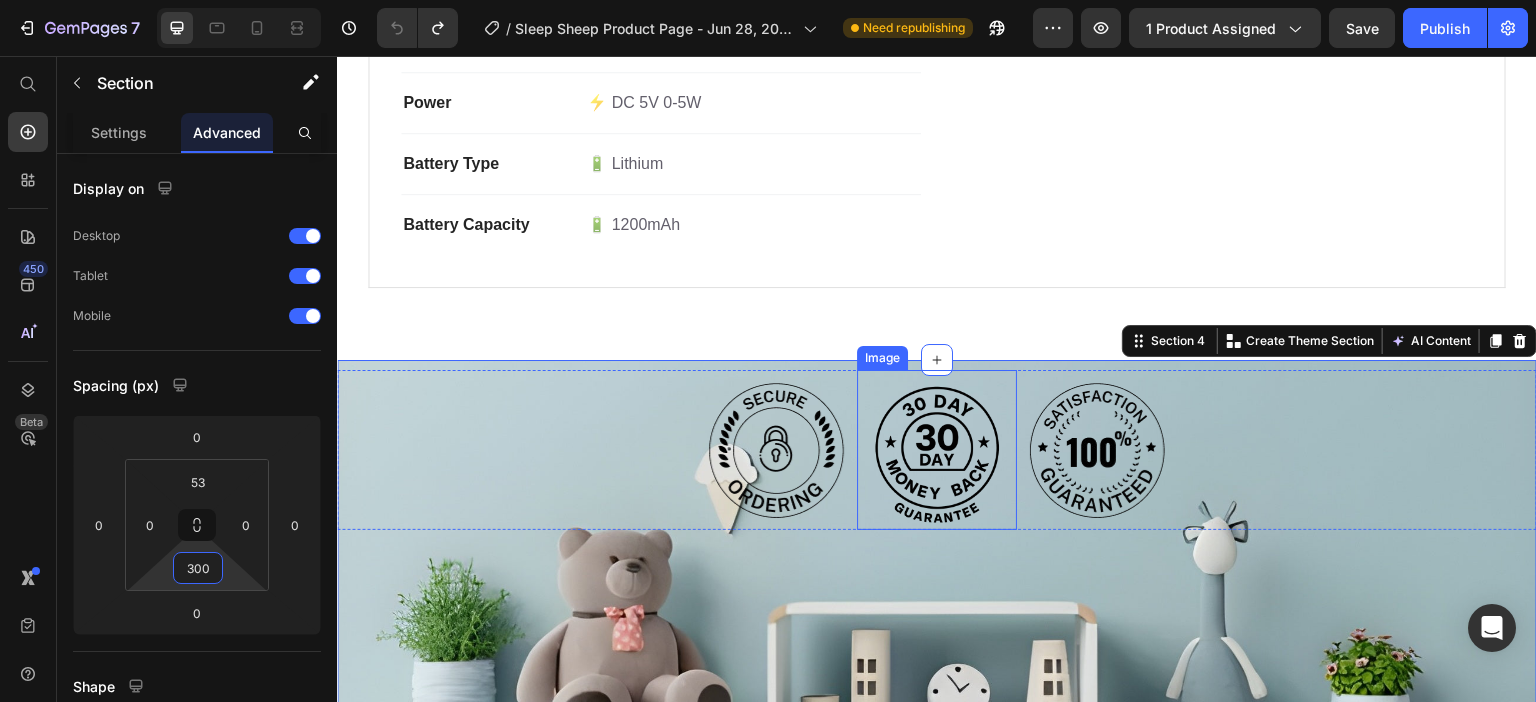 click at bounding box center (937, 450) 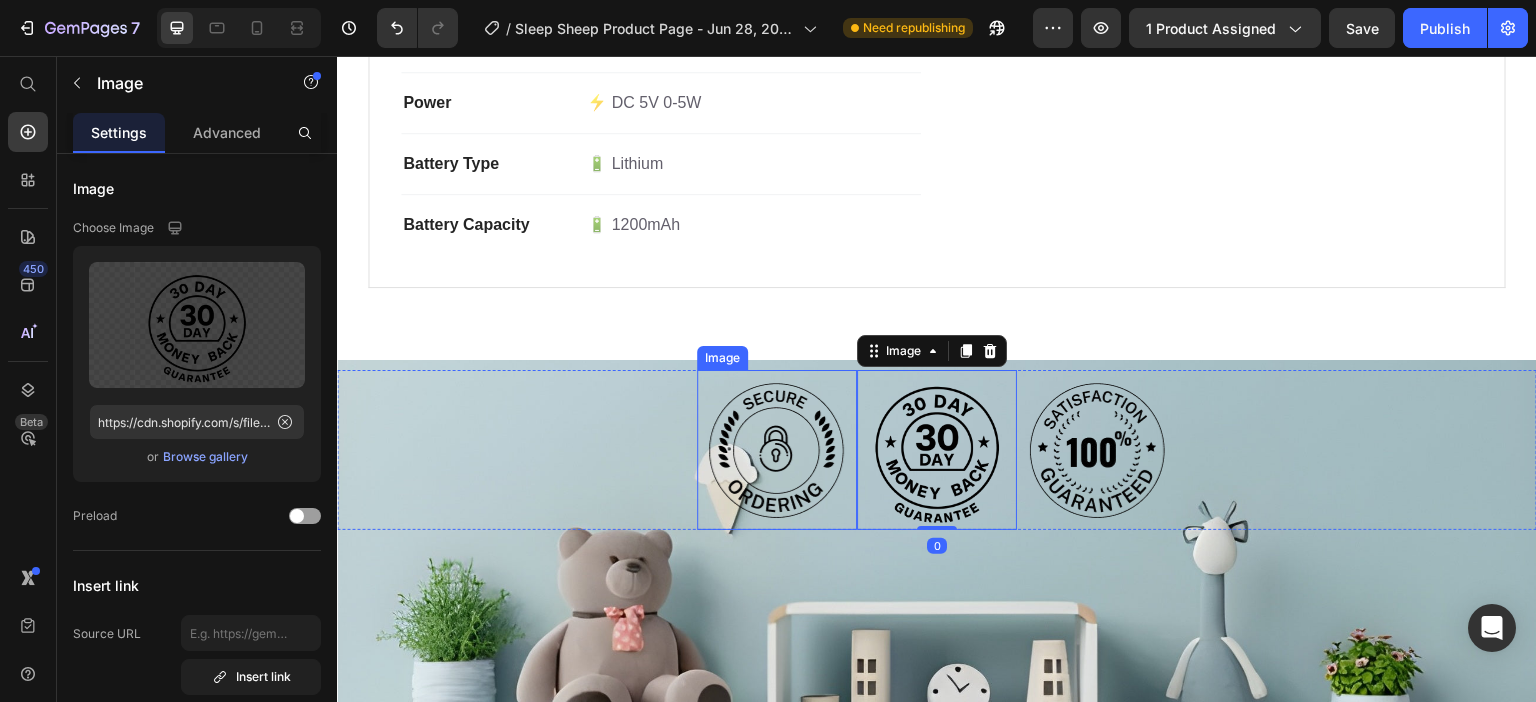 click on "Image Image   0 Image Row" at bounding box center (937, 450) 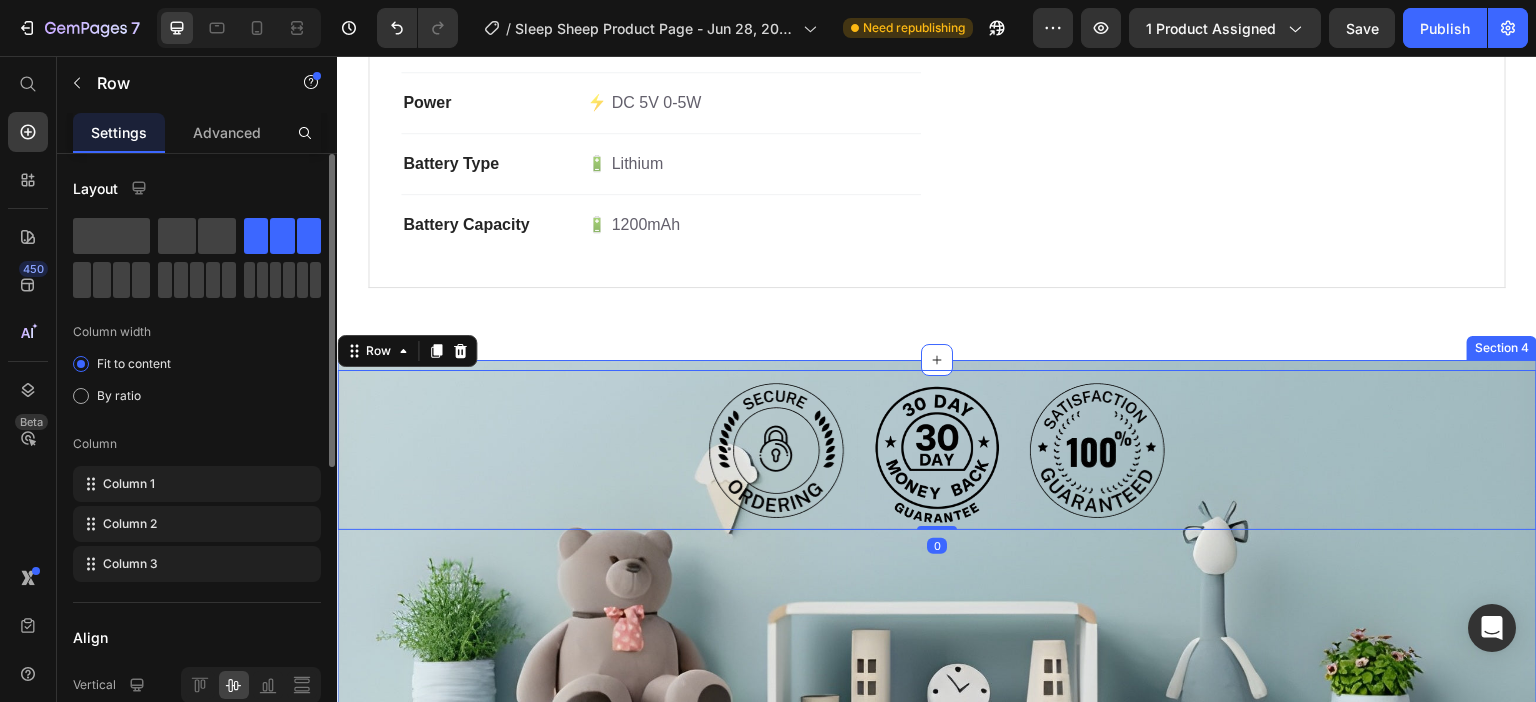 scroll, scrollTop: 2346, scrollLeft: 0, axis: vertical 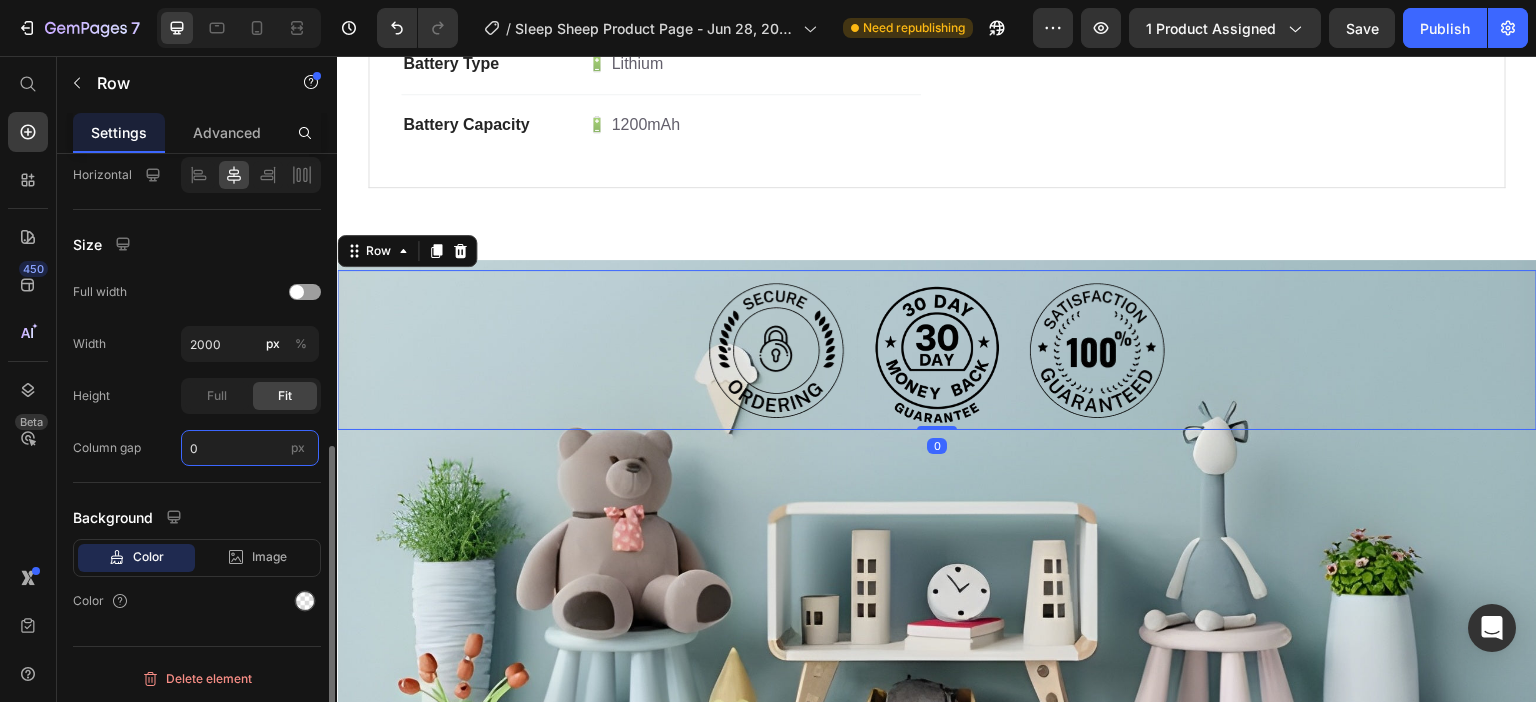 click on "0" at bounding box center (250, 448) 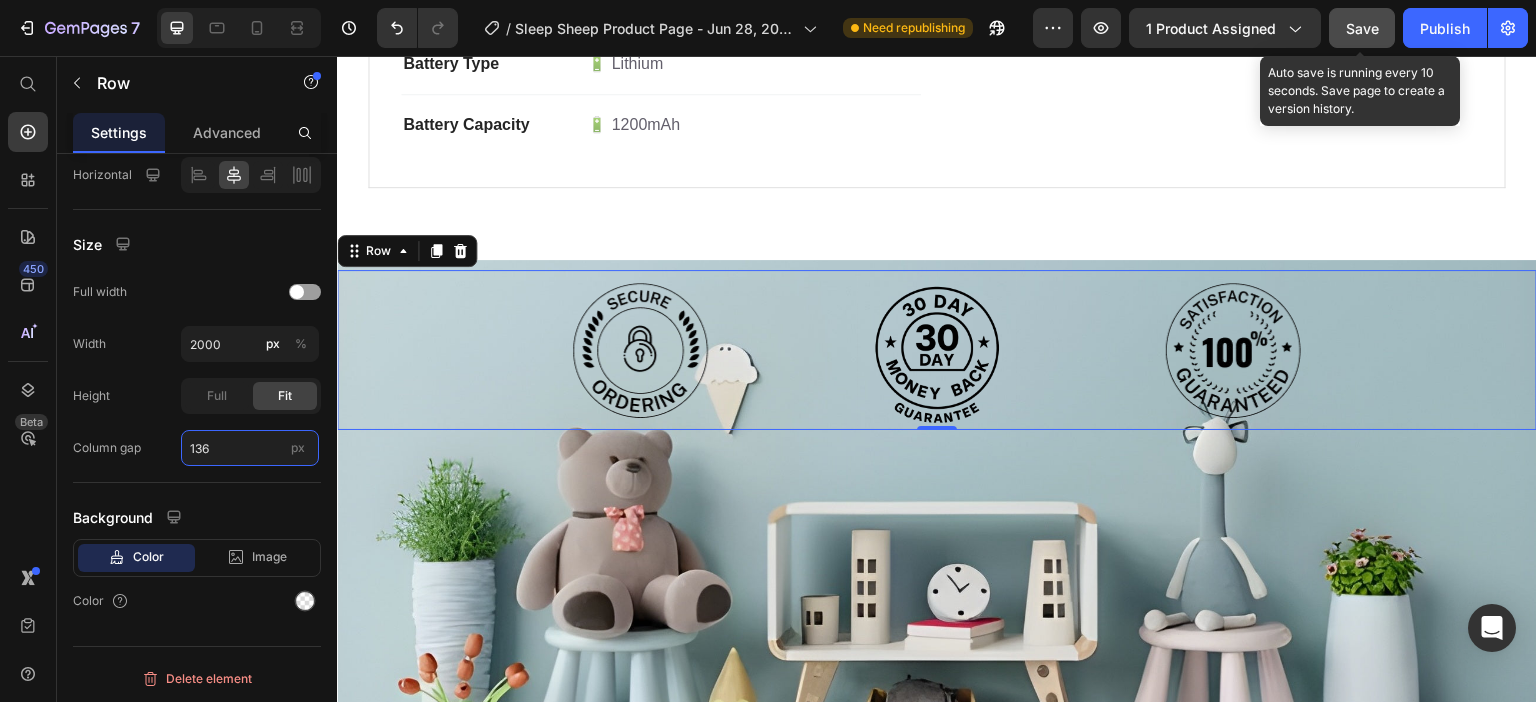 type on "136" 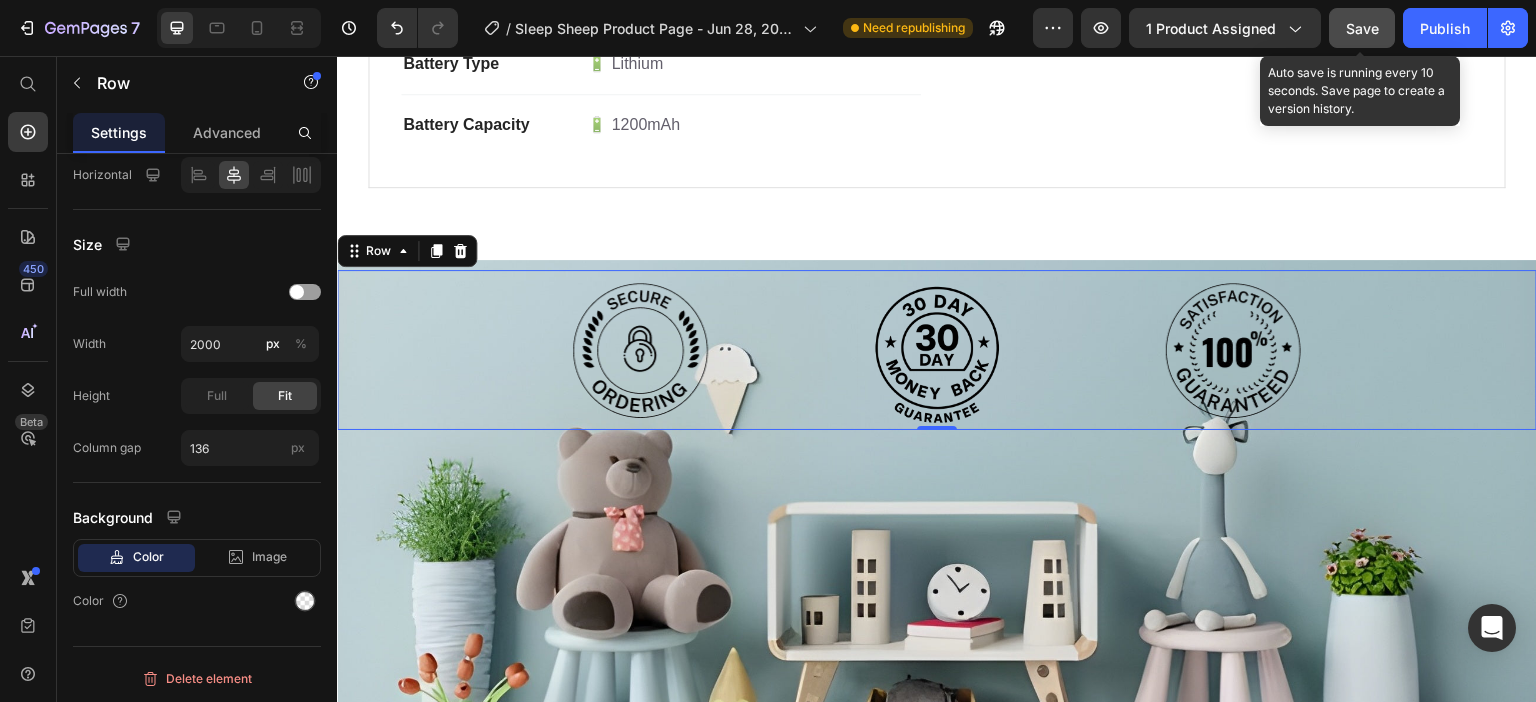 click on "Save" at bounding box center (1362, 28) 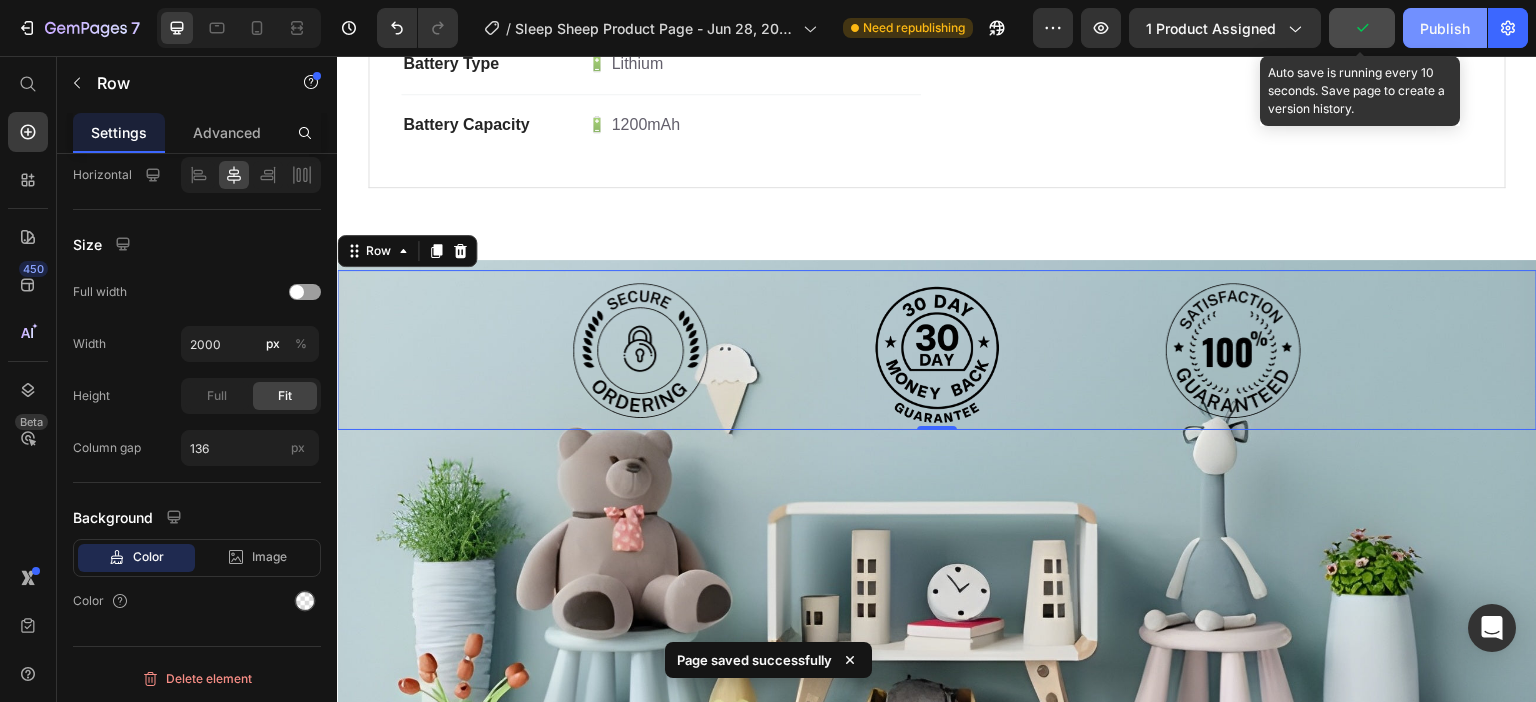 click on "Publish" at bounding box center [1445, 28] 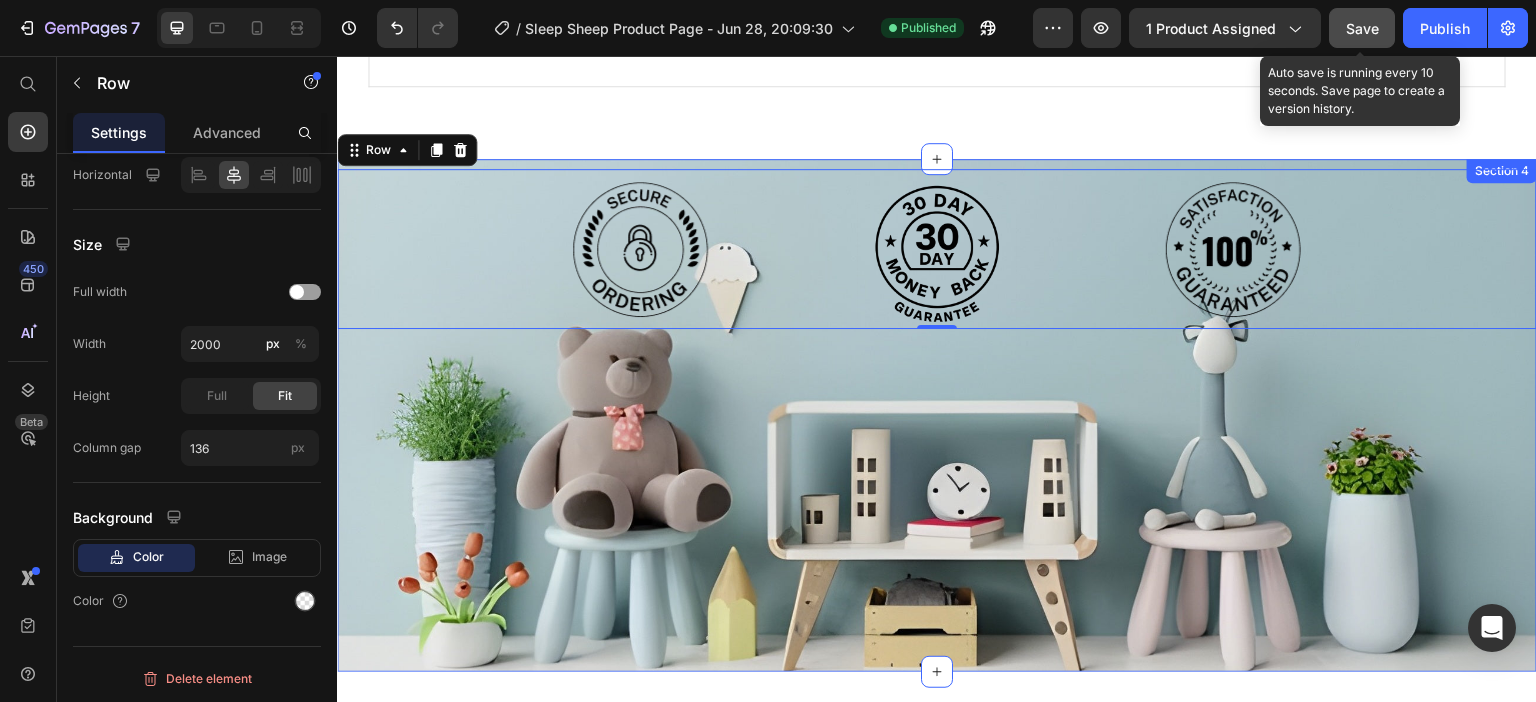 scroll, scrollTop: 2446, scrollLeft: 0, axis: vertical 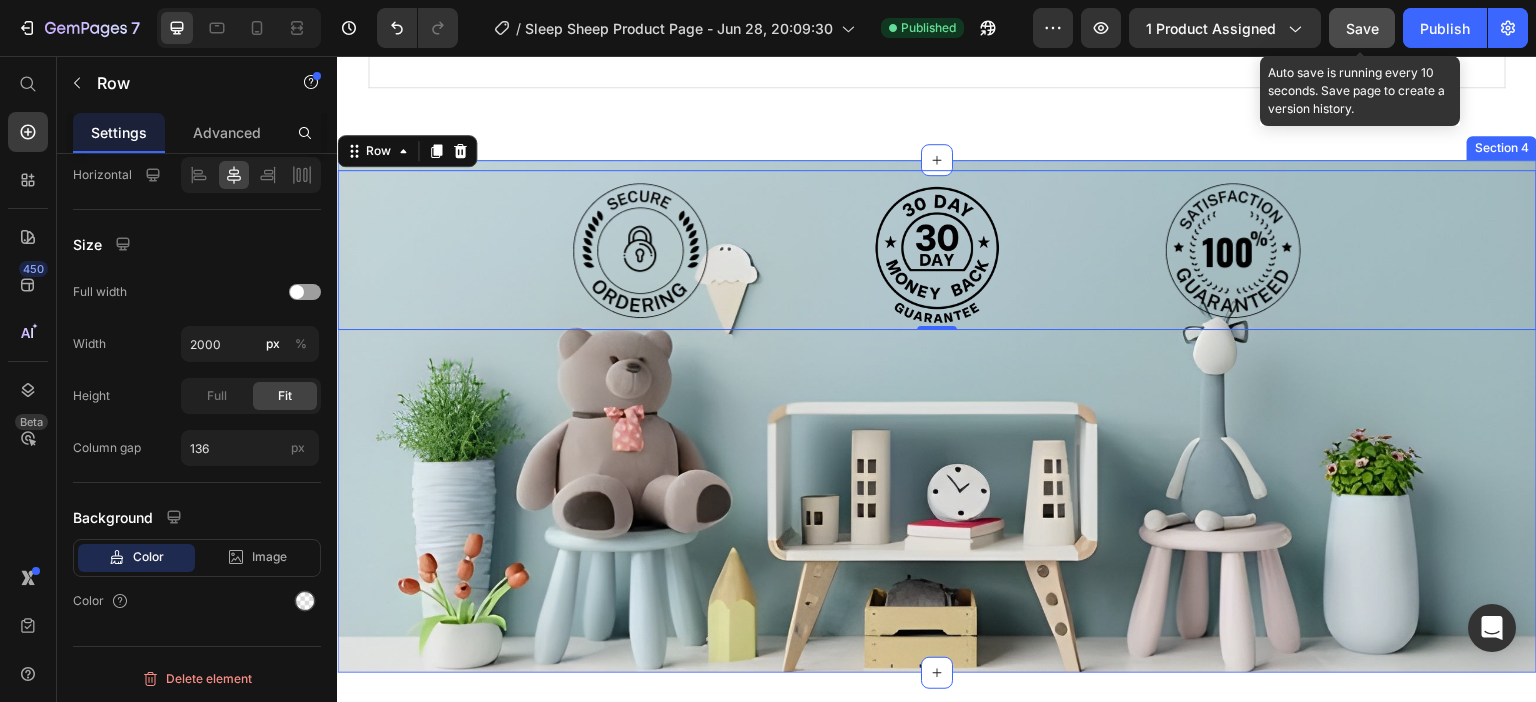 click on "Image Image Image Row   0 Section 4" at bounding box center [937, 416] 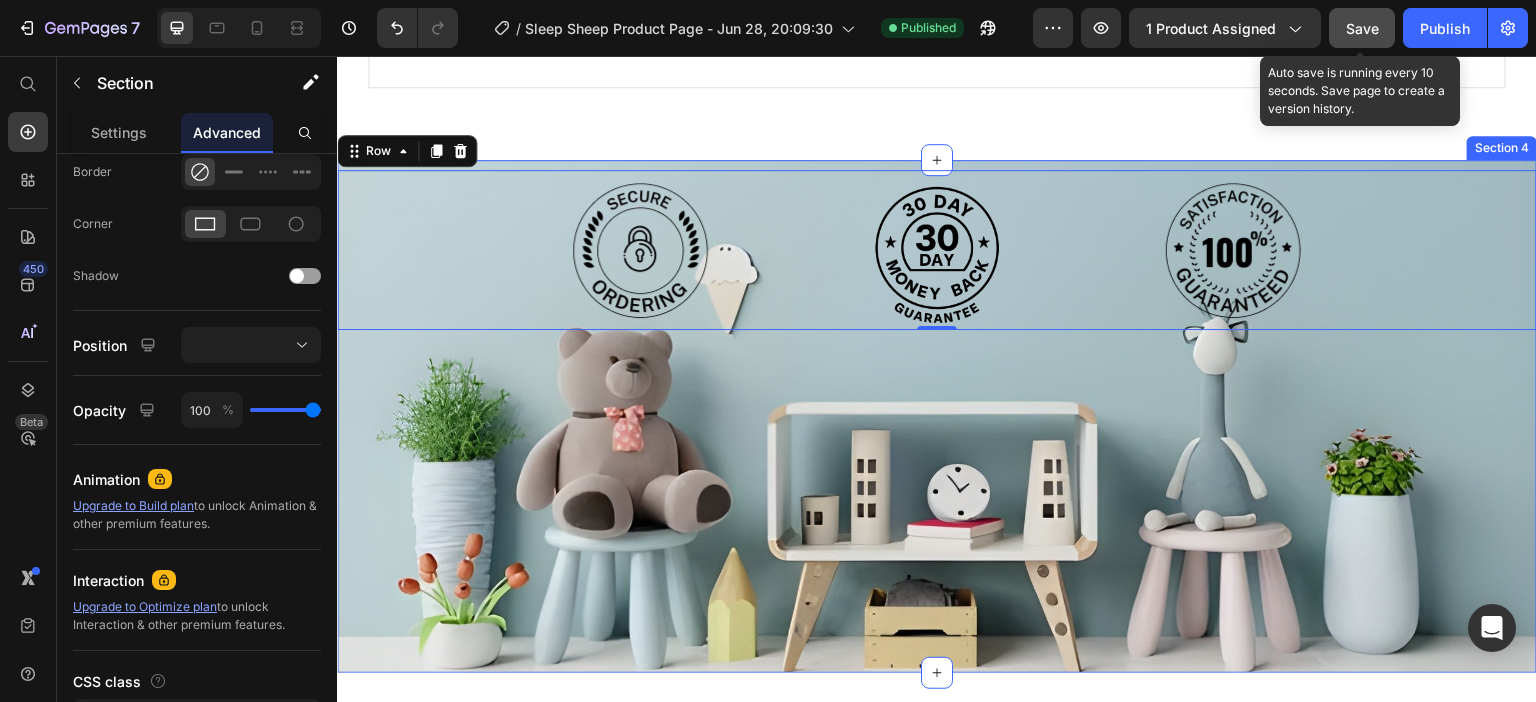 scroll, scrollTop: 0, scrollLeft: 0, axis: both 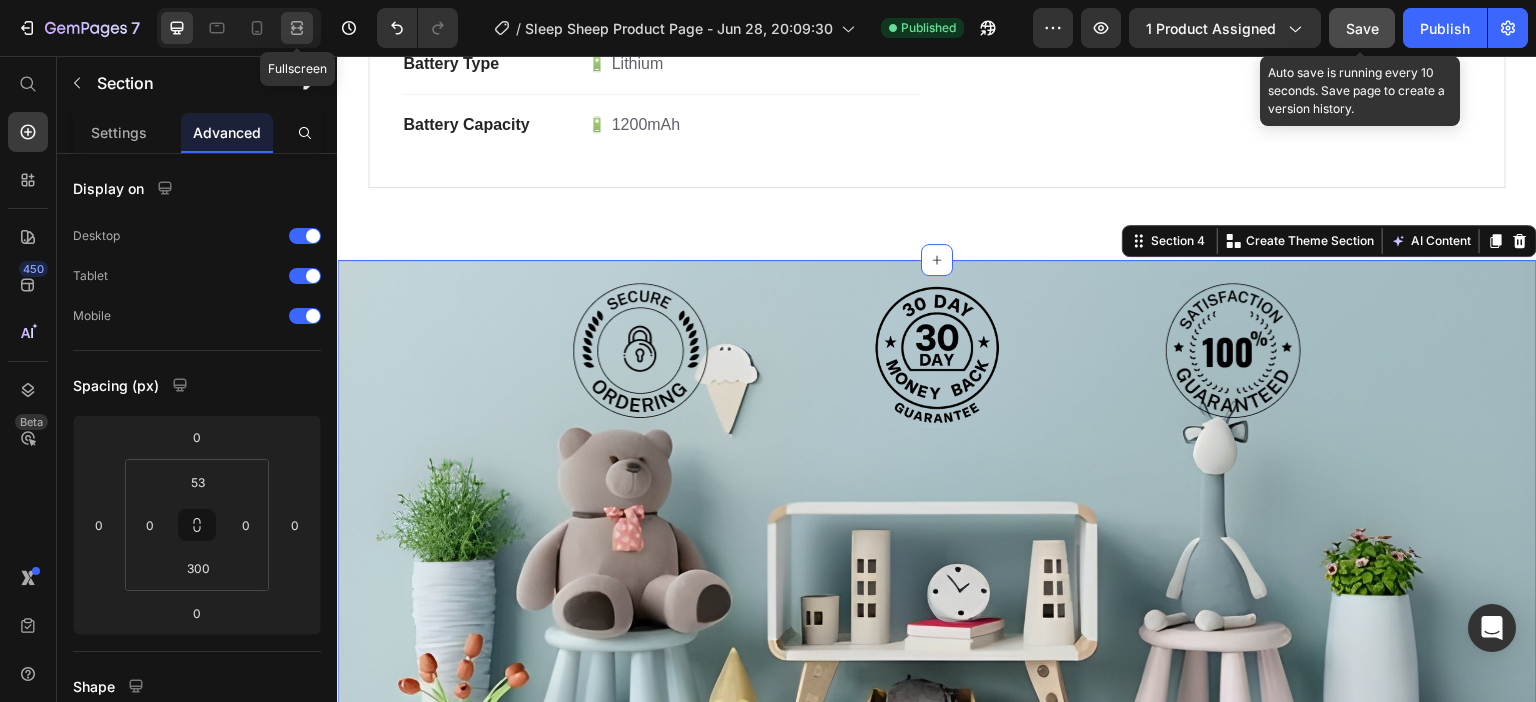 click 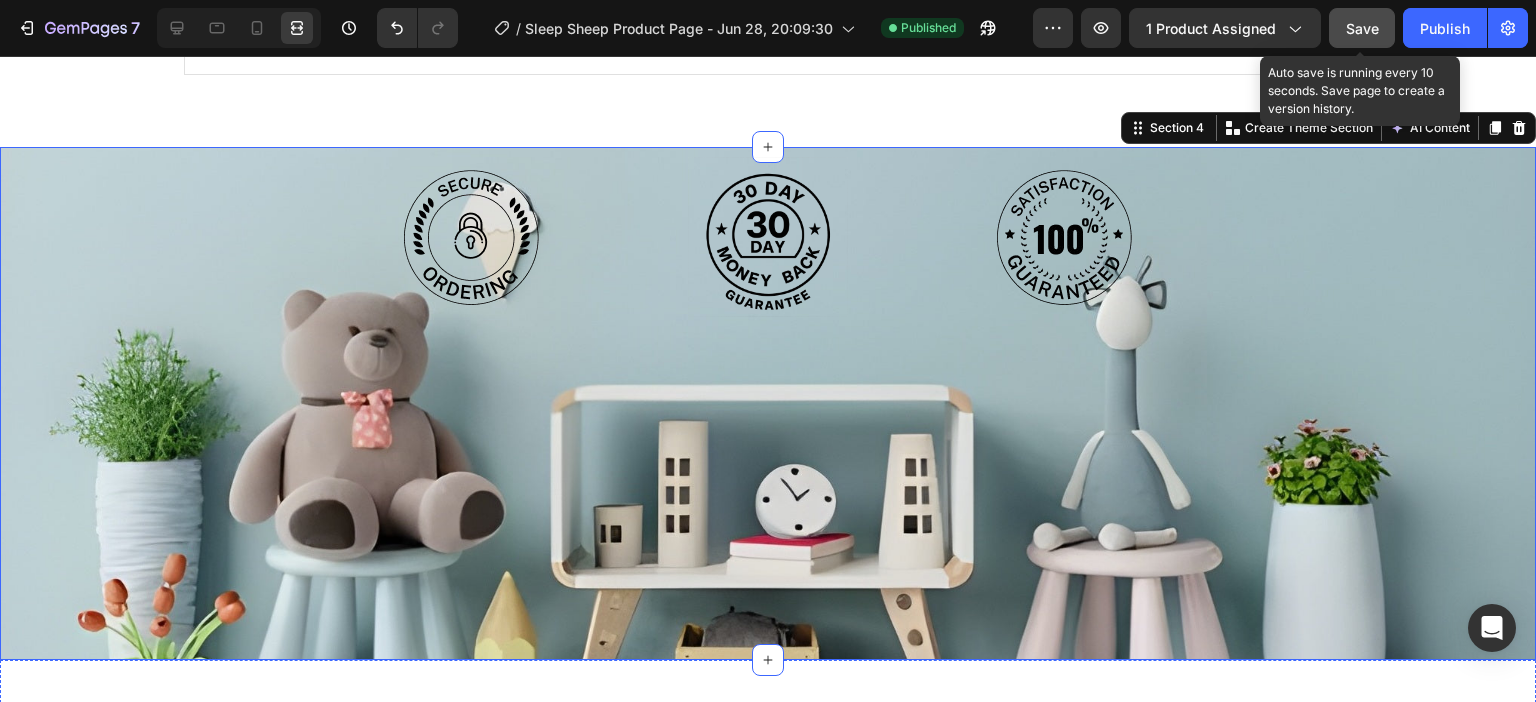 scroll, scrollTop: 2346, scrollLeft: 0, axis: vertical 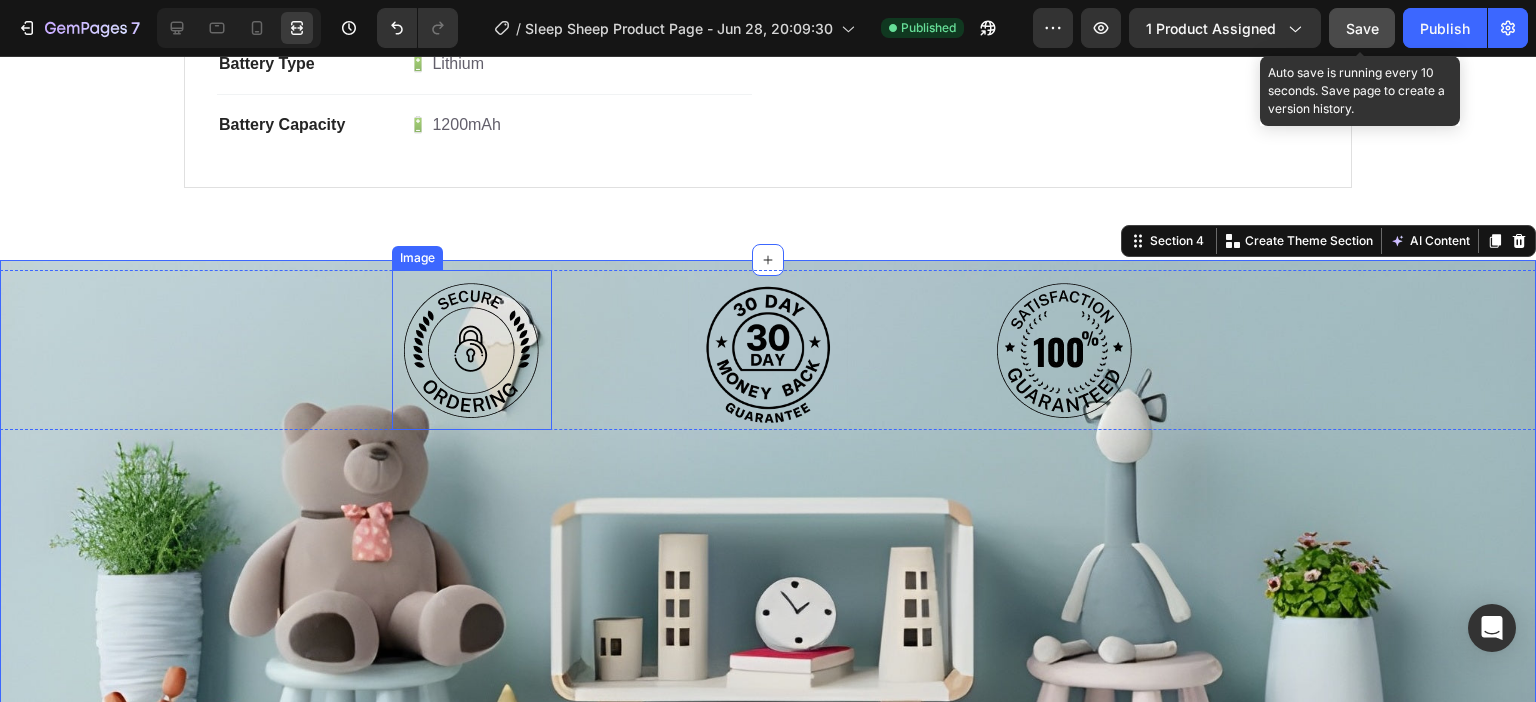 click at bounding box center [472, 350] 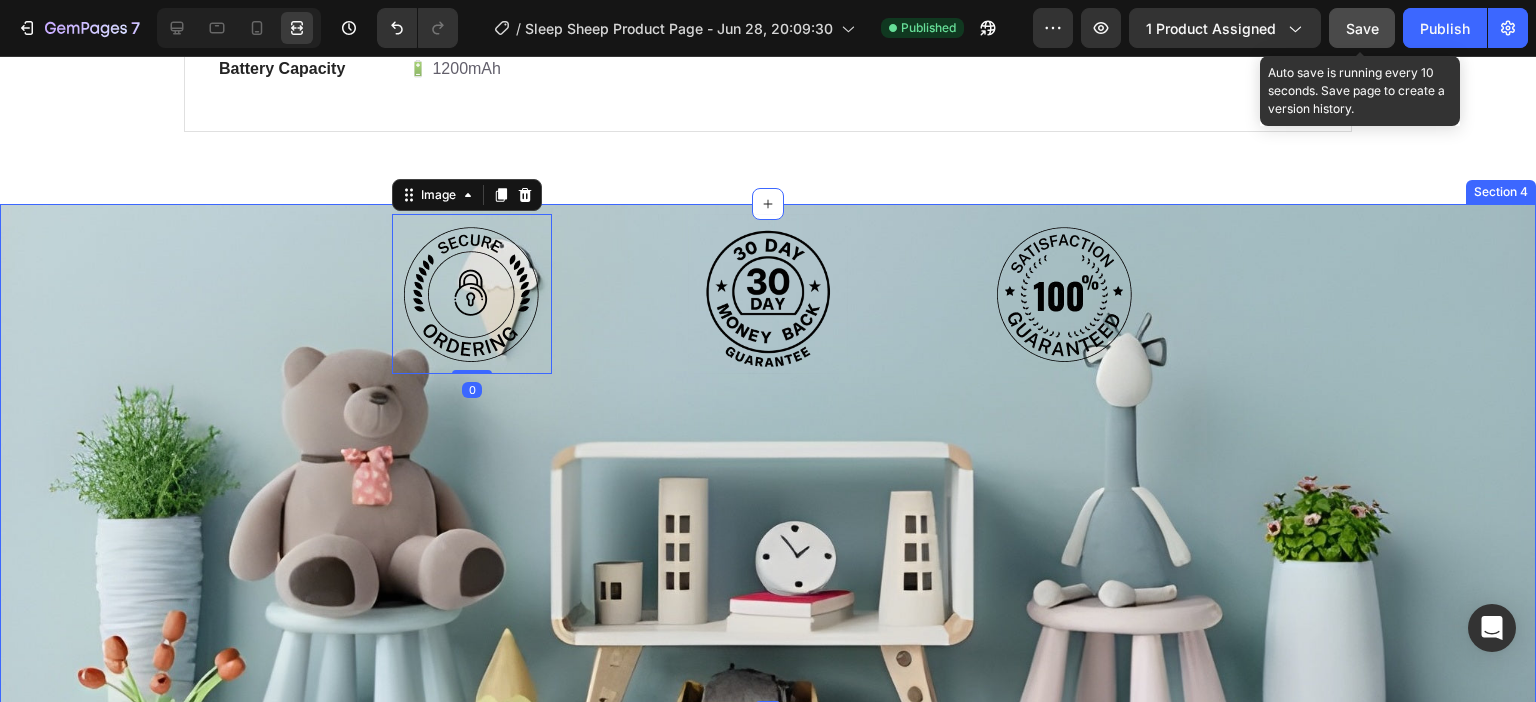 scroll, scrollTop: 2446, scrollLeft: 0, axis: vertical 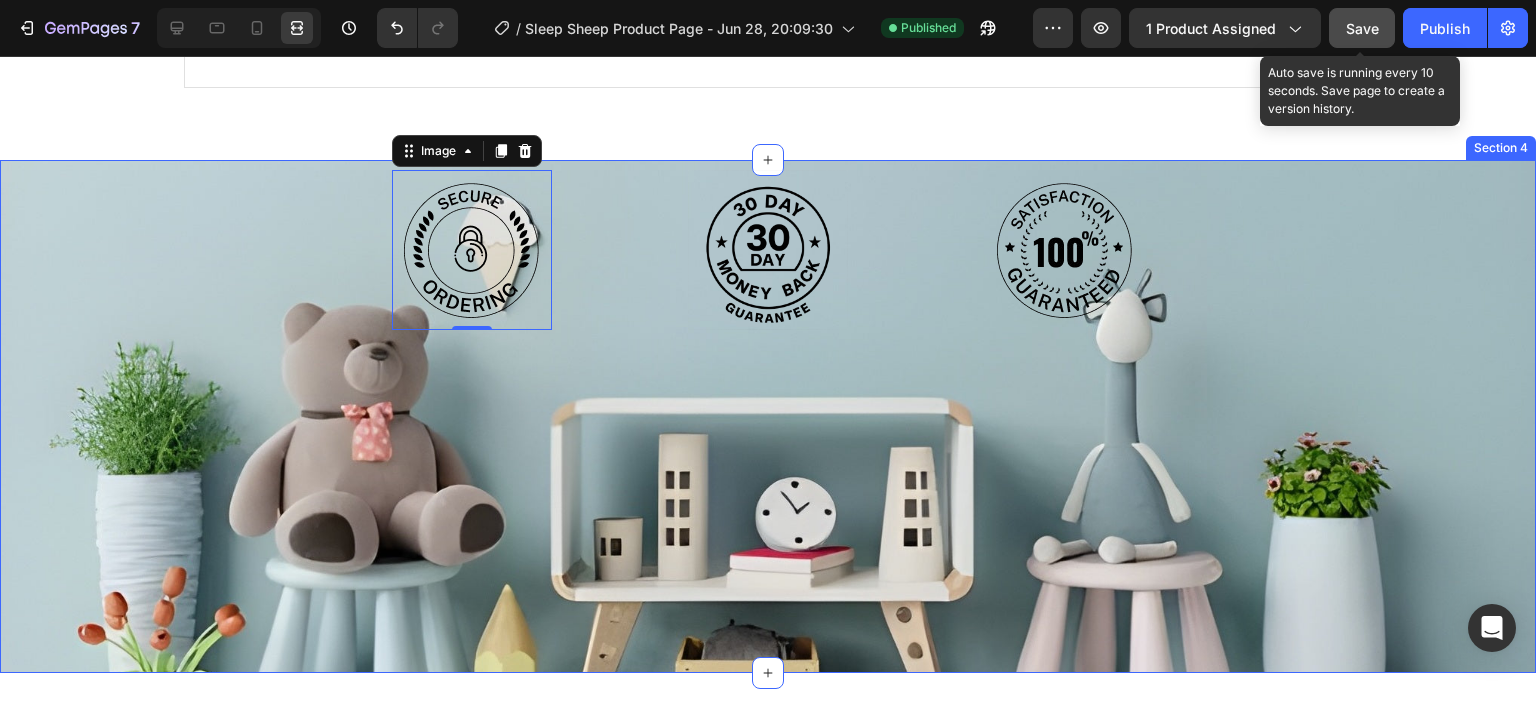 click on "Image   0 Image Image Row" at bounding box center (768, 293) 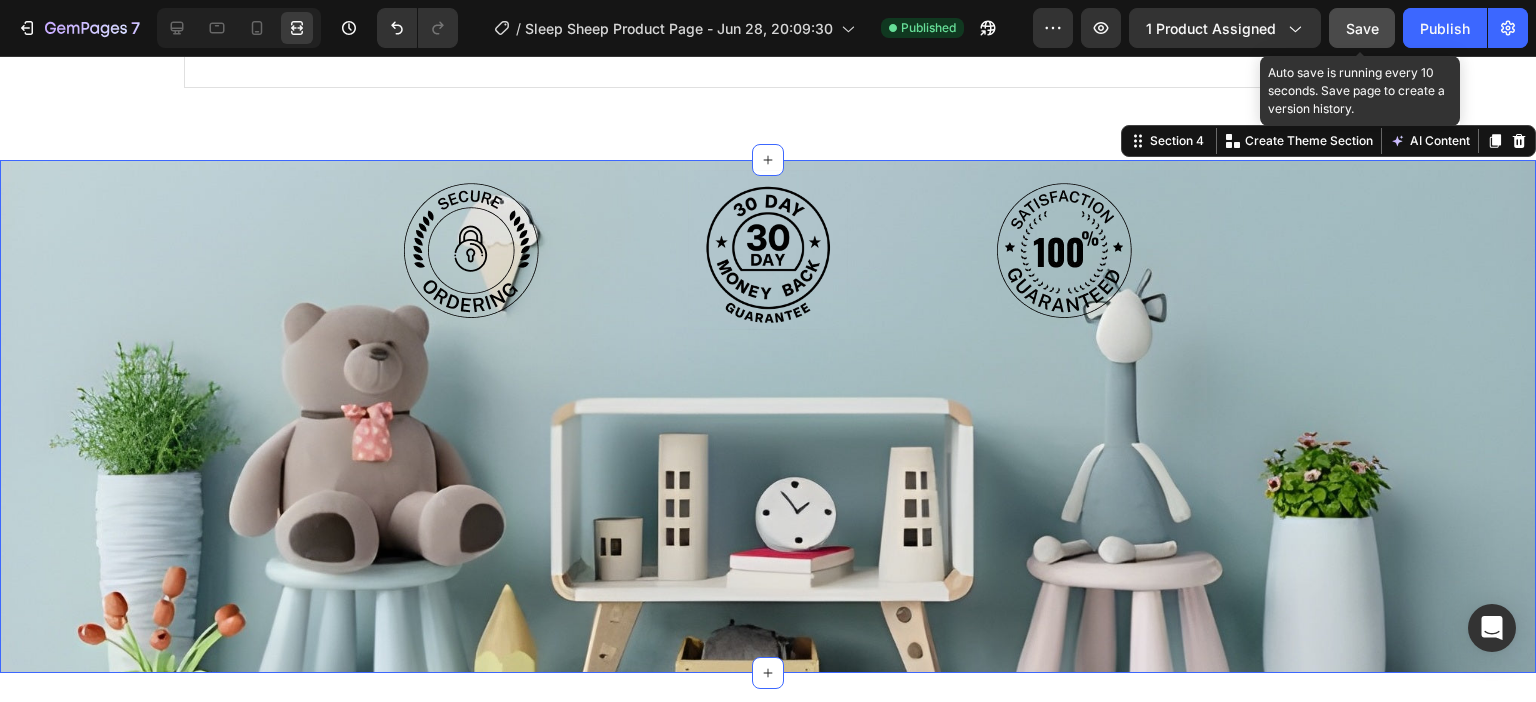 click on "Image Image Image Row" at bounding box center (768, 293) 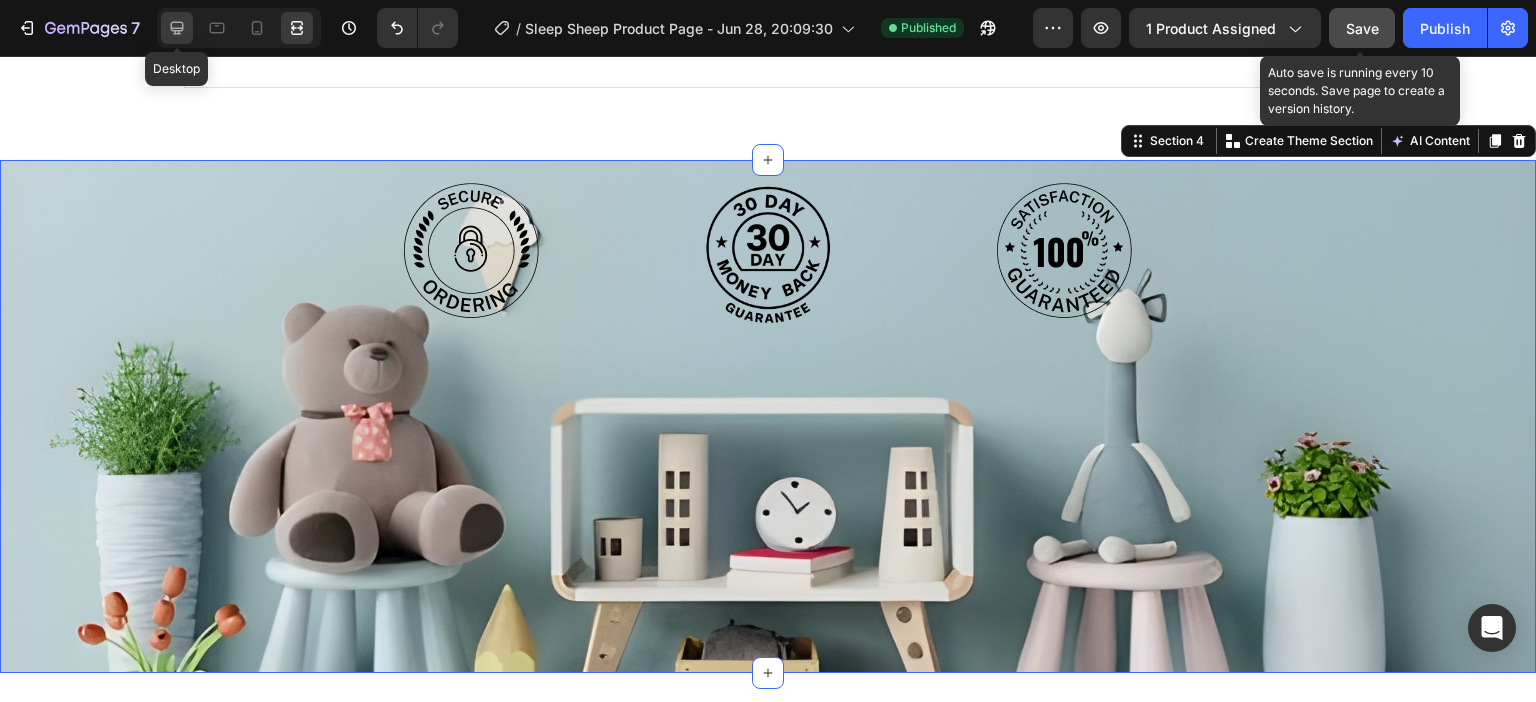 click 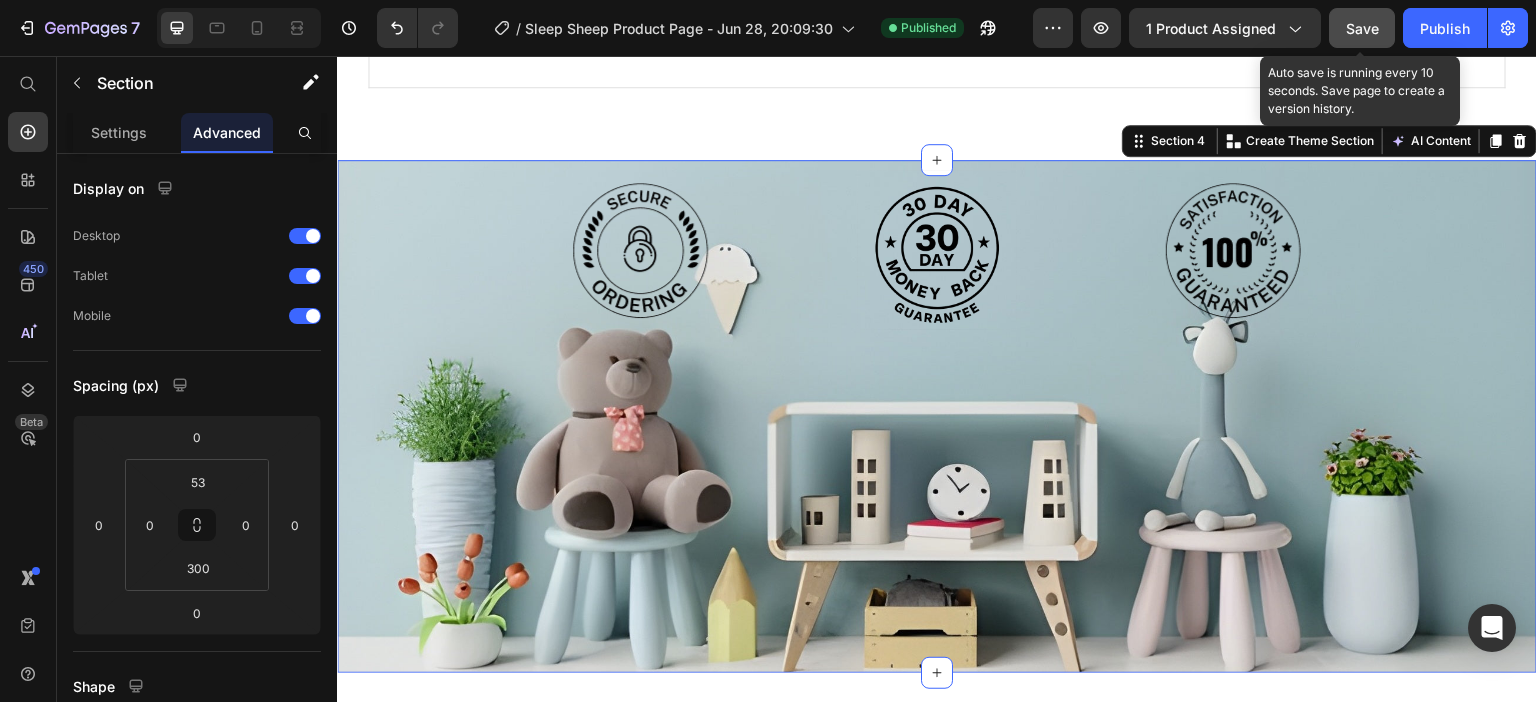 click on "Image Image Image Row Section 4   You can create reusable sections Create Theme Section AI Content Write with GemAI What would you like to describe here? Tone and Voice Persuasive Product Sleep Sheep Show more Generate" at bounding box center [937, 416] 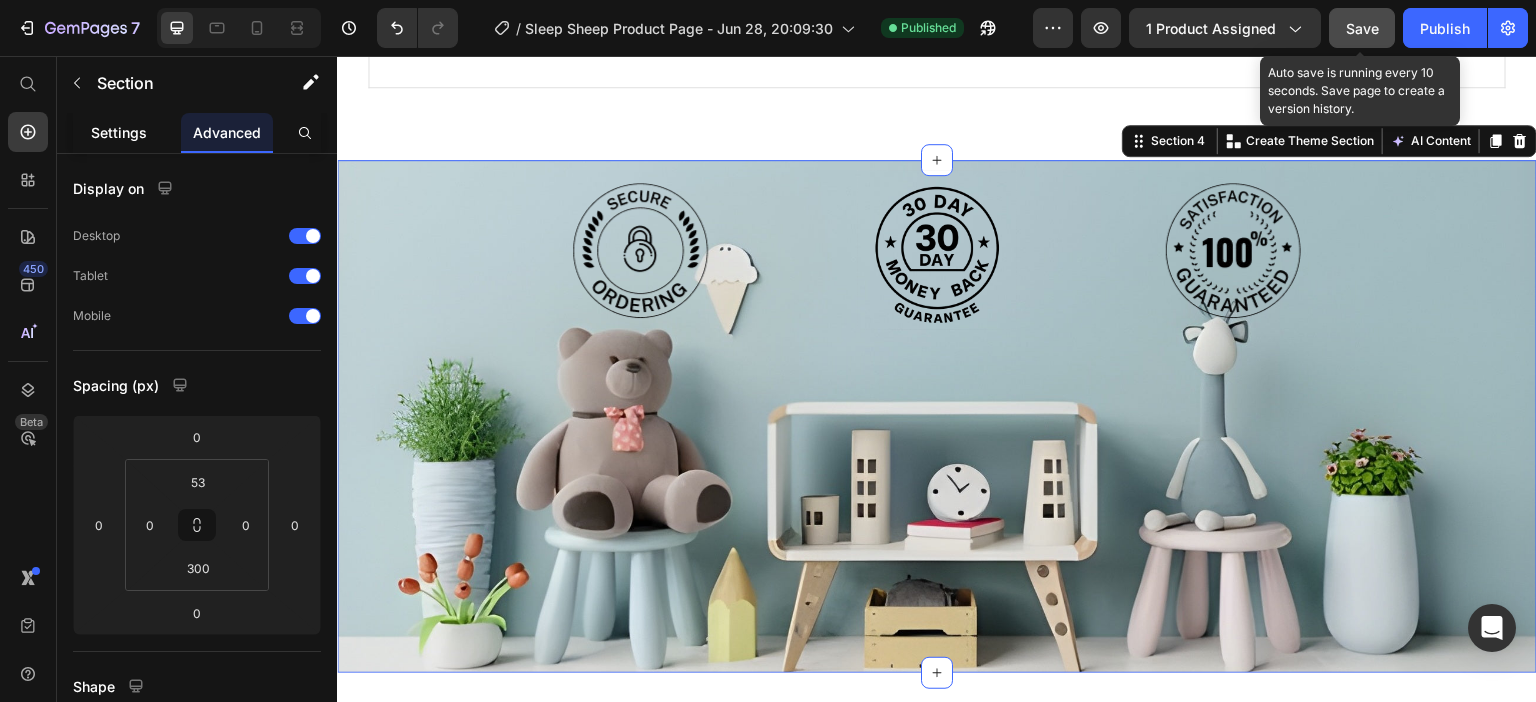 click on "Settings" at bounding box center (119, 132) 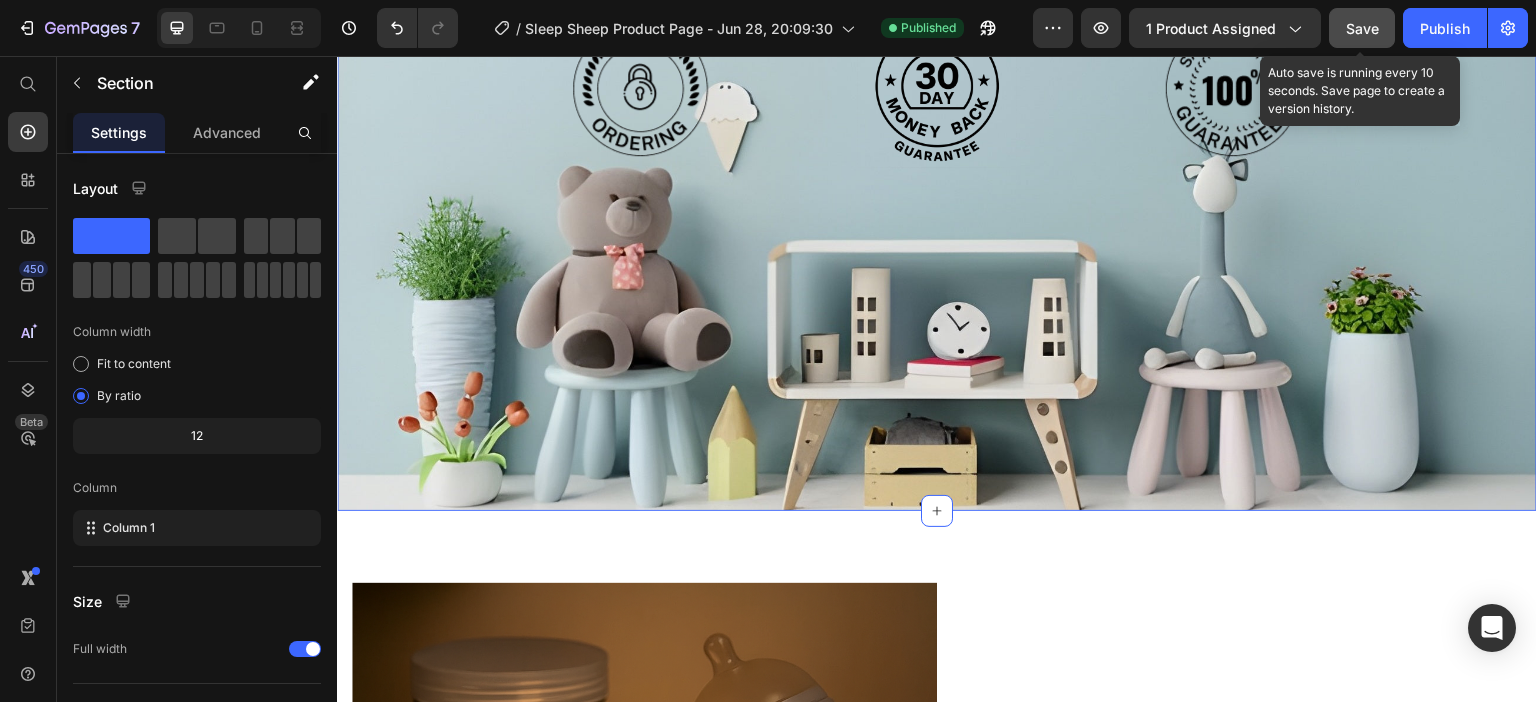 scroll, scrollTop: 2946, scrollLeft: 0, axis: vertical 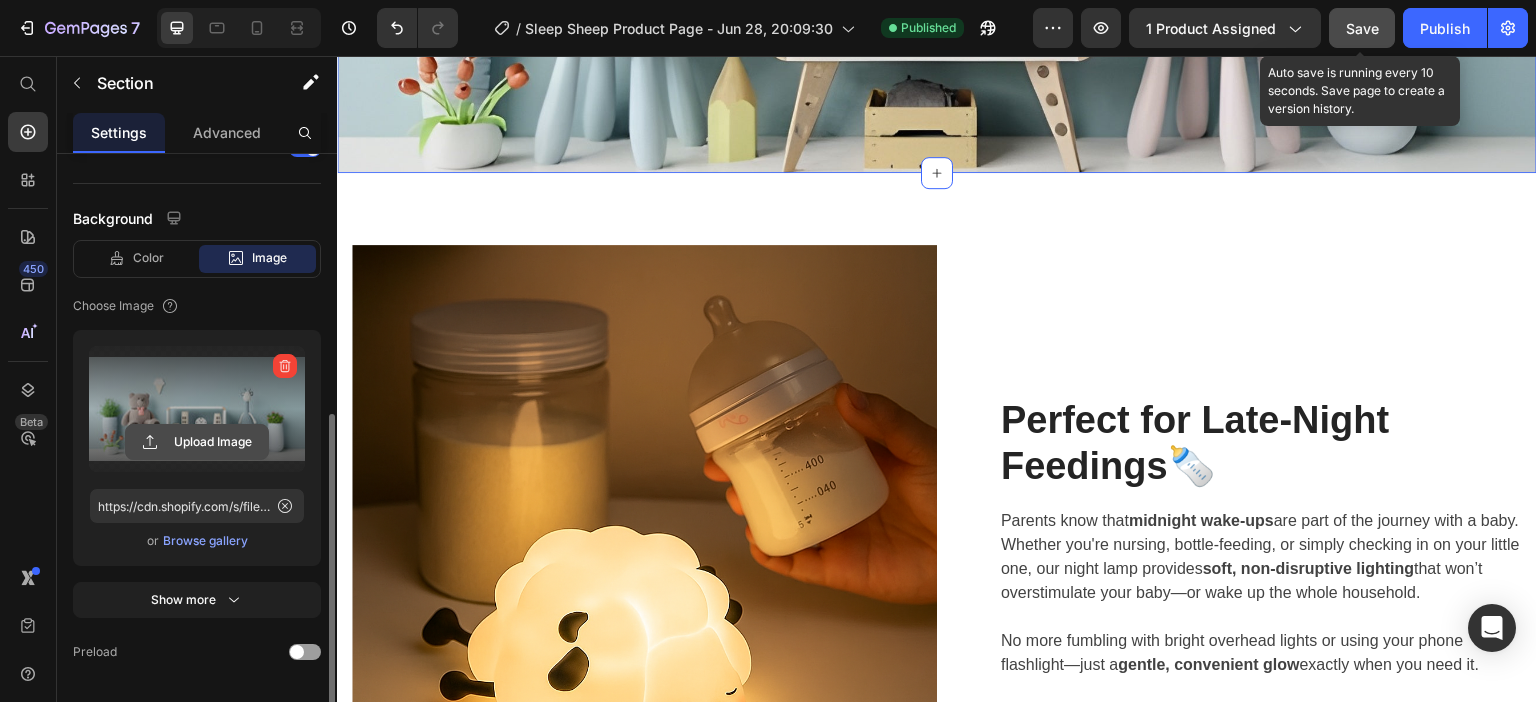 click 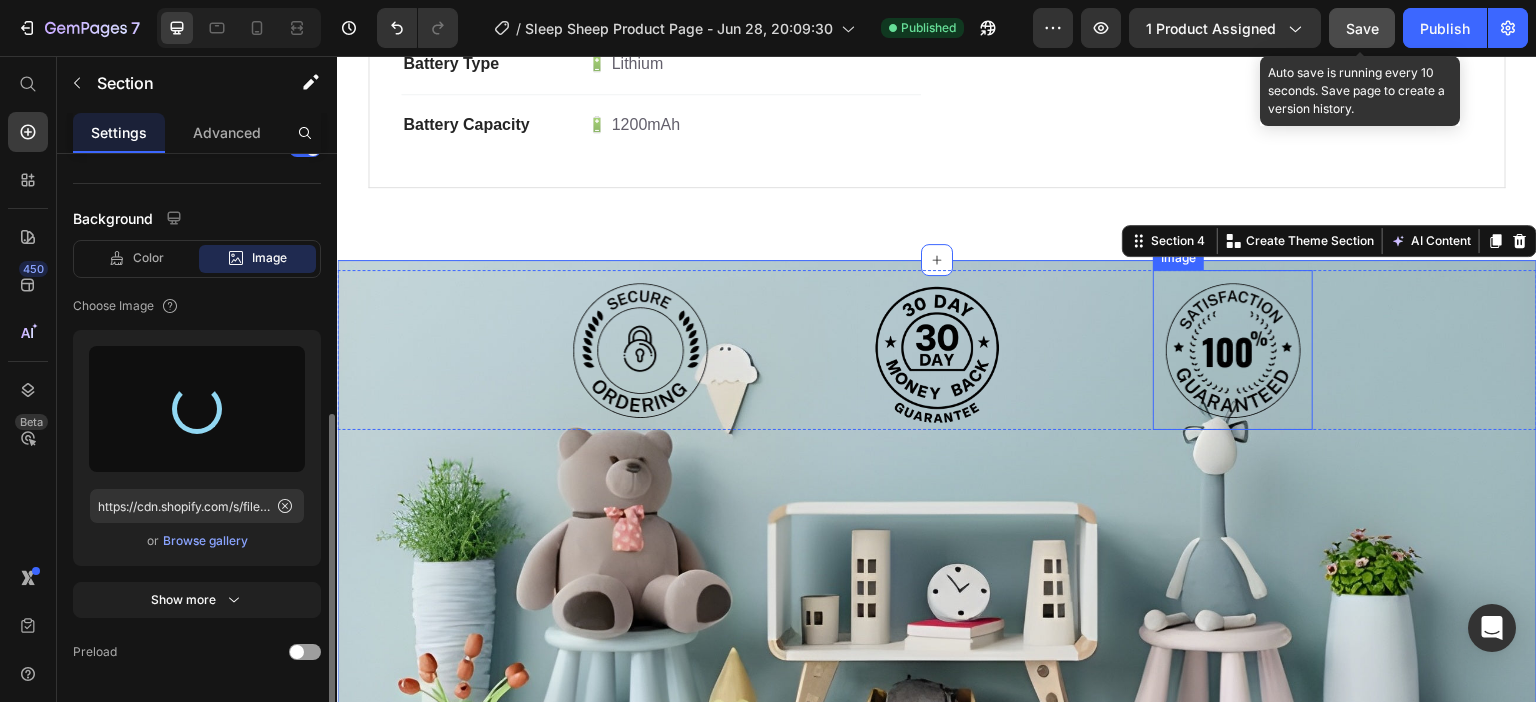 scroll, scrollTop: 2446, scrollLeft: 0, axis: vertical 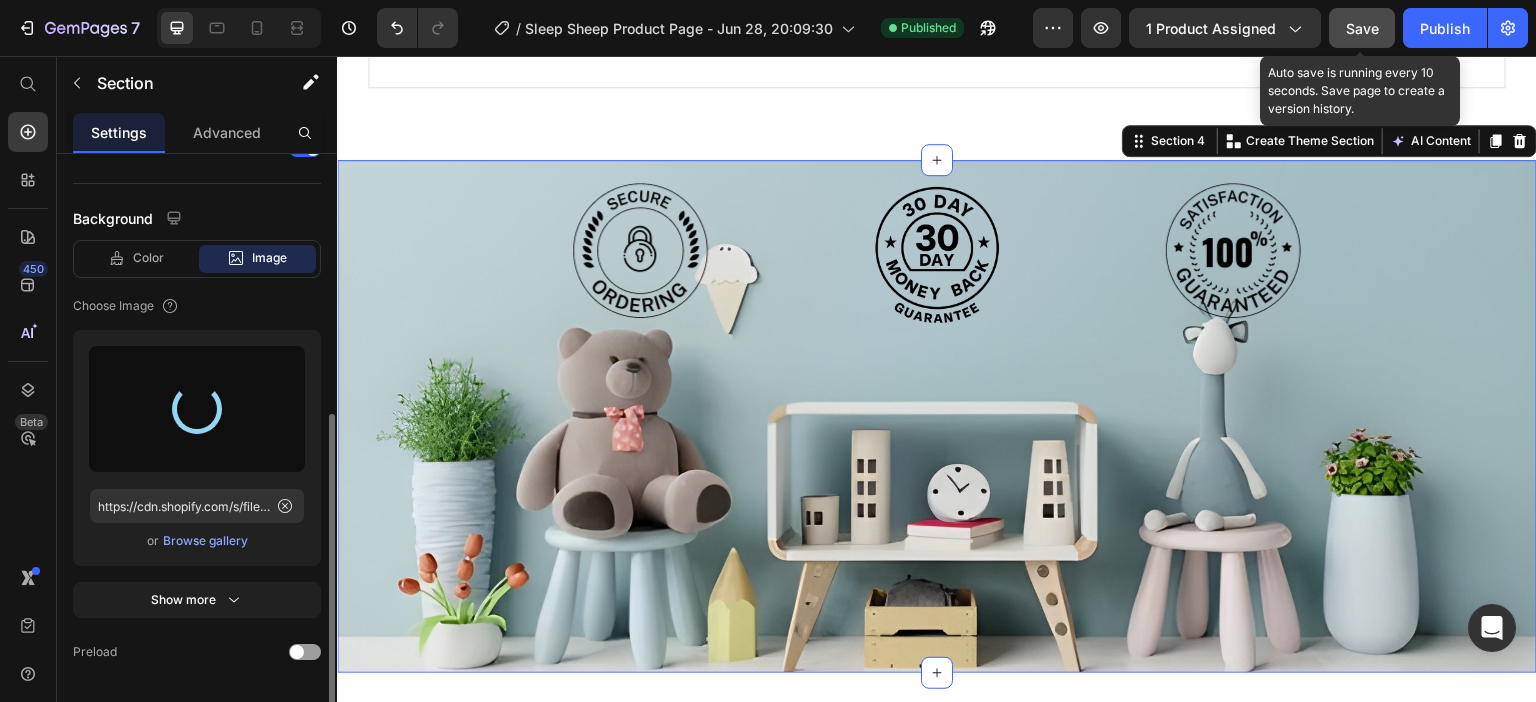 type on "https://cdn.shopify.com/s/files/1/0671/7649/7327/files/gempages_552700203736499315-0a8e82ca-9f86-45e0-9dd0-cc5aa7f65766.jpg" 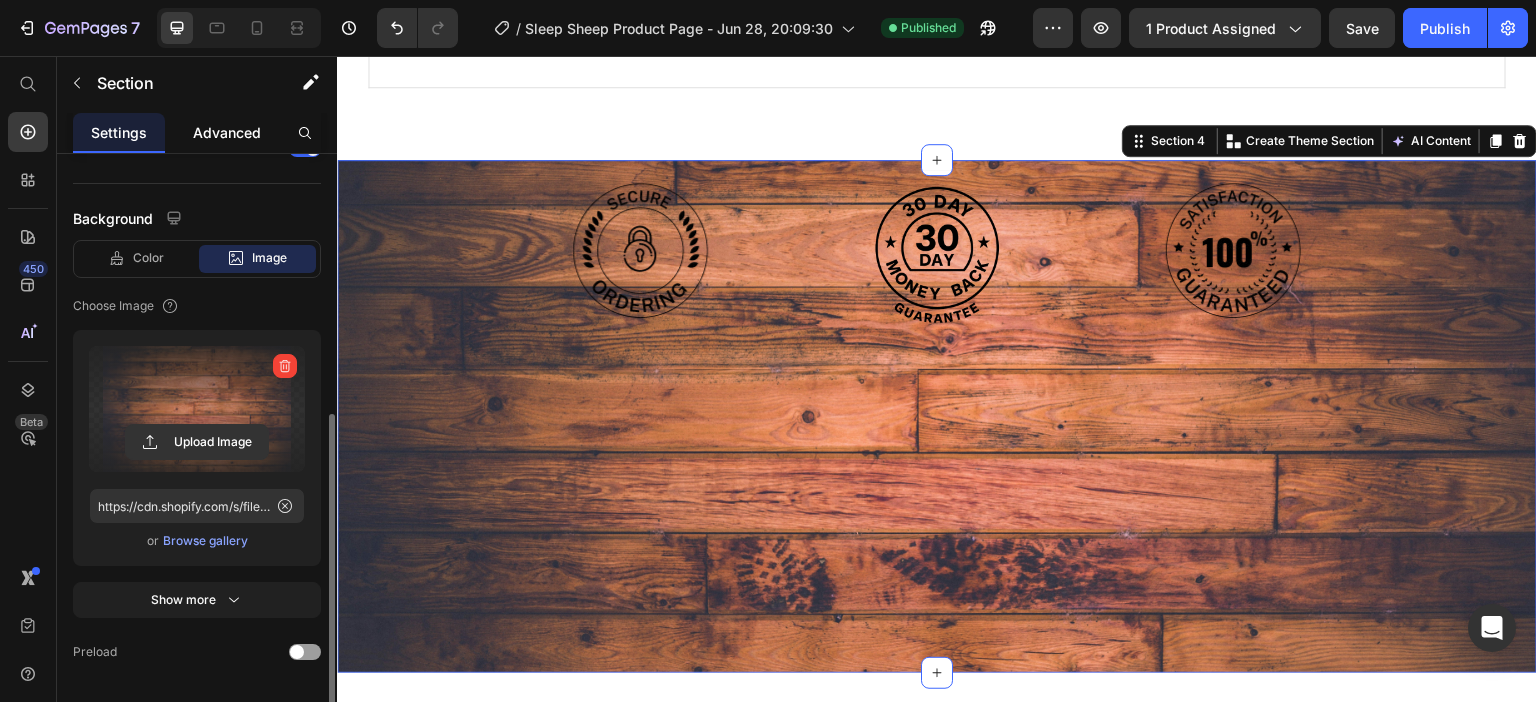 click on "Advanced" 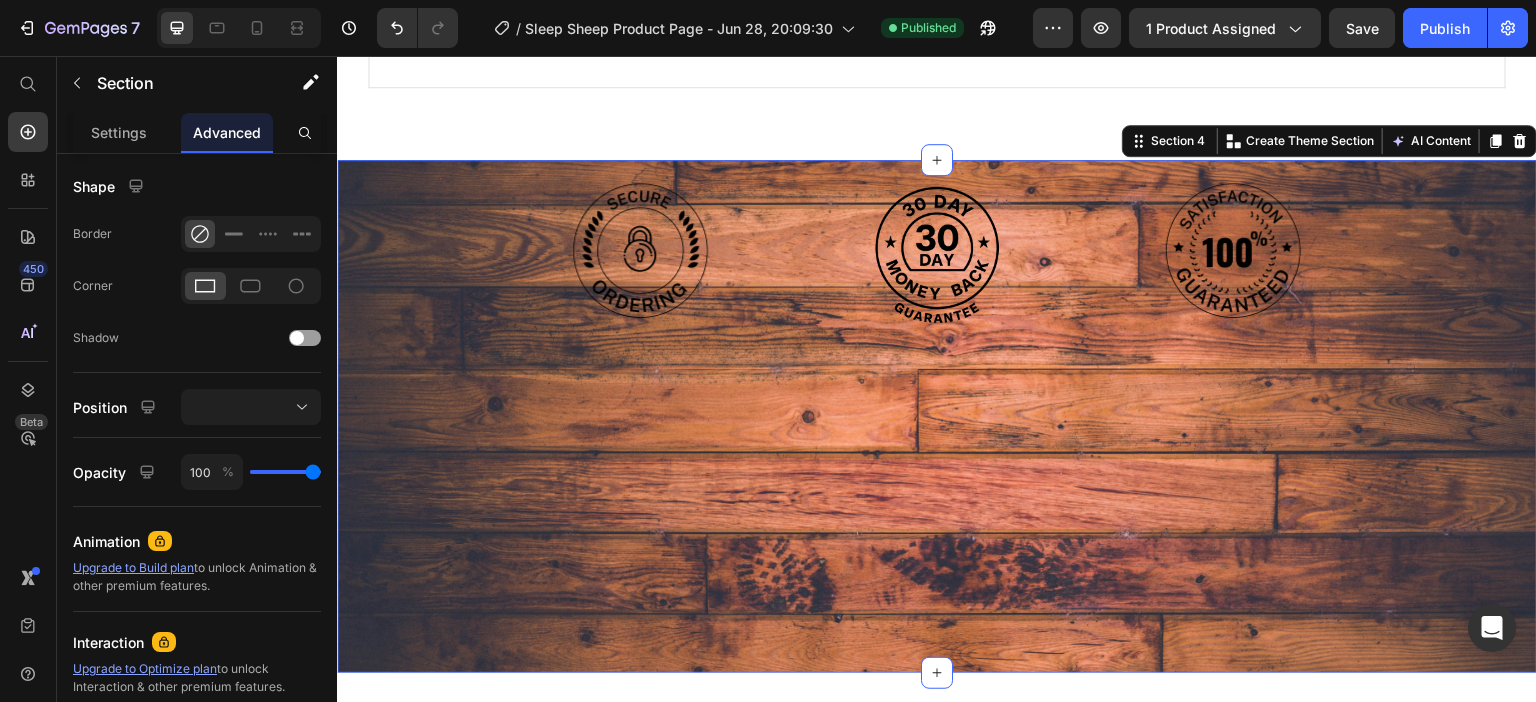 scroll, scrollTop: 0, scrollLeft: 0, axis: both 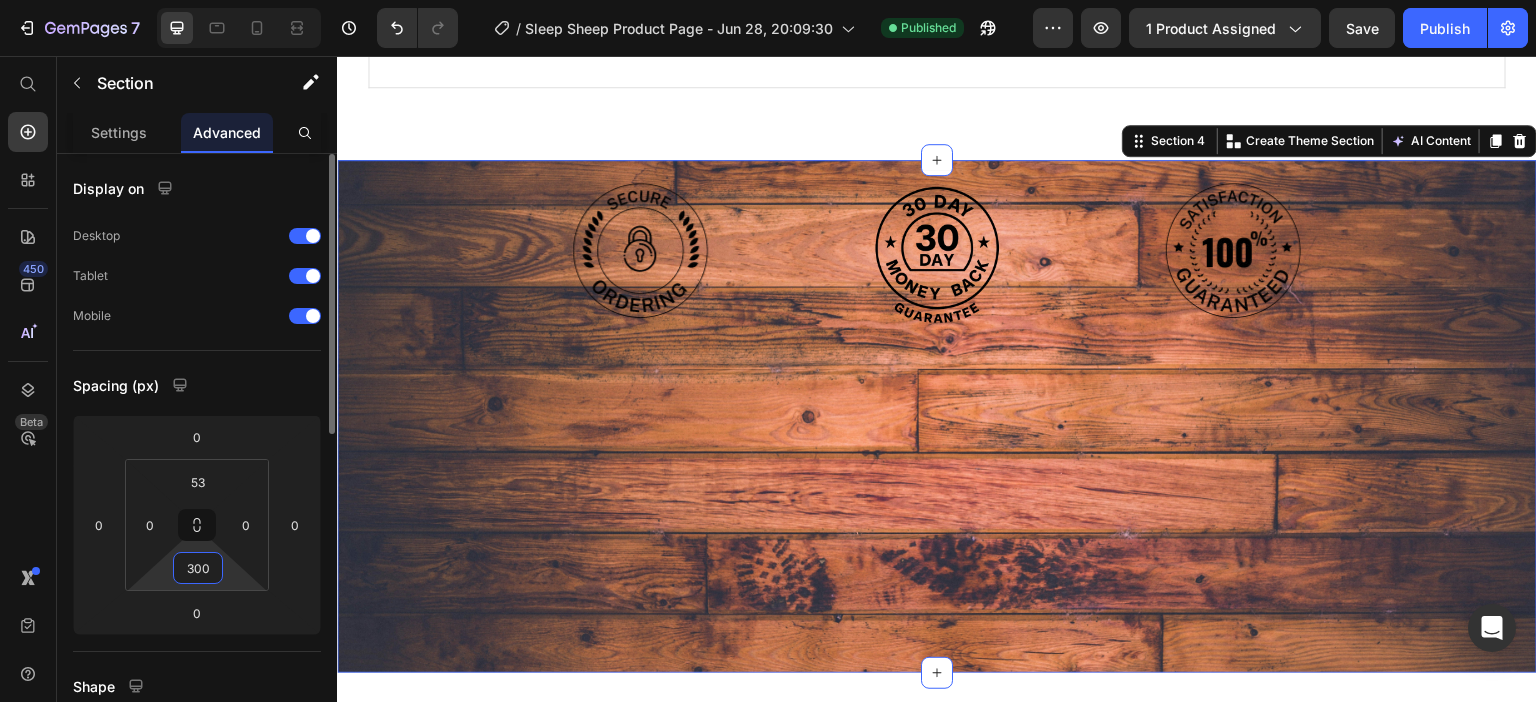 click on "300" at bounding box center (198, 568) 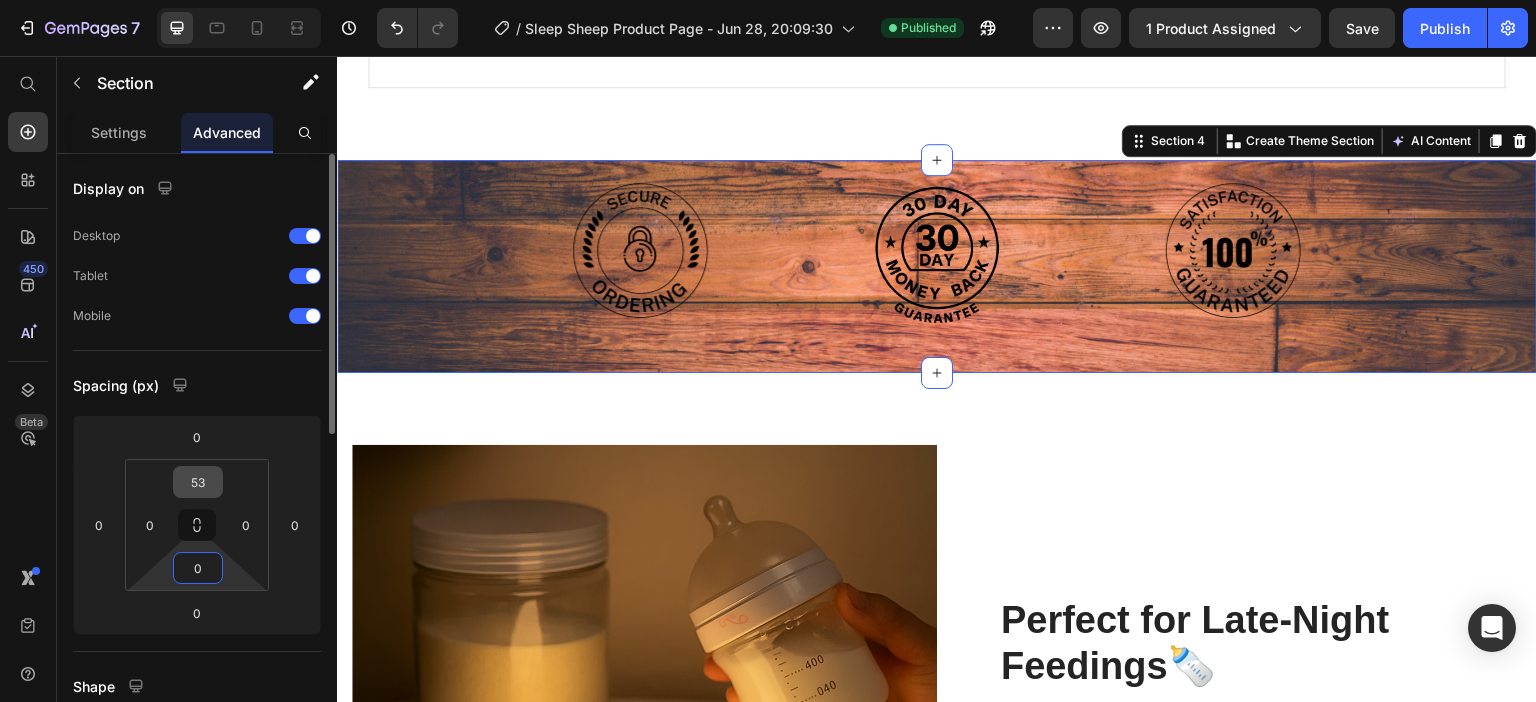 type on "0" 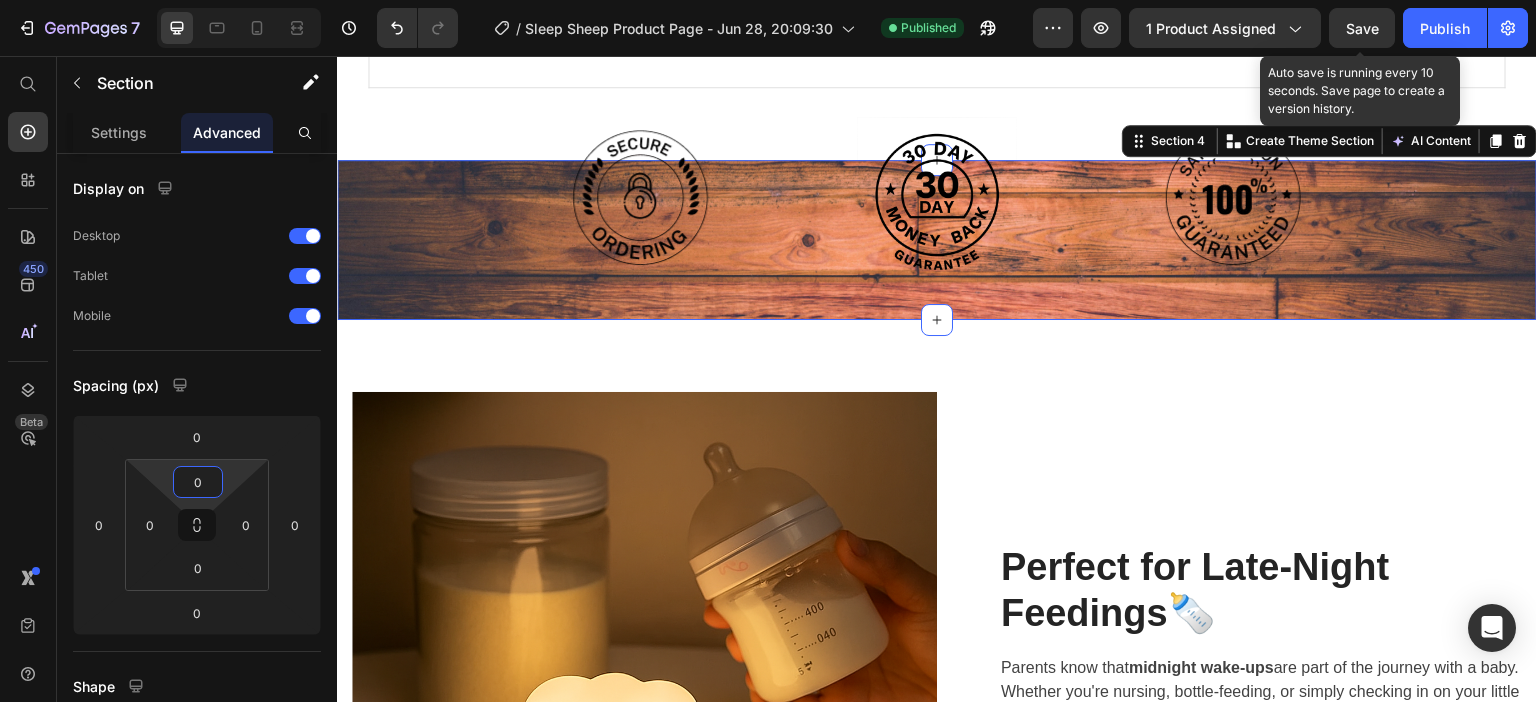 type on "0" 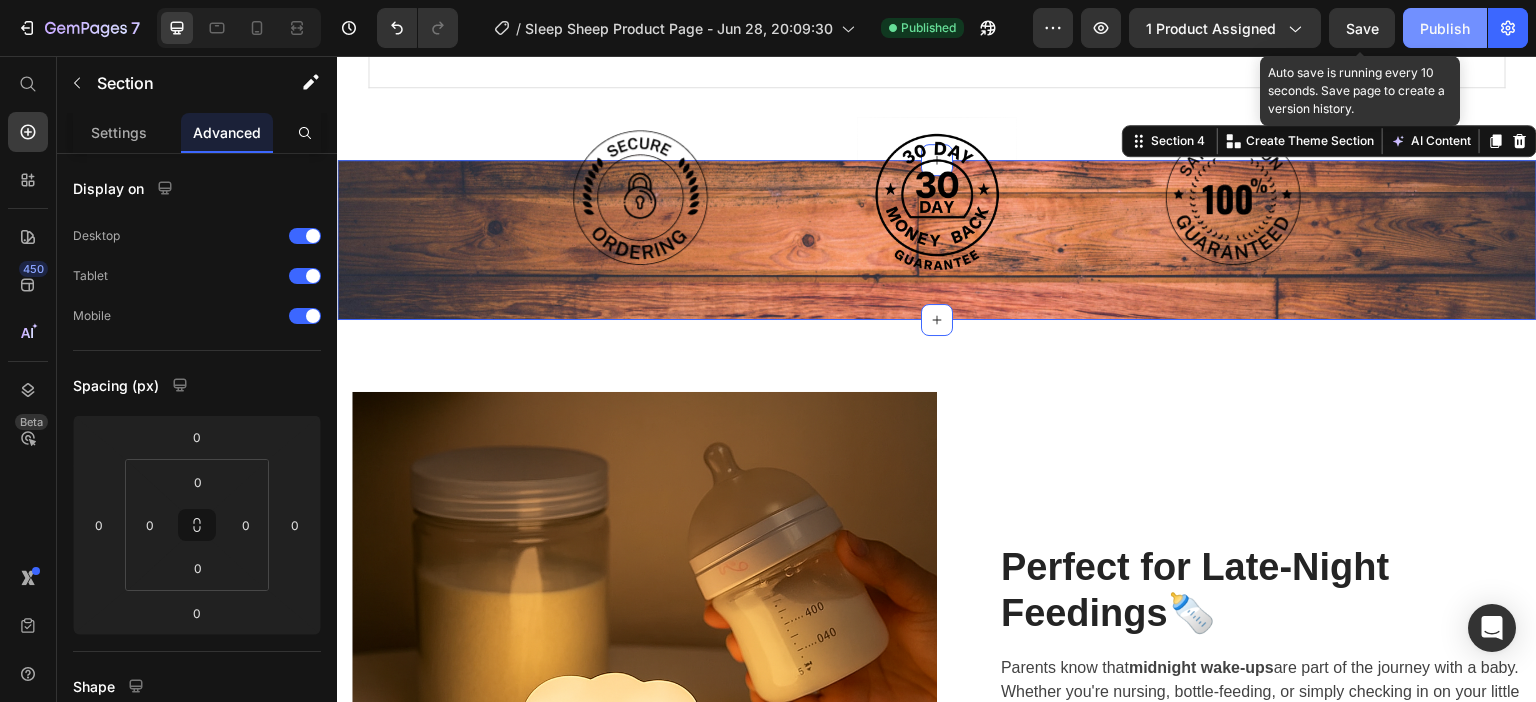 drag, startPoint x: 1337, startPoint y: 30, endPoint x: 1420, endPoint y: 25, distance: 83.15047 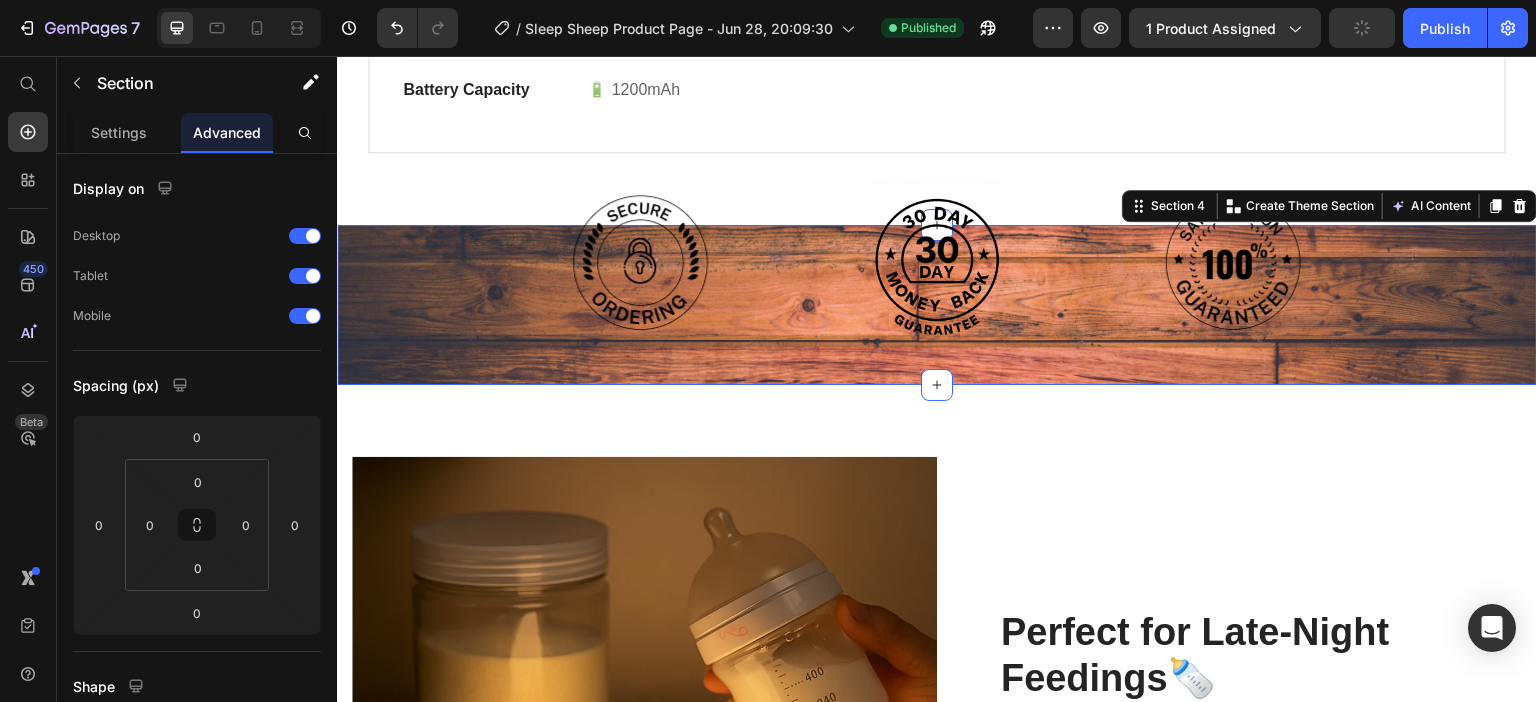 scroll, scrollTop: 2346, scrollLeft: 0, axis: vertical 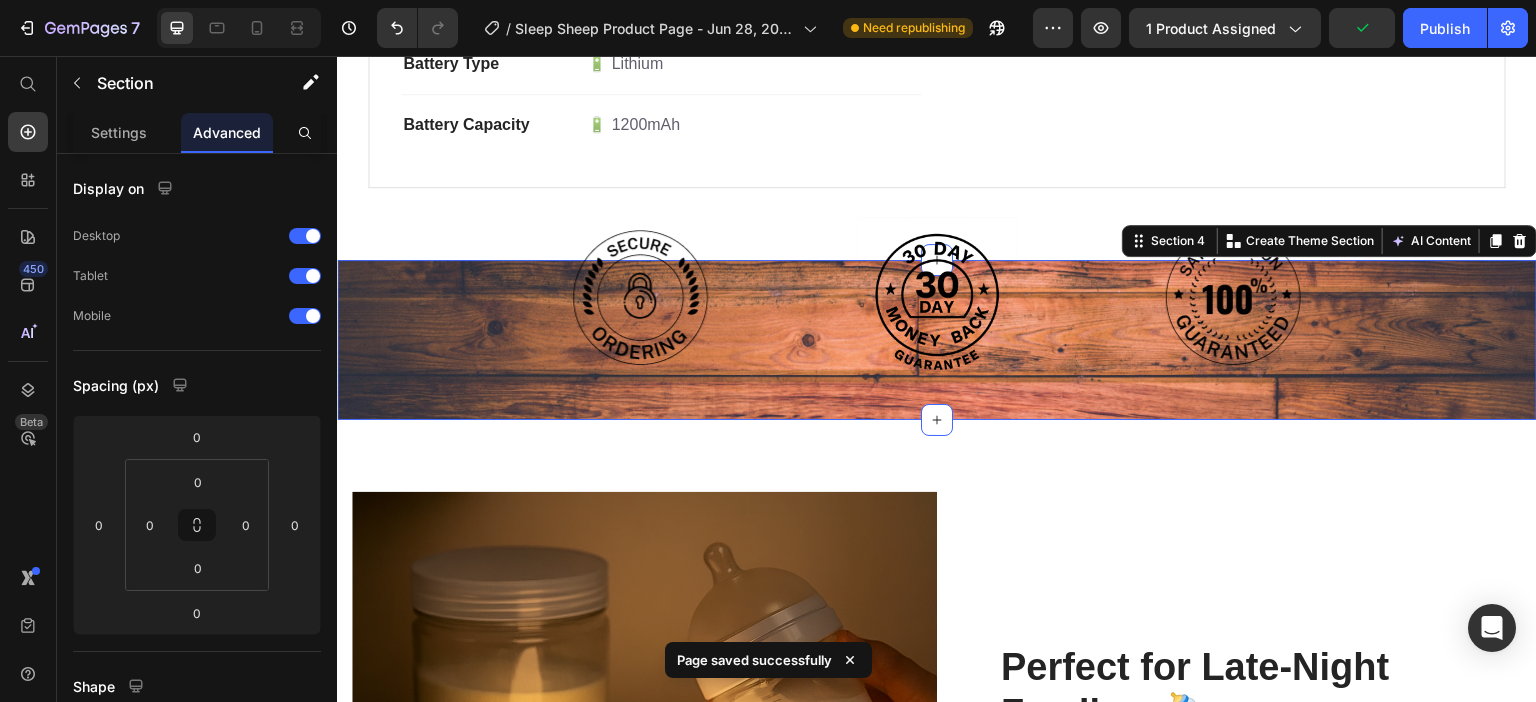 click on "Image Image Image Row" at bounding box center [937, 340] 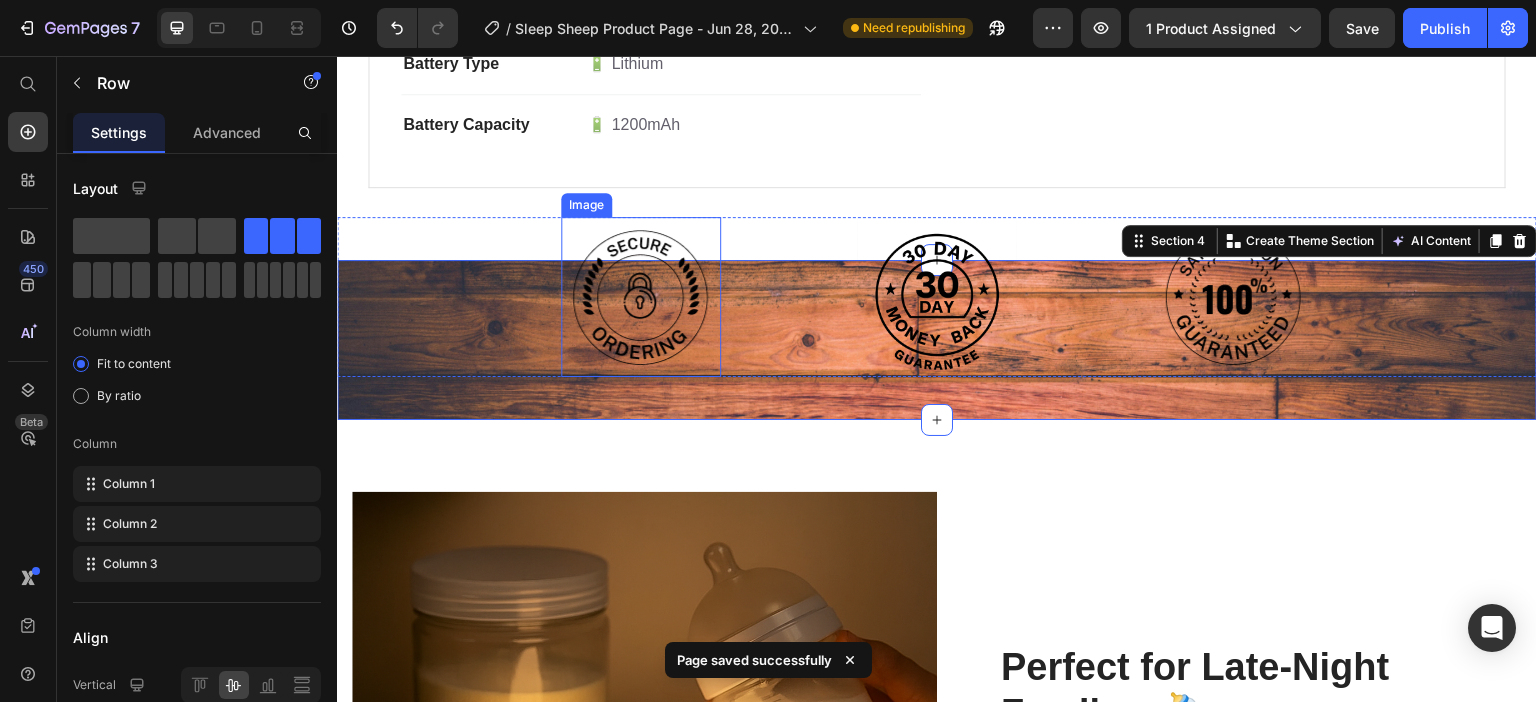 click on "Image Image Image Row" at bounding box center (937, 297) 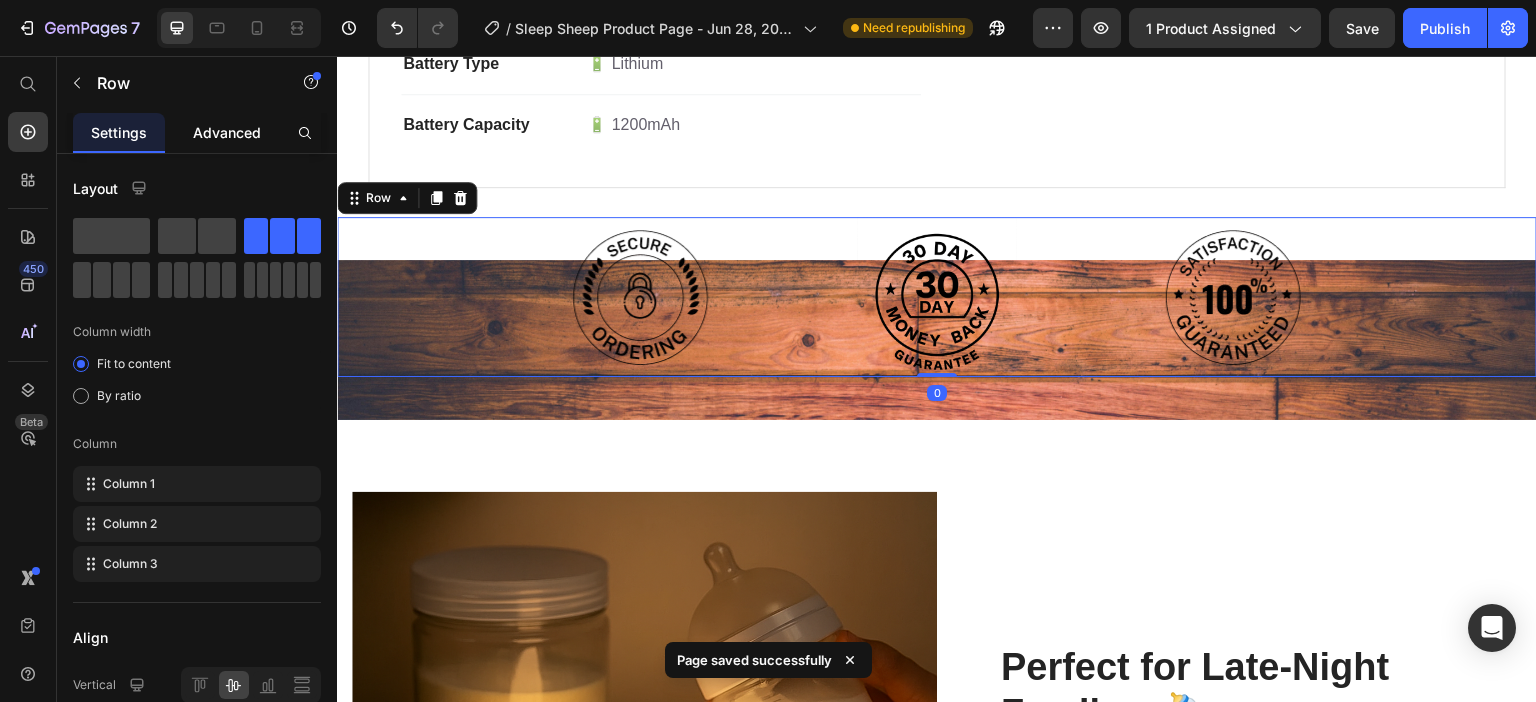 click on "Advanced" at bounding box center (227, 132) 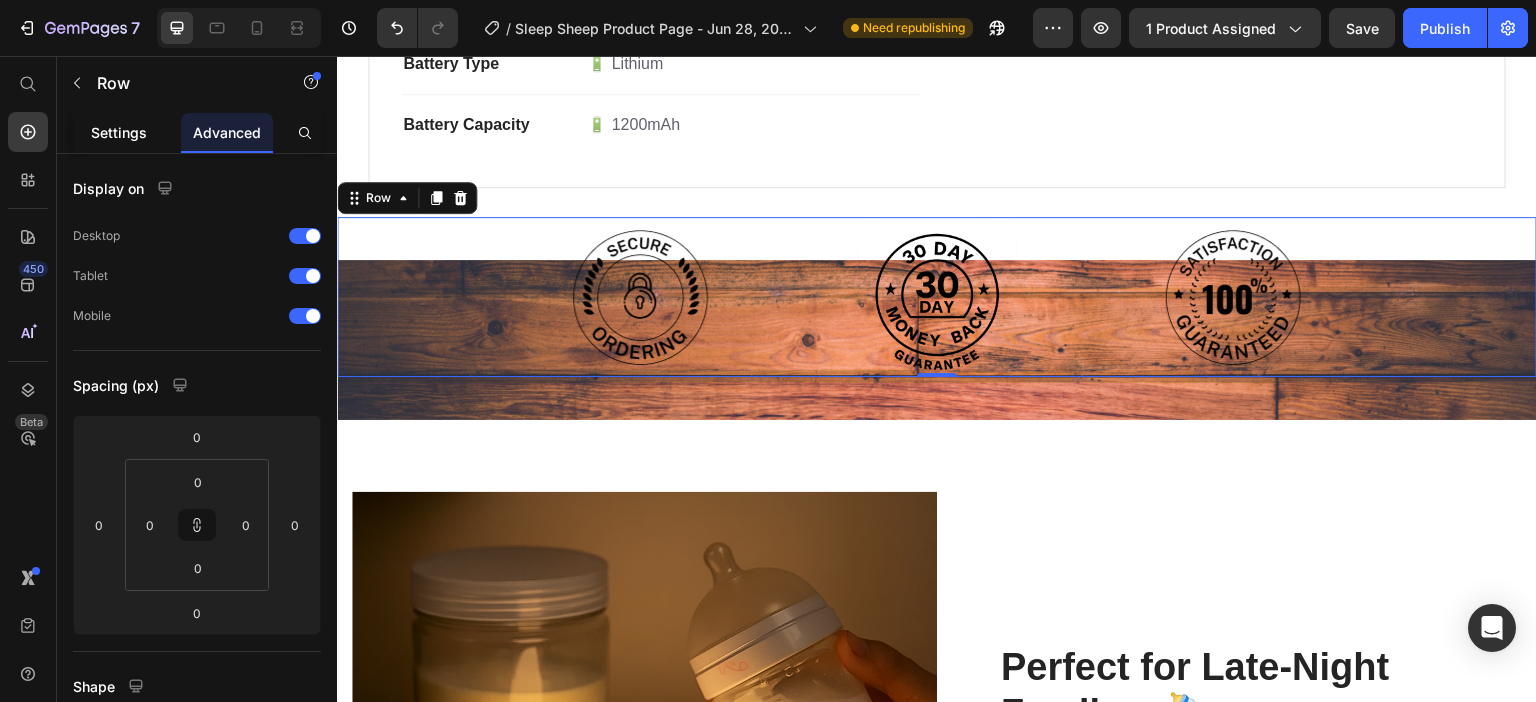 click on "Settings" at bounding box center (119, 132) 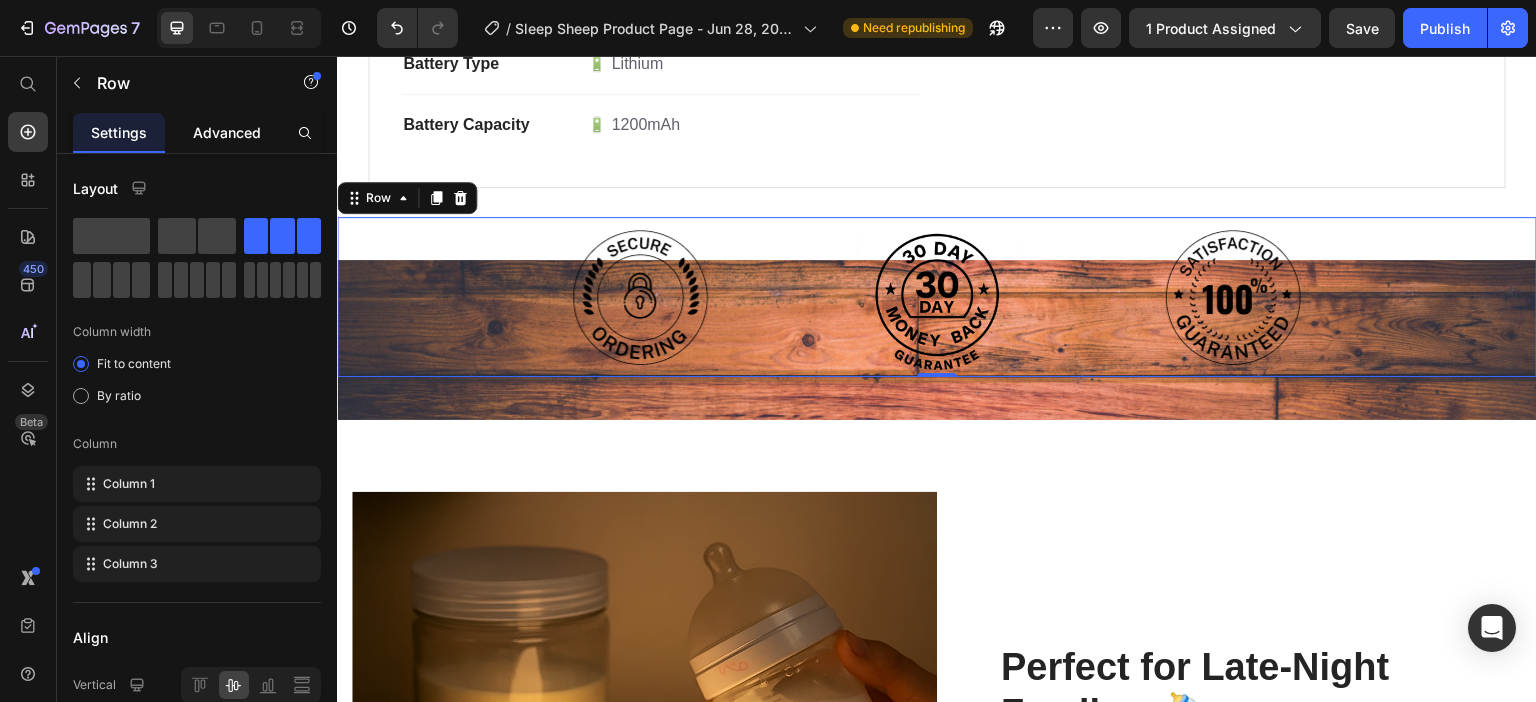 click on "Advanced" at bounding box center (227, 132) 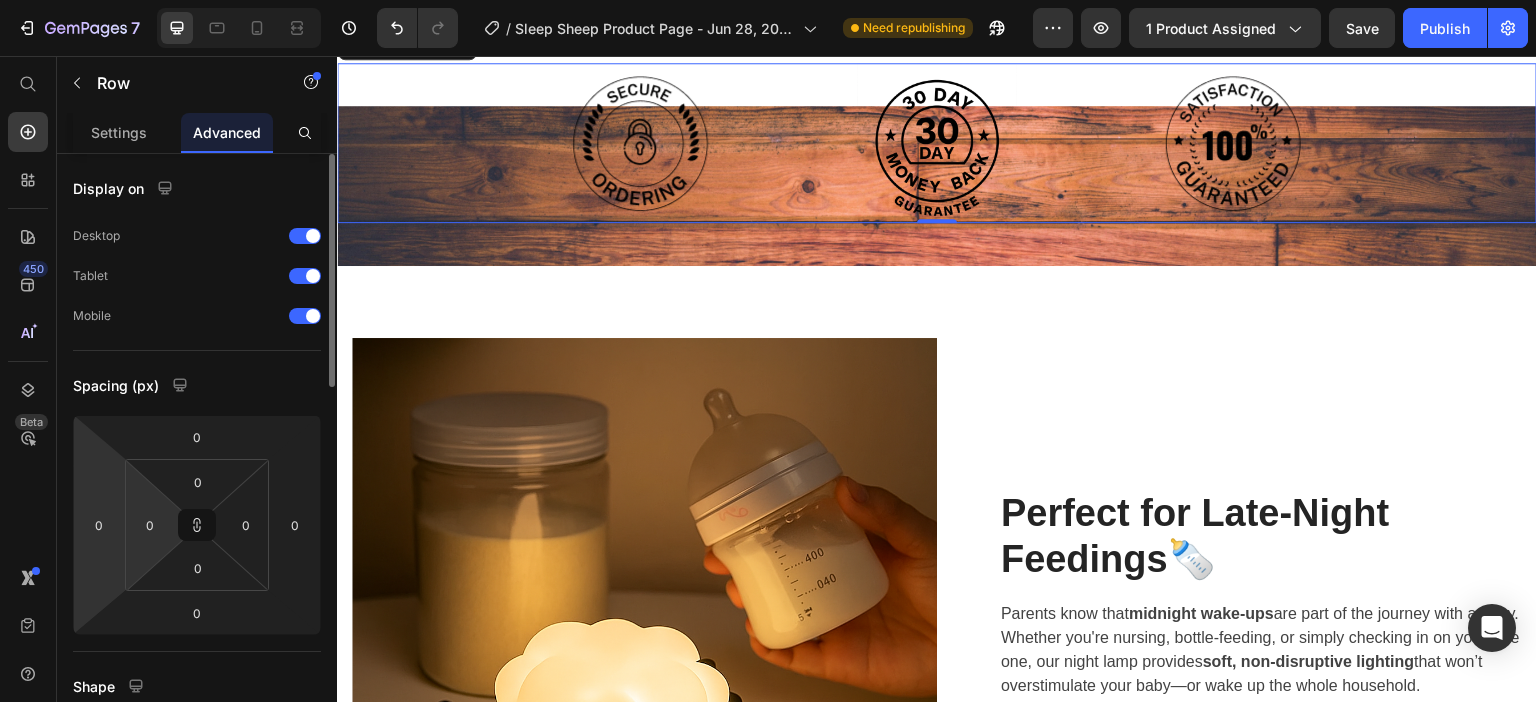 scroll, scrollTop: 2546, scrollLeft: 0, axis: vertical 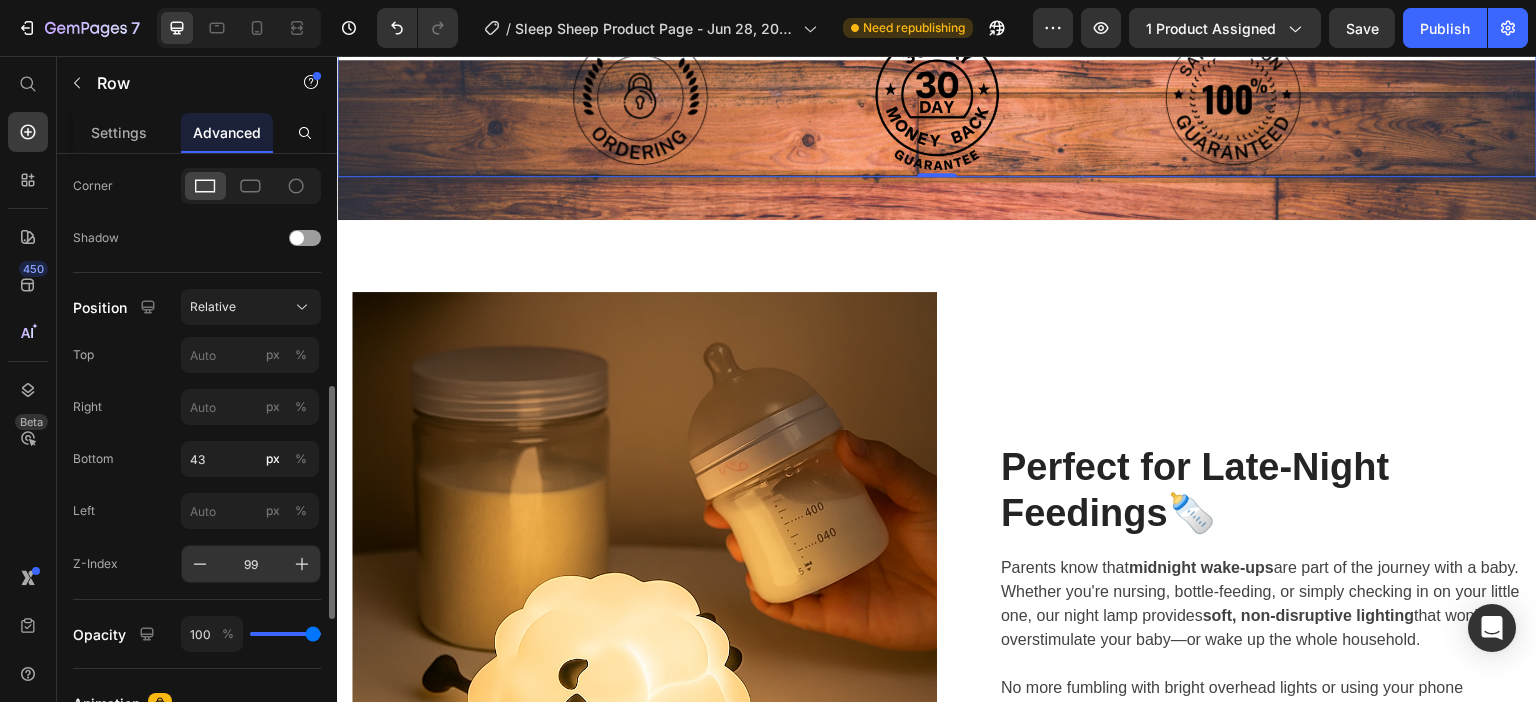 click on "99" at bounding box center (251, 564) 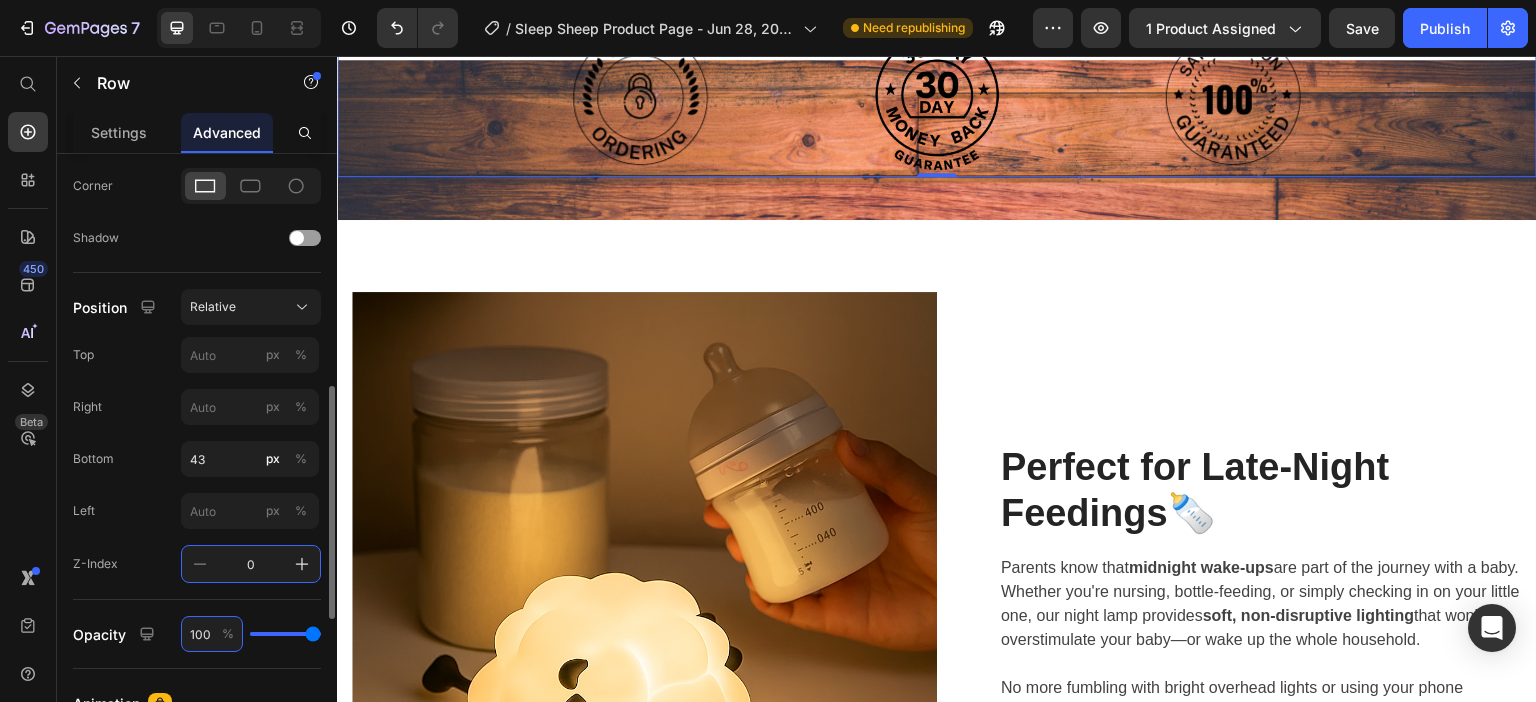click on "Display on Desktop Tablet Mobile Spacing (px) 0 0 0 0 0 0 0 0 Shape Border Corner Shadow Position Relative Top px % Right px % Bottom 43 px % Left px % Z-Index 0 Opacity 100 % Animation Upgrade to Build plan  to unlock Animation & other premium features. Interaction Upgrade to Optimize plan  to unlock Interaction & other premium features. CSS class" at bounding box center (197, 288) 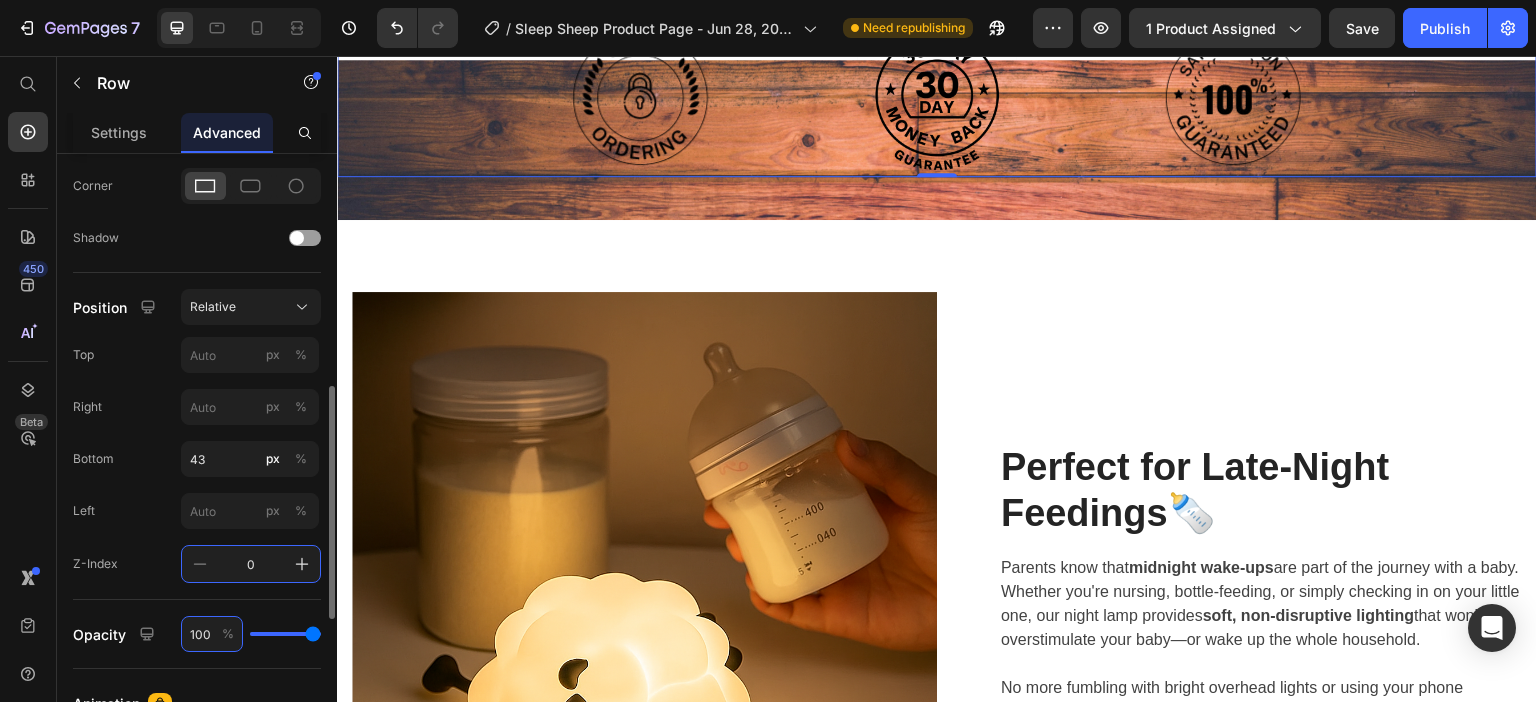 type on "99" 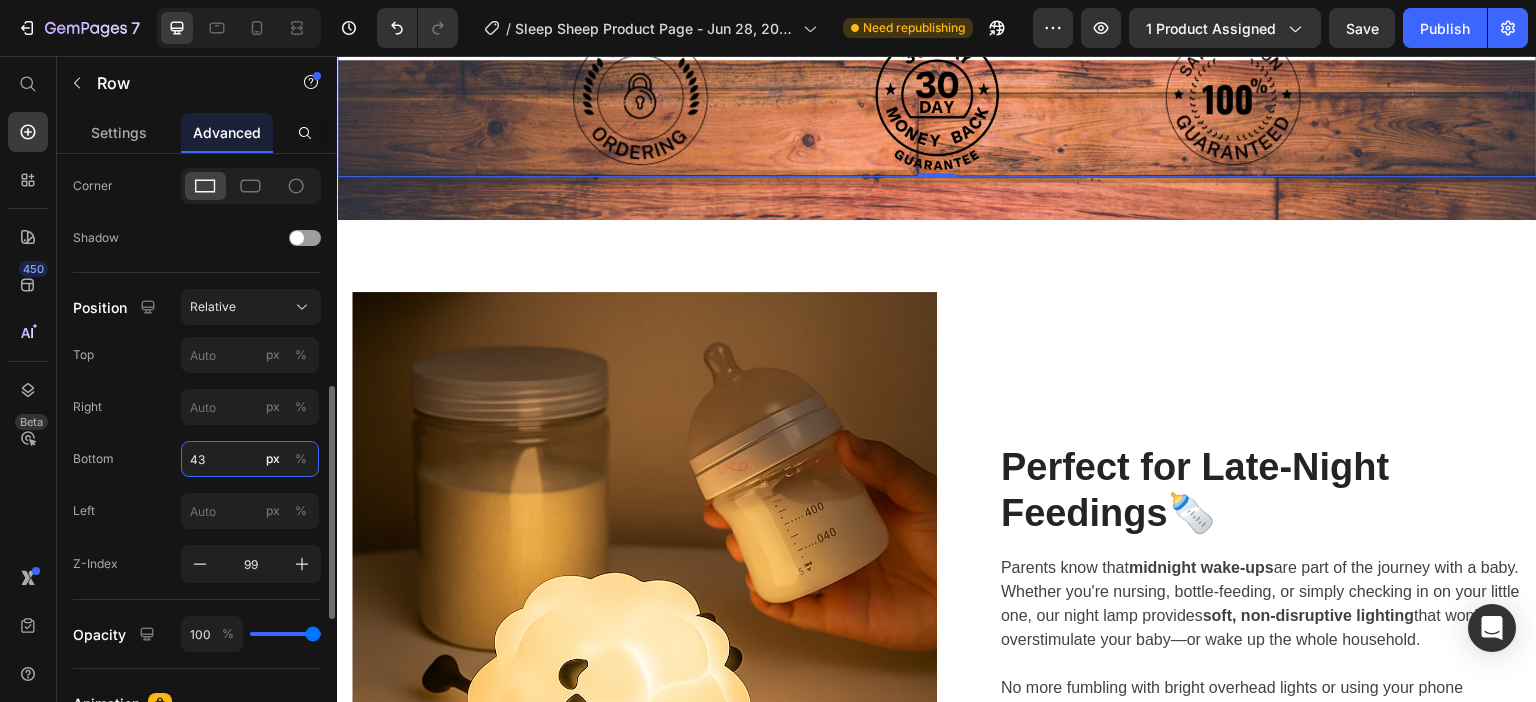click on "43" at bounding box center (250, 459) 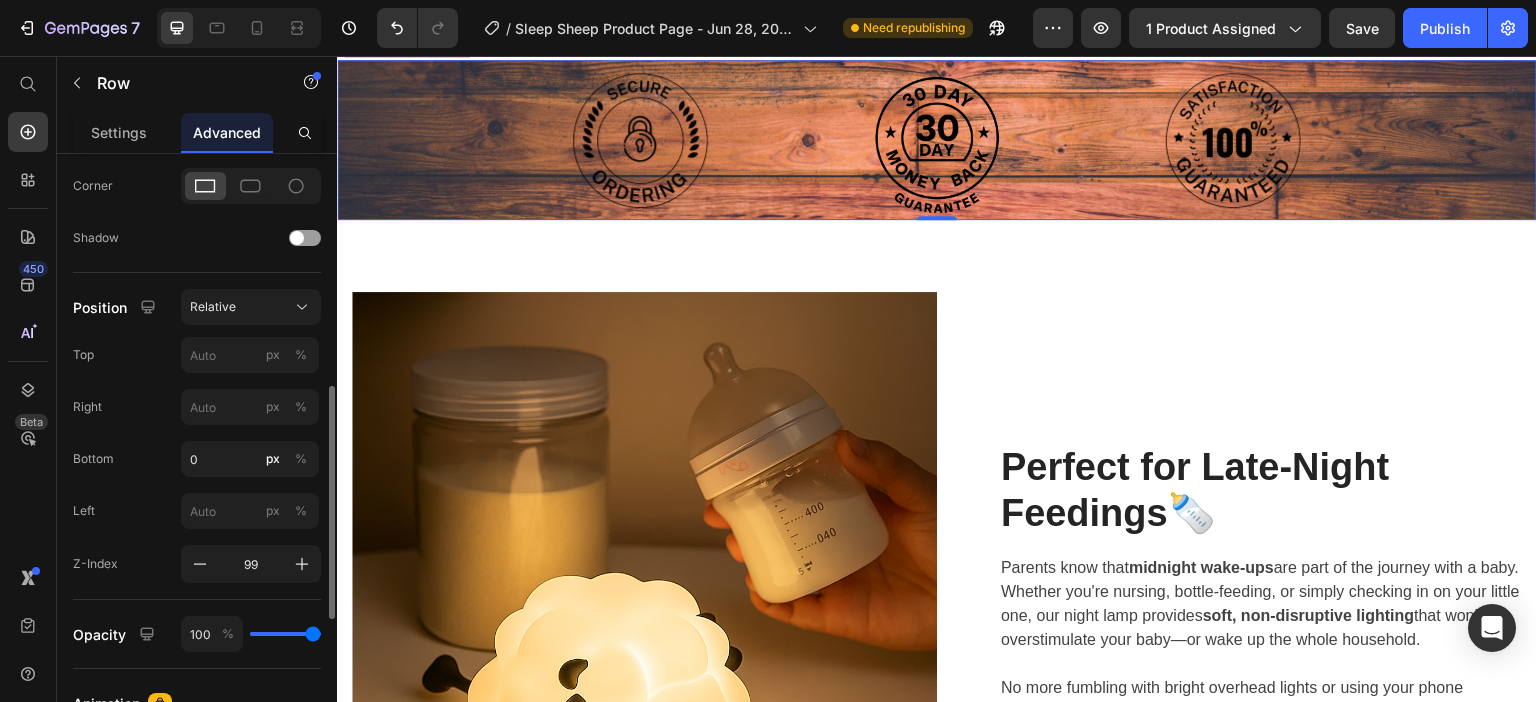 click on "Position Relative Top px % Right px % Bottom 0 px % Left px % Z-Index 99" 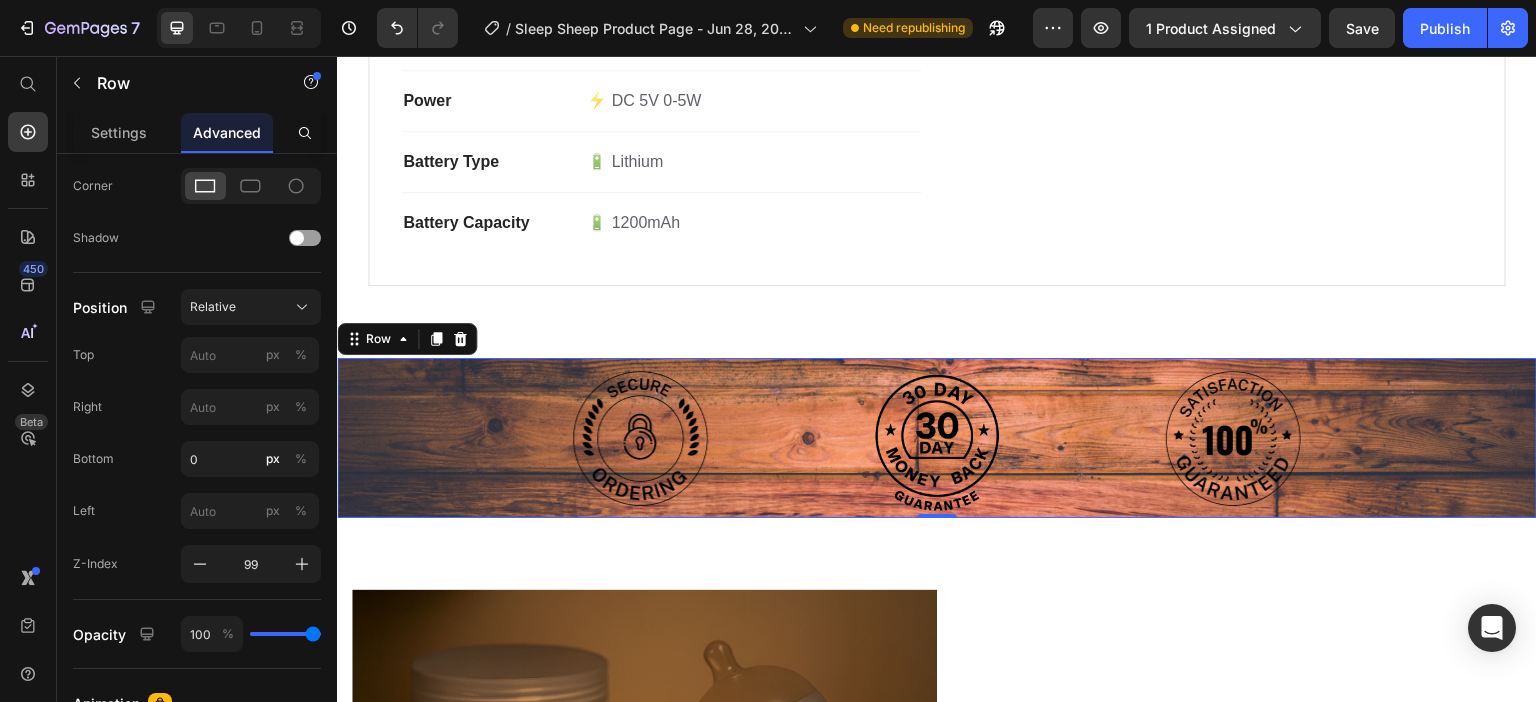 scroll, scrollTop: 2246, scrollLeft: 0, axis: vertical 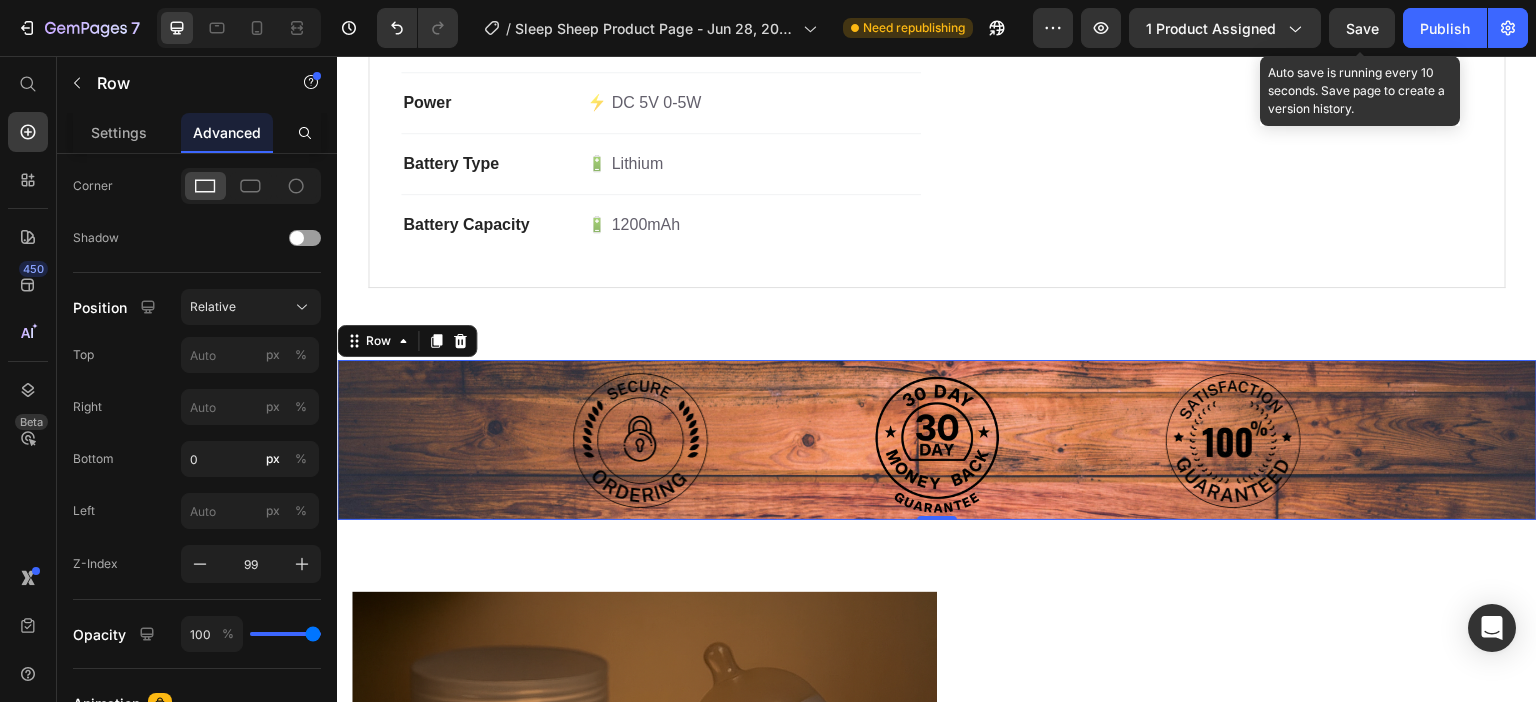 click on "Save" at bounding box center (1362, 28) 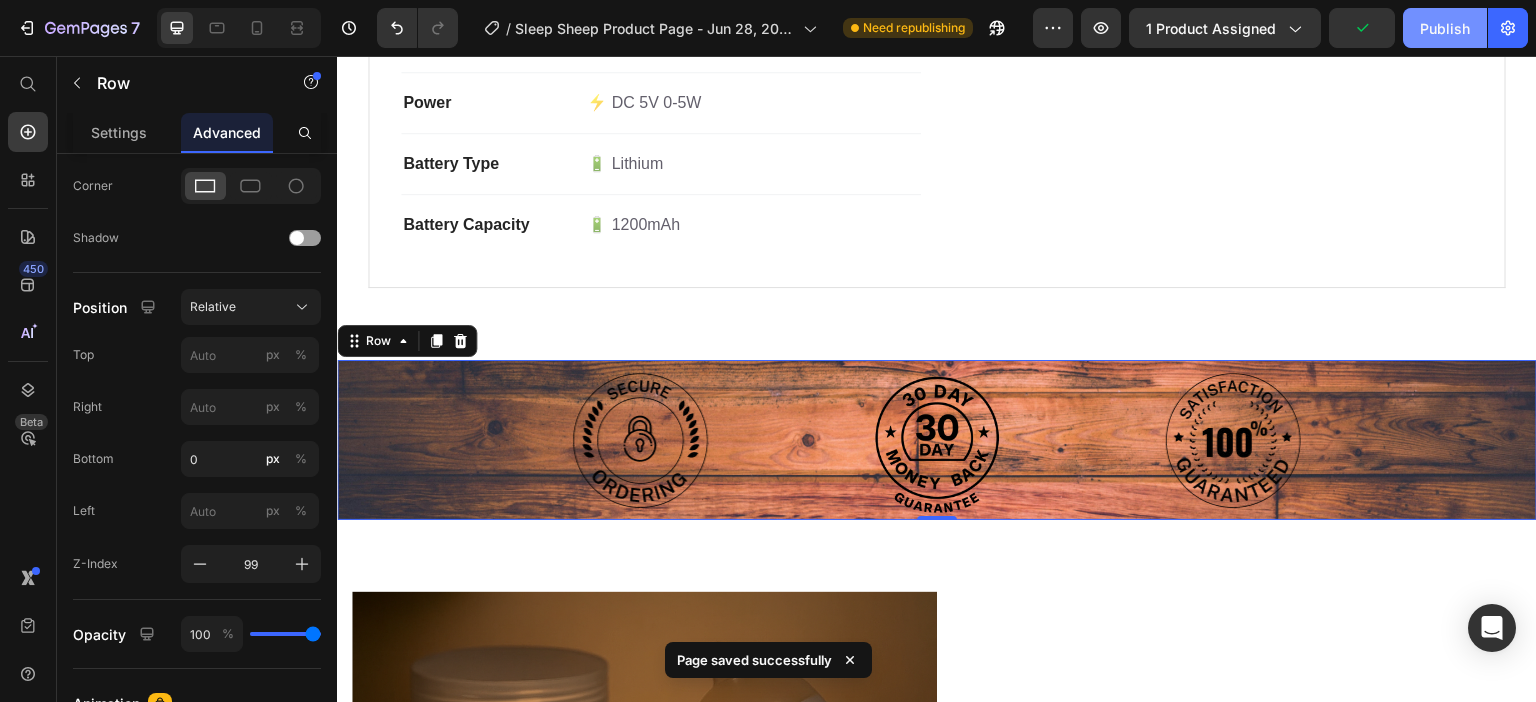 click on "Publish" at bounding box center [1445, 28] 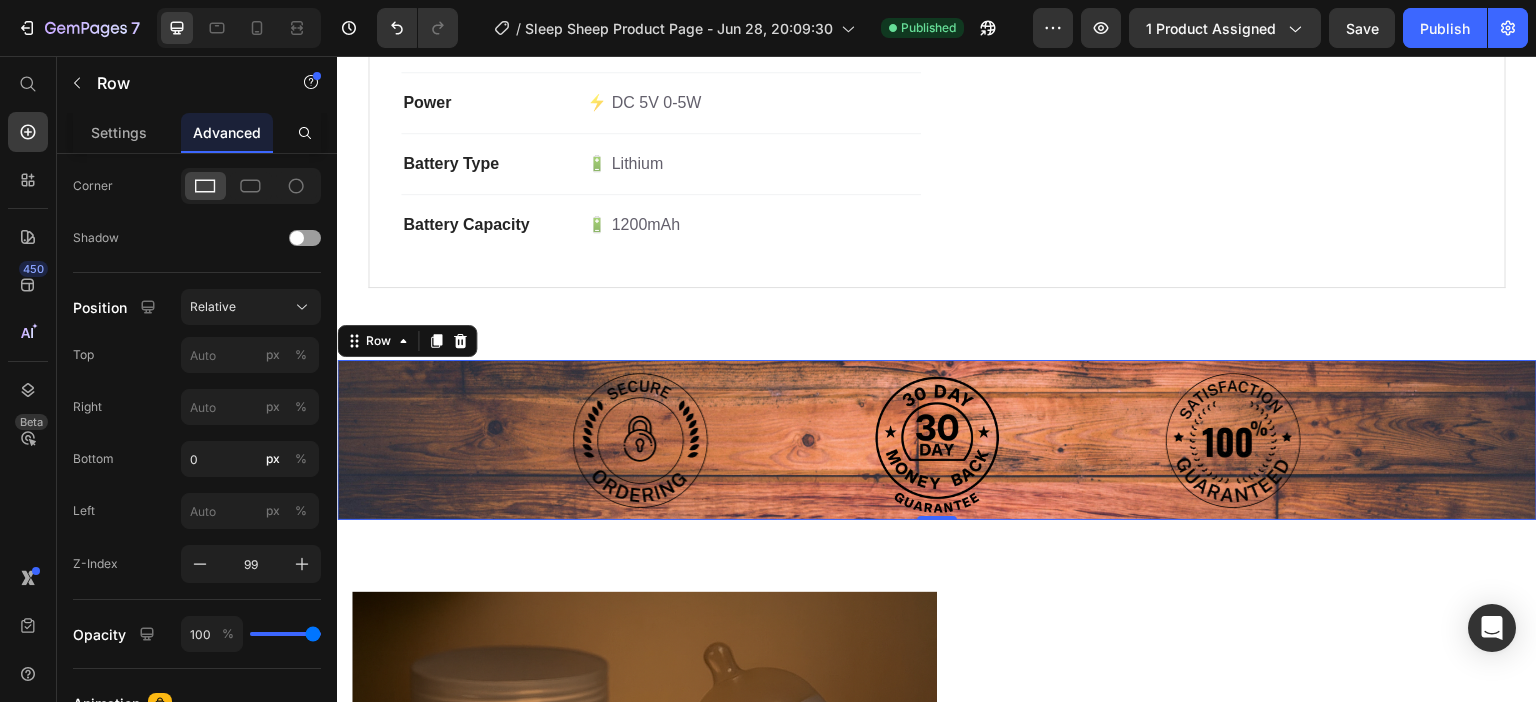 click on "Image Image Image Row   0" at bounding box center [937, 440] 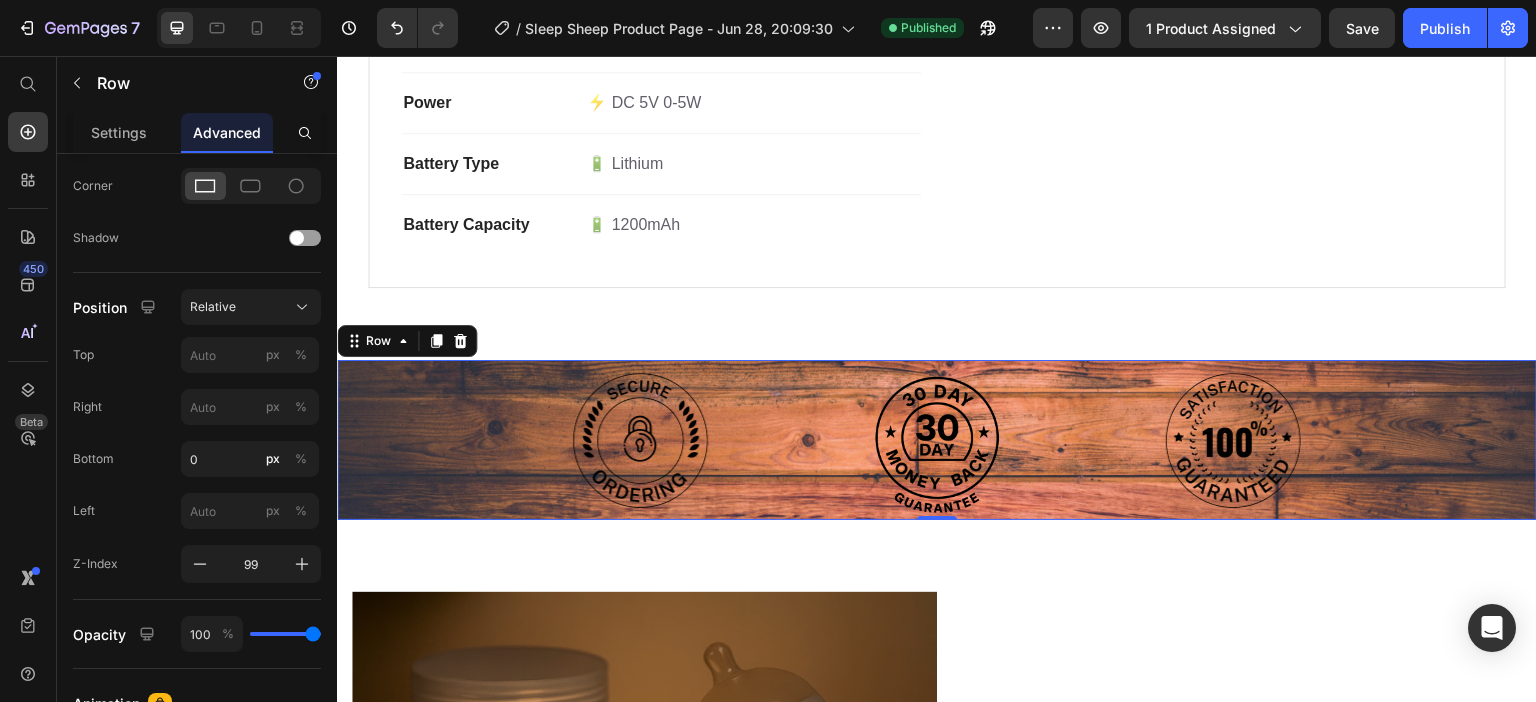 click on "Image Image Image Row   0" at bounding box center [937, 440] 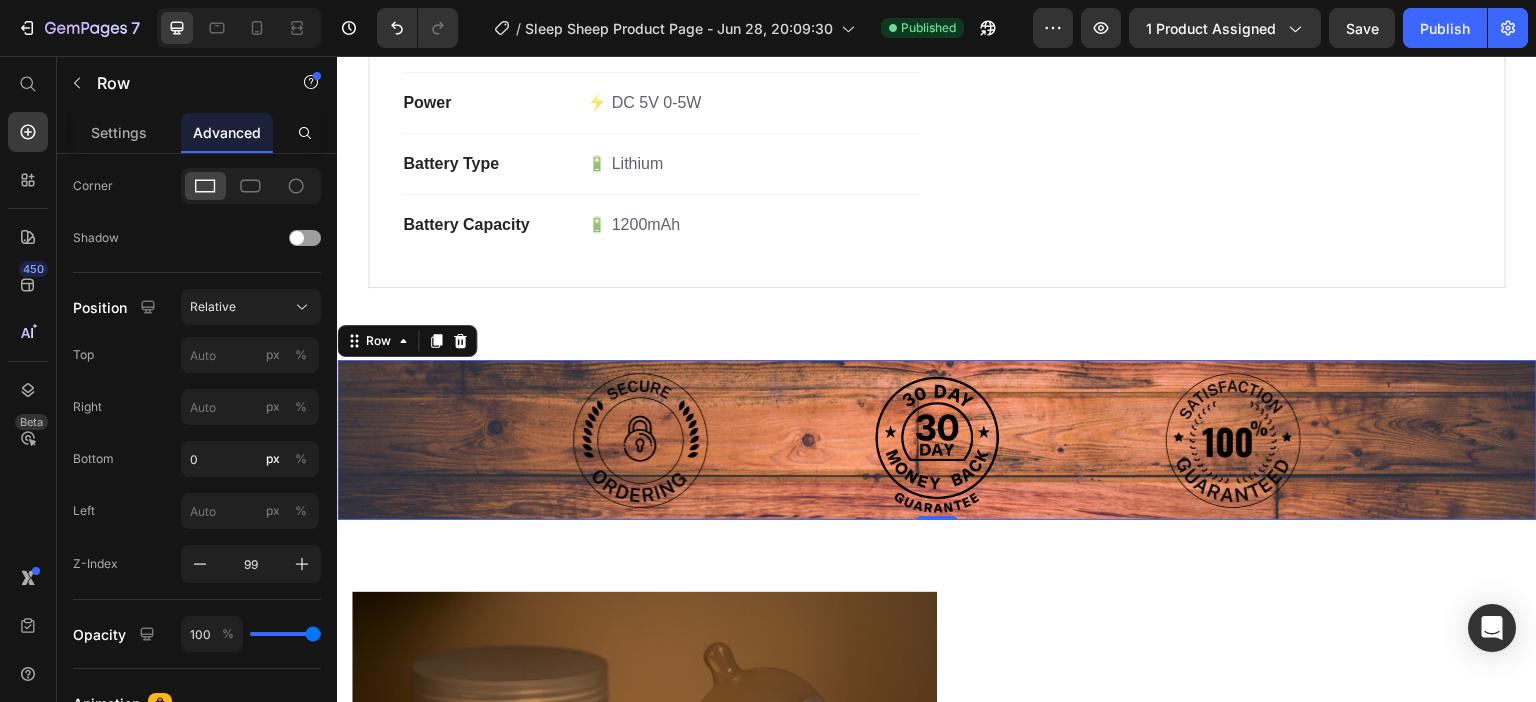 click on "Image Image Image Row   0" at bounding box center (937, 440) 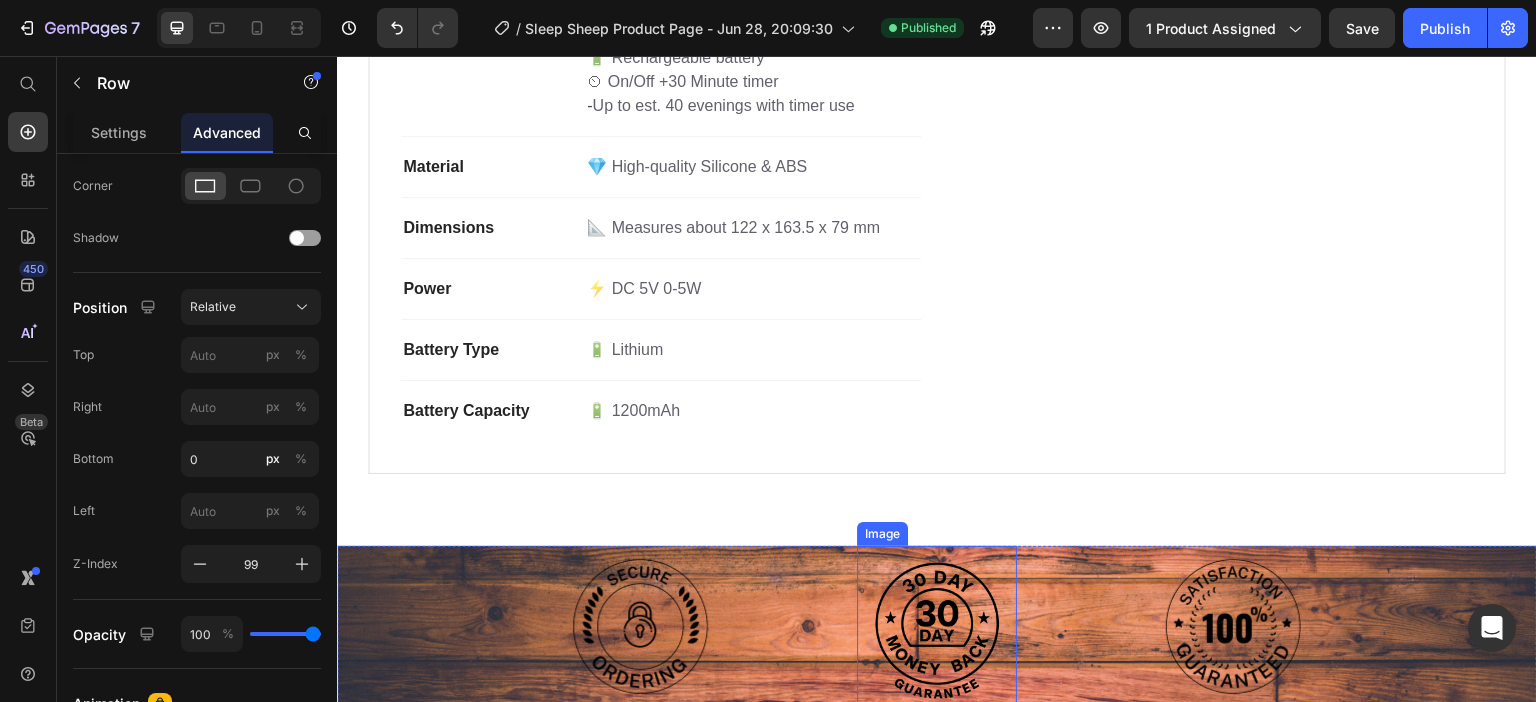 scroll, scrollTop: 2246, scrollLeft: 0, axis: vertical 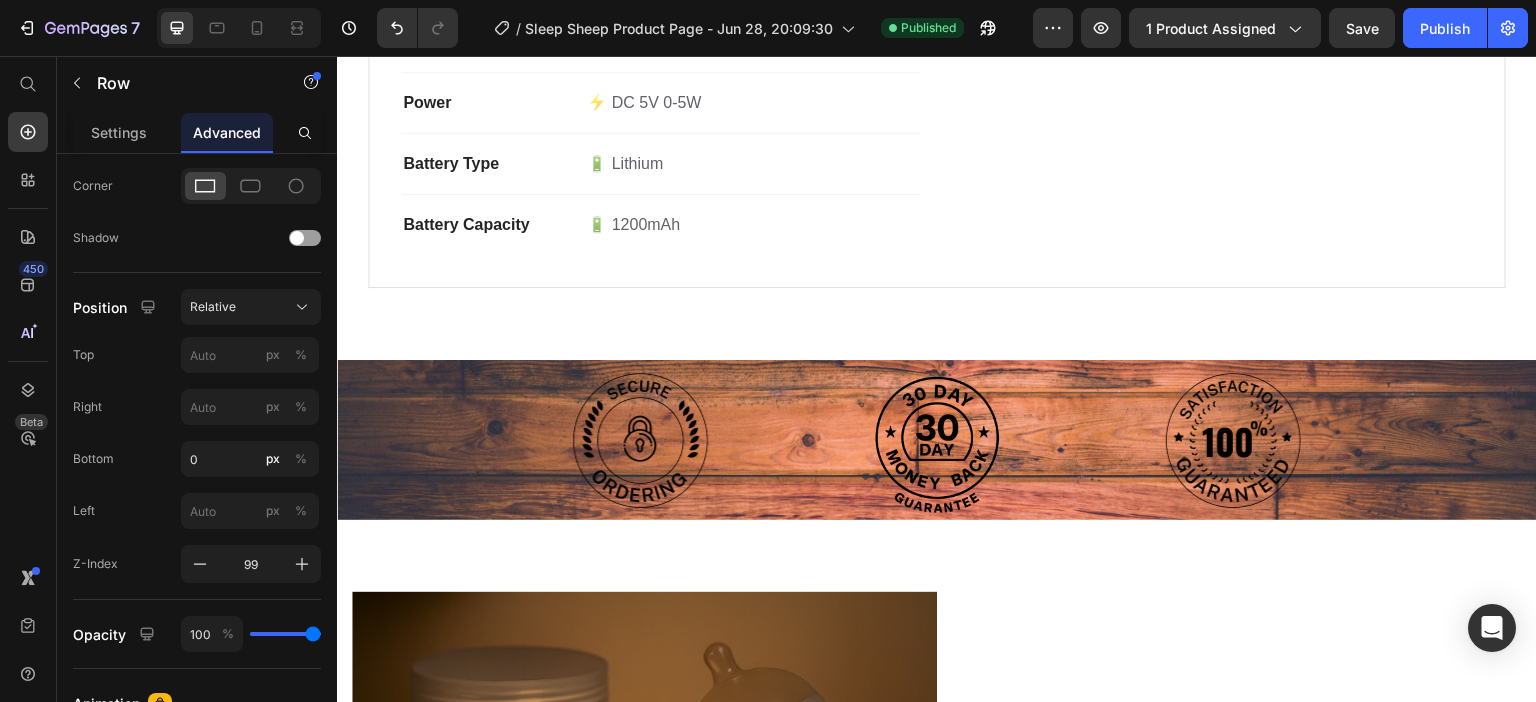 click on "Image Image Image Row" at bounding box center (937, 440) 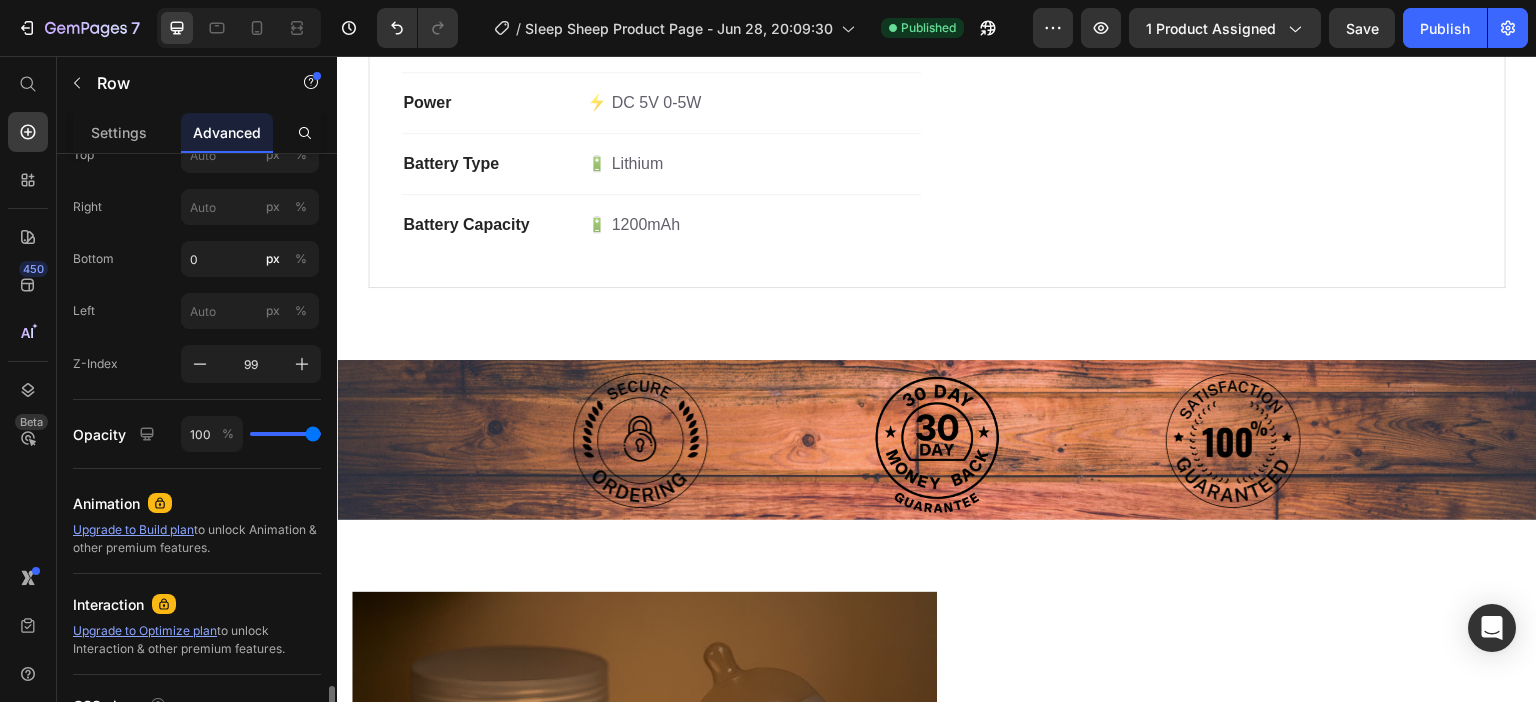 scroll, scrollTop: 960, scrollLeft: 0, axis: vertical 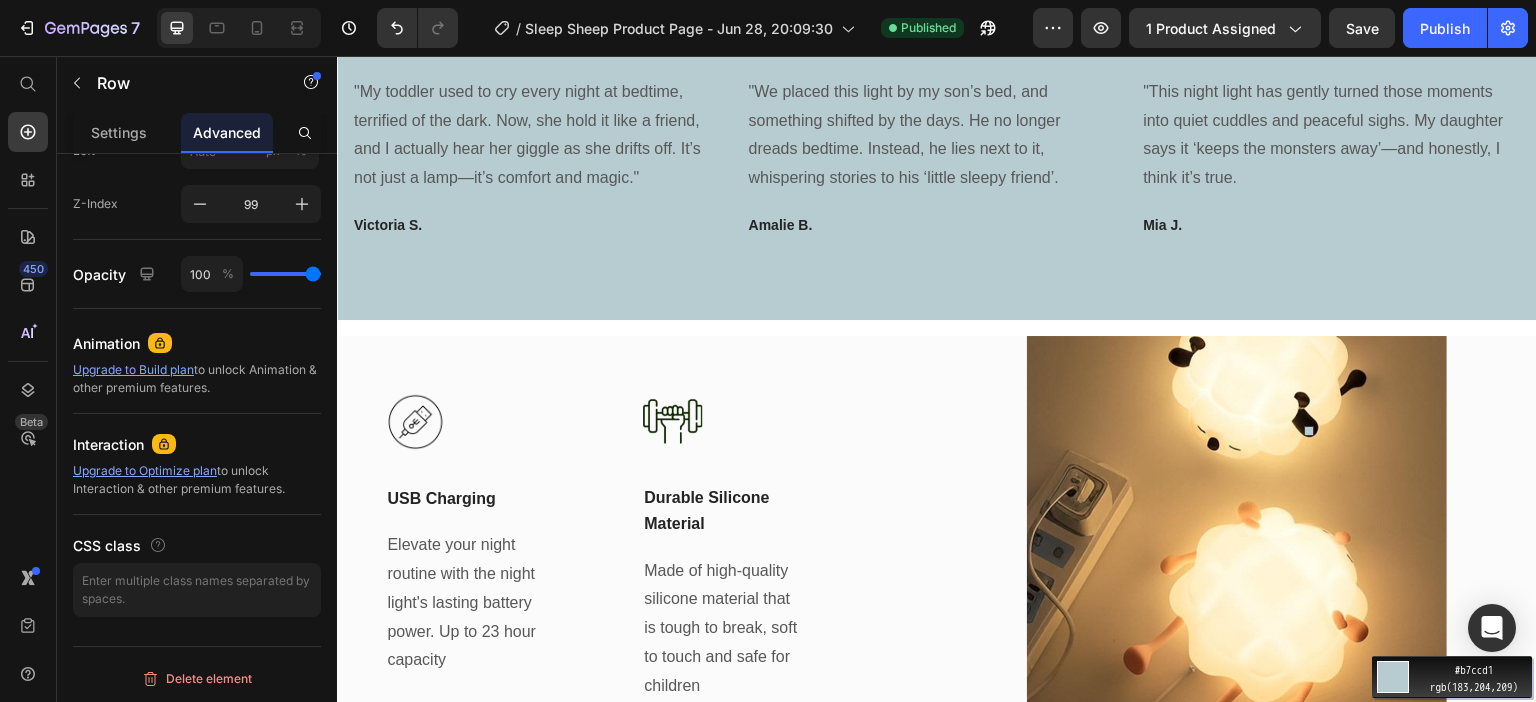 click on "Move your  🖱️  to pick a color #b7ccd1 rgb(183,204,209)" at bounding box center [768, 351] 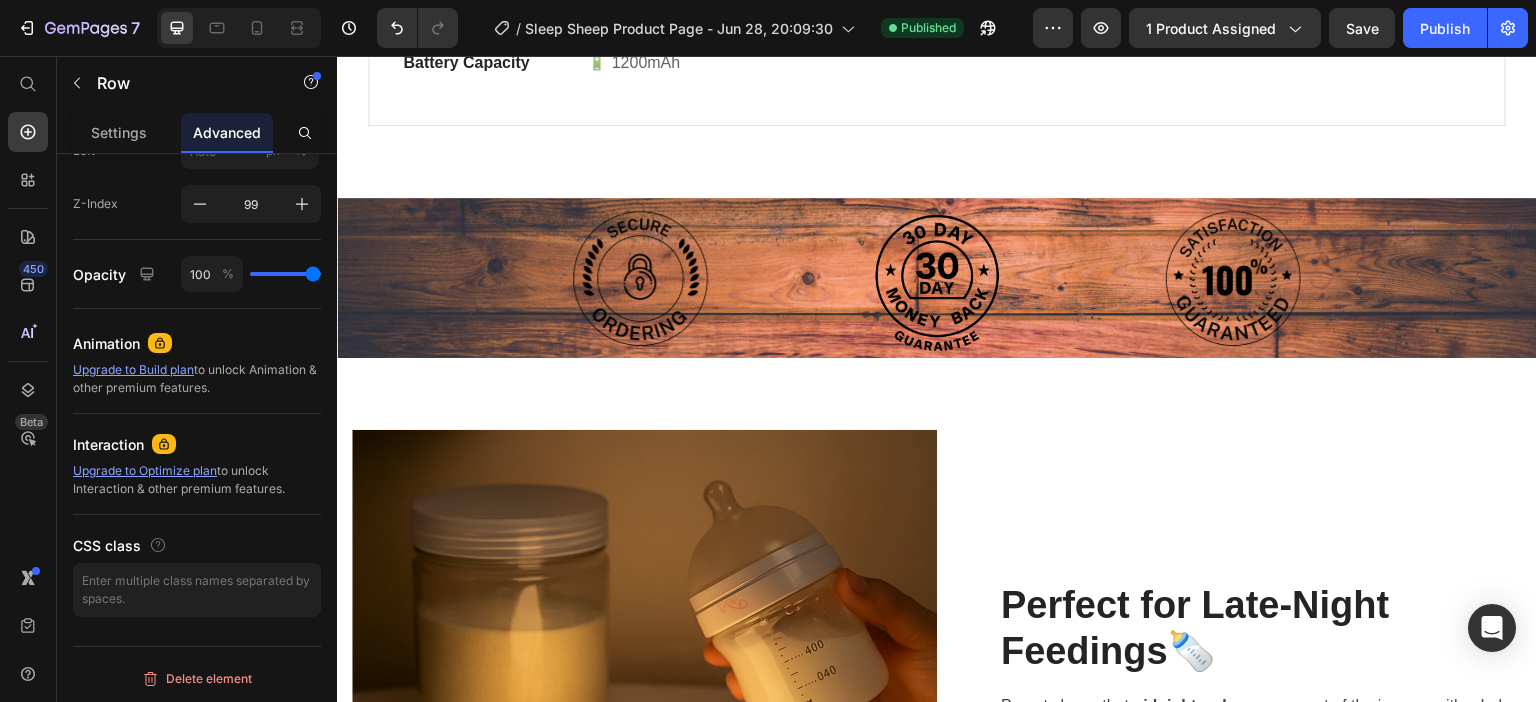 scroll, scrollTop: 2246, scrollLeft: 0, axis: vertical 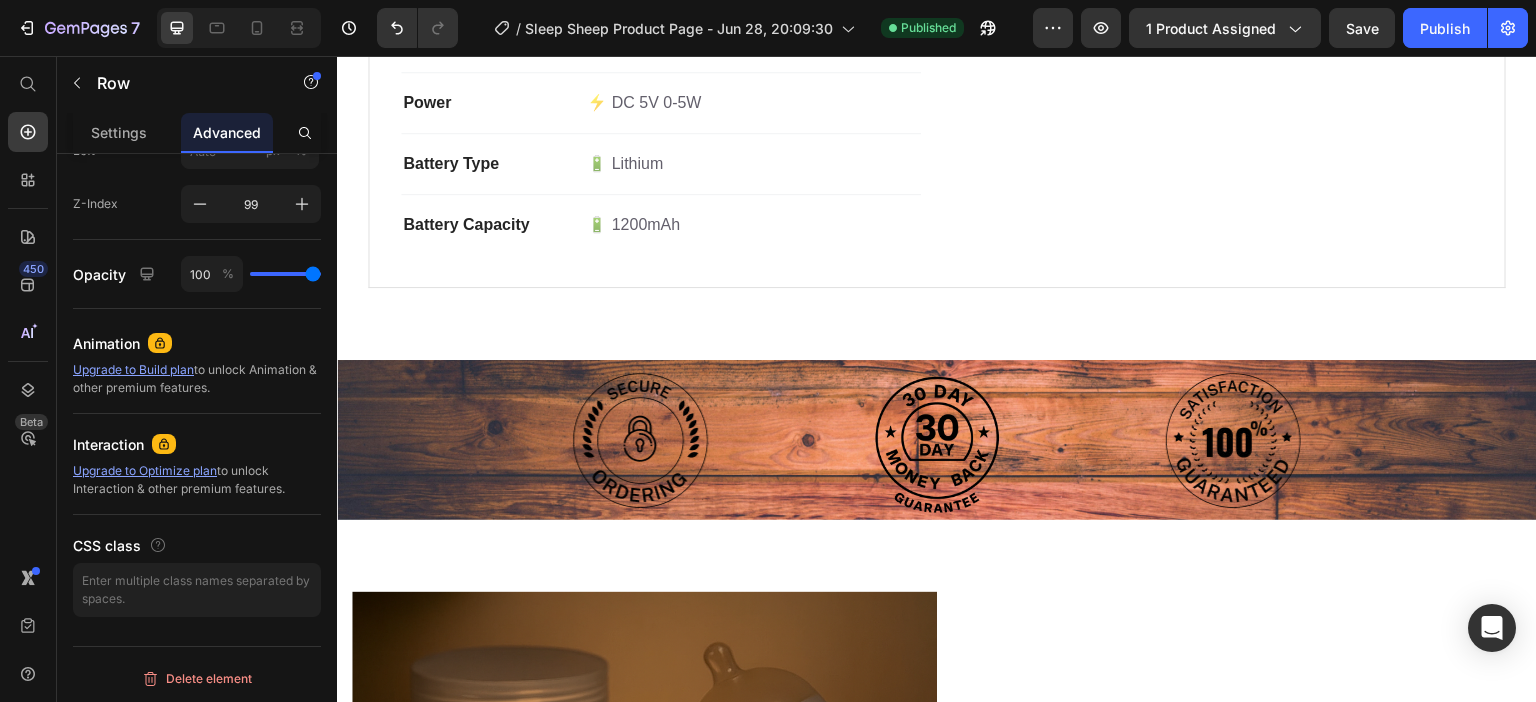 click on "Image Image Image Row" at bounding box center (937, 440) 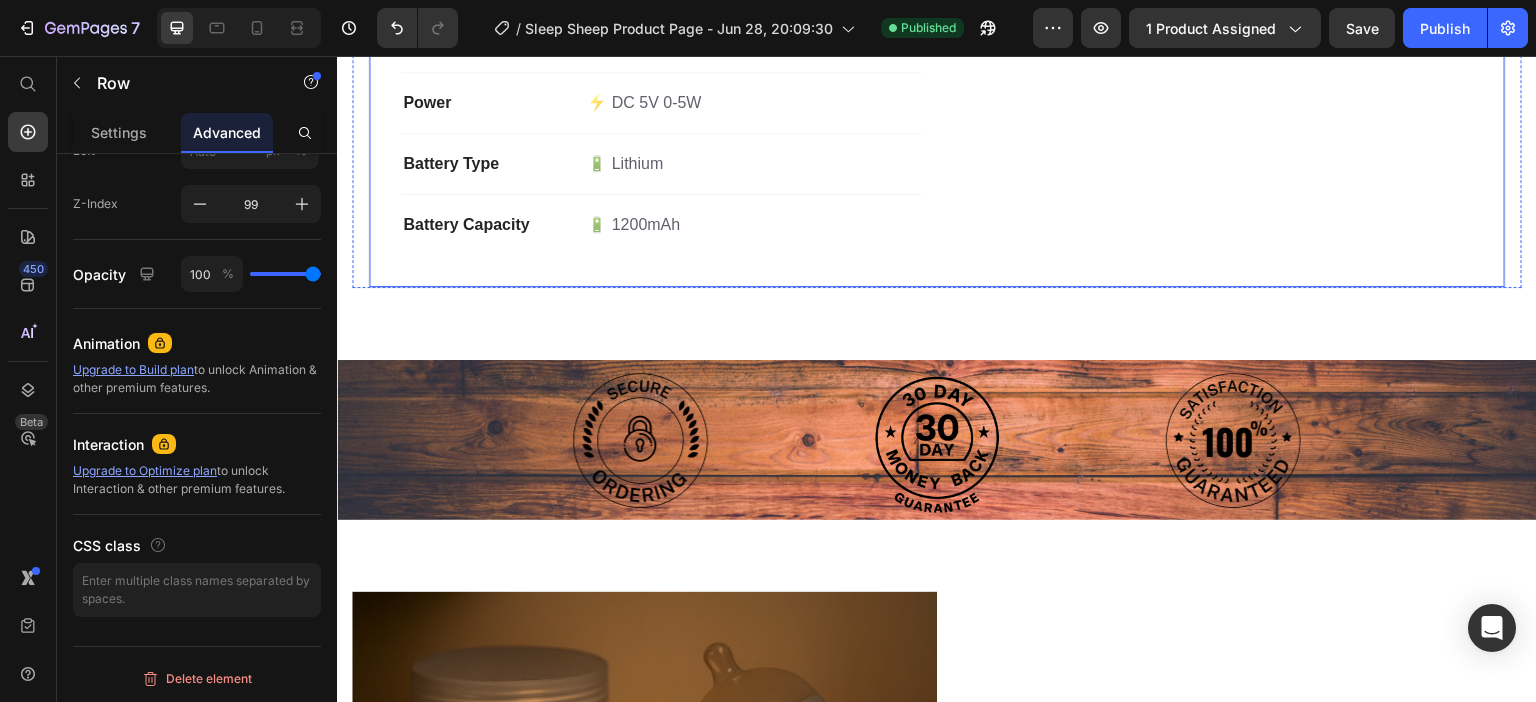 type on "43" 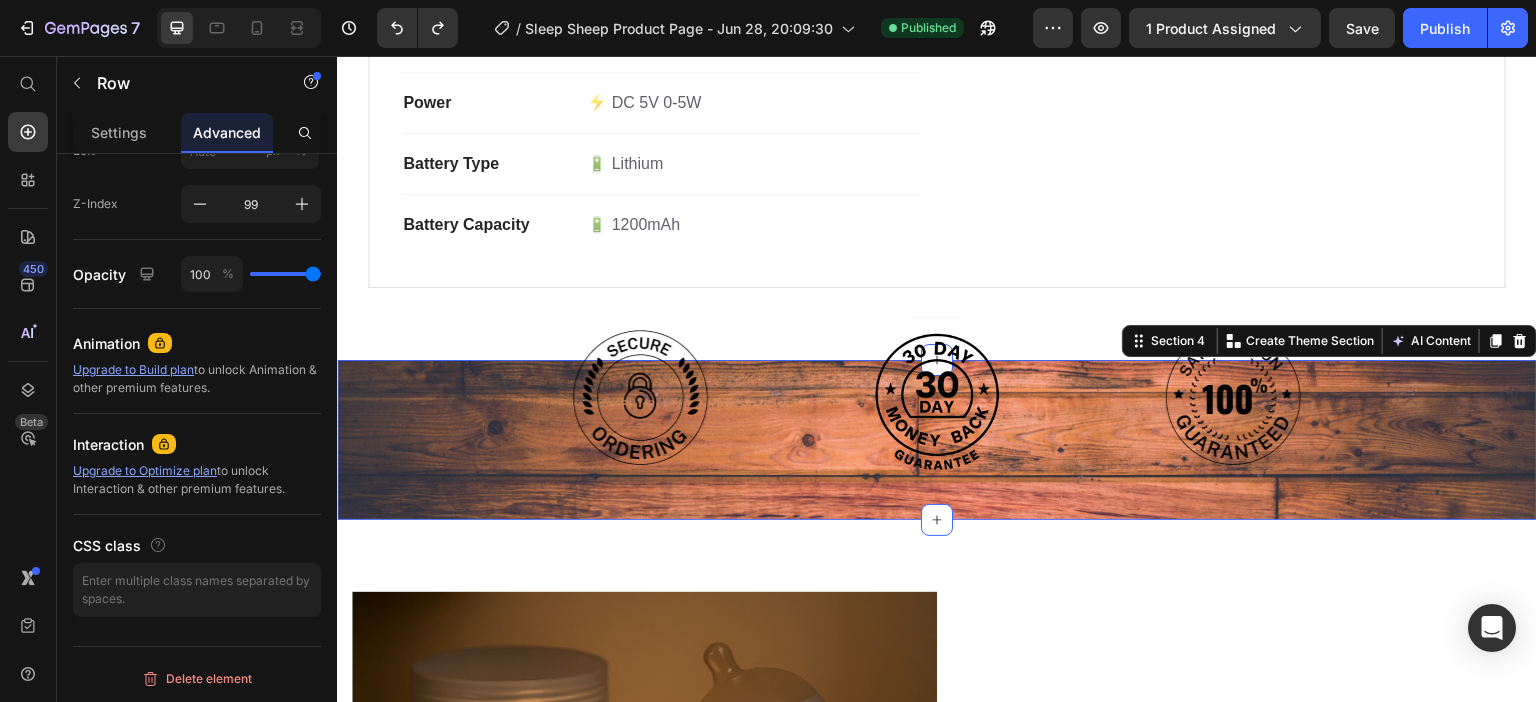 click on "Image Image Image Row" at bounding box center (937, 440) 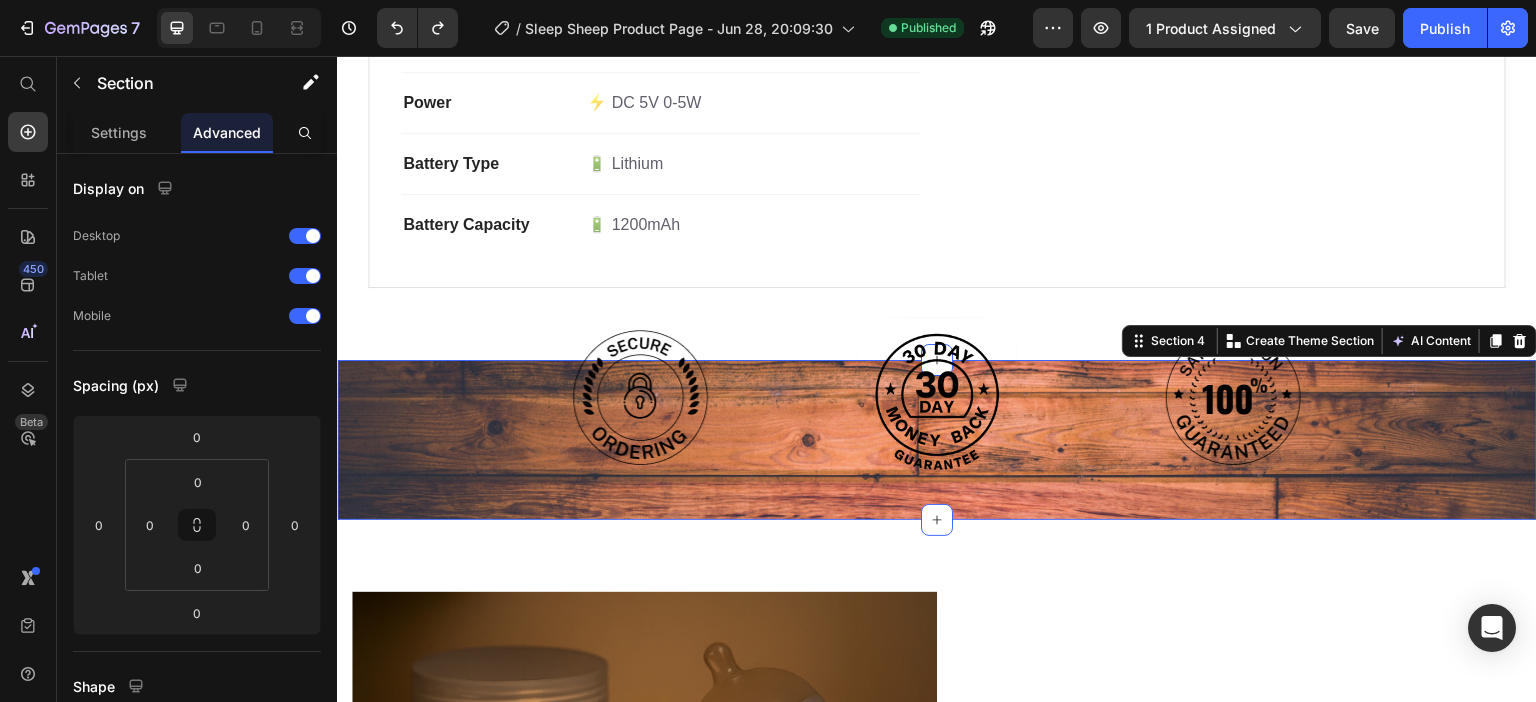 click on "Image Image Image Row" at bounding box center [937, 440] 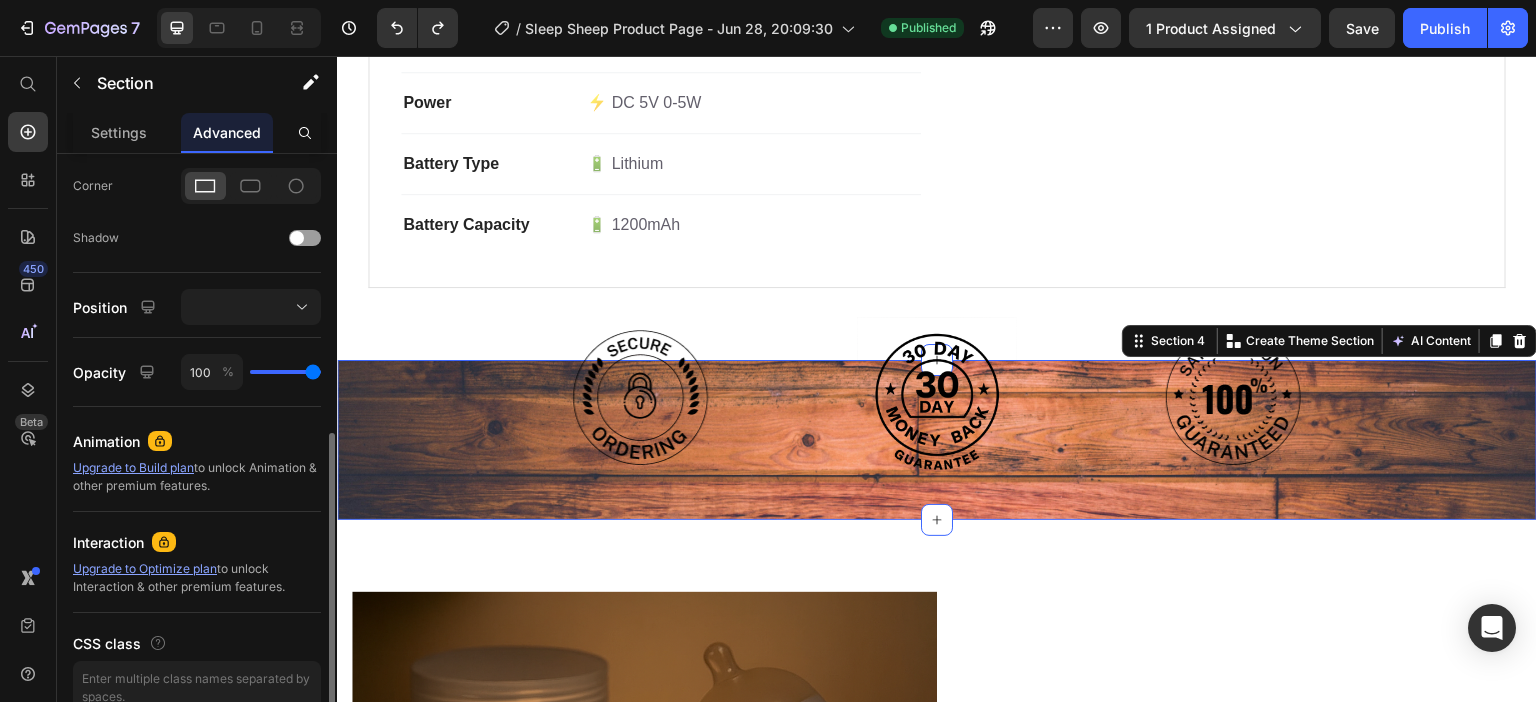 scroll, scrollTop: 698, scrollLeft: 0, axis: vertical 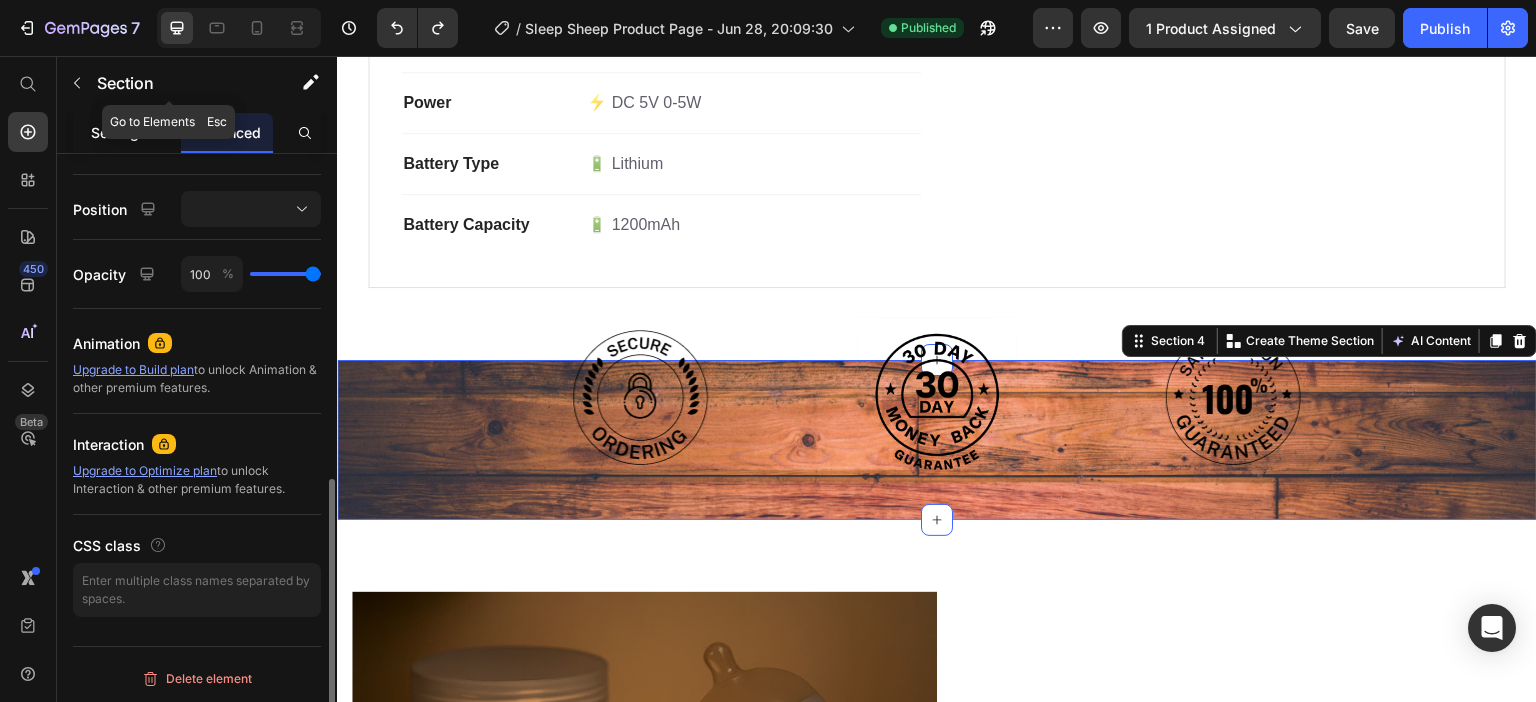 click on "Settings" at bounding box center (119, 132) 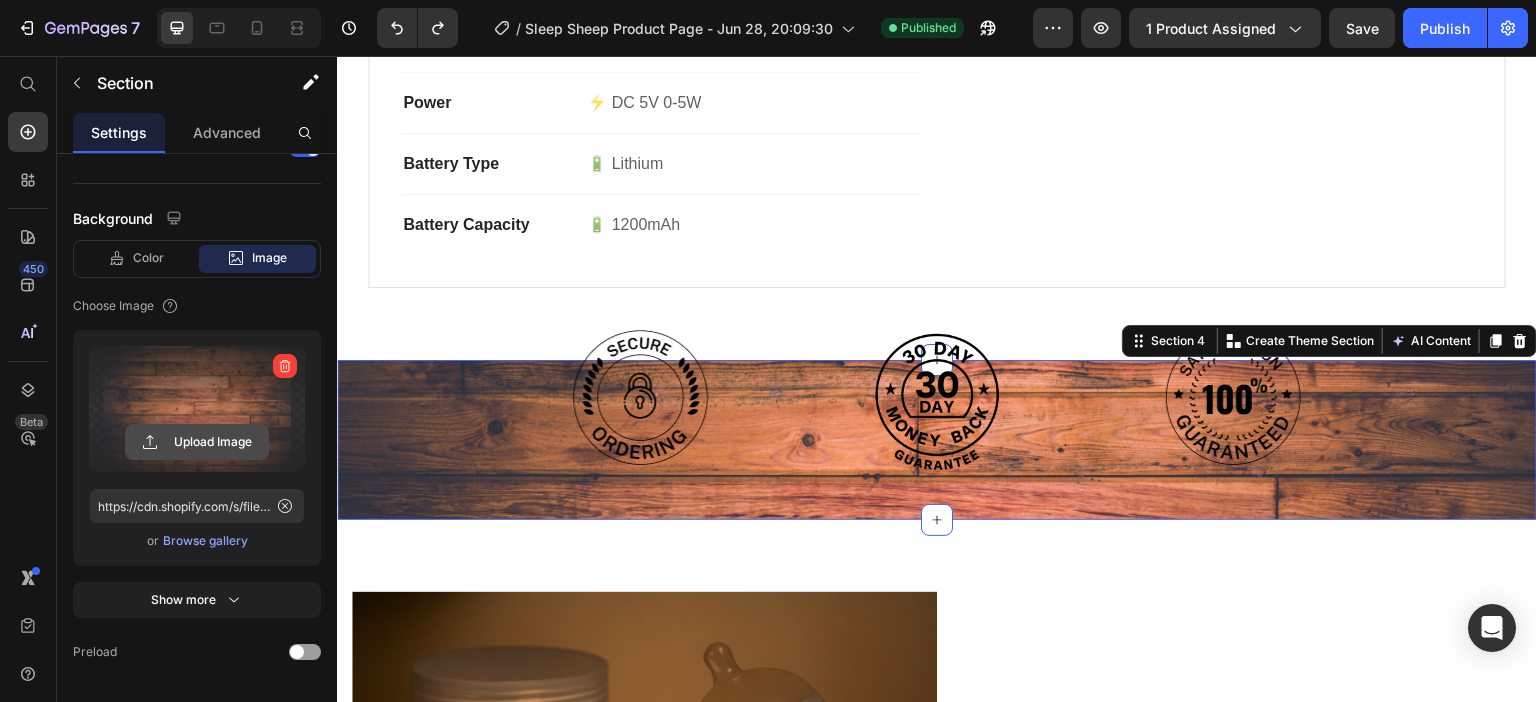 scroll, scrollTop: 557, scrollLeft: 0, axis: vertical 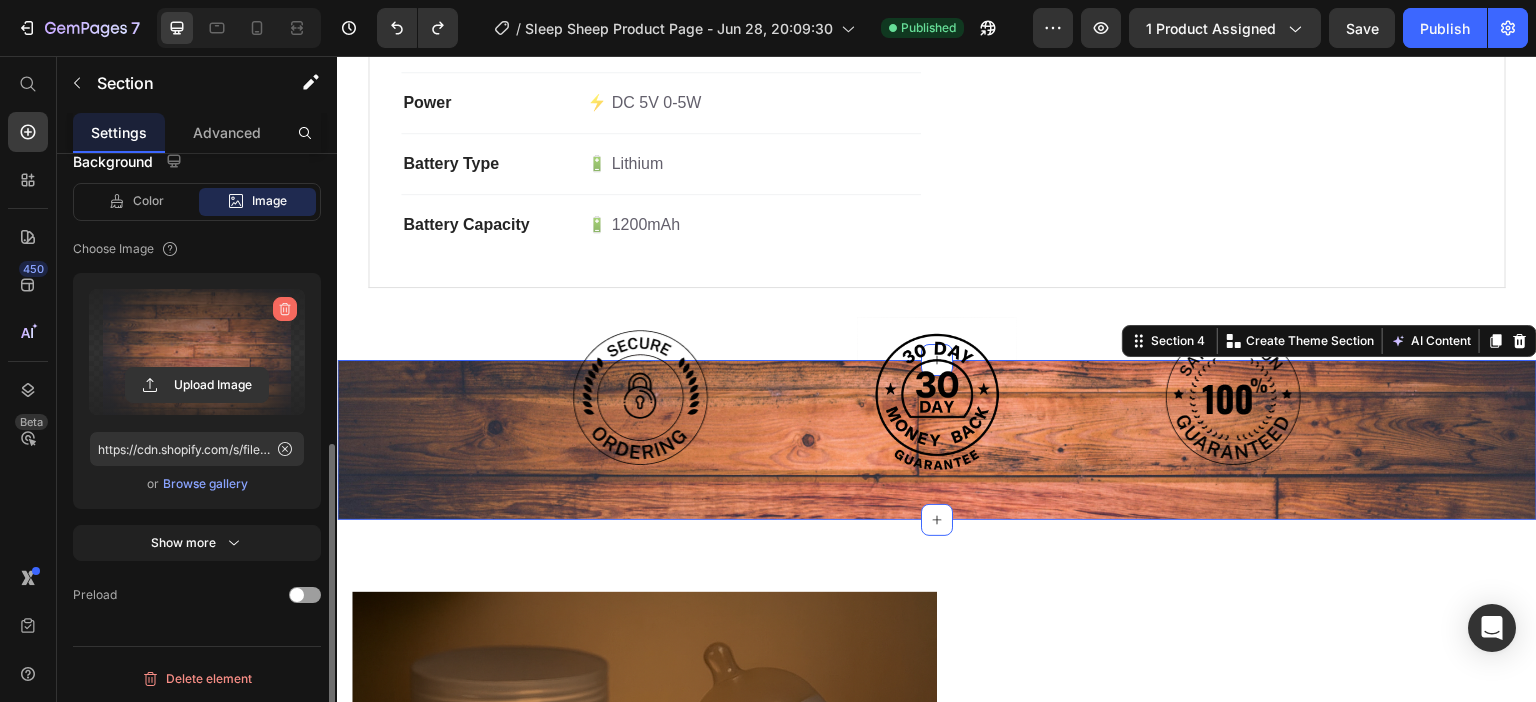 click 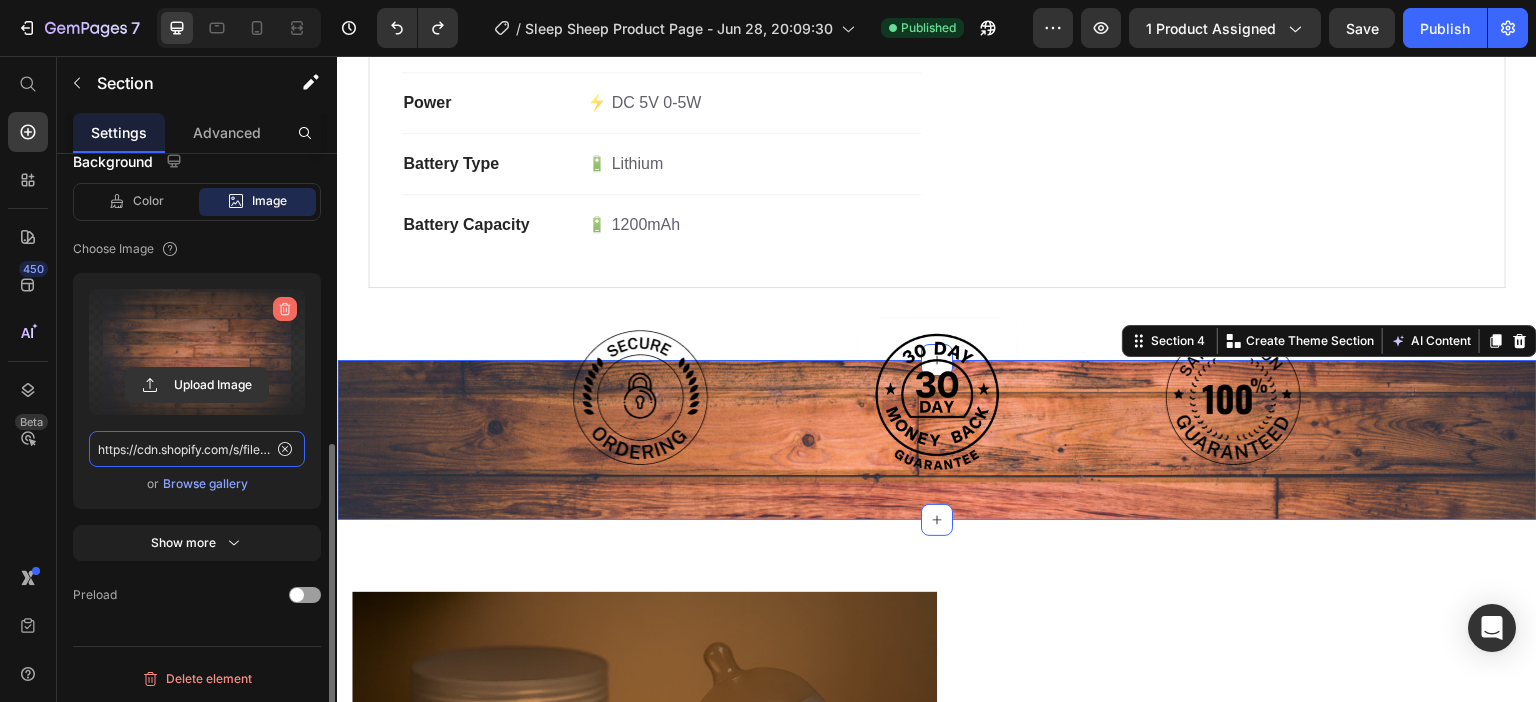 type 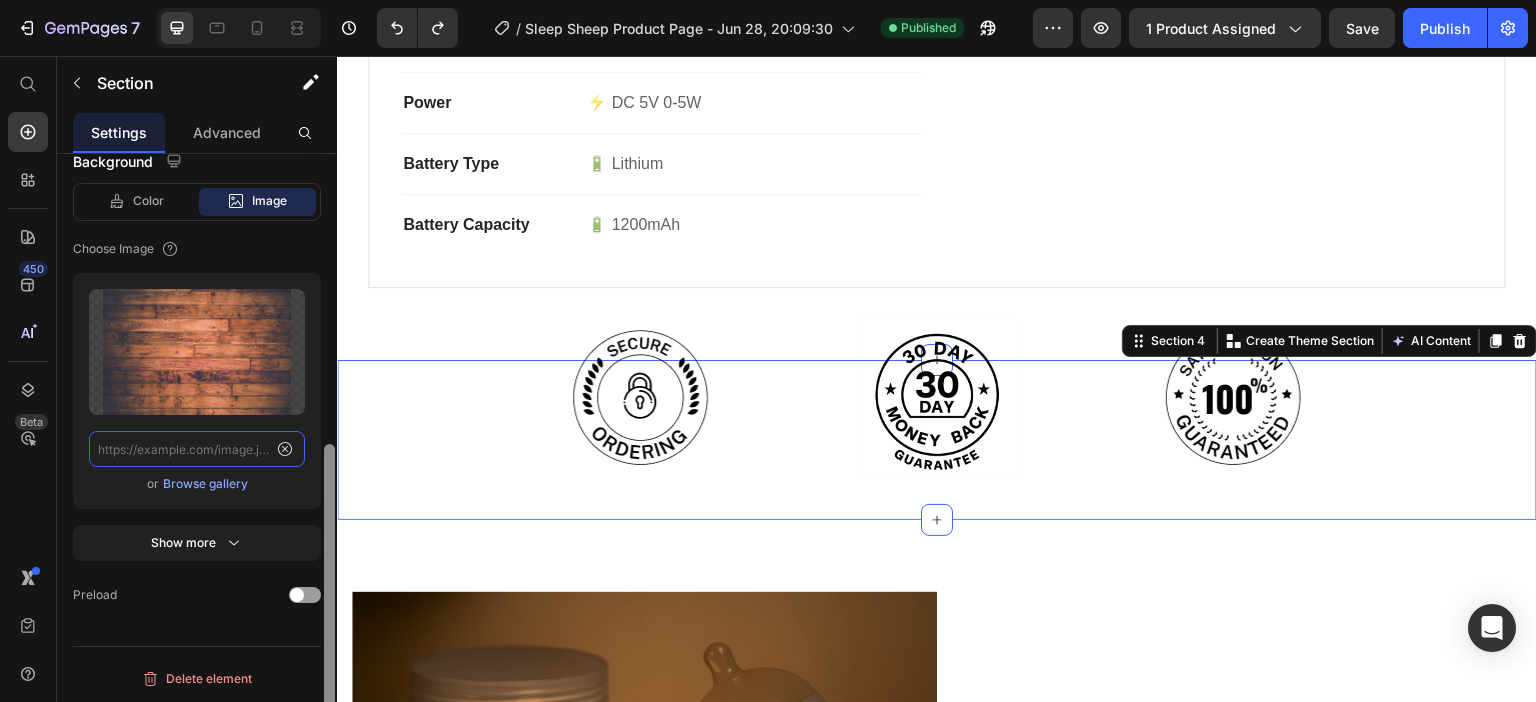 scroll, scrollTop: 0, scrollLeft: 0, axis: both 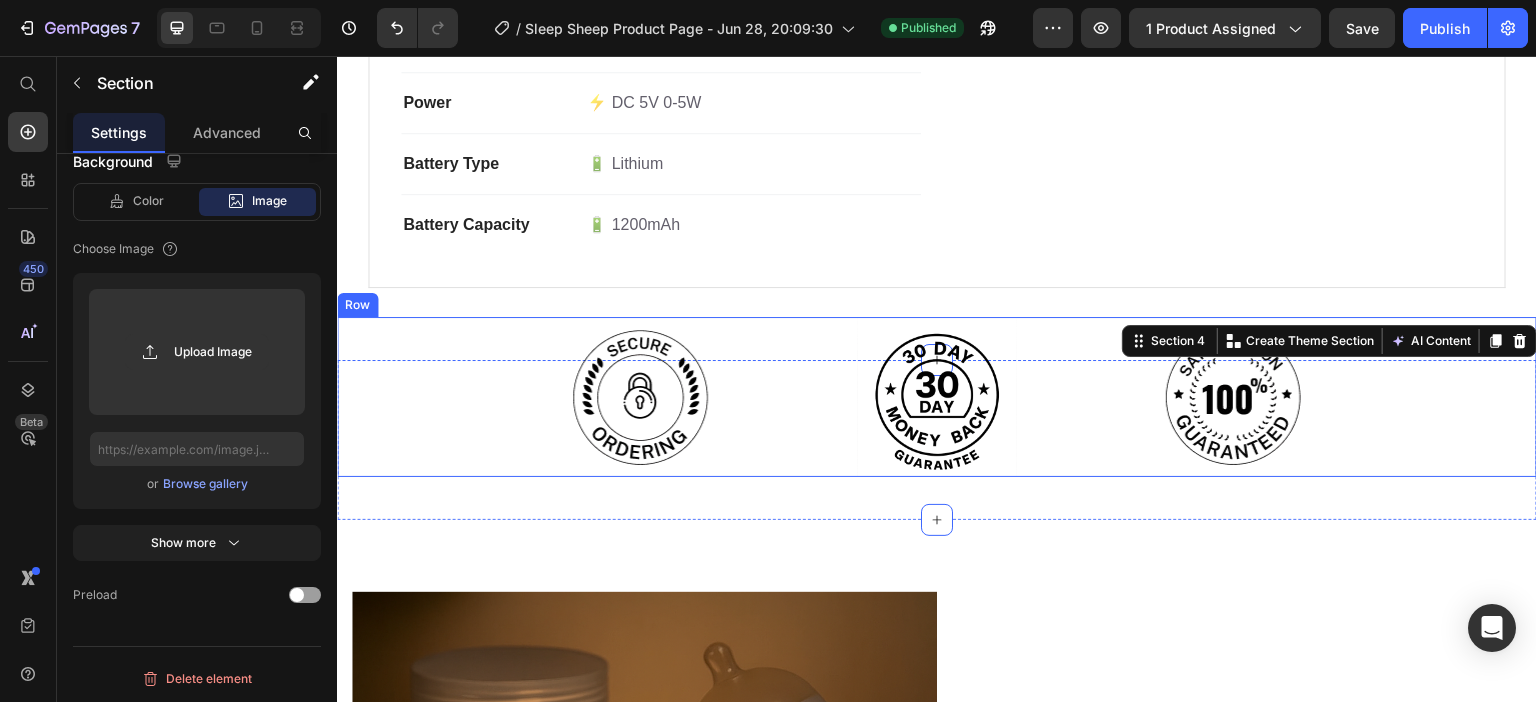 click on "Image Image Image Row" at bounding box center [937, 397] 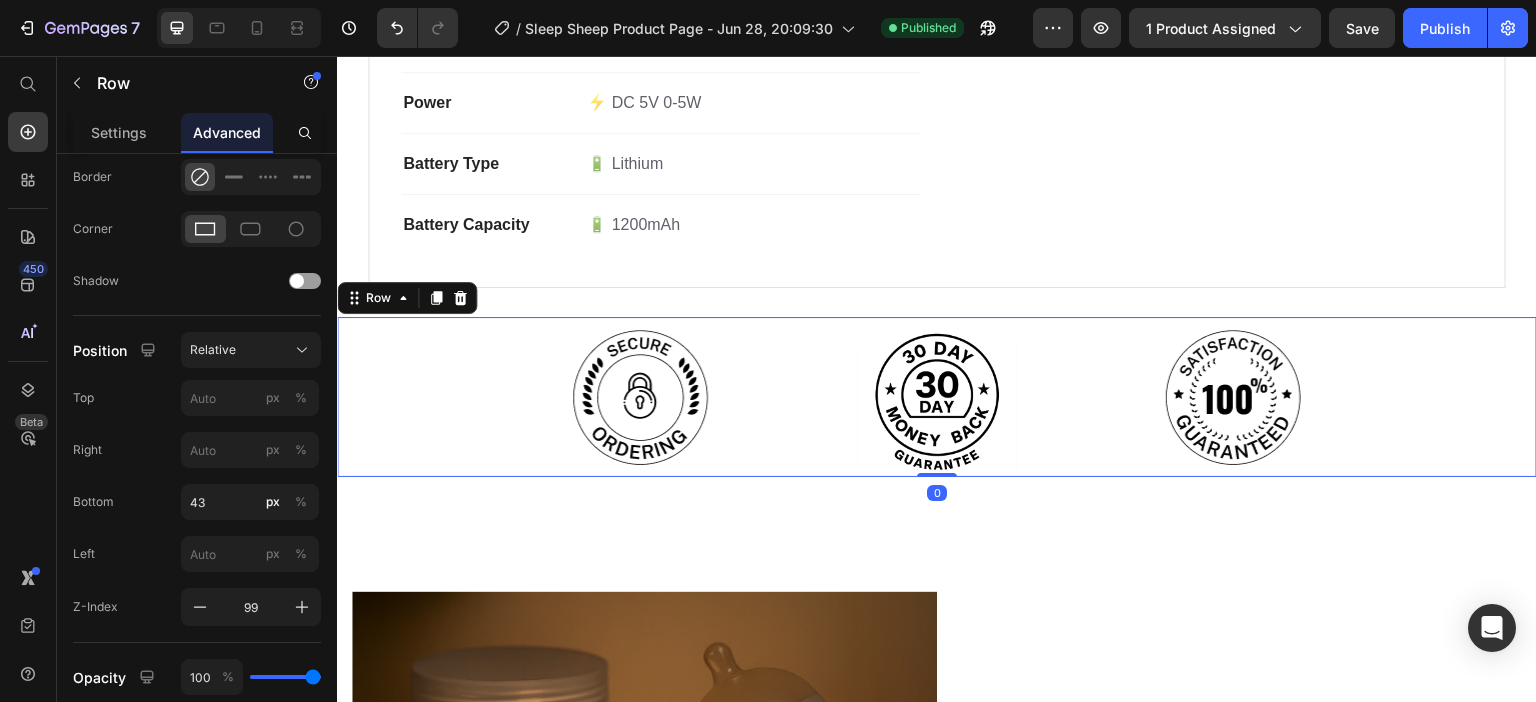 scroll, scrollTop: 0, scrollLeft: 0, axis: both 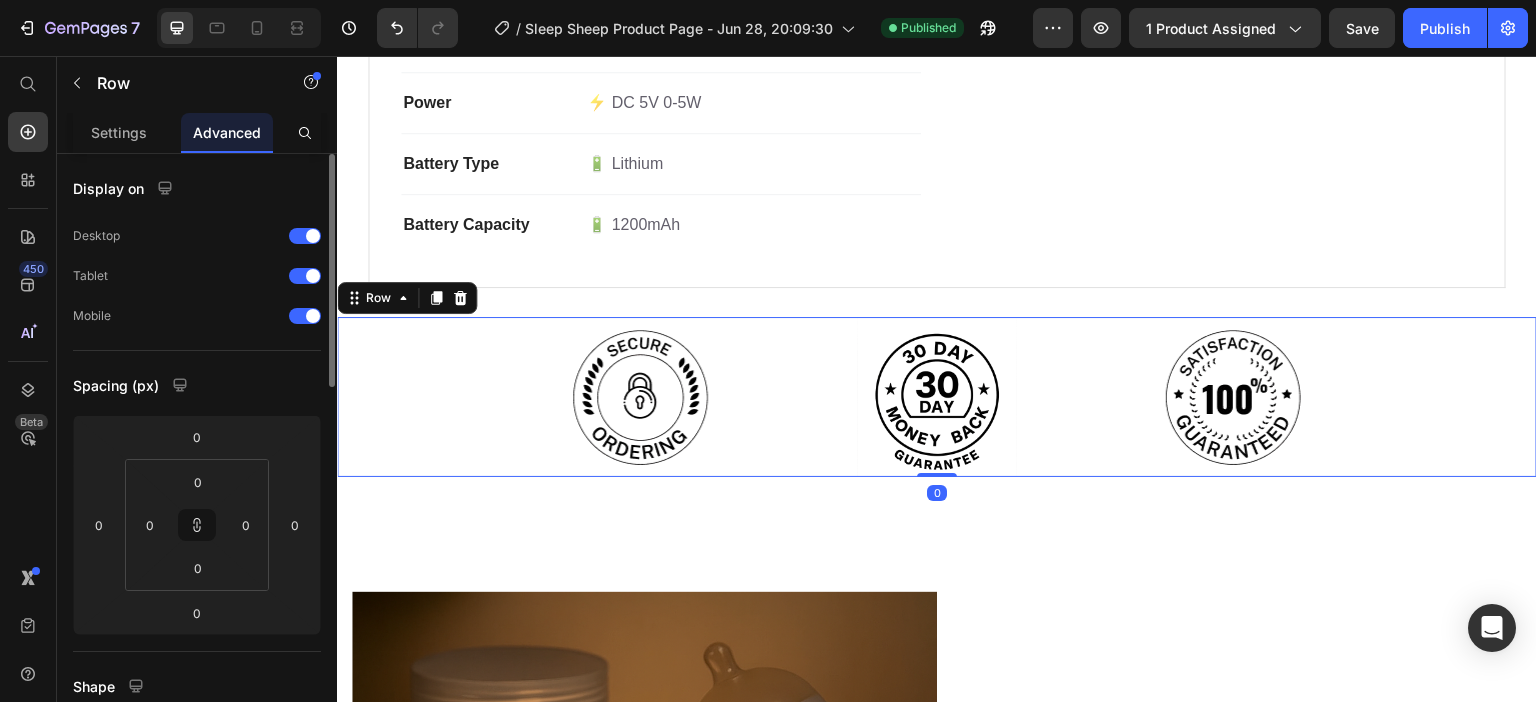 click on "Image Image Image Row   0" at bounding box center [937, 397] 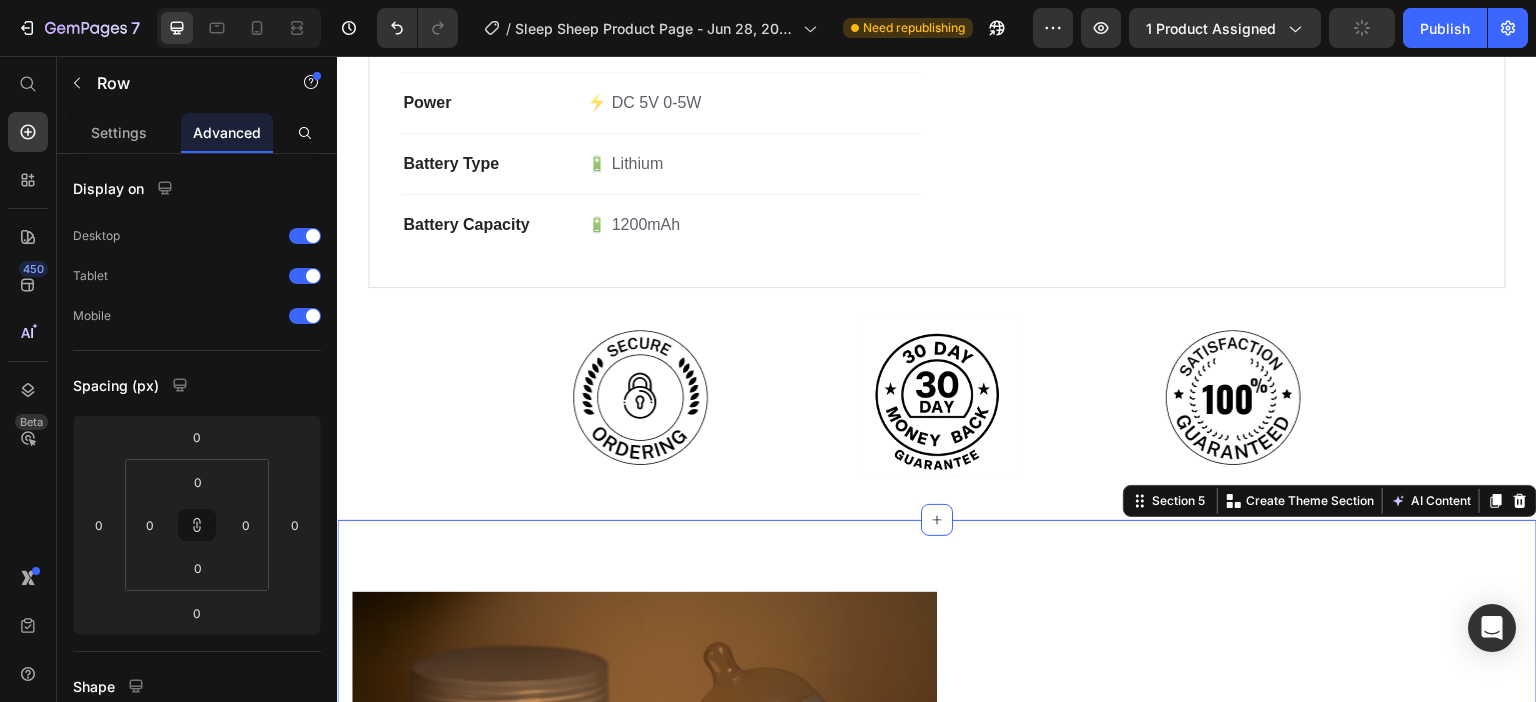 click on "Image Perfect for Late-Night Feedings  🍼 Heading Parents know that  midnight wake-ups  are part of the journey with a baby. Whether you're nursing, bottle-feeding, or simply checking in on your little one, our night lamp provides  soft, non-disruptive lighting  that won’t overstimulate your baby—or wake up the whole household.   No more fumbling with bright overhead lights or using your phone flashlight—just a  gentle, convenient glow  exactly when you need it. Text block Row Row ⏲ Smart Timer for Peaceful Nights Heading Drift off without worry – our built-in 30-minute timer gently shuts the light off as your child falls asleep.   Let bedtime run smoothly with a calming glow that turns off automatically after 30 minutes.    With one simple click, you can choose between  timed mode ,  constant light Text block Row Image Row Image The Cutest Sleep Companion  🐑✨ Heading More than just a nightlight, our lamp is a  whimsical friend  for your child’s room. These  adorable animal design" at bounding box center [937, 1271] 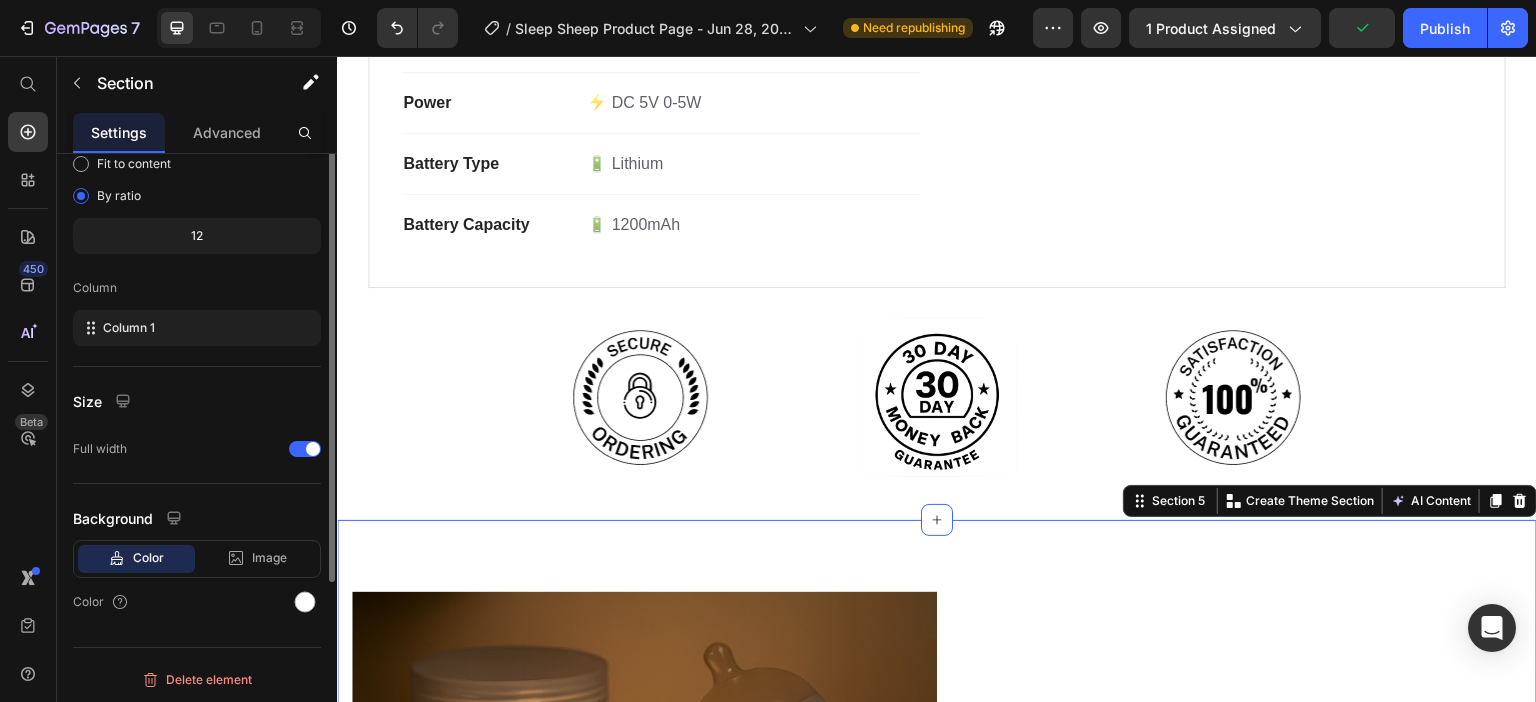 scroll, scrollTop: 201, scrollLeft: 0, axis: vertical 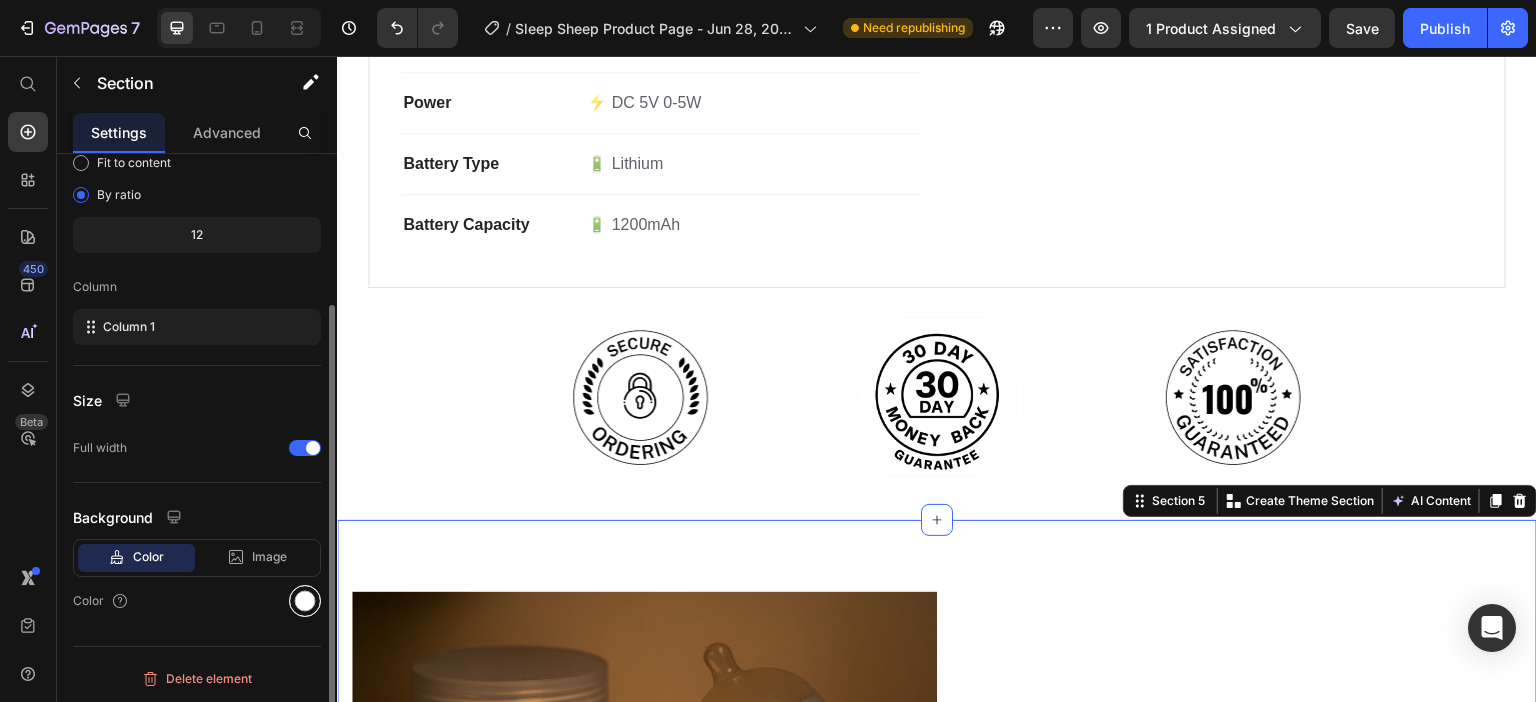 click at bounding box center (305, 601) 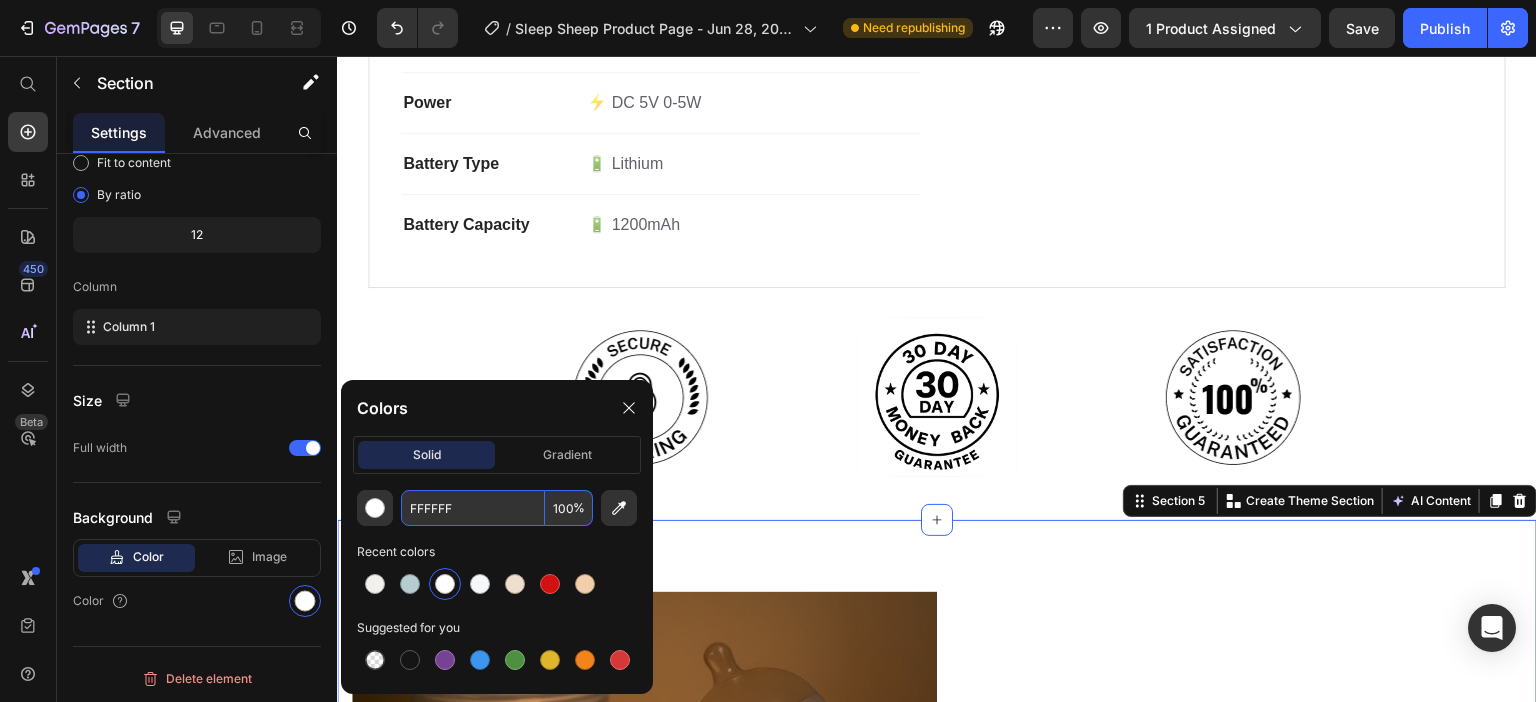 click on "FFFFFF" at bounding box center [473, 508] 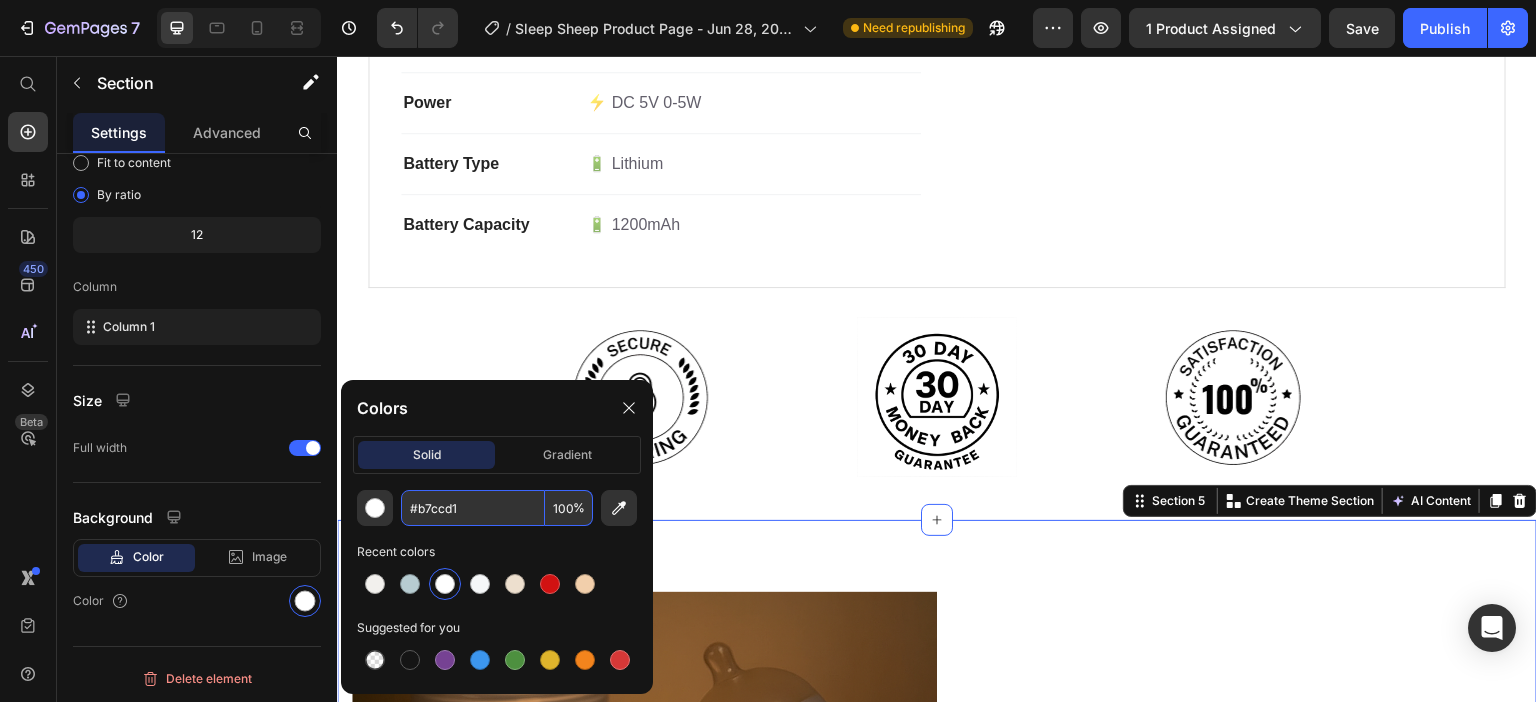 type on "B7CCD1" 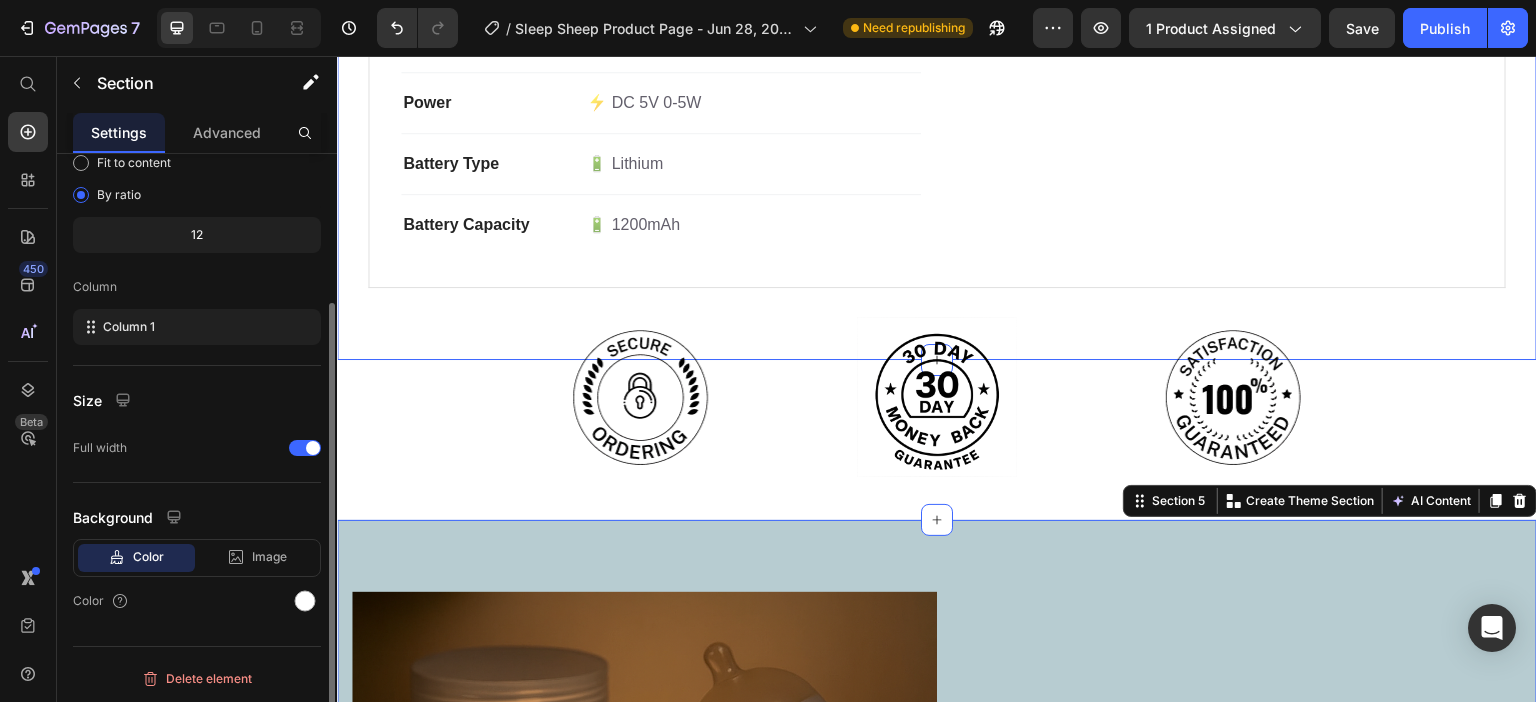 click on "Product Specifications What's Included Our Guarantee Technical Specifications Heading General Text block 💡 Warm White LED 💡 3 brightness settings 🔋 Rechargeable battery  ⏲ On/Off +30 Minute timer       - Up to est. 40 evenings with timer use Text block Row Material Text block 💎 High-quality Silicone & ABS Text block Row Dimensions Text block 📐 Measures about 122 x 163.5 x 79 mm Text block Row Power Text block ⚡️ DC 5V 0-5W Text block Row Battery Type Text block 🔋 Lithium Text block Row Battery Capacity Text block 🔋 1200mAh Text block Row Image Row What's Included Heading Image Sleep Sheep Lamp Text block Image USB-C Charging Cable Text block Image Instruction Manual Text block Icon List Image Row Row Our Guarantee Heading Image We want you to shop with confidence, which is why every purchase is backed by our risk-free, ironclad 30-day money-back guarantee.     For any inquiries or assistance, please email us at  info@booplights.com . Text block Icon List Row Row Tab Row" at bounding box center (937, -46) 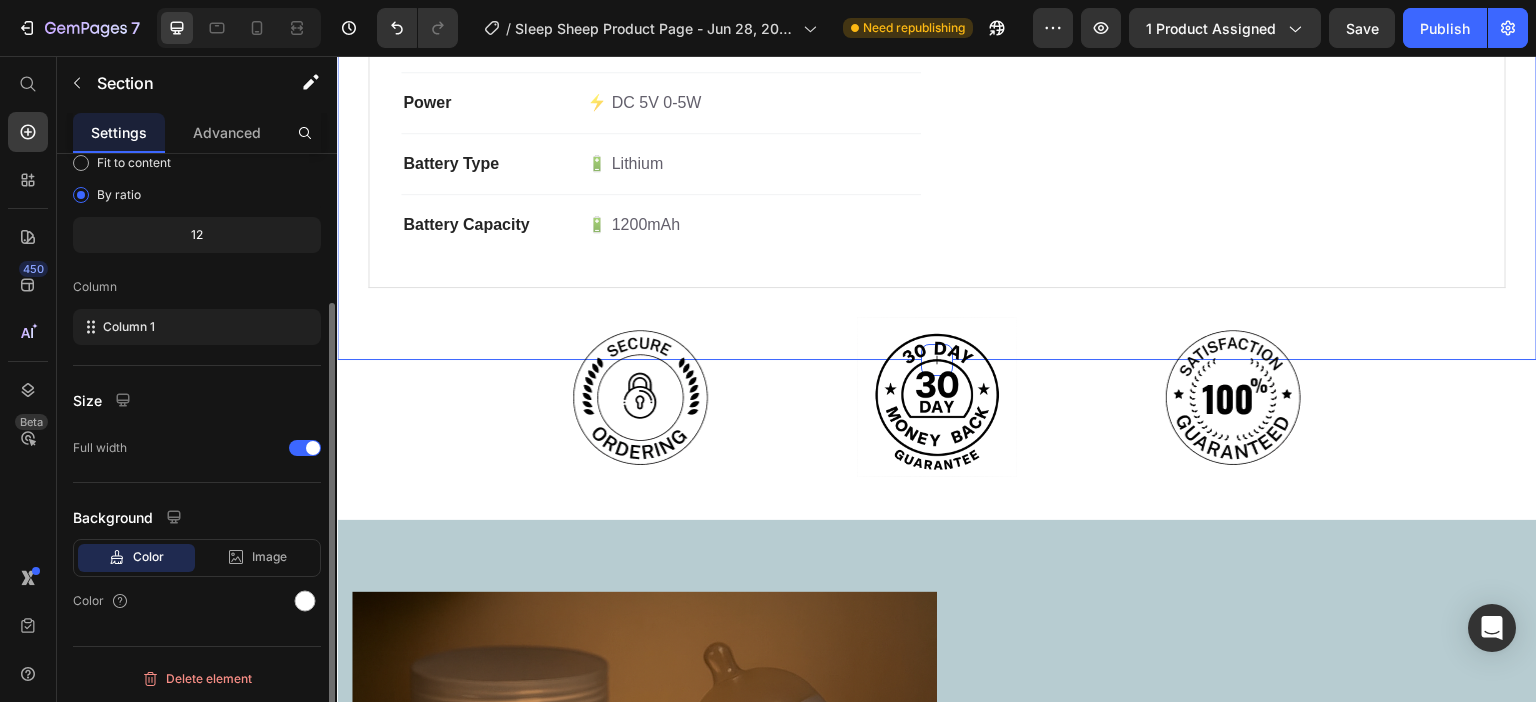 scroll, scrollTop: 200, scrollLeft: 0, axis: vertical 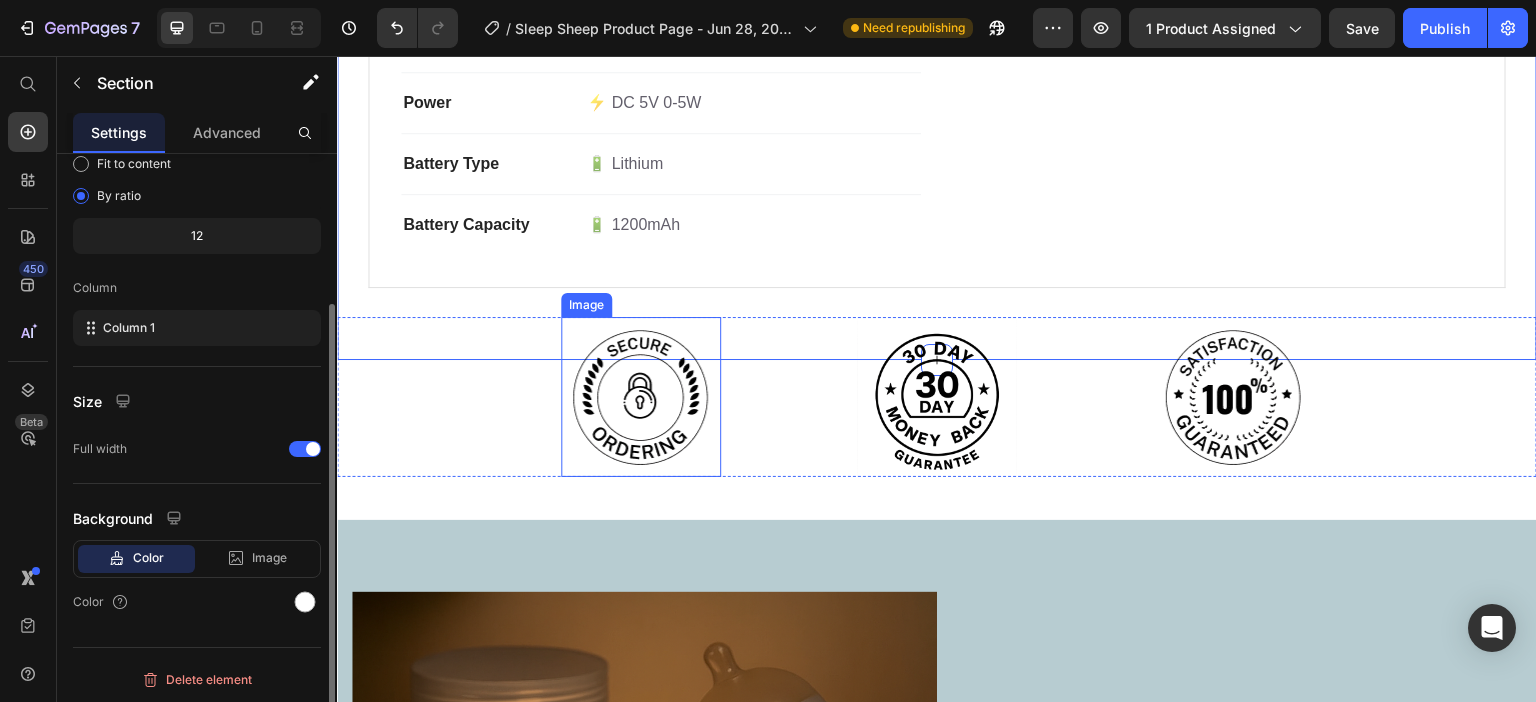 click at bounding box center [641, 397] 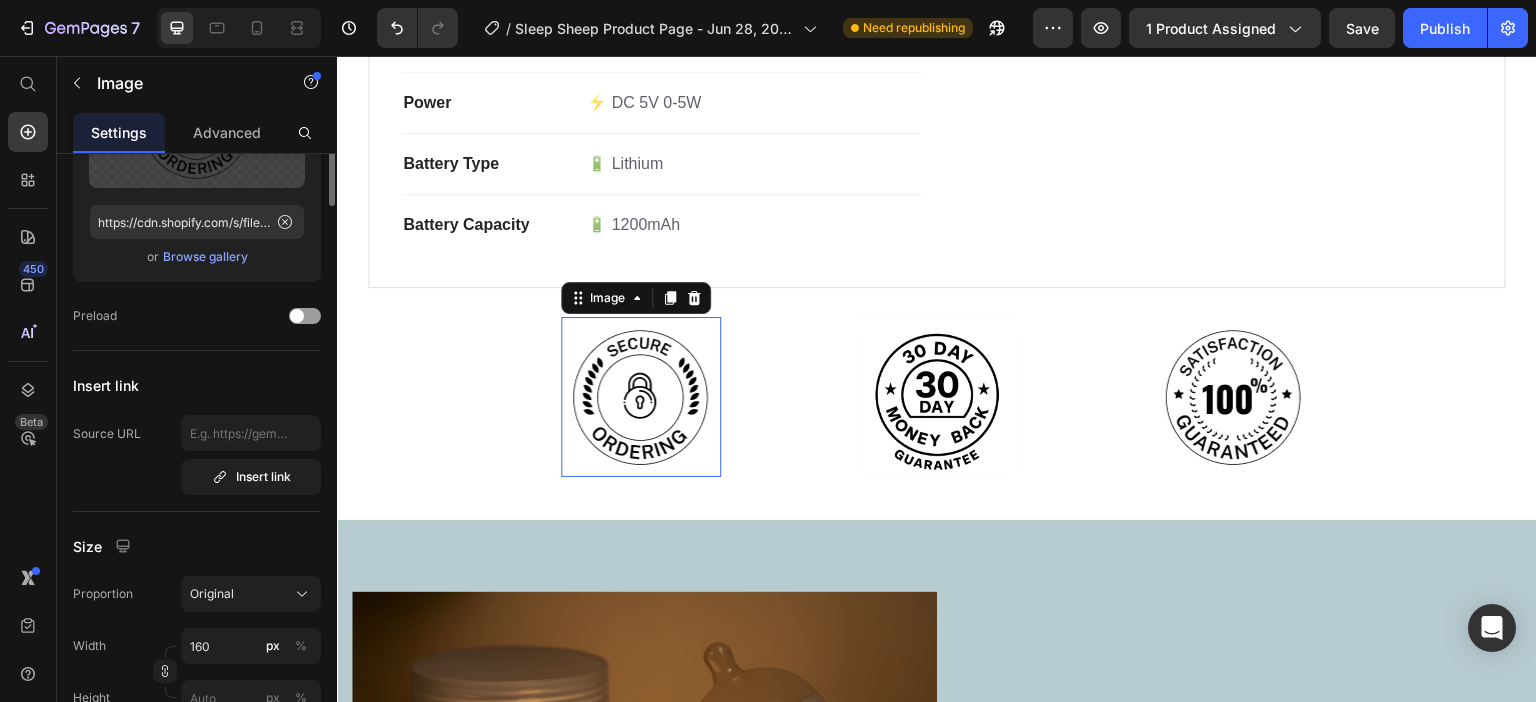 scroll, scrollTop: 0, scrollLeft: 0, axis: both 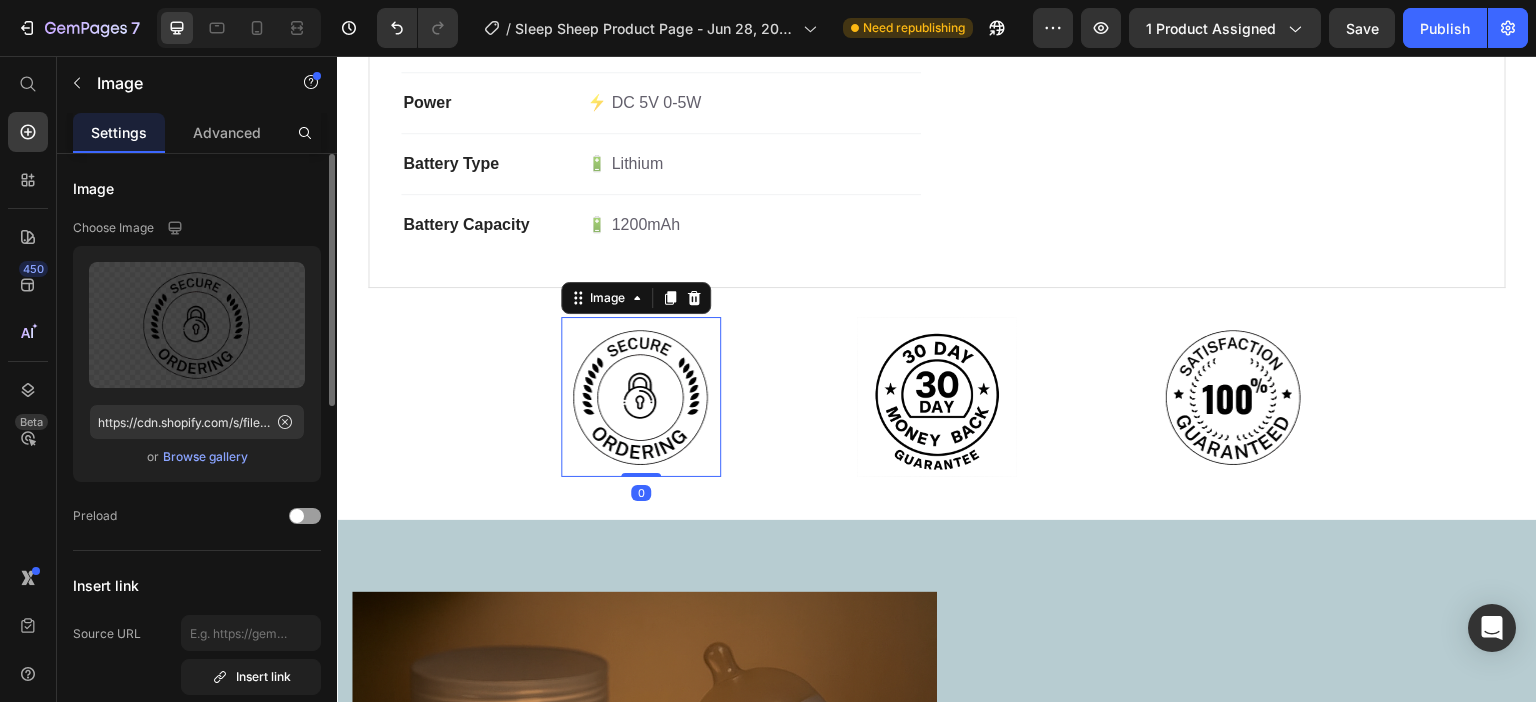 click on "Image   0 Image Image Row" at bounding box center (937, 397) 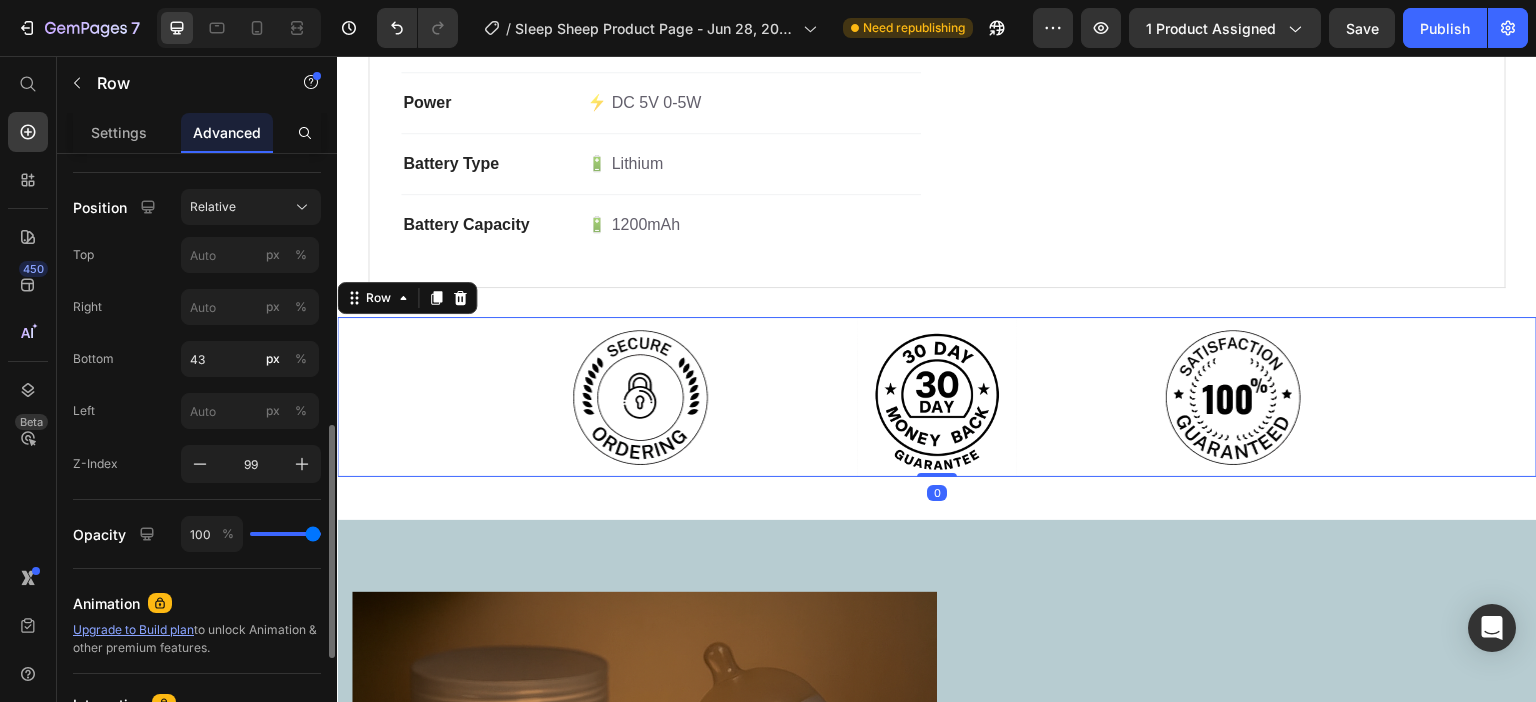 scroll, scrollTop: 800, scrollLeft: 0, axis: vertical 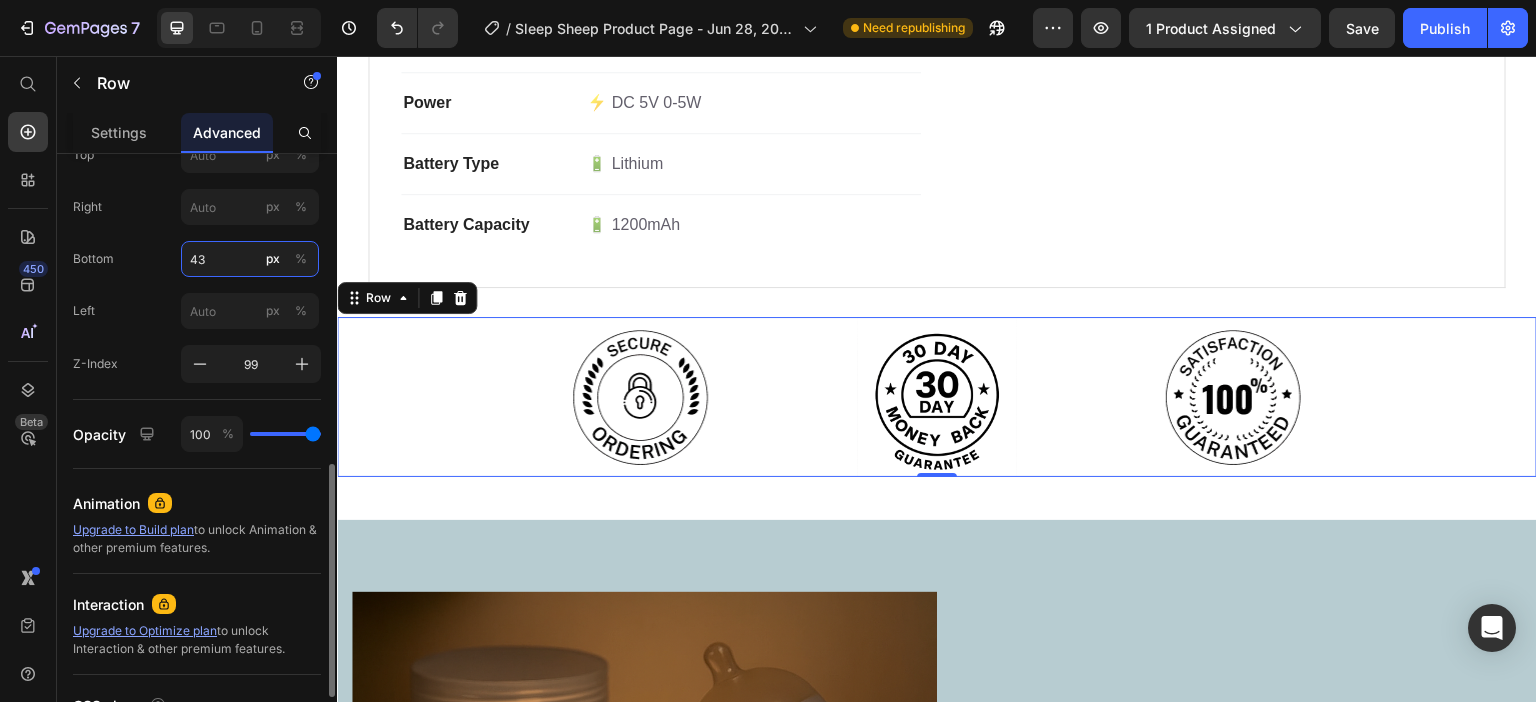 click on "43" at bounding box center (250, 259) 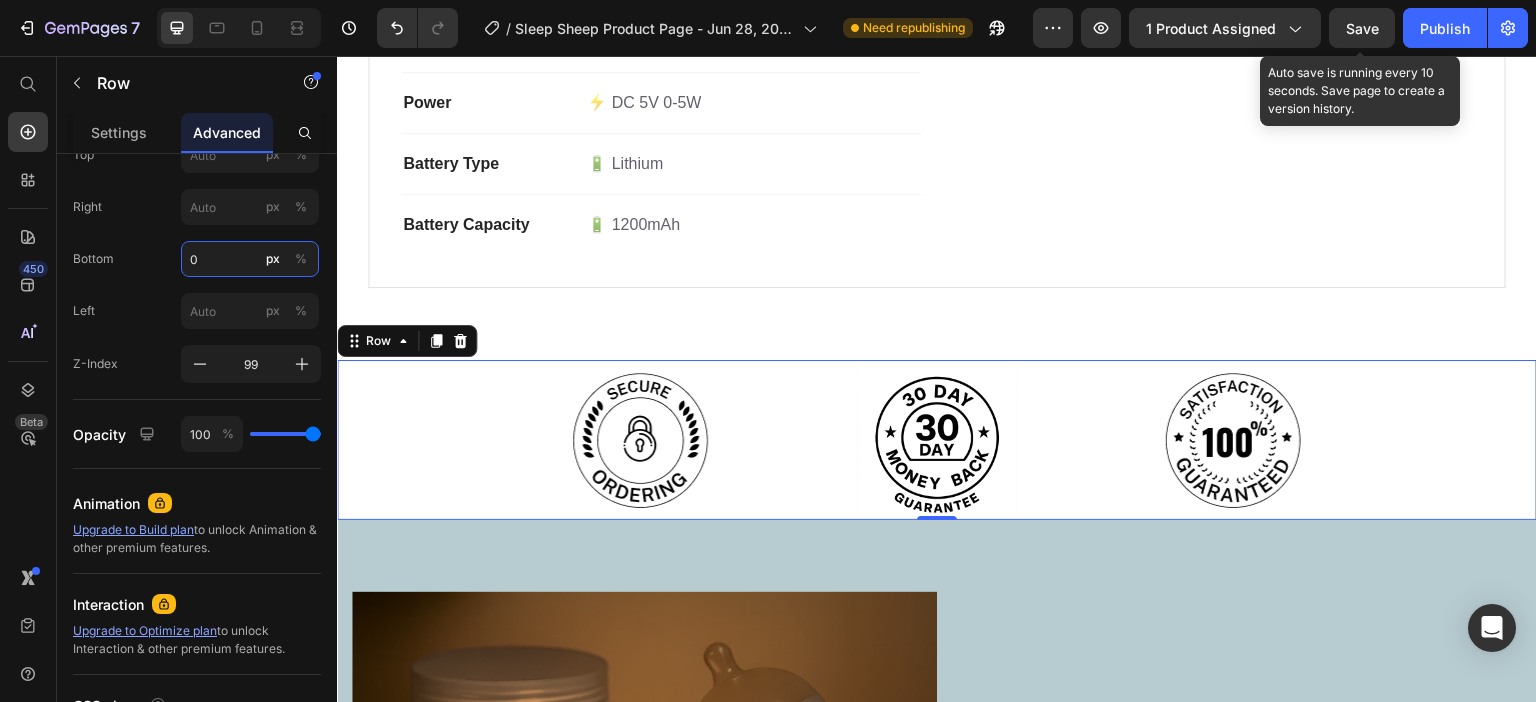 type on "0" 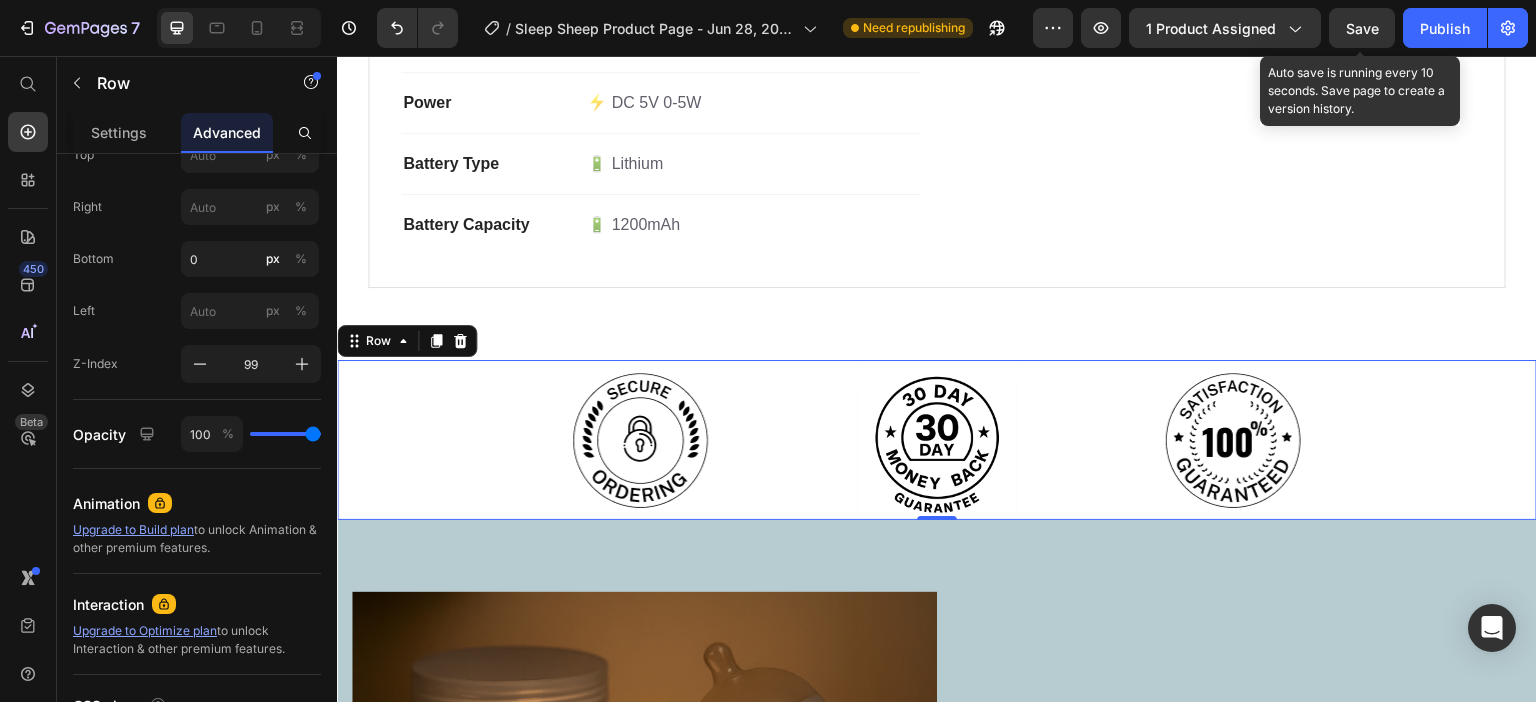 click on "Save" at bounding box center [1362, 28] 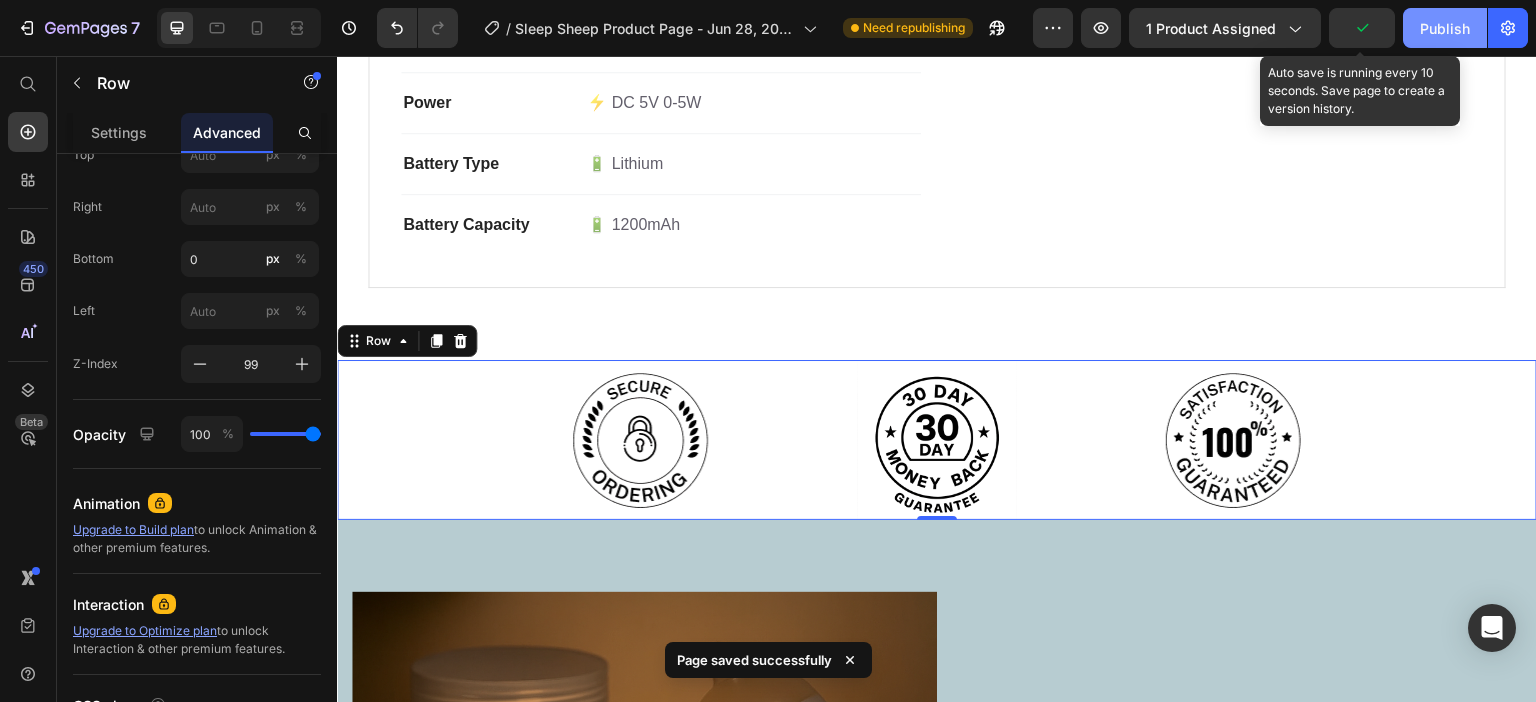 click on "Publish" at bounding box center [1445, 28] 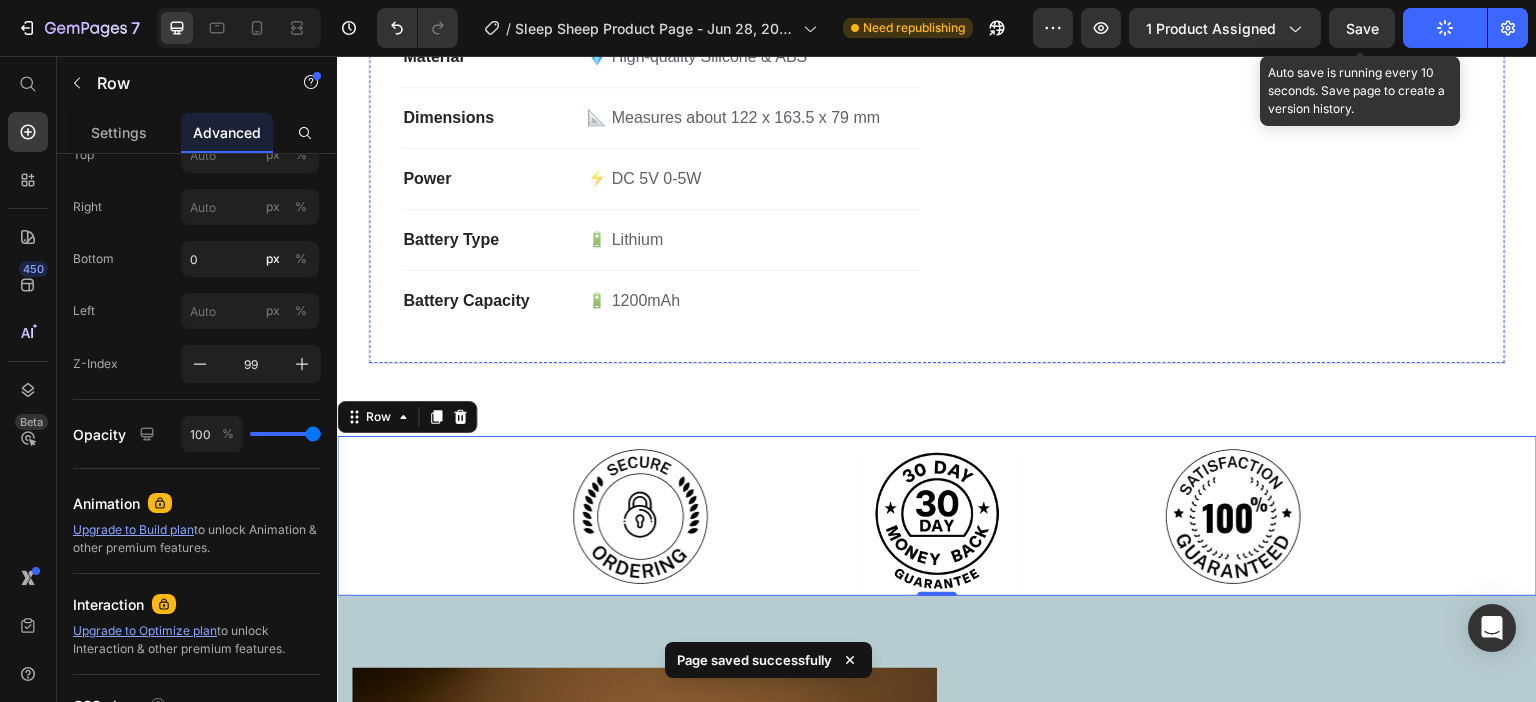 scroll, scrollTop: 2346, scrollLeft: 0, axis: vertical 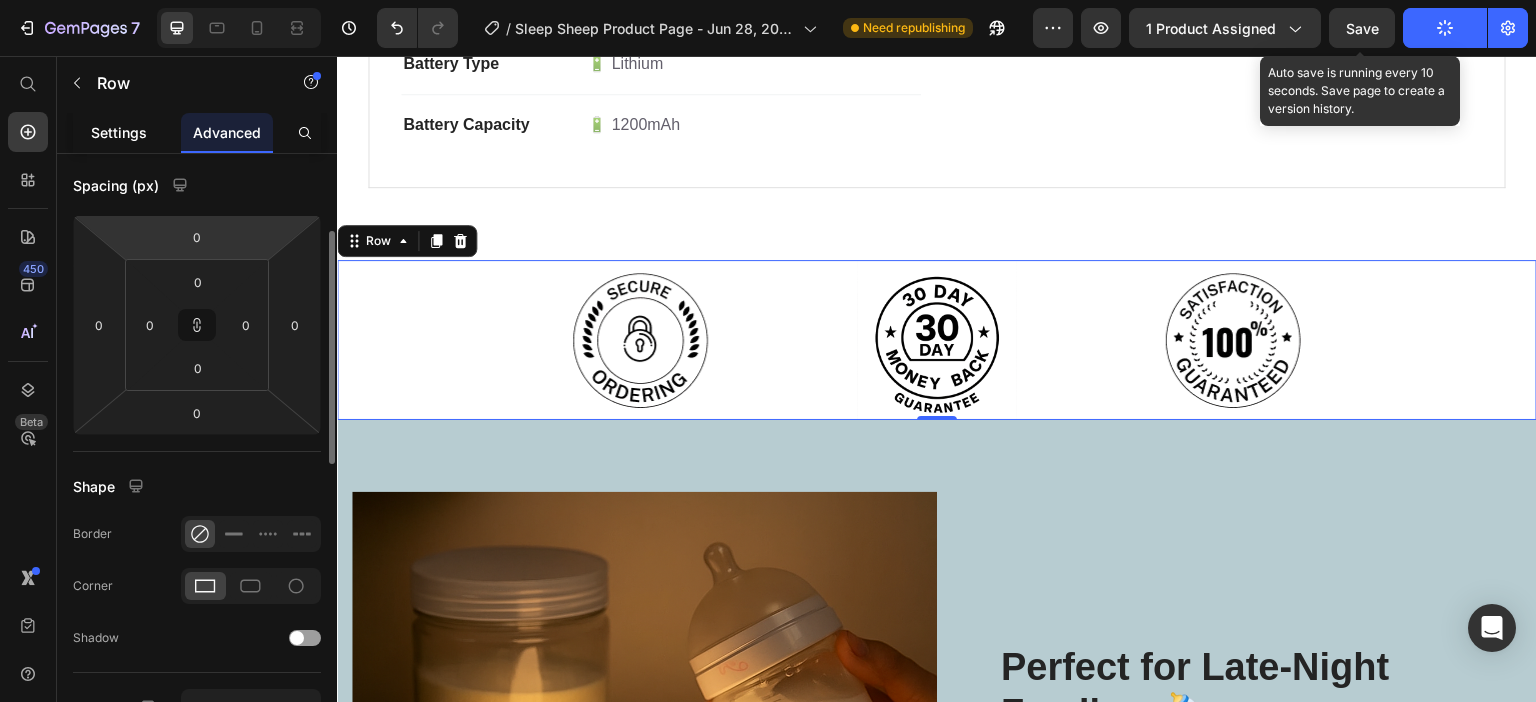 click on "Settings" at bounding box center (119, 132) 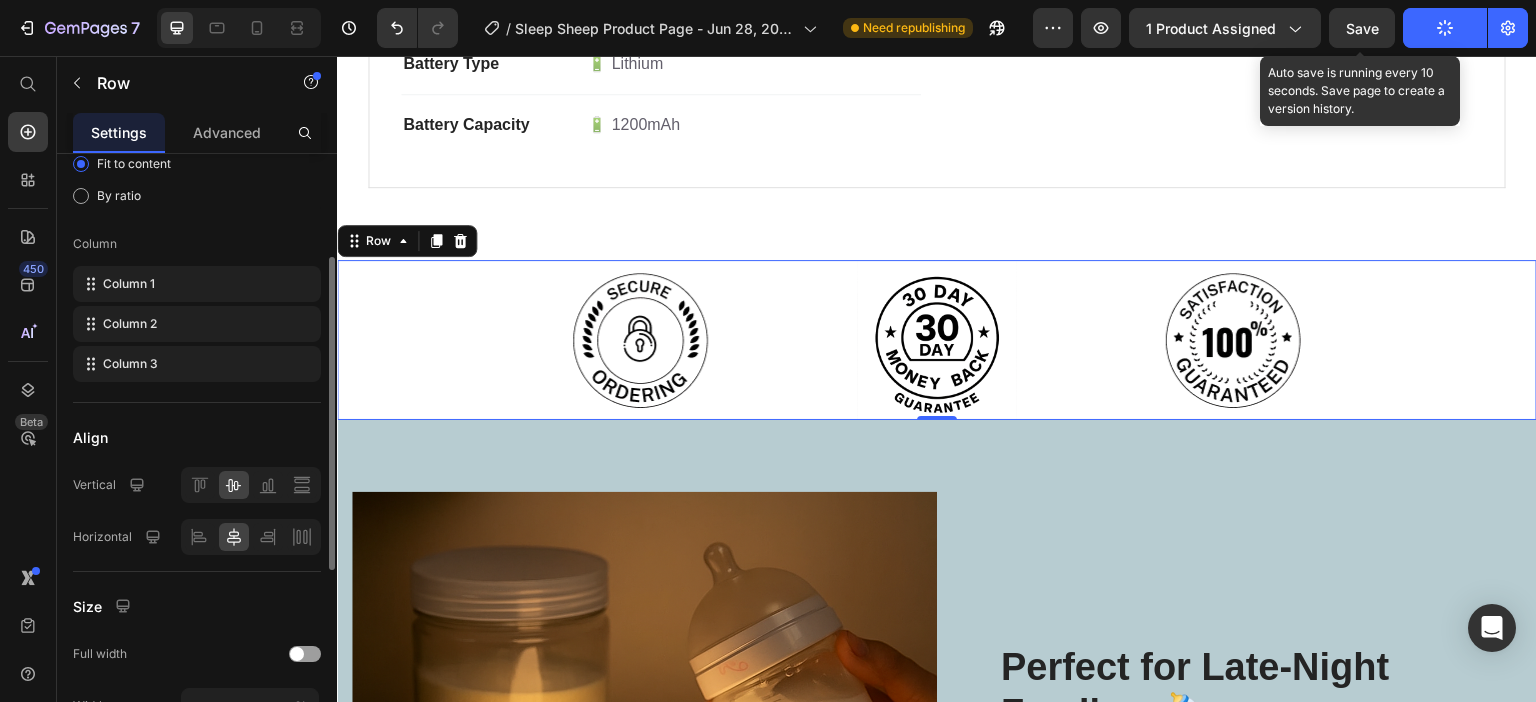 scroll, scrollTop: 0, scrollLeft: 0, axis: both 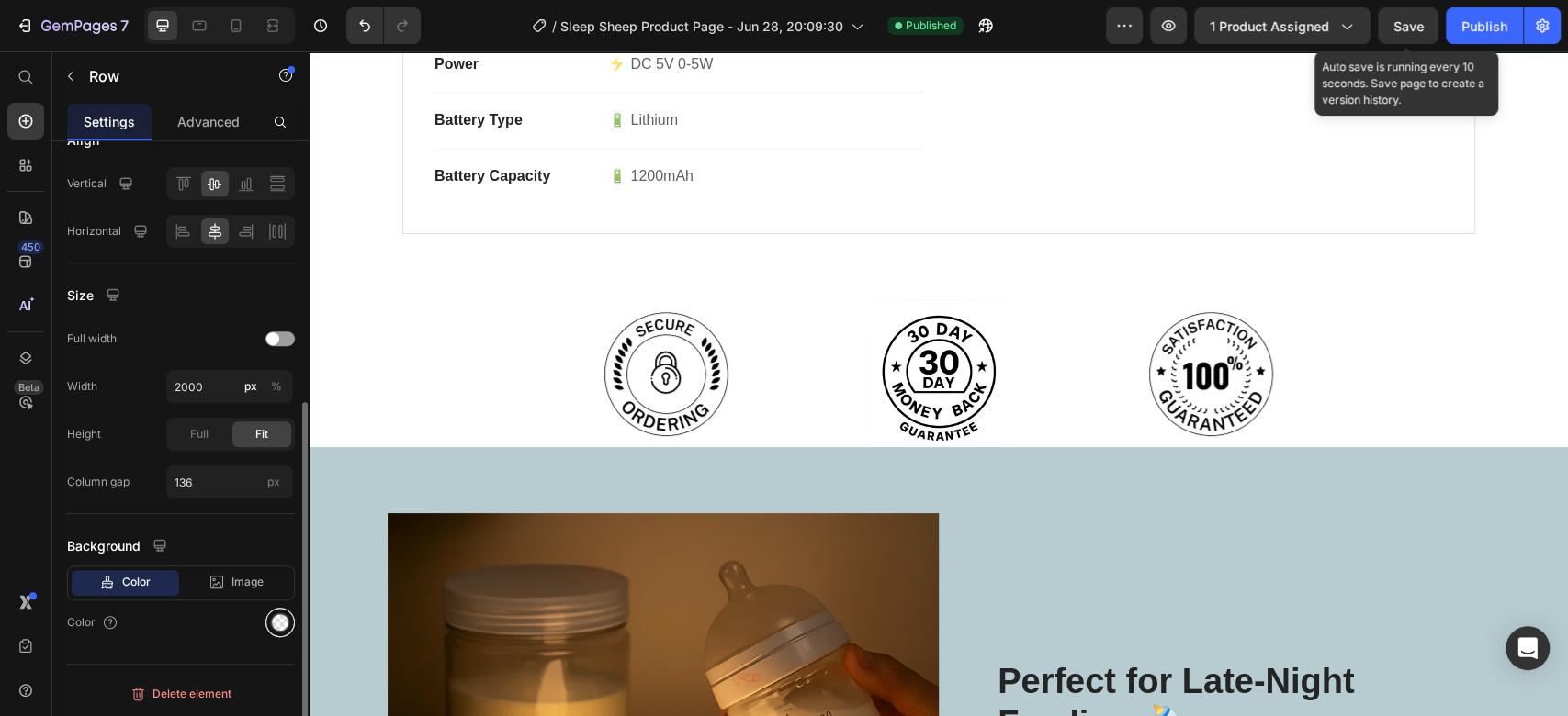 click at bounding box center (280, 622) 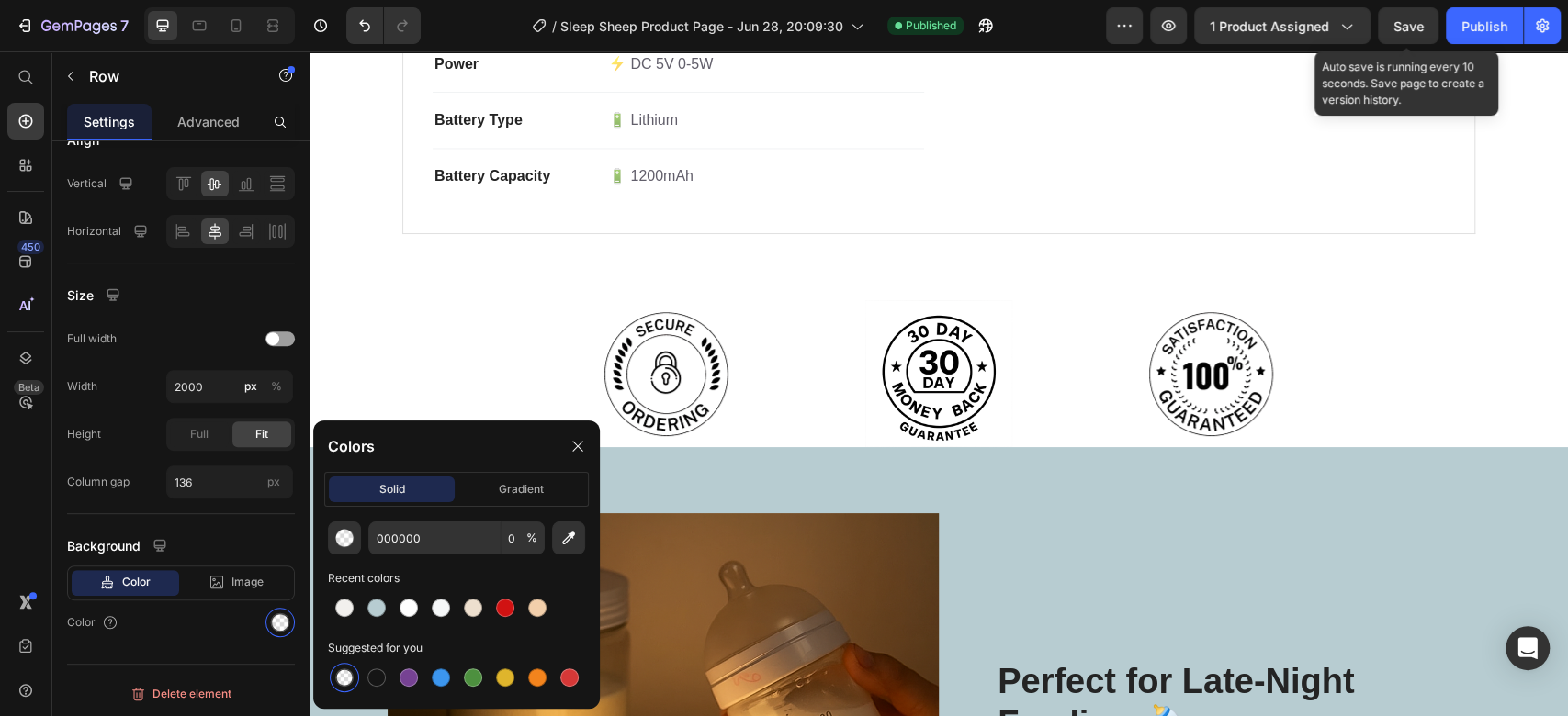 click on "Image Image Image Row" at bounding box center (939, 374) 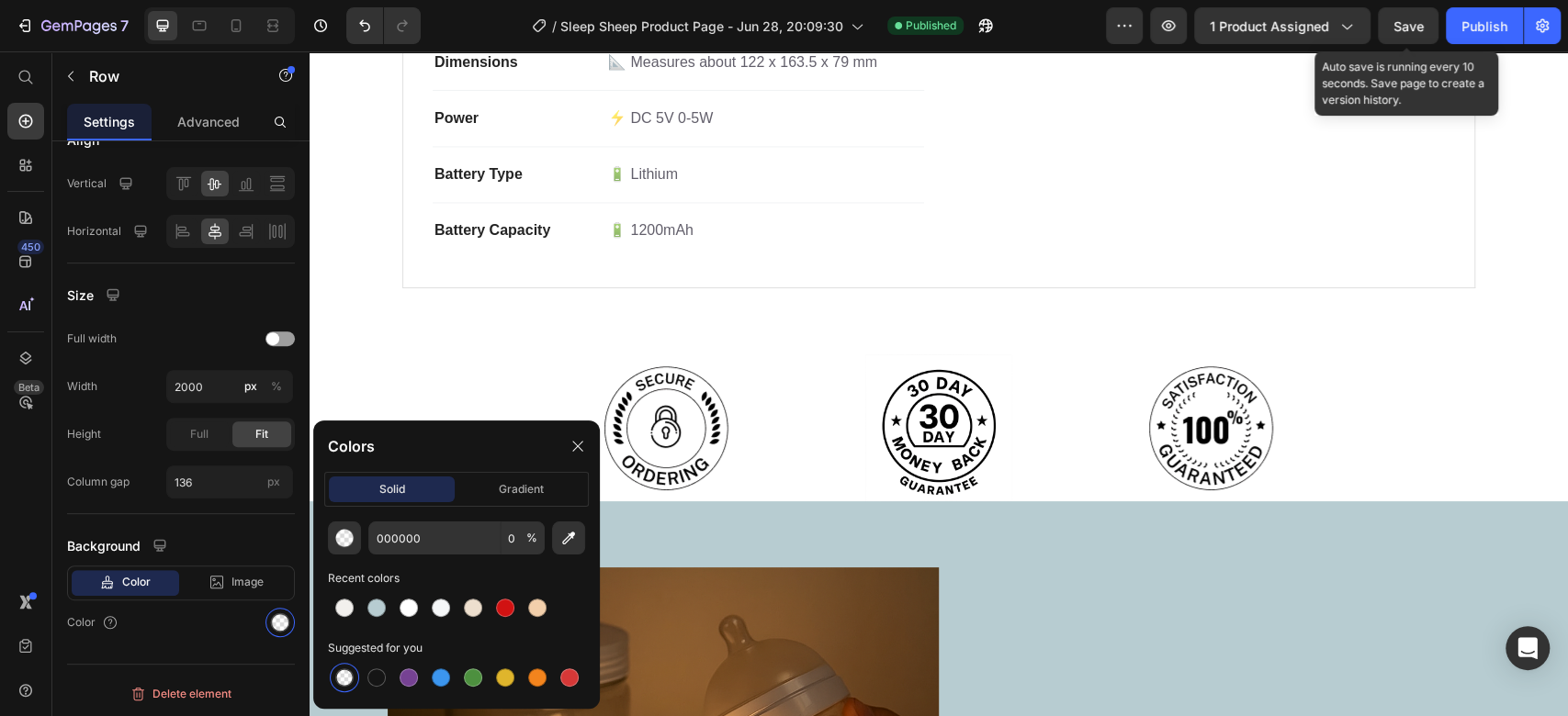 scroll, scrollTop: 1975, scrollLeft: 0, axis: vertical 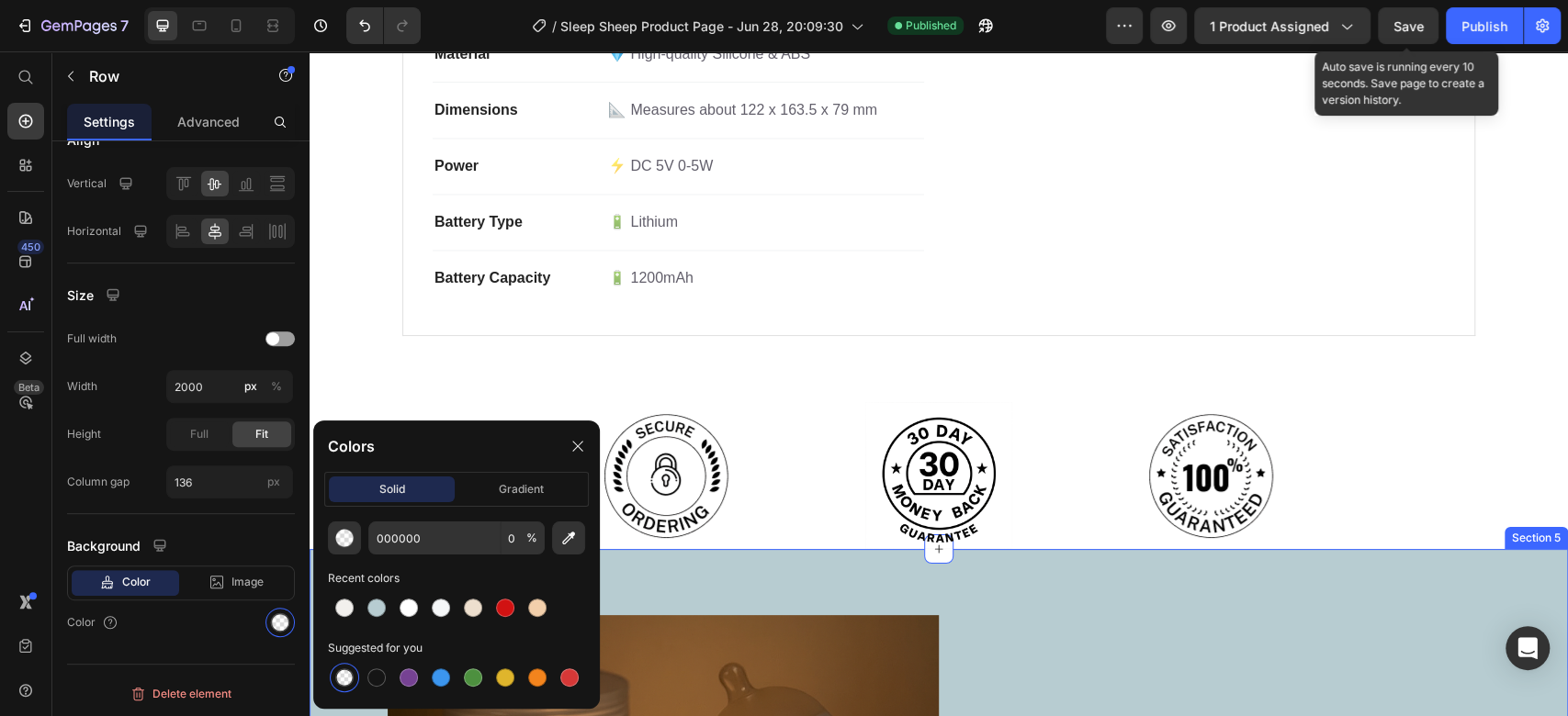 click on "Image Perfect for Late-Night Feedings  🍼 Heading Parents know that  midnight wake-ups  are part of the journey with a baby. Whether you're nursing, bottle-feeding, or simply checking in on your little one, our night lamp provides  soft, non-disruptive lighting  that won’t overstimulate your baby—or wake up the whole household.   No more fumbling with bright overhead lights or using your phone flashlight—just a  gentle, convenient glow  exactly when you need it. Text block Row Row ⏲ Smart Timer for Peaceful Nights Heading Drift off without worry – our built-in 30-minute timer gently shuts the light off as your child falls asleep.   Let bedtime run smoothly with a calming glow that turns off automatically after 30 minutes.    With one simple click, you can choose between  timed mode ,  constant light Text block Row Image Row Image The Cutest Sleep Companion  🐑✨ Heading More than just a nightlight, our lamp is a  whimsical friend  for your child’s room. These  adorable animal design" at bounding box center (939, 1246) 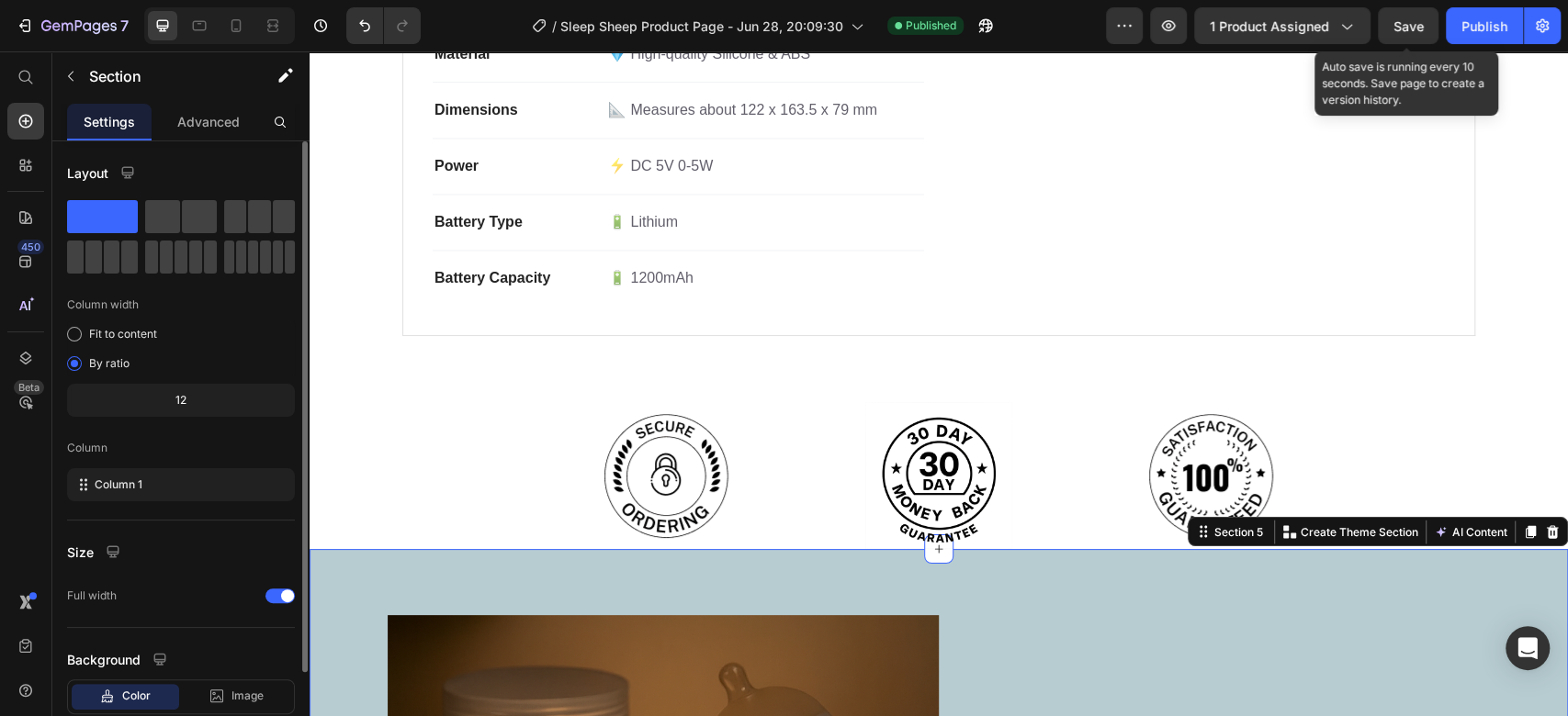 scroll, scrollTop: 114, scrollLeft: 0, axis: vertical 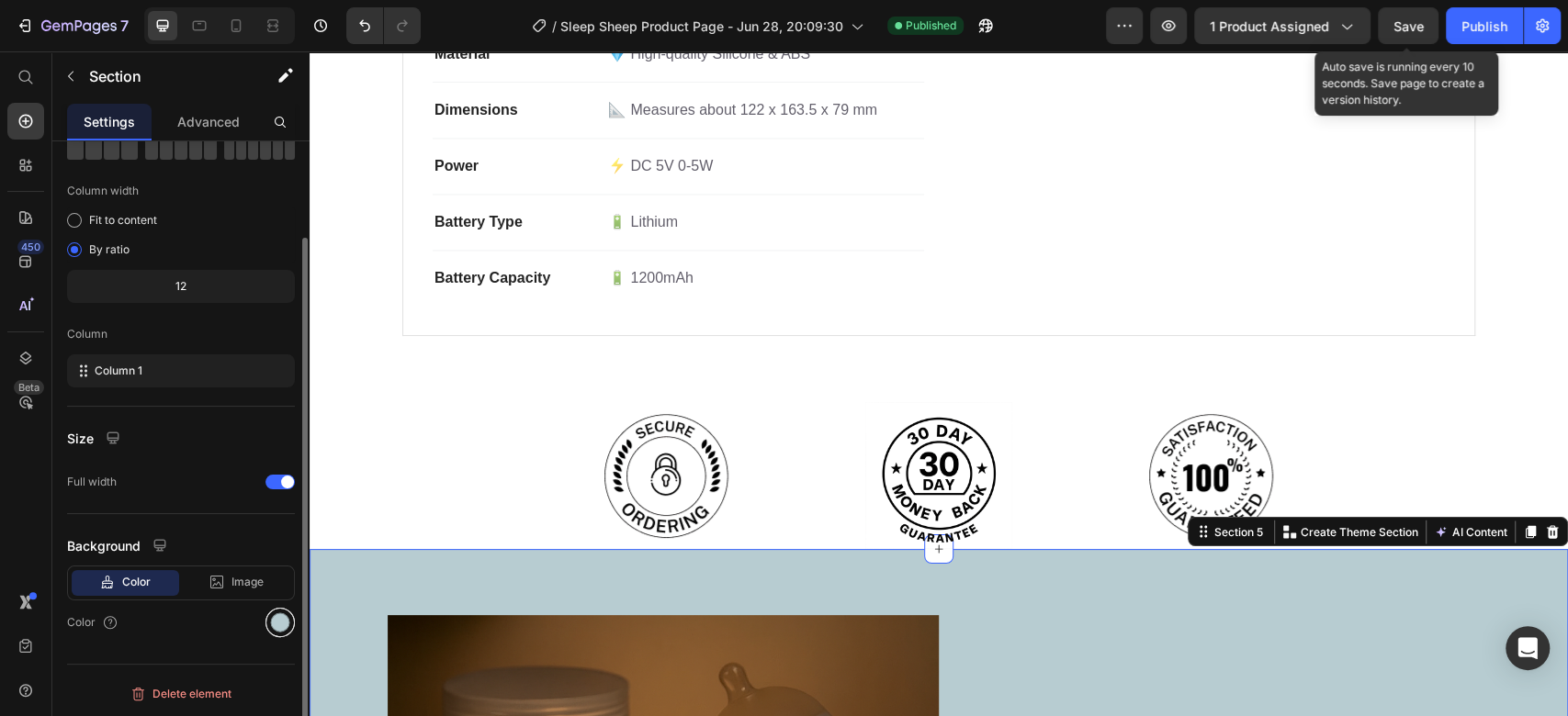 click at bounding box center (280, 622) 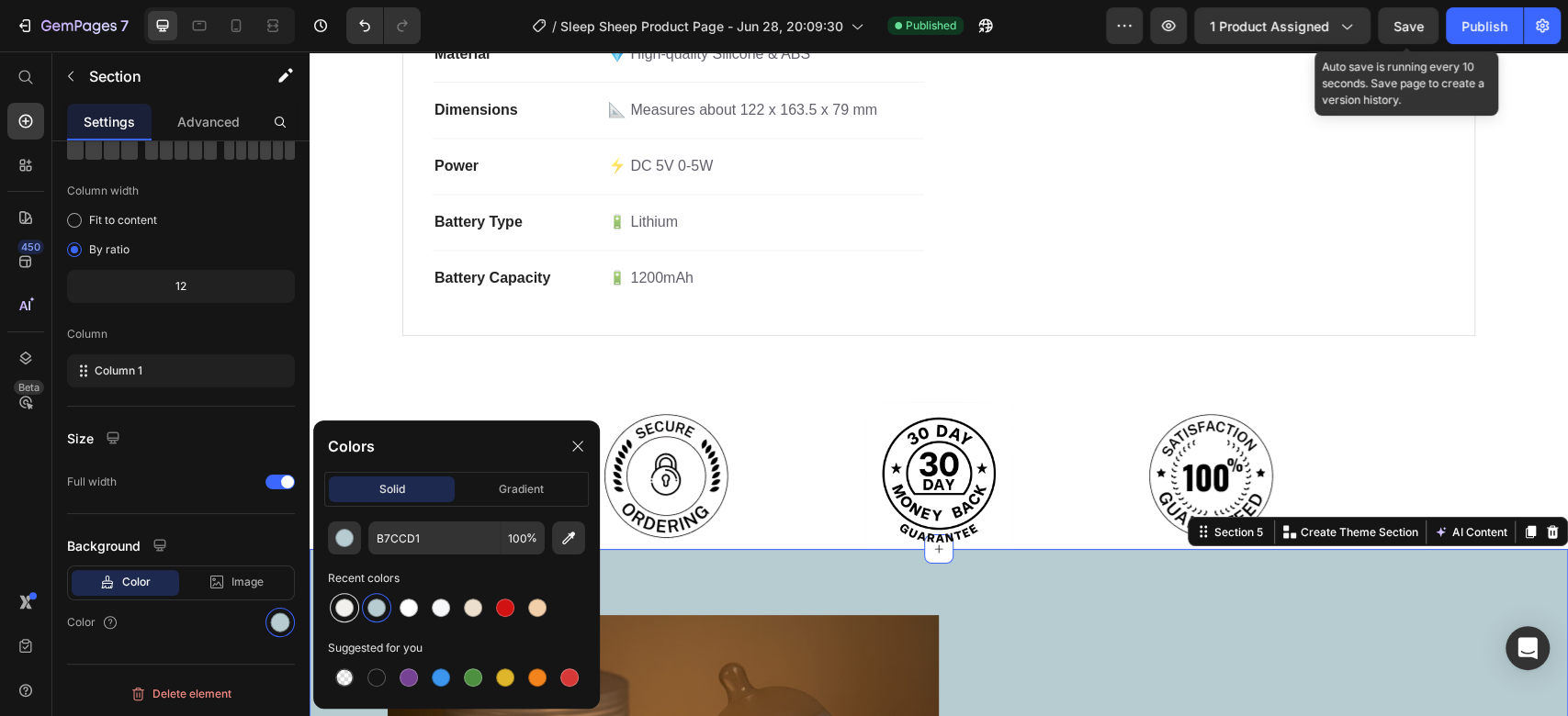 click at bounding box center [344, 608] 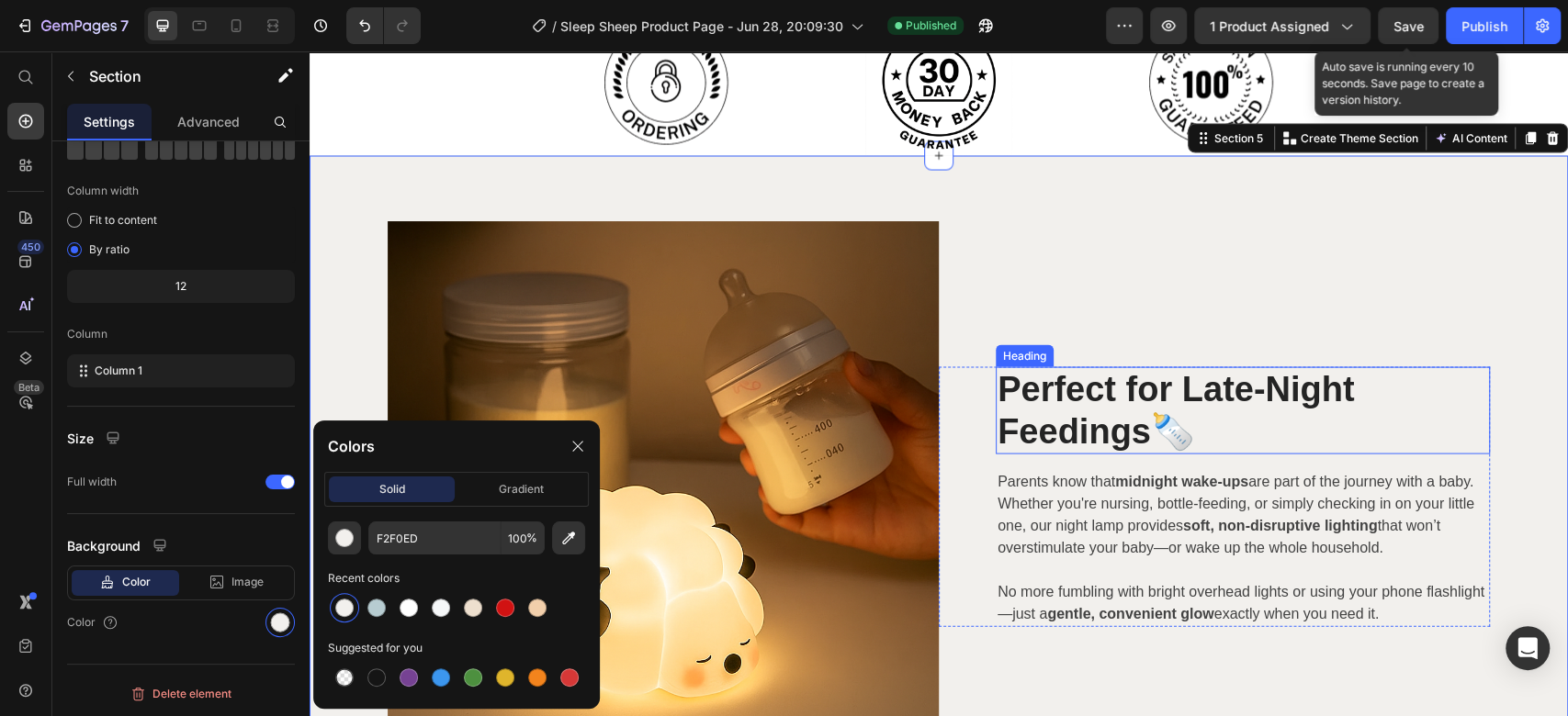 scroll, scrollTop: 2178, scrollLeft: 0, axis: vertical 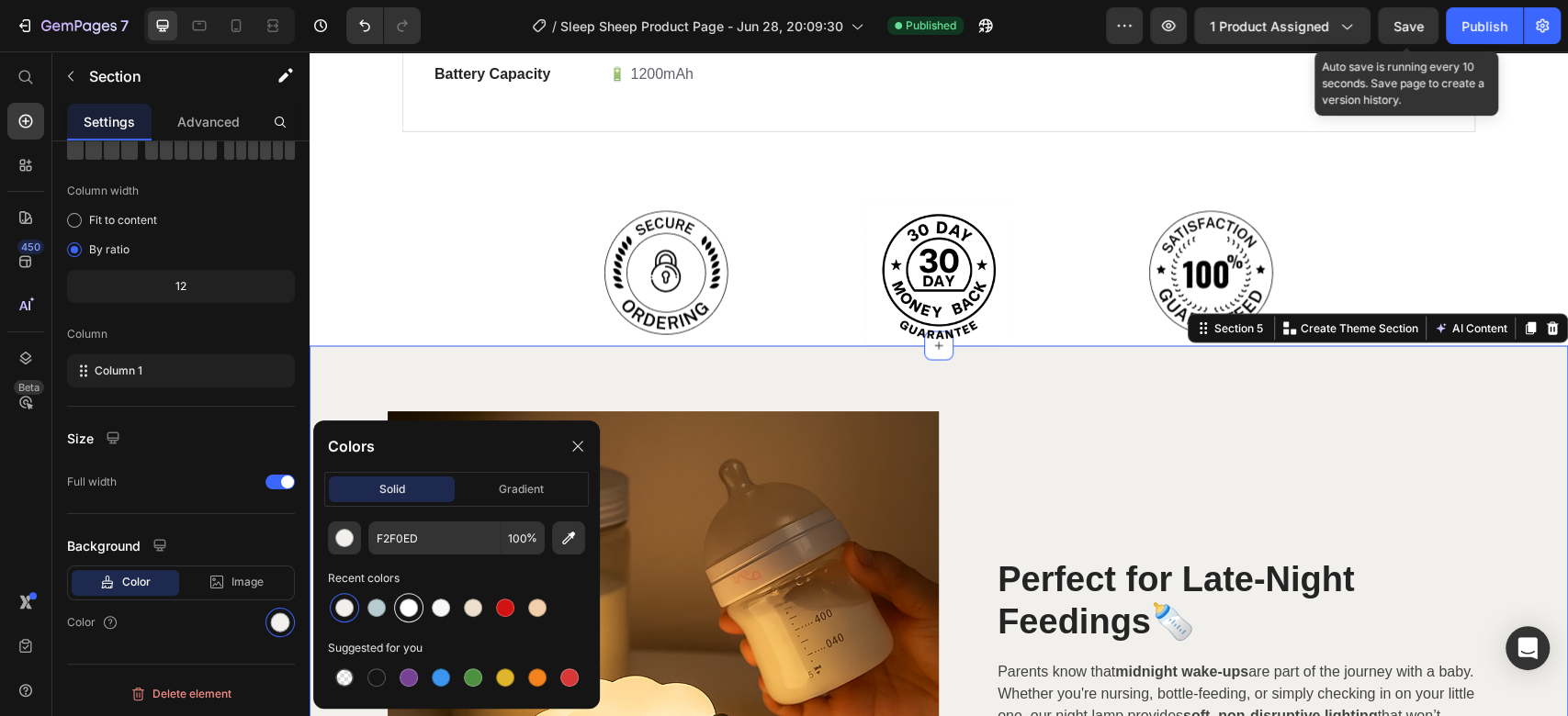 click at bounding box center (409, 608) 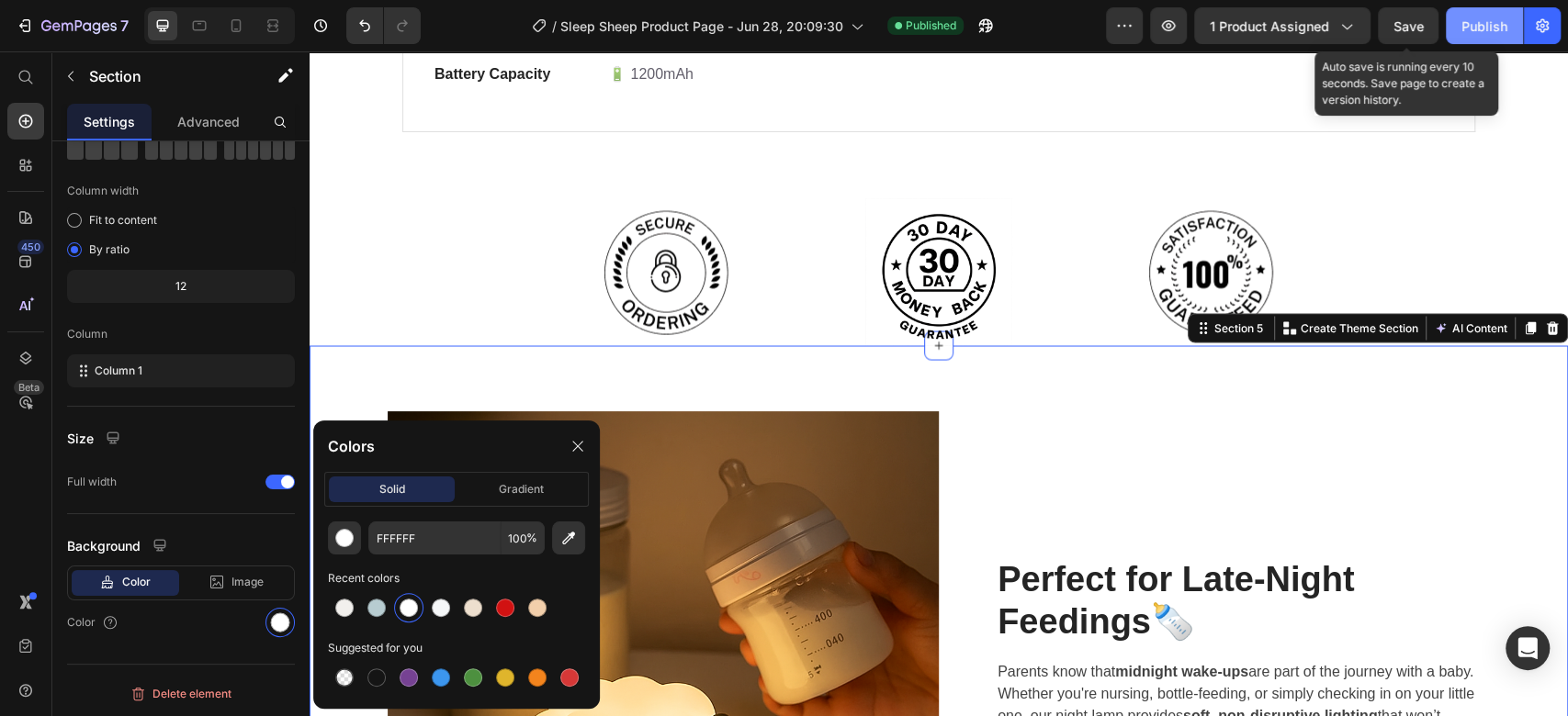 drag, startPoint x: 1412, startPoint y: 29, endPoint x: 1473, endPoint y: 28, distance: 61.0082 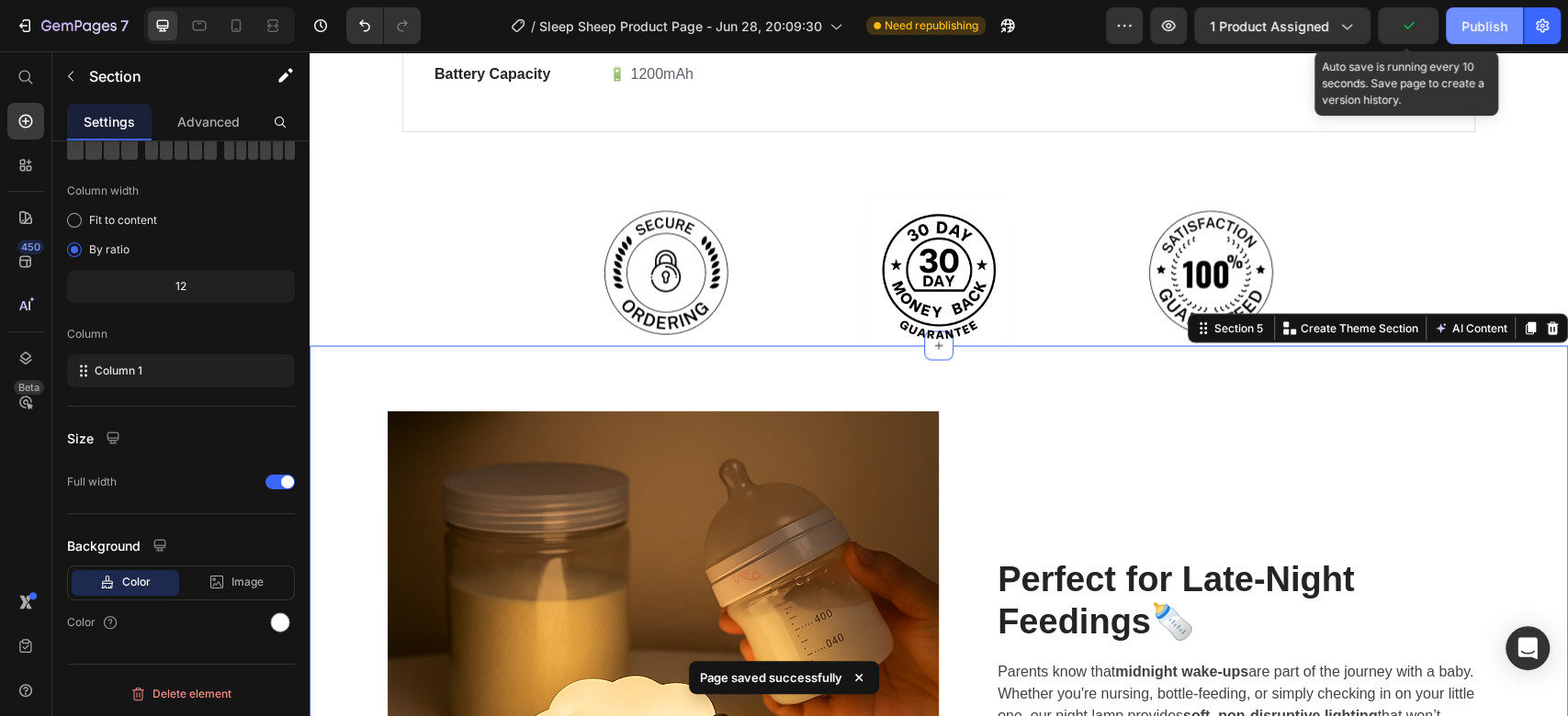 click on "Publish" at bounding box center [1484, 26] 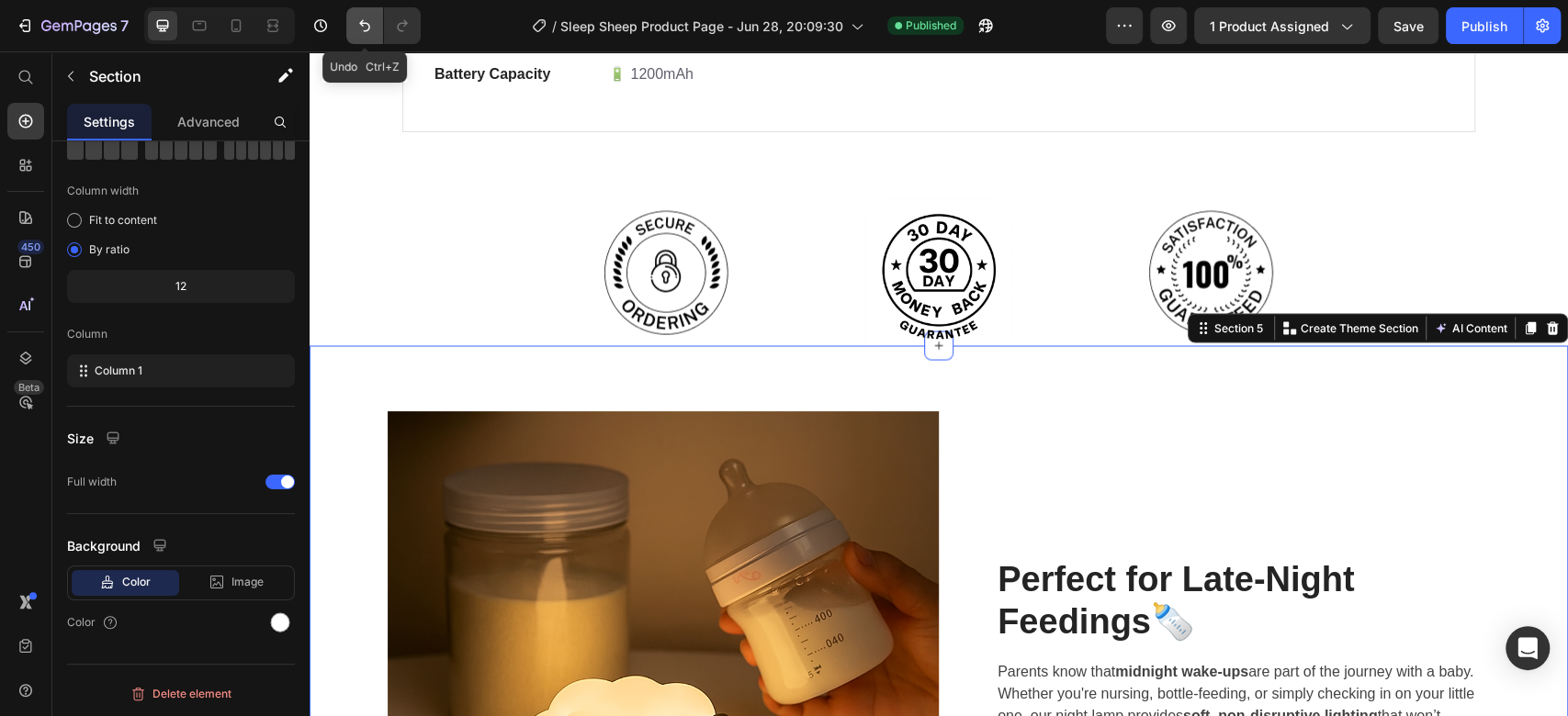 click 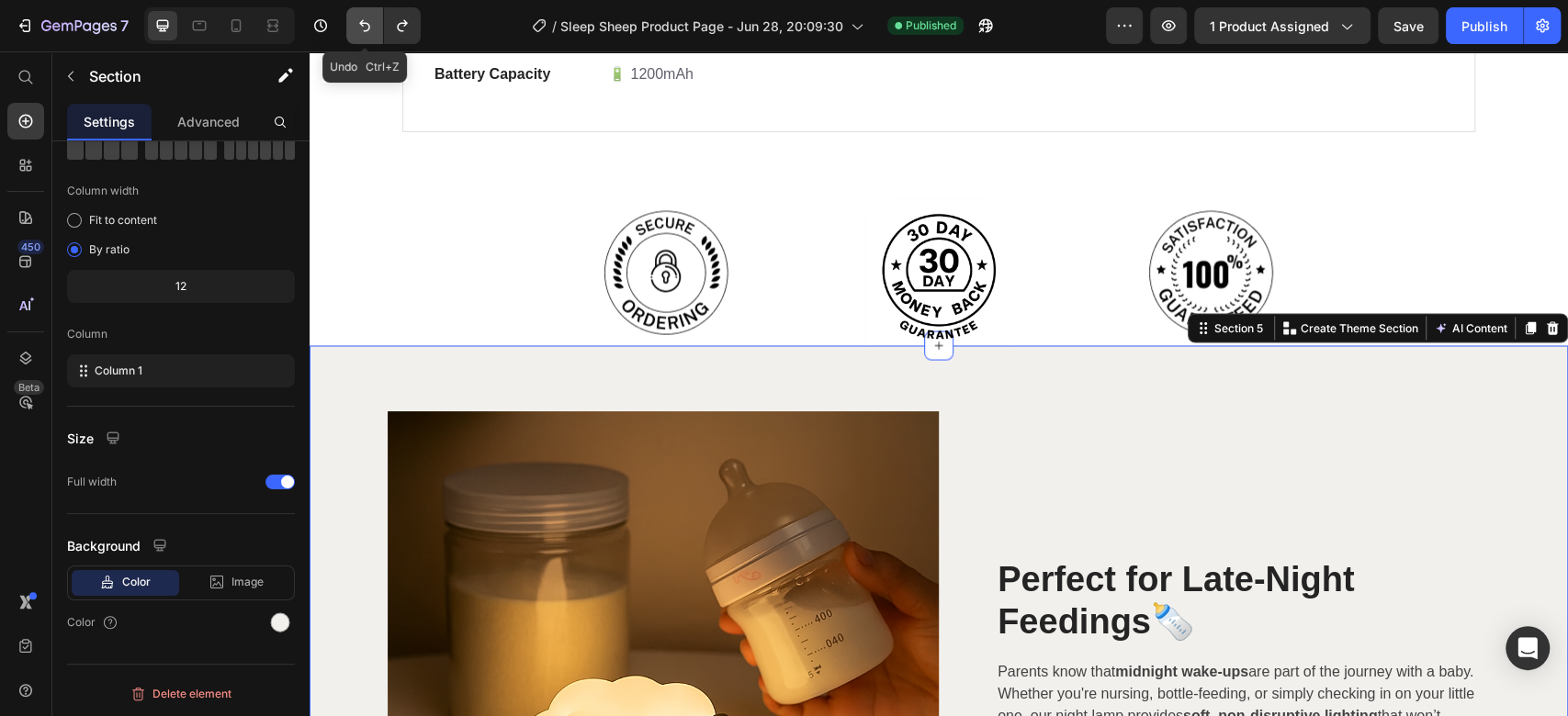 click 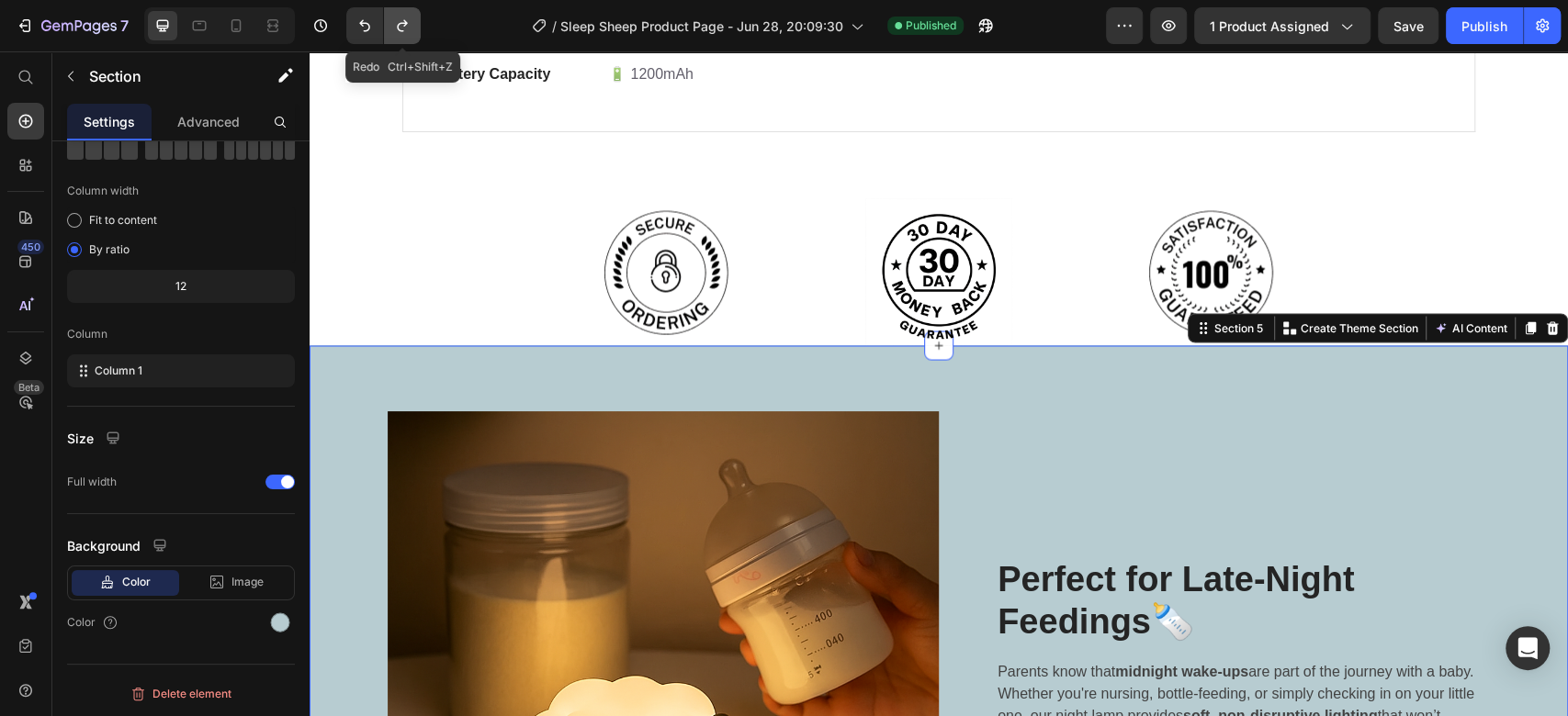 click 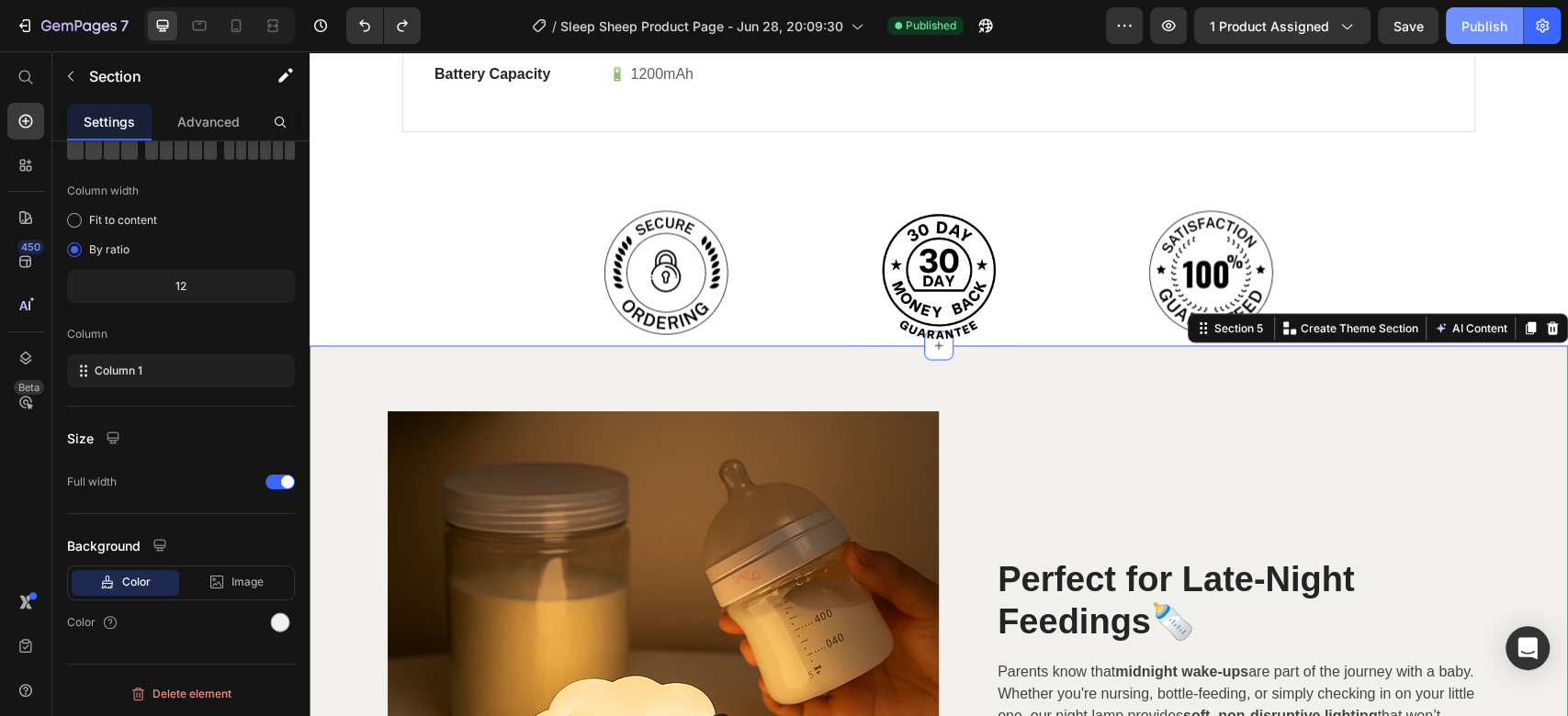 click on "Publish" at bounding box center (1484, 26) 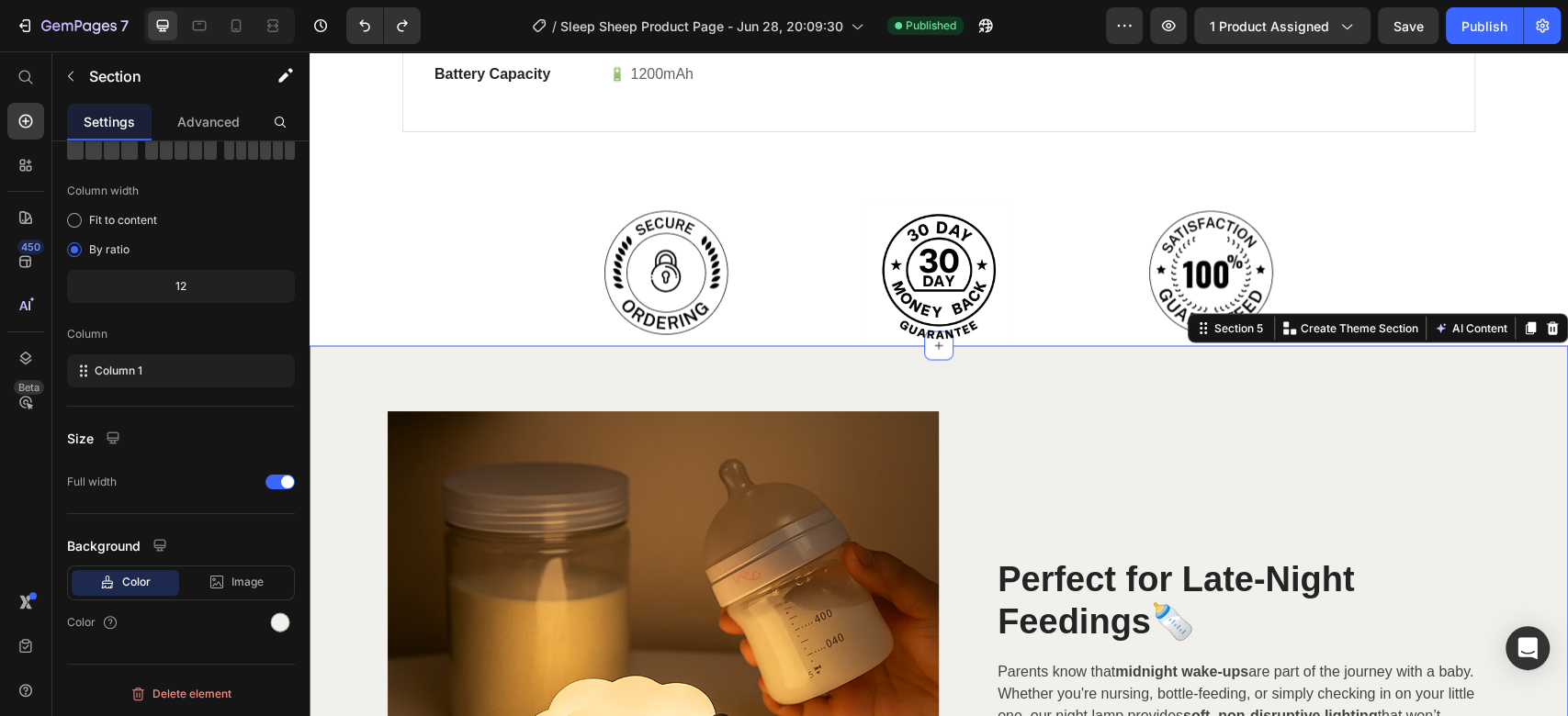 click on "Image Perfect for Late-Night Feedings  🍼 Heading Parents know that  midnight wake-ups  are part of the journey with a baby. Whether you're nursing, bottle-feeding, or simply checking in on your little one, our night lamp provides  soft, non-disruptive lighting  that won’t overstimulate your baby—or wake up the whole household.   No more fumbling with bright overhead lights or using your phone flashlight—just a  gentle, convenient glow  exactly when you need it. Text block Row Row ⏲ Smart Timer for Peaceful Nights Heading Drift off without worry – our built-in 30-minute timer gently shuts the light off as your child falls asleep.   Let bedtime run smoothly with a calming glow that turns off automatically after 30 minutes.    With one simple click, you can choose between  timed mode ,  constant light Text block Row Image Row Image The Cutest Sleep Companion  🐑✨ Heading More than just a nightlight, our lamp is a  whimsical friend  for your child’s room. These  adorable animal design" at bounding box center [939, 1042] 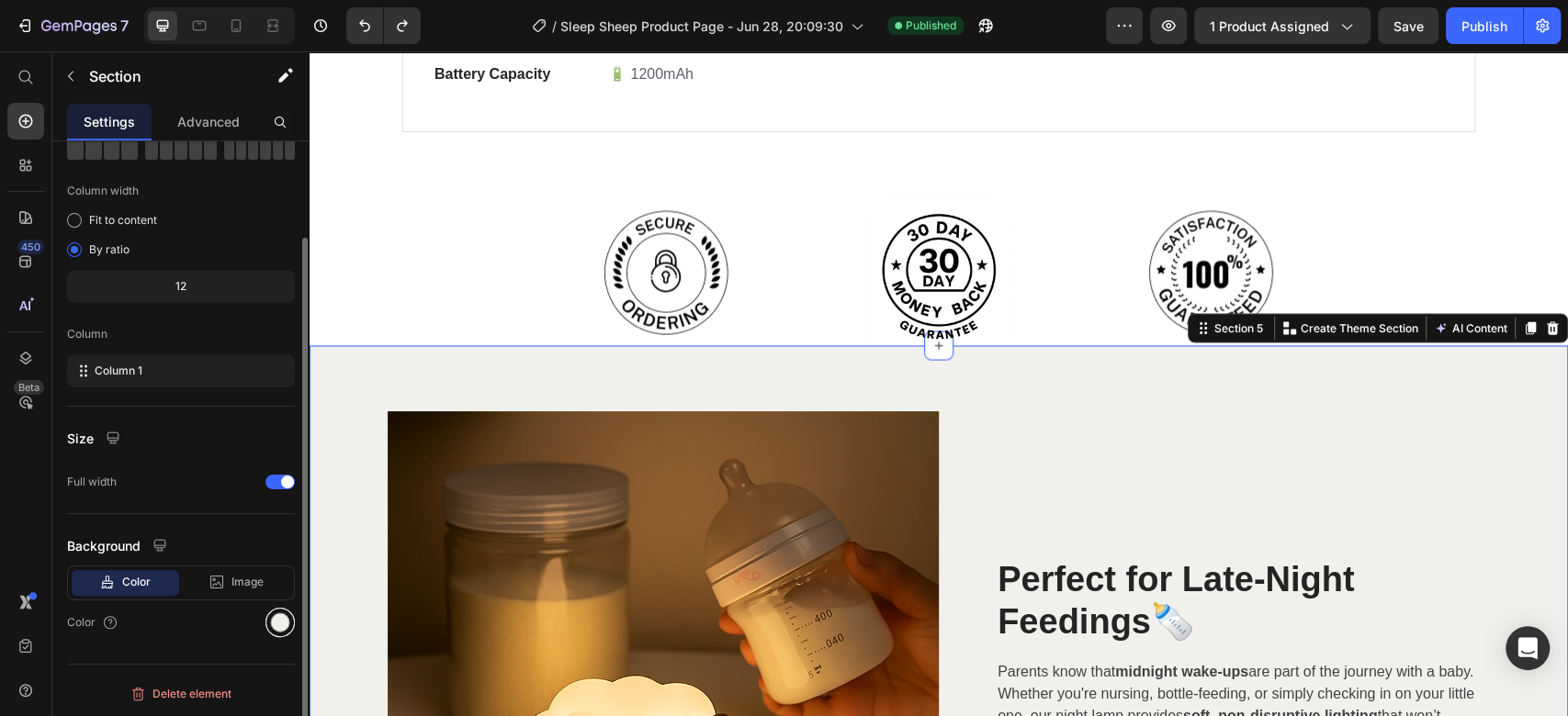click at bounding box center [280, 622] 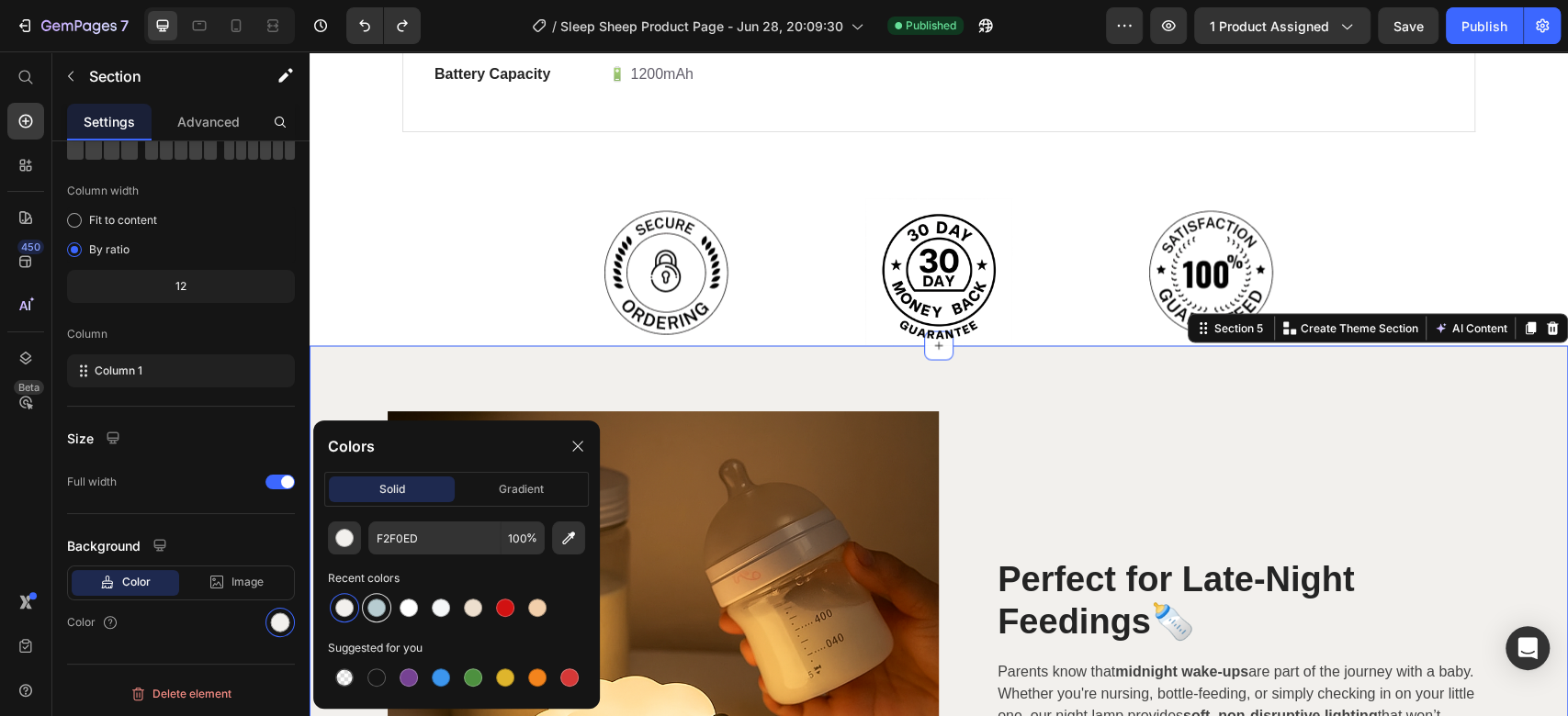 click at bounding box center [377, 608] 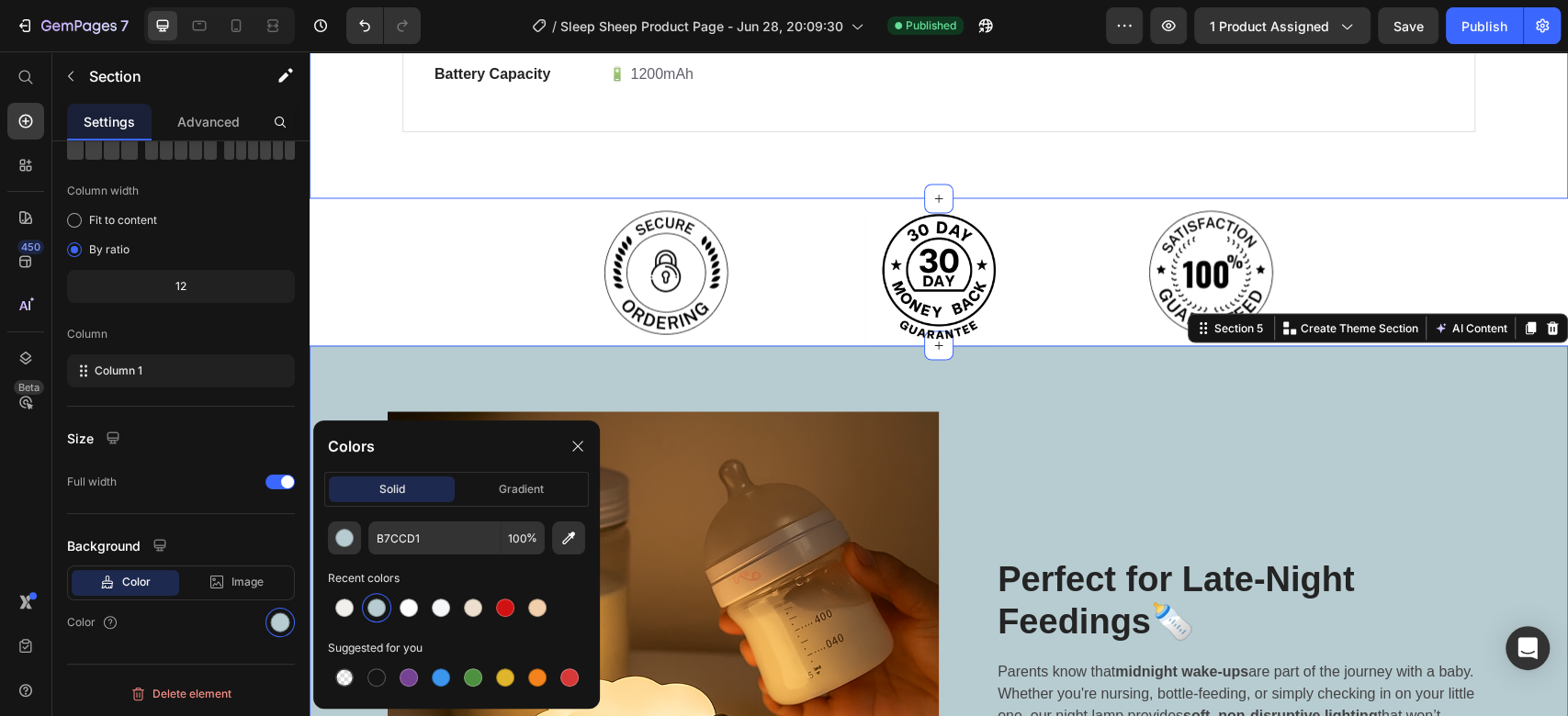 click on "Image Image Image Row" at bounding box center [939, 272] 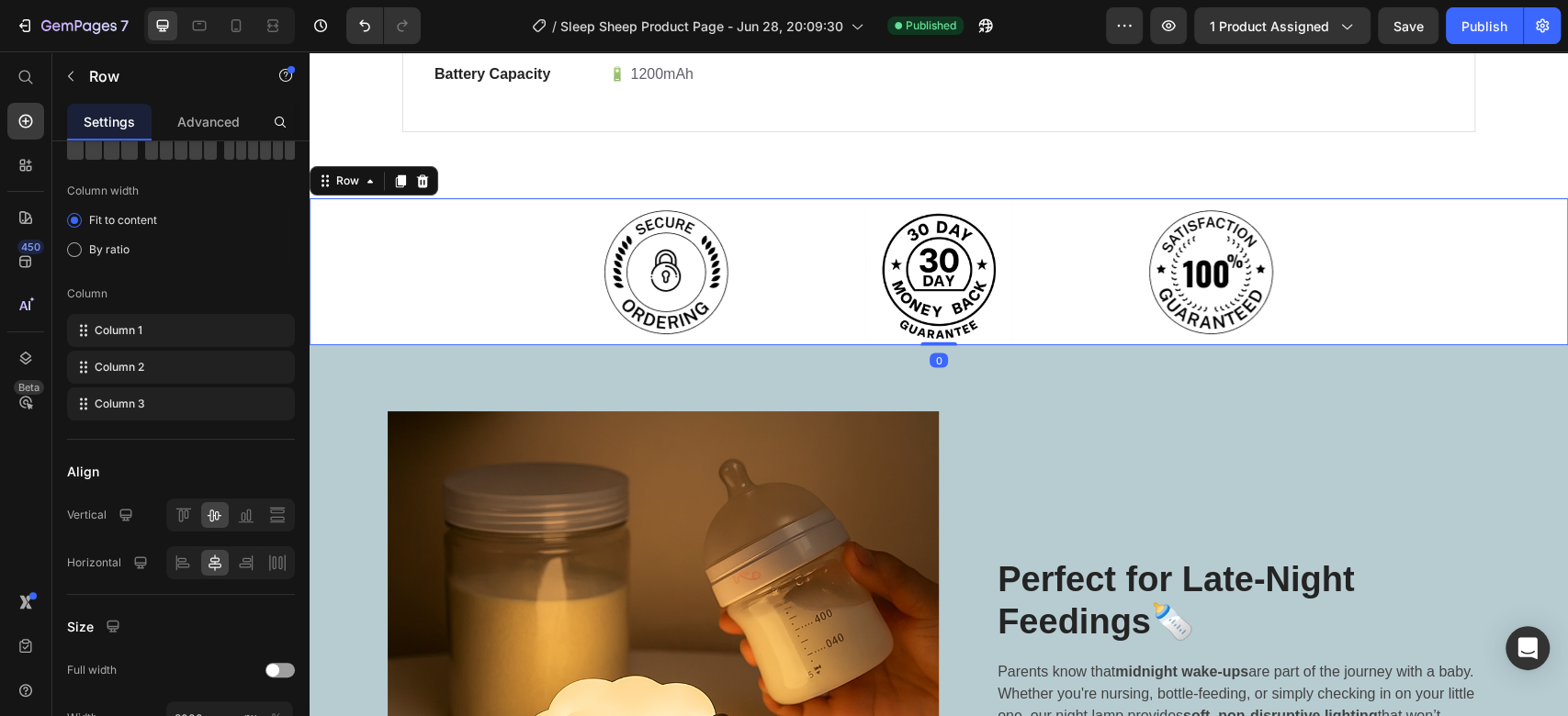 scroll, scrollTop: 0, scrollLeft: 0, axis: both 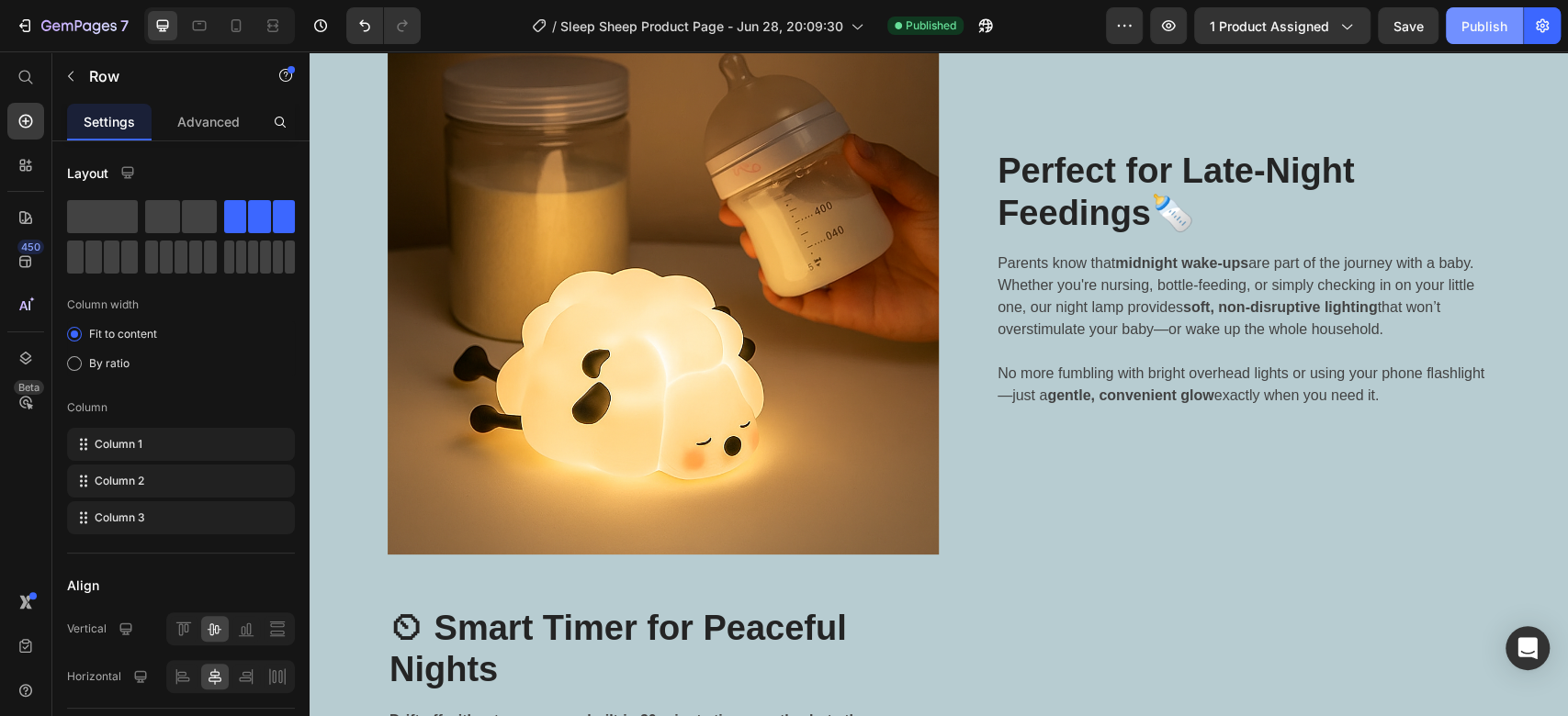 click on "Publish" at bounding box center (1484, 26) 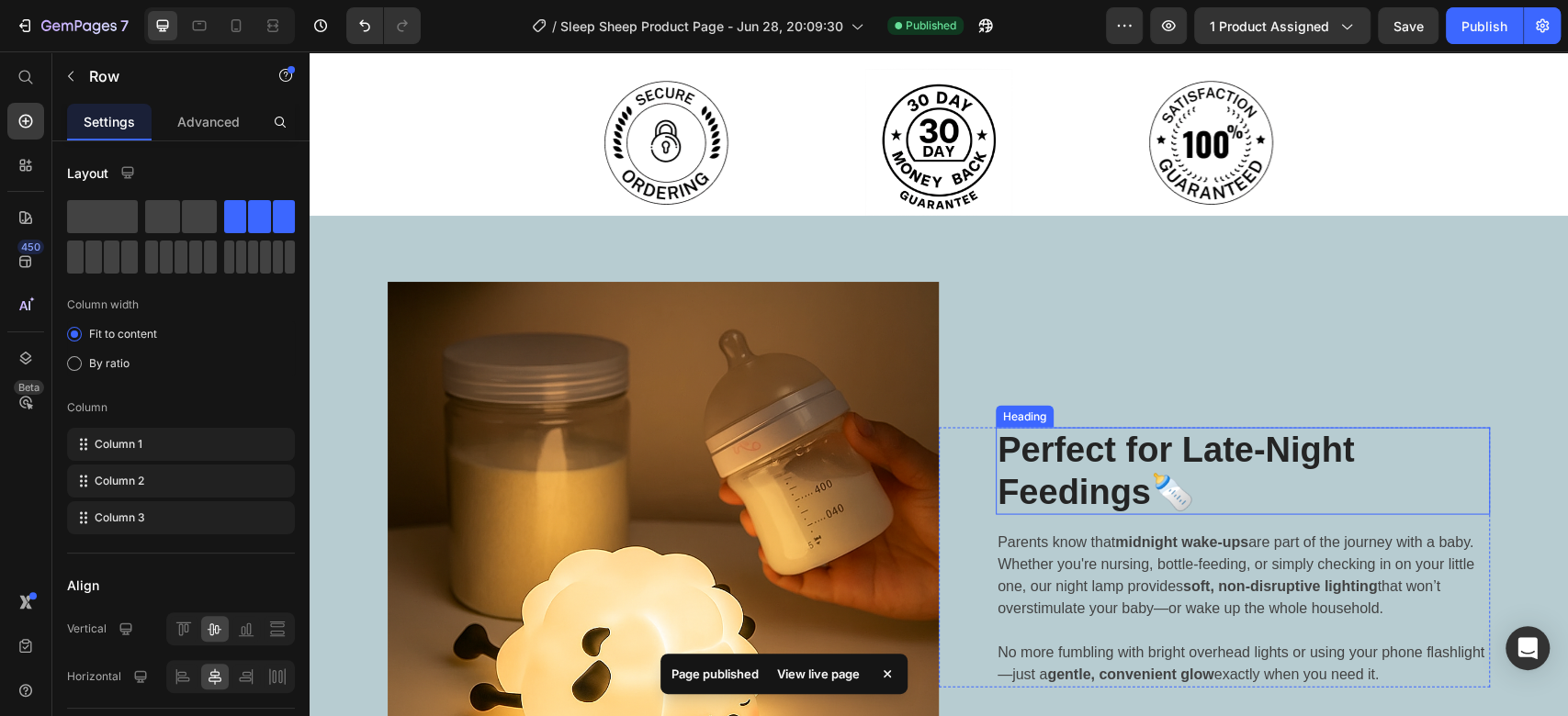scroll, scrollTop: 2142, scrollLeft: 0, axis: vertical 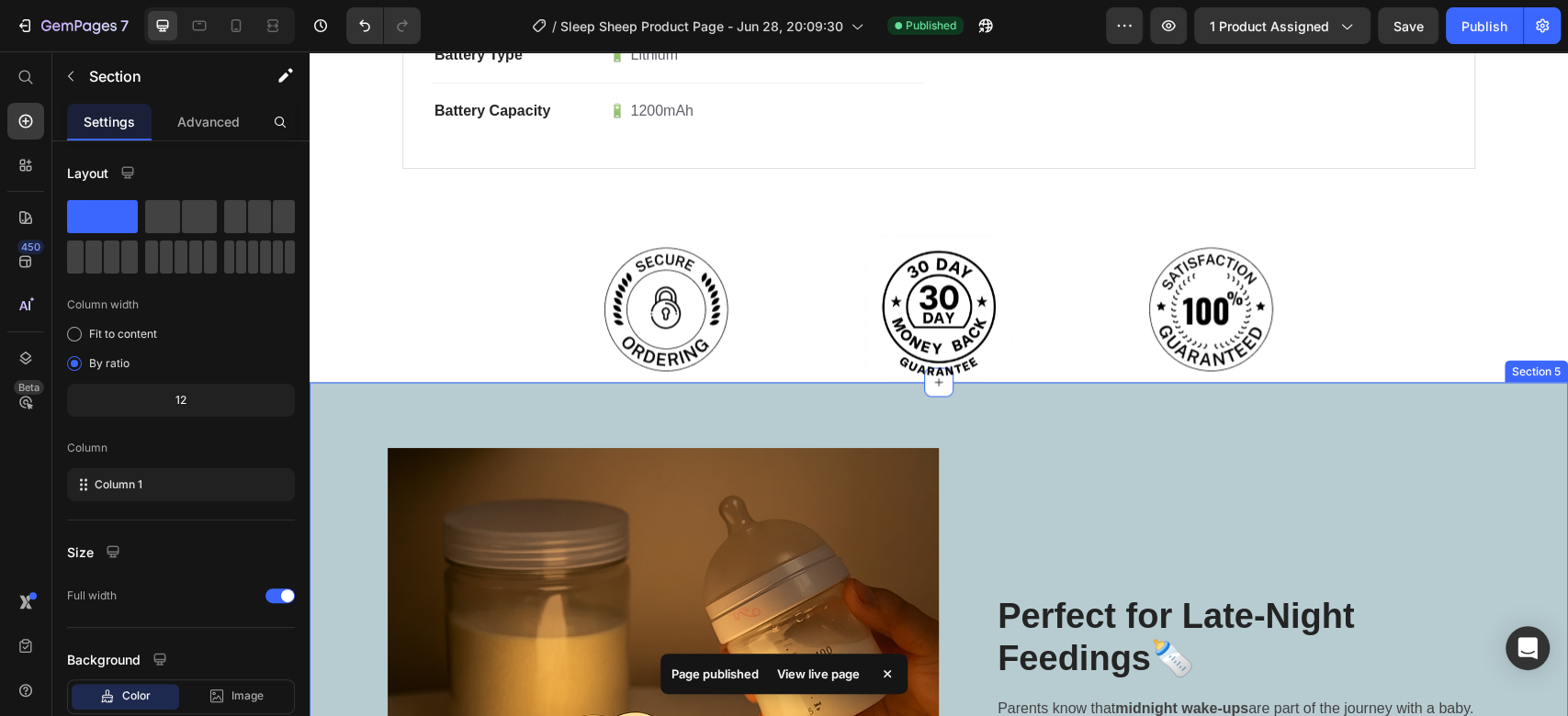 click on "Image Perfect for Late-Night Feedings  🍼 Heading Parents know that  midnight wake-ups  are part of the journey with a baby. Whether you're nursing, bottle-feeding, or simply checking in on your little one, our night lamp provides  soft, non-disruptive lighting  that won’t overstimulate your baby—or wake up the whole household.   No more fumbling with bright overhead lights or using your phone flashlight—just a  gentle, convenient glow  exactly when you need it. Text block Row Row ⏲ Smart Timer for Peaceful Nights Heading Drift off without worry – our built-in 30-minute timer gently shuts the light off as your child falls asleep.   Let bedtime run smoothly with a calming glow that turns off automatically after 30 minutes.    With one simple click, you can choose between  timed mode ,  constant light Text block Row Image Row Image The Cutest Sleep Companion  🐑✨ Heading More than just a nightlight, our lamp is a  whimsical friend  for your child’s room. These  adorable animal design" at bounding box center [939, 1079] 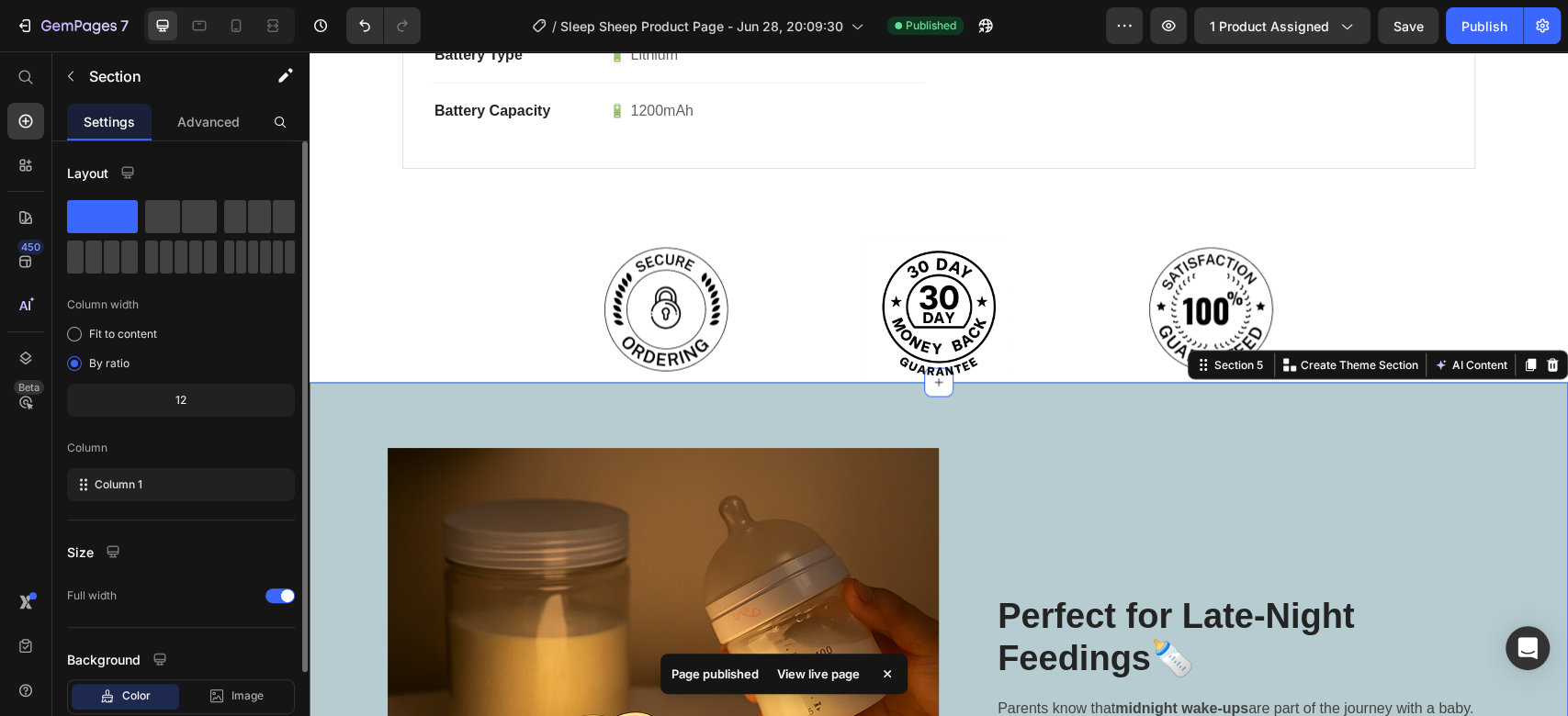 scroll, scrollTop: 114, scrollLeft: 0, axis: vertical 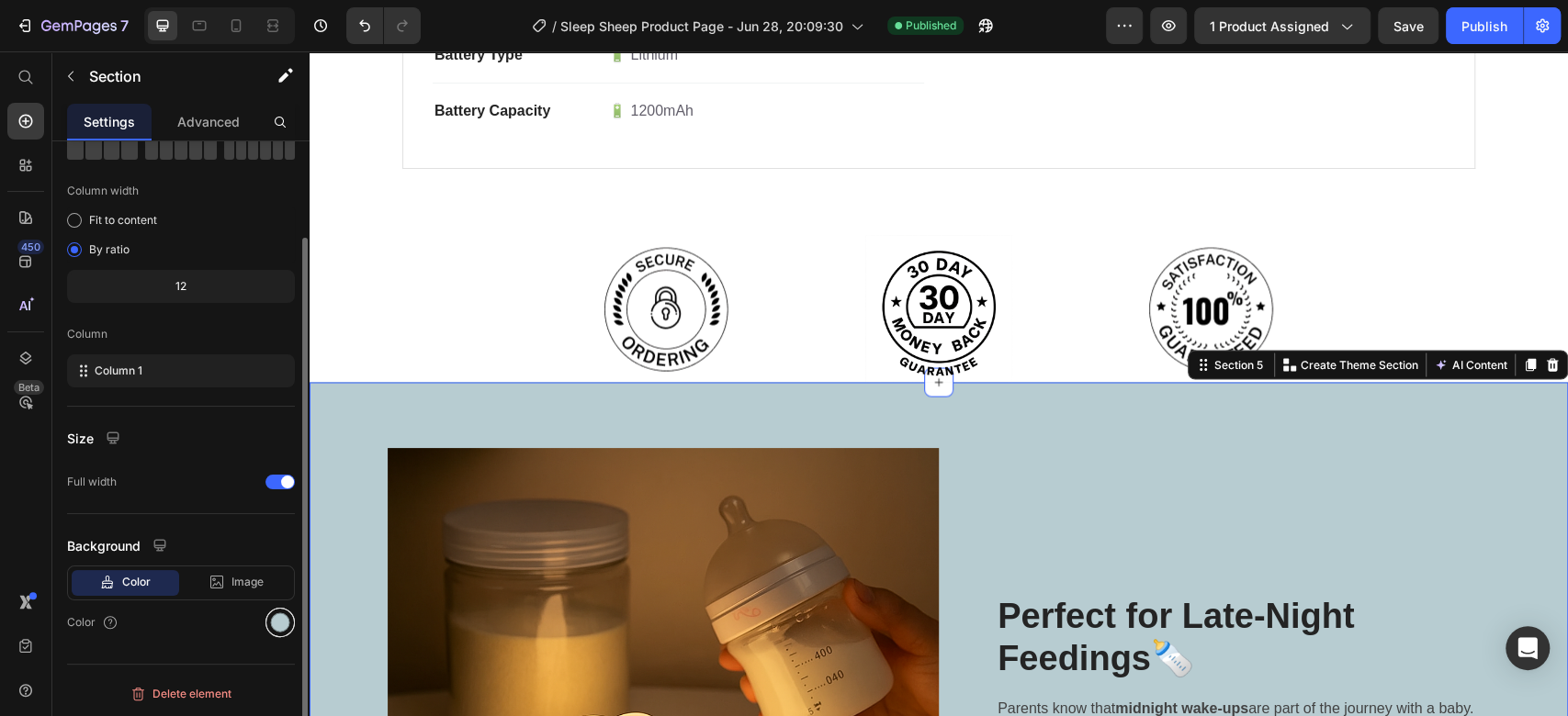 click at bounding box center (280, 622) 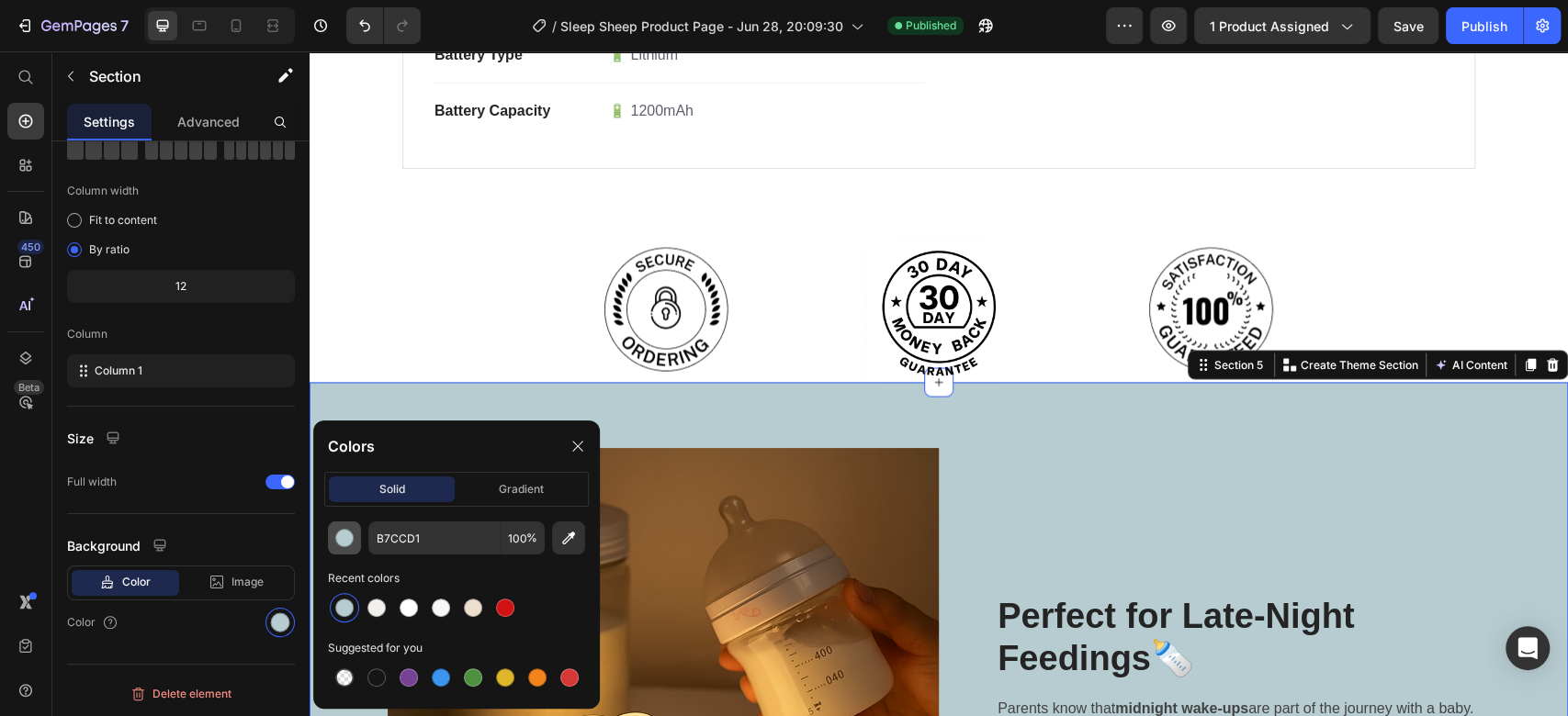 click at bounding box center (344, 538) 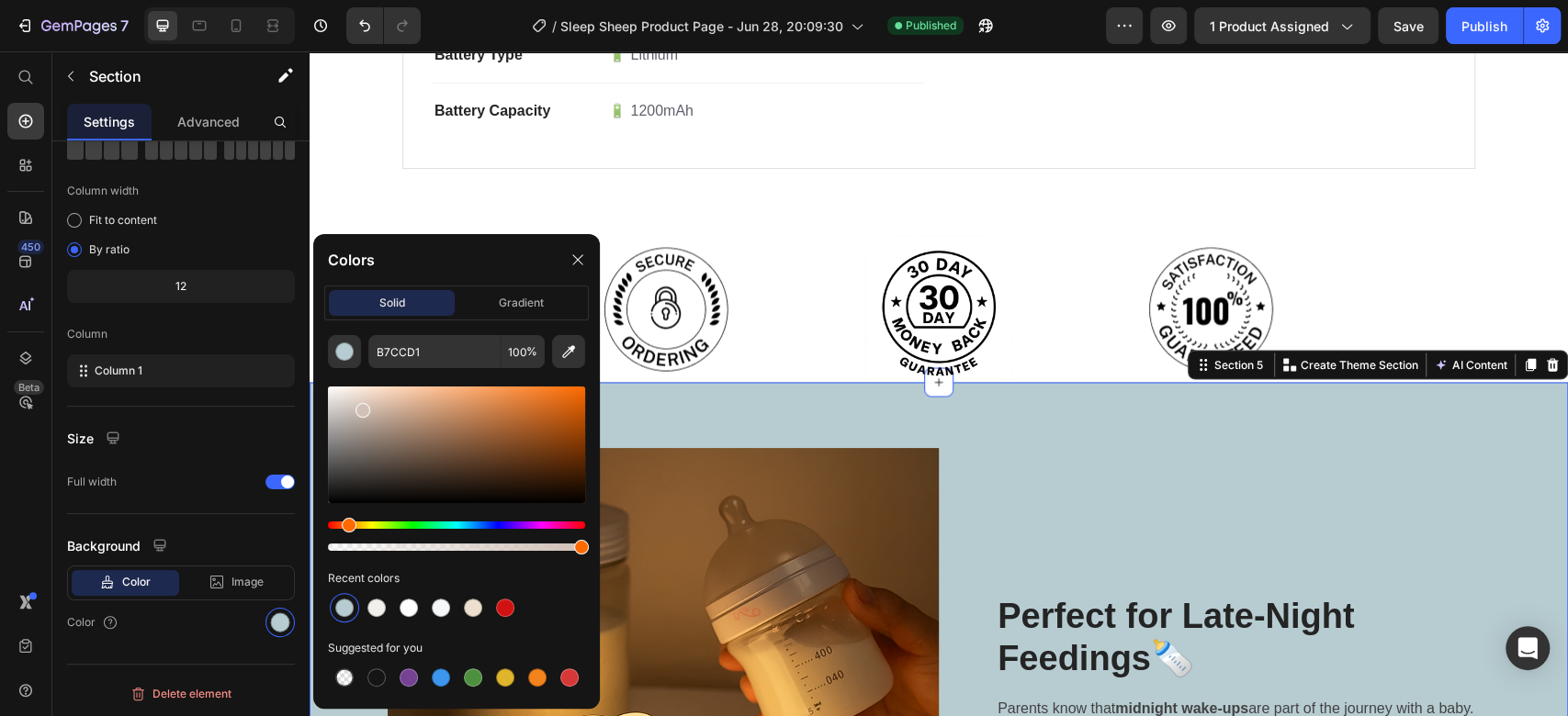 type on "D1C1B7" 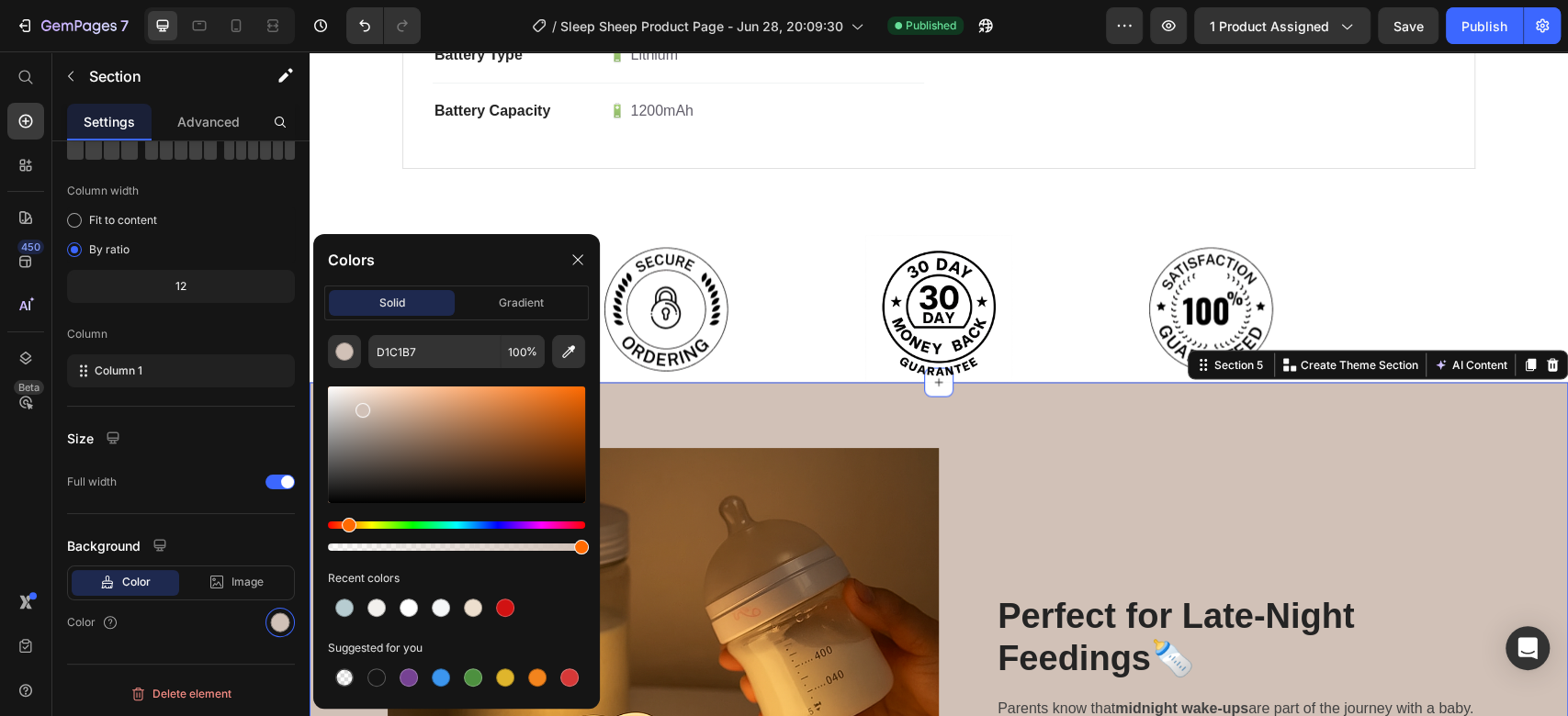 click at bounding box center (457, 525) 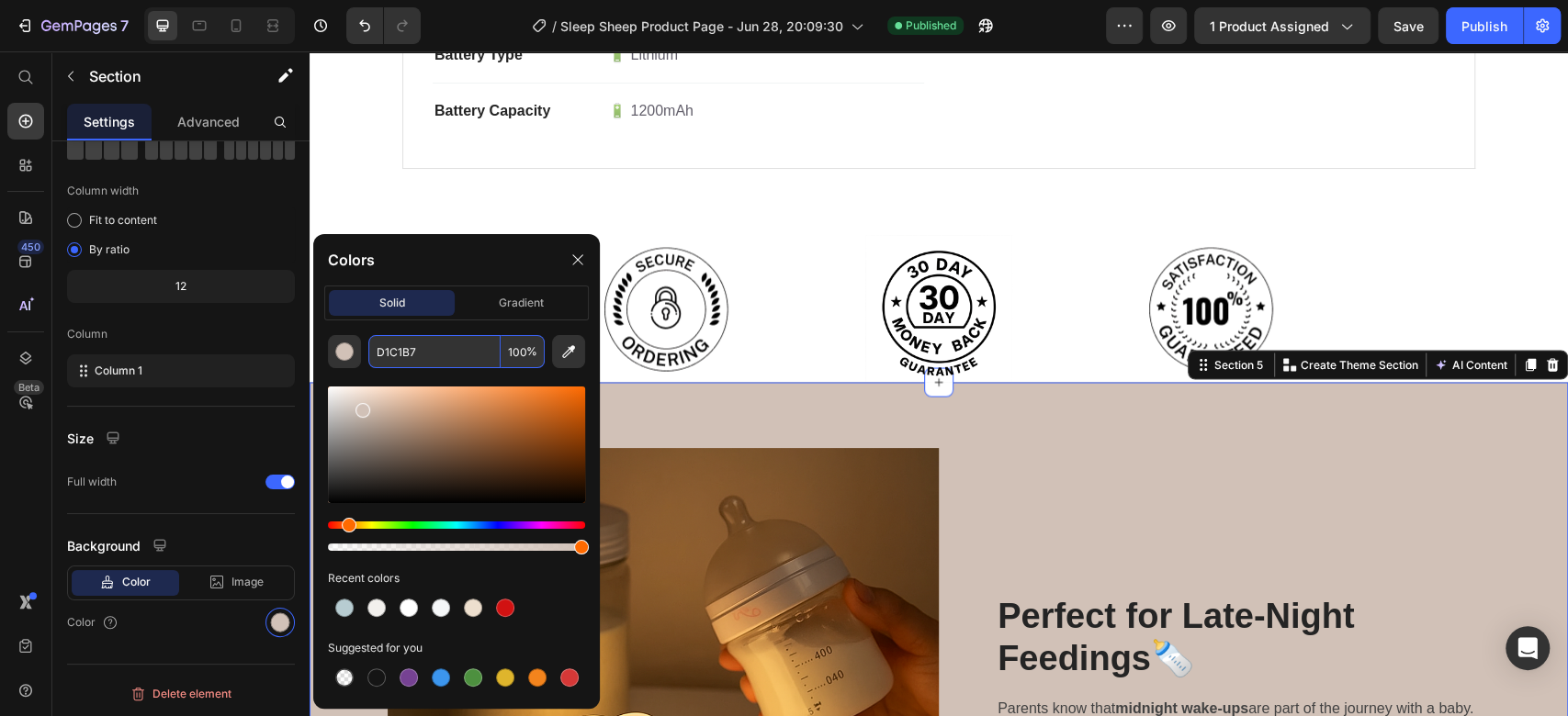click on "D1C1B7" at bounding box center (434, 352) 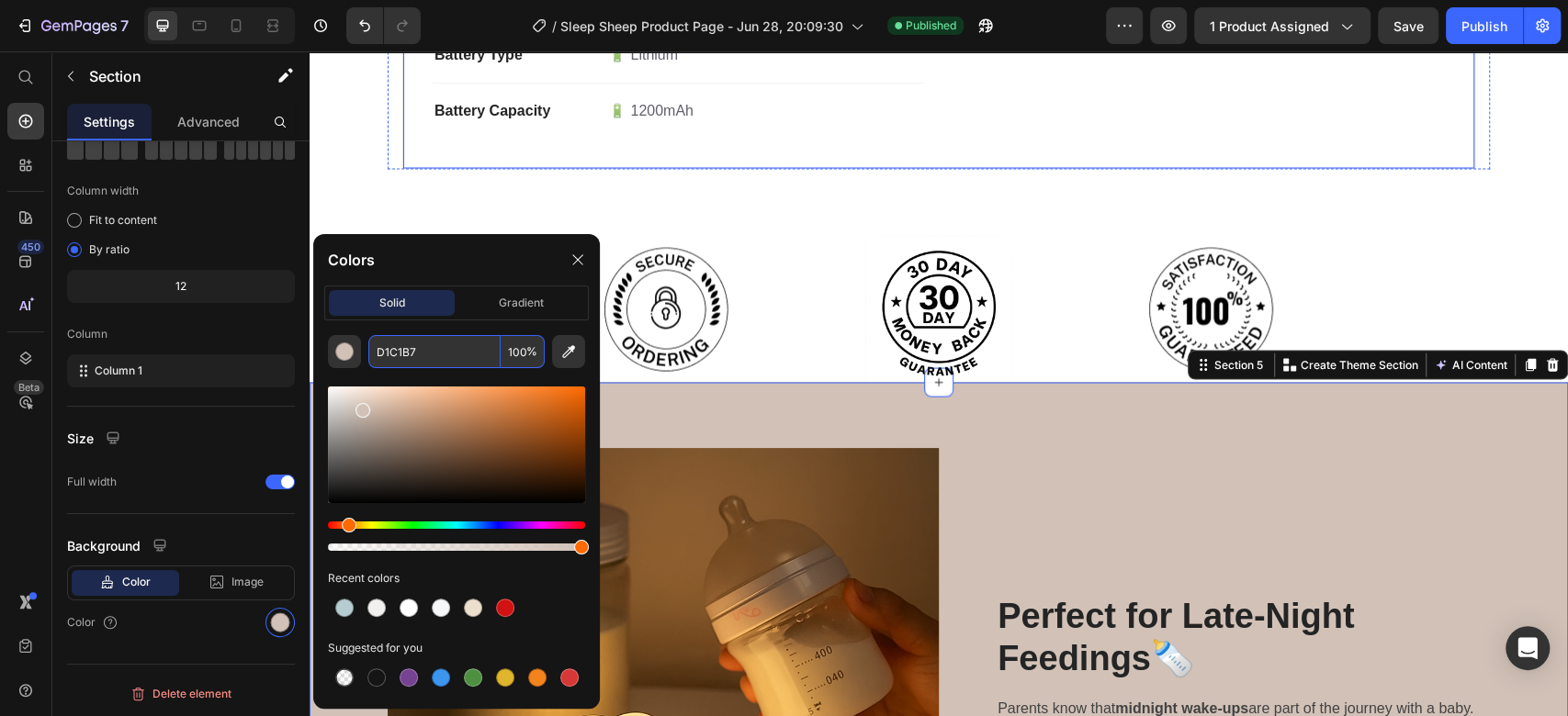 click on "Technical Specifications Heading General Text block 💡 Warm White LED 💡 3 brightness settings 🔋 Rechargeable battery  ⏲ On/Off +30 Minute timer       - Up to est. 40 evenings with timer use Text block Row Material Text block 💎 High-quality Silicone & ABS Text block Row Dimensions Text block 📐 Measures about 122 x 163.5 x 79 mm Text block Row Power Text block ⚡️ DC 5V 0-5W Text block Row Battery Type Text block 🔋 Lithium Text block Row Battery Capacity Text block 🔋 1200mAh Text block Row Image Row" at bounding box center [939, -108] 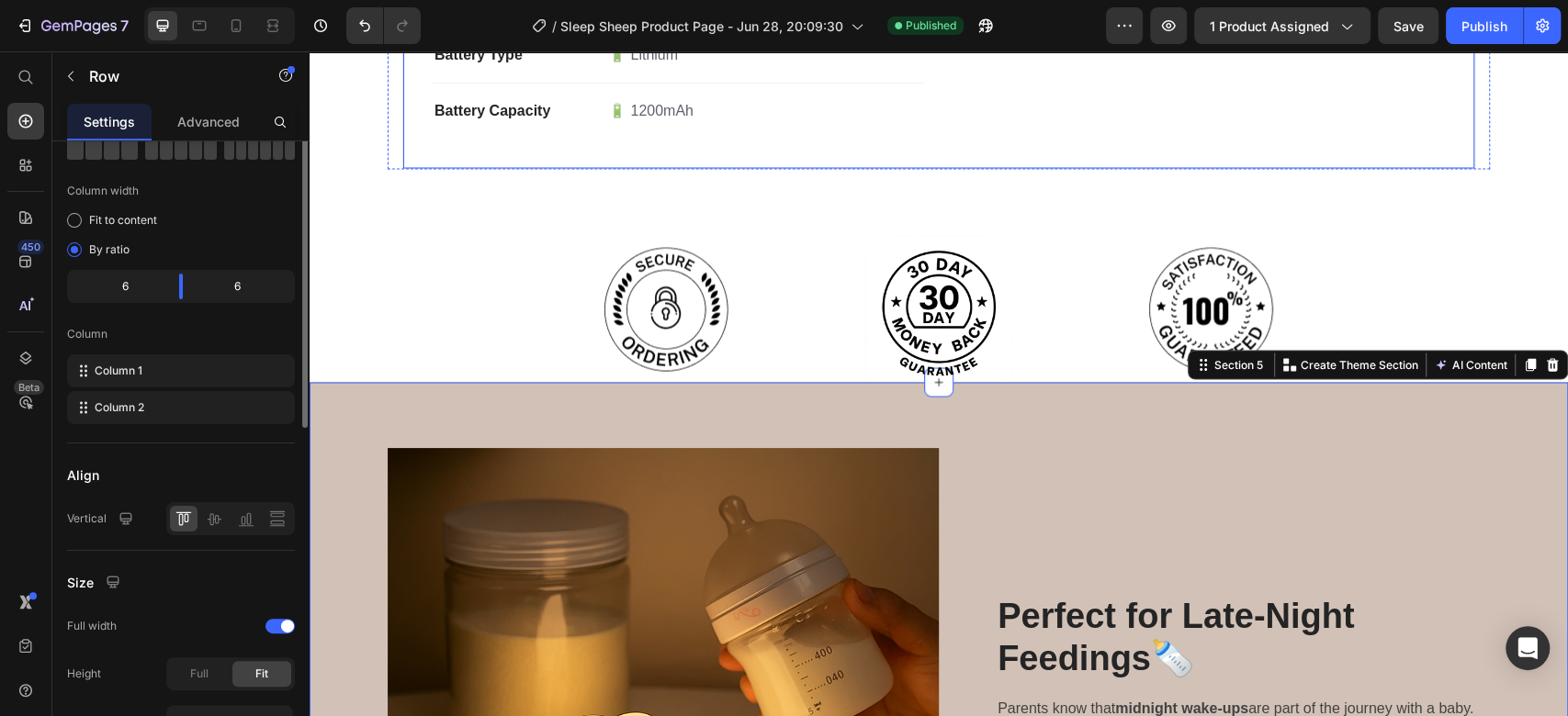 scroll, scrollTop: 0, scrollLeft: 0, axis: both 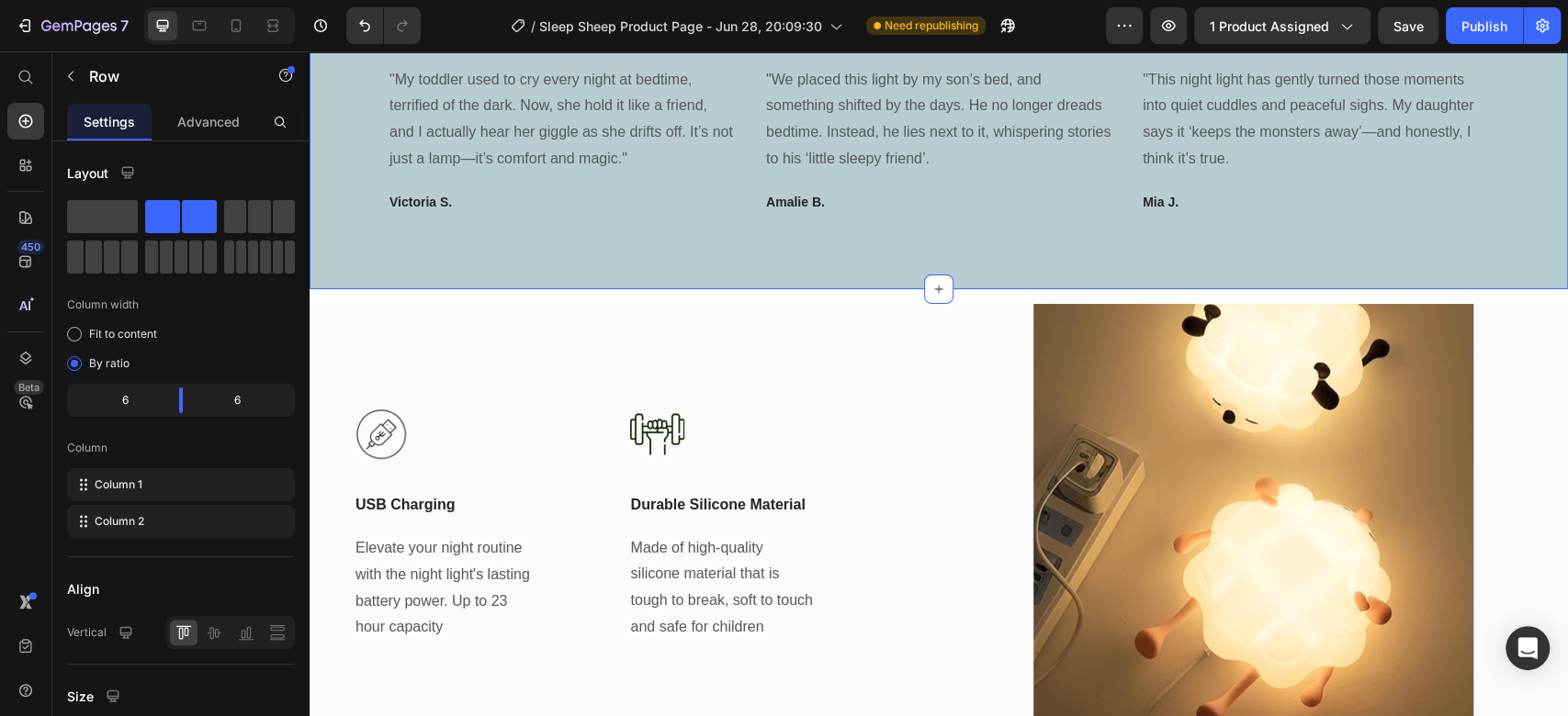 click on "What Our Customers Are Saying Heading Image "My toddler used to cry every night at bedtime, terrified of the dark. Now, she hold it like a friend, and I actually hear her giggle as she drifts off. It’s not just a lamp—it’s comfort and magic." Text block Victoria S. Text block Image "We placed this light by my son’s bed, and something shifted by the days. He no longer dreads bedtime. Instead, he lies next to it, whispering stories to his ‘little sleepy friend’.  Text block Amalie B. Text block Image "This night light has gently turned those moments into quiet cuddles and peaceful sighs. My daughter says it ‘keeps the monsters away’—and honestly, I think it’s true. Text block Mia J. Text block Carousel Row Section 6" at bounding box center [939, 106] 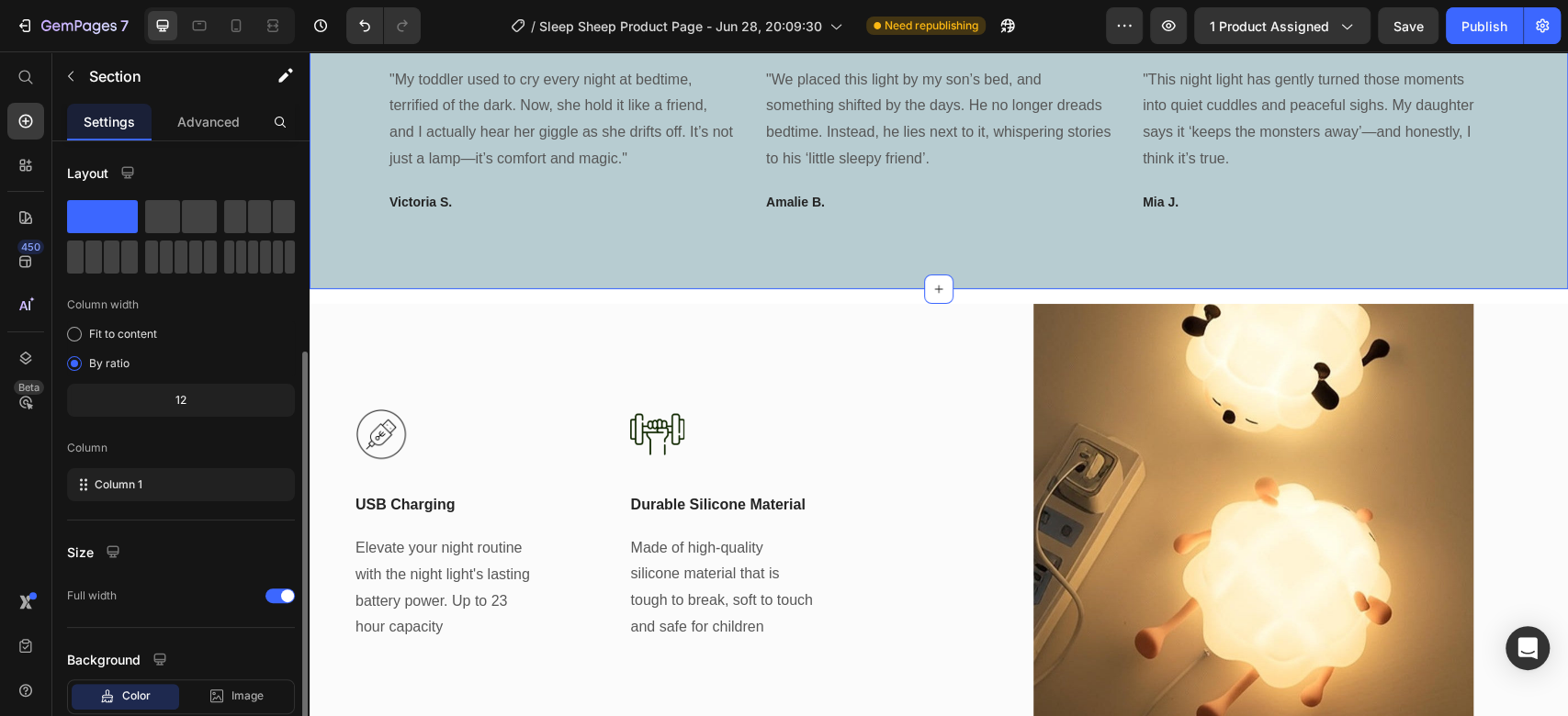 scroll, scrollTop: 114, scrollLeft: 0, axis: vertical 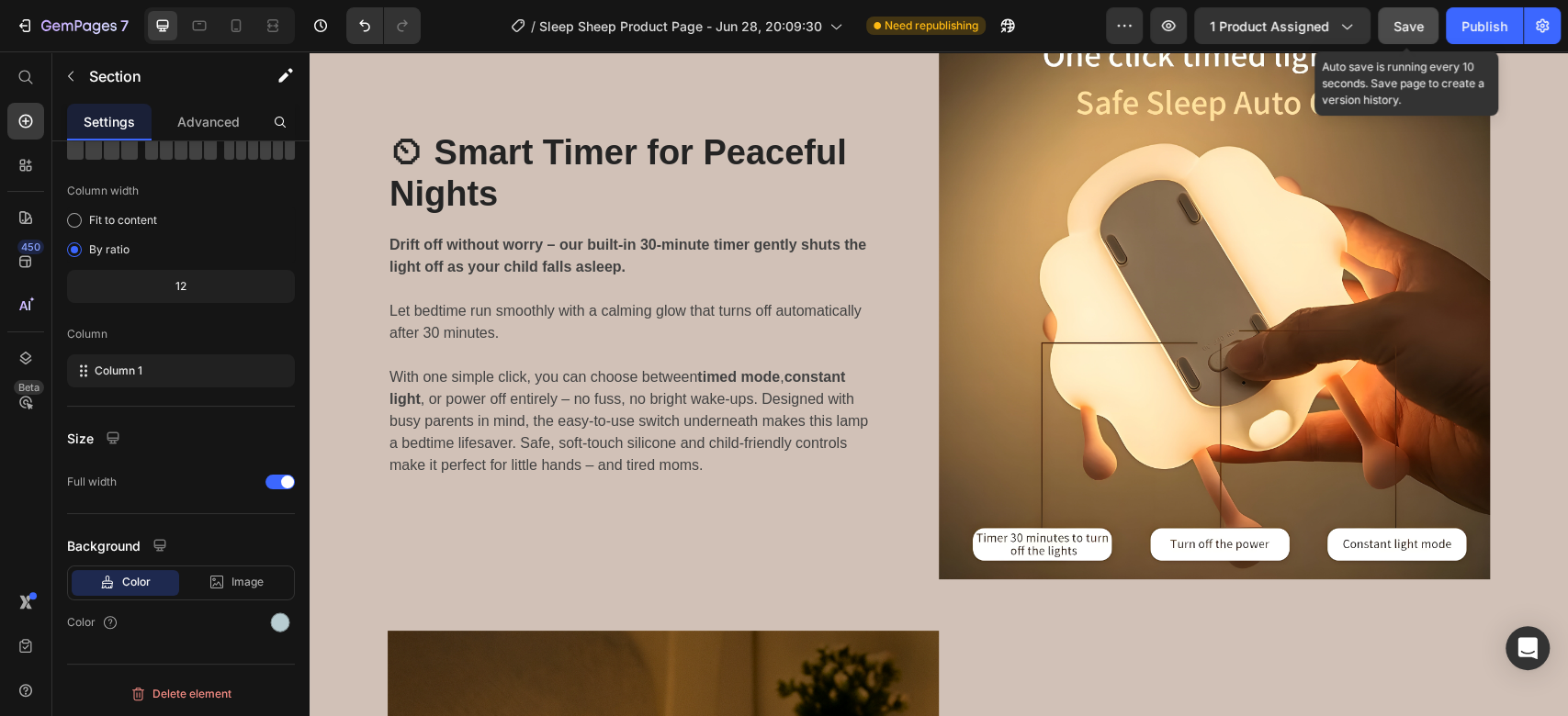 click on "Save" at bounding box center [1408, 26] 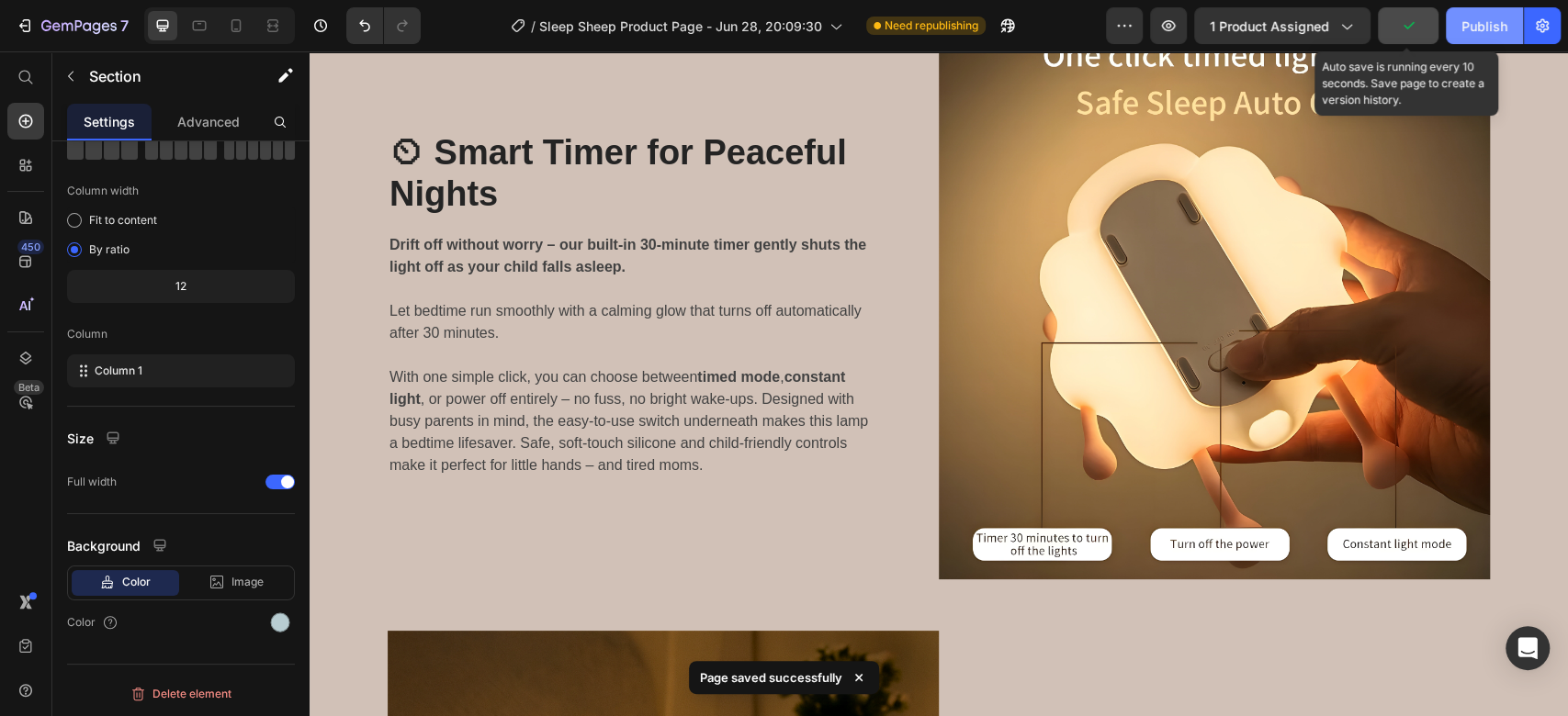 click on "Publish" at bounding box center (1484, 26) 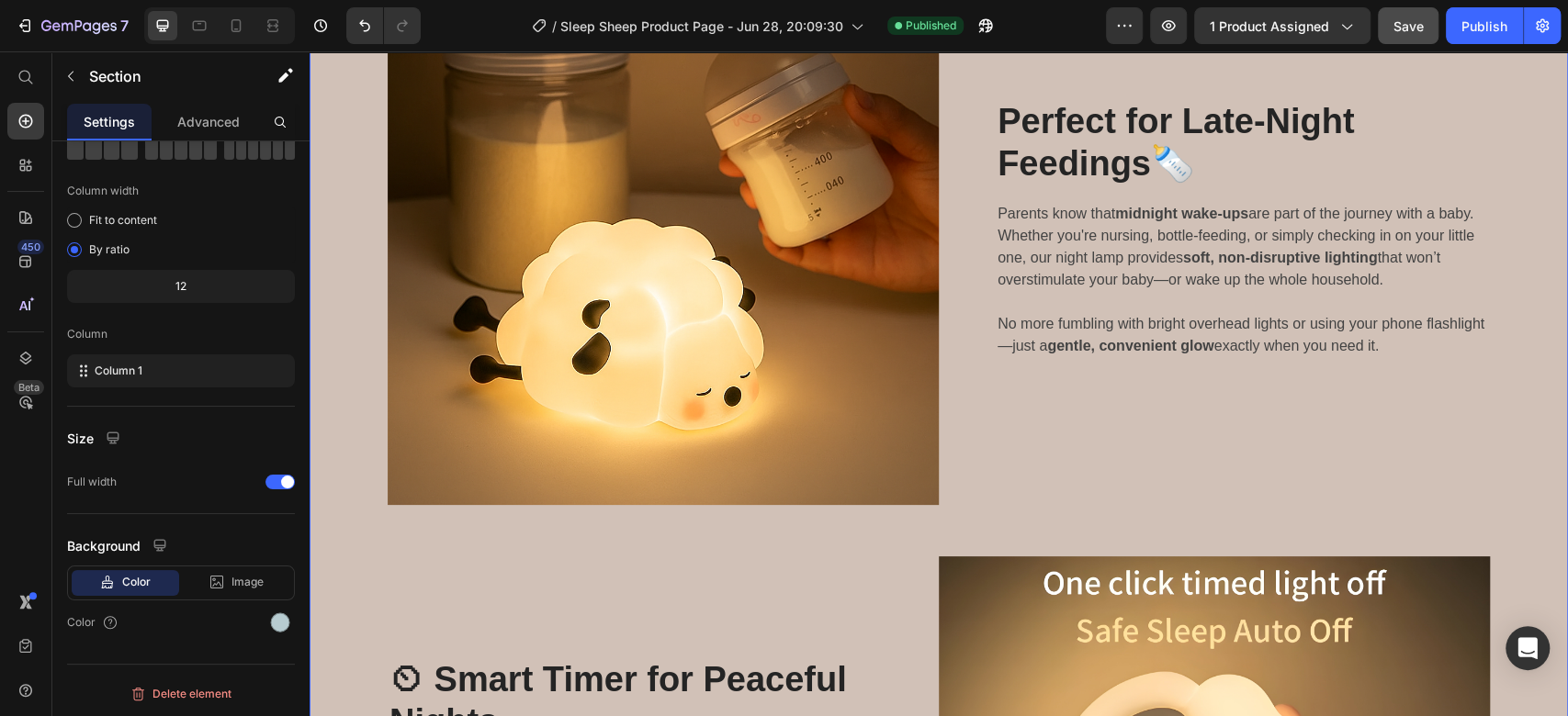 scroll, scrollTop: 2754, scrollLeft: 0, axis: vertical 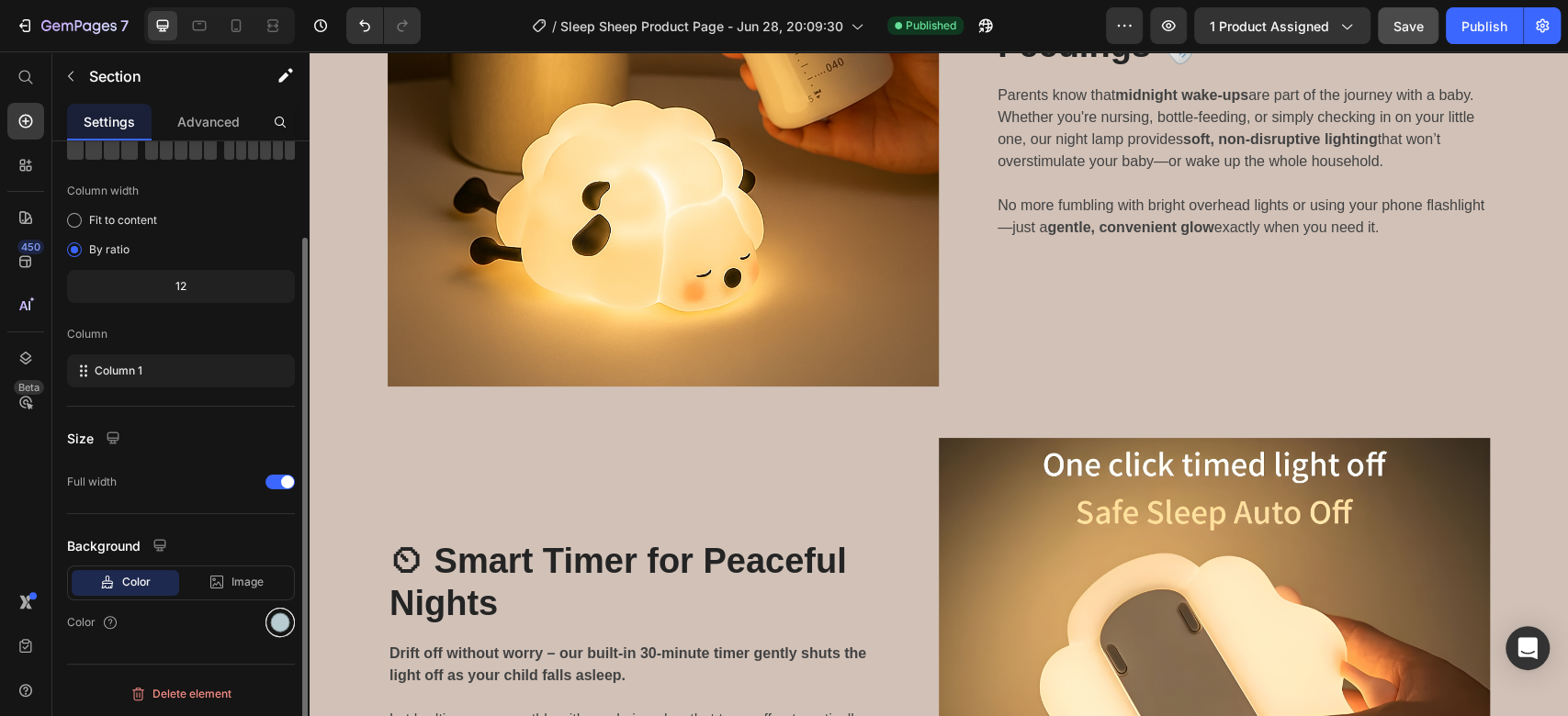 click at bounding box center [280, 622] 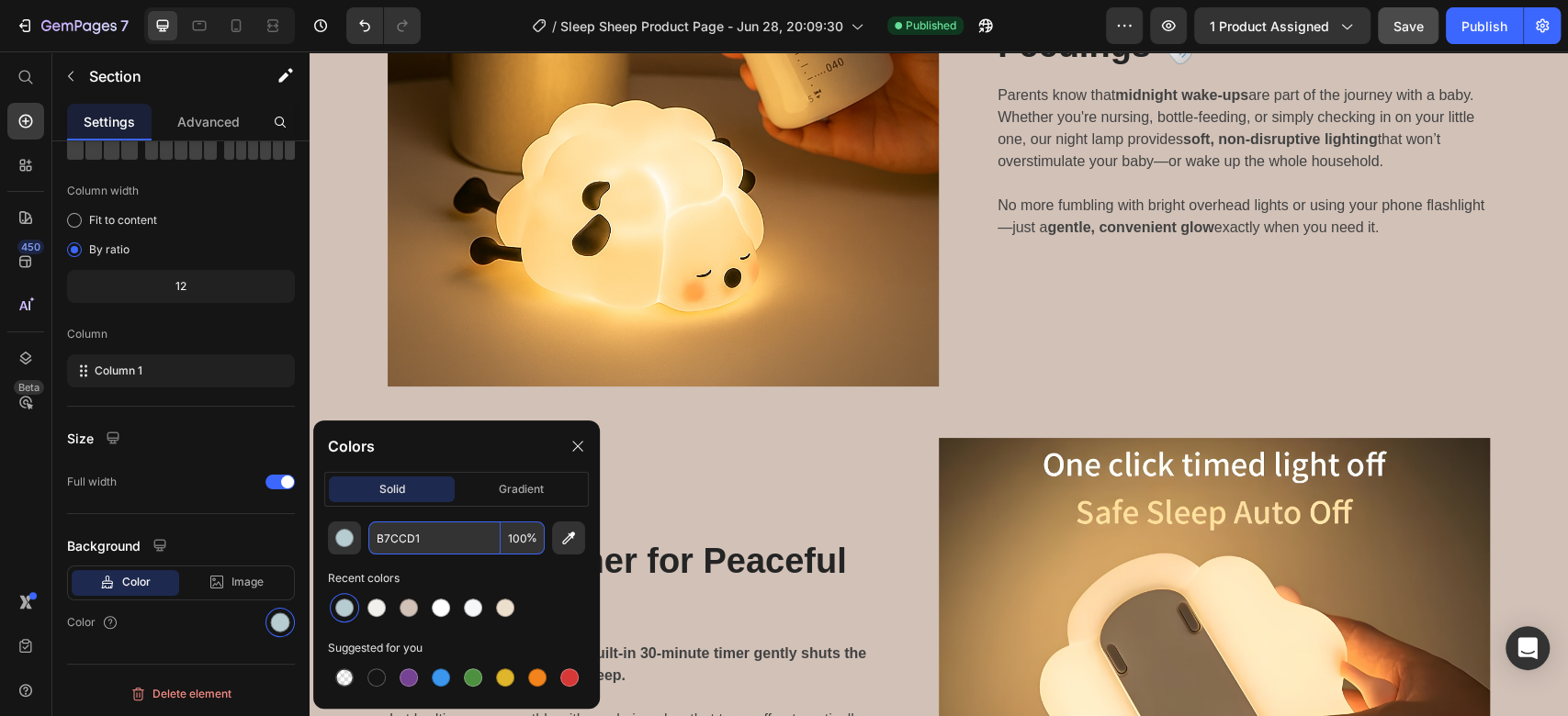 click on "B7CCD1" at bounding box center [434, 538] 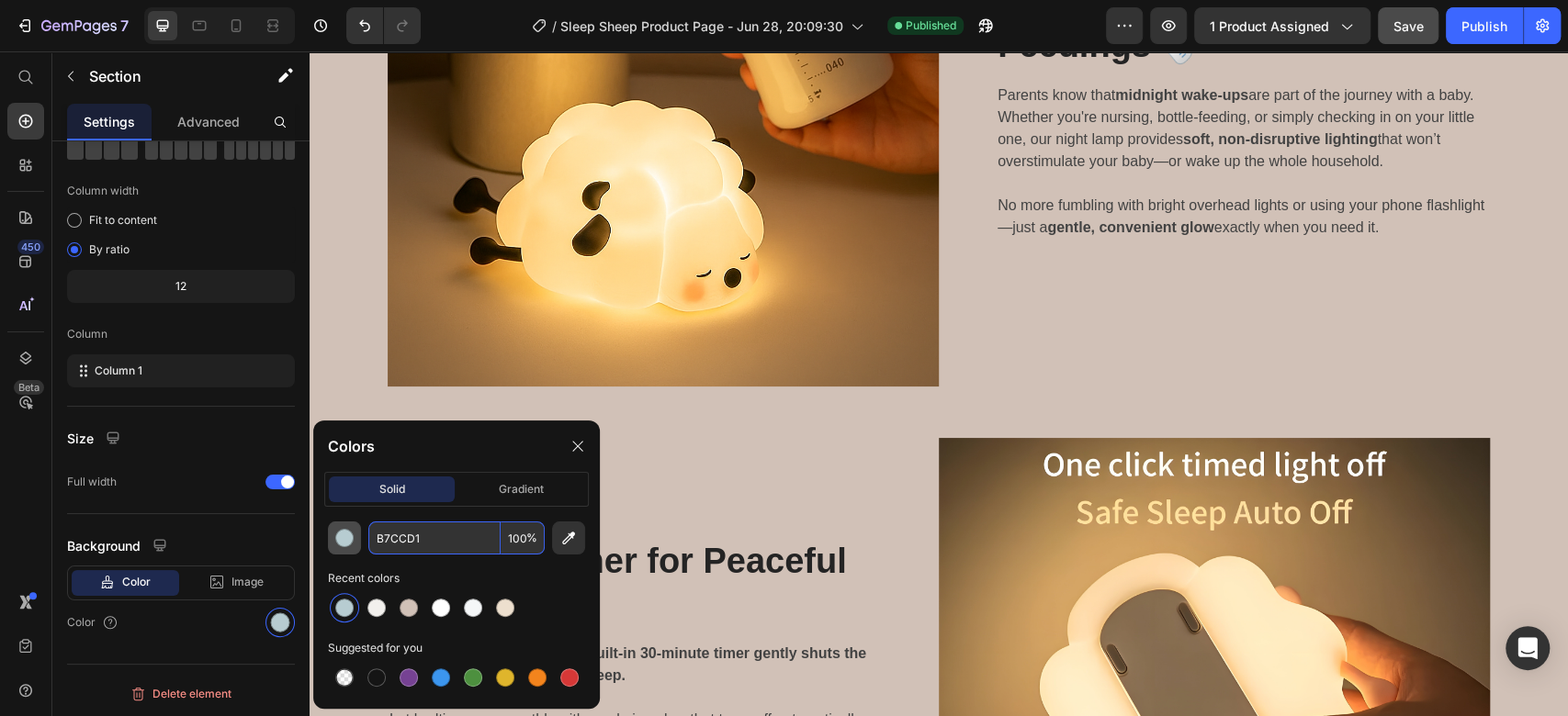 click at bounding box center (344, 538) 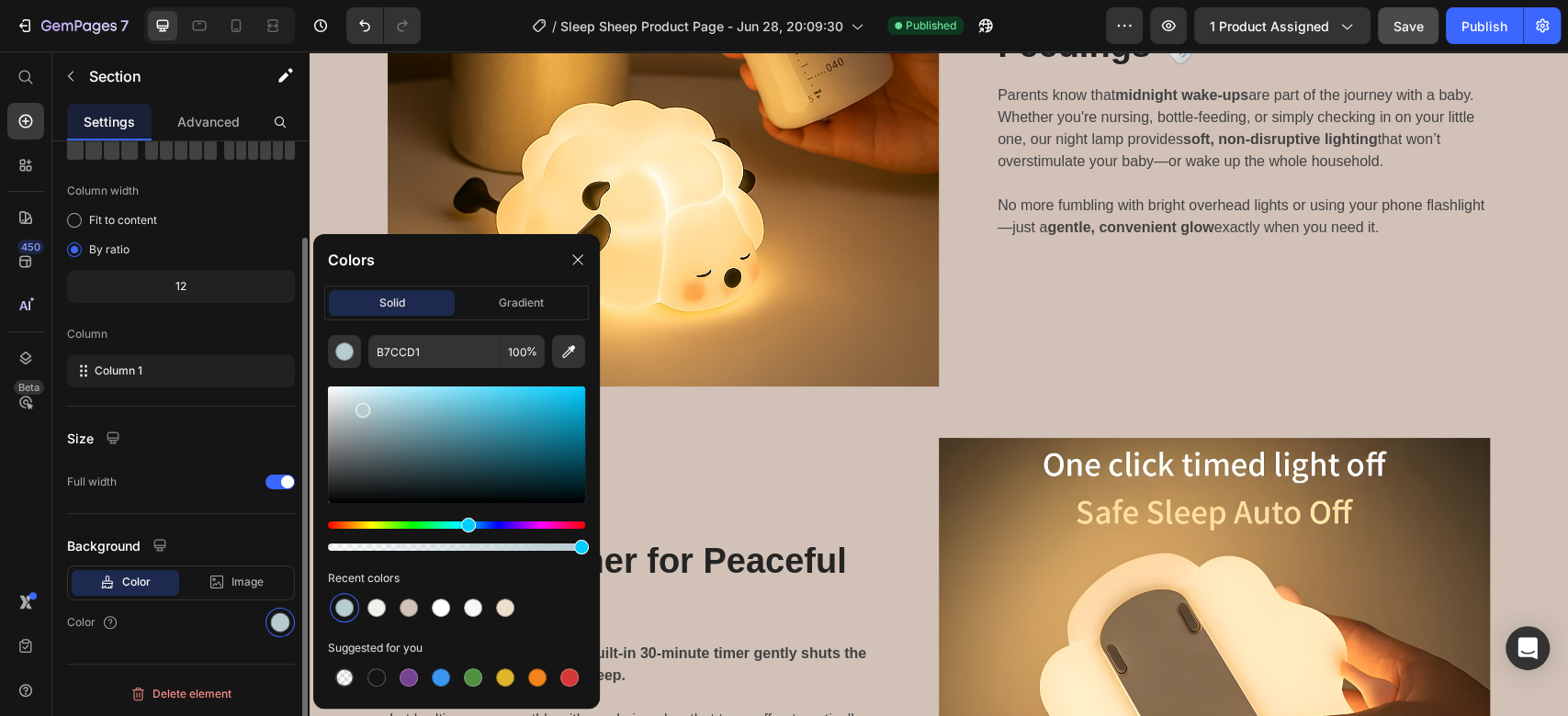 click on "Layout Column width Fit to content By ratio 12 Column Column 1 Size Full width Background Color Image Video  Color" at bounding box center [181, 352] 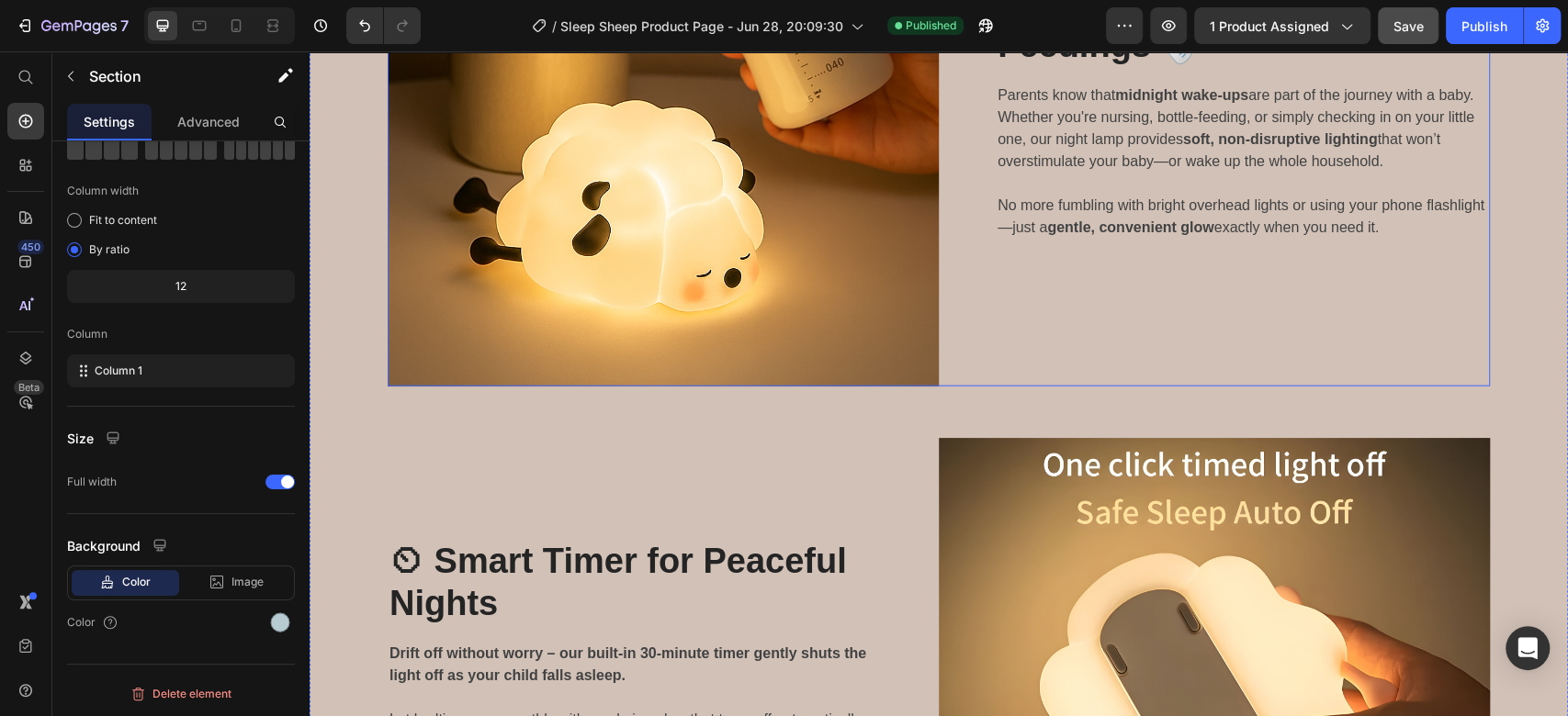 click on "Perfect for Late-Night Feedings  🍼 Heading Parents know that  midnight wake-ups  are part of the journey with a baby. Whether you're nursing, bottle-feeding, or simply checking in on your little one, our night lamp provides  soft, non-disruptive lighting  that won’t overstimulate your baby—or wake up the whole household.   No more fumbling with bright overhead lights or using your phone flashlight—just a  gentle, convenient glow  exactly when you need it. Text block Row" at bounding box center (1214, 111) 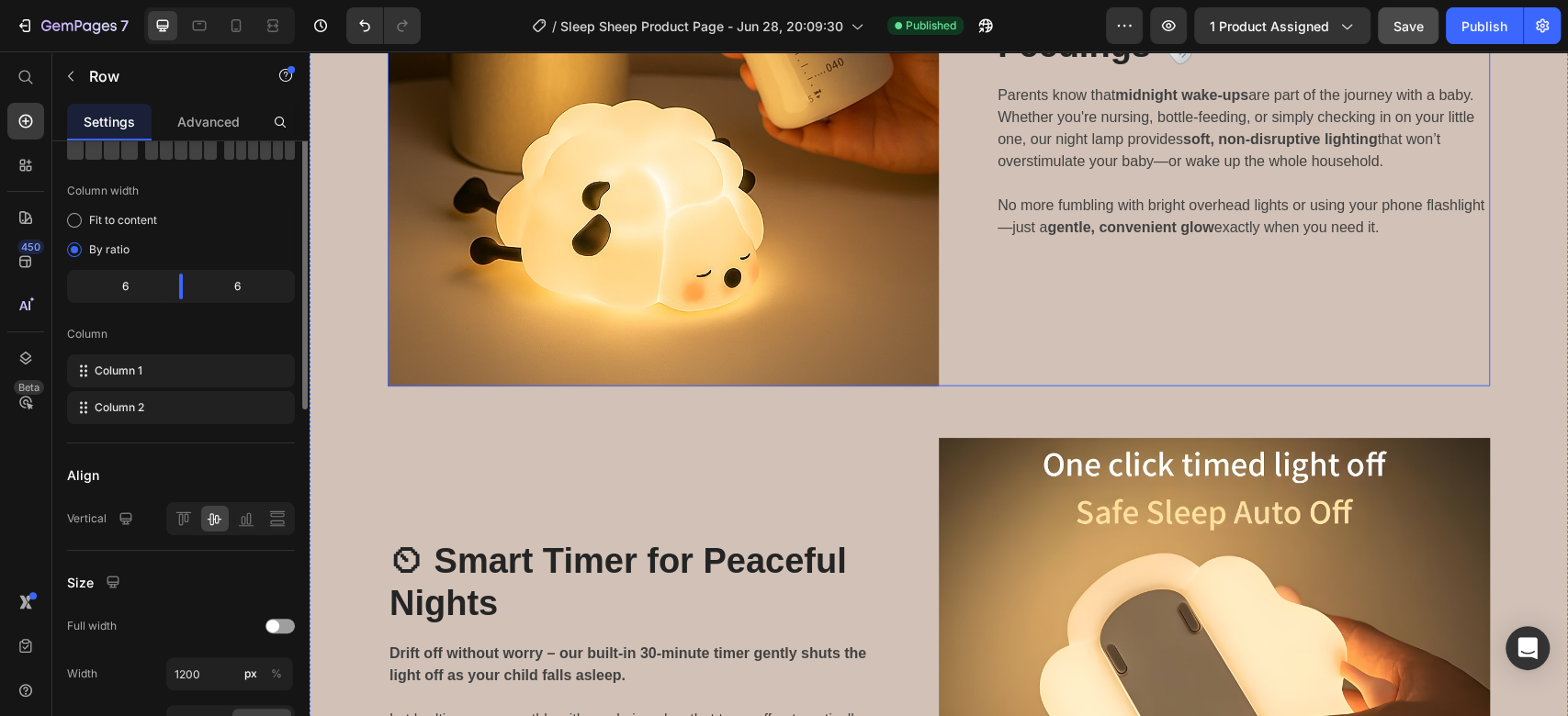 scroll, scrollTop: 0, scrollLeft: 0, axis: both 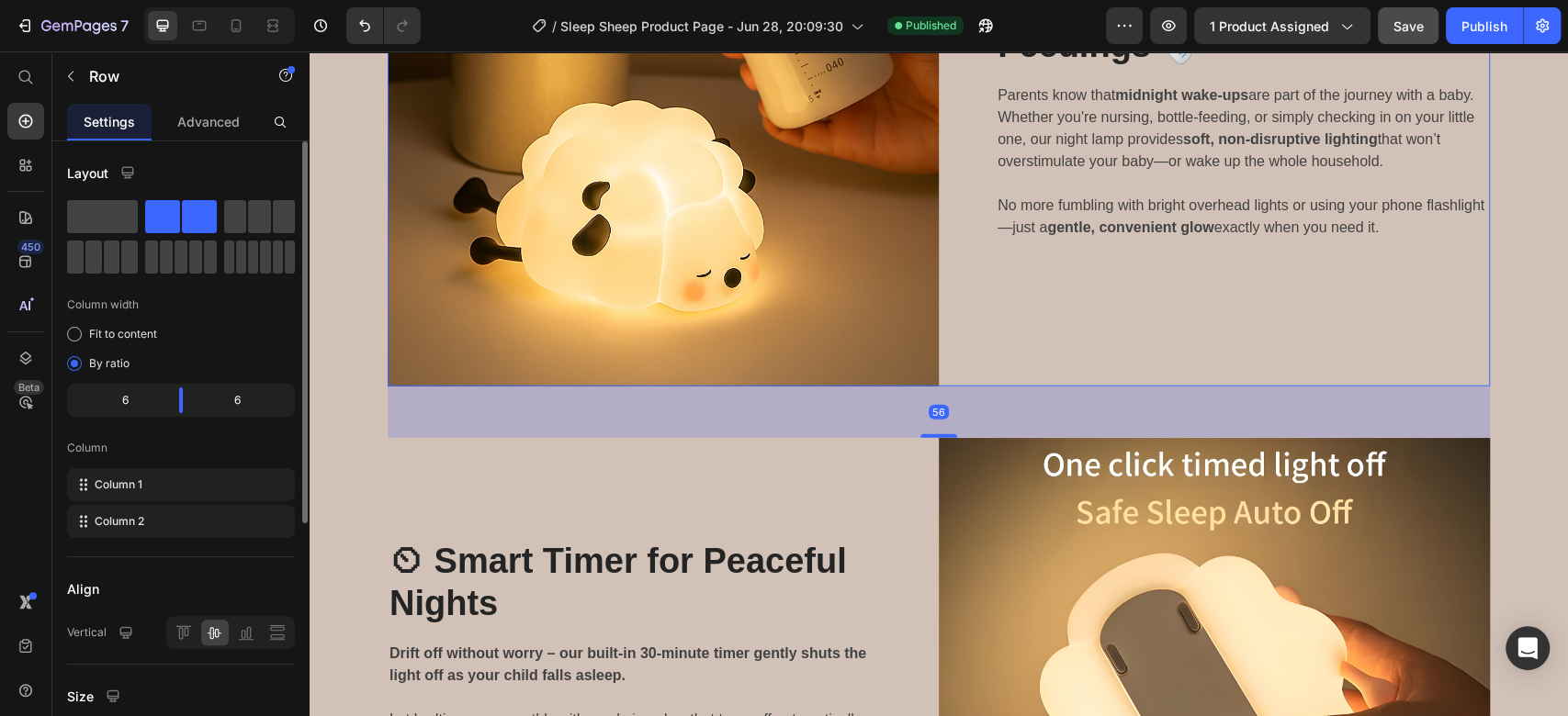 click on "56" at bounding box center [939, 412] 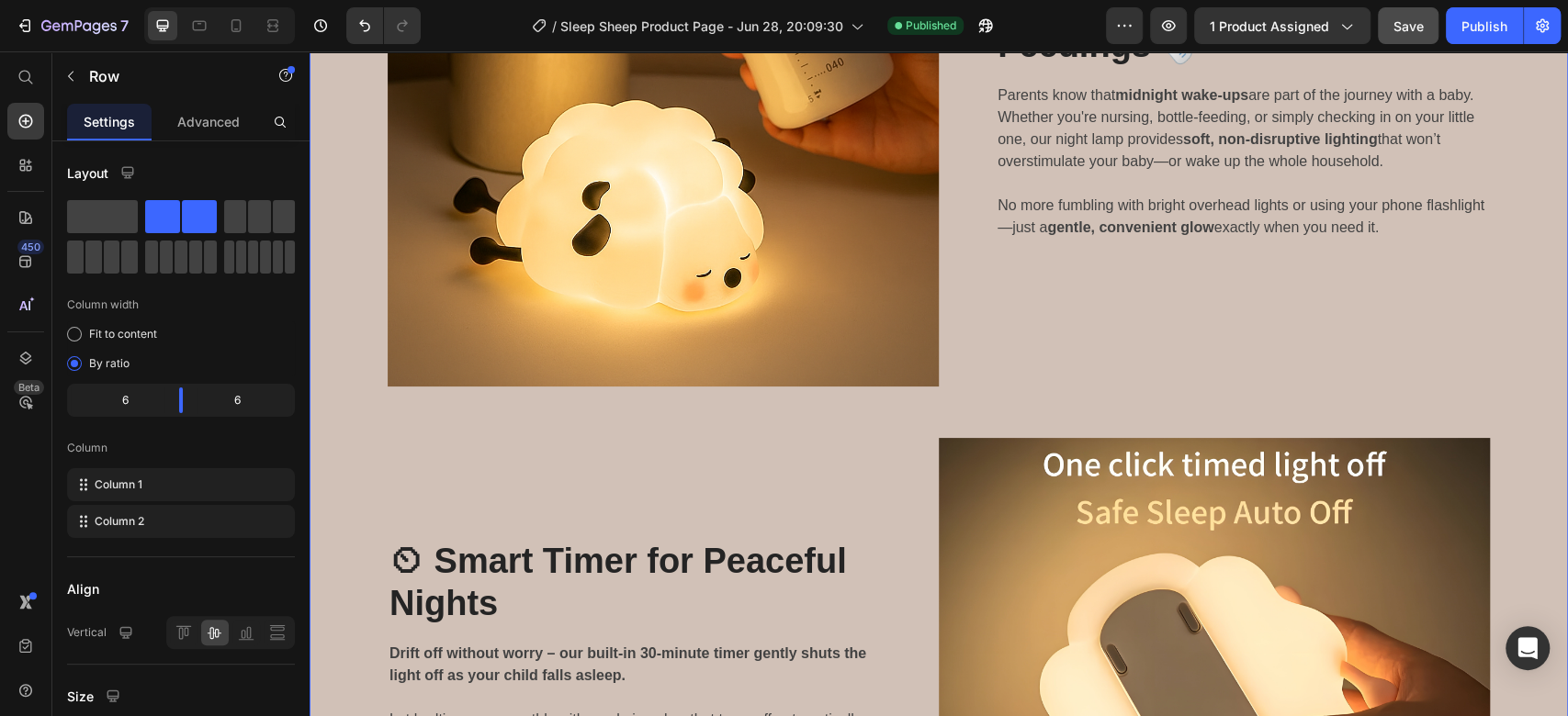 click on "Image Perfect for Late-Night Feedings  🍼 Heading Parents know that  midnight wake-ups  are part of the journey with a baby. Whether you're nursing, bottle-feeding, or simply checking in on your little one, our night lamp provides  soft, non-disruptive lighting  that won’t overstimulate your baby—or wake up the whole household.   No more fumbling with bright overhead lights or using your phone flashlight—just a  gentle, convenient glow  exactly when you need it. Text block Row Row ⏲ Smart Timer for Peaceful Nights Heading Drift off without worry – our built-in 30-minute timer gently shuts the light off as your child falls asleep.   Let bedtime run smoothly with a calming glow that turns off automatically after 30 minutes.    With one simple click, you can choose between  timed mode ,  constant light Text block Row Image Row Image The Cutest Sleep Companion  🐑✨ Heading More than just a nightlight, our lamp is a  whimsical friend  for your child’s room. These  adorable animal design" at bounding box center (939, 713) 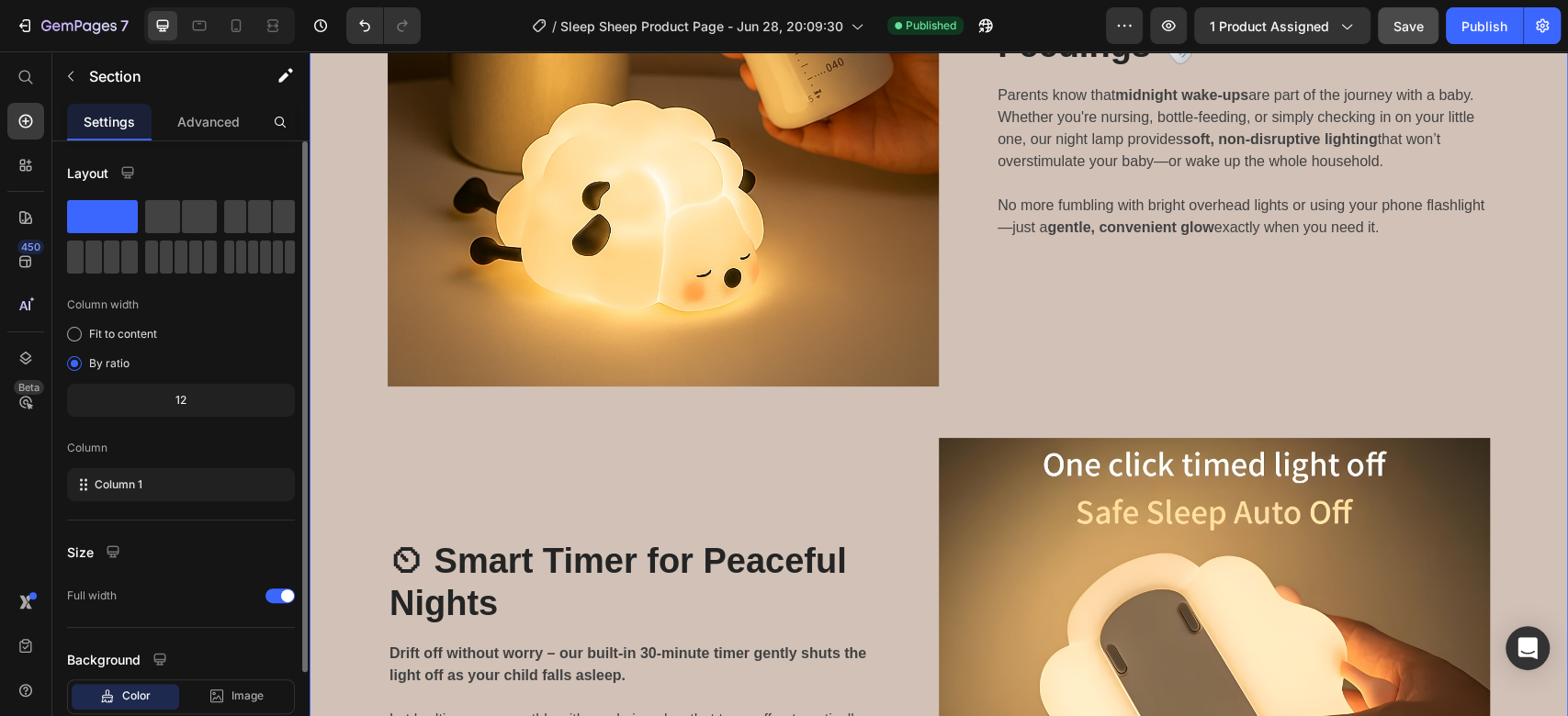 scroll, scrollTop: 114, scrollLeft: 0, axis: vertical 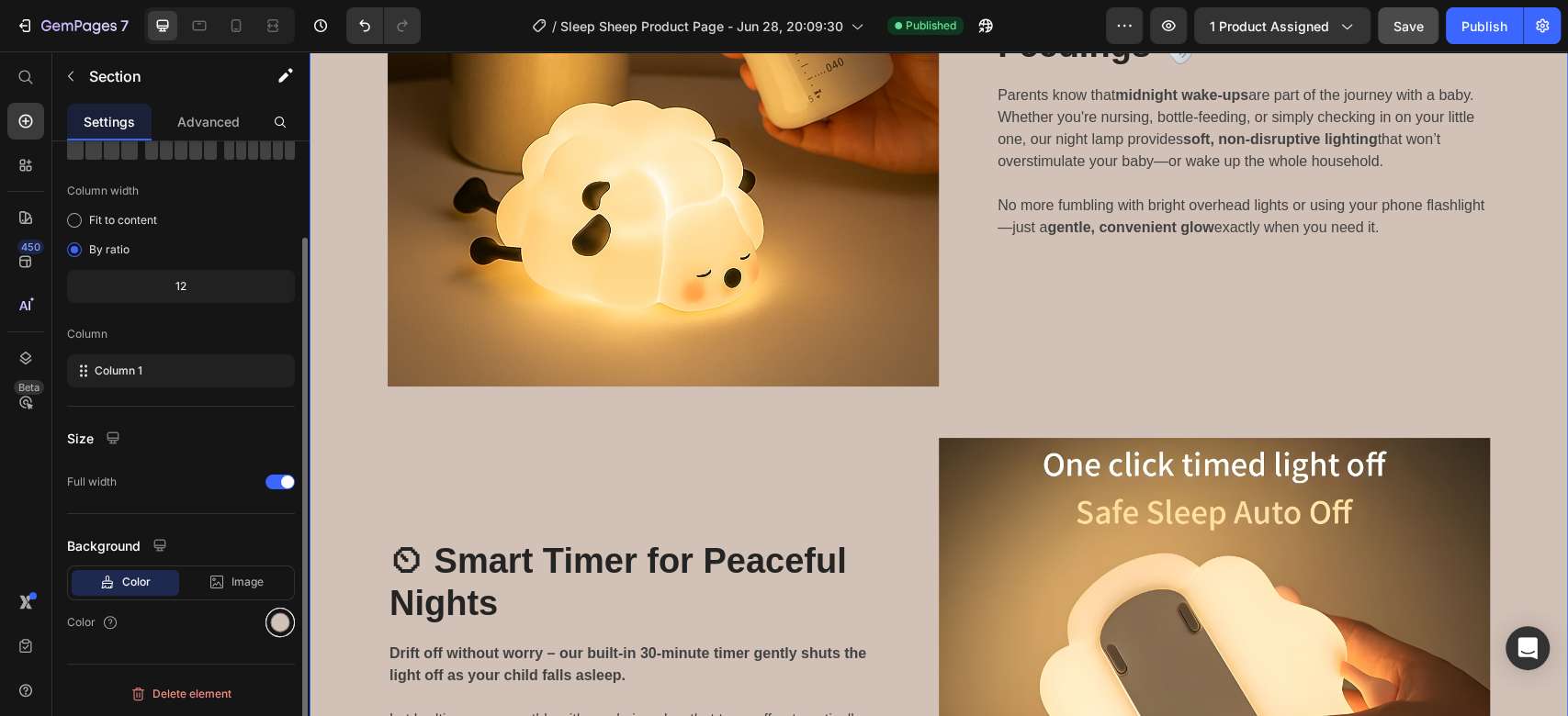 click at bounding box center [280, 622] 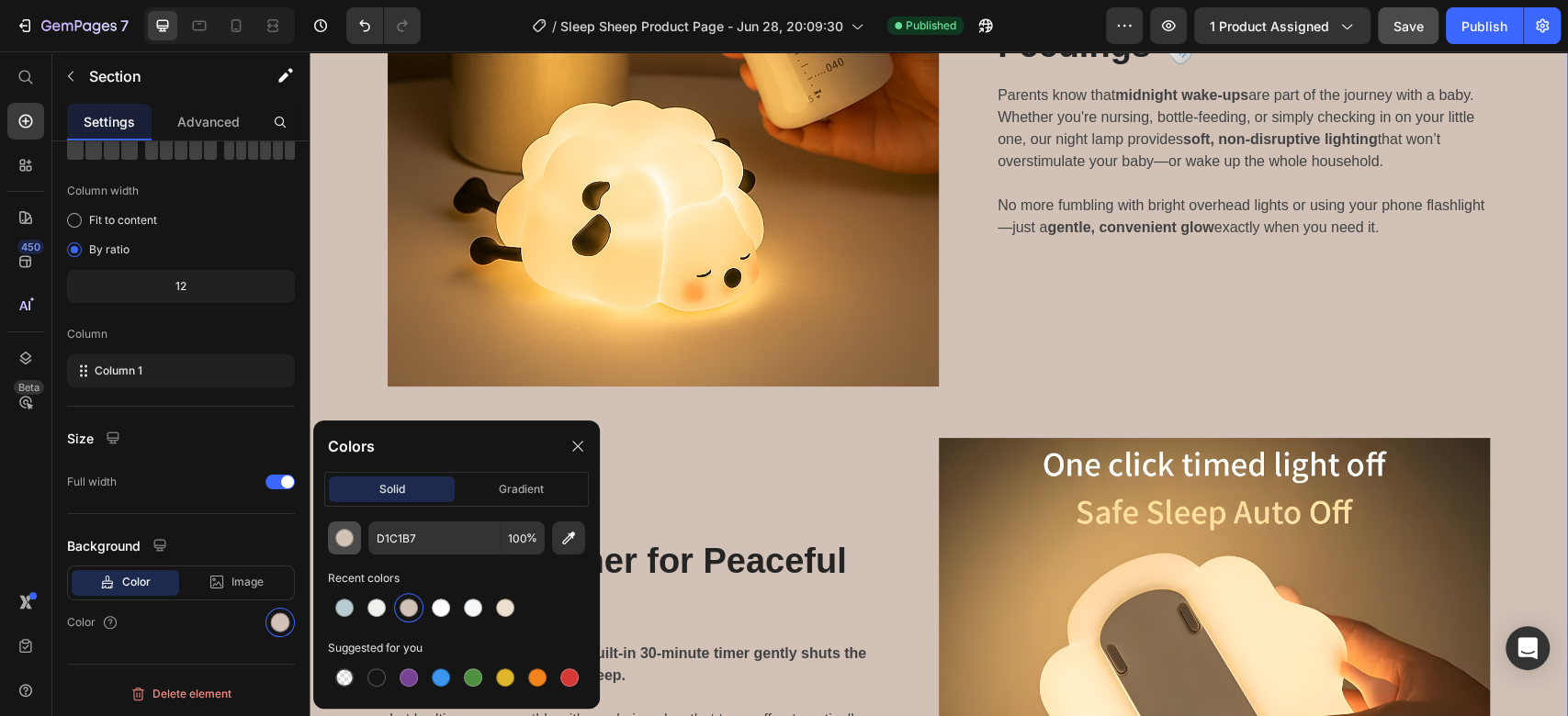 click at bounding box center (344, 538) 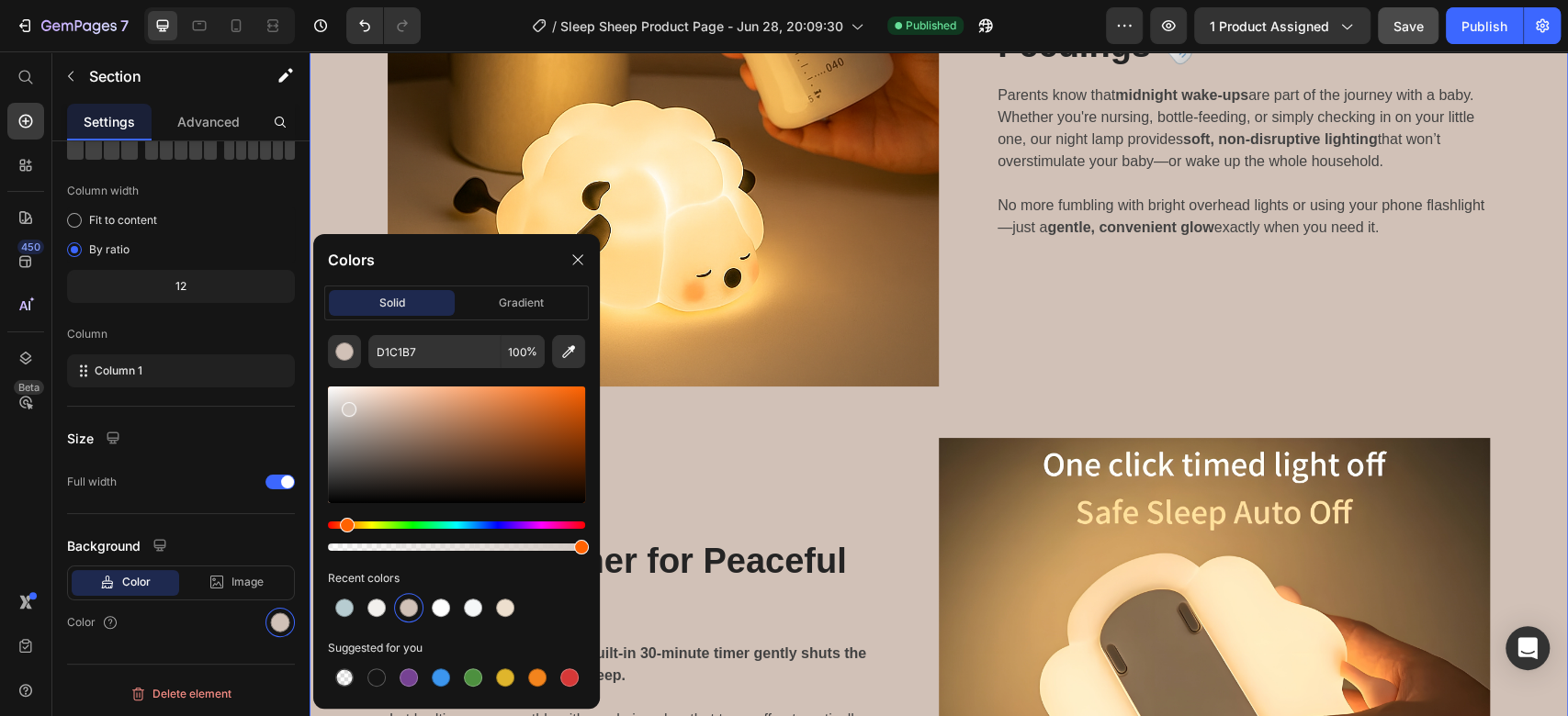 click at bounding box center [457, 444] 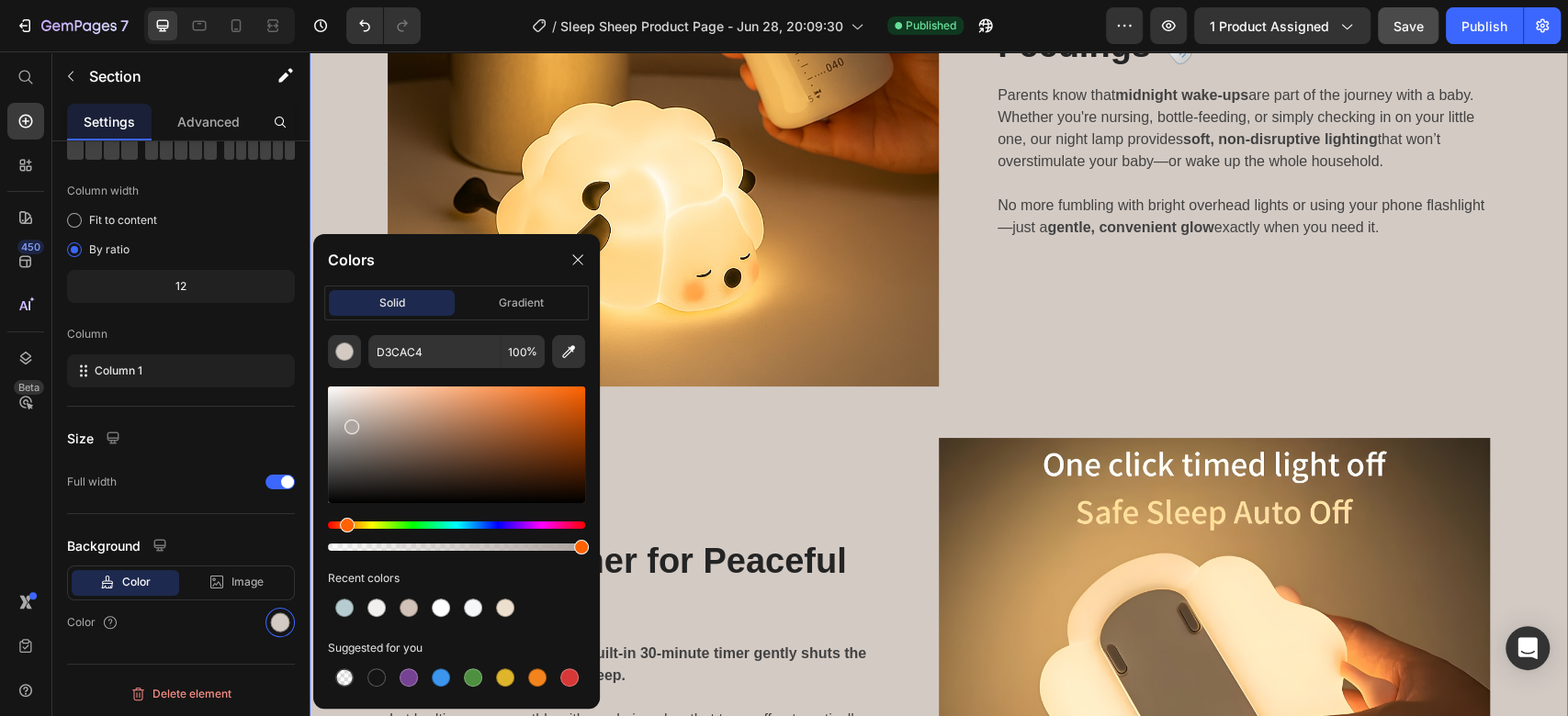 click at bounding box center [457, 444] 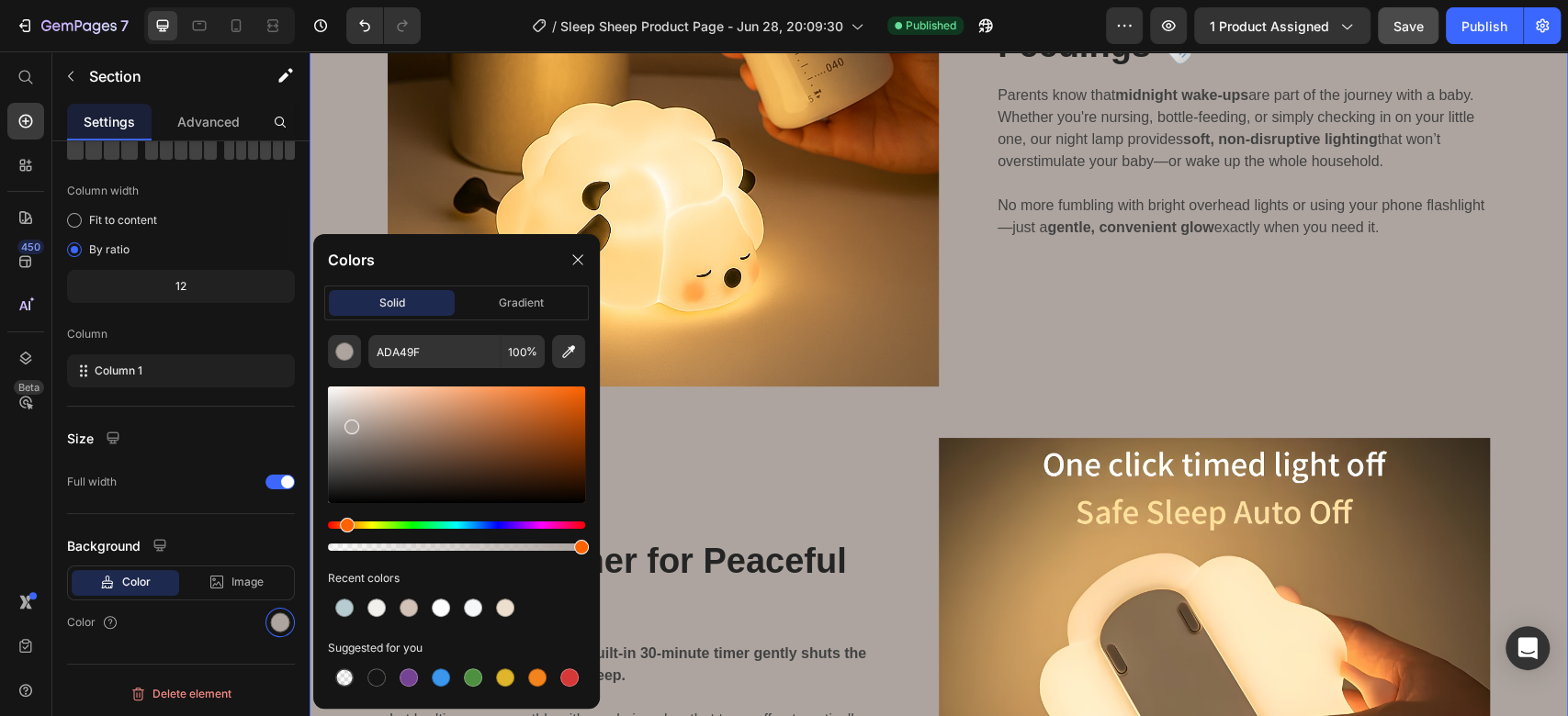 click at bounding box center (457, 444) 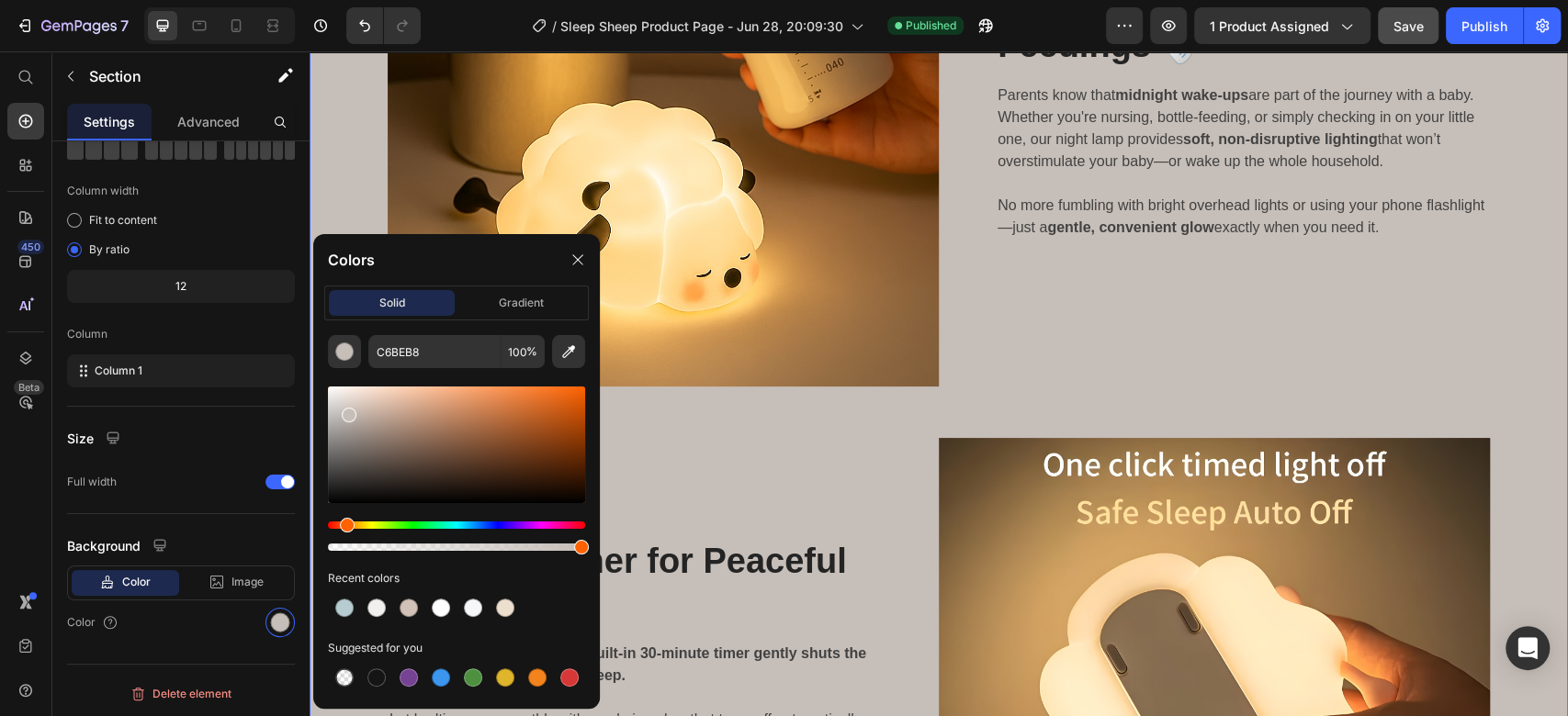 click at bounding box center (457, 444) 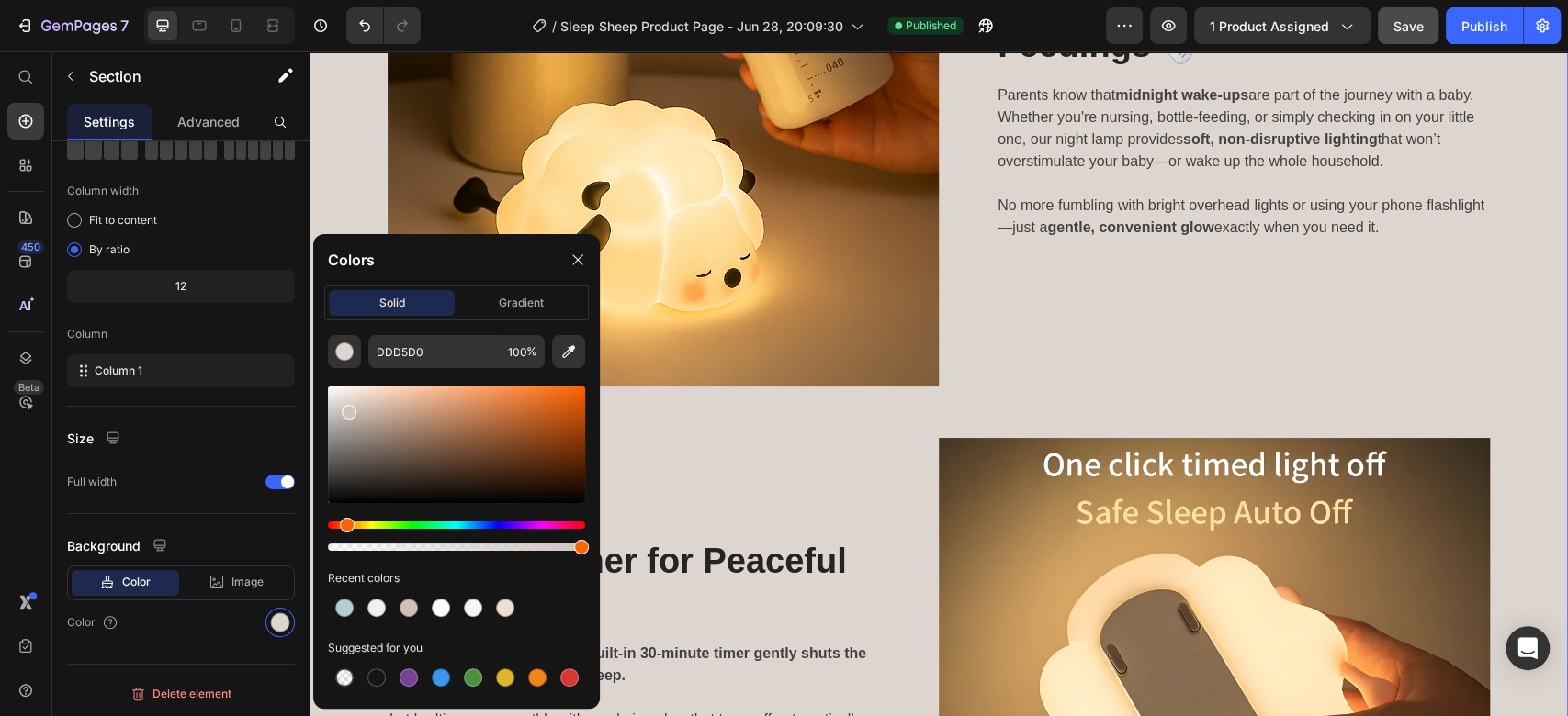 click at bounding box center [349, 412] 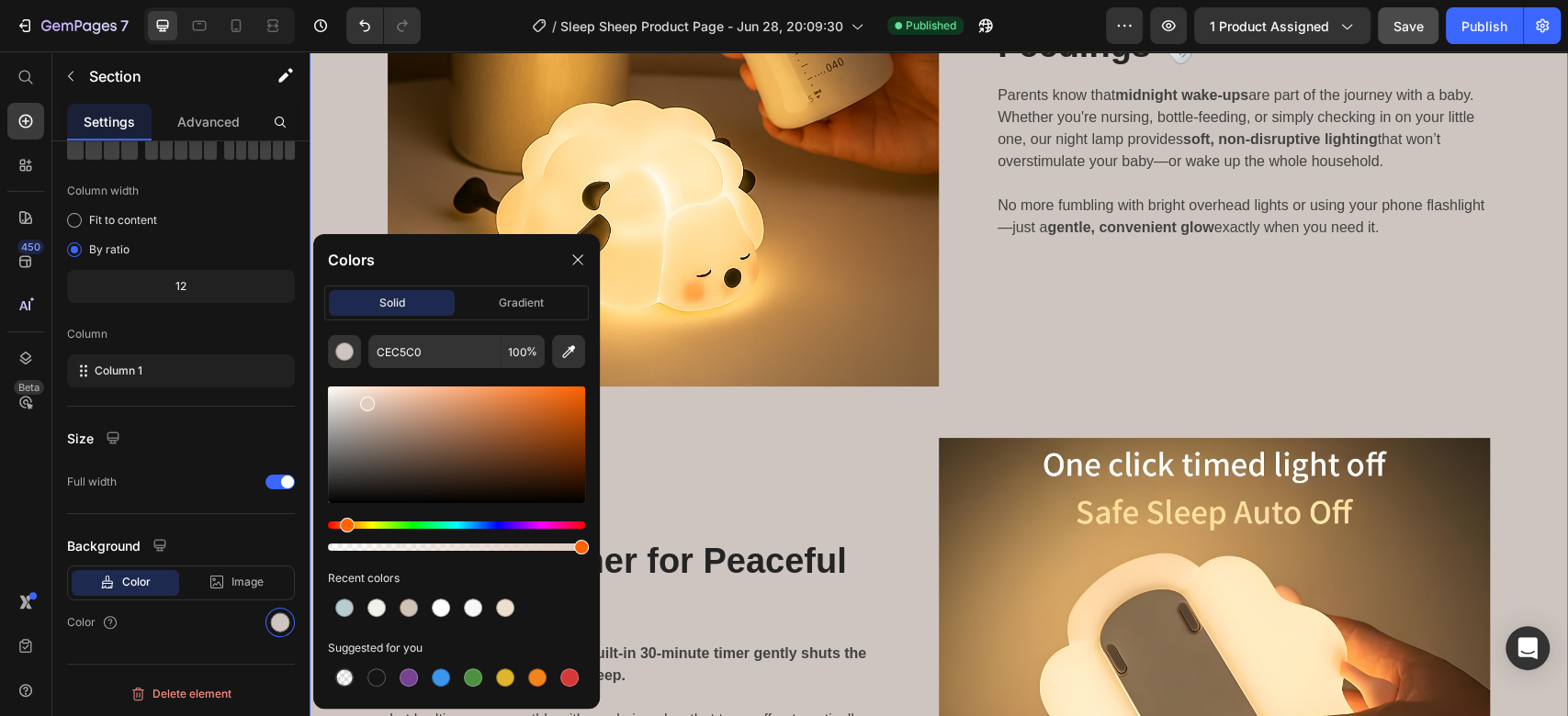 click at bounding box center (457, 444) 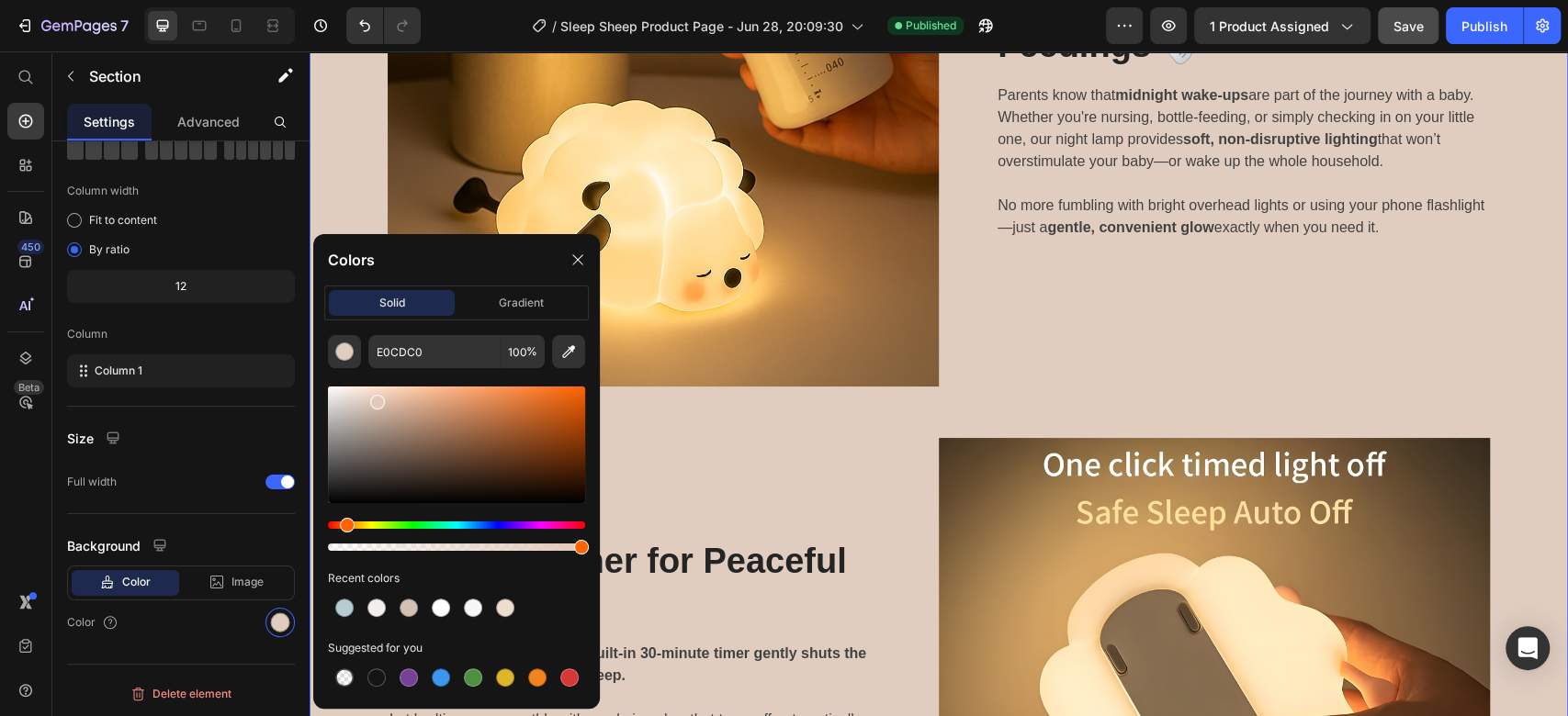 click at bounding box center (457, 444) 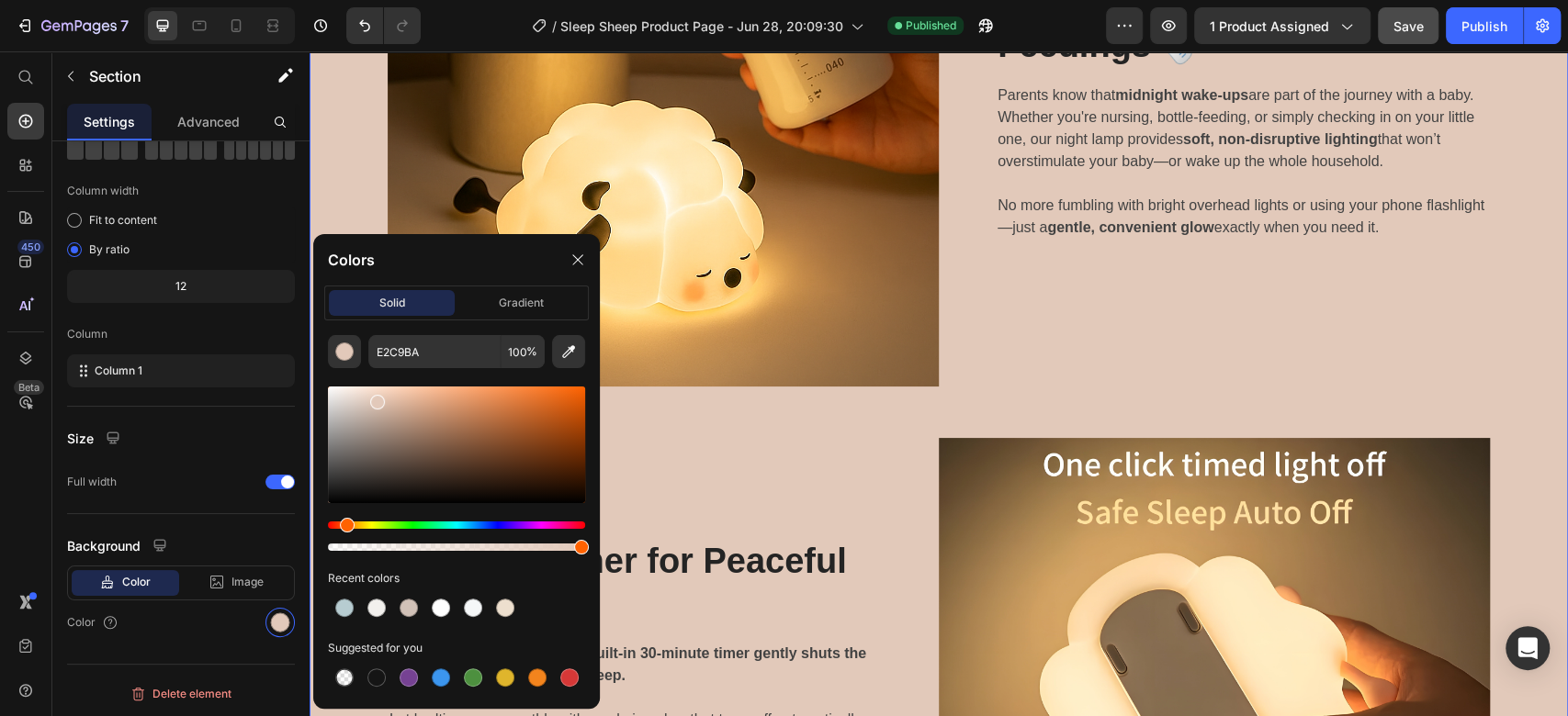 click at bounding box center (457, 444) 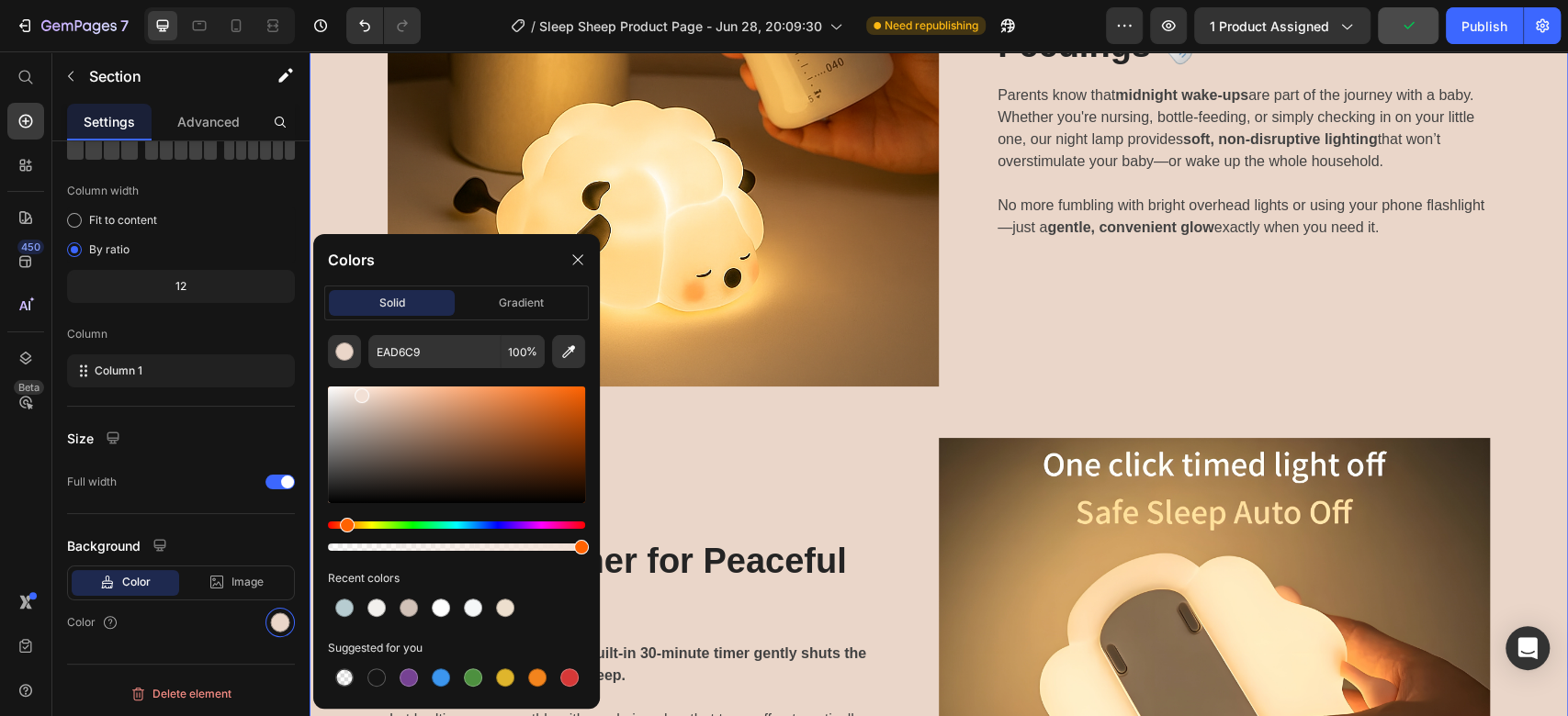 click at bounding box center (457, 444) 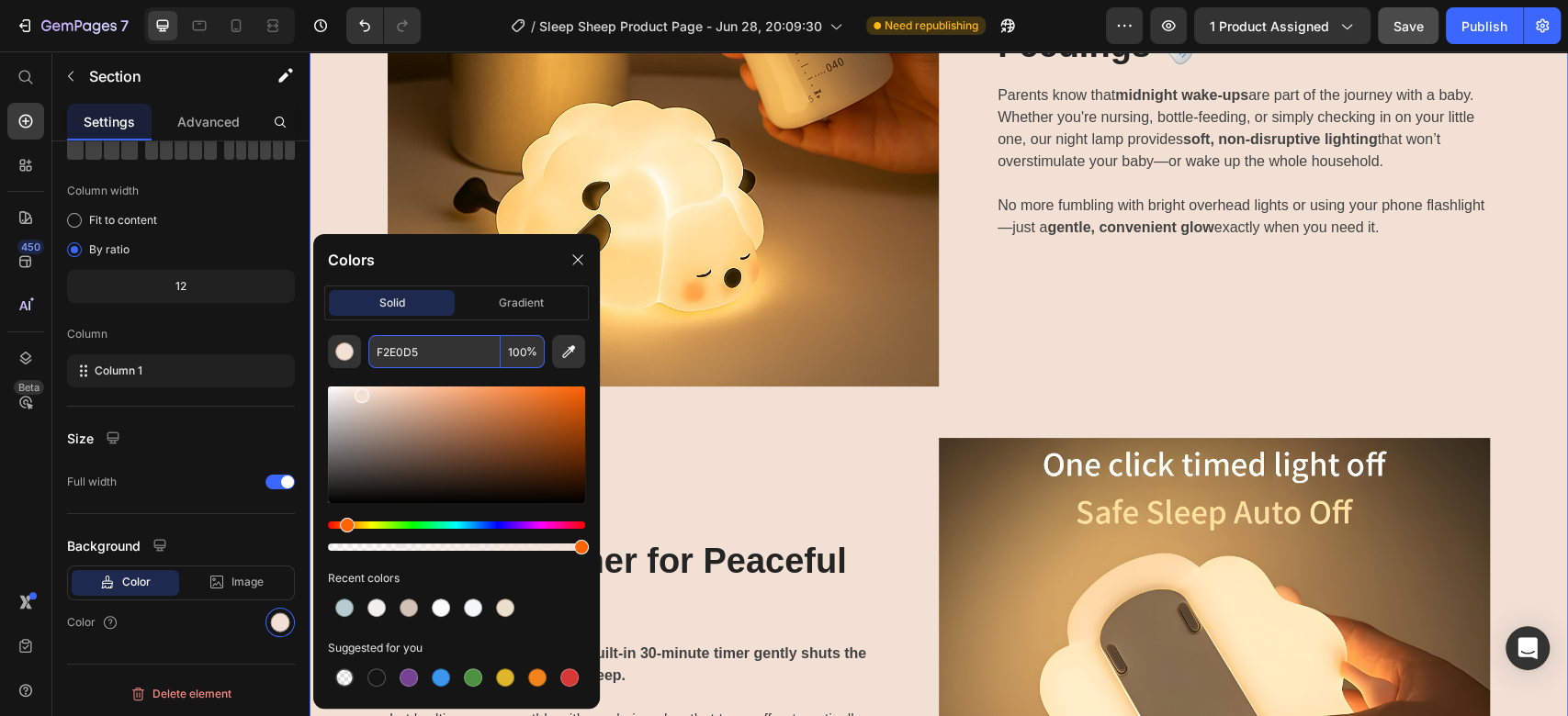 click on "F2E0D5" at bounding box center (434, 352) 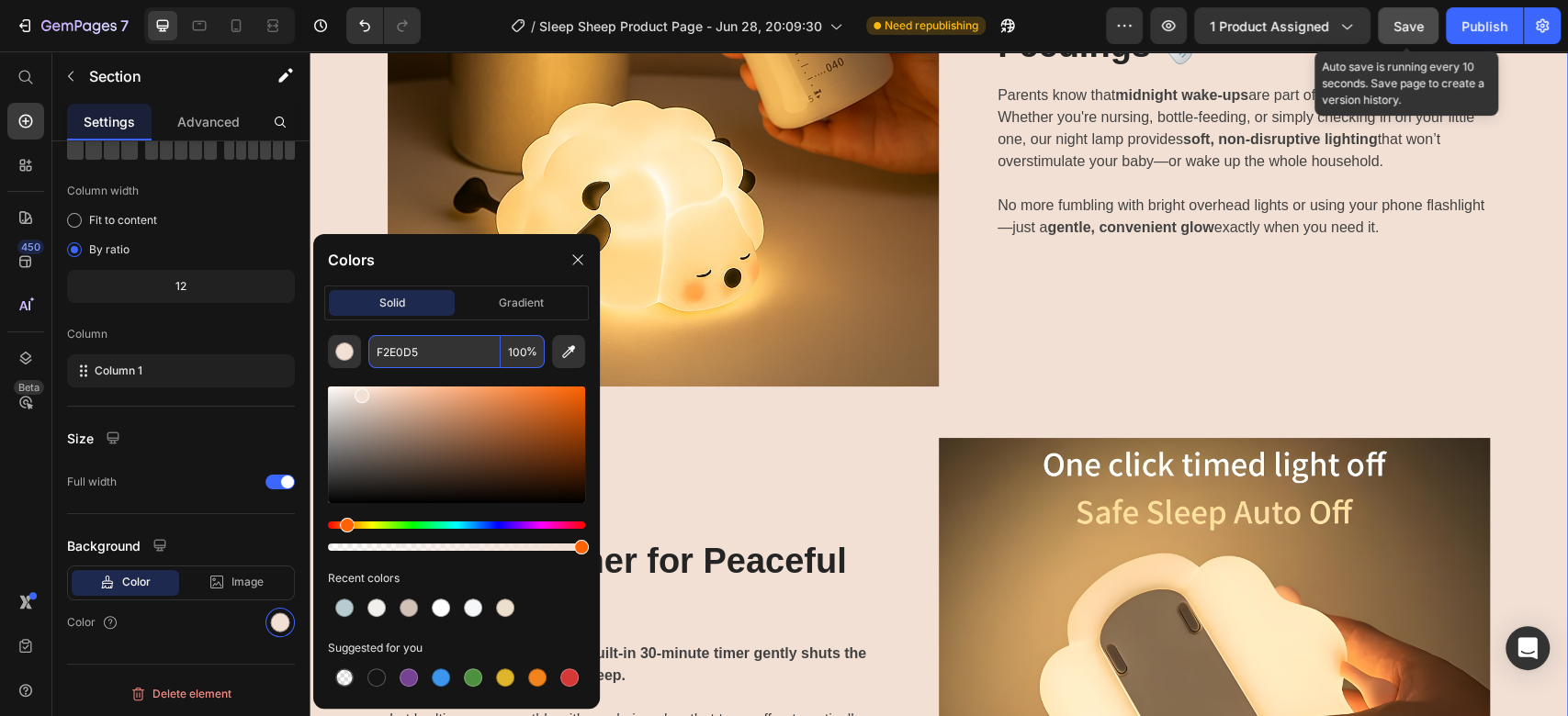 click on "Save" at bounding box center [1408, 26] 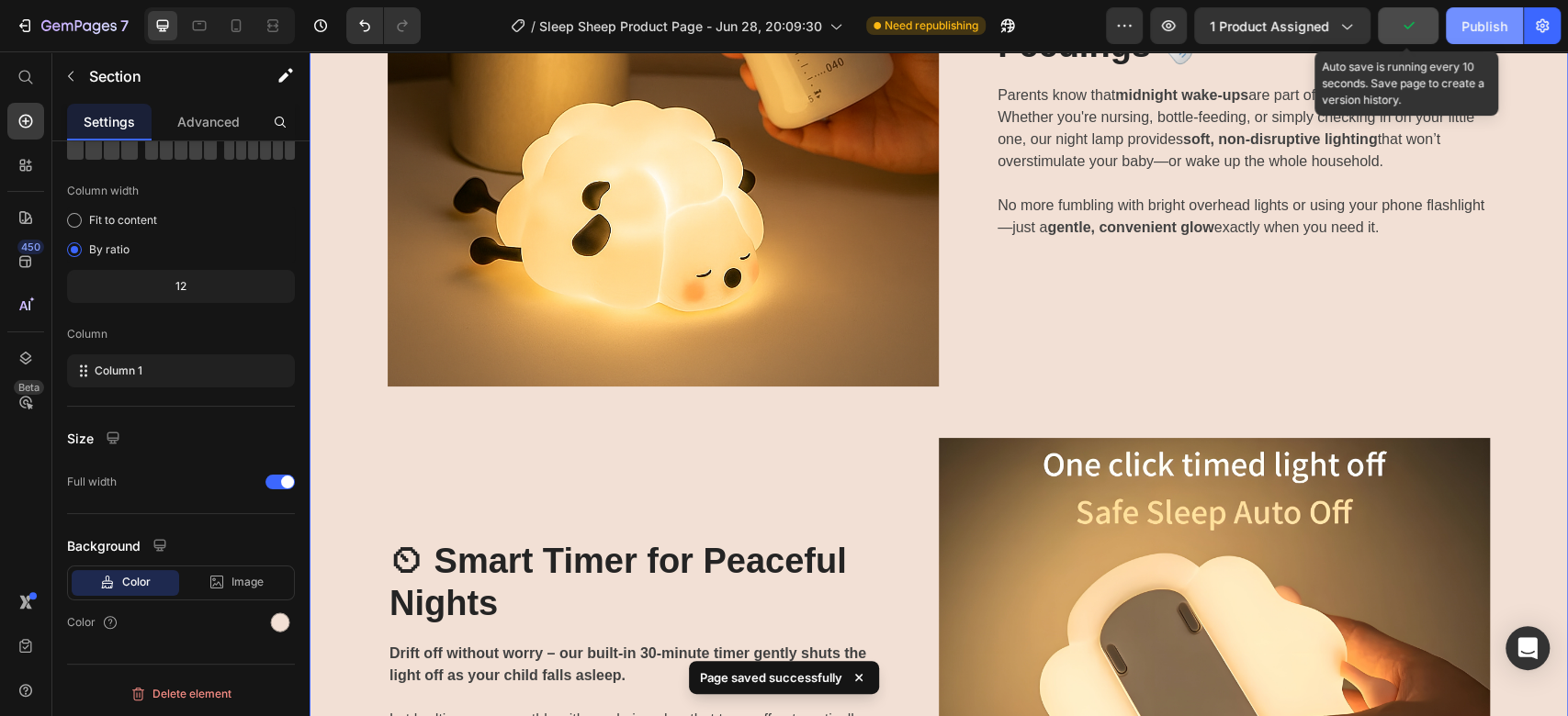 click on "Publish" at bounding box center [1484, 26] 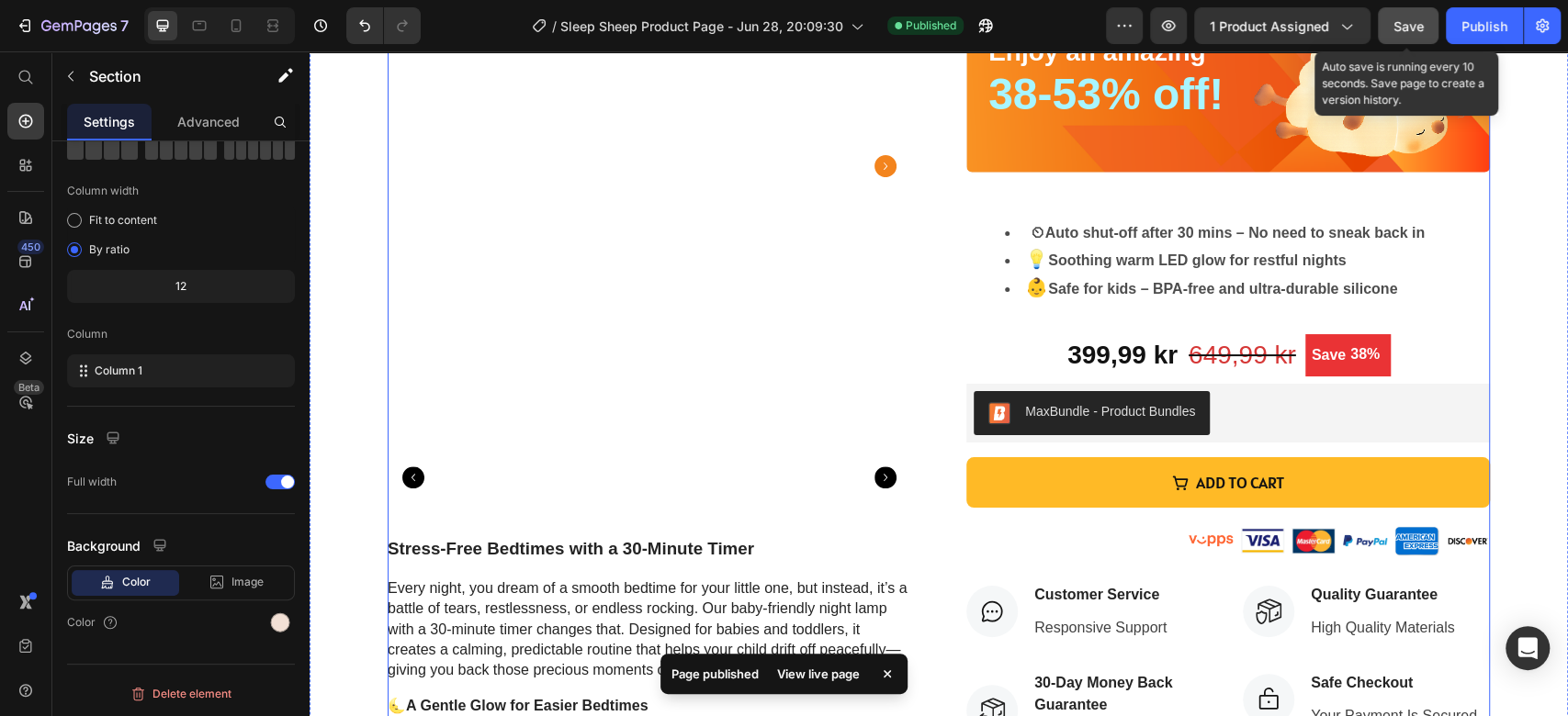 scroll, scrollTop: 918, scrollLeft: 0, axis: vertical 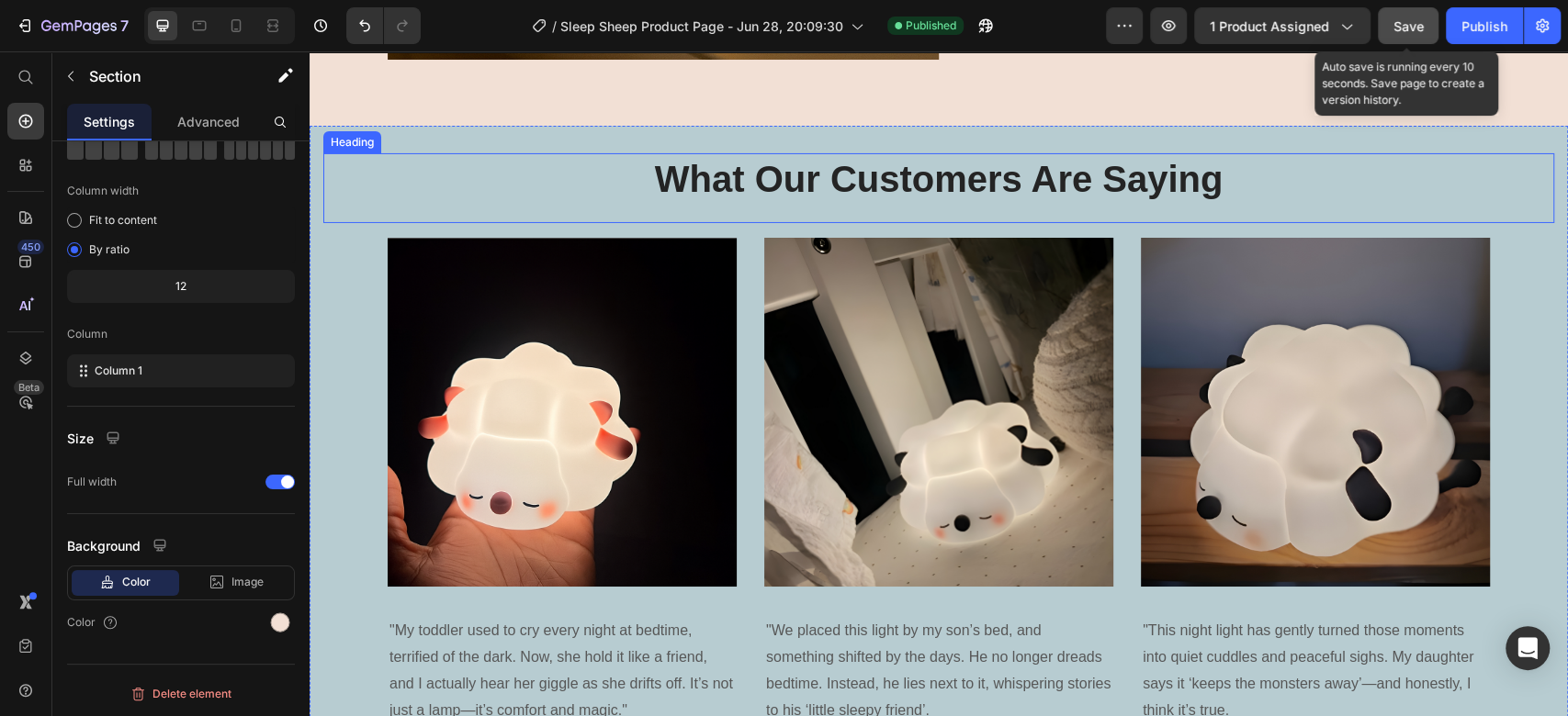 click on "What Our Customers Are Saying" at bounding box center (939, 179) 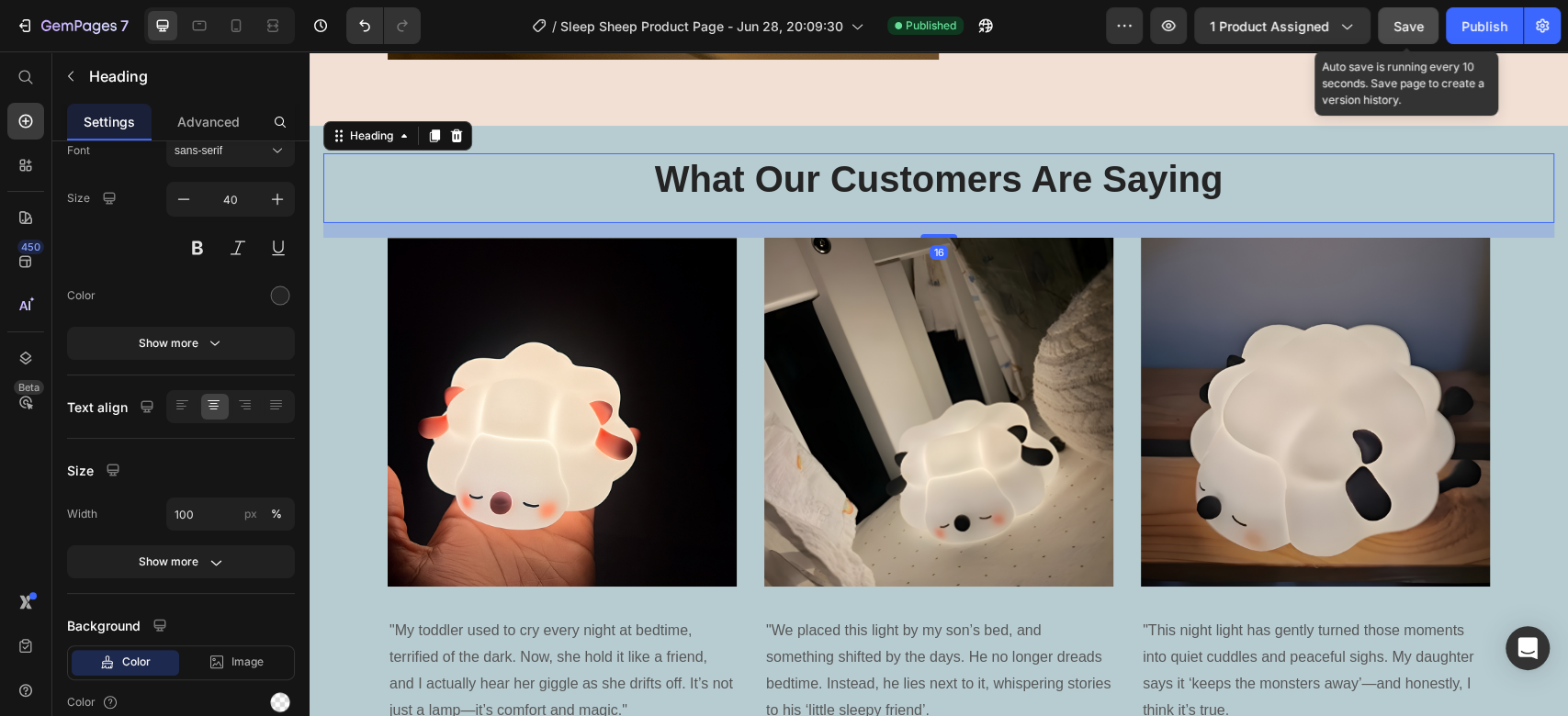 scroll, scrollTop: 0, scrollLeft: 0, axis: both 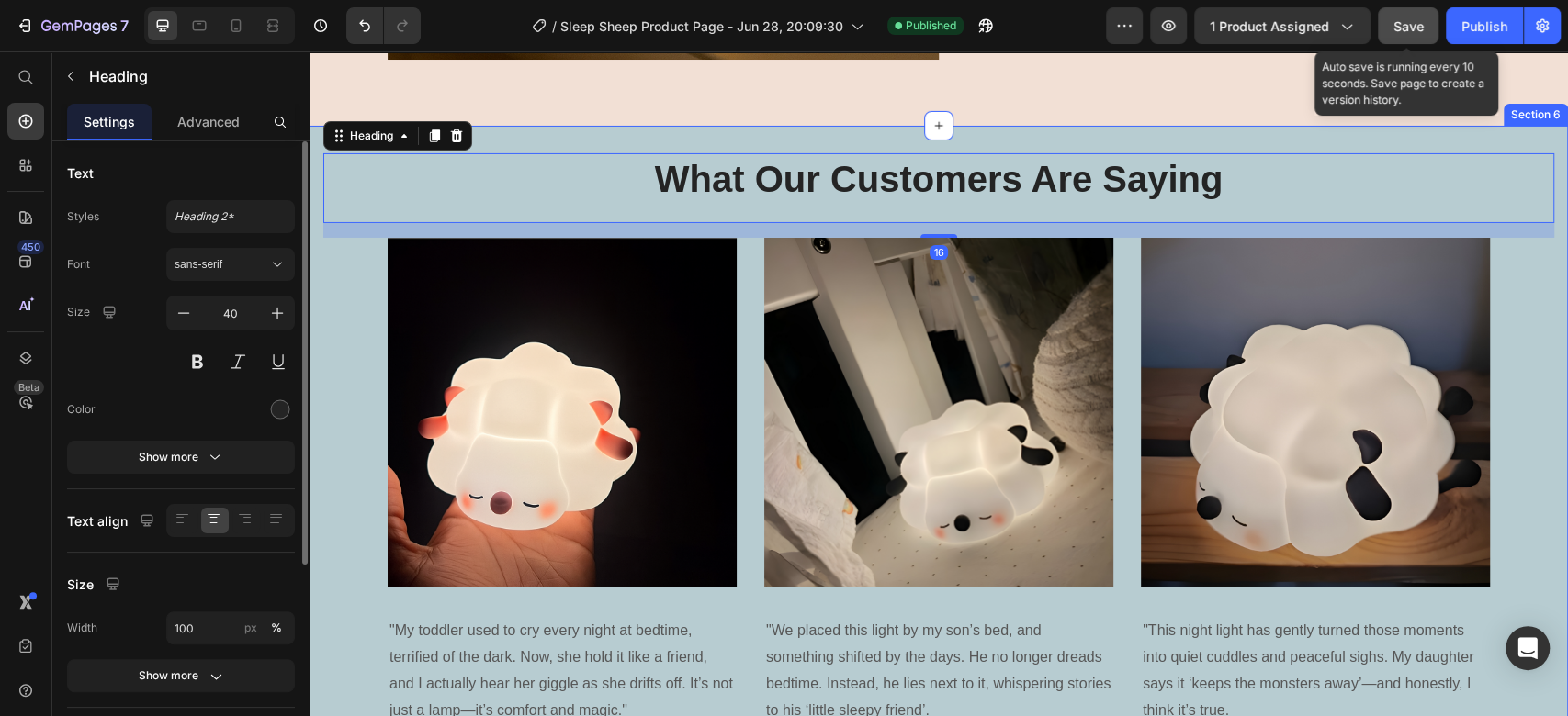 click on "What Our Customers Are Saying Heading   16 Image "My toddler used to cry every night at bedtime, terrified of the dark. Now, she hold it like a friend, and I actually hear her giggle as she drifts off. It’s not just a lamp—it’s comfort and magic." Text block Victoria S. Text block Image "We placed this light by my son’s bed, and something shifted by the days. He no longer dreads bedtime. Instead, he lies next to it, whispering stories to his ‘little sleepy friend’.  Text block Amalie B. Text block Image "This night light has gently turned those moments into quiet cuddles and peaceful sighs. My daughter says it ‘keeps the monsters away’—and honestly, I think it’s true. Text block Mia J. Text block Carousel Row Section 6" at bounding box center (939, 483) 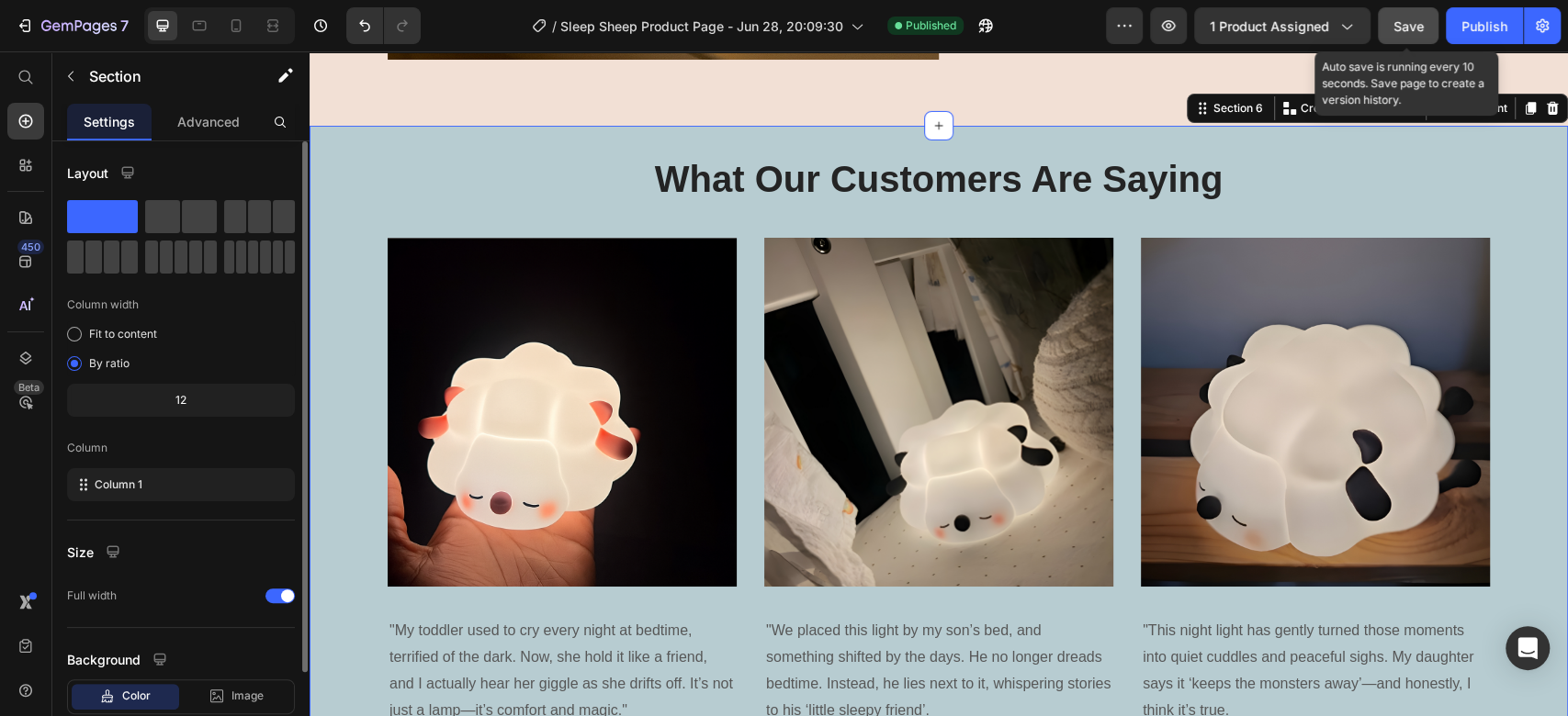 scroll, scrollTop: 114, scrollLeft: 0, axis: vertical 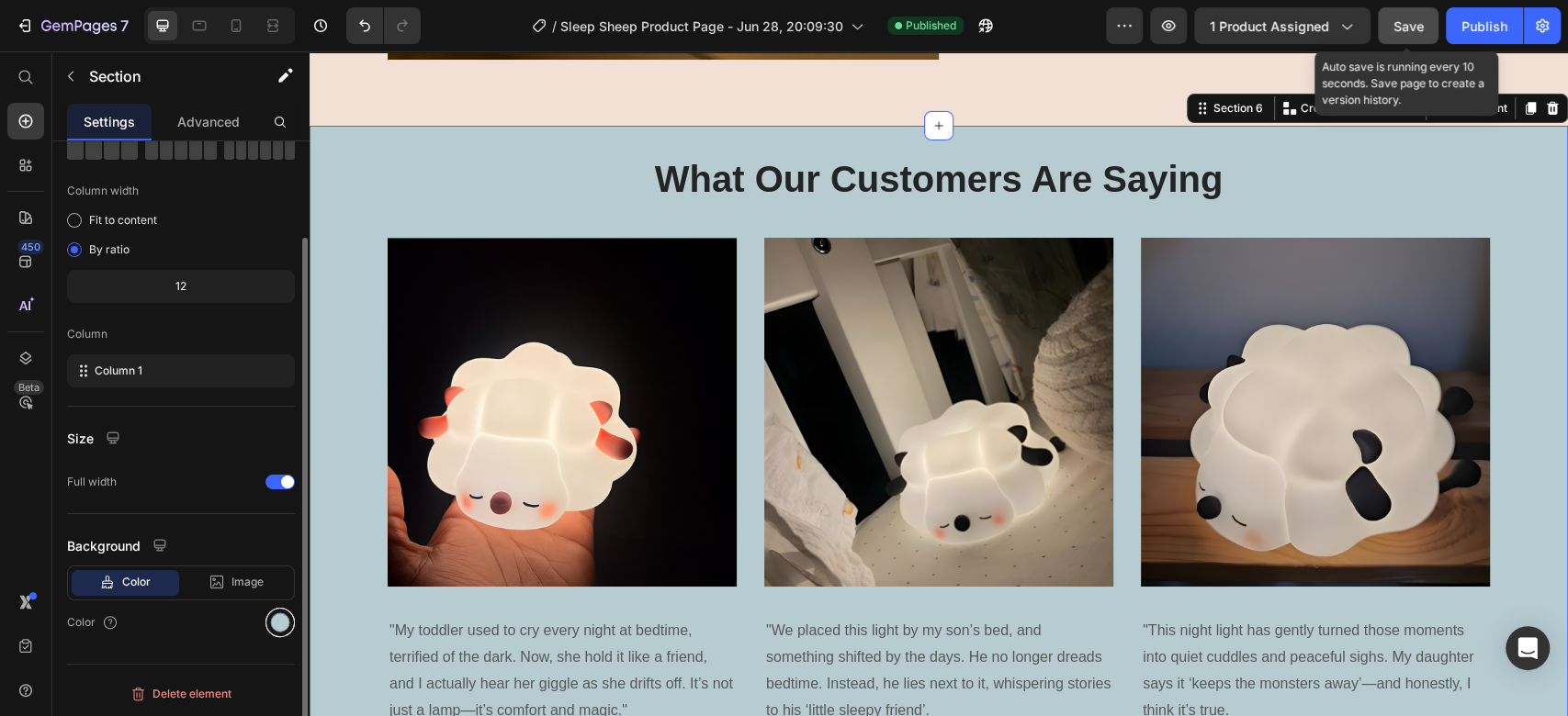 click at bounding box center [280, 622] 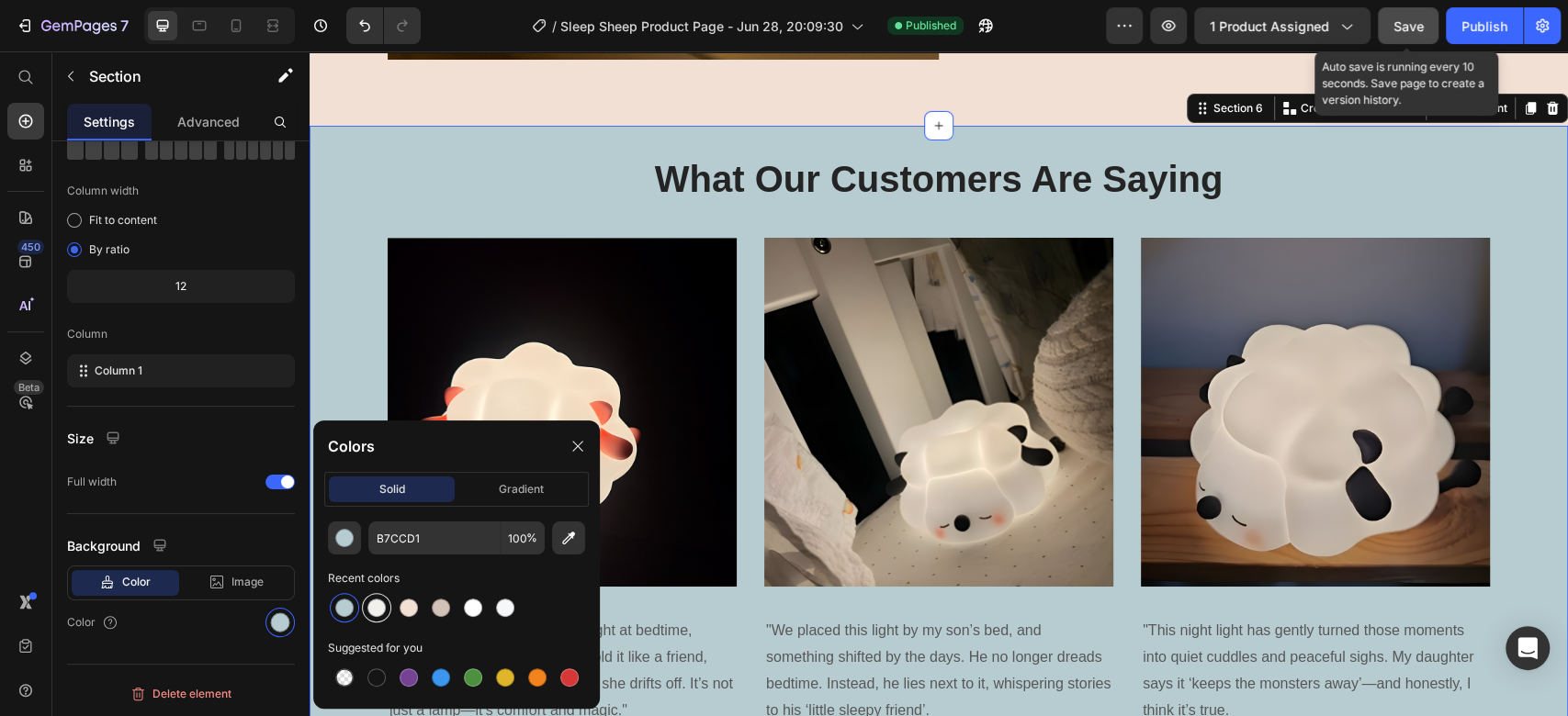 click at bounding box center [377, 608] 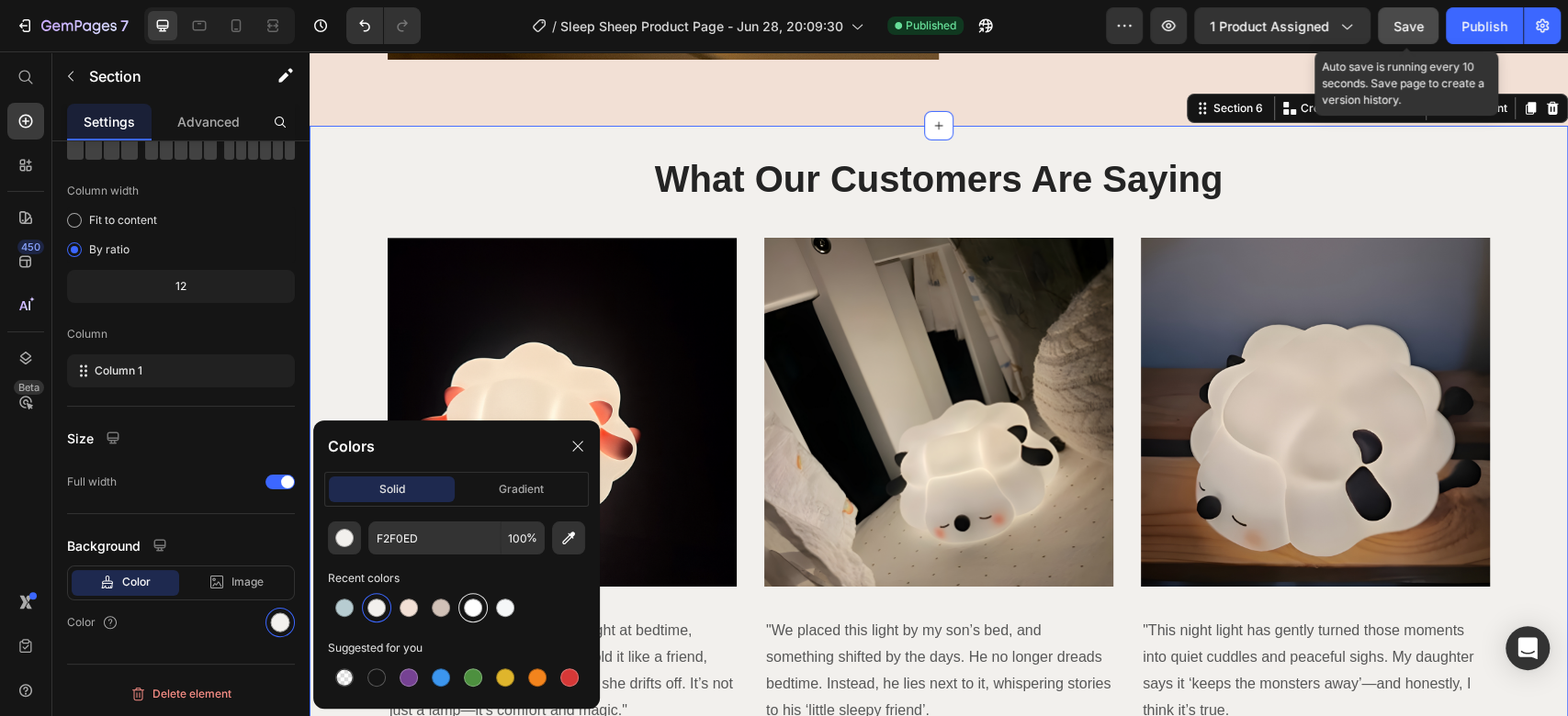 click at bounding box center [473, 608] 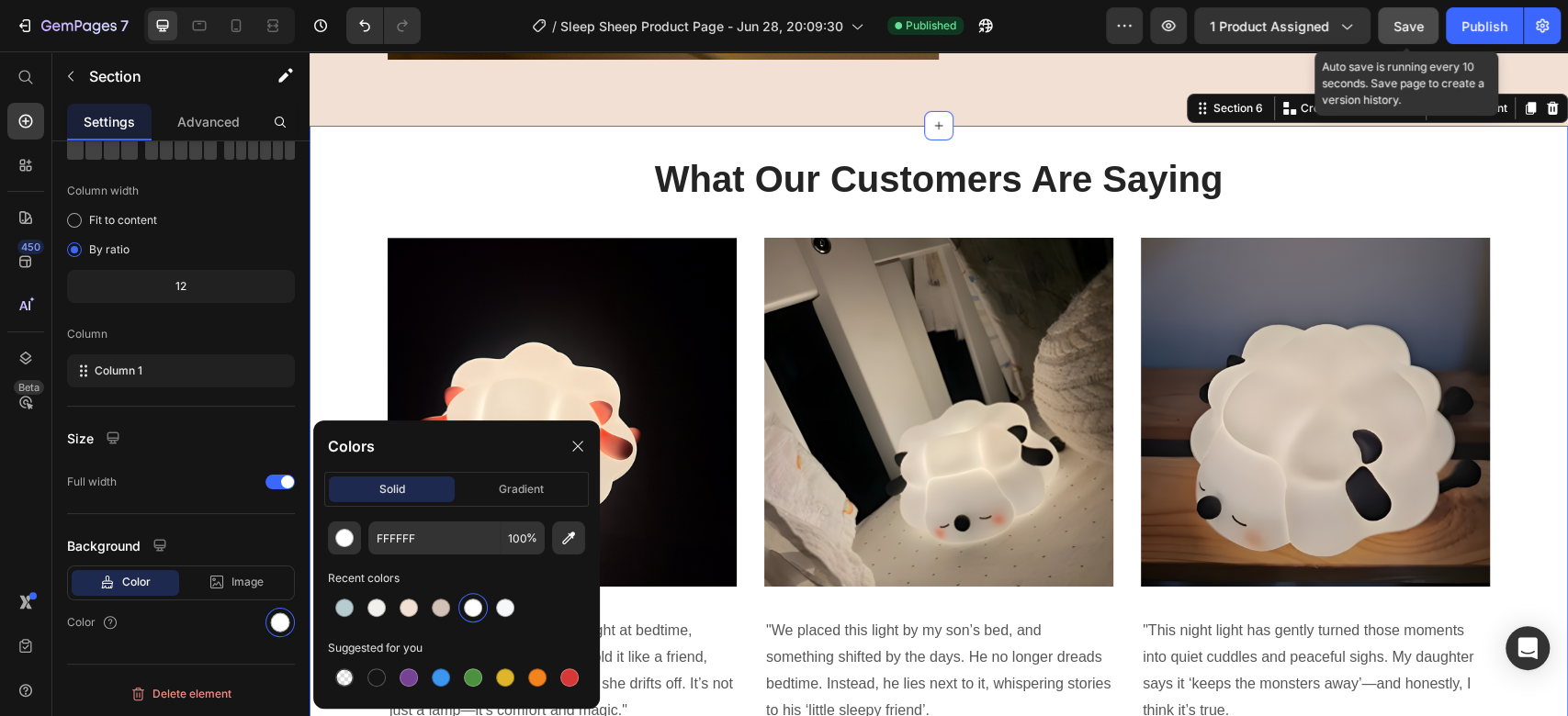click on "What Our Customers Are Saying Heading Image "My toddler used to cry every night at bedtime, terrified of the dark. Now, she hold it like a friend, and I actually hear her giggle as she drifts off. It’s not just a lamp—it’s comfort and magic." Text block Victoria S. Text block Image "We placed this light by my son’s bed, and something shifted by the days. He no longer dreads bedtime. Instead, he lies next to it, whispering stories to his ‘little sleepy friend’.  Text block Amalie B. Text block Image "This night light has gently turned those moments into quiet cuddles and peaceful sighs. My daughter says it ‘keeps the monsters away’—and honestly, I think it’s true. Text block Mia J. Text block Carousel Row" at bounding box center (939, 460) 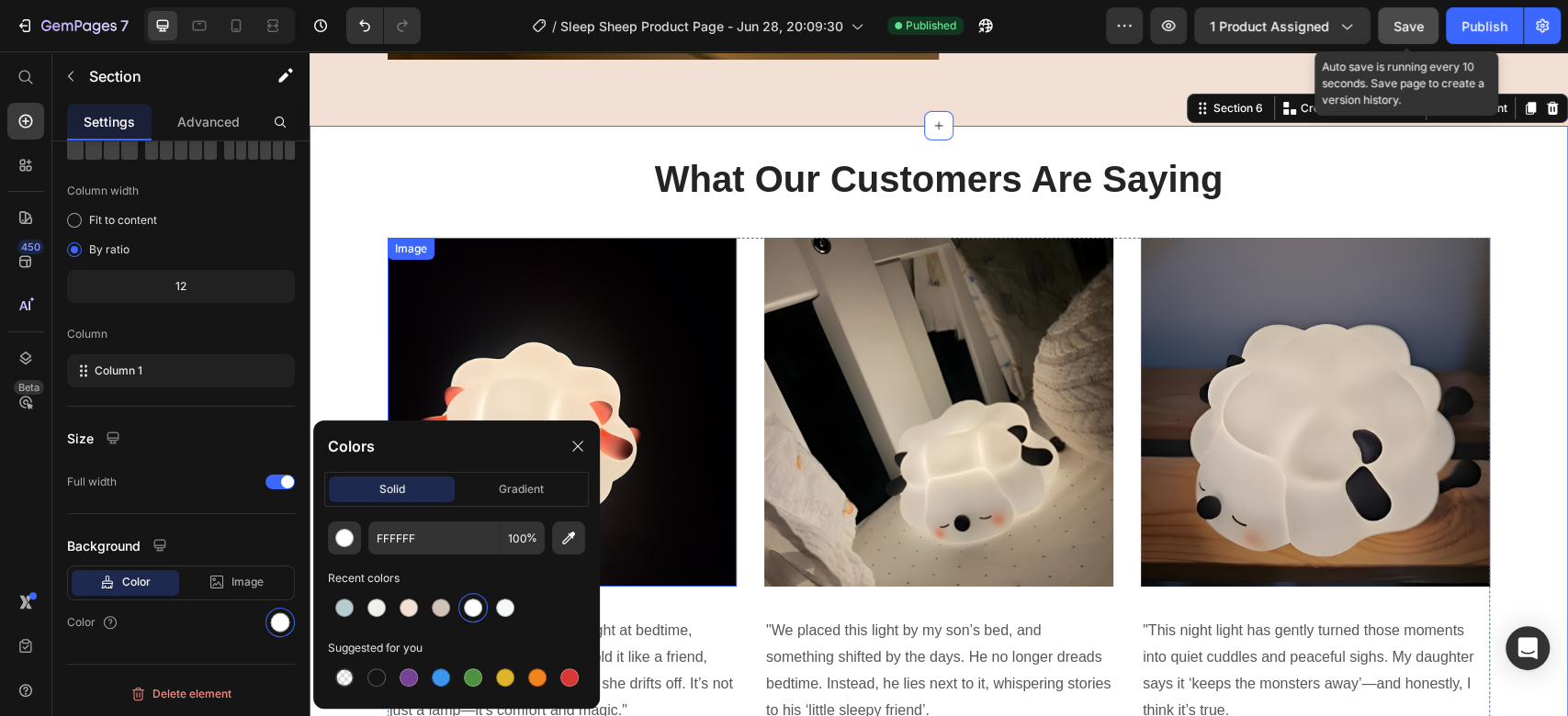 click on "What Our Customers Are Saying" at bounding box center [939, 179] 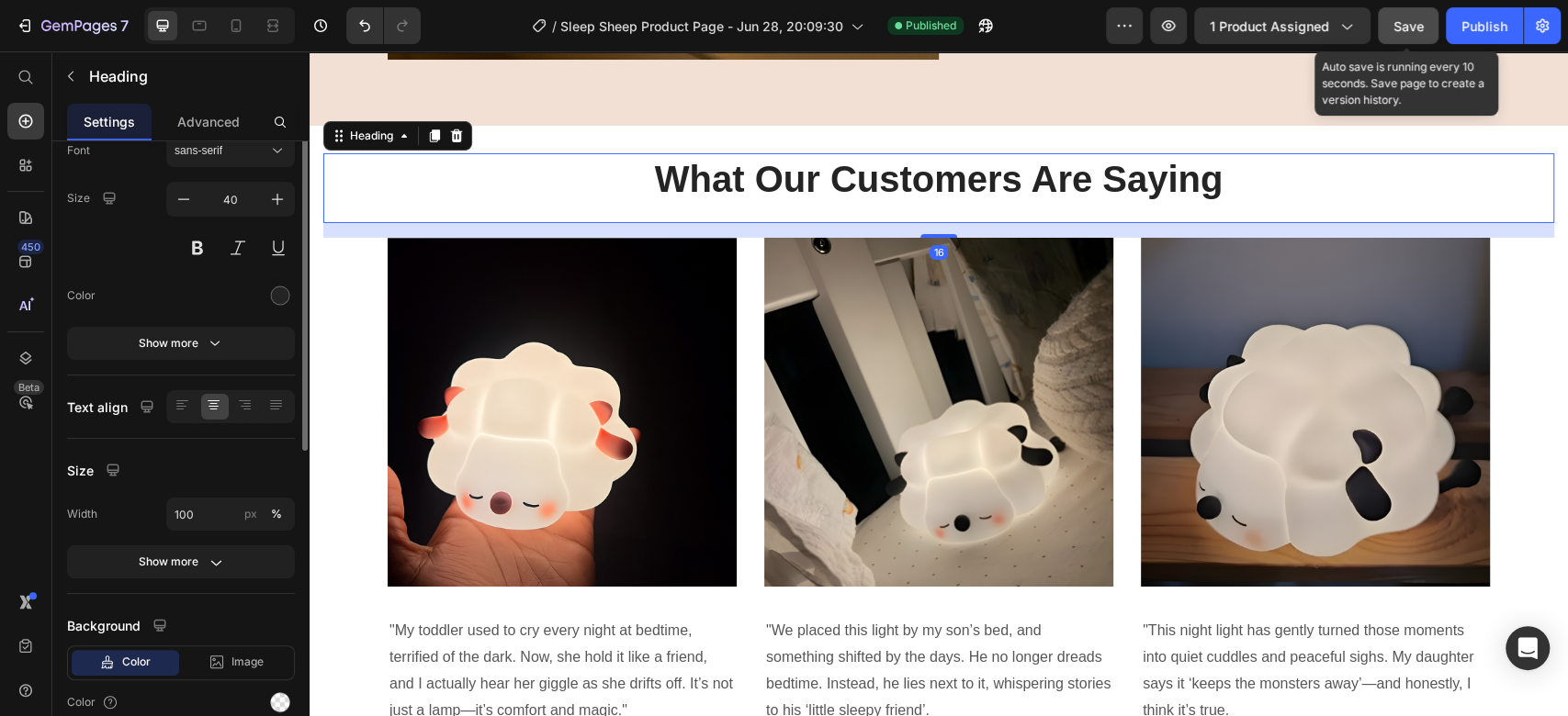 scroll, scrollTop: 0, scrollLeft: 0, axis: both 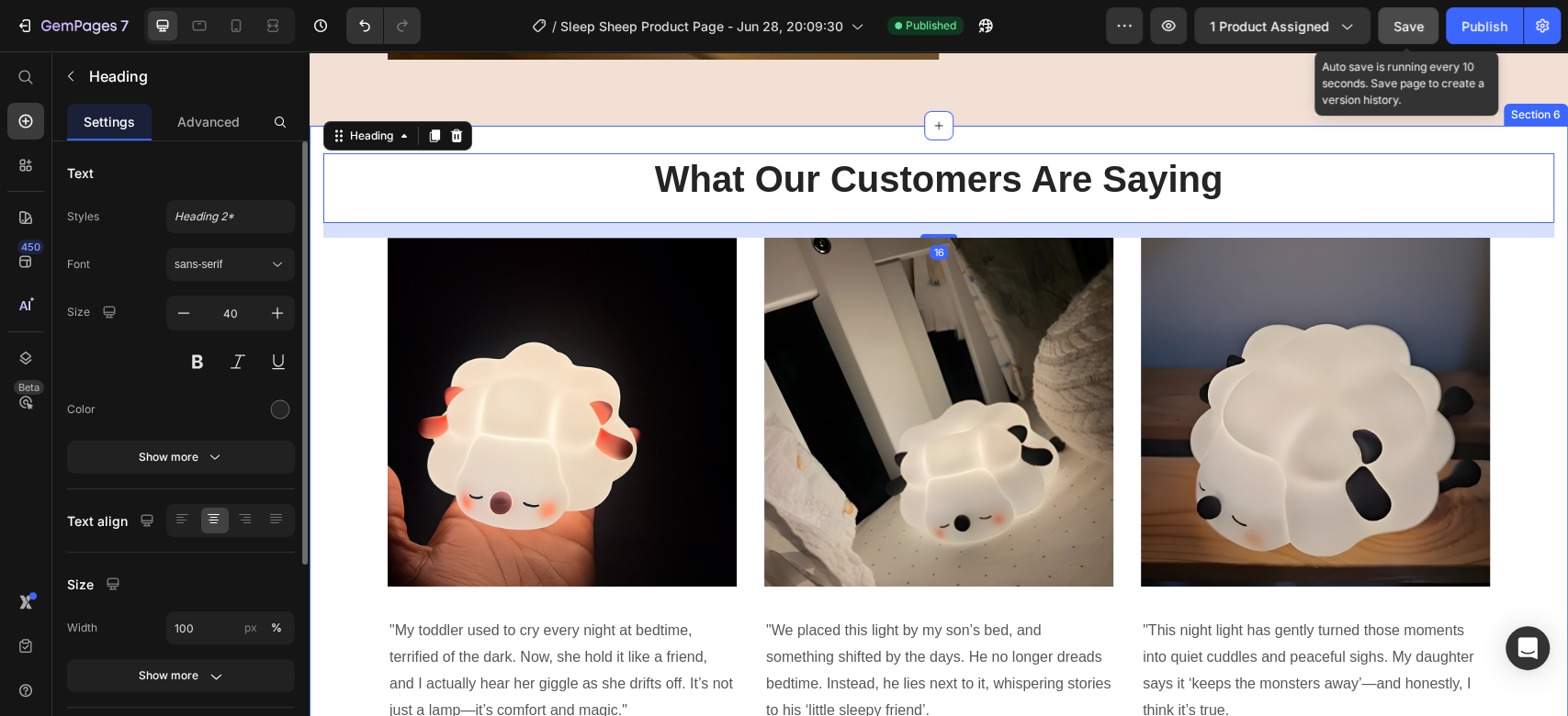 click on "What Our Customers Are Saying Heading   16 Image "My toddler used to cry every night at bedtime, terrified of the dark. Now, she hold it like a friend, and I actually hear her giggle as she drifts off. It’s not just a lamp—it’s comfort and magic." Text block Victoria S. Text block Image "We placed this light by my son’s bed, and something shifted by the days. He no longer dreads bedtime. Instead, he lies next to it, whispering stories to his ‘little sleepy friend’.  Text block Amalie B. Text block Image "This night light has gently turned those moments into quiet cuddles and peaceful sighs. My daughter says it ‘keeps the monsters away’—and honestly, I think it’s true. Text block Mia J. Text block Carousel Row" at bounding box center (939, 460) 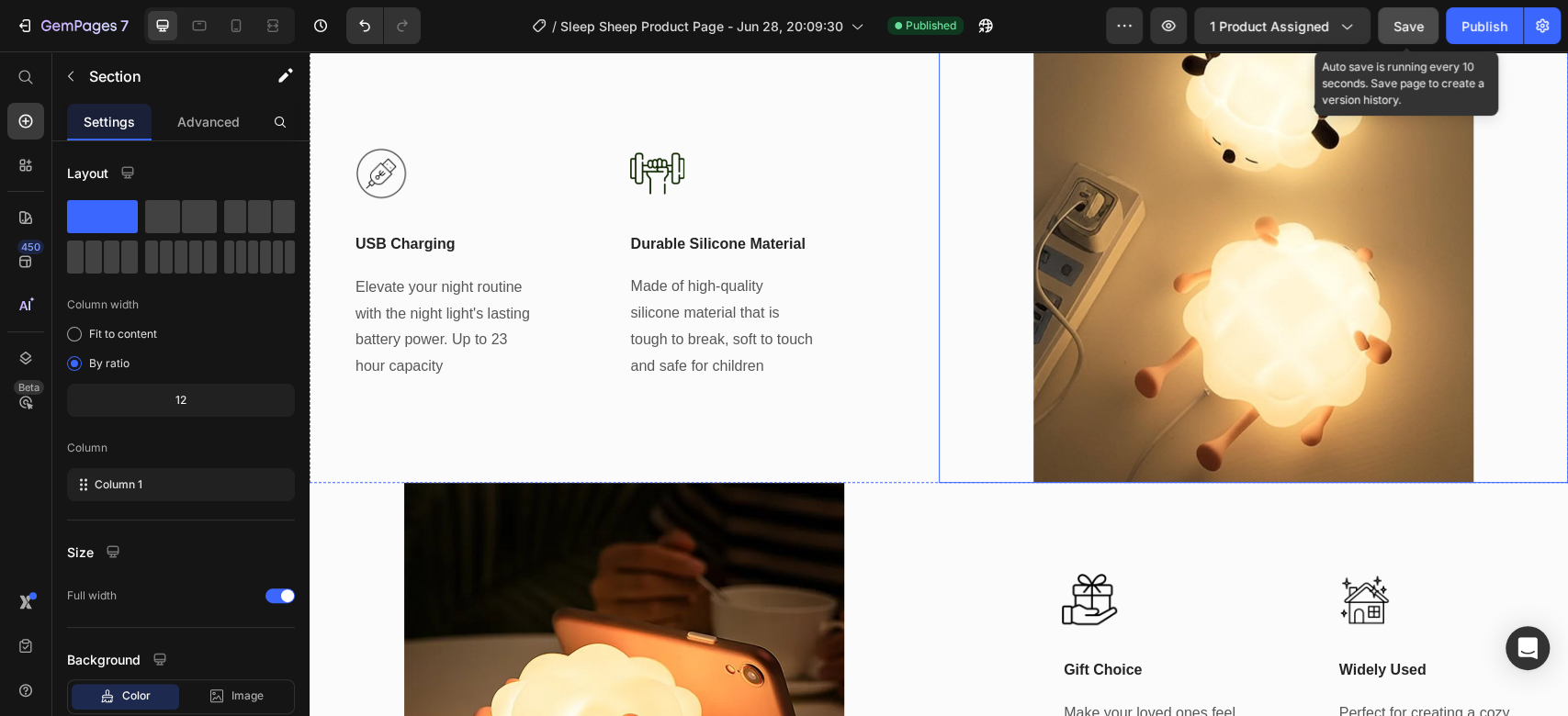 scroll, scrollTop: 5099, scrollLeft: 0, axis: vertical 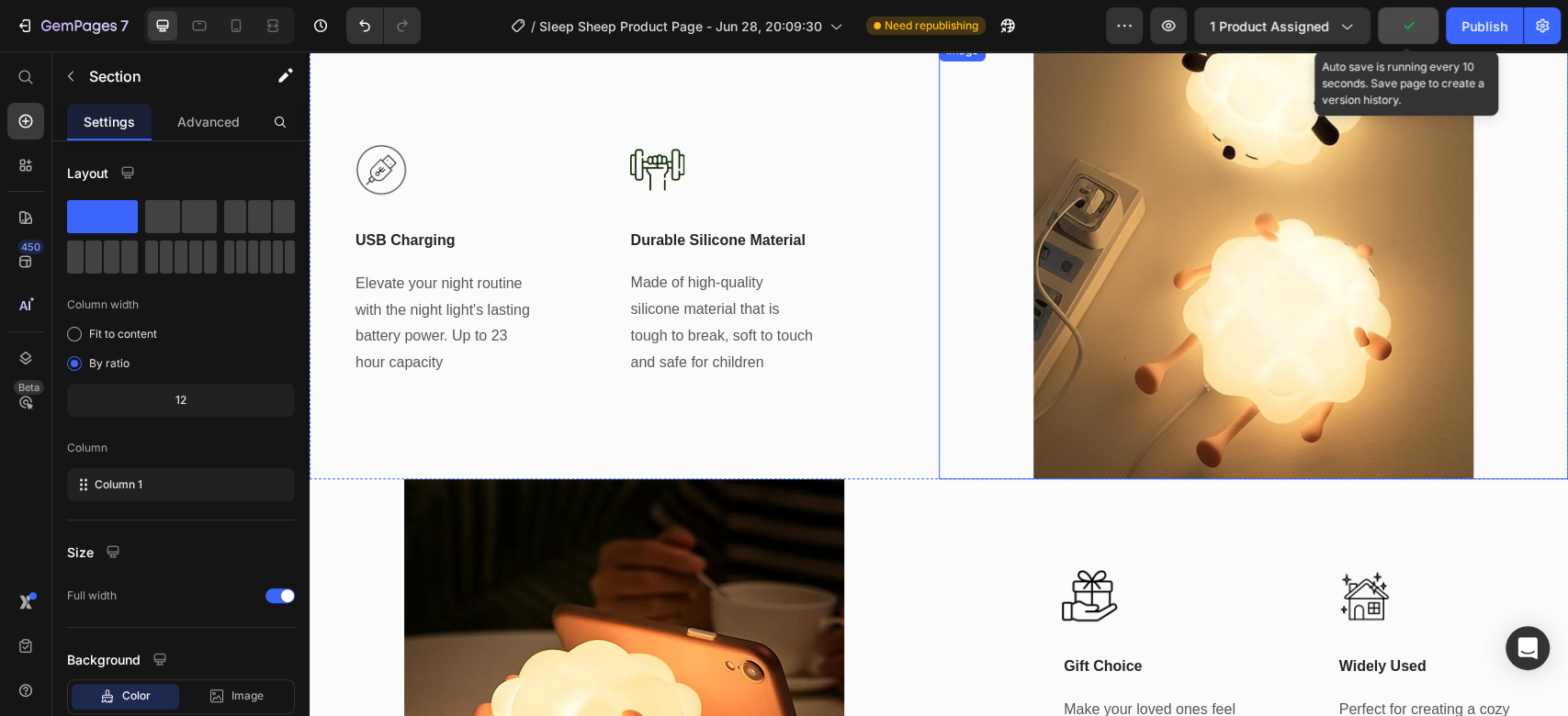 click at bounding box center (1253, 260) 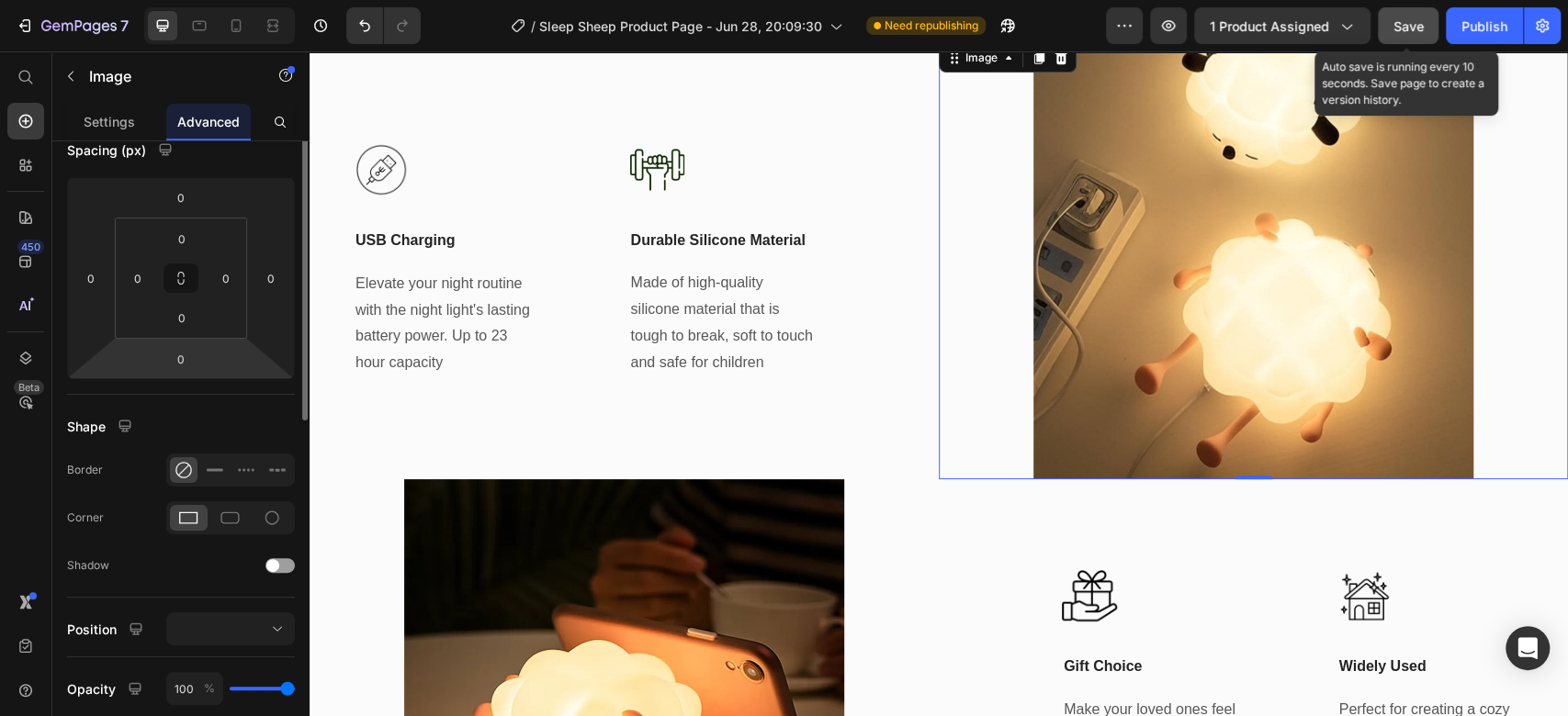 scroll, scrollTop: 306, scrollLeft: 0, axis: vertical 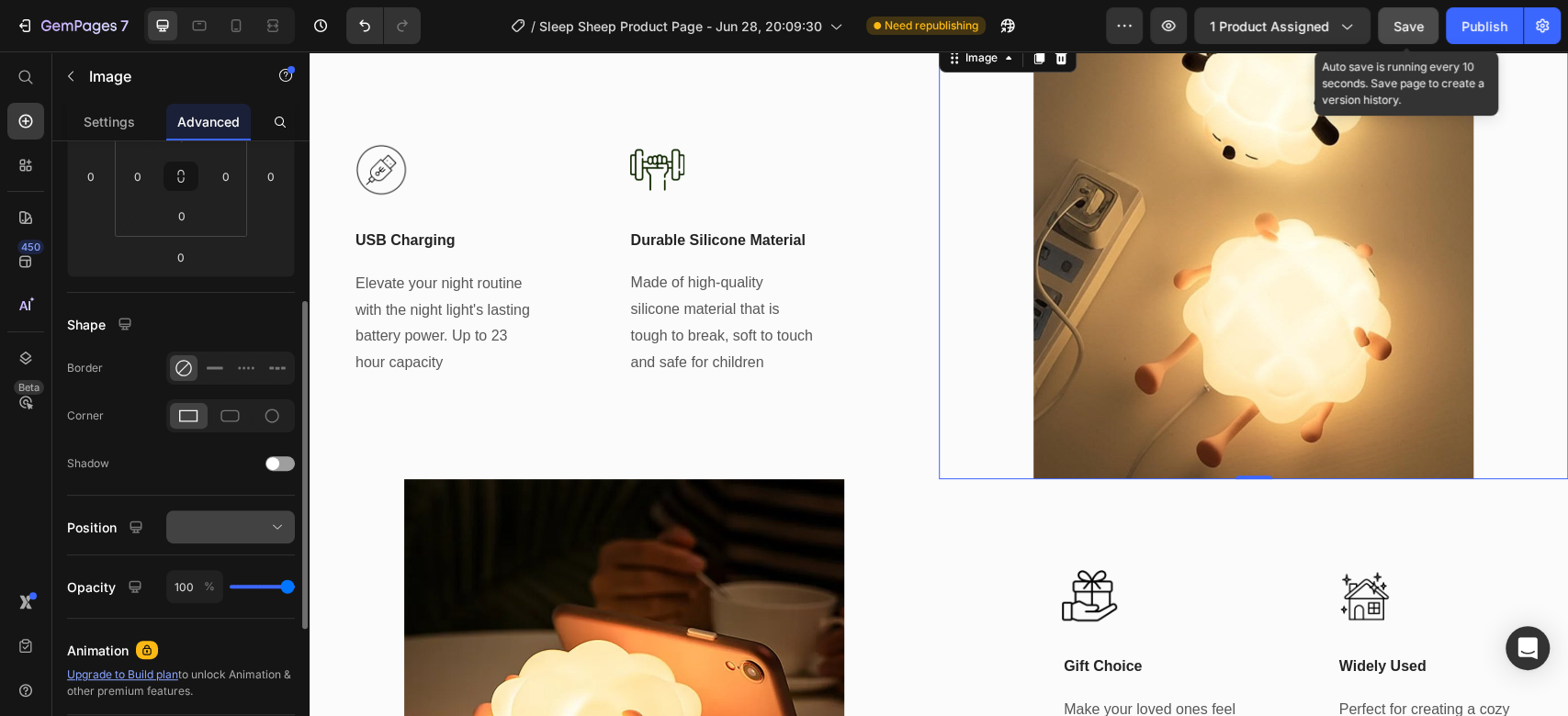 click at bounding box center [231, 527] 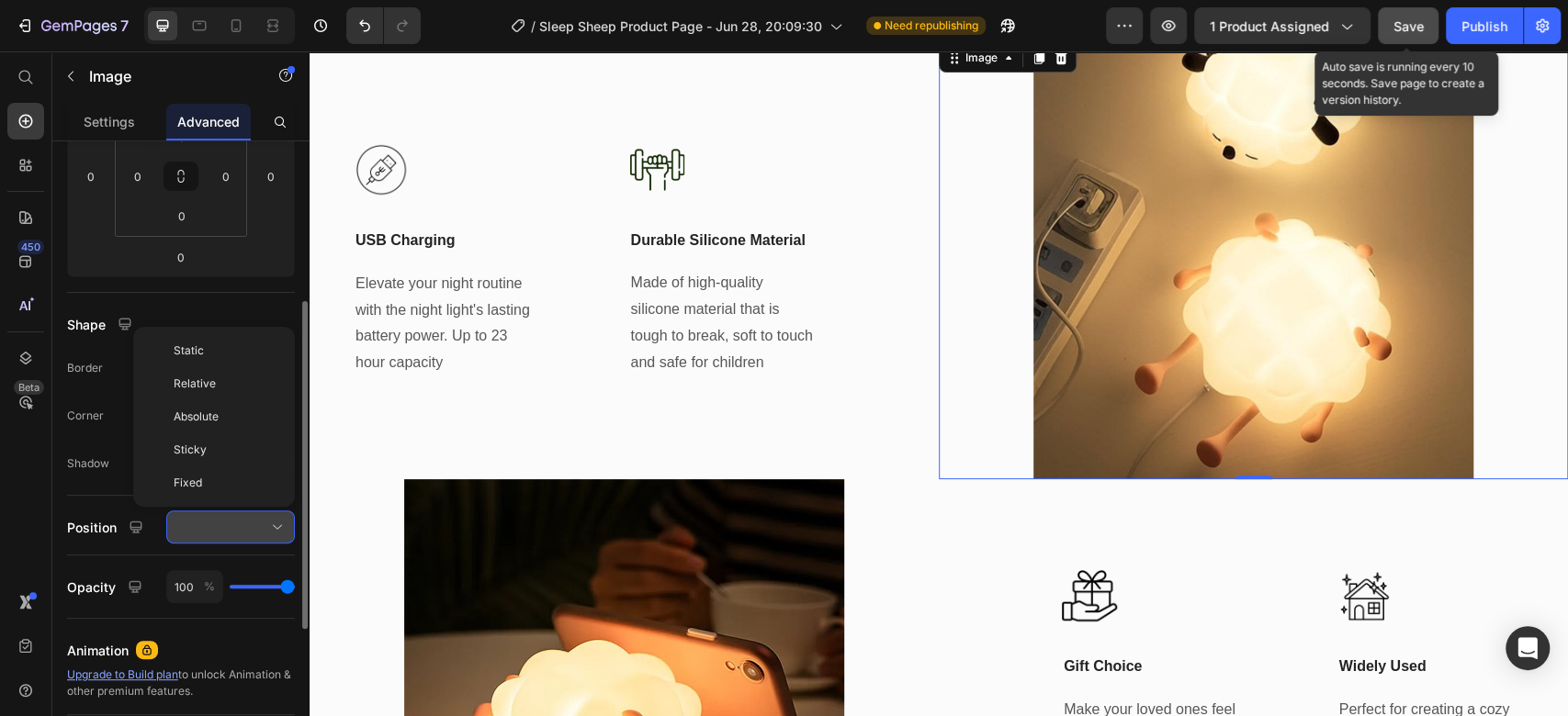 click at bounding box center (231, 527) 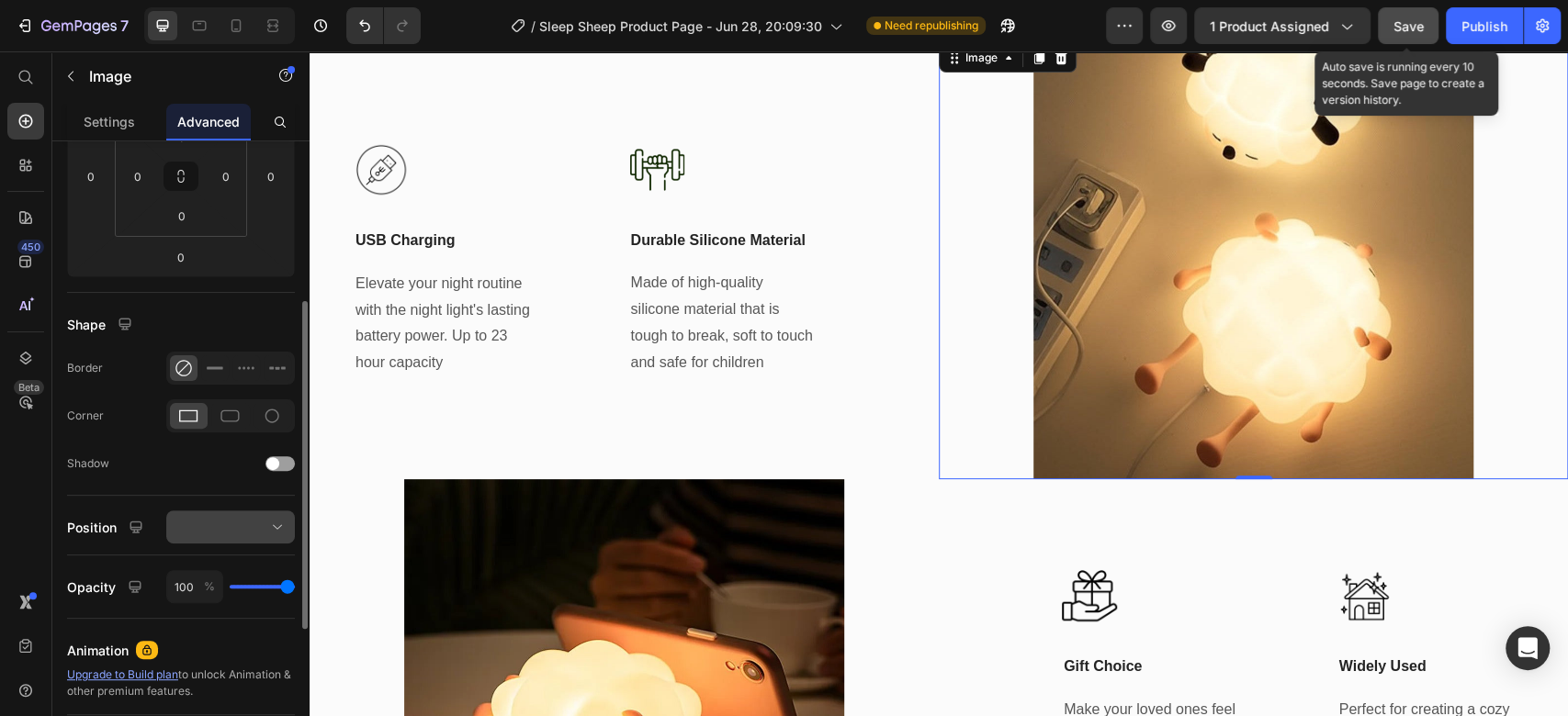 click at bounding box center (231, 527) 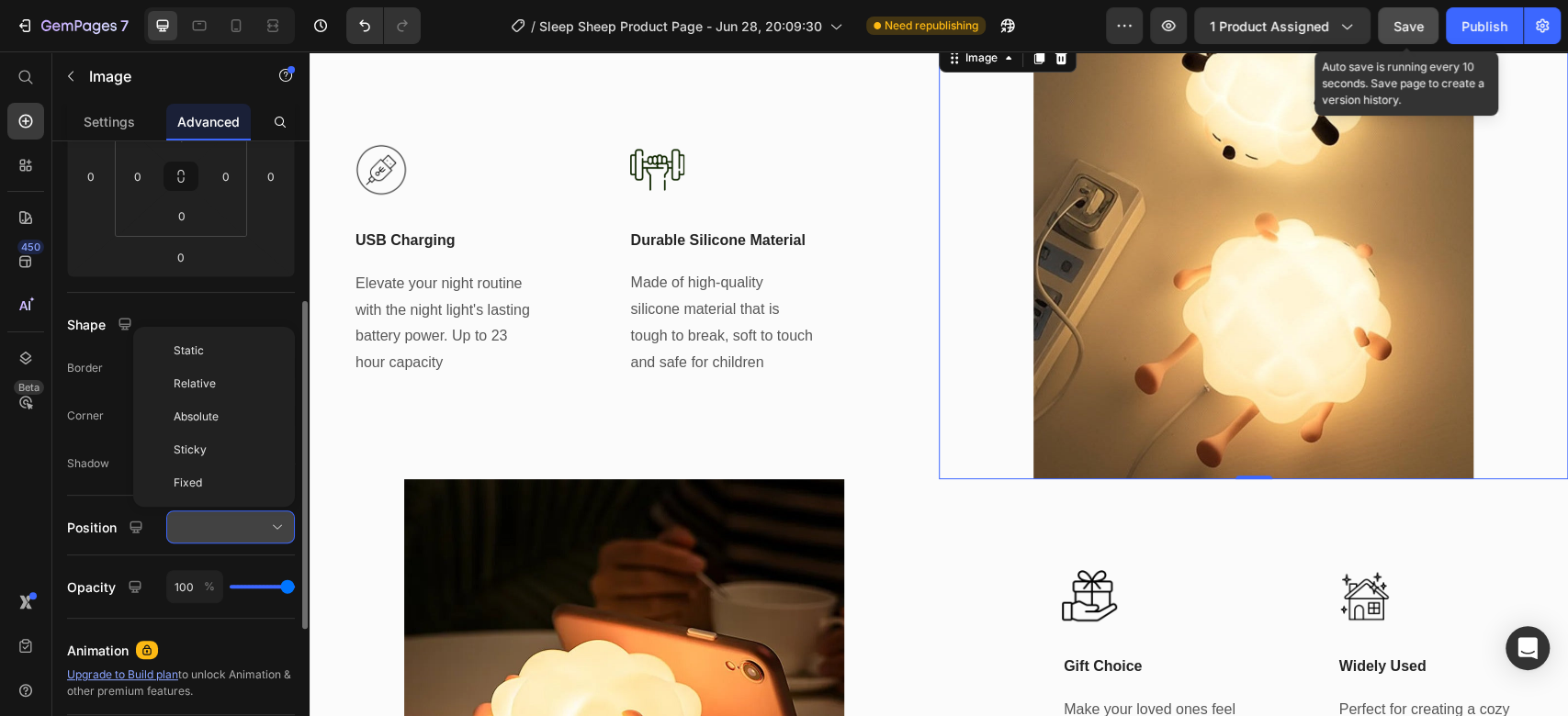 click at bounding box center (231, 527) 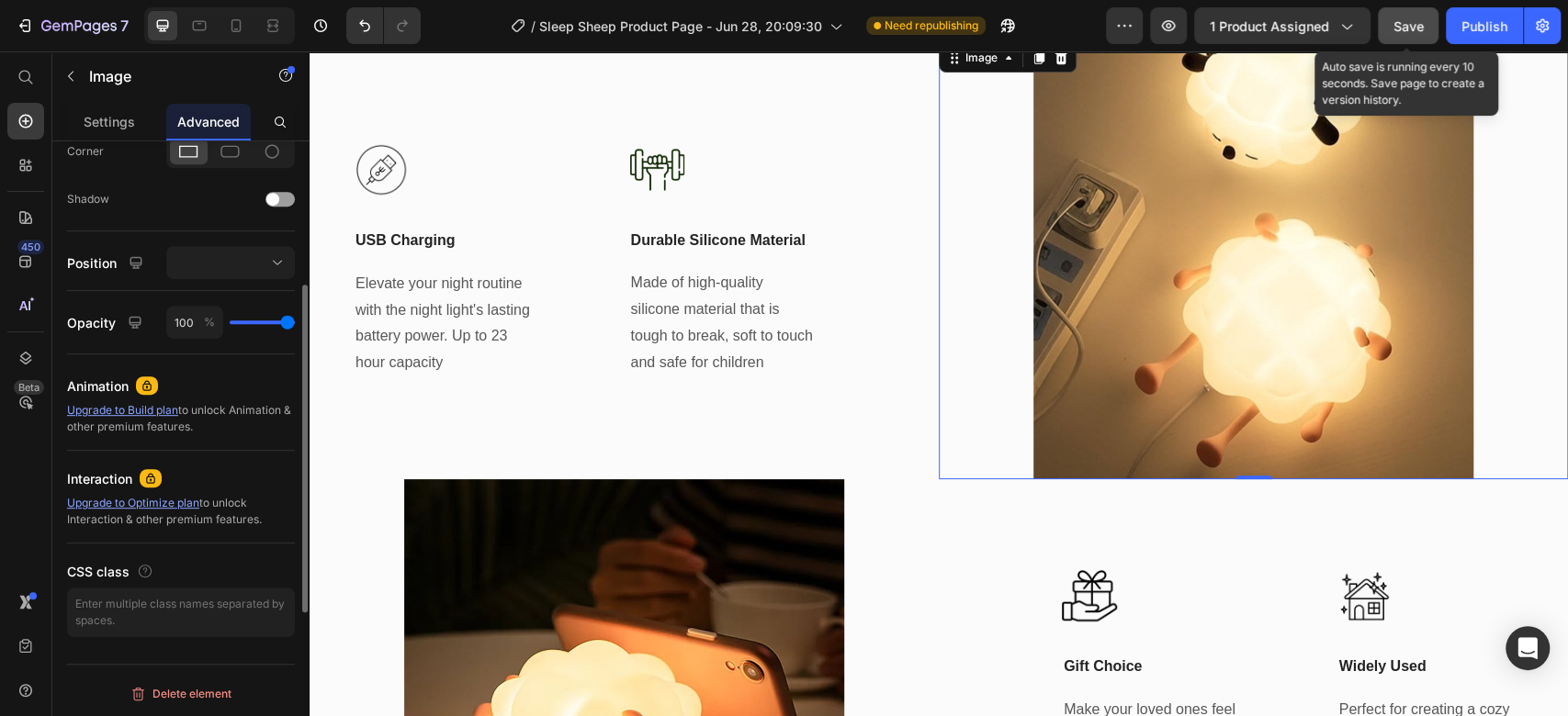 scroll, scrollTop: 0, scrollLeft: 0, axis: both 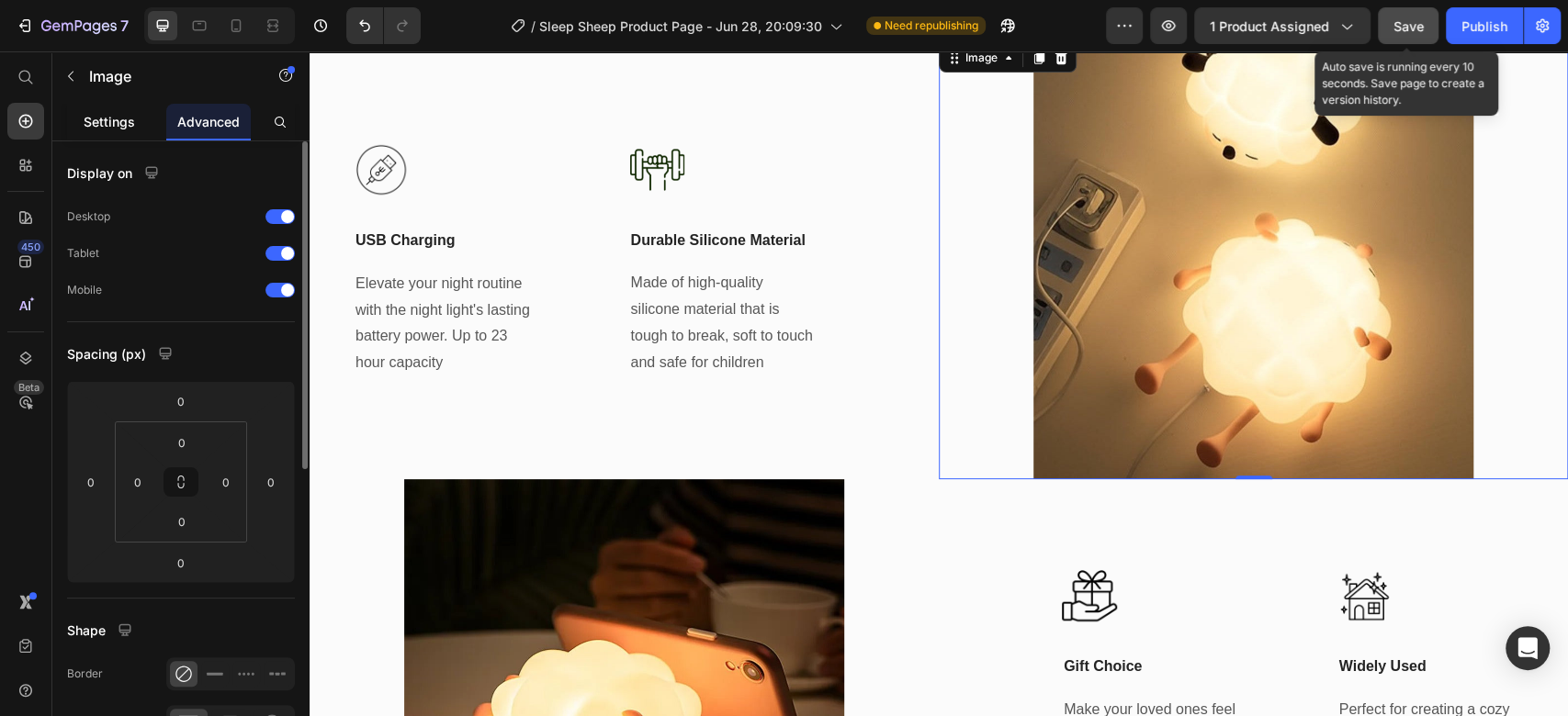 click on "Settings" 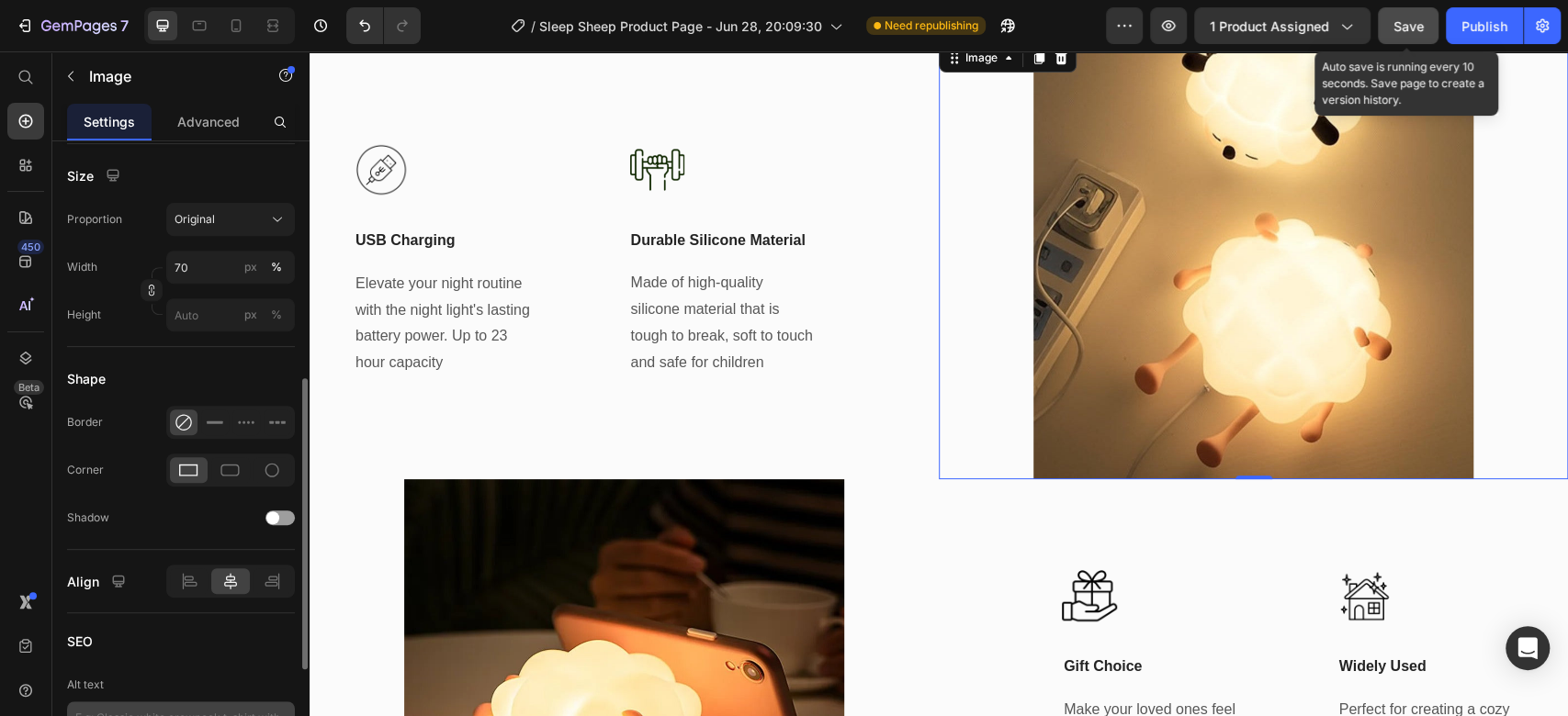 scroll, scrollTop: 611, scrollLeft: 0, axis: vertical 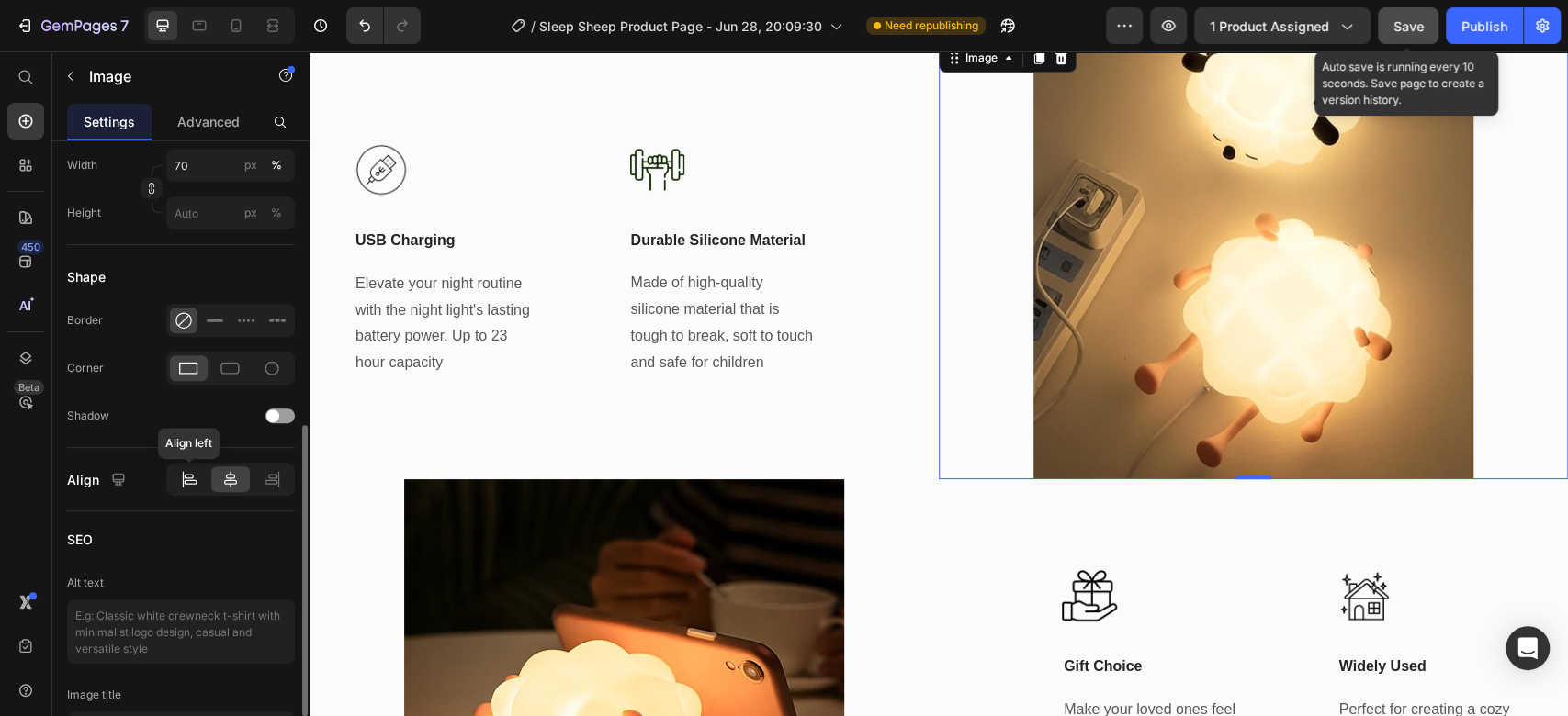 click 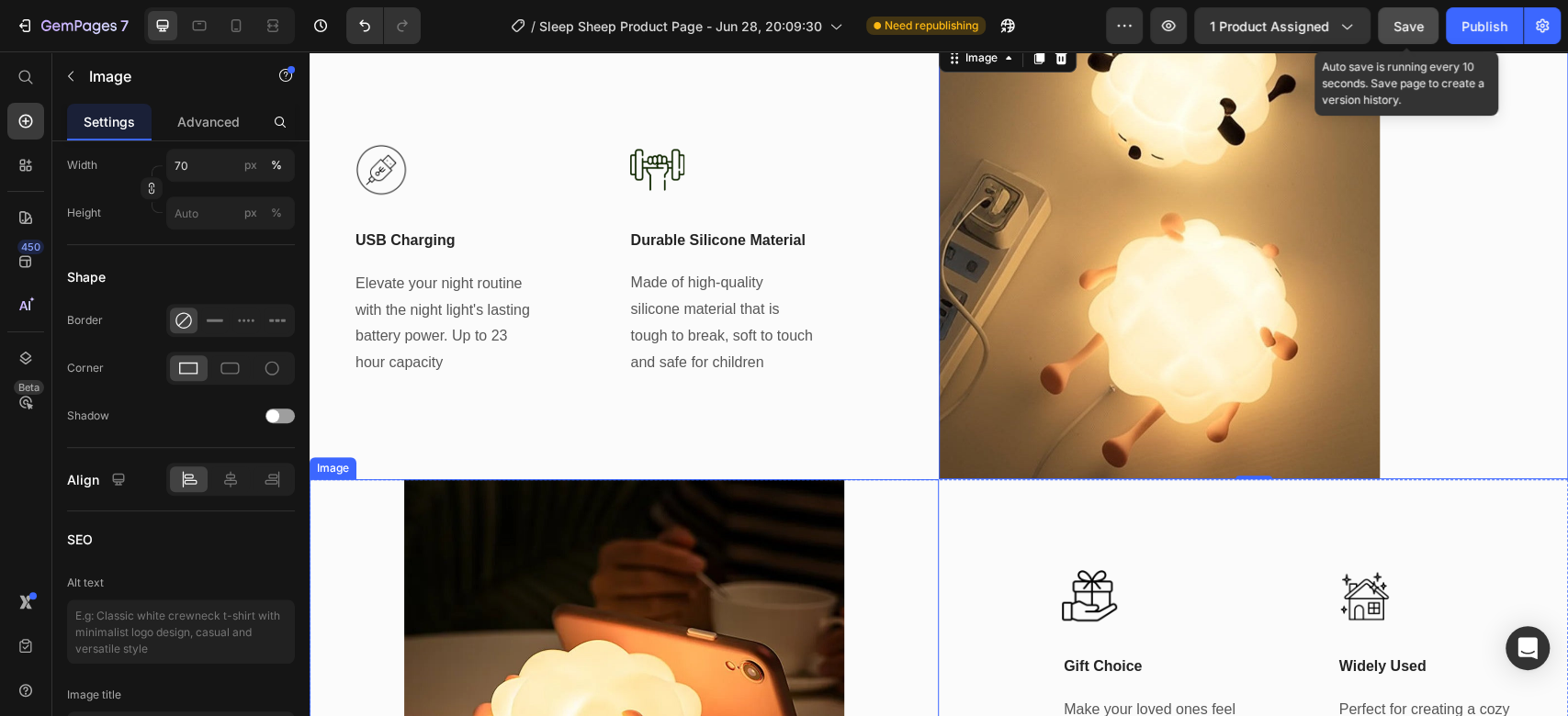 click at bounding box center [624, 699] 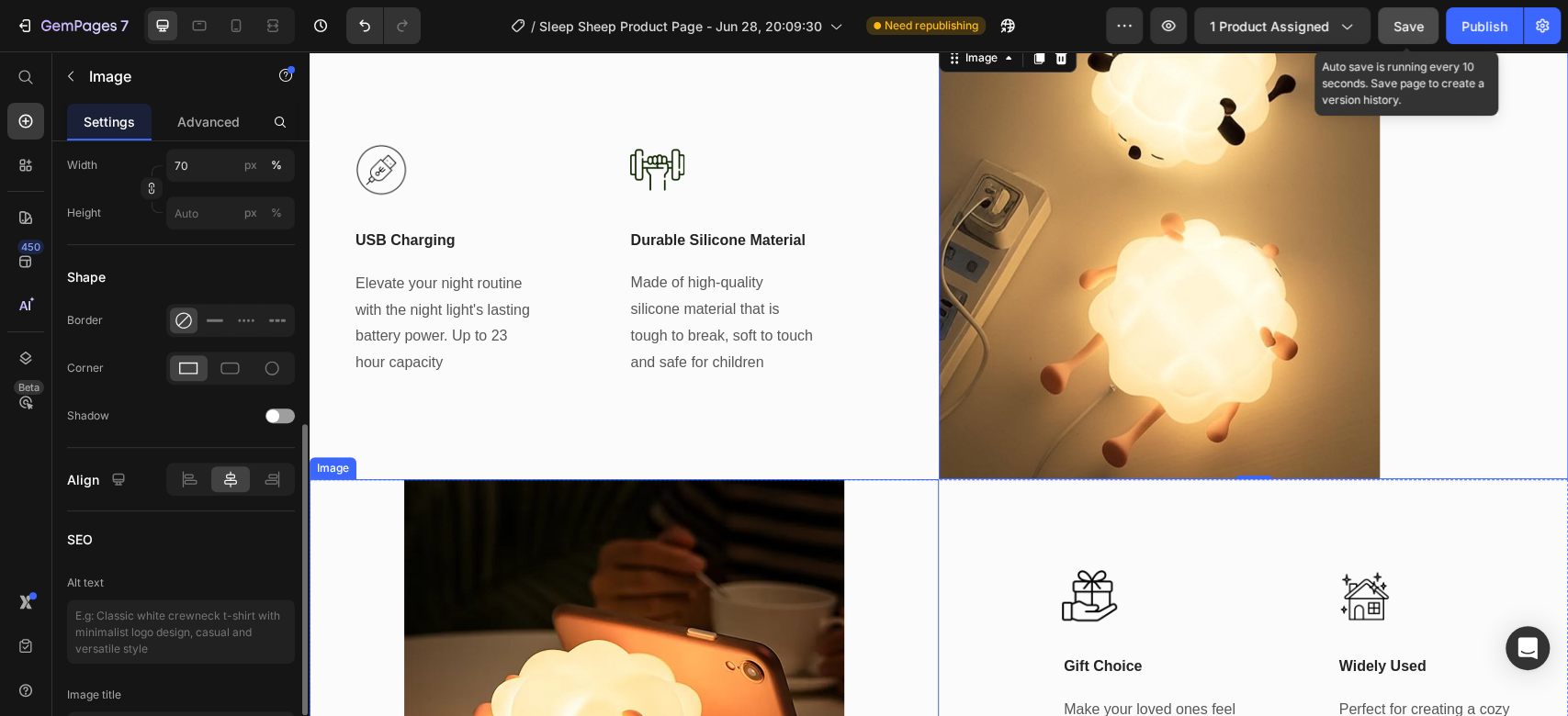 scroll, scrollTop: 610, scrollLeft: 0, axis: vertical 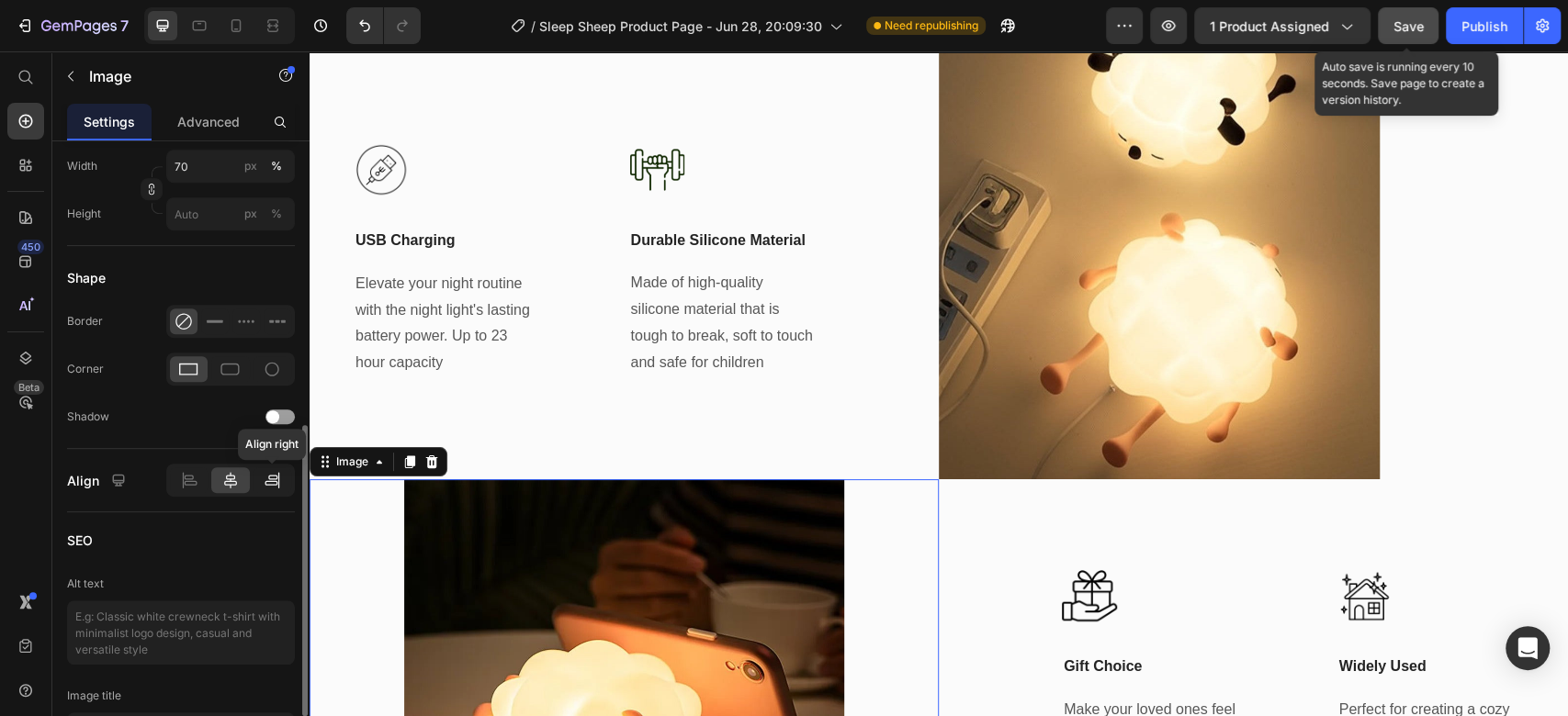 click 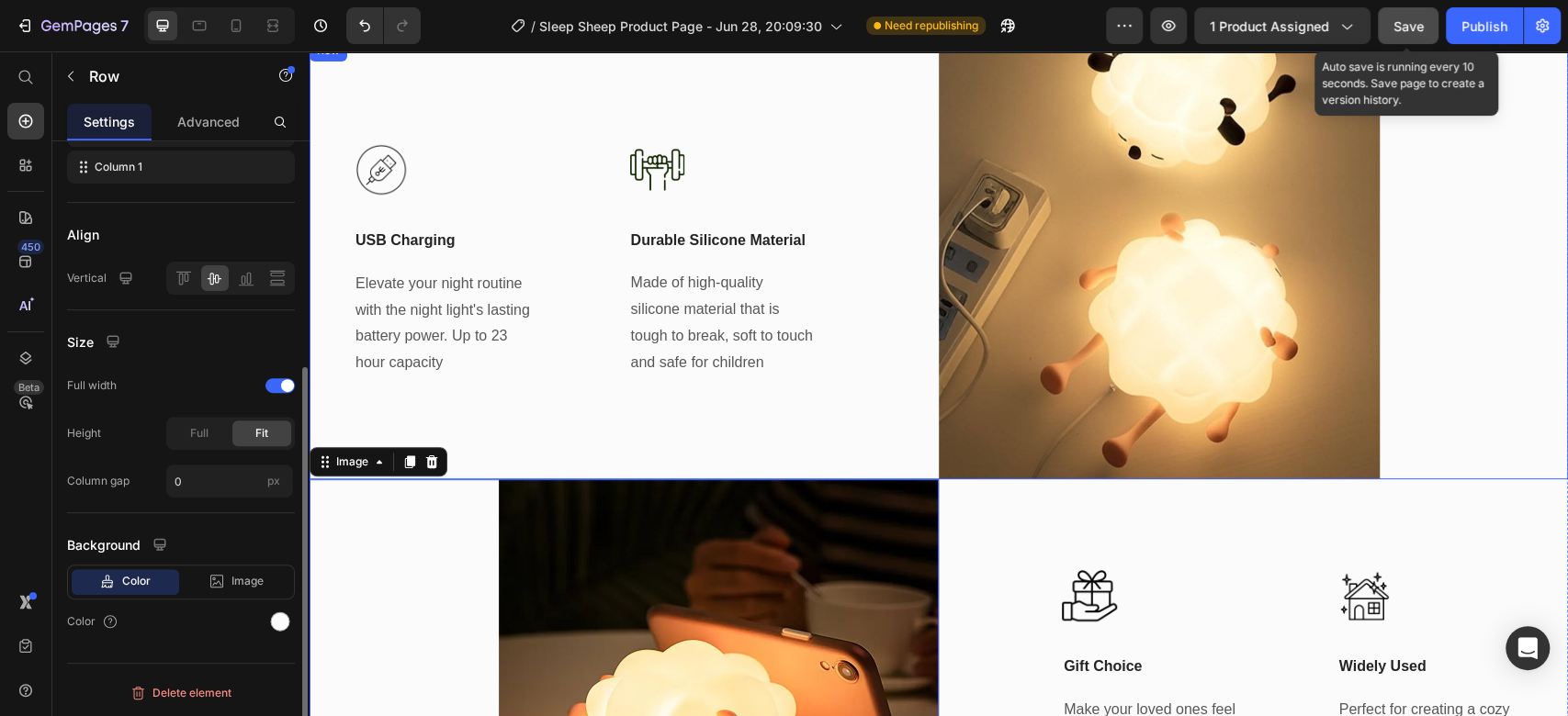 click on "Image USB Charging Text Block Elevate your night routine with the night light's lasting battery power. Up to 23 hour capacity Text block                Title Line Image Durable Silicone Material Text Block Made of high-quality silicone material that is tough to break, soft to touch and safe for children Text block Row                Title Line" at bounding box center [624, 260] 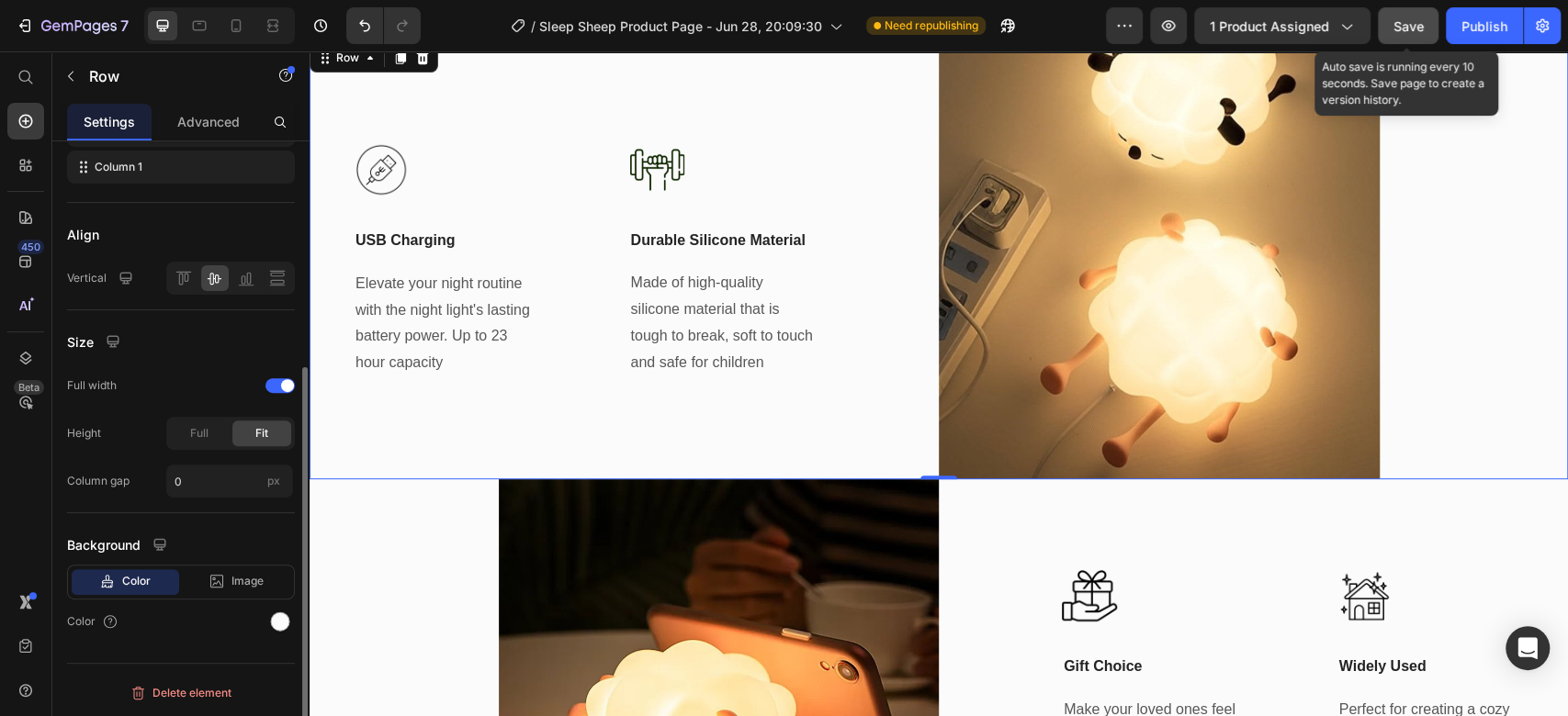 scroll, scrollTop: 0, scrollLeft: 0, axis: both 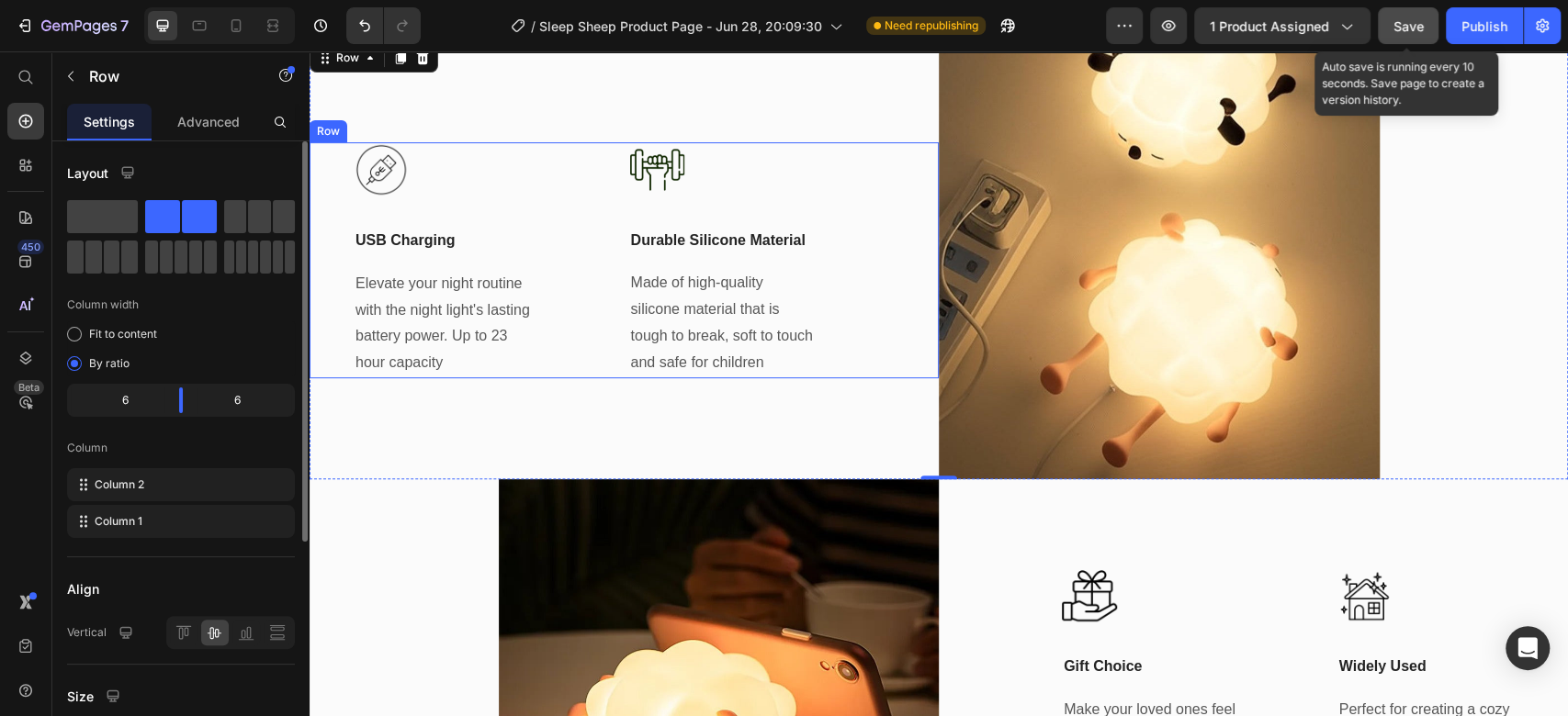 click on "Image USB Charging Text Block Elevate your night routine with the night light's lasting battery power. Up to 23 hour capacity Text block                Title Line Image Durable Silicone Material Text Block Made of high-quality silicone material that is tough to break, soft to touch and safe for children Text block Row" at bounding box center [624, 260] 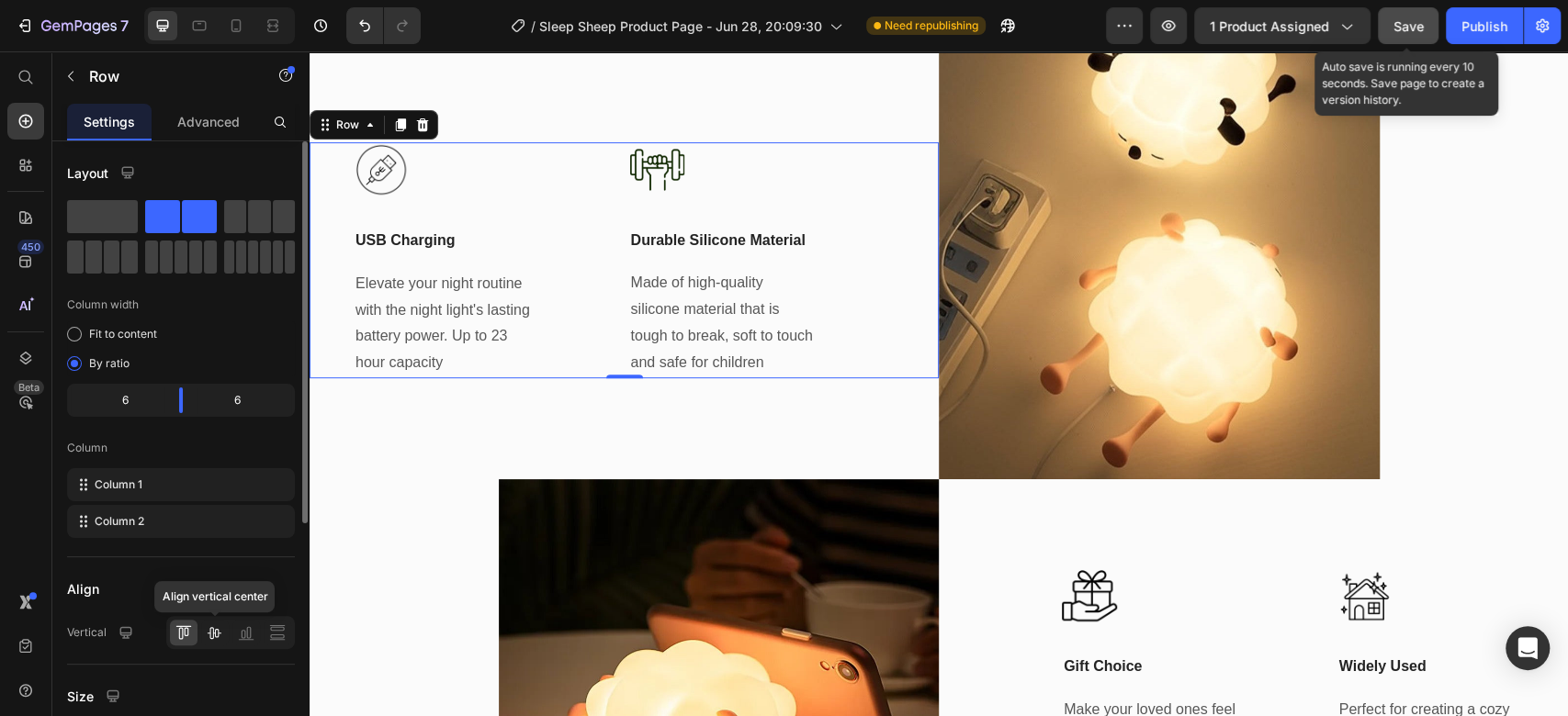 click 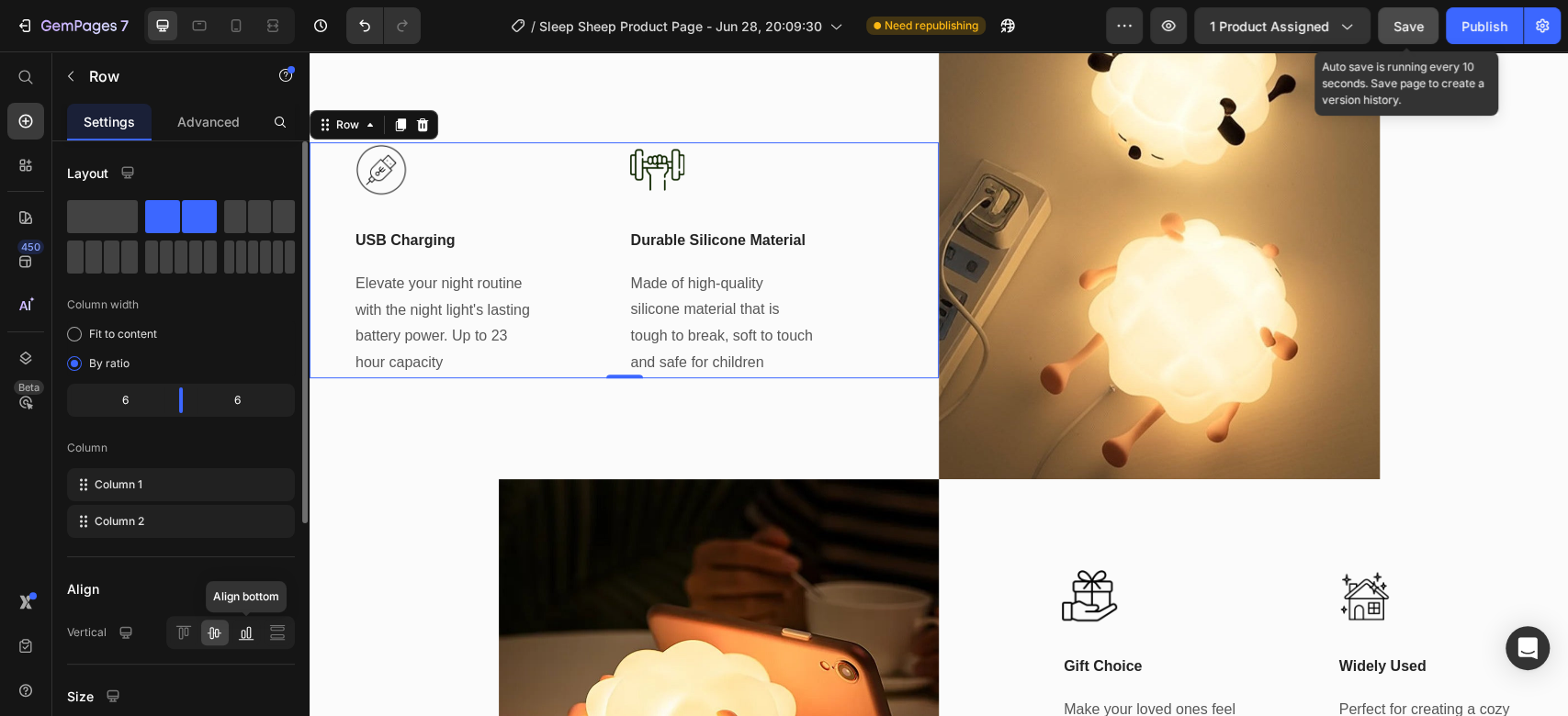 click 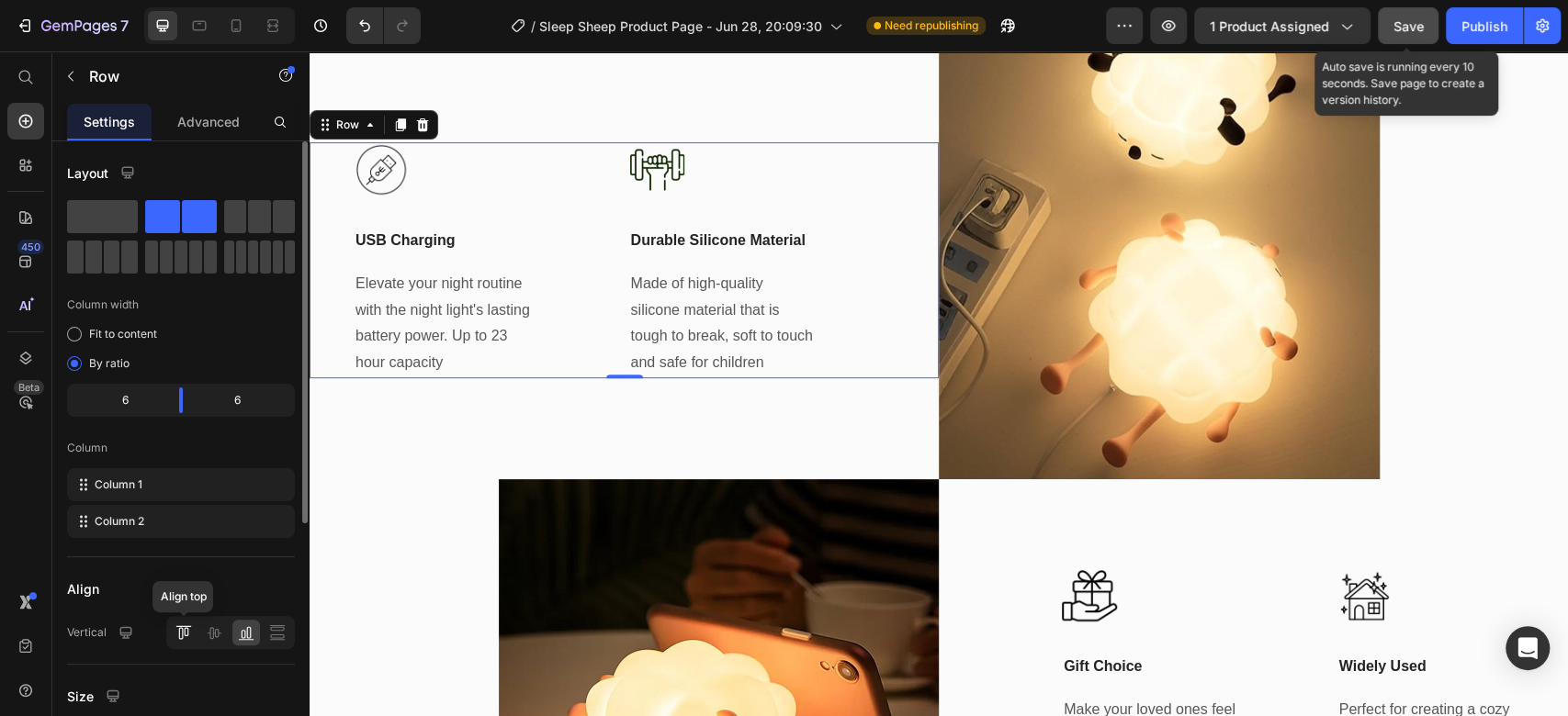 click 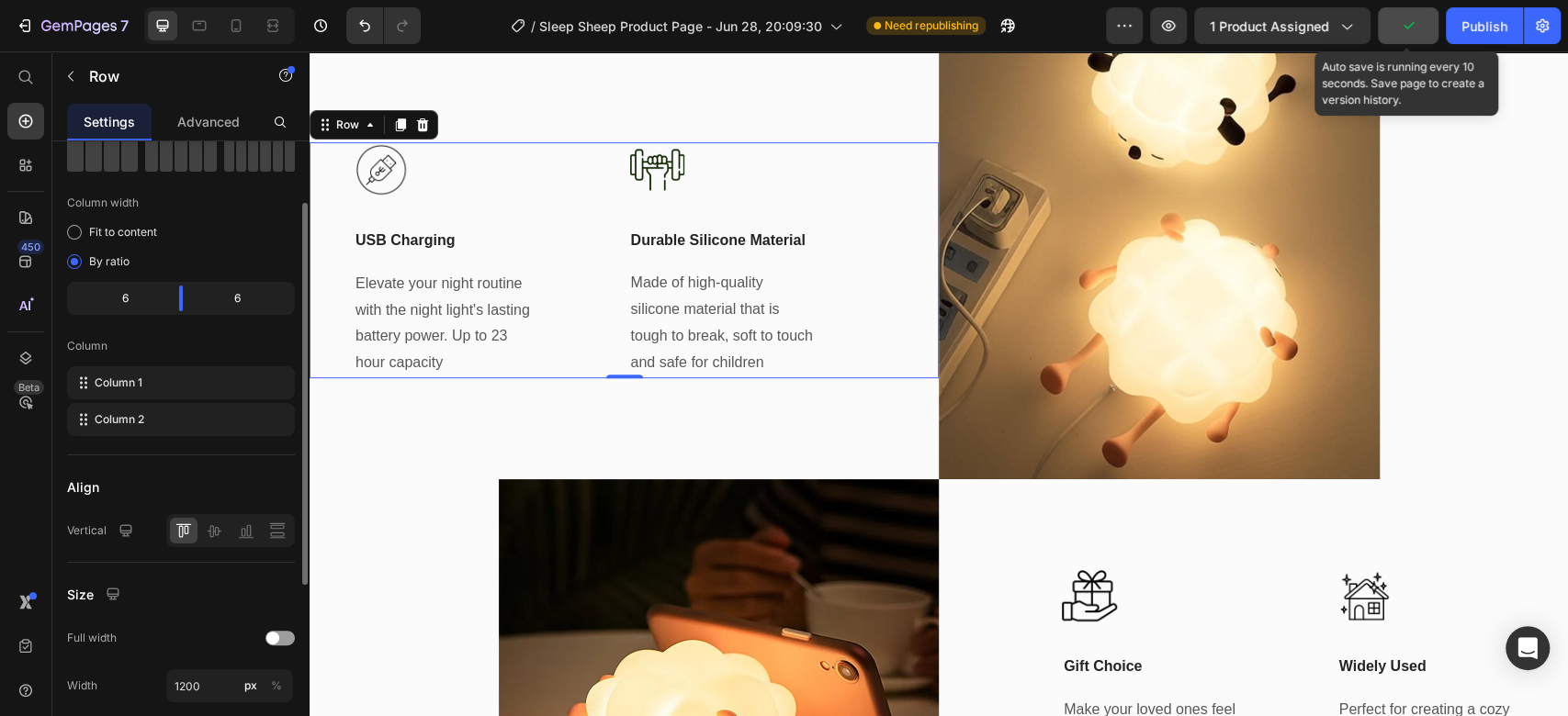 scroll, scrollTop: 0, scrollLeft: 0, axis: both 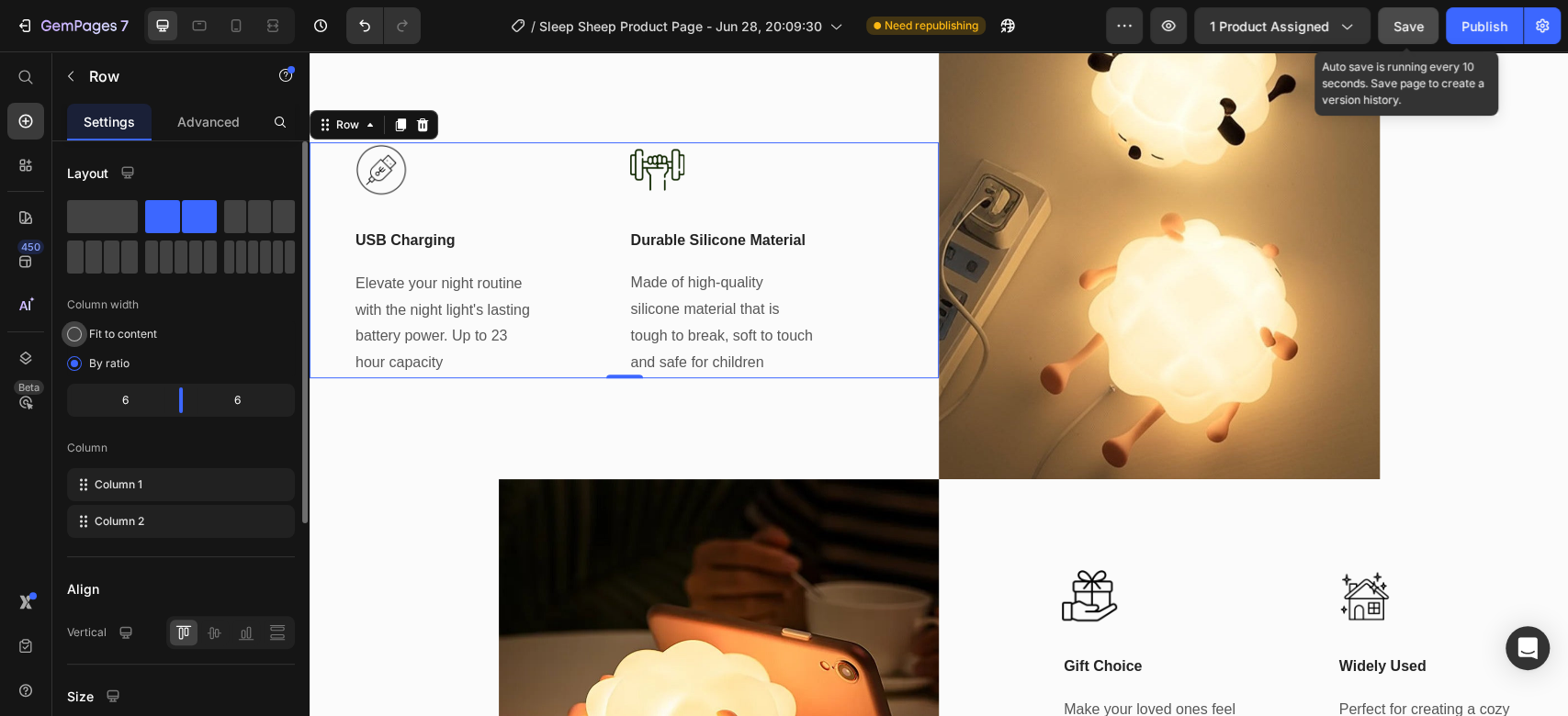 click on "Fit to content" 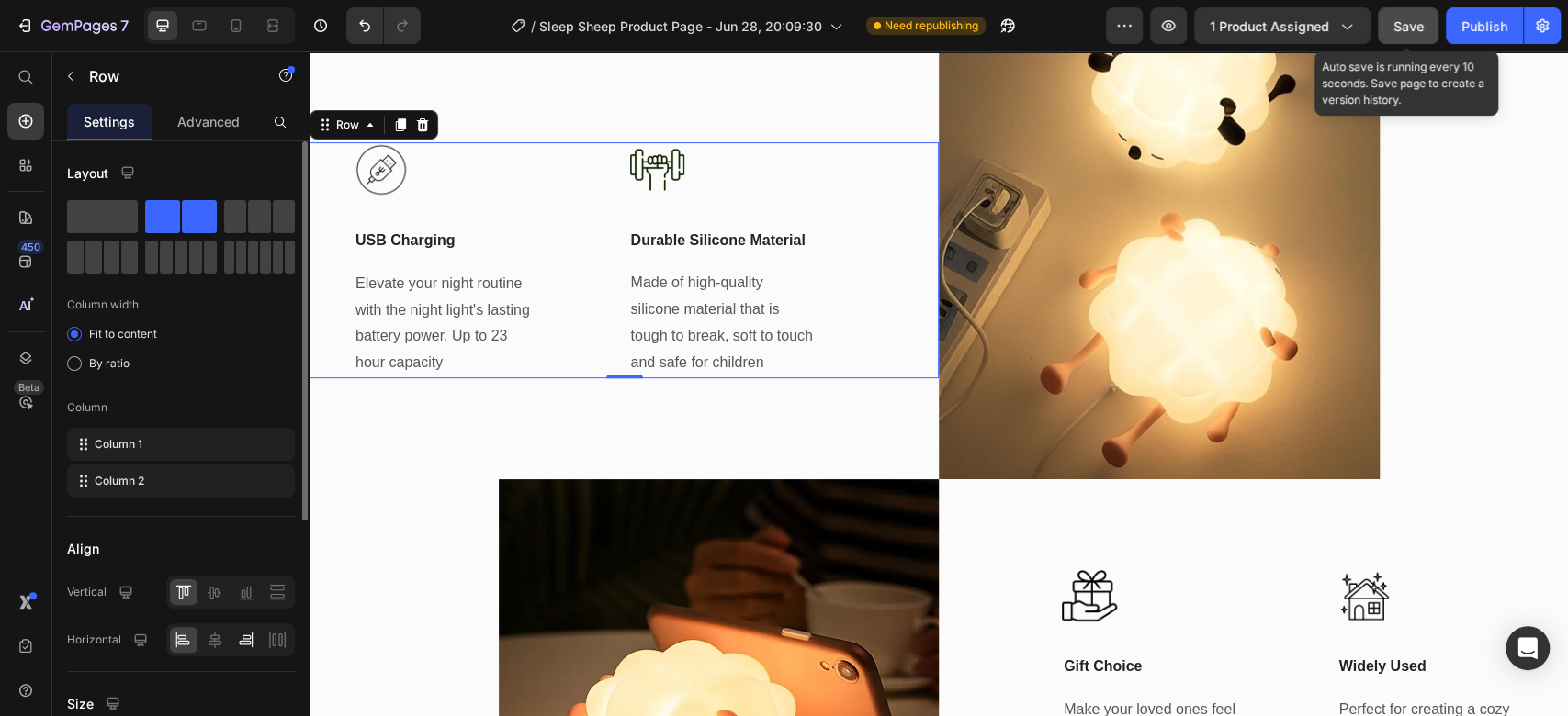 drag, startPoint x: 236, startPoint y: 591, endPoint x: 242, endPoint y: 639, distance: 48.37355 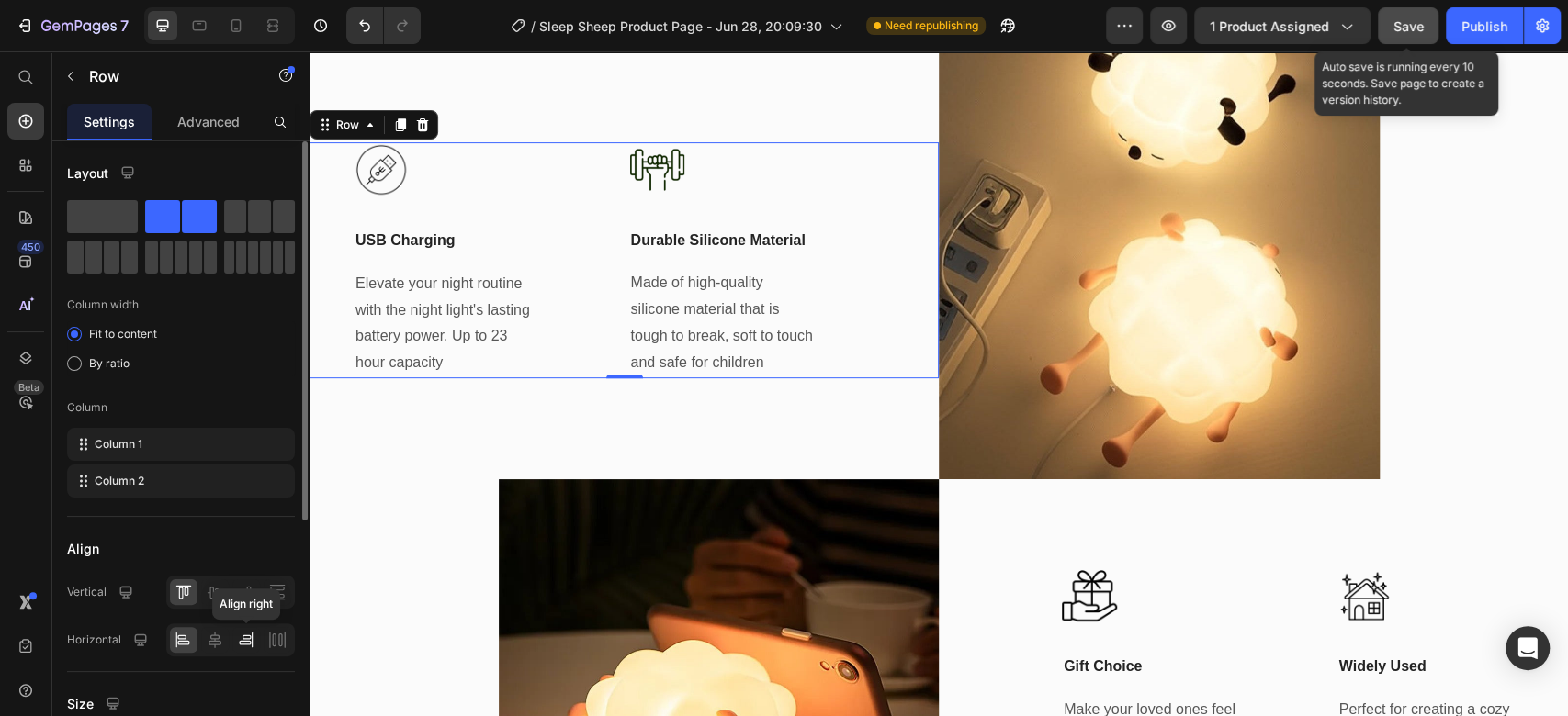 click 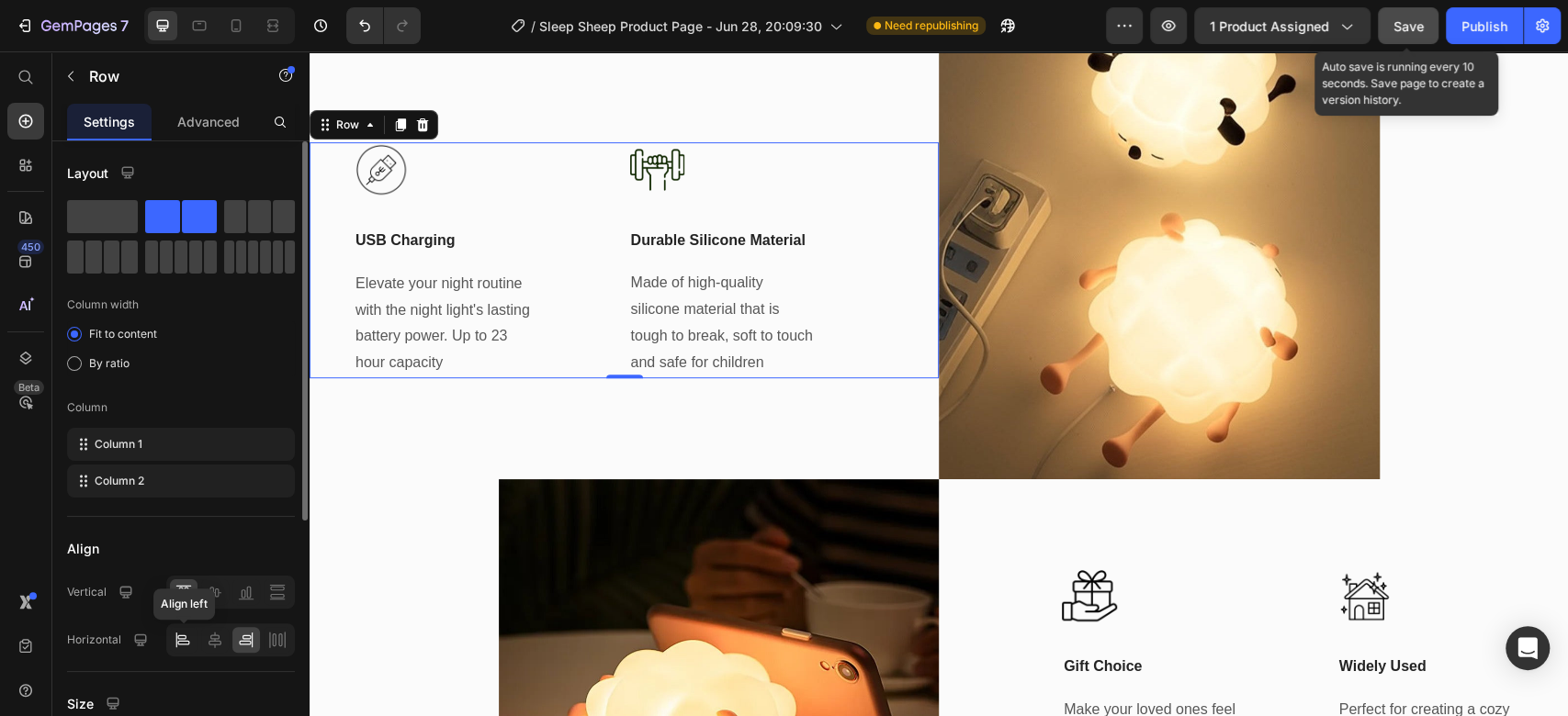 click 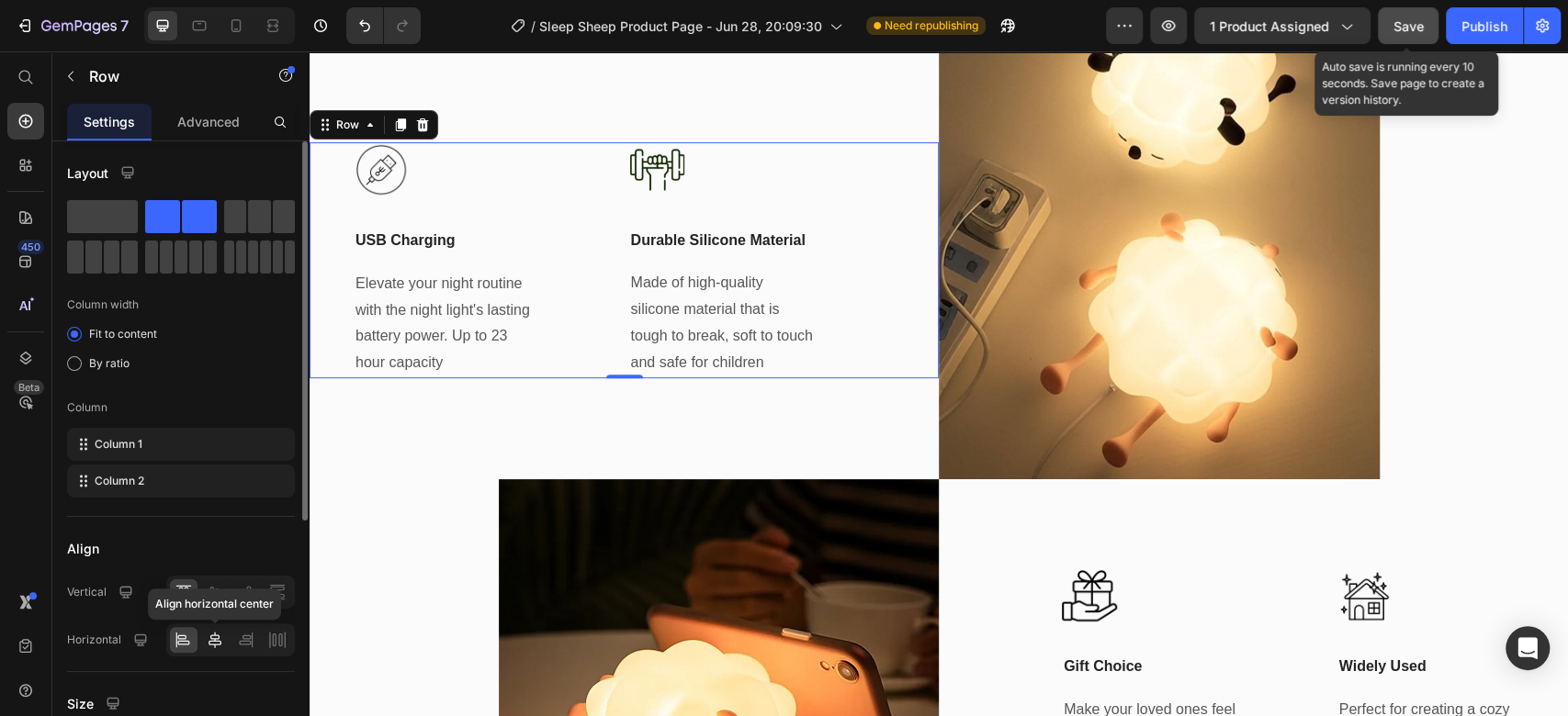 click 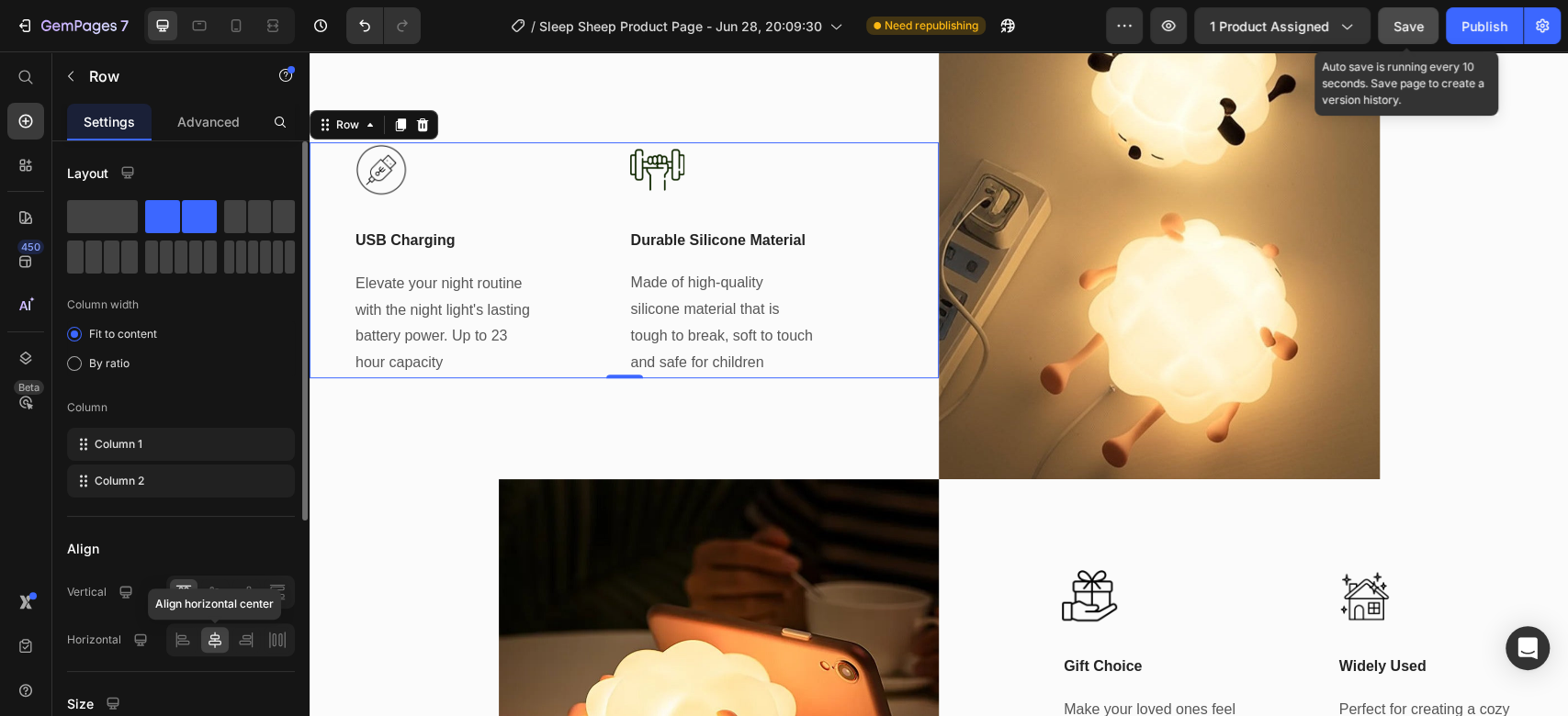 click 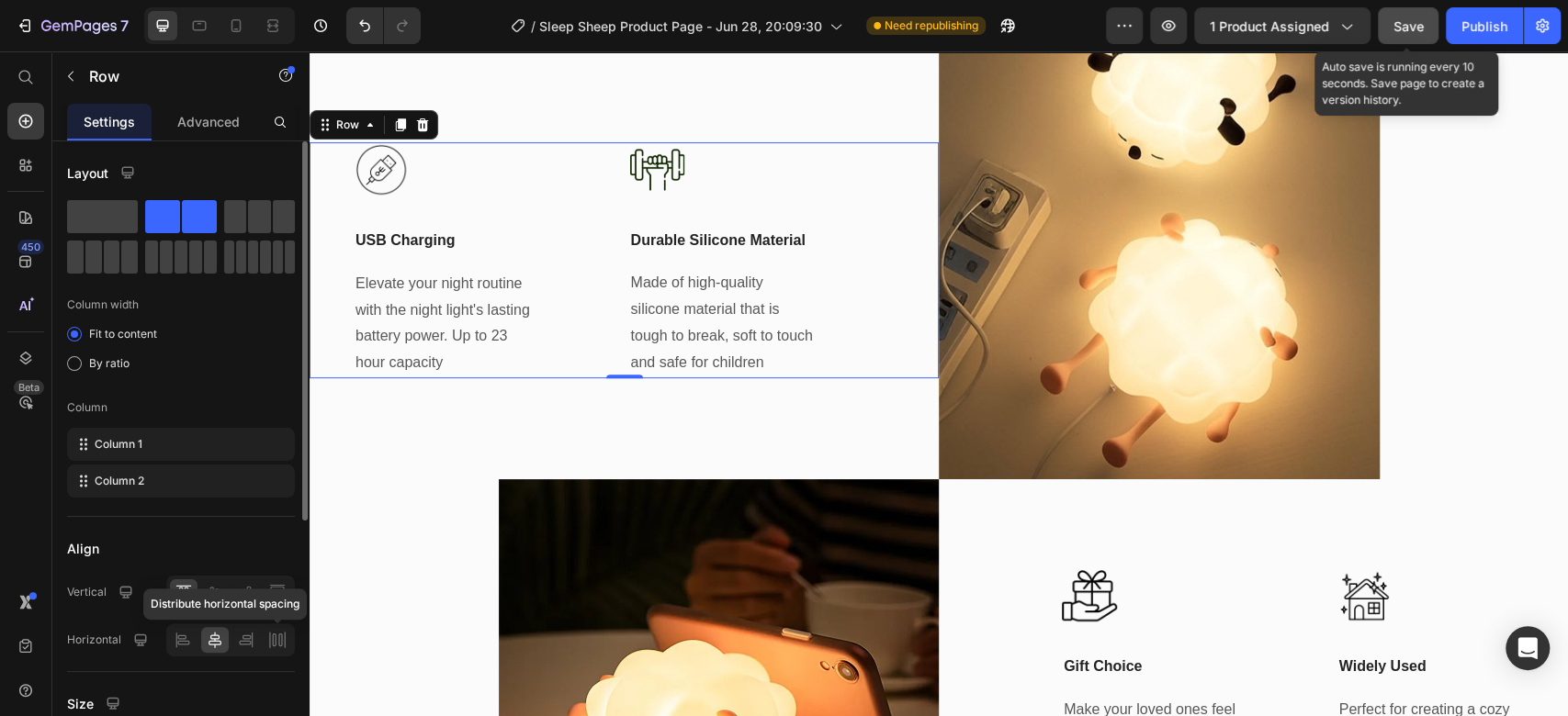 click 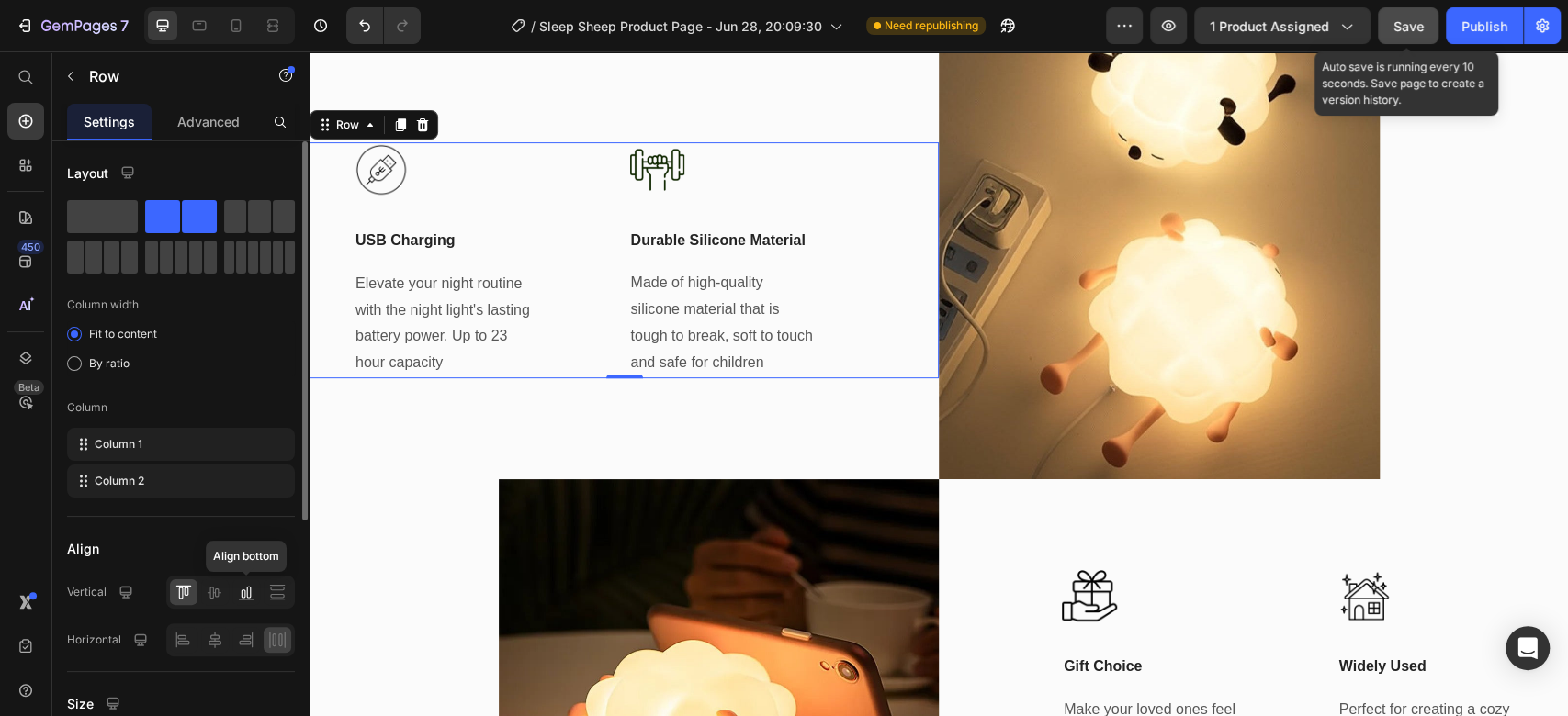 click 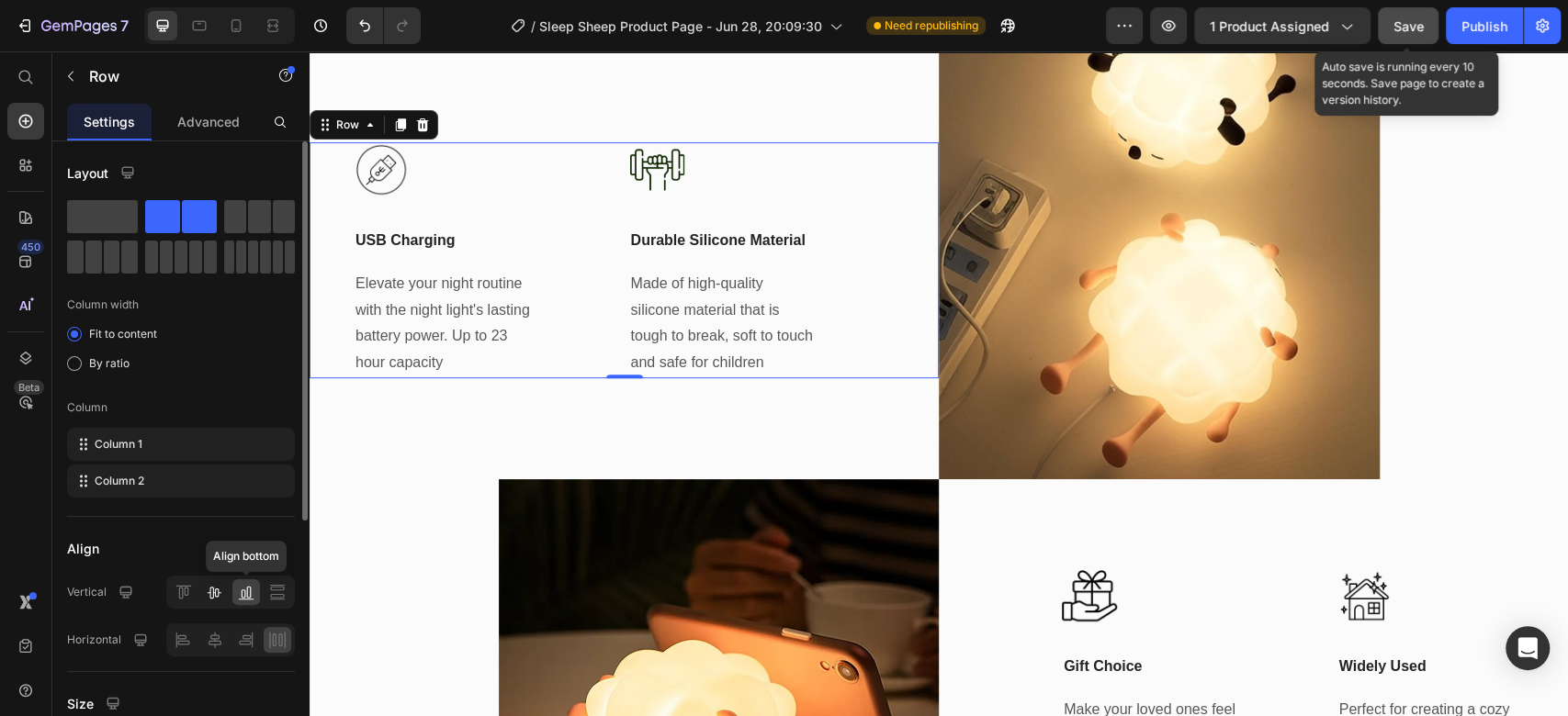 click 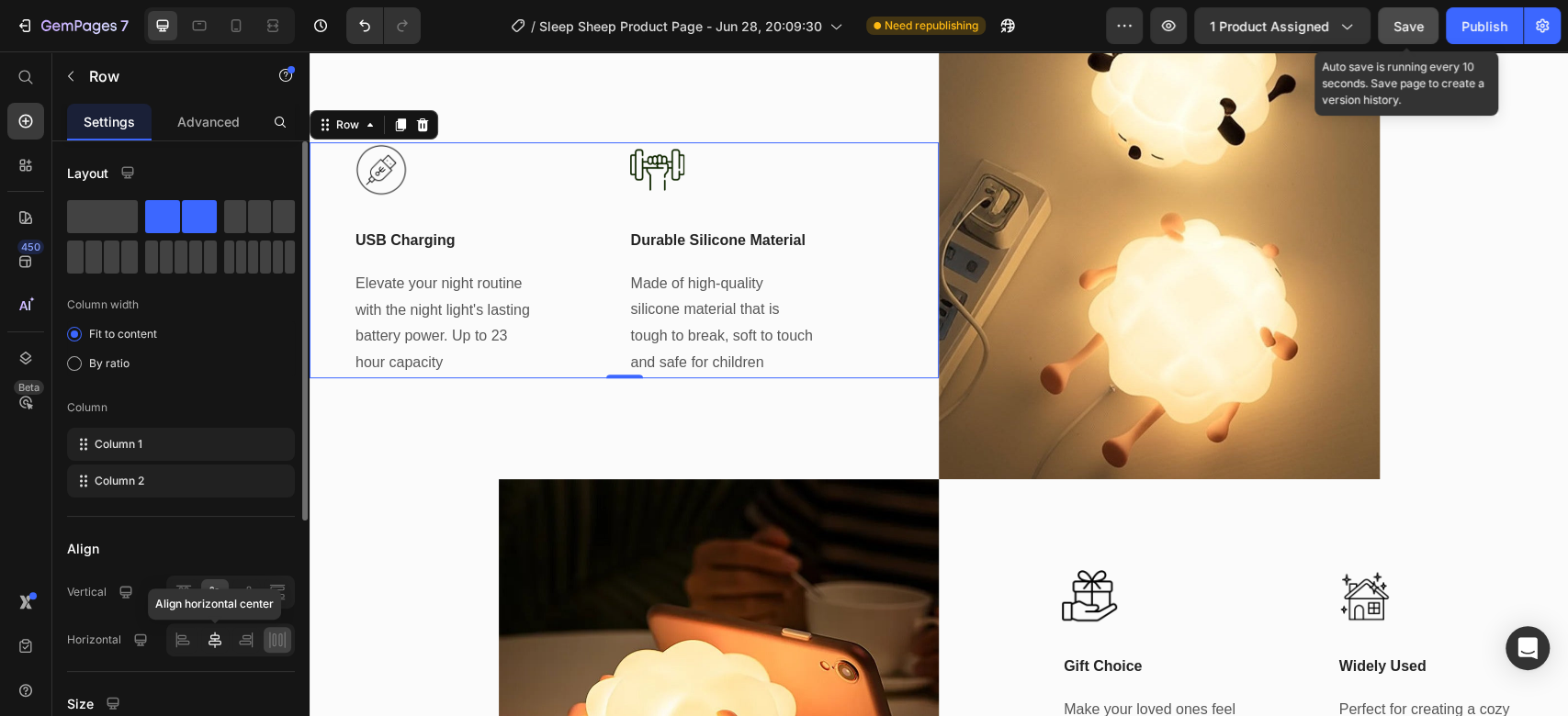 click 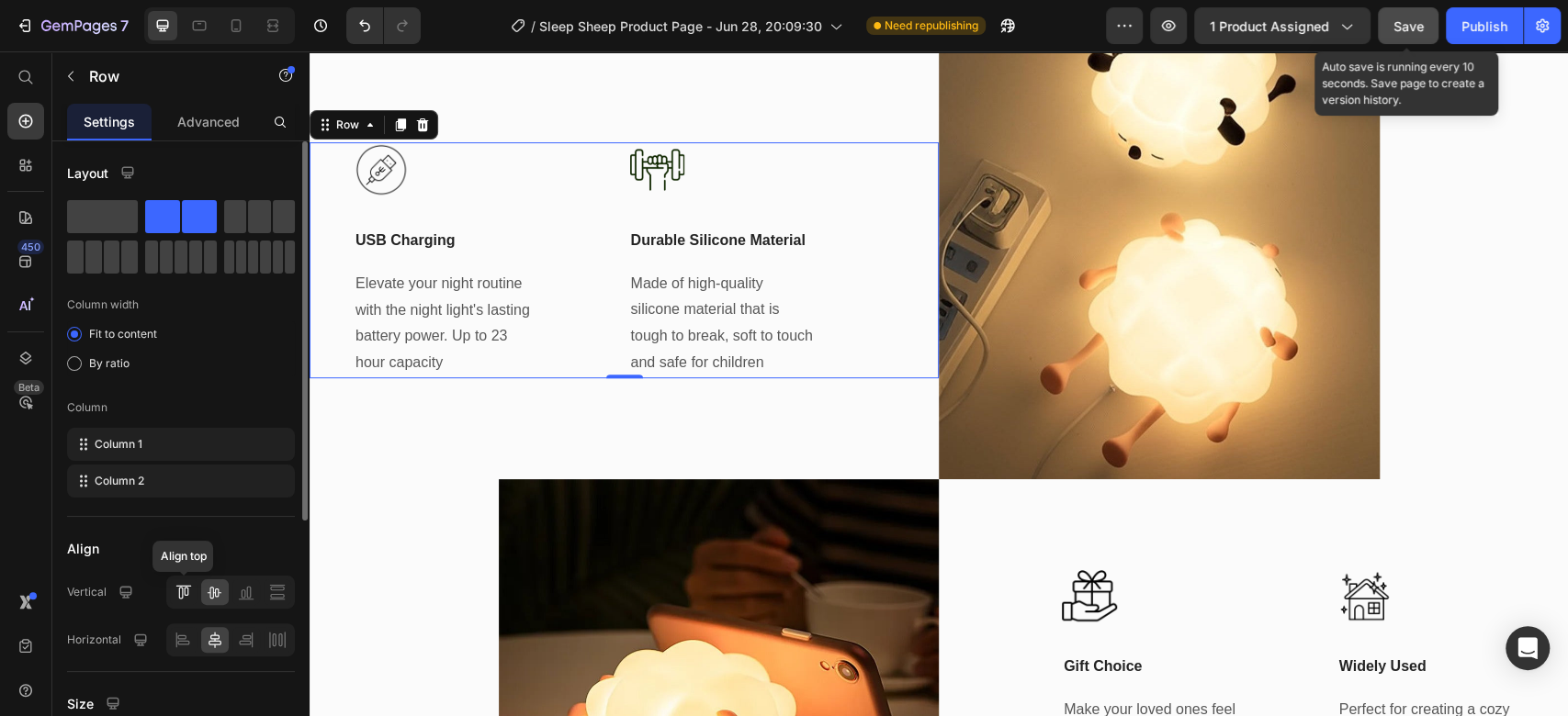 click 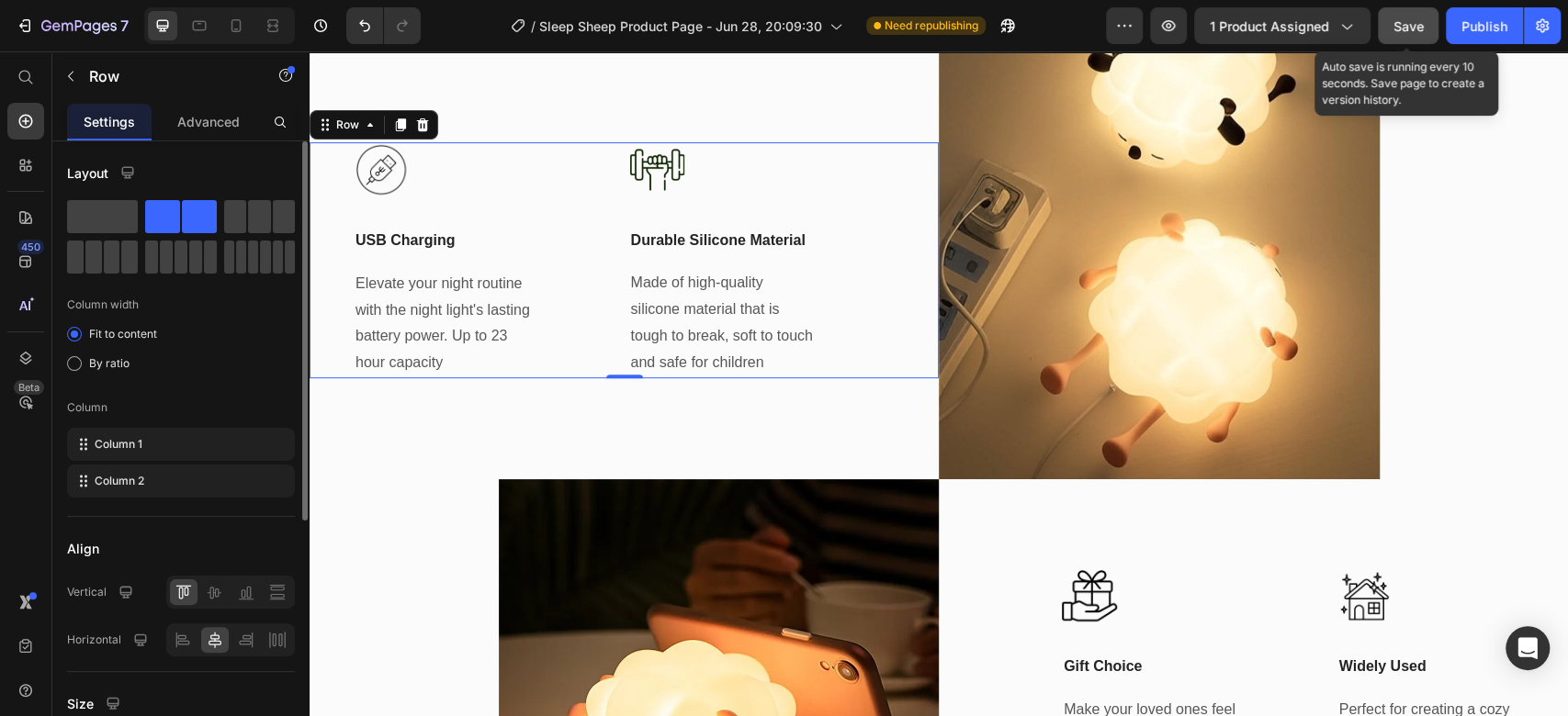 scroll, scrollTop: 0, scrollLeft: 0, axis: both 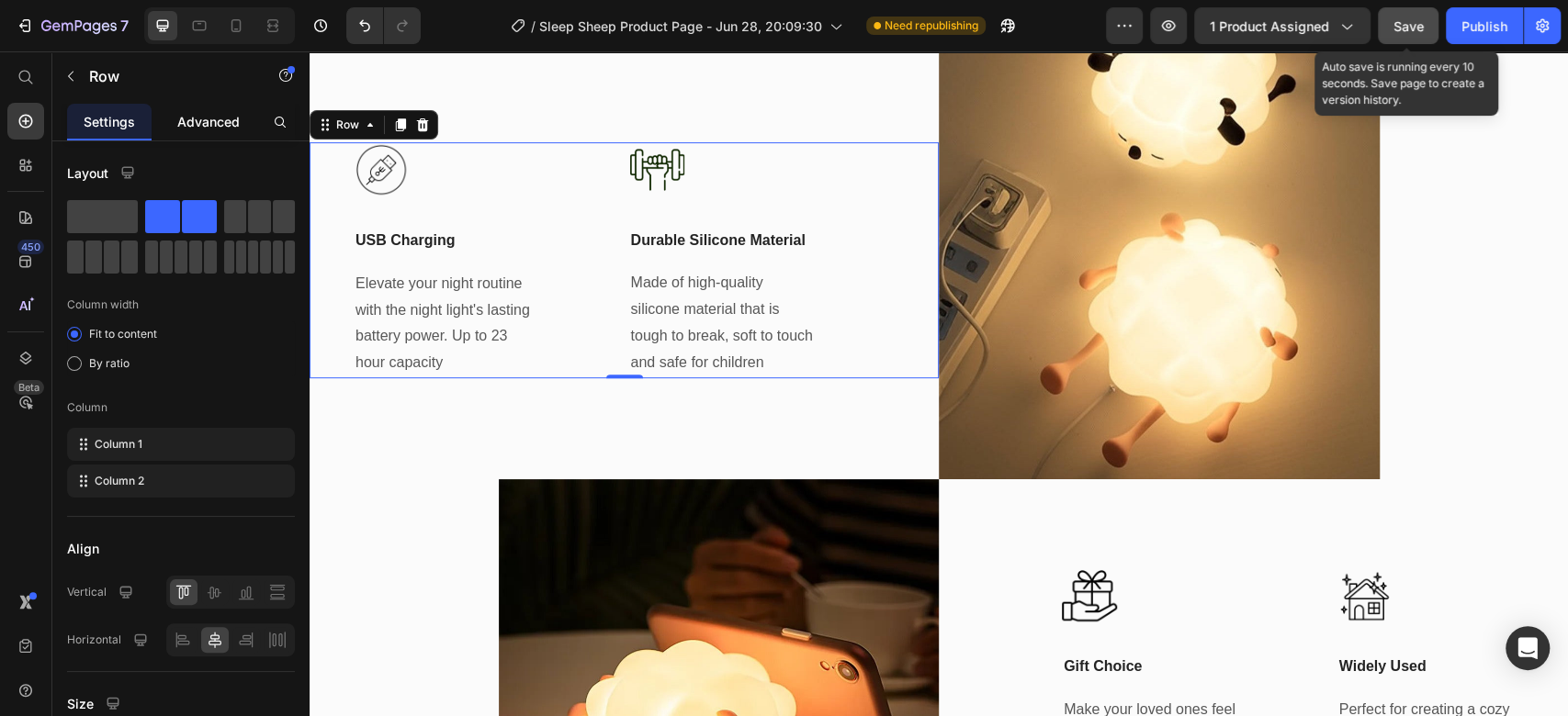click on "Advanced" 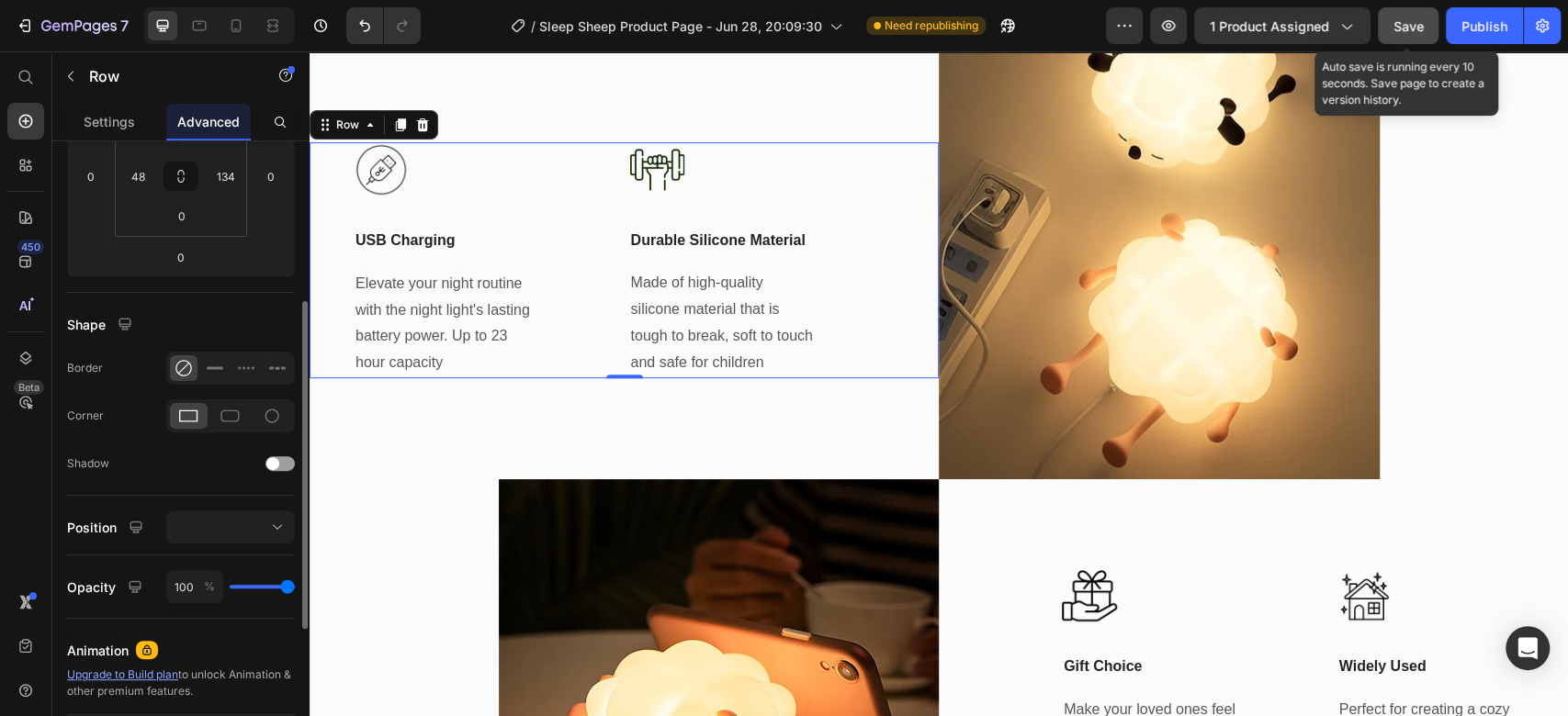 scroll, scrollTop: 408, scrollLeft: 0, axis: vertical 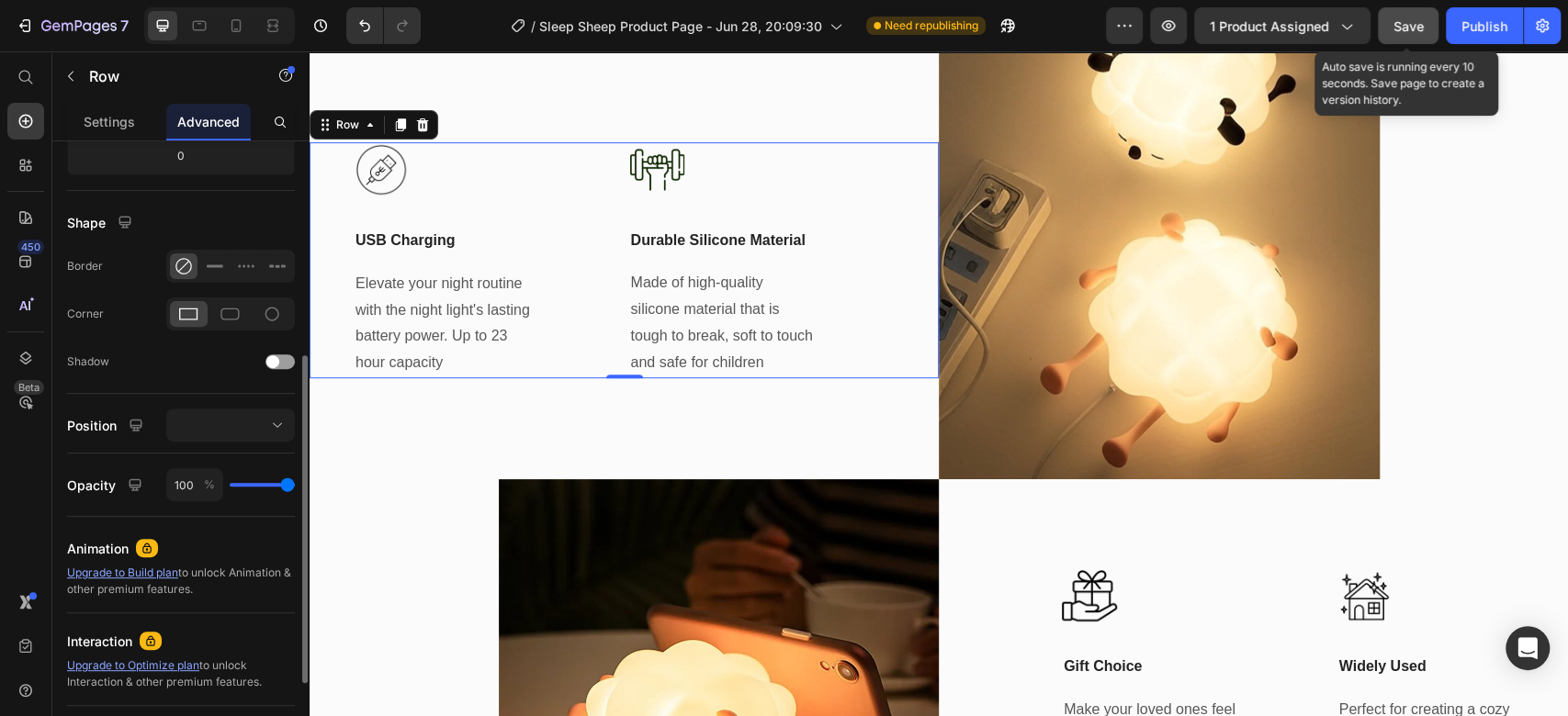 click on "Display on Desktop Tablet Mobile Spacing (px) 2 0 0 0 0 48 0 134 Shape Border Corner Shadow Position Opacity 100 % Animation Upgrade to Build plan  to unlock Animation & other premium features. Interaction Upgrade to Optimize plan  to unlock Interaction & other premium features. CSS class" at bounding box center [181, 287] 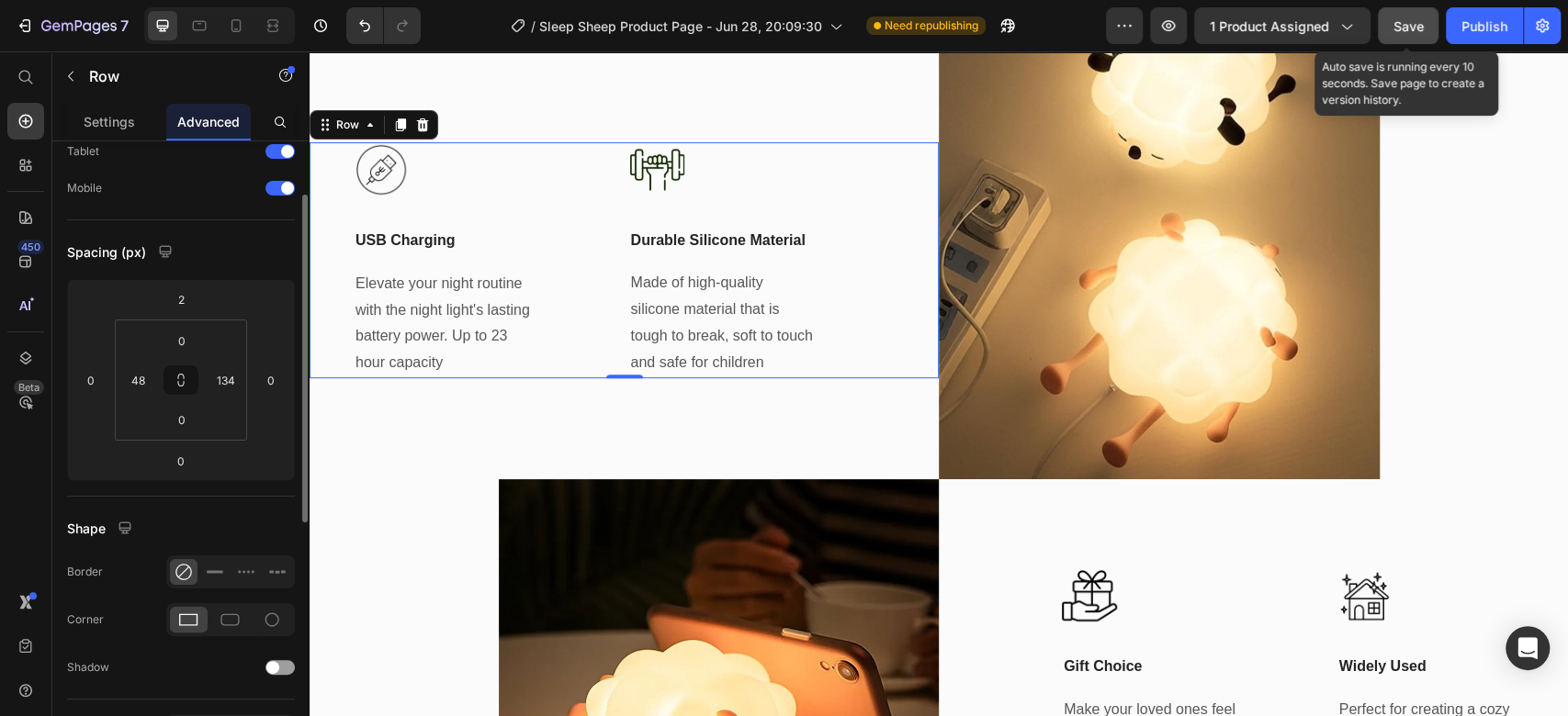scroll, scrollTop: 0, scrollLeft: 0, axis: both 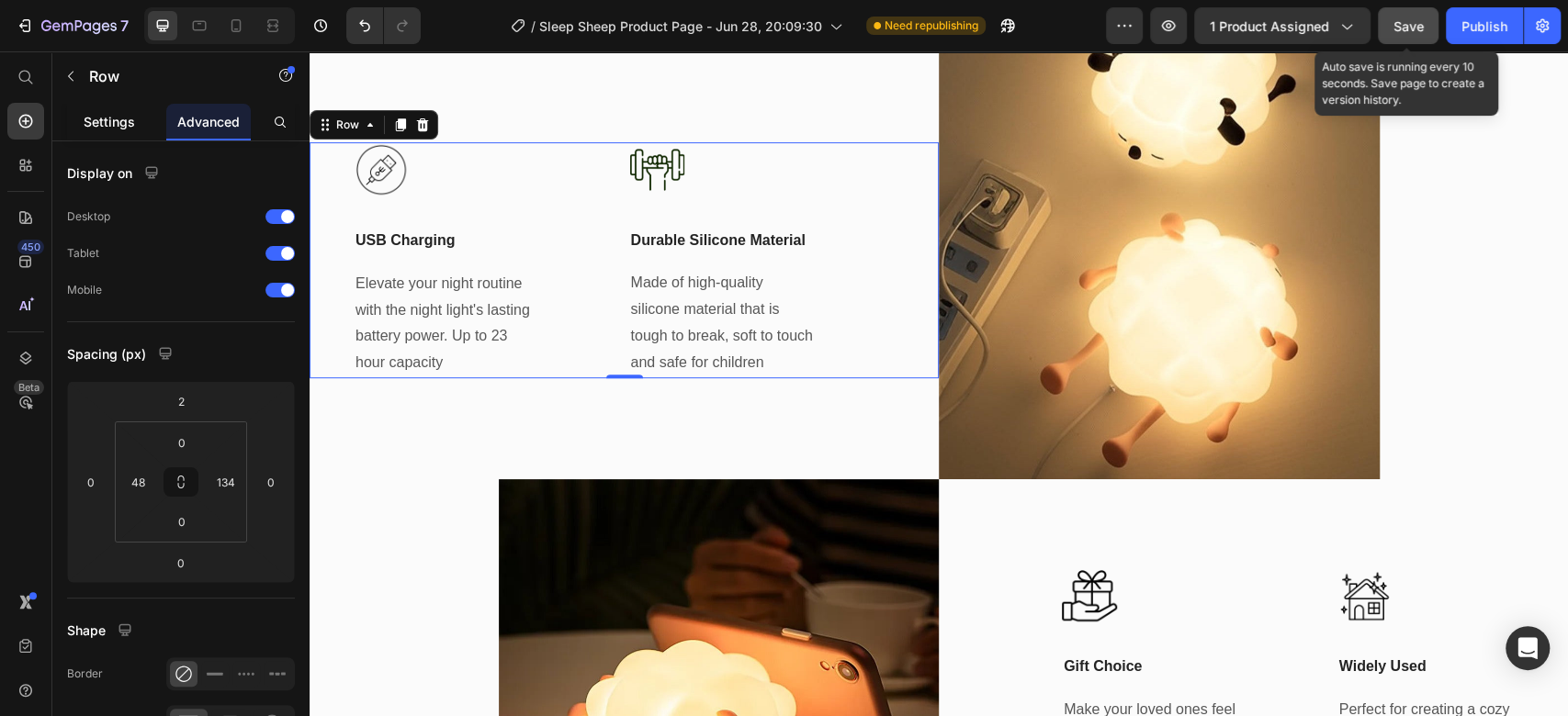 click on "Settings" at bounding box center (109, 121) 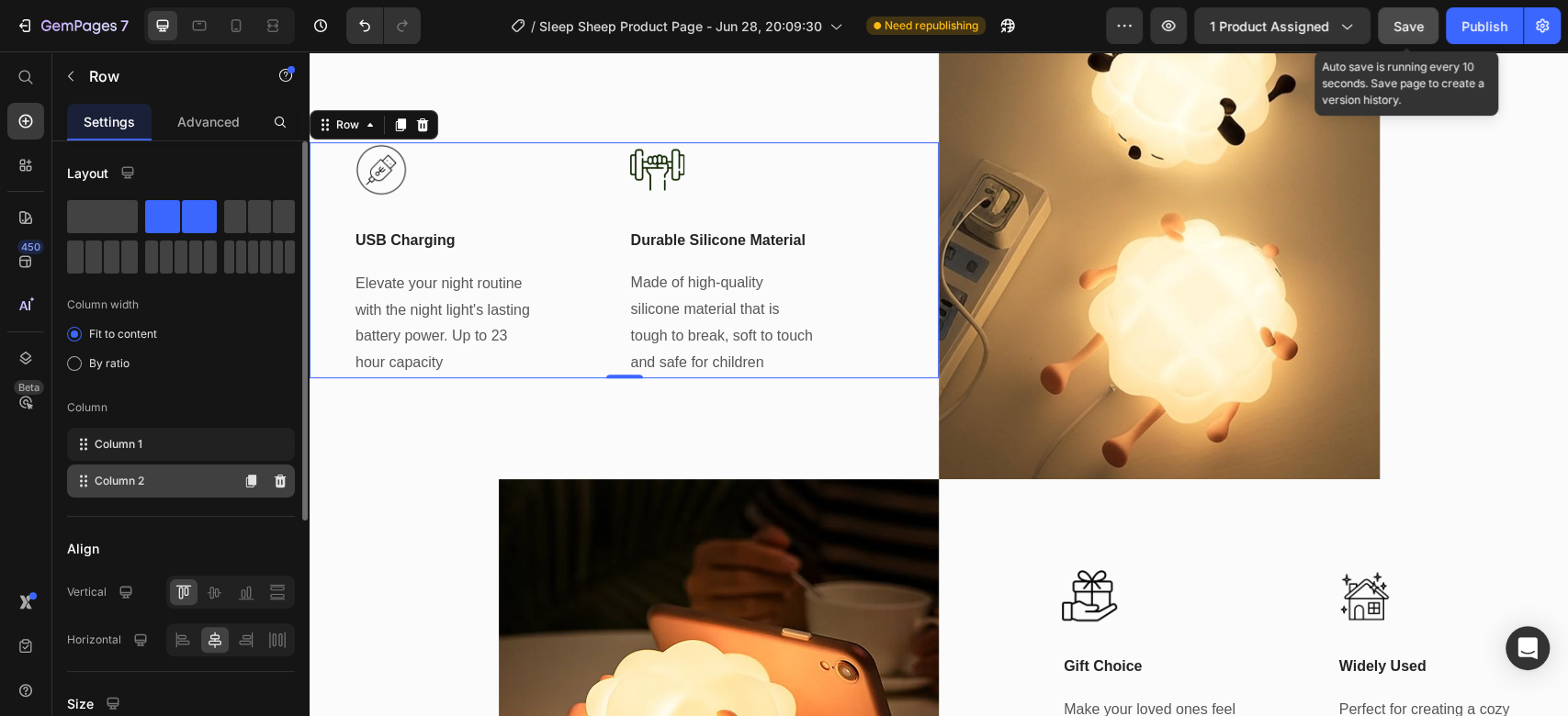 scroll, scrollTop: 102, scrollLeft: 0, axis: vertical 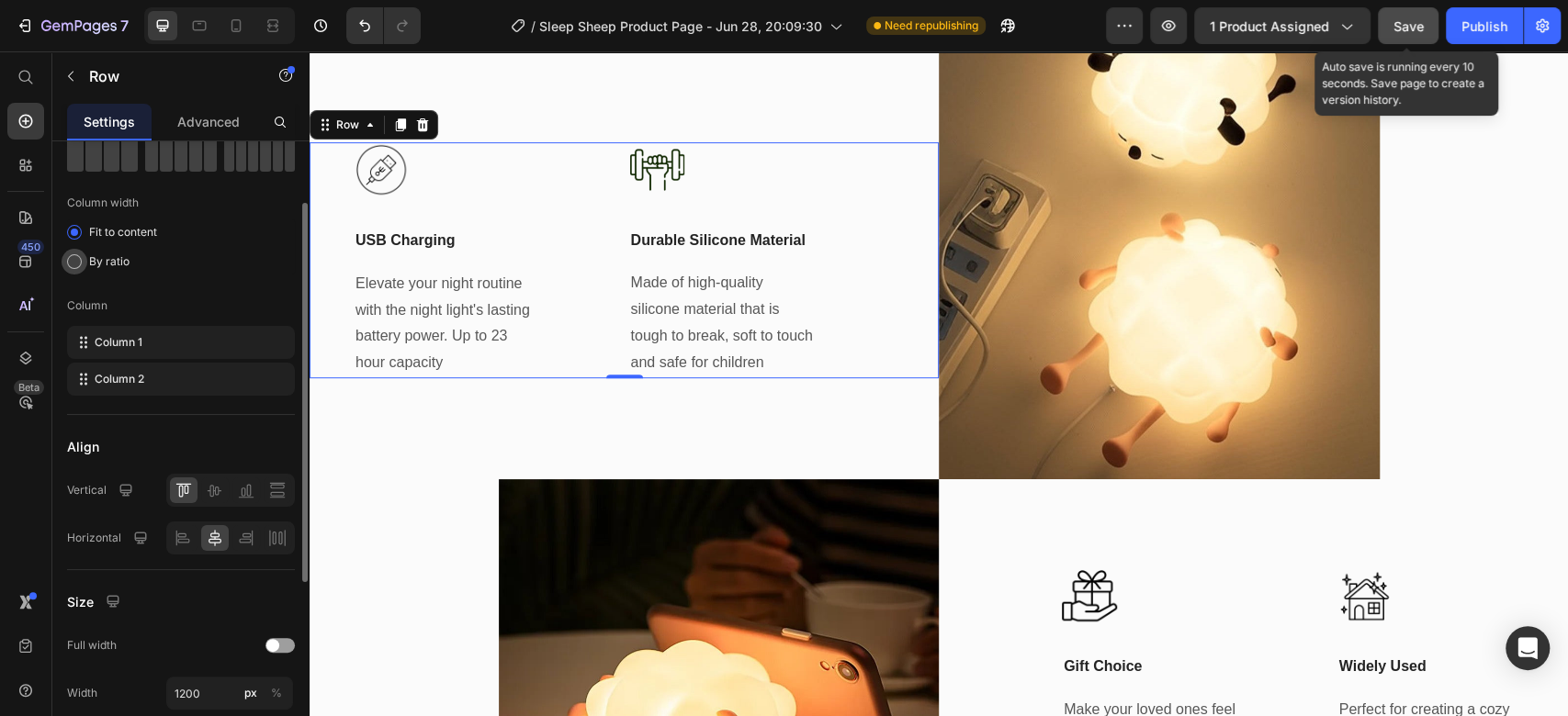 click on "By ratio" at bounding box center [109, 262] 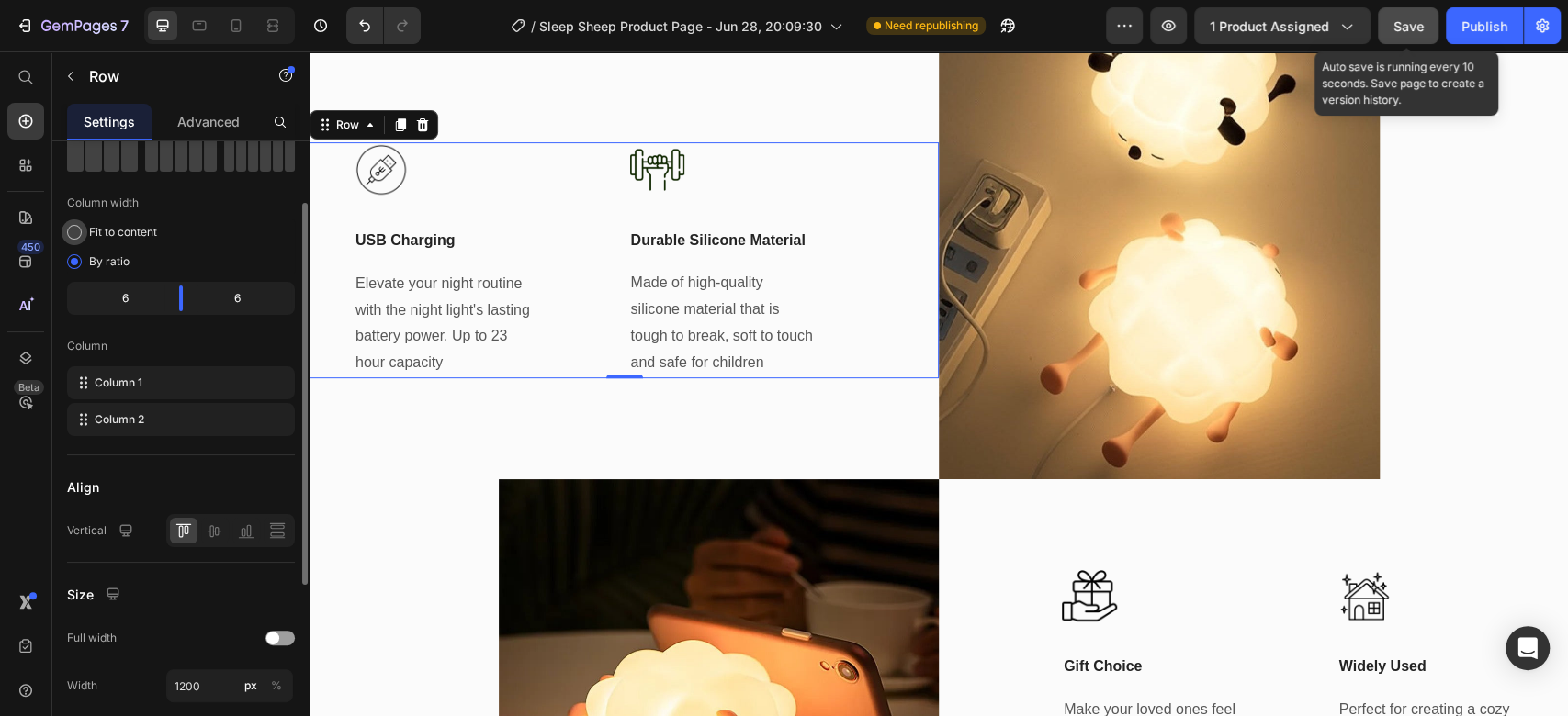 click on "Fit to content" at bounding box center [123, 232] 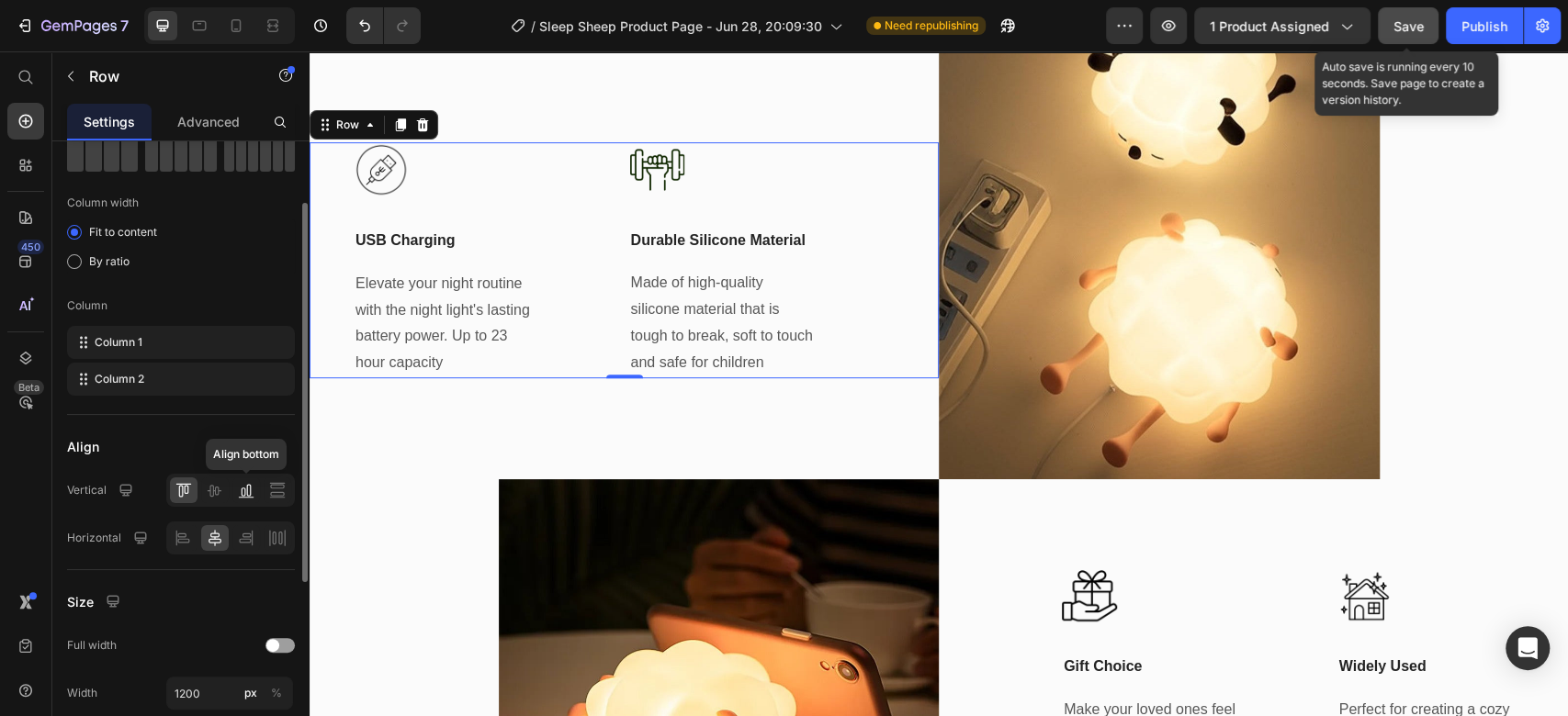 click 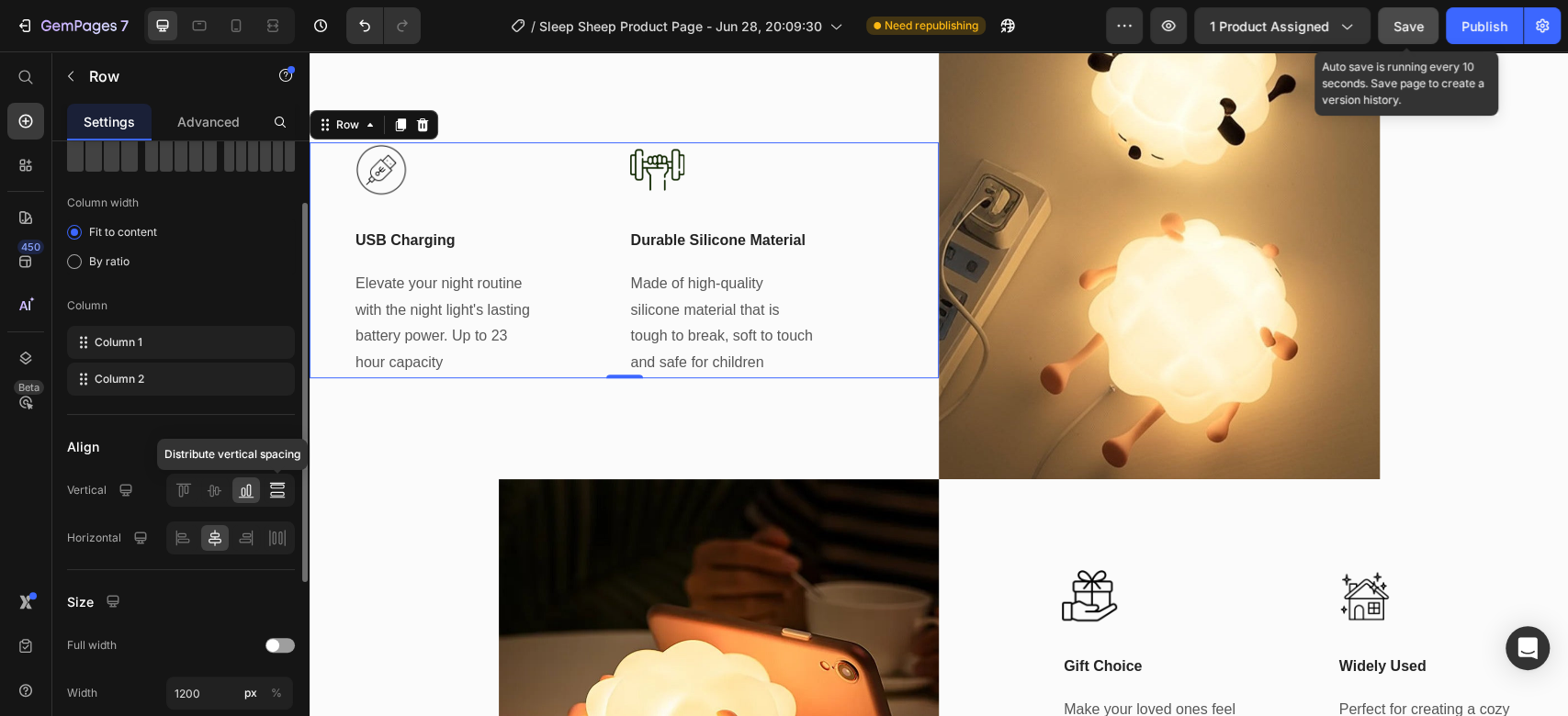 click 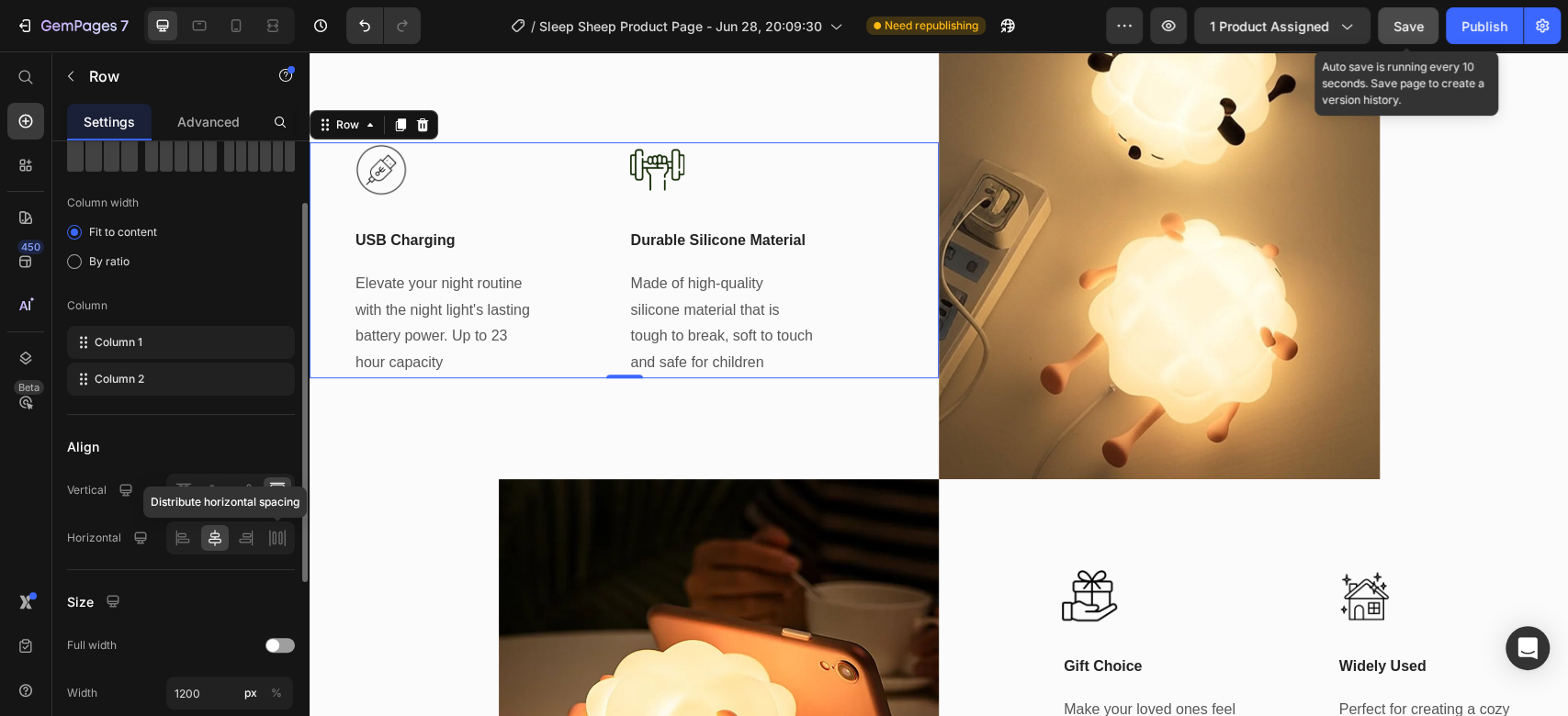 click 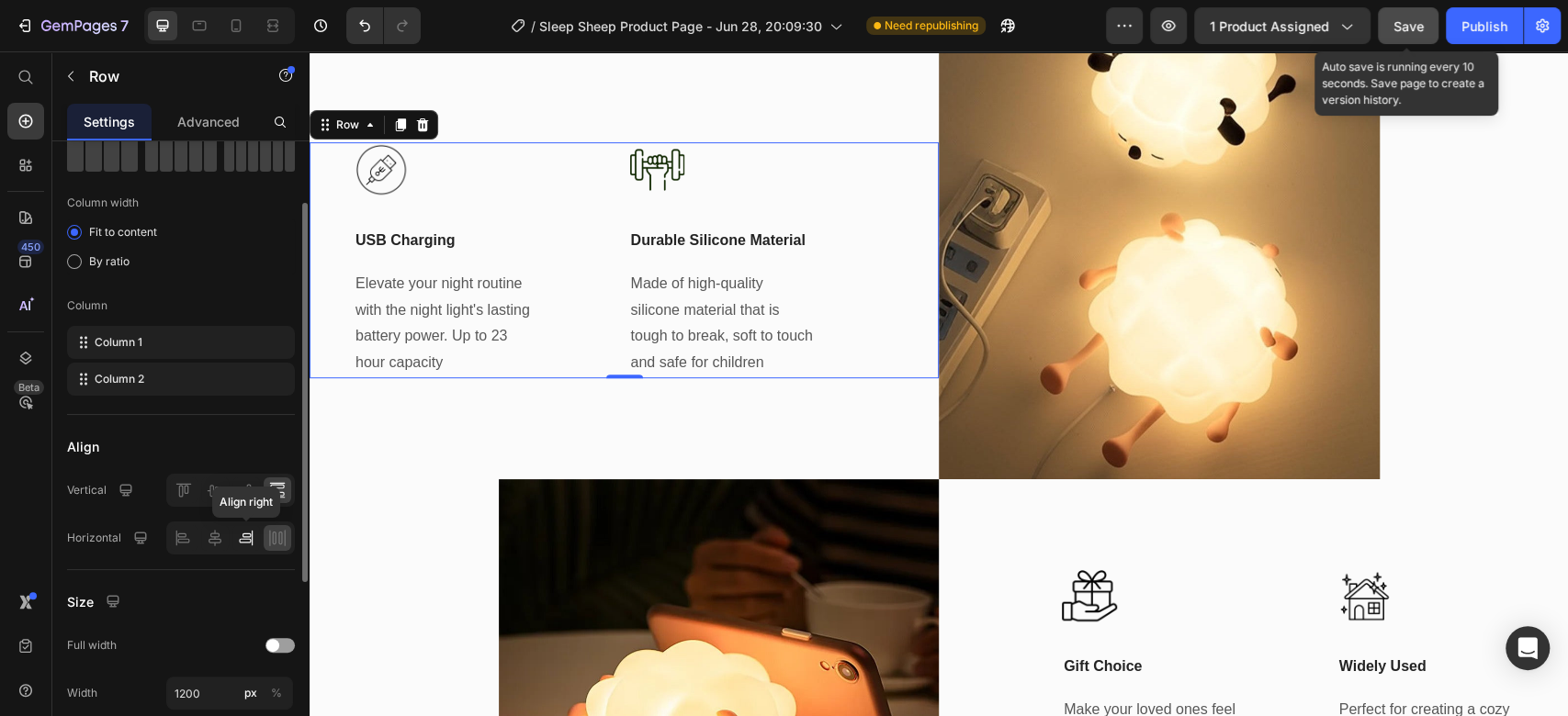 click 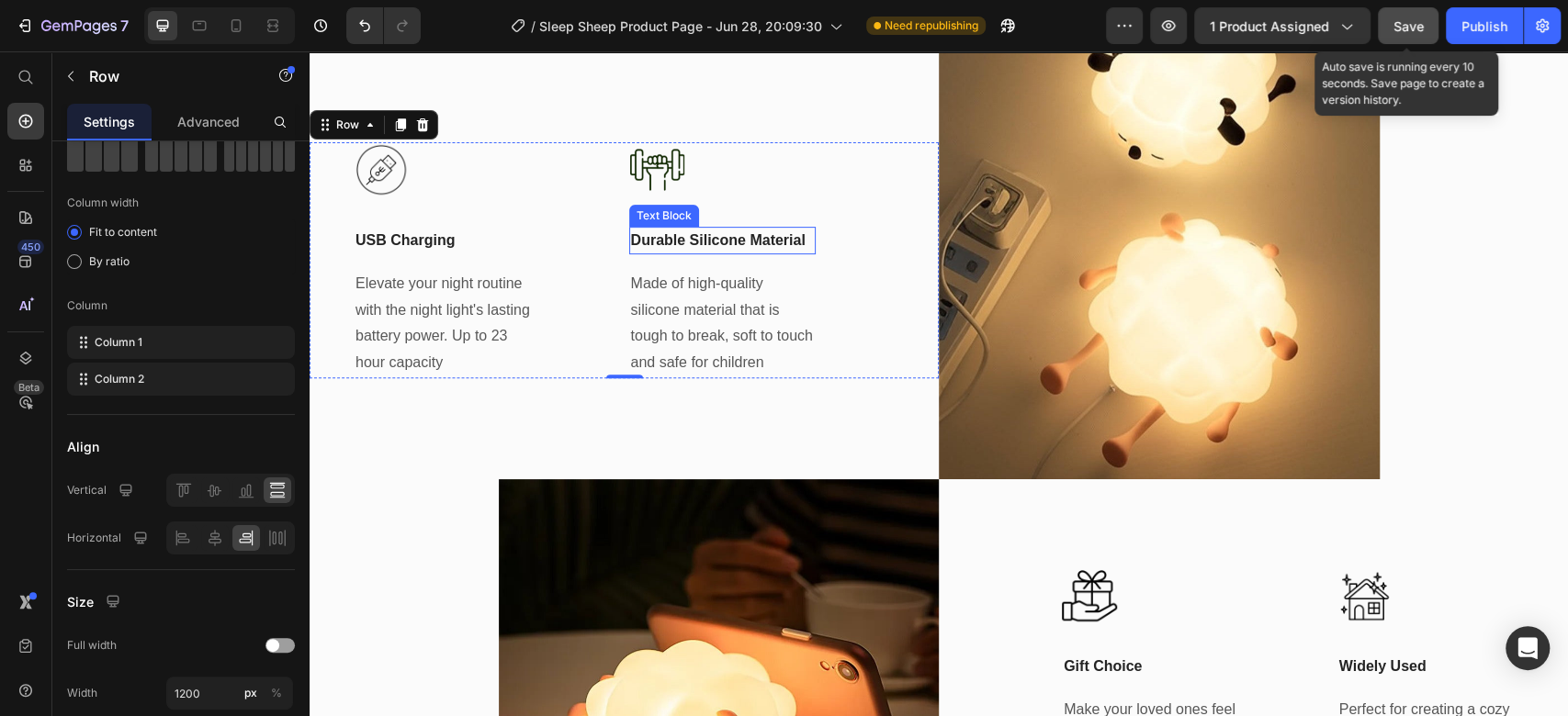 click on "Durable Silicone Material" at bounding box center (718, 240) 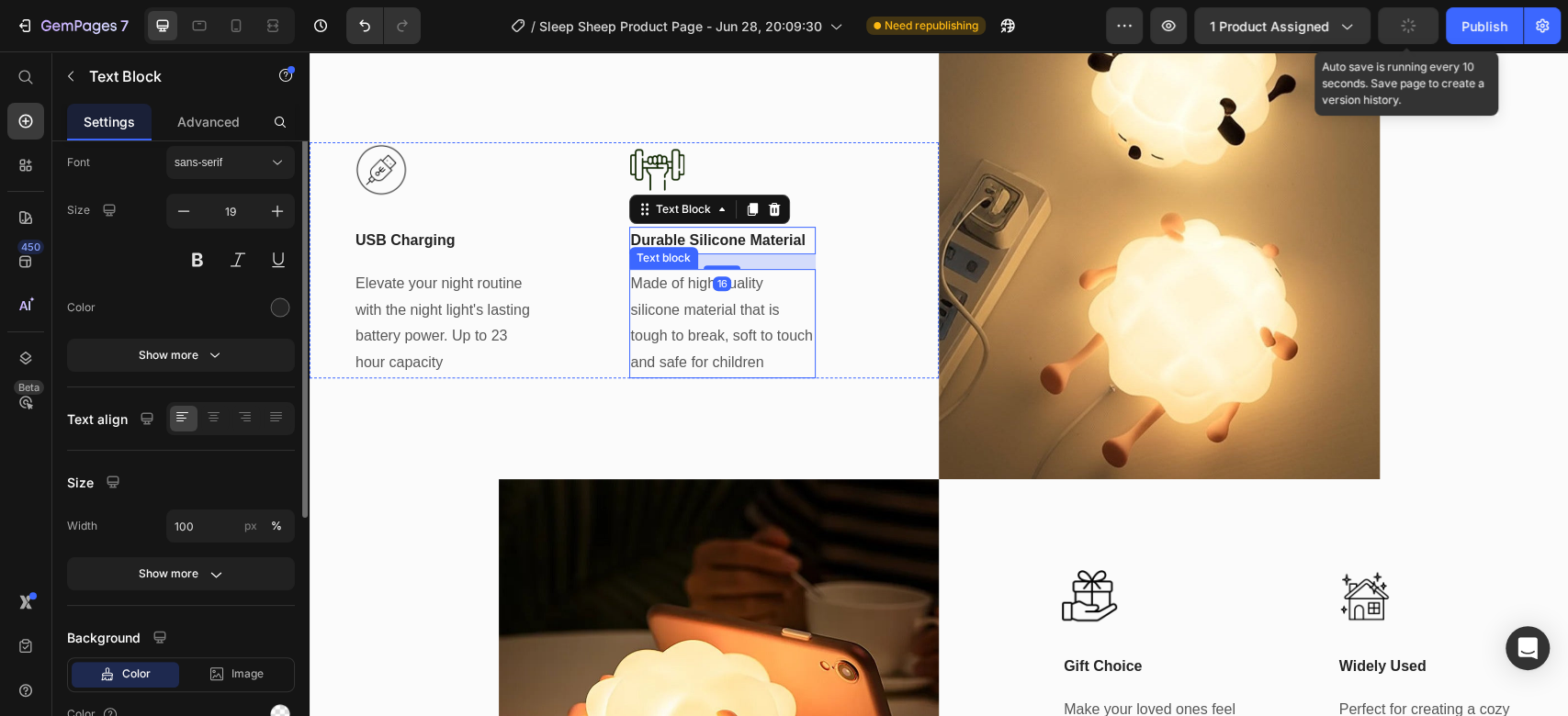 scroll, scrollTop: 0, scrollLeft: 0, axis: both 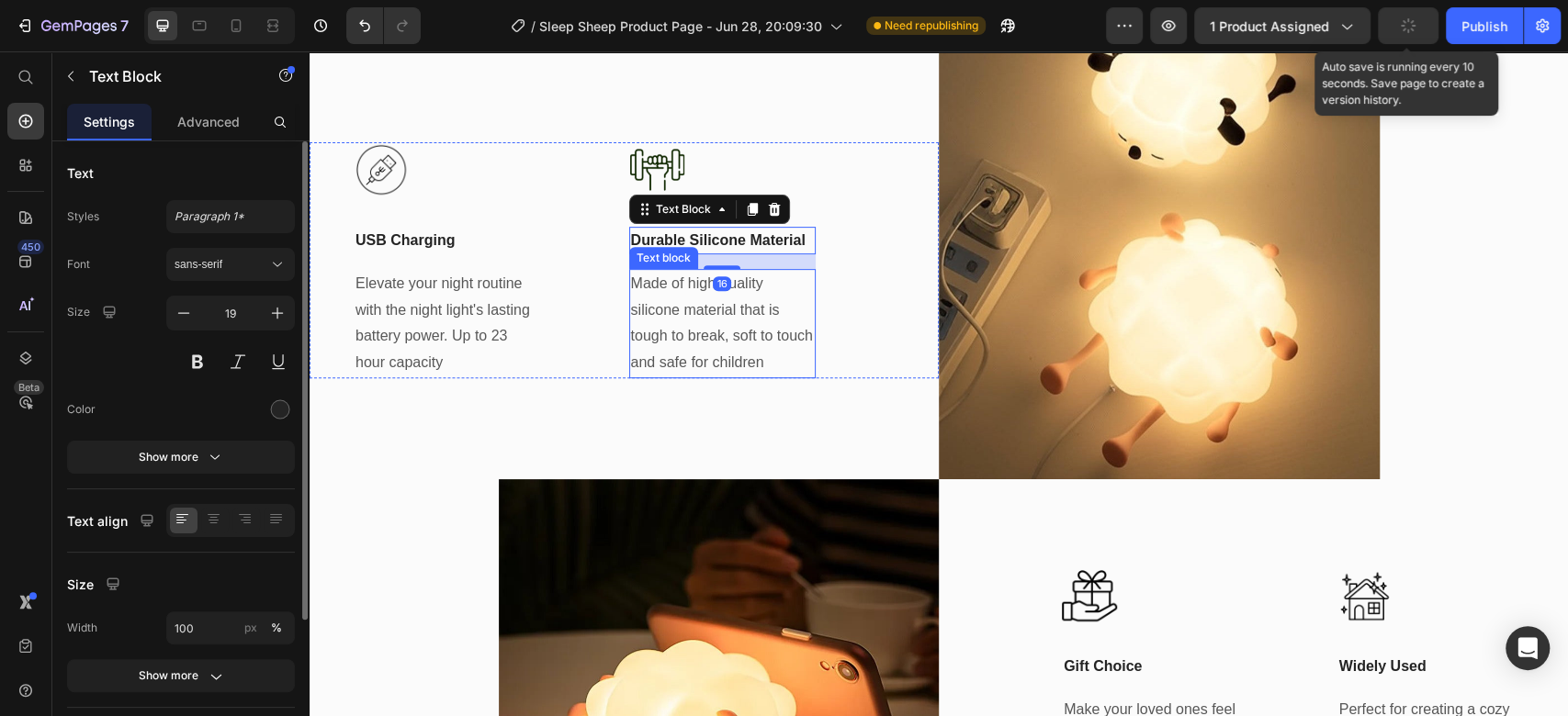 click on "Made of high-quality silicone material that is tough to break, soft to touch and safe for children" at bounding box center [722, 322] 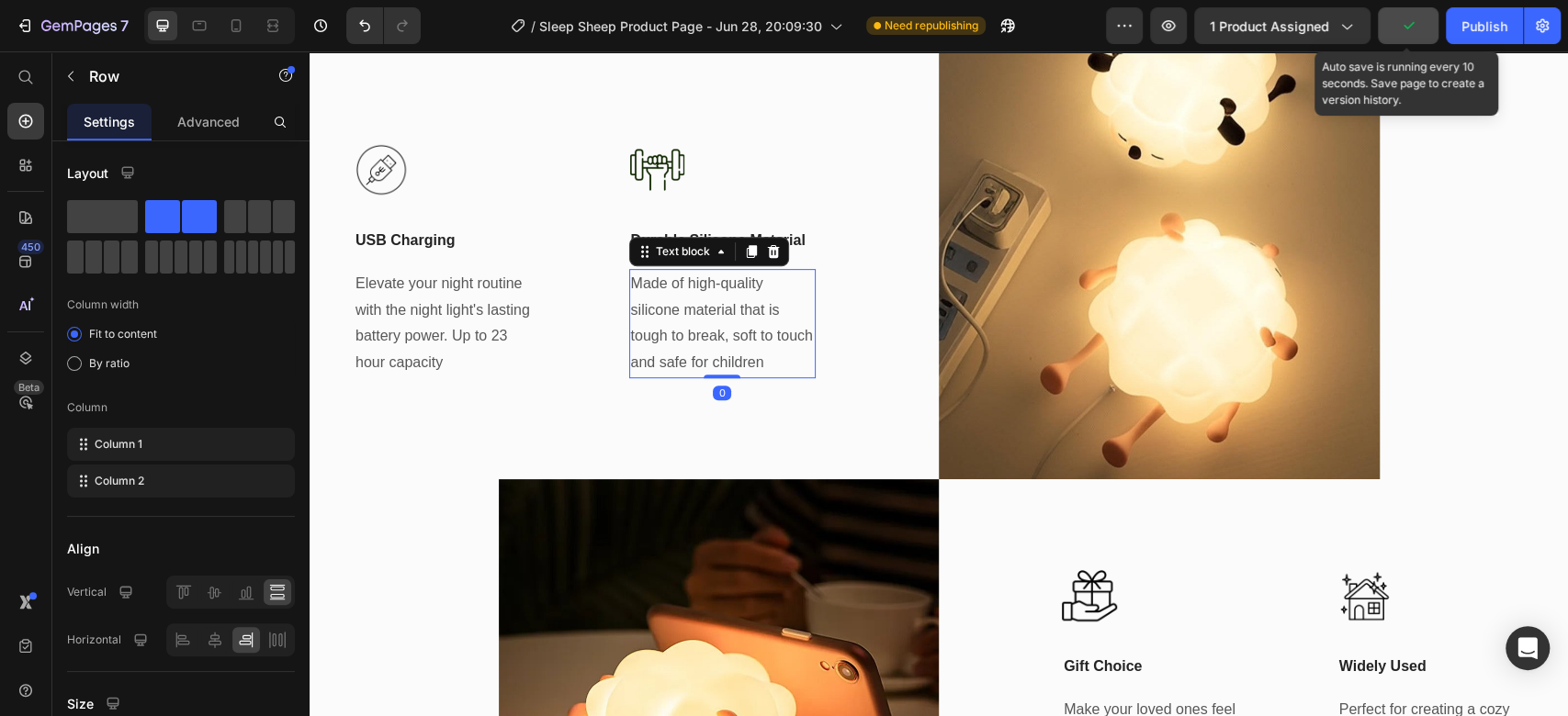 click on "Image USB Charging Text Block Elevate your night routine with the night light's lasting battery power. Up to 23 hour capacity Text block                Title Line Image Durable Silicone Material Text Block Made of high-quality silicone material that is tough to break, soft to touch and safe for children Text block   0 Row" at bounding box center [624, 260] 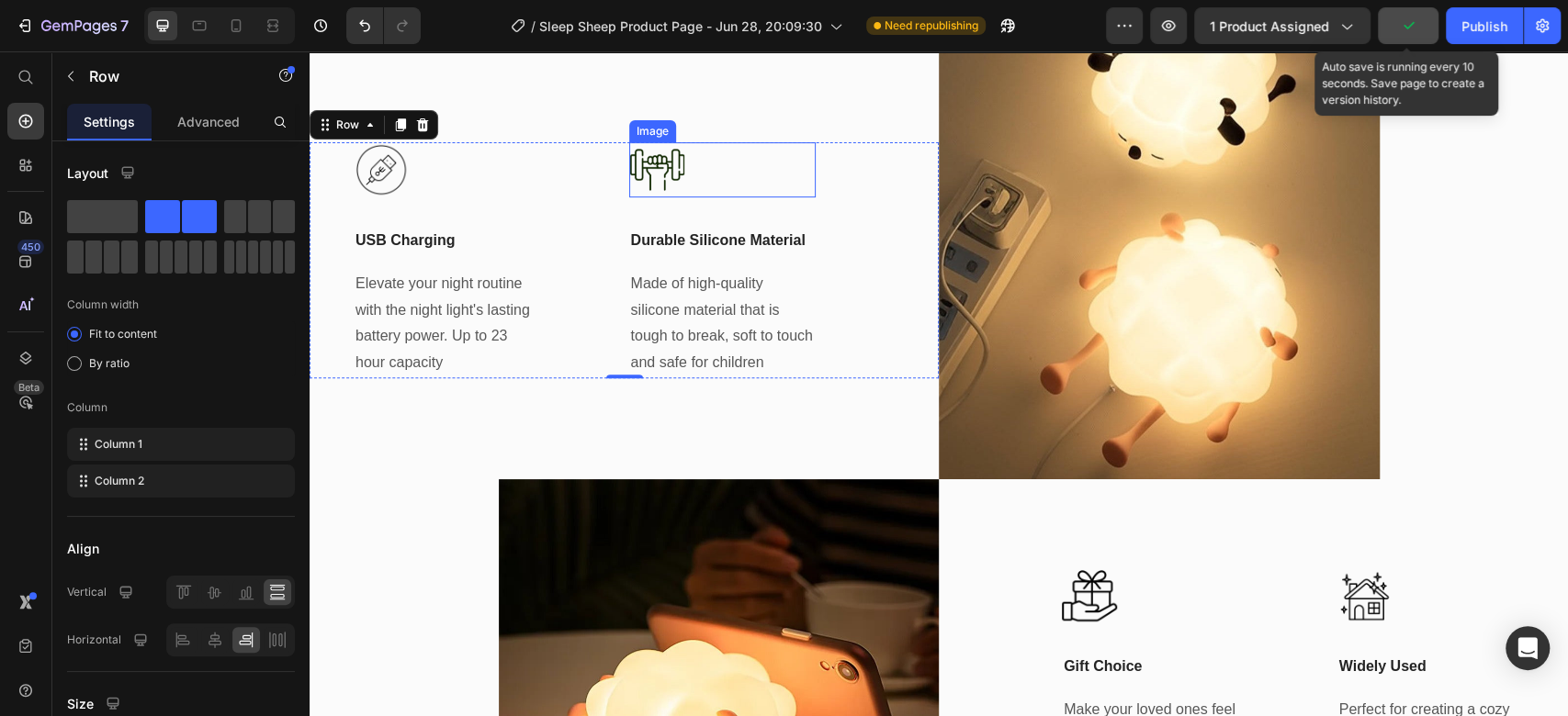 click at bounding box center (723, 170) 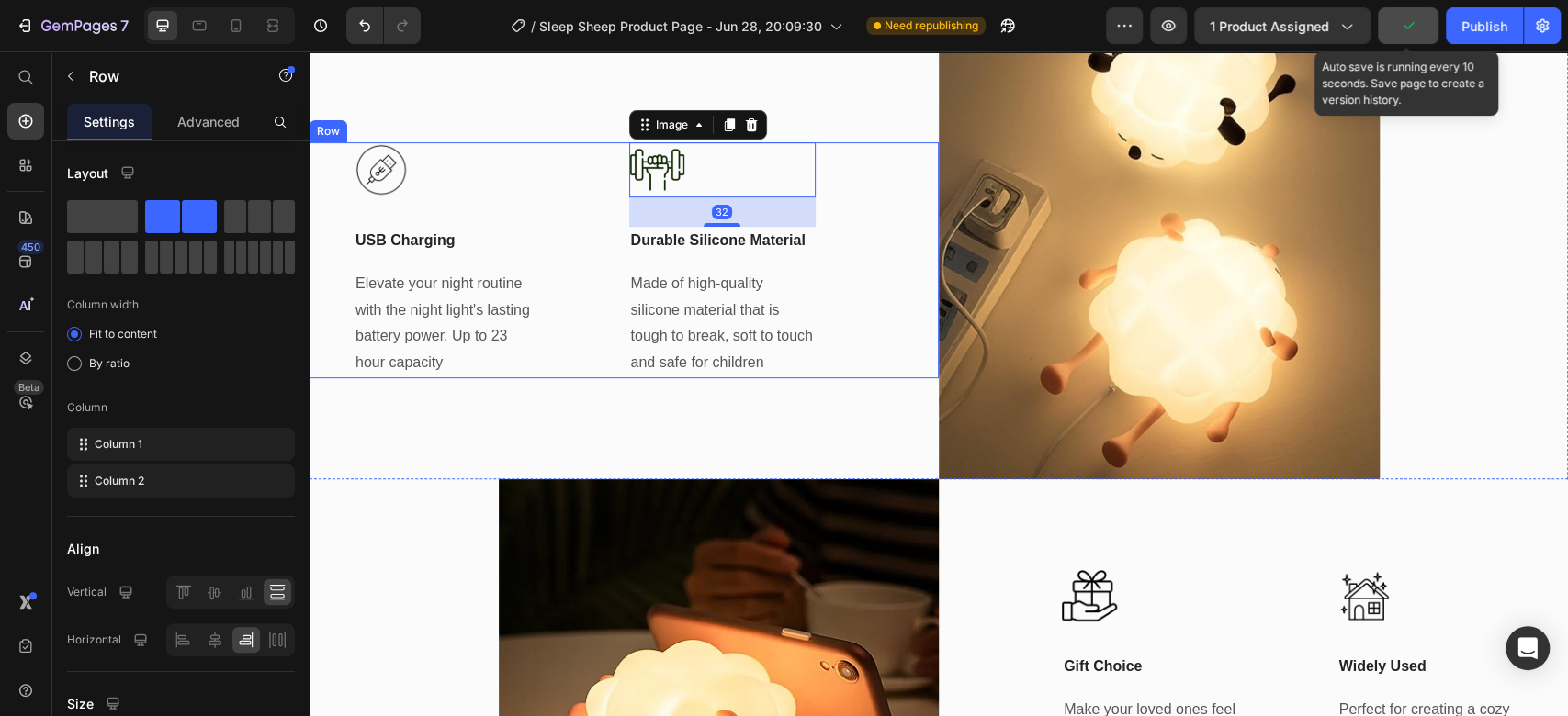 click on "Image USB Charging Text Block Elevate your night routine with the night light's lasting battery power. Up to 23 hour capacity Text block                Title Line Image   32 Durable Silicone Material Text Block Made of high-quality silicone material that is tough to break, soft to touch and safe for children Text block Row" at bounding box center [624, 260] 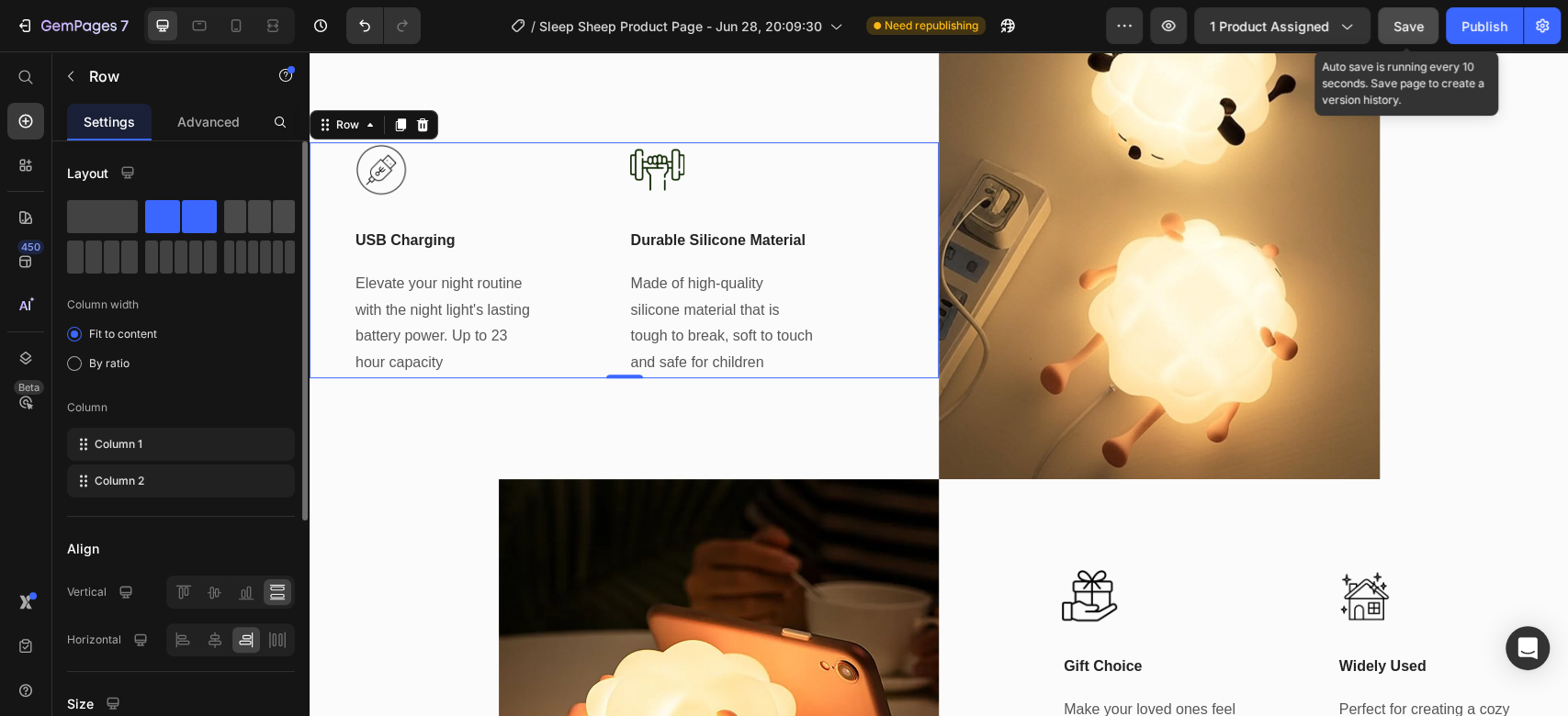 click 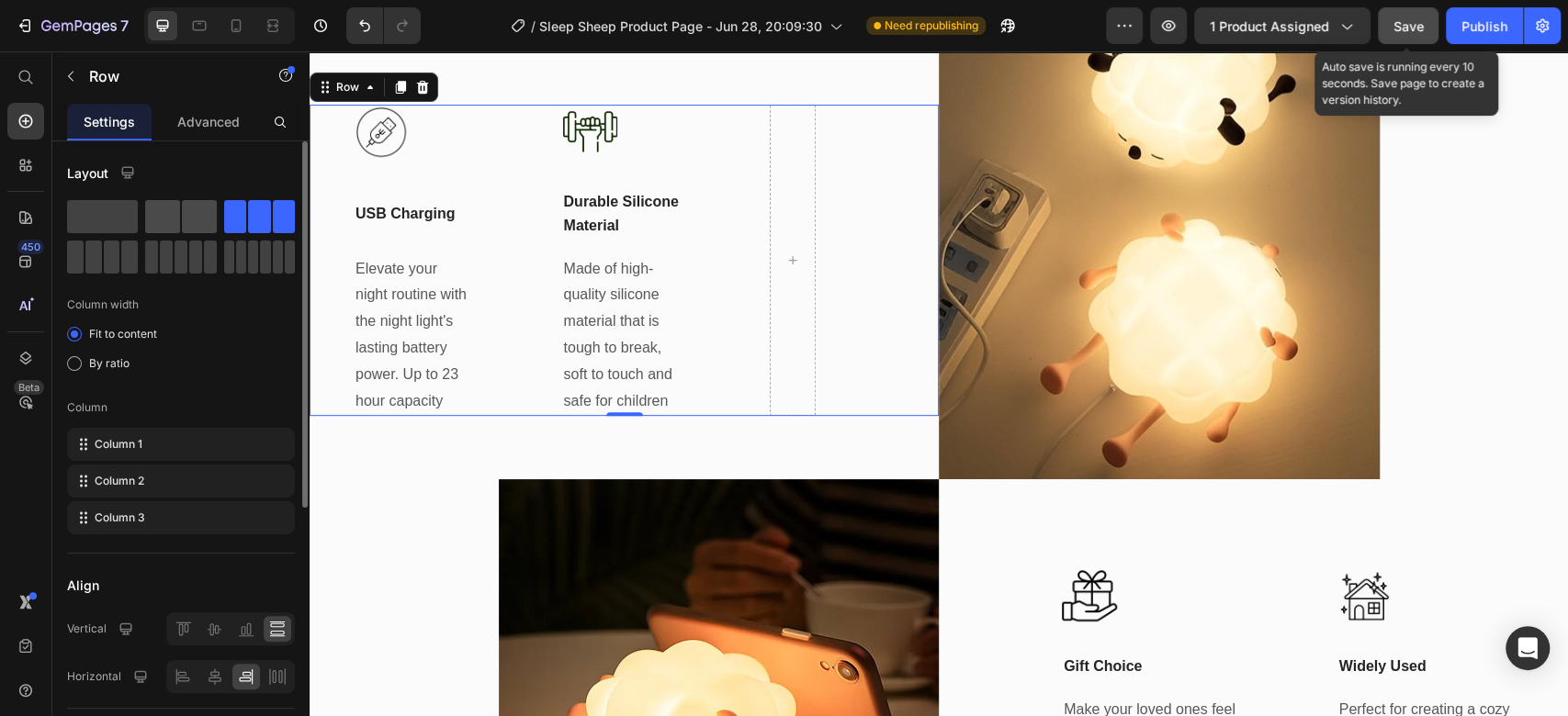 click 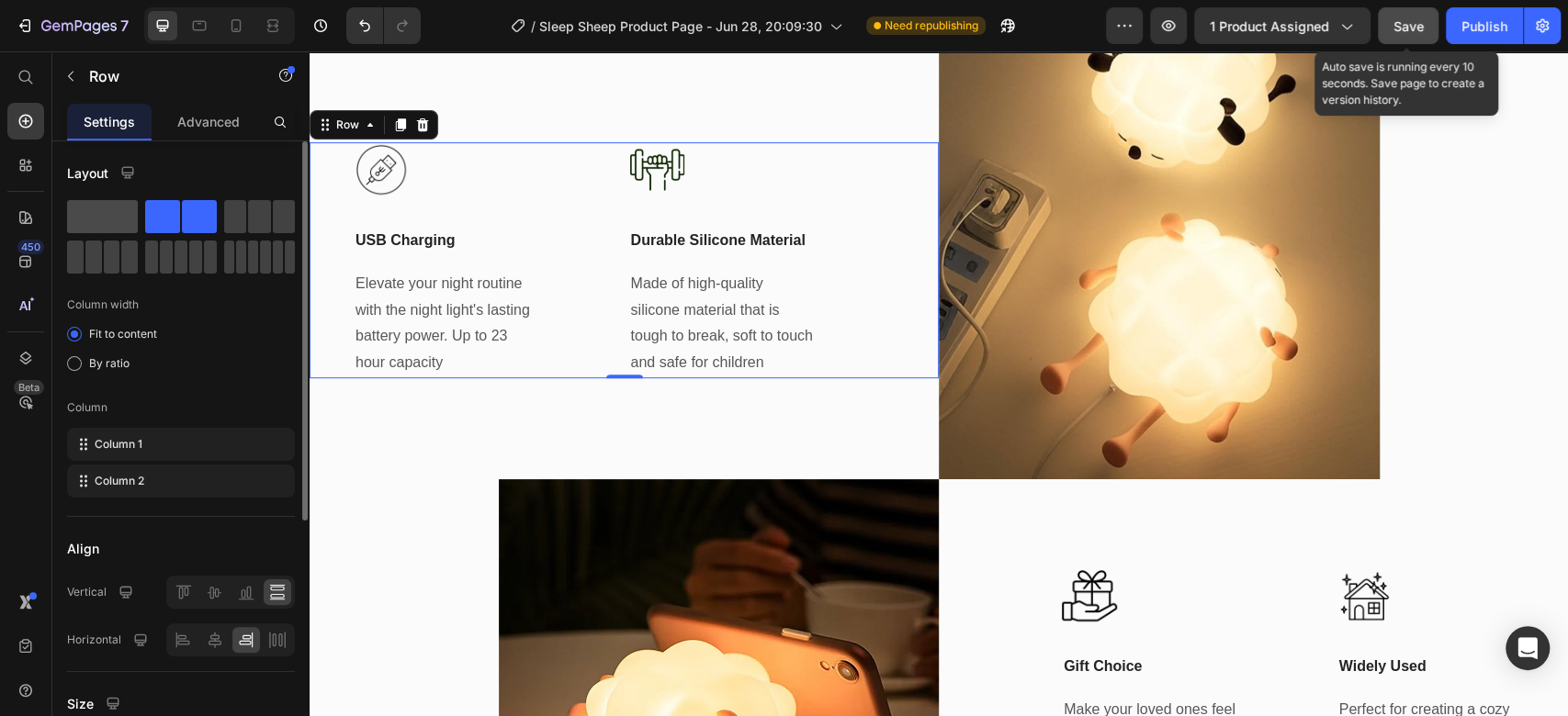 click 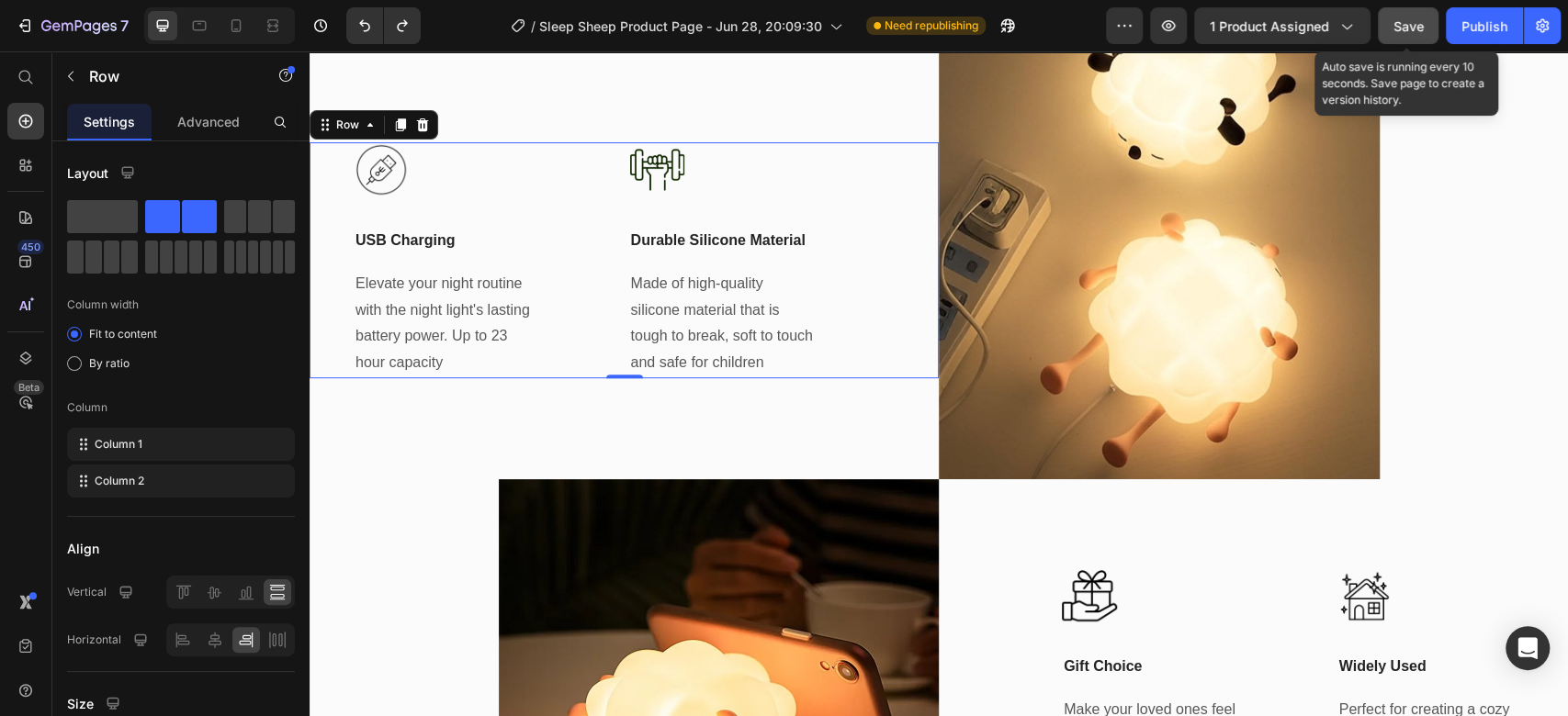 click on "Image USB Charging Text Block Elevate your night routine with the night light's lasting battery power. Up to 23 hour capacity Text block                Title Line Image Durable Silicone Material Text Block Made of high-quality silicone material that is tough to break, soft to touch and safe for children Text block Row   0" at bounding box center [624, 260] 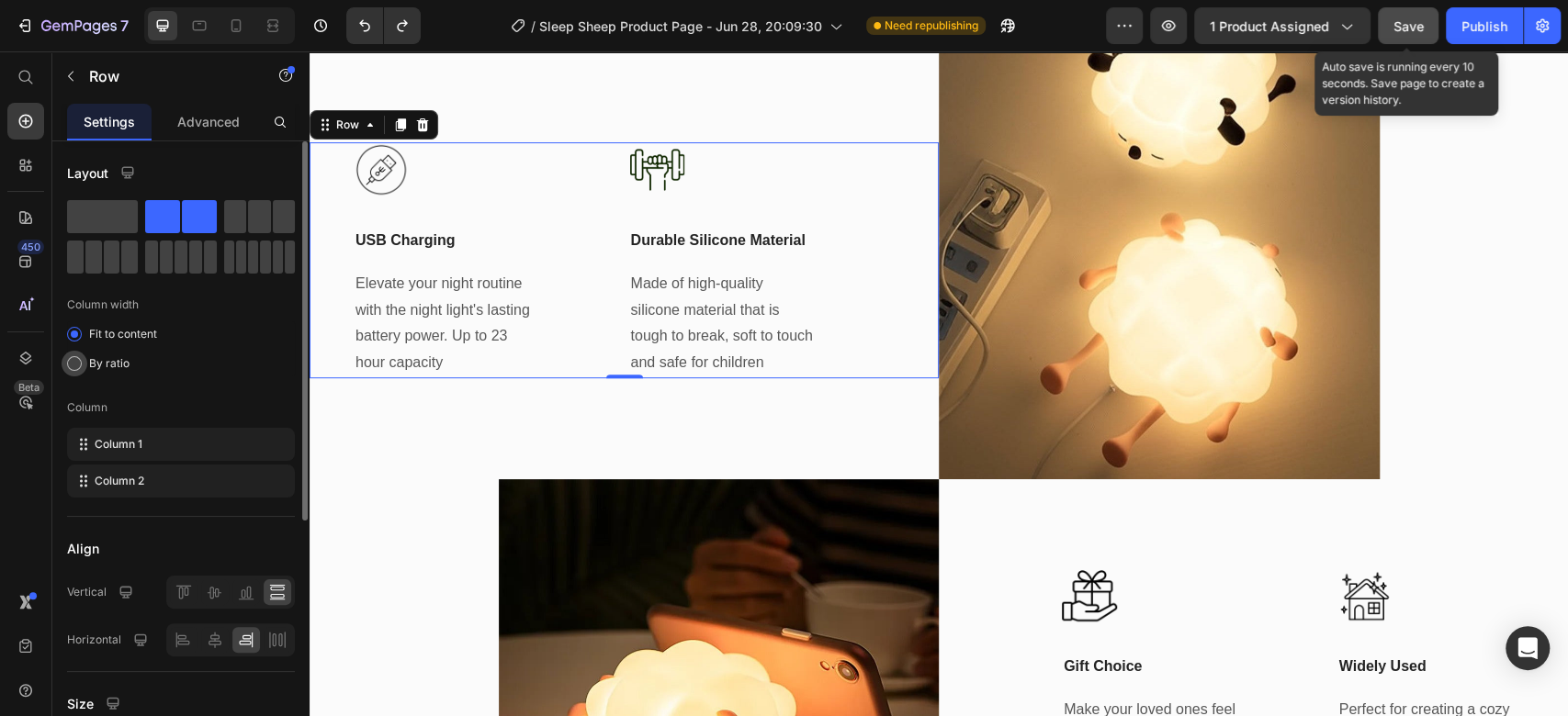 click on "By ratio" at bounding box center [109, 364] 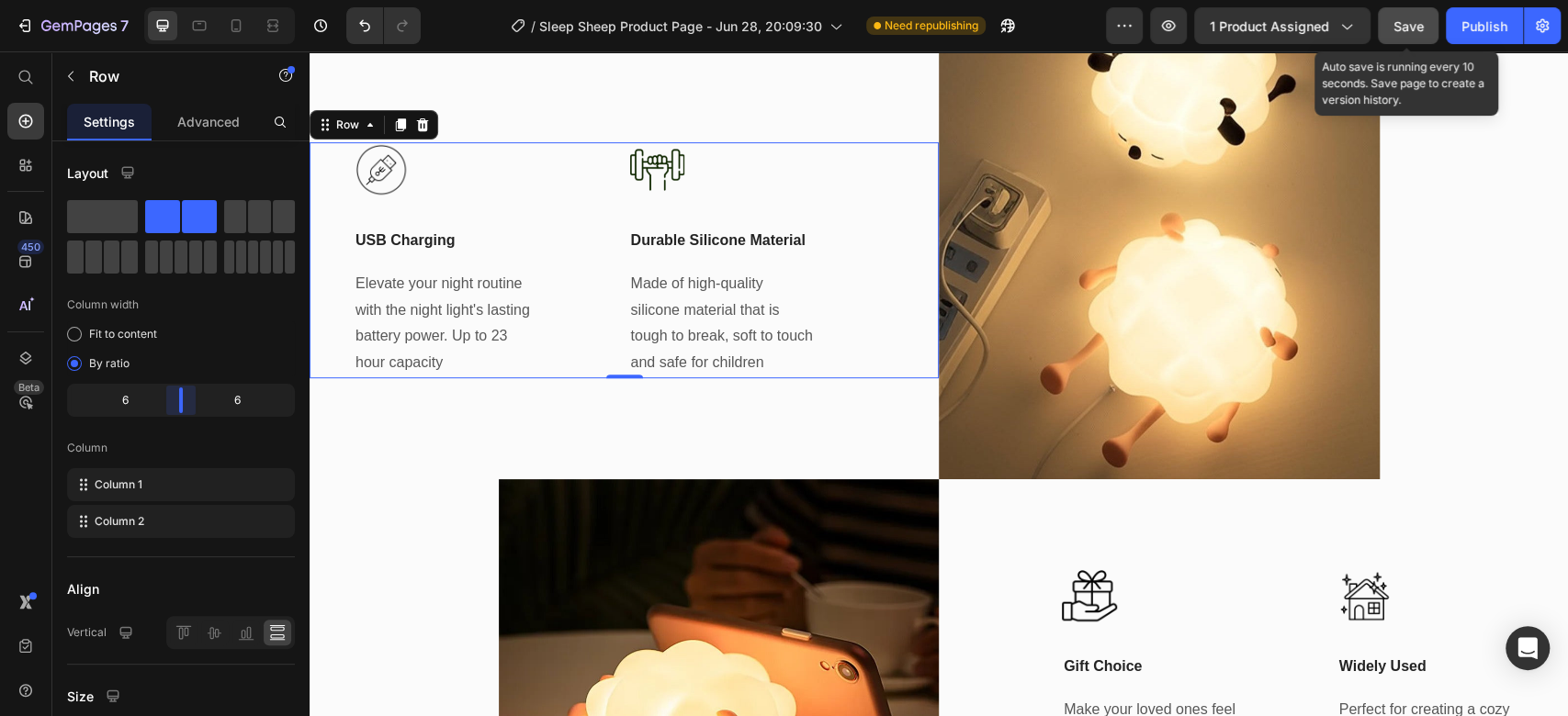 click on "7   /  Sleep Sheep Product Page - Jun 28, 20:09:30 Need republishing Preview 1 product assigned  Save  Auto save is running every 10 seconds. Save page to create a version history.  Publish  450 Beta Start with Sections Elements Hero Section Product Detail Brands Trusted Badges Guarantee Product Breakdown How to use Testimonials Compare Bundle FAQs Social Proof Brand Story Product List Collection Blog List Contact Sticky Add to Cart Custom Footer Browse Library 450 Layout
Row
Row
Row
Row Text
Heading
Text Block Button
Button
Button
Media" at bounding box center (784, 0) 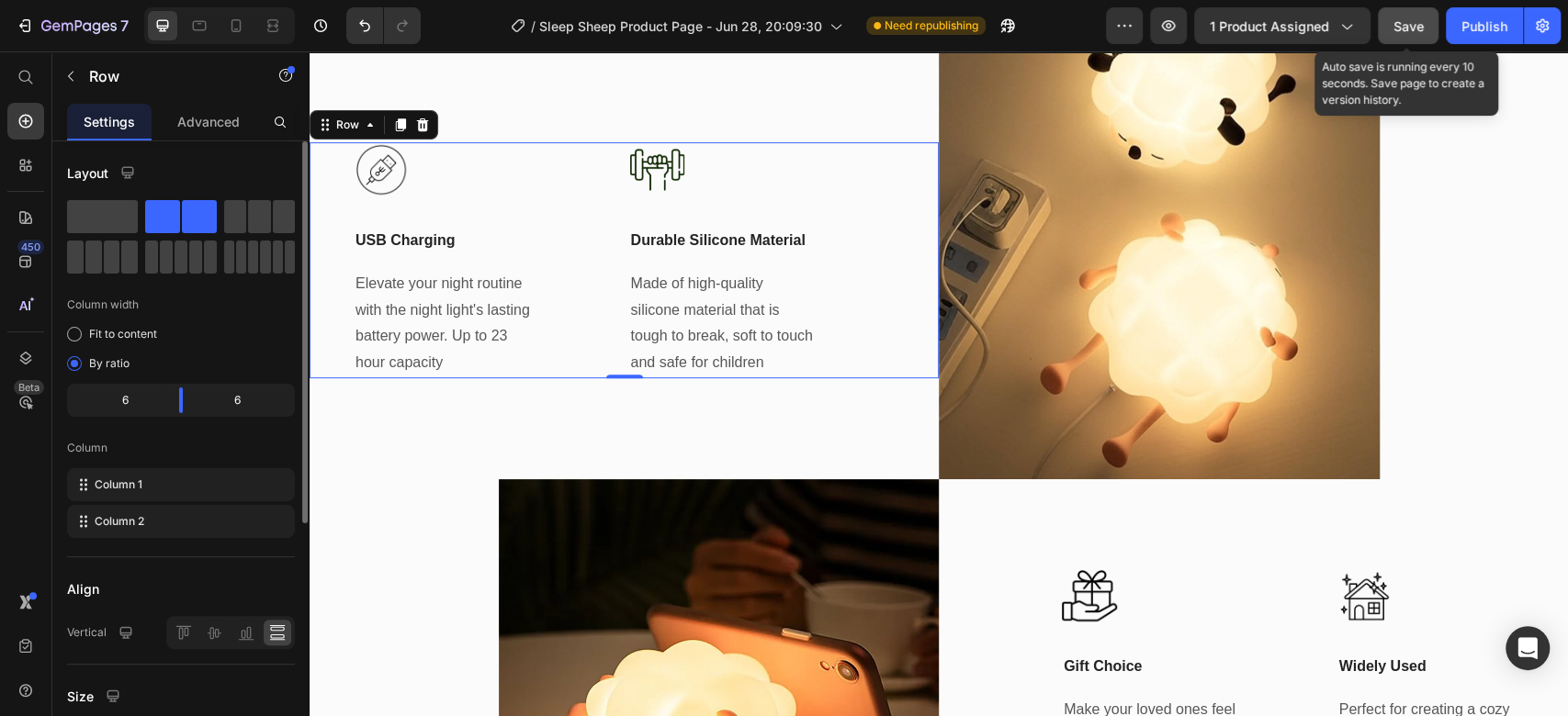 scroll, scrollTop: 102, scrollLeft: 0, axis: vertical 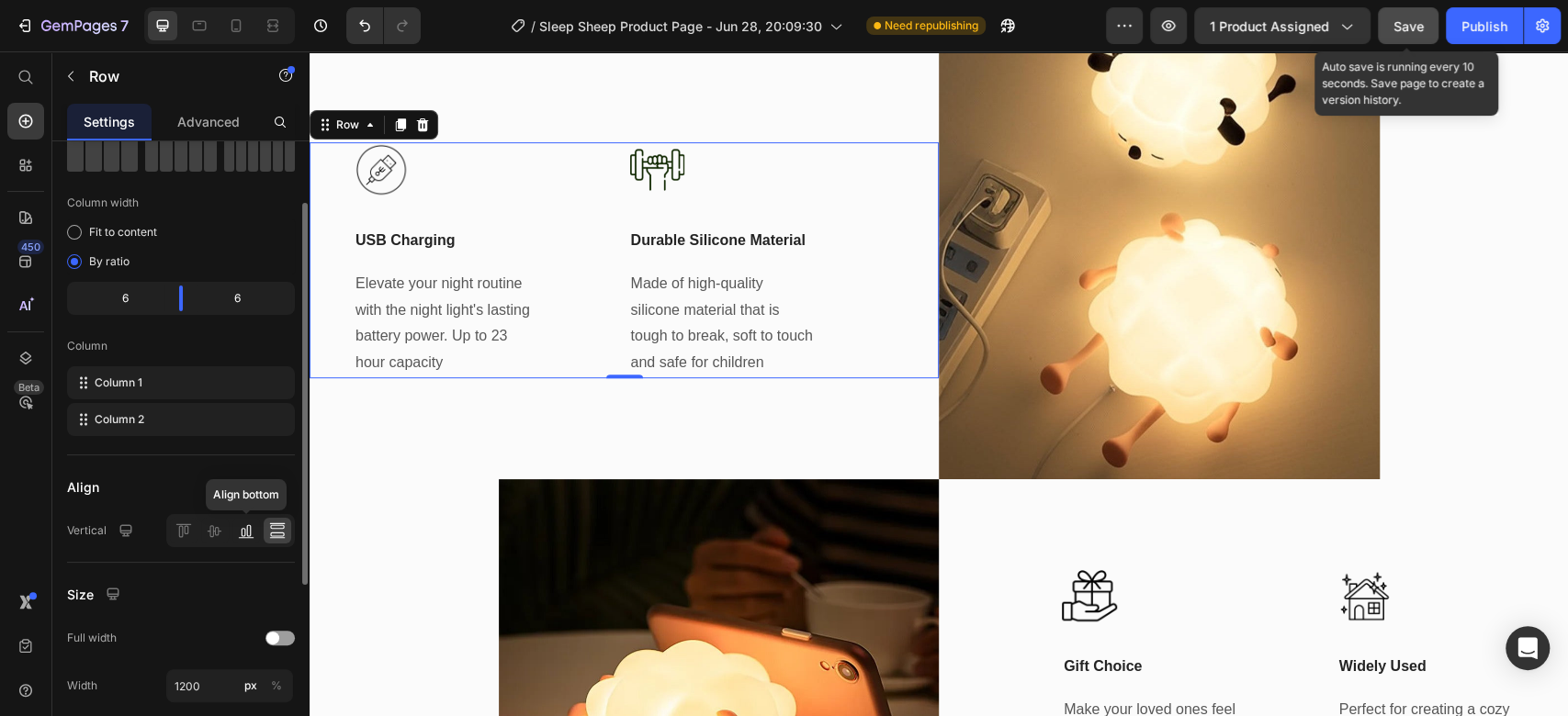 click 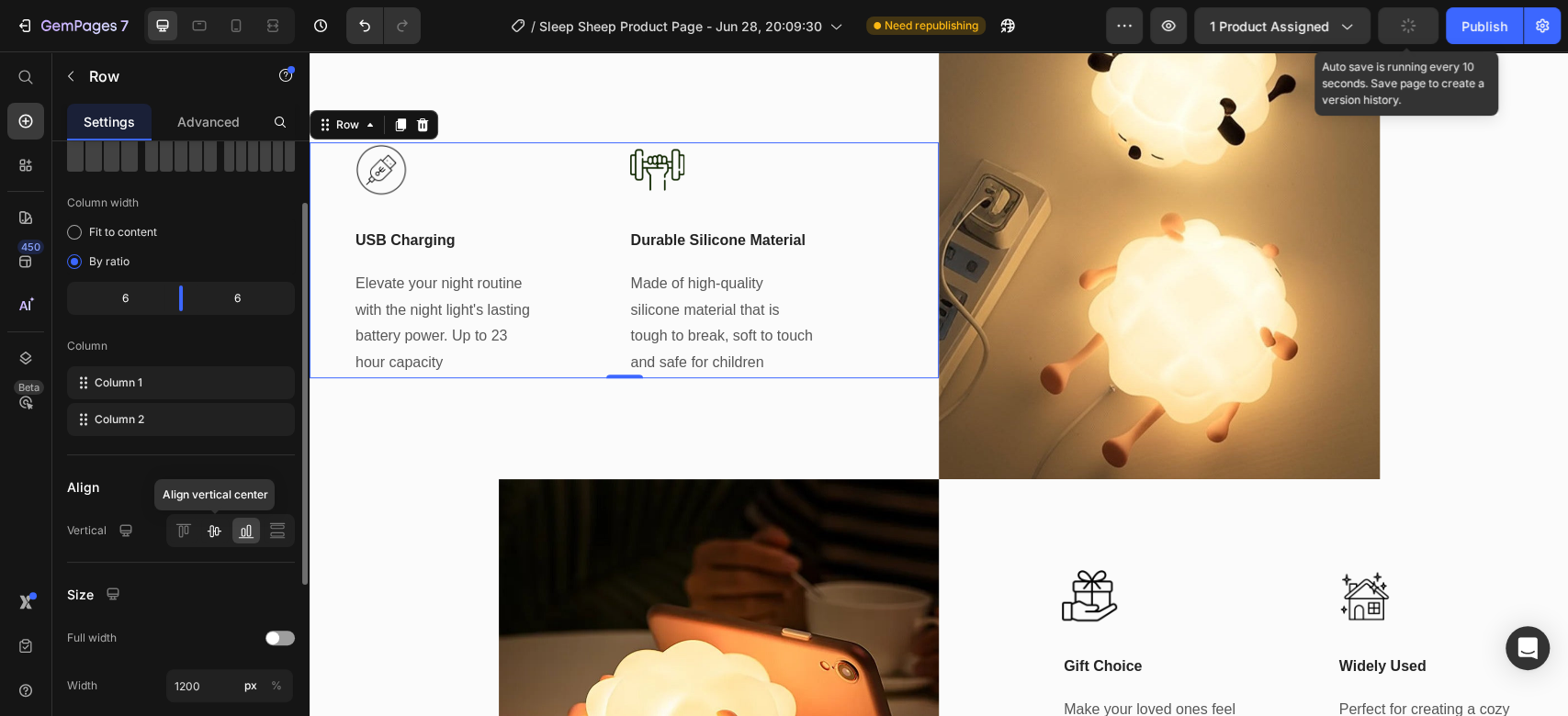 click 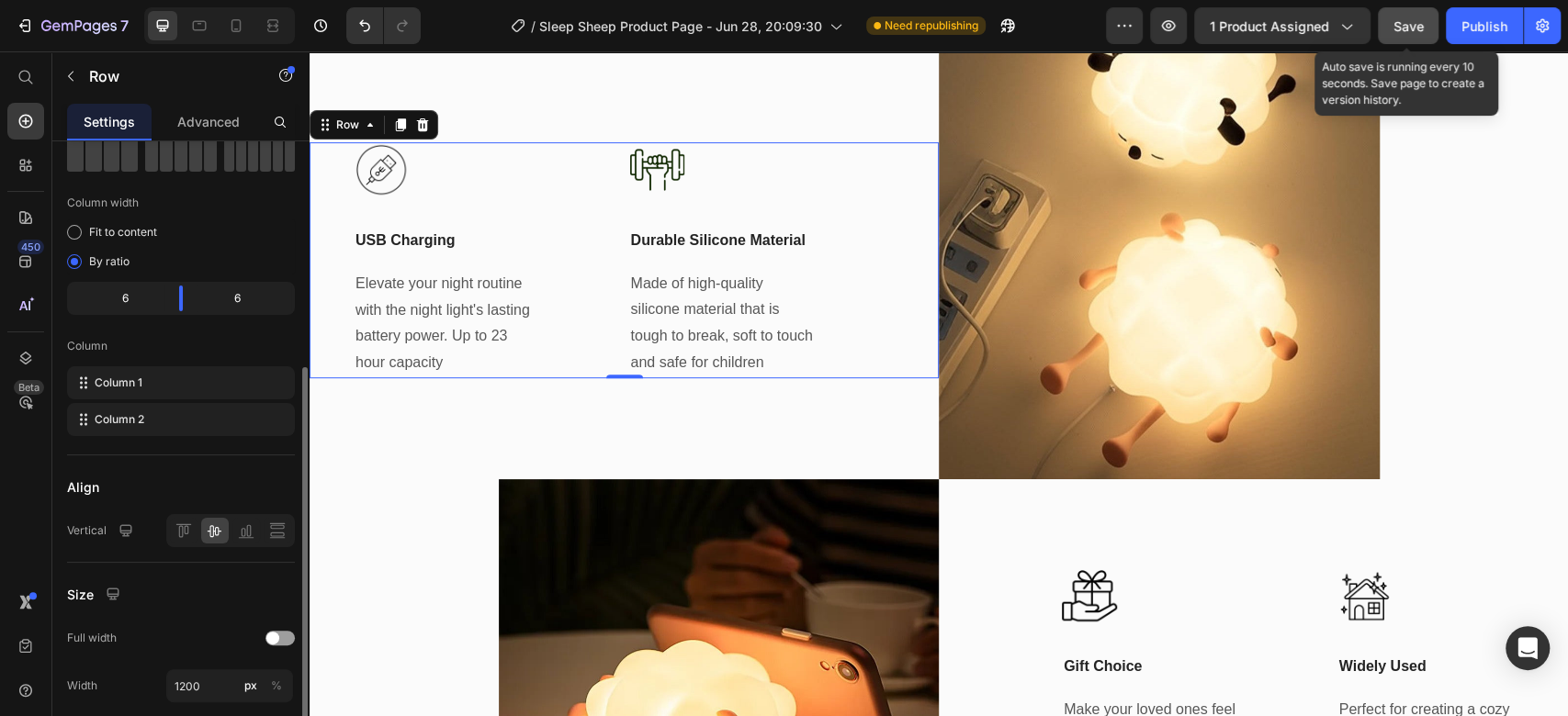 scroll, scrollTop: 204, scrollLeft: 0, axis: vertical 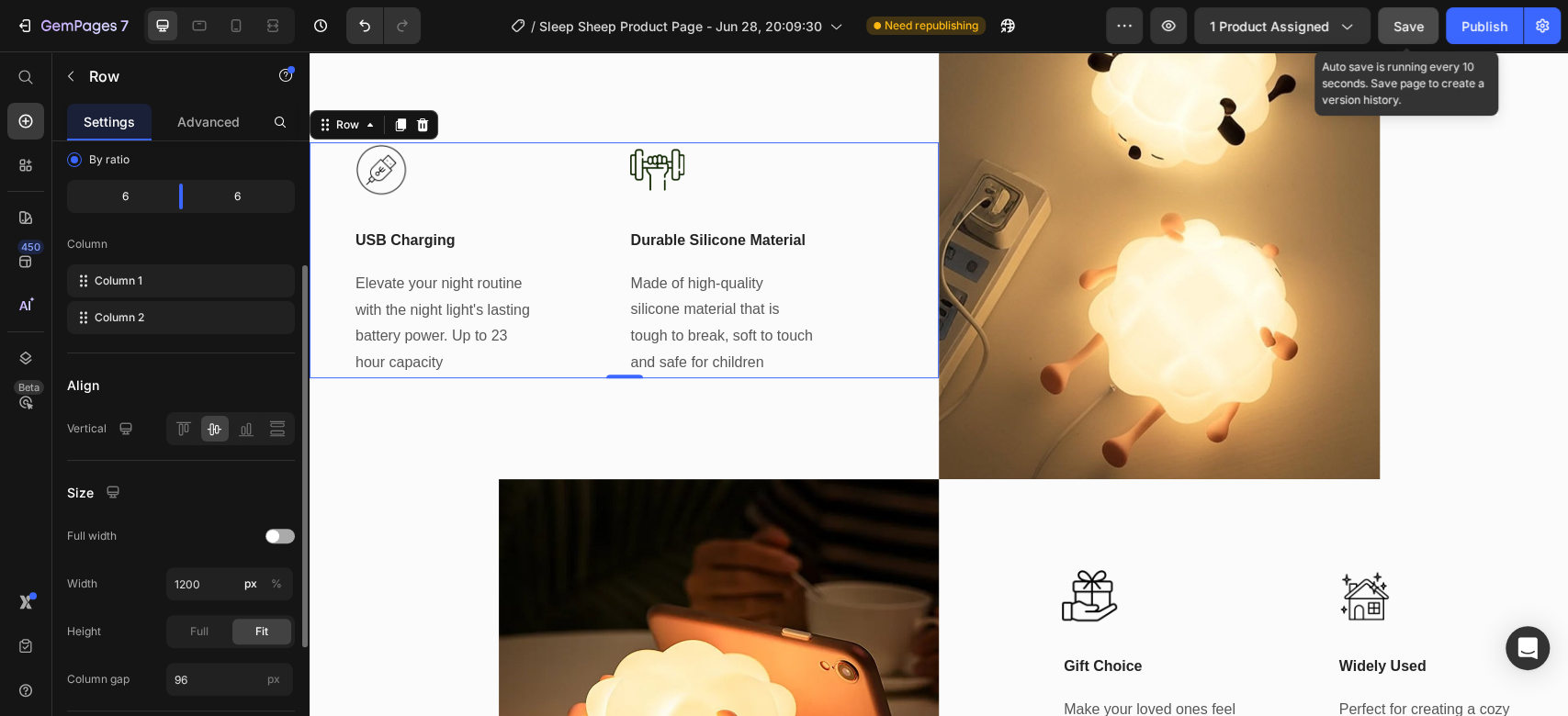click at bounding box center [273, 536] 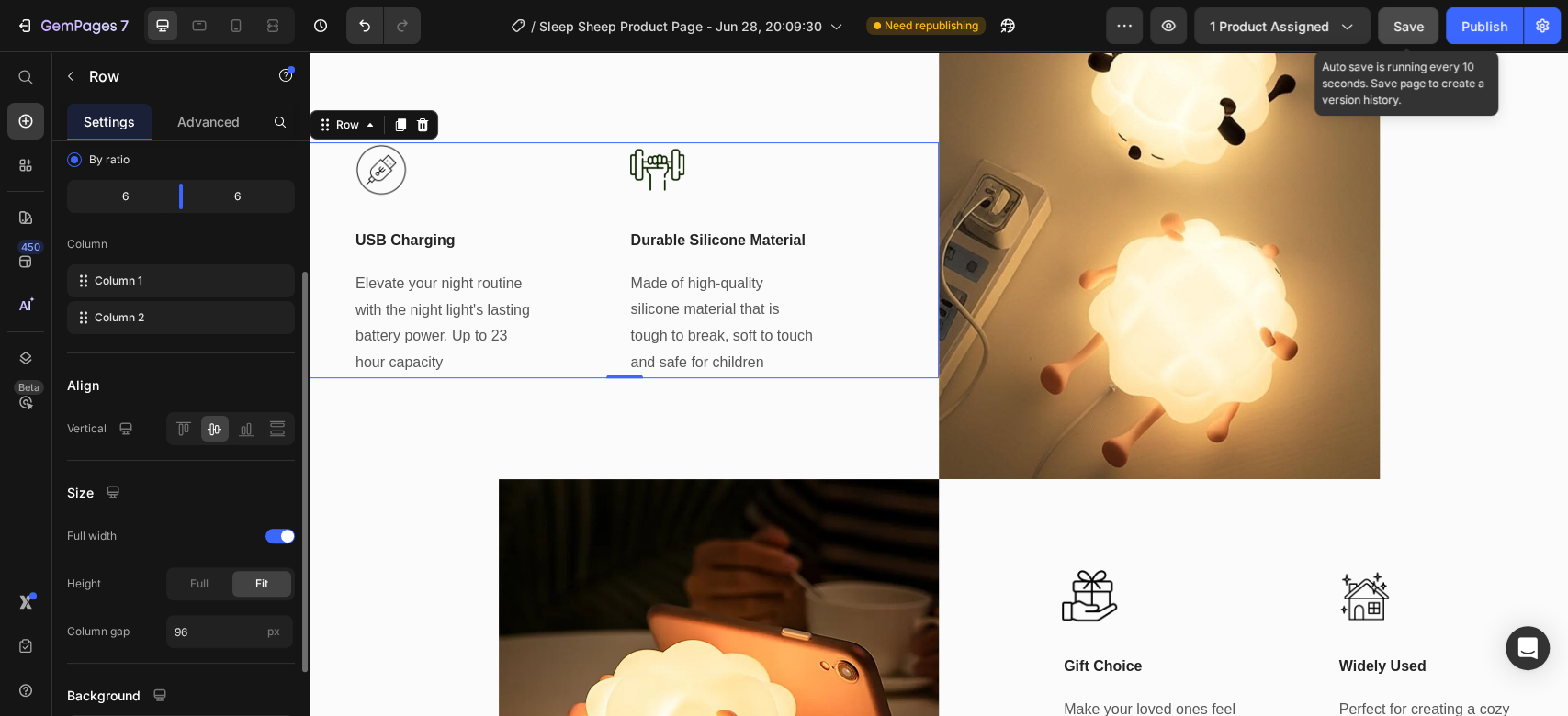scroll, scrollTop: 353, scrollLeft: 0, axis: vertical 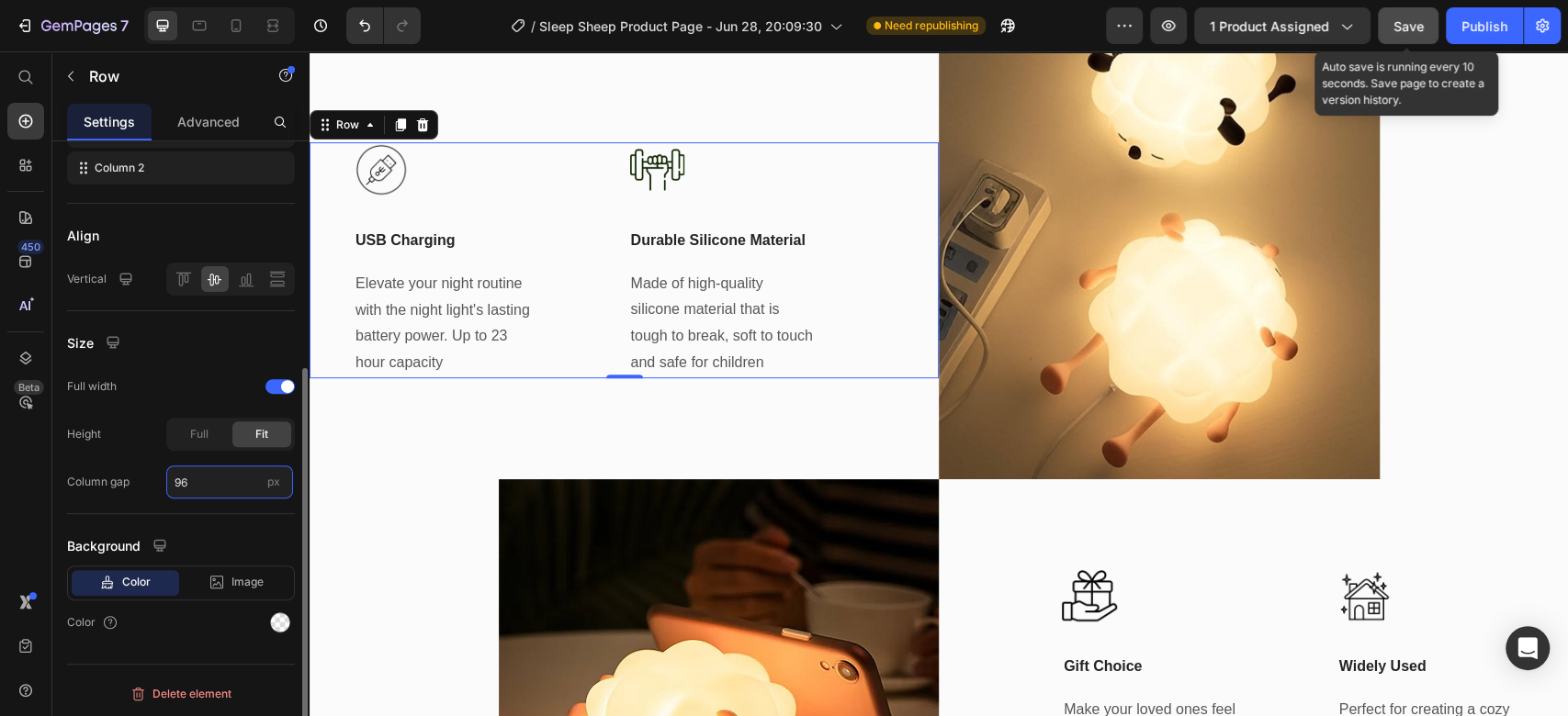 click on "96" at bounding box center [230, 482] 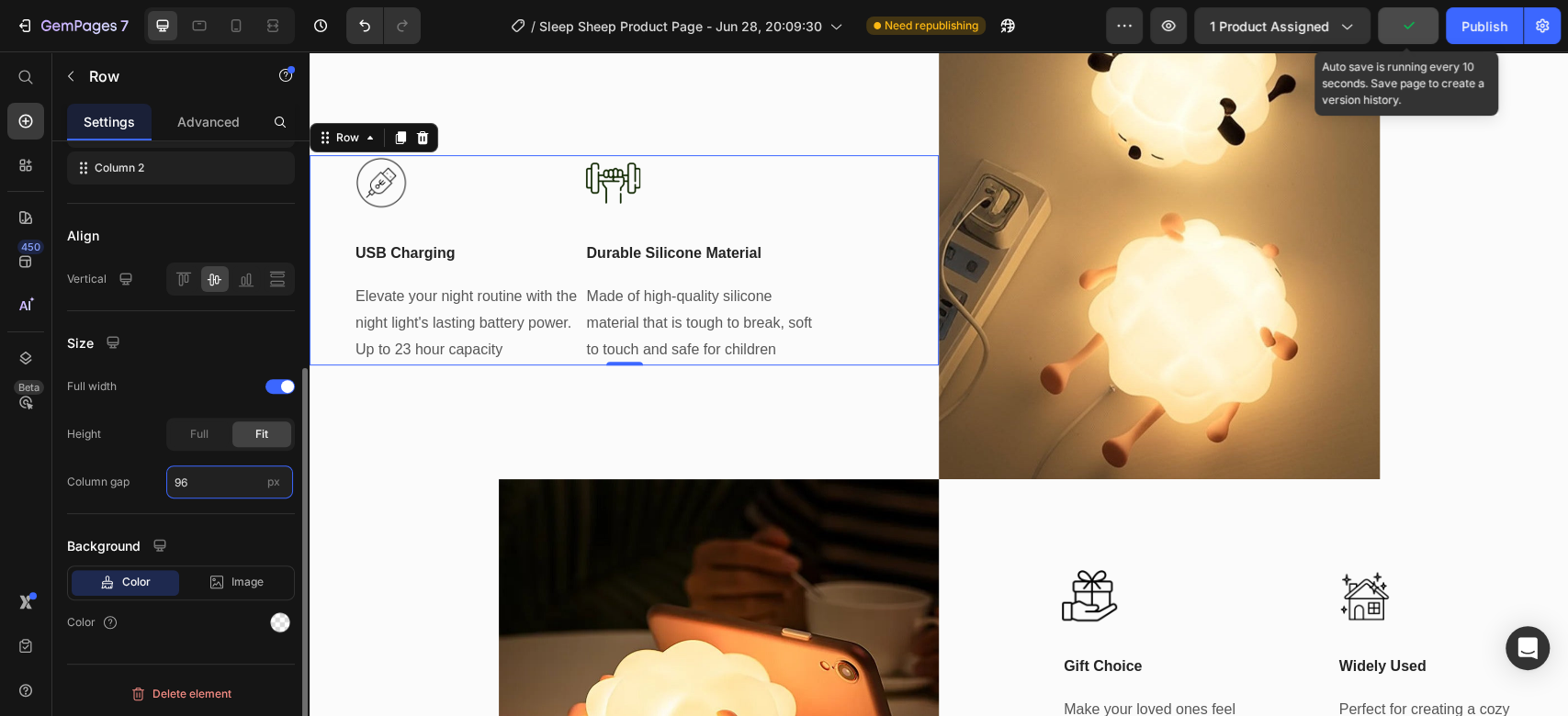 drag, startPoint x: 165, startPoint y: 487, endPoint x: 152, endPoint y: 487, distance: 13 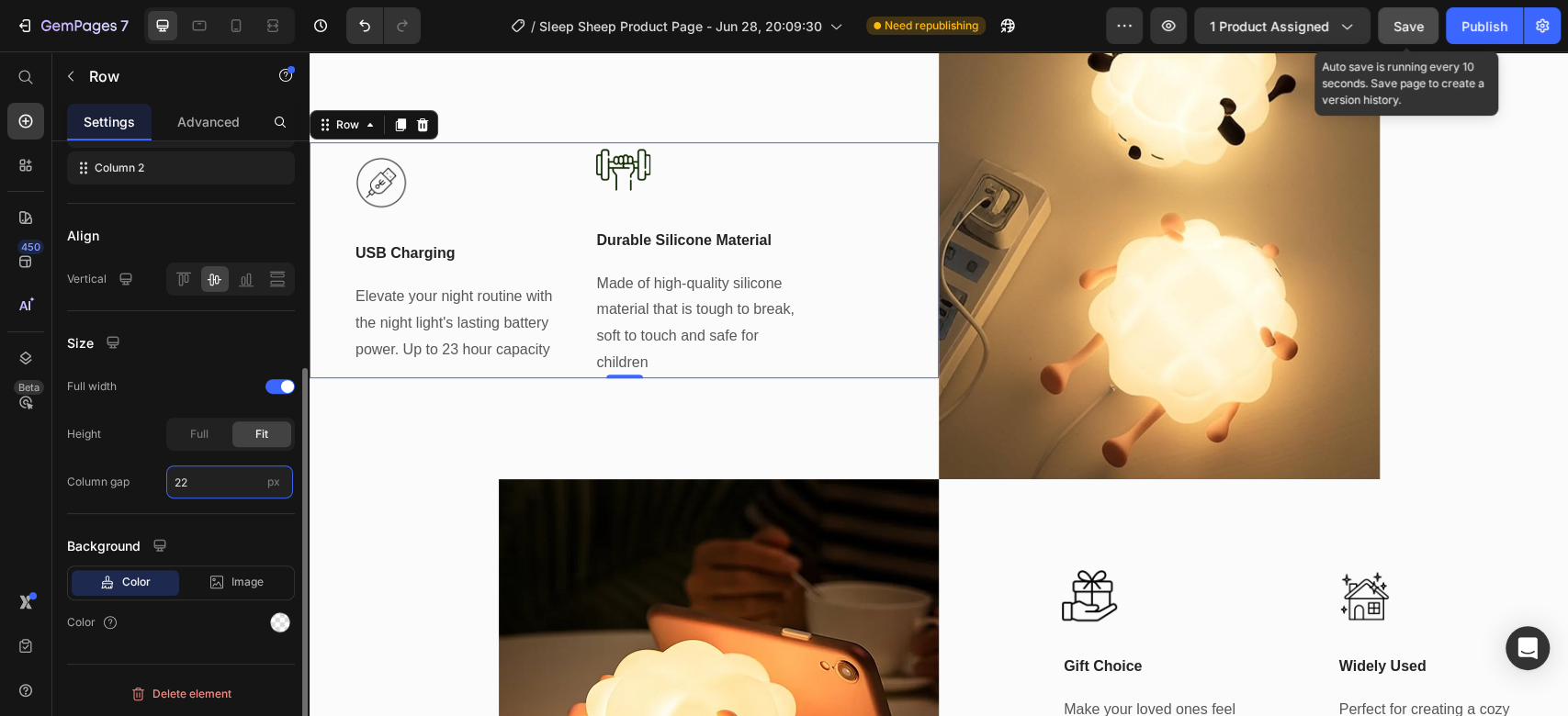 type on "22" 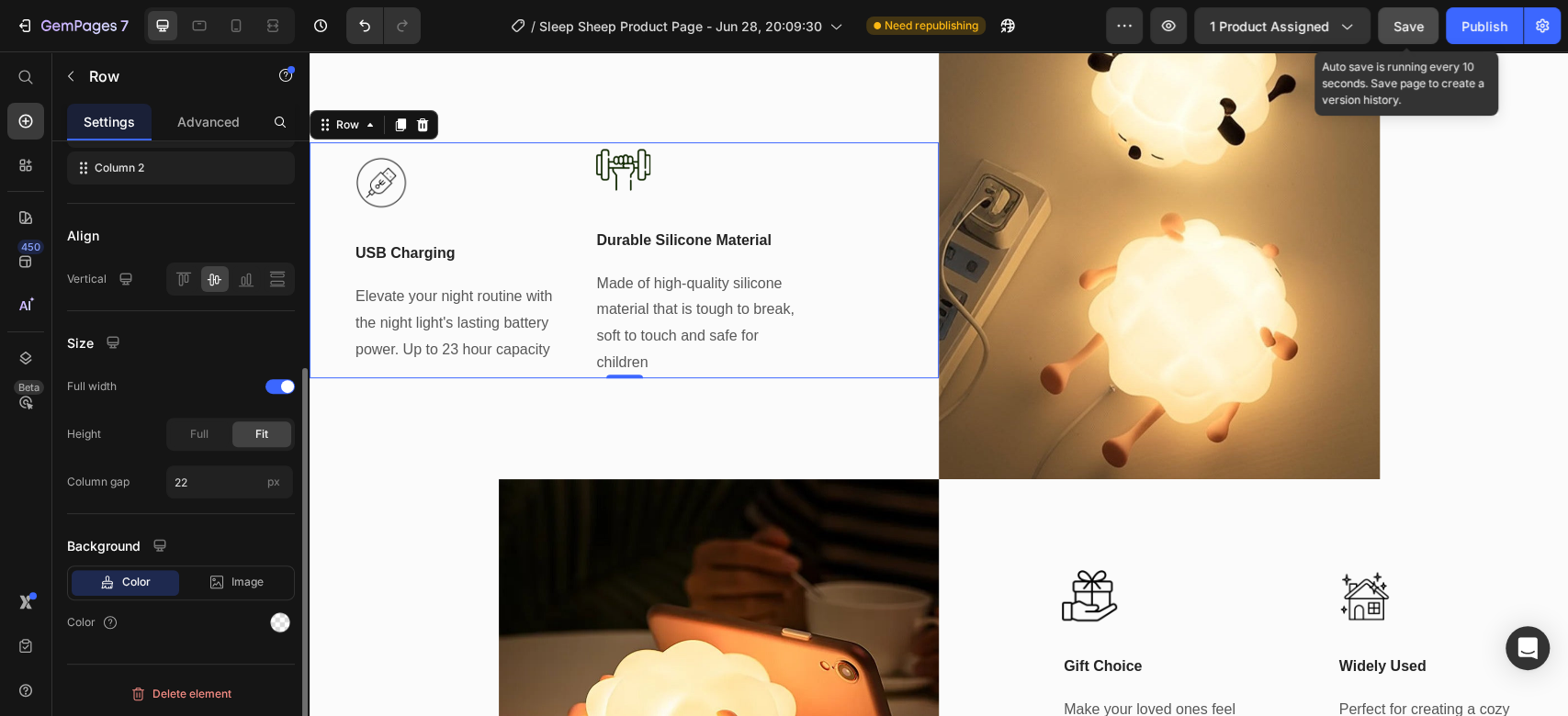 click on "Size Full width Height Full Fit Column gap 22 px" 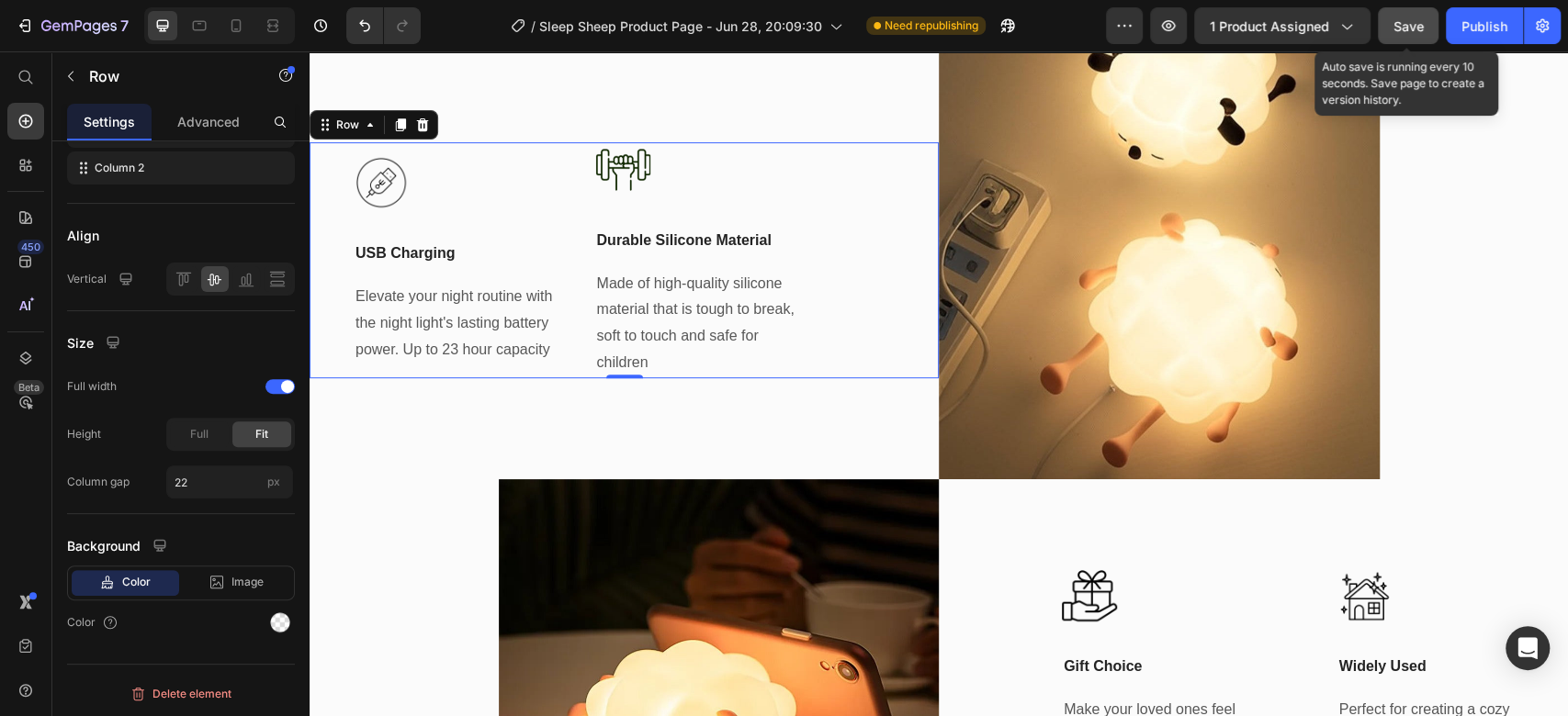 click on "Image USB Charging Text Block Elevate your night routine with the night light's lasting battery power. Up to 23 hour capacity Text block                Title Line" at bounding box center (464, 260) 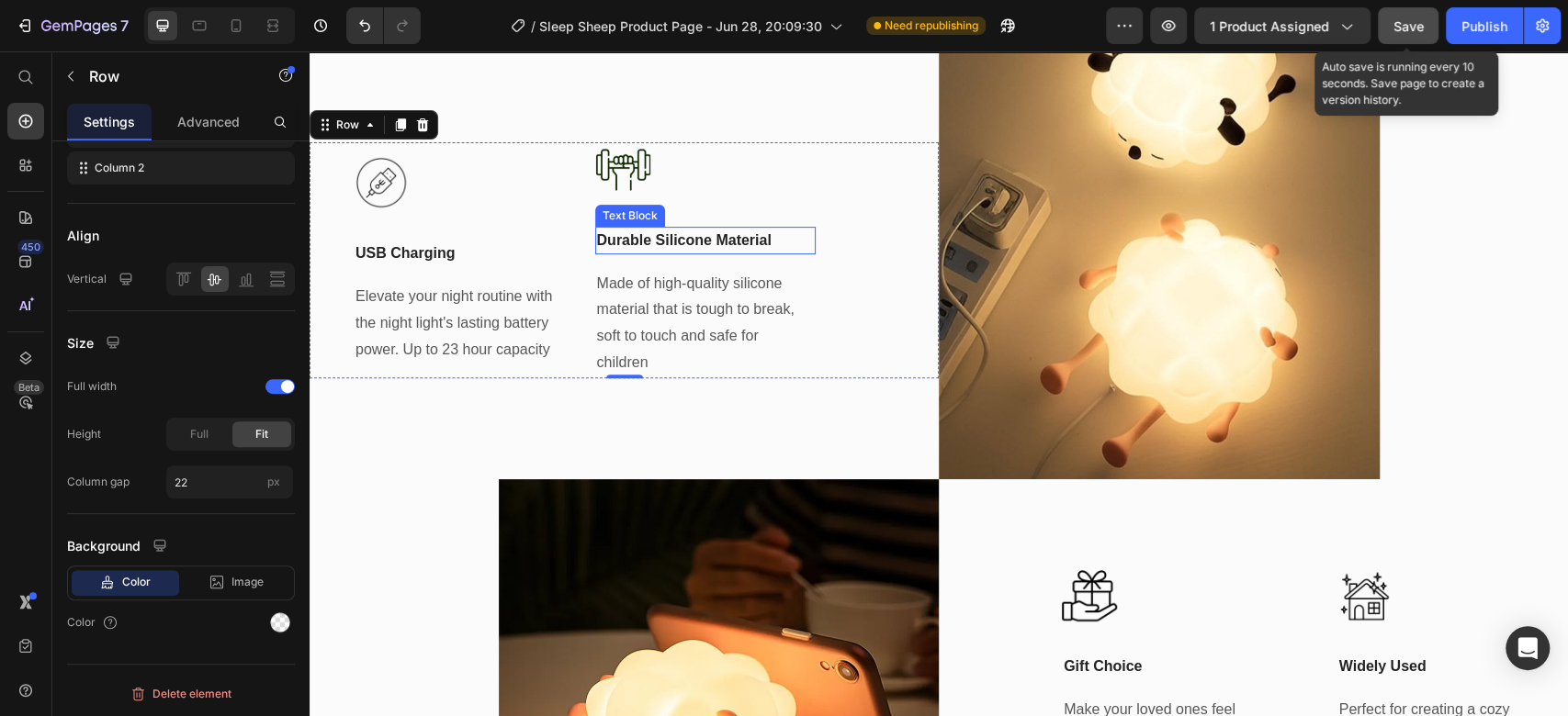 click on "Image USB Charging Text Block Elevate your night routine with the night light's lasting battery power. Up to 23 hour capacity Text block                Title Line Image Durable Silicone Material Text Block Made of high-quality silicone material that is tough to break, soft to touch and safe for children Text block Row   0" at bounding box center [624, 260] 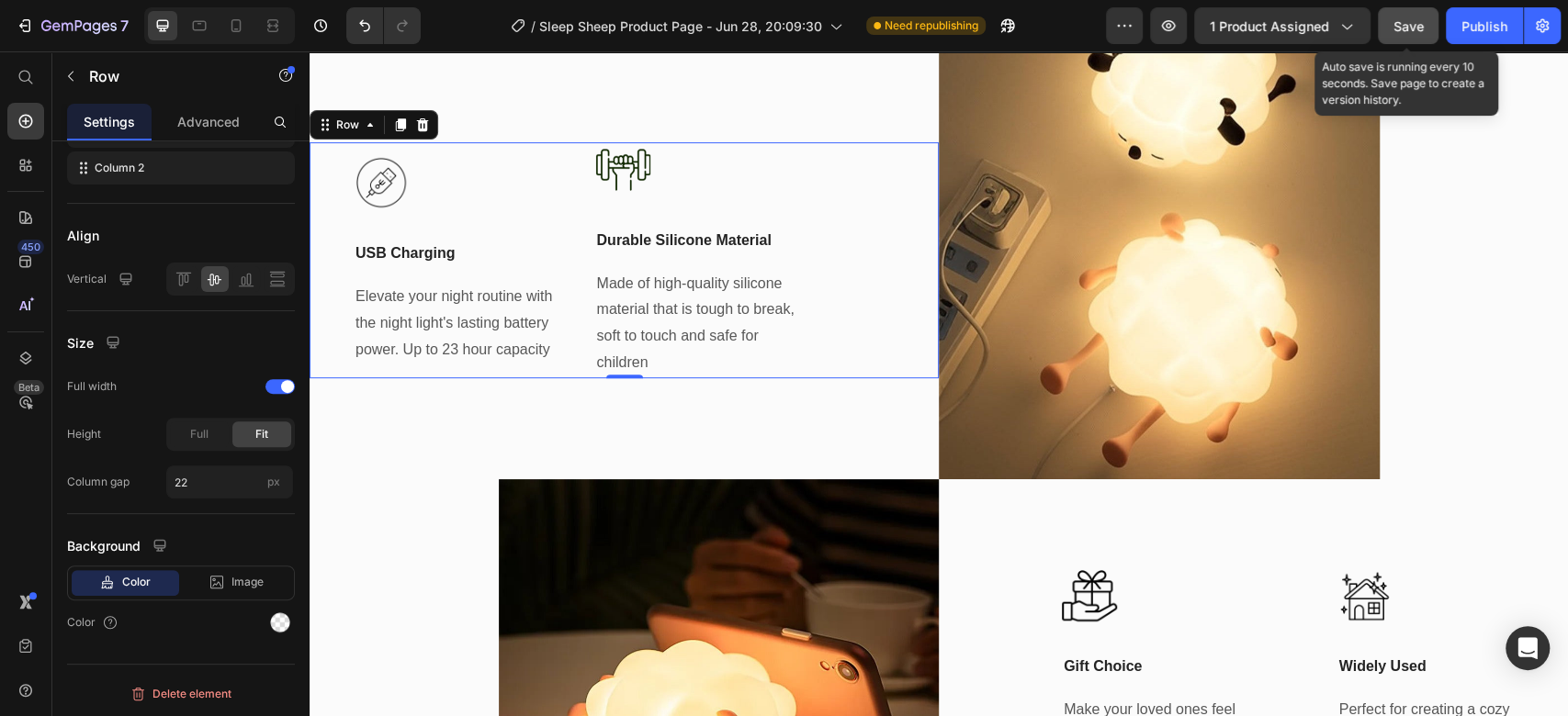 click on "Made of high-quality silicone material that is tough to break, soft to touch and safe for children" at bounding box center (695, 322) 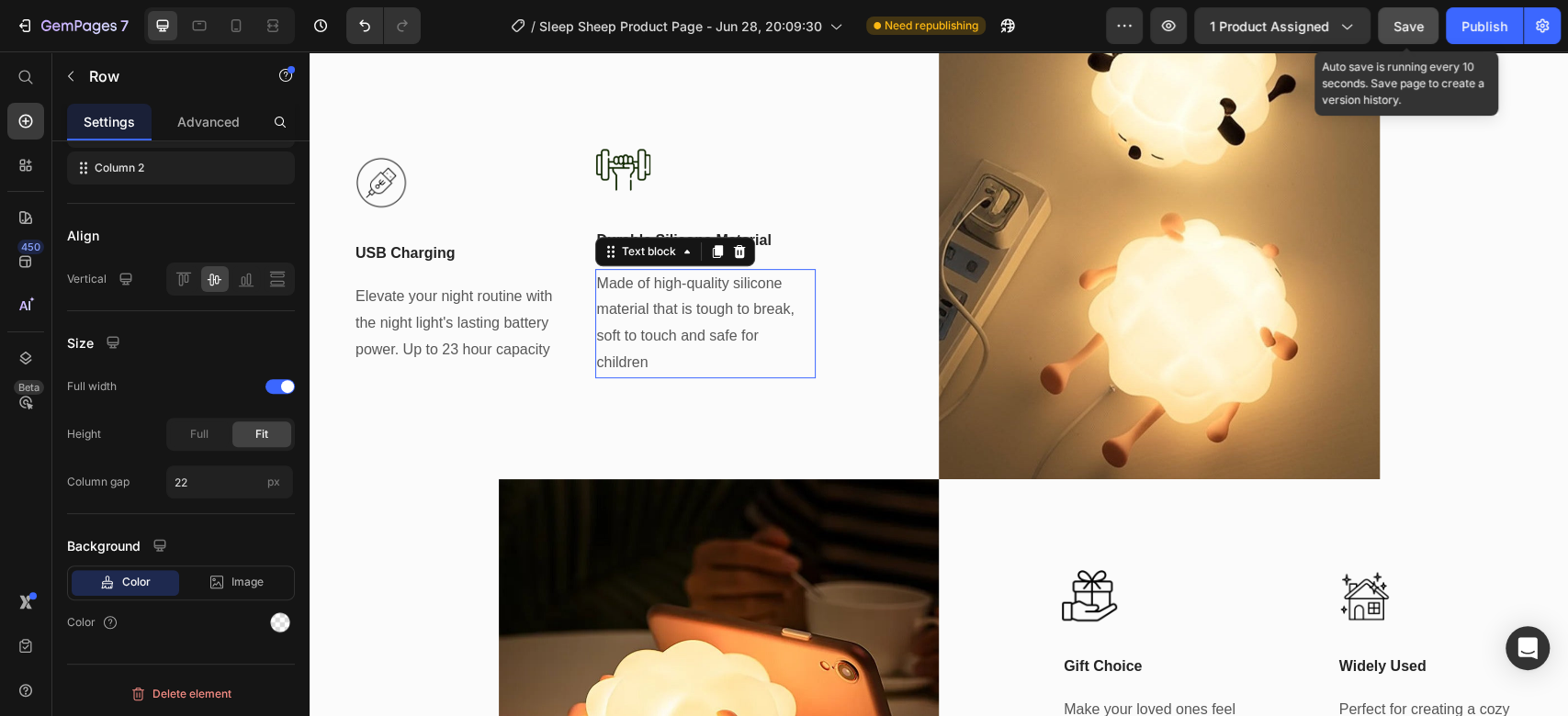 scroll, scrollTop: 0, scrollLeft: 0, axis: both 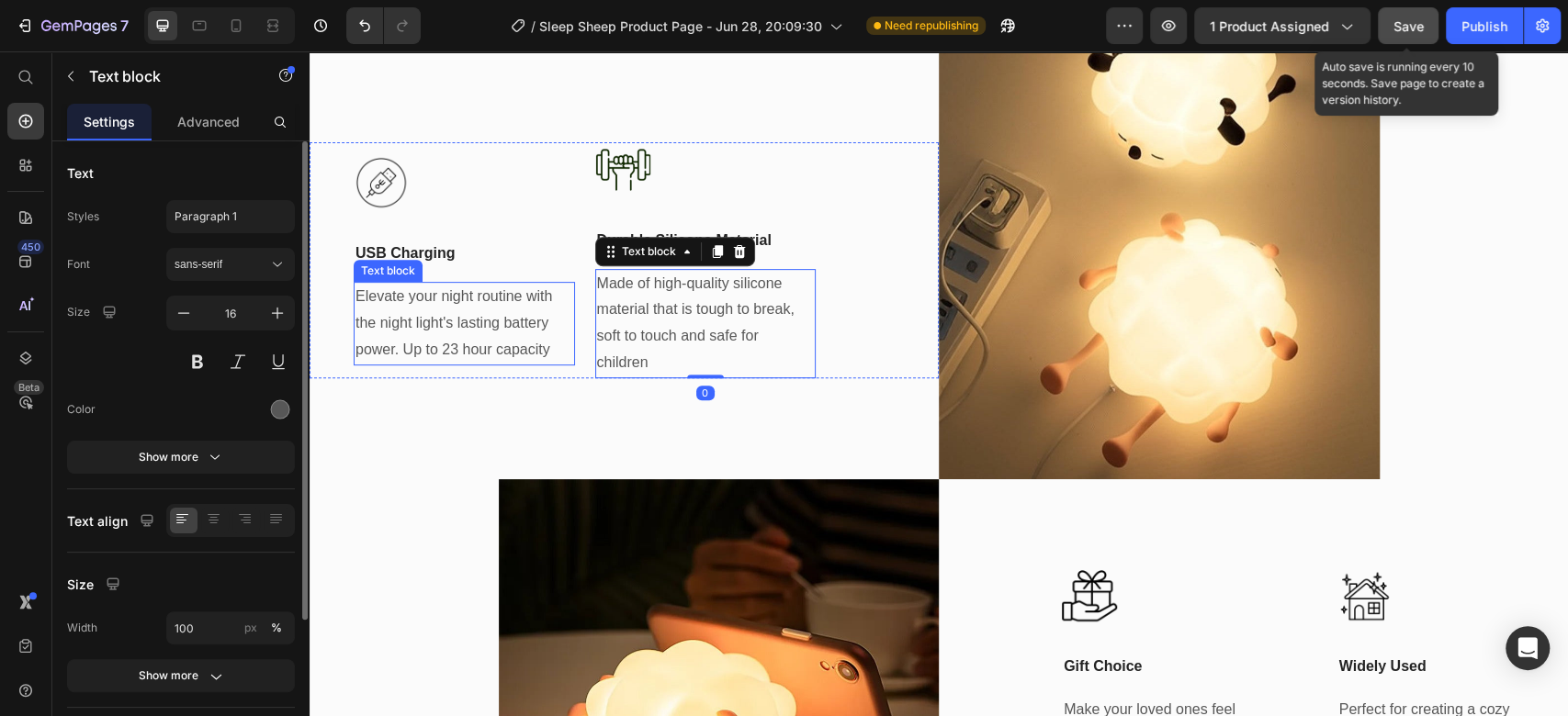 click on "Elevate your night routine with the night light's lasting battery power. Up to 23 hour capacity" at bounding box center (454, 322) 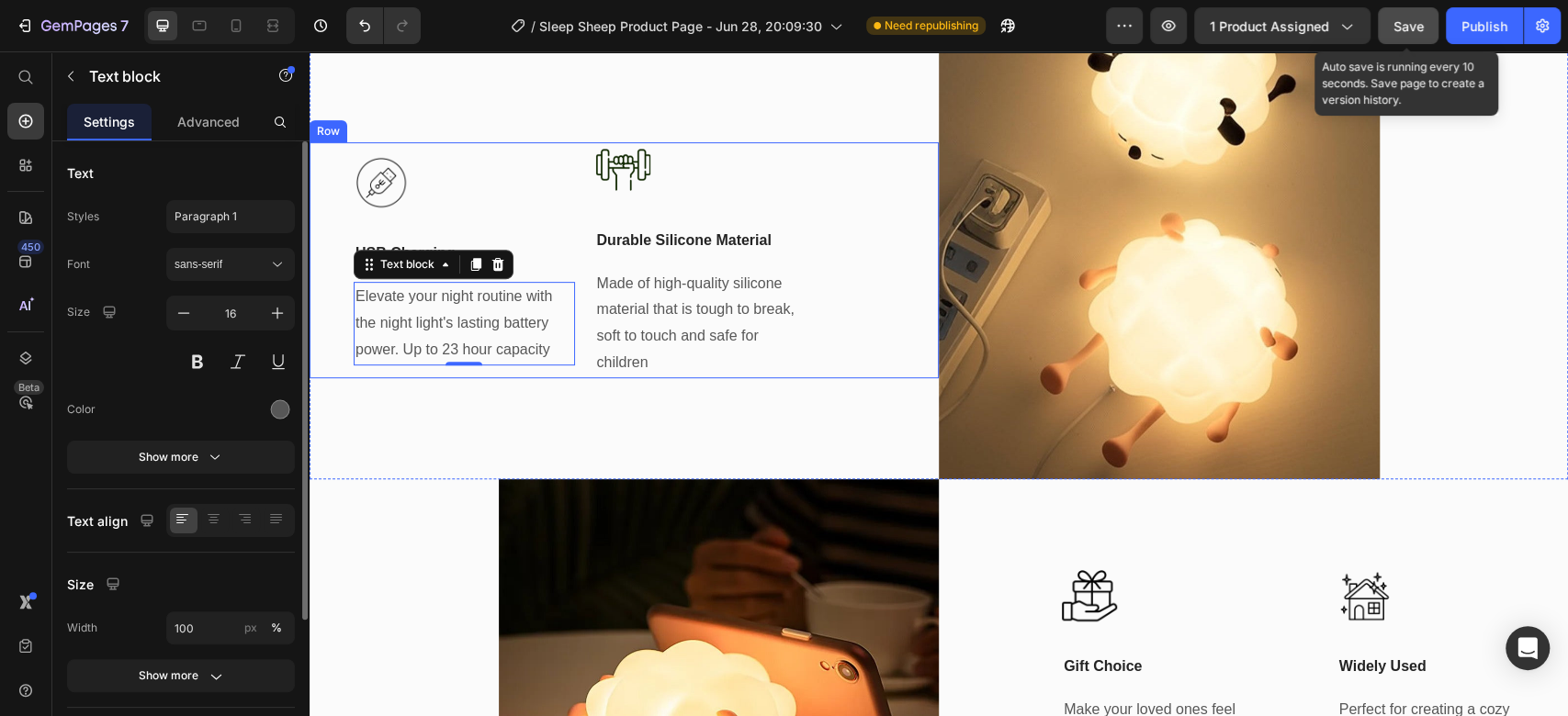 click on "Image USB Charging Text Block Elevate your night routine with the night light's lasting battery power. Up to 23 hour capacity Text block   0                Title Line" at bounding box center [464, 260] 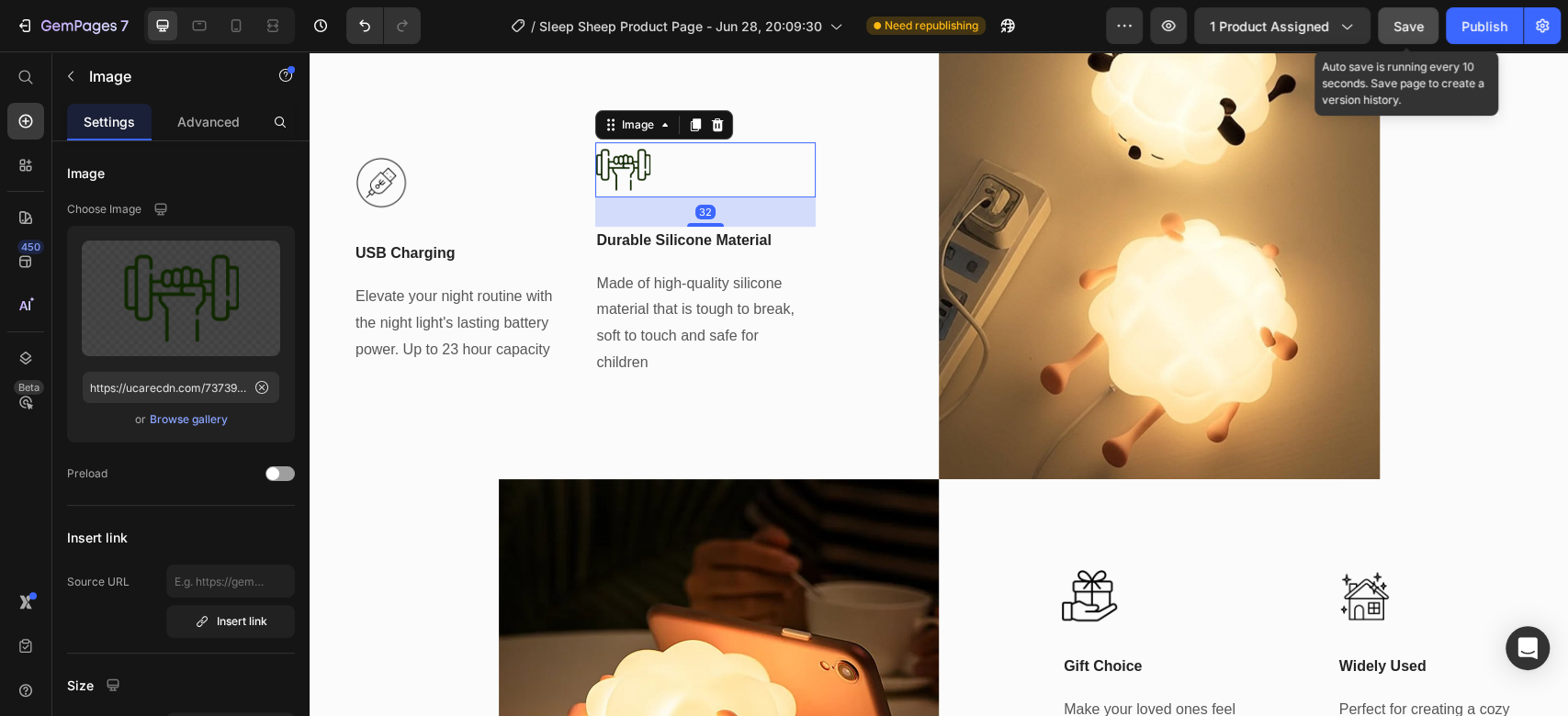 click at bounding box center [705, 170] 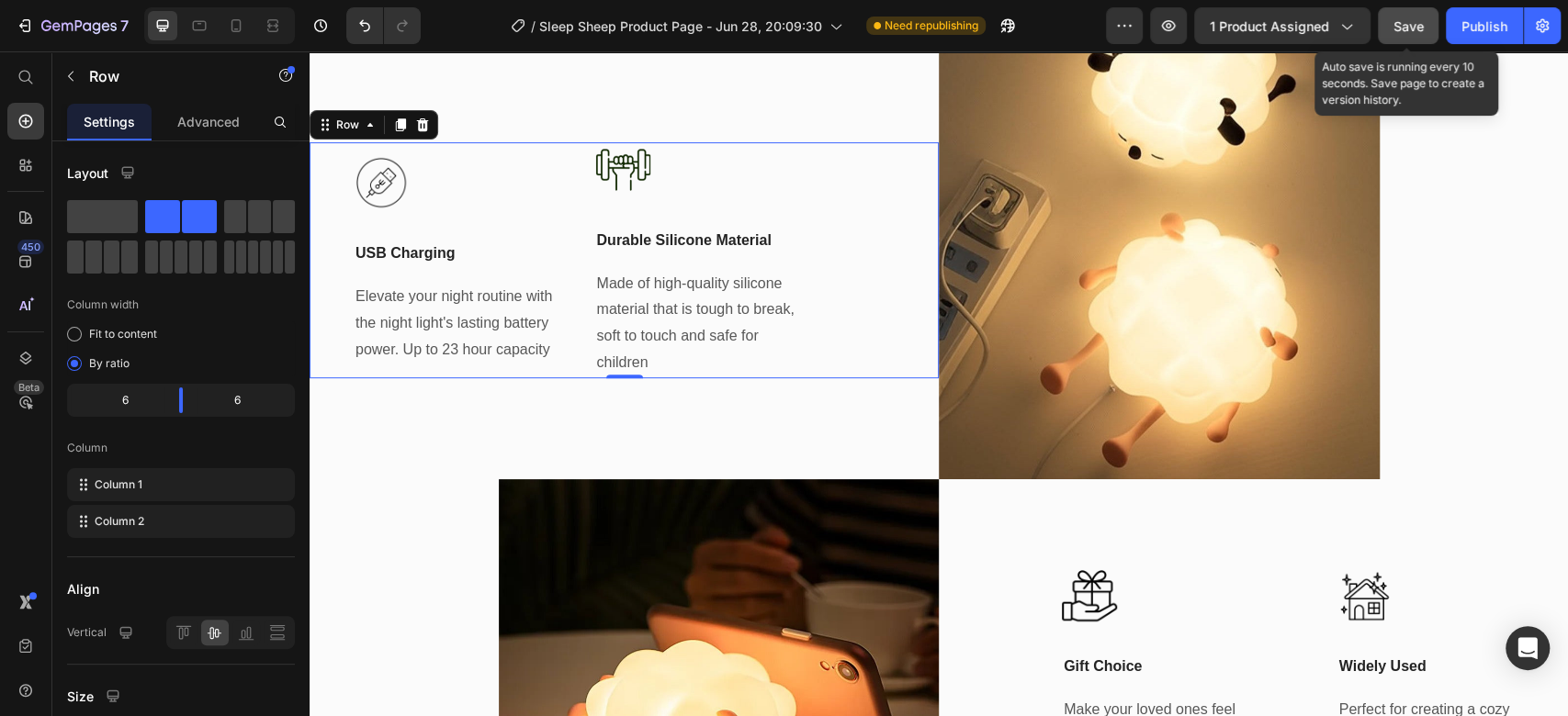 click on "Image USB Charging Text Block Elevate your night routine with the night light's lasting battery power. Up to 23 hour capacity Text block                Title Line Image Durable Silicone Material Text Block Made of high-quality silicone material that is tough to break, soft to touch and safe for children Text block Row   0" at bounding box center [624, 260] 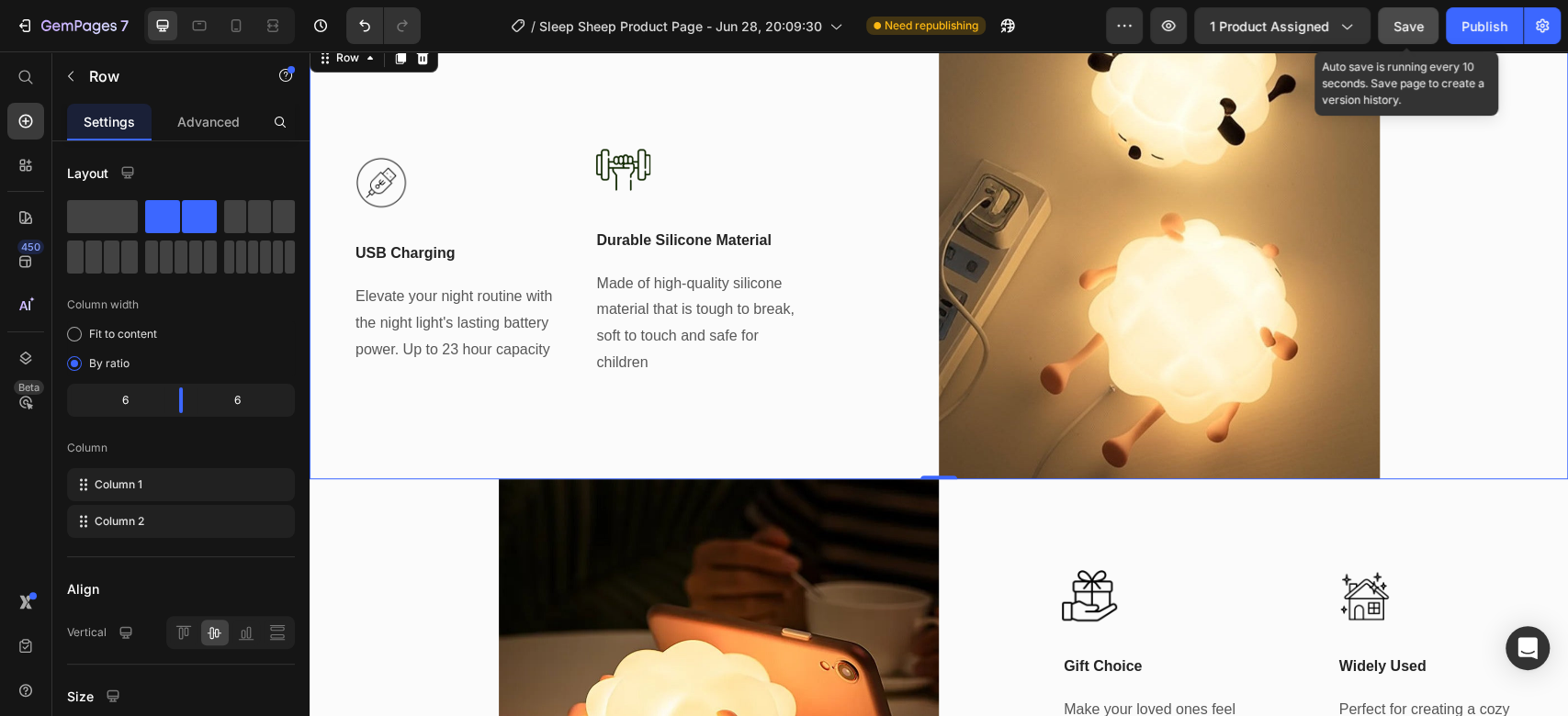 click on "Image USB Charging Text Block Elevate your night routine with the night light's lasting battery power. Up to 23 hour capacity Text block                Title Line Image Durable Silicone Material Text Block Made of high-quality silicone material that is tough to break, soft to touch and safe for children Text block Row                Title Line" at bounding box center (624, 260) 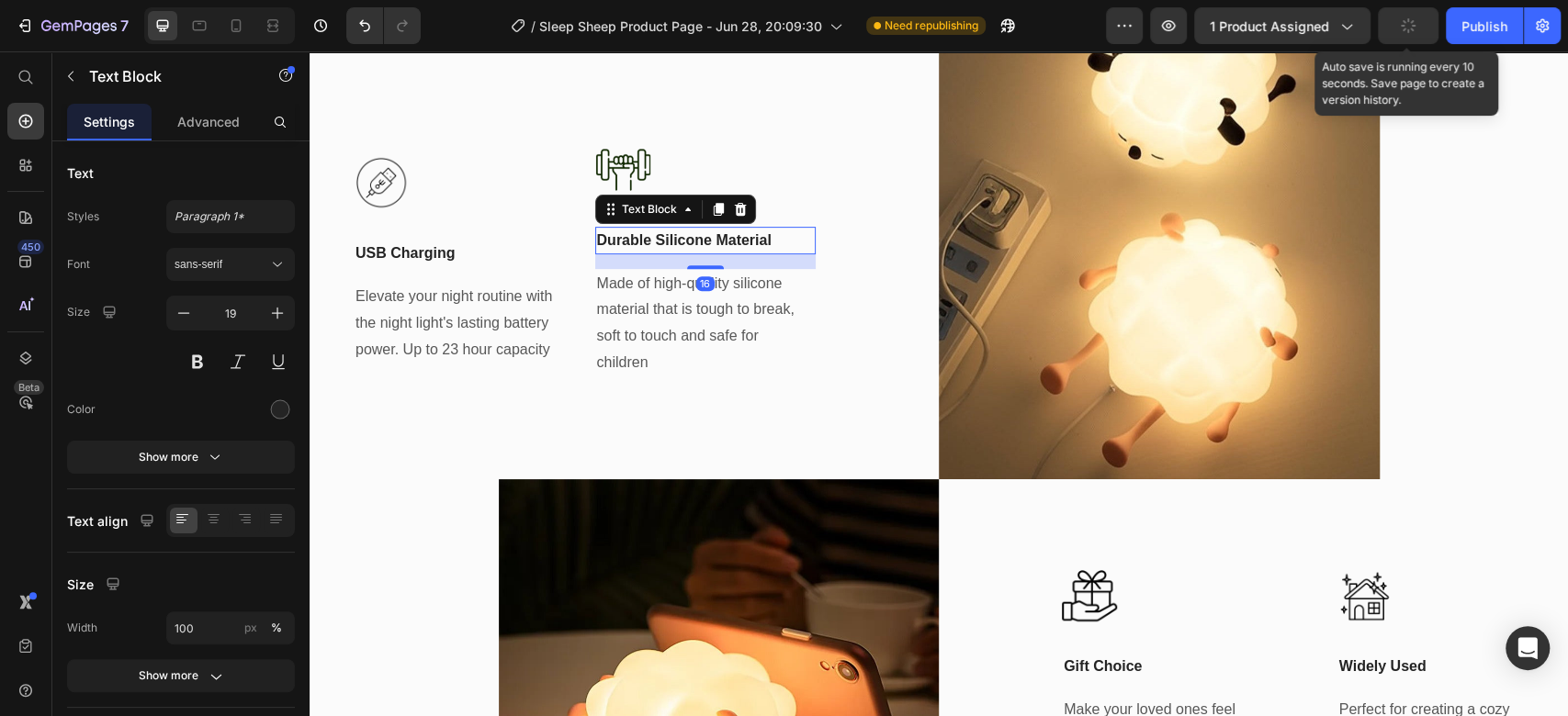 click on "Durable Silicone Material" at bounding box center [684, 240] 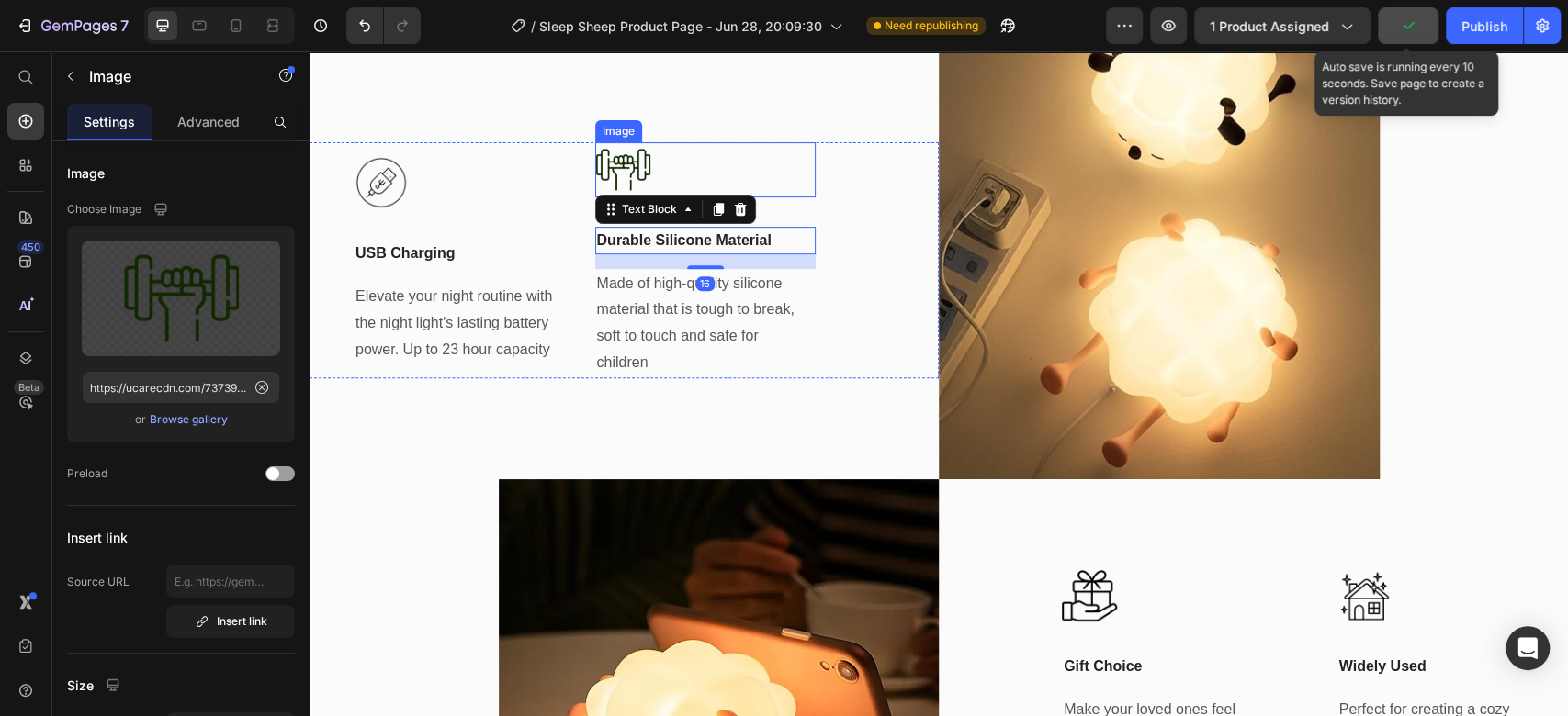 click at bounding box center (705, 170) 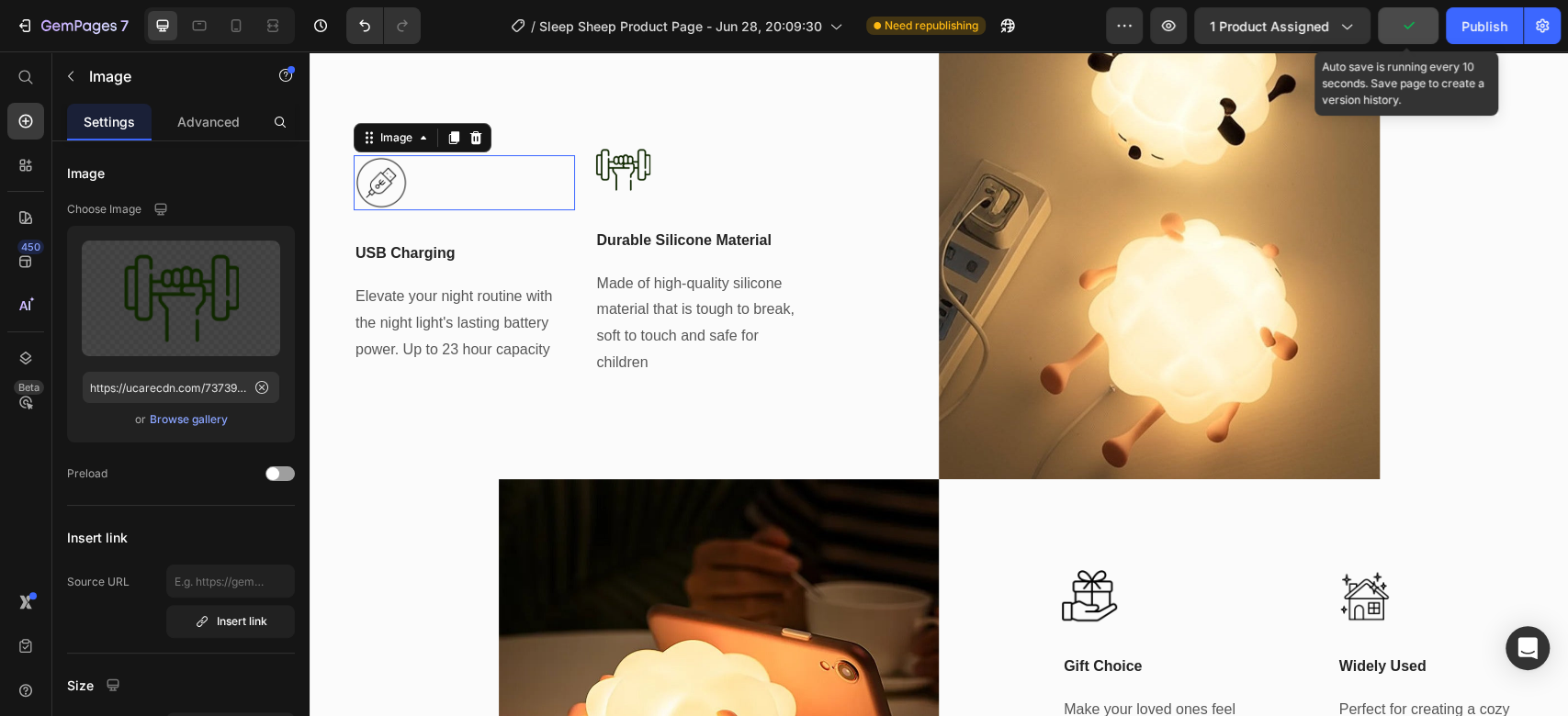 click at bounding box center [464, 183] 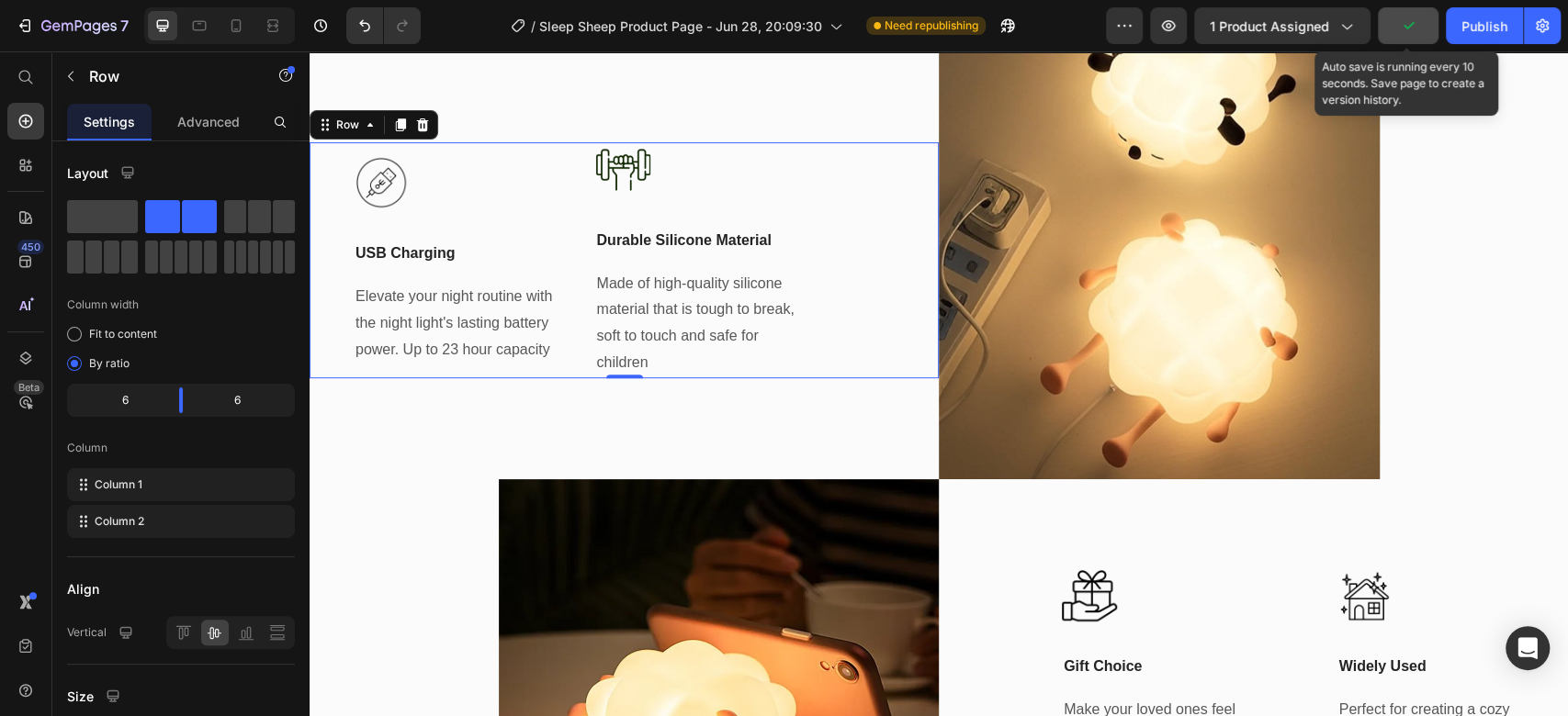 click on "Image USB Charging Text Block Elevate your night routine with the night light's lasting battery power. Up to 23 hour capacity Text block                Title Line Image Durable Silicone Material Text Block Made of high-quality silicone material that is tough to break, soft to touch and safe for children Text block Row   0" at bounding box center [624, 260] 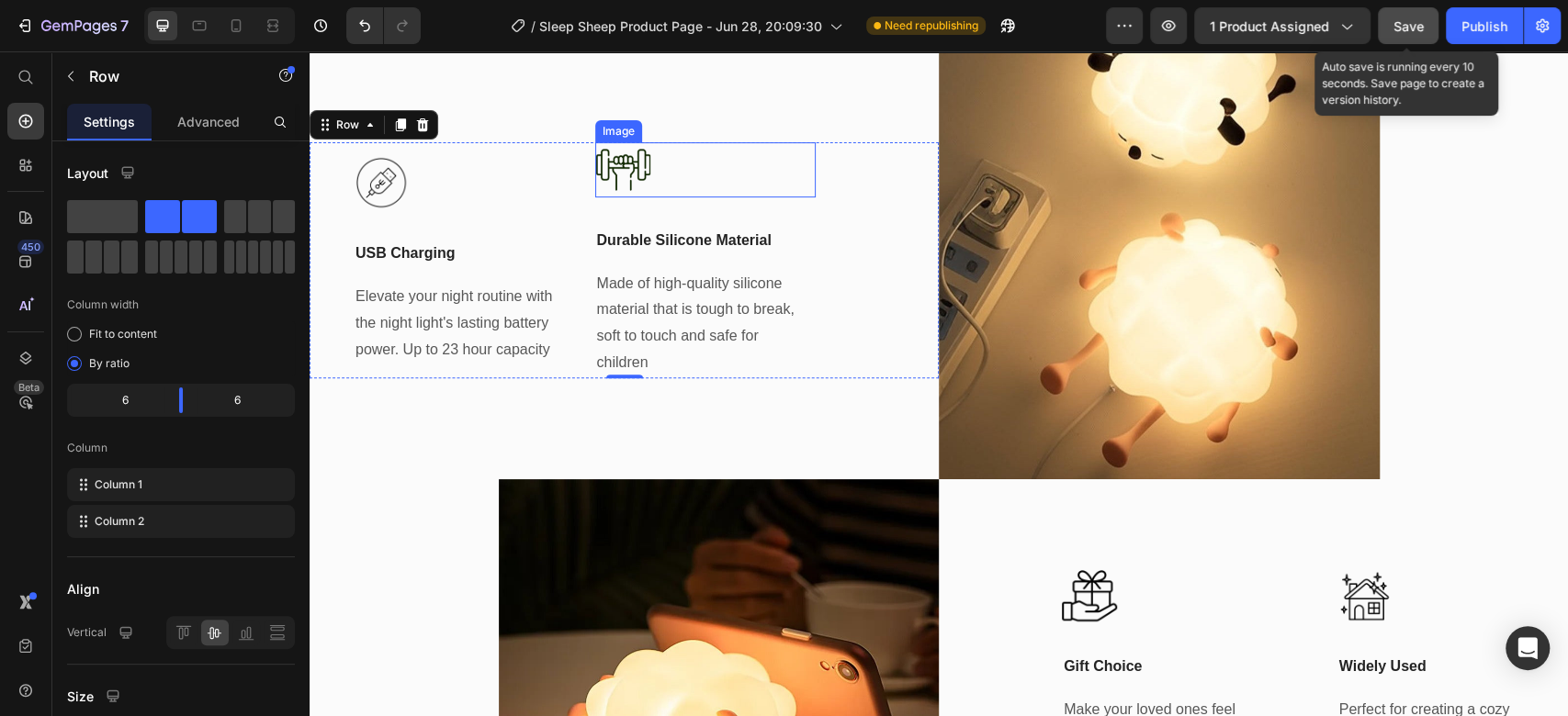 click at bounding box center (705, 170) 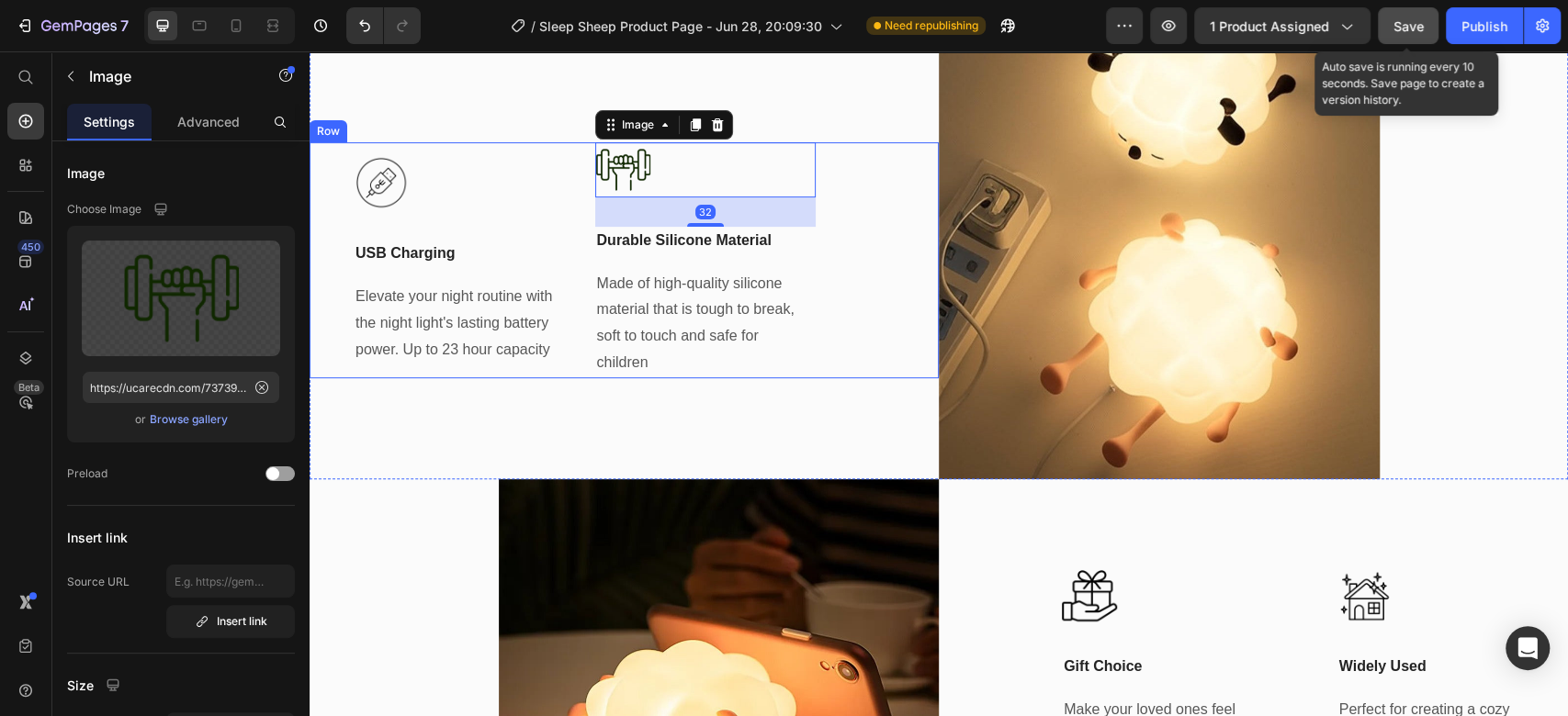 click on "32" at bounding box center [705, 212] 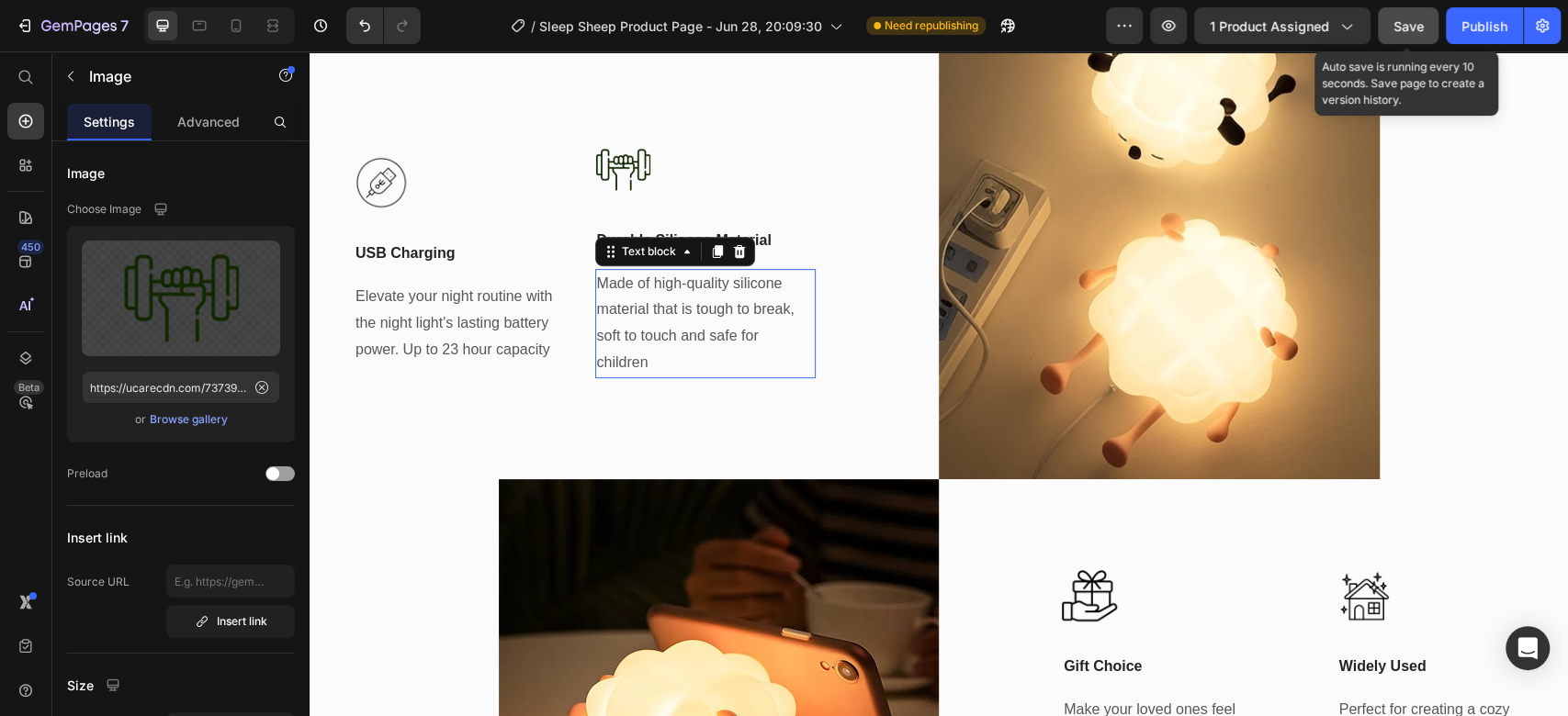 click on "Made of high-quality silicone material that is tough to break, soft to touch and safe for children" at bounding box center (705, 323) 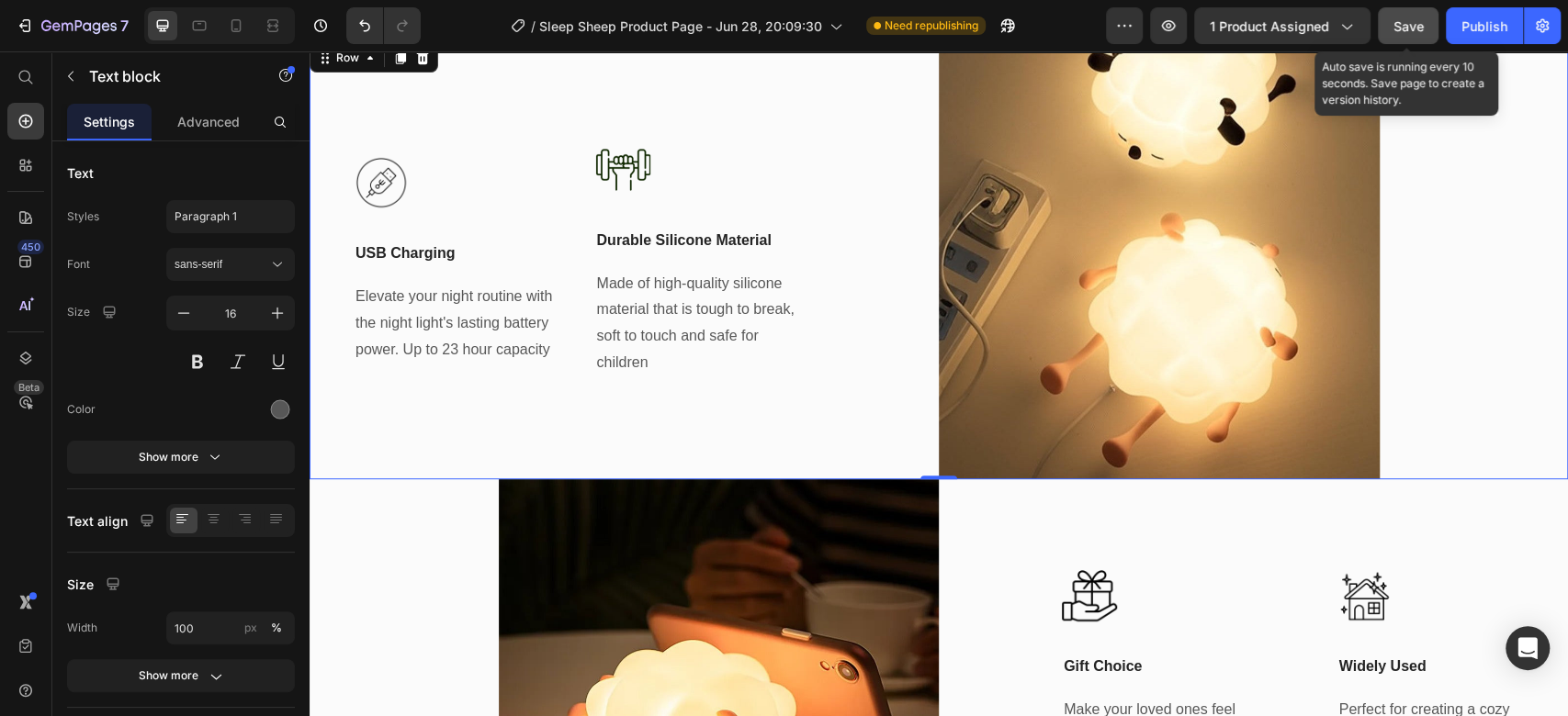 click on "Image USB Charging Text Block Elevate your night routine with the night light's lasting battery power. Up to 23 hour capacity Text block                Title Line Image Durable Silicone Material Text Block Made of high-quality silicone material that is tough to break, soft to touch and safe for children Text block Row                Title Line" at bounding box center [624, 260] 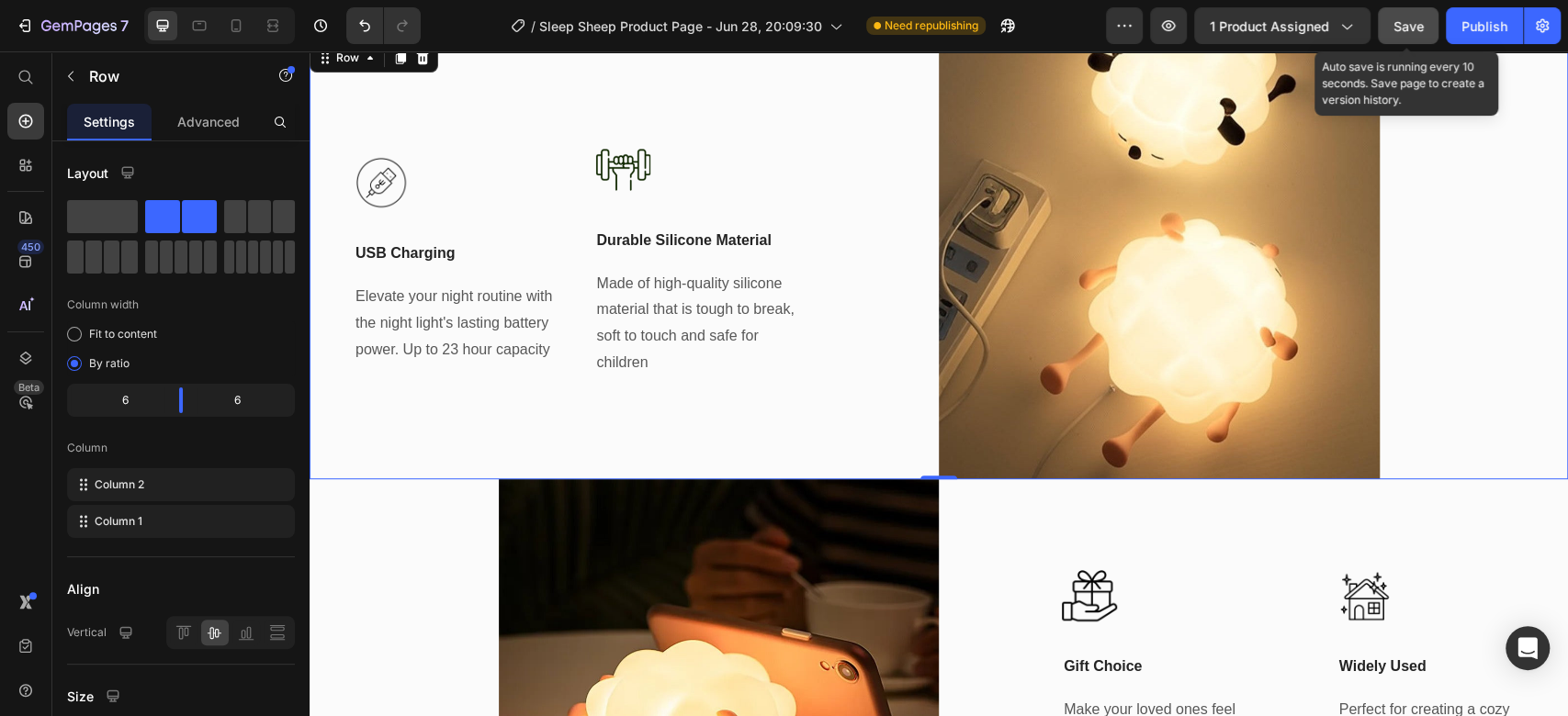 click on "Made of high-quality silicone material that is tough to break, soft to touch and safe for children" at bounding box center (705, 323) 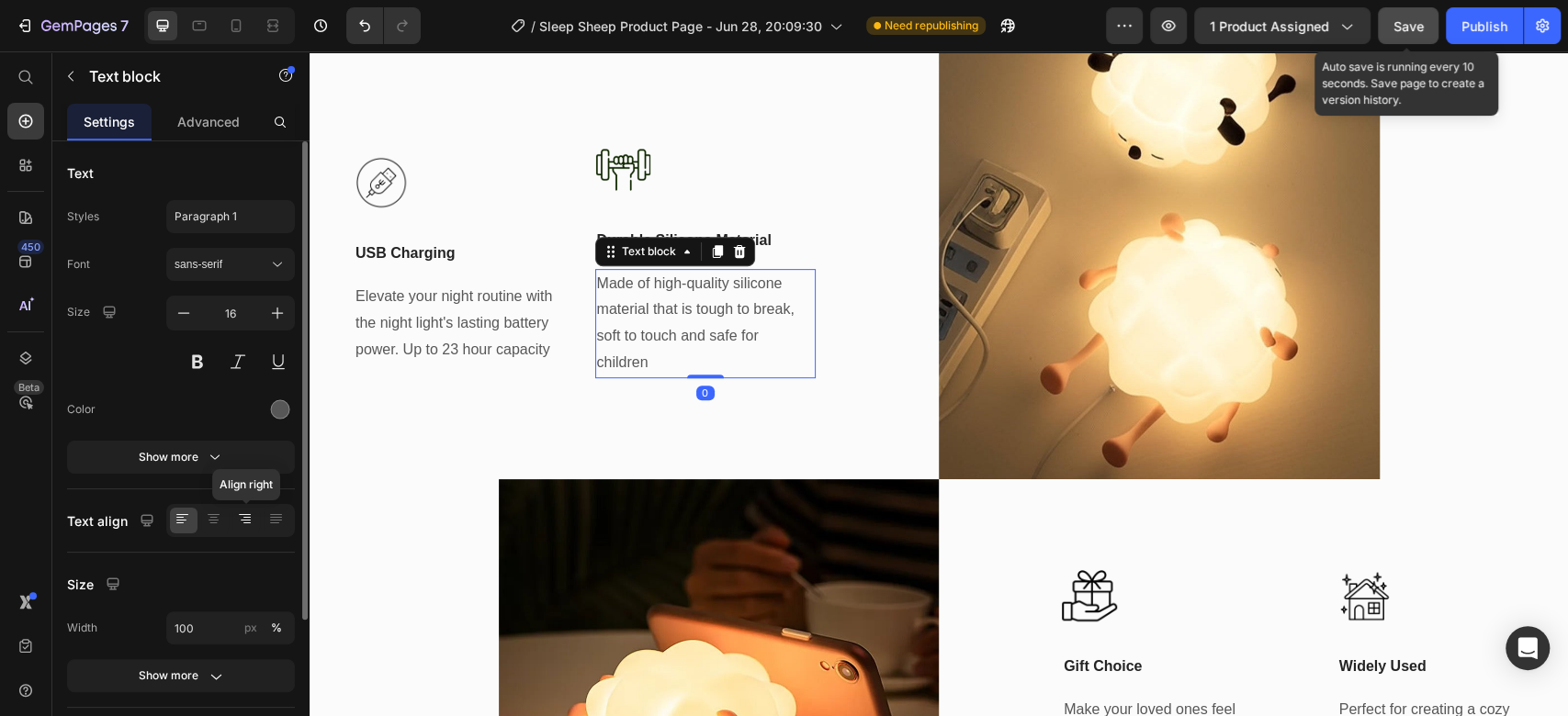 click 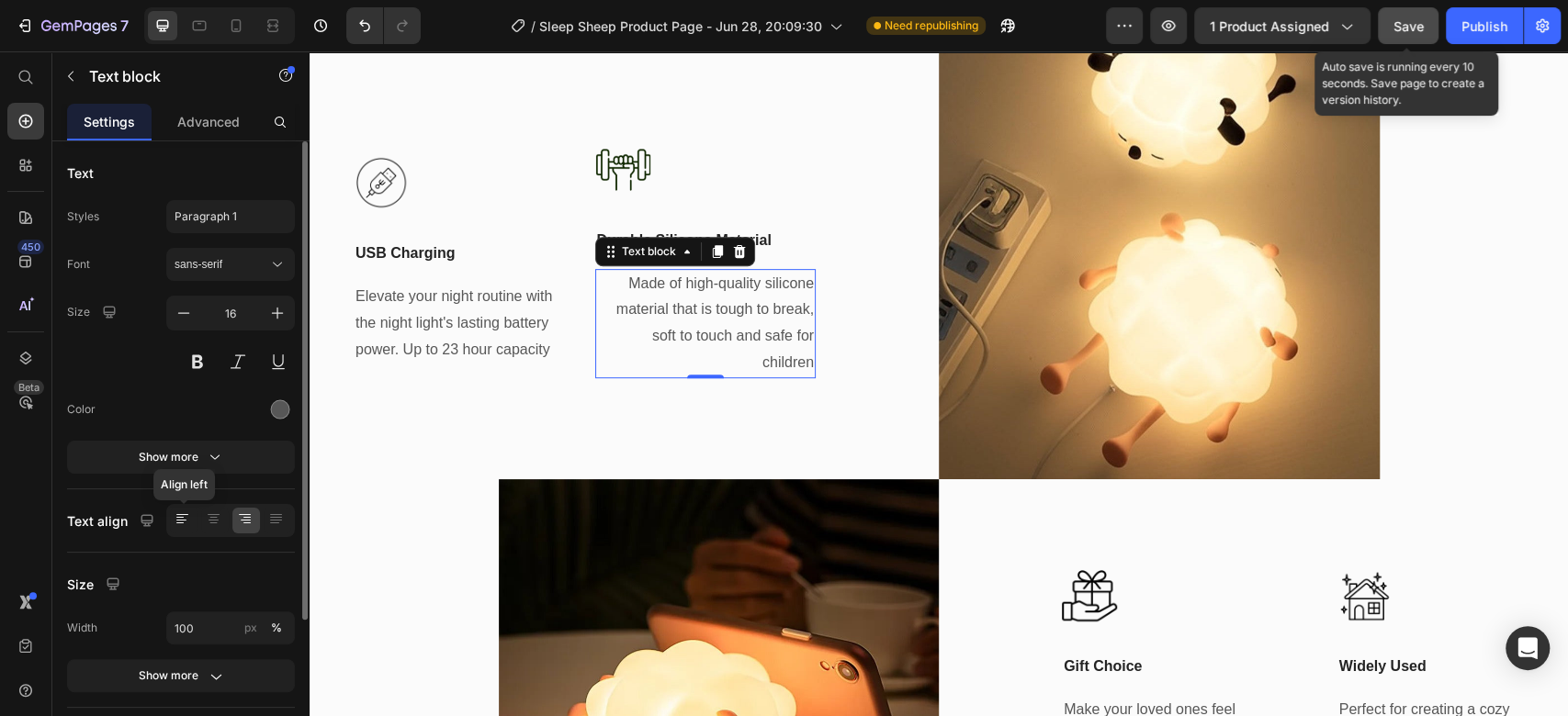 click 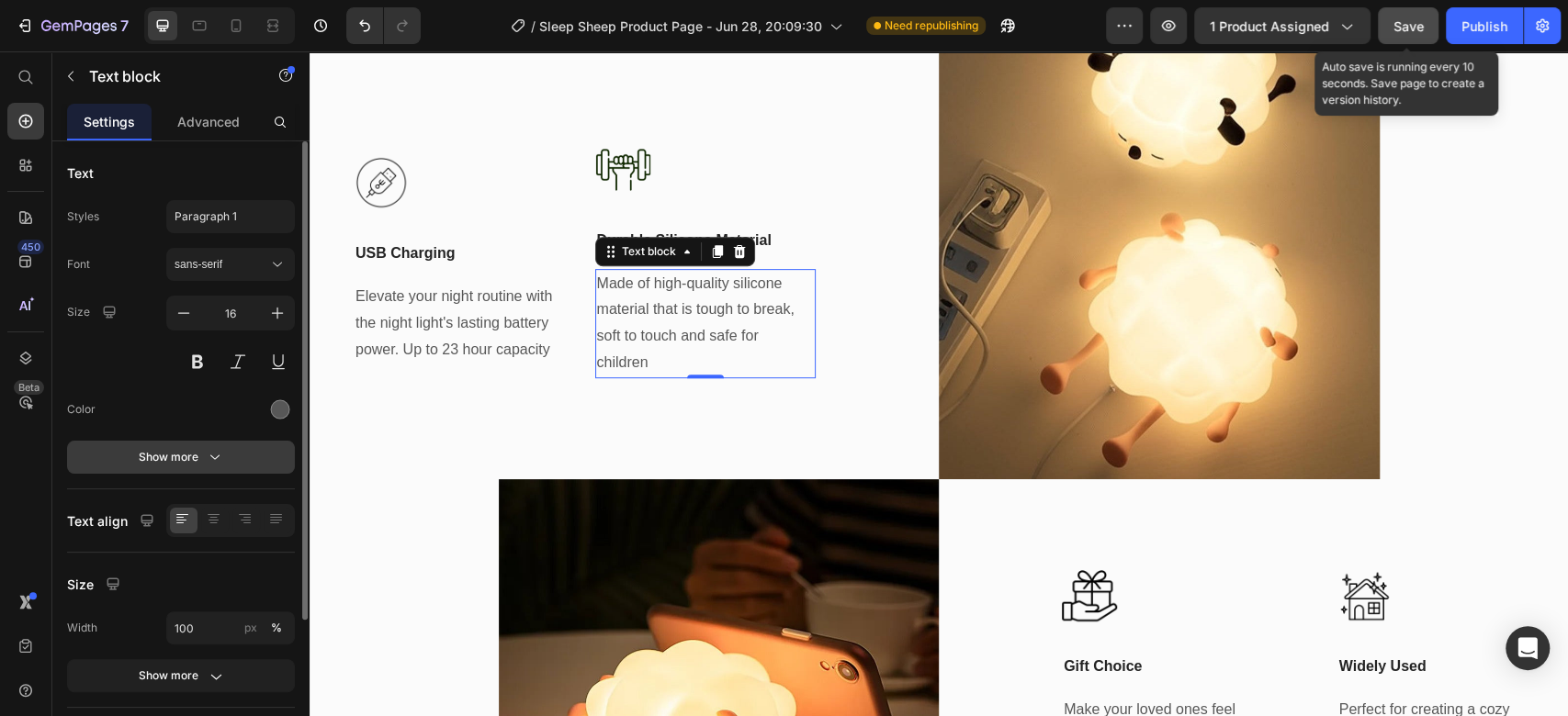 click on "Show more" at bounding box center [181, 457] 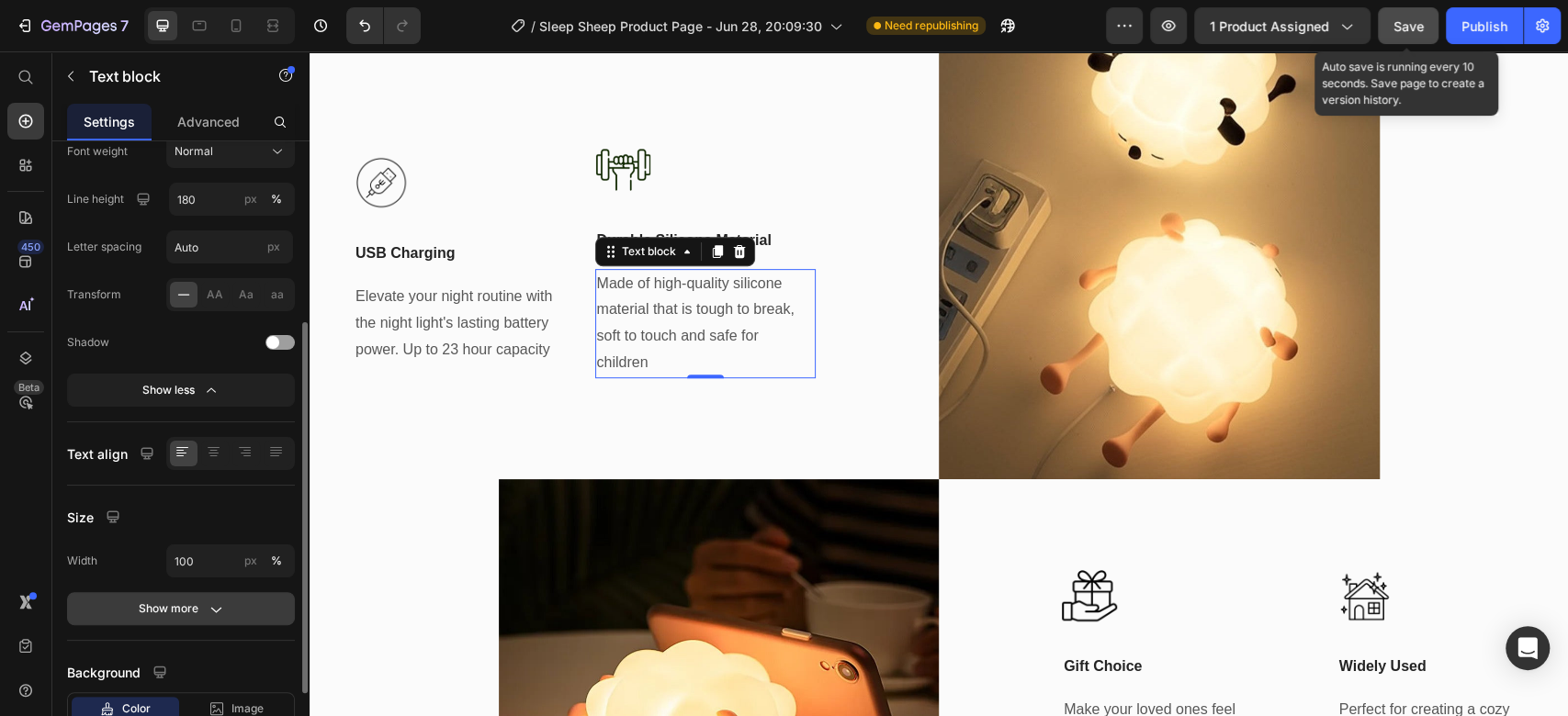 scroll, scrollTop: 408, scrollLeft: 0, axis: vertical 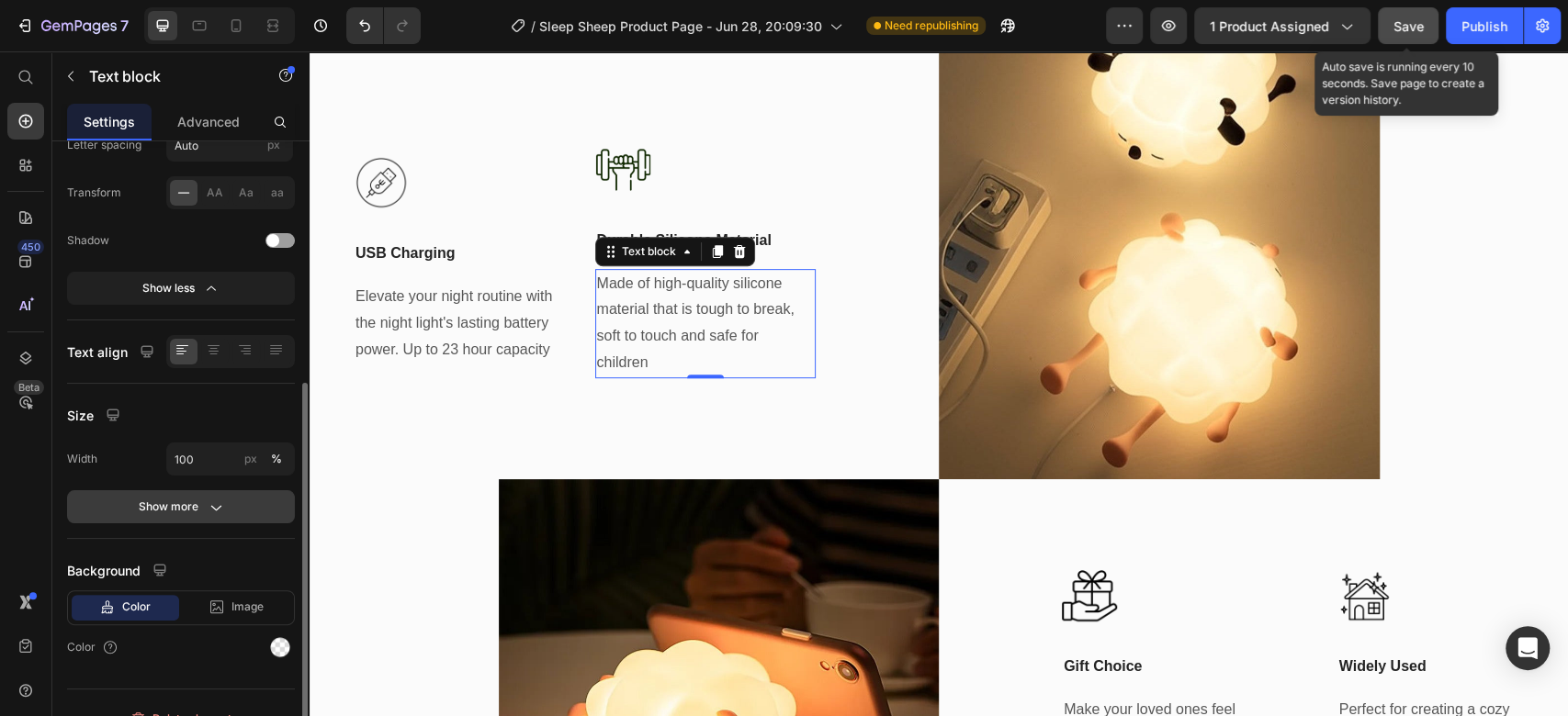 click 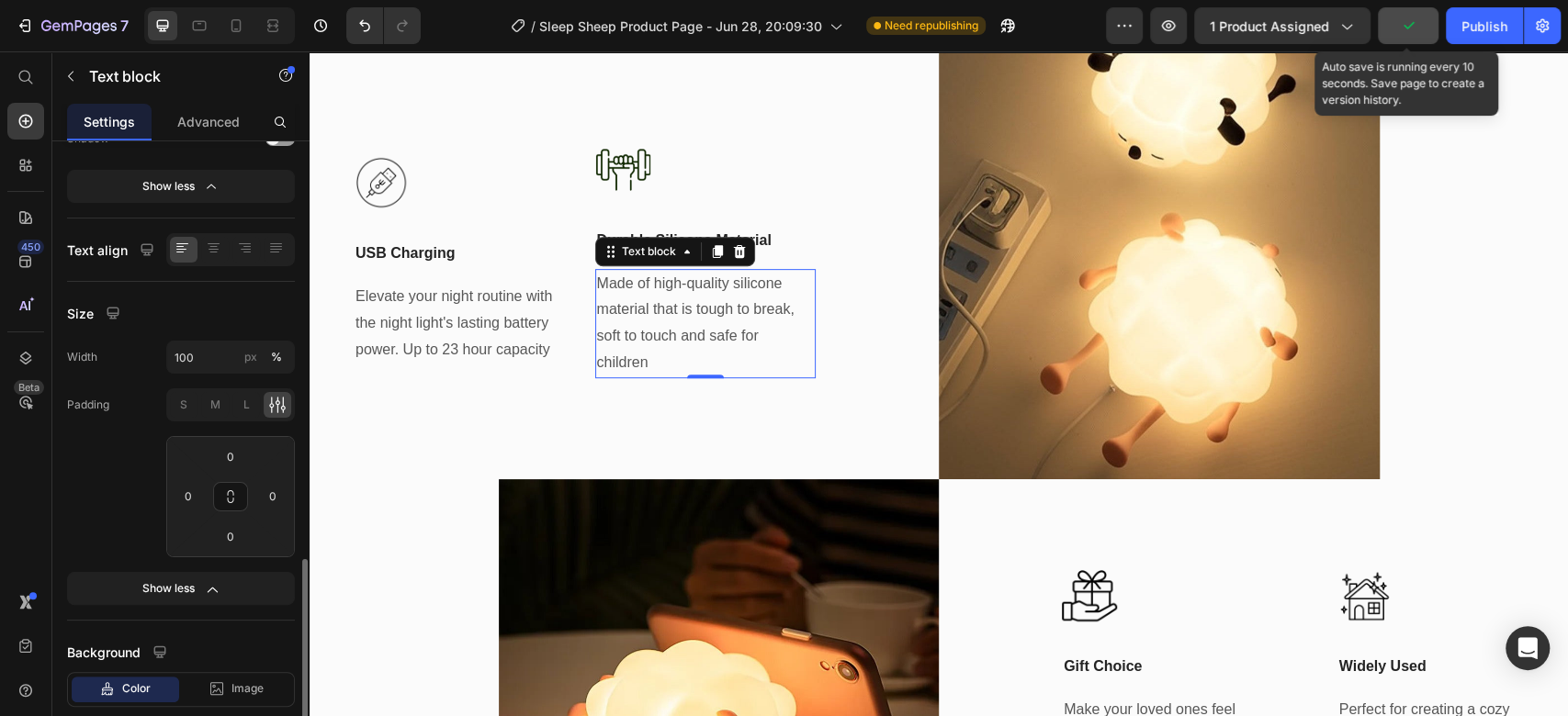 scroll, scrollTop: 616, scrollLeft: 0, axis: vertical 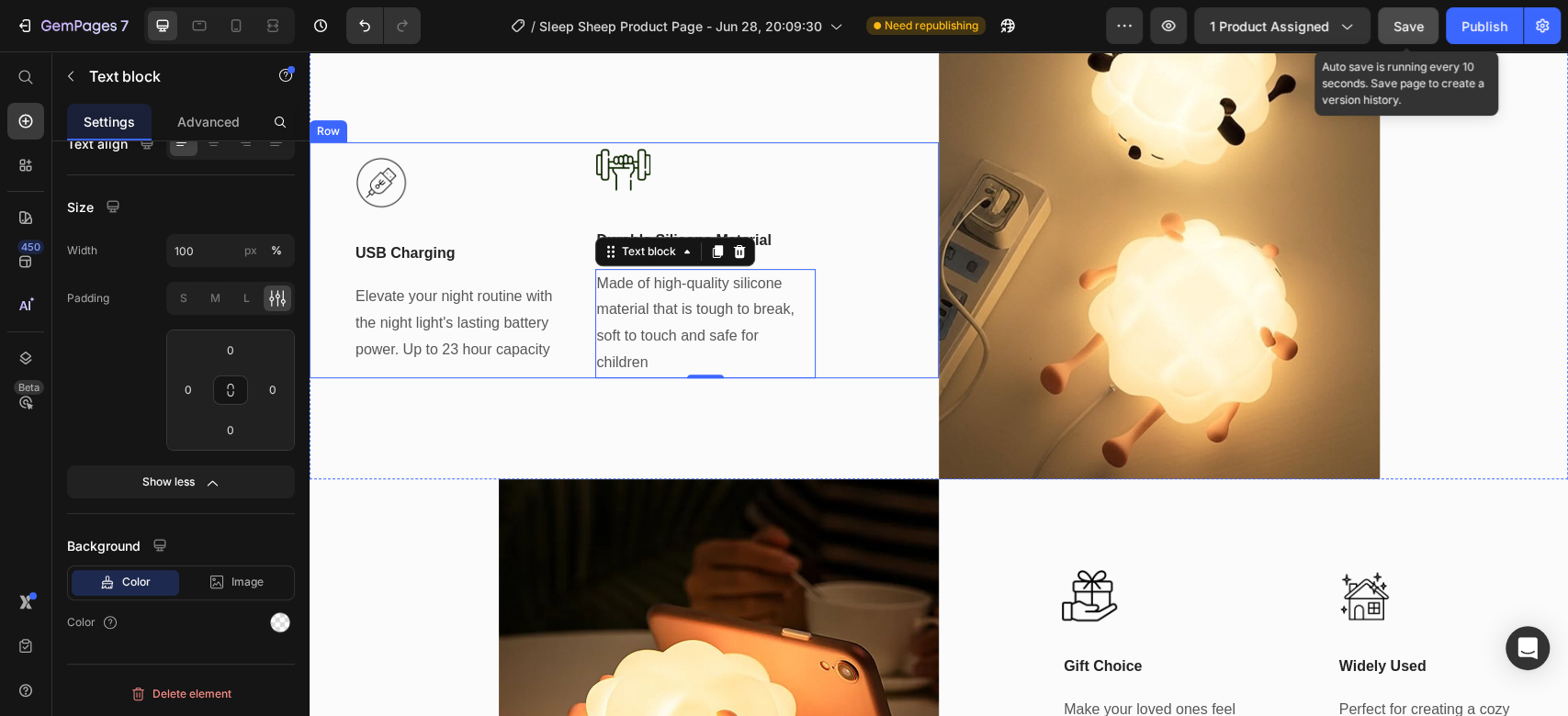 click on "Image USB Charging Text Block Elevate your night routine with the night light's lasting battery power. Up to 23 hour capacity Text block                Title Line Image Durable Silicone Material Text Block Made of high-quality silicone material that is tough to break, soft to touch and safe for children Text block   0 Row" at bounding box center [624, 260] 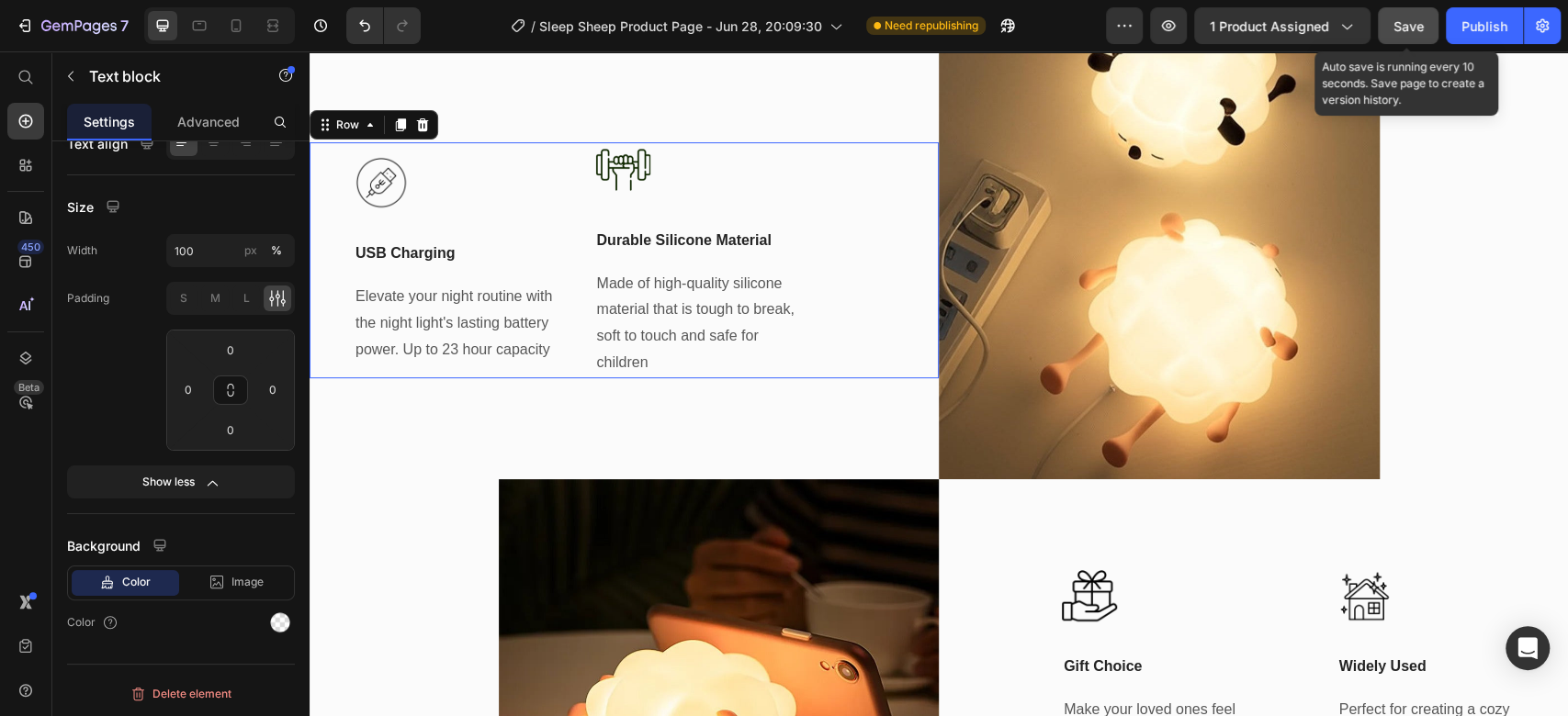 scroll, scrollTop: 0, scrollLeft: 0, axis: both 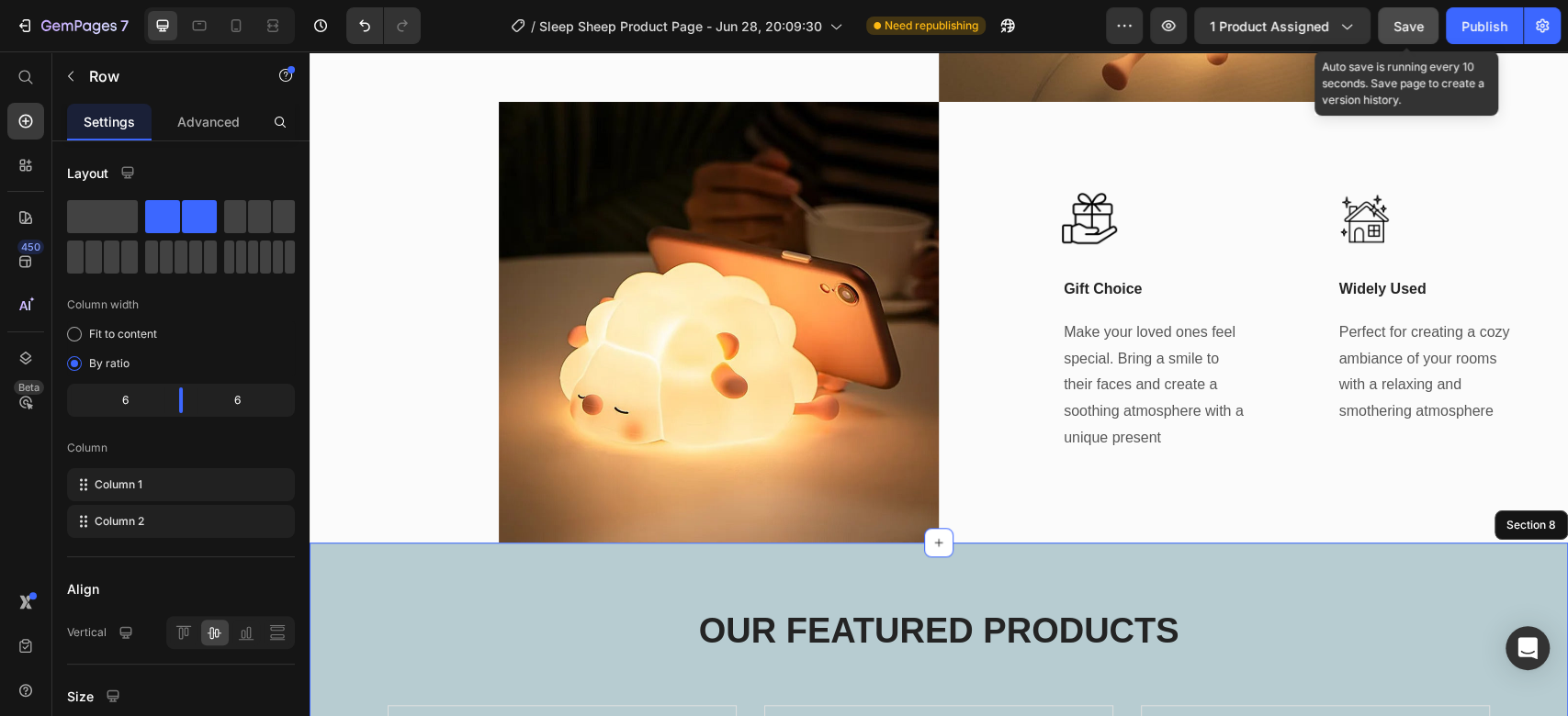 click on "OUR FEATURED PRODUCTS Heading Product Images JungleCubs (P) Title 299,99 kr (P) Price 399,99 kr (P) Price Row
Icon
Icon
Icon
Icon
Icon Icon List Hoz Row Product Product Images Lazy ass Duck (P) Title 499,99 kr (P) Price 599,99 kr (P) Price Row
Icon
Icon
Icon
Icon
Icon Icon List Hoz Row Product Product Images StarBunny (P) Title 299,99 kr (P) Price 399,99 kr (P) Price Row
Icon
Icon
Icon
Icon
Icon Icon List Hoz Row Product Carousel Row Section 8" at bounding box center [939, 882] 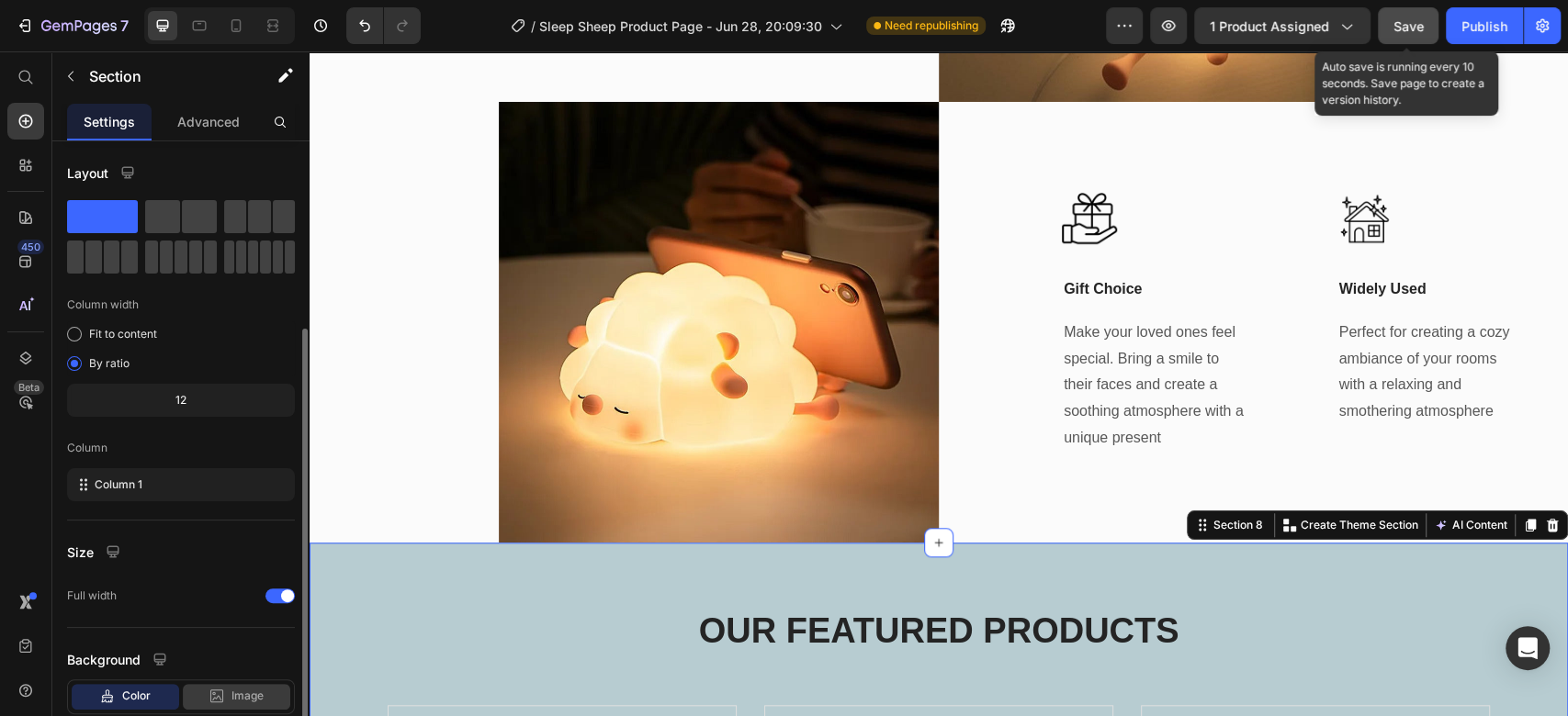 scroll, scrollTop: 114, scrollLeft: 0, axis: vertical 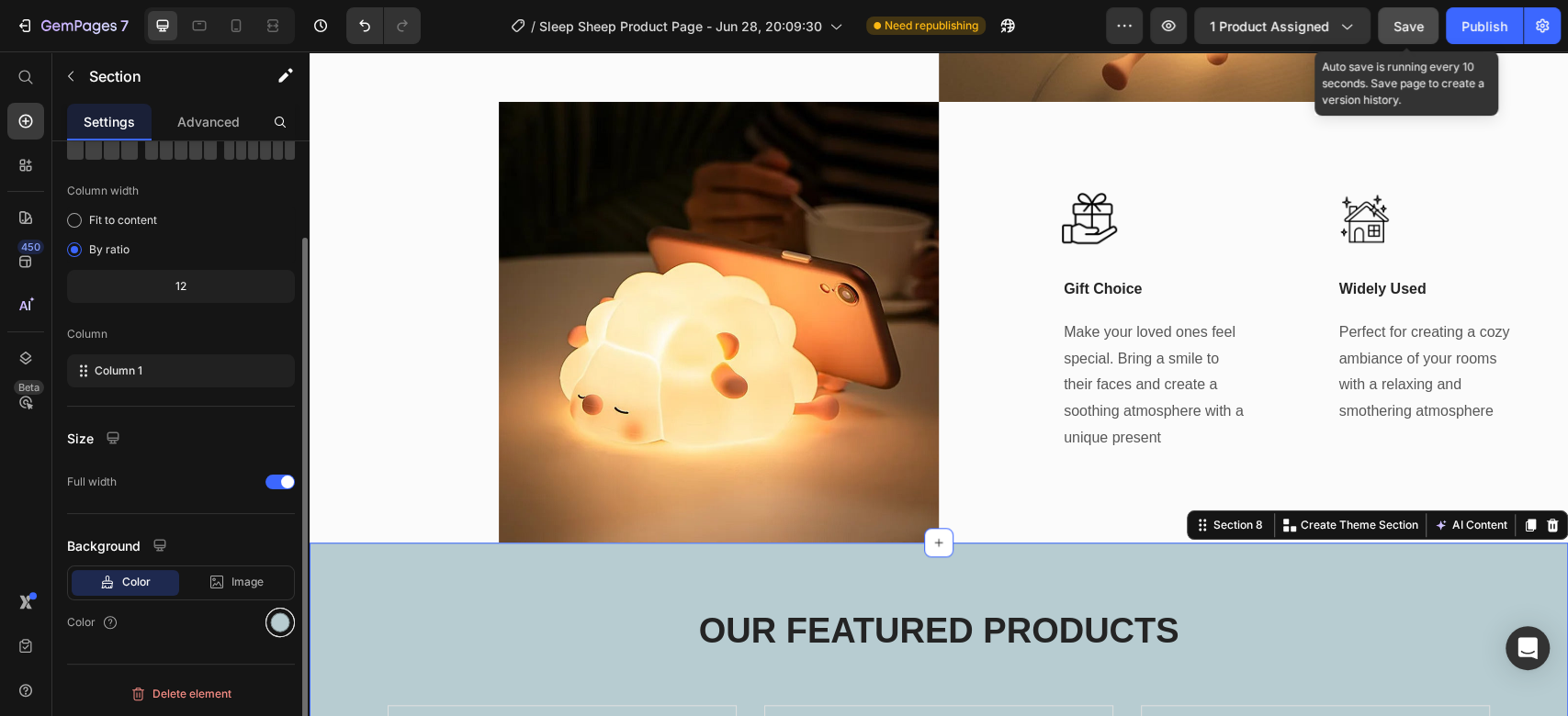 click at bounding box center (280, 622) 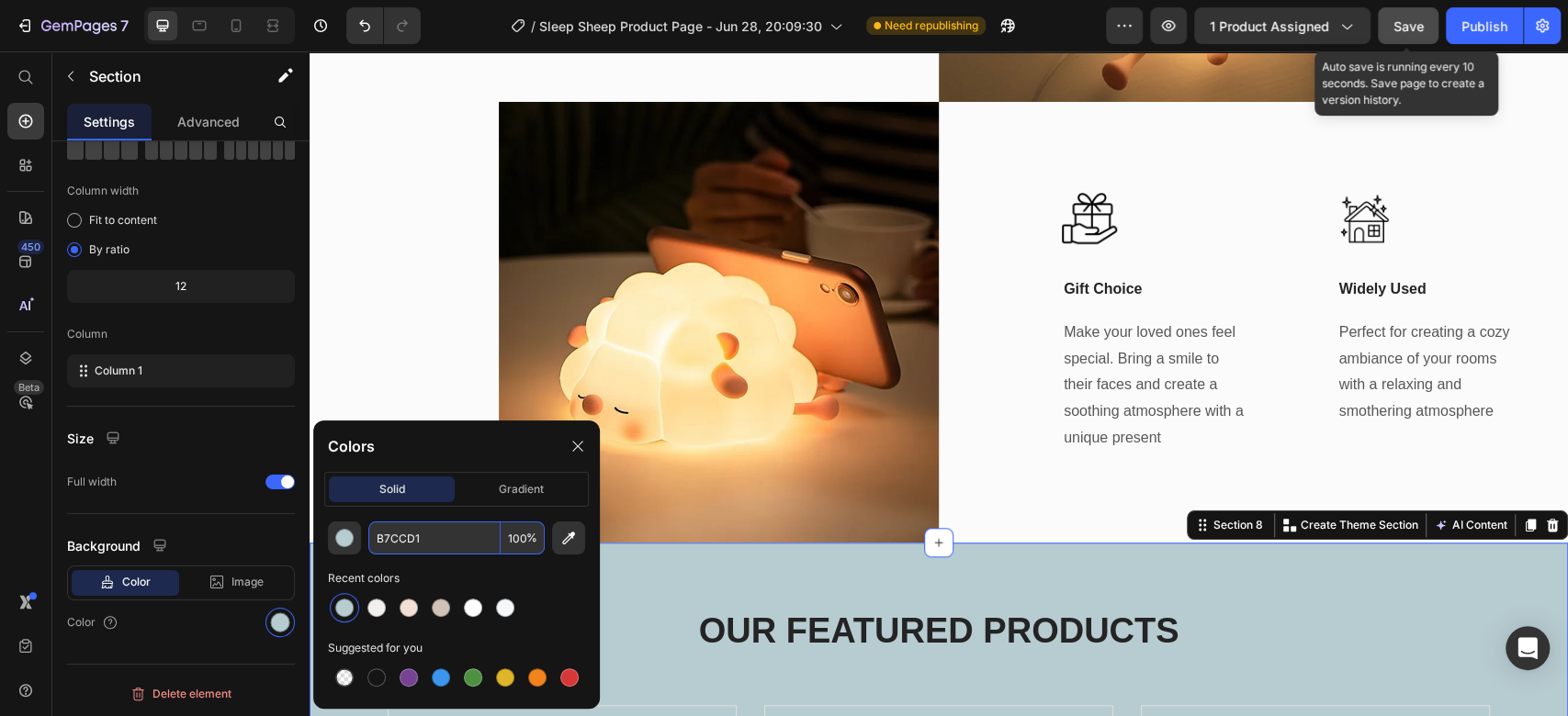 click on "B7CCD1" at bounding box center [434, 538] 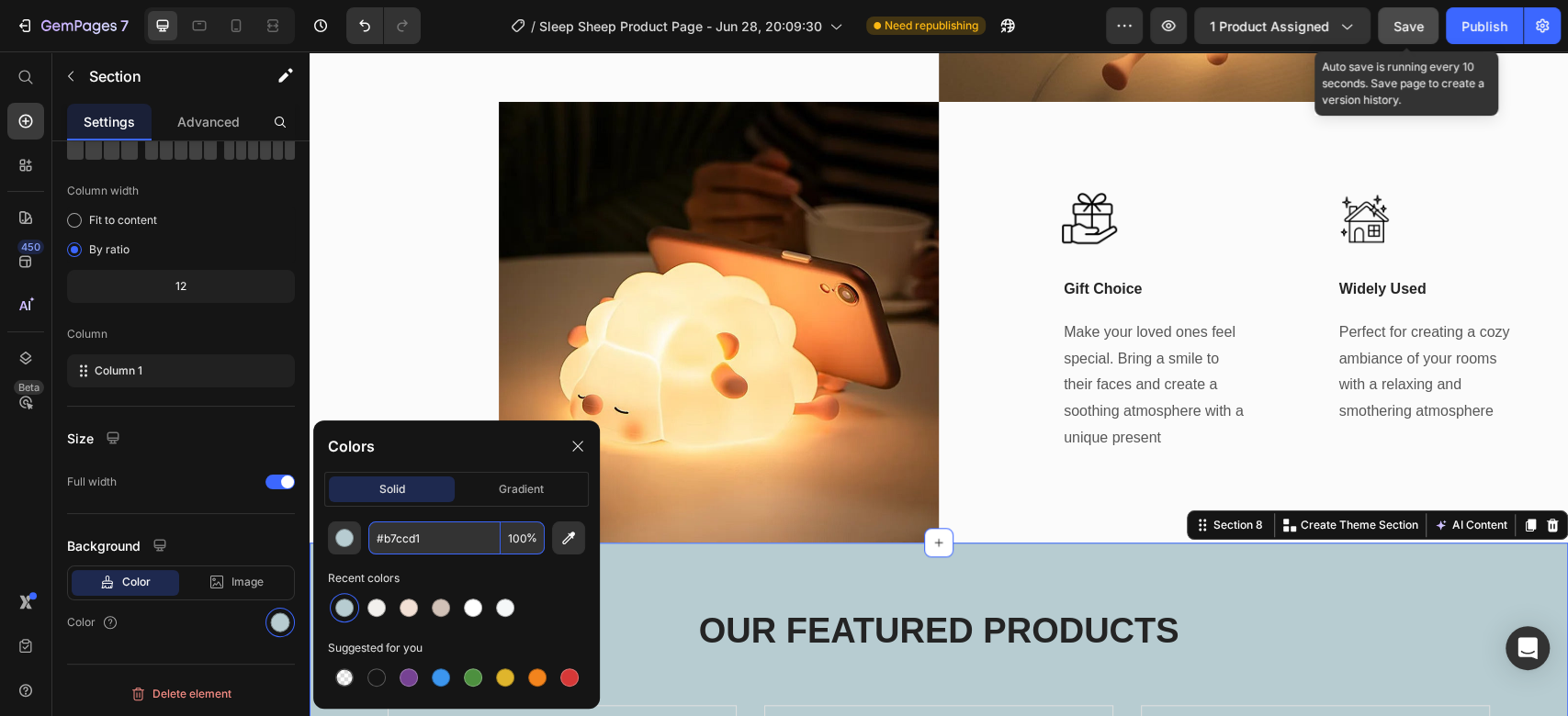 type on "B7CCD1" 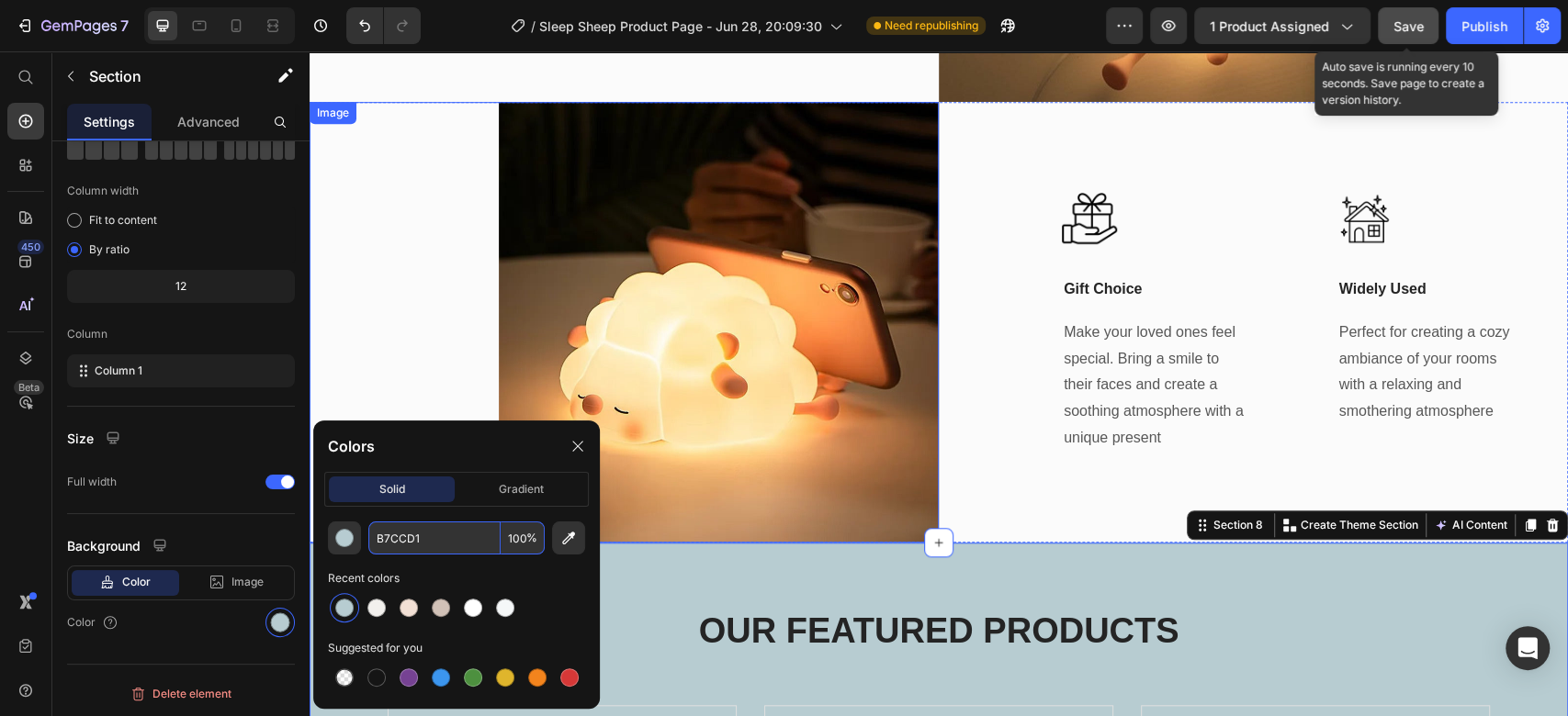 click at bounding box center (624, 322) 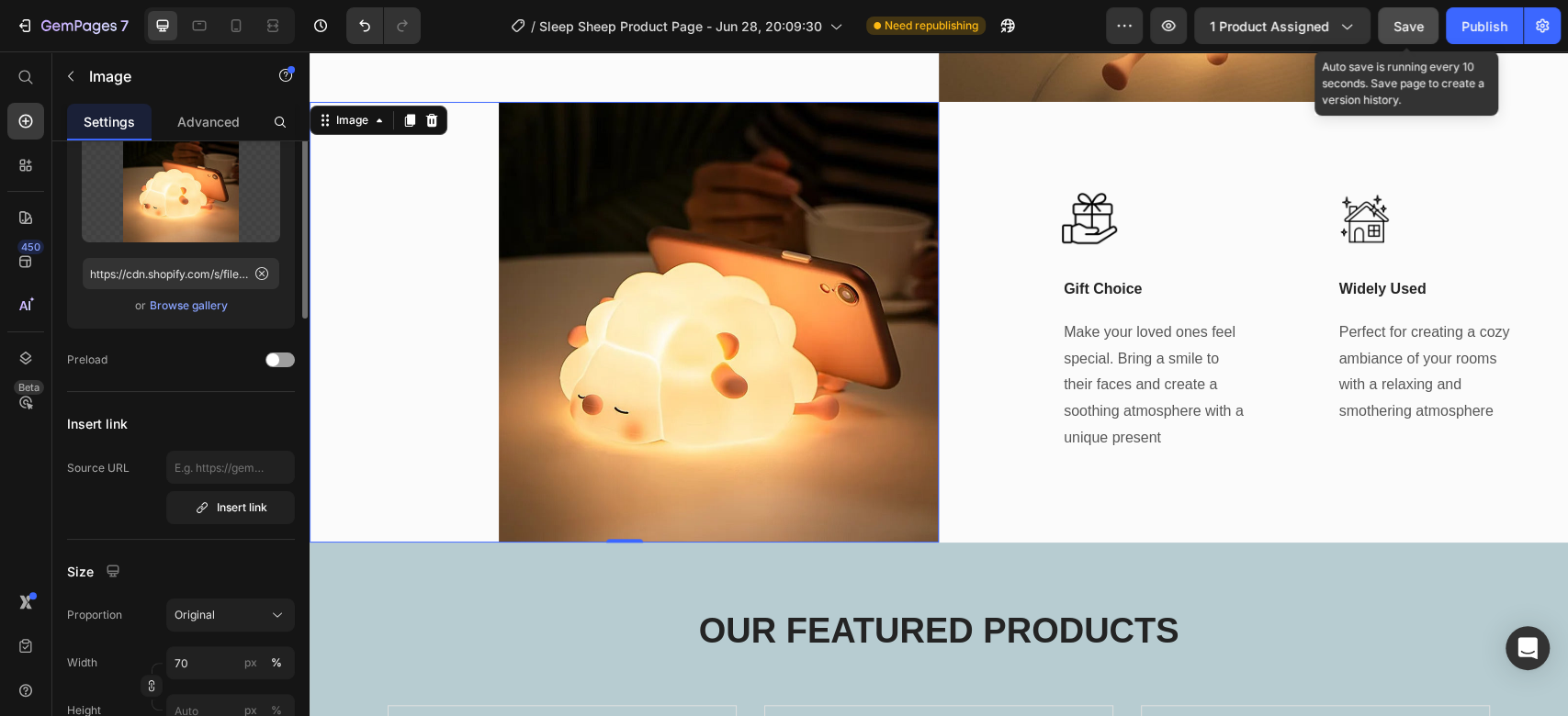 scroll, scrollTop: 0, scrollLeft: 0, axis: both 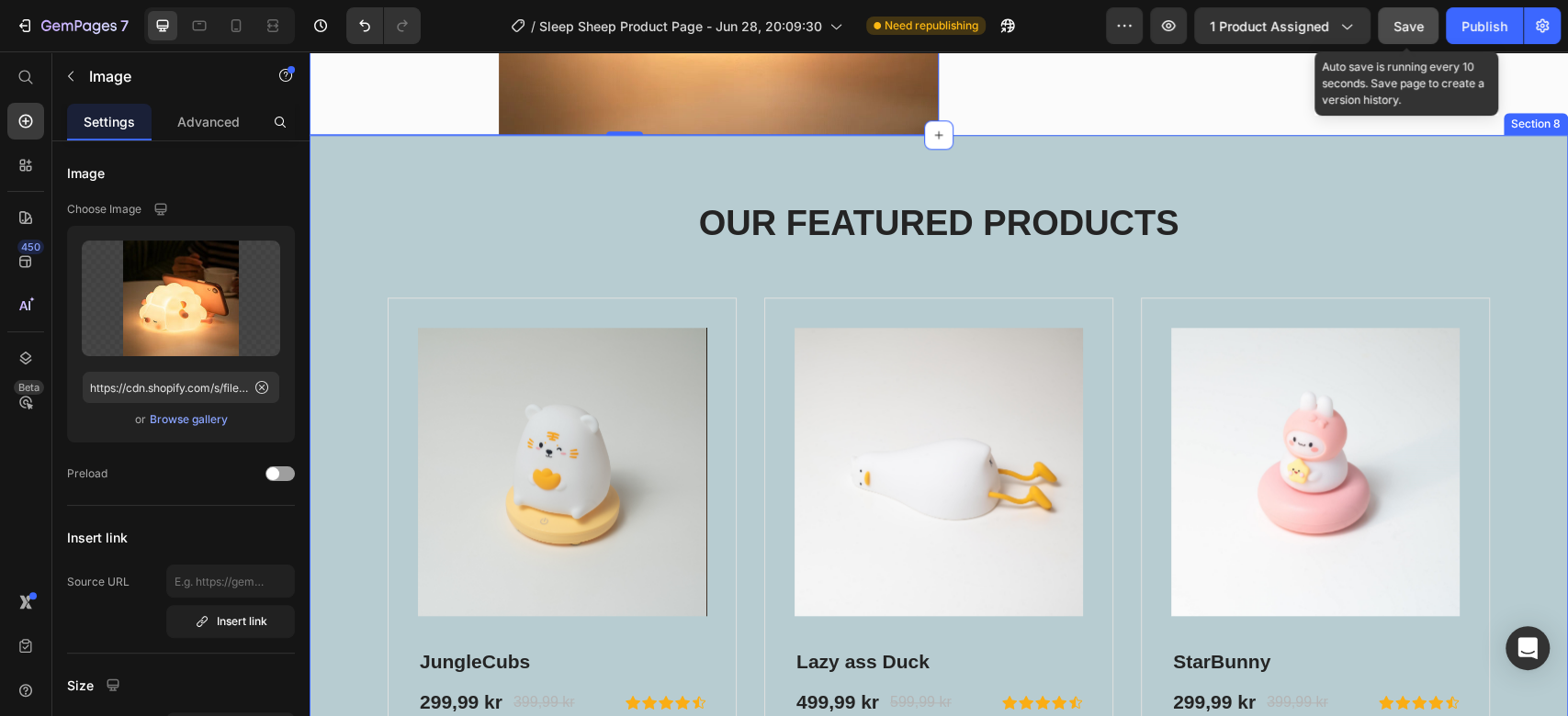click on "OUR FEATURED PRODUCTS" at bounding box center [939, 224] 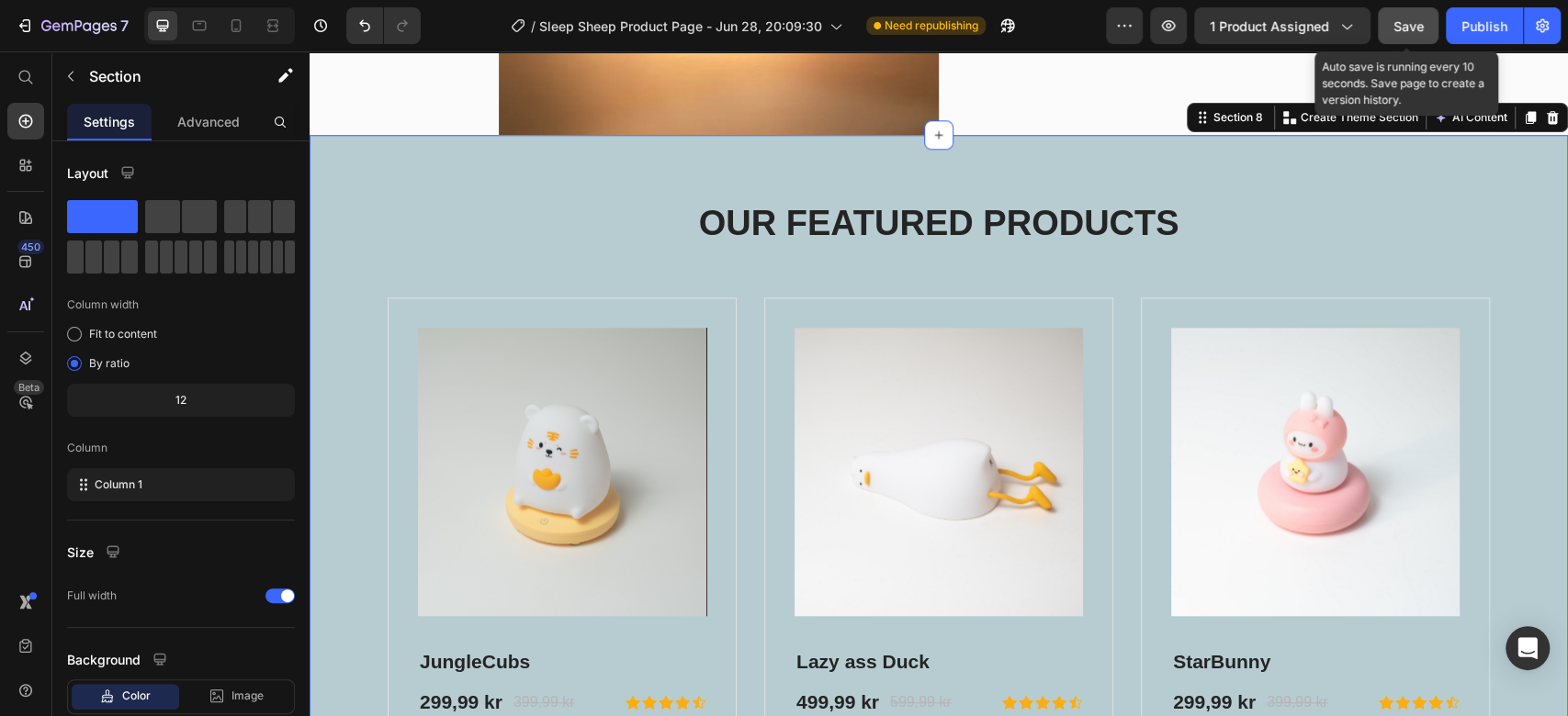 click on "OUR FEATURED PRODUCTS Heading Product Images JungleCubs (P) Title 299,99 kr (P) Price 399,99 kr (P) Price Row
Icon
Icon
Icon
Icon
Icon Icon List Hoz Row Product Product Images Lazy ass Duck (P) Title 499,99 kr (P) Price 599,99 kr (P) Price Row
Icon
Icon
Icon
Icon
Icon Icon List Hoz Row Product Product Images StarBunny (P) Title 299,99 kr (P) Price 399,99 kr (P) Price Row
Icon
Icon
Icon
Icon
Icon Icon List Hoz Row Product Carousel Row Section 8   You can create reusable sections Create Theme Section AI Content Write with GemAI What would you like to describe here? Tone and Voice Persuasive Product Sleep Sheep Show more Generate" at bounding box center [939, 475] 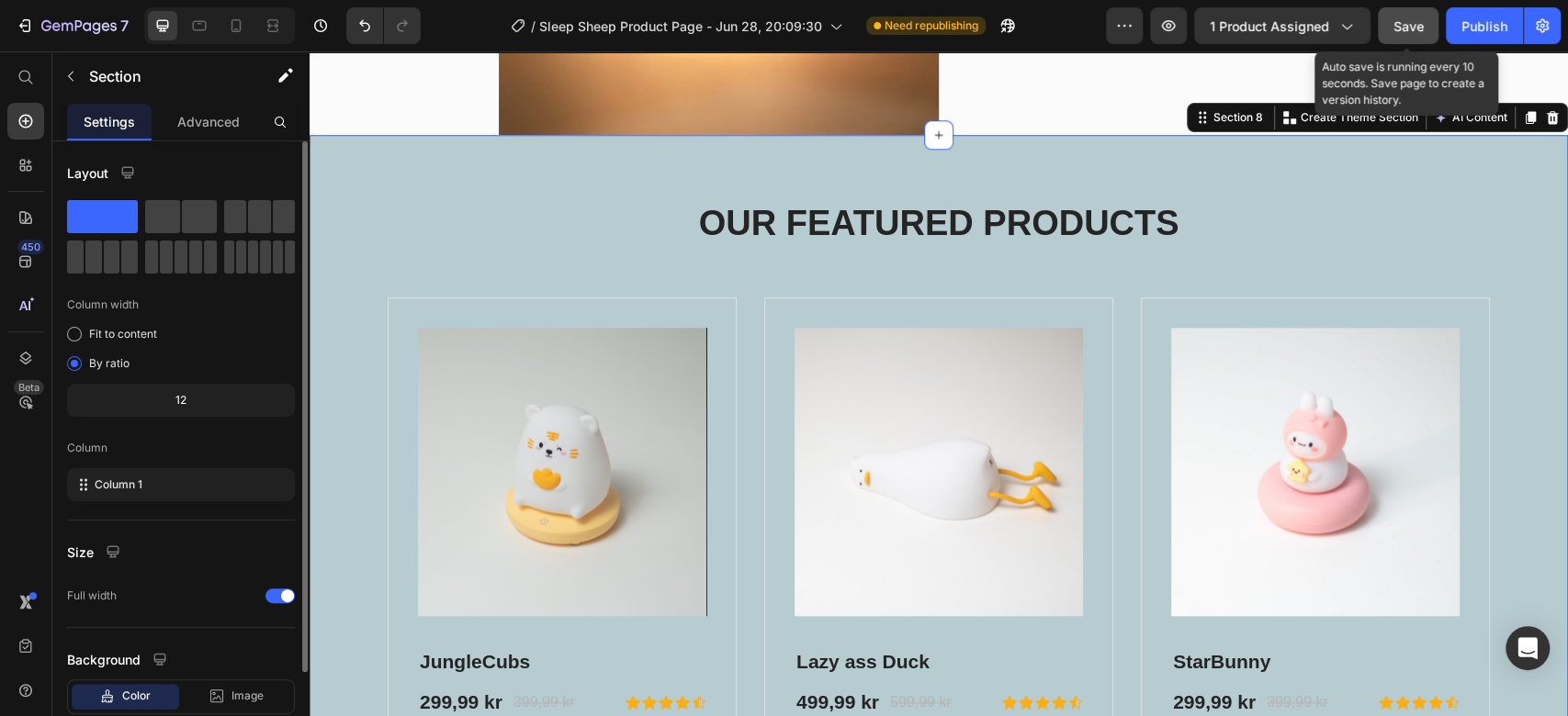 scroll, scrollTop: 114, scrollLeft: 0, axis: vertical 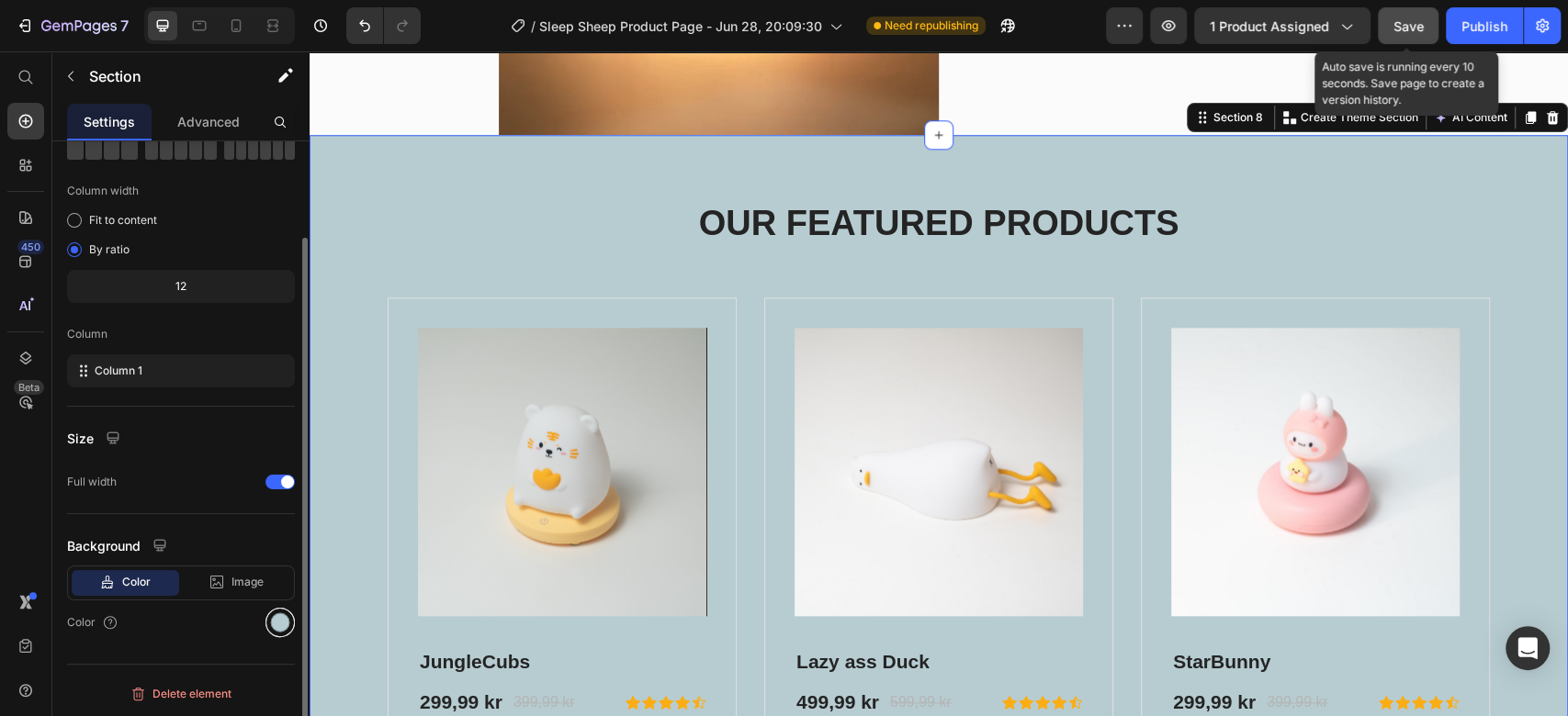 click at bounding box center [280, 622] 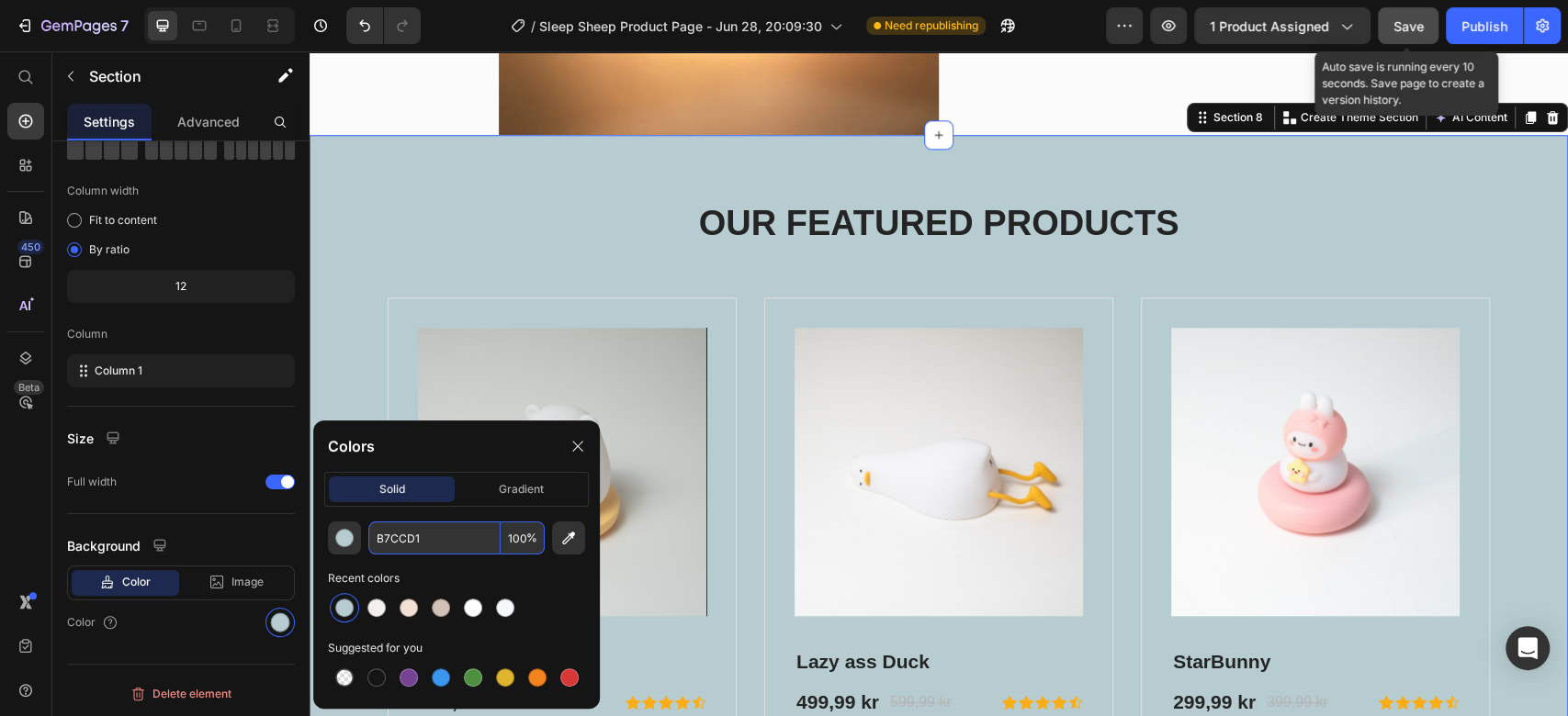 click on "B7CCD1" at bounding box center [434, 538] 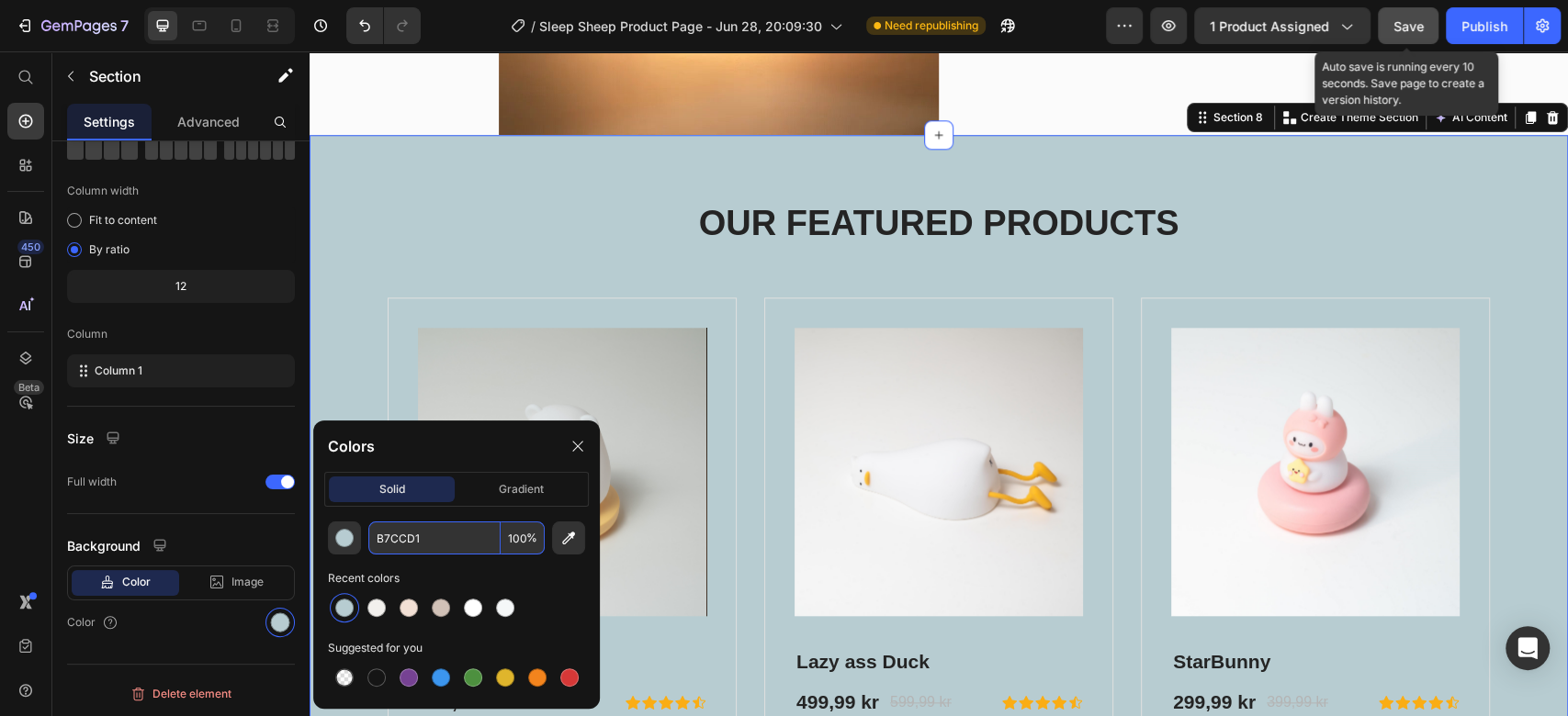 paste on "#b7ccd1" 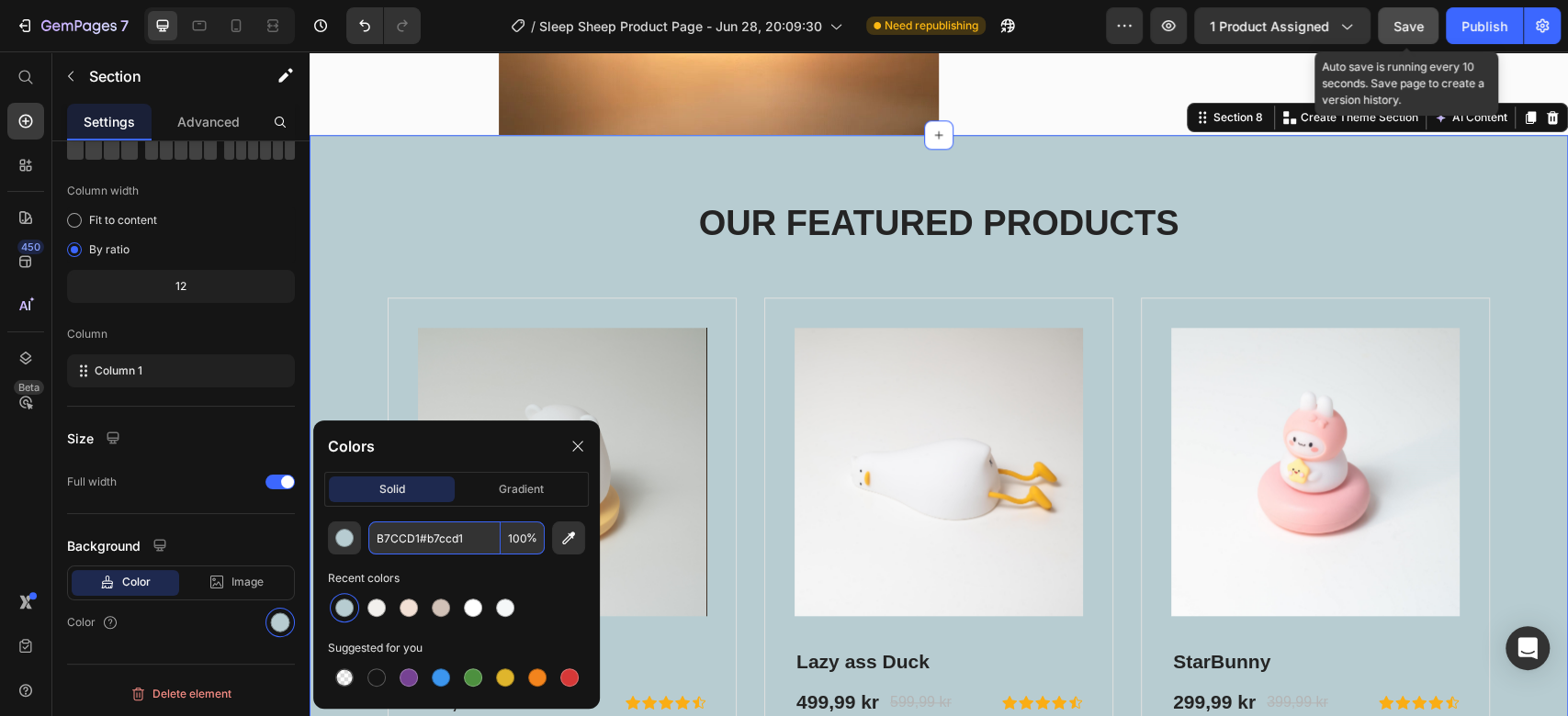 drag, startPoint x: 427, startPoint y: 534, endPoint x: 284, endPoint y: 542, distance: 143.2236 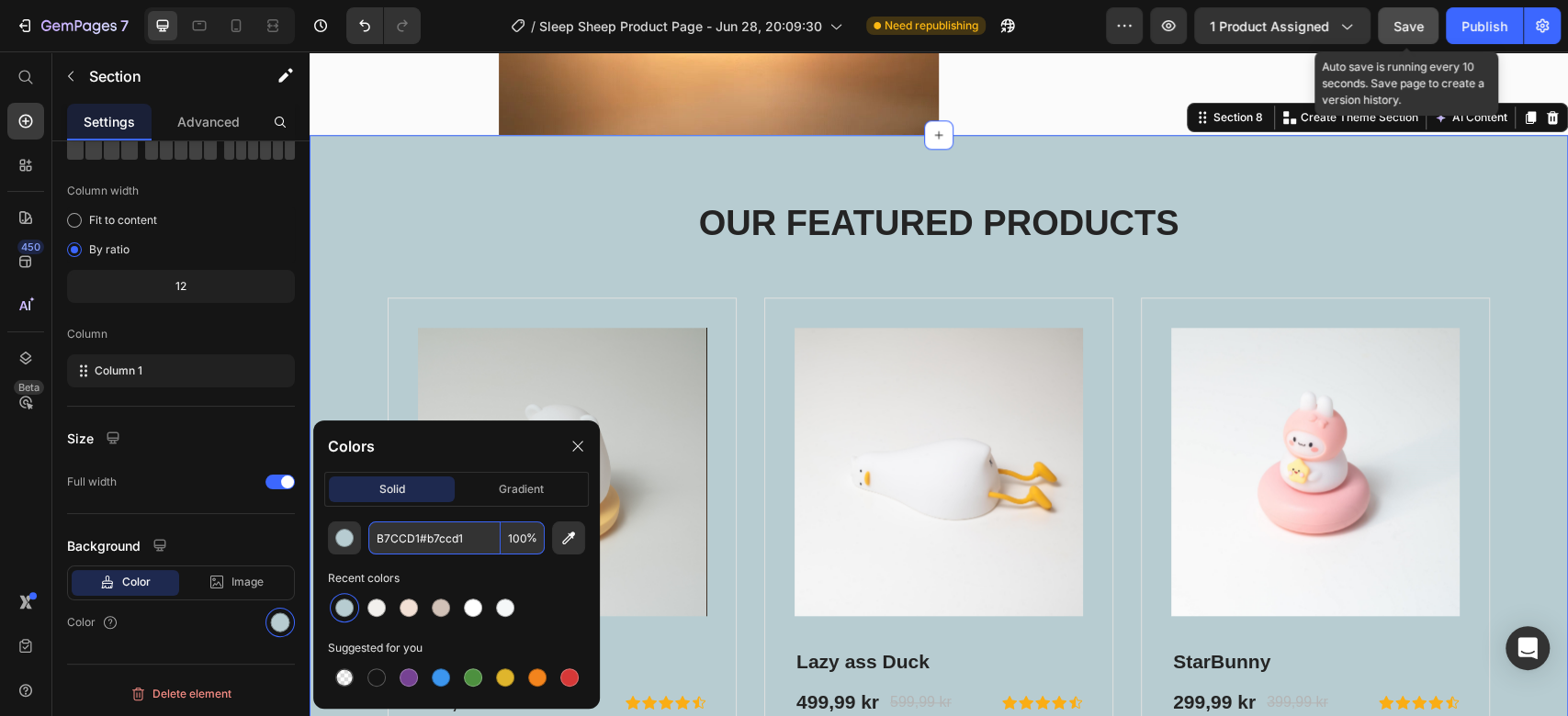 click on "7   /  Sleep Sheep Product Page - Jun 28, 20:09:30 Need republishing Preview 1 product assigned  Save  Auto save is running every 10 seconds. Save page to create a version history.  Publish  450 Beta Start with Sections Elements Hero Section Product Detail Brands Trusted Badges Guarantee Product Breakdown How to use Testimonials Compare Bundle FAQs Social Proof Brand Story Product List Collection Blog List Contact Sticky Add to Cart Custom Footer Browse Library 450 Layout
Row
Row
Row
Row Text
Heading
Text Block Button
Button
Button
Media" at bounding box center (784, 0) 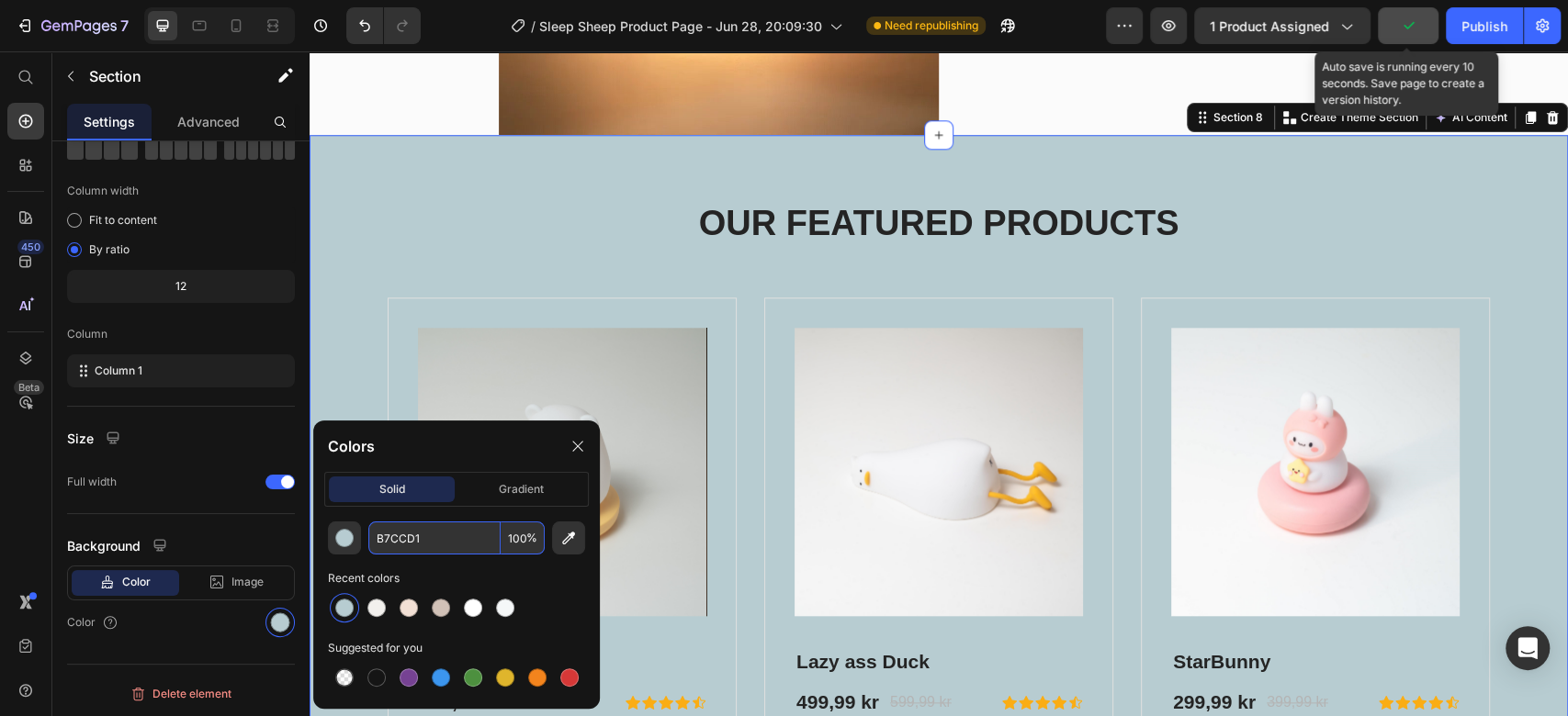 click on "B7CCD1" at bounding box center (434, 538) 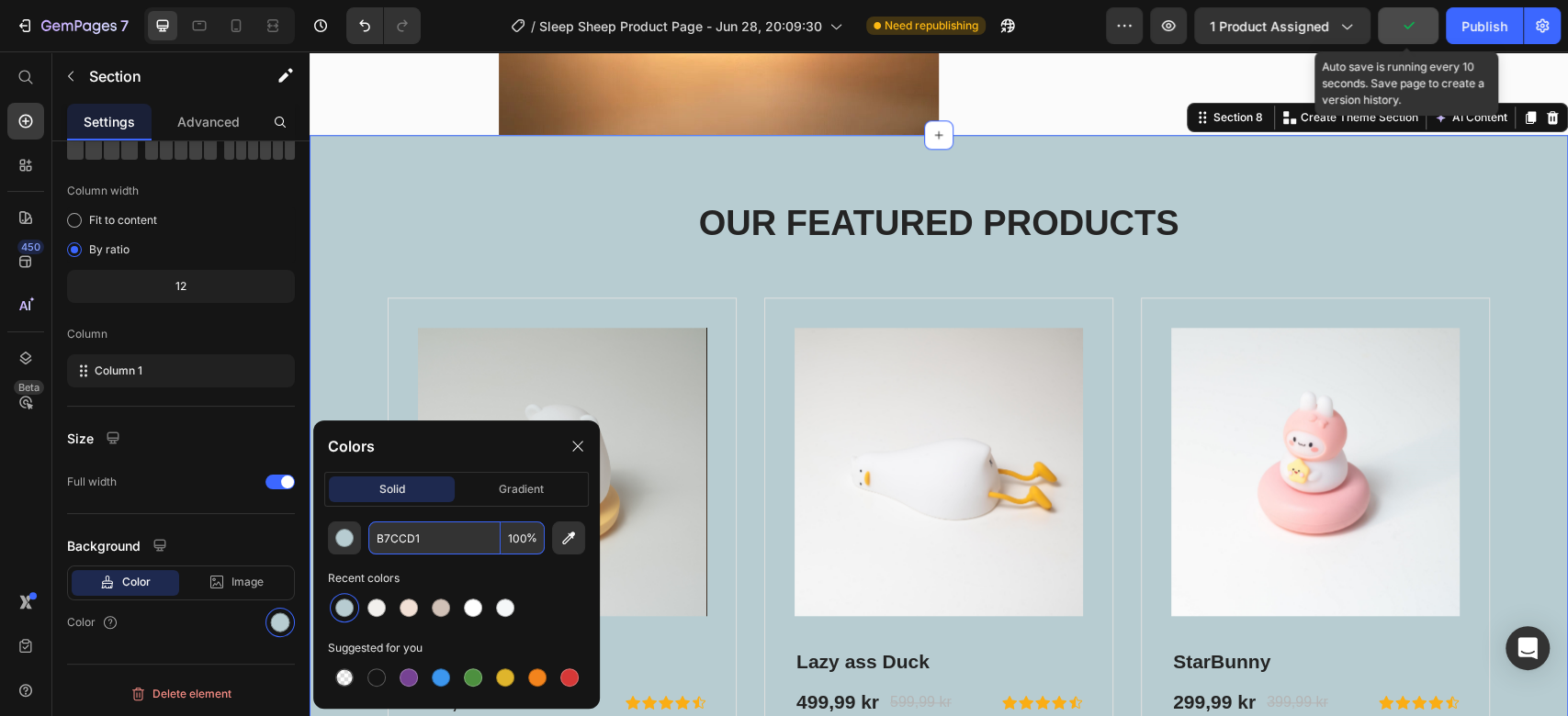 click on "B7CCD1 100 % Recent colors Suggested for you" 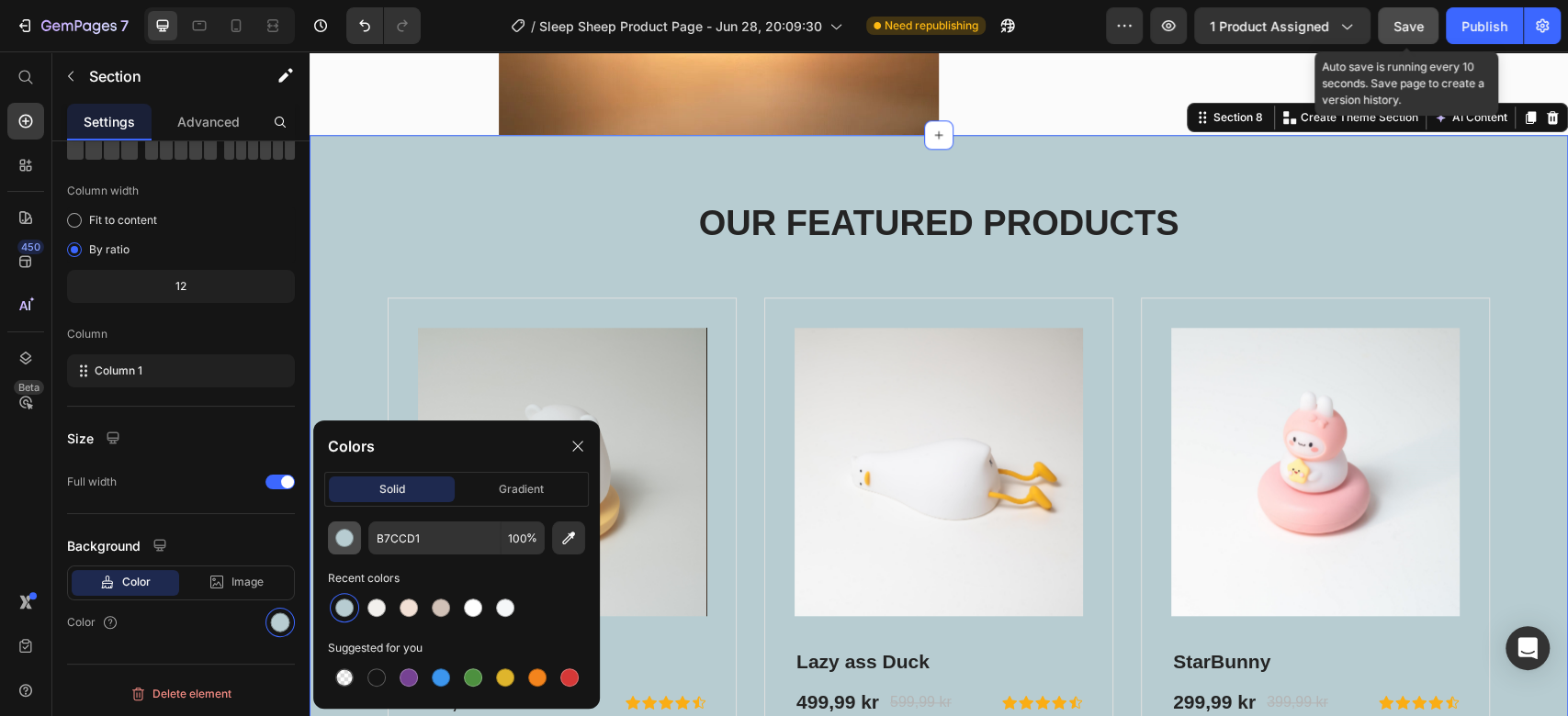click at bounding box center (344, 538) 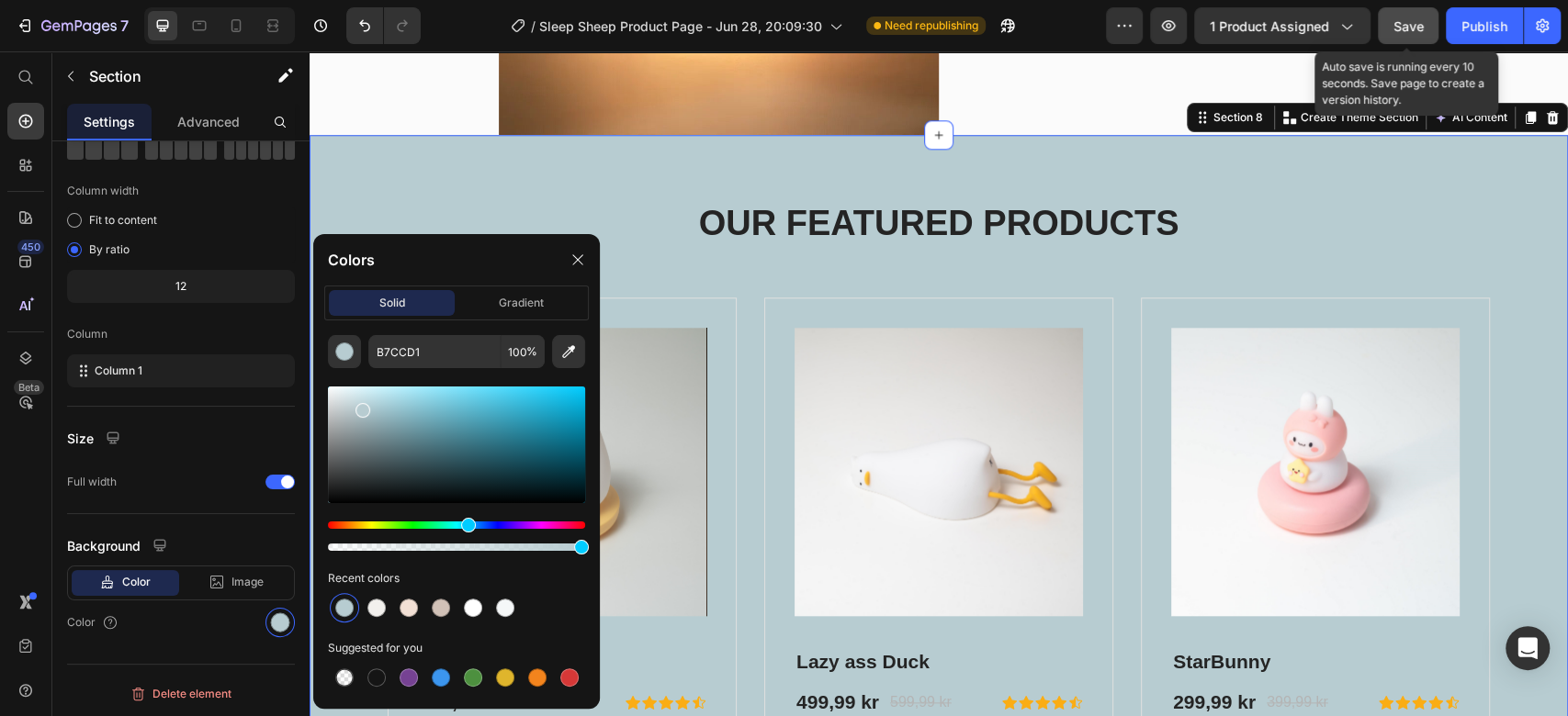 click on "Recent colors" at bounding box center [457, 578] 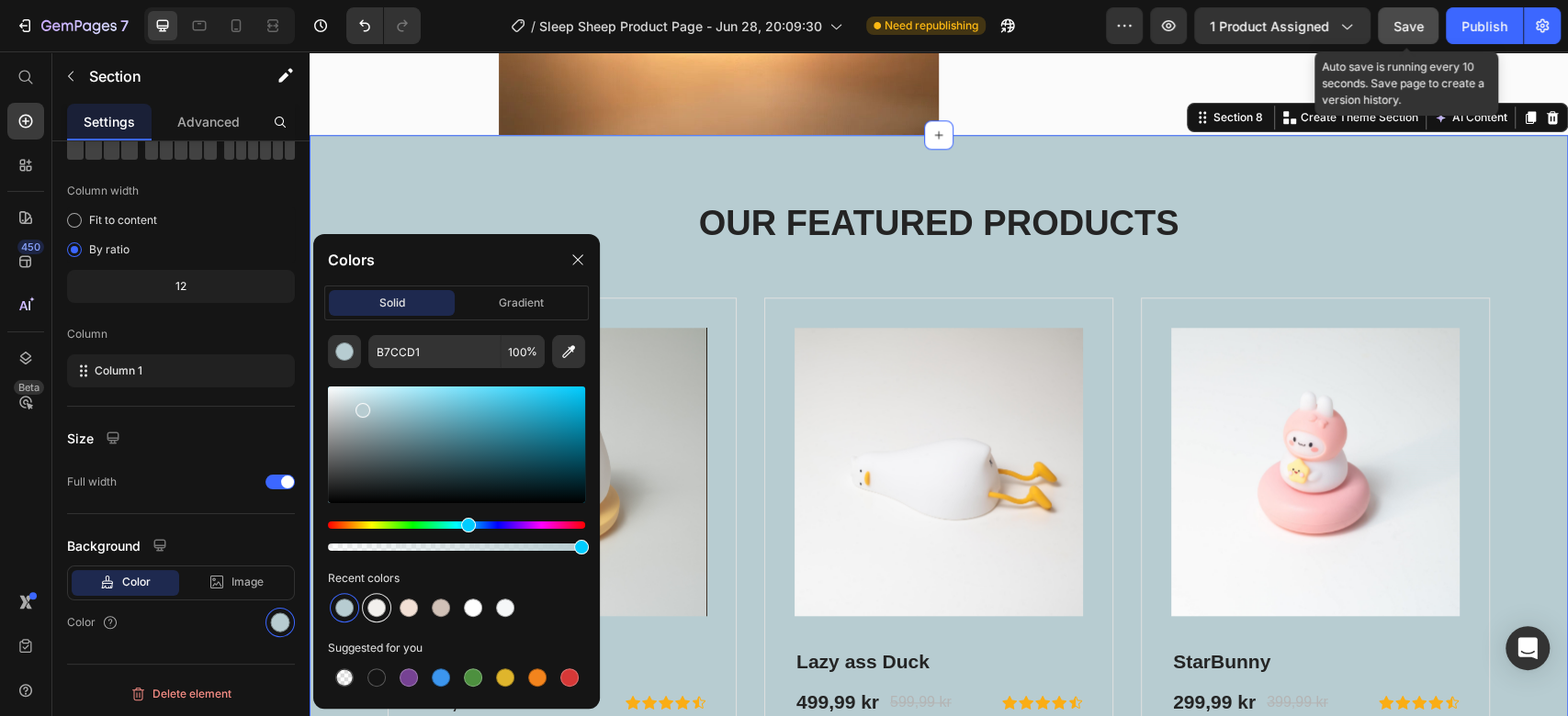 click at bounding box center (377, 608) 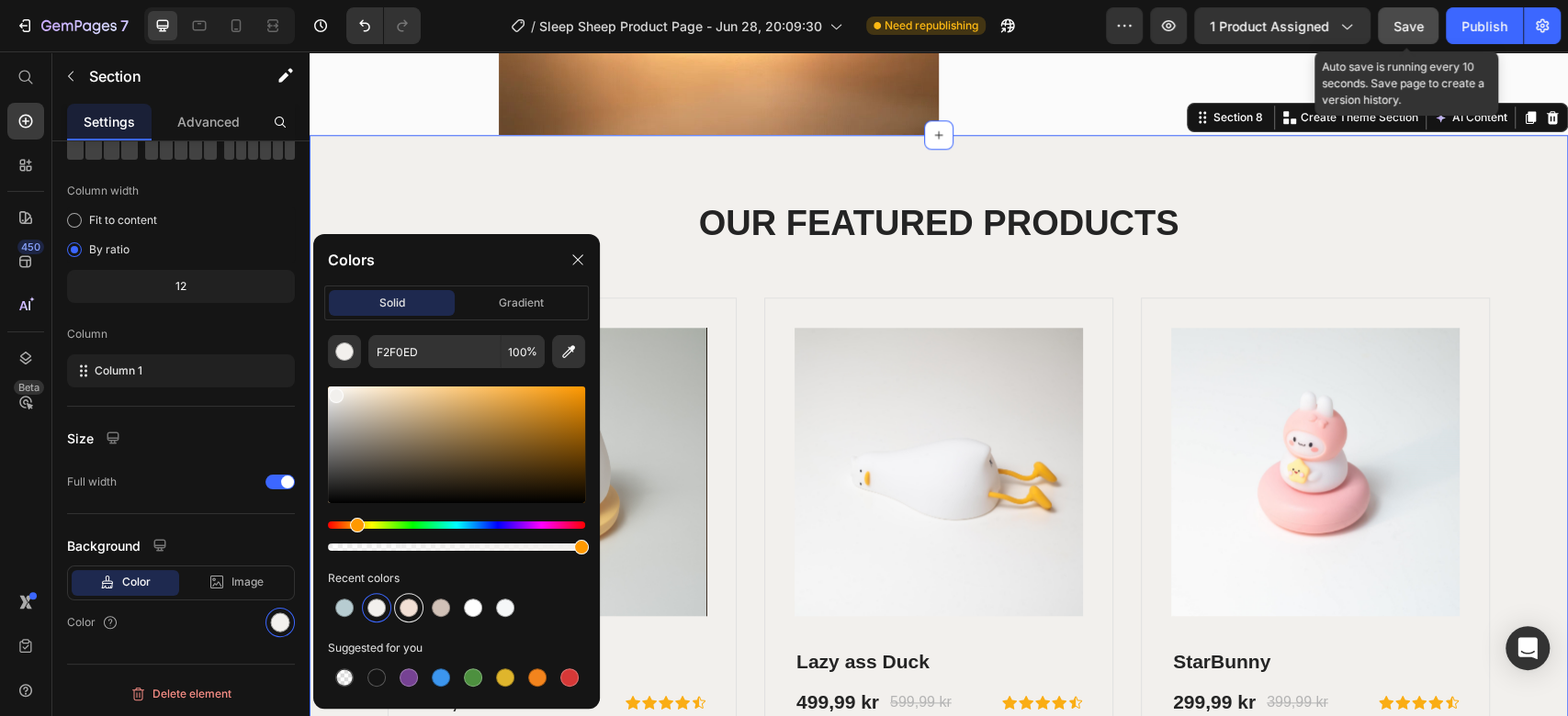 click at bounding box center [409, 608] 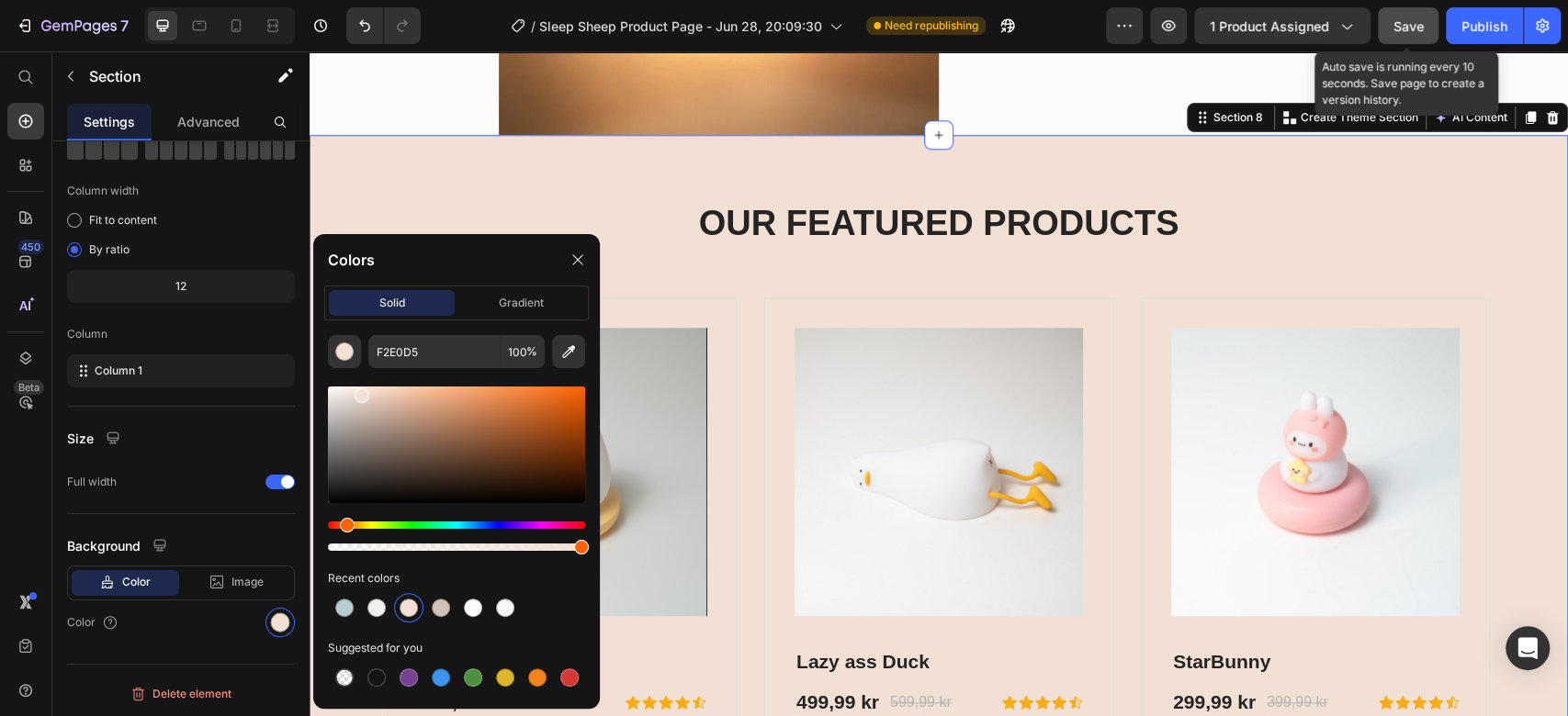 click on "OUR FEATURED PRODUCTS Heading Product Images JungleCubs (P) Title 299,99 kr (P) Price 399,99 kr (P) Price Row
Icon
Icon
Icon
Icon
Icon Icon List Hoz Row Product Product Images Lazy ass Duck (P) Title 499,99 kr (P) Price 599,99 kr (P) Price Row
Icon
Icon
Icon
Icon
Icon Icon List Hoz Row Product Product Images StarBunny (P) Title 299,99 kr (P) Price 399,99 kr (P) Price Row
Icon
Icon
Icon
Icon
Icon Icon List Hoz Row Product Carousel Row" at bounding box center (939, 475) 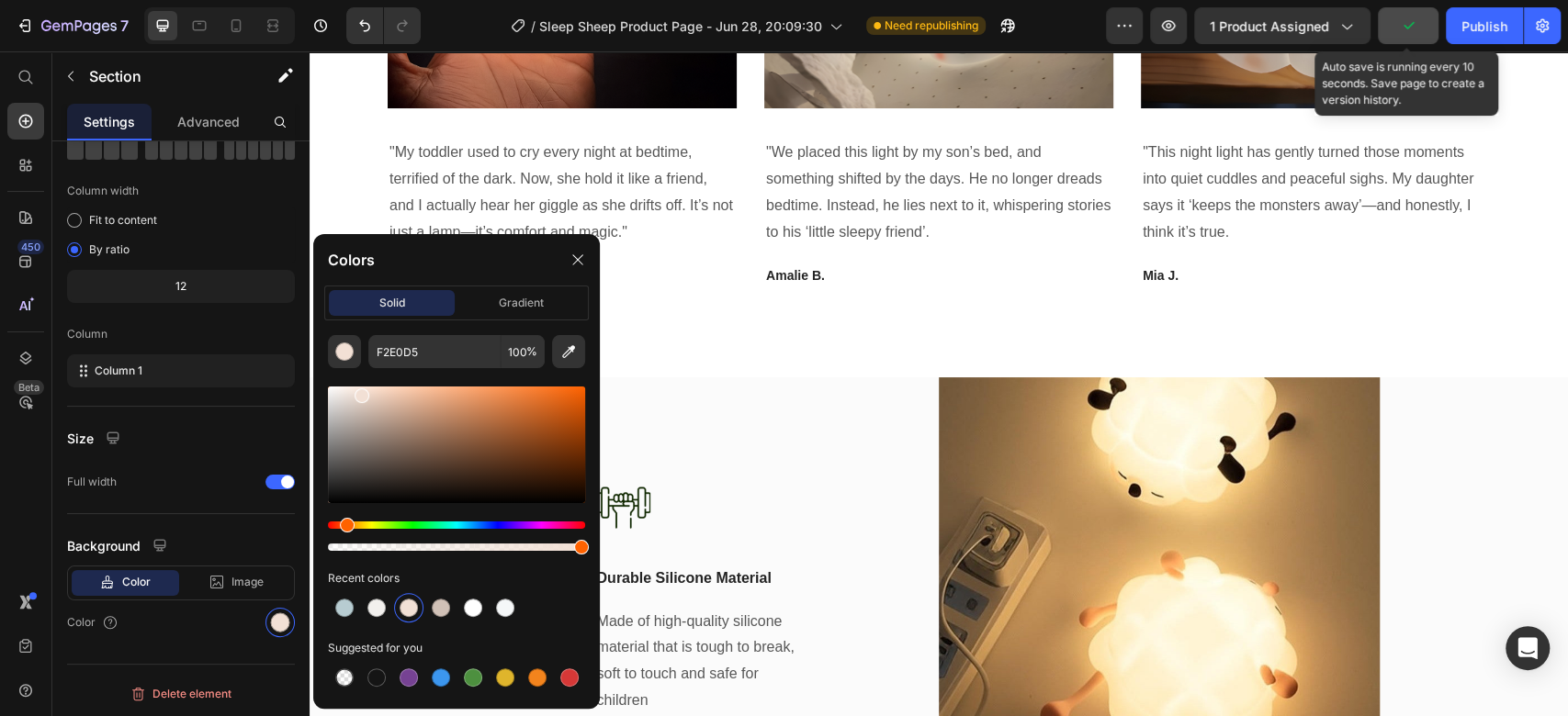 scroll, scrollTop: 5476, scrollLeft: 0, axis: vertical 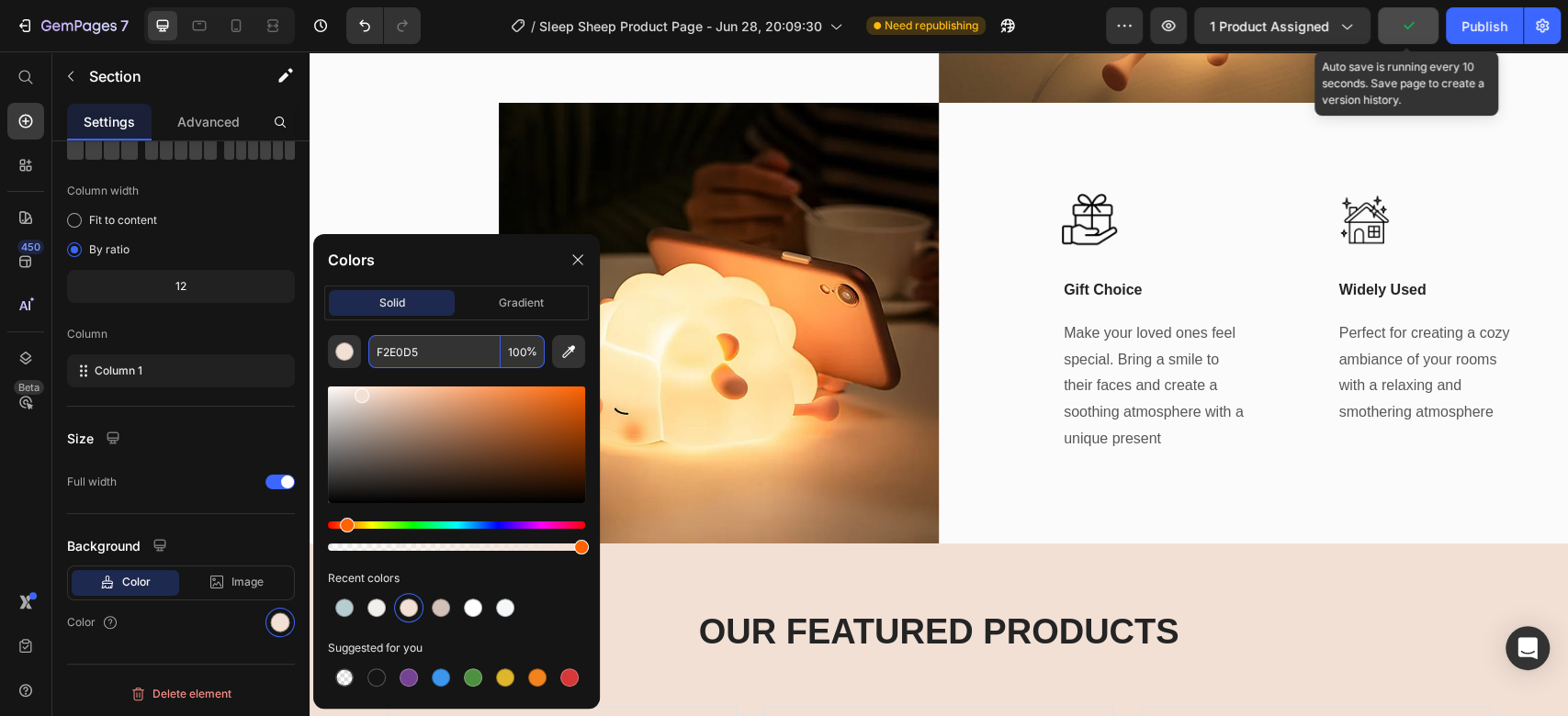 click on "F2E0D5" at bounding box center [434, 352] 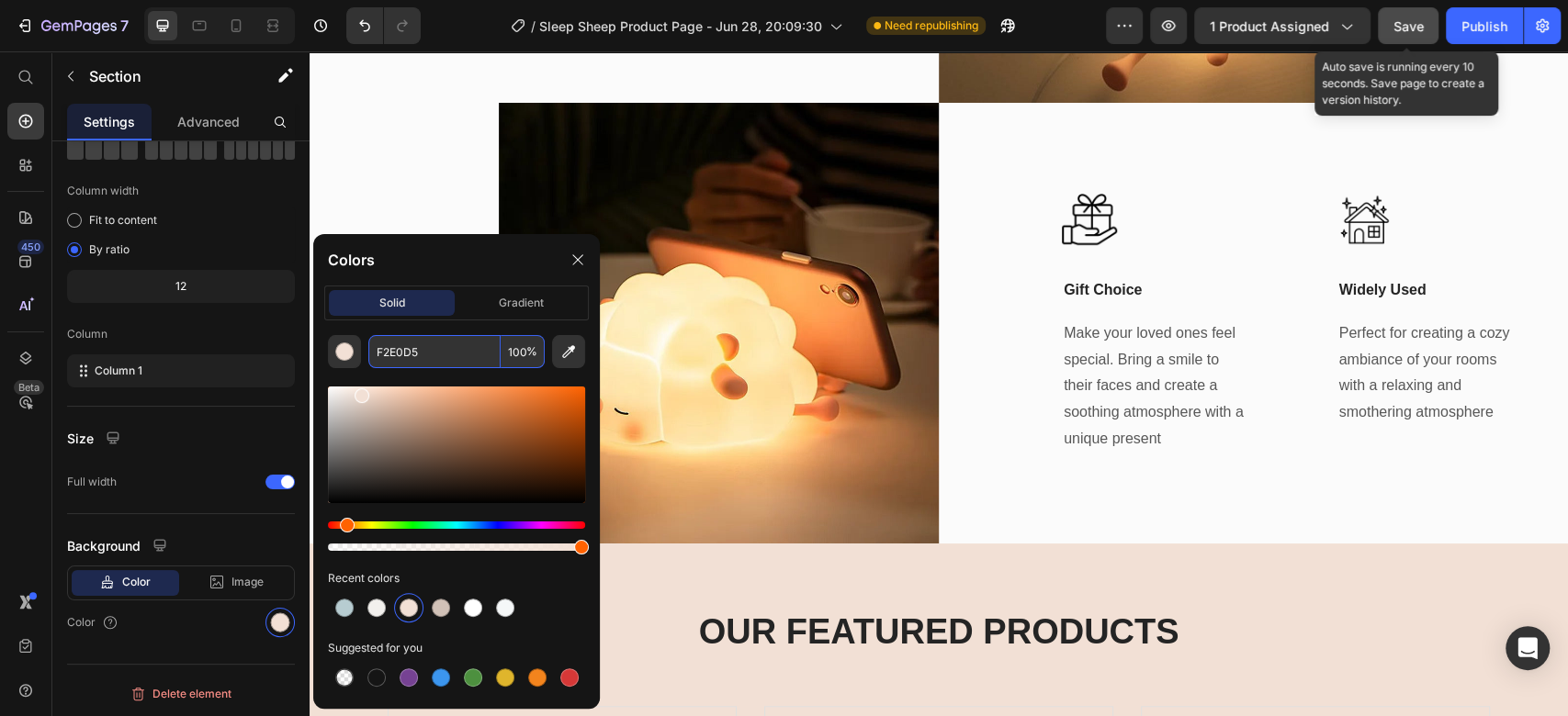 click on "F2E0D5" at bounding box center (434, 352) 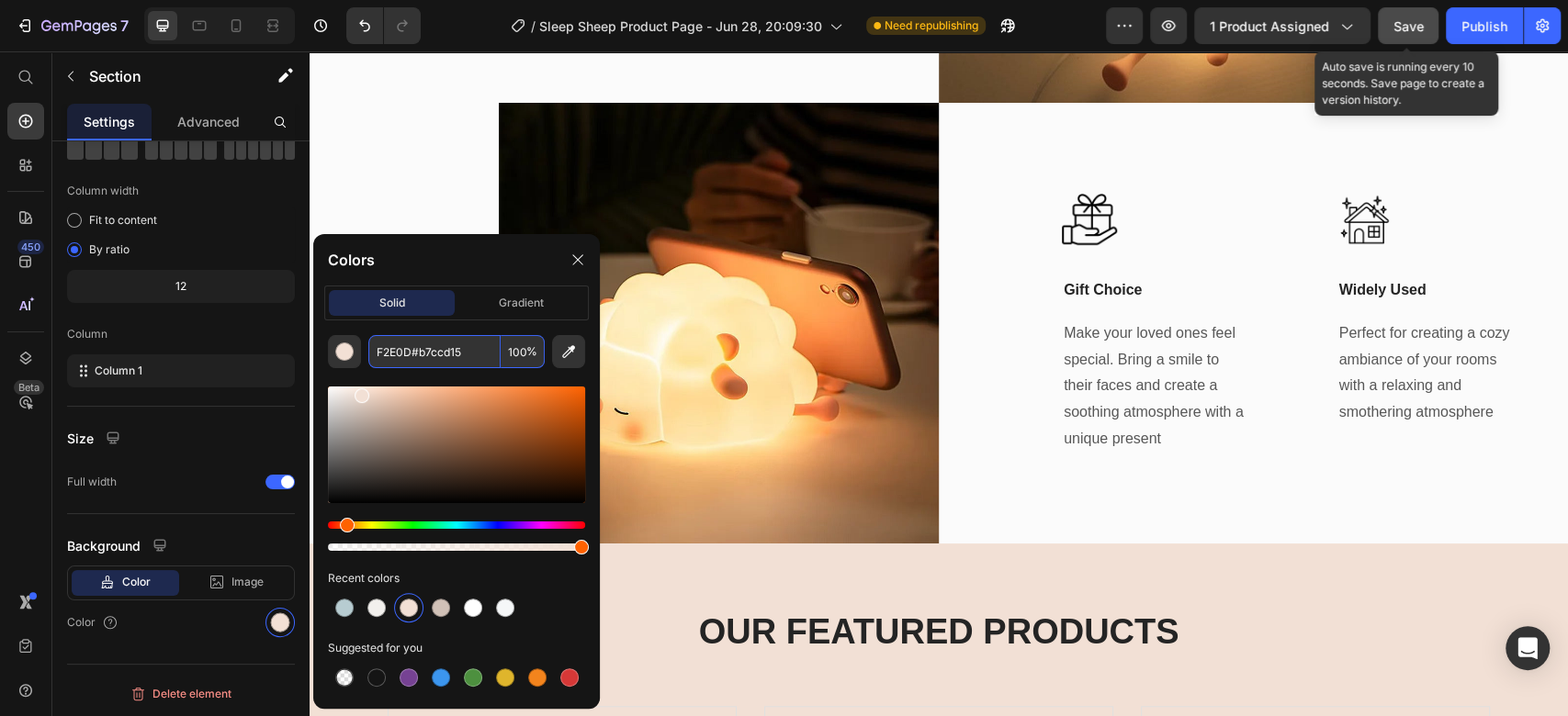 click on "F2E0D#b7ccd15" at bounding box center (434, 352) 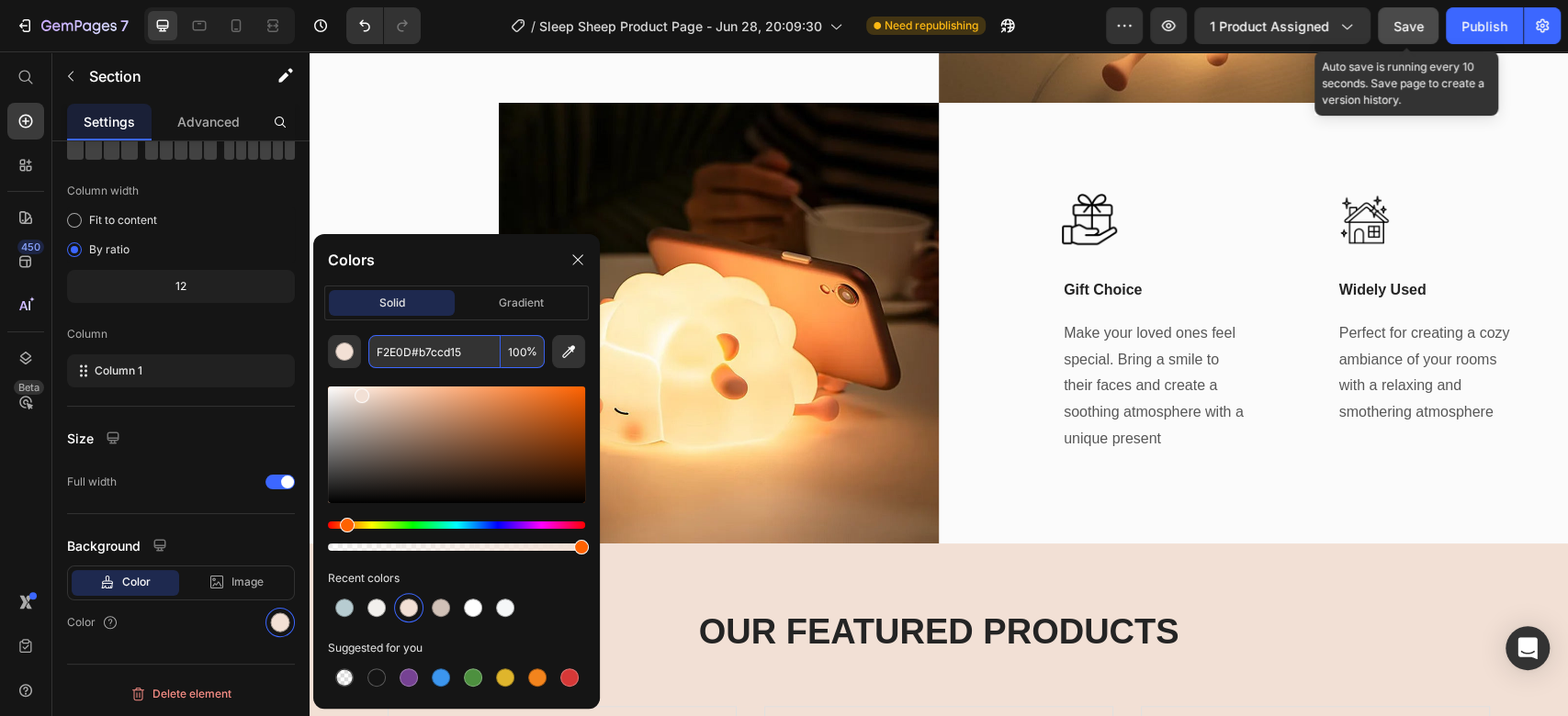 drag, startPoint x: 422, startPoint y: 347, endPoint x: 276, endPoint y: 365, distance: 147.1054 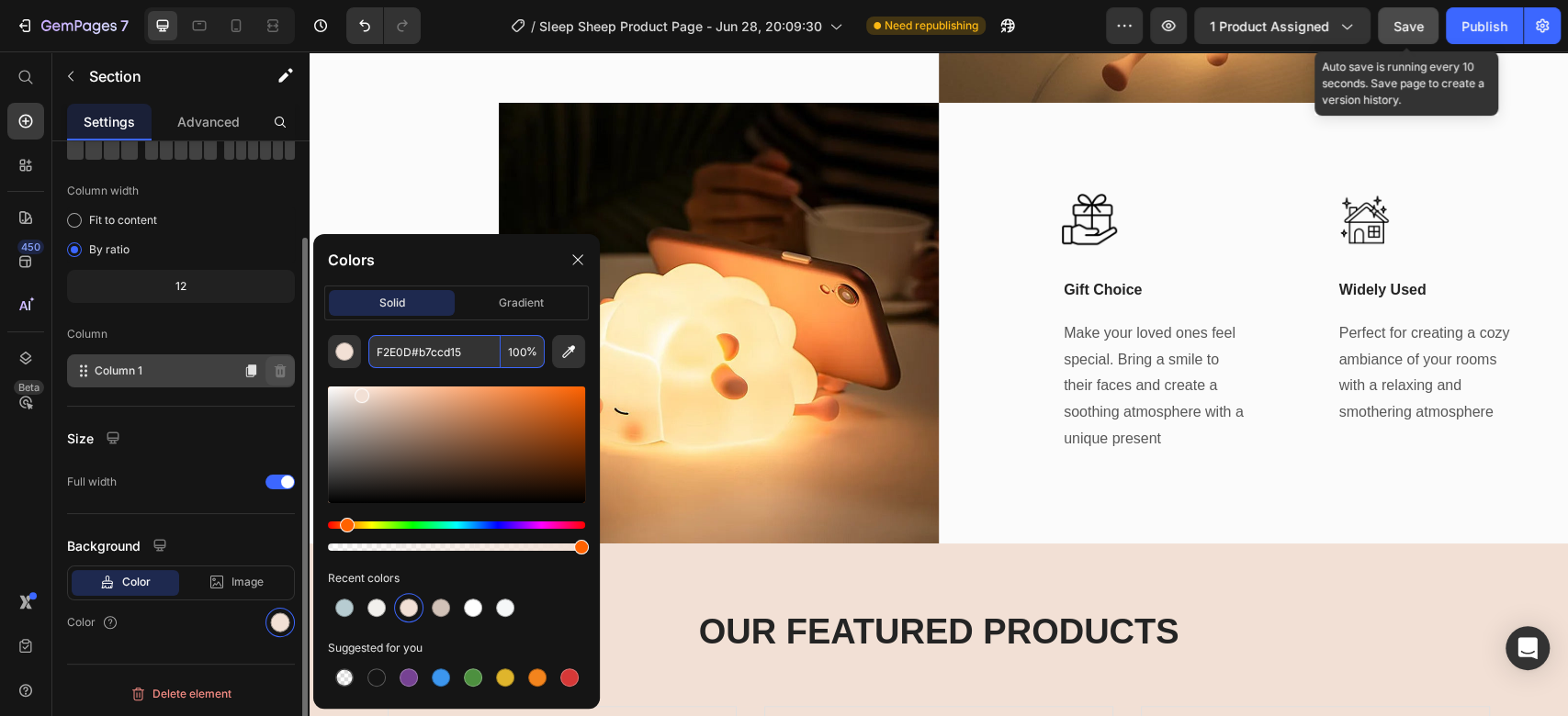 click on "F2E0D#b7ccd15 100 % Recent colors Suggested for you" 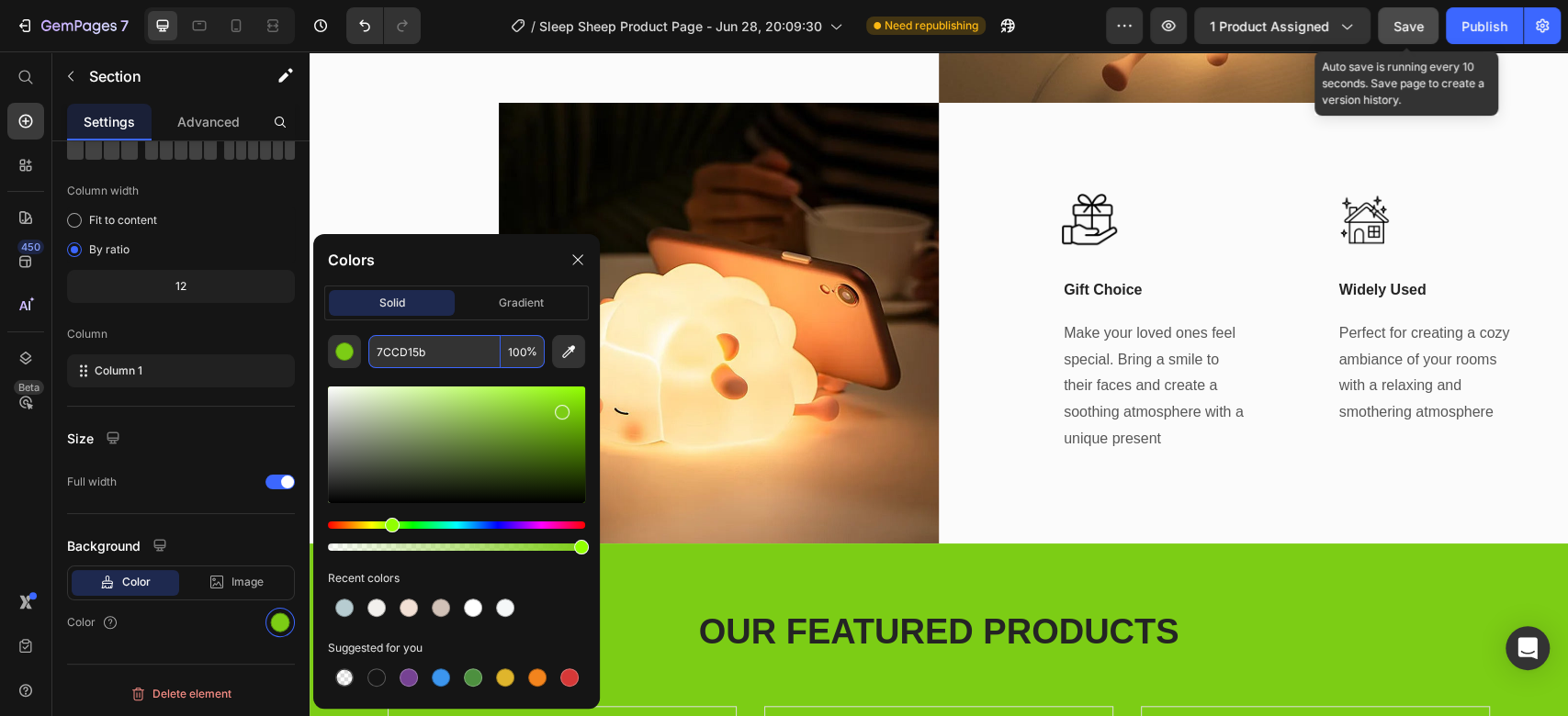drag, startPoint x: 437, startPoint y: 350, endPoint x: 419, endPoint y: 352, distance: 18.11077 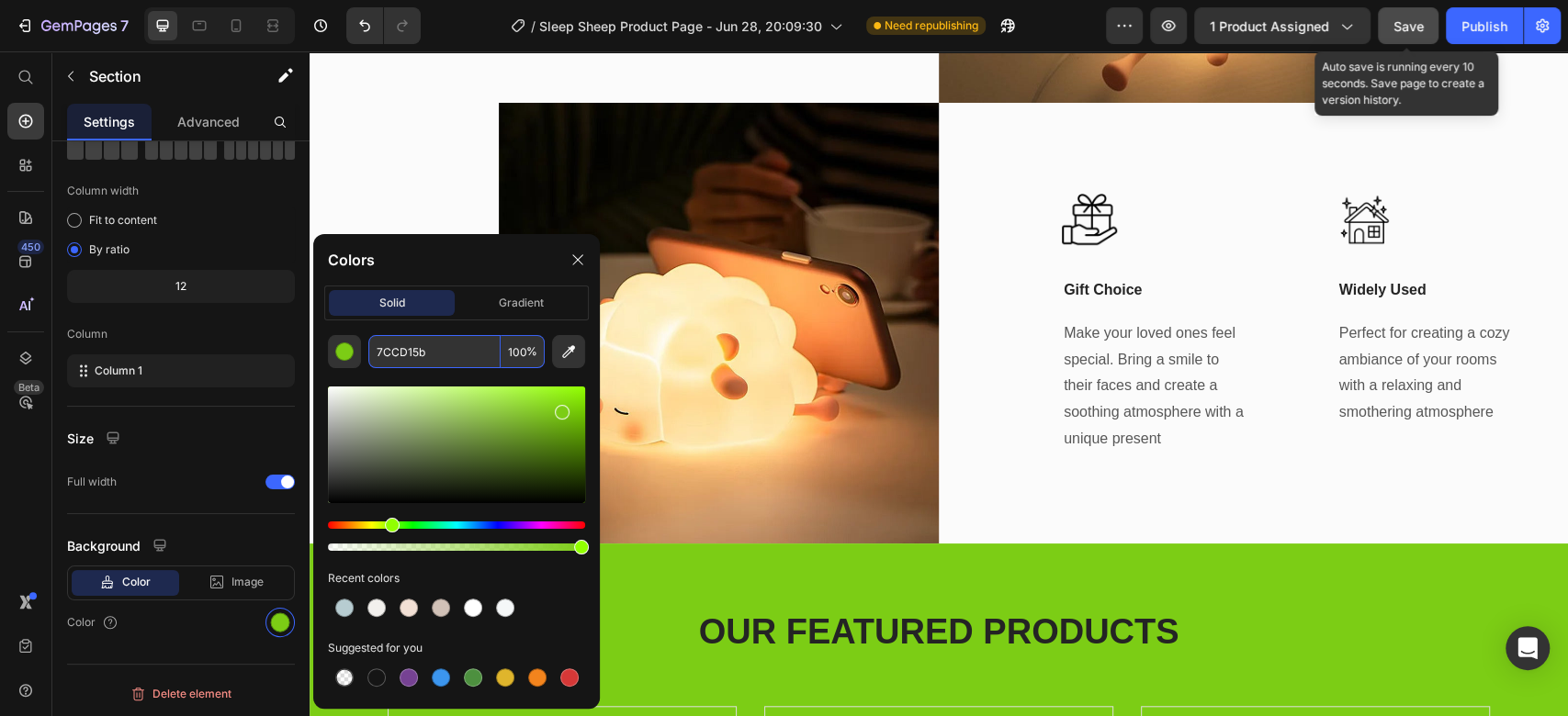 click on "7CCD15b" at bounding box center (434, 352) 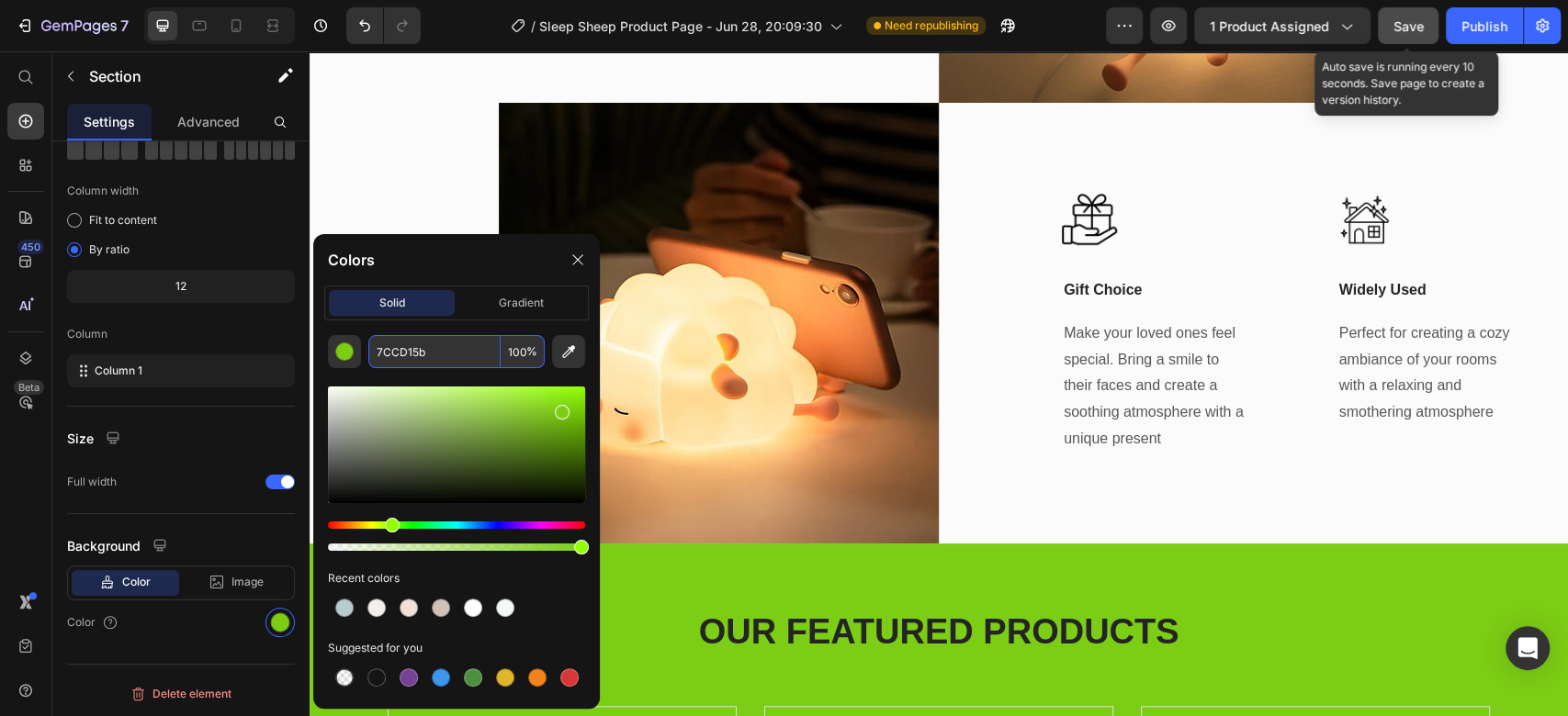 paste on "#b7ccd1" 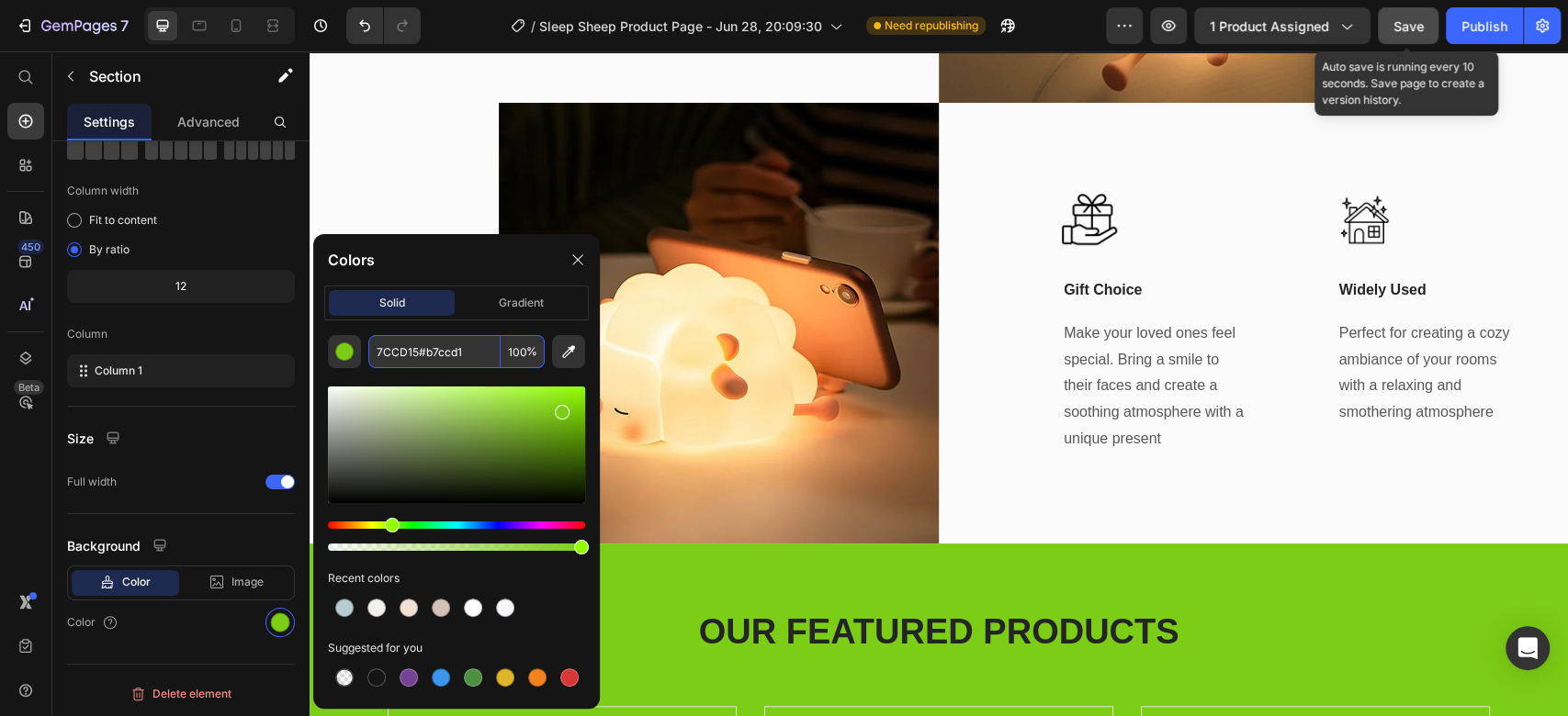 click on "7CCD15#b7ccd1" at bounding box center [434, 352] 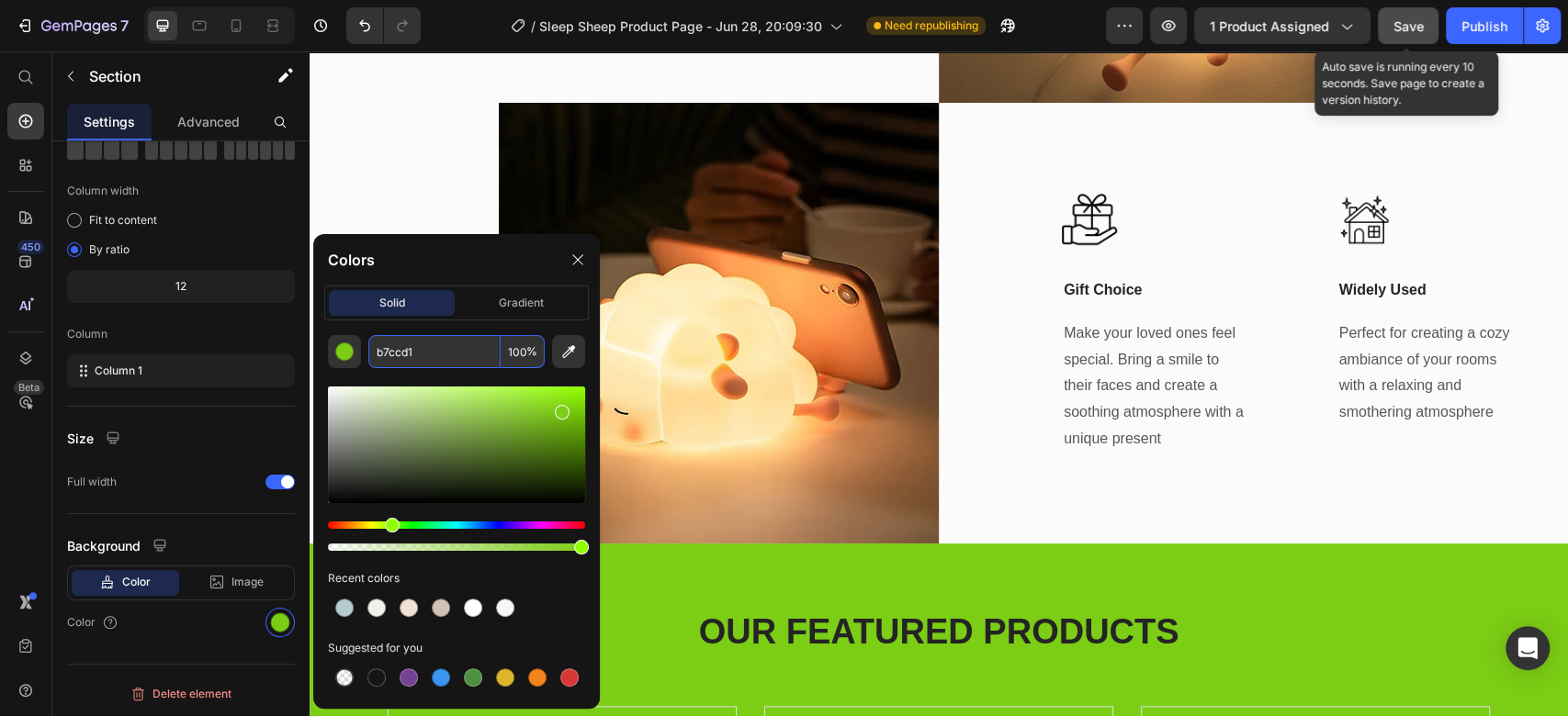 type on "B7CCD1" 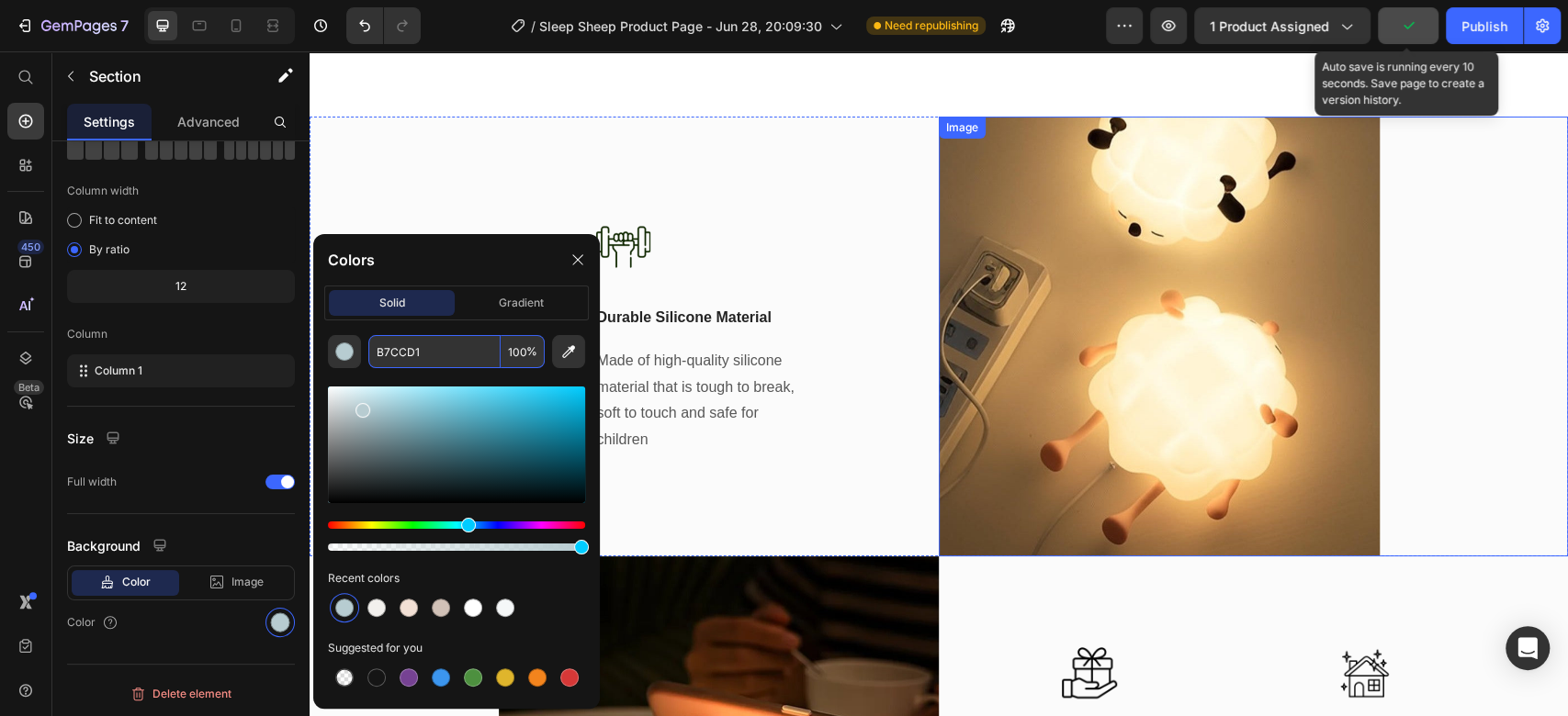 scroll, scrollTop: 4235, scrollLeft: 0, axis: vertical 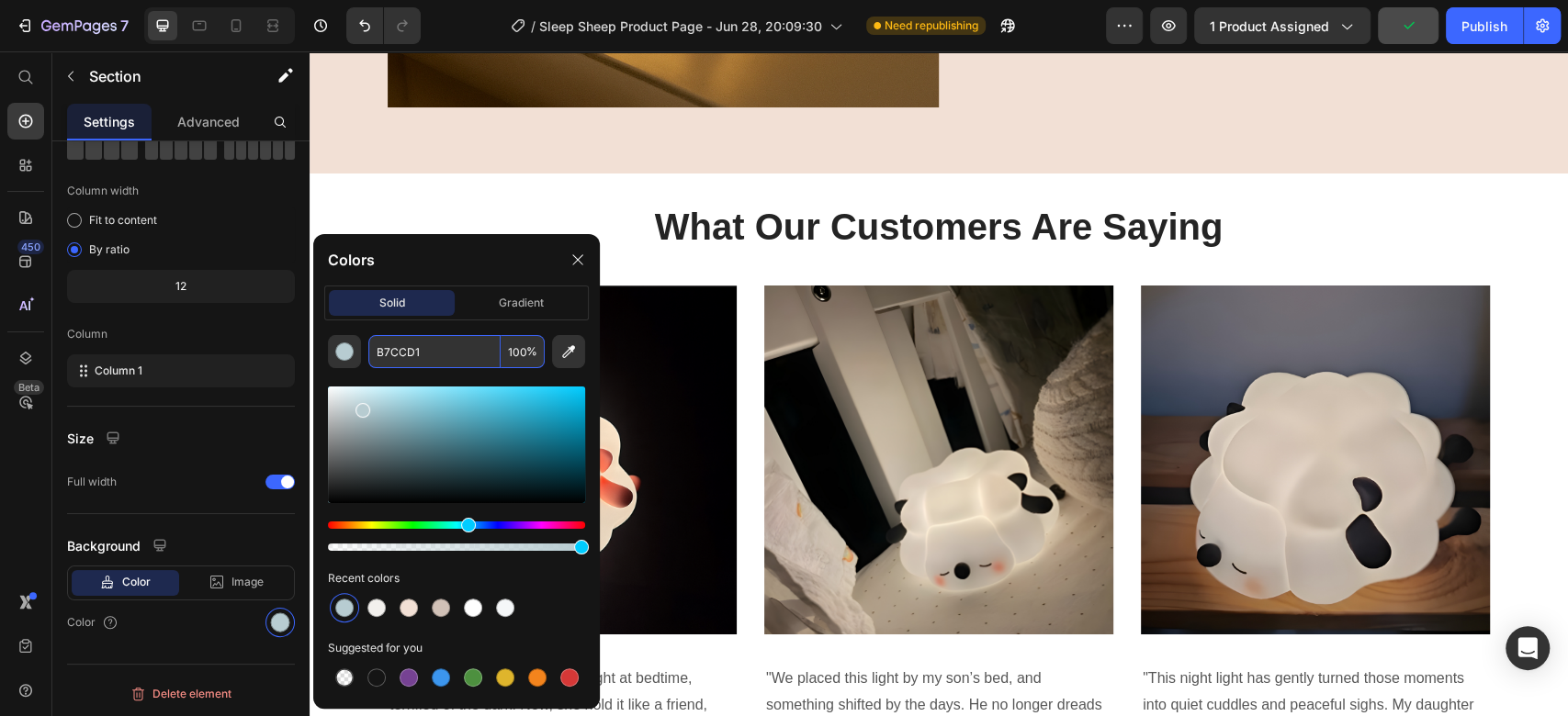 click on "Image USB Charging Text Block Elevate your night routine with the night light's lasting battery power. Up to 23 hour capacity Text block                Title Line Image Durable Silicone Material Text Block Made of high-quality silicone material that is tough to break, soft to touch and safe for children Text block Row                Title Line" at bounding box center [624, 1124] 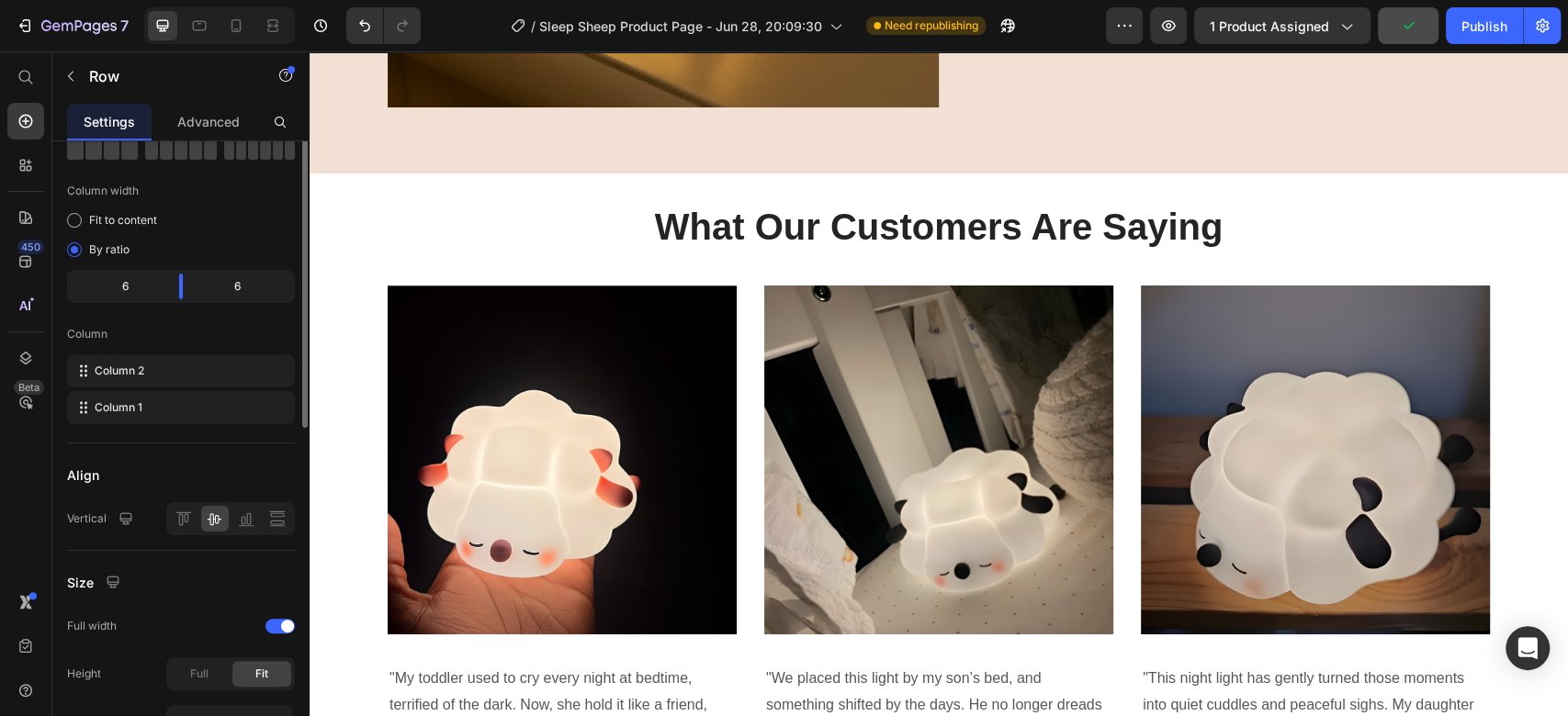 scroll, scrollTop: 0, scrollLeft: 0, axis: both 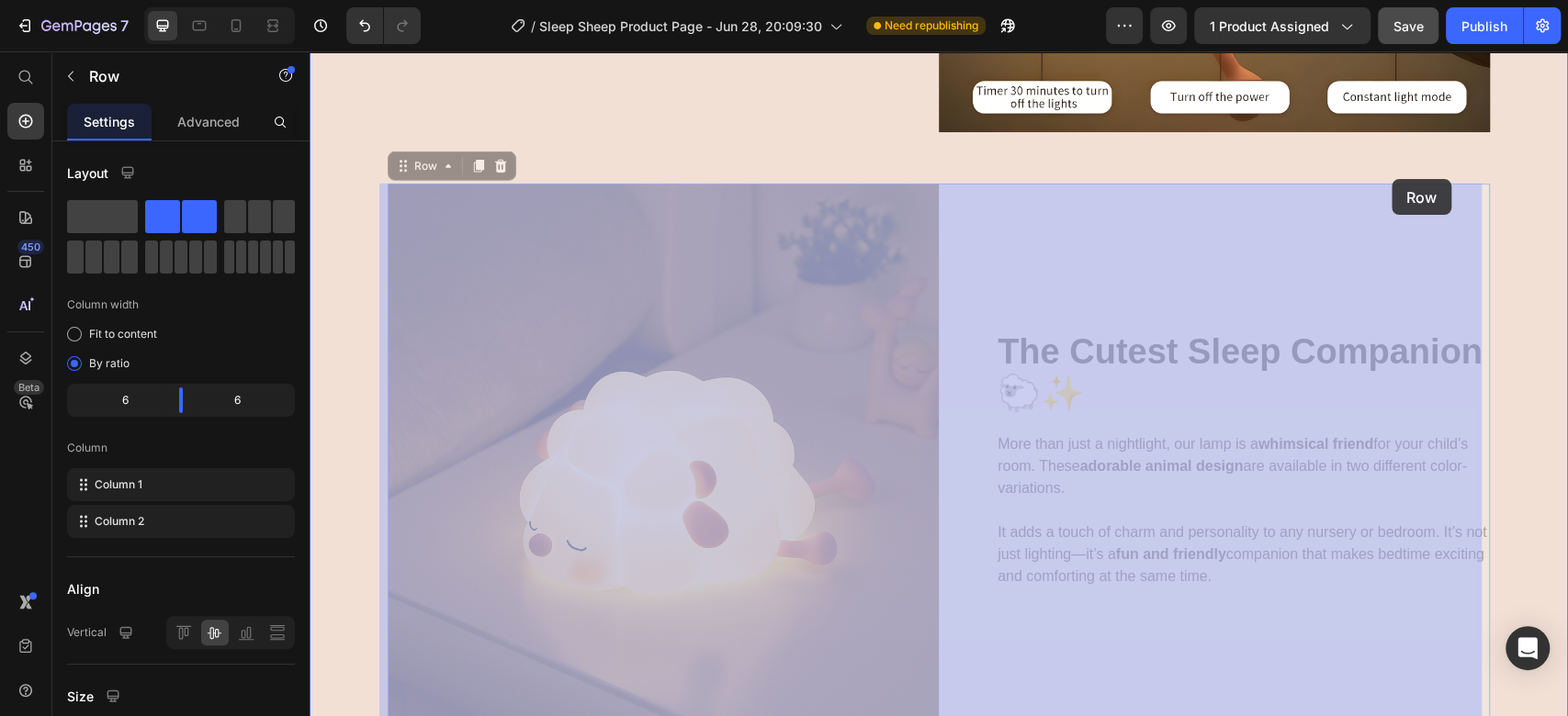 drag, startPoint x: 1375, startPoint y: 222, endPoint x: 1392, endPoint y: 183, distance: 42.544095 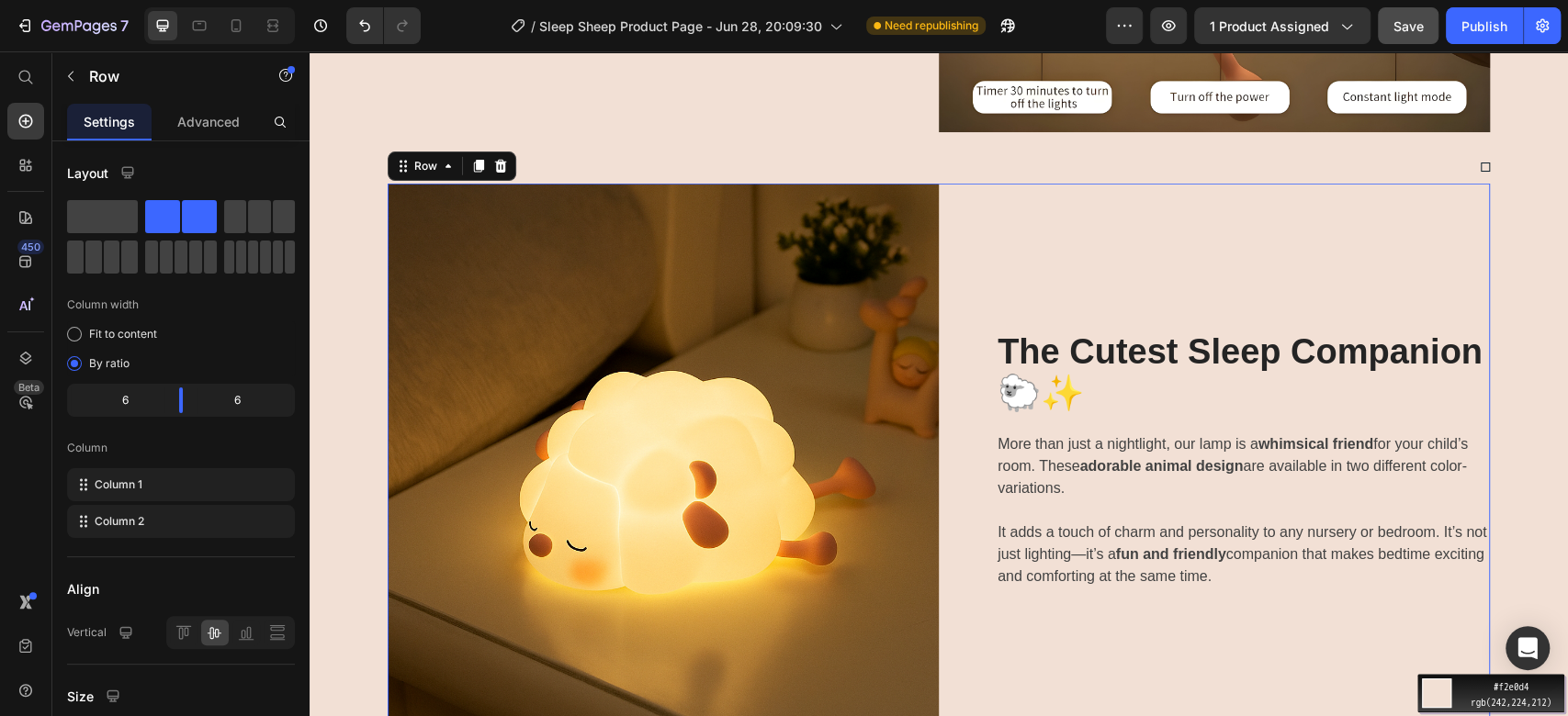 click on "Move your  🖱️  to pick a color #f2e0d4 rgb(242,224,212)" at bounding box center (784, 358) 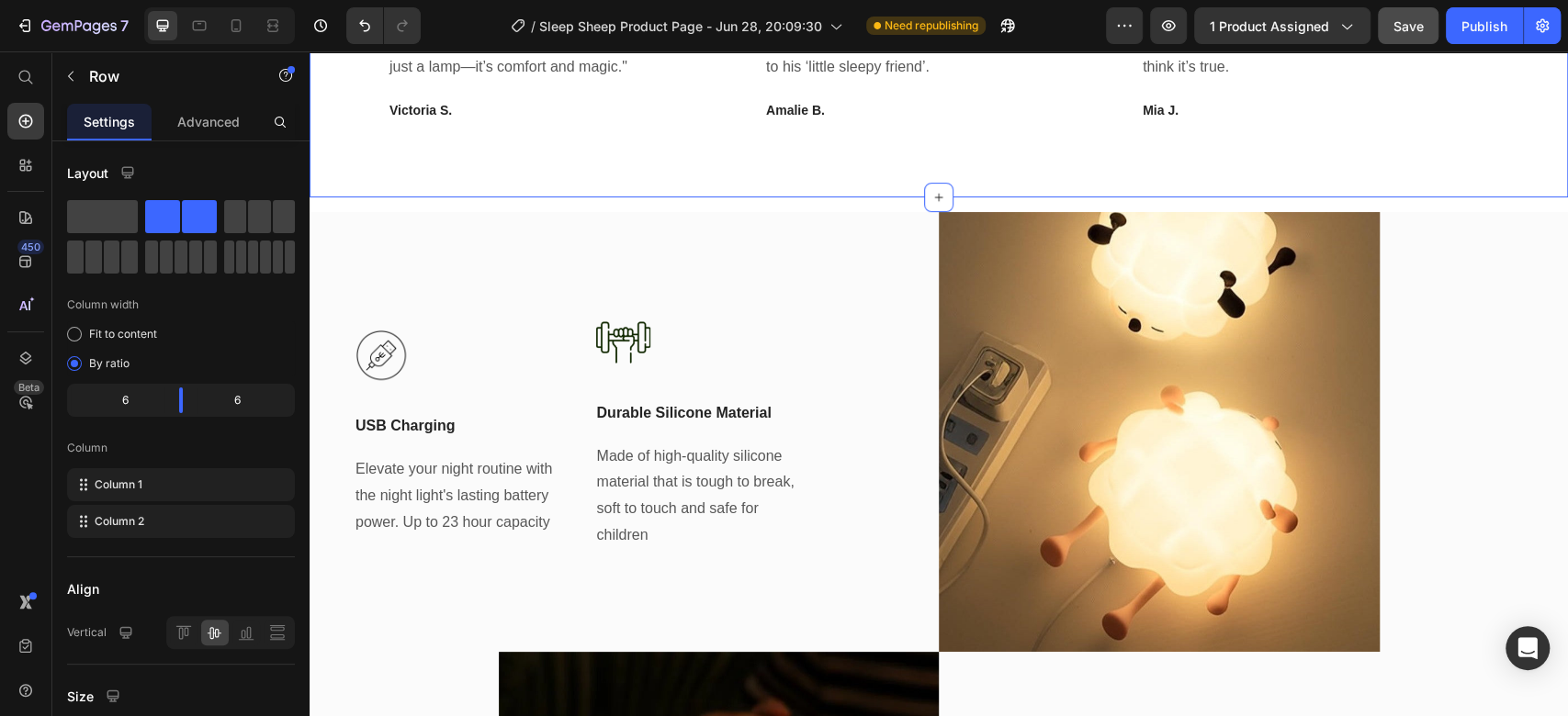 scroll, scrollTop: 4832, scrollLeft: 0, axis: vertical 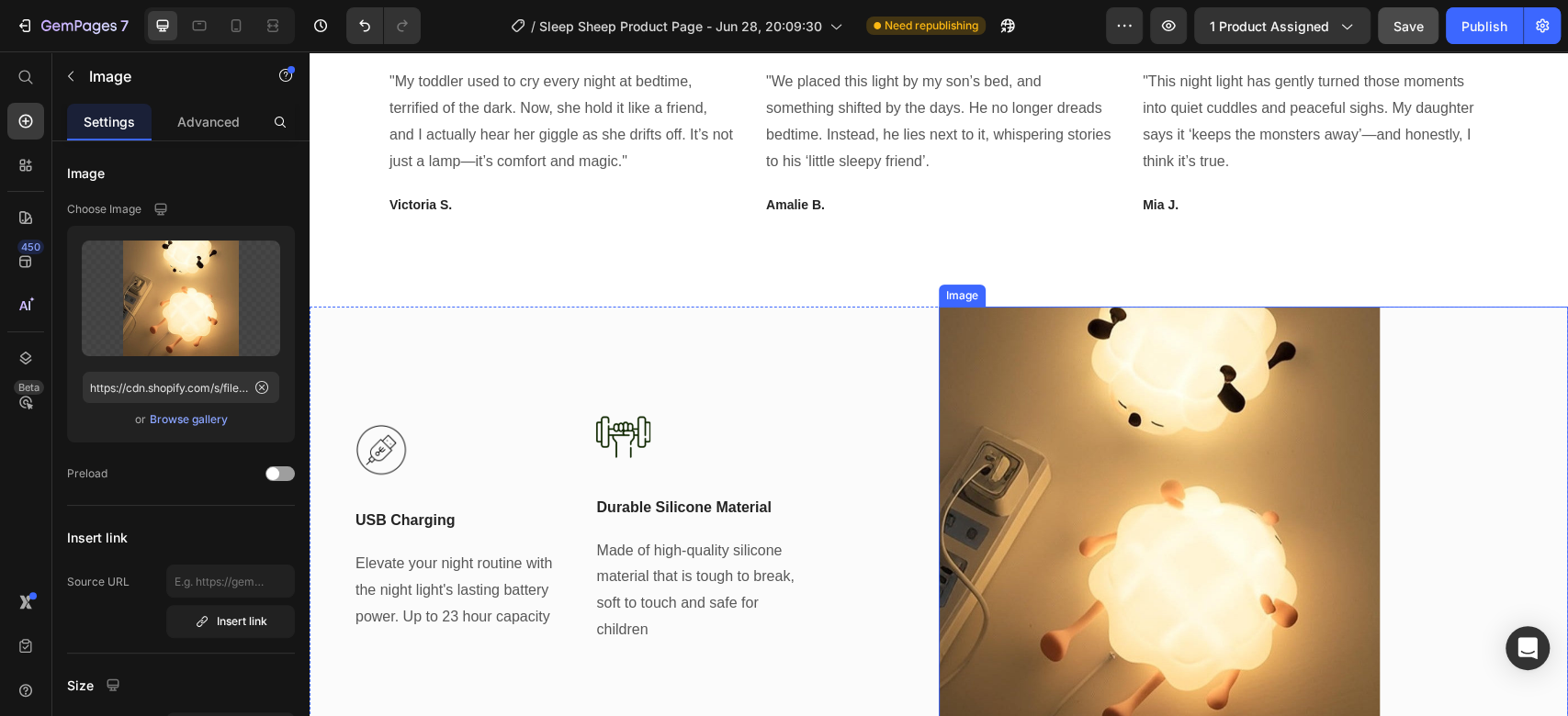 click at bounding box center (1253, 527) 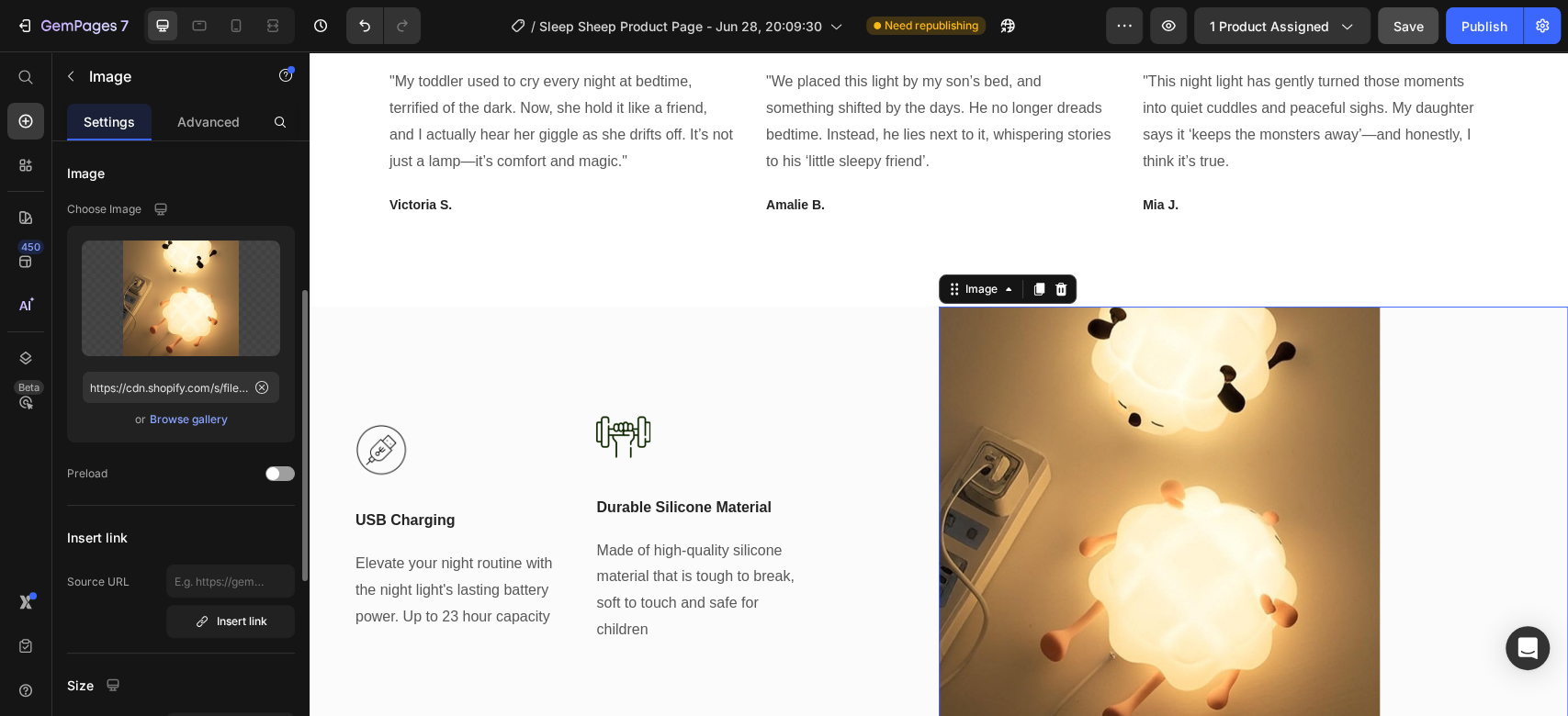 scroll, scrollTop: 204, scrollLeft: 0, axis: vertical 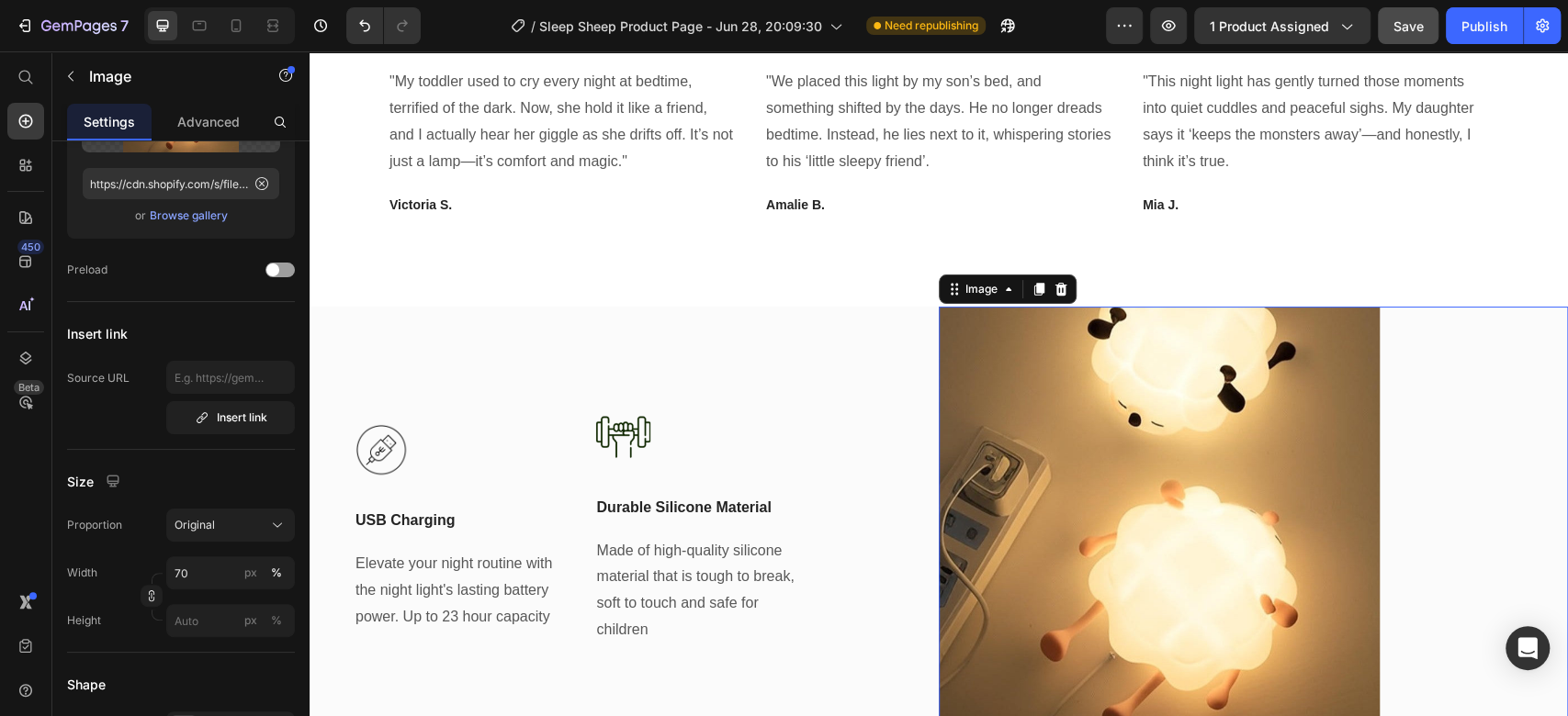 click at bounding box center [1253, 527] 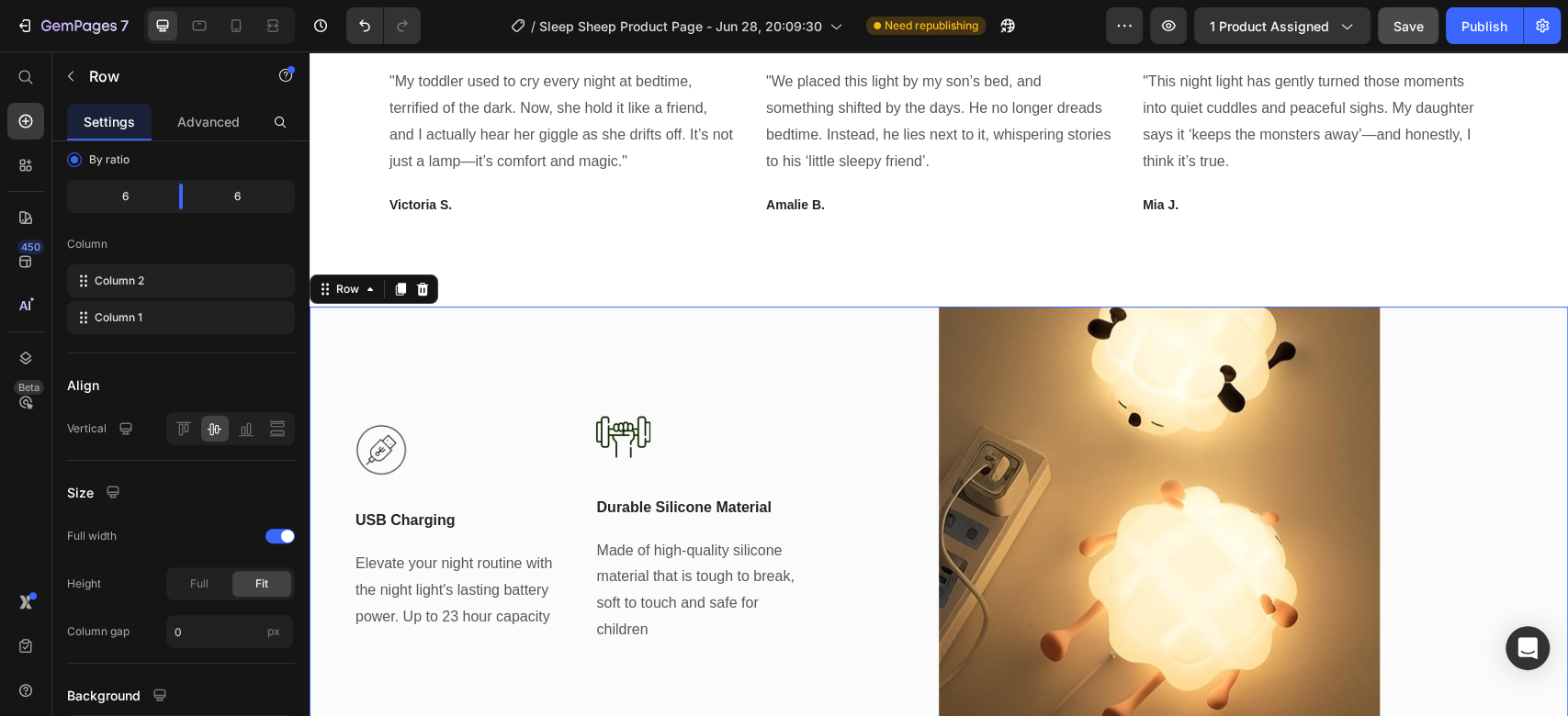 click on "Image USB Charging Text Block Elevate your night routine with the night light's lasting battery power. Up to 23 hour capacity Text block                Title Line Image Durable Silicone Material Text Block Made of high-quality silicone material that is tough to break, soft to touch and safe for children Text block Row                Title Line" at bounding box center [624, 527] 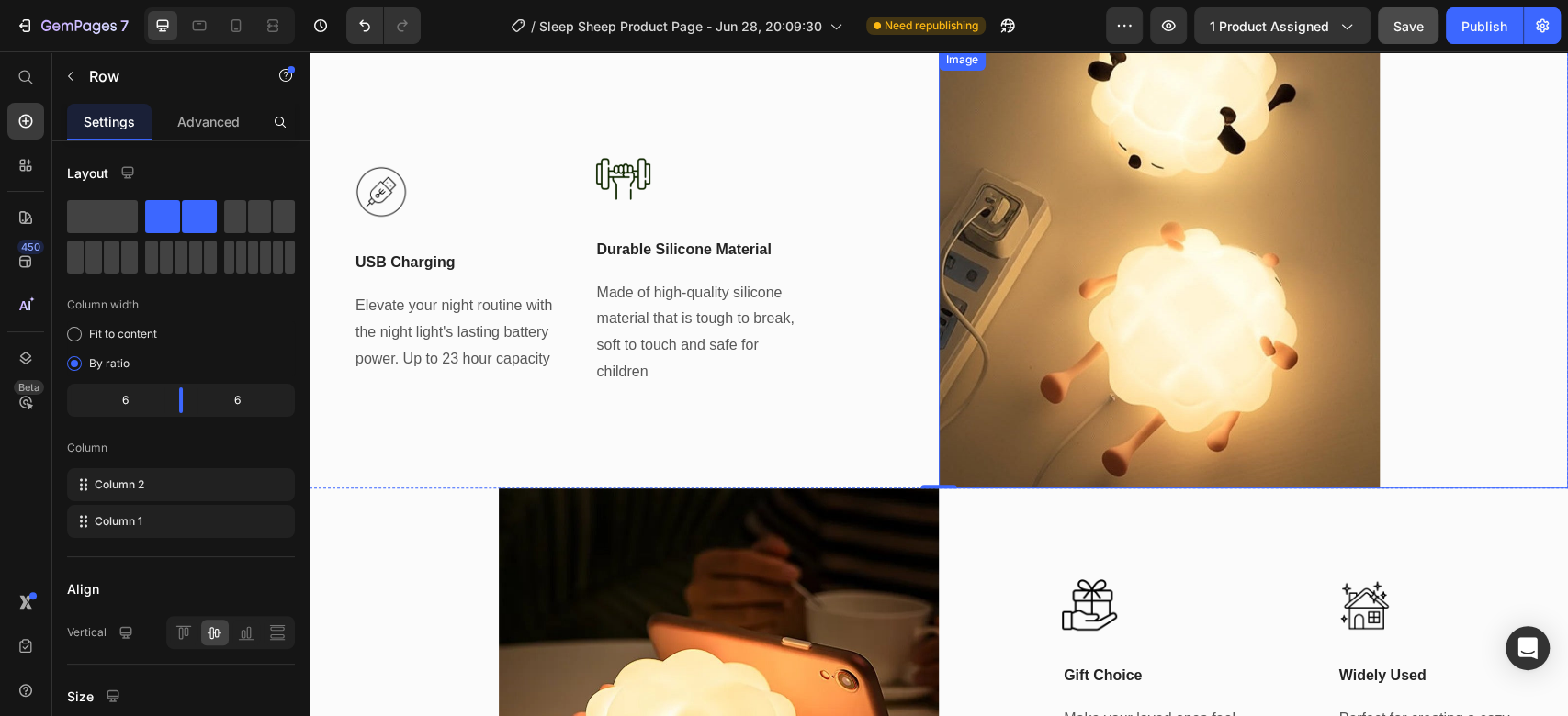scroll, scrollTop: 5037, scrollLeft: 0, axis: vertical 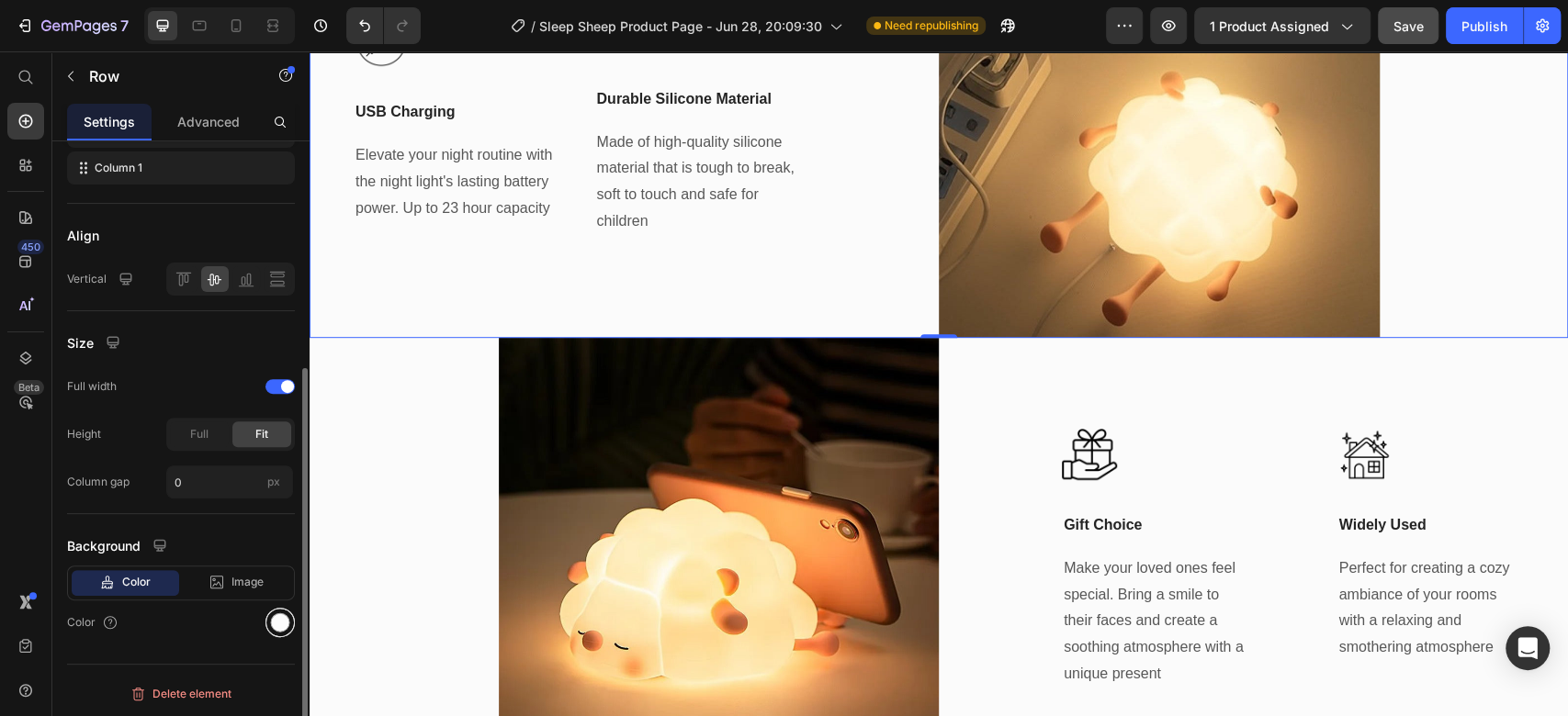 click at bounding box center (280, 622) 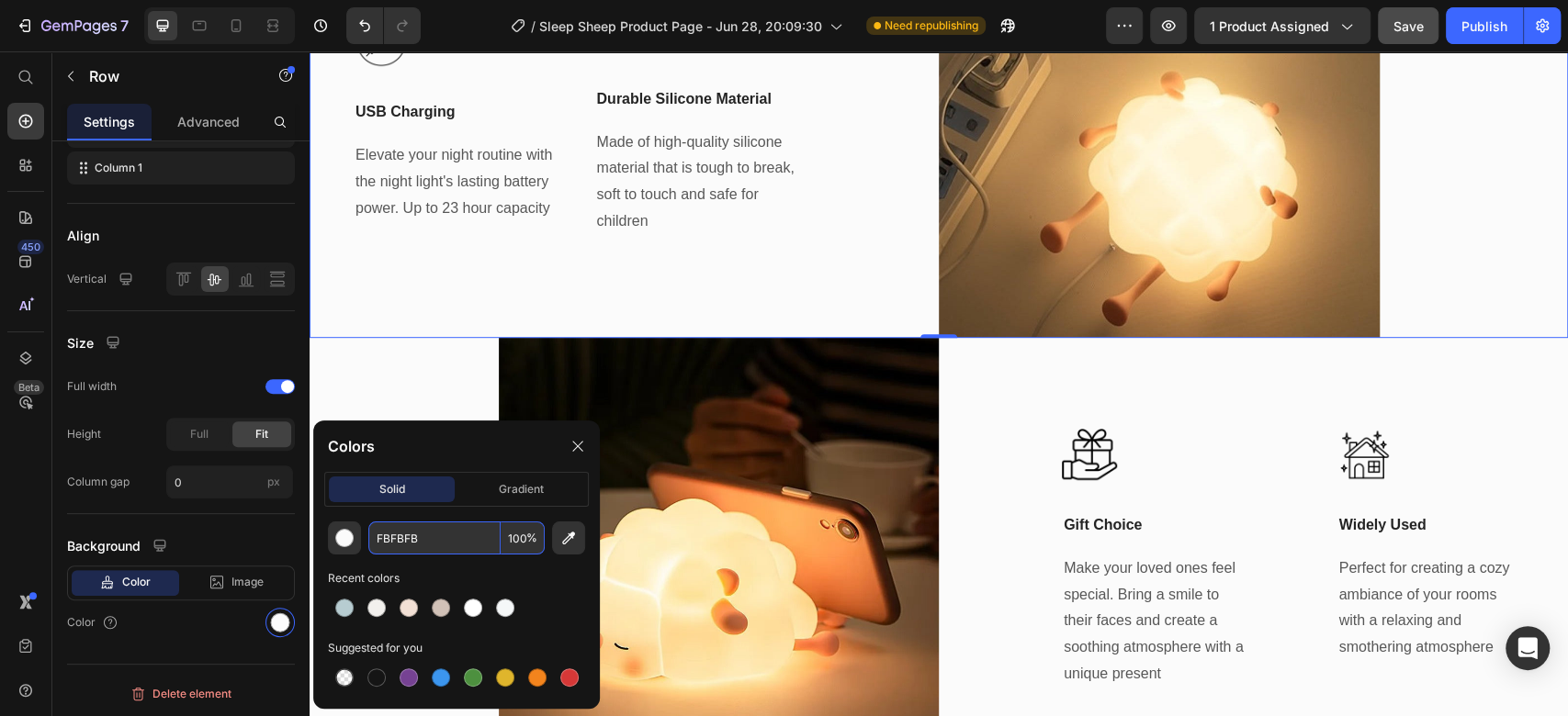 click on "FBFBFB" at bounding box center [434, 538] 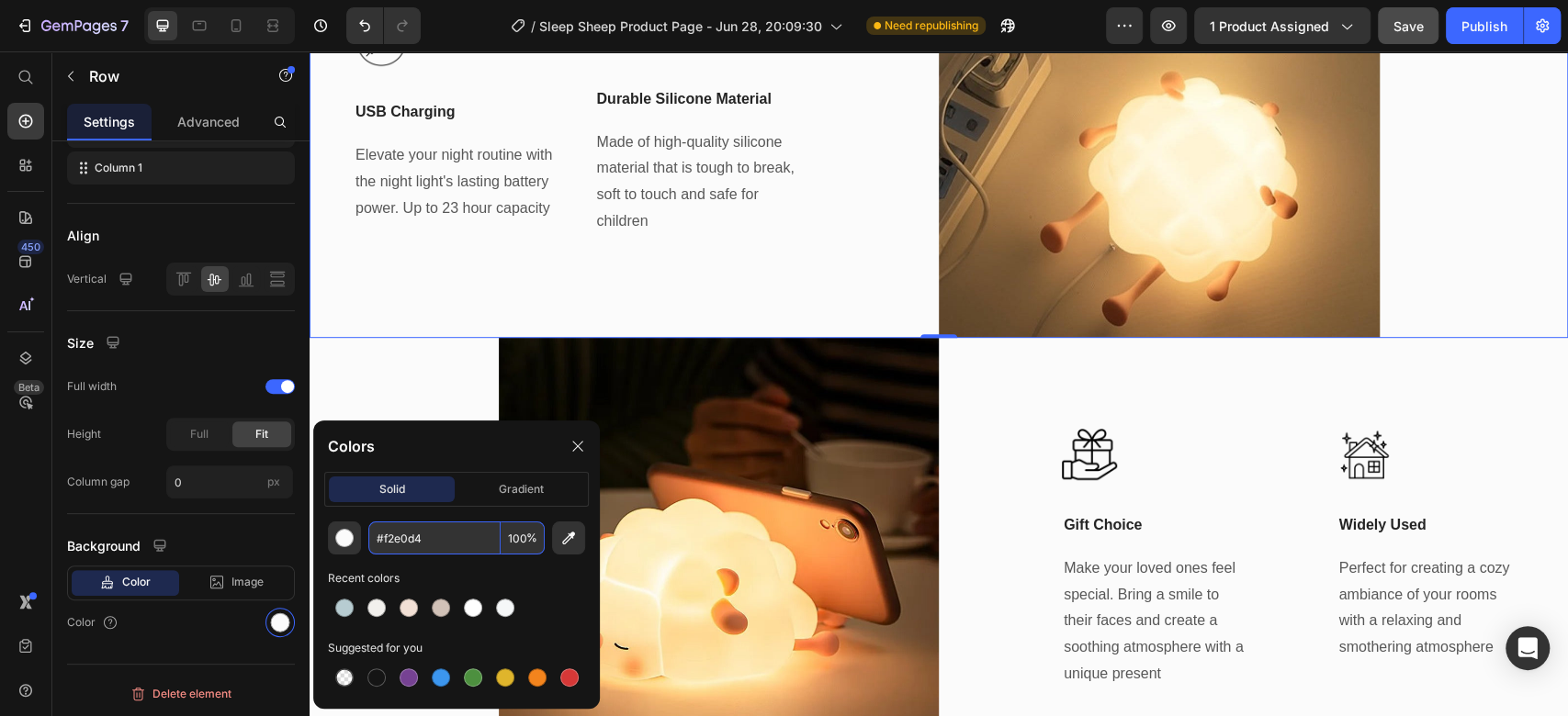 type on "F2E0D4" 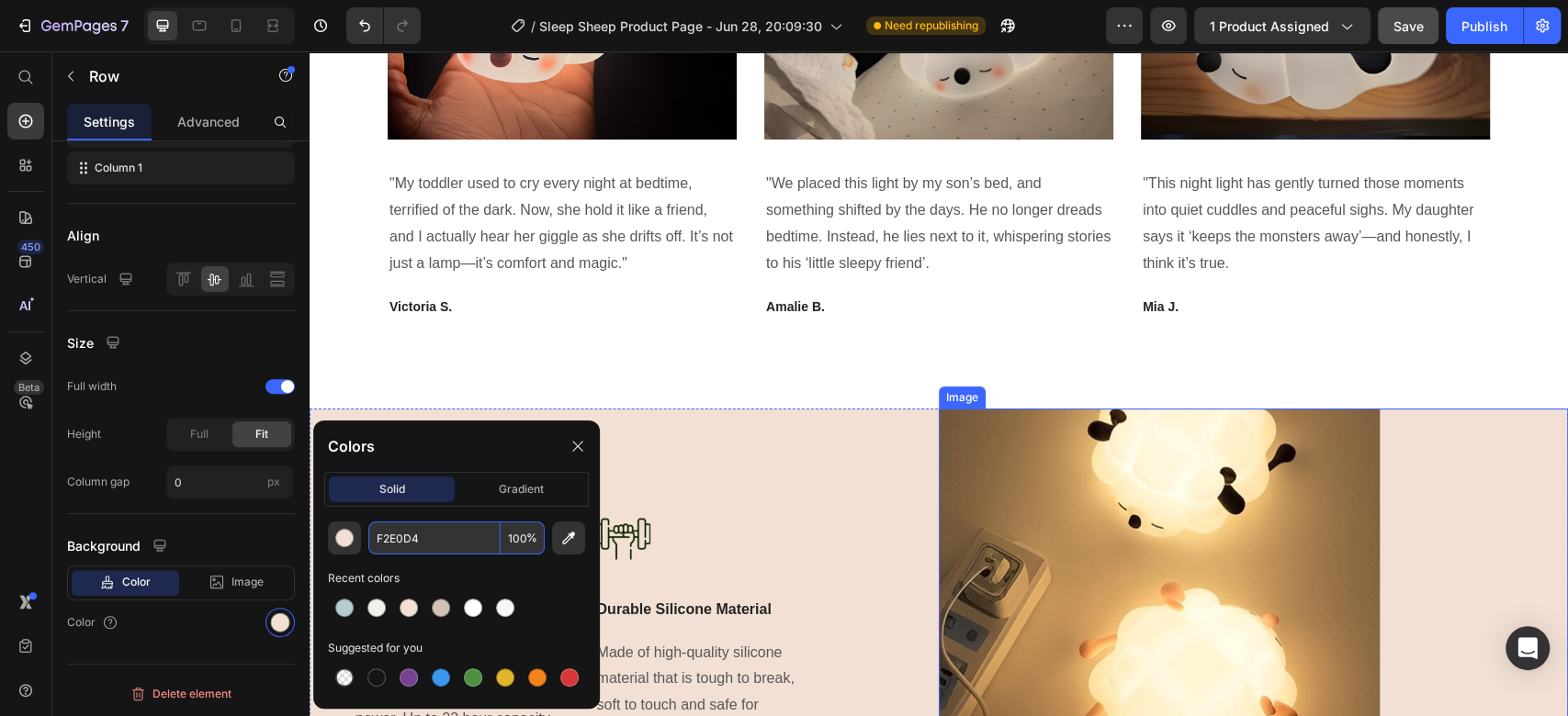 scroll, scrollTop: 5444, scrollLeft: 0, axis: vertical 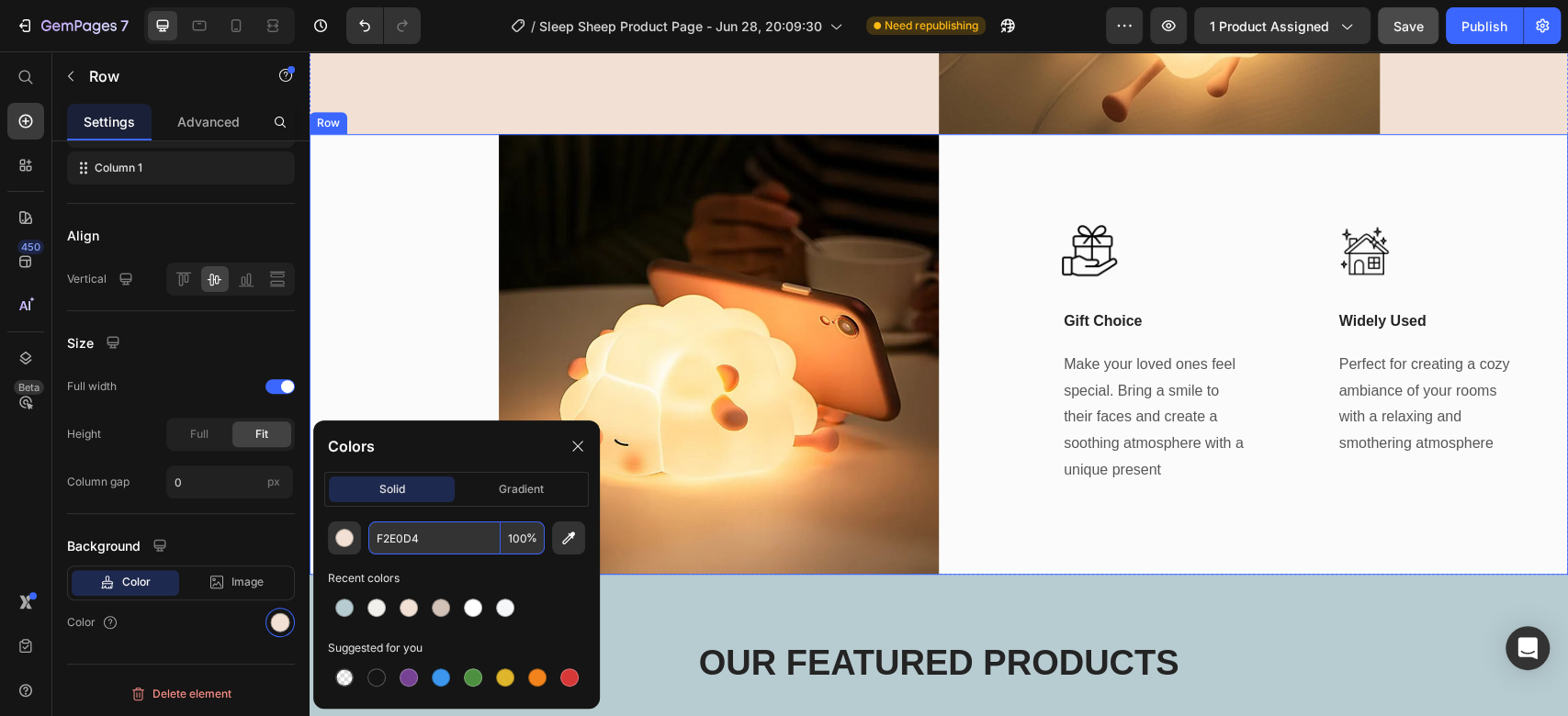 click on "Image Gift Choice Text Block Make your loved ones feel special. Bring a smile to their faces and create a soothing atmosphere with a unique present Text block                Title Line Image Widely Used Text Block Perfect for creating a cozy ambiance of your rooms with a relaxing and smothering atmosphere Text block Row" at bounding box center (1253, 354) 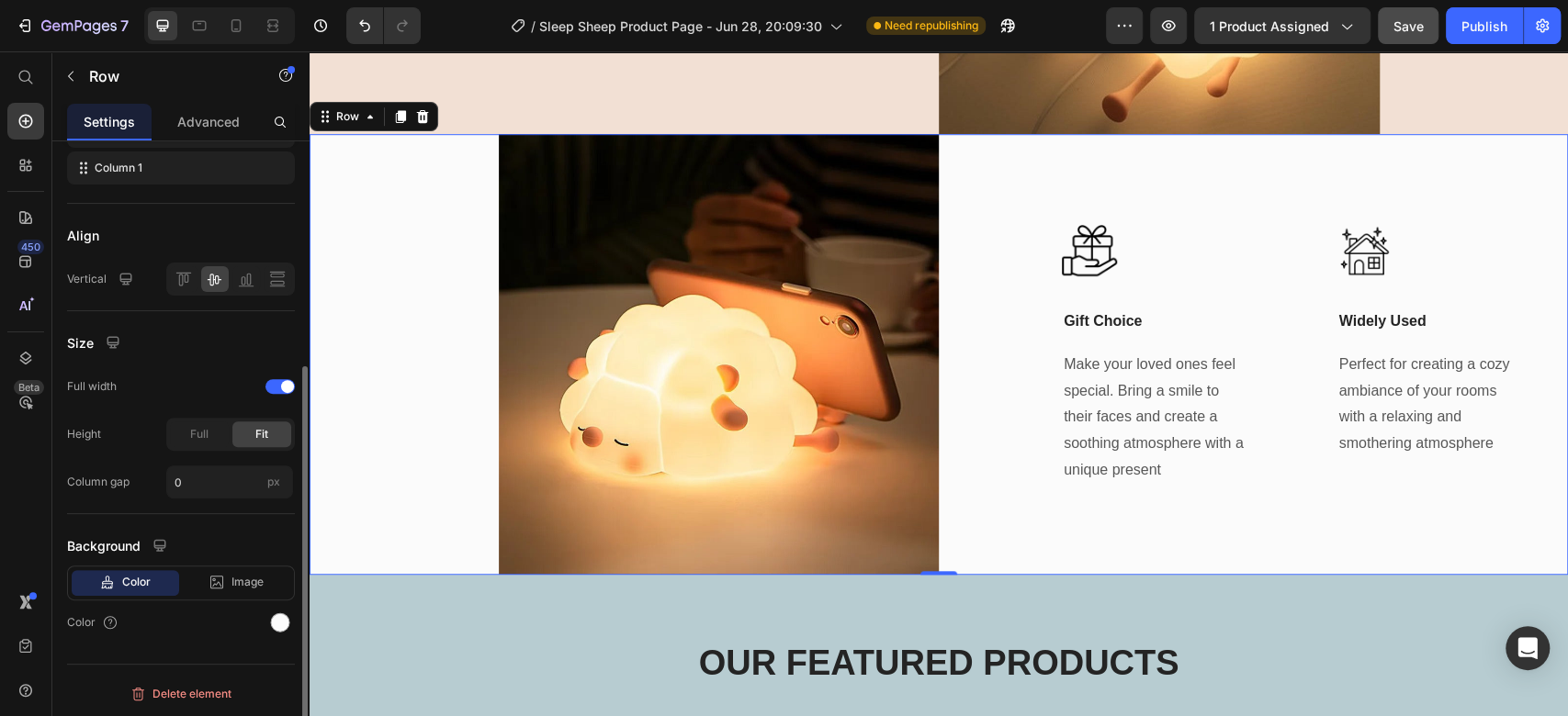 scroll, scrollTop: 352, scrollLeft: 0, axis: vertical 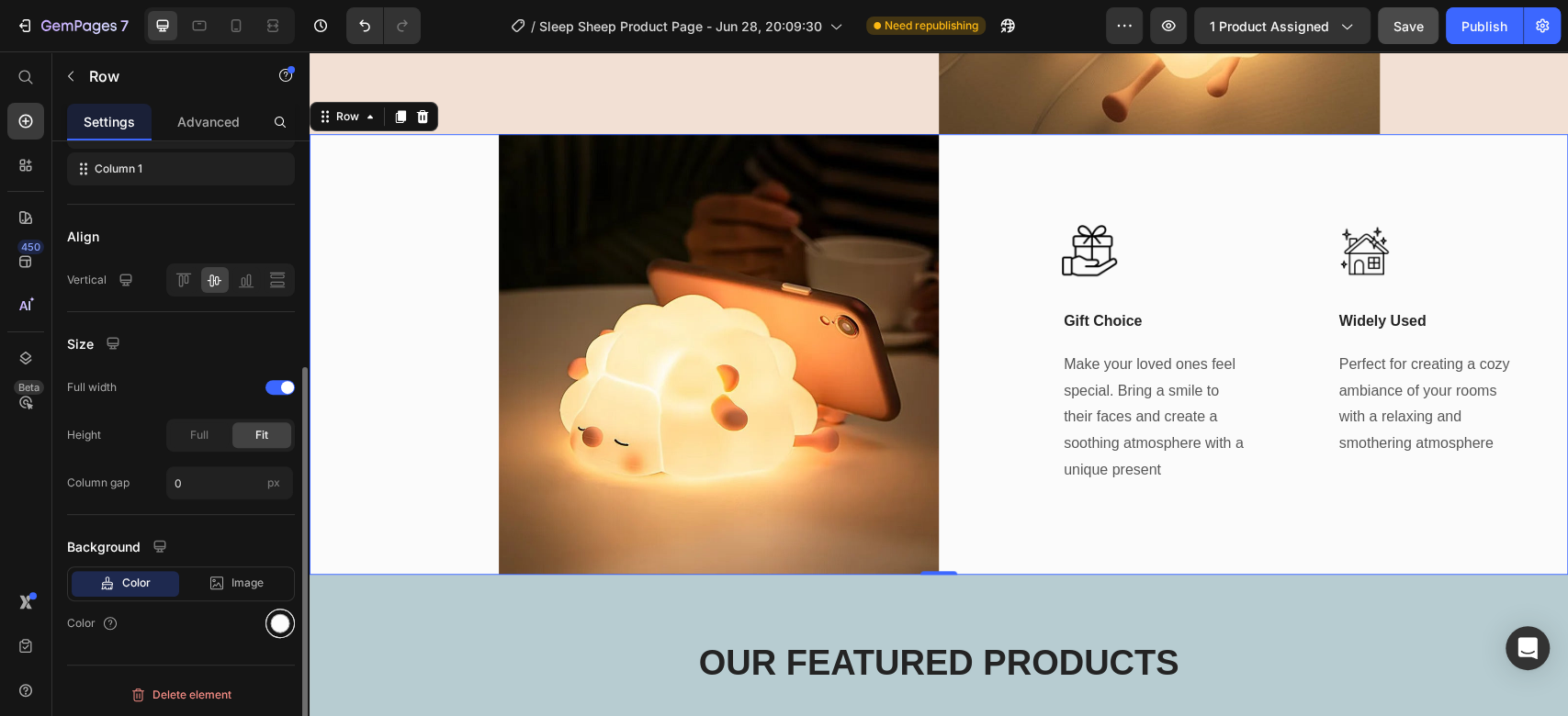click at bounding box center (280, 623) 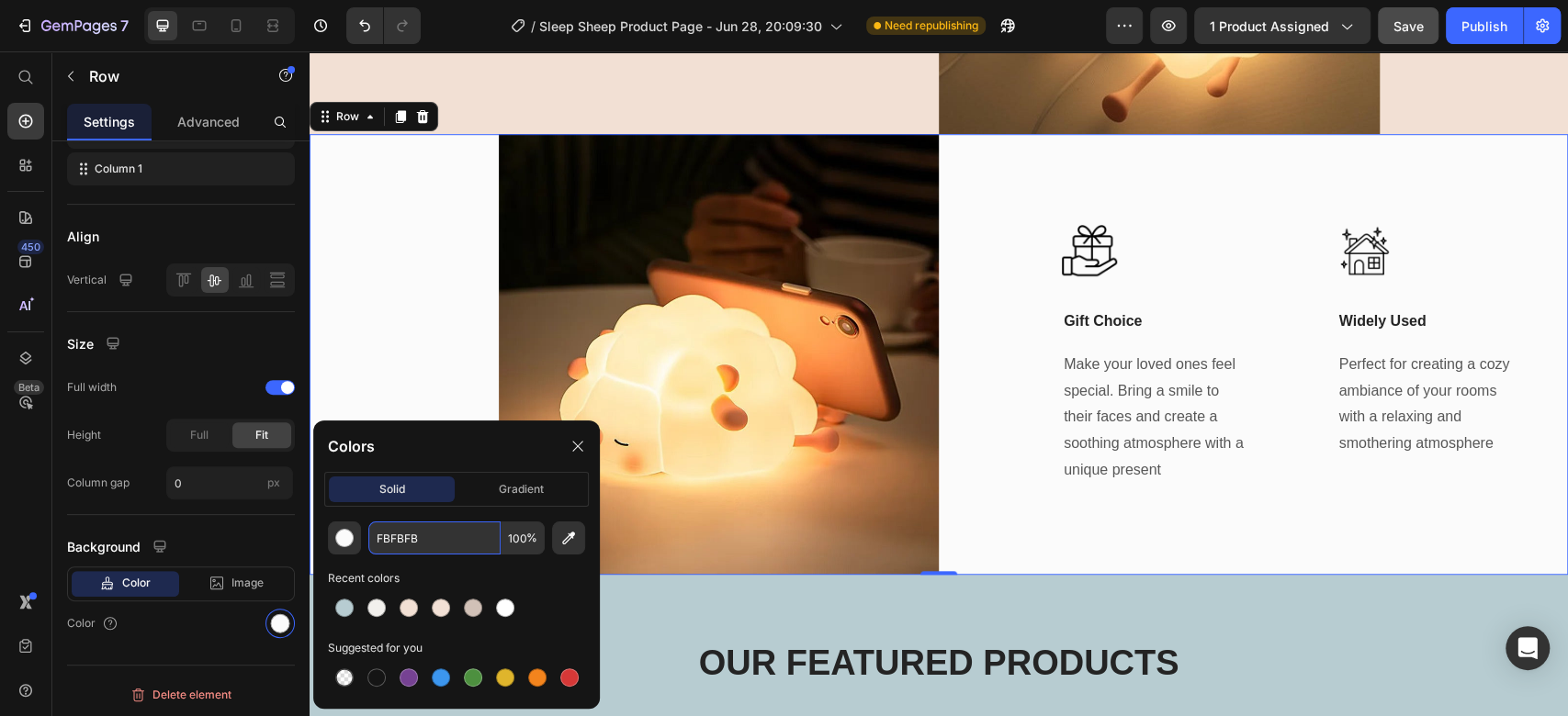 click on "FBFBFB" at bounding box center (434, 538) 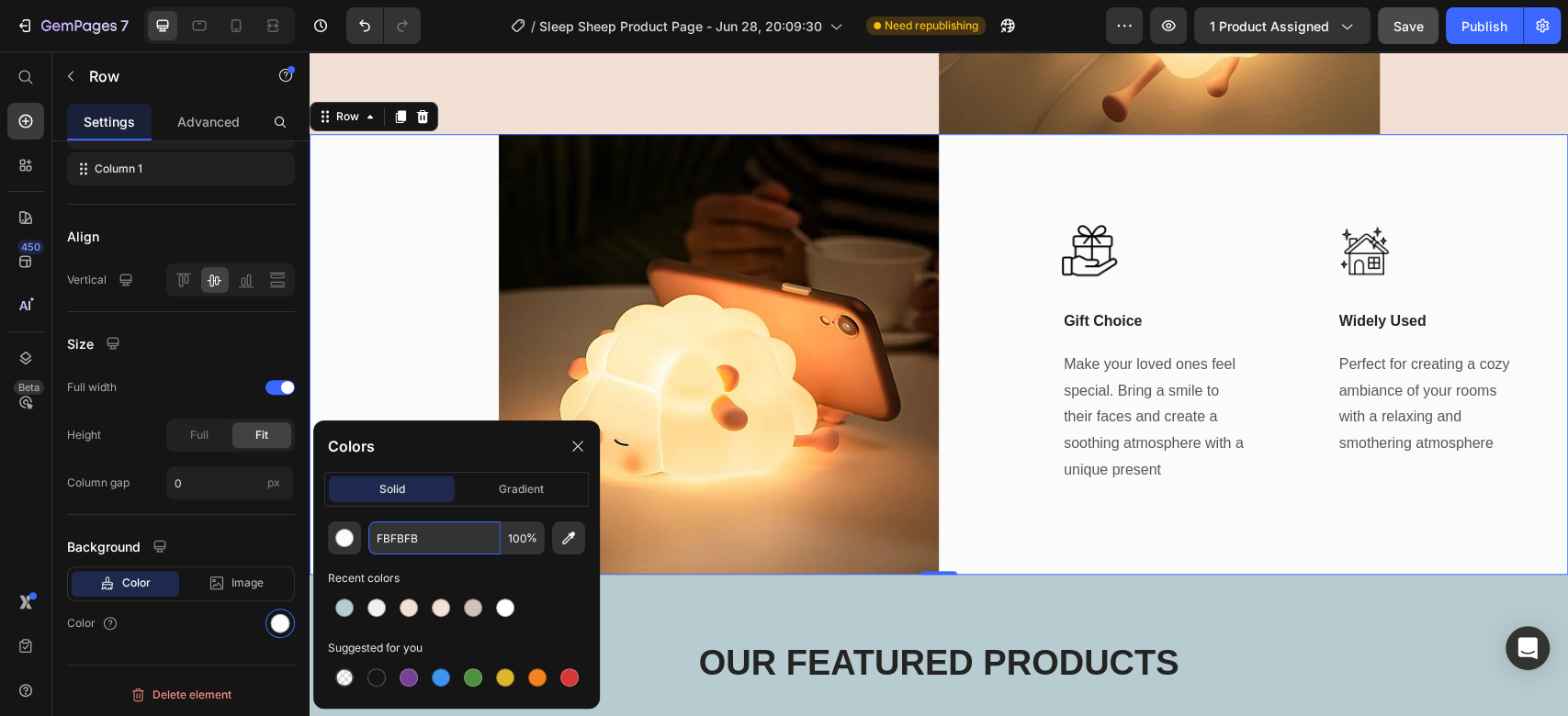paste on "#f2e0d4" 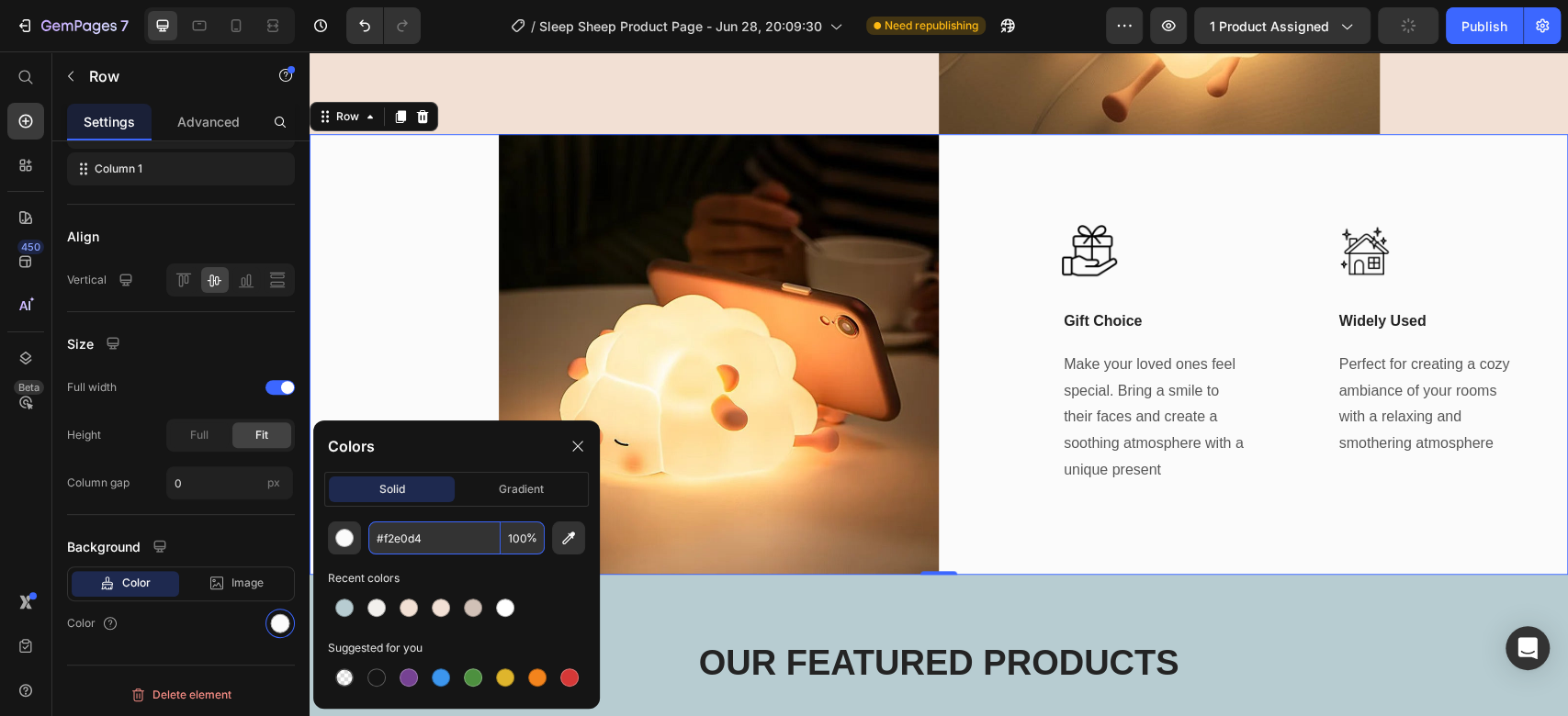 type on "F2E0D4" 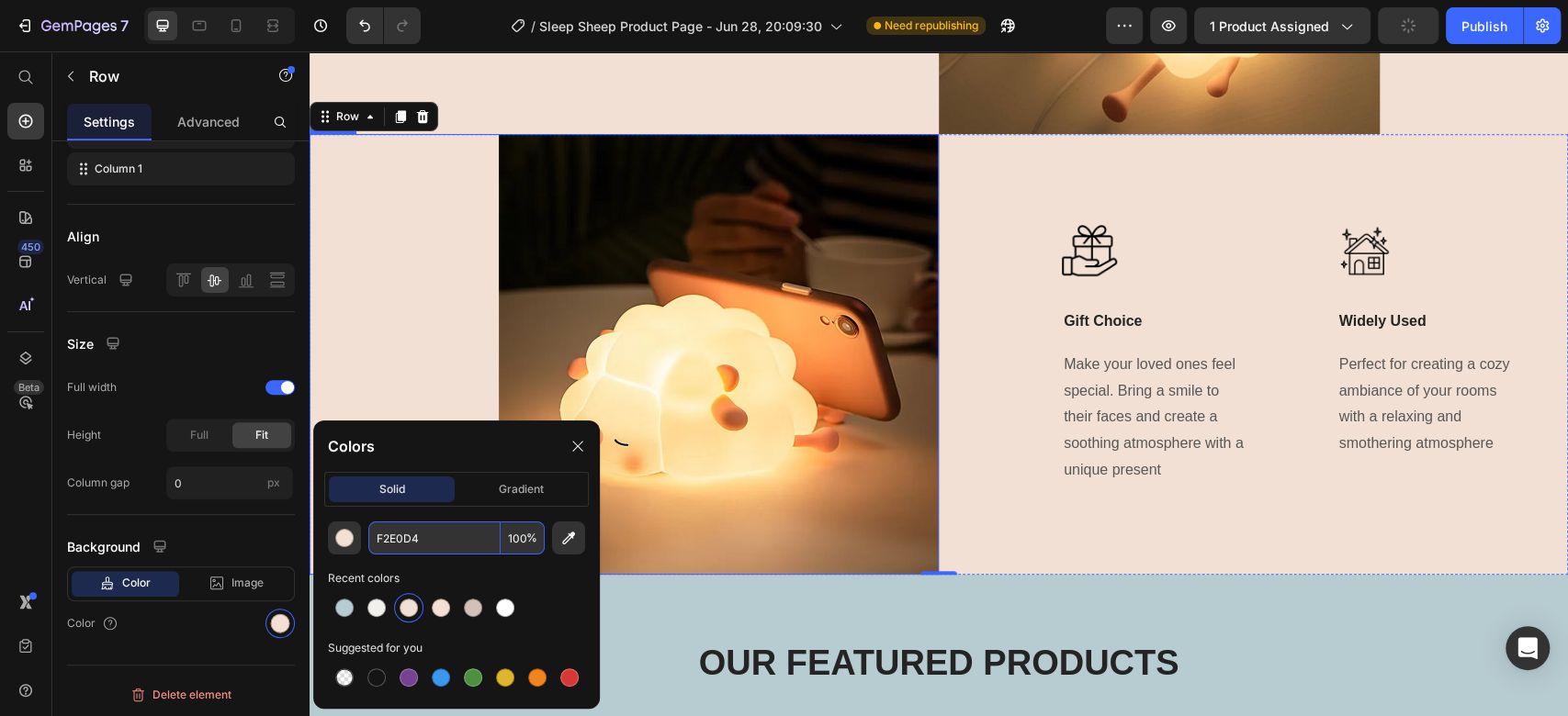 click at bounding box center (624, 354) 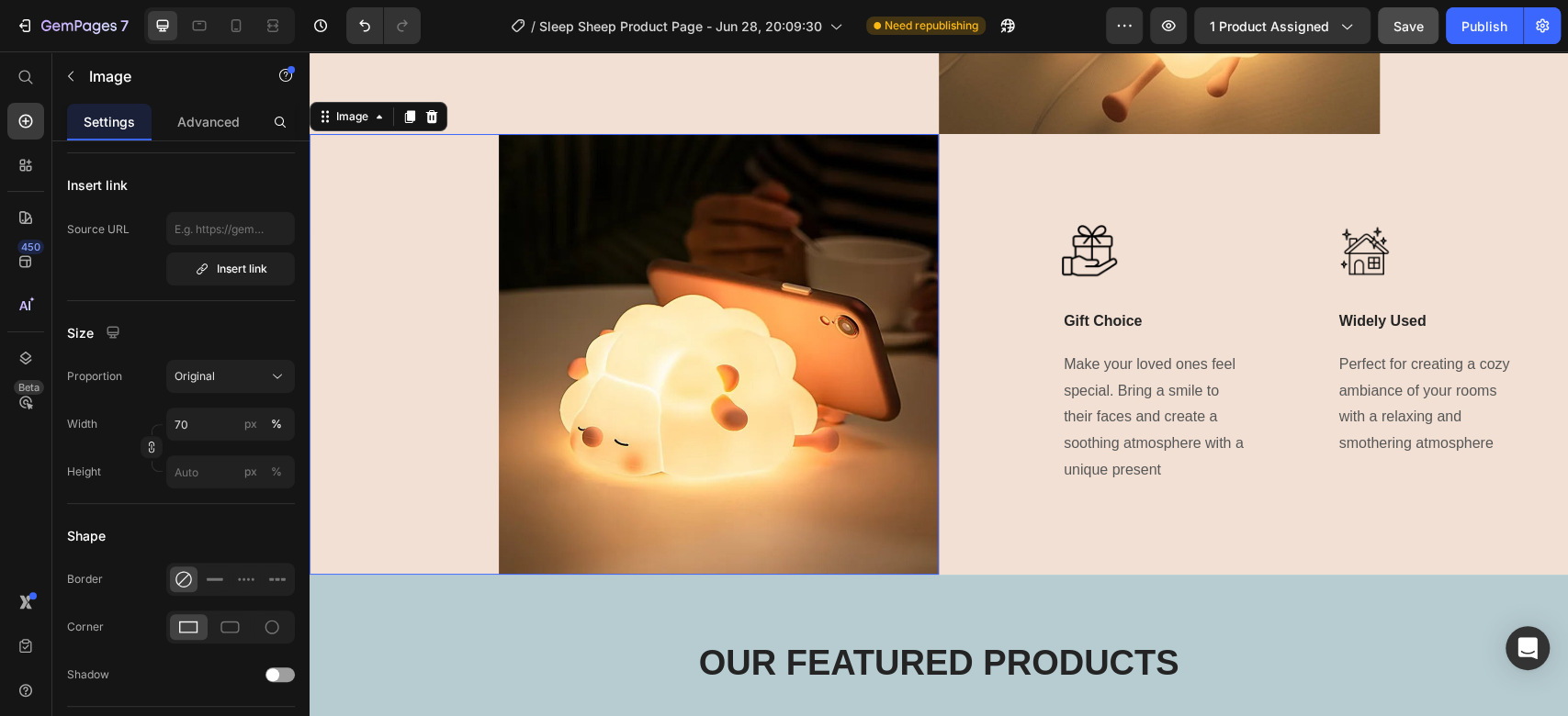 scroll, scrollTop: 0, scrollLeft: 0, axis: both 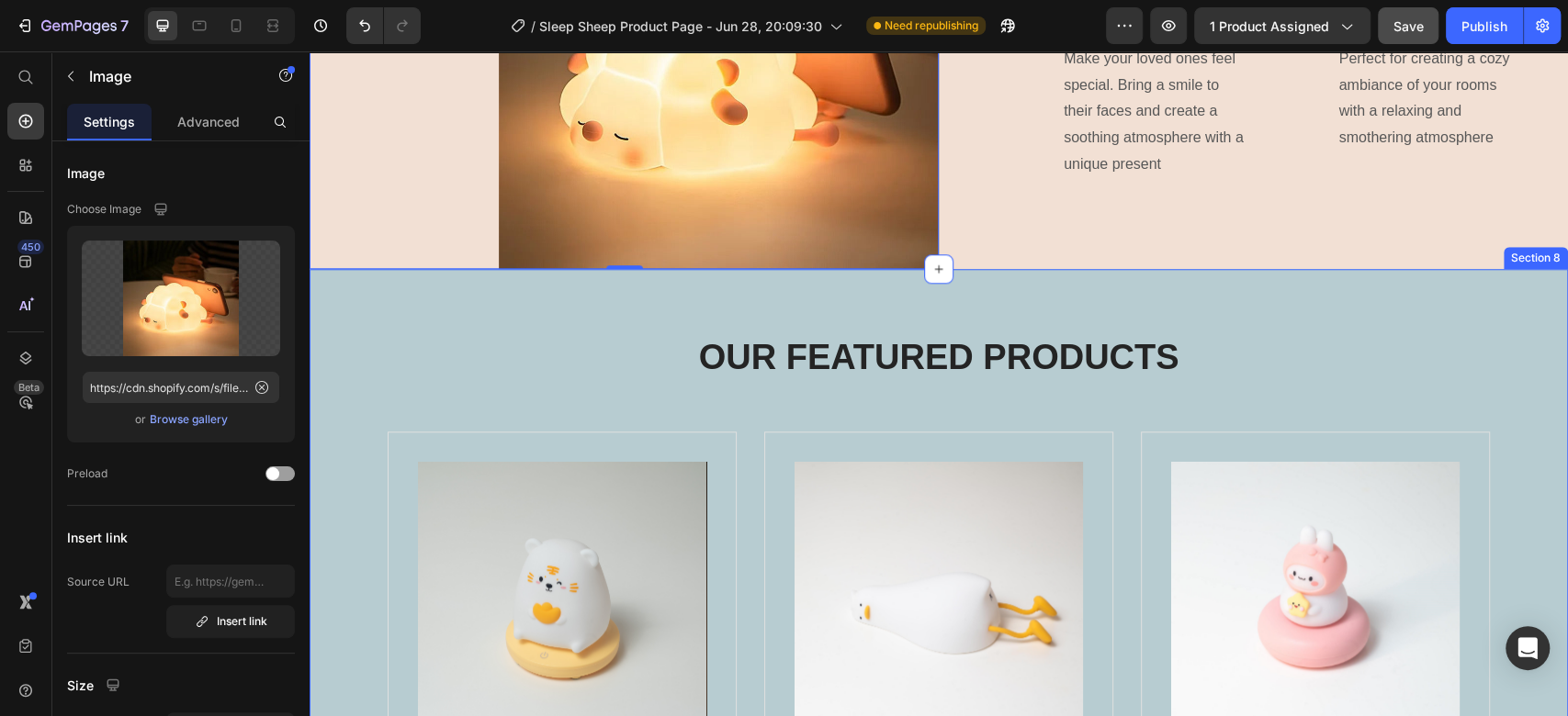 click on "OUR FEATURED PRODUCTS Heading Product Images JungleCubs (P) Title 299,99 kr (P) Price 399,99 kr (P) Price Row
Icon
Icon
Icon
Icon
Icon Icon List Hoz Row Product Product Images Lazy ass Duck (P) Title 499,99 kr (P) Price 599,99 kr (P) Price Row
Icon
Icon
Icon
Icon
Icon Icon List Hoz Row Product Product Images StarBunny (P) Title 299,99 kr (P) Price 399,99 kr (P) Price Row
Icon
Icon
Icon
Icon
Icon Icon List Hoz Row Product Carousel Row Section 8" at bounding box center [939, 609] 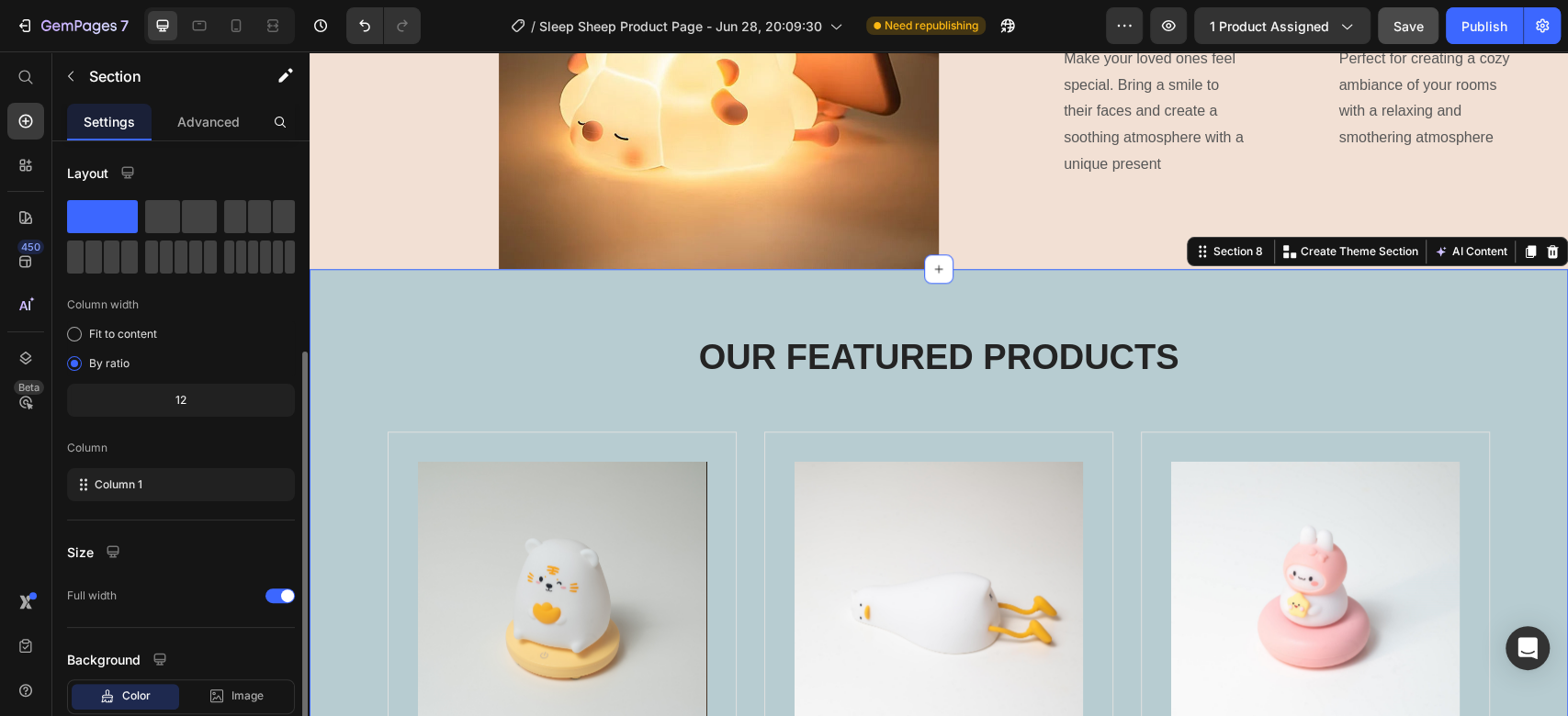 scroll, scrollTop: 114, scrollLeft: 0, axis: vertical 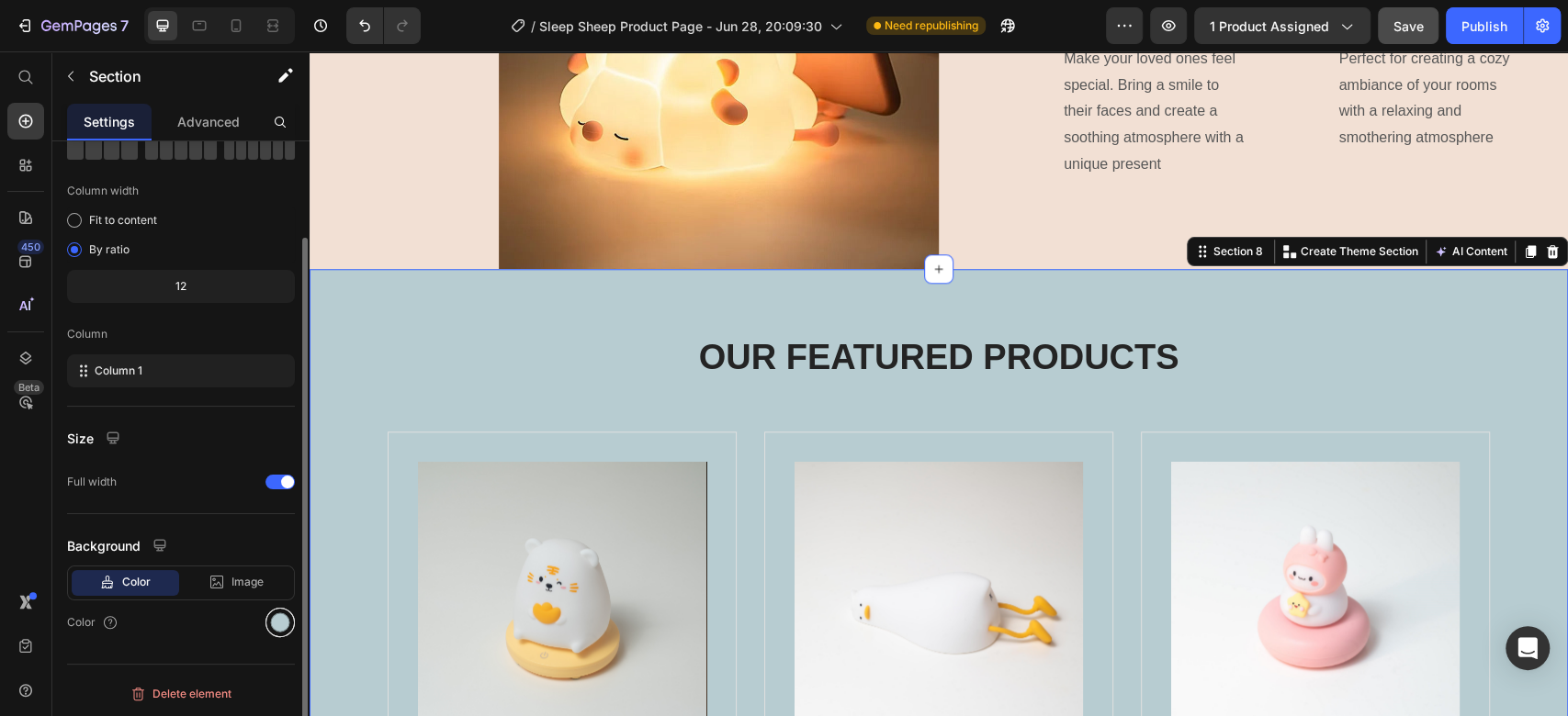 click at bounding box center (280, 622) 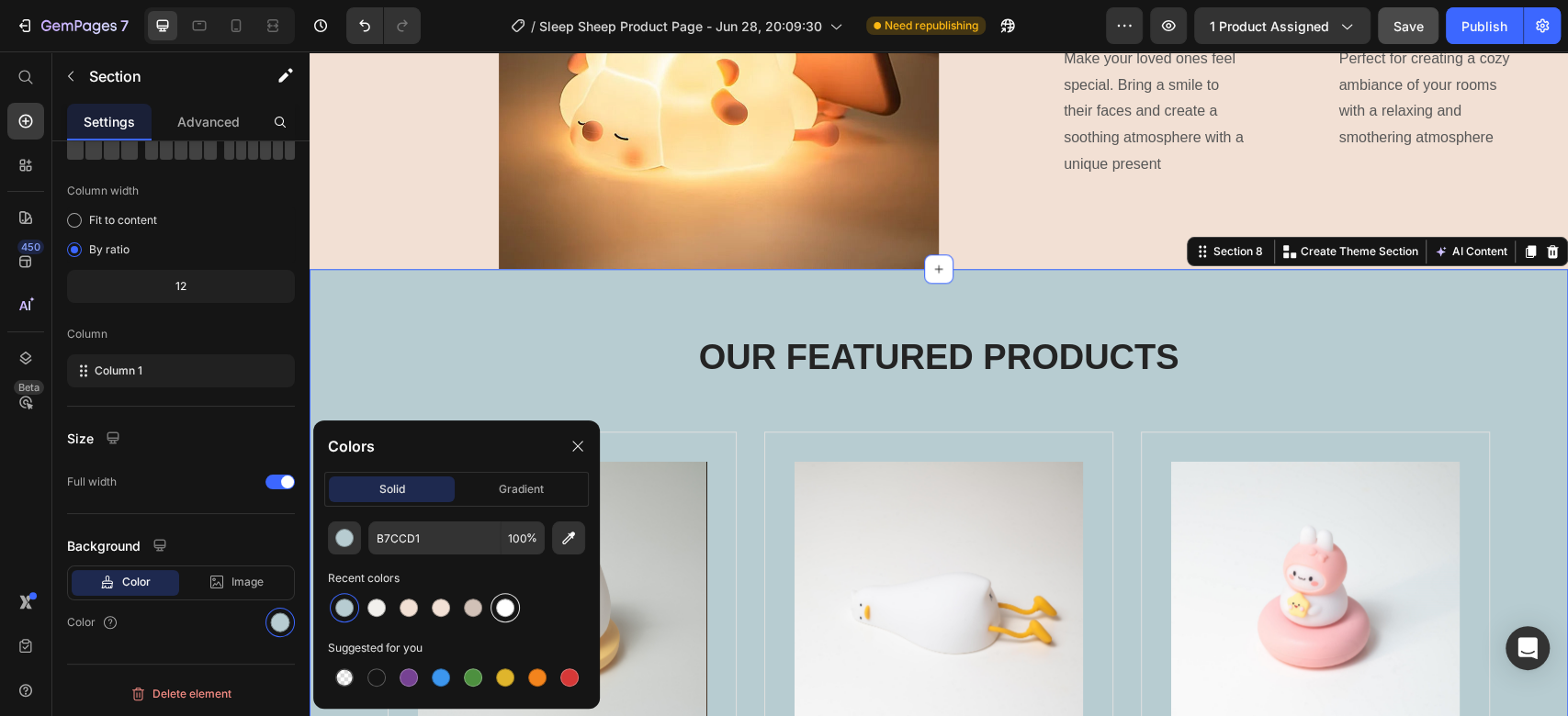 click at bounding box center (505, 608) 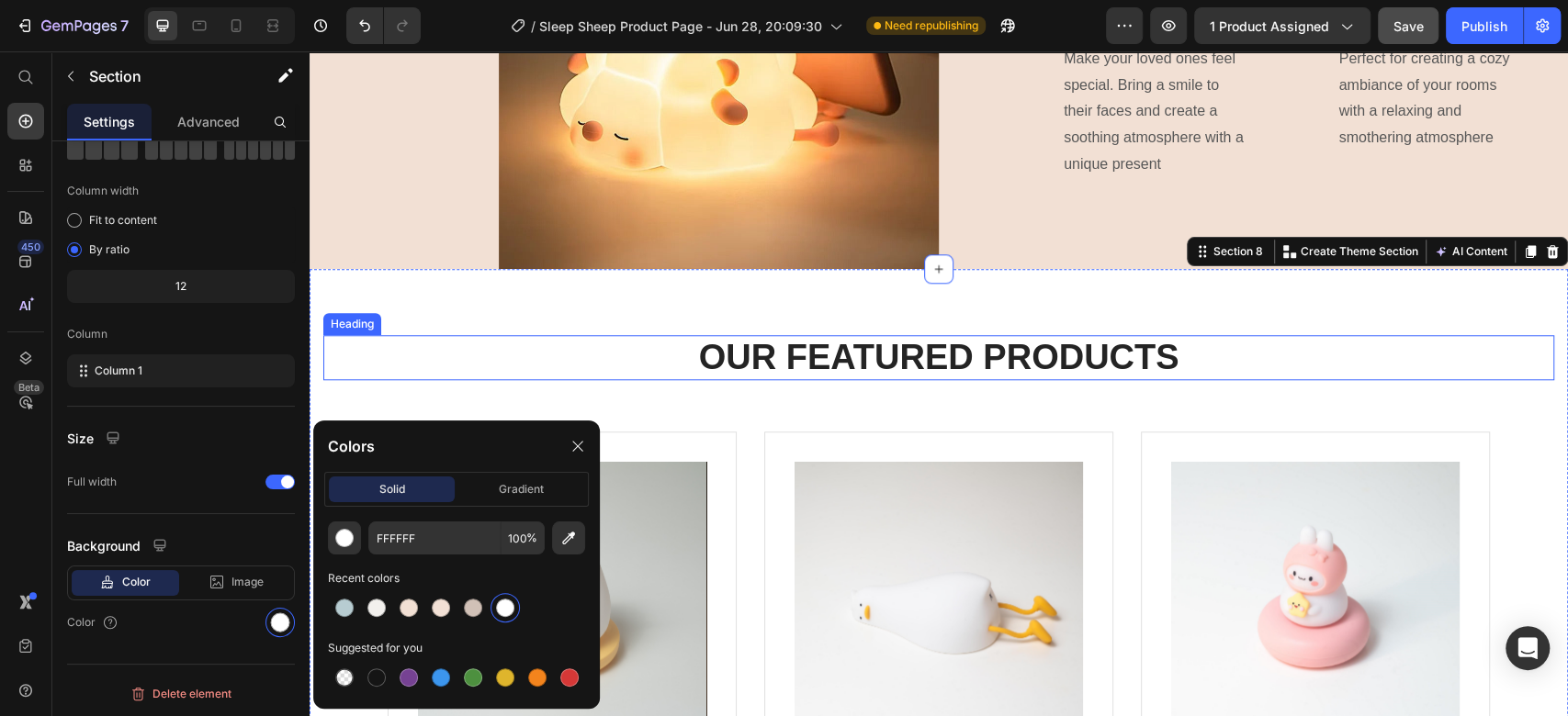 click on "OUR FEATURED PRODUCTS" at bounding box center (939, 358) 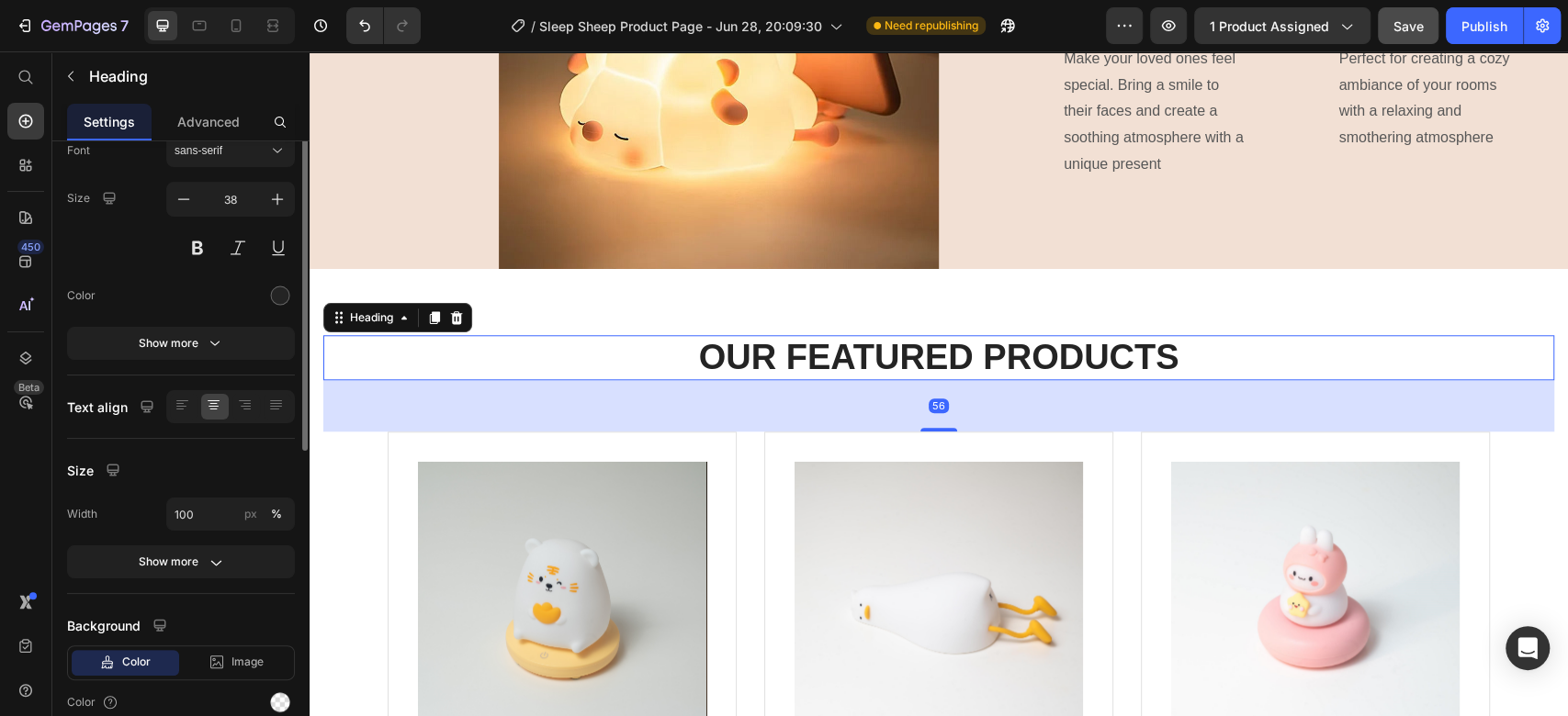 scroll, scrollTop: 0, scrollLeft: 0, axis: both 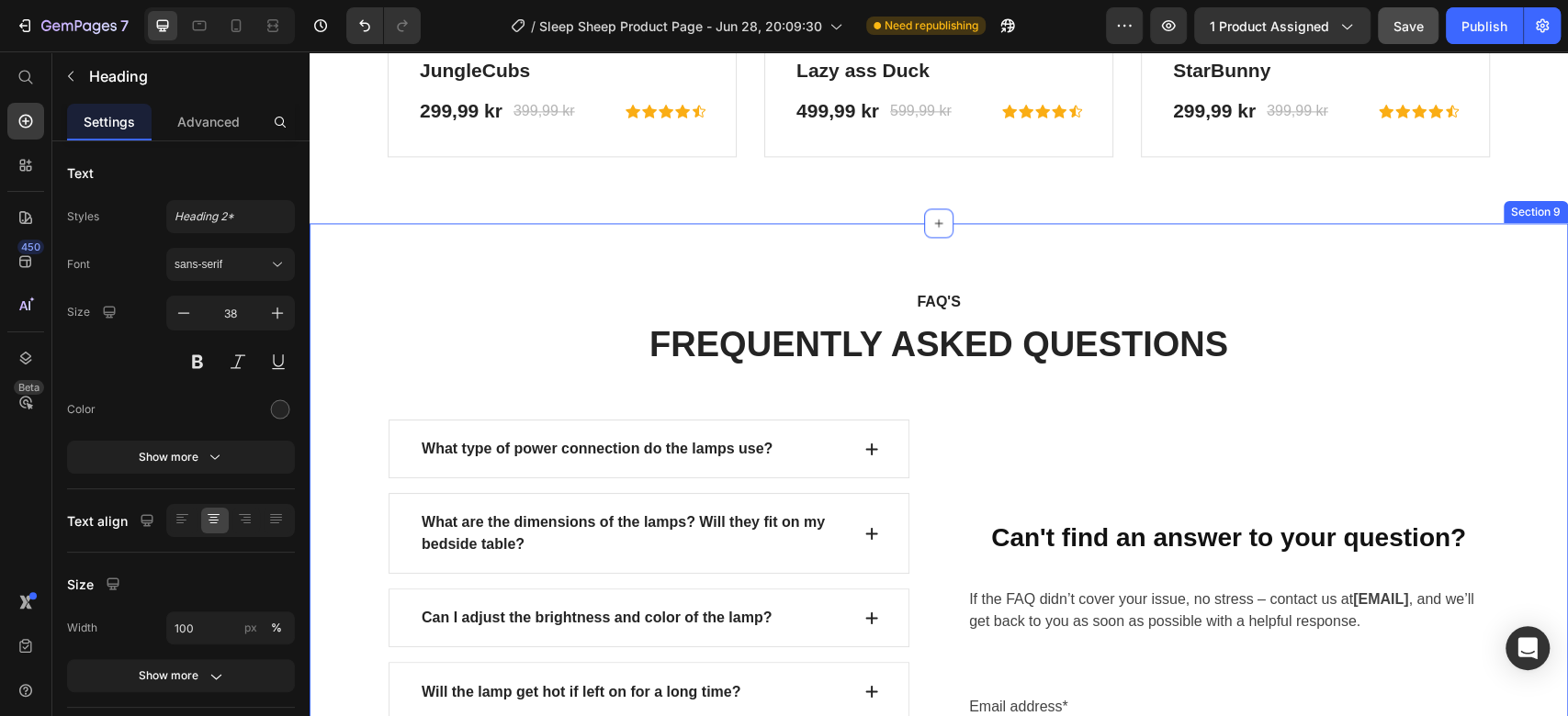 click on "FAQ's Text block FREQUENTLY ASKED QUESTIONS Heading Row What type of power connection do the lamps use? What are the dimensions of the lamps? Will they fit on my bedside table? Can I adjust the brightness and color of the lamp? Will the lamp get hot if left on for a long time? How do I turn the lamp on and off? Do you offer wireless or rechargeable lamps? Is this lamp suitable as a night light for kids? Can I use the lamp as a reading light? Are the materials safe and eco-friendly? Accordion
See All FAQs Button Row Can't find an answer to your question? Heading If the FAQ didn’t cover your issue, no stress – contact us at  info@booplights.com , and we’ll get back to you as soon as possible with a helpful response. Text block Email address* Text block Email Field Your question* Text block Text Area SUBMIT NOW Submit Button Contact Form Row
Drop element here Copyright © 2025 BoopLights. All Rights Reserved. Text block Image Image Image Image Image Image Row Row Section 9" at bounding box center [939, 741] 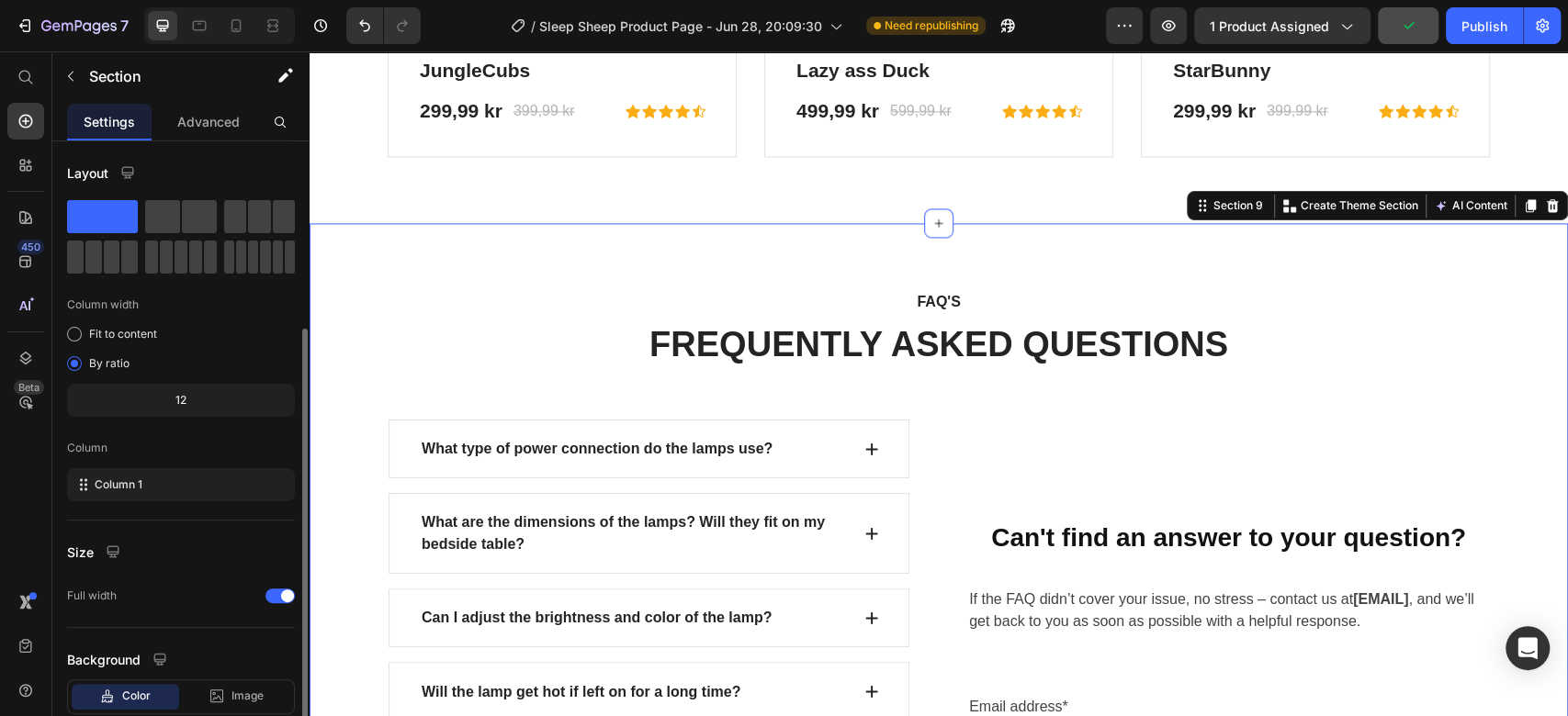 scroll, scrollTop: 114, scrollLeft: 0, axis: vertical 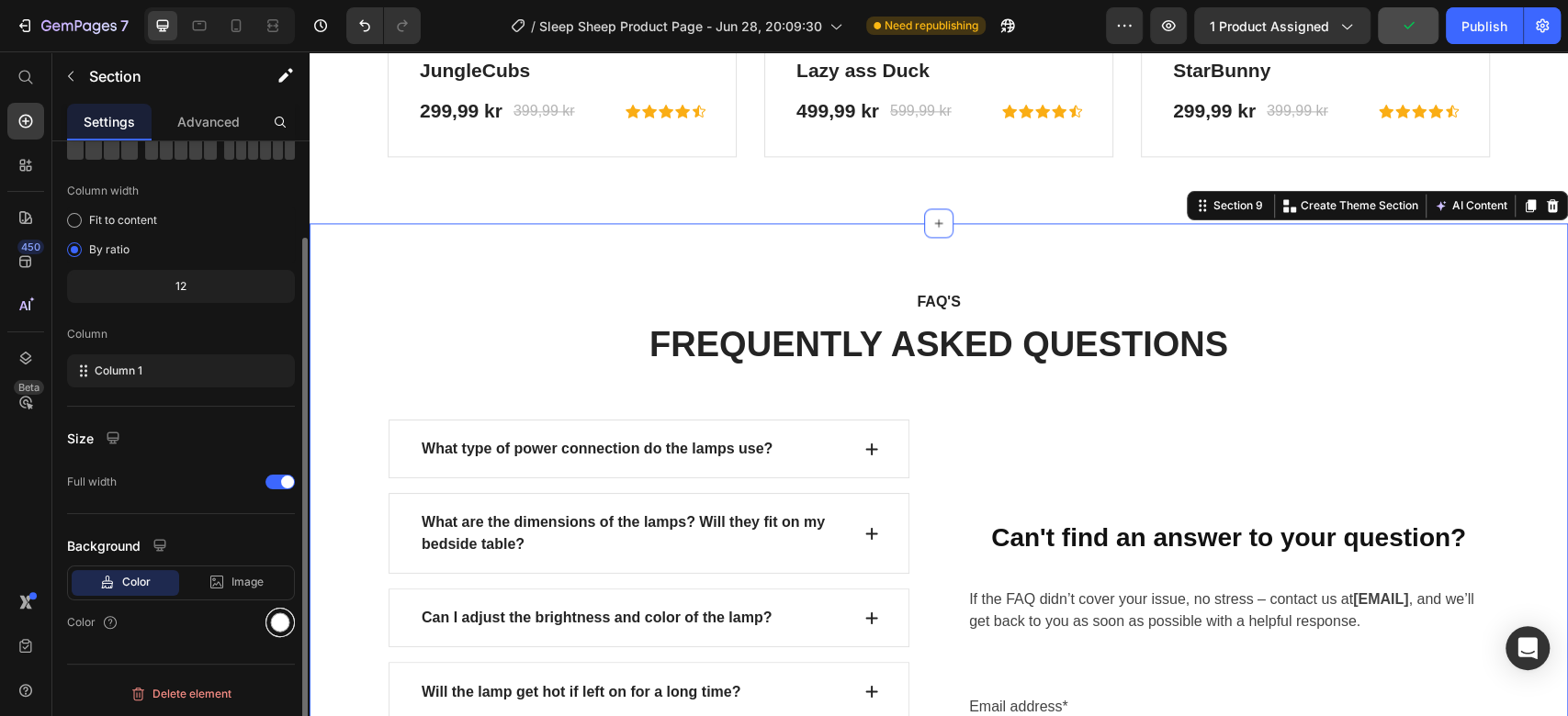 click at bounding box center (280, 622) 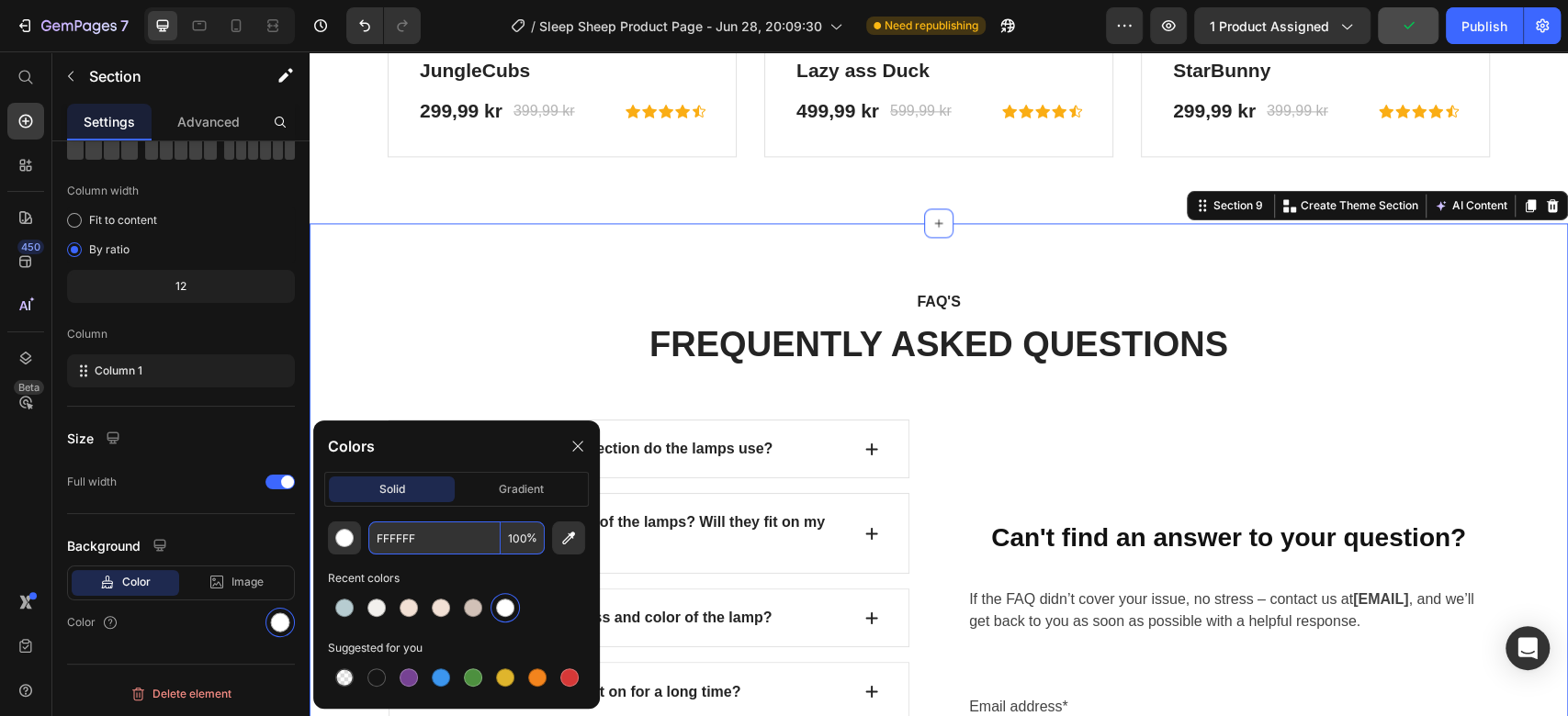 click on "FFFFFF" at bounding box center (434, 538) 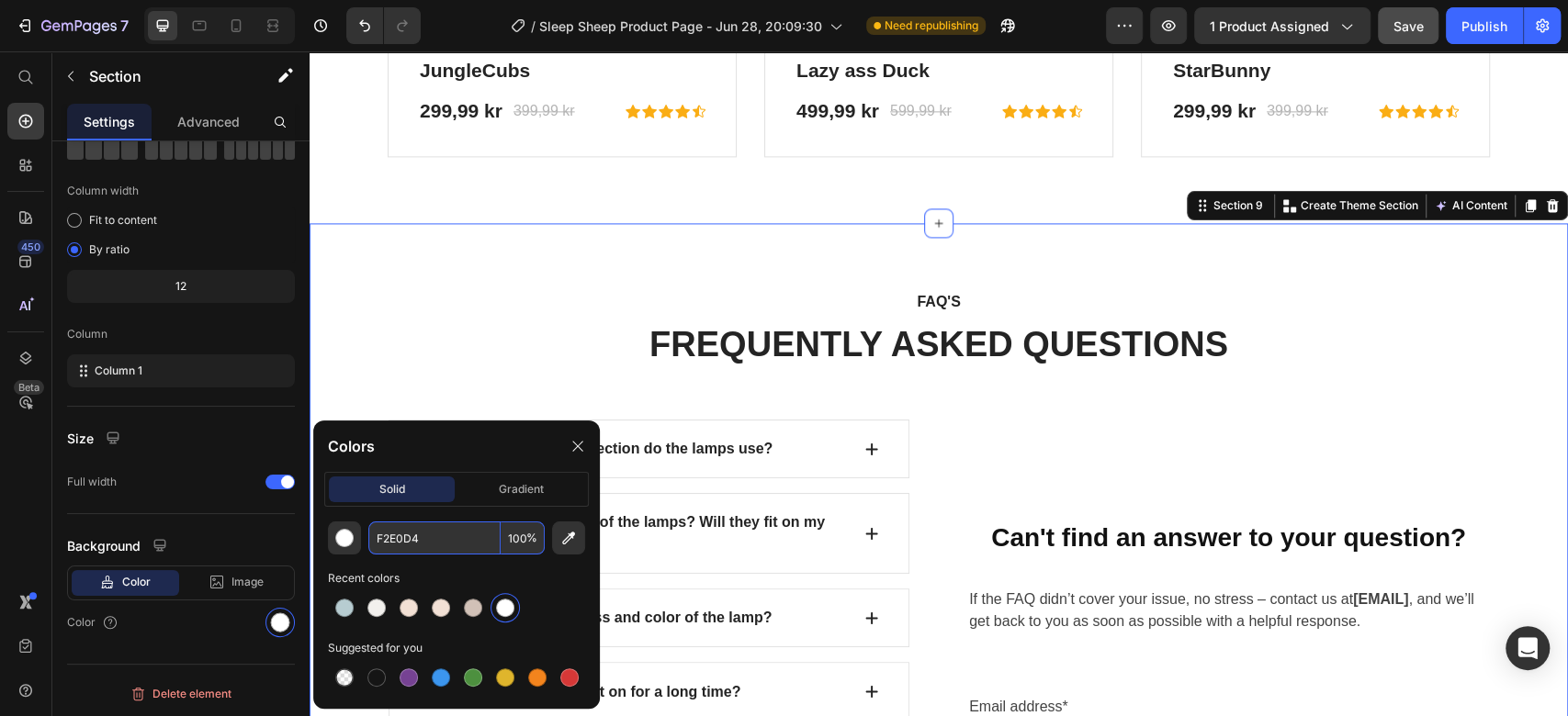 click on "FAQ's" at bounding box center [939, 302] 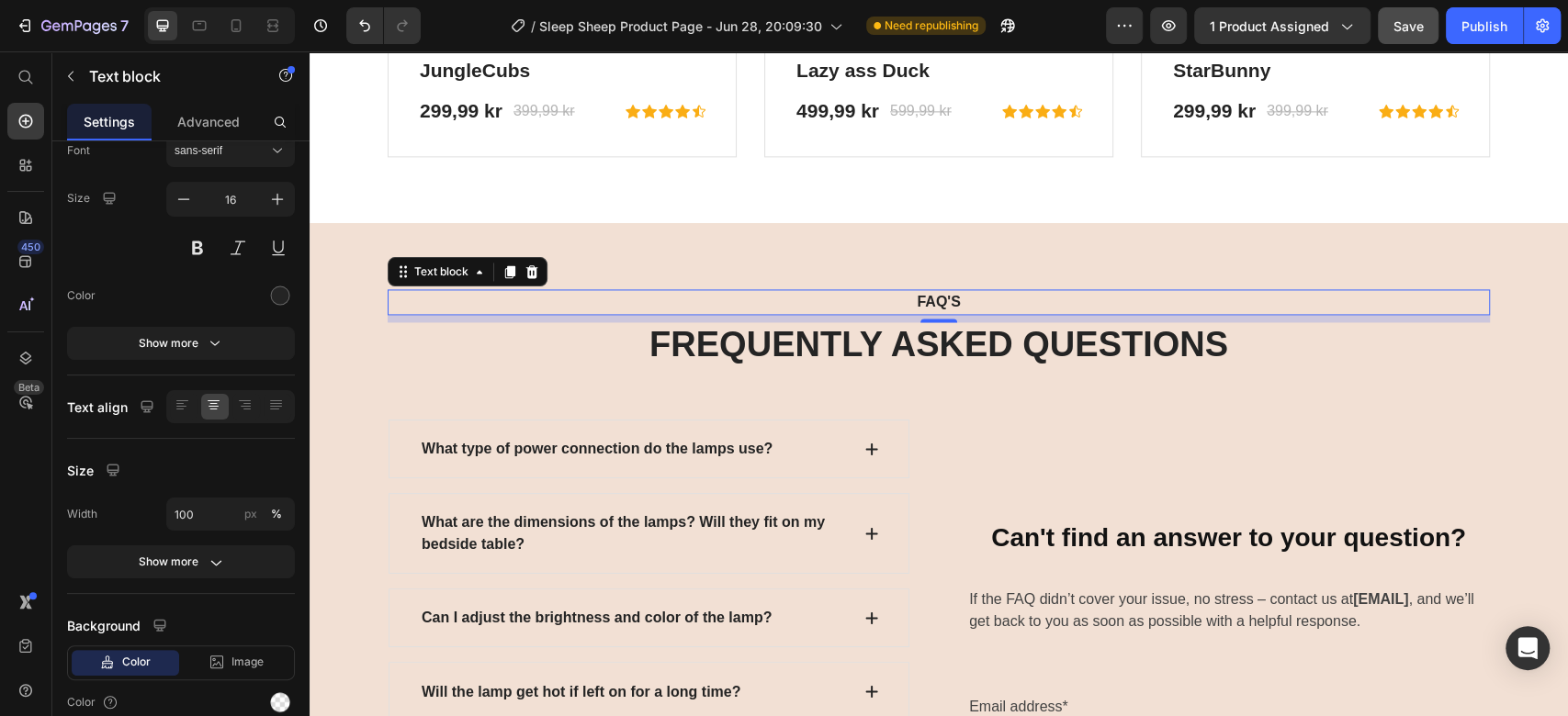scroll, scrollTop: 0, scrollLeft: 0, axis: both 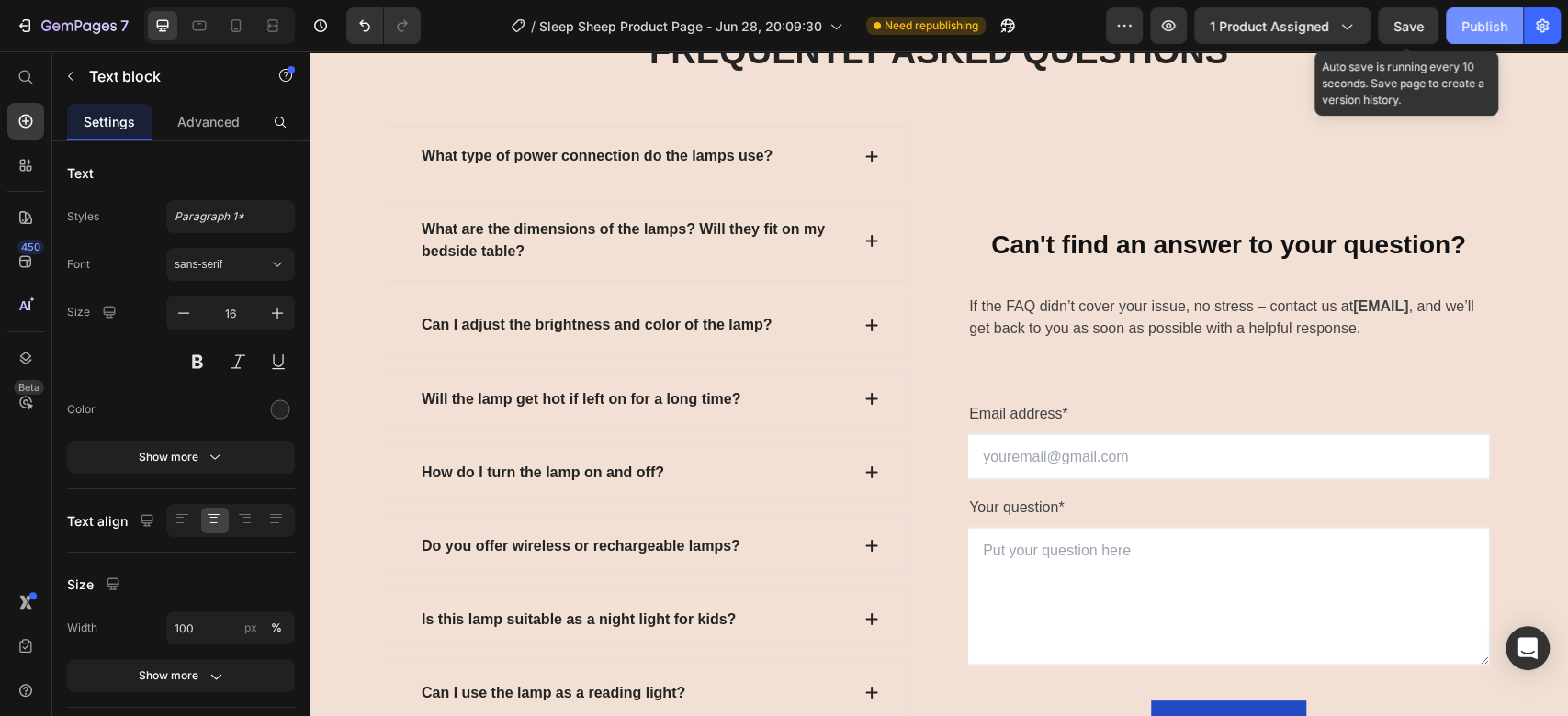 drag, startPoint x: 1404, startPoint y: 21, endPoint x: 1475, endPoint y: 31, distance: 71.70077 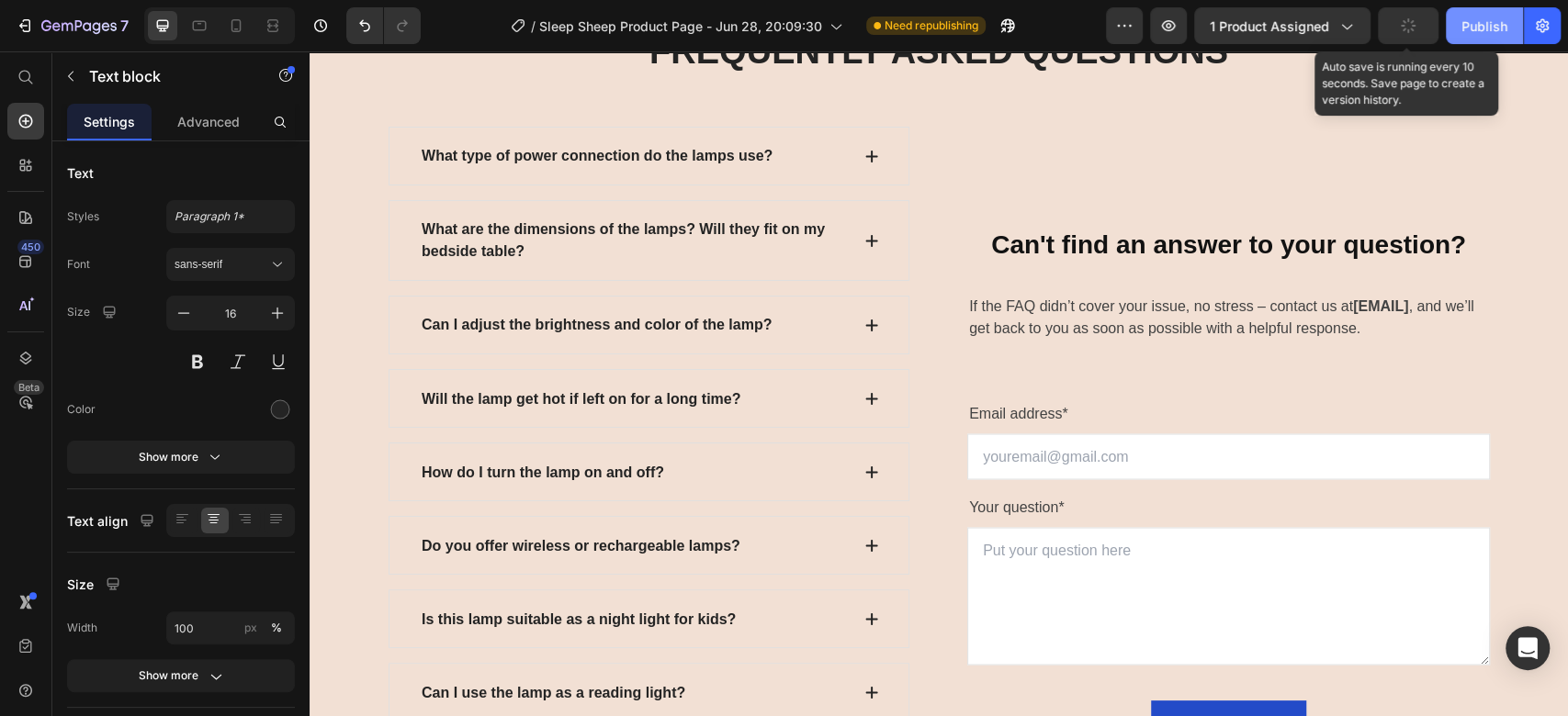 click on "Publish" at bounding box center (1484, 26) 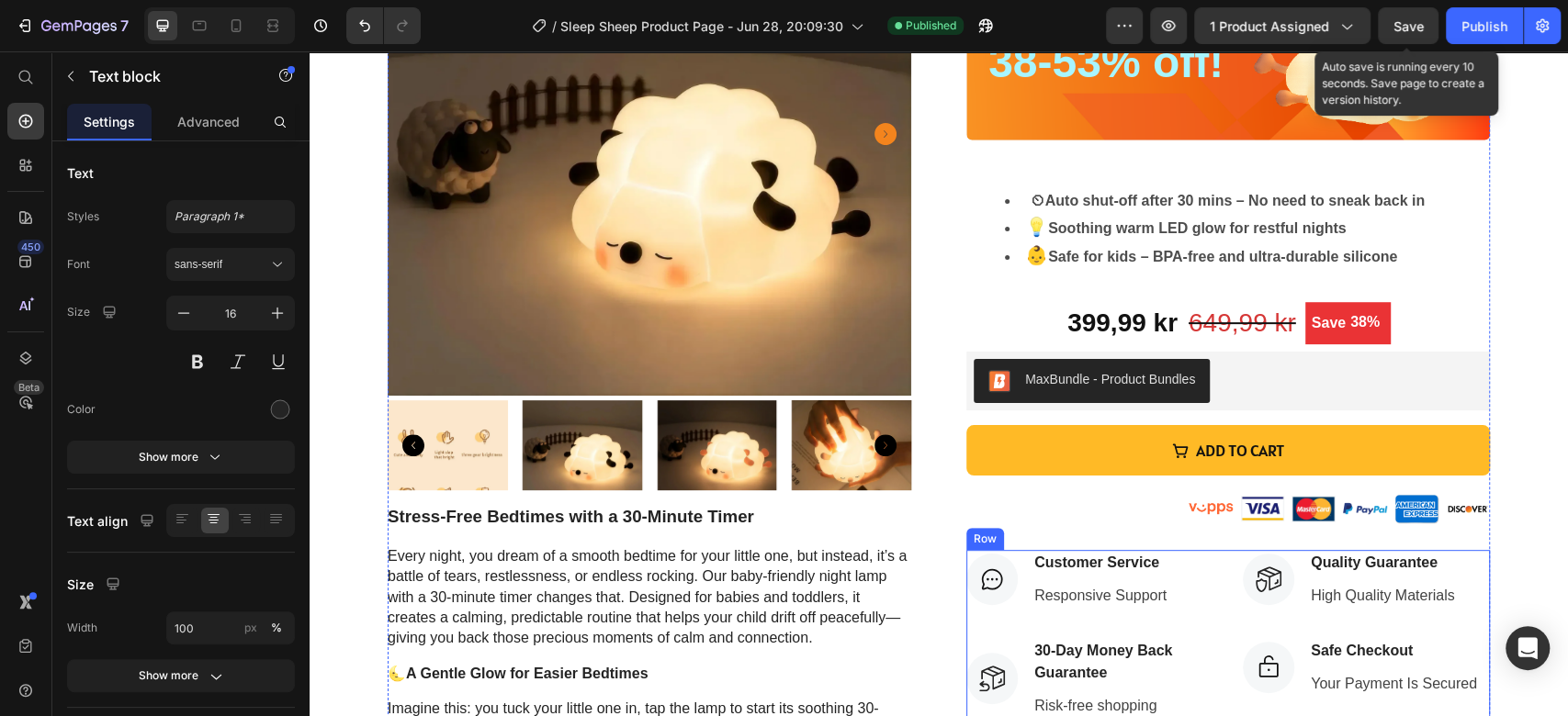 scroll, scrollTop: 509, scrollLeft: 0, axis: vertical 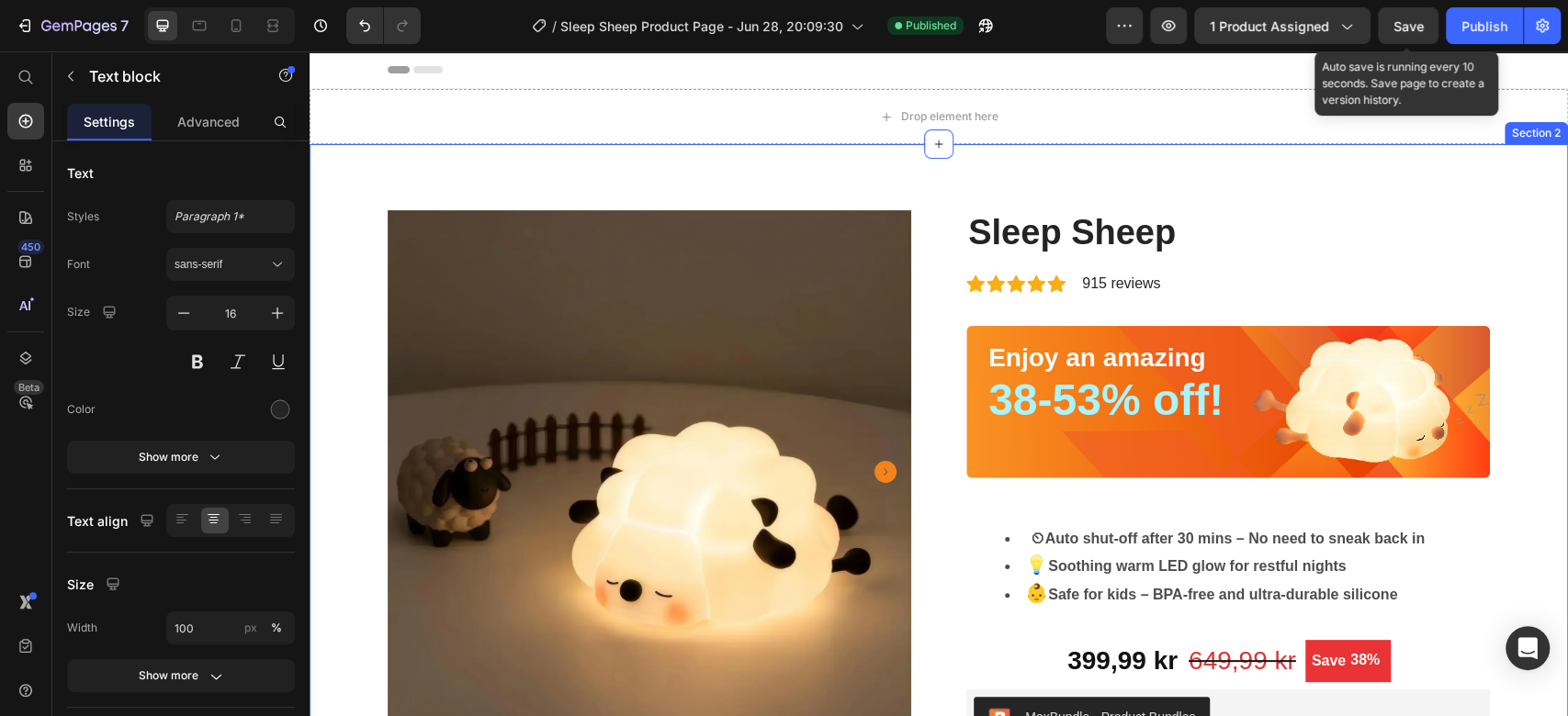 click on "Product Images
Stress-Free Bedtimes with a 30-Minute Timer
Every night, you dream of a smooth bedtime for your little one, but instead, it’s a battle of tears, restlessness, or endless rocking. Our baby-friendly night lamp with a 30-minute timer changes that. Designed for babies and toddlers, it creates a calming, predictable routine that helps your child drift off peacefully—giving you back those precious moments of calm and connection.
🌜  A Gentle Glow for Easier Bedtimes
Imagine this: you tuck your little one in, tap the lamp to start its soothing 30-minute timer, and watch as the soft glow lulls them into a restful sleep. No more lingering in the dark, wondering if they’ll settle. This night lamp transforms bedtime into a cozy ritual, helping your baby or toddler feel safe and secure while giving you a moment to breathe. It’s the sleep solution every tired mom needs.
Why Moms Love It
30-minute timer for independent sleep" at bounding box center (939, 888) 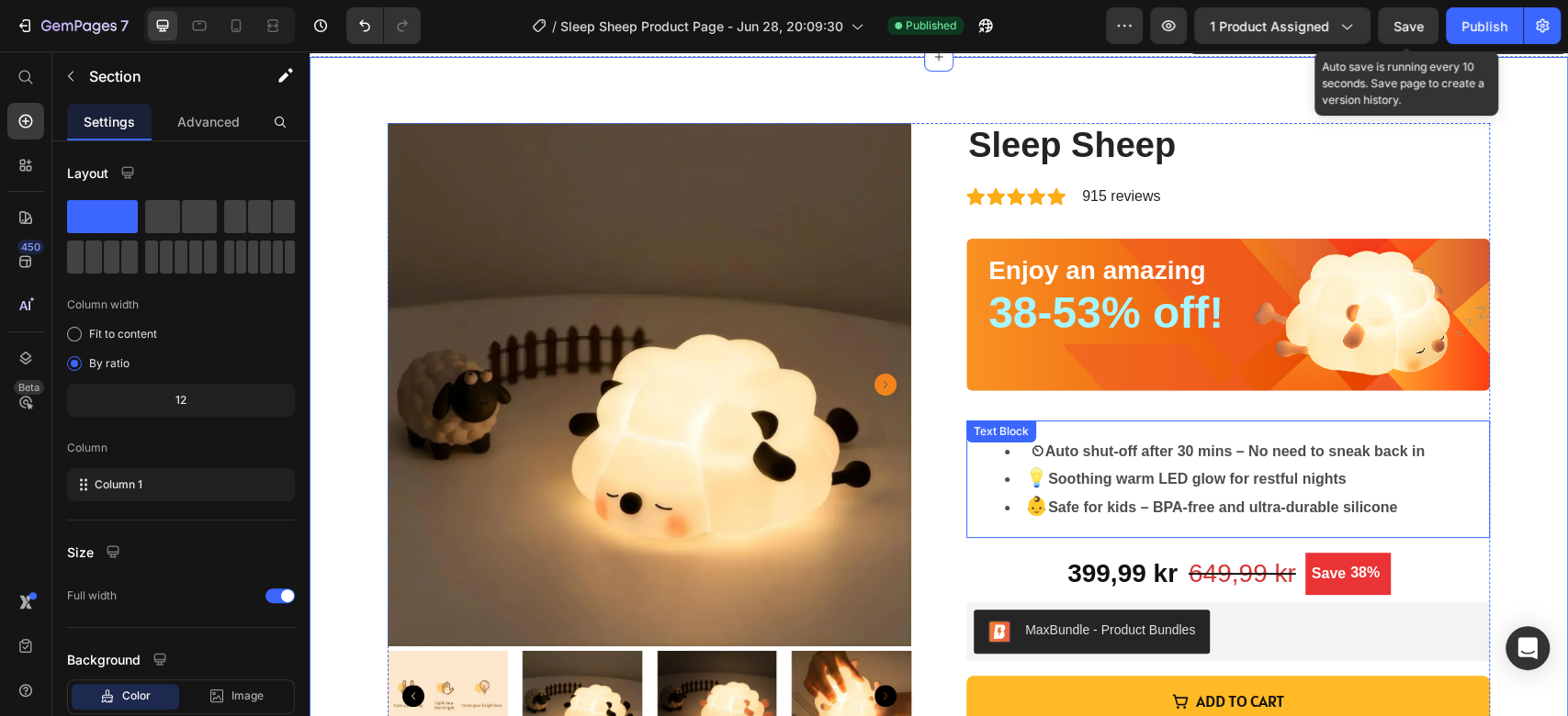 scroll, scrollTop: 0, scrollLeft: 0, axis: both 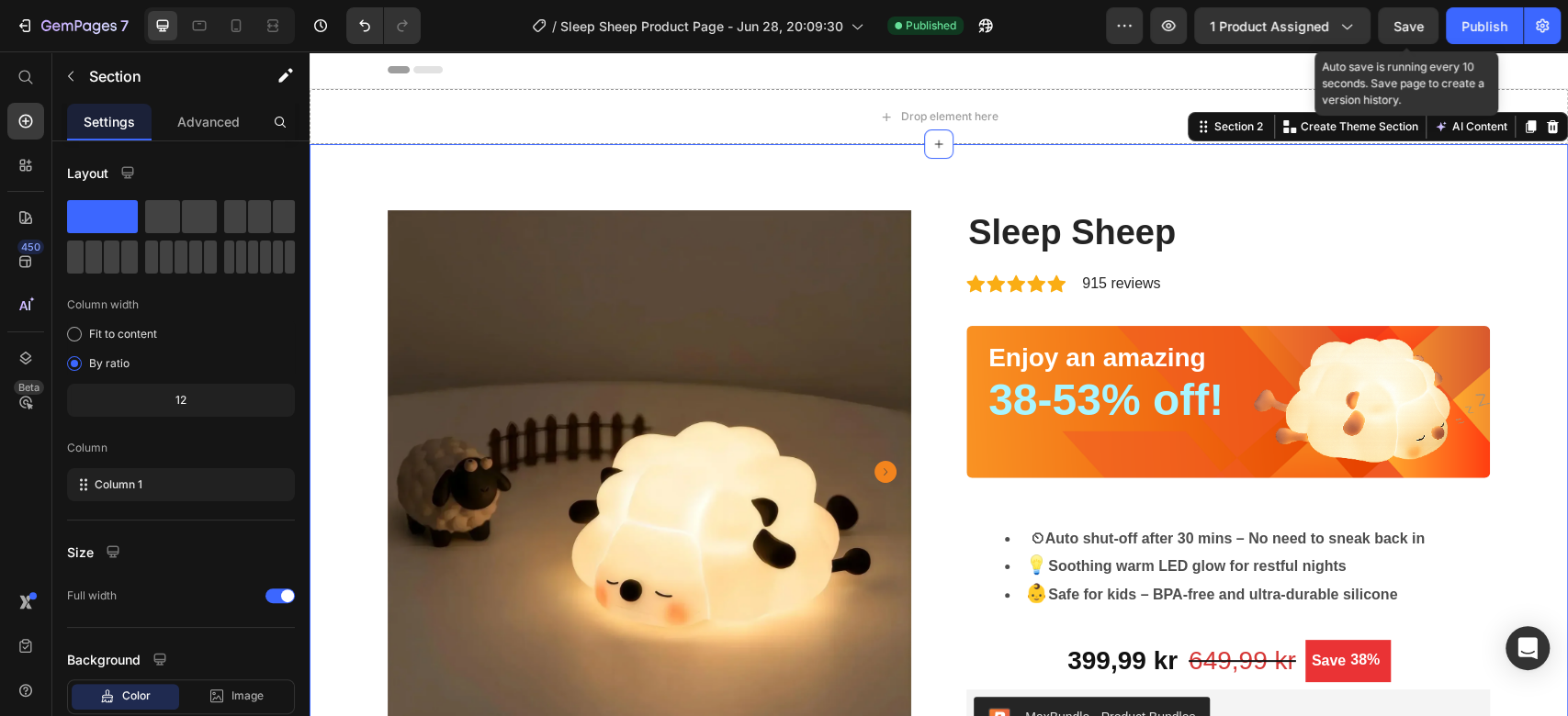 click on "Product Images
Stress-Free Bedtimes with a 30-Minute Timer
Every night, you dream of a smooth bedtime for your little one, but instead, it’s a battle of tears, restlessness, or endless rocking. Our baby-friendly night lamp with a 30-minute timer changes that. Designed for babies and toddlers, it creates a calming, predictable routine that helps your child drift off peacefully—giving you back those precious moments of calm and connection.
🌜  A Gentle Glow for Easier Bedtimes
Imagine this: you tuck your little one in, tap the lamp to start its soothing 30-minute timer, and watch as the soft glow lulls them into a restful sleep. No more lingering in the dark, wondering if they’ll settle. This night lamp transforms bedtime into a cozy ritual, helping your baby or toddler feel safe and secure while giving you a moment to breathe. It’s the sleep solution every tired mom needs.
Why Moms Love It
30-minute timer for independent sleep" at bounding box center [939, 888] 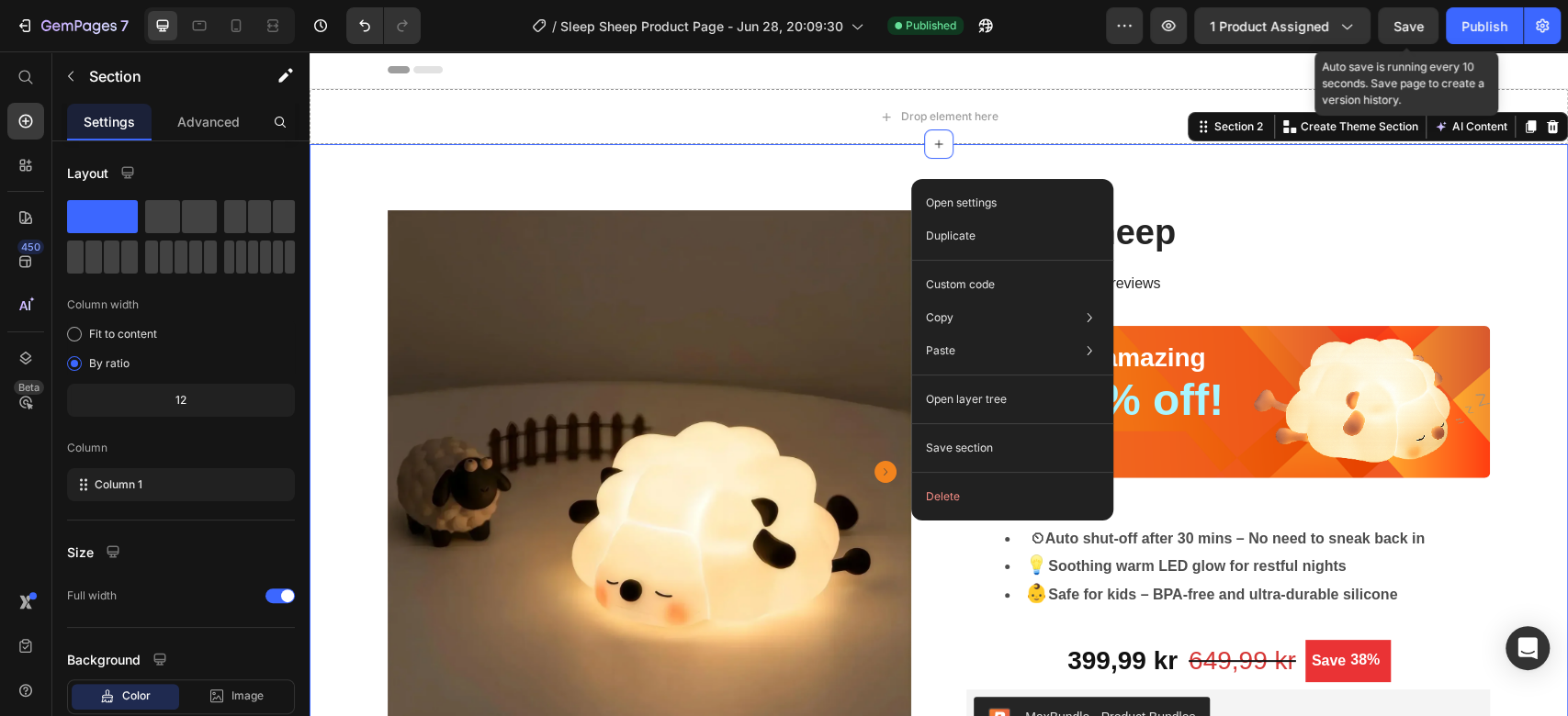 click on "Product Images
Stress-Free Bedtimes with a 30-Minute Timer
Every night, you dream of a smooth bedtime for your little one, but instead, it’s a battle of tears, restlessness, or endless rocking. Our baby-friendly night lamp with a 30-minute timer changes that. Designed for babies and toddlers, it creates a calming, predictable routine that helps your child drift off peacefully—giving you back those precious moments of calm and connection.
🌜  A Gentle Glow for Easier Bedtimes
Imagine this: you tuck your little one in, tap the lamp to start its soothing 30-minute timer, and watch as the soft glow lulls them into a restful sleep. No more lingering in the dark, wondering if they’ll settle. This night lamp transforms bedtime into a cozy ritual, helping your baby or toddler feel safe and secure while giving you a moment to breathe. It’s the sleep solution every tired mom needs.
Why Moms Love It
30-minute timer for independent sleep" at bounding box center (939, 888) 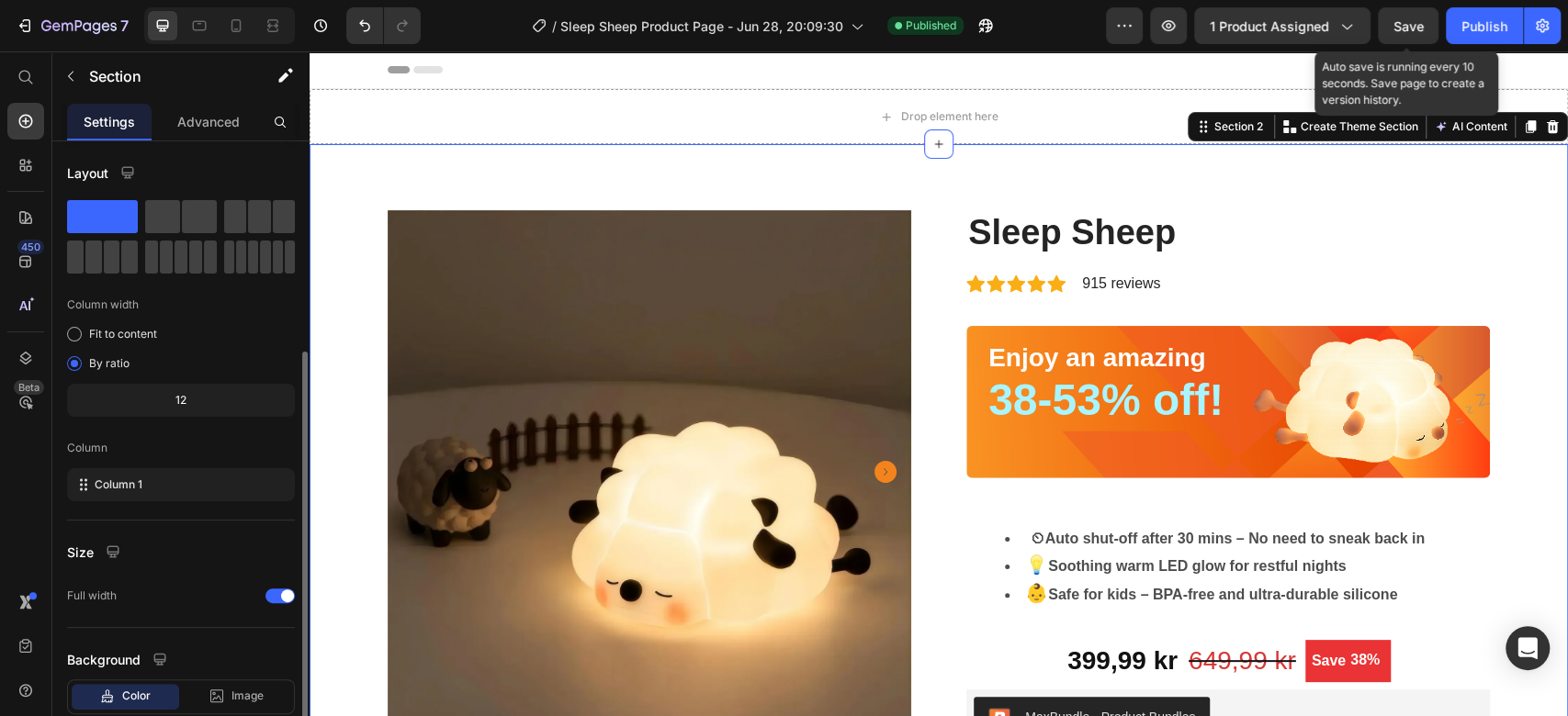 scroll, scrollTop: 114, scrollLeft: 0, axis: vertical 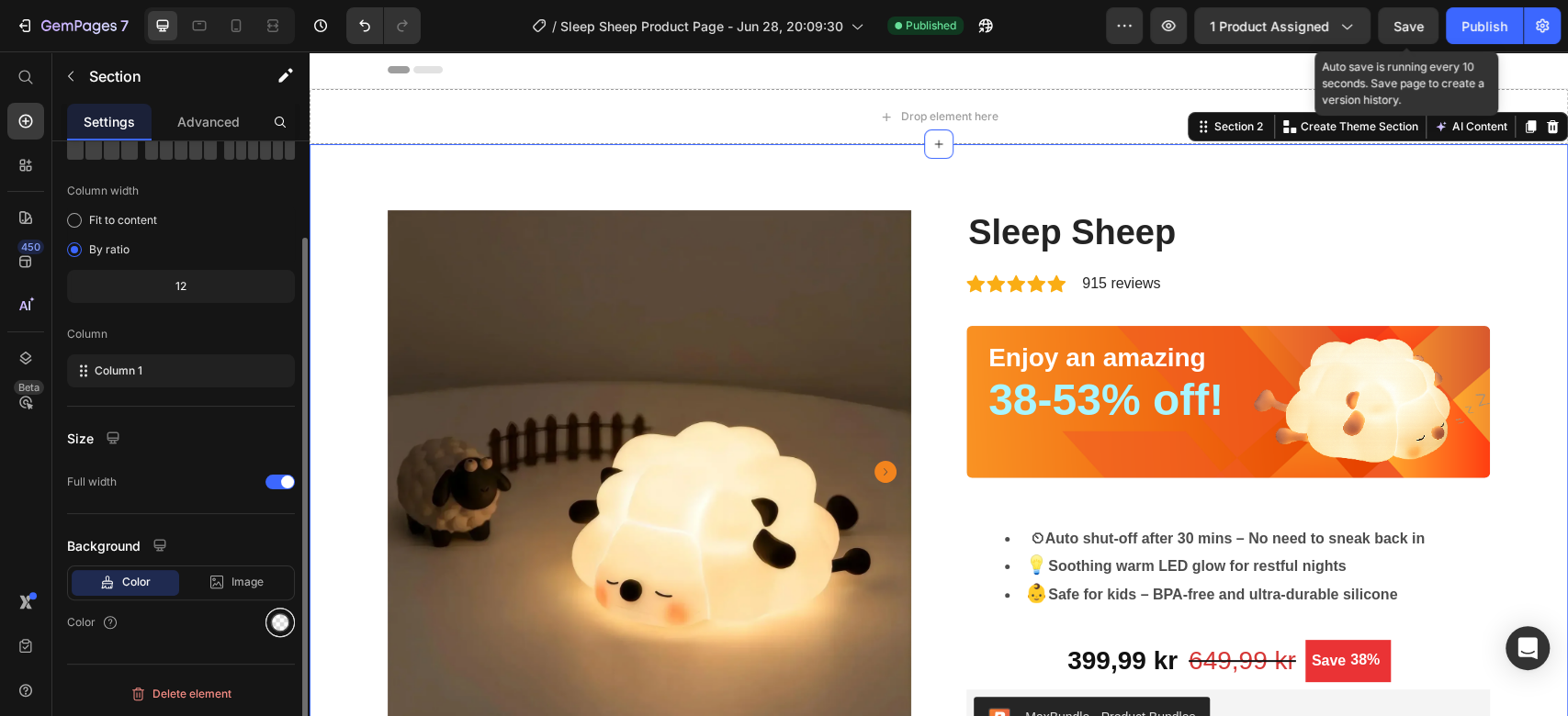 click at bounding box center (280, 622) 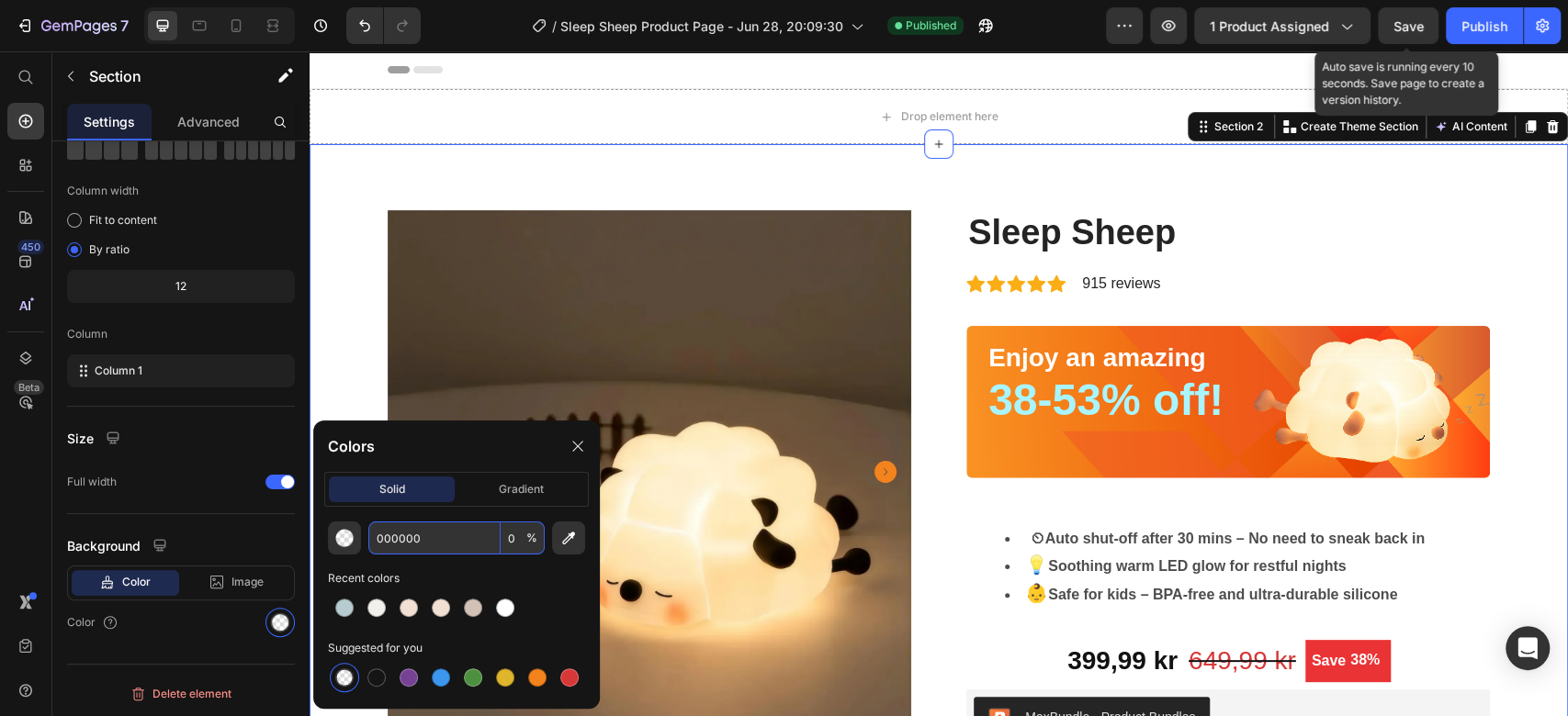 click on "000000" at bounding box center [434, 538] 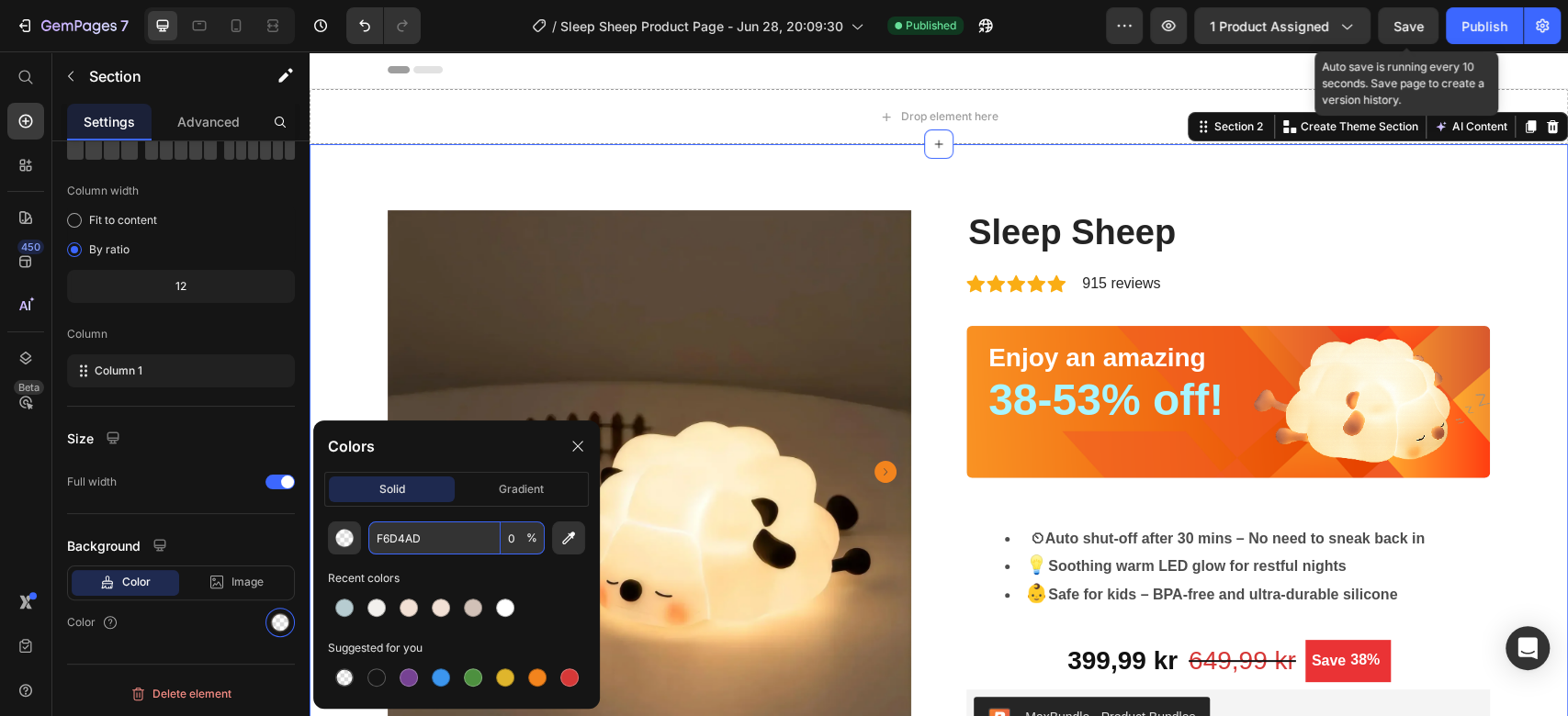 click on "Header" at bounding box center [939, 70] 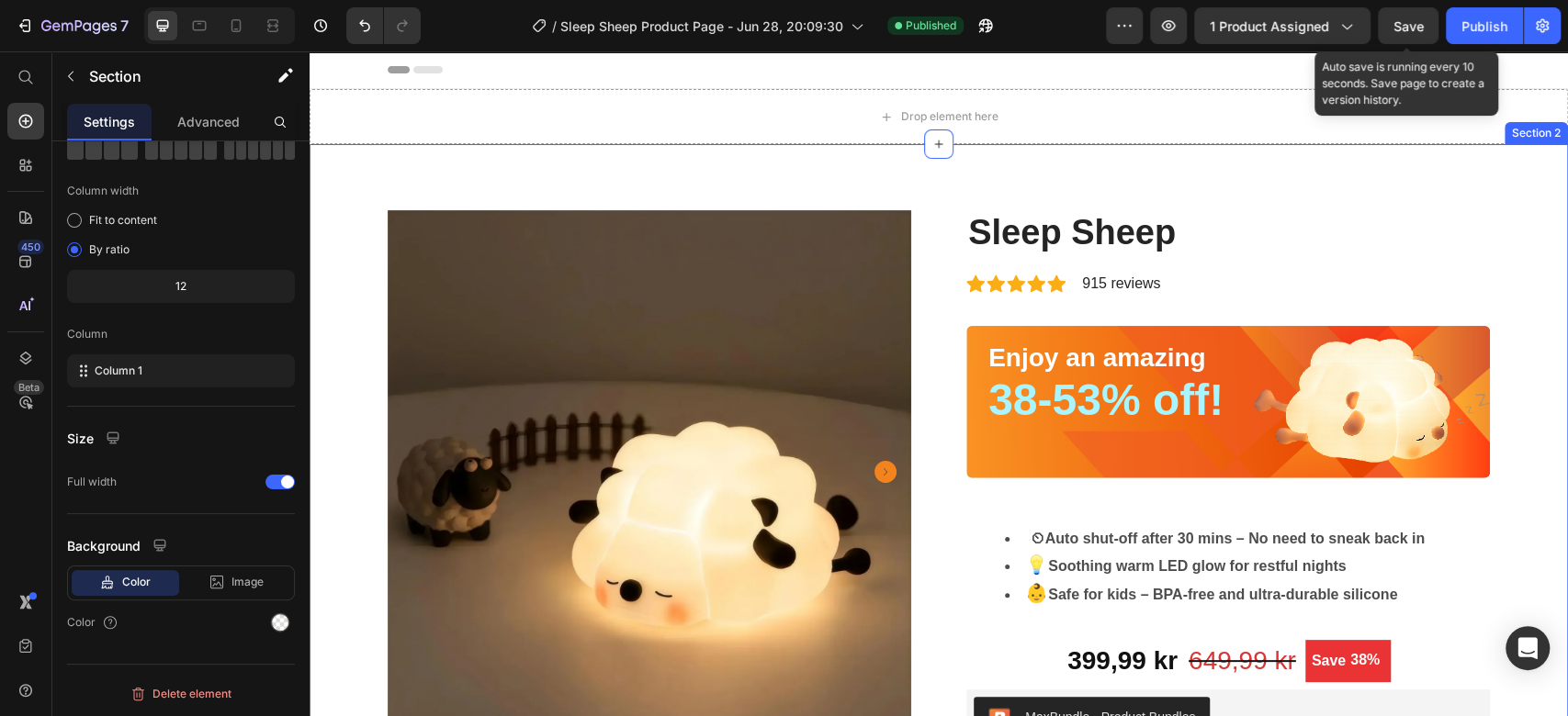 click on "Product Images
Stress-Free Bedtimes with a 30-Minute Timer
Every night, you dream of a smooth bedtime for your little one, but instead, it’s a battle of tears, restlessness, or endless rocking. Our baby-friendly night lamp with a 30-minute timer changes that. Designed for babies and toddlers, it creates a calming, predictable routine that helps your child drift off peacefully—giving you back those precious moments of calm and connection.
🌜  A Gentle Glow for Easier Bedtimes
Imagine this: you tuck your little one in, tap the lamp to start its soothing 30-minute timer, and watch as the soft glow lulls them into a restful sleep. No more lingering in the dark, wondering if they’ll settle. This night lamp transforms bedtime into a cozy ritual, helping your baby or toddler feel safe and secure while giving you a moment to breathe. It’s the sleep solution every tired mom needs.
Why Moms Love It
30-minute timer for independent sleep" at bounding box center [939, 888] 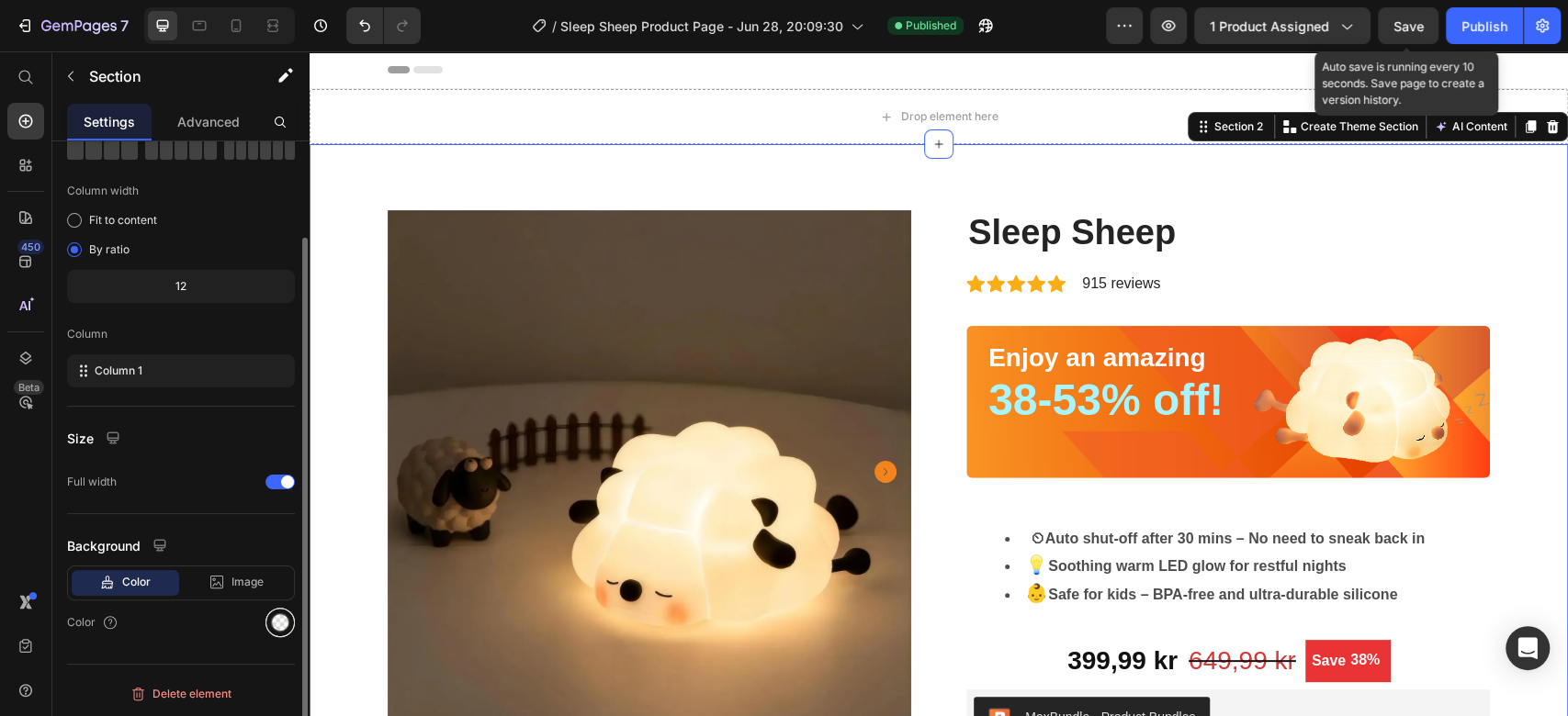 click at bounding box center [280, 622] 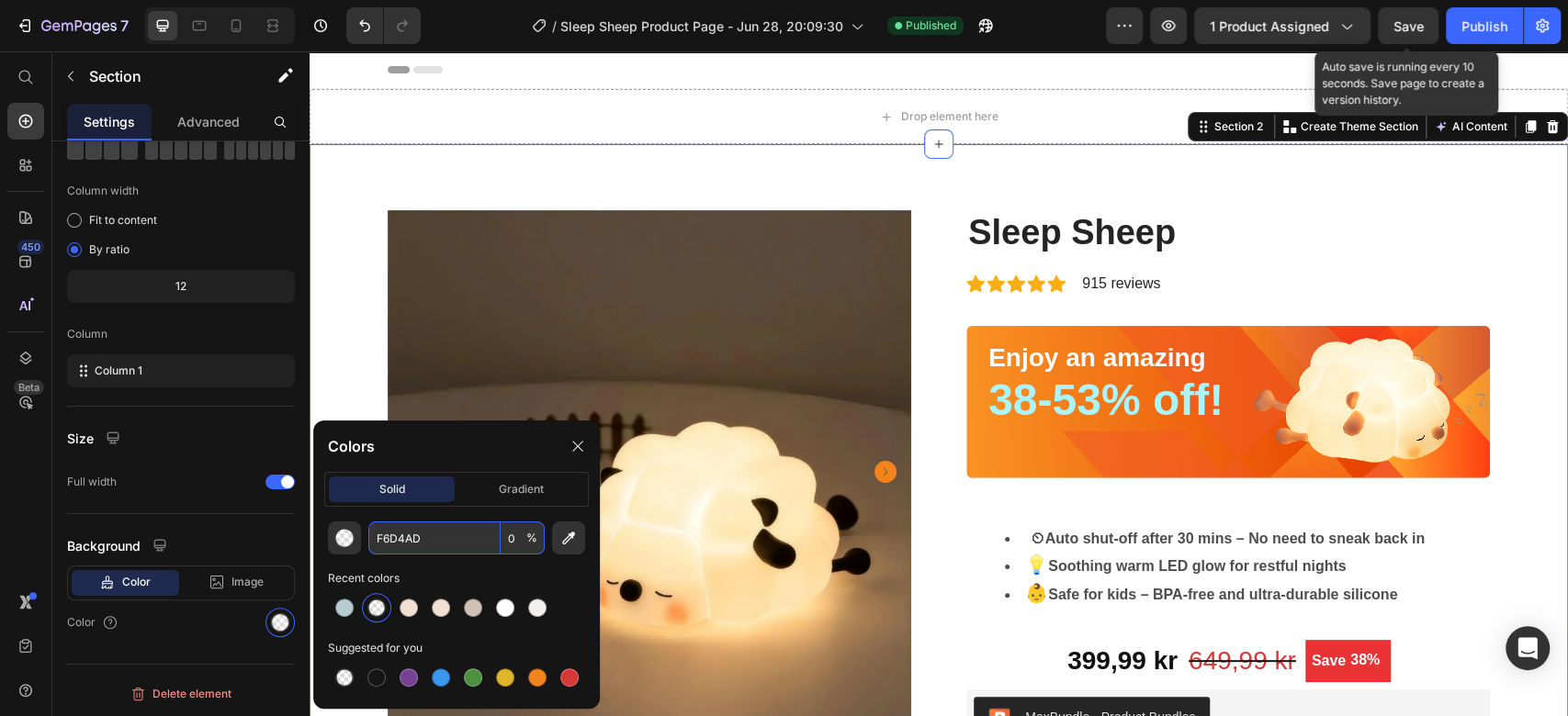 click on "F6D4AD" at bounding box center (434, 538) 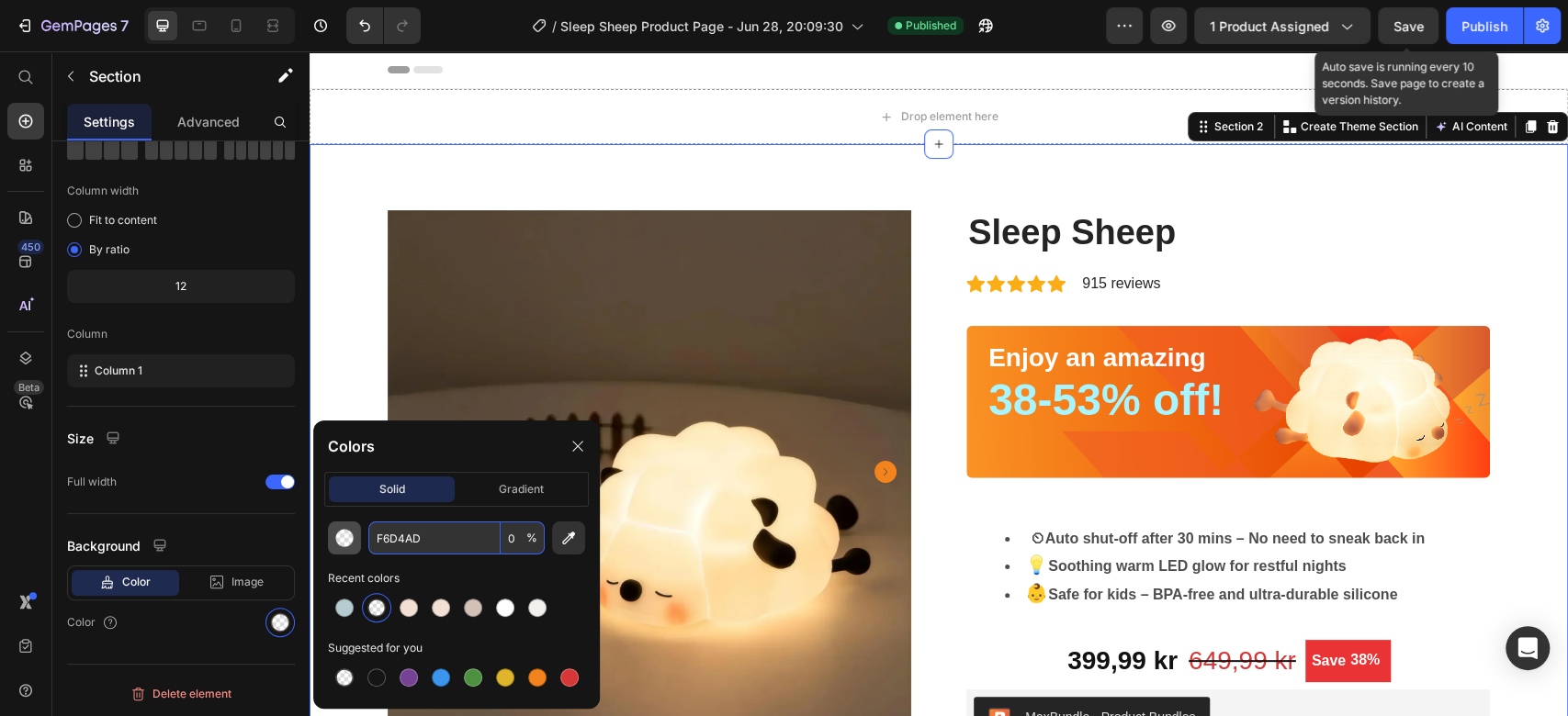 click at bounding box center [344, 538] 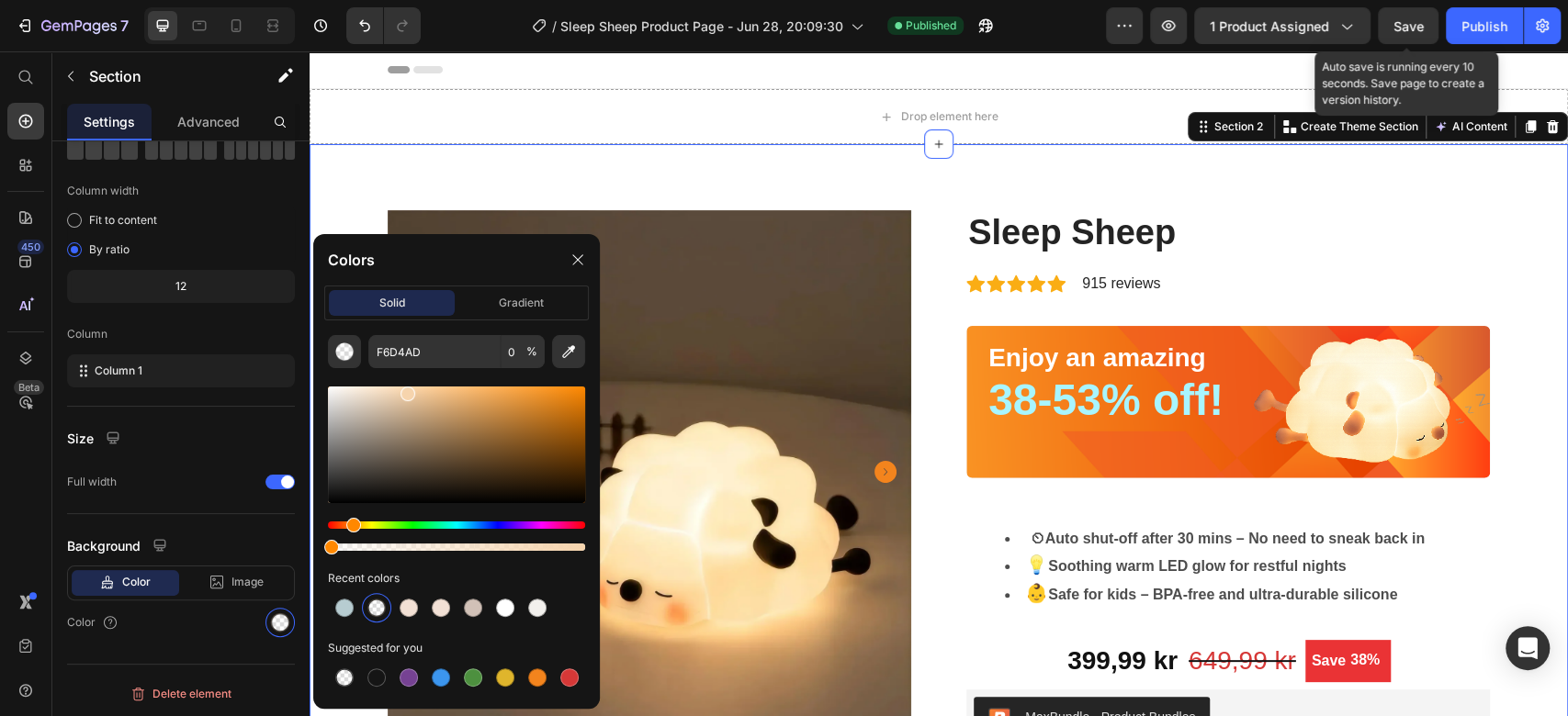 click on "F6D4AD 0 % Recent colors Suggested for you" 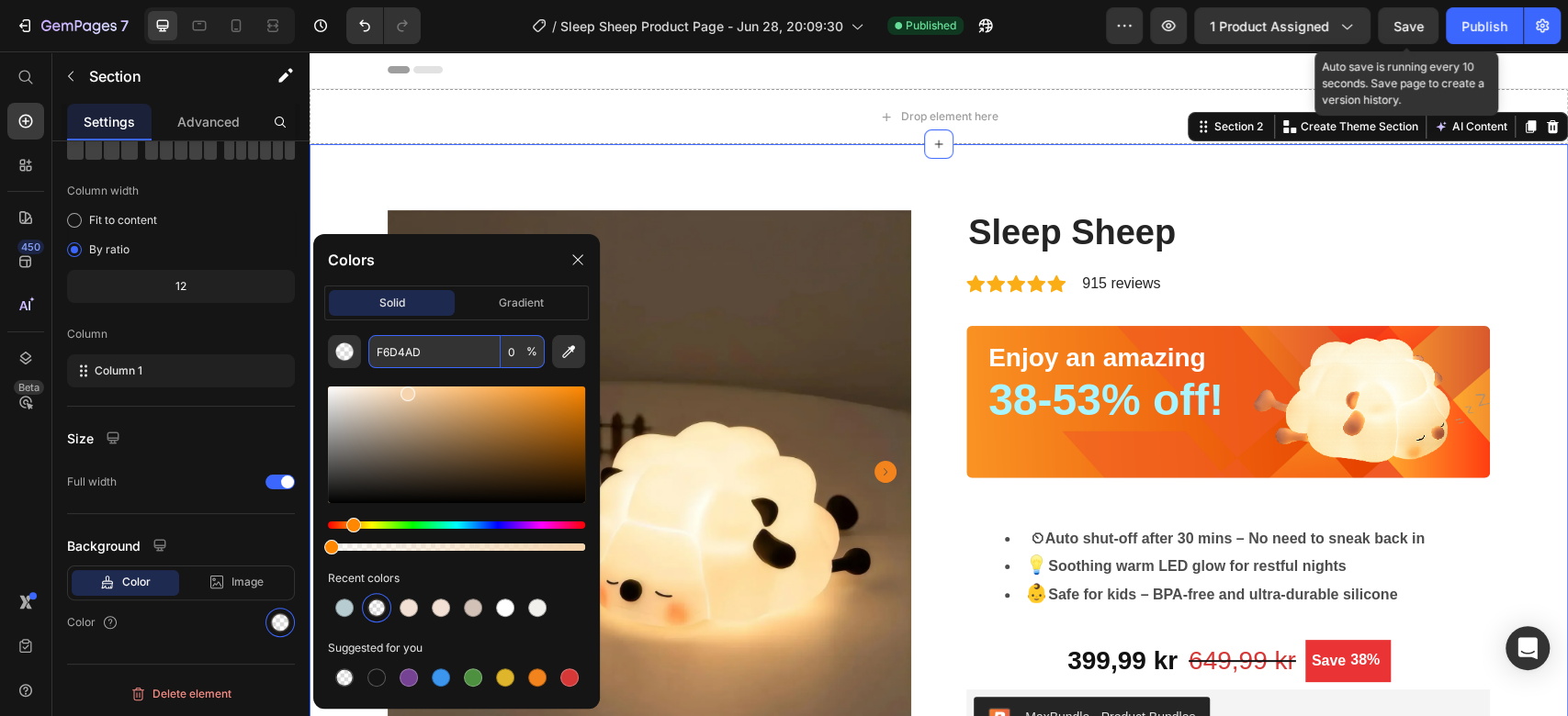 click on "F6D4AD" at bounding box center (434, 352) 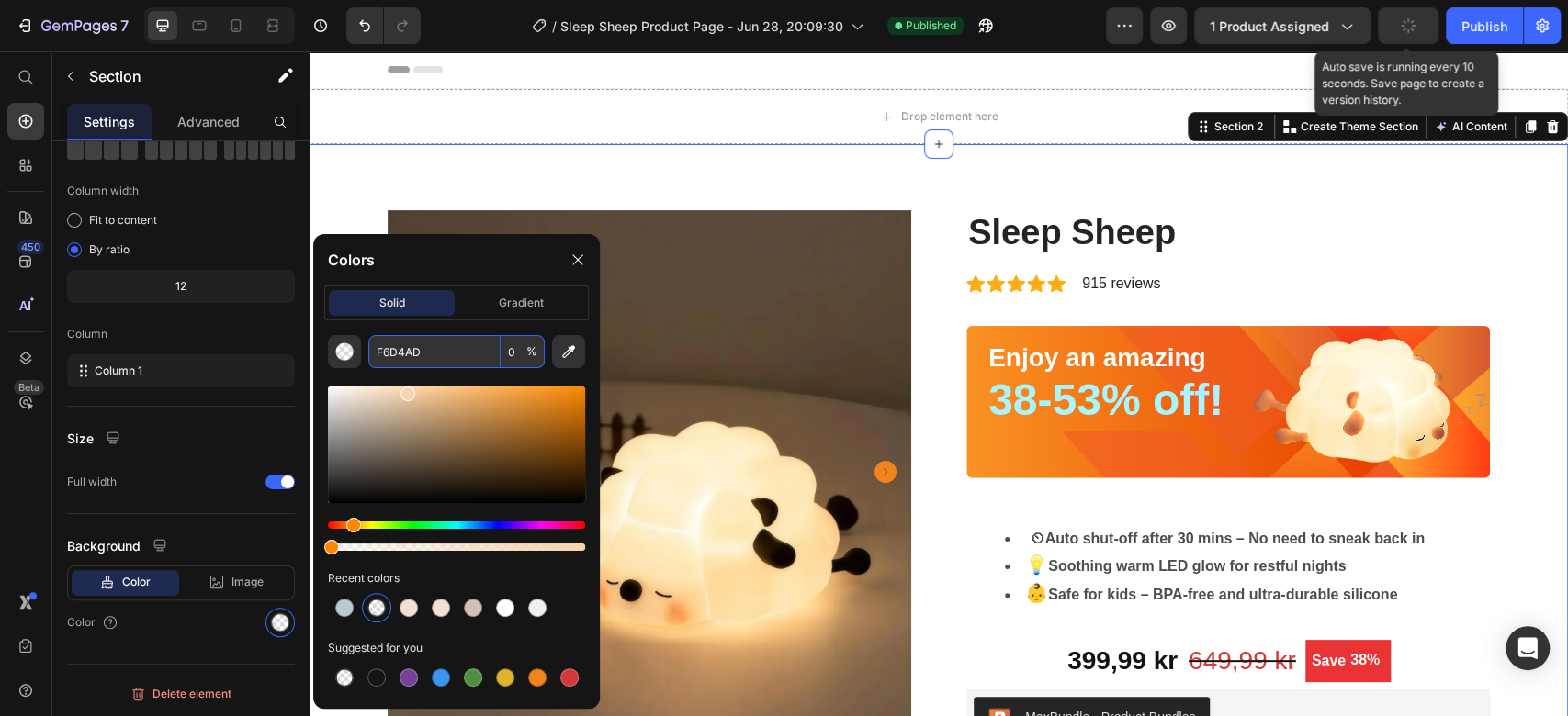 click on "F6D4AD" at bounding box center [434, 352] 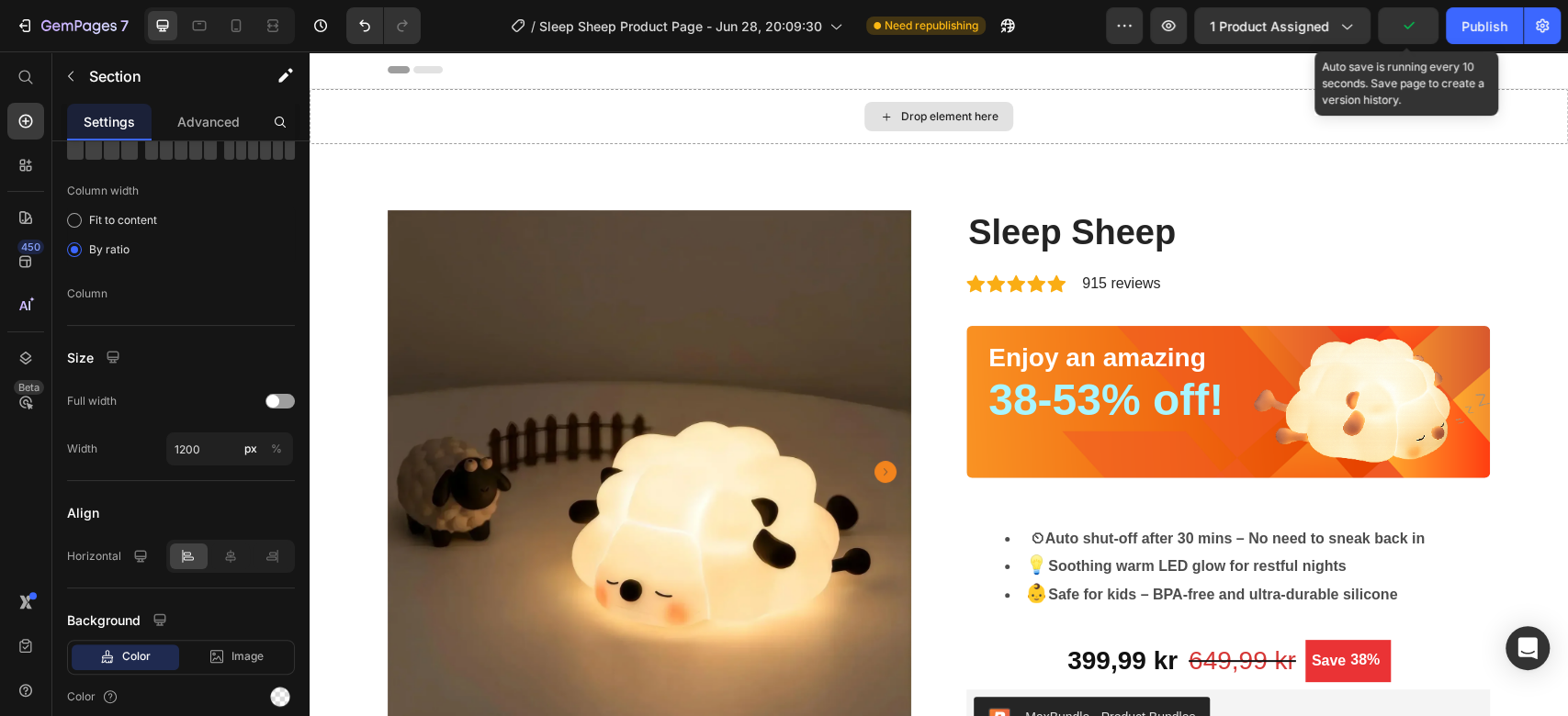 click on "Drop element here" at bounding box center (939, 117) 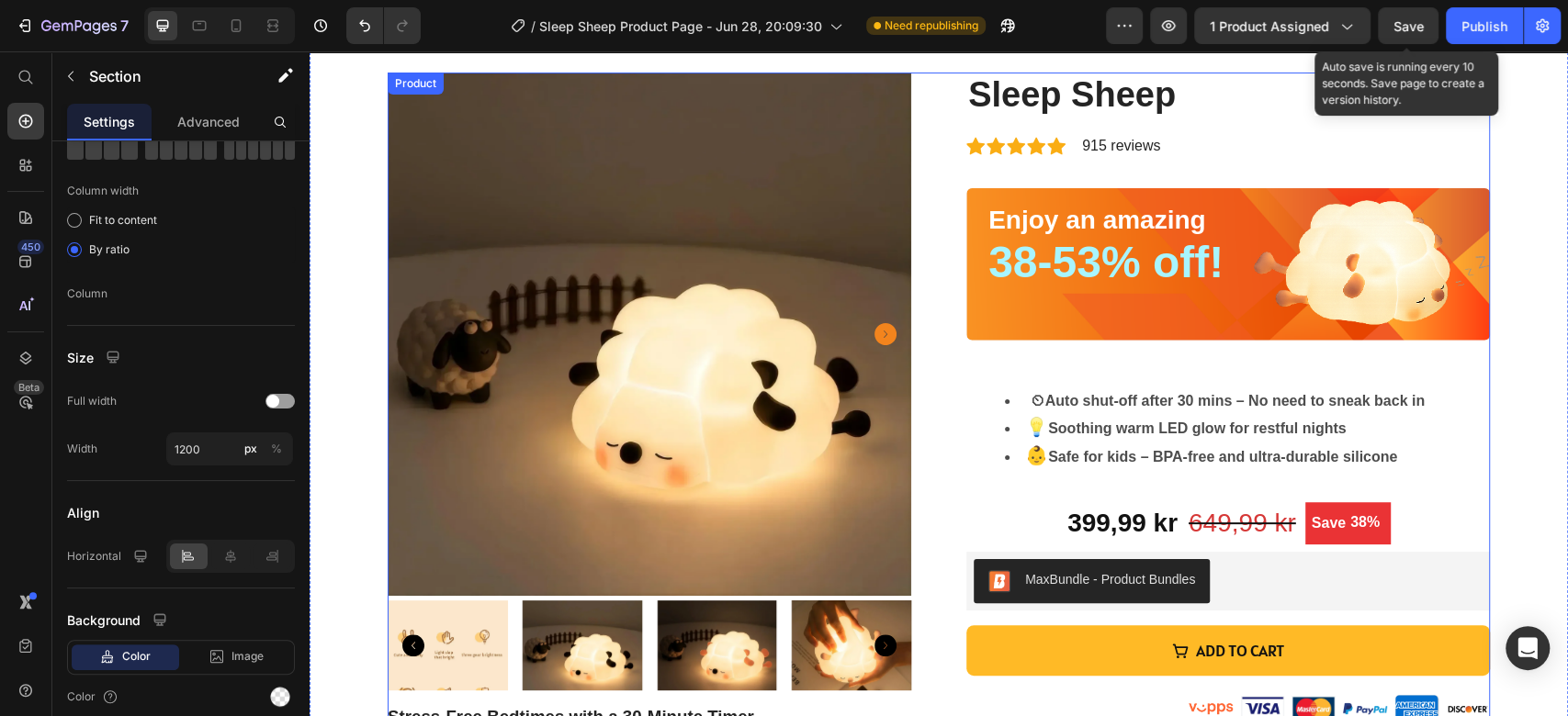 scroll, scrollTop: 0, scrollLeft: 0, axis: both 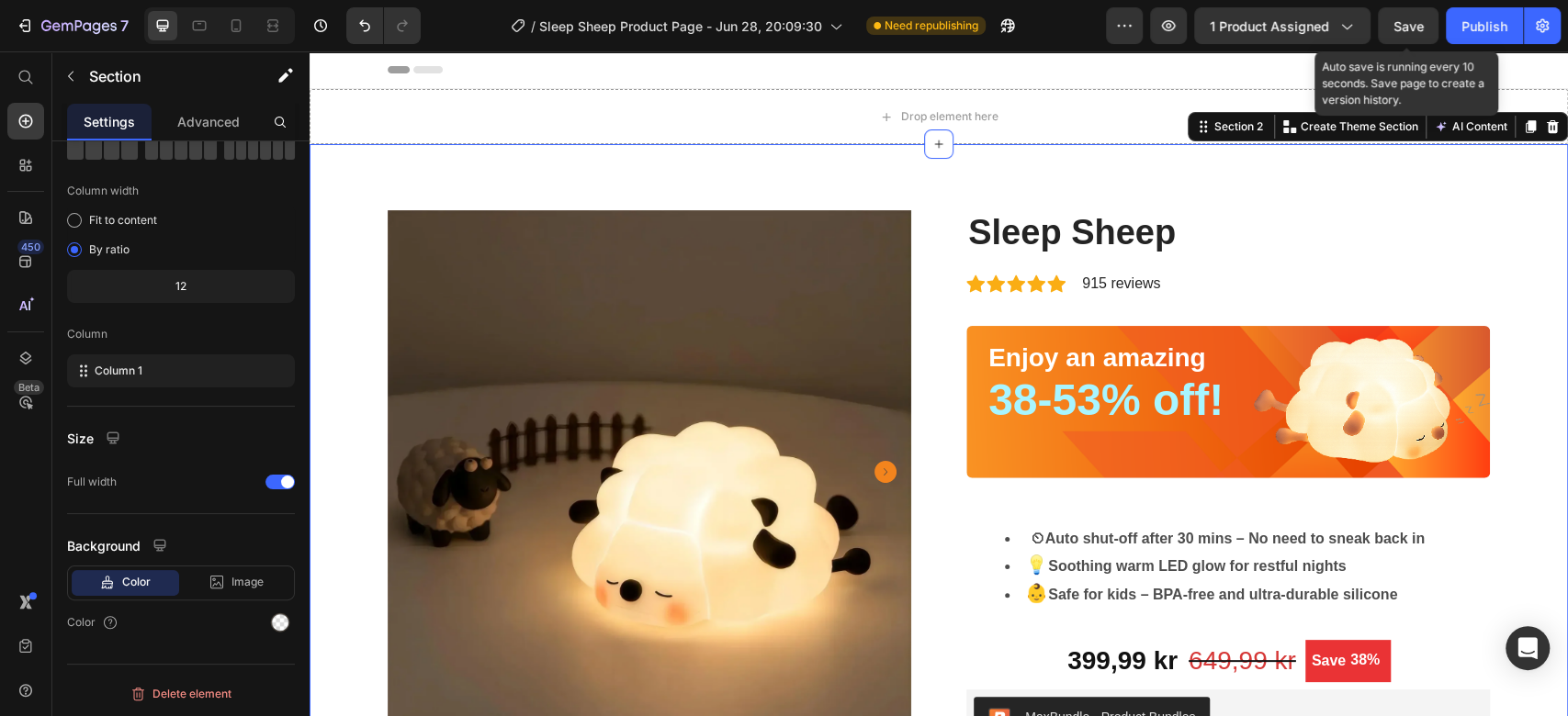 click on "Product Images
Stress-Free Bedtimes with a 30-Minute Timer
Every night, you dream of a smooth bedtime for your little one, but instead, it’s a battle of tears, restlessness, or endless rocking. Our baby-friendly night lamp with a 30-minute timer changes that. Designed for babies and toddlers, it creates a calming, predictable routine that helps your child drift off peacefully—giving you back those precious moments of calm and connection.
🌜  A Gentle Glow for Easier Bedtimes
Imagine this: you tuck your little one in, tap the lamp to start its soothing 30-minute timer, and watch as the soft glow lulls them into a restful sleep. No more lingering in the dark, wondering if they’ll settle. This night lamp transforms bedtime into a cozy ritual, helping your baby or toddler feel safe and secure while giving you a moment to breathe. It’s the sleep solution every tired mom needs.
Why Moms Love It
30-minute timer for independent sleep" at bounding box center (939, 888) 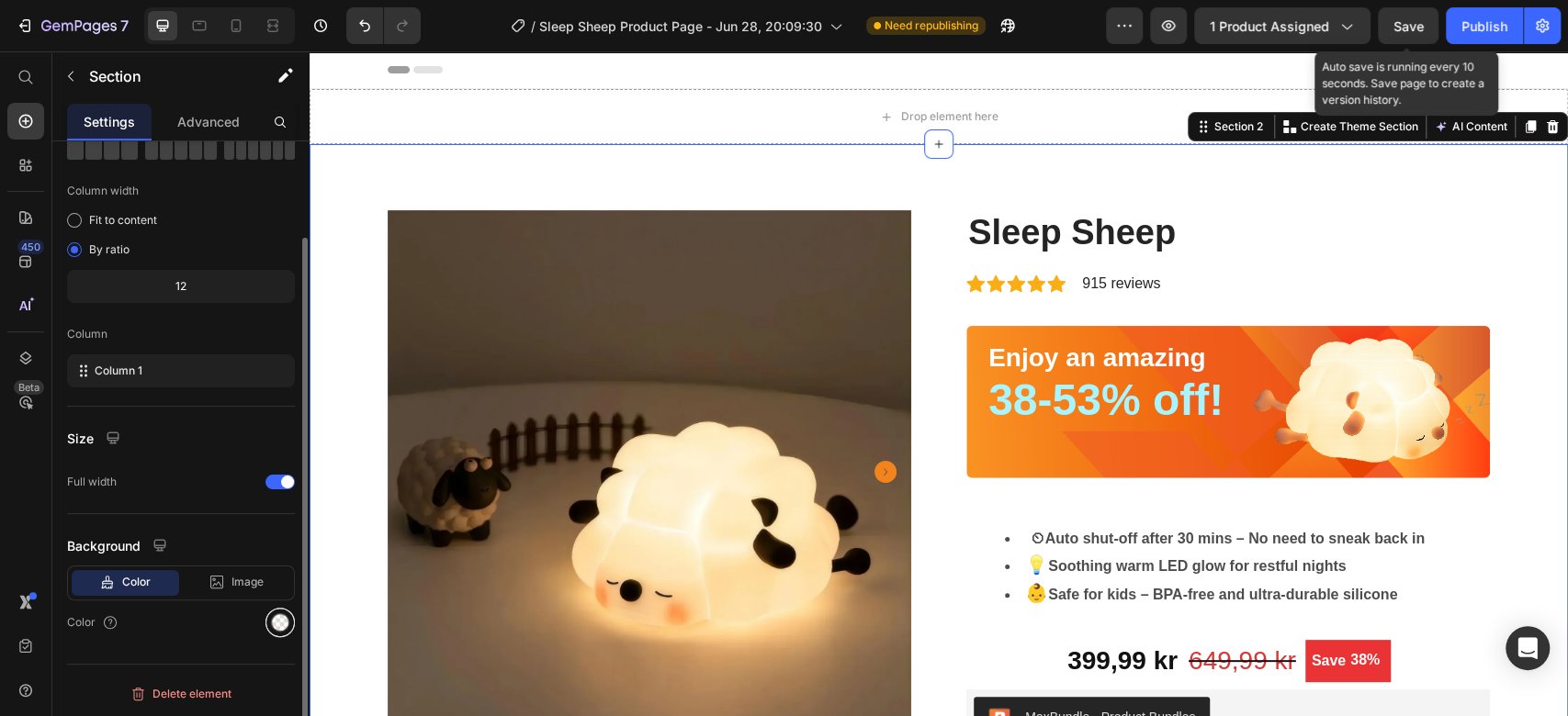 click at bounding box center [280, 622] 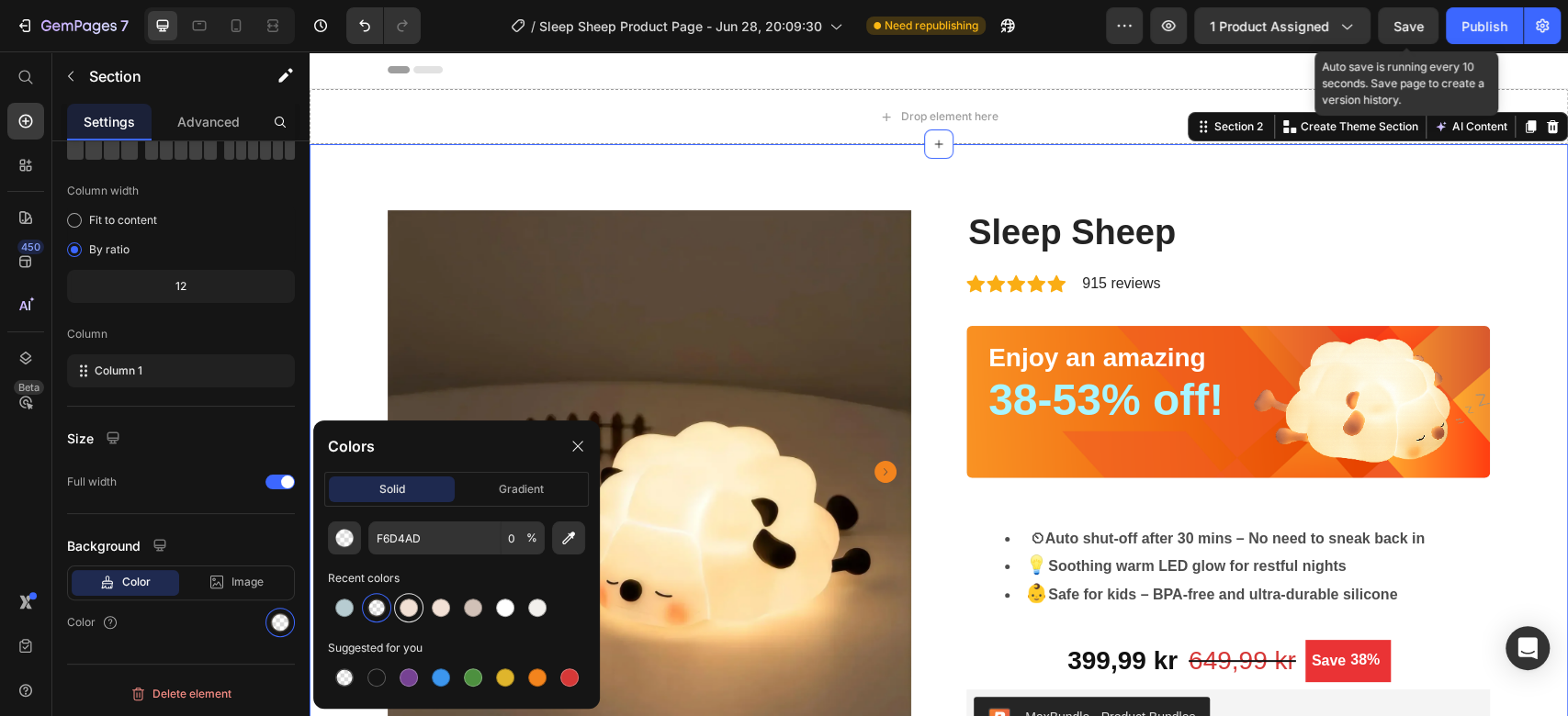click at bounding box center [409, 608] 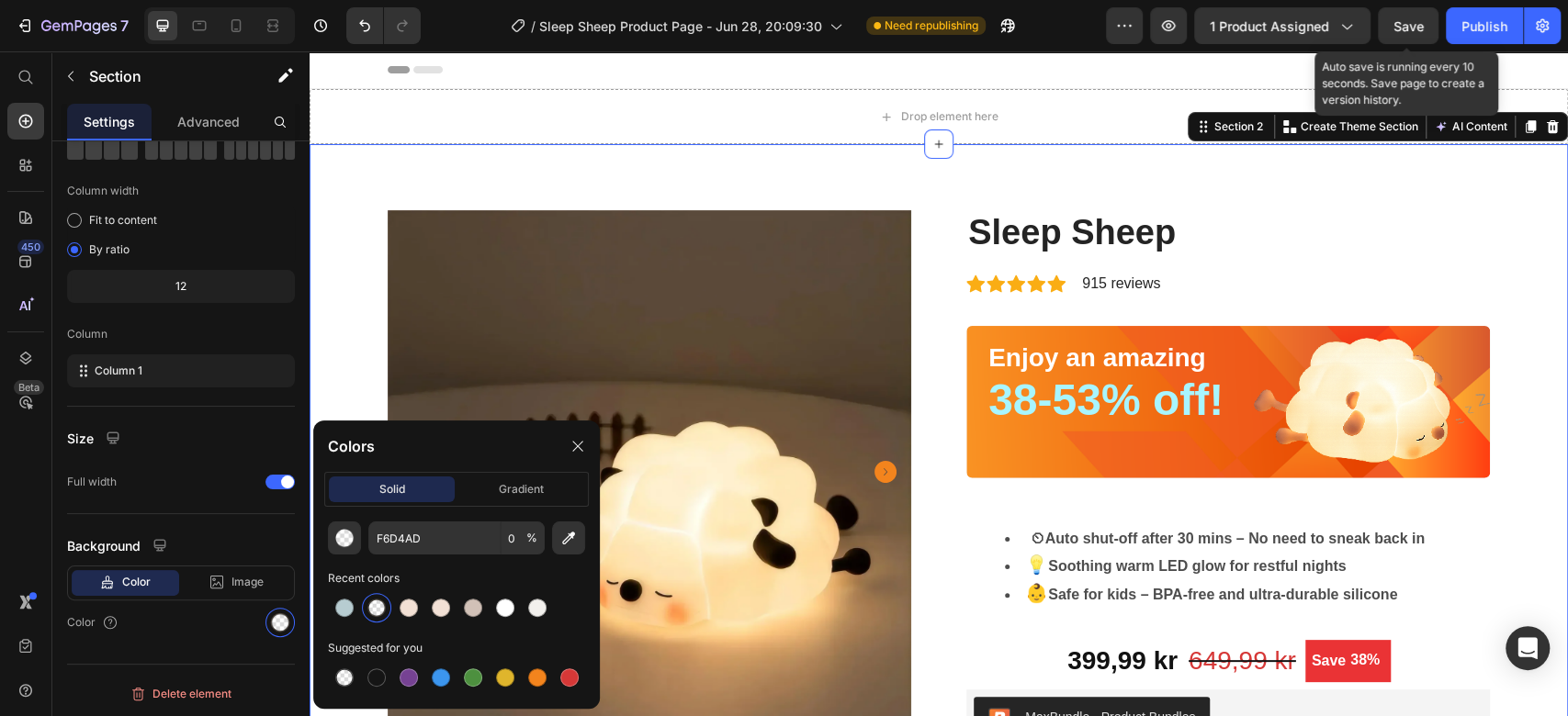 type on "F2E0D4" 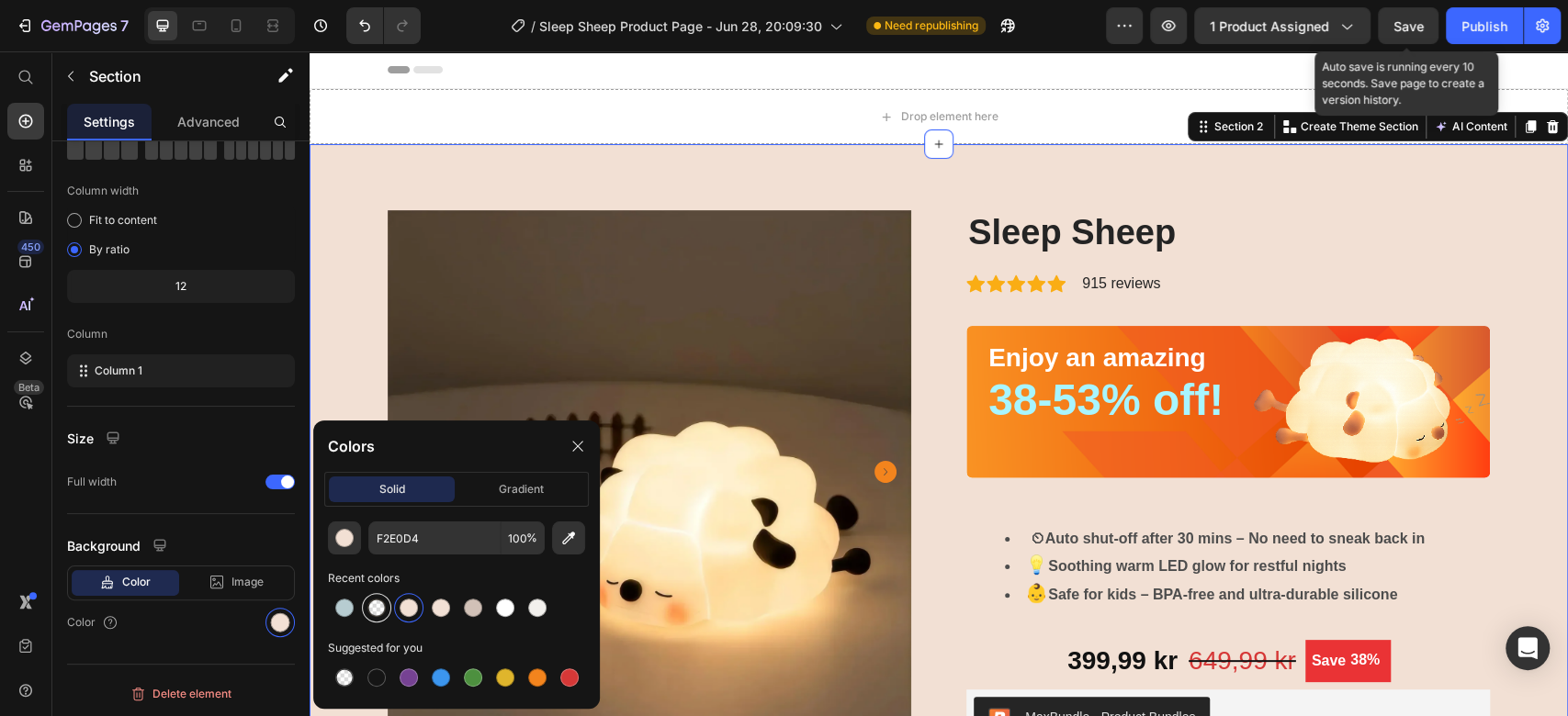 click at bounding box center (377, 608) 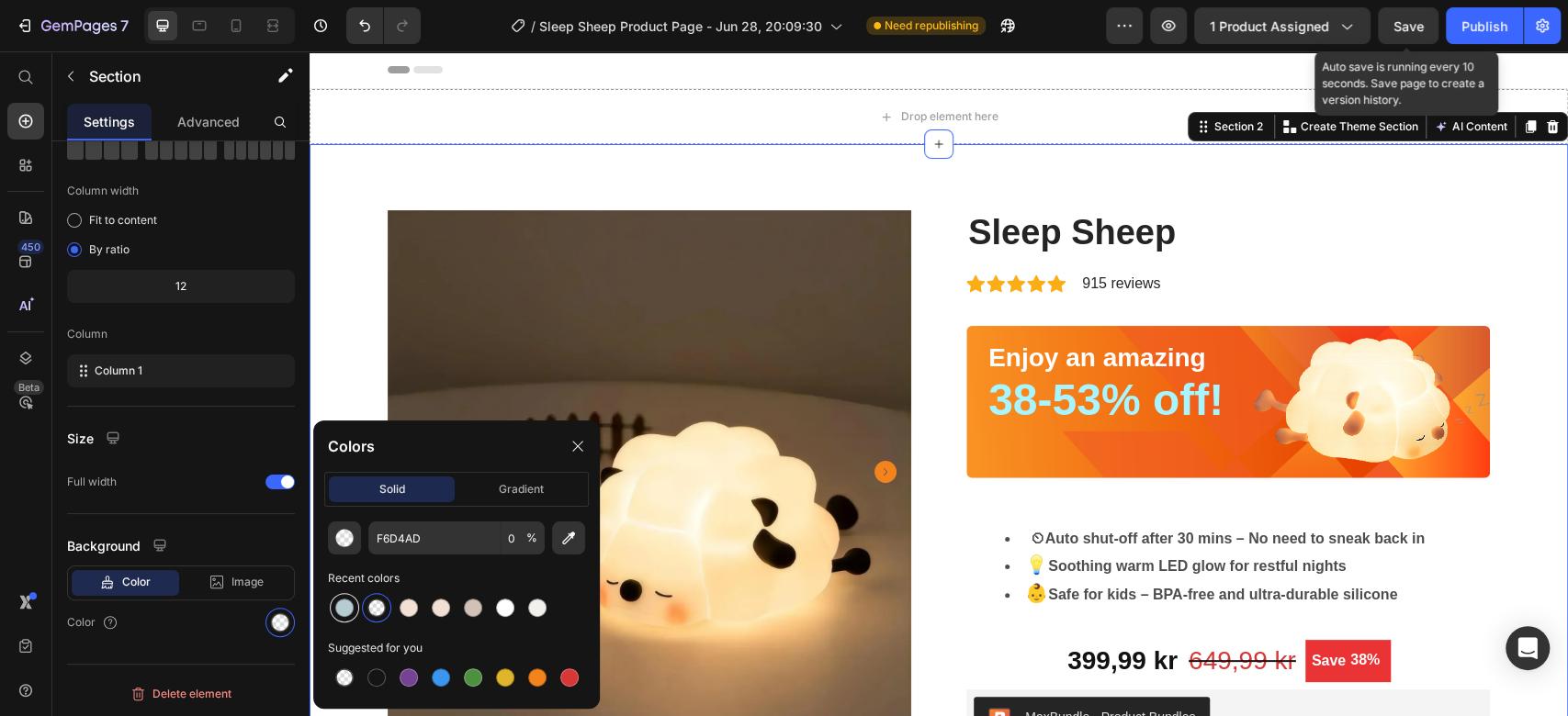 click at bounding box center [344, 608] 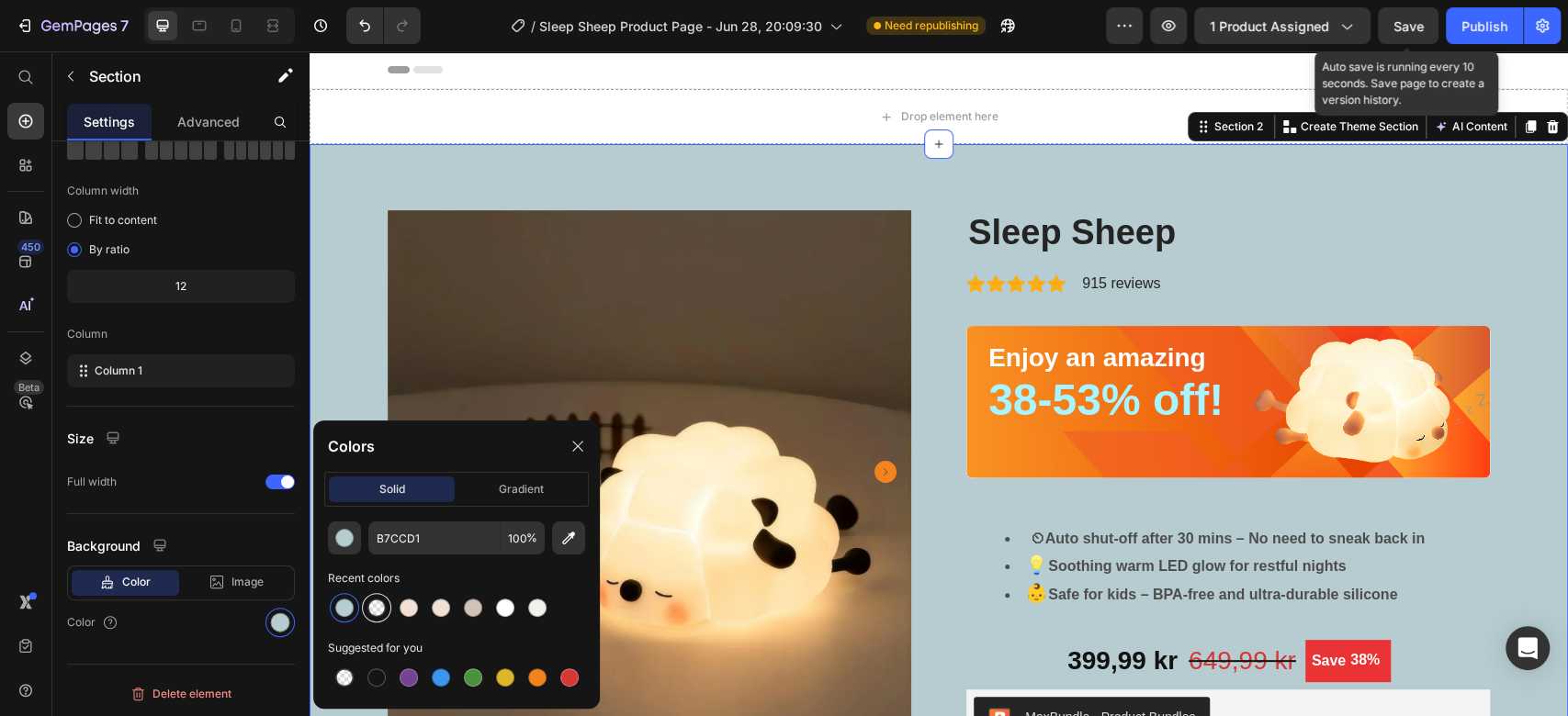 click at bounding box center [377, 608] 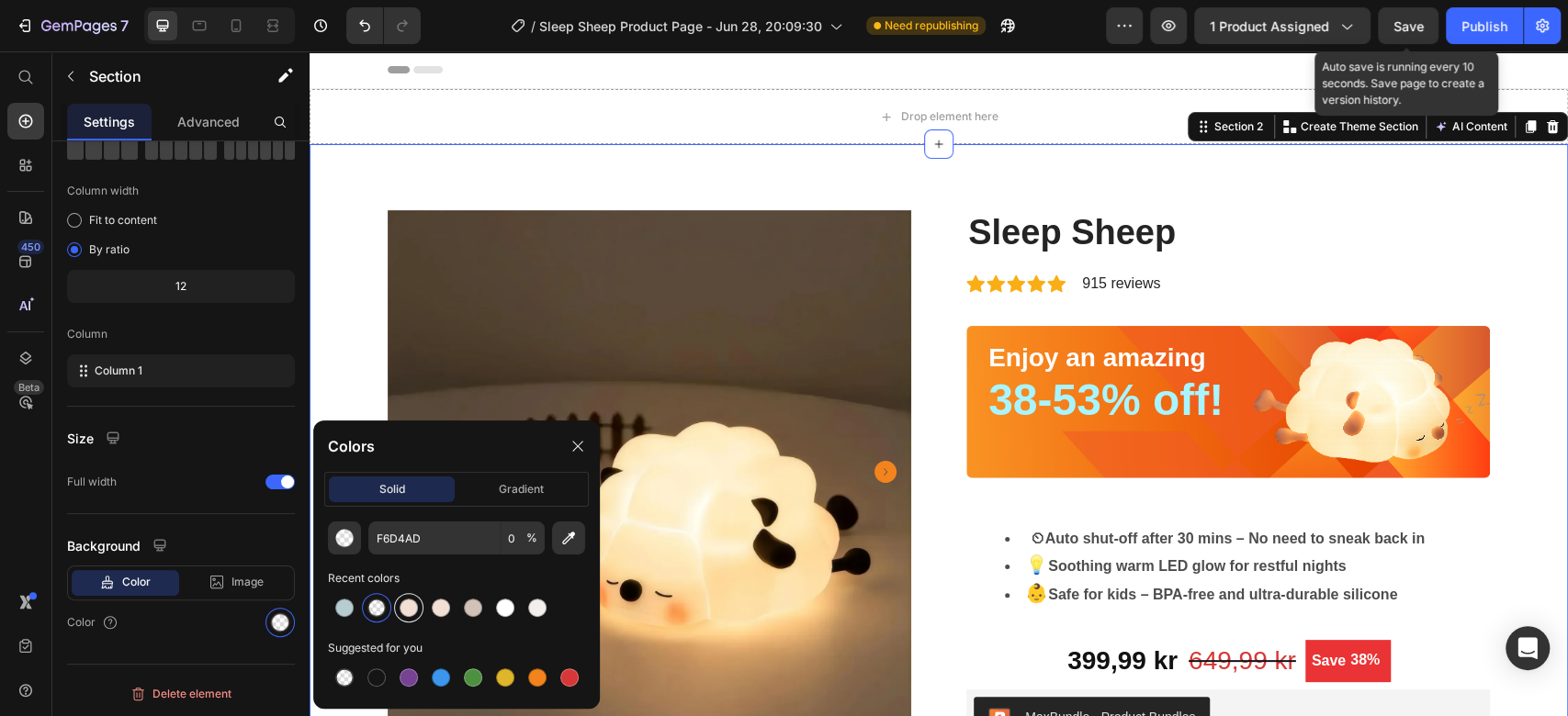 click at bounding box center (409, 608) 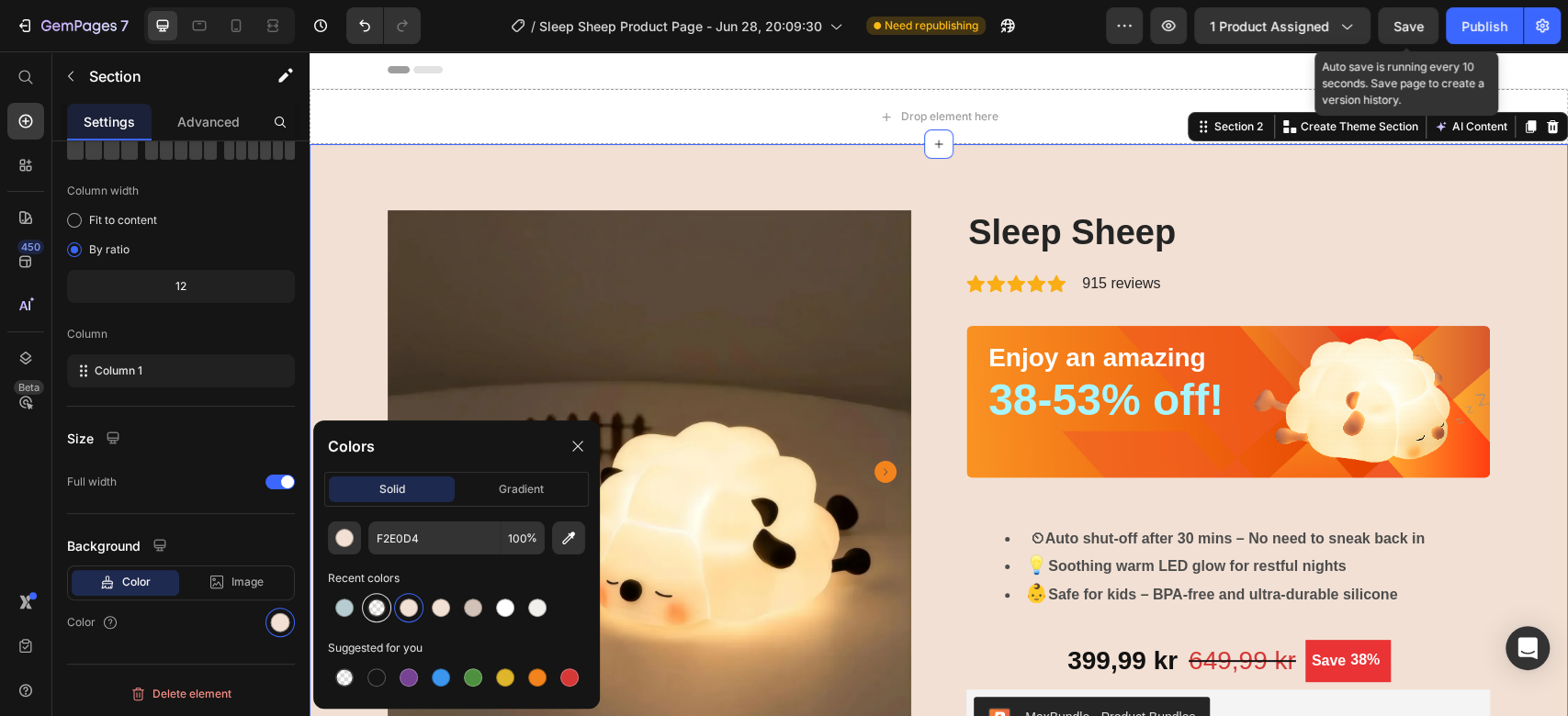click at bounding box center (377, 608) 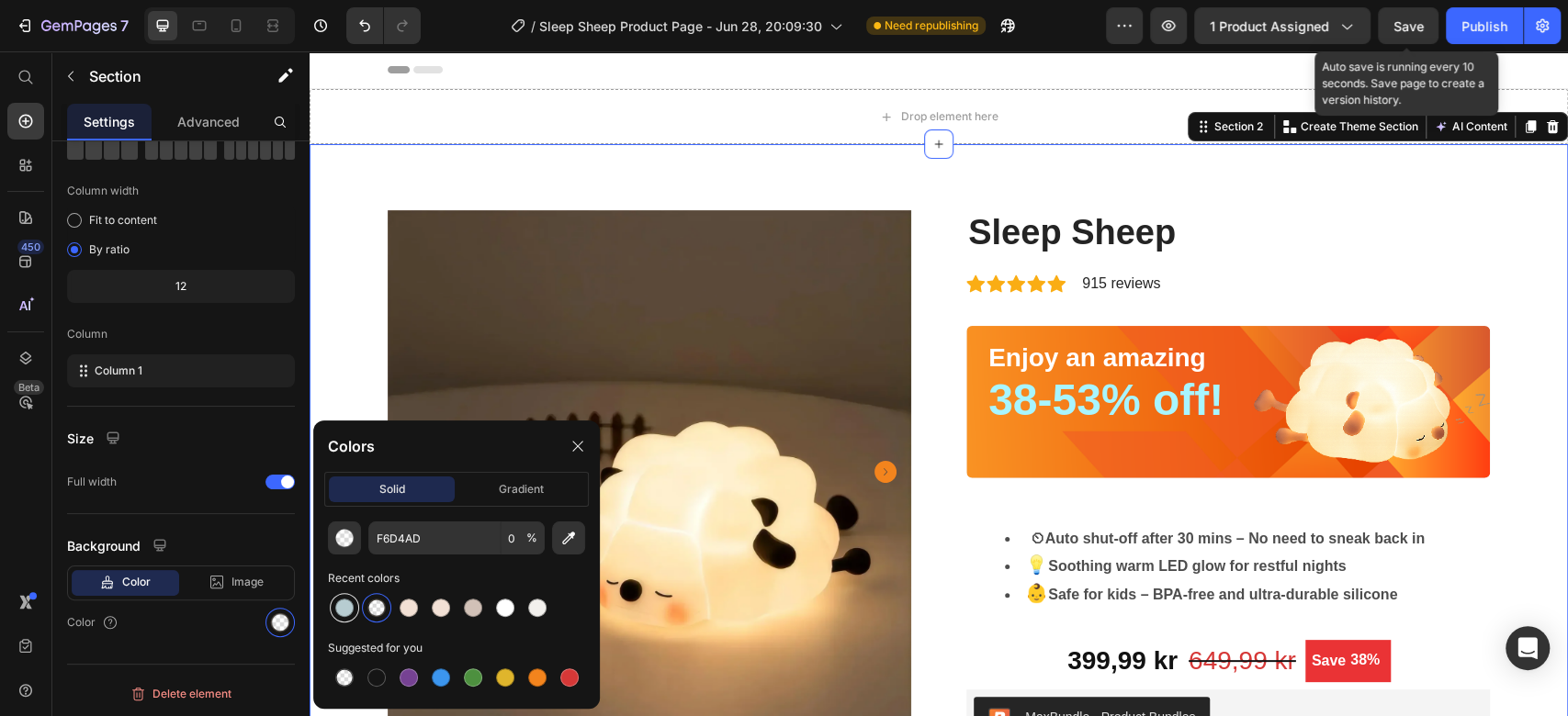 click at bounding box center [344, 608] 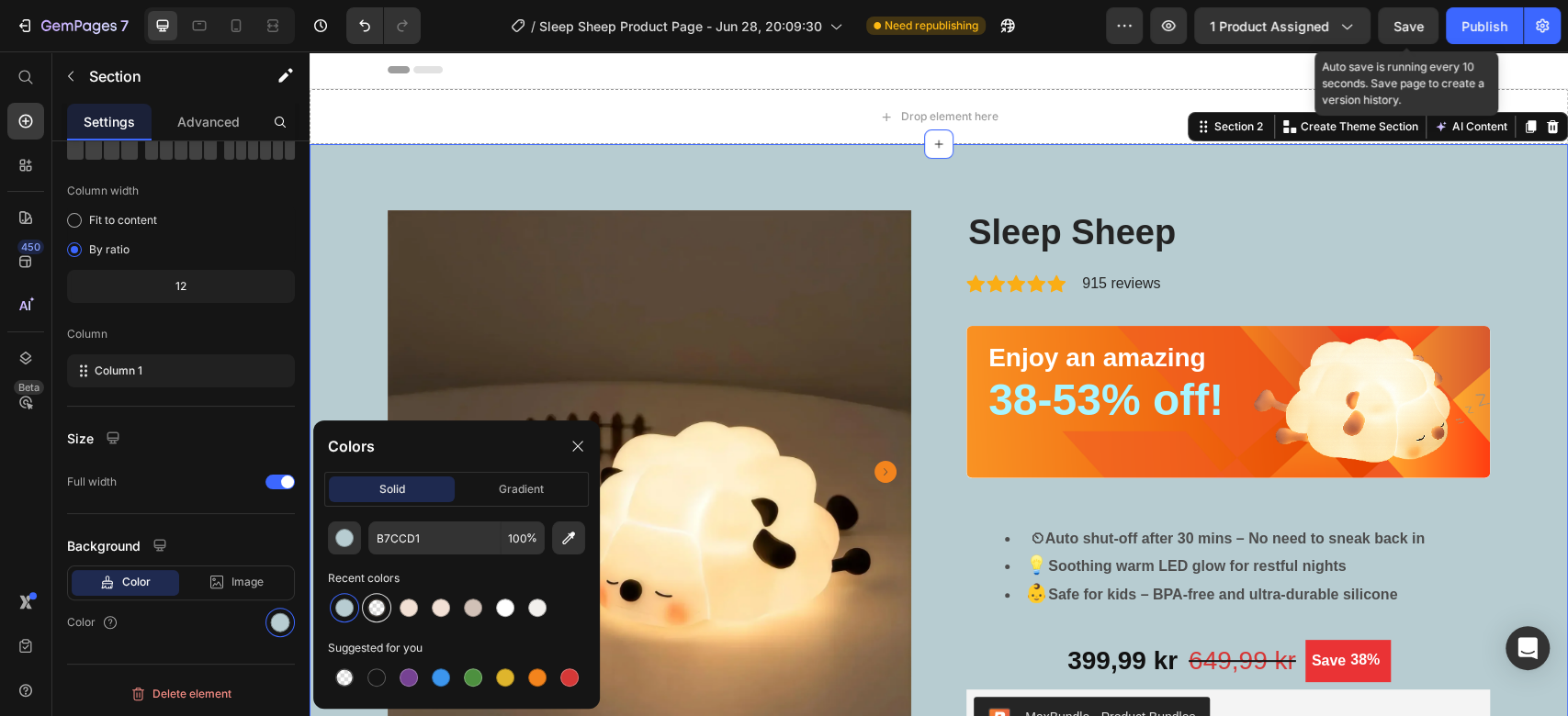 click at bounding box center [377, 608] 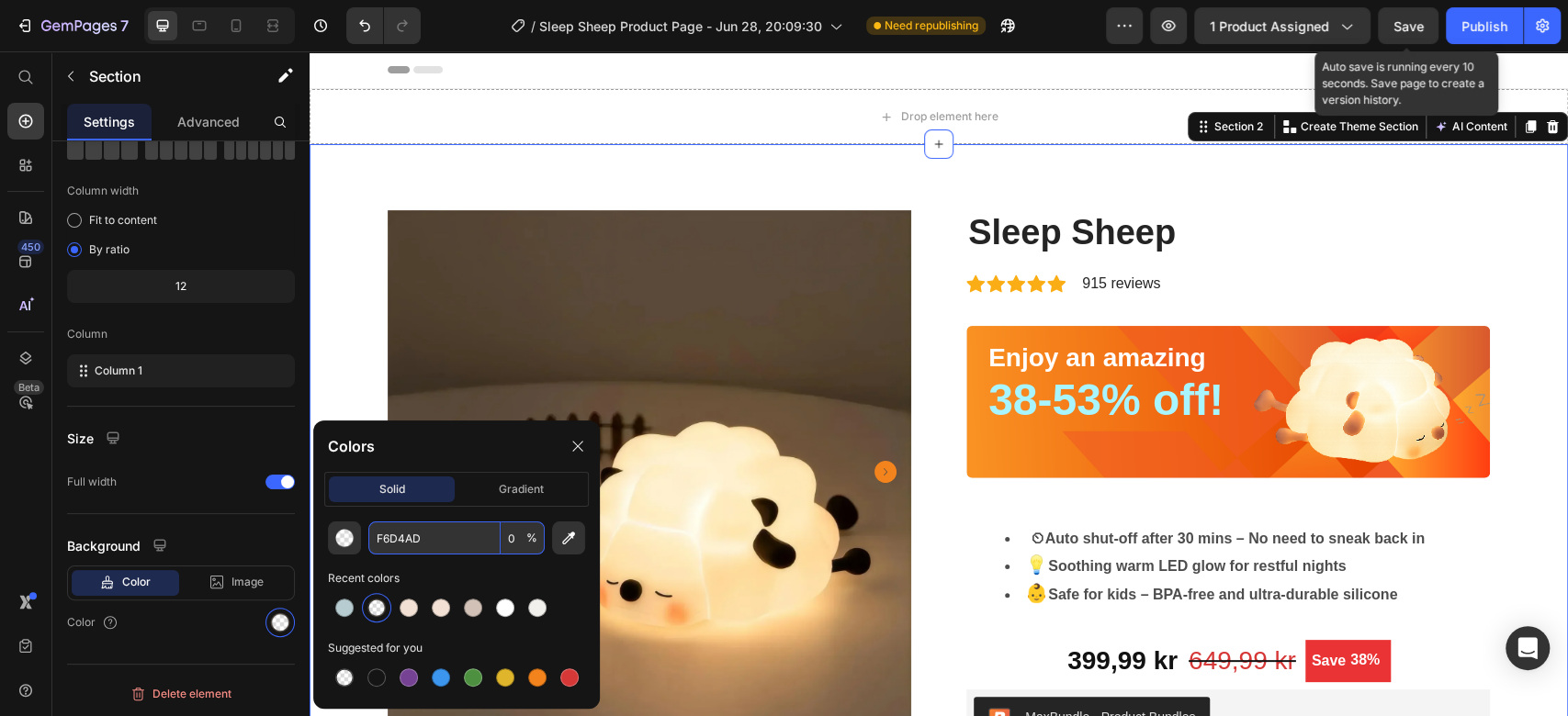 click on "%" at bounding box center (532, 538) 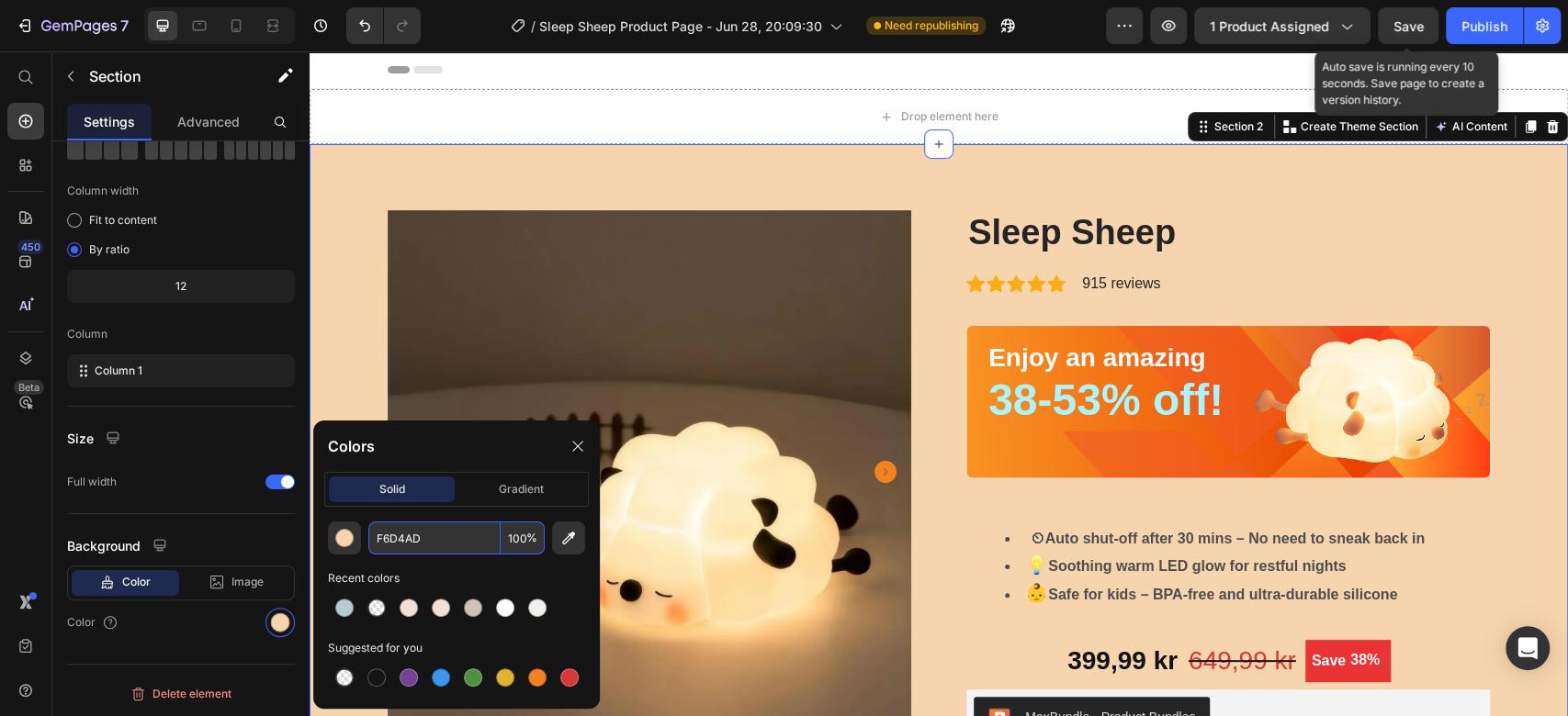 type on "100" 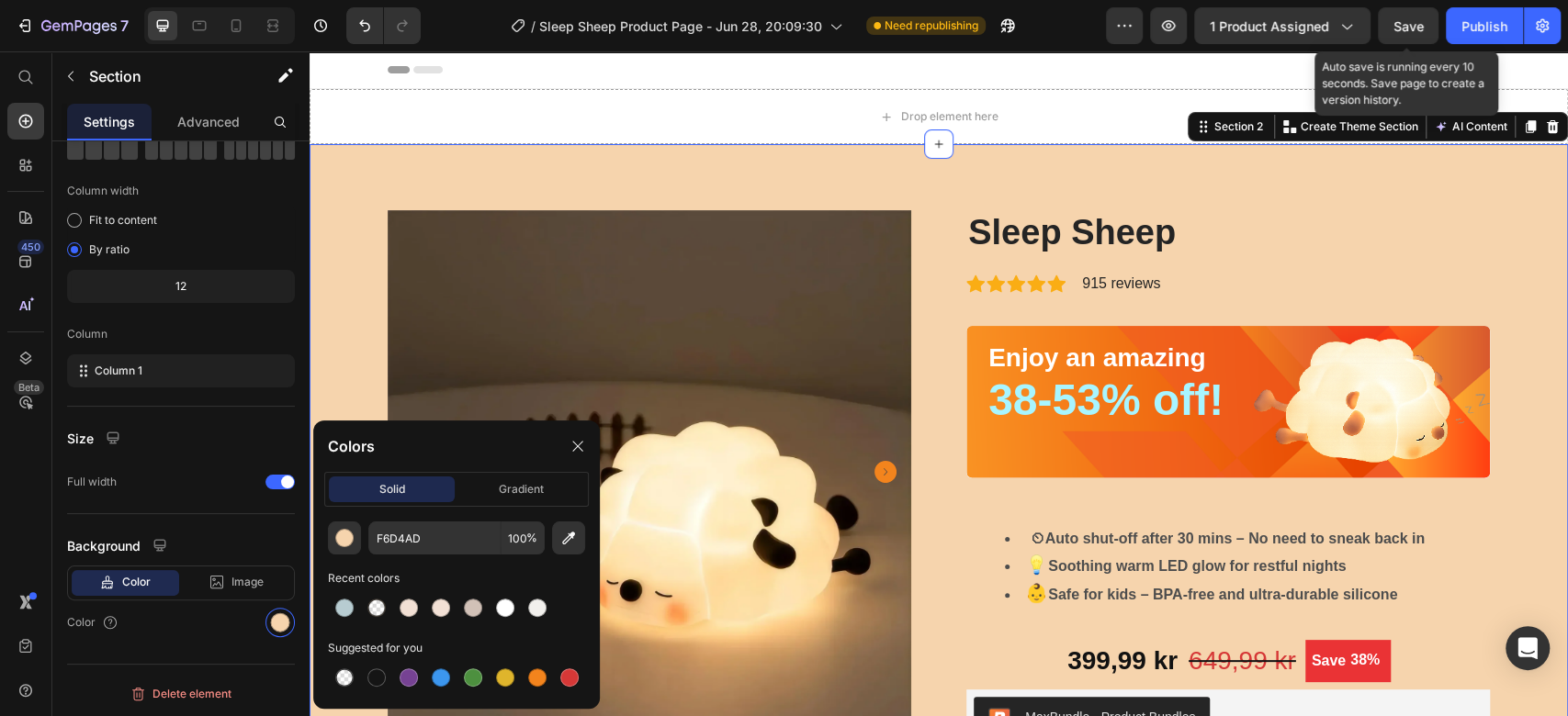 click on "F6D4AD 100 % Recent colors Suggested for you" 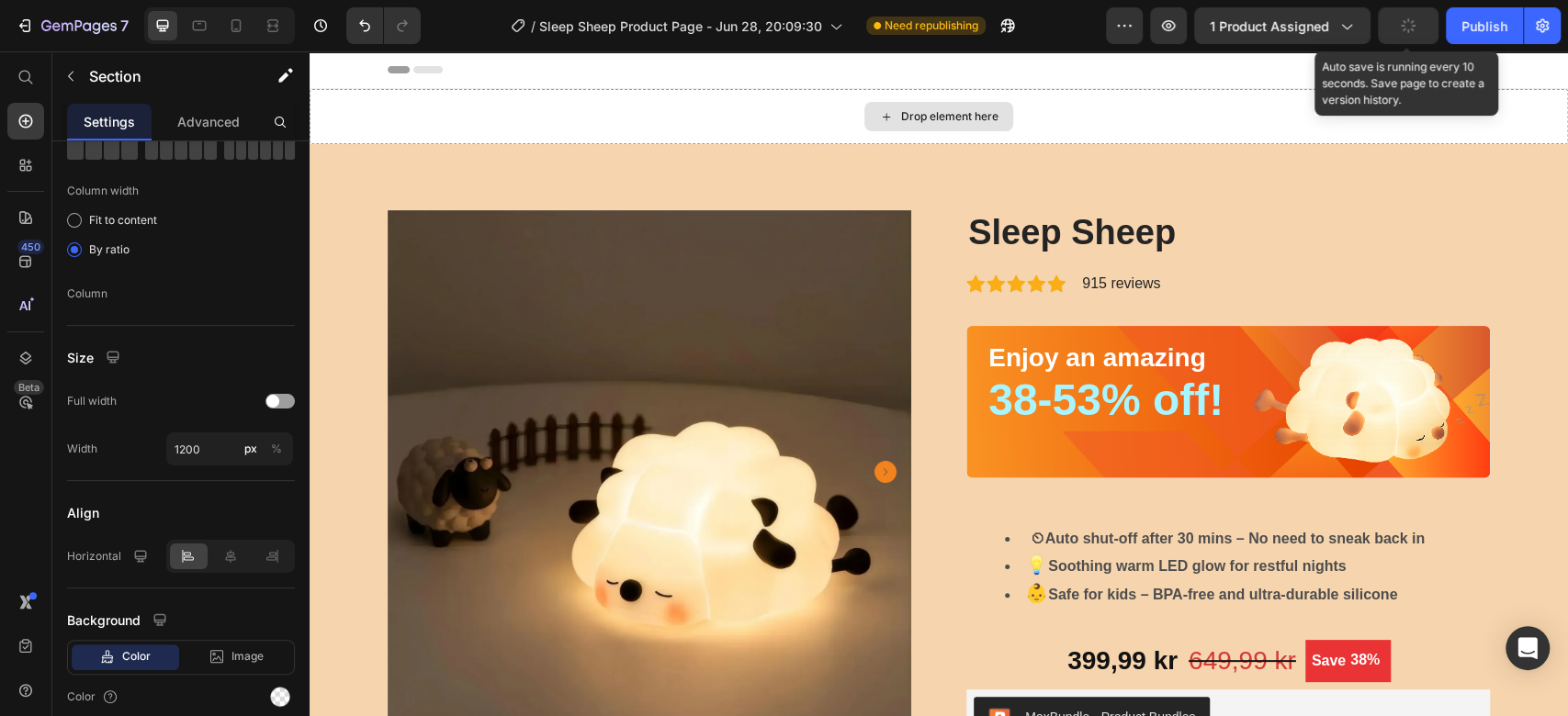 click on "Drop element here" at bounding box center (939, 117) 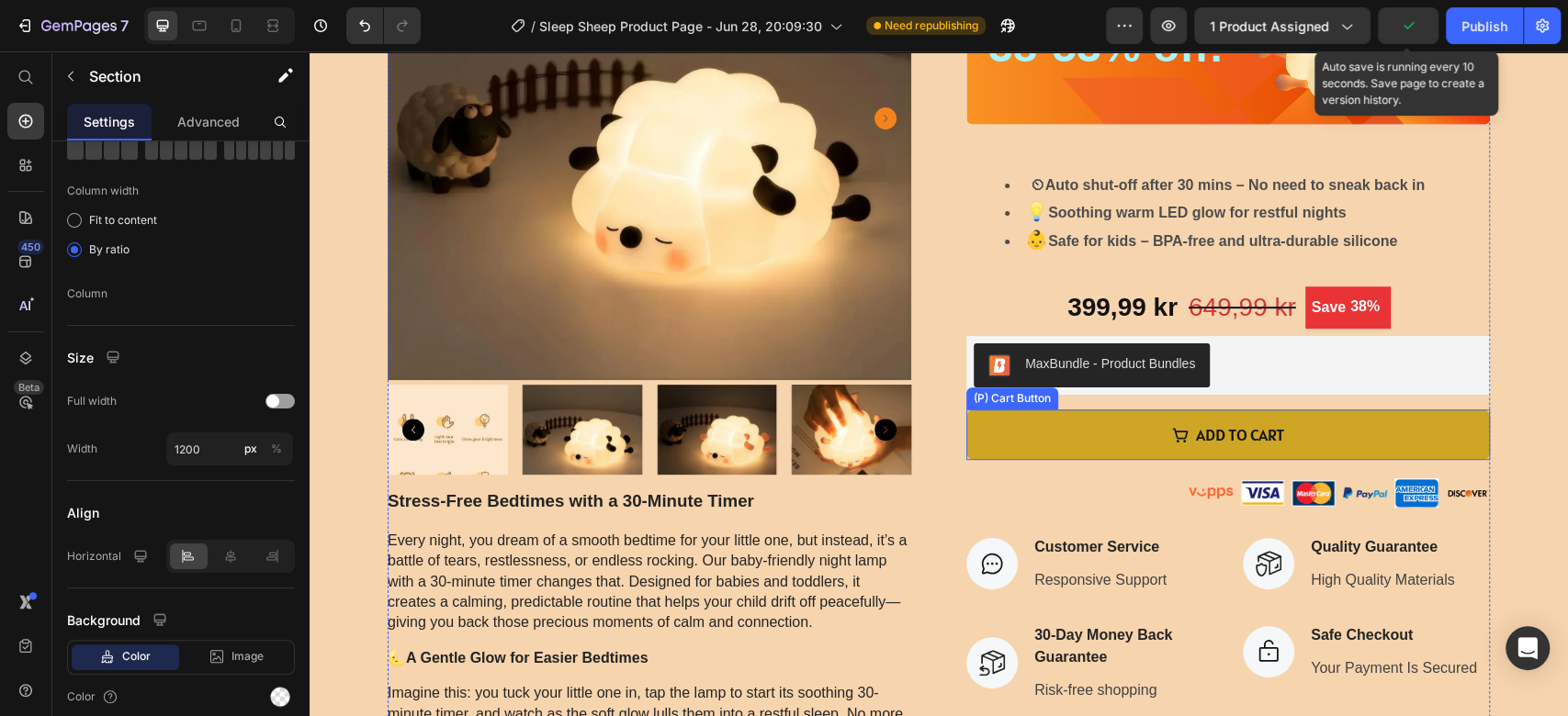 scroll, scrollTop: 408, scrollLeft: 0, axis: vertical 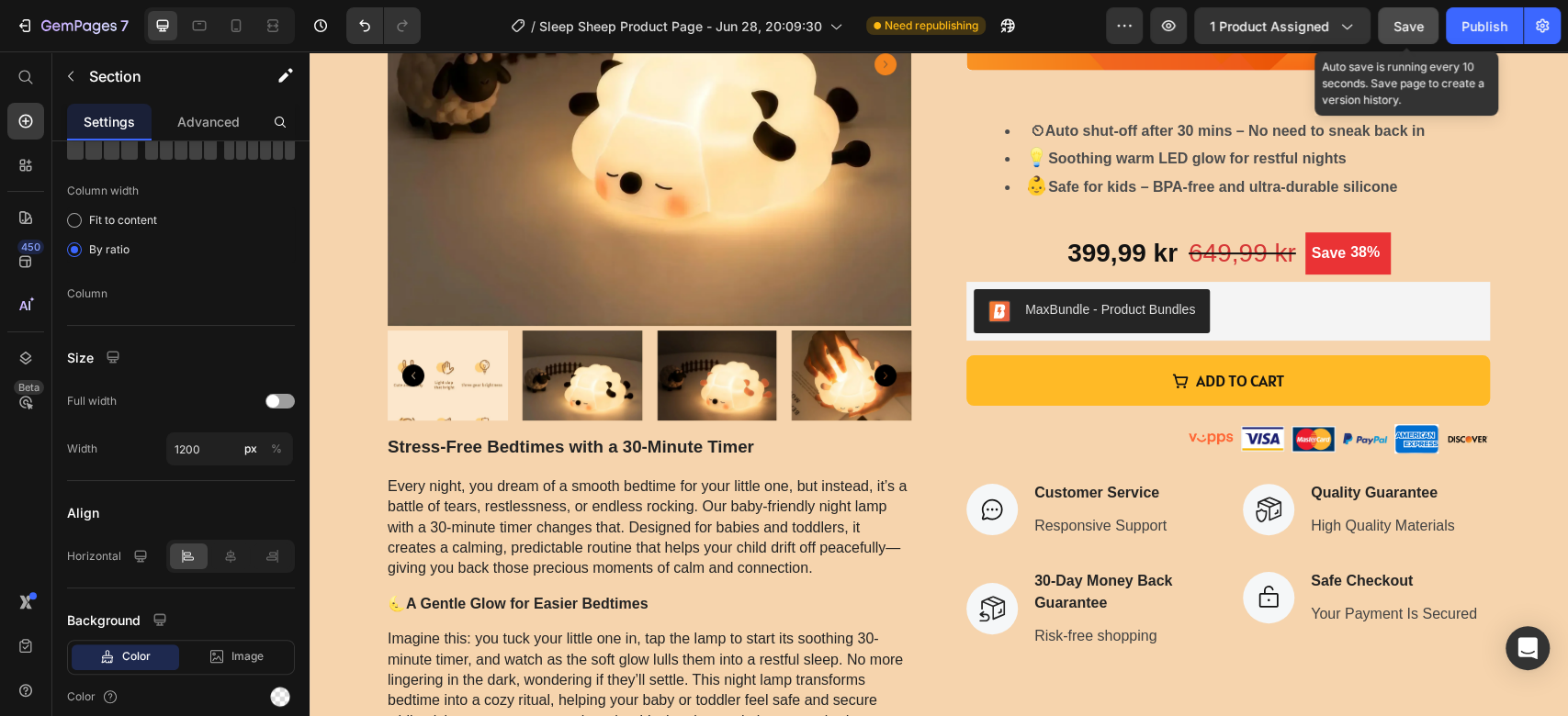 click on "Save" at bounding box center (1408, 26) 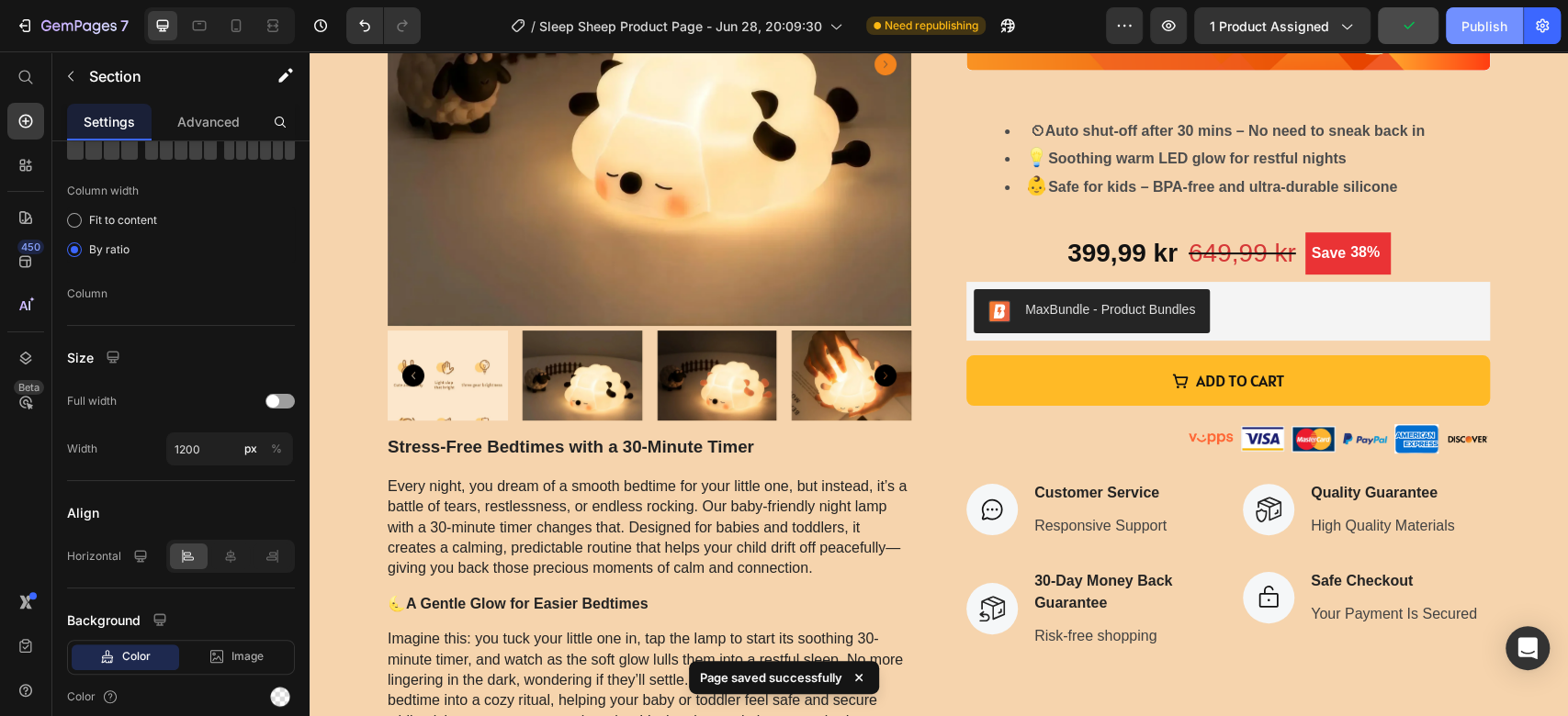 click on "Publish" at bounding box center [1484, 26] 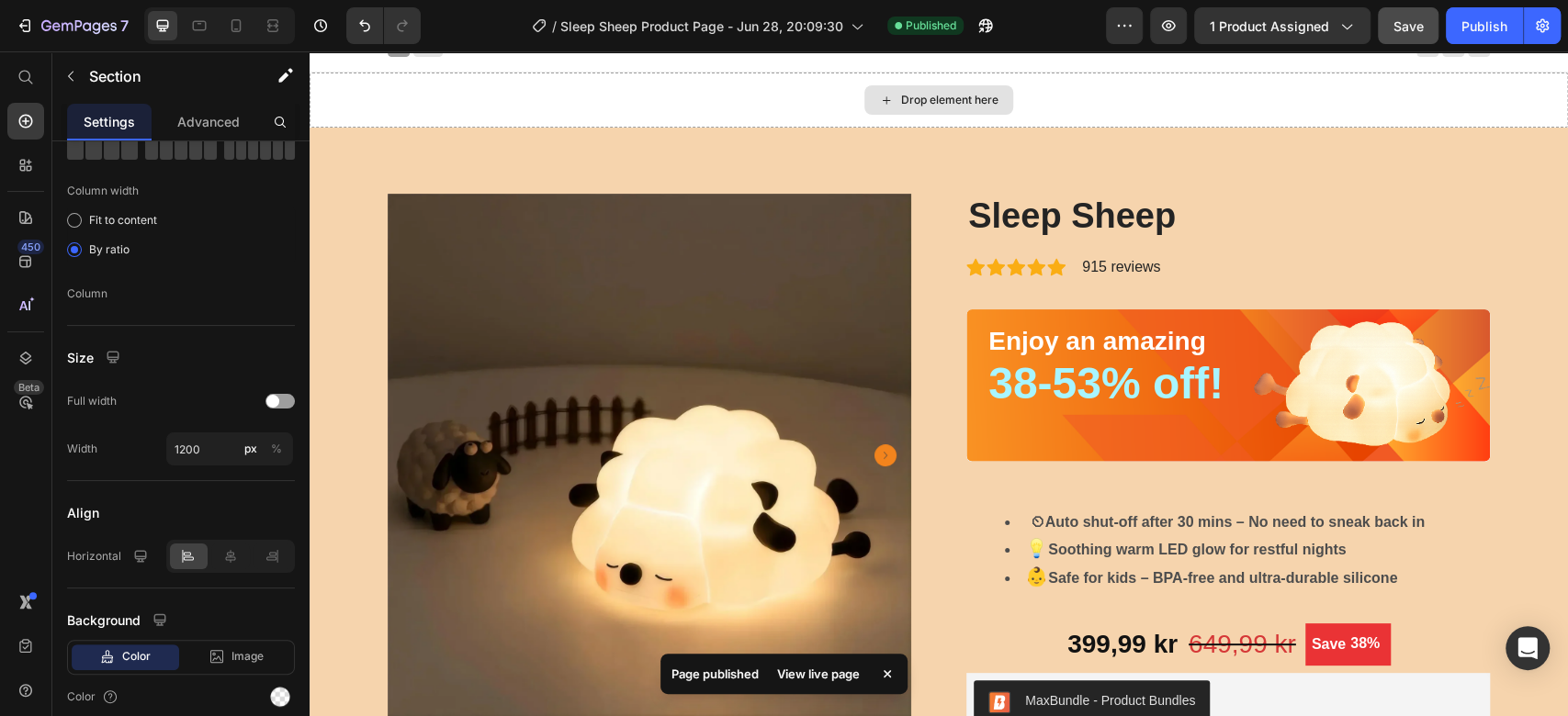 scroll, scrollTop: 0, scrollLeft: 0, axis: both 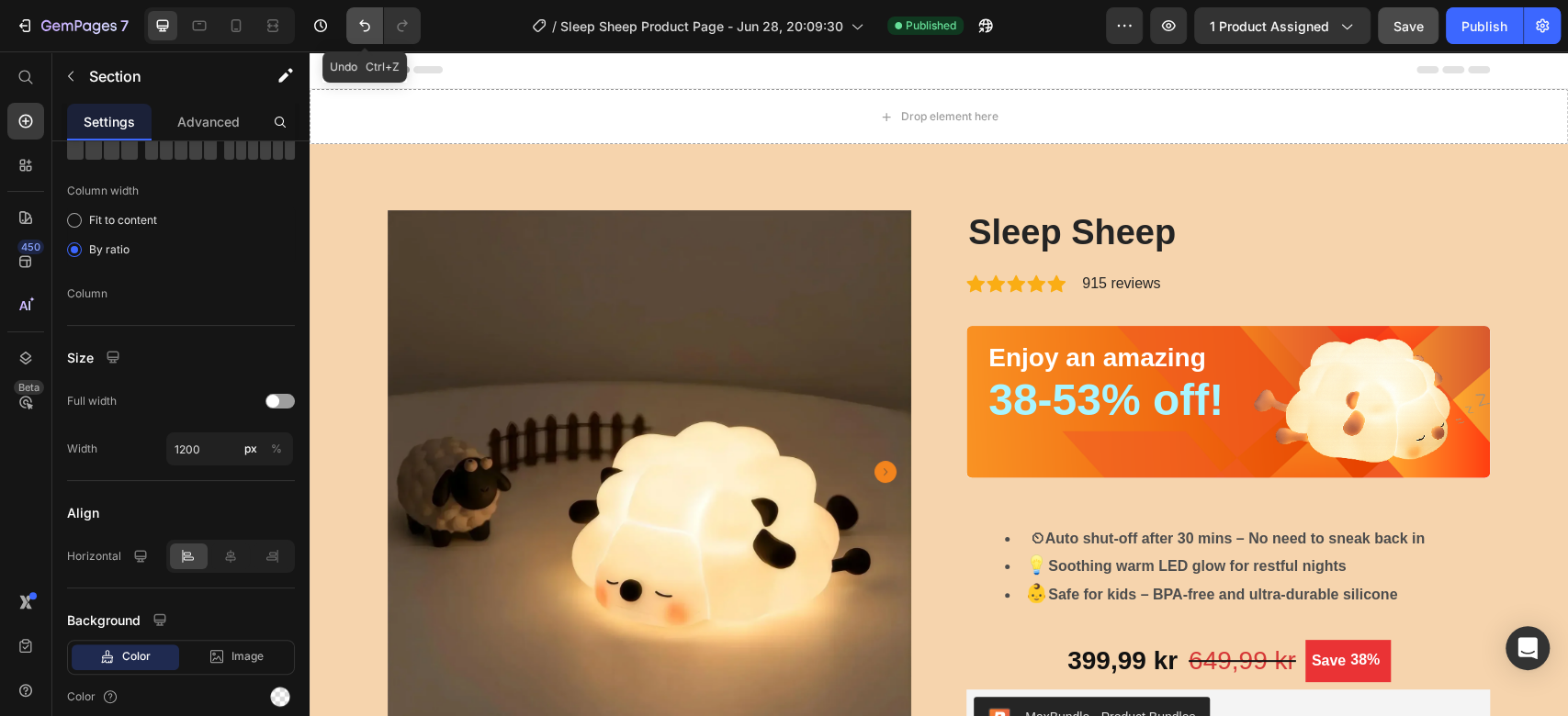click 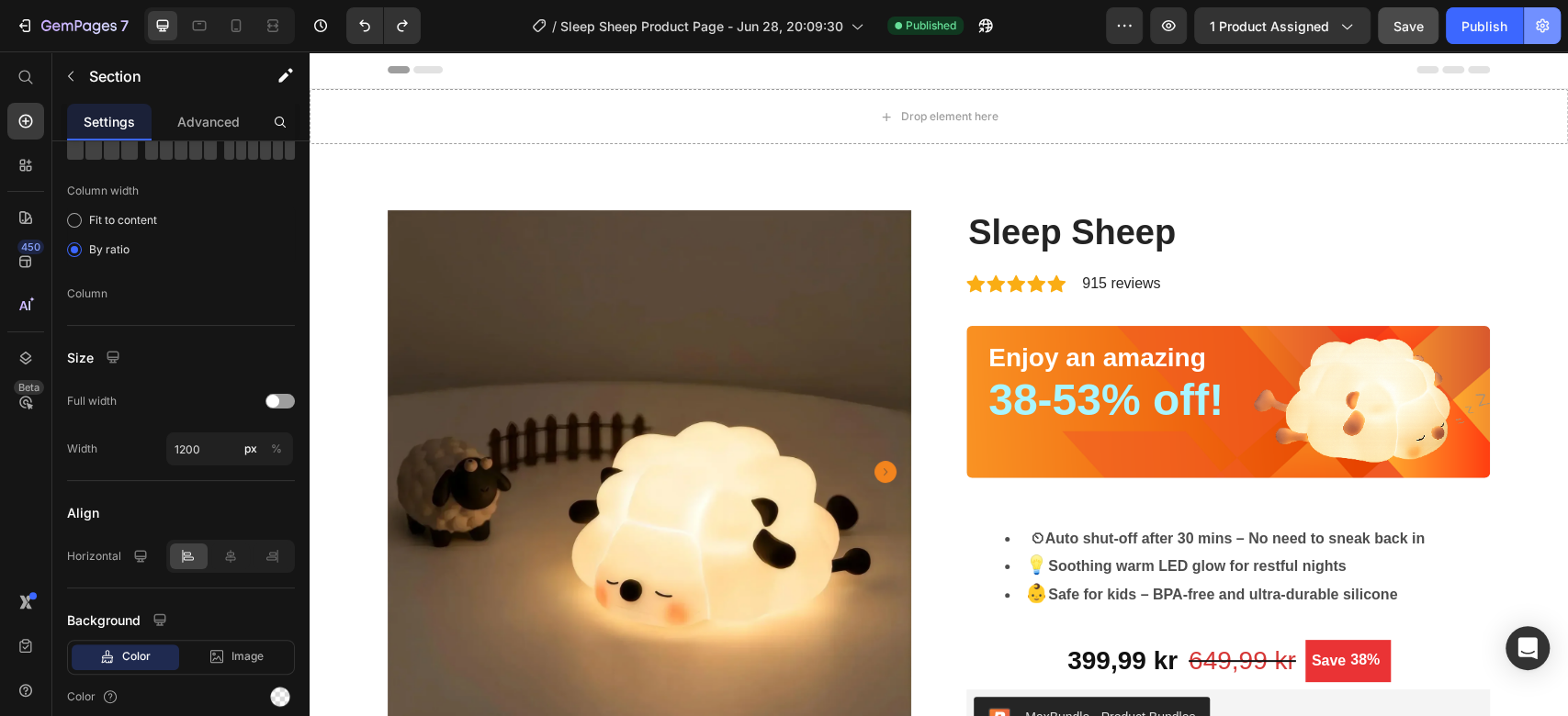 click 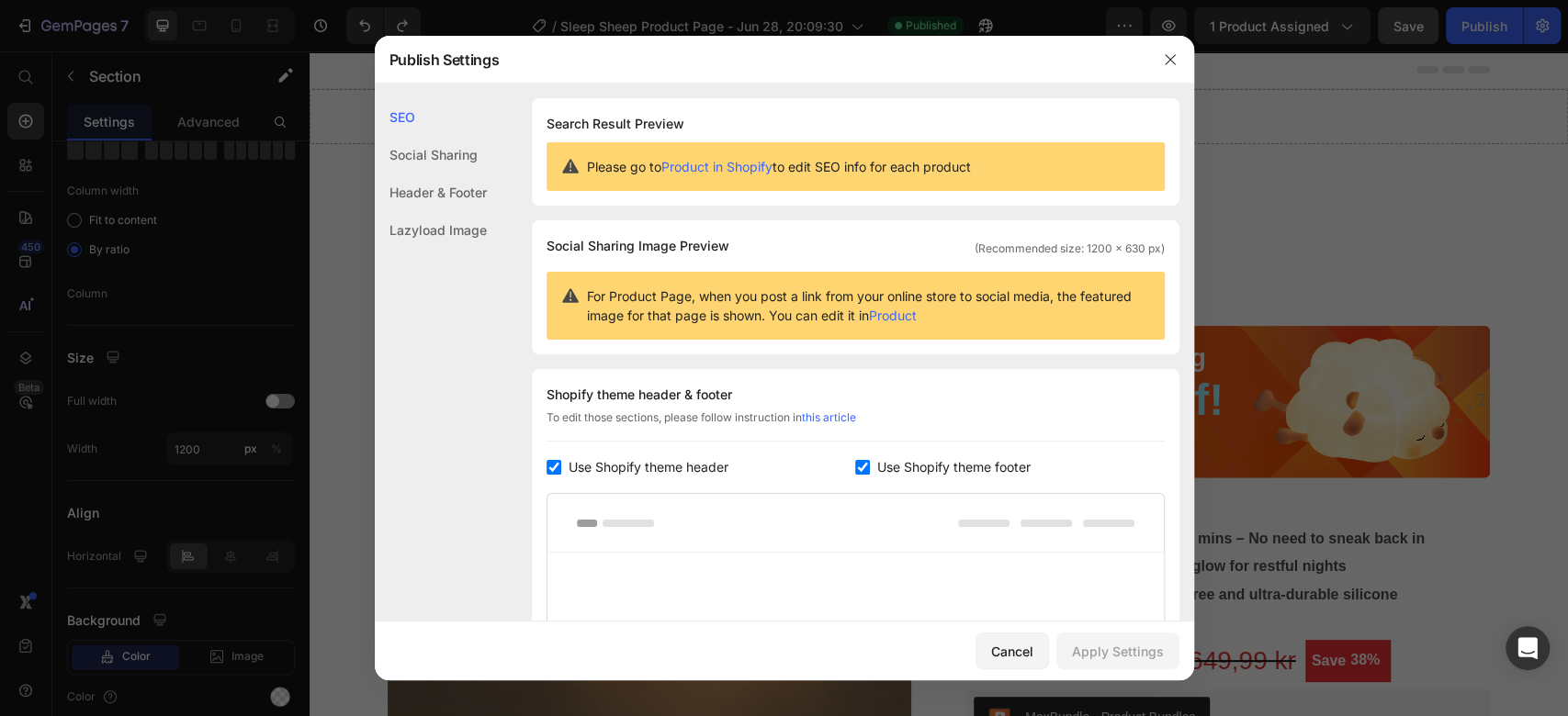 click at bounding box center (784, 358) 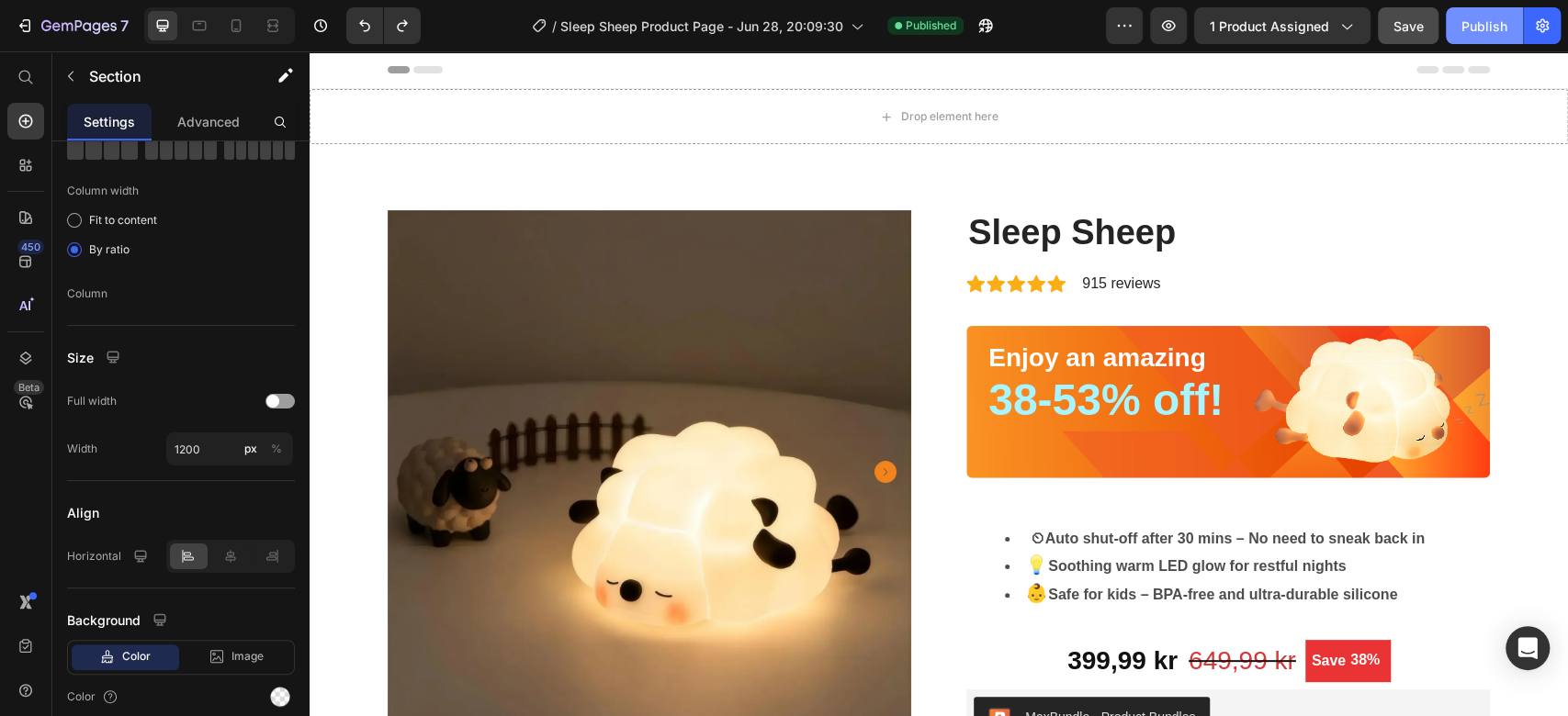 click on "Publish" at bounding box center (1484, 26) 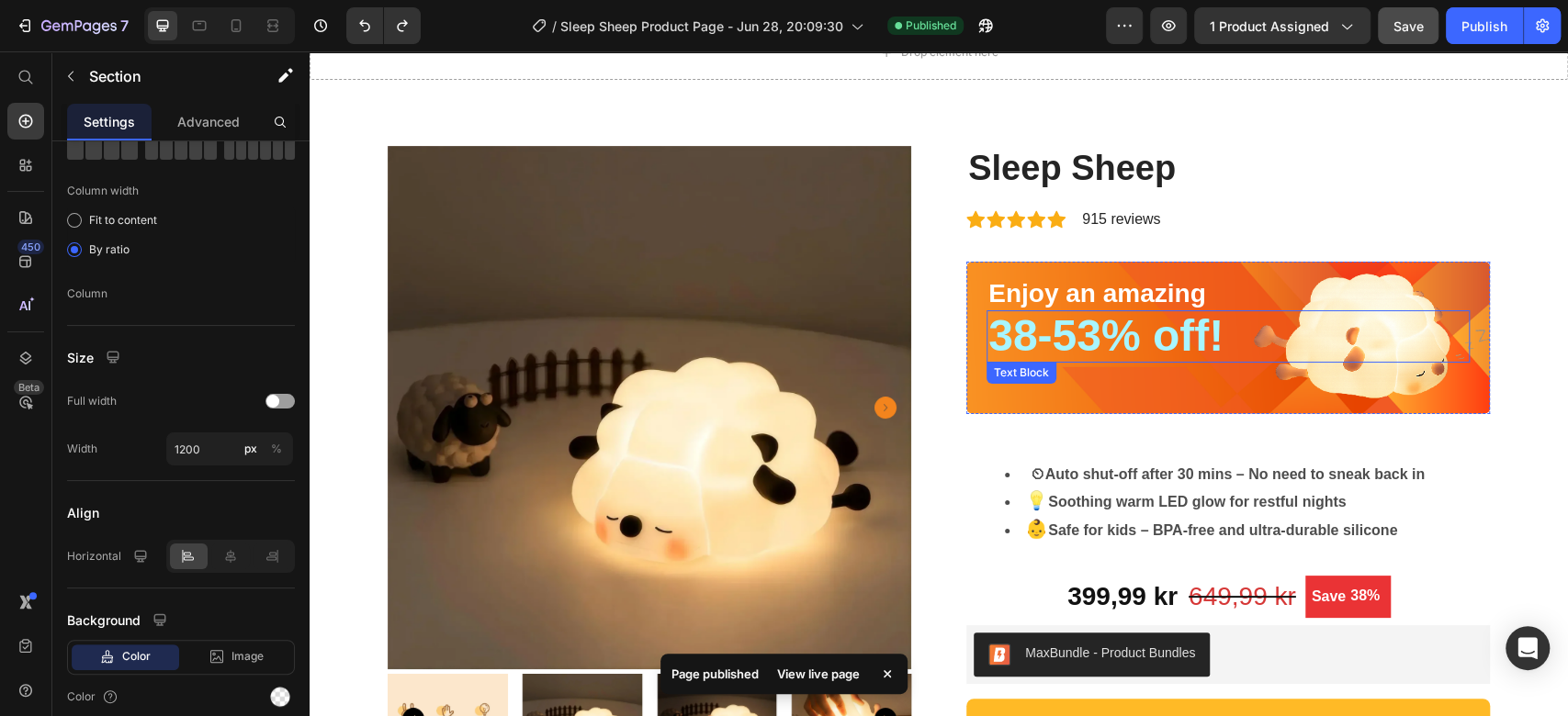 scroll, scrollTop: 0, scrollLeft: 0, axis: both 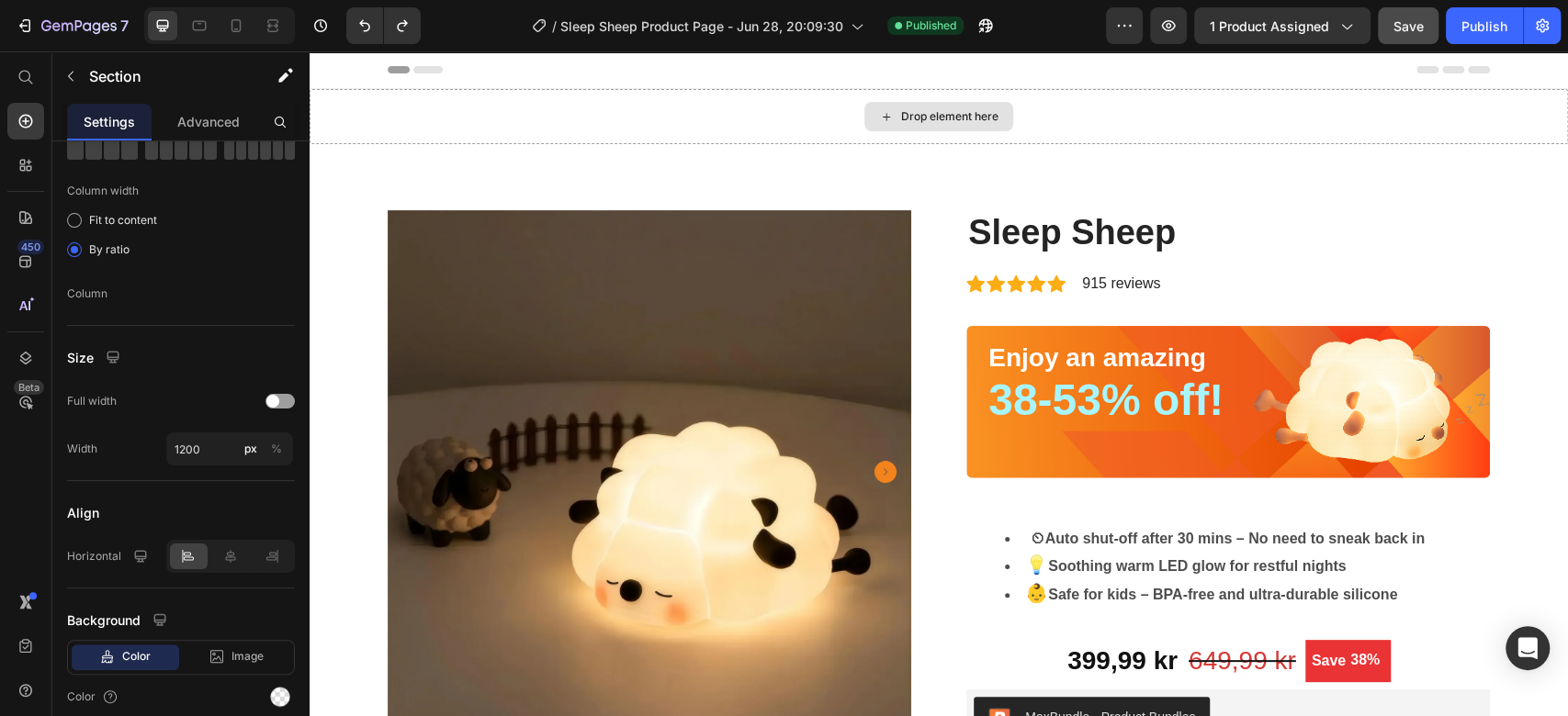 click on "Drop element here" at bounding box center [939, 117] 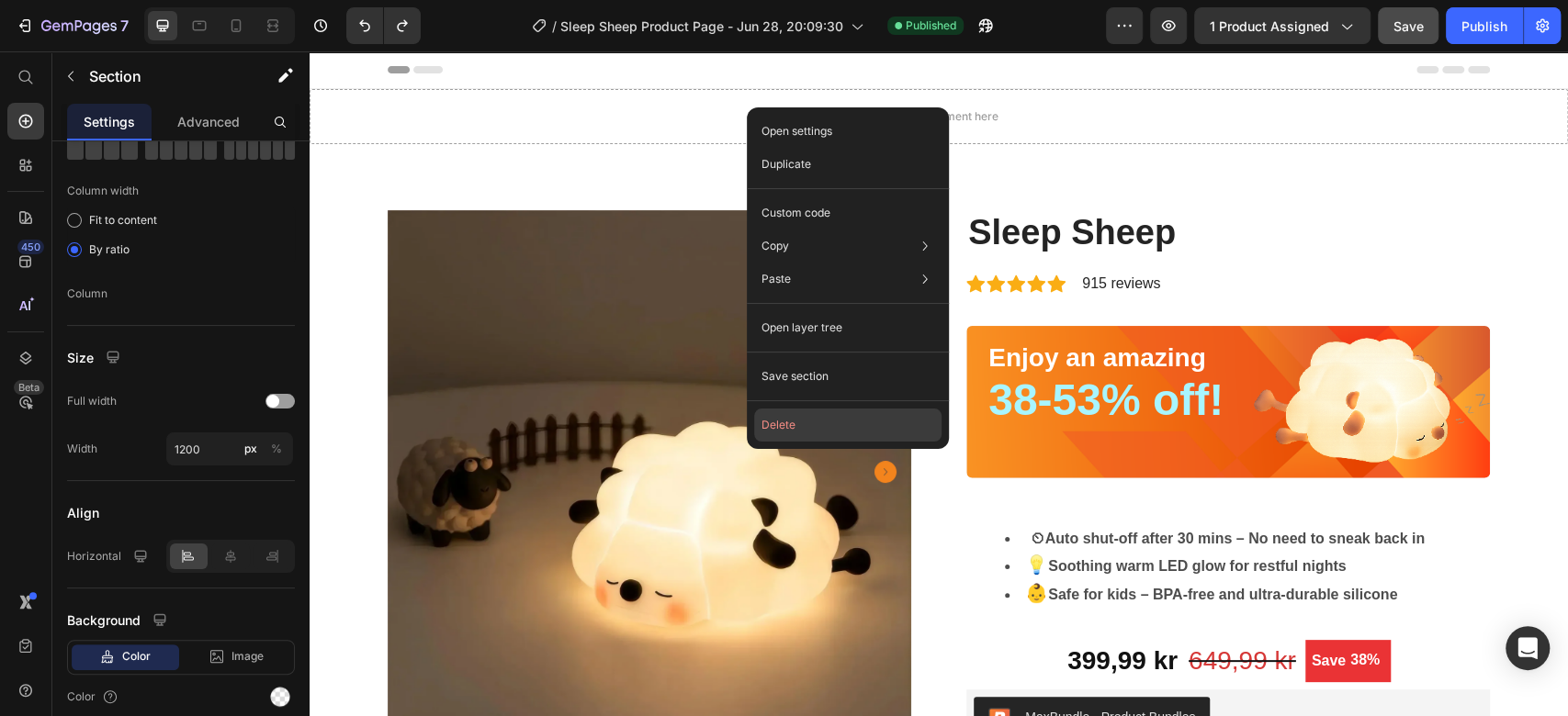 click on "Delete" 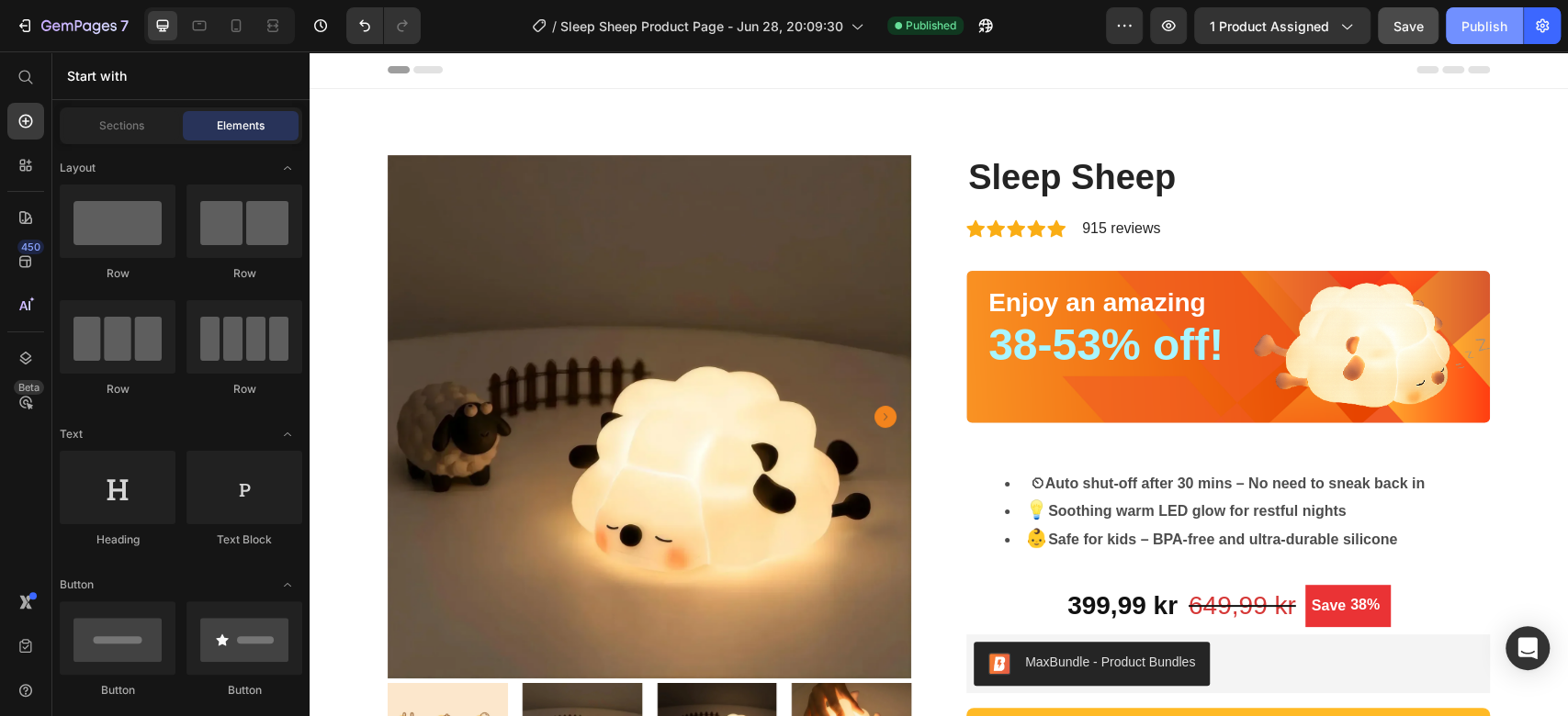 click on "Publish" 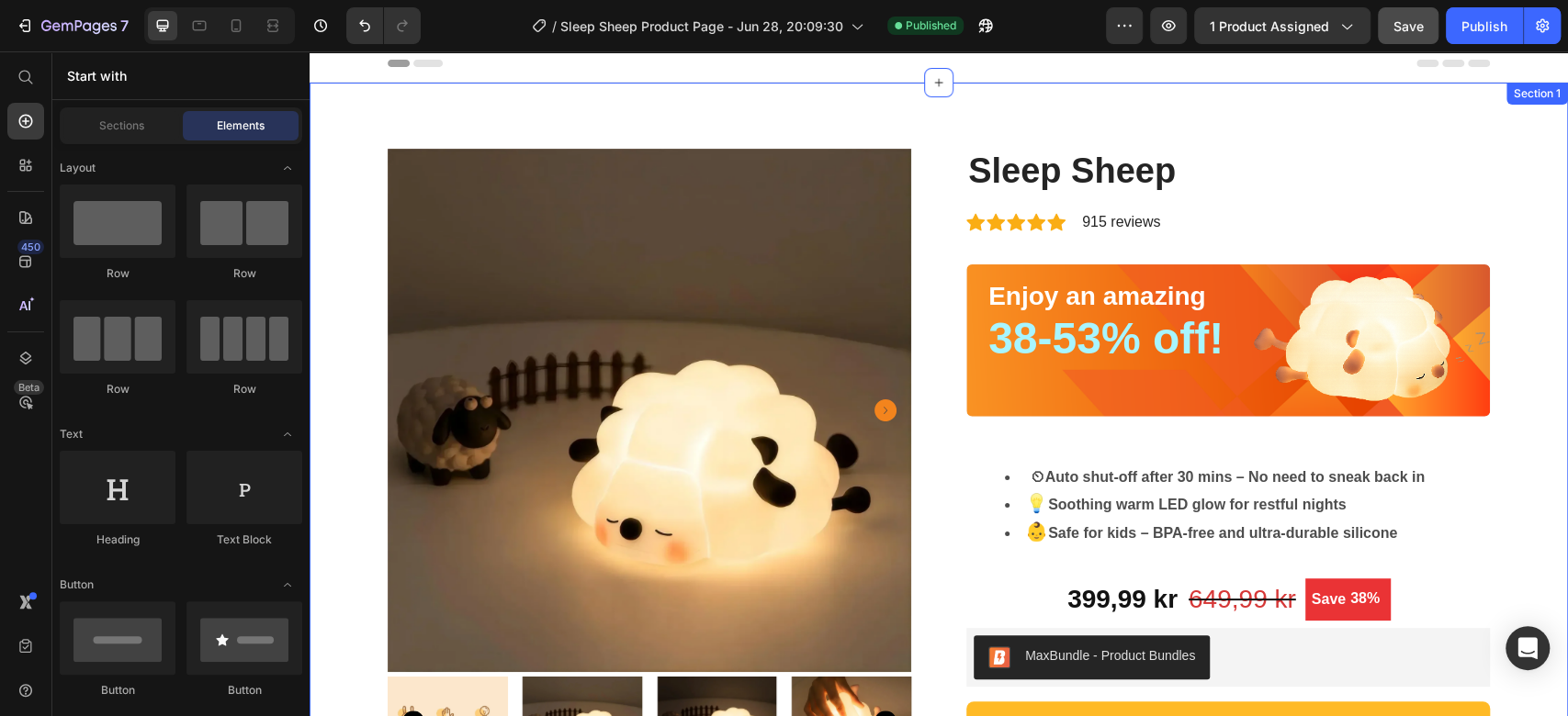 scroll, scrollTop: 0, scrollLeft: 0, axis: both 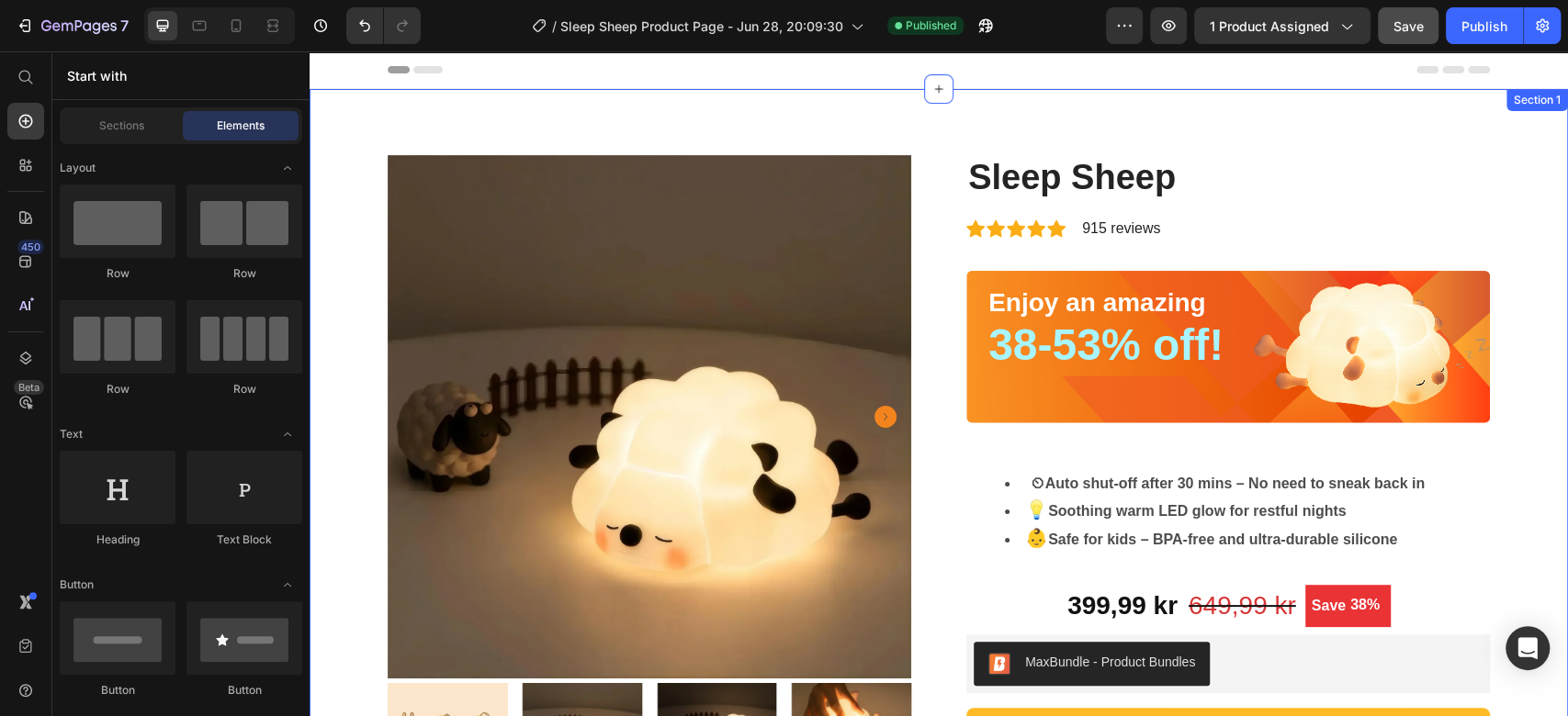 click on "Product Images
Stress-Free Bedtimes with a 30-Minute Timer
Every night, you dream of a smooth bedtime for your little one, but instead, it’s a battle of tears, restlessness, or endless rocking. Our baby-friendly night lamp with a 30-minute timer changes that. Designed for babies and toddlers, it creates a calming, predictable routine that helps your child drift off peacefully—giving you back those precious moments of calm and connection.
🌜  A Gentle Glow for Easier Bedtimes
Imagine this: you tuck your little one in, tap the lamp to start its soothing 30-minute timer, and watch as the soft glow lulls them into a restful sleep. No more lingering in the dark, wondering if they’ll settle. This night lamp transforms bedtime into a cozy ritual, helping your baby or toddler feel safe and secure while giving you a moment to breathe. It’s the sleep solution every tired mom needs.
Why Moms Love It
30-minute timer for independent sleep" at bounding box center (939, 833) 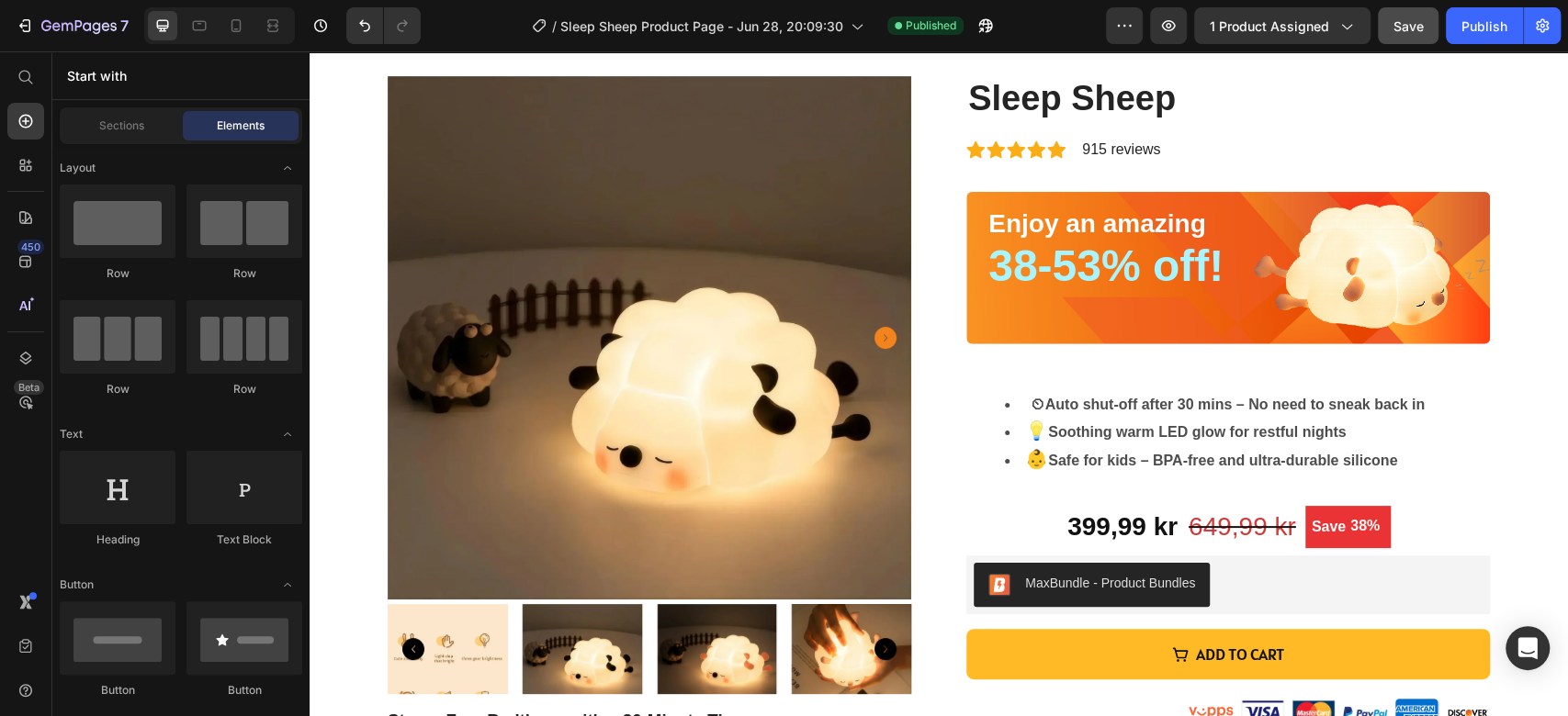 scroll, scrollTop: 0, scrollLeft: 0, axis: both 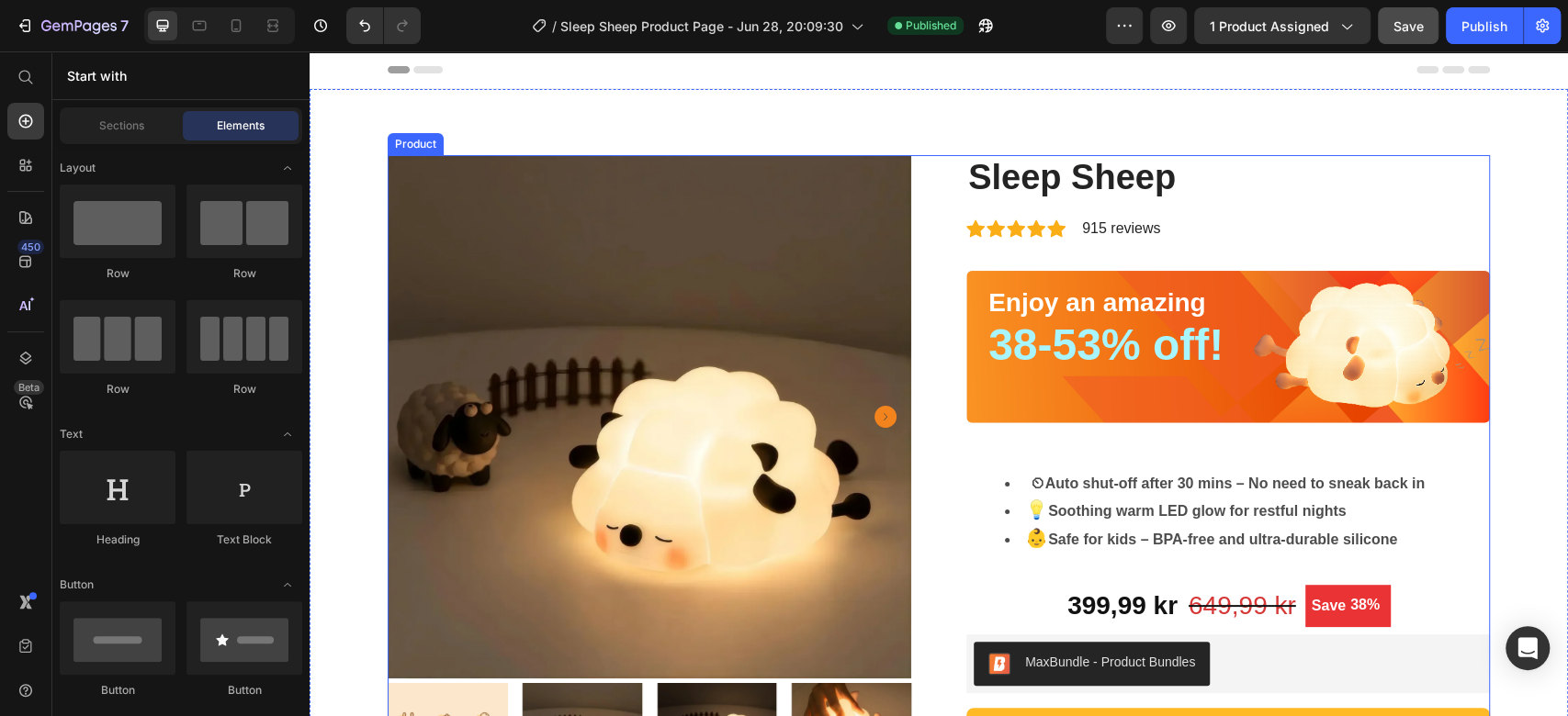 click on "Product Images
Stress-Free Bedtimes with a 30-Minute Timer
Every night, you dream of a smooth bedtime for your little one, but instead, it’s a battle of tears, restlessness, or endless rocking. Our baby-friendly night lamp with a 30-minute timer changes that. Designed for babies and toddlers, it creates a calming, predictable routine that helps your child drift off peacefully—giving you back those precious moments of calm and connection.
🌜  A Gentle Glow for Easier Bedtimes
Imagine this: you tuck your little one in, tap the lamp to start its soothing 30-minute timer, and watch as the soft glow lulls them into a restful sleep. No more lingering in the dark, wondering if they’ll settle. This night lamp transforms bedtime into a cozy ritual, helping your baby or toddler feel safe and secure while giving you a moment to breathe. It’s the sleep solution every tired mom needs.
Why Moms Love It
30-minute timer for independent sleep" at bounding box center [939, 833] 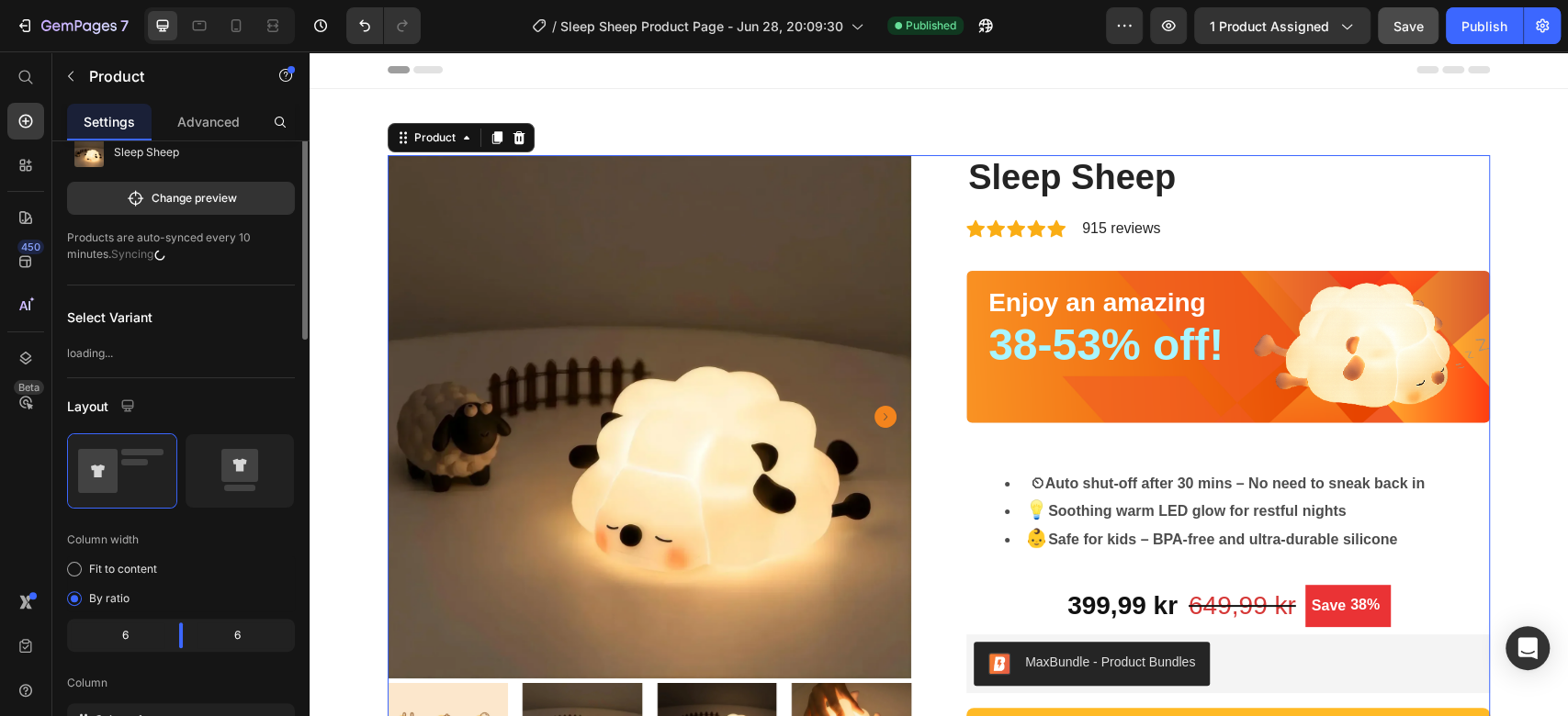 scroll, scrollTop: 0, scrollLeft: 0, axis: both 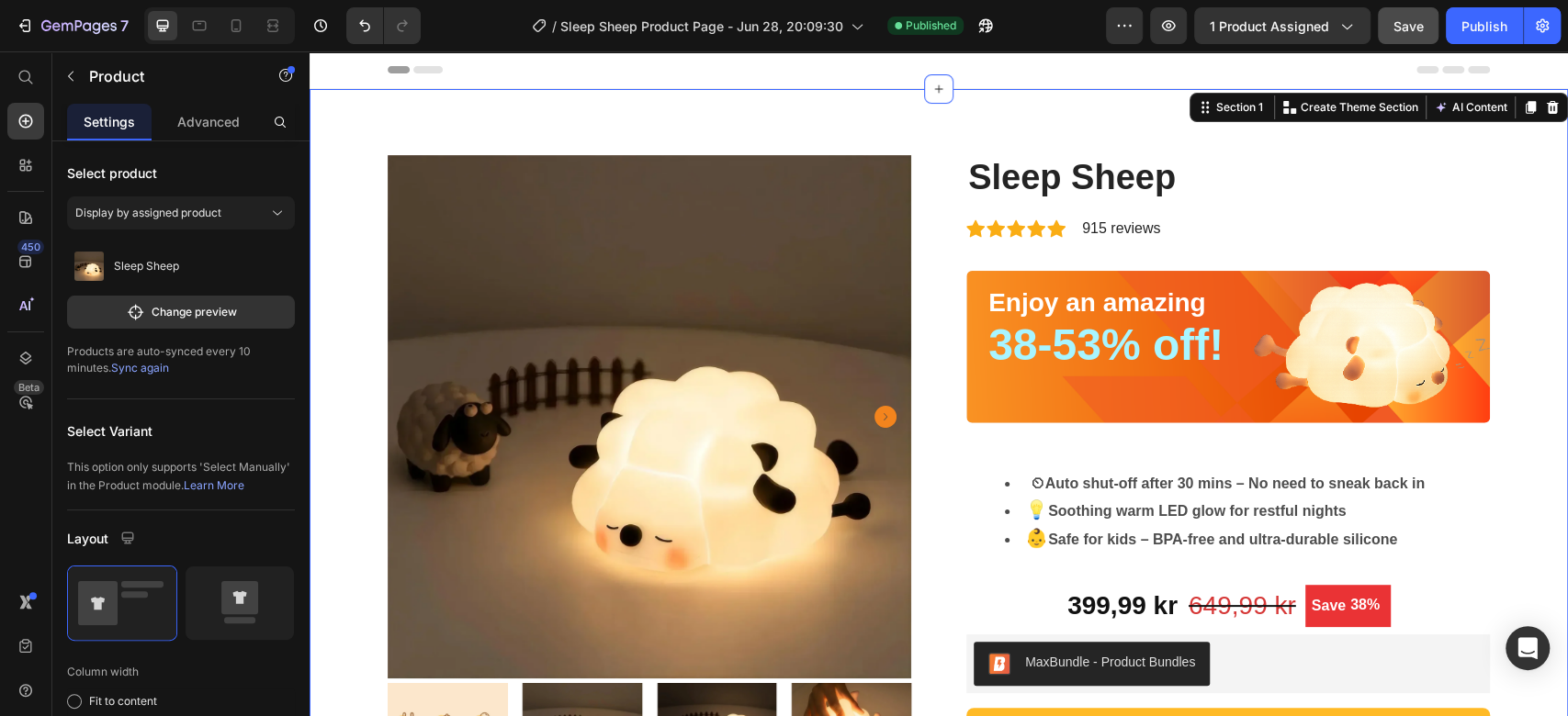 click on "Product Images
Stress-Free Bedtimes with a 30-Minute Timer
Every night, you dream of a smooth bedtime for your little one, but instead, it’s a battle of tears, restlessness, or endless rocking. Our baby-friendly night lamp with a 30-minute timer changes that. Designed for babies and toddlers, it creates a calming, predictable routine that helps your child drift off peacefully—giving you back those precious moments of calm and connection.
🌜  A Gentle Glow for Easier Bedtimes
Imagine this: you tuck your little one in, tap the lamp to start its soothing 30-minute timer, and watch as the soft glow lulls them into a restful sleep. No more lingering in the dark, wondering if they’ll settle. This night lamp transforms bedtime into a cozy ritual, helping your baby or toddler feel safe and secure while giving you a moment to breathe. It’s the sleep solution every tired mom needs.
Why Moms Love It
30-minute timer for independent sleep" at bounding box center [939, 833] 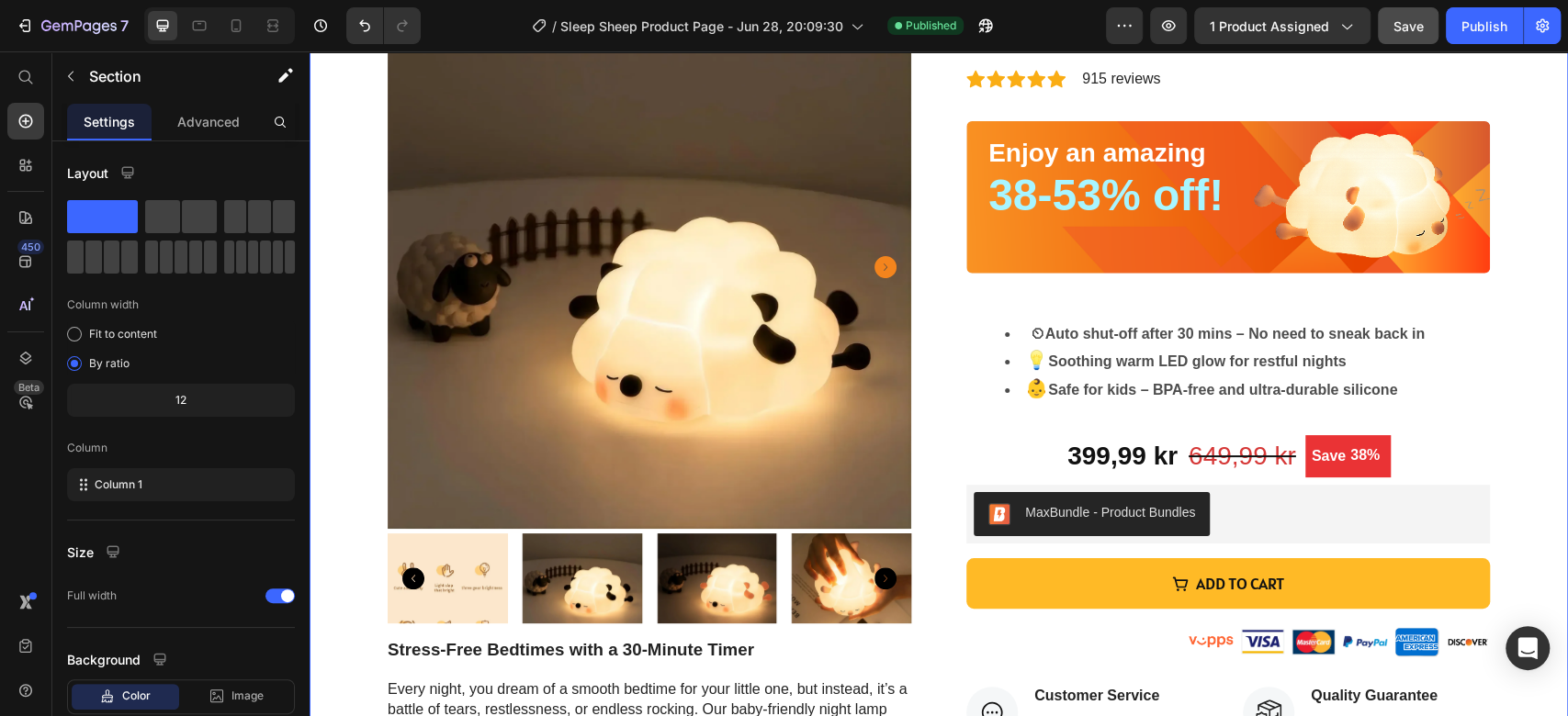 scroll, scrollTop: 0, scrollLeft: 0, axis: both 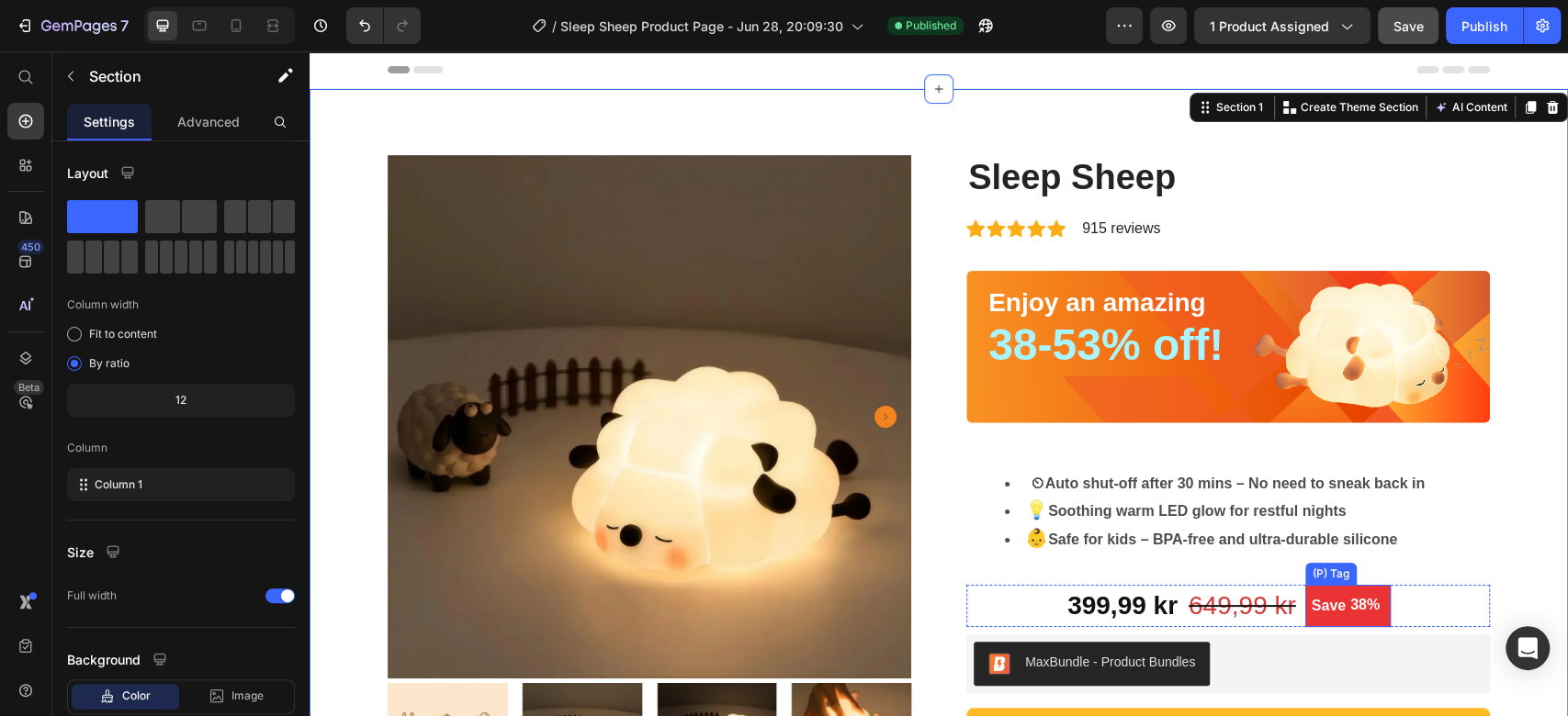 click on "38%" at bounding box center [1365, 605] 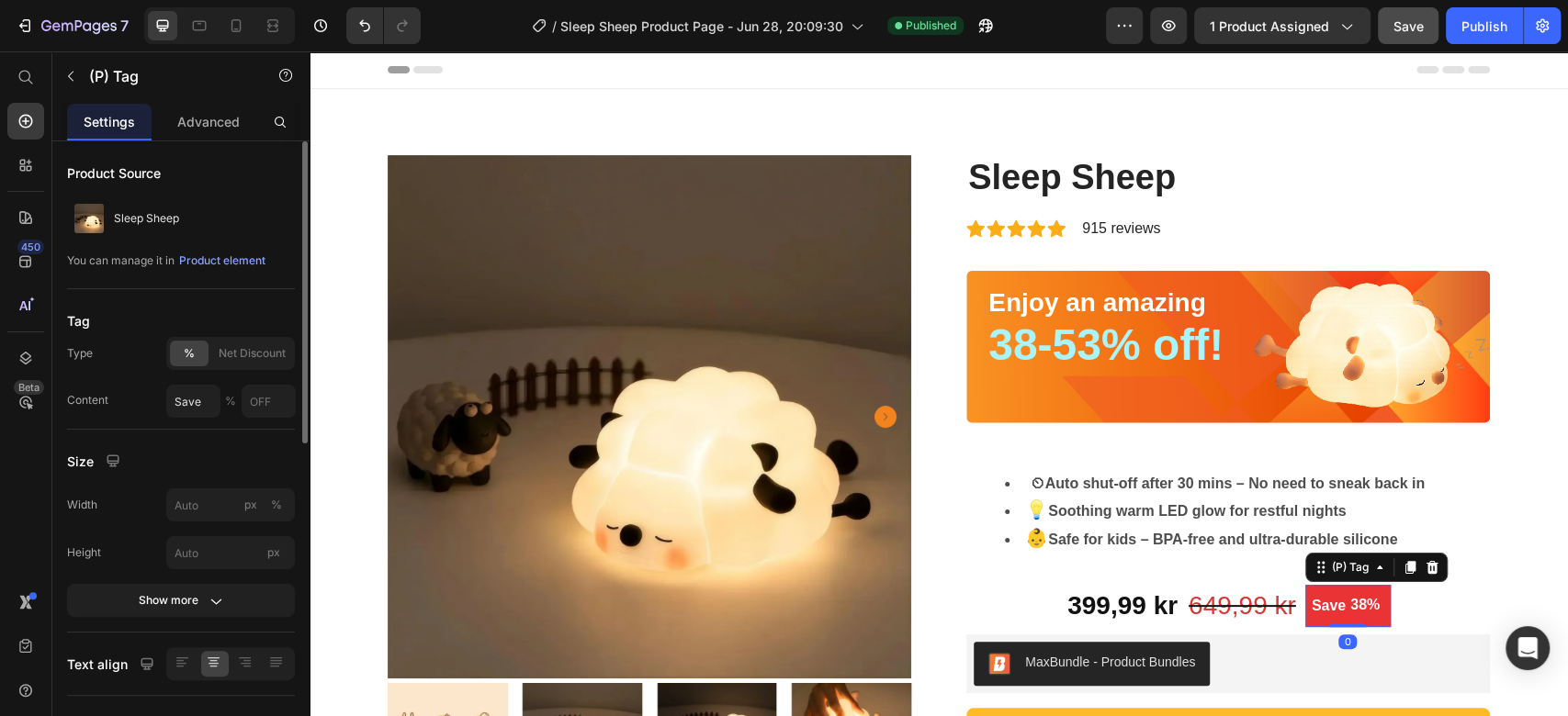 scroll, scrollTop: 204, scrollLeft: 0, axis: vertical 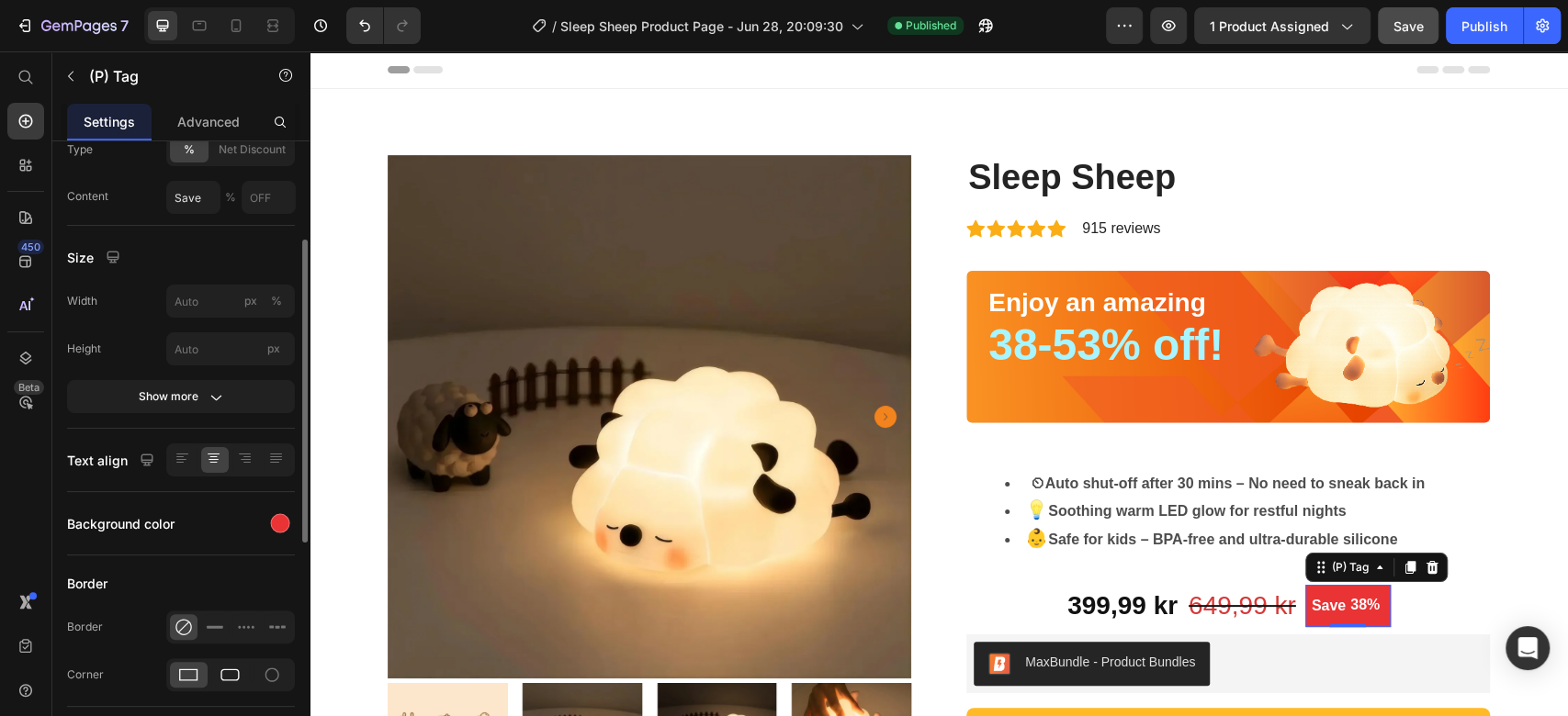 click 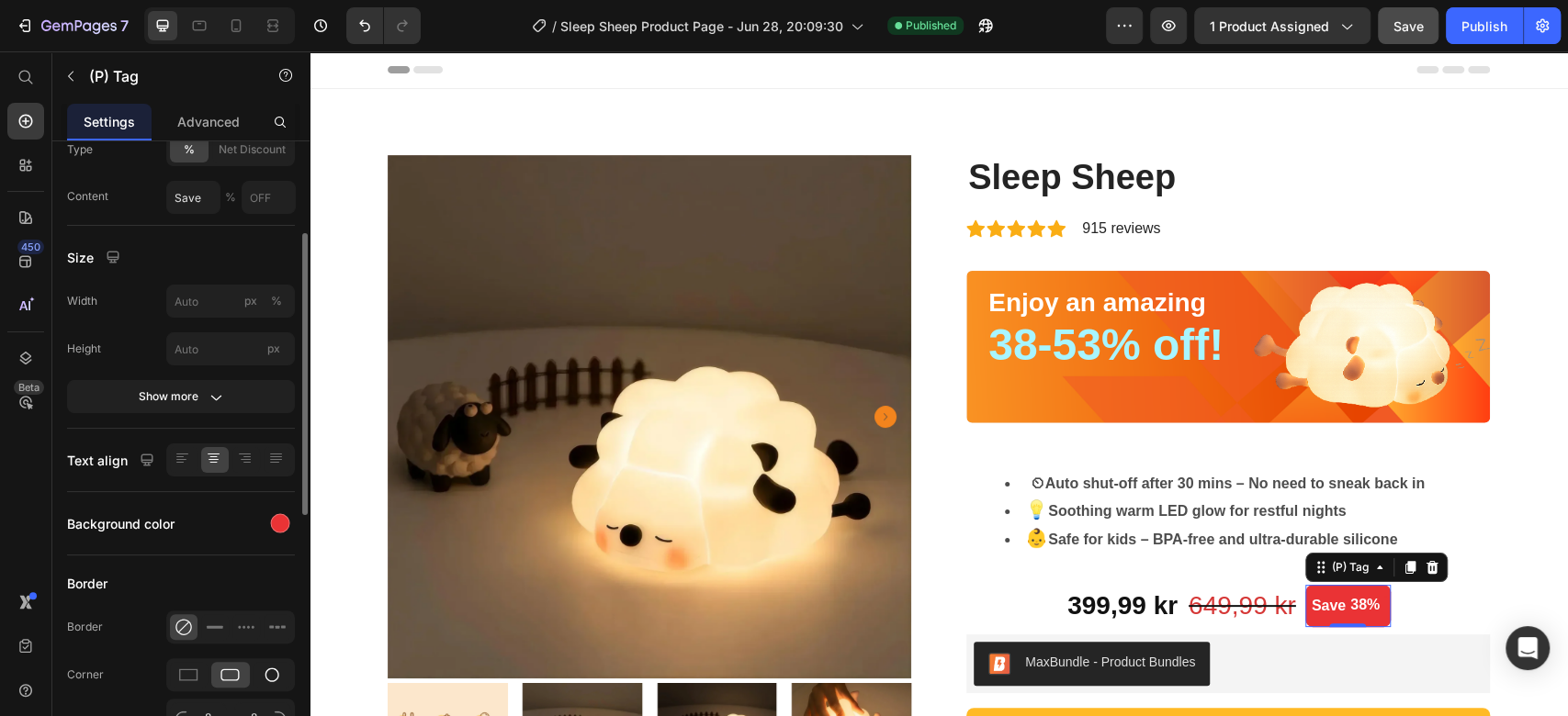 click 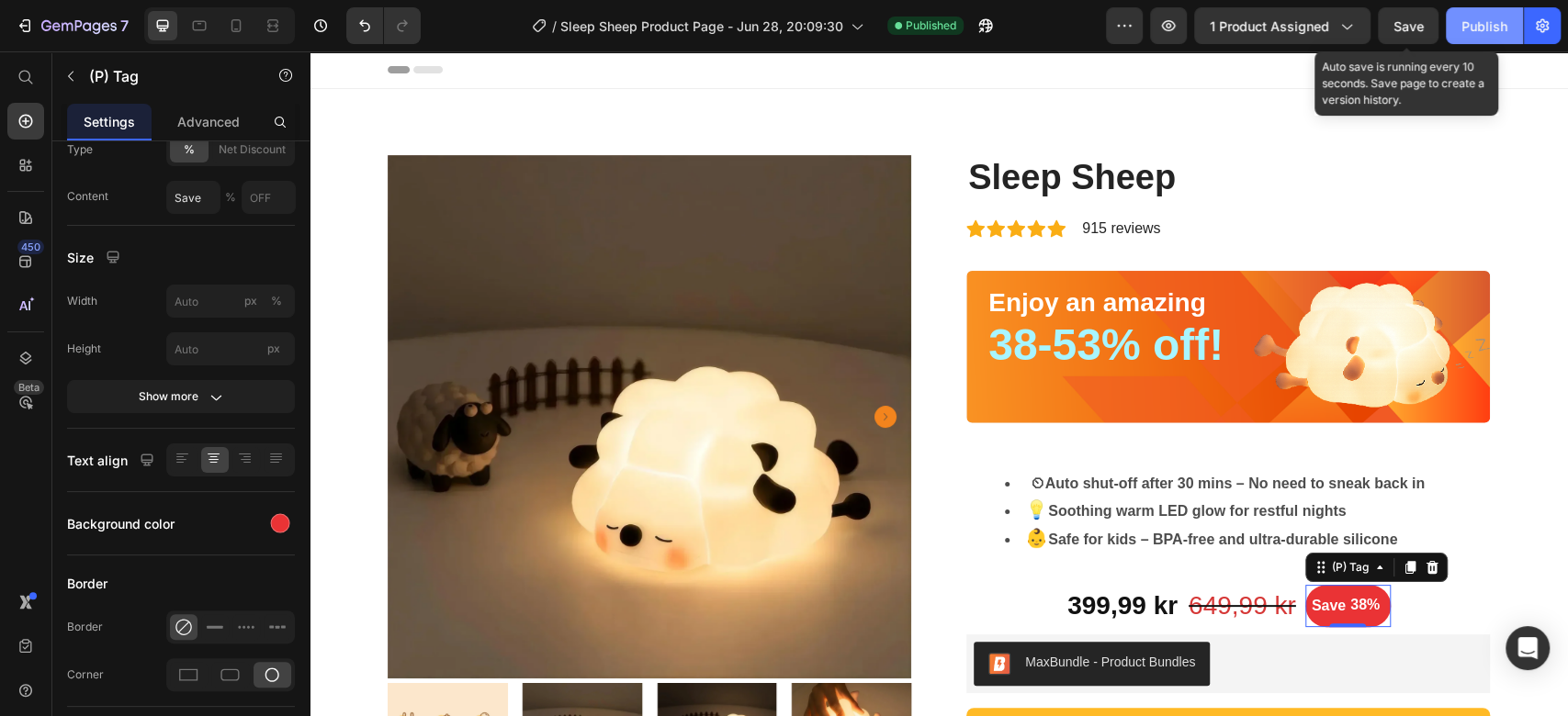 drag, startPoint x: 1417, startPoint y: 25, endPoint x: 1452, endPoint y: 29, distance: 35.22783 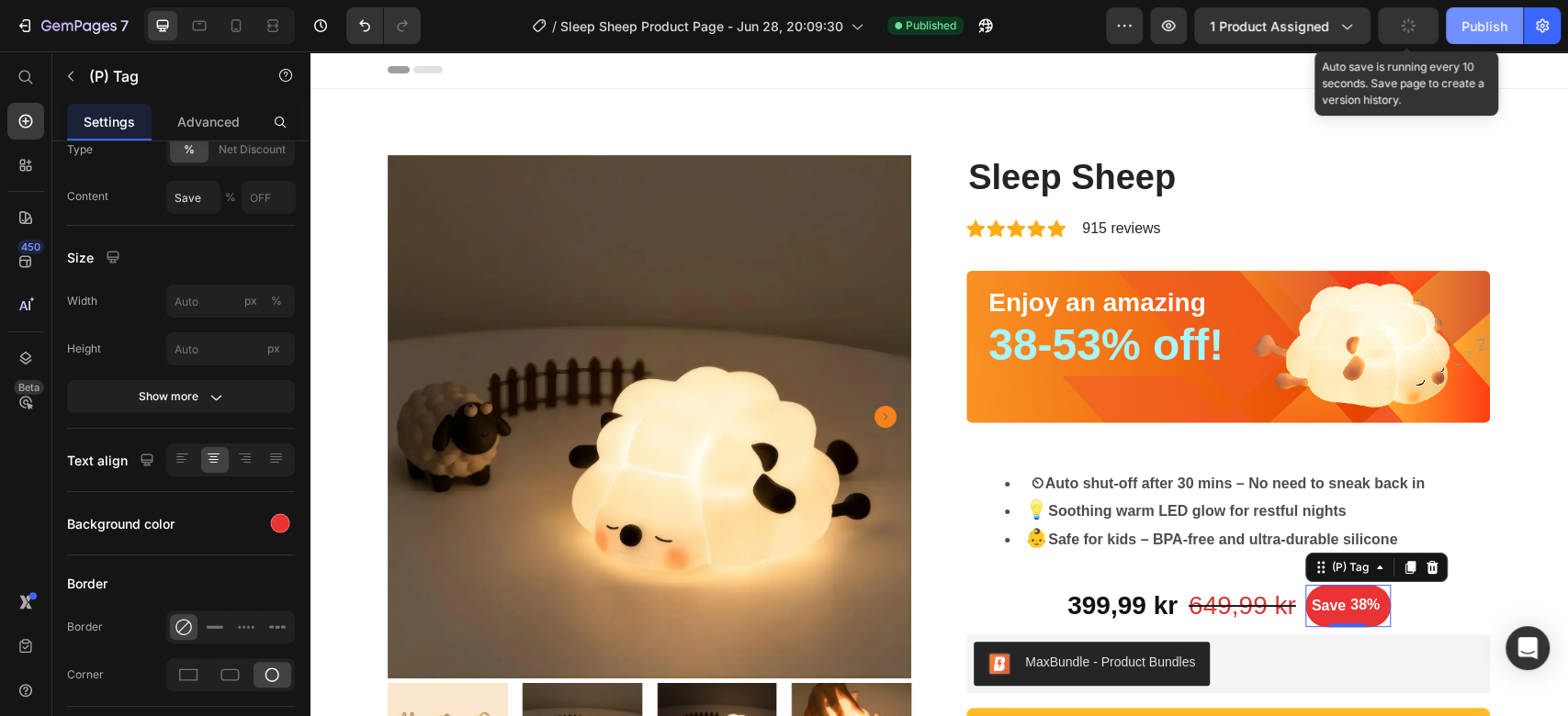 click on "Publish" at bounding box center [1484, 26] 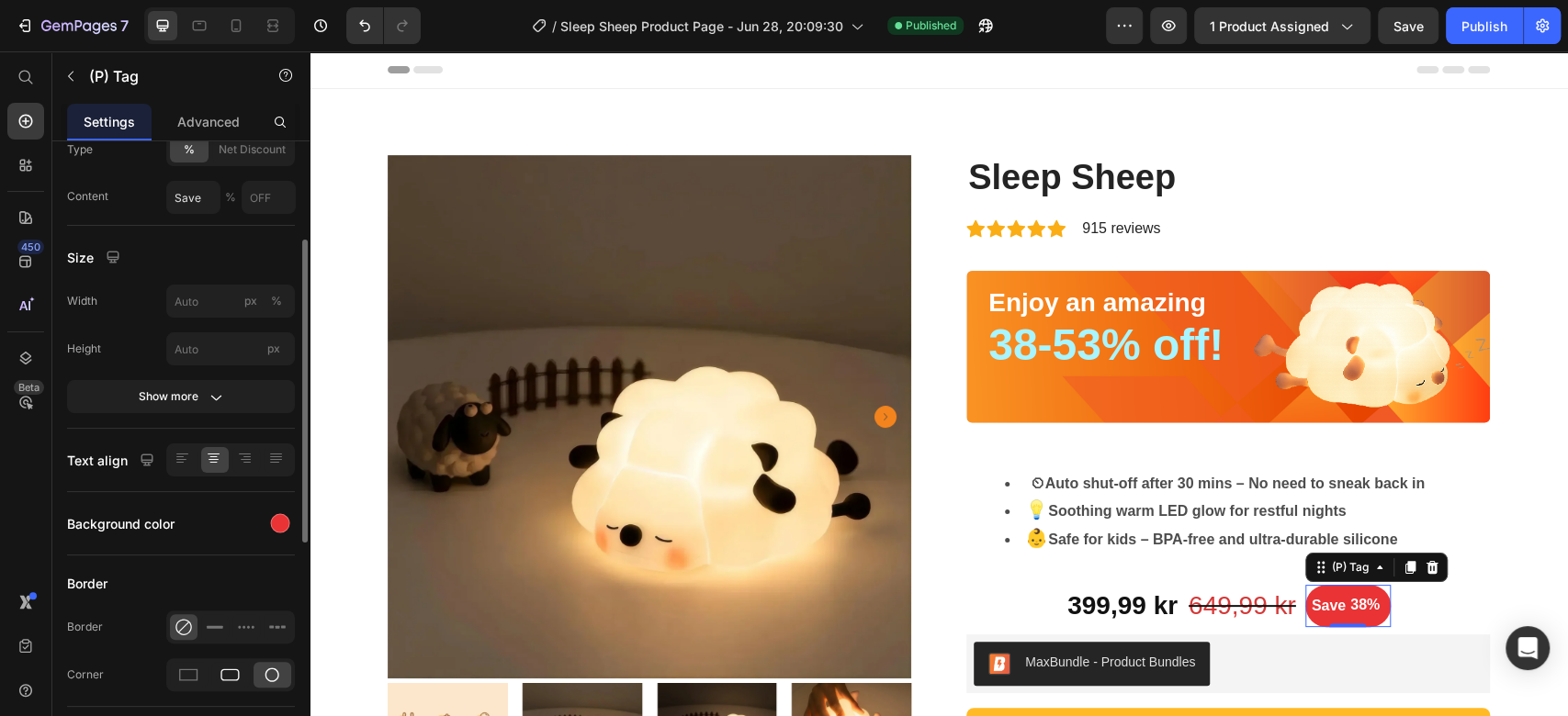 click 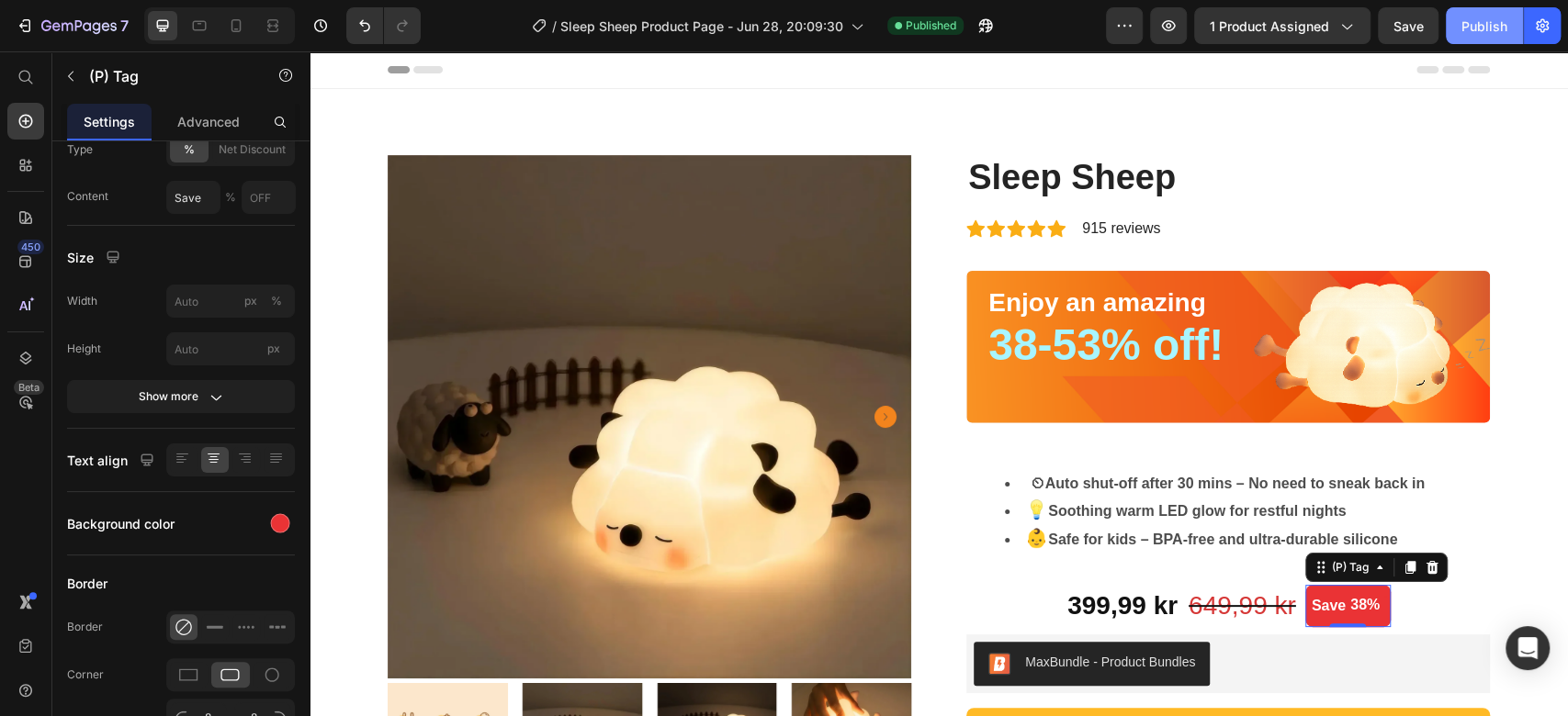 click on "Publish" at bounding box center [1484, 26] 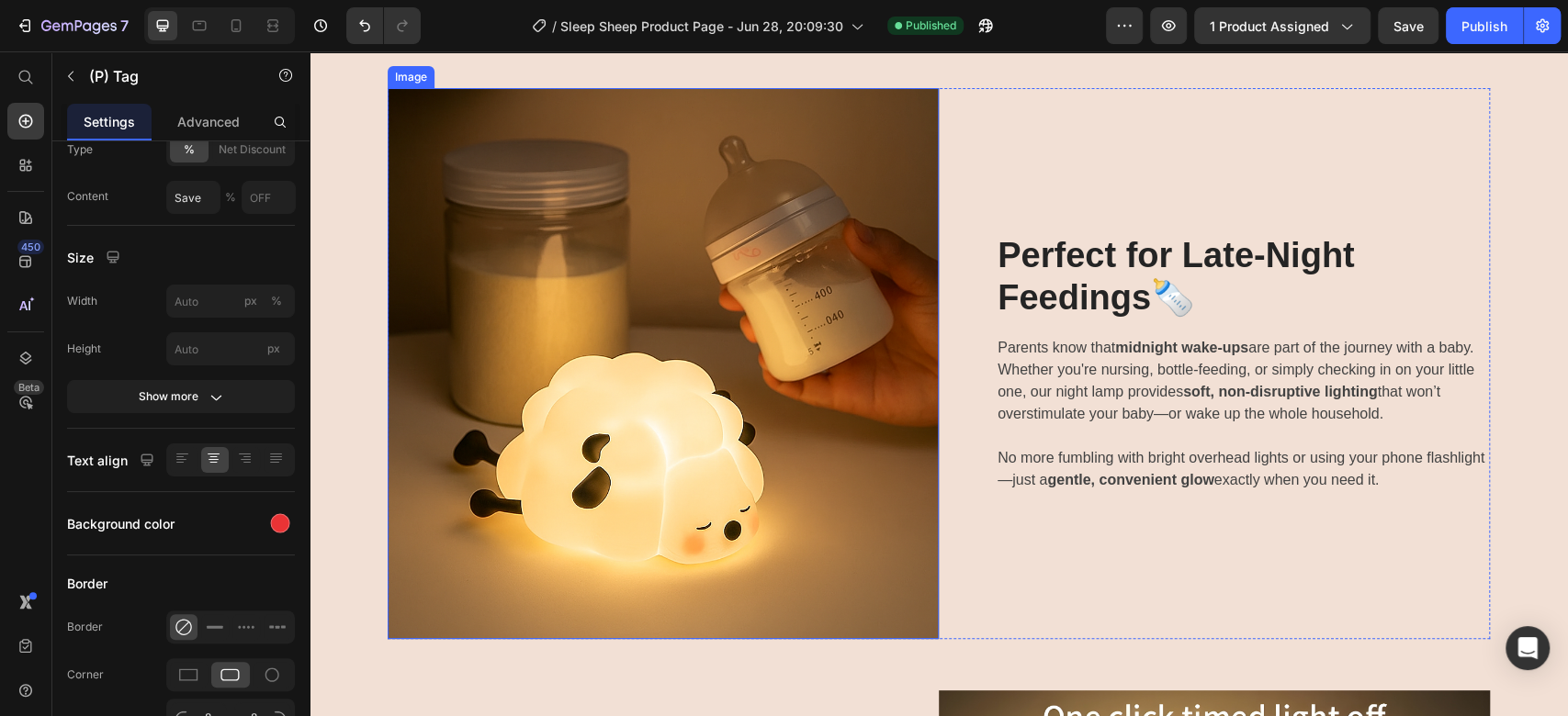 scroll, scrollTop: 2447, scrollLeft: 0, axis: vertical 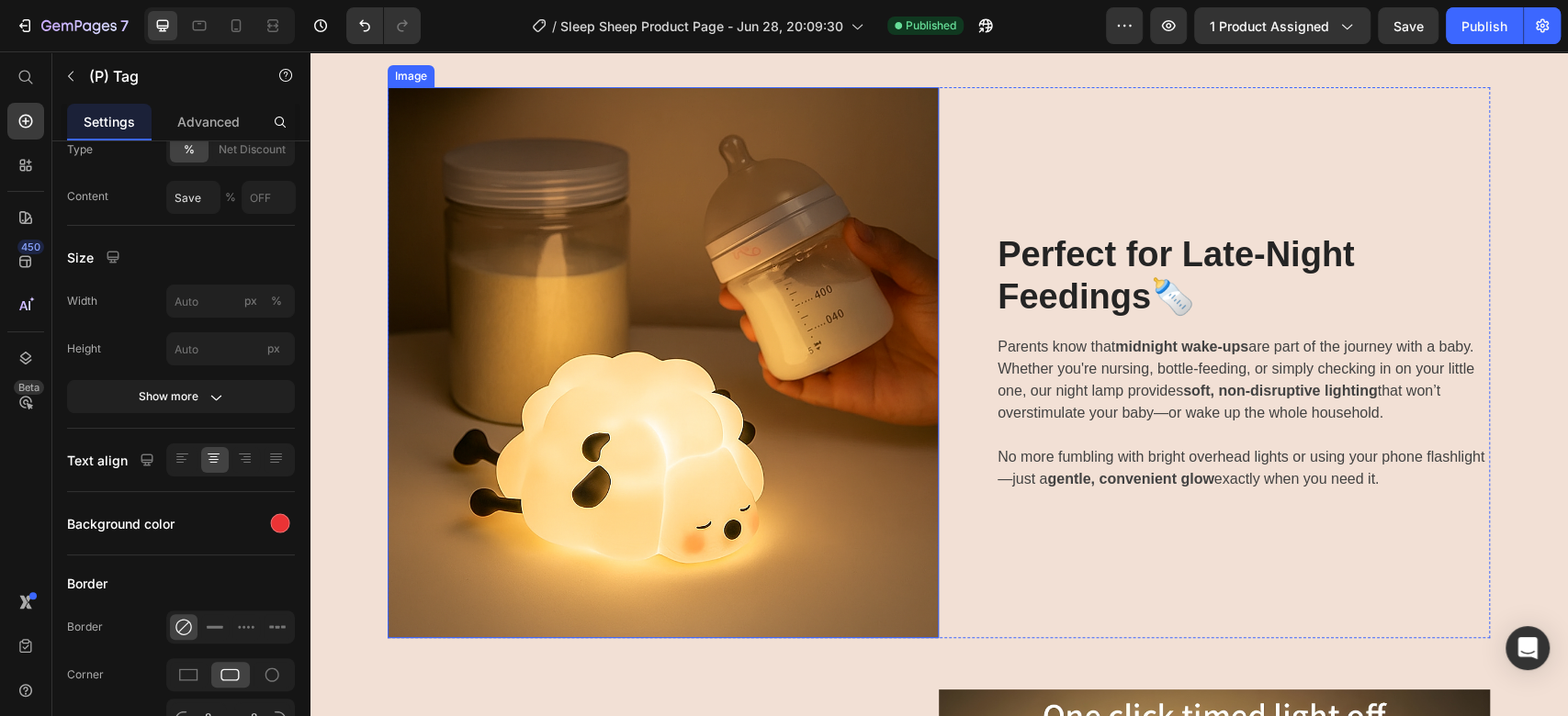 click at bounding box center (663, 363) 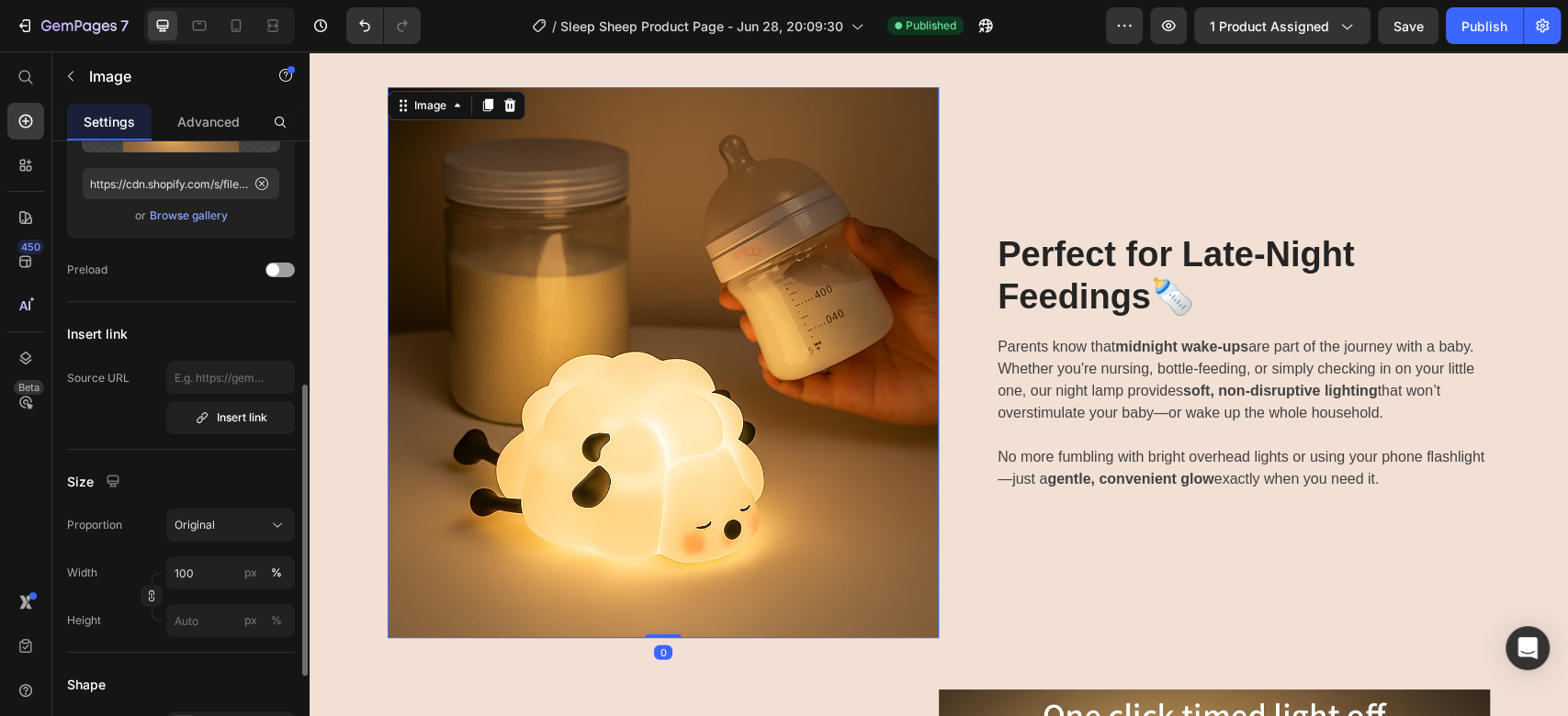 scroll, scrollTop: 306, scrollLeft: 0, axis: vertical 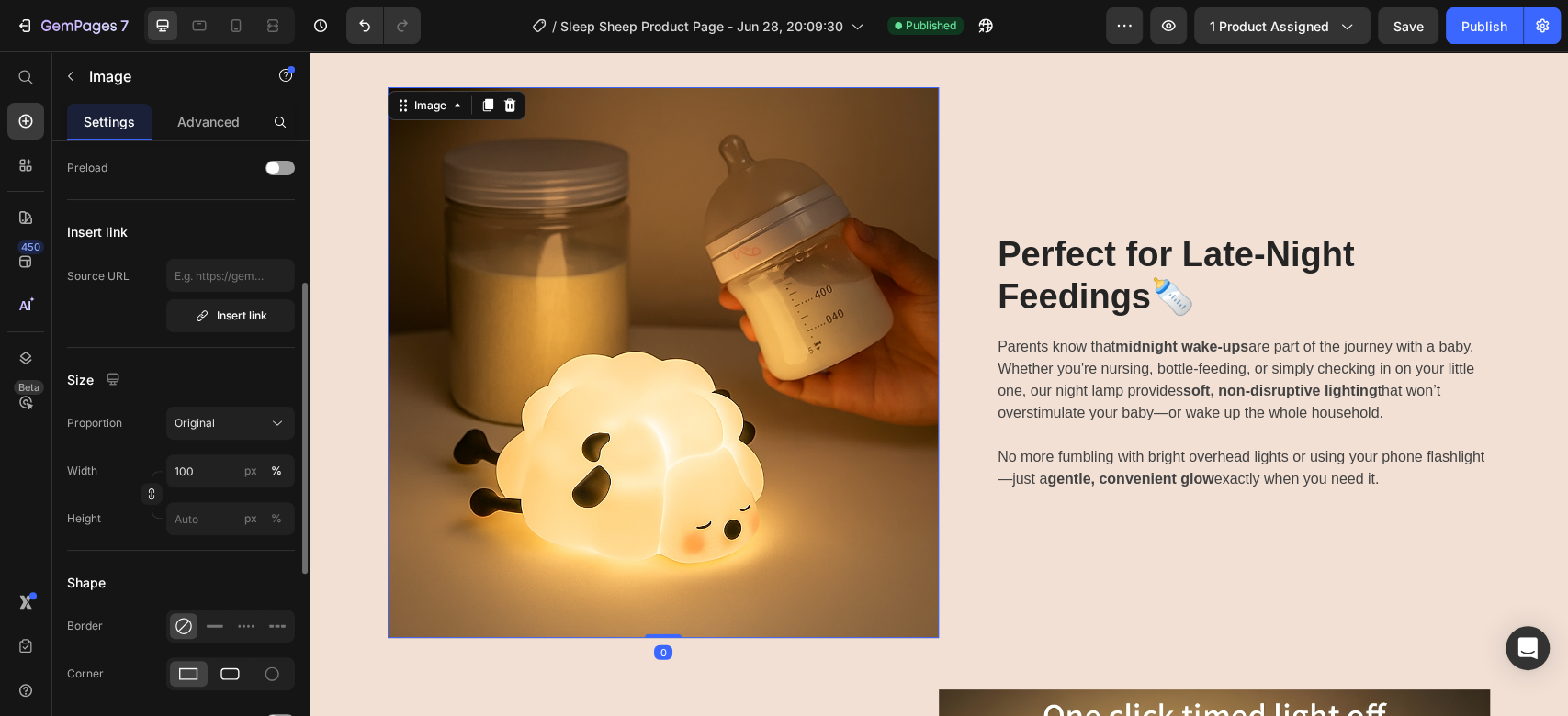 click 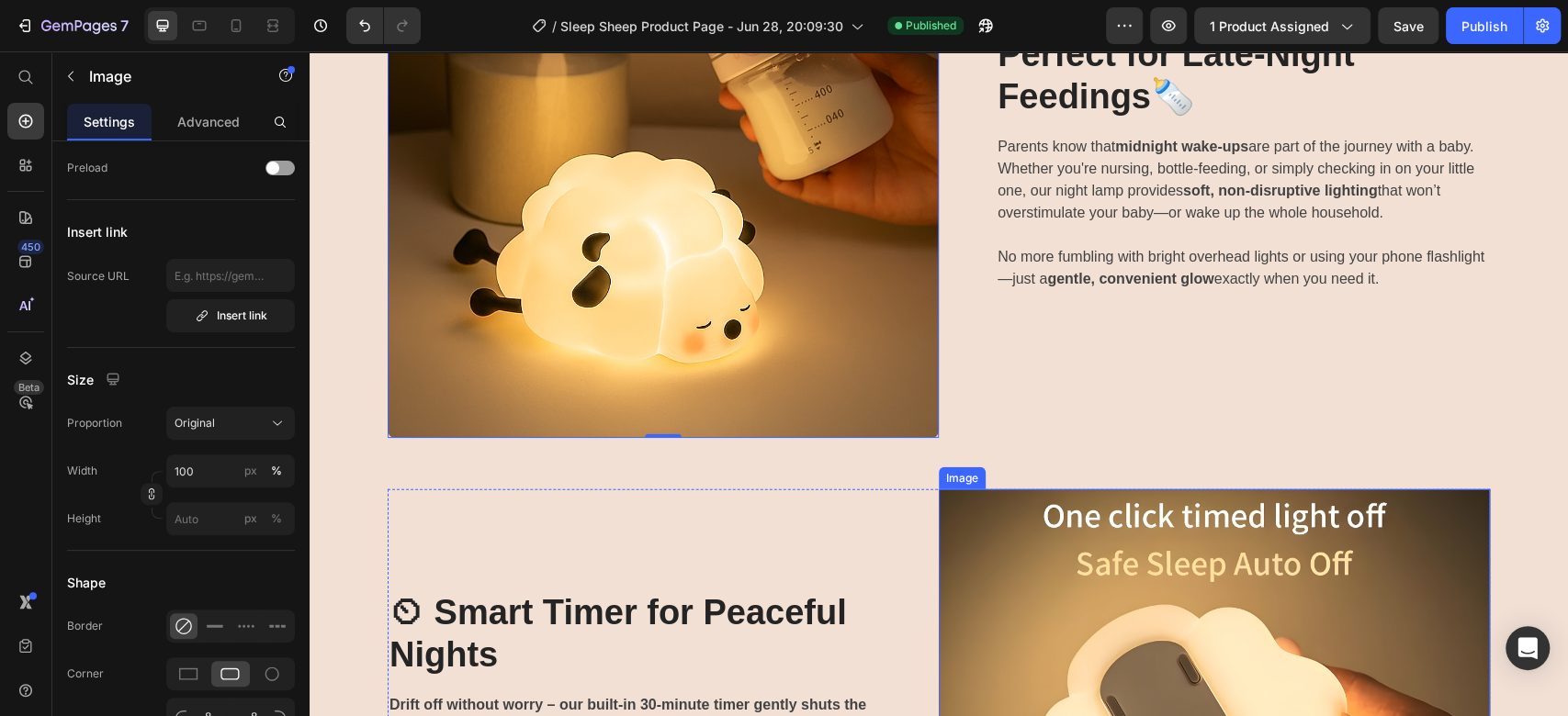 scroll, scrollTop: 2651, scrollLeft: 0, axis: vertical 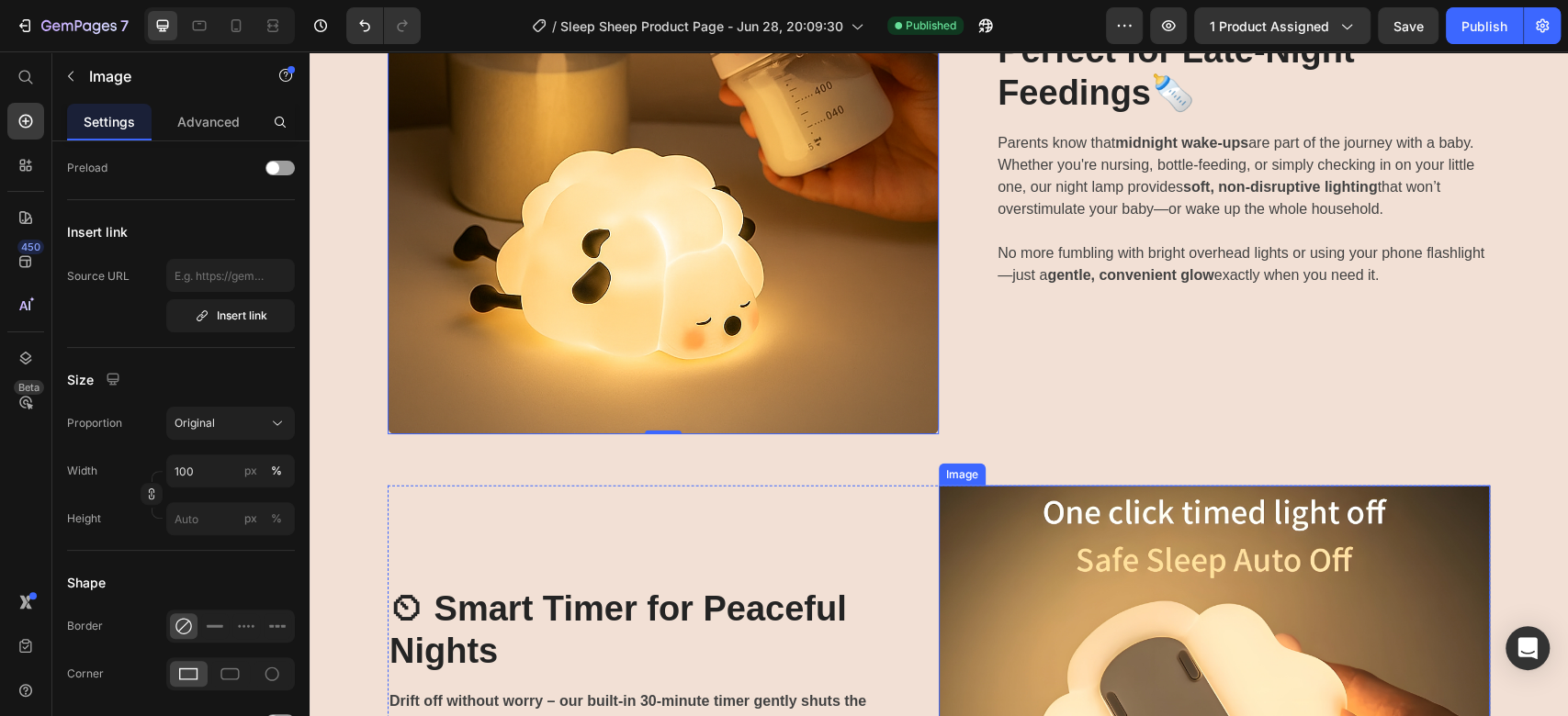 click at bounding box center (1214, 761) 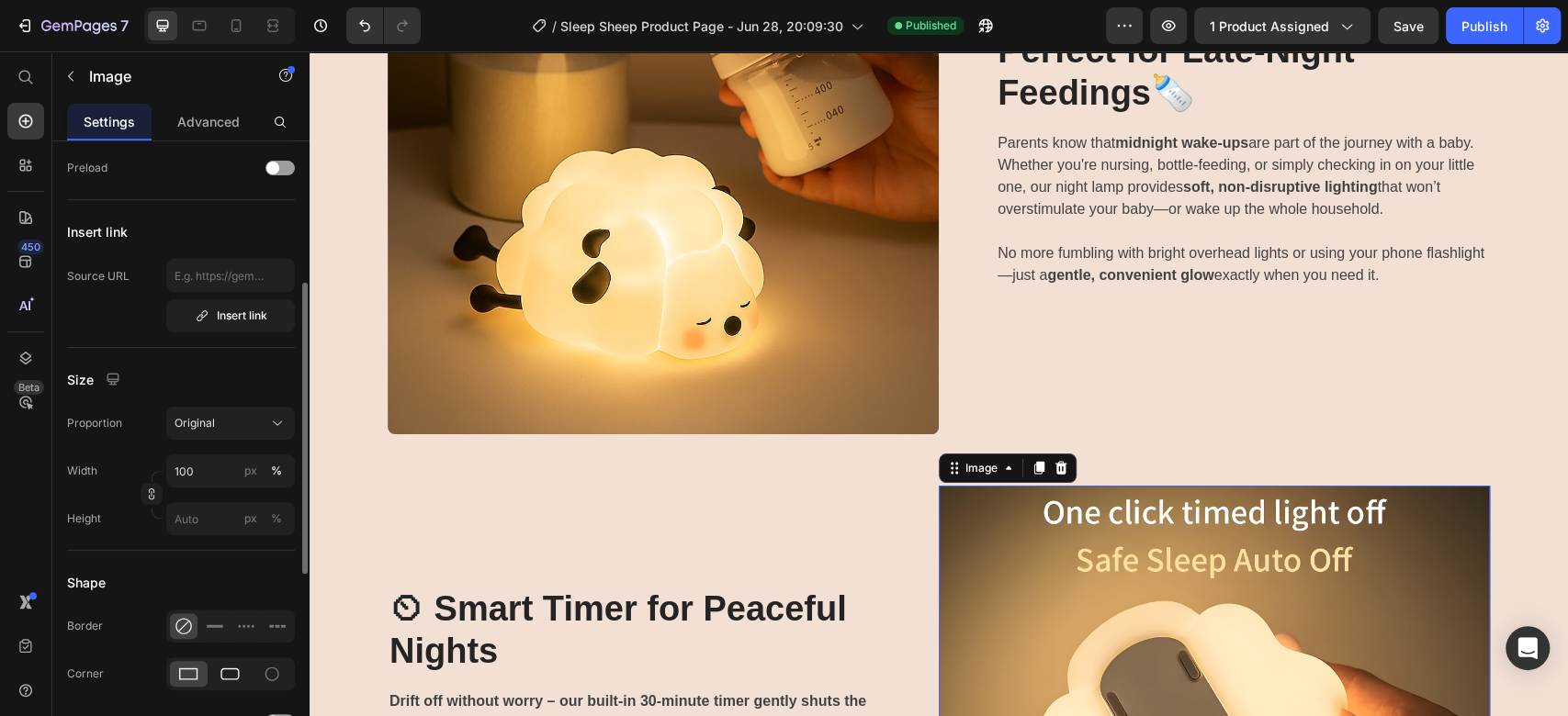 click 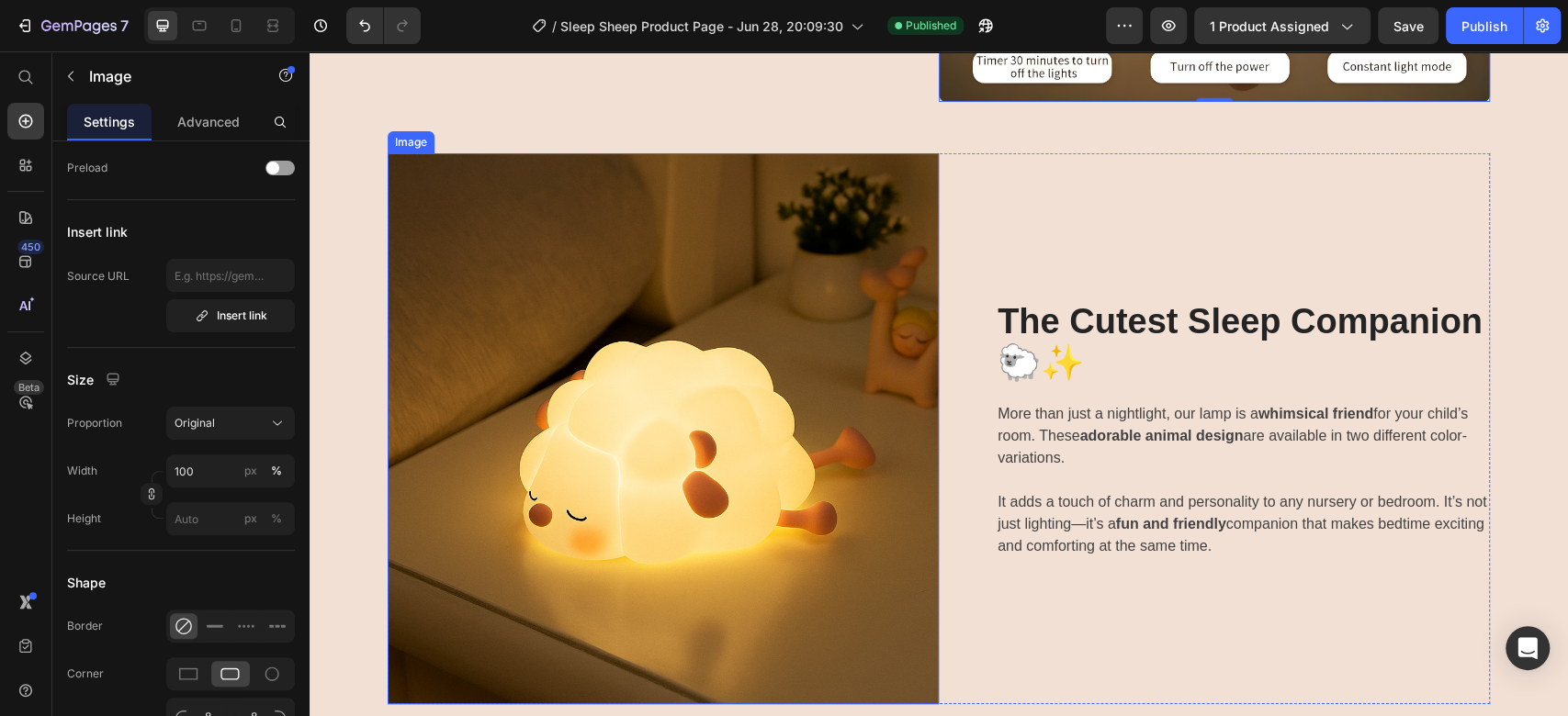 scroll, scrollTop: 3672, scrollLeft: 0, axis: vertical 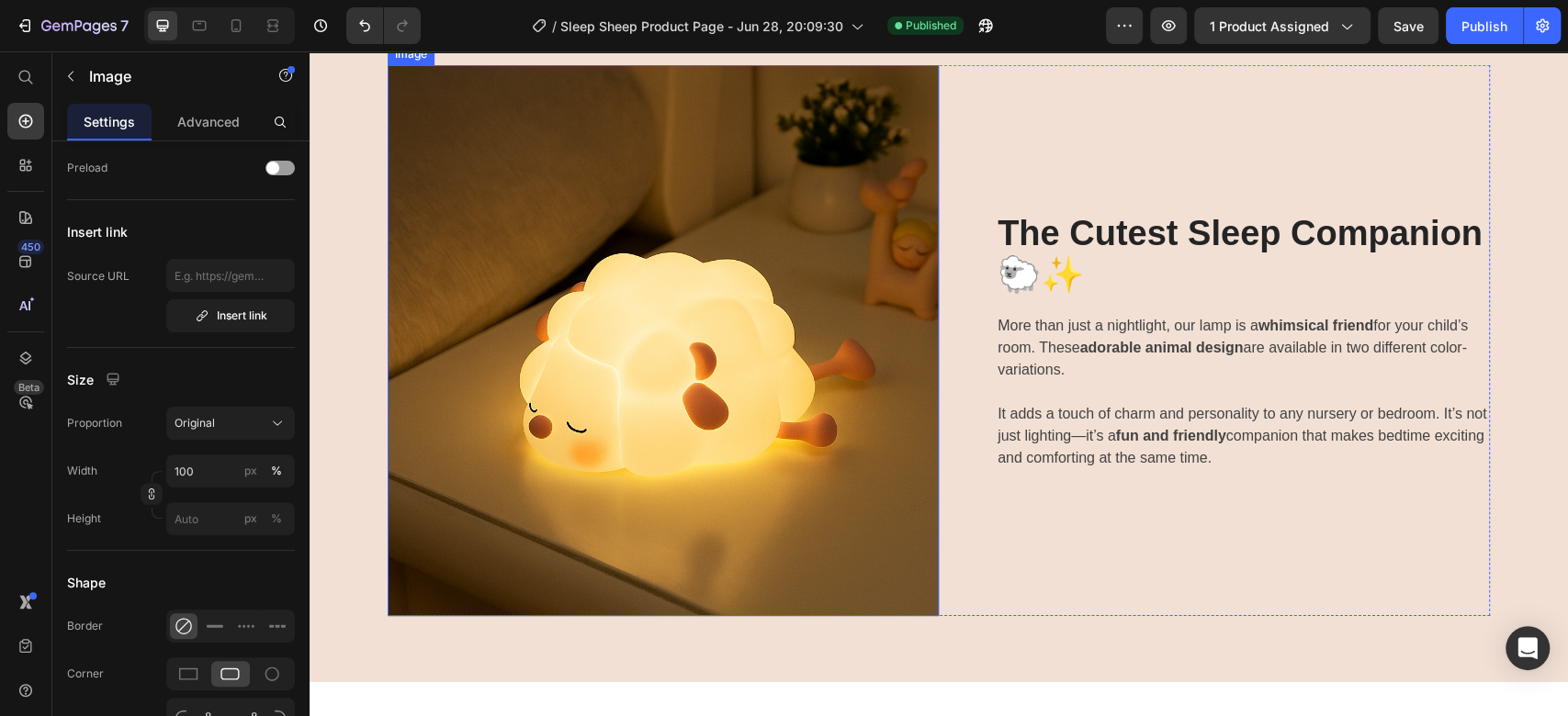 click at bounding box center [663, 341] 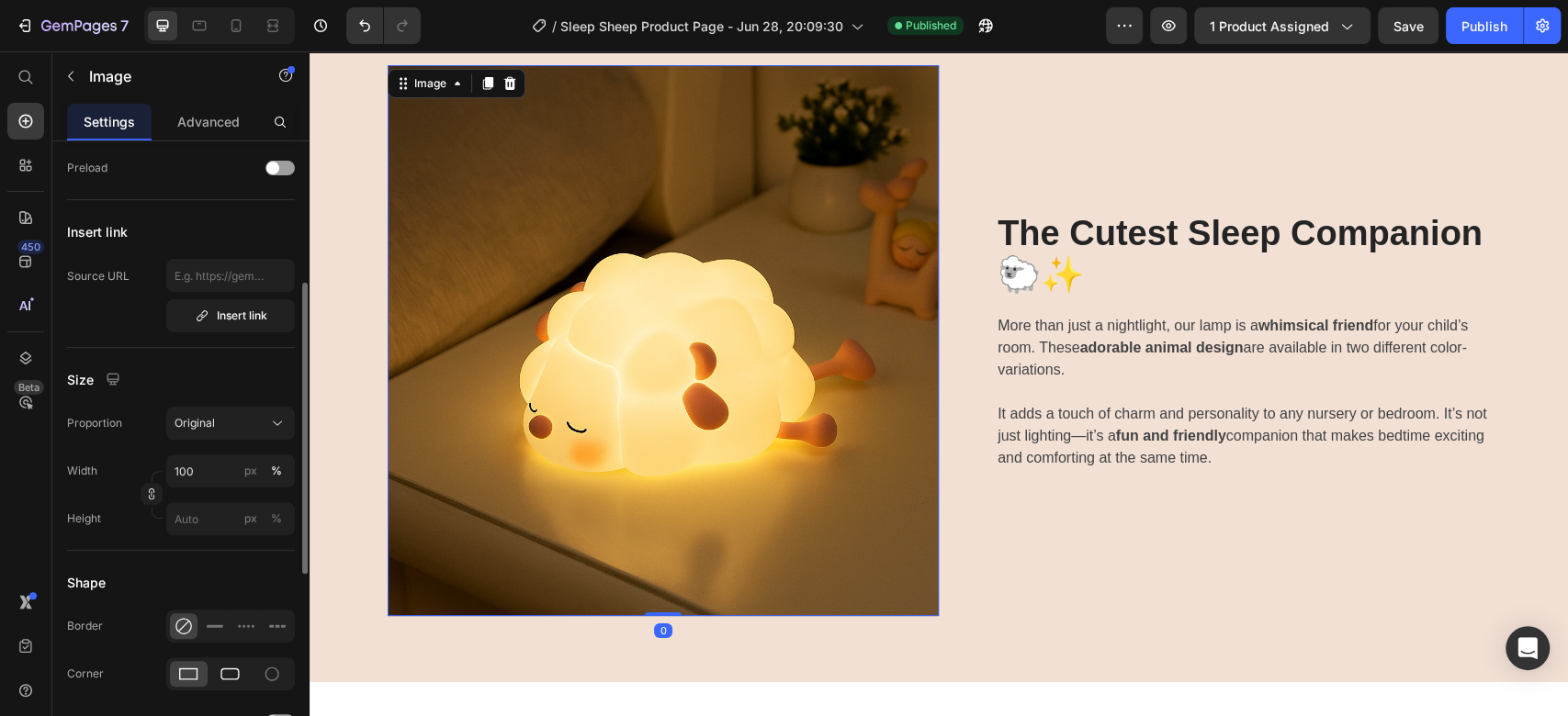 click 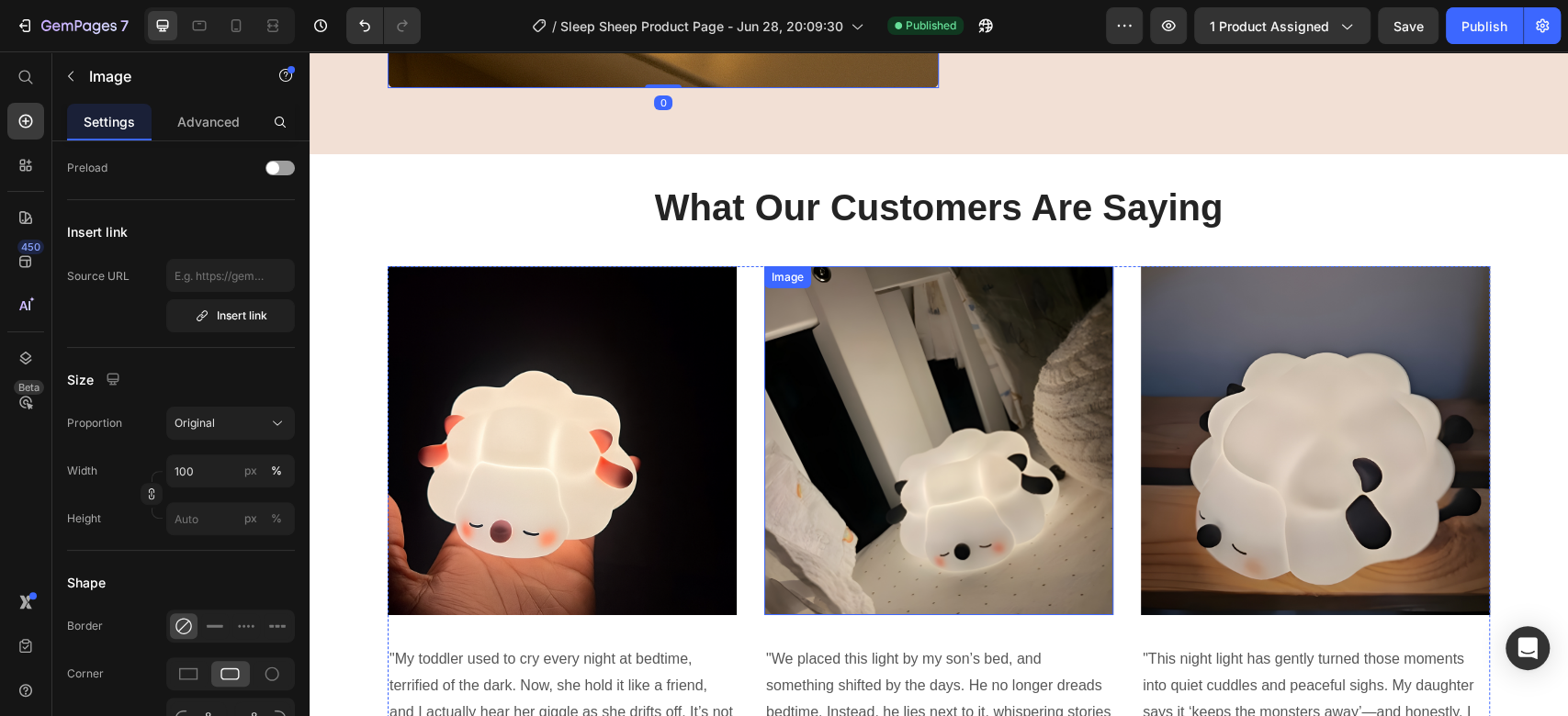 scroll, scrollTop: 4283, scrollLeft: 0, axis: vertical 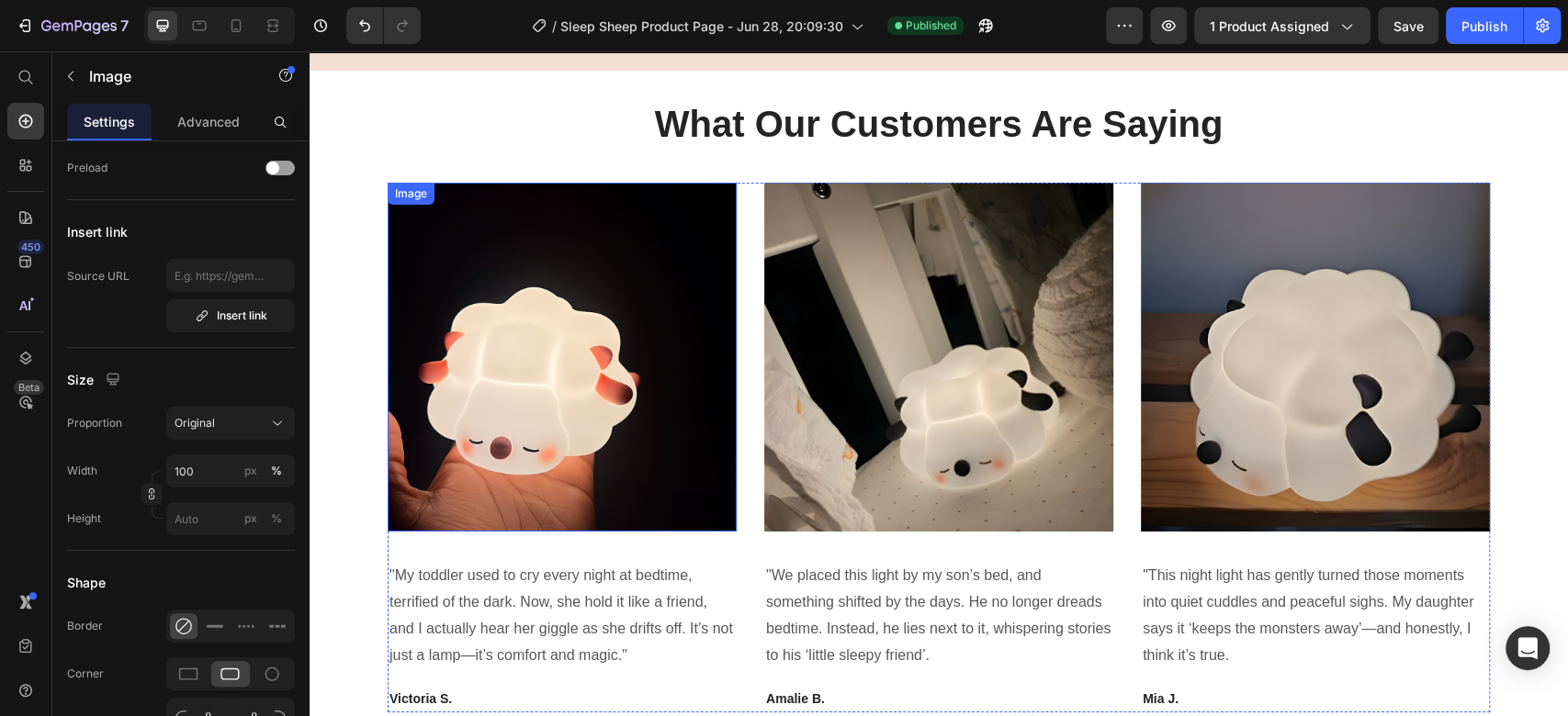 click at bounding box center [562, 357] 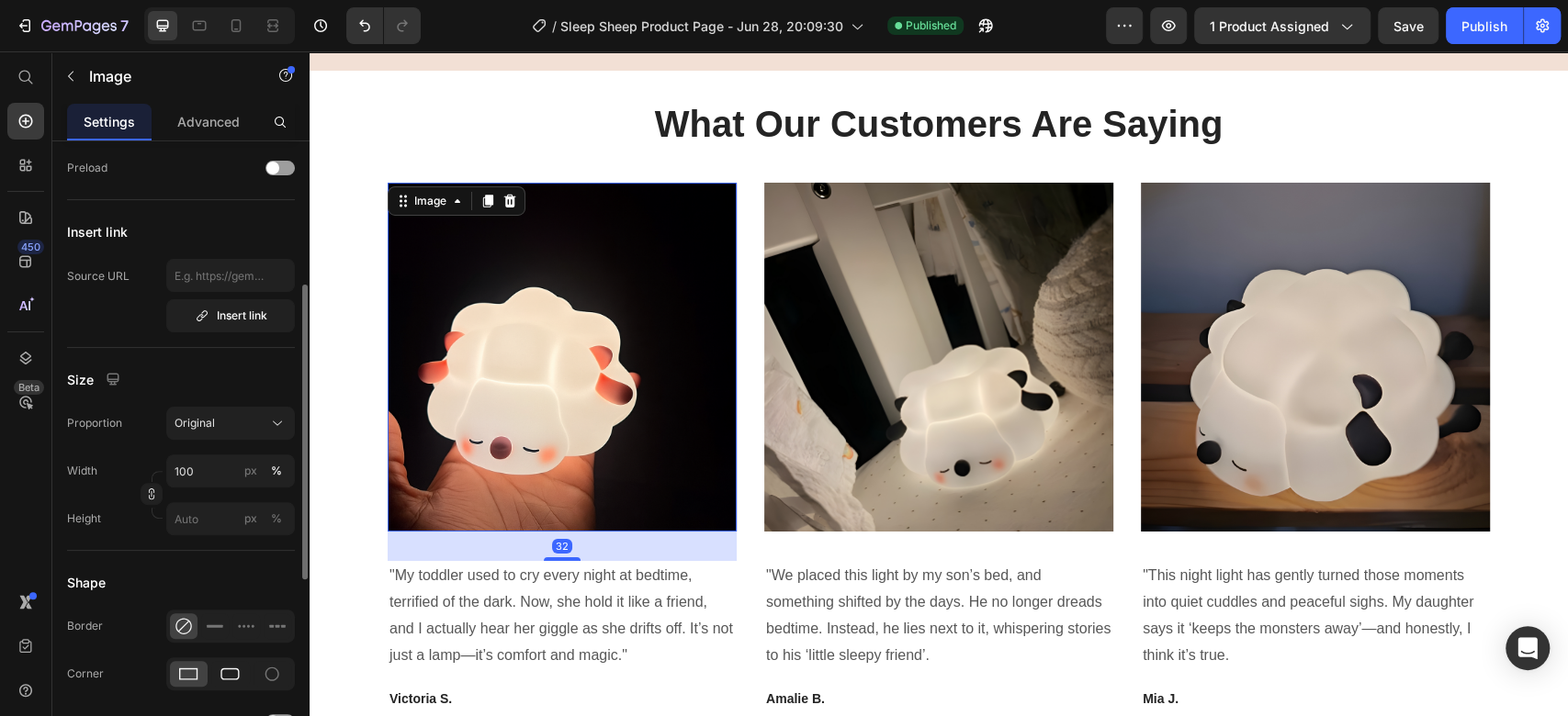 click 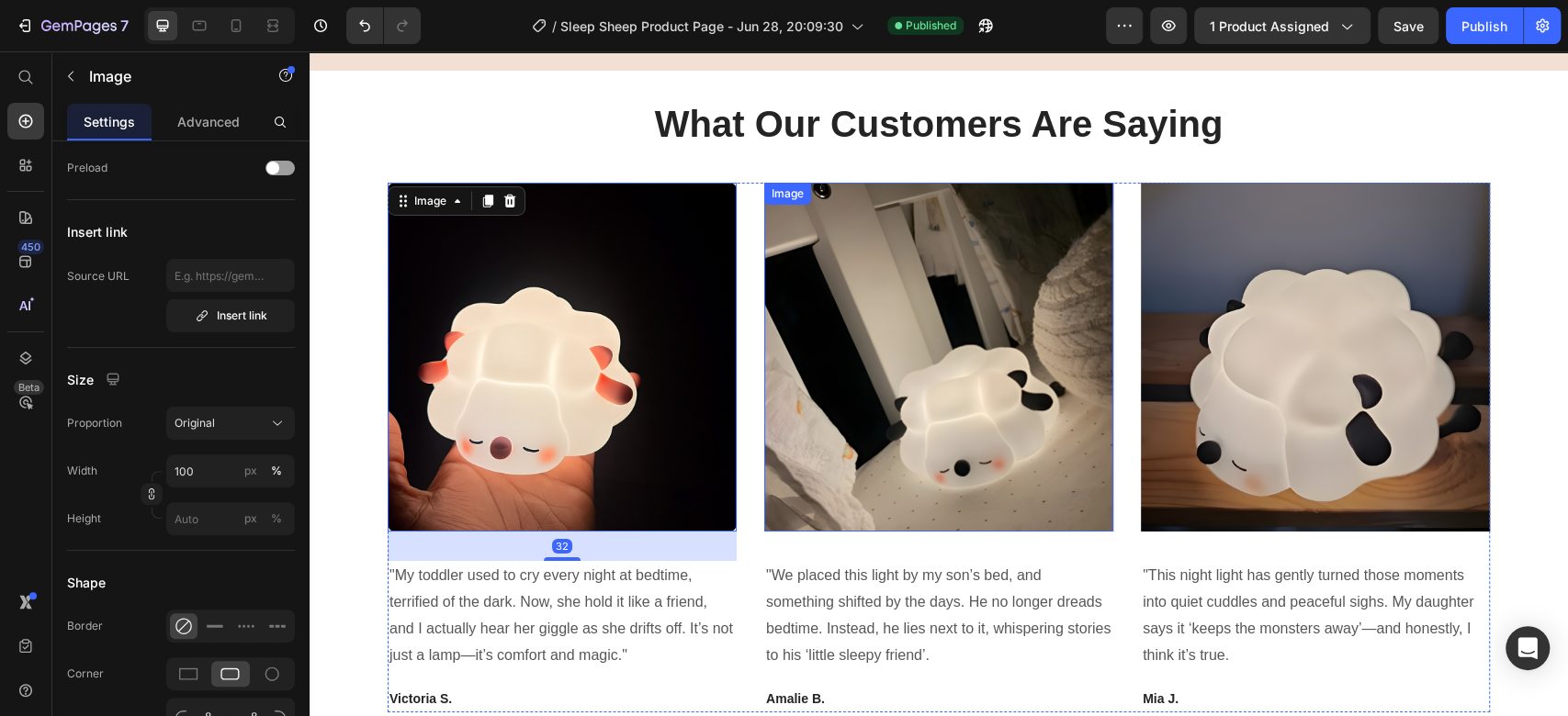 click at bounding box center [939, 357] 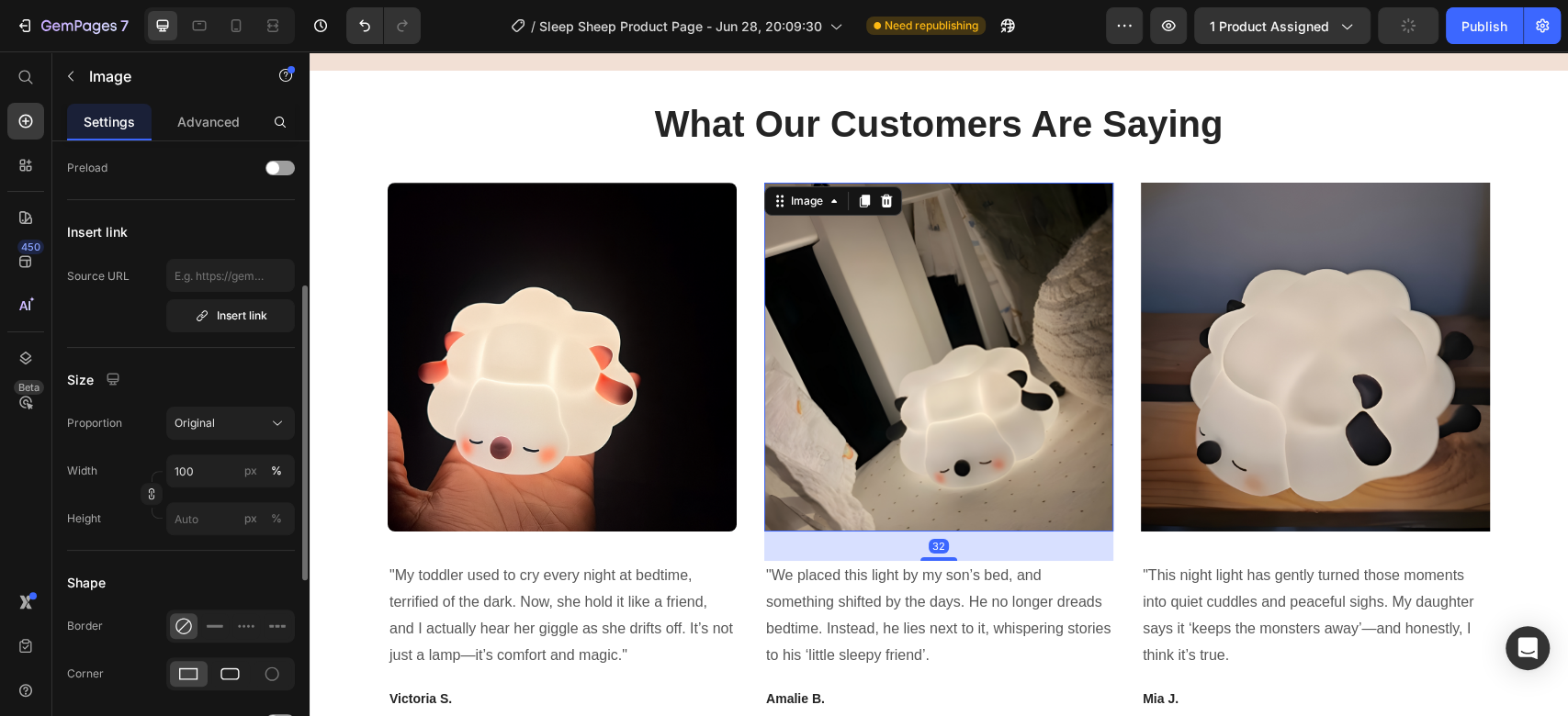 drag, startPoint x: 232, startPoint y: 674, endPoint x: 16, endPoint y: 586, distance: 233.23808 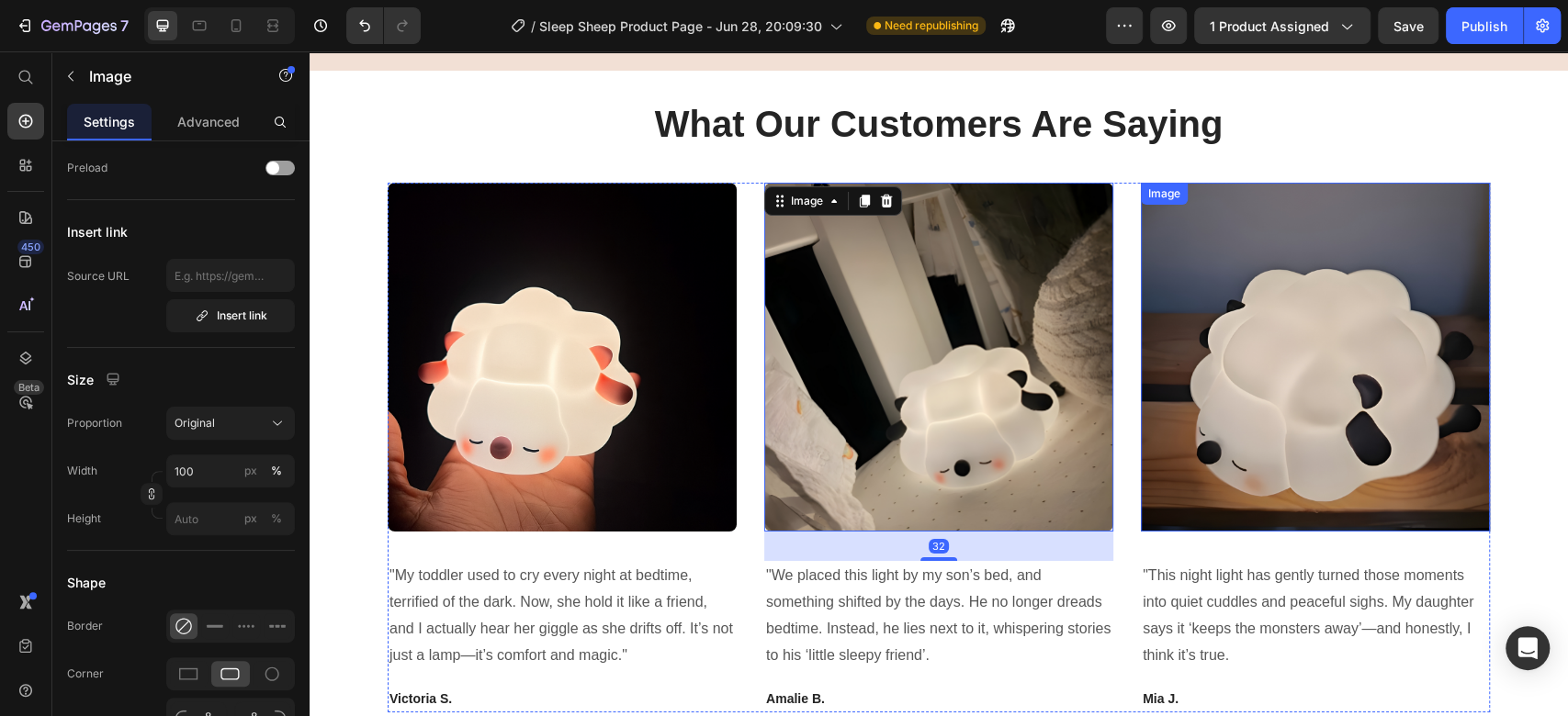 click at bounding box center [1315, 357] 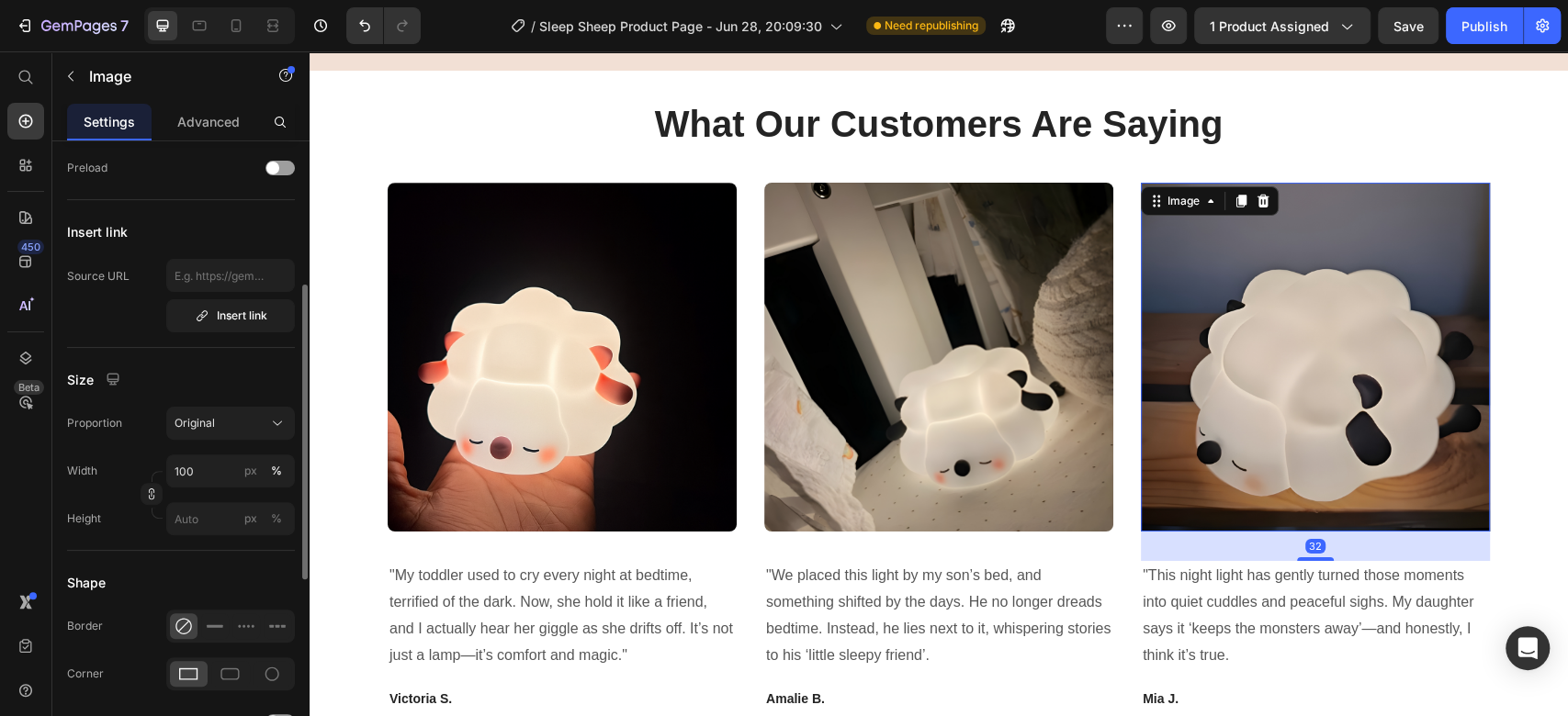 click 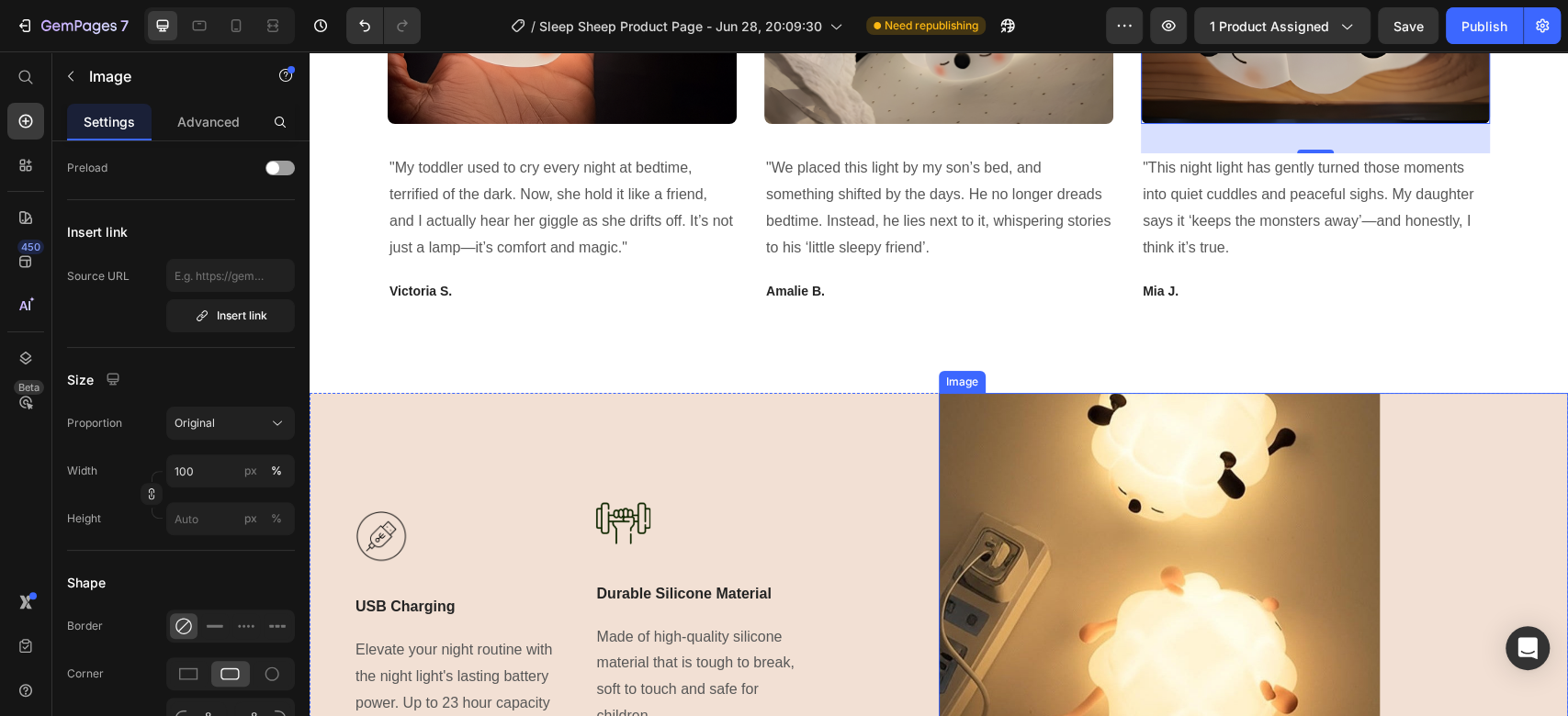 scroll, scrollTop: 4794, scrollLeft: 0, axis: vertical 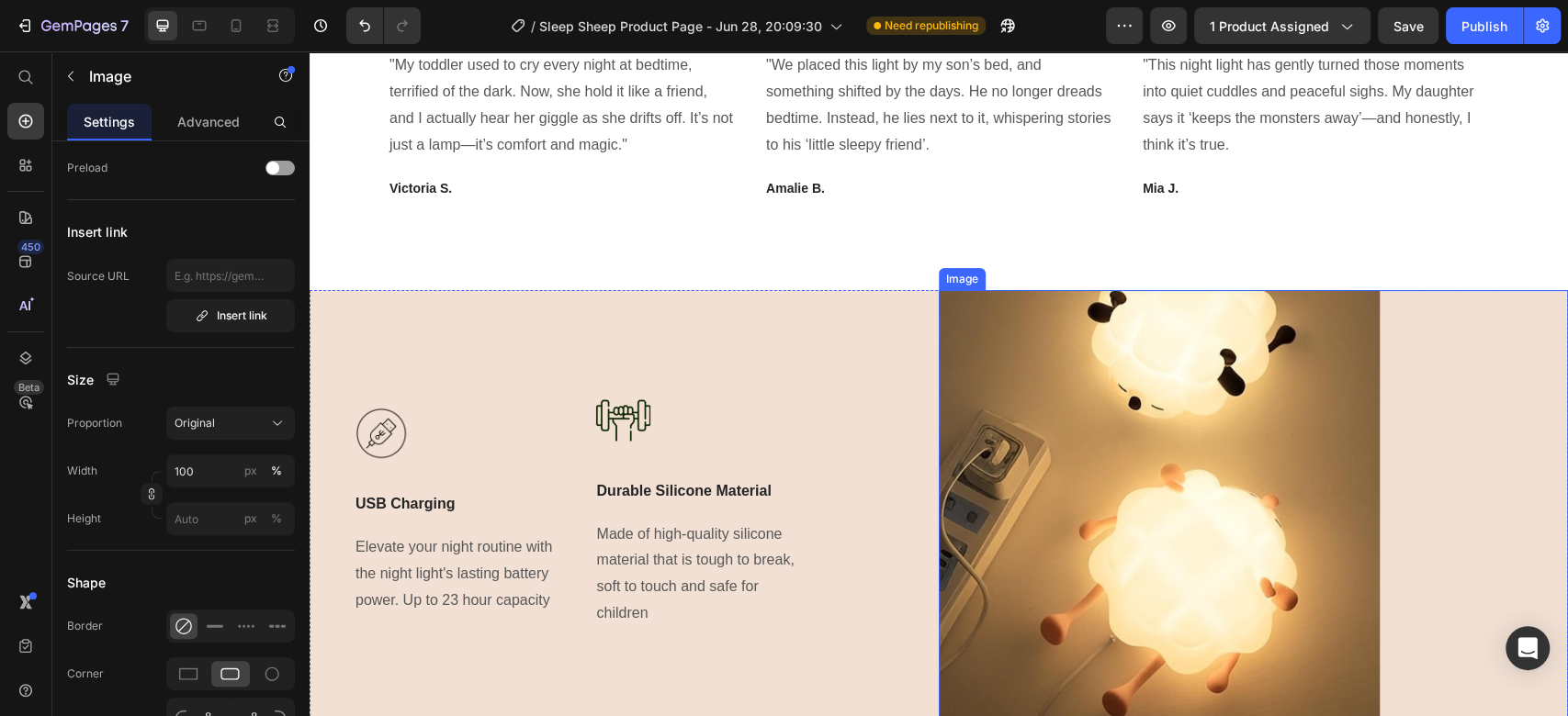click at bounding box center (1253, 510) 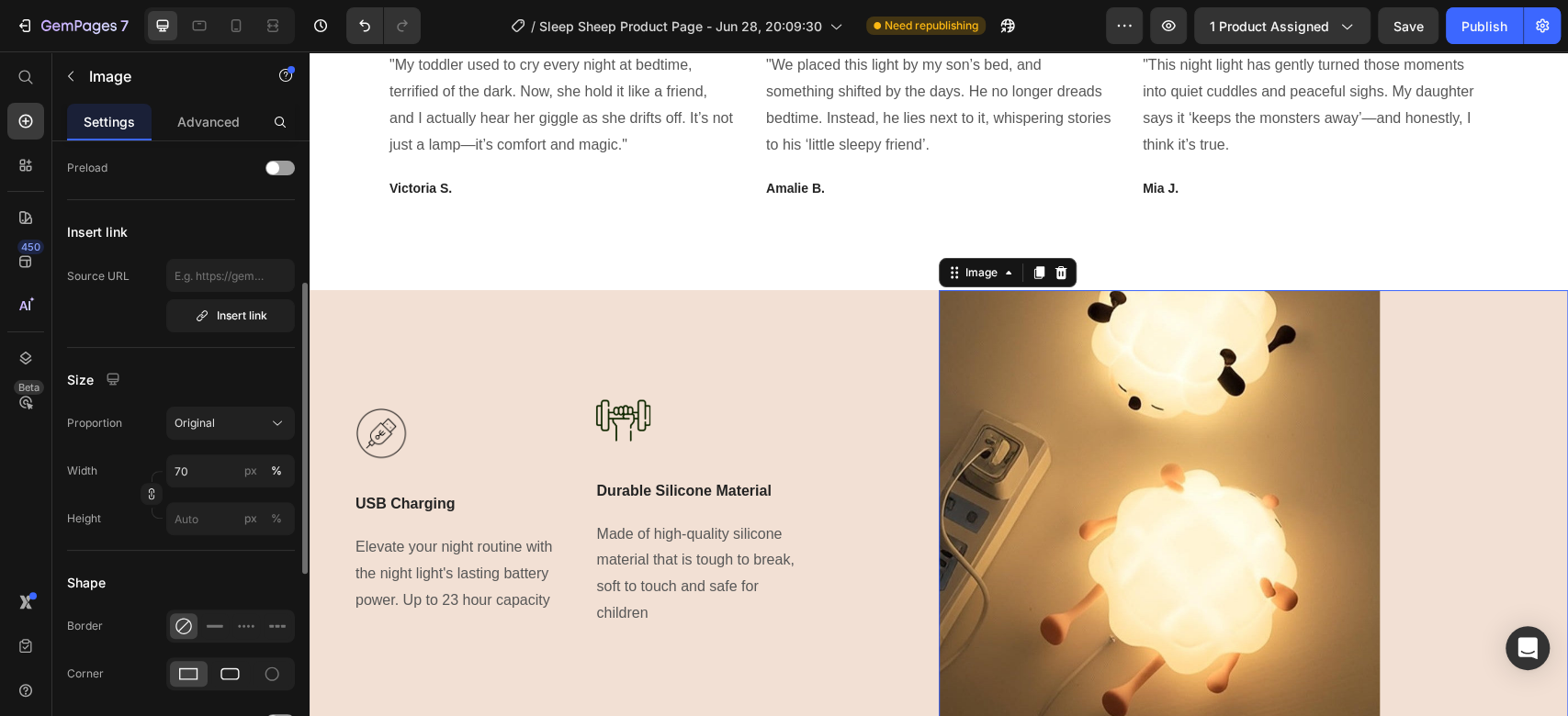 click 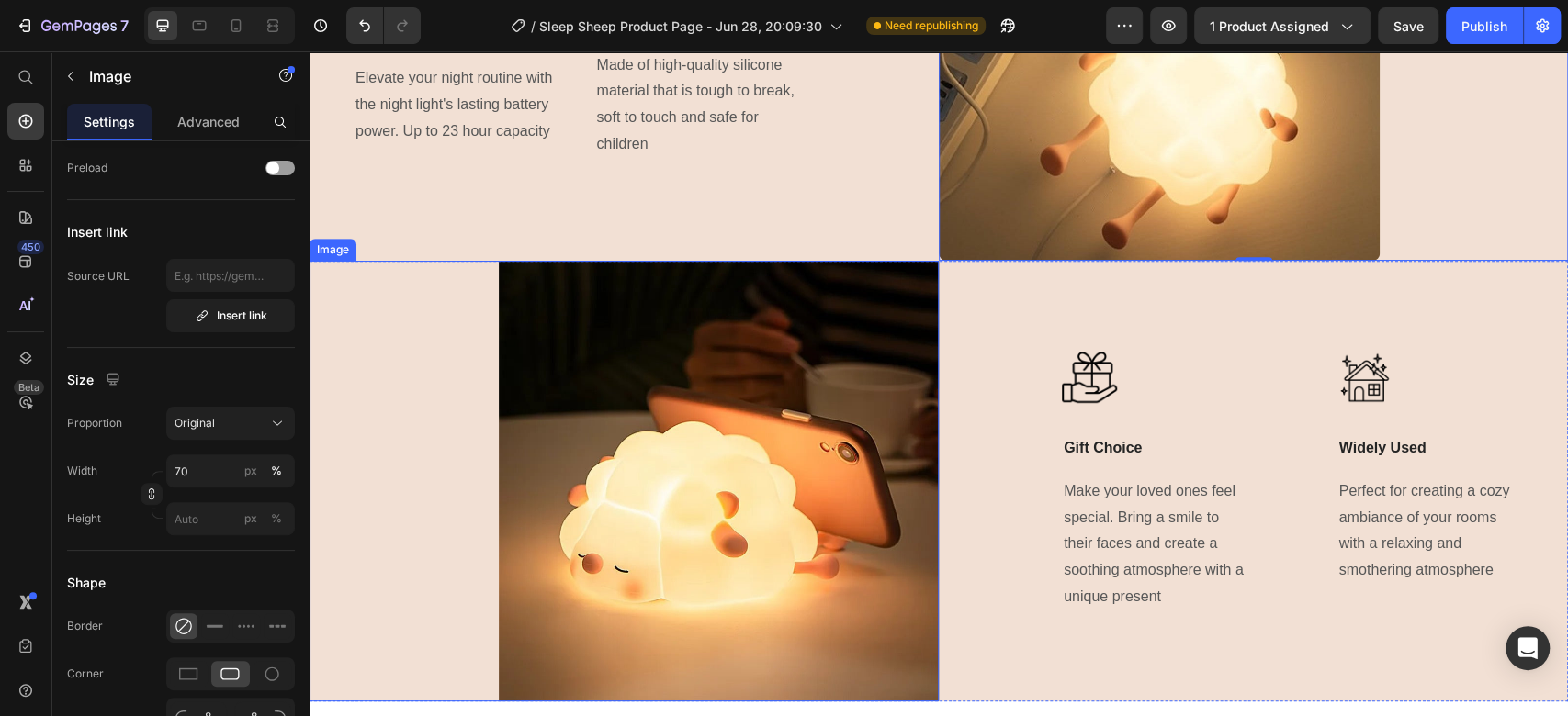 scroll, scrollTop: 5508, scrollLeft: 0, axis: vertical 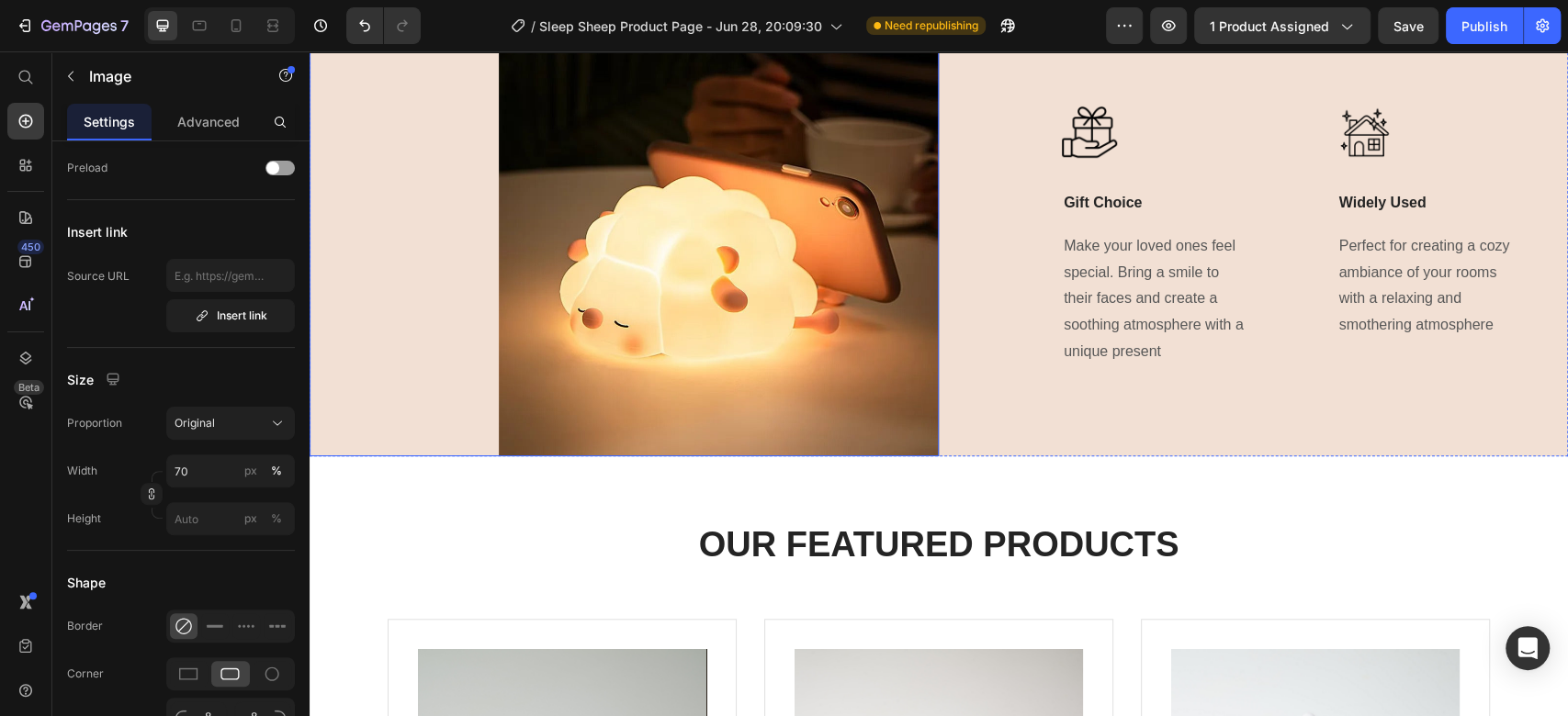 click at bounding box center (624, 236) 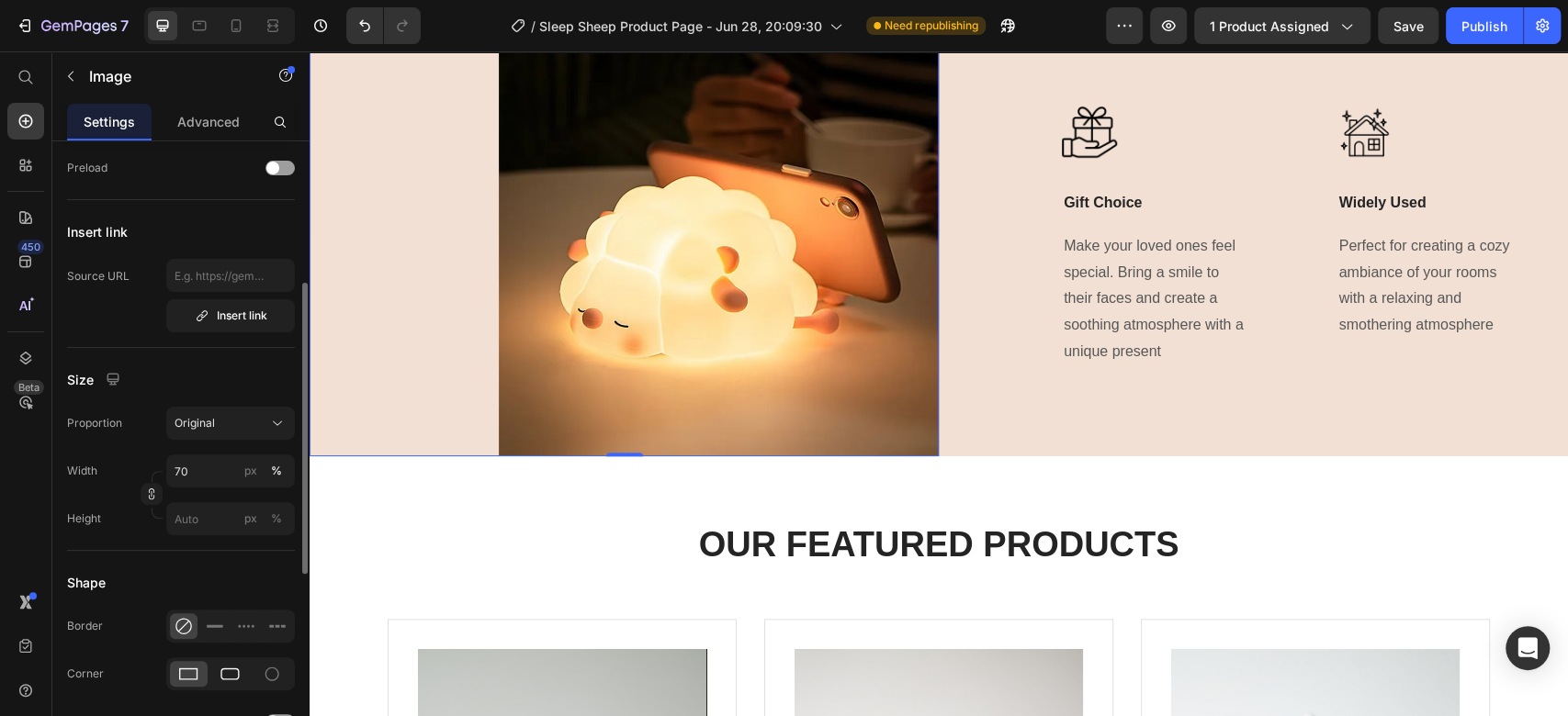 click 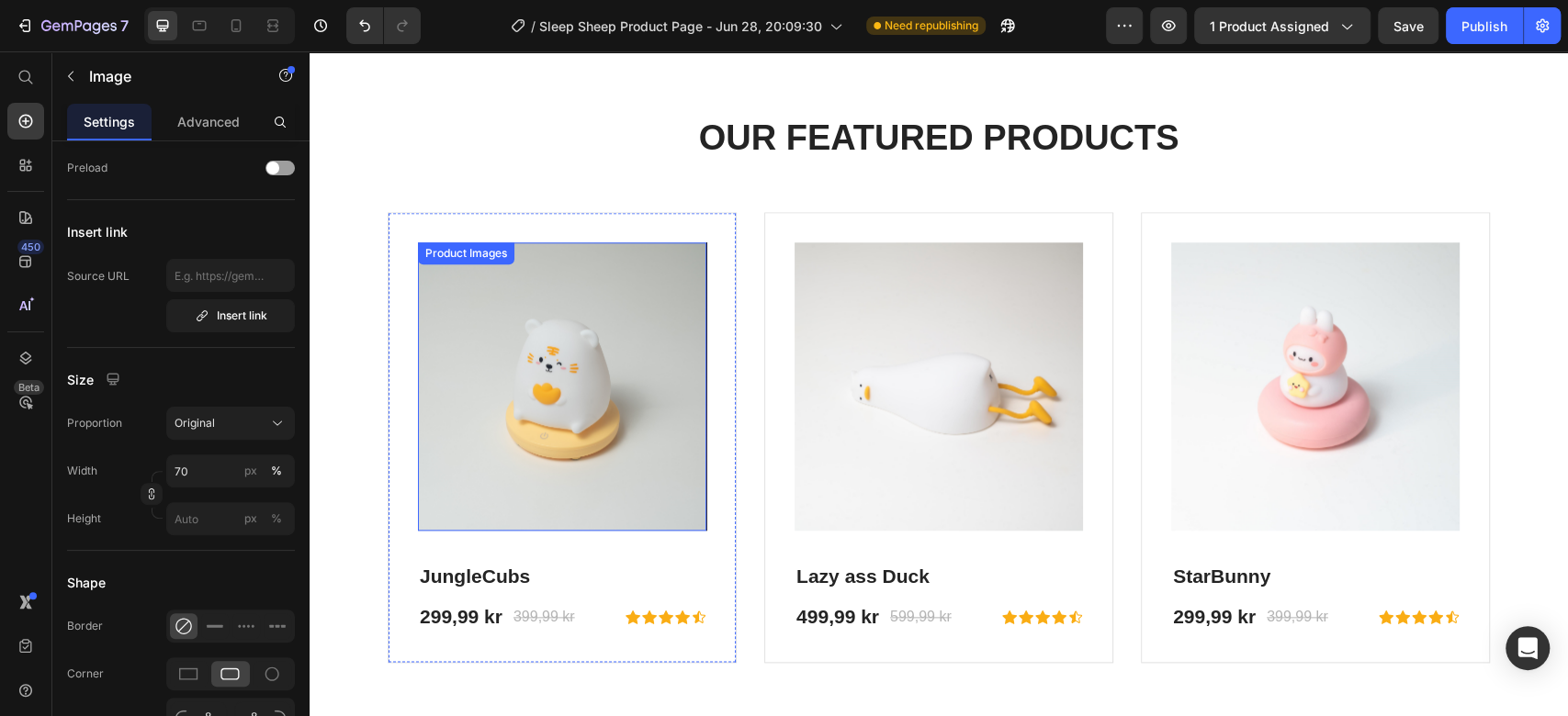 scroll, scrollTop: 5915, scrollLeft: 0, axis: vertical 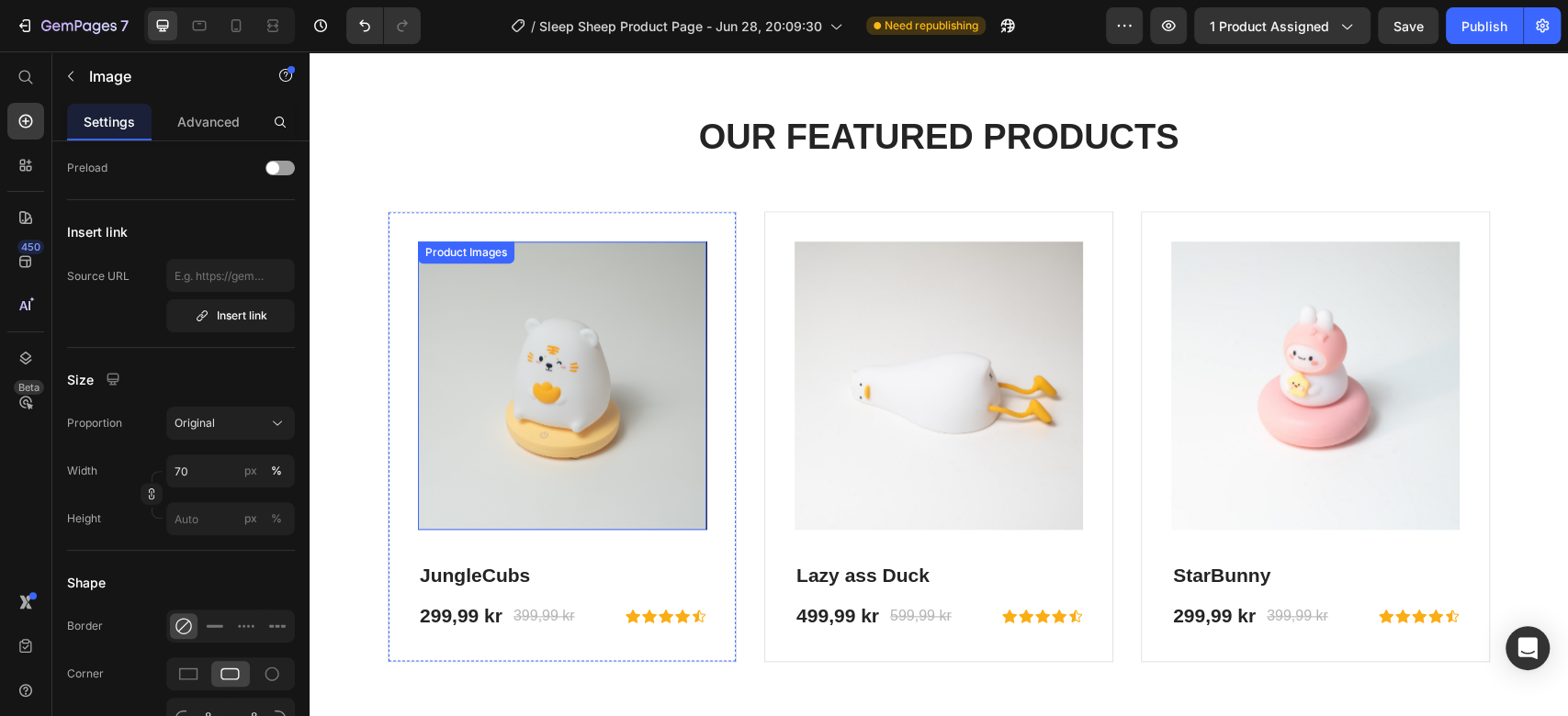 click at bounding box center [562, 386] 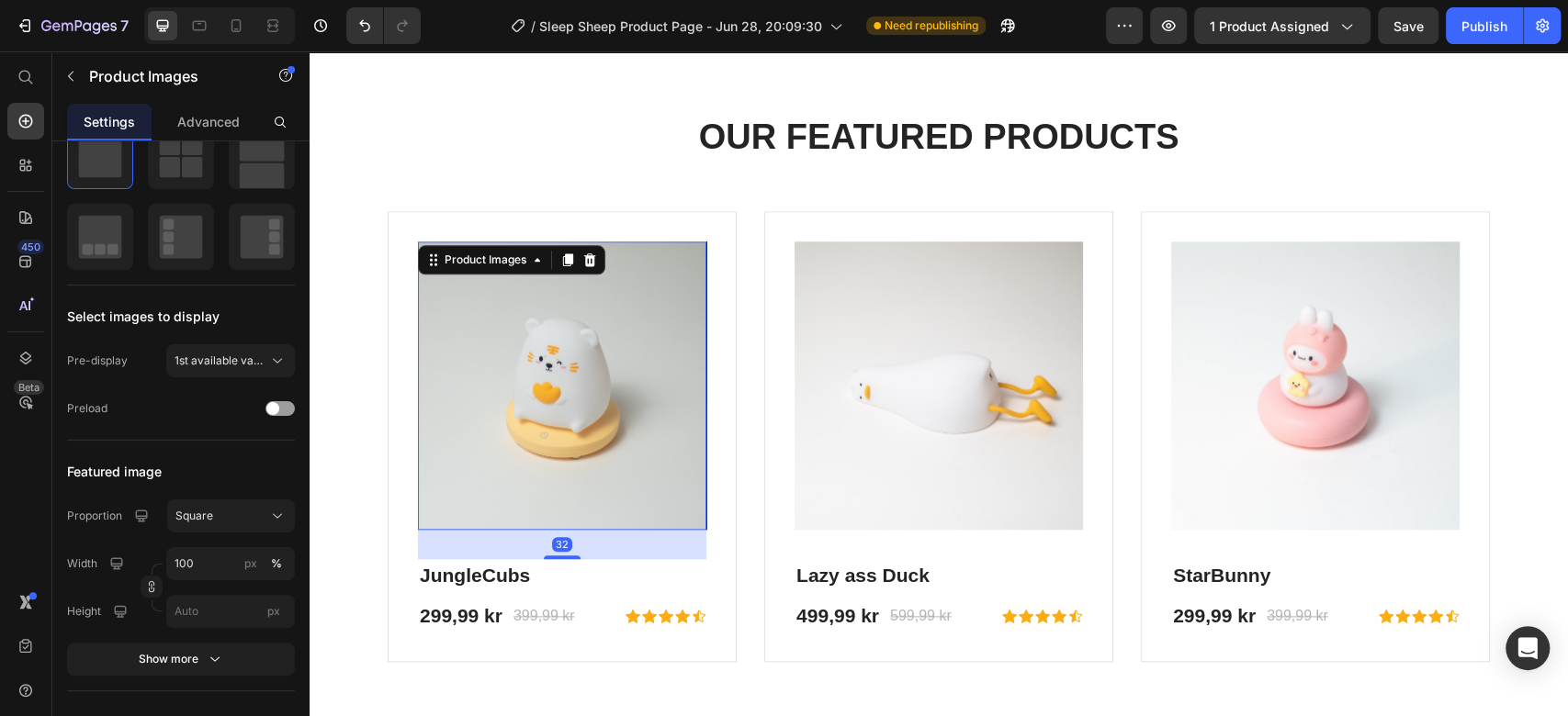 scroll, scrollTop: 0, scrollLeft: 0, axis: both 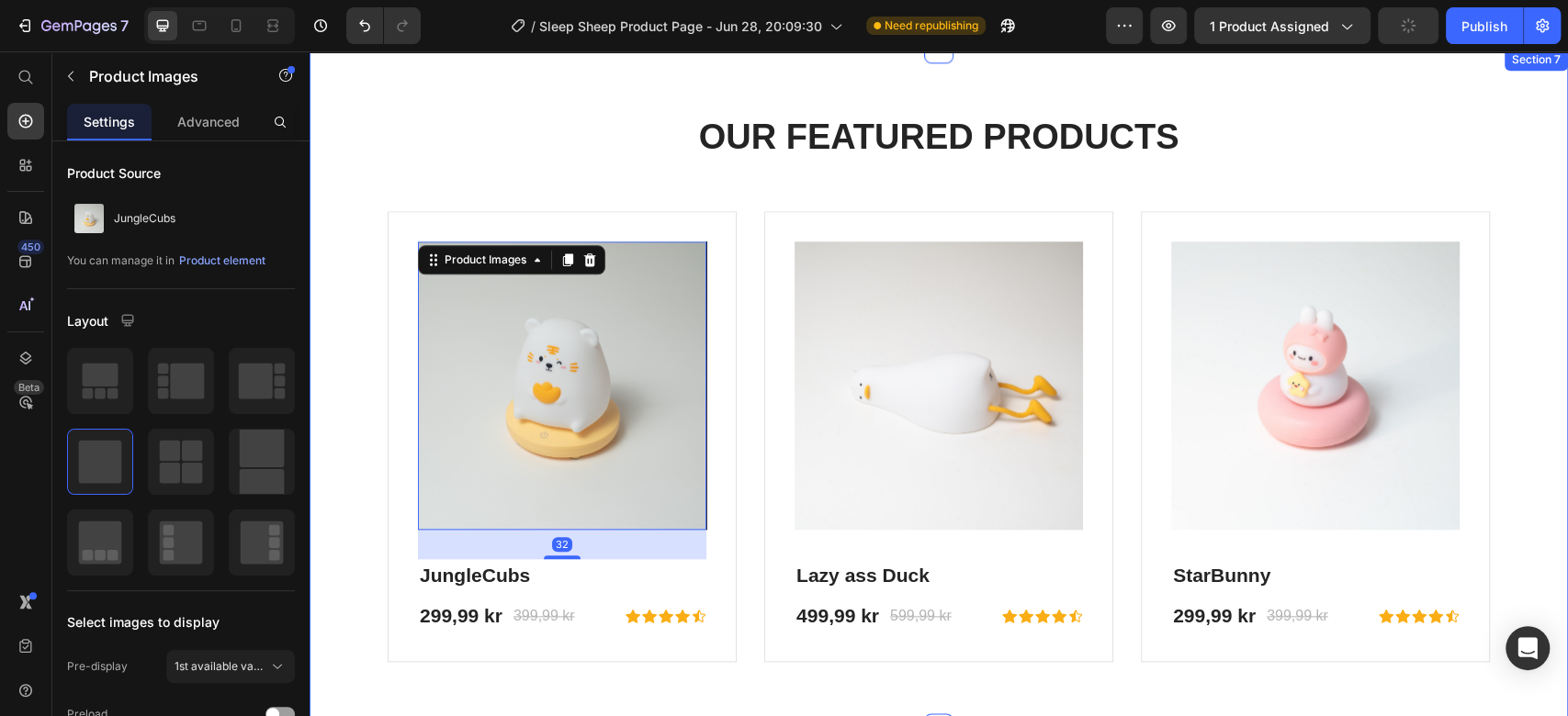 click on "OUR FEATURED PRODUCTS Heading Product Images   32 JungleCubs (P) Title 299,99 kr (P) Price 399,99 kr (P) Price Row
Icon
Icon
Icon
Icon
Icon Icon List Hoz Row Product Product Images Lazy ass Duck (P) Title 499,99 kr (P) Price 599,99 kr (P) Price Row
Icon
Icon
Icon
Icon
Icon Icon List Hoz Row Product Product Images StarBunny (P) Title 299,99 kr (P) Price 399,99 kr (P) Price Row
Icon
Icon
Icon
Icon
Icon Icon List Hoz Row Product Carousel Row" at bounding box center [939, 388] 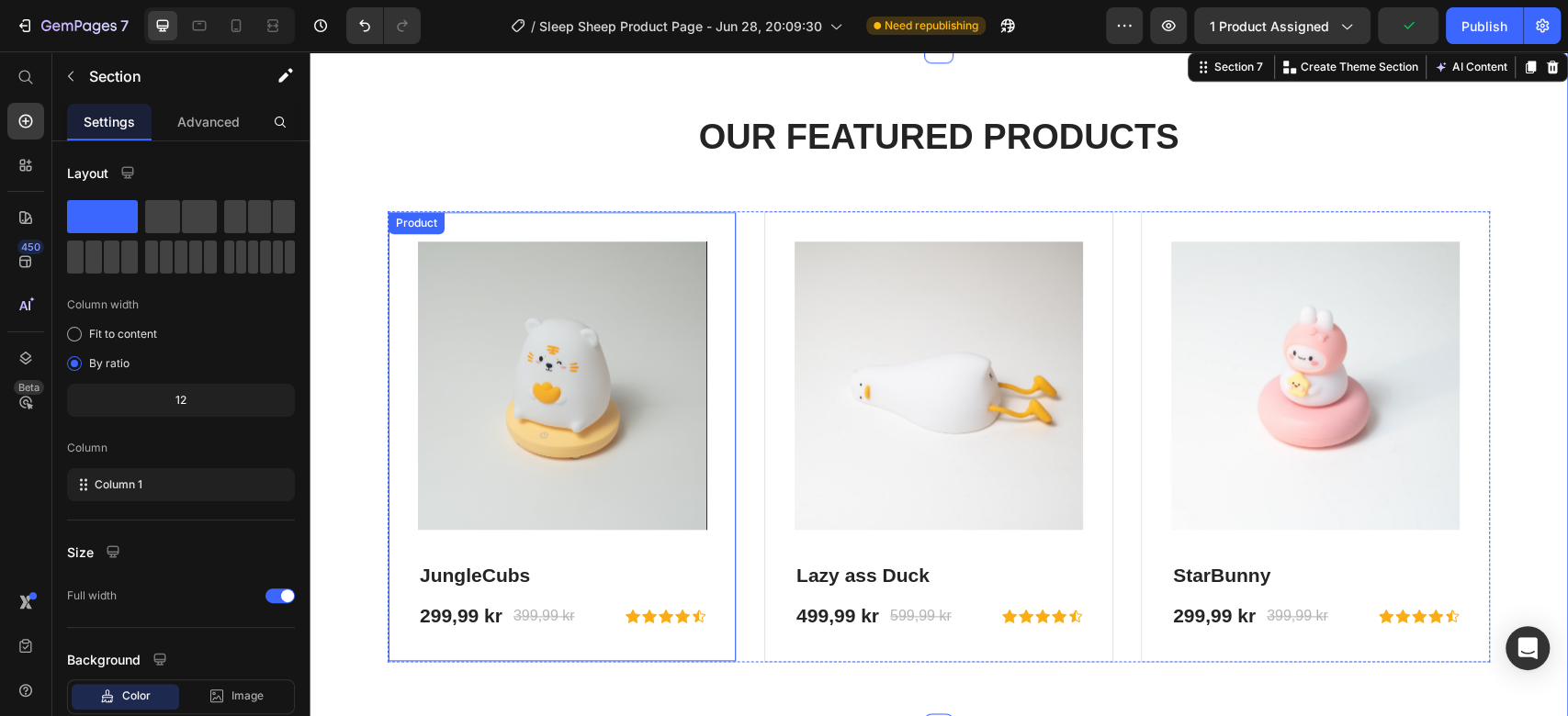 click on "Product Images JungleCubs (P) Title 299,99 kr (P) Price 399,99 kr (P) Price Row
Icon
Icon
Icon
Icon
Icon Icon List Hoz Row Product" at bounding box center [562, 436] 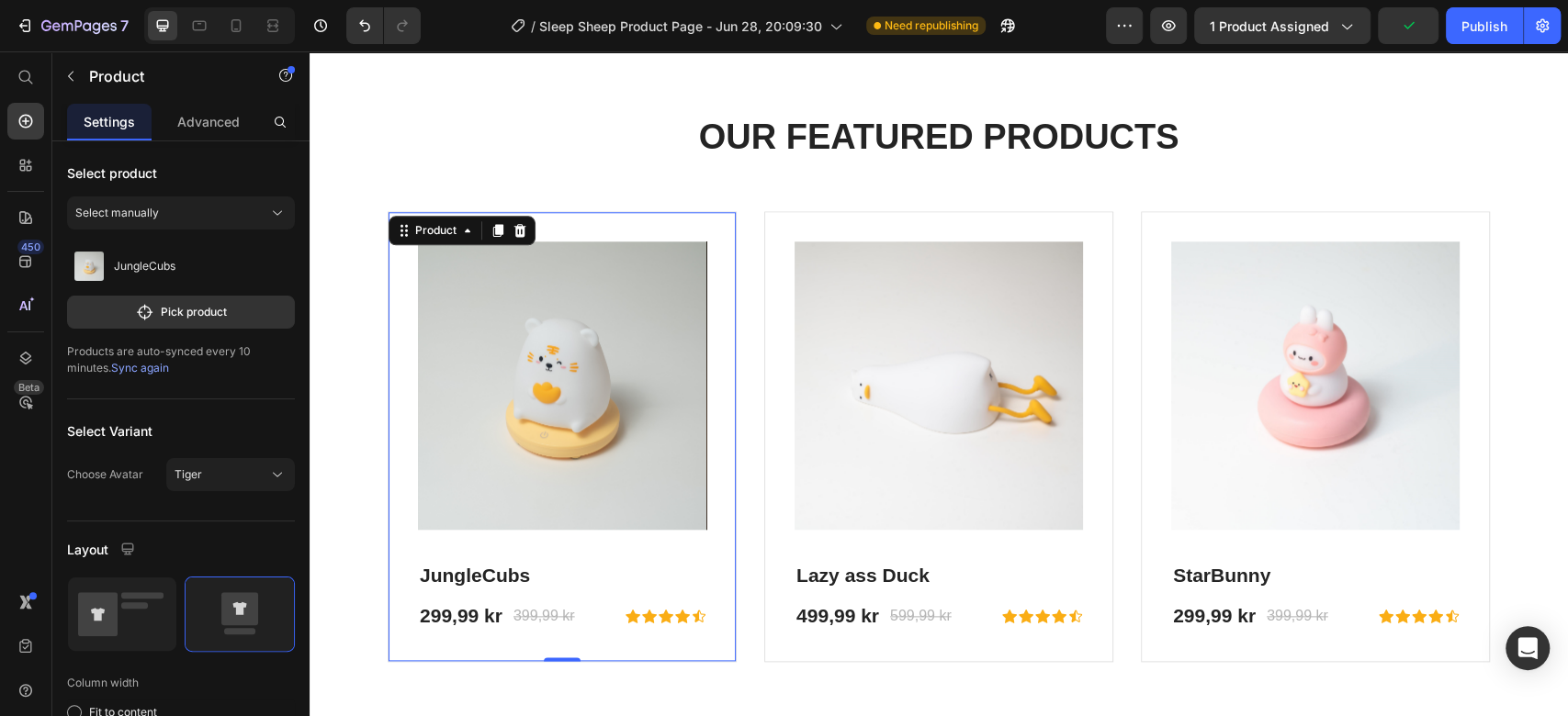 click on "Product Images" at bounding box center [467, 230] 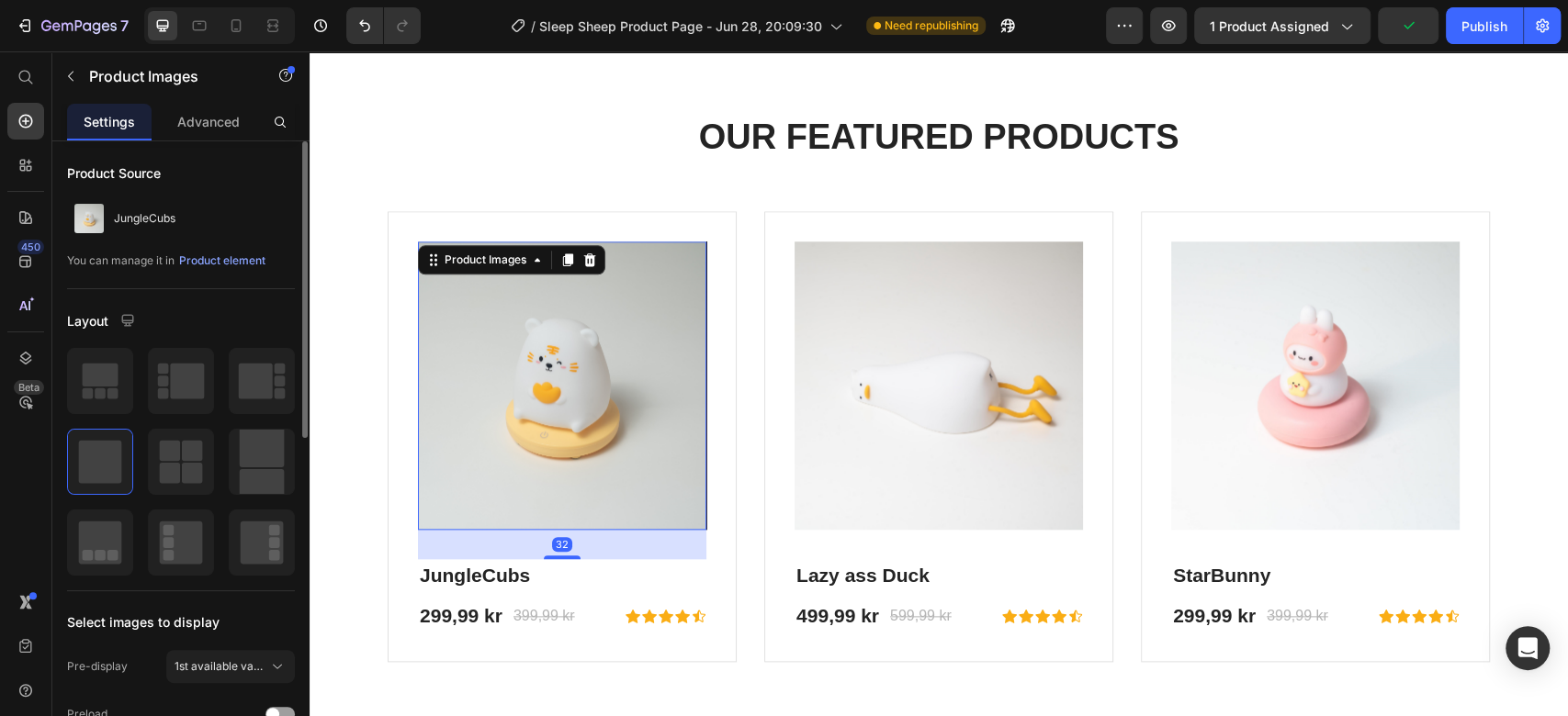 scroll, scrollTop: 306, scrollLeft: 0, axis: vertical 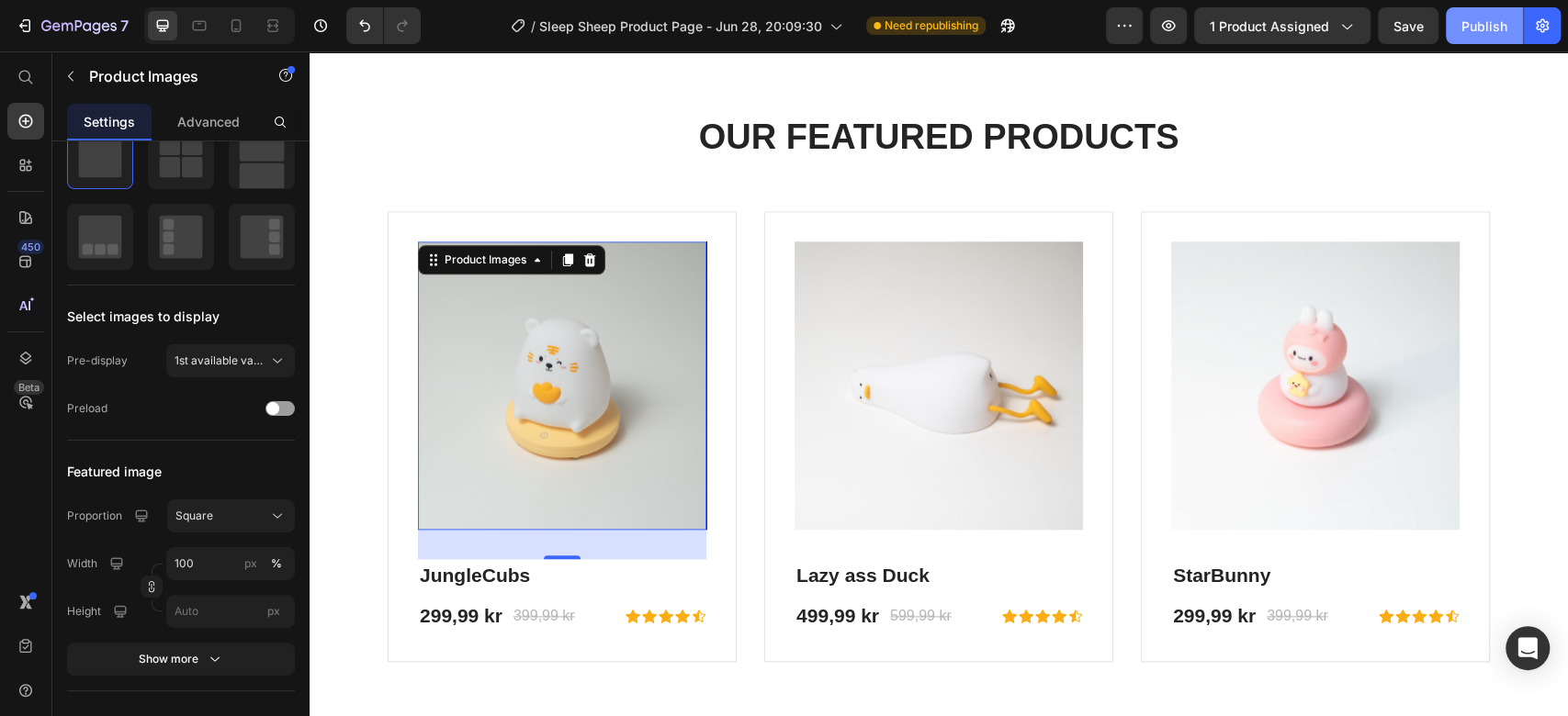 click on "Publish" at bounding box center [1484, 26] 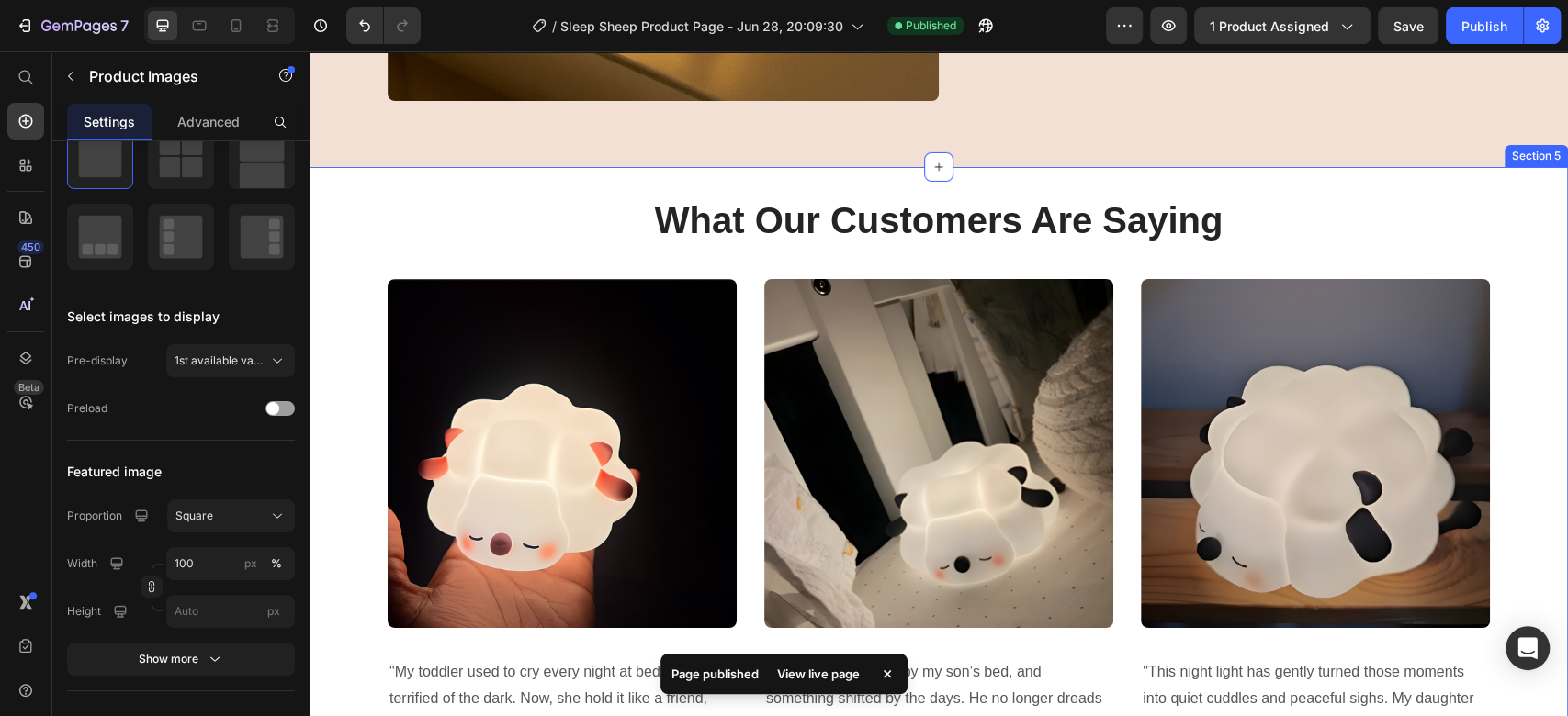 scroll, scrollTop: 4385, scrollLeft: 0, axis: vertical 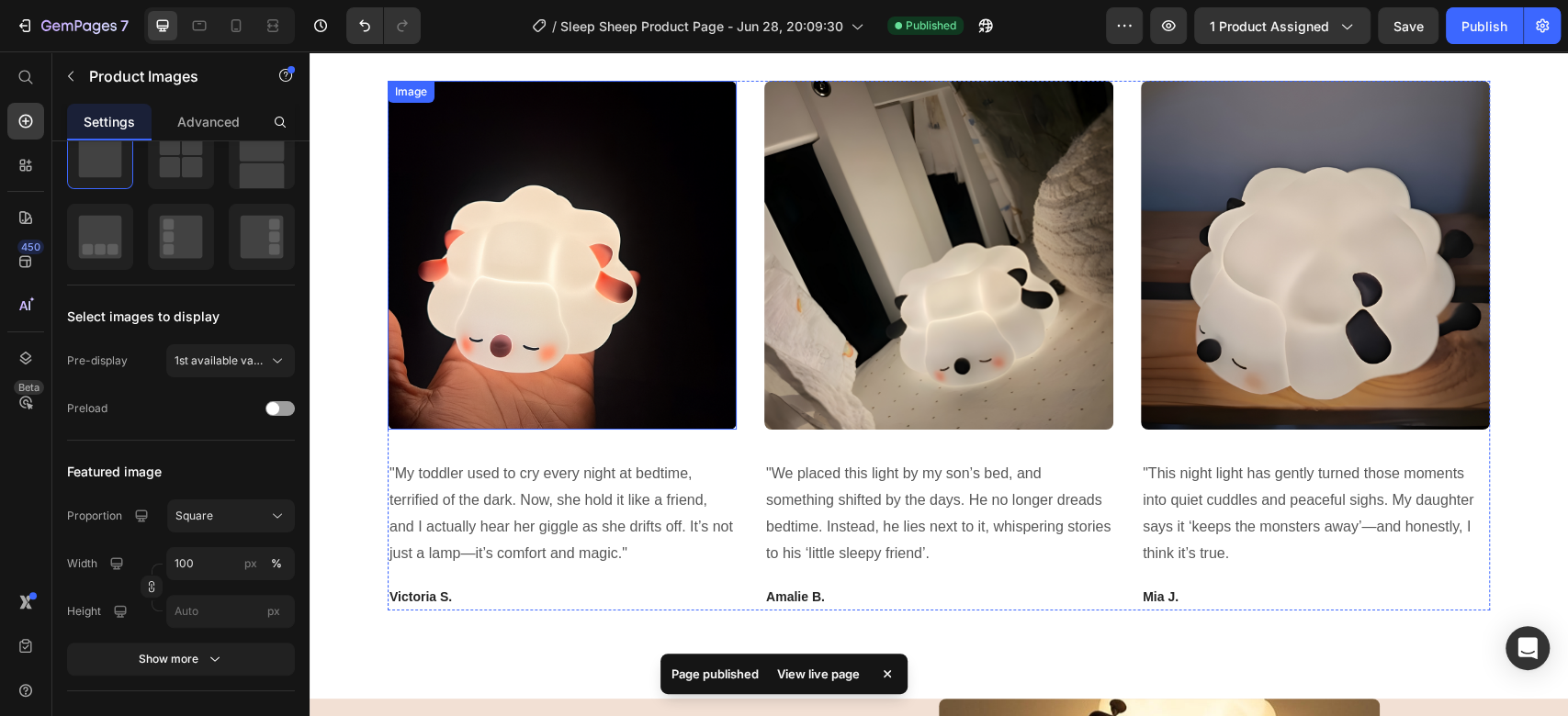 click at bounding box center [562, 255] 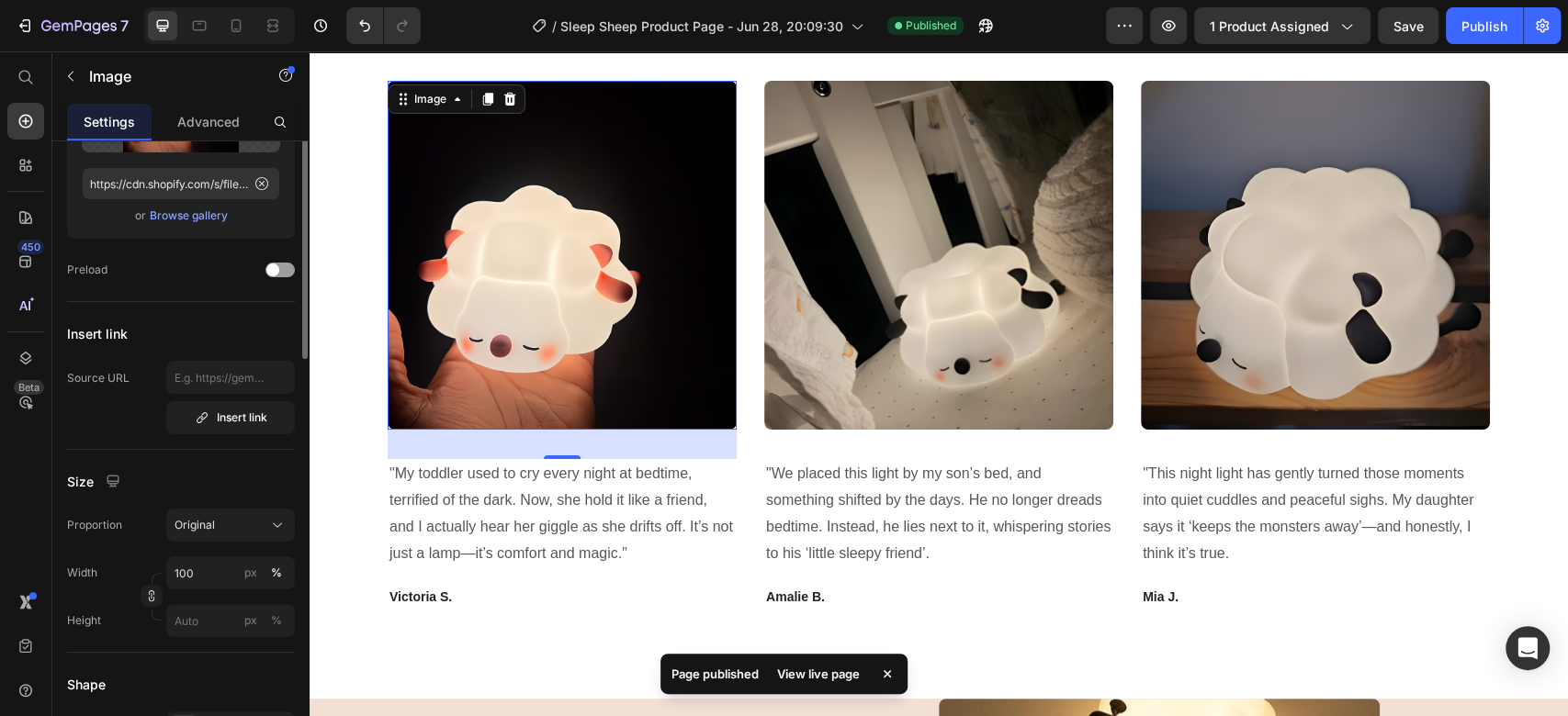 scroll, scrollTop: 408, scrollLeft: 0, axis: vertical 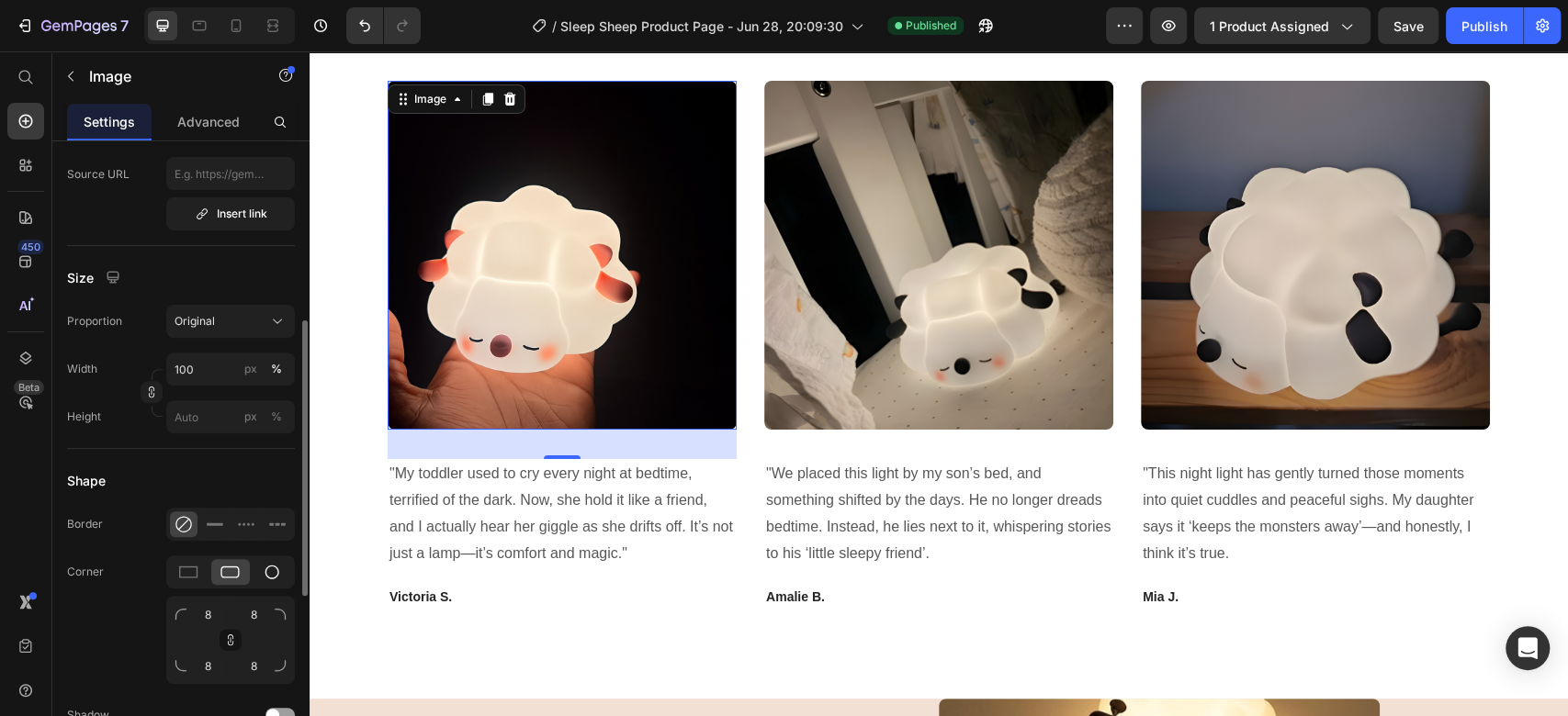 click 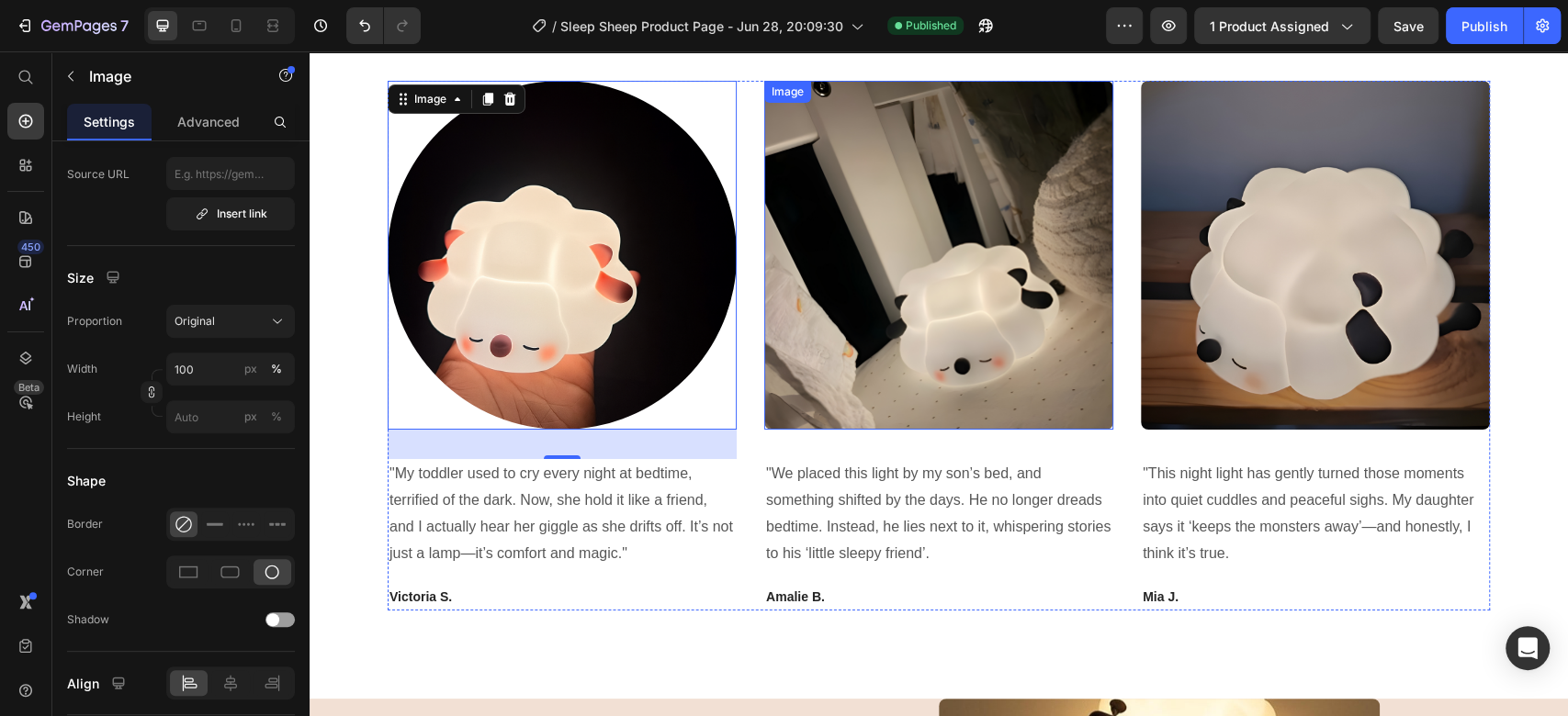 click at bounding box center [939, 255] 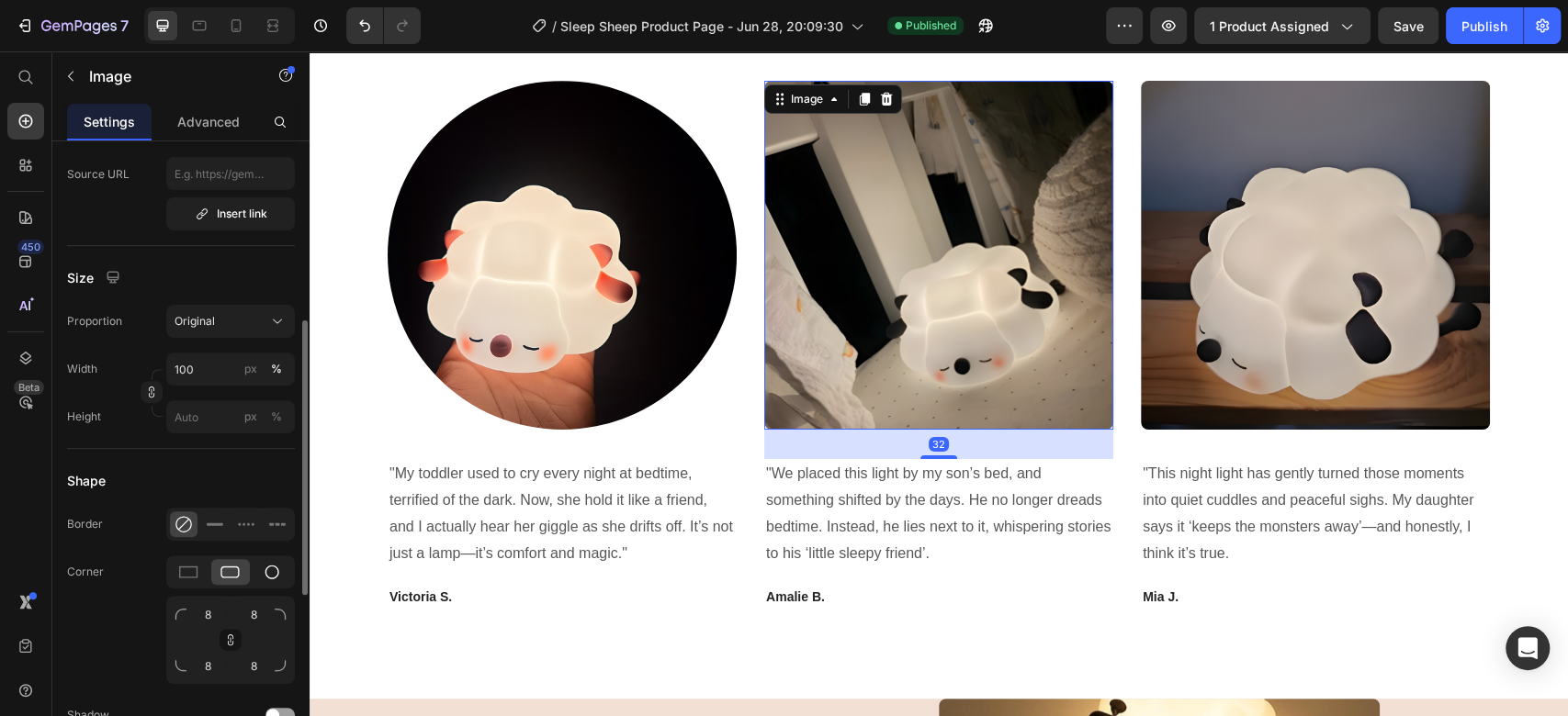 click on "8 8 8 8" at bounding box center [231, 620] 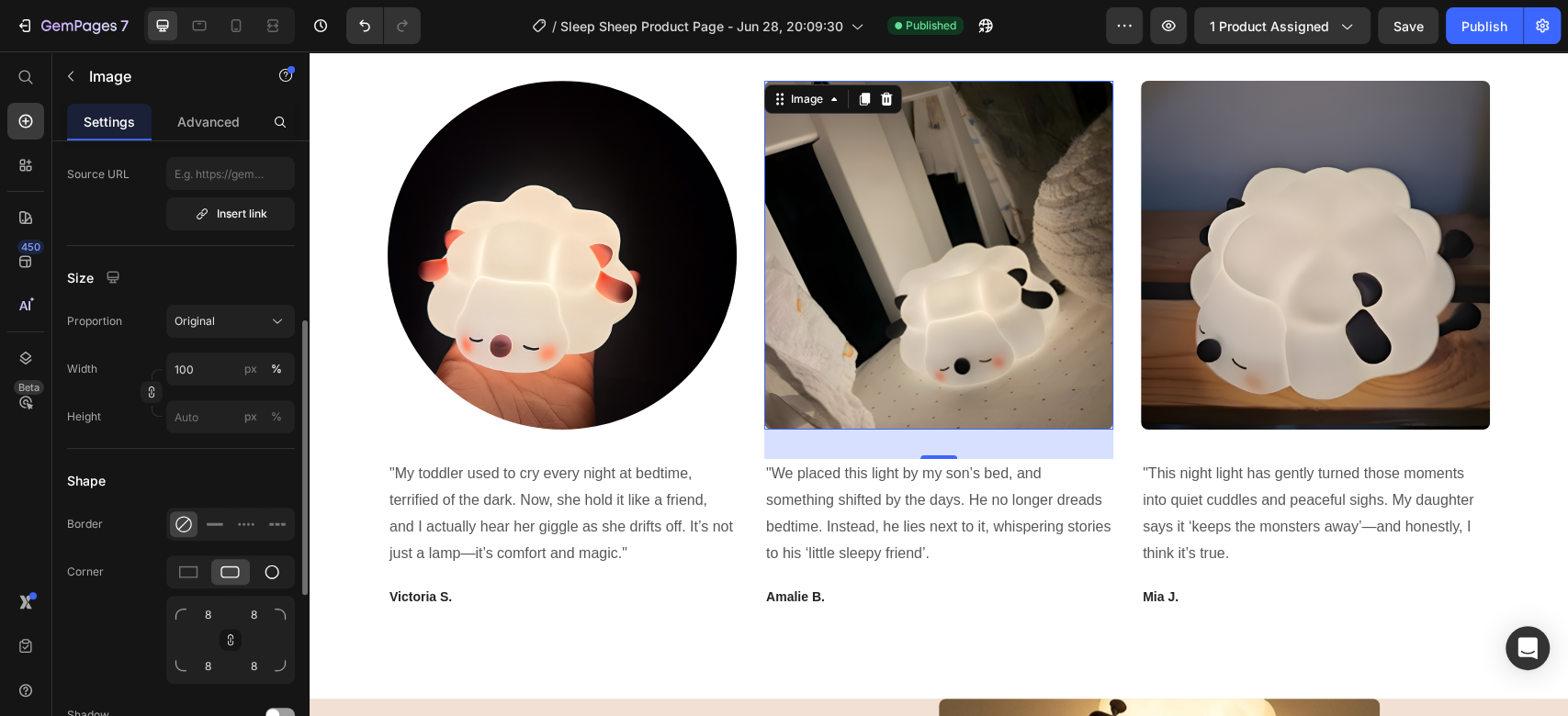 click 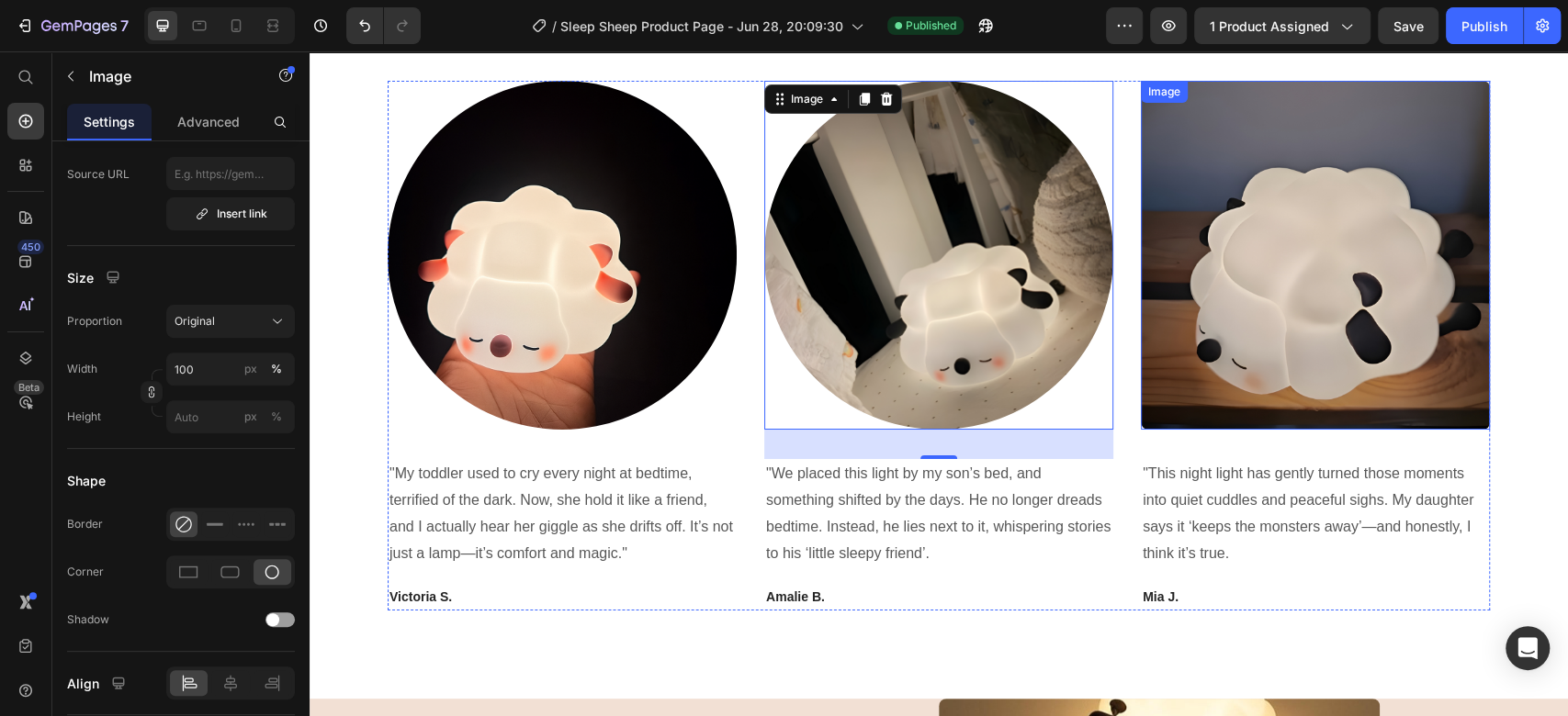 click at bounding box center [1315, 255] 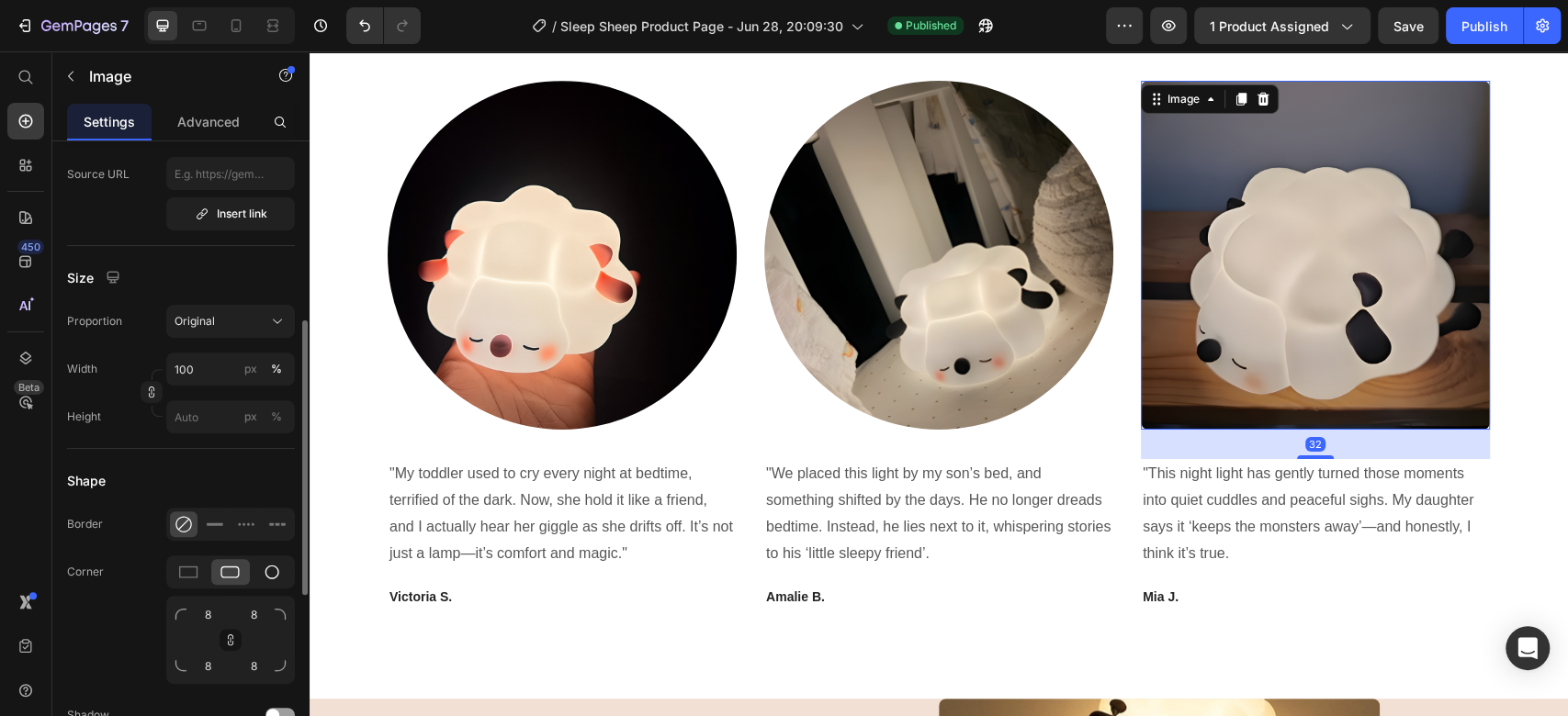 click 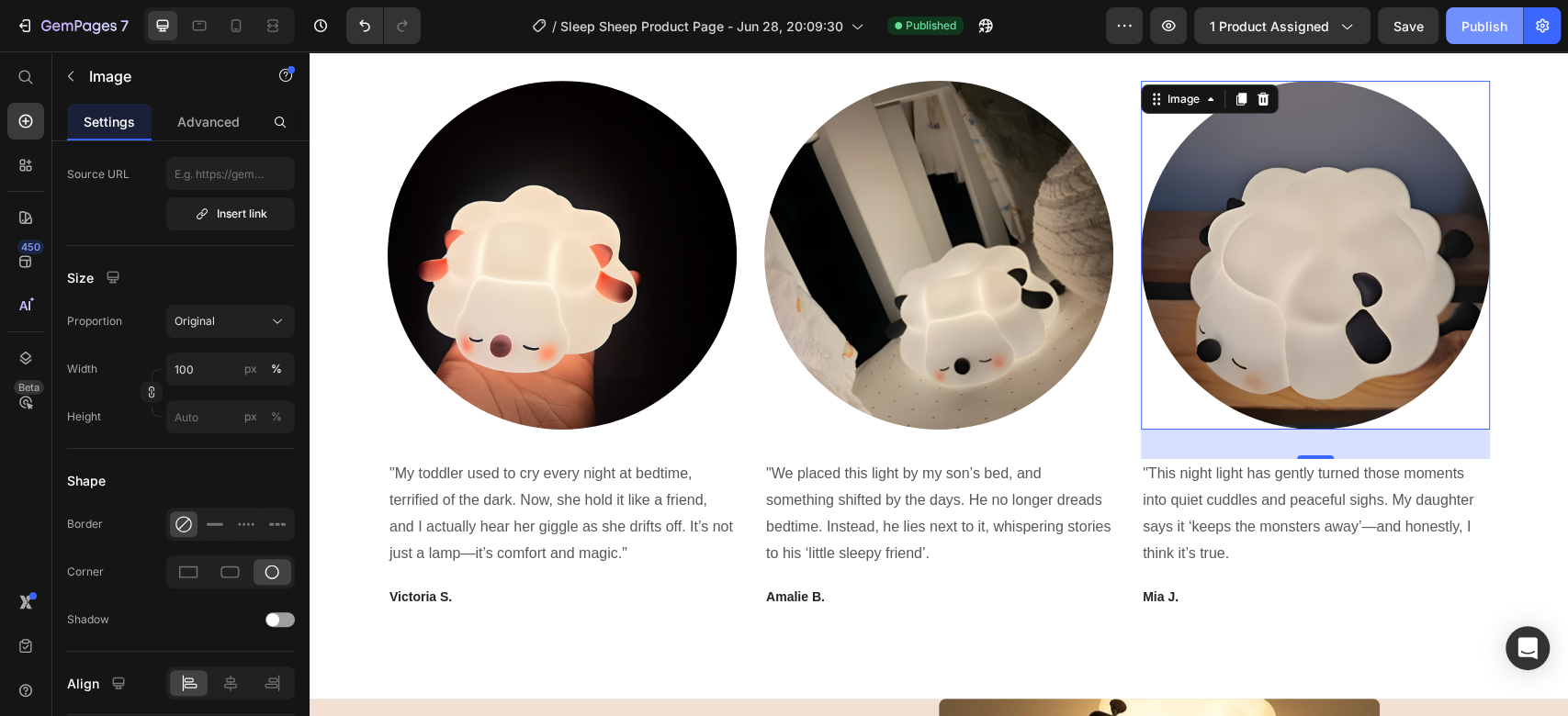 click on "Publish" at bounding box center [1484, 26] 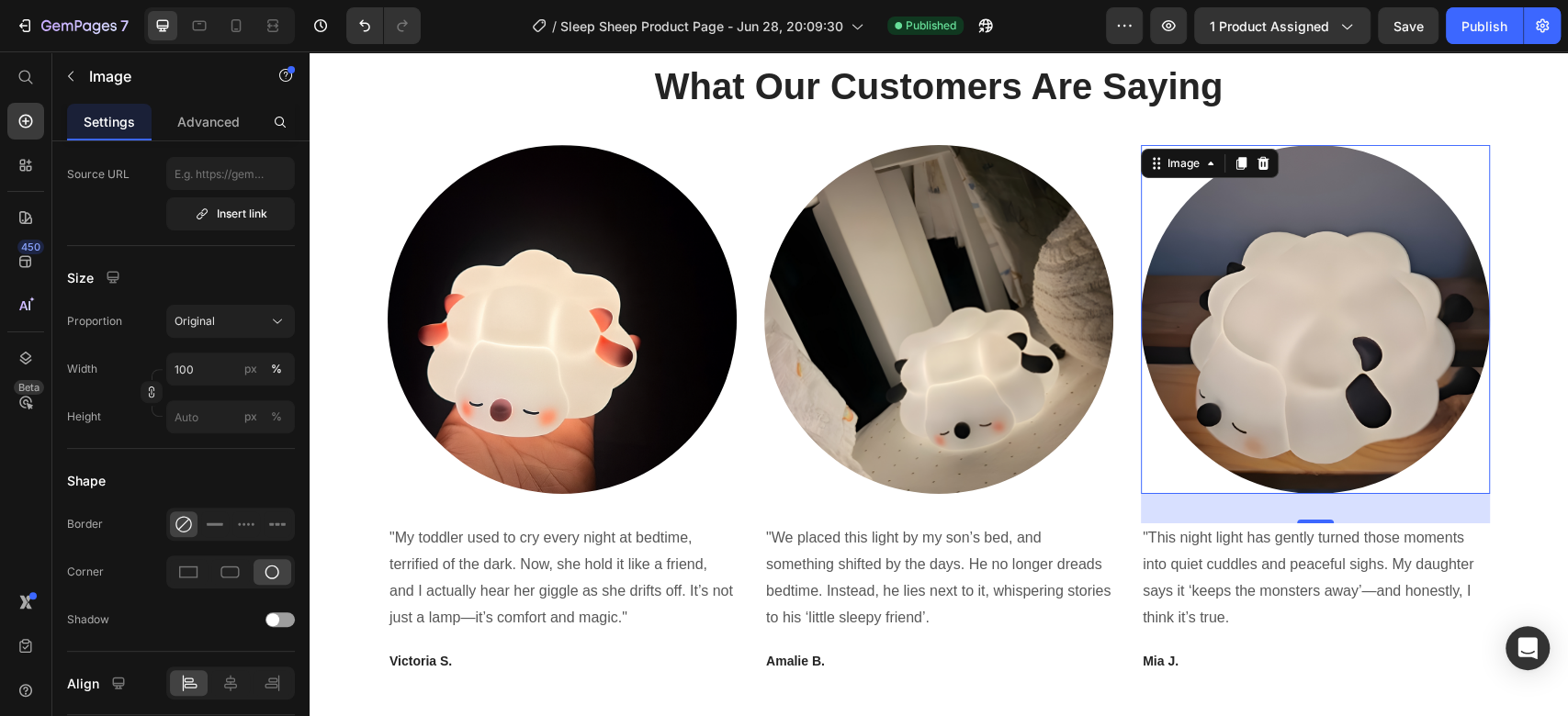 scroll, scrollTop: 4385, scrollLeft: 0, axis: vertical 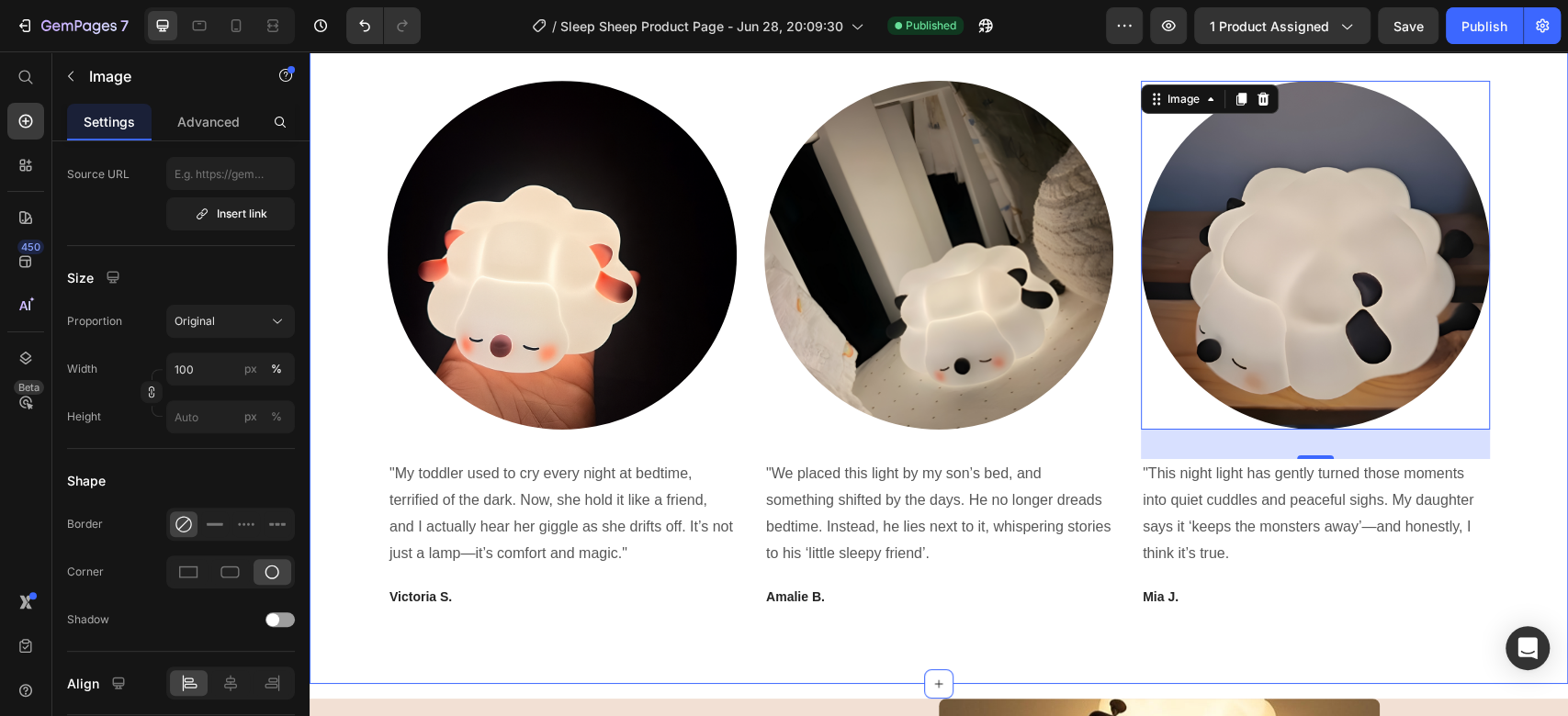 click on "What Our Customers Are Saying Heading Image "My toddler used to cry every night at bedtime, terrified of the dark. Now, she hold it like a friend, and I actually hear her giggle as she drifts off. It’s not just a lamp—it’s comfort and magic." Text block Victoria S. Text block Image "We placed this light by my son’s bed, and something shifted by the days. He no longer dreads bedtime. Instead, he lies next to it, whispering stories to his ‘little sleepy friend’.  Text block Amalie B. Text block Image   32 "This night light has gently turned those moments into quiet cuddles and peaceful sighs. My daughter says it ‘keeps the monsters away’—and honestly, I think it’s true. Text block Mia J. Text block Carousel Row" at bounding box center [939, 303] 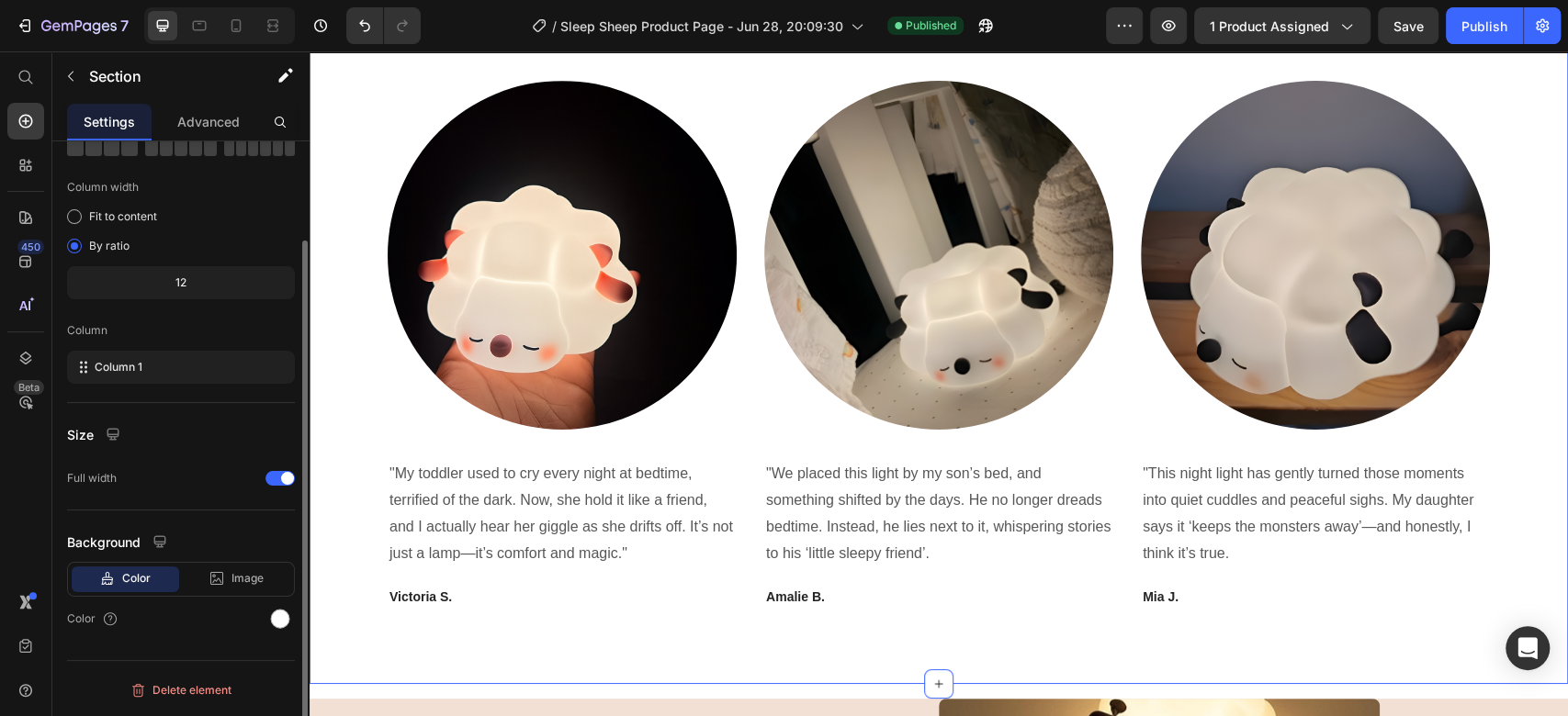 scroll, scrollTop: 0, scrollLeft: 0, axis: both 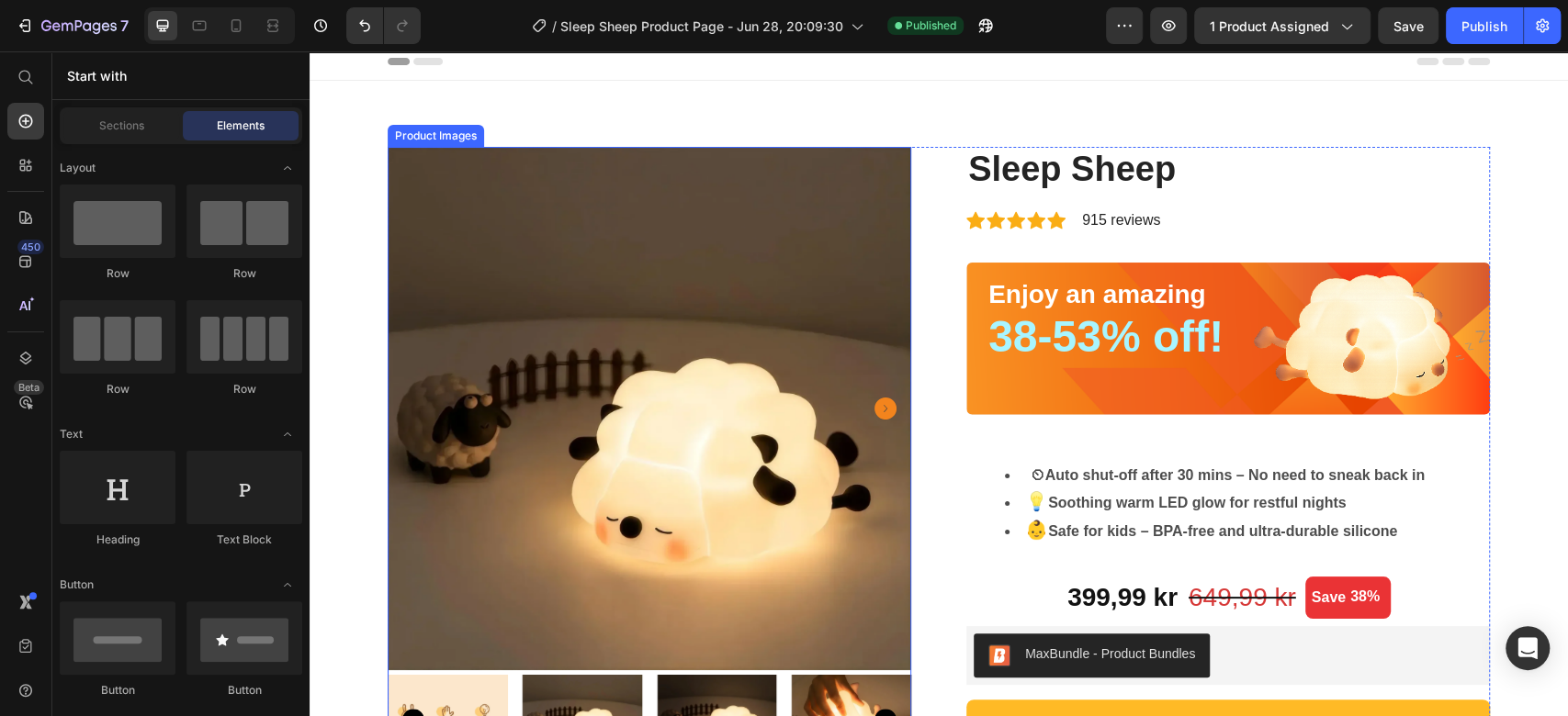 click at bounding box center (649, 408) 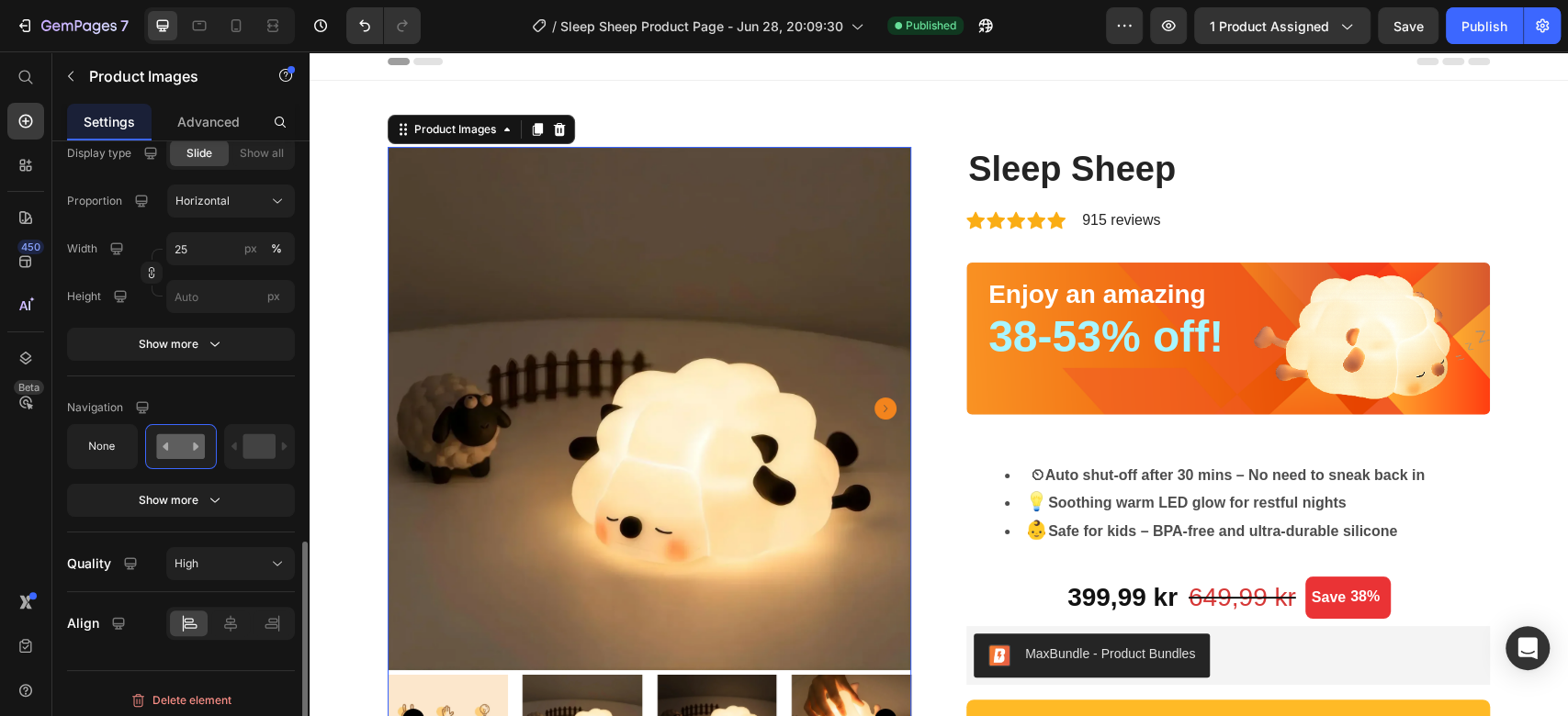scroll, scrollTop: 1127, scrollLeft: 0, axis: vertical 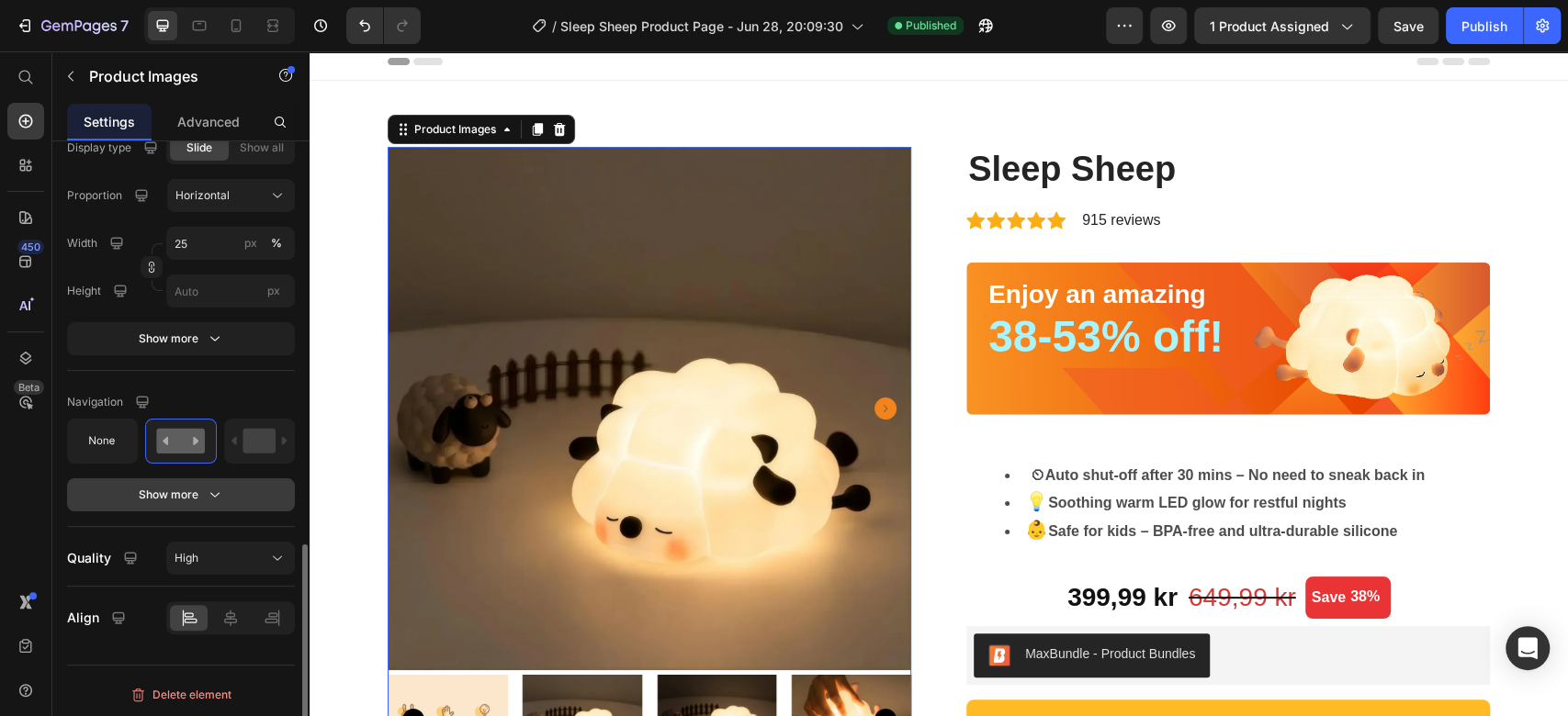 click on "Show more" at bounding box center [181, 495] 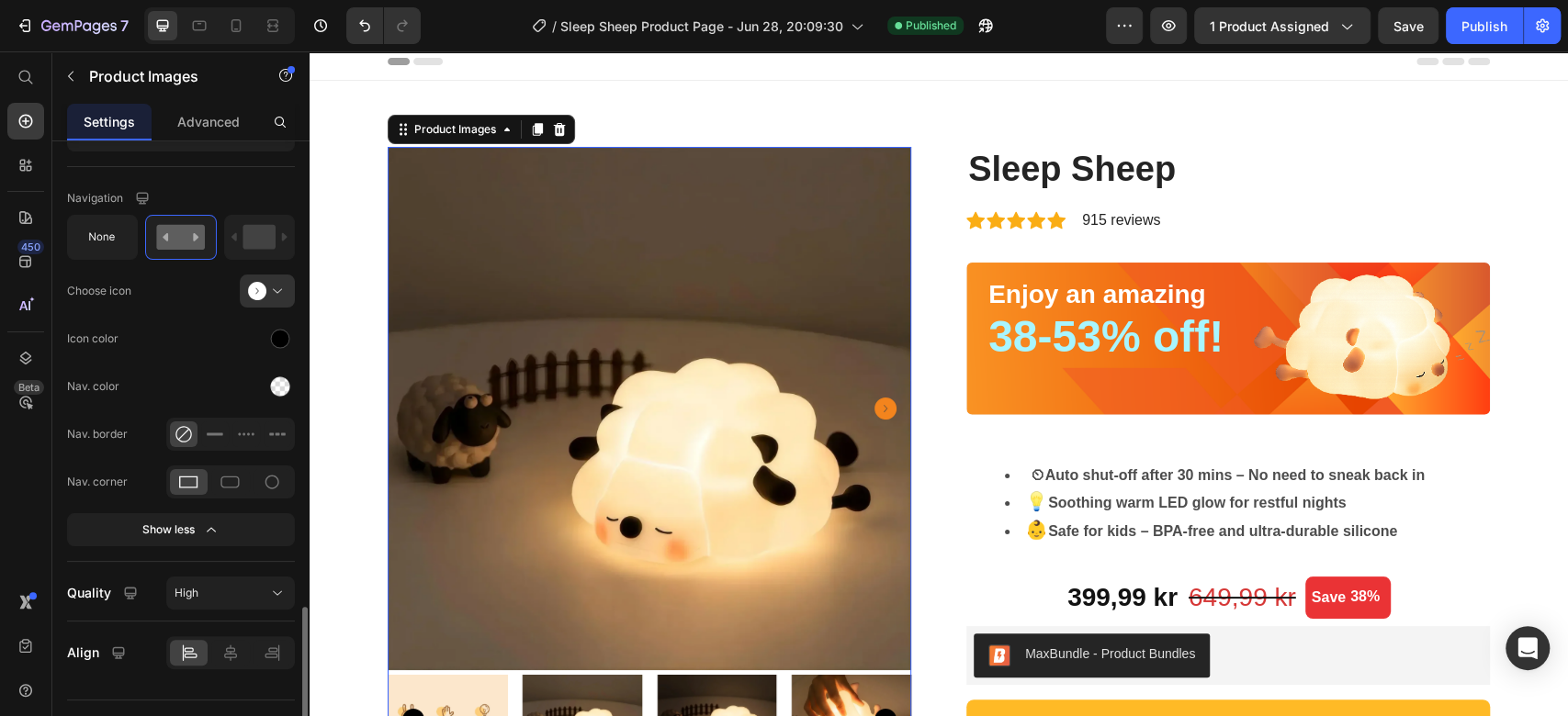 scroll, scrollTop: 1366, scrollLeft: 0, axis: vertical 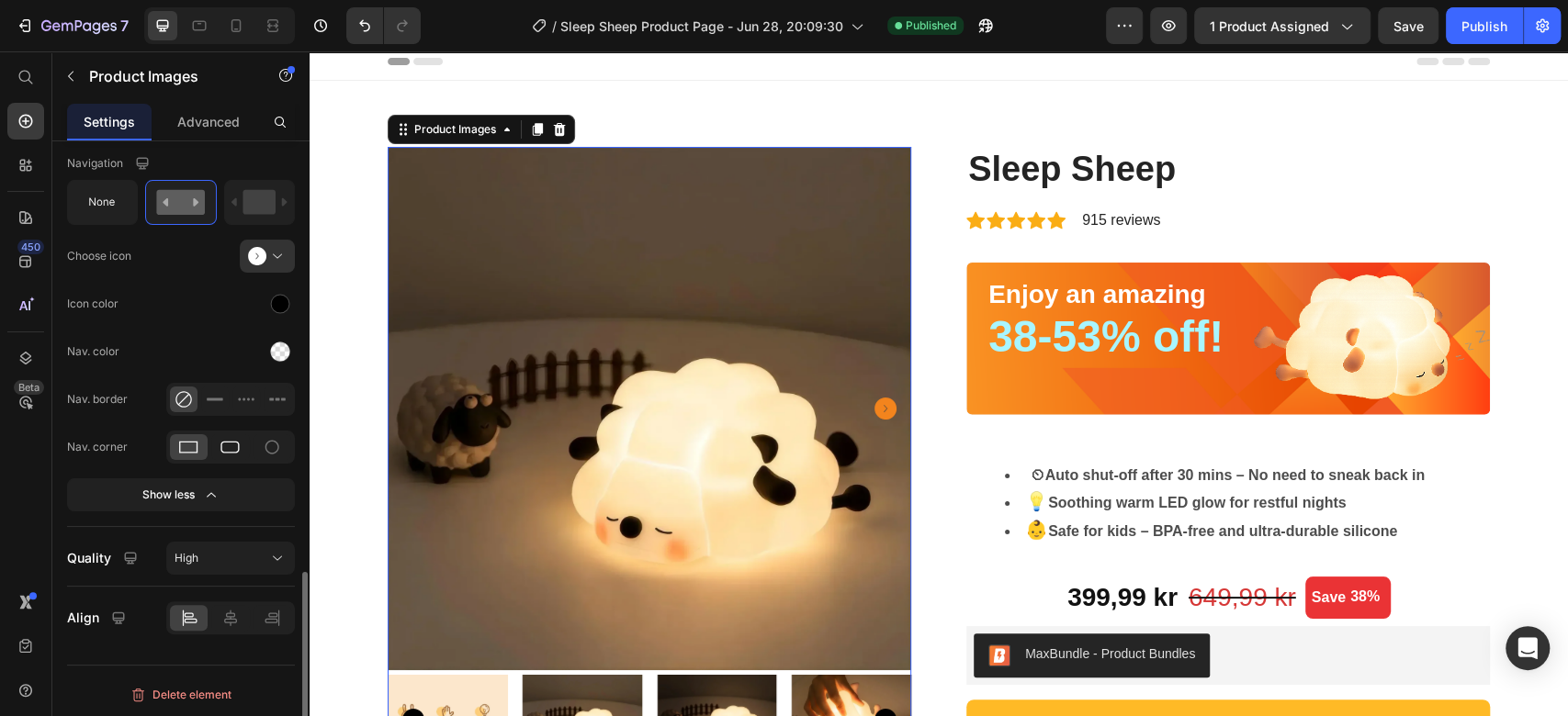click 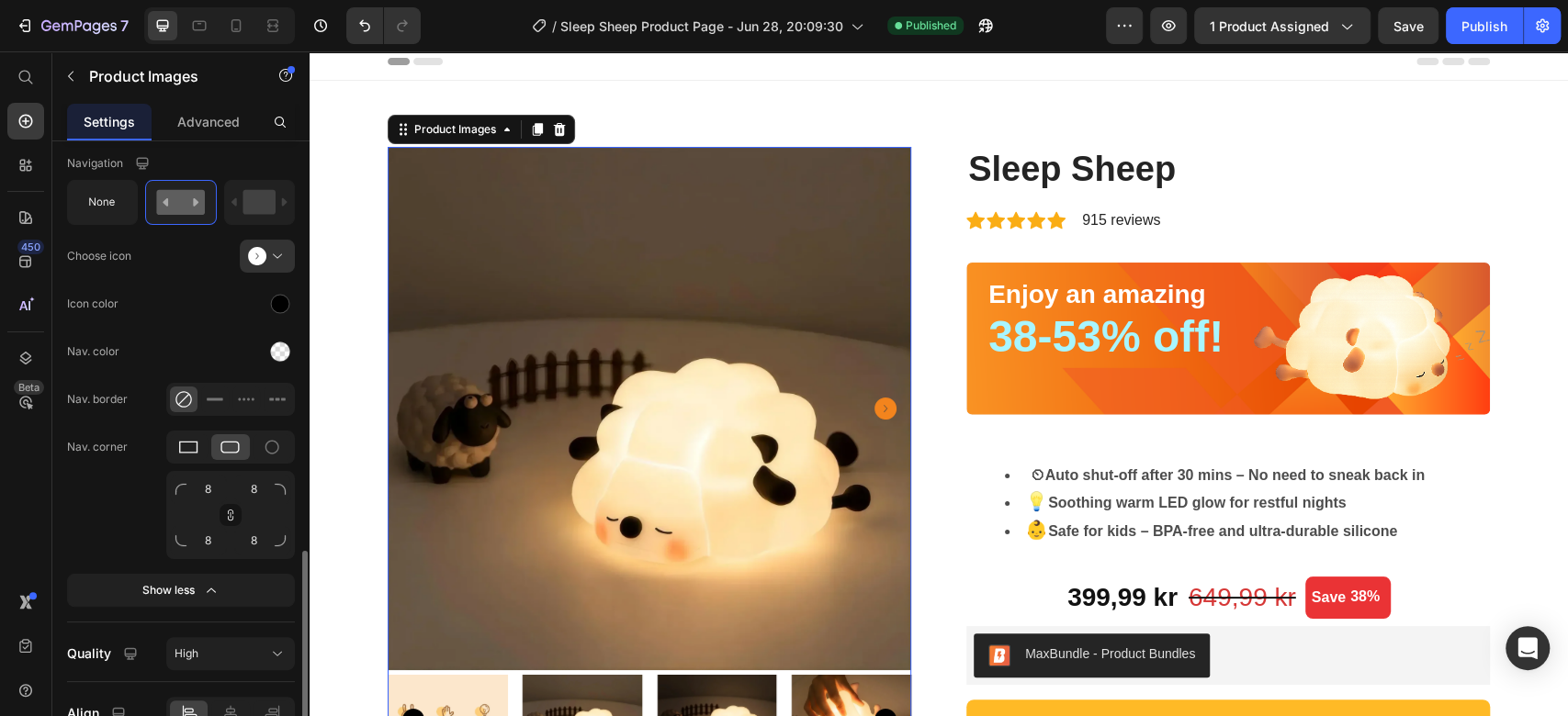 click 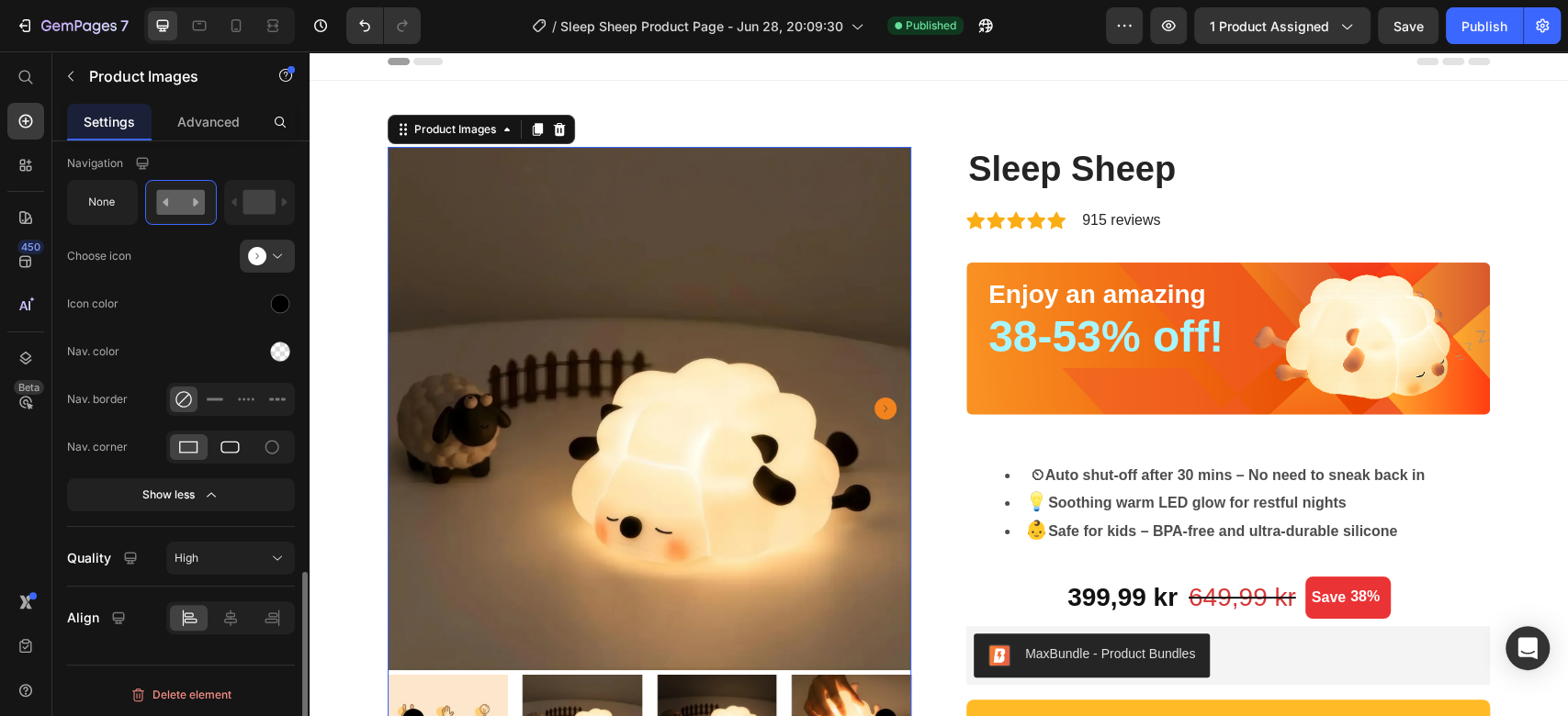 click 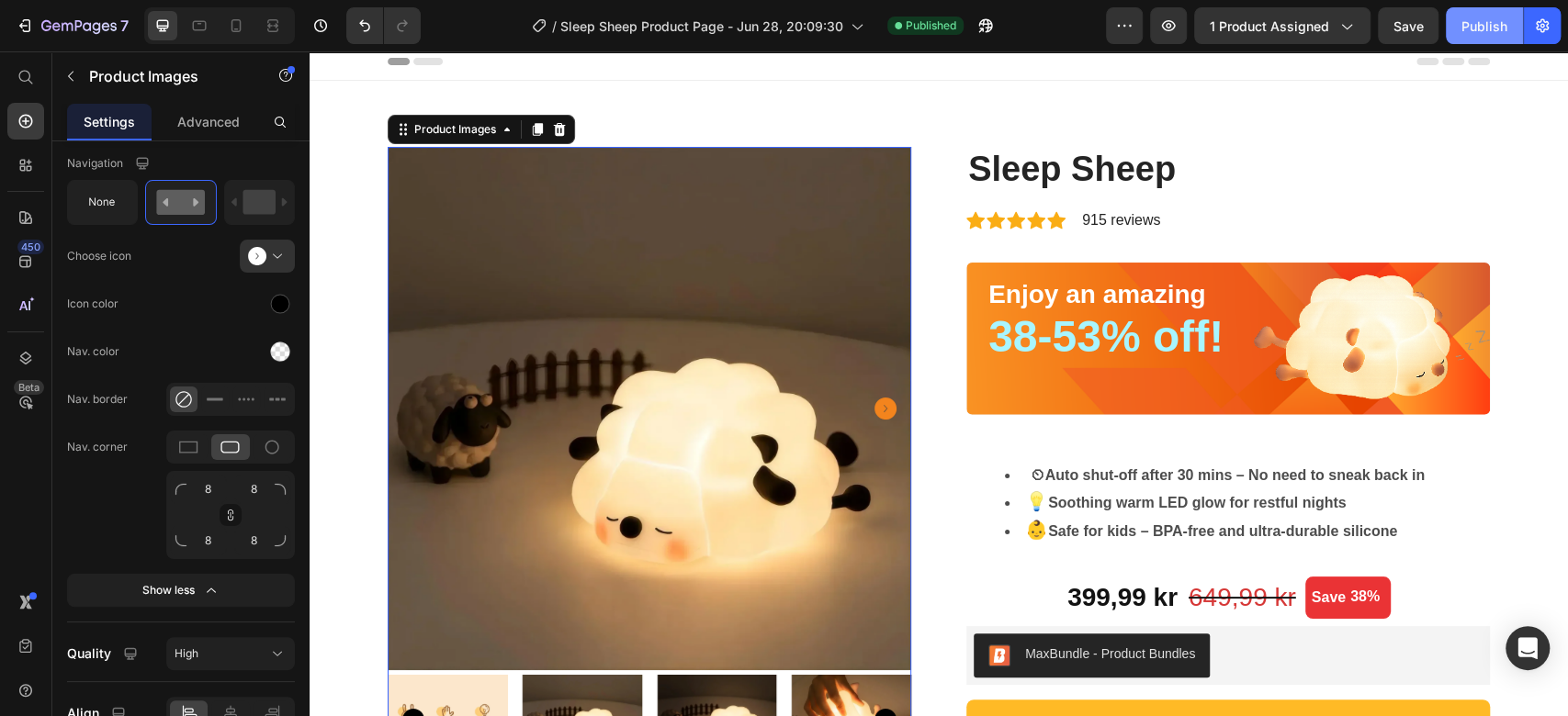 click on "Publish" at bounding box center [1484, 26] 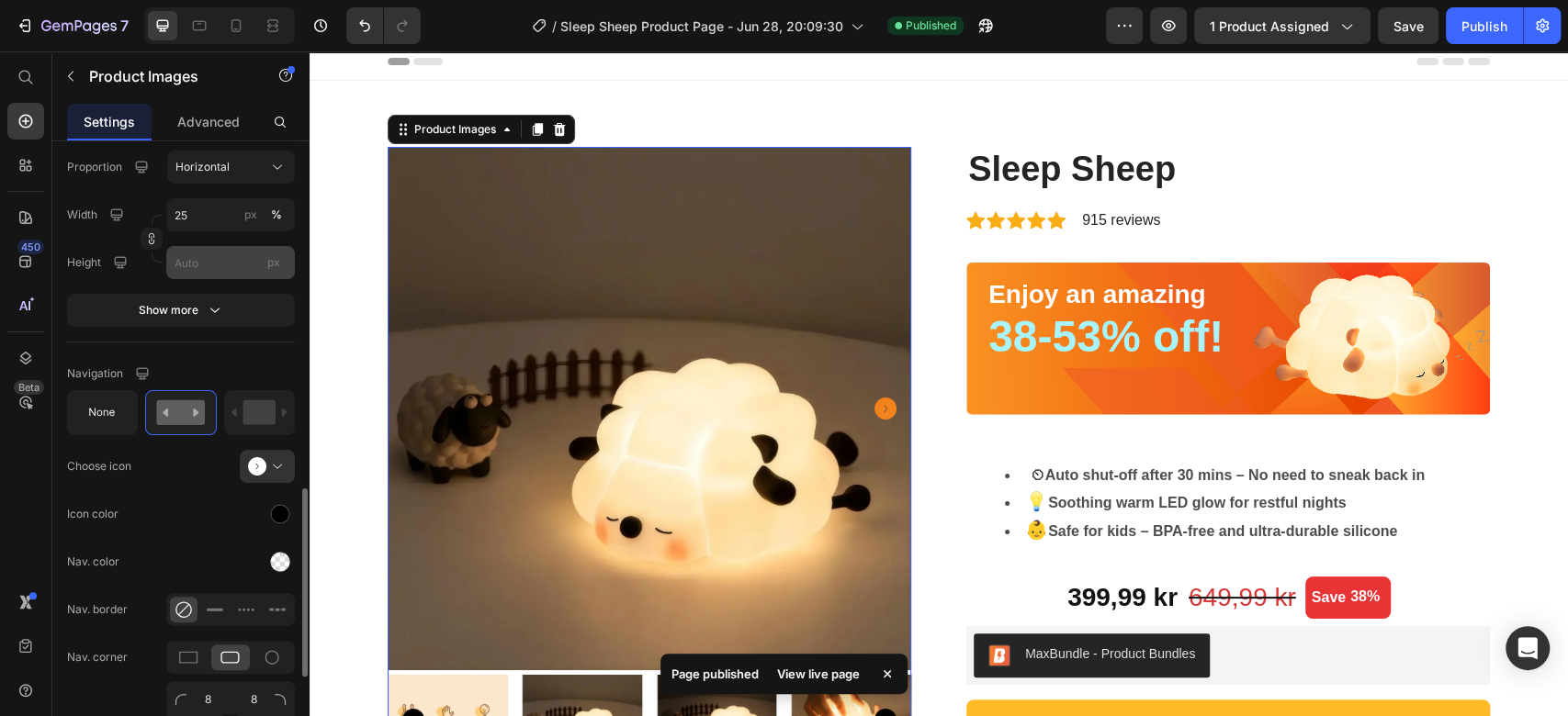 scroll, scrollTop: 1054, scrollLeft: 0, axis: vertical 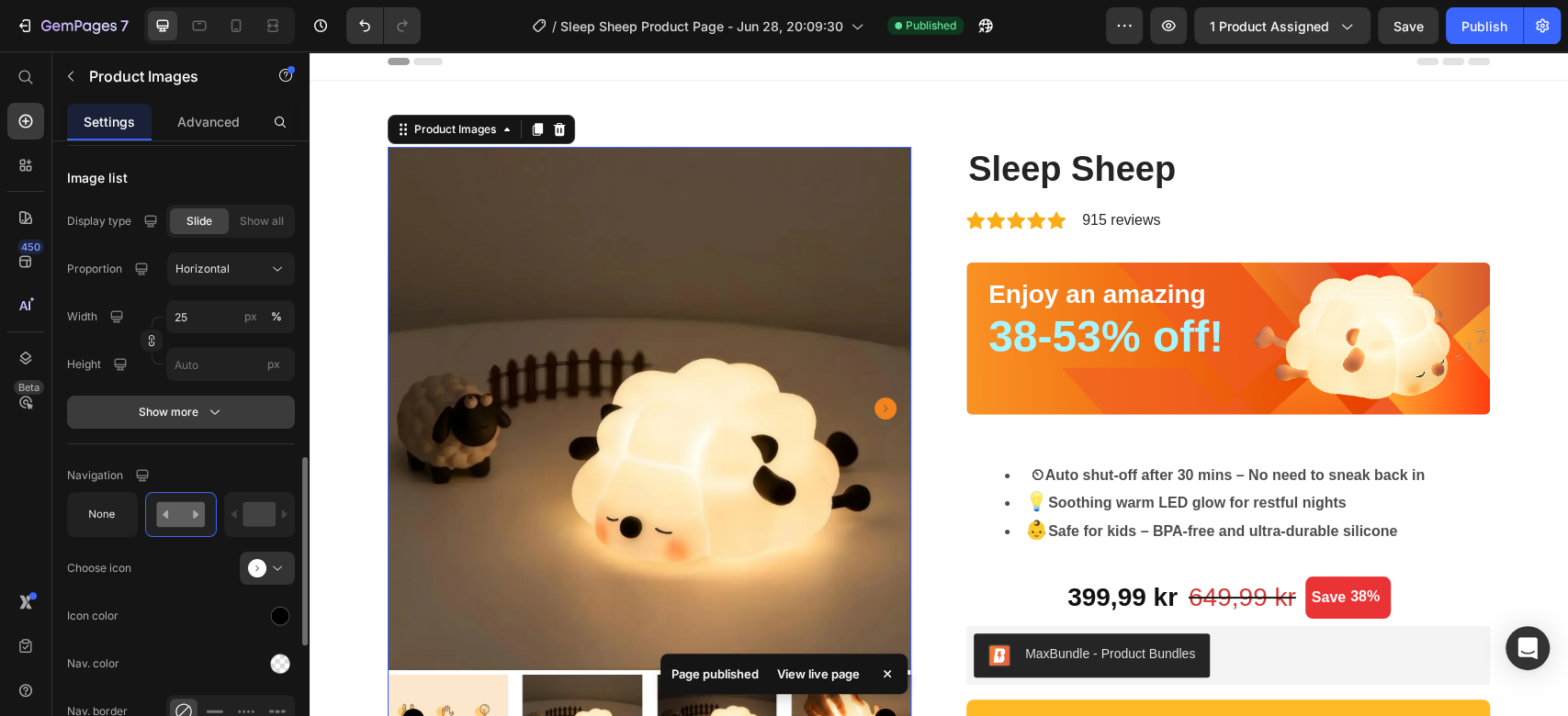 click on "Show more" at bounding box center (181, 412) 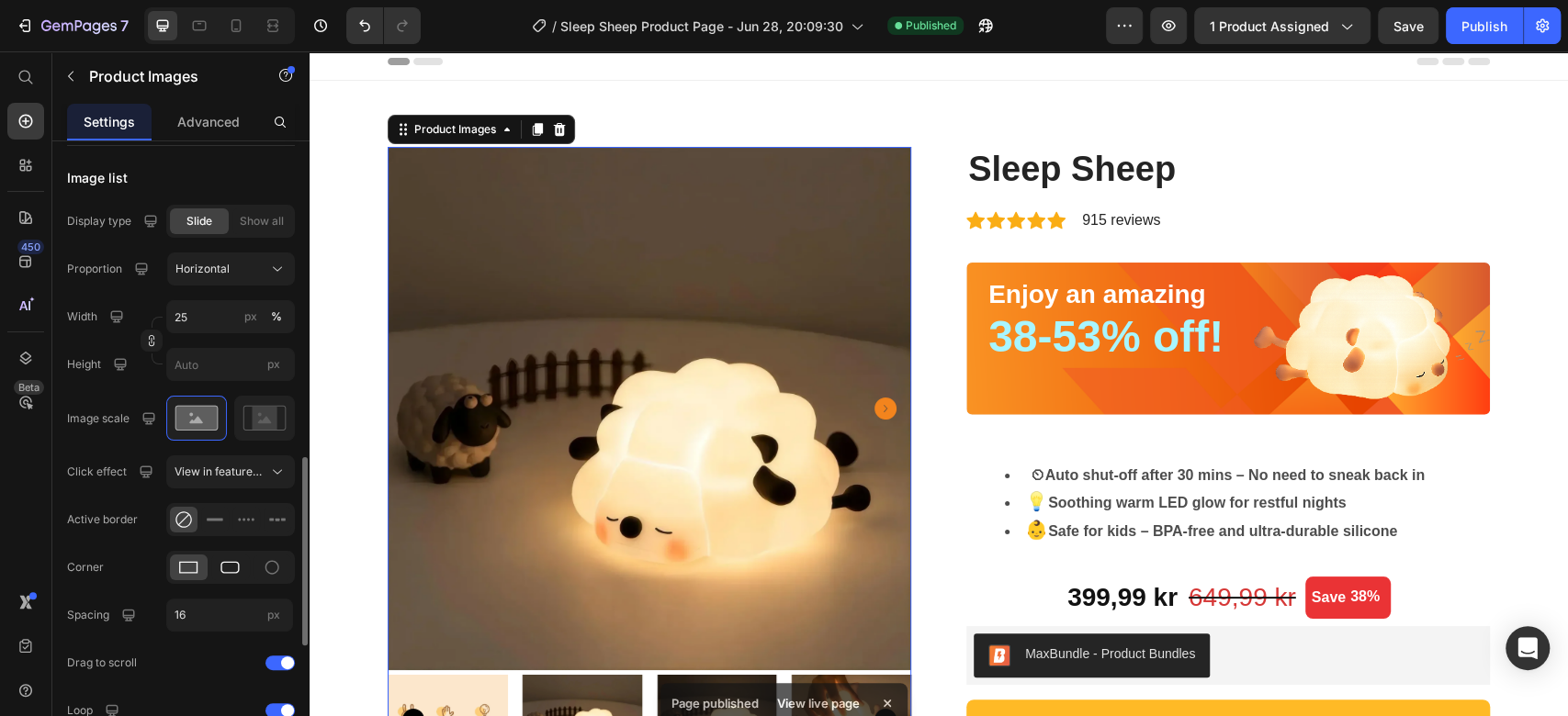 click 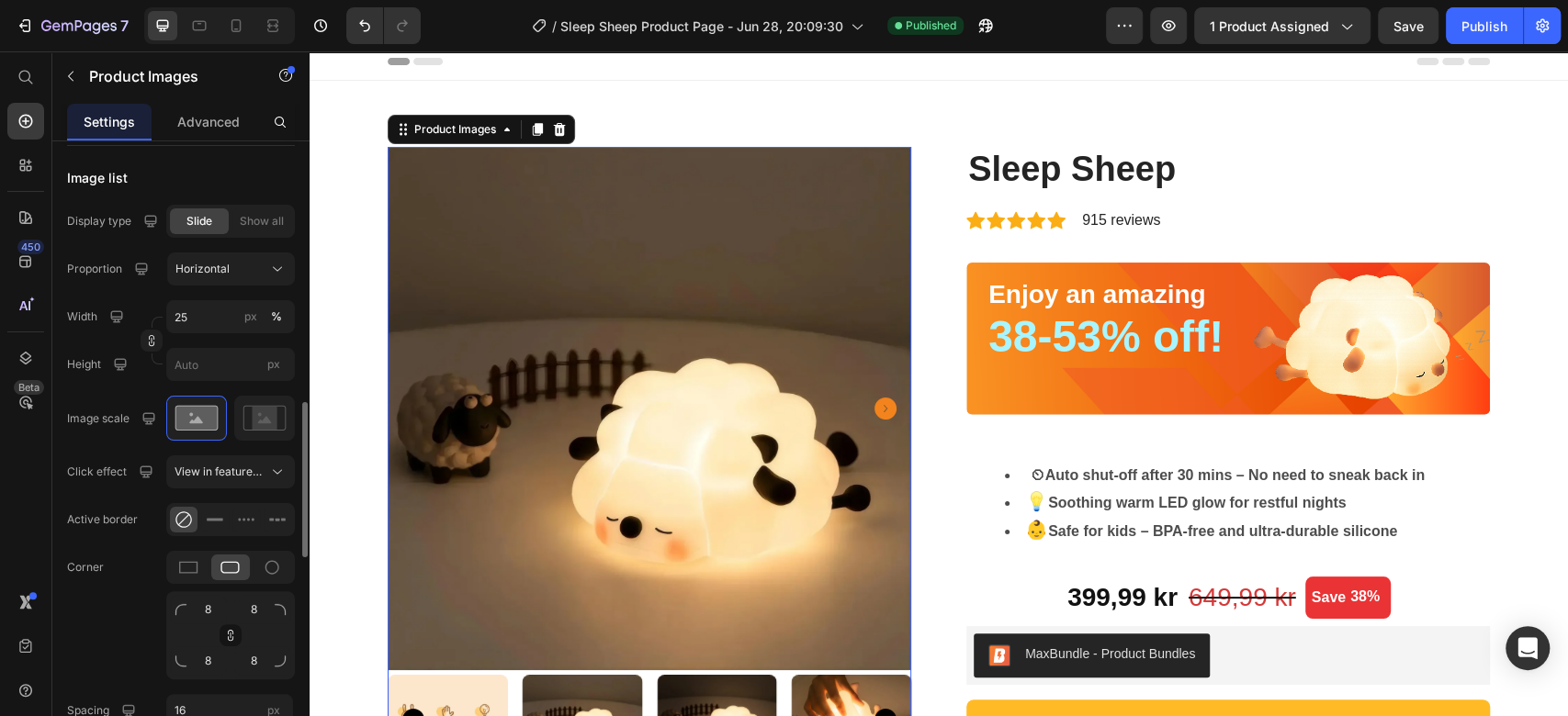click 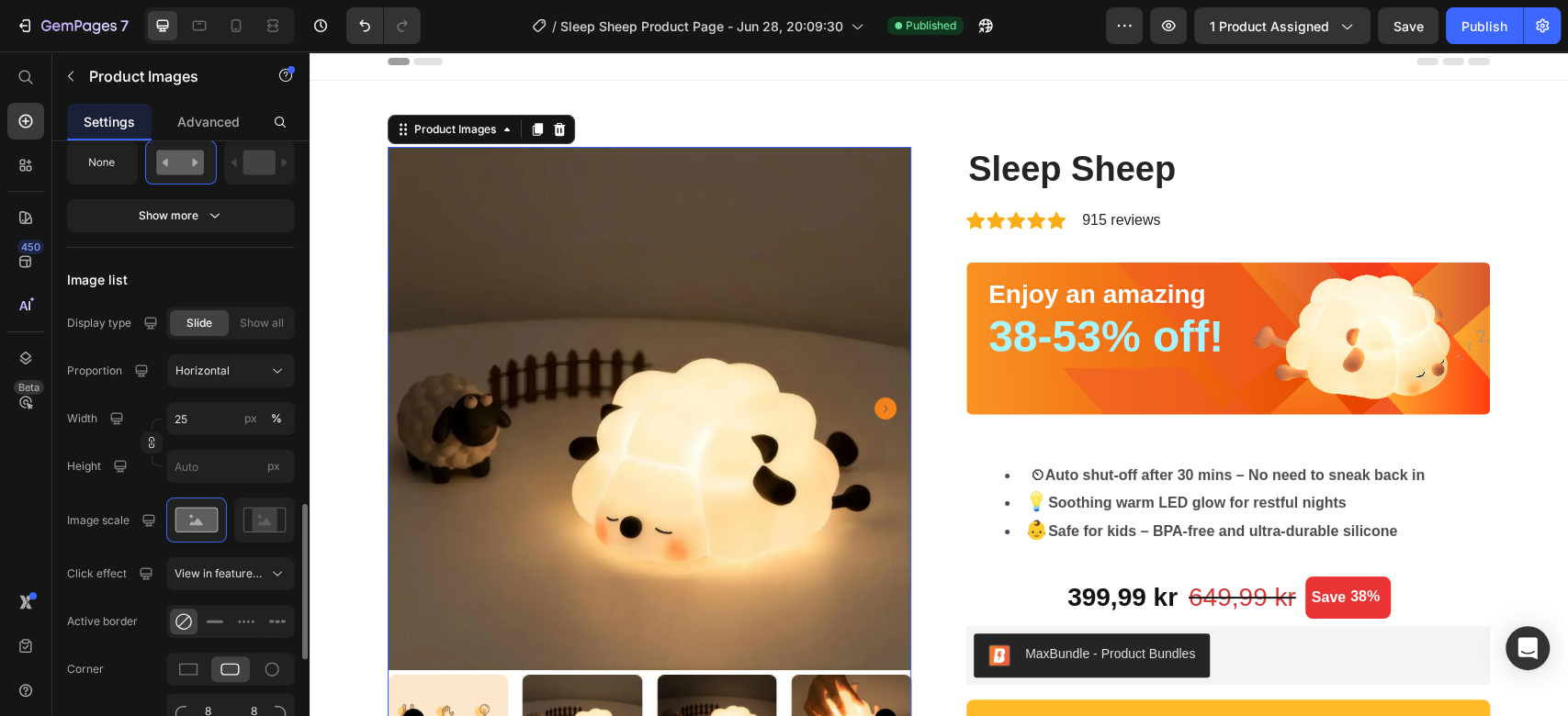 scroll, scrollTop: 1054, scrollLeft: 0, axis: vertical 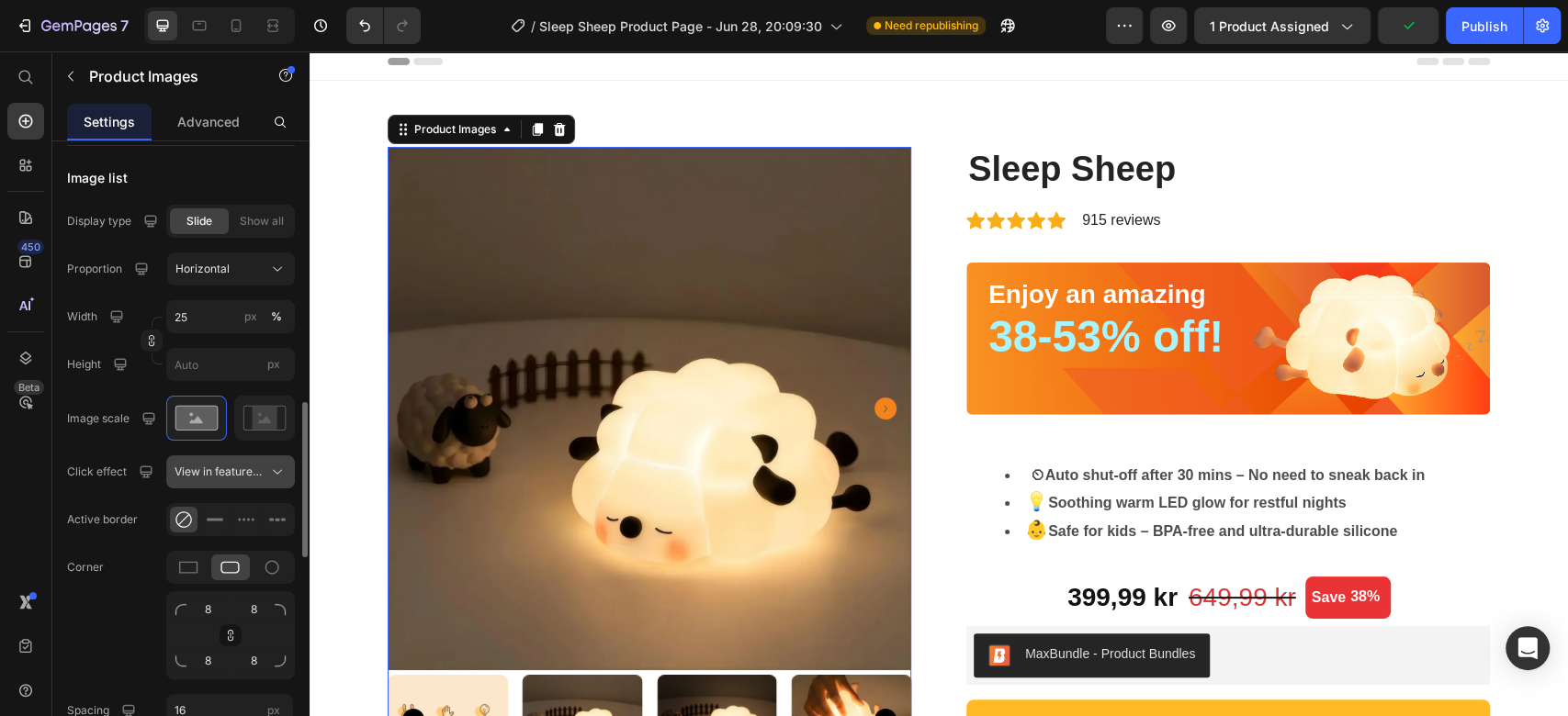 click 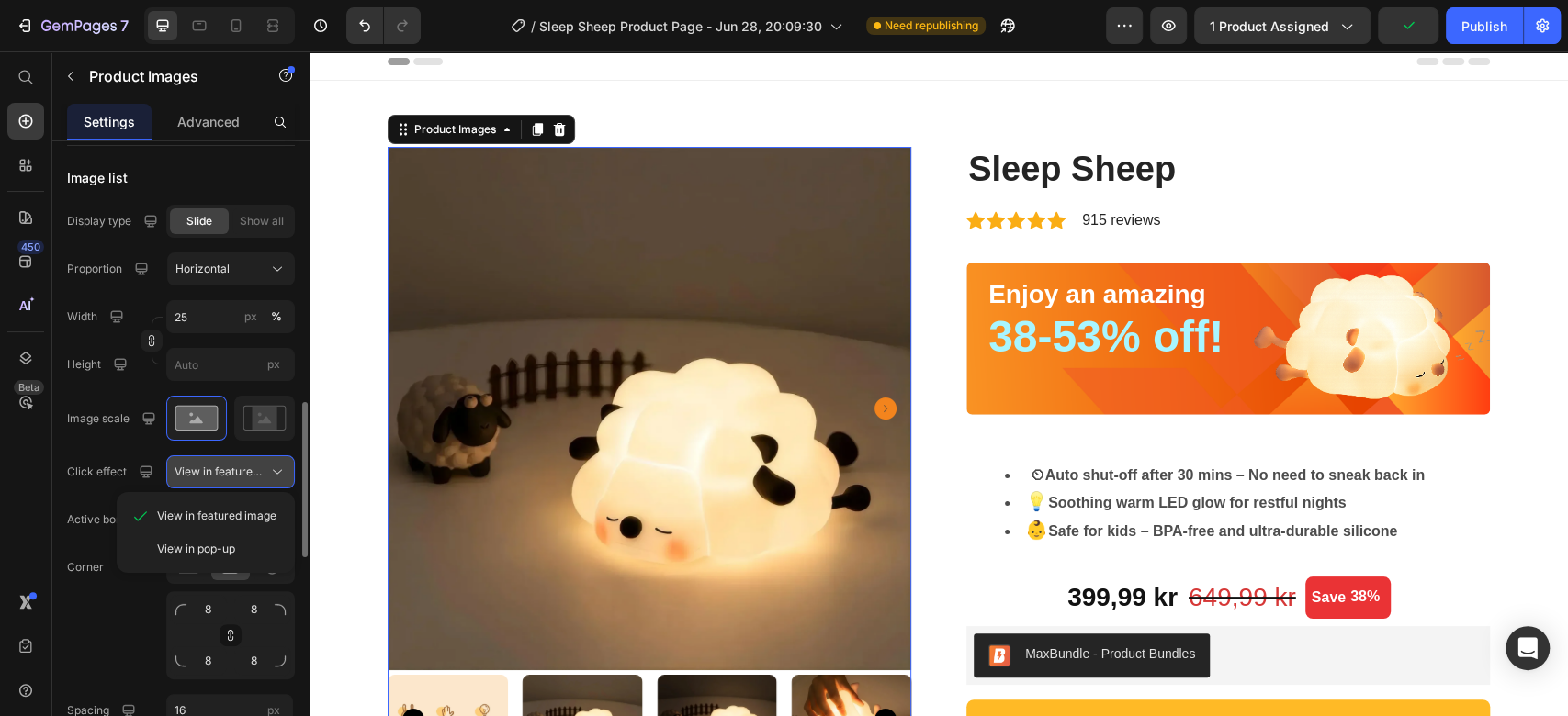 click 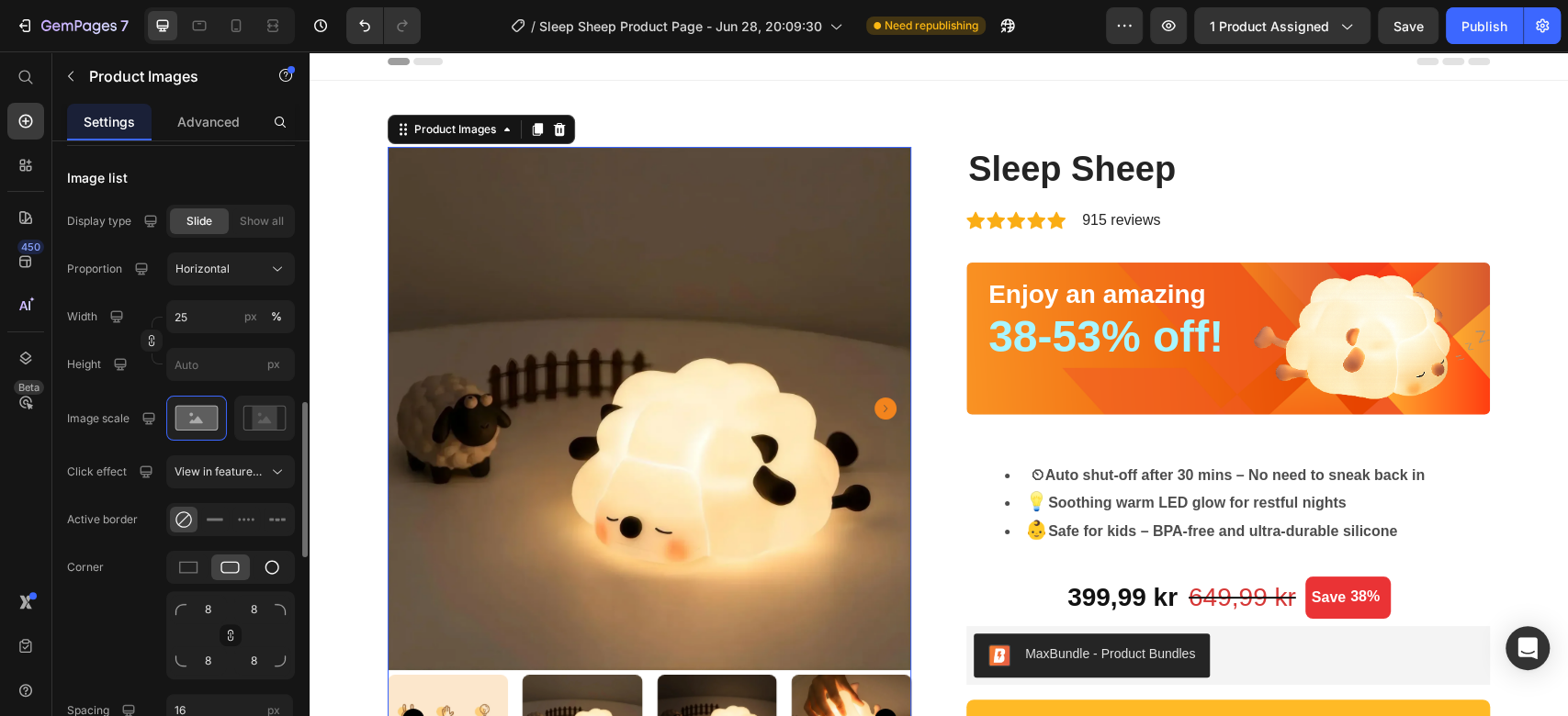 click 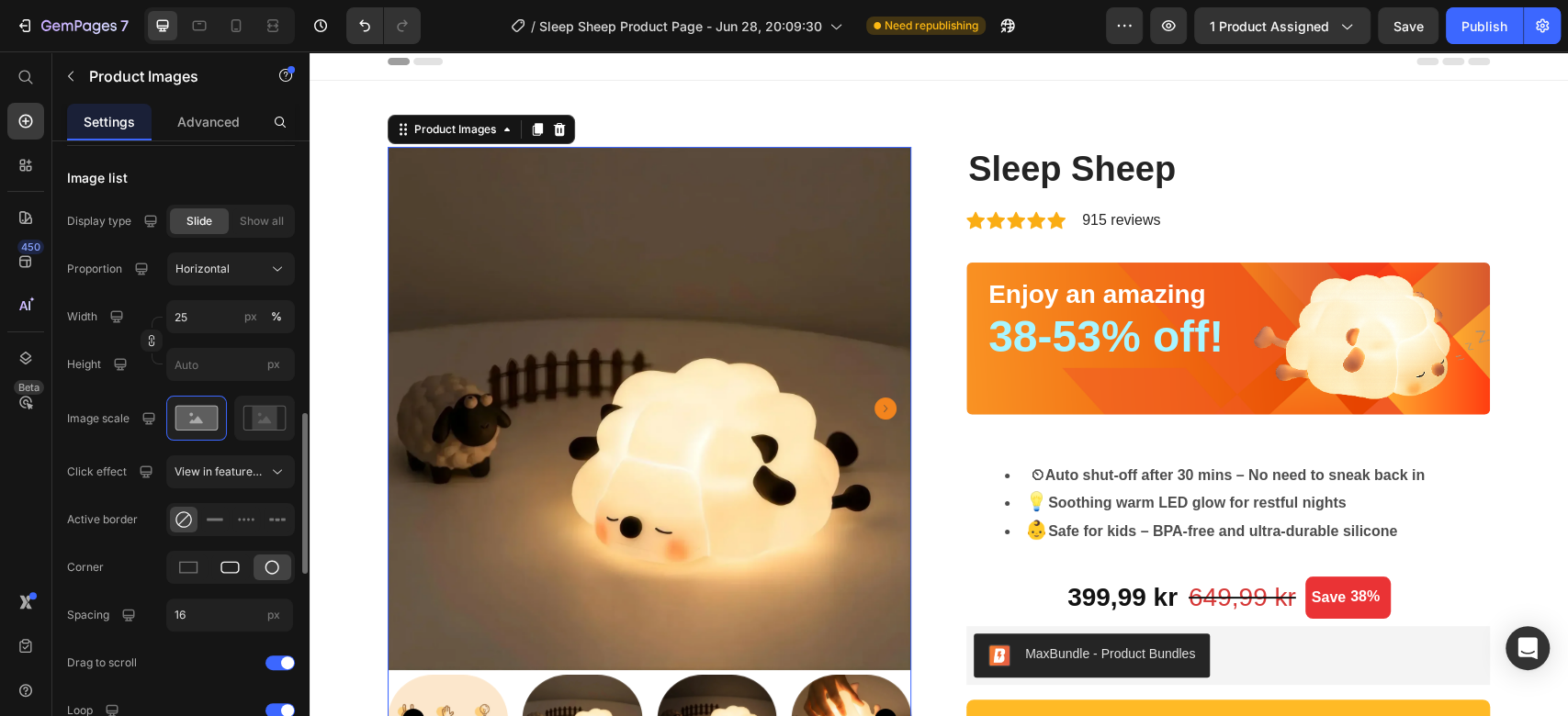 click 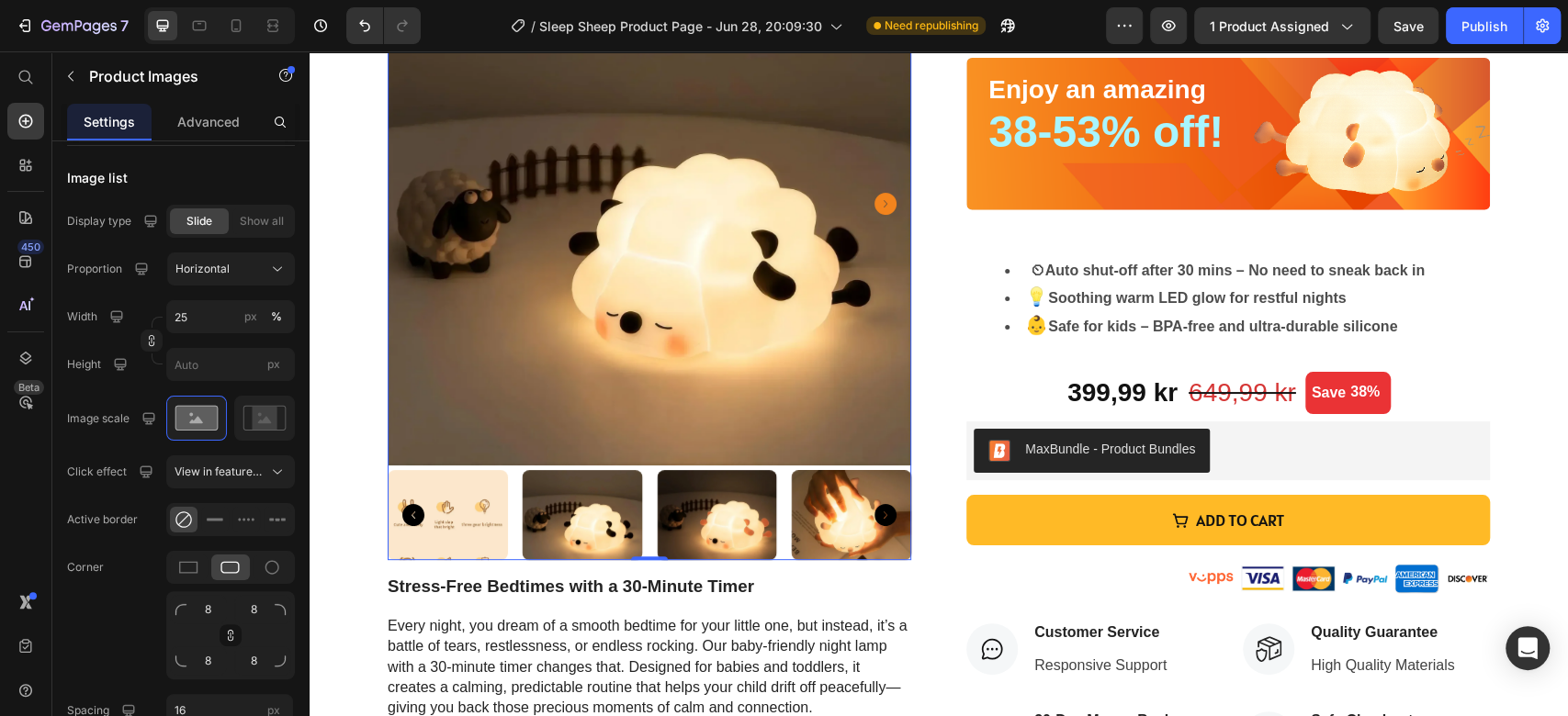 scroll, scrollTop: 110, scrollLeft: 0, axis: vertical 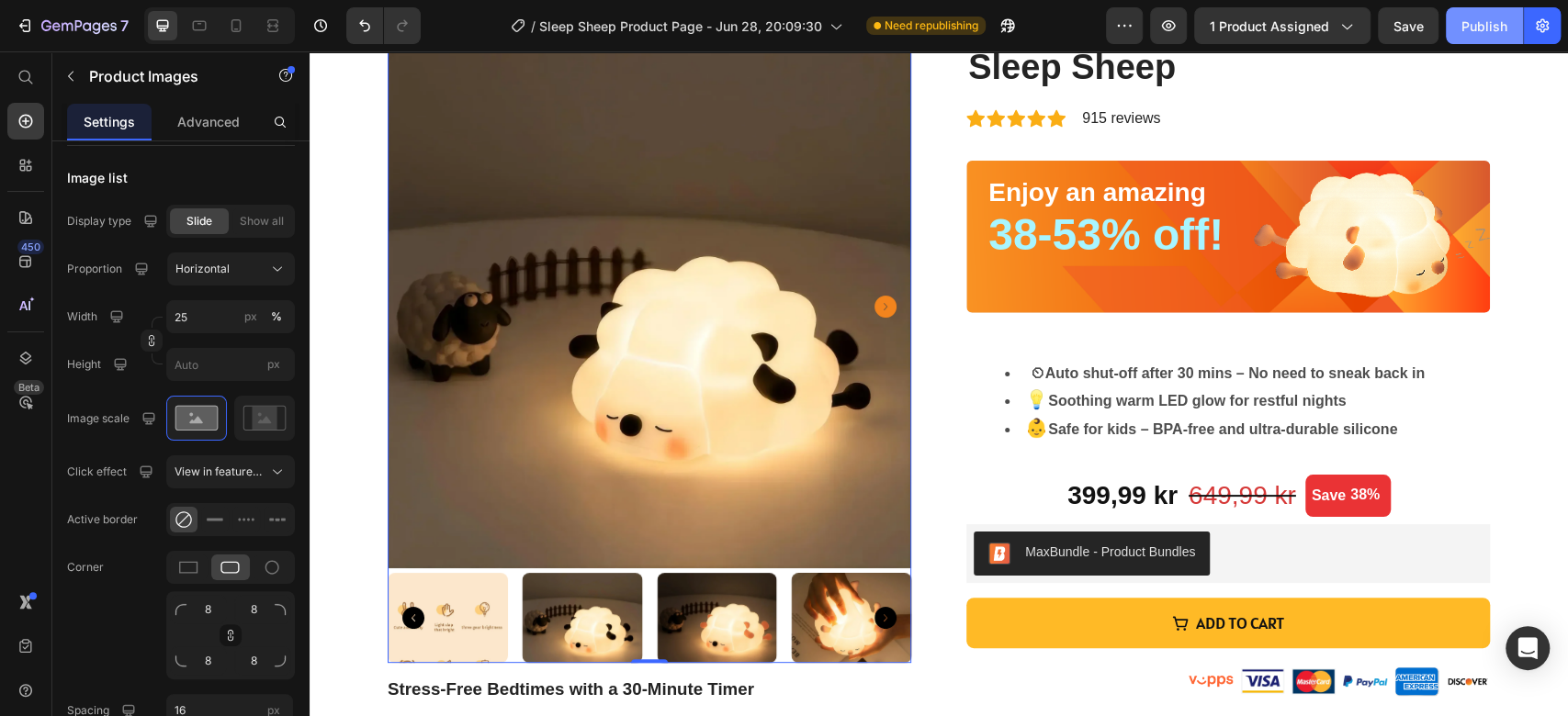 click on "Publish" 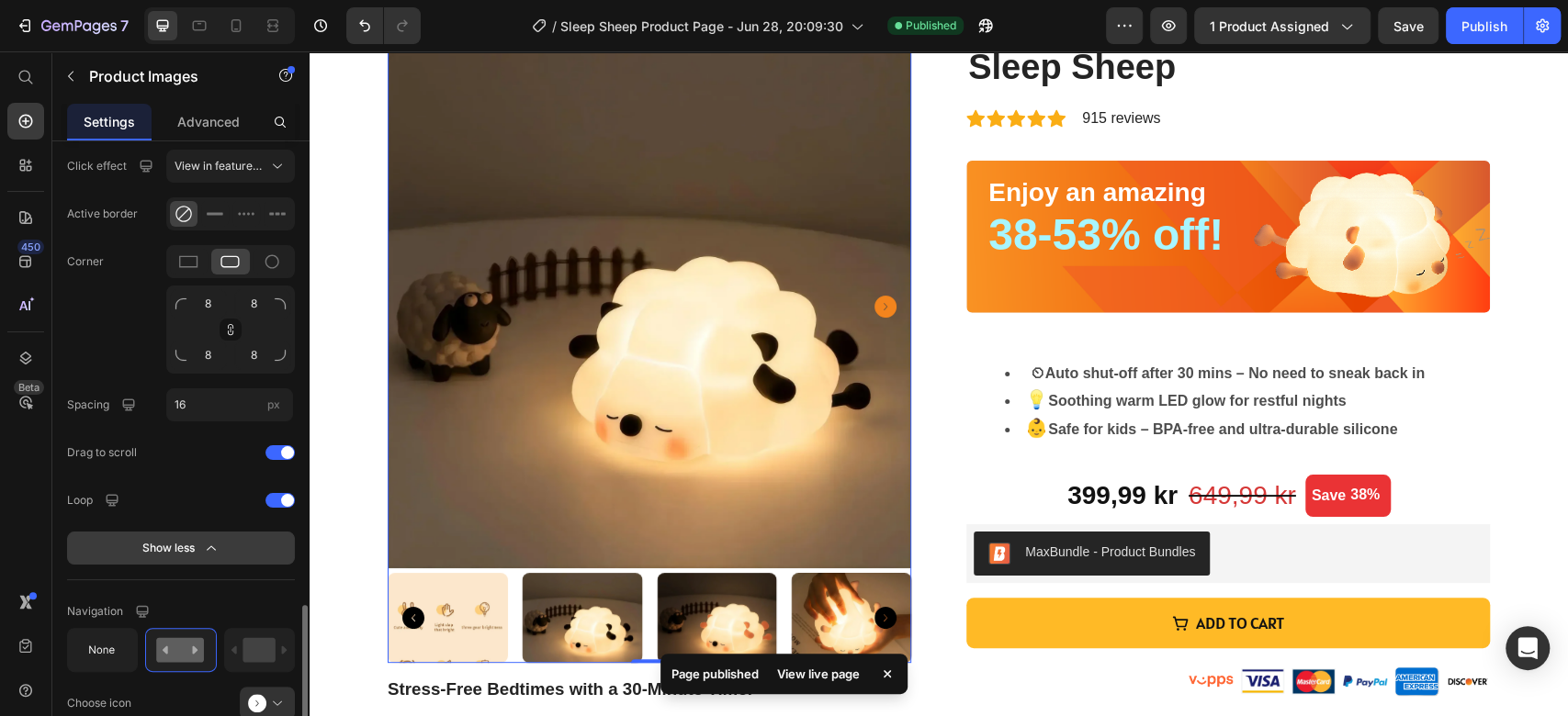 scroll, scrollTop: 1461, scrollLeft: 0, axis: vertical 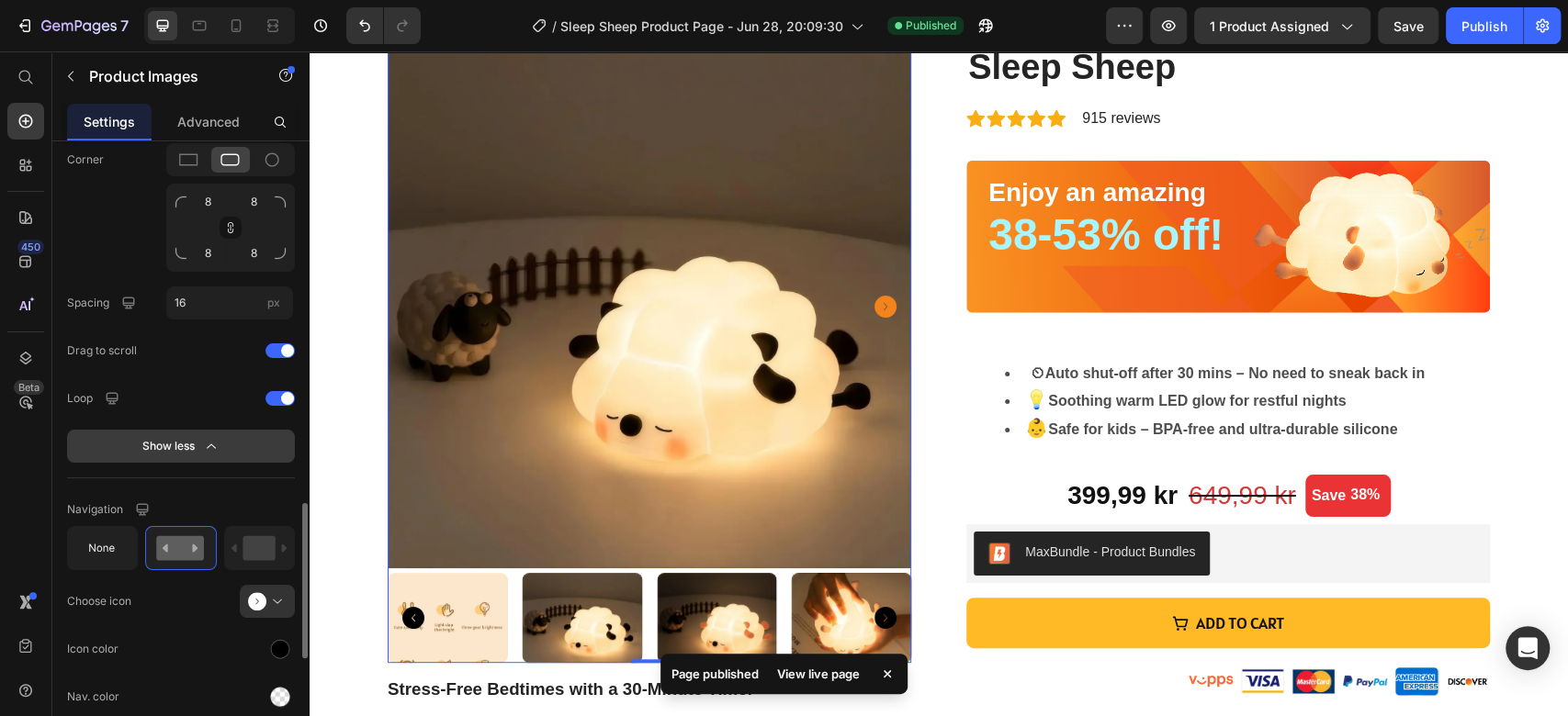 click 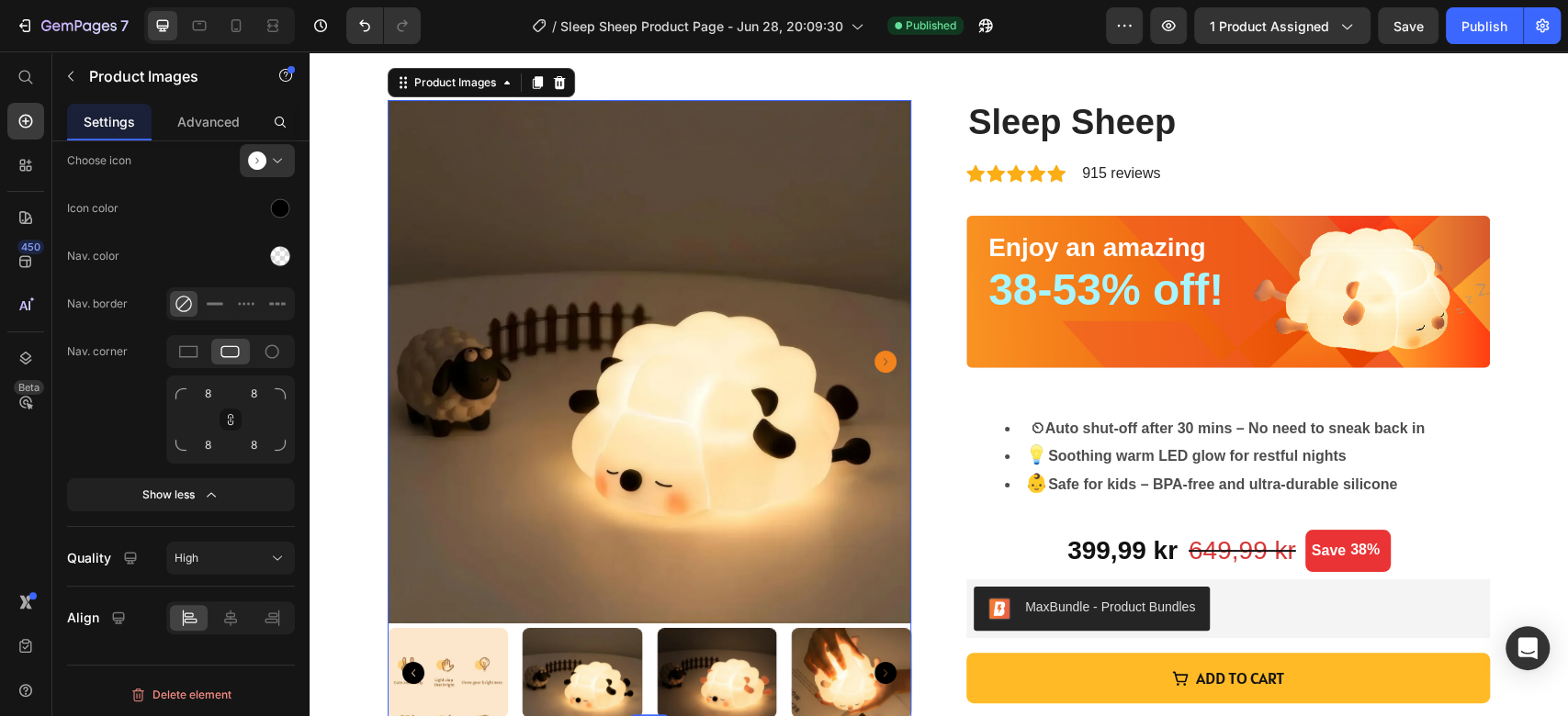 scroll, scrollTop: 8, scrollLeft: 0, axis: vertical 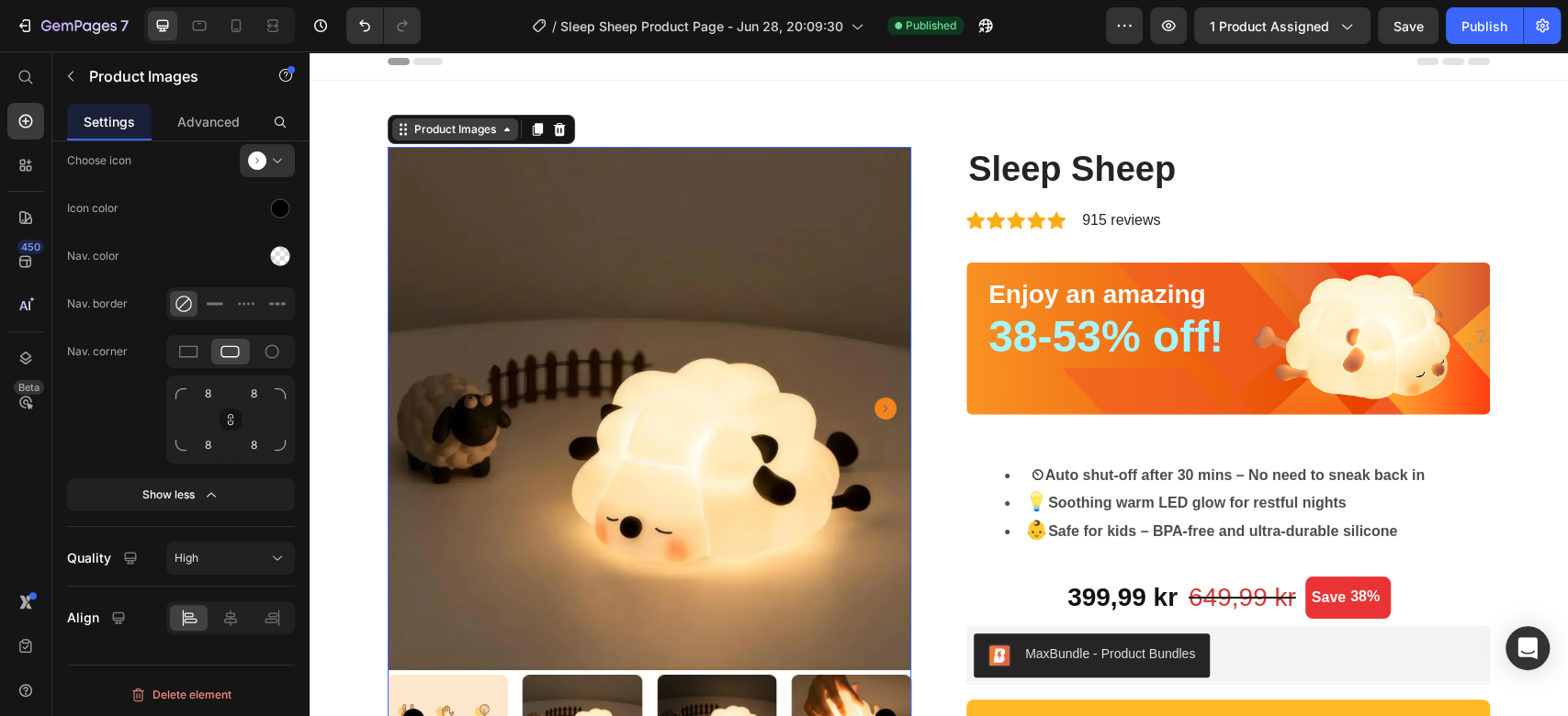 click 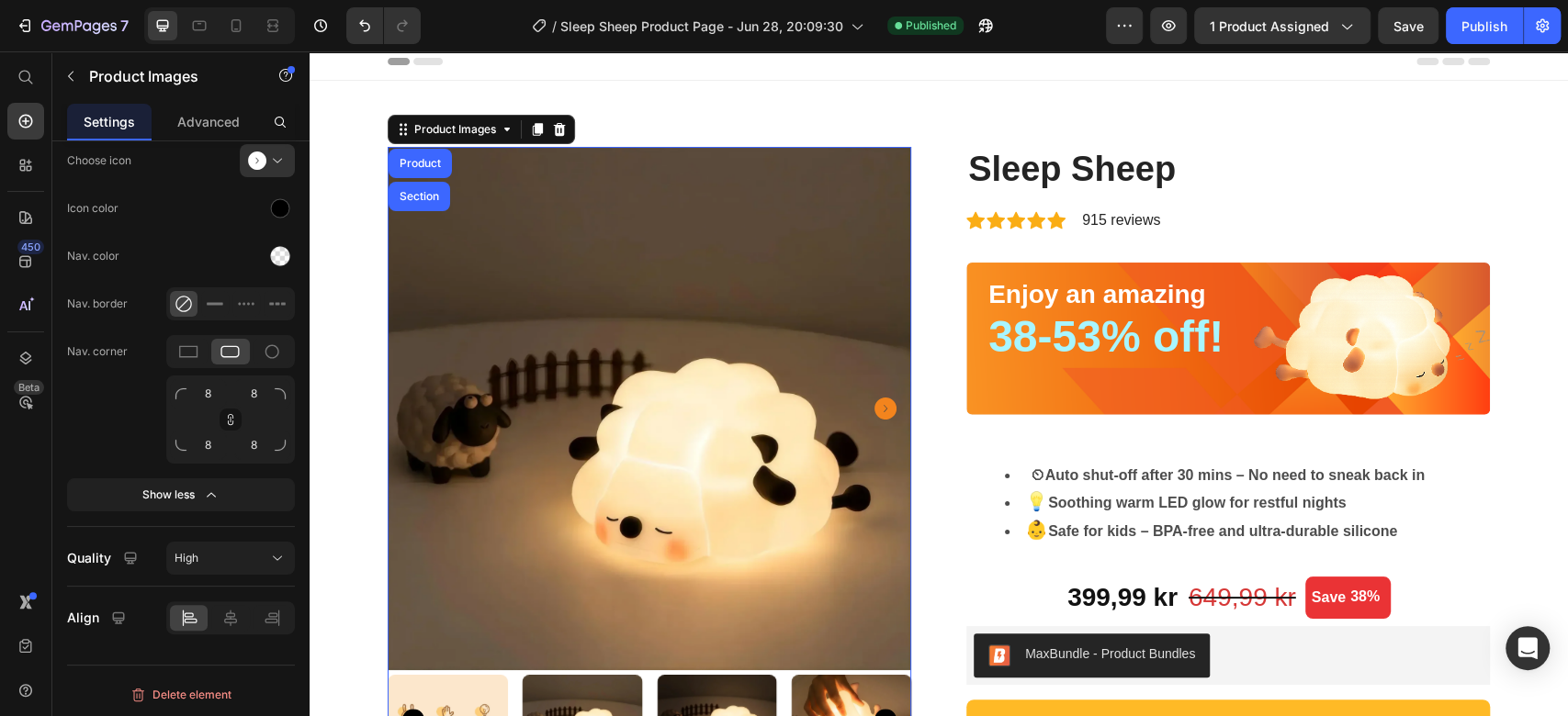 click at bounding box center [649, 408] 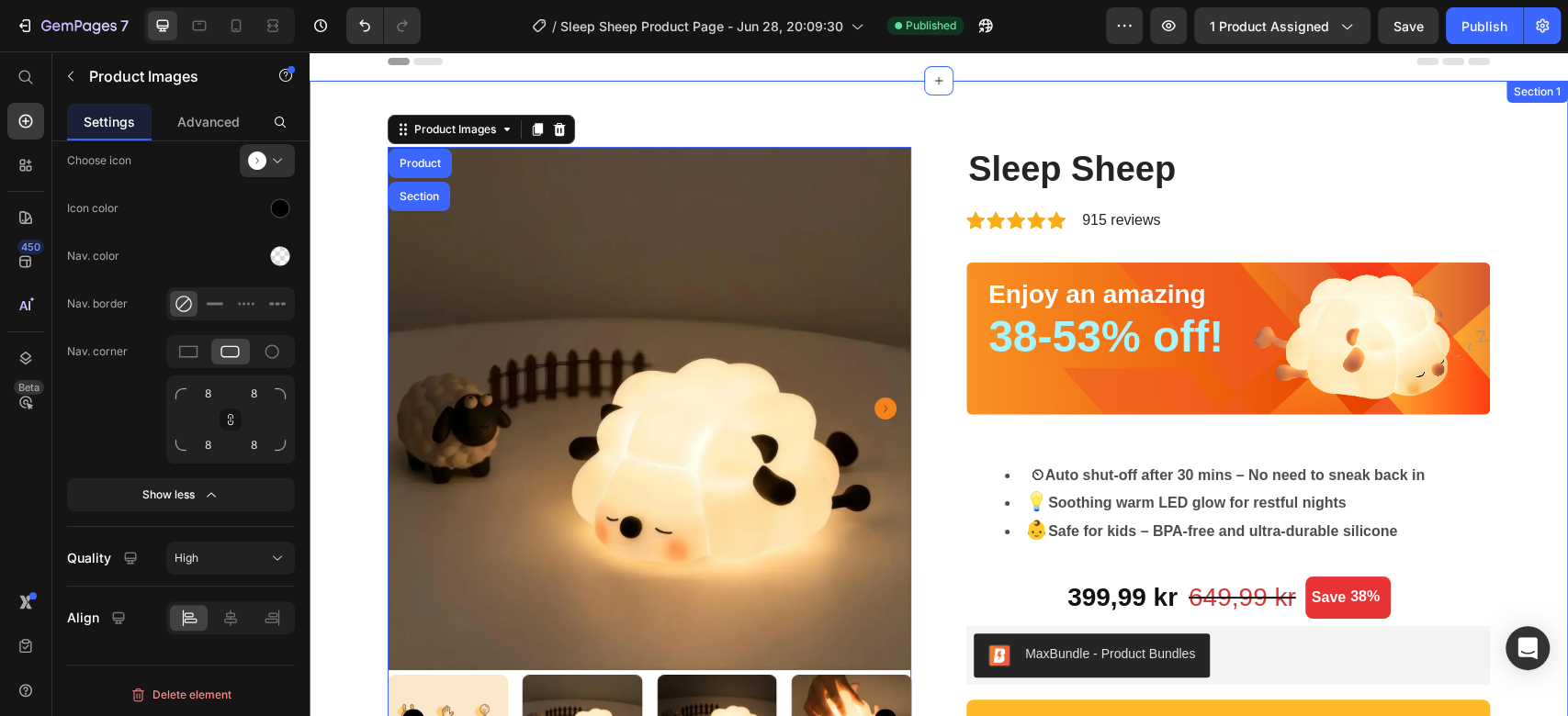 click on "Product Images Product Section   0
Stress-Free Bedtimes with a 30-Minute Timer
Every night, you dream of a smooth bedtime for your little one, but instead, it’s a battle of tears, restlessness, or endless rocking. Our baby-friendly night lamp with a 30-minute timer changes that. Designed for babies and toddlers, it creates a calming, predictable routine that helps your child drift off peacefully—giving you back those precious moments of calm and connection.
🌜  A Gentle Glow for Easier Bedtimes
Imagine this: you tuck your little one in, tap the lamp to start its soothing 30-minute timer, and watch as the soft glow lulls them into a restful sleep. No more lingering in the dark, wondering if they’ll settle. This night lamp transforms bedtime into a cozy ritual, helping your baby or toddler feel safe and secure while giving you a moment to breathe. It’s the sleep solution every tired mom needs.
Why Moms Love It" at bounding box center [939, 824] 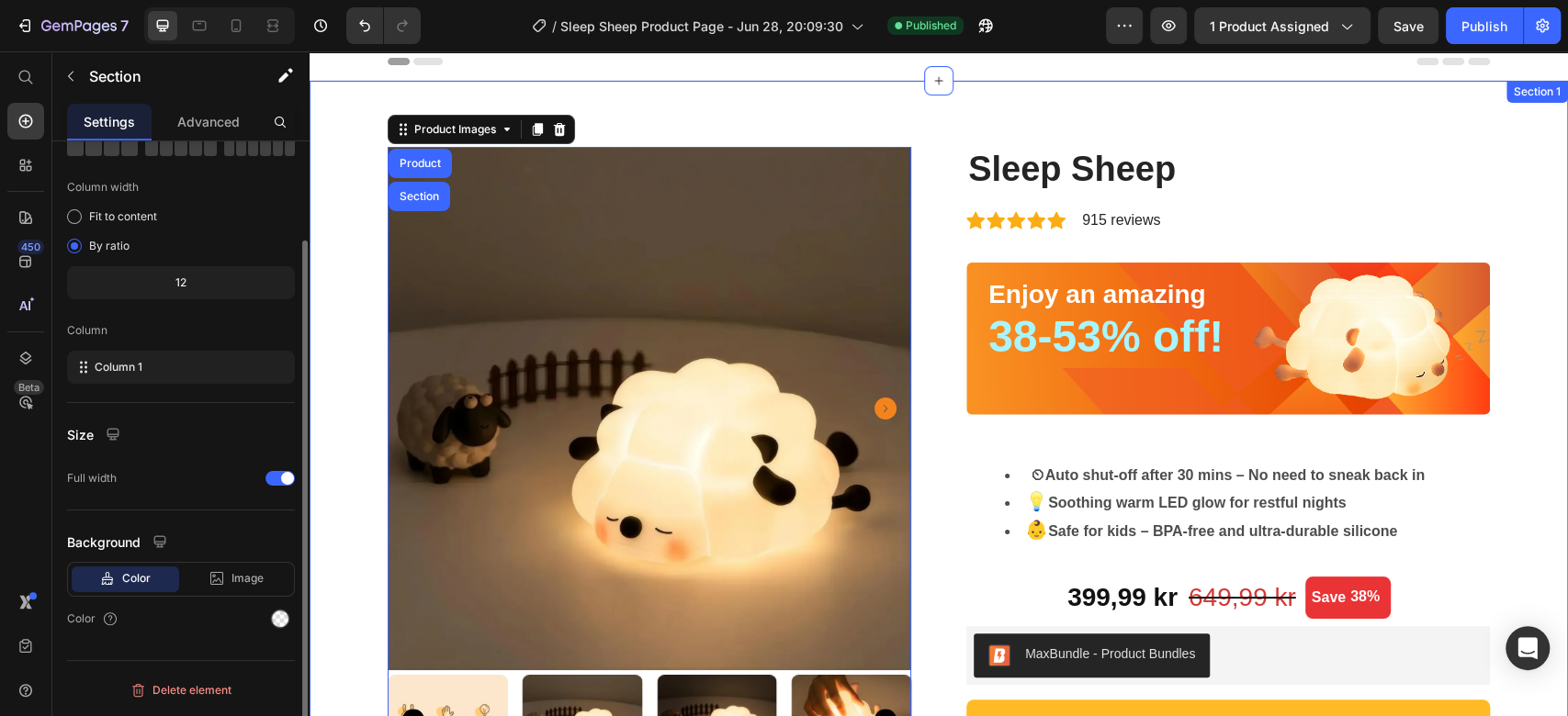 scroll, scrollTop: 0, scrollLeft: 0, axis: both 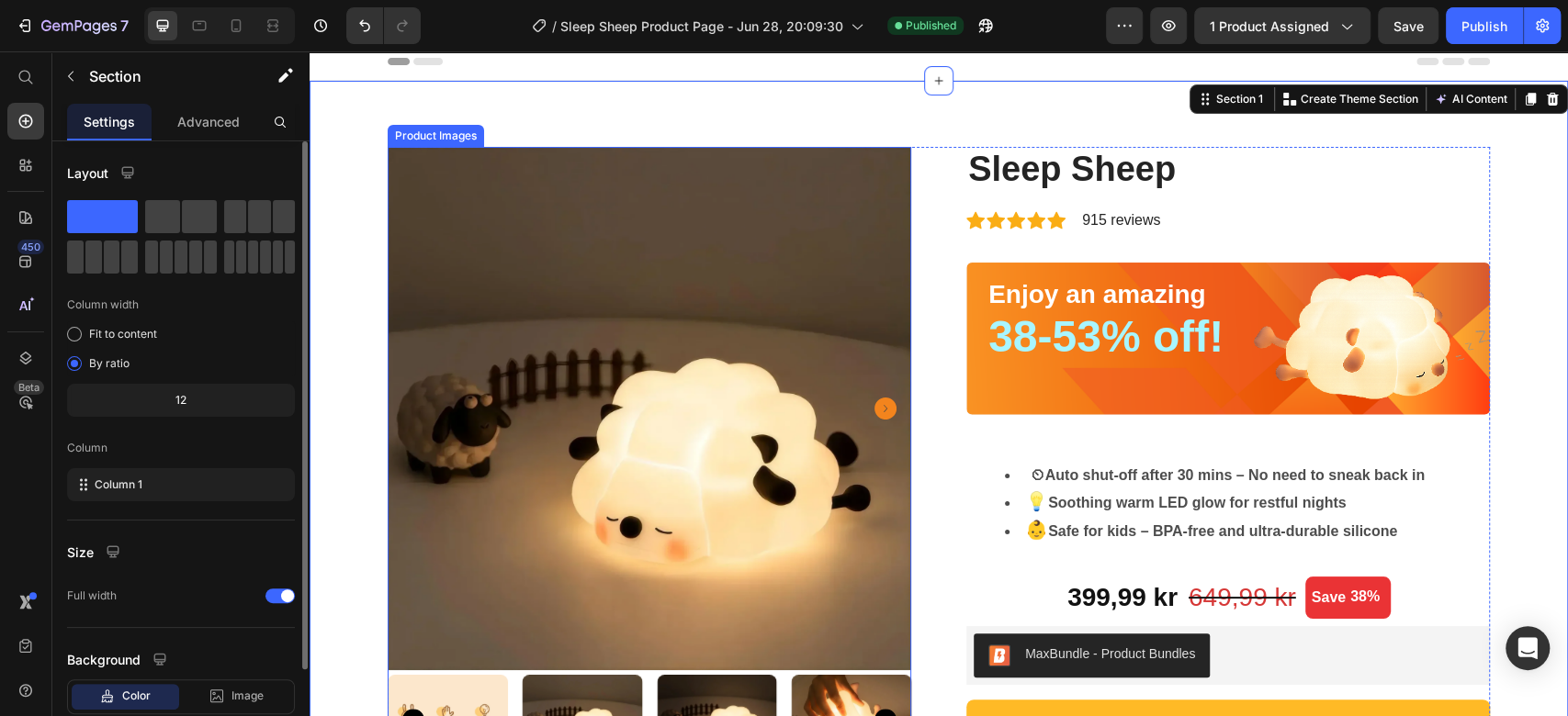 click at bounding box center [649, 408] 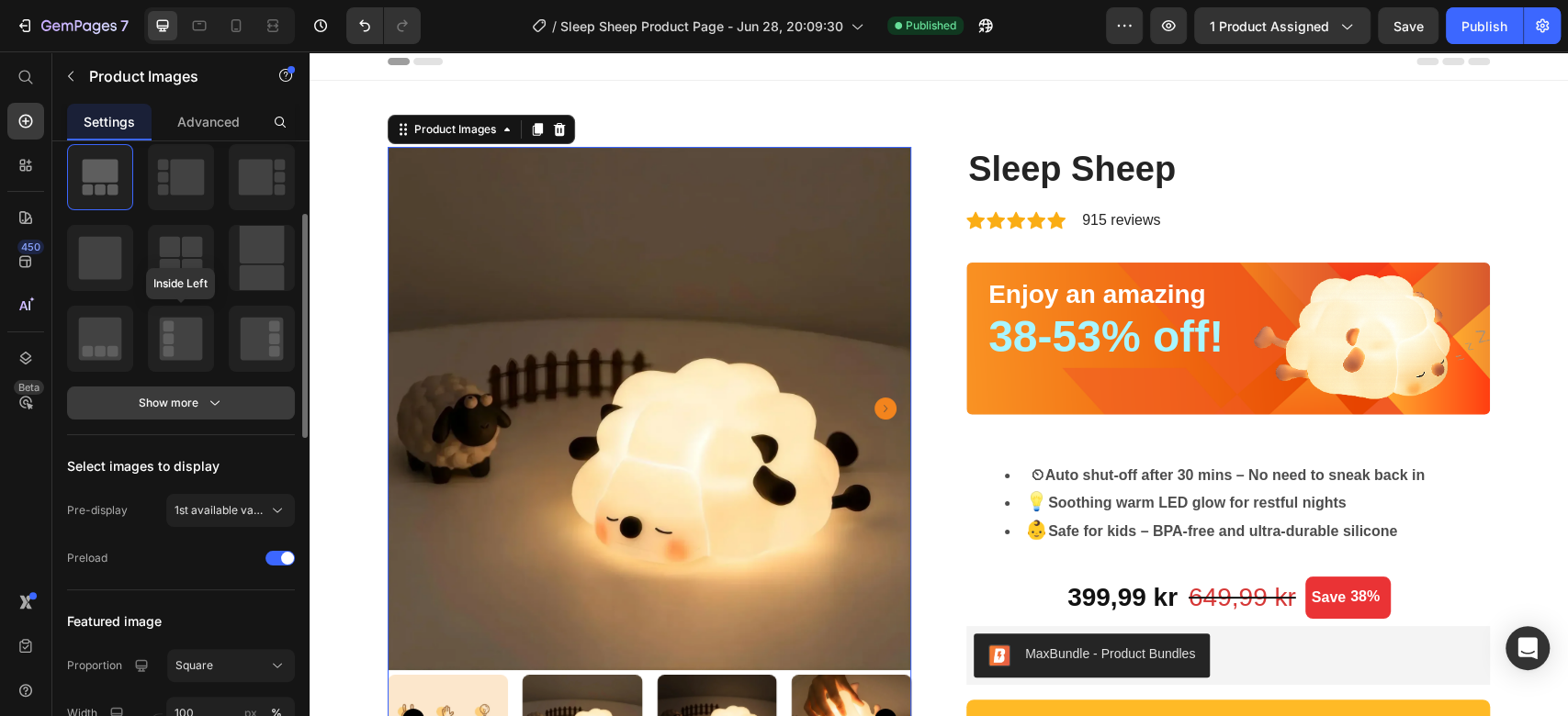scroll, scrollTop: 306, scrollLeft: 0, axis: vertical 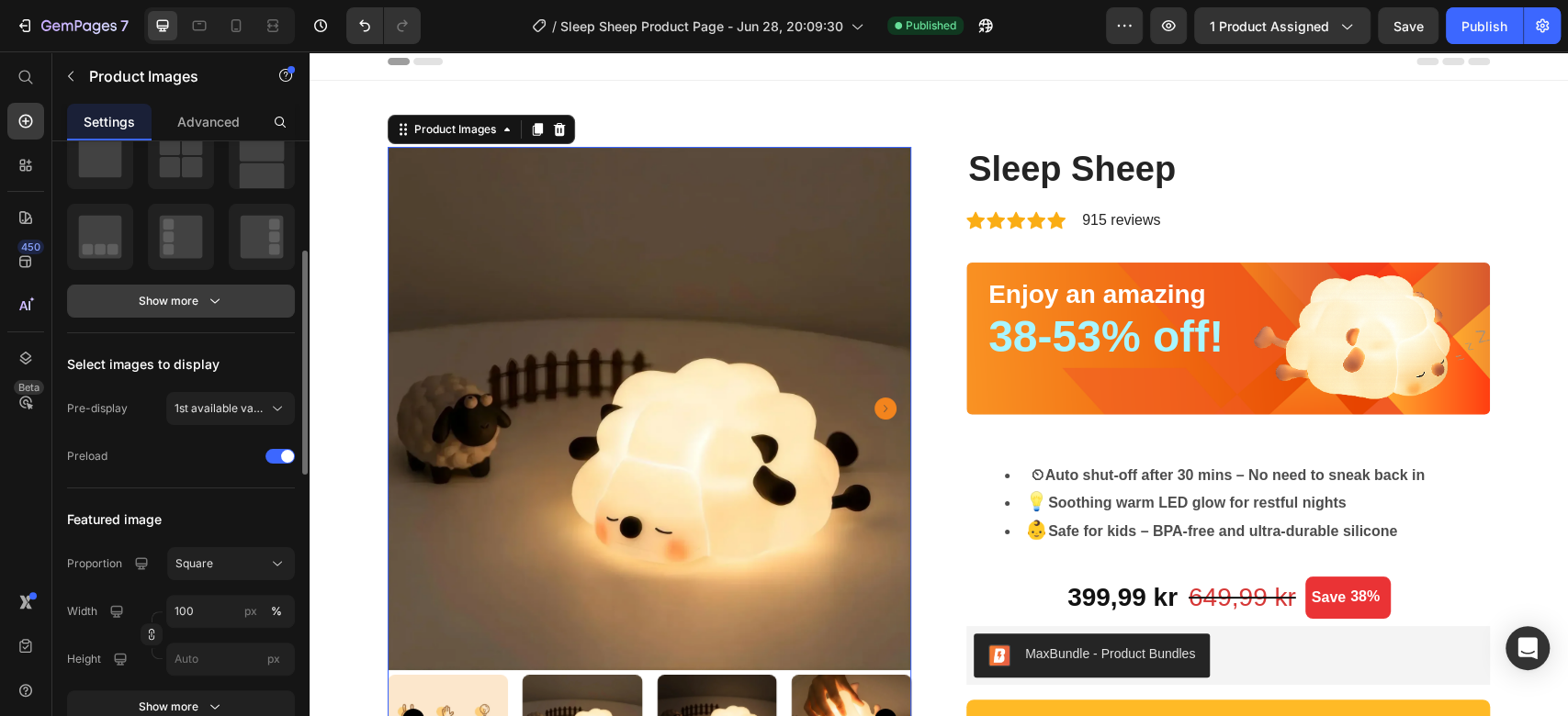 click on "Show more" at bounding box center (181, 301) 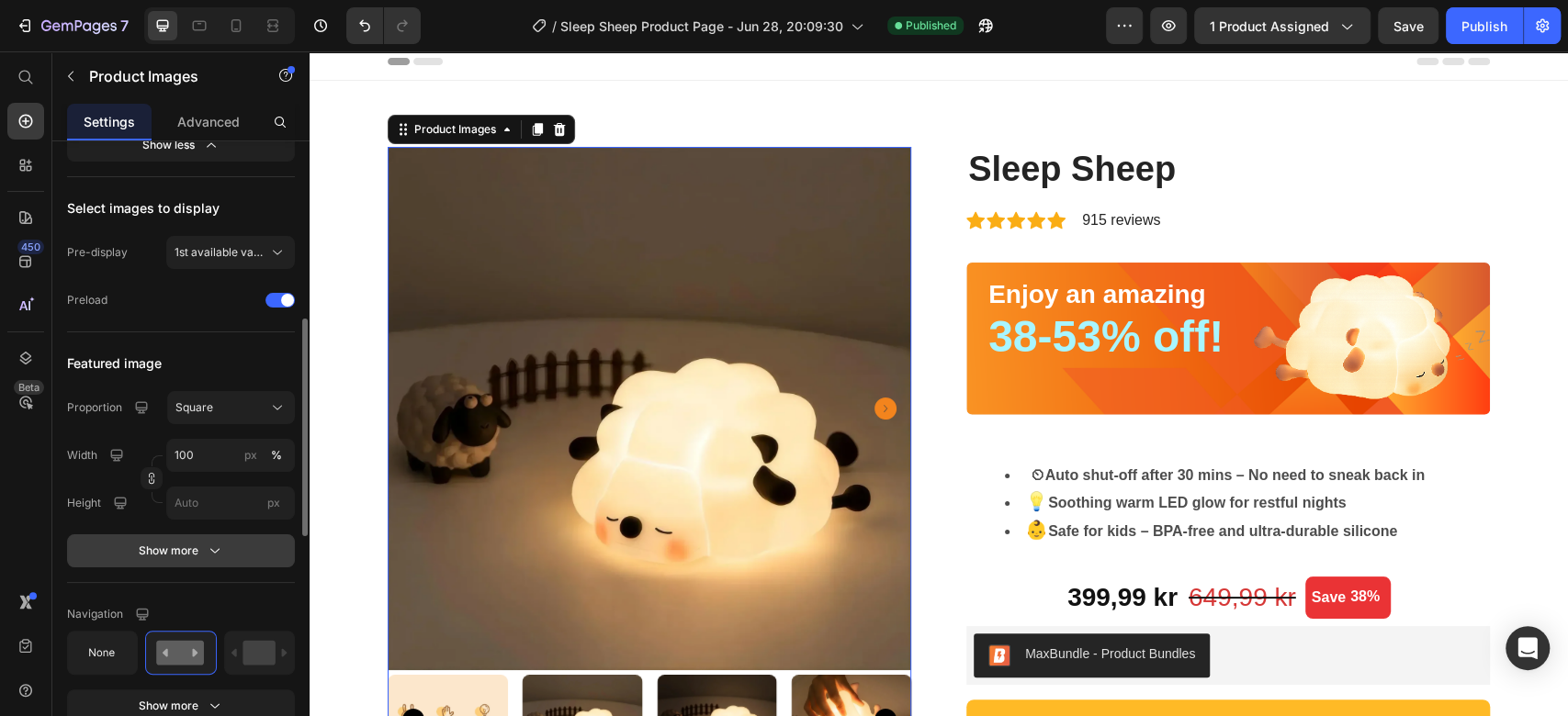 scroll, scrollTop: 611, scrollLeft: 0, axis: vertical 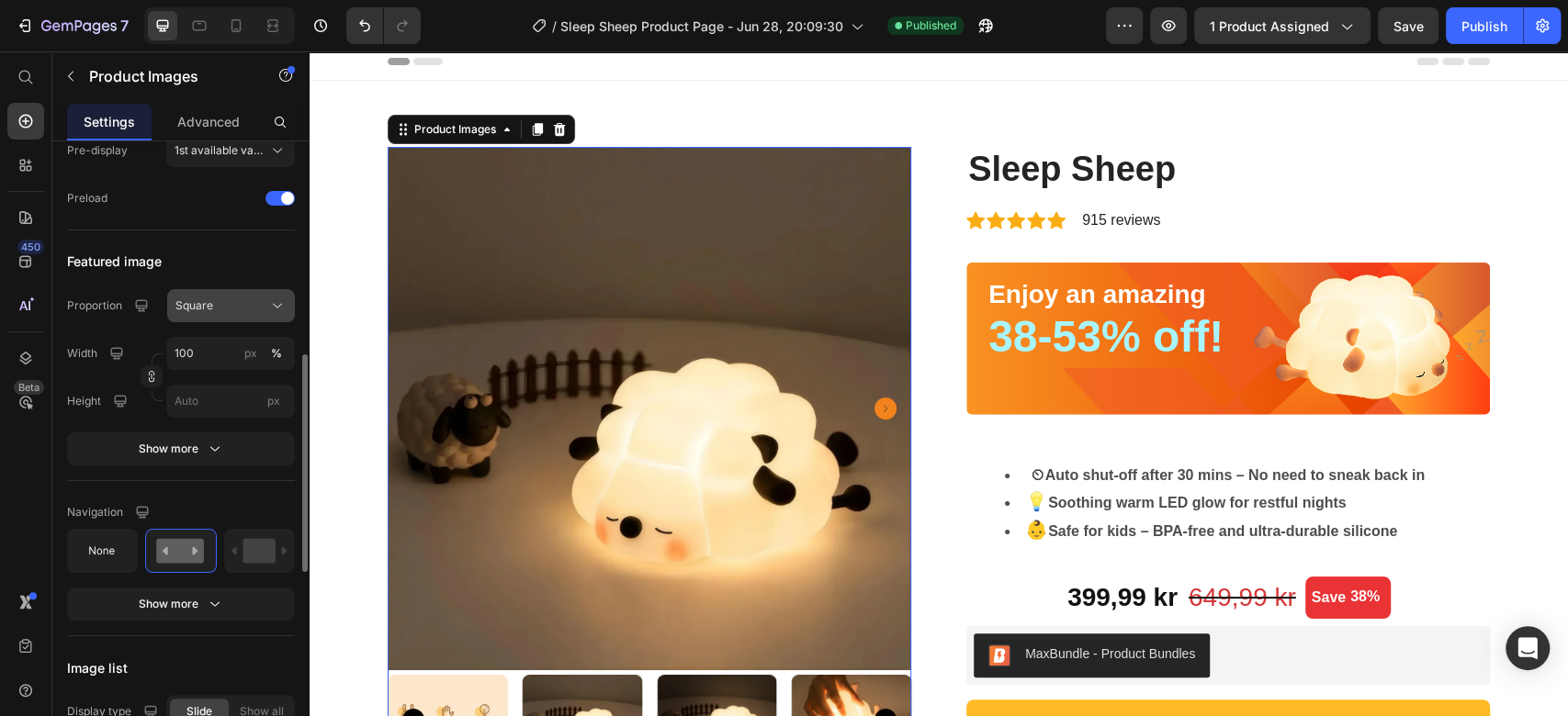 click 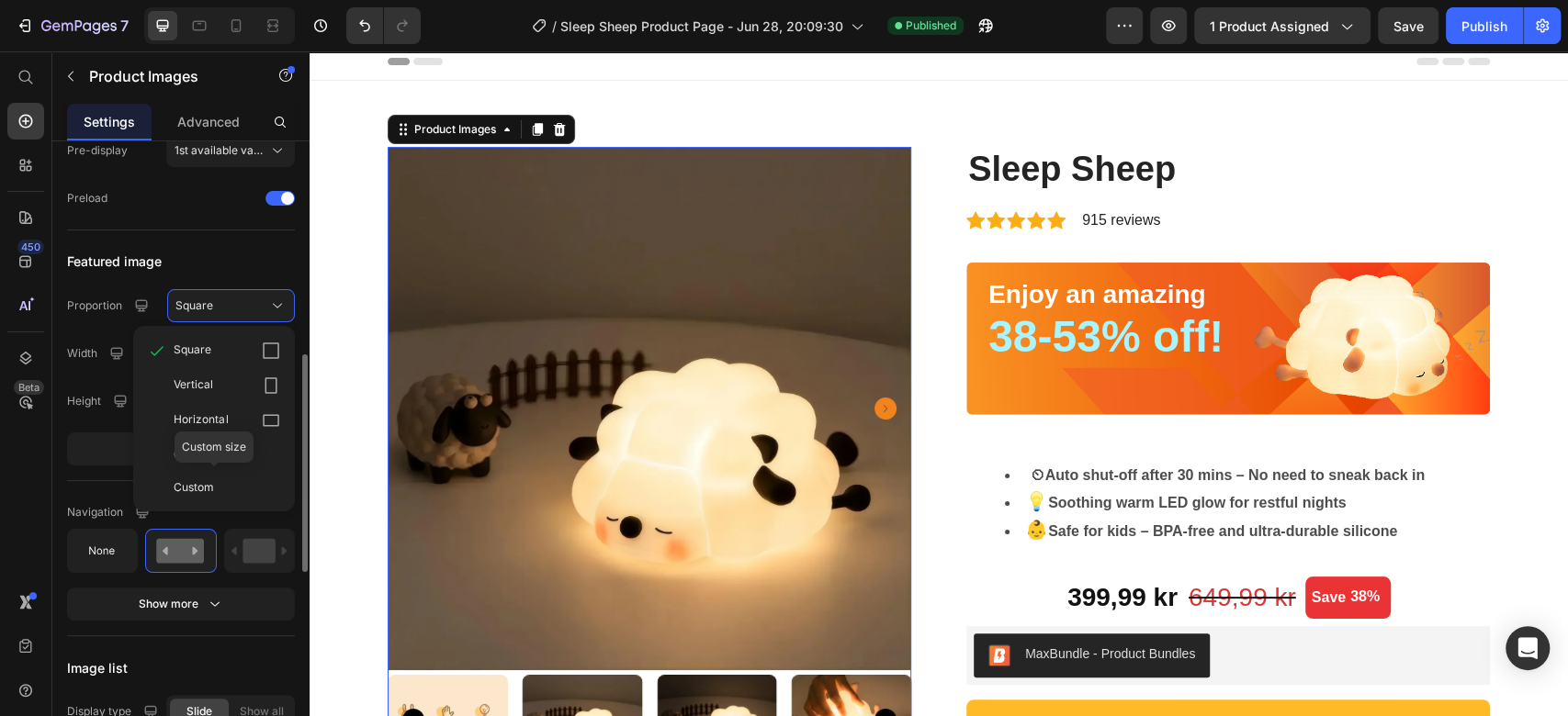 click on "Custom" at bounding box center [227, 487] 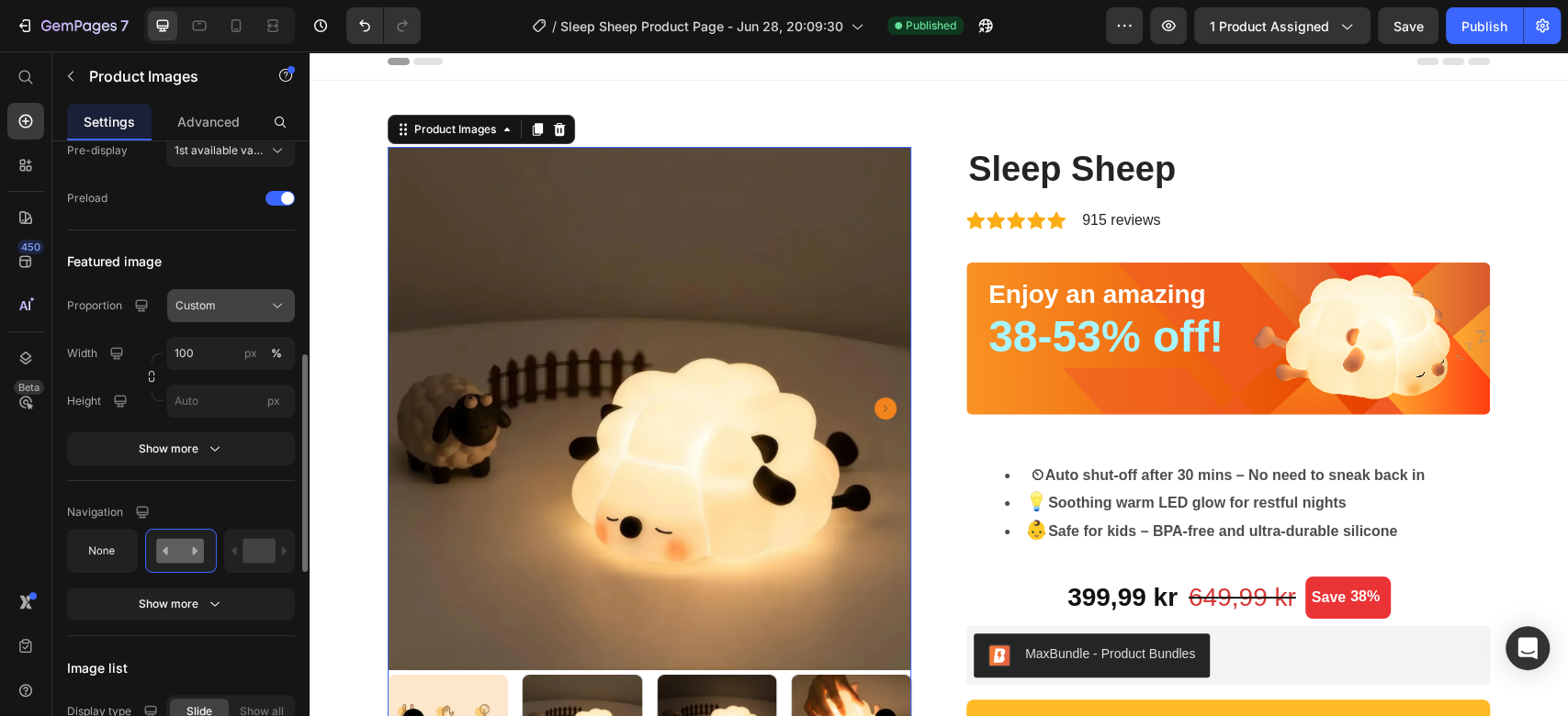 click on "Custom" 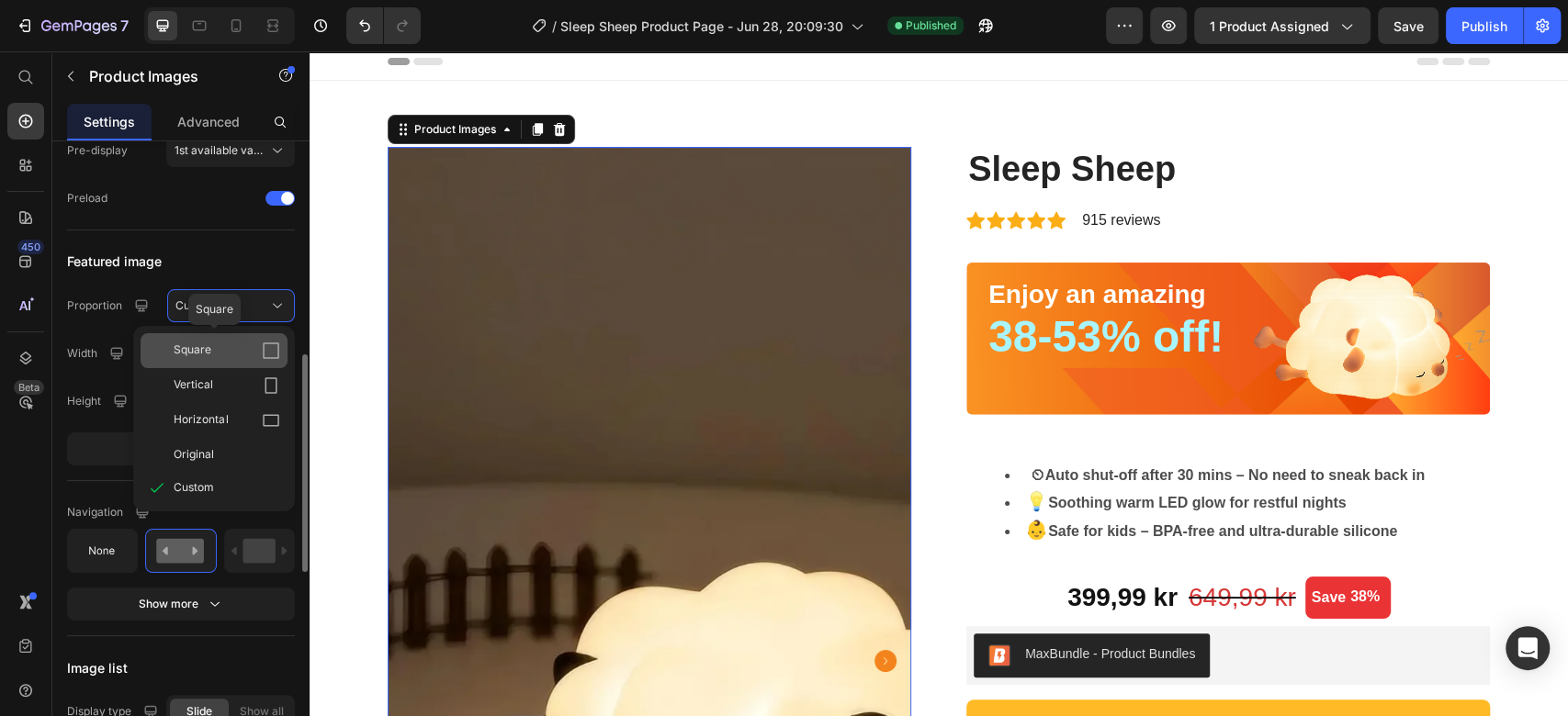 click on "Square" at bounding box center (227, 351) 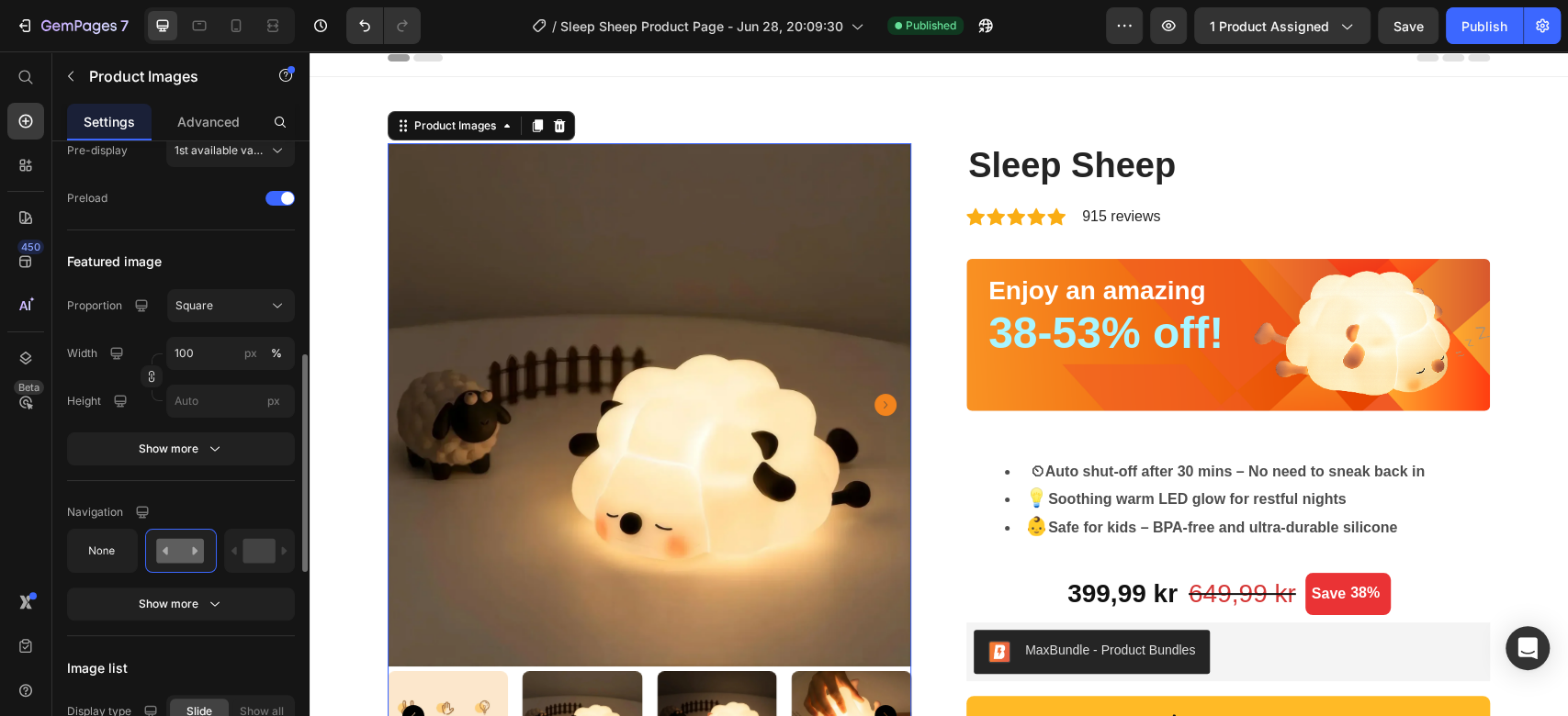 scroll, scrollTop: 8, scrollLeft: 0, axis: vertical 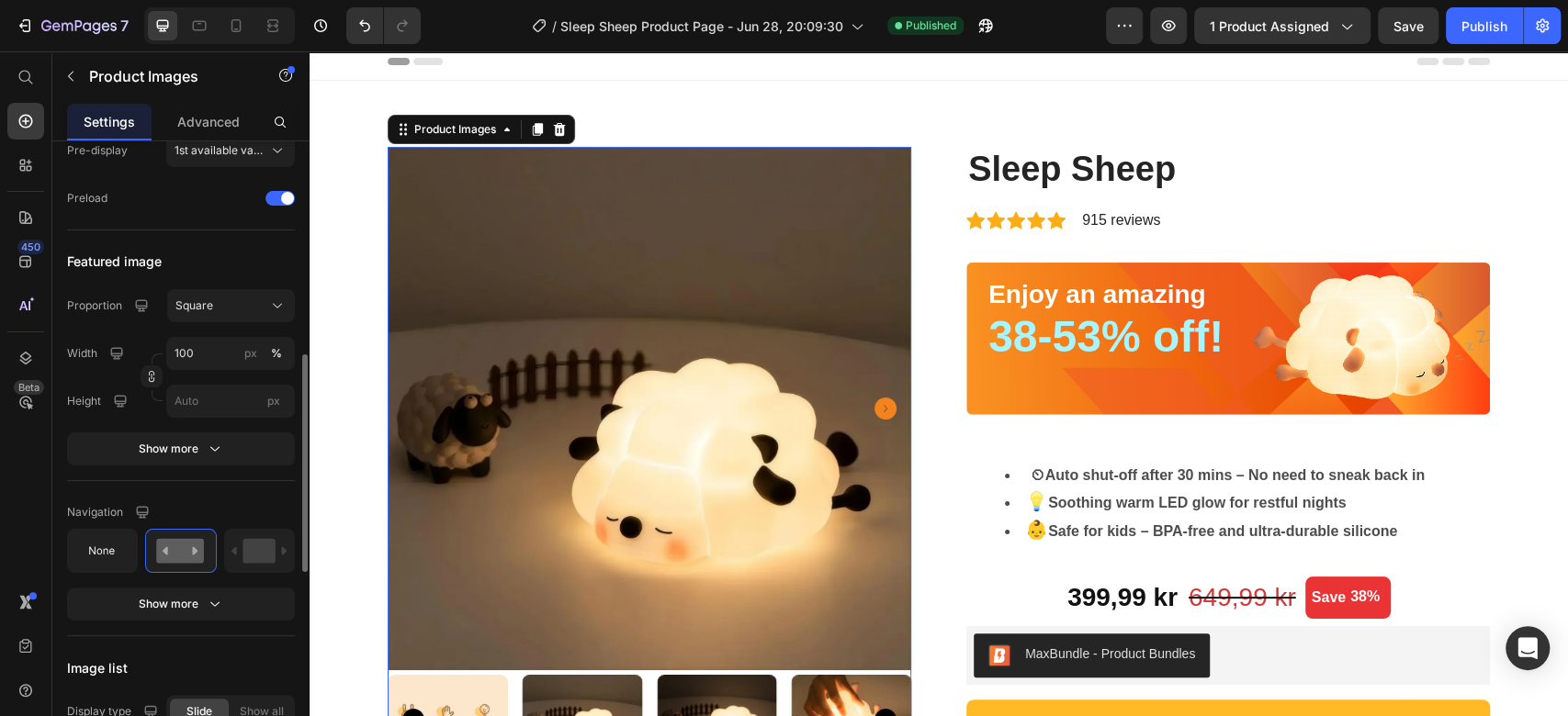 click 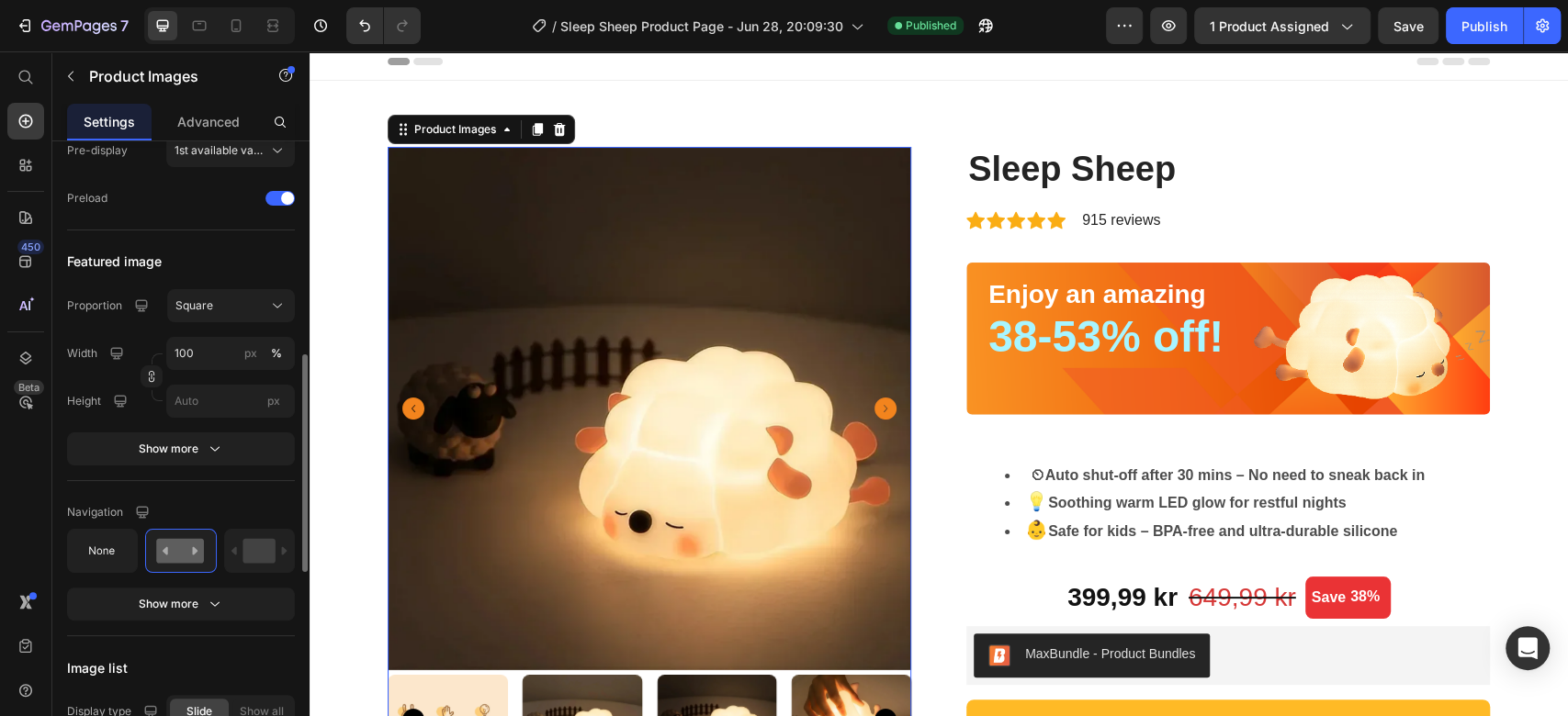 click 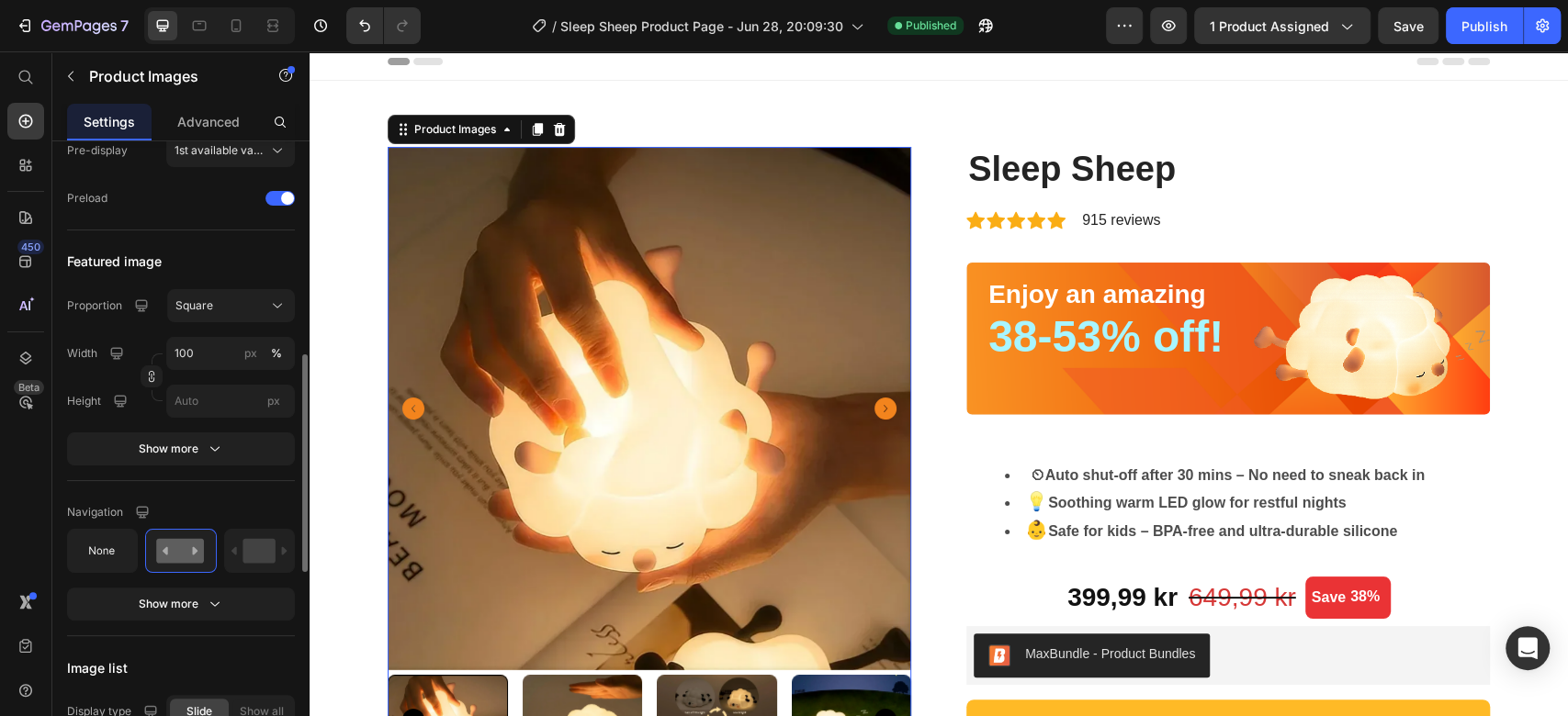 click 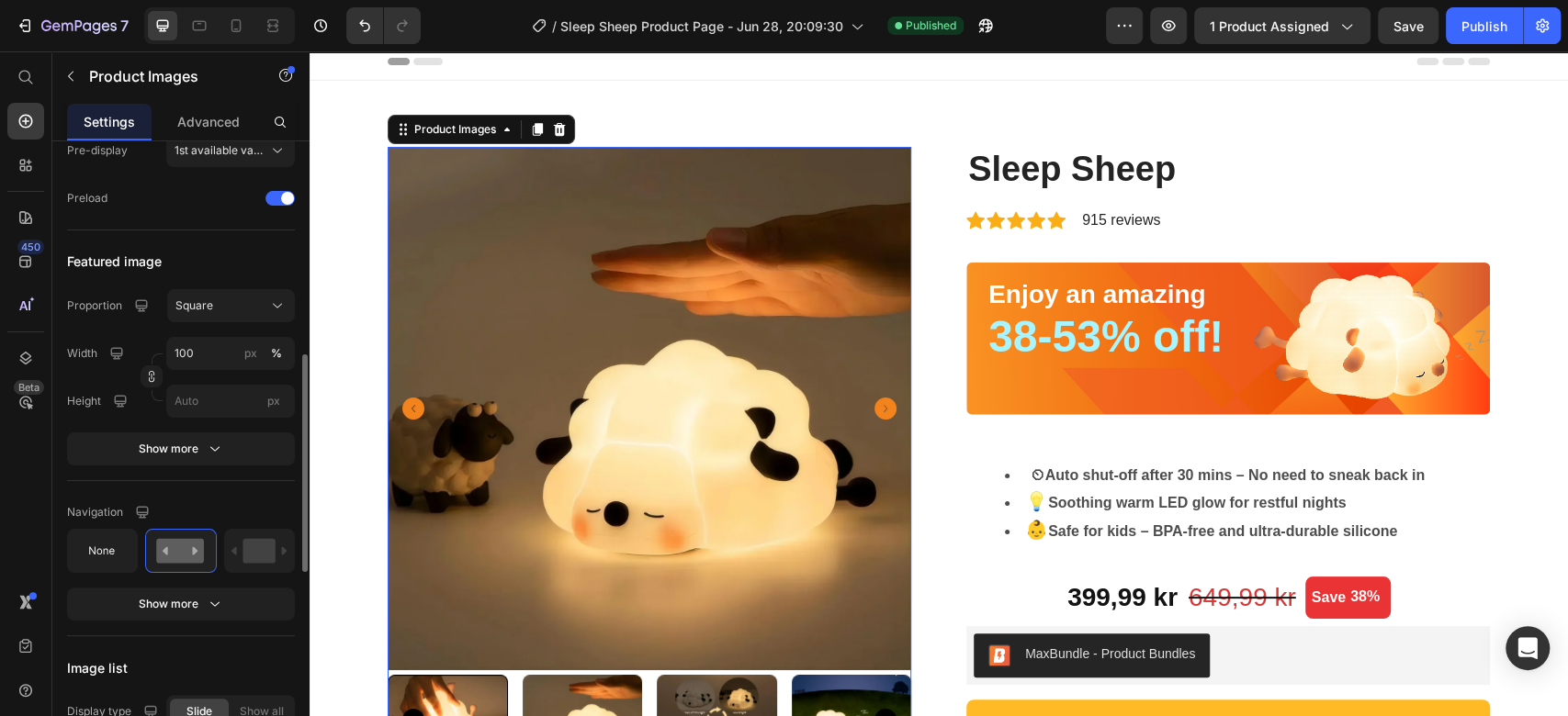 click 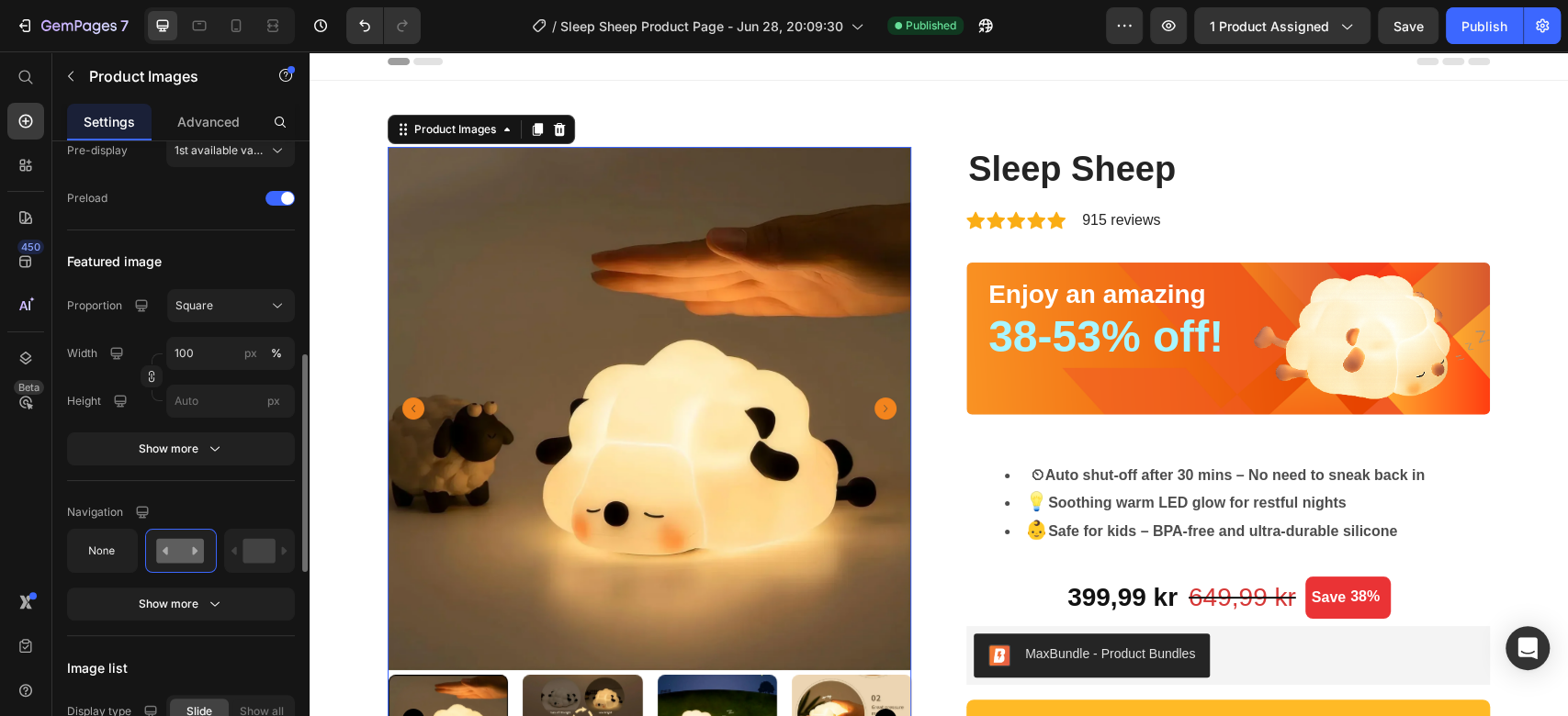 click 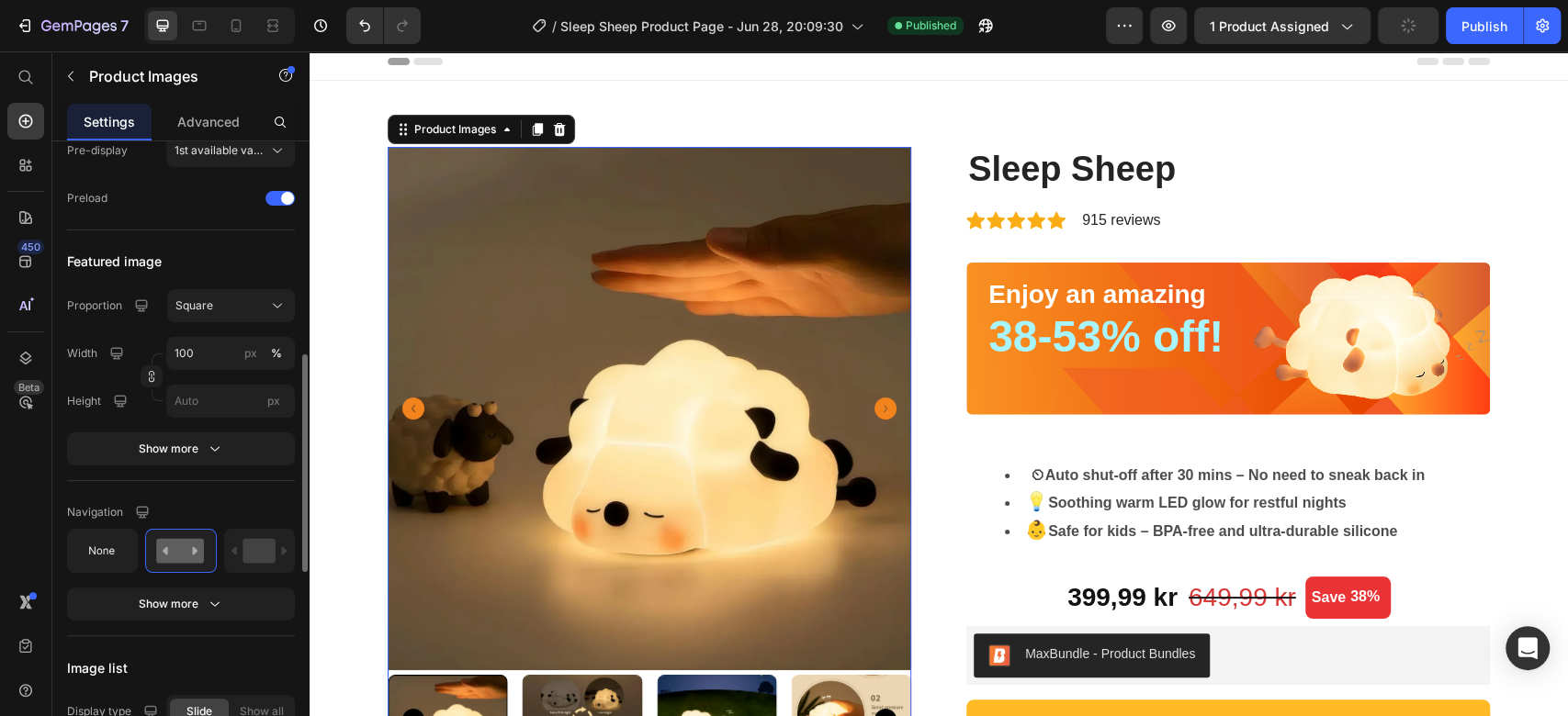 click 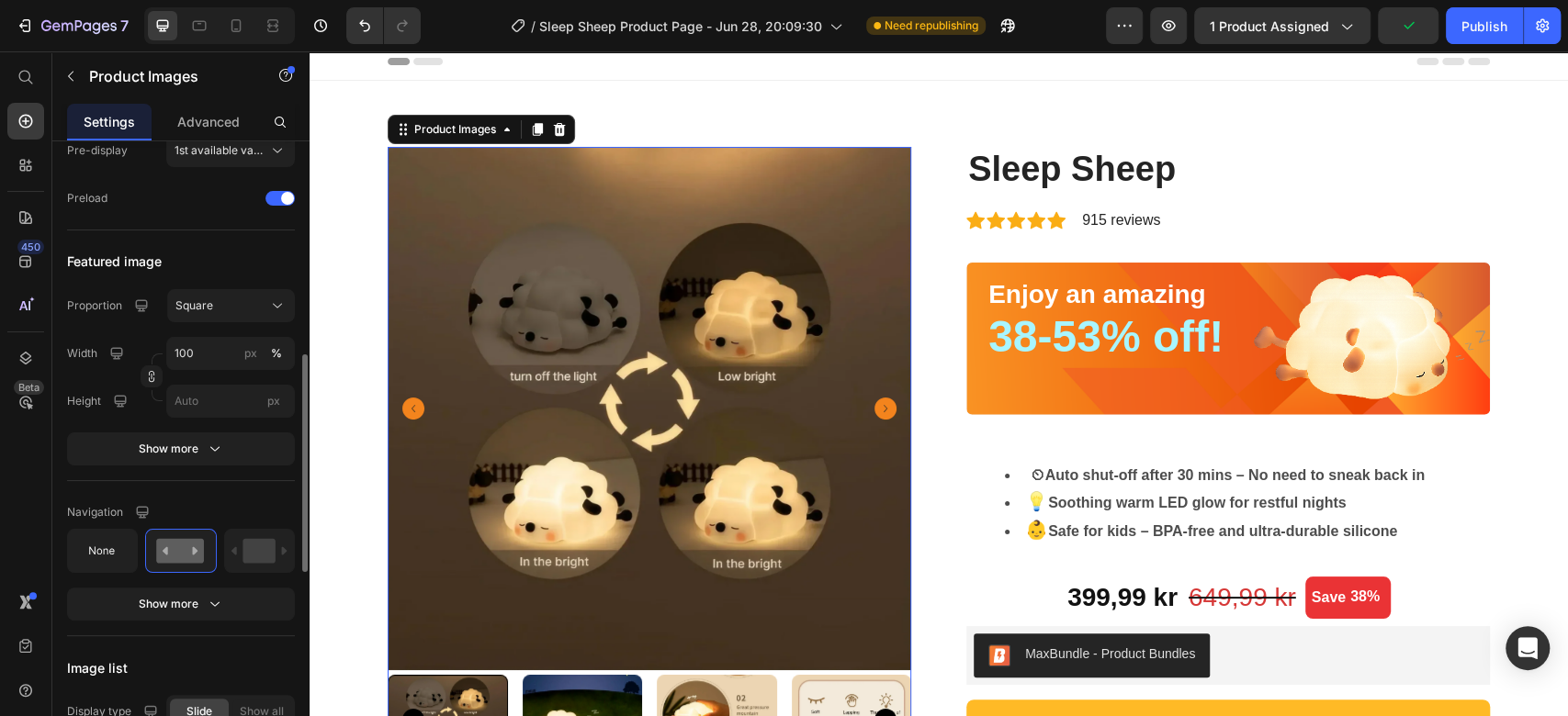 click 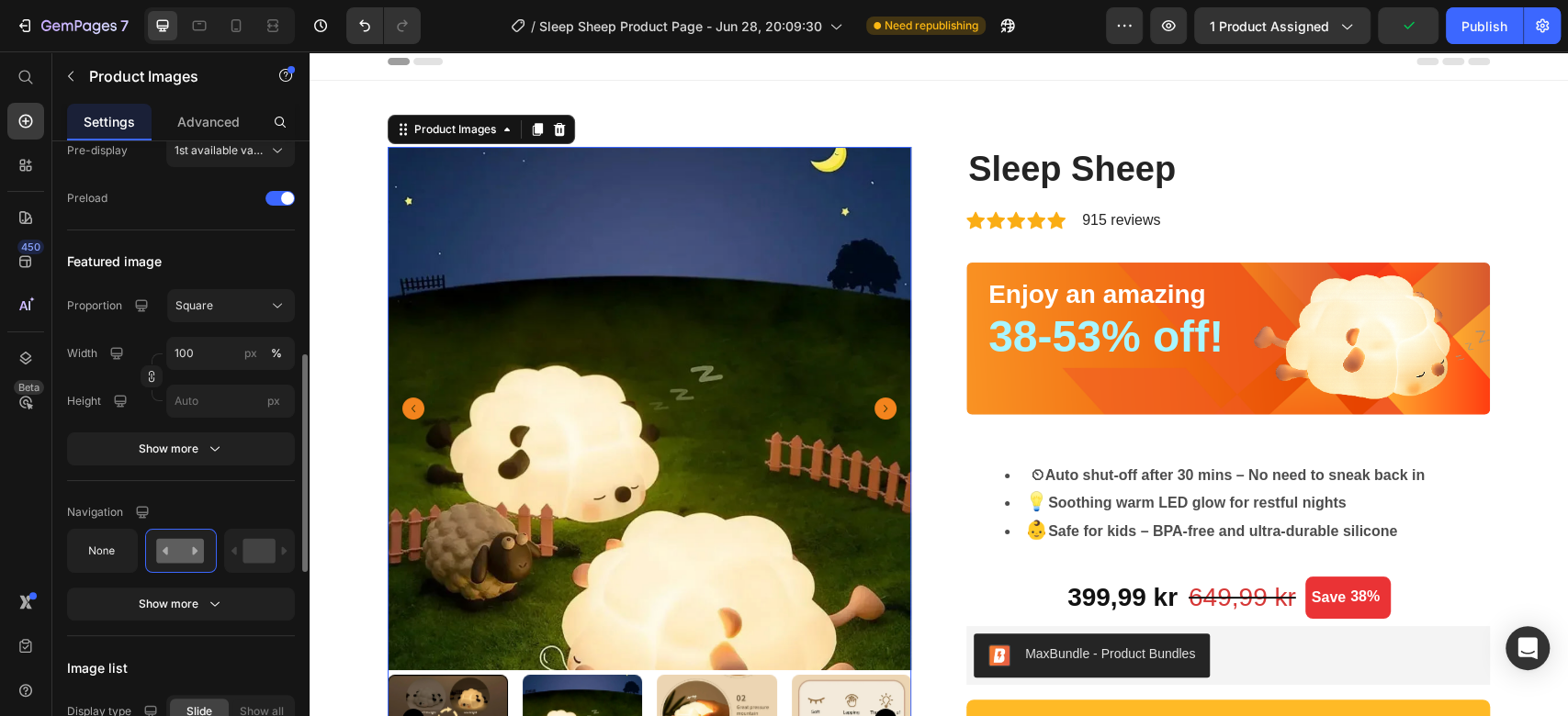 click 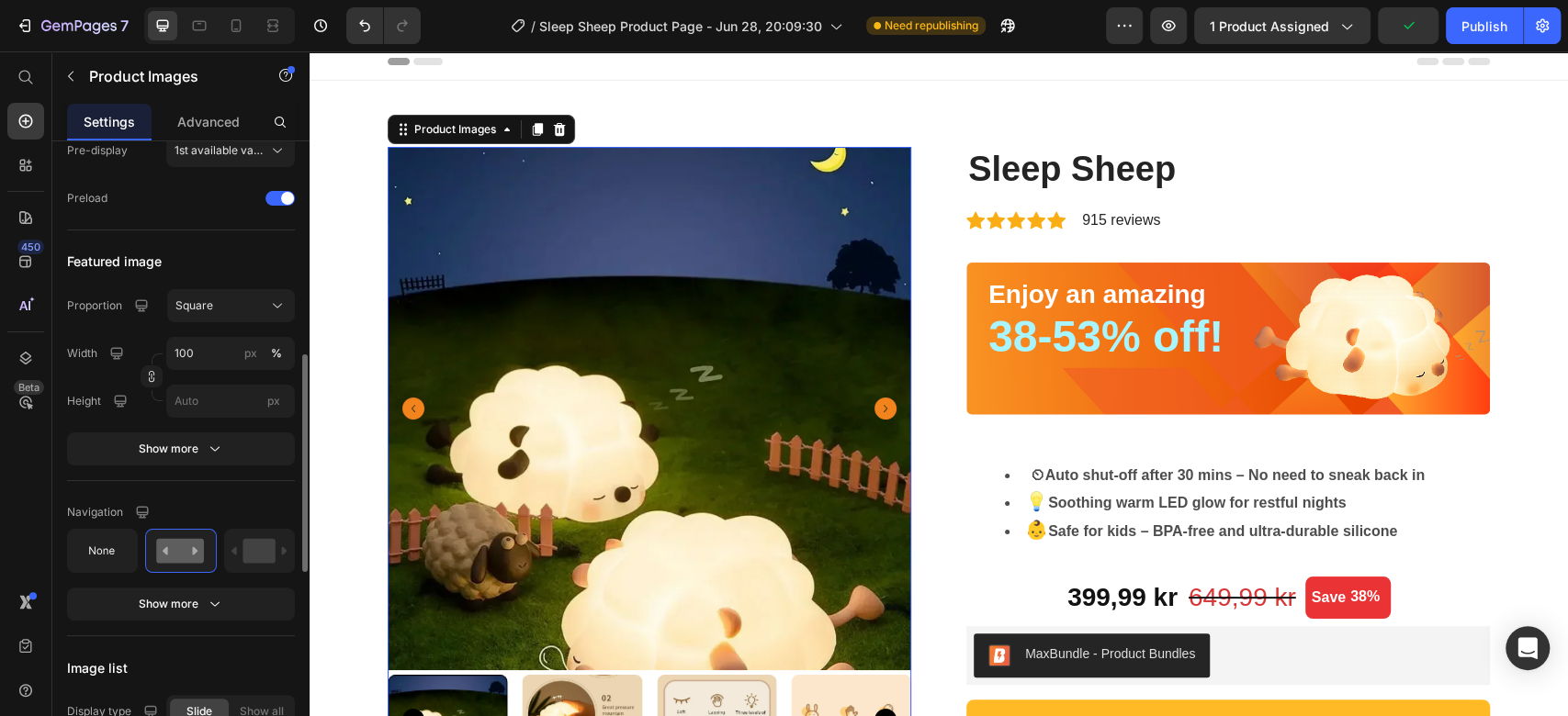 click 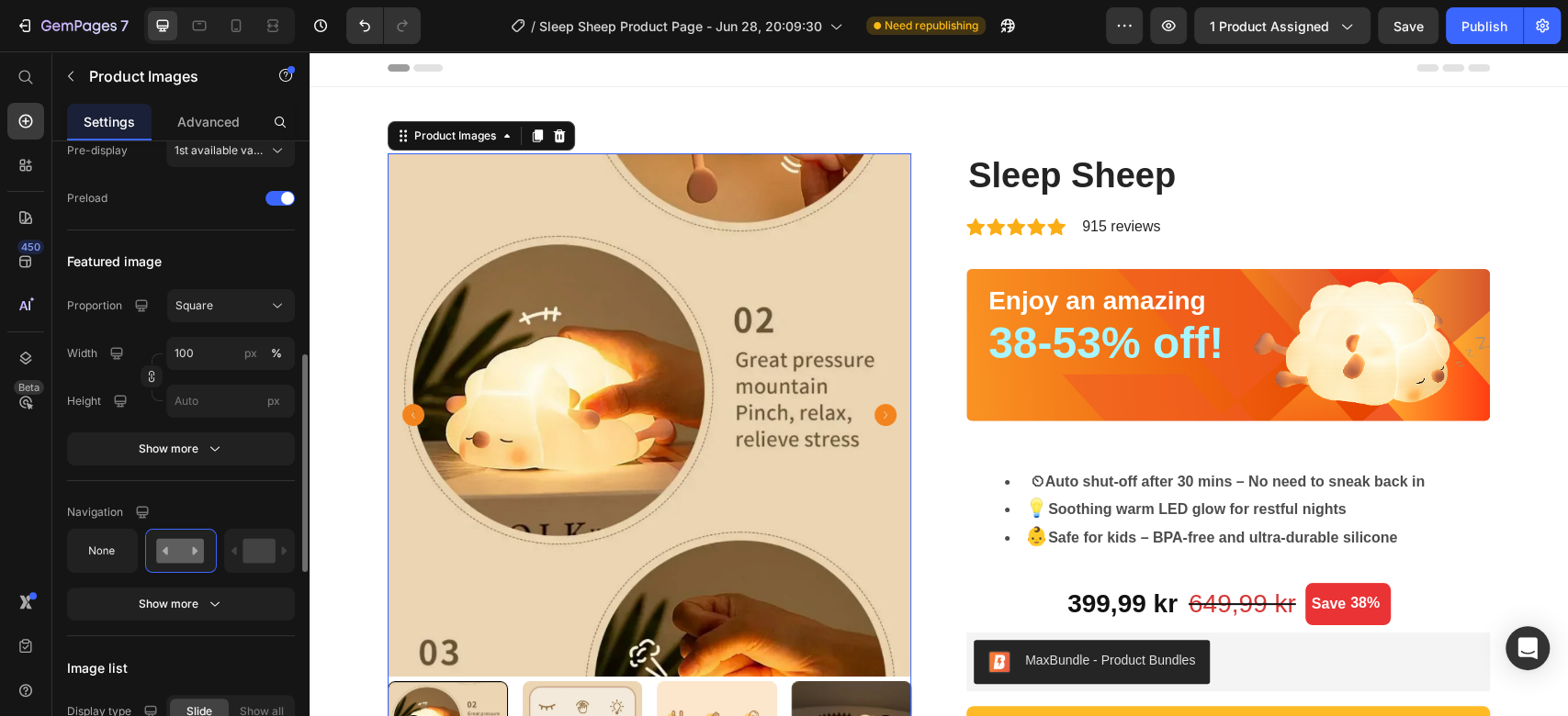 scroll, scrollTop: 0, scrollLeft: 0, axis: both 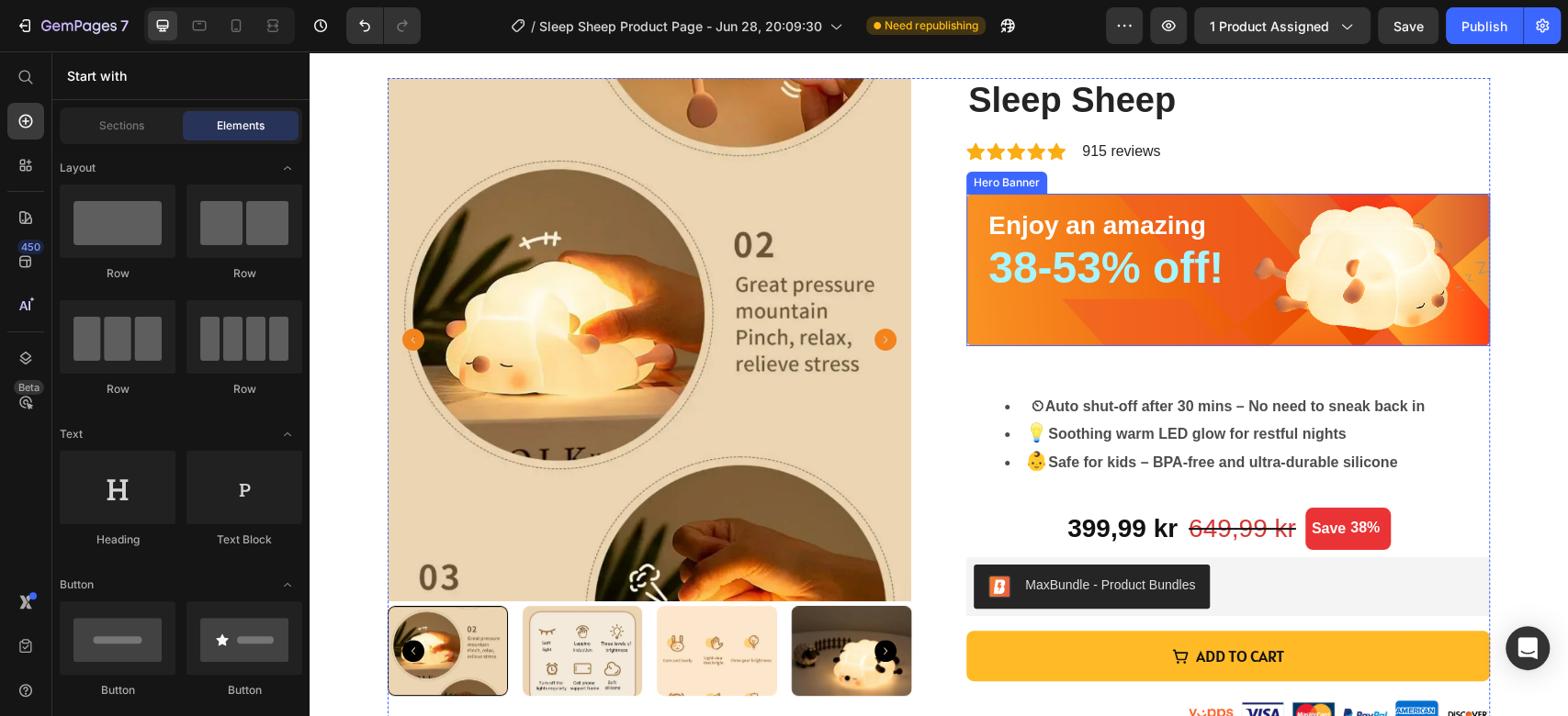 click on "Enjoy an amazing Text Block 38-53% off! Text Block" at bounding box center (1228, 269) 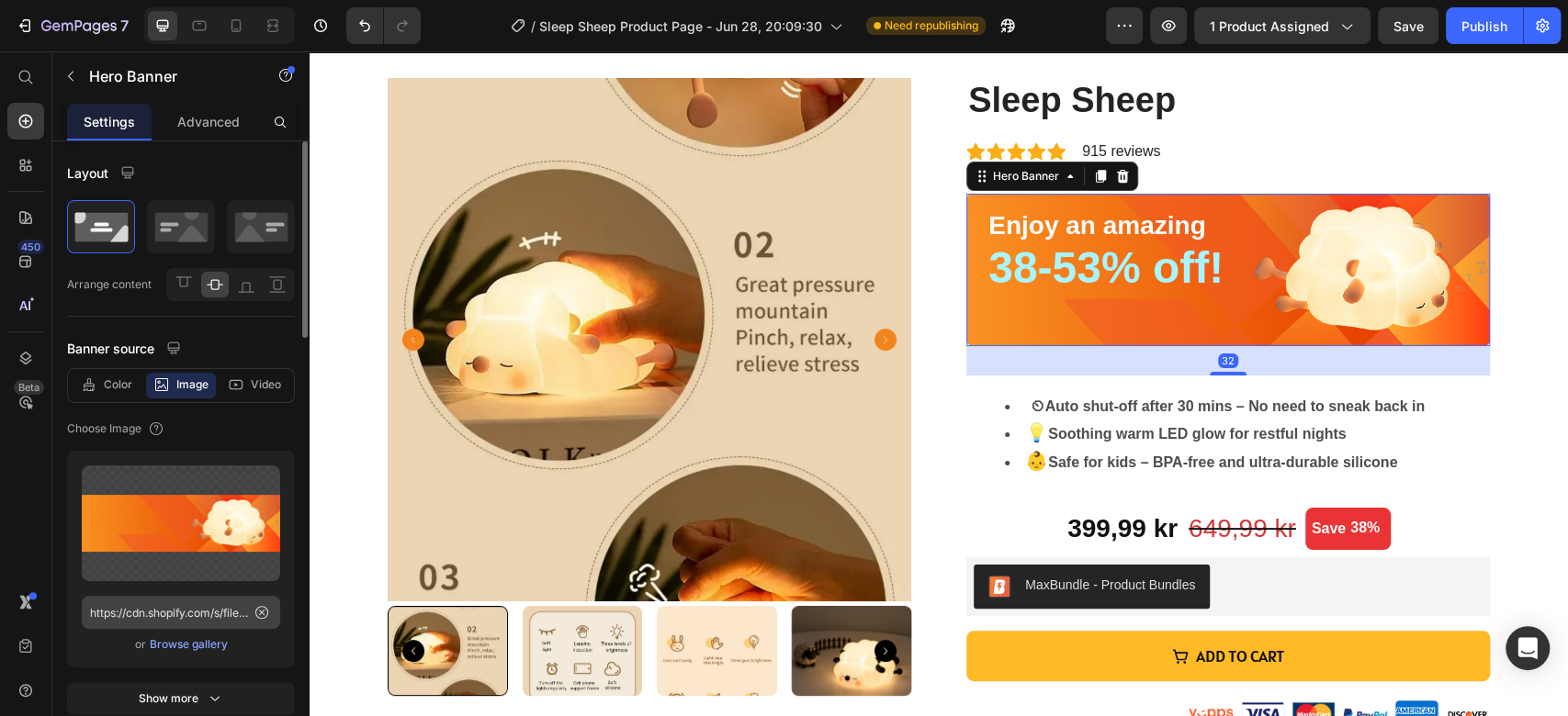 scroll, scrollTop: 102, scrollLeft: 0, axis: vertical 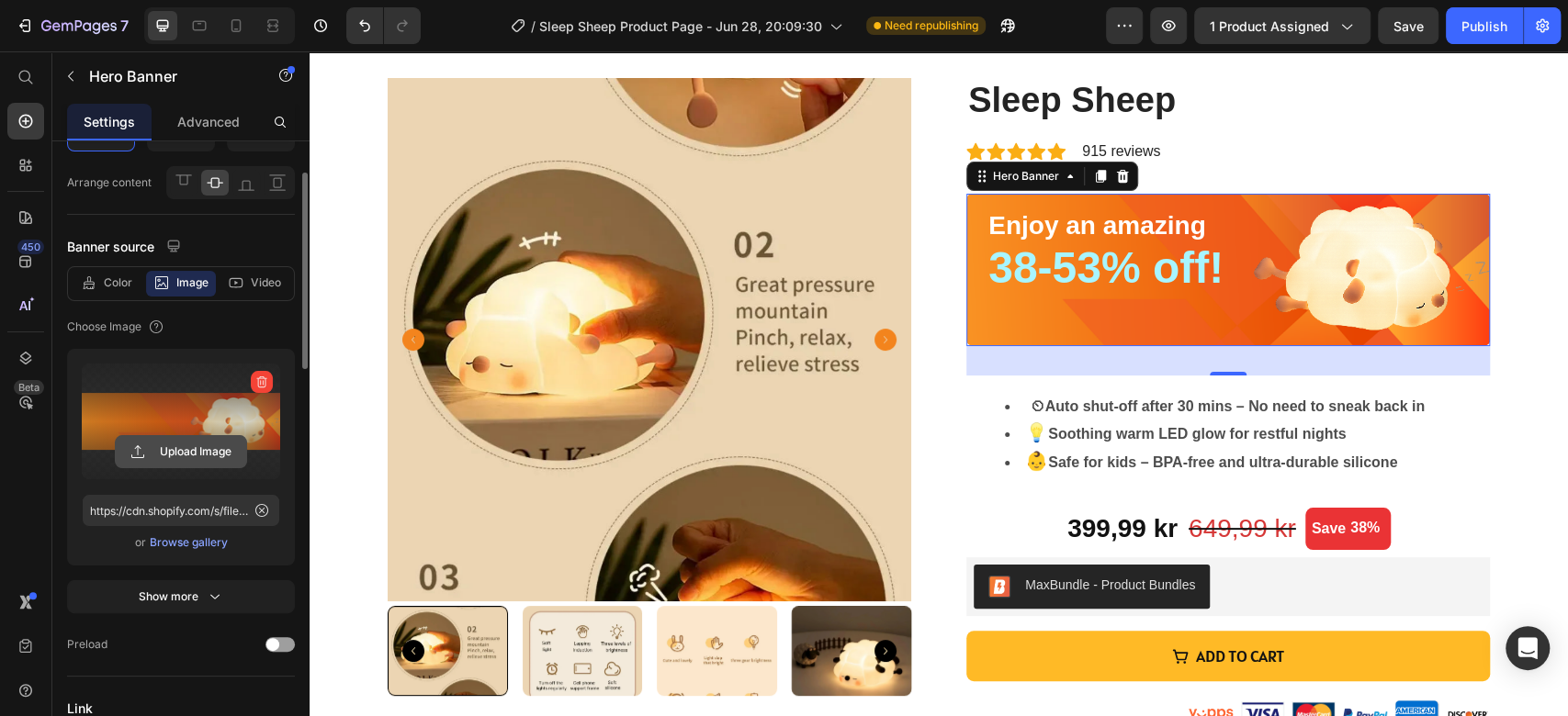 click 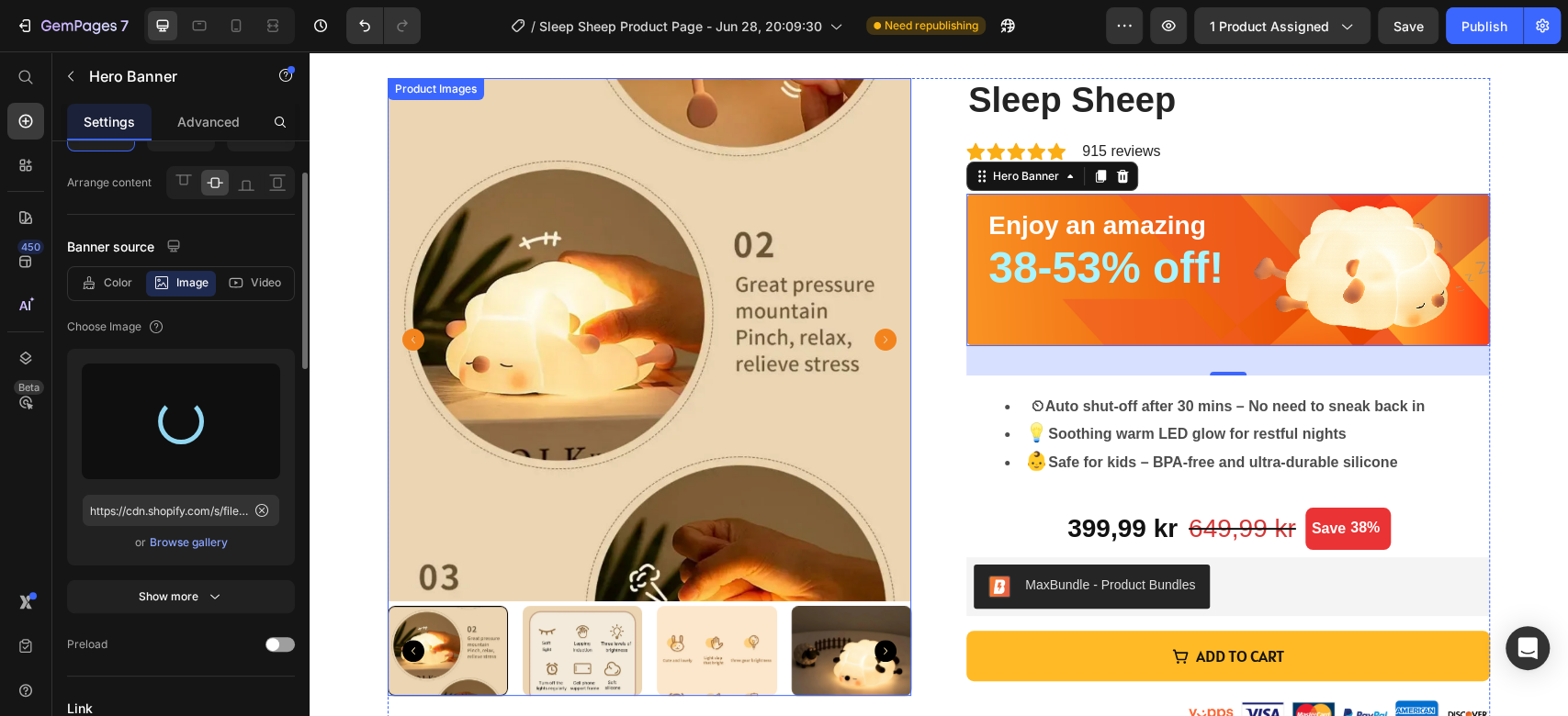type on "https://cdn.shopify.com/s/files/1/0671/7649/7327/files/gempages_552700203736499315-ab7ff186-1222-4a60-91a8-438fe1d786f9.png" 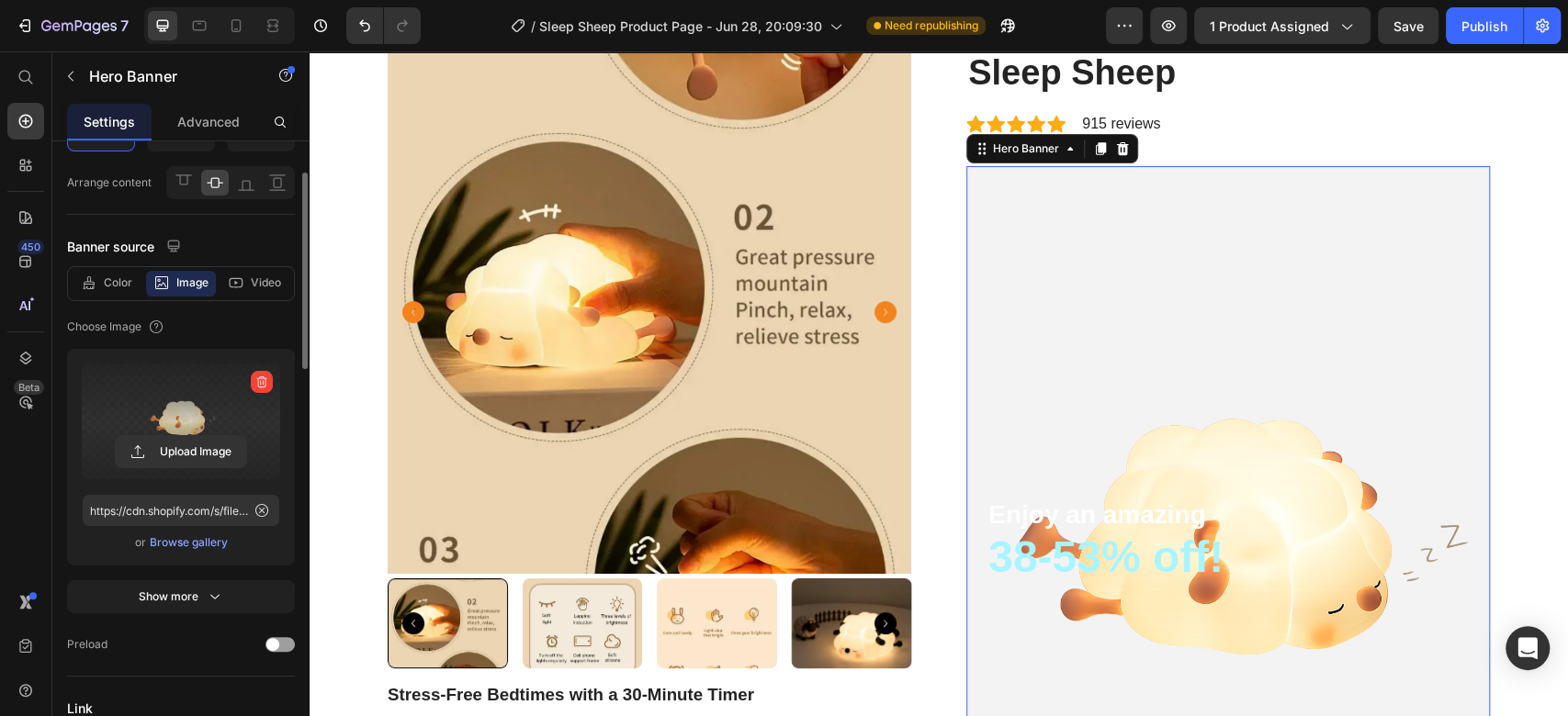 scroll, scrollTop: 77, scrollLeft: 0, axis: vertical 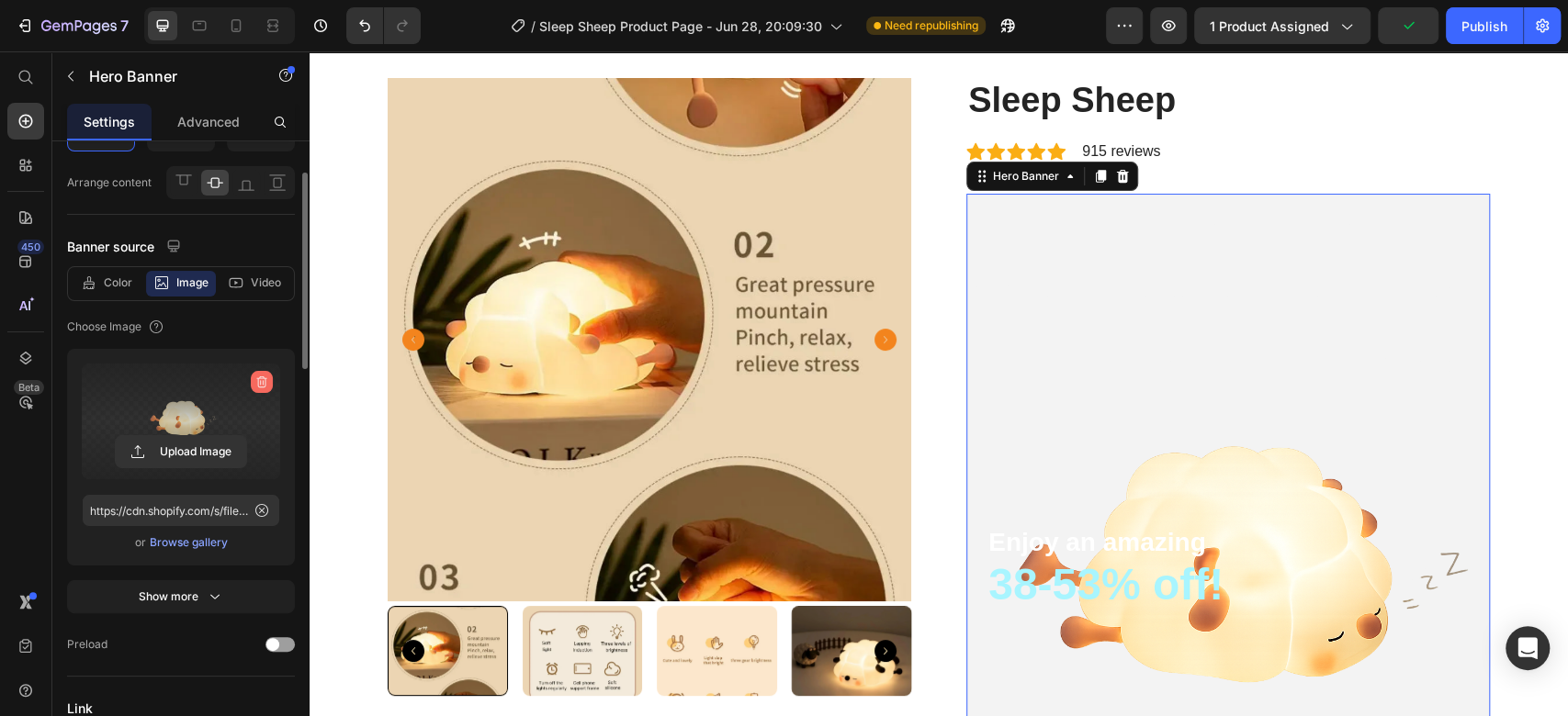 click 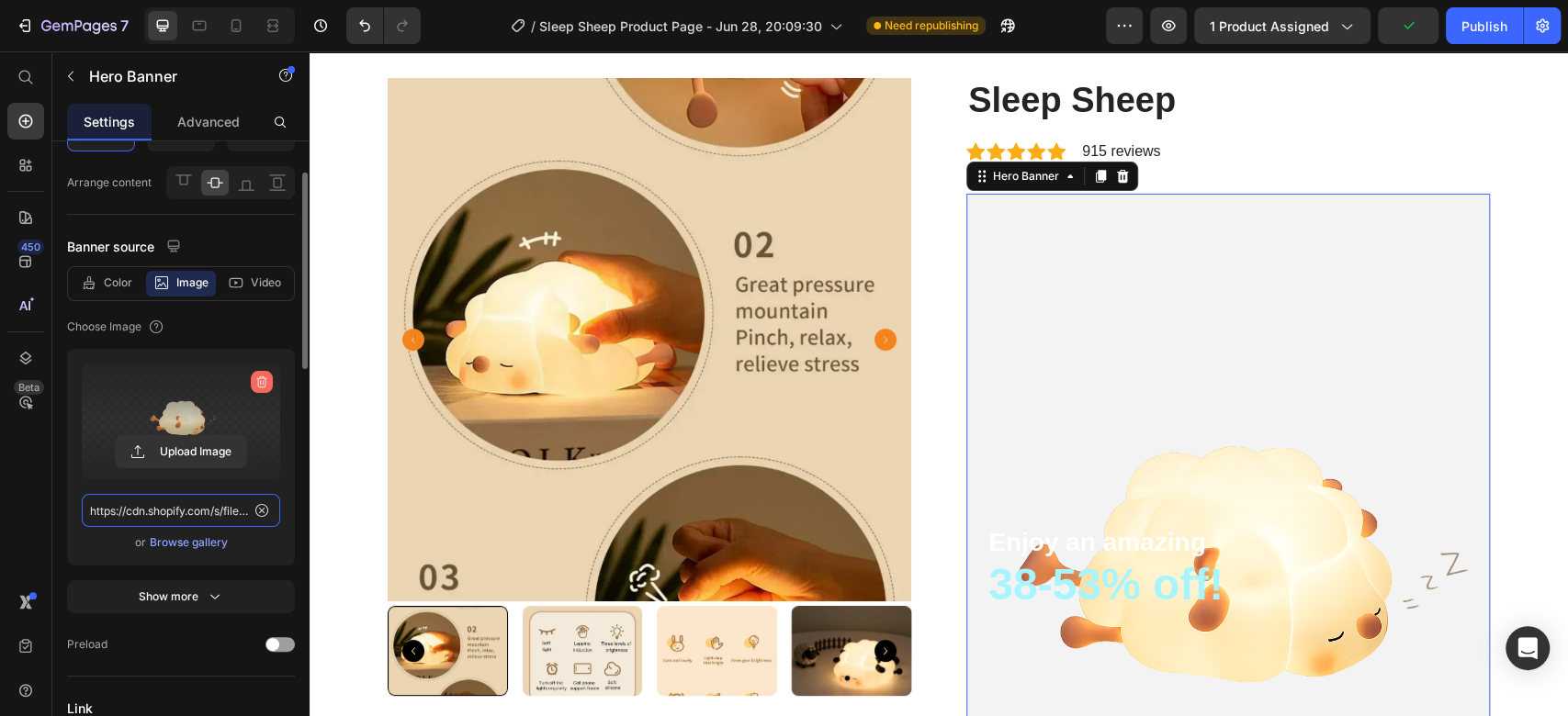 type 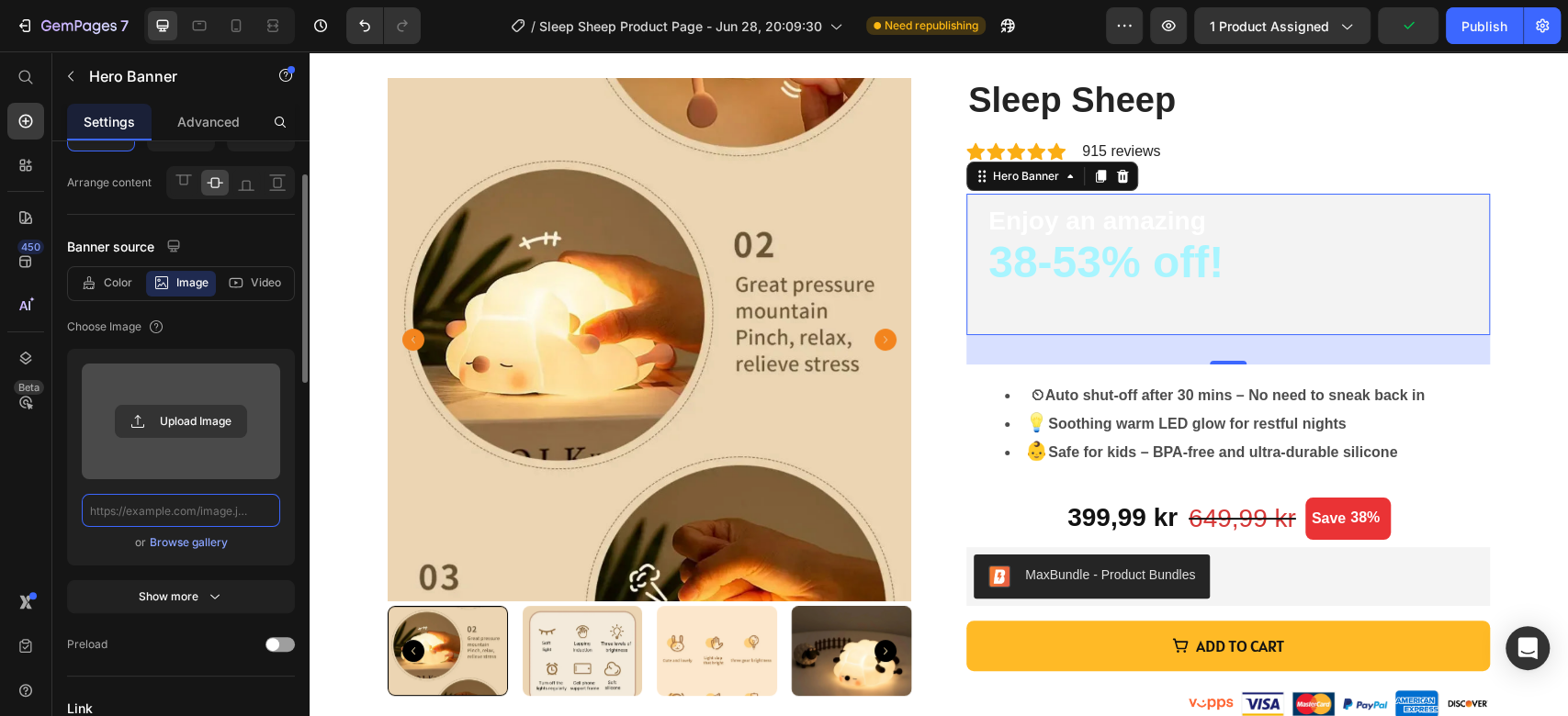 scroll, scrollTop: 0, scrollLeft: 0, axis: both 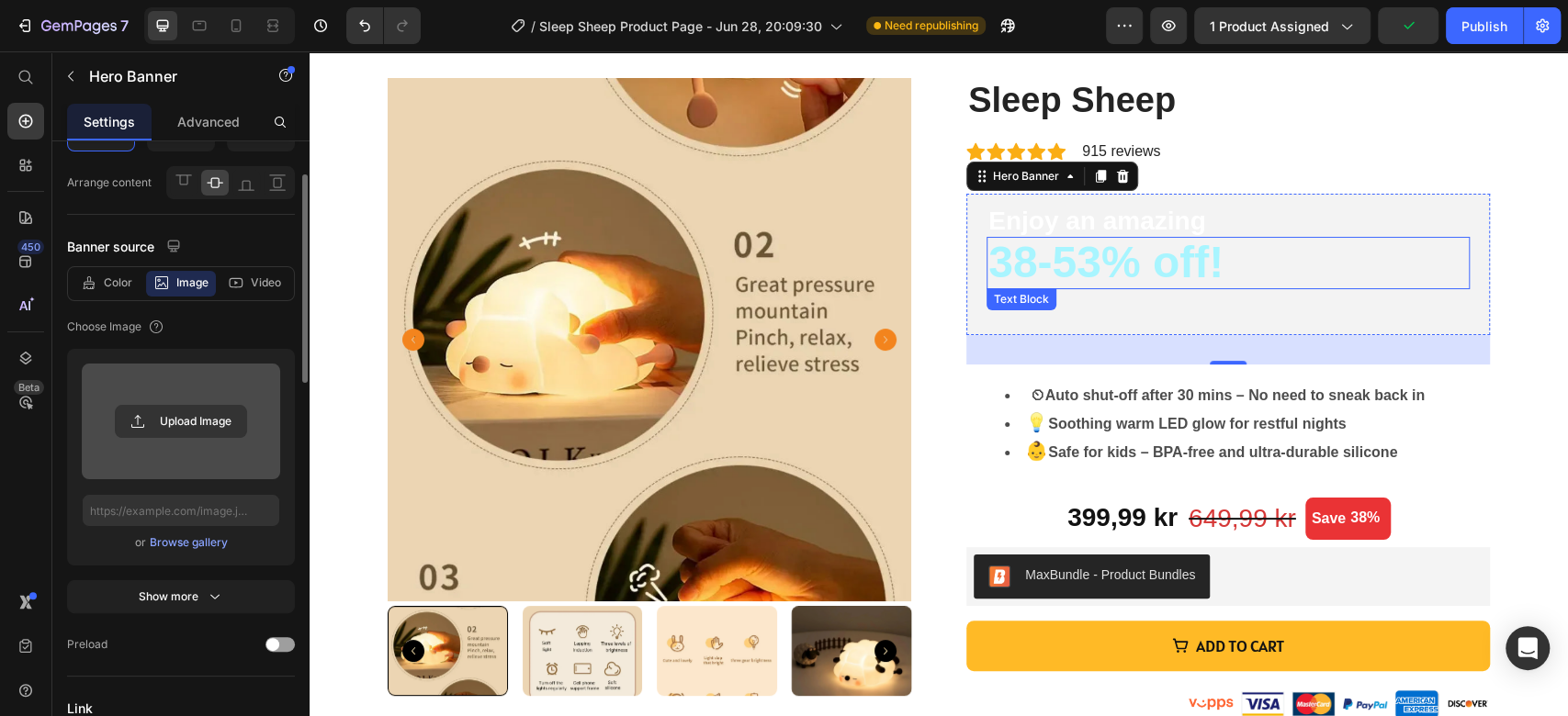 click on "38-53% off!" at bounding box center (1228, 263) 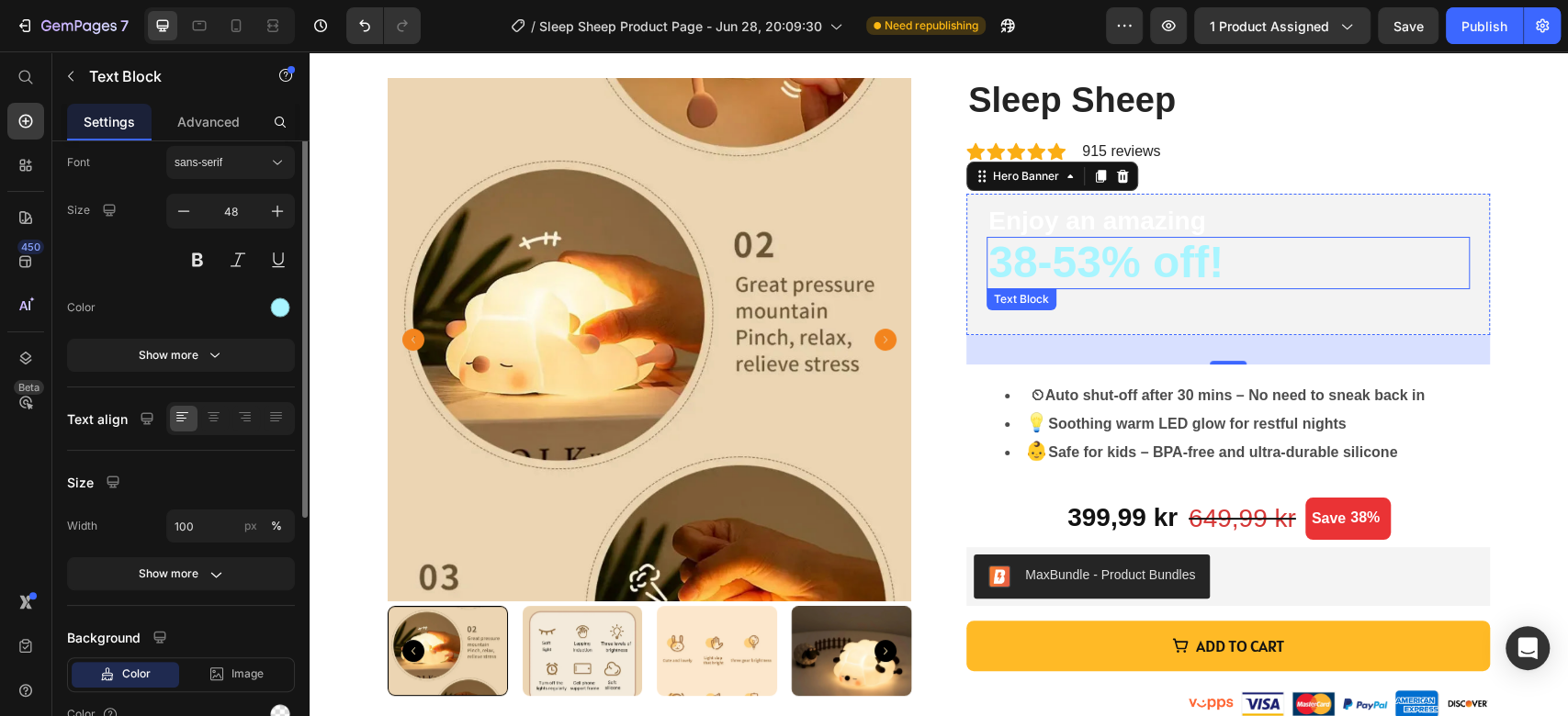 scroll, scrollTop: 0, scrollLeft: 0, axis: both 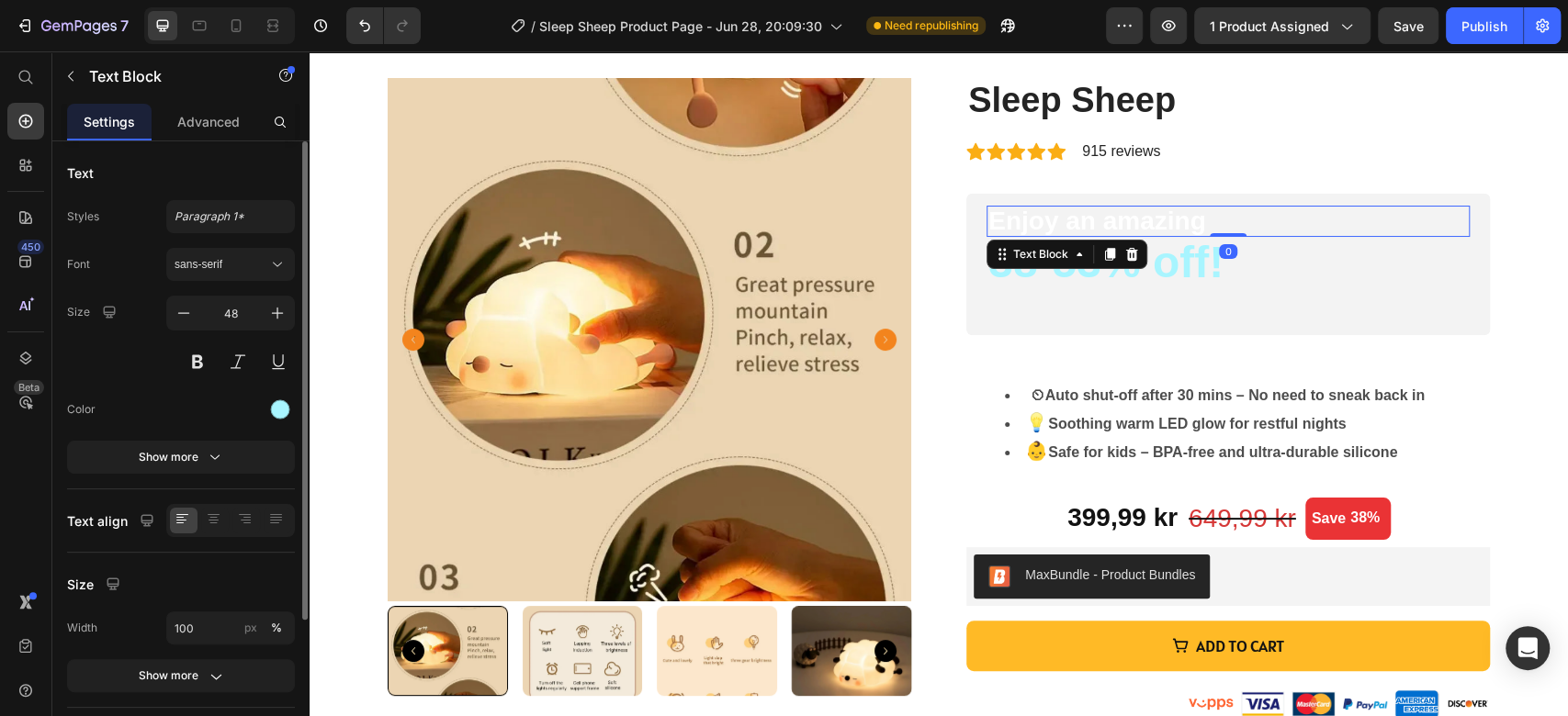 click on "Enjoy an amazing" at bounding box center [1228, 221] 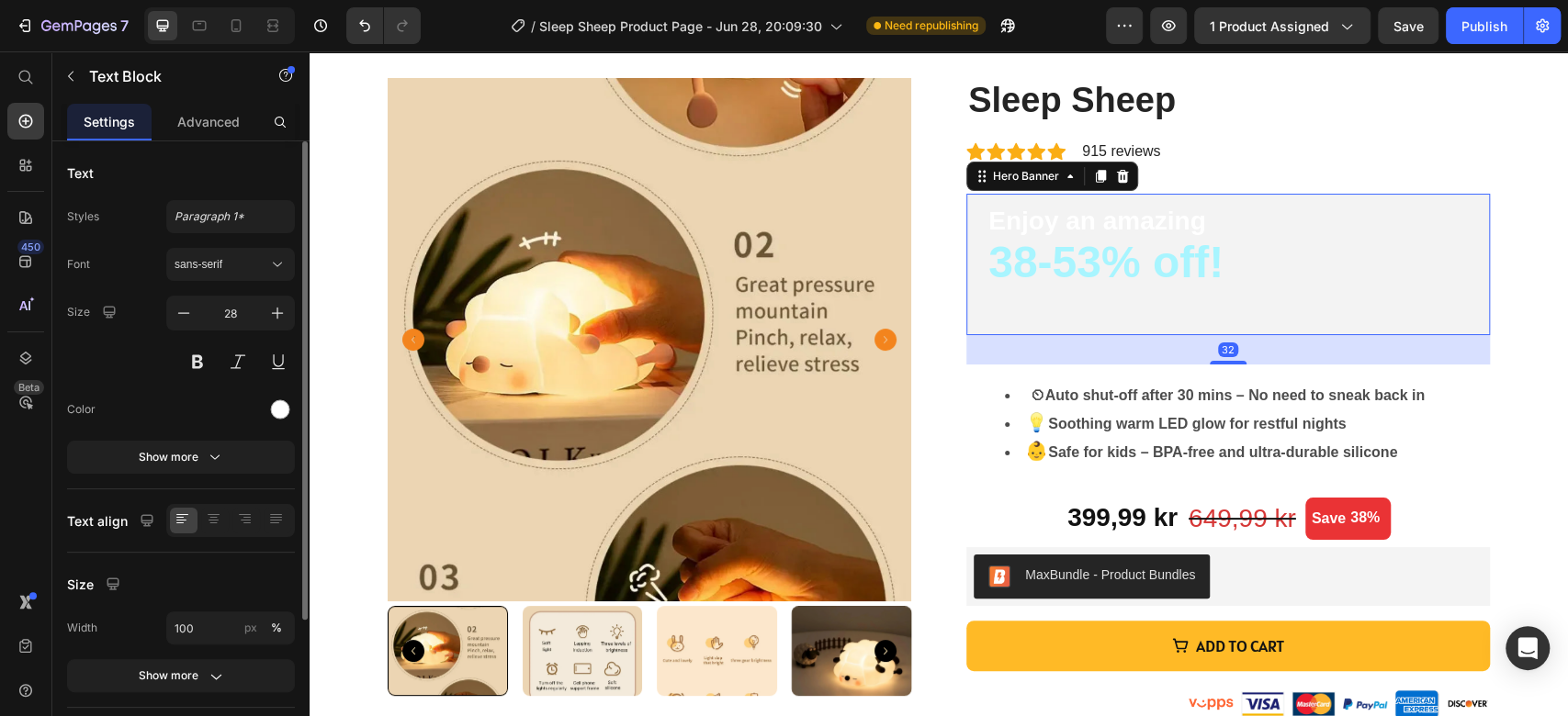 click on "Enjoy an amazing Text Block 38-53% off! Text Block" at bounding box center (1228, 264) 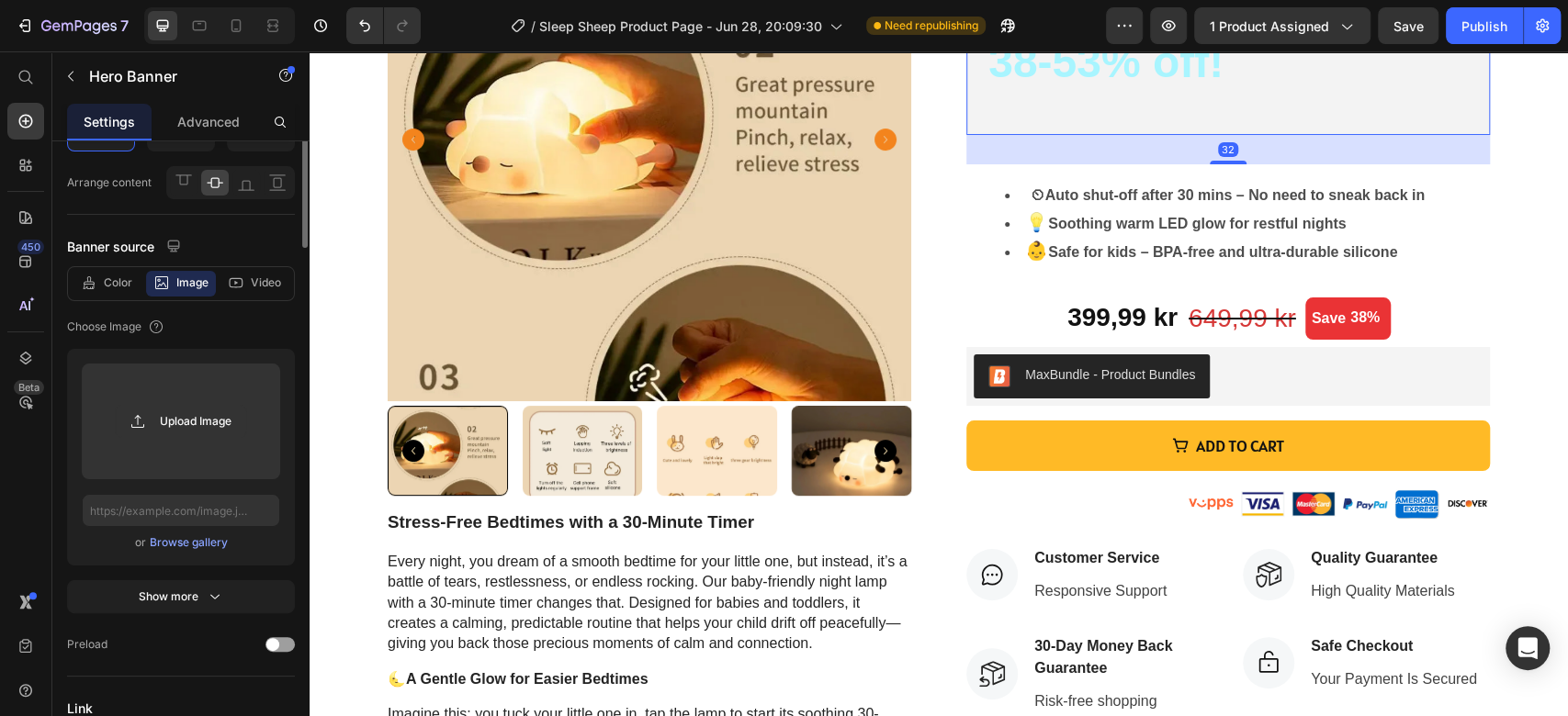 scroll, scrollTop: 281, scrollLeft: 0, axis: vertical 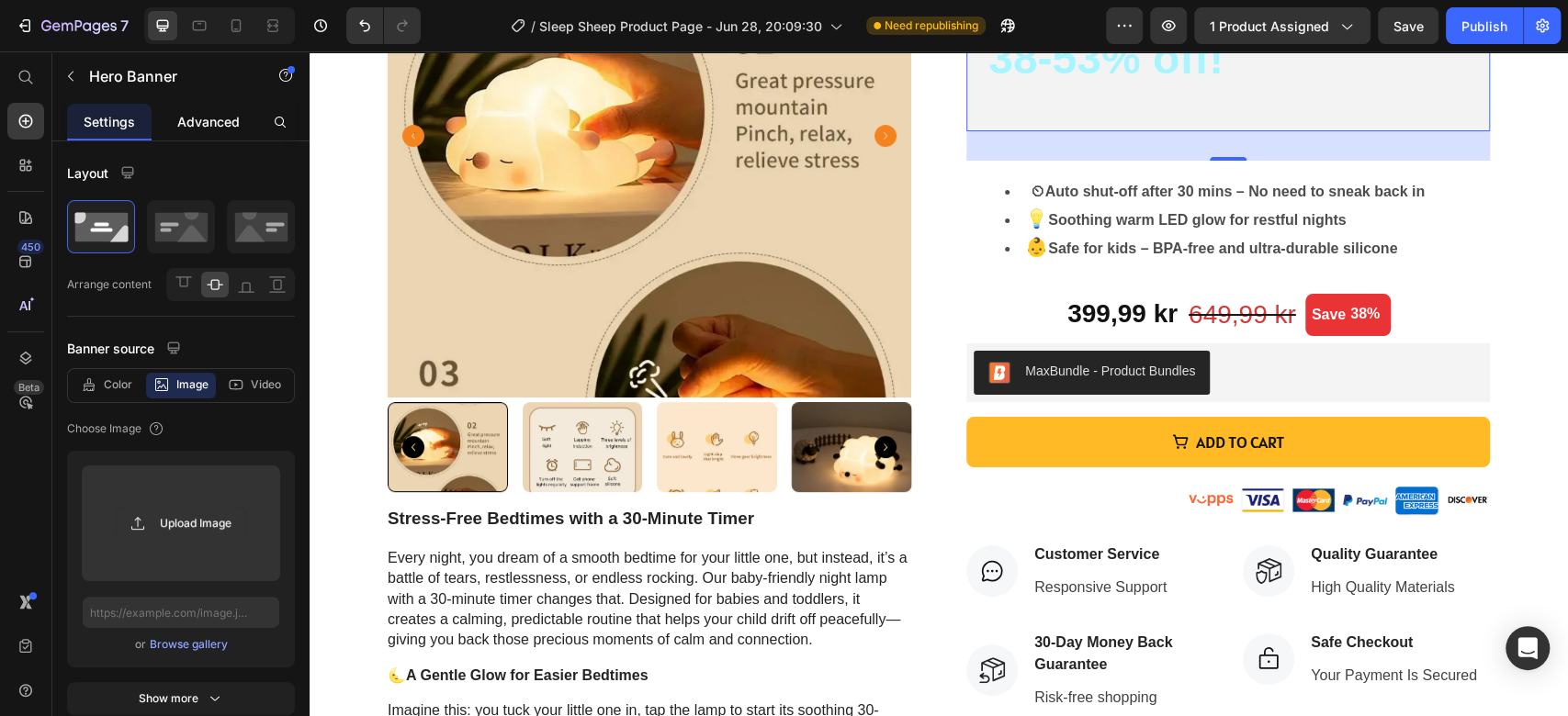 click on "Advanced" at bounding box center [209, 121] 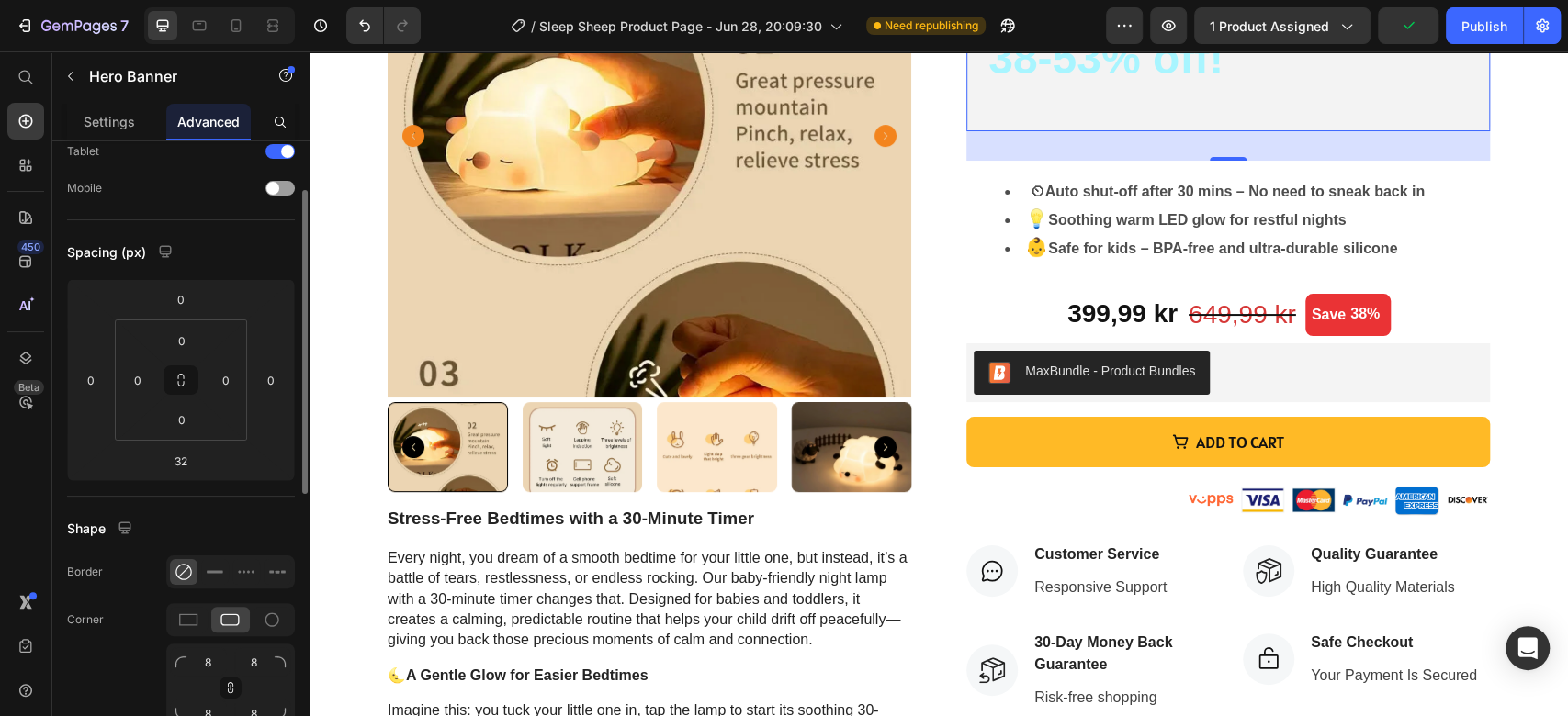 scroll, scrollTop: 0, scrollLeft: 0, axis: both 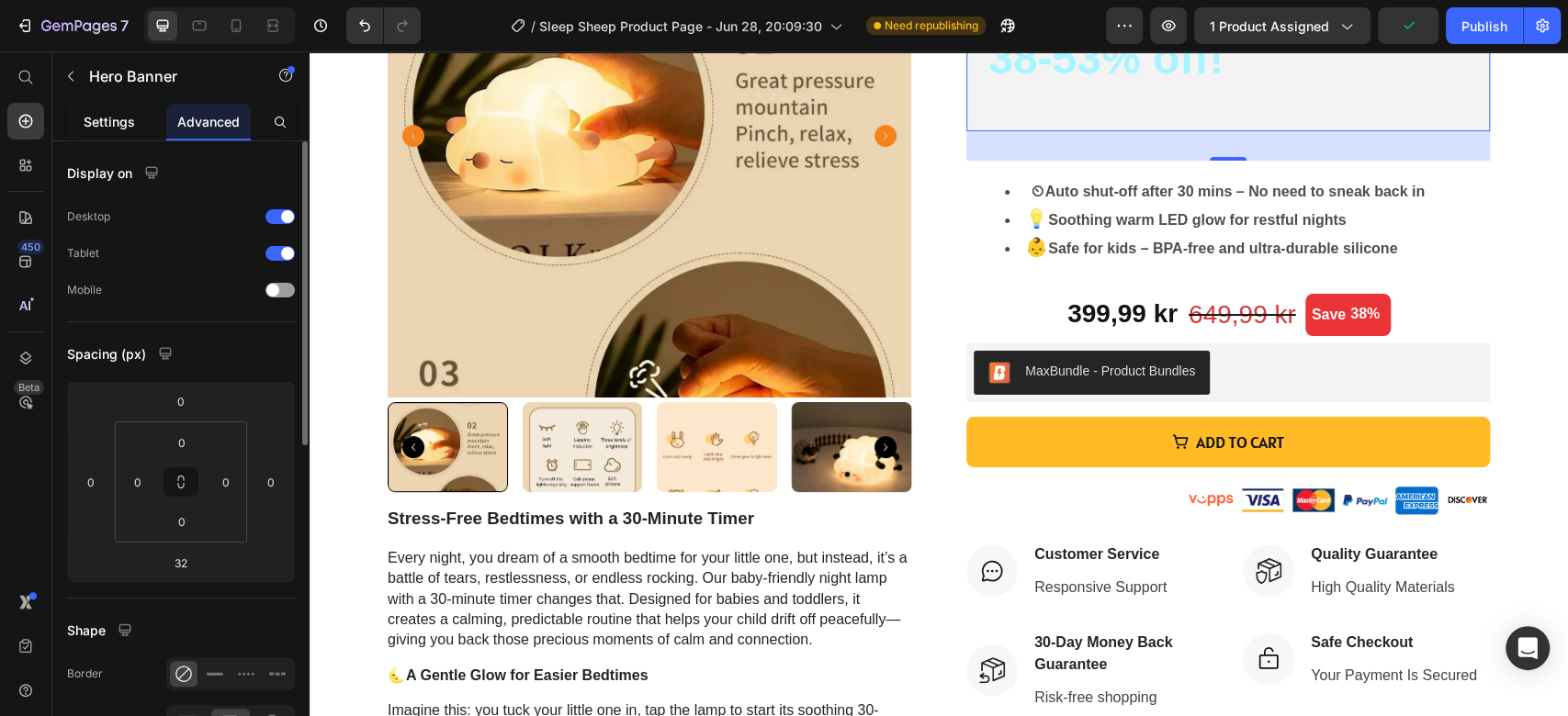 drag, startPoint x: 102, startPoint y: 105, endPoint x: 102, endPoint y: 119, distance: 14 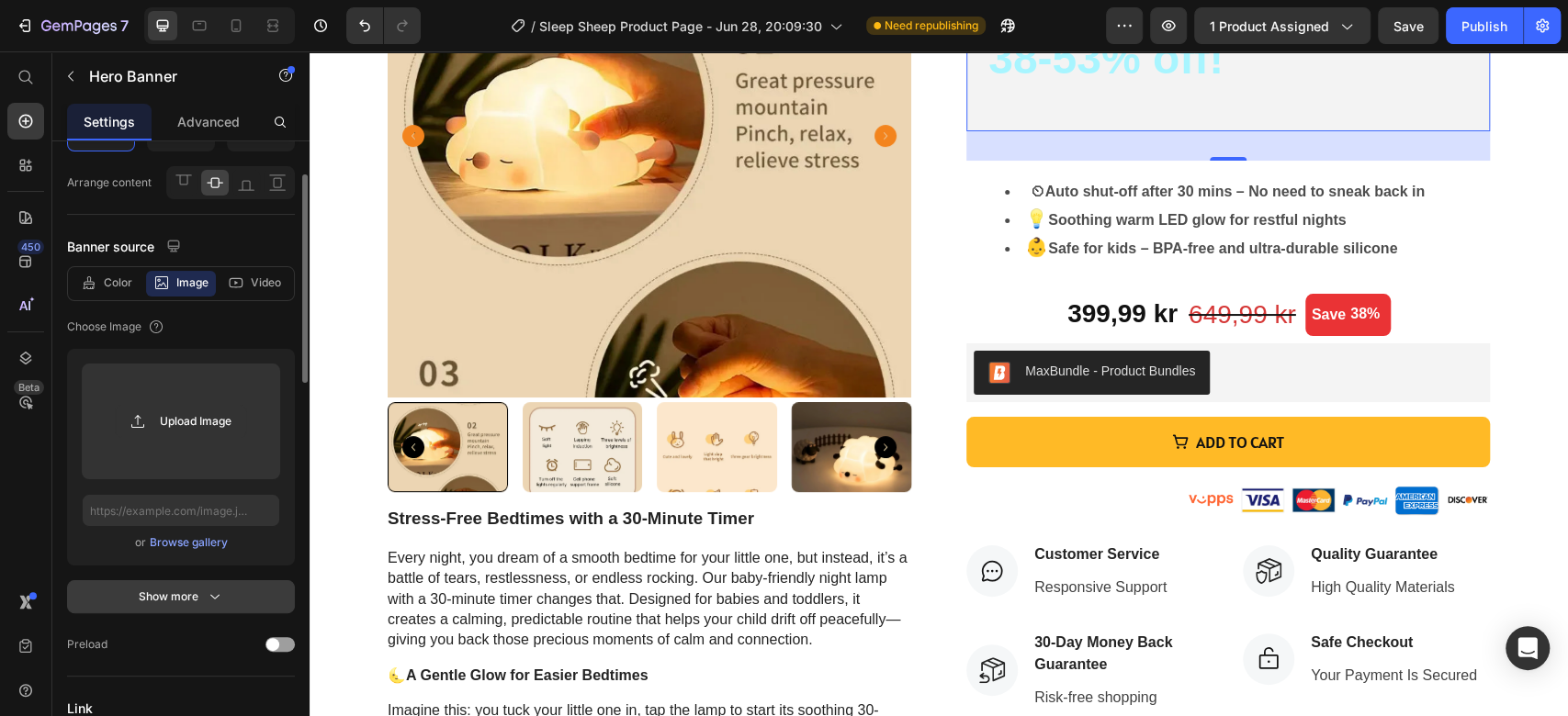 scroll, scrollTop: 306, scrollLeft: 0, axis: vertical 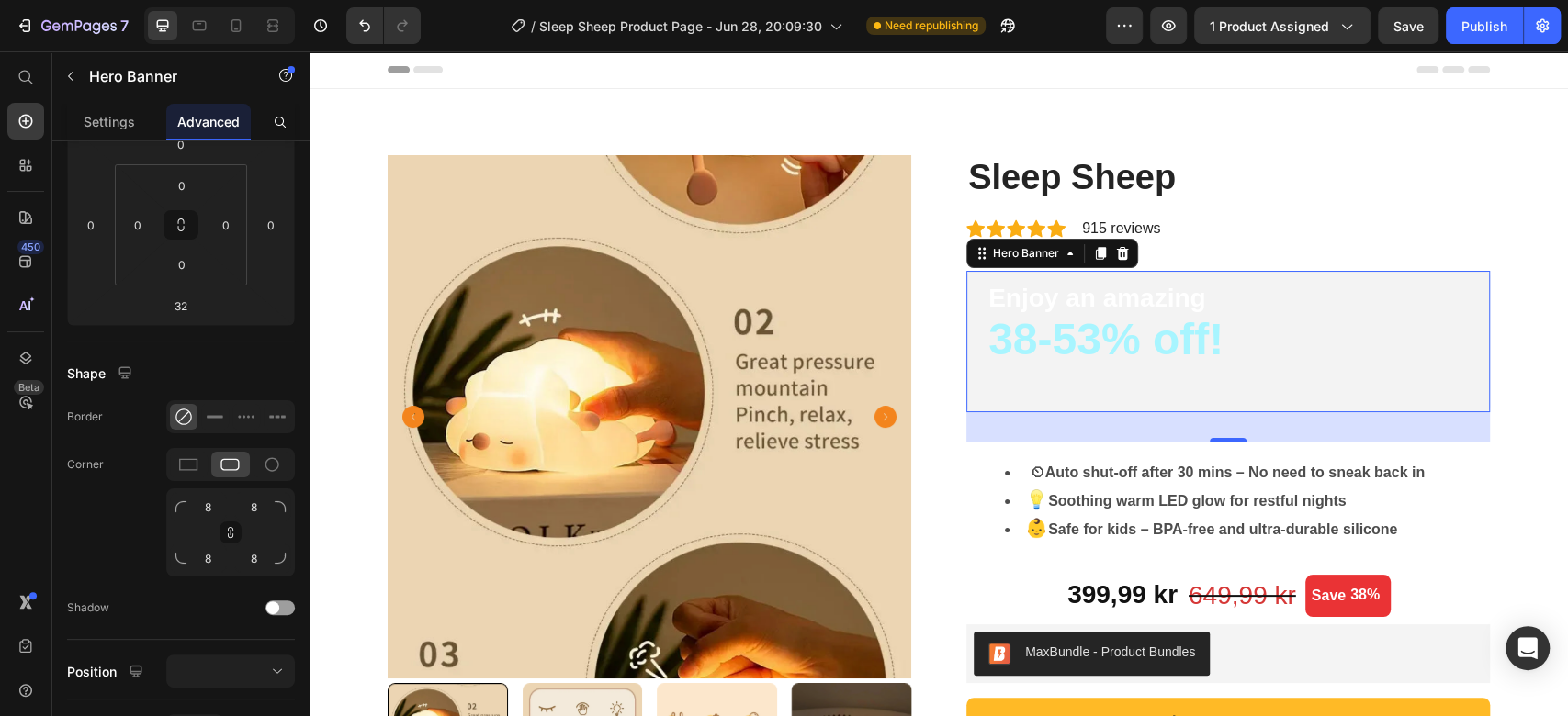 click on "Enjoy an amazing Text Block 38-53% off! Text Block" at bounding box center [1228, 341] 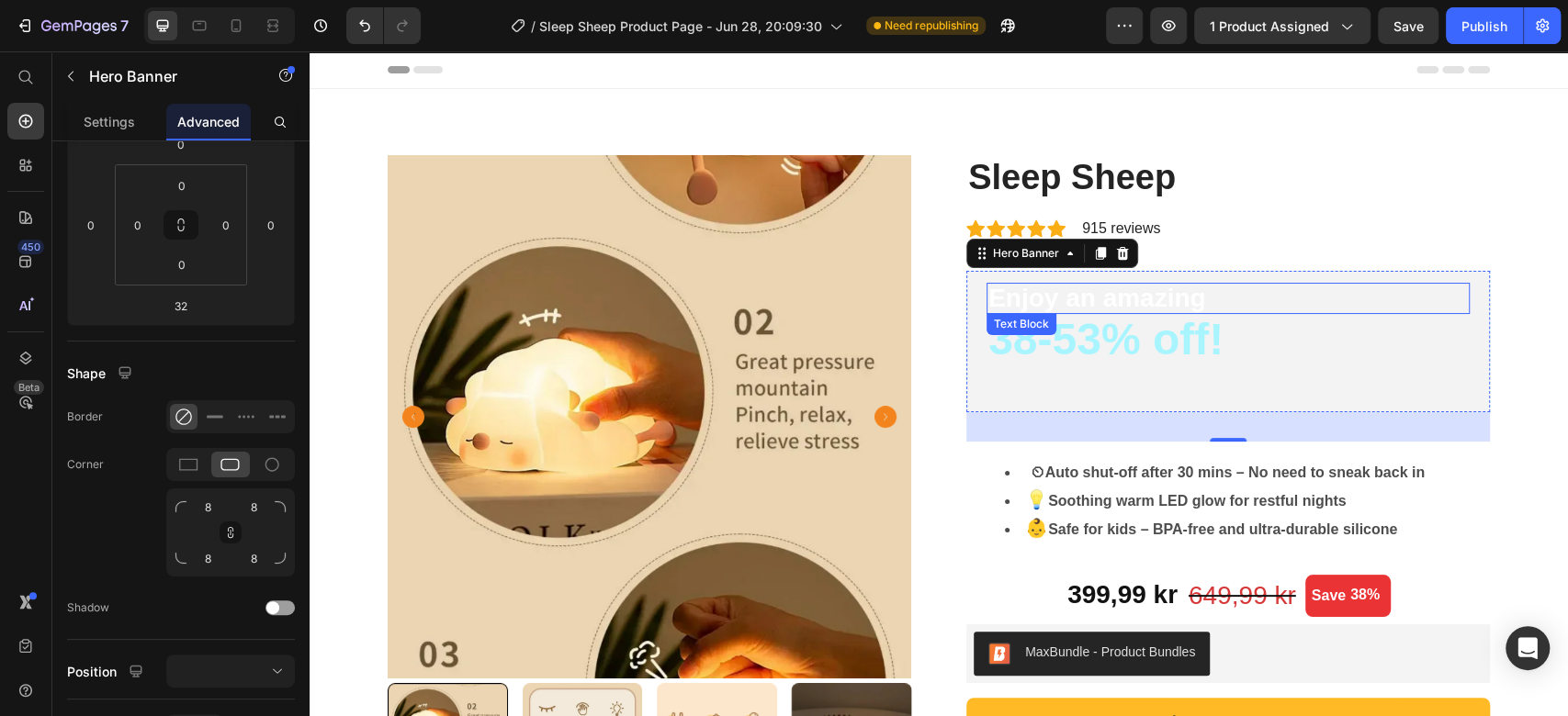 click on "Enjoy an amazing" at bounding box center [1228, 298] 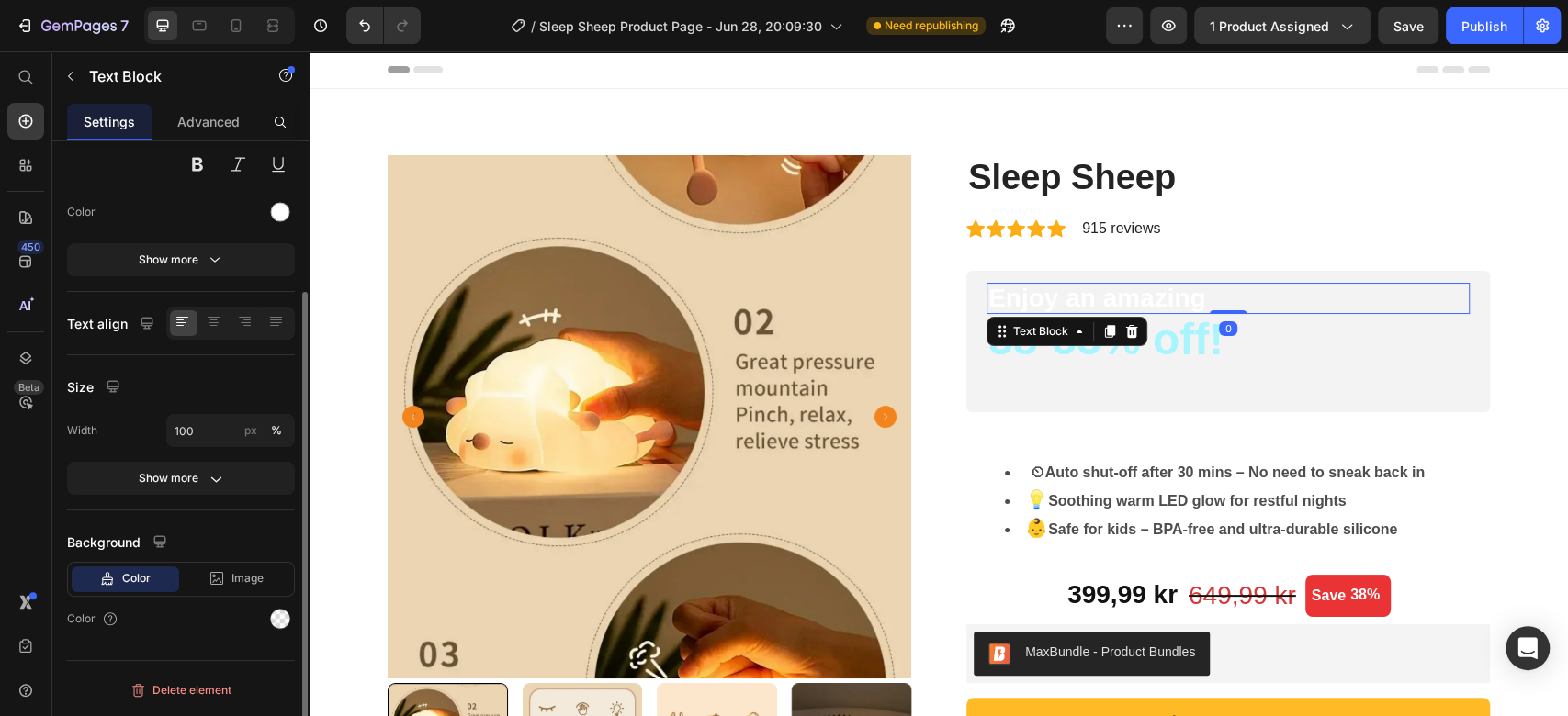 scroll, scrollTop: 0, scrollLeft: 0, axis: both 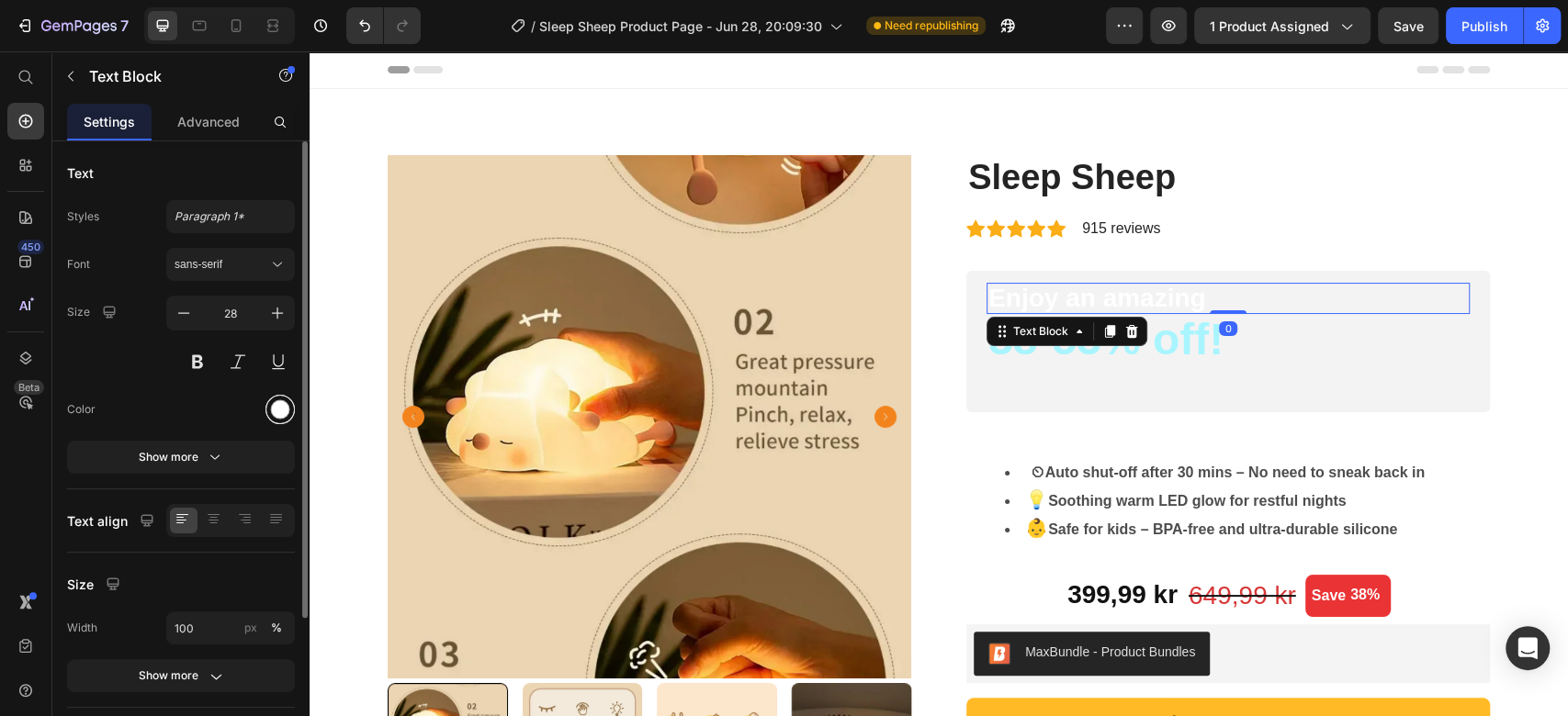click at bounding box center (280, 409) 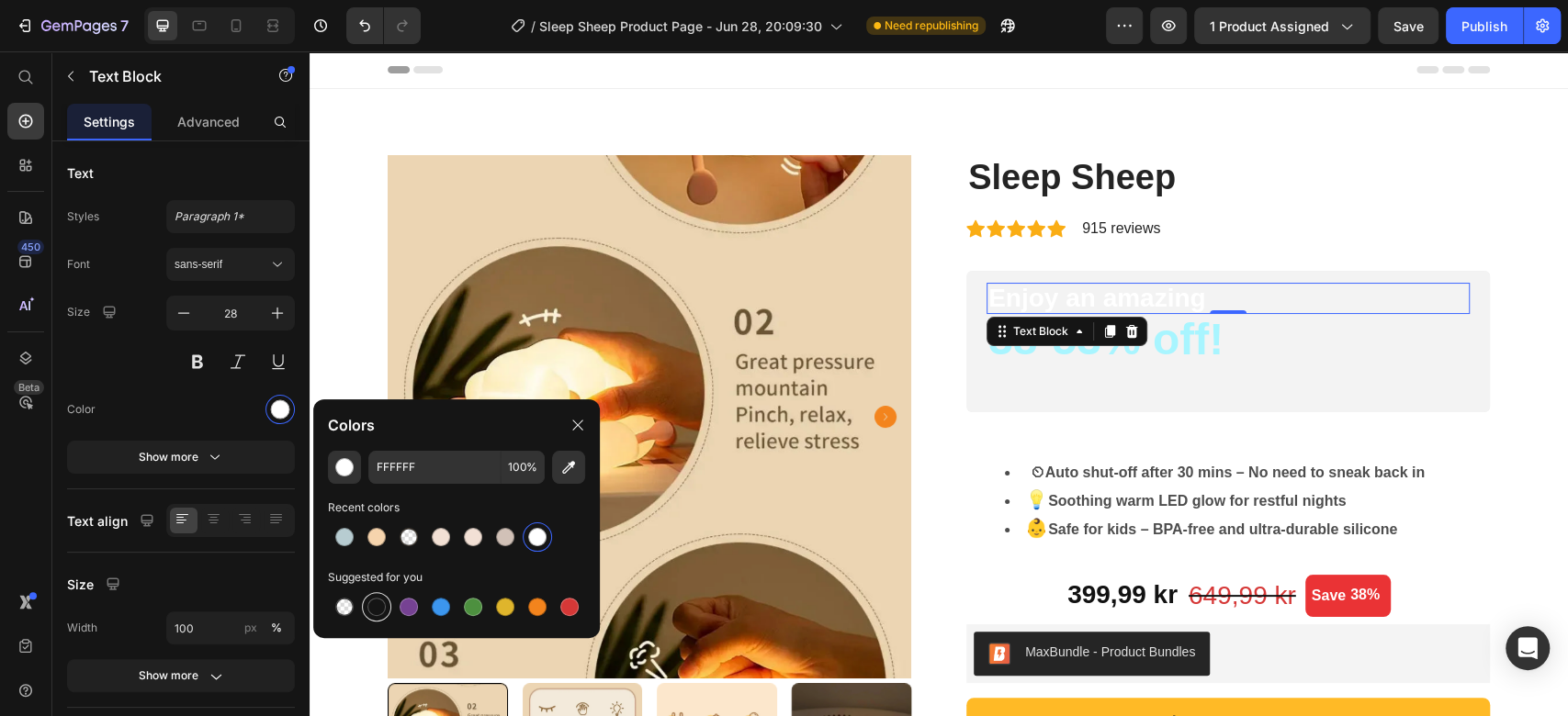 click at bounding box center [377, 607] 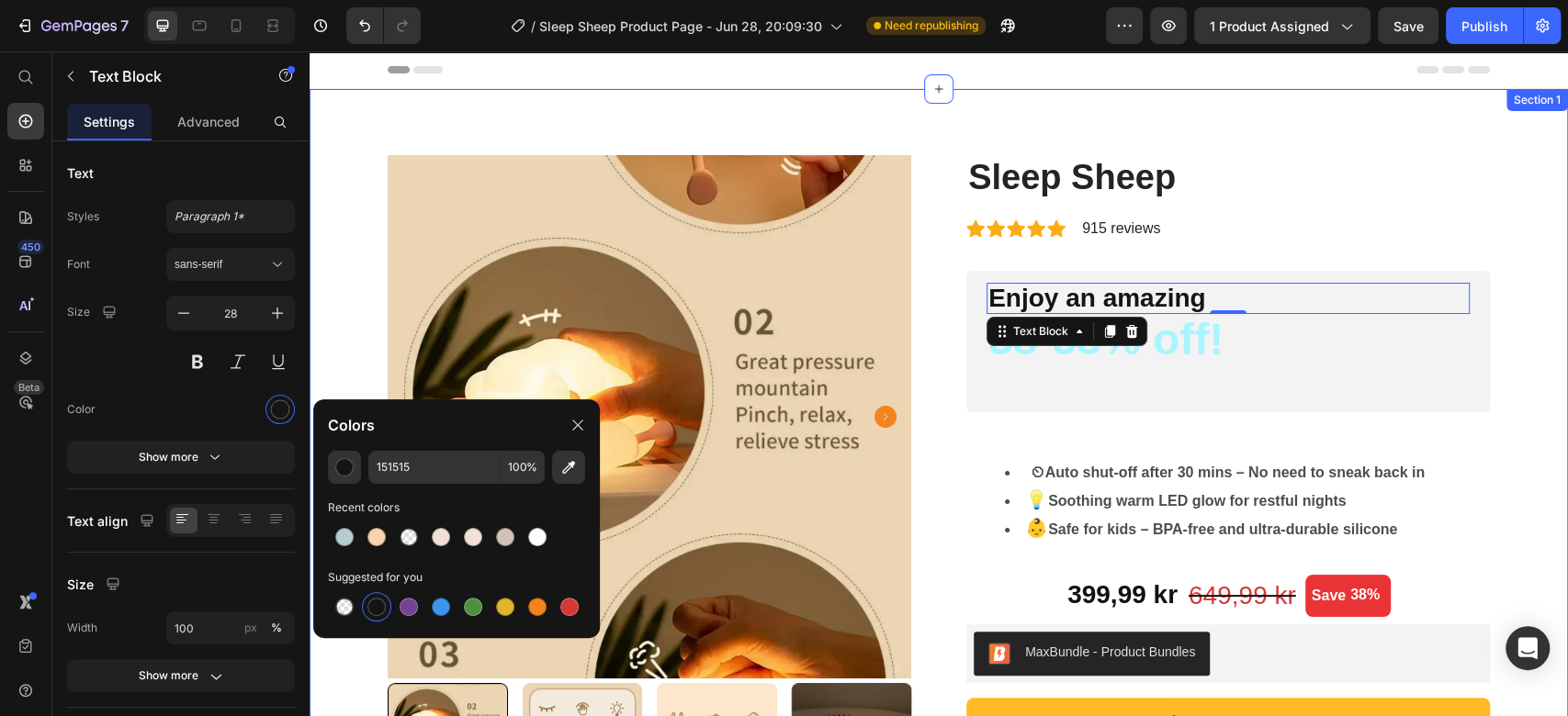 click on "Product Images
Stress-Free Bedtimes with a 30-Minute Timer
Every night, you dream of a smooth bedtime for your little one, but instead, it’s a battle of tears, restlessness, or endless rocking. Our baby-friendly night lamp with a 30-minute timer changes that. Designed for babies and toddlers, it creates a calming, predictable routine that helps your child drift off peacefully—giving you back those precious moments of calm and connection.
🌜  A Gentle Glow for Easier Bedtimes
Imagine this: you tuck your little one in, tap the lamp to start its soothing 30-minute timer, and watch as the soft glow lulls them into a restful sleep. No more lingering in the dark, wondering if they’ll settle. This night lamp transforms bedtime into a cozy ritual, helping your baby or toddler feel safe and secure while giving you a moment to breathe. It’s the sleep solution every tired mom needs.
Why Moms Love It
30-minute timer for independent sleep" at bounding box center (939, 833) 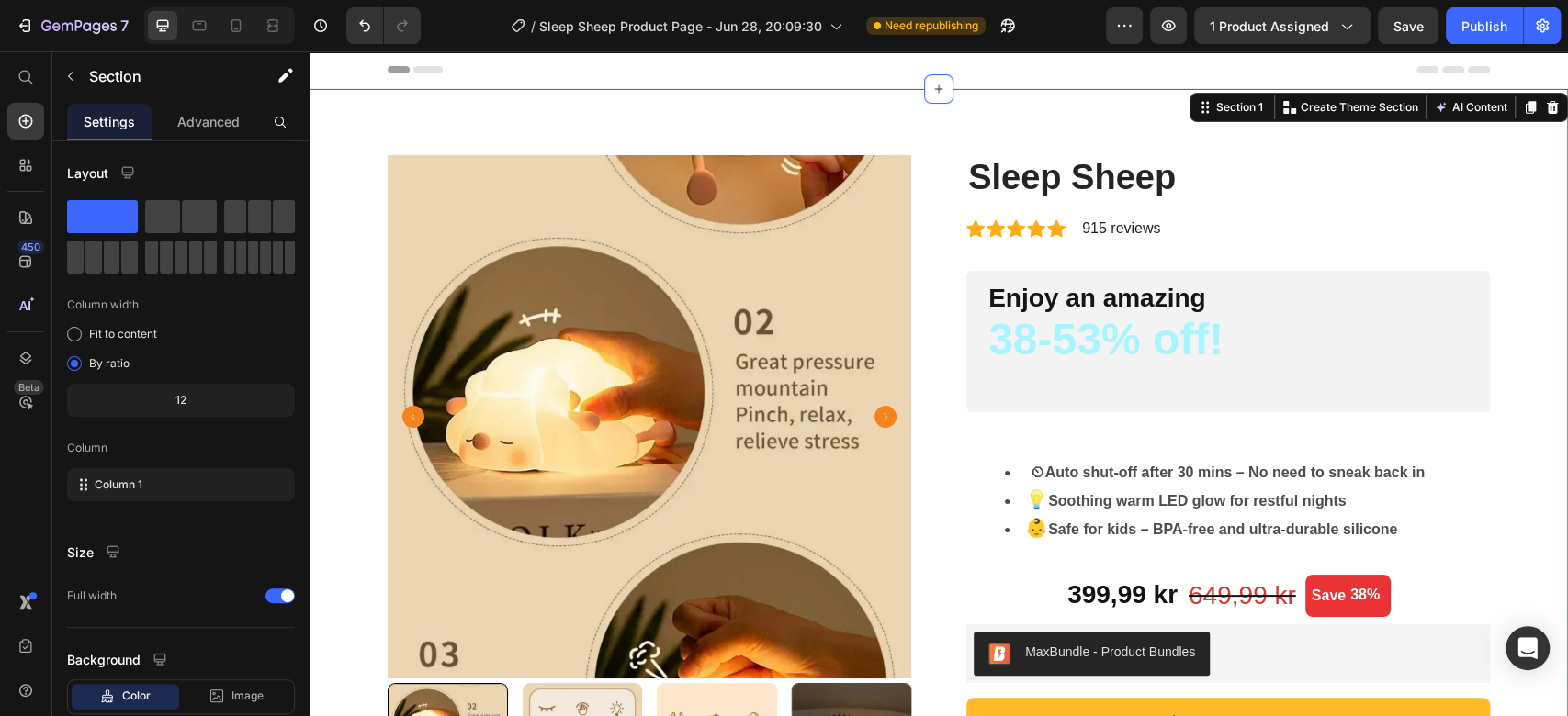 click on "Product Images
Stress-Free Bedtimes with a 30-Minute Timer
Every night, you dream of a smooth bedtime for your little one, but instead, it’s a battle of tears, restlessness, or endless rocking. Our baby-friendly night lamp with a 30-minute timer changes that. Designed for babies and toddlers, it creates a calming, predictable routine that helps your child drift off peacefully—giving you back those precious moments of calm and connection.
🌜  A Gentle Glow for Easier Bedtimes
Imagine this: you tuck your little one in, tap the lamp to start its soothing 30-minute timer, and watch as the soft glow lulls them into a restful sleep. No more lingering in the dark, wondering if they’ll settle. This night lamp transforms bedtime into a cozy ritual, helping your baby or toddler feel safe and secure while giving you a moment to breathe. It’s the sleep solution every tired mom needs.
Why Moms Love It
30-minute timer for independent sleep" at bounding box center (939, 833) 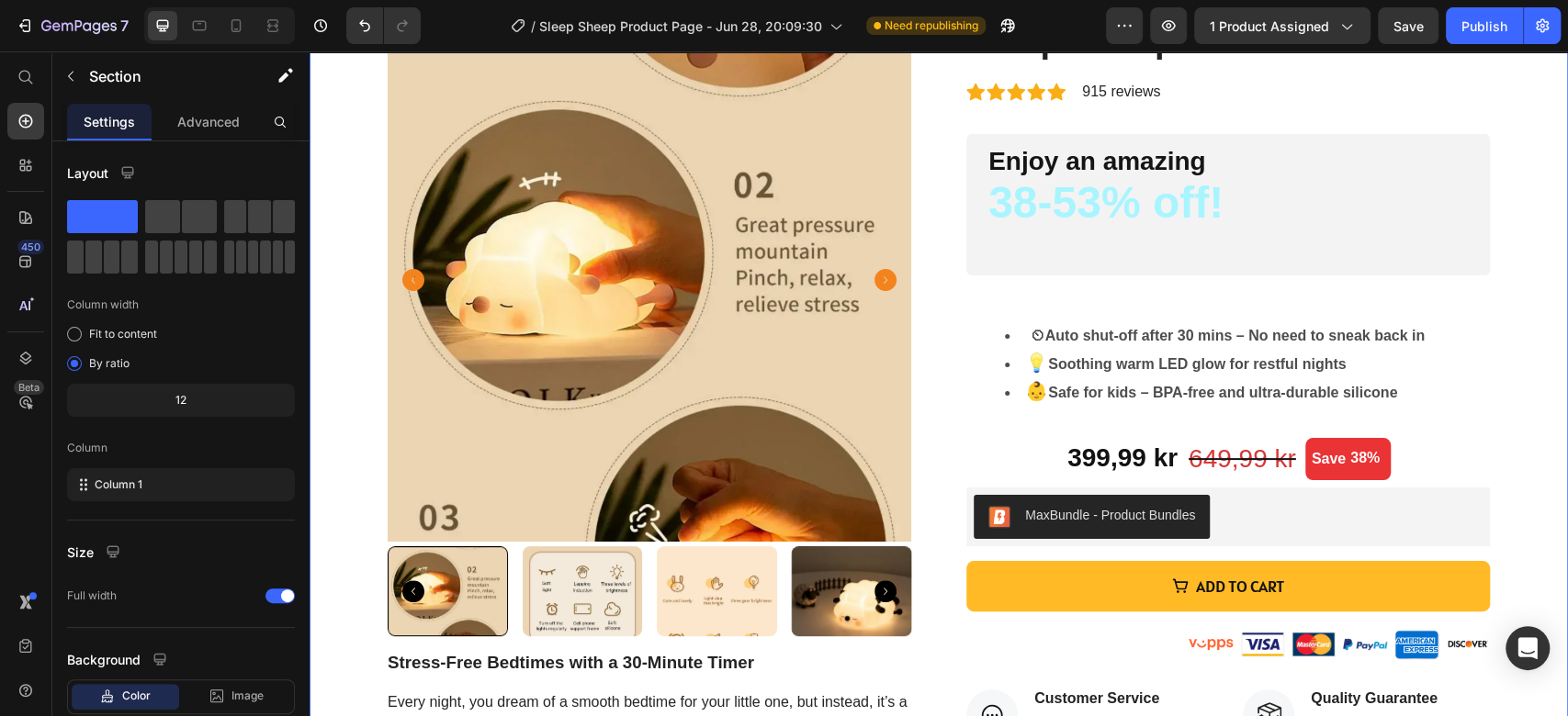 scroll, scrollTop: 0, scrollLeft: 0, axis: both 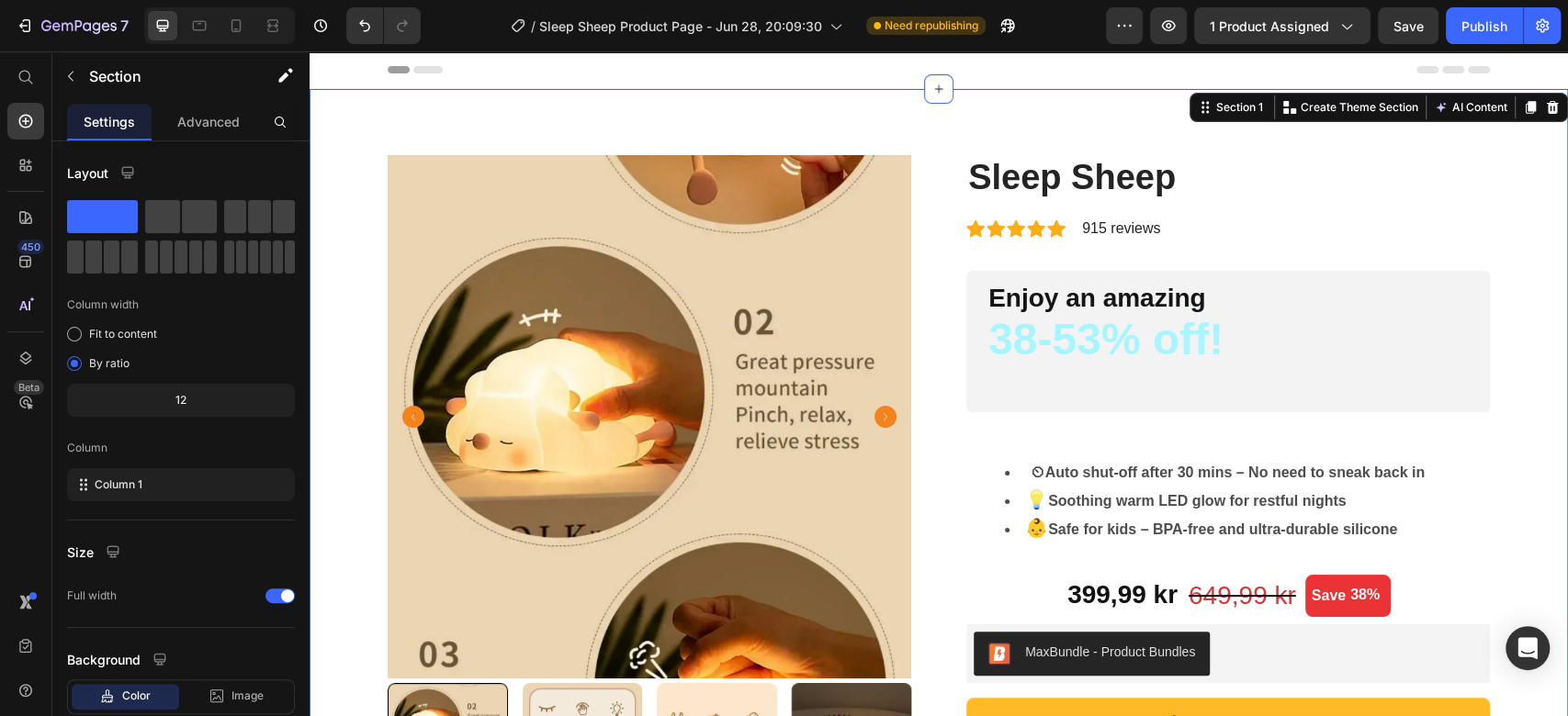 click on "Product Images
Stress-Free Bedtimes with a 30-Minute Timer
Every night, you dream of a smooth bedtime for your little one, but instead, it’s a battle of tears, restlessness, or endless rocking. Our baby-friendly night lamp with a 30-minute timer changes that. Designed for babies and toddlers, it creates a calming, predictable routine that helps your child drift off peacefully—giving you back those precious moments of calm and connection.
🌜  A Gentle Glow for Easier Bedtimes
Imagine this: you tuck your little one in, tap the lamp to start its soothing 30-minute timer, and watch as the soft glow lulls them into a restful sleep. No more lingering in the dark, wondering if they’ll settle. This night lamp transforms bedtime into a cozy ritual, helping your baby or toddler feel safe and secure while giving you a moment to breathe. It’s the sleep solution every tired mom needs.
Why Moms Love It
30-minute timer for independent sleep" at bounding box center (939, 833) 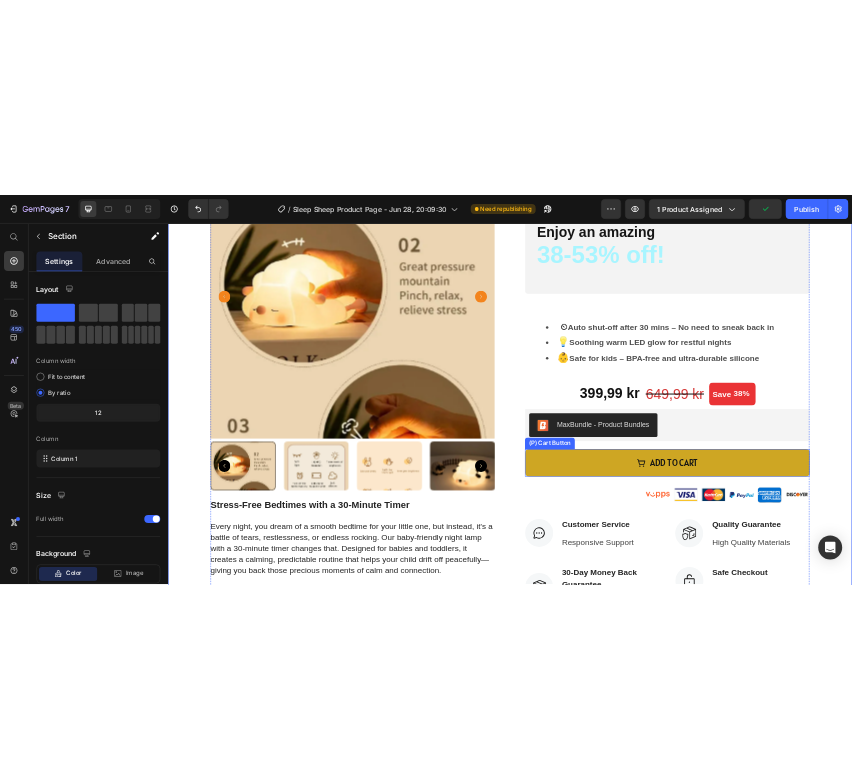 scroll, scrollTop: 0, scrollLeft: 0, axis: both 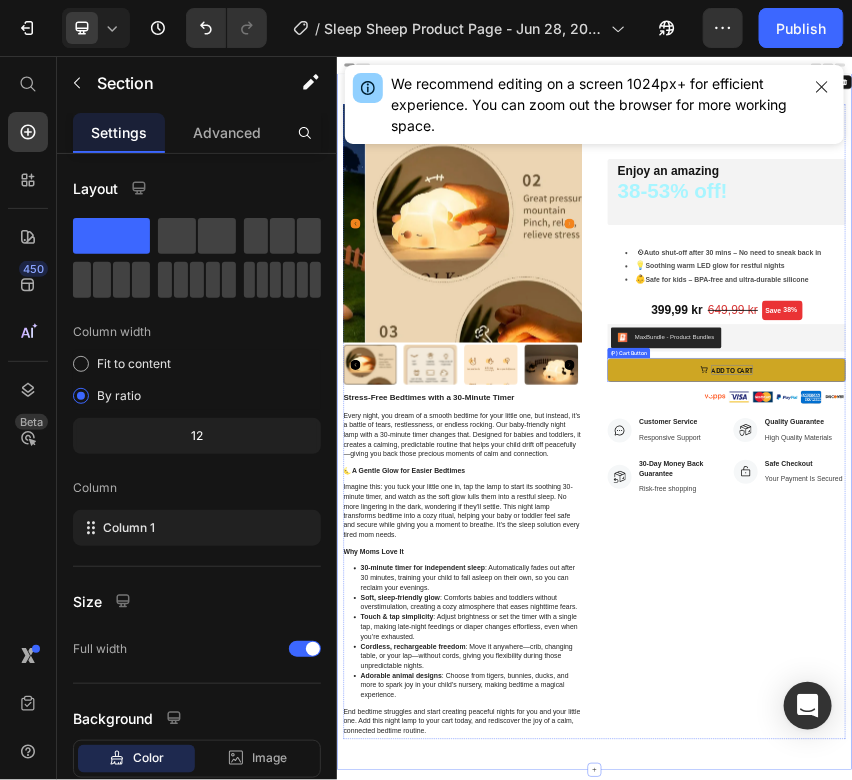 click on "ADD TO CART" at bounding box center (1257, 786) 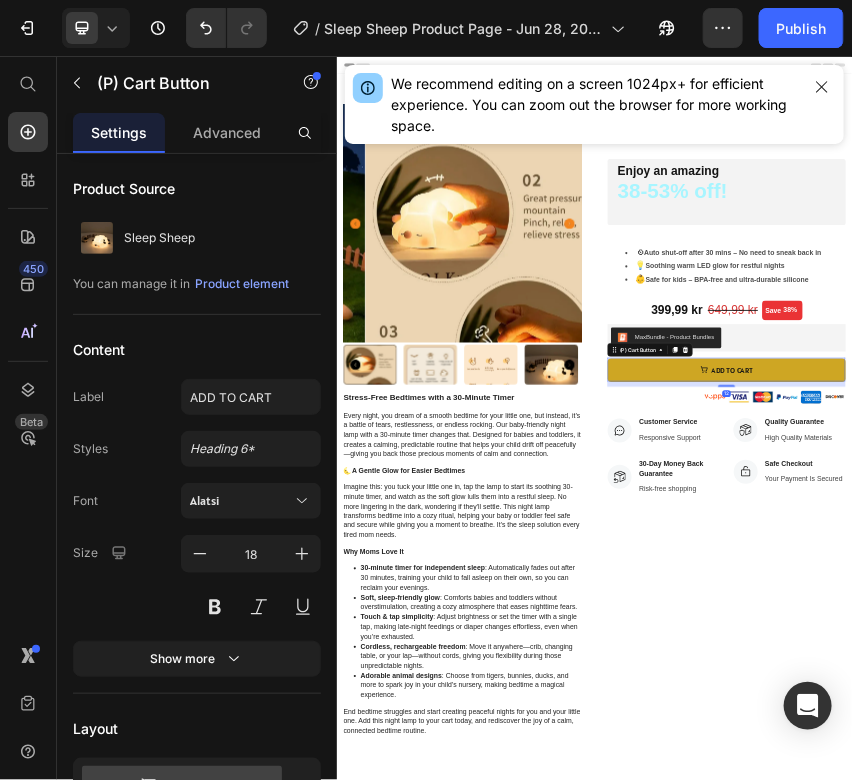 click on "ADD TO CART" at bounding box center [1243, 786] 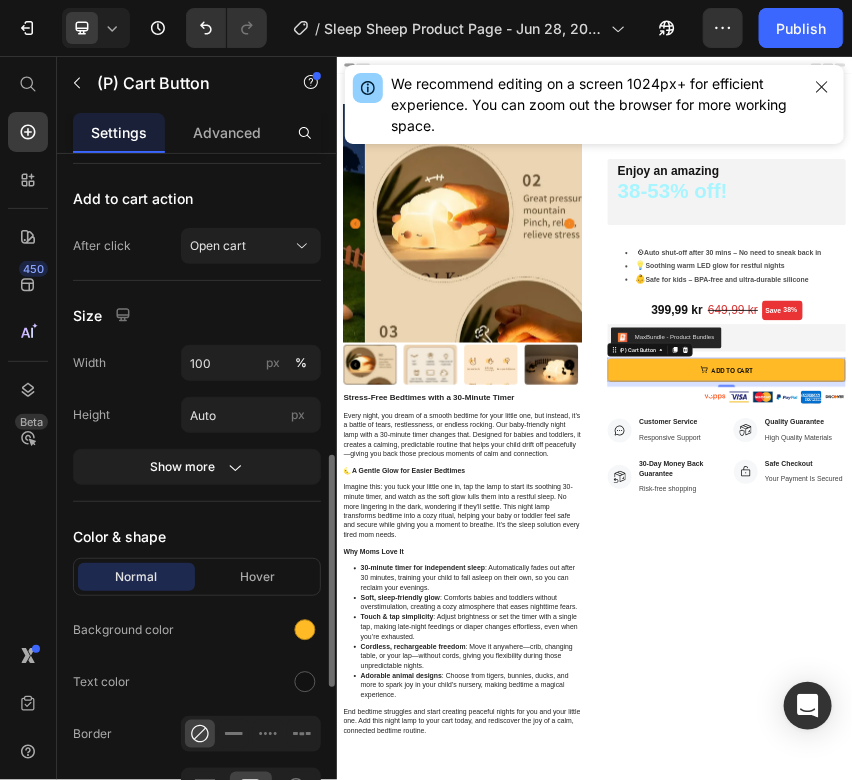 scroll, scrollTop: 1000, scrollLeft: 0, axis: vertical 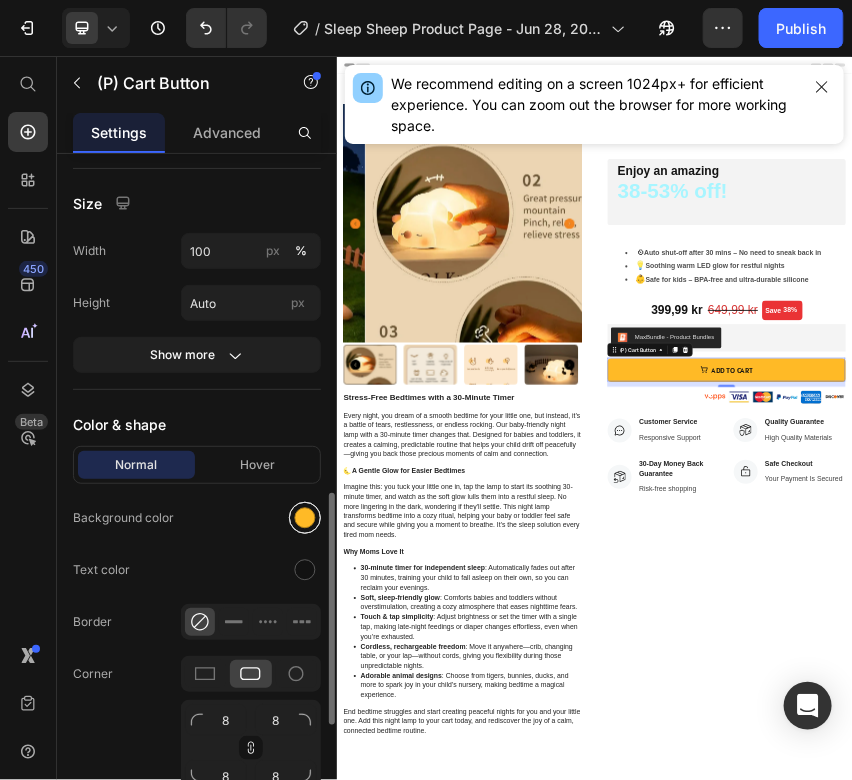 click at bounding box center (305, 518) 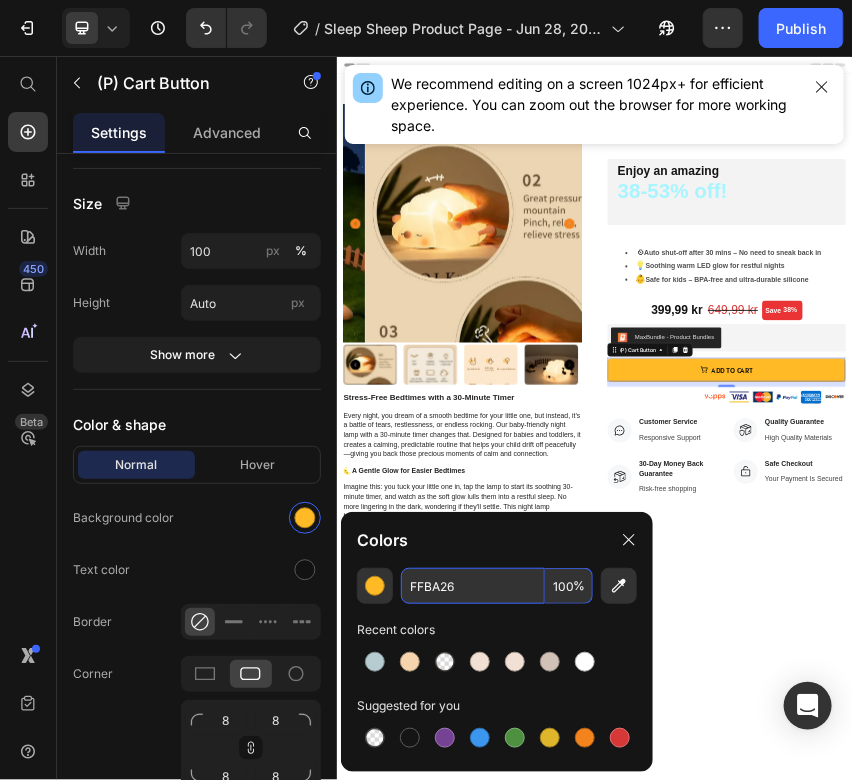 click on "FFBA26" at bounding box center (473, 586) 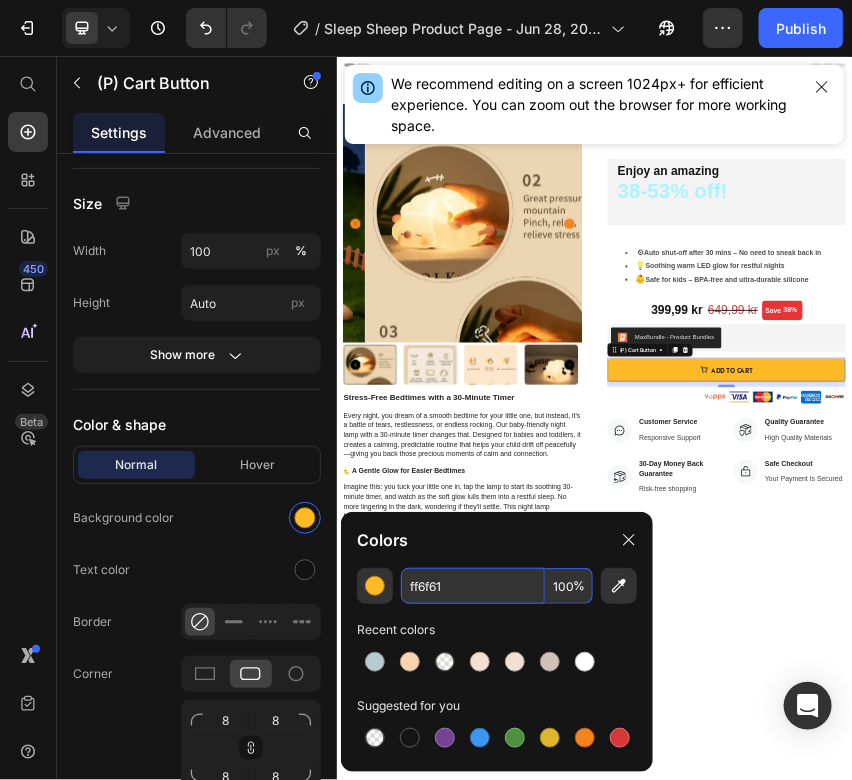 type on "FF6F61" 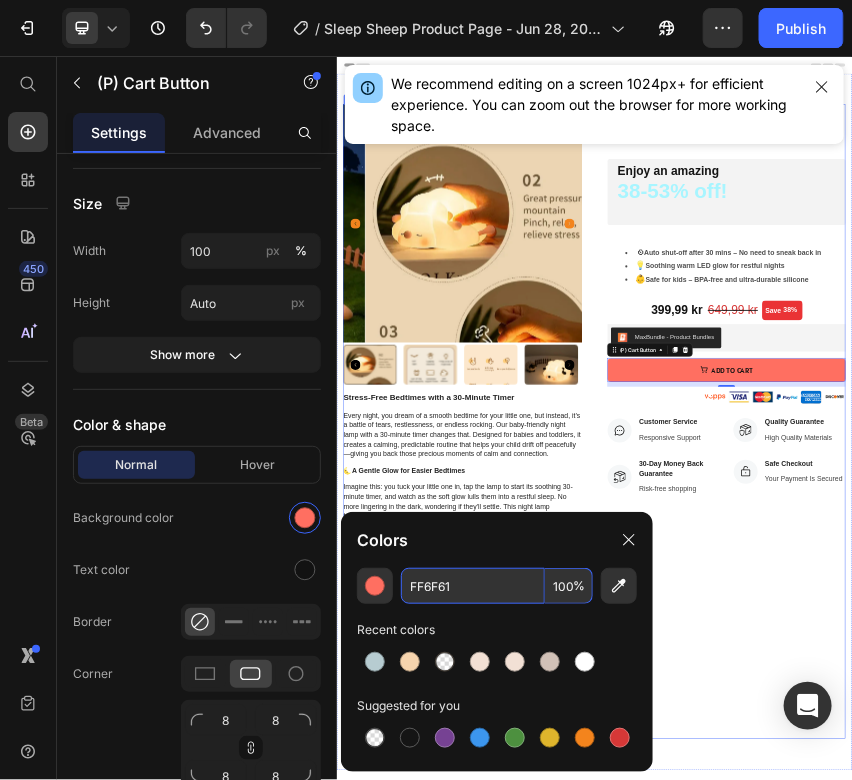 click on "Sleep Sheep (P) Title
Icon
Icon
Icon
Icon
Icon Icon List Hoz 915 reviews Text block Row Enjoy an amazing Text Block 38-53% off! Text Block Hero Banner   ⏲  Auto shut-off after 30 mins – No need to sneak back in 💡 Soothing warm LED glow for restful nights 👶 Safe for kids – BPA-free and ultra-durable silicone Text Block 399,99 kr Product Price 649,99 kr (P) Price Save 38% (P) Tag Row MaxBundle ‑ Product Bundles MaxBundle ‑ Product Bundles
ADD TO CART (P) Cart Button   12 Image Image Image Image Image Image Row
Icon Customer Service Text block Responsive Support Text block Icon List
Icon 30-Day Money Back Guarantee Text block Risk-free shopping Text block Icon List
Icon Quality Guarantee Text block High Quality Materials Text block Icon List
Icon Safe Checkout Text block Your Payment Is Secured Text block Icon List Row" at bounding box center [1243, 907] 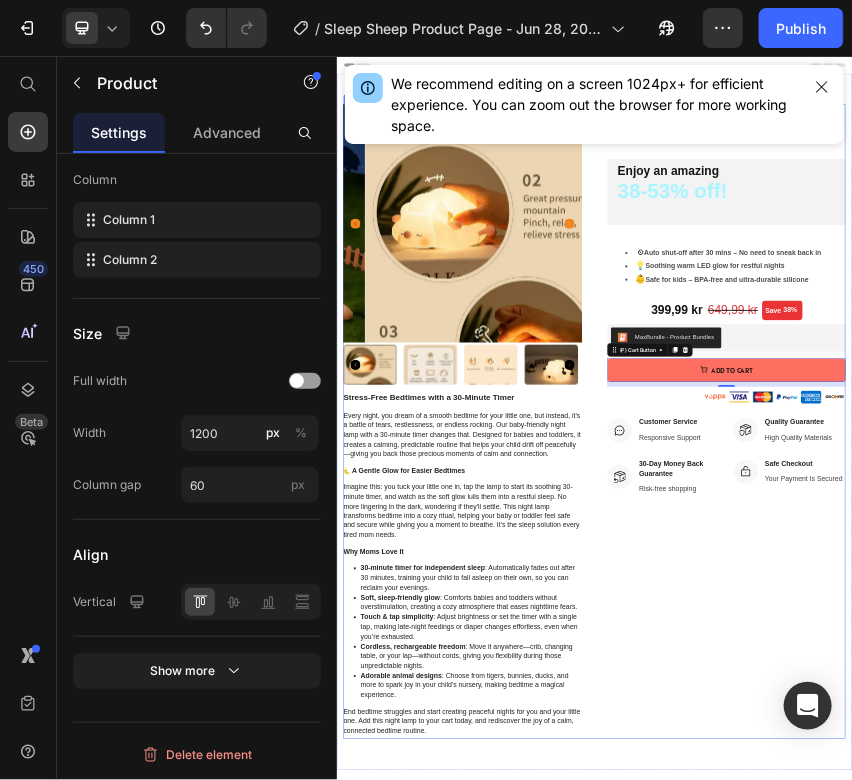 scroll, scrollTop: 0, scrollLeft: 0, axis: both 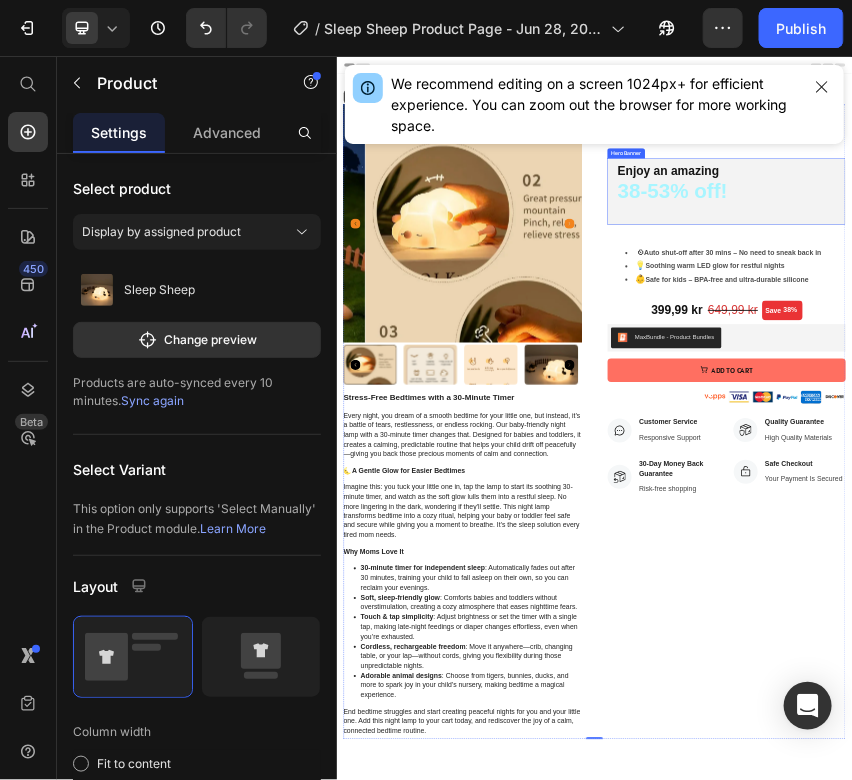 click on "Enjoy an amazing Text Block 38-53% off! Text Block" at bounding box center (1243, 371) 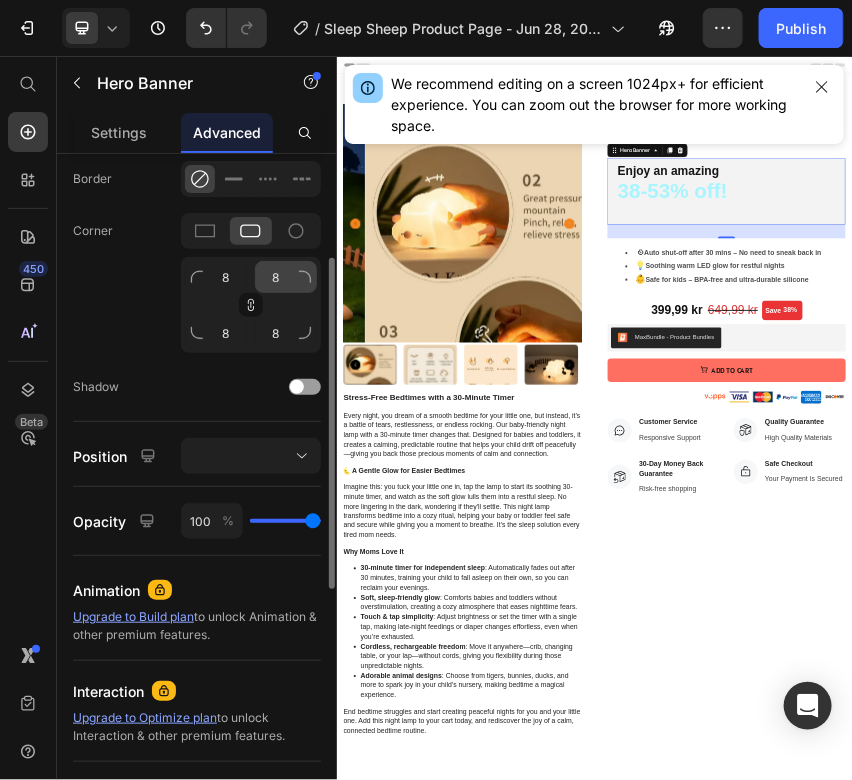 scroll, scrollTop: 333, scrollLeft: 0, axis: vertical 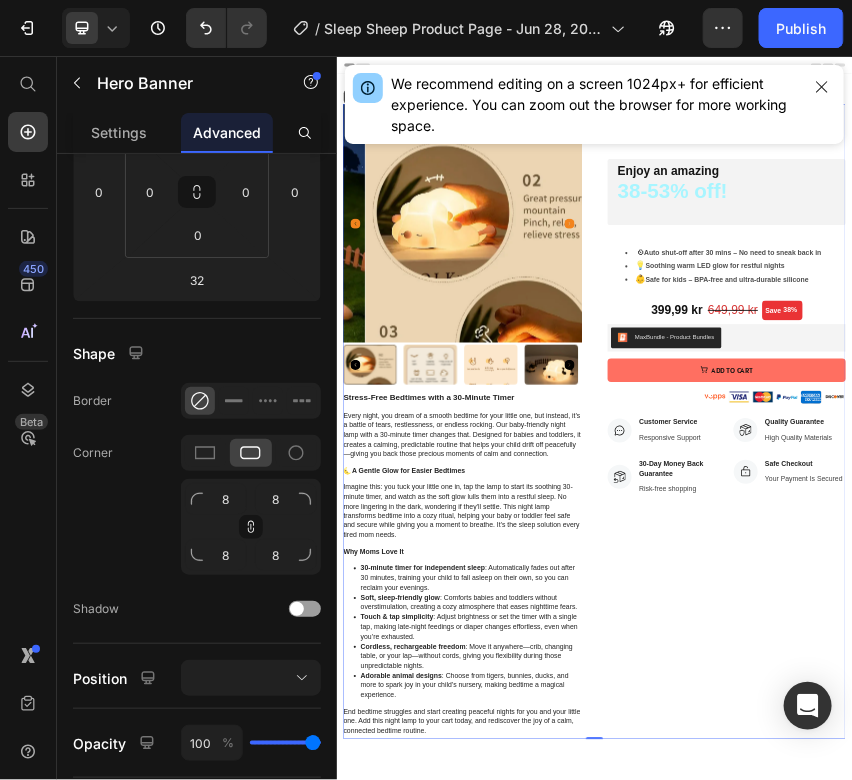 click on "Product Images
Stress-Free Bedtimes with a 30-Minute Timer
Every night, you dream of a smooth bedtime for your little one, but instead, it’s a battle of tears, restlessness, or endless rocking. Our baby-friendly night lamp with a 30-minute timer changes that. Designed for babies and toddlers, it creates a calming, predictable routine that helps your child drift off peacefully—giving you back those precious moments of calm and connection.
🌜  A Gentle Glow for Easier Bedtimes
Imagine this: you tuck your little one in, tap the lamp to start its soothing 30-minute timer, and watch as the soft glow lulls them into a restful sleep. No more lingering in the dark, wondering if they’ll settle. This night lamp transforms bedtime into a cozy ritual, helping your baby or toddler feel safe and secure while giving you a moment to breathe. It’s the sleep solution every tired mom needs.
Why Moms Love It
30-minute timer for independent sleep" at bounding box center [936, 907] 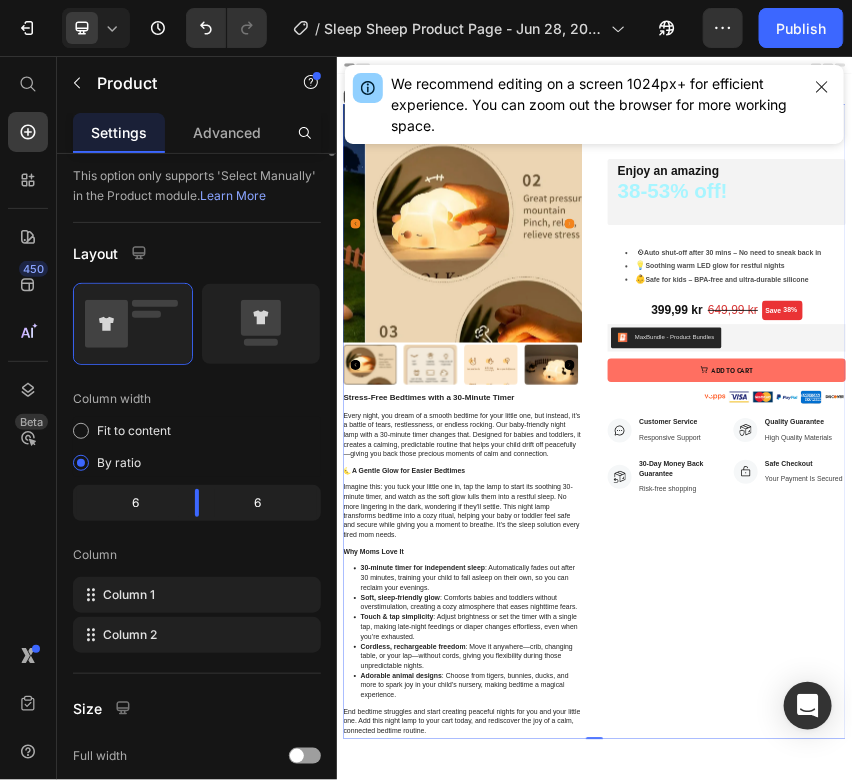 scroll, scrollTop: 0, scrollLeft: 0, axis: both 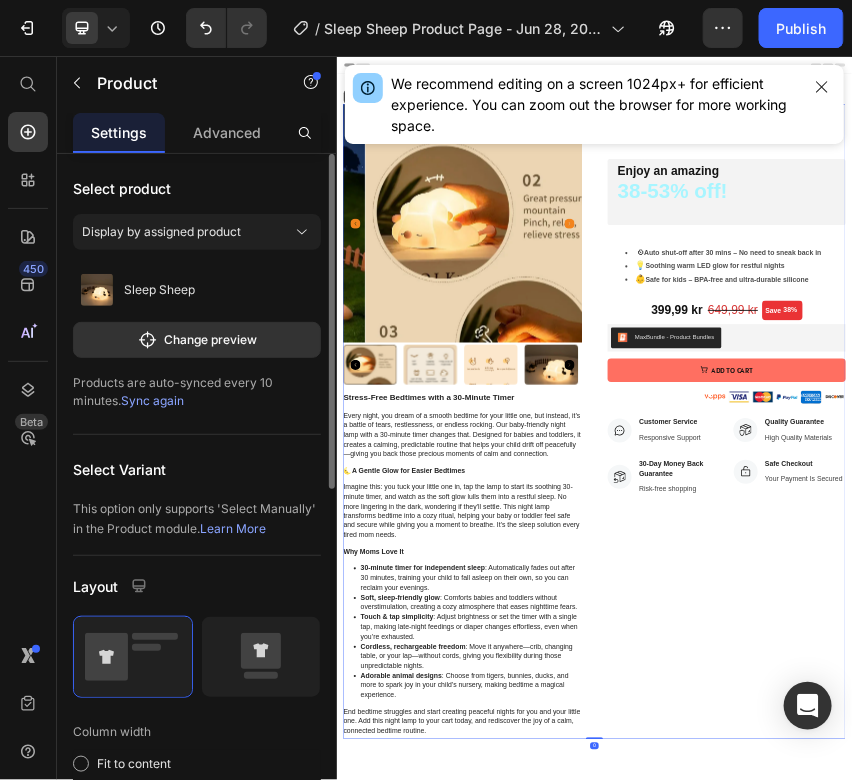 click on "Product Images
Stress-Free Bedtimes with a 30-Minute Timer
Every night, you dream of a smooth bedtime for your little one, but instead, it’s a battle of tears, restlessness, or endless rocking. Our baby-friendly night lamp with a 30-minute timer changes that. Designed for babies and toddlers, it creates a calming, predictable routine that helps your child drift off peacefully—giving you back those precious moments of calm and connection.
🌜  A Gentle Glow for Easier Bedtimes
Imagine this: you tuck your little one in, tap the lamp to start its soothing 30-minute timer, and watch as the soft glow lulls them into a restful sleep. No more lingering in the dark, wondering if they’ll settle. This night lamp transforms bedtime into a cozy ritual, helping your baby or toddler feel safe and secure while giving you a moment to breathe. It’s the sleep solution every tired mom needs.
Why Moms Love It
30-minute timer for independent sleep" at bounding box center (936, 907) 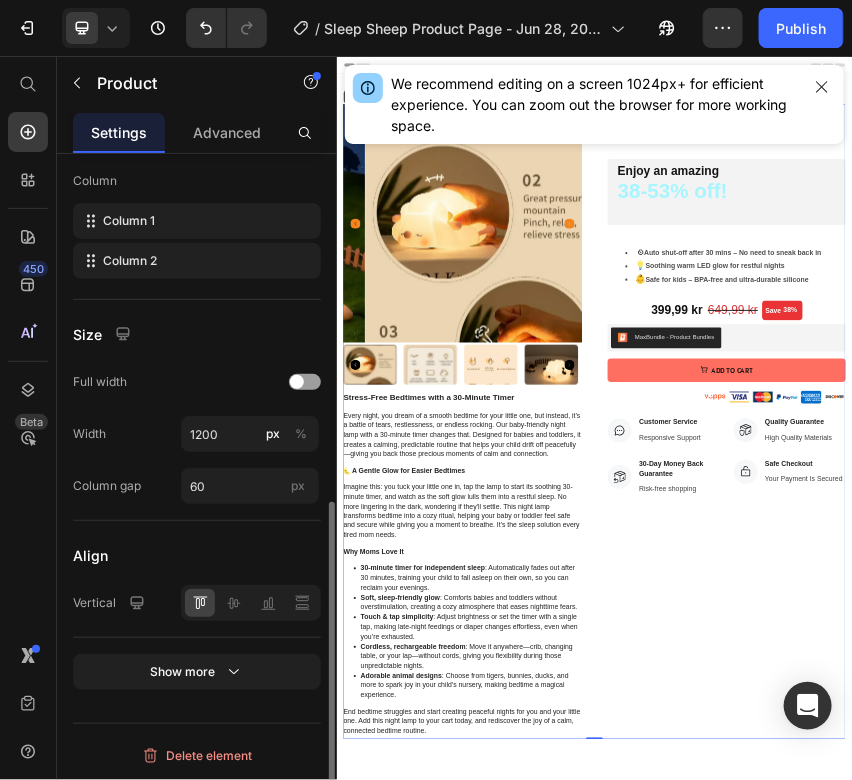 scroll, scrollTop: 374, scrollLeft: 0, axis: vertical 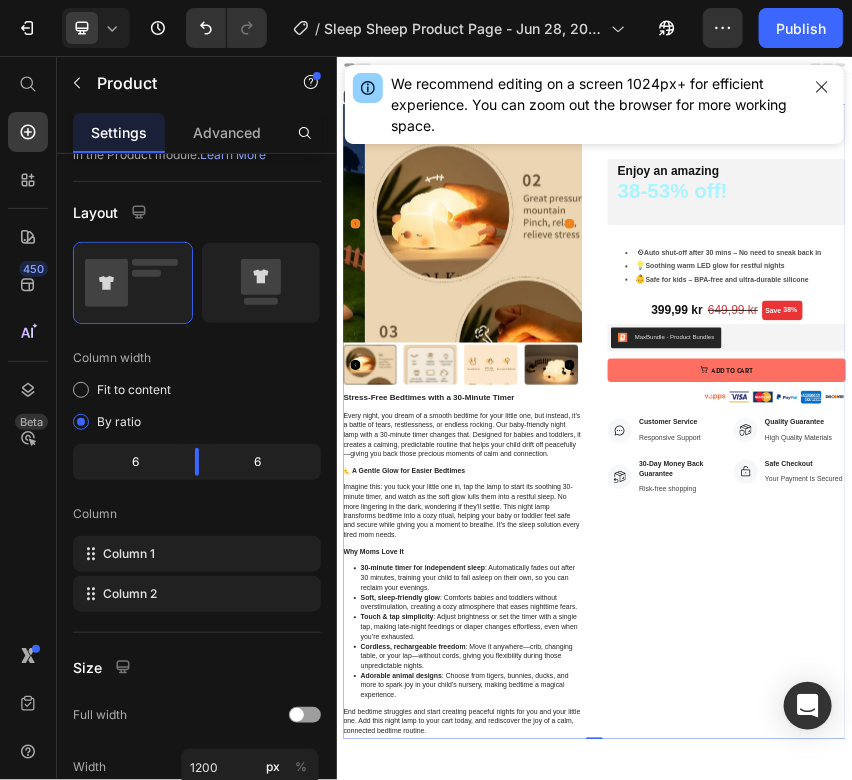 click on "Product Images
Stress-Free Bedtimes with a 30-Minute Timer
Every night, you dream of a smooth bedtime for your little one, but instead, it’s a battle of tears, restlessness, or endless rocking. Our baby-friendly night lamp with a 30-minute timer changes that. Designed for babies and toddlers, it creates a calming, predictable routine that helps your child drift off peacefully—giving you back those precious moments of calm and connection.
🌜  A Gentle Glow for Easier Bedtimes
Imagine this: you tuck your little one in, tap the lamp to start its soothing 30-minute timer, and watch as the soft glow lulls them into a restful sleep. No more lingering in the dark, wondering if they’ll settle. This night lamp transforms bedtime into a cozy ritual, helping your baby or toddler feel safe and secure while giving you a moment to breathe. It’s the sleep solution every tired mom needs.
Why Moms Love It
30-minute timer for independent sleep" at bounding box center [936, 907] 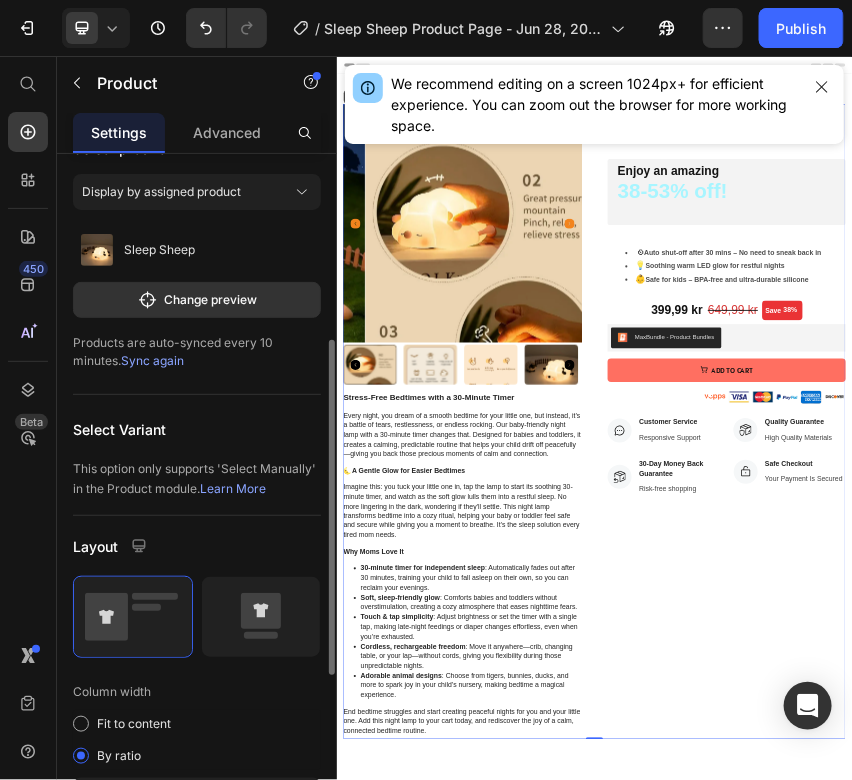 scroll, scrollTop: 0, scrollLeft: 0, axis: both 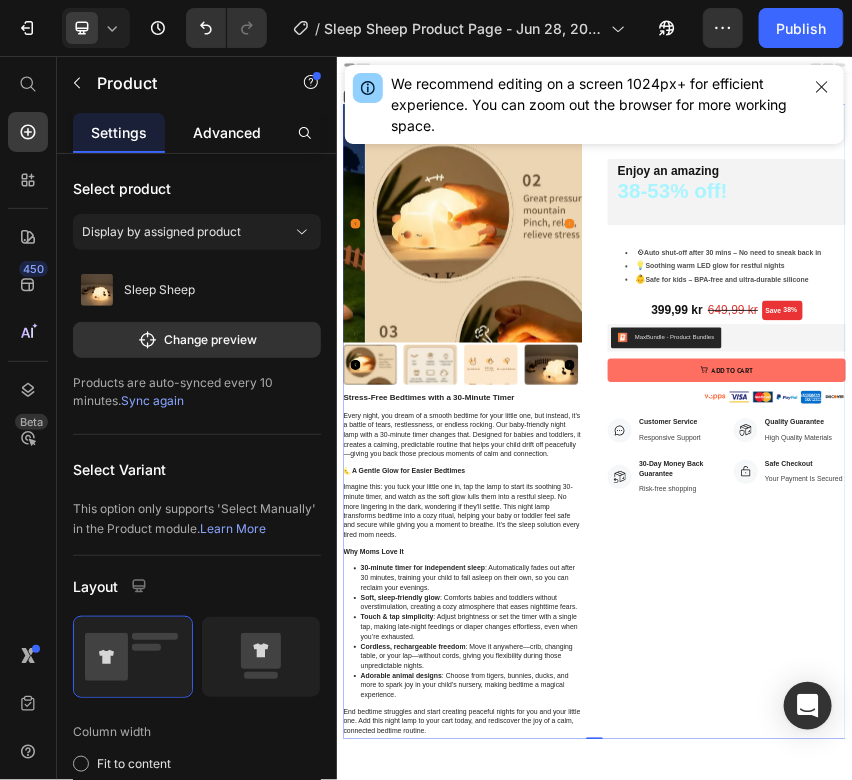 click on "Advanced" at bounding box center [227, 132] 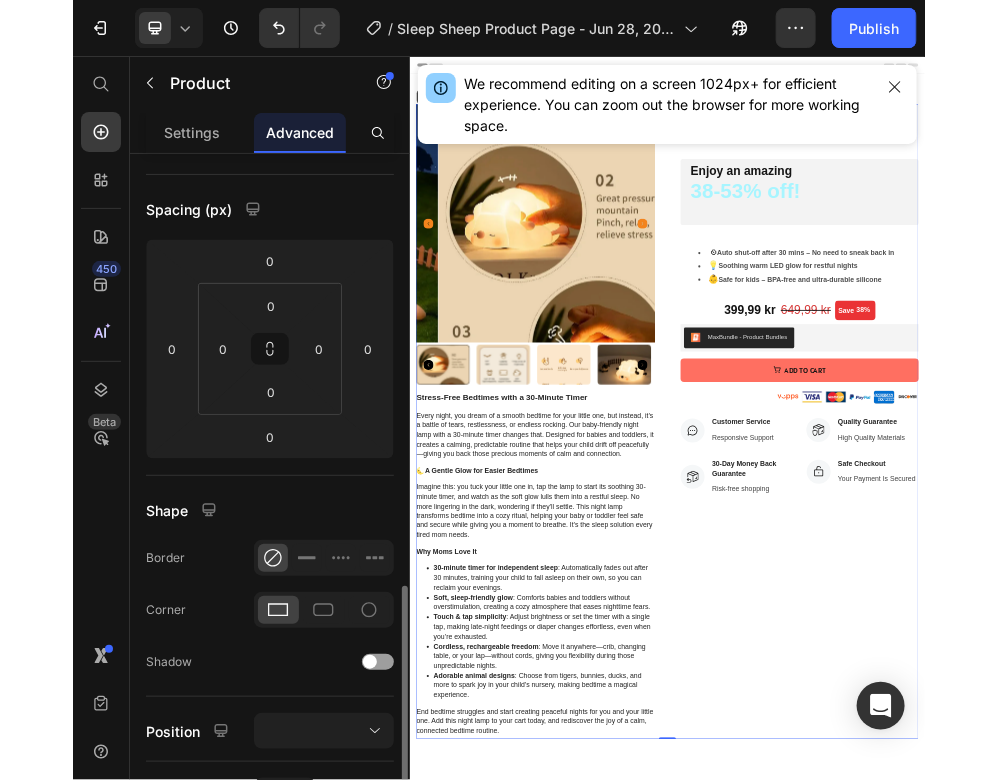 scroll, scrollTop: 0, scrollLeft: 0, axis: both 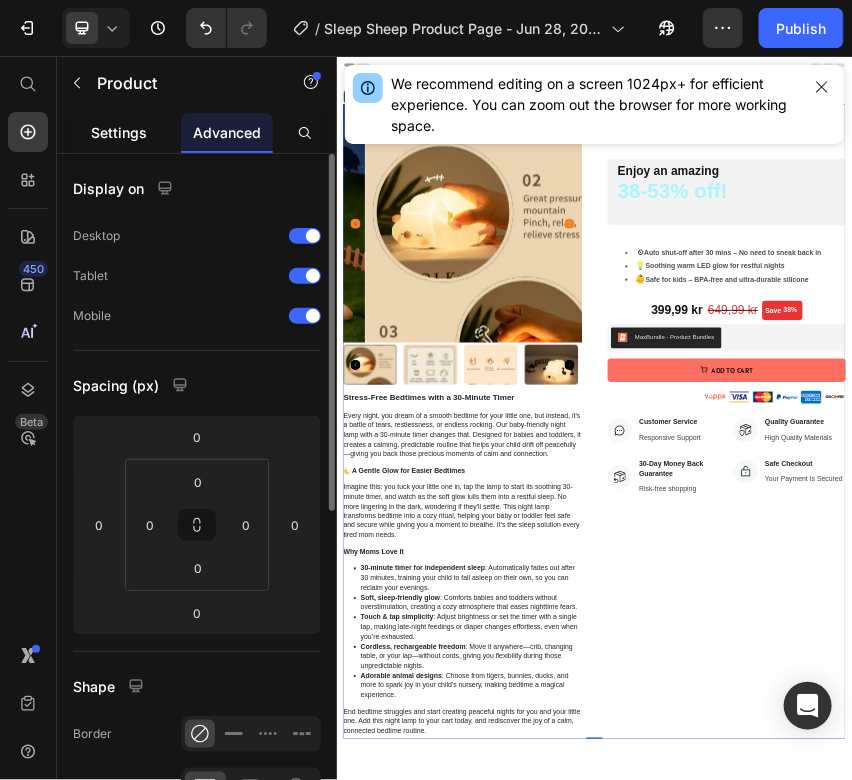 click on "Settings" at bounding box center [119, 132] 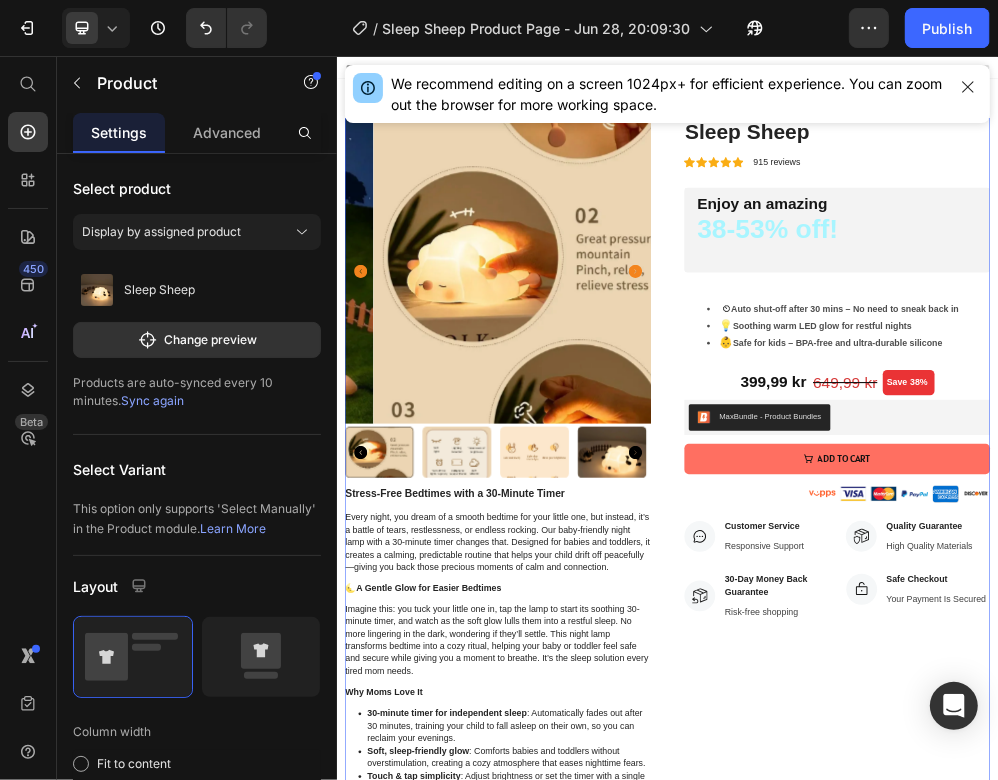 click on "Sleep Sheep (P) Title
Icon
Icon
Icon
Icon
Icon Icon List Hoz 915 reviews Text block Row Enjoy an amazing Text Block 38-53% off! Text Block Hero Banner   ⏲  Auto shut-off after 30 mins – No need to sneak back in 💡 Soothing warm LED glow for restful nights 👶 Safe for kids – BPA-free and ultra-durable silicone Text Block 399,99 kr Product Price 649,99 kr (P) Price Save 38% (P) Tag Row MaxBundle ‑ Product Bundles MaxBundle ‑ Product Bundles
ADD TO CART (P) Cart Button Image Image Image Image Image Image Row
Icon Customer Service Text block Responsive Support Text block Icon List
Icon 30-Day Money Back Guarantee Text block Risk-free shopping Text block Icon List
Icon Quality Guarantee Text block High Quality Materials Text block Icon List
Icon Safe Checkout Text block Your Payment Is Secured Text block Icon List Row" at bounding box center [1243, 908] 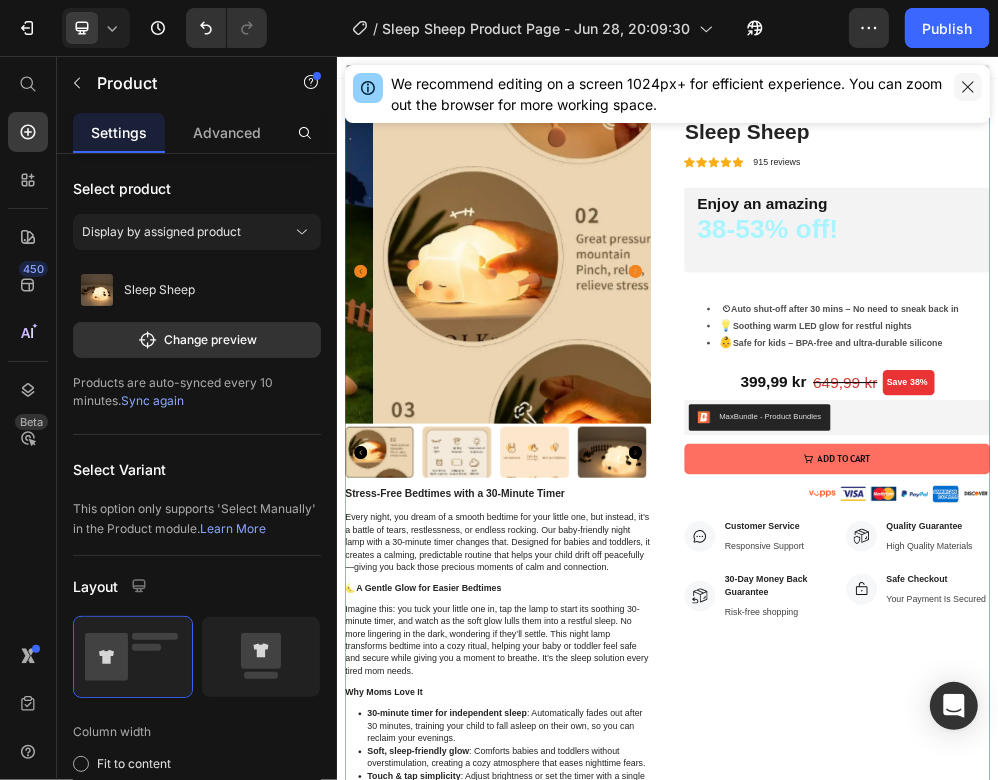 click 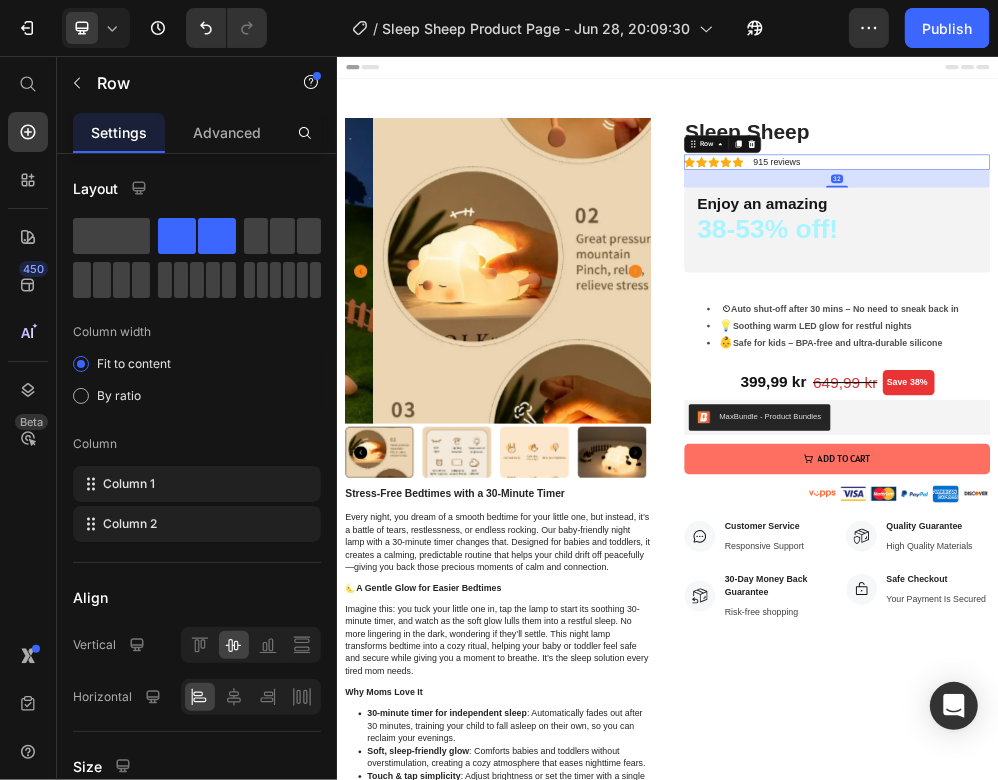 click on "Icon
Icon
Icon
Icon
Icon Icon List Hoz 915 reviews Text block Row   32" at bounding box center (1243, 249) 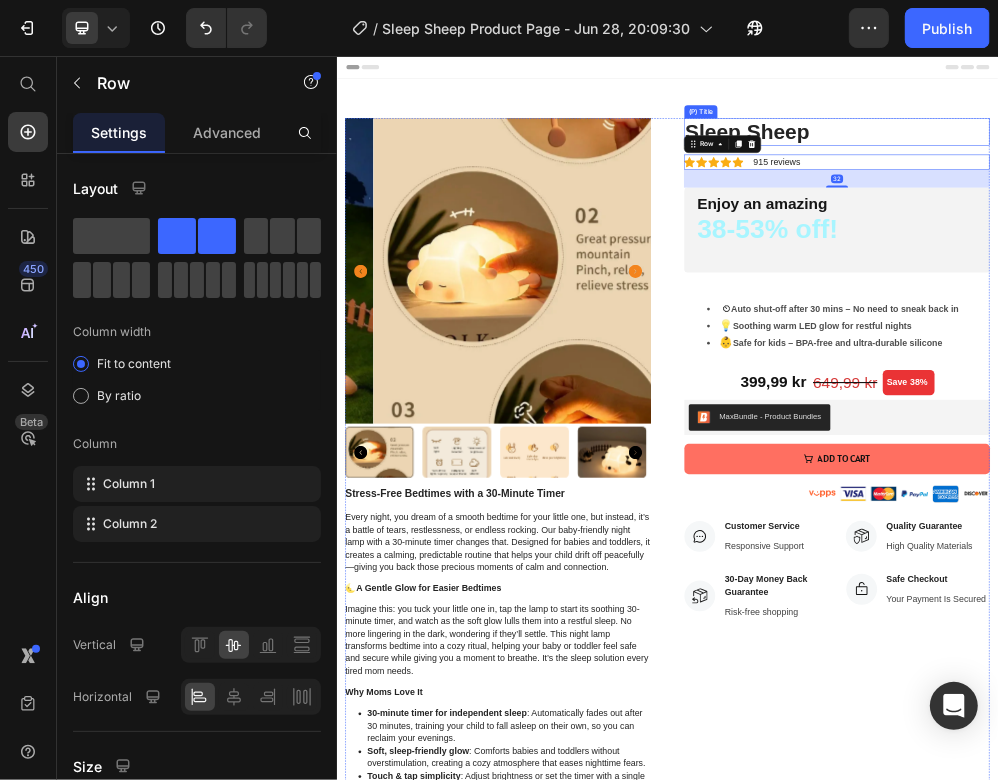 click on "Sleep Sheep" at bounding box center (1243, 194) 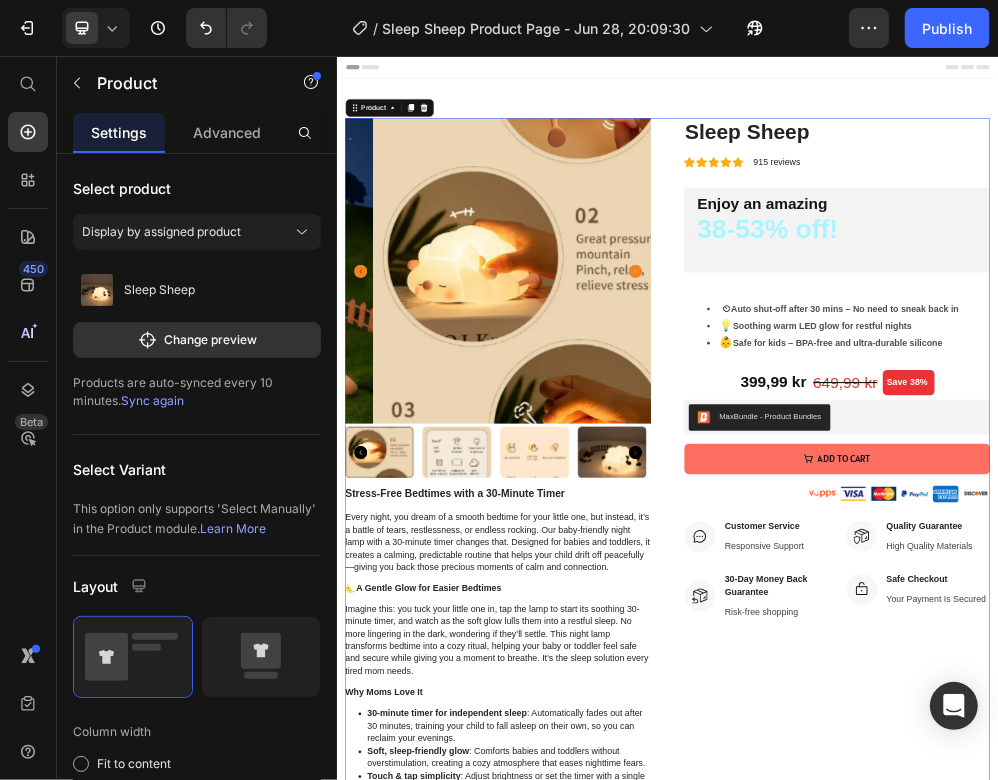 click on "Product Images
Stress-Free Bedtimes with a 30-Minute Timer
Every night, you dream of a smooth bedtime for your little one, but instead, it’s a battle of tears, restlessness, or endless rocking. Our baby-friendly night lamp with a 30-minute timer changes that. Designed for babies and toddlers, it creates a calming, predictable routine that helps your child drift off peacefully—giving you back those precious moments of calm and connection.
🌜  A Gentle Glow for Easier Bedtimes
Imagine this: you tuck your little one in, tap the lamp to start its soothing 30-minute timer, and watch as the soft glow lulls them into a restful sleep. No more lingering in the dark, wondering if they’ll settle. This night lamp transforms bedtime into a cozy ritual, helping your baby or toddler feel safe and secure while giving you a moment to breathe. It’s the sleep solution every tired mom needs.
Why Moms Love It
30-minute timer for independent sleep" at bounding box center (936, 908) 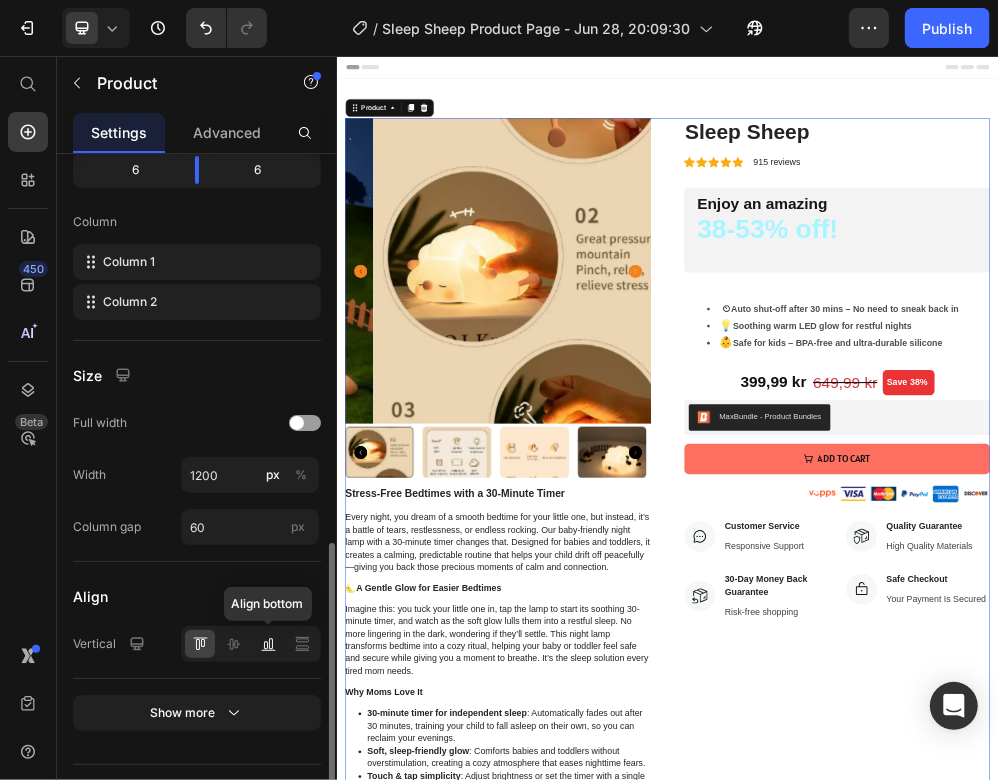 scroll, scrollTop: 707, scrollLeft: 0, axis: vertical 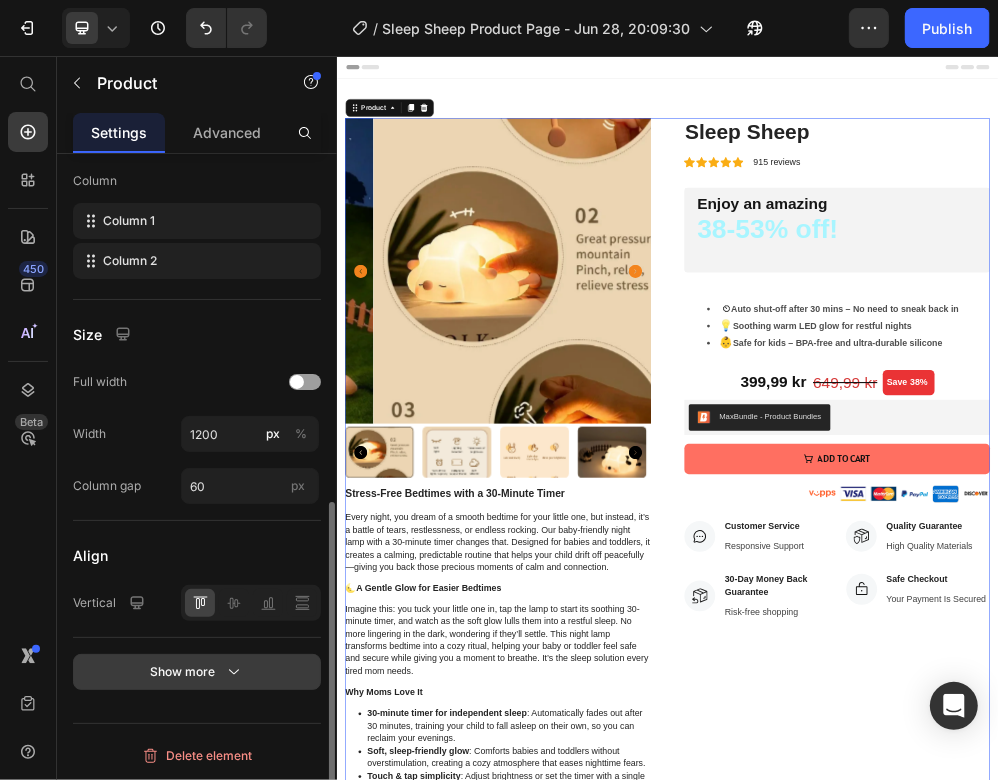 click 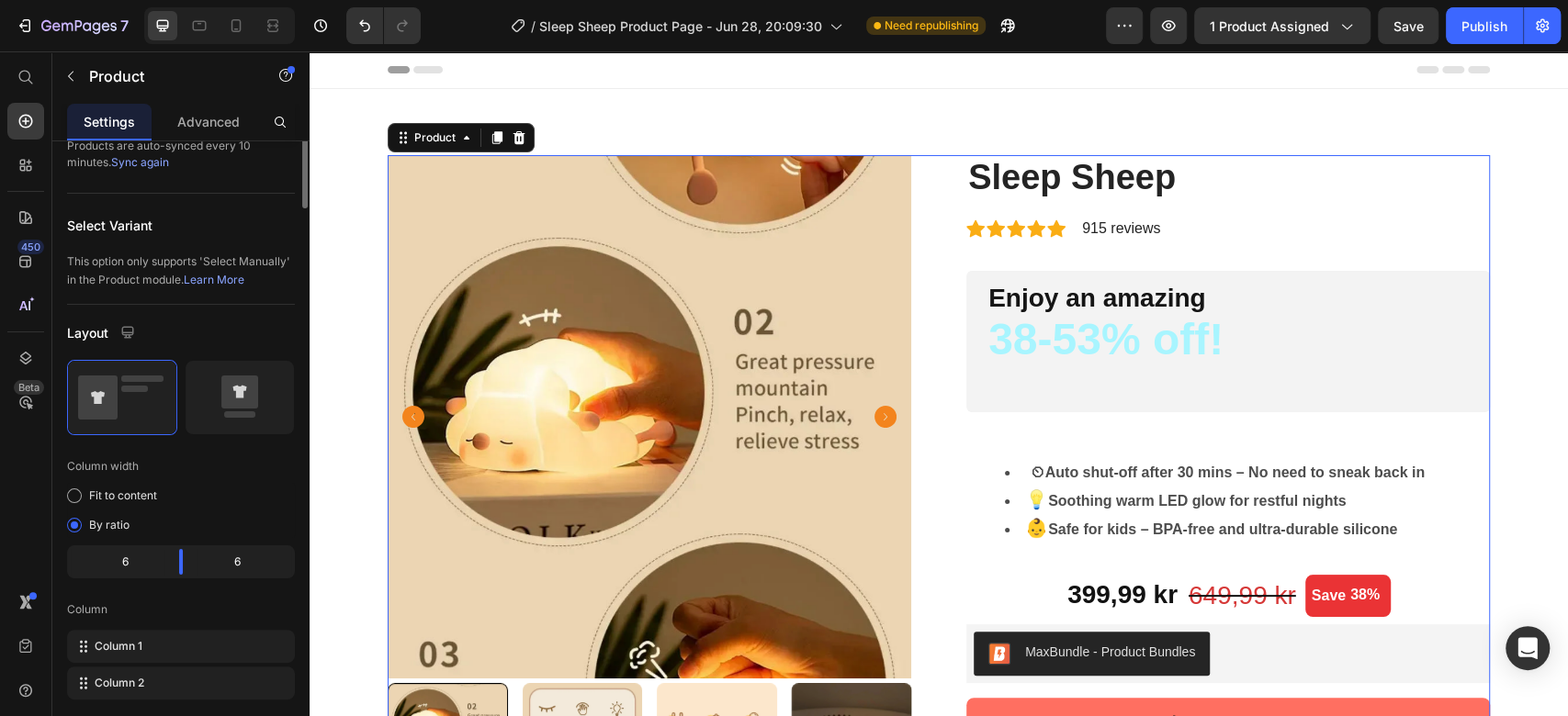 scroll, scrollTop: 0, scrollLeft: 0, axis: both 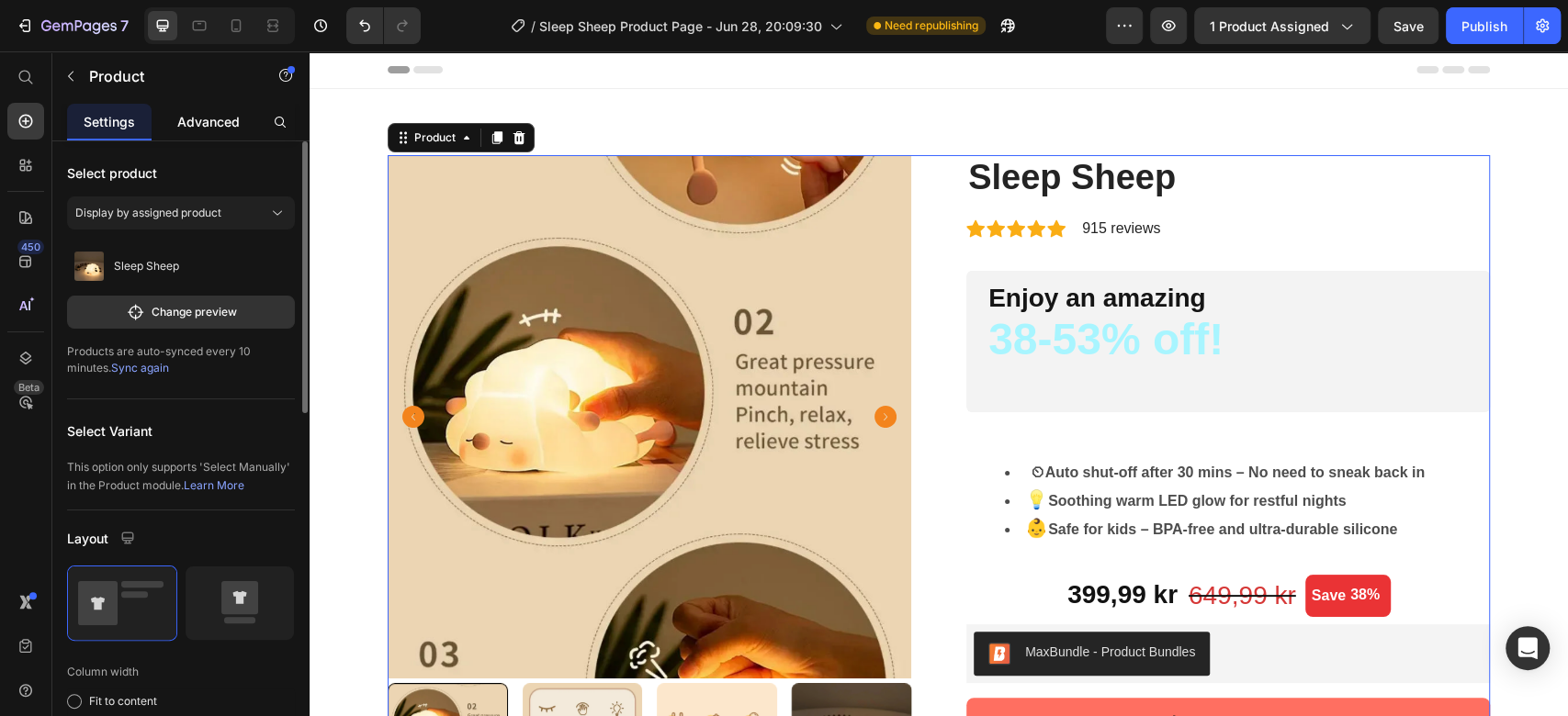 click on "Advanced" 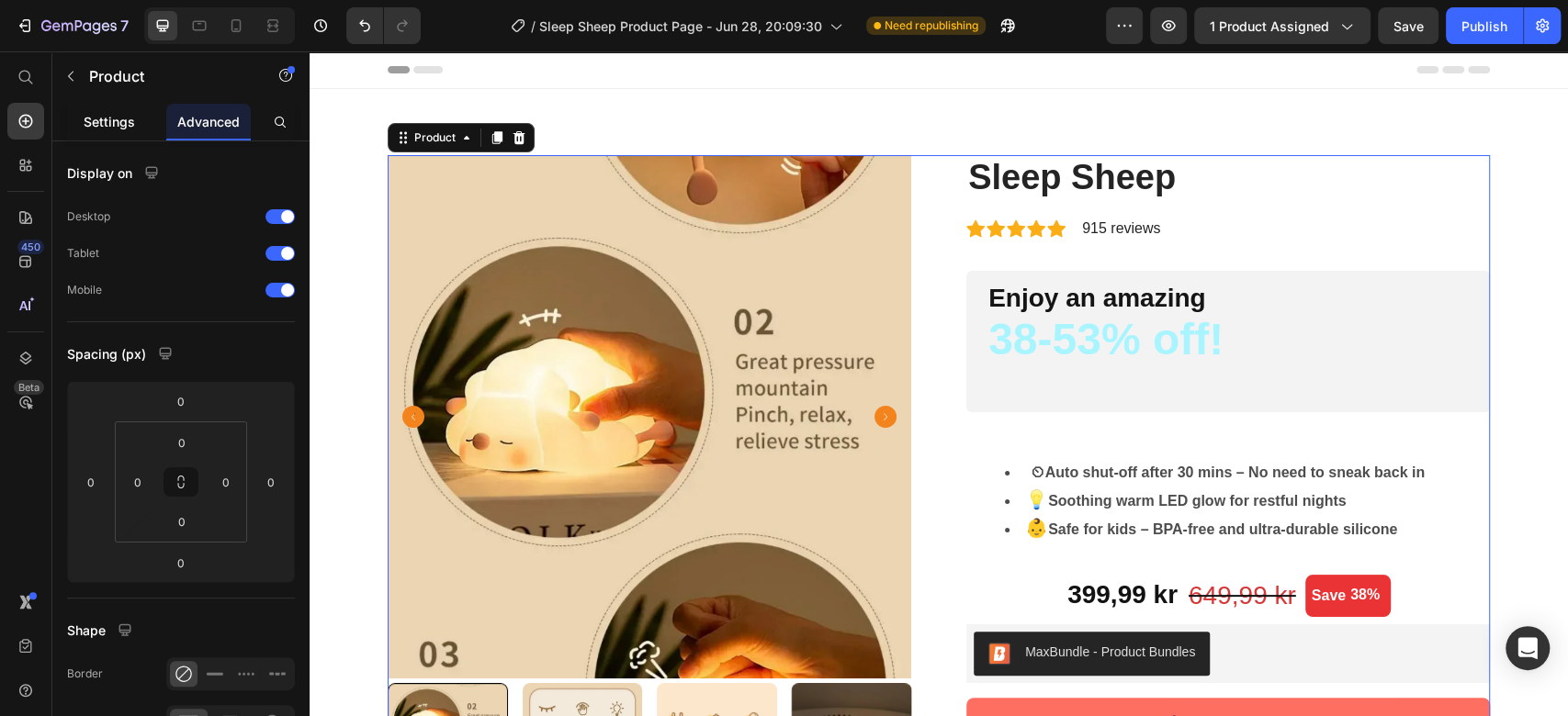 click on "Settings" at bounding box center [109, 121] 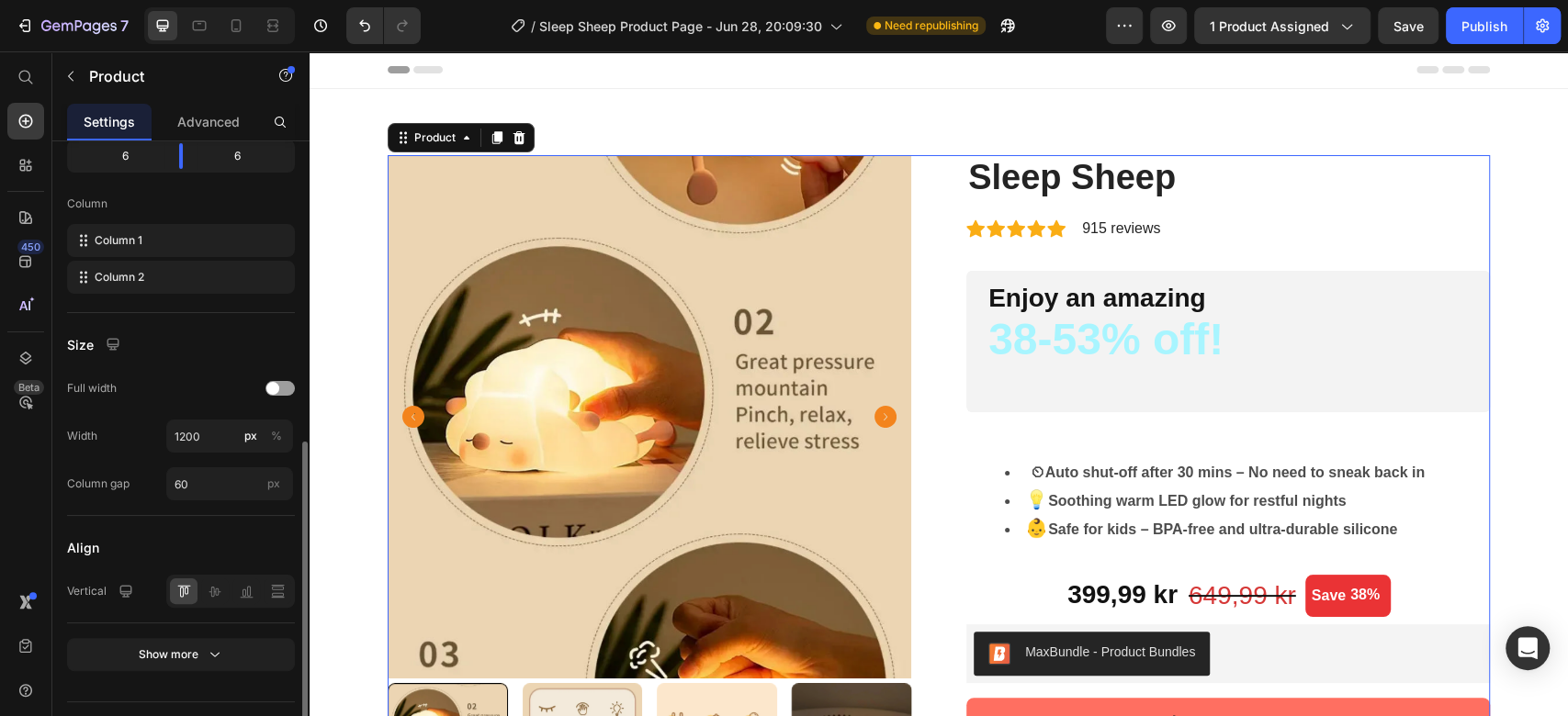 scroll, scrollTop: 649, scrollLeft: 0, axis: vertical 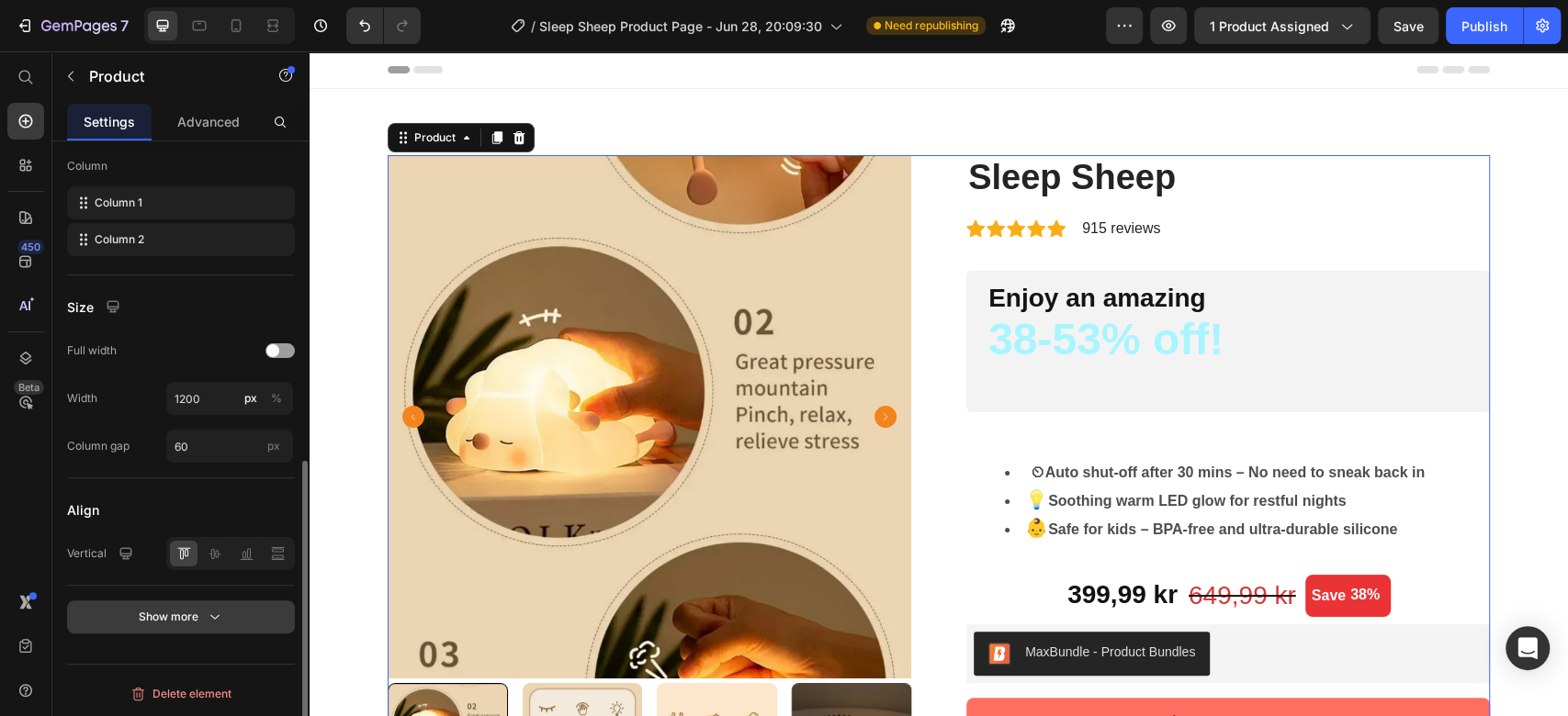 click on "Show more" at bounding box center [181, 617] 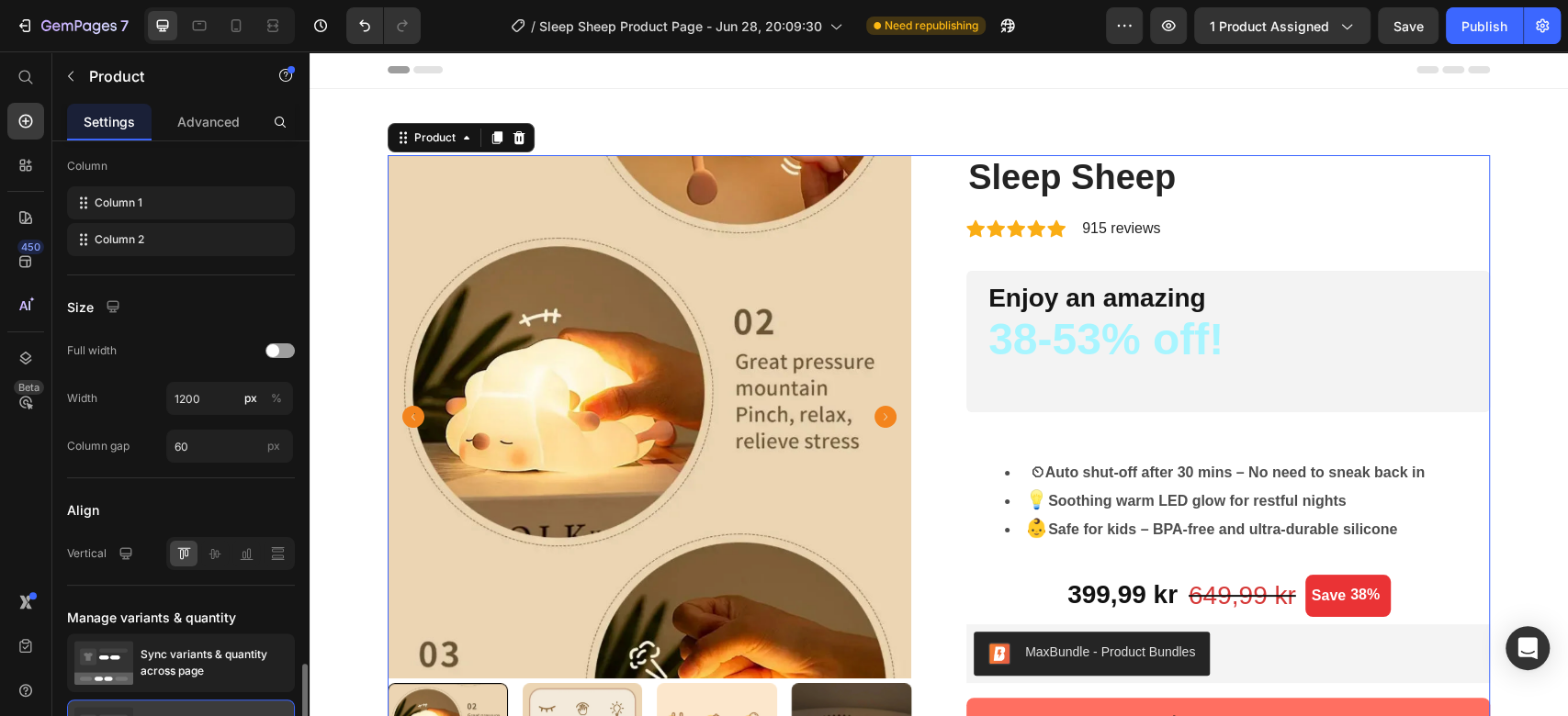 scroll, scrollTop: 817, scrollLeft: 0, axis: vertical 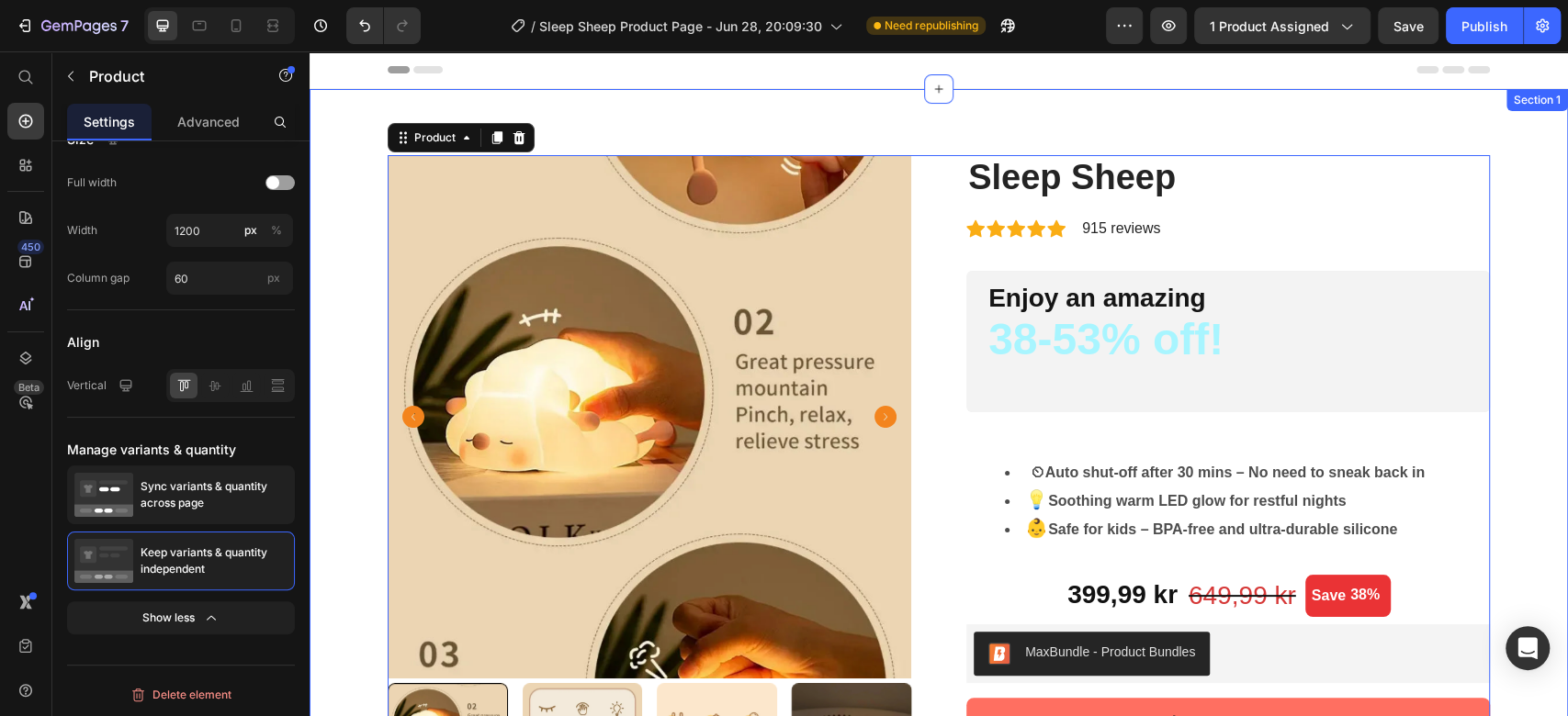 click on "Product Images
Stress-Free Bedtimes with a 30-Minute Timer
Every night, you dream of a smooth bedtime for your little one, but instead, it’s a battle of tears, restlessness, or endless rocking. Our baby-friendly night lamp with a 30-minute timer changes that. Designed for babies and toddlers, it creates a calming, predictable routine that helps your child drift off peacefully—giving you back those precious moments of calm and connection.
🌜  A Gentle Glow for Easier Bedtimes
Imagine this: you tuck your little one in, tap the lamp to start its soothing 30-minute timer, and watch as the soft glow lulls them into a restful sleep. No more lingering in the dark, wondering if they’ll settle. This night lamp transforms bedtime into a cozy ritual, helping your baby or toddler feel safe and secure while giving you a moment to breathe. It’s the sleep solution every tired mom needs.
Why Moms Love It
30-minute timer for independent sleep" at bounding box center [939, 833] 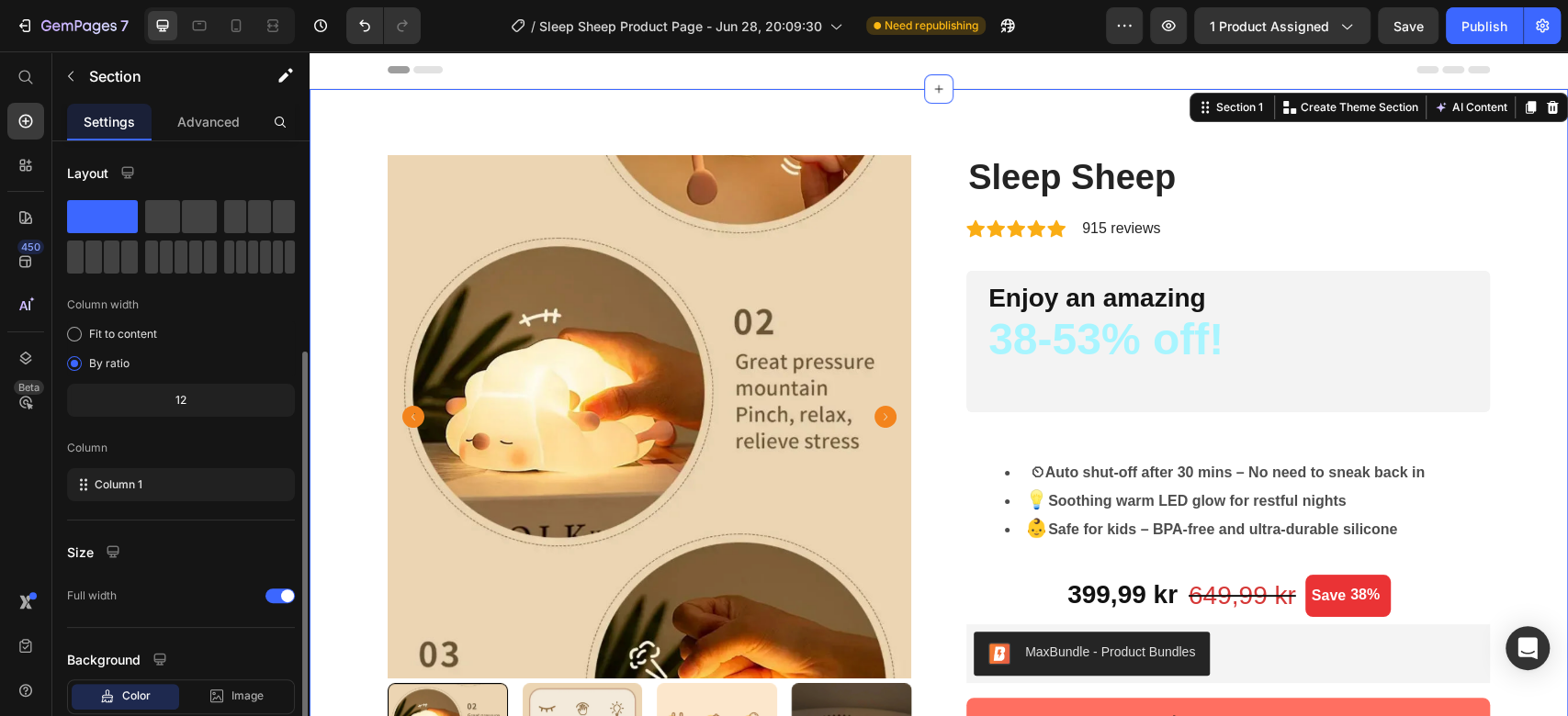 scroll, scrollTop: 114, scrollLeft: 0, axis: vertical 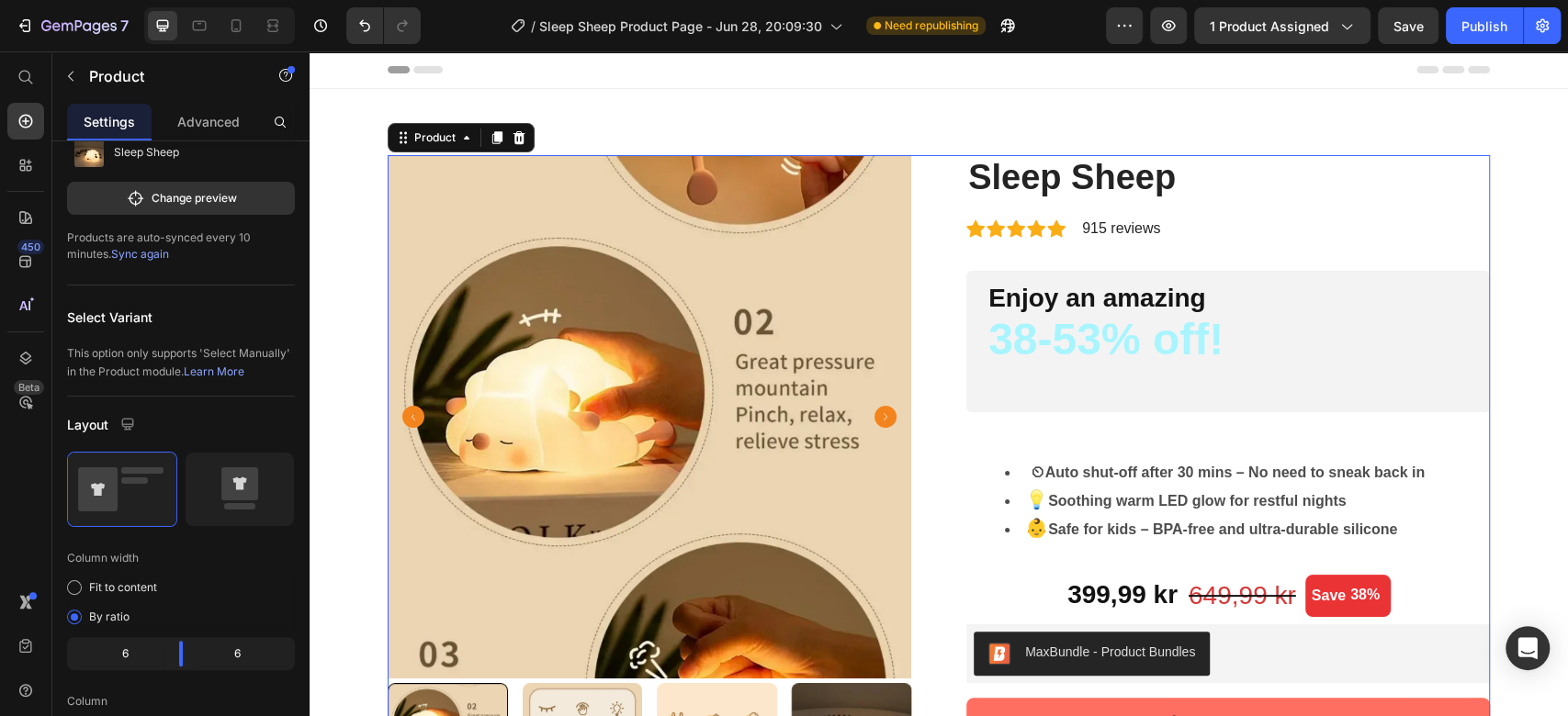 click on "Product Images
Stress-Free Bedtimes with a 30-Minute Timer
Every night, you dream of a smooth bedtime for your little one, but instead, it’s a battle of tears, restlessness, or endless rocking. Our baby-friendly night lamp with a 30-minute timer changes that. Designed for babies and toddlers, it creates a calming, predictable routine that helps your child drift off peacefully—giving you back those precious moments of calm and connection.
🌜  A Gentle Glow for Easier Bedtimes
Imagine this: you tuck your little one in, tap the lamp to start its soothing 30-minute timer, and watch as the soft glow lulls them into a restful sleep. No more lingering in the dark, wondering if they’ll settle. This night lamp transforms bedtime into a cozy ritual, helping your baby or toddler feel safe and secure while giving you a moment to breathe. It’s the sleep solution every tired mom needs.
Why Moms Love It
30-minute timer for independent sleep" at bounding box center (939, 833) 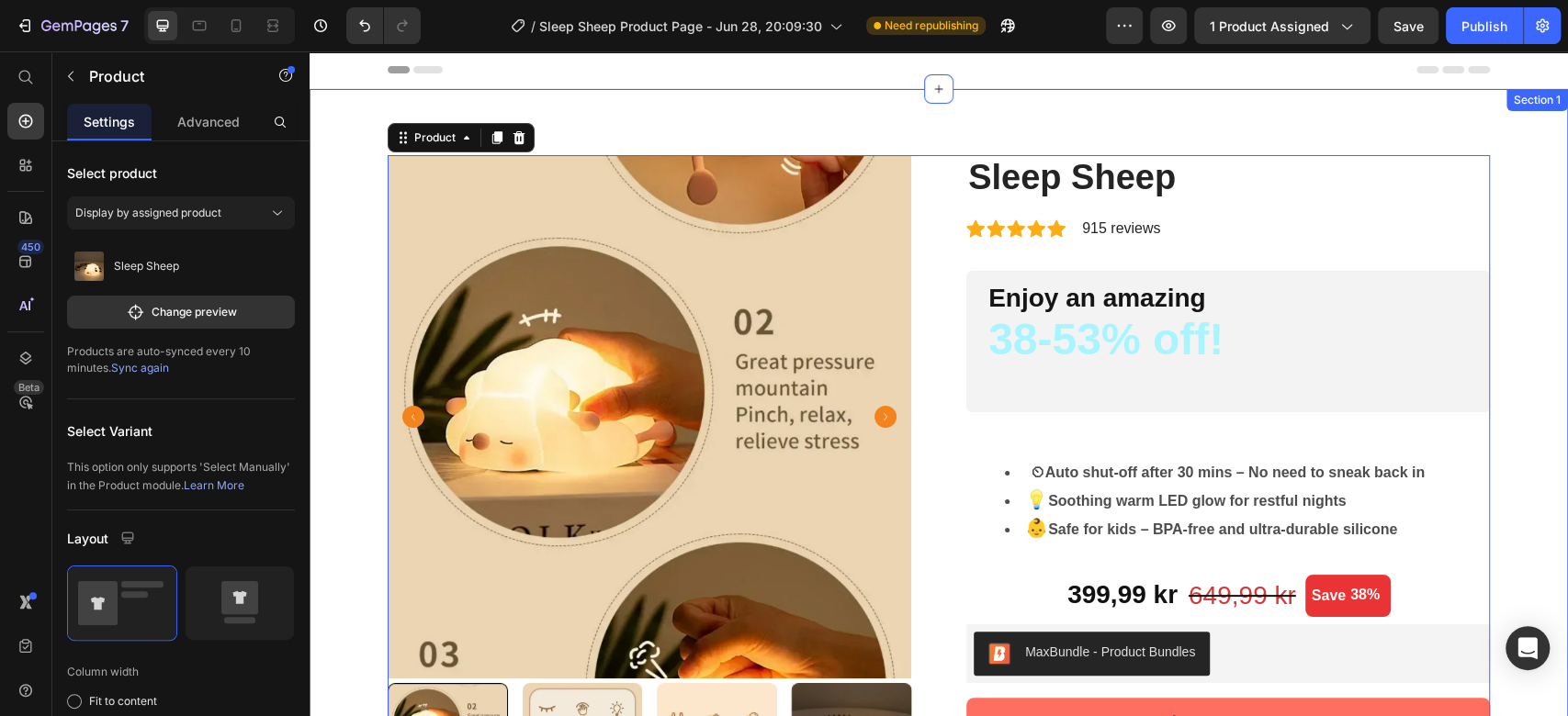 click on "Product Images
Stress-Free Bedtimes with a 30-Minute Timer
Every night, you dream of a smooth bedtime for your little one, but instead, it’s a battle of tears, restlessness, or endless rocking. Our baby-friendly night lamp with a 30-minute timer changes that. Designed for babies and toddlers, it creates a calming, predictable routine that helps your child drift off peacefully—giving you back those precious moments of calm and connection.
🌜  A Gentle Glow for Easier Bedtimes
Imagine this: you tuck your little one in, tap the lamp to start its soothing 30-minute timer, and watch as the soft glow lulls them into a restful sleep. No more lingering in the dark, wondering if they’ll settle. This night lamp transforms bedtime into a cozy ritual, helping your baby or toddler feel safe and secure while giving you a moment to breathe. It’s the sleep solution every tired mom needs.
Why Moms Love It
30-minute timer for independent sleep" at bounding box center [939, 833] 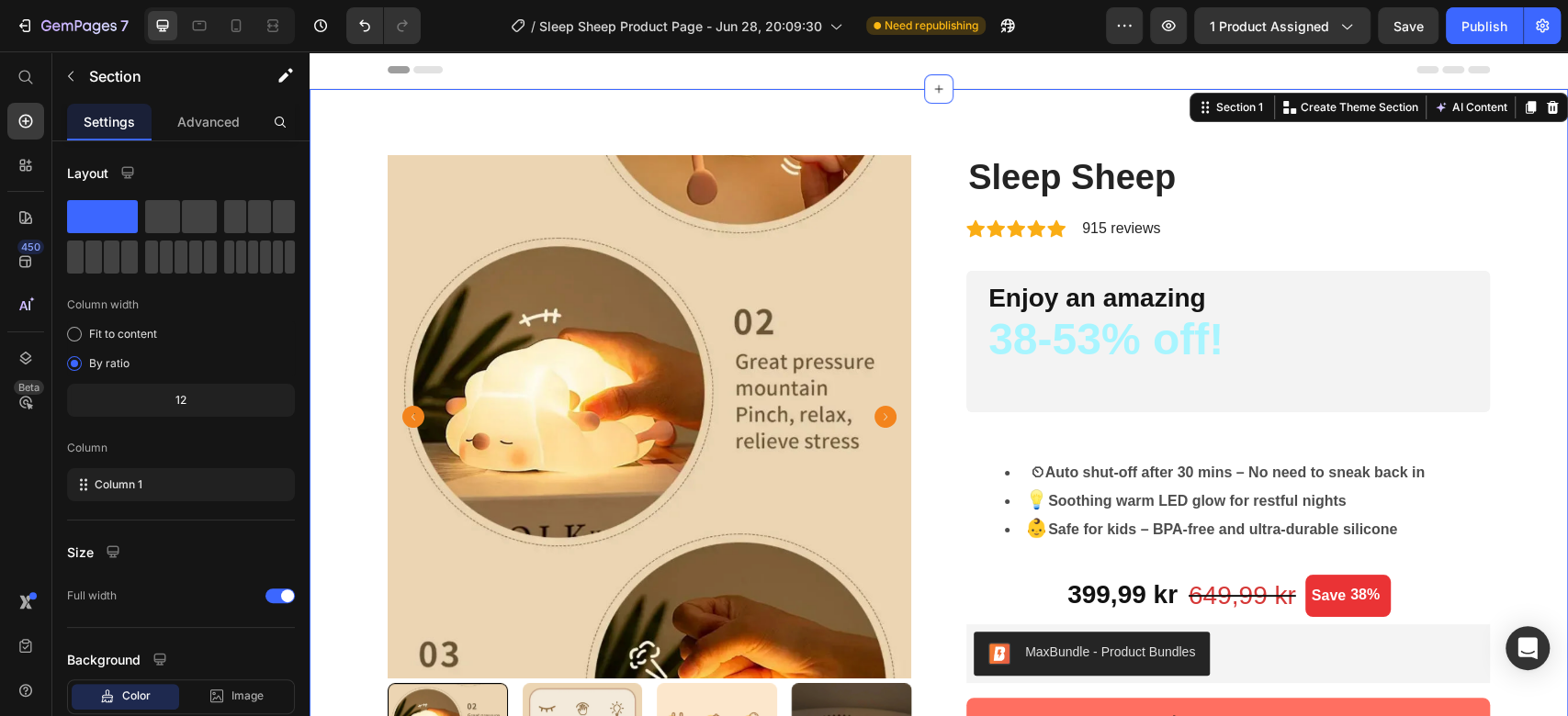 click on "Product Images
Stress-Free Bedtimes with a 30-Minute Timer
Every night, you dream of a smooth bedtime for your little one, but instead, it’s a battle of tears, restlessness, or endless rocking. Our baby-friendly night lamp with a 30-minute timer changes that. Designed for babies and toddlers, it creates a calming, predictable routine that helps your child drift off peacefully—giving you back those precious moments of calm and connection.
🌜  A Gentle Glow for Easier Bedtimes
Imagine this: you tuck your little one in, tap the lamp to start its soothing 30-minute timer, and watch as the soft glow lulls them into a restful sleep. No more lingering in the dark, wondering if they’ll settle. This night lamp transforms bedtime into a cozy ritual, helping your baby or toddler feel safe and secure while giving you a moment to breathe. It’s the sleep solution every tired mom needs.
Why Moms Love It
30-minute timer for independent sleep" at bounding box center (939, 833) 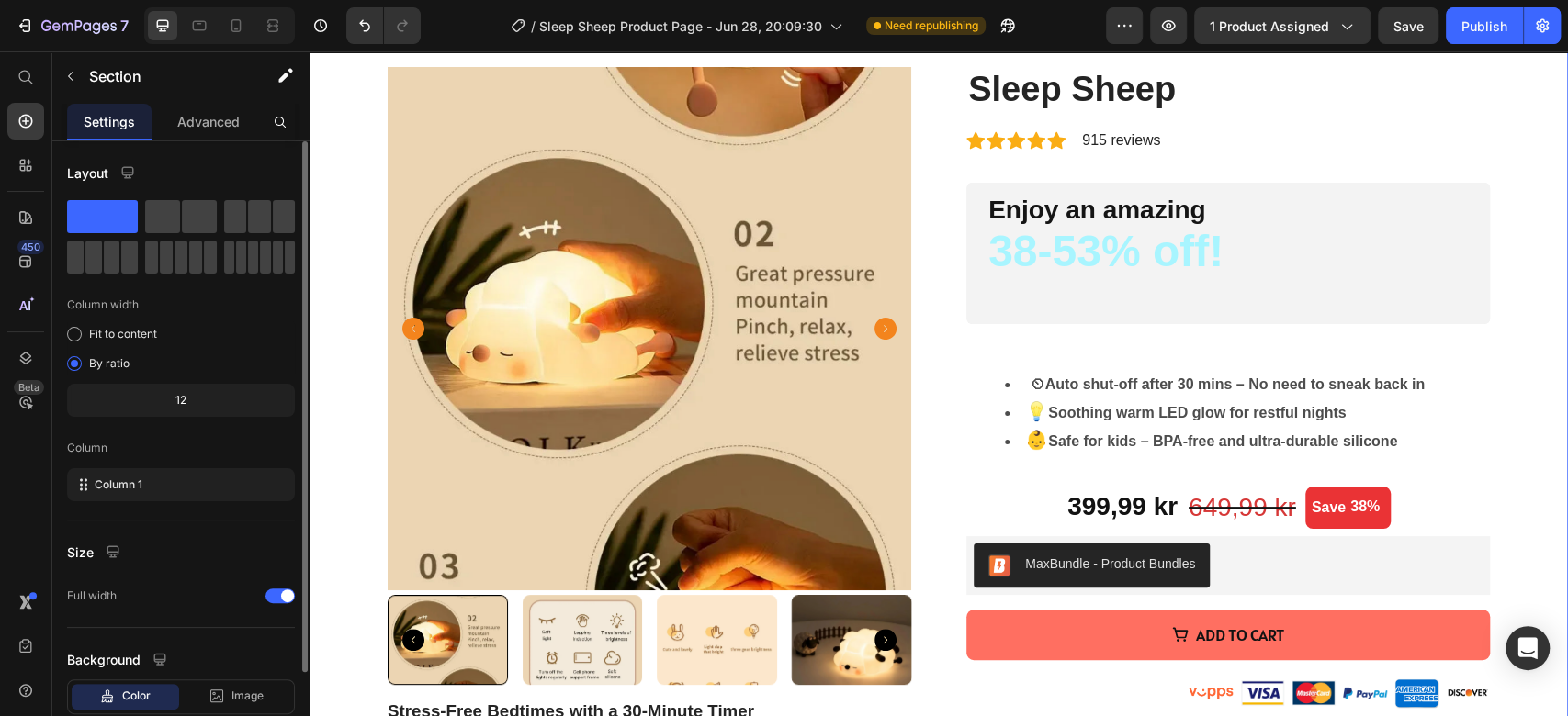 scroll, scrollTop: 267, scrollLeft: 0, axis: vertical 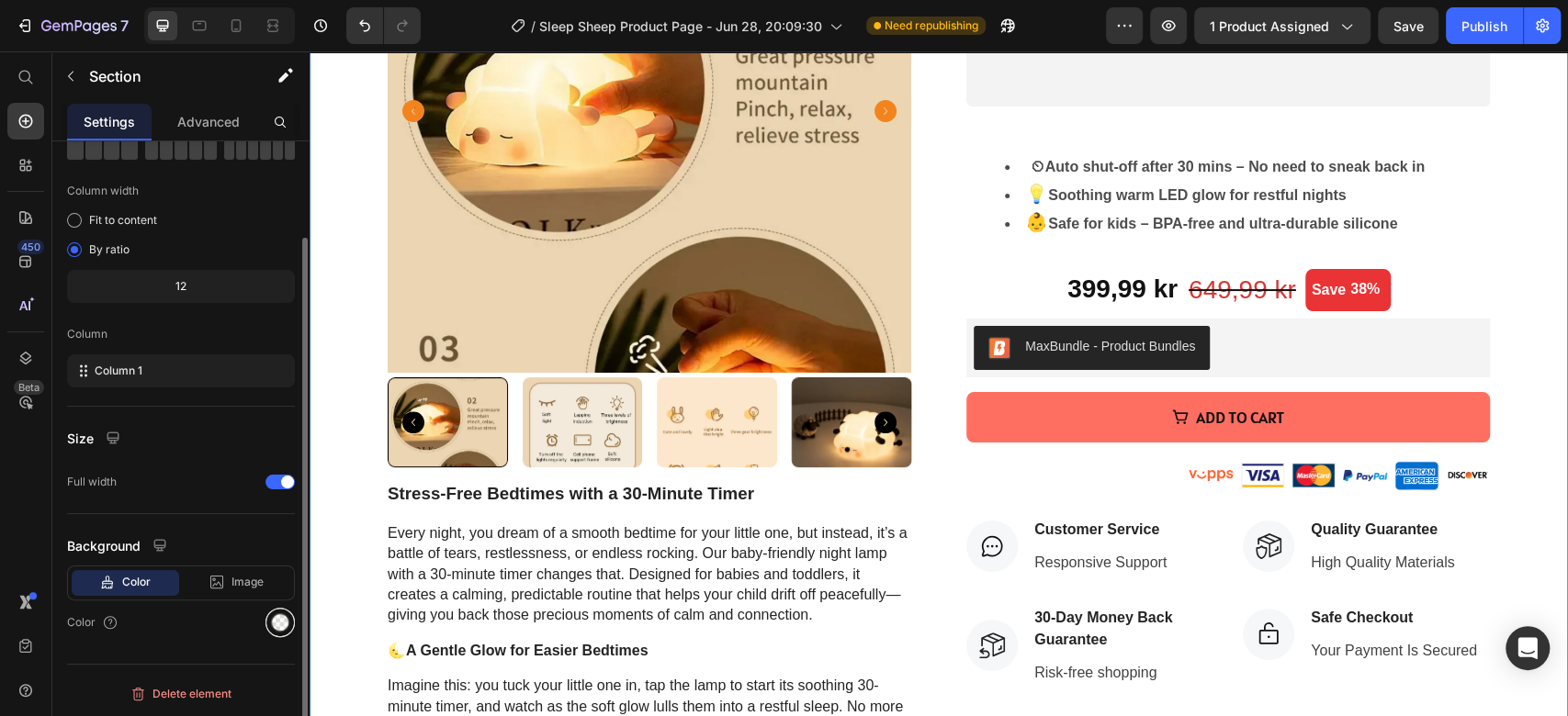 click at bounding box center [280, 622] 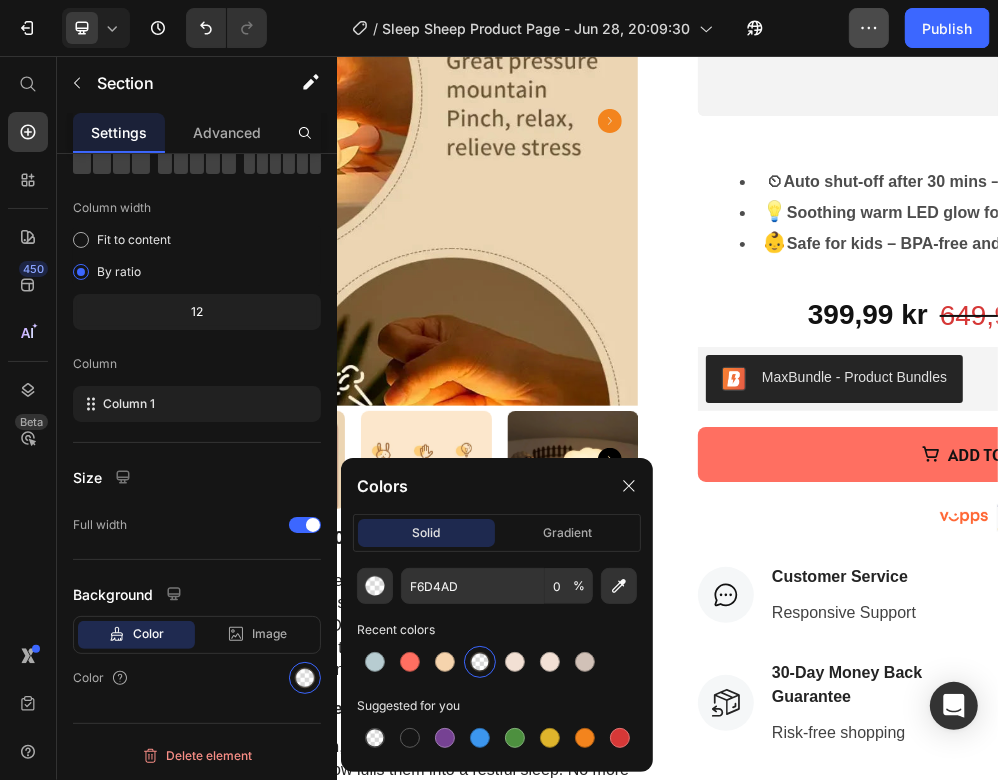 scroll, scrollTop: 321, scrollLeft: 0, axis: vertical 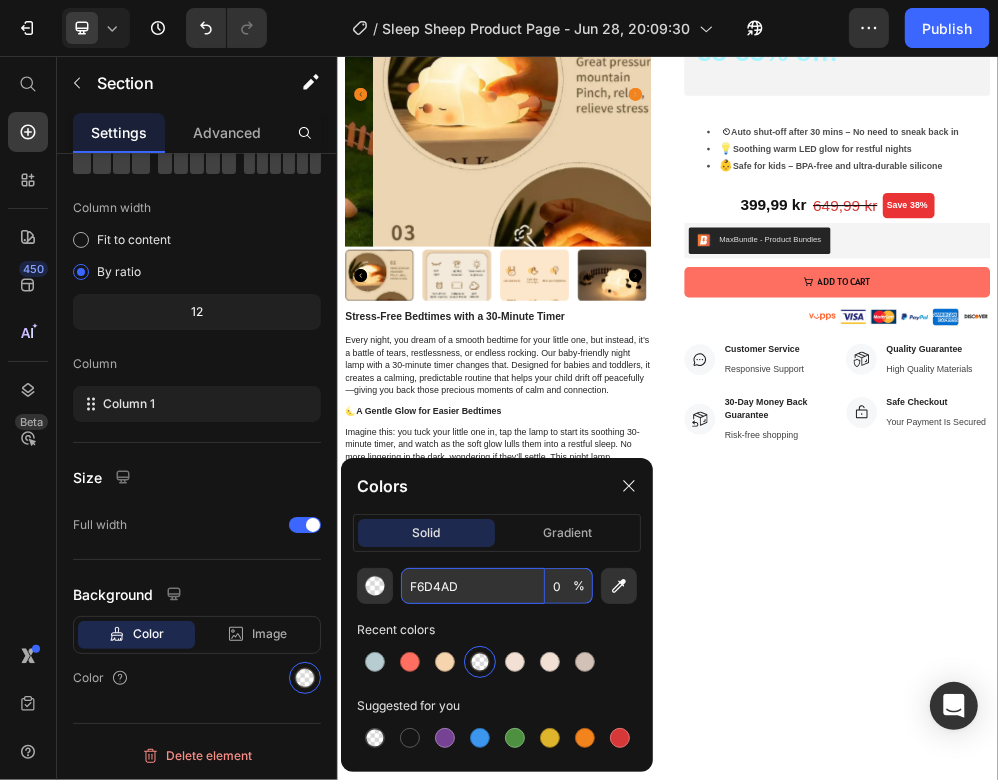 click on "F6D4AD" at bounding box center [473, 586] 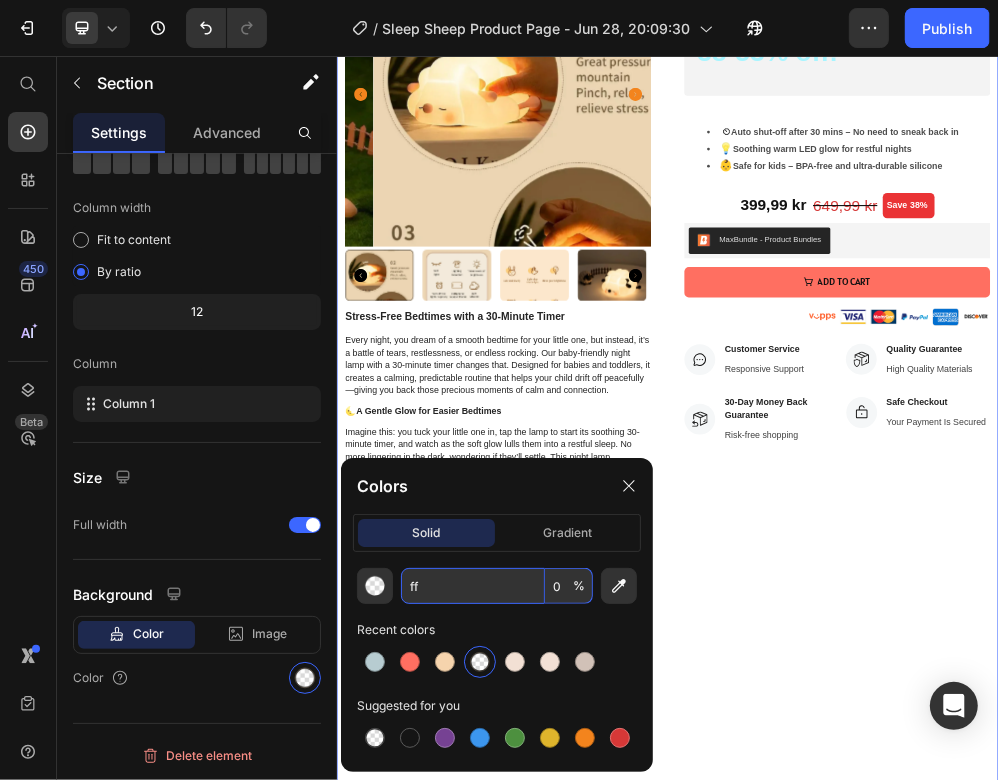 type on "ffe" 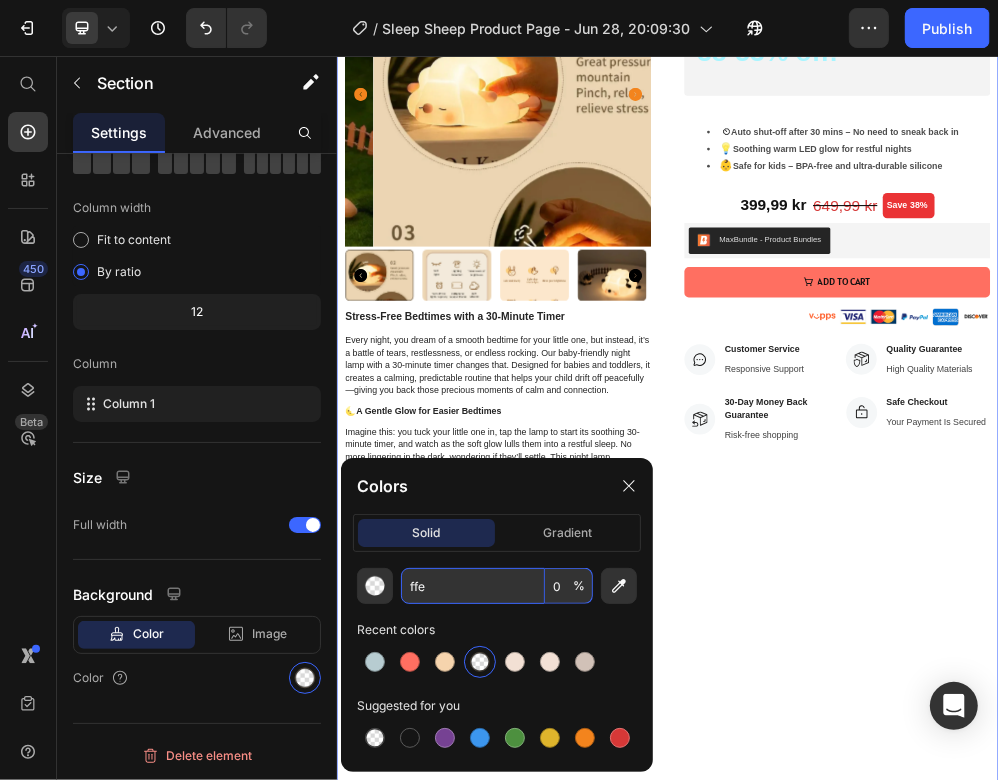 type on "100" 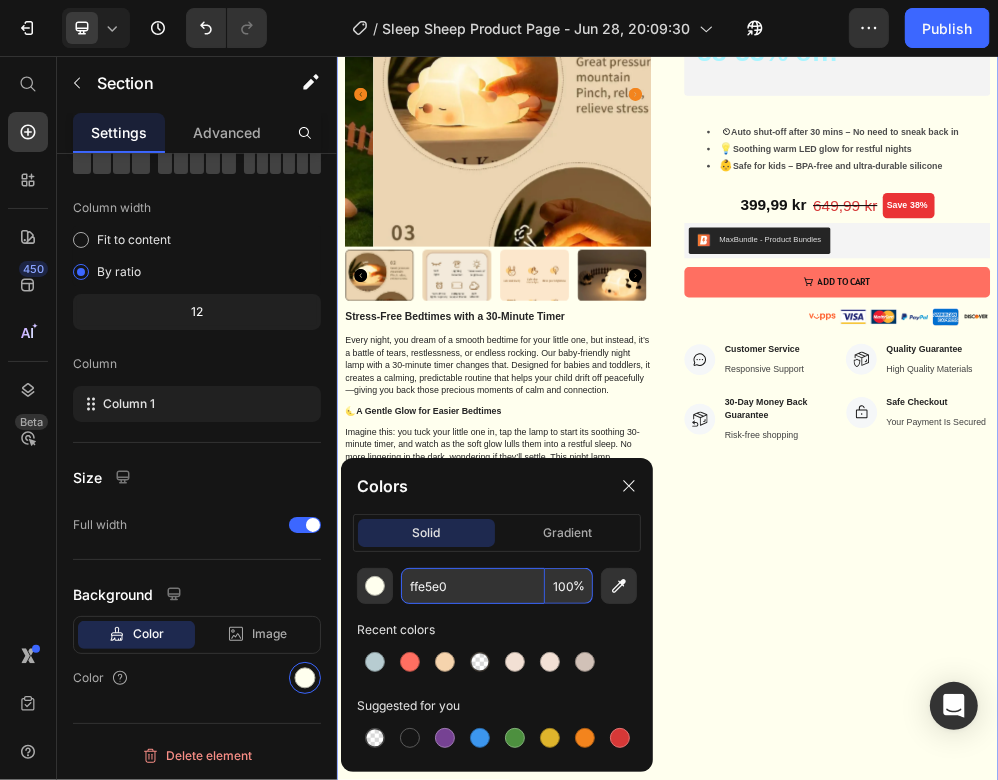 type on "FFE5E0" 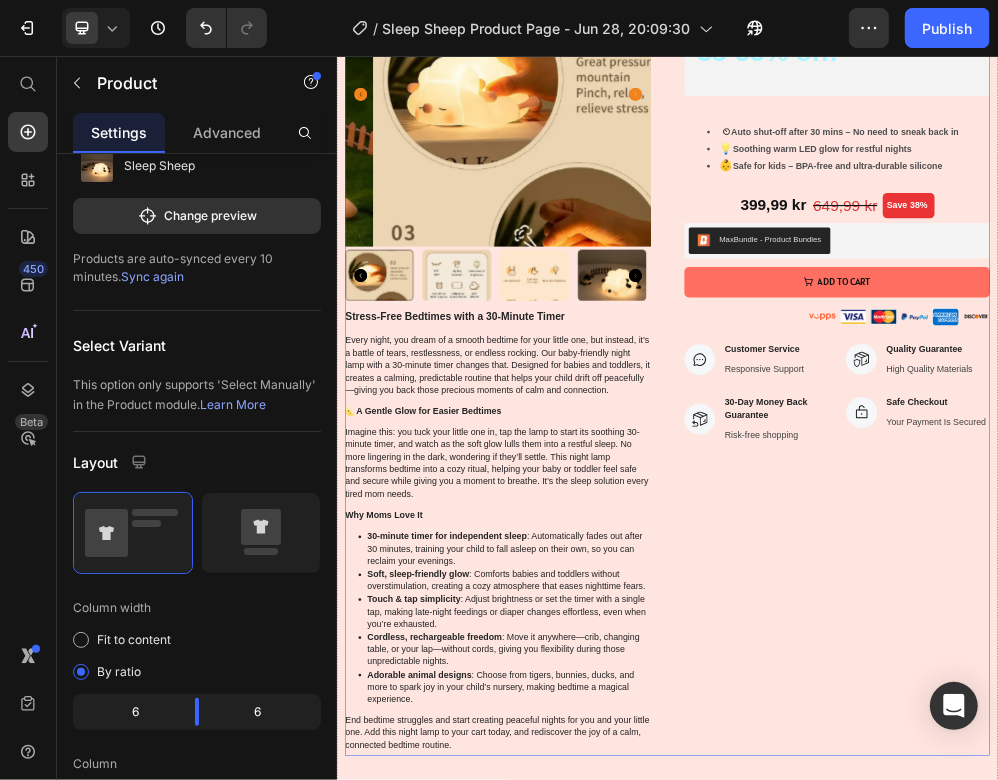 click on "Sleep Sheep (P) Title
Icon
Icon
Icon
Icon
Icon Icon List Hoz 915 reviews Text block Row Enjoy an amazing Text Block 38-53% off! Text Block Hero Banner   ⏲  Auto shut-off after 30 mins – No need to sneak back in 💡 Soothing warm LED glow for restful nights 👶 Safe for kids – BPA-free and ultra-durable silicone Text Block 399,99 kr Product Price 649,99 kr (P) Price Save 38% (P) Tag Row MaxBundle ‑ Product Bundles MaxBundle ‑ Product Bundles
ADD TO CART (P) Cart Button Image Image Image Image Image Image Row
Icon Customer Service Text block Responsive Support Text block Icon List
Icon 30-Day Money Back Guarantee Text block Risk-free shopping Text block Icon List
Icon Quality Guarantee Text block High Quality Materials Text block Icon List
Icon Safe Checkout Text block Your Payment Is Secured Text block Icon List Row" at bounding box center (1243, 587) 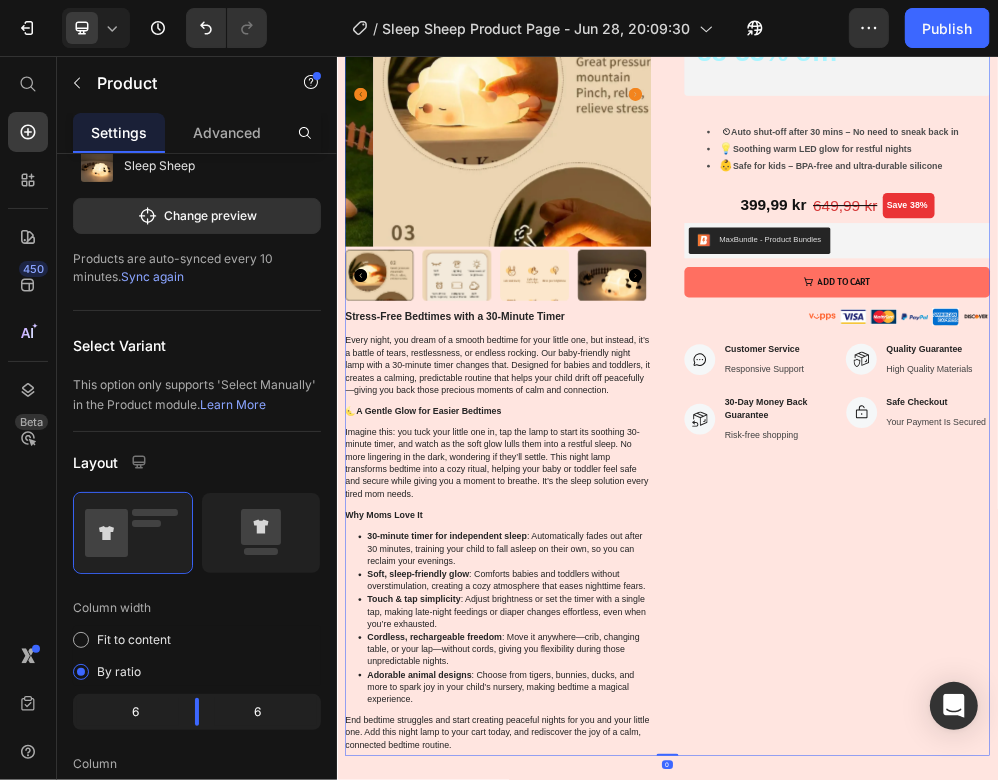 scroll, scrollTop: 0, scrollLeft: 0, axis: both 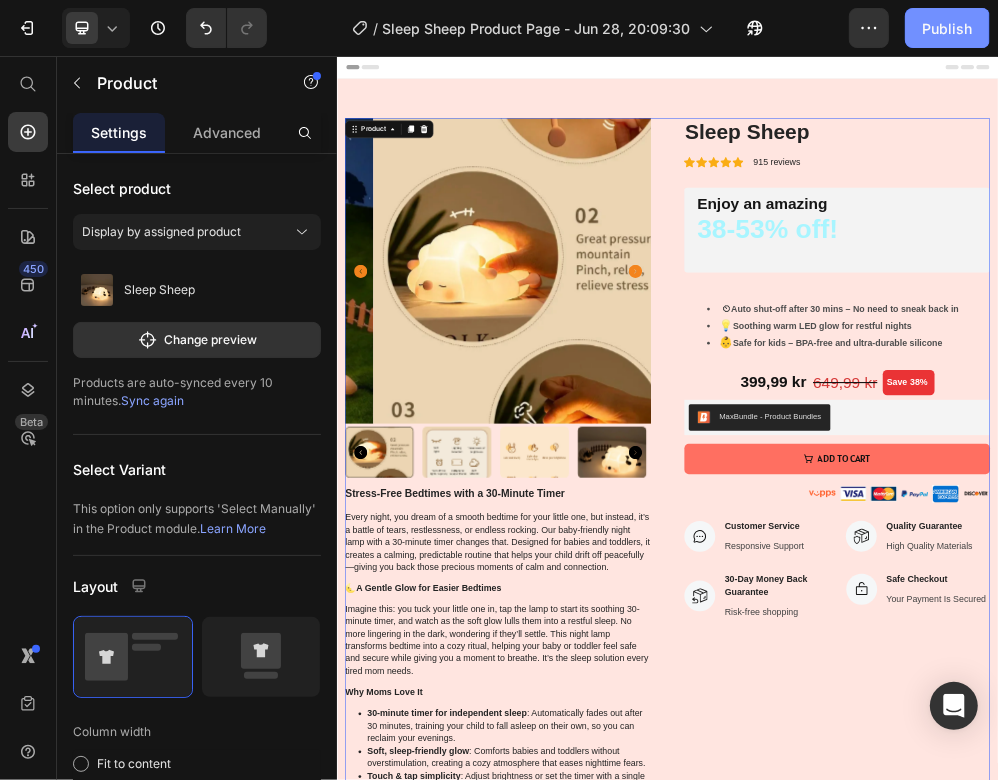 click on "Publish" at bounding box center [947, 28] 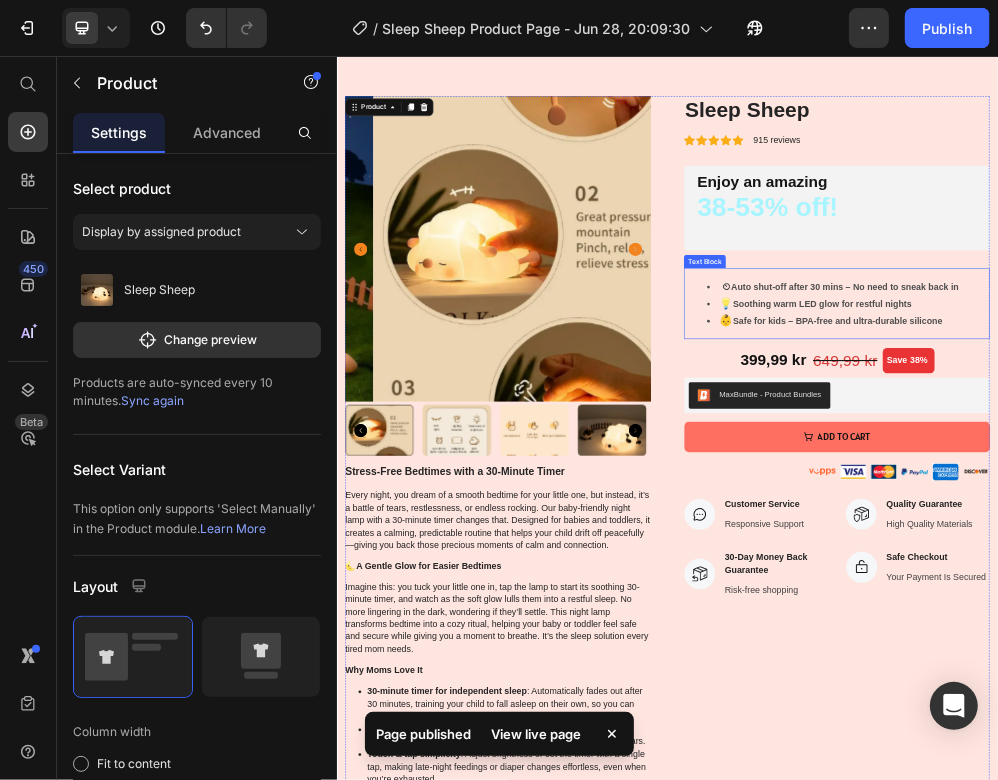 scroll, scrollTop: 111, scrollLeft: 0, axis: vertical 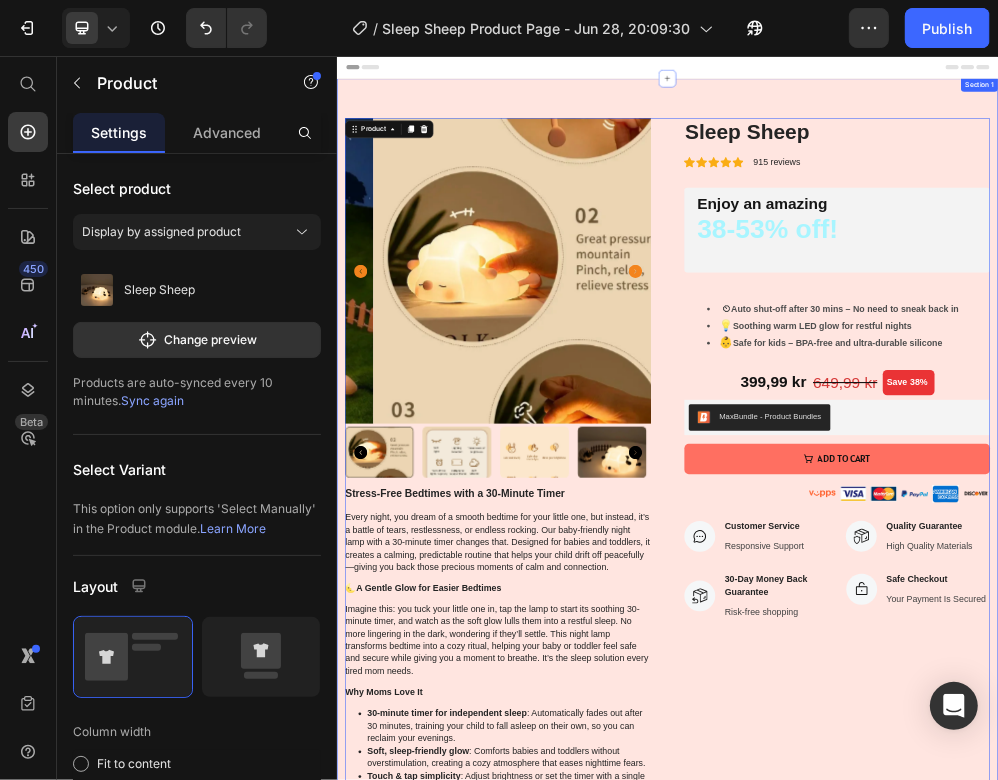 click on "Product Images
Stress-Free Bedtimes with a 30-Minute Timer
Every night, you dream of a smooth bedtime for your little one, but instead, it’s a battle of tears, restlessness, or endless rocking. Our baby-friendly night lamp with a 30-minute timer changes that. Designed for babies and toddlers, it creates a calming, predictable routine that helps your child drift off peacefully—giving you back those precious moments of calm and connection.
🌜  A Gentle Glow for Easier Bedtimes
Imagine this: you tuck your little one in, tap the lamp to start its soothing 30-minute timer, and watch as the soft glow lulls them into a restful sleep. No more lingering in the dark, wondering if they’ll settle. This night lamp transforms bedtime into a cozy ritual, helping your baby or toddler feel safe and secure while giving you a moment to breathe. It’s the sleep solution every tired mom needs.
Why Moms Love It
30-minute timer for independent sleep" at bounding box center [936, 908] 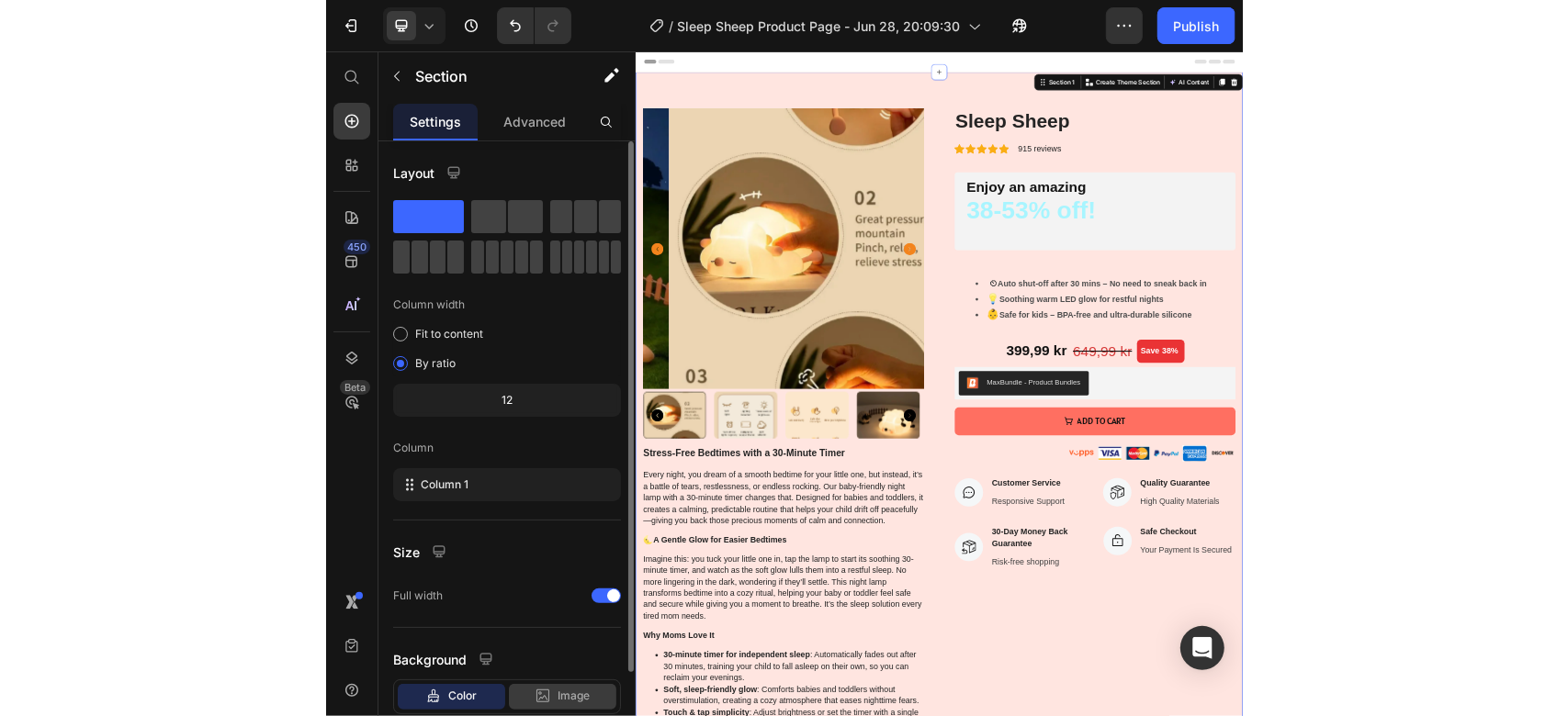 scroll, scrollTop: 114, scrollLeft: 0, axis: vertical 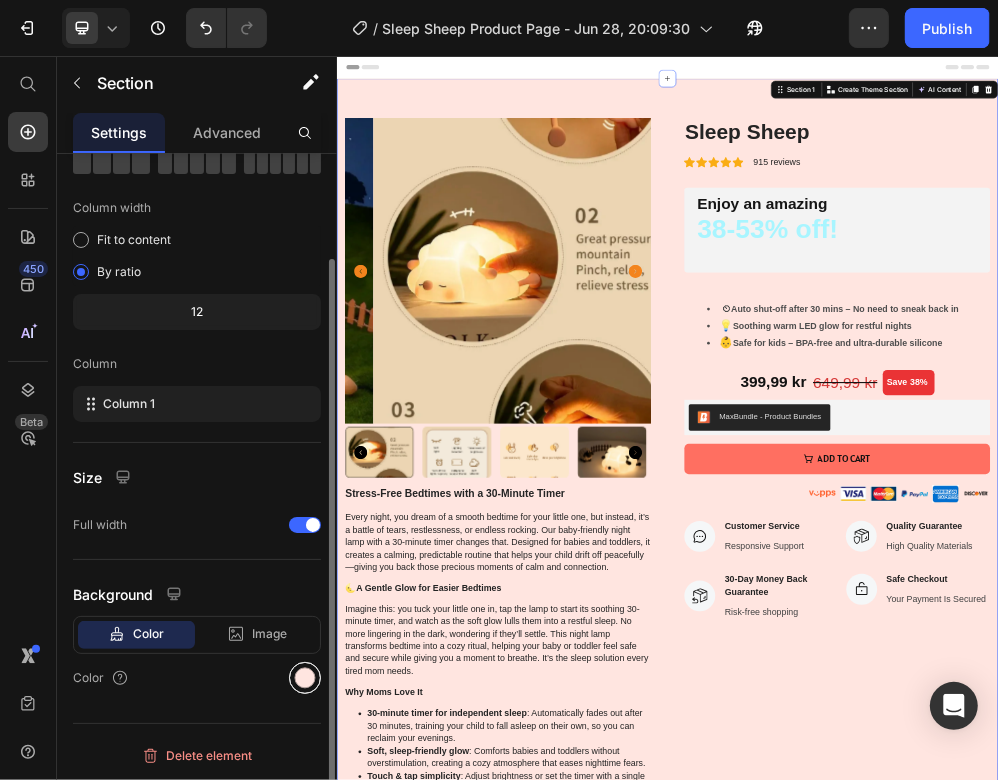 click at bounding box center (305, 678) 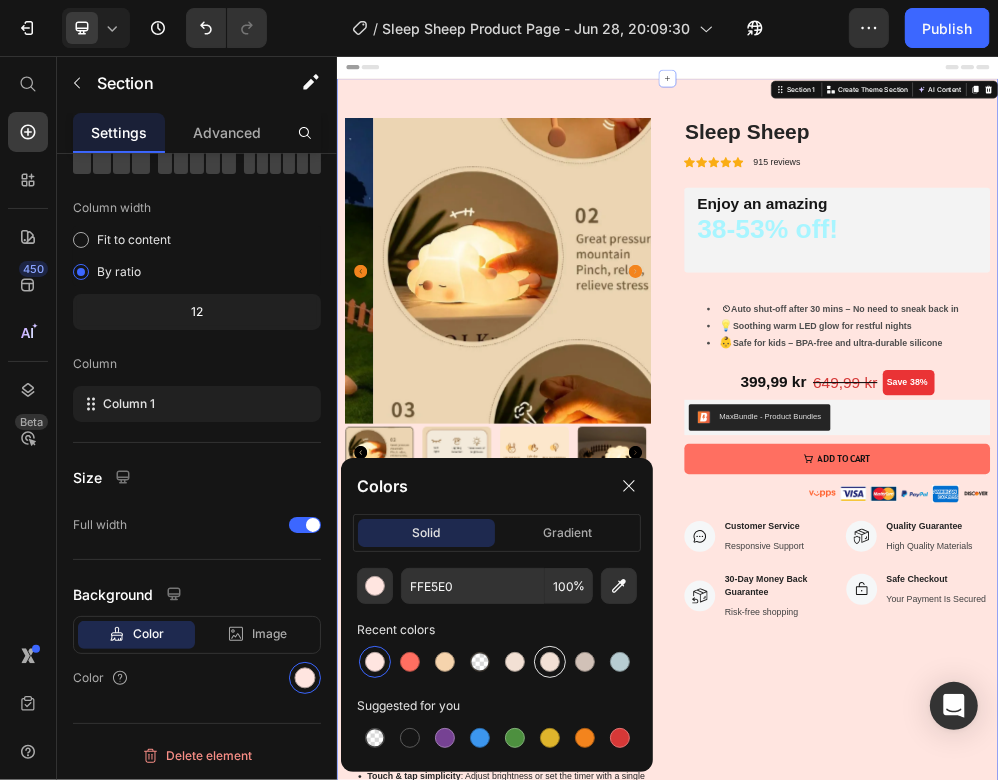 click at bounding box center (550, 662) 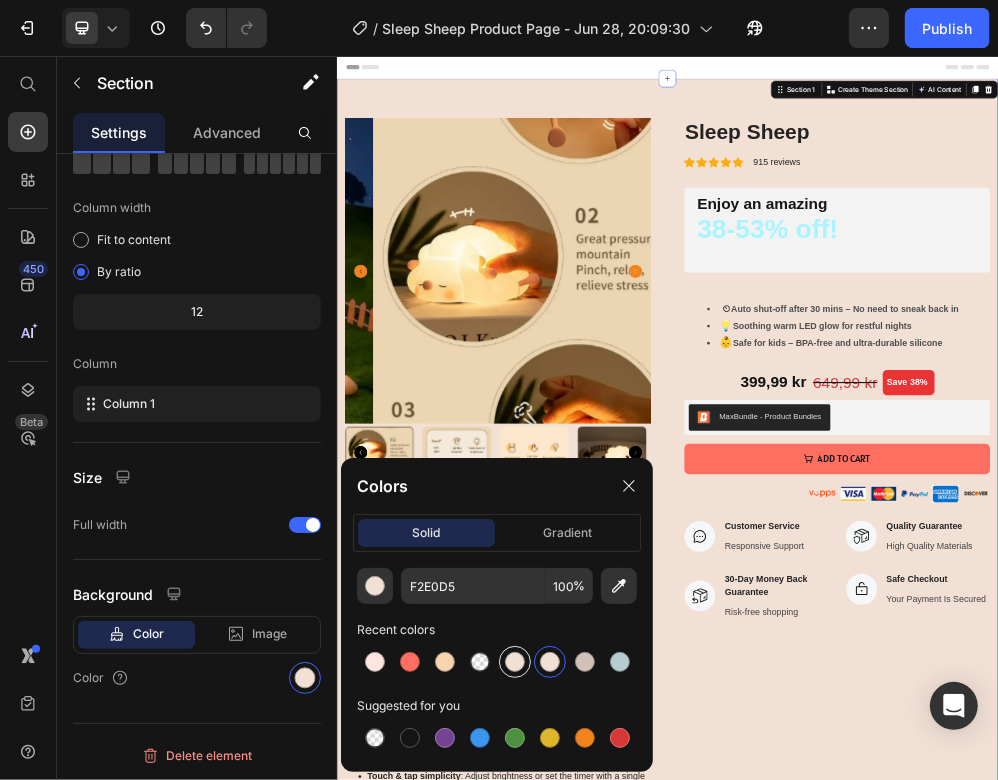 click at bounding box center (515, 662) 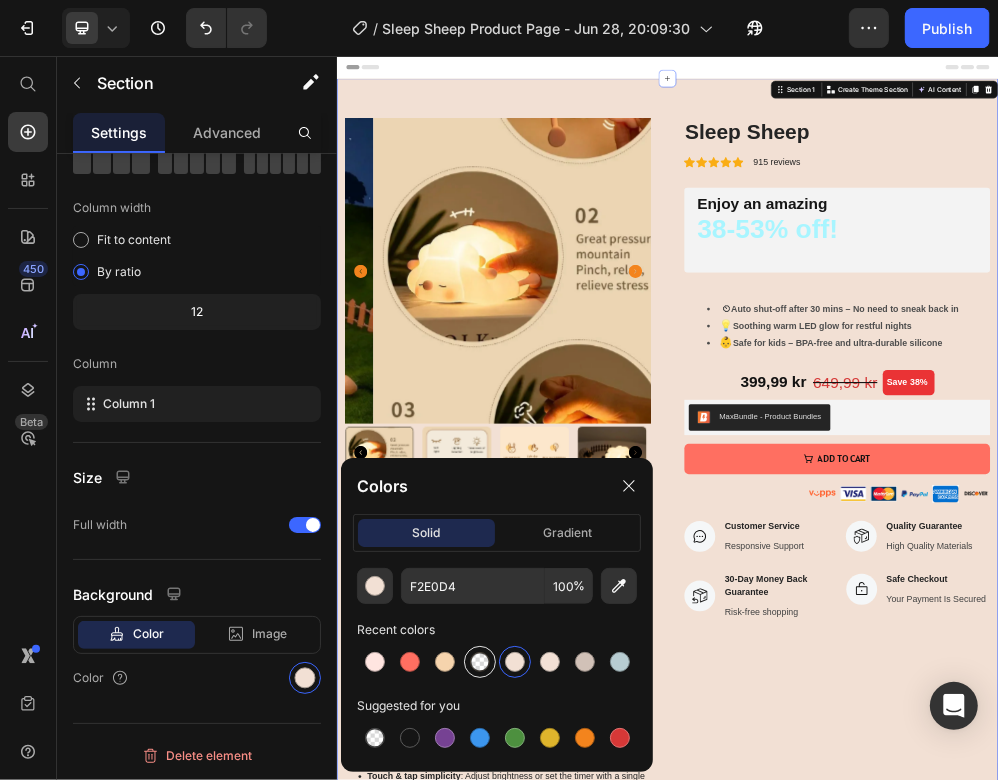 click at bounding box center [480, 662] 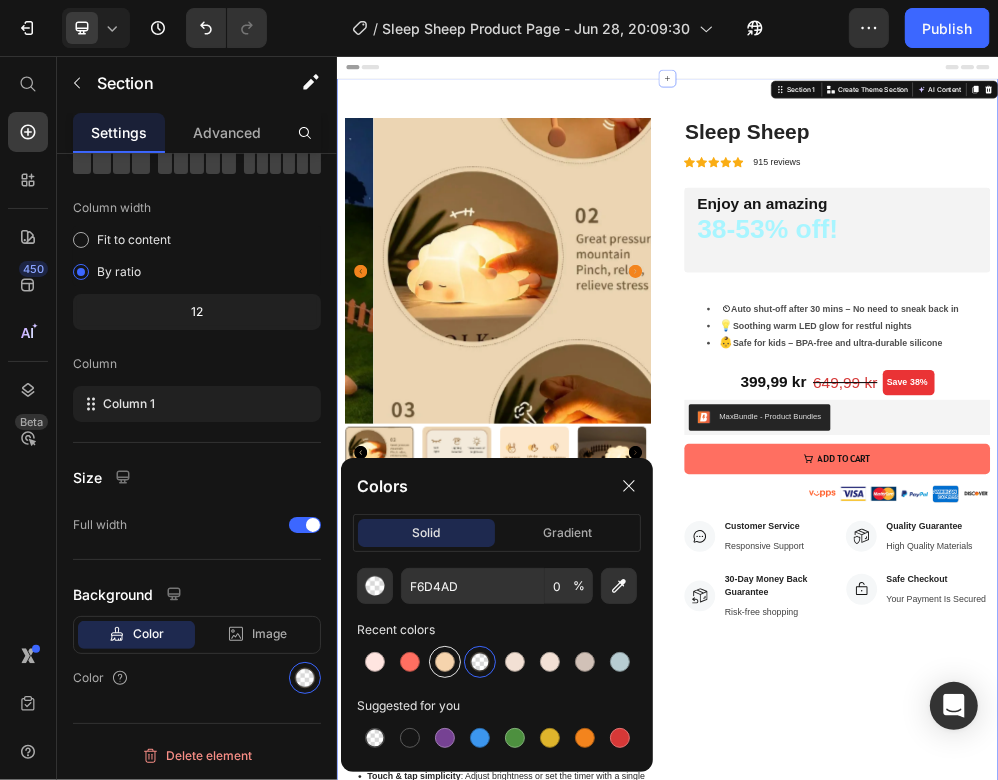 click at bounding box center [445, 662] 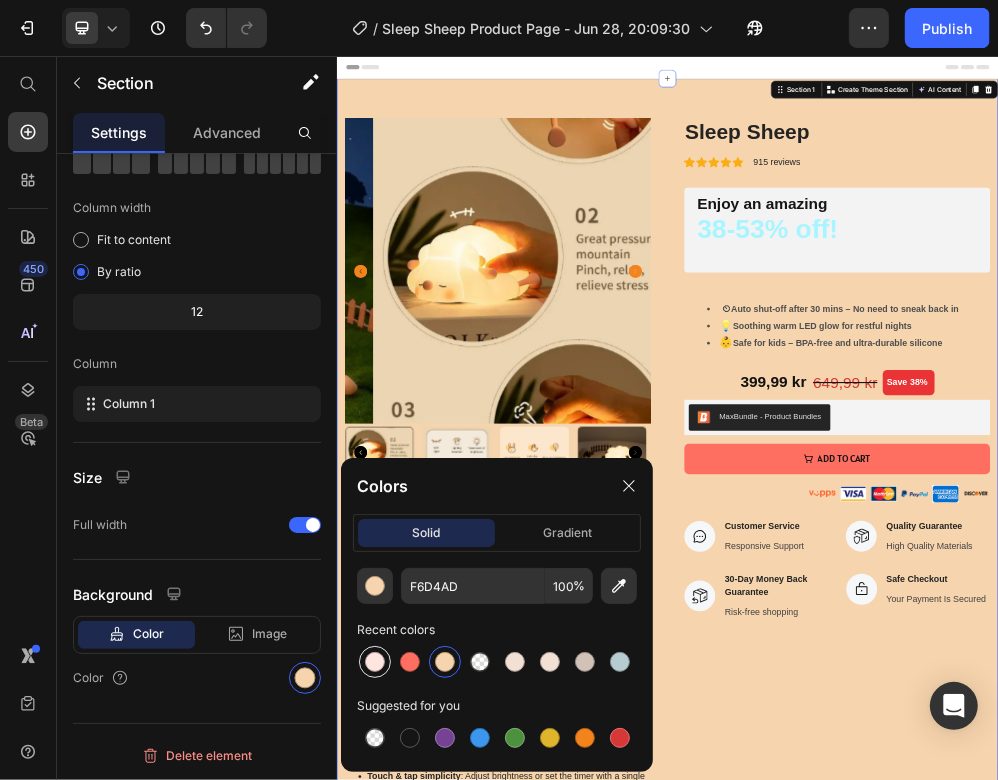 click at bounding box center [375, 662] 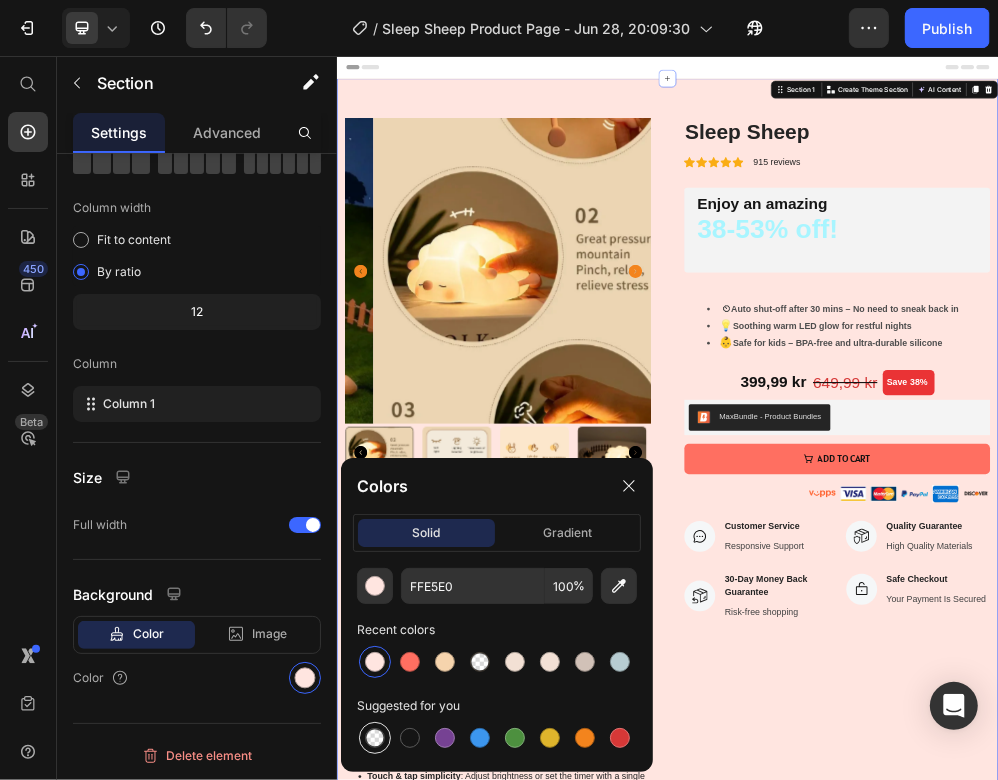click at bounding box center (375, 738) 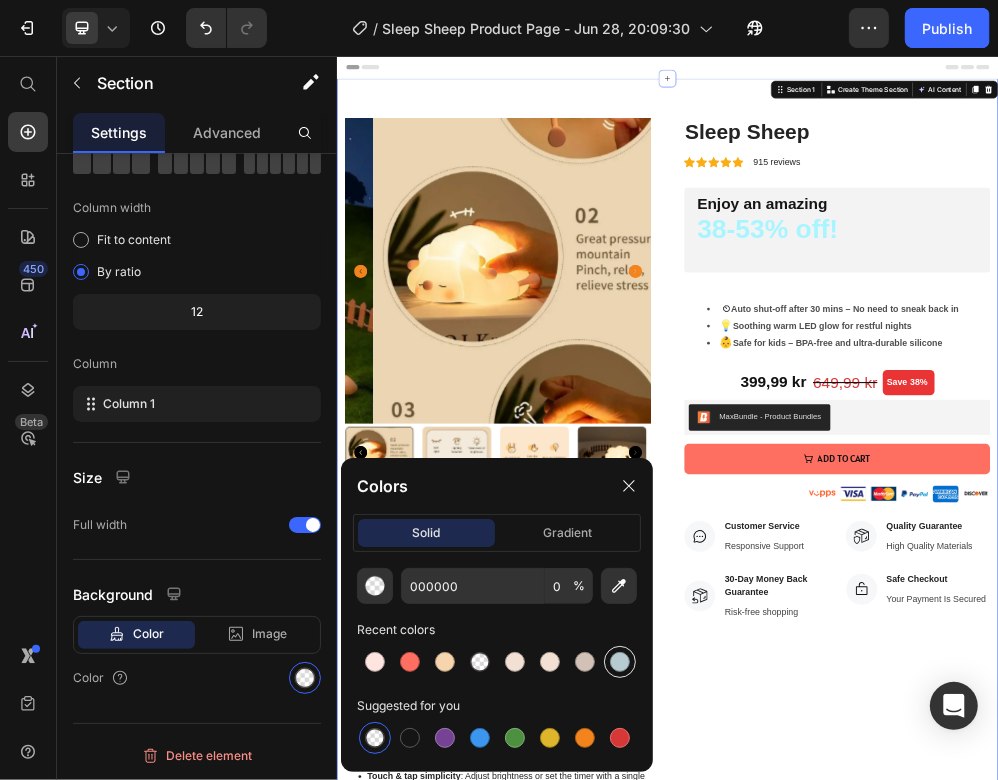 click at bounding box center (620, 662) 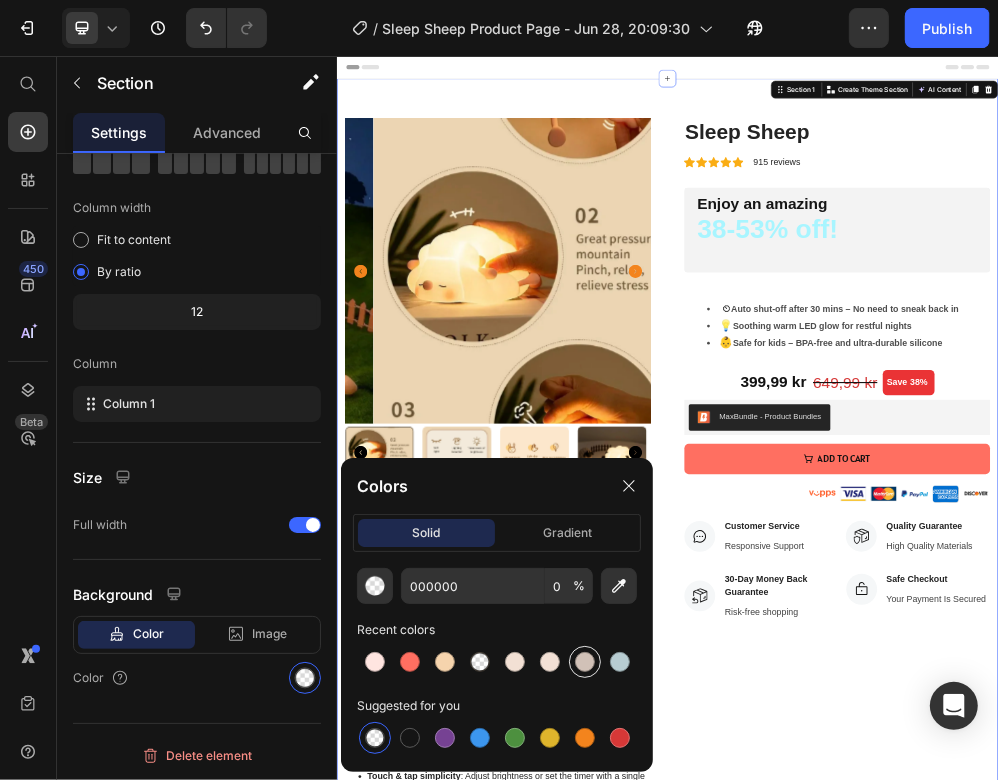 type on "B7CCD1" 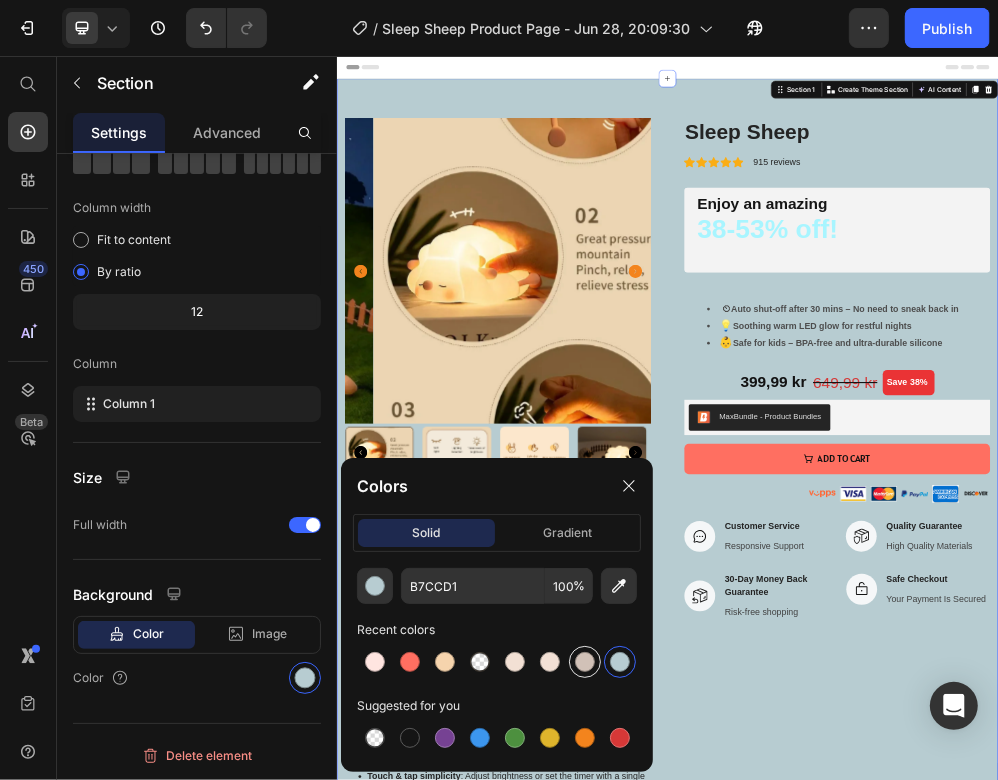 click at bounding box center [585, 662] 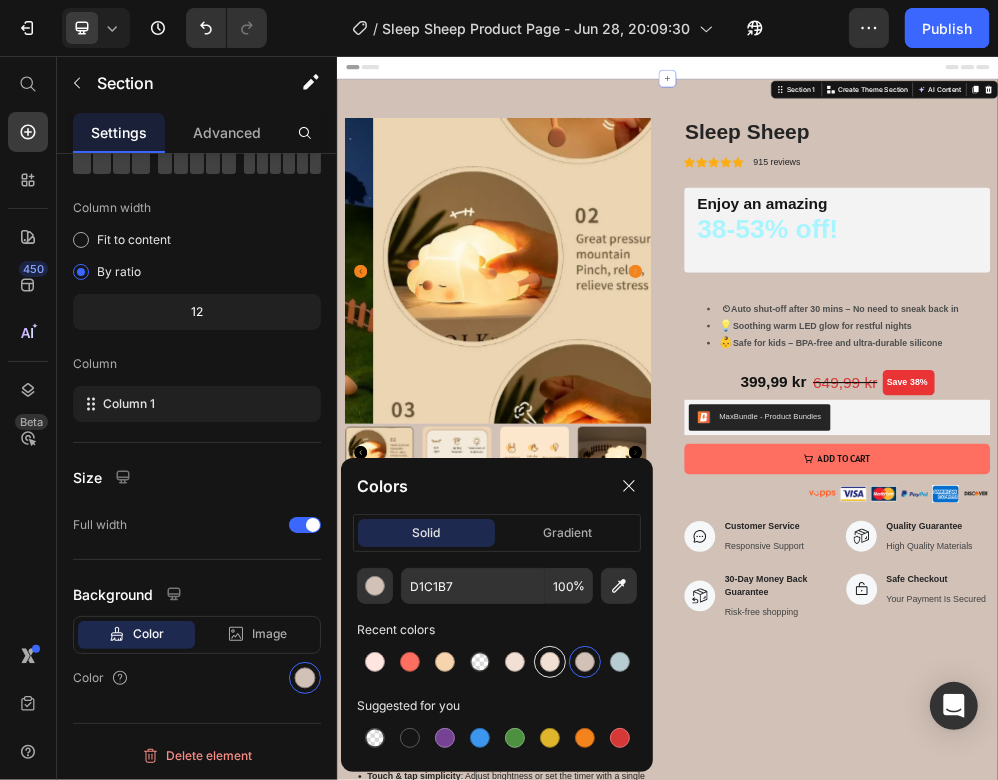 click at bounding box center [550, 662] 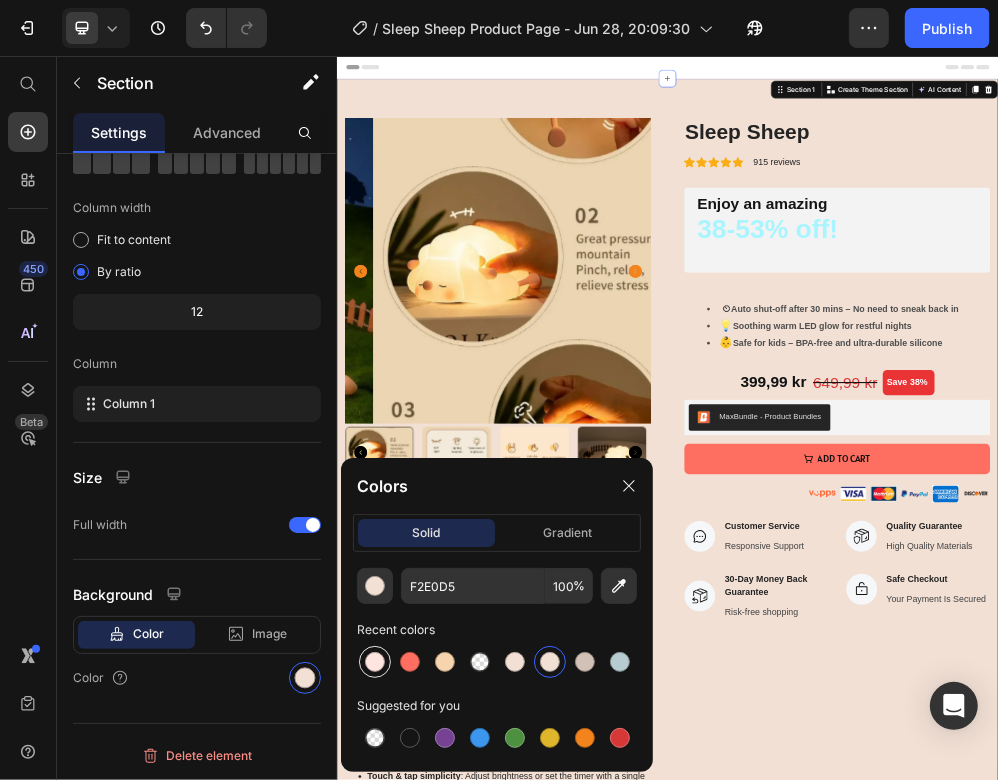 click at bounding box center (375, 662) 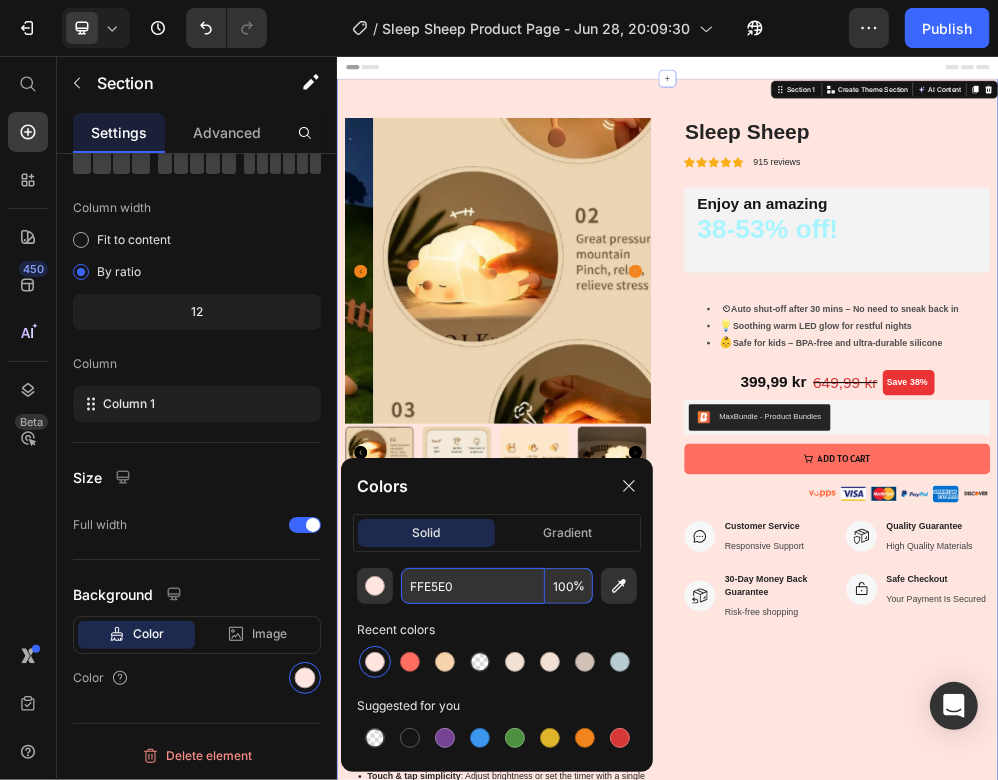 click on "FFE5E0" at bounding box center [473, 586] 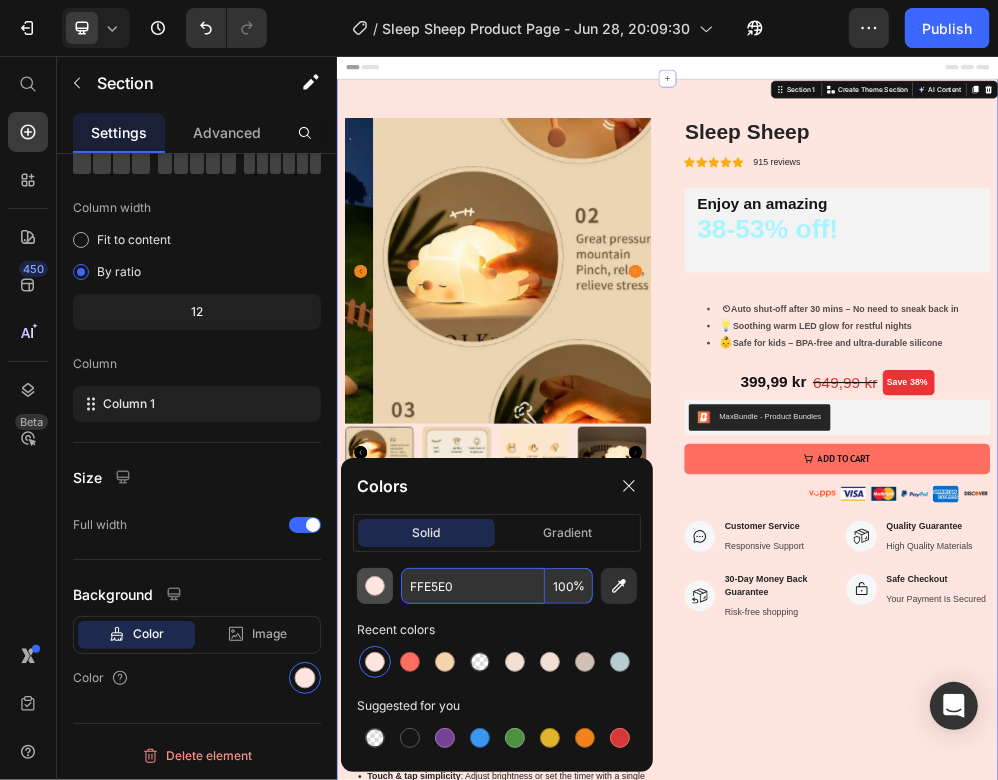click at bounding box center (375, 586) 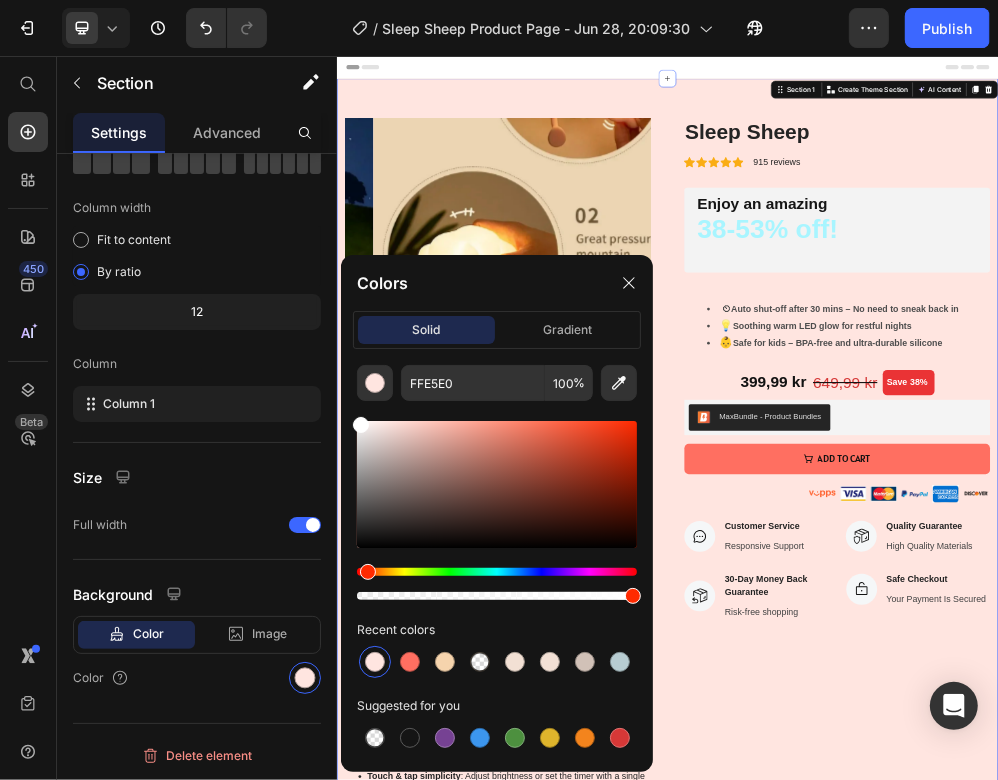 drag, startPoint x: 395, startPoint y: 428, endPoint x: 354, endPoint y: 419, distance: 41.976185 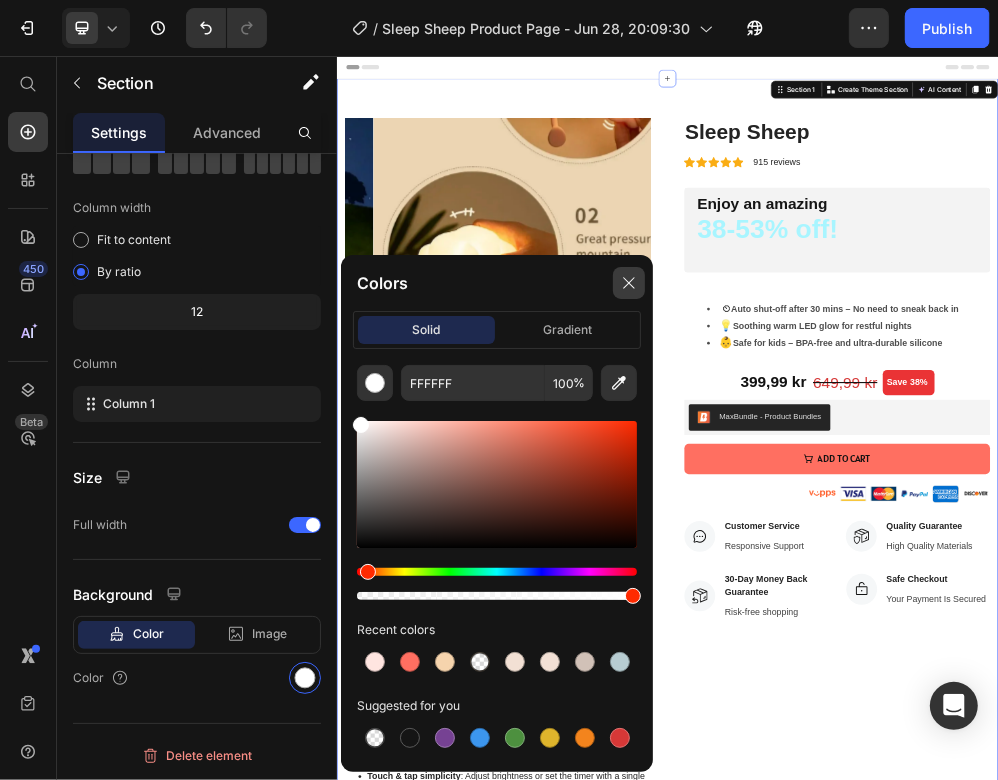 click 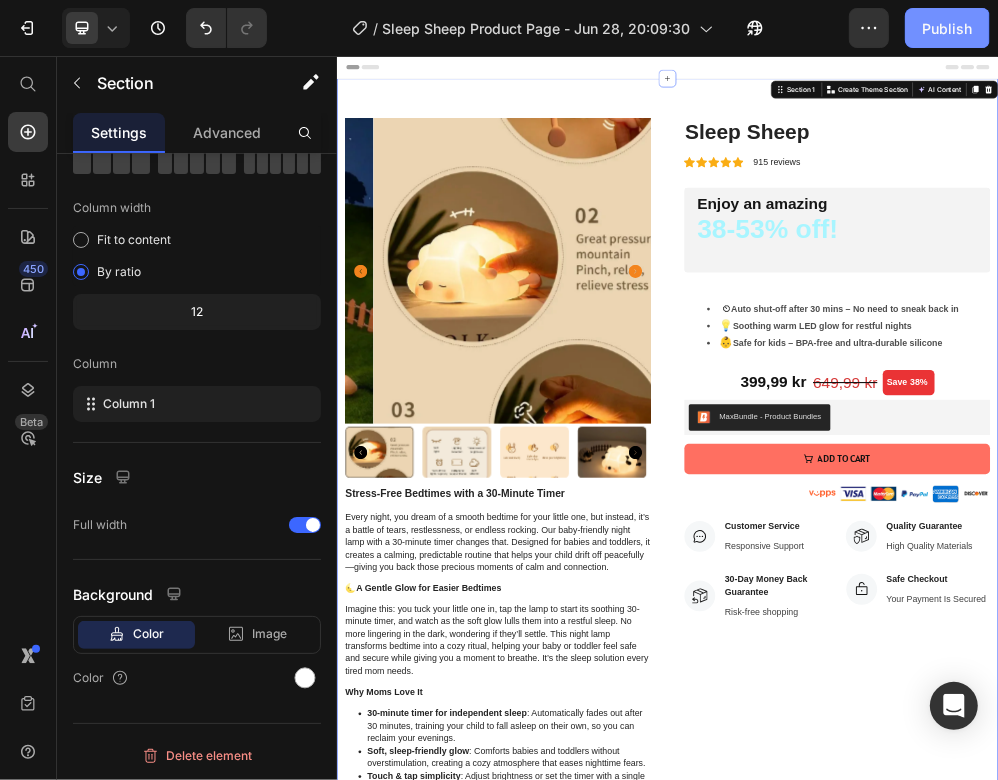 click on "Publish" at bounding box center [947, 28] 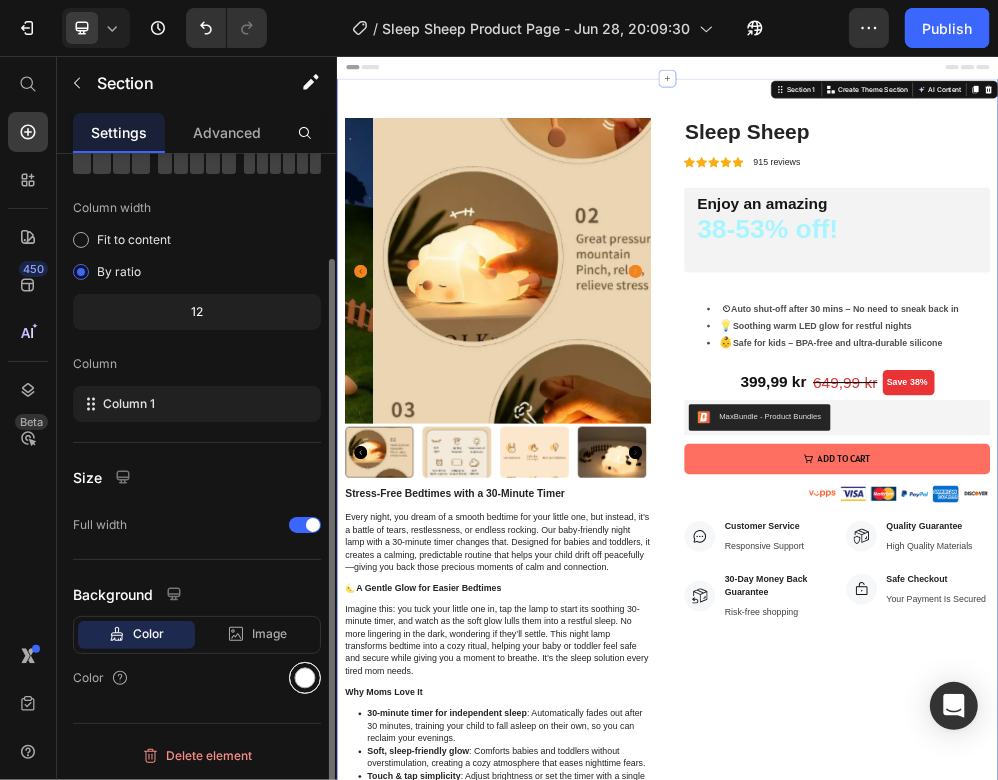 click at bounding box center (305, 678) 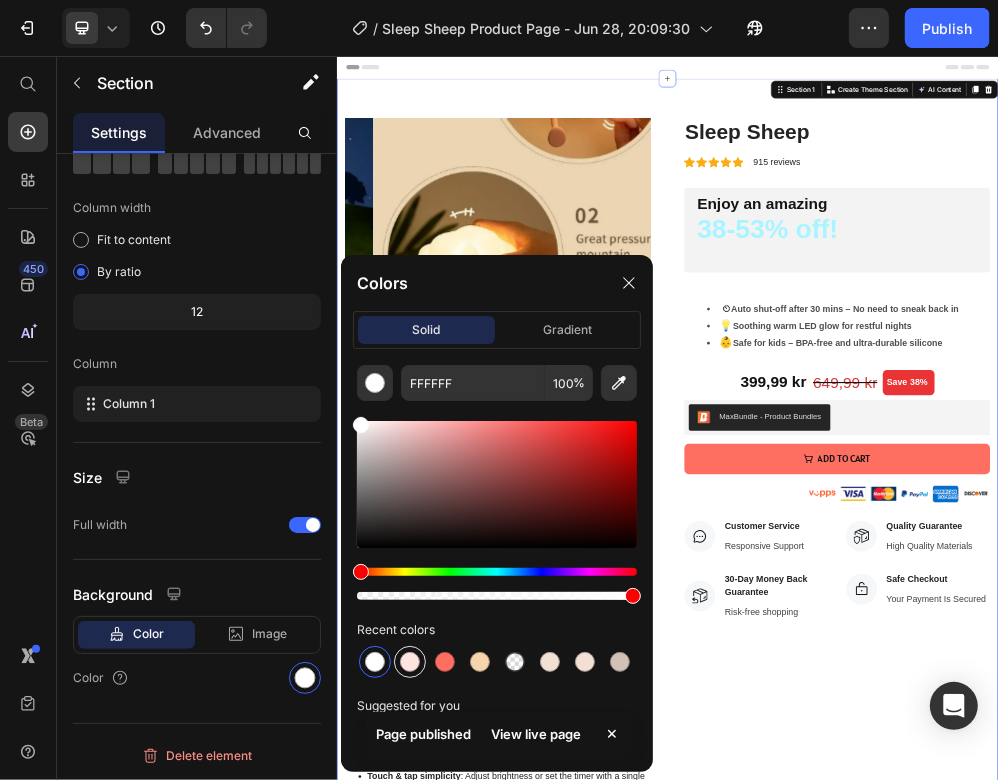 click at bounding box center [410, 662] 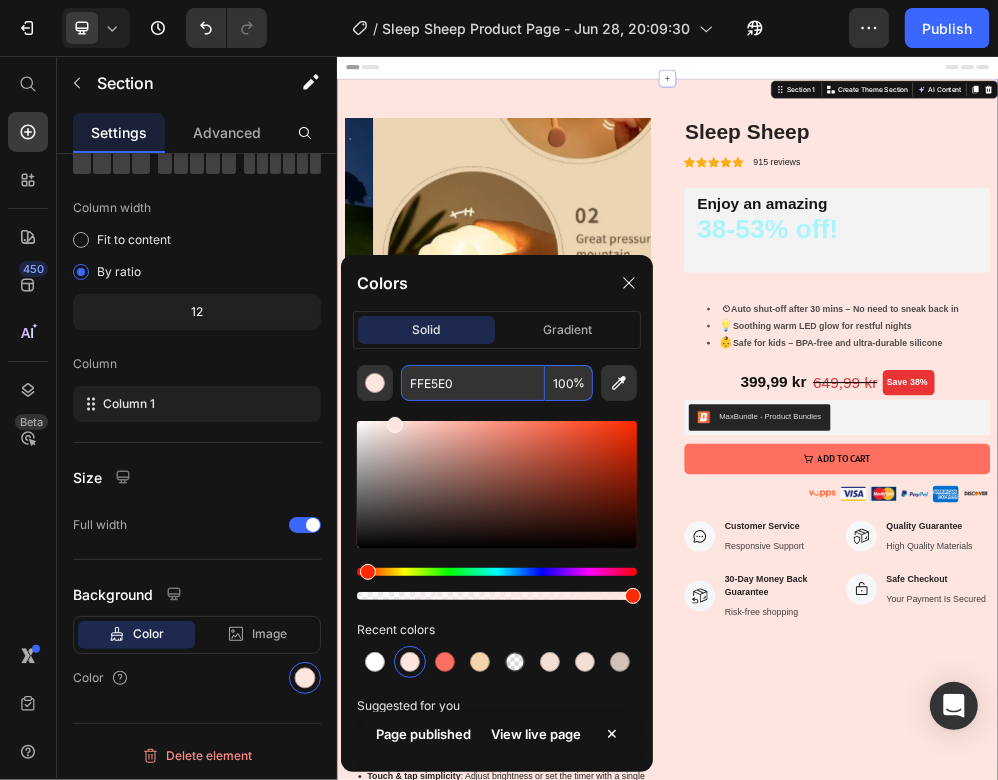 click on "FFE5E0" at bounding box center [473, 383] 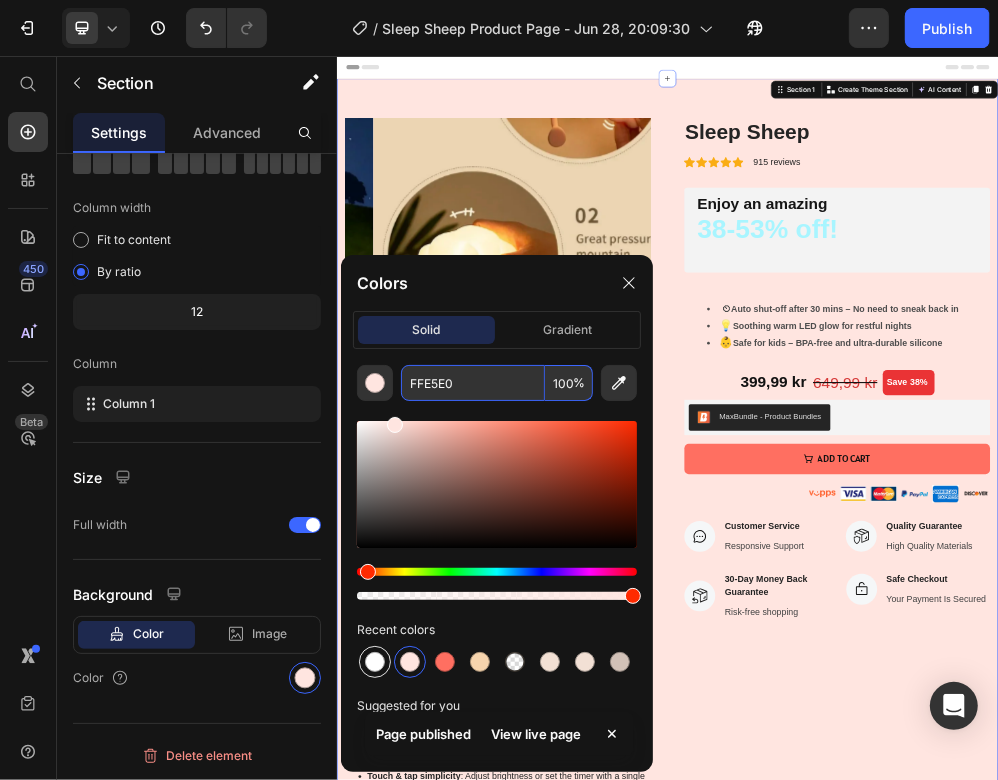 click at bounding box center (375, 662) 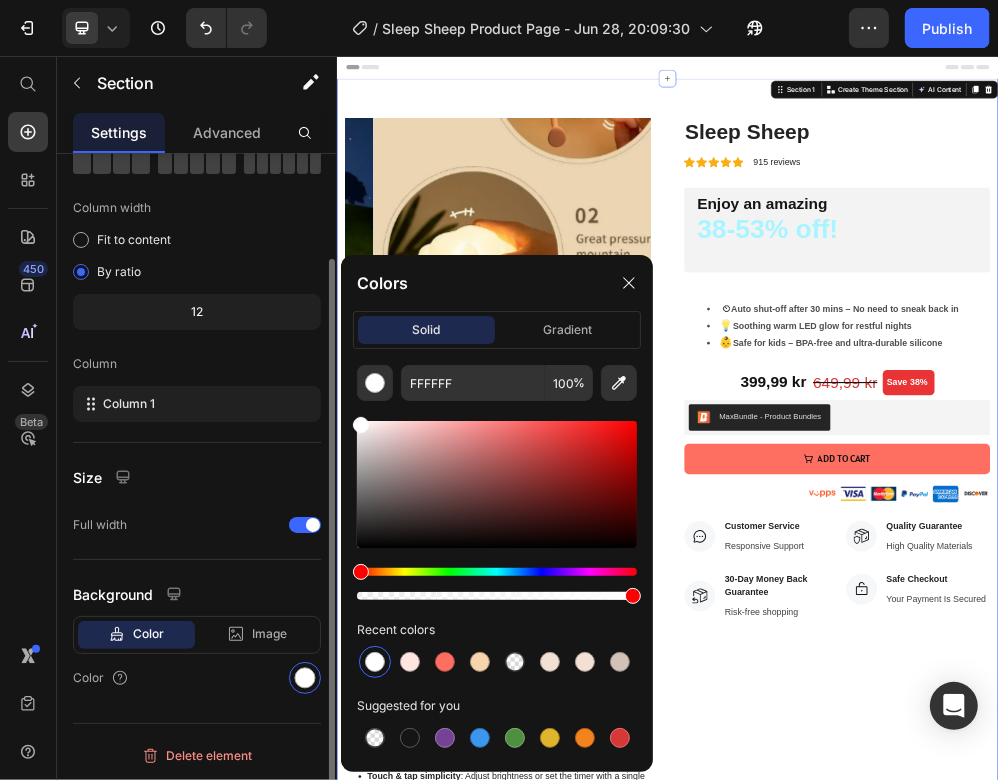 click on "Size" at bounding box center [197, 477] 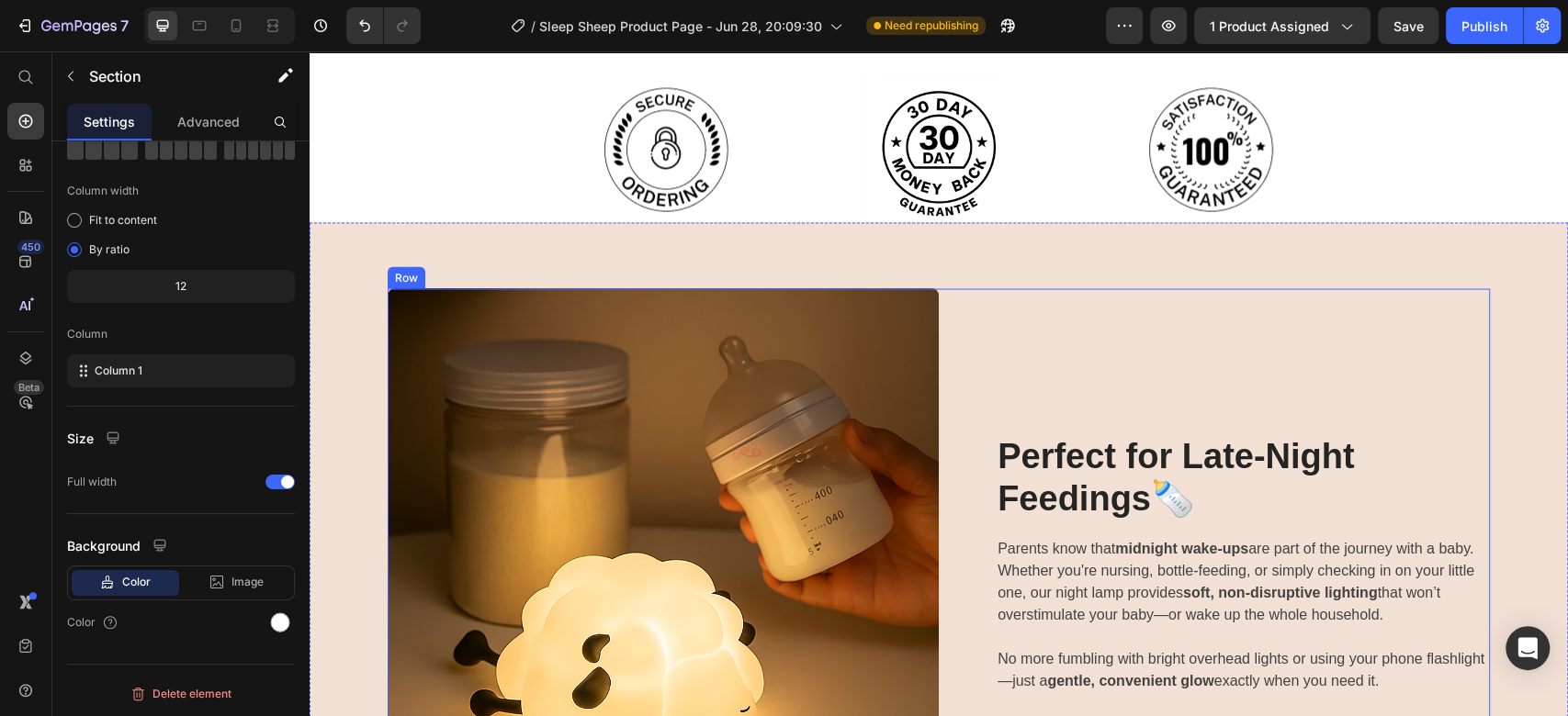 scroll, scrollTop: 2243, scrollLeft: 0, axis: vertical 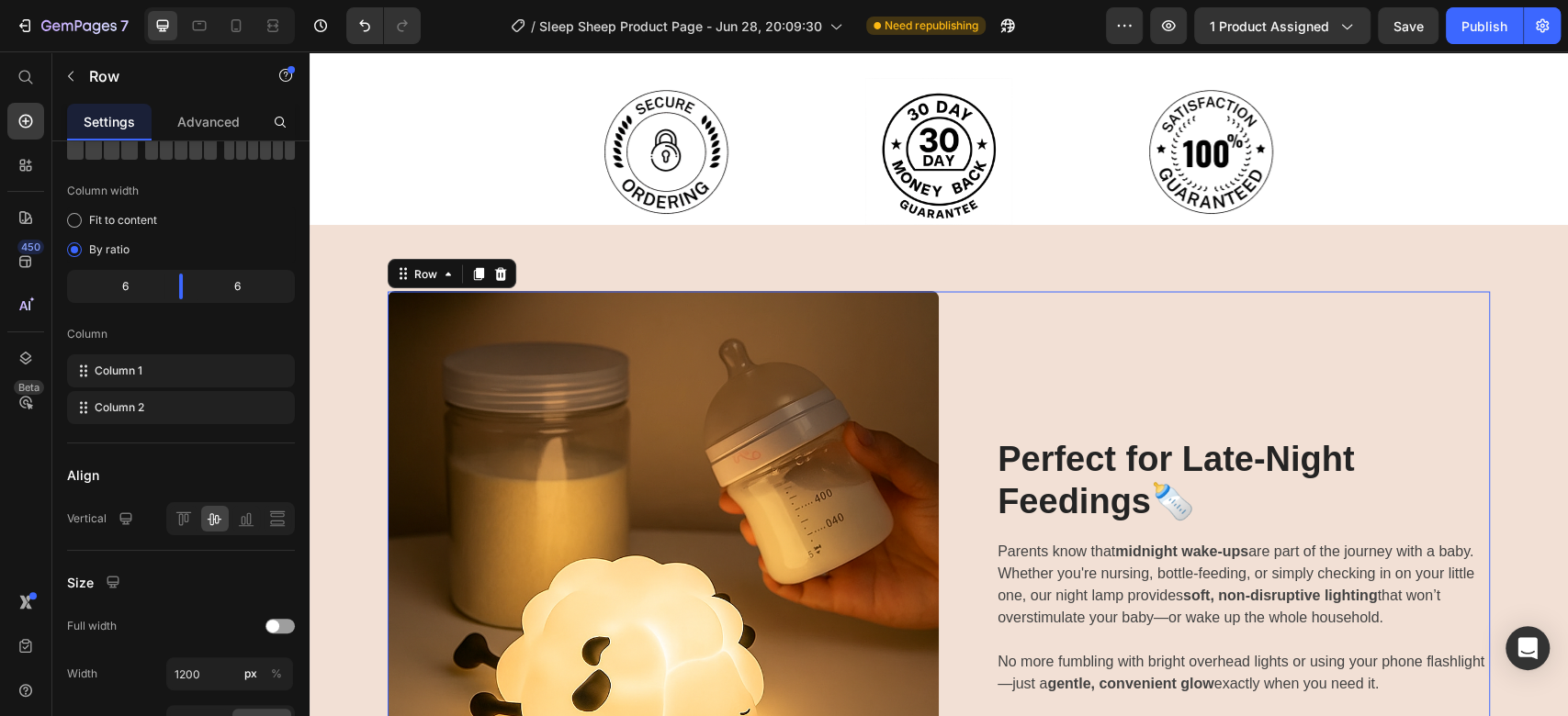 click on "Perfect for Late-Night Feedings  🍼 Heading Parents know that  midnight wake-ups  are part of the journey with a baby. Whether you're nursing, bottle-feeding, or simply checking in on your little one, our night lamp provides  soft, non-disruptive lighting  that won’t overstimulate your baby—or wake up the whole household.   No more fumbling with bright overhead lights or using your phone flashlight—just a  gentle, convenient glow  exactly when you need it. Text block Row" at bounding box center [1214, 566] 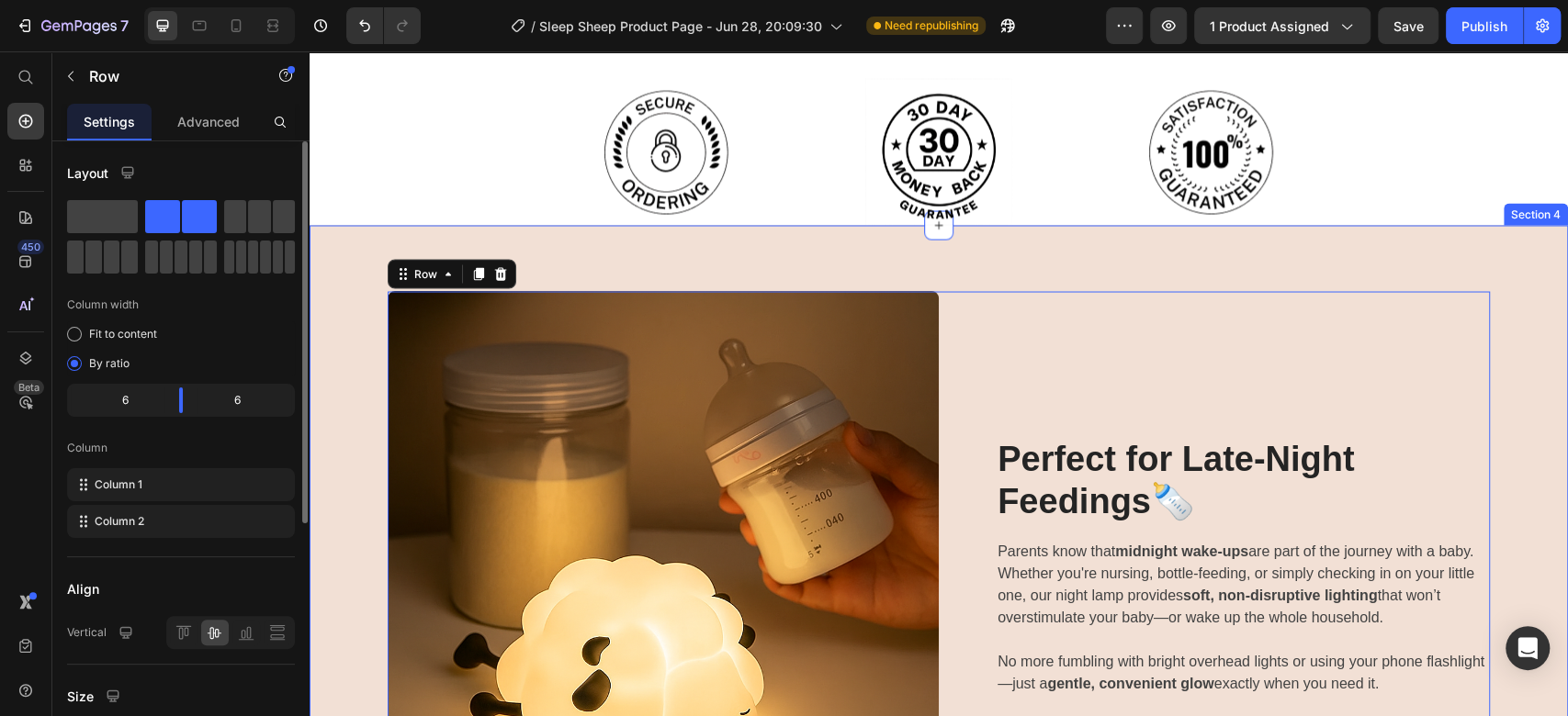 click on "Image Perfect for Late-Night Feedings  🍼 Heading Parents know that  midnight wake-ups  are part of the journey with a baby. Whether you're nursing, bottle-feeding, or simply checking in on your little one, our night lamp provides  soft, non-disruptive lighting  that won’t overstimulate your baby—or wake up the whole household.   No more fumbling with bright overhead lights or using your phone flashlight—just a  gentle, convenient glow  exactly when you need it. Text block Row Row   56 ⏲ Smart Timer for Peaceful Nights Heading Drift off without worry – our built-in 30-minute timer gently shuts the light off as your child falls asleep.   Let bedtime run smoothly with a calming glow that turns off automatically after 30 minutes.    With one simple click, you can choose between  timed mode ,  constant light Text block Row Image Row Image The Cutest Sleep Companion  🐑✨ Heading More than just a nightlight, our lamp is a  whimsical friend  for your child’s room. These  adorable animal design" at bounding box center (939, 1023) 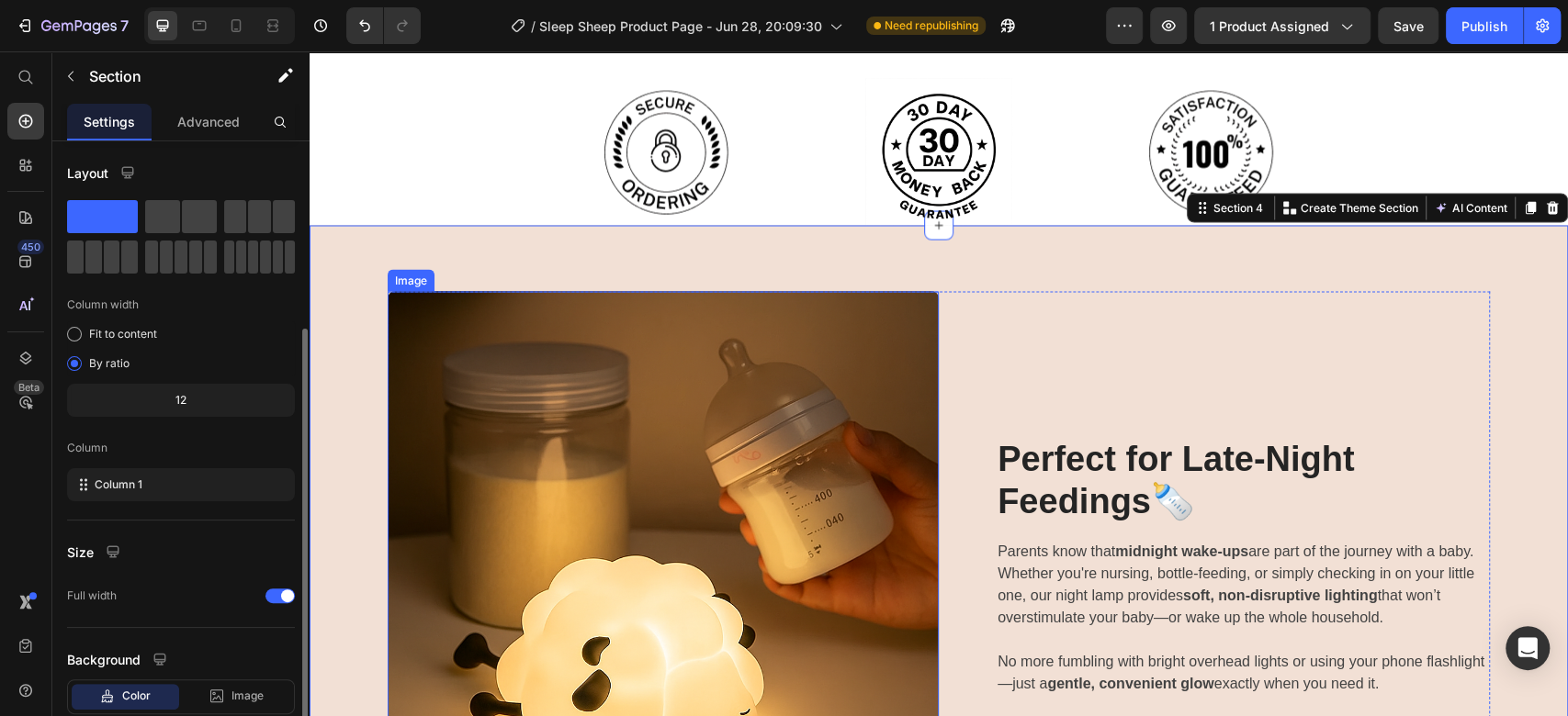 scroll, scrollTop: 114, scrollLeft: 0, axis: vertical 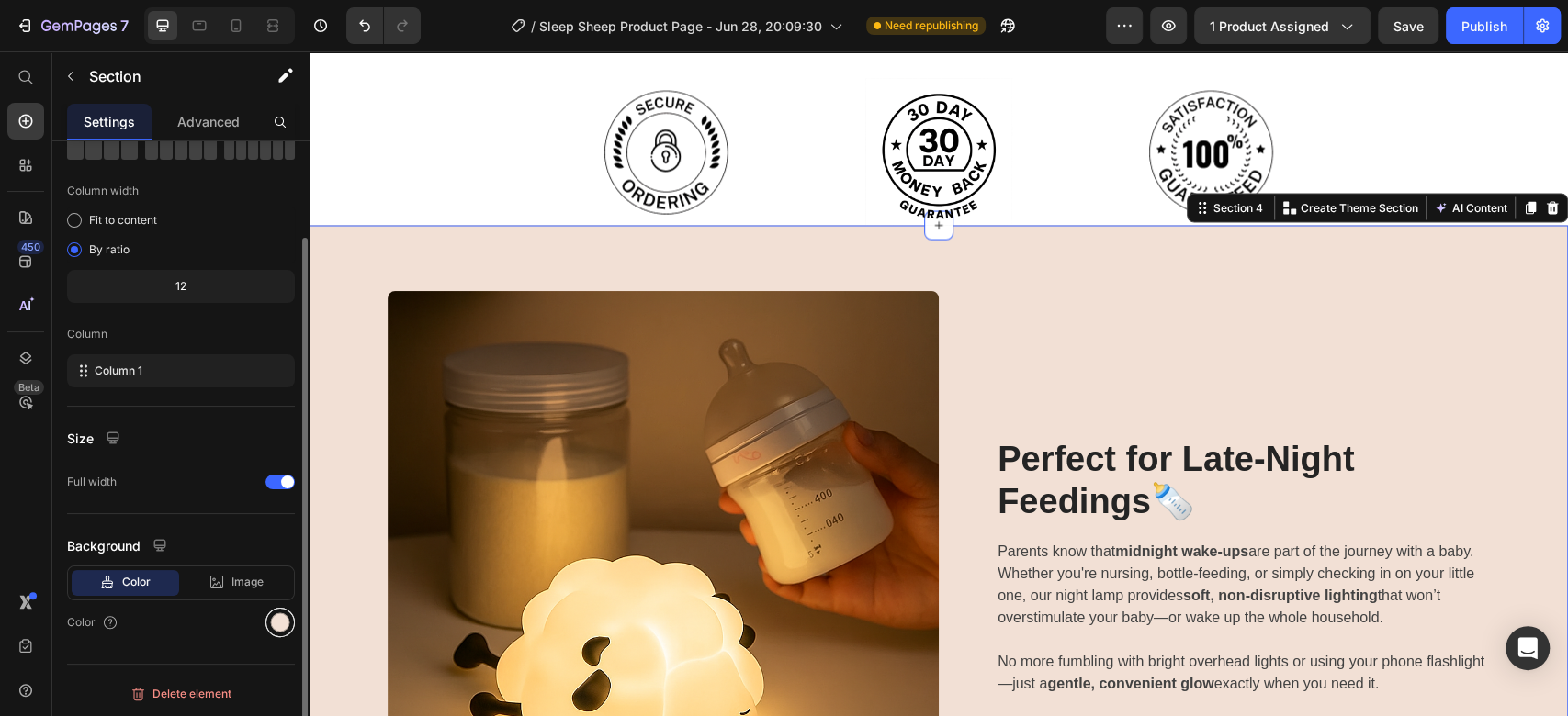 click at bounding box center (280, 622) 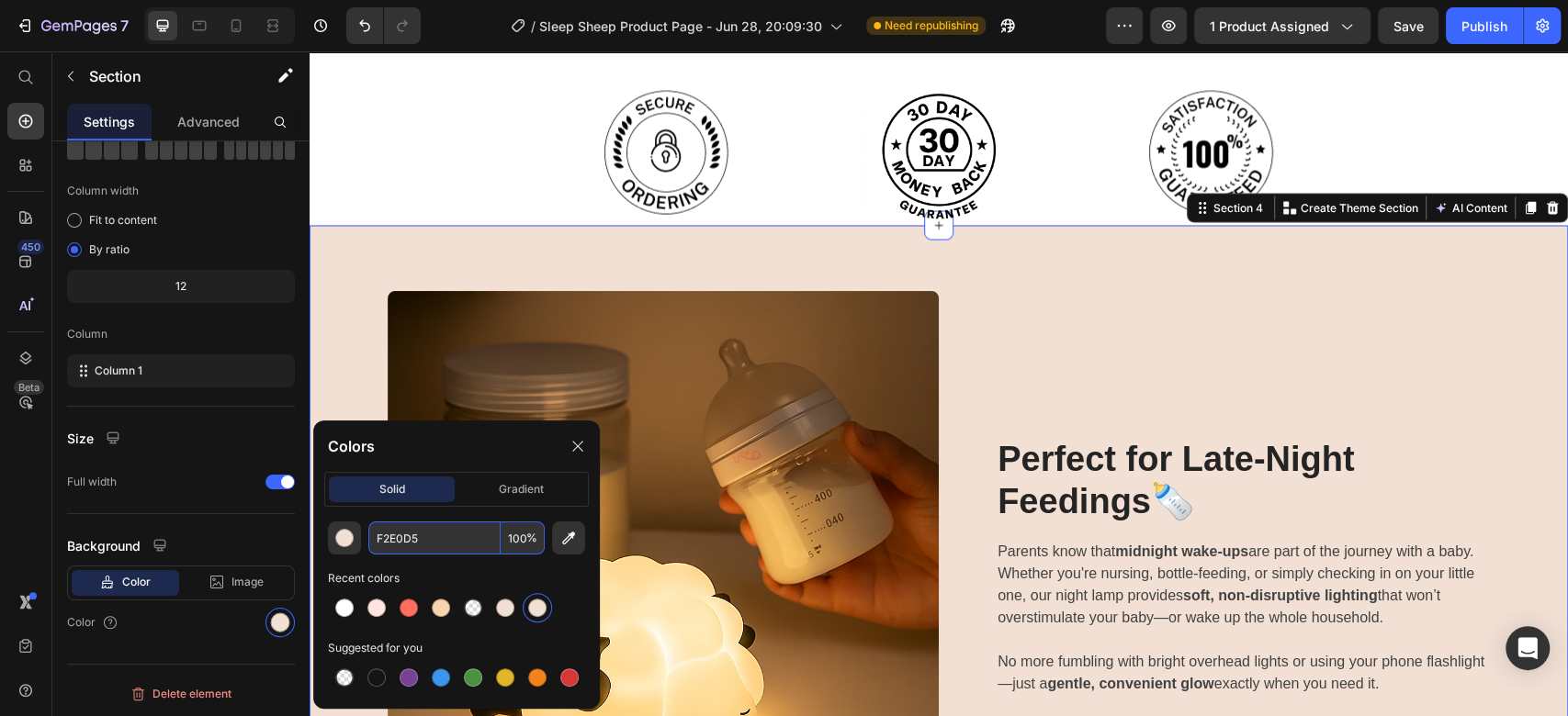 click on "F2E0D5" at bounding box center (434, 538) 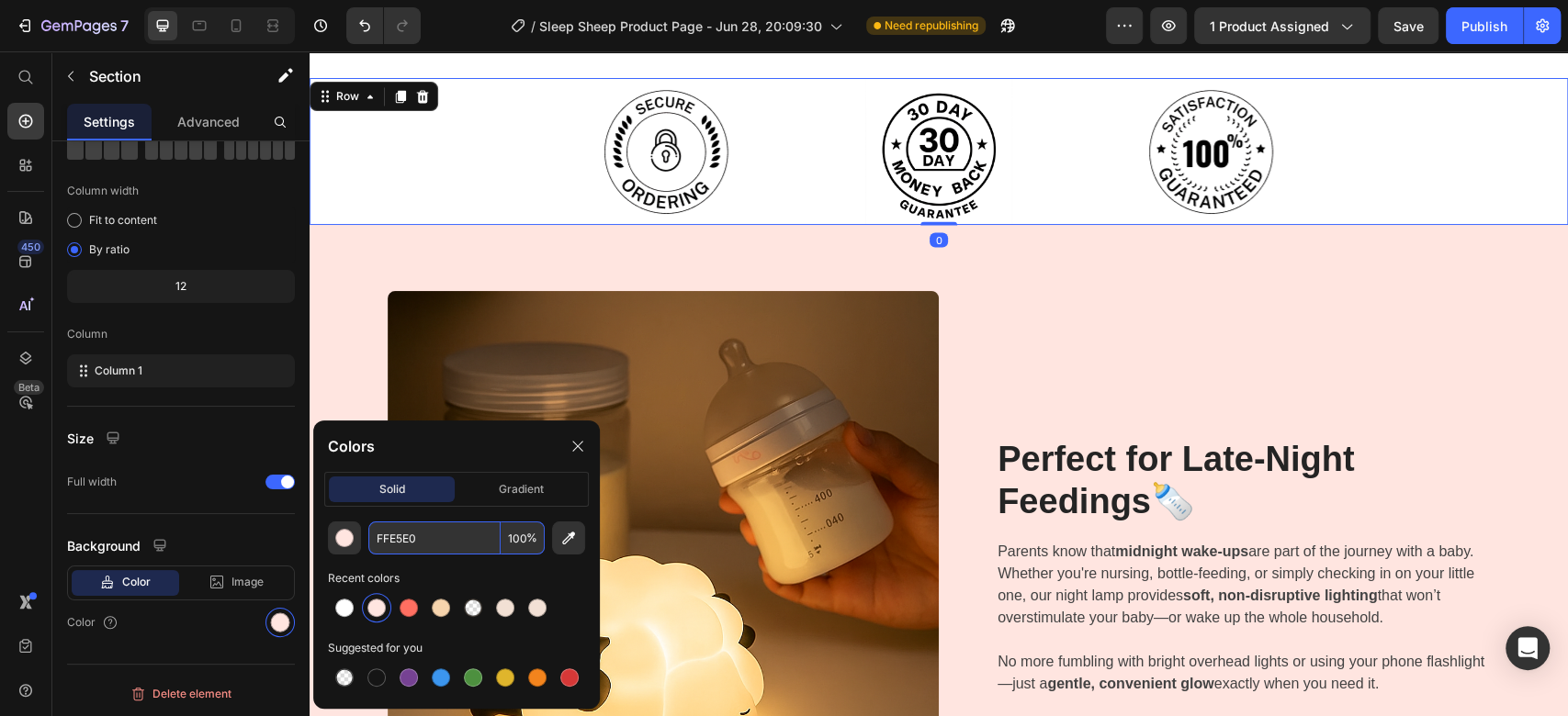 click on "Image Image Image Row   0" at bounding box center (939, 151) 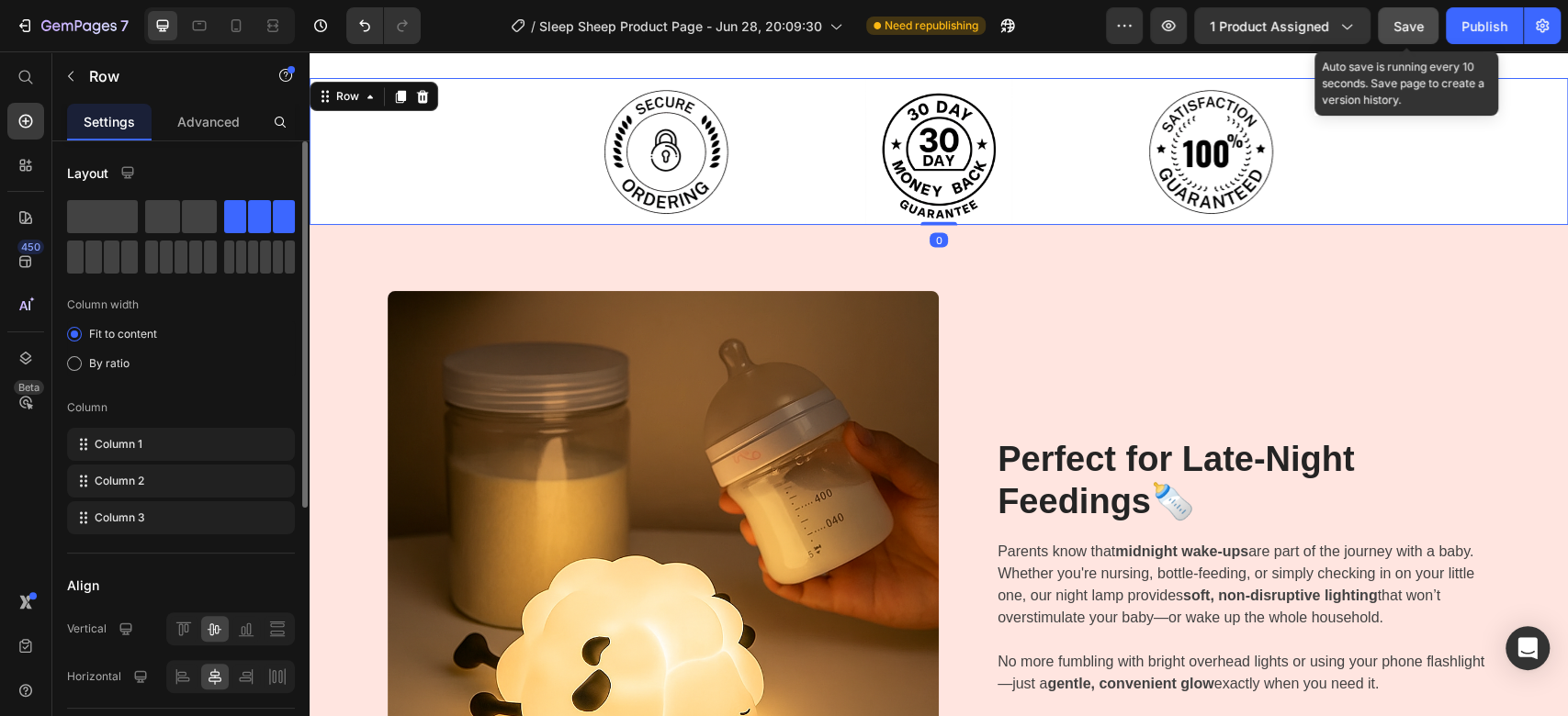 click on "Save" at bounding box center (1408, 26) 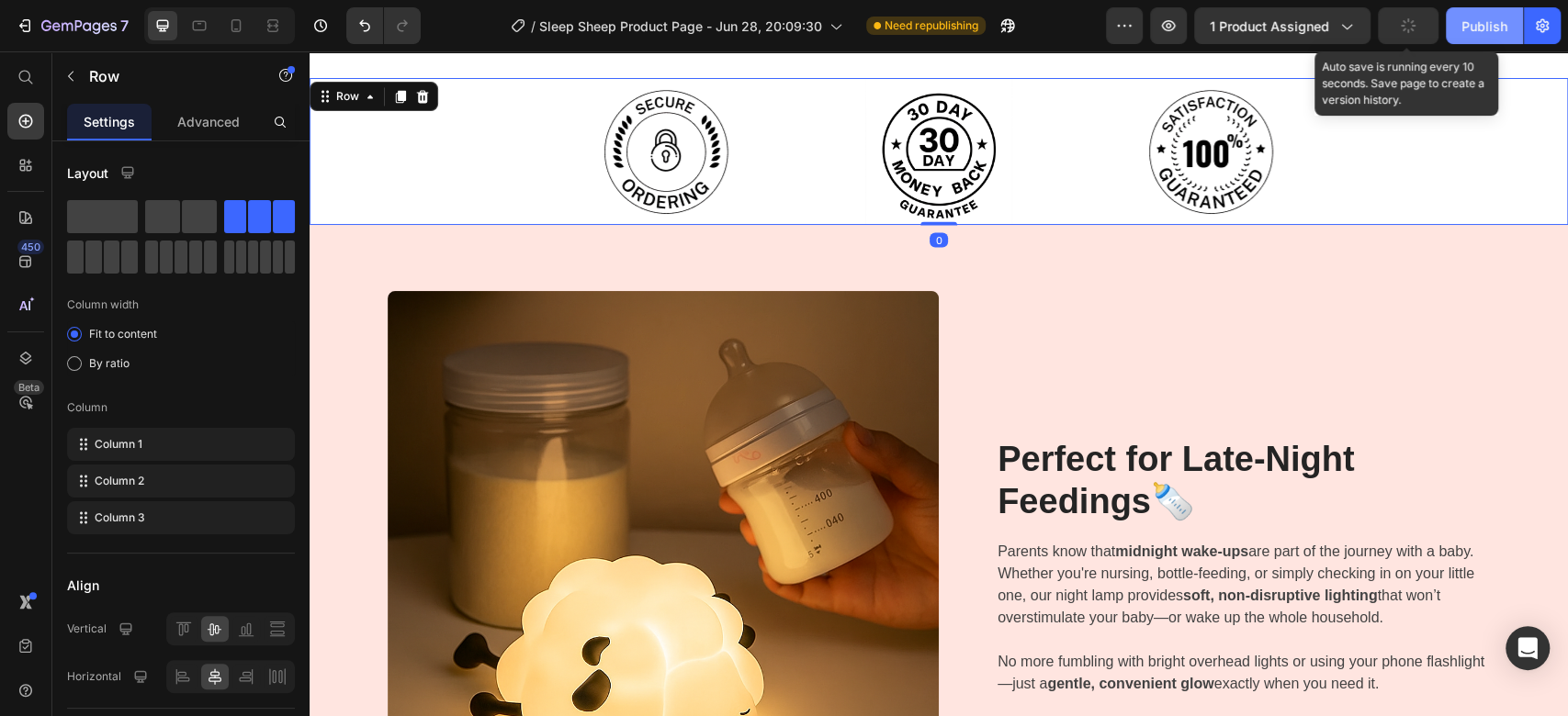 click on "Publish" at bounding box center [1484, 26] 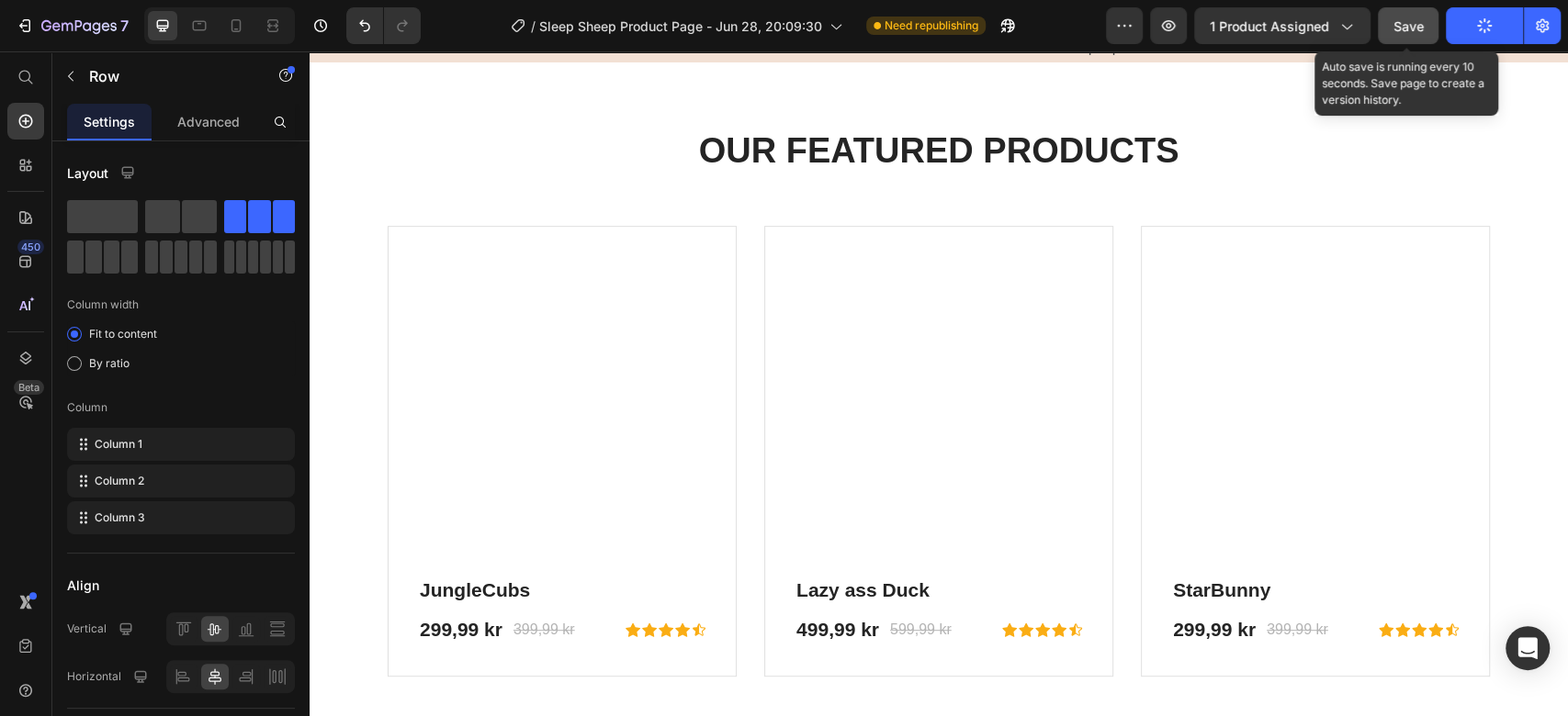 scroll, scrollTop: 5099, scrollLeft: 0, axis: vertical 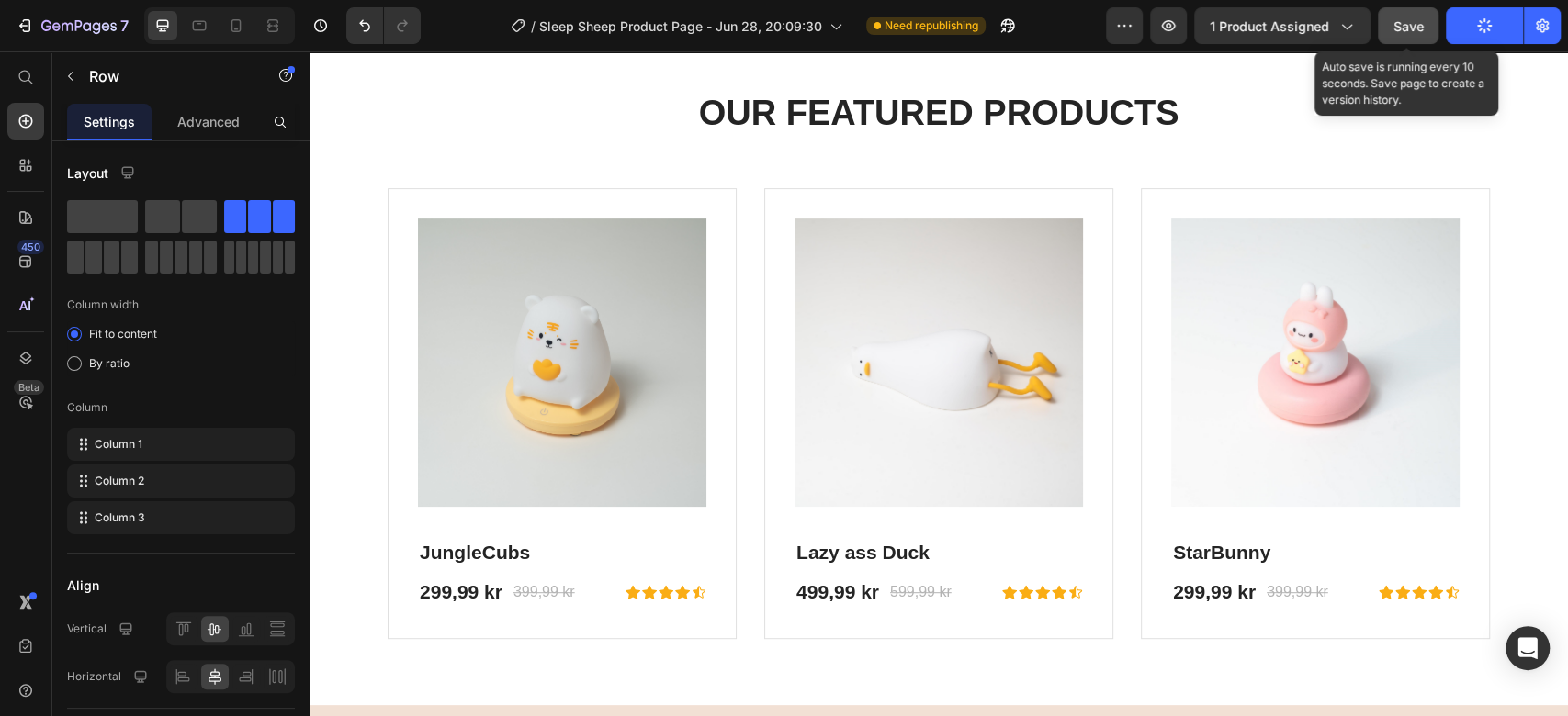 click on "Image USB Charging Text Block Elevate your night routine with the night light's lasting battery power. Up to 23 hour capacity Text block                Title Line Image Durable Silicone Material Text Block Made of high-quality silicone material that is tough to break, soft to touch and safe for children Text block Row                Title Line" at bounding box center [624, -274] 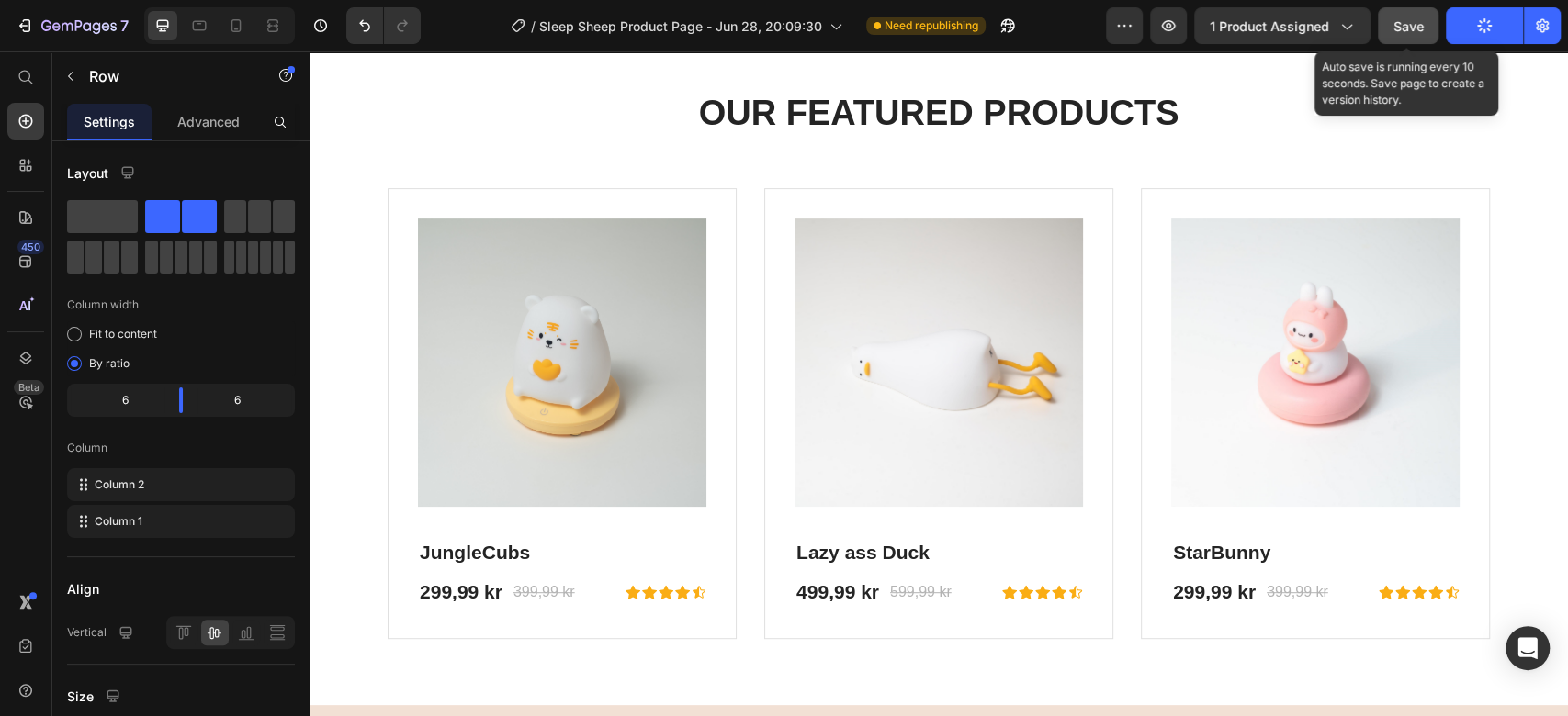 click at bounding box center (624, -78) 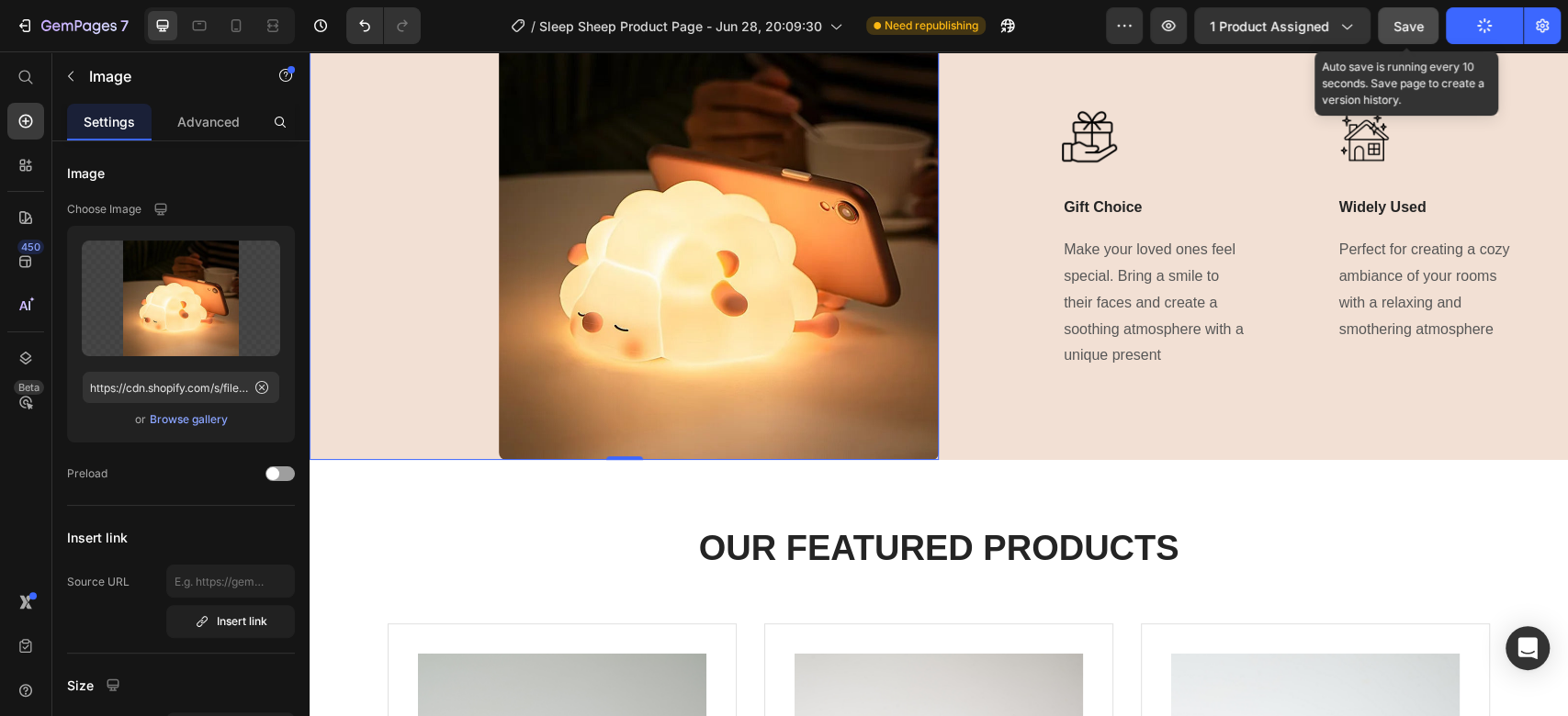 scroll, scrollTop: 4895, scrollLeft: 0, axis: vertical 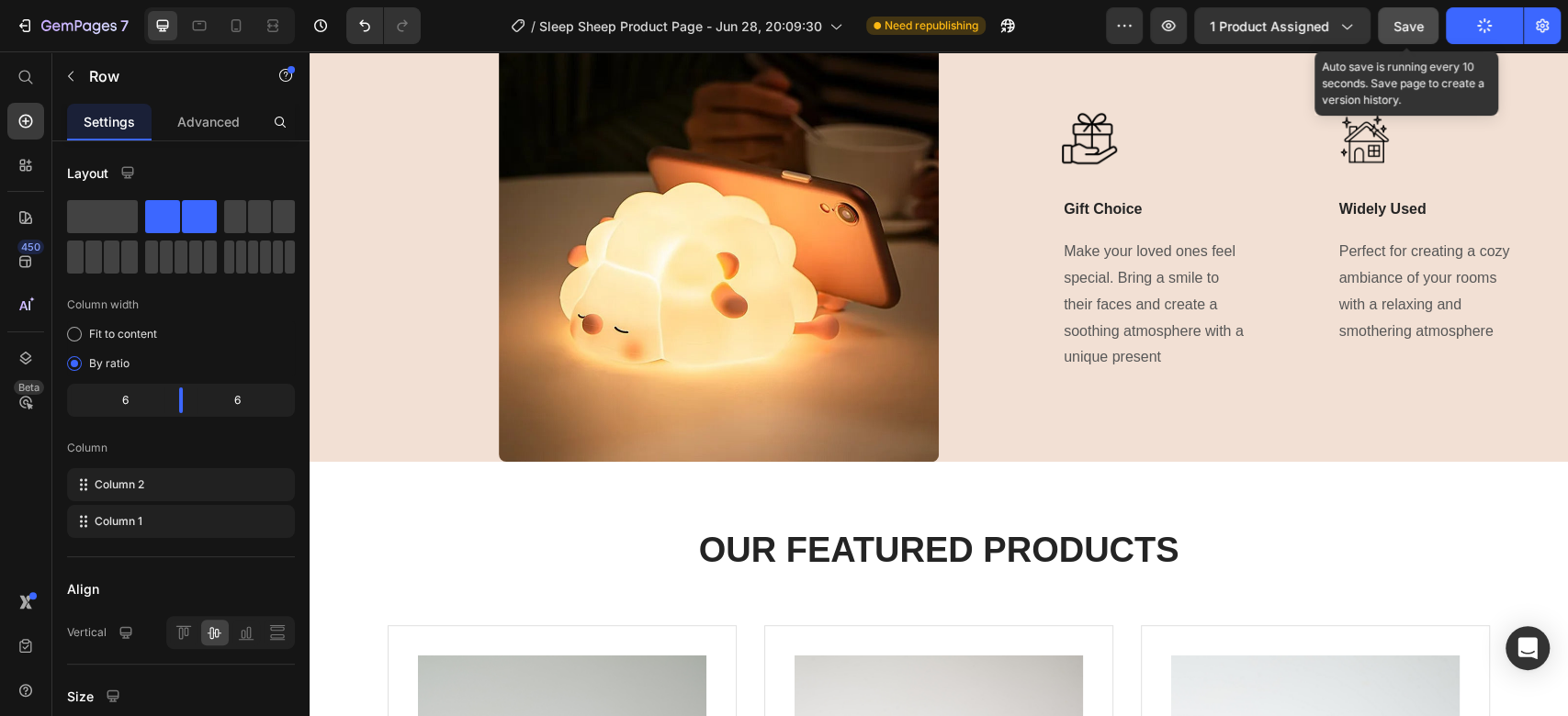click on "Image USB Charging Text Block Elevate your night routine with the night light's lasting battery power. Up to 23 hour capacity Text block                Title Line Image Durable Silicone Material Text Block Made of high-quality silicone material that is tough to break, soft to touch and safe for children Text block Row                Title Line" at bounding box center [624, -70] 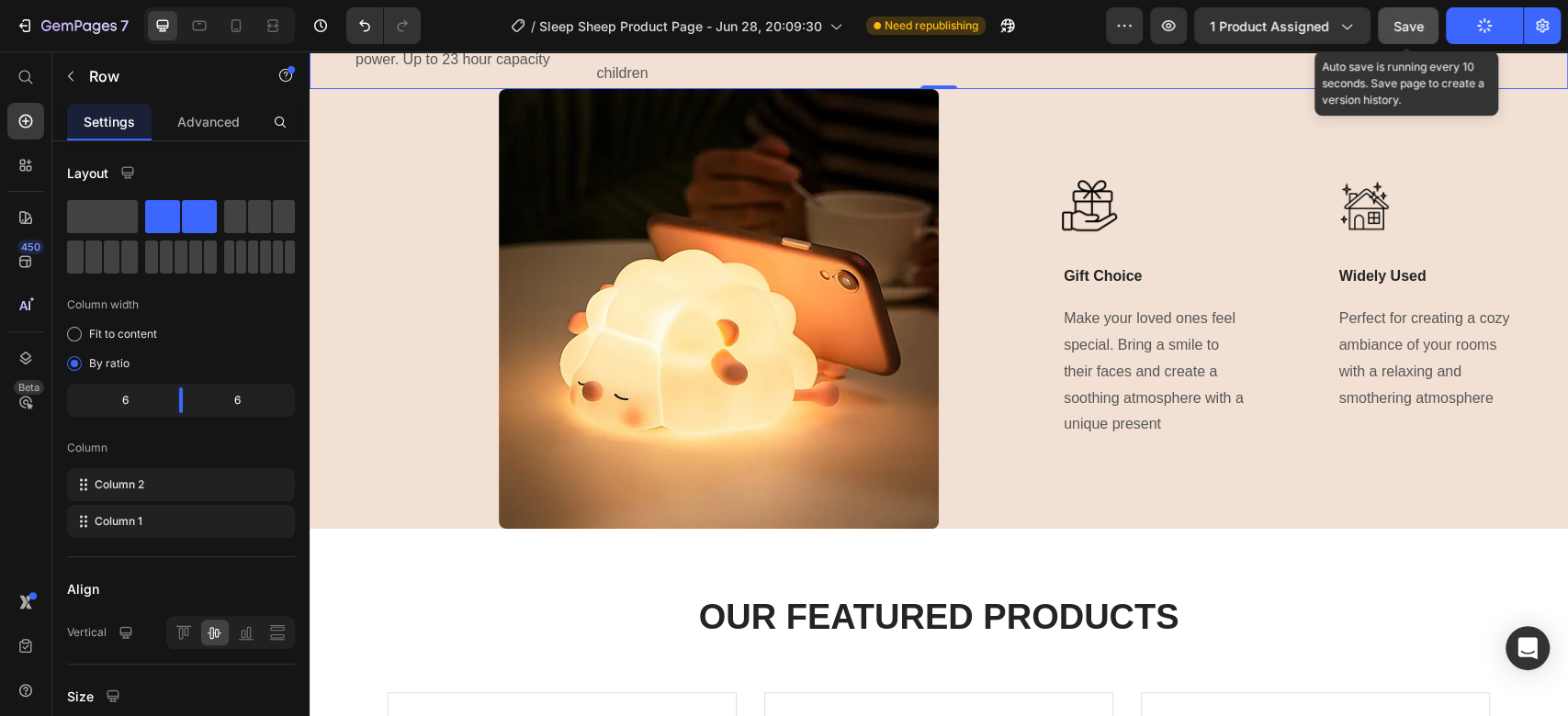 scroll, scrollTop: 4794, scrollLeft: 0, axis: vertical 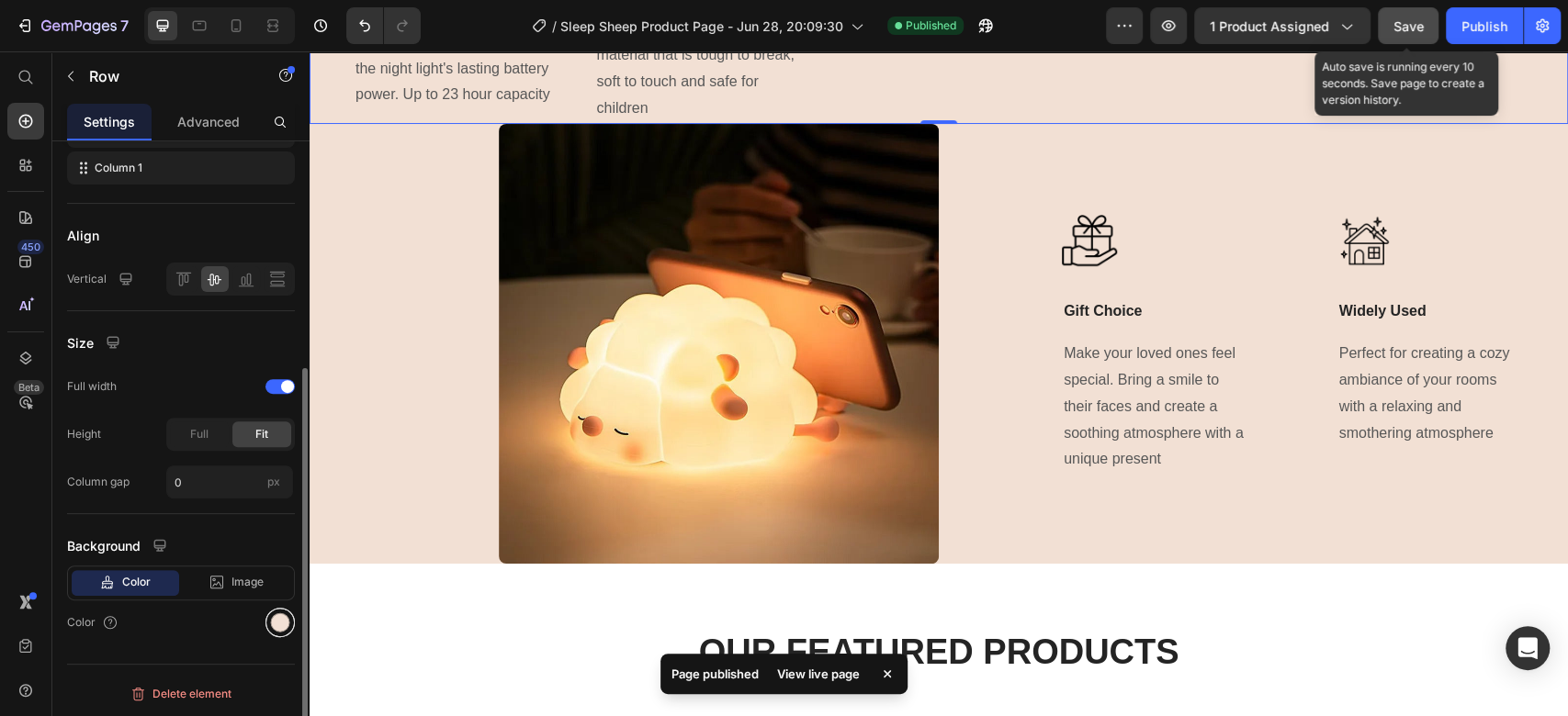 click at bounding box center [280, 622] 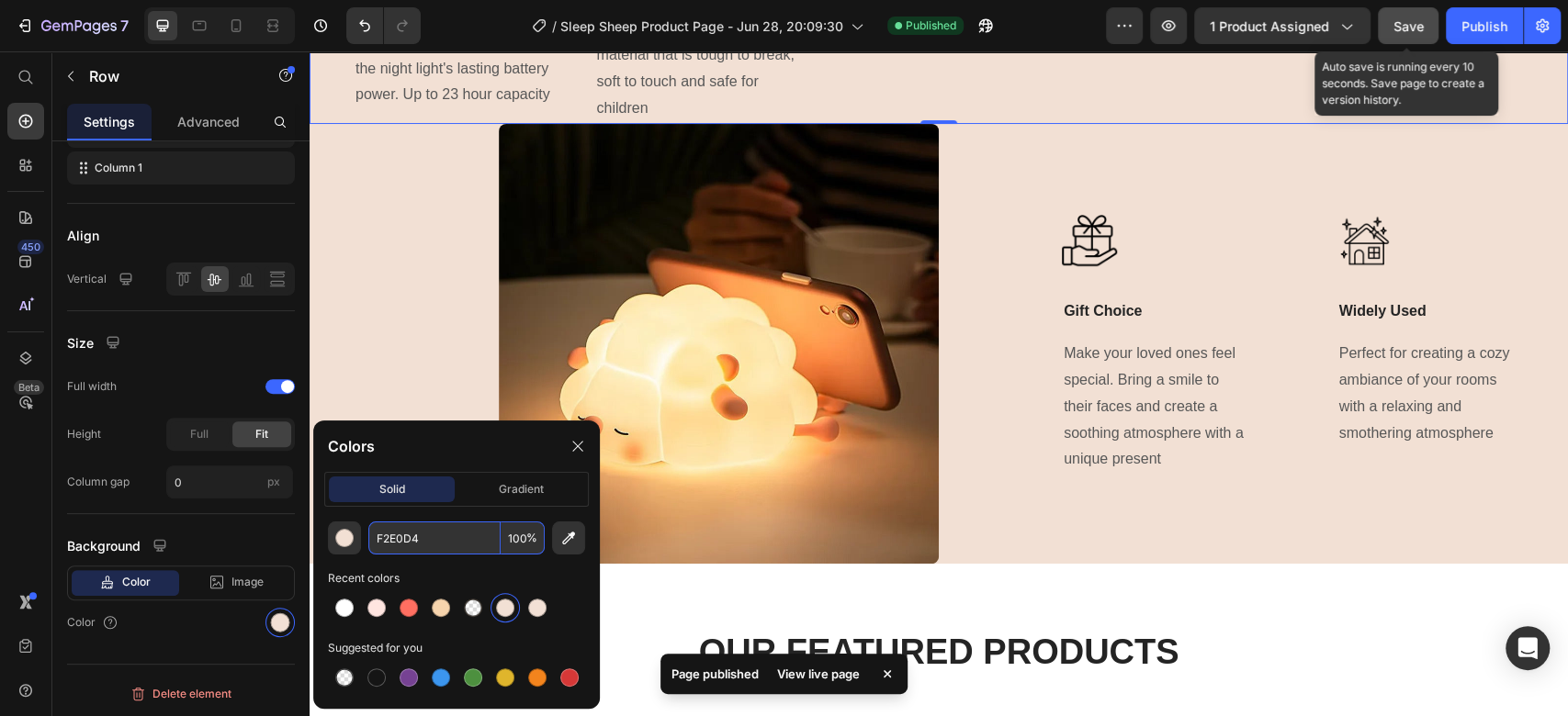 click on "F2E0D4" at bounding box center [434, 538] 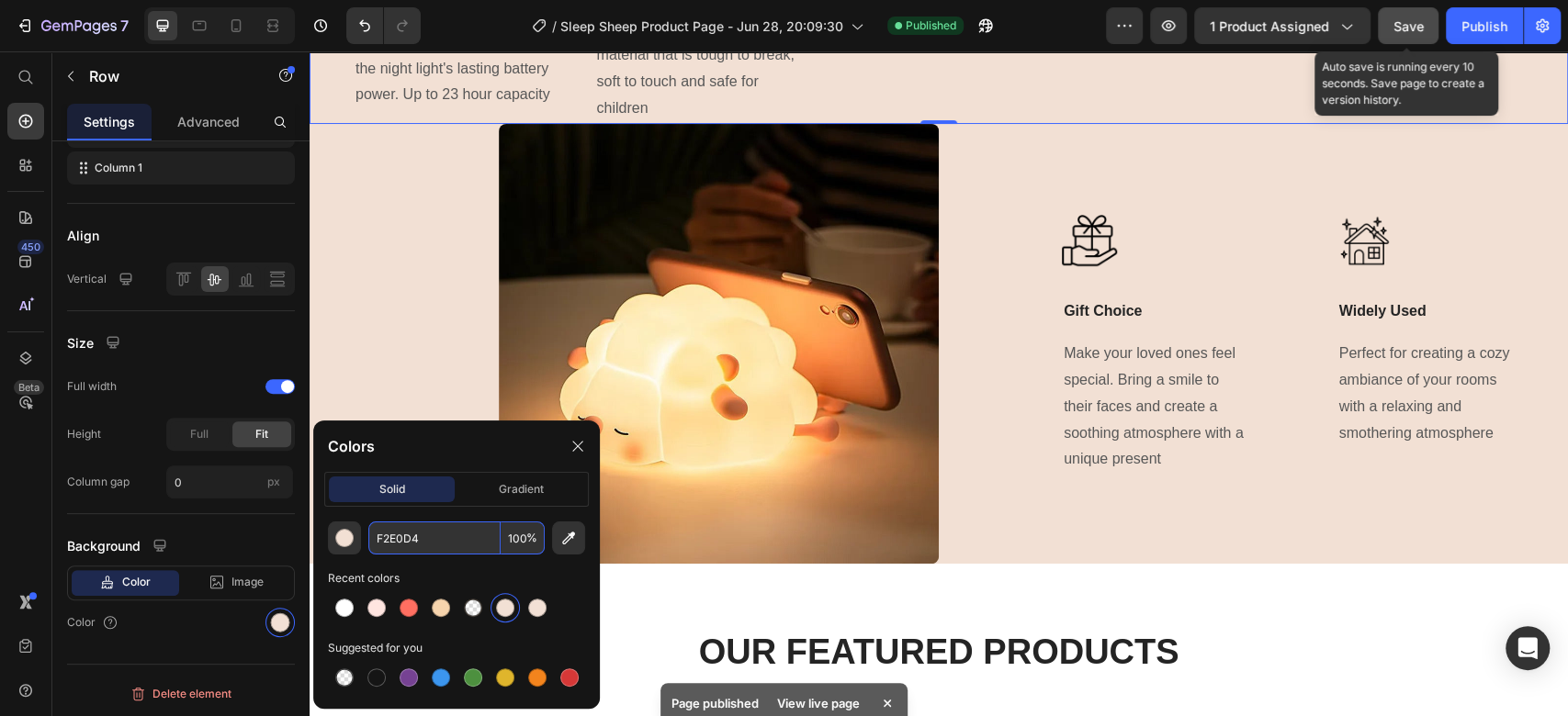 paste on "FE5E0" 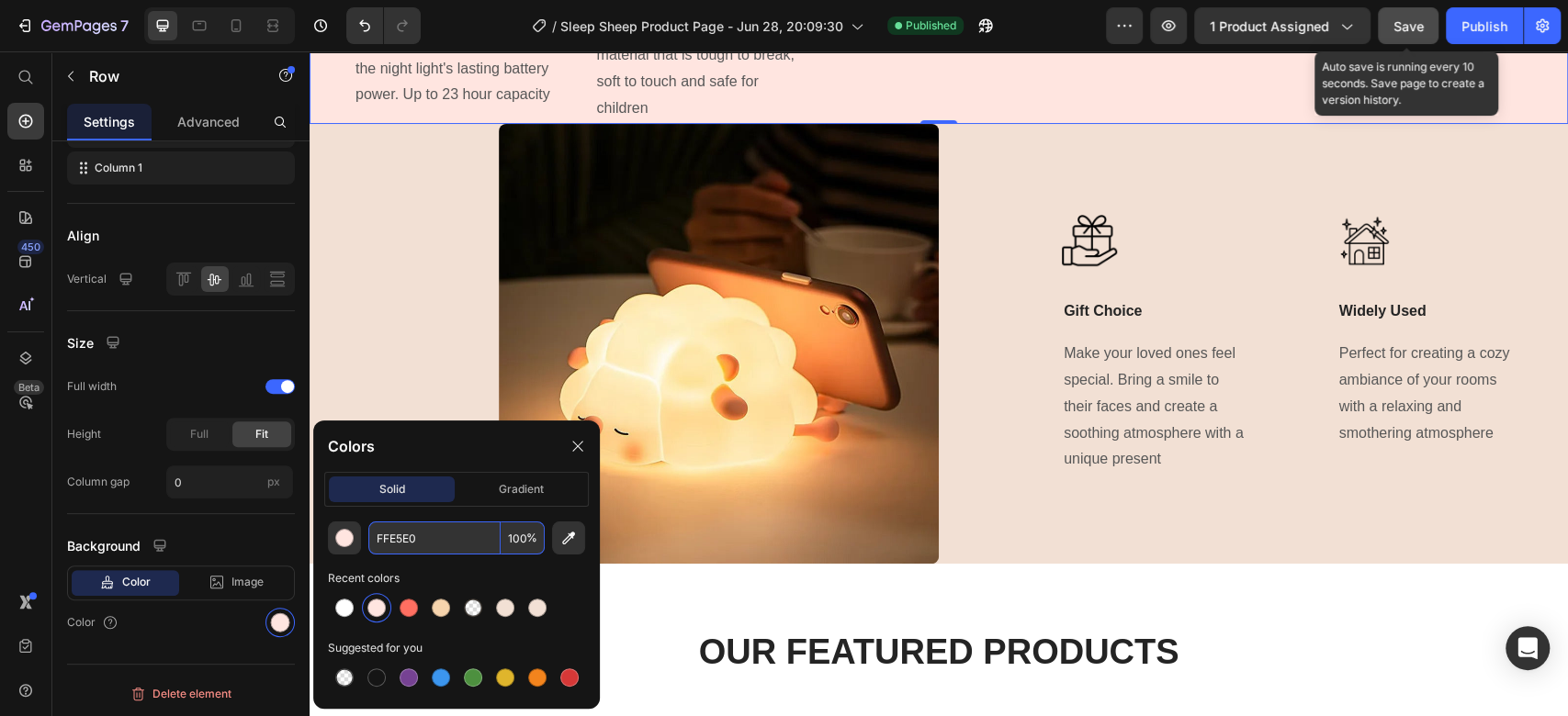 click on "What Our Customers Are Saying Heading Image "My toddler used to cry every night at bedtime, terrified of the dark. Now, she hold it like a friend, and I actually hear her giggle as she drifts off. It’s not just a lamp—it’s comfort and magic." Text block Victoria S. Text block Image "We placed this light by my son’s bed, and something shifted by the days. He no longer dreads bedtime. Instead, he lies next to it, whispering stories to his ‘little sleepy friend’.  Text block Amalie B. Text block Image "This night light has gently turned those moments into quiet cuddles and peaceful sighs. My daughter says it ‘keeps the monsters away’—and honestly, I think it’s true. Text block Mia J. Text block Carousel Row Section 5" at bounding box center (939, -257) 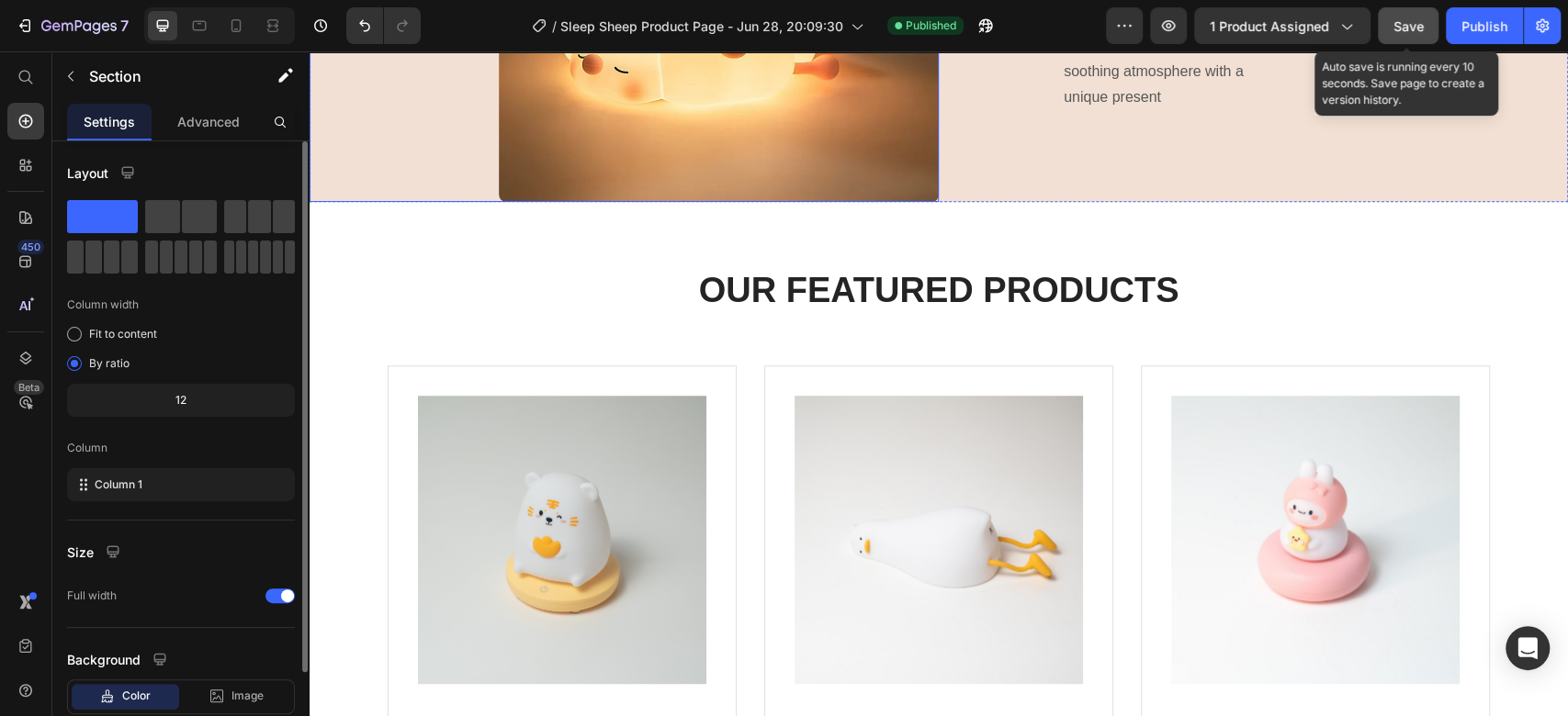 scroll, scrollTop: 5508, scrollLeft: 0, axis: vertical 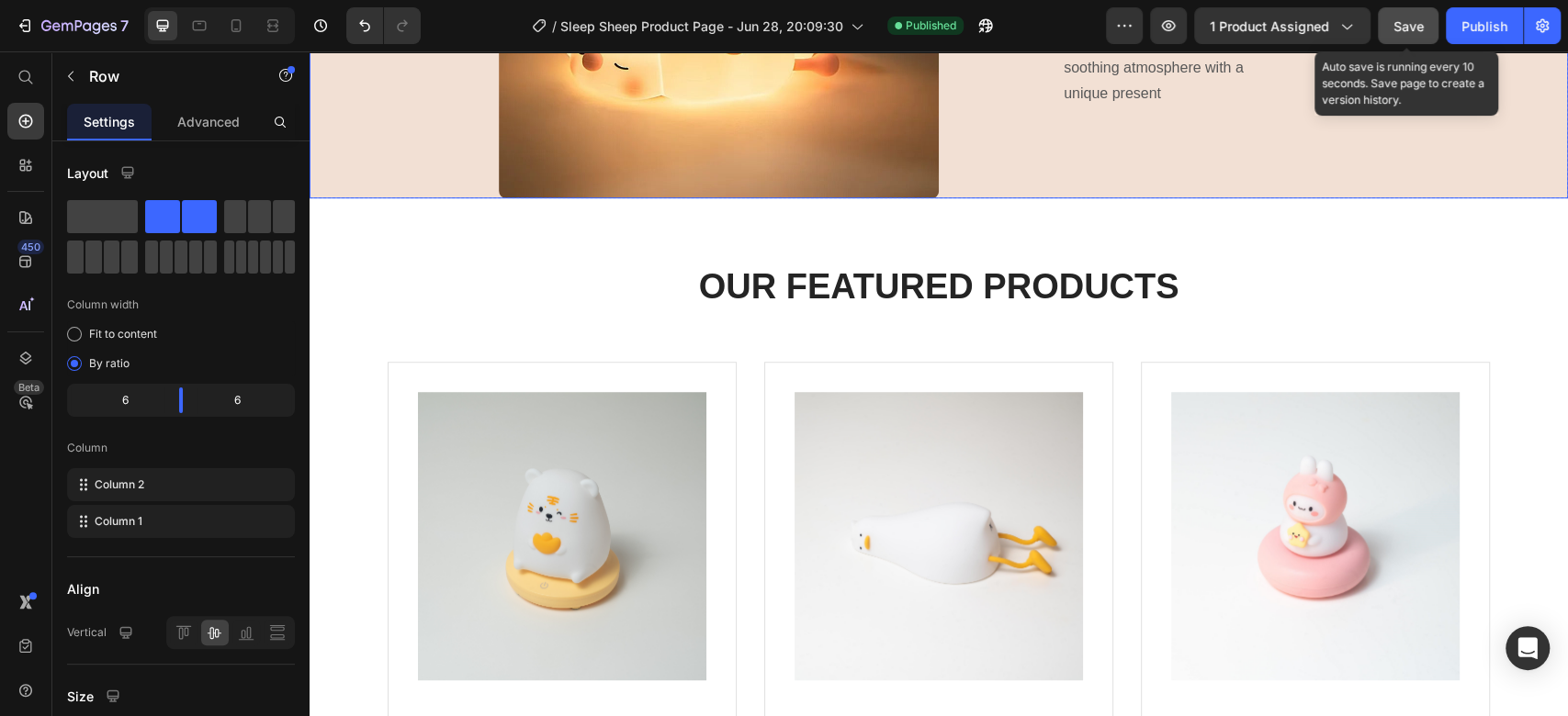 click on "Image Gift Choice Text Block Make your loved ones feel special. Bring a smile to their faces and create a soothing atmosphere with a unique present Text block                Title Line Image Widely Used Text Block Perfect for creating a cozy ambiance of your rooms with a relaxing and smothering atmosphere Text block Row" at bounding box center [1253, -21] 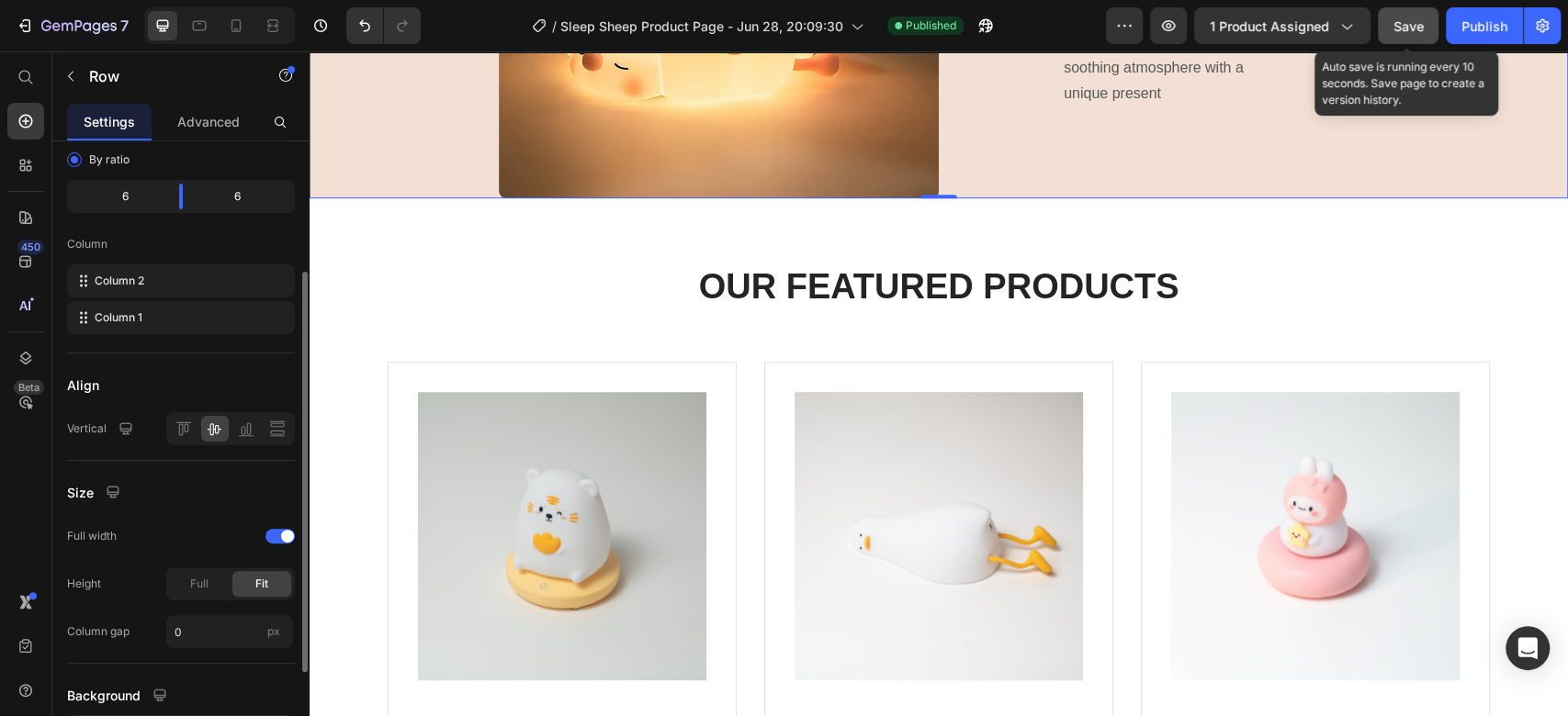 scroll, scrollTop: 353, scrollLeft: 0, axis: vertical 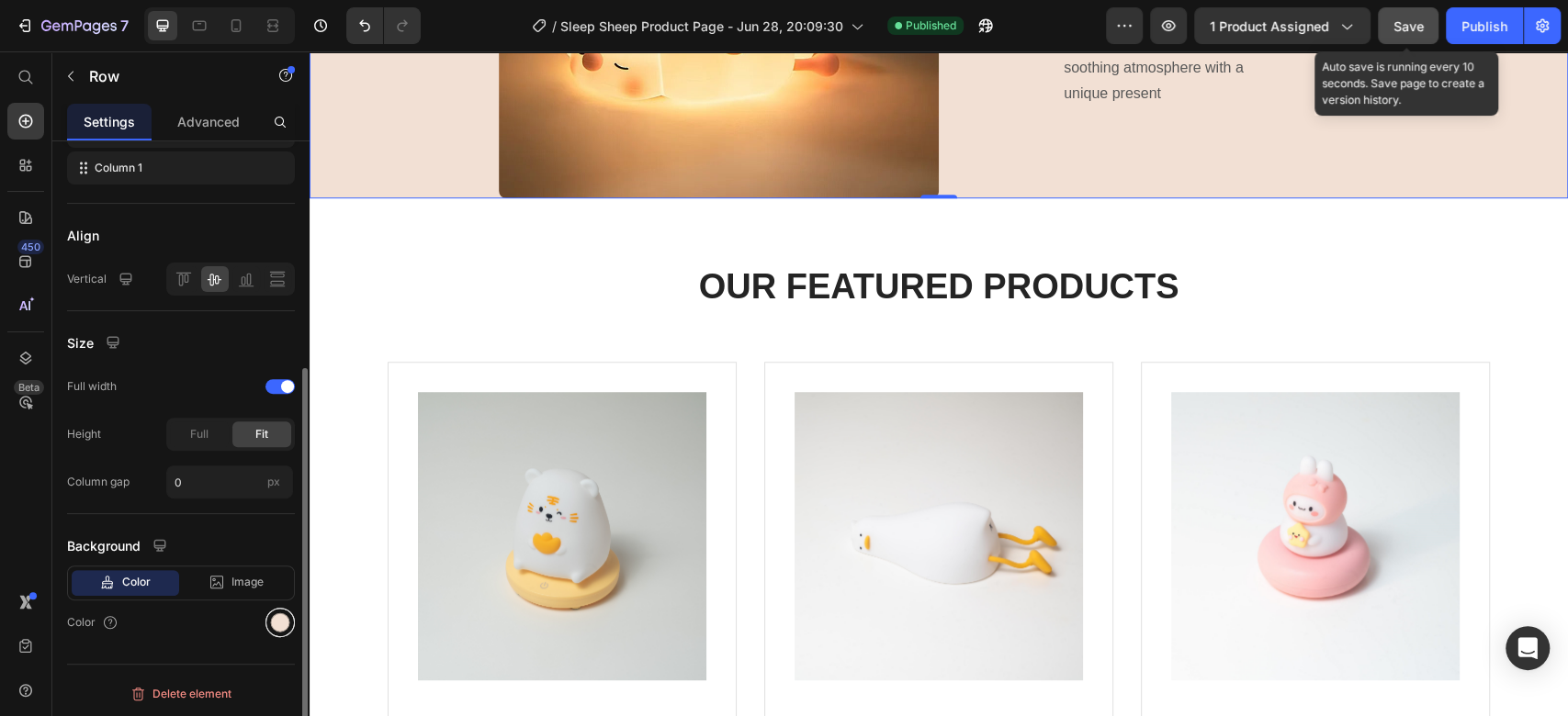 click at bounding box center [280, 622] 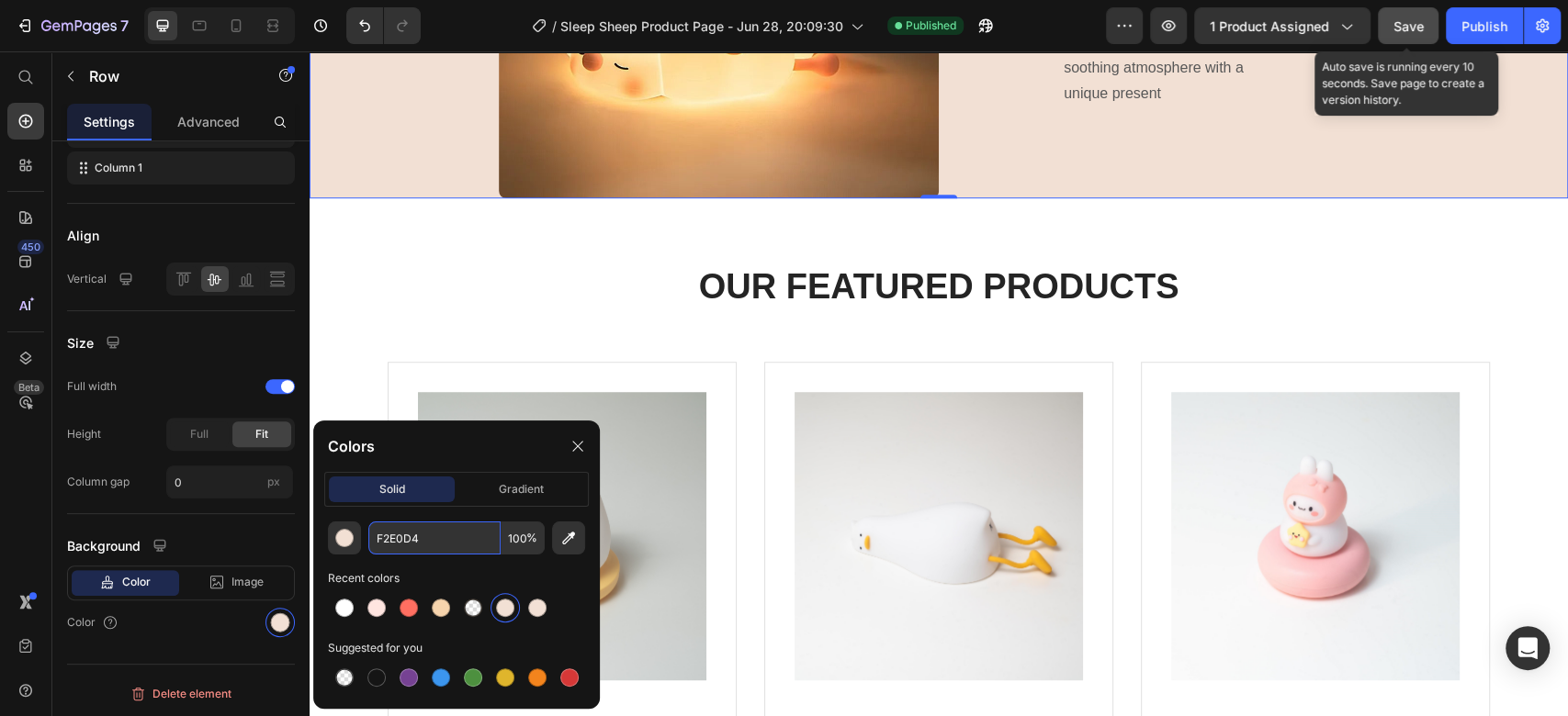 click on "F2E0D4" at bounding box center (434, 538) 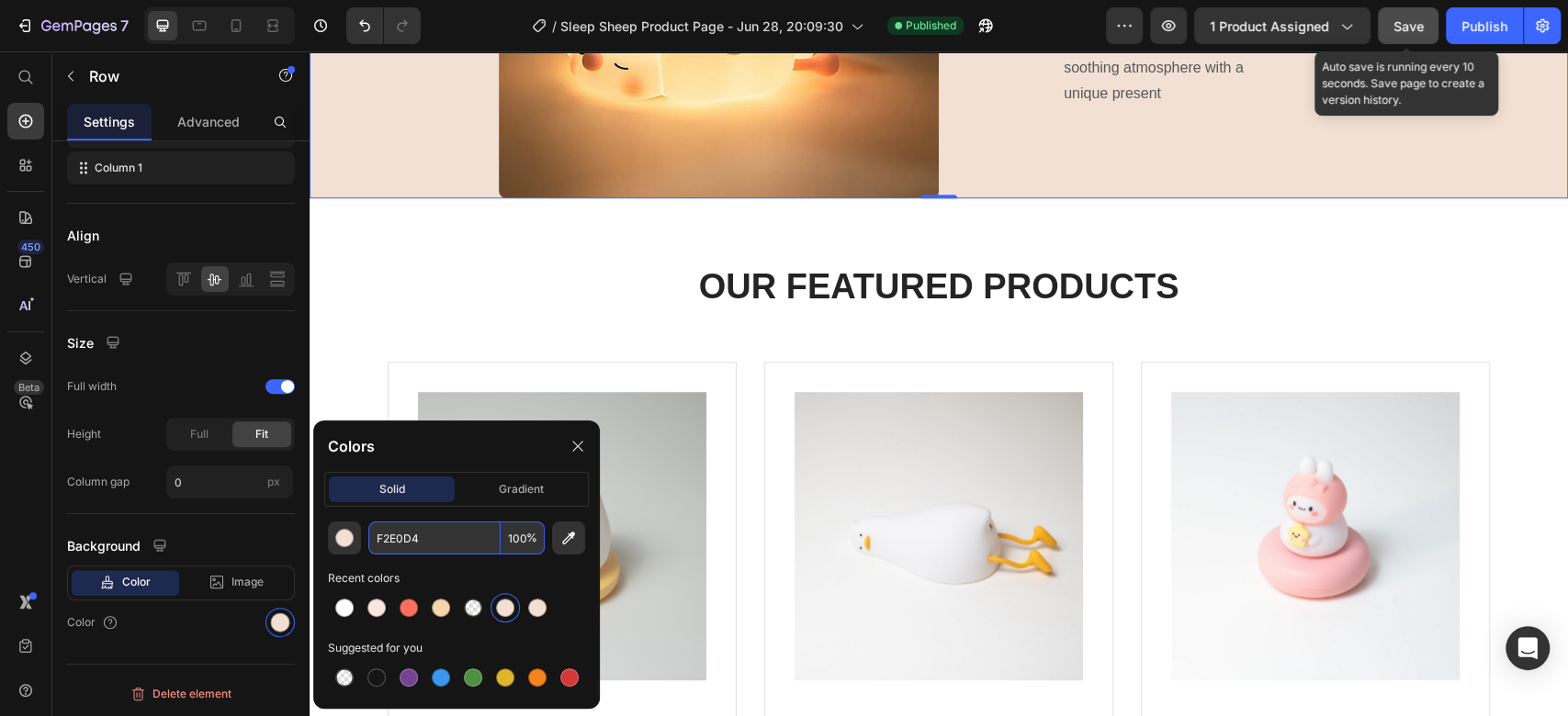 paste on "FE5E0" 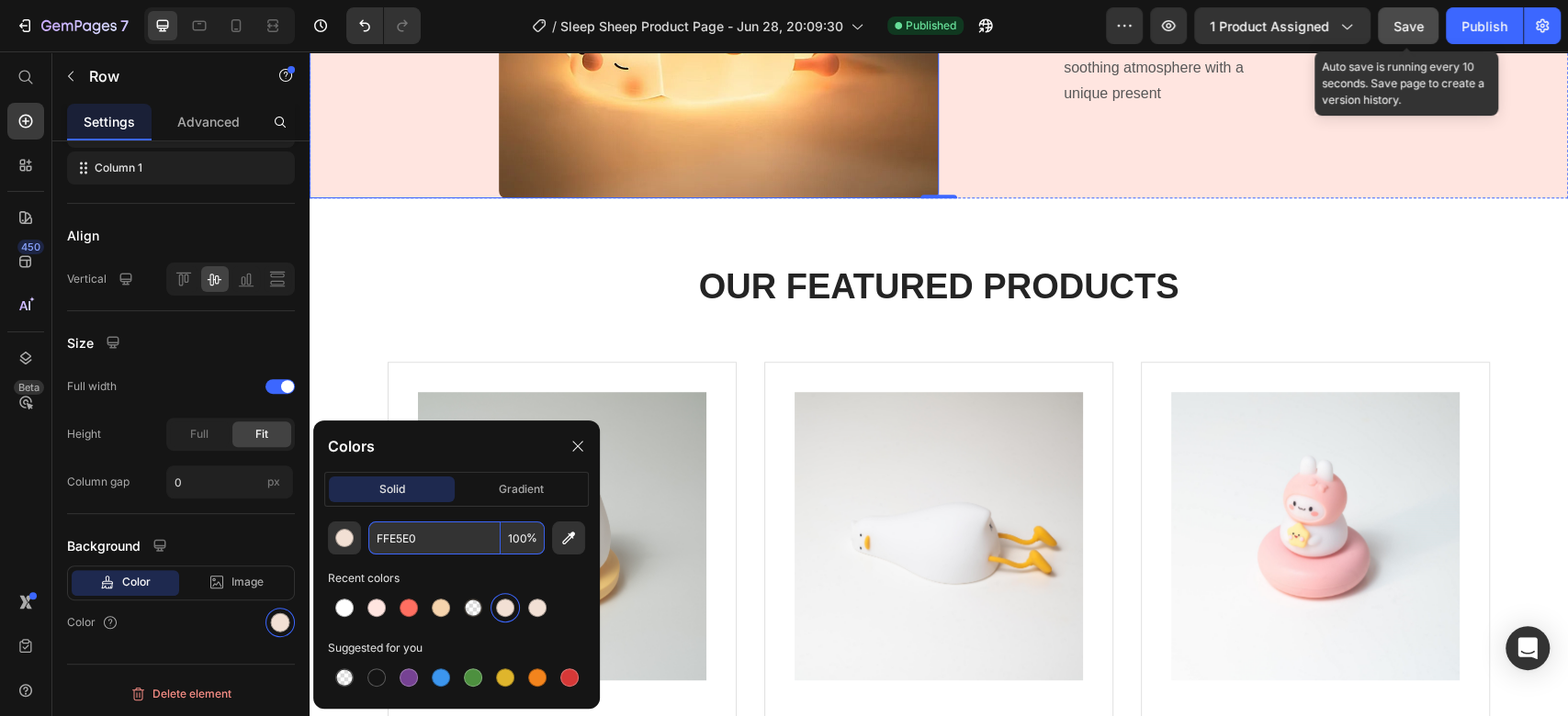 click at bounding box center (624, -21) 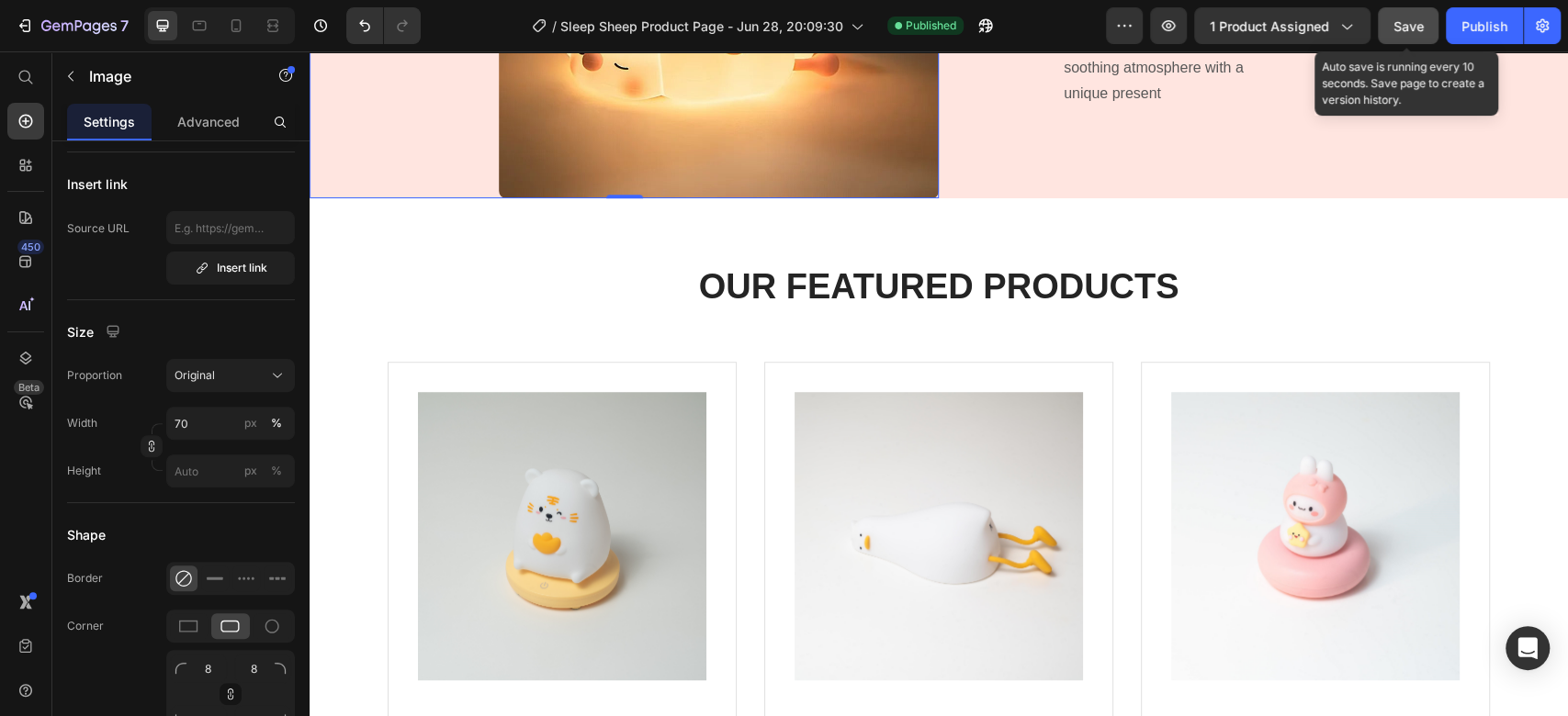 scroll, scrollTop: 0, scrollLeft: 0, axis: both 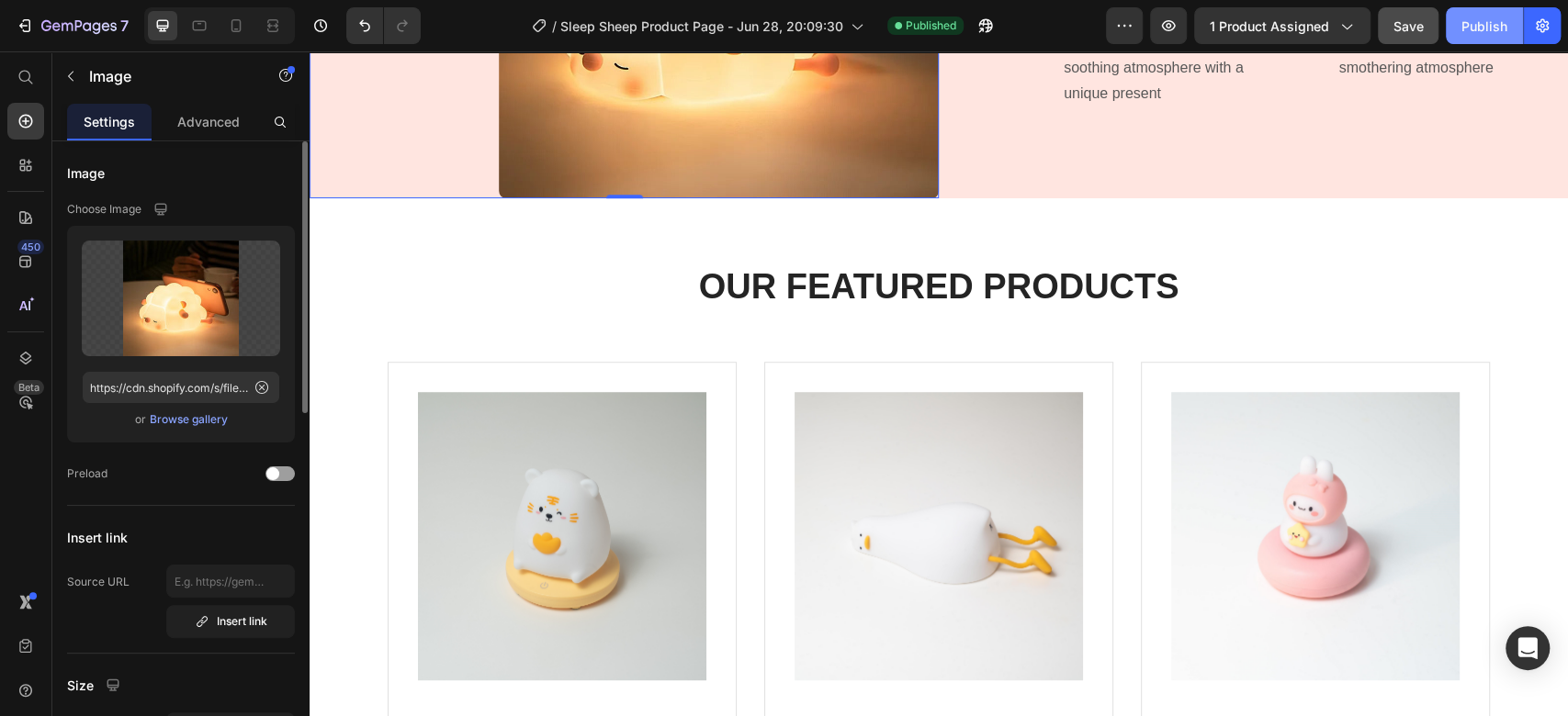 click on "Publish" at bounding box center (1484, 26) 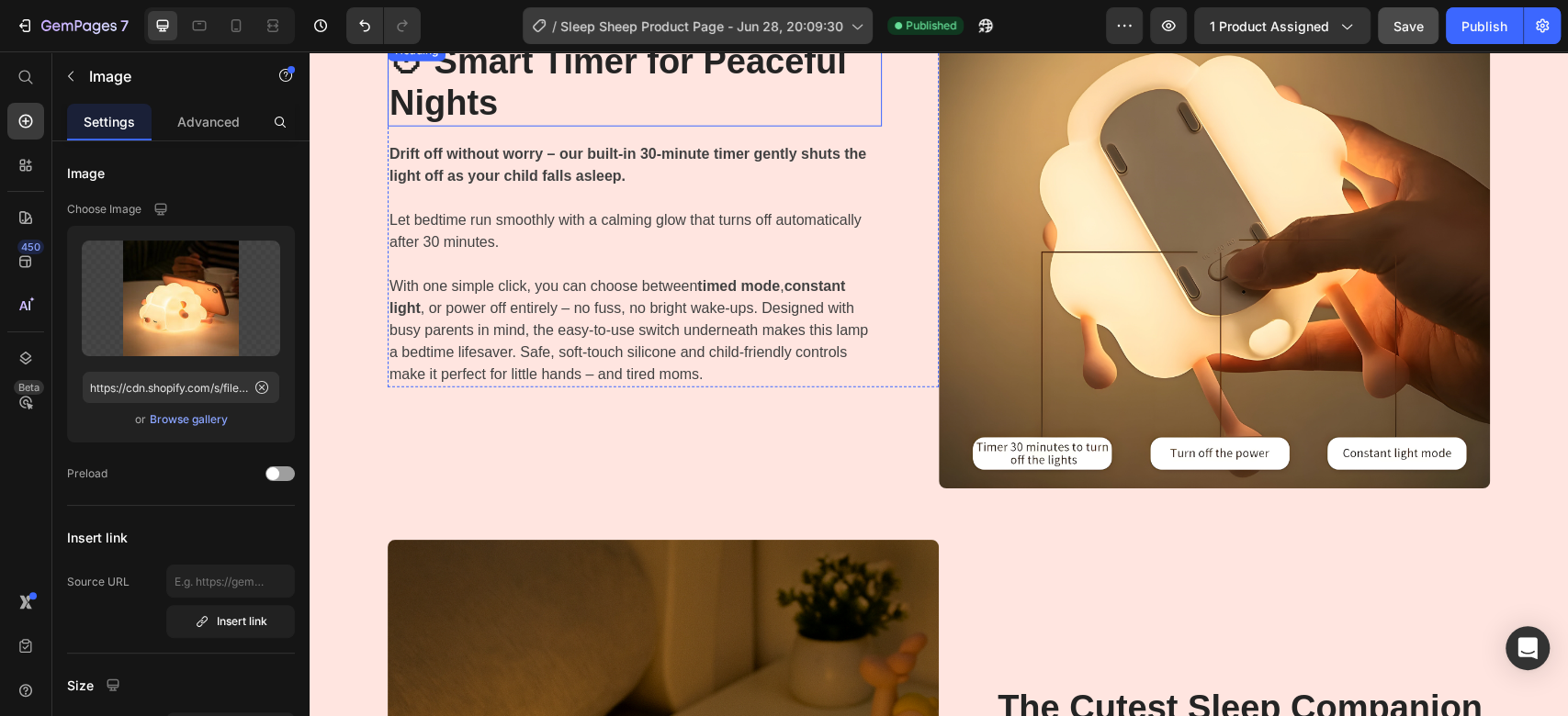 scroll, scrollTop: 3162, scrollLeft: 0, axis: vertical 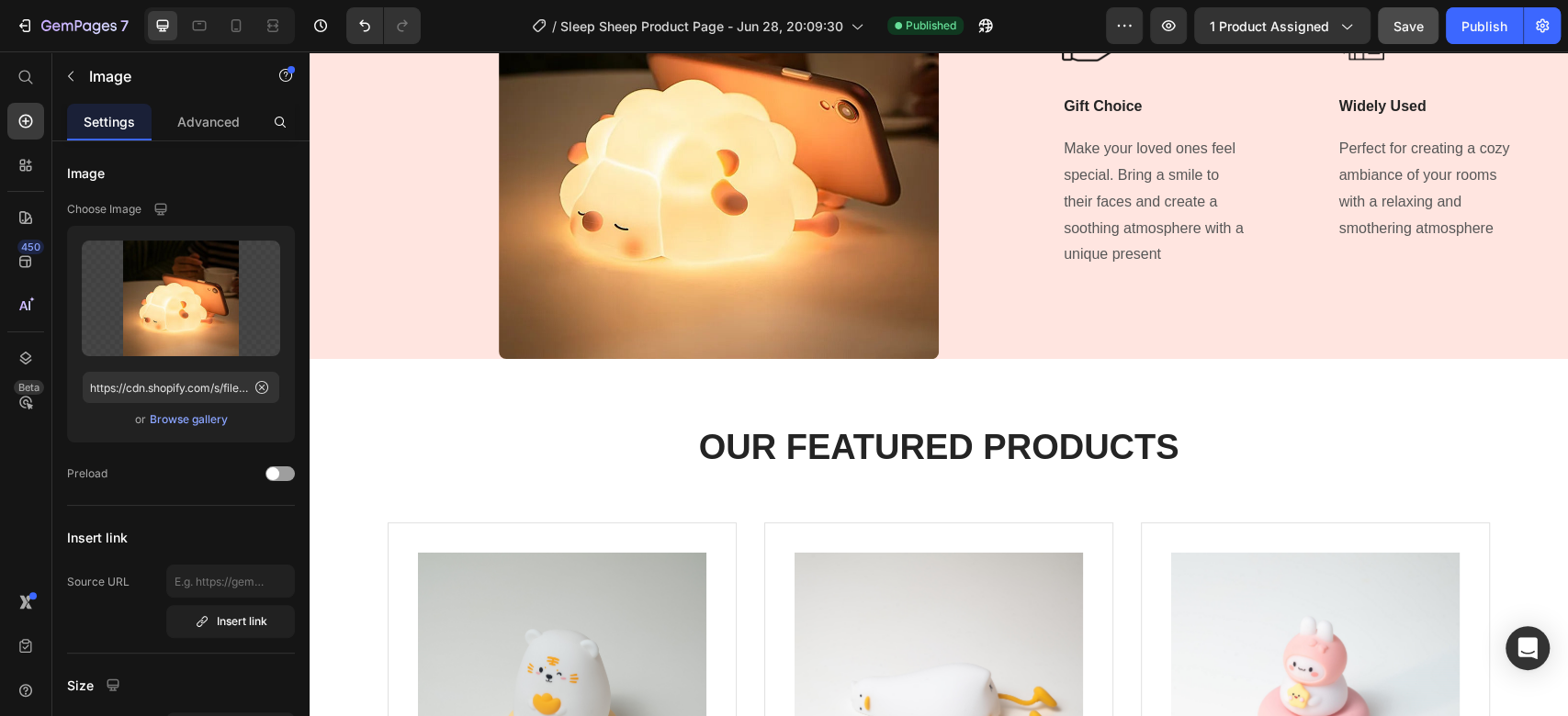 click on "Image USB Charging Text Block Elevate your night routine with the night light's lasting battery power. Up to 23 hour capacity Text block                Title Line Image Durable Silicone Material Text Block Made of high-quality silicone material that is tough to break, soft to touch and safe for children Text block Row" at bounding box center (624, -172) 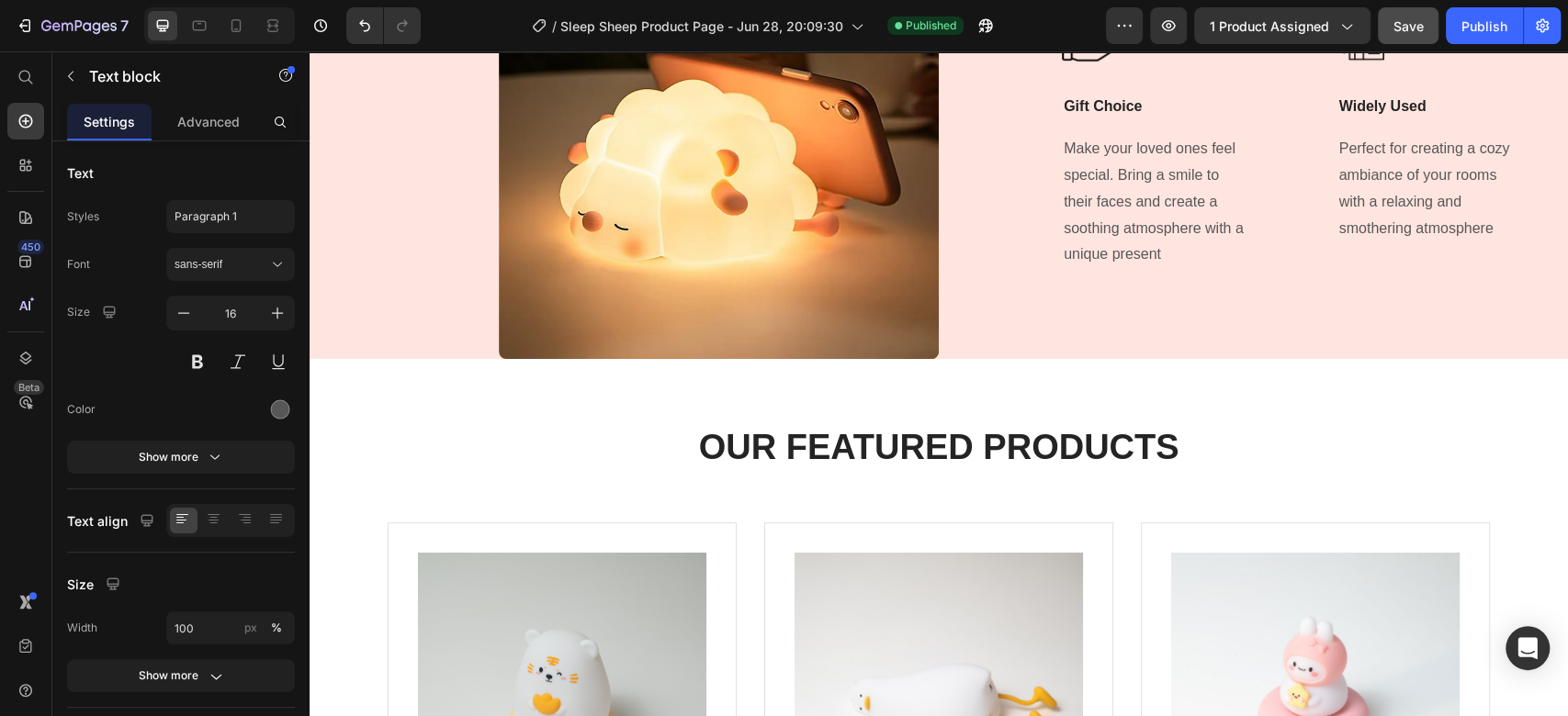 click on "Made of high-quality silicone material that is tough to break, soft to touch and safe for children" at bounding box center (705, -137) 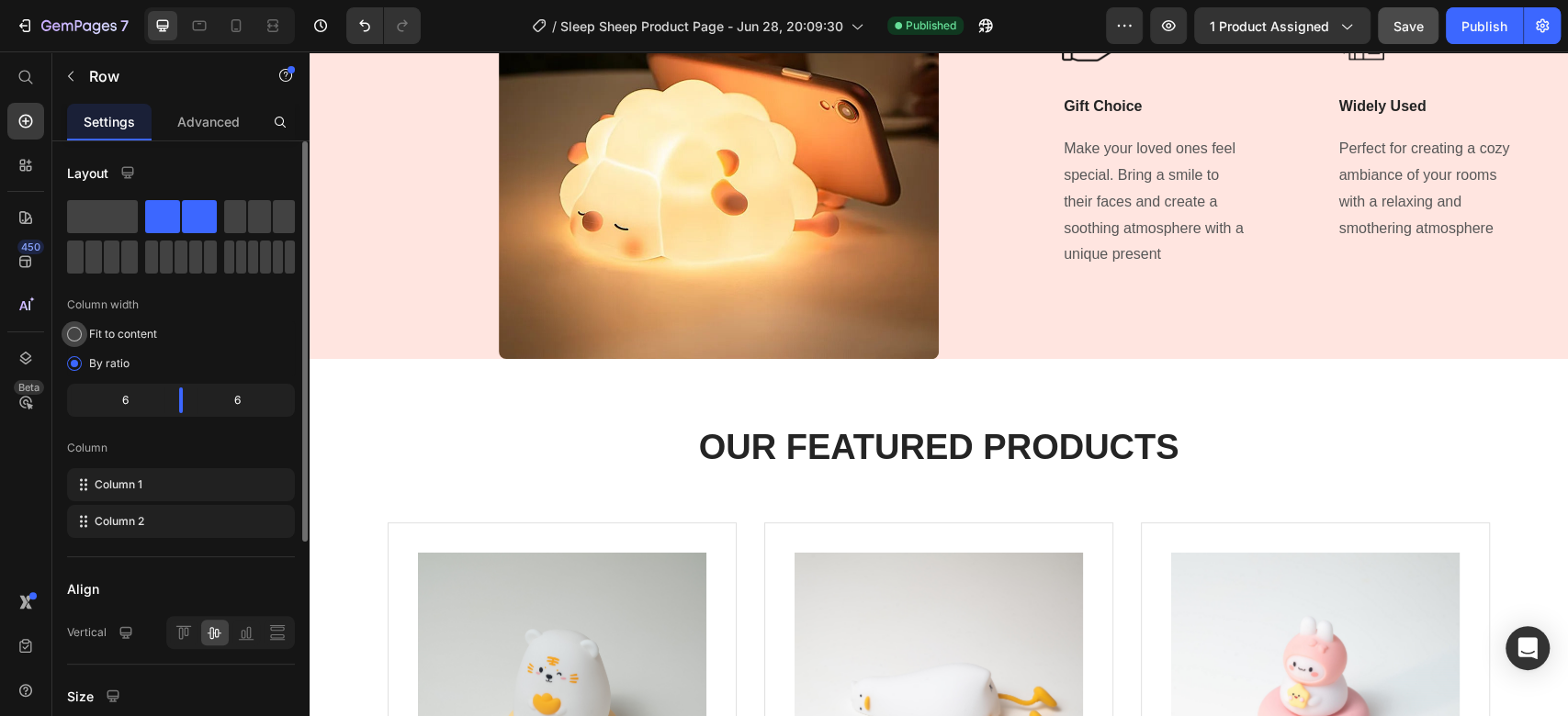 click on "Fit to content" at bounding box center [123, 334] 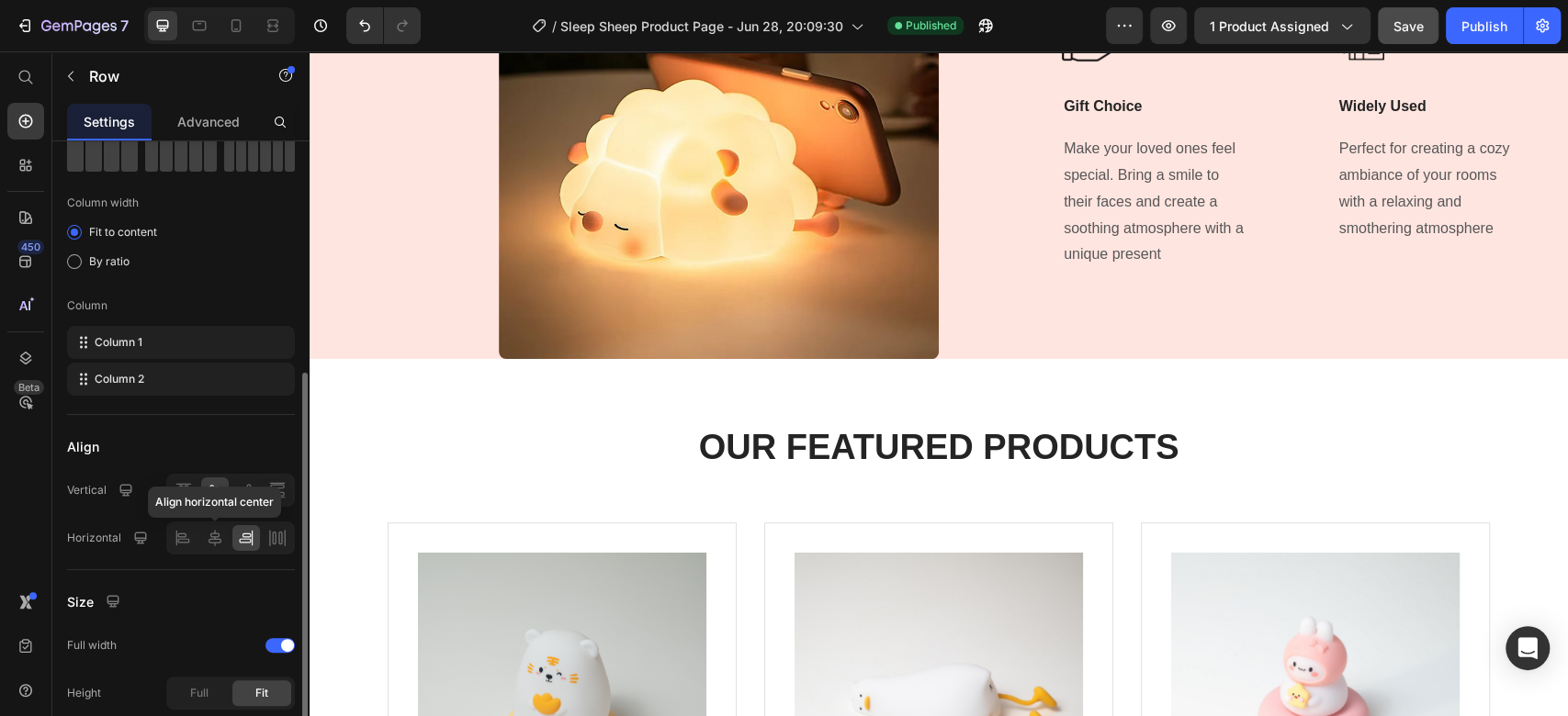 scroll, scrollTop: 204, scrollLeft: 0, axis: vertical 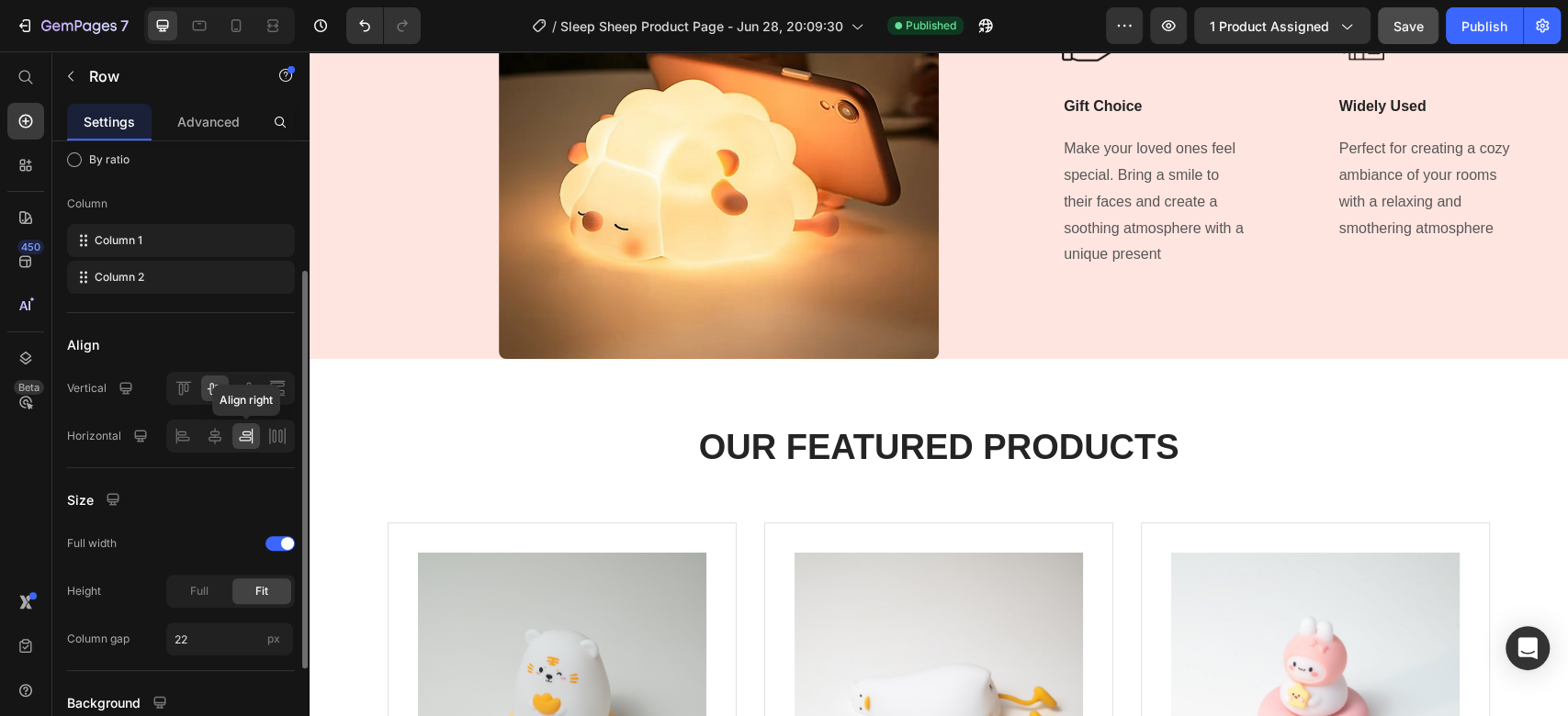 click 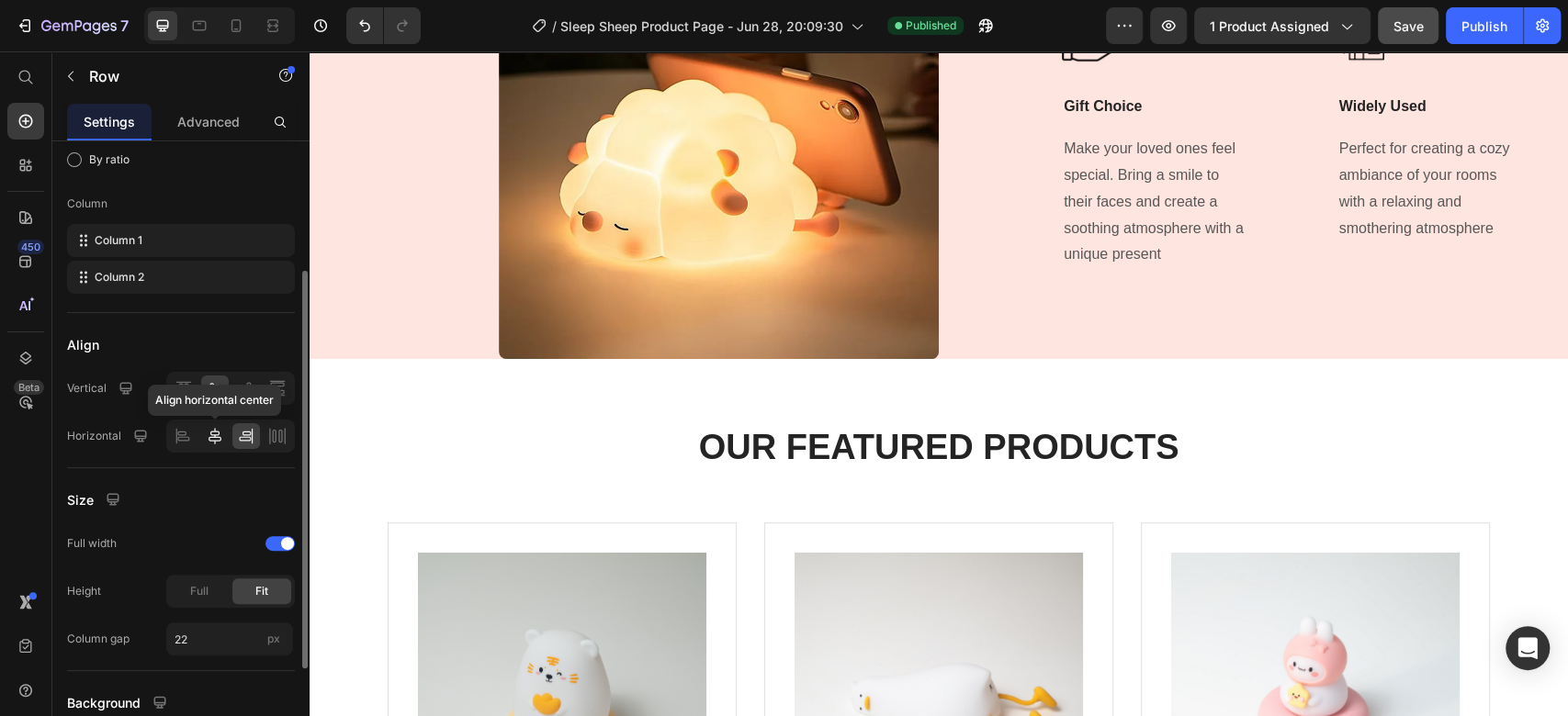 click 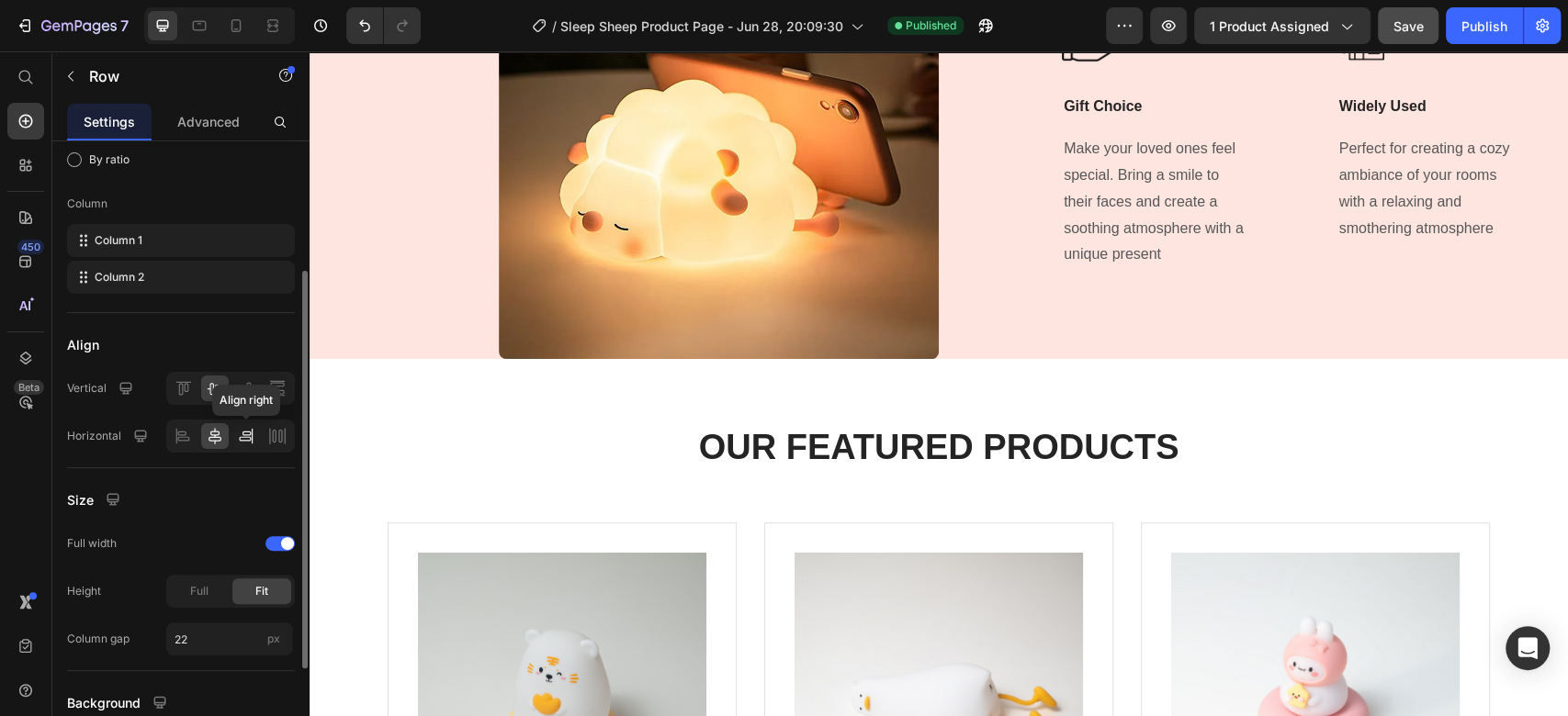 click 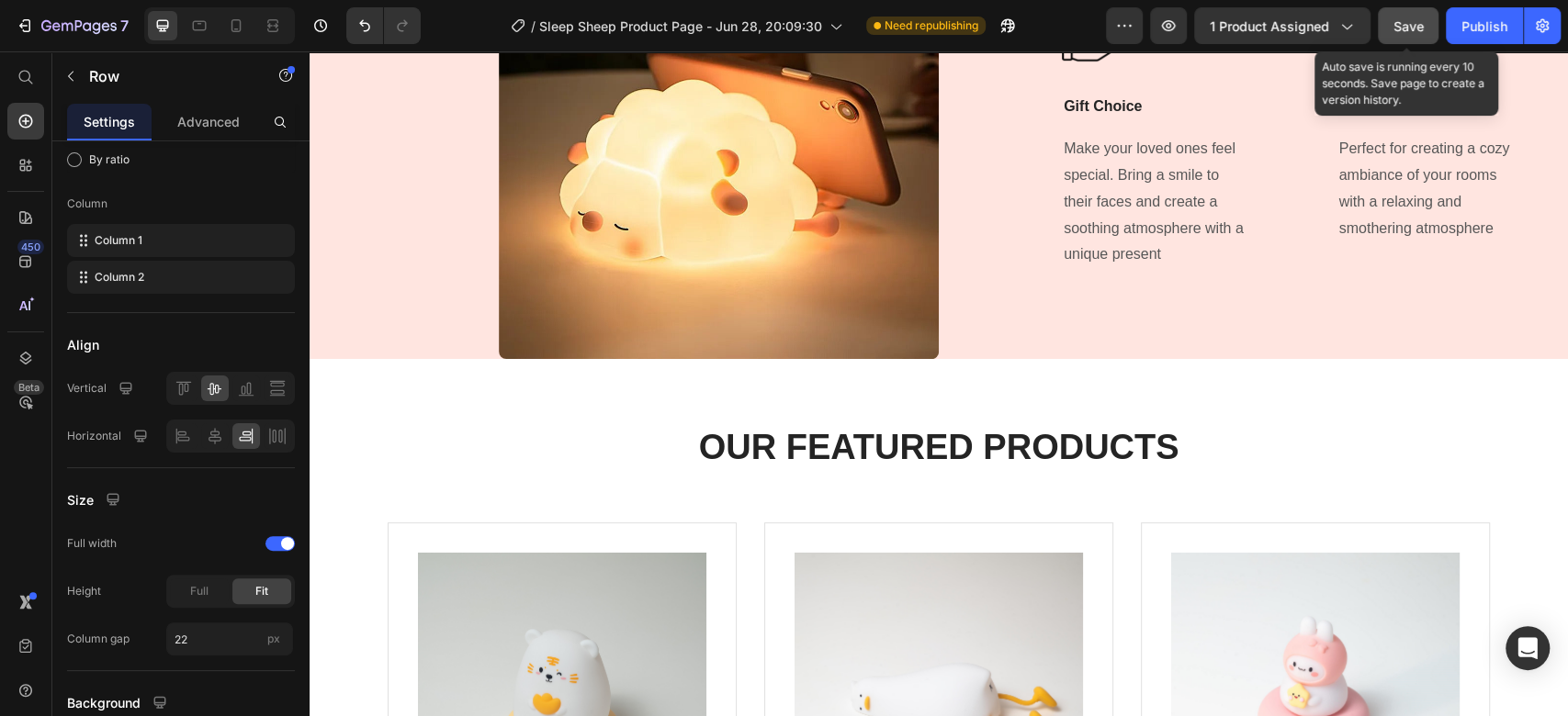 click on "Save" 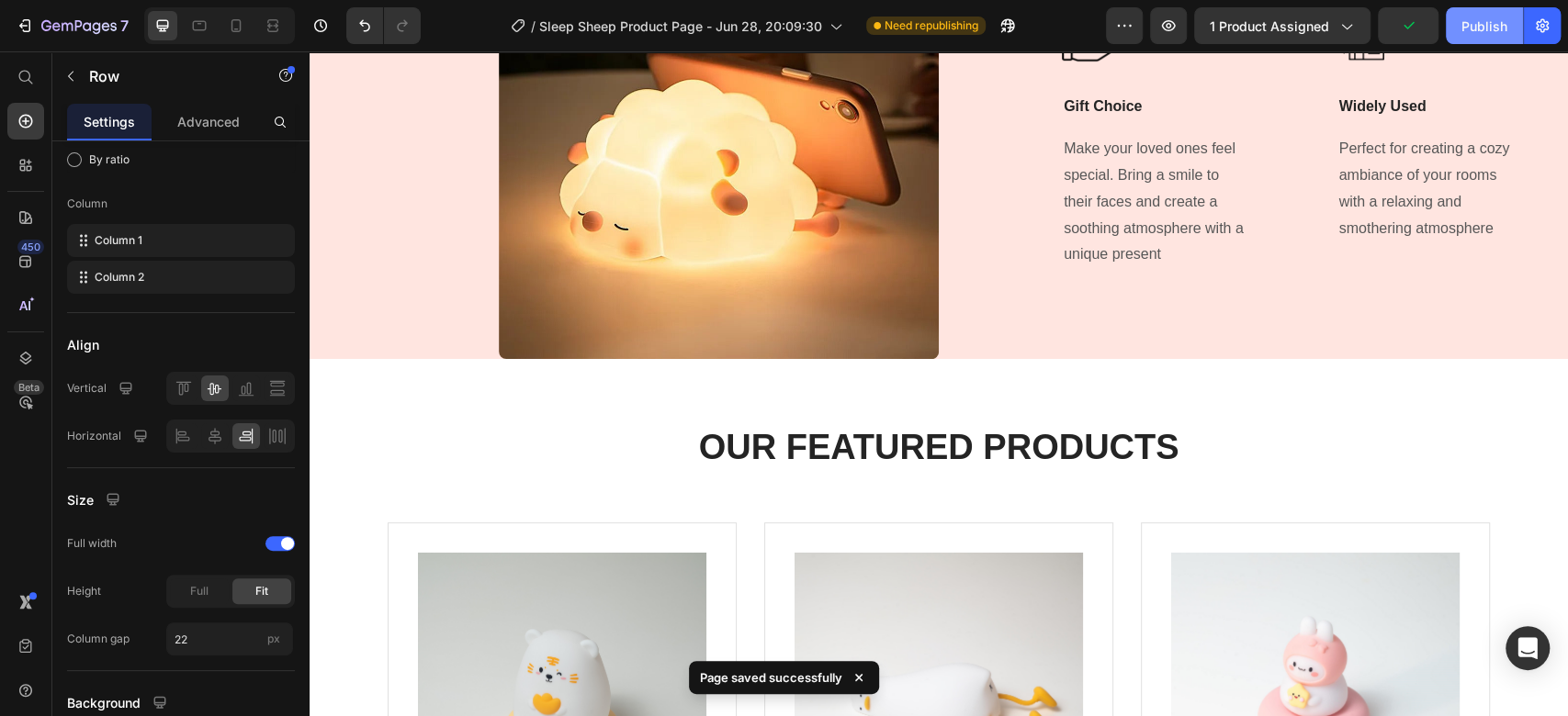click on "Publish" at bounding box center (1484, 26) 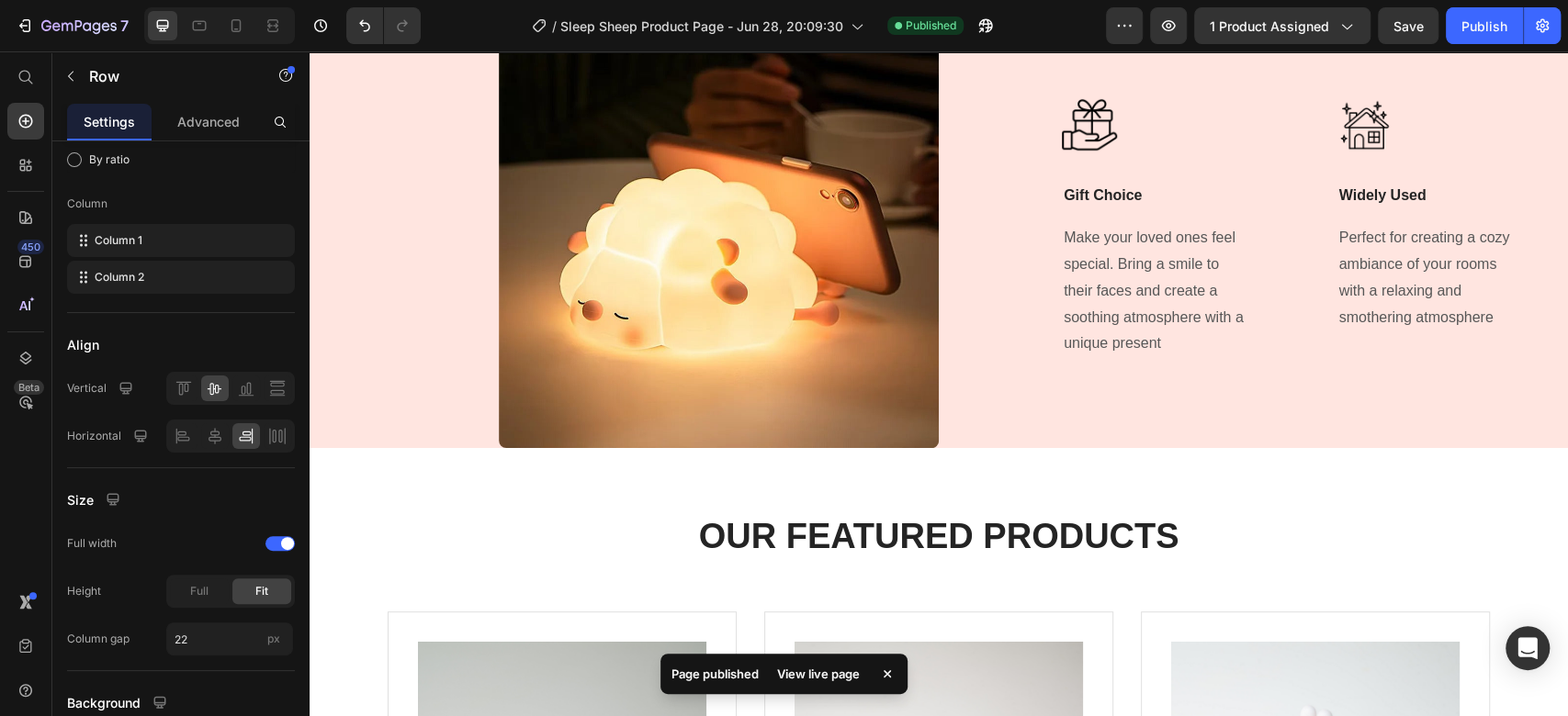 scroll, scrollTop: 4896, scrollLeft: 0, axis: vertical 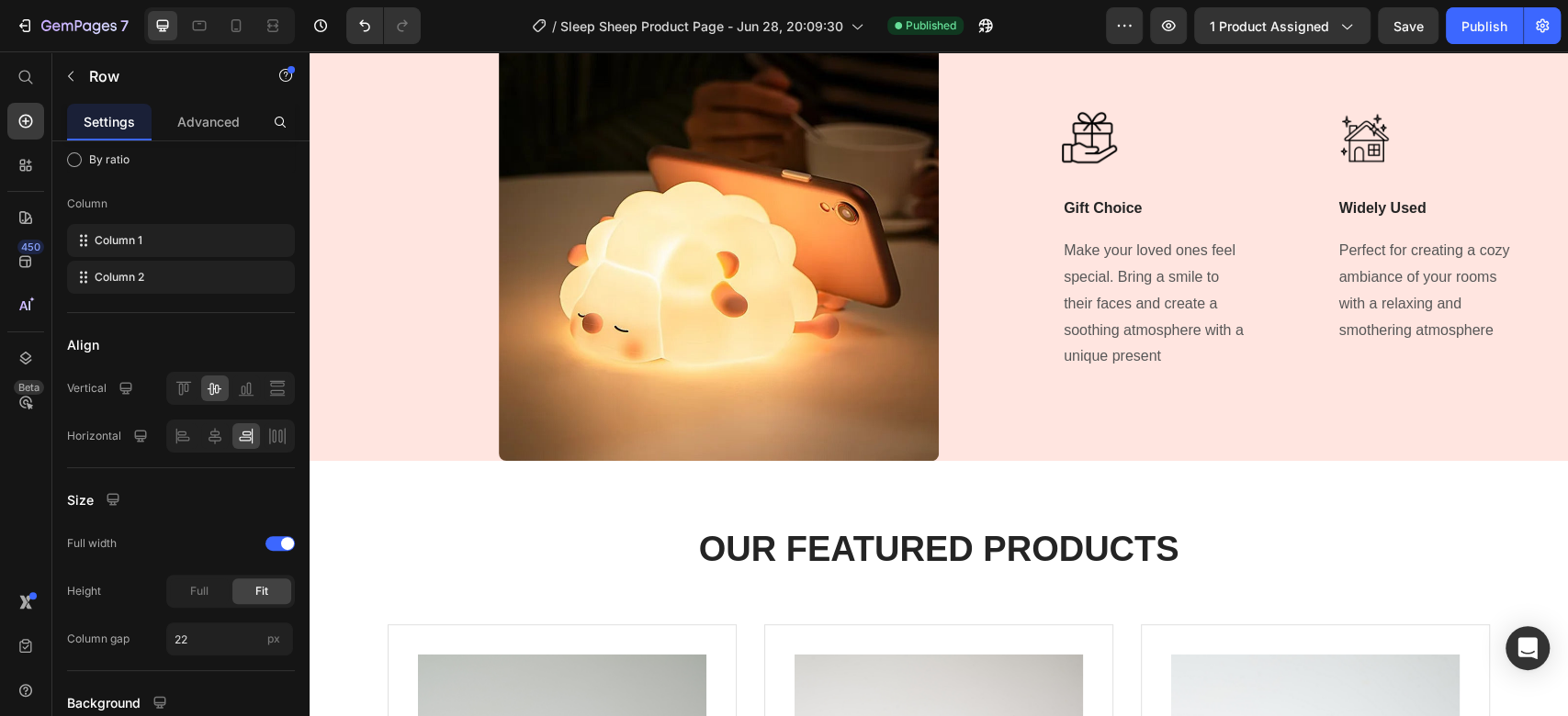 click on "Image USB Charging Text Block Elevate your night routine with the night light's lasting battery power. Up to 23 hour capacity Text block                Title Line Image Durable Silicone Material Text Block Made of high-quality silicone material that is tough to break, soft to touch and safe for children Text block Row   0" at bounding box center [624, -70] 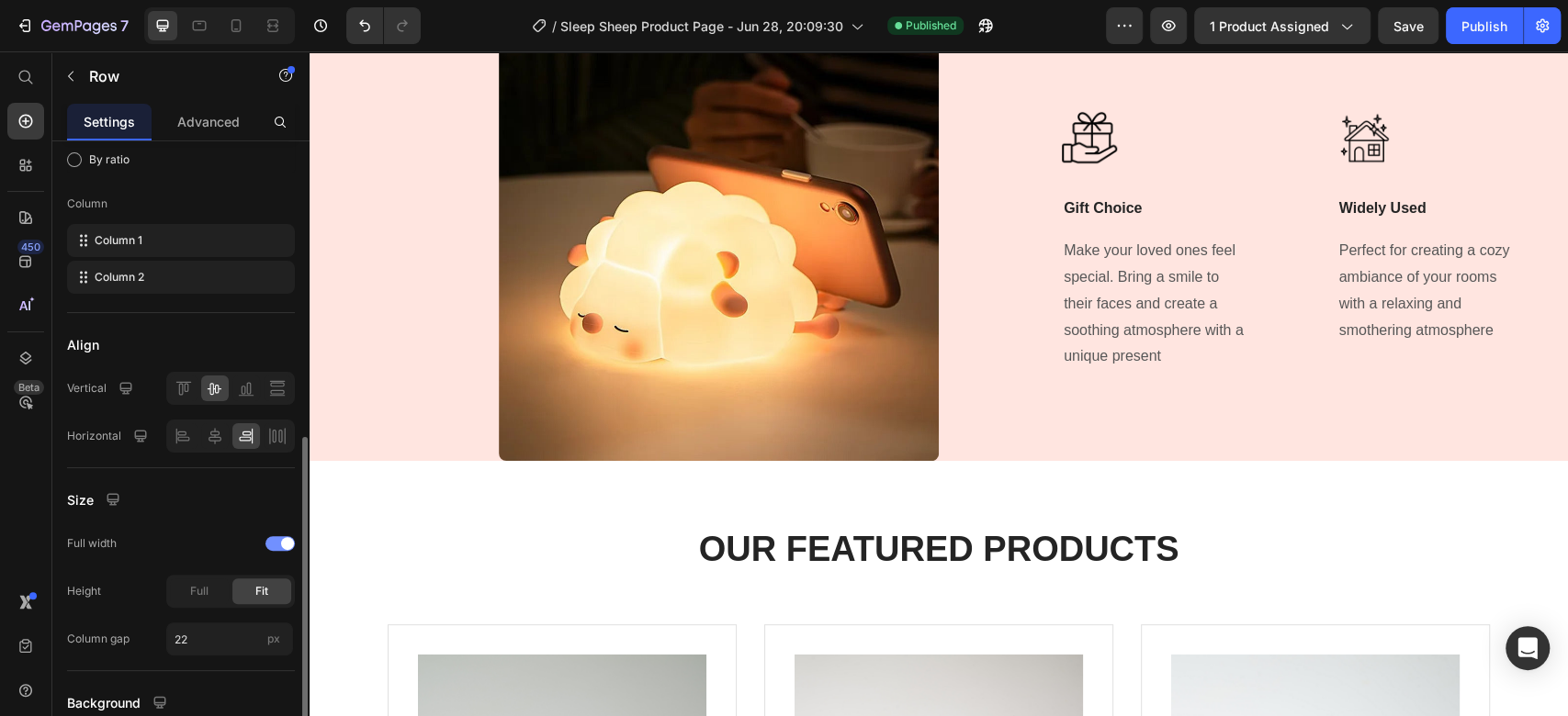 scroll, scrollTop: 306, scrollLeft: 0, axis: vertical 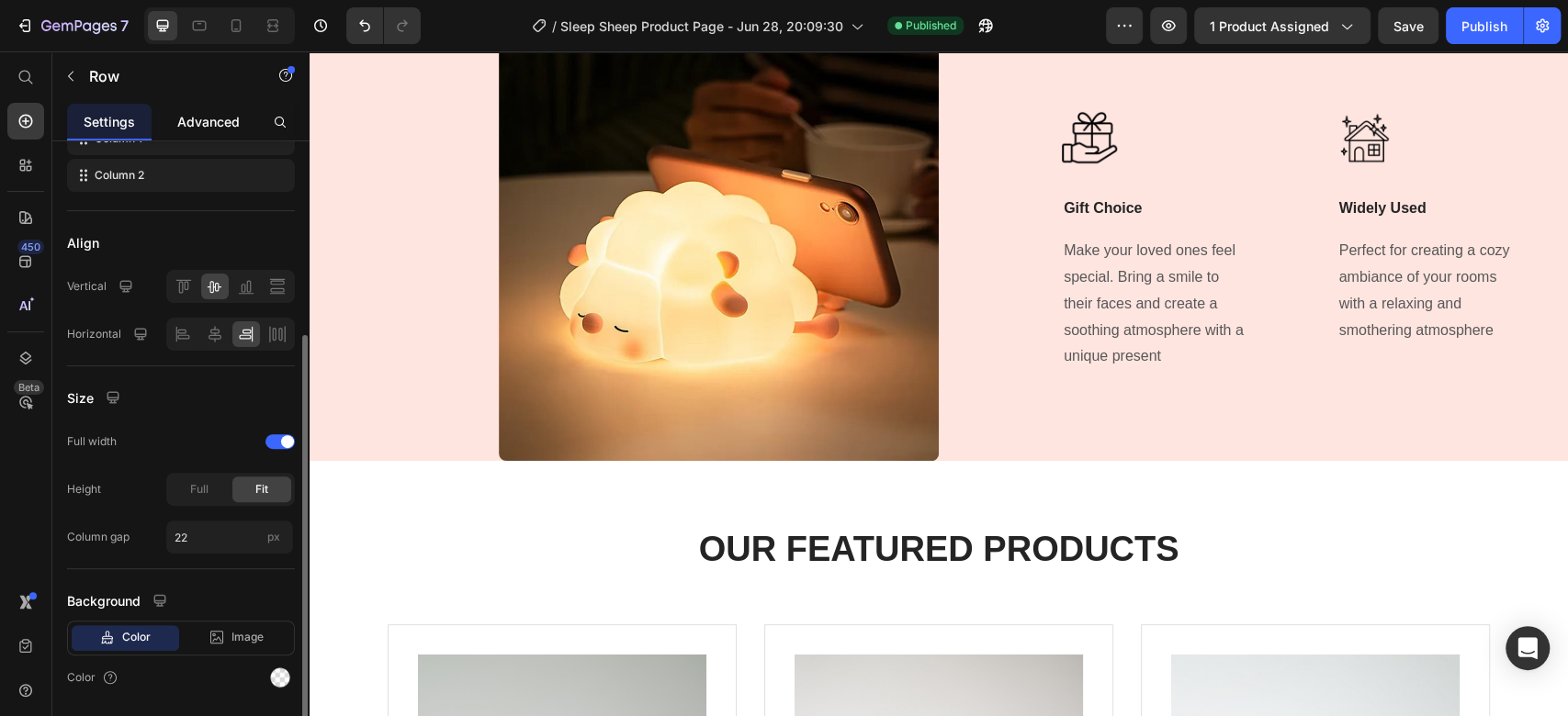 click on "Advanced" at bounding box center (209, 121) 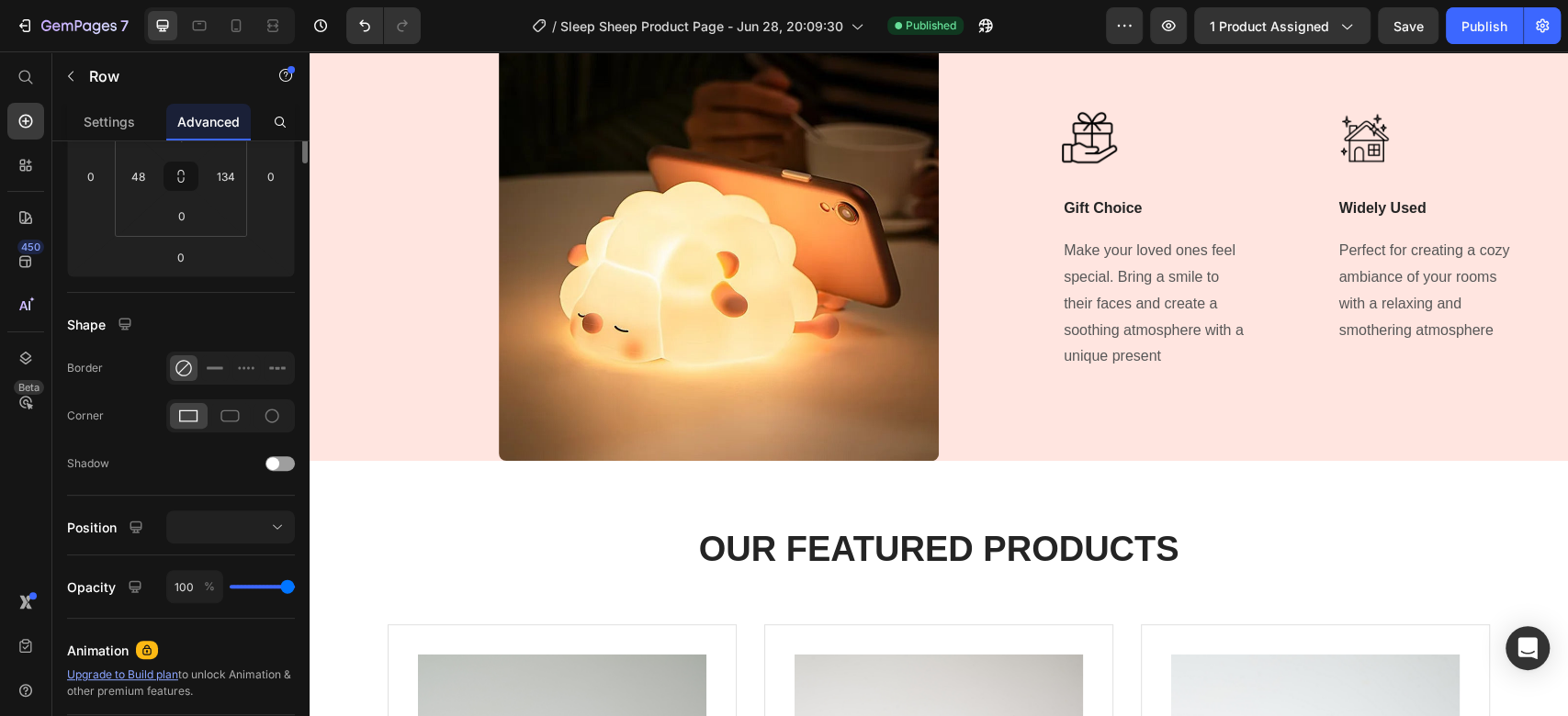 scroll, scrollTop: 0, scrollLeft: 0, axis: both 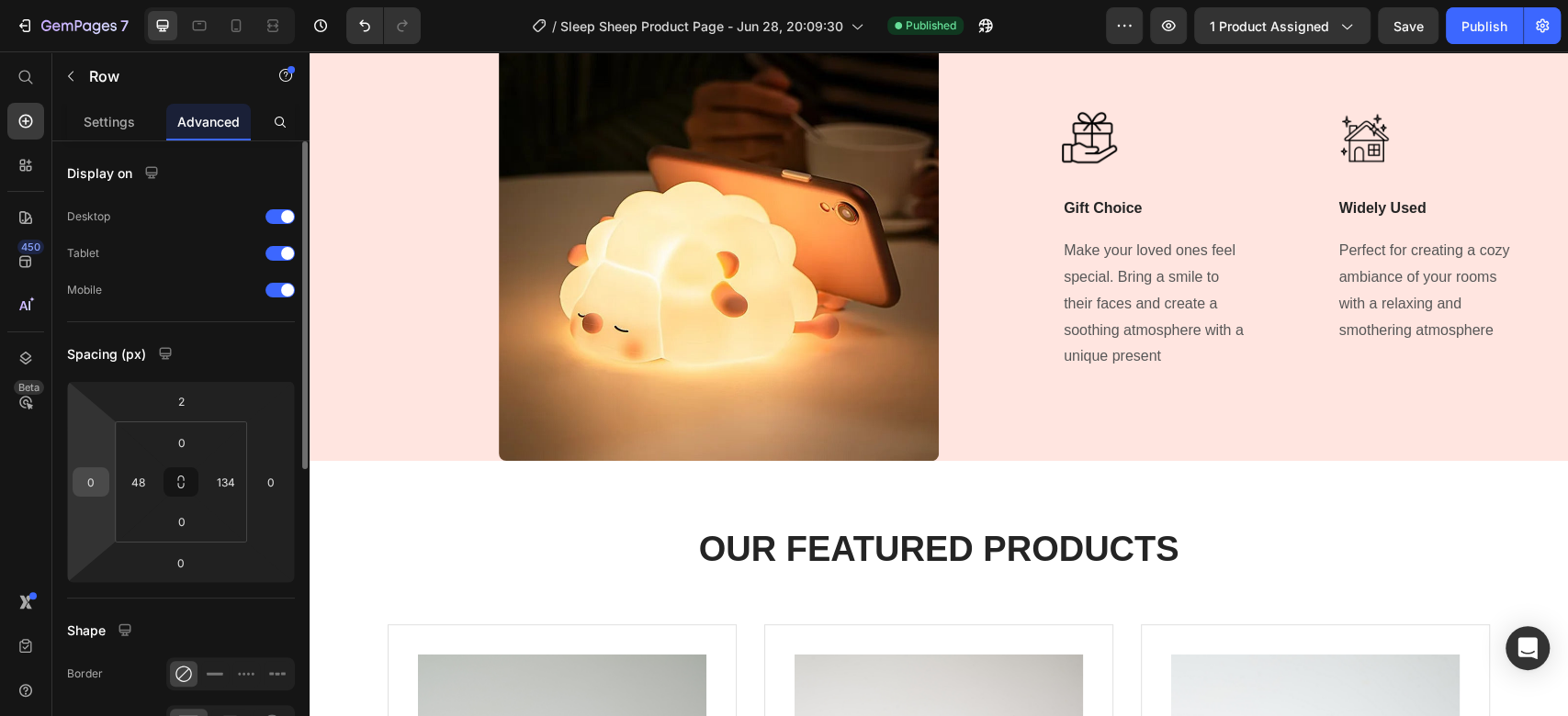 click on "0" at bounding box center [91, 482] 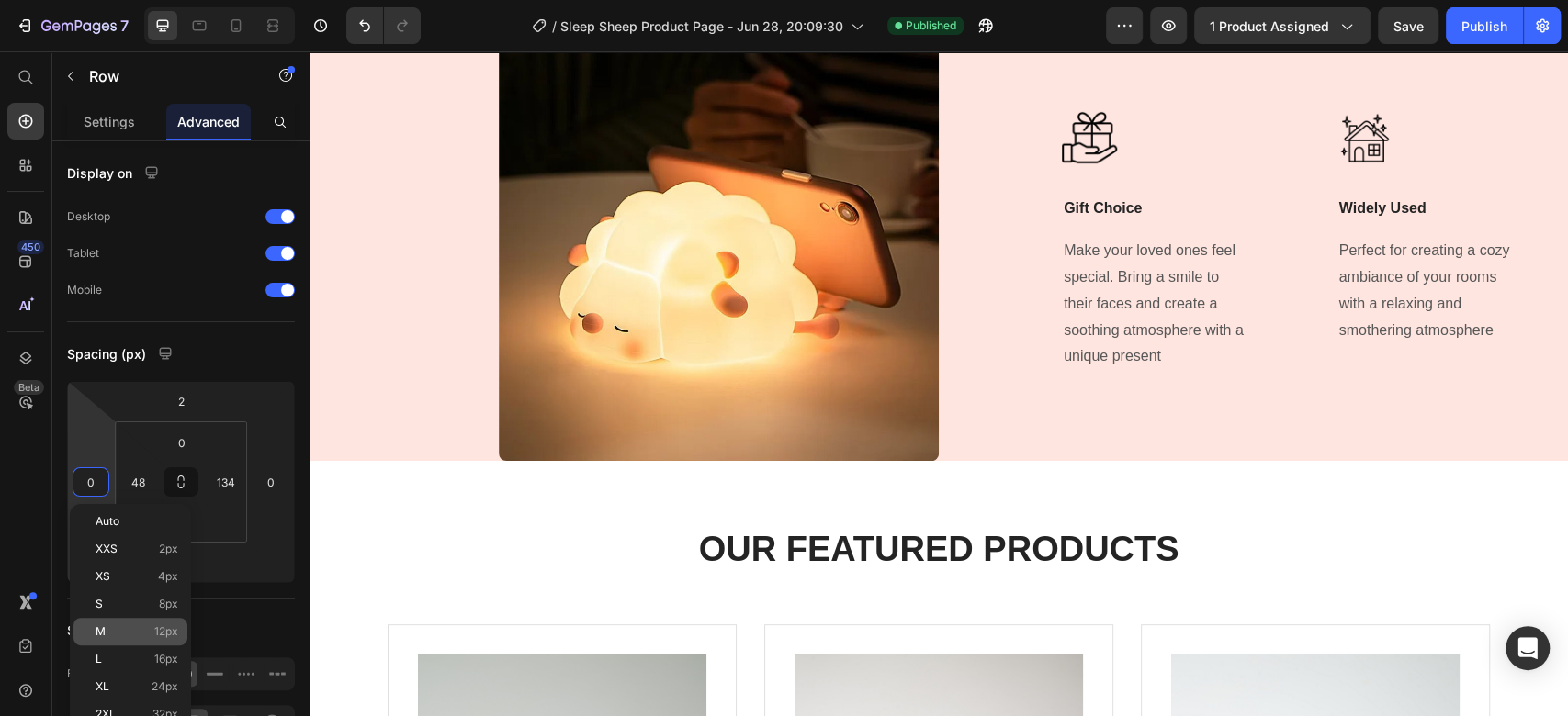 click on "M 12px" at bounding box center (137, 632) 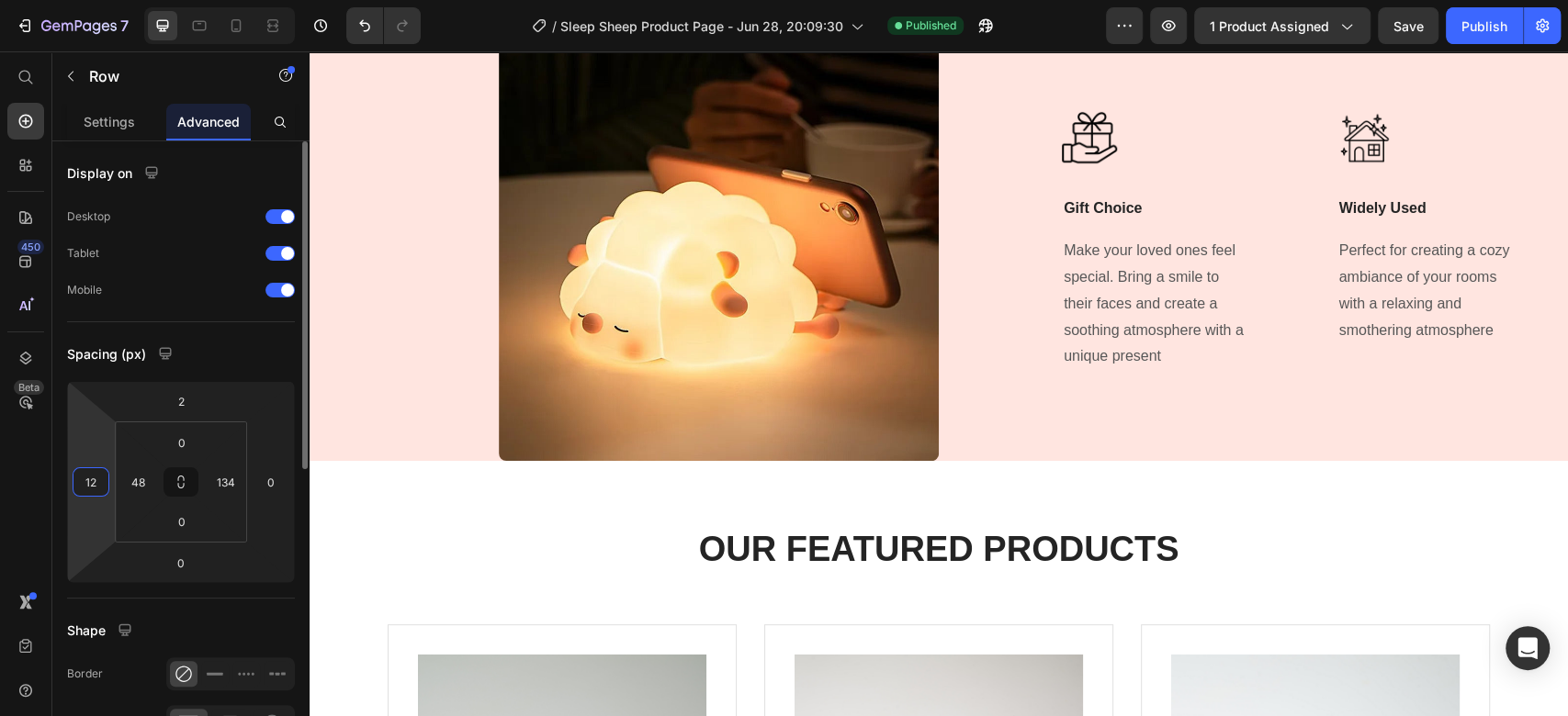 click on "12" at bounding box center [91, 482] 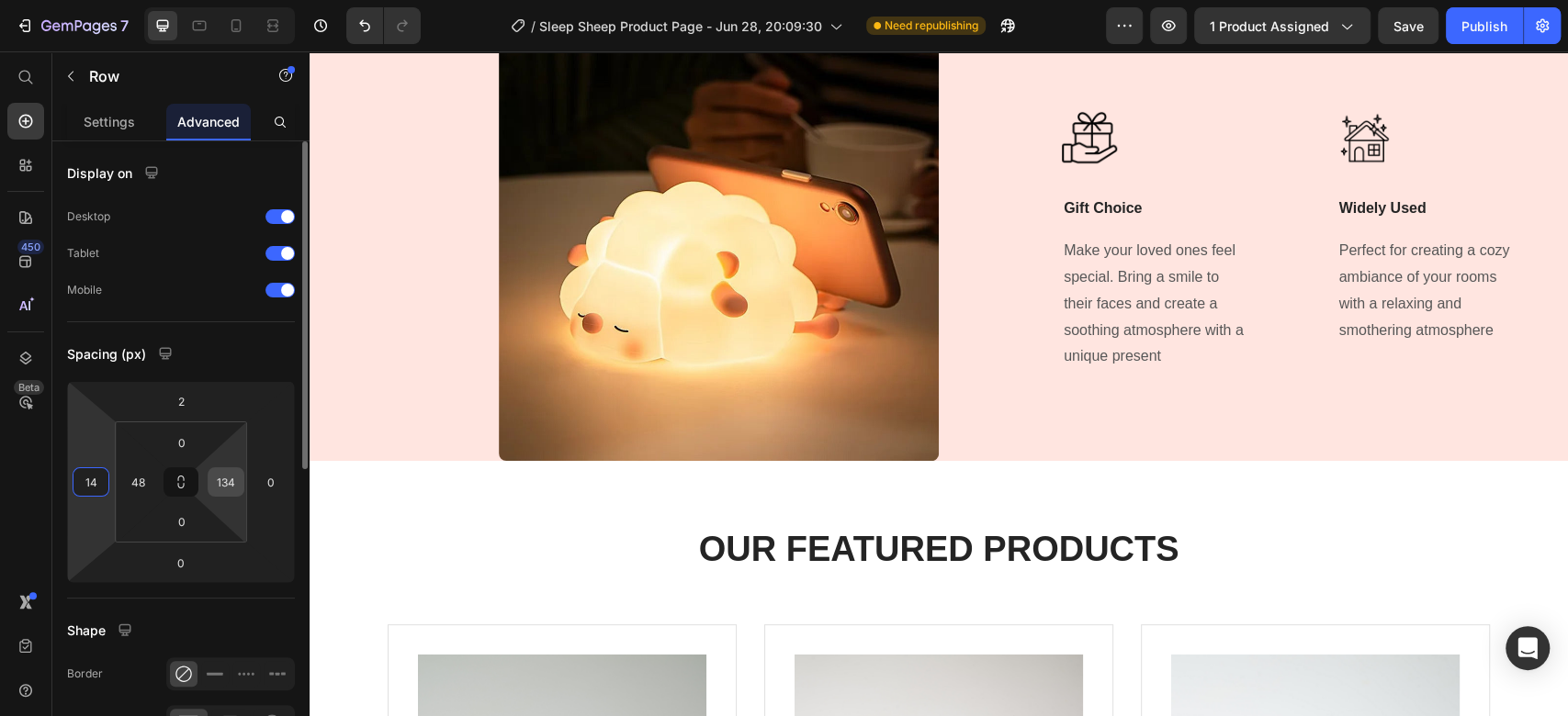 type on "140" 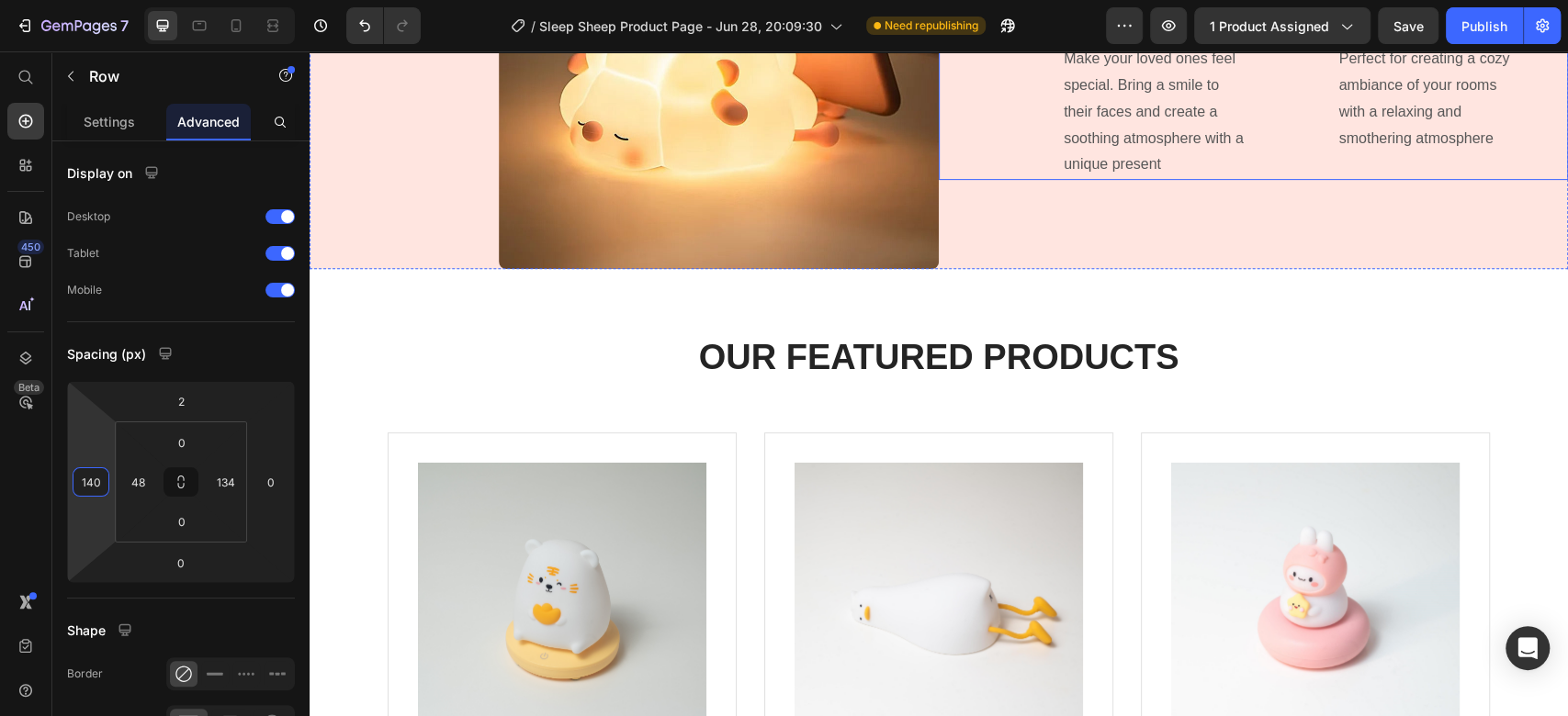 scroll, scrollTop: 5100, scrollLeft: 0, axis: vertical 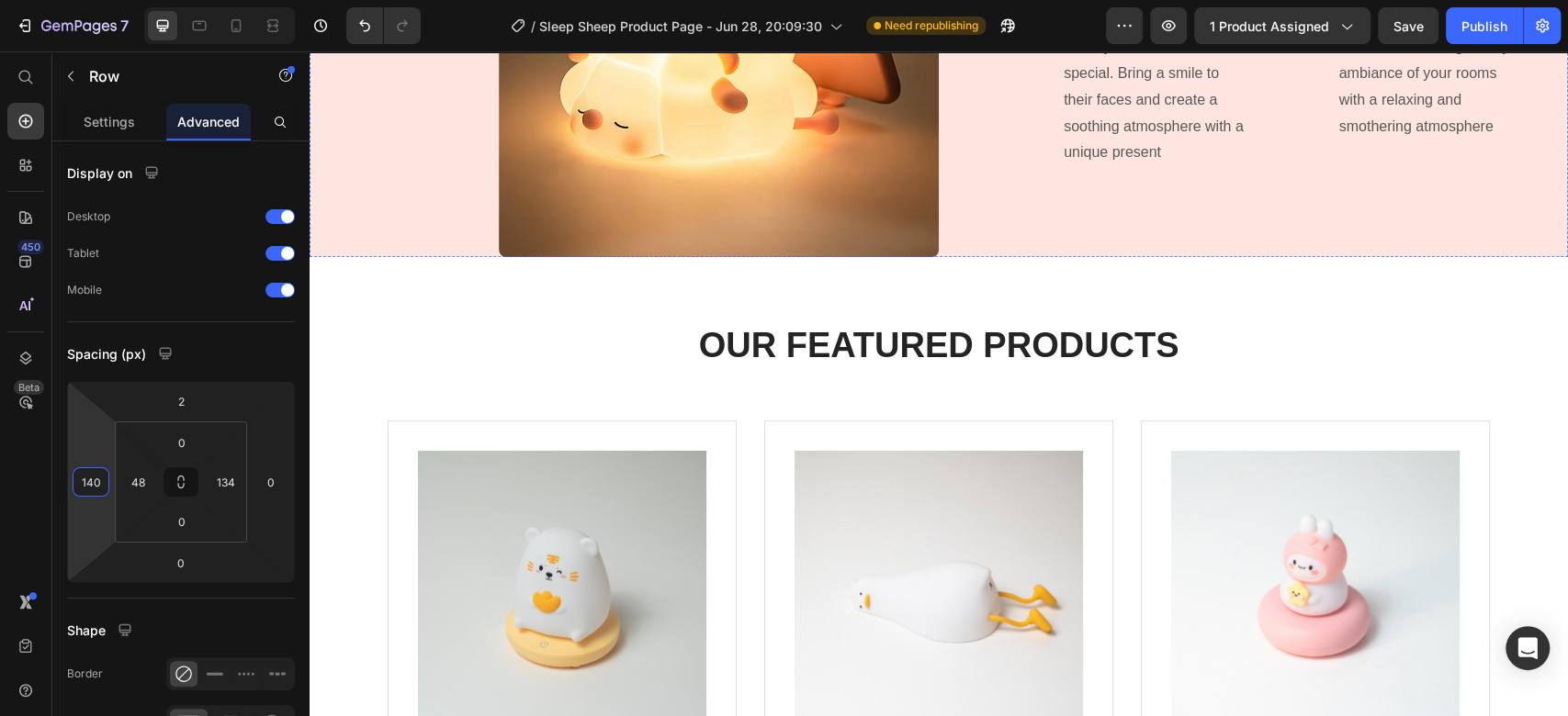 click on "Image USB Charging Text Block Elevate your night routine with the night light's lasting battery power. Up to 23 hour capacity Text block                Title Line Image Durable Silicone Material Text Block Made of high-quality silicone material that is tough to break, soft to touch and safe for children Text block Row   0                Title Line" at bounding box center [624, -274] 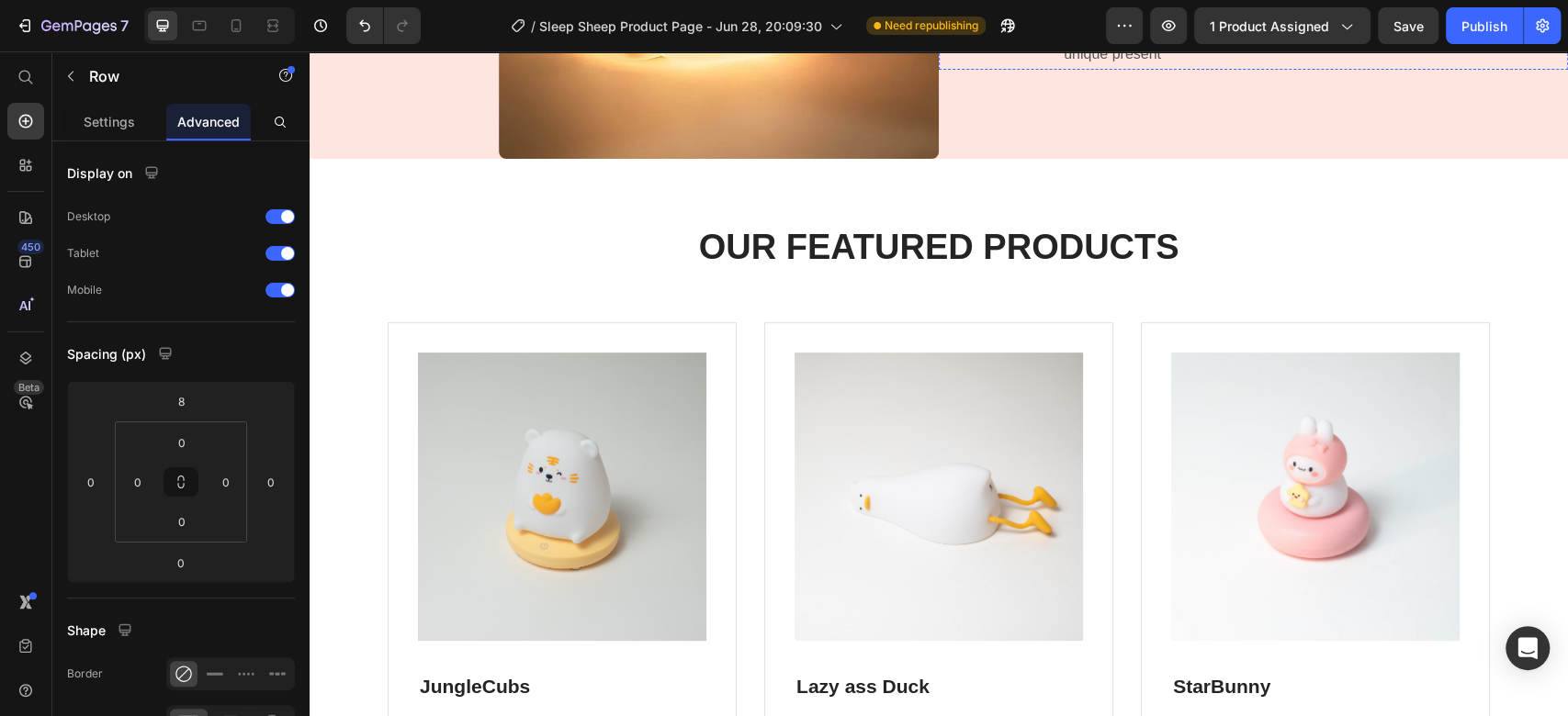 scroll, scrollTop: 5202, scrollLeft: 0, axis: vertical 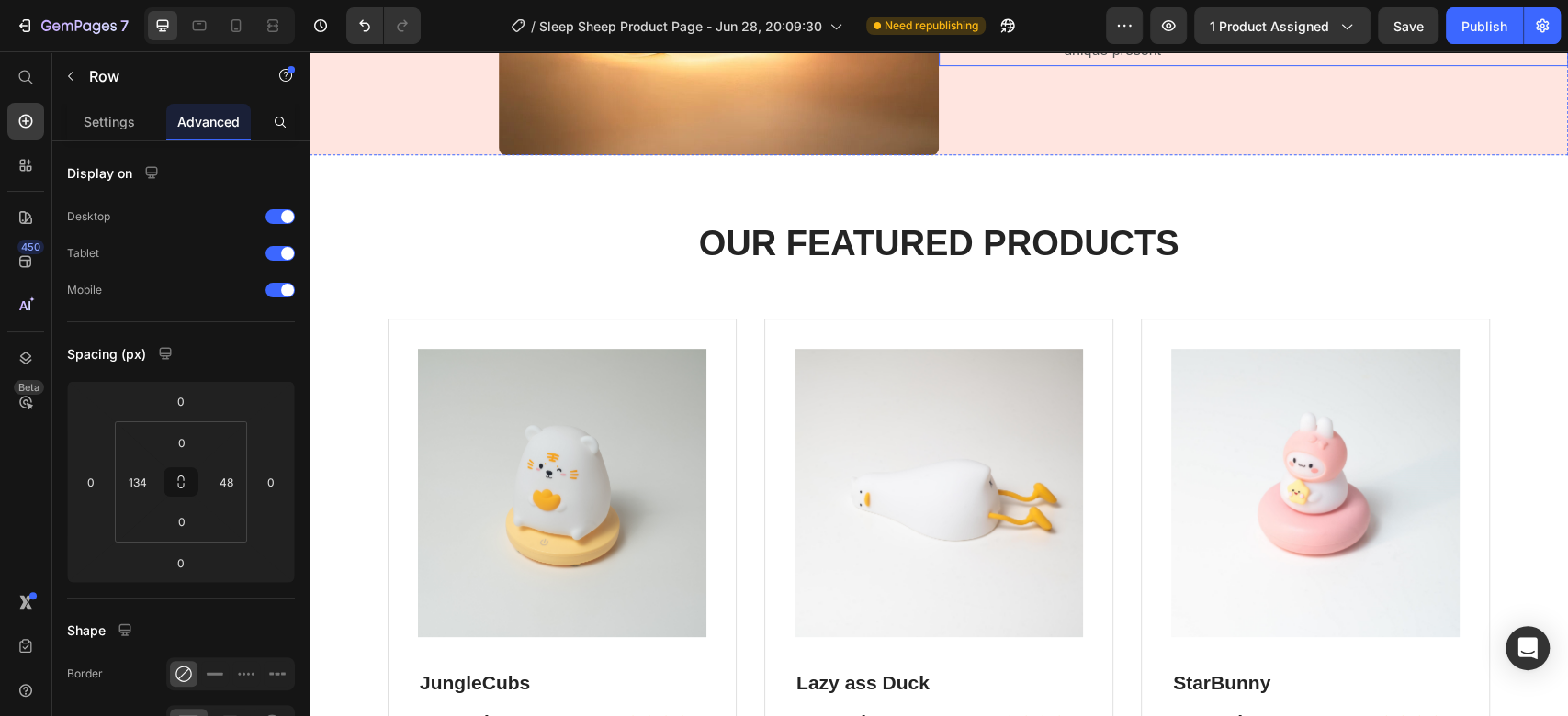click on "Image Gift Choice Text Block Make your loved ones feel special. Bring a smile to their faces and create a soothing atmosphere with a unique present Text block                Title Line Image Widely Used Text Block Perfect for creating a cozy ambiance of your rooms with a relaxing and smothering atmosphere Text block Row" at bounding box center (1253, -64) 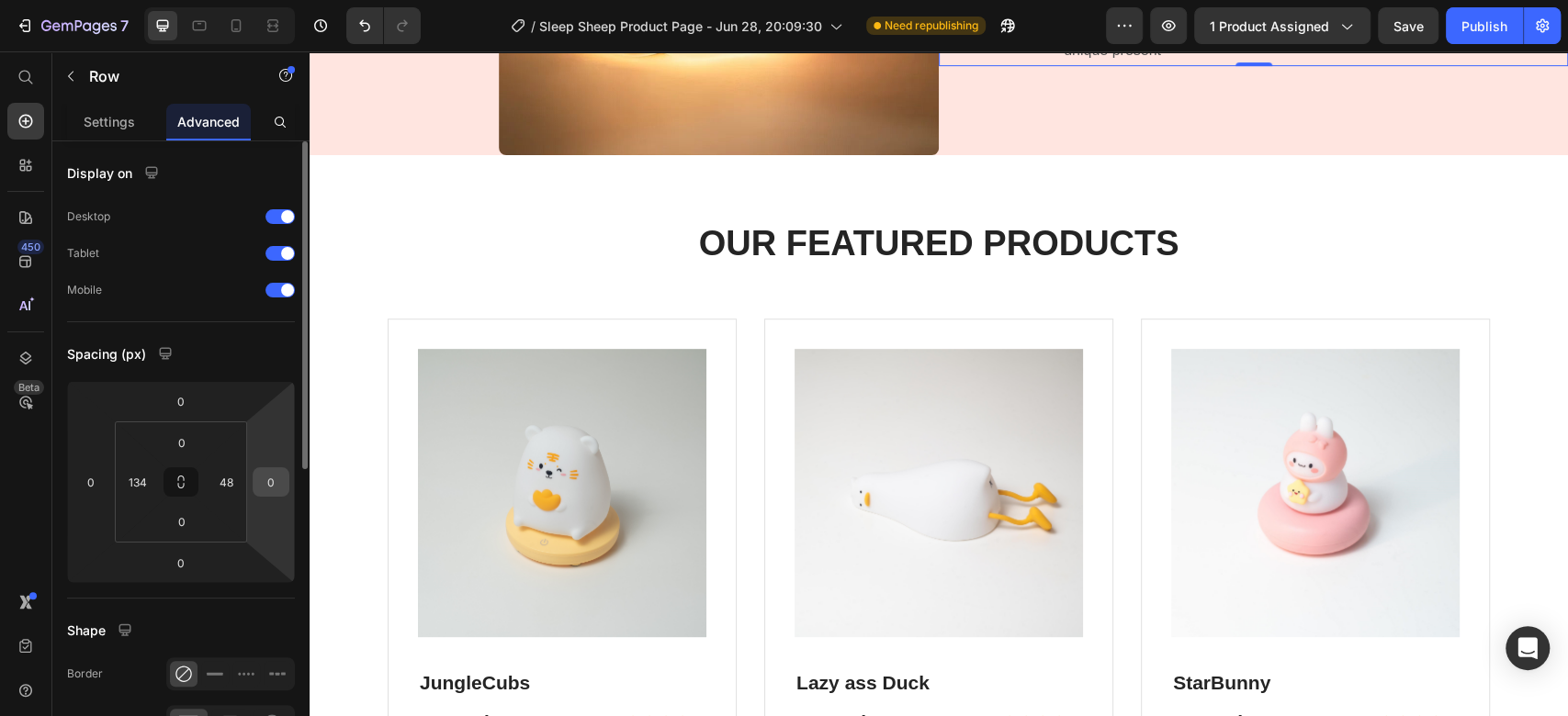 click on "0" at bounding box center (271, 482) 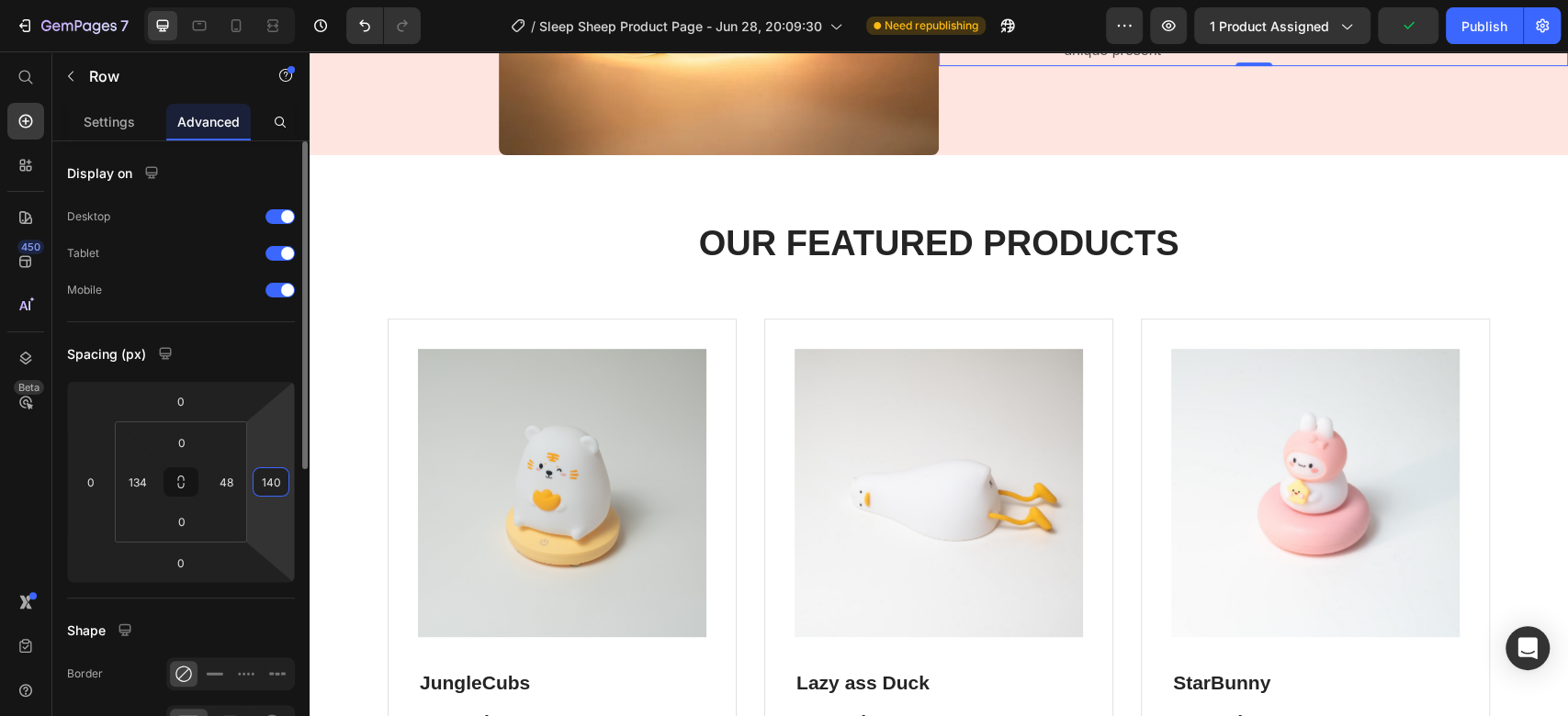 click on "7   /  Sleep Sheep Product Page - Jun 28, 20:09:30 Need republishing Preview 1 product assigned  Publish  450 Beta Start with Sections Elements Hero Section Product Detail Brands Trusted Badges Guarantee Product Breakdown How to use Testimonials Compare Bundle FAQs Social Proof Brand Story Product List Collection Blog List Contact Sticky Add to Cart Custom Footer Browse Library 450 Layout
Row
Row
Row
Row Text
Heading
Text Block Button
Button
Button
Sticky Back to top Media" at bounding box center (784, 0) 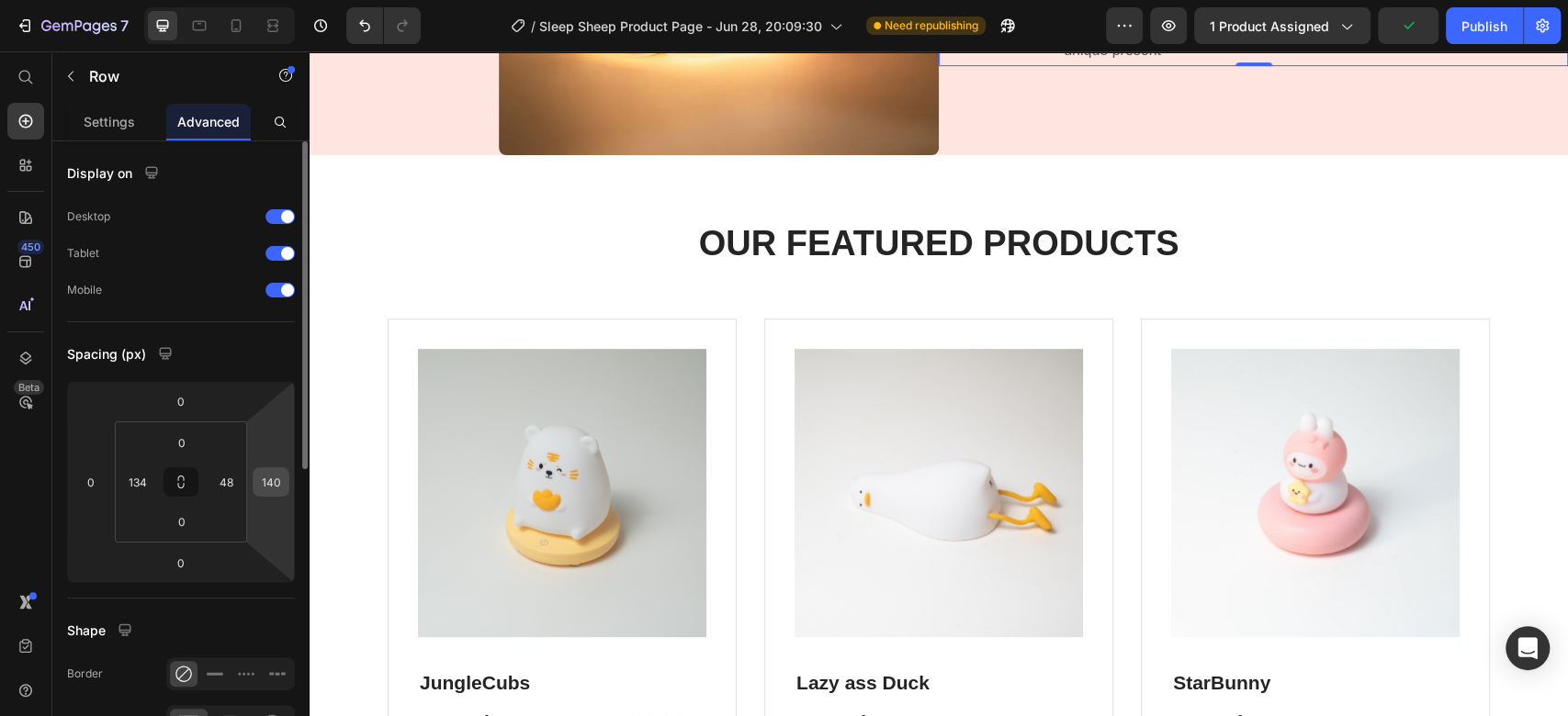 click on "140" at bounding box center (271, 482) 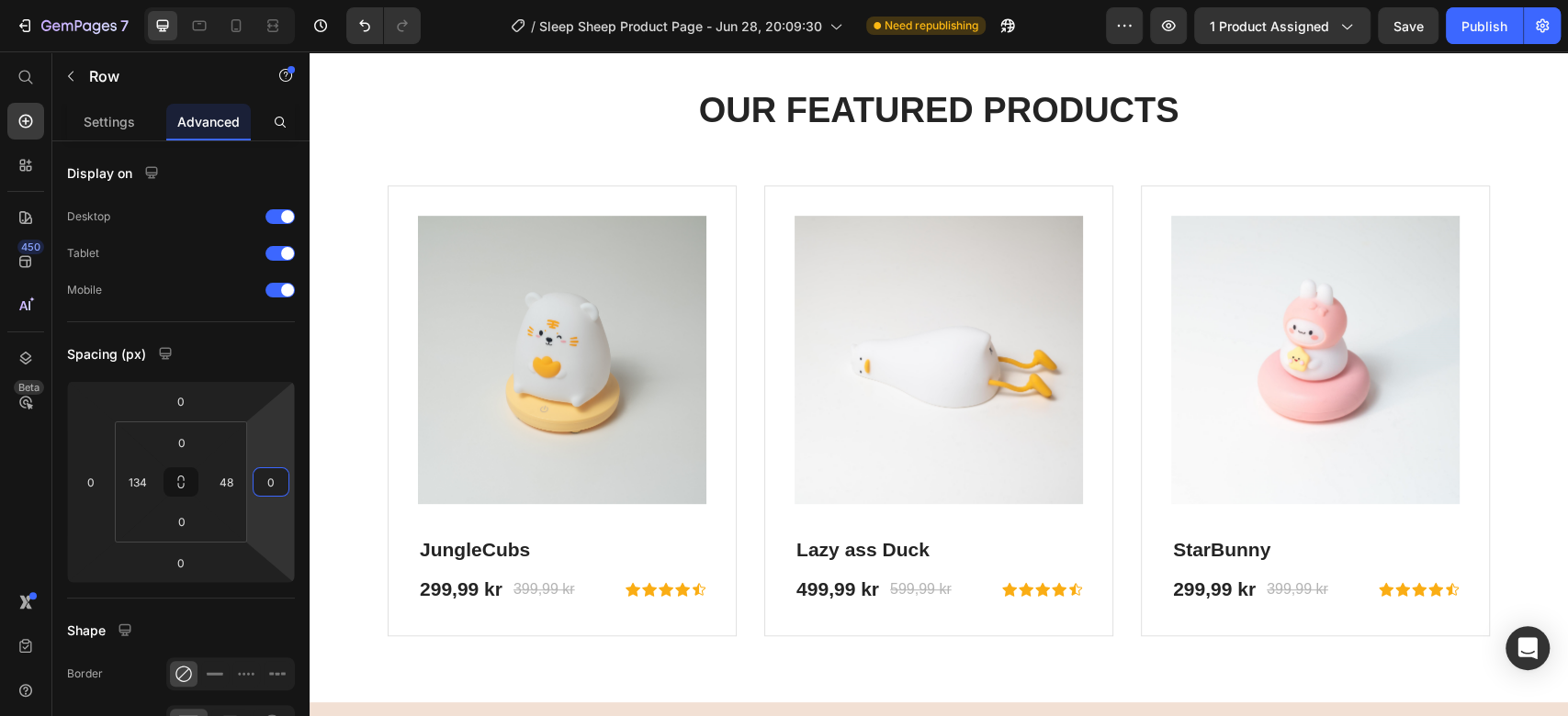 scroll, scrollTop: 5508, scrollLeft: 0, axis: vertical 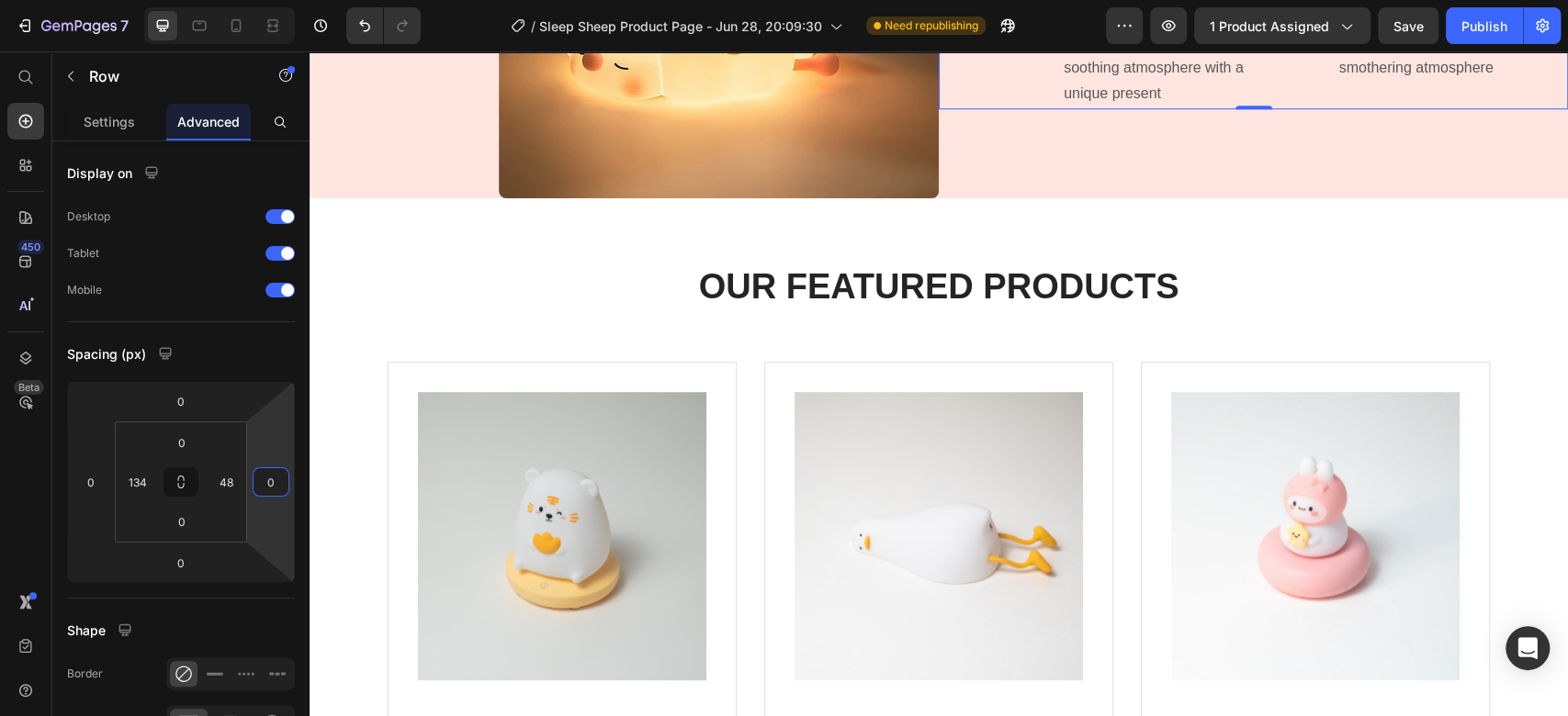 type on "0" 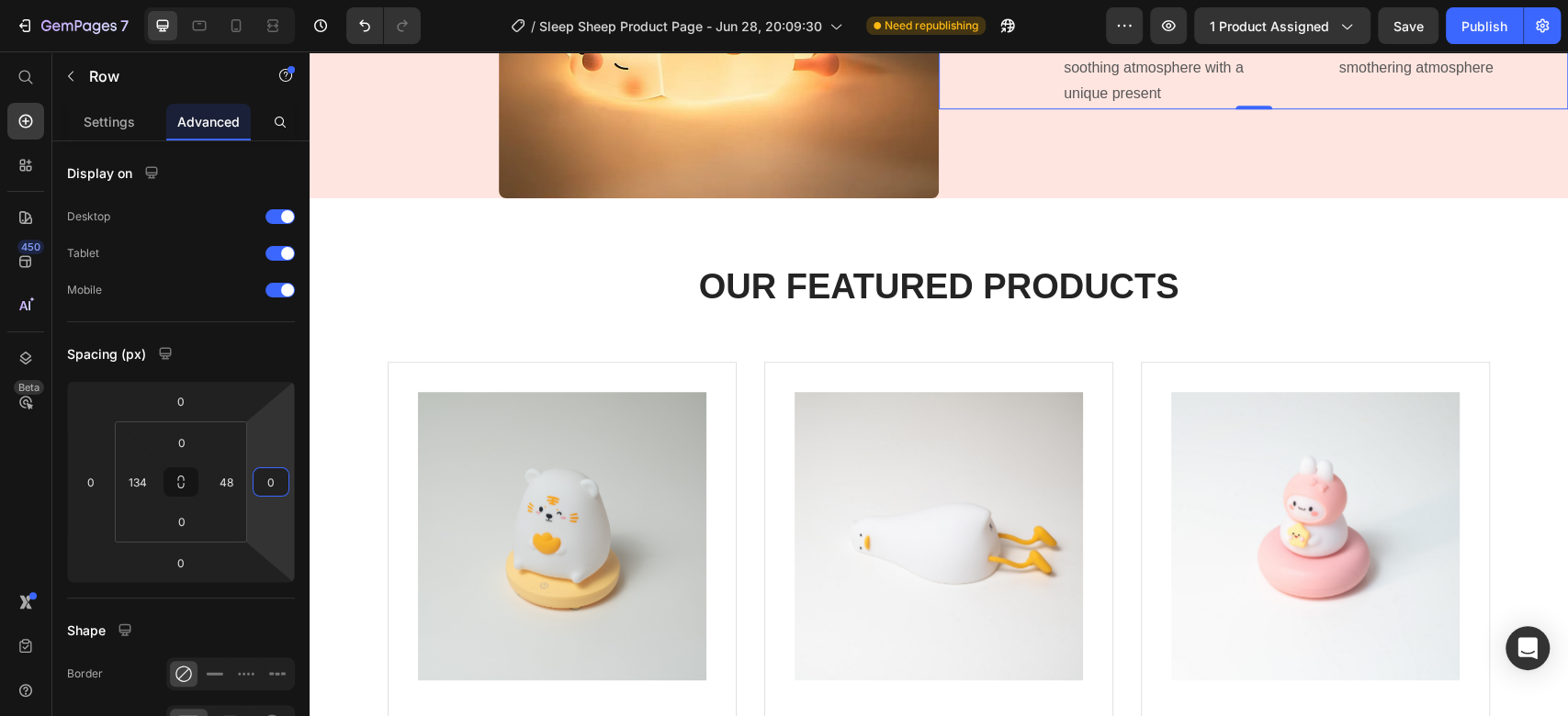 click on "Image Gift Choice Text Block Make your loved ones feel special. Bring a smile to their faces and create a soothing atmosphere with a unique present Text block                Title Line Image Widely Used Text Block Perfect for creating a cozy ambiance of your rooms with a relaxing and smothering atmosphere Text block Row   0" at bounding box center (1253, -21) 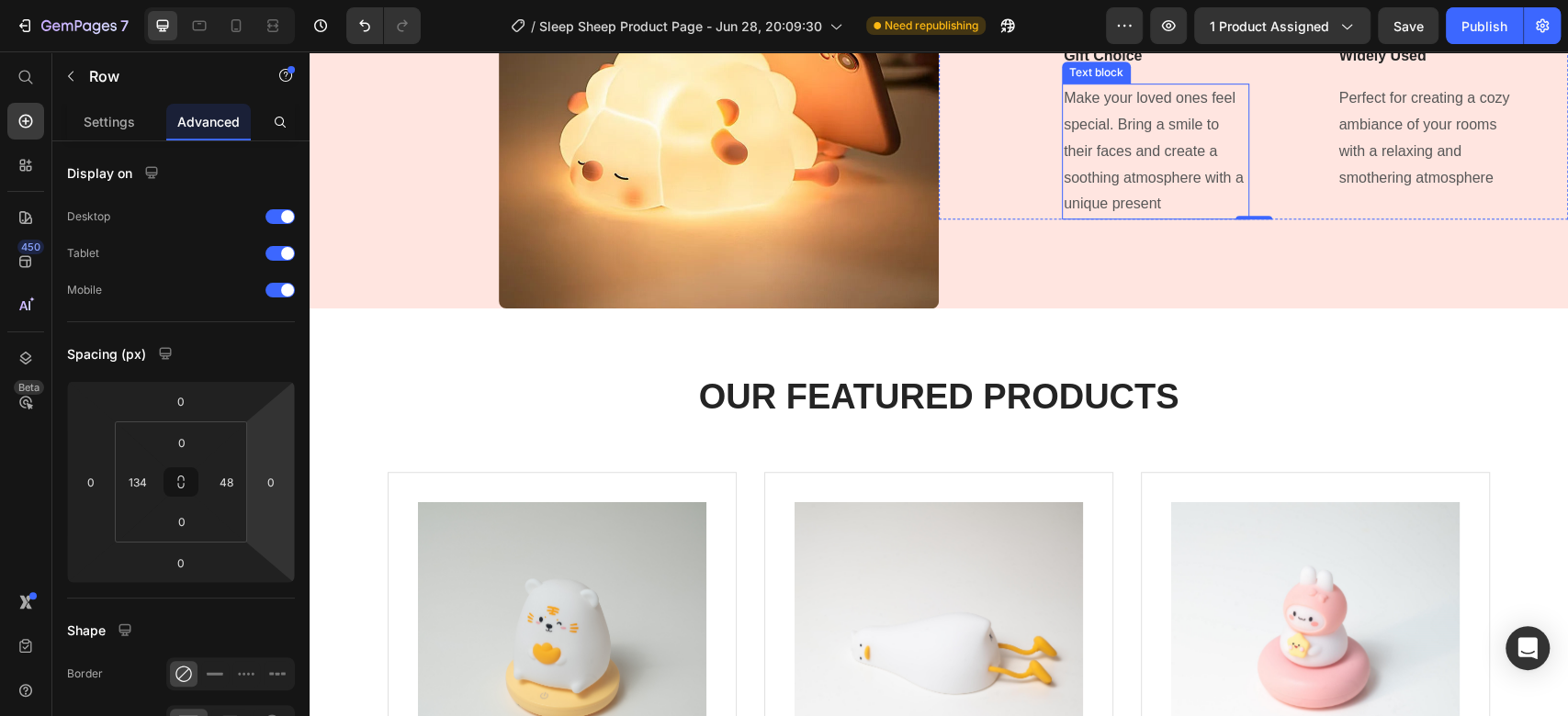 scroll, scrollTop: 5304, scrollLeft: 0, axis: vertical 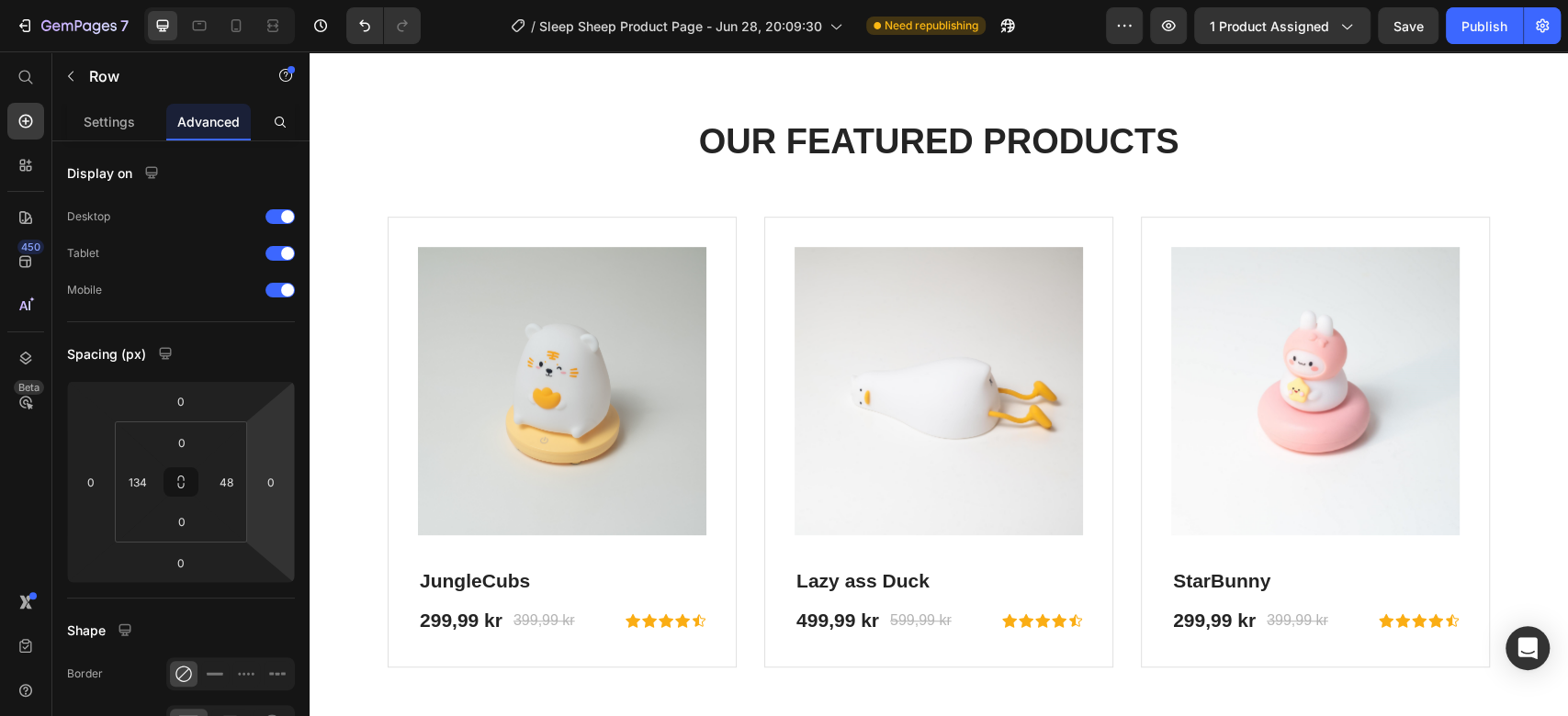 click on "Image USB Charging Text Block Elevate your night routine with the night light's lasting battery power. Up to 23 hour capacity Text block                Title Line Image Durable Silicone Material Text Block Made of high-quality silicone material that is tough to break, soft to touch and safe for children Text block Row                Title Line" at bounding box center [624, -478] 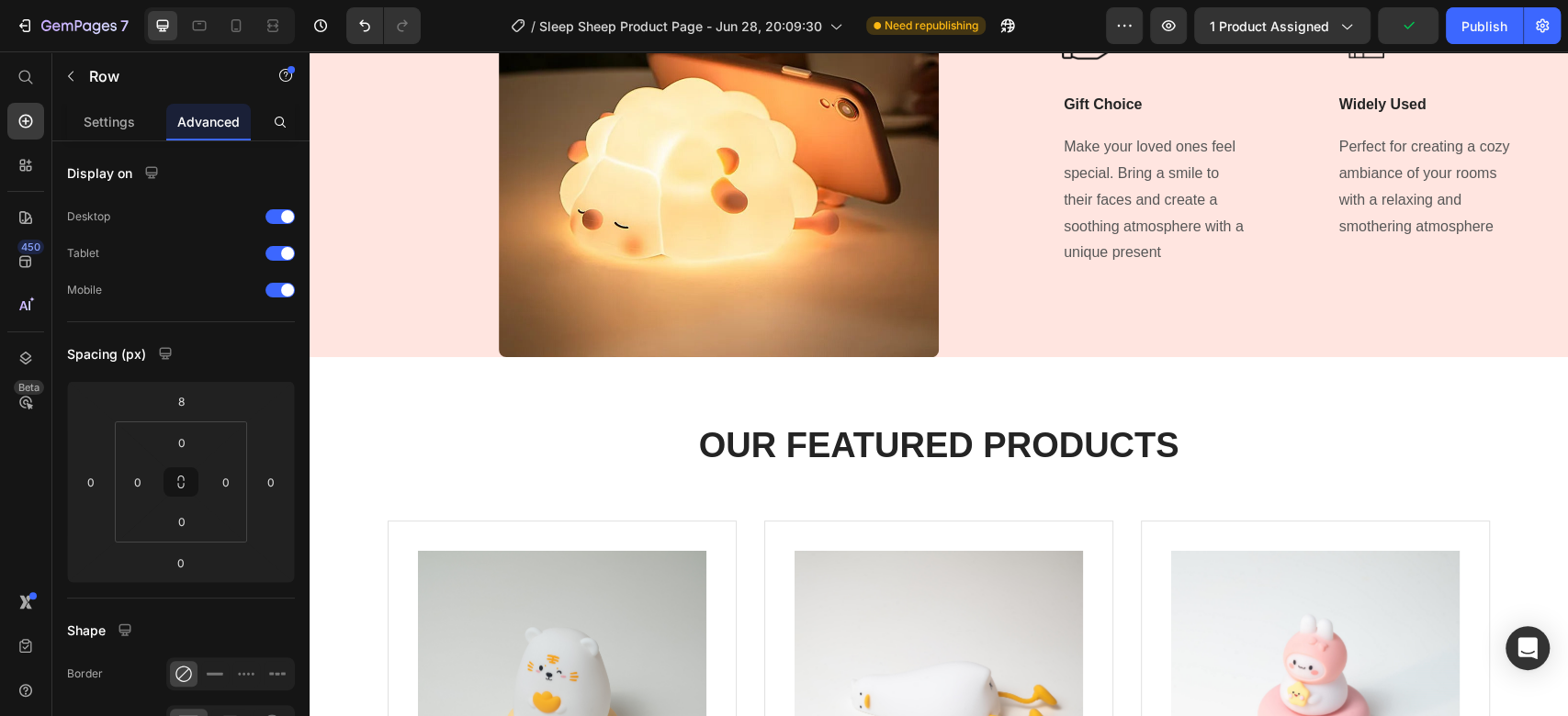 scroll, scrollTop: 4998, scrollLeft: 0, axis: vertical 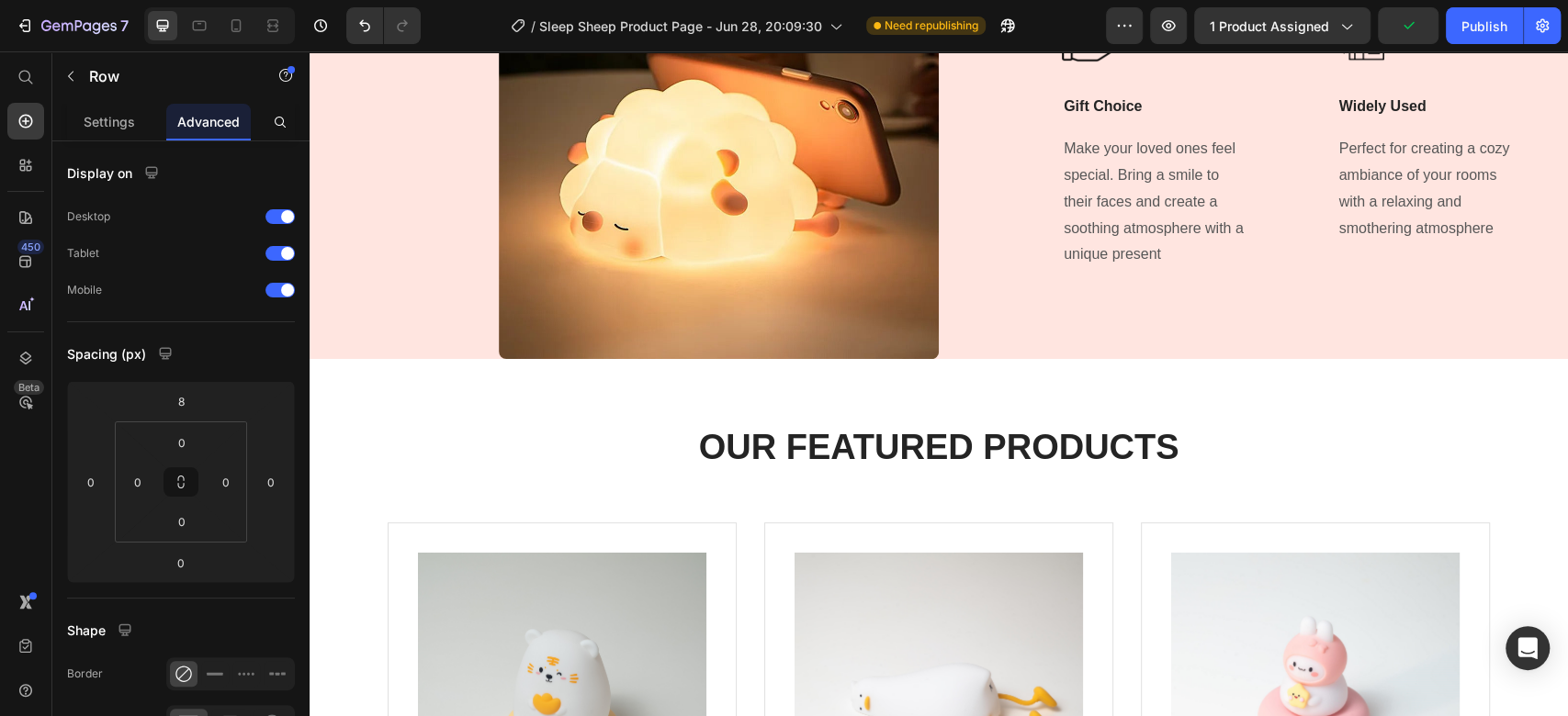 click on "Image USB Charging Text Block Elevate your night routine with the night light's lasting battery power. Up to 23 hour capacity Text block                Title Line Image Durable Silicone Material Text Block Made of high-quality silicone material that is tough to break, soft to touch and safe for children Text block Row                Title Line" at bounding box center [624, -173] 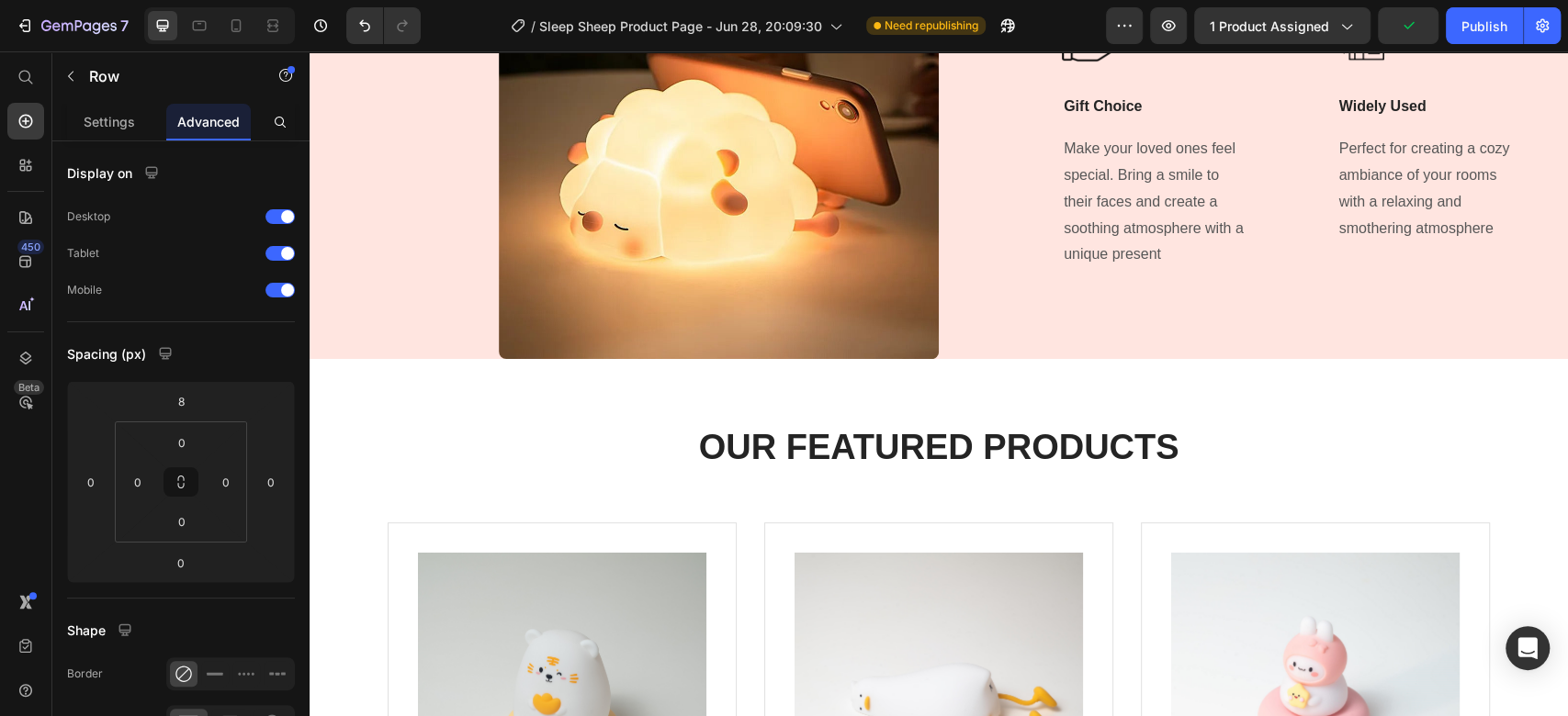 click on "Image USB Charging Text Block Elevate your night routine with the night light's lasting battery power. Up to 23 hour capacity Text block                Title Line" at bounding box center [592, -172] 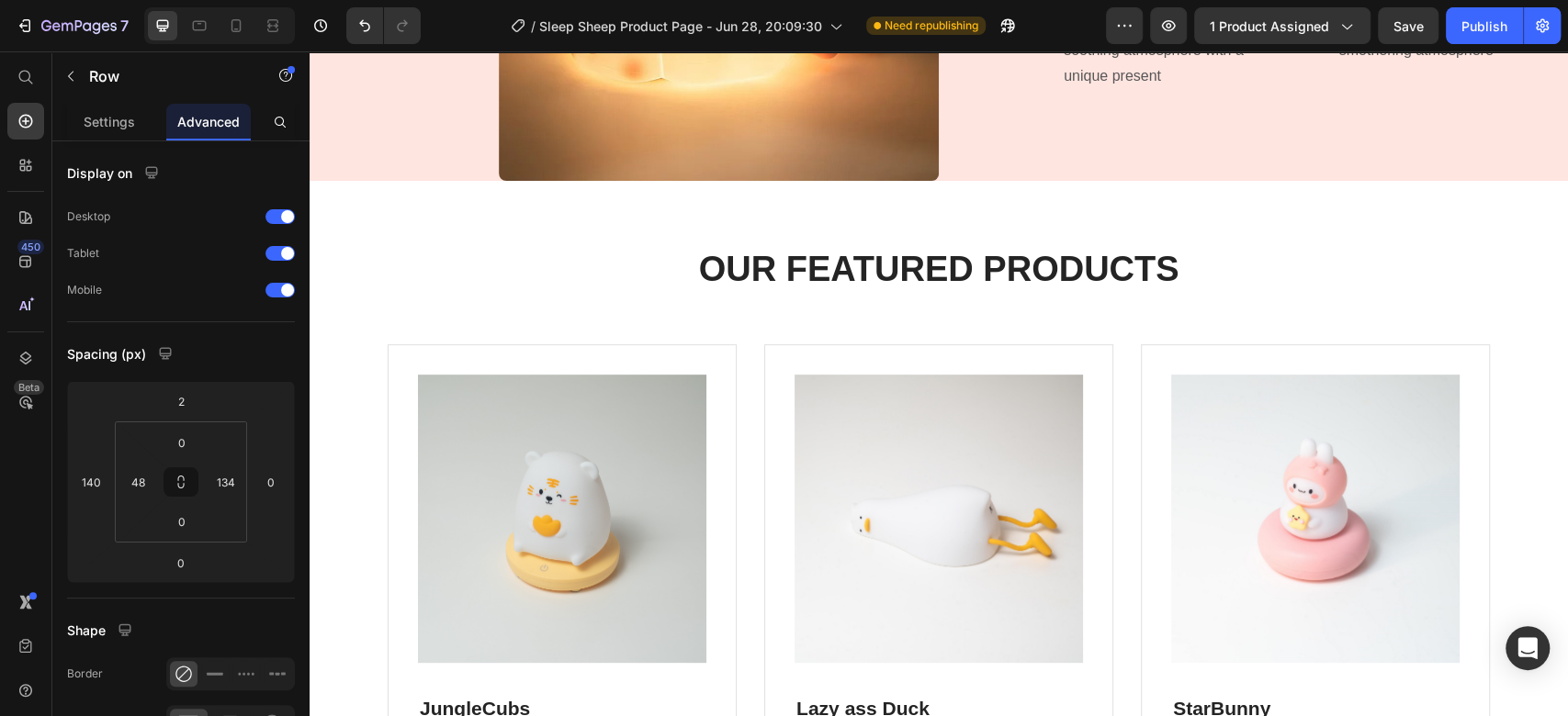 scroll, scrollTop: 5202, scrollLeft: 0, axis: vertical 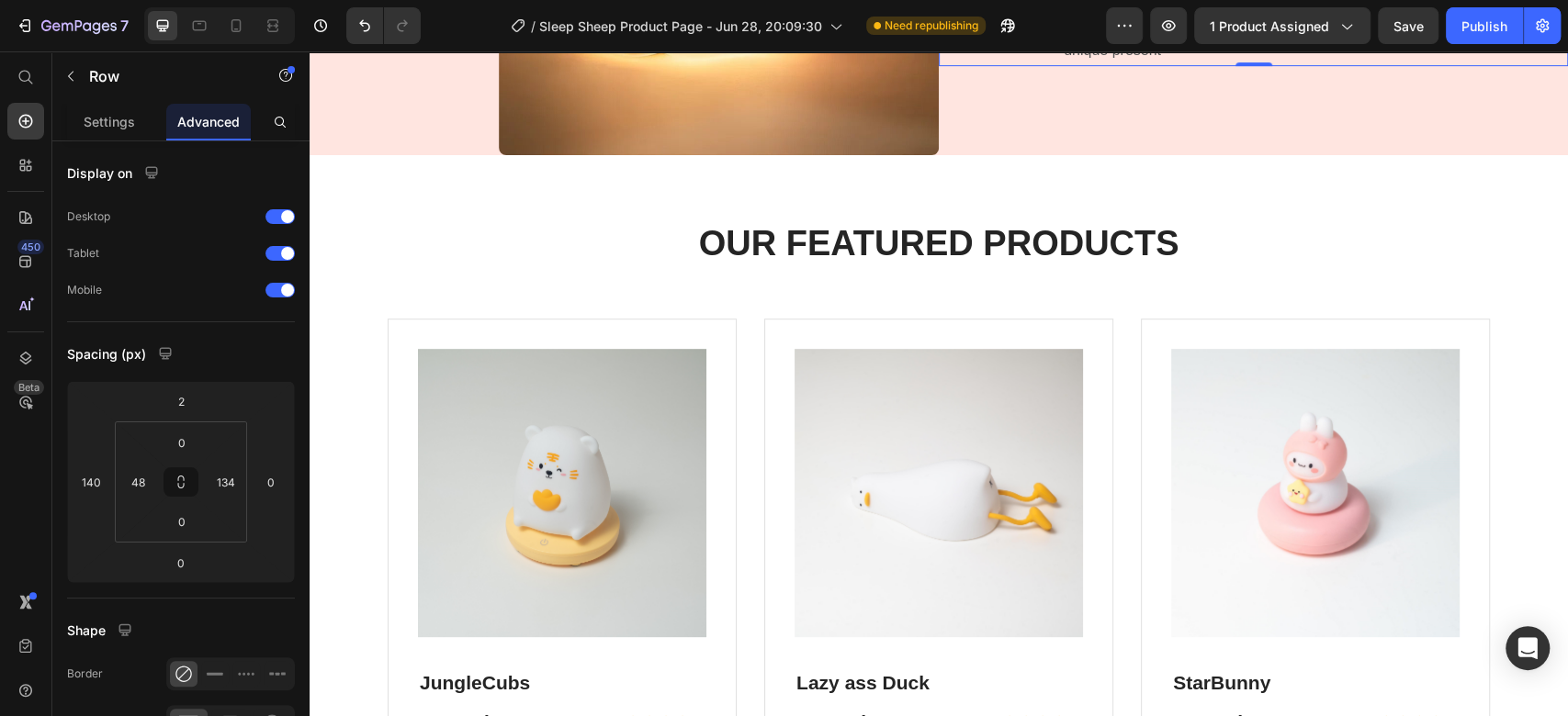 click on "Image Gift Choice Text Block Make your loved ones feel special. Bring a smile to their faces and create a soothing atmosphere with a unique present Text block                Title Line Image Widely Used Text Block Perfect for creating a cozy ambiance of your rooms with a relaxing and smothering atmosphere Text block Row   0" at bounding box center (1253, -64) 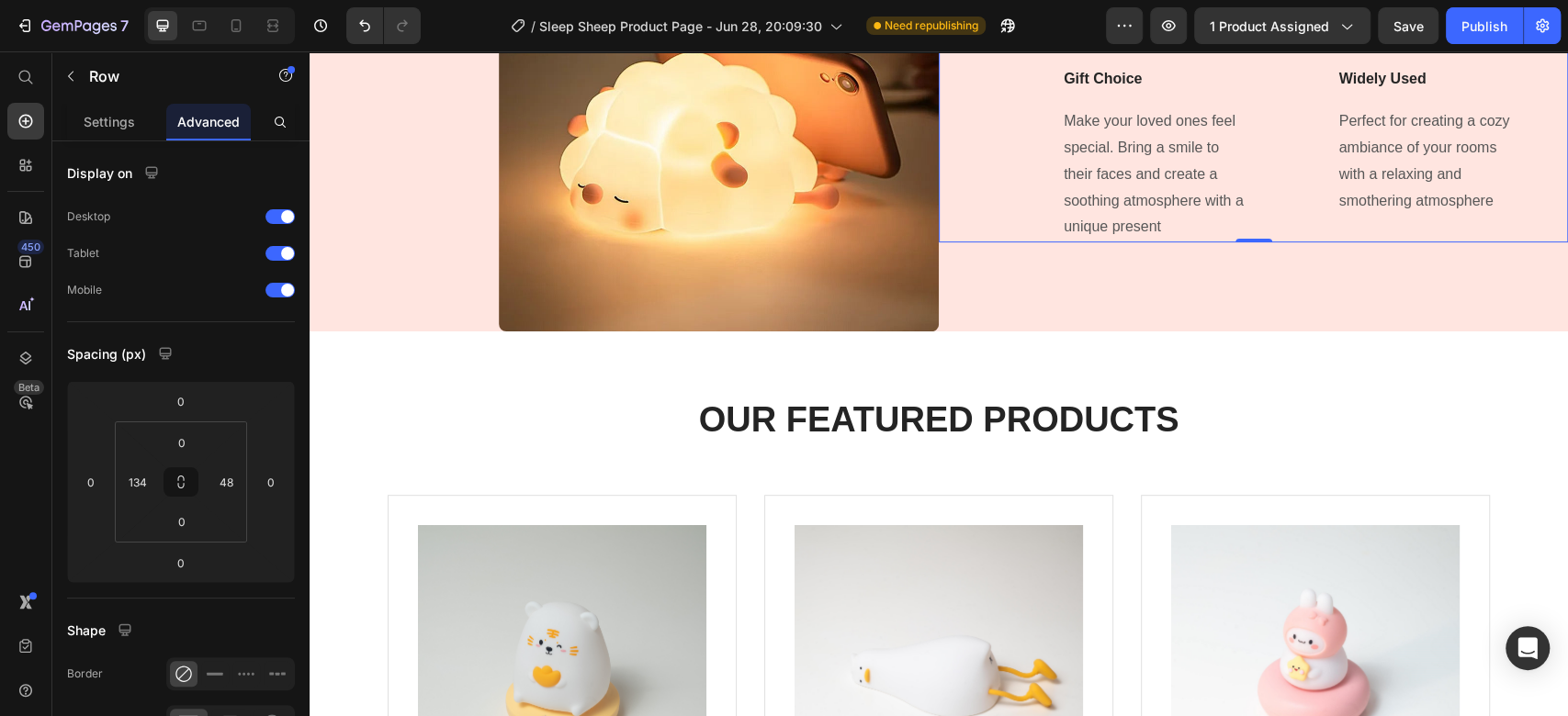 scroll, scrollTop: 4998, scrollLeft: 0, axis: vertical 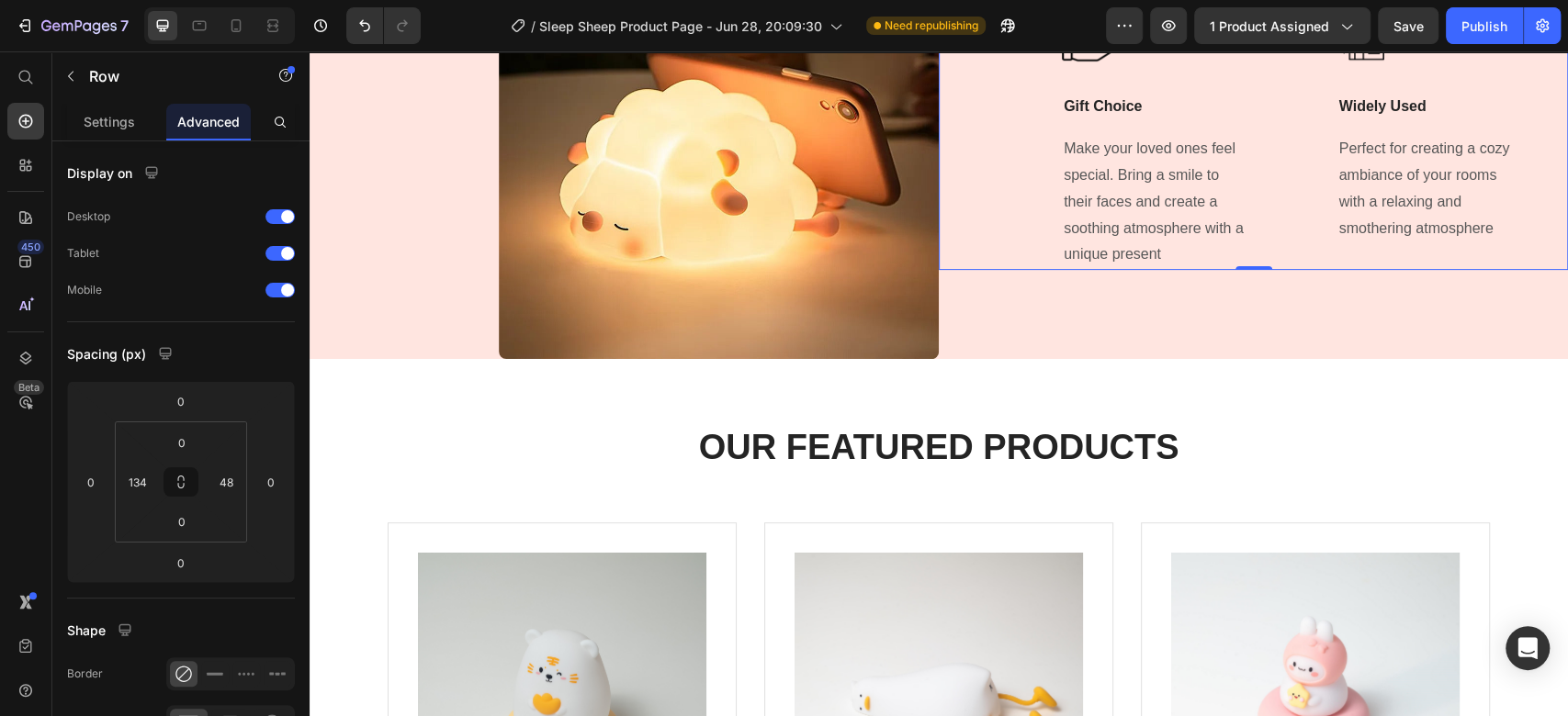 click on "Image" at bounding box center (592, -249) 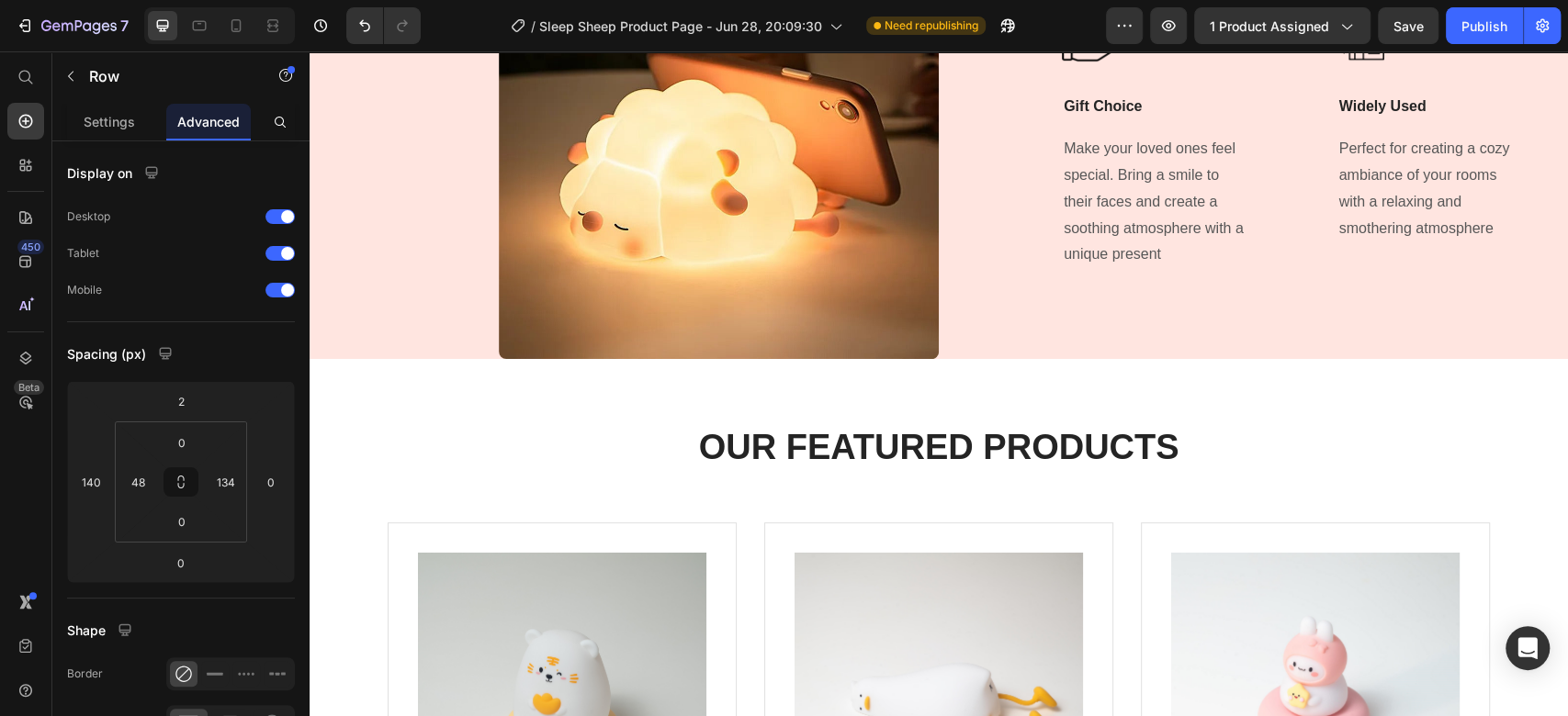 click on "Image   32 USB Charging Text Block Elevate your night routine with the night light's lasting battery power. Up to 23 hour capacity Text block                Title Line Image Durable Silicone Material Text Block Made of high-quality silicone material that is tough to break, soft to touch and safe for children Text block Row" at bounding box center [752, -172] 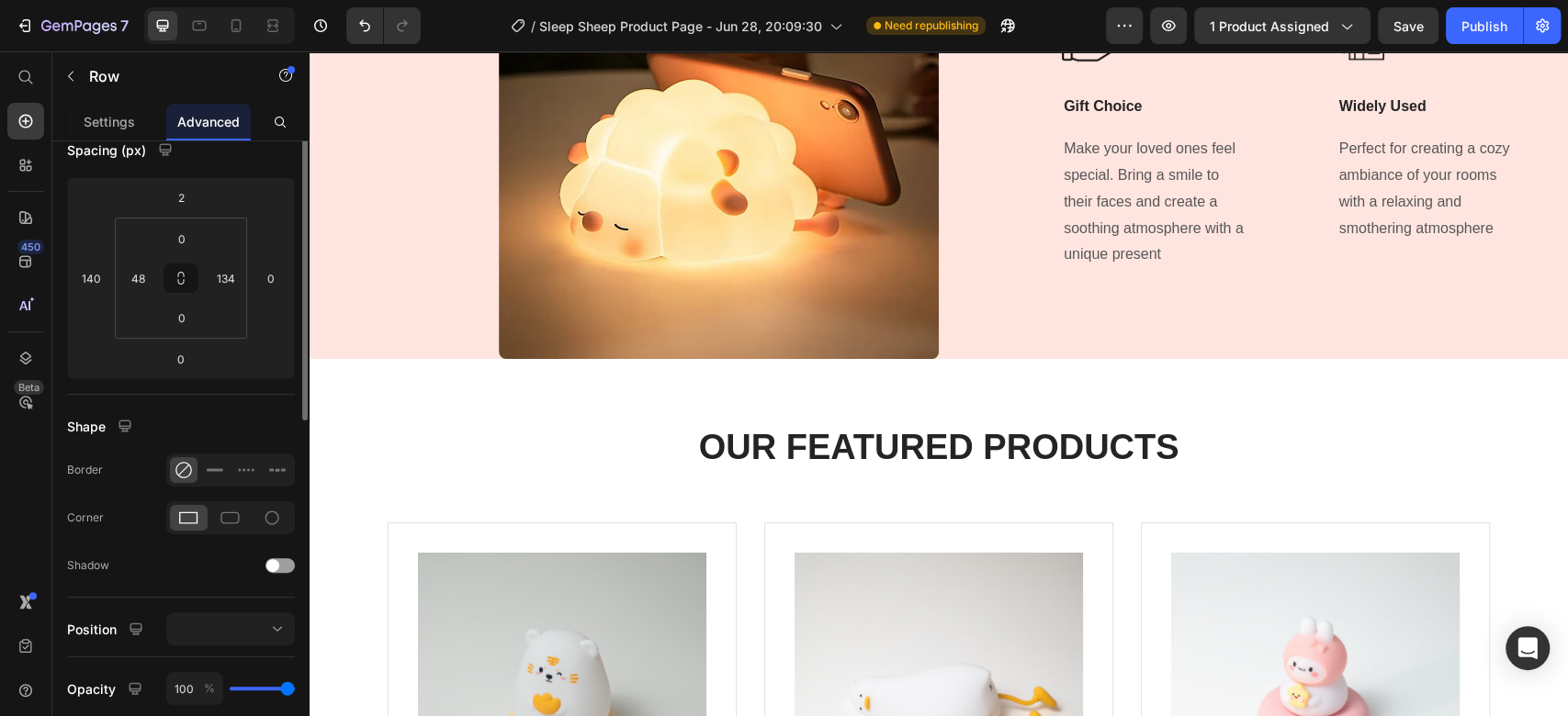scroll, scrollTop: 102, scrollLeft: 0, axis: vertical 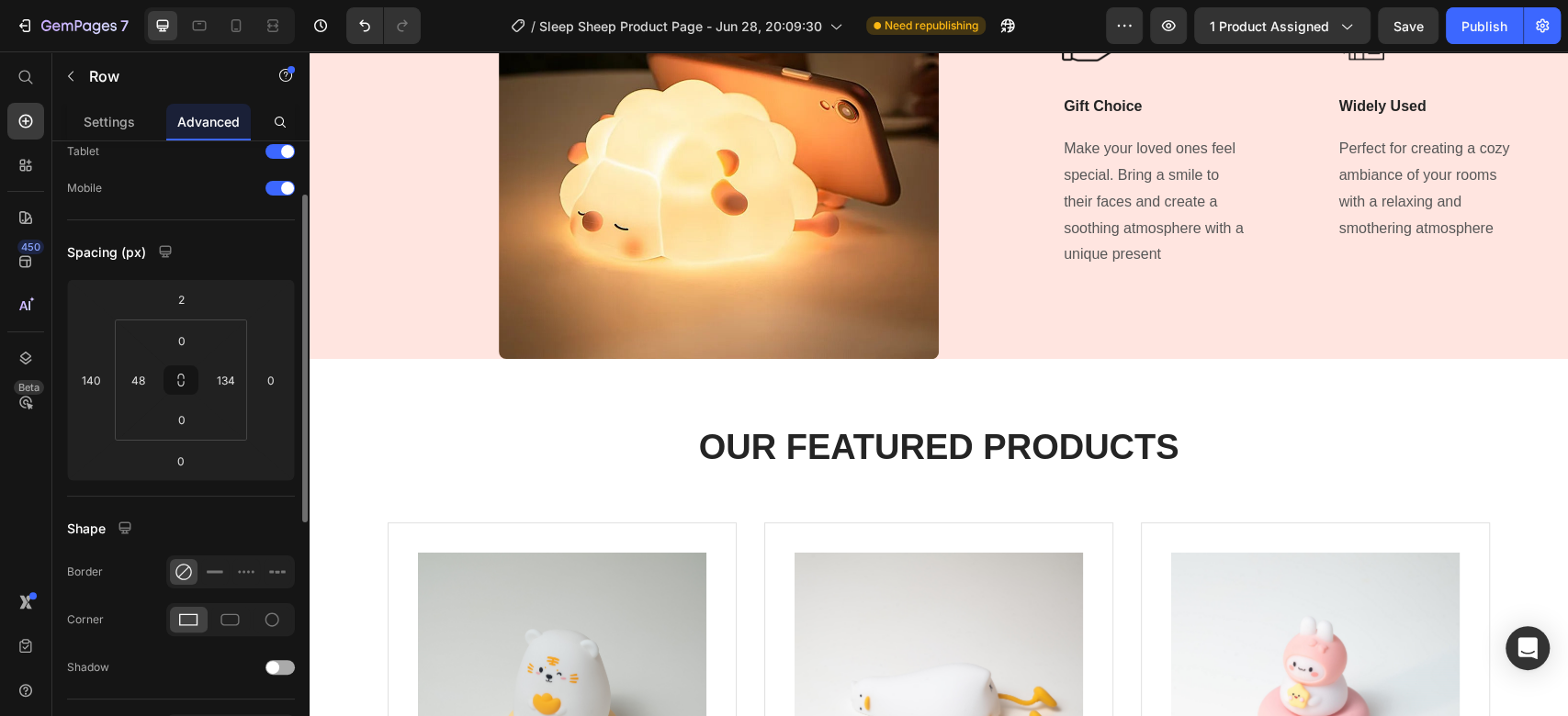 drag, startPoint x: 258, startPoint y: 663, endPoint x: 272, endPoint y: 663, distance: 14 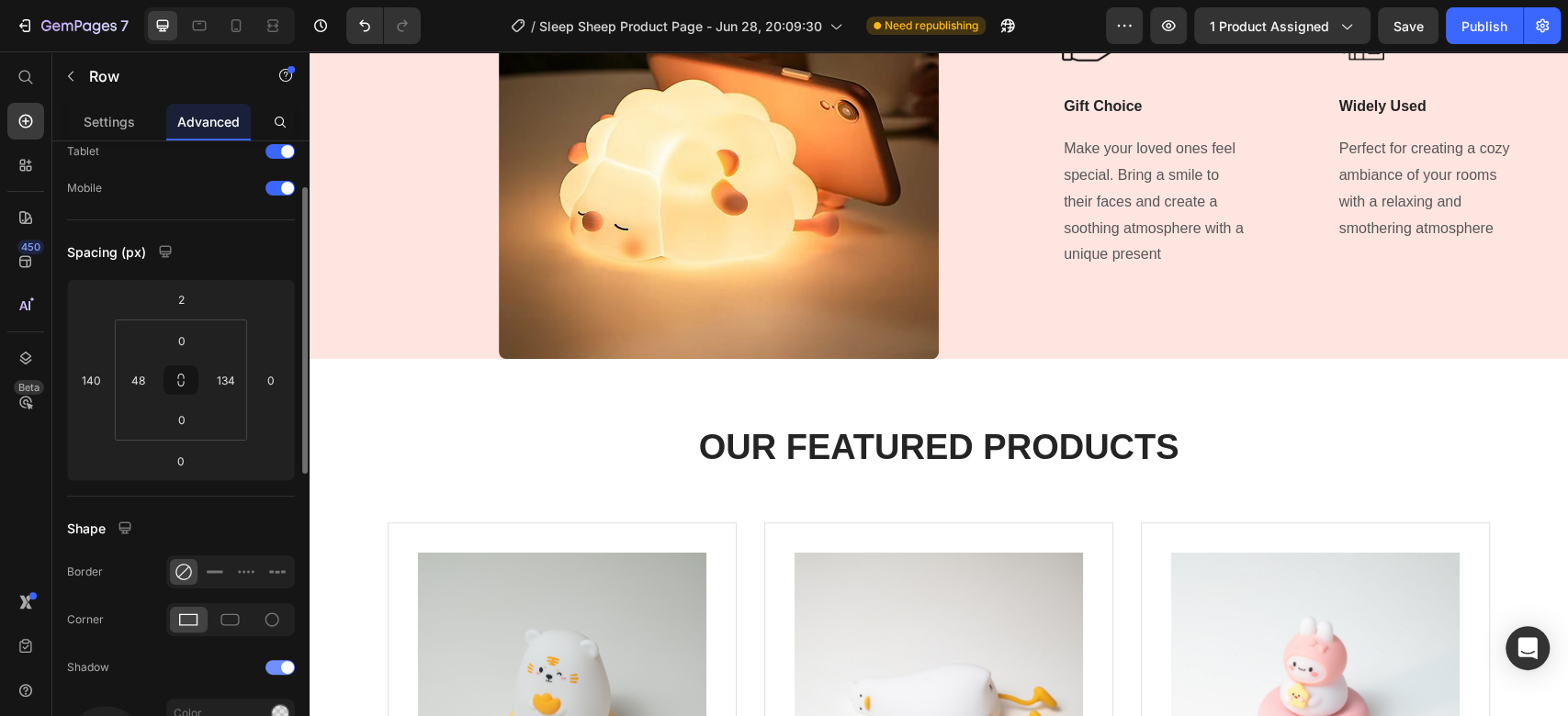 click at bounding box center (288, 667) 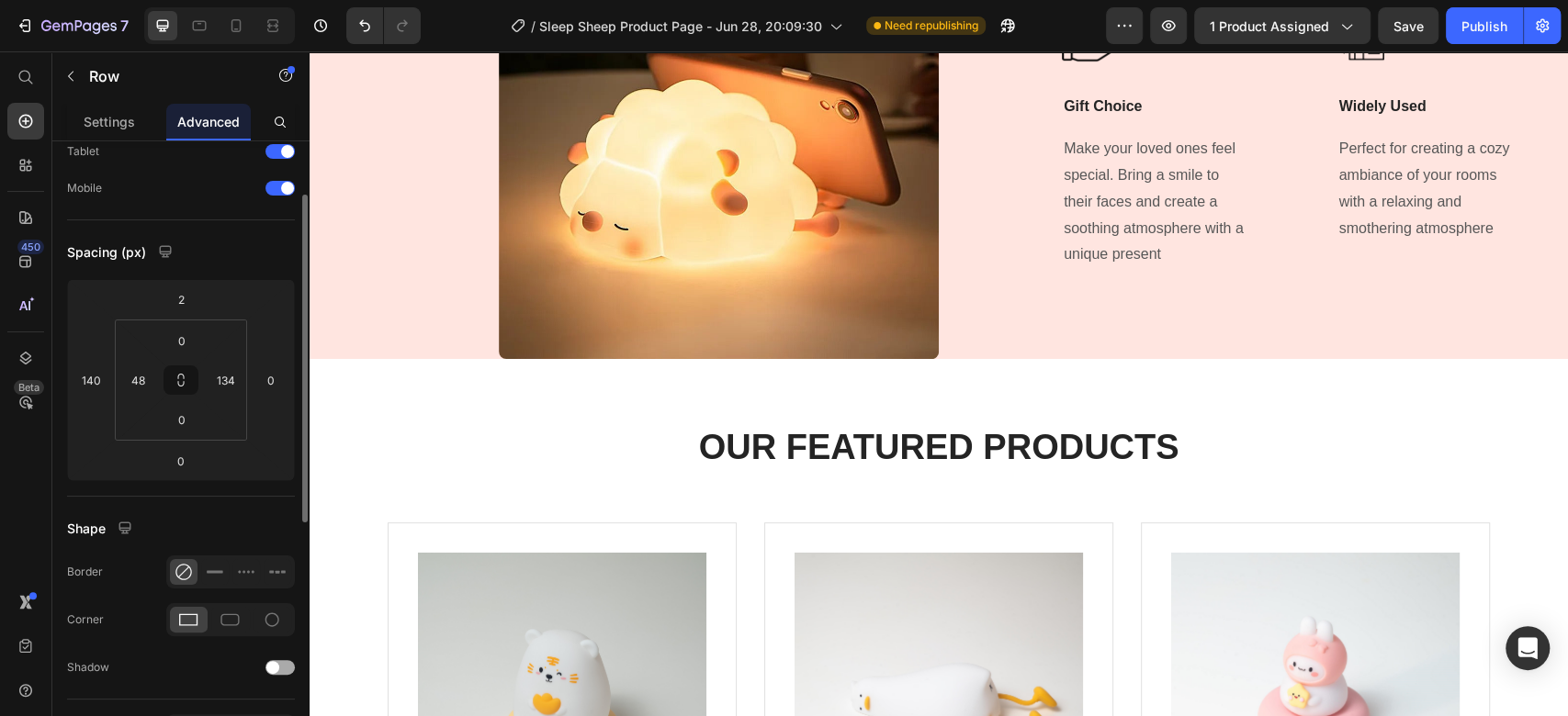 click at bounding box center [280, 667] 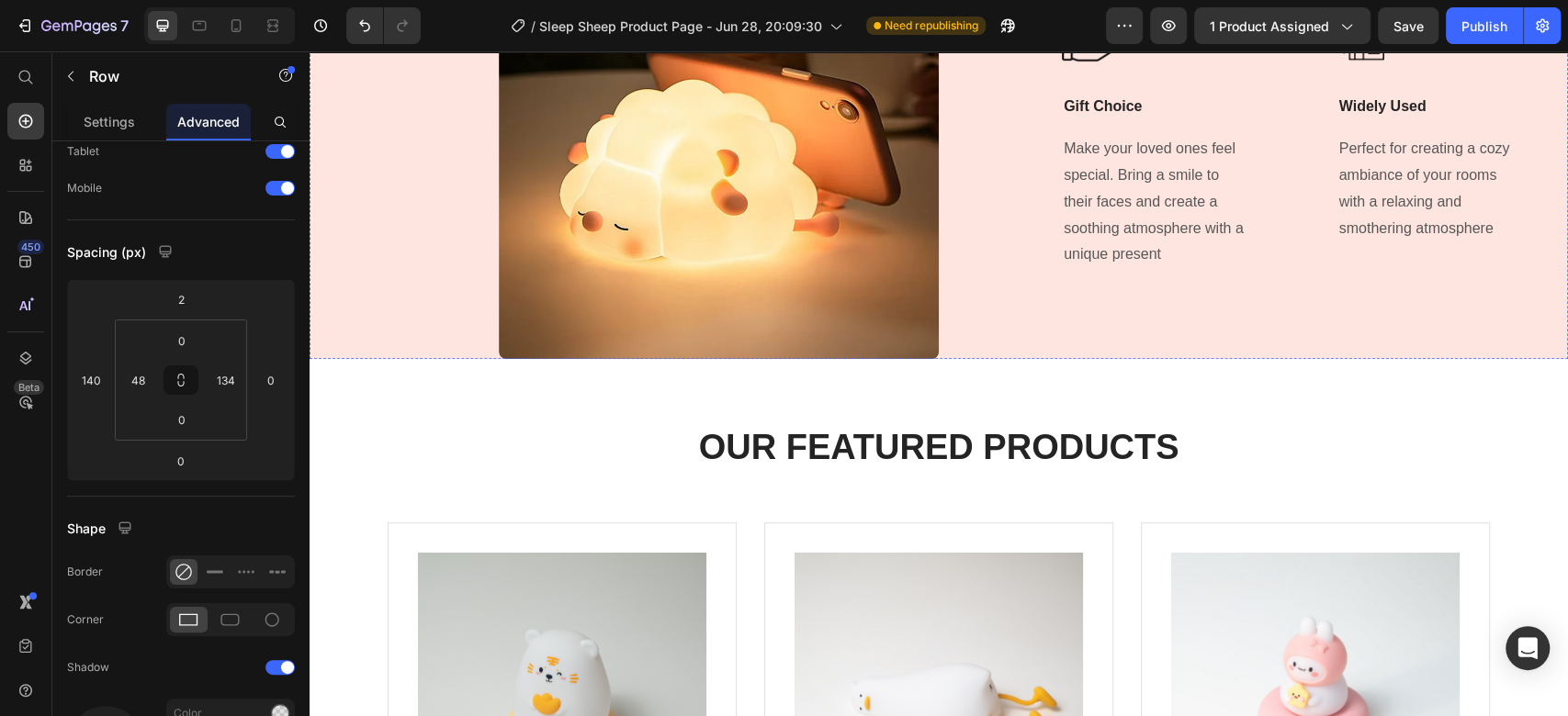 click on "Image USB Charging Text Block Elevate your night routine with the night light's lasting battery power. Up to 23 hour capacity Text block                Title Line Image Durable Silicone Material Text Block Made of high-quality silicone material that is tough to break, soft to touch and safe for children Text block Row   0                Title Line" at bounding box center (624, -173) 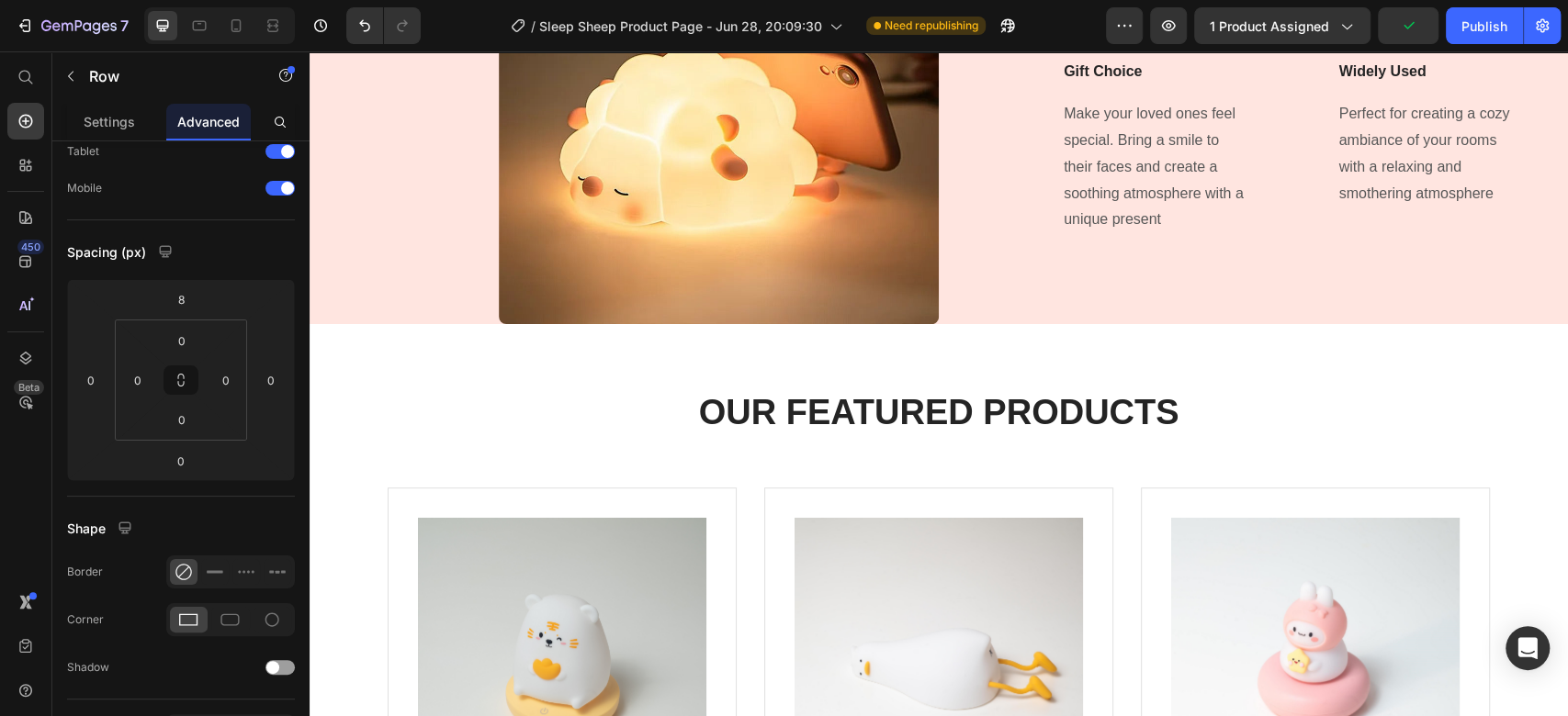 scroll, scrollTop: 4998, scrollLeft: 0, axis: vertical 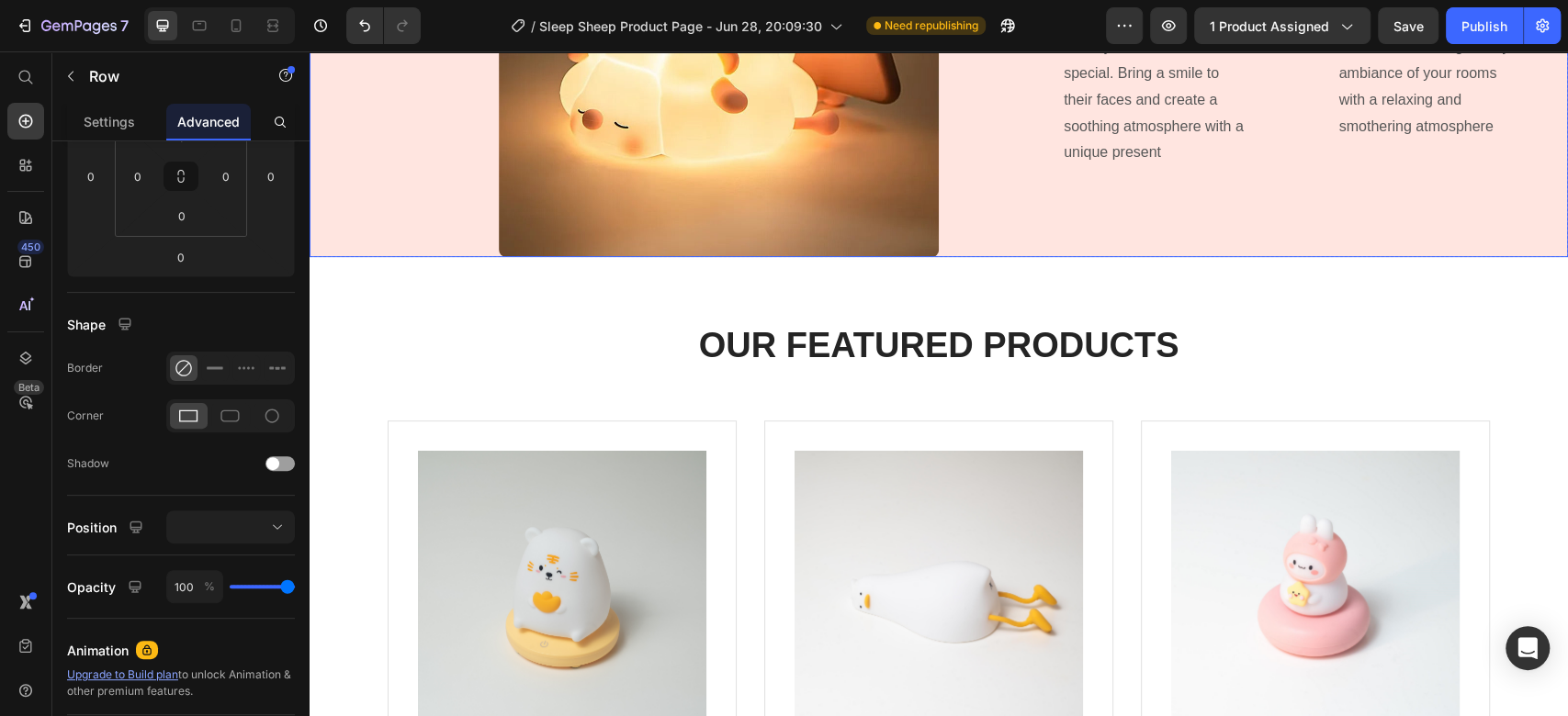 click on "Image Gift Choice Text Block Make your loved ones feel special. Bring a smile to their faces and create a soothing atmosphere with a unique present Text block                Title Line Image Widely Used Text Block Perfect for creating a cozy ambiance of your rooms with a relaxing and smothering atmosphere Text block Row" at bounding box center [1253, 38] 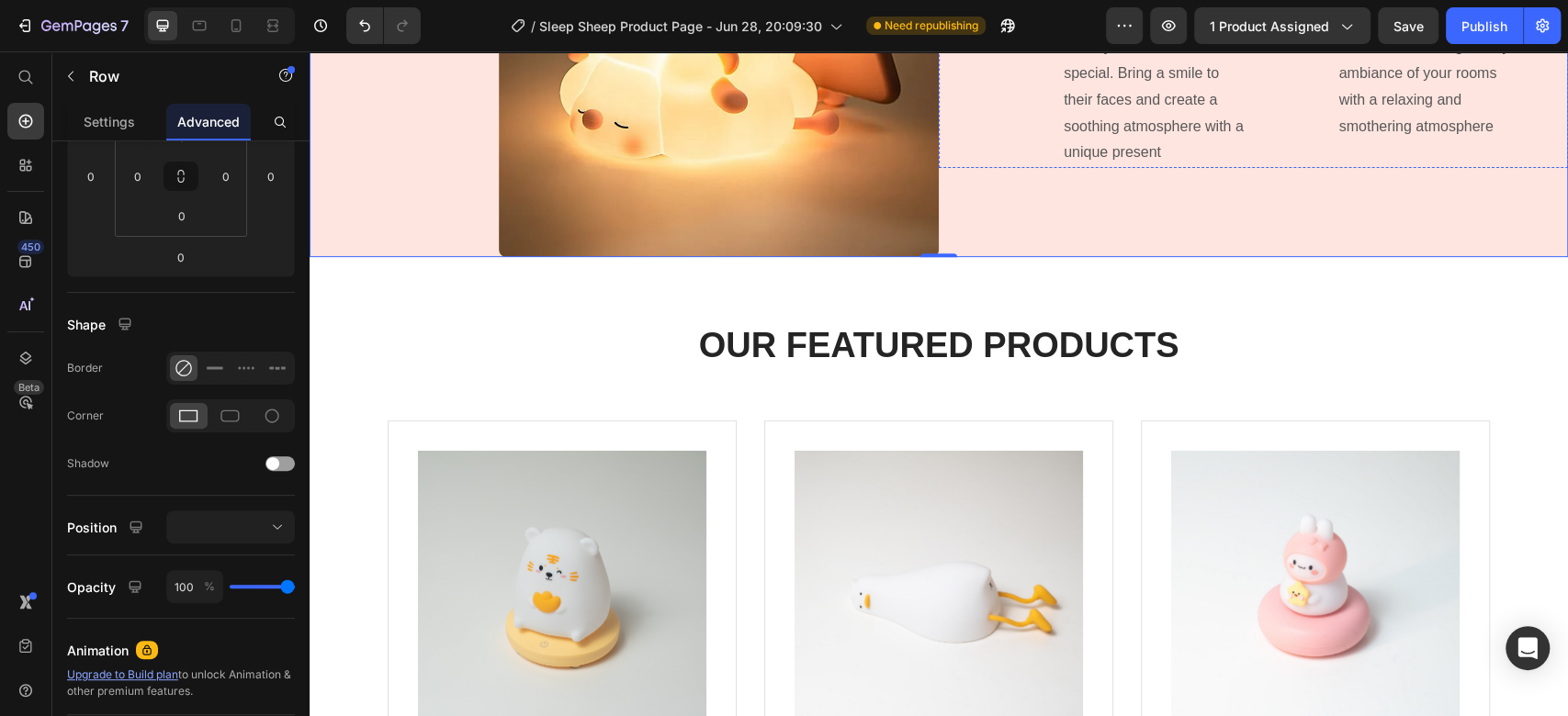 click at bounding box center (1431, -66) 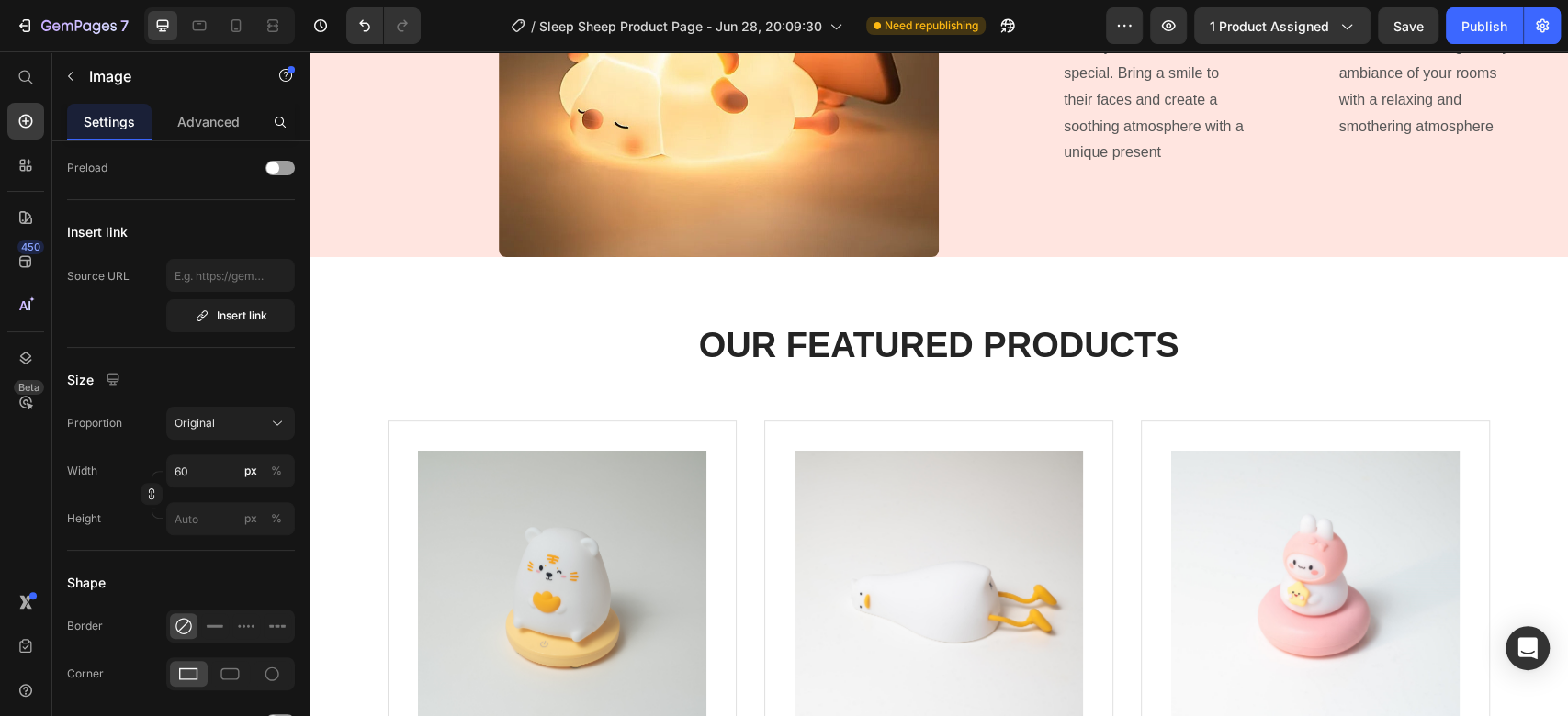 scroll, scrollTop: 0, scrollLeft: 0, axis: both 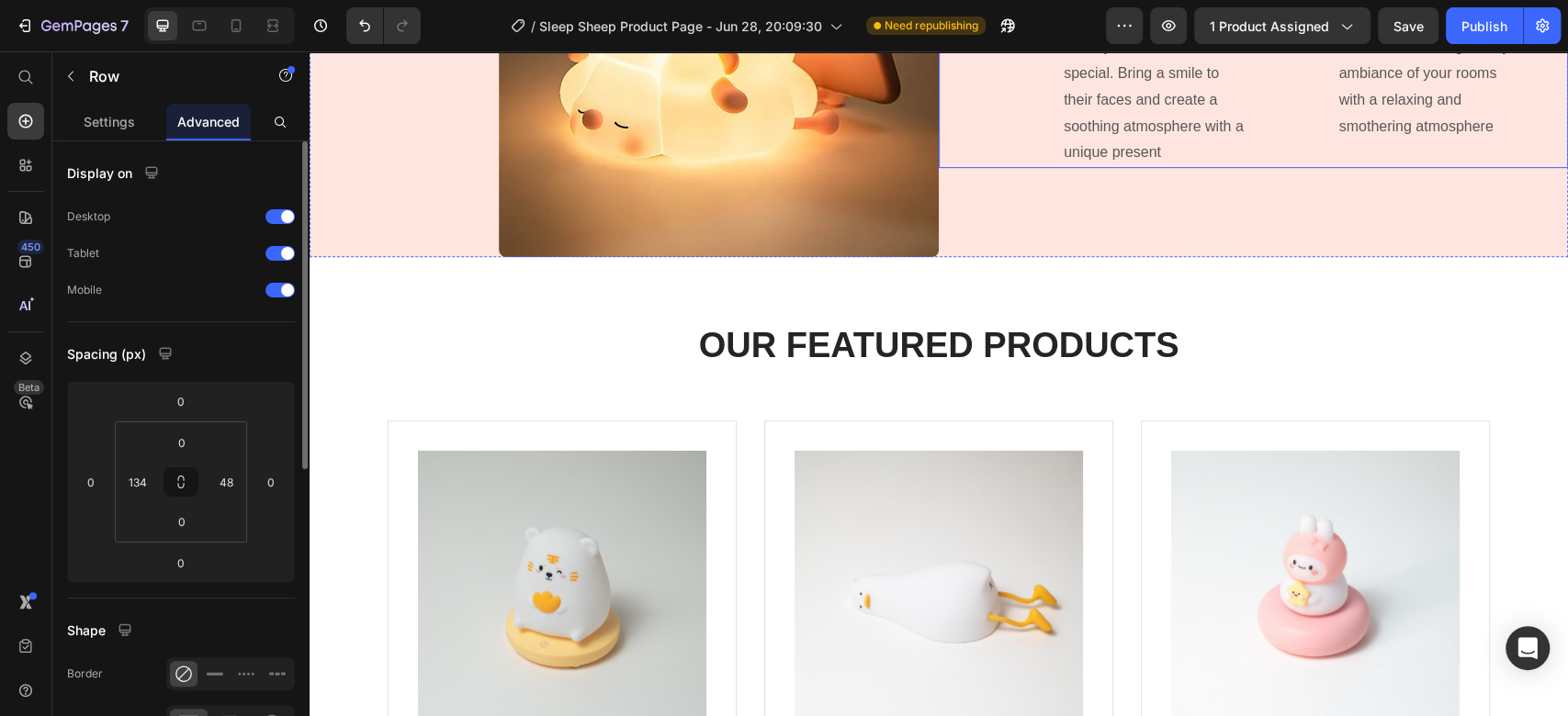 click on "Image Gift Choice Text Block Make your loved ones feel special. Bring a smile to their faces and create a soothing atmosphere with a unique present Text block                Title Line Image   32 Widely Used Text Block Perfect for creating a cozy ambiance of your rooms with a relaxing and smothering atmosphere Text block Row" at bounding box center (1253, 38) 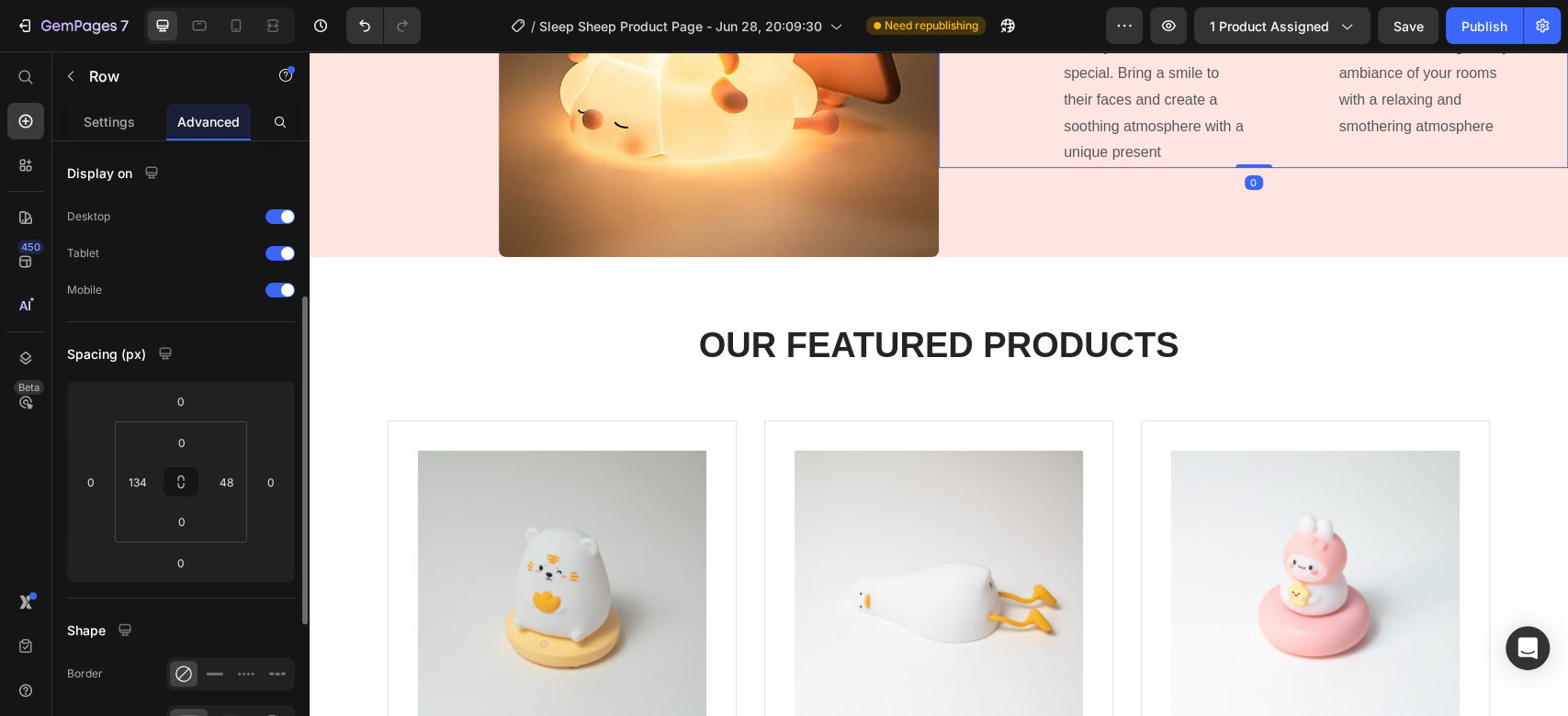 scroll, scrollTop: 204, scrollLeft: 0, axis: vertical 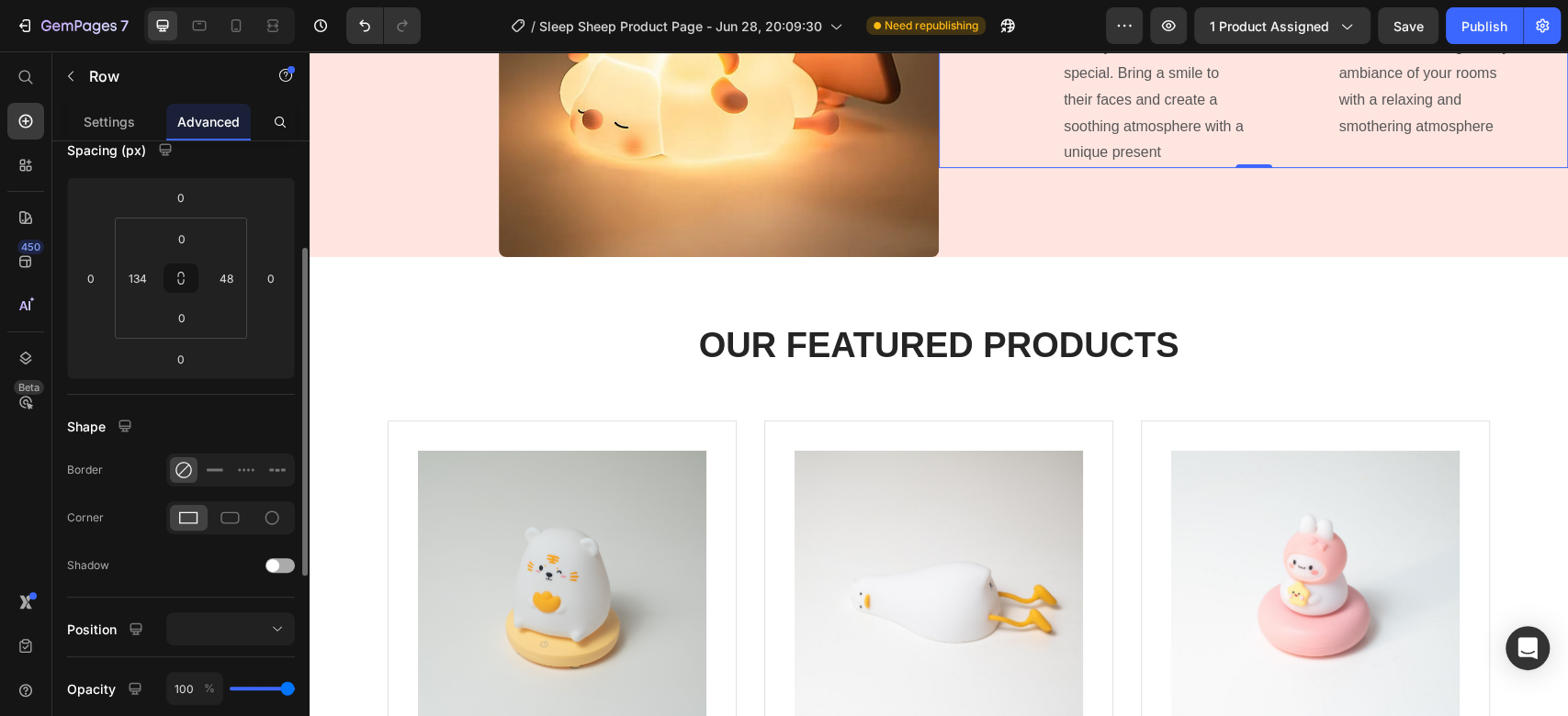 click 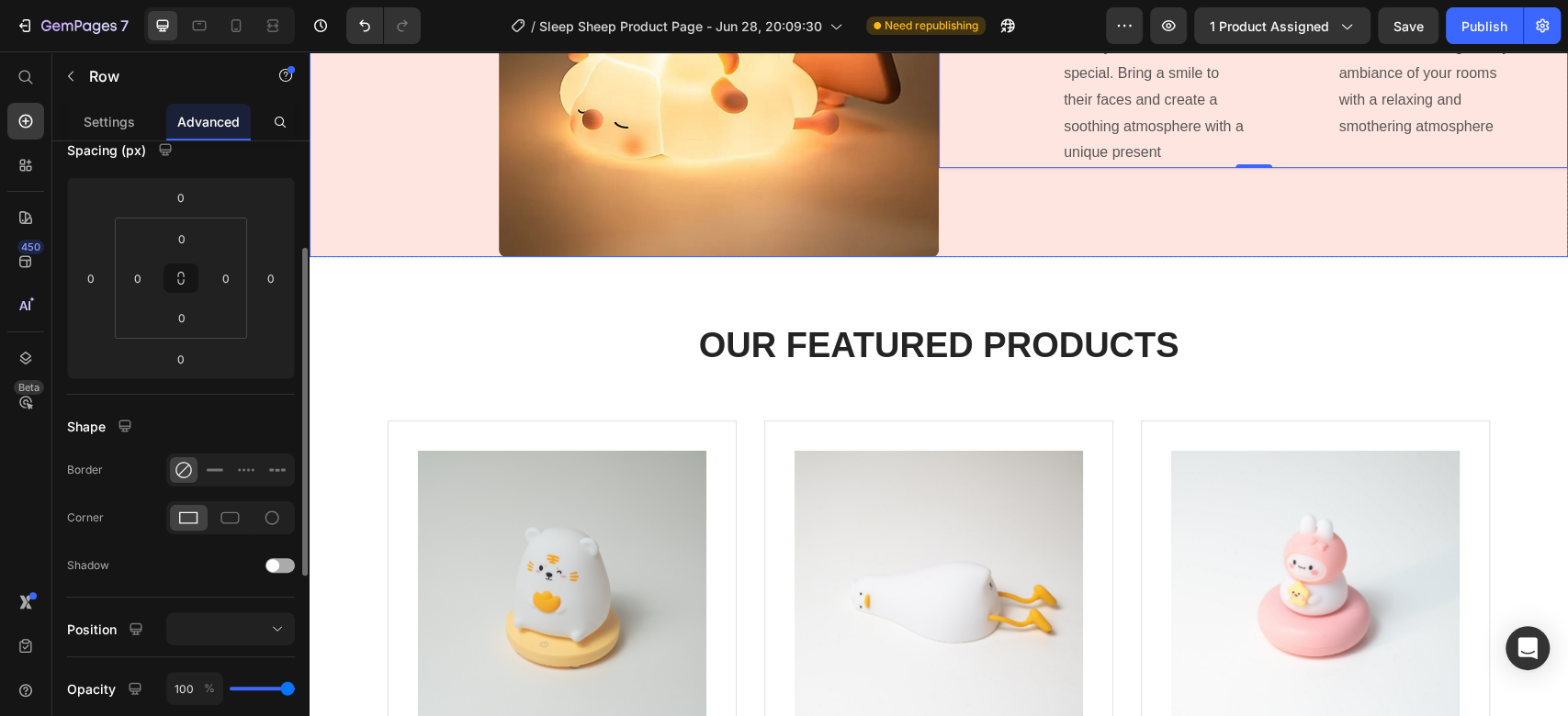 click on "Image Gift Choice Text Block Make your loved ones feel special. Bring a smile to their faces and create a soothing atmosphere with a unique present Text block                Title Line Image Widely Used Text Block Perfect for creating a cozy ambiance of your rooms with a relaxing and smothering atmosphere Text block Row   0" at bounding box center [1253, 38] 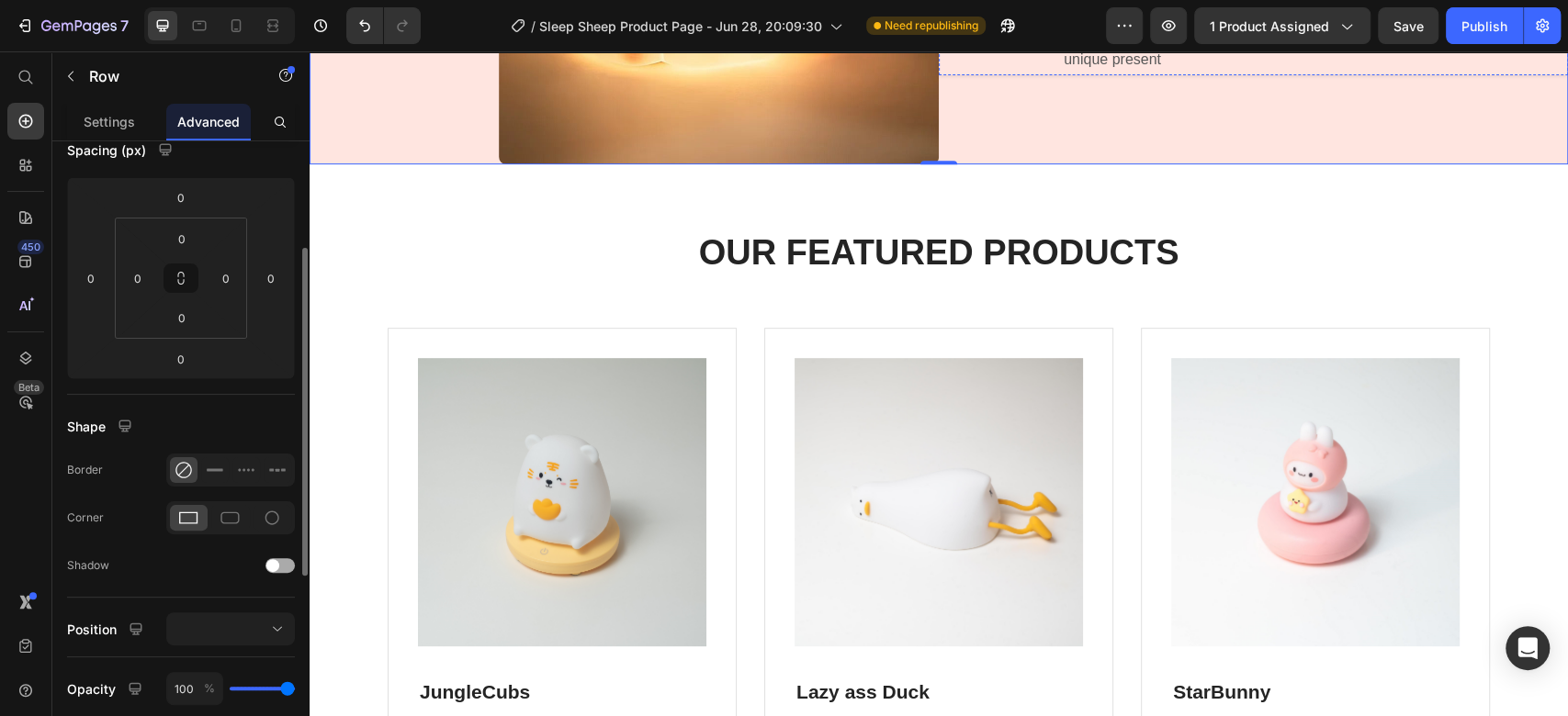 scroll, scrollTop: 5304, scrollLeft: 0, axis: vertical 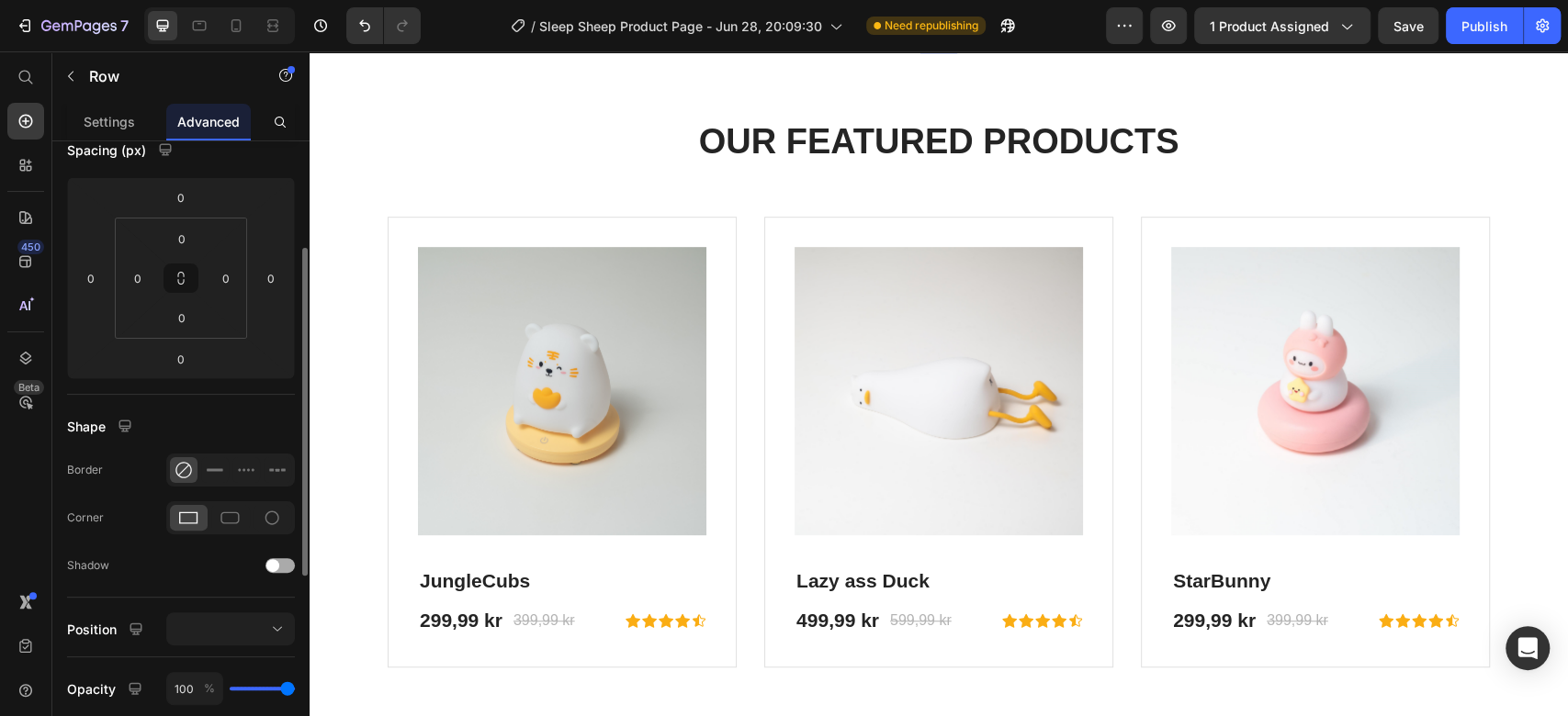 click on "Image Gift Choice Text Block Make your loved ones feel special. Bring a smile to their faces and create a soothing atmosphere with a unique present Text block                Title Line" at bounding box center [1156, -166] 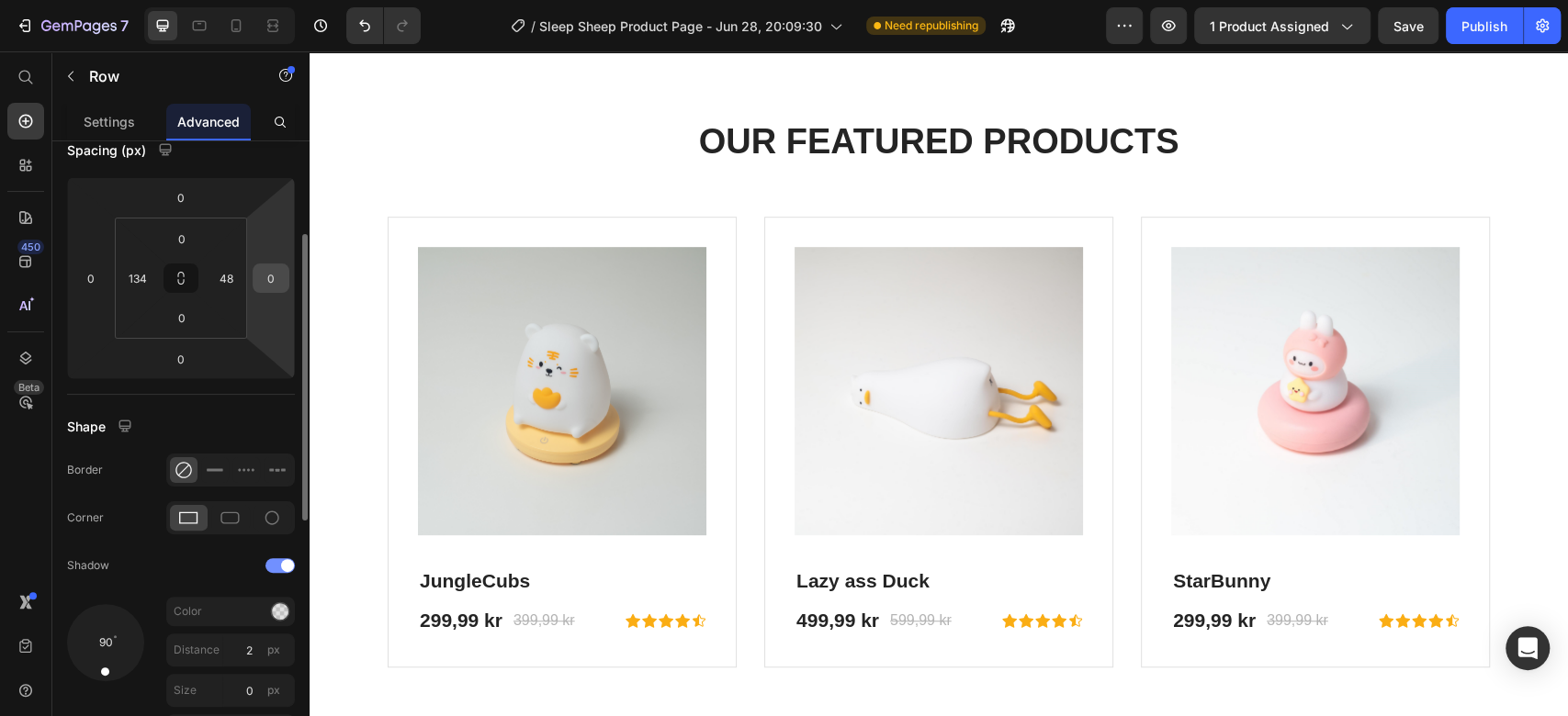 click on "0" at bounding box center (271, 278) 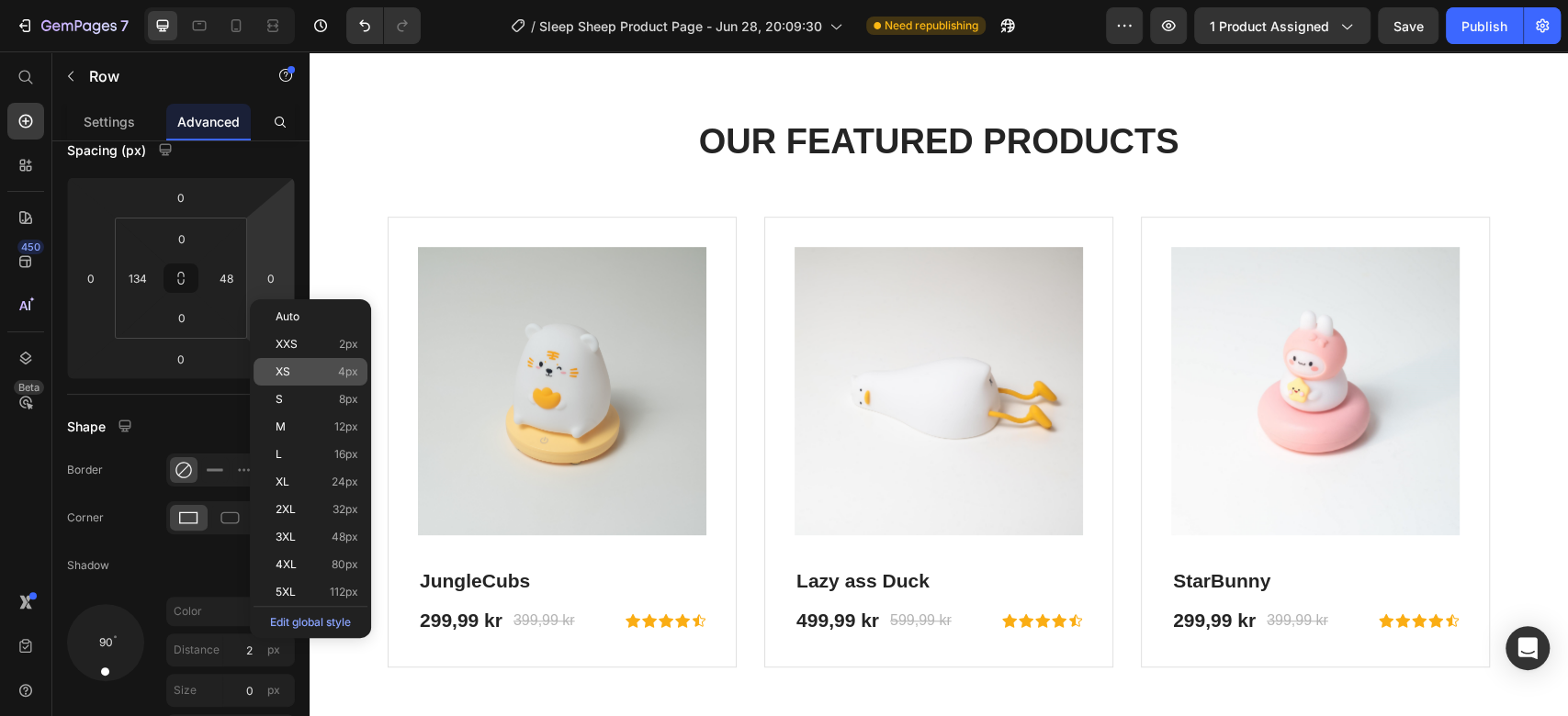 click on "XS 4px" at bounding box center [317, 372] 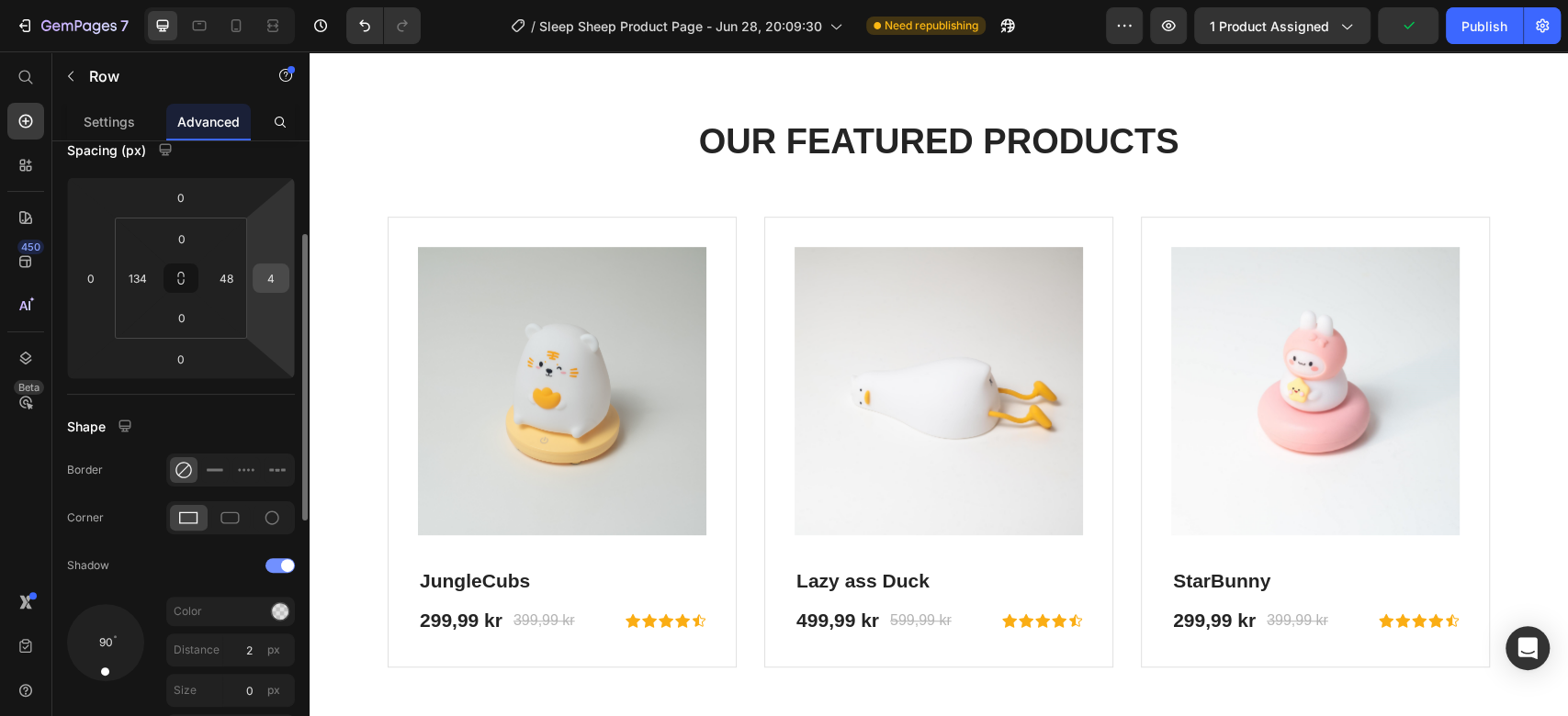 click on "4" at bounding box center [271, 278] 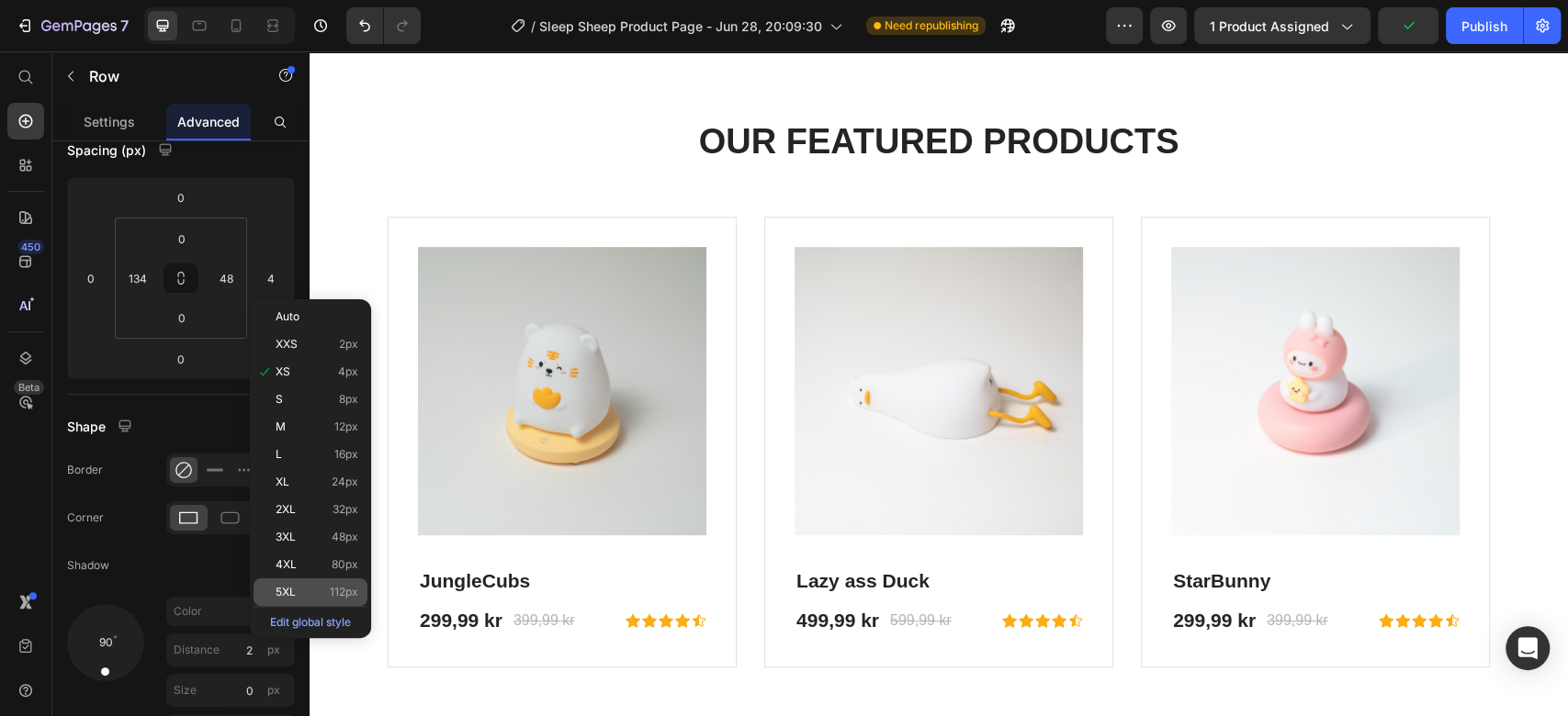click on "5XL" at bounding box center (286, 592) 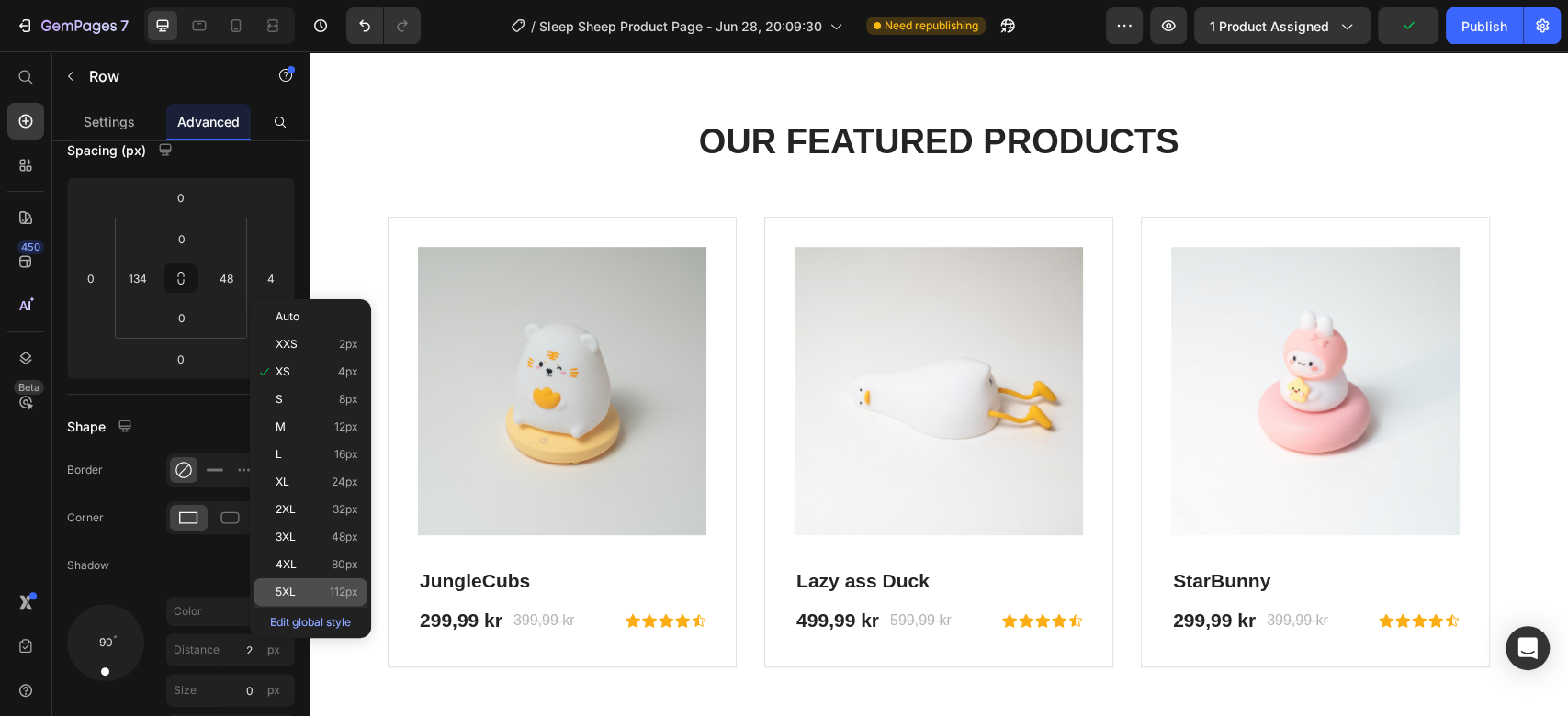 type on "112" 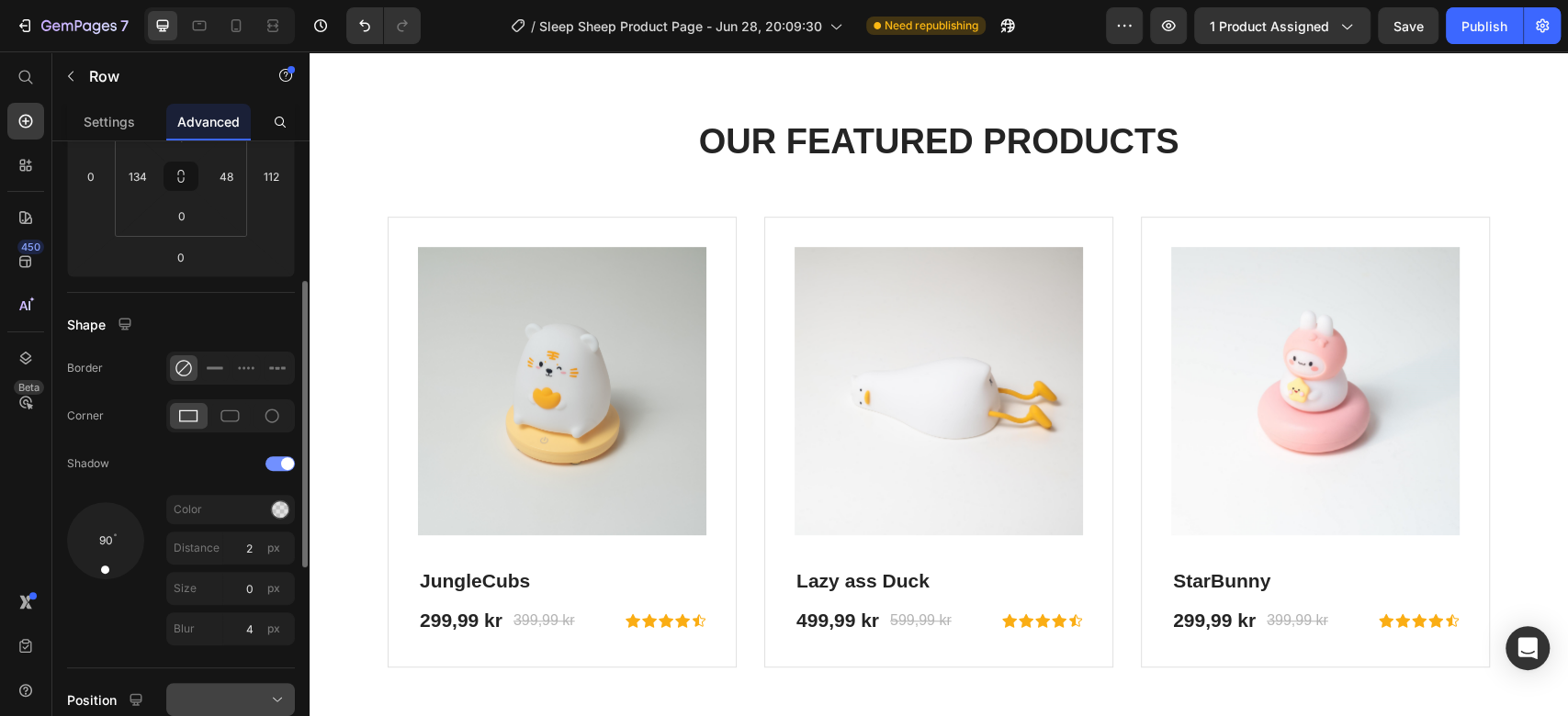 scroll, scrollTop: 408, scrollLeft: 0, axis: vertical 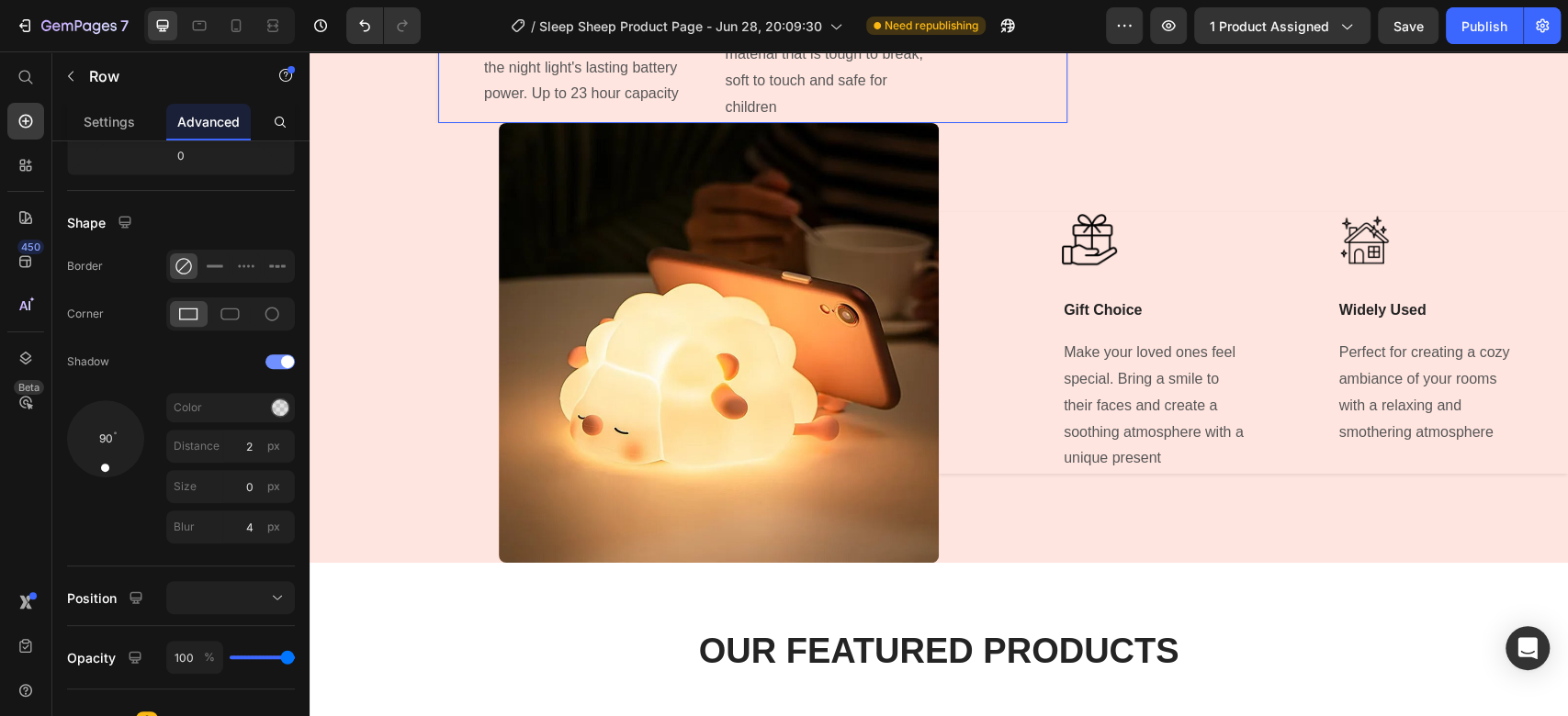 click on "Image USB Charging Text Block Elevate your night routine with the night light's lasting battery power. Up to 23 hour capacity Text block                Title Line Image Durable Silicone Material Text Block Made of high-quality silicone material that is tough to break, soft to touch and safe for children Text block Row   0" at bounding box center [752, 32] 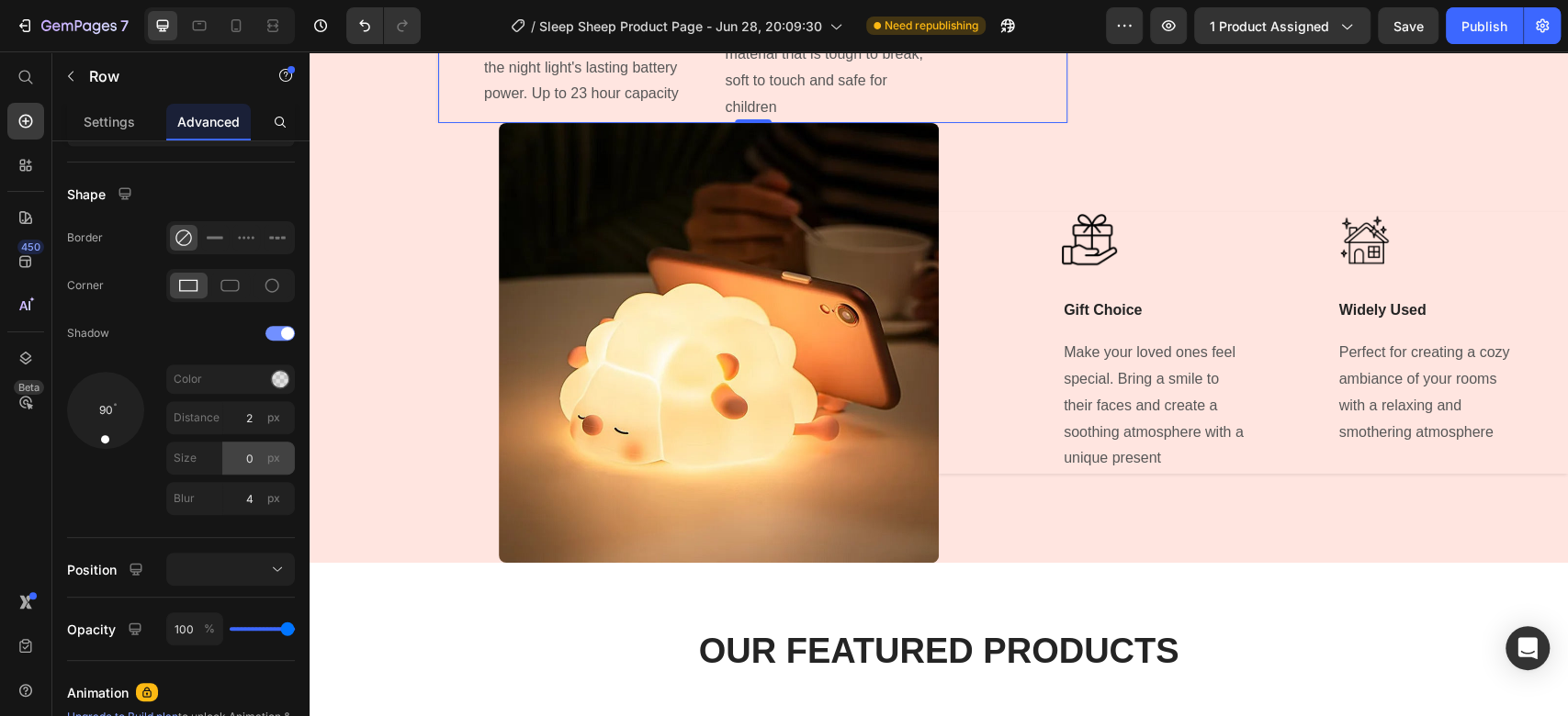 scroll, scrollTop: 334, scrollLeft: 0, axis: vertical 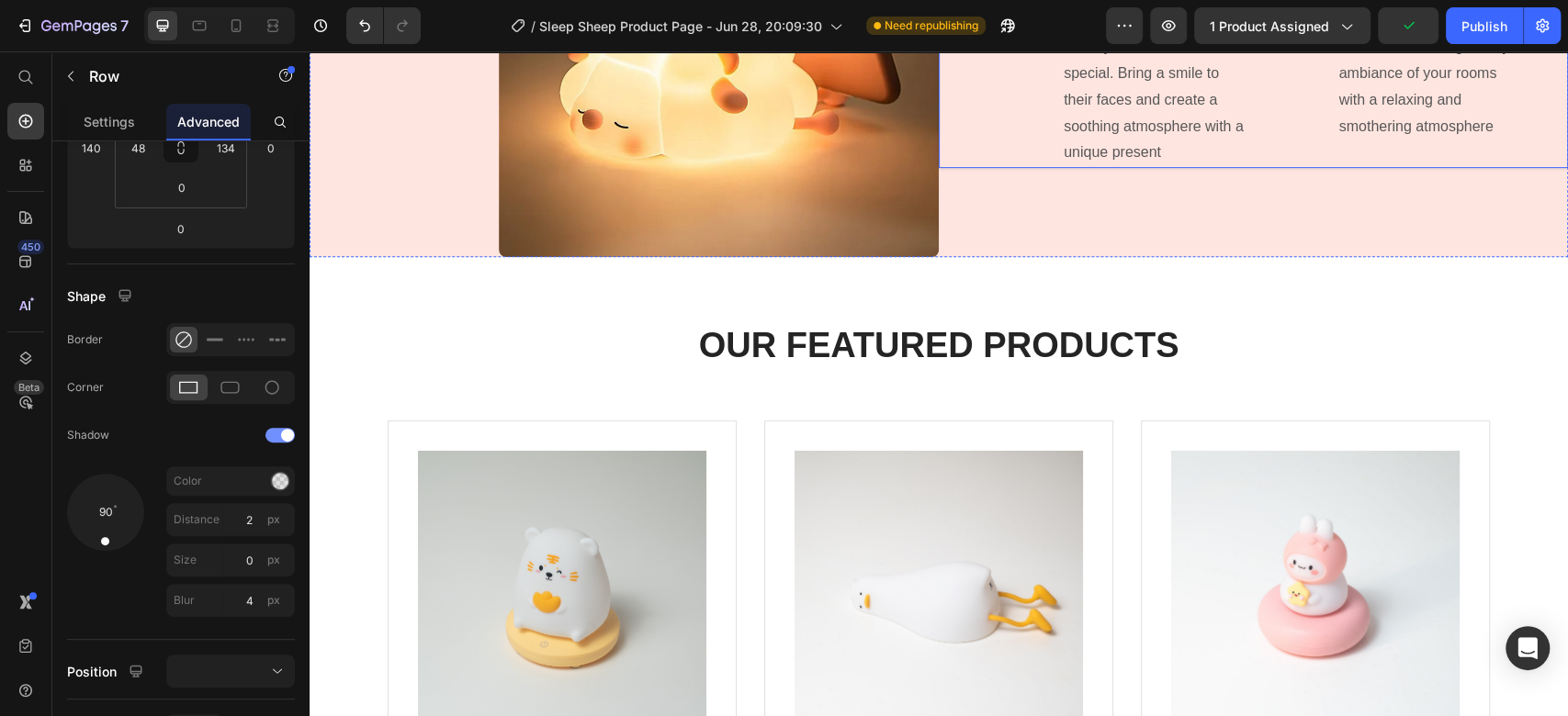 click on "Image Gift Choice Text Block Make your loved ones feel special. Bring a smile to their faces and create a soothing atmosphere with a unique present Text block                Title Line Image Widely Used Text Block Perfect for creating a cozy ambiance of your rooms with a relaxing and smothering atmosphere Text block Row" at bounding box center [1253, 38] 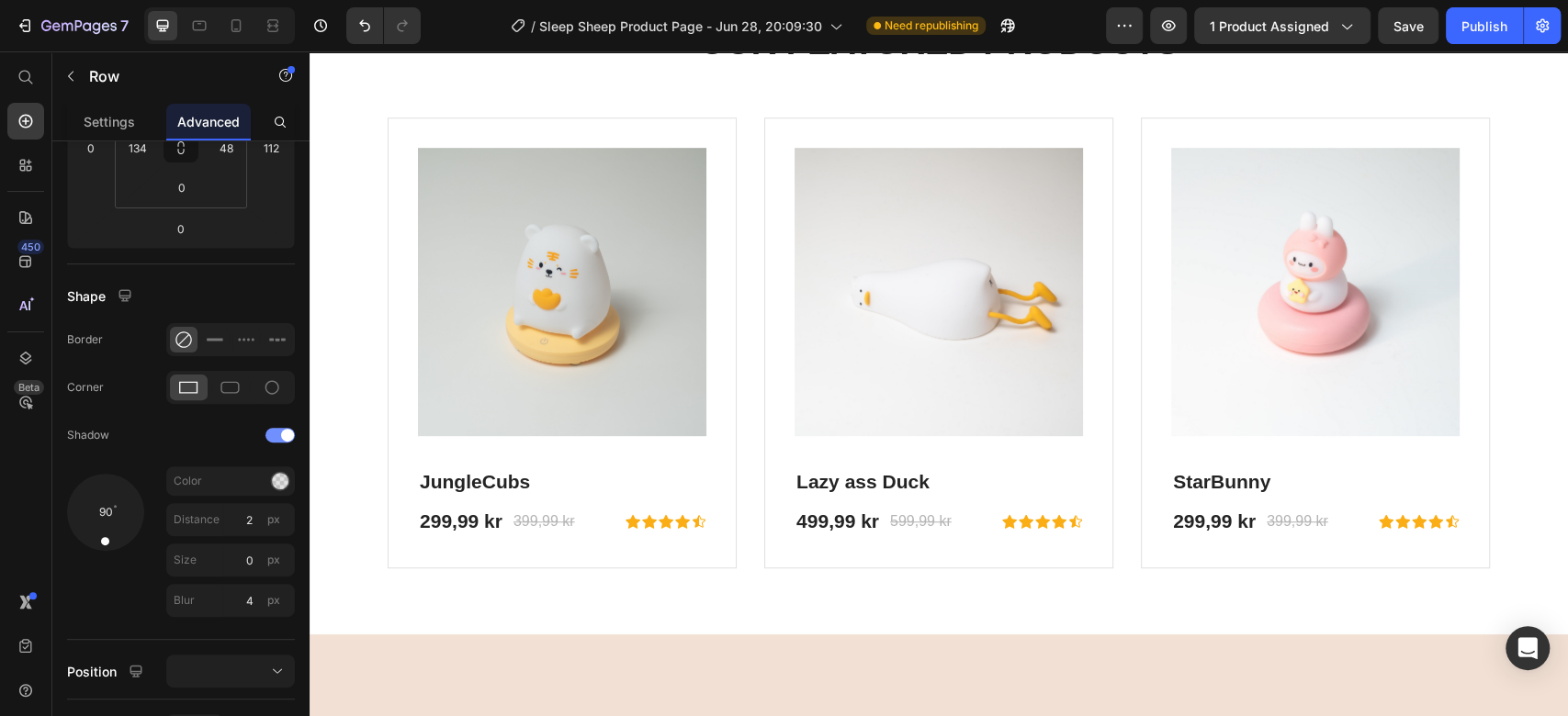 scroll, scrollTop: 5406, scrollLeft: 0, axis: vertical 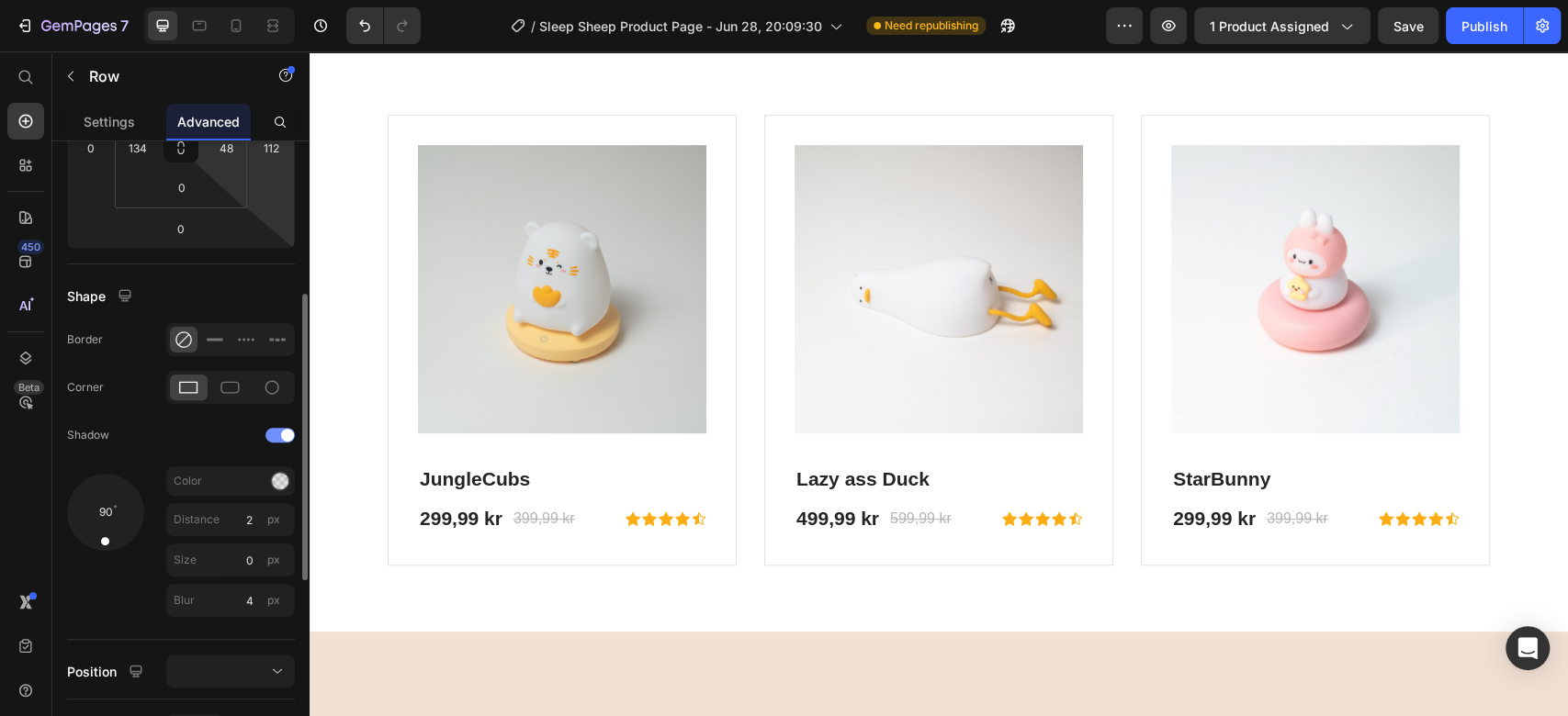 click on "7   /  Sleep Sheep Product Page - Jun 28, 20:09:30 Need republishing Preview 1 product assigned  Save   Publish  450 Beta Start with Sections Elements Hero Section Product Detail Brands Trusted Badges Guarantee Product Breakdown How to use Testimonials Compare Bundle FAQs Social Proof Brand Story Product List Collection Blog List Contact Sticky Add to Cart Custom Footer Browse Library 450 Layout
Row
Row
Row
Row Text
Heading
Text Block Button
Button
Button
Sticky Back to top Media
Image" at bounding box center (784, 0) 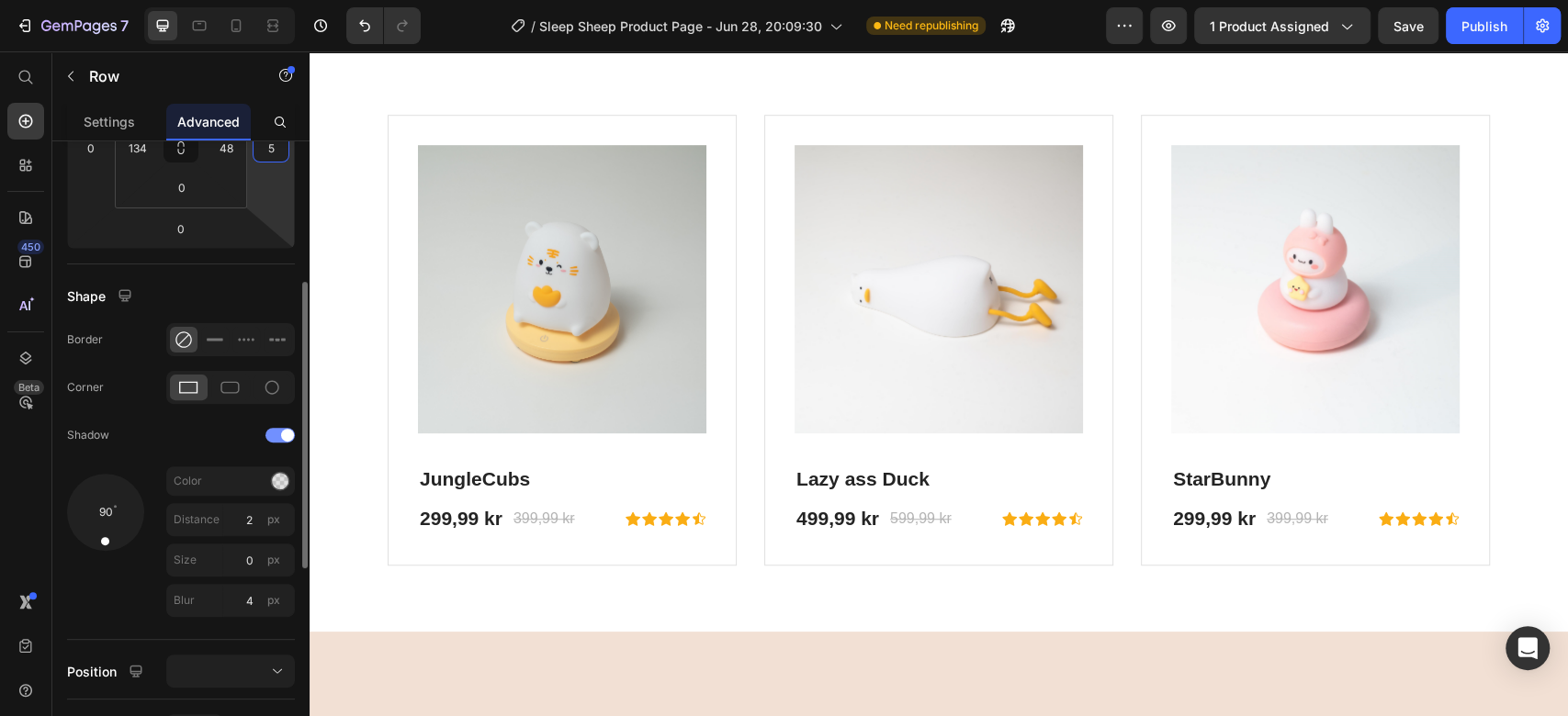 scroll, scrollTop: 326, scrollLeft: 0, axis: vertical 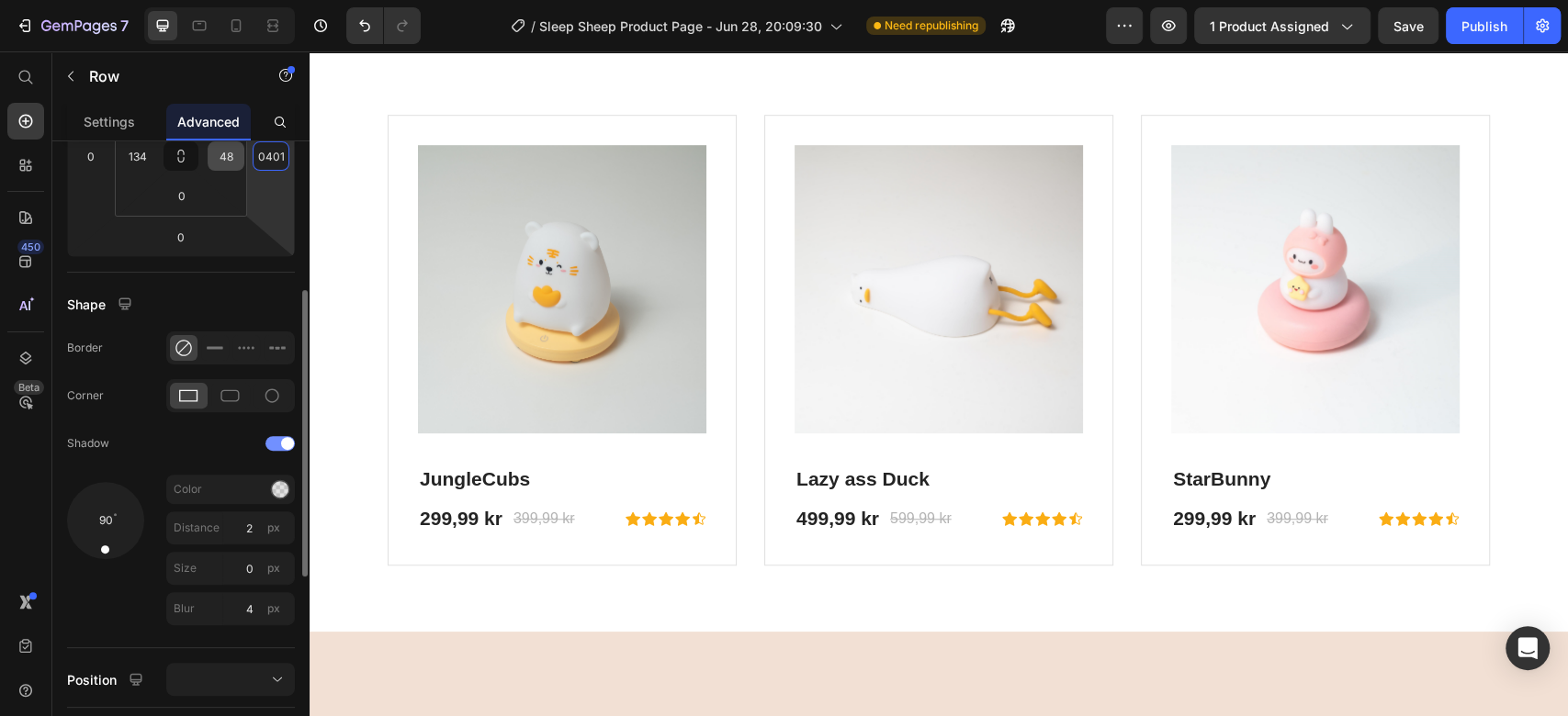 drag, startPoint x: 276, startPoint y: 158, endPoint x: 243, endPoint y: 156, distance: 33.06055 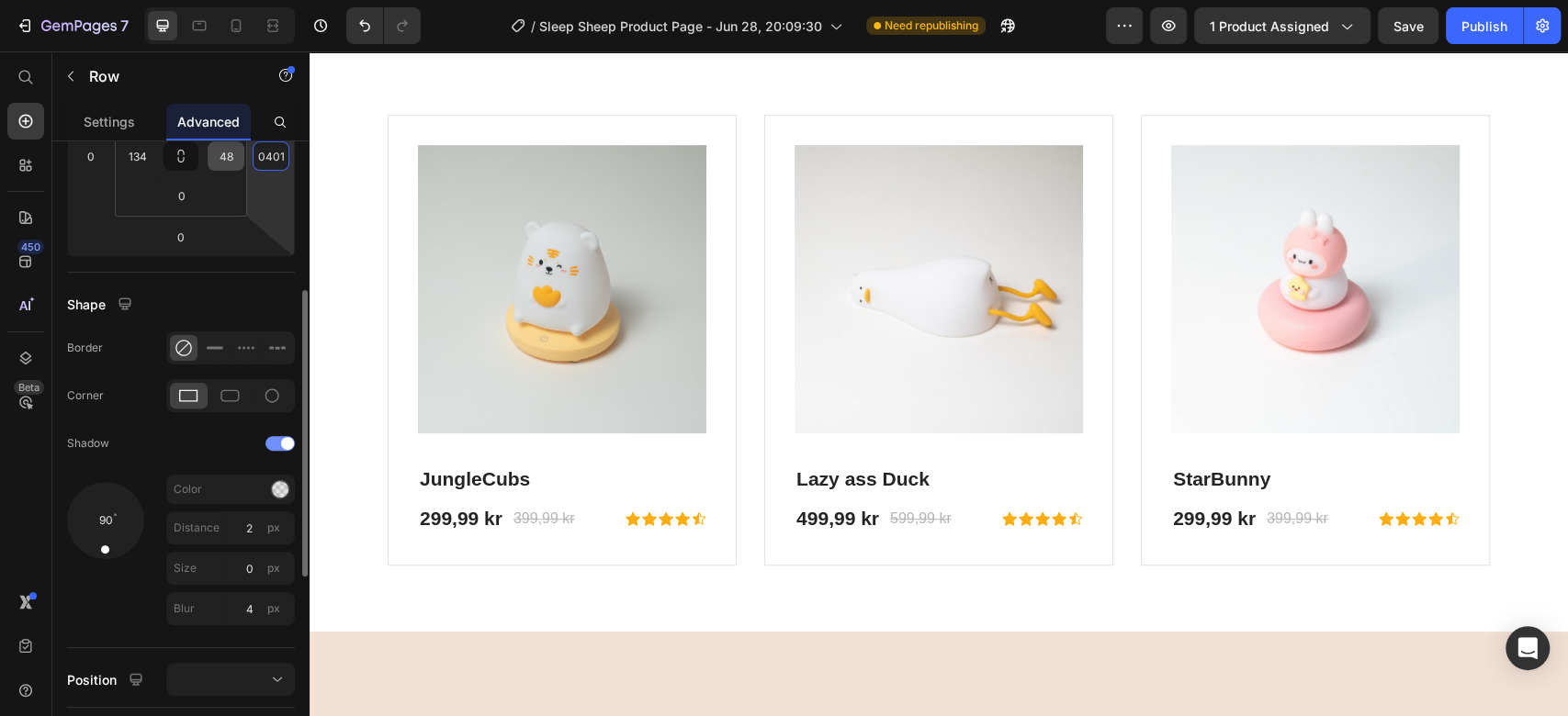click on "0 0 0 0401 0 134 0 48" 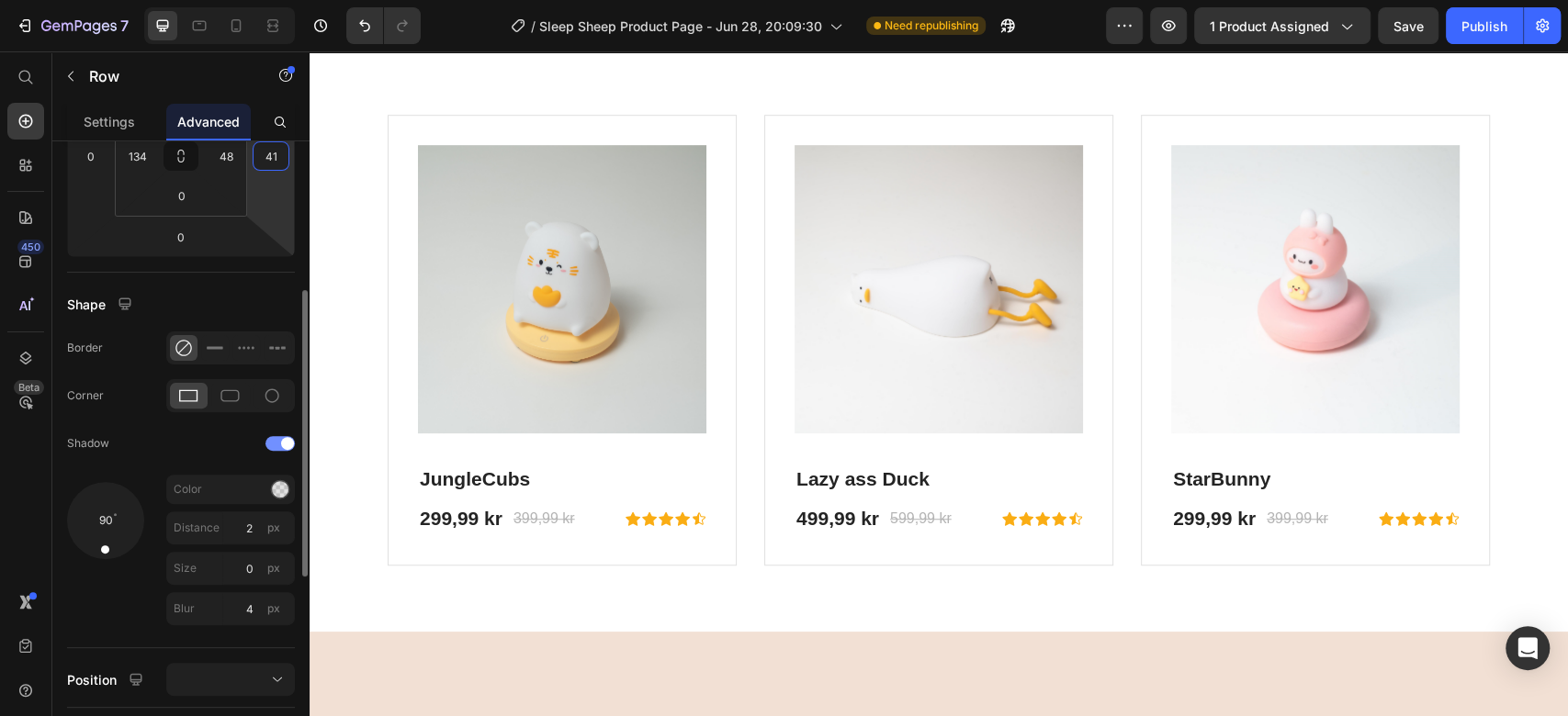 drag, startPoint x: 274, startPoint y: 156, endPoint x: 257, endPoint y: 157, distance: 17.029386 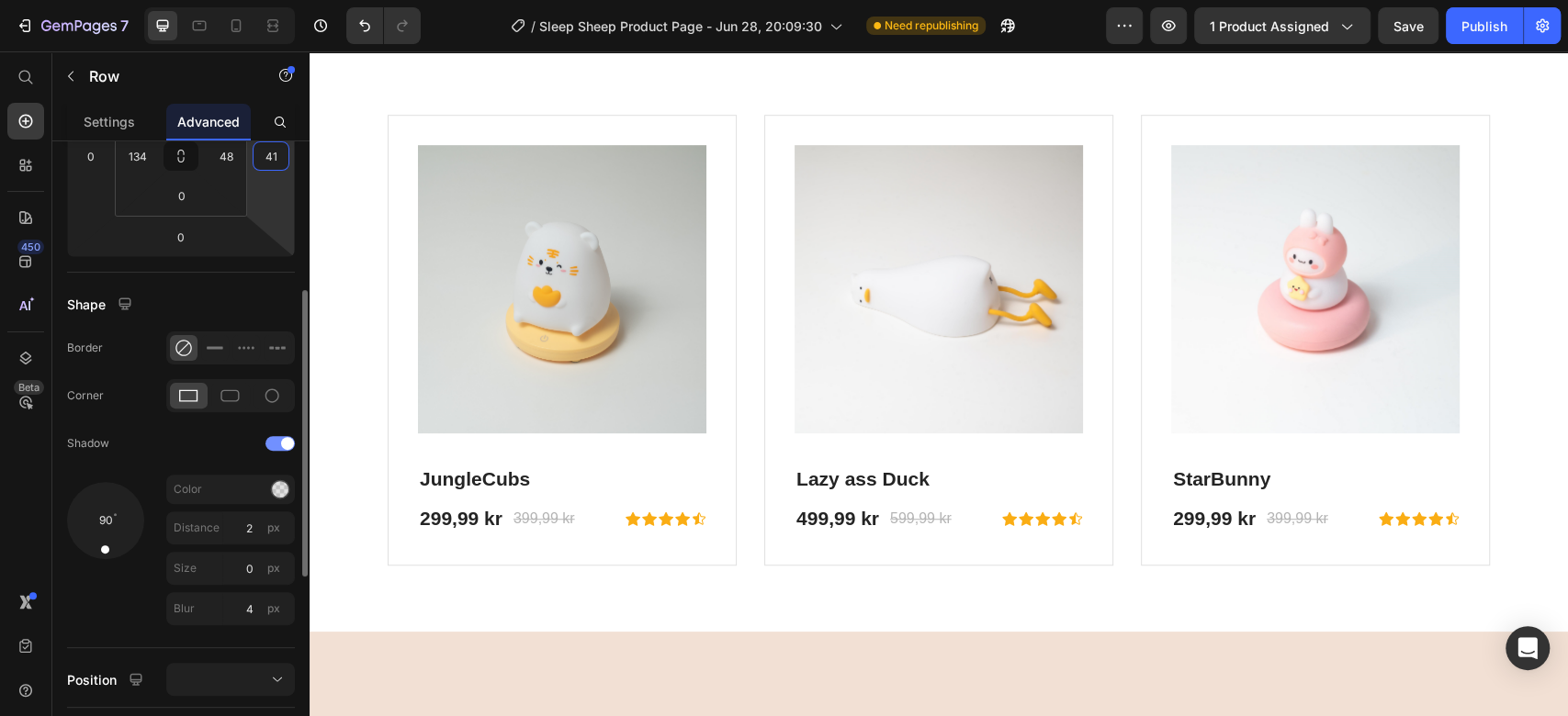 click on "41" at bounding box center (271, 156) 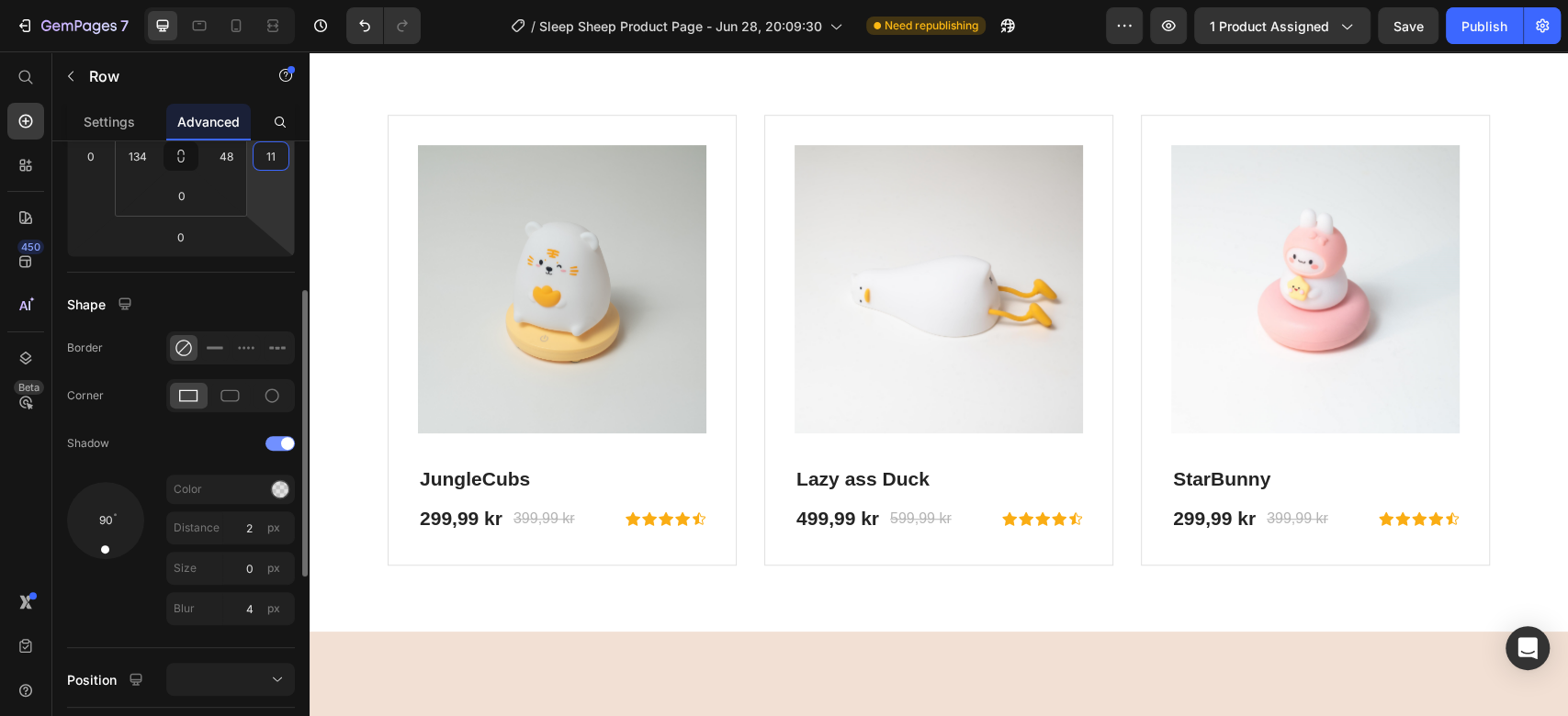 drag, startPoint x: 278, startPoint y: 155, endPoint x: 248, endPoint y: 156, distance: 30.01666 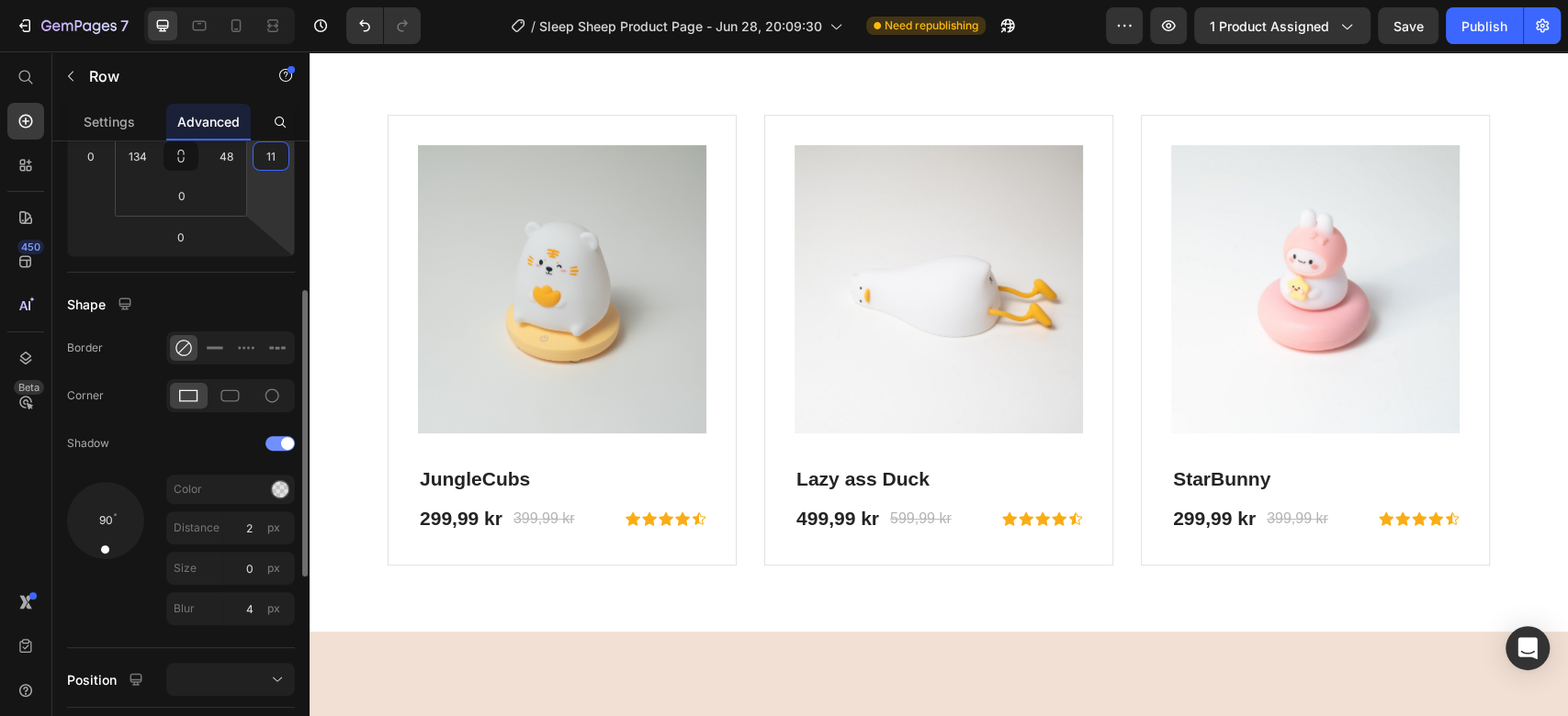 click on "0 0 0 11" at bounding box center (181, 156) 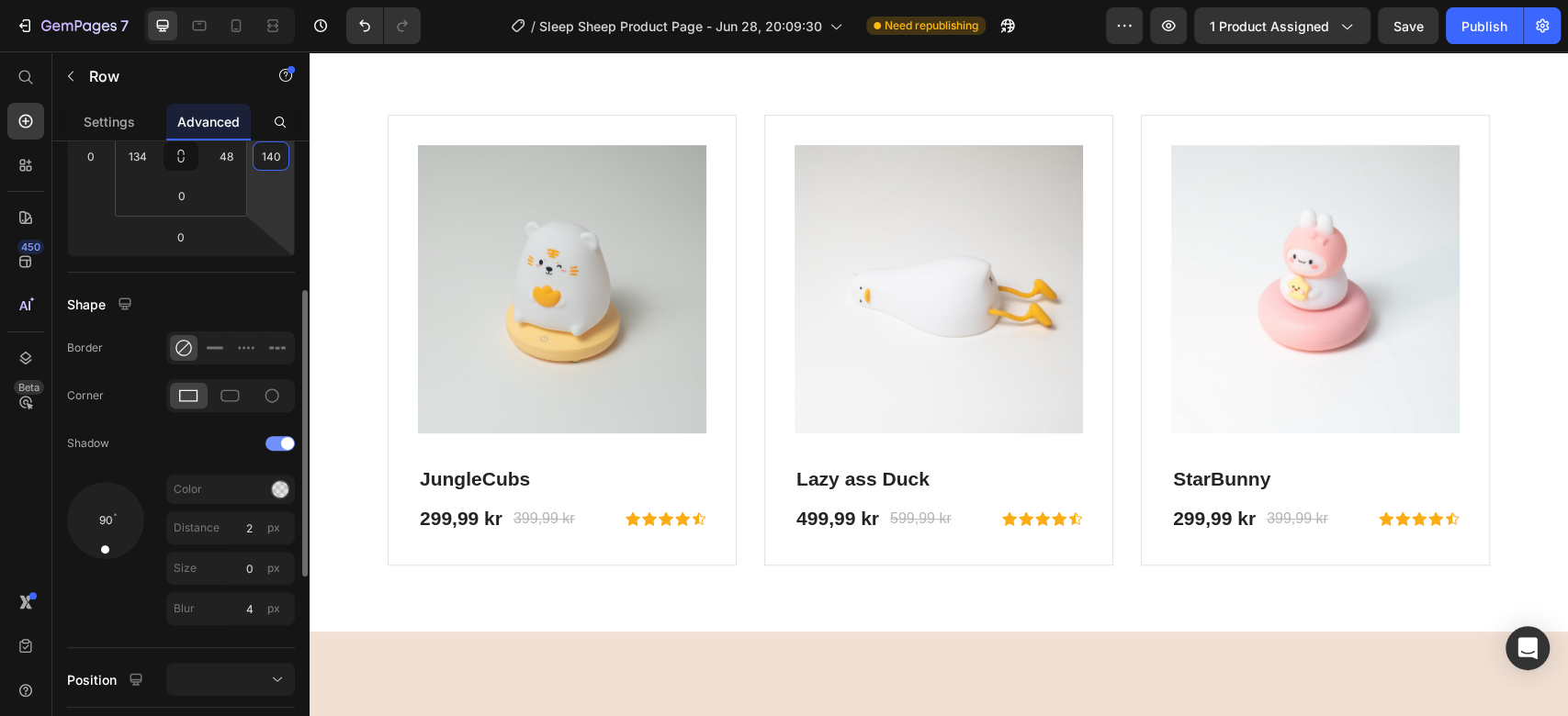 type on "140" 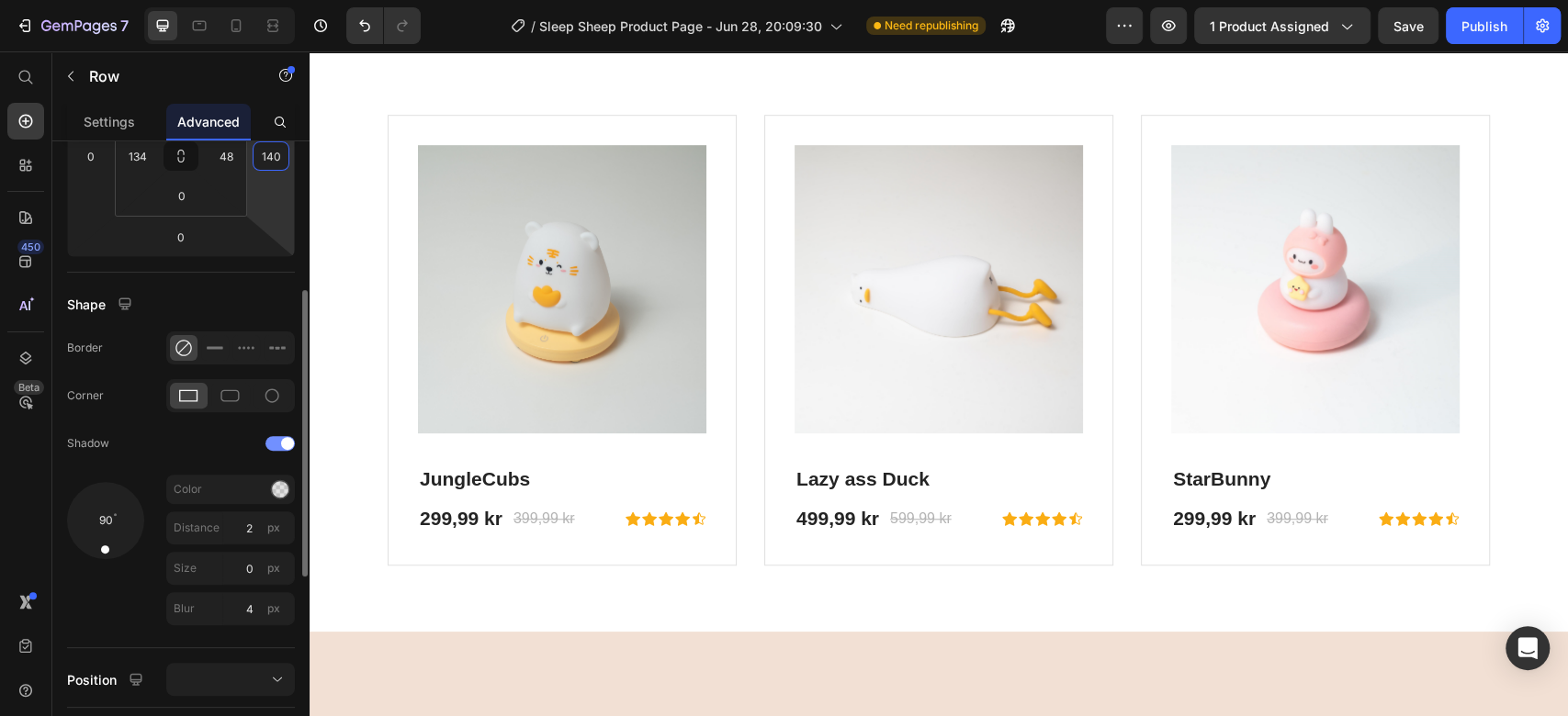 click on "7   /  Sleep Sheep Product Page - Jun 28, 20:09:30 Need republishing Preview 1 product assigned  Save   Publish  450 Beta Start with Sections Elements Hero Section Product Detail Brands Trusted Badges Guarantee Product Breakdown How to use Testimonials Compare Bundle FAQs Social Proof Brand Story Product List Collection Blog List Contact Sticky Add to Cart Custom Footer Browse Library 450 Layout
Row
Row
Row
Row Text
Heading
Text Block Button
Button
Button
Sticky Back to top Media
Image" at bounding box center [784, 0] 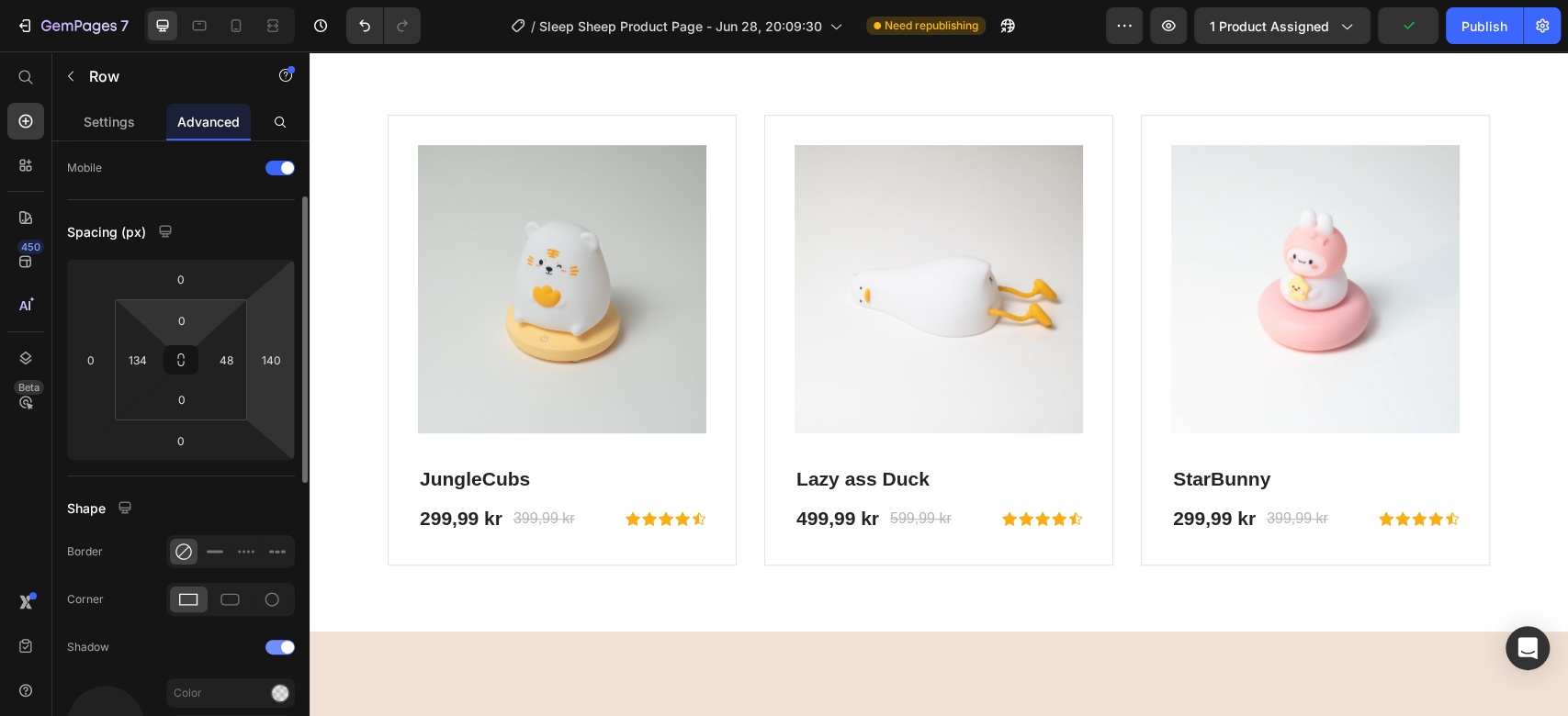 scroll, scrollTop: 0, scrollLeft: 0, axis: both 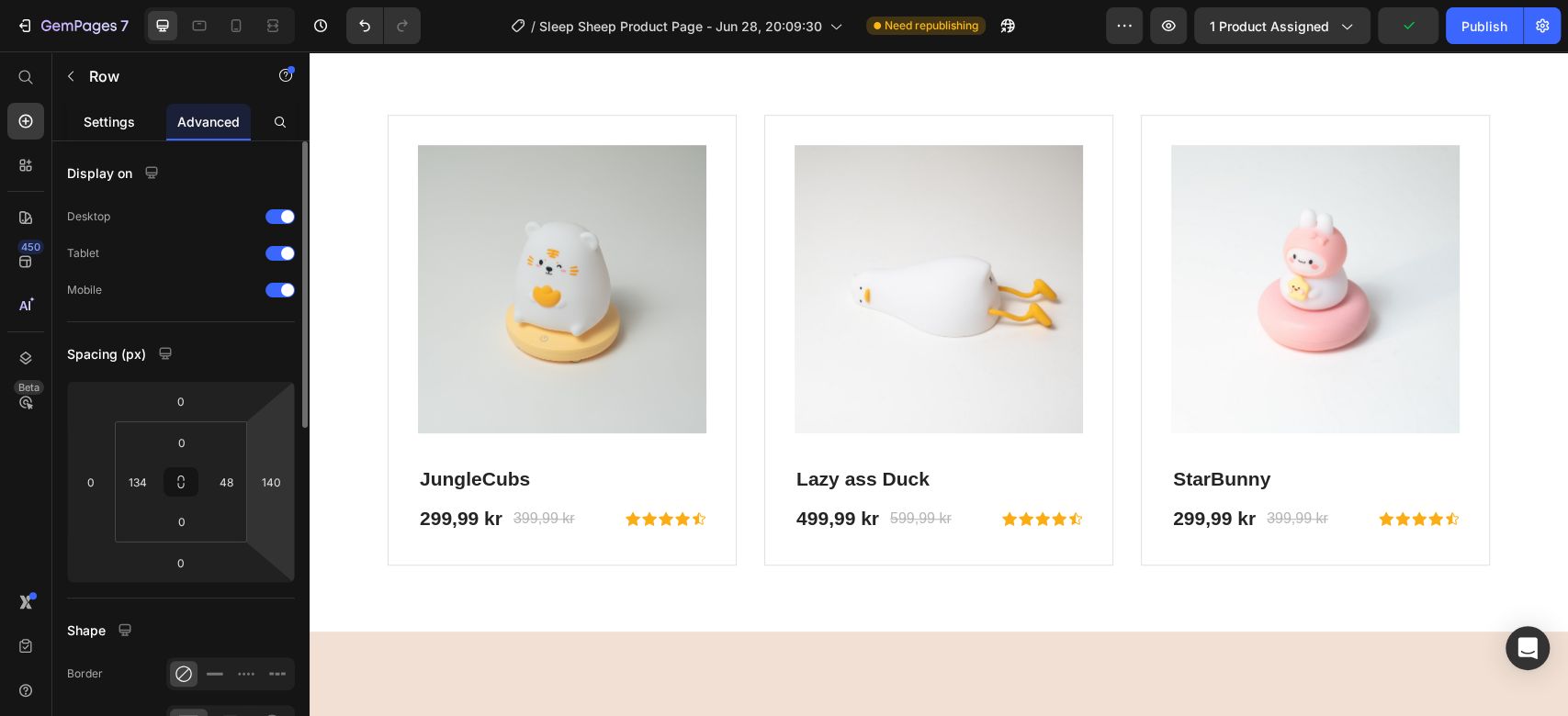 click on "Settings" at bounding box center (109, 121) 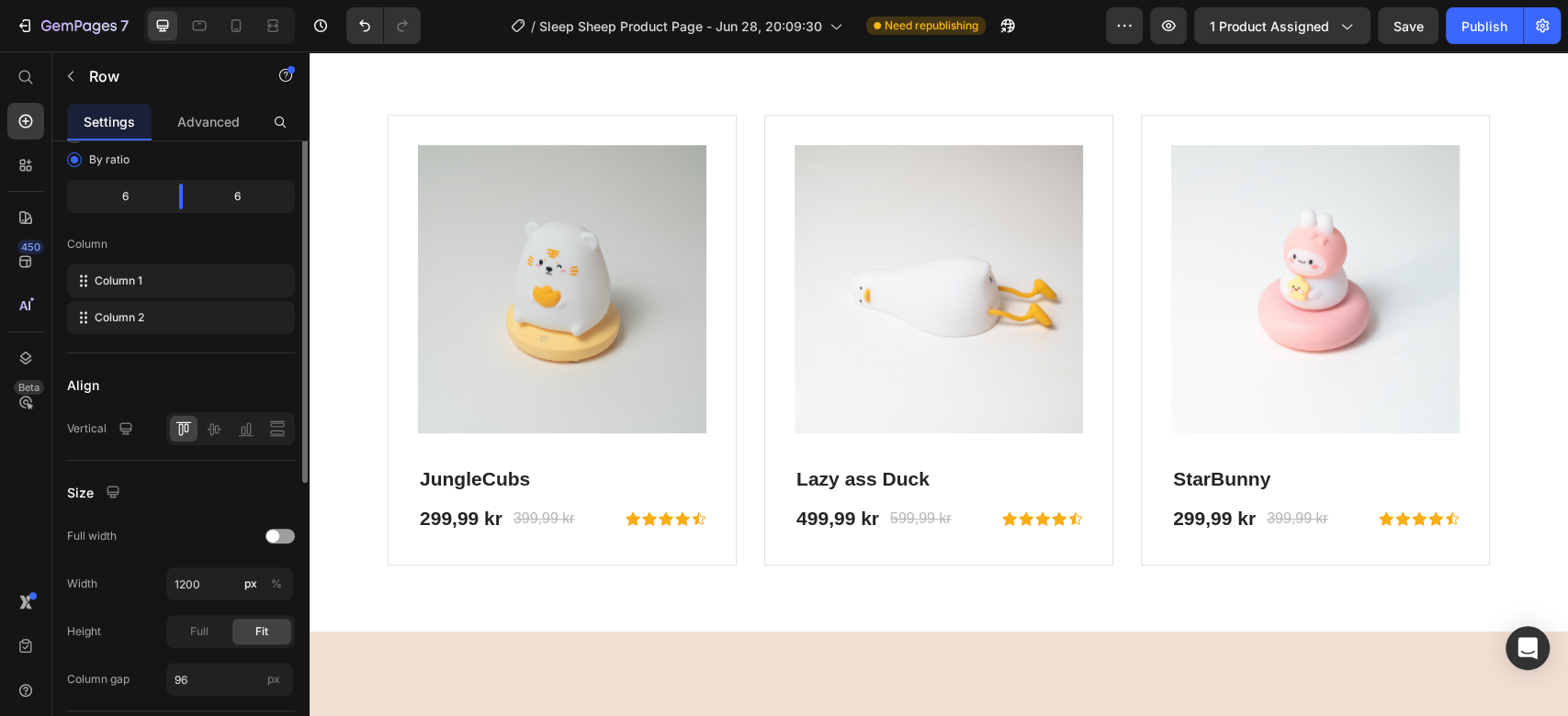 scroll, scrollTop: 102, scrollLeft: 0, axis: vertical 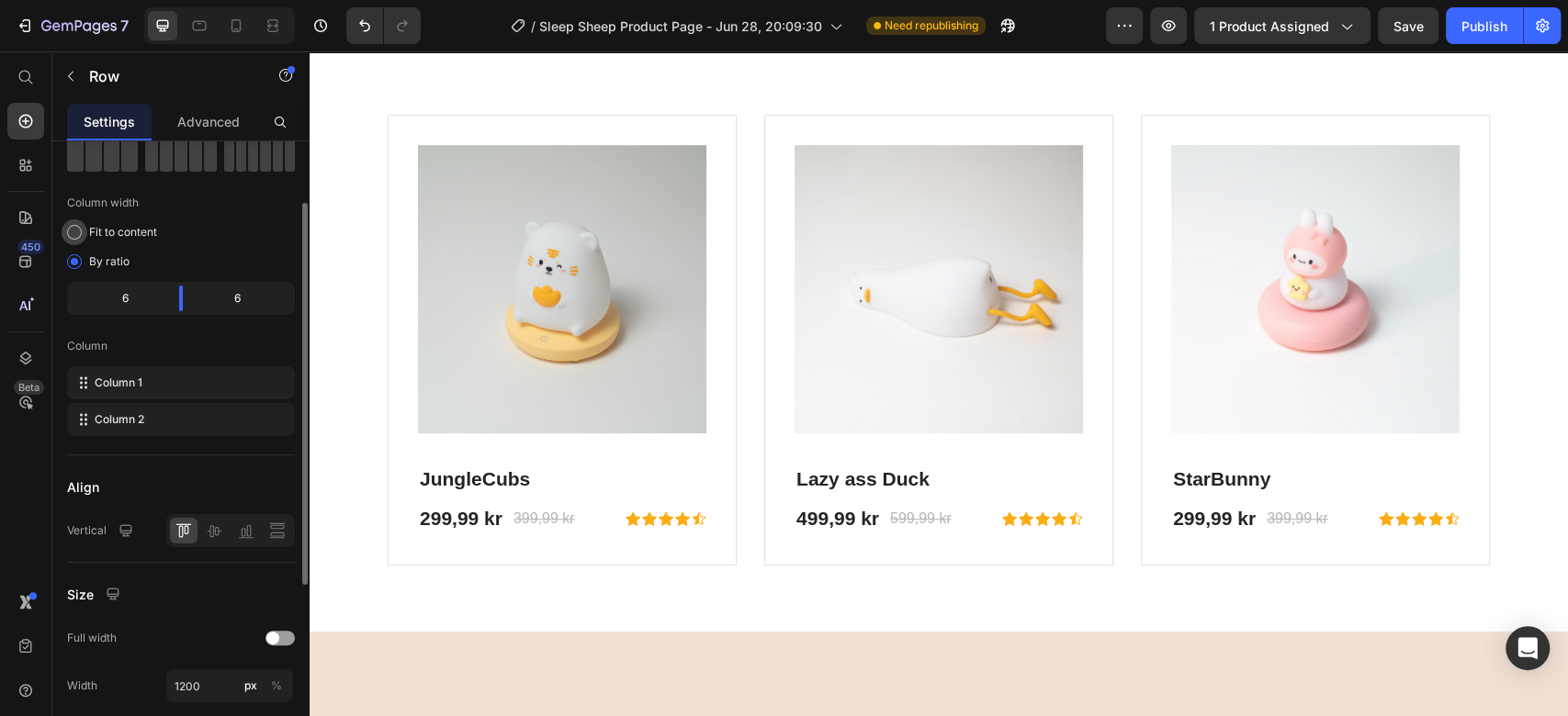 click on "Fit to content" at bounding box center [123, 232] 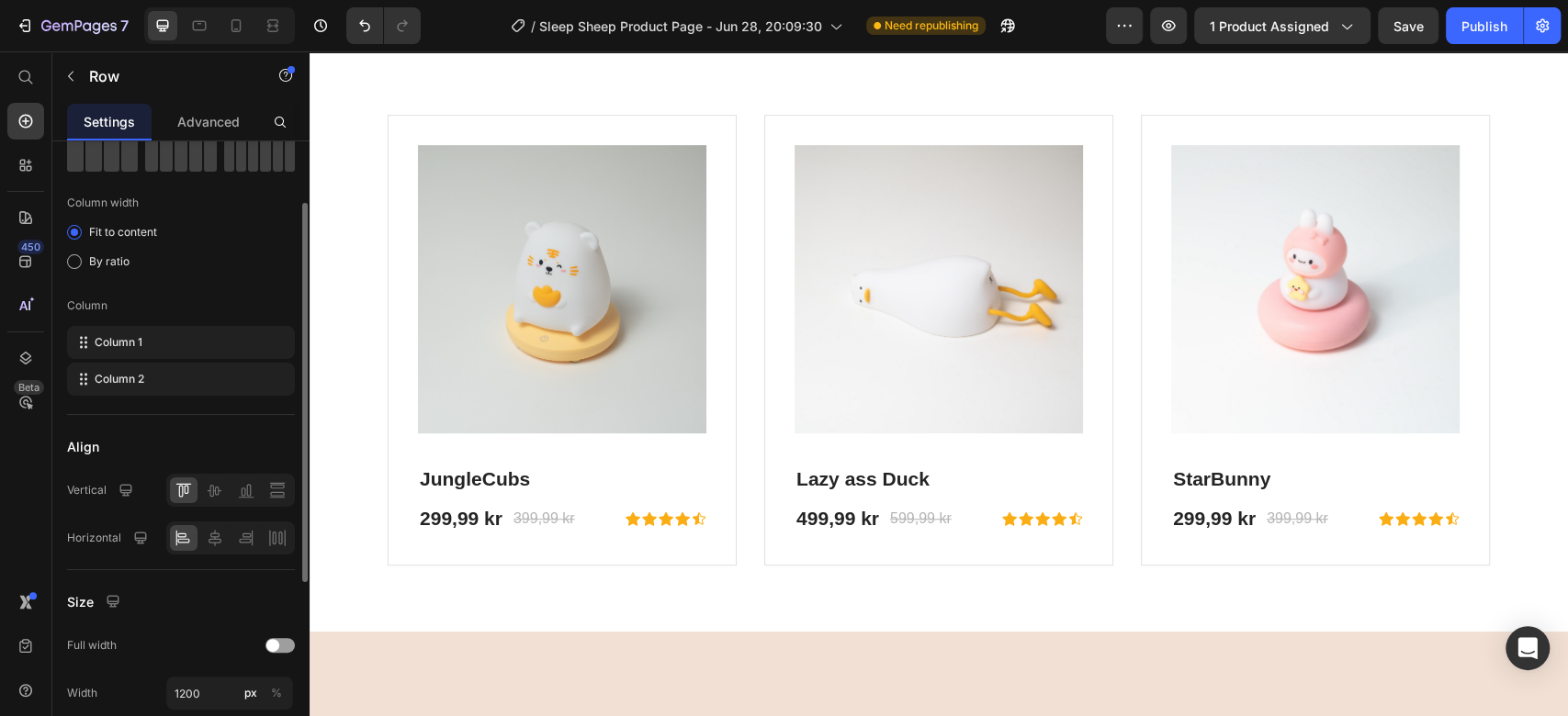 scroll, scrollTop: 204, scrollLeft: 0, axis: vertical 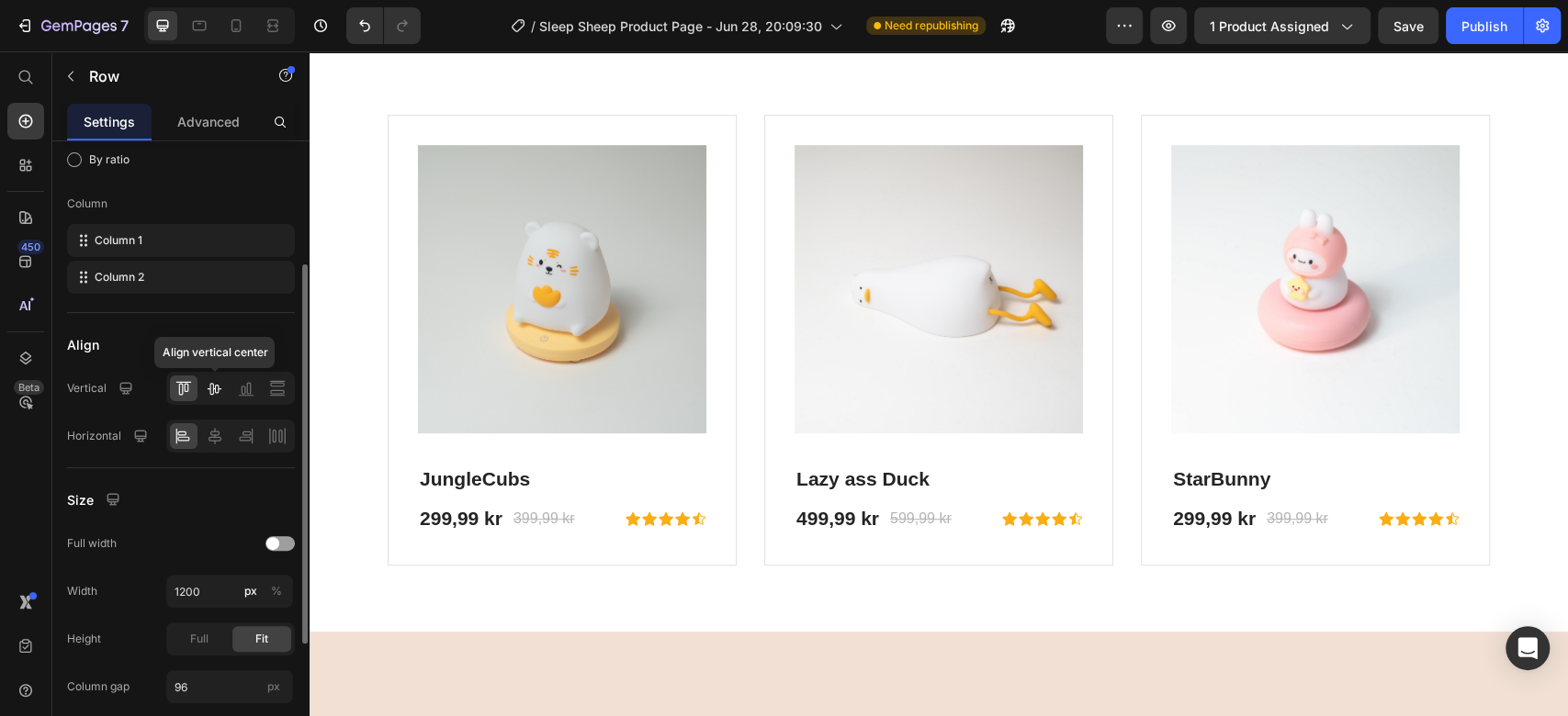 click 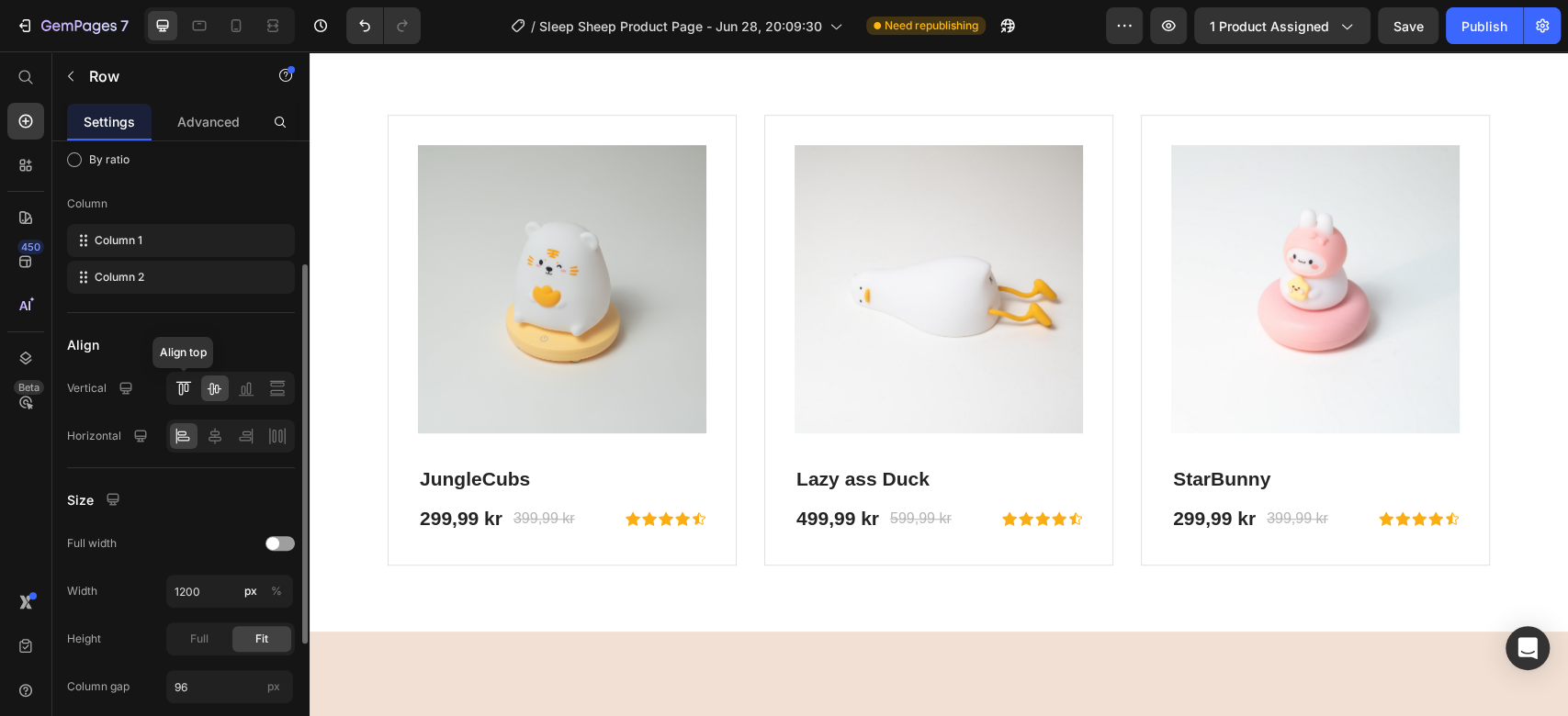click 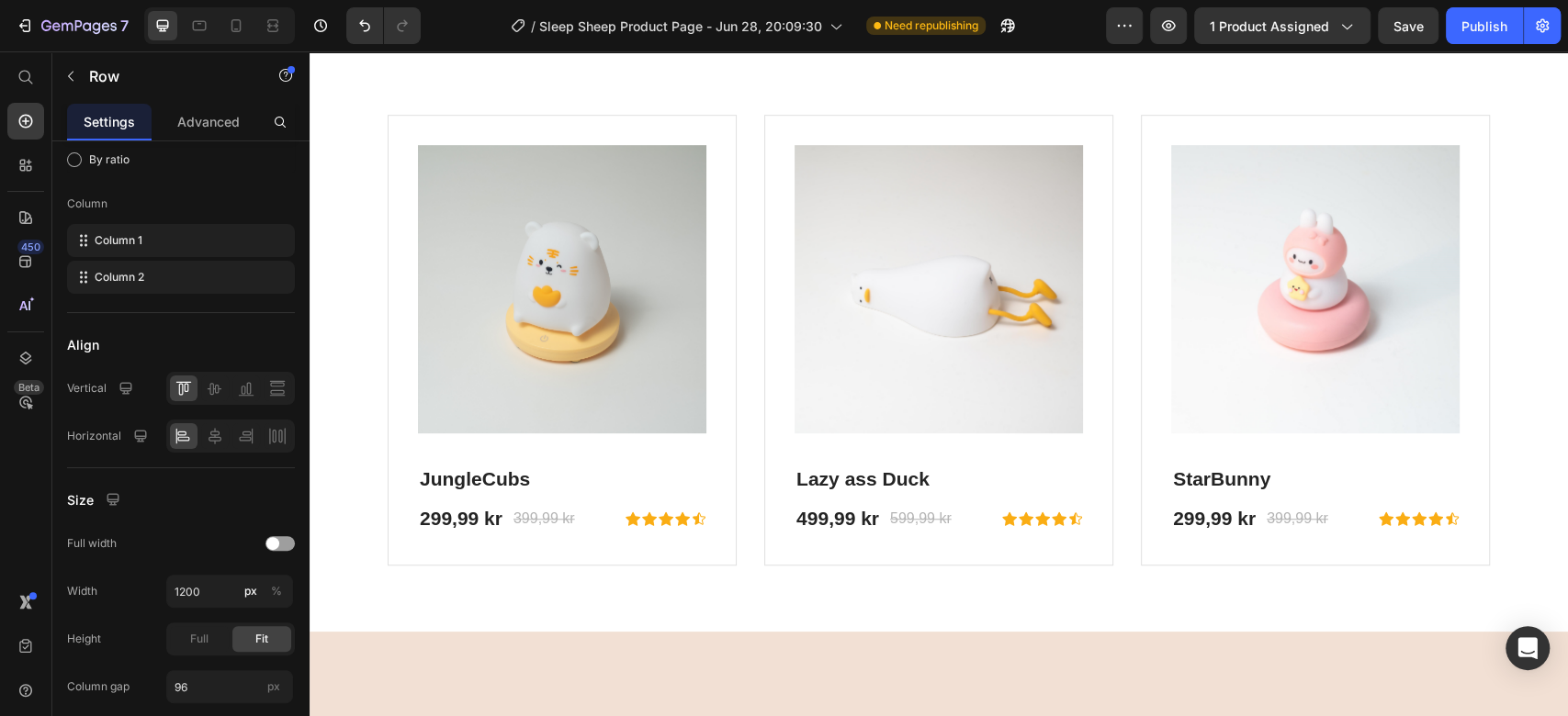 click on "Image Gift Choice Text Block Make your loved ones feel special. Bring a smile to their faces and create a soothing atmosphere with a unique present Text block                Title Line" at bounding box center [1156, -268] 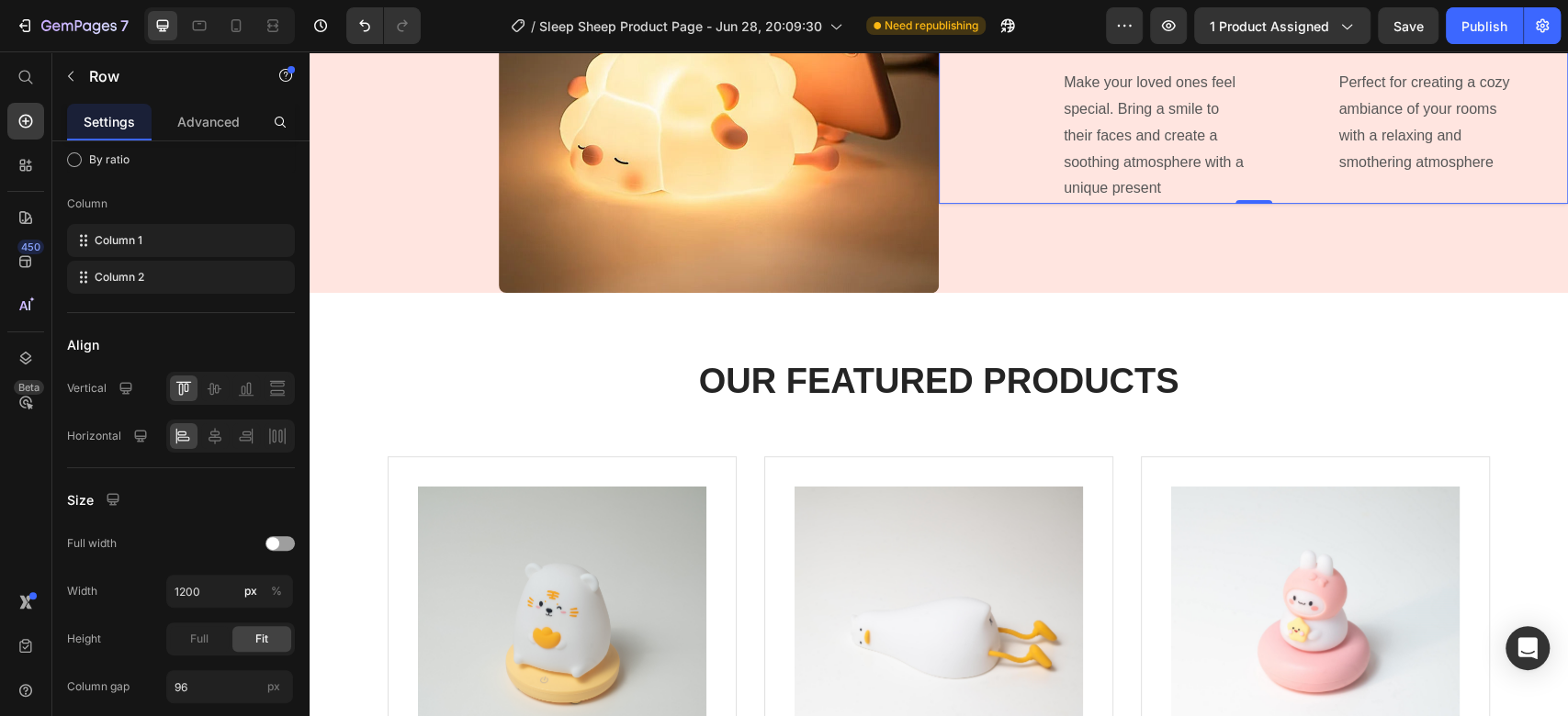 scroll, scrollTop: 5100, scrollLeft: 0, axis: vertical 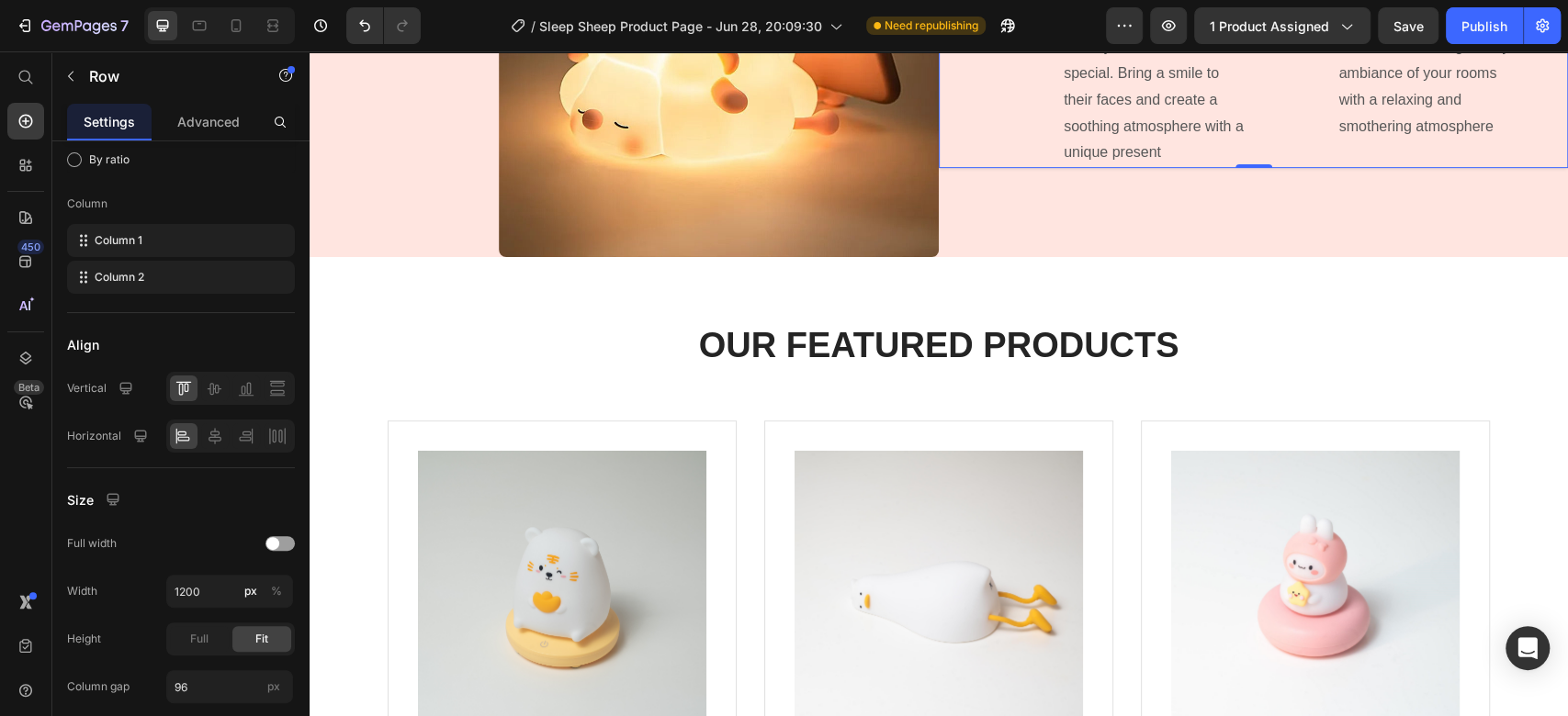 click on "USB Charging" at bounding box center (592, -308) 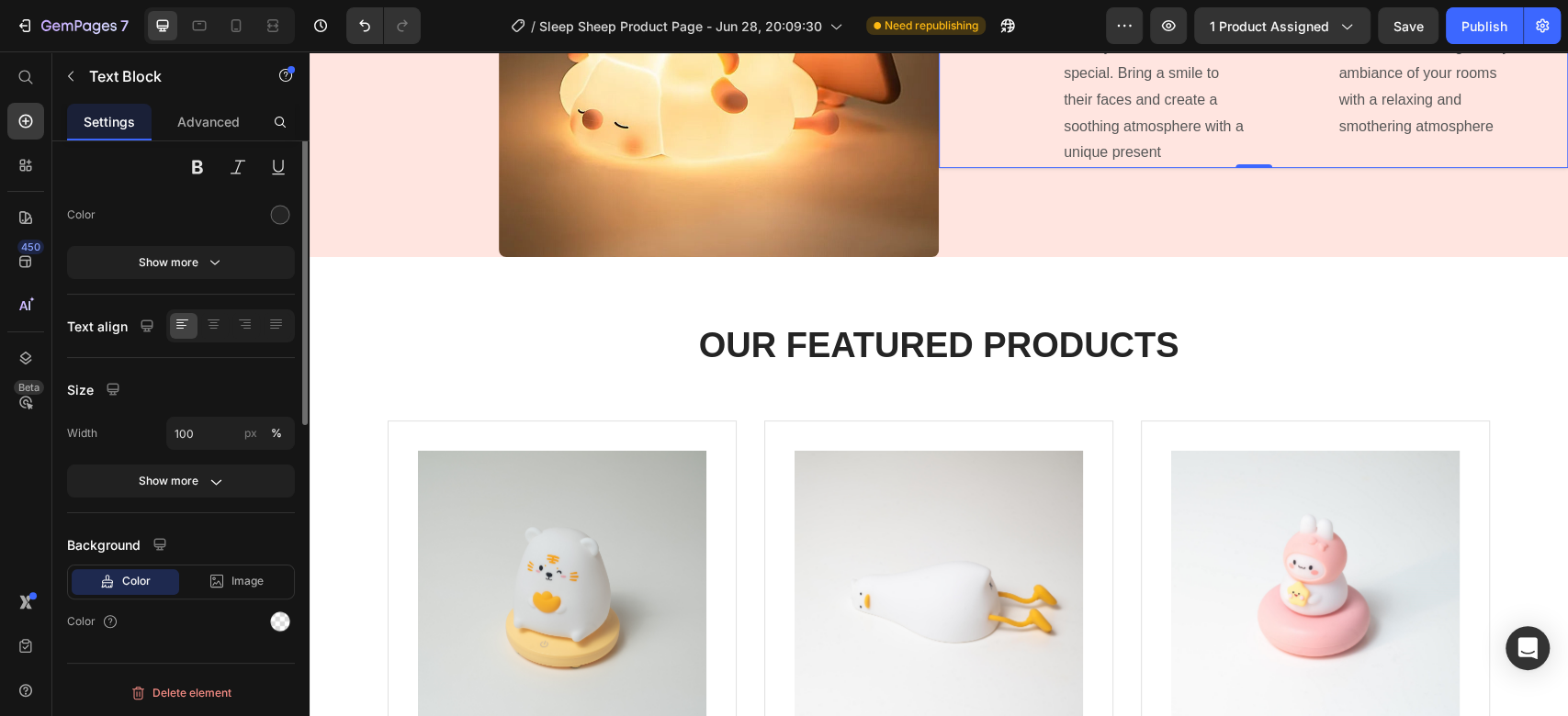 scroll, scrollTop: 0, scrollLeft: 0, axis: both 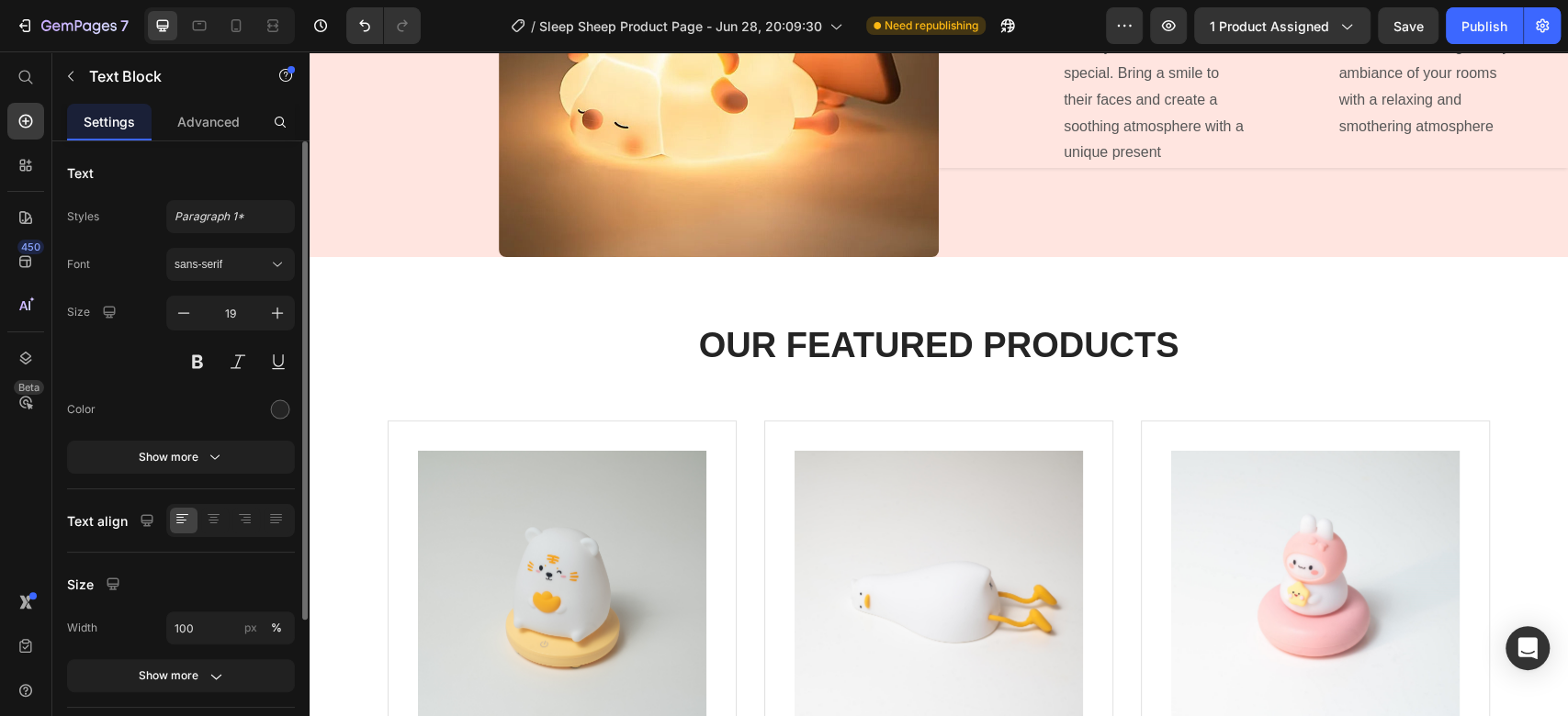 click at bounding box center [592, -351] 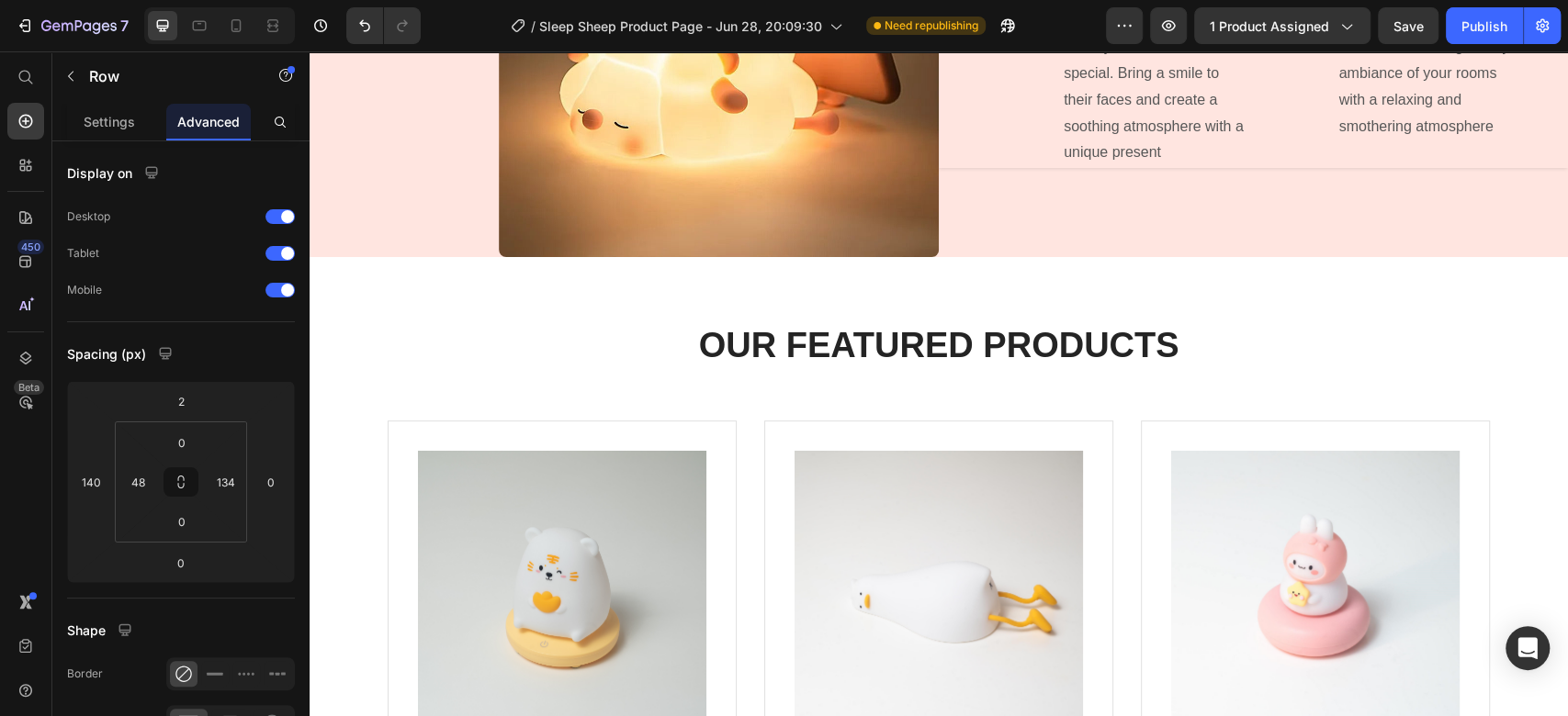 click on "Image USB Charging Text Block Elevate your night routine with the night light's lasting battery power. Up to 23 hour capacity Text block                Title Line Image Durable Silicone Material Text Block Made of high-quality silicone material that is tough to break, soft to touch and safe for children Text block Row   0" at bounding box center (752, -274) 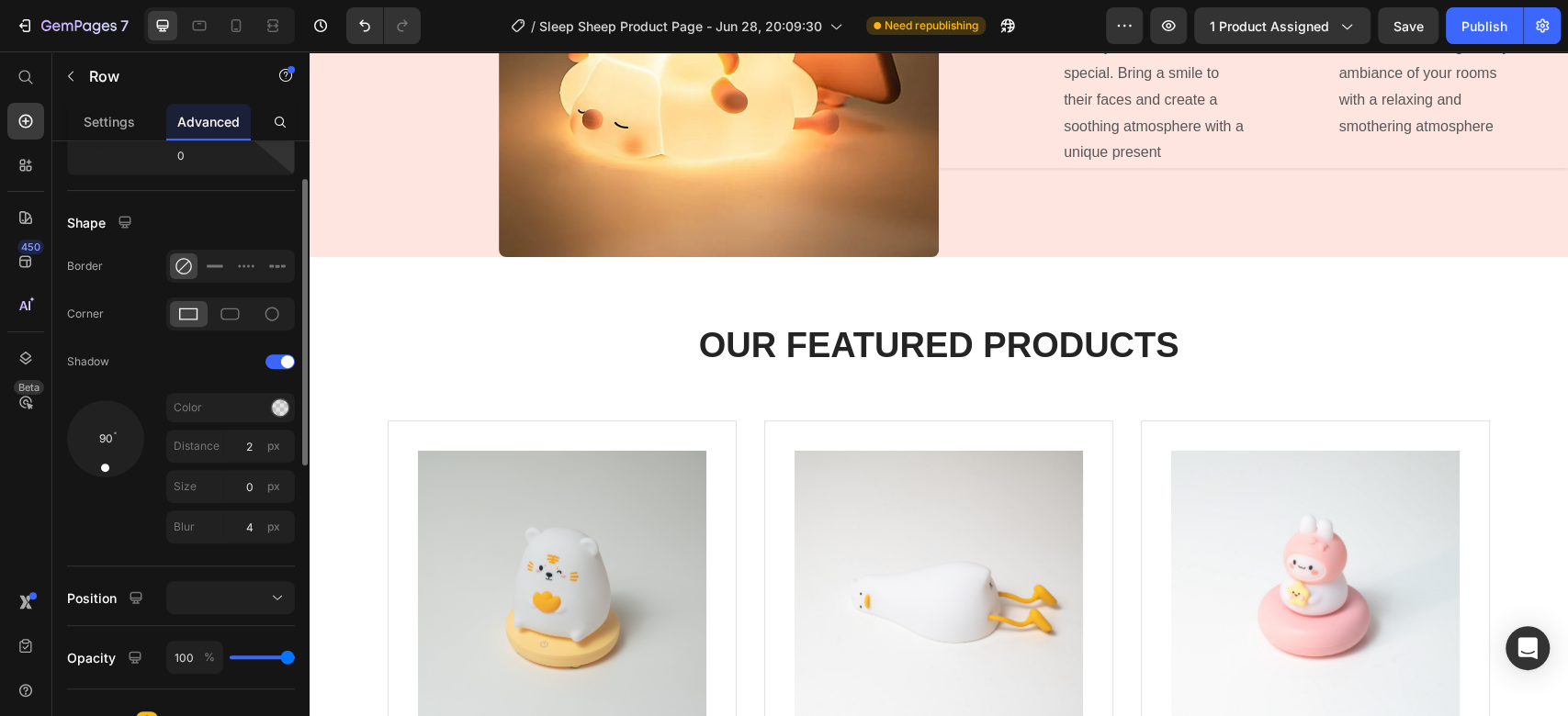 scroll, scrollTop: 102, scrollLeft: 0, axis: vertical 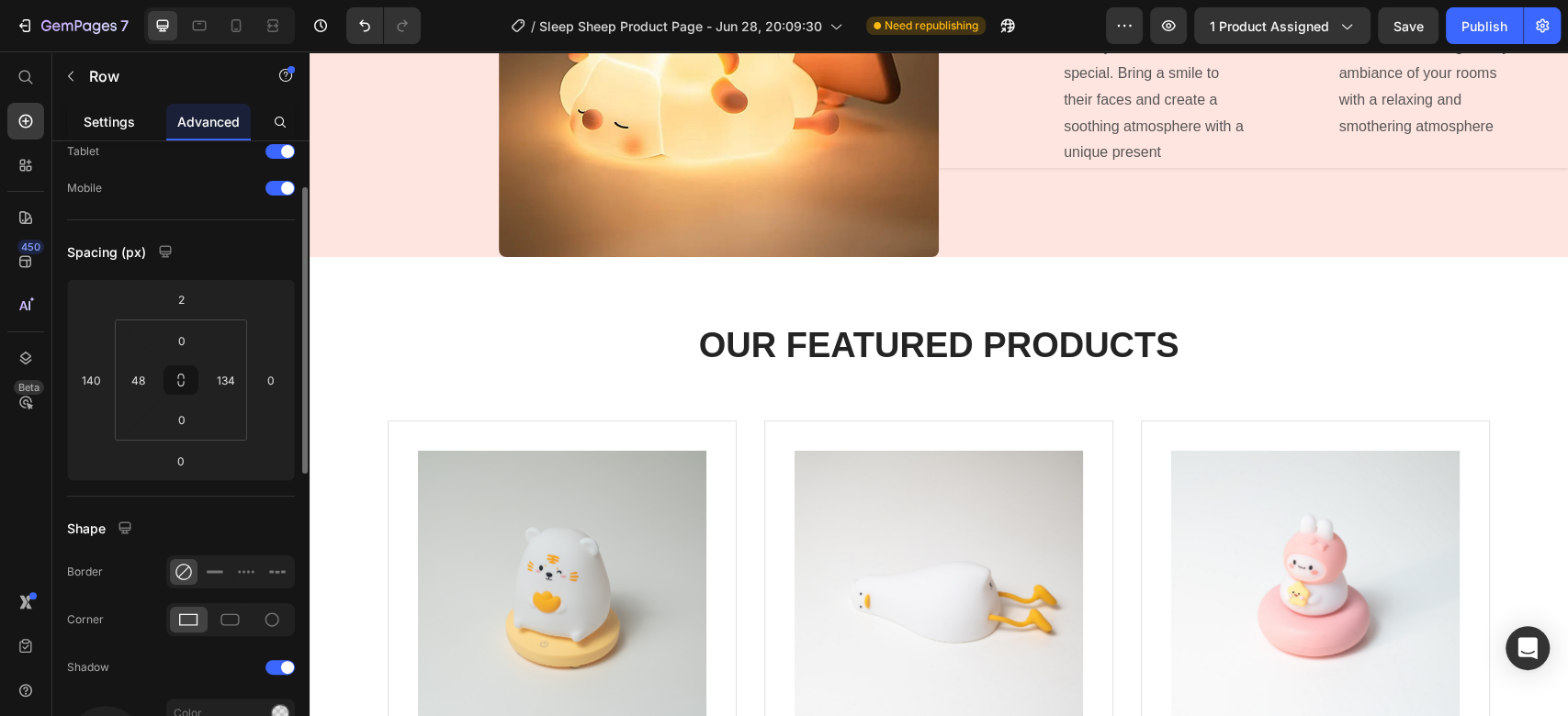 click on "Settings" at bounding box center (109, 121) 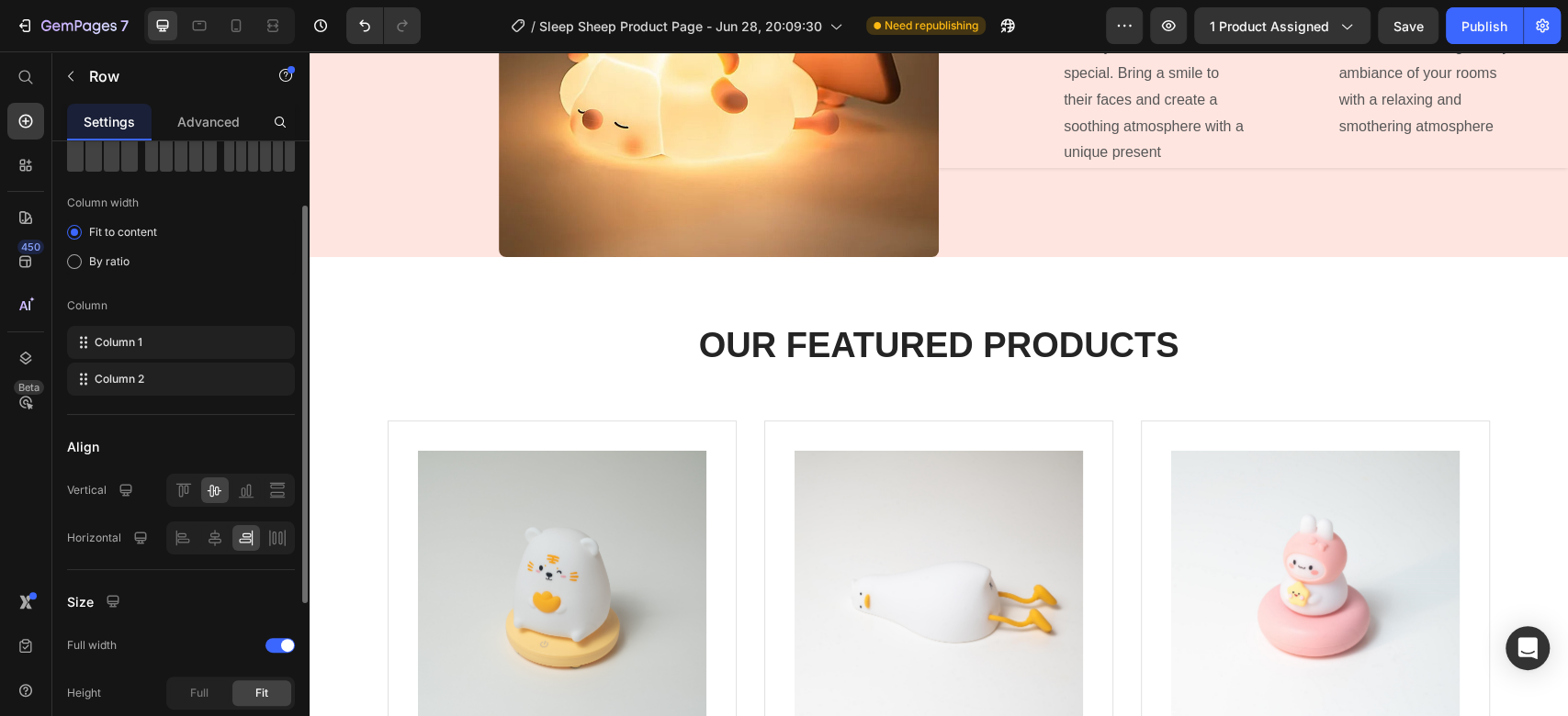 scroll, scrollTop: 0, scrollLeft: 0, axis: both 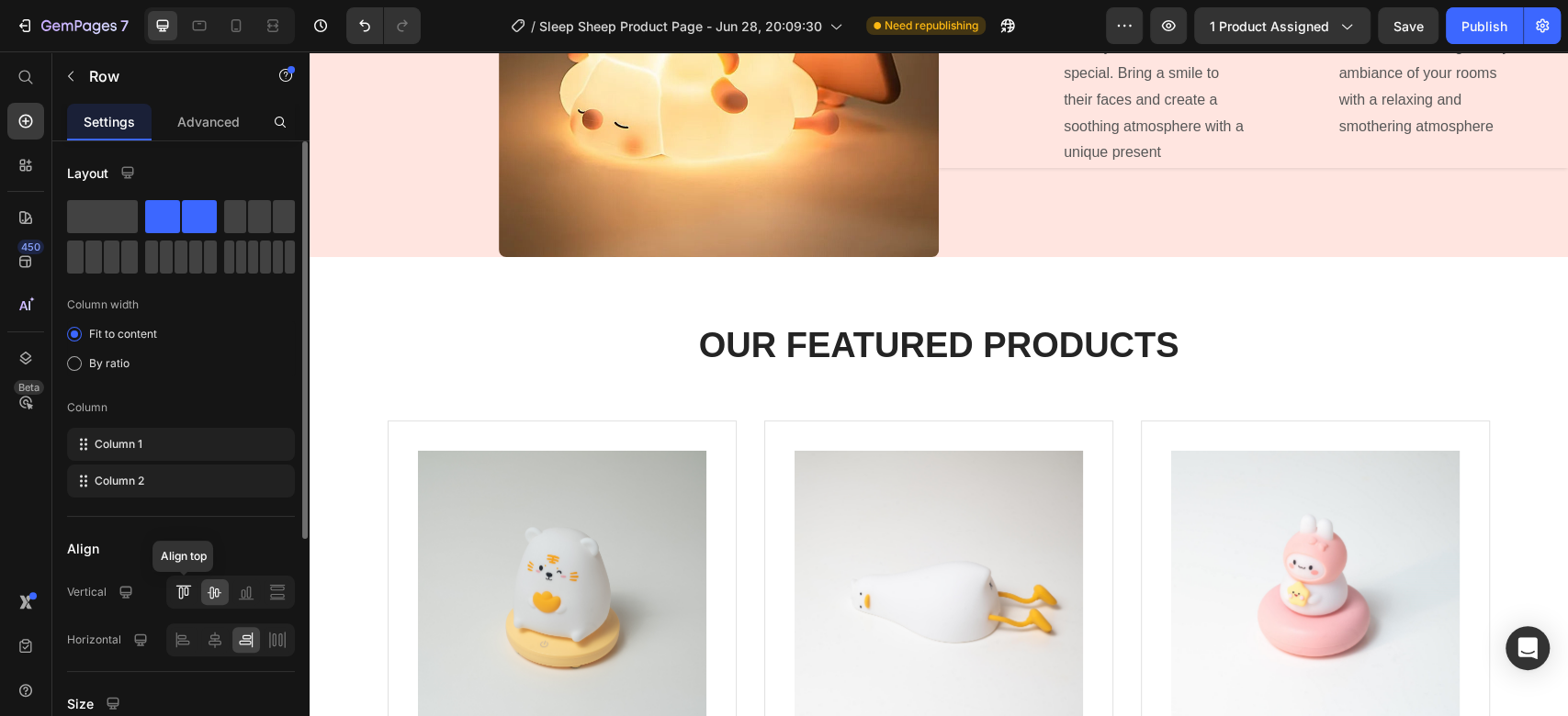 click 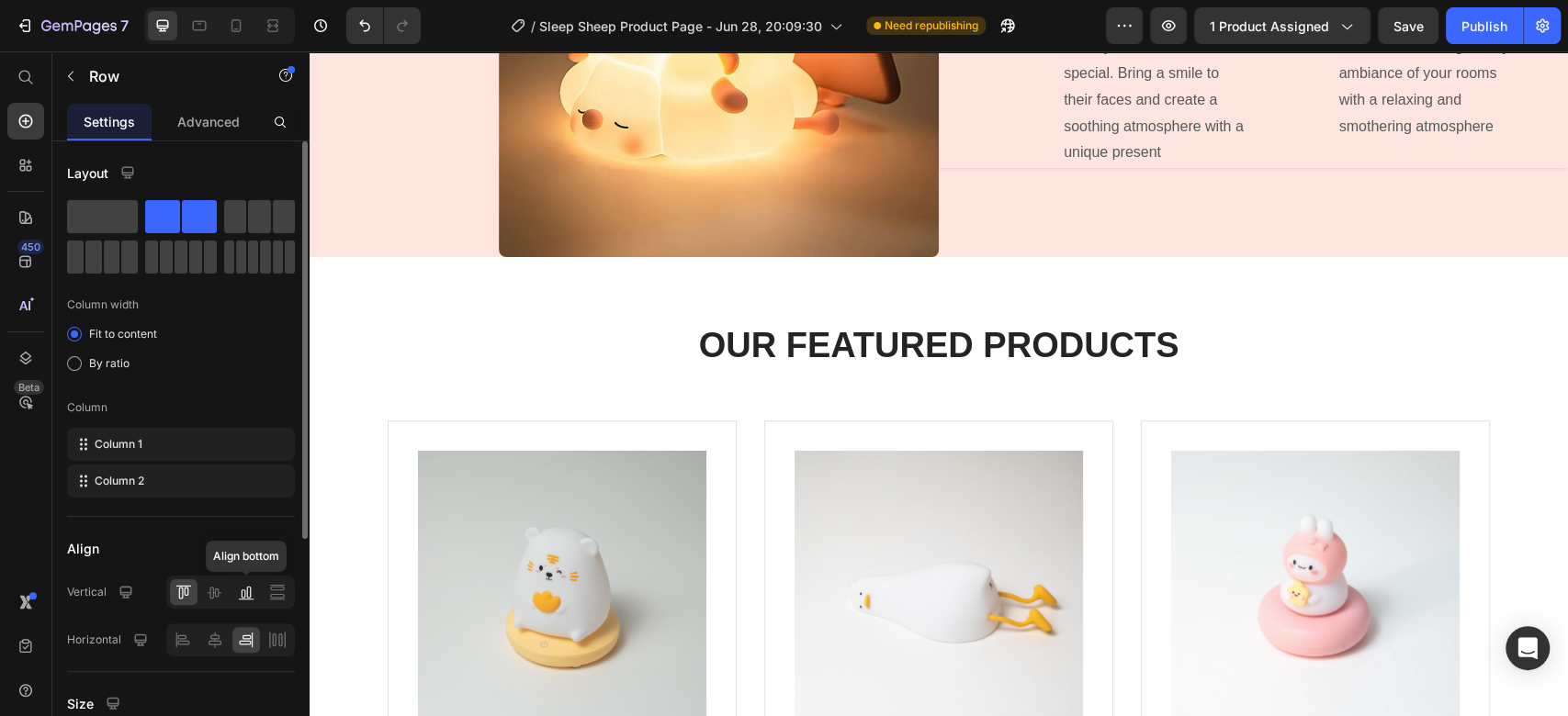 click 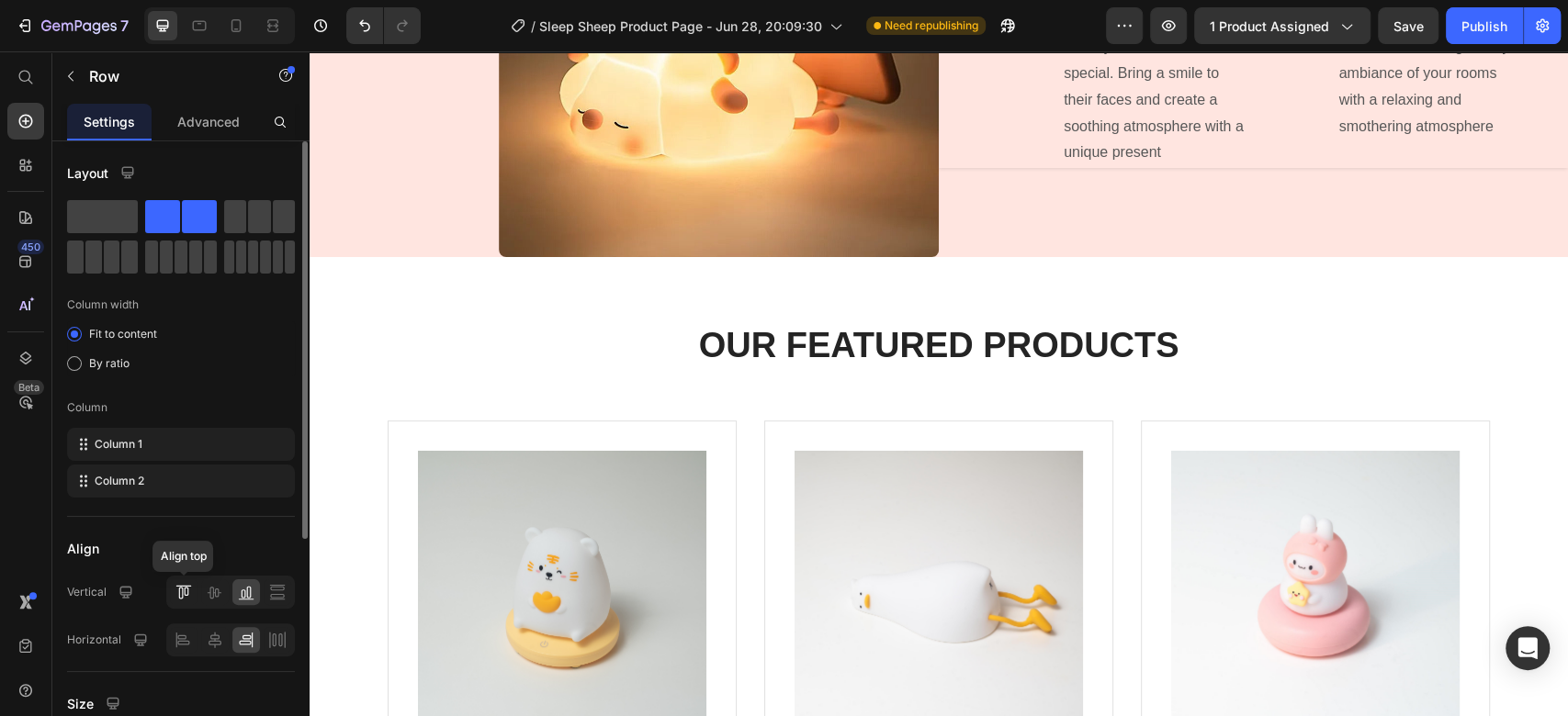 click 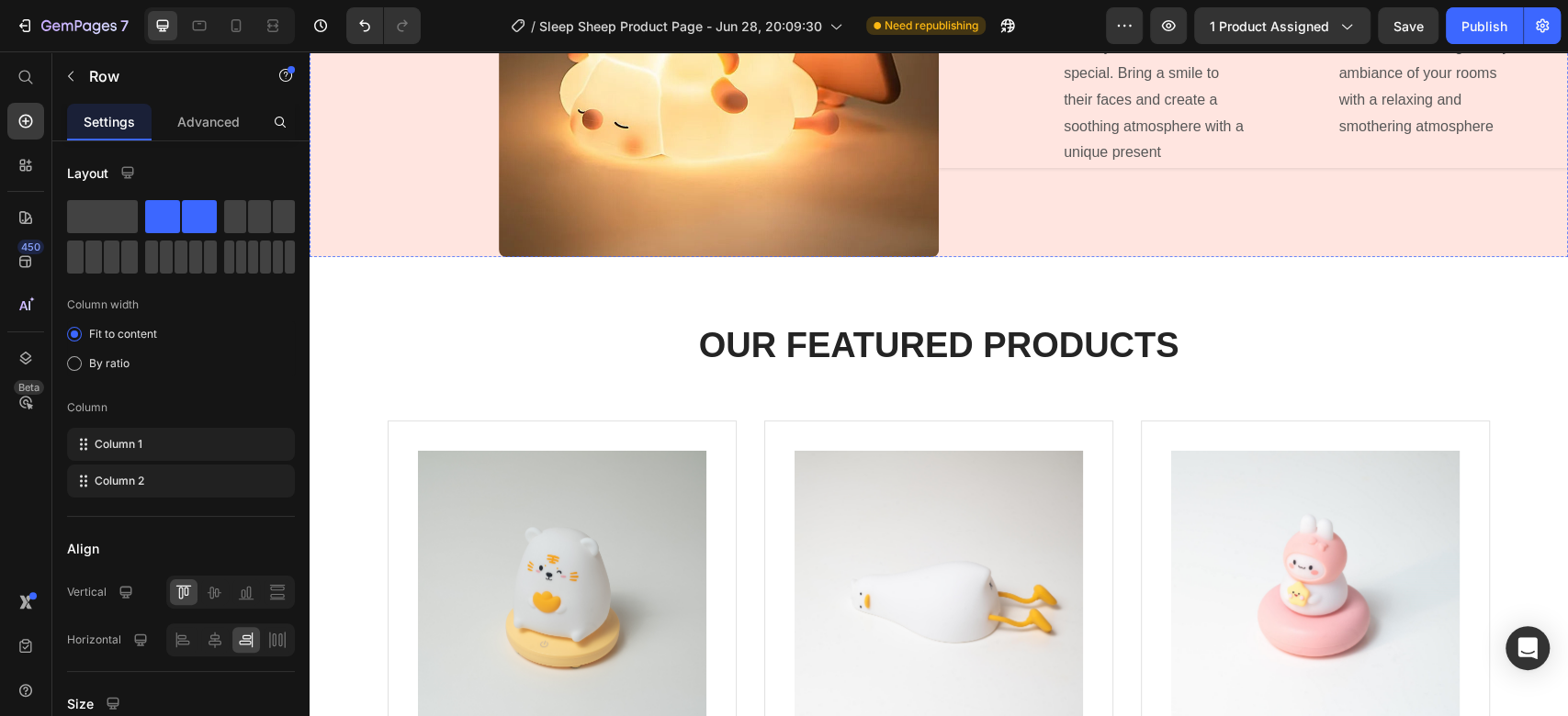 click on "Image USB Charging Text Block Elevate your night routine with the night light's lasting battery power. Up to 23 hour capacity Text block                Title Line Image Durable Silicone Material Text Block Made of high-quality silicone material that is tough to break, soft to touch and safe for children Text block Row   0                Title Line" at bounding box center [624, -274] 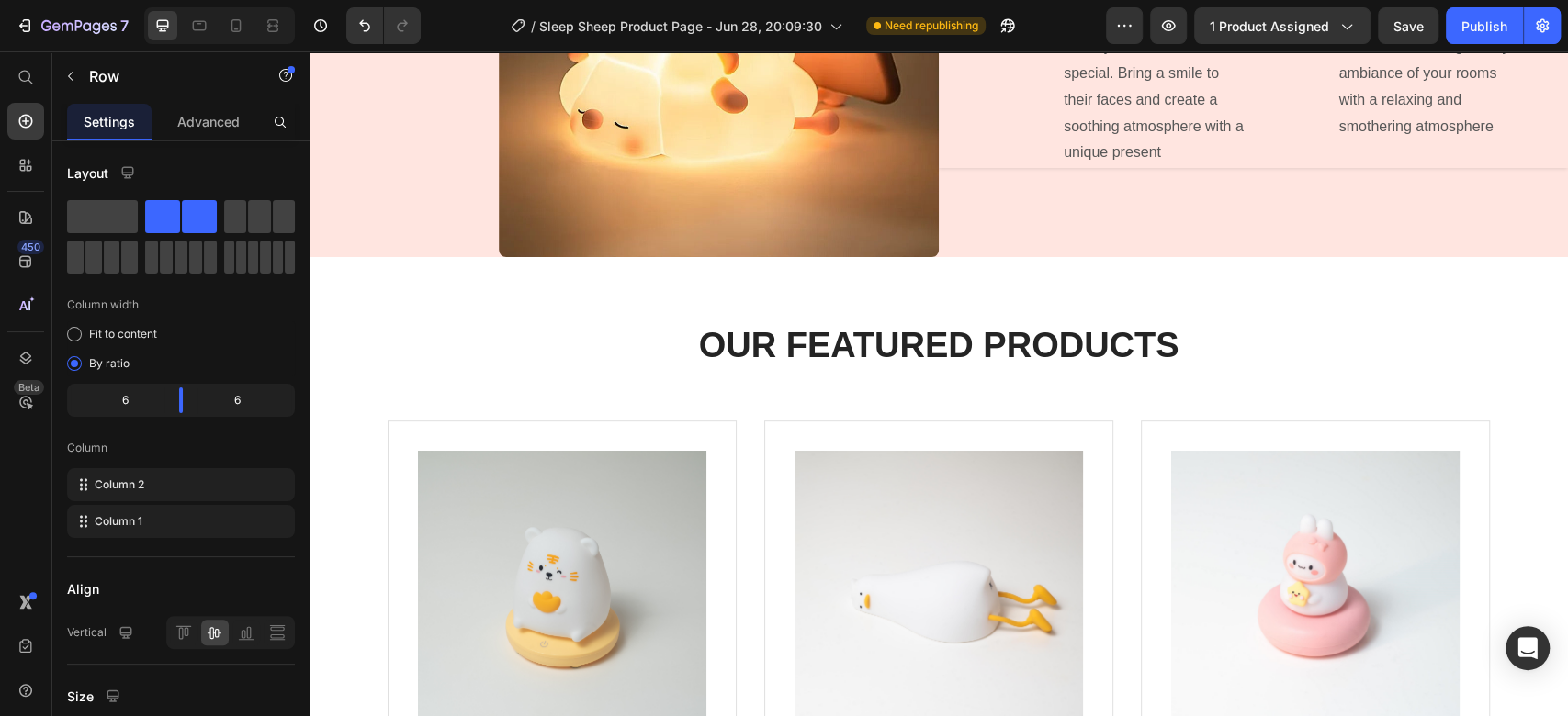 scroll, scrollTop: 5202, scrollLeft: 0, axis: vertical 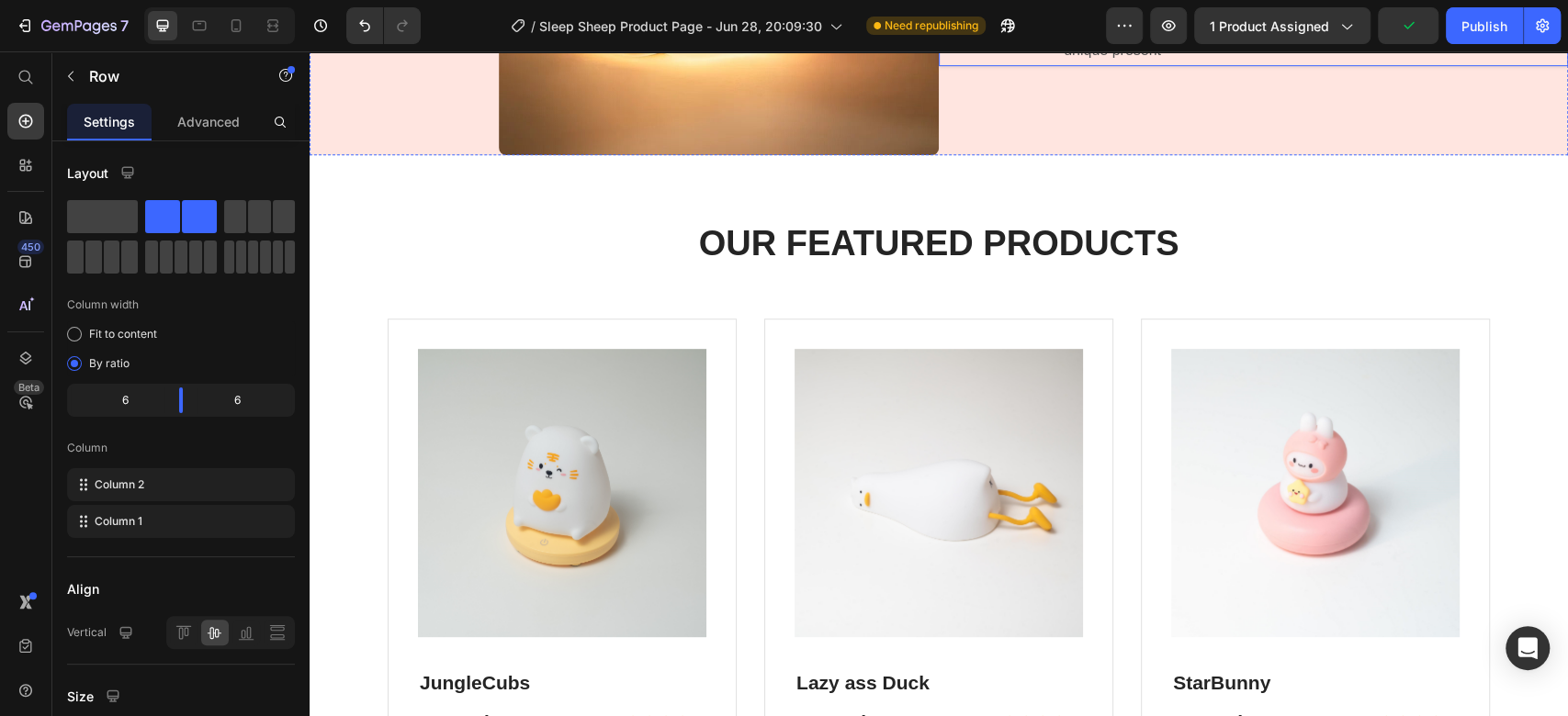 click on "Image Gift Choice Text Block Make your loved ones feel special. Bring a smile to their faces and create a soothing atmosphere with a unique present Text block                Title Line Image Widely Used Text Block Perfect for creating a cozy ambiance of your rooms with a relaxing and smothering atmosphere Text block Row" at bounding box center (1253, -64) 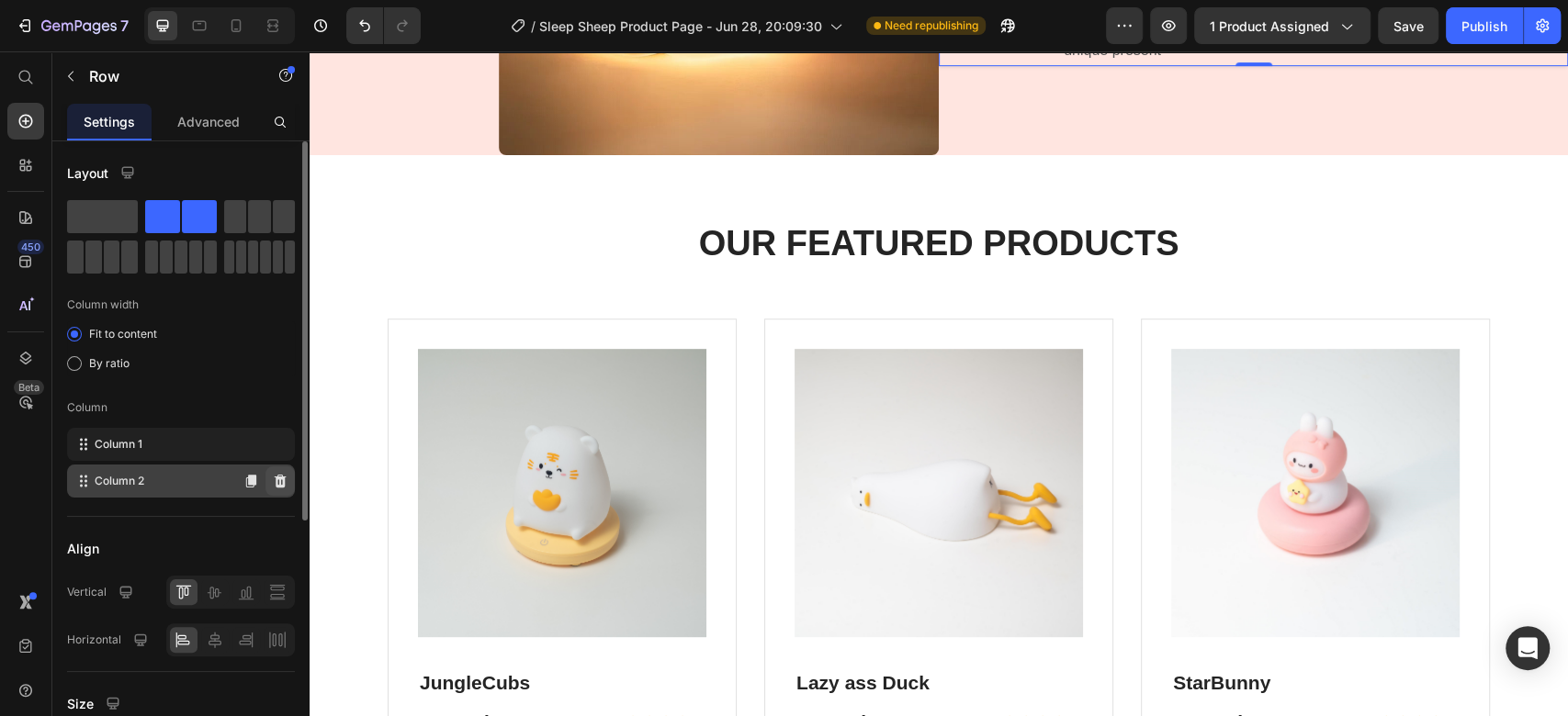 scroll, scrollTop: 204, scrollLeft: 0, axis: vertical 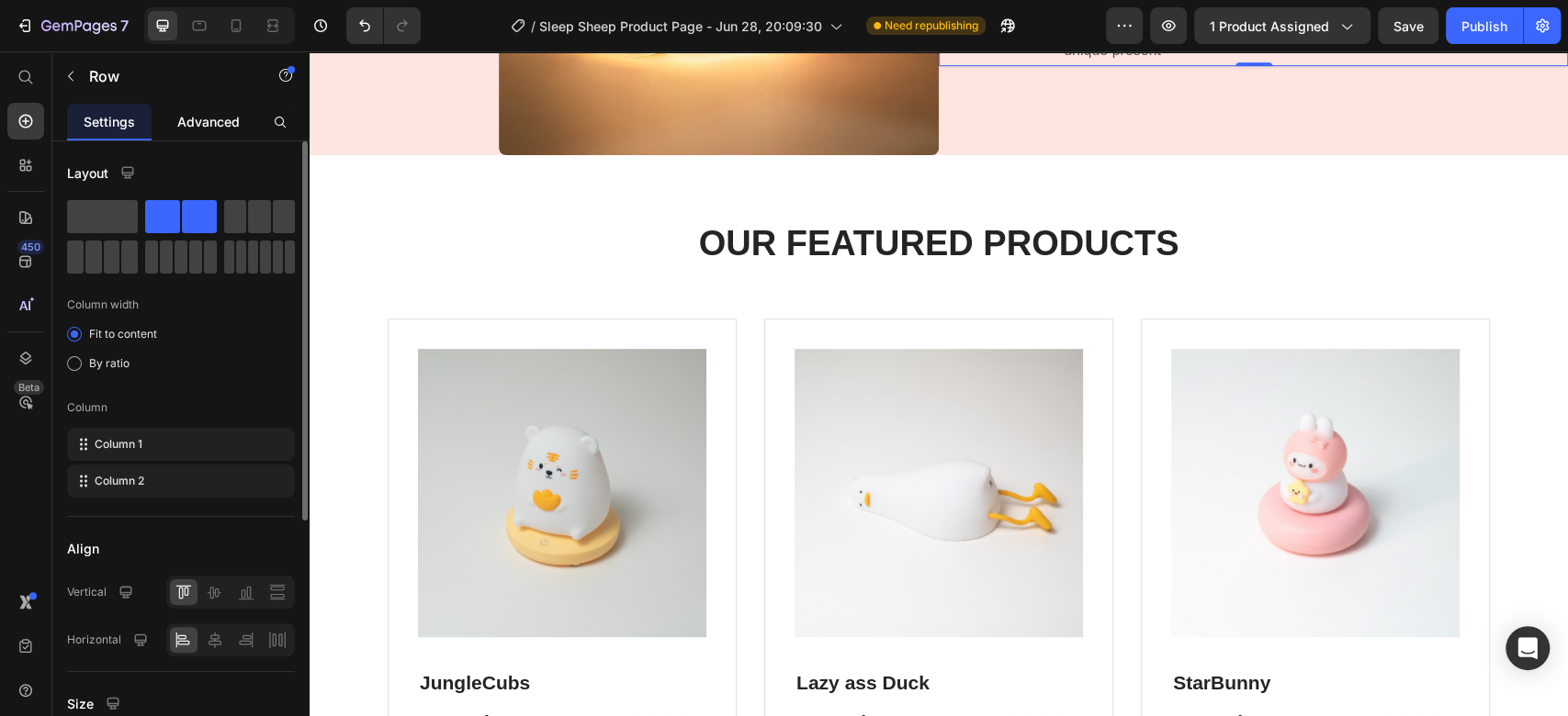 click on "Advanced" at bounding box center (209, 121) 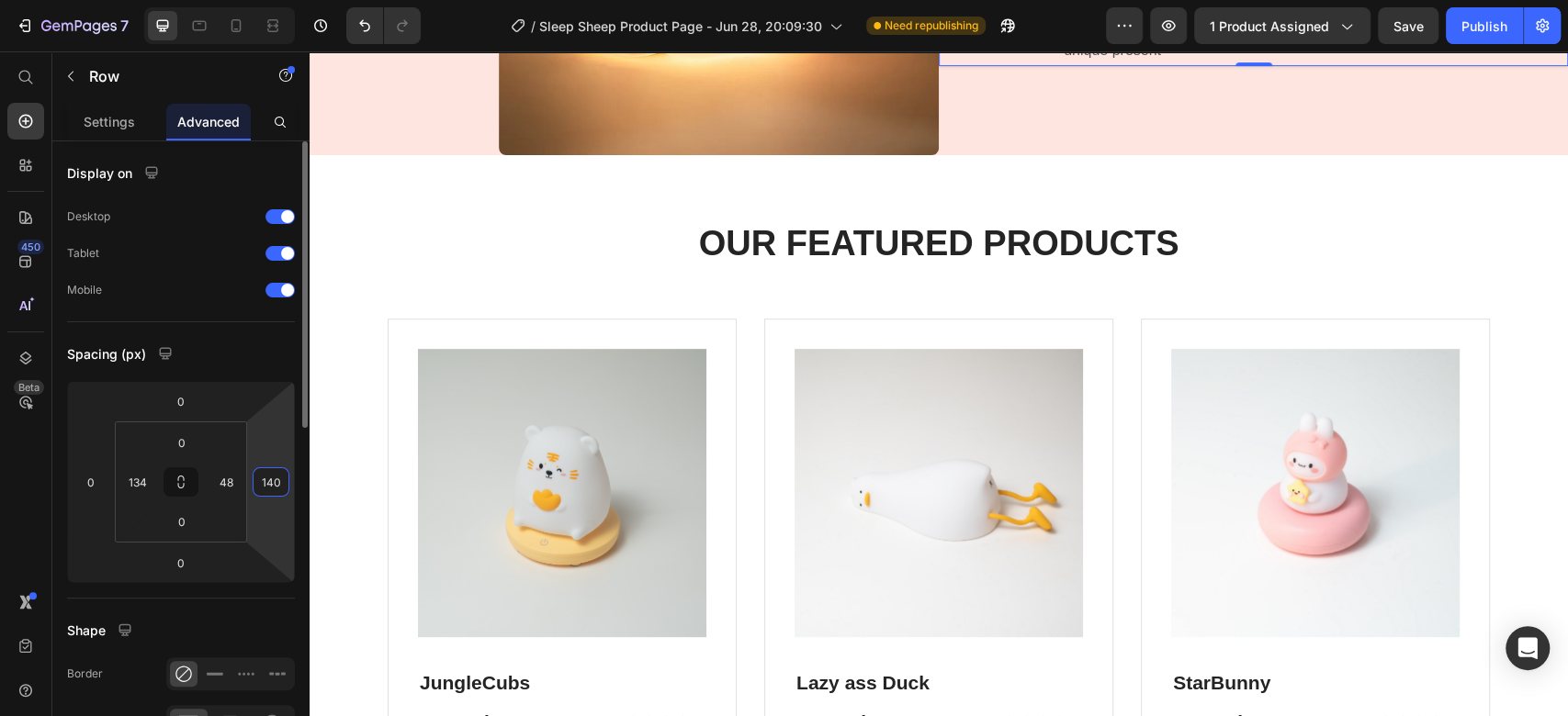 click on "140" at bounding box center (271, 482) 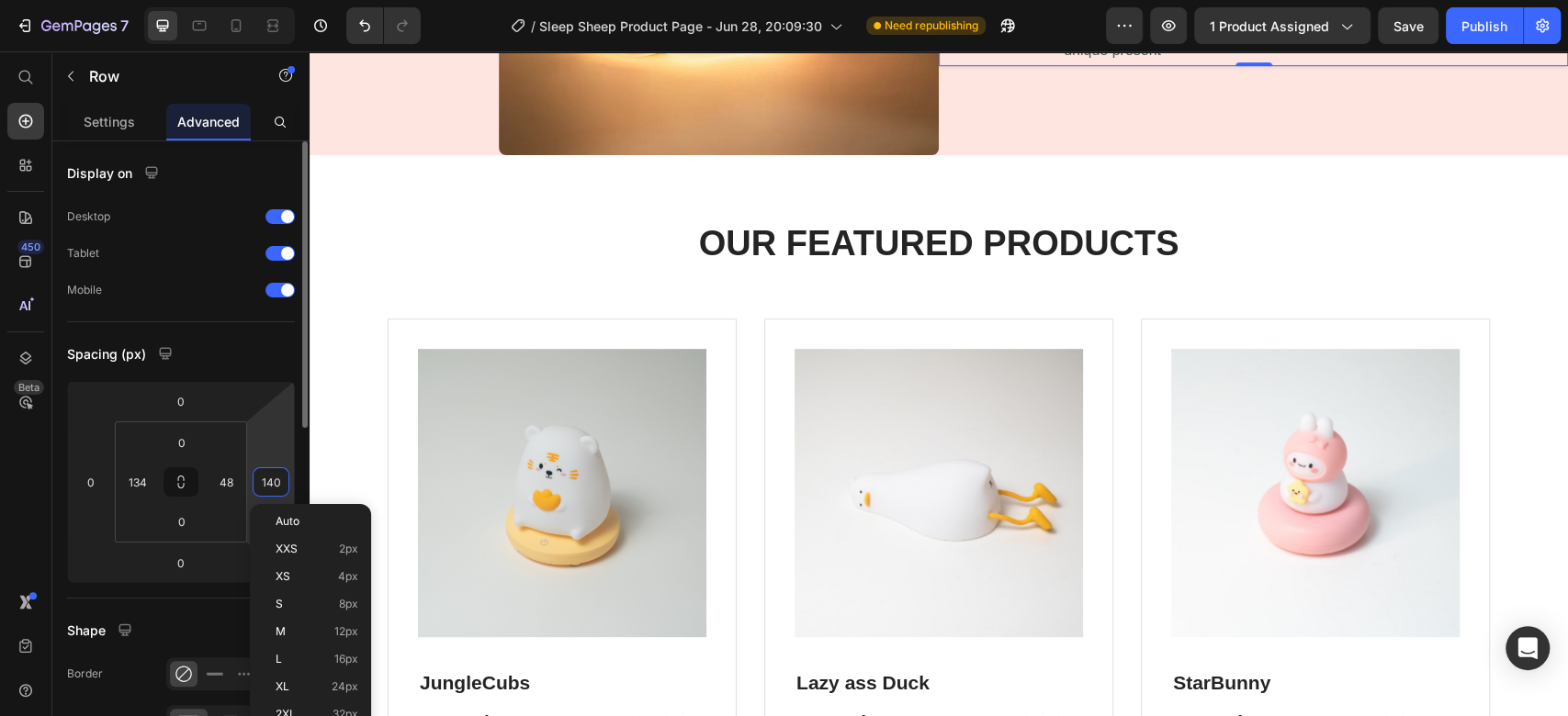 click on "Display on Desktop Tablet Mobile Spacing (px) 0 0 0 140 0 134 0 48 Shape Border Corner Shadow 90 Color Distance 2 px Size 0 px Blur 4 px Position Opacity 100 % Animation Upgrade to Build plan  to unlock Animation & other premium features. Interaction Upgrade to Optimize plan  to unlock Interaction & other premium features. CSS class" at bounding box center (181, 781) 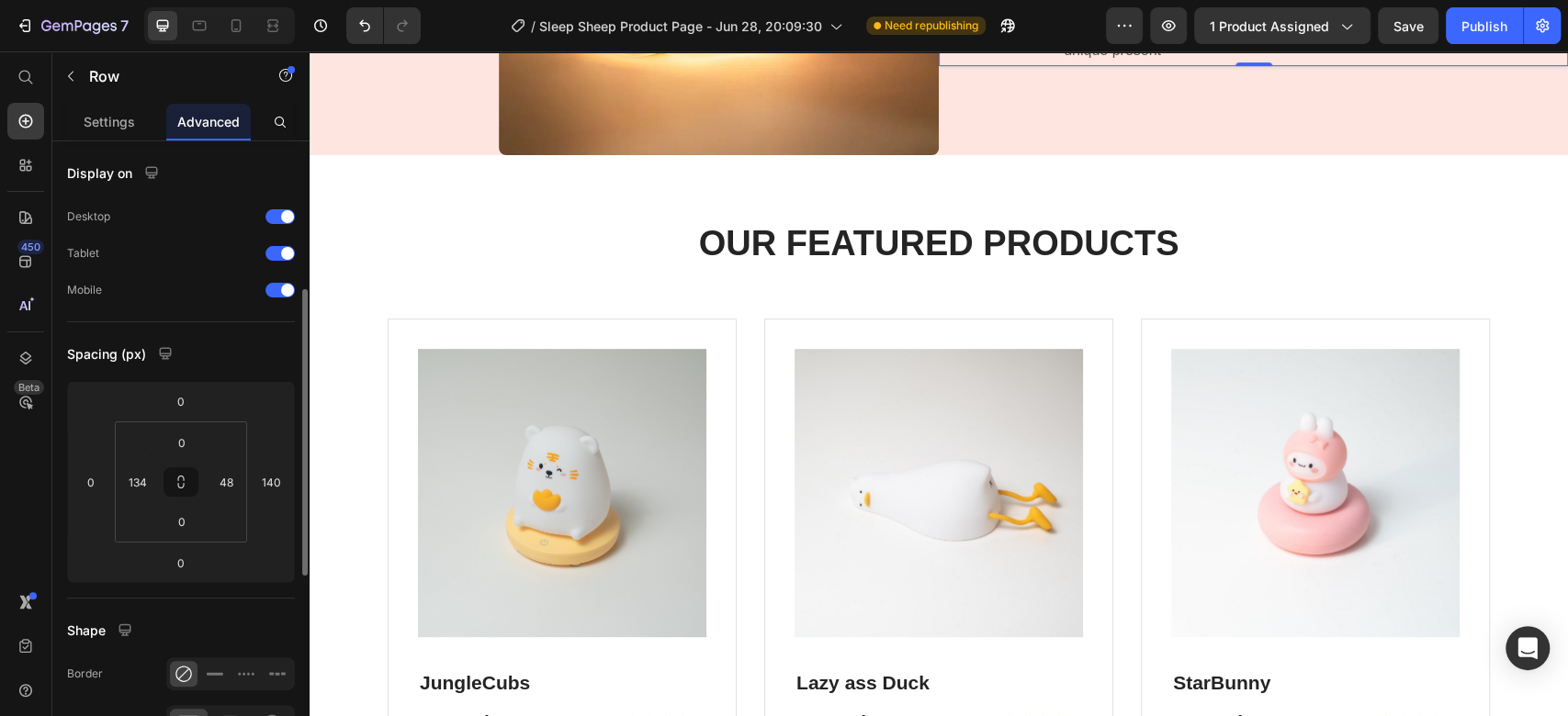 scroll, scrollTop: 102, scrollLeft: 0, axis: vertical 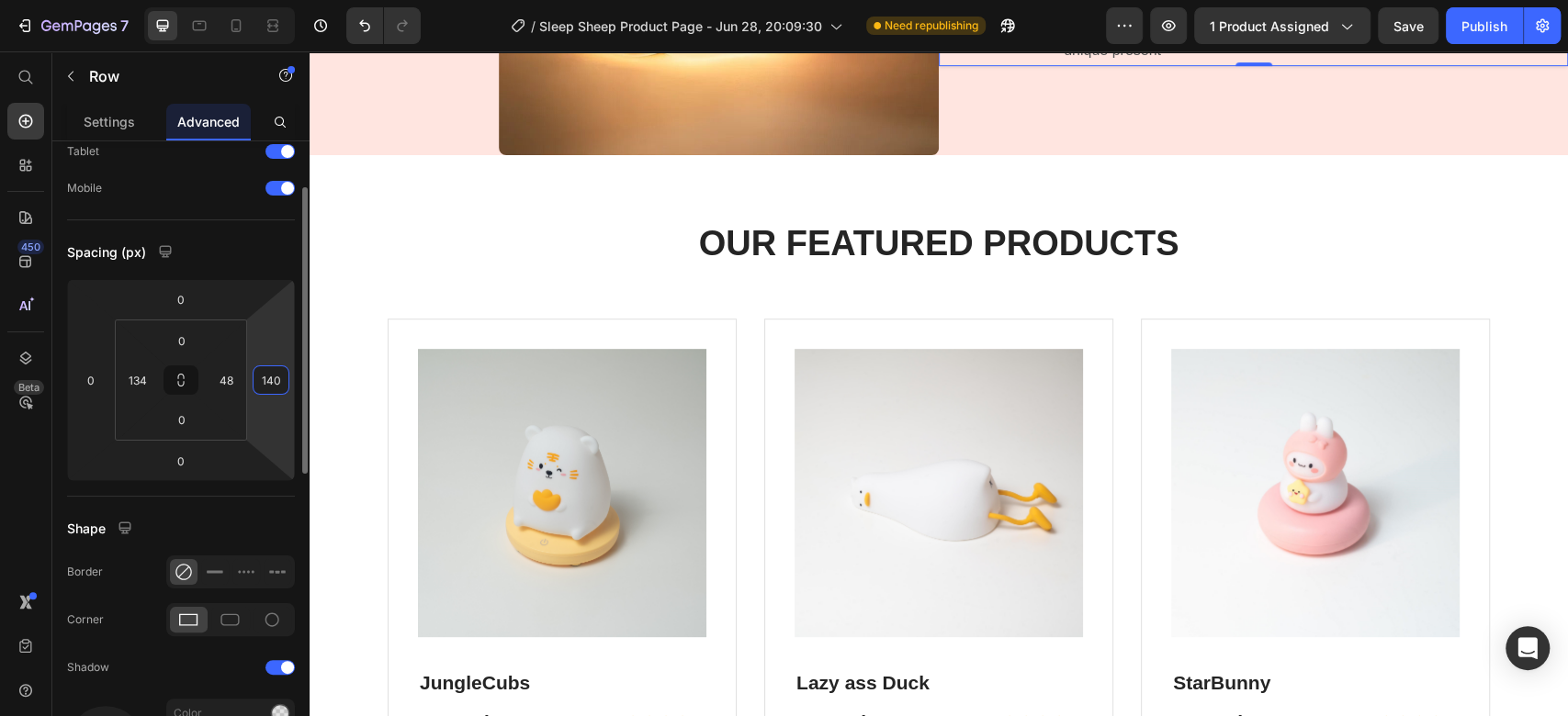 click on "140" at bounding box center [271, 380] 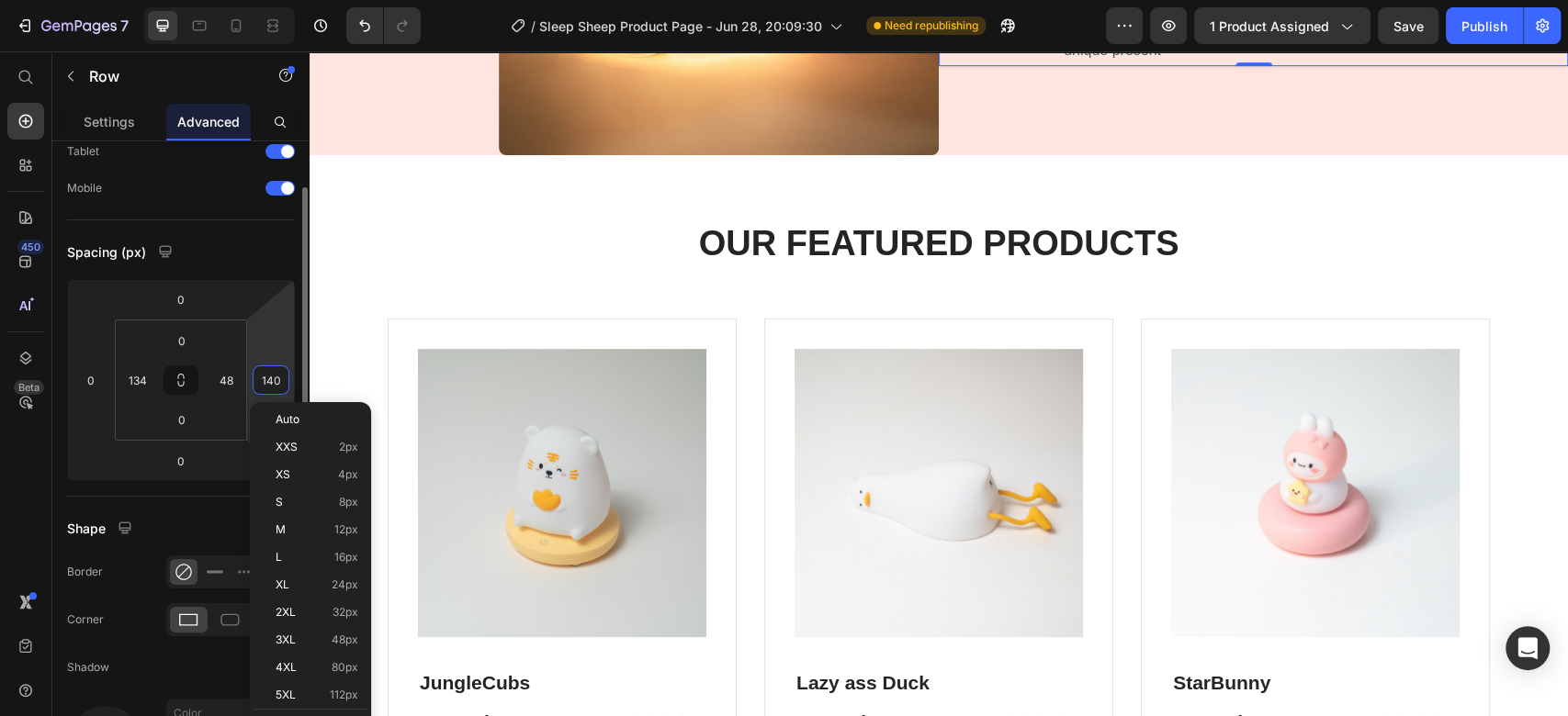 click on "7   /  Sleep Sheep Product Page - Jun 28, 20:09:30 Need republishing Preview 1 product assigned  Save   Publish  450 Beta Start with Sections Elements Hero Section Product Detail Brands Trusted Badges Guarantee Product Breakdown How to use Testimonials Compare Bundle FAQs Social Proof Brand Story Product List Collection Blog List Contact Sticky Add to Cart Custom Footer Browse Library 450 Layout
Row
Row
Row
Row Text
Heading
Text Block Button
Button
Button
Sticky Back to top Media
Image" at bounding box center [784, 0] 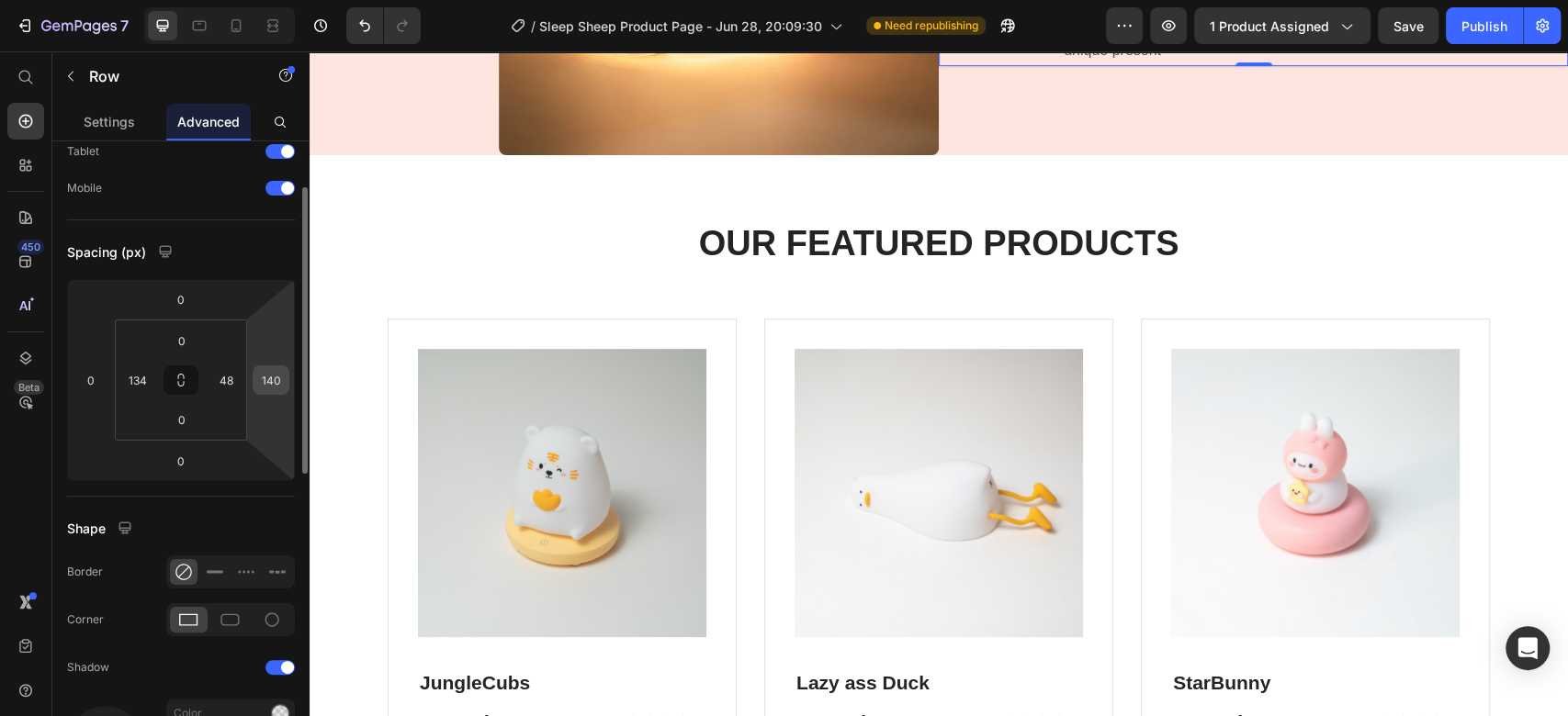 click on "140" at bounding box center (271, 380) 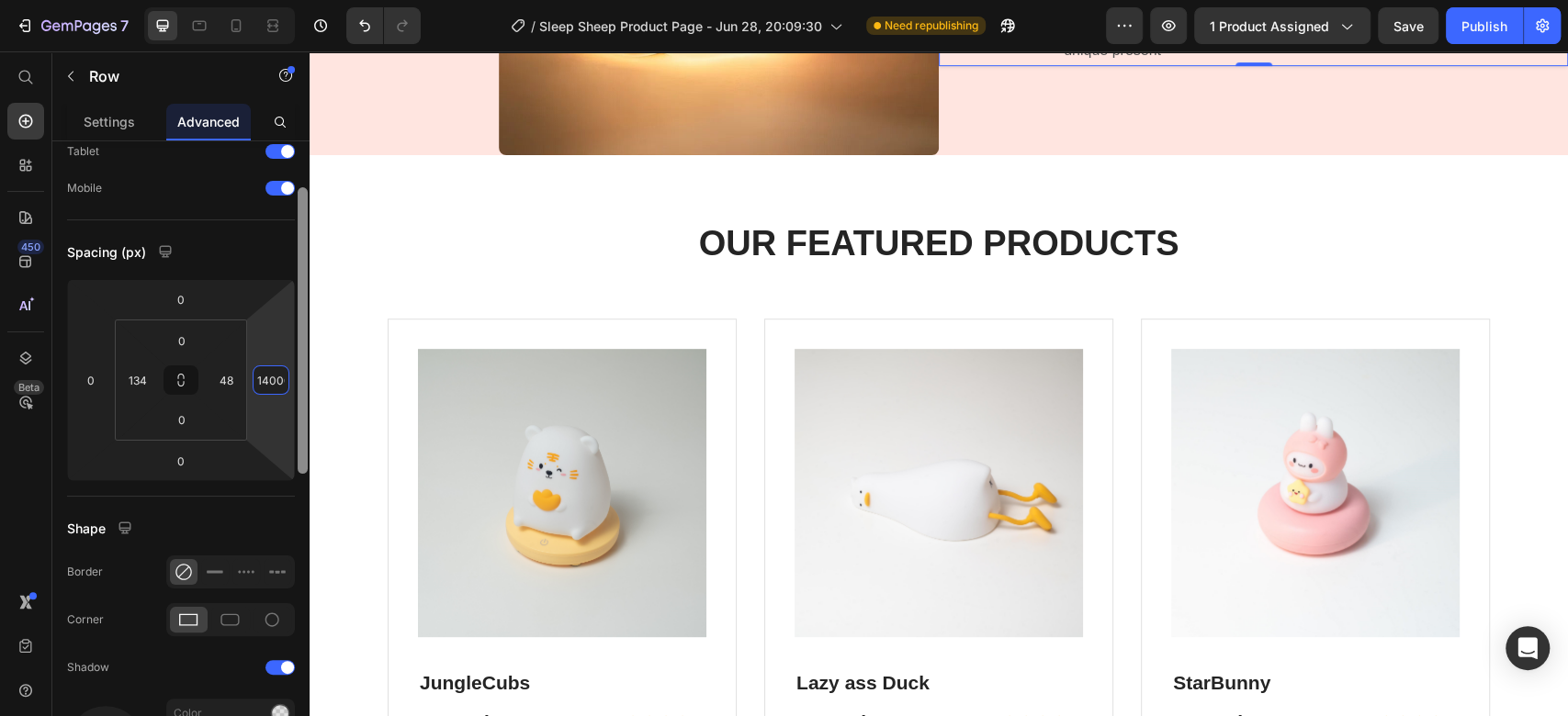 scroll, scrollTop: 0, scrollLeft: 5, axis: horizontal 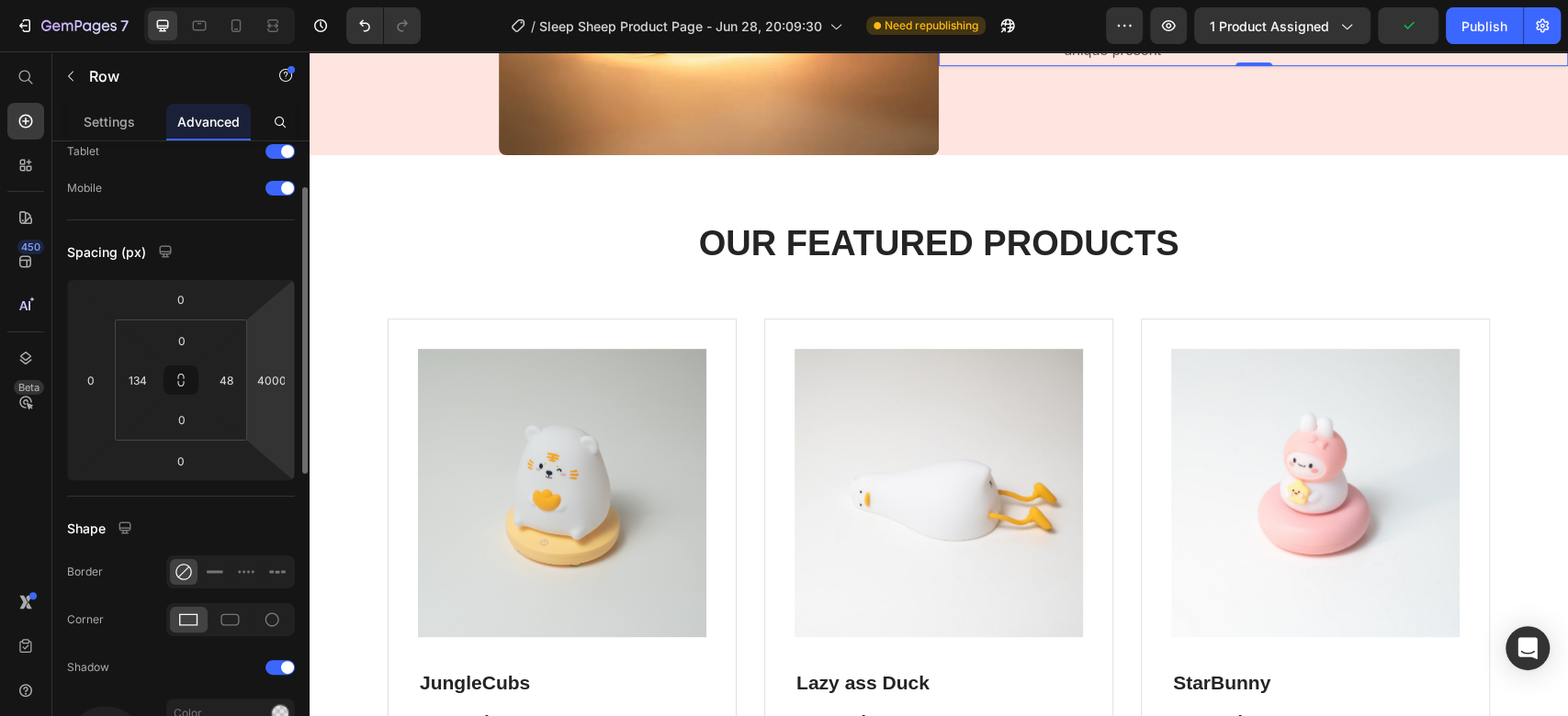 click on "7   /  Sleep Sheep Product Page - Jun 28, 20:09:30 Need republishing Preview 1 product assigned  Publish  450 Beta Start with Sections Elements Hero Section Product Detail Brands Trusted Badges Guarantee Product Breakdown How to use Testimonials Compare Bundle FAQs Social Proof Brand Story Product List Collection Blog List Contact Sticky Add to Cart Custom Footer Browse Library 450 Layout
Row
Row
Row
Row Text
Heading
Text Block Button
Button
Button
Sticky Back to top Media" at bounding box center [784, 0] 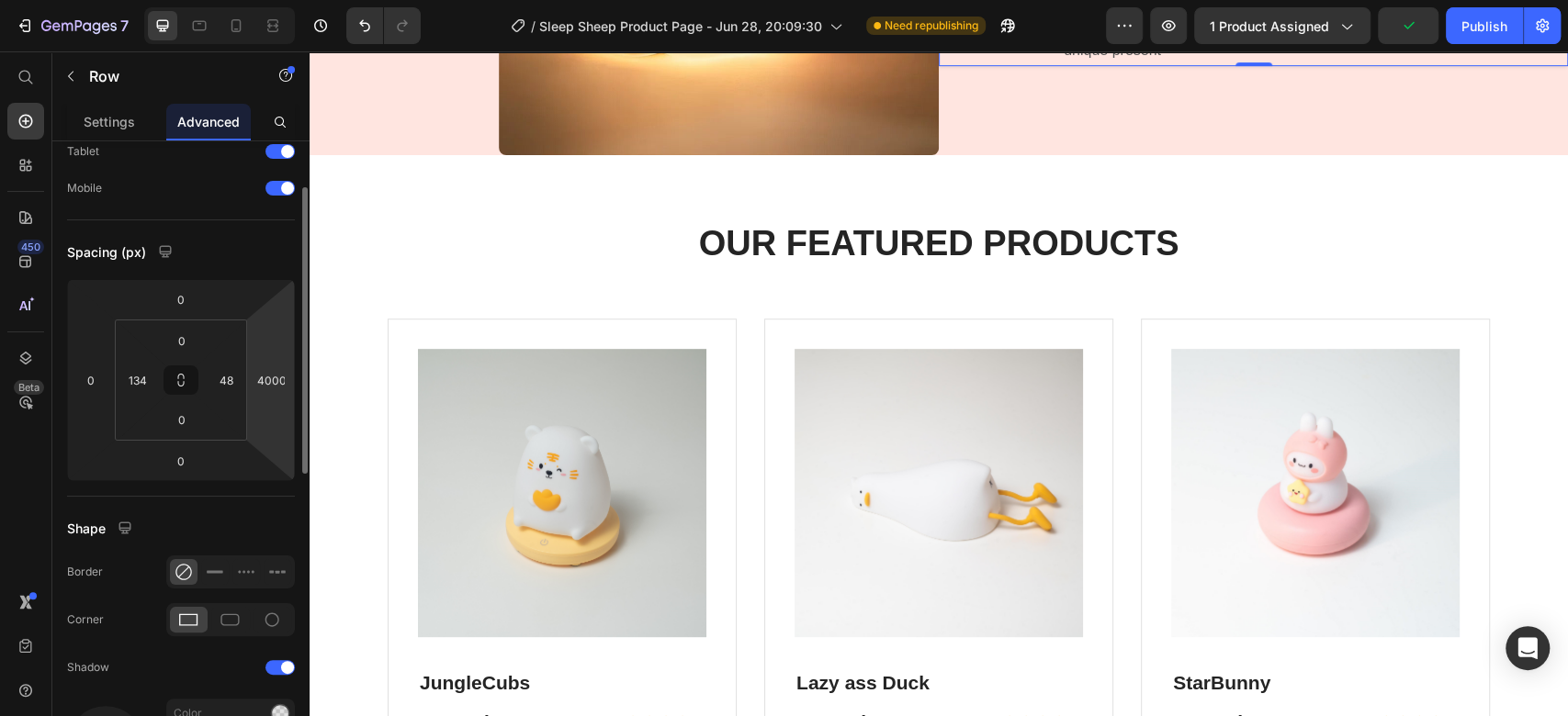scroll, scrollTop: 0, scrollLeft: 0, axis: both 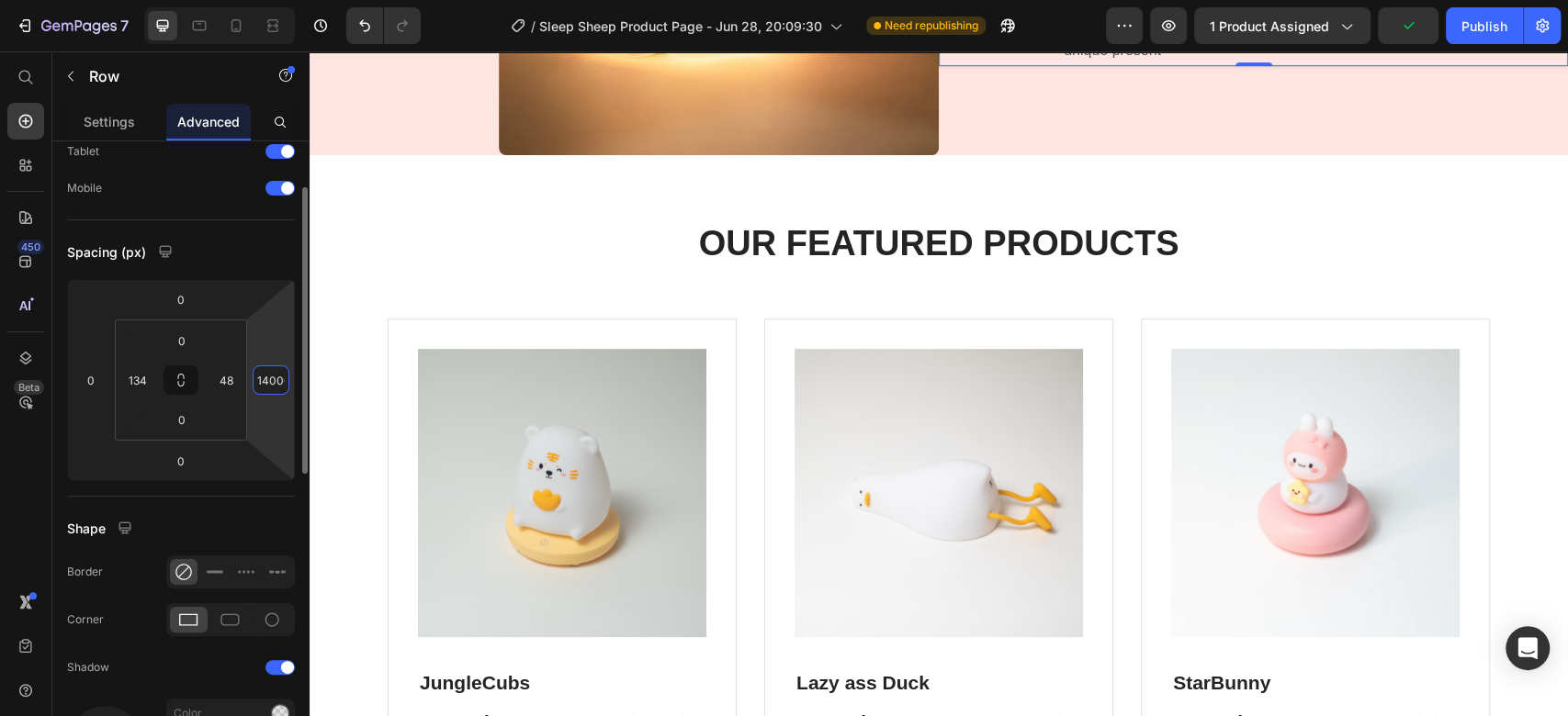 click on "14000" at bounding box center (271, 380) 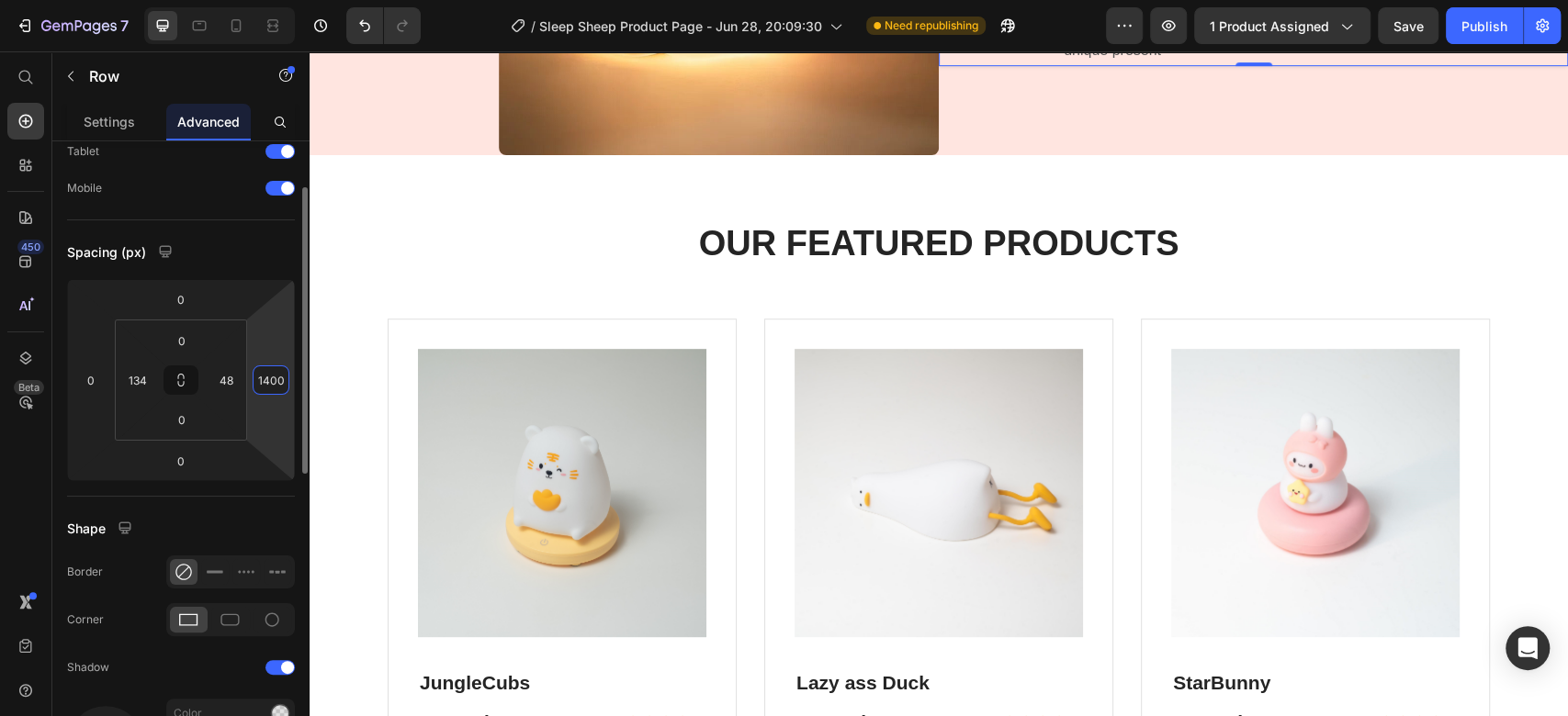scroll, scrollTop: 0, scrollLeft: 0, axis: both 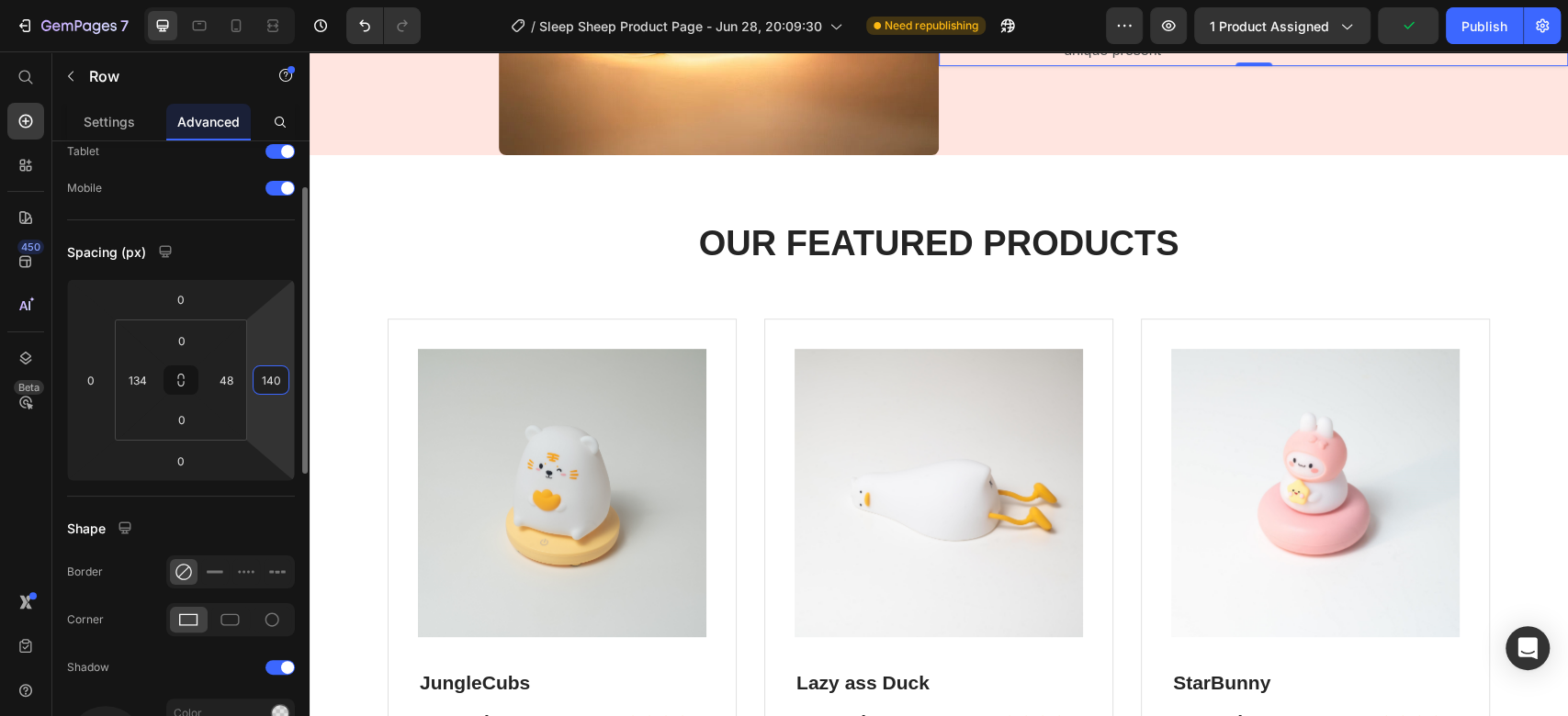 type on "140" 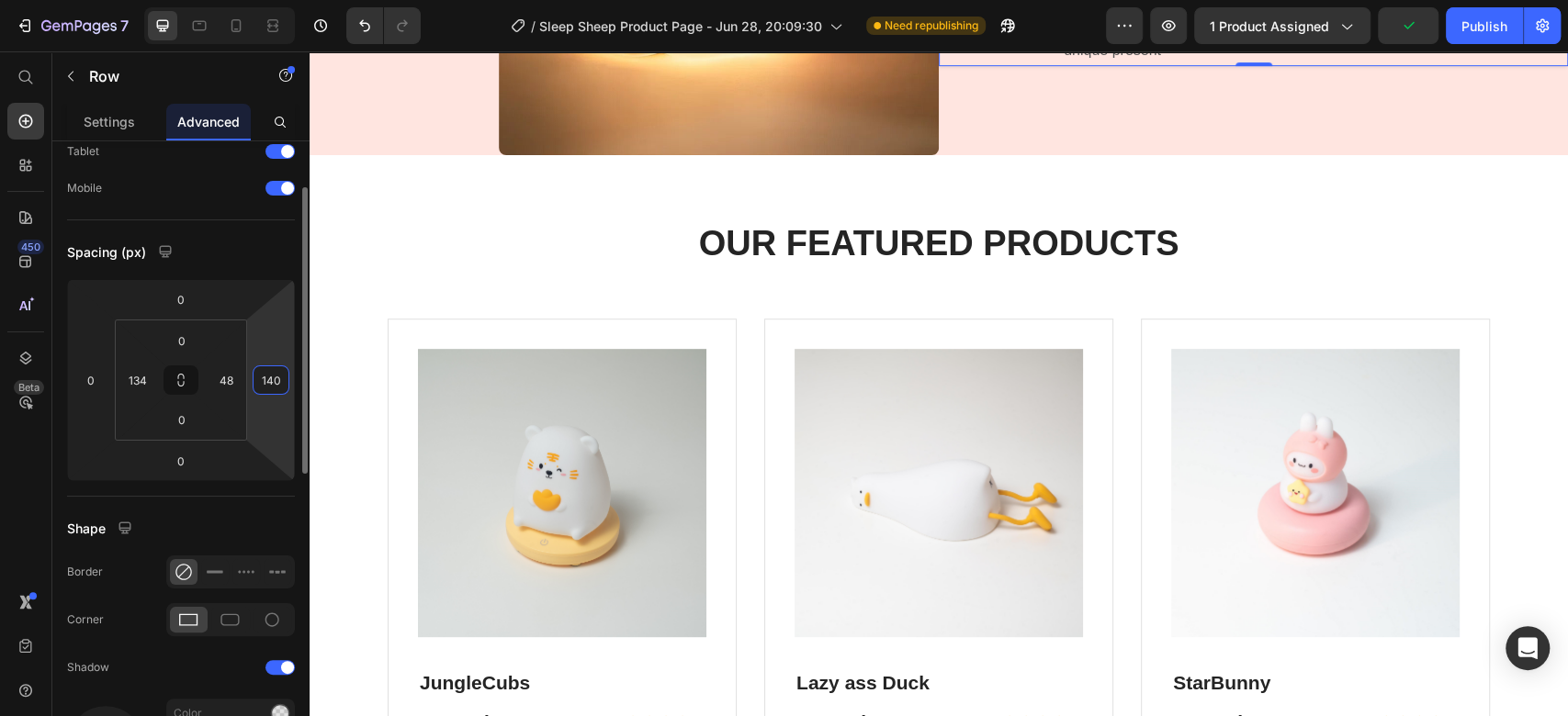 click on "7   /  Sleep Sheep Product Page - Jun 28, 20:09:30 Need republishing Preview 1 product assigned  Publish  450 Beta Start with Sections Elements Hero Section Product Detail Brands Trusted Badges Guarantee Product Breakdown How to use Testimonials Compare Bundle FAQs Social Proof Brand Story Product List Collection Blog List Contact Sticky Add to Cart Custom Footer Browse Library 450 Layout
Row
Row
Row
Row Text
Heading
Text Block Button
Button
Button
Sticky Back to top Media" at bounding box center [784, 0] 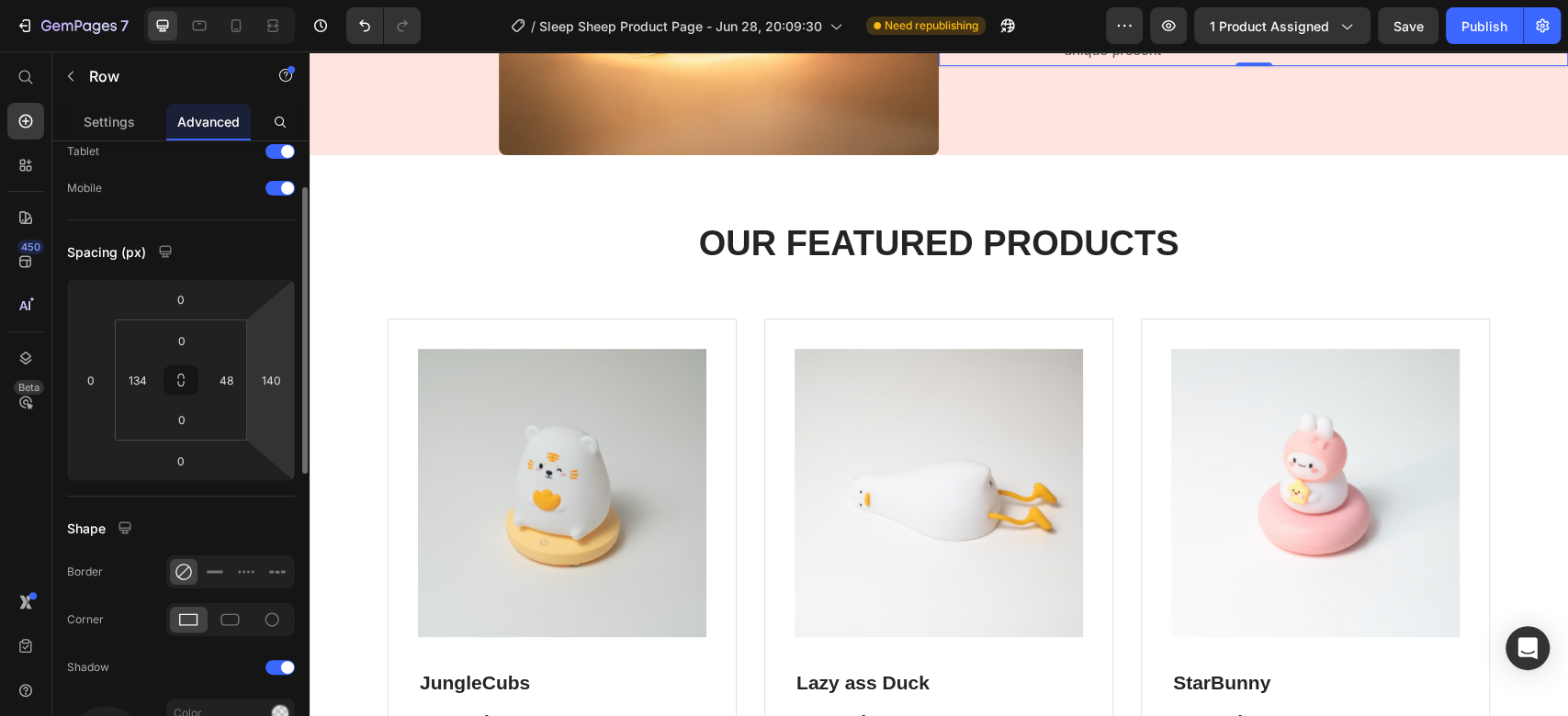 click on "Spacing (px)" at bounding box center [181, 252] 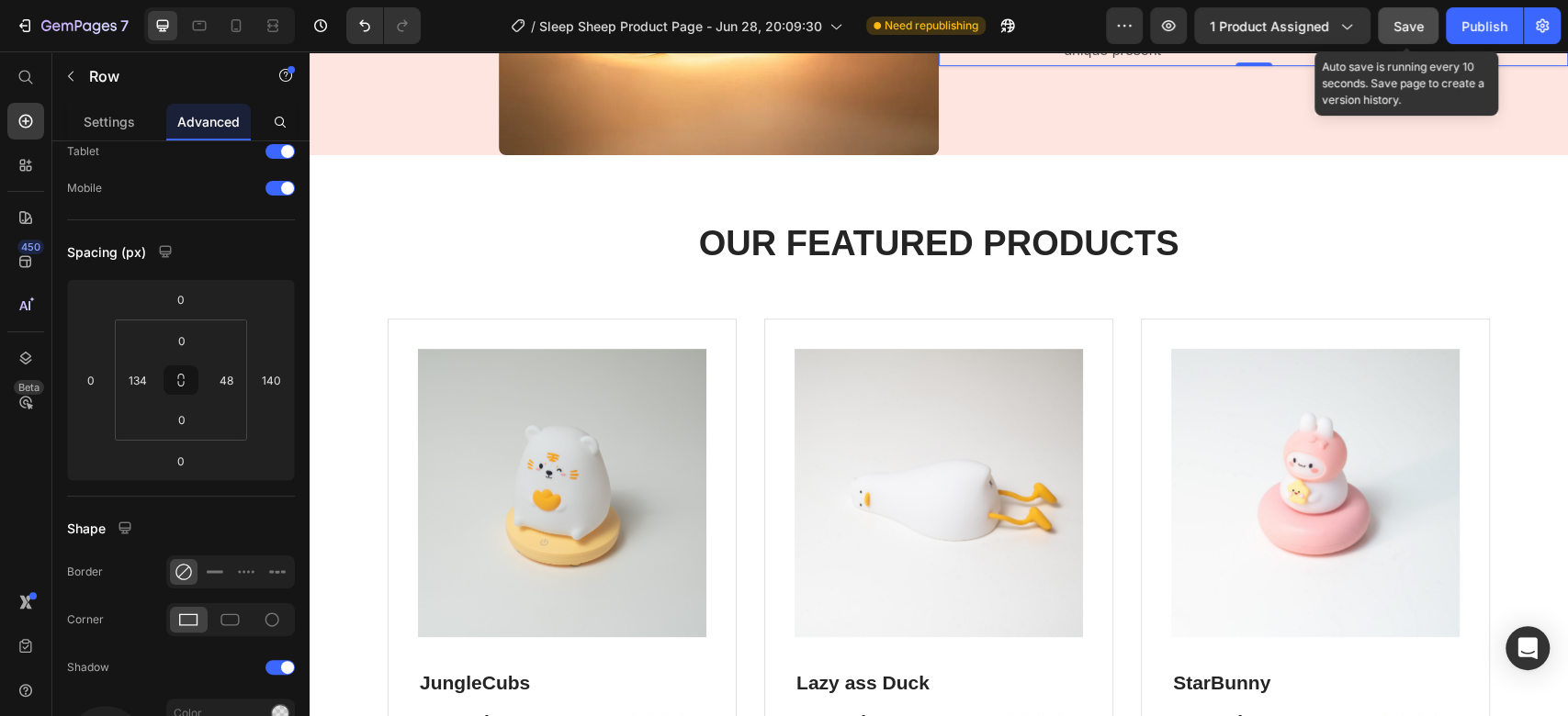 click on "Save" at bounding box center (1408, 26) 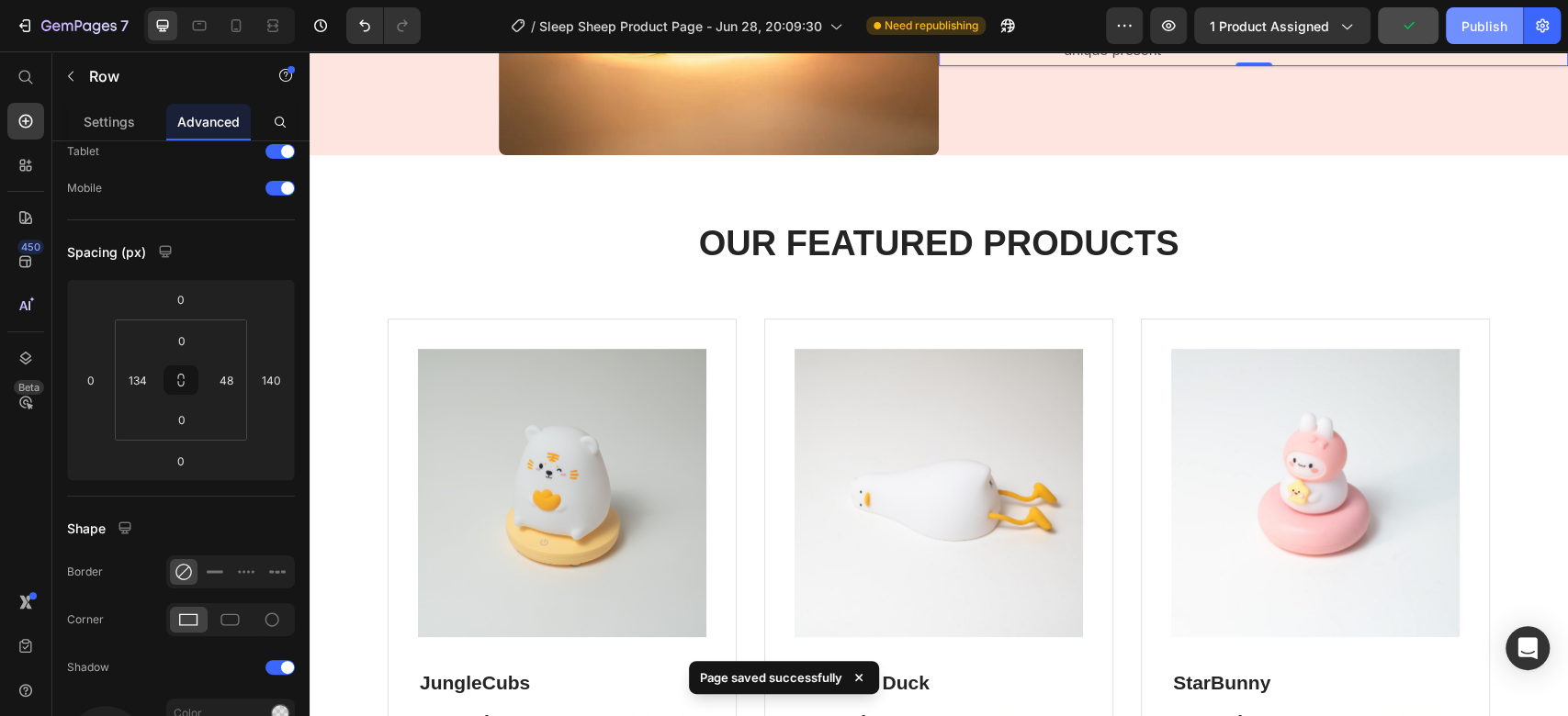 click on "Publish" at bounding box center [1484, 26] 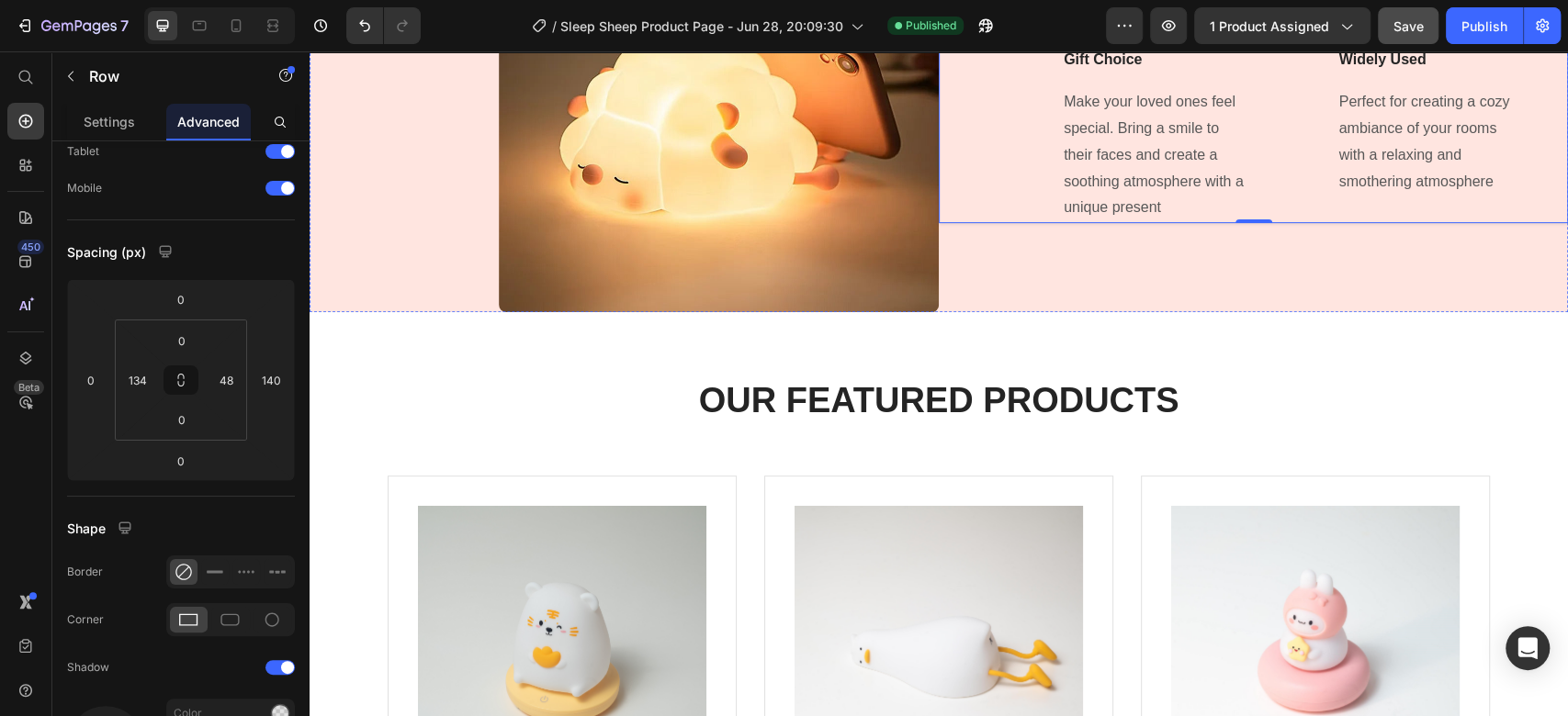 scroll, scrollTop: 4998, scrollLeft: 0, axis: vertical 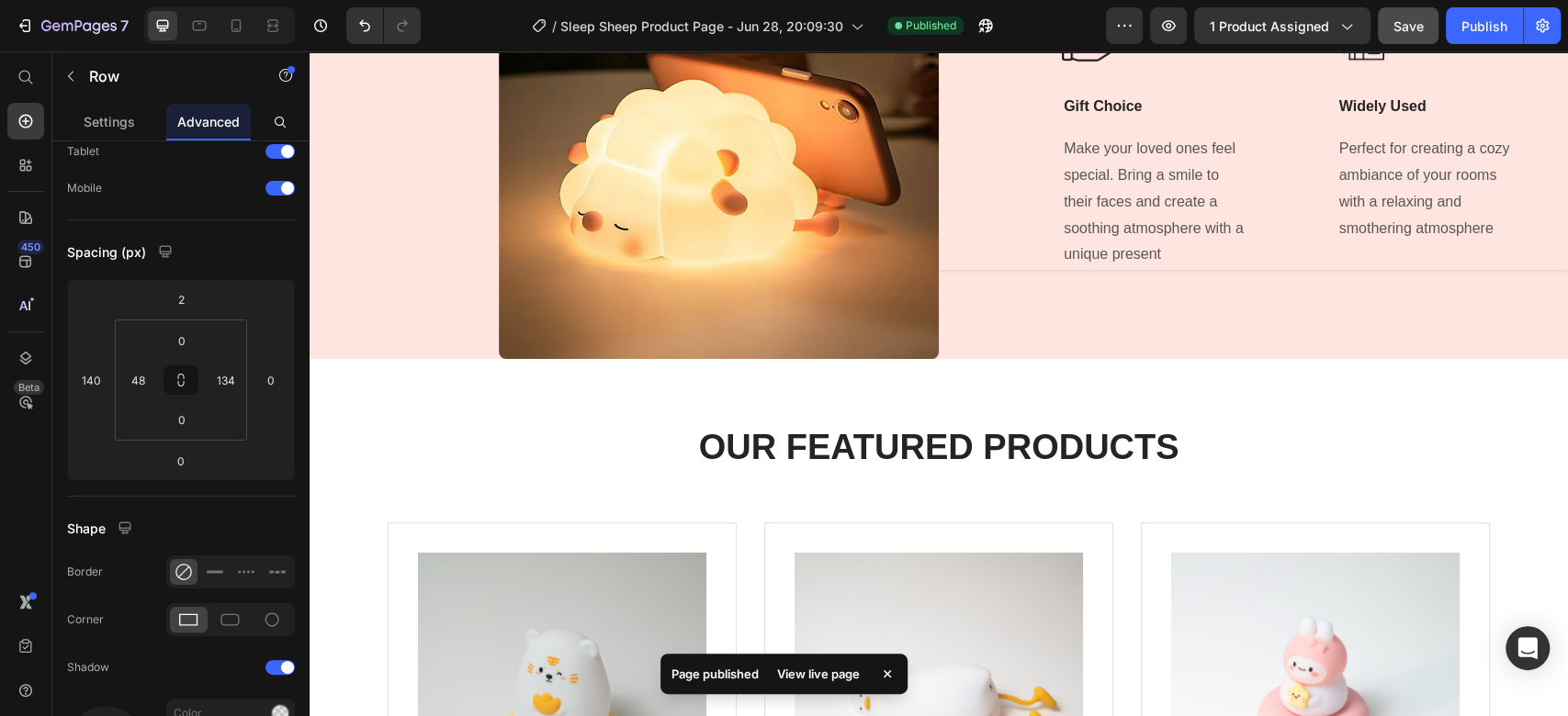 click on "Image USB Charging Text Block Elevate your night routine with the night light's lasting battery power. Up to 23 hour capacity Text block                Title Line" at bounding box center (592, -172) 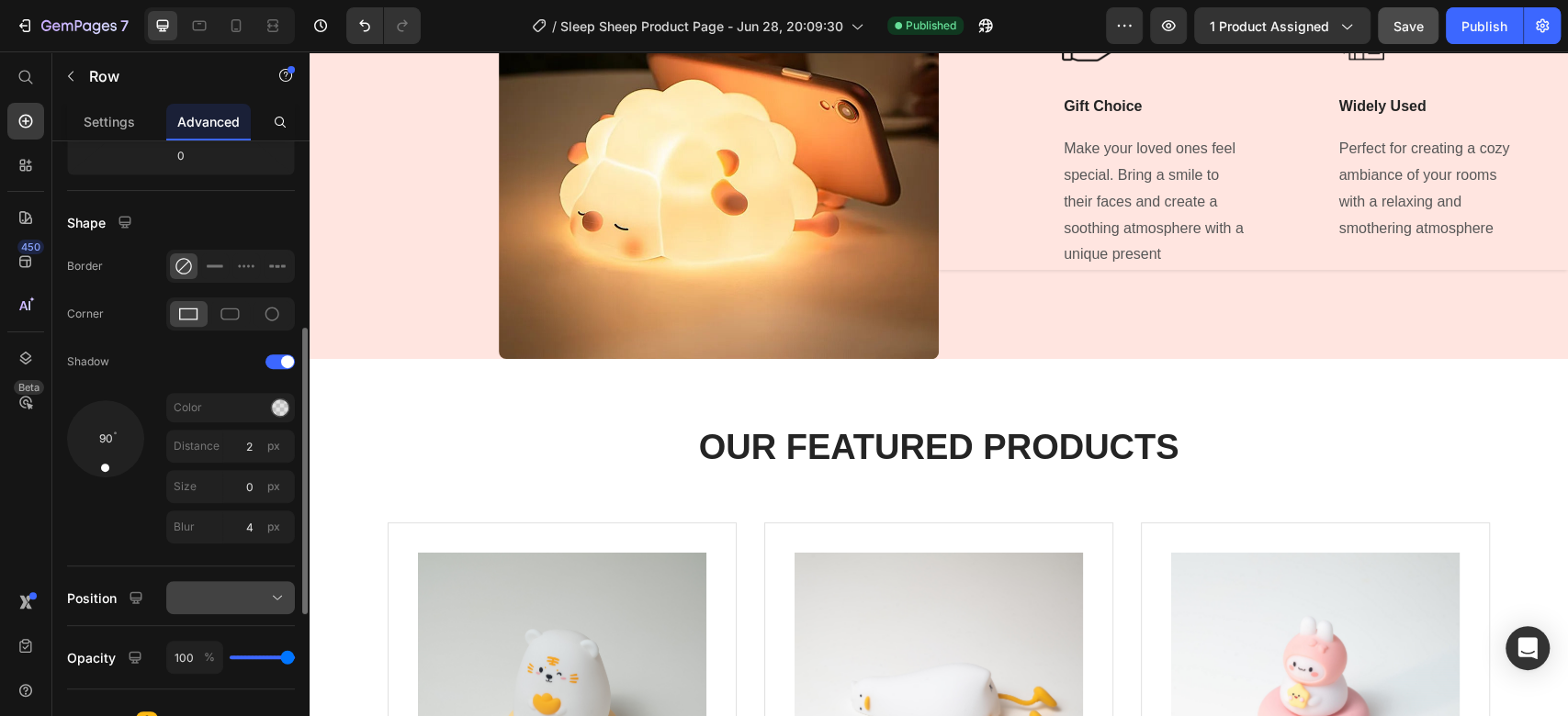 scroll, scrollTop: 509, scrollLeft: 0, axis: vertical 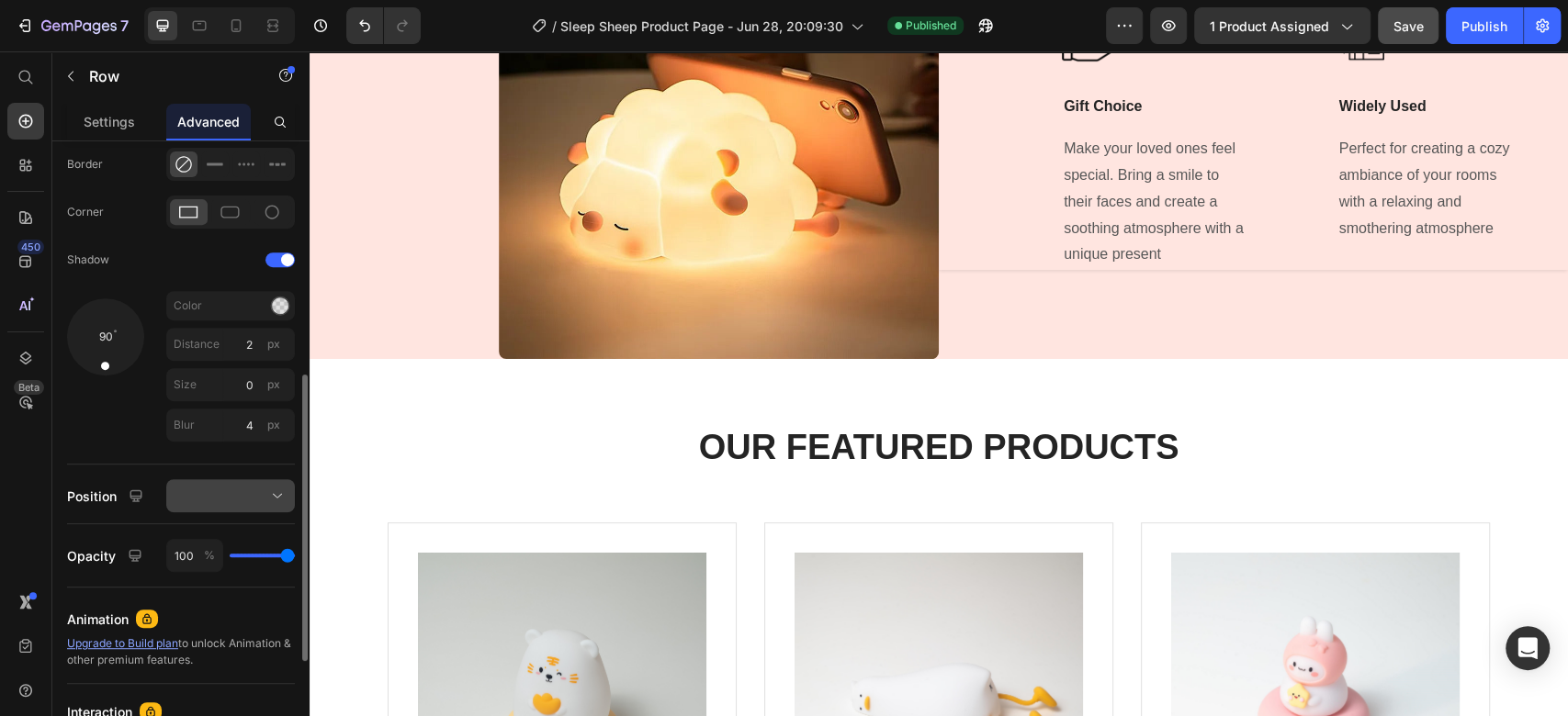 click at bounding box center [231, 496] 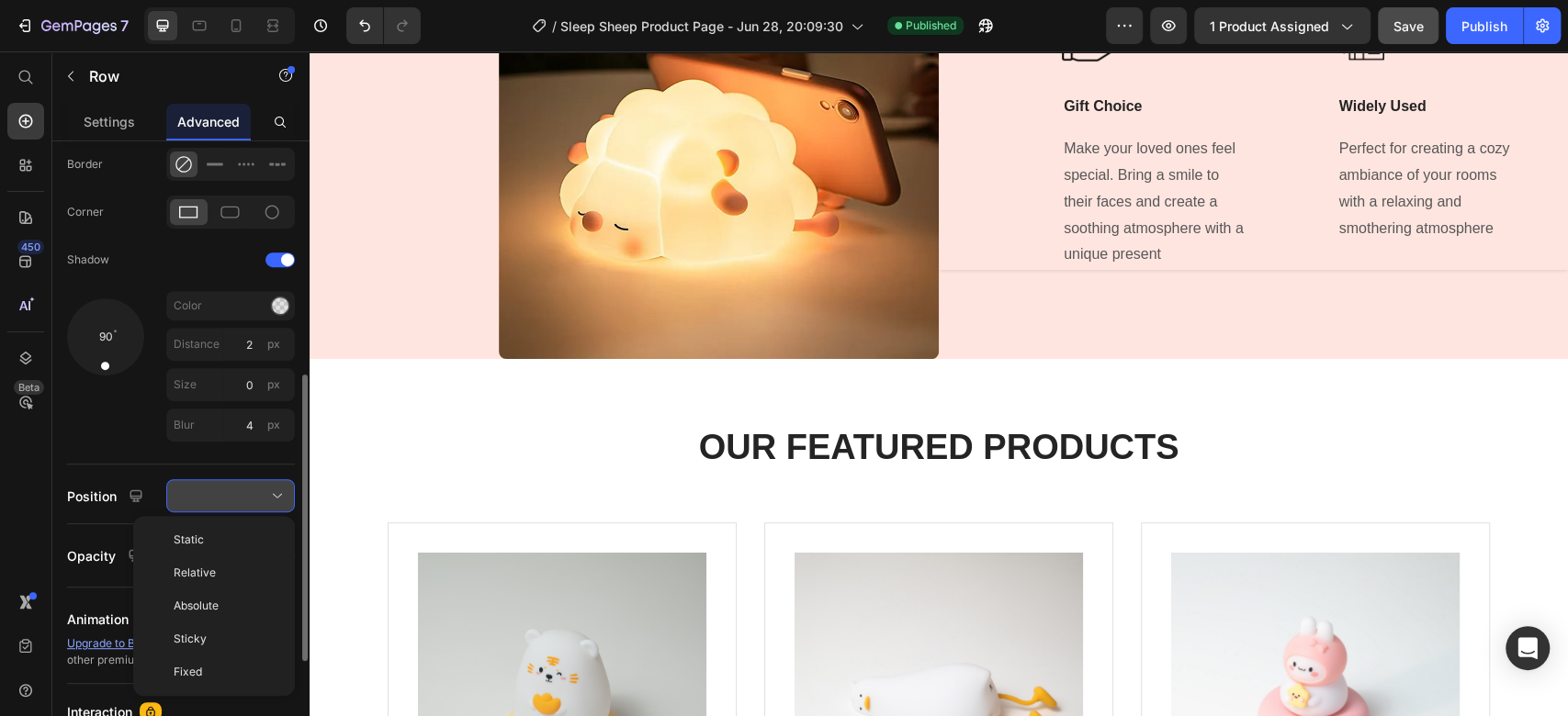click 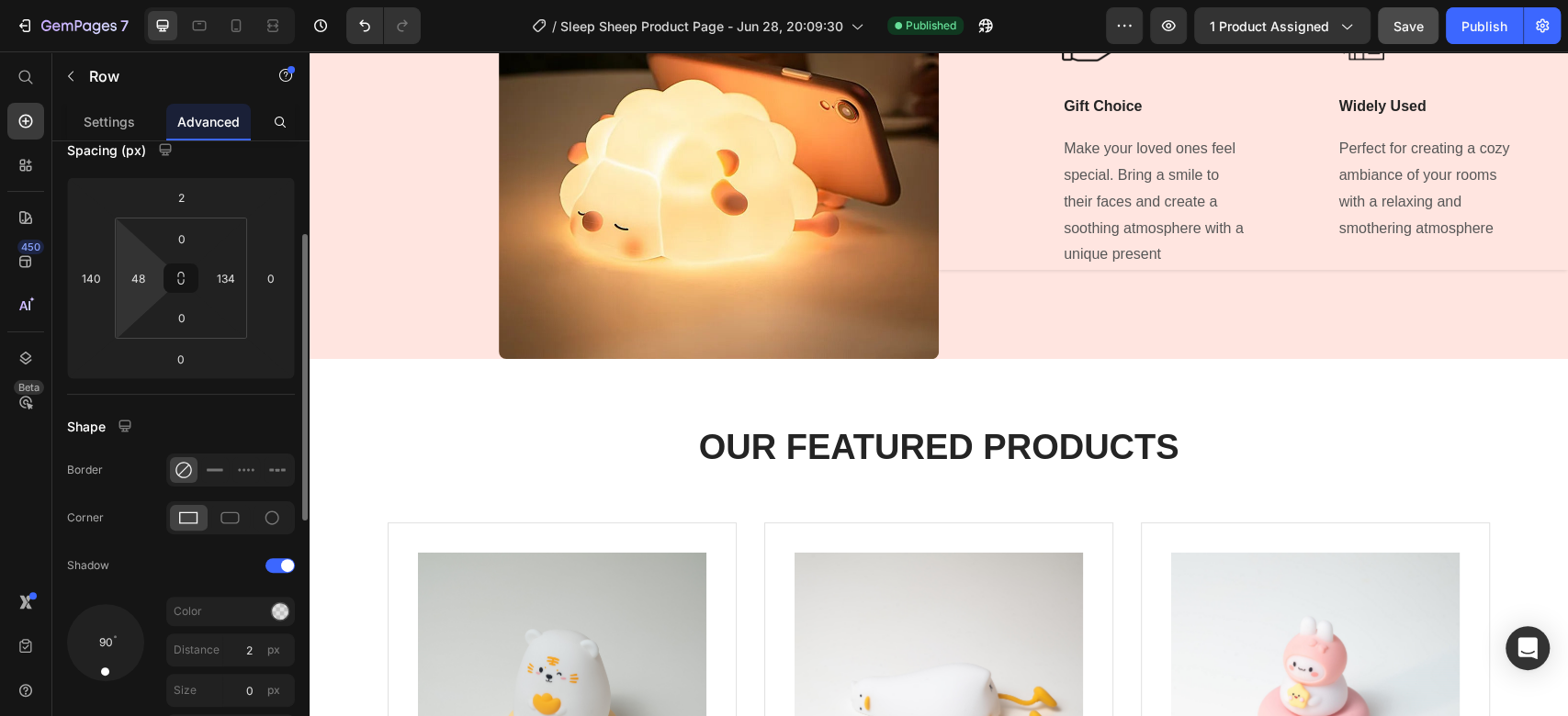 scroll, scrollTop: 0, scrollLeft: 0, axis: both 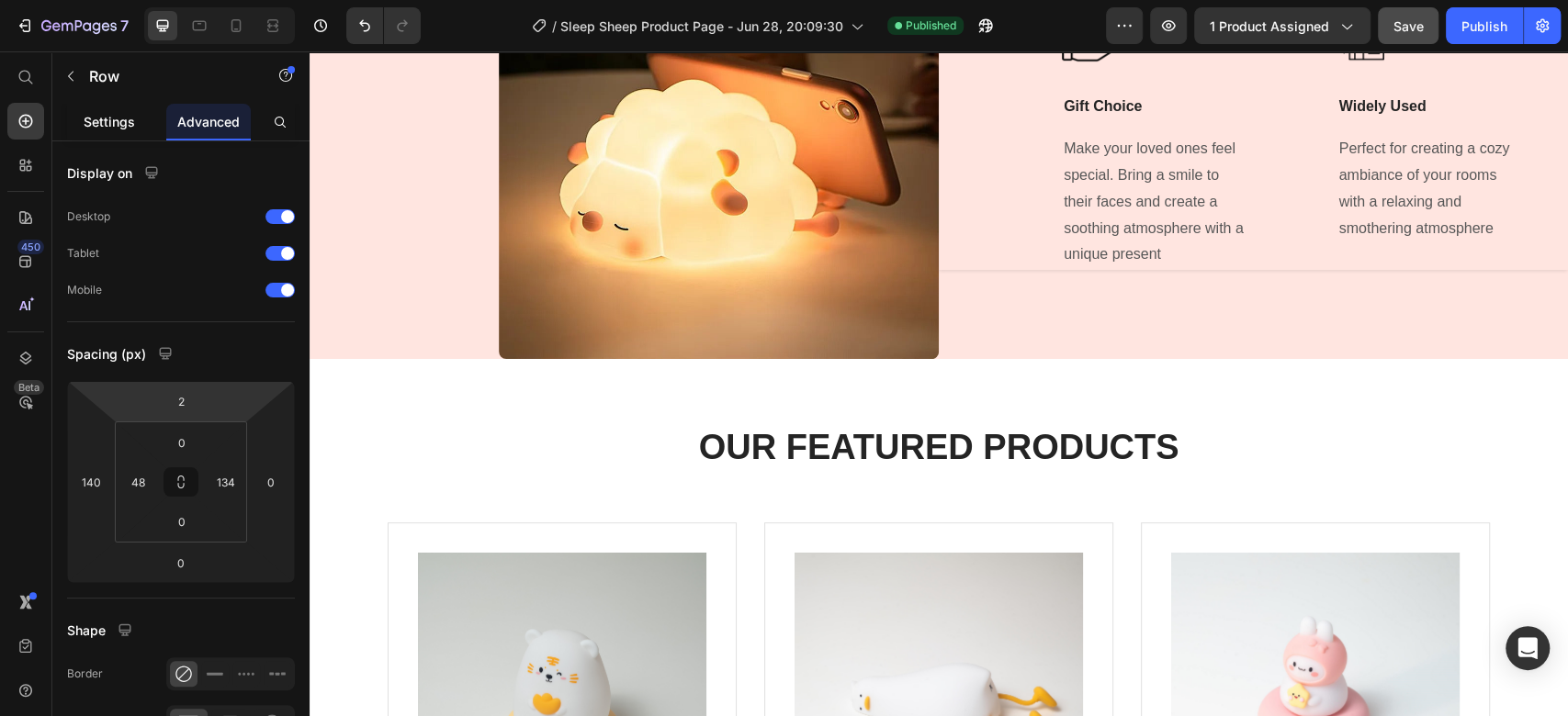 click on "Settings" 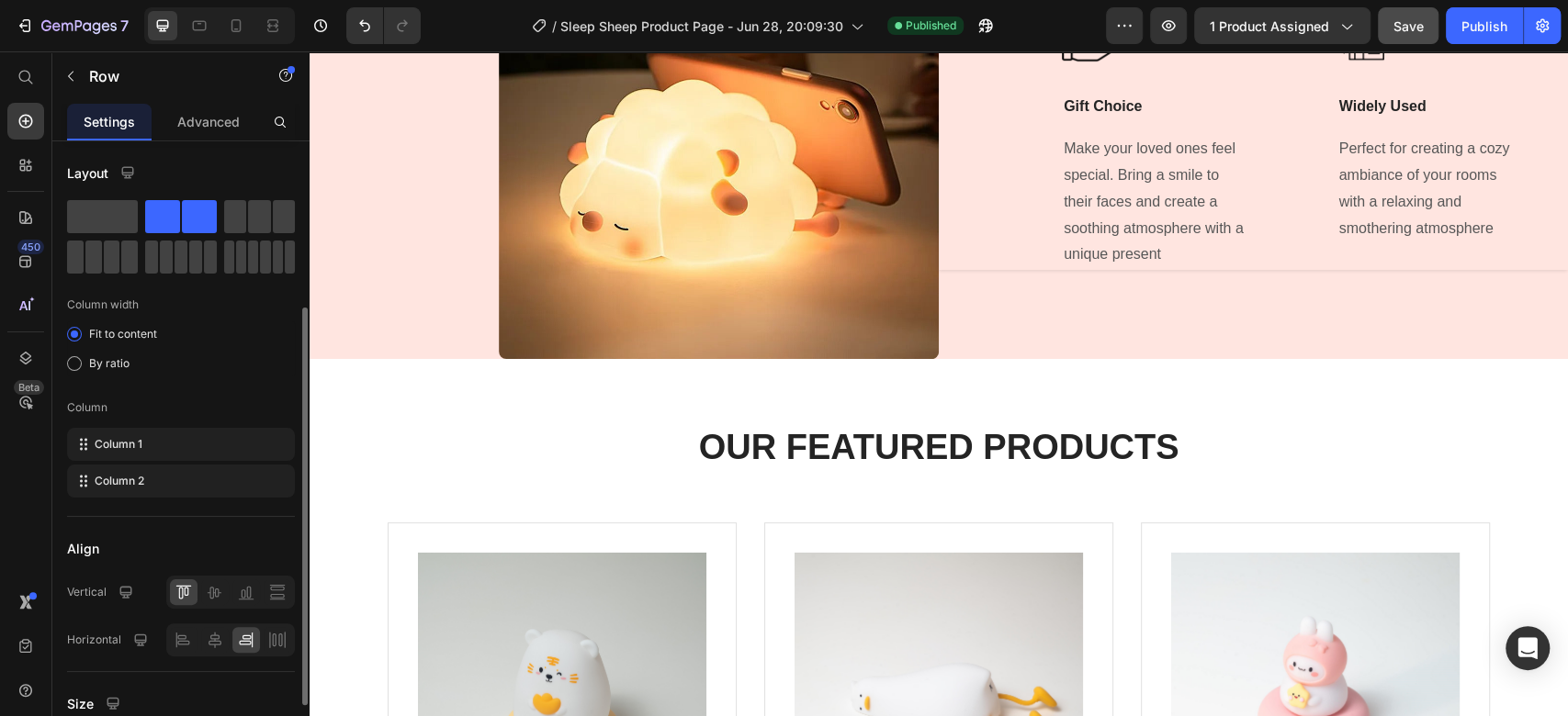 scroll, scrollTop: 102, scrollLeft: 0, axis: vertical 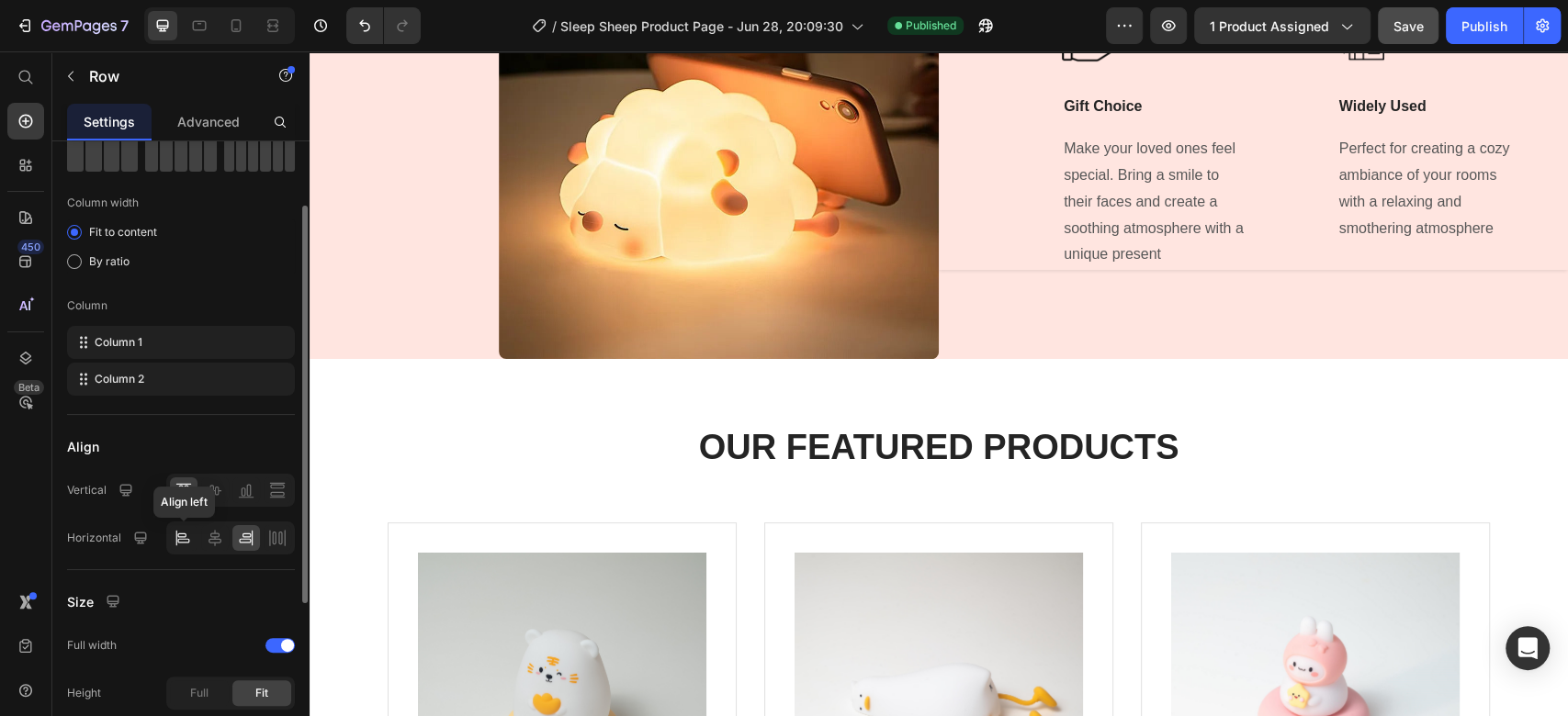 click 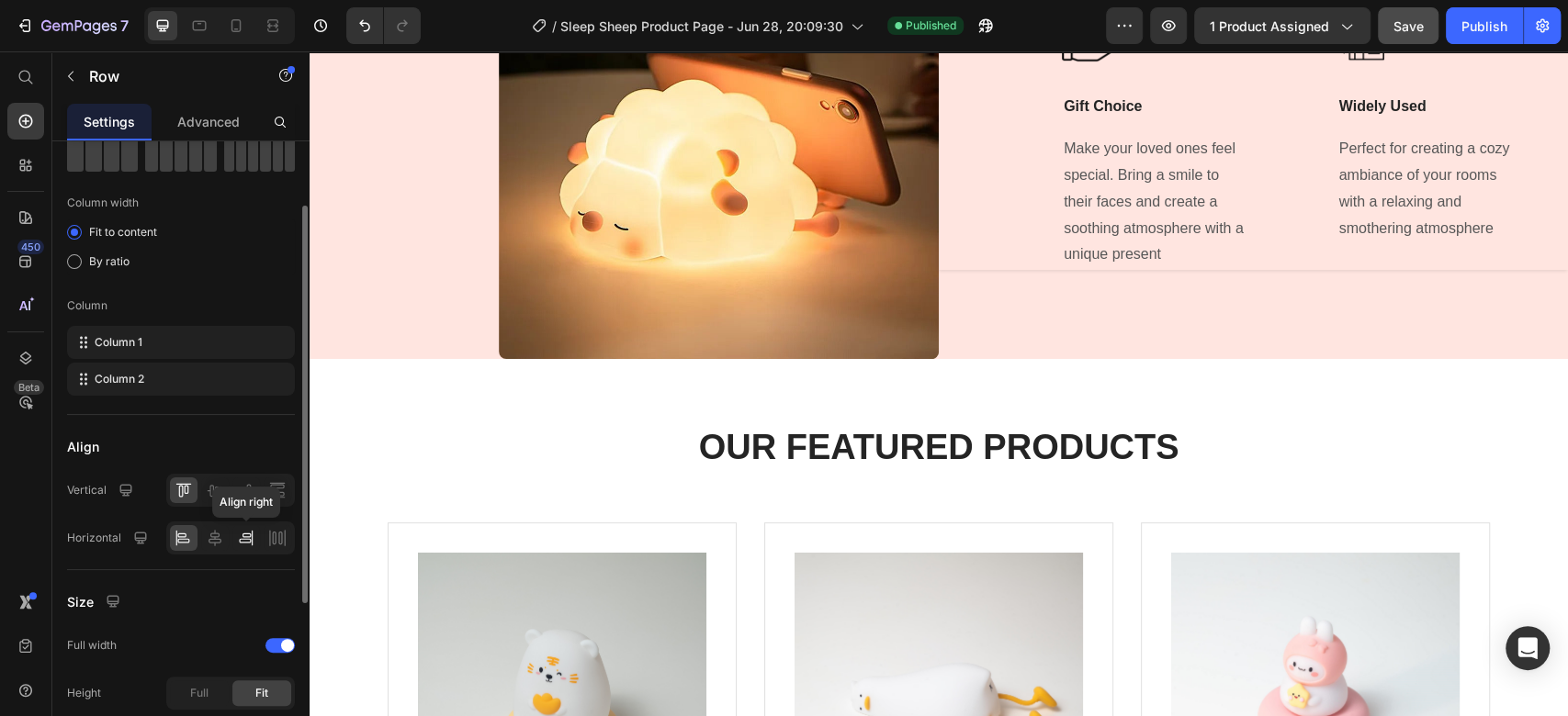click 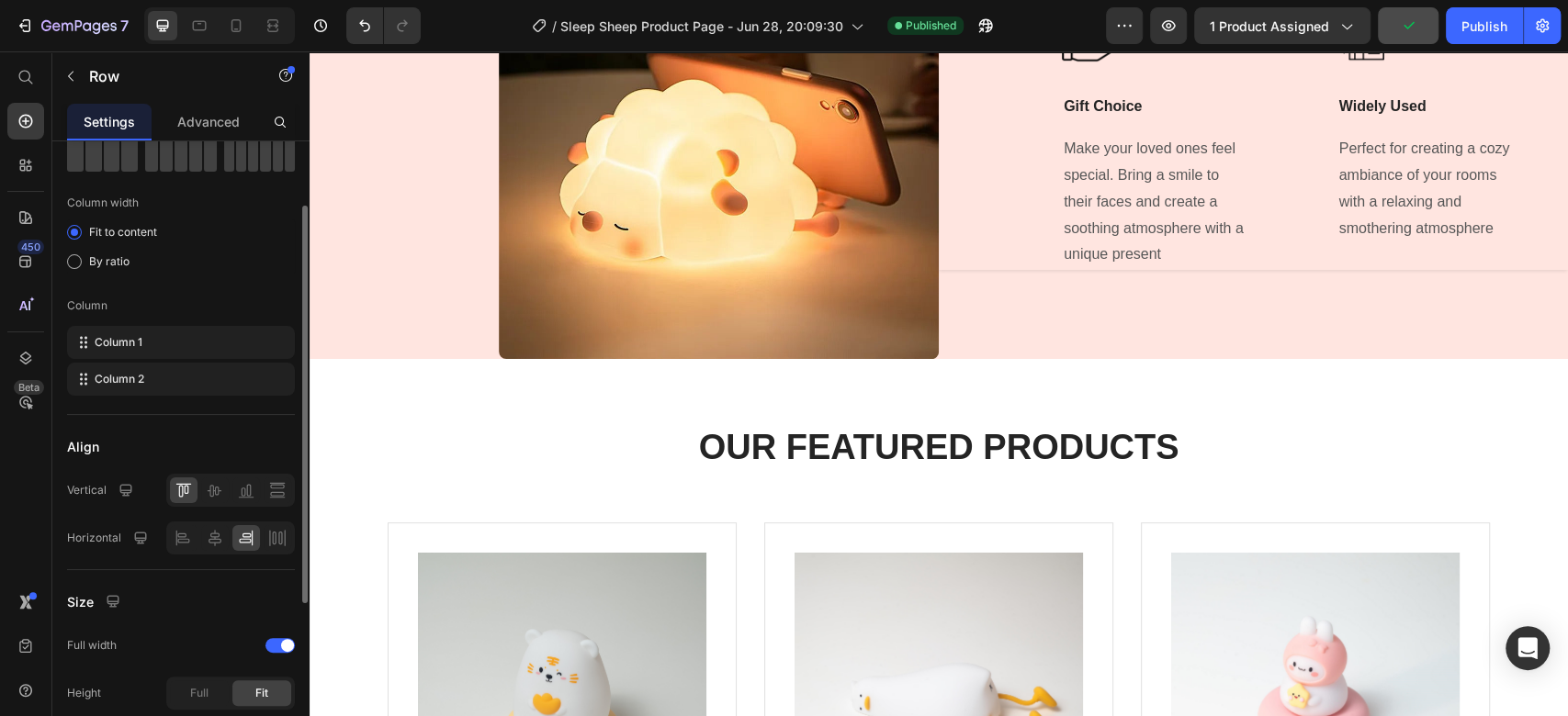scroll, scrollTop: 204, scrollLeft: 0, axis: vertical 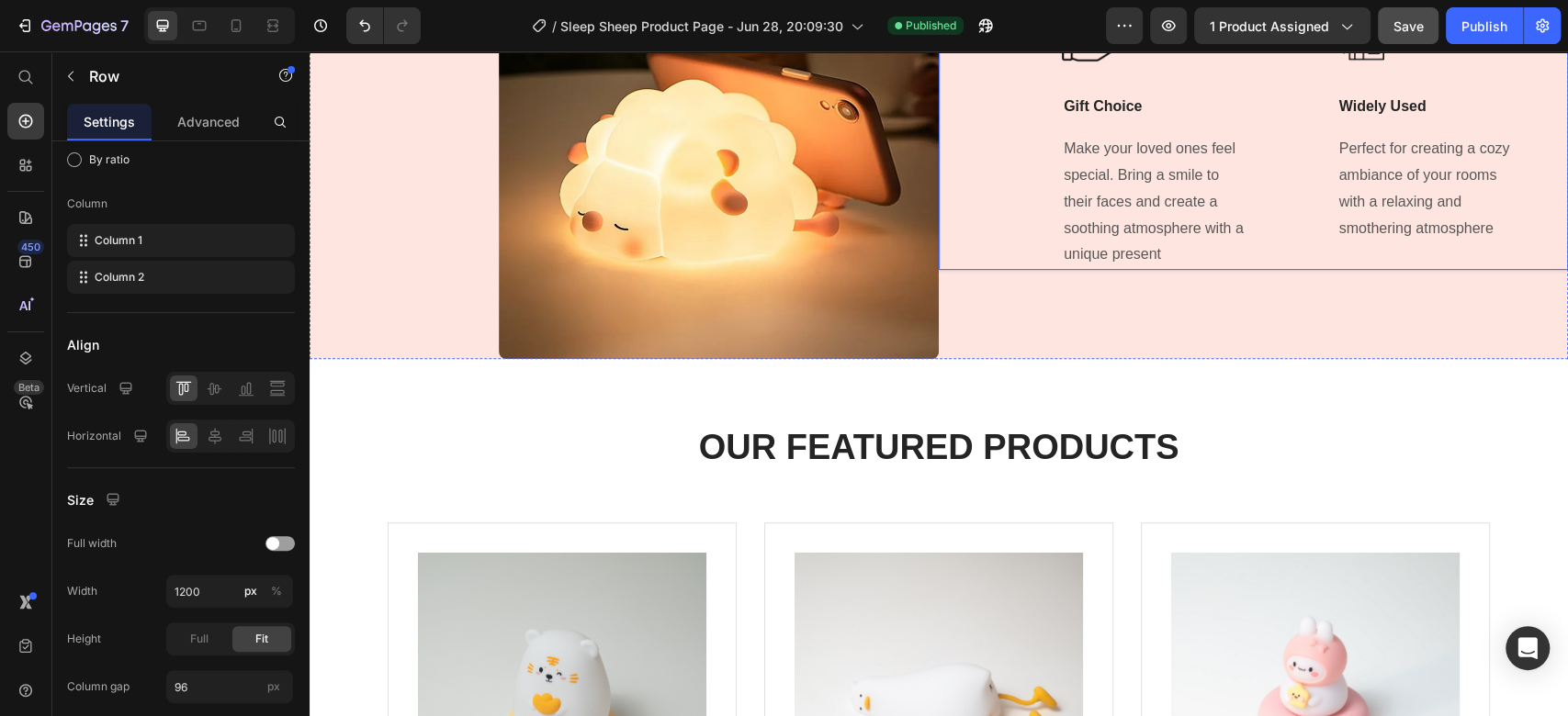click on "Image Gift Choice Text Block Make your loved ones feel special. Bring a smile to their faces and create a soothing atmosphere with a unique present Text block                Title Line Image Widely Used Text Block Perfect for creating a cozy ambiance of your rooms with a relaxing and smothering atmosphere Text block Row" at bounding box center [1253, 140] 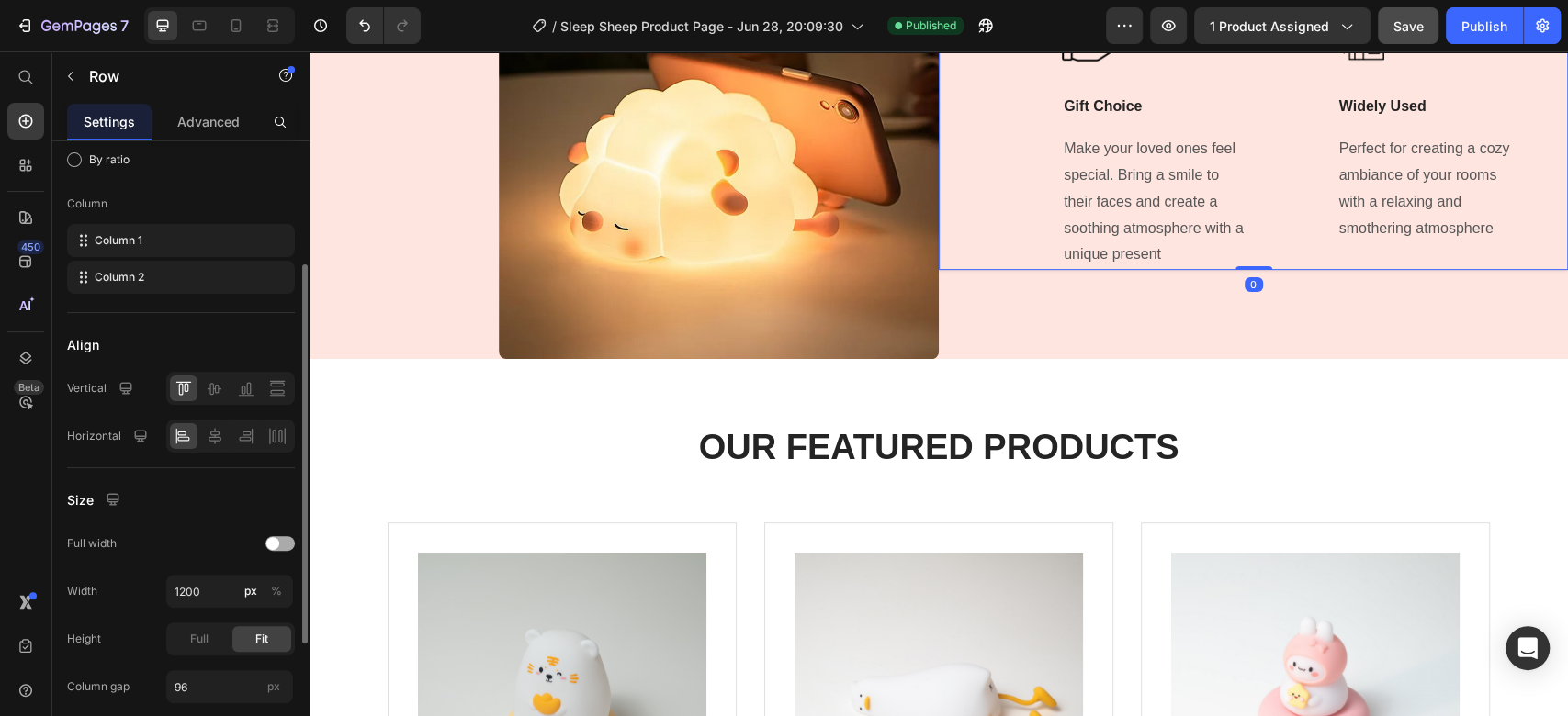click at bounding box center (273, 543) 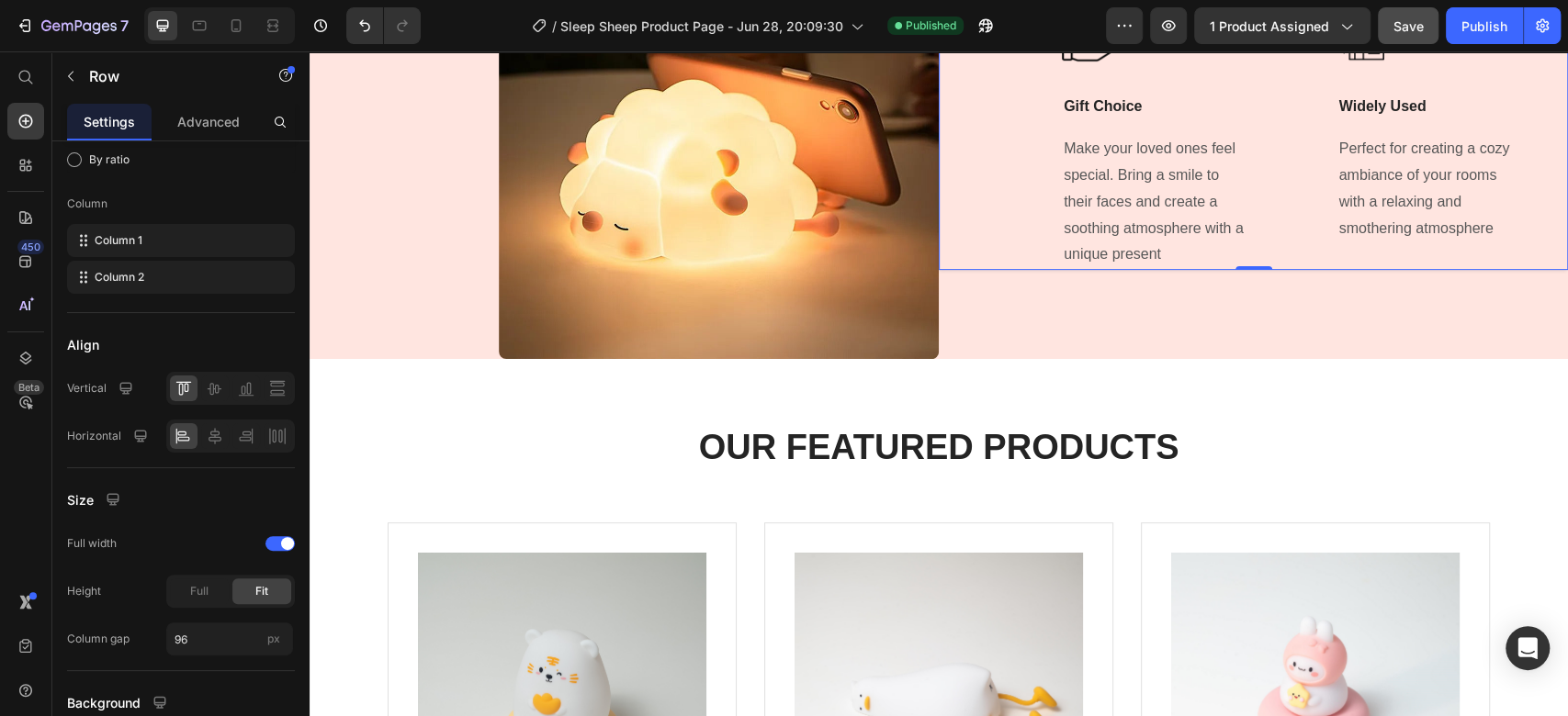 scroll, scrollTop: 0, scrollLeft: 0, axis: both 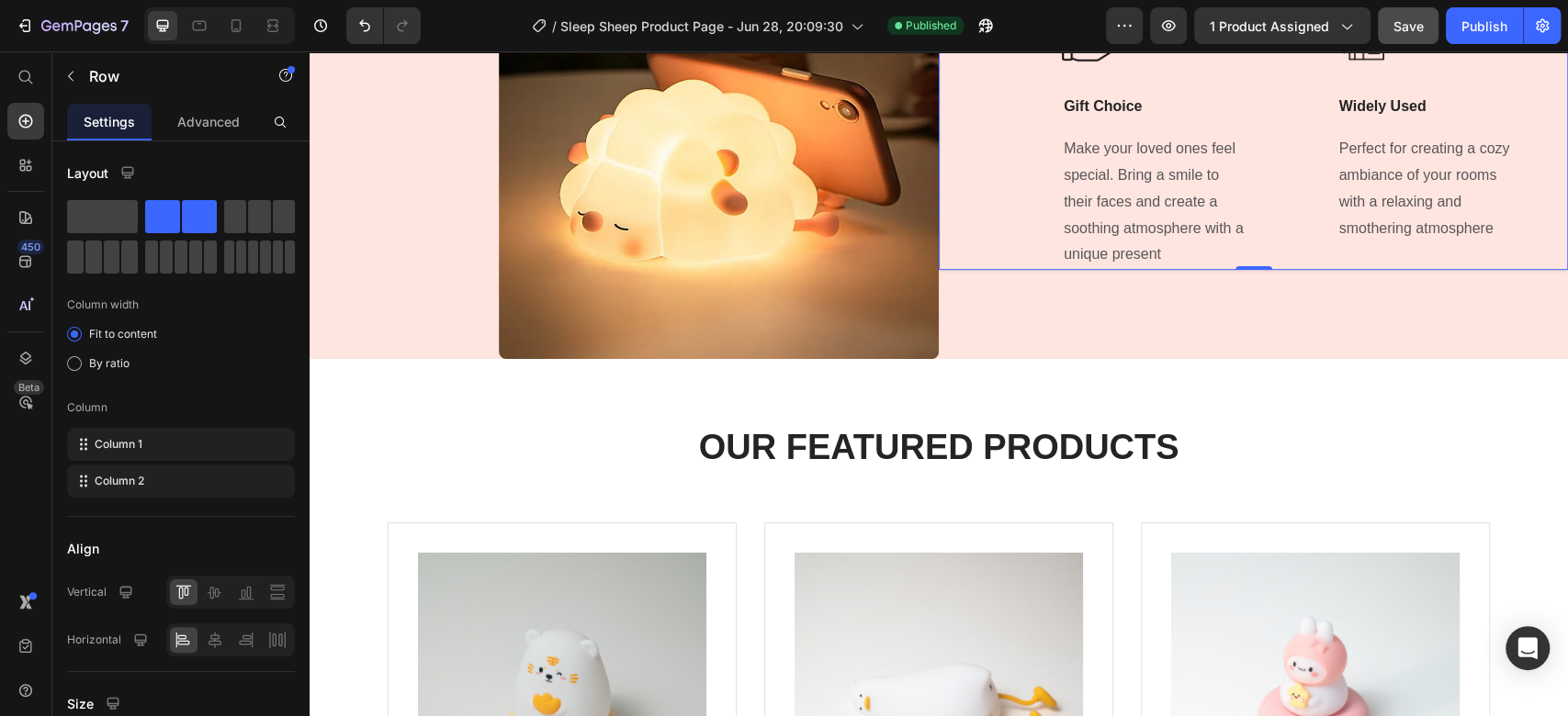 click on "Made of high-quality silicone material that is tough to break, soft to touch and safe for children" at bounding box center (834, -137) 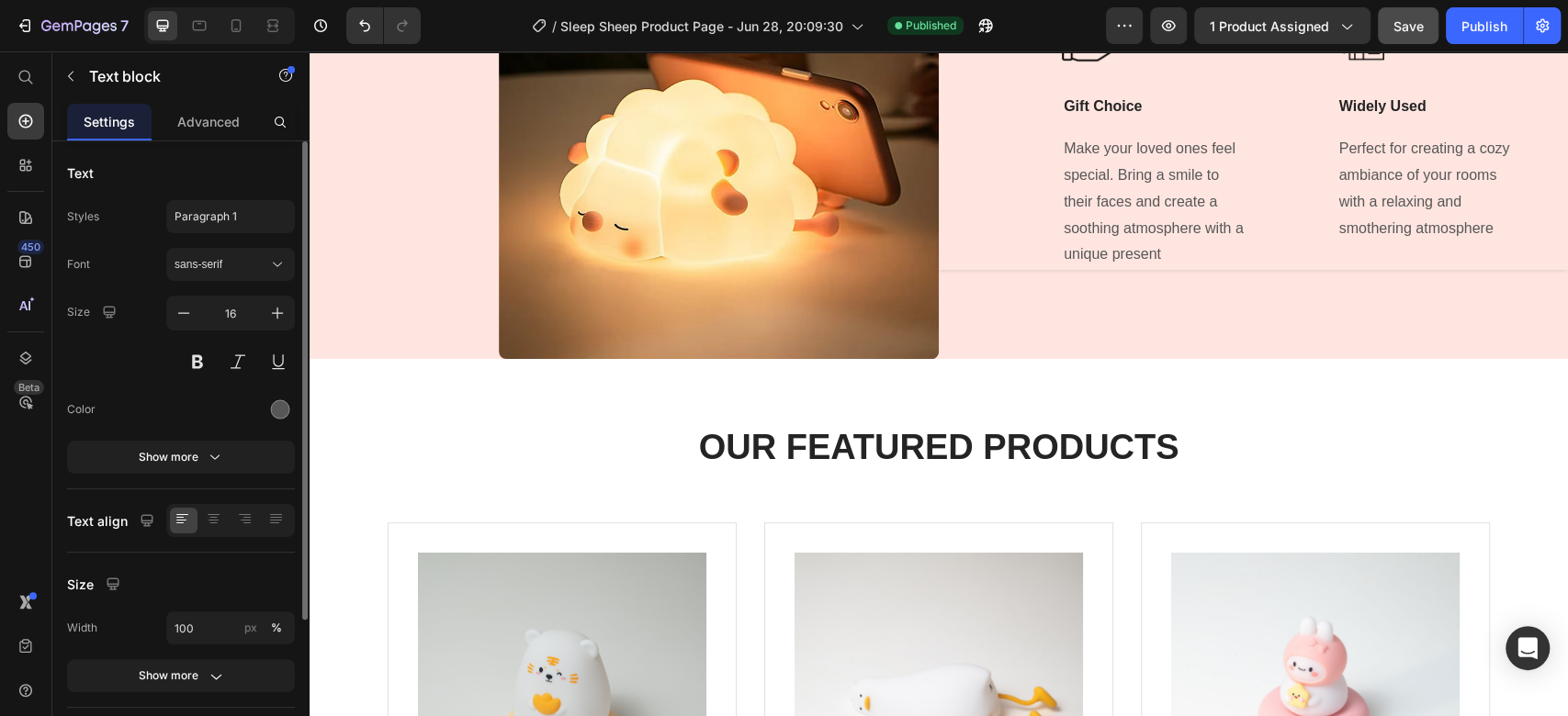 click on "Image USB Charging Text Block Elevate your night routine with the night light's lasting battery power. Up to 23 hour capacity Text block                Title Line" at bounding box center (592, -172) 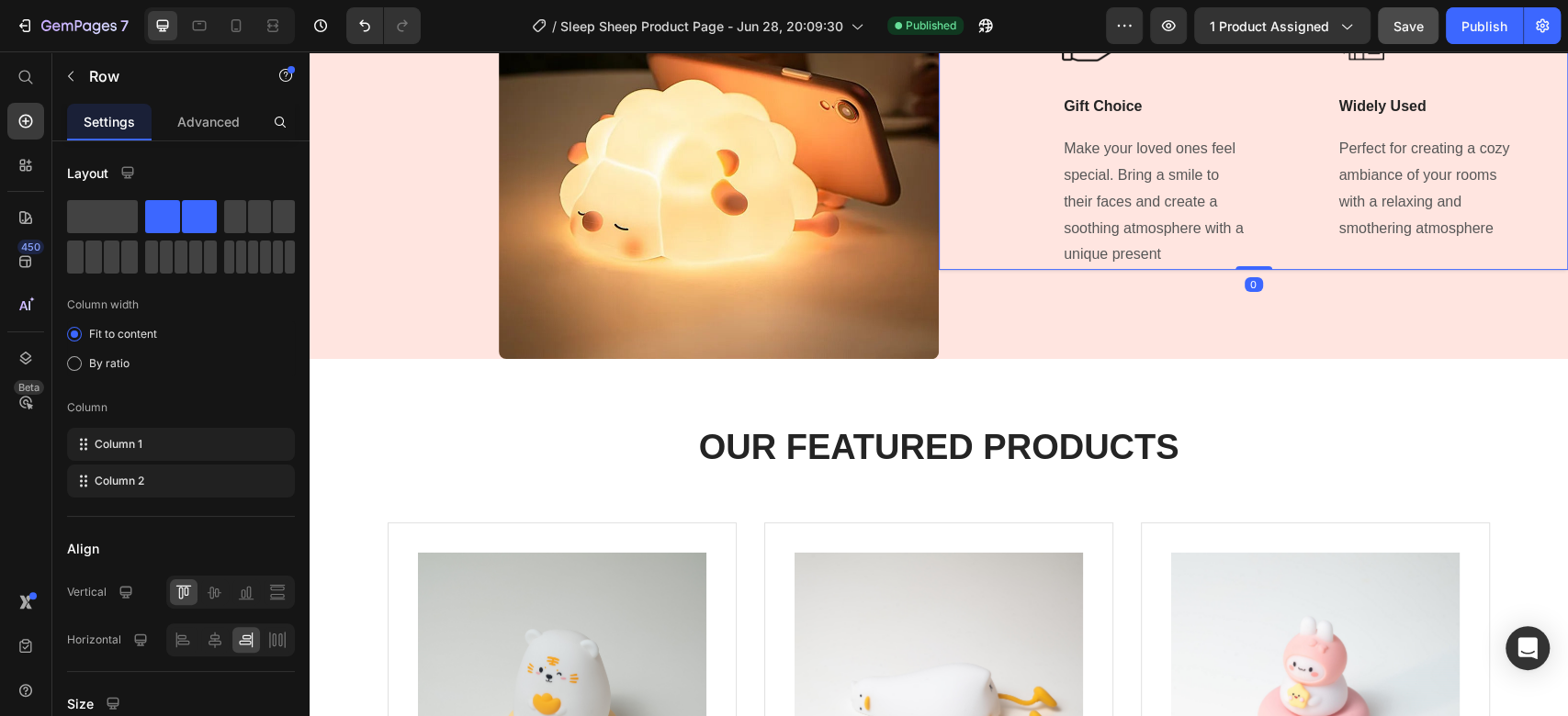 click on "Image Gift Choice Text Block Make your loved ones feel special. Bring a smile to their faces and create a soothing atmosphere with a unique present Text block                Title Line Image Widely Used Text Block Perfect for creating a cozy ambiance of your rooms with a relaxing and smothering atmosphere Text block Row   0" at bounding box center (1253, 140) 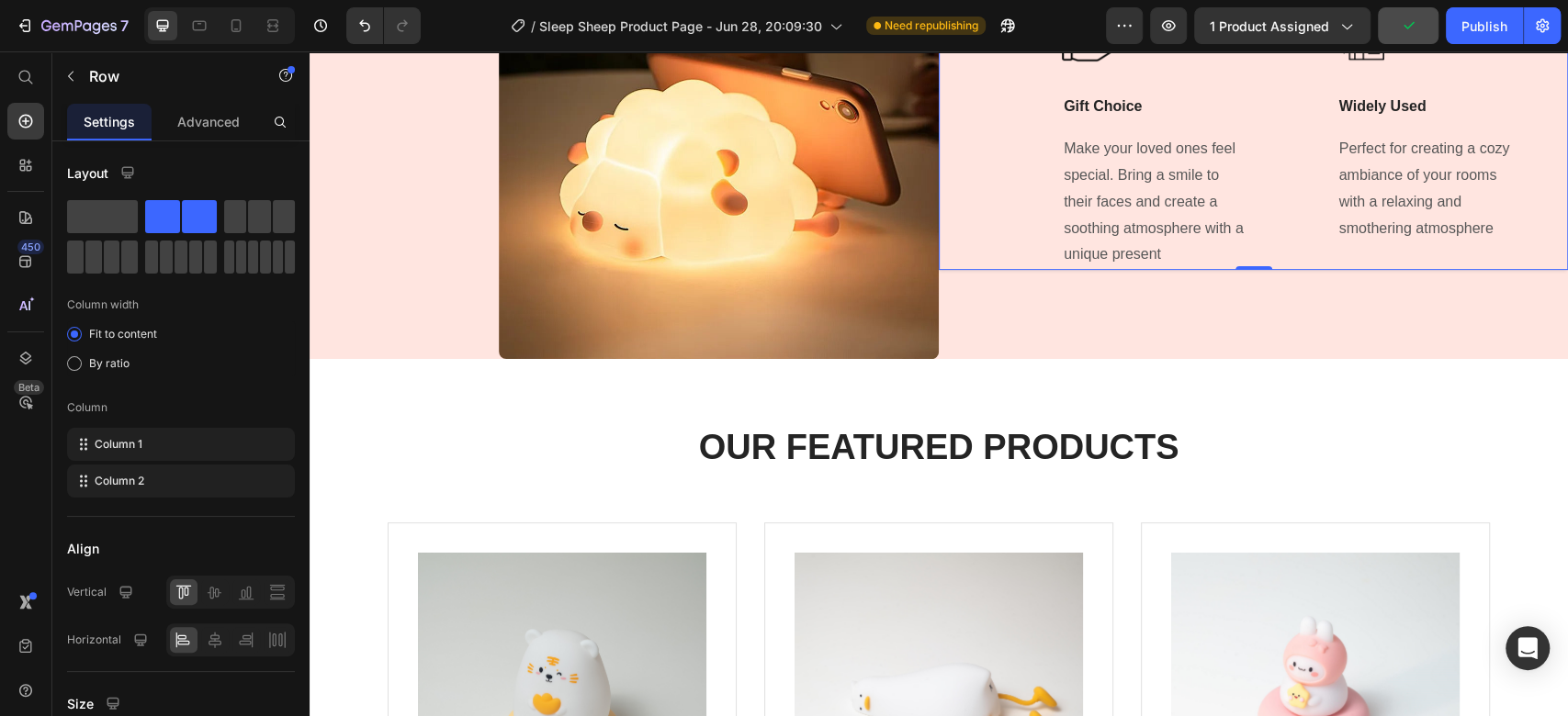 click on "Image USB Charging Text Block Elevate your night routine with the night light's lasting battery power. Up to 23 hour capacity Text block                Title Line Image Durable Silicone Material Text Block Made of high-quality silicone material that is tough to break, soft to touch and safe for children Text block Row" at bounding box center [752, -172] 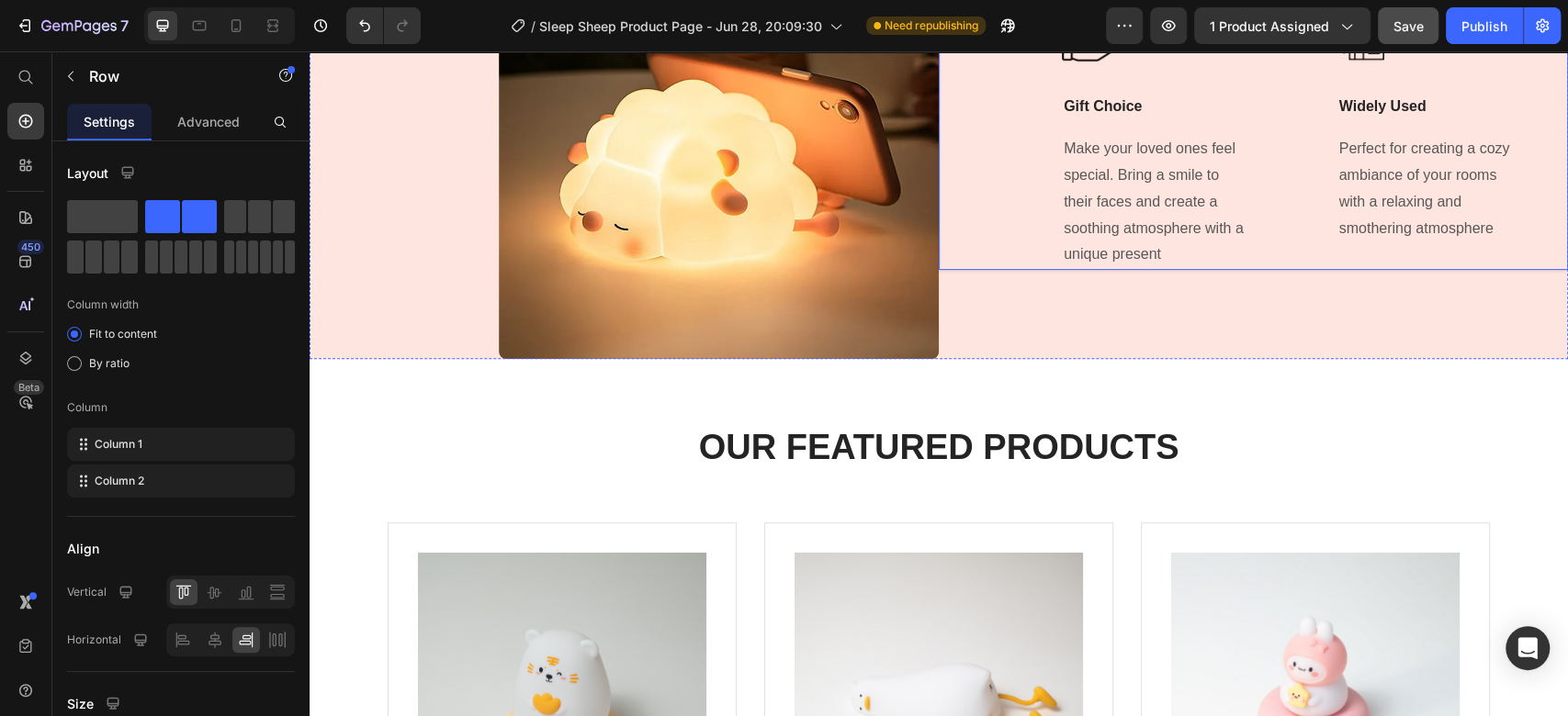 click on "Image Gift Choice Text Block Make your loved ones feel special. Bring a smile to their faces and create a soothing atmosphere with a unique present Text block                Title Line Image Widely Used Text Block Perfect for creating a cozy ambiance of your rooms with a relaxing and smothering atmosphere Text block Row" at bounding box center (1253, 140) 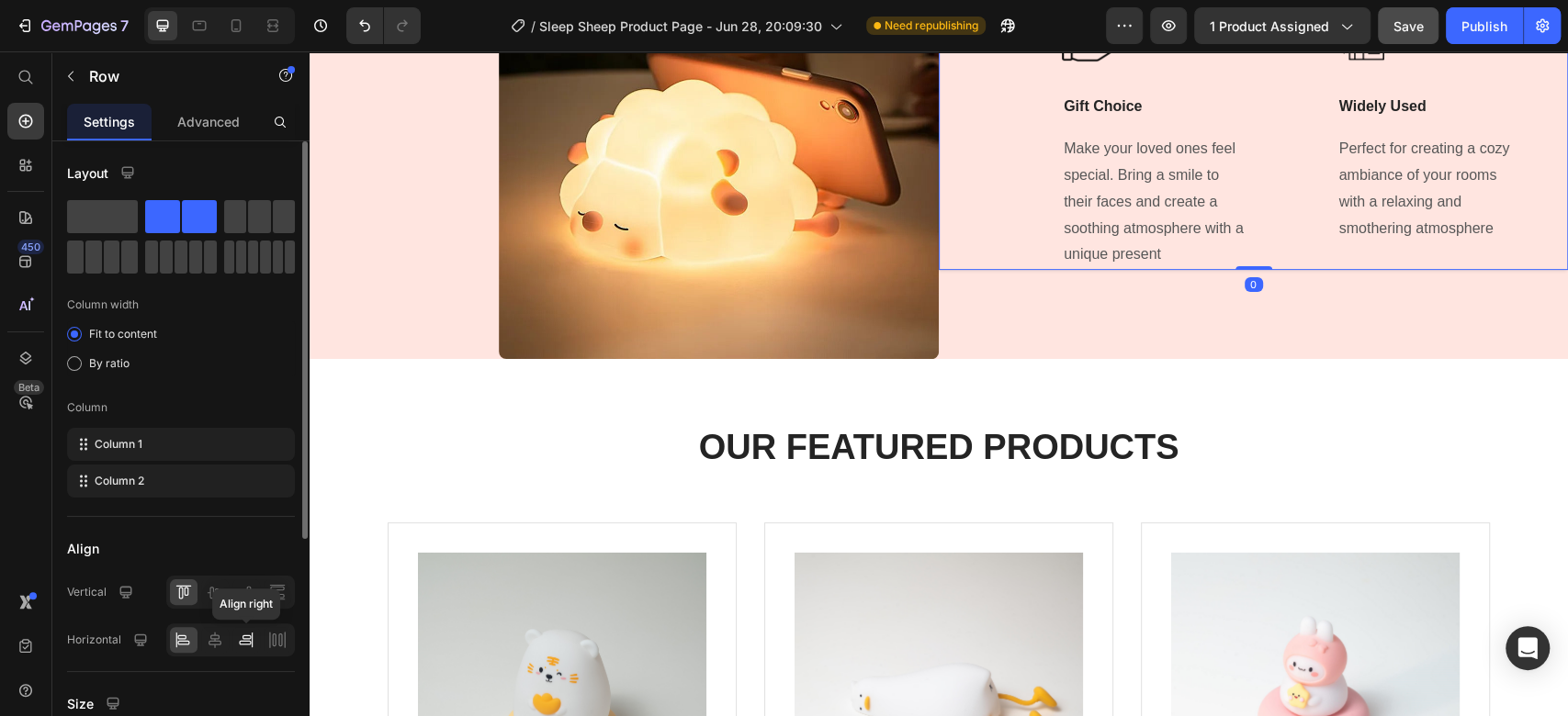click 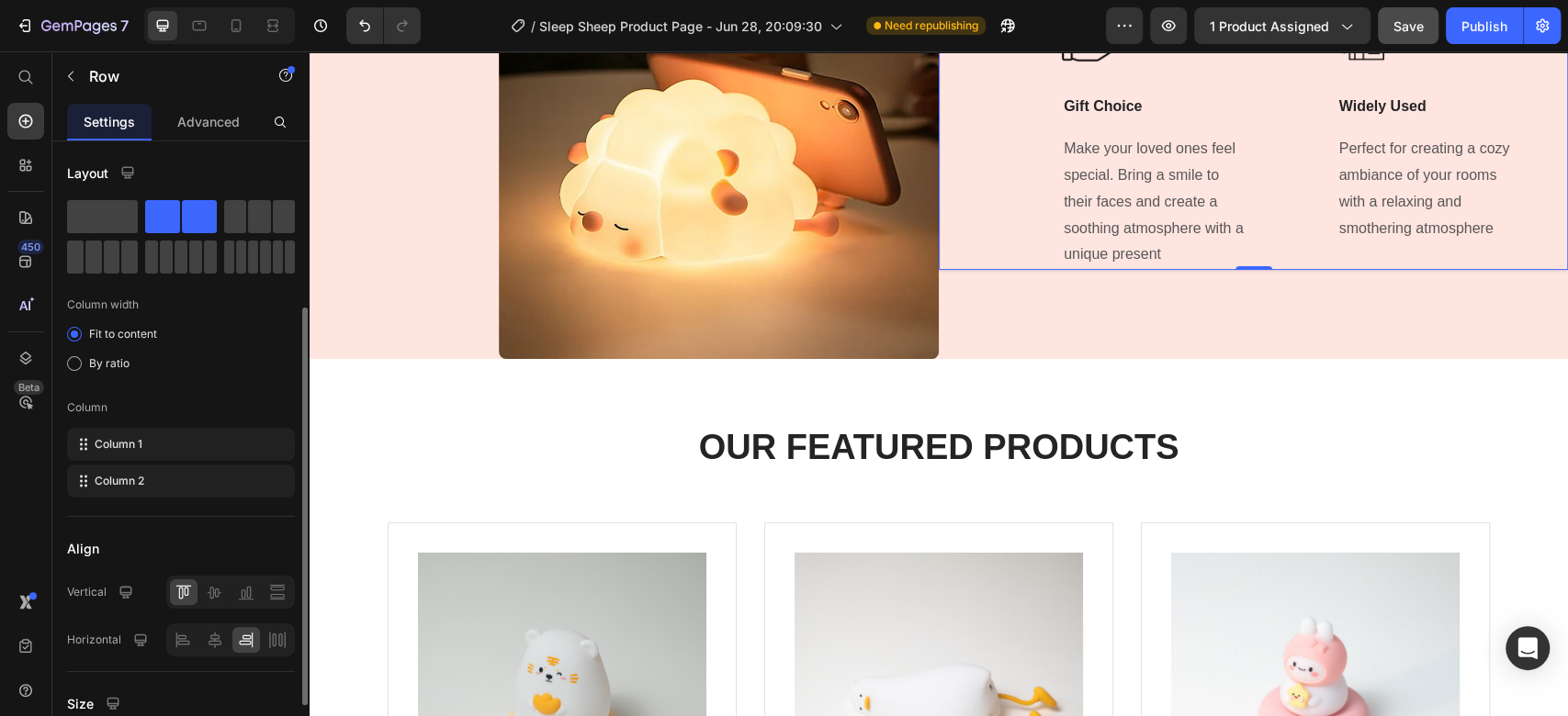 scroll, scrollTop: 102, scrollLeft: 0, axis: vertical 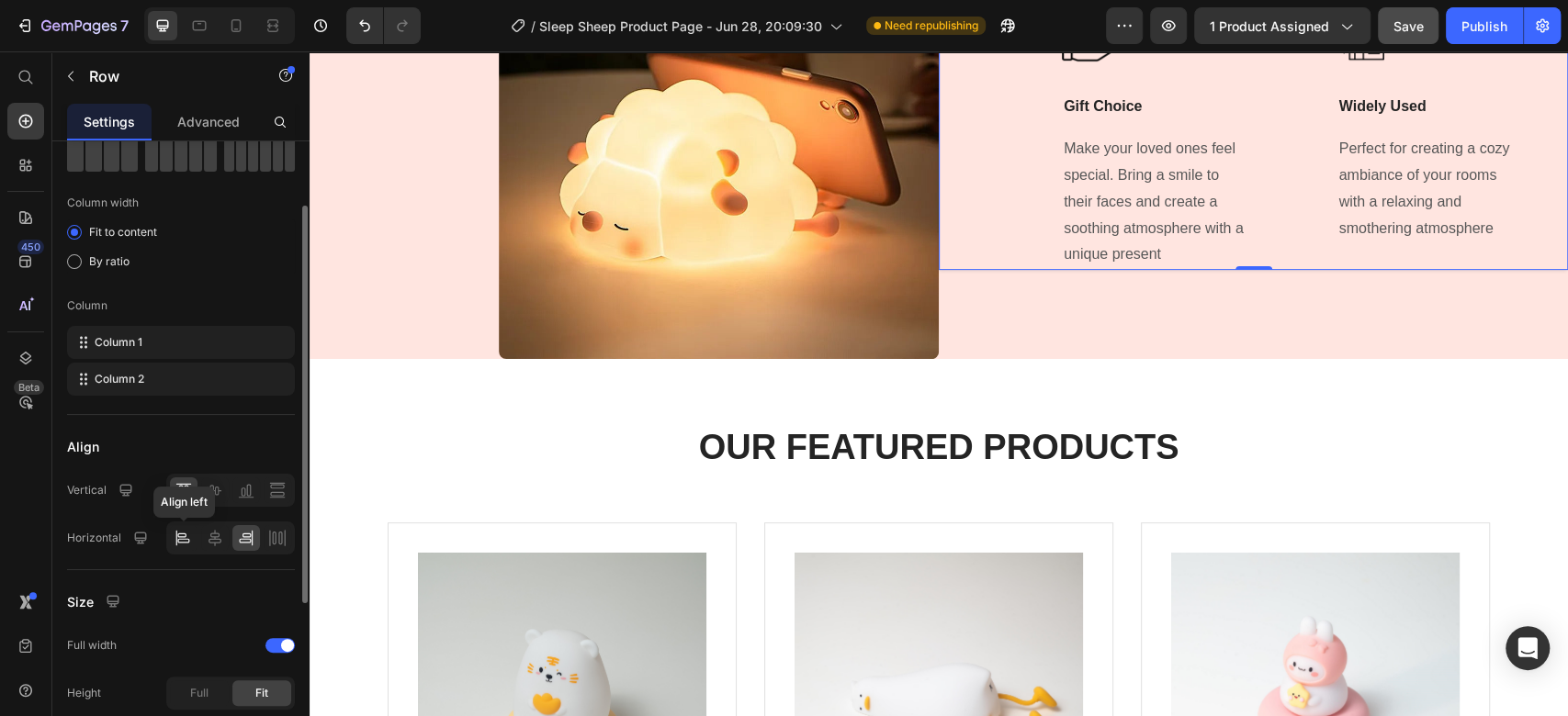 click 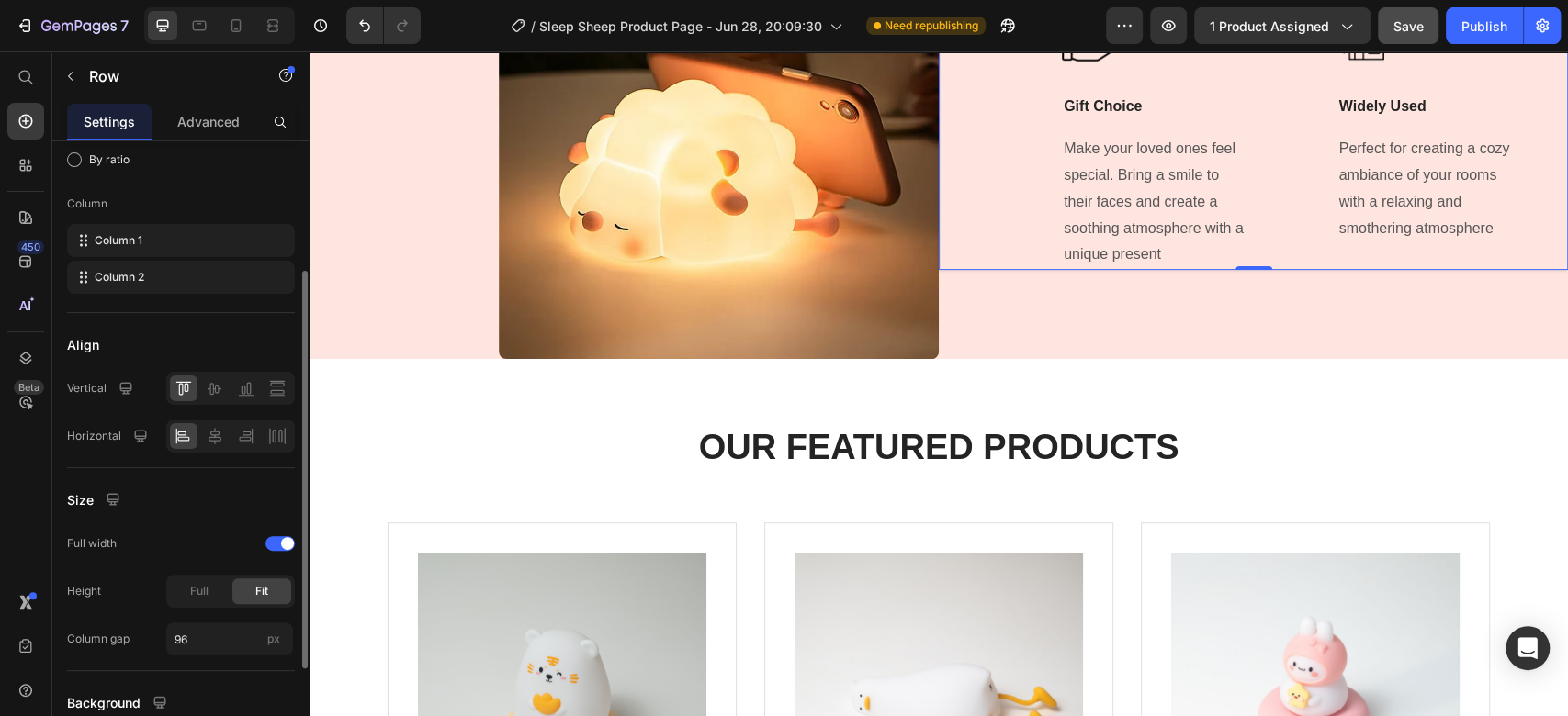 scroll, scrollTop: 306, scrollLeft: 0, axis: vertical 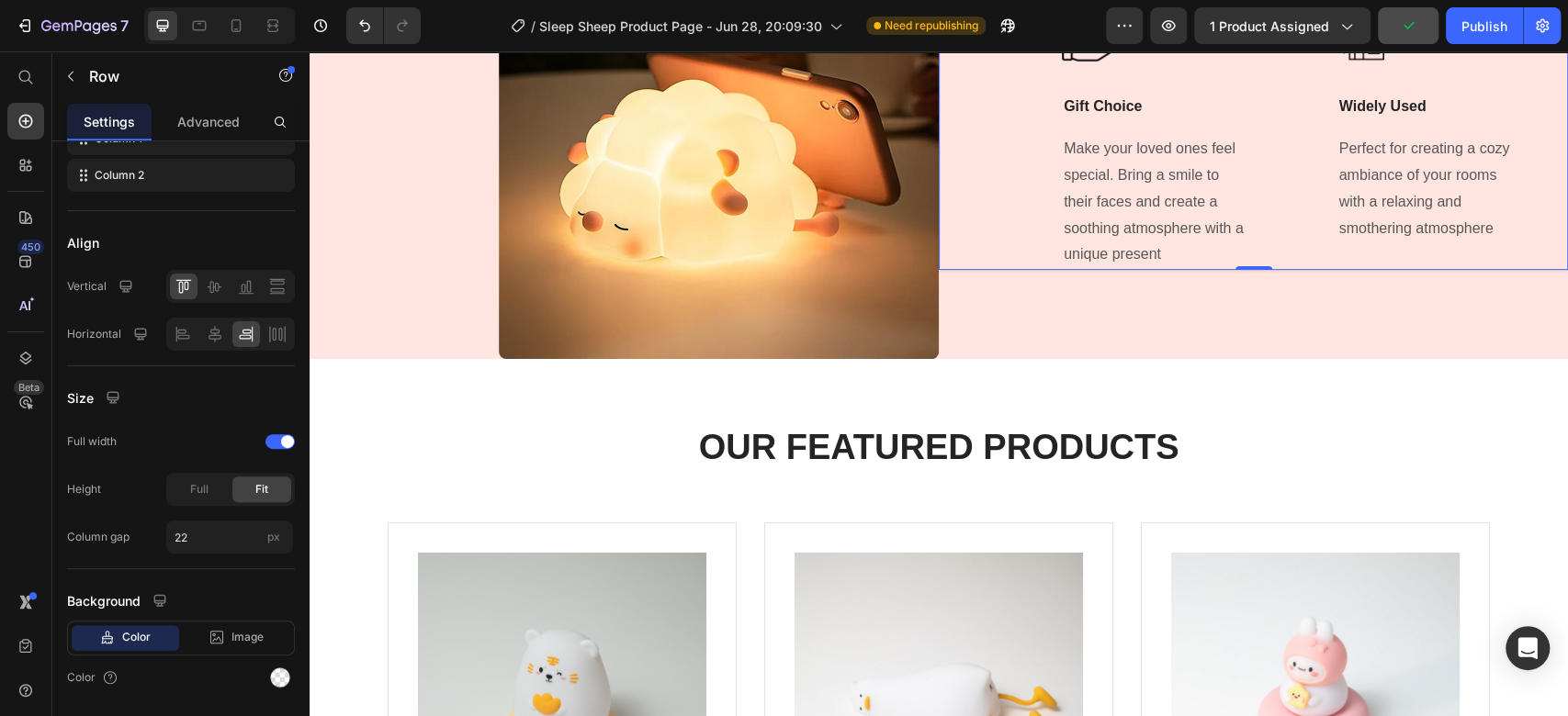 click on "Image USB Charging Text Block Elevate your night routine with the night light's lasting battery power. Up to 23 hour capacity Text block                Title Line" at bounding box center (592, -172) 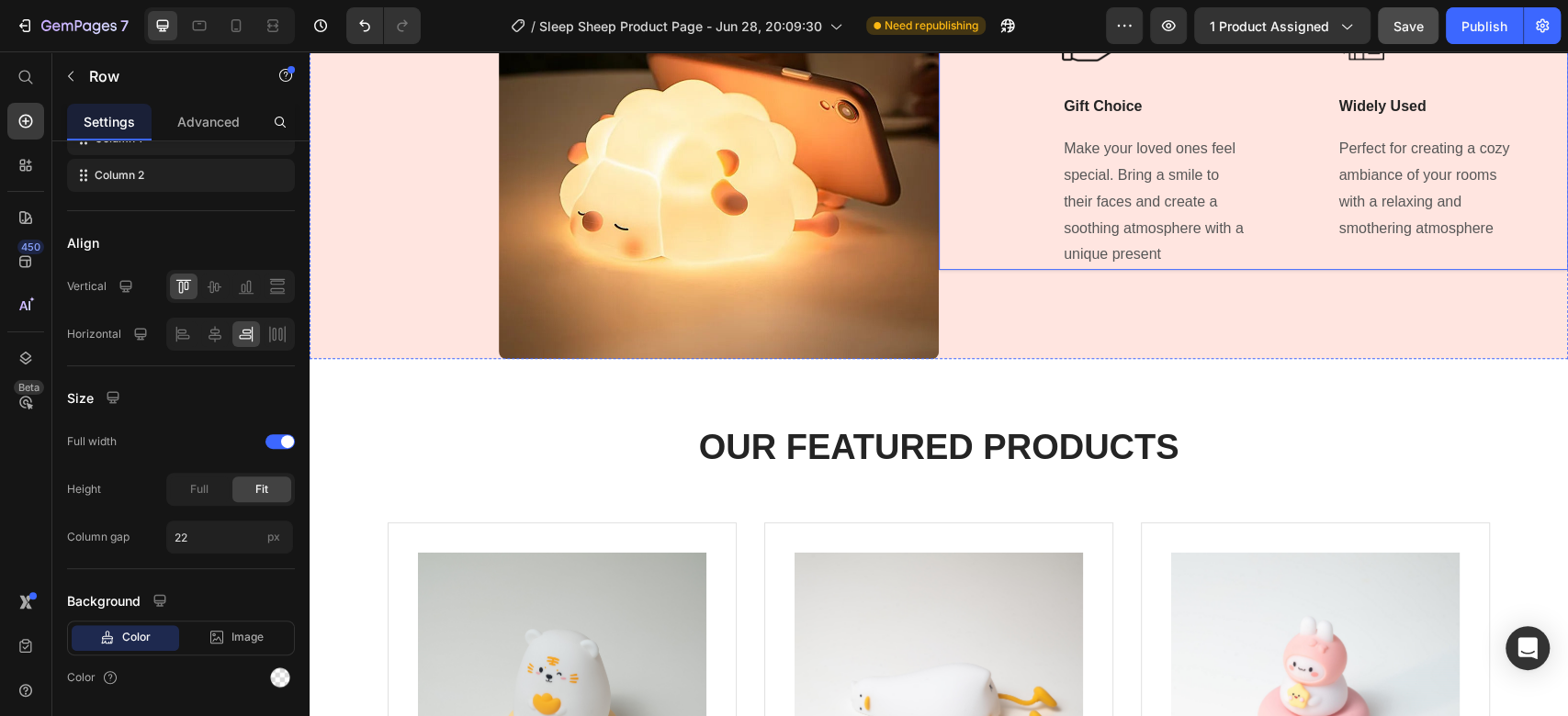 click on "Image Gift Choice Text Block Make your loved ones feel special. Bring a smile to their faces and create a soothing atmosphere with a unique present Text block                Title Line Image Widely Used Text Block Perfect for creating a cozy ambiance of your rooms with a relaxing and smothering atmosphere Text block Row" at bounding box center (1253, 140) 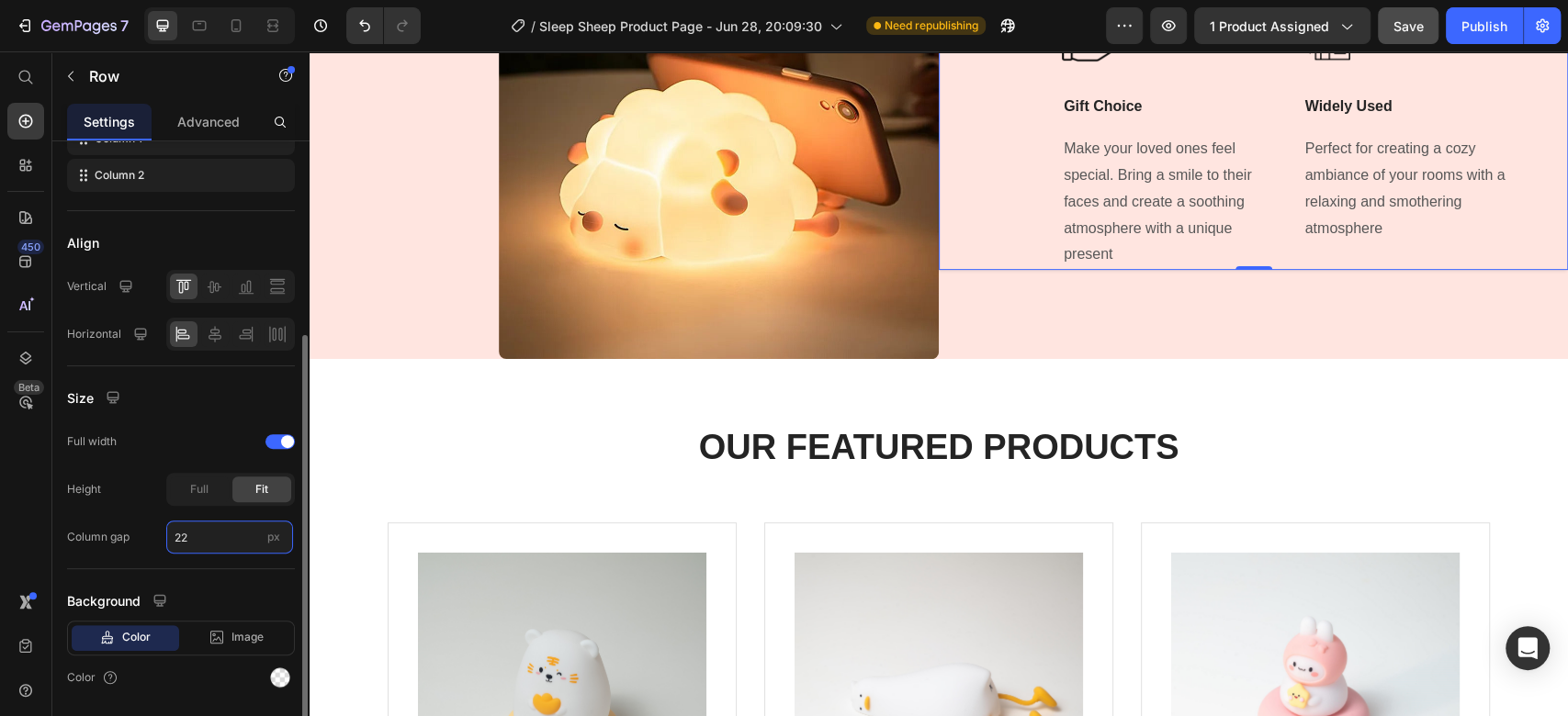 type on "22" 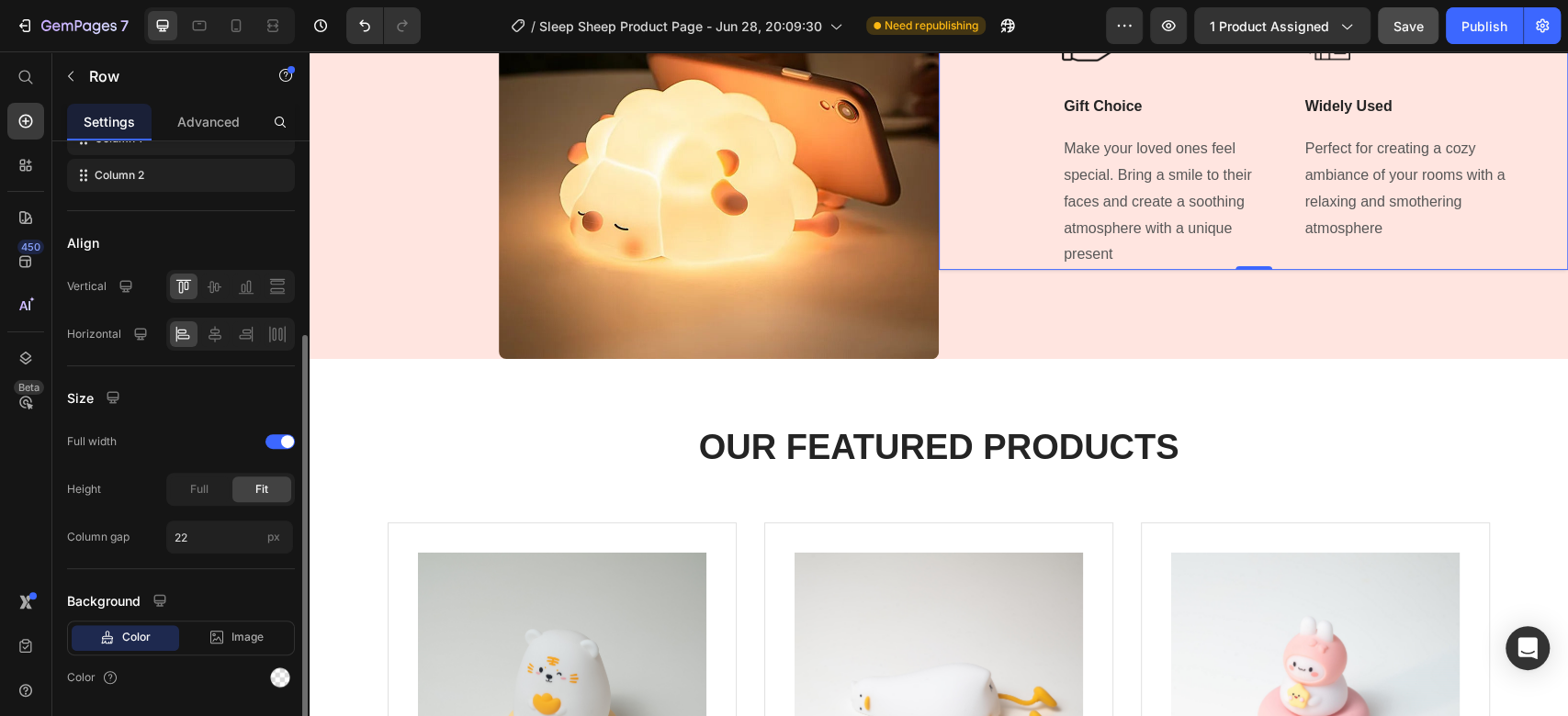 click on "Layout Column width Fit to content By ratio Column Column 1 Column 2 Align Vertical
Horizontal
Size Full width Height Full Fit Column gap 22 px Background Color Image Video  Color" at bounding box center [181, 285] 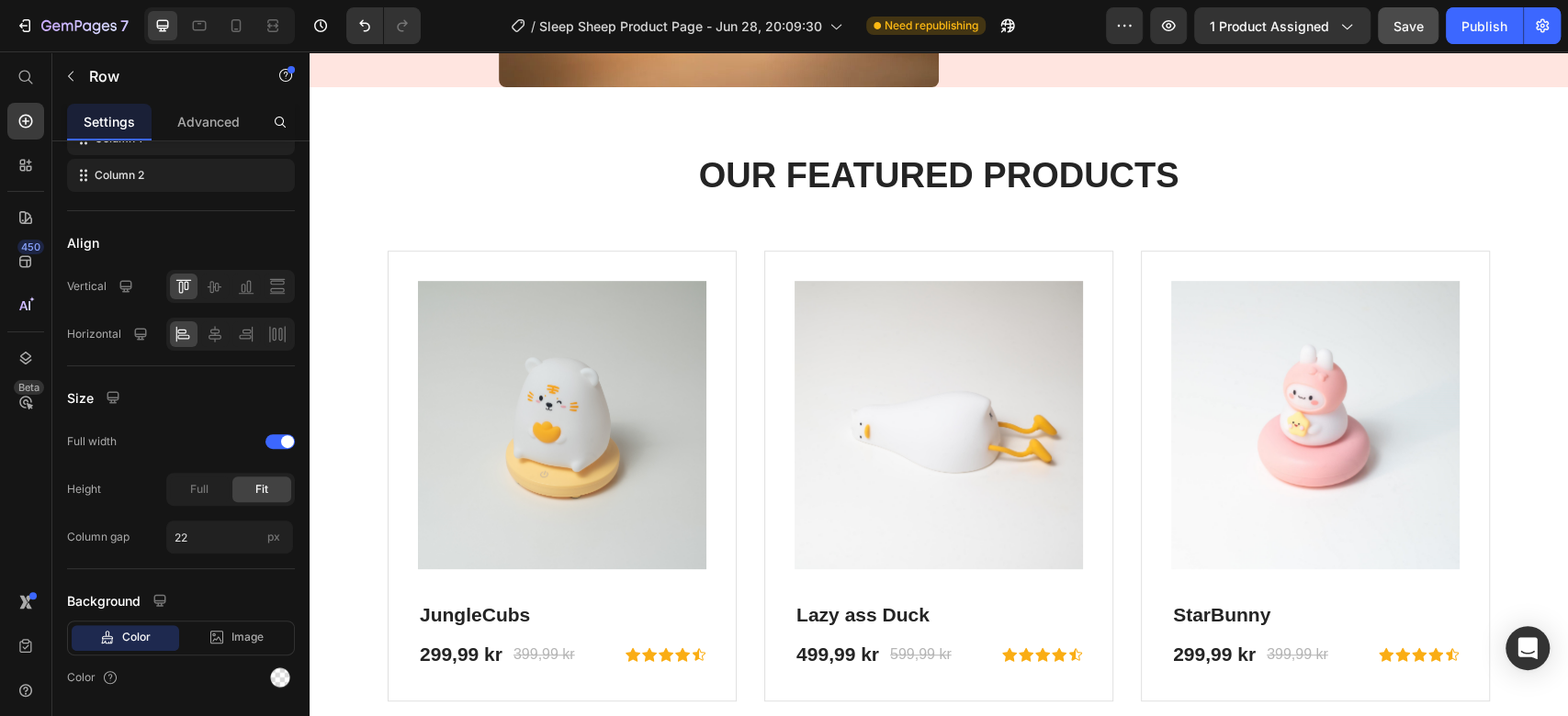 scroll, scrollTop: 5304, scrollLeft: 0, axis: vertical 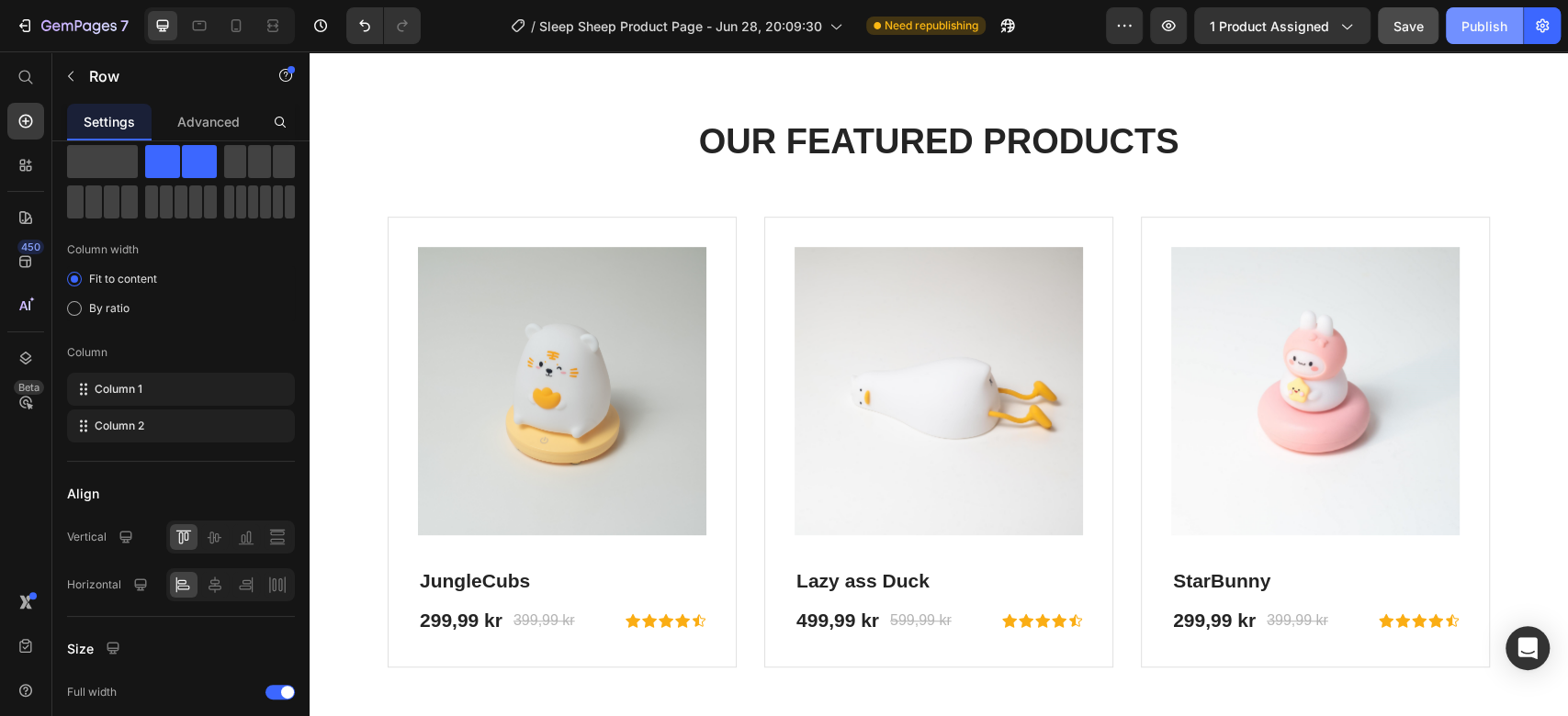 click on "Publish" at bounding box center [1484, 26] 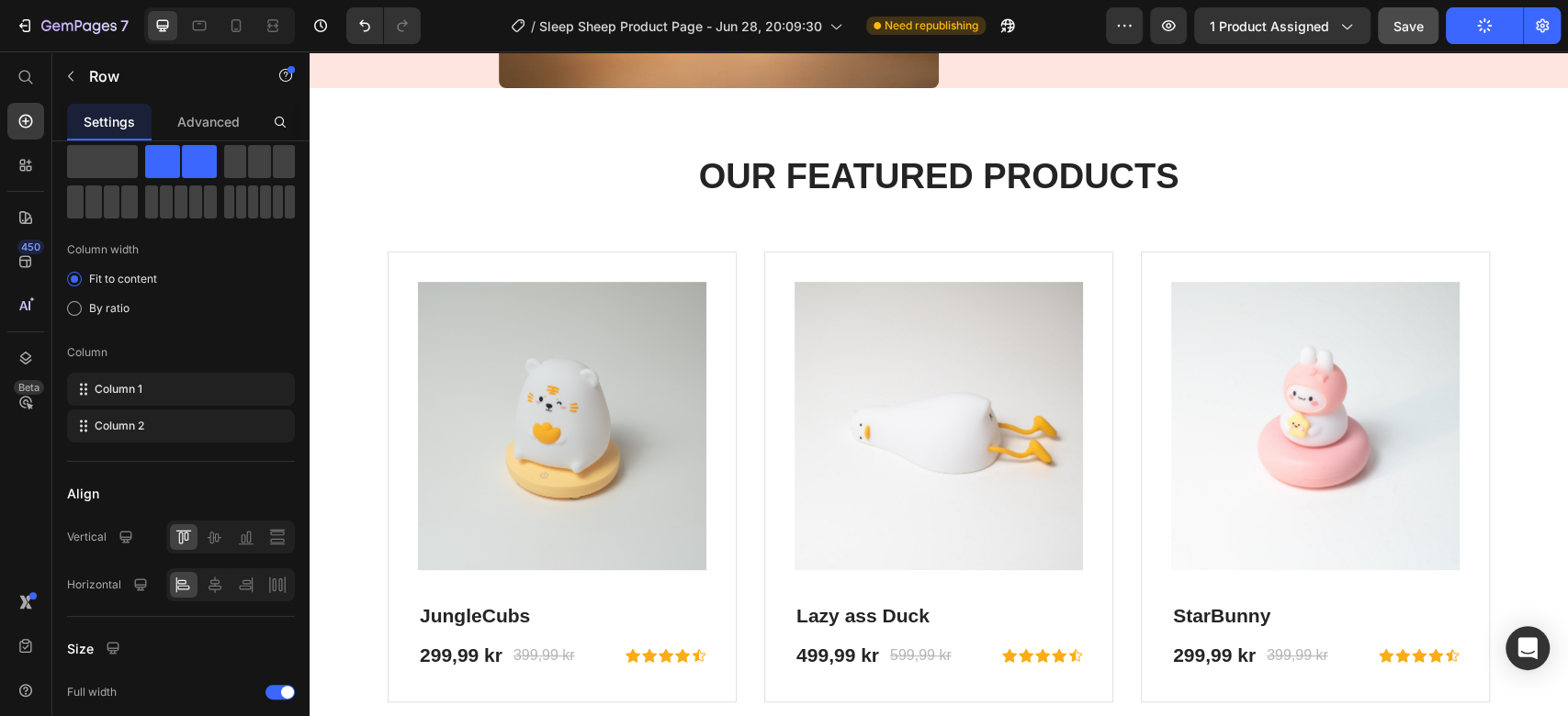scroll, scrollTop: 5304, scrollLeft: 0, axis: vertical 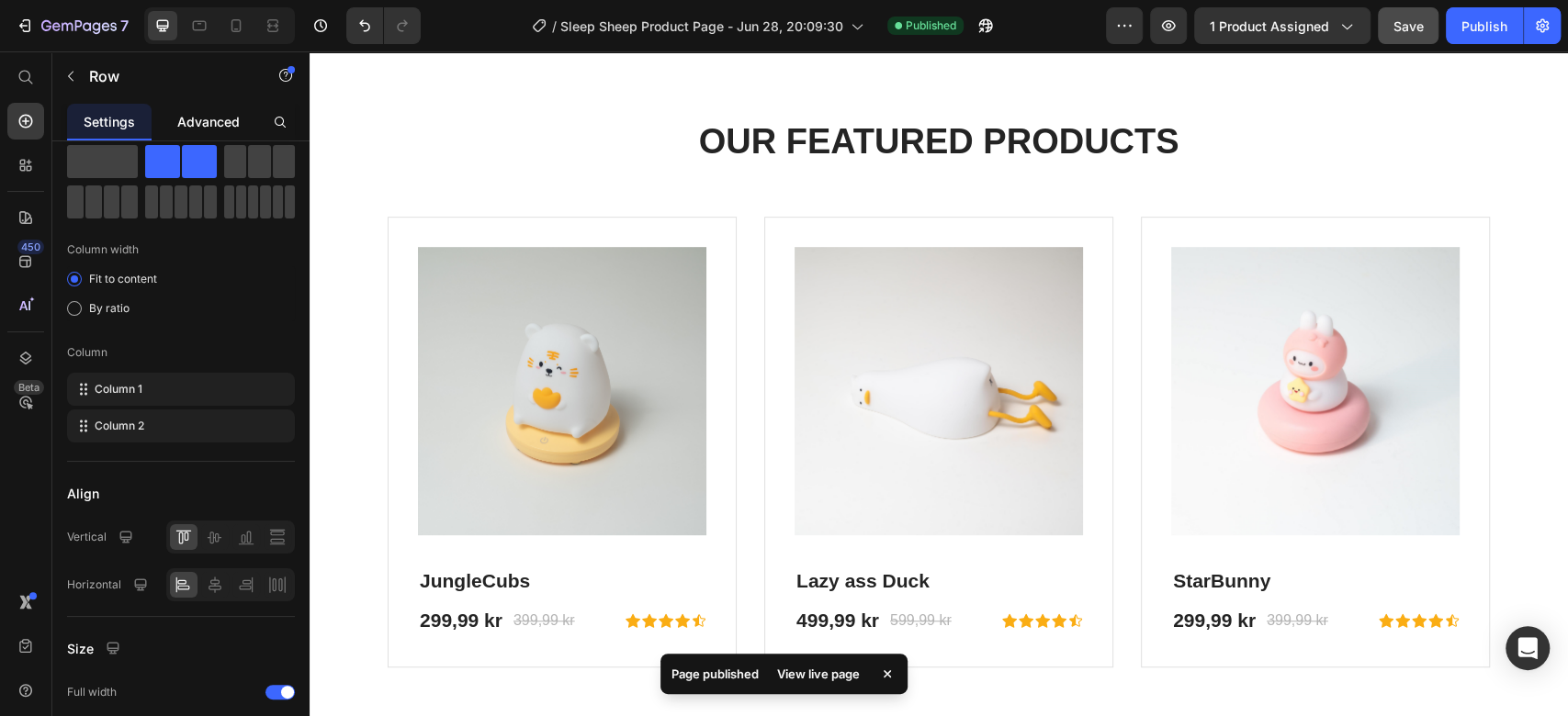 click on "Advanced" at bounding box center (209, 121) 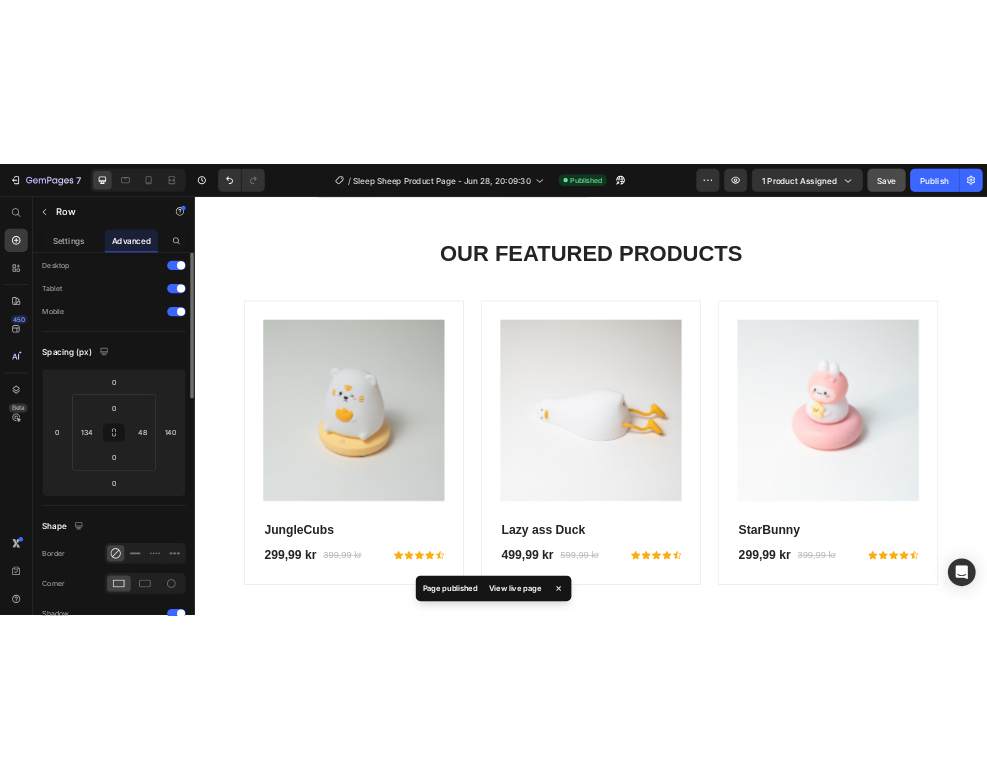 scroll, scrollTop: 0, scrollLeft: 0, axis: both 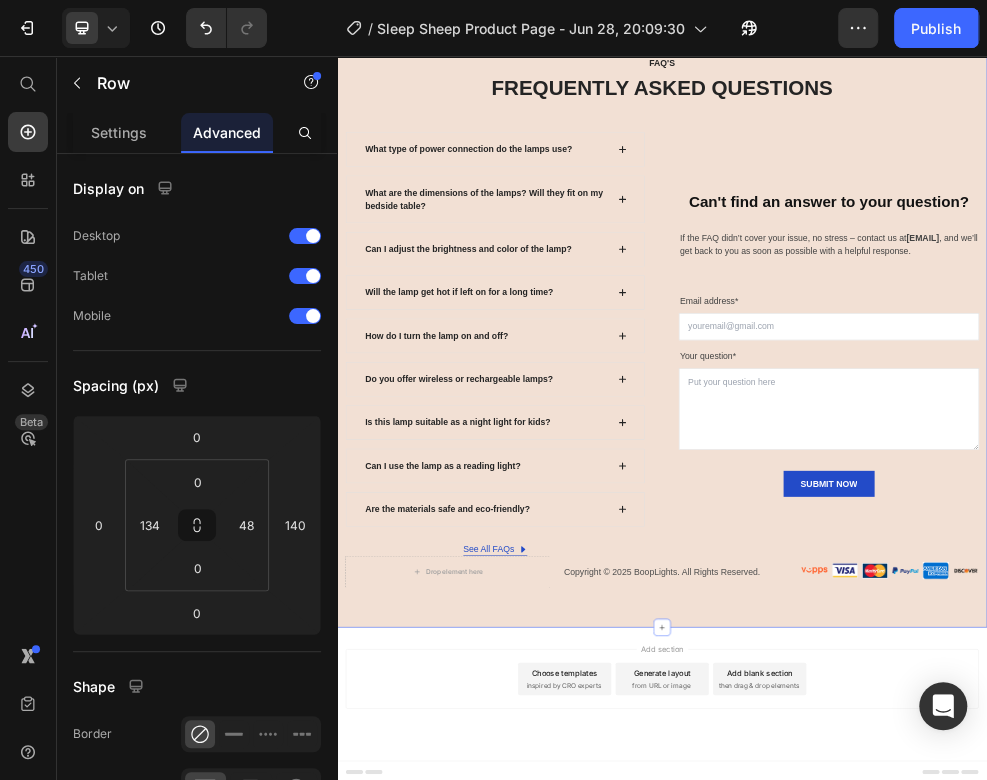 click on "FAQ's Text block FREQUENTLY ASKED QUESTIONS Heading Row What type of power connection do the lamps use? What are the dimensions of the lamps? Will they fit on my bedside table? Can I adjust the brightness and color of the lamp? Will the lamp get hot if left on for a long time? How do I turn the lamp on and off? Do you offer wireless or rechargeable lamps? Is this lamp suitable as a night light for kids? Can I use the lamp as a reading light? Are the materials safe and eco-friendly? Accordion
See All FAQs Button Row Can't find an answer to your question? Heading If the FAQ didn’t cover your issue, no stress – contact us at  info@booplights.com , and we’ll get back to you as soon as possible with a helpful response. Text block Email address* Text block Email Field Your question* Text block Text Area SUBMIT NOW Submit Button Contact Form Row
Drop element here Copyright © 2025 BoopLights. All Rights Reserved. Text block Image Image Image Image Image Image Row Row Section 8" at bounding box center (937, 546) 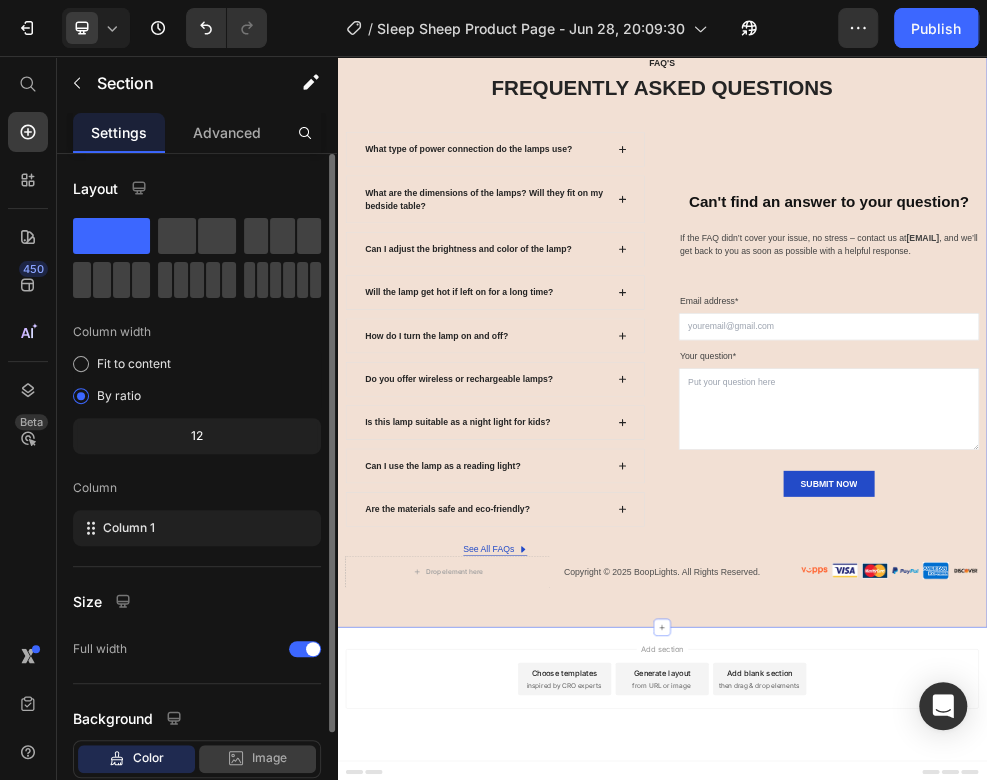 scroll, scrollTop: 124, scrollLeft: 0, axis: vertical 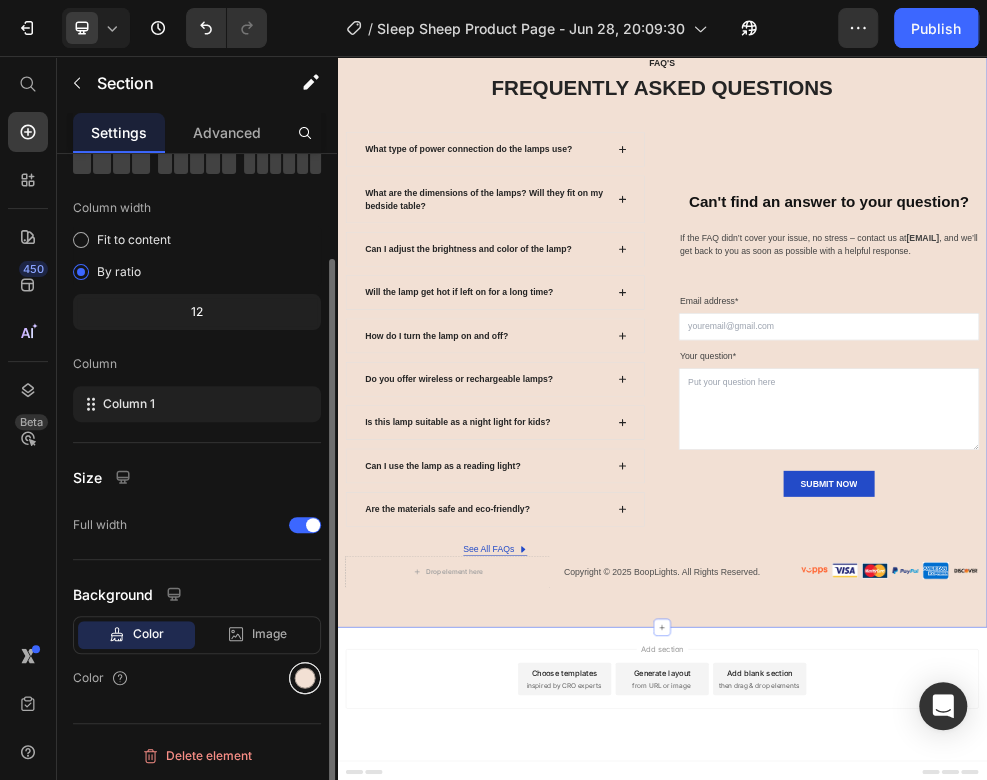 click at bounding box center (305, 678) 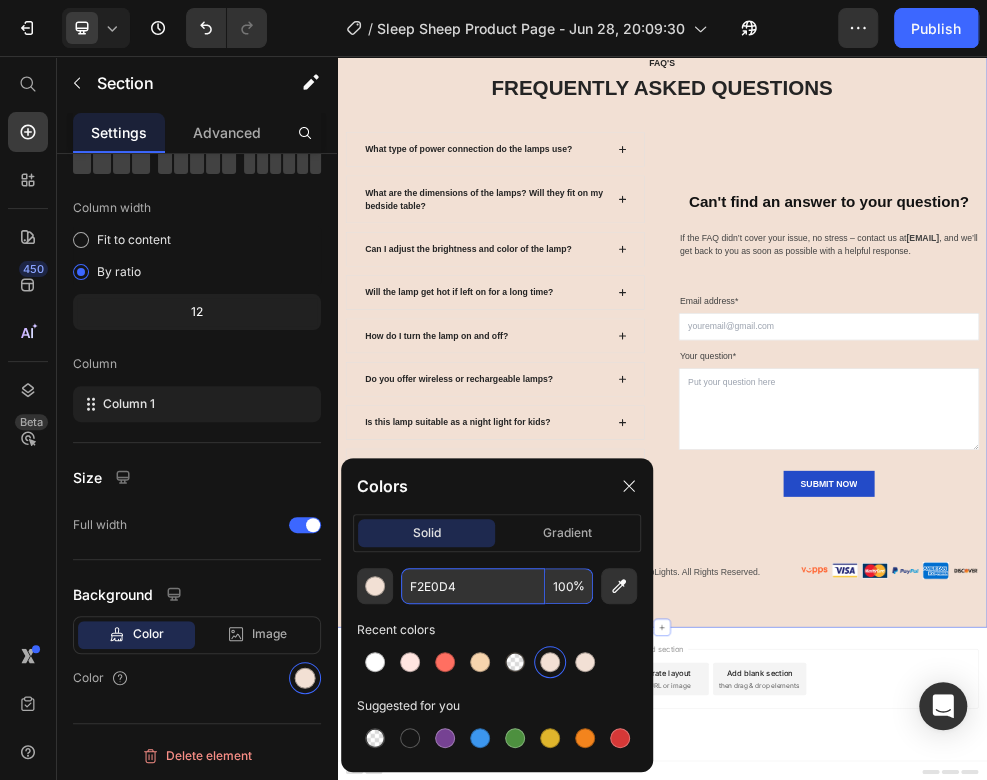 click on "F2E0D4" at bounding box center (473, 586) 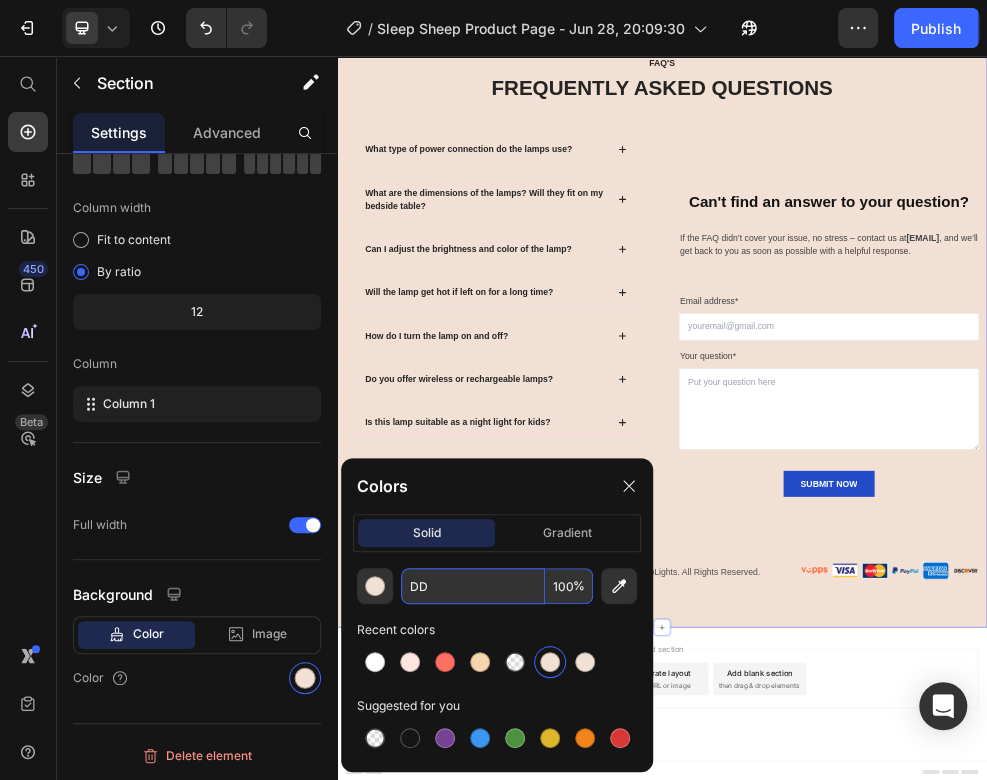 type on "D" 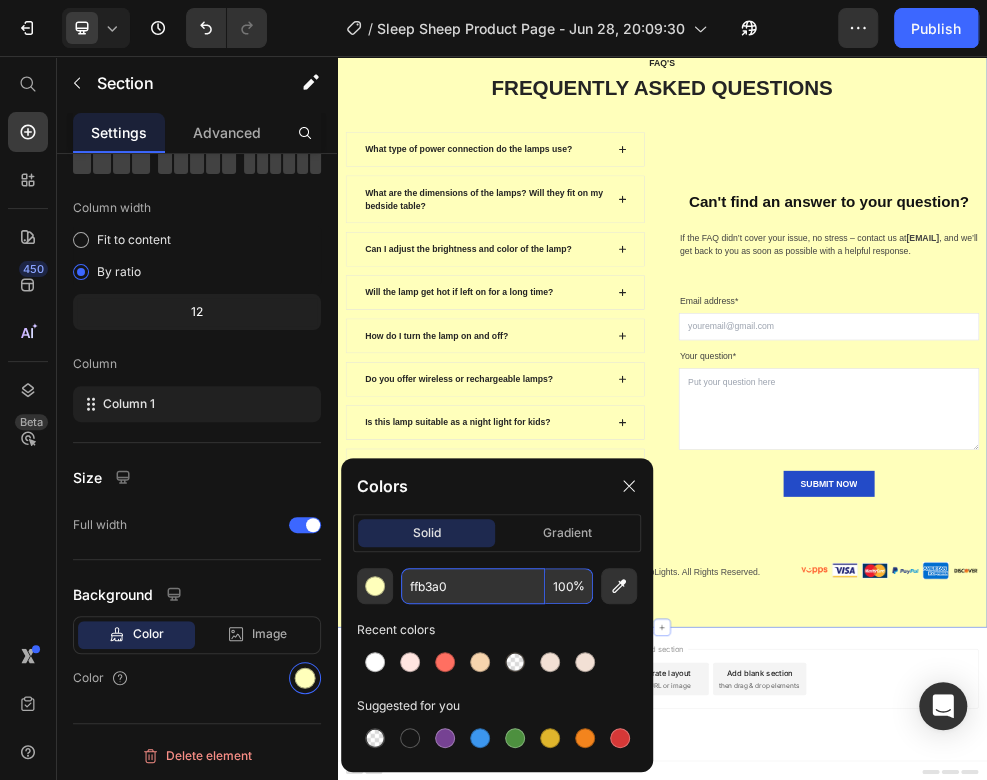 type on "FFB3A0" 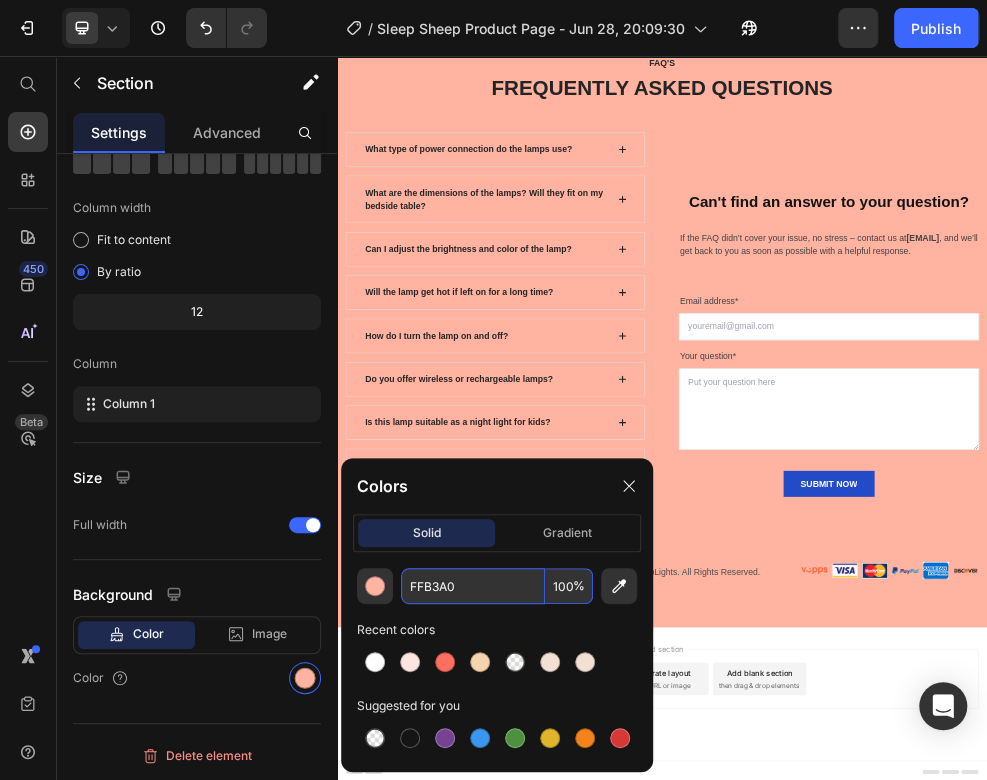 click on "Add section Choose templates inspired by CRO experts Generate layout from URL or image Add blank section then drag & drop elements" at bounding box center [937, 1205] 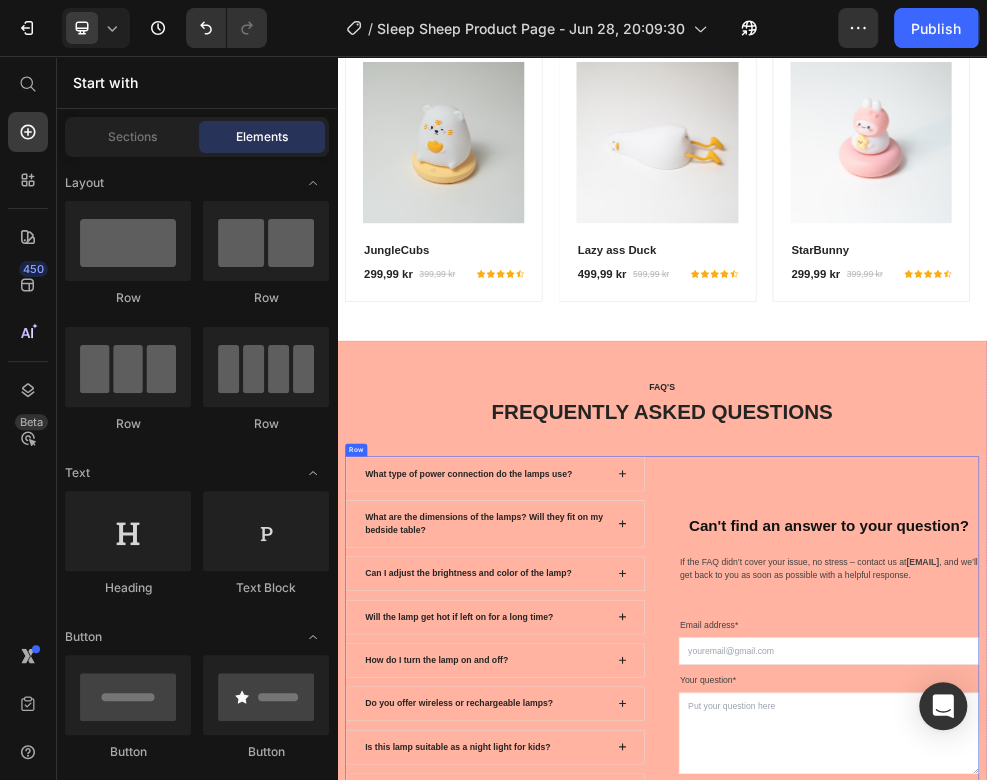 scroll, scrollTop: 5817, scrollLeft: 0, axis: vertical 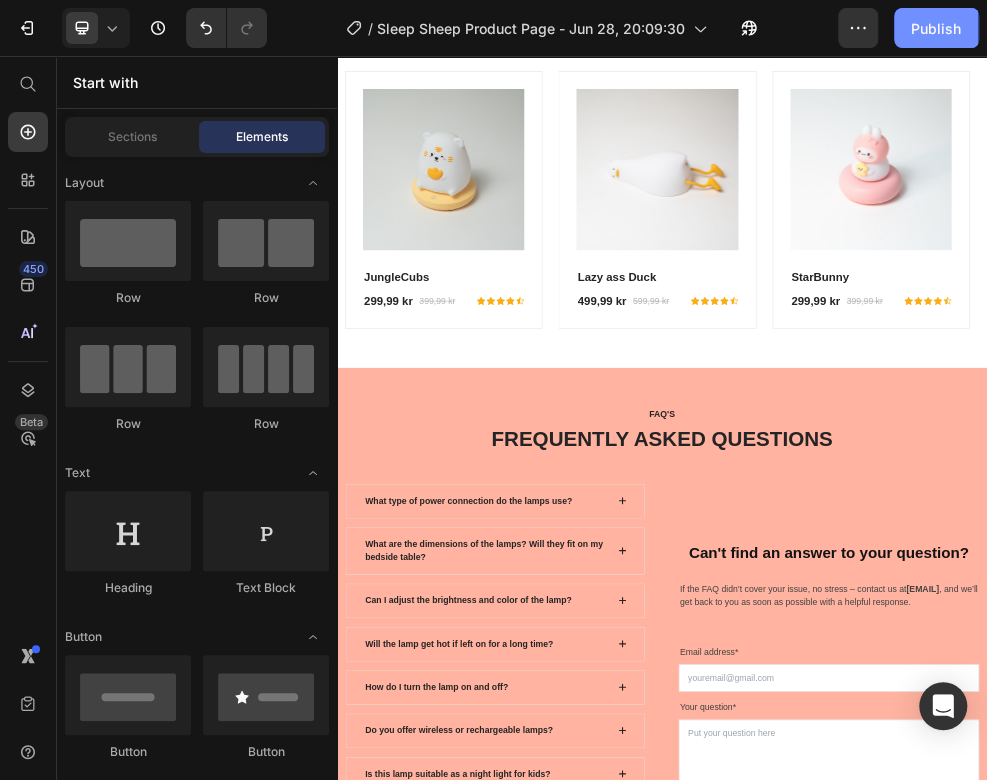 click on "Publish" 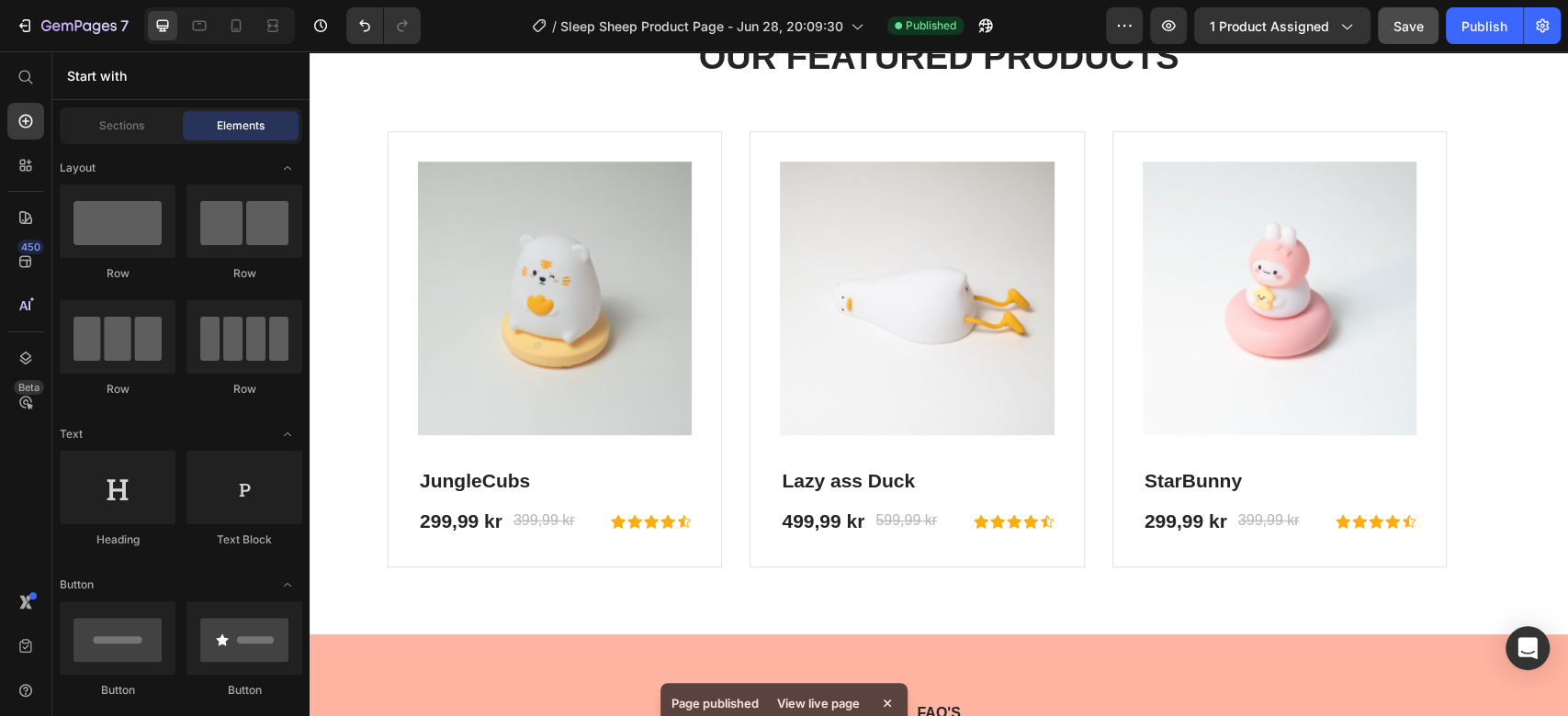 scroll, scrollTop: 5354, scrollLeft: 0, axis: vertical 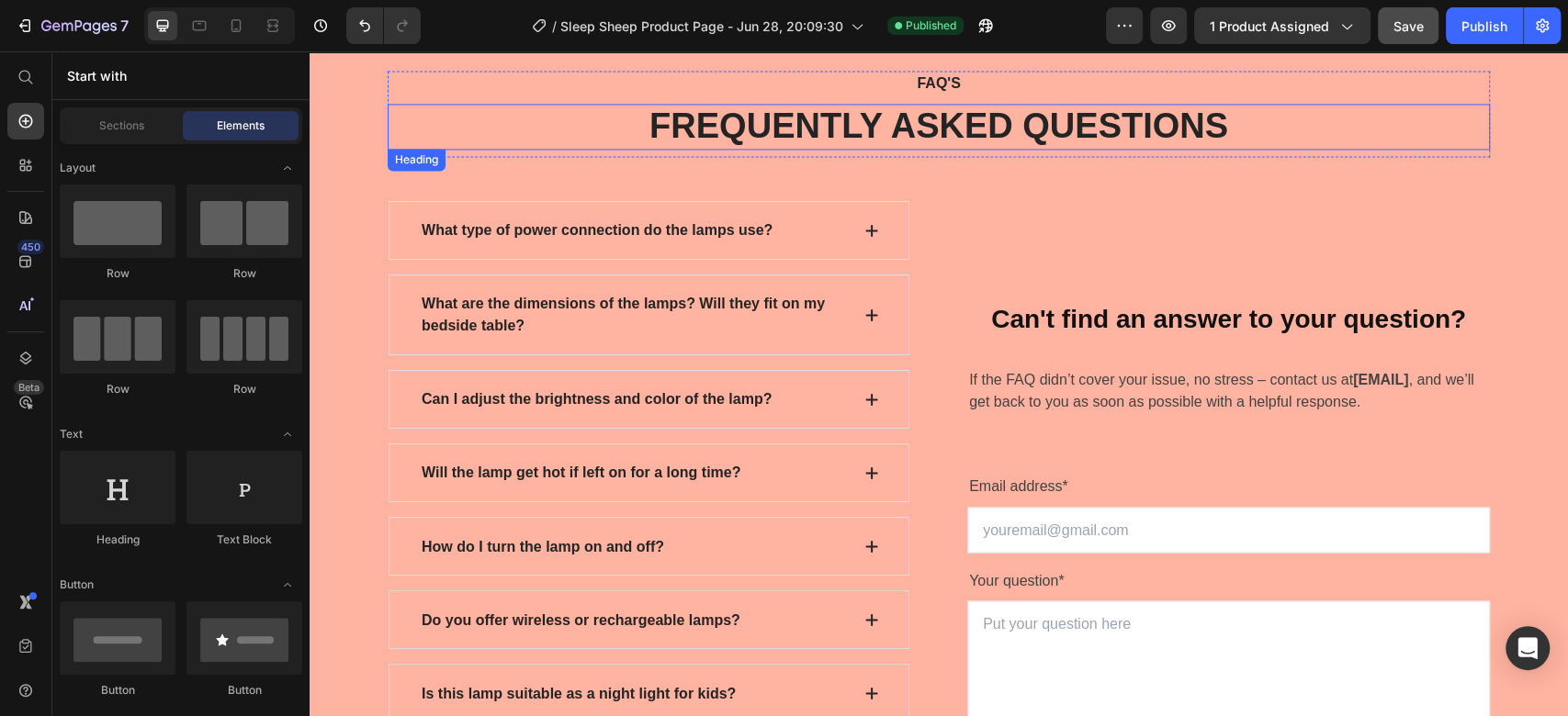 click on "FREQUENTLY ASKED QUESTIONS" at bounding box center (939, 127) 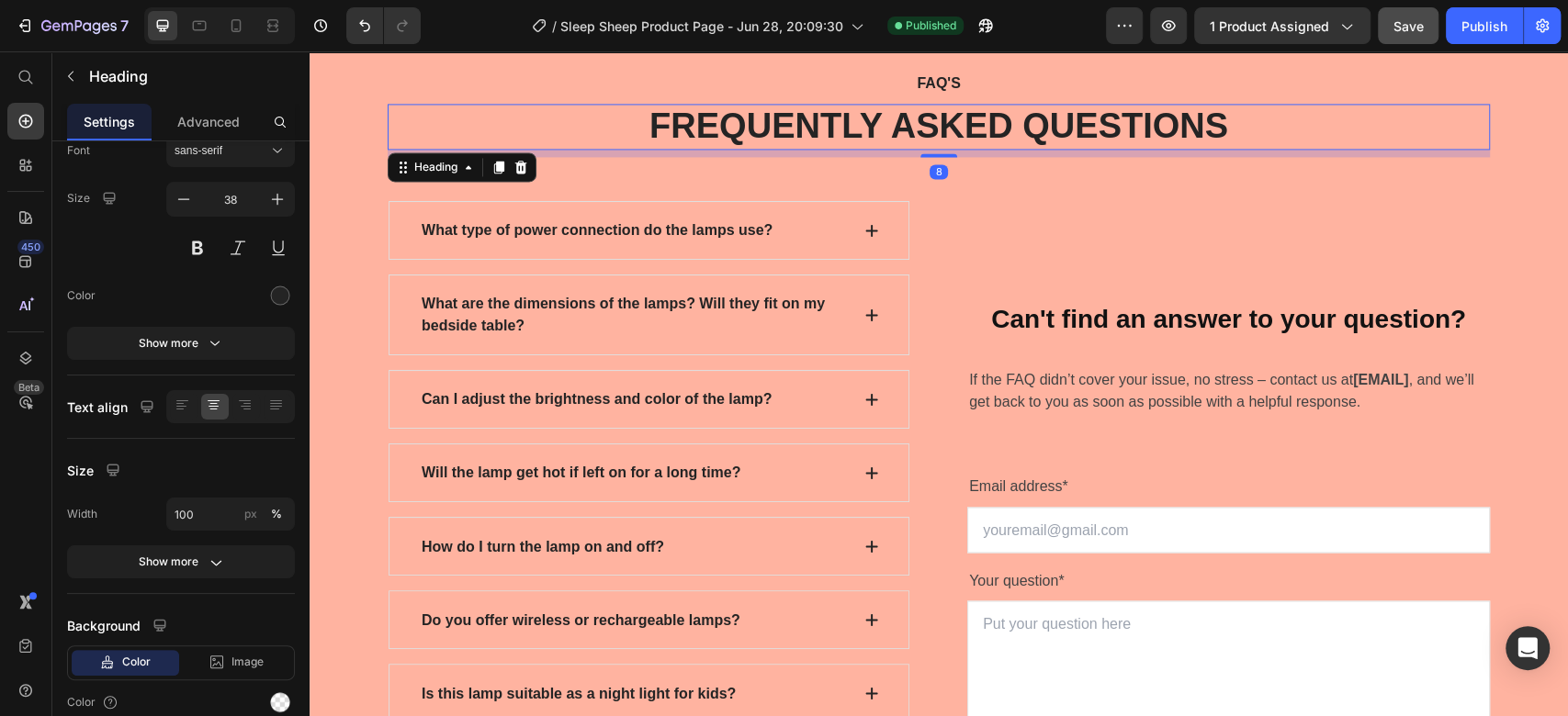 scroll, scrollTop: 0, scrollLeft: 0, axis: both 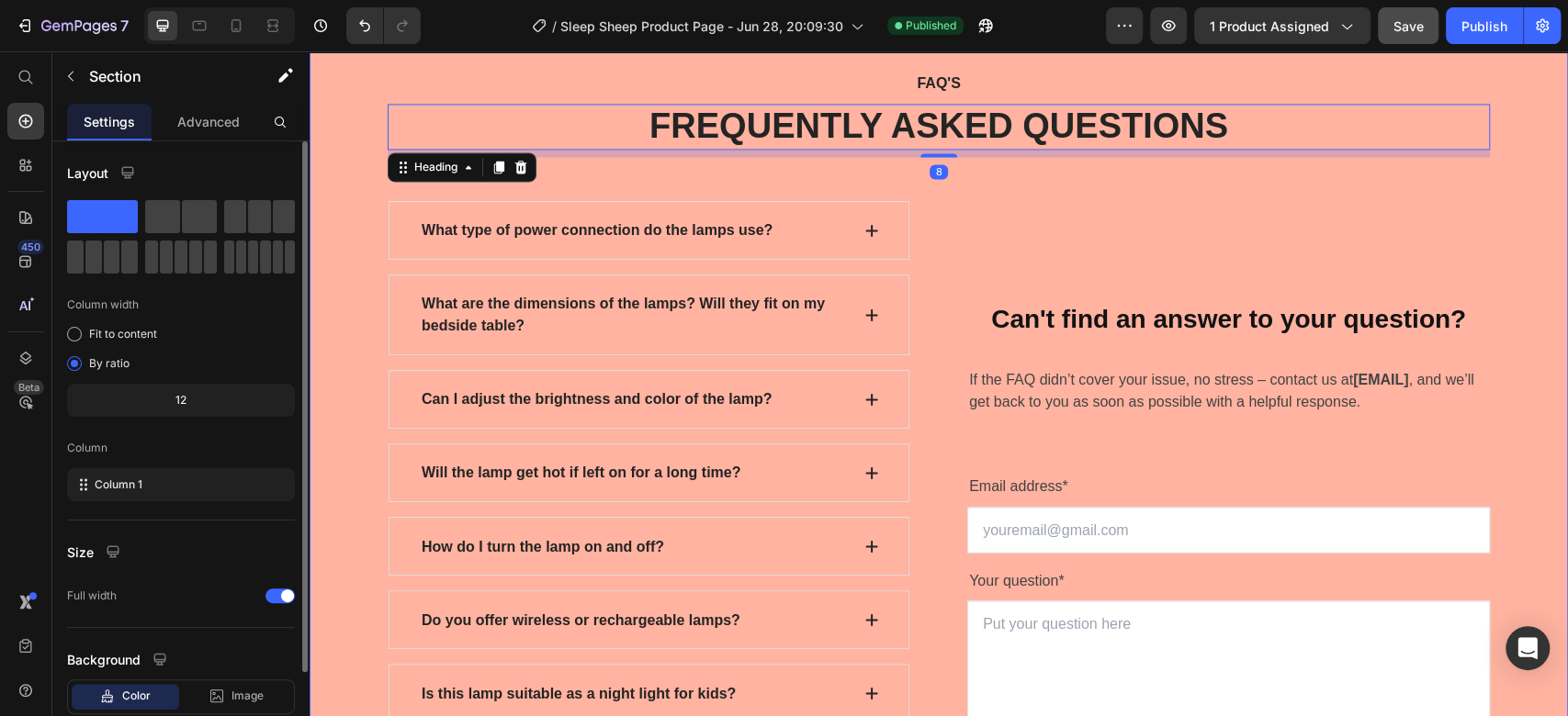 click on "FAQ's Text block FREQUENTLY ASKED QUESTIONS Heading   8 Row What type of power connection do the lamps use? What are the dimensions of the lamps? Will they fit on my bedside table? Can I adjust the brightness and color of the lamp? Will the lamp get hot if left on for a long time? How do I turn the lamp on and off? Do you offer wireless or rechargeable lamps? Is this lamp suitable as a night light for kids? Can I use the lamp as a reading light? Are the materials safe and eco-friendly? Accordion
See All FAQs Button Row Can't find an answer to your question? Heading If the FAQ didn’t cover your issue, no stress – contact us at  info@booplights.com , and we’ll get back to you as soon as possible with a helpful response. Text block Email address* Text block Email Field Your question* Text block Text Area SUBMIT NOW Submit Button Contact Form Row
Drop element here Copyright © 2025 BoopLights. All Rights Reserved. Text block Image Image Image Image Image Image Row Row" at bounding box center (939, 522) 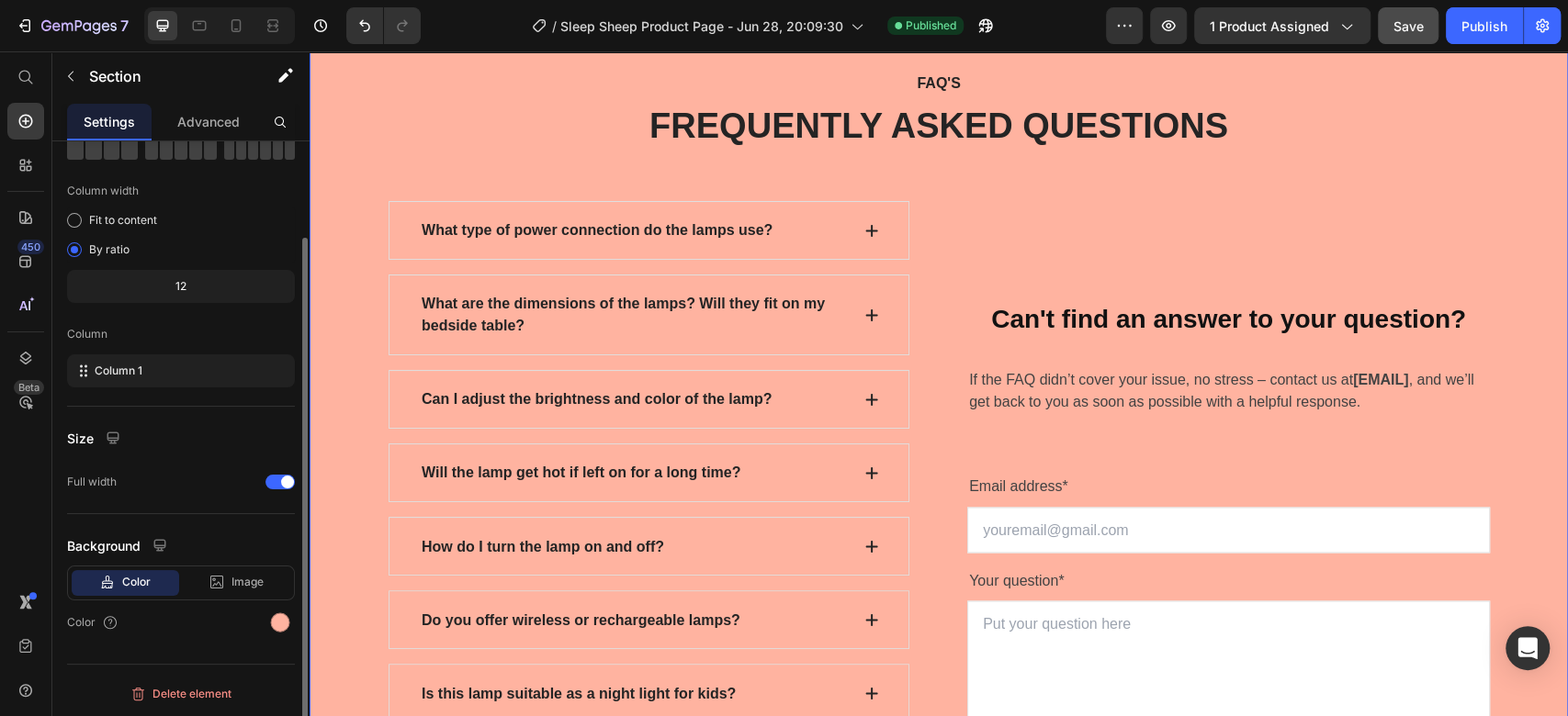 scroll, scrollTop: 0, scrollLeft: 0, axis: both 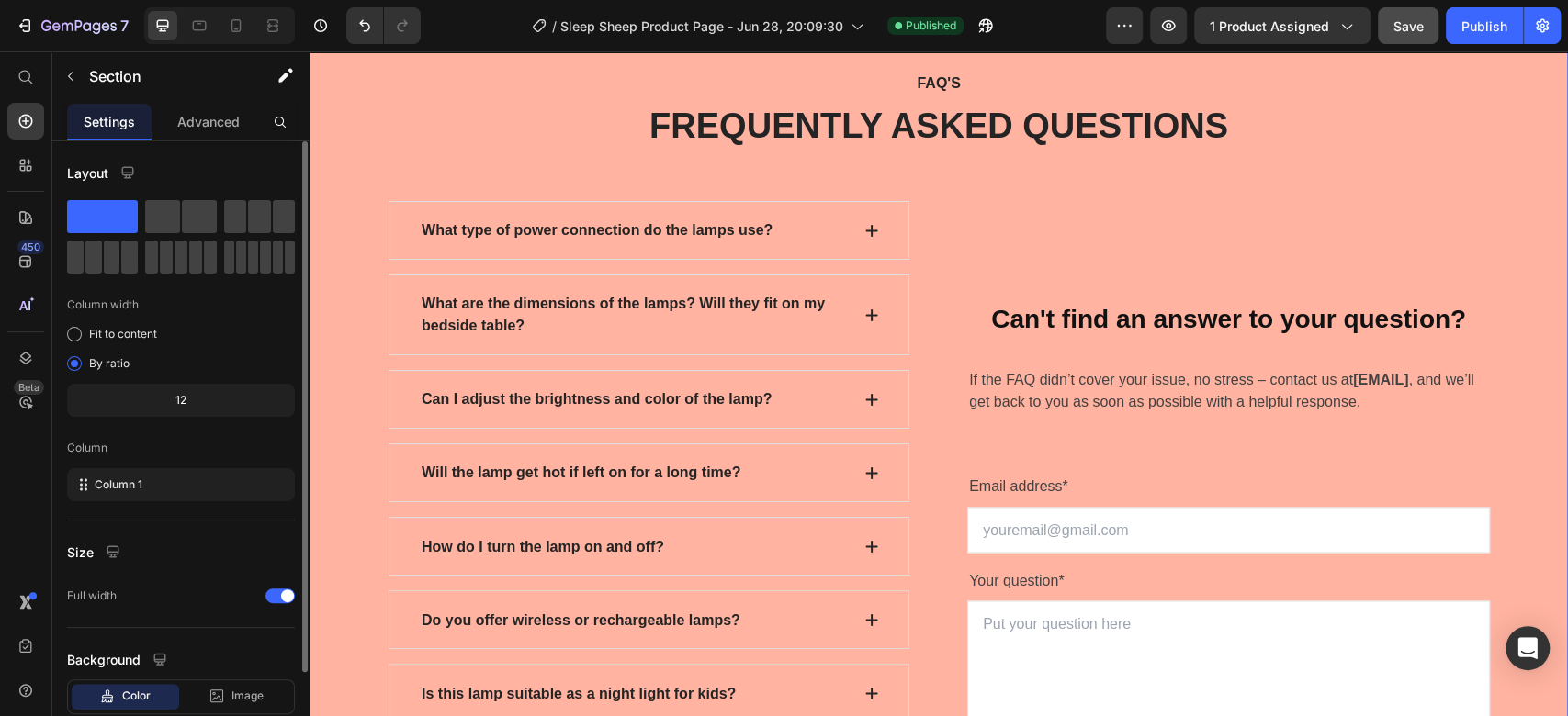 click on "Section" 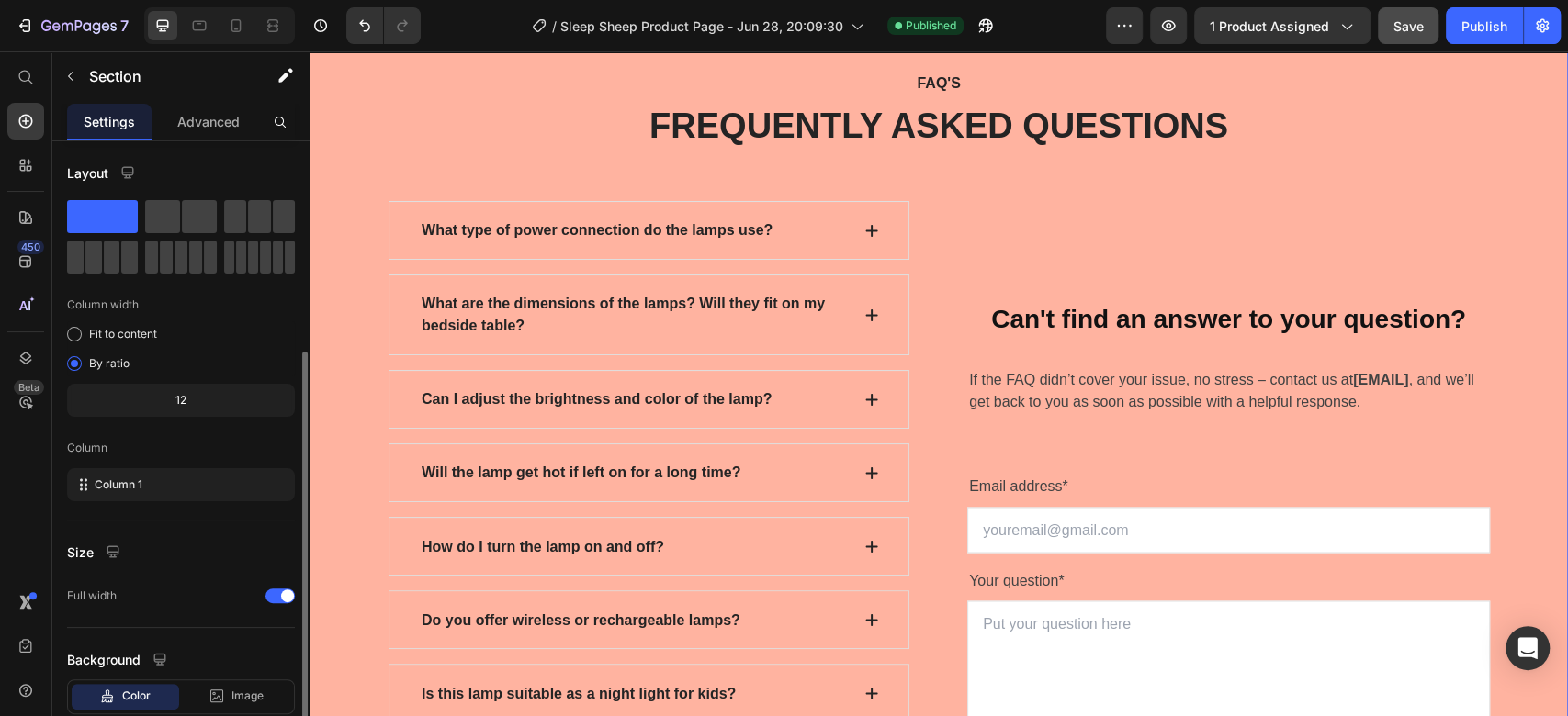 scroll, scrollTop: 114, scrollLeft: 0, axis: vertical 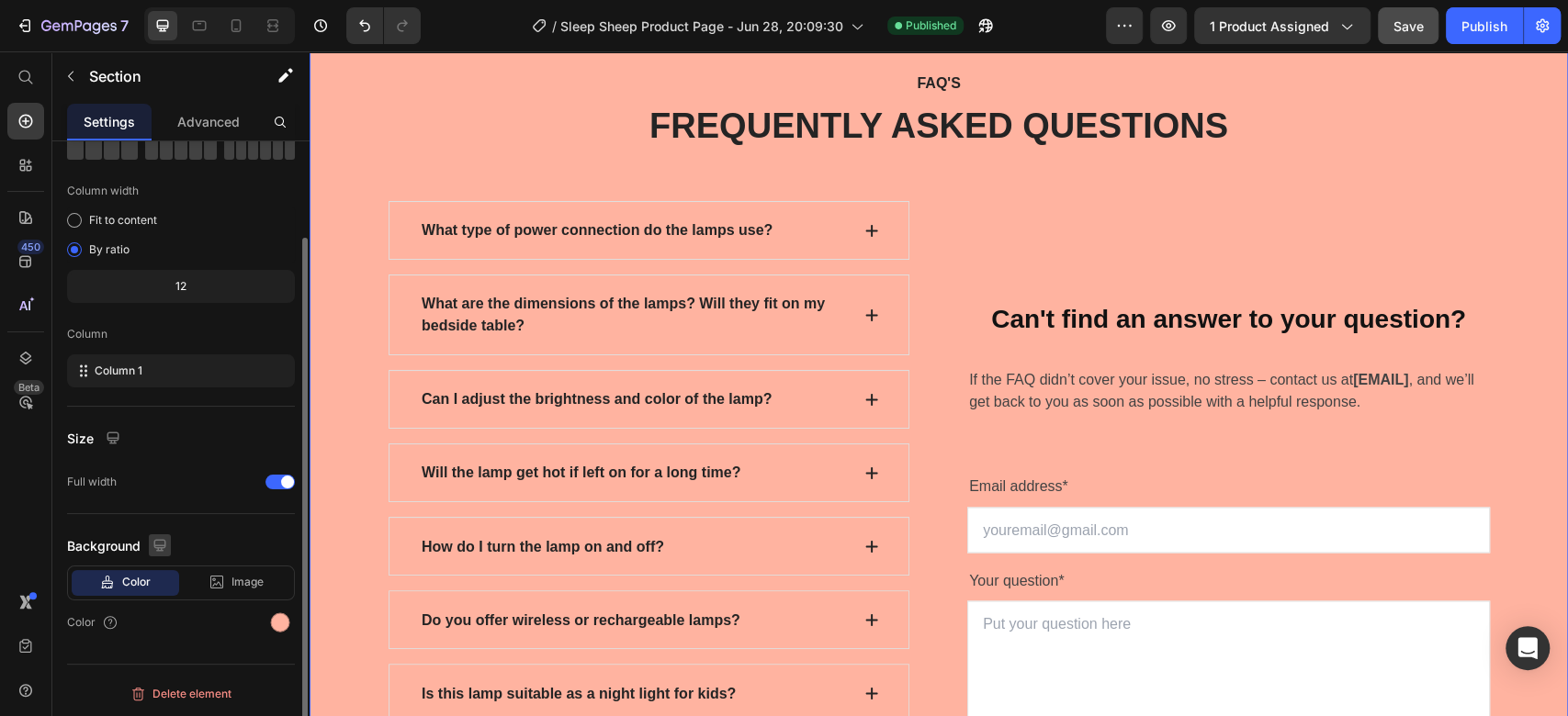click 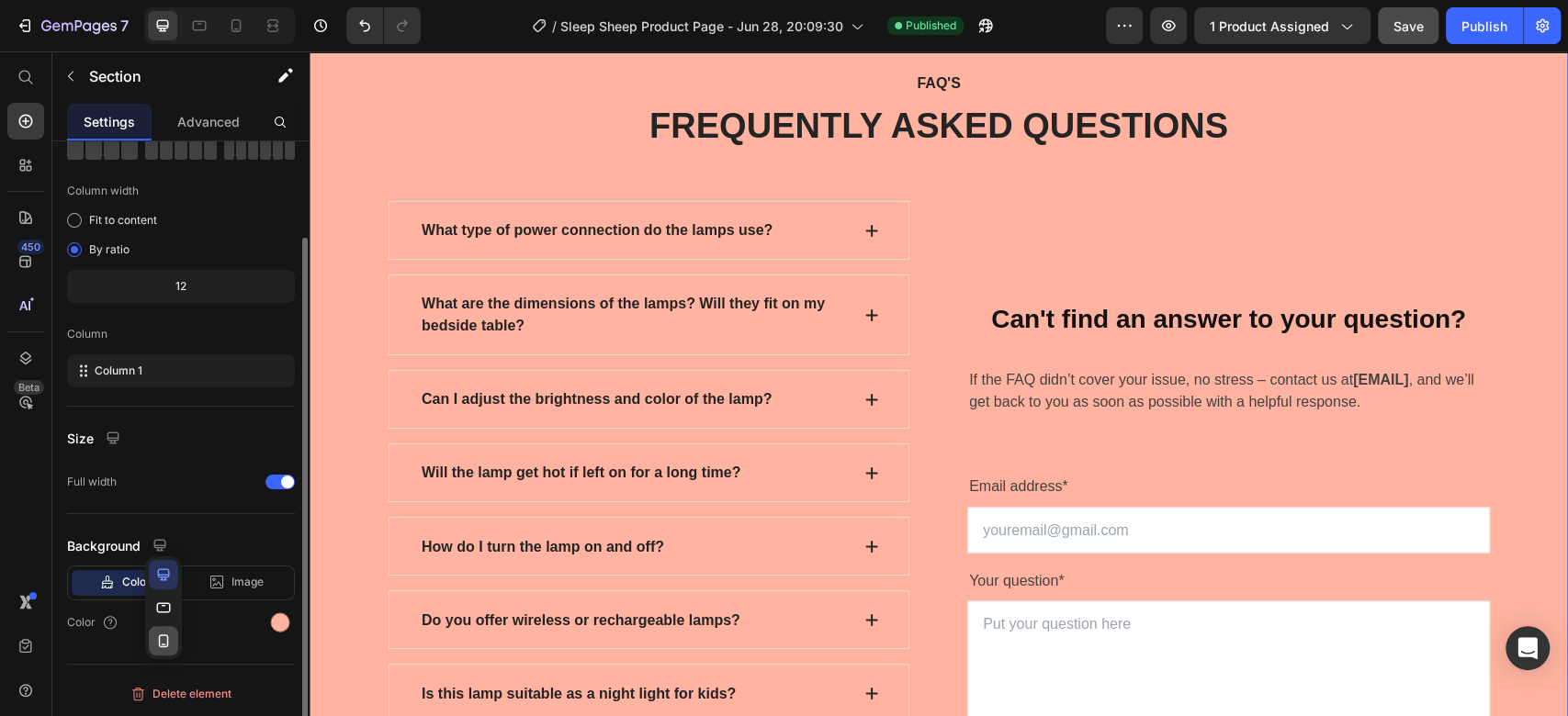 click 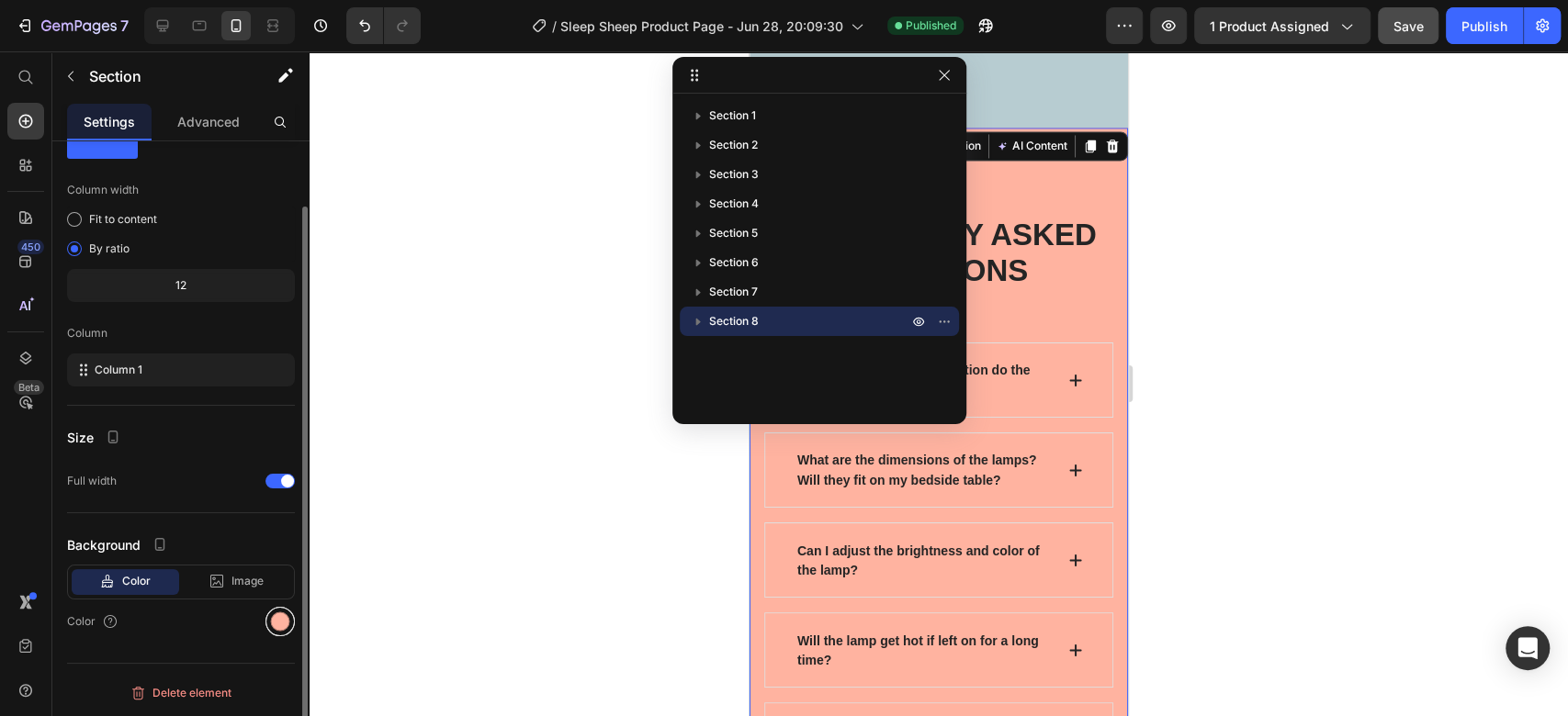 scroll, scrollTop: 73, scrollLeft: 0, axis: vertical 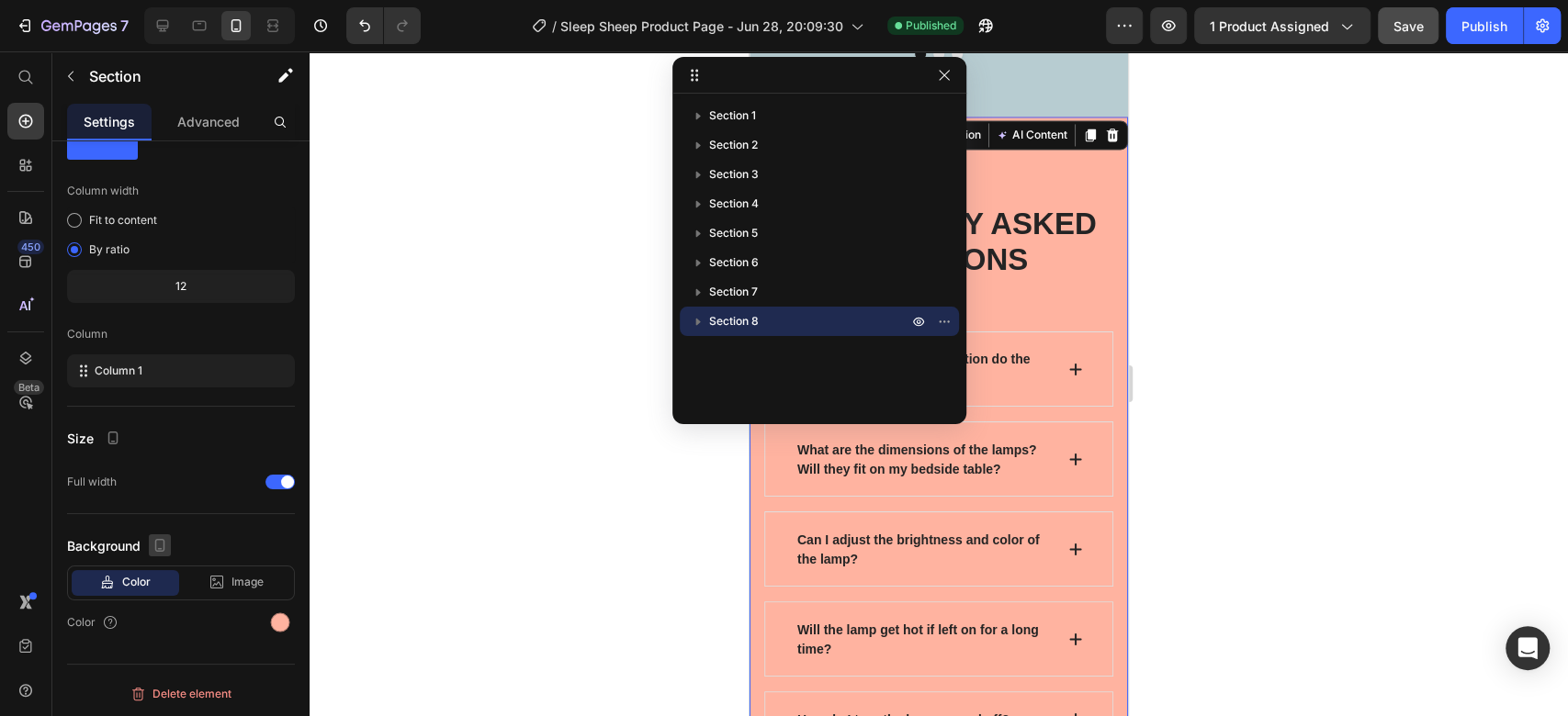 click 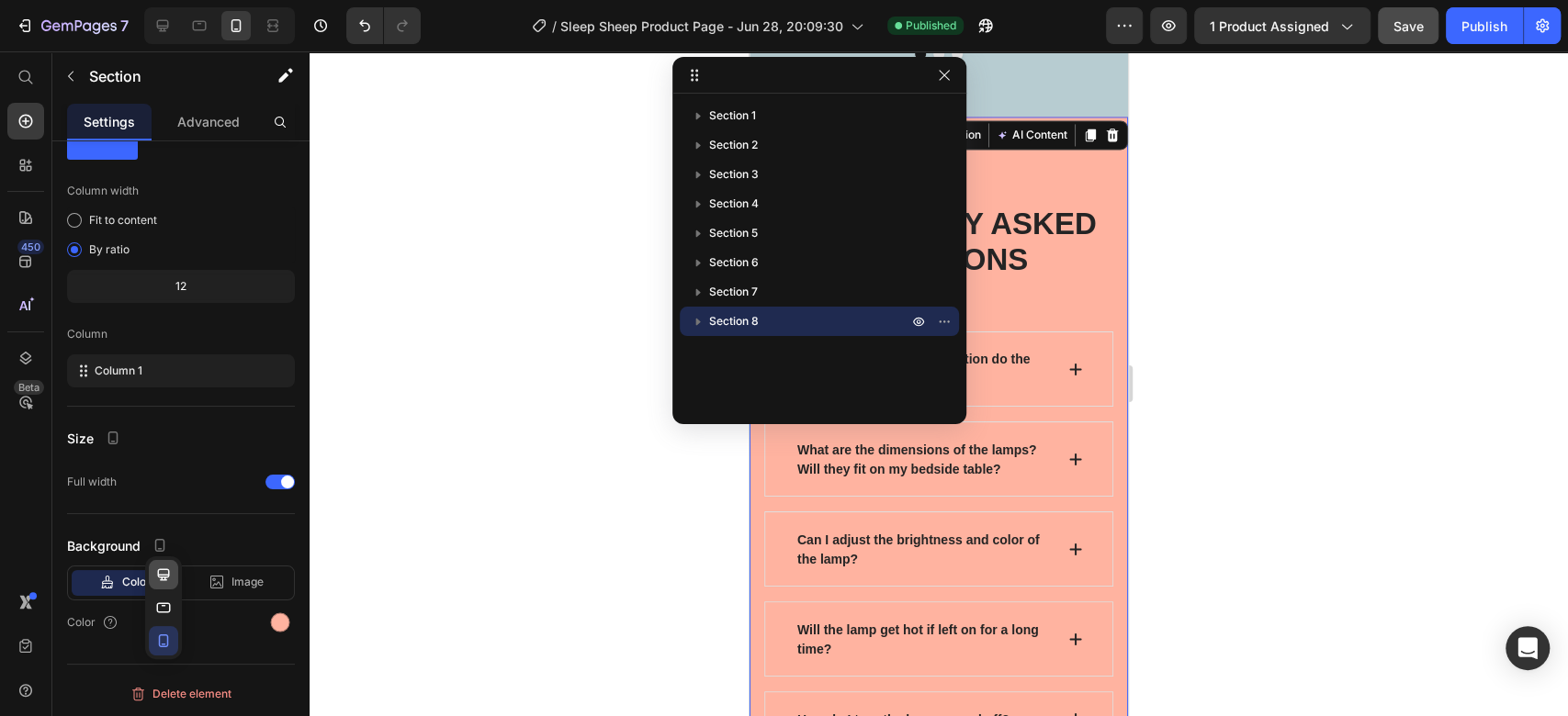 click 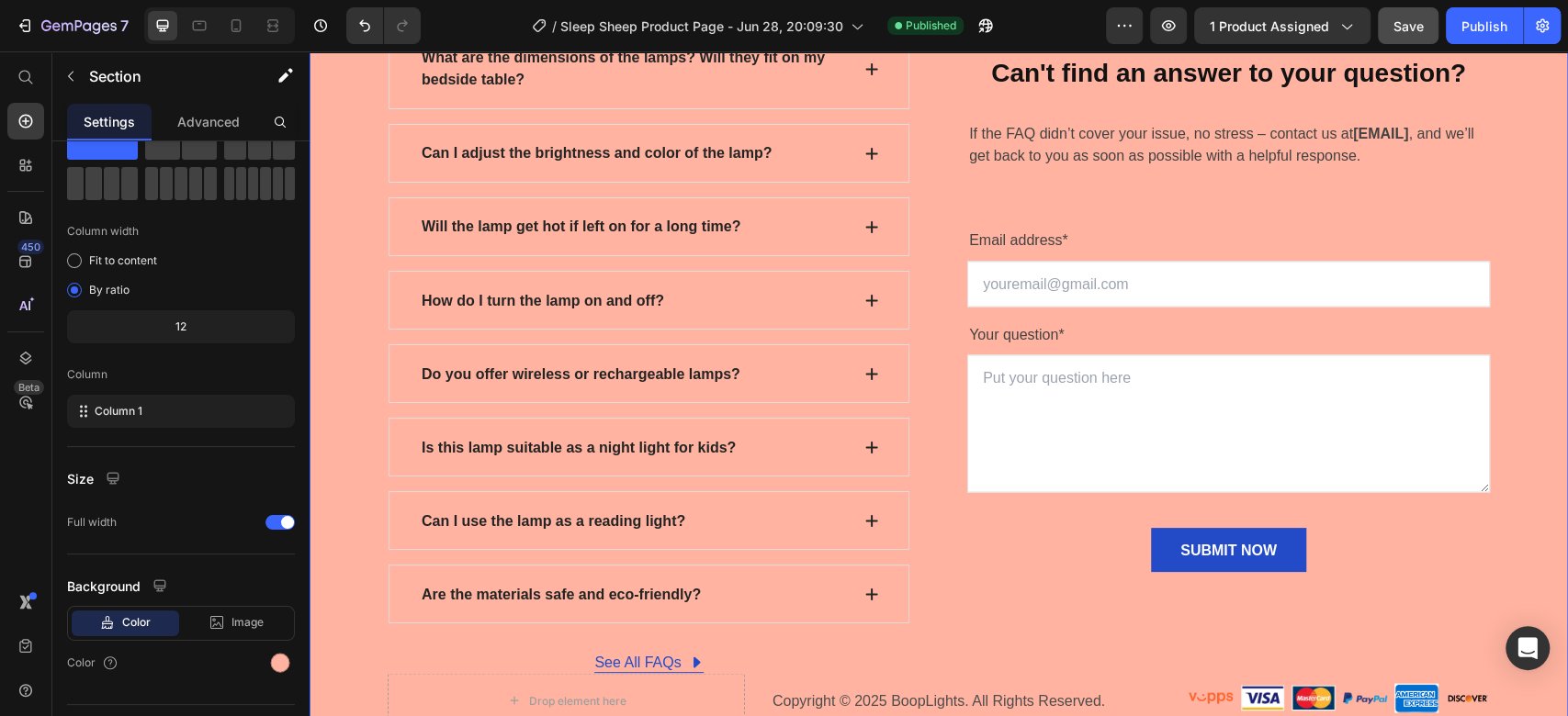 scroll, scrollTop: 6763, scrollLeft: 0, axis: vertical 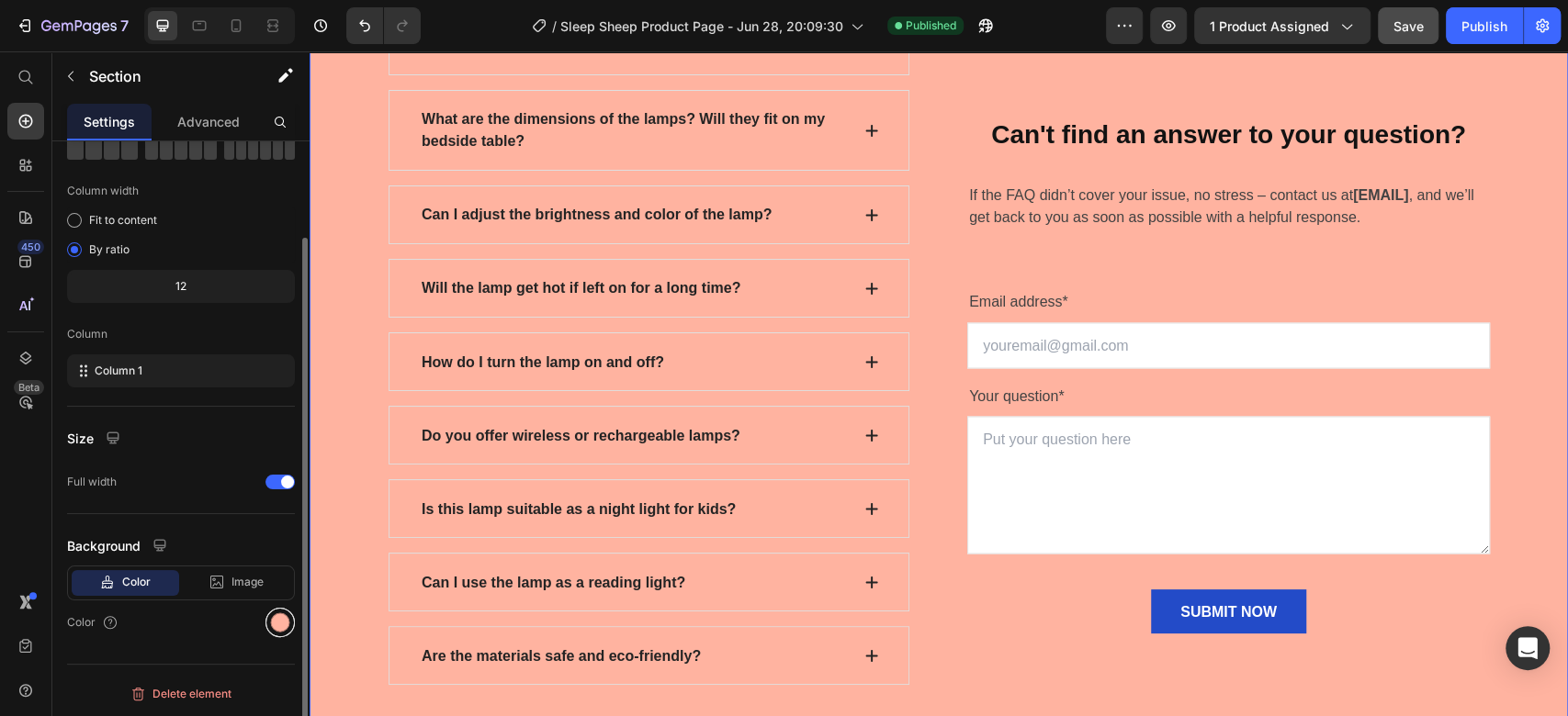 click at bounding box center (280, 622) 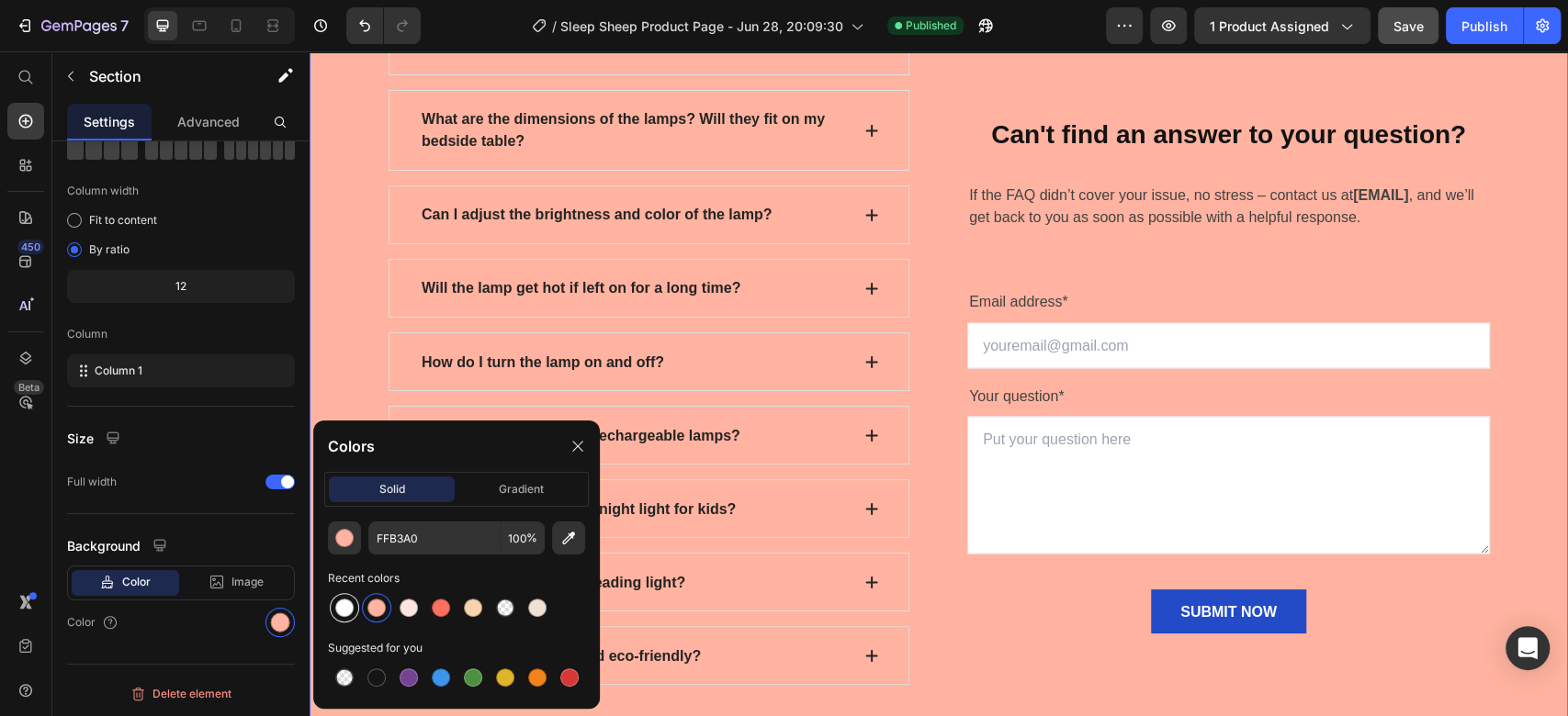 click at bounding box center [344, 608] 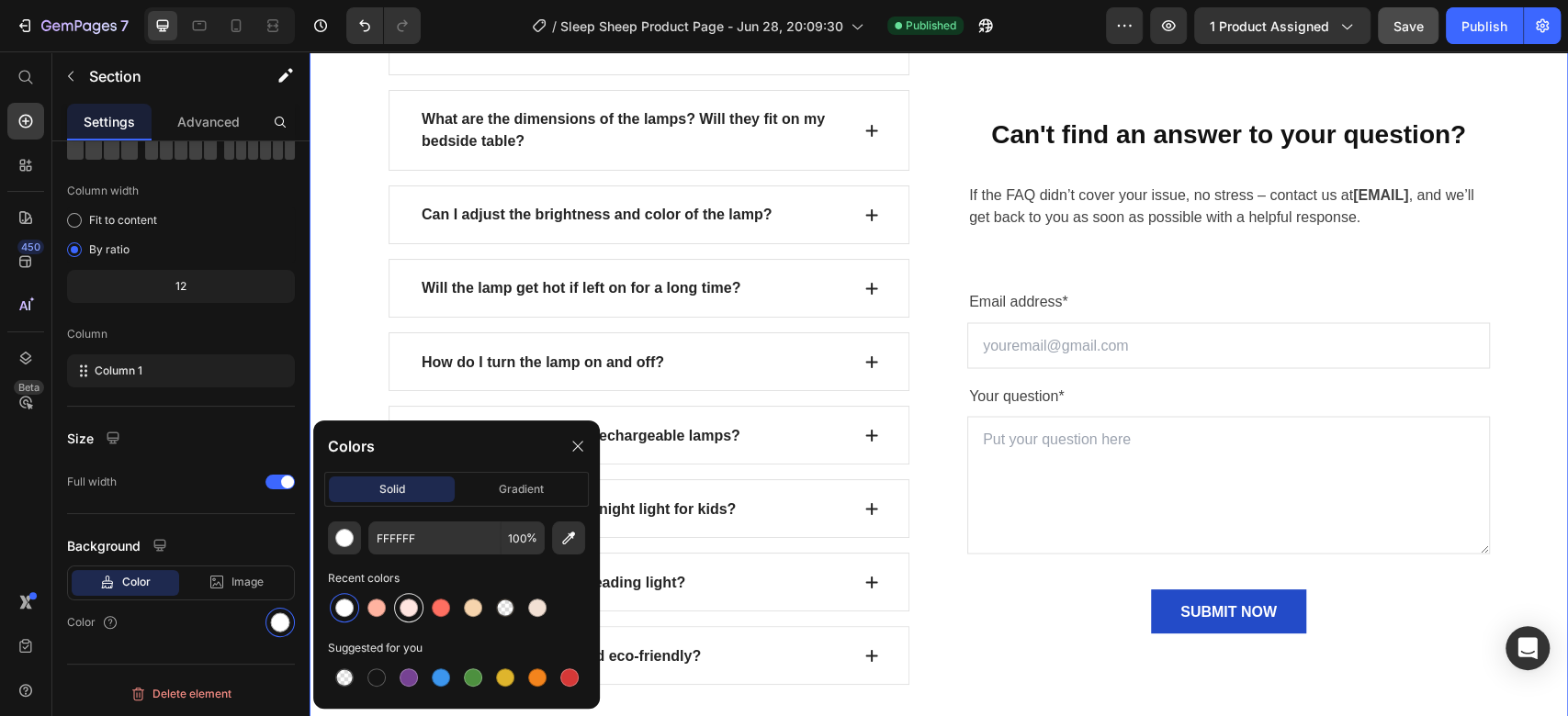 click at bounding box center [409, 608] 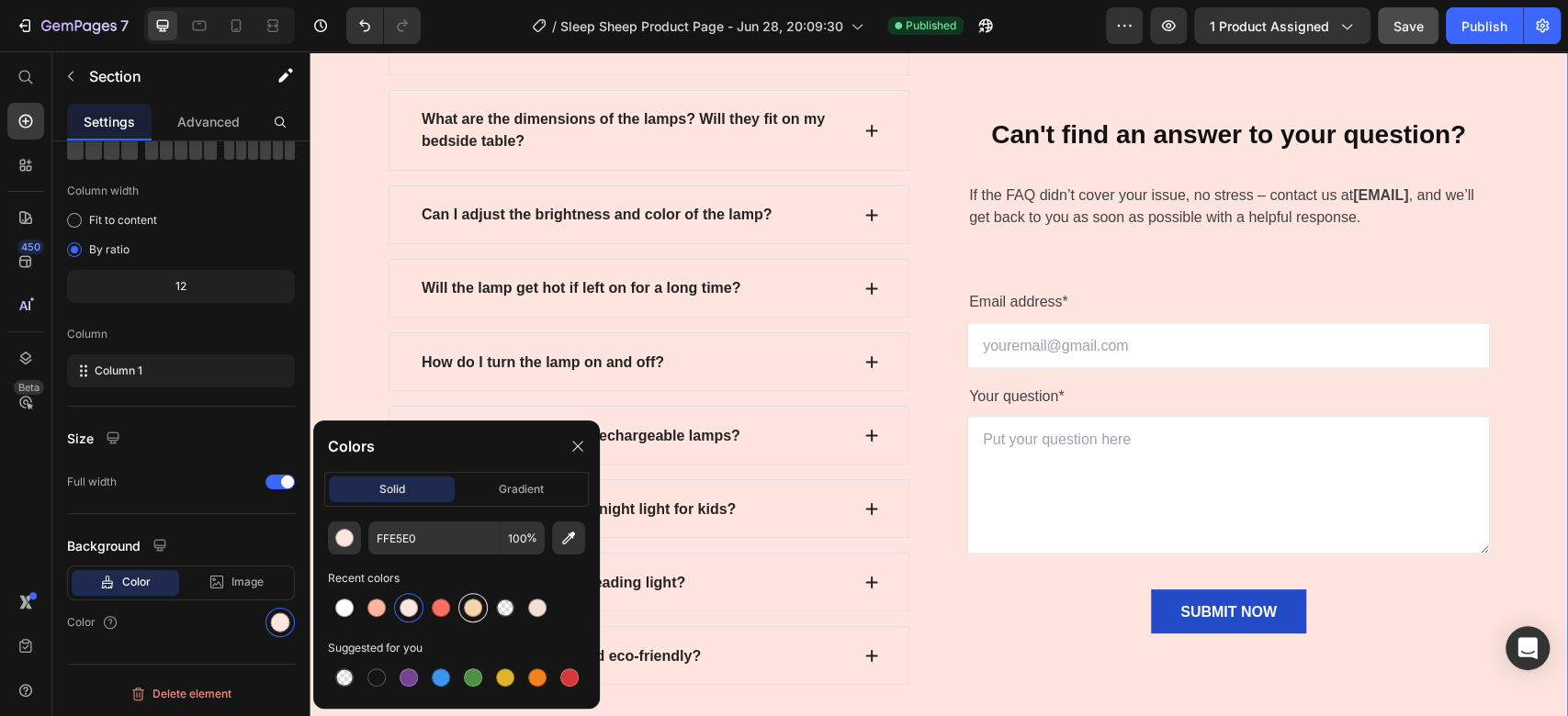 click at bounding box center [473, 608] 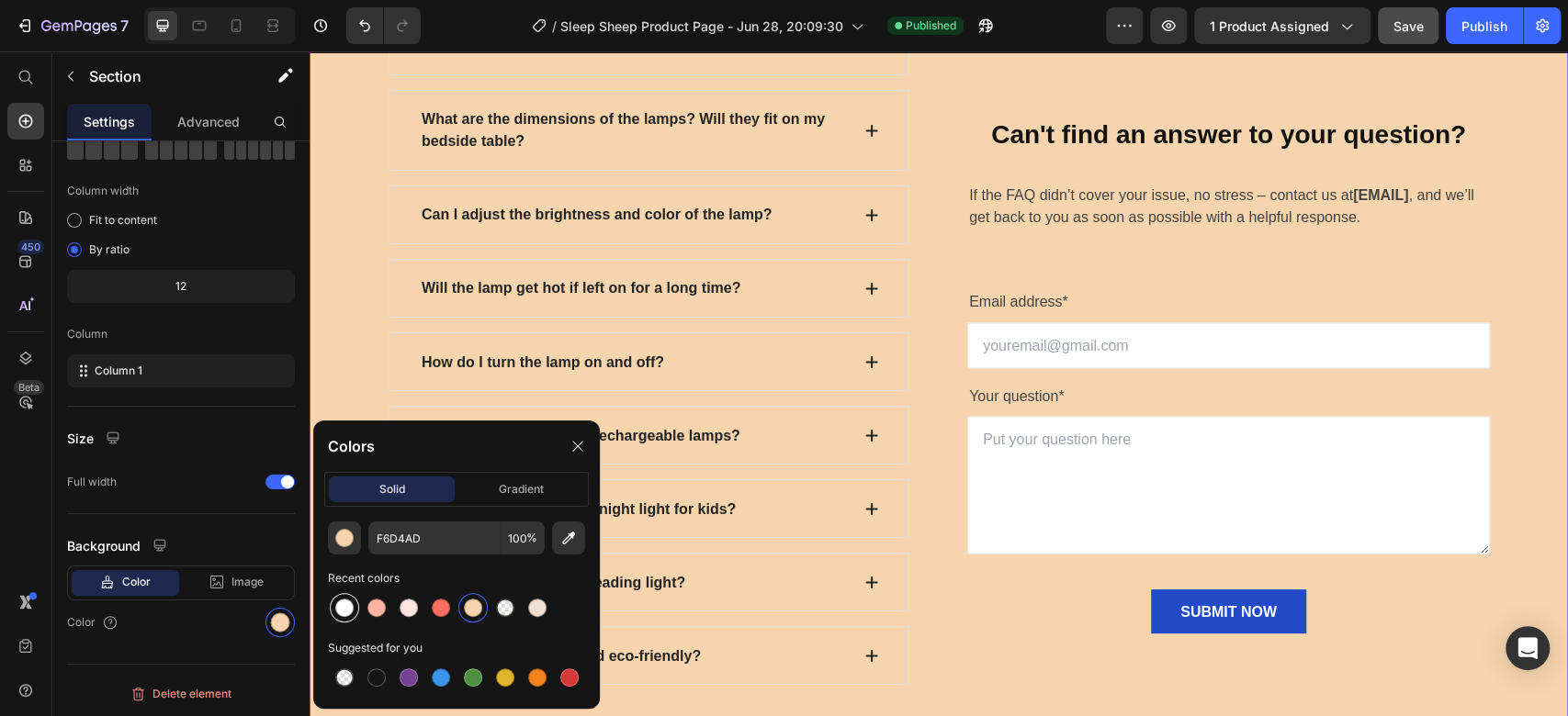 click at bounding box center (344, 608) 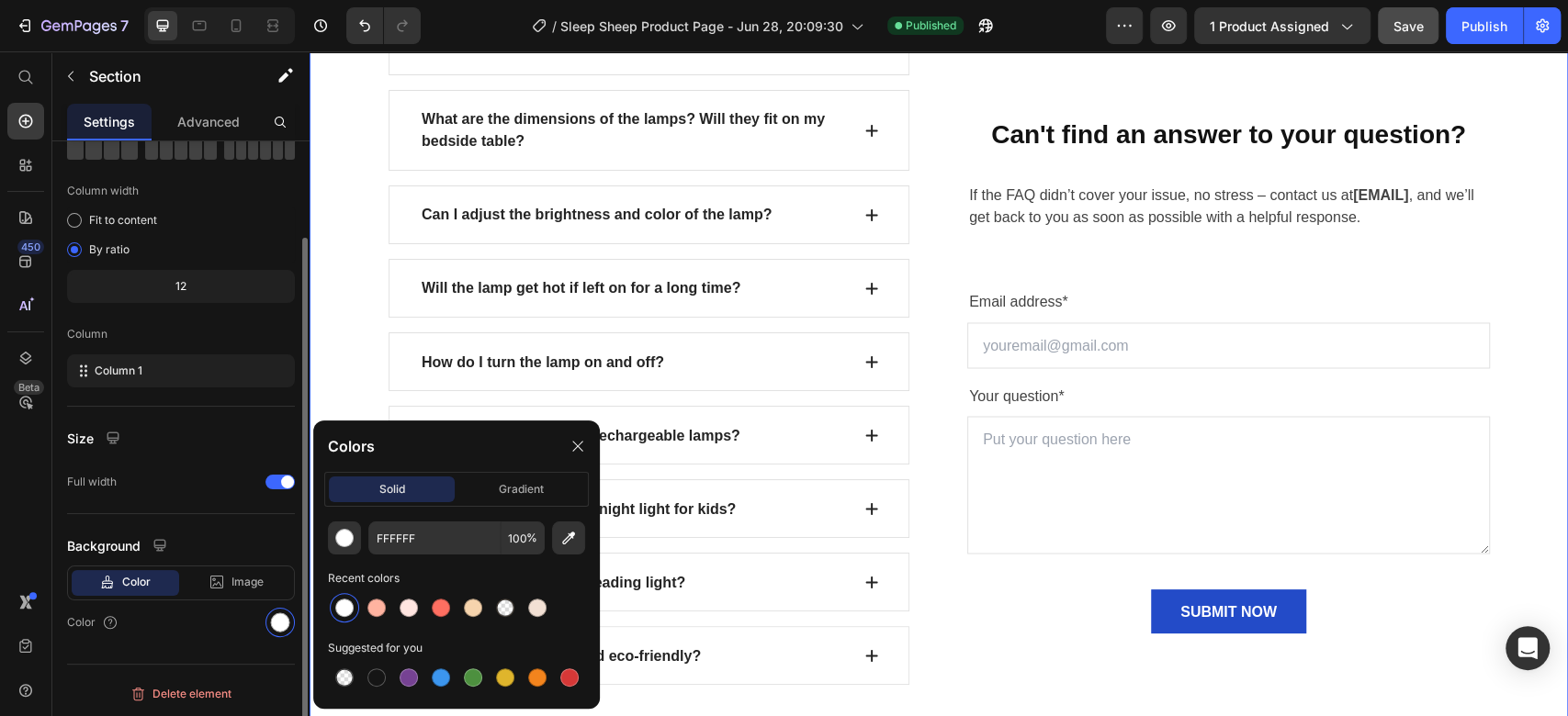 click on "Color" at bounding box center [181, 622] 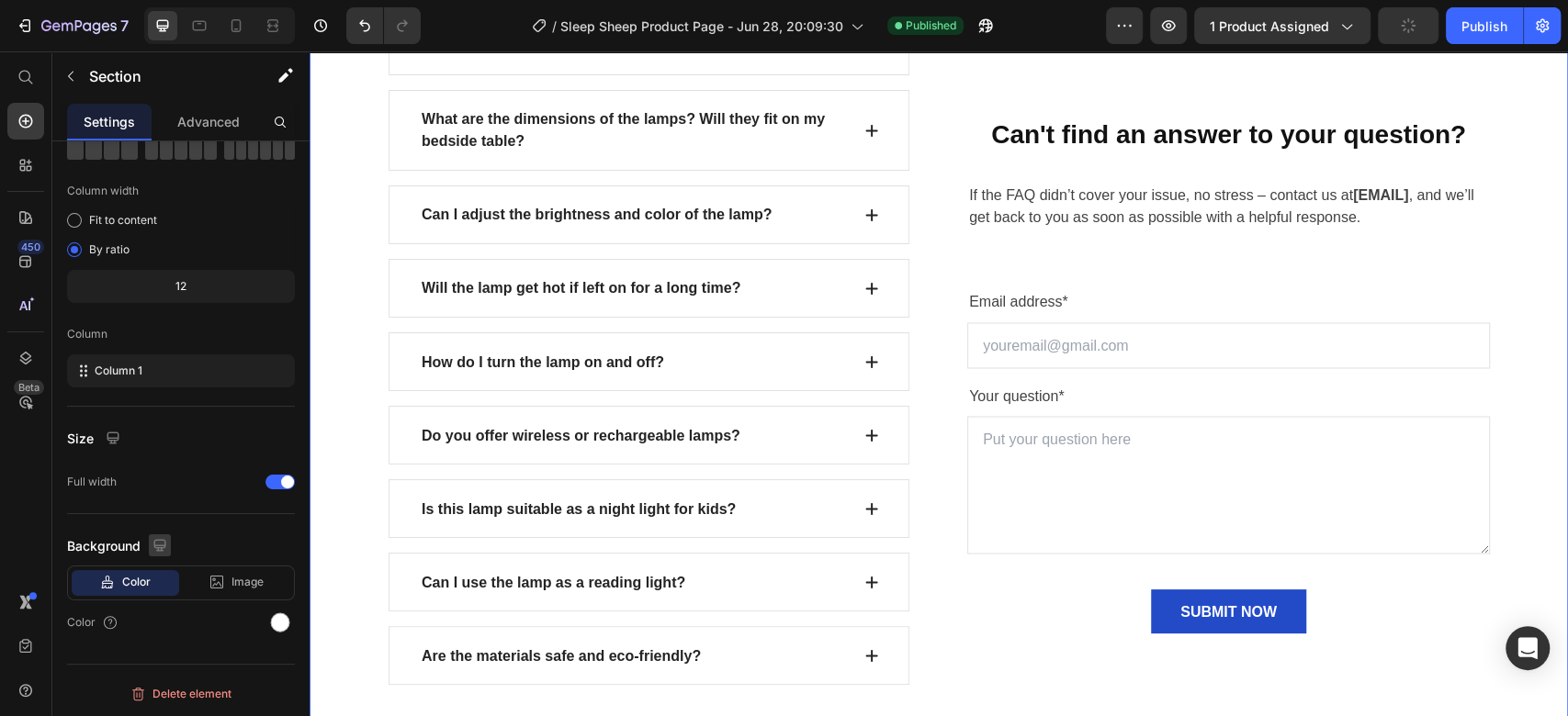 click 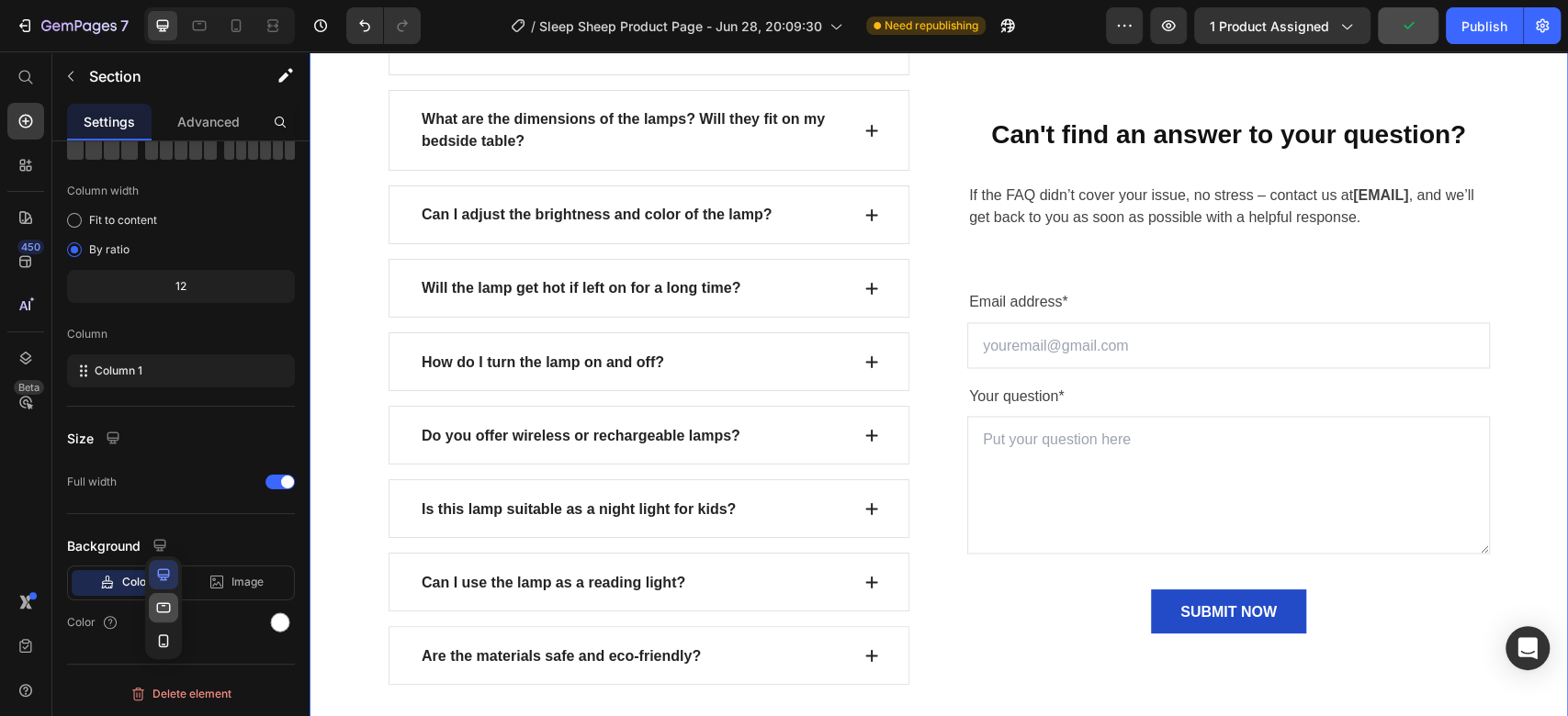 click 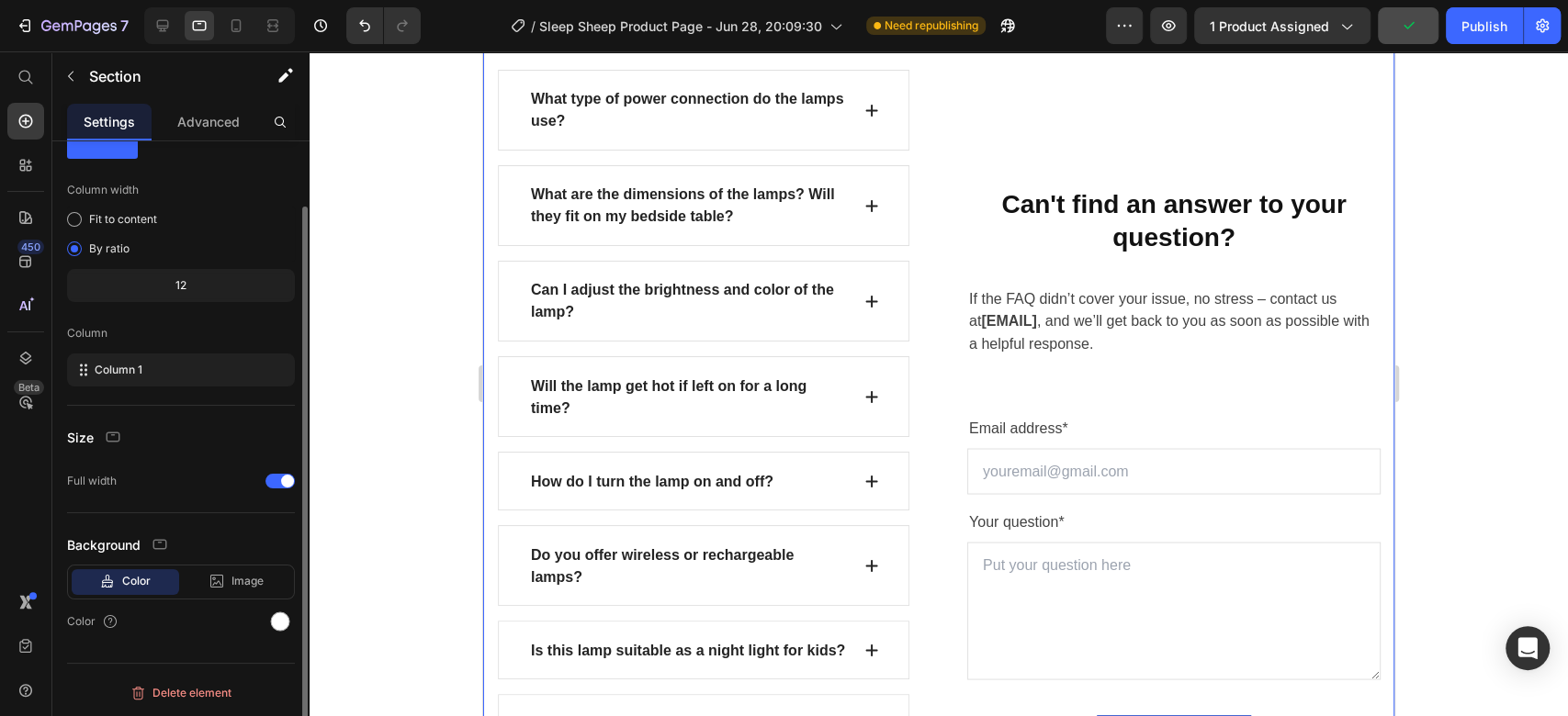 scroll, scrollTop: 73, scrollLeft: 0, axis: vertical 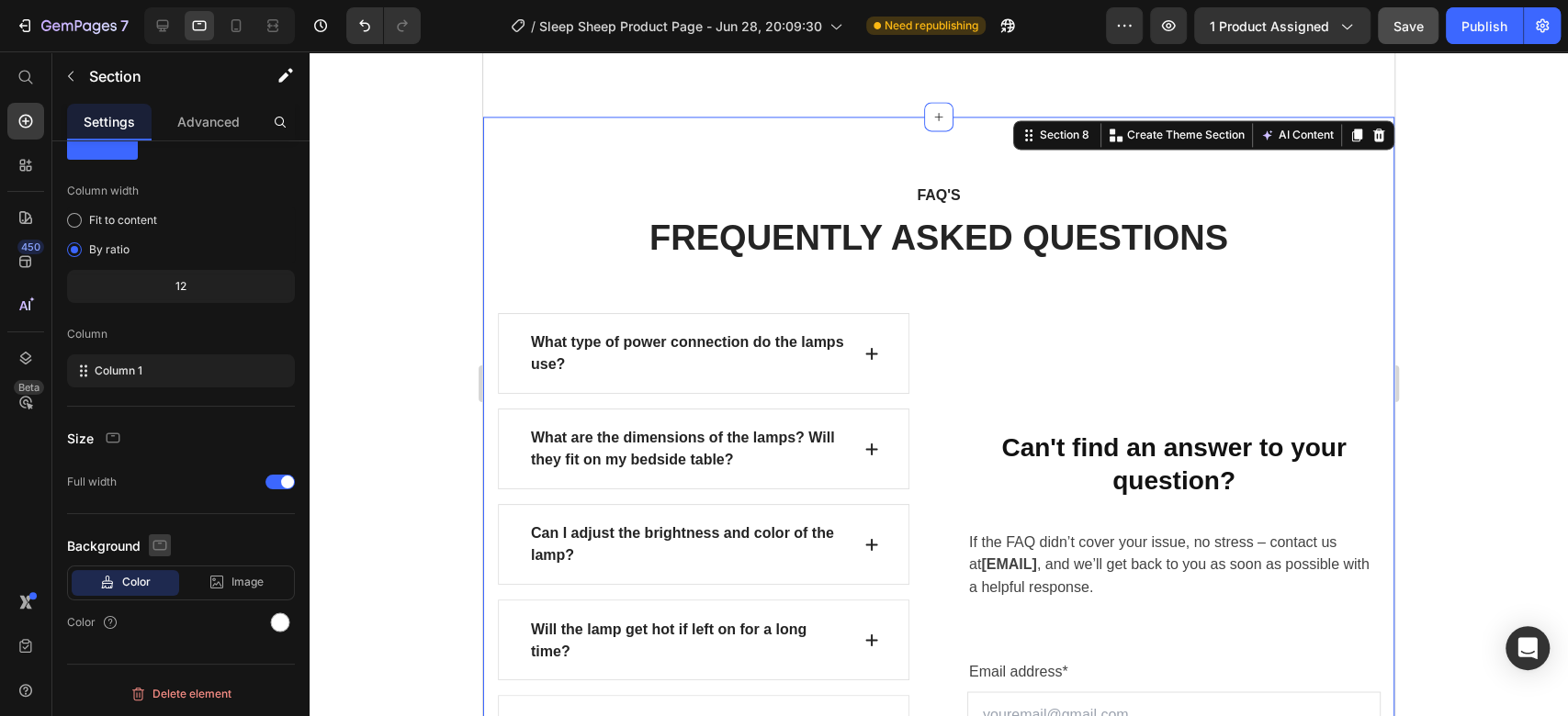 click 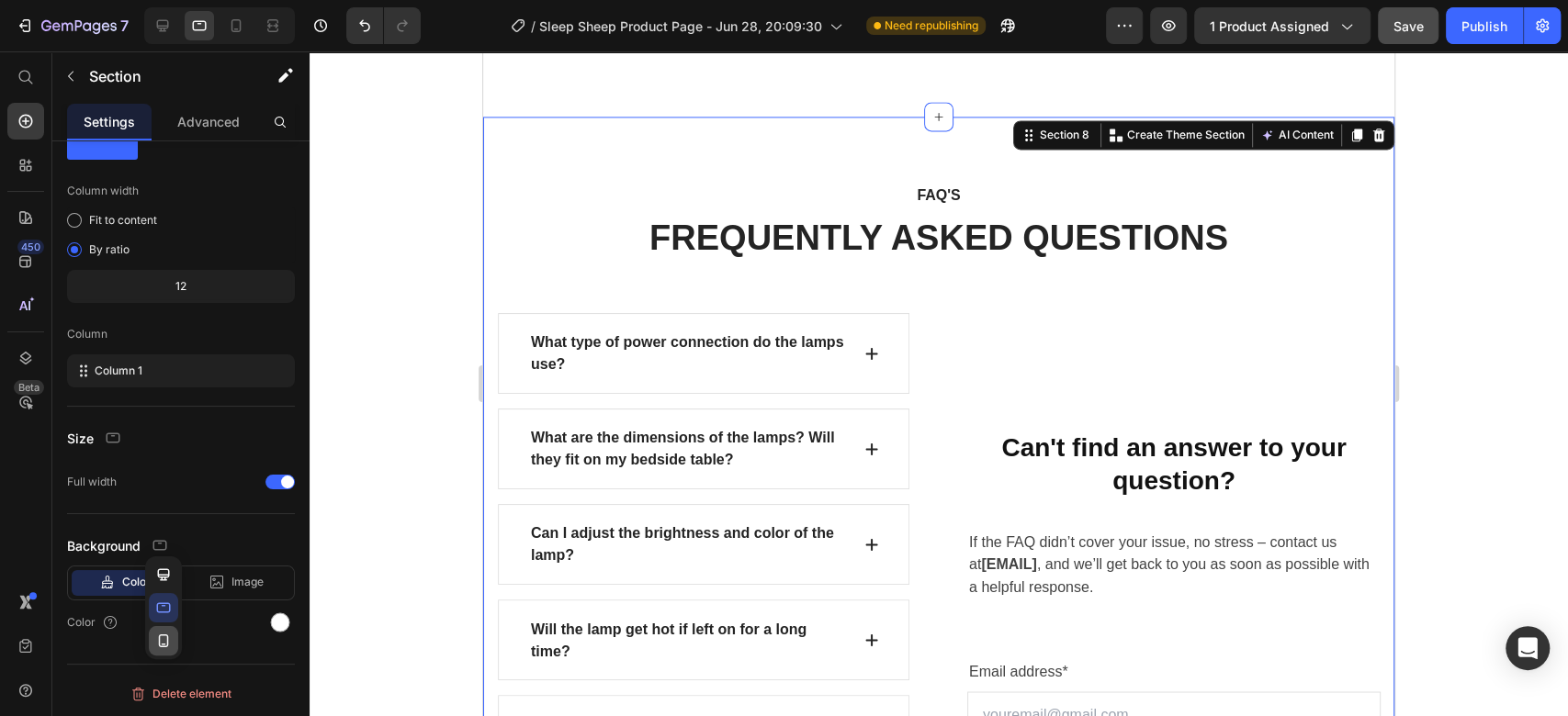 click 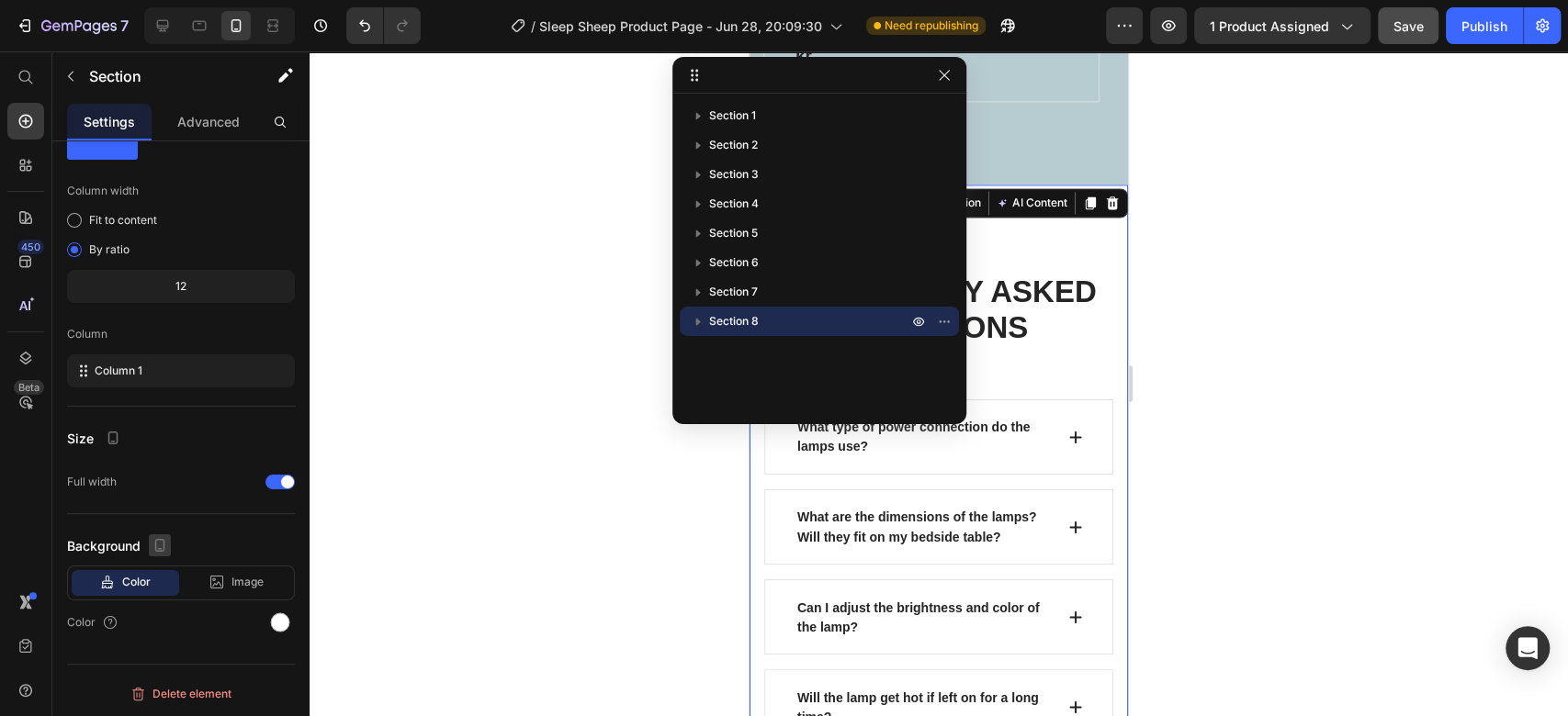 click 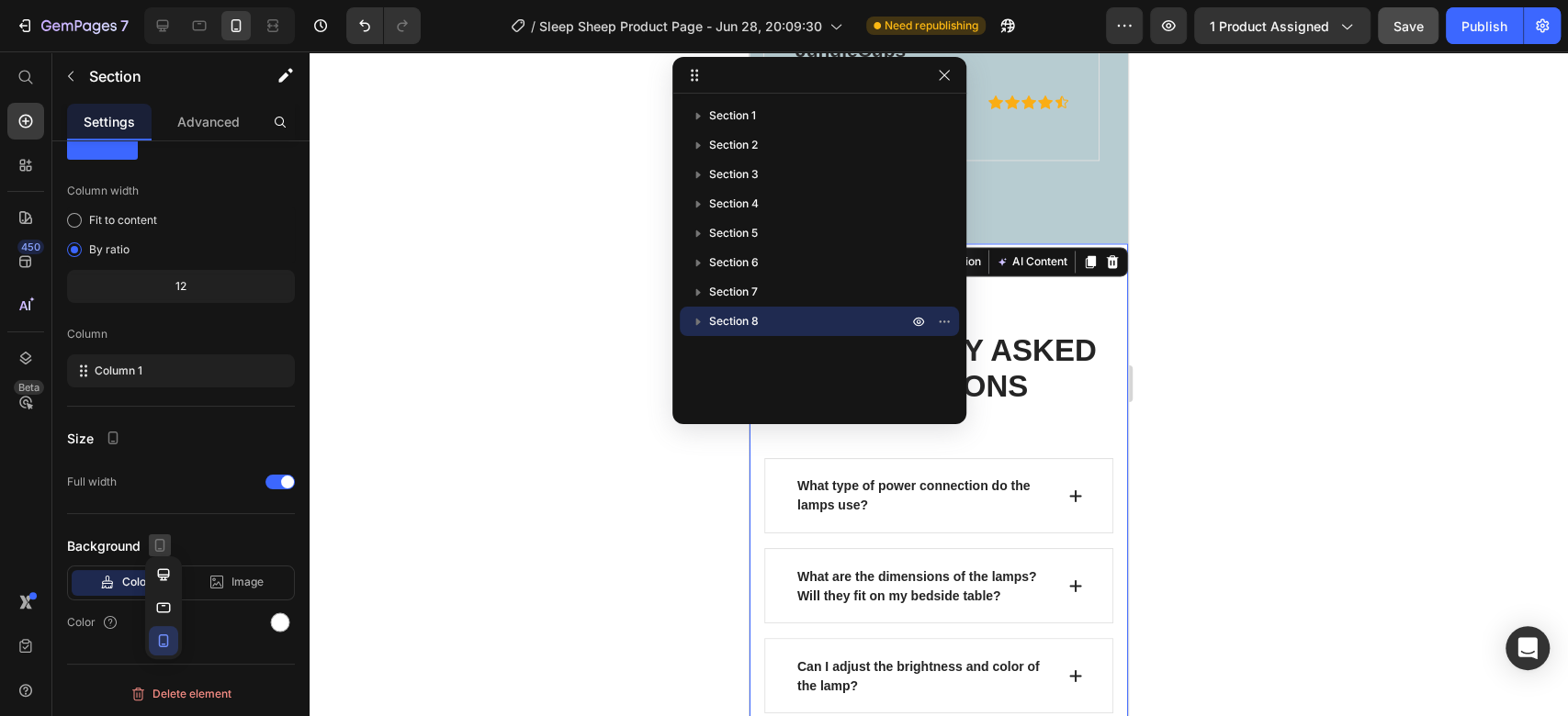 scroll, scrollTop: 6642, scrollLeft: 0, axis: vertical 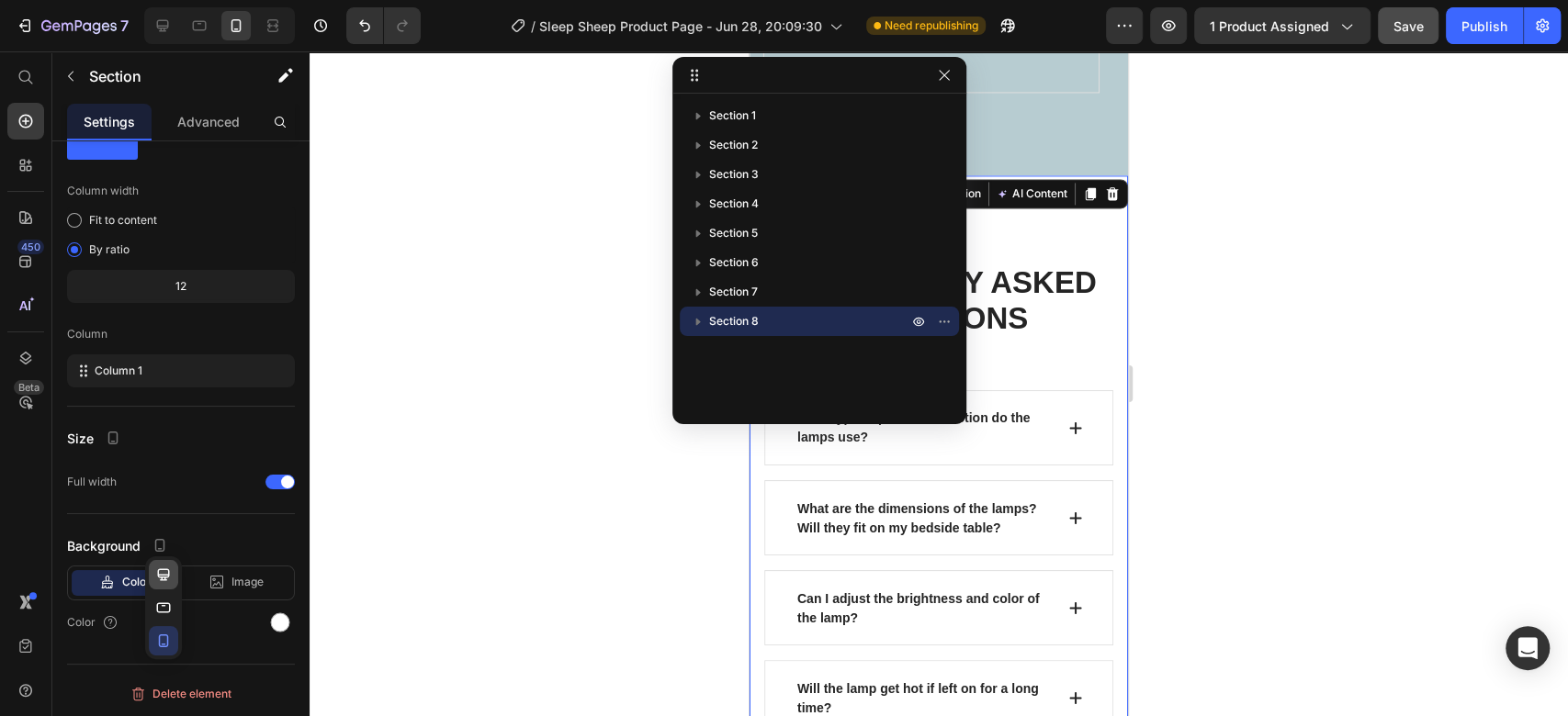 click 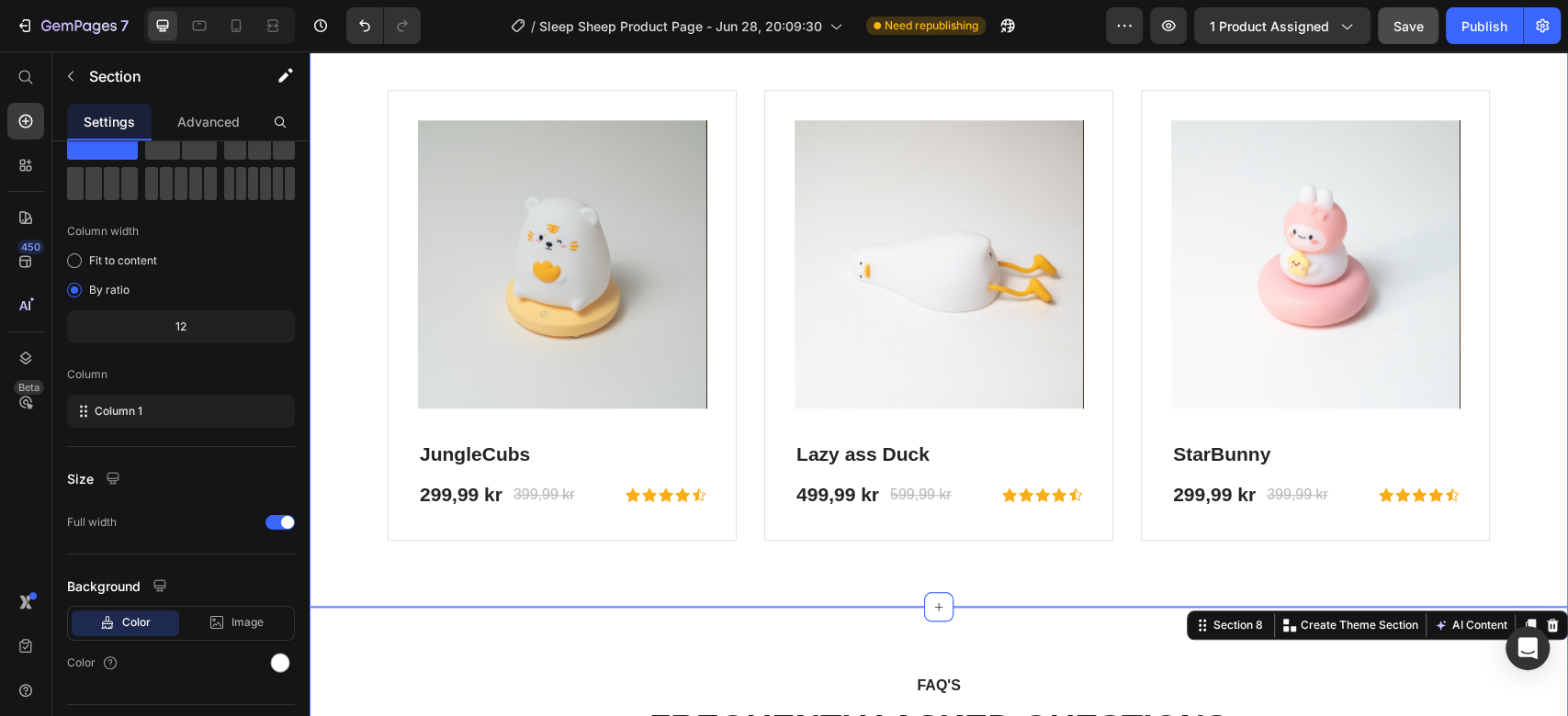 scroll, scrollTop: 5735, scrollLeft: 0, axis: vertical 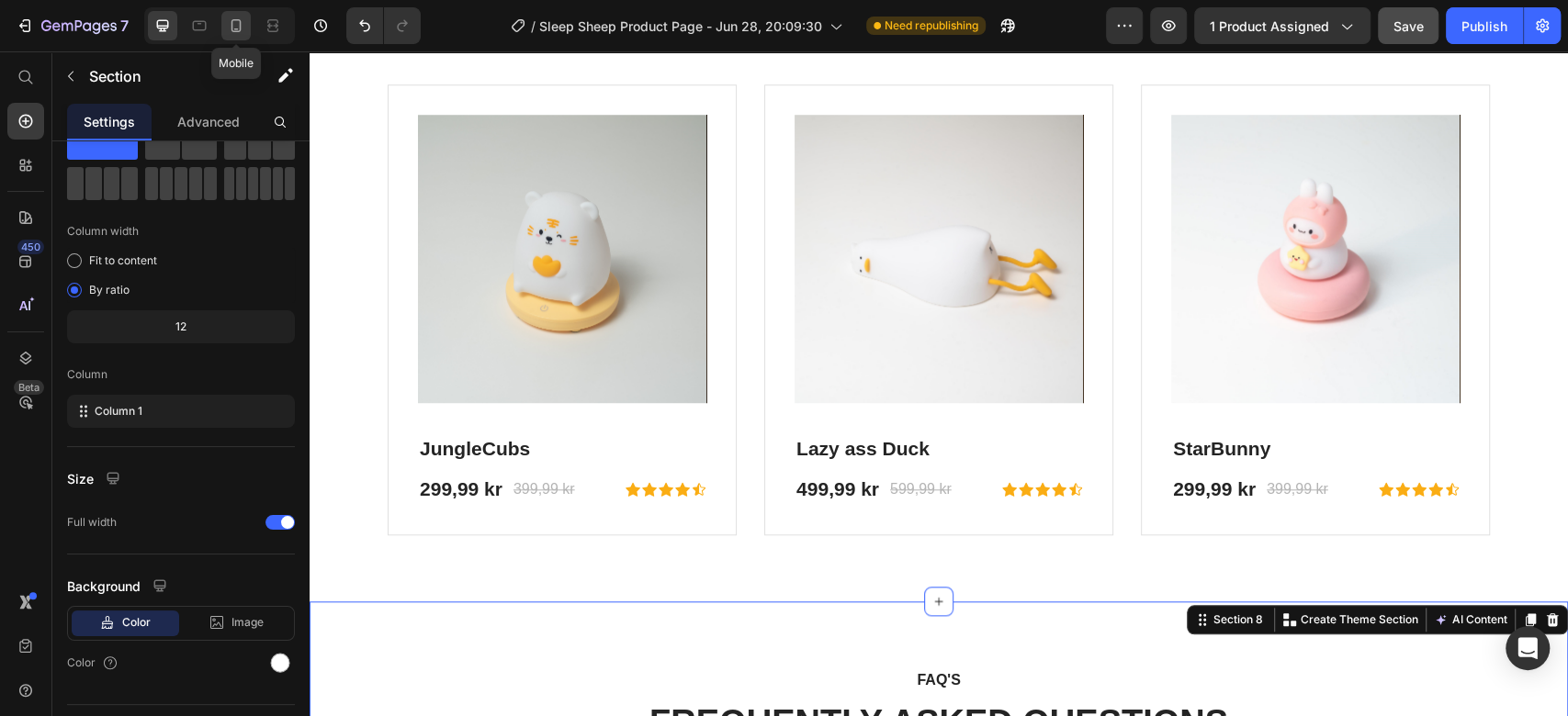 click 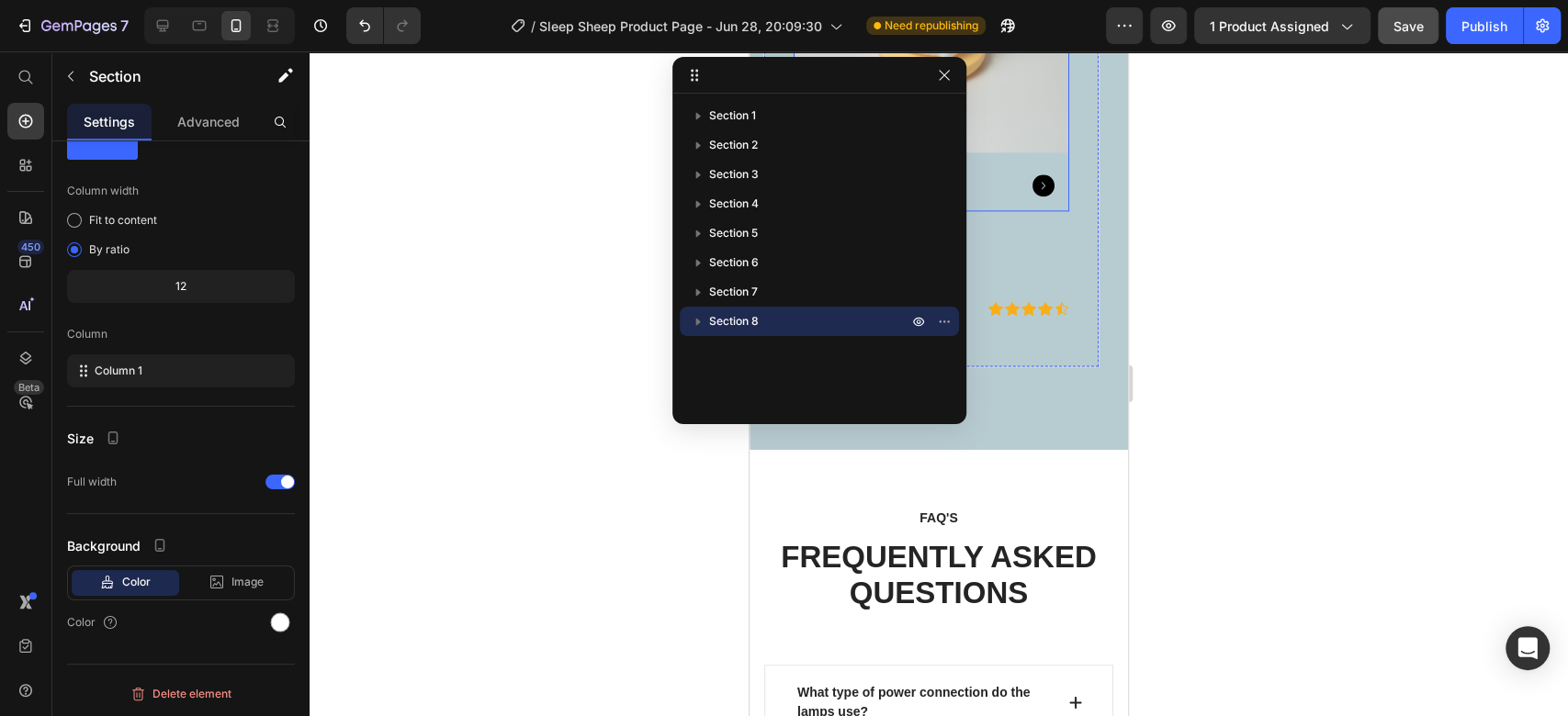 scroll, scrollTop: 6127, scrollLeft: 0, axis: vertical 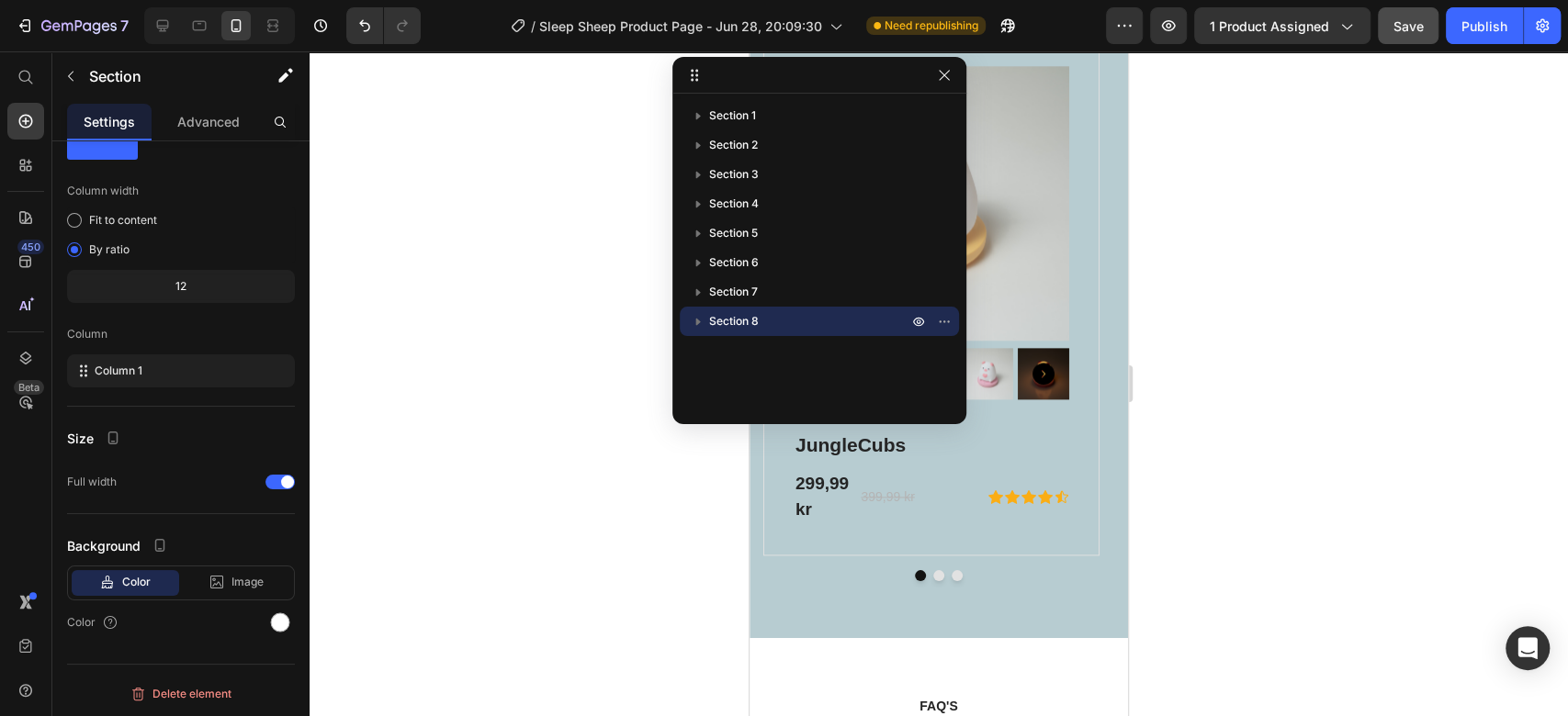 click 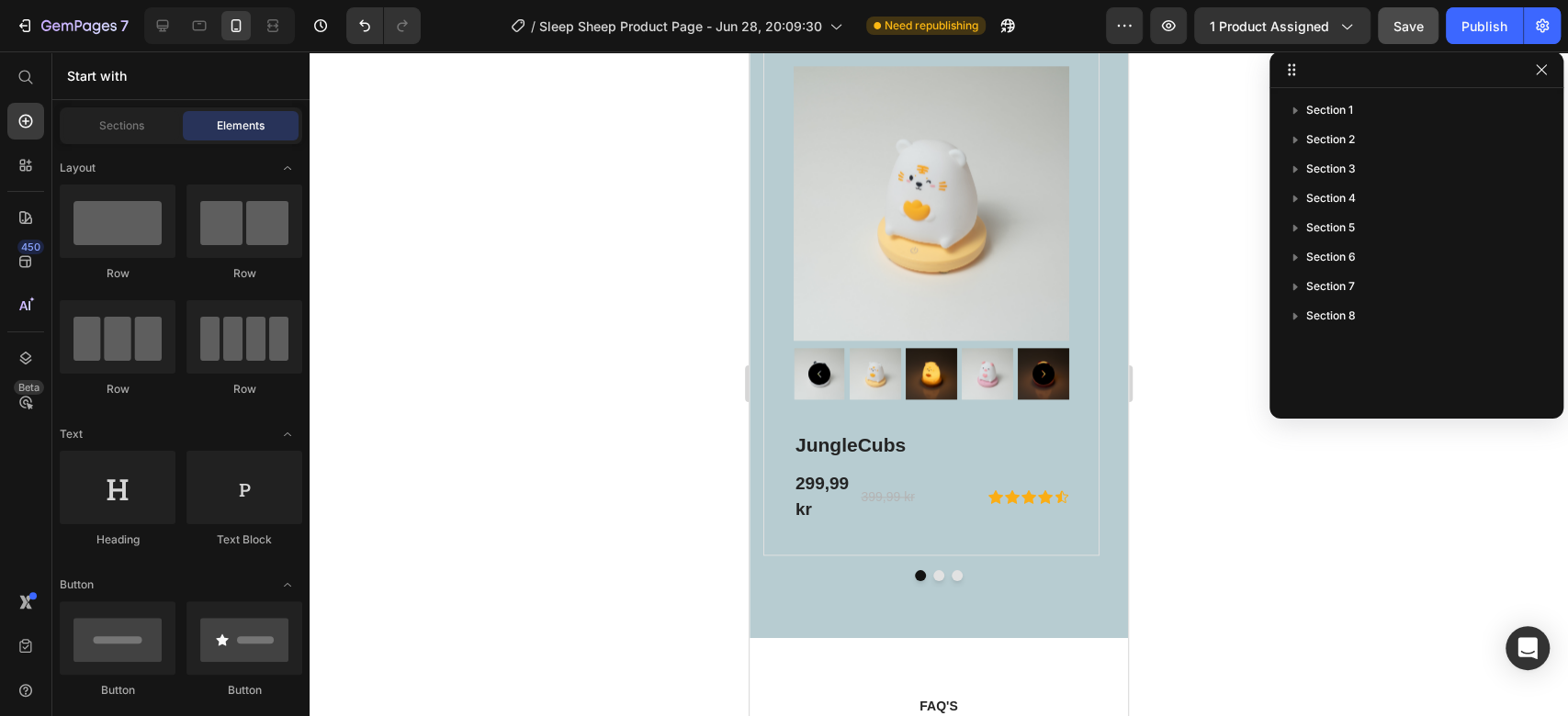 drag, startPoint x: 883, startPoint y: 80, endPoint x: 1524, endPoint y: 81, distance: 641.00078 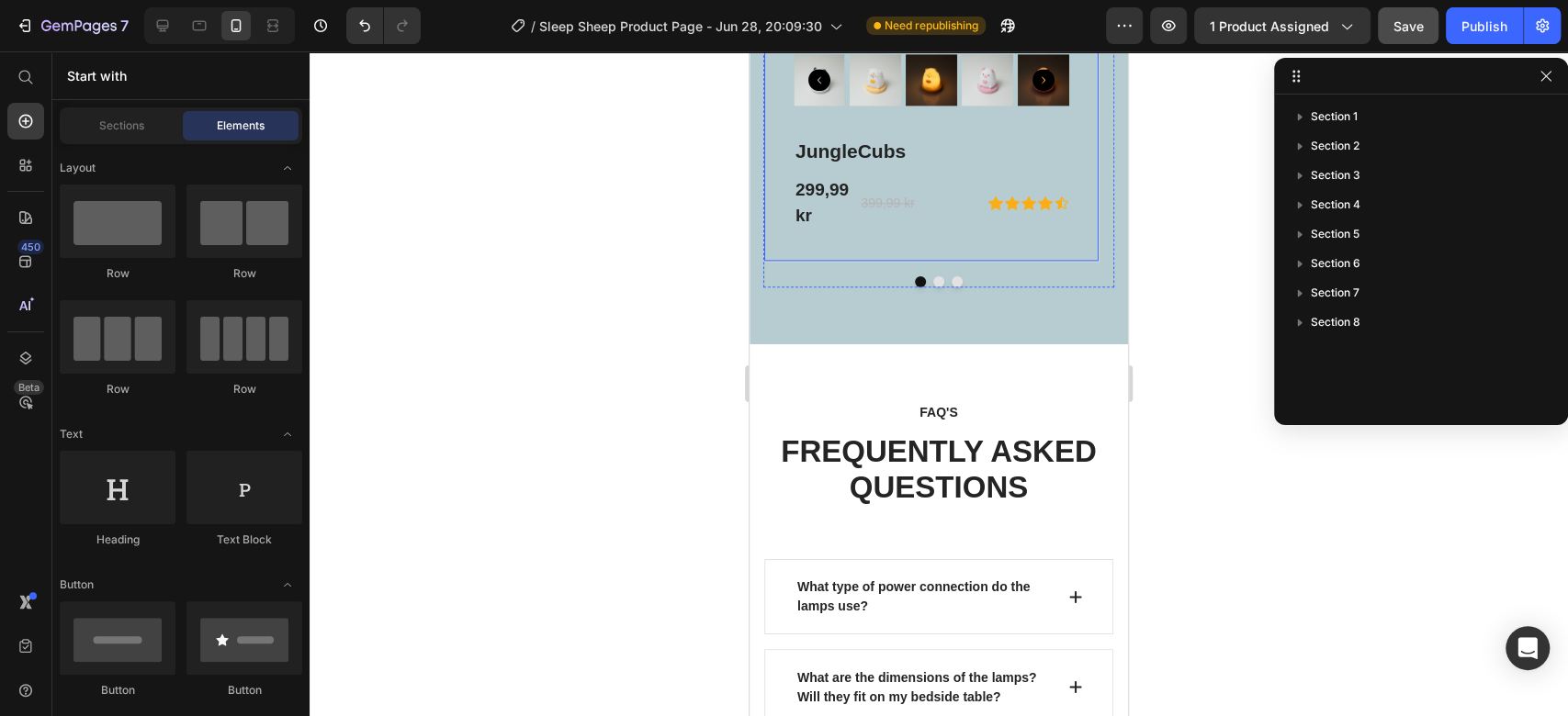 scroll, scrollTop: 6433, scrollLeft: 0, axis: vertical 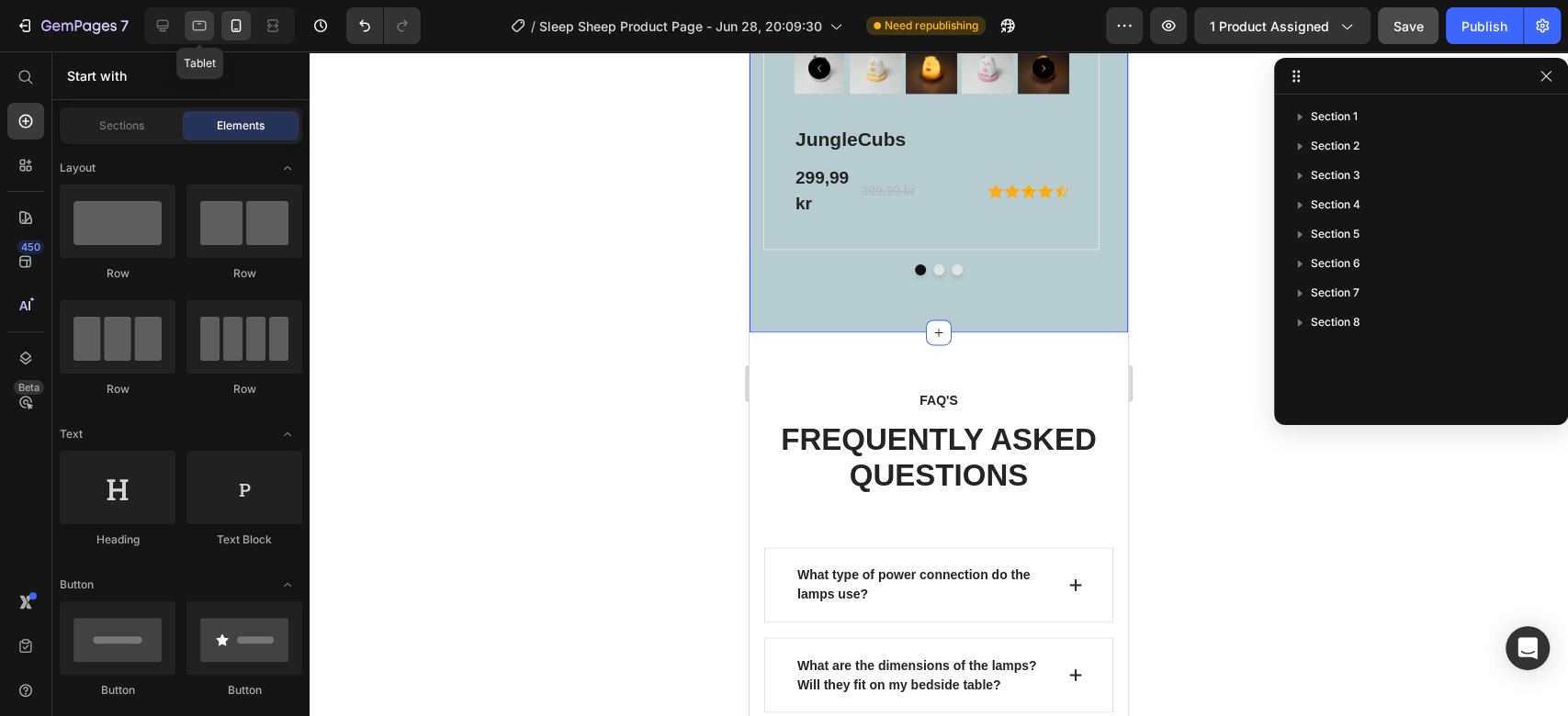 click 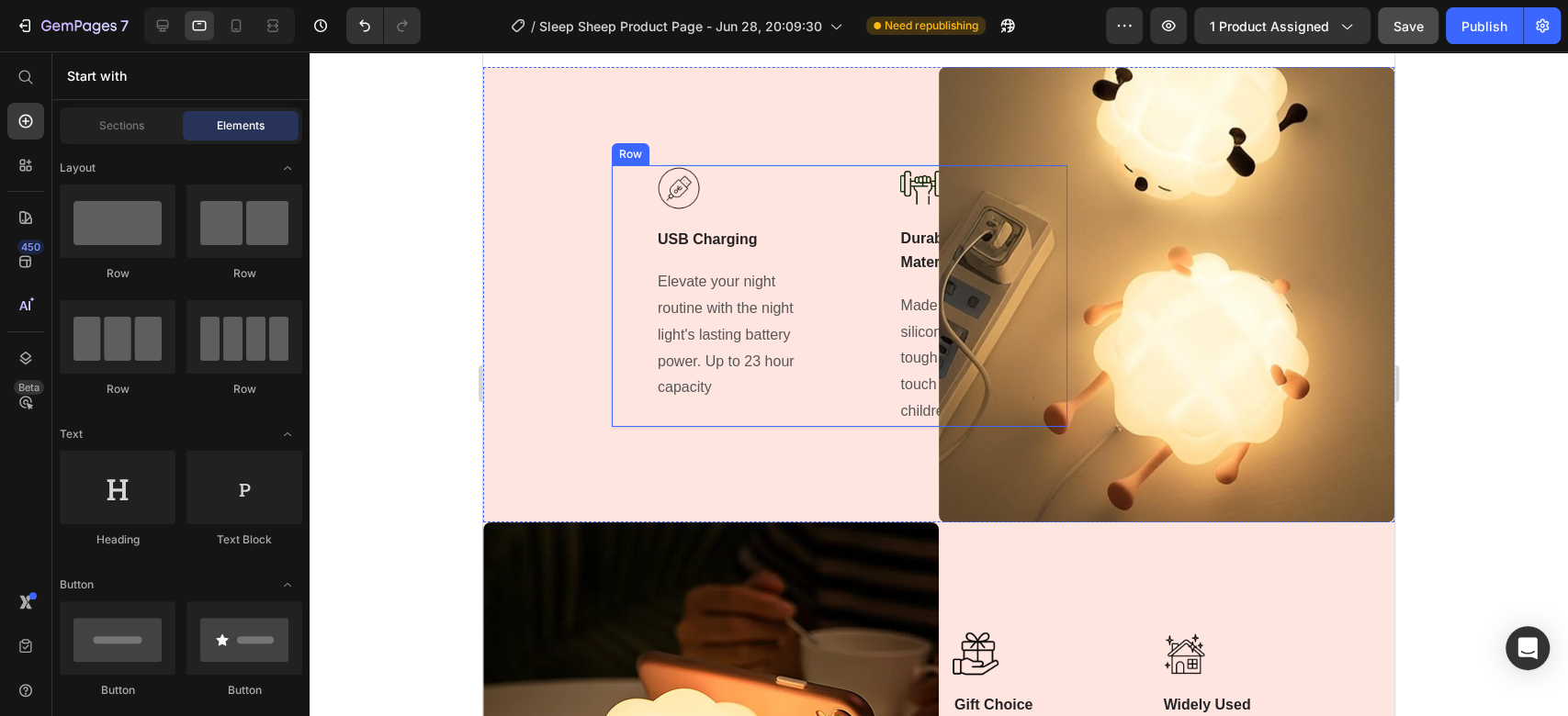 scroll, scrollTop: 4724, scrollLeft: 0, axis: vertical 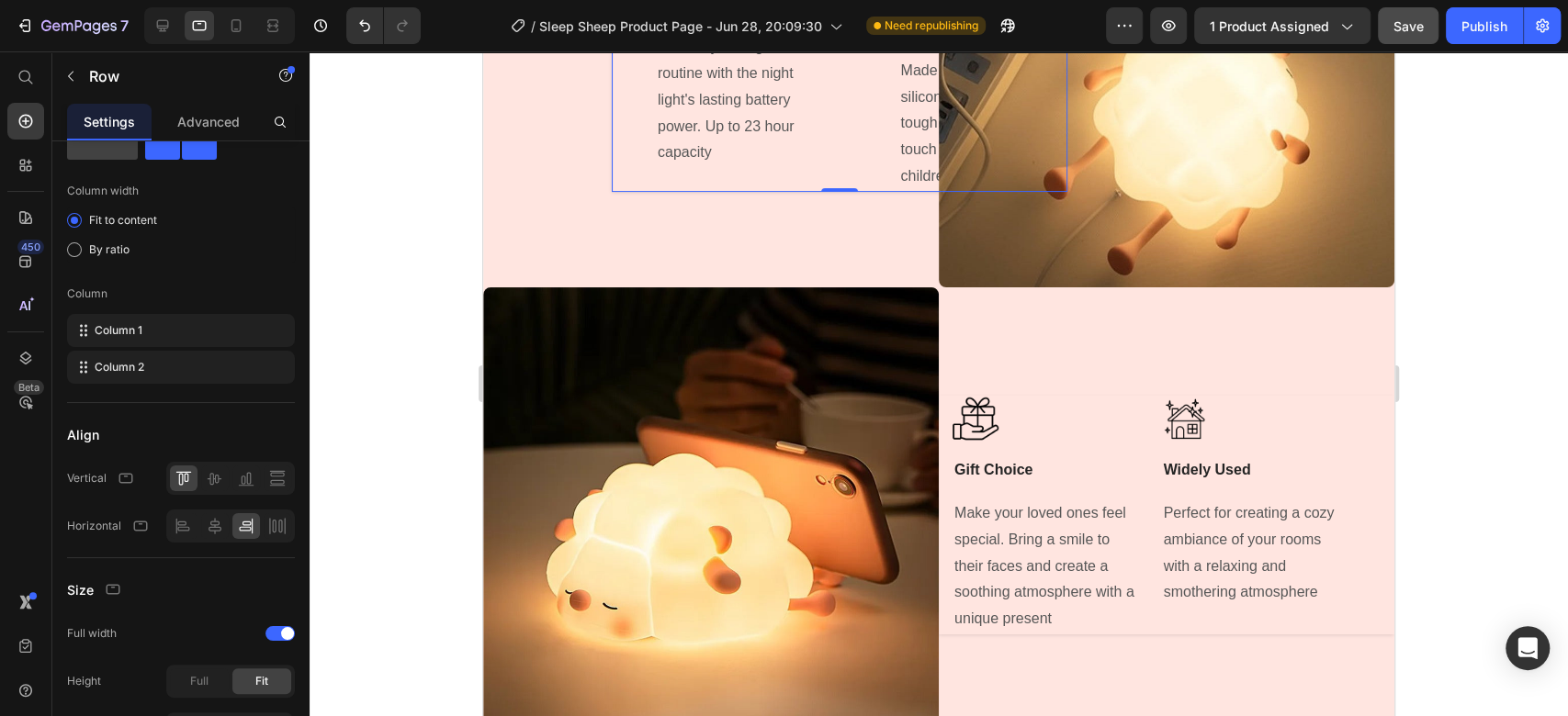 click on "Image USB Charging Text Block Elevate your night routine with the night light's lasting battery power. Up to 23 hour capacity Text block                Title Line Image Durable Silicone Material Text Block Made of high-quality silicone material that is tough to break, soft to touch and safe for children Text block Row   0" at bounding box center [840, 61] 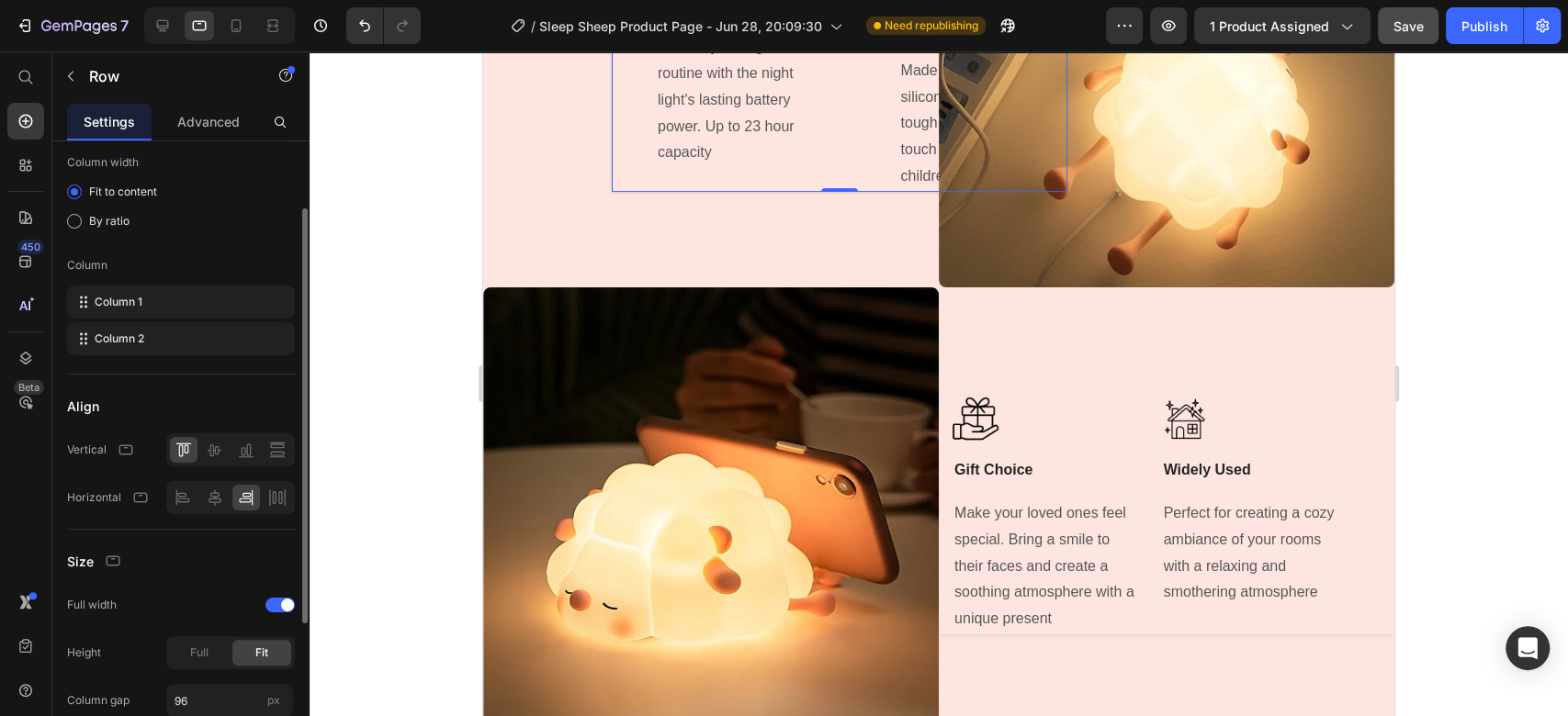 scroll, scrollTop: 204, scrollLeft: 0, axis: vertical 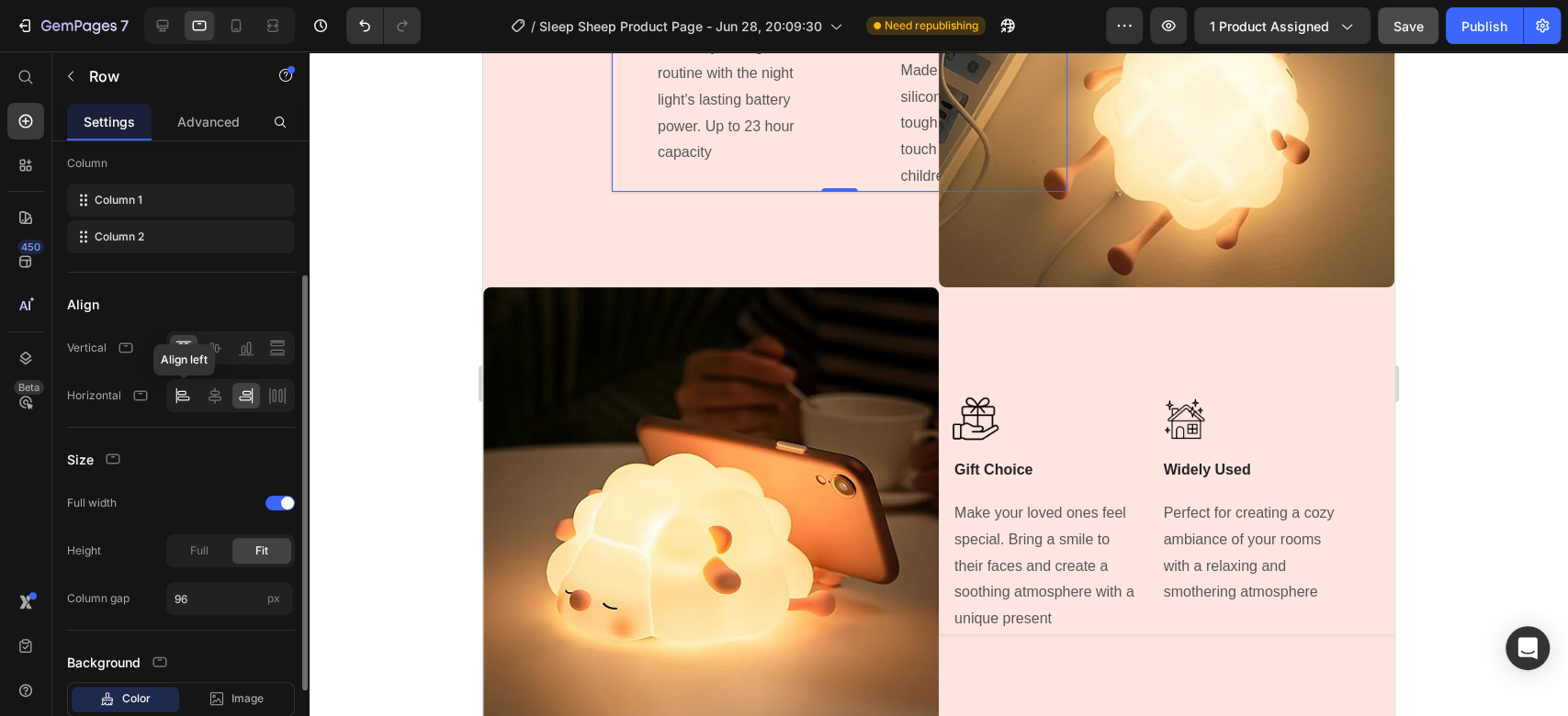click 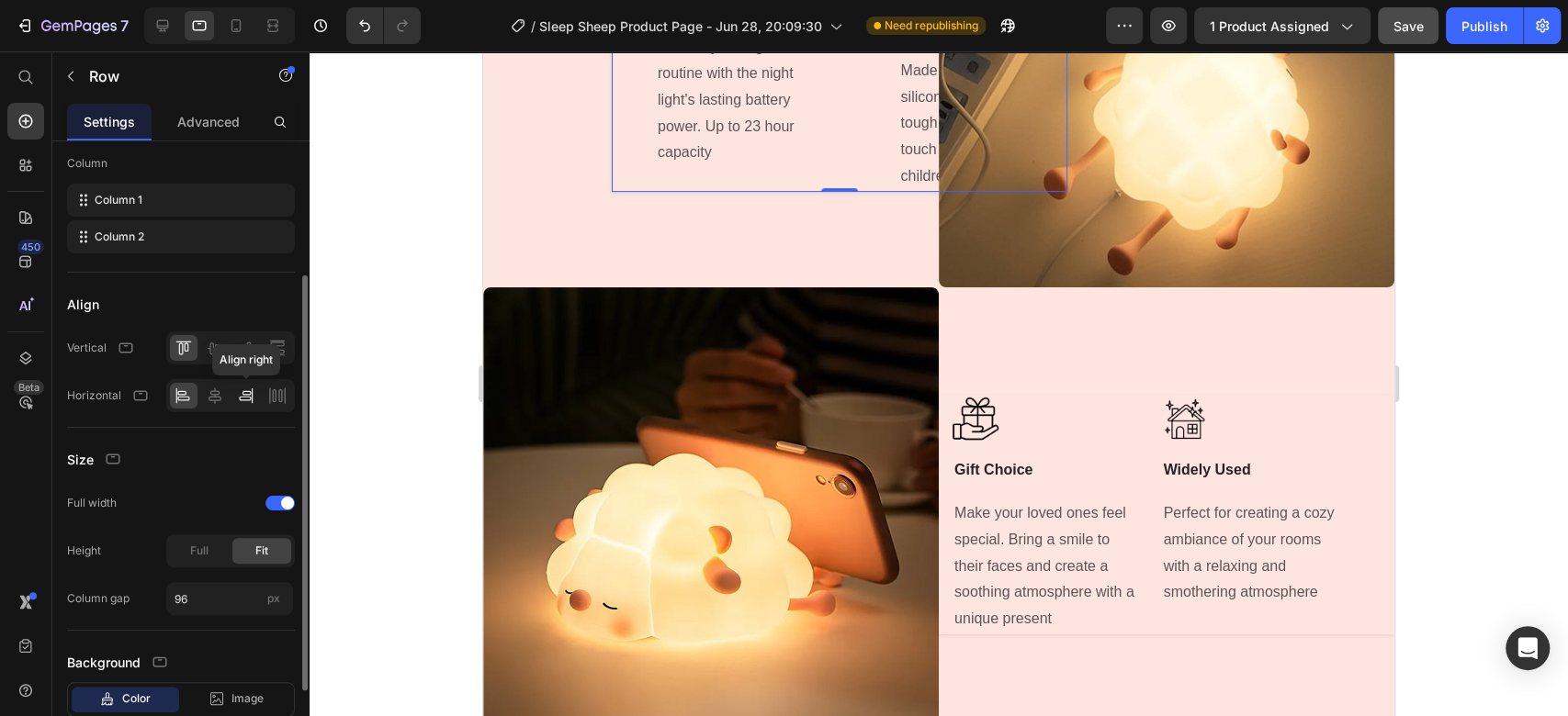 click 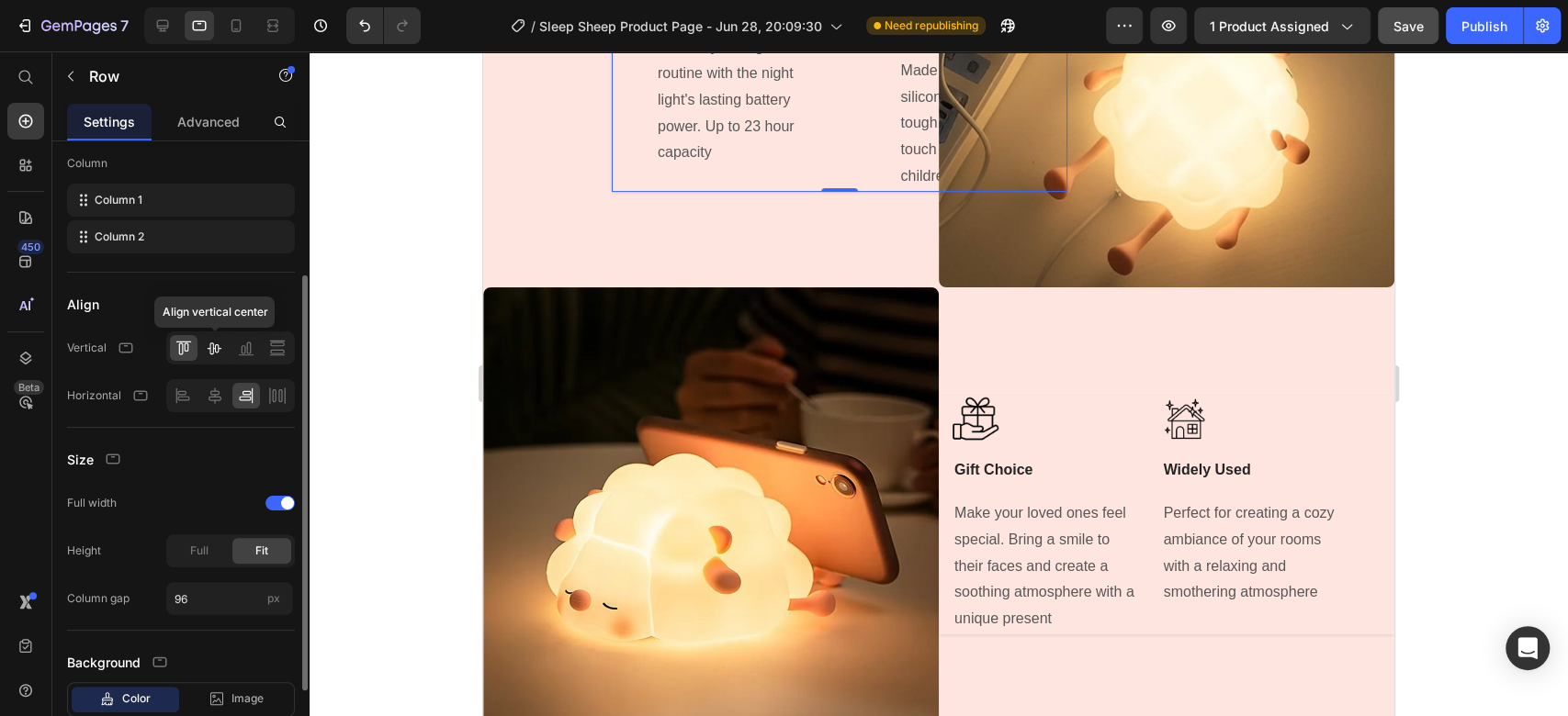 click 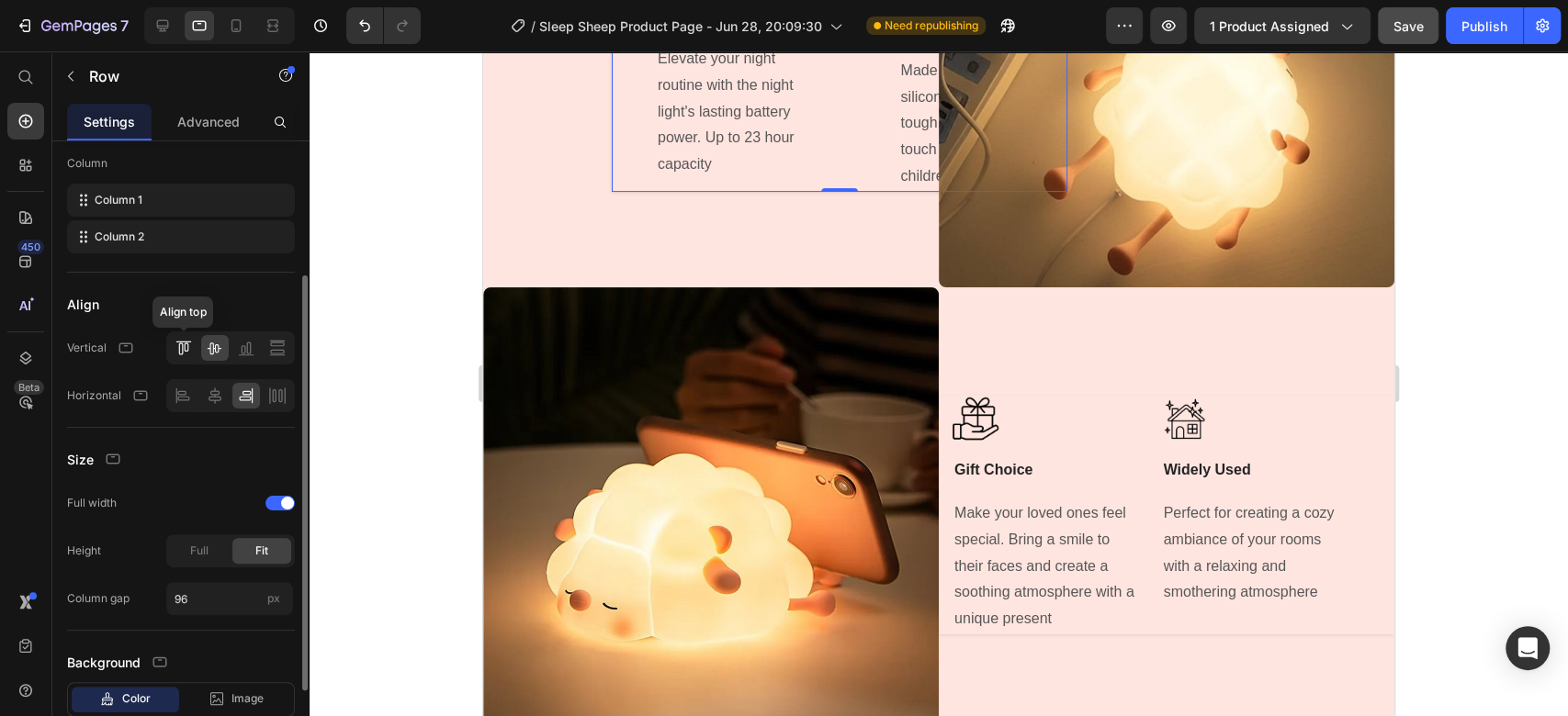 click 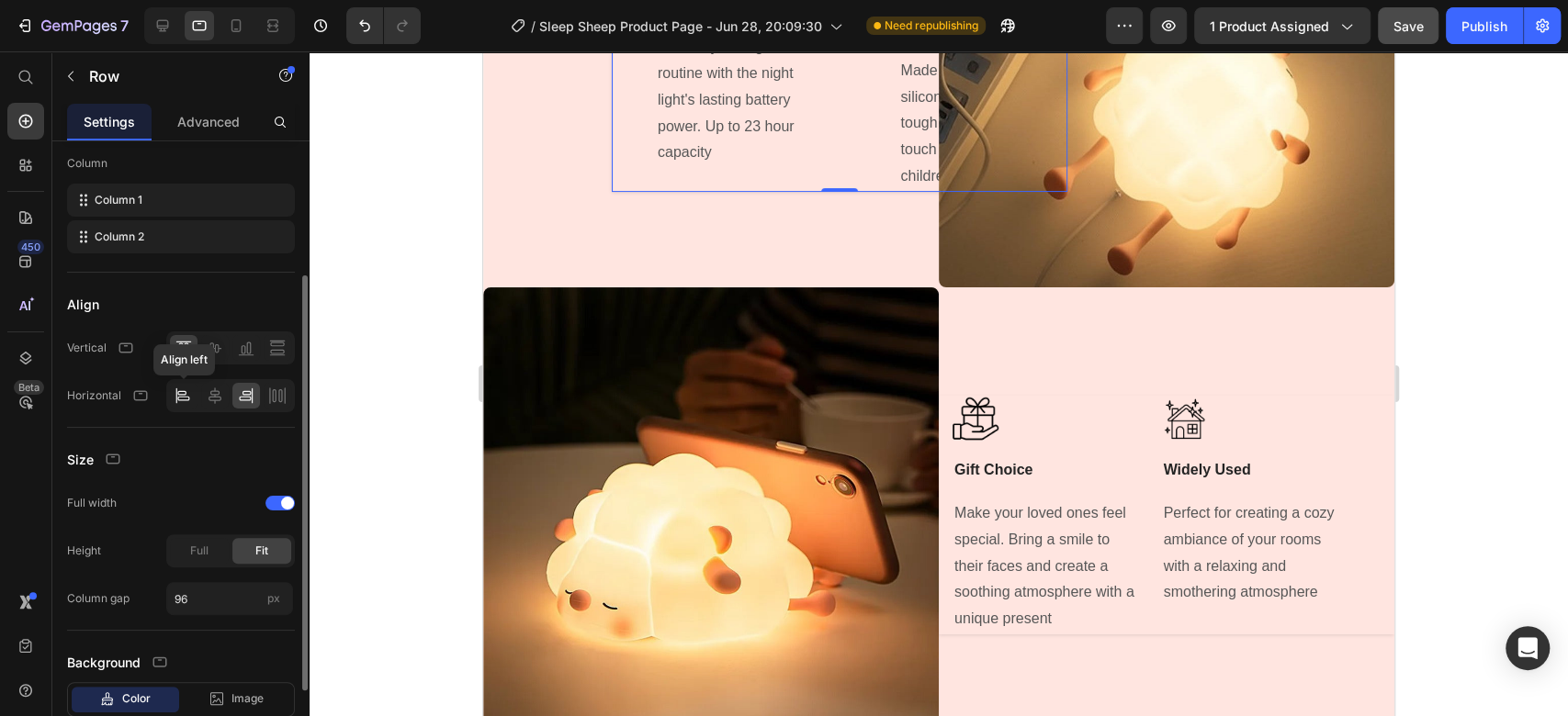 click 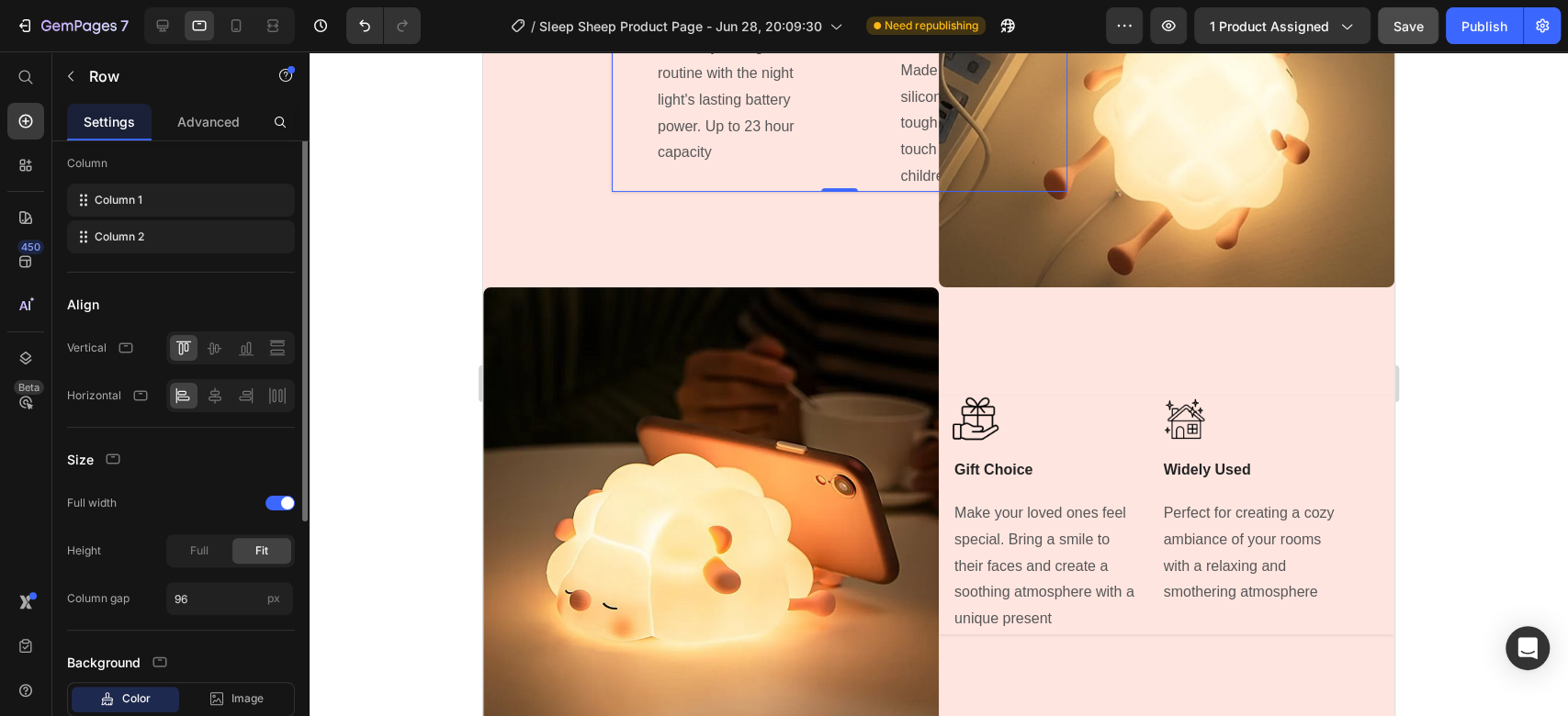 scroll, scrollTop: 0, scrollLeft: 0, axis: both 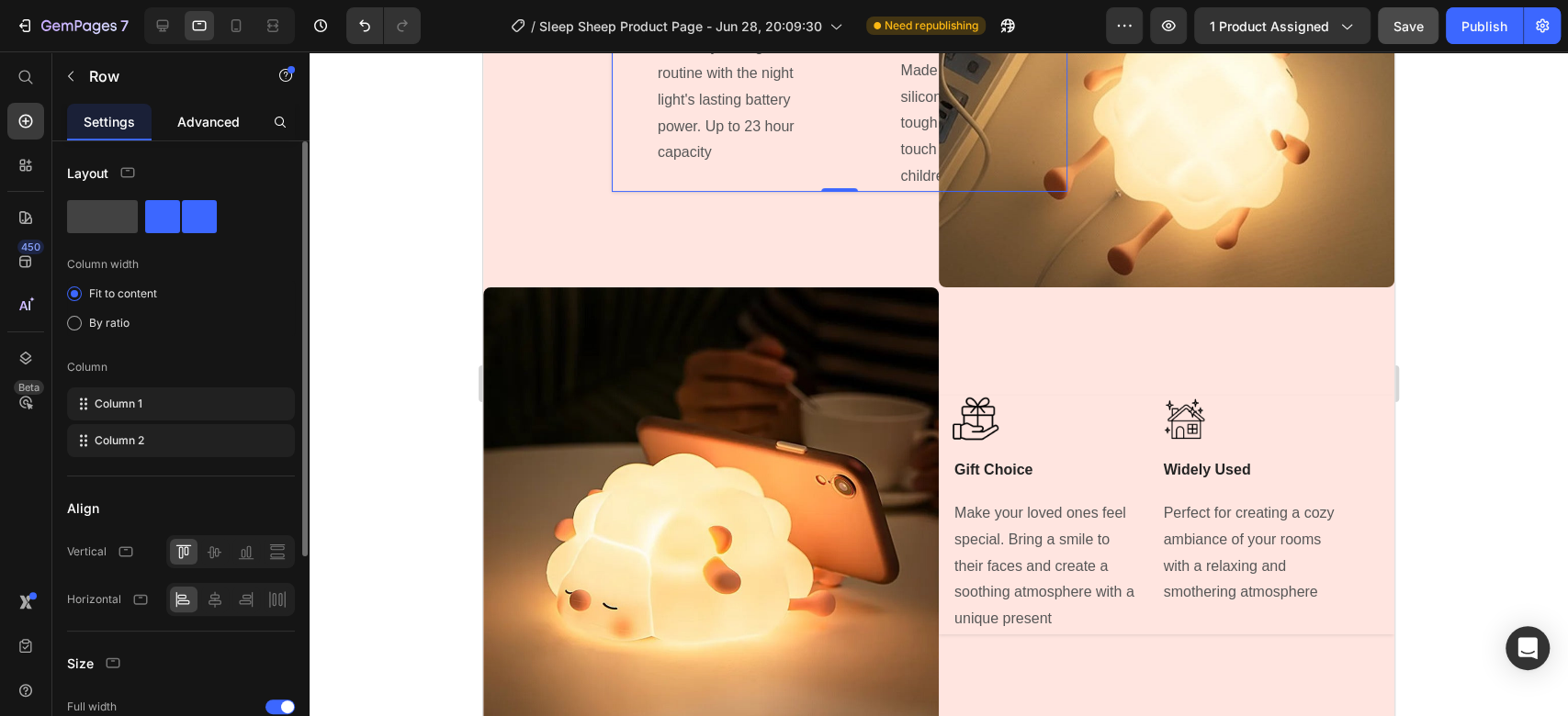 click on "Advanced" at bounding box center [209, 121] 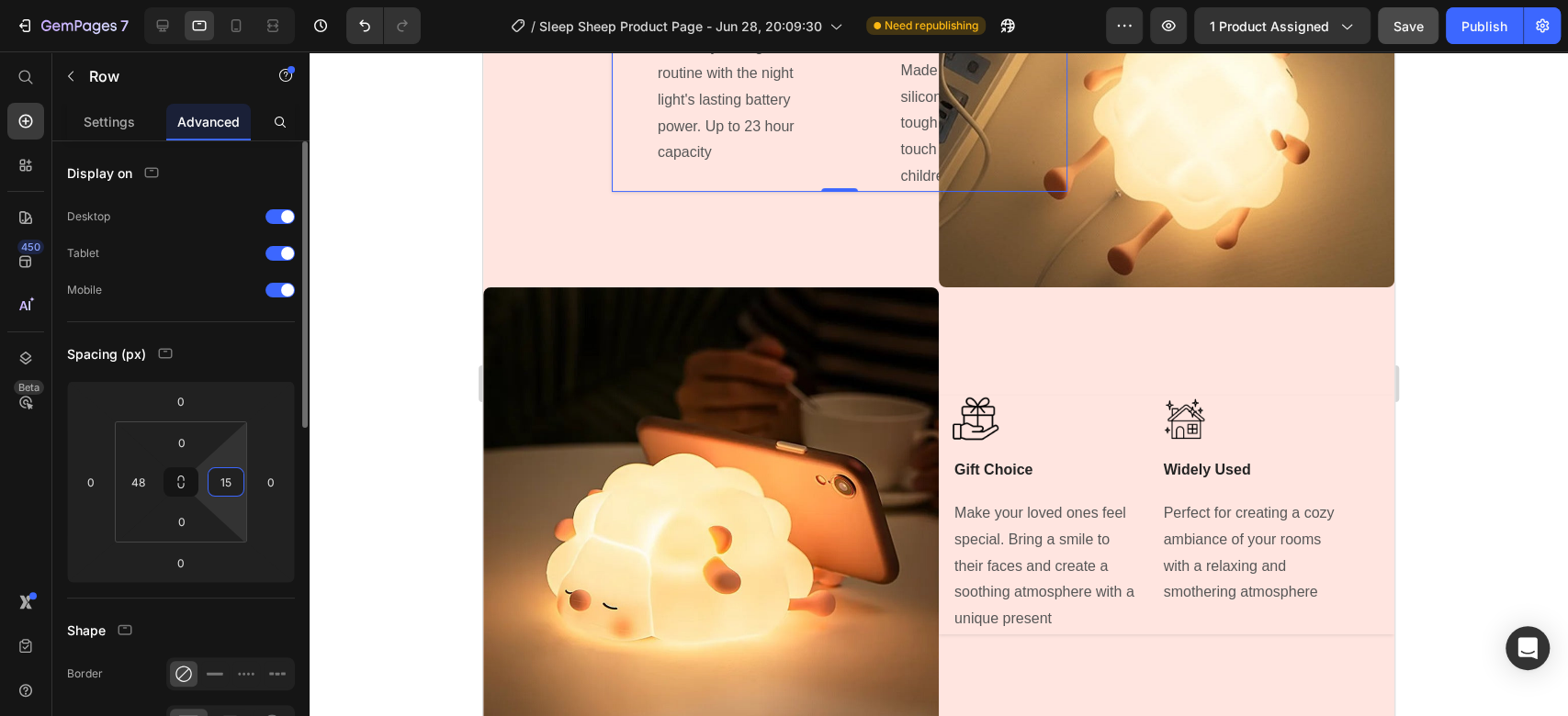 click on "15" at bounding box center [226, 482] 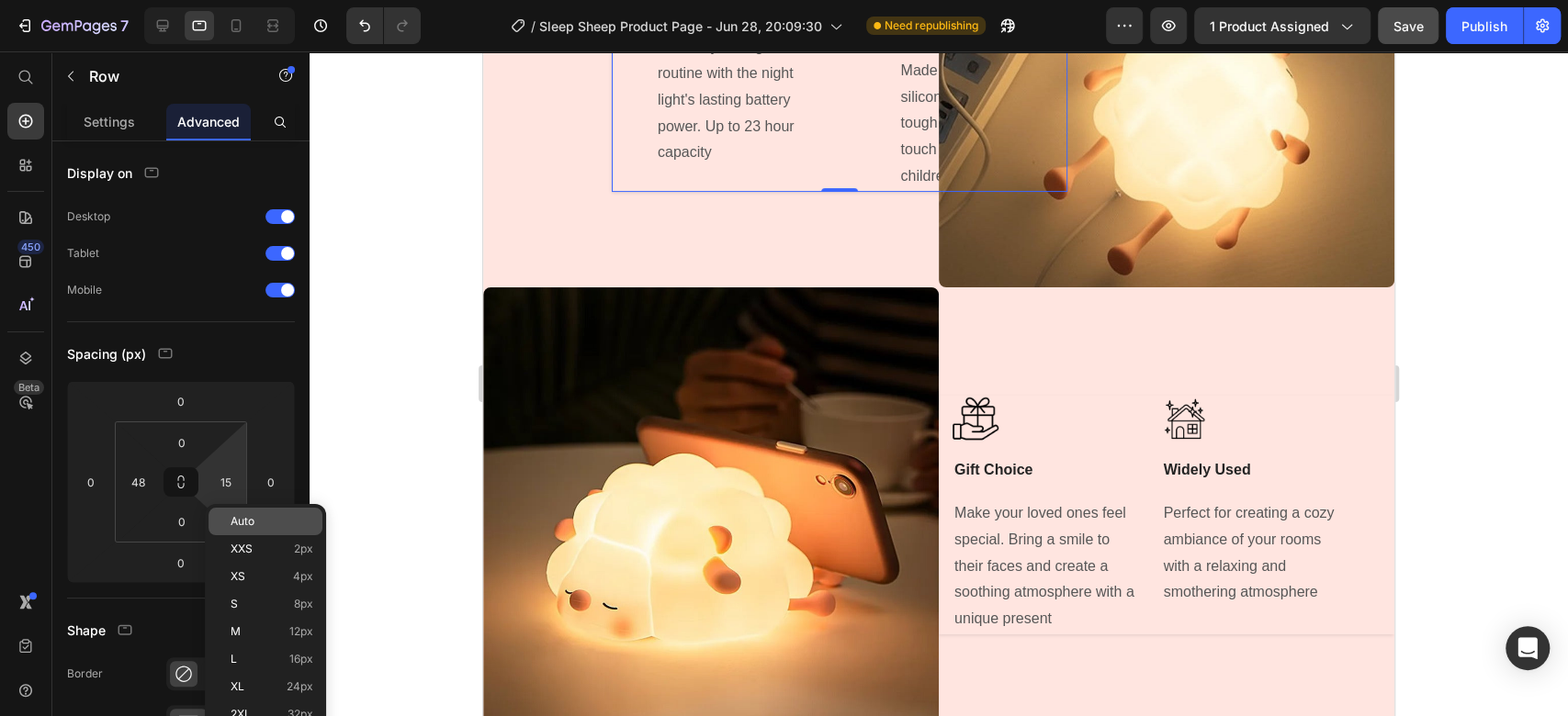 click on "Auto" 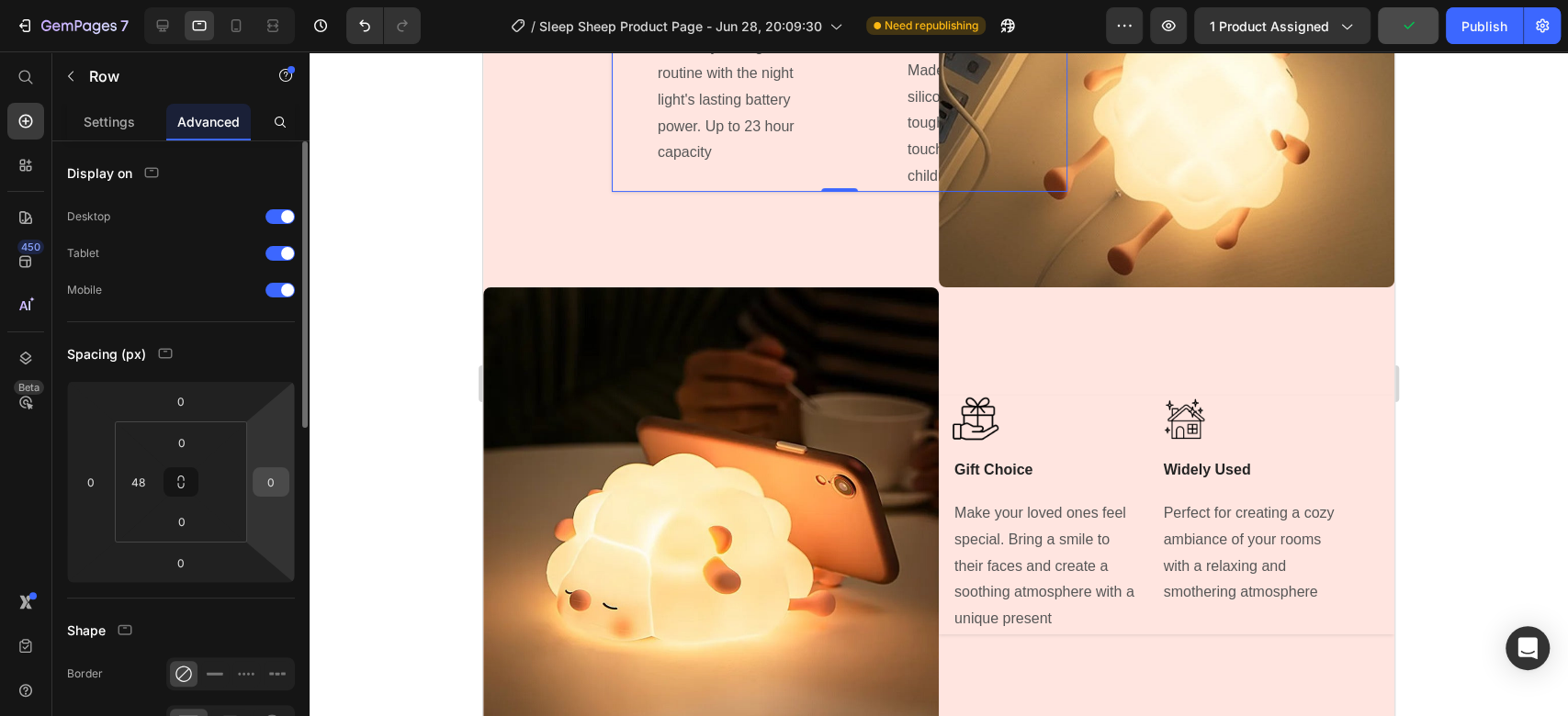 type on "15" 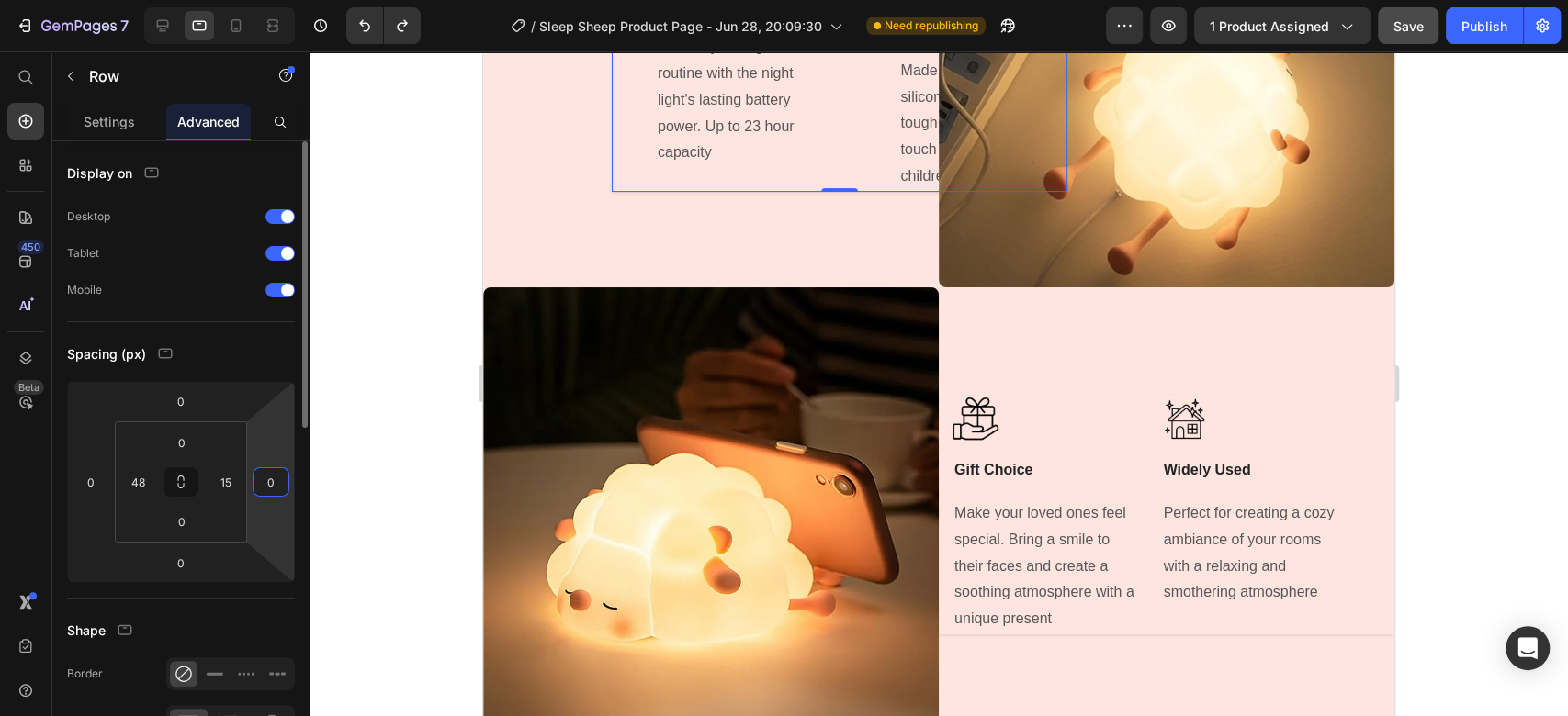 click on "0" at bounding box center [271, 482] 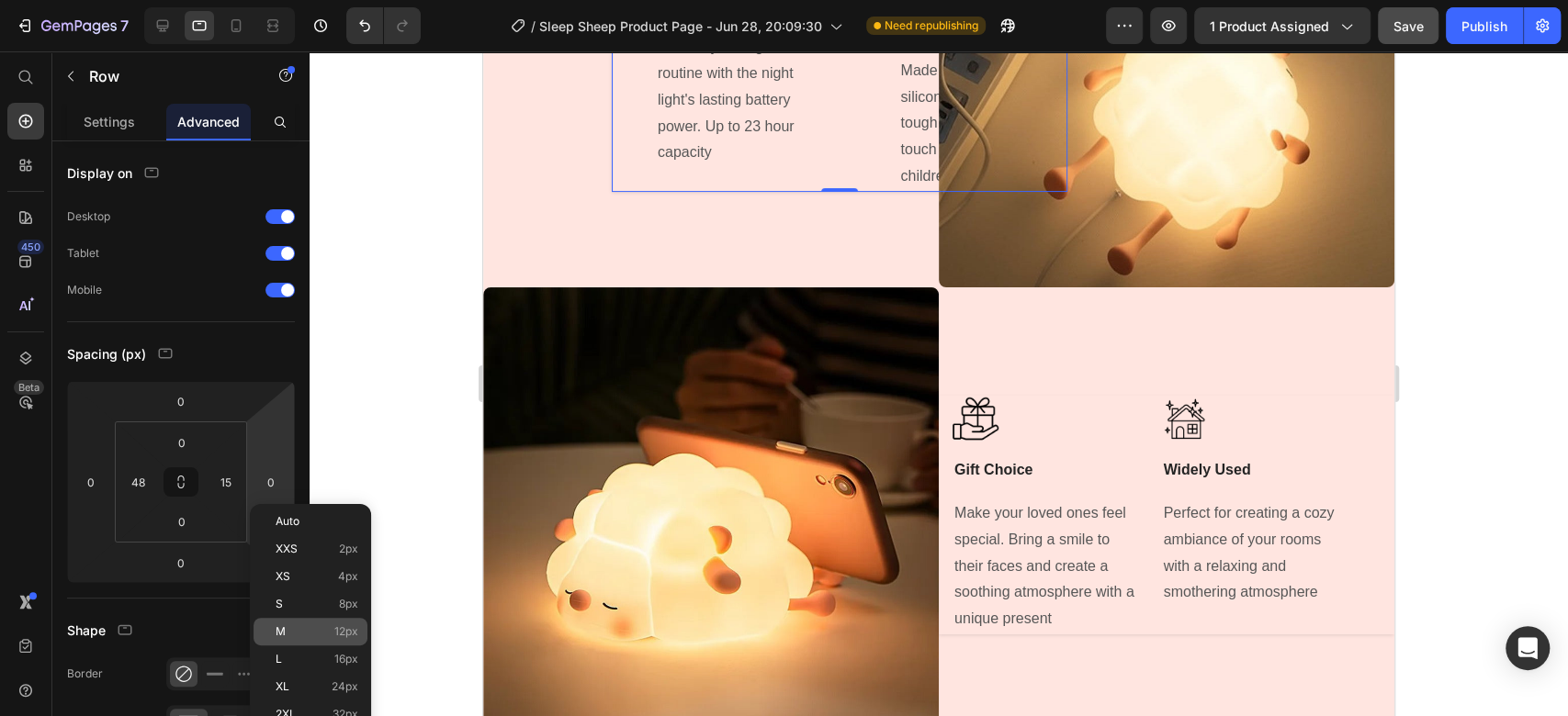 click on "M 12px" at bounding box center [317, 632] 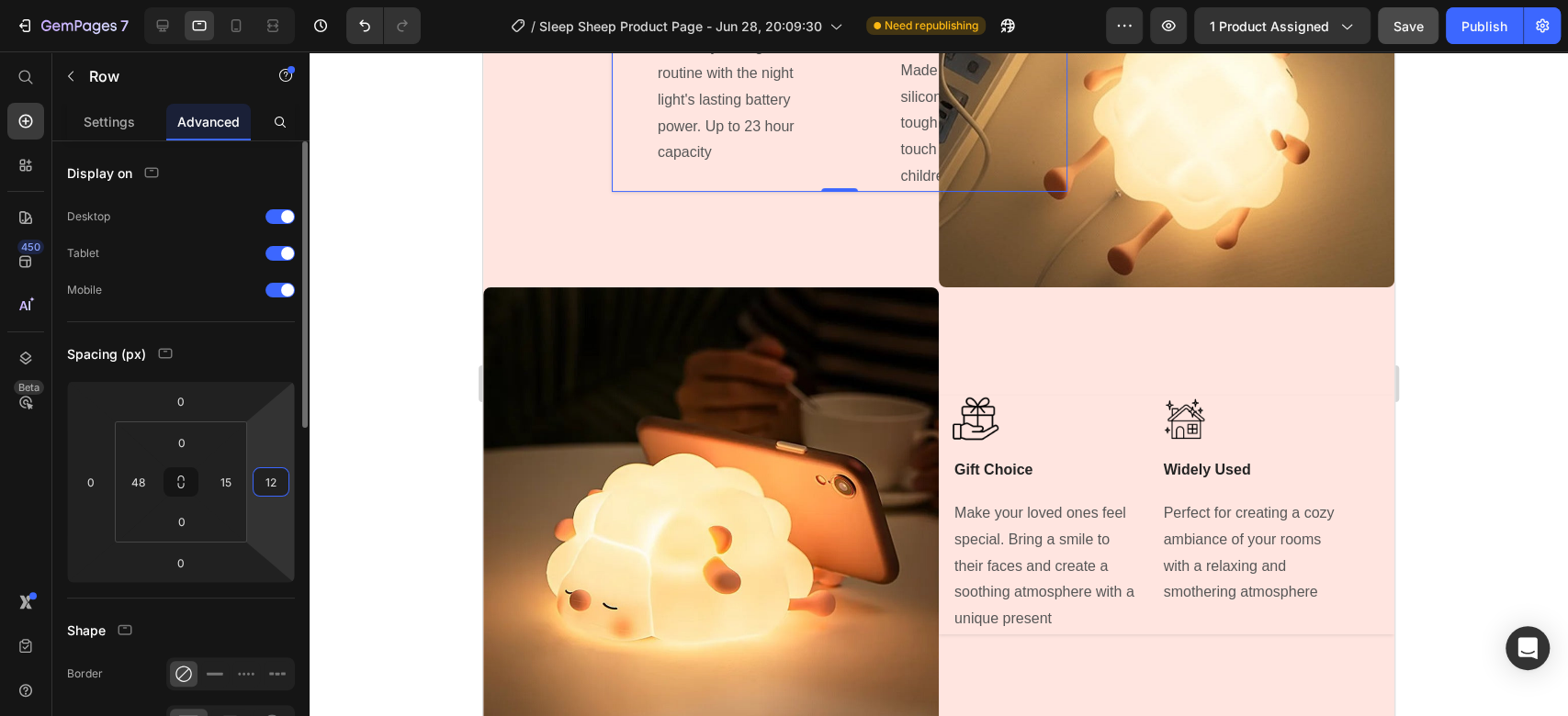 click on "12" at bounding box center (271, 482) 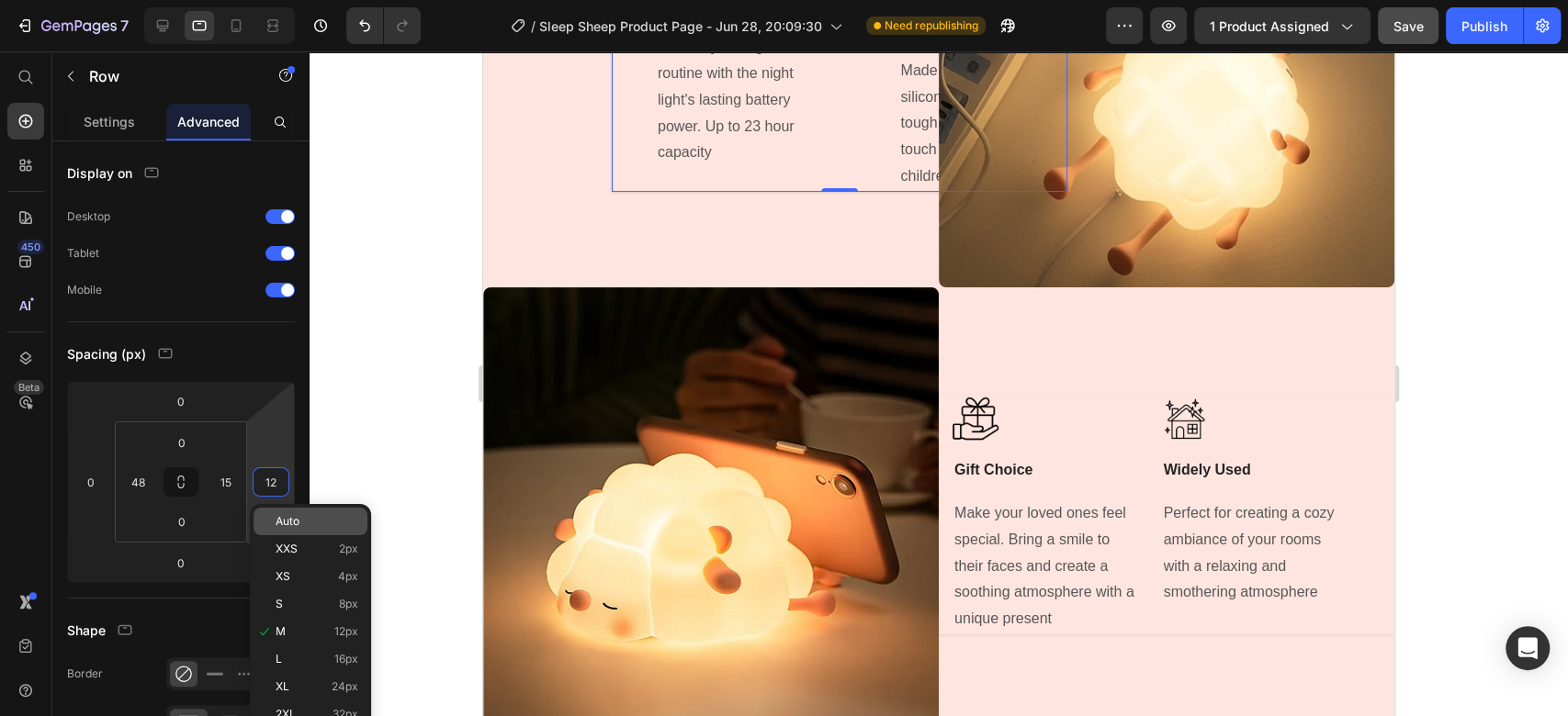 click on "Auto" at bounding box center [317, 521] 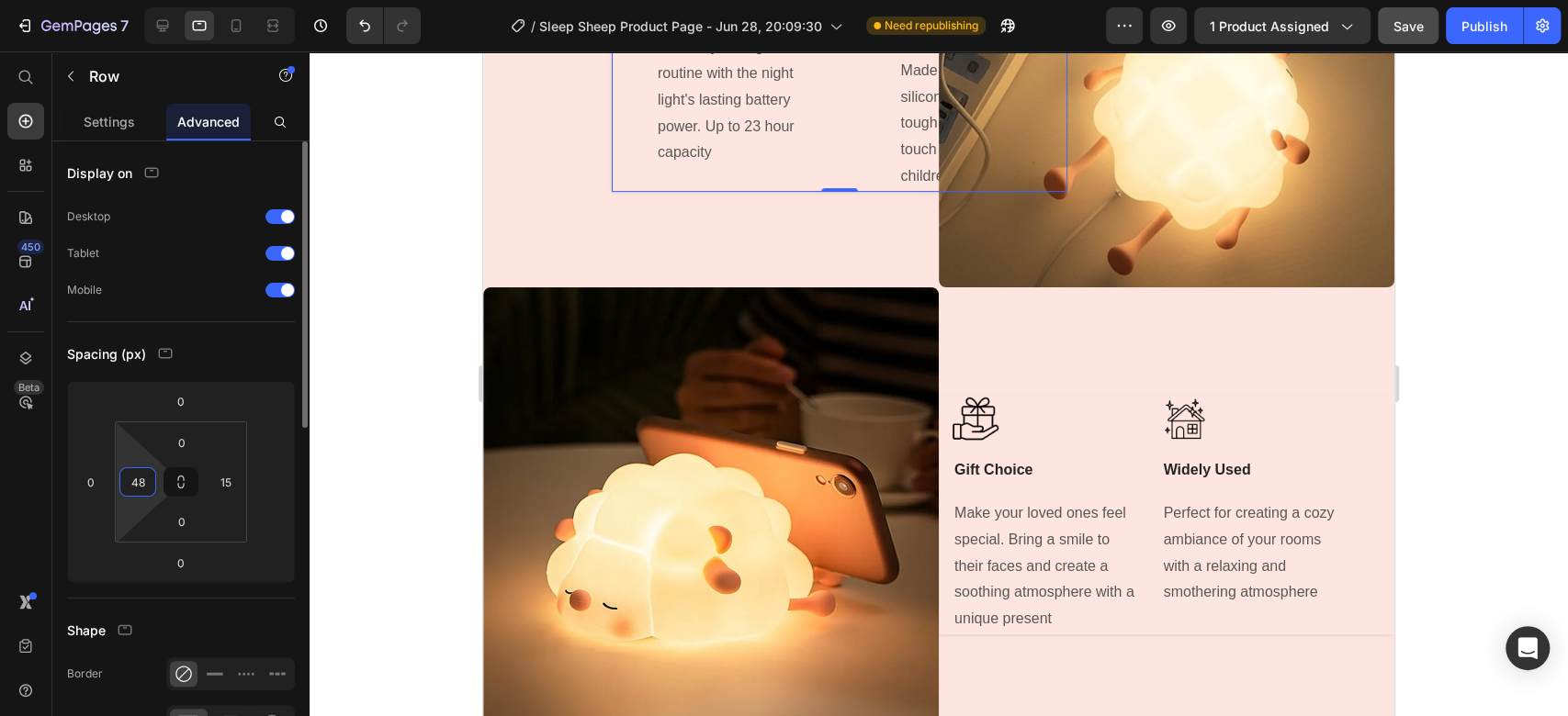 click on "48" at bounding box center [138, 482] 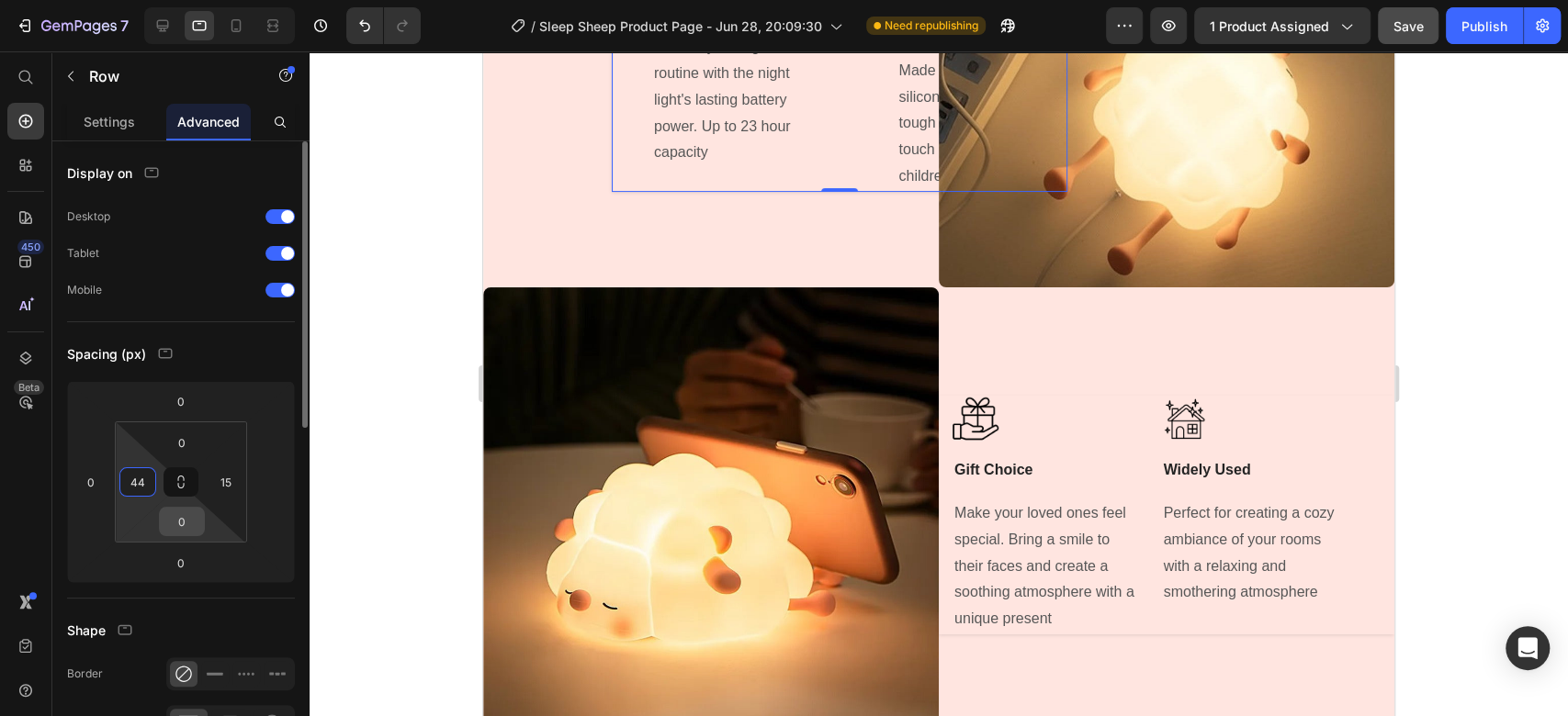 type on "4" 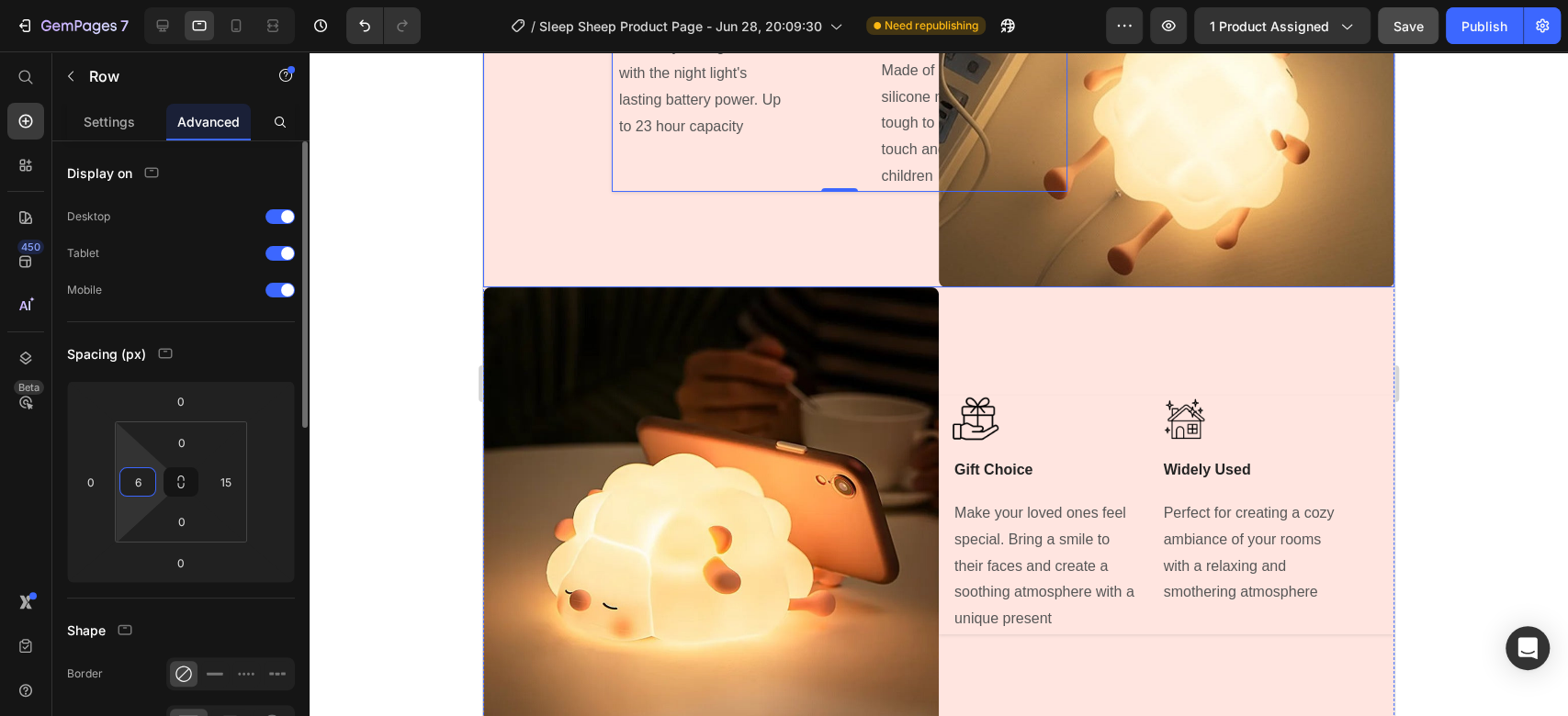 click on "7   /  Sleep Sheep Product Page - Jun 28, 20:09:30 Need republishing Preview 1 product assigned  Save   Publish  450 Beta Start with Sections Elements Hero Section Product Detail Brands Trusted Badges Guarantee Product Breakdown How to use Testimonials Compare Bundle FAQs Social Proof Brand Story Product List Collection Blog List Contact Sticky Add to Cart Custom Footer Browse Library 450 Layout
Row
Row
Row
Row Text
Heading
Text Block Button
Button
Button
Sticky Back to top Media
Image" at bounding box center (784, 0) 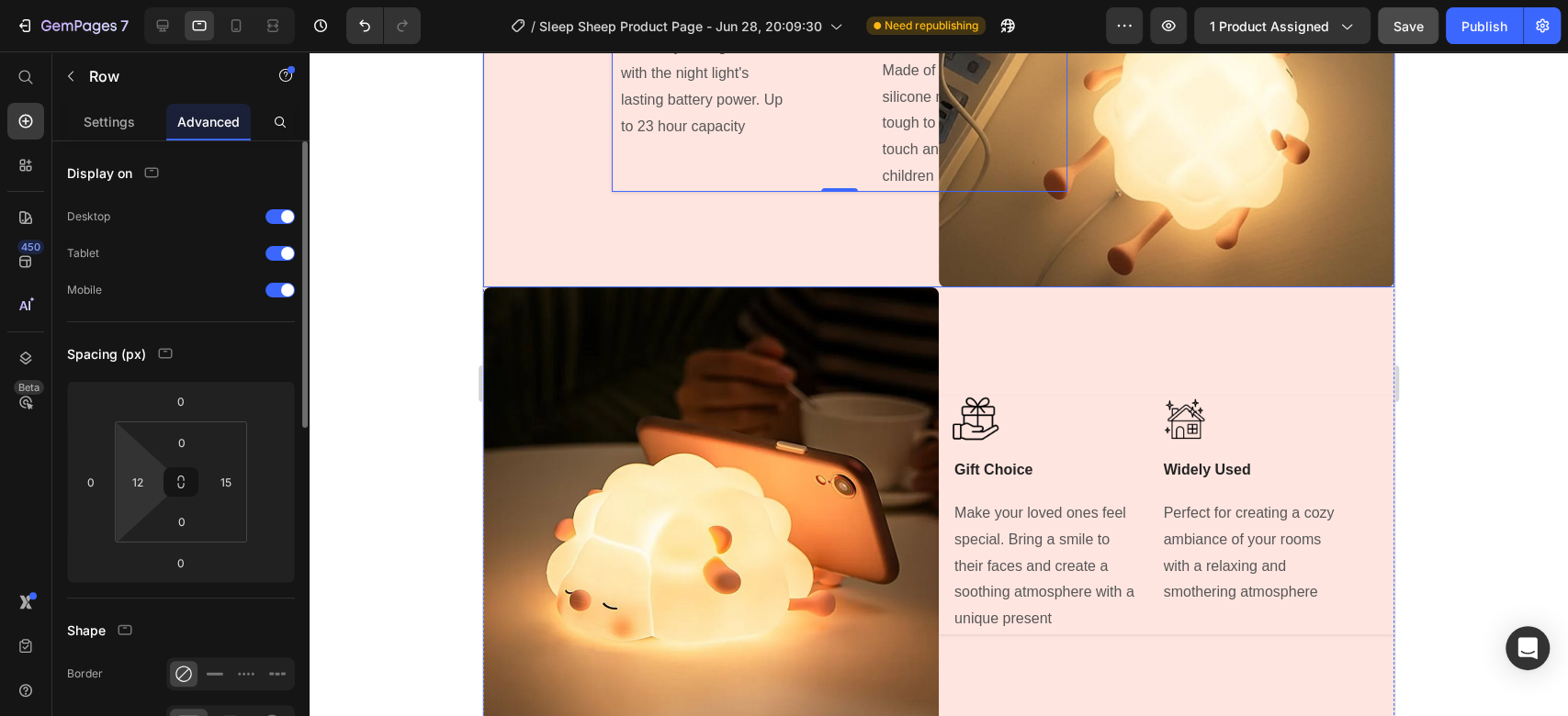 click on "7   /  Sleep Sheep Product Page - Jun 28, 20:09:30 Need republishing Preview 1 product assigned  Save   Publish  450 Beta Start with Sections Elements Hero Section Product Detail Brands Trusted Badges Guarantee Product Breakdown How to use Testimonials Compare Bundle FAQs Social Proof Brand Story Product List Collection Blog List Contact Sticky Add to Cart Custom Footer Browse Library 450 Layout
Row
Row
Row
Row Text
Heading
Text Block Button
Button
Button
Sticky Back to top Media
Image" at bounding box center (784, 0) 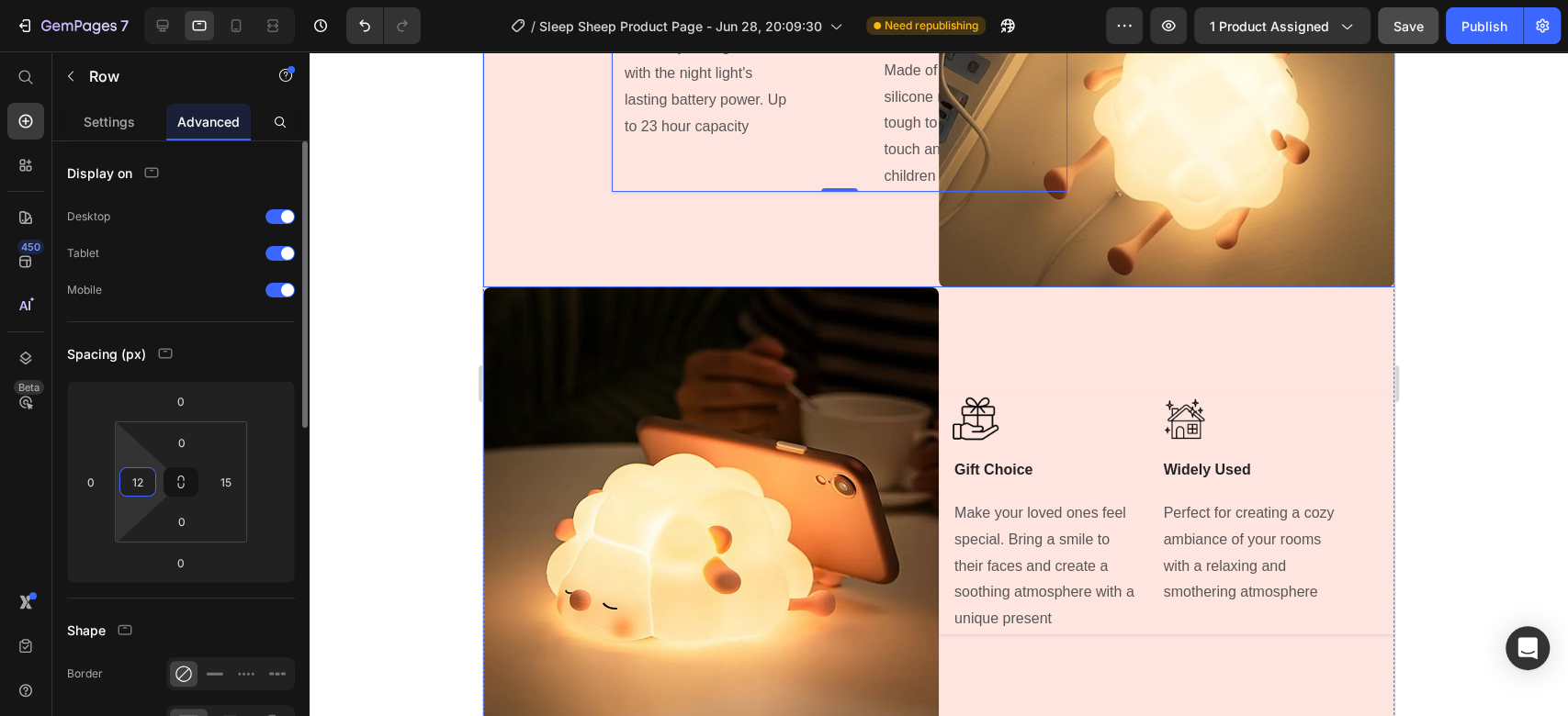 click on "12" at bounding box center [138, 482] 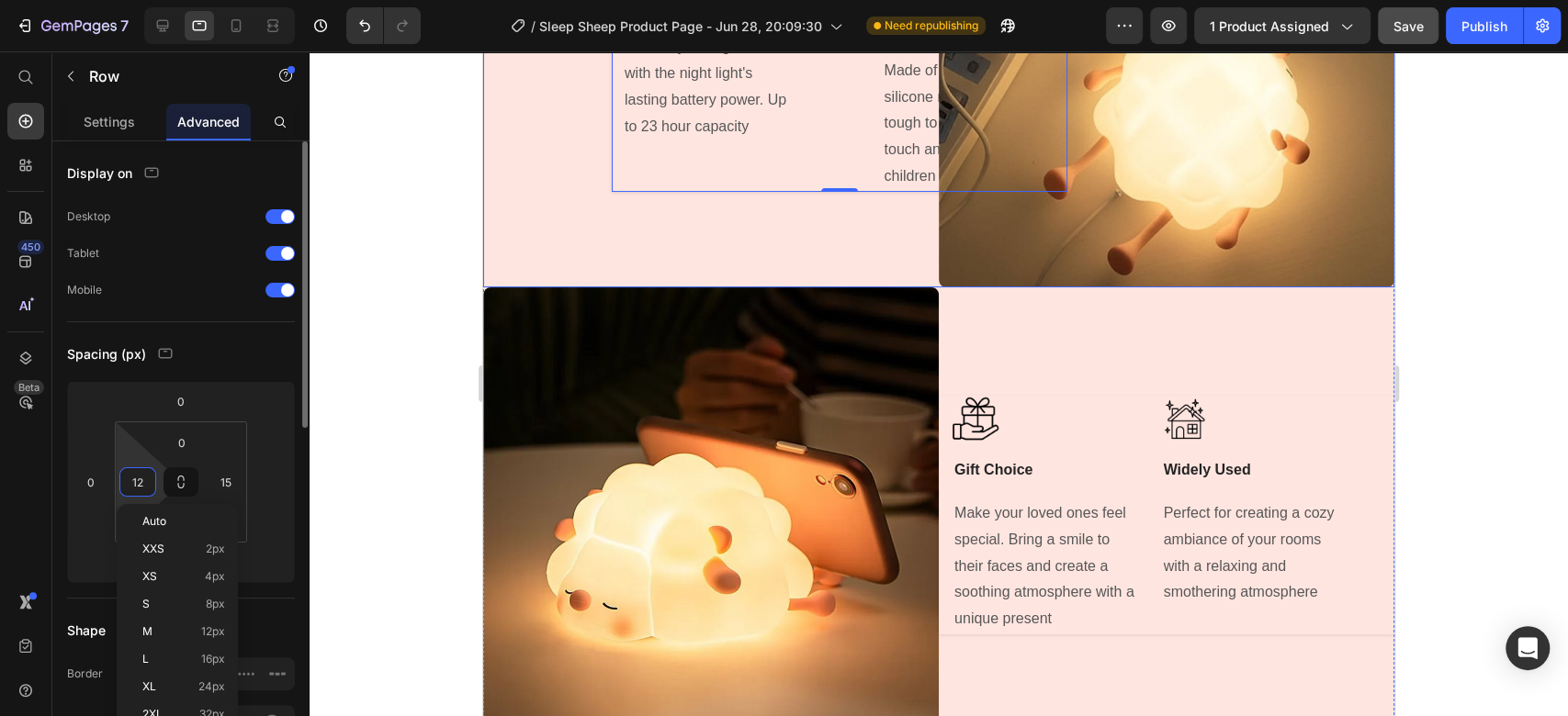 type on "1" 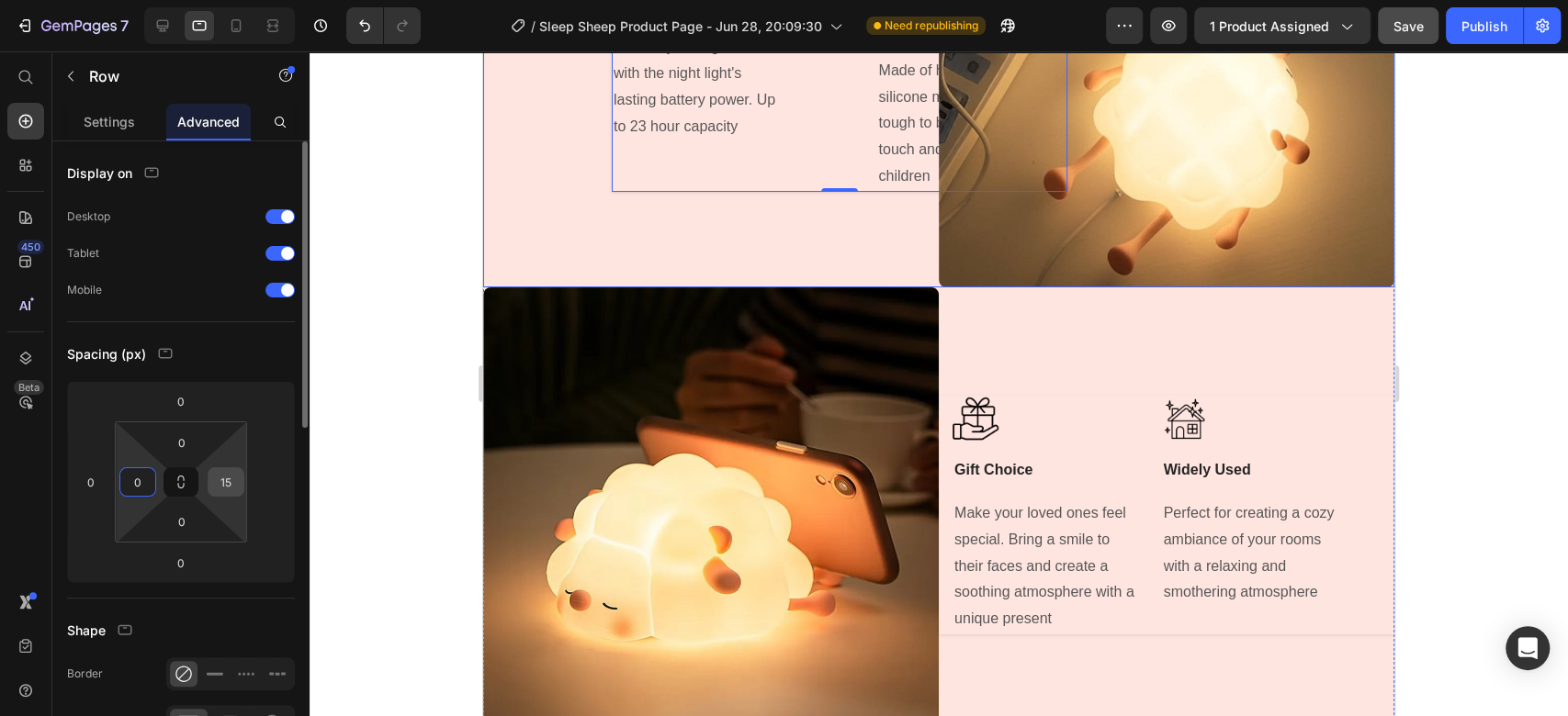 type on "0" 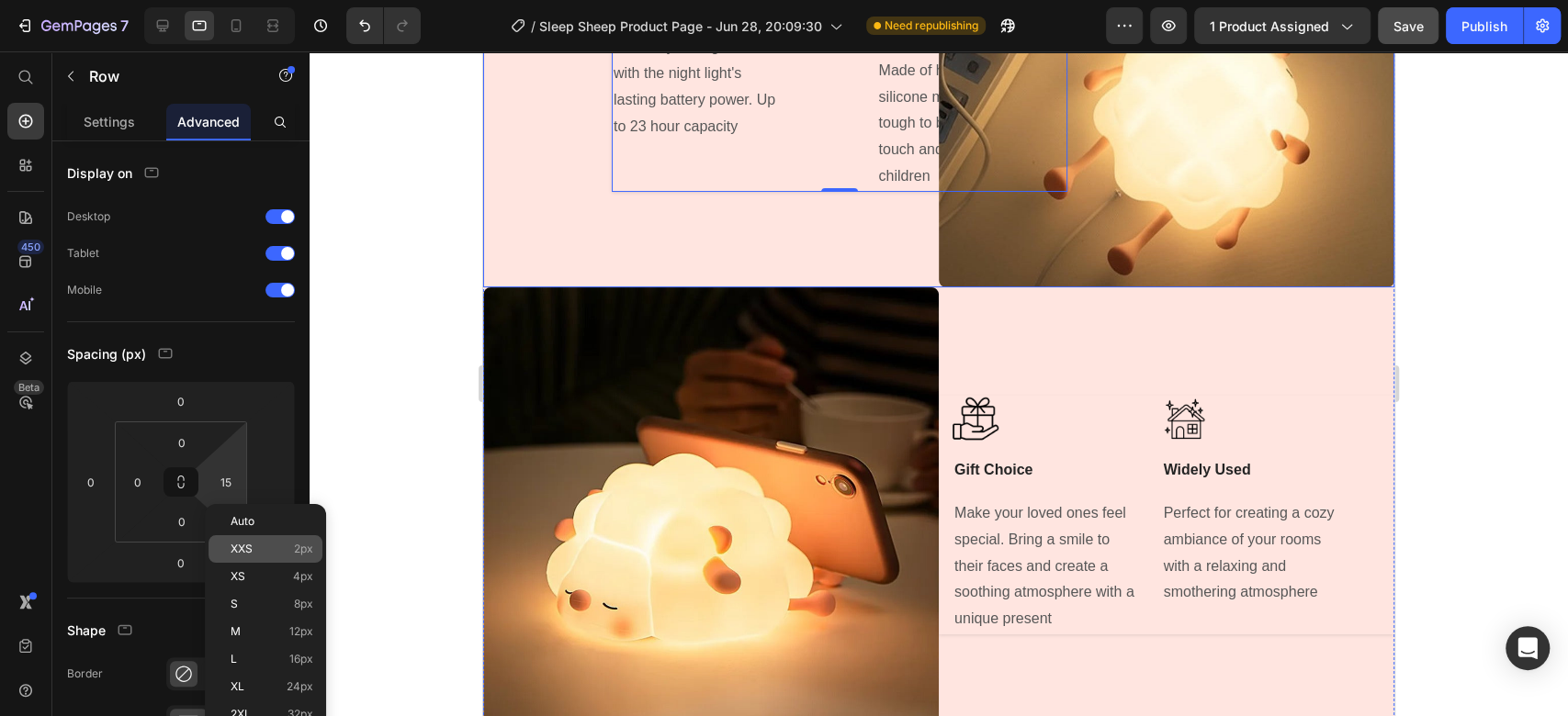 click on "XXS 2px" 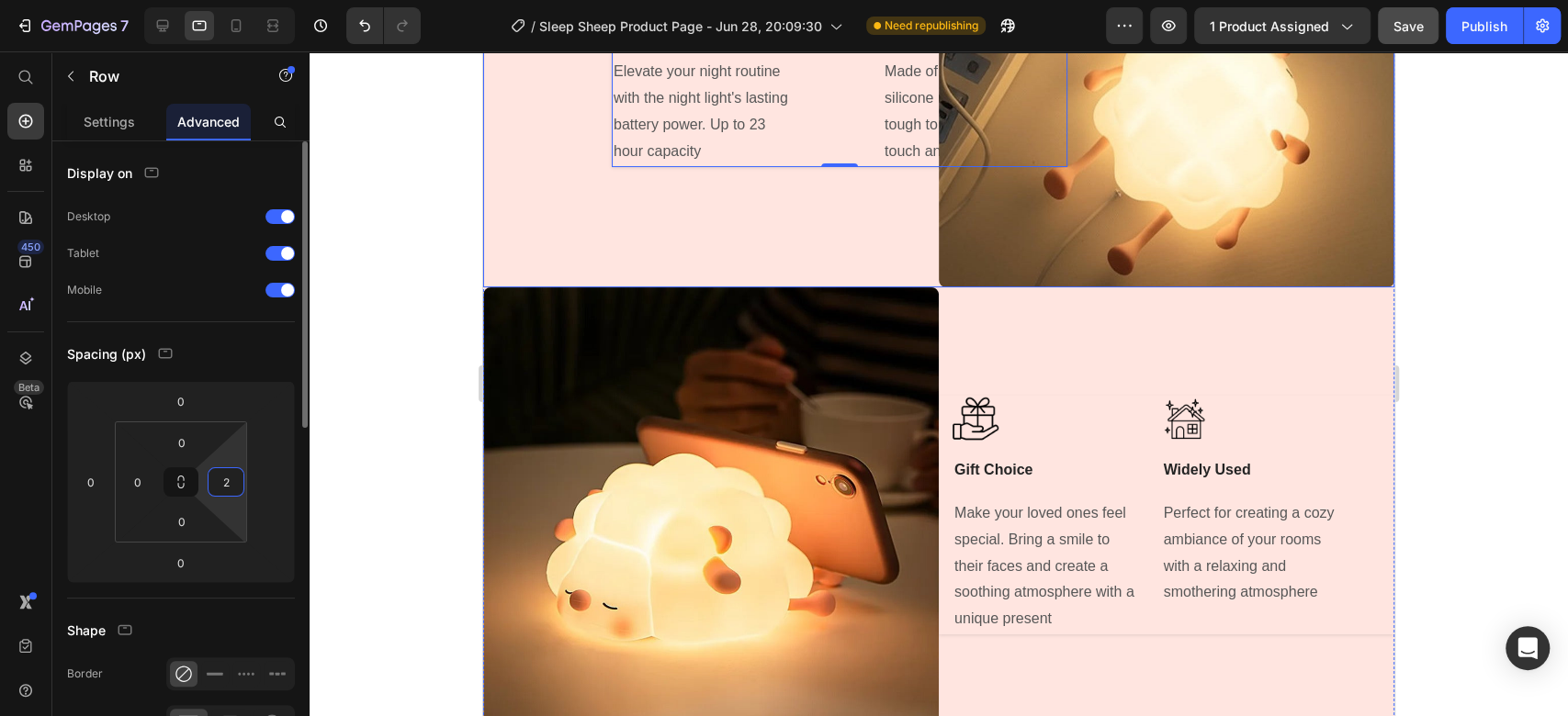 click on "2" at bounding box center (226, 482) 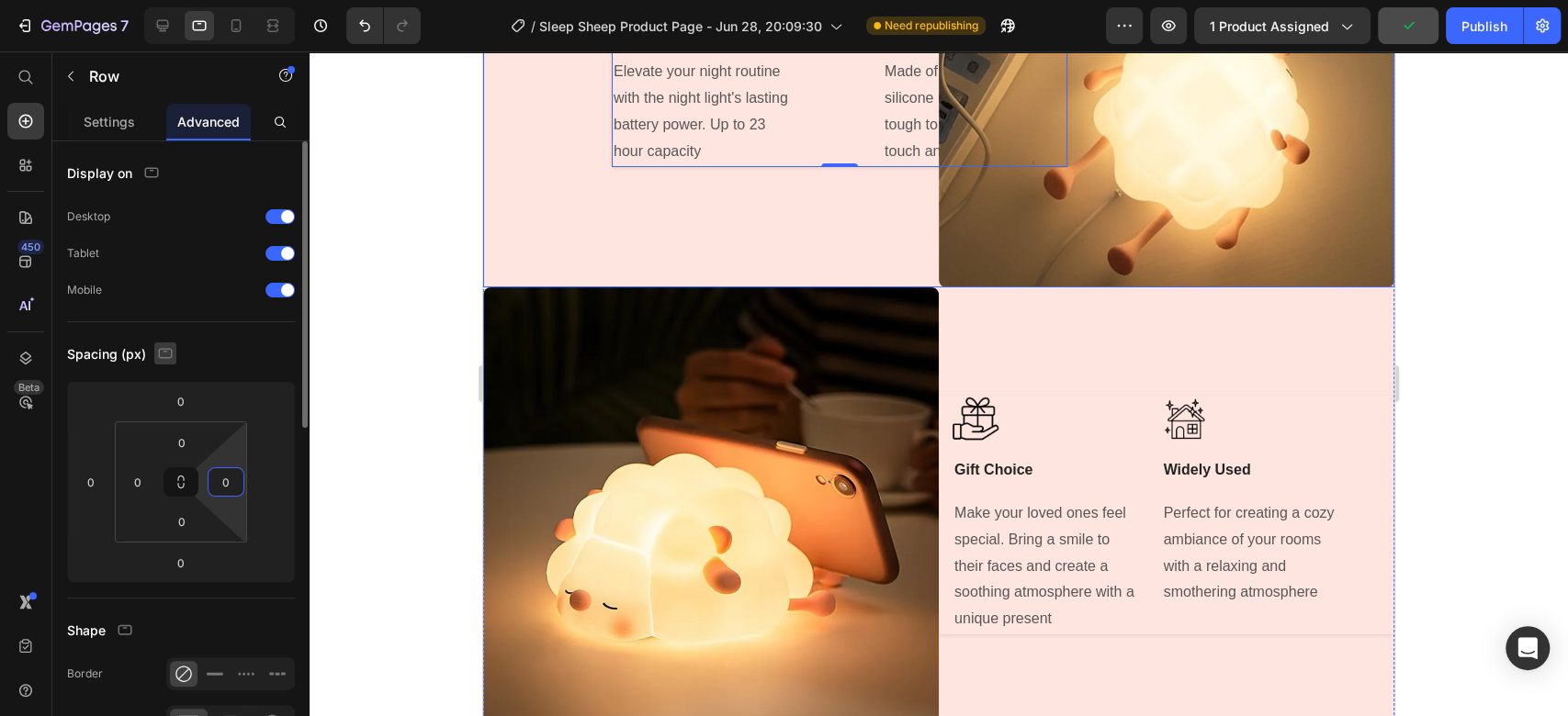 type on "0" 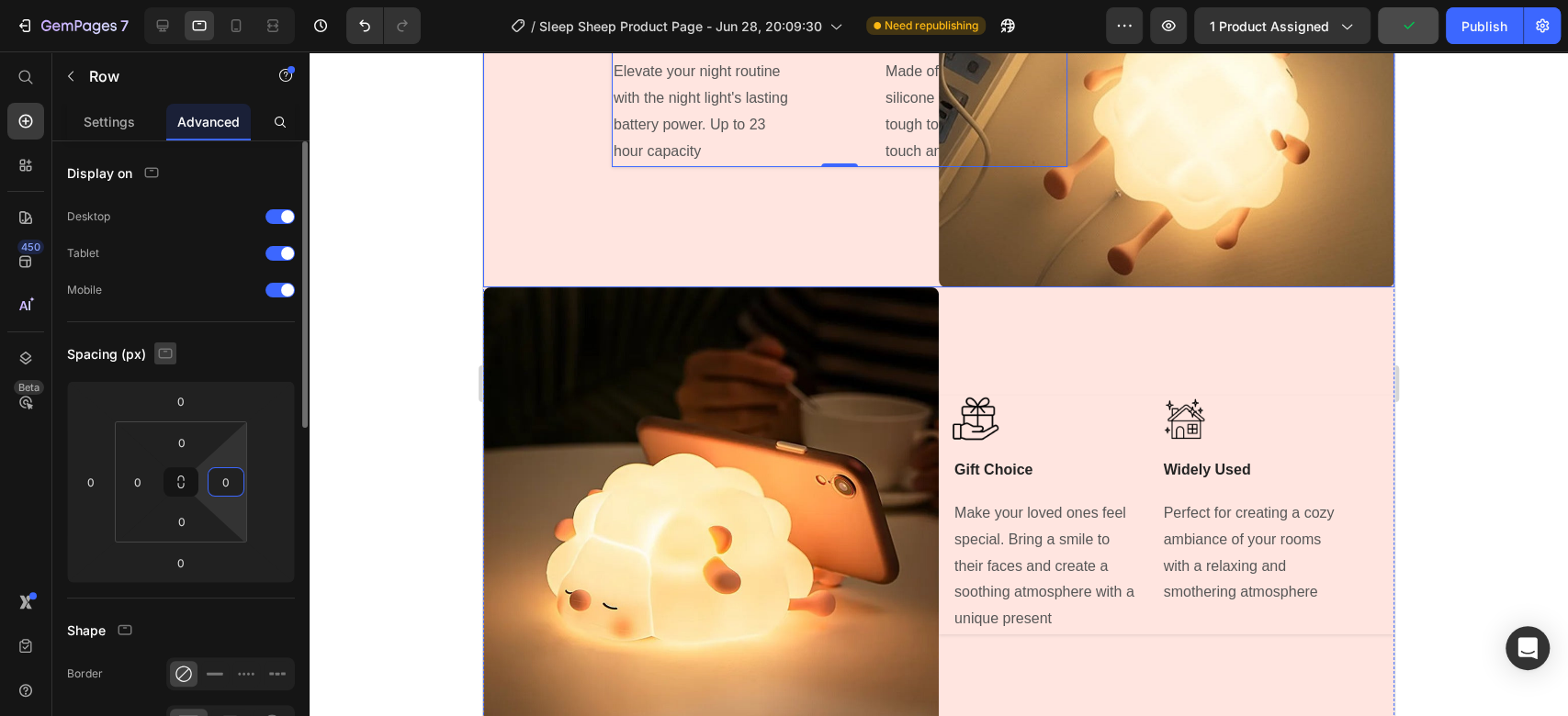 click 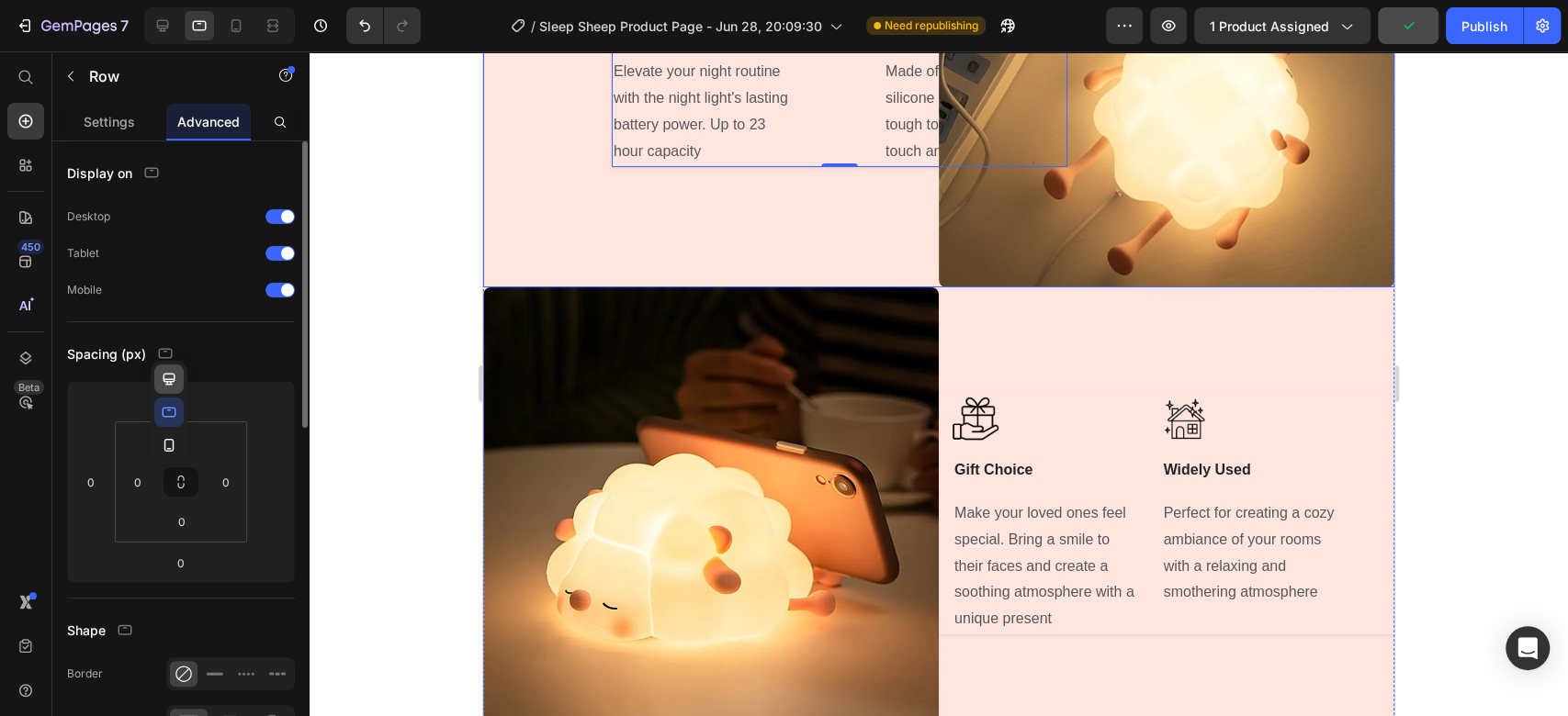 click 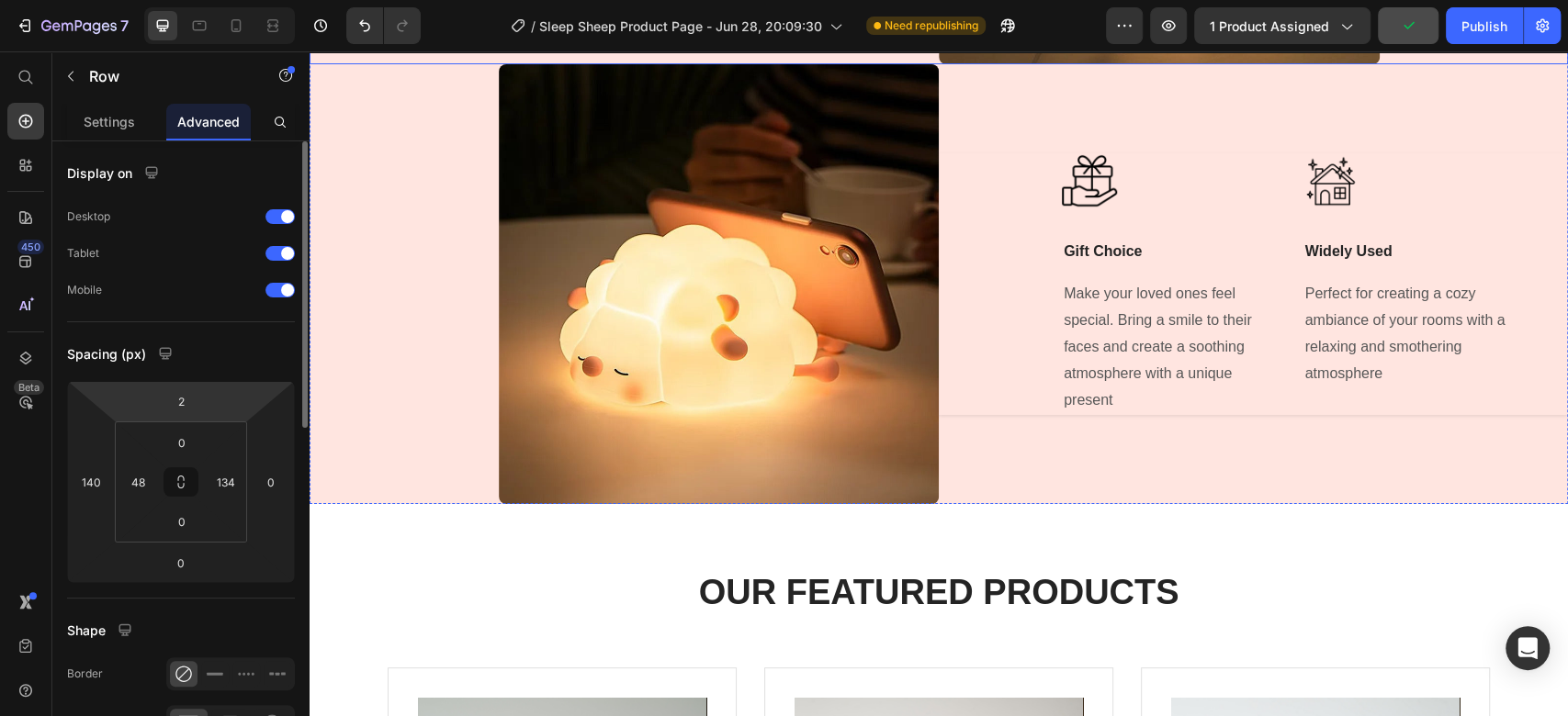 scroll, scrollTop: 4732, scrollLeft: 0, axis: vertical 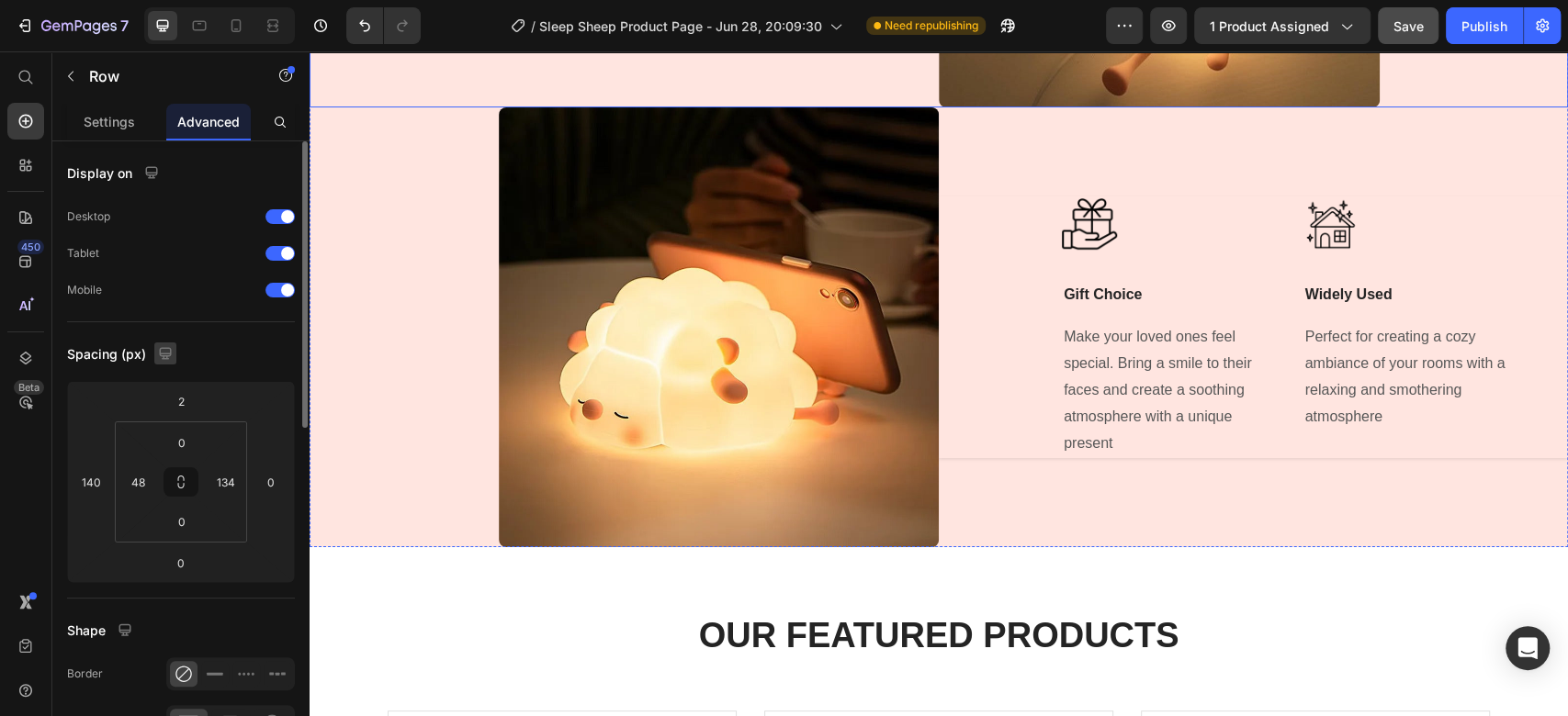 click 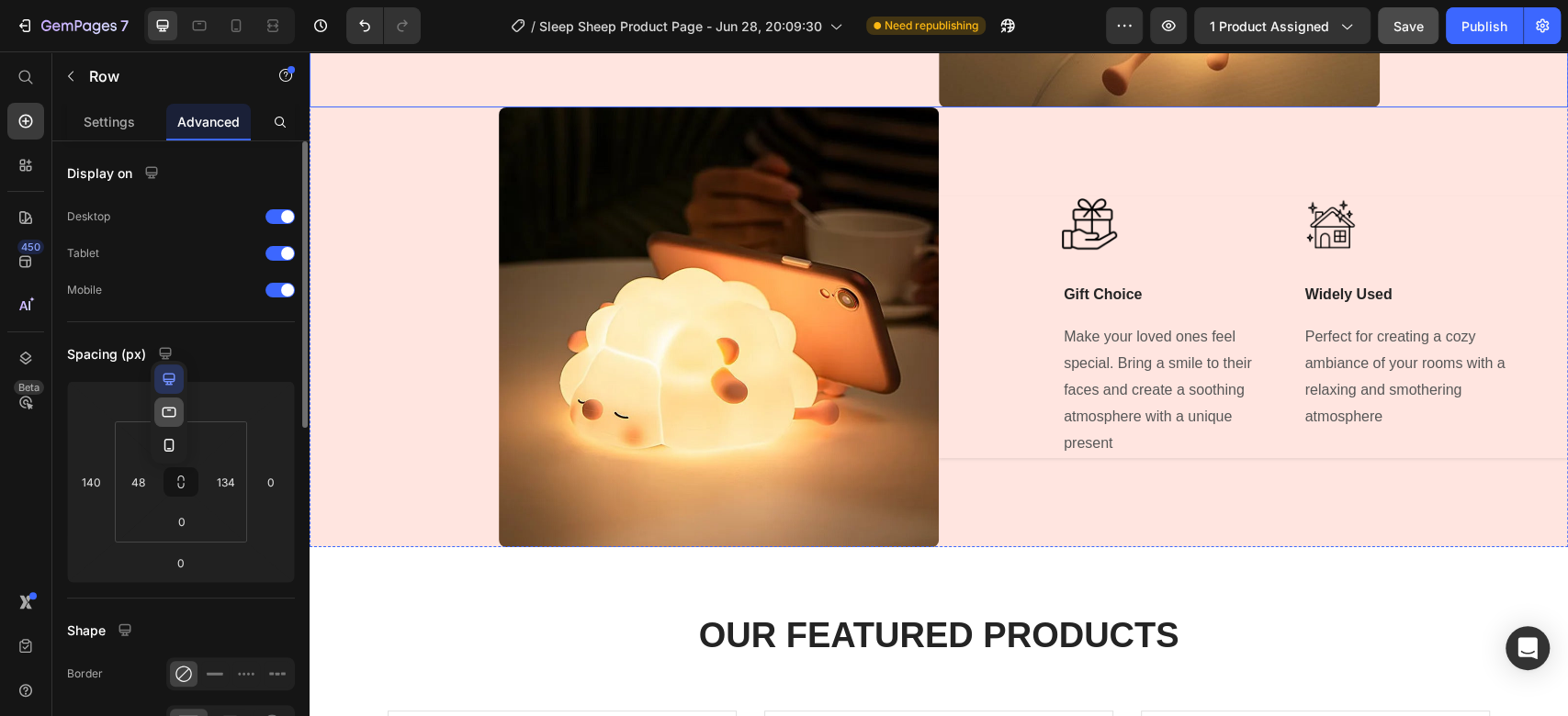 click 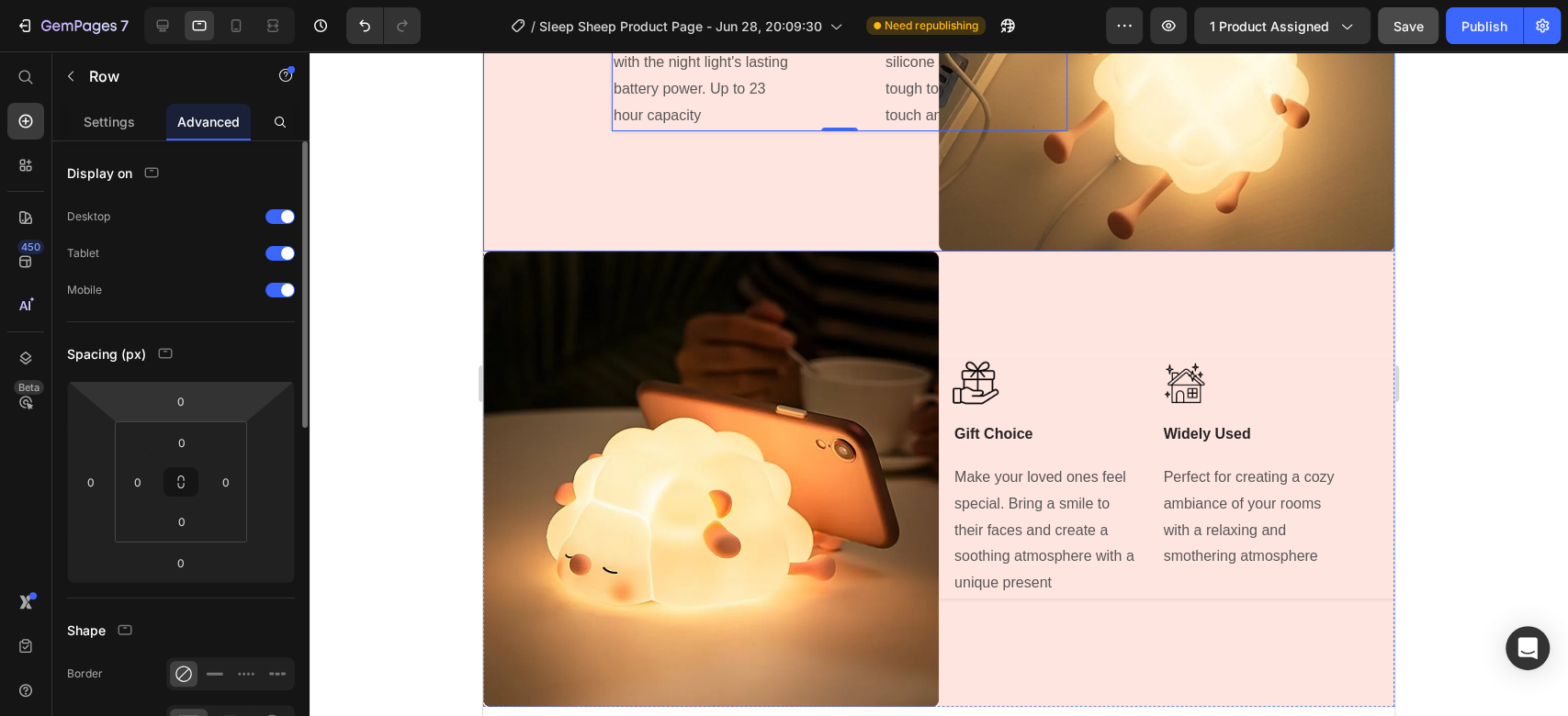 scroll, scrollTop: 4829, scrollLeft: 0, axis: vertical 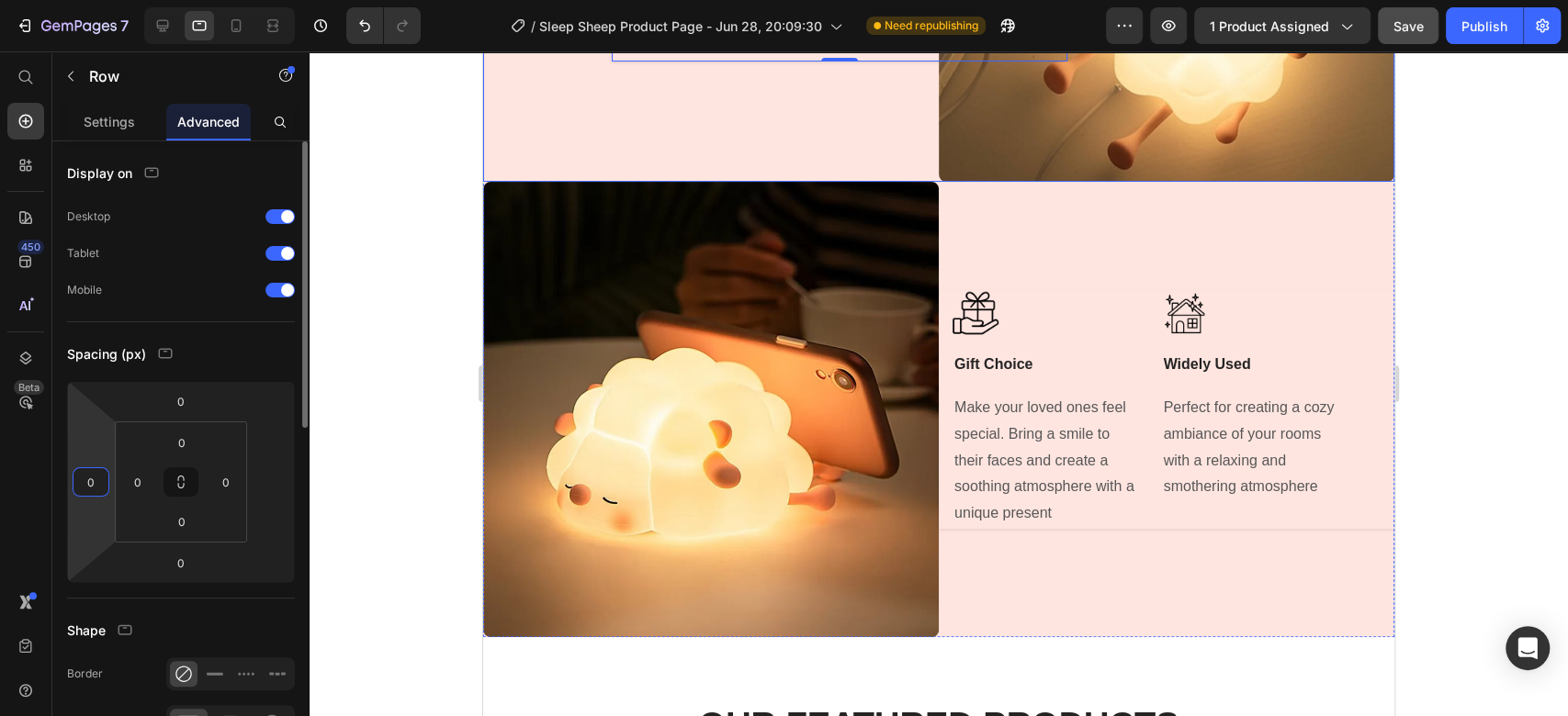 click on "0" at bounding box center [91, 482] 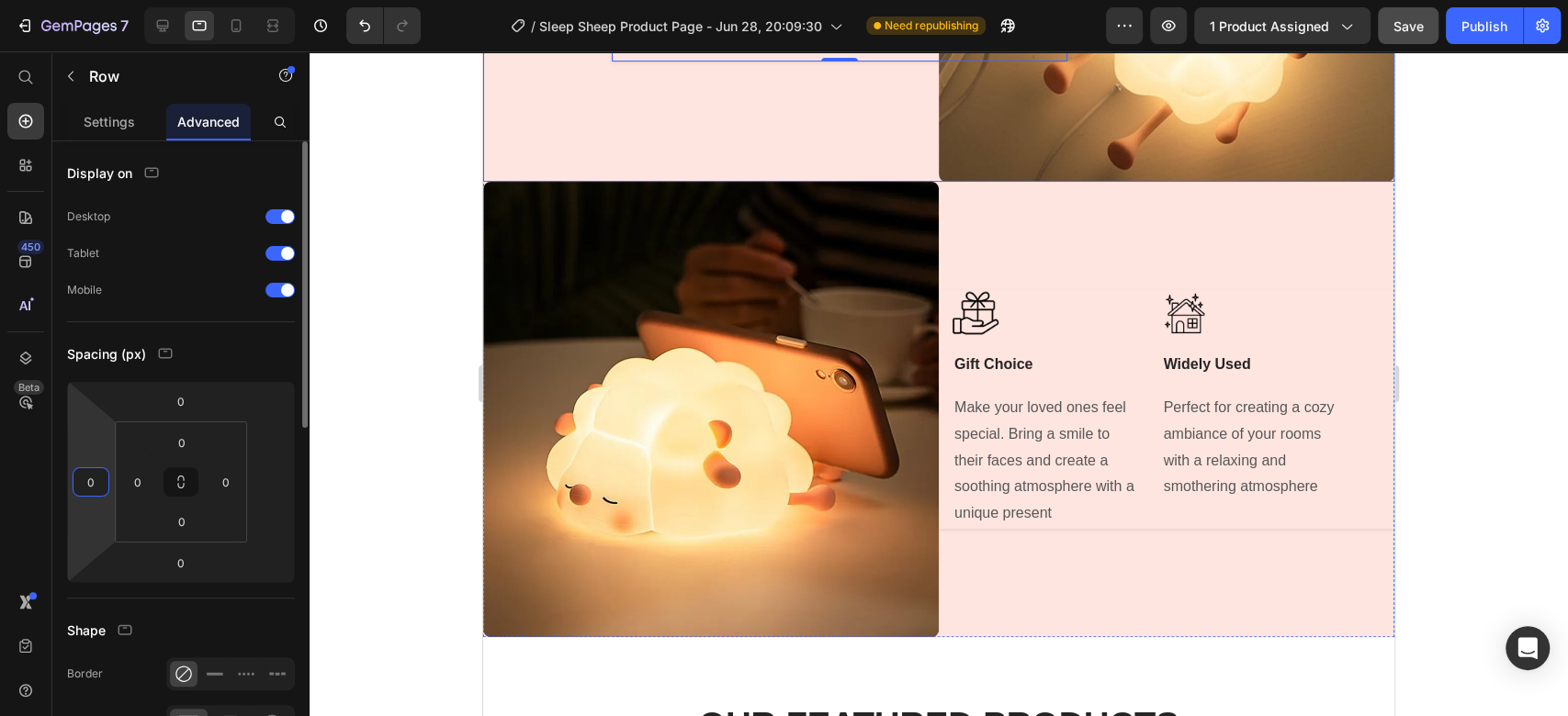 type 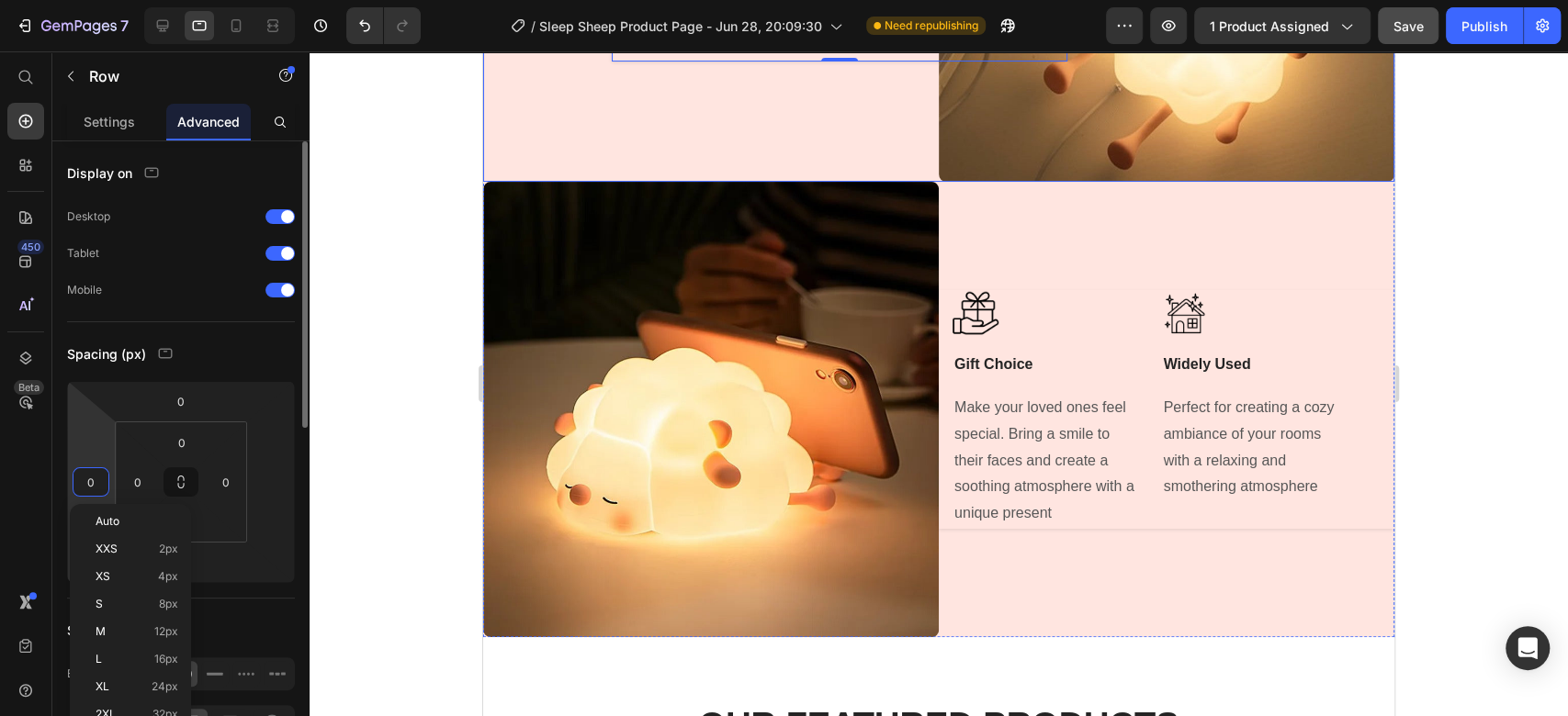 type on "4" 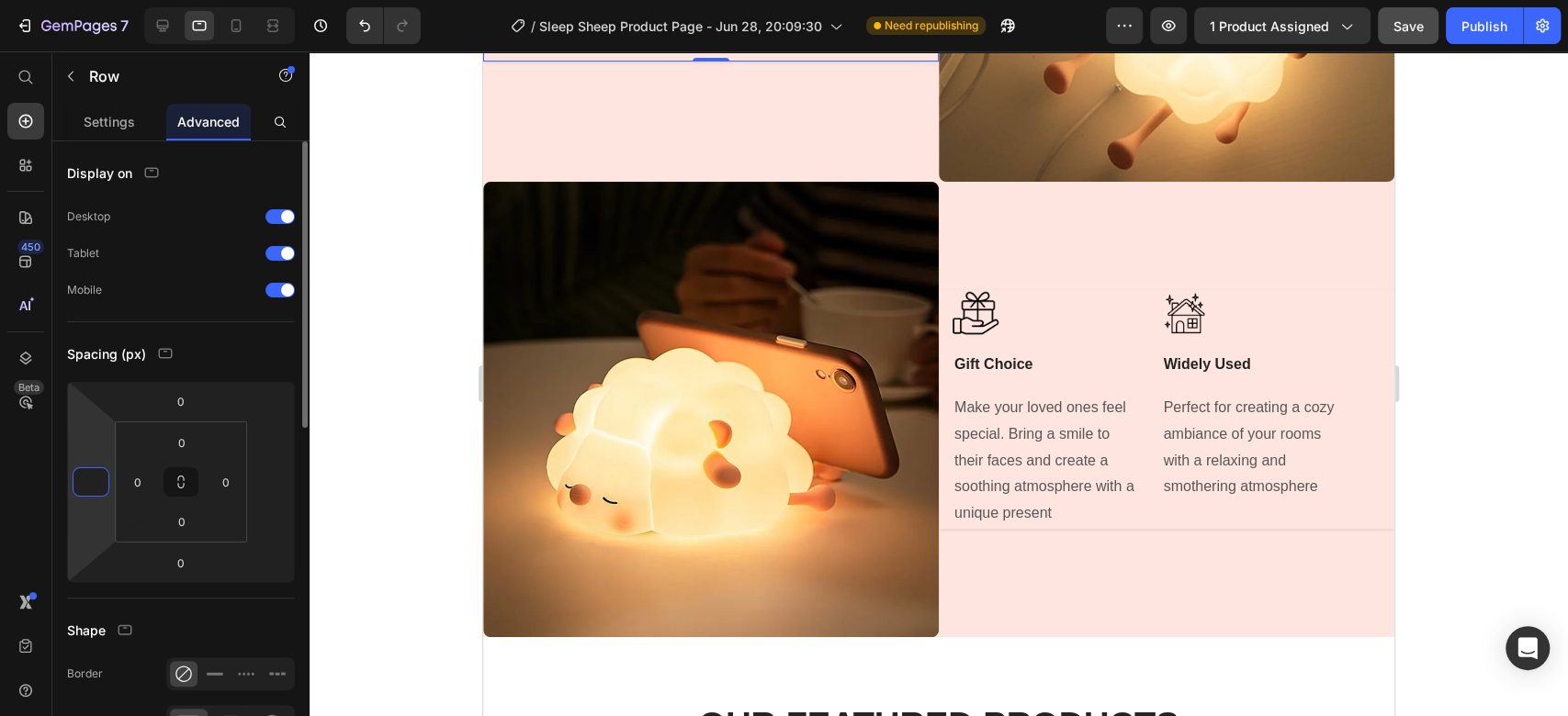 type on "0" 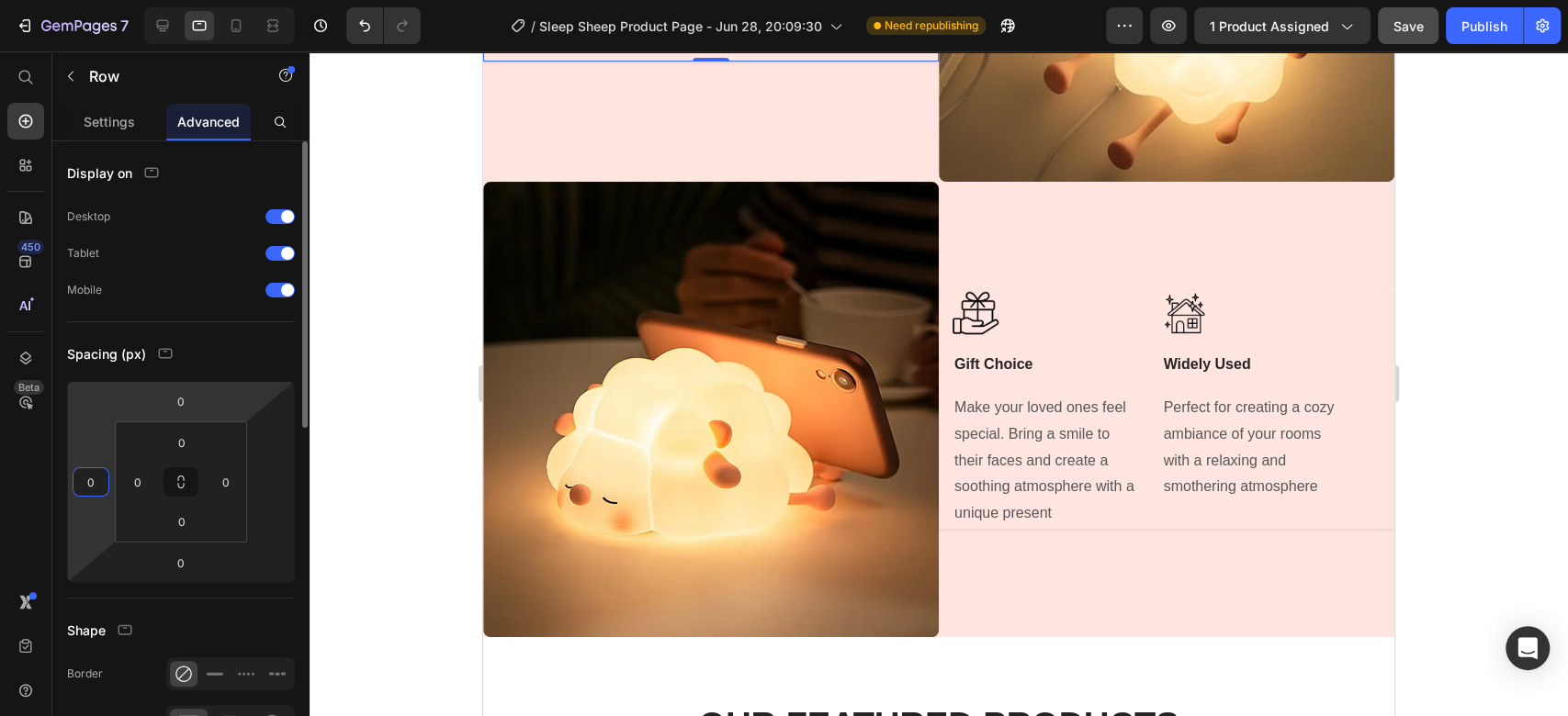 click on "7   /  Sleep Sheep Product Page - Jun 28, 20:09:30 Need republishing Preview 1 product assigned  Save   Publish  450 Beta Start with Sections Elements Hero Section Product Detail Brands Trusted Badges Guarantee Product Breakdown How to use Testimonials Compare Bundle FAQs Social Proof Brand Story Product List Collection Blog List Contact Sticky Add to Cart Custom Footer Browse Library 450 Layout
Row
Row
Row
Row Text
Heading
Text Block Button
Button
Button
Sticky Back to top Media
Image" at bounding box center [784, 0] 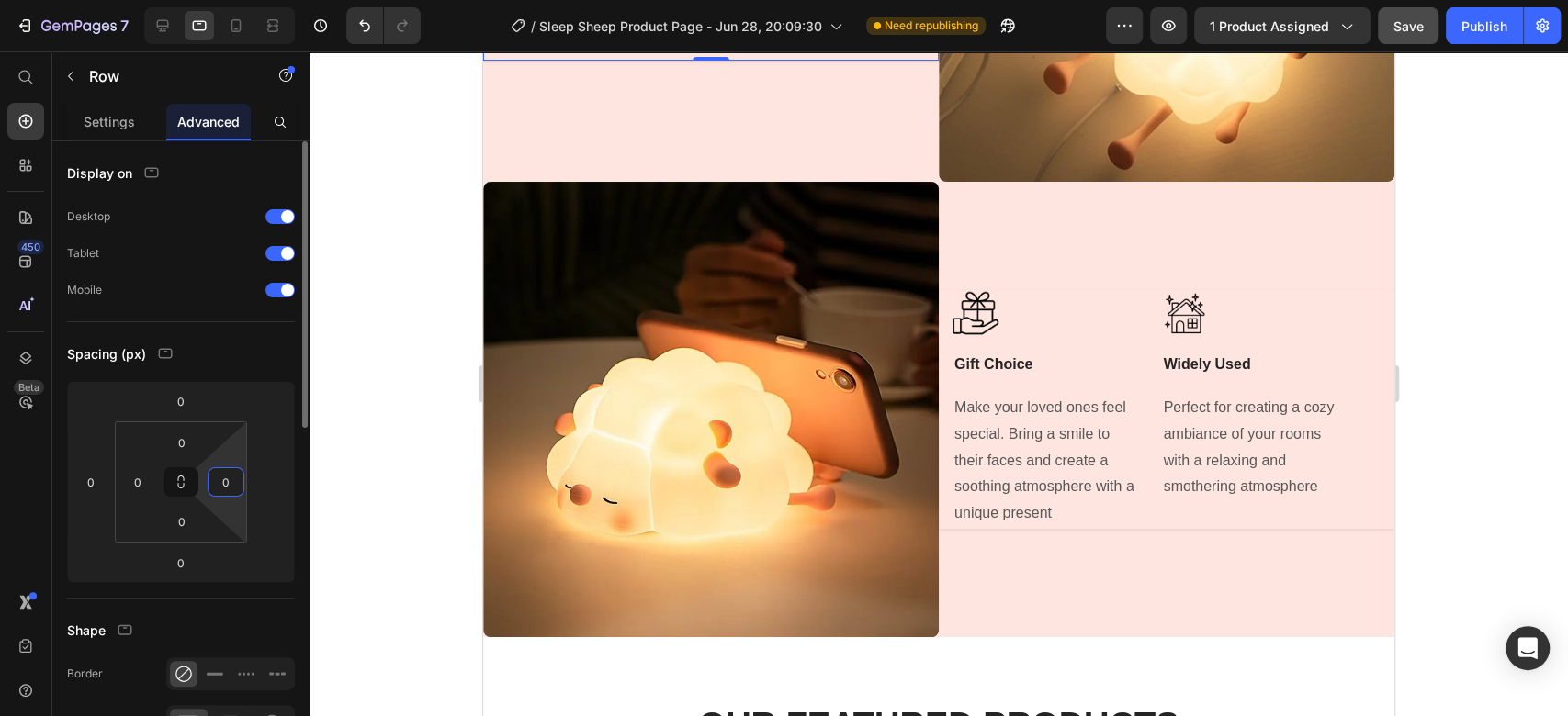 click on "0" at bounding box center (226, 482) 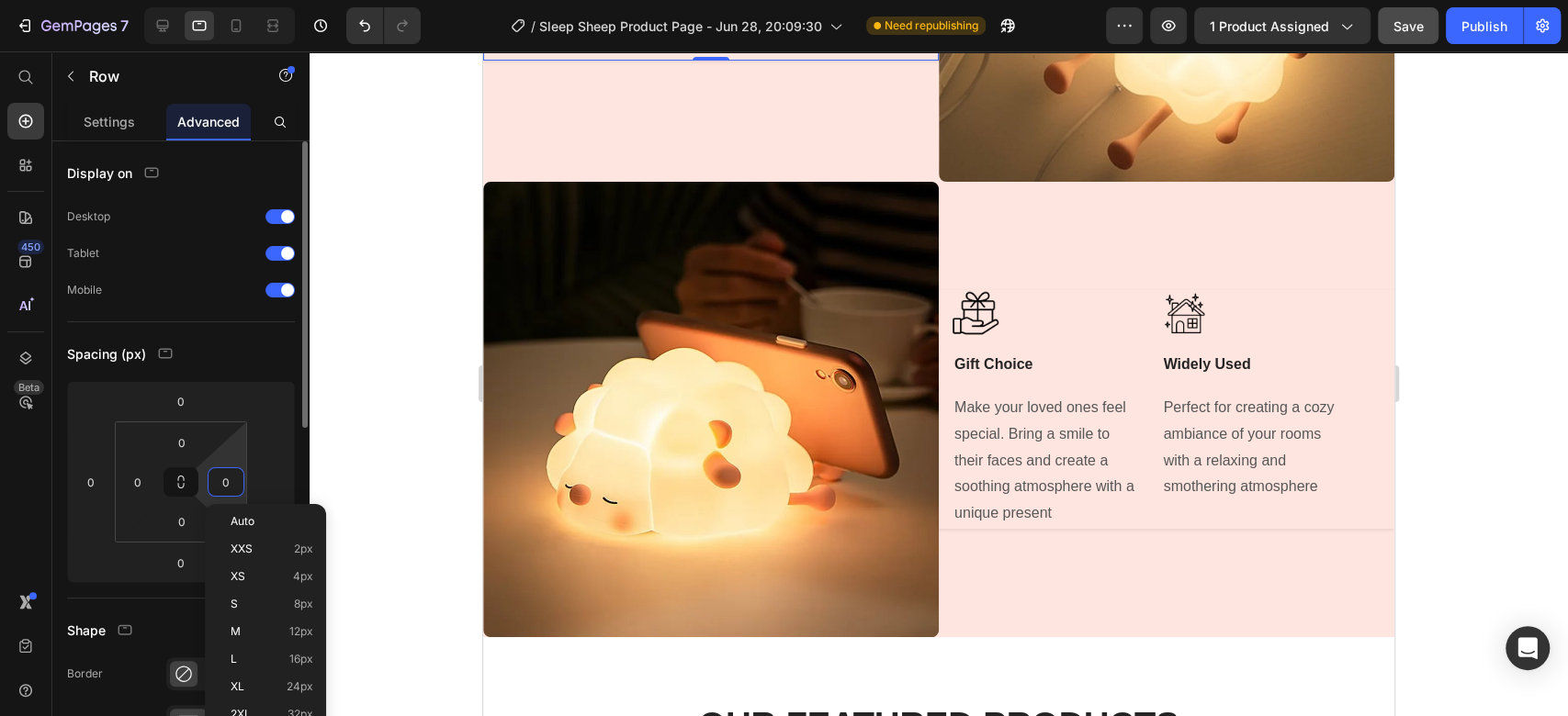 type on "5" 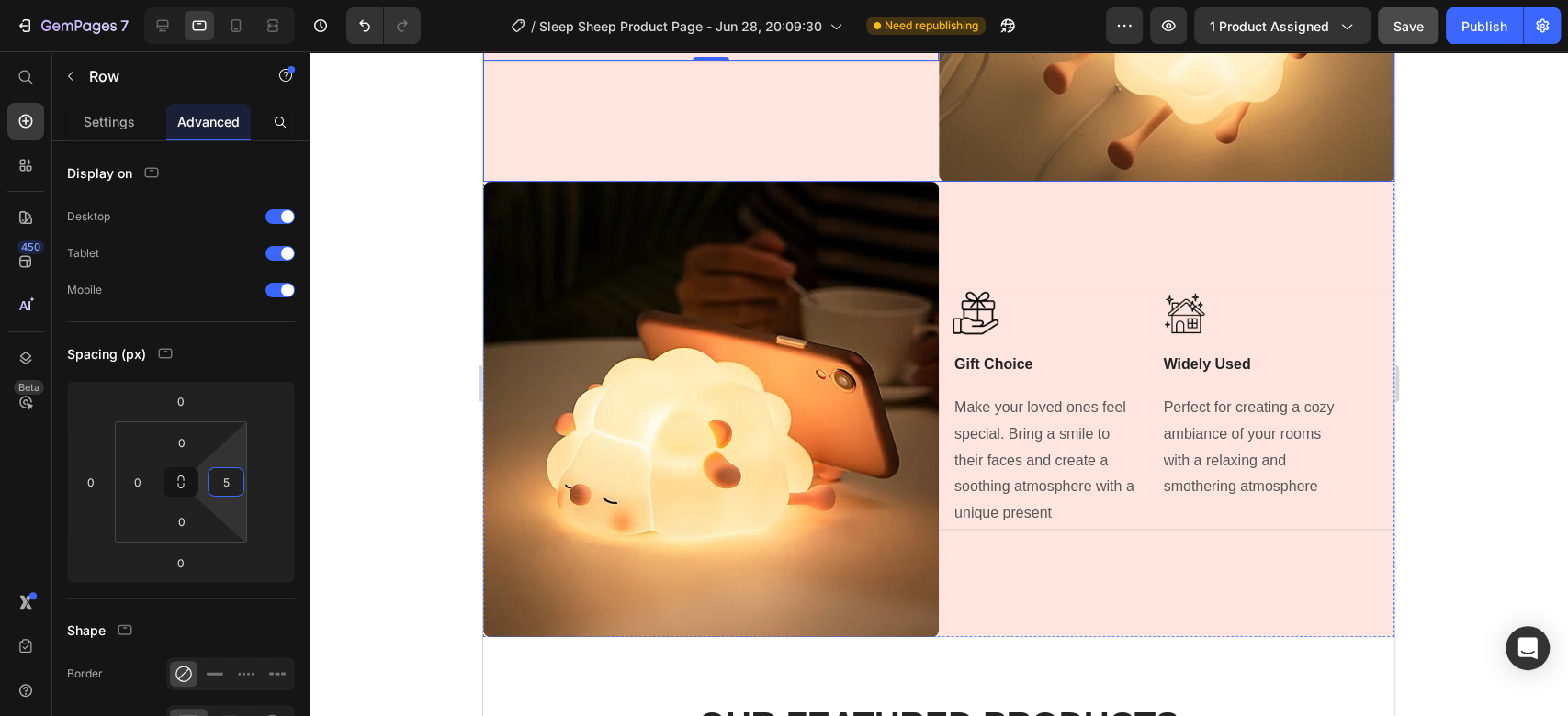 click on "Image USB Charging Text Block Elevate your night routine with the night light's lasting battery power. Up to 23 hour capacity Text block                Title Line Image Durable Silicone Material Text Block Made of high-quality silicone material that is tough to break, soft to touch and safe for children Text block Row   0                Title Line" at bounding box center (711, -46) 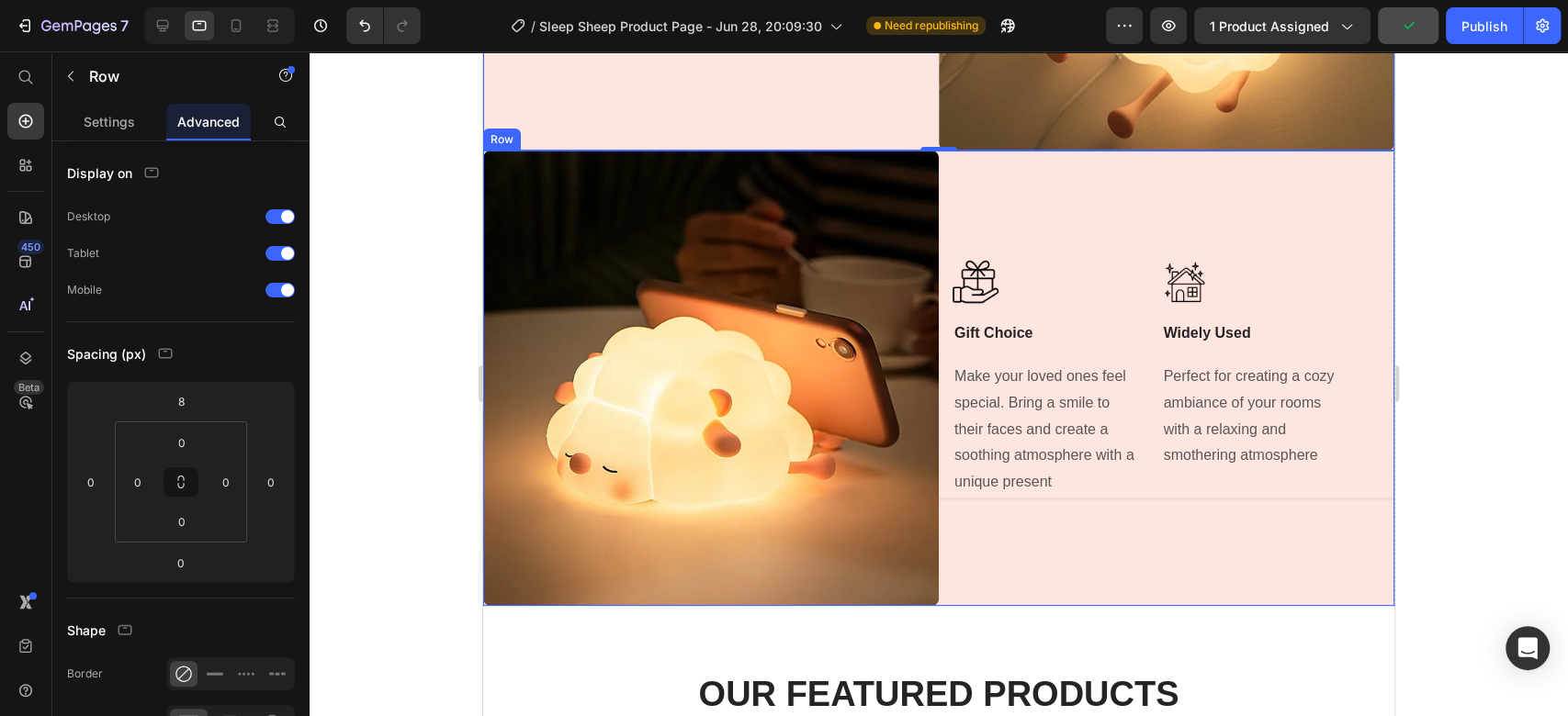 scroll, scrollTop: 4829, scrollLeft: 0, axis: vertical 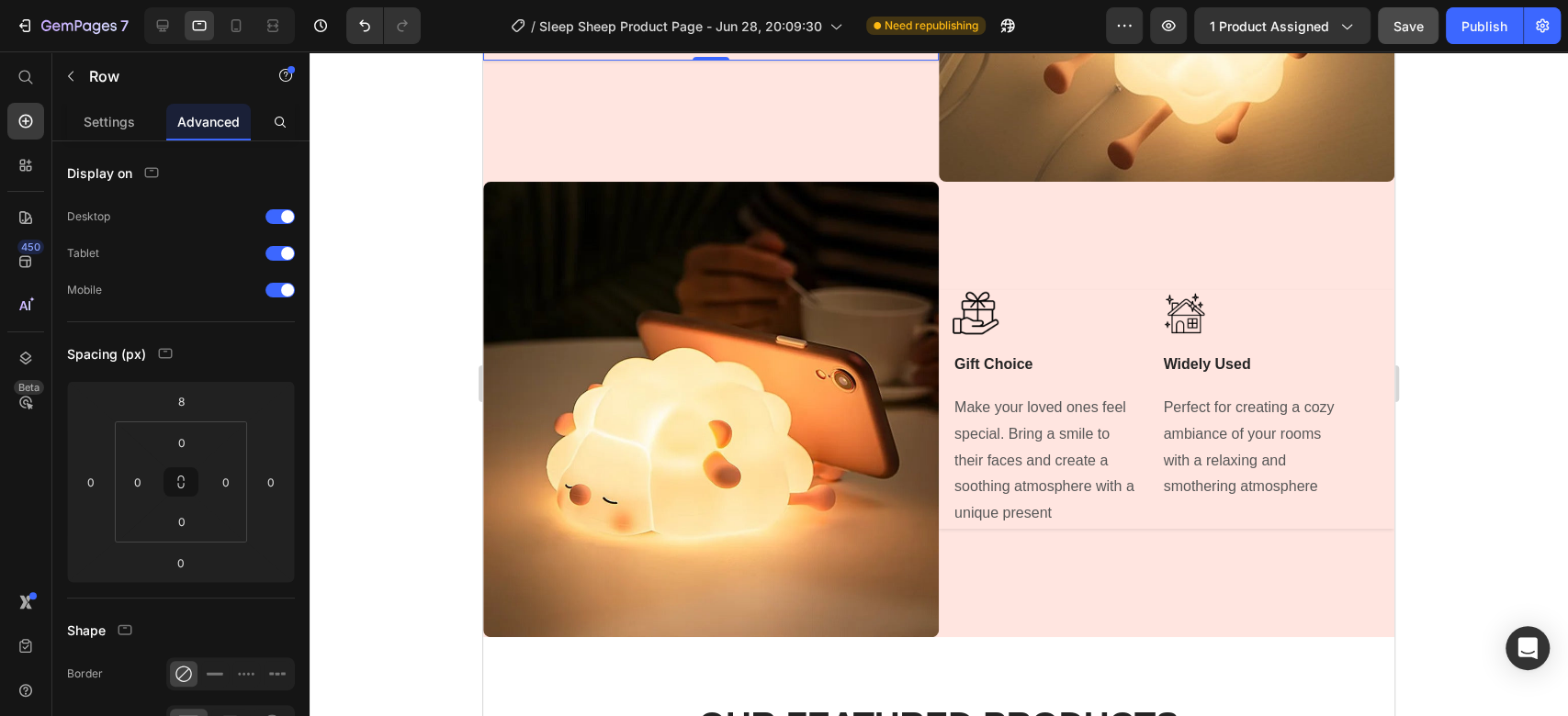 click on "Image USB Charging Text Block Elevate your night routine with the night light's lasting battery power. Up to 23 hour capacity Text block                Title Line Image Durable Silicone Material Text Block Made of high-quality silicone material that is tough to break, soft to touch and safe for children Text block Row   0" at bounding box center (711, -46) 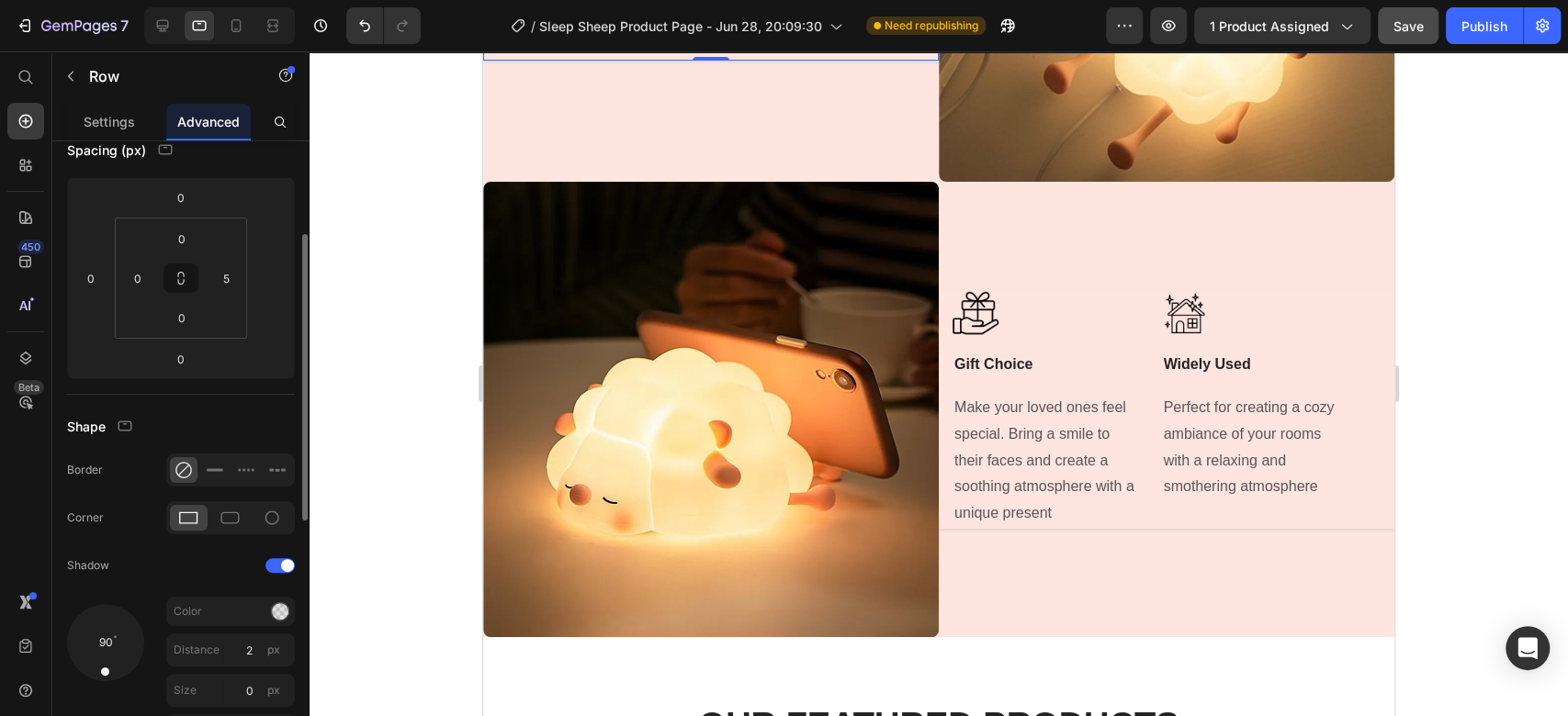 scroll, scrollTop: 0, scrollLeft: 0, axis: both 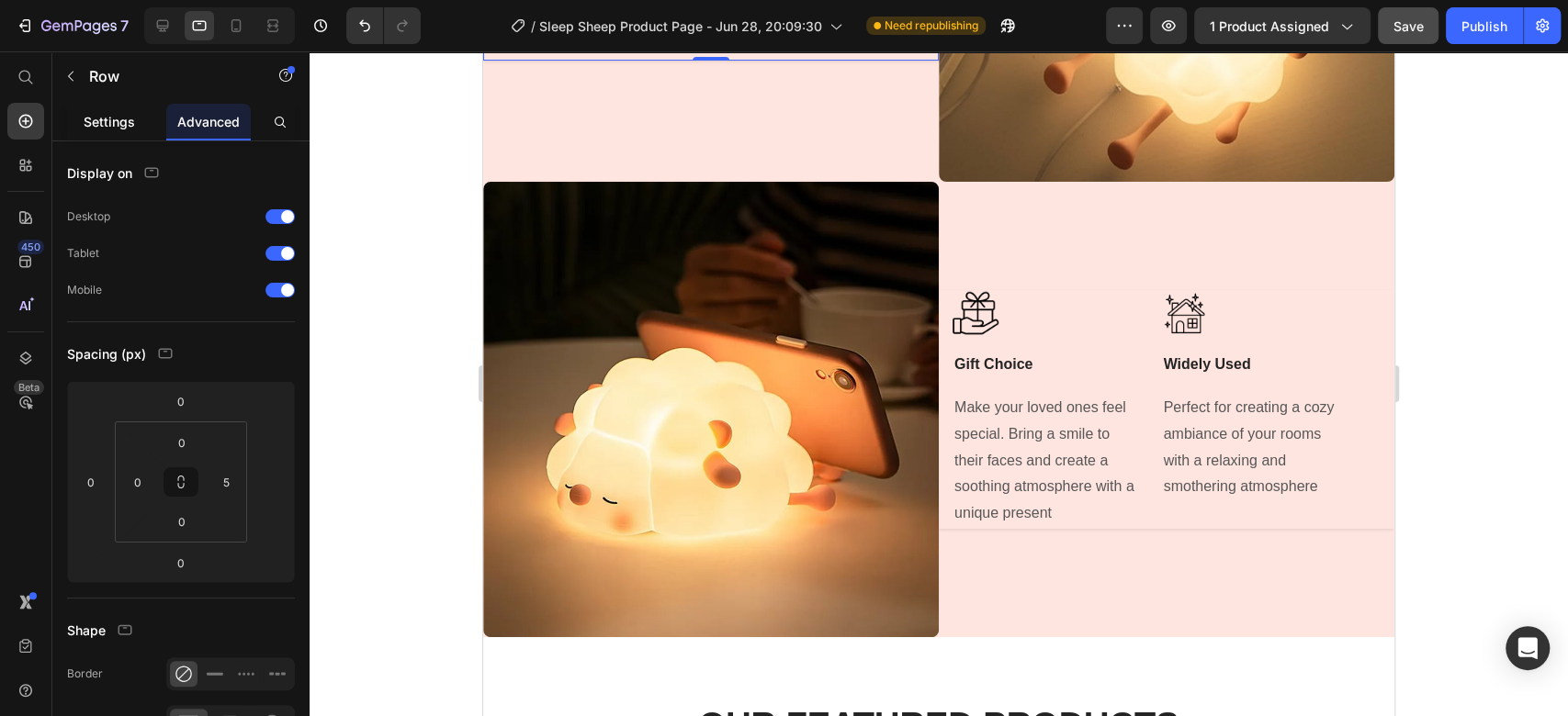 click on "Settings" 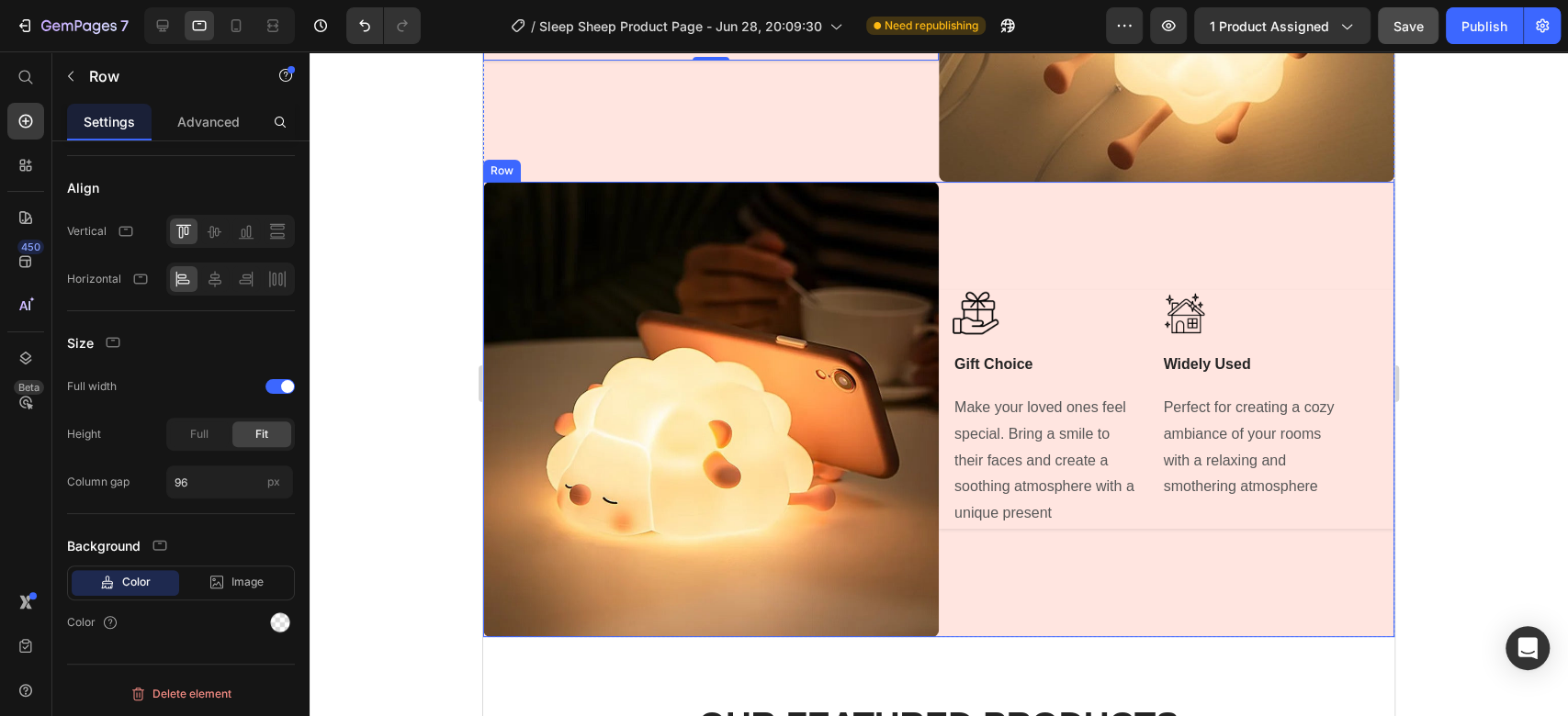 scroll, scrollTop: 313, scrollLeft: 0, axis: vertical 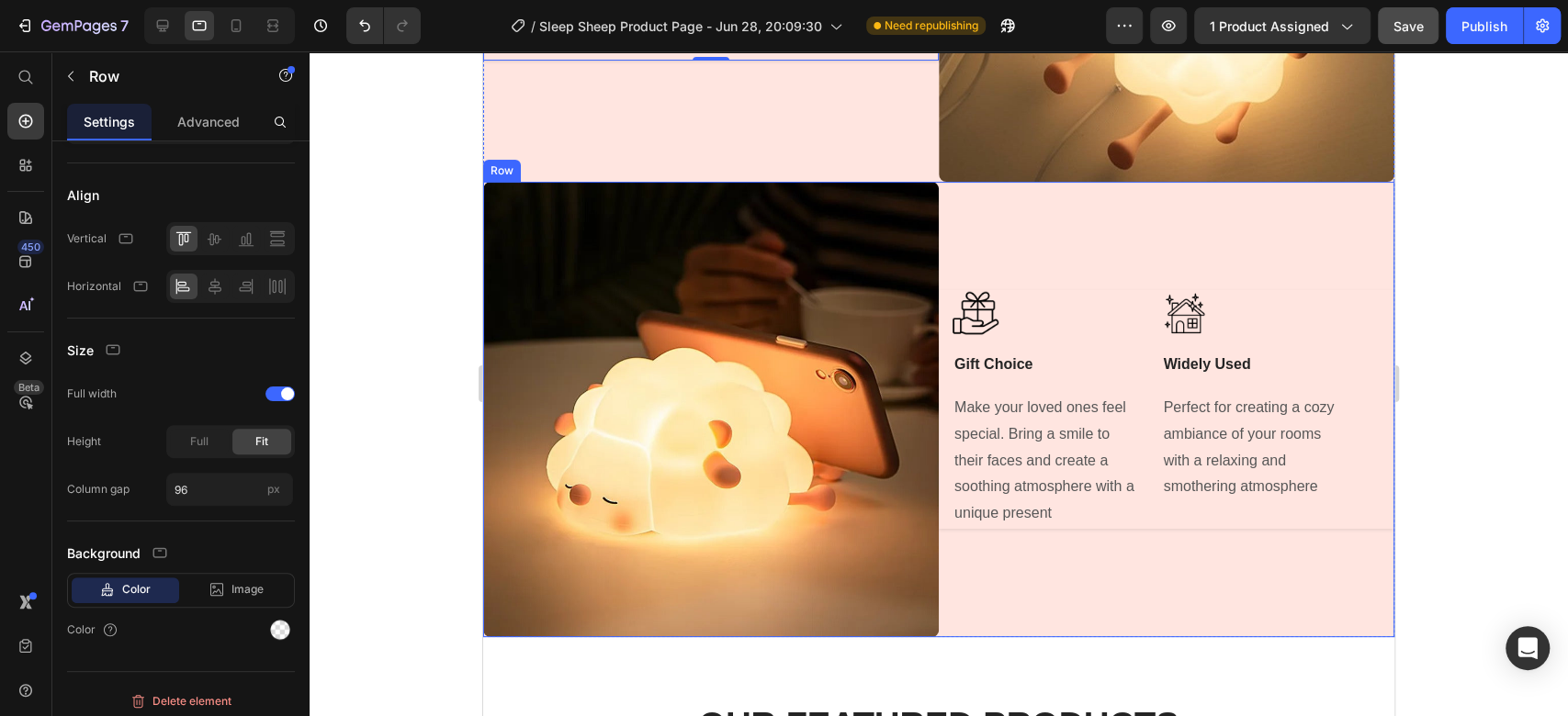 click on "Image Gift Choice Text Block Make your loved ones feel special. Bring a smile to their faces and create a soothing atmosphere with a unique present Text block                Title Line Image Widely Used Text Block Perfect for creating a cozy ambiance of your rooms with a relaxing and smothering atmosphere Text block Row" at bounding box center [1167, 409] 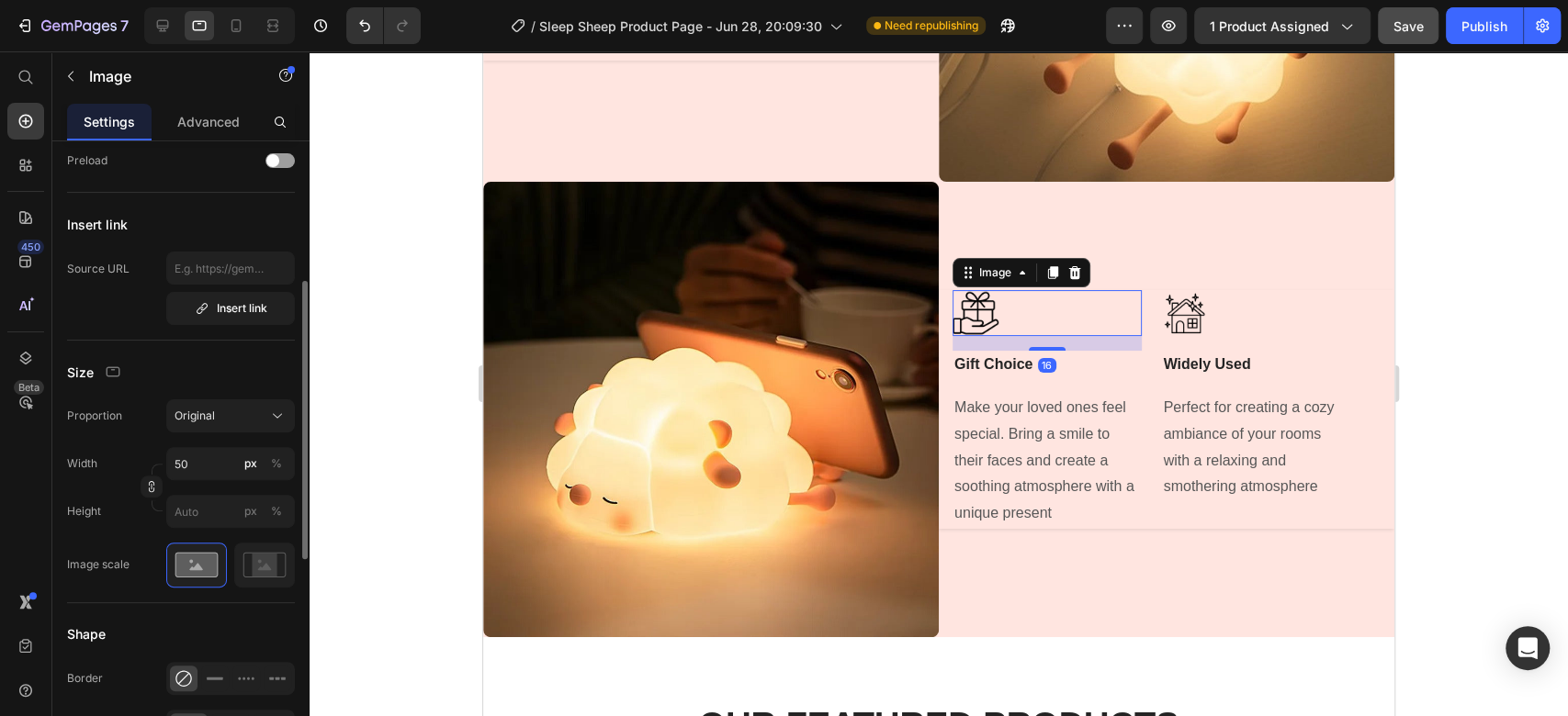 click at bounding box center (1047, 313) 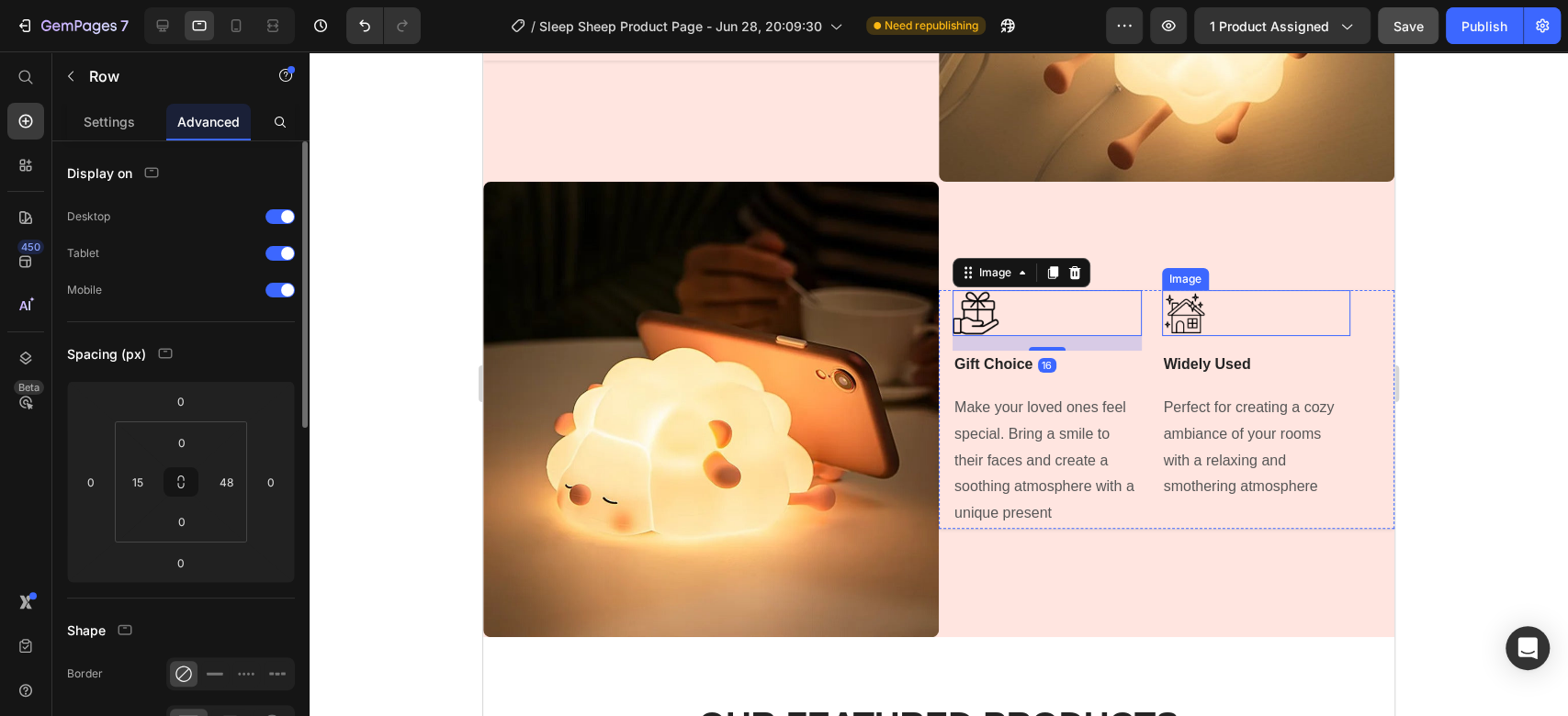 click on "Image   16 Gift Choice Text Block Make your loved ones feel special. Bring a smile to their faces and create a soothing atmosphere with a unique present Text block                Title Line Image Widely Used Text Block Perfect for creating a cozy ambiance of your rooms with a relaxing and smothering atmosphere Text block Row" at bounding box center (1167, 409) 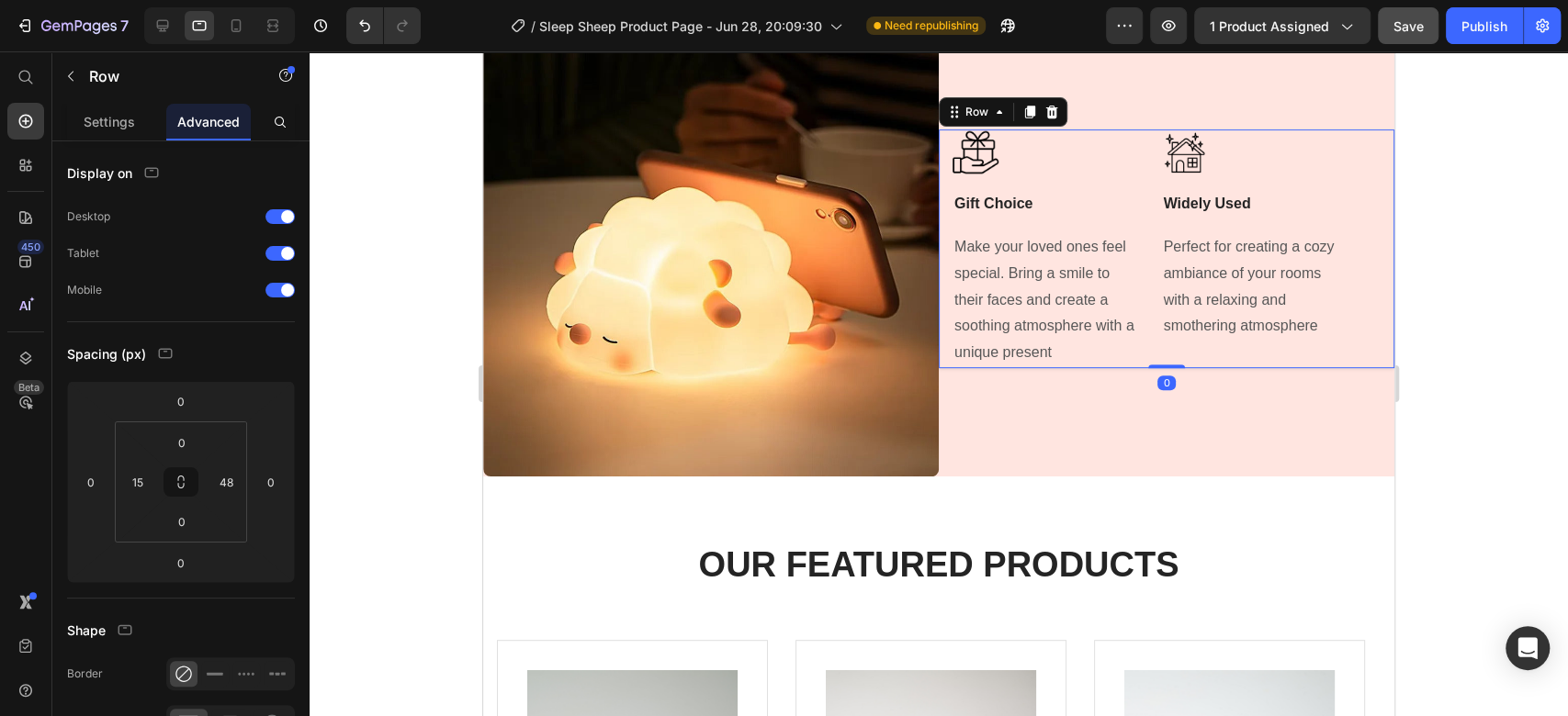 scroll, scrollTop: 5033, scrollLeft: 0, axis: vertical 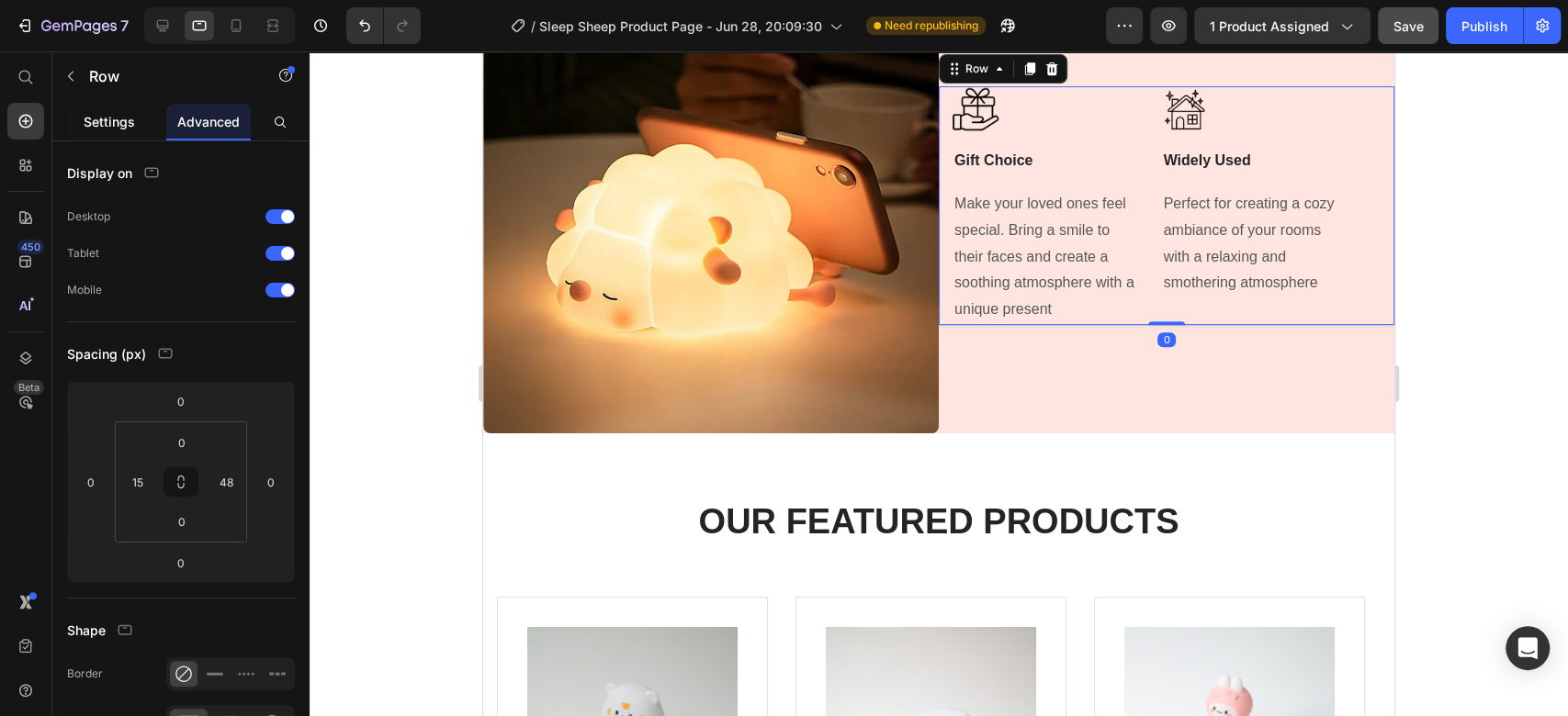 click on "Settings" at bounding box center (109, 121) 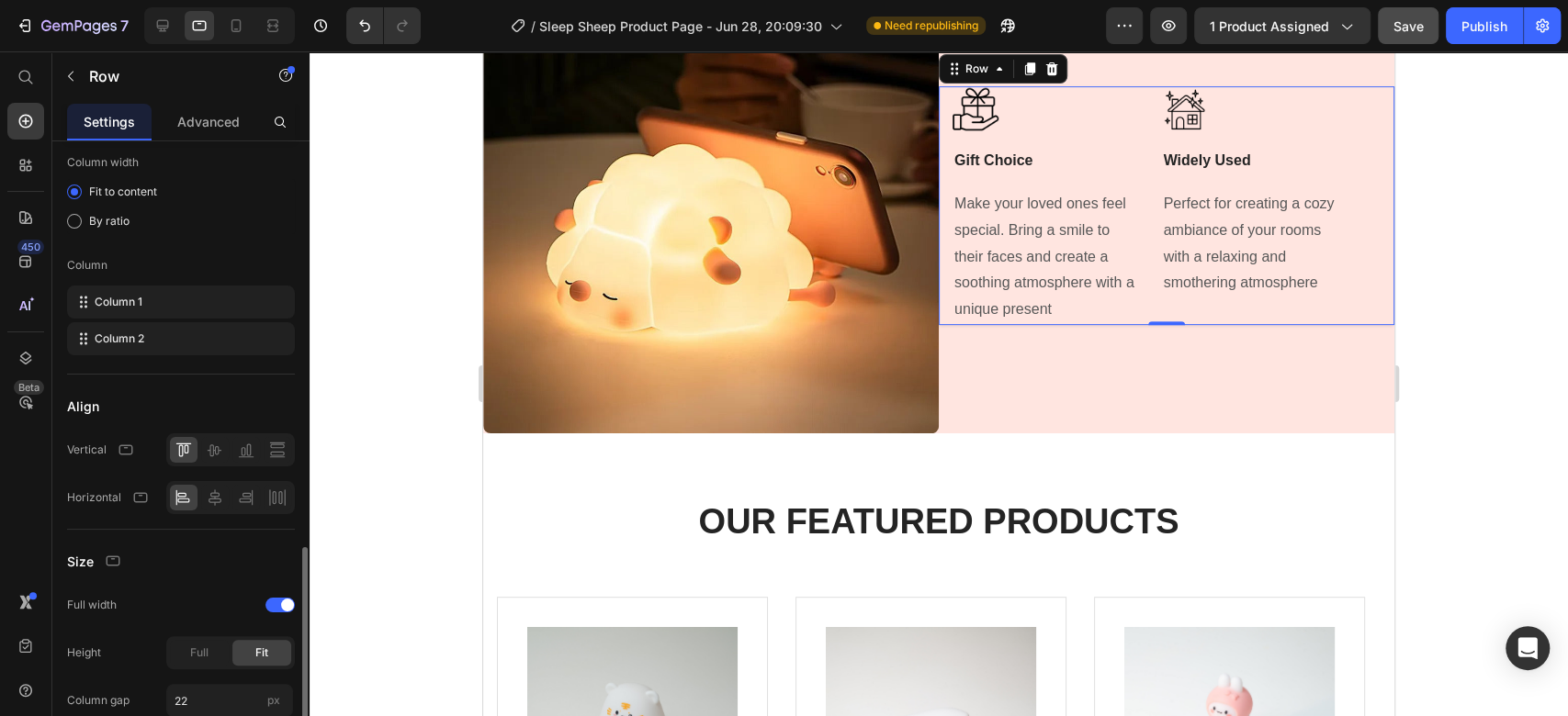 scroll, scrollTop: 306, scrollLeft: 0, axis: vertical 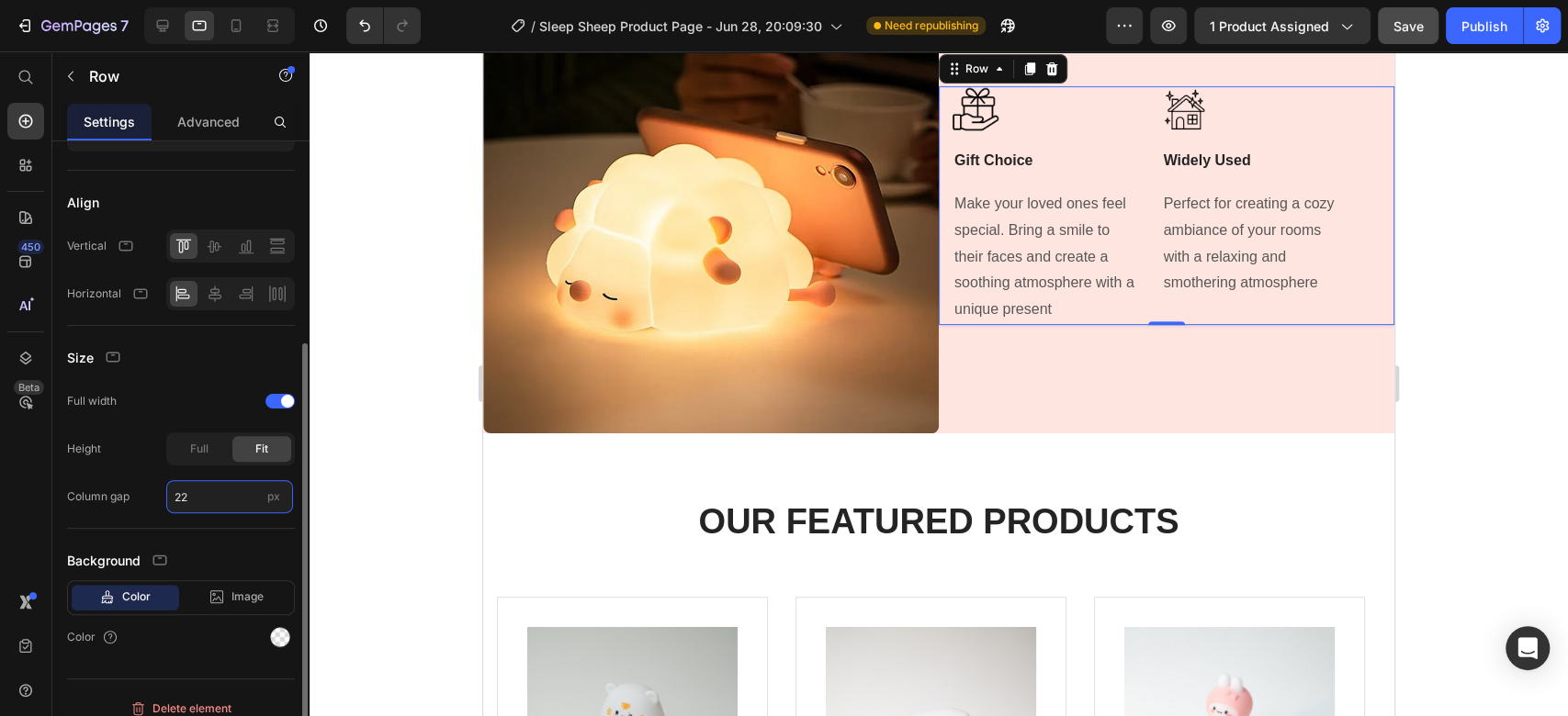 click on "22" at bounding box center (230, 497) 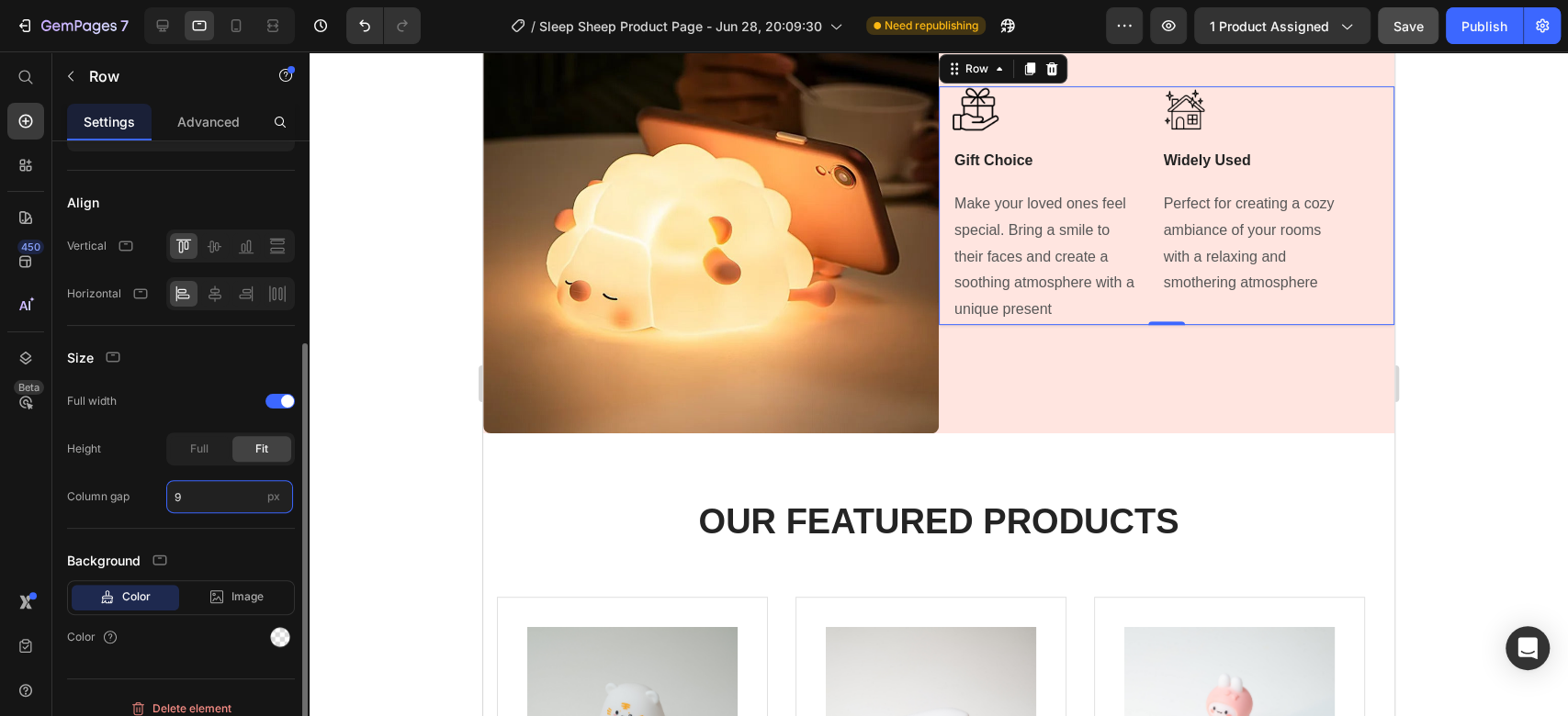 type on "96" 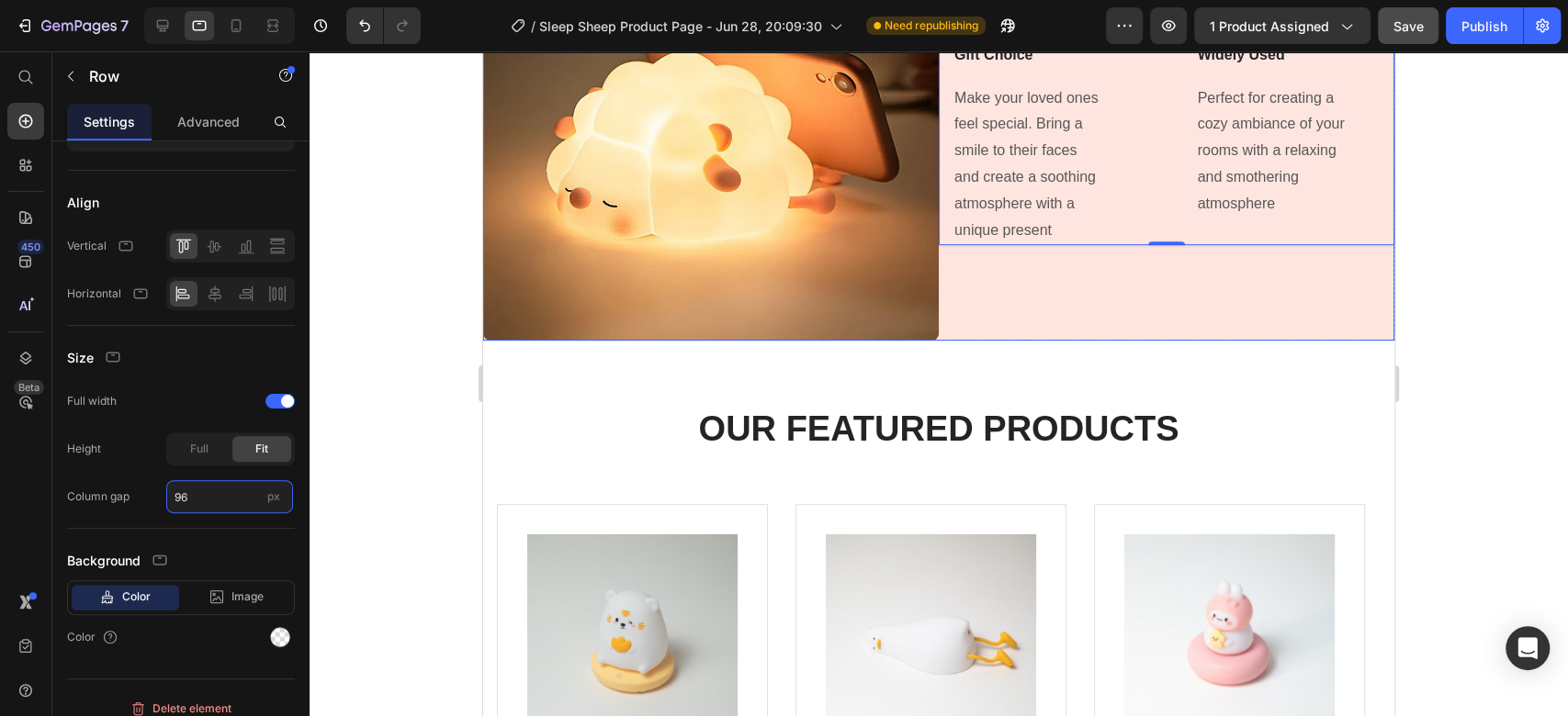 scroll, scrollTop: 5135, scrollLeft: 0, axis: vertical 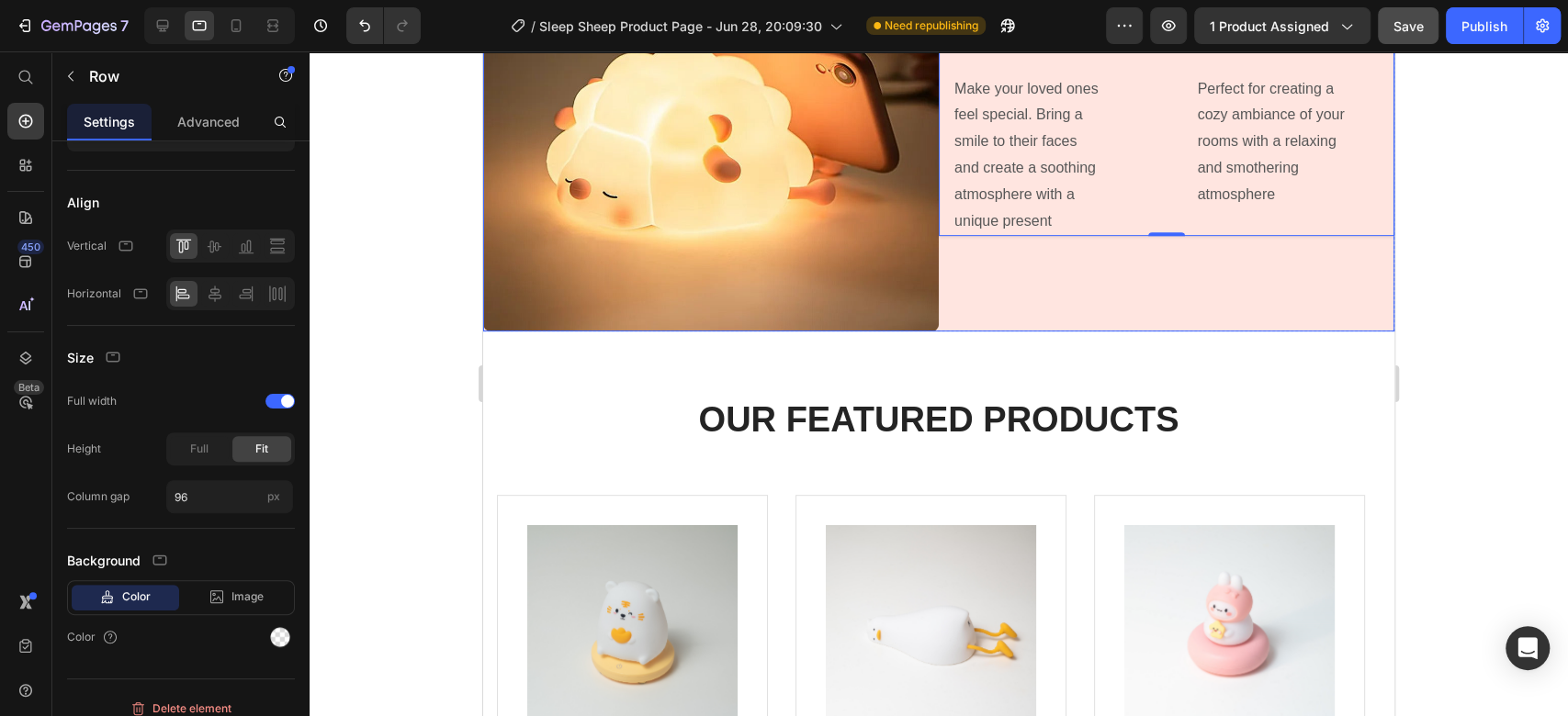 click on "Image Gift Choice Text Block Make your loved ones feel special. Bring a smile to their faces and create a soothing atmosphere with a unique present Text block                Title Line Image Widely Used Text Block Perfect for creating a cozy ambiance of your rooms with a relaxing and smothering atmosphere Text block Row   0" at bounding box center (1167, 104) 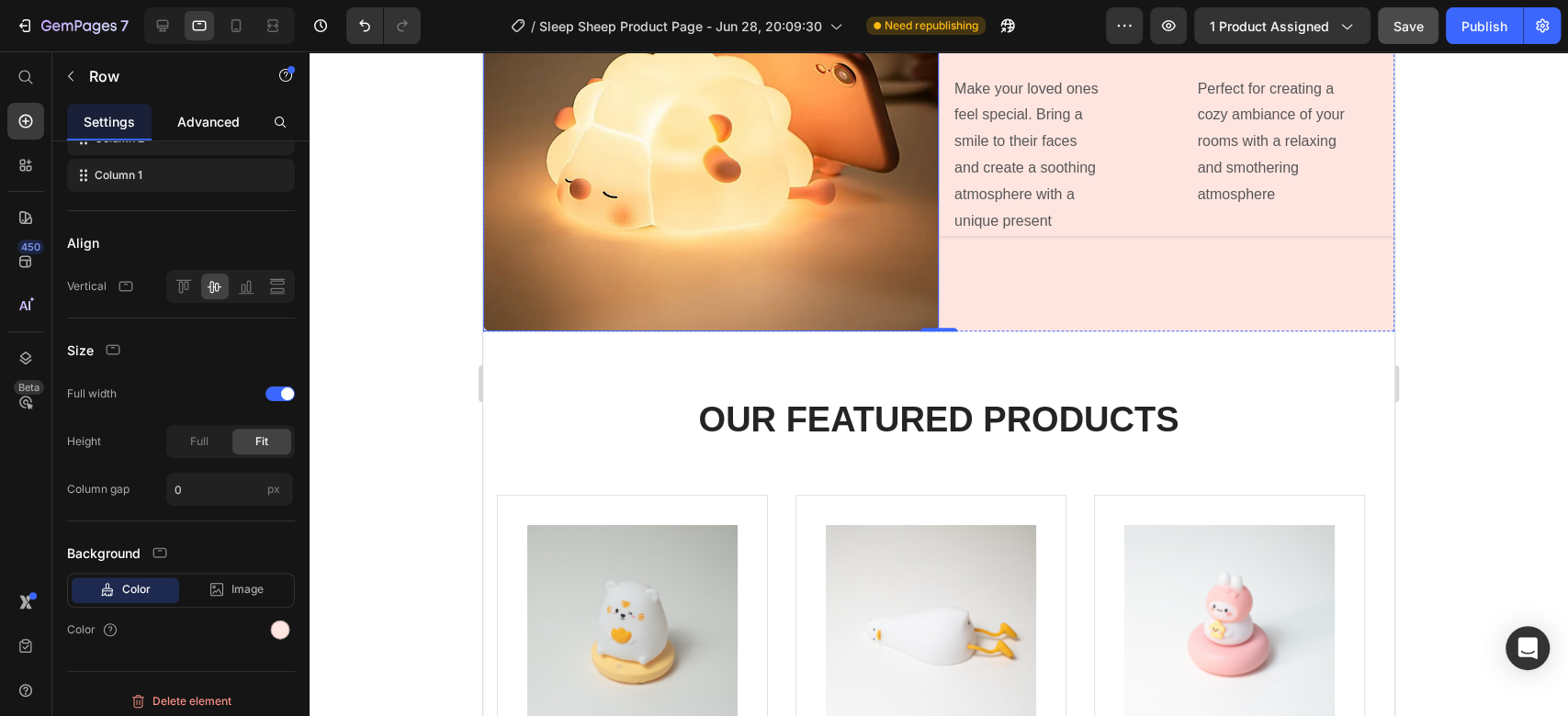 scroll, scrollTop: 204, scrollLeft: 0, axis: vertical 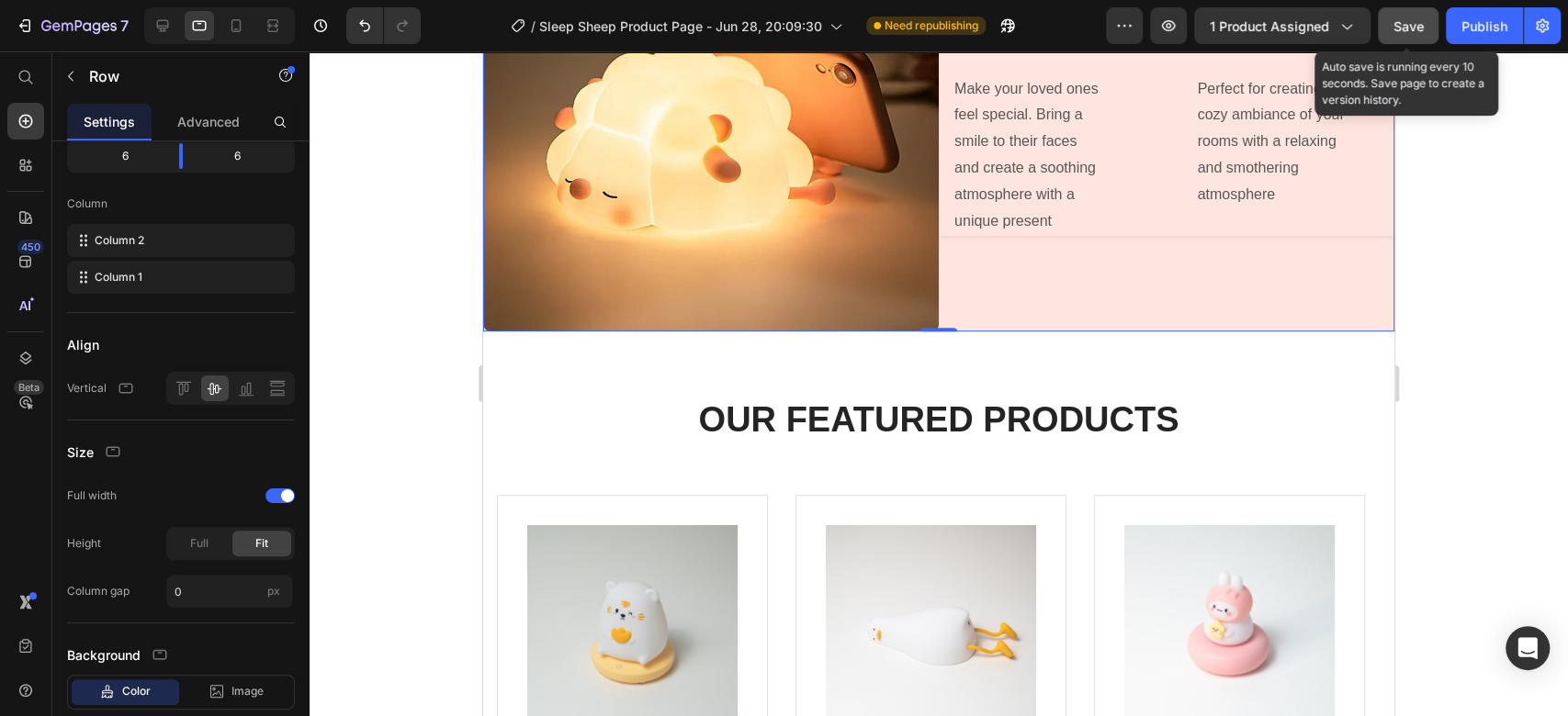 click on "Save" at bounding box center (1408, 26) 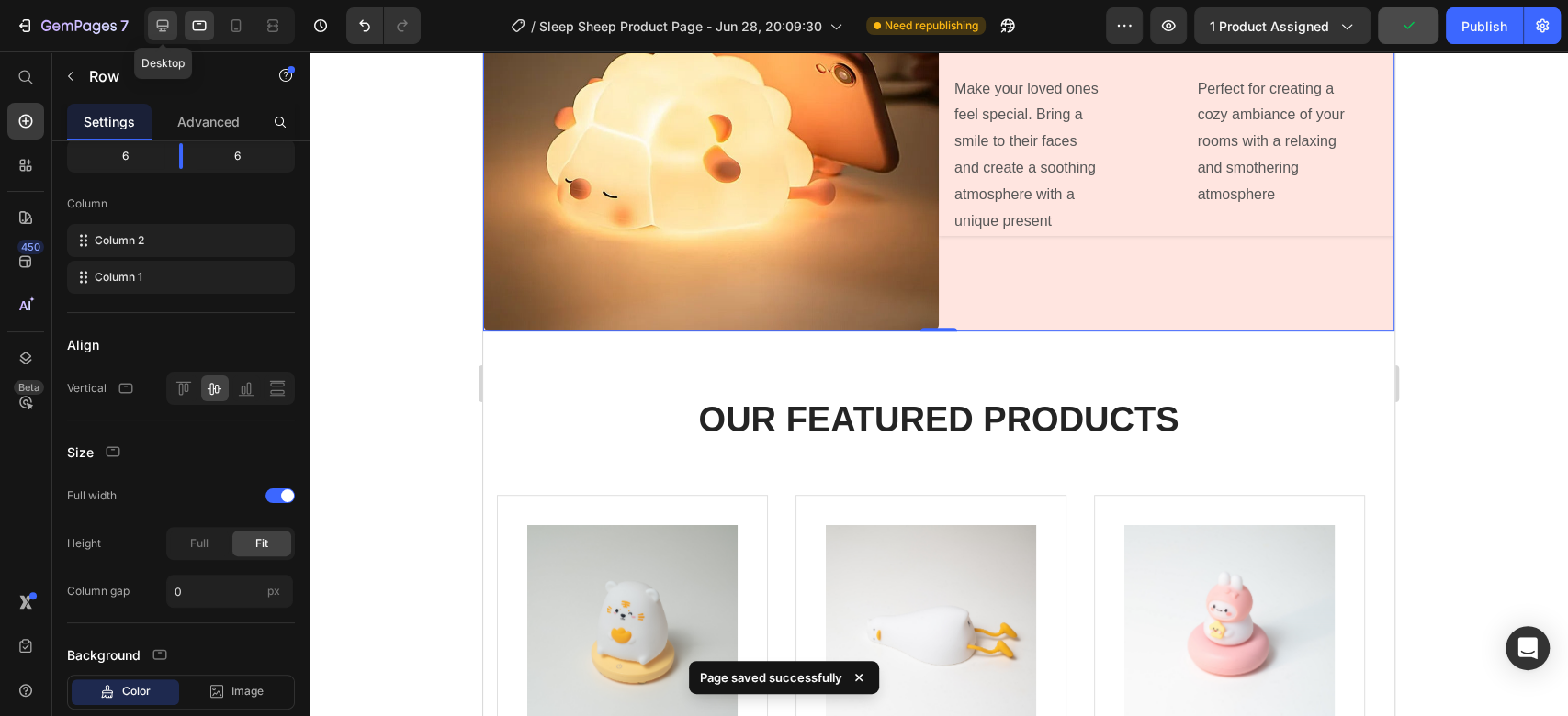 click 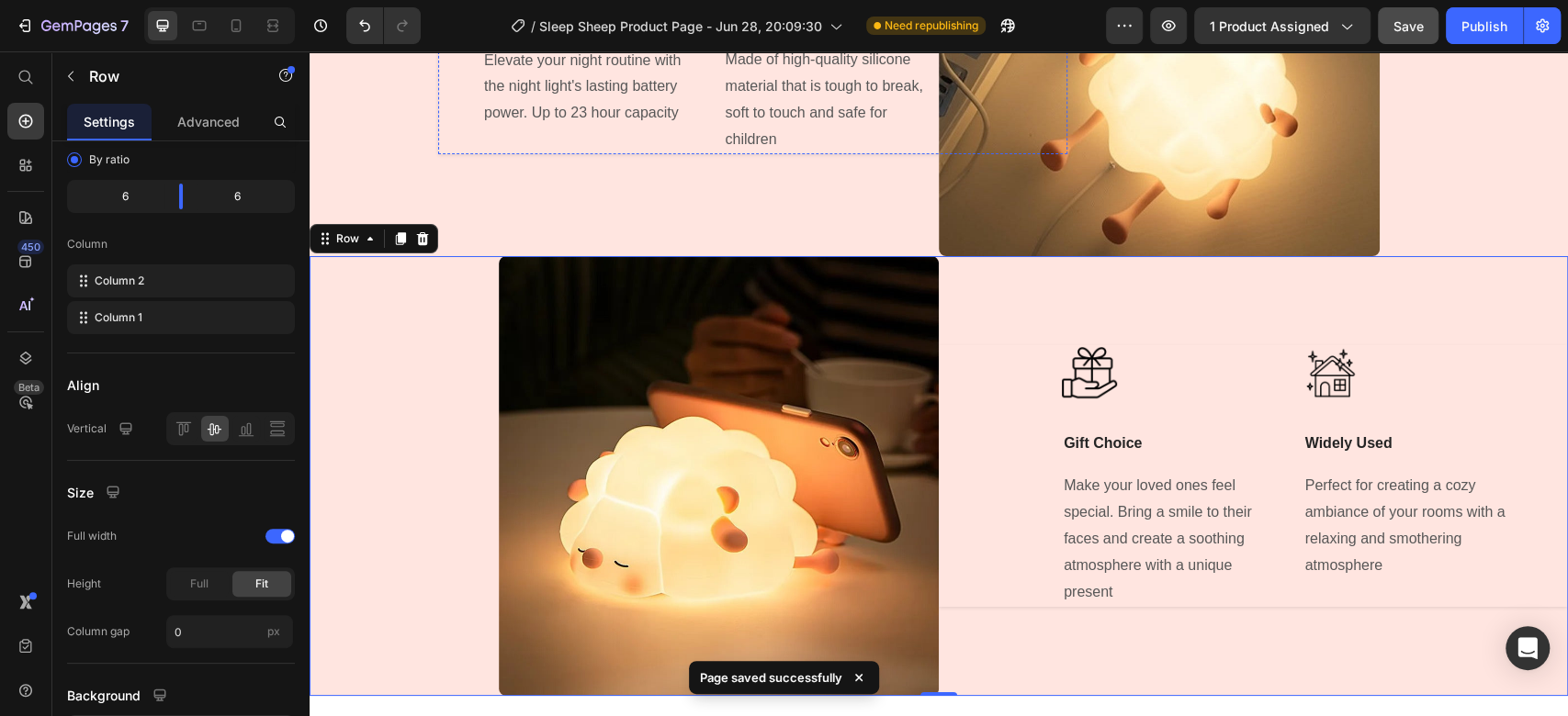 scroll, scrollTop: 4553, scrollLeft: 0, axis: vertical 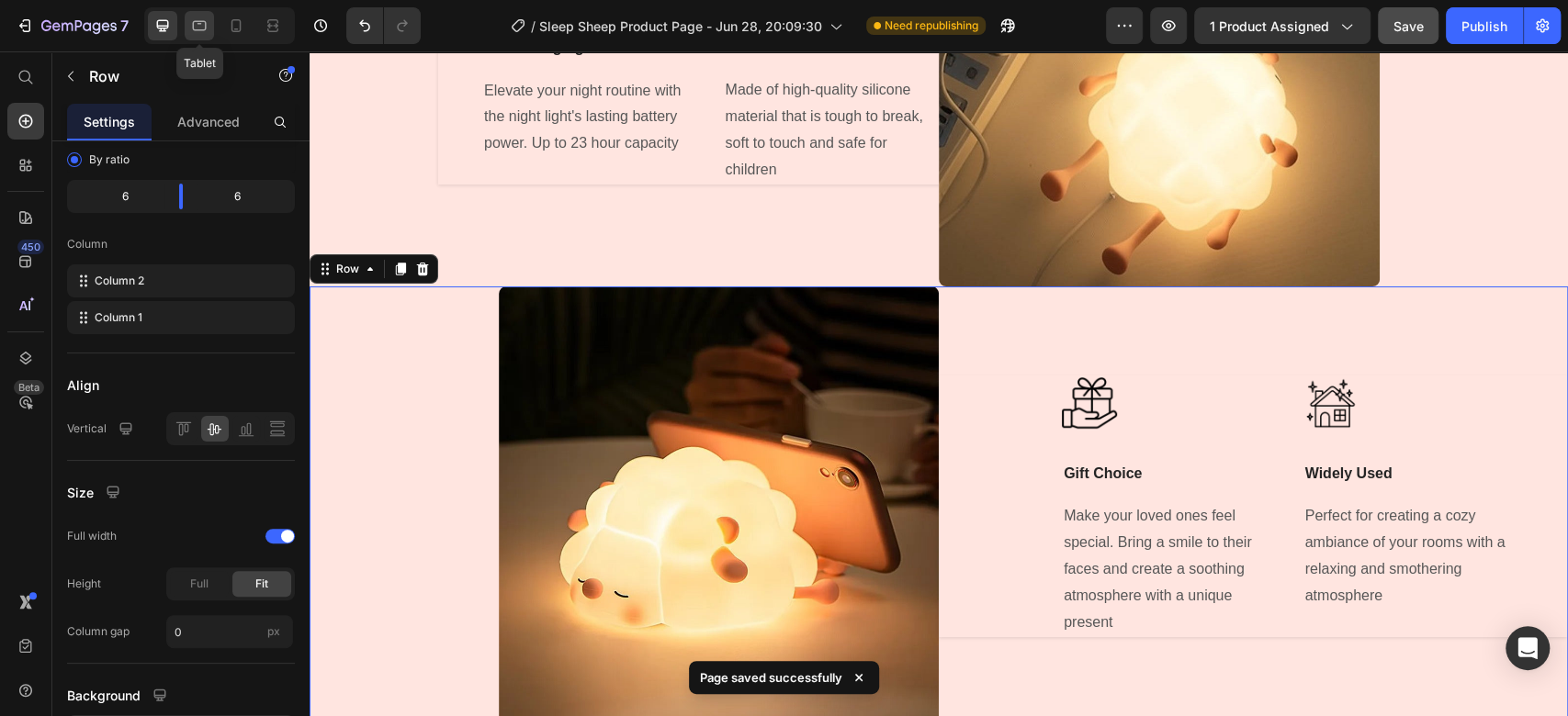 click 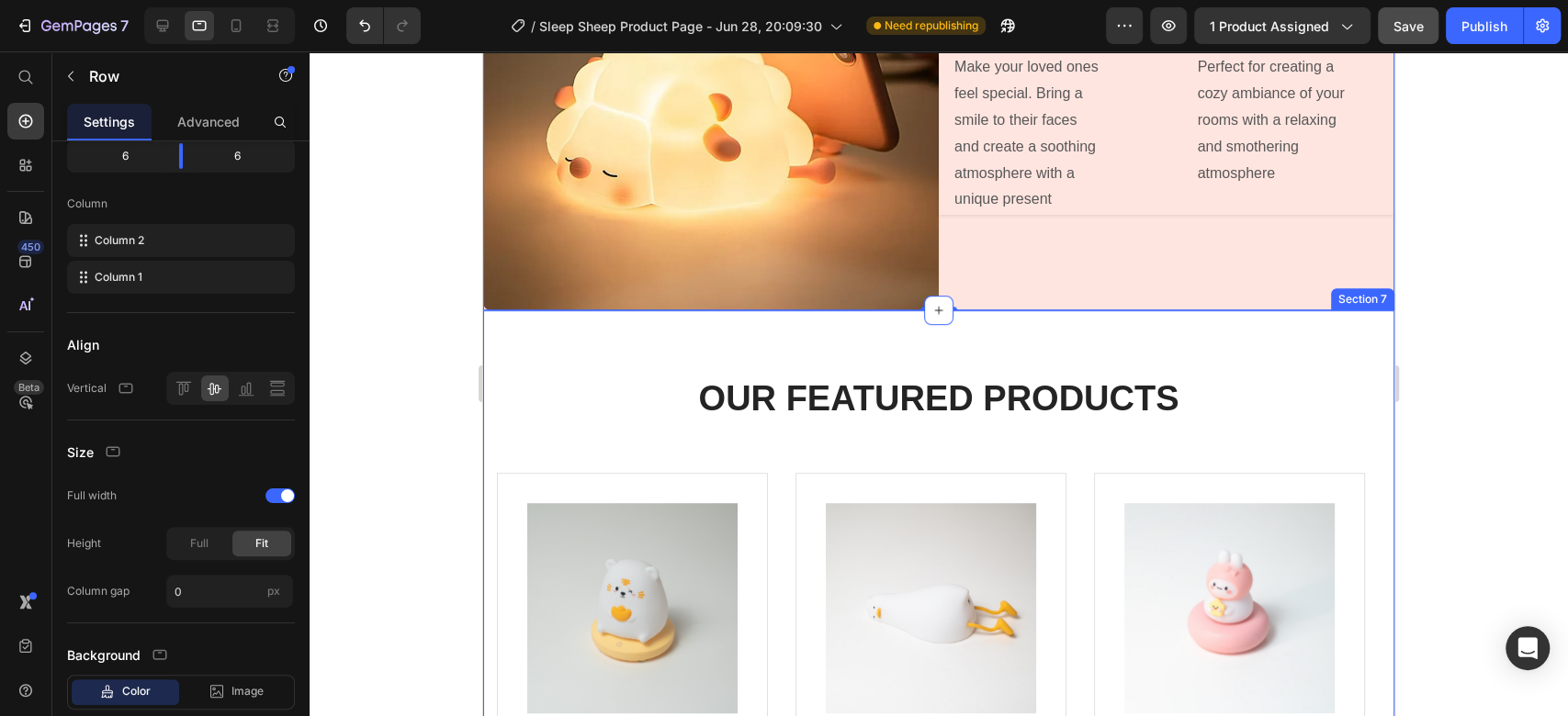 scroll, scrollTop: 5130, scrollLeft: 0, axis: vertical 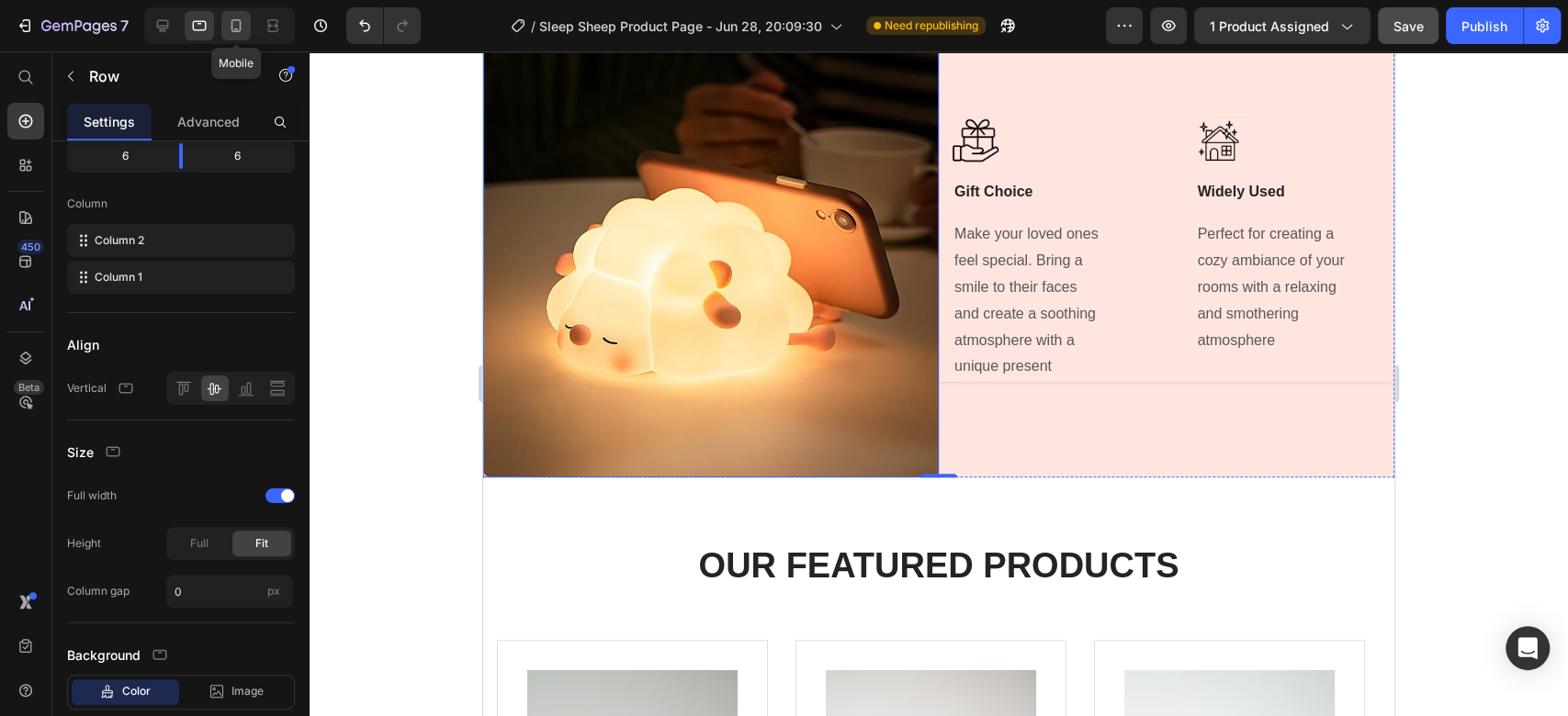 click 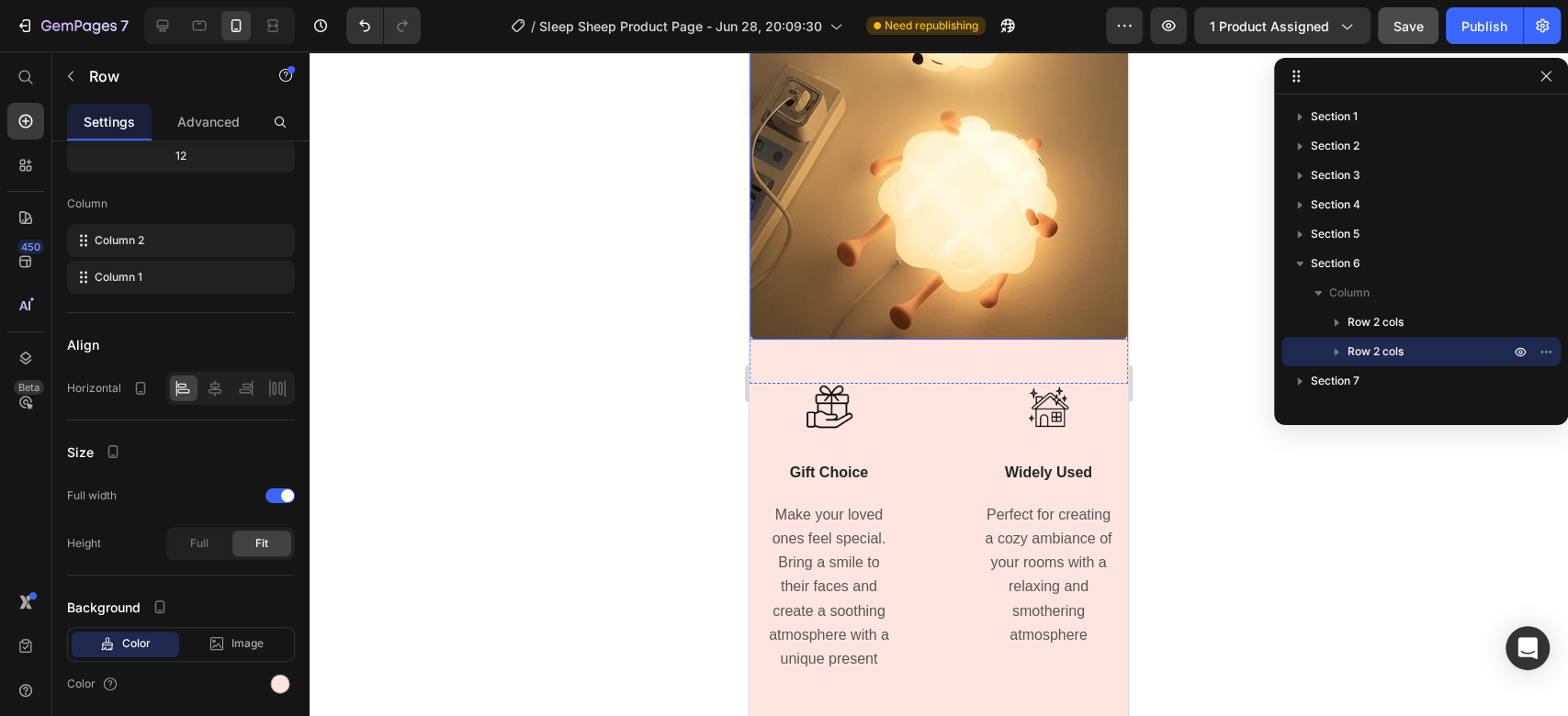 scroll, scrollTop: 4770, scrollLeft: 0, axis: vertical 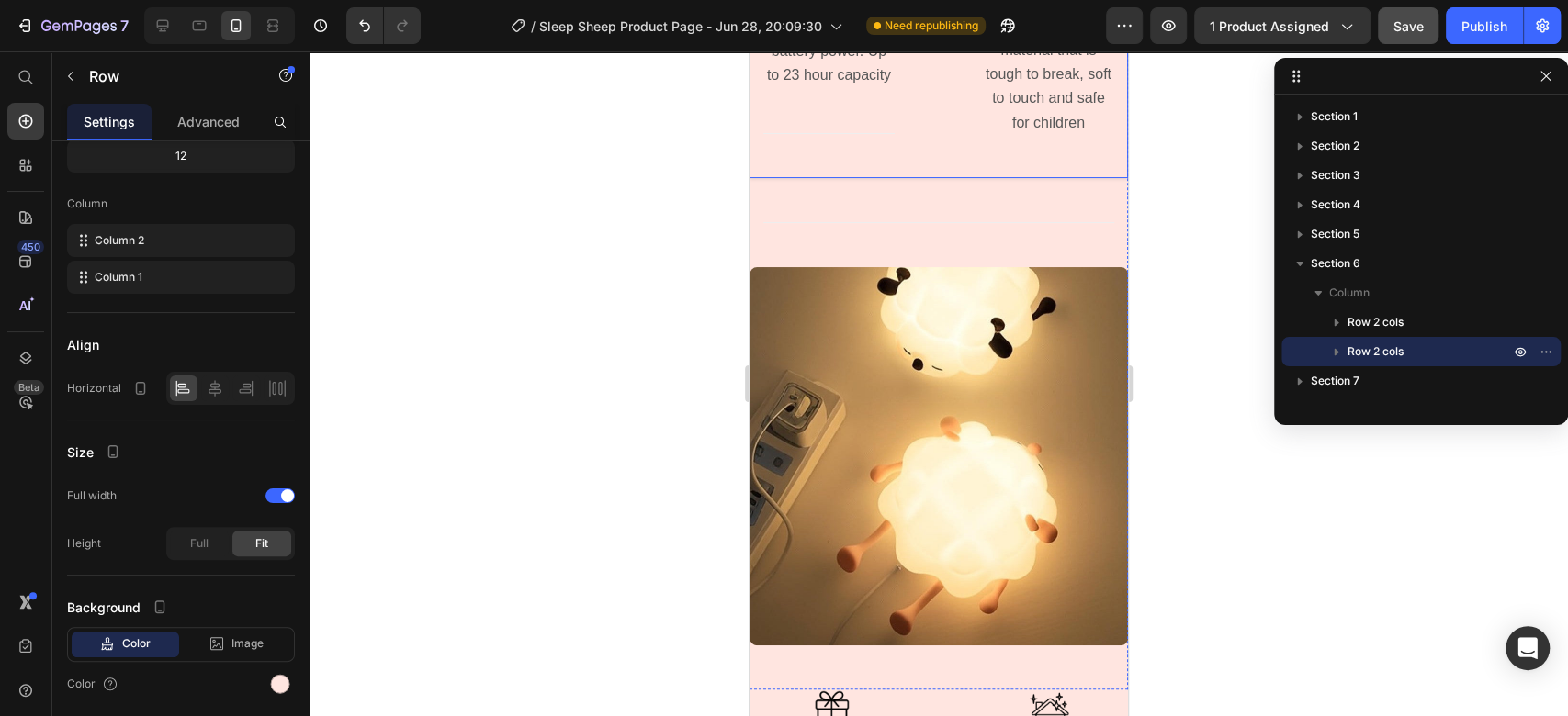click on "Image USB Charging Text Block Elevate your night routine with the night light's lasting battery power. Up to 23 hour capacity Text block                Title Line Image Durable Silicone Material Text Block Made of high-quality silicone material that is tough to break, soft to touch and safe for children Text block Row" at bounding box center [939, 14] 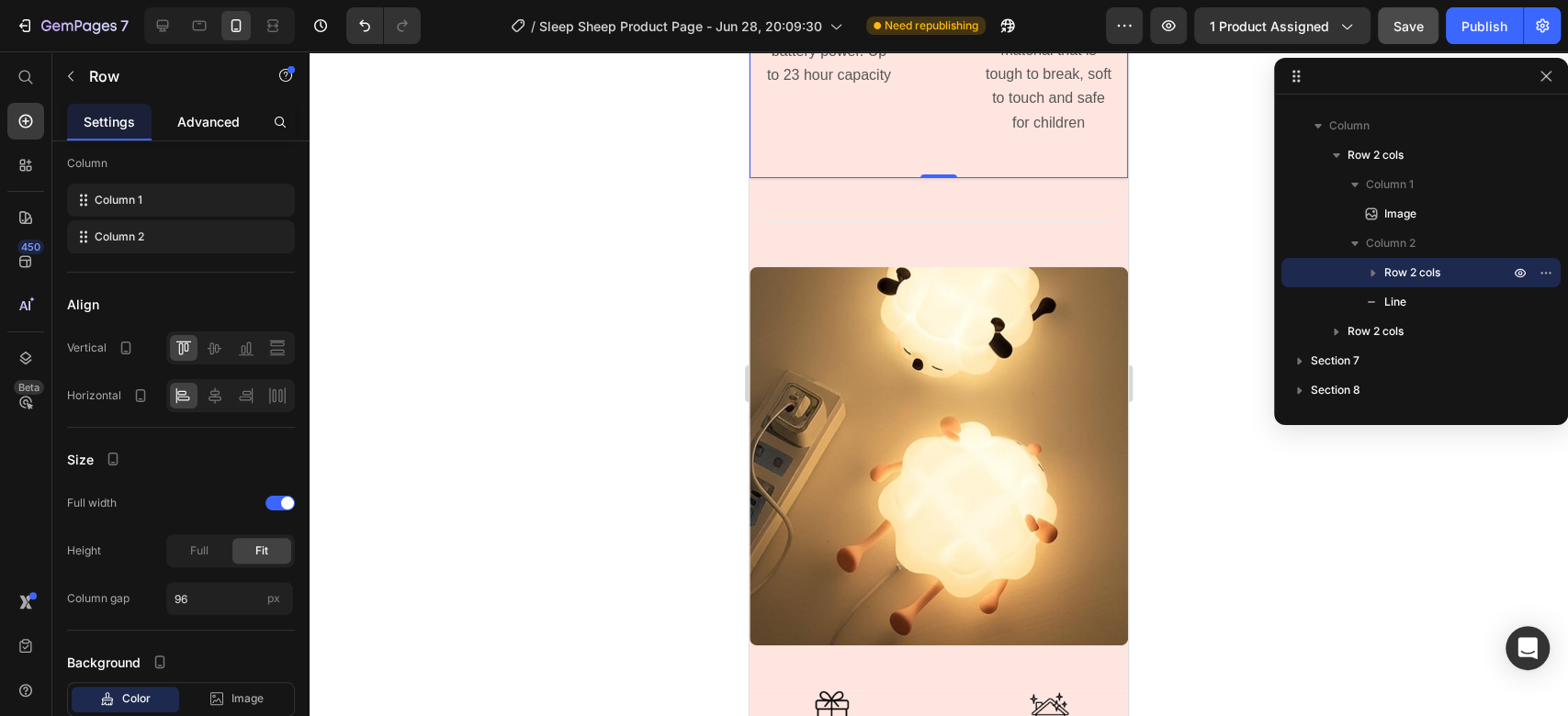 click on "Advanced" 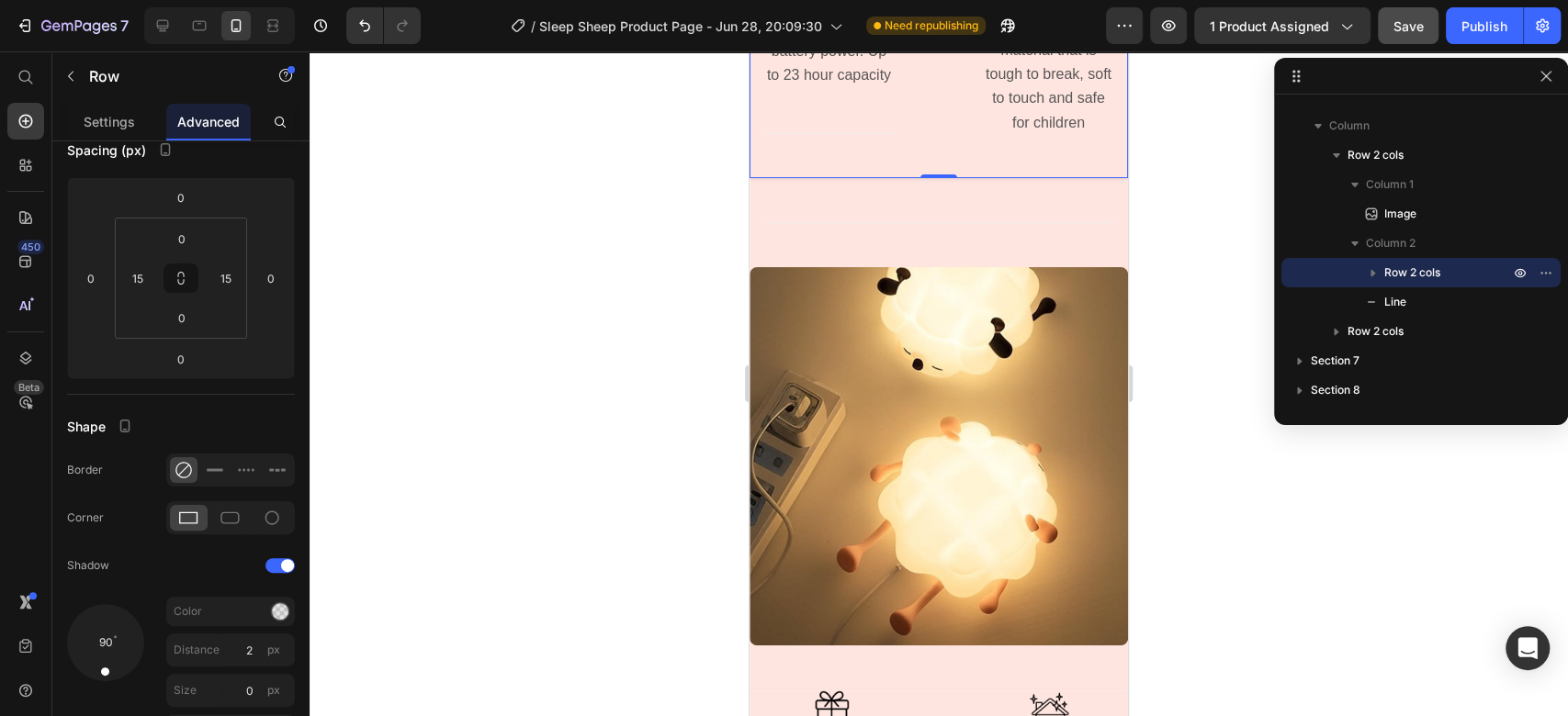 scroll, scrollTop: 0, scrollLeft: 0, axis: both 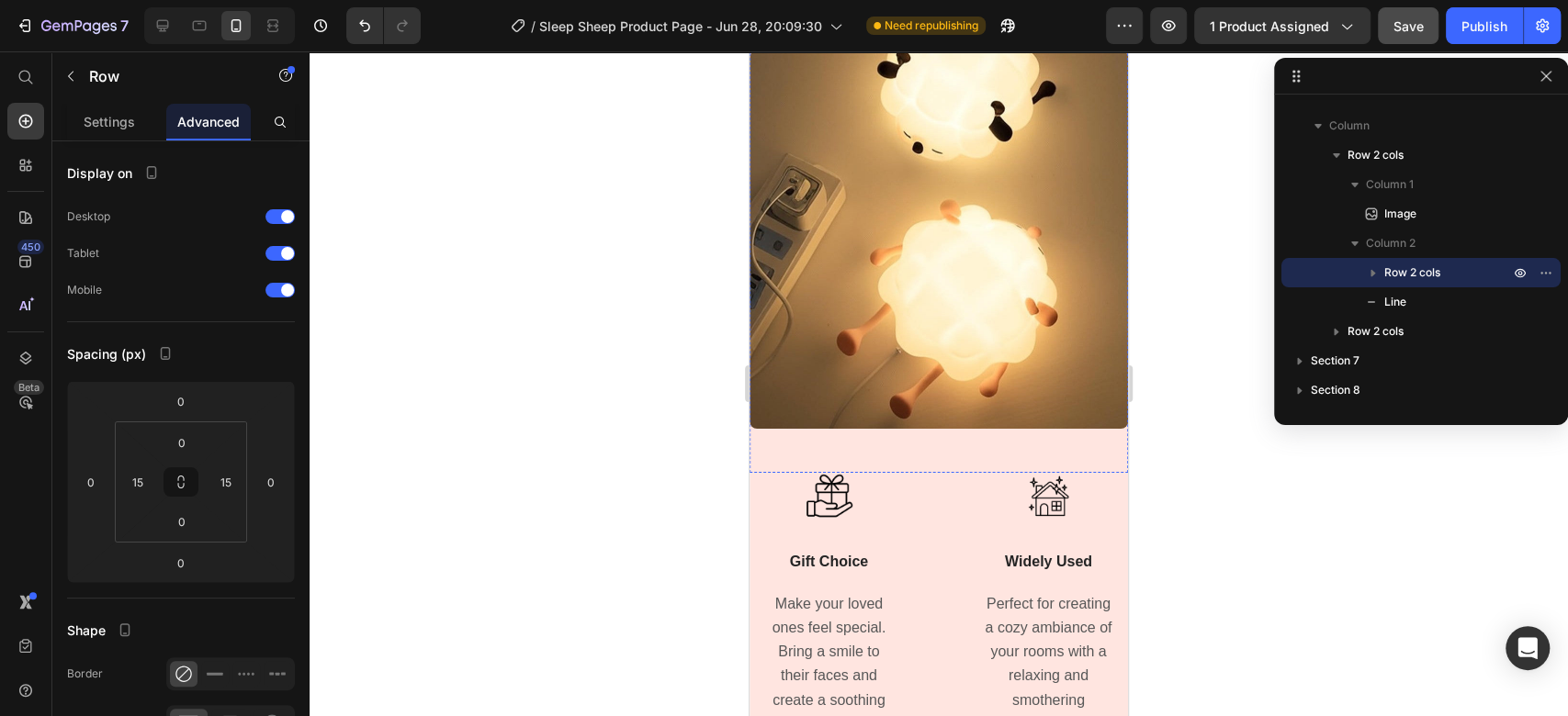 click on "Title Line" at bounding box center [939, 6] 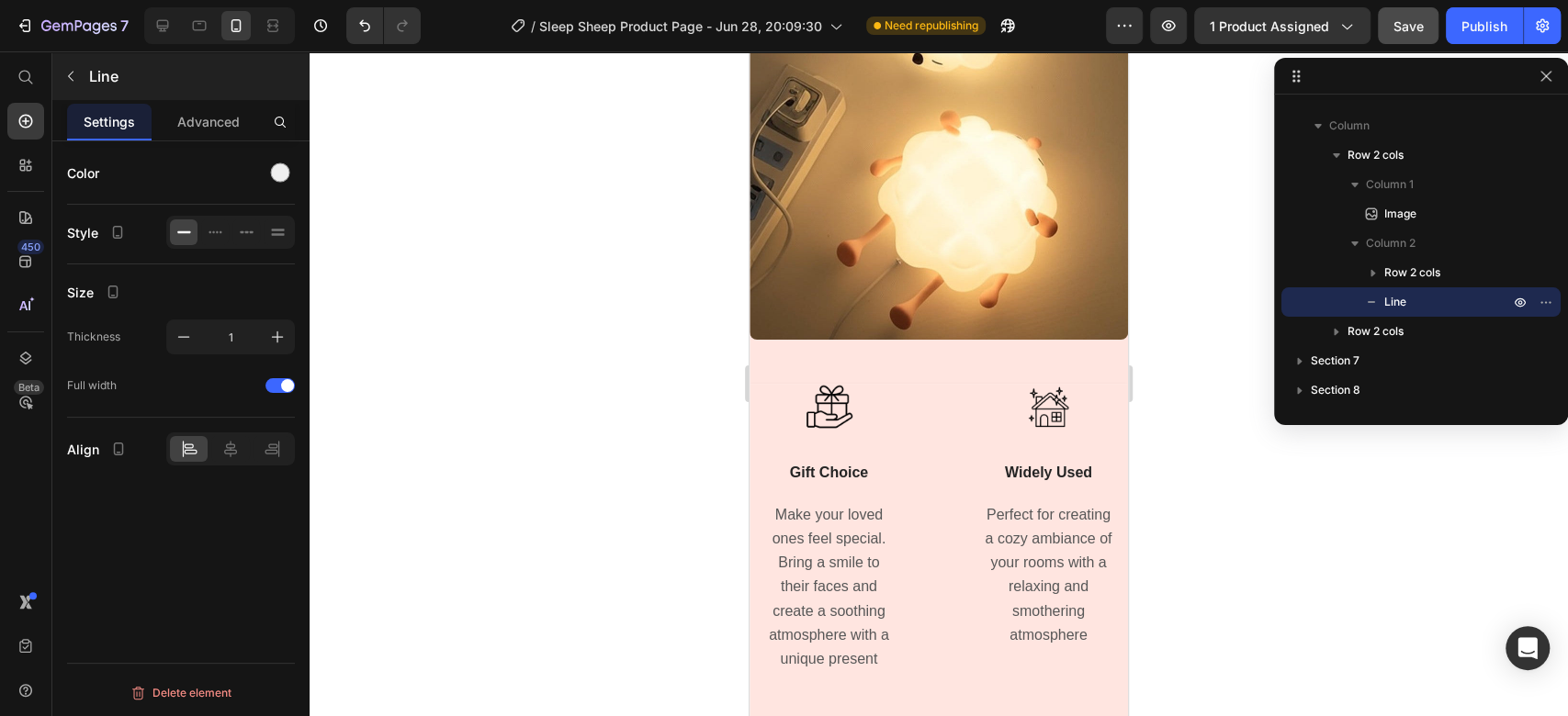 click on "Line" at bounding box center [181, 76] 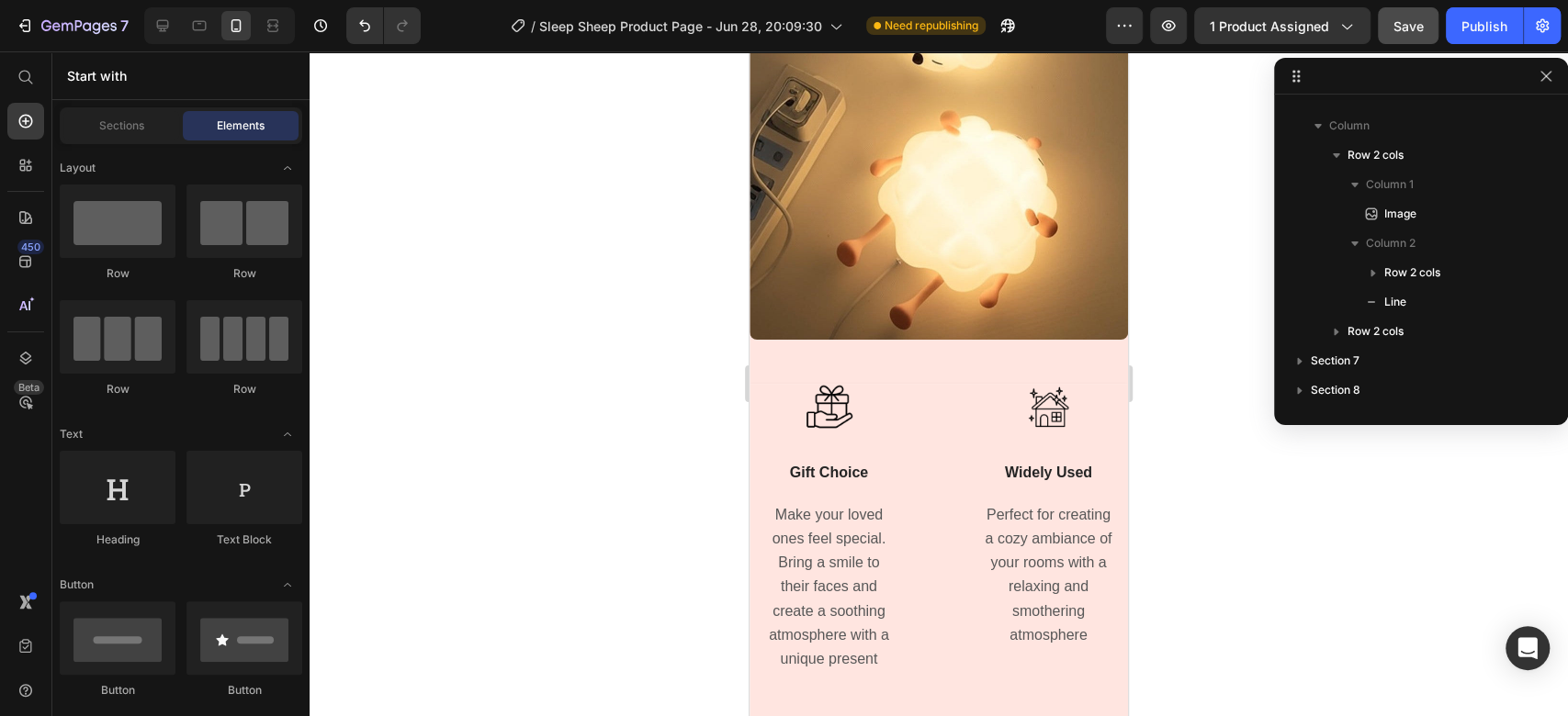 click on "Title Line   0" at bounding box center [939, -84] 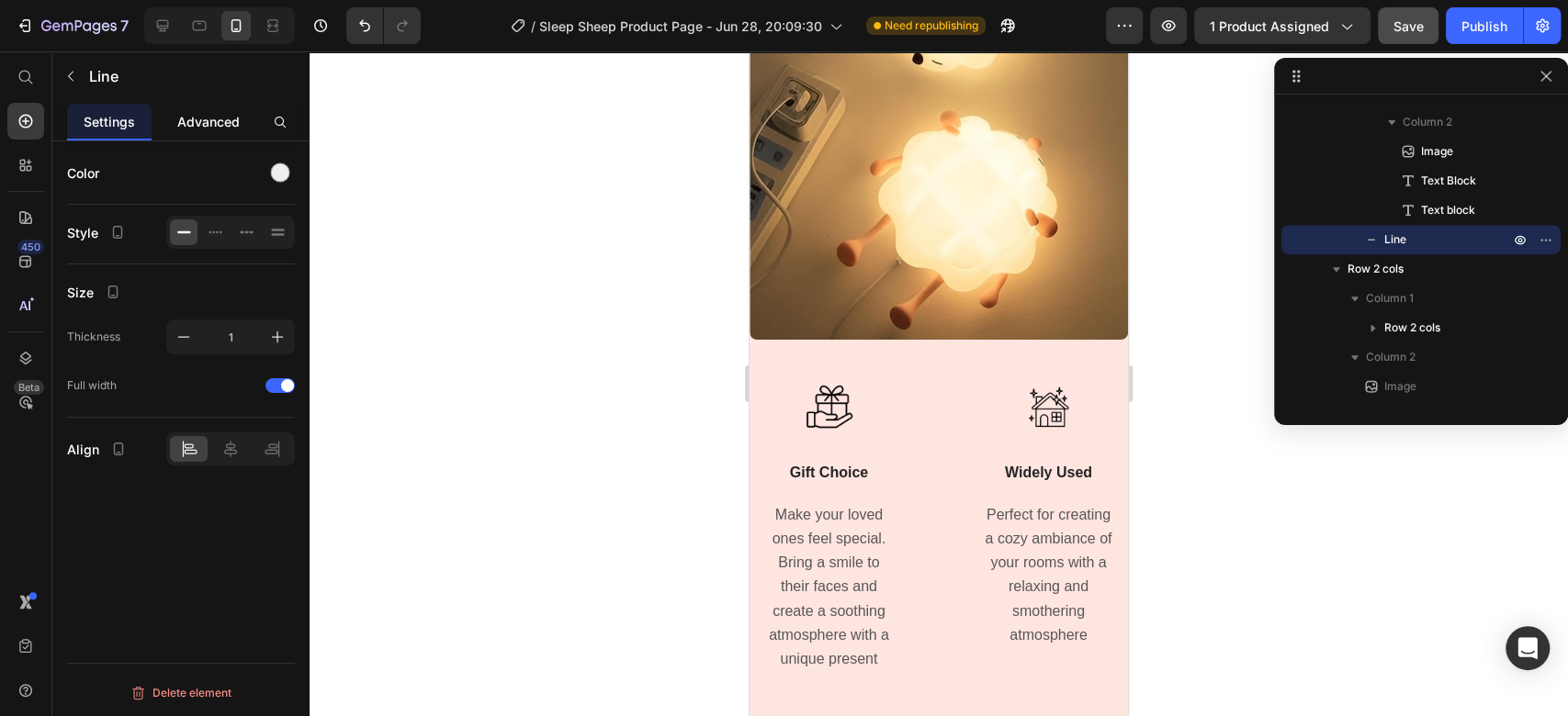 click on "Advanced" at bounding box center [209, 121] 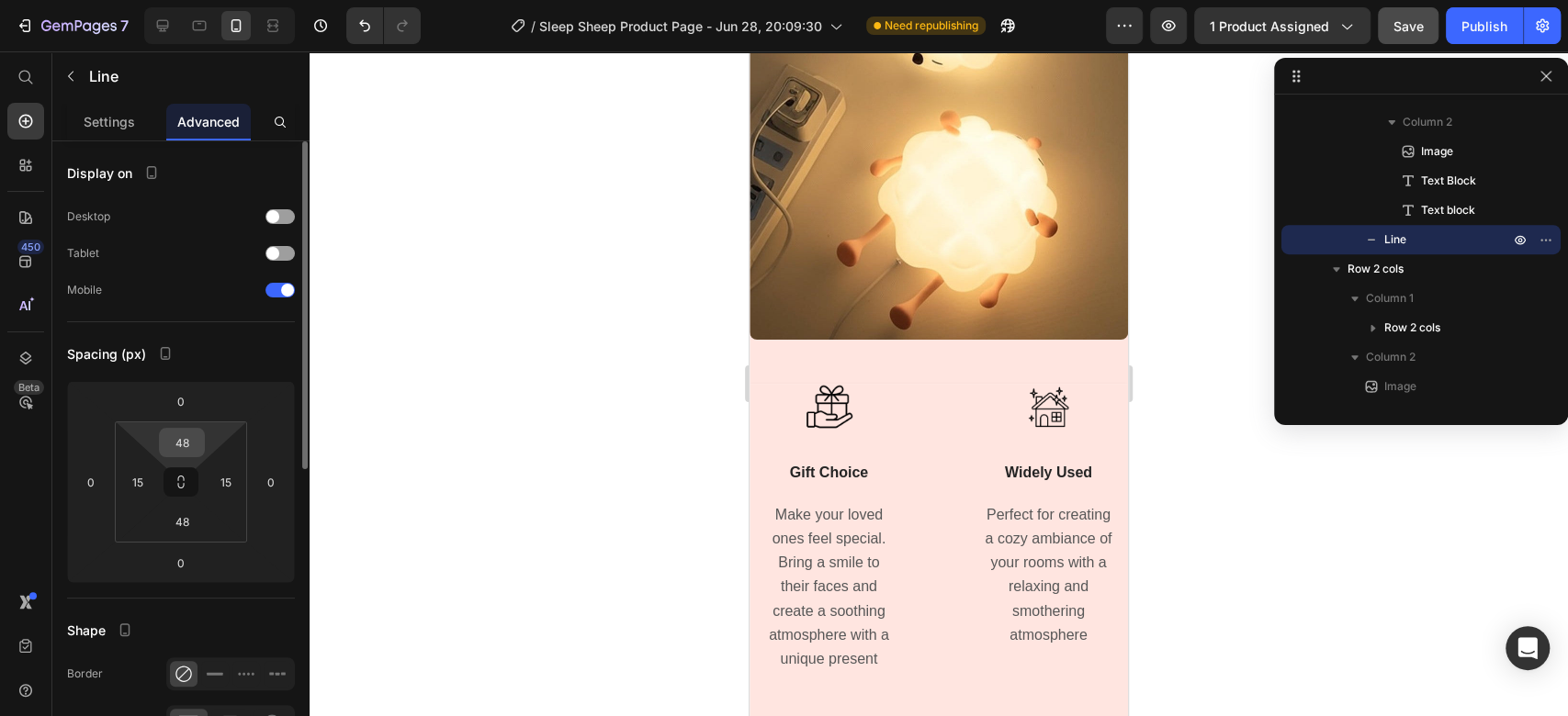 click on "48" at bounding box center (182, 442) 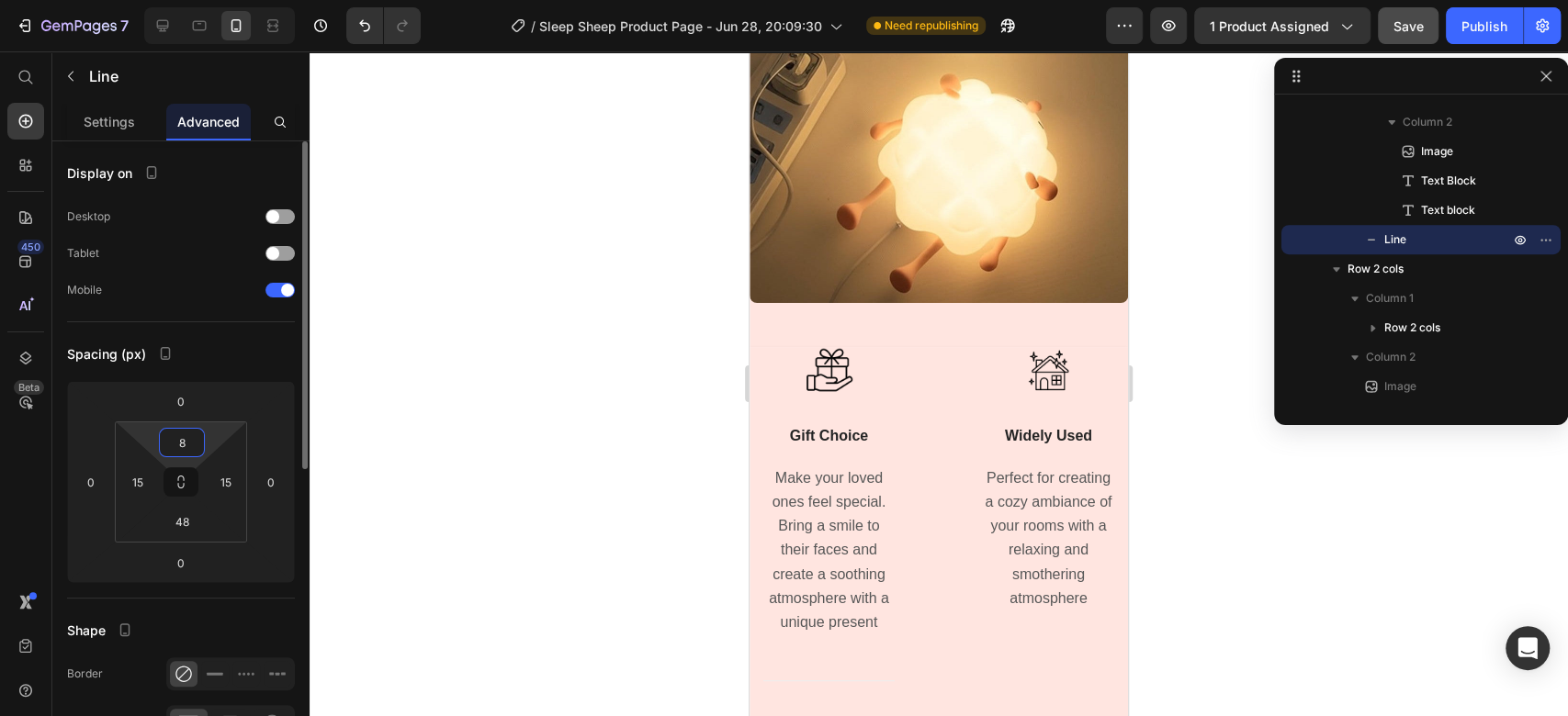scroll, scrollTop: 5039, scrollLeft: 0, axis: vertical 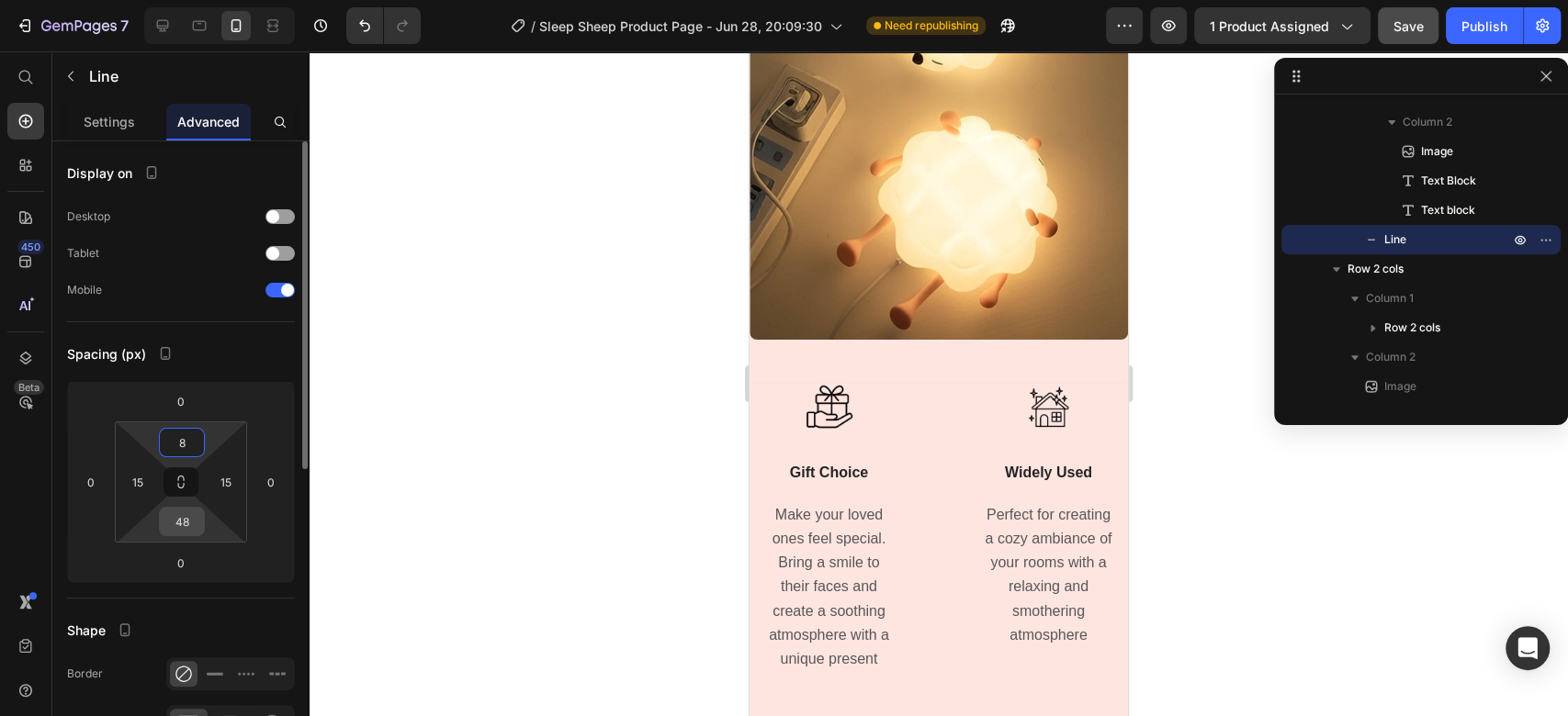 type on "8" 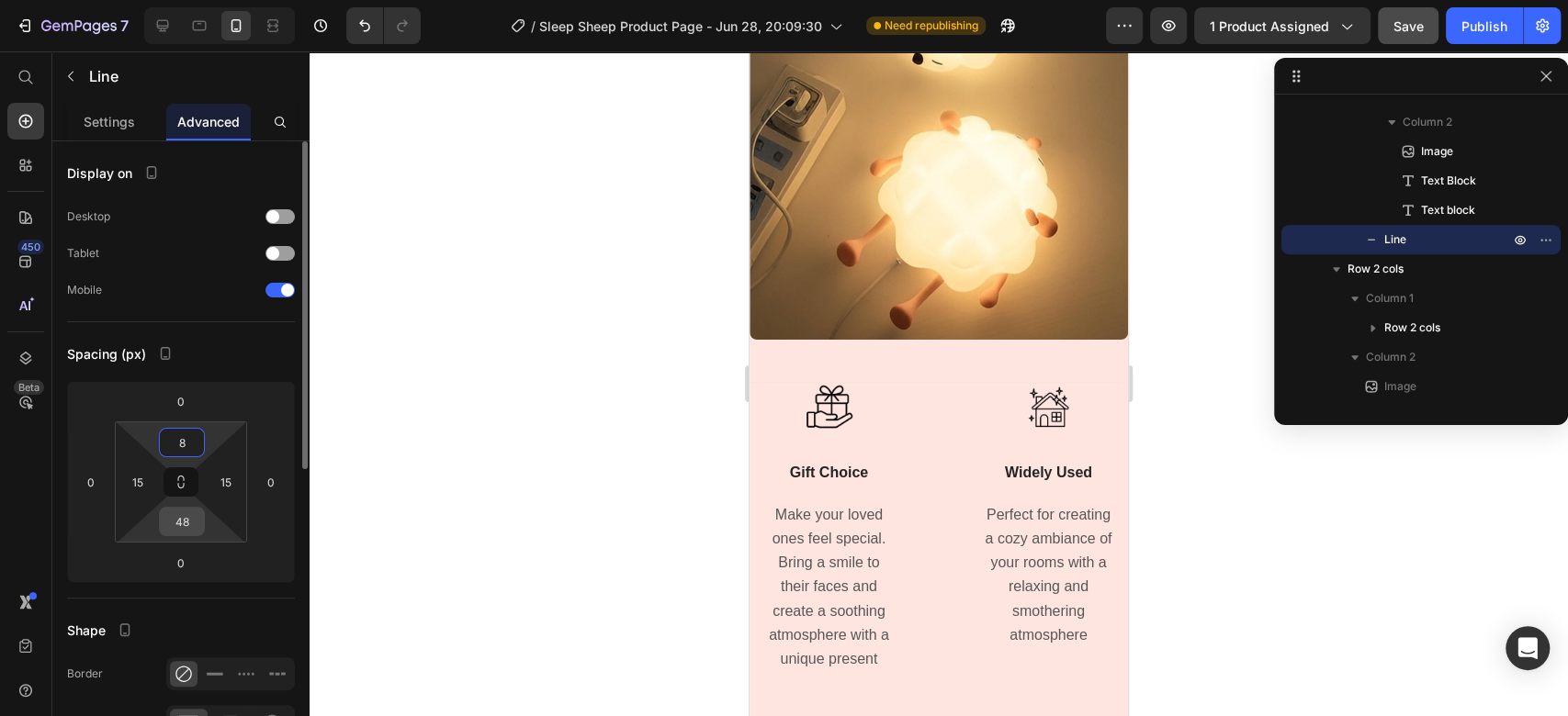 click on "48" at bounding box center [182, 521] 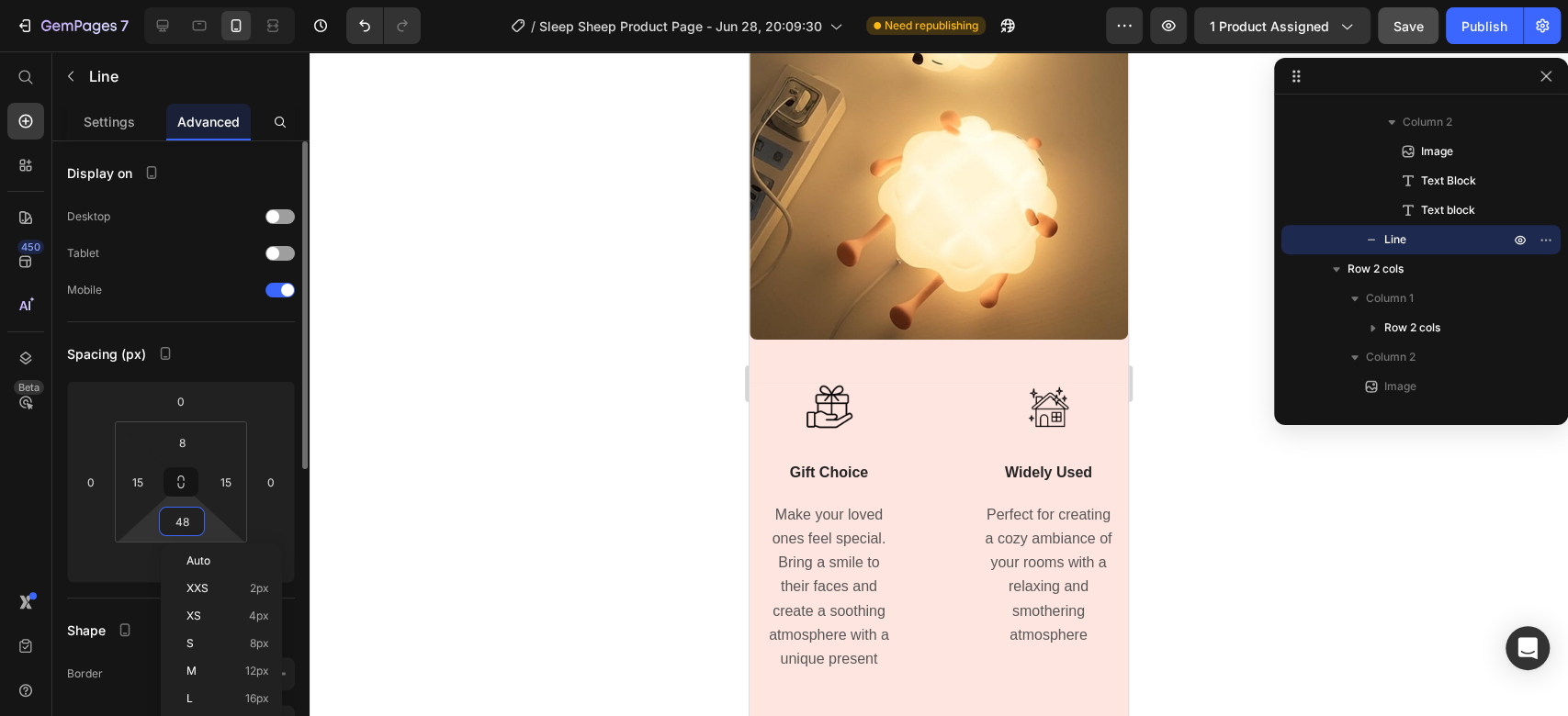 type on "8" 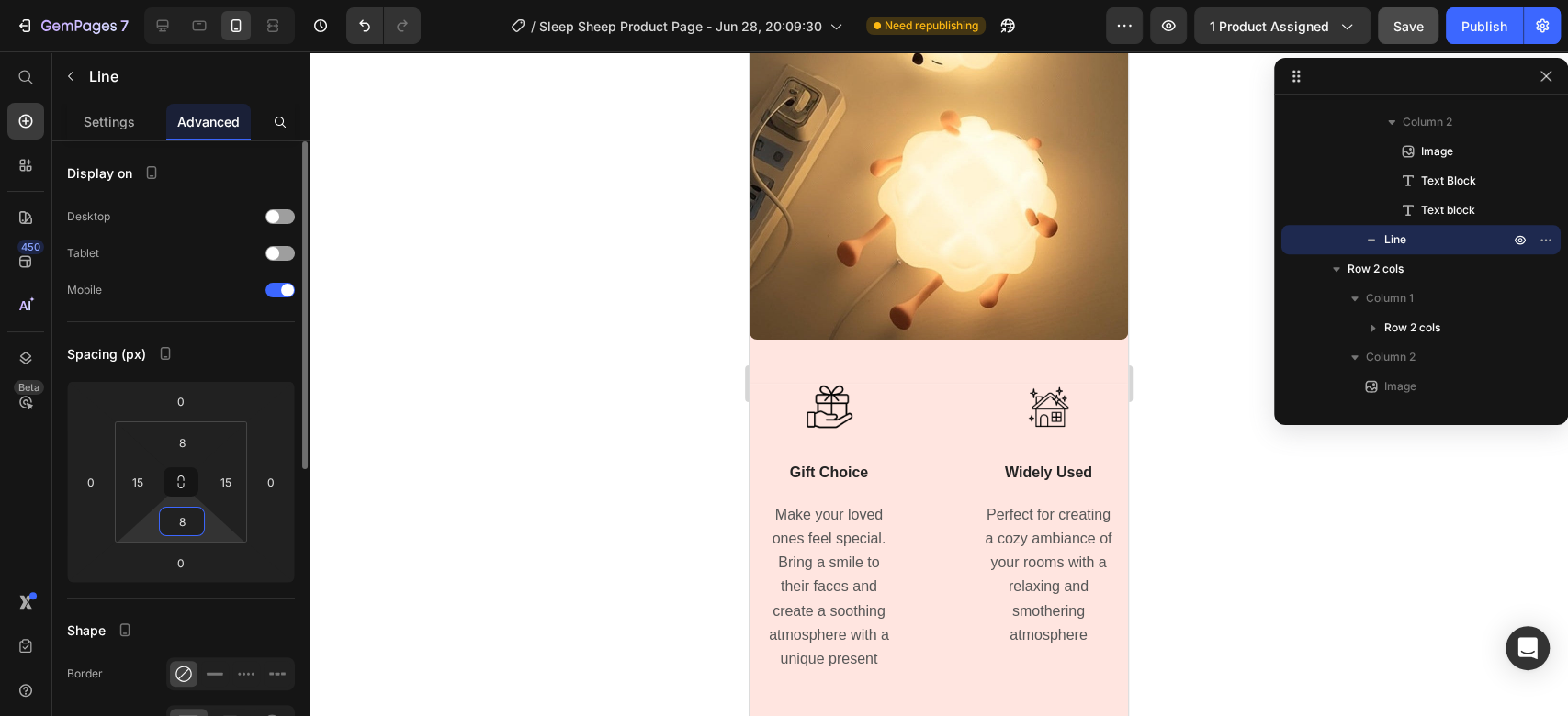scroll, scrollTop: 5002, scrollLeft: 0, axis: vertical 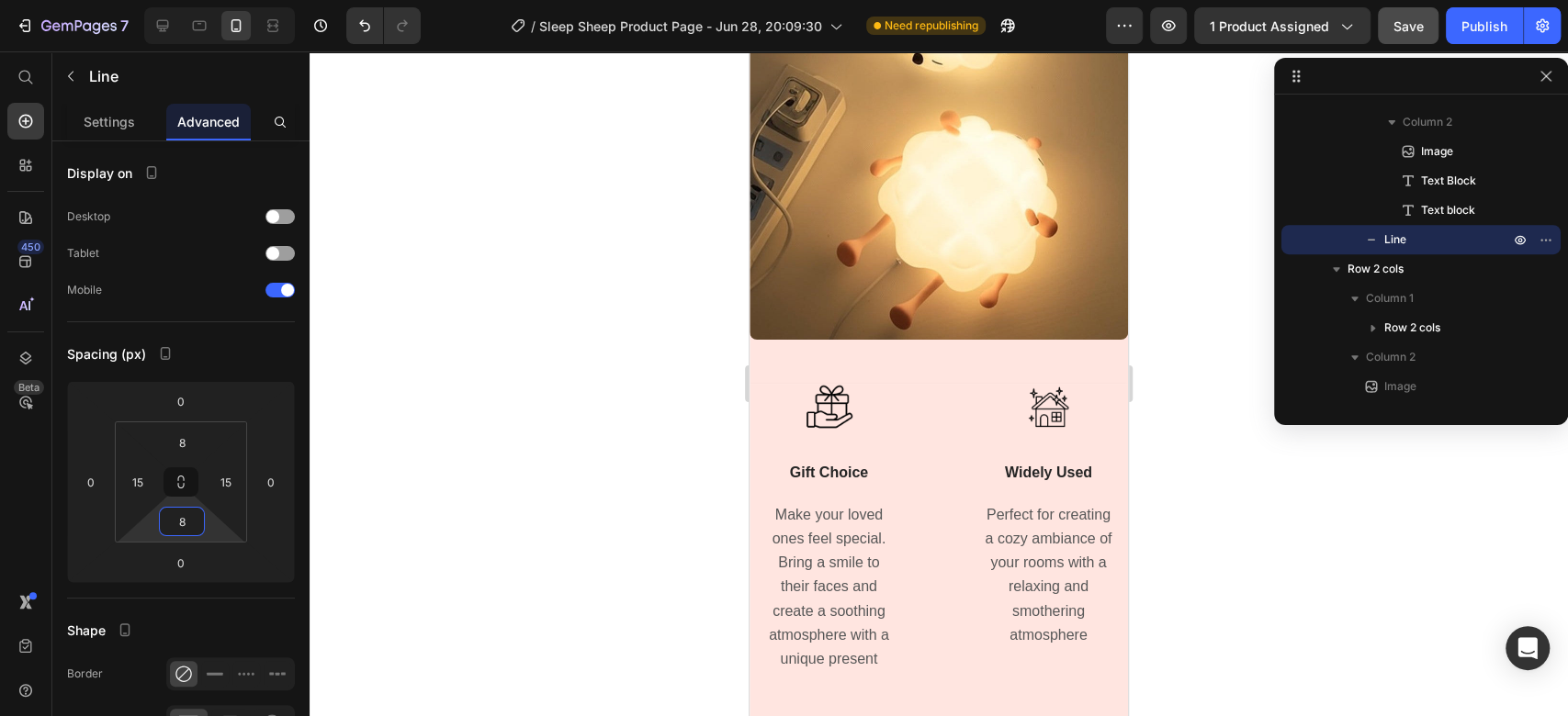 click 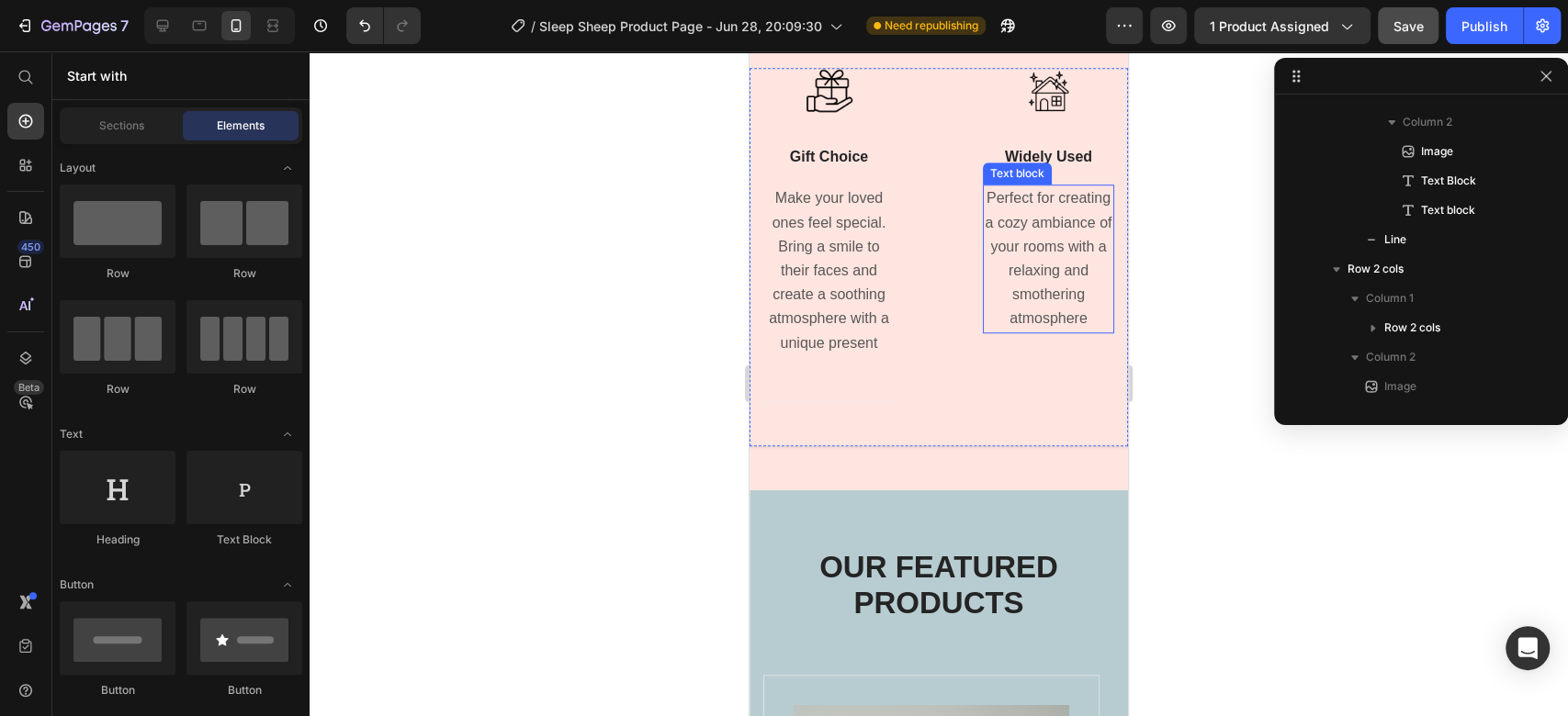 scroll, scrollTop: 5716, scrollLeft: 0, axis: vertical 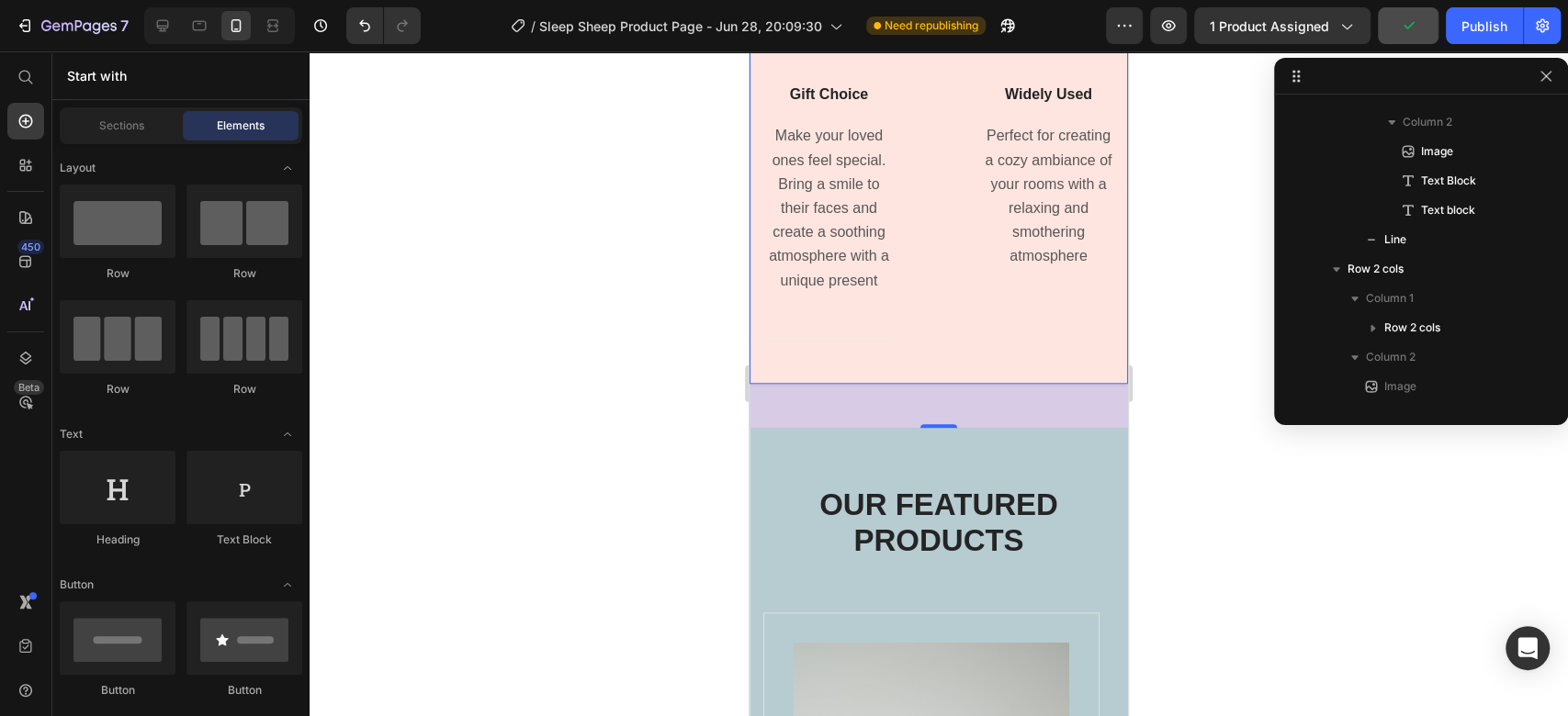 click on "Image Gift Choice Text Block Make your loved ones feel special. Bring a smile to their faces and create a soothing atmosphere with a unique present Text block                Title Line Image Widely Used Text Block Perfect for creating a cozy ambiance of your rooms with a relaxing and smothering atmosphere Text block Row   0" at bounding box center (939, 195) 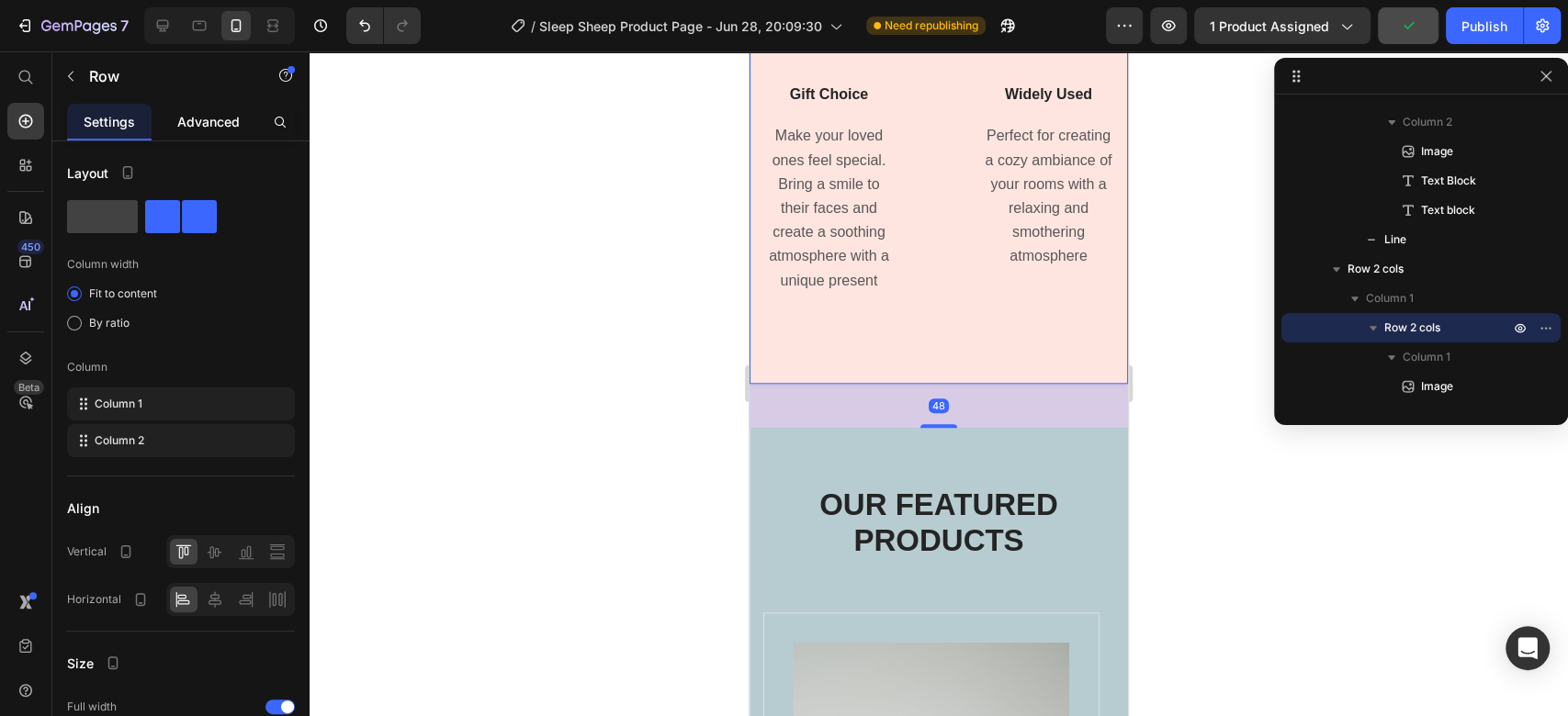 click on "Advanced" at bounding box center [209, 121] 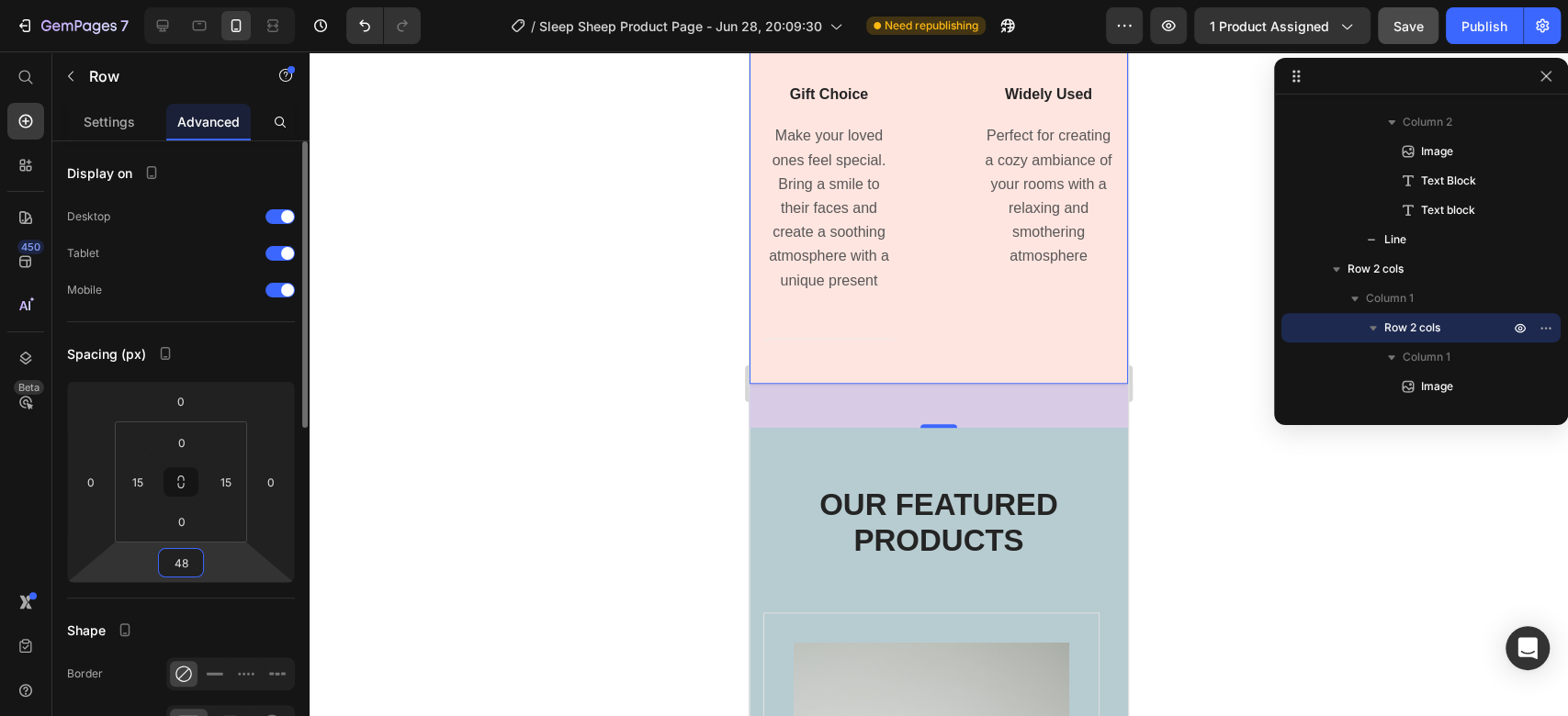 click on "48" at bounding box center (181, 563) 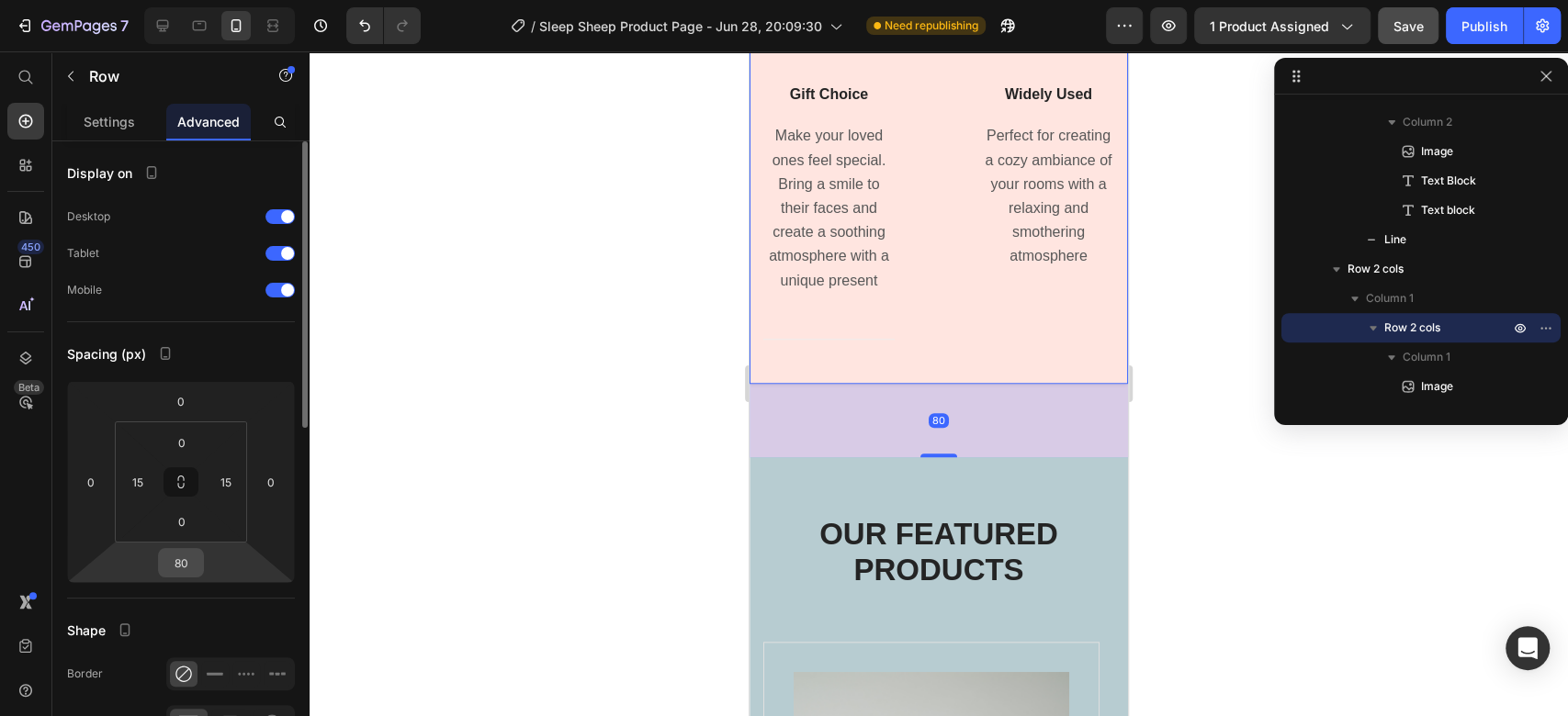 drag, startPoint x: 184, startPoint y: 561, endPoint x: 160, endPoint y: 561, distance: 24 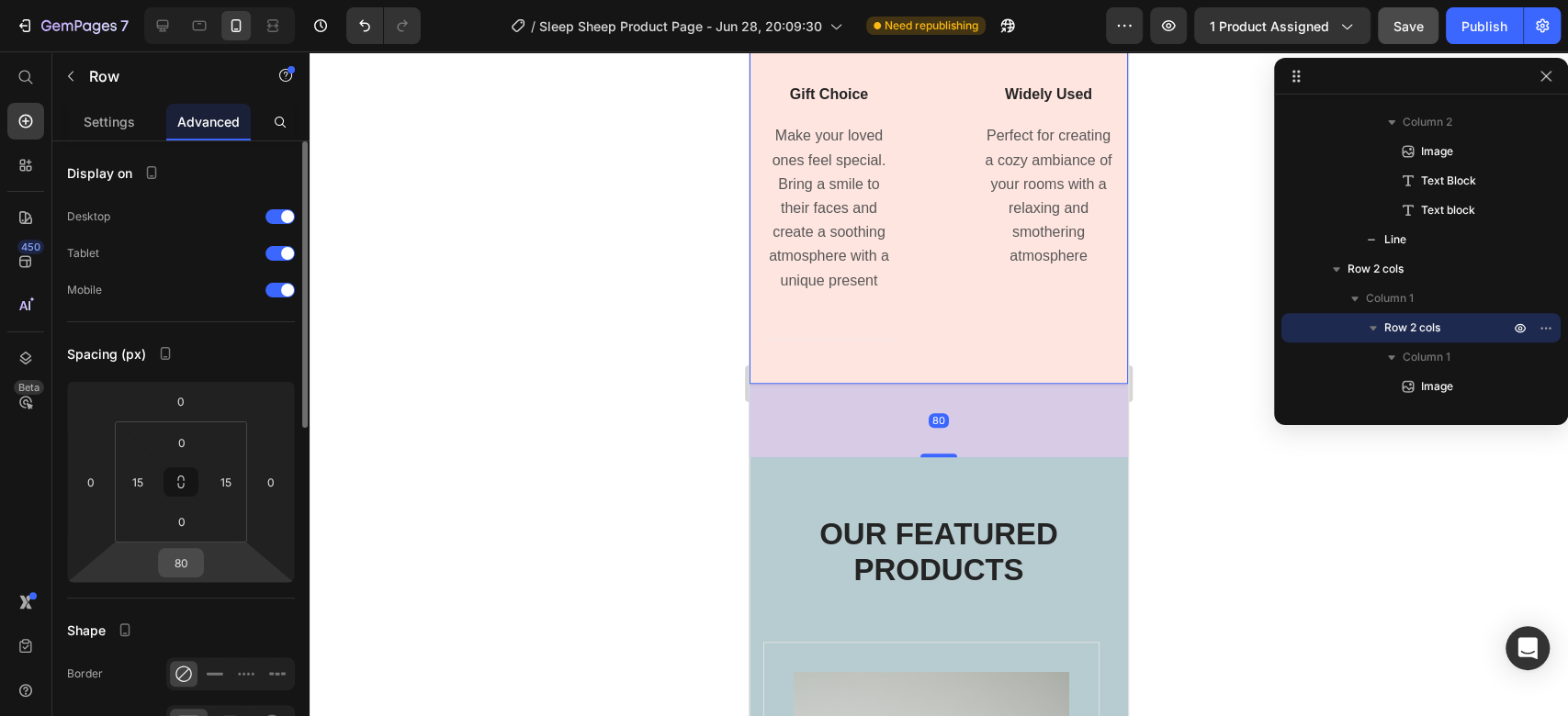 click on "7   /  Sleep Sheep Product Page - Jun 28, 20:09:30 Need republishing Preview 1 product assigned  Save   Publish  450 Beta Start with Sections Elements Hero Section Product Detail Brands Trusted Badges Guarantee Product Breakdown How to use Testimonials Compare Bundle FAQs Social Proof Brand Story Product List Collection Blog List Contact Sticky Add to Cart Custom Footer Browse Library 450 Layout
Row
Row
Row
Row Text
Heading
Text Block Button
Button
Button
Sticky Back to top Media
Image" at bounding box center (784, 0) 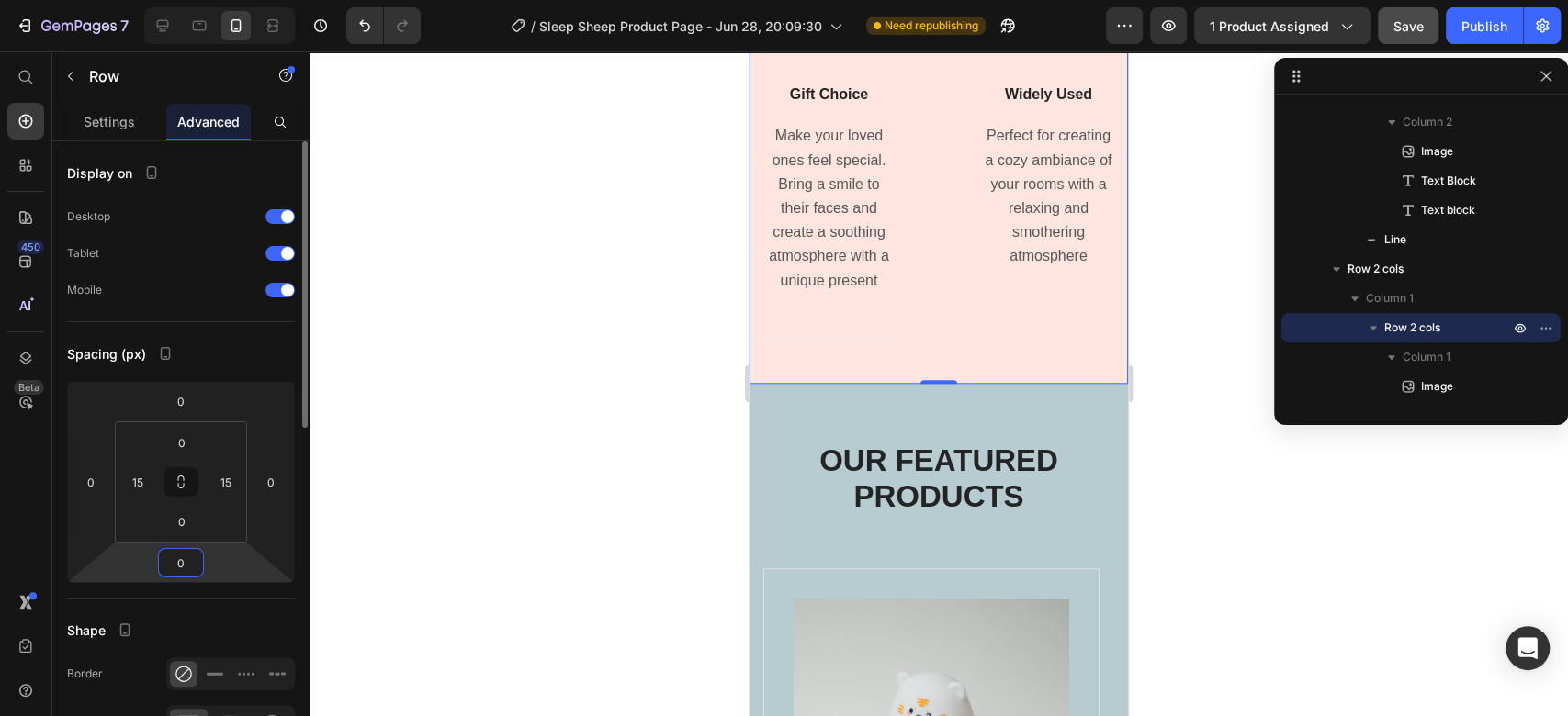 type on "0" 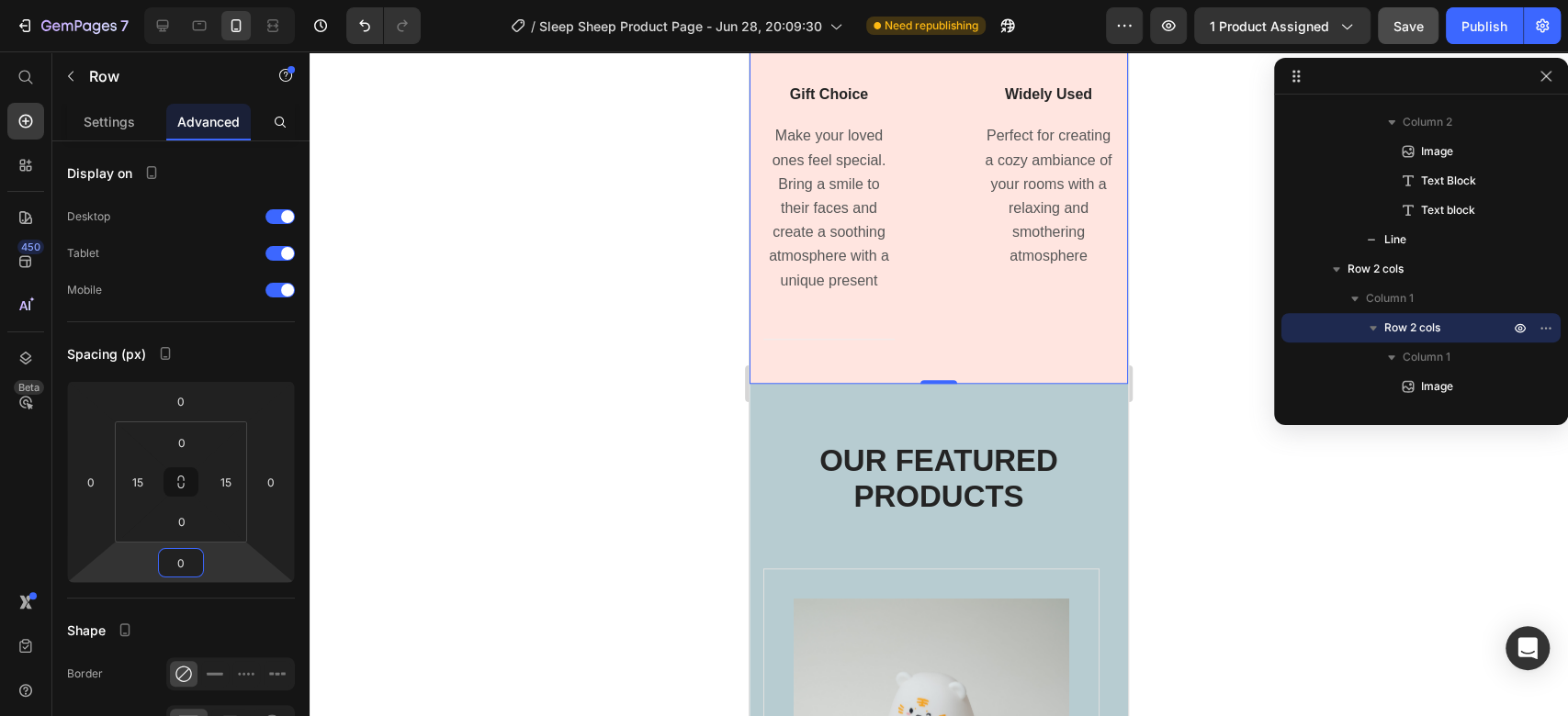 click 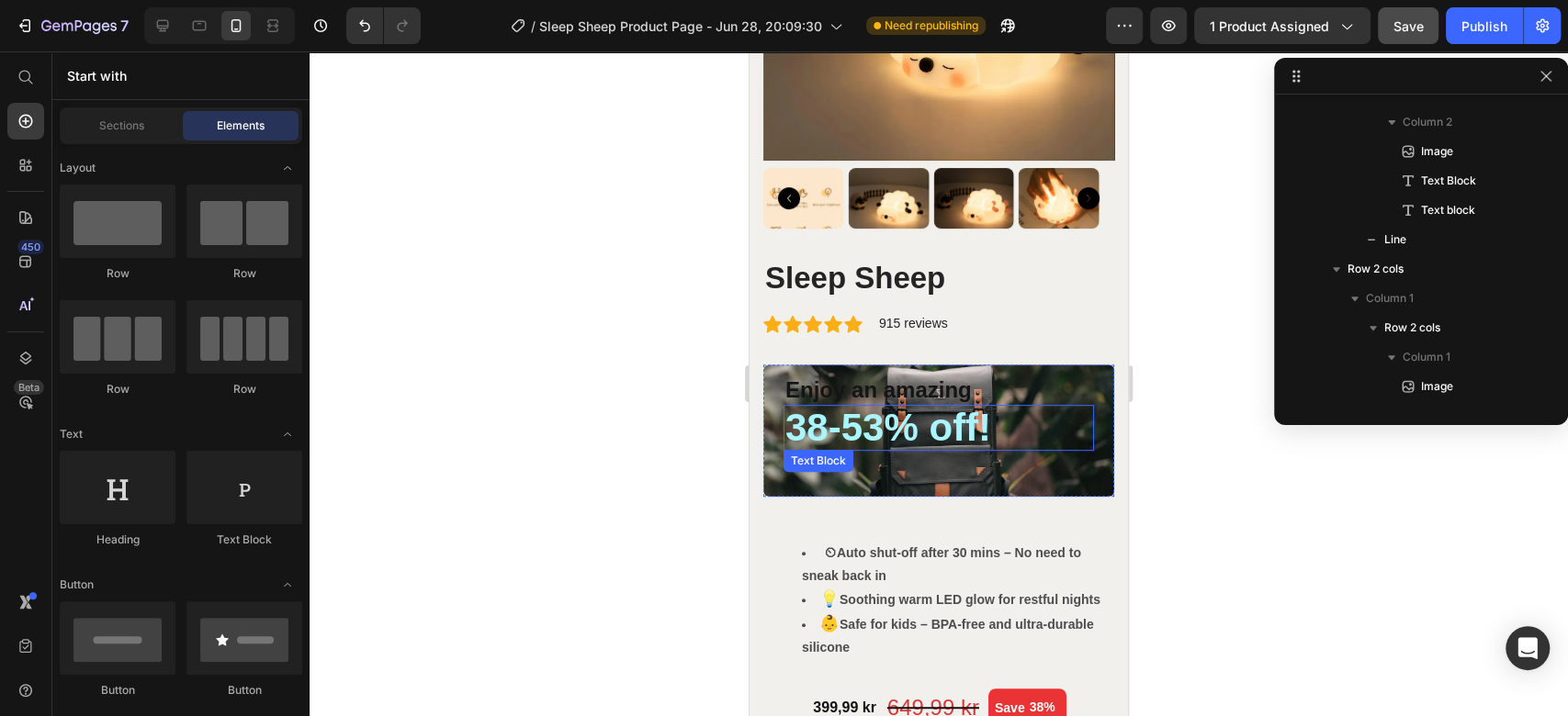 scroll, scrollTop: 306, scrollLeft: 0, axis: vertical 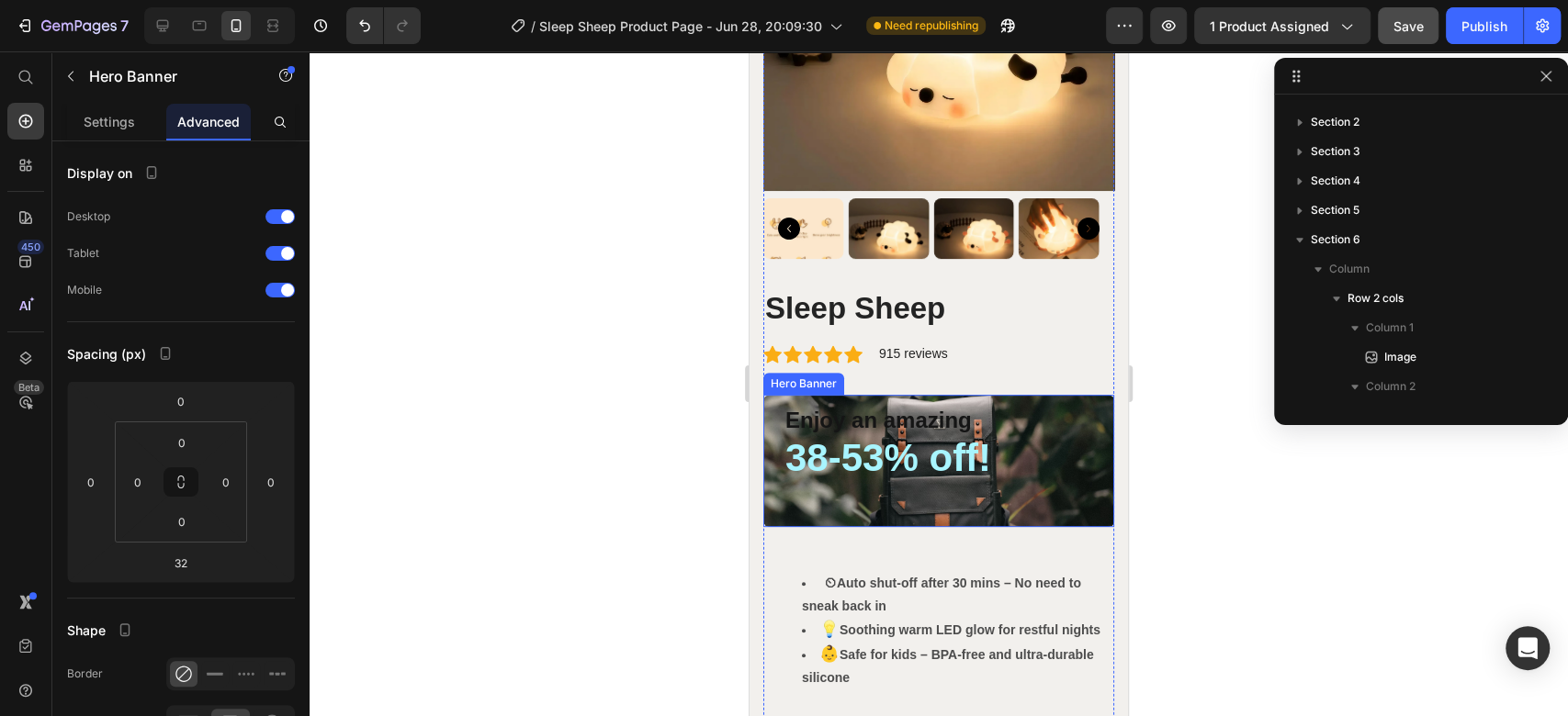 click on "Enjoy an amazing Text Block 38-53% off! Text Block" at bounding box center (939, 461) 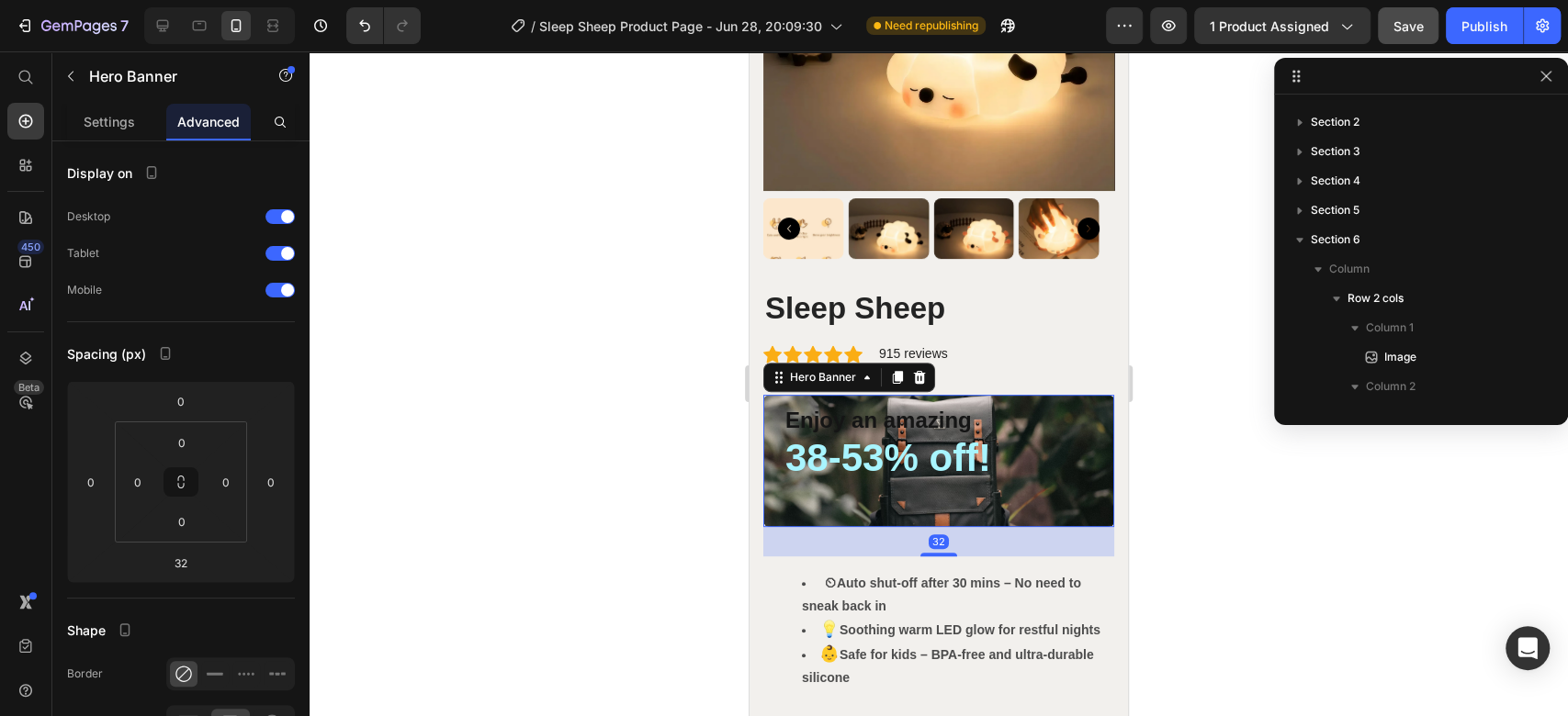 scroll, scrollTop: 141, scrollLeft: 0, axis: vertical 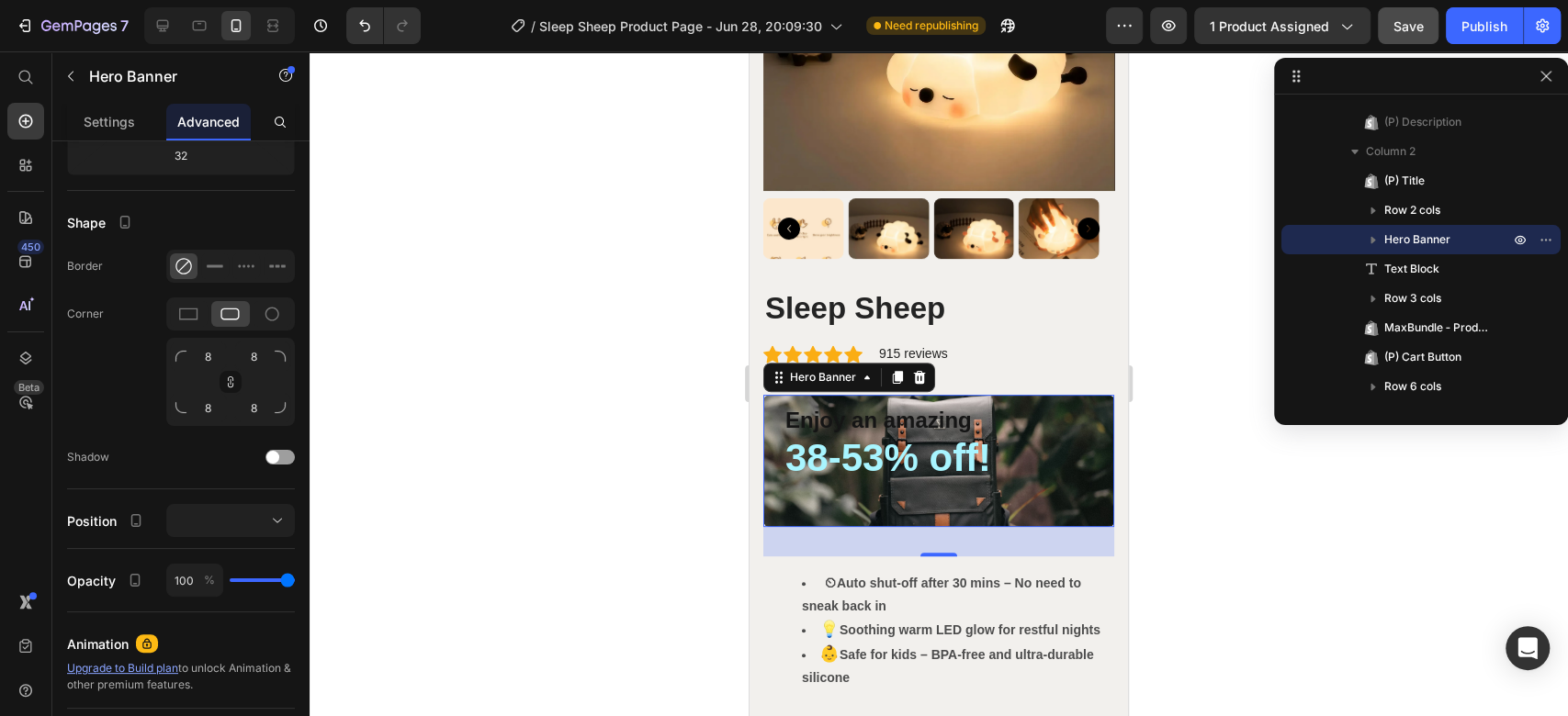 click on "Enjoy an amazing Text Block 38-53% off! Text Block" at bounding box center [939, 461] 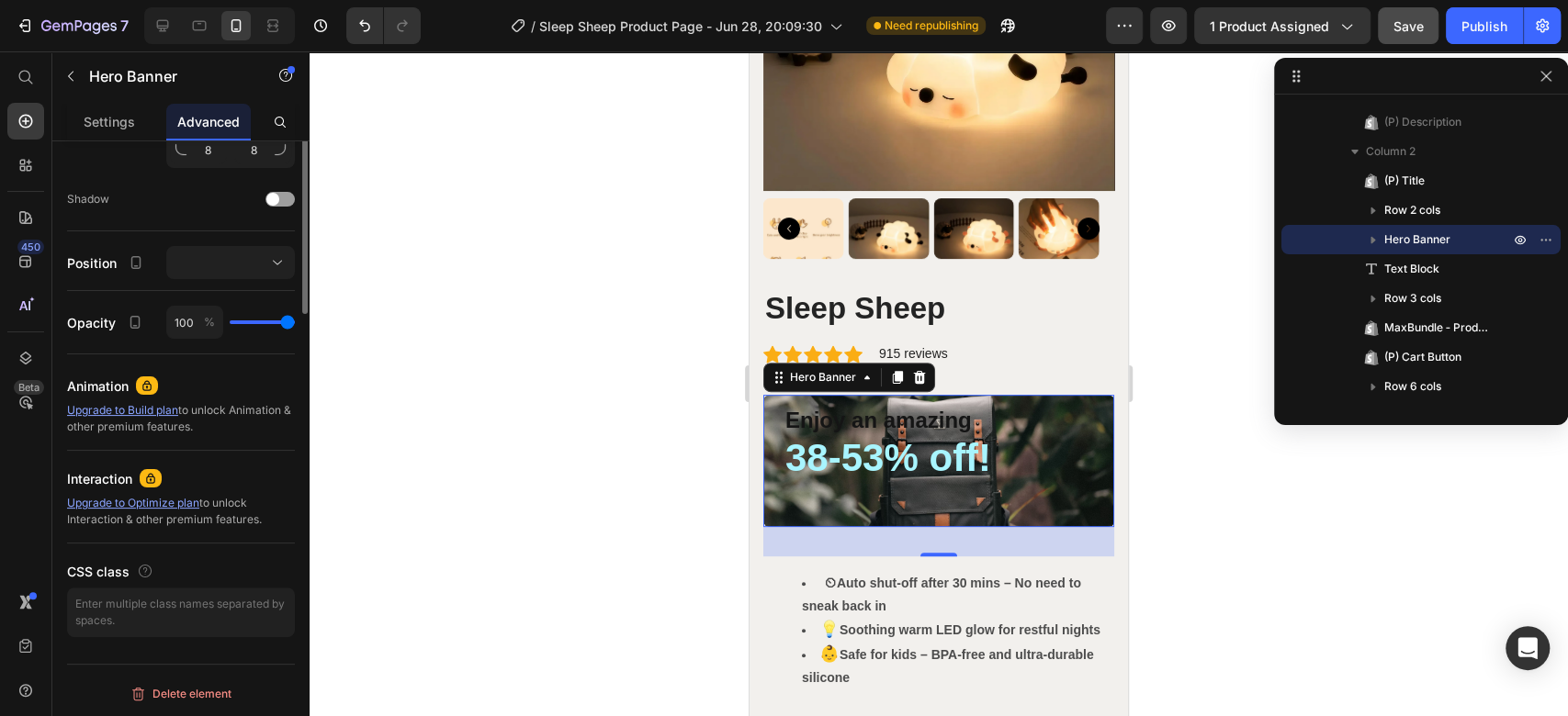scroll, scrollTop: 257, scrollLeft: 0, axis: vertical 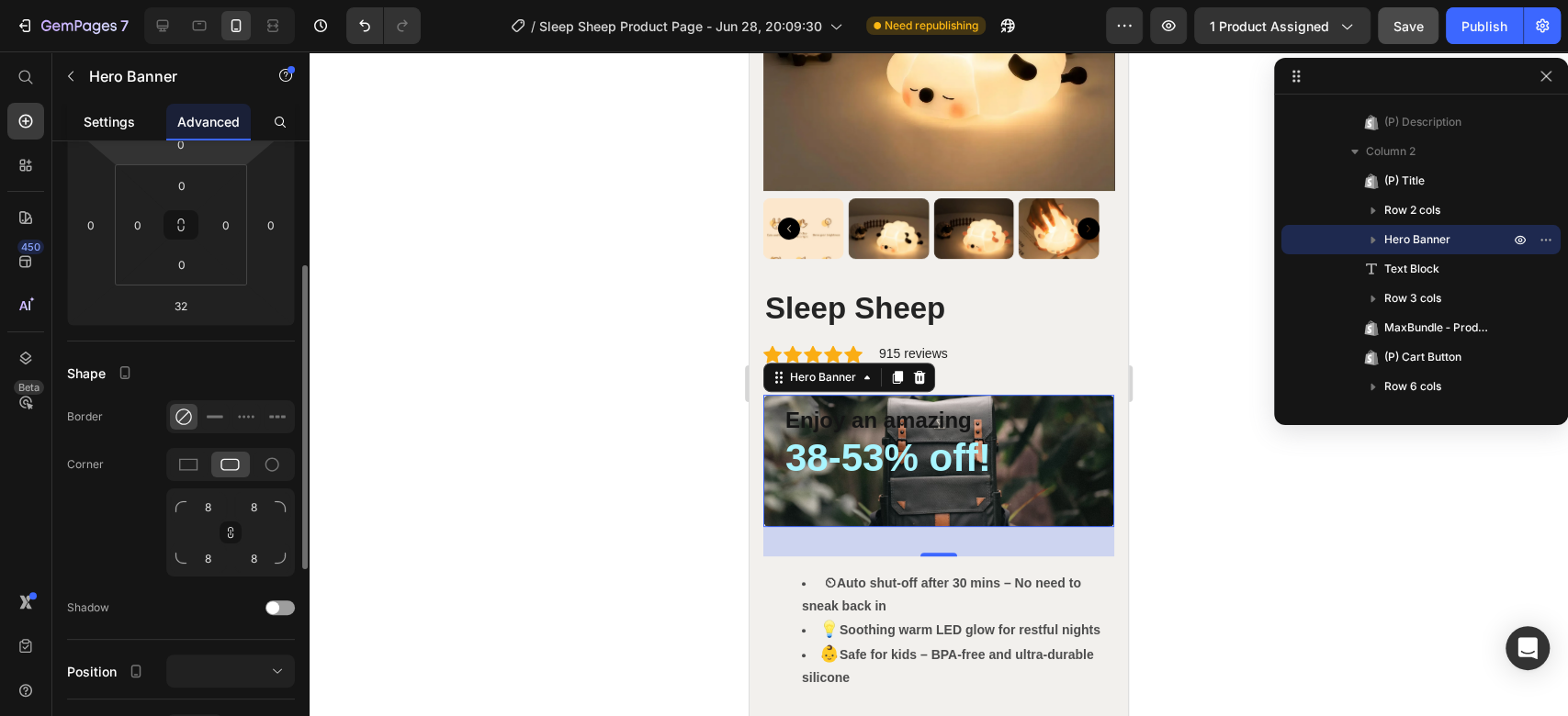 click on "Settings" at bounding box center (109, 121) 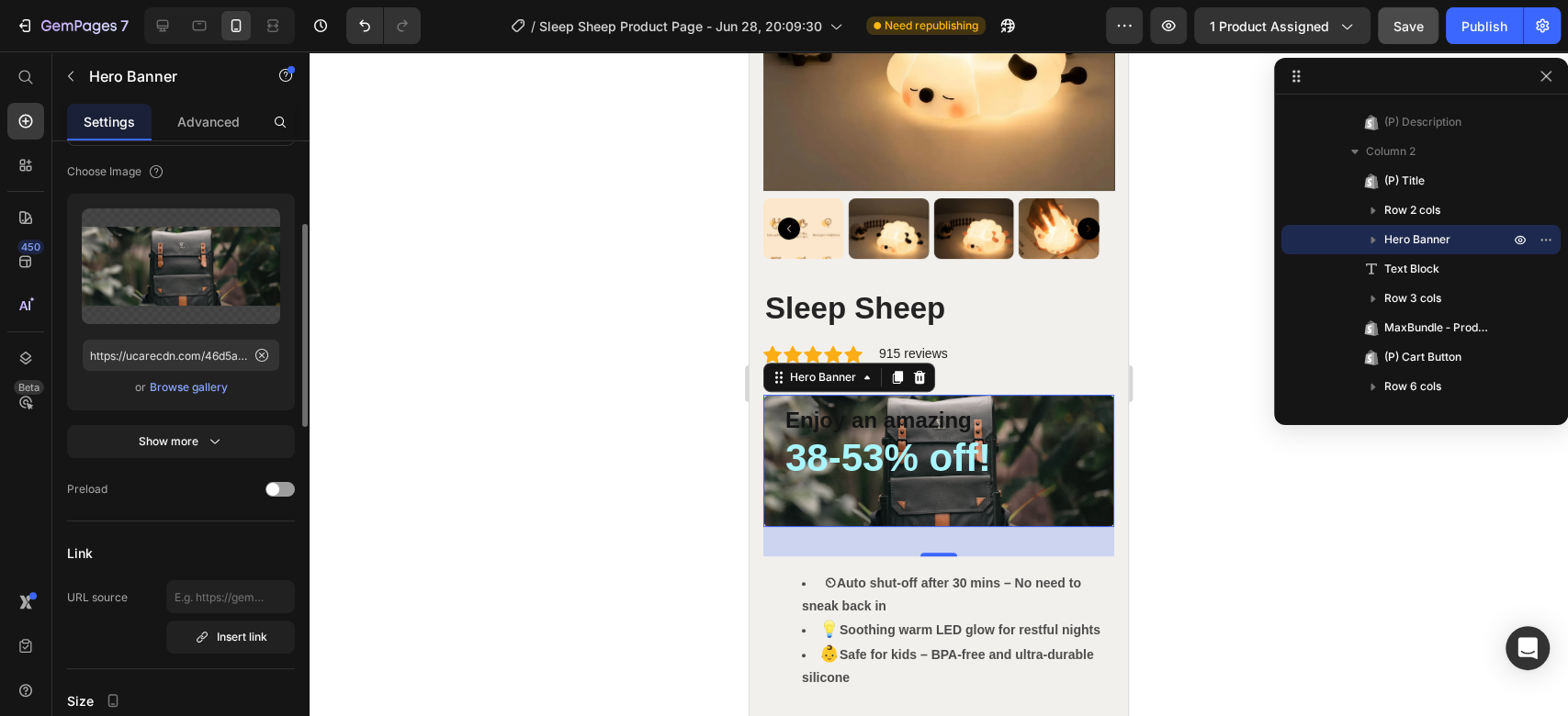 scroll, scrollTop: 0, scrollLeft: 0, axis: both 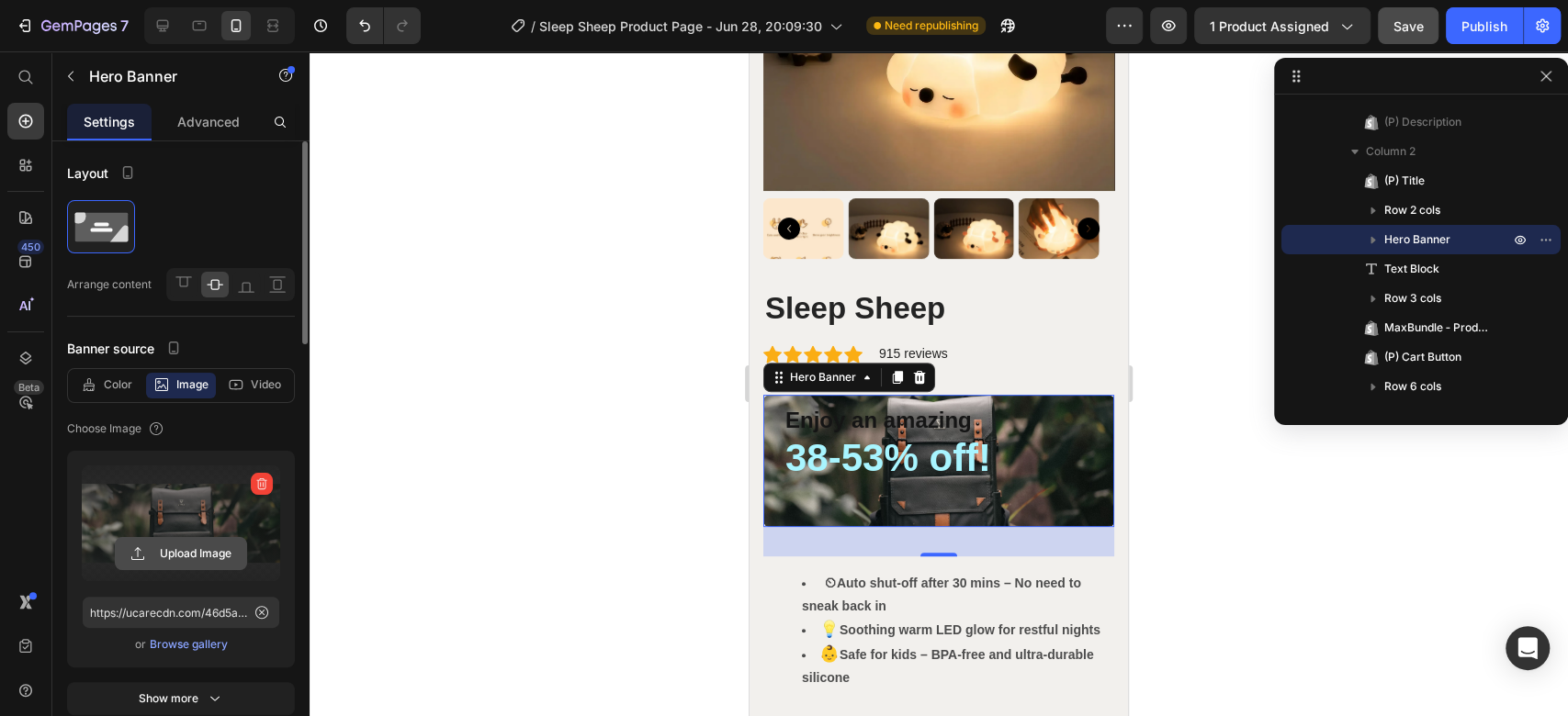 click 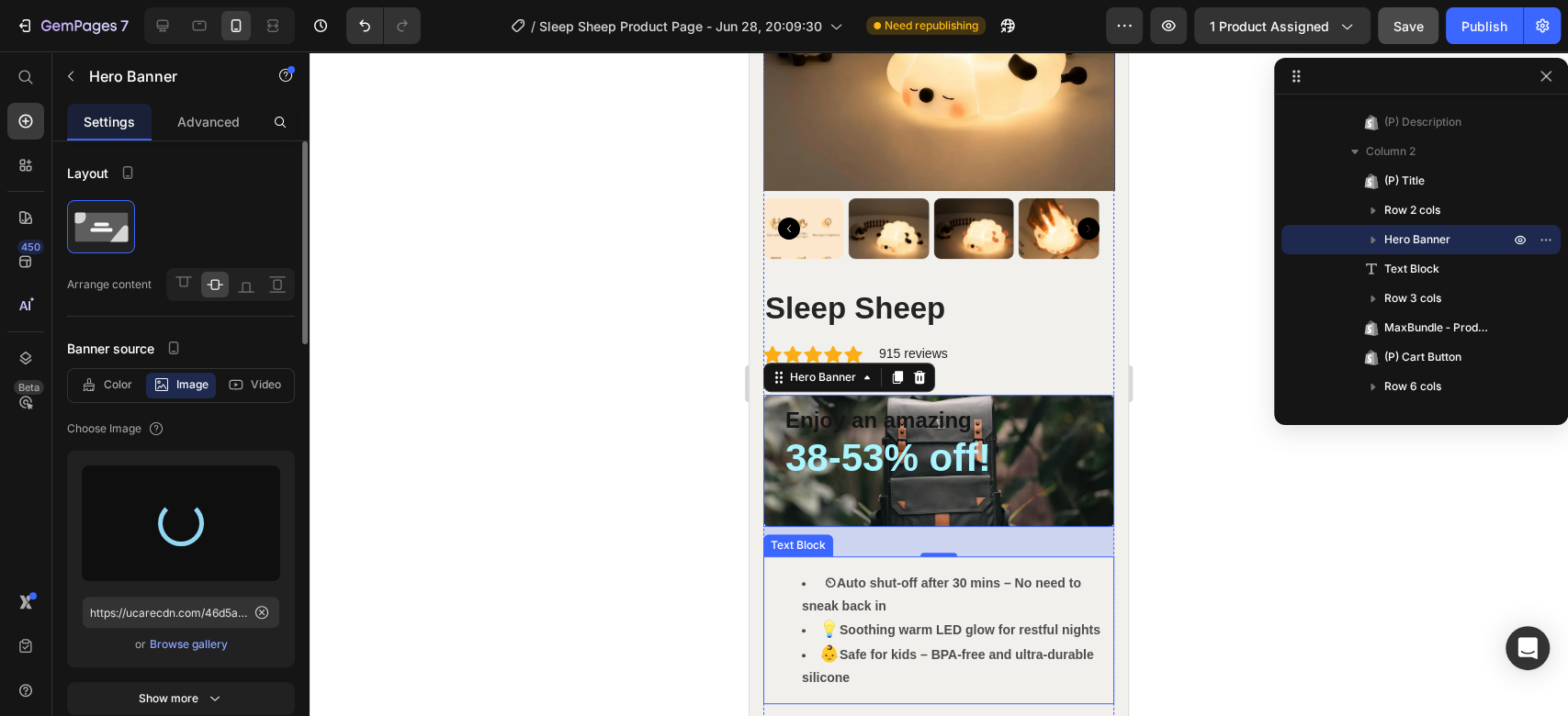 type on "https://cdn.shopify.com/s/files/1/0671/7649/7327/files/gempages_552700203736499315-5cb408dc-5611-4e4a-8f55-e3010ed54a1d.jpg" 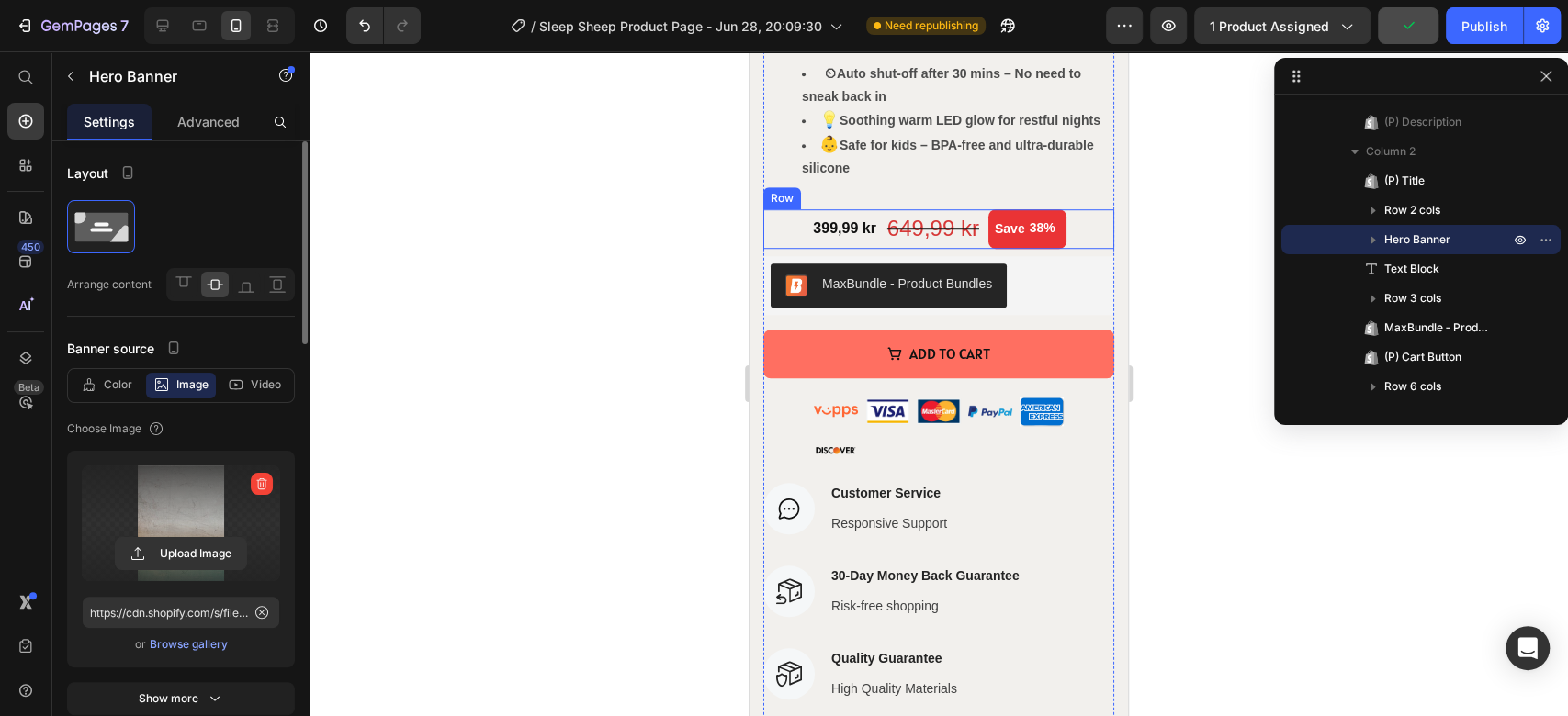 scroll, scrollTop: 408, scrollLeft: 0, axis: vertical 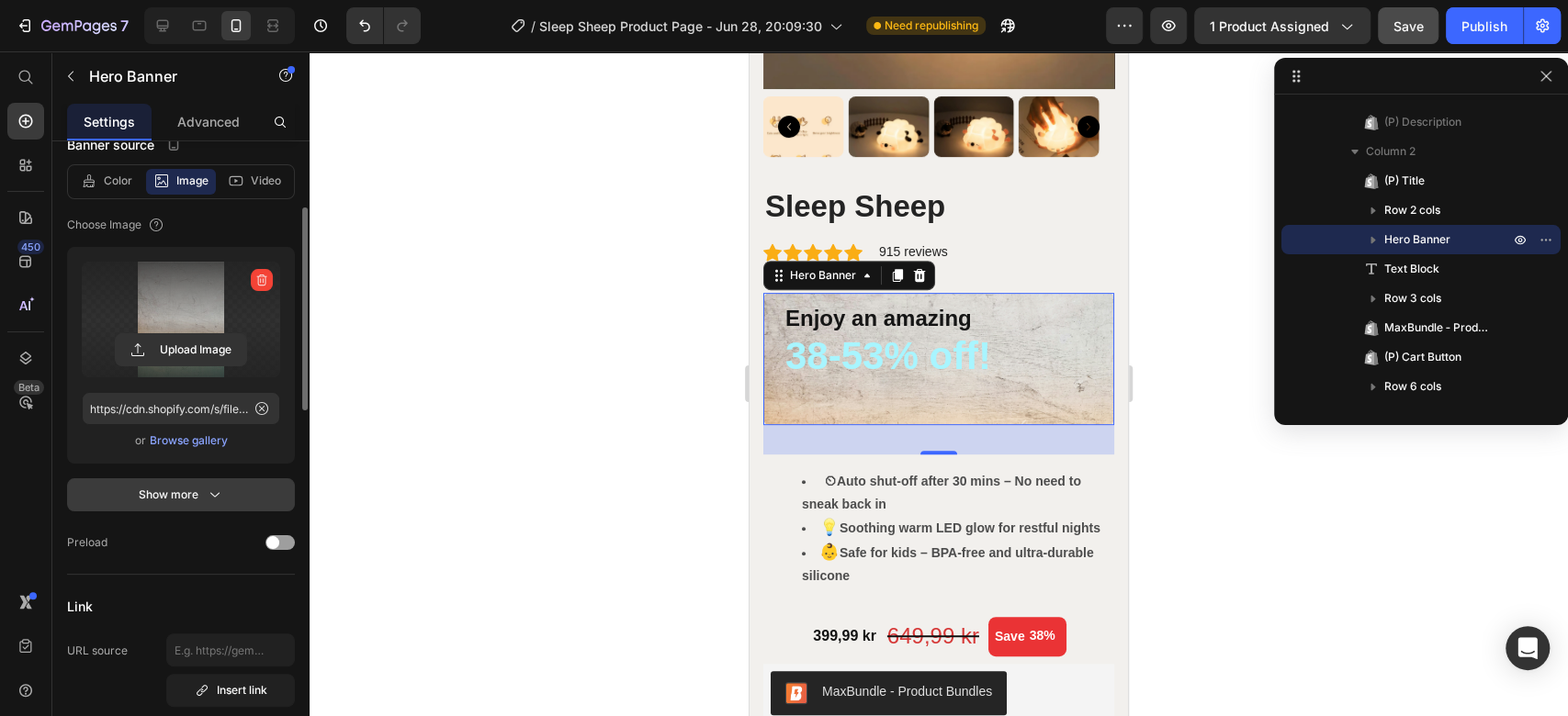 click 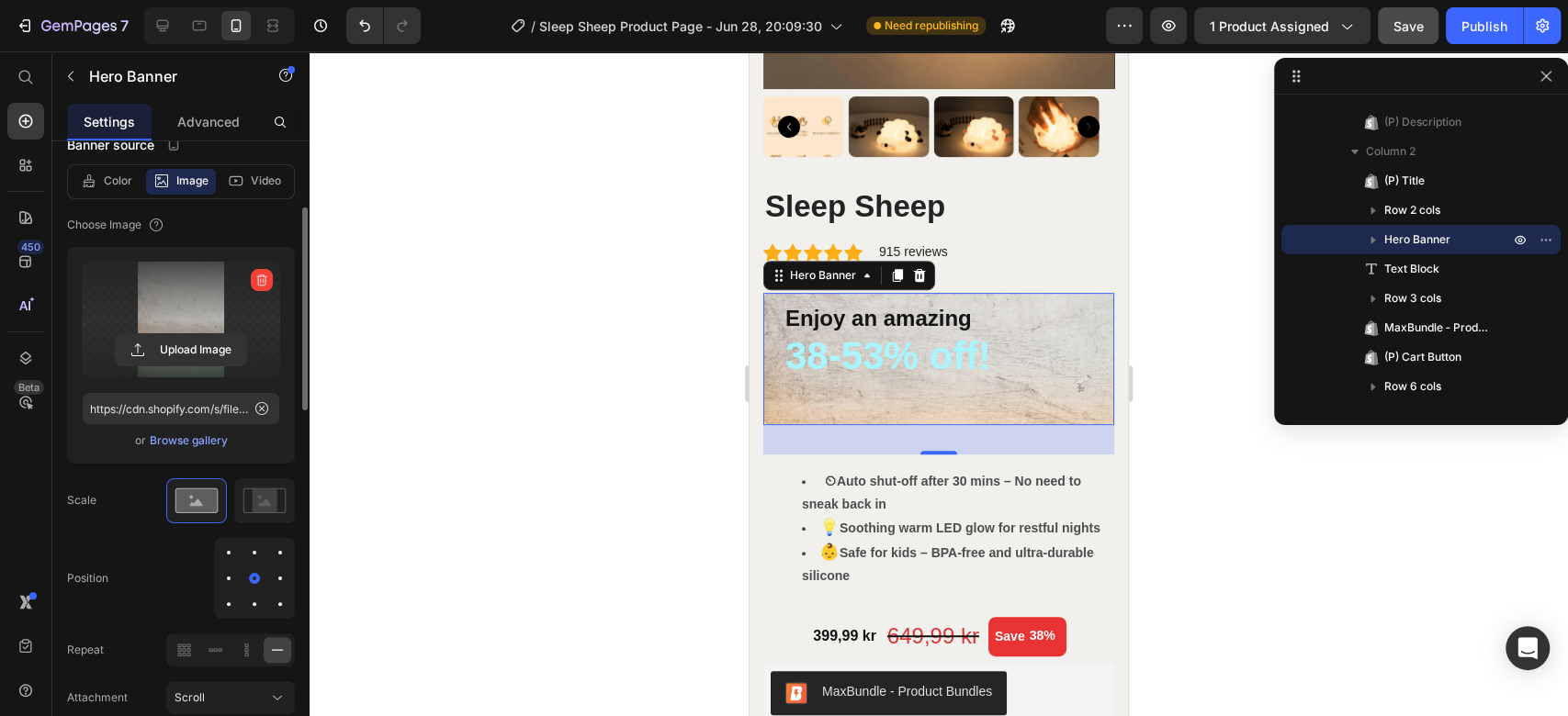 drag, startPoint x: 254, startPoint y: 572, endPoint x: 258, endPoint y: 543, distance: 29.275 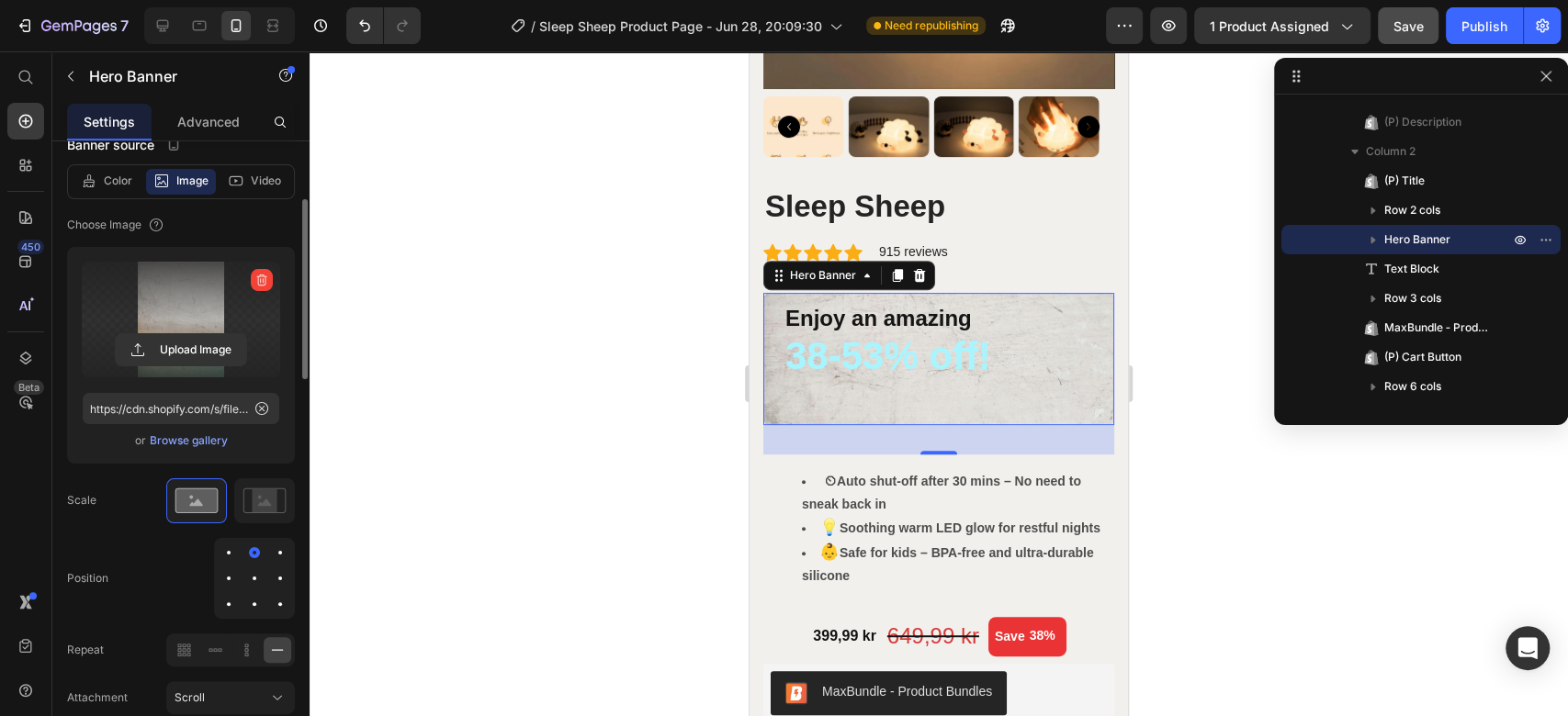 click at bounding box center (254, 553) 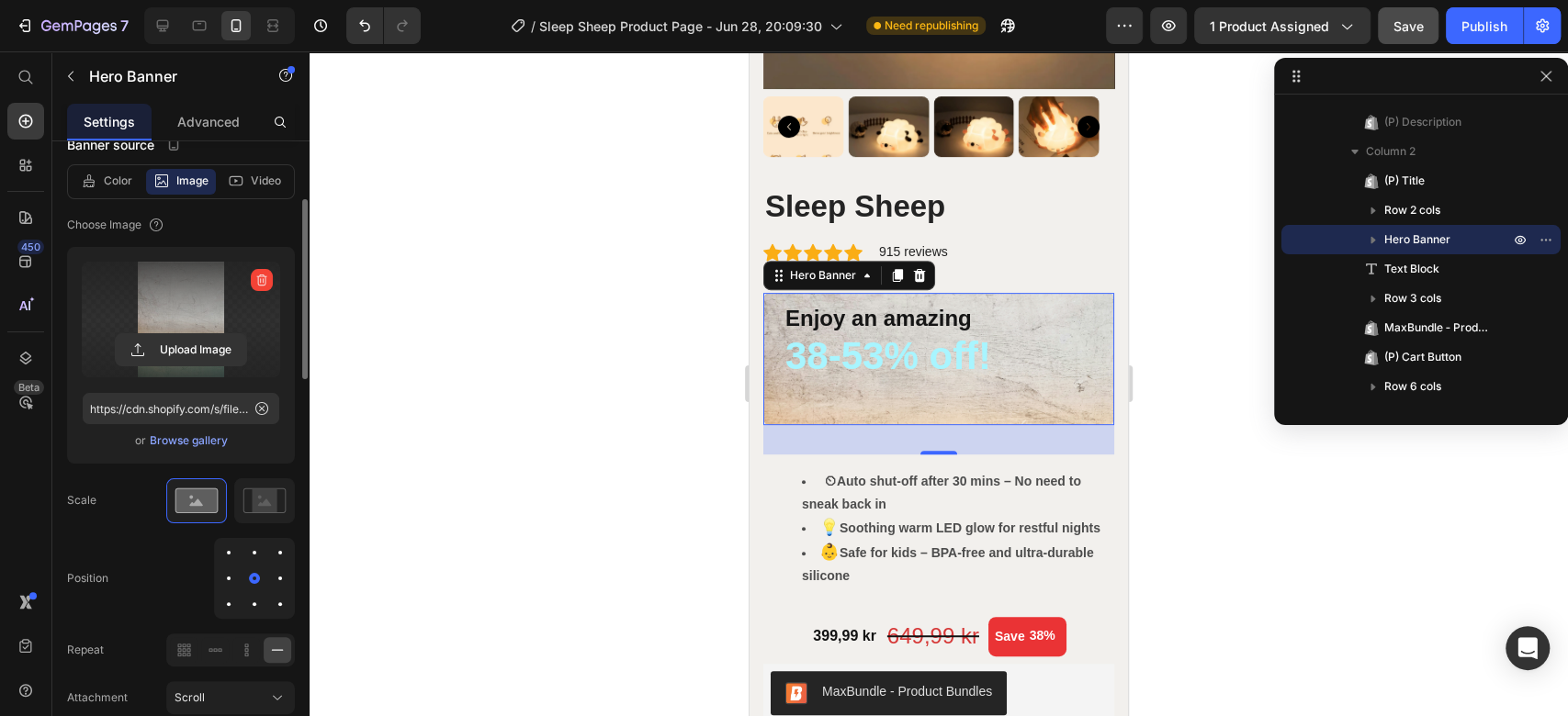click at bounding box center (254, 604) 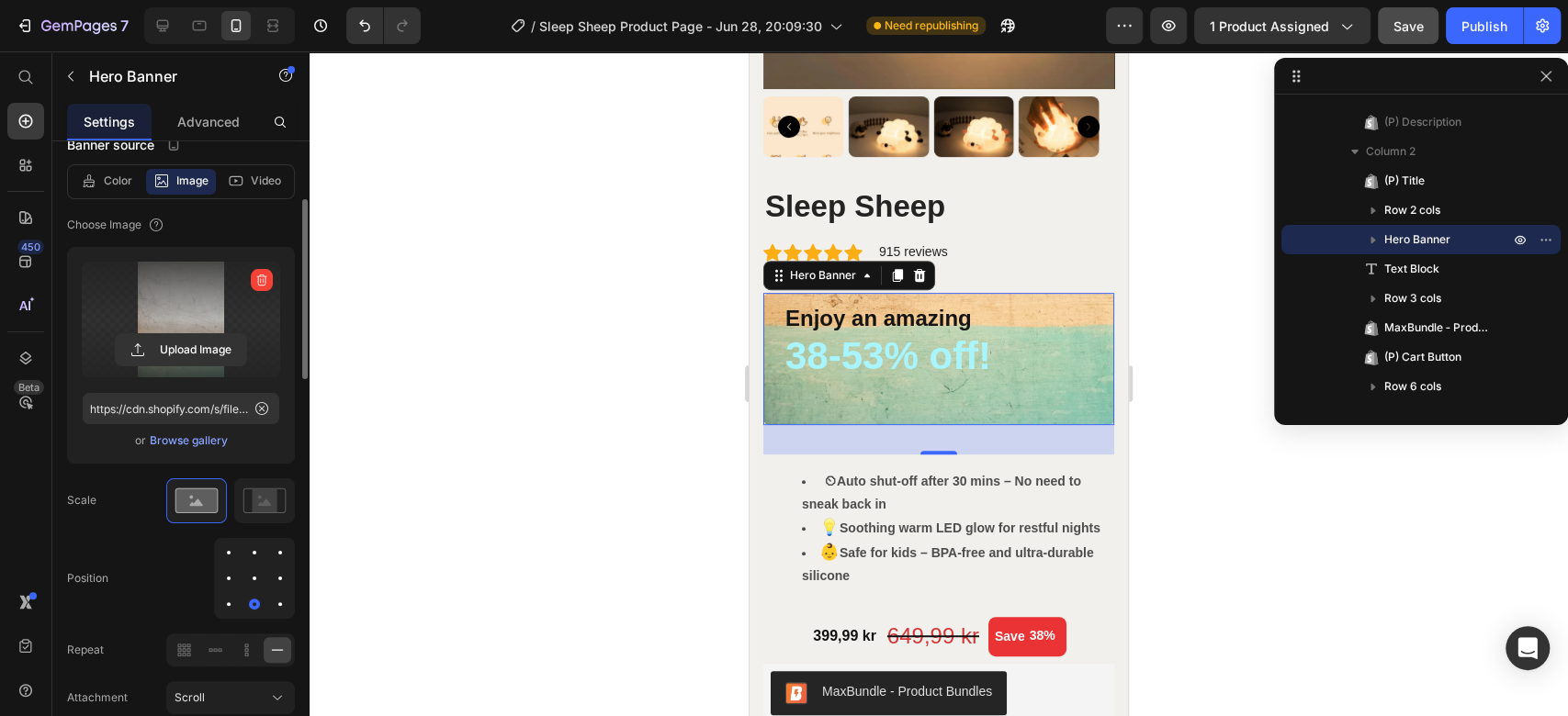 click at bounding box center [229, 578] 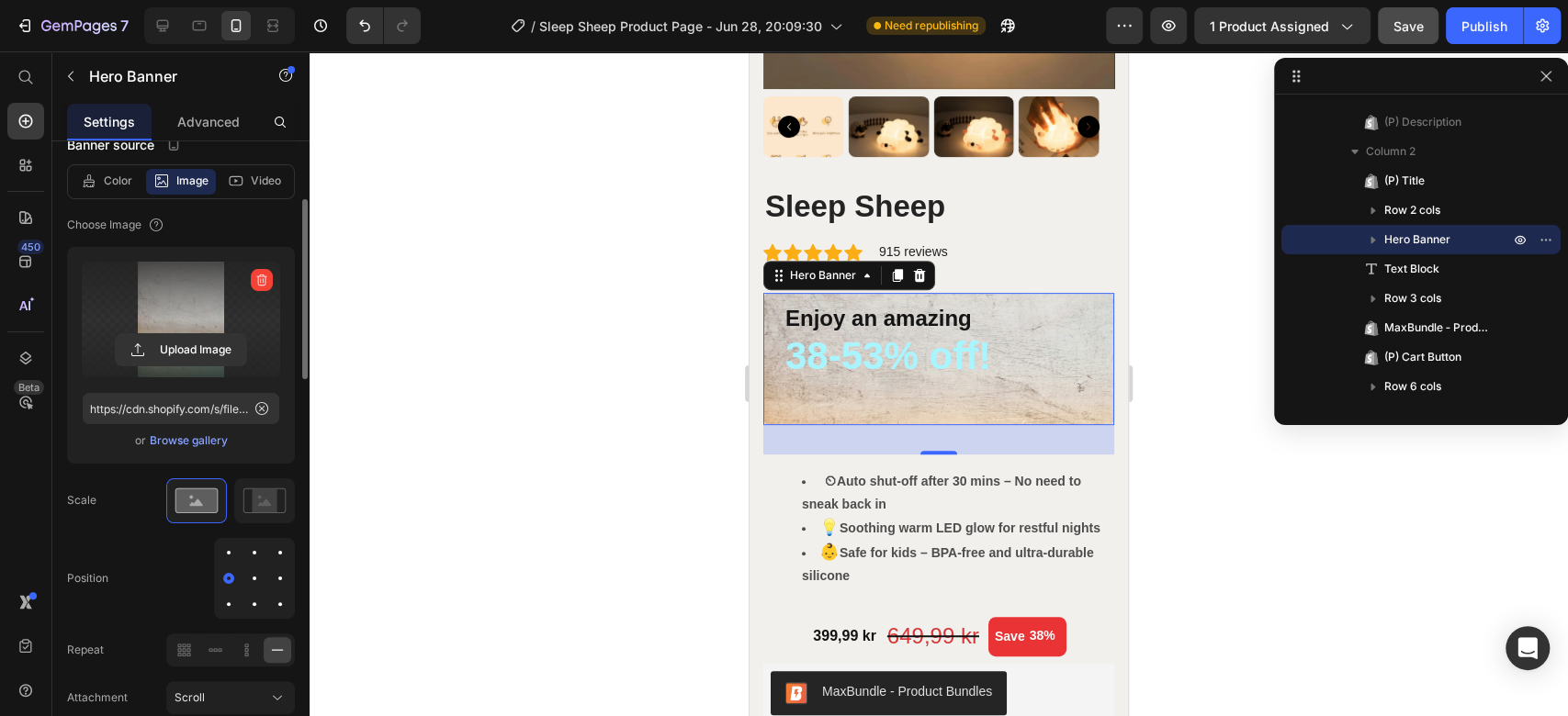 click at bounding box center (280, 578) 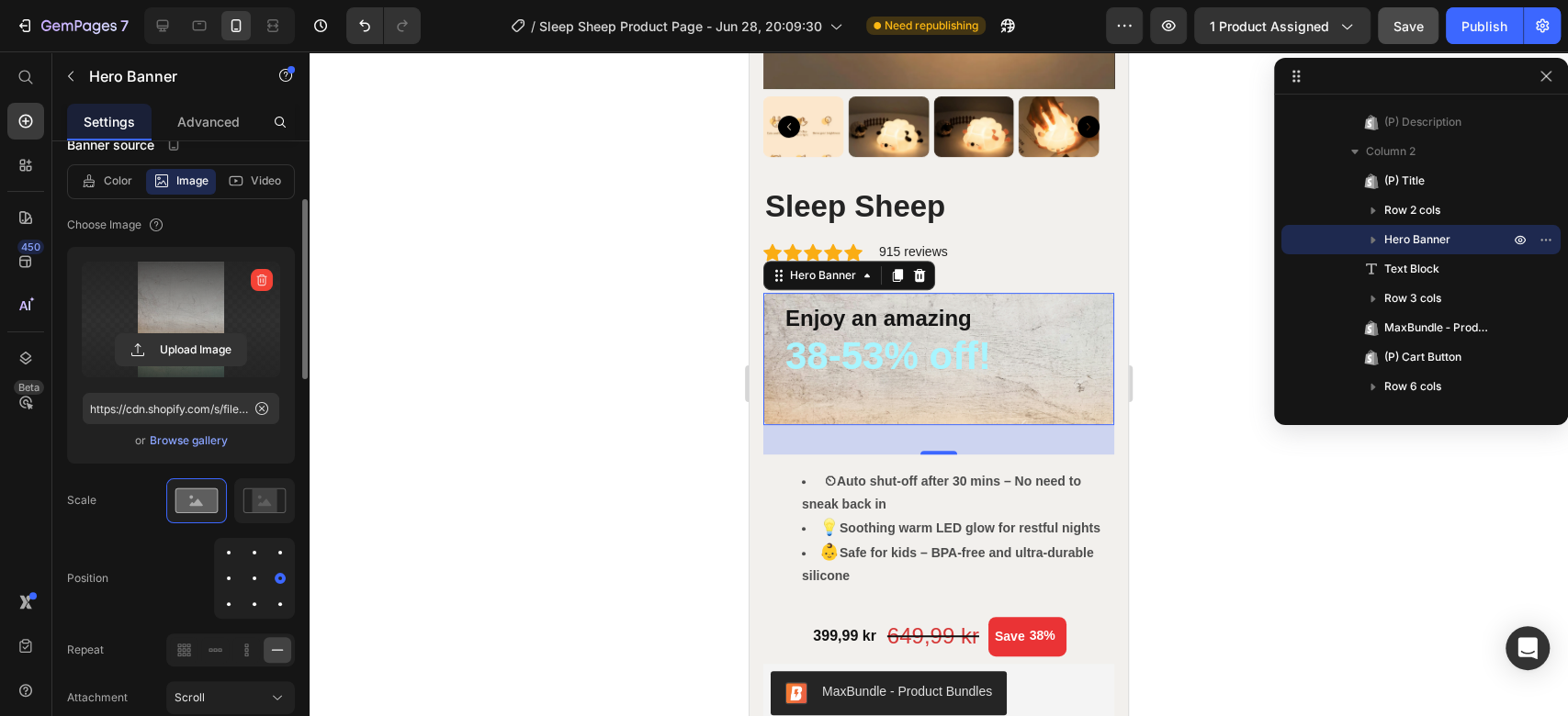 click at bounding box center [280, 553] 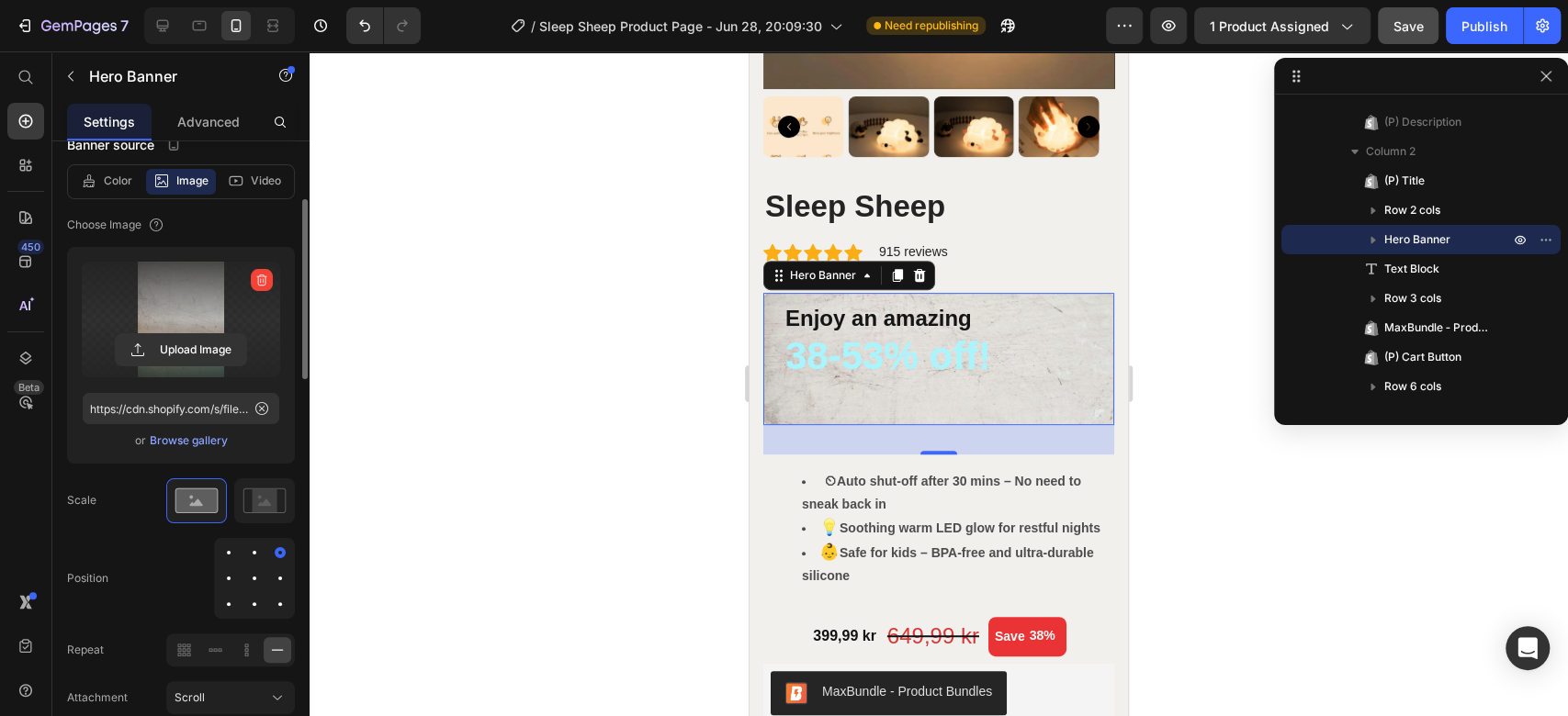 click at bounding box center (280, 578) 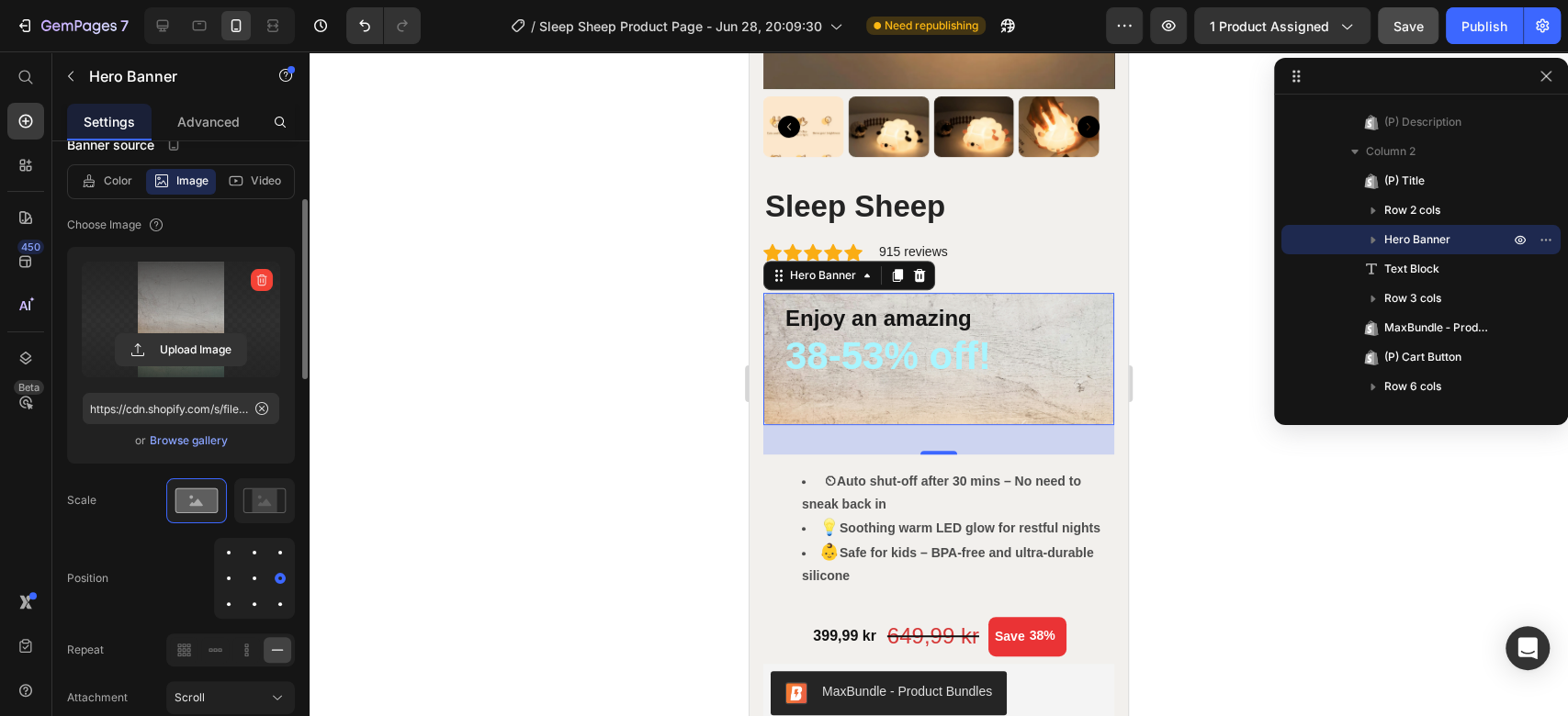 click at bounding box center [280, 604] 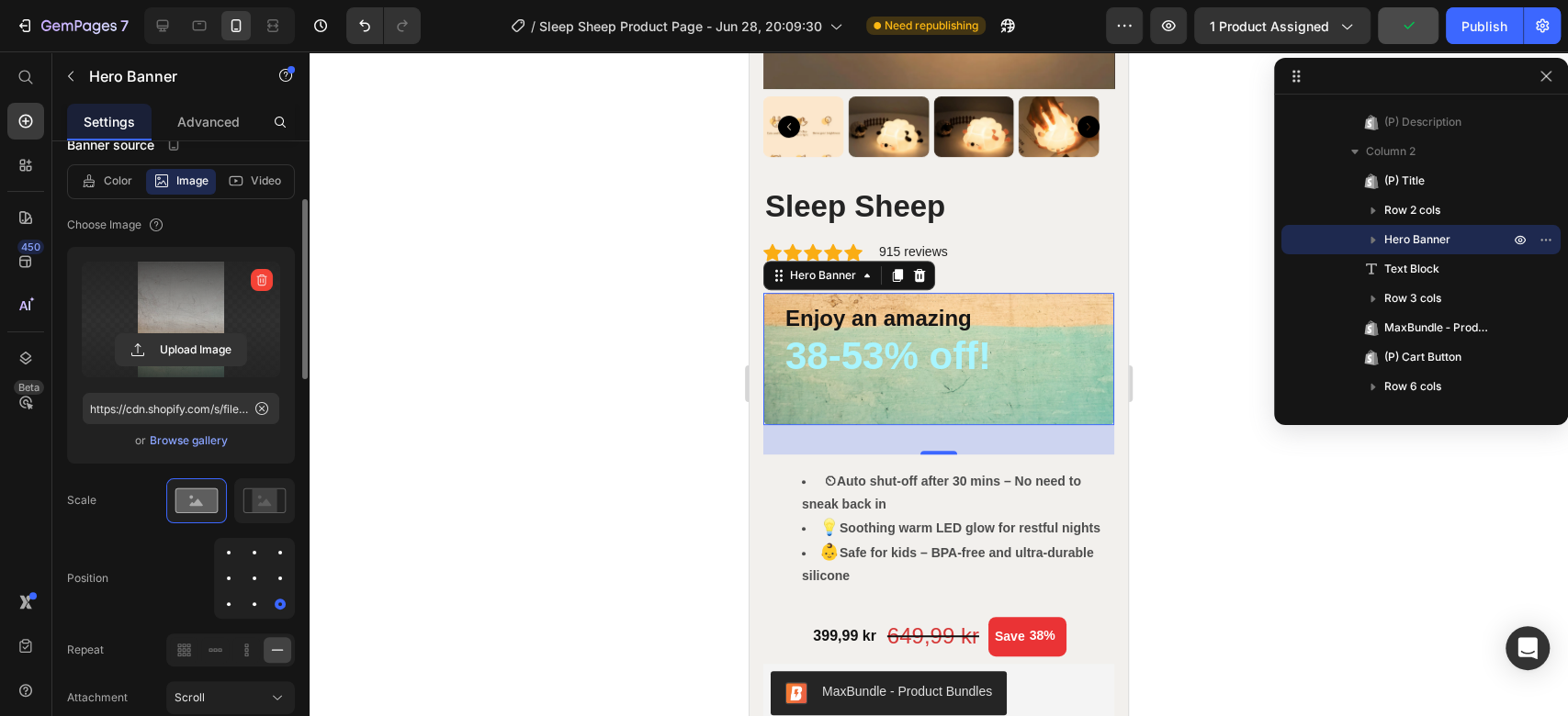 click at bounding box center [229, 553] 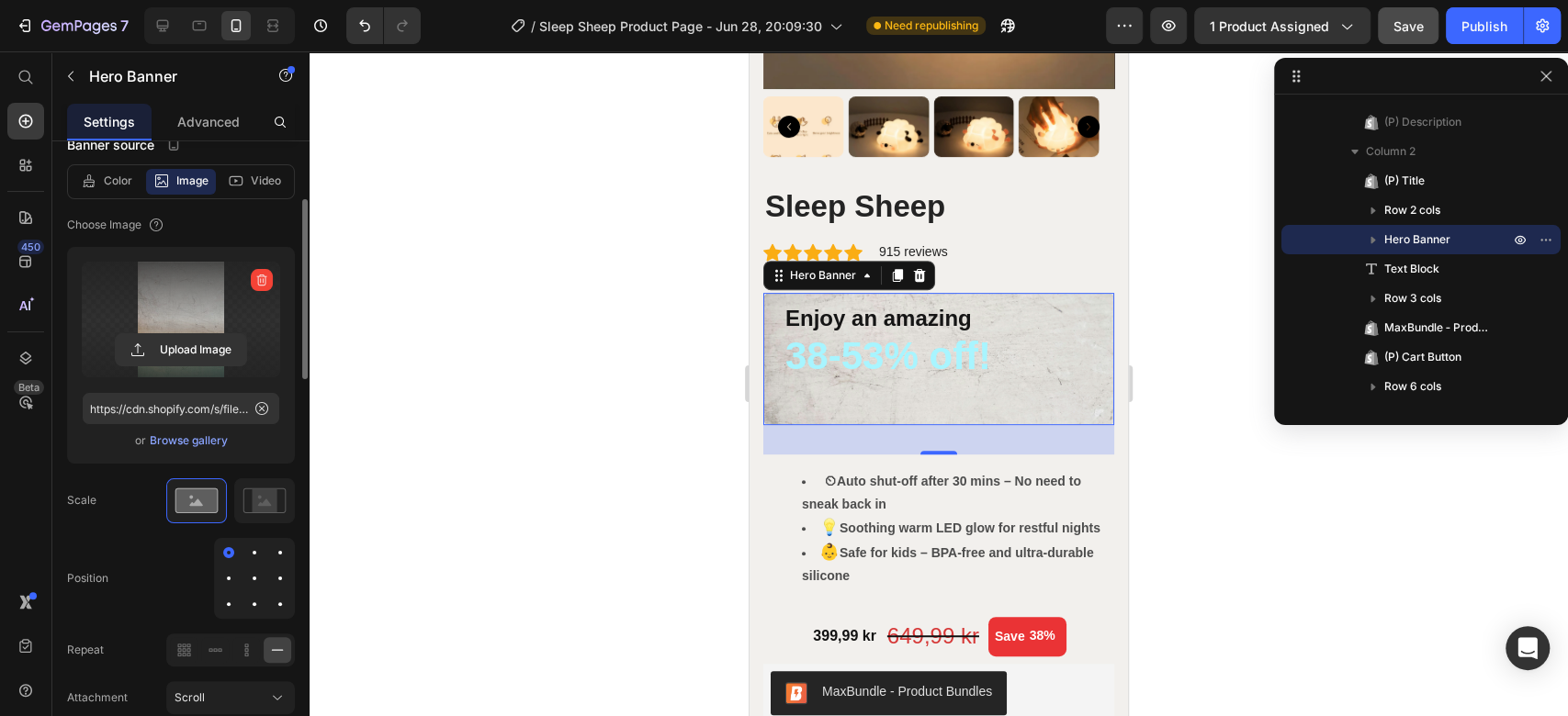 click at bounding box center [280, 553] 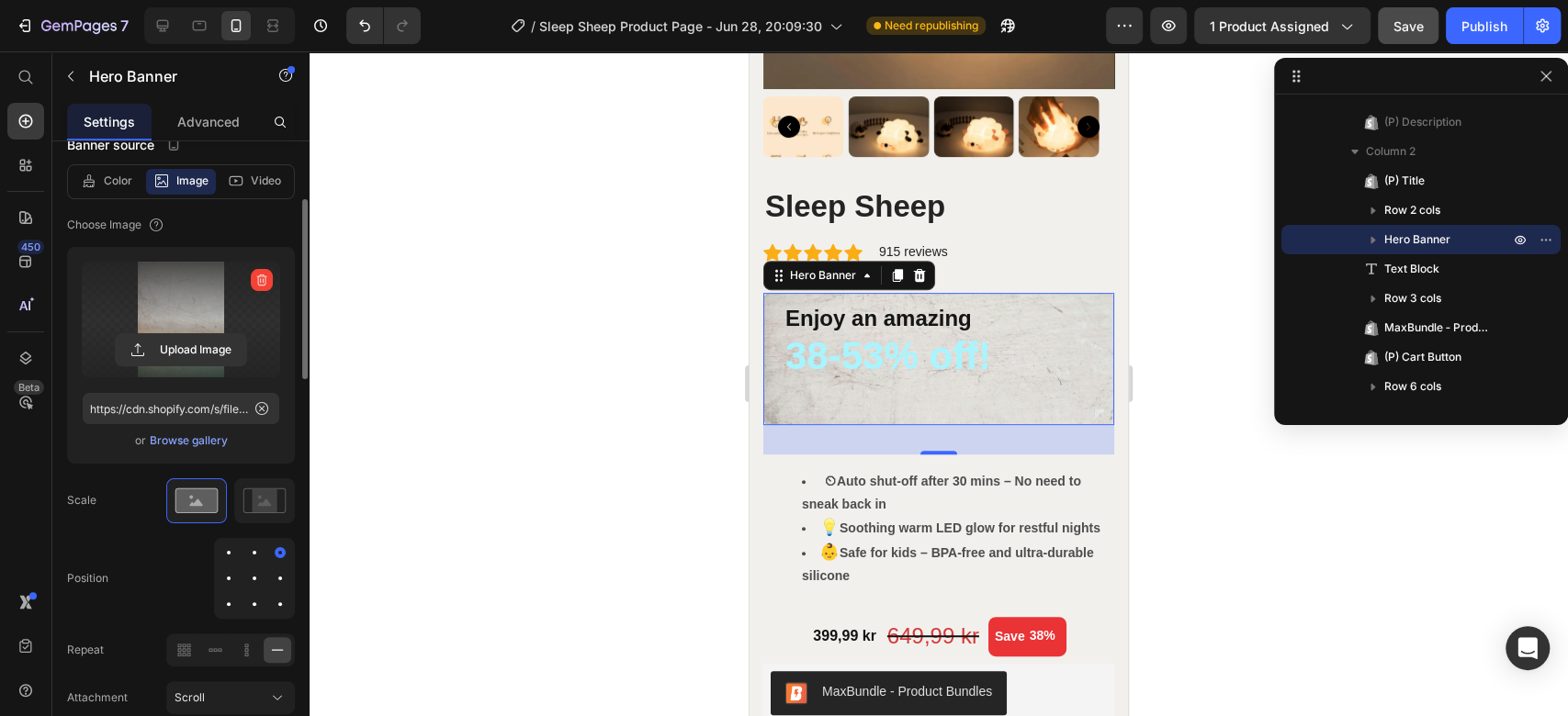 click at bounding box center [280, 553] 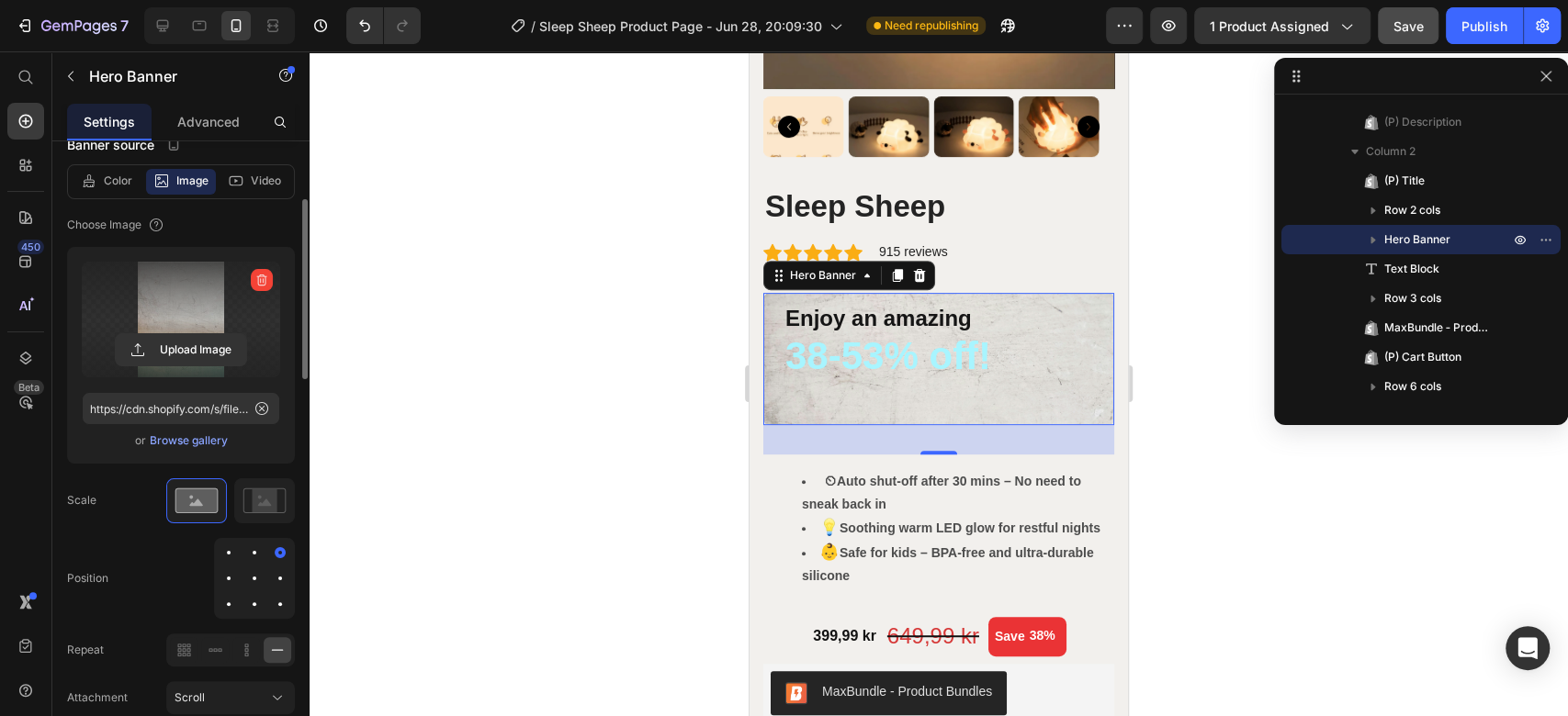 click at bounding box center (254, 553) 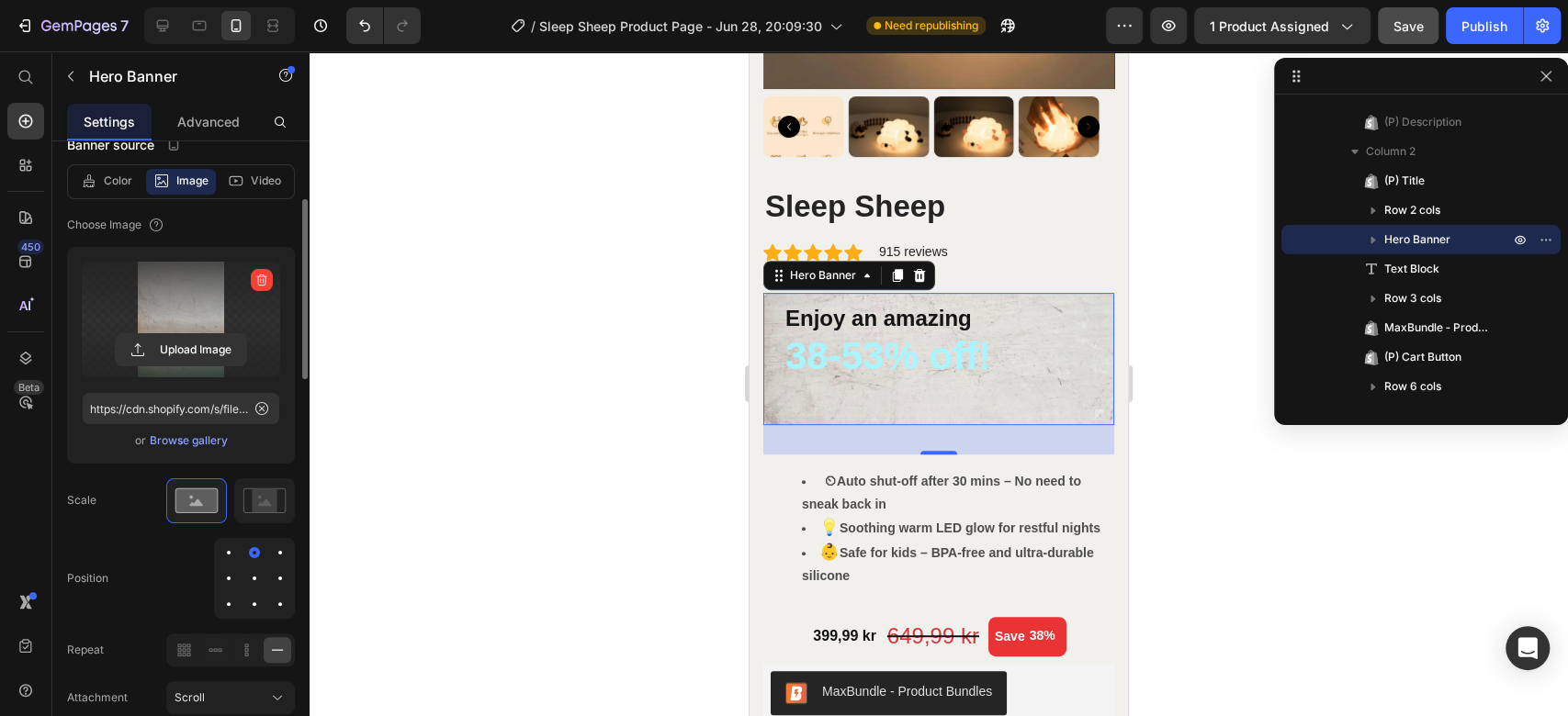 click at bounding box center [229, 553] 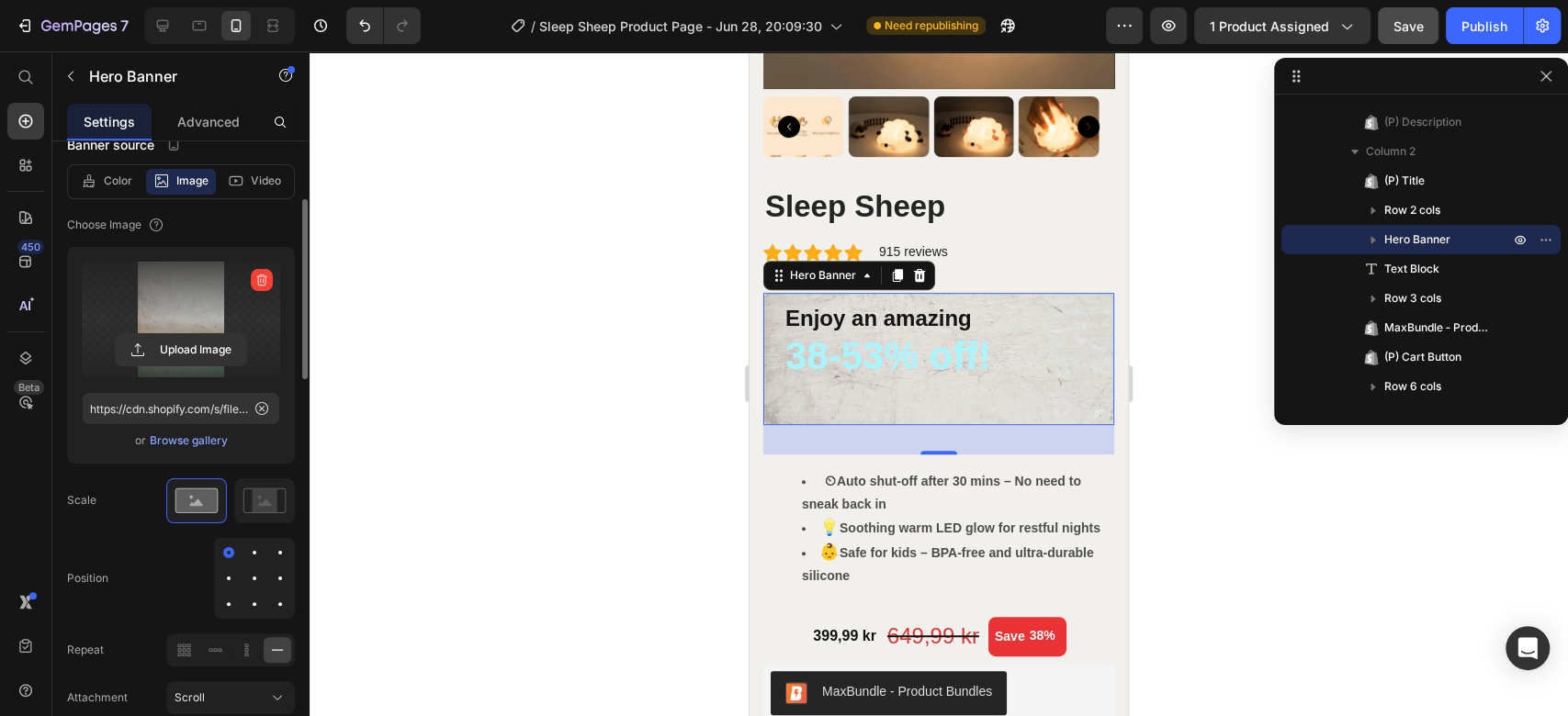 click at bounding box center (254, 578) 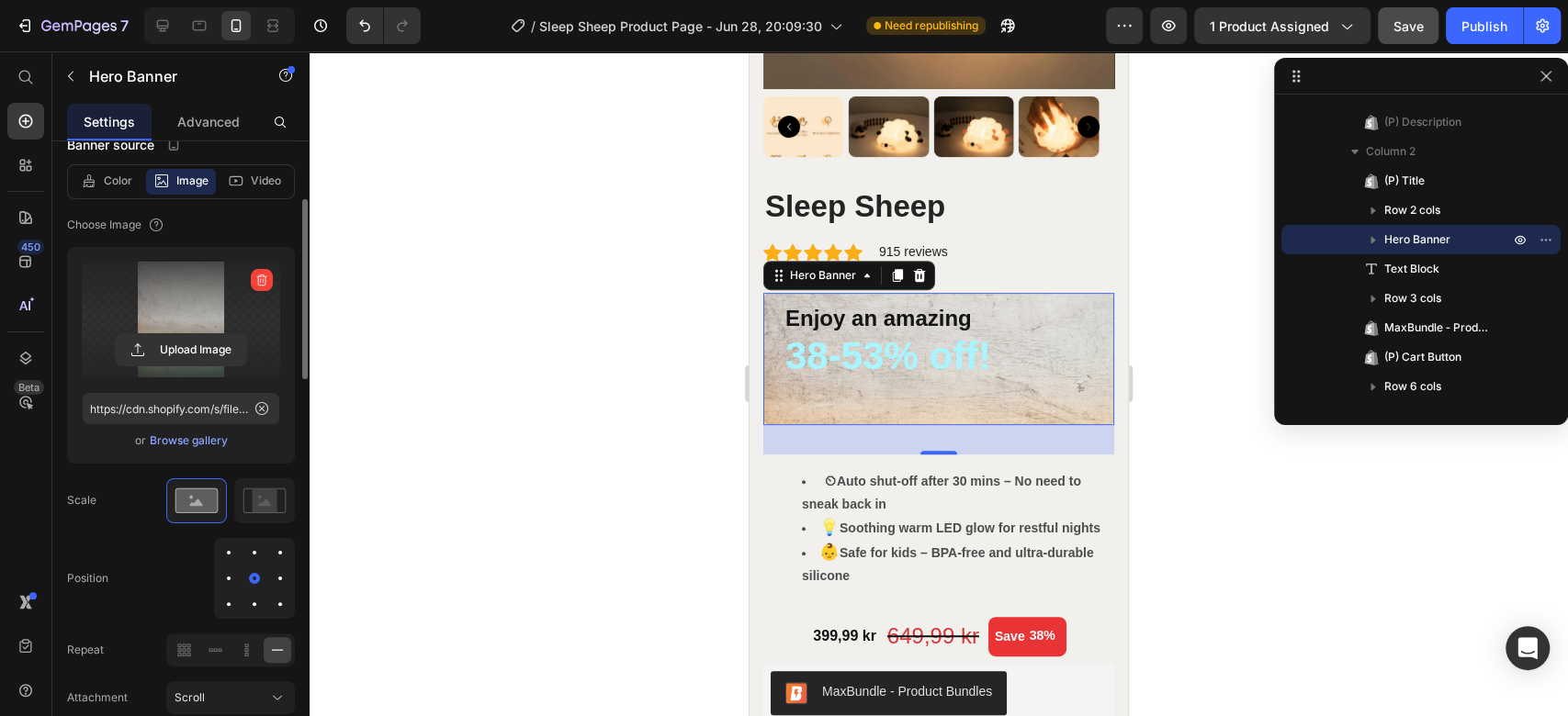 click at bounding box center [280, 578] 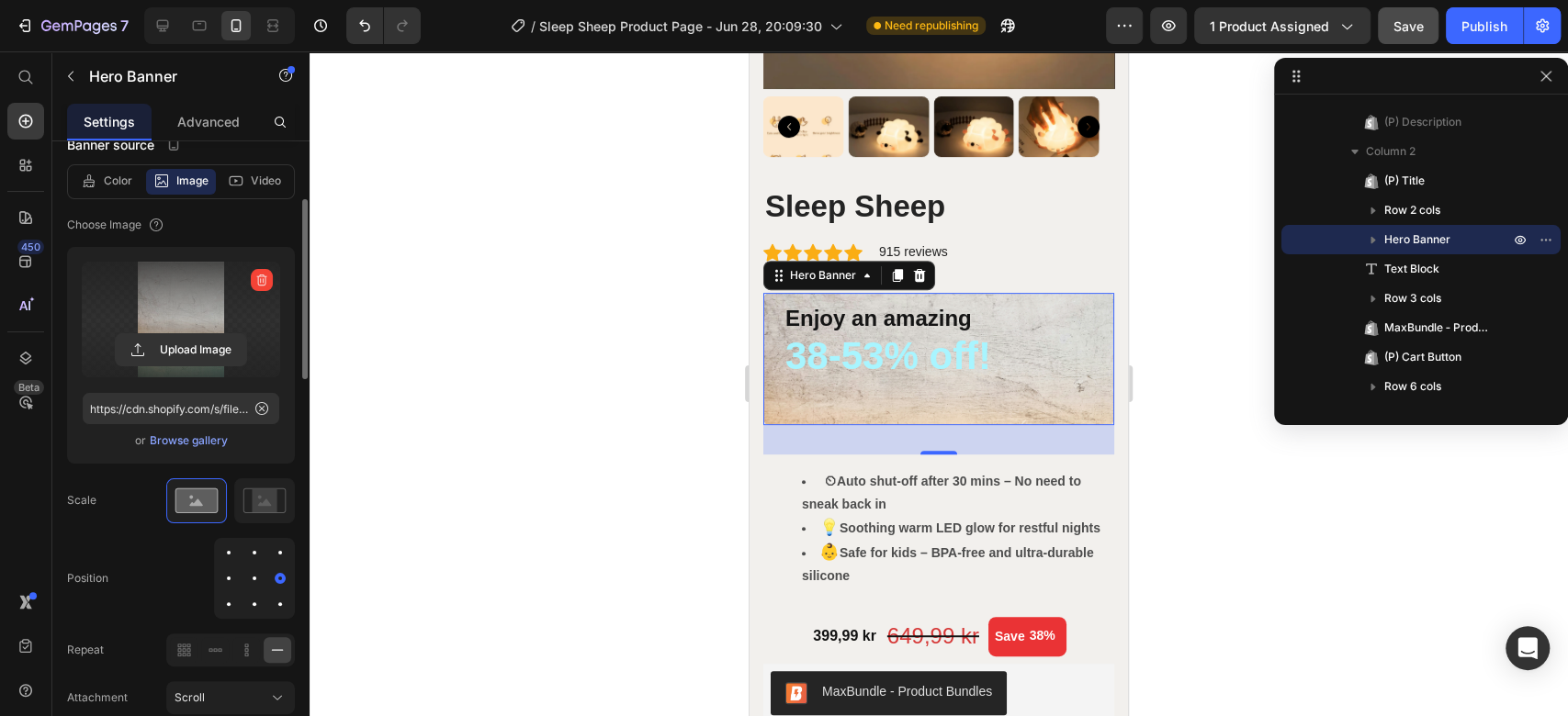 click at bounding box center [229, 578] 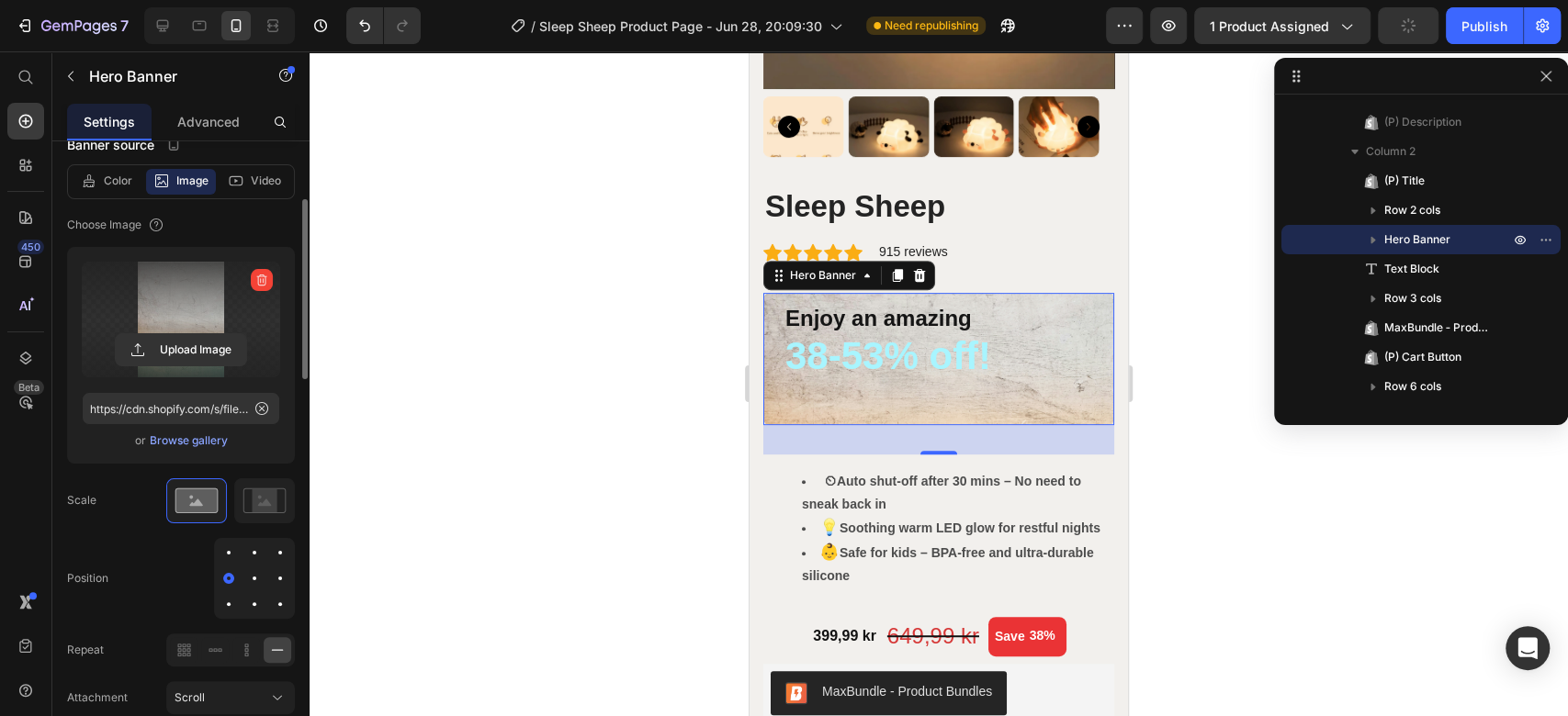 click at bounding box center (254, 578) 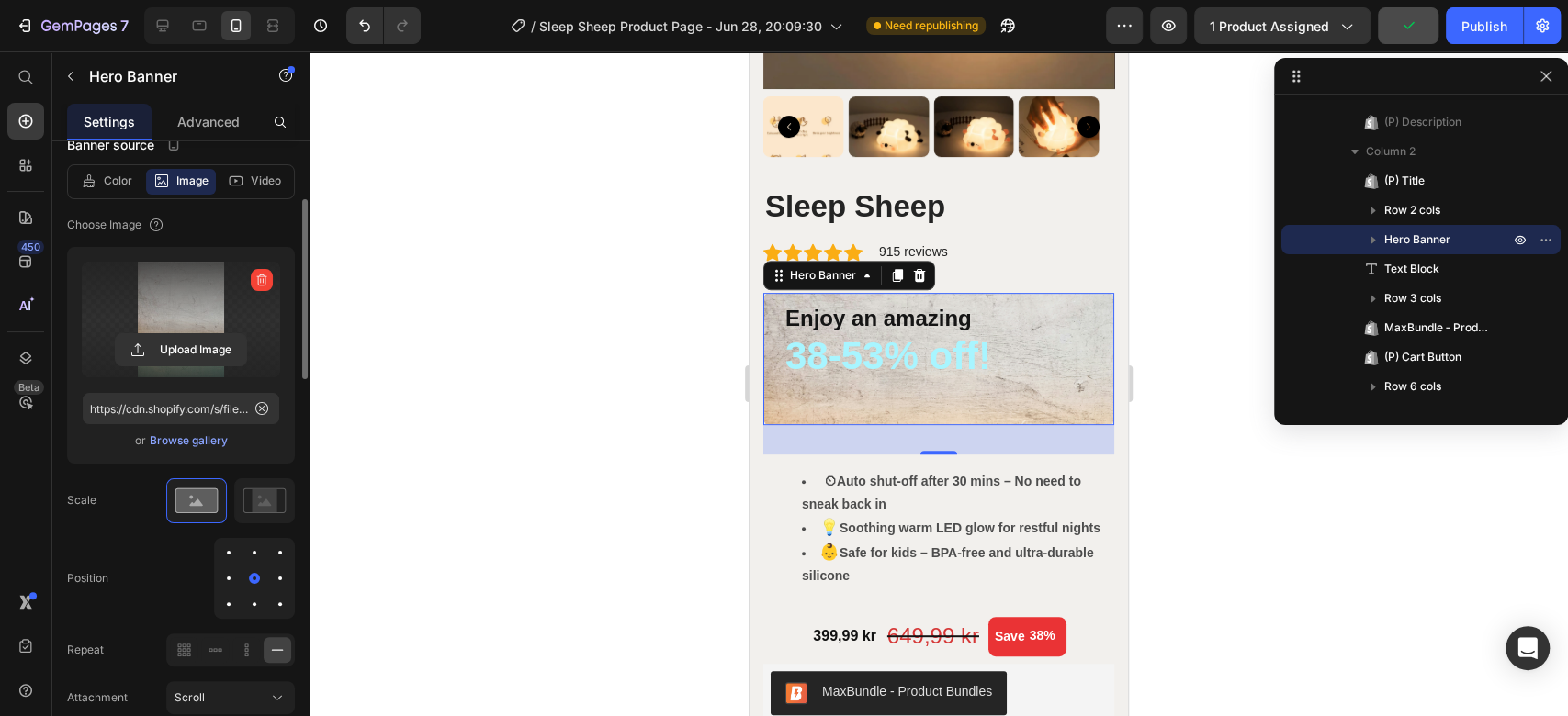 click at bounding box center (280, 578) 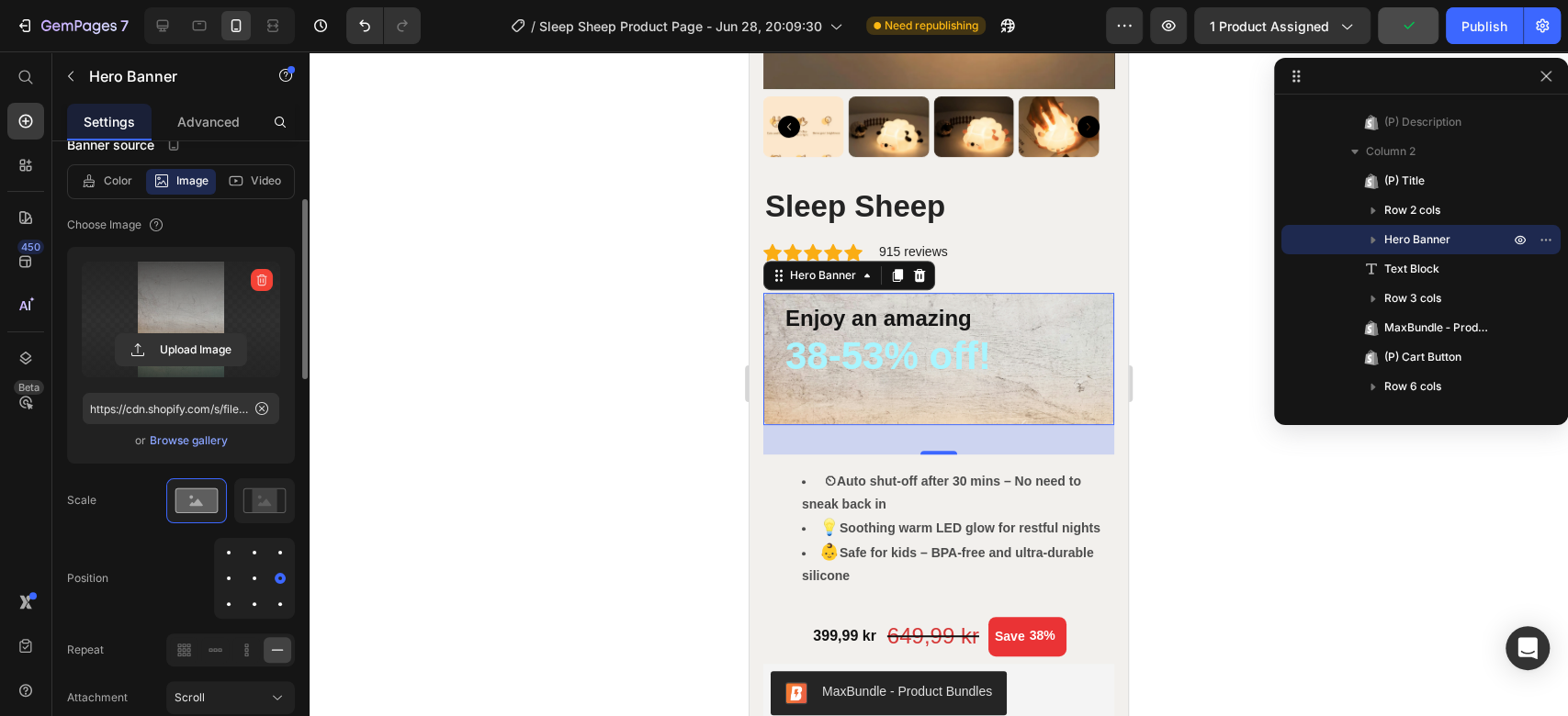 click at bounding box center [254, 578] 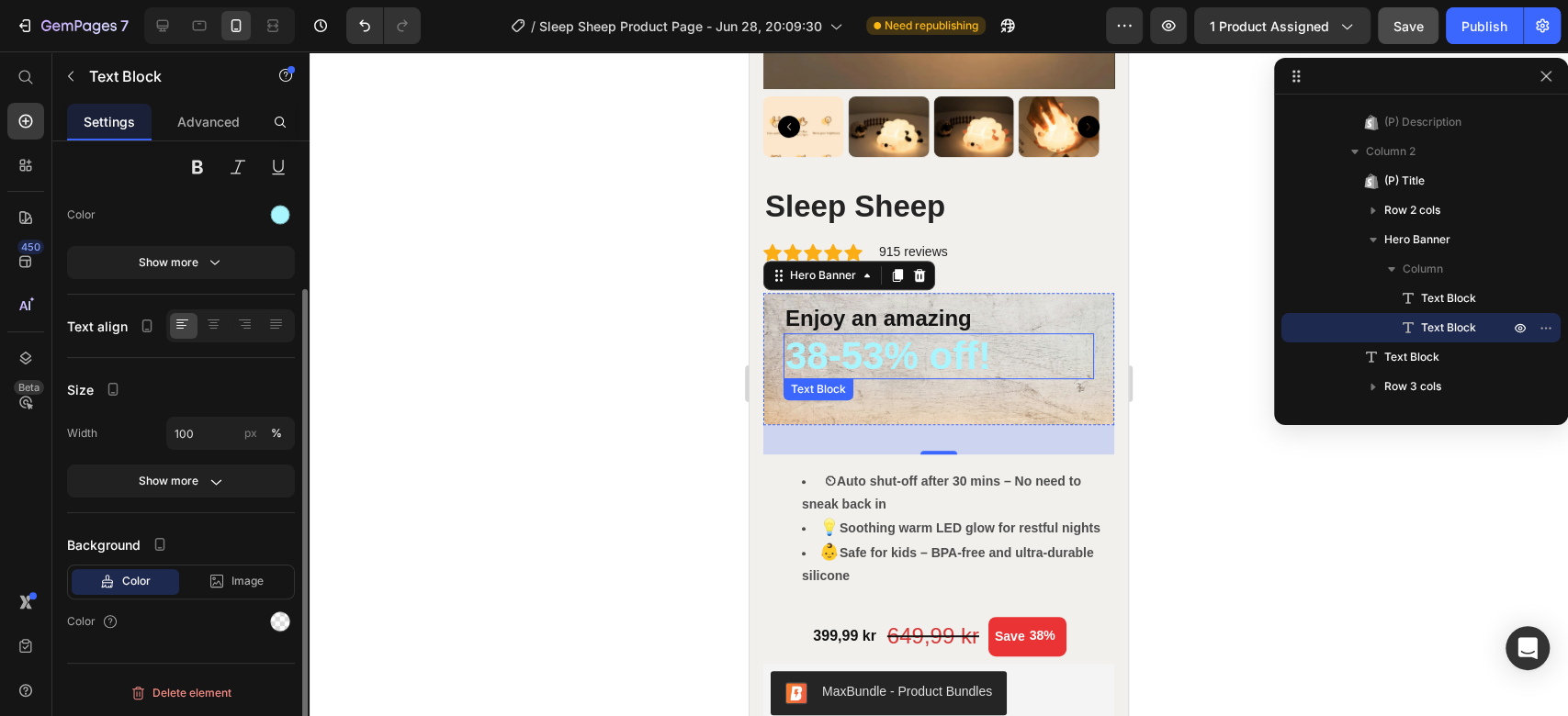 click on "38-53% off!" at bounding box center [939, 356] 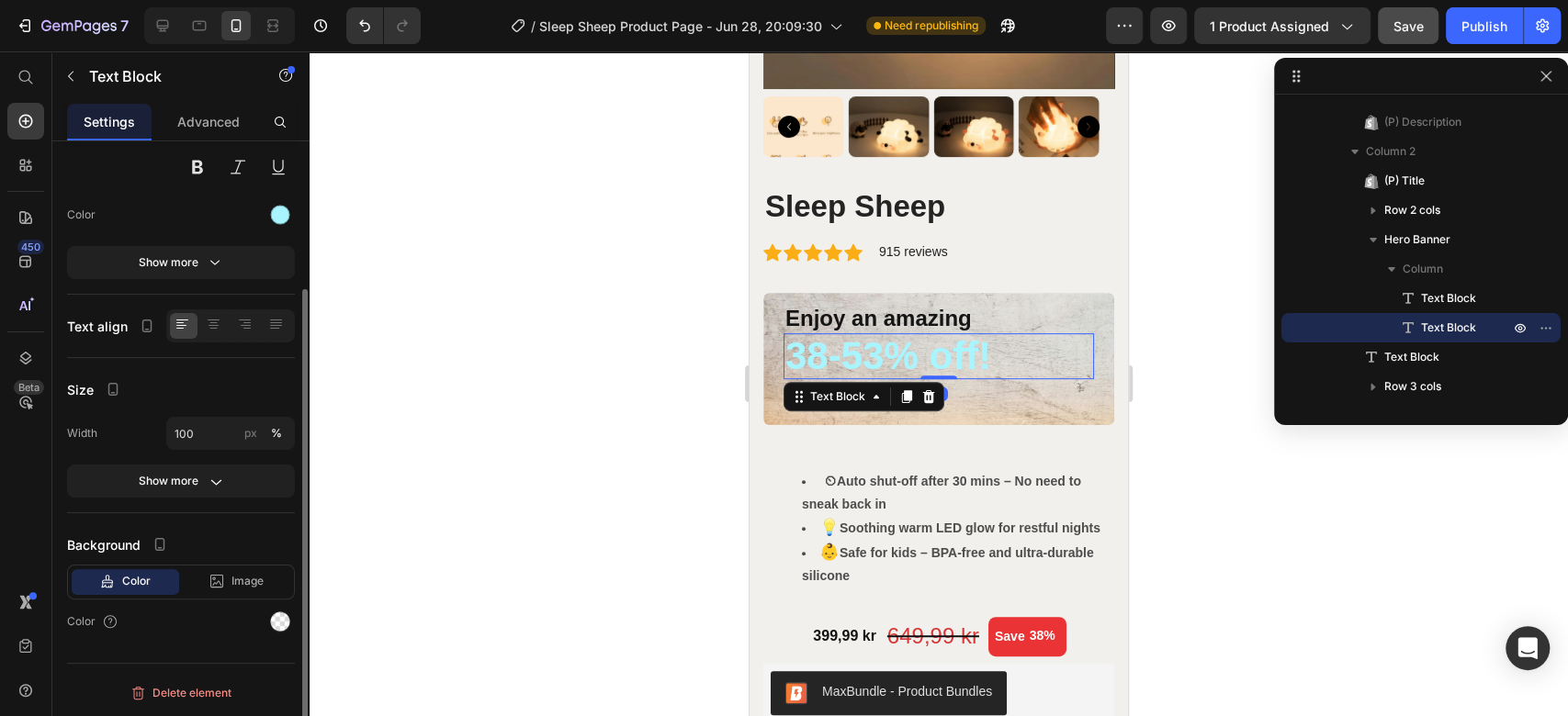 scroll, scrollTop: 0, scrollLeft: 0, axis: both 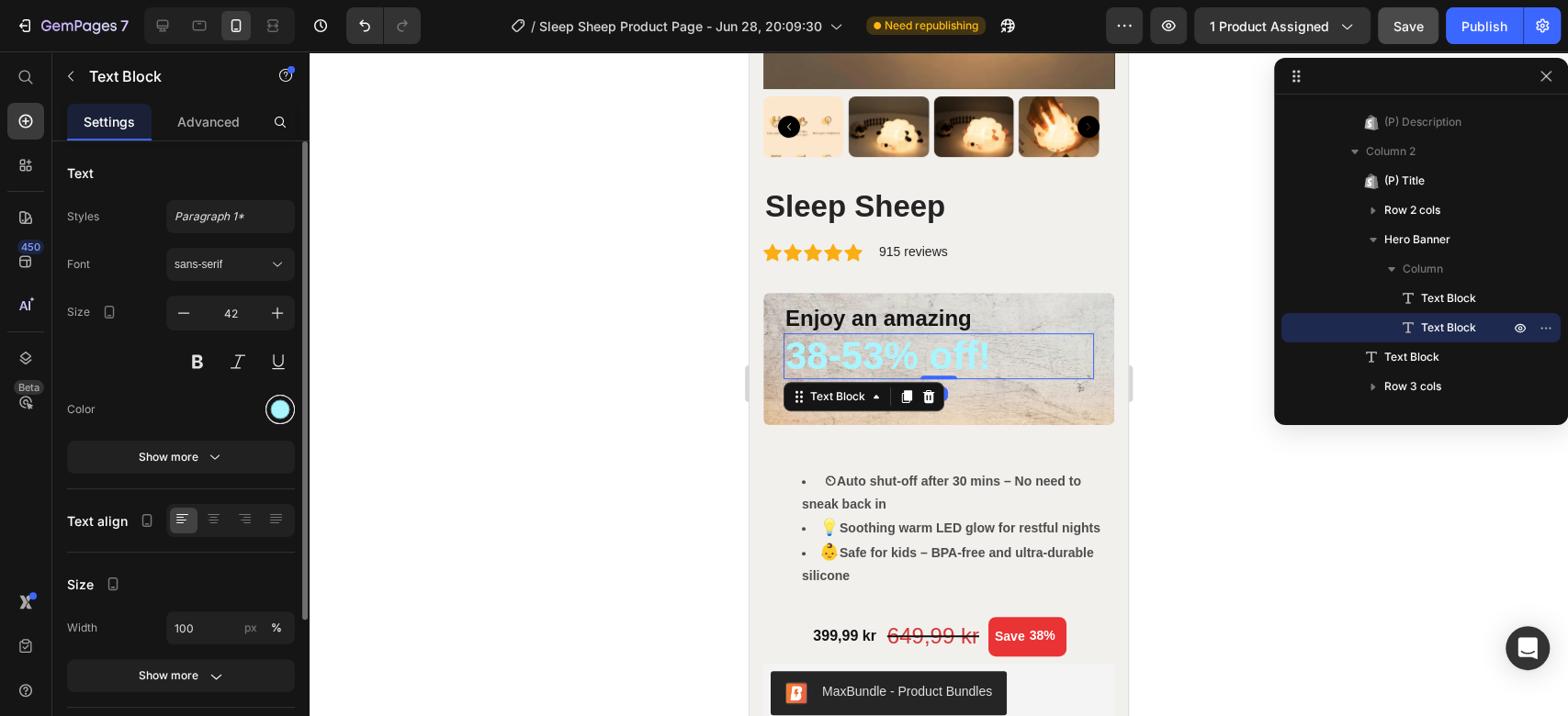 click at bounding box center (280, 409) 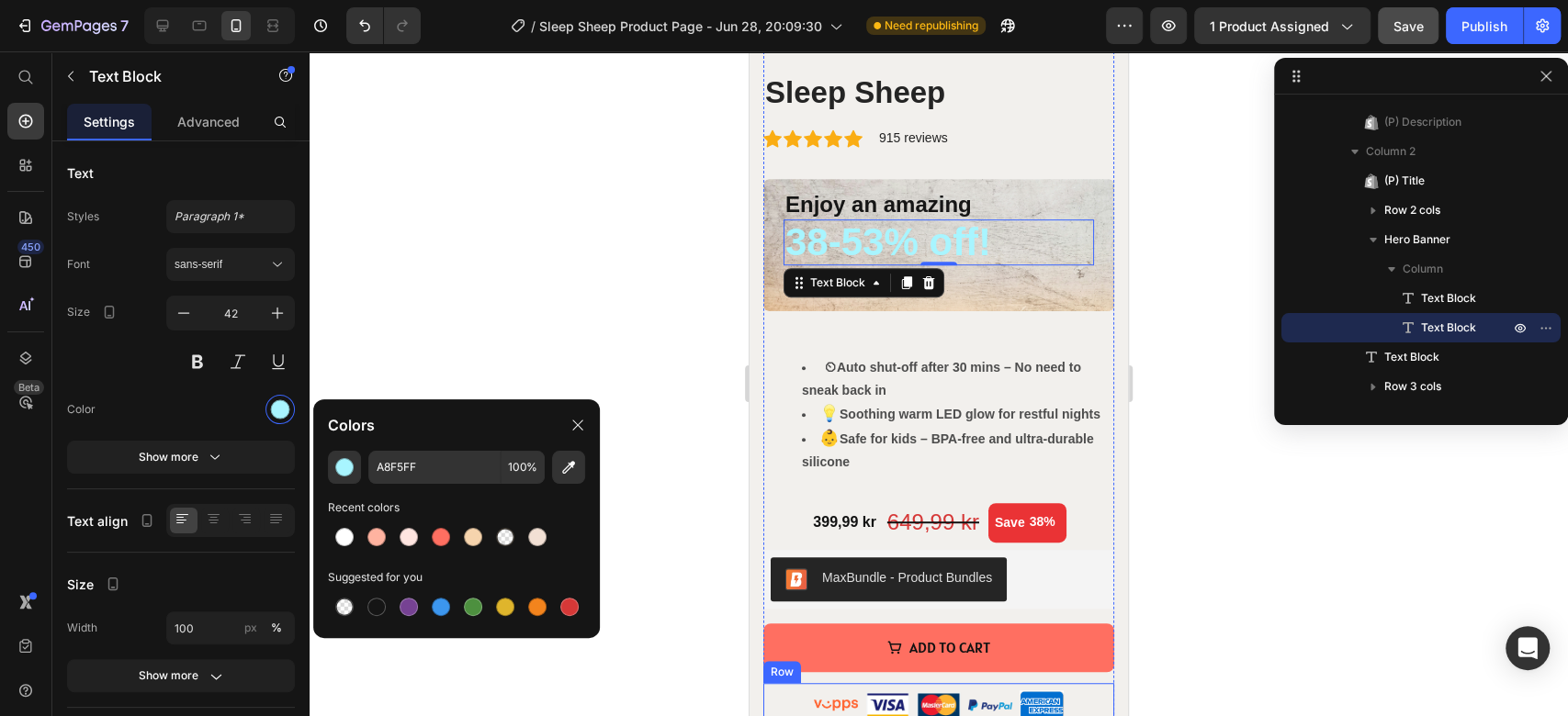 scroll, scrollTop: 509, scrollLeft: 0, axis: vertical 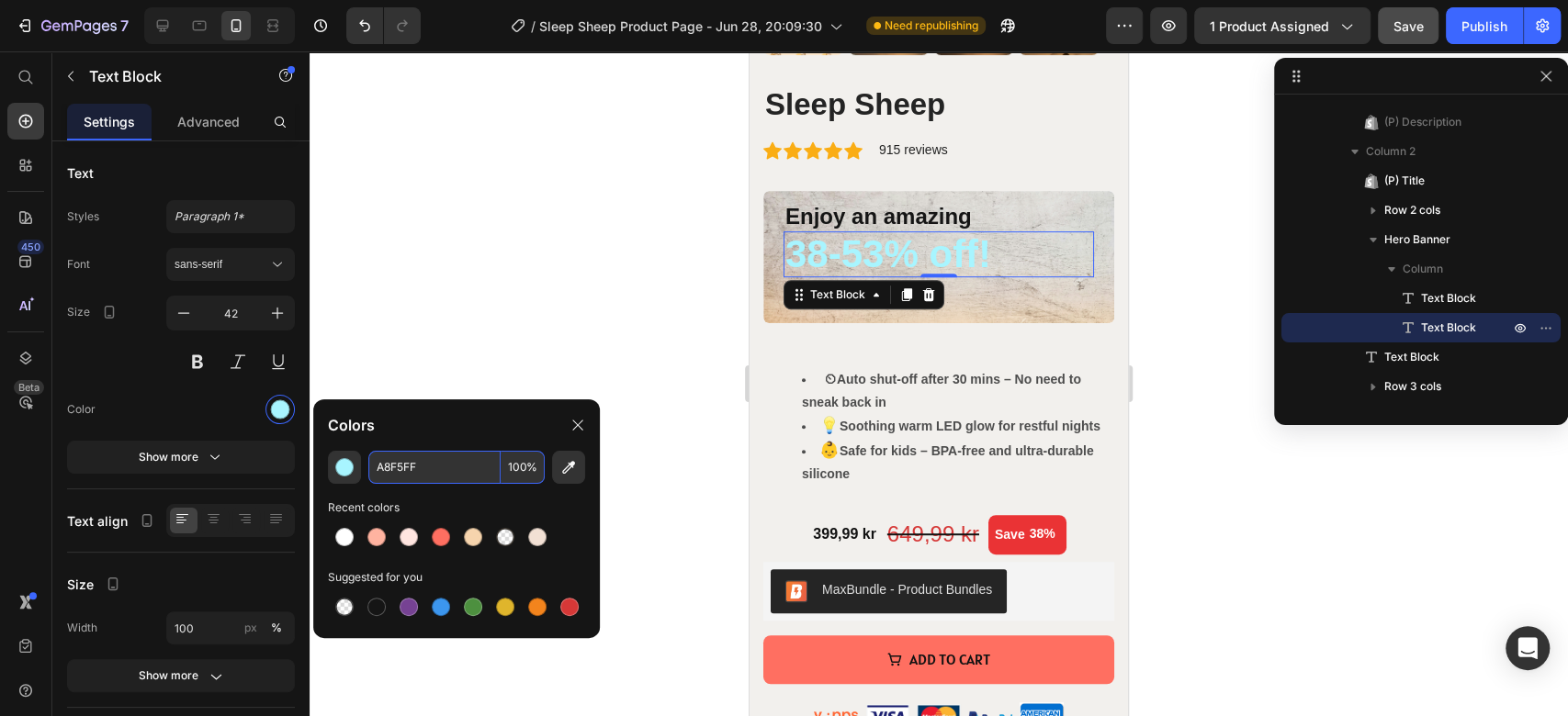 click on "A8F5FF" at bounding box center [434, 467] 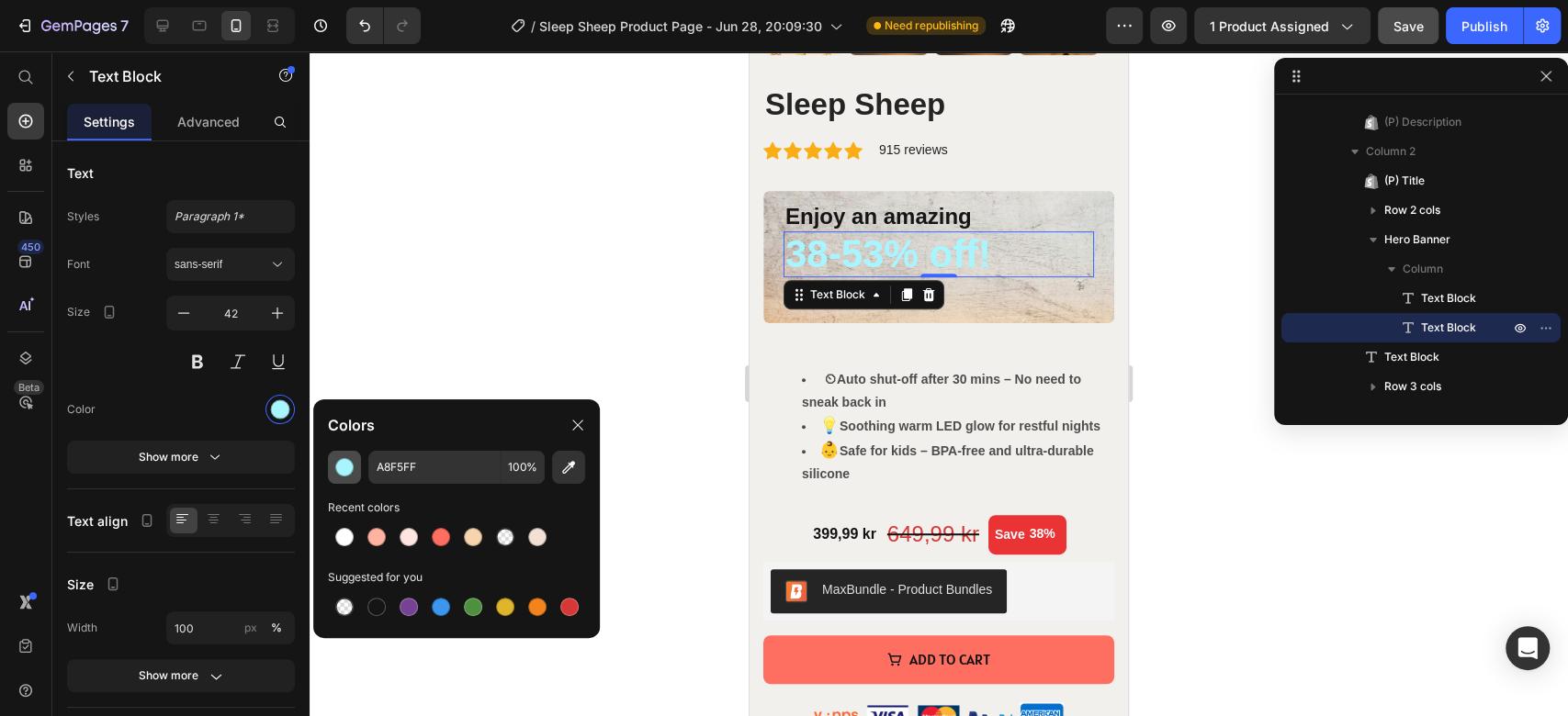 click at bounding box center (344, 467) 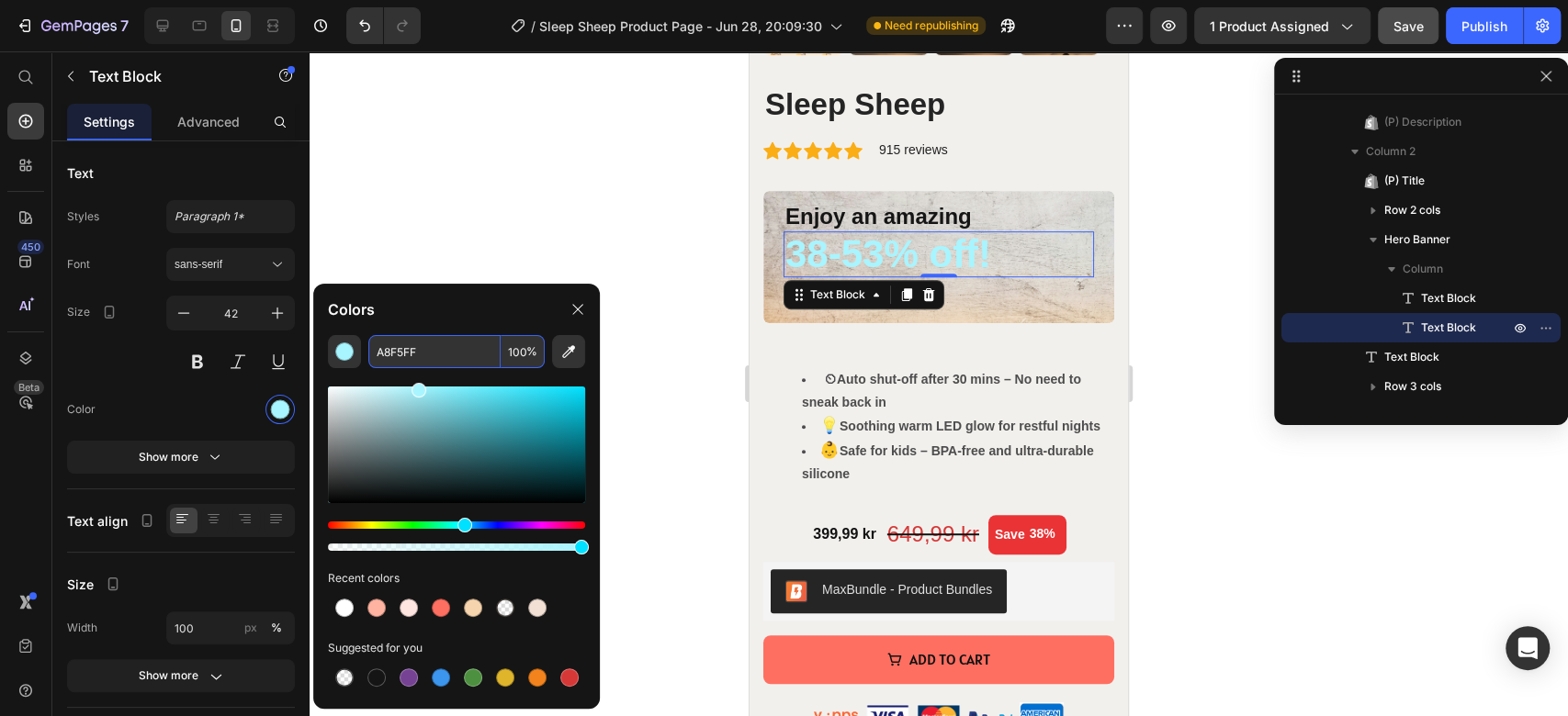 click on "A8F5FF" at bounding box center (434, 352) 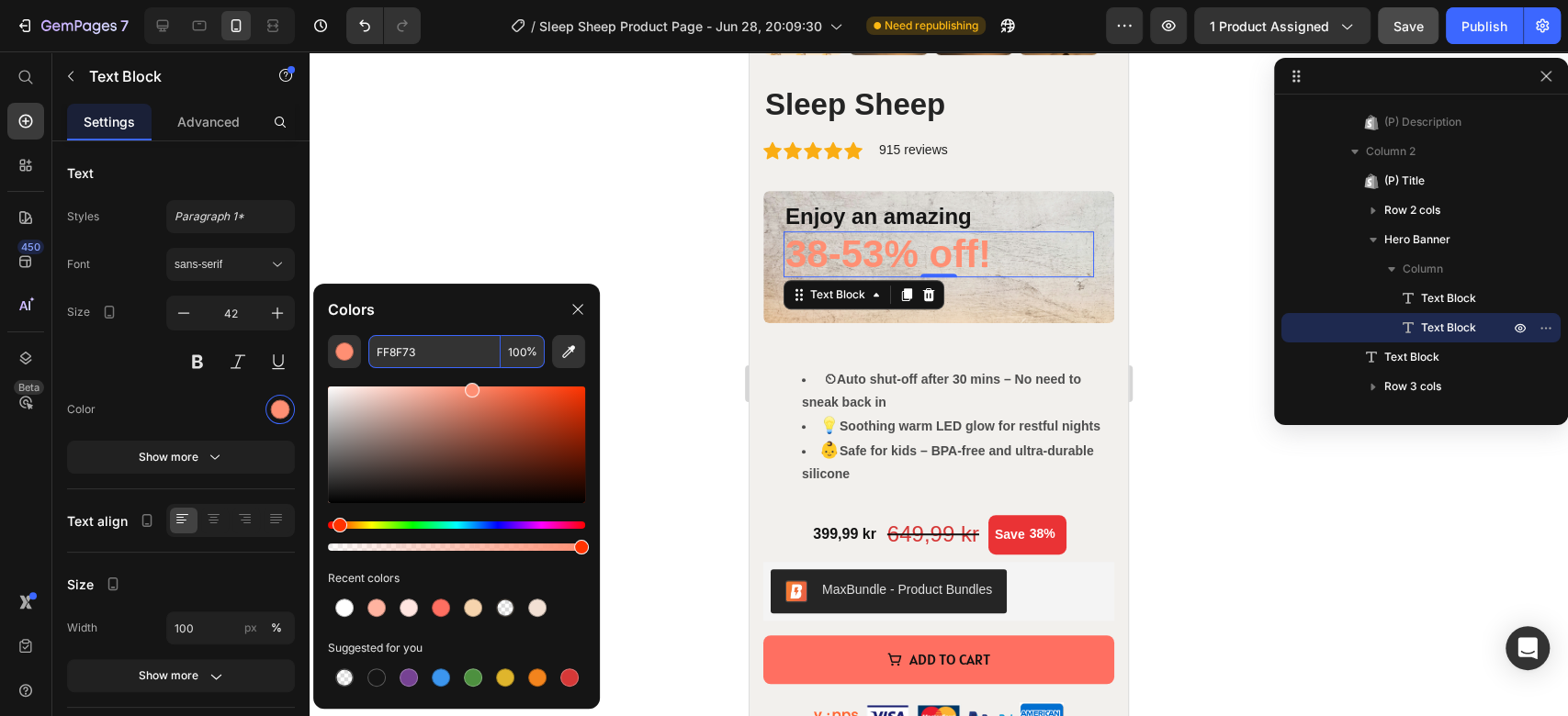 type on "FF8F73" 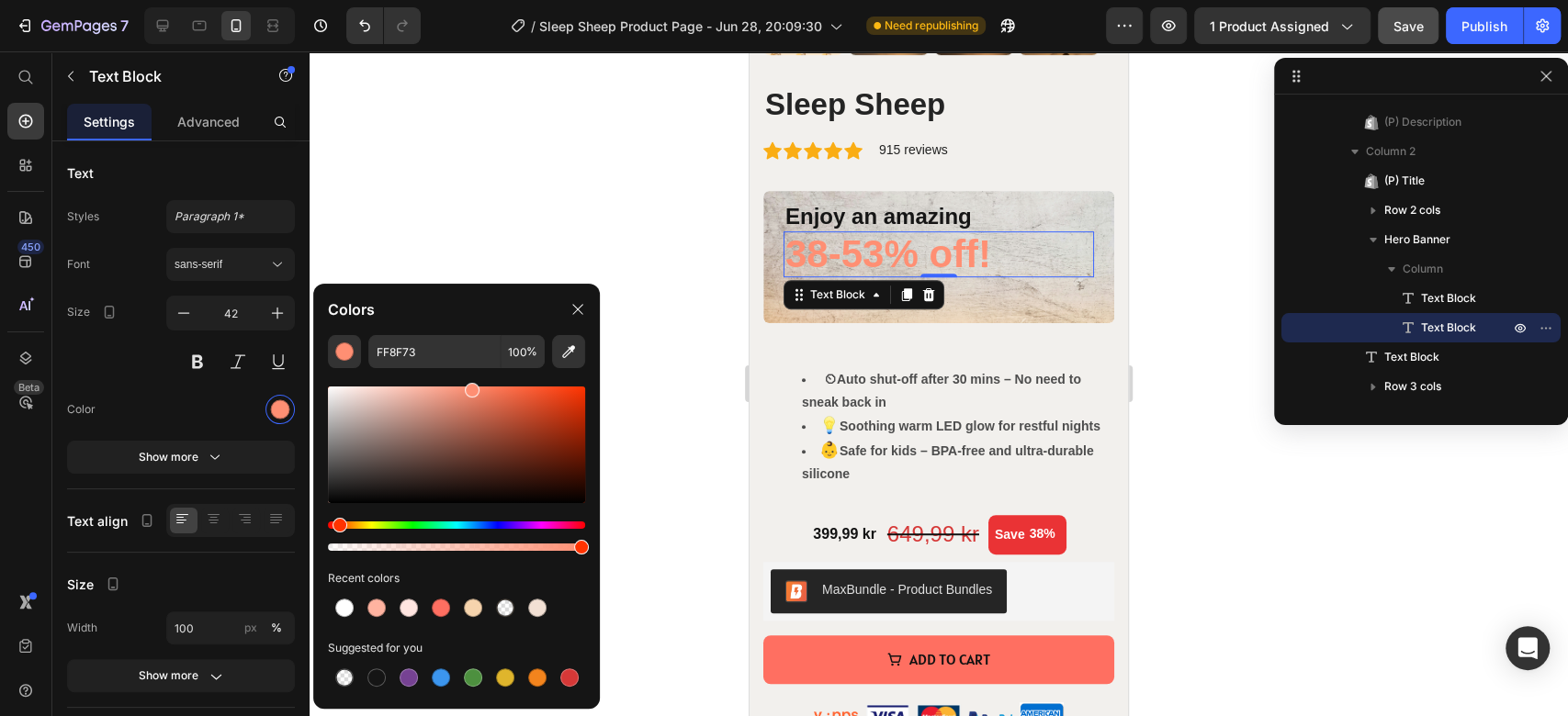 click 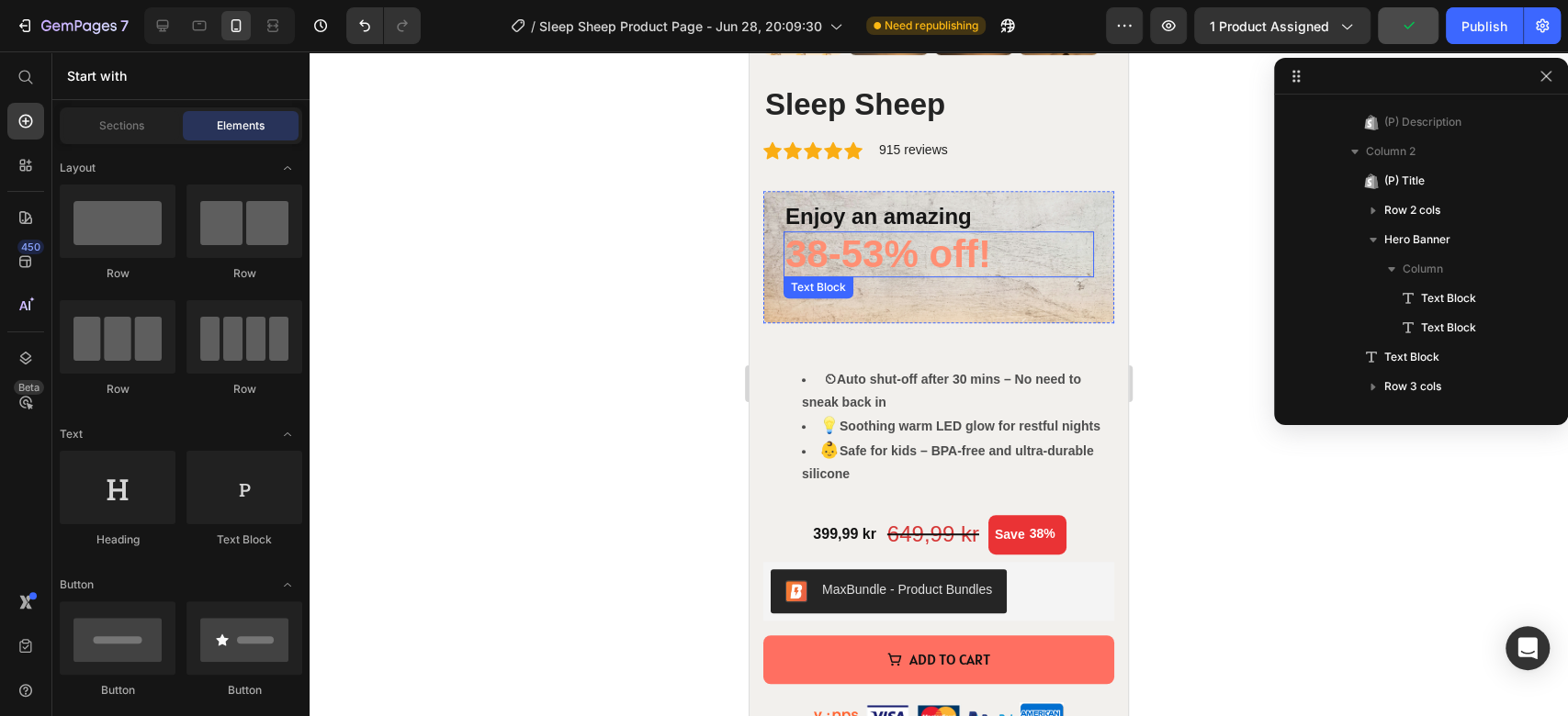 click on "38-53% off!" at bounding box center [939, 254] 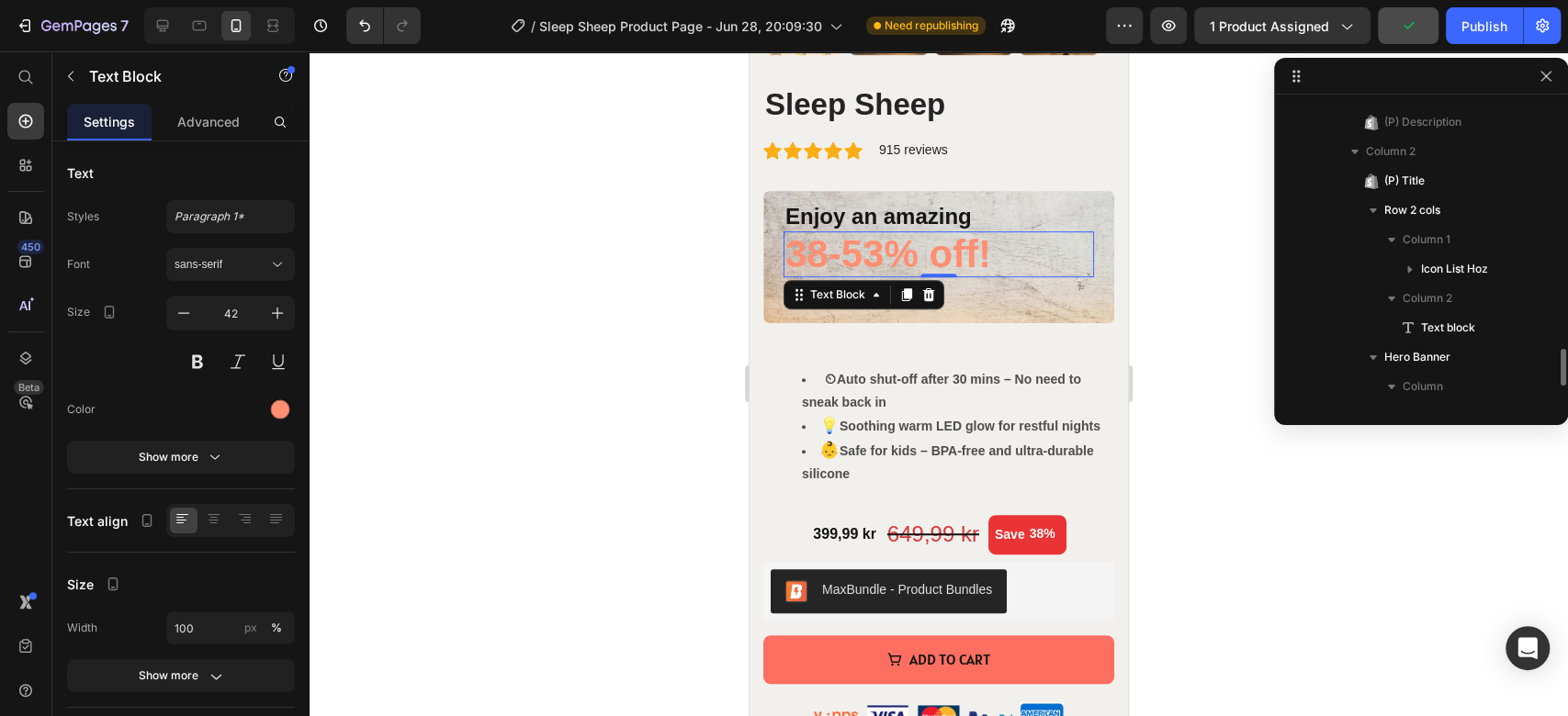 scroll, scrollTop: 347, scrollLeft: 0, axis: vertical 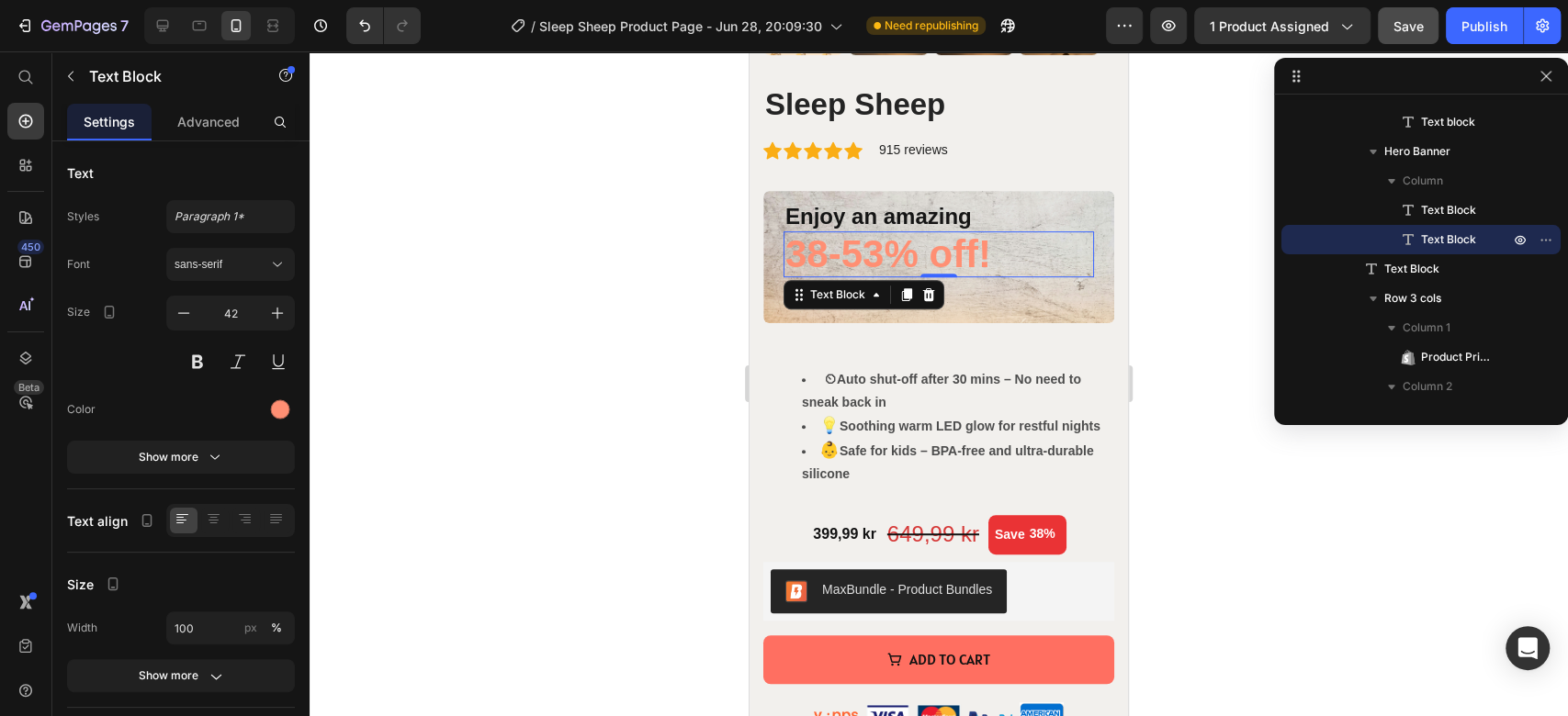 click 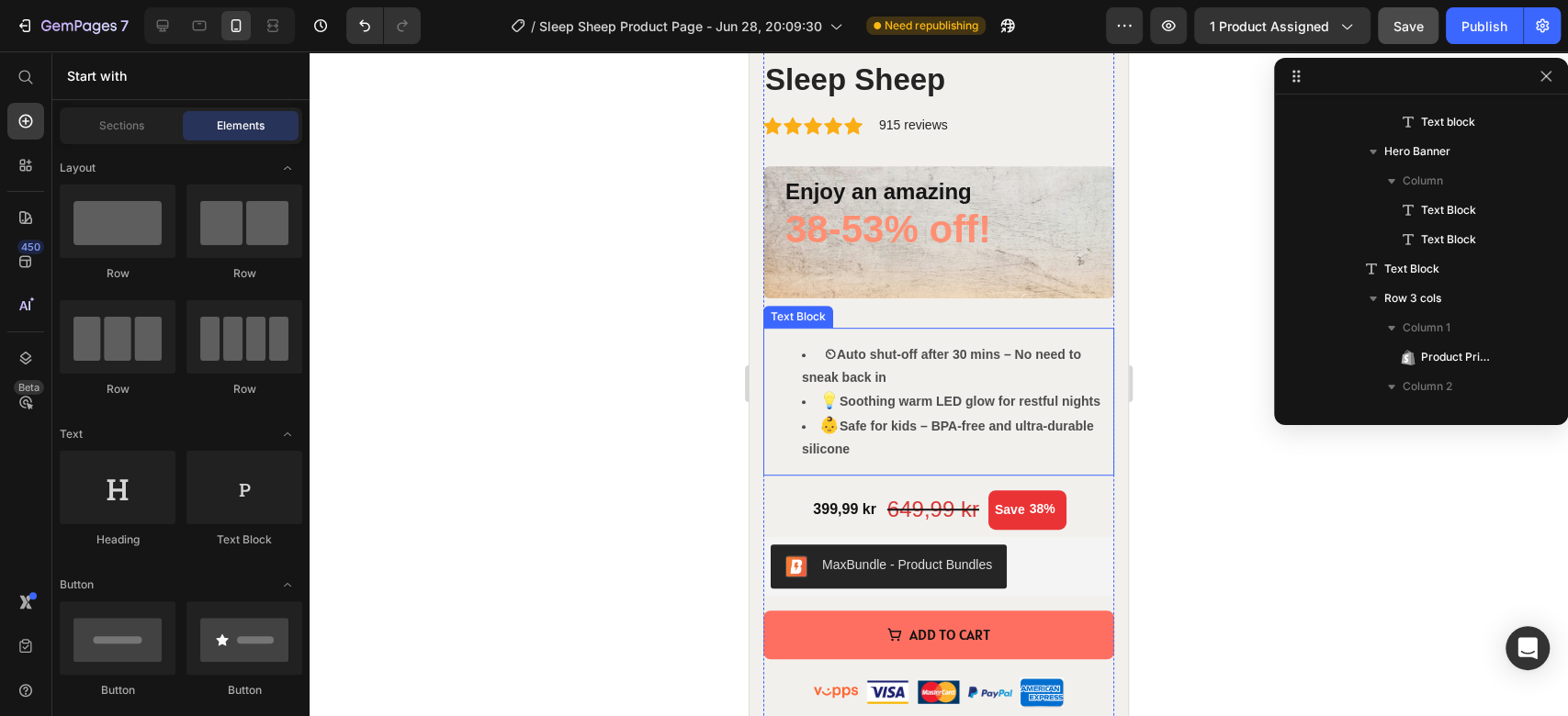 scroll, scrollTop: 611, scrollLeft: 0, axis: vertical 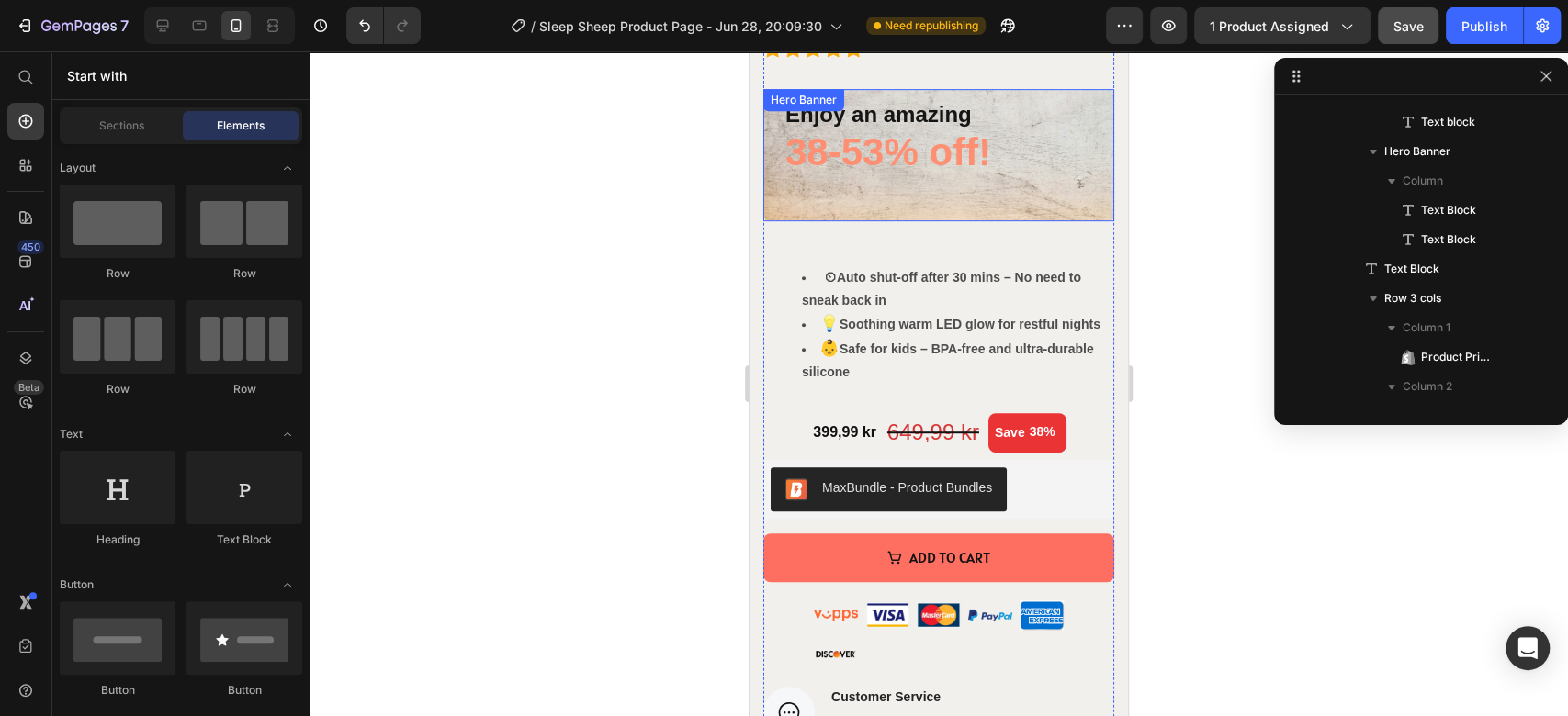 click on "Enjoy an amazing Text Block 38-53% off! Text Block" at bounding box center (939, 155) 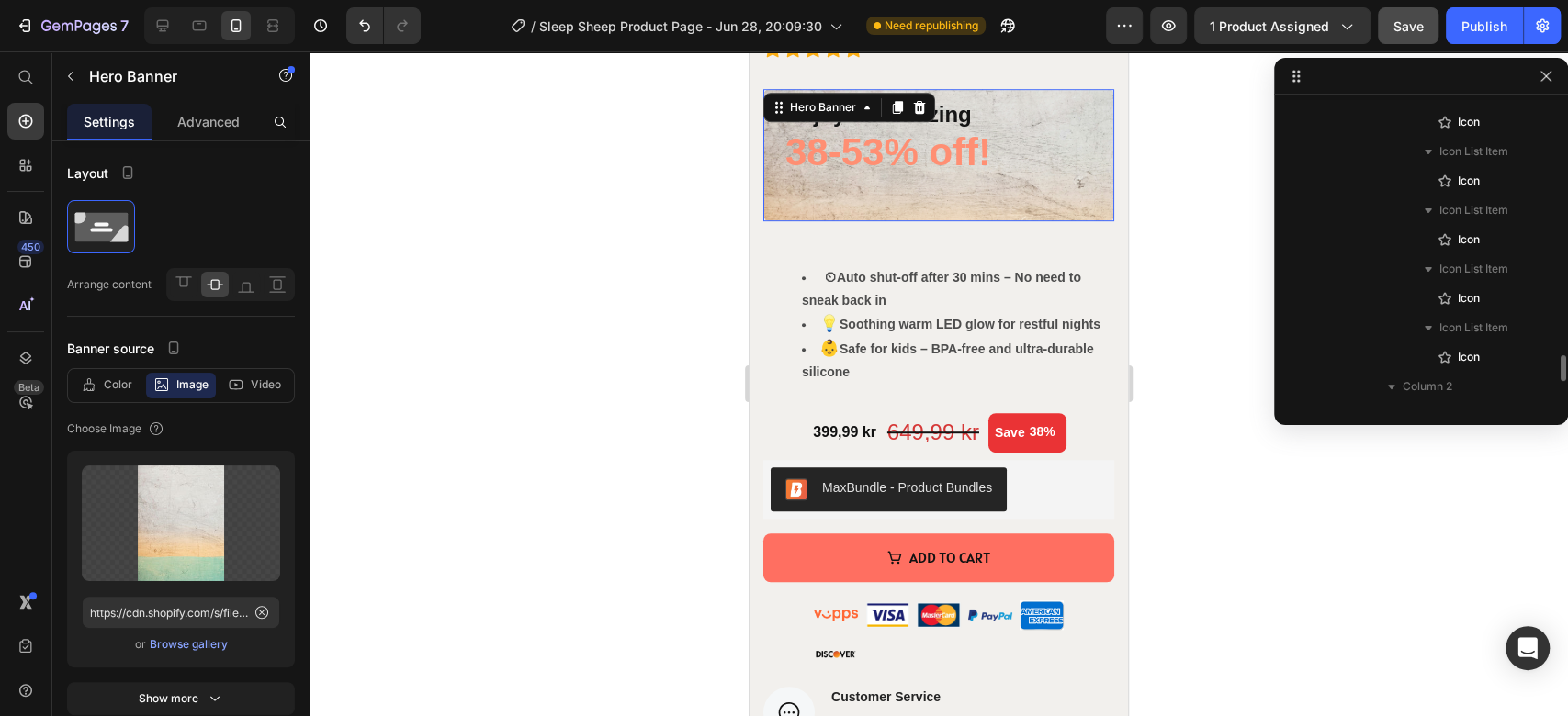 scroll, scrollTop: 553, scrollLeft: 0, axis: vertical 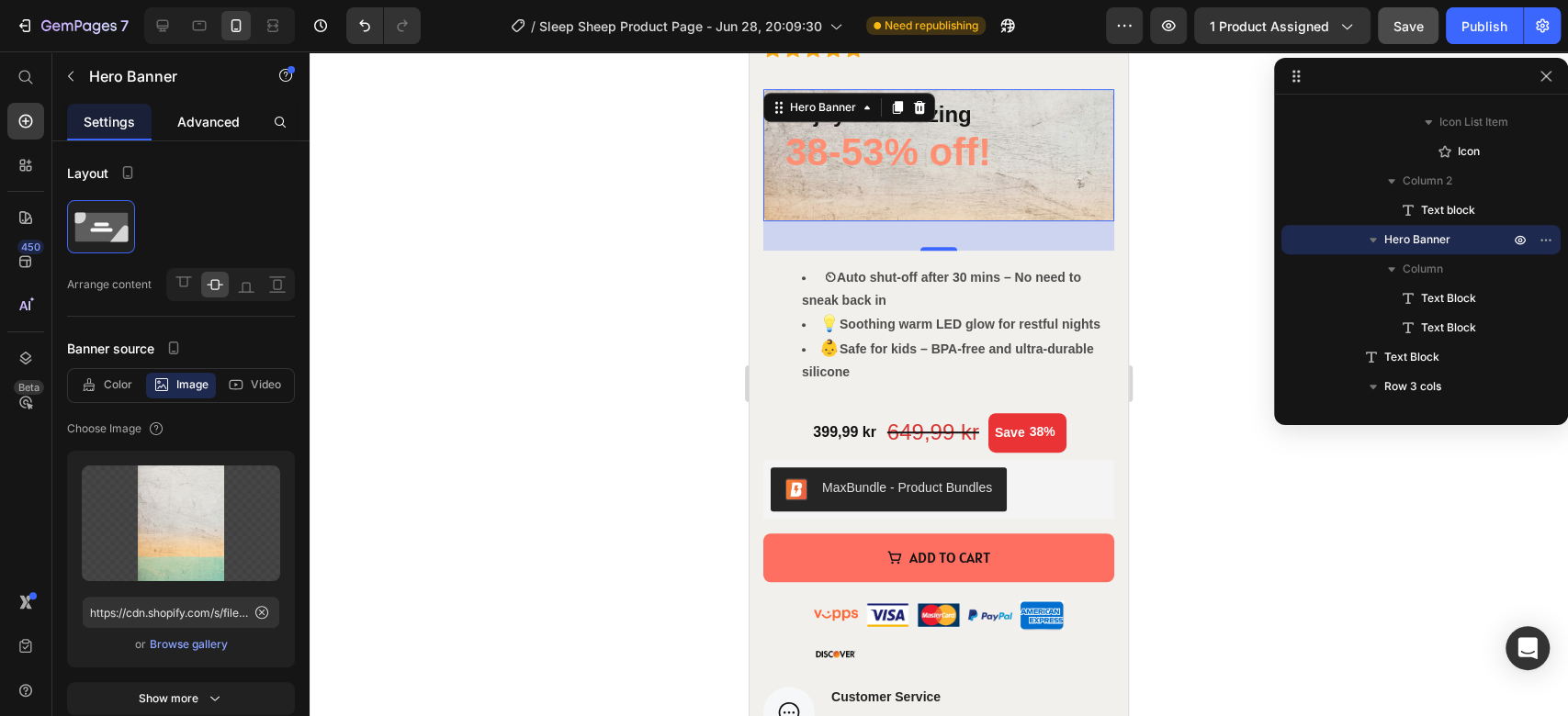 click on "Advanced" at bounding box center [209, 121] 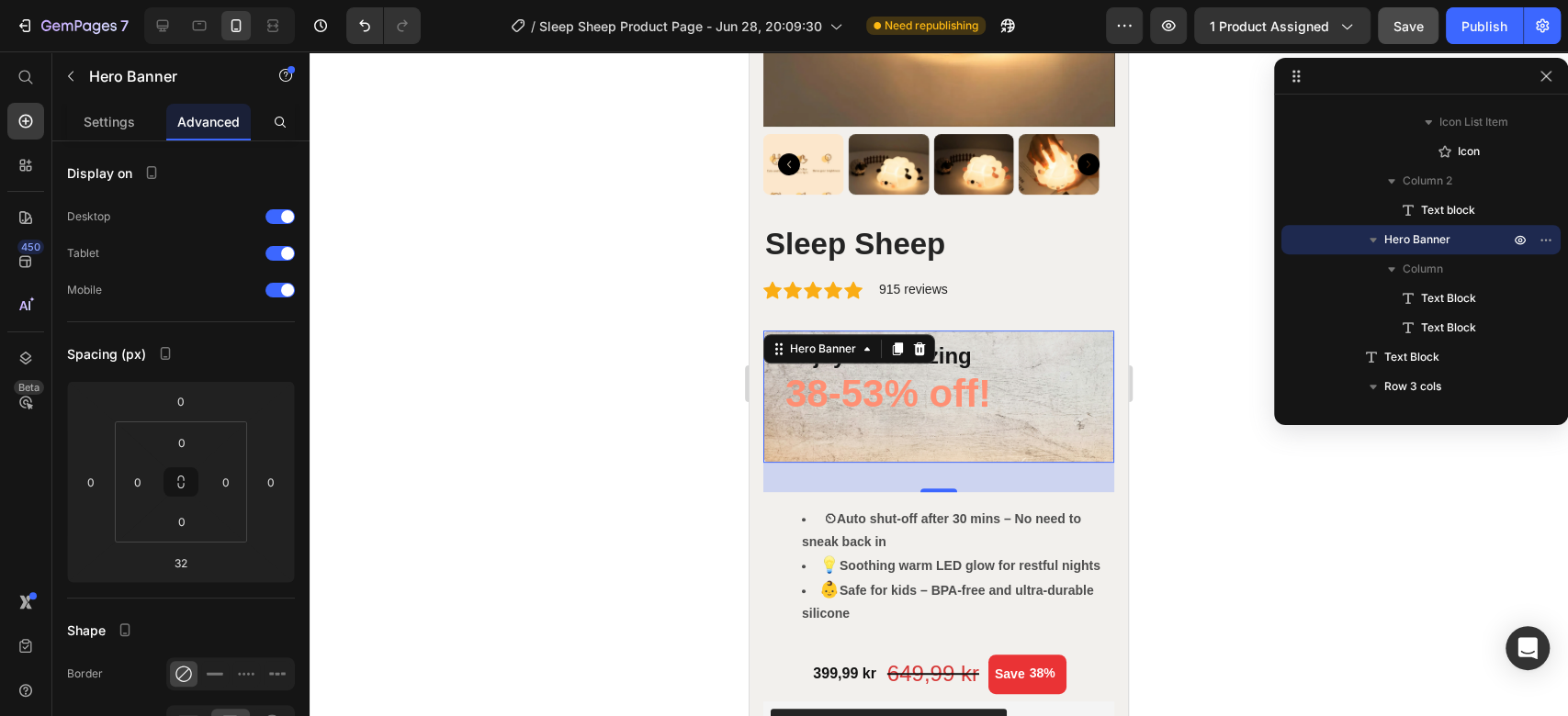 scroll, scrollTop: 306, scrollLeft: 0, axis: vertical 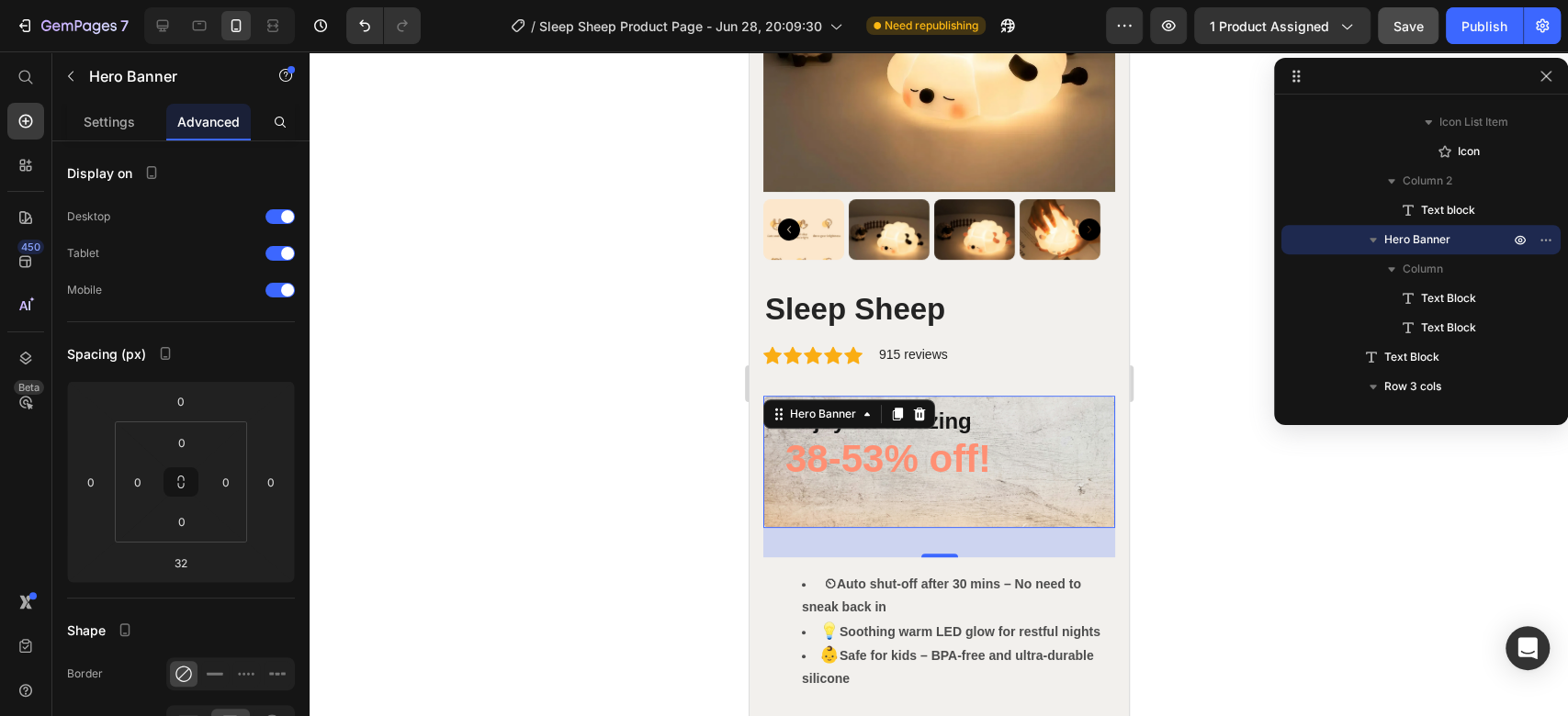 click 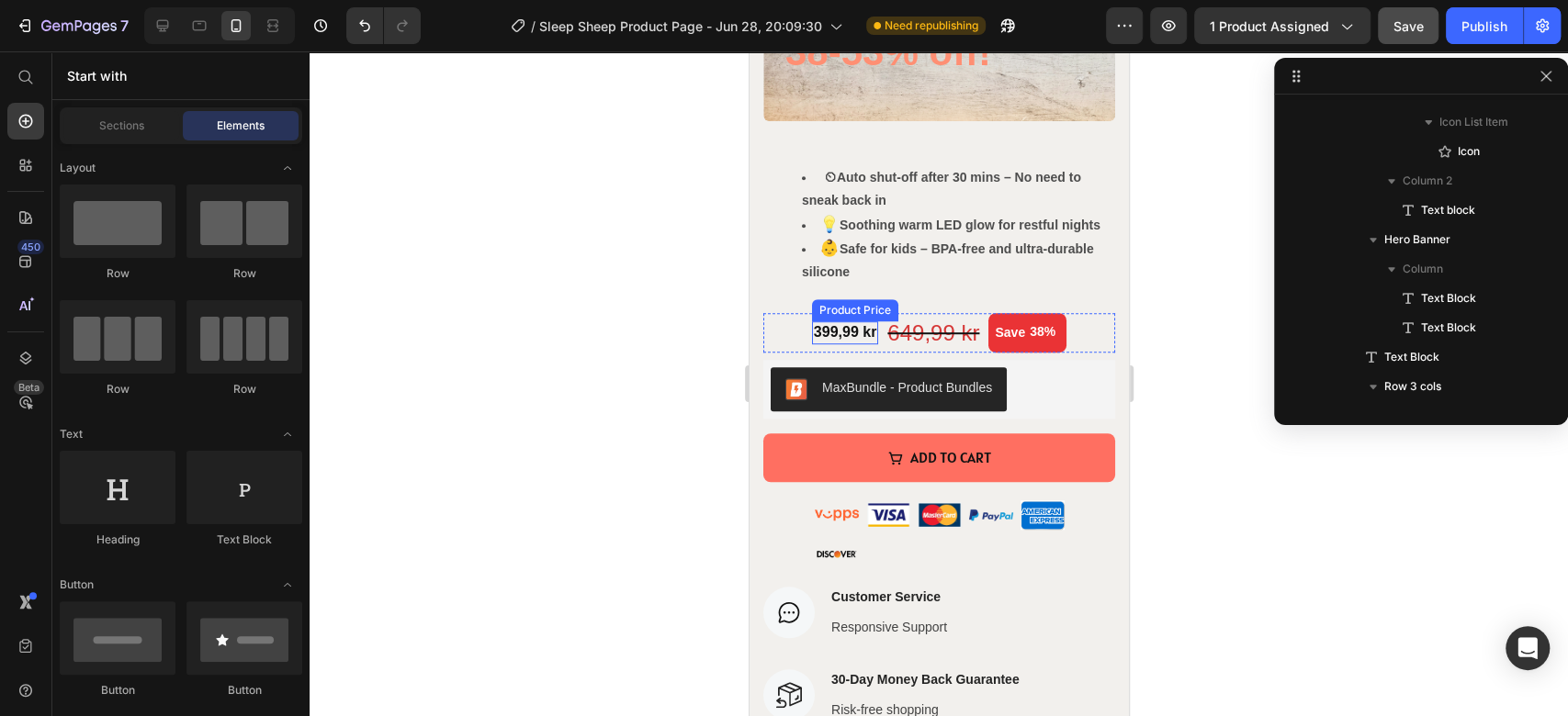scroll, scrollTop: 713, scrollLeft: 0, axis: vertical 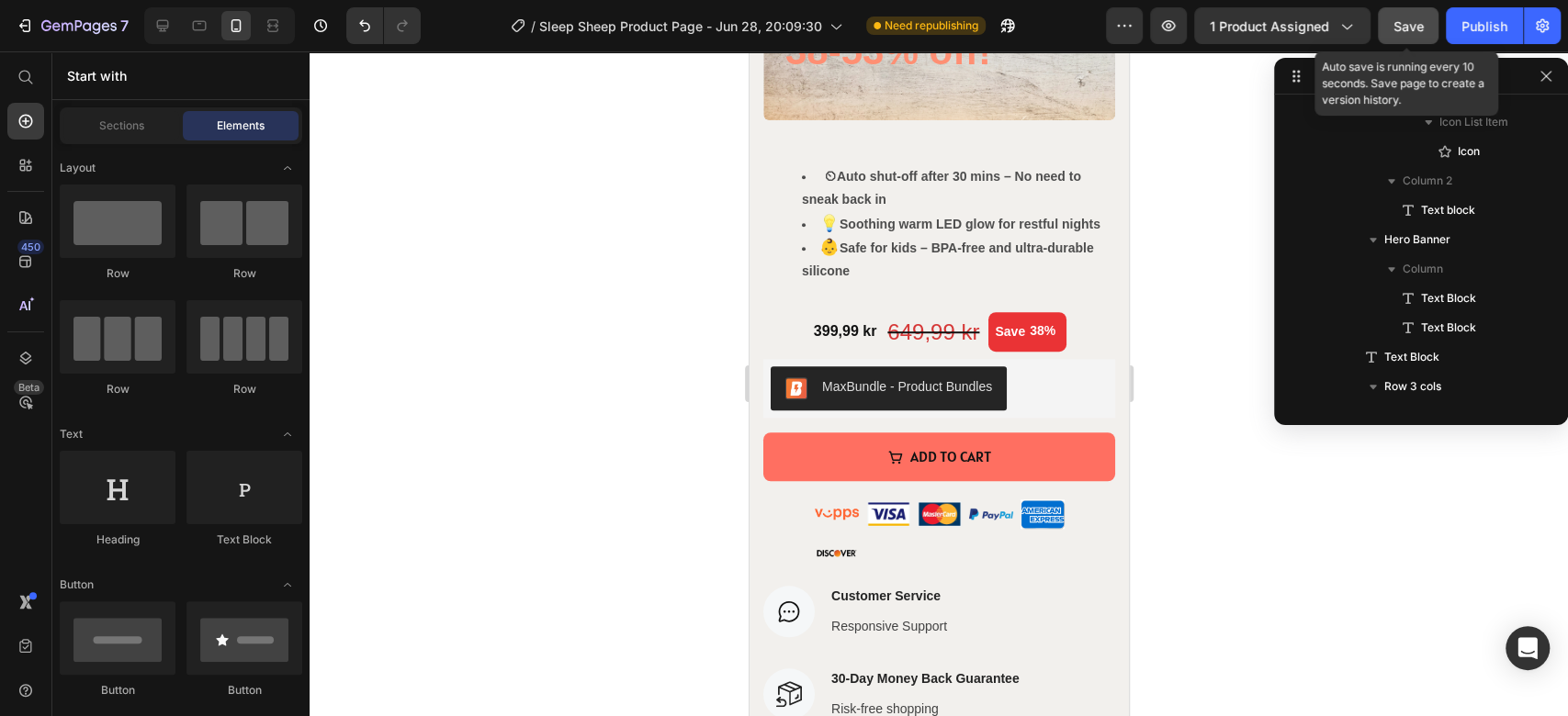 click on "Save" 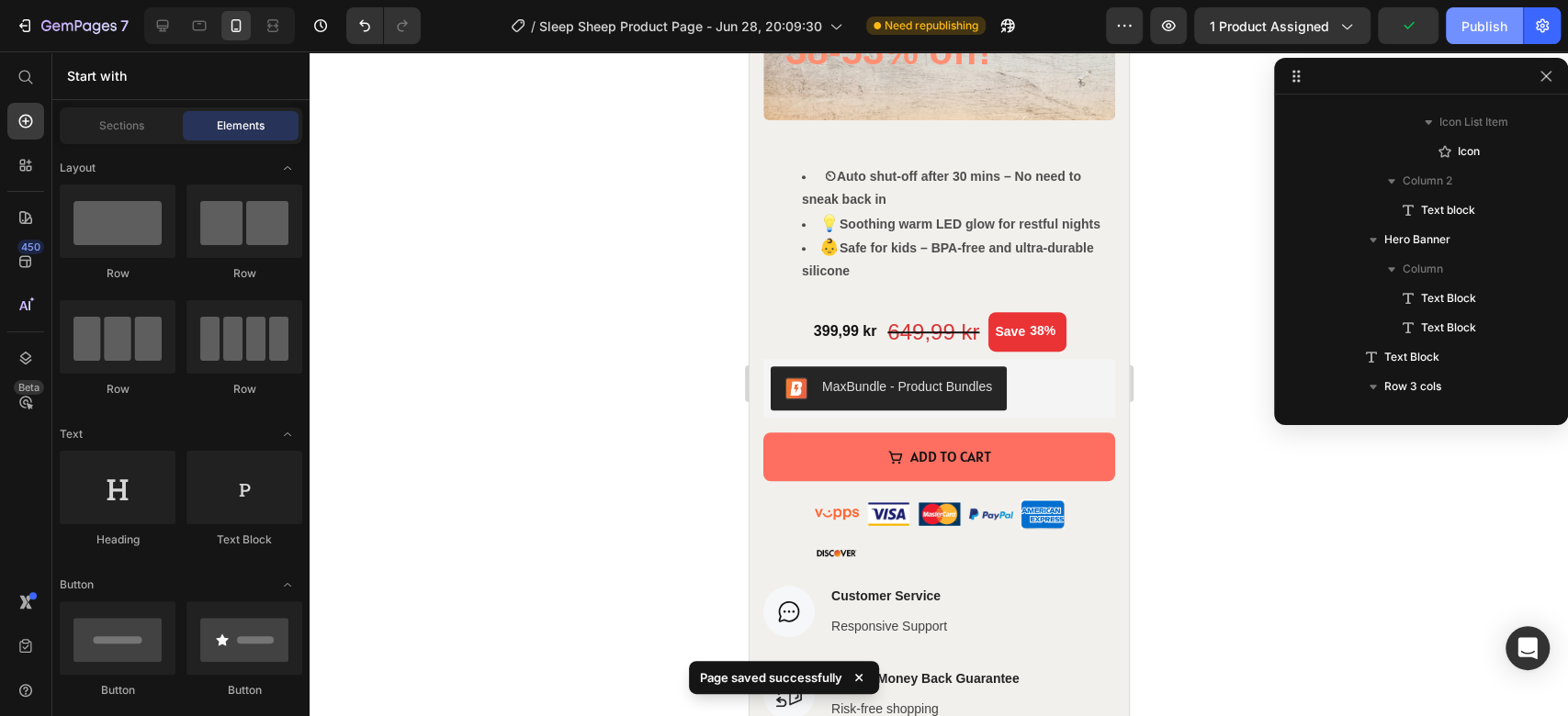 click on "Publish" at bounding box center [1484, 26] 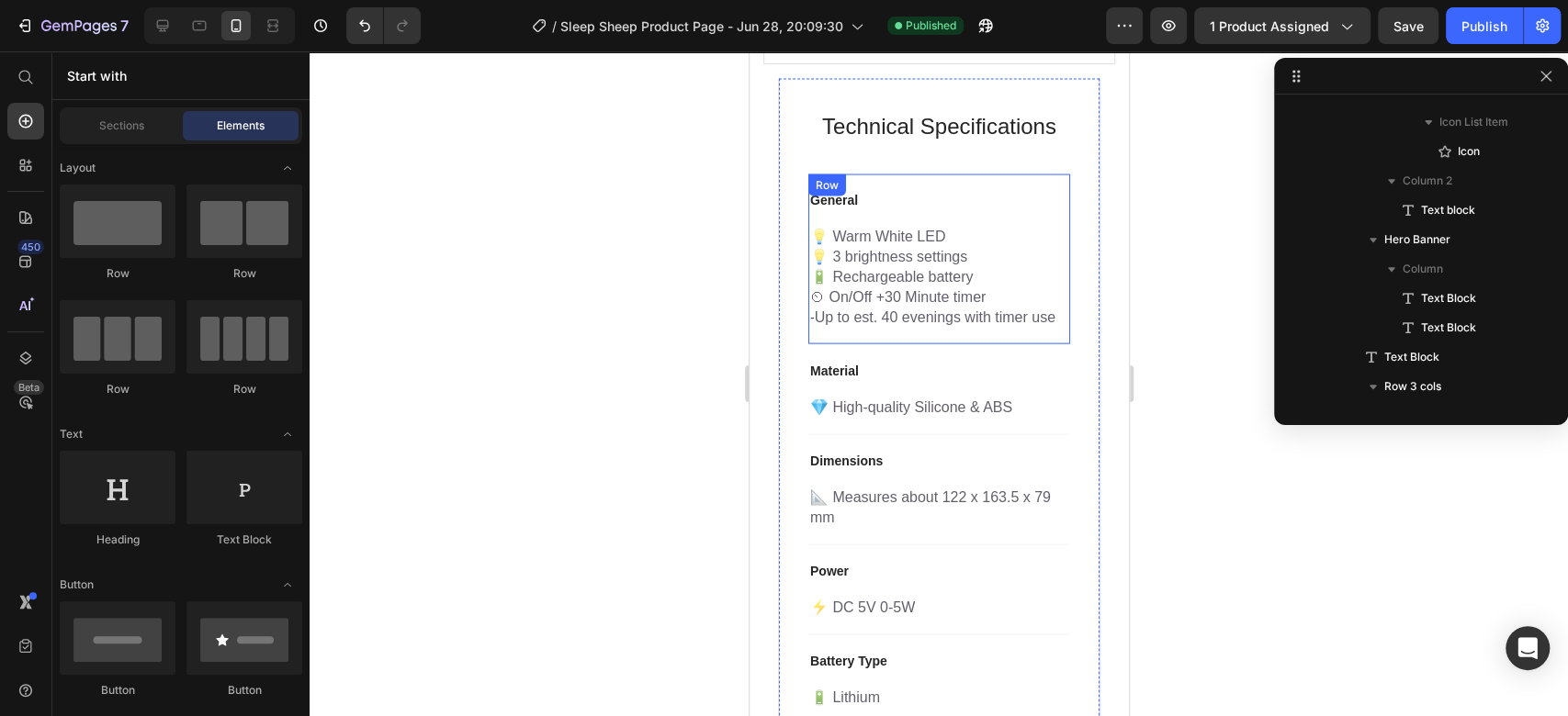 scroll, scrollTop: 2447, scrollLeft: 0, axis: vertical 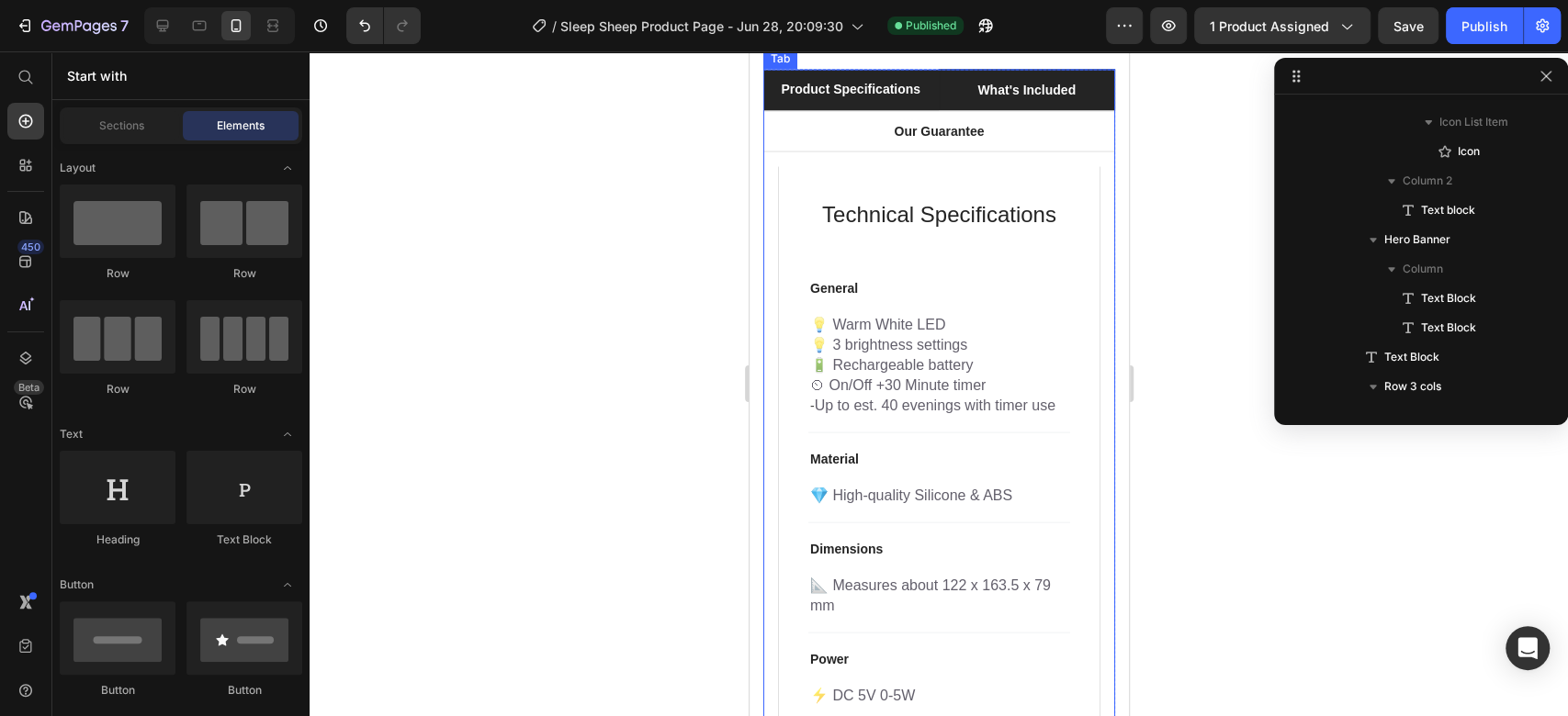 click on "What's Included" at bounding box center (1025, 90) 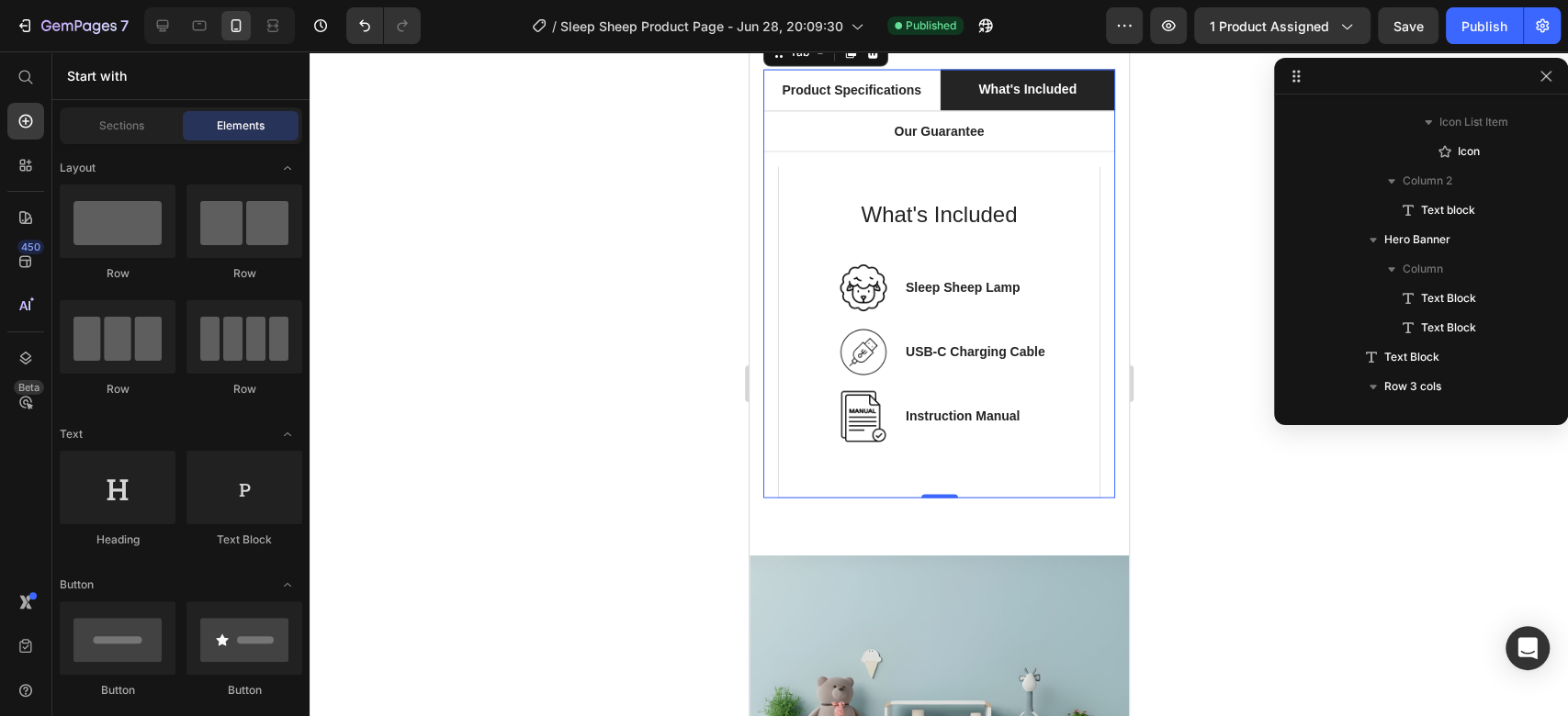scroll, scrollTop: 2403, scrollLeft: 0, axis: vertical 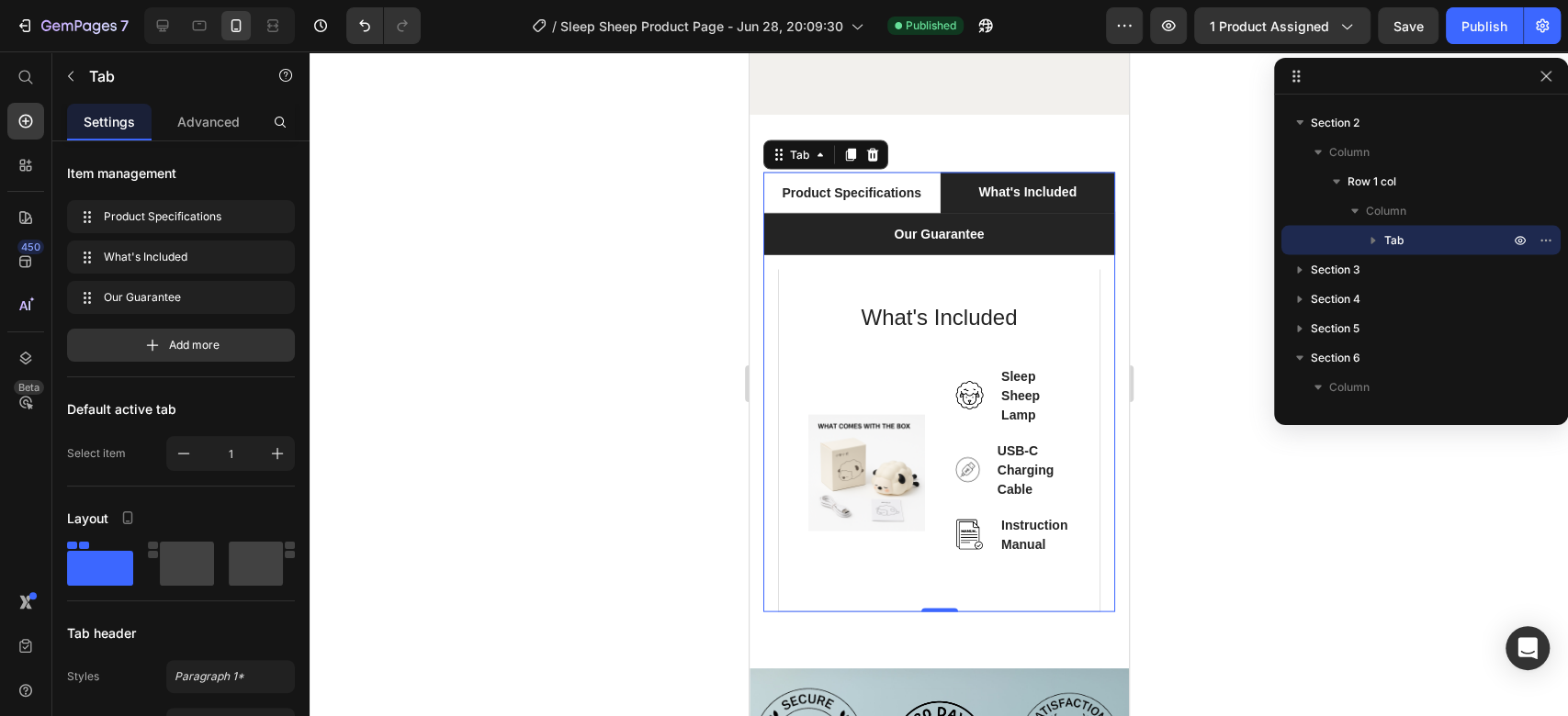 click on "Our Guarantee" at bounding box center [938, 233] 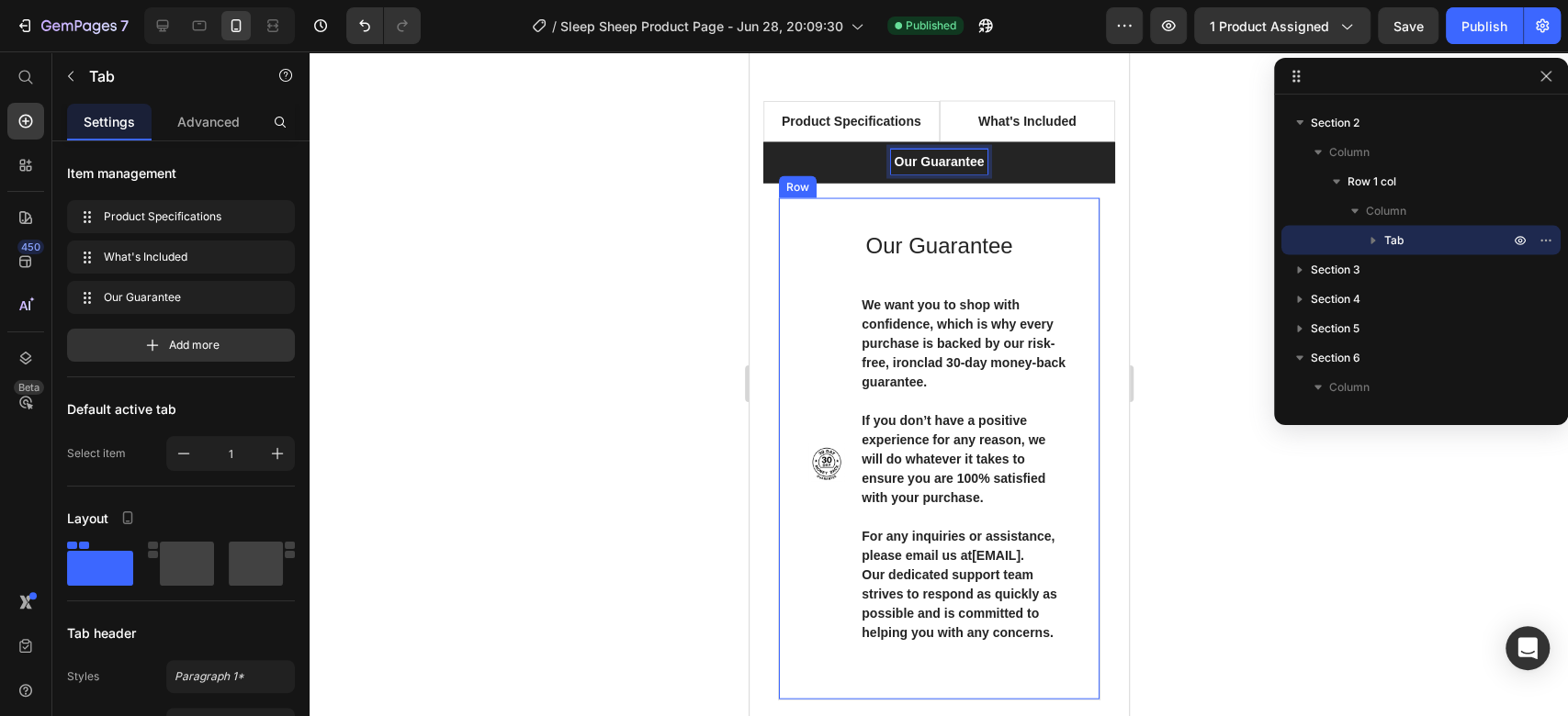 scroll, scrollTop: 2548, scrollLeft: 0, axis: vertical 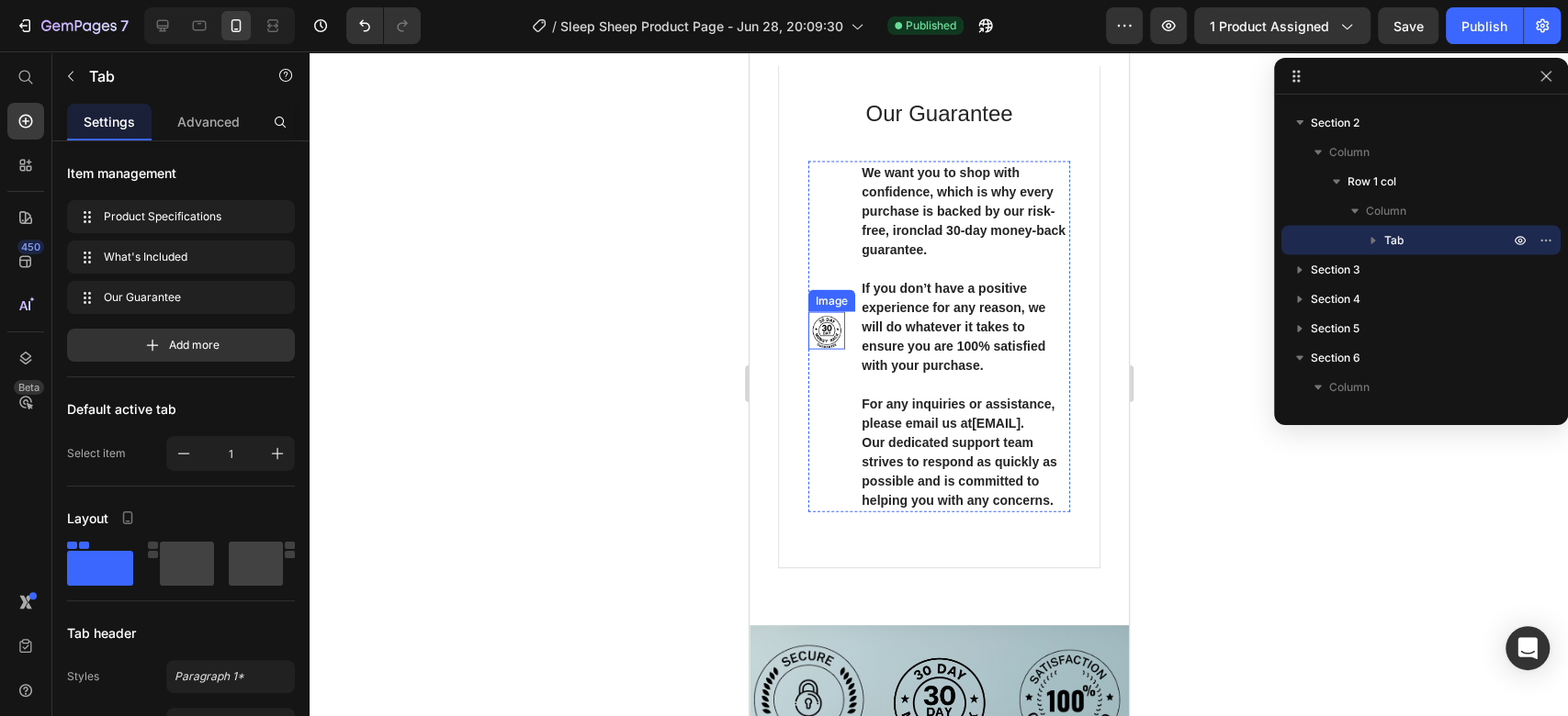 click at bounding box center [826, 330] 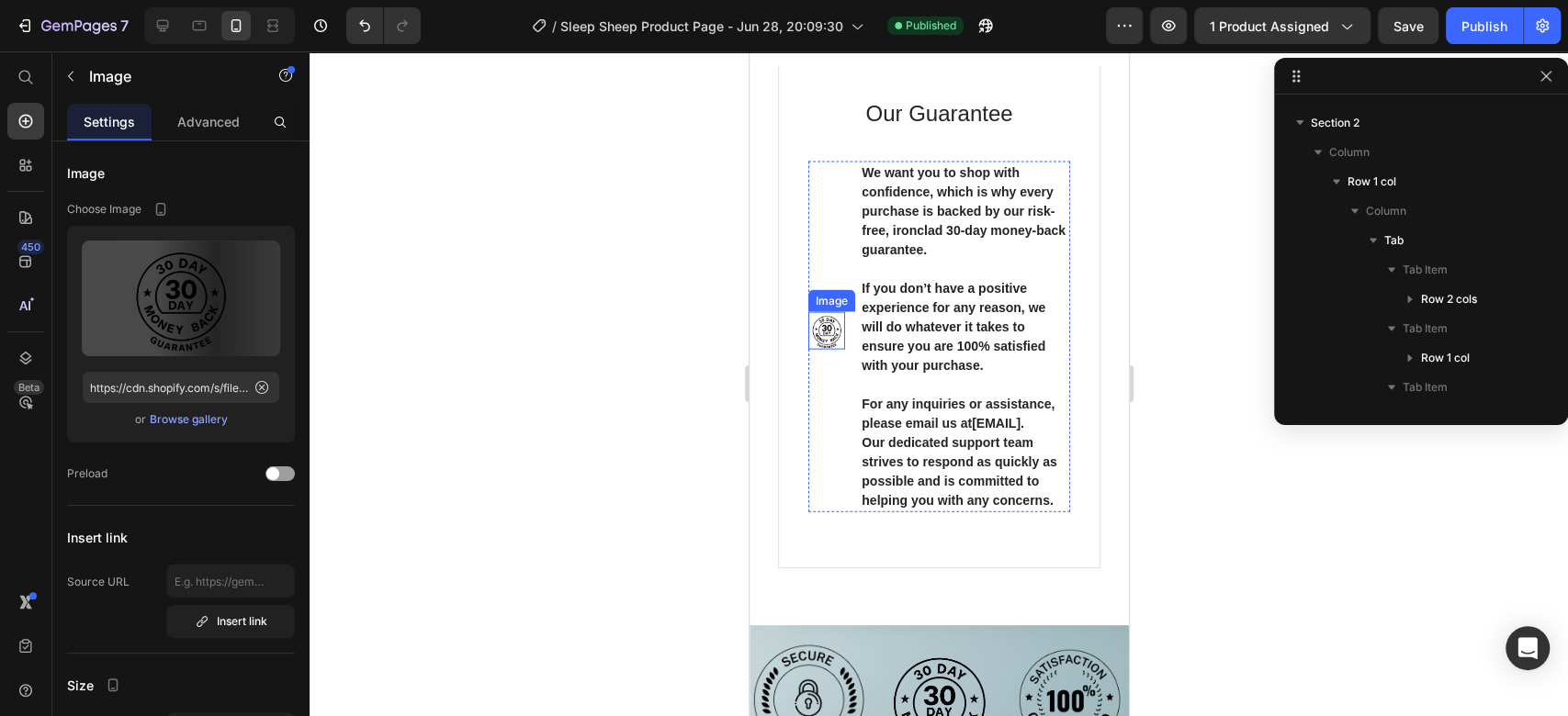 scroll, scrollTop: 2814, scrollLeft: 0, axis: vertical 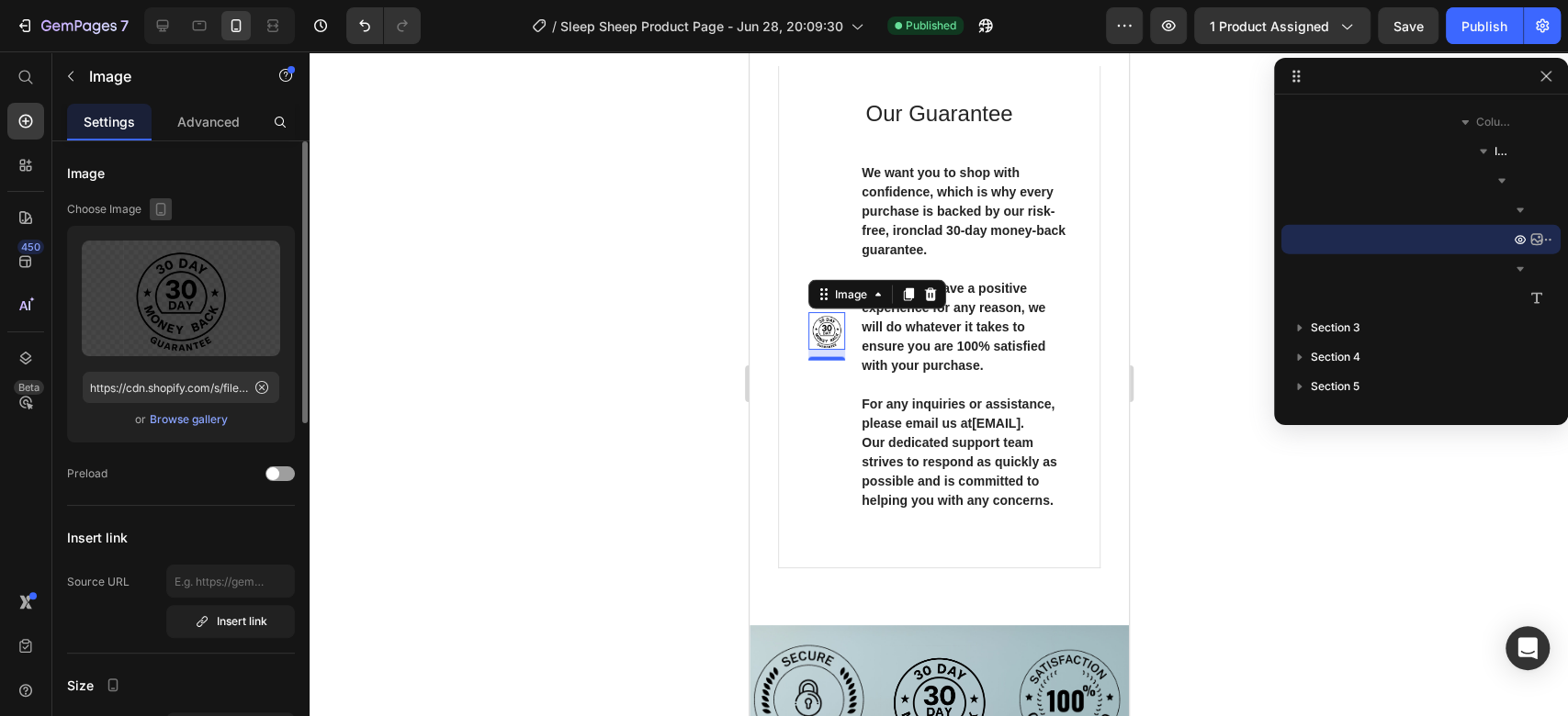 click 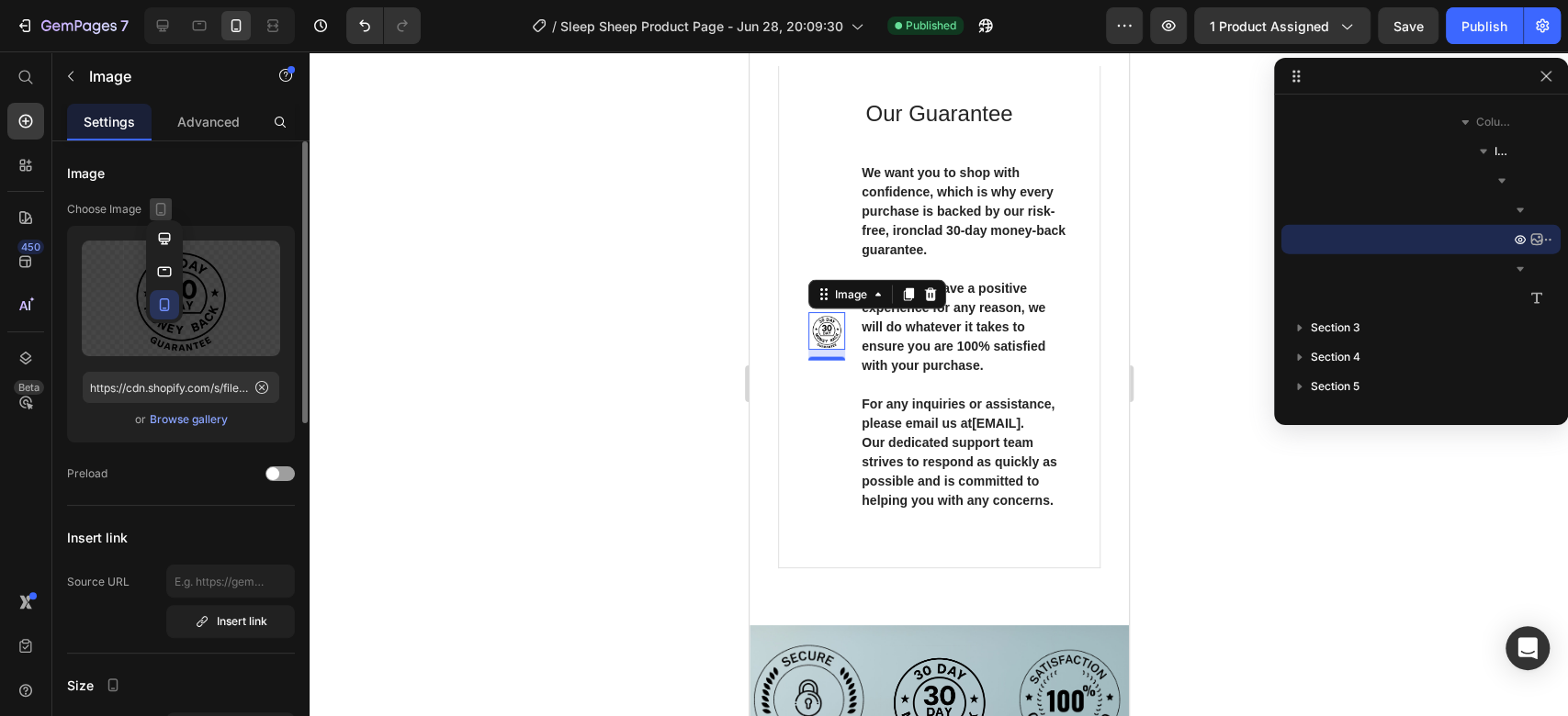 click 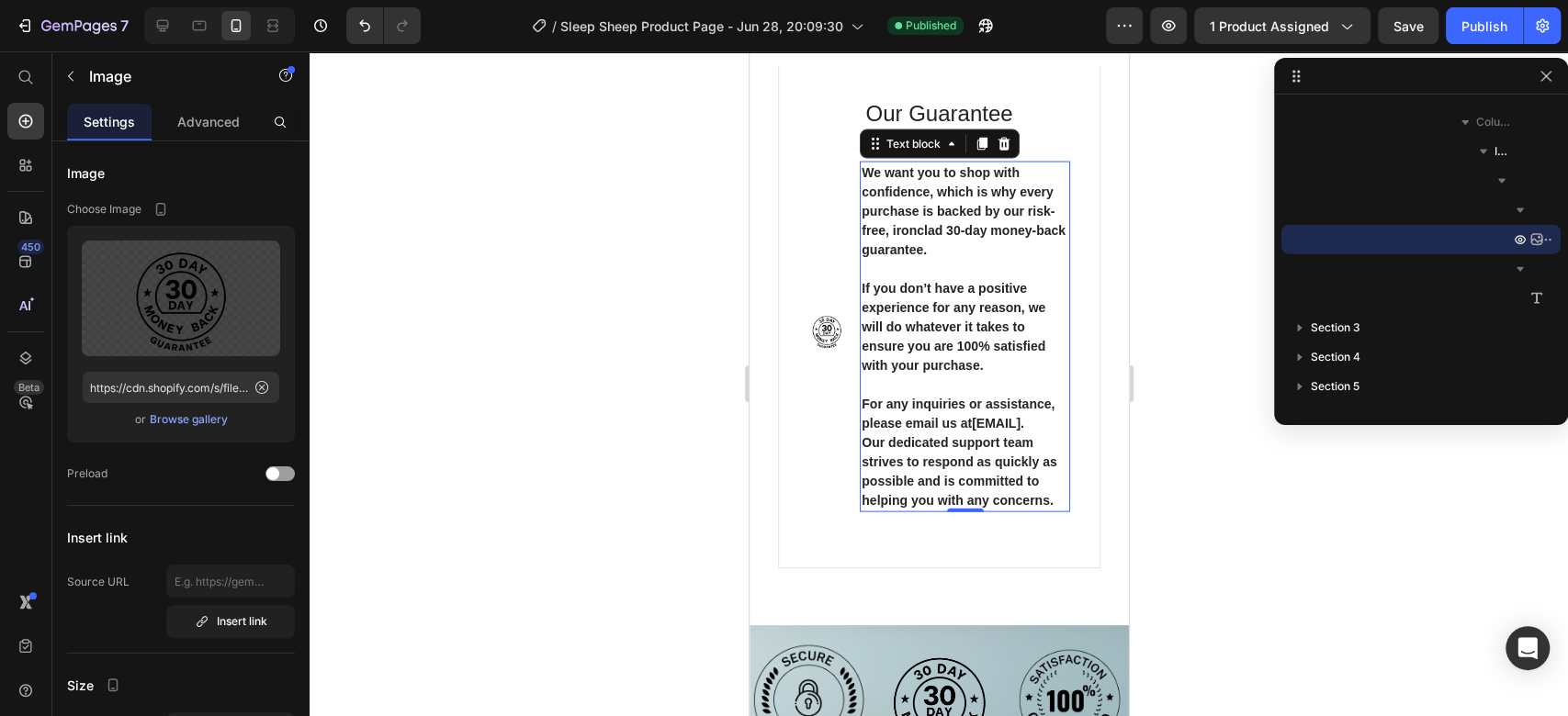 click on "We want you to shop with confidence, which is why every purchase is backed by our risk-free, ironclad 30-day money-back guarantee." at bounding box center [964, 211] 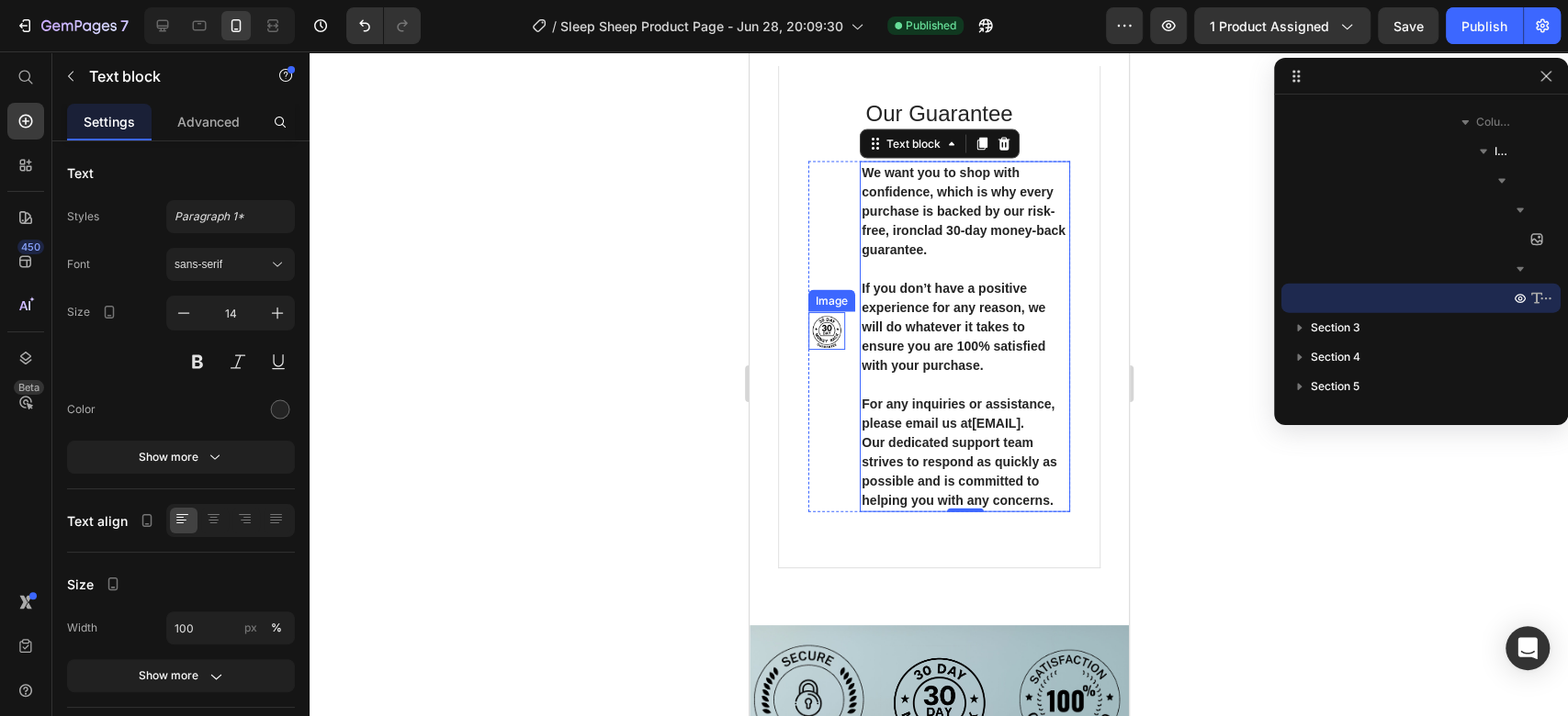 click at bounding box center (826, 330) 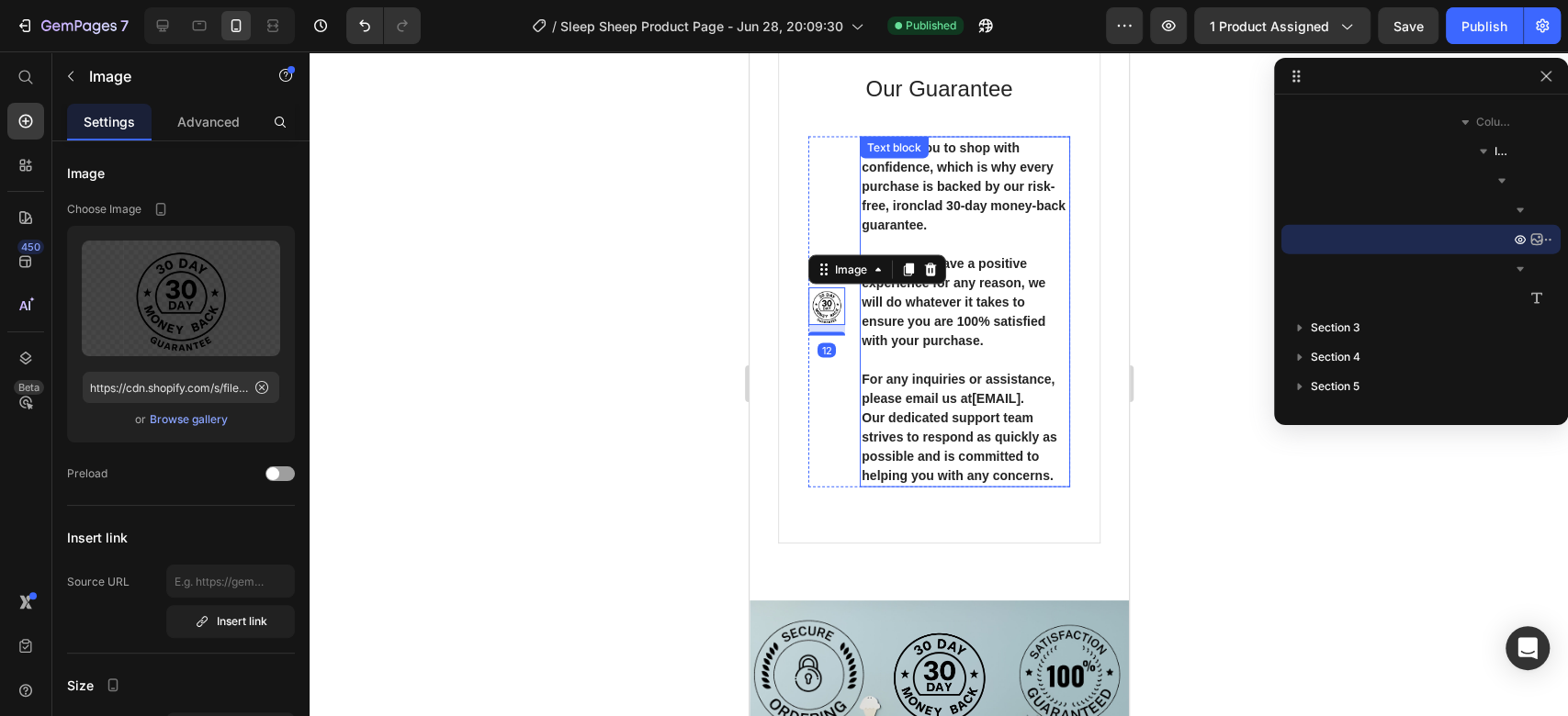 scroll, scrollTop: 2548, scrollLeft: 0, axis: vertical 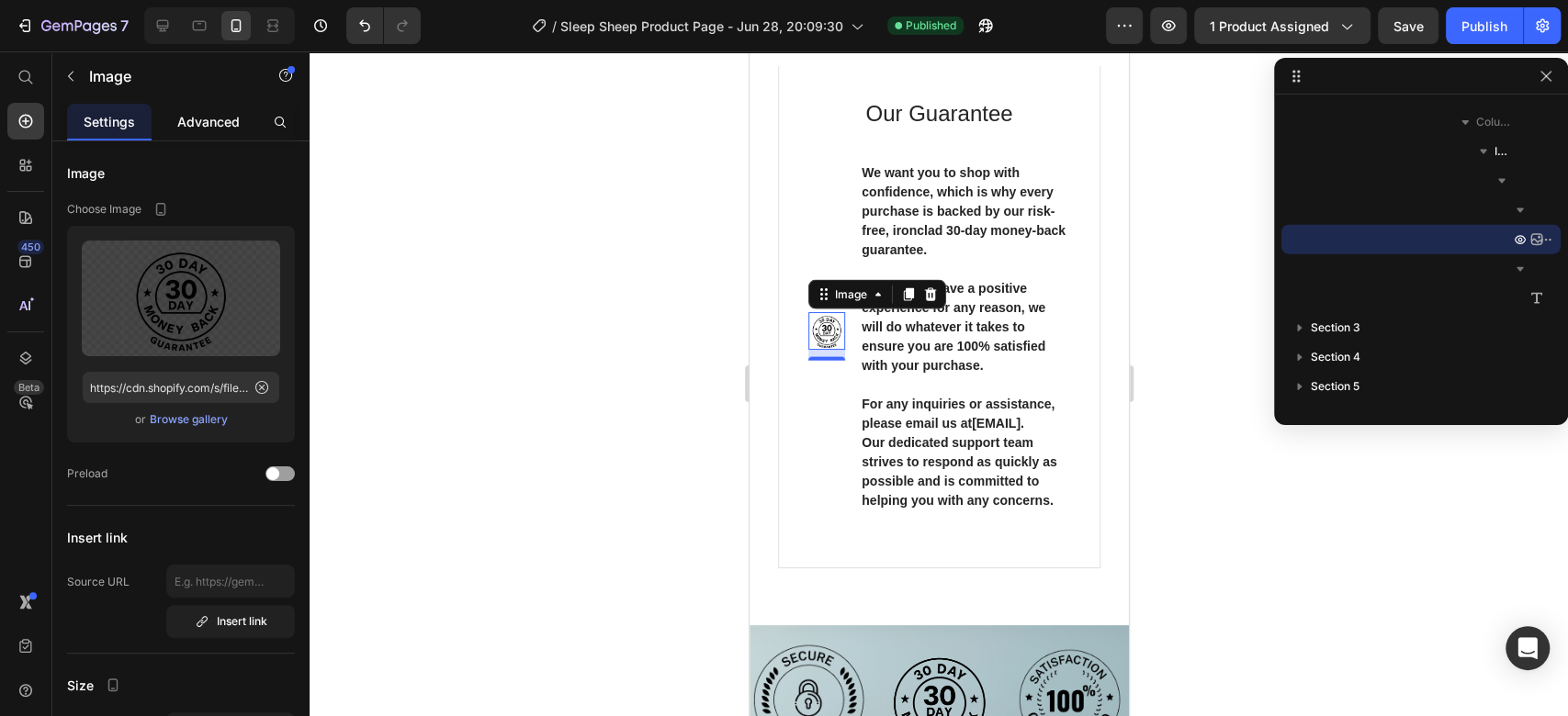 click on "Advanced" at bounding box center [209, 121] 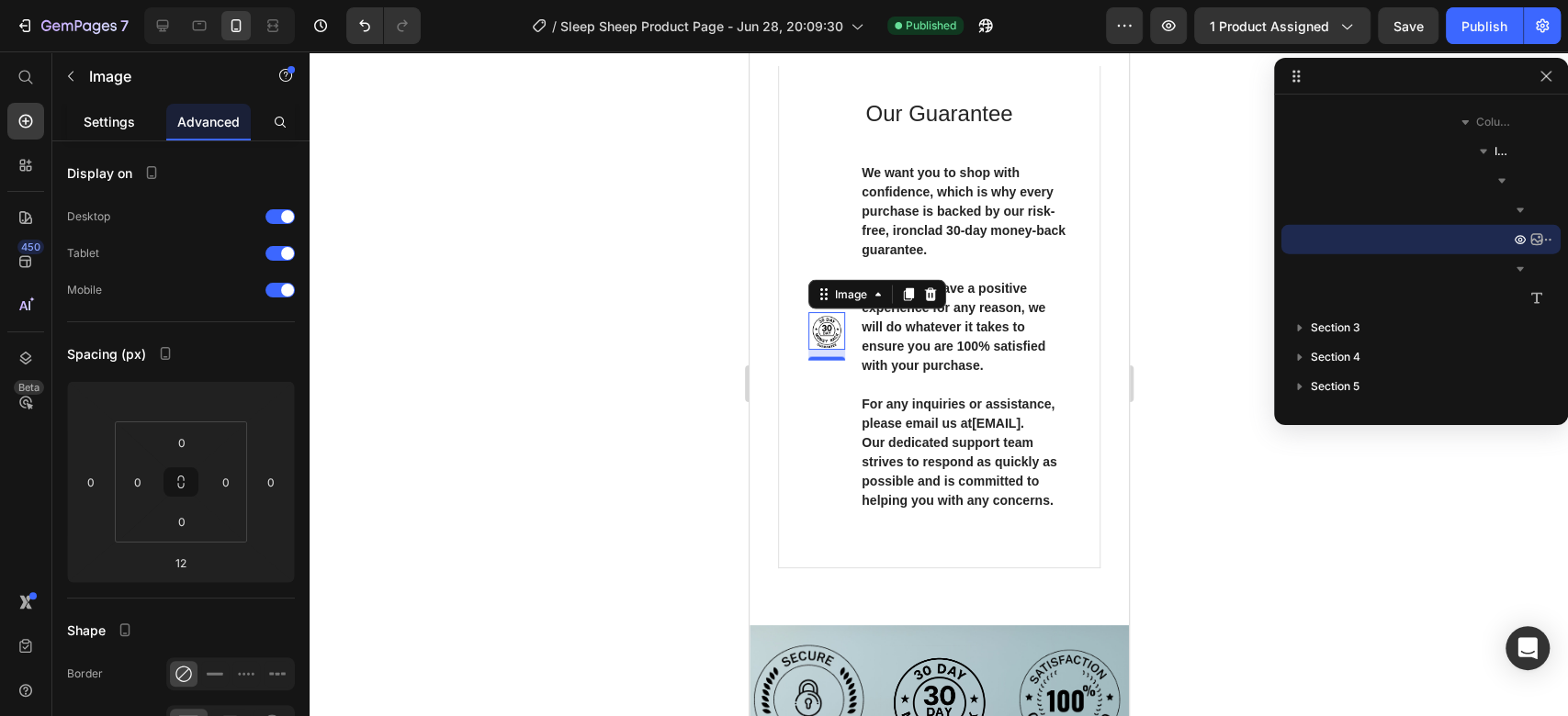 click on "Settings" at bounding box center (109, 121) 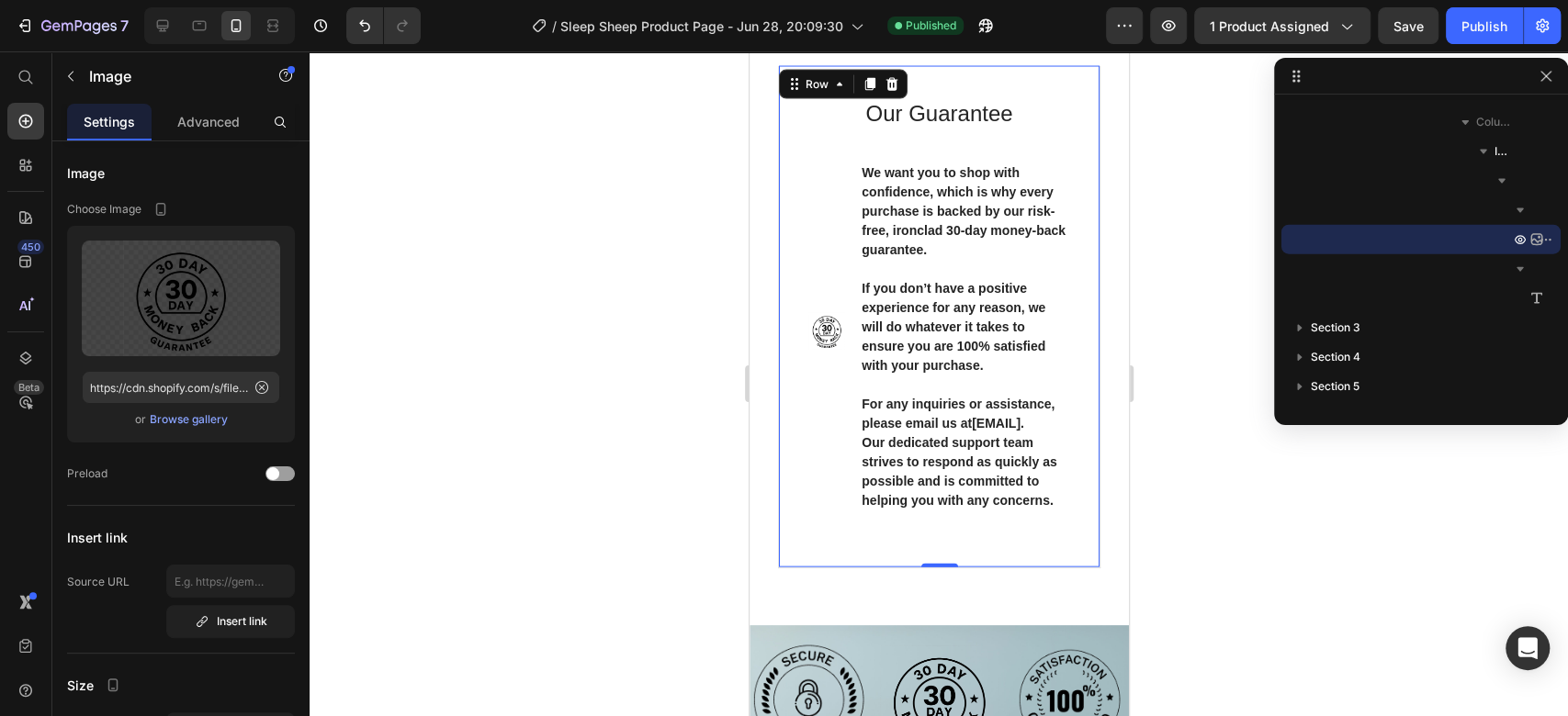 click on "Our Guarantee Heading Image We want you to shop with confidence, which is why every purchase is backed by our risk-free, ironclad 30-day money-back guarantee.   If you don’t have a positive experience for any reason, we will do whatever it takes to ensure you are 100% satisfied with your purchase.   For any inquiries or assistance, please email us at  info@booplights.com . Our dedicated support team strives to respond as quickly as possible and is committed to helping you with any concerns. Text block Icon List Row Row   0" at bounding box center [938, 317] 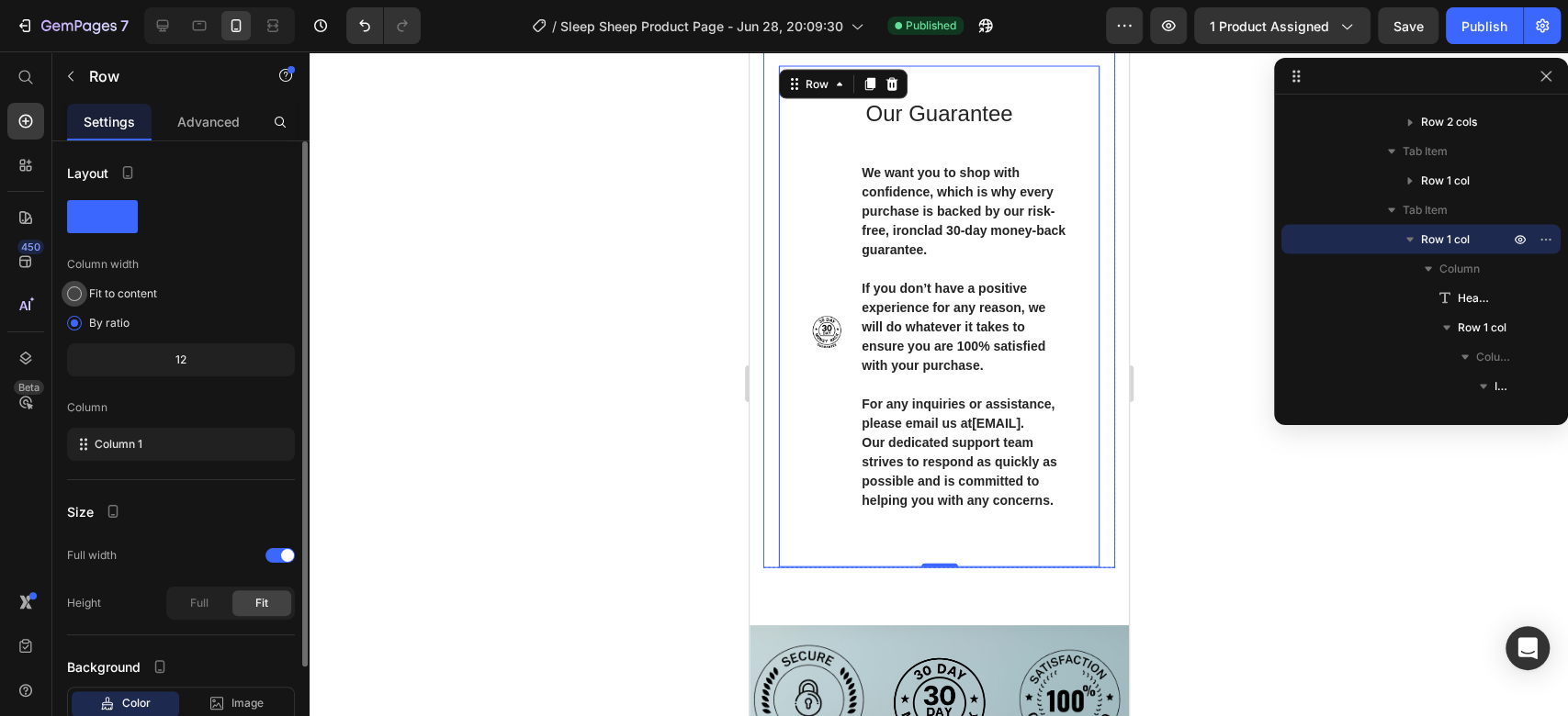 click on "Fit to content" at bounding box center (123, 294) 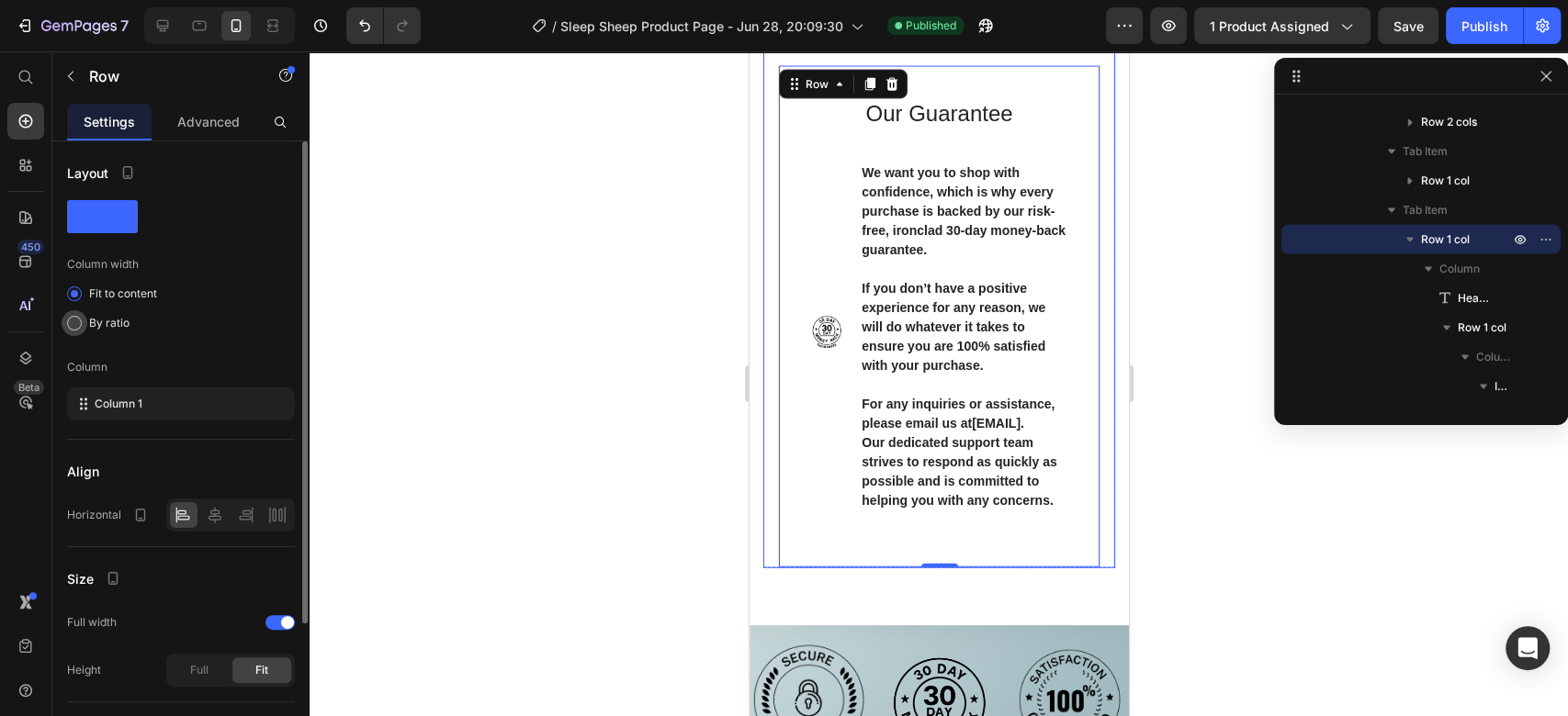 click on "By ratio" 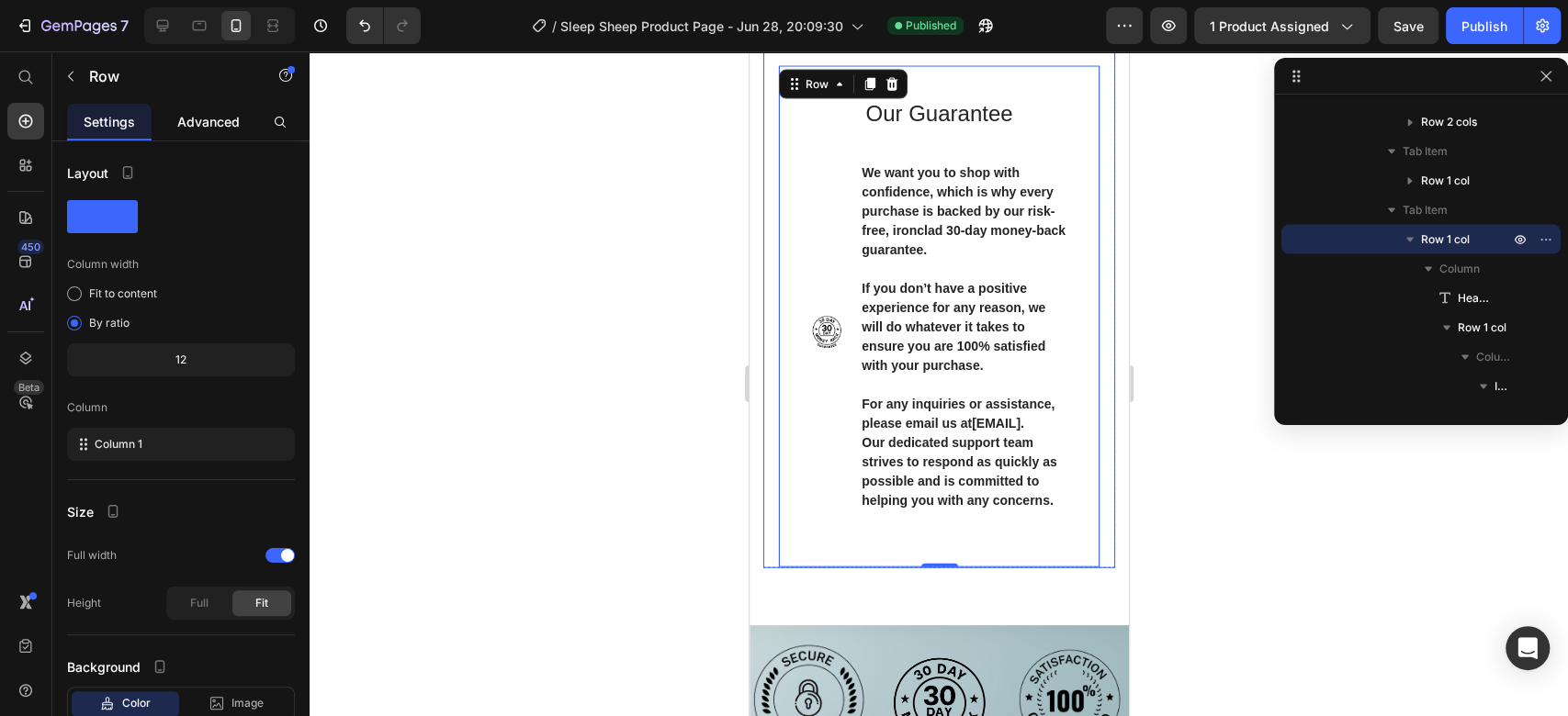 click on "Advanced" at bounding box center [209, 121] 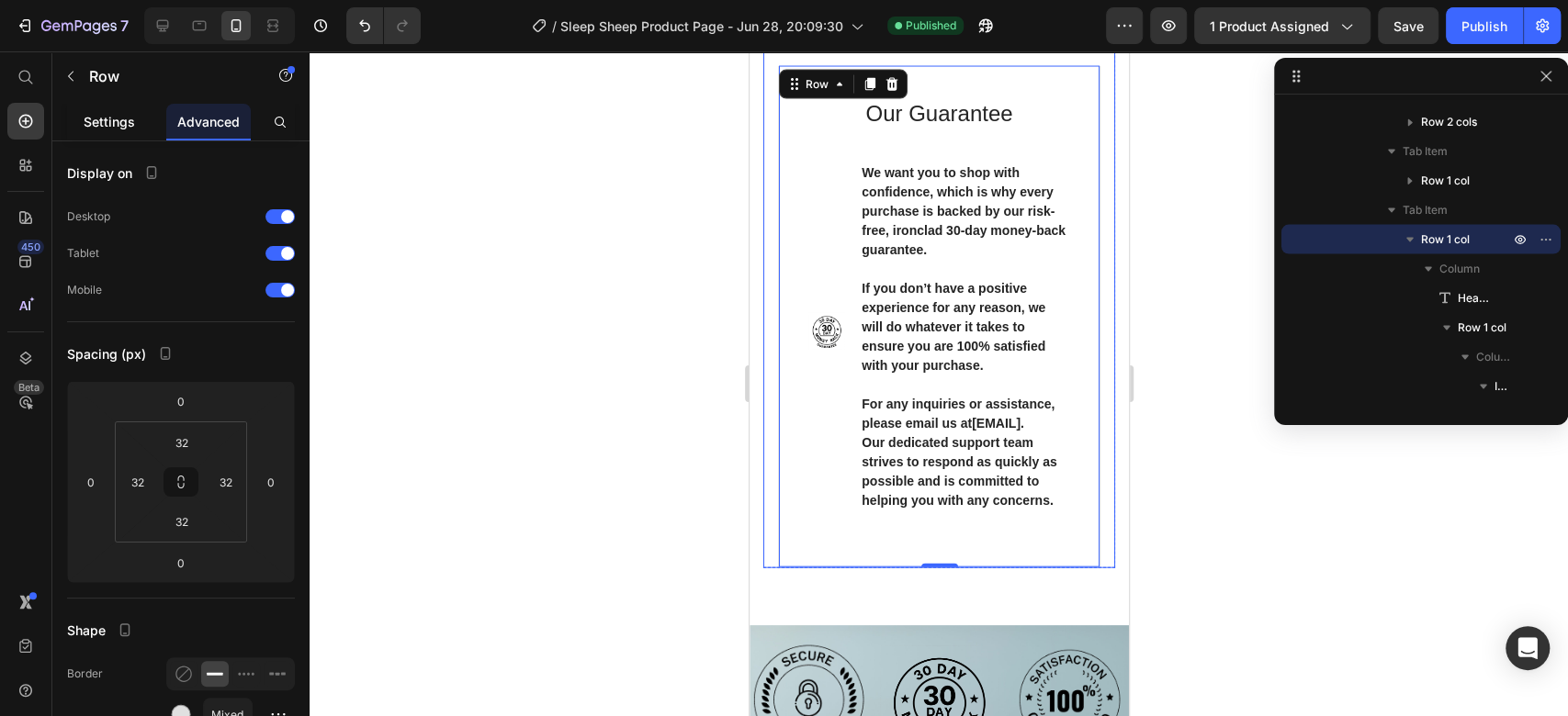 click on "Settings" at bounding box center [109, 121] 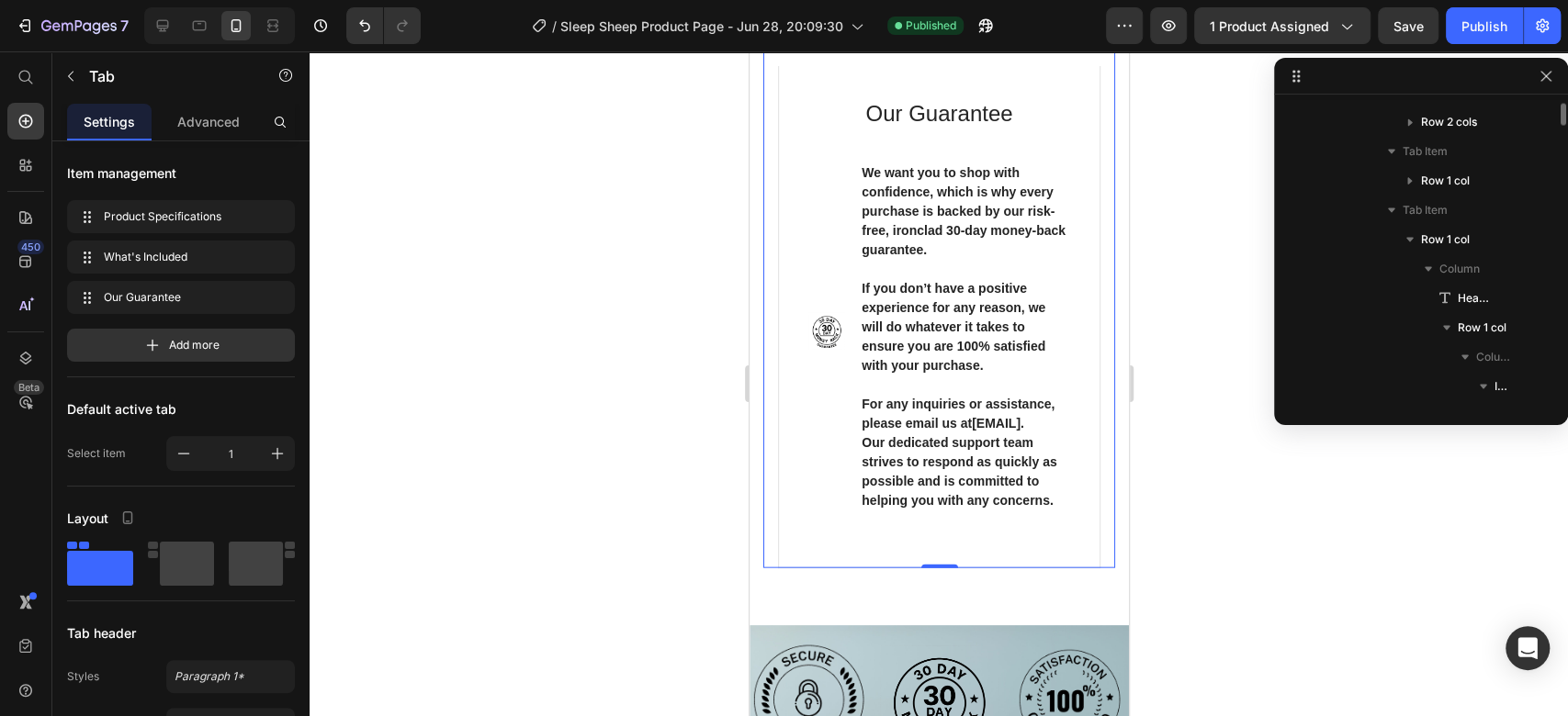 click on "Technical Specifications Heading General Text block 💡 Warm White LED 💡 3 brightness settings 🔋 Rechargeable battery  ⏲ On/Off +30 Minute timer       - Up to est. 40 evenings with timer use Text block Row Material Text block 💎 High-quality Silicone & ABS Text block Row Dimensions Text block 📐 Measures about 122 x 163.5 x 79 mm Text block Row Power Text block ⚡️ DC 5V 0-5W Text block Row Battery Type Text block 🔋 Lithium Text block Row Battery Capacity Text block 🔋 1200mAh Text block Row Image Row What's Included Heading Image Sleep Sheep Lamp Text block Image USB-C Charging Cable Text block Image Instruction Manual Text block Icon List Image Row Row Our Guarantee Heading Image We want you to shop with confidence, which is why every purchase is backed by our risk-free, ironclad 30-day money-back guarantee.   If you don’t have a positive experience for any reason, we will do whatever it takes to ensure you are 100% satisfied with your purchase.   info@booplights.com . Icon List" at bounding box center [938, 309] 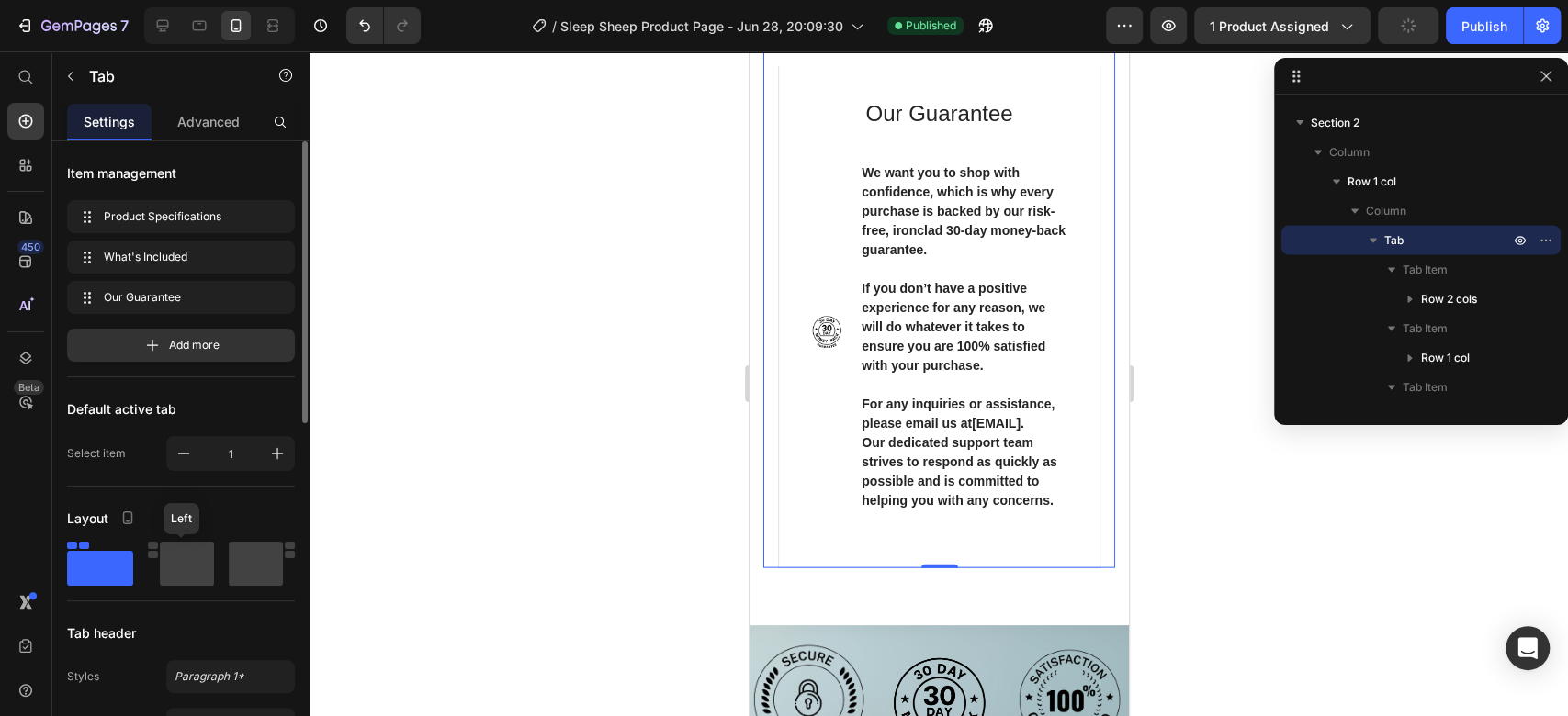 click 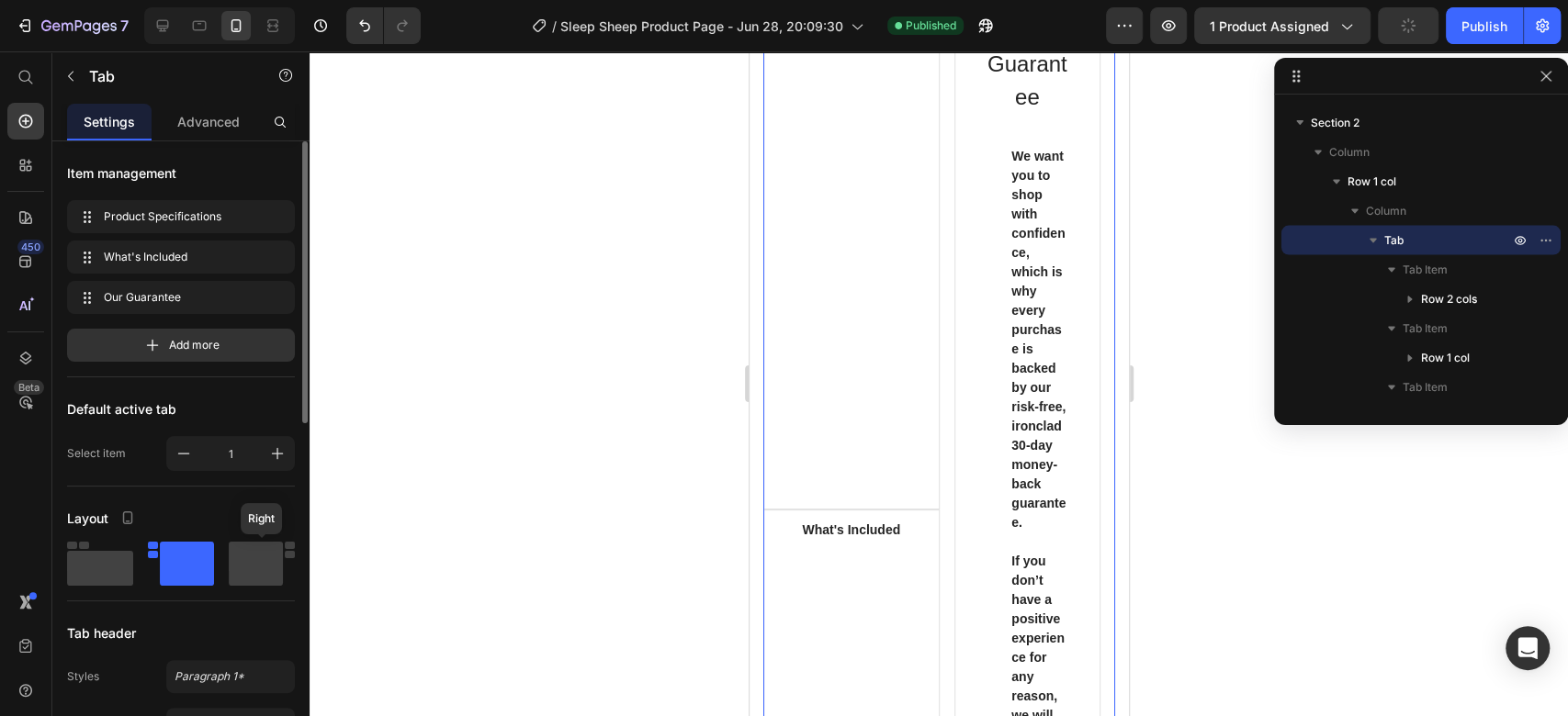 click 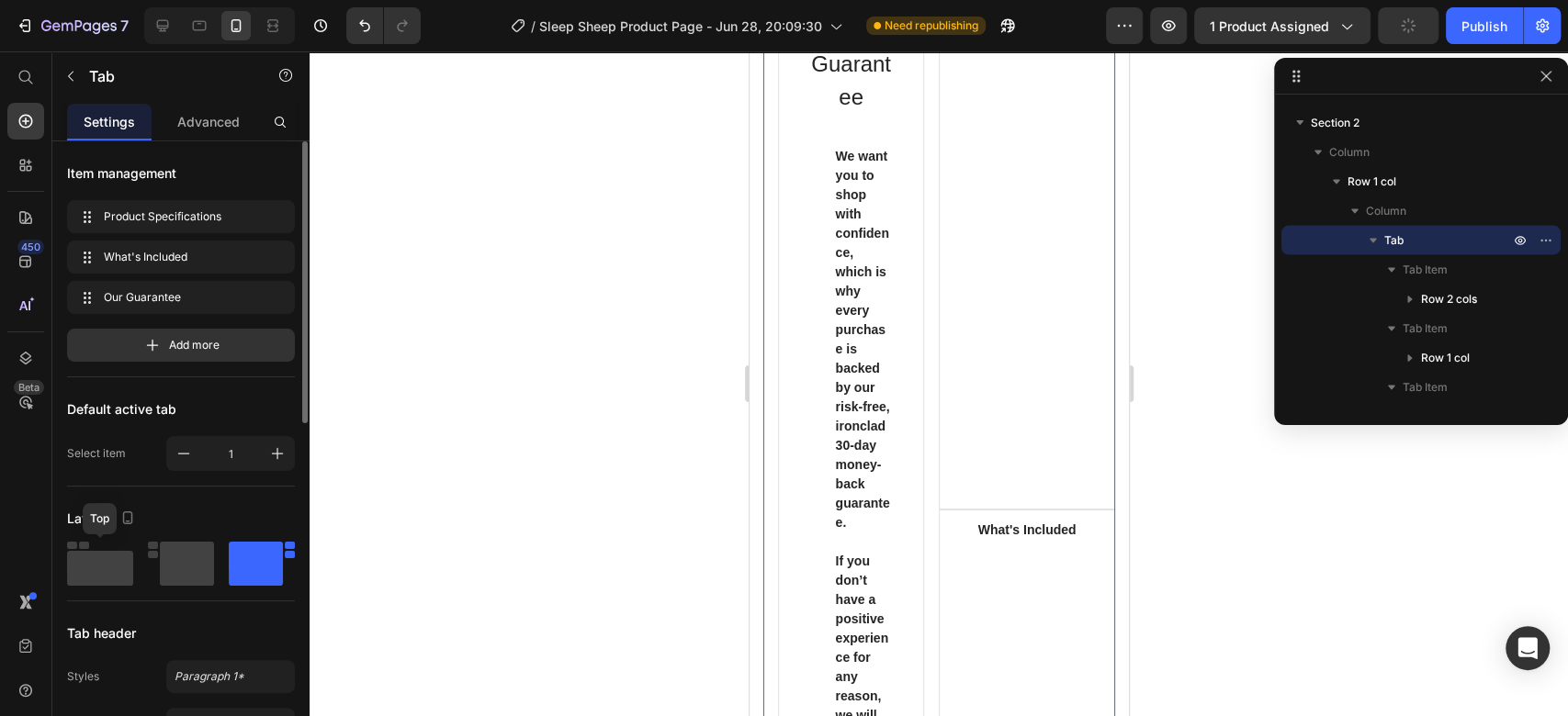 click 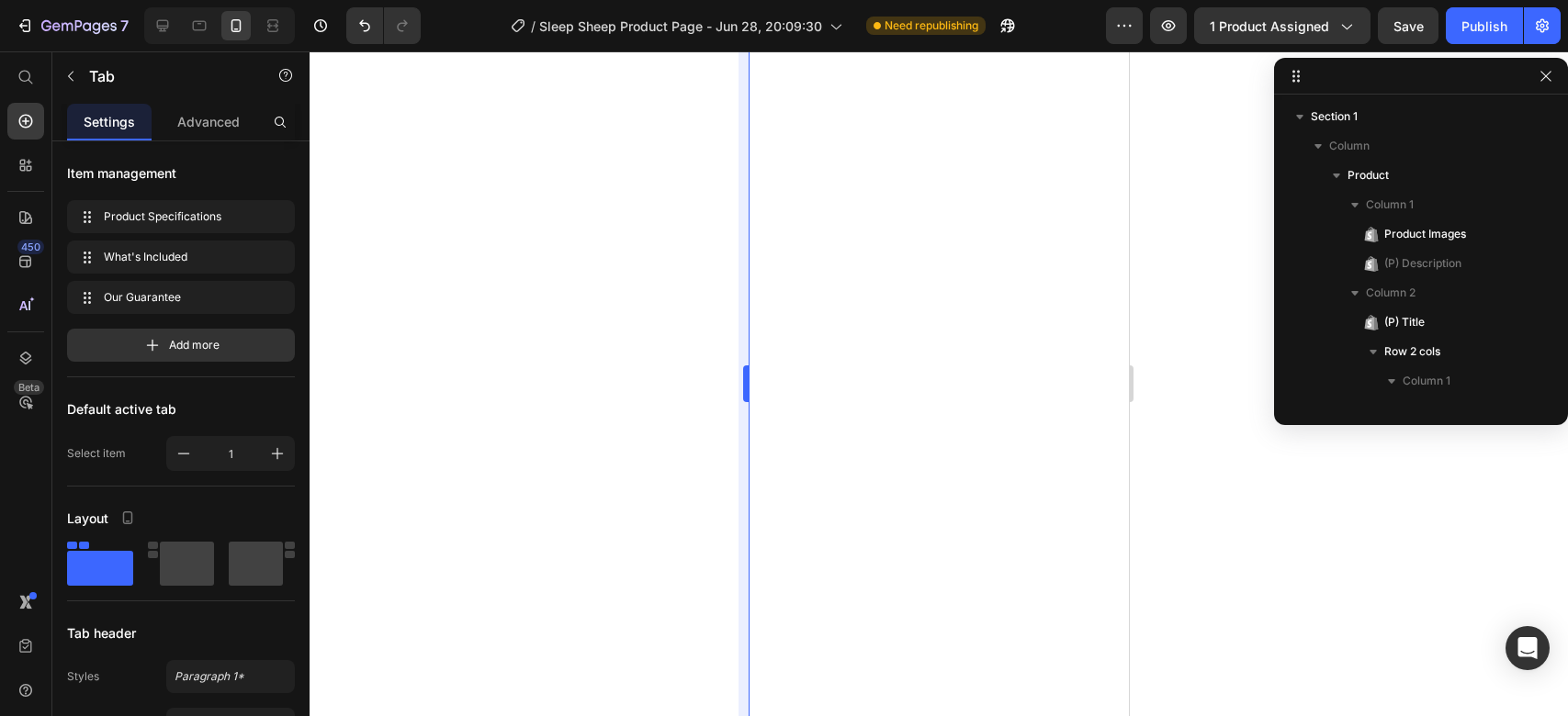 scroll, scrollTop: 0, scrollLeft: 0, axis: both 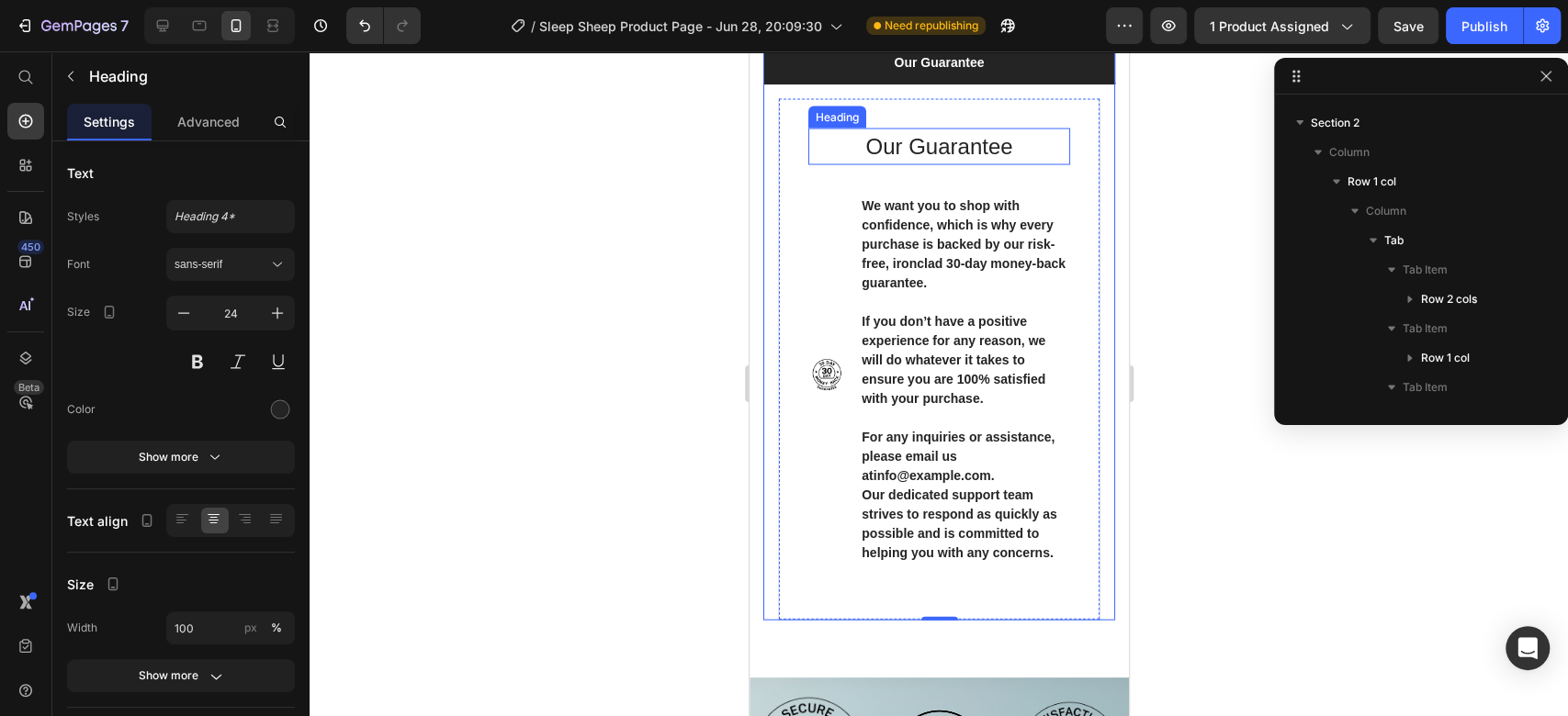 click on "Our Guarantee" at bounding box center [938, 147] 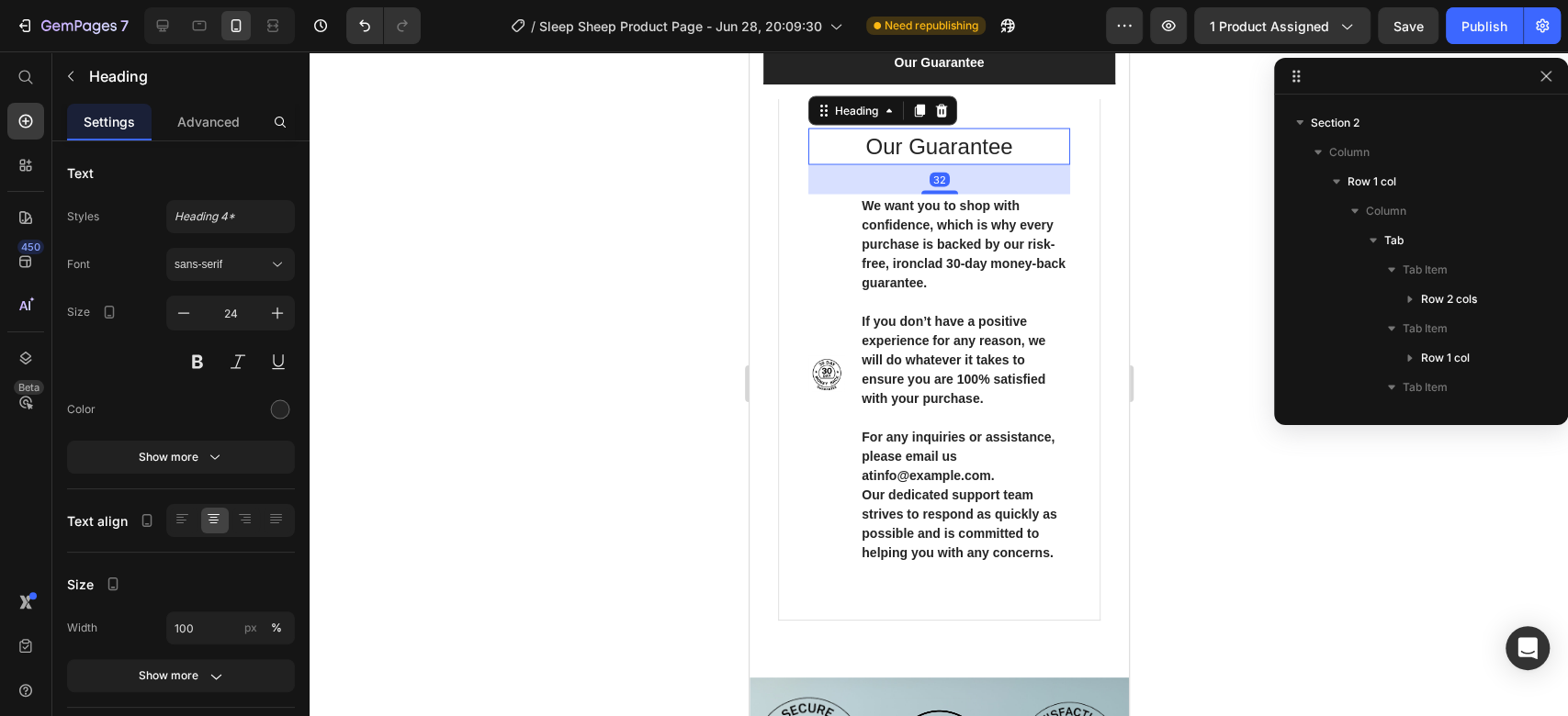 scroll, scrollTop: 2638, scrollLeft: 0, axis: vertical 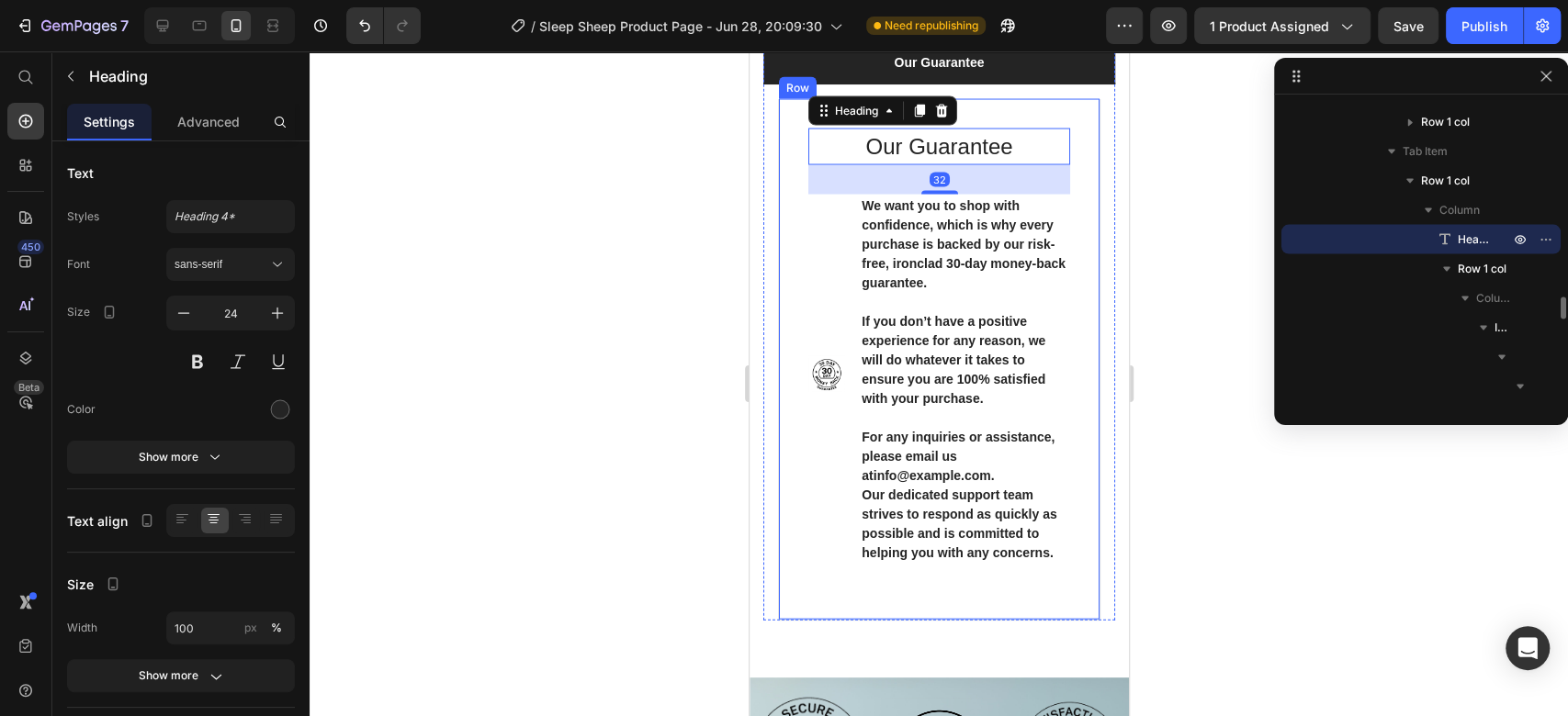click on "Our Guarantee Heading   32 Image We want you to shop with confidence, which is why every purchase is backed by our risk-free, ironclad 30-day money-back guarantee.   If you don’t have a positive experience for any reason, we will do whatever it takes to ensure you are 100% satisfied with your purchase.   For any inquiries or assistance, please email us at  info@example.com . Our dedicated support team strives to respond as quickly as possible and is committed to helping you with any concerns. Text block Icon List Row Row" at bounding box center [938, 360] 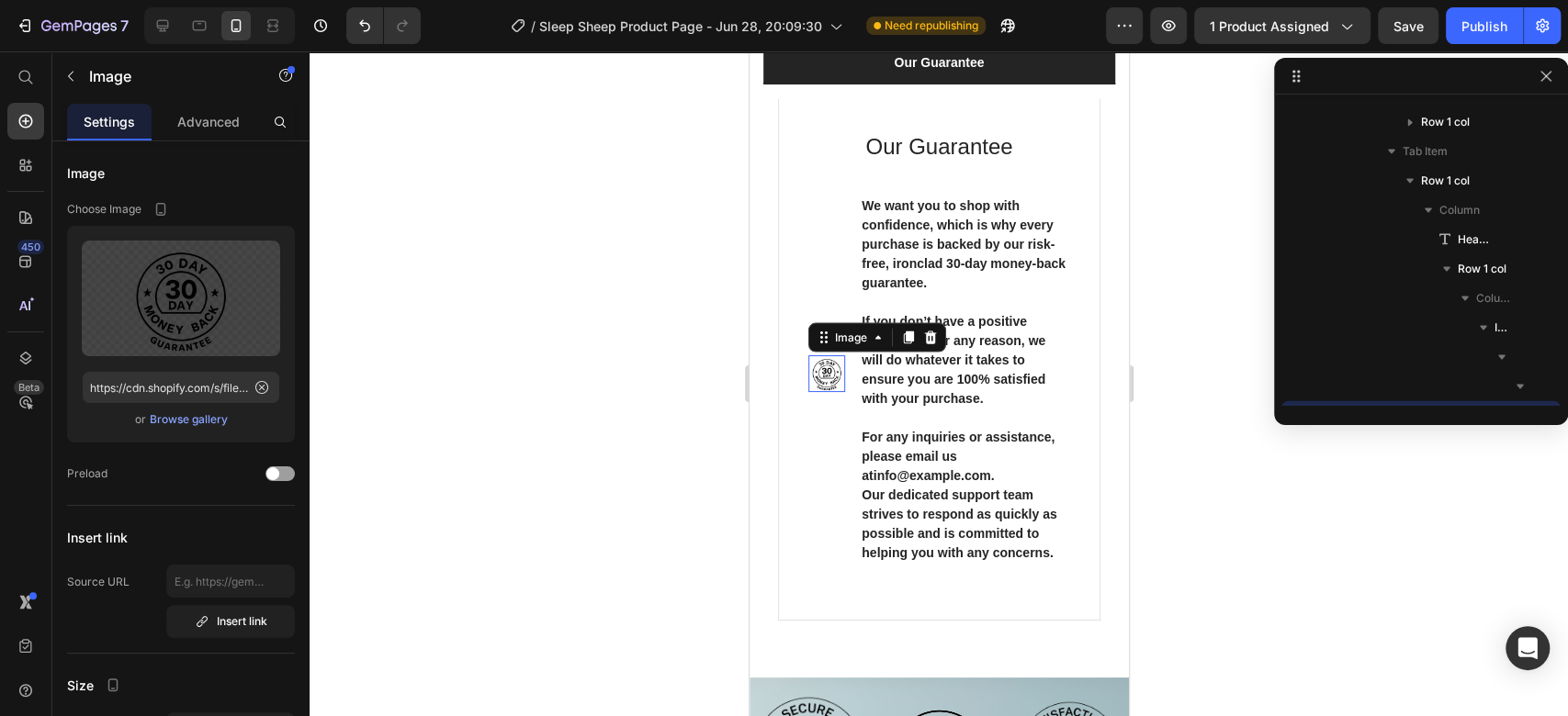 click at bounding box center [826, 374] 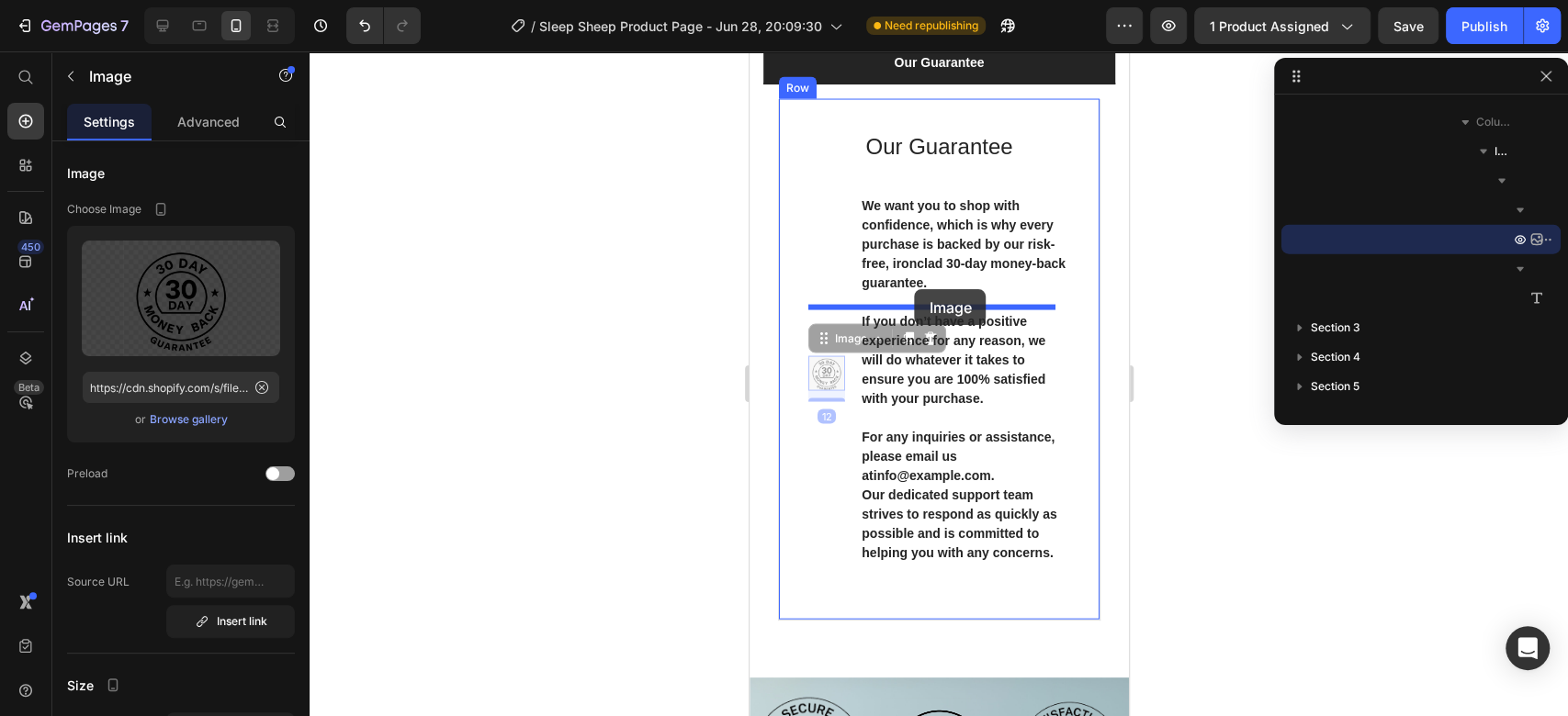 drag, startPoint x: 826, startPoint y: 497, endPoint x: 914, endPoint y: 289, distance: 225.8495 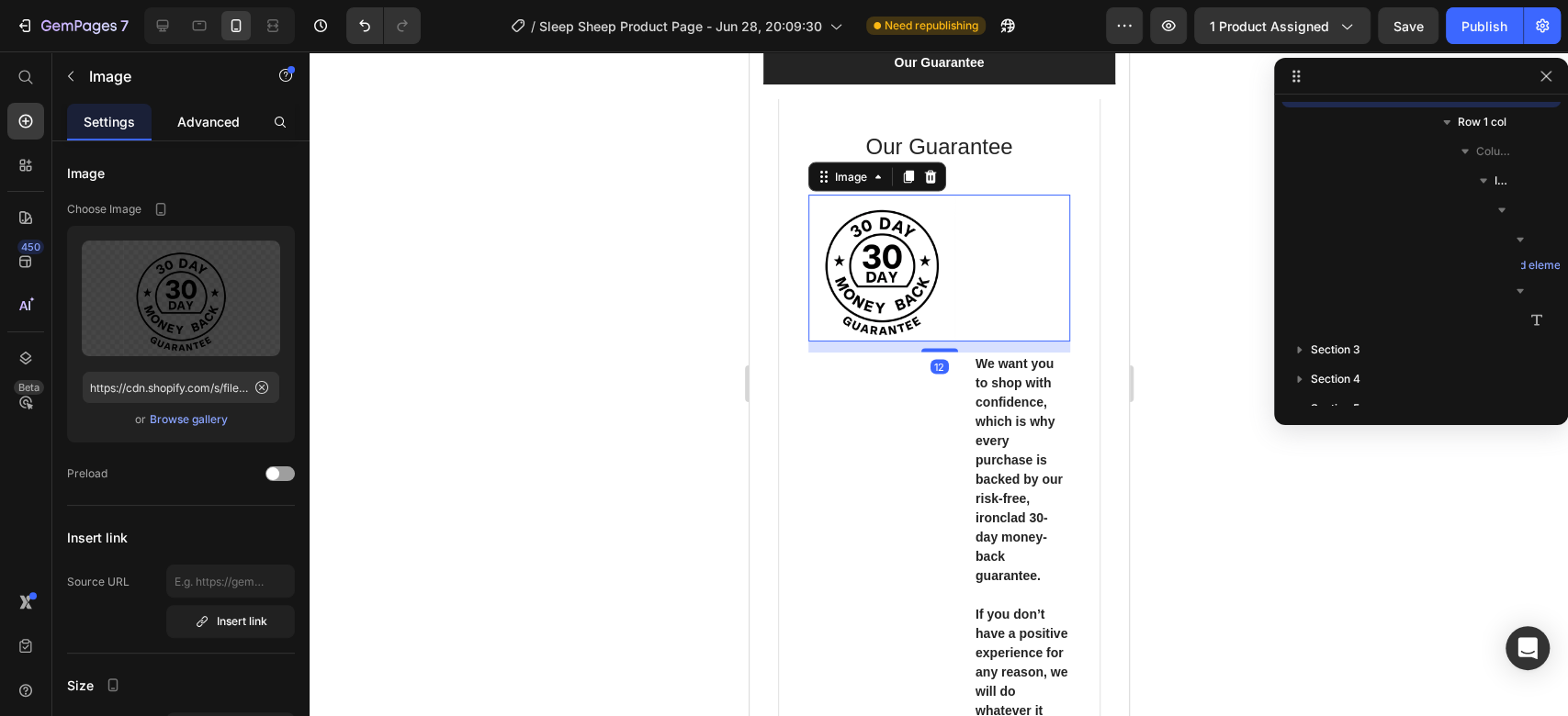 click on "Advanced" at bounding box center [209, 121] 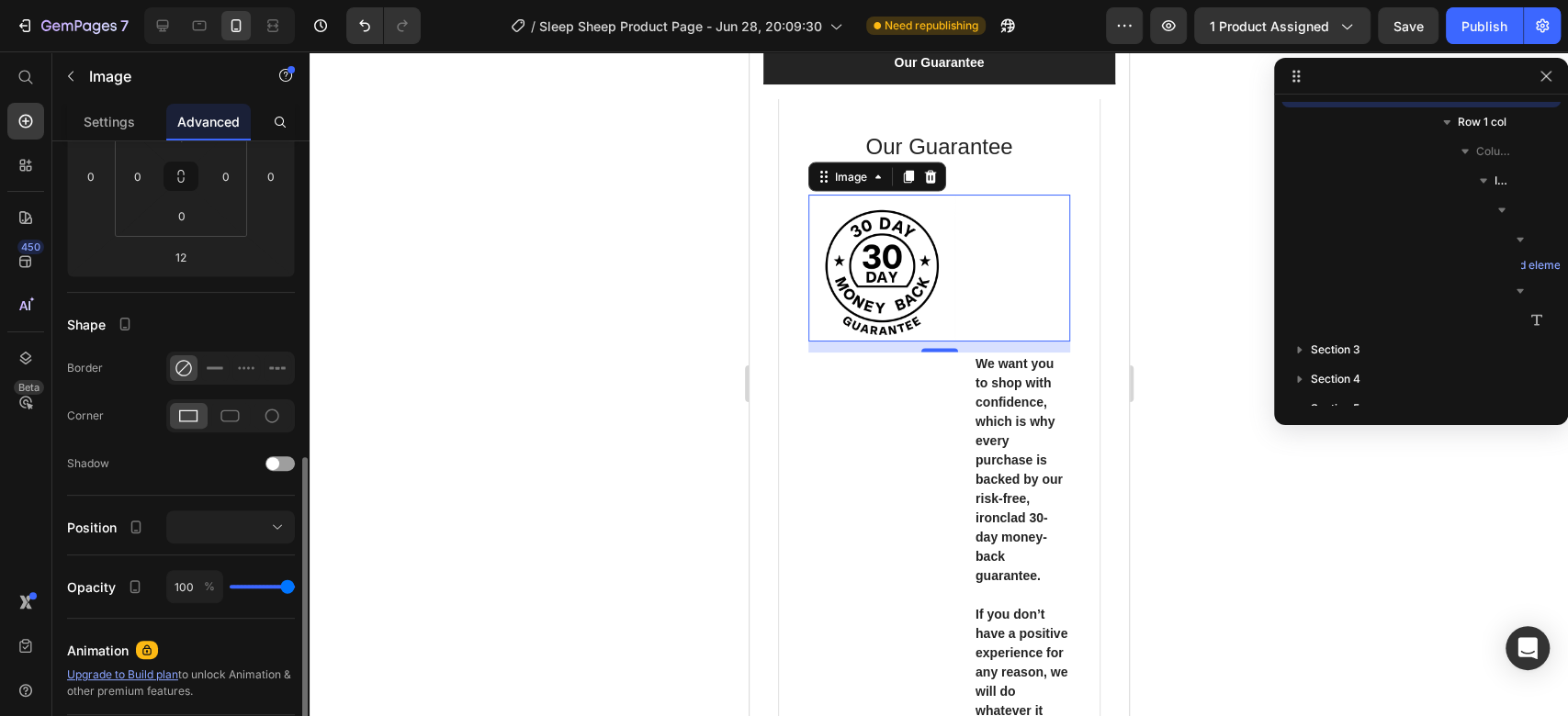 scroll, scrollTop: 408, scrollLeft: 0, axis: vertical 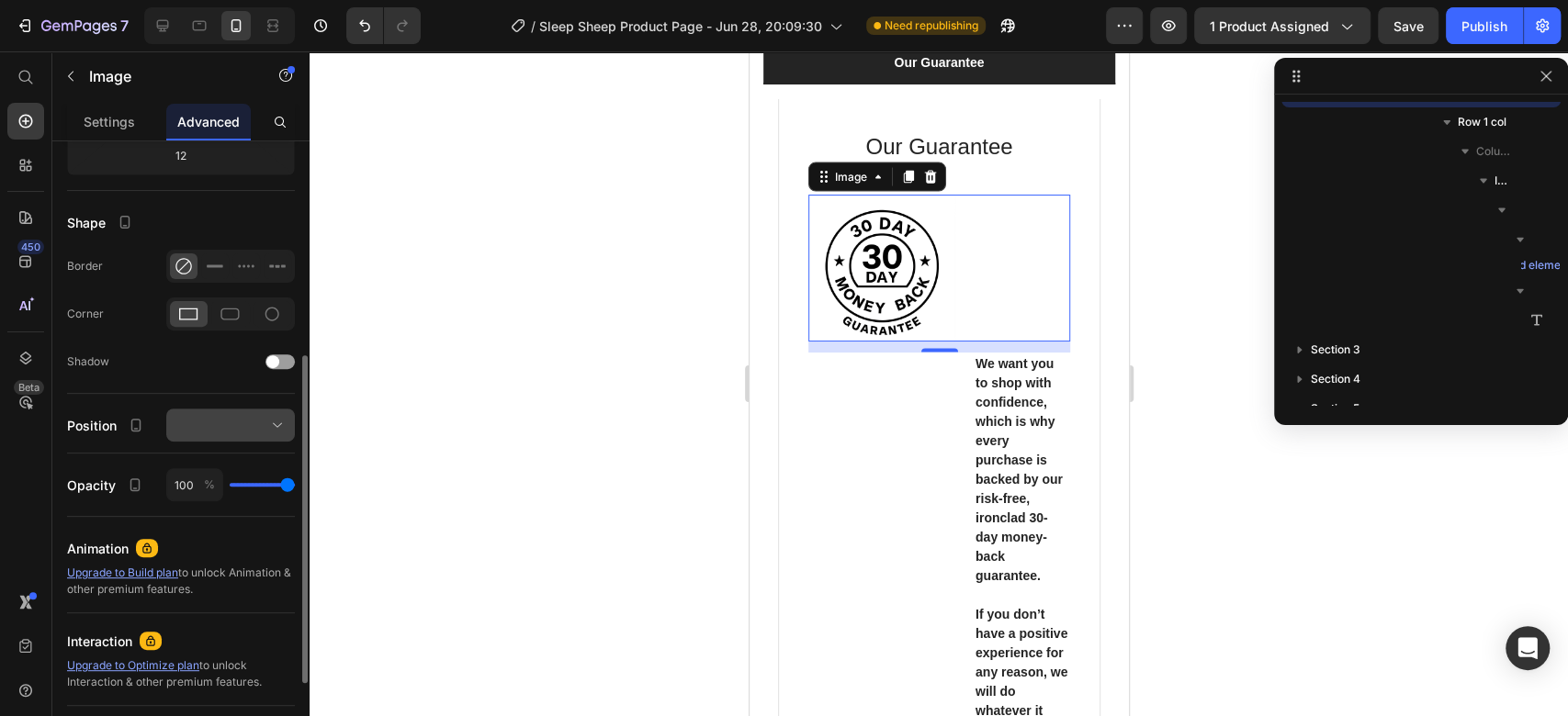 click 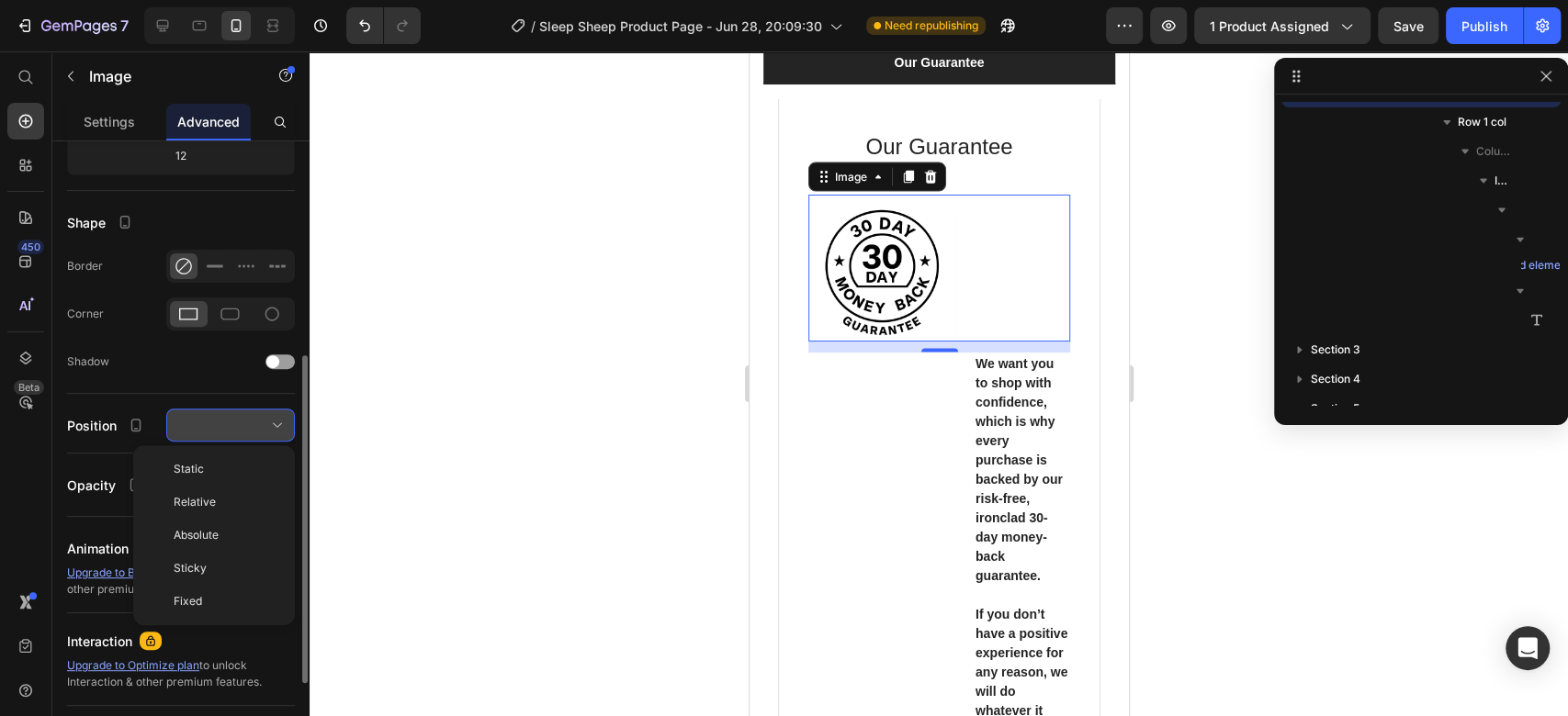 click 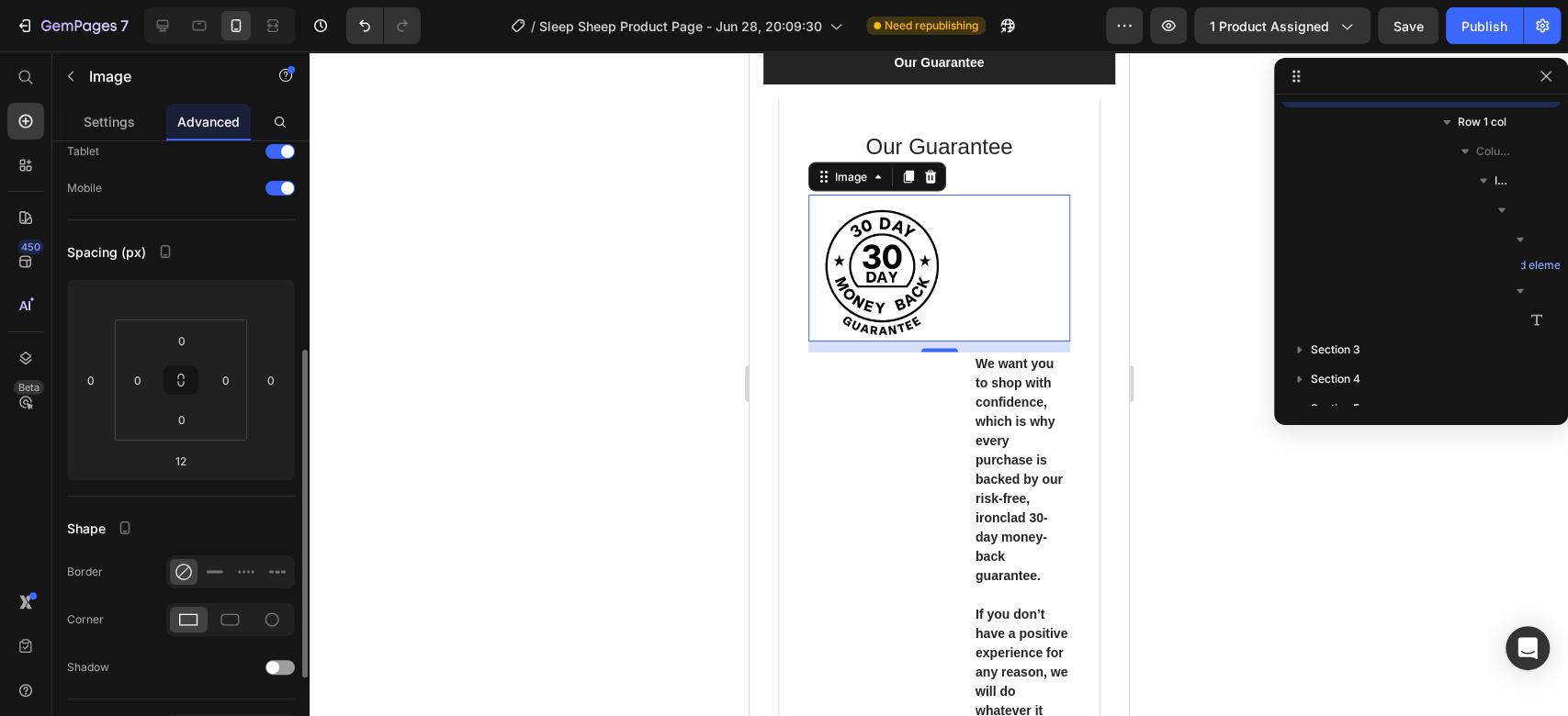 scroll, scrollTop: 204, scrollLeft: 0, axis: vertical 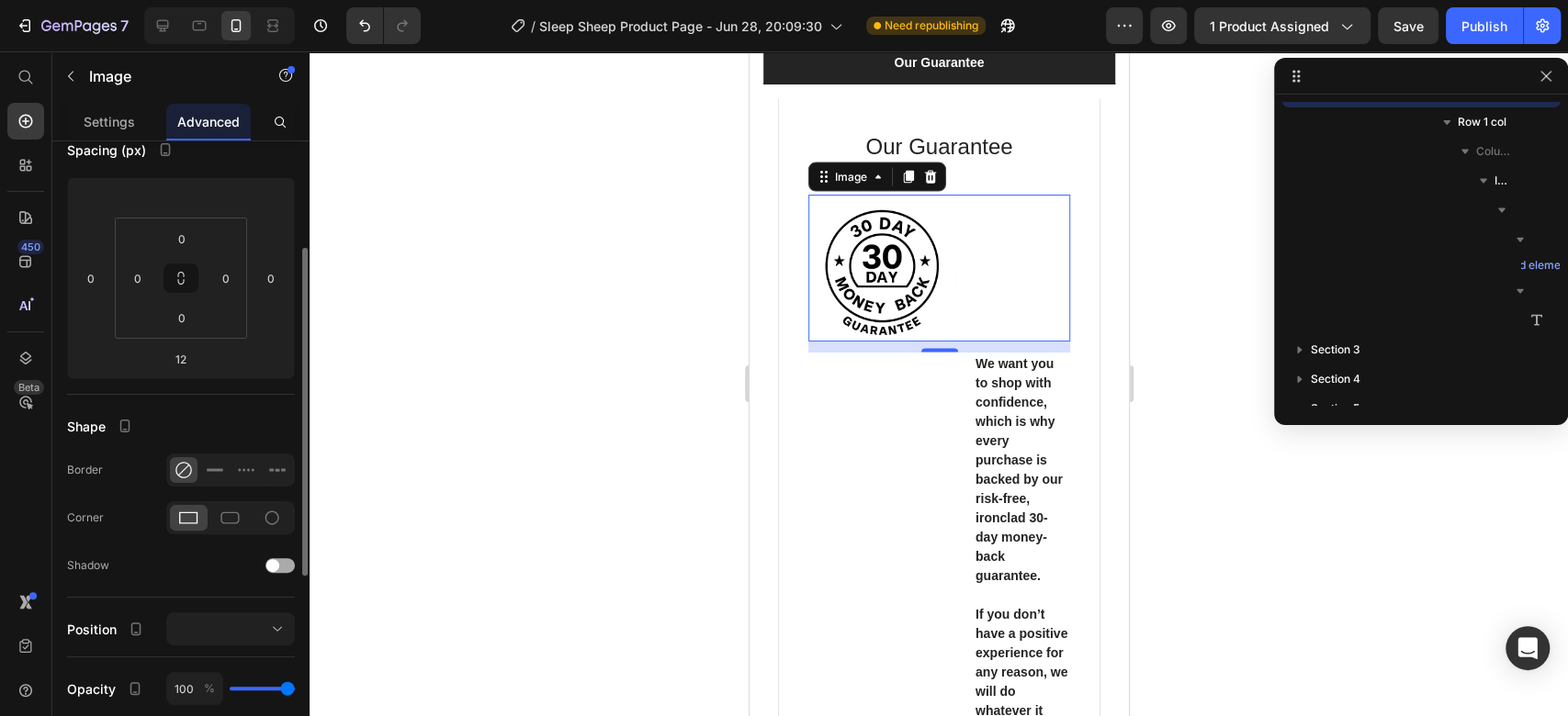click at bounding box center [280, 565] 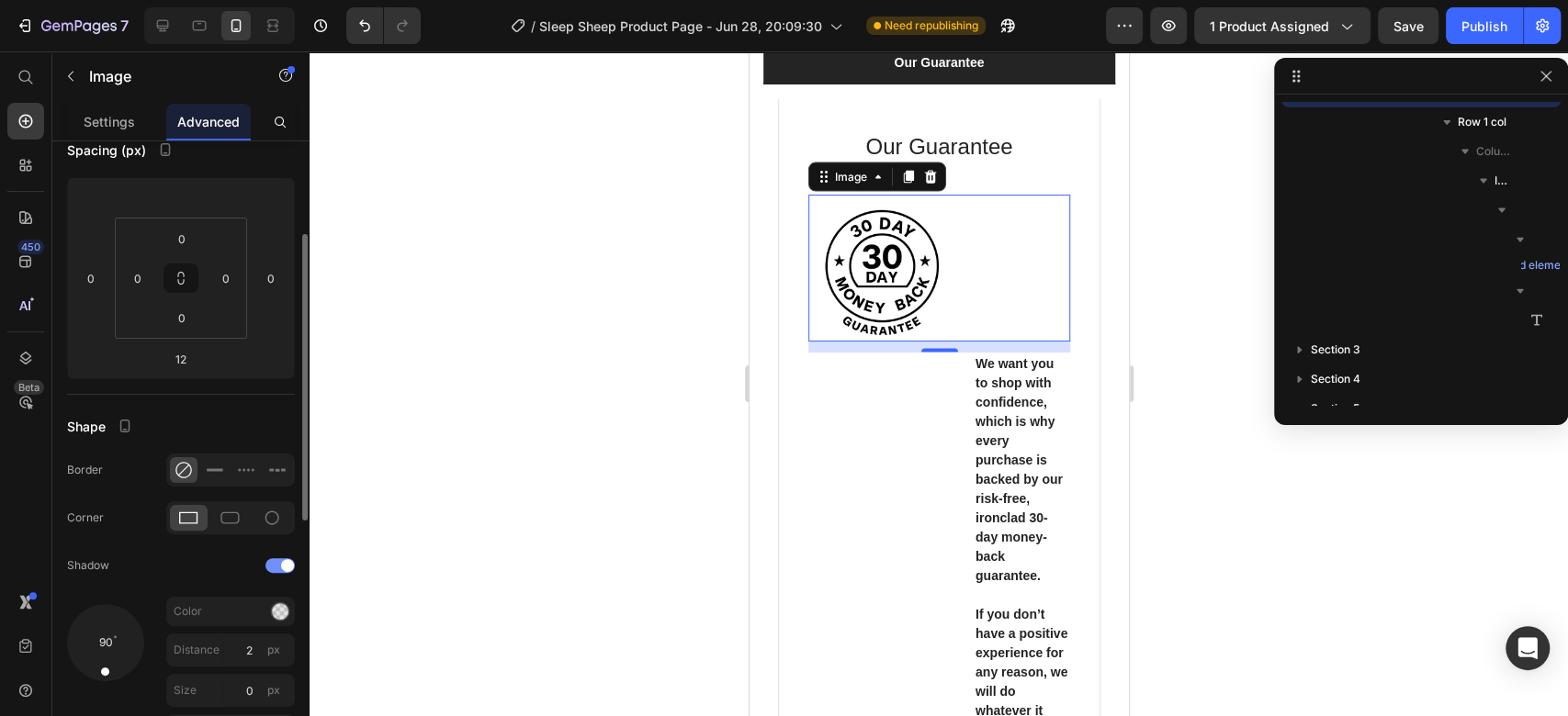 click at bounding box center [280, 565] 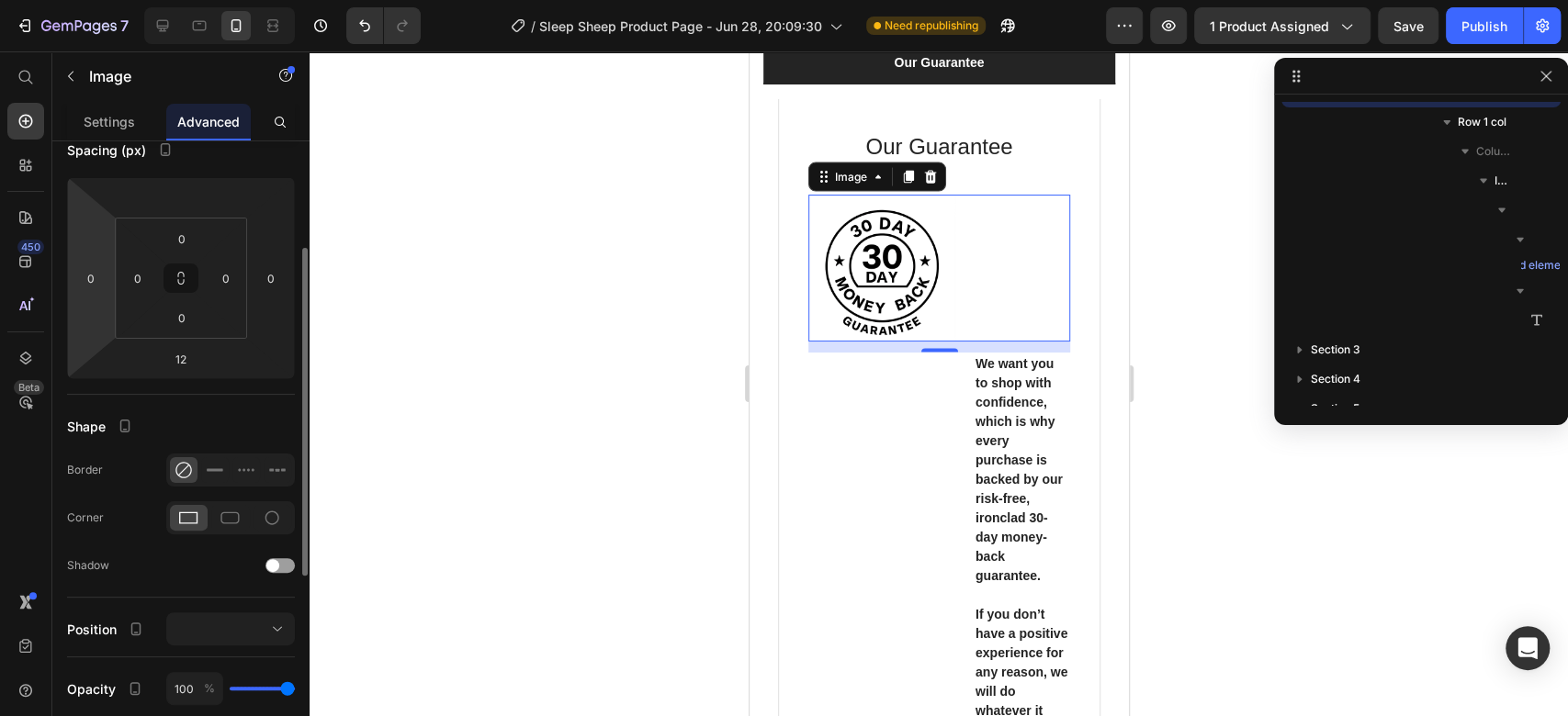 scroll, scrollTop: 0, scrollLeft: 0, axis: both 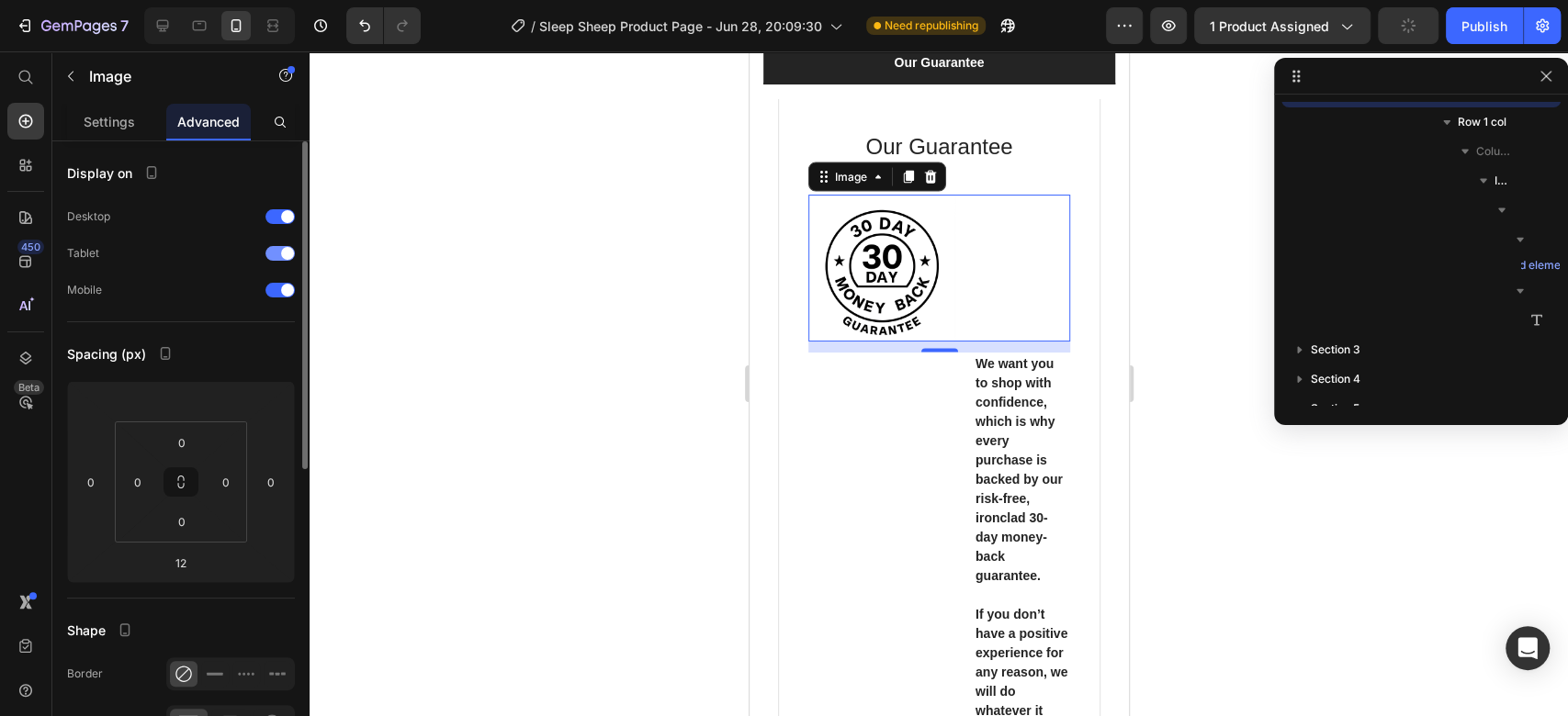 click at bounding box center [288, 253] 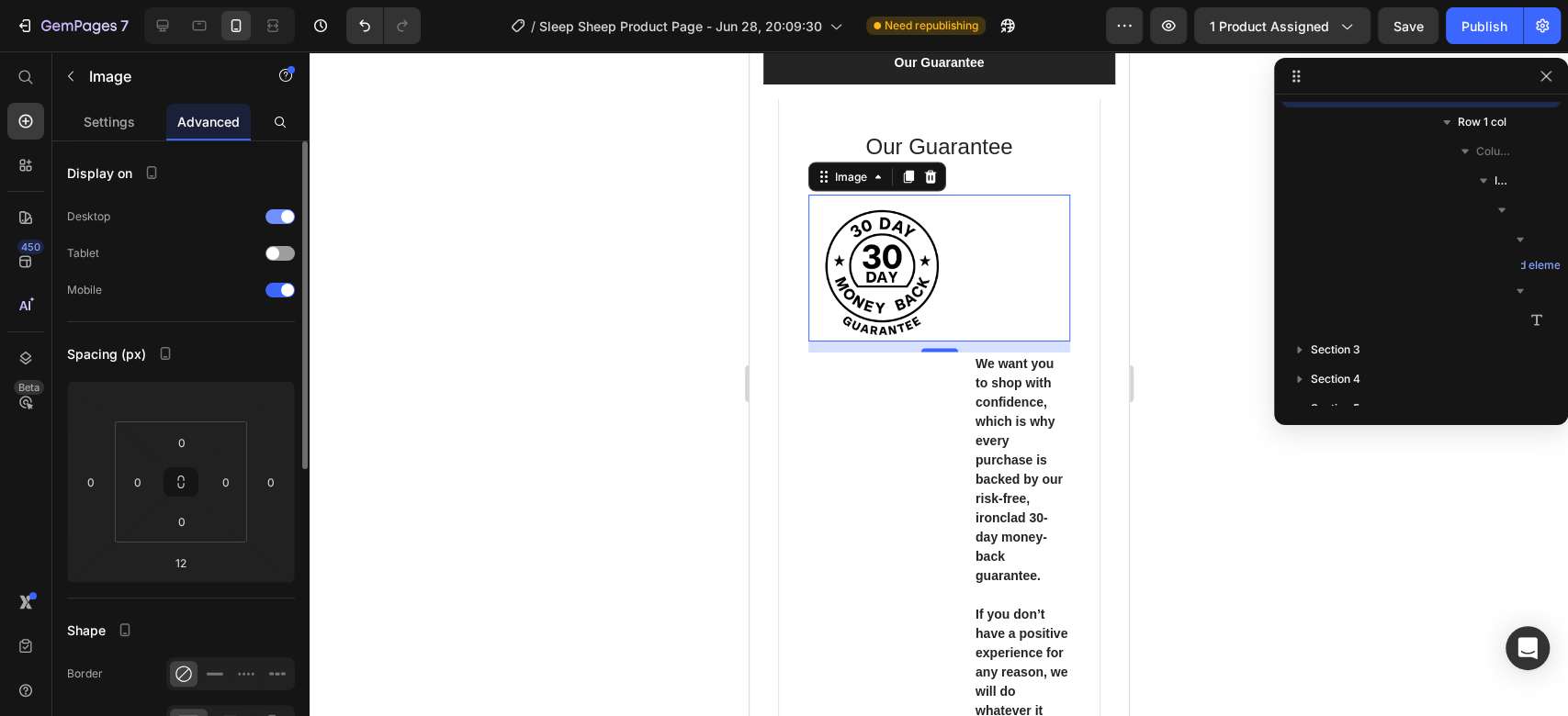 click at bounding box center [280, 217] 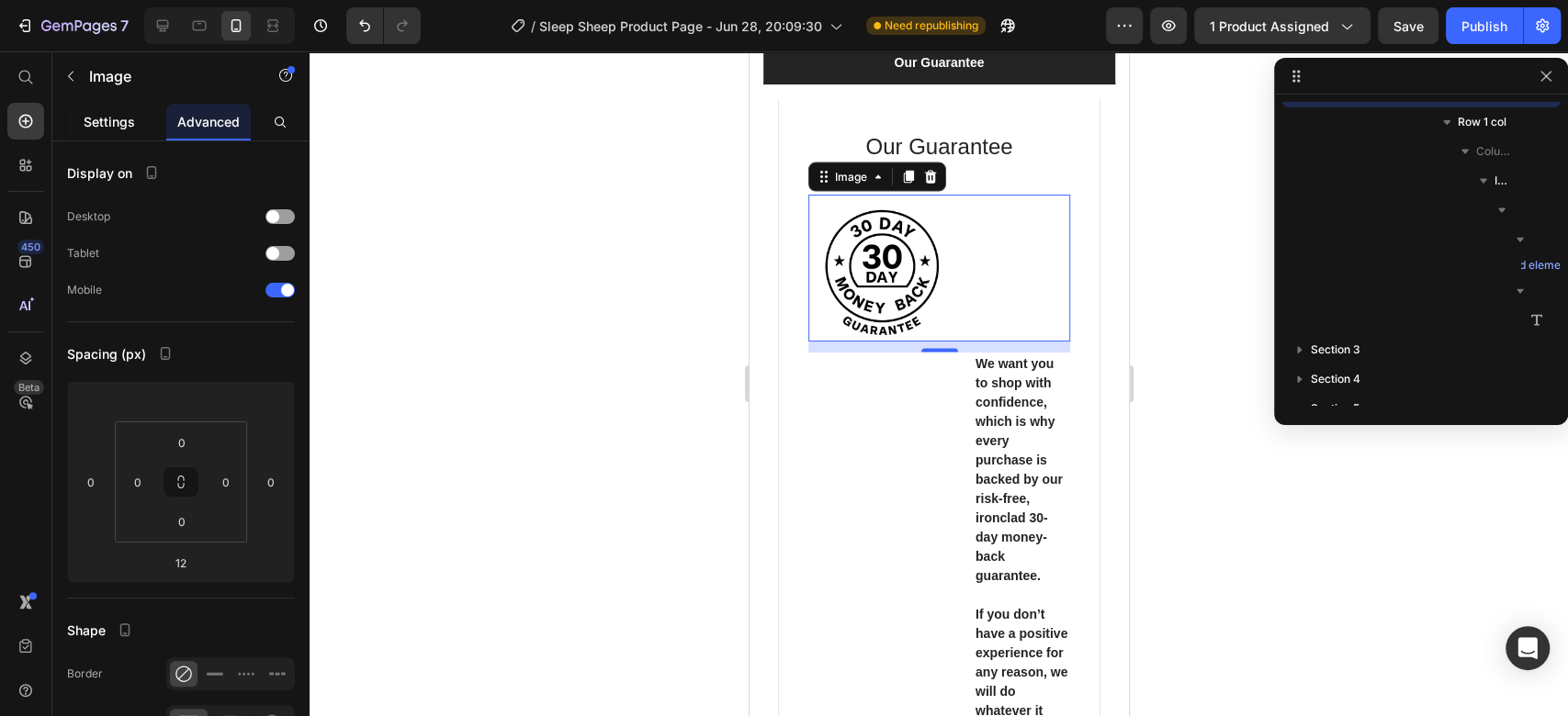 click on "Settings" at bounding box center [109, 121] 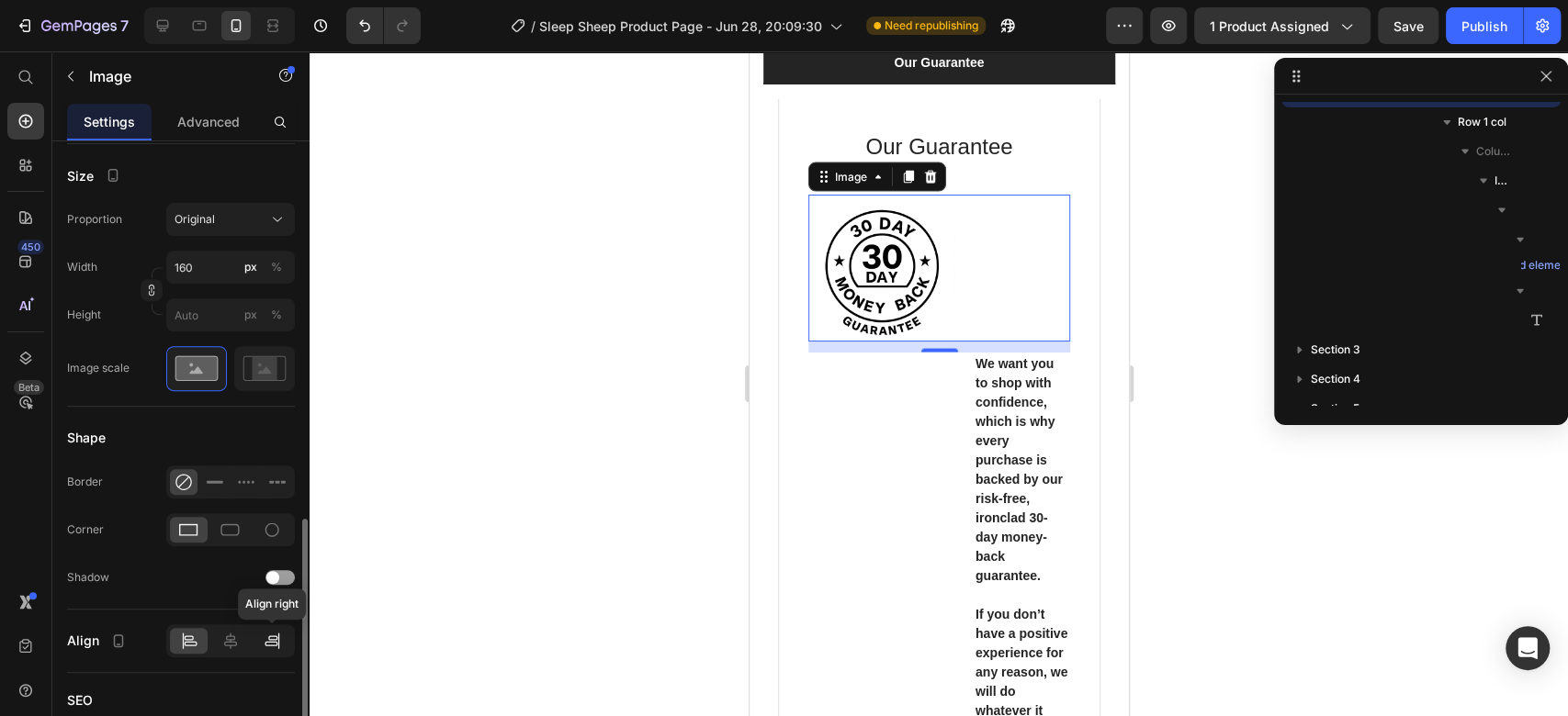 scroll, scrollTop: 611, scrollLeft: 0, axis: vertical 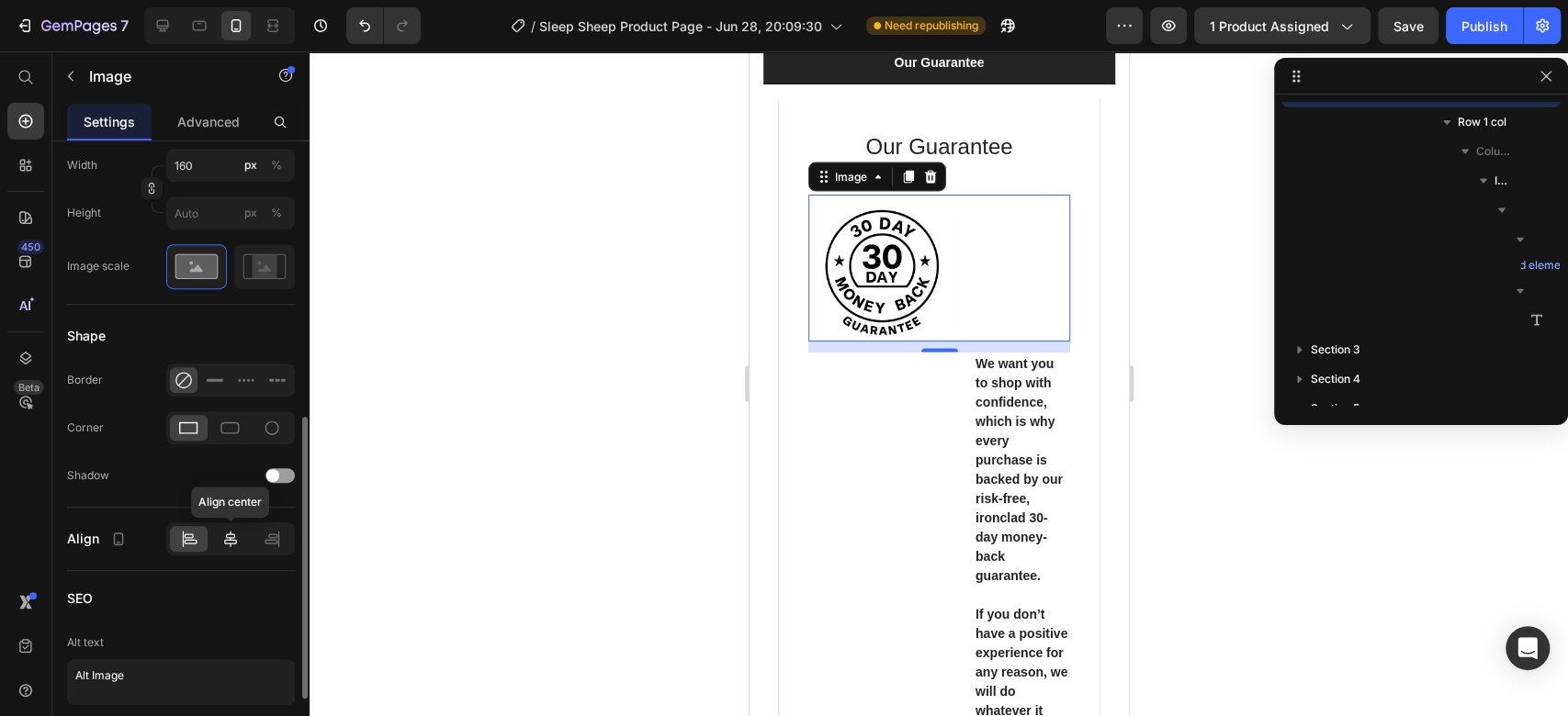 click 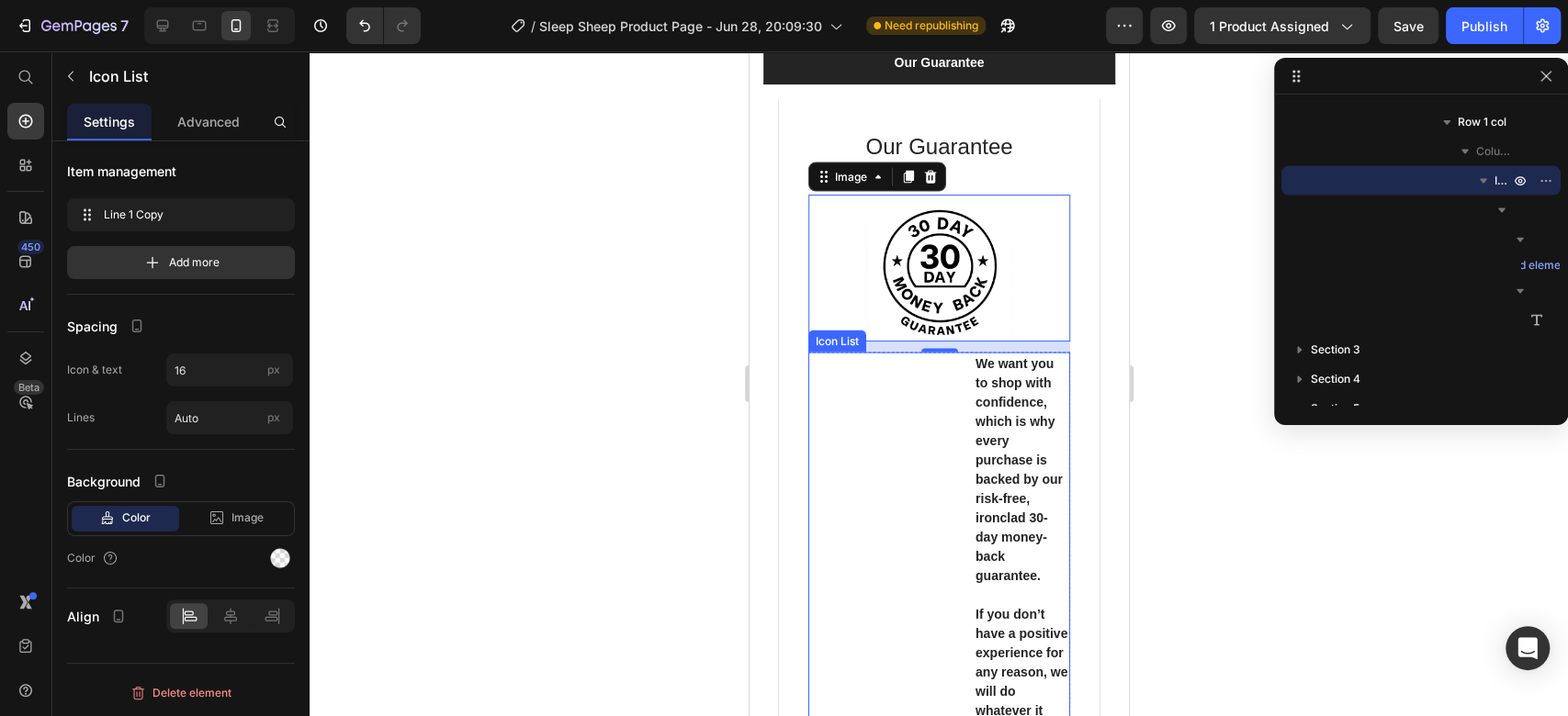 click on "Drop element here We want you to shop with confidence, which is why every purchase is backed by our risk-free, ironclad 30-day money-back guarantee.   If you don’t have a positive experience for any reason, we will do whatever it takes to ensure you are 100% satisfied with your purchase.   For any inquiries or assistance, please email us at  info@example.com . Our dedicated support team strives to respond as quickly as possible and is committed to helping you with any concerns. Text block" at bounding box center (938, 759) 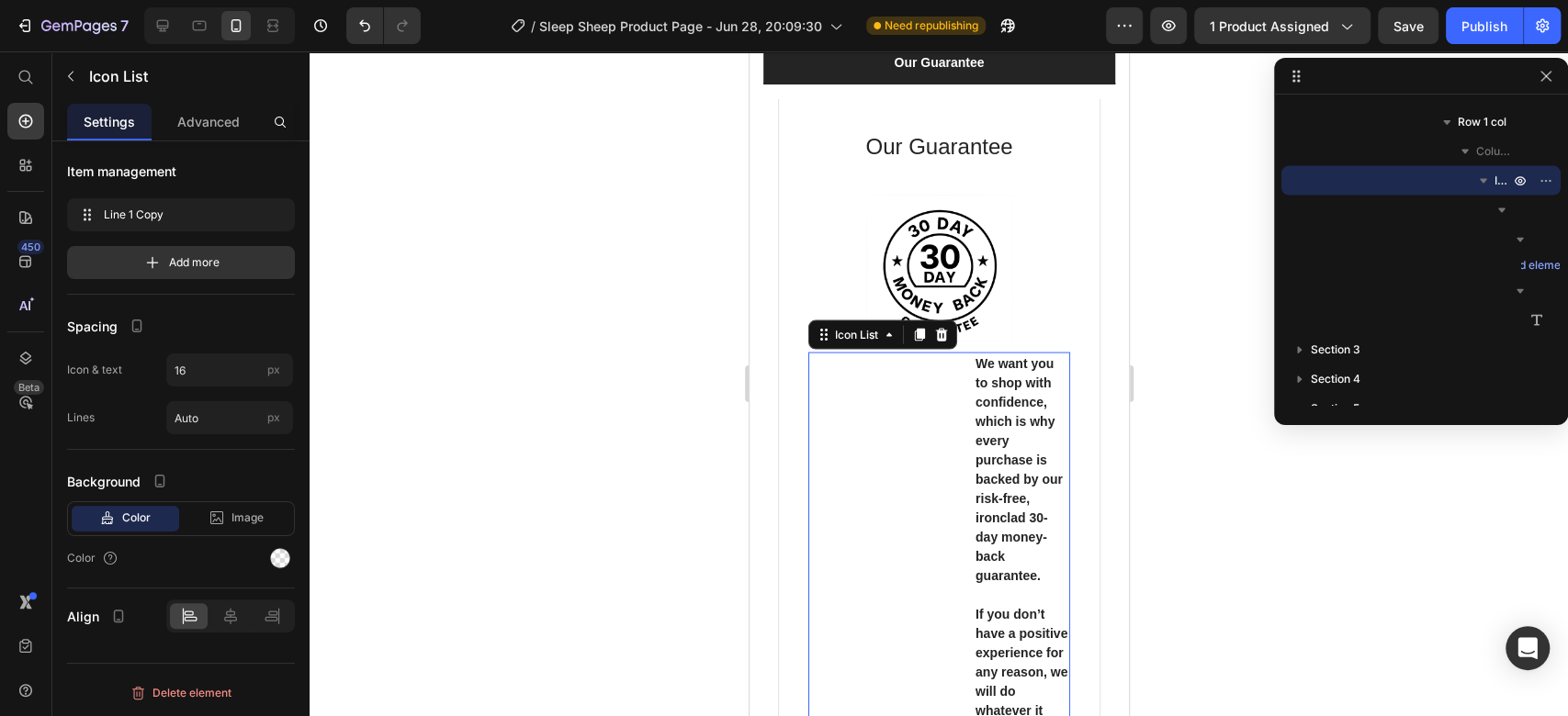 scroll, scrollTop: 0, scrollLeft: 0, axis: both 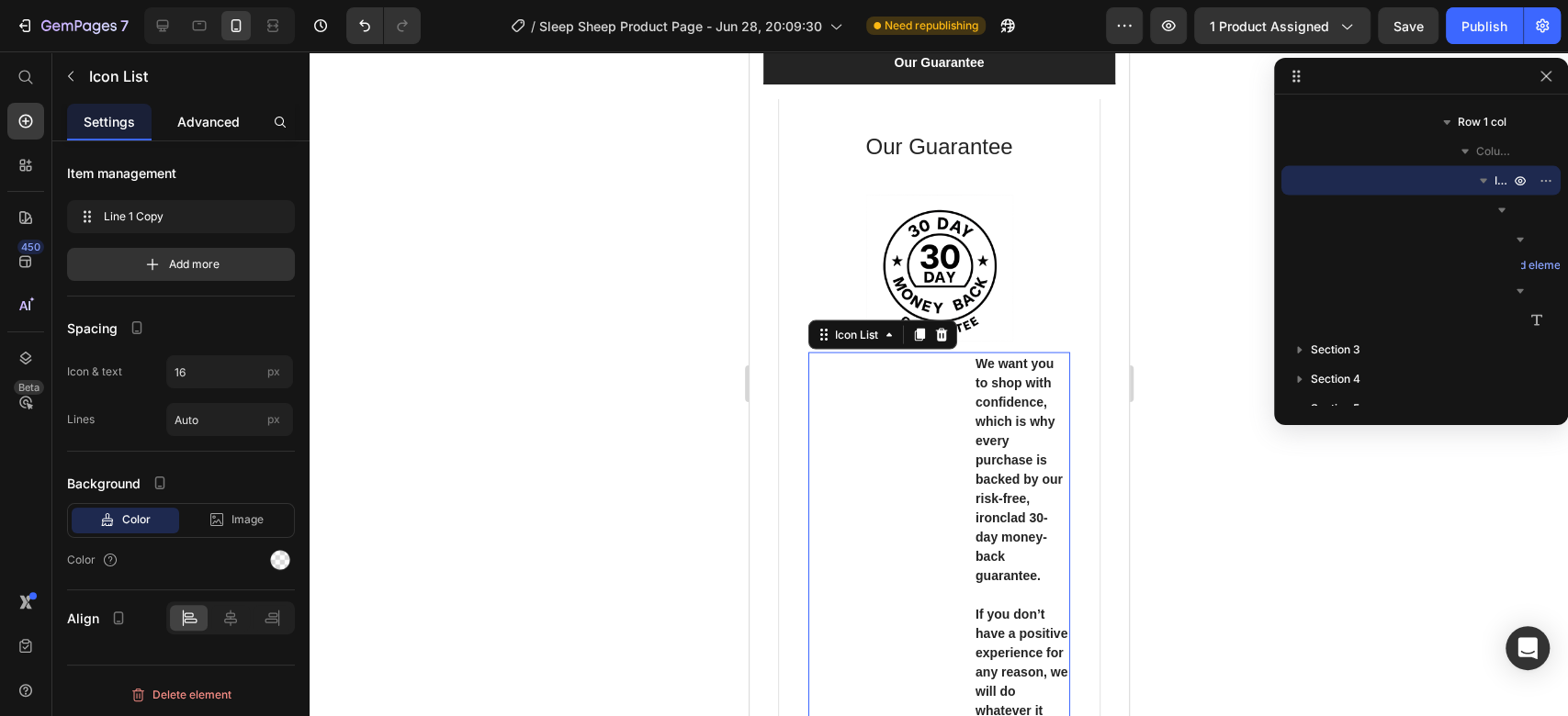 click on "Advanced" at bounding box center (209, 121) 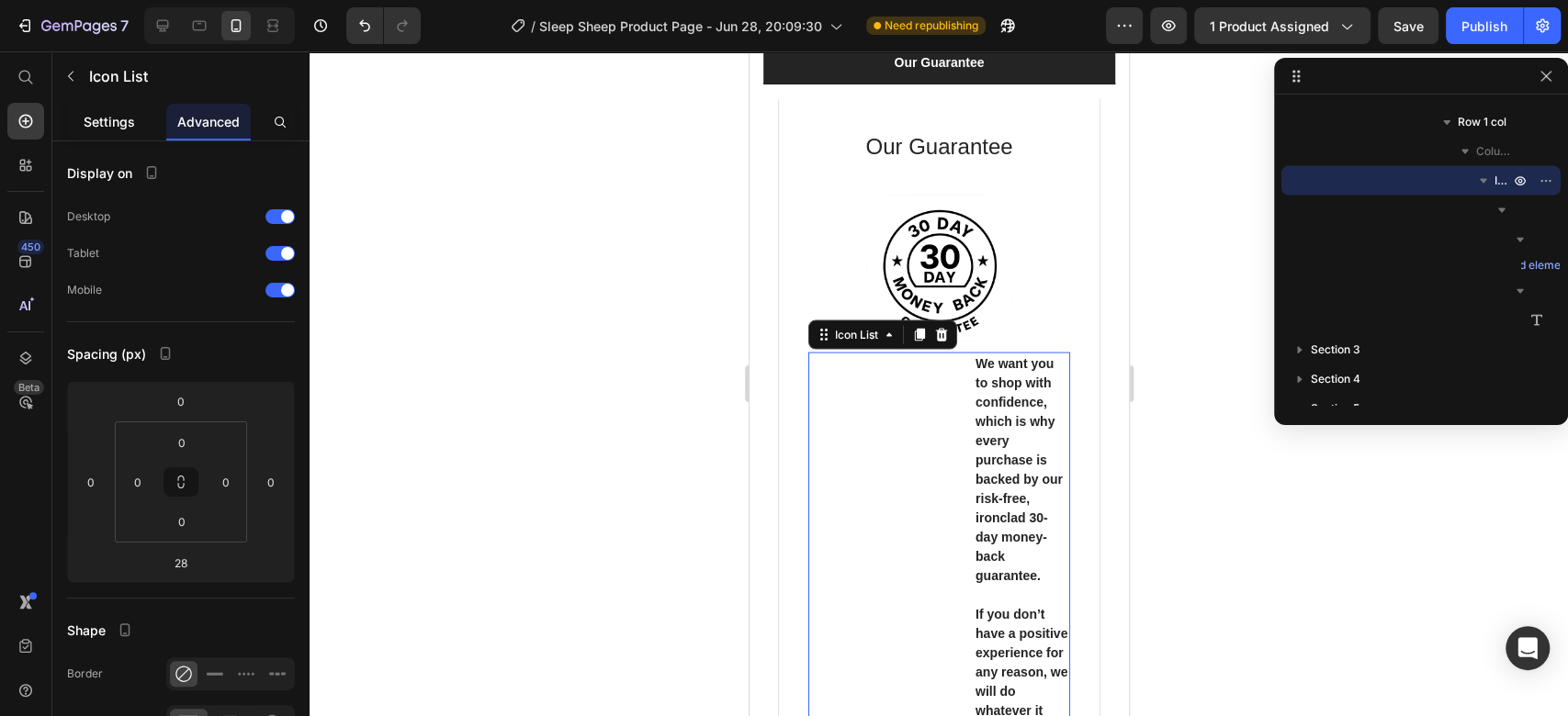 click on "Settings" at bounding box center (109, 121) 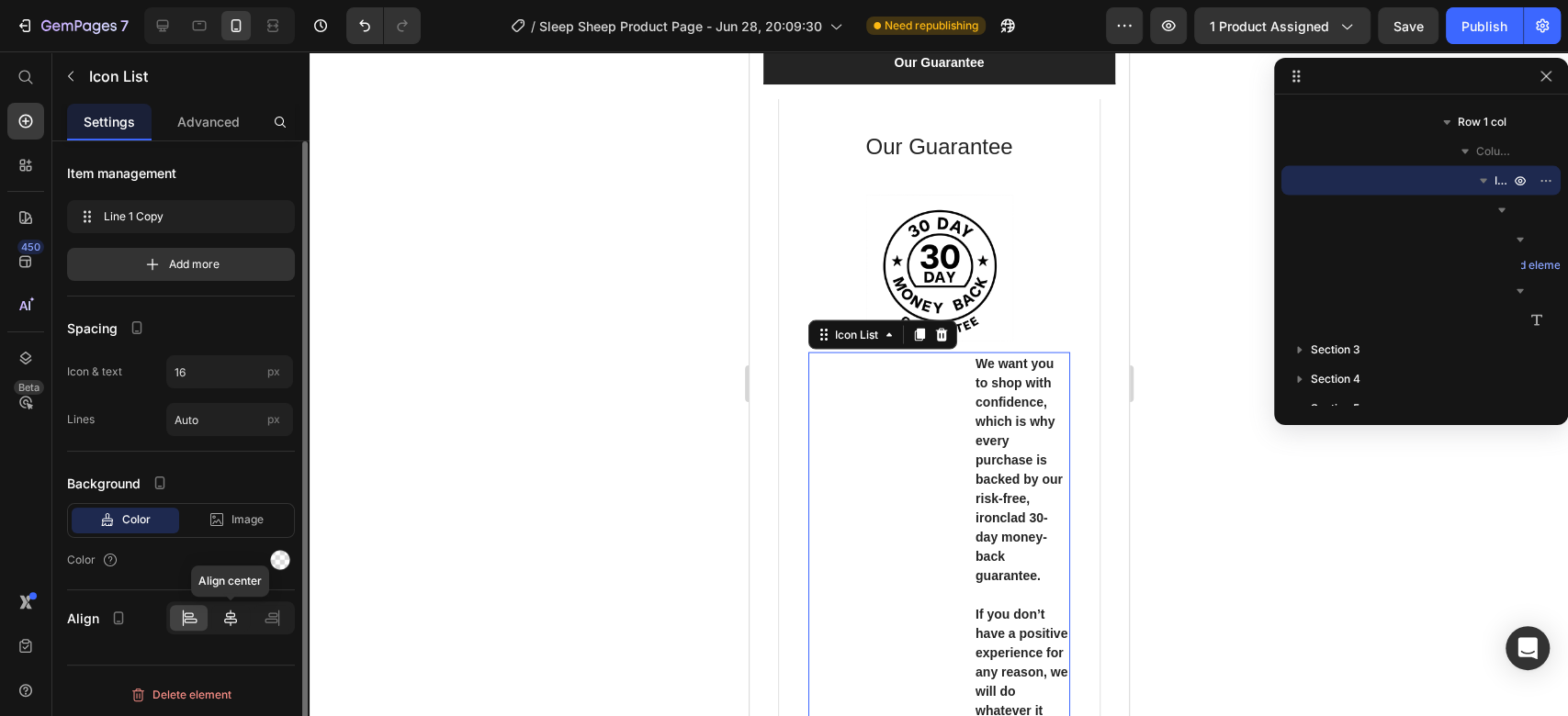 click 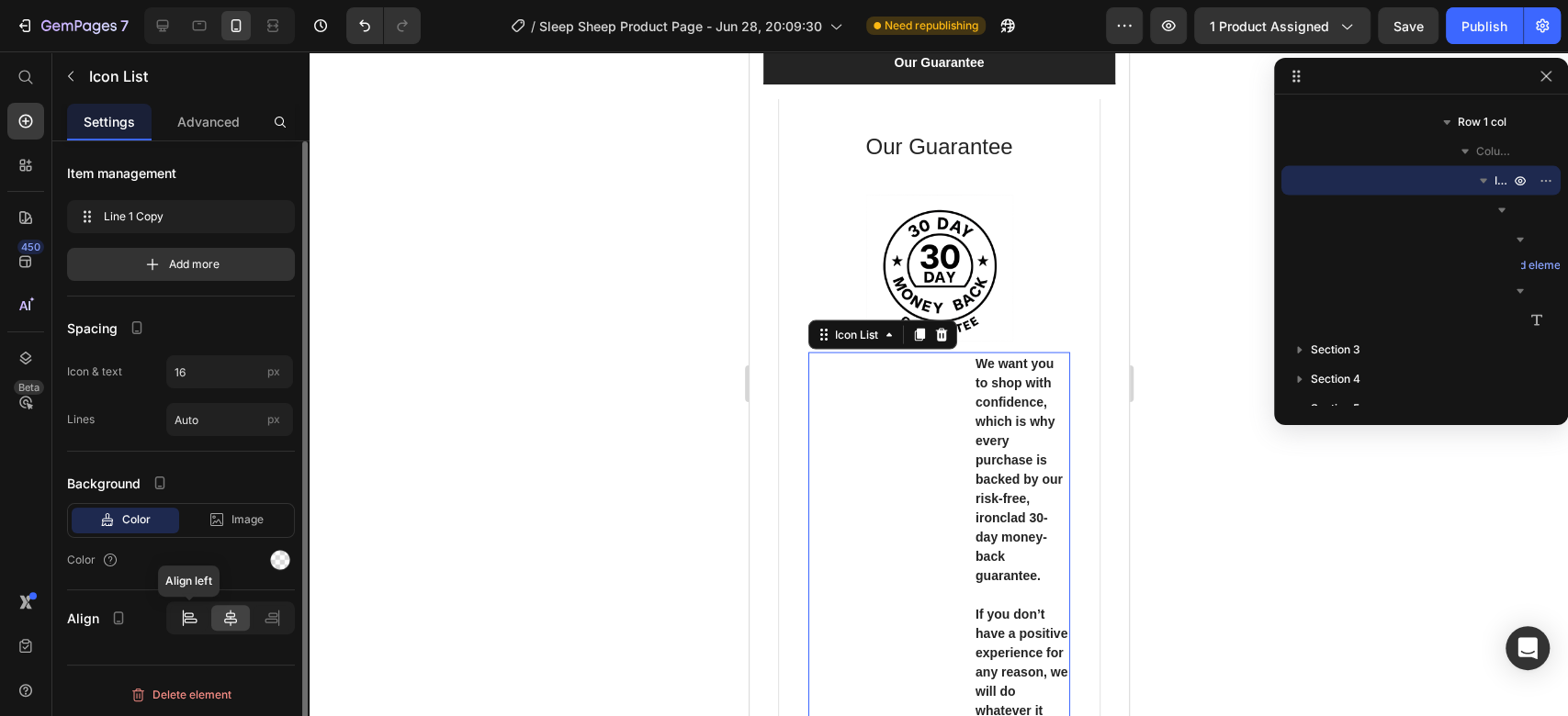 click 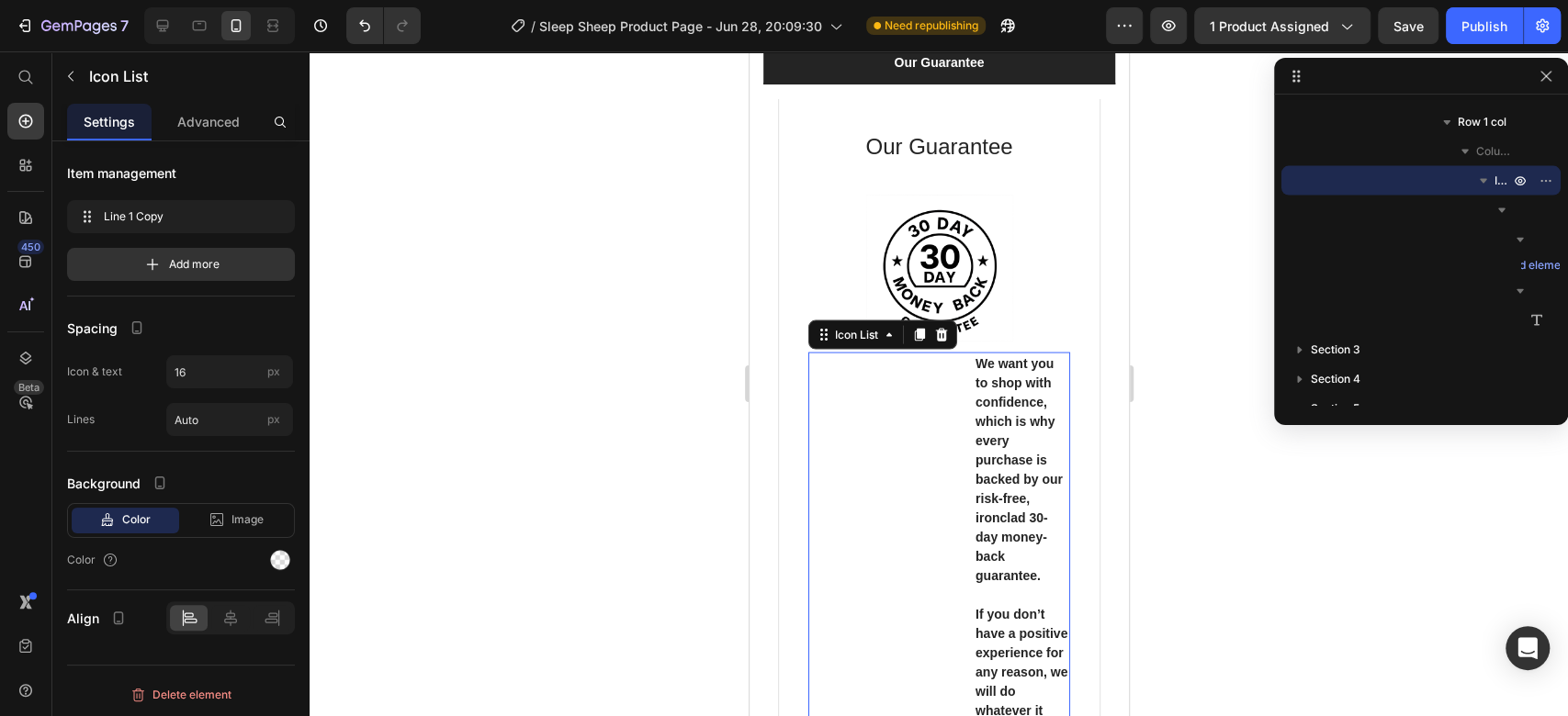 click on "Drop element here We want you to shop with confidence, which is why every purchase is backed by our risk-free, ironclad 30-day money-back guarantee.   If you don’t have a positive experience for any reason, we will do whatever it takes to ensure you are 100% satisfied with your purchase.   For any inquiries or assistance, please email us at  info@example.com . Our dedicated support team strives to respond as quickly as possible and is committed to helping you with any concerns. Text block" at bounding box center [938, 759] 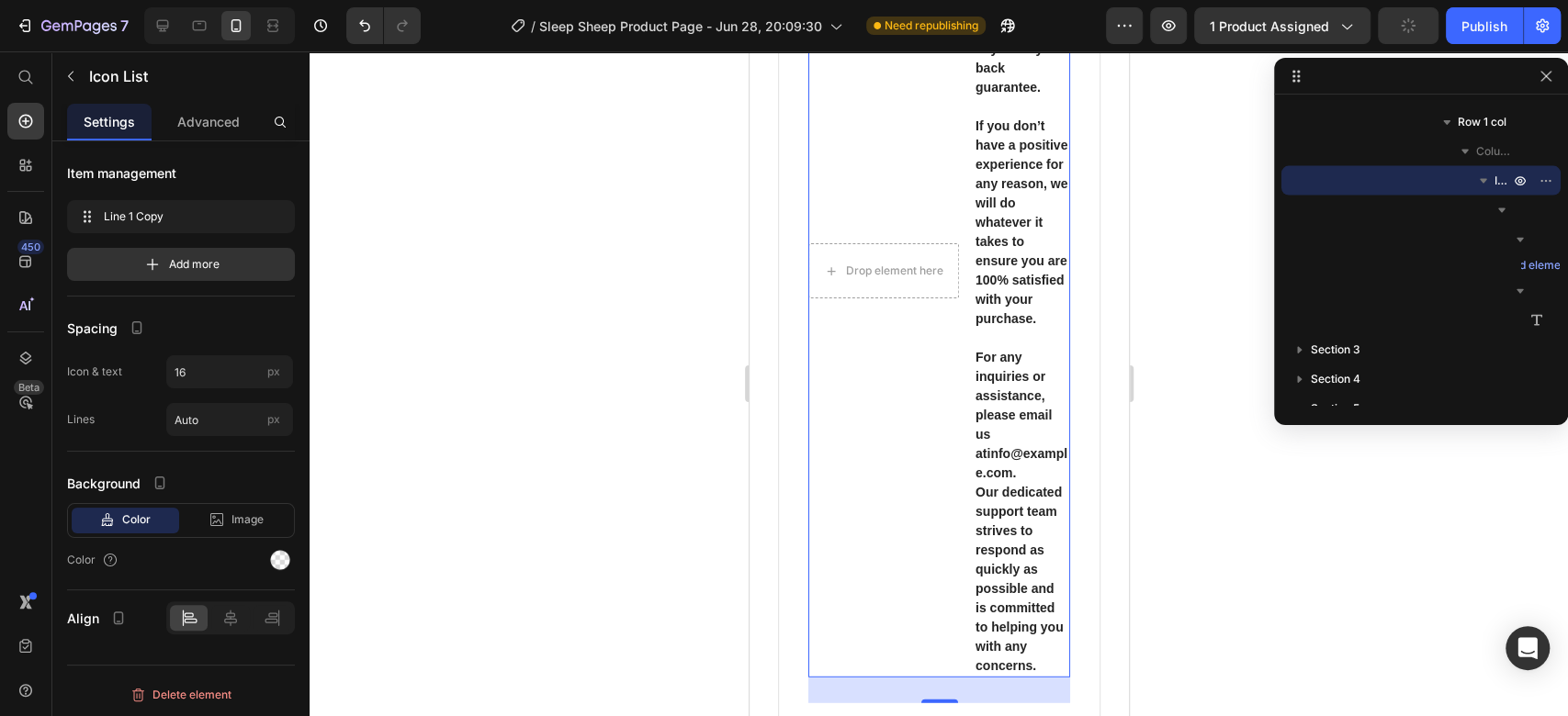 scroll, scrollTop: 3059, scrollLeft: 0, axis: vertical 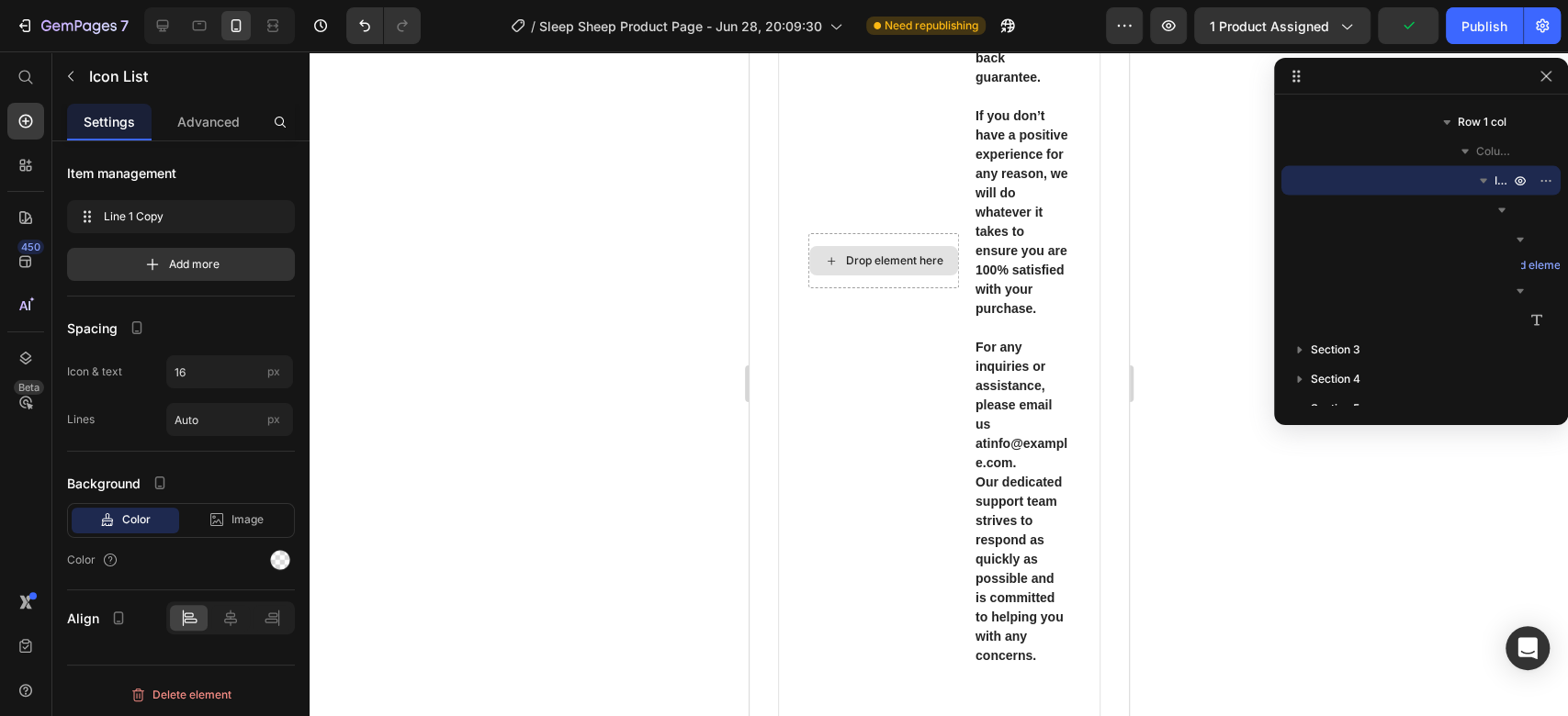 click on "Drop element here" at bounding box center (894, 261) 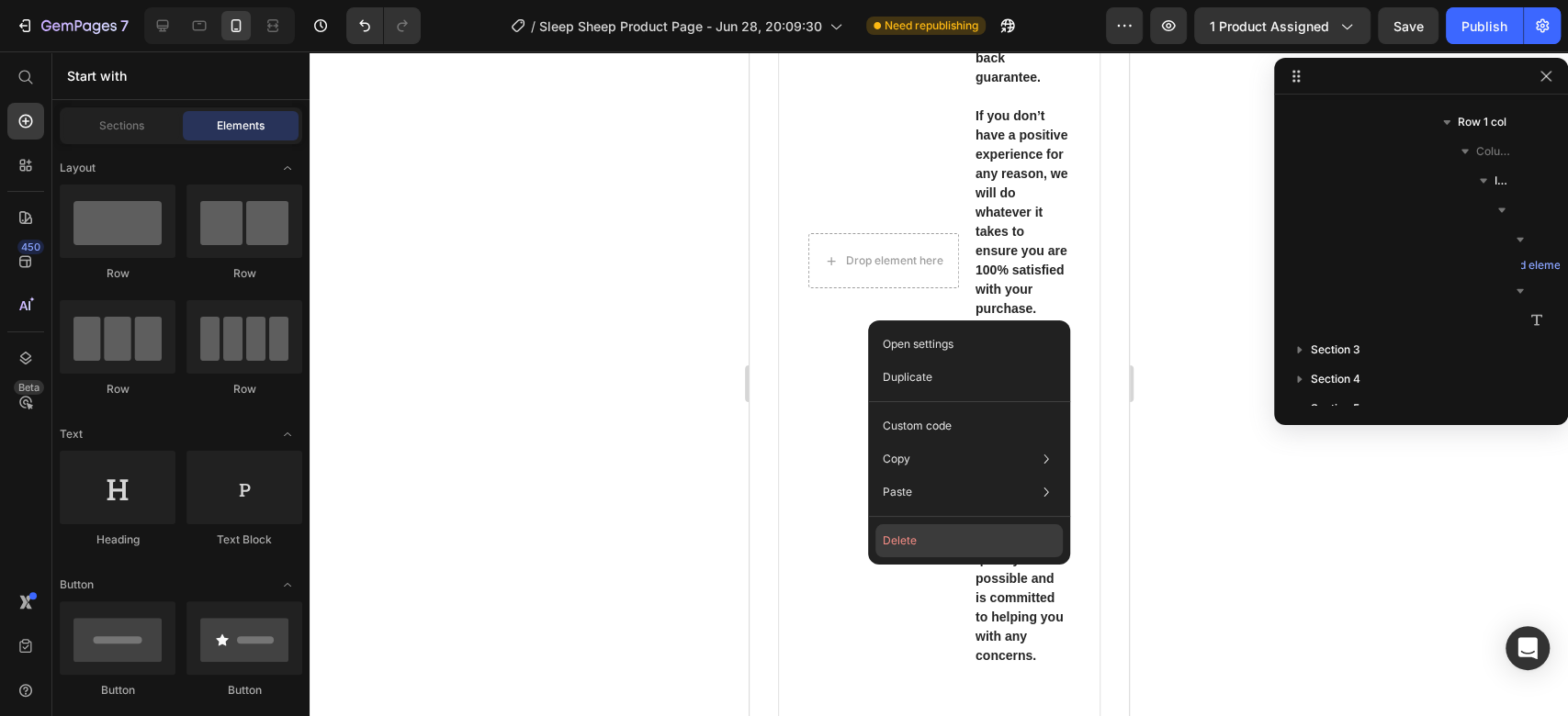 click on "Delete" 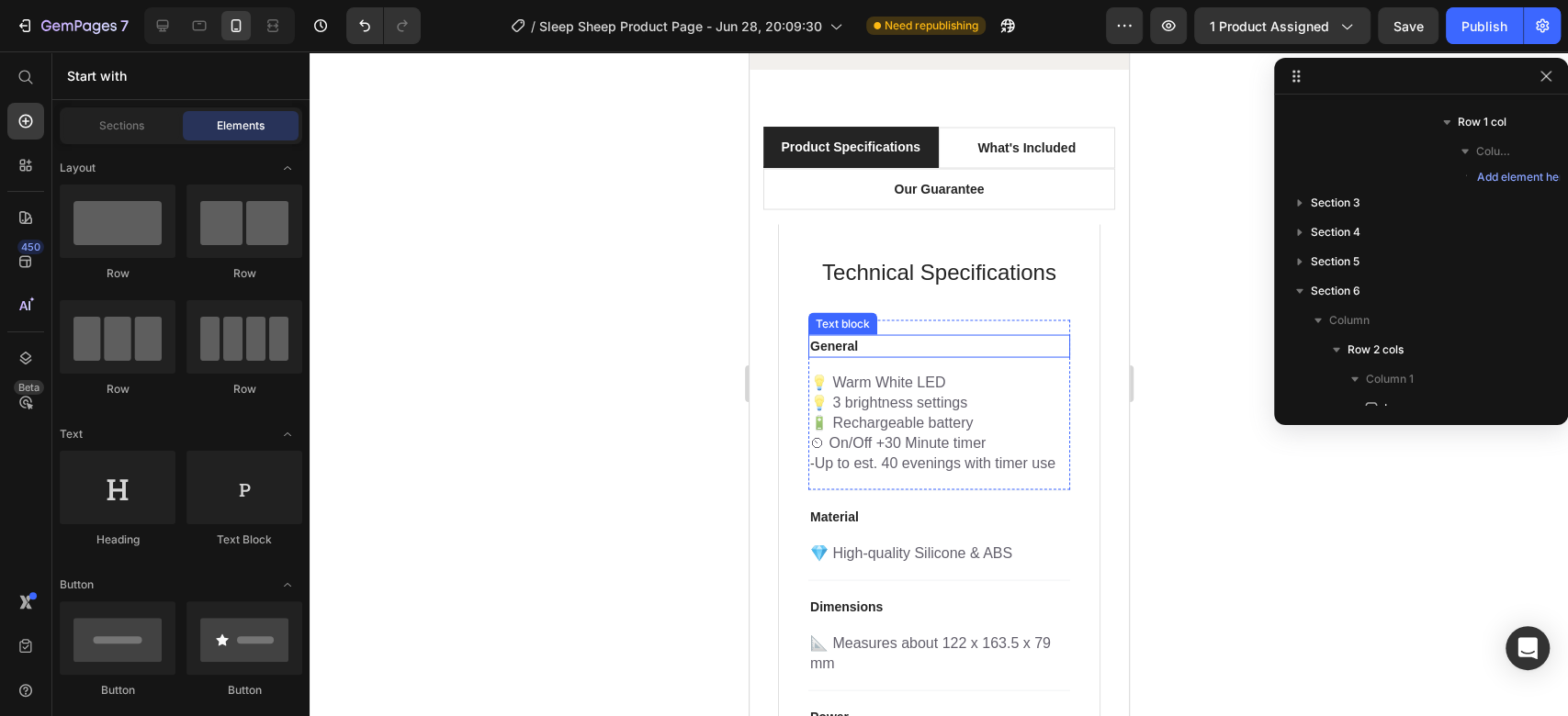 scroll, scrollTop: 2109, scrollLeft: 0, axis: vertical 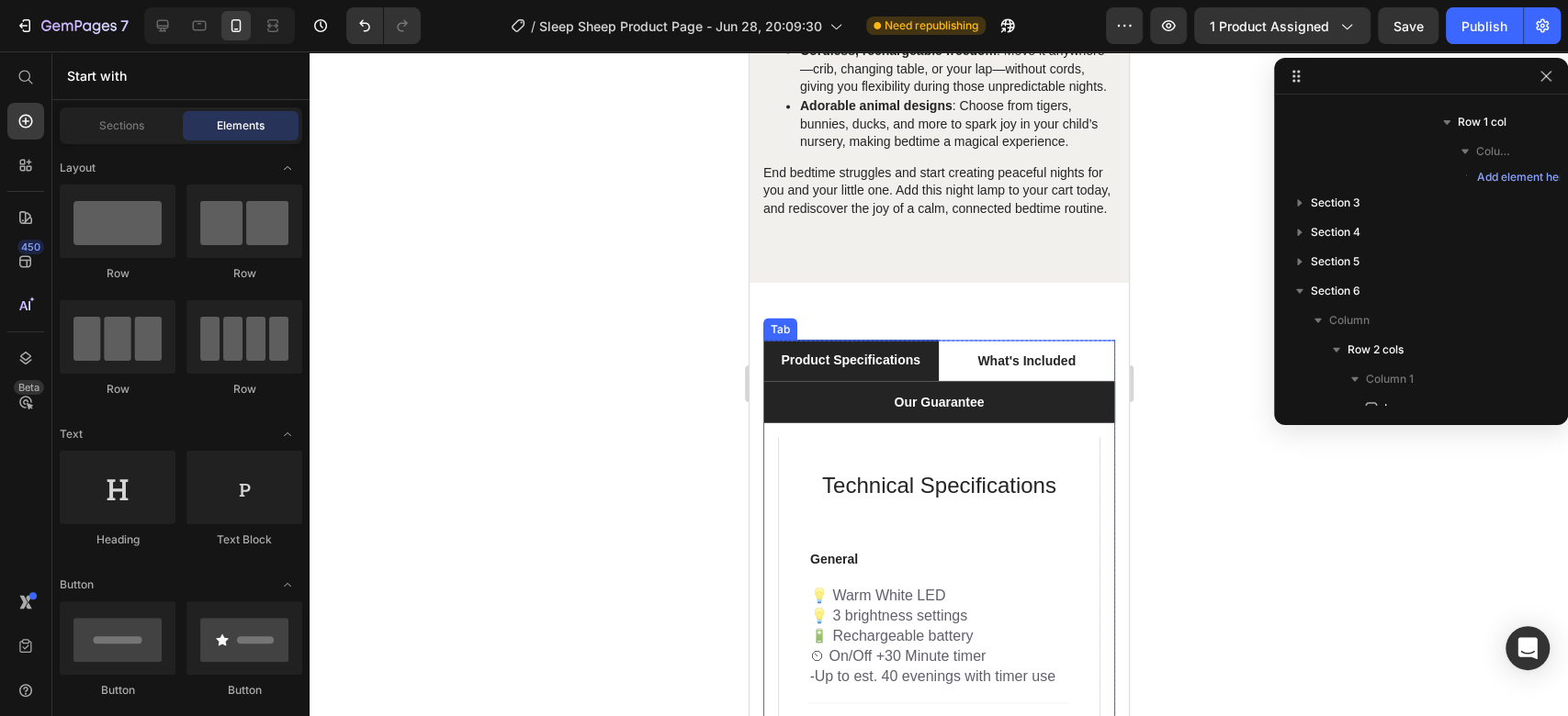 click on "Our Guarantee" at bounding box center [938, 401] 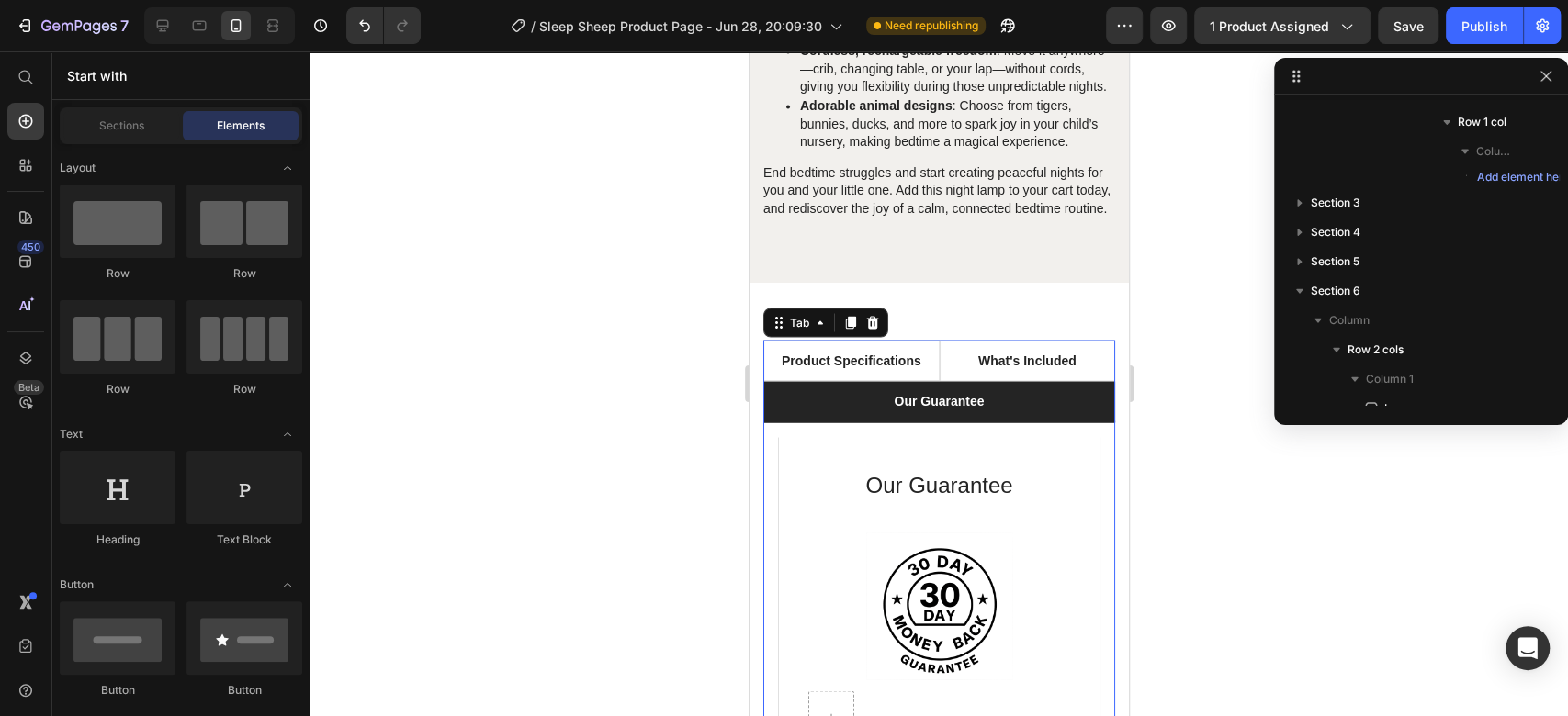 scroll, scrollTop: 2403, scrollLeft: 0, axis: vertical 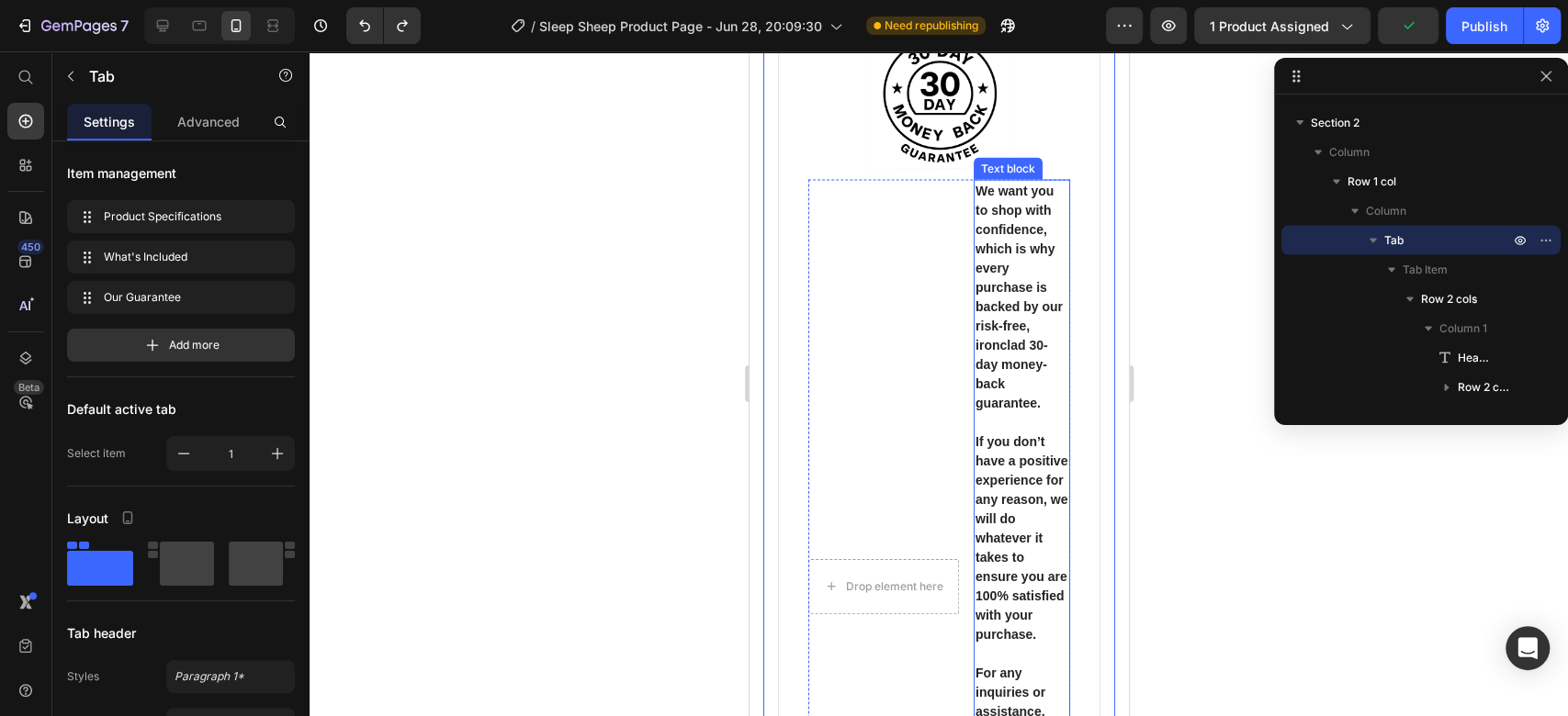 click on "We want you to shop with confidence, which is why every purchase is backed by our risk-free, ironclad 30-day money-back guarantee." at bounding box center (1021, 297) 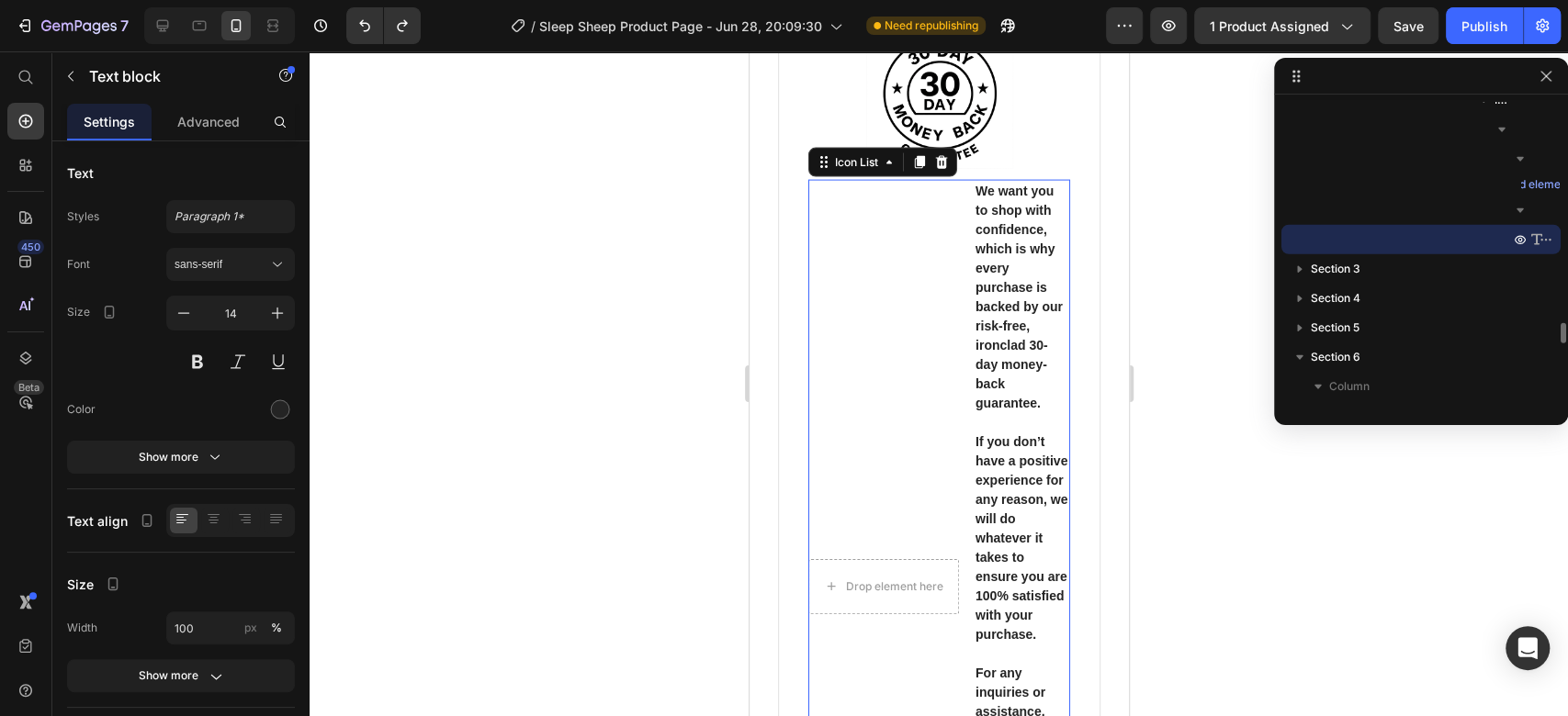 scroll, scrollTop: 3138, scrollLeft: 0, axis: vertical 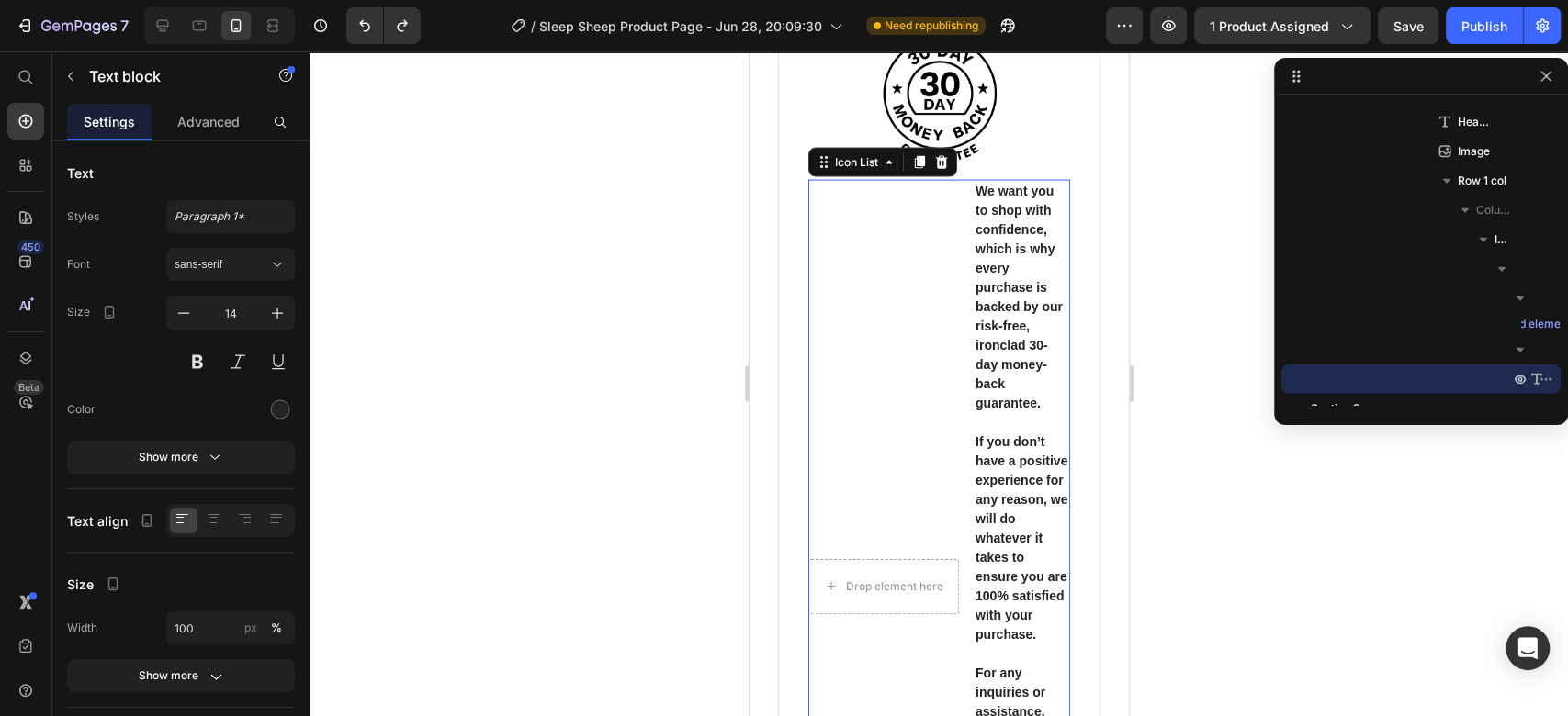 click on "Drop element here We want you to shop with confidence, which is why every purchase is backed by our risk-free, ironclad 30-day money-back guarantee.   If you don’t have a positive experience for any reason, we will do whatever it takes to ensure you are 100% satisfied with your purchase.   For any inquiries or assistance, please email us at  info@example.com . Our dedicated support team strives to respond as quickly as possible and is committed to helping you with any concerns. Text block" at bounding box center (938, 587) 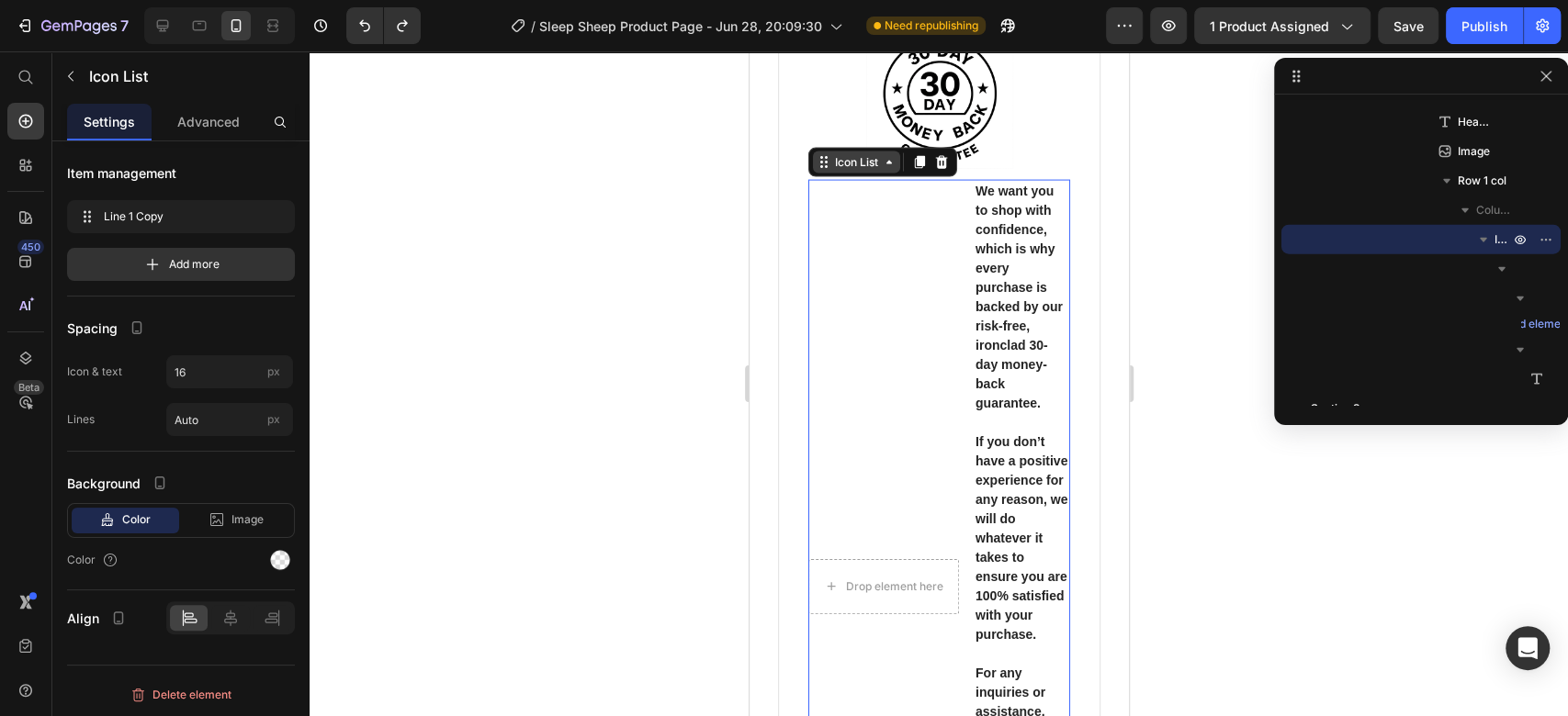click 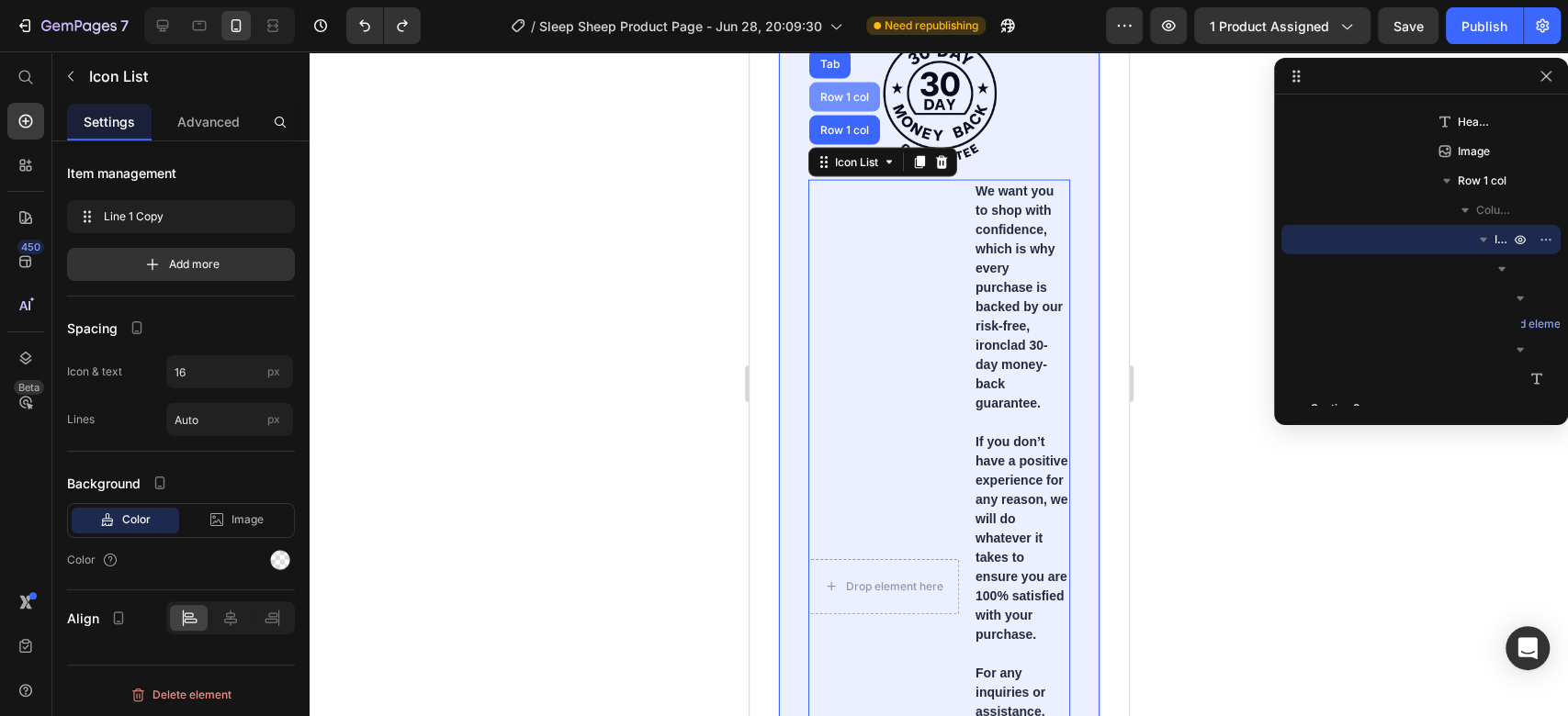 click on "Row 1 col" at bounding box center [843, 97] 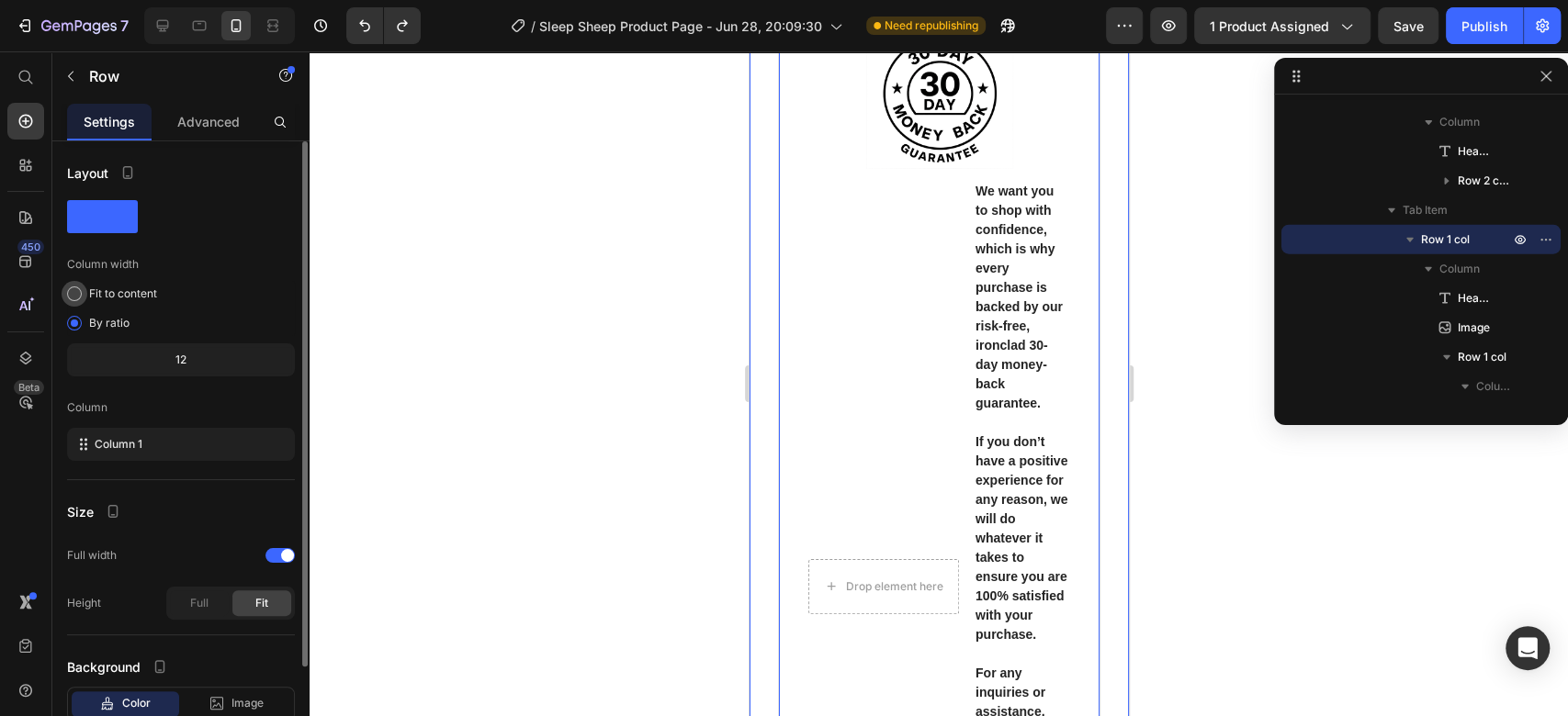 click on "Fit to content" 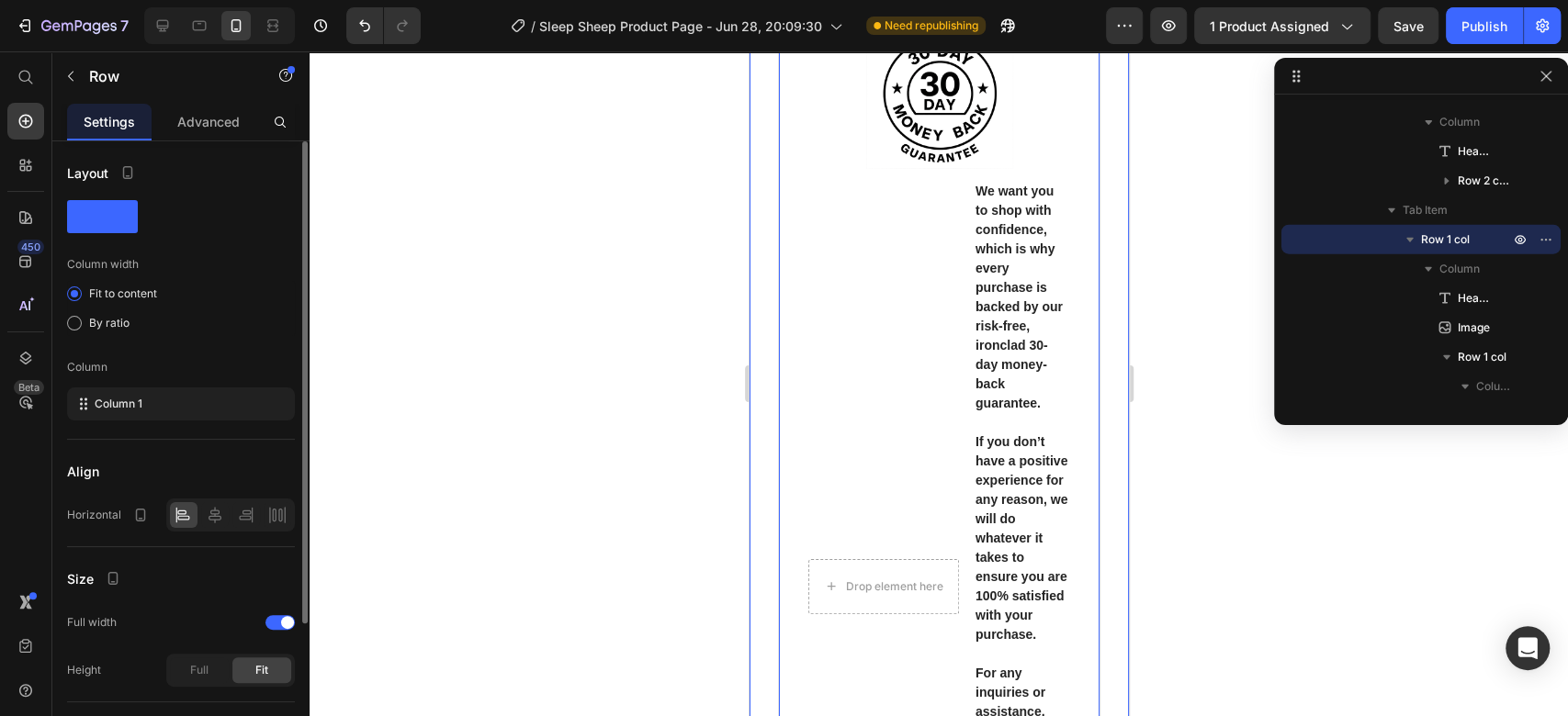 click 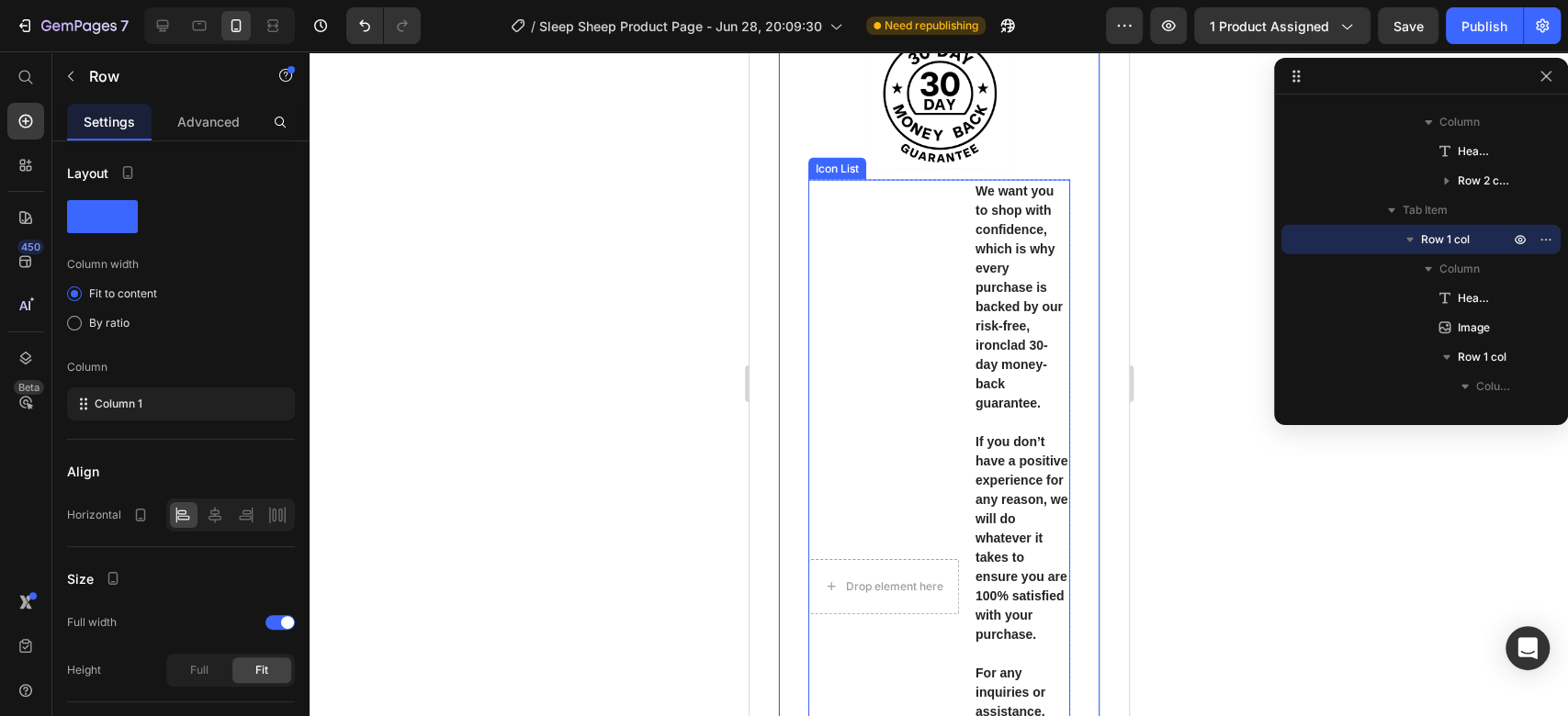 scroll, scrollTop: 3138, scrollLeft: 0, axis: vertical 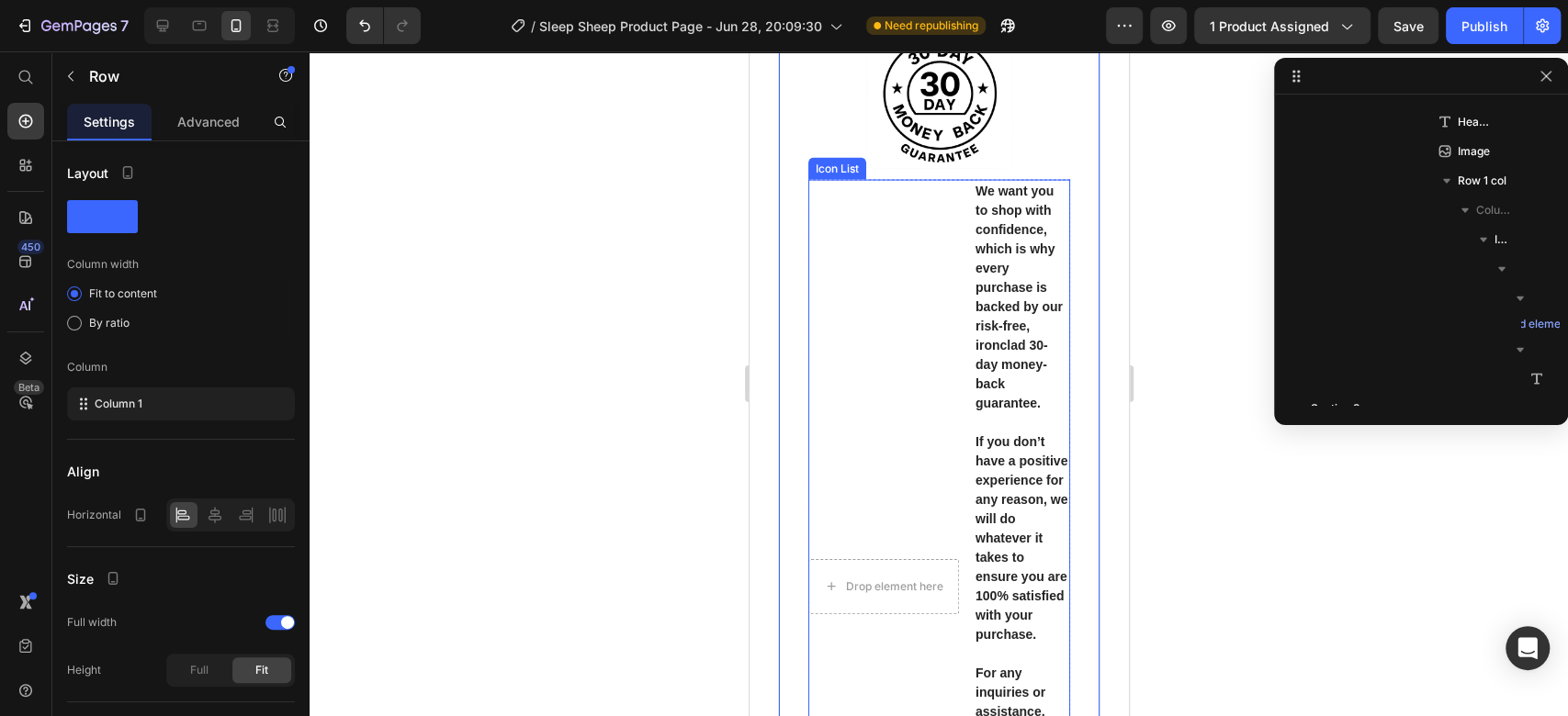 click on "Drop element here We want you to shop with confidence, which is why every purchase is backed by our risk-free, ironclad 30-day money-back guarantee.   If you don’t have a positive experience for any reason, we will do whatever it takes to ensure you are 100% satisfied with your purchase.   For any inquiries or assistance, please email us at  info@example.com . Our dedicated support team strives to respond as quickly as possible and is committed to helping you with any concerns. Text block" at bounding box center (938, 587) 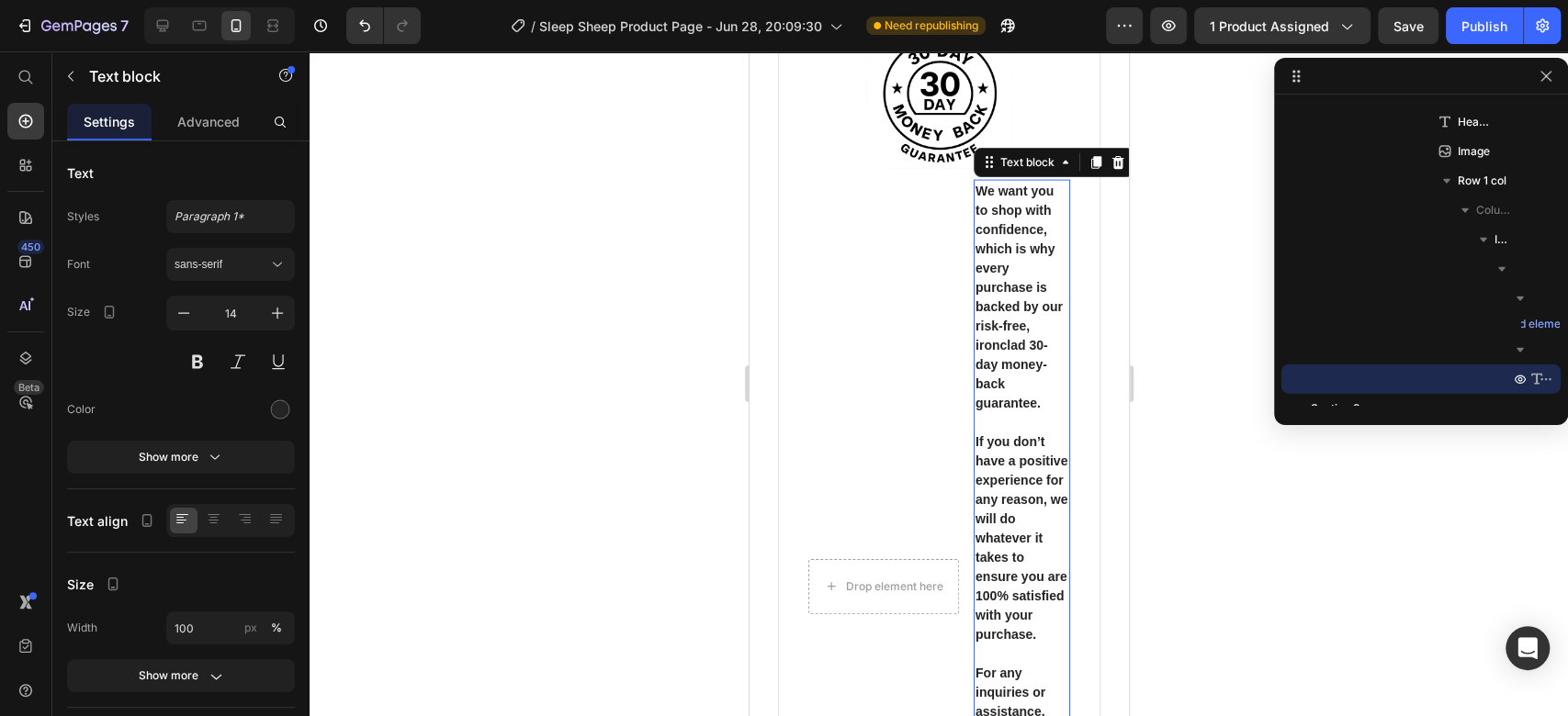 click on "We want you to shop with confidence, which is why every purchase is backed by our risk-free, ironclad 30-day money-back guarantee." at bounding box center [1021, 297] 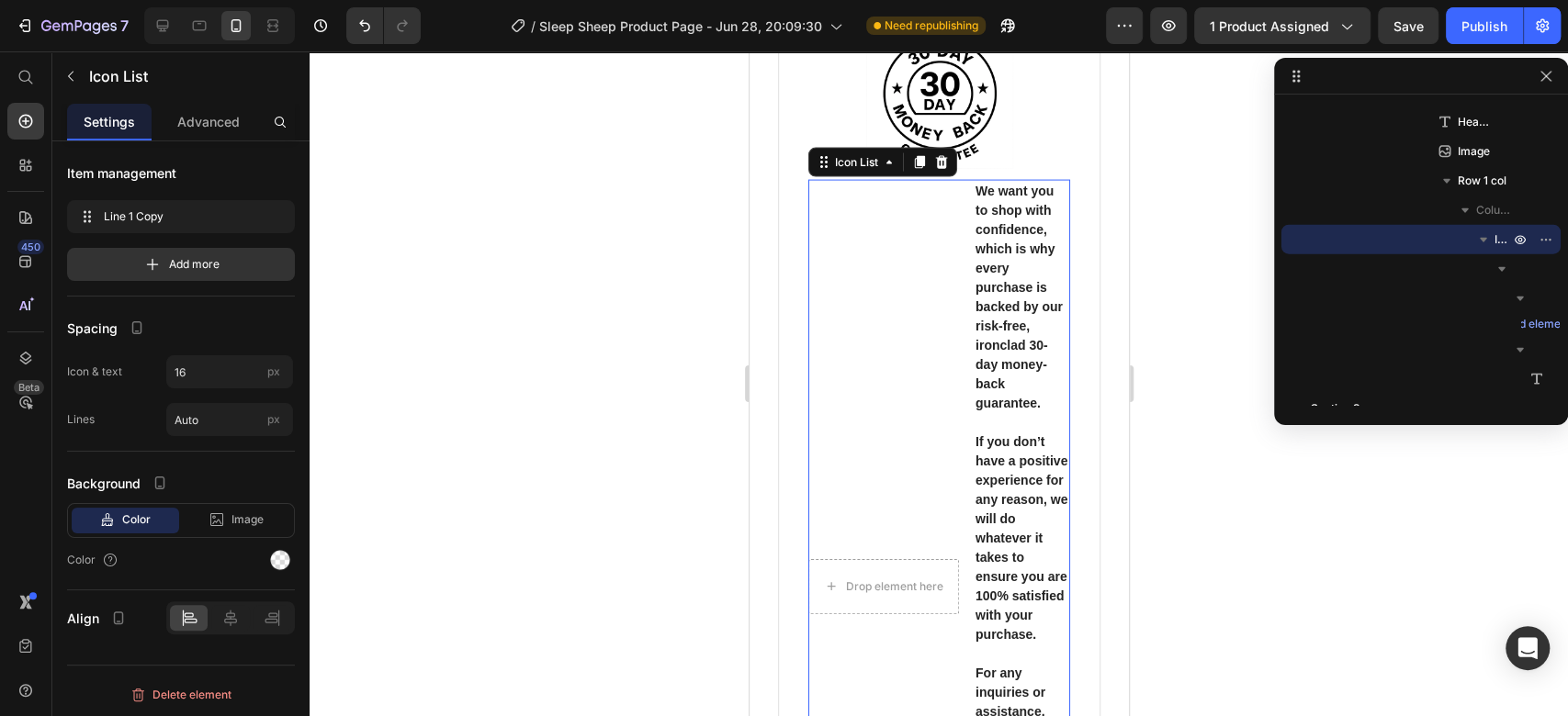 click on "Drop element here We want you to shop with confidence, which is why every purchase is backed by our risk-free, ironclad 30-day money-back guarantee.   If you don’t have a positive experience for any reason, we will do whatever it takes to ensure you are 100% satisfied with your purchase.   For any inquiries or assistance, please email us at  info@example.com . Our dedicated support team strives to respond as quickly as possible and is committed to helping you with any concerns. Text block" at bounding box center [938, 587] 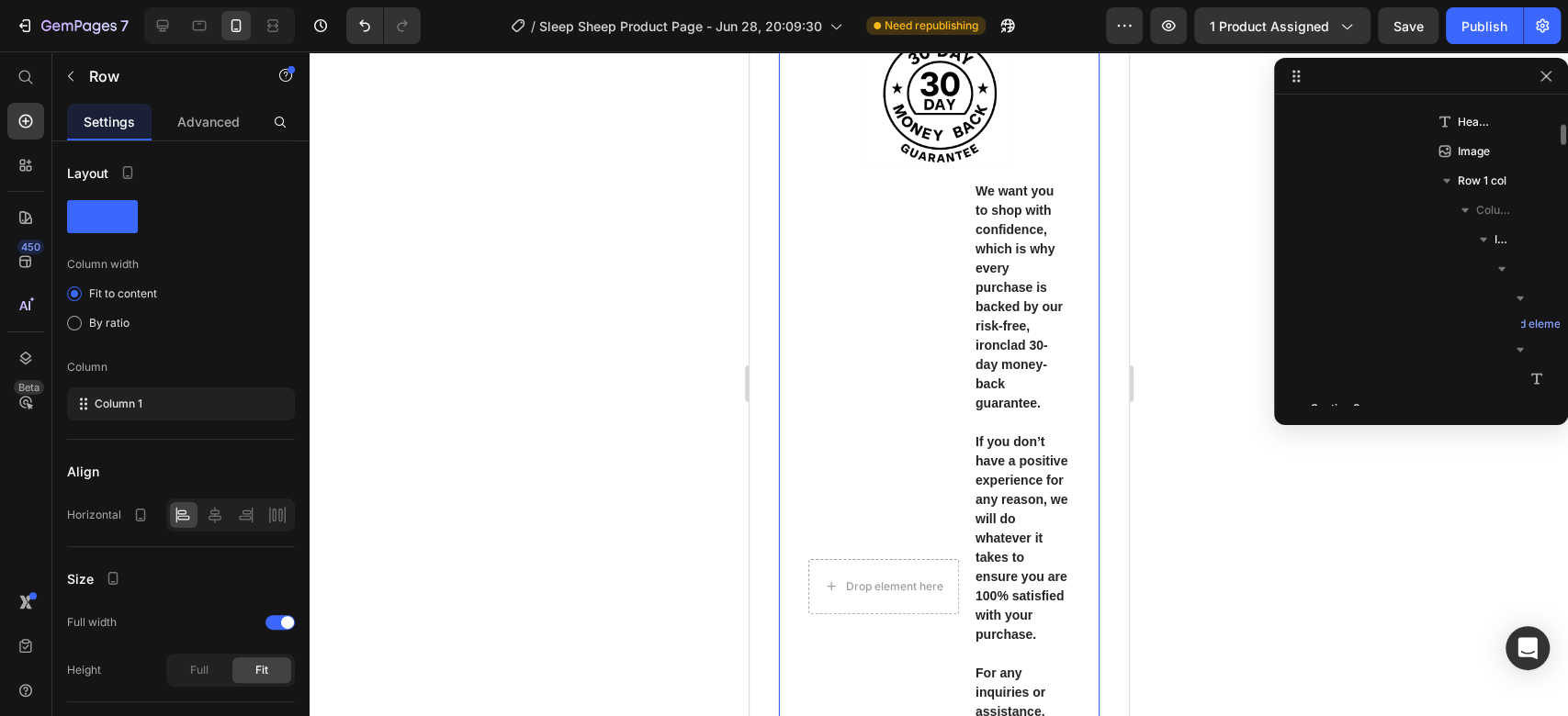 click on "Our Guarantee Heading Image
Drop element here We want you to shop with confidence, which is why every purchase is backed by our risk-free, ironclad 30-day money-back guarantee.   If you don’t have a positive experience for any reason, we will do whatever it takes to ensure you are 100% satisfied with your purchase.   For any inquiries or assistance, please email us at  info@example.com . Our dedicated support team strives to respond as quickly as possible and is committed to helping you with any concerns. Text block Icon List Row Row Row   0" at bounding box center [938, 487] 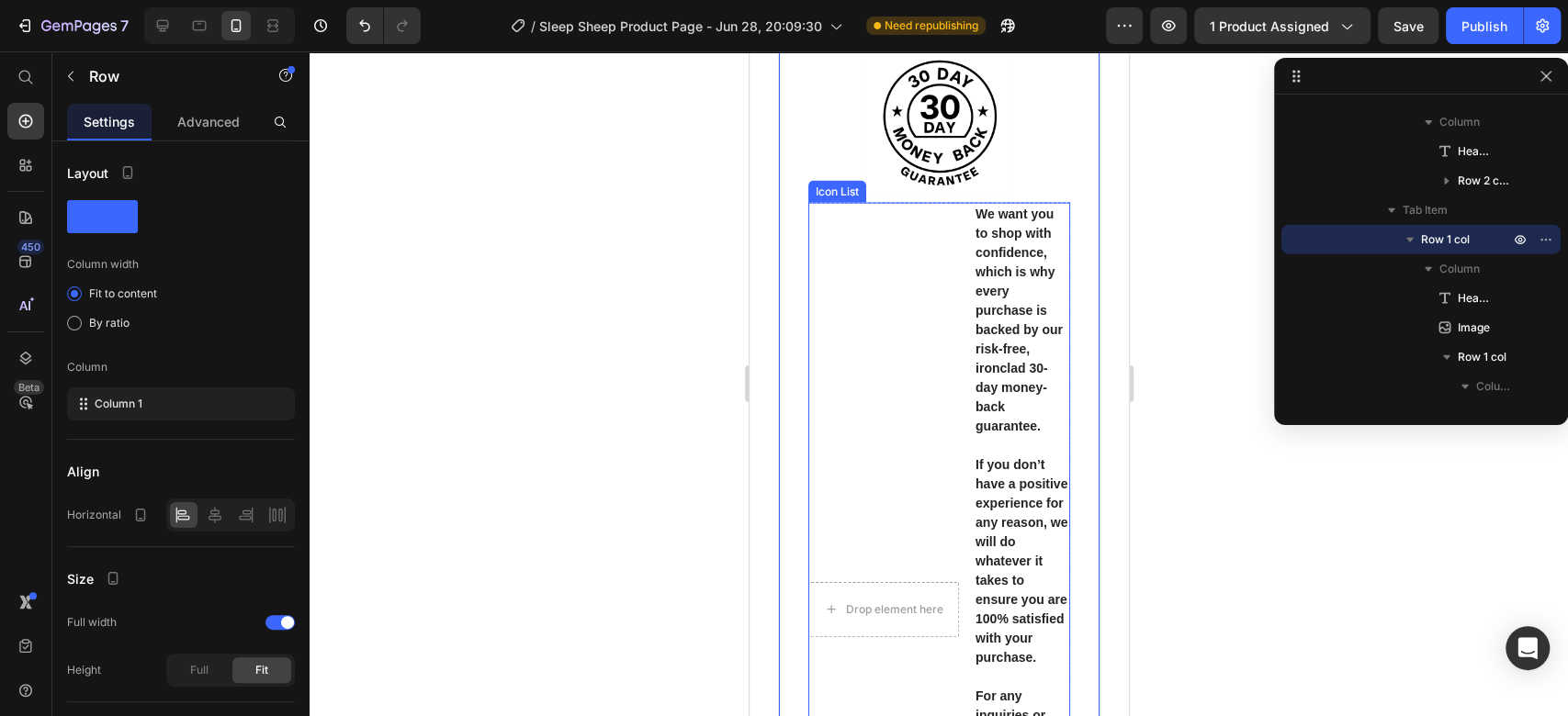 scroll, scrollTop: 2619, scrollLeft: 0, axis: vertical 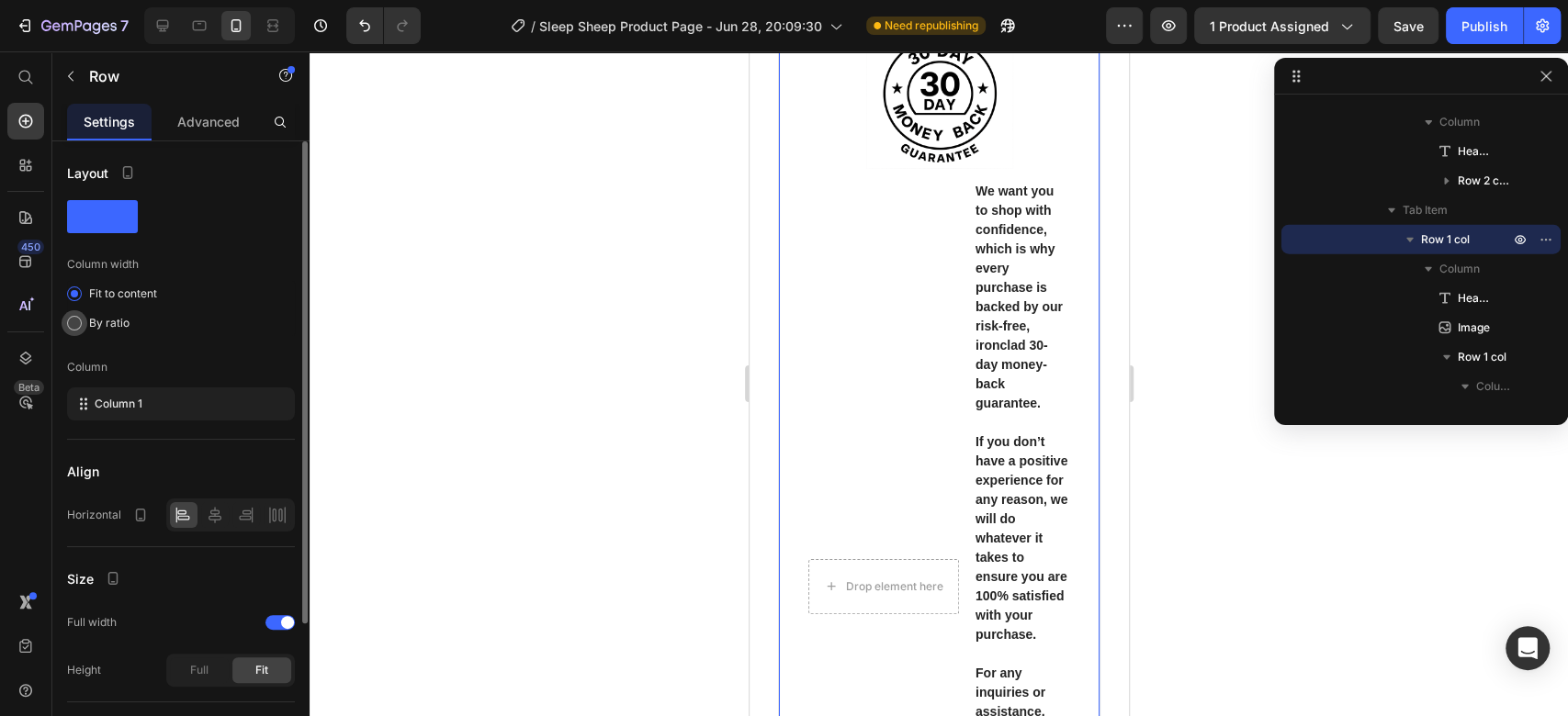 click on "By ratio" at bounding box center (109, 323) 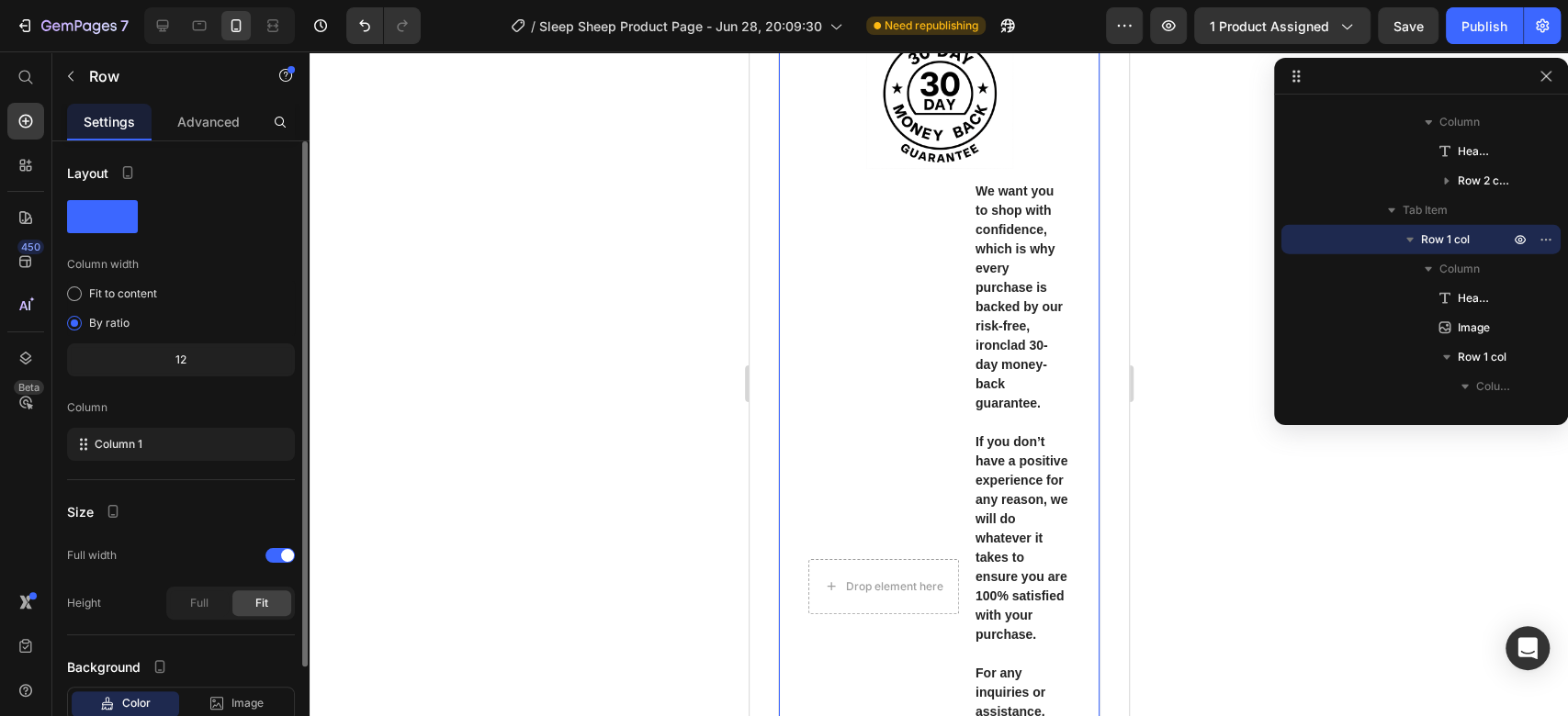 click on "12" 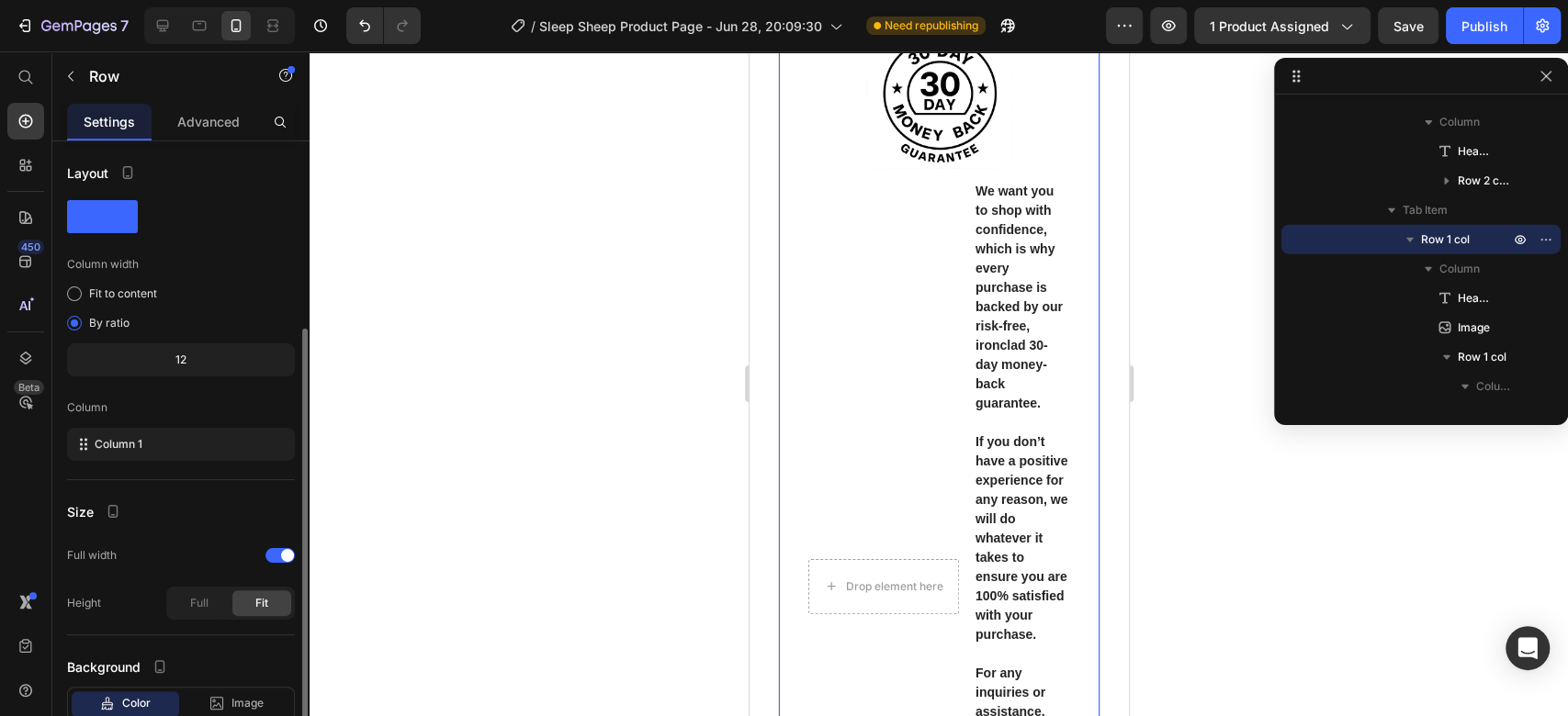 scroll, scrollTop: 121, scrollLeft: 0, axis: vertical 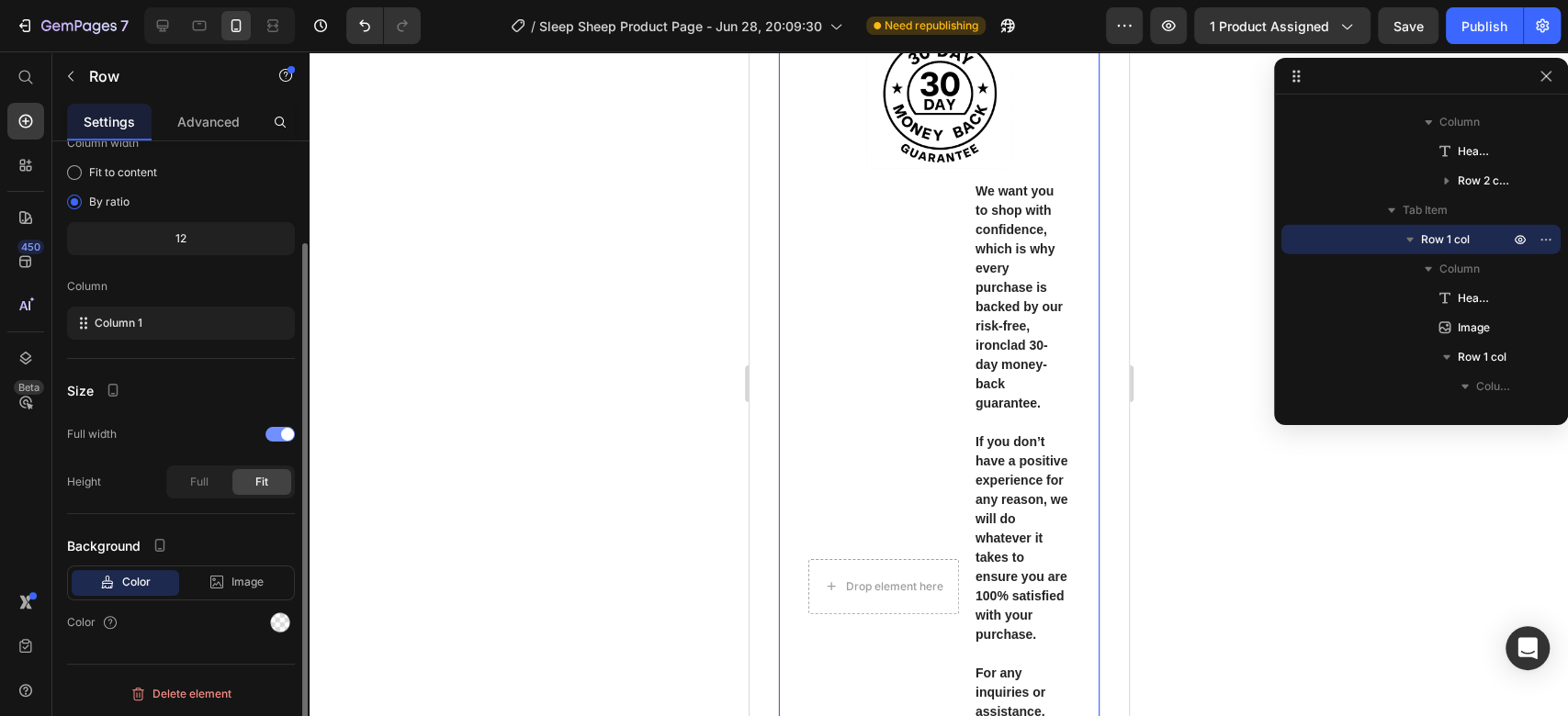 click at bounding box center [288, 434] 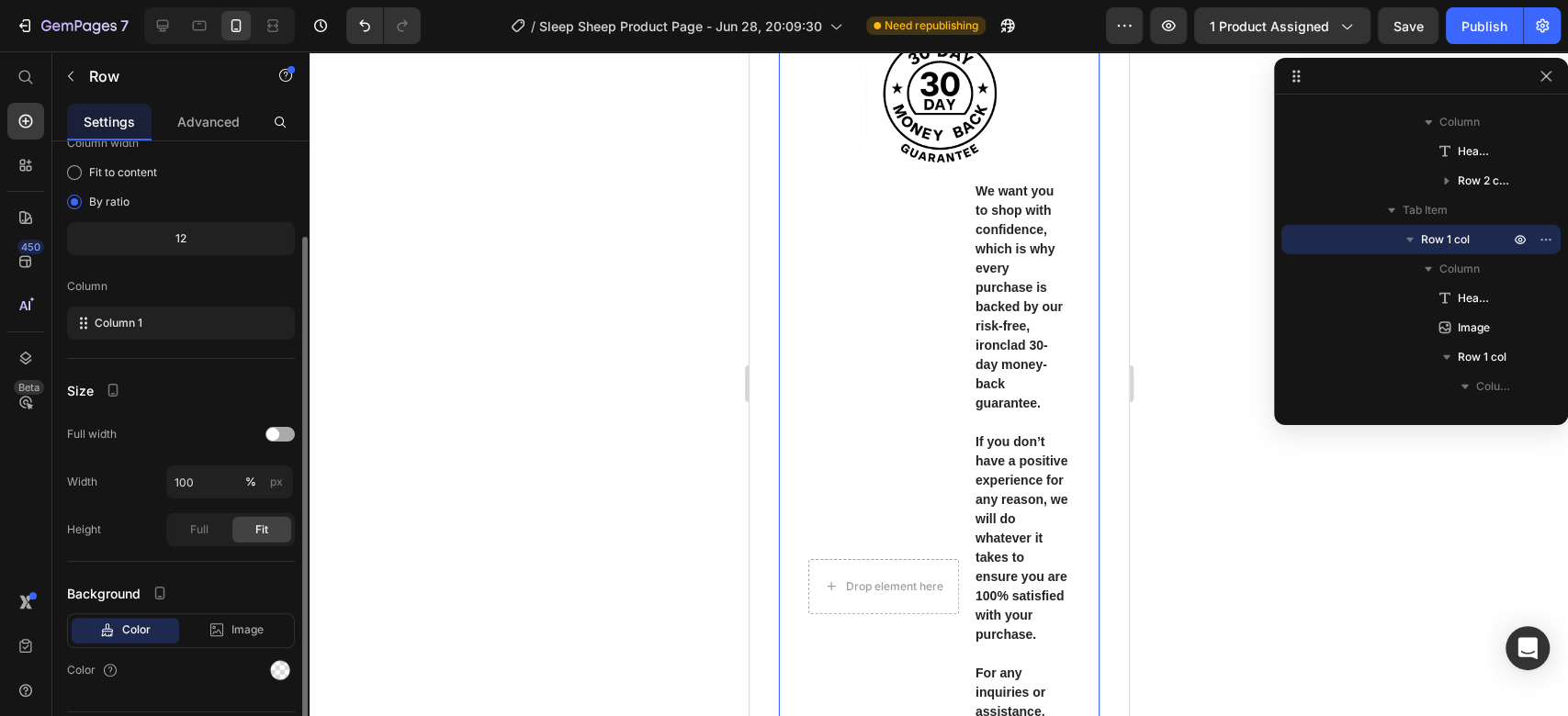 click at bounding box center (280, 434) 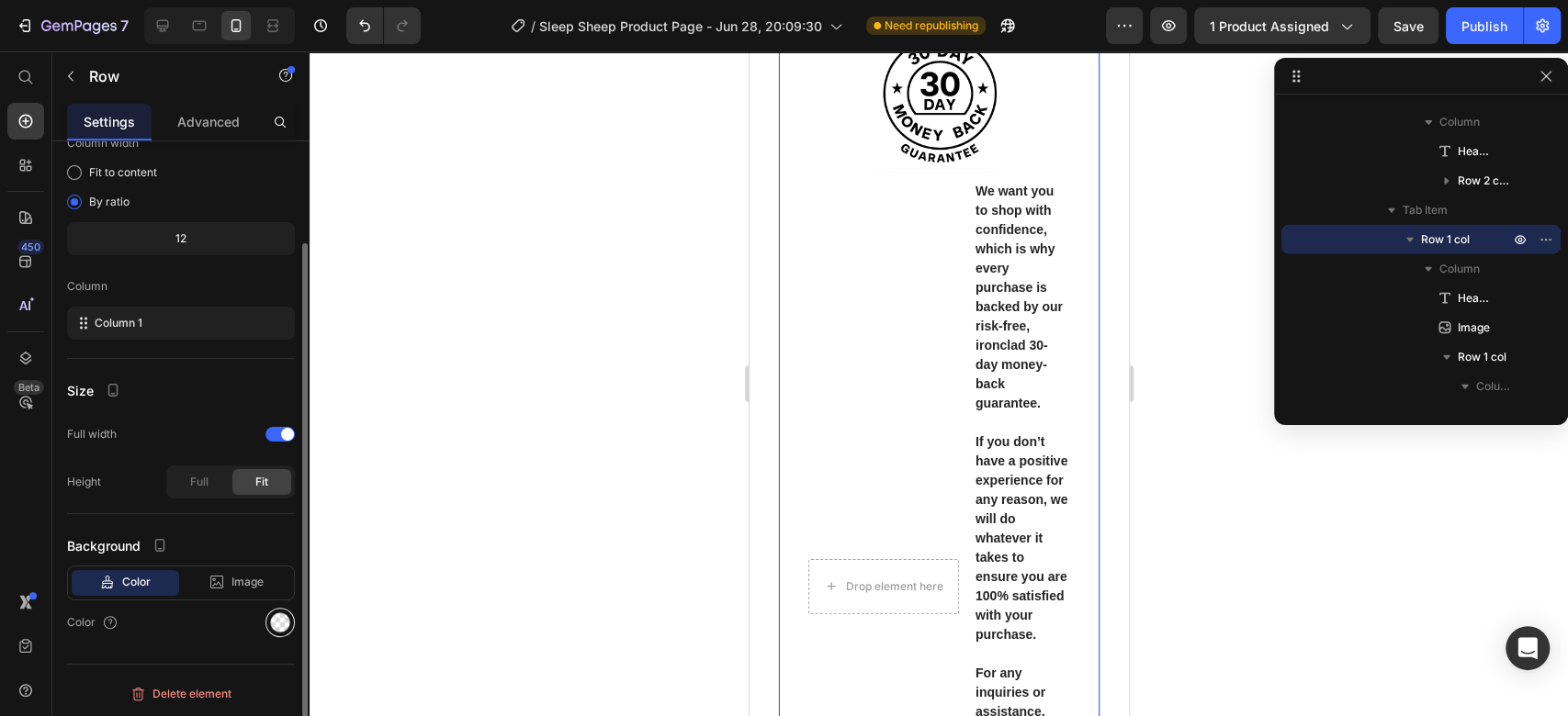 click 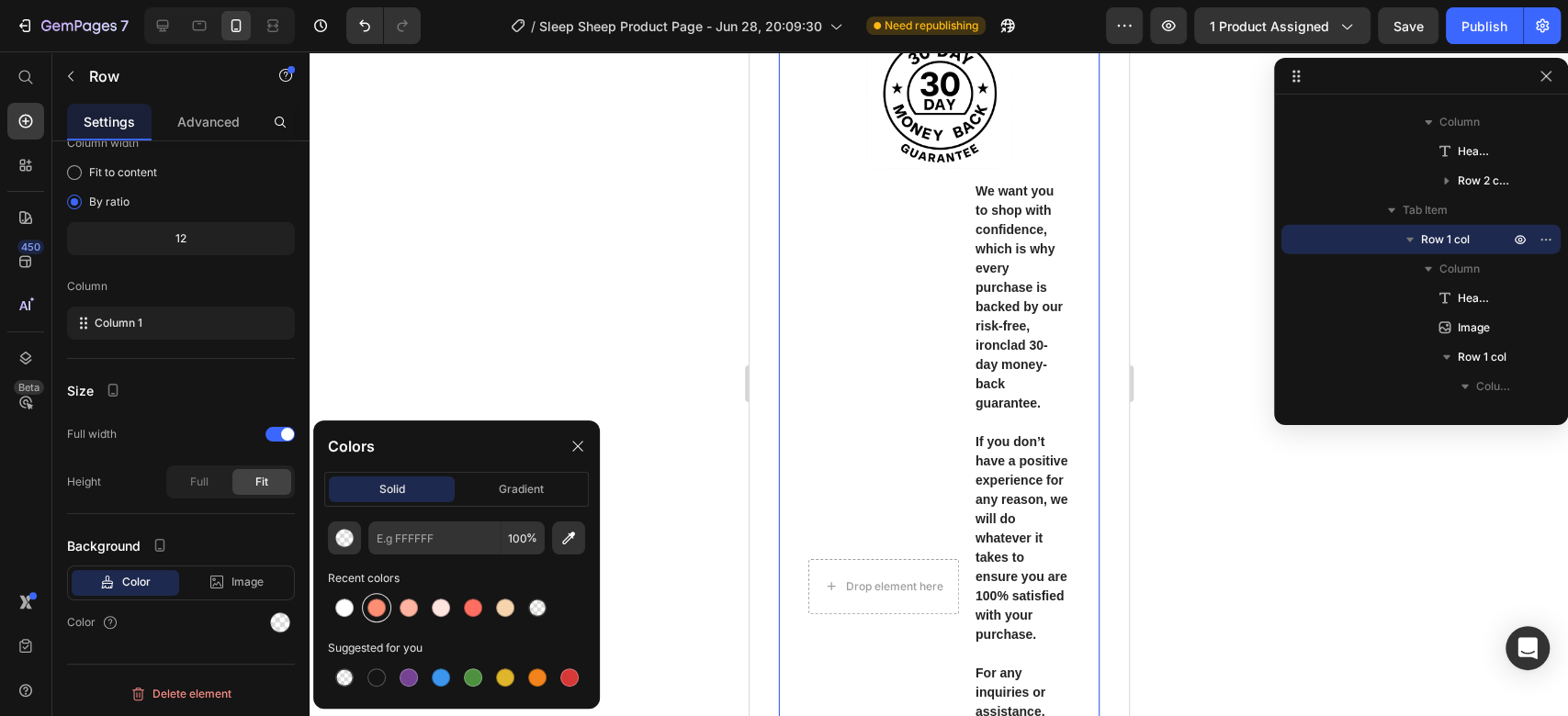 click at bounding box center (377, 608) 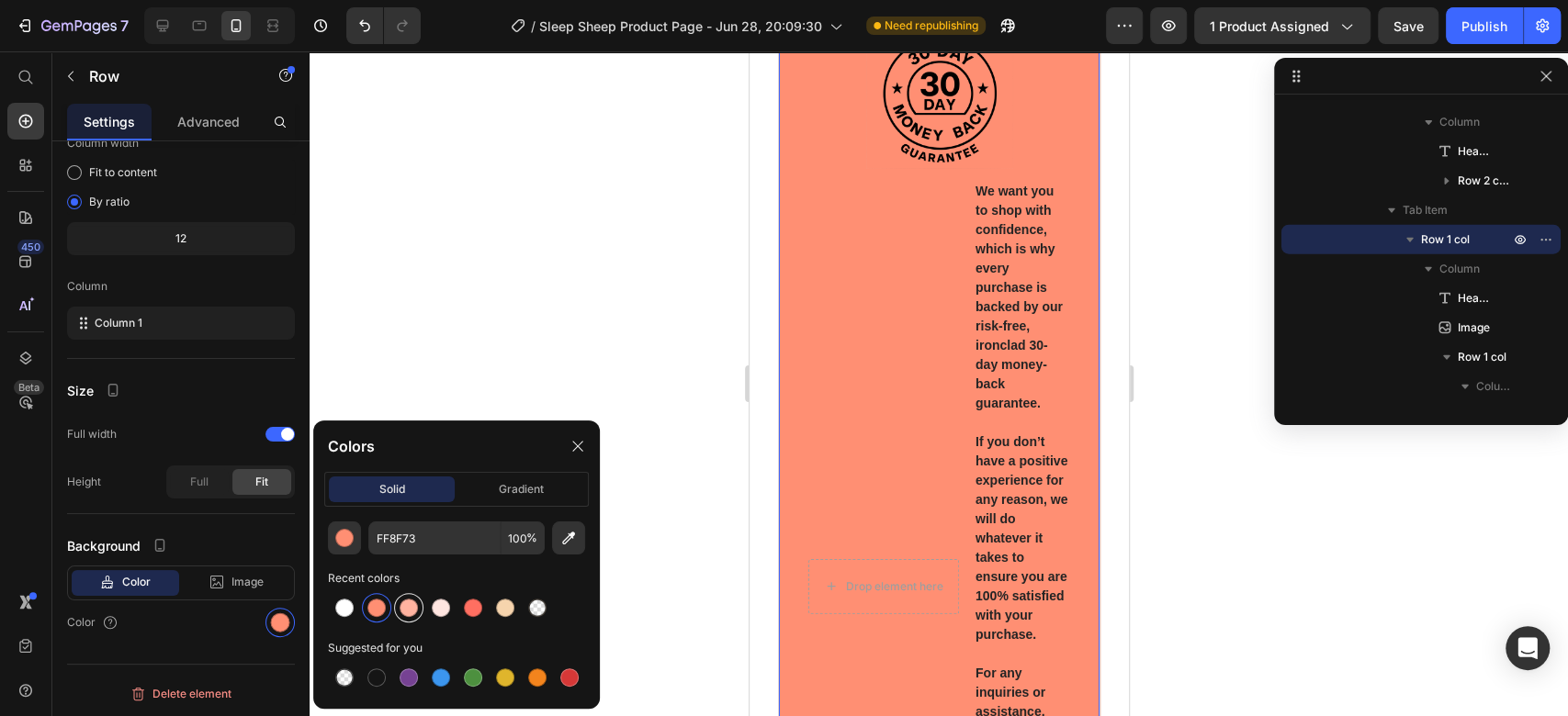 click at bounding box center (409, 608) 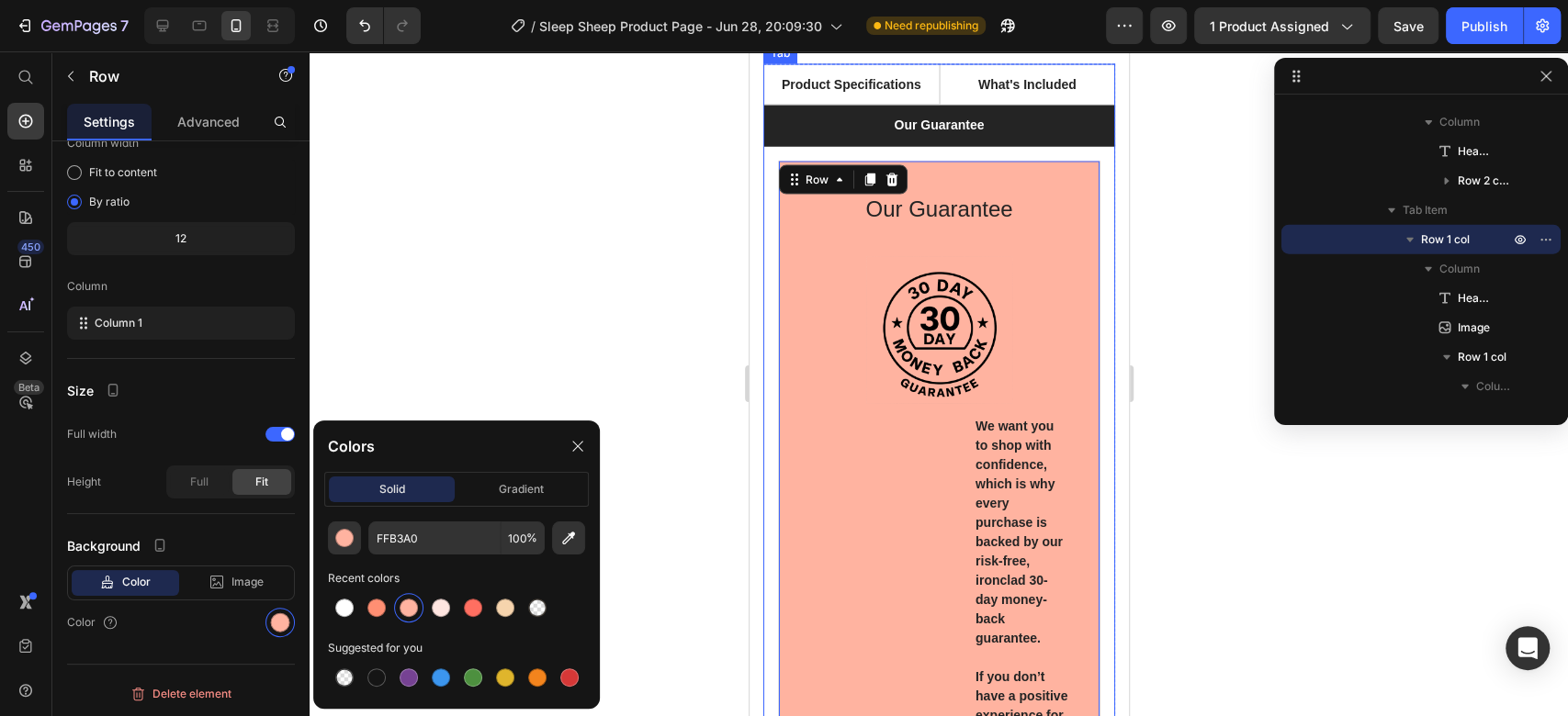 scroll, scrollTop: 2415, scrollLeft: 0, axis: vertical 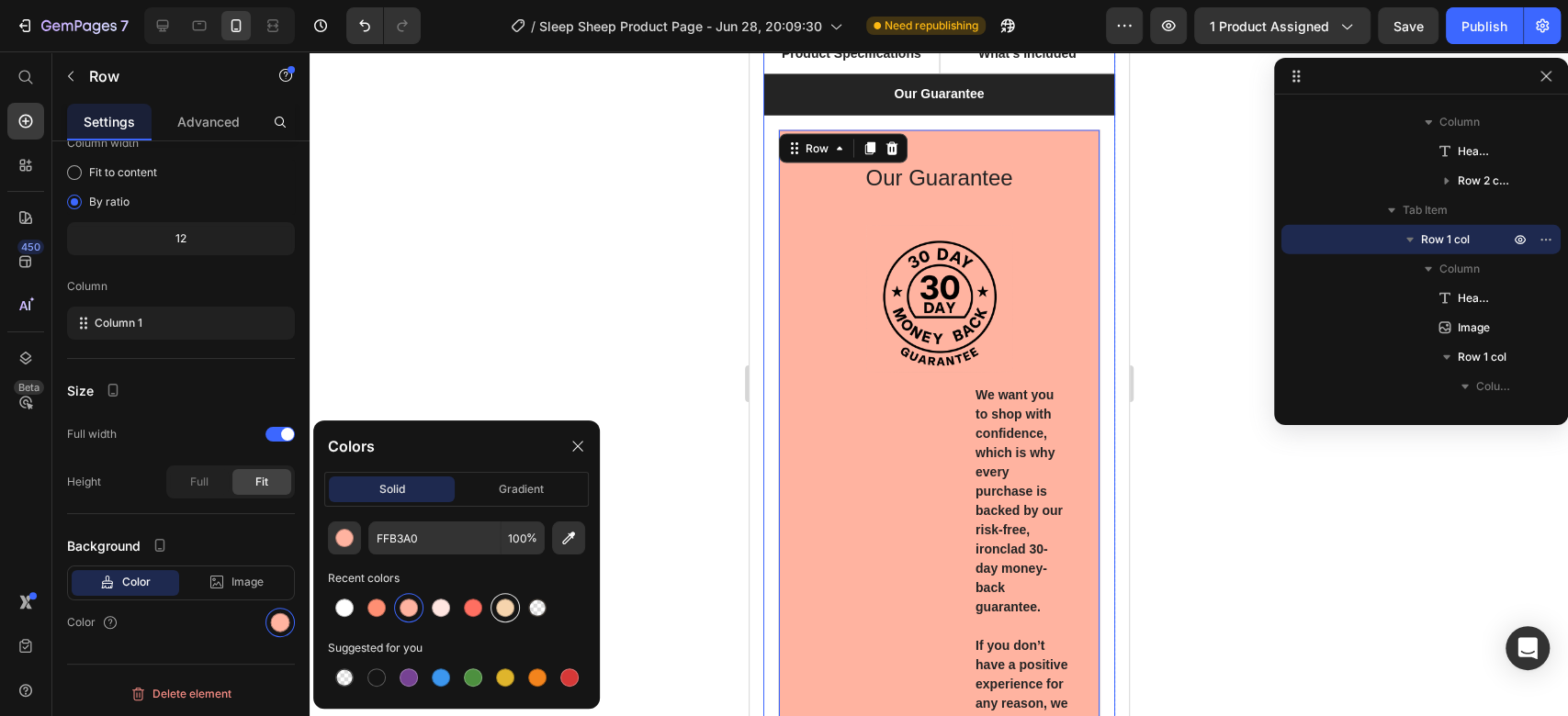 click at bounding box center [505, 608] 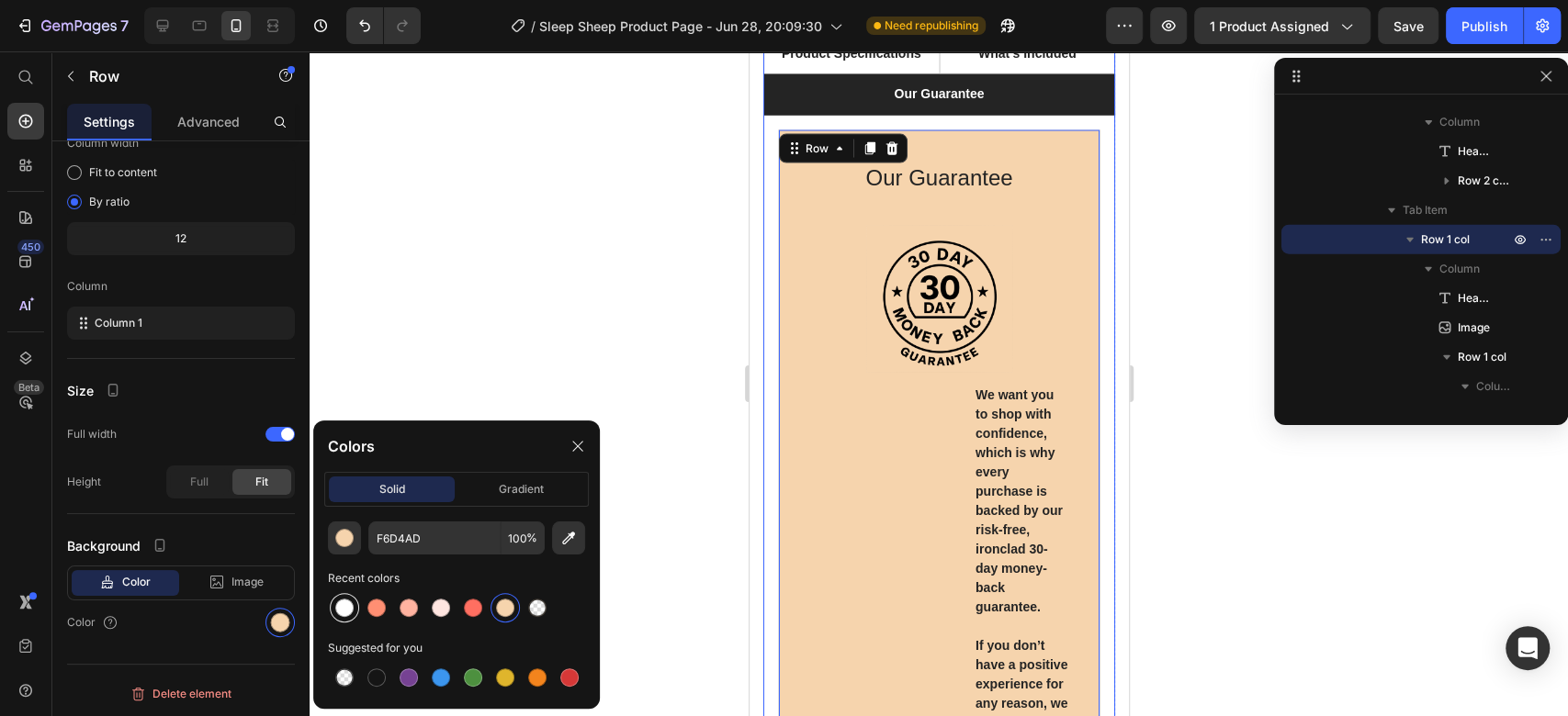 drag, startPoint x: 360, startPoint y: 600, endPoint x: 345, endPoint y: 604, distance: 15.524175 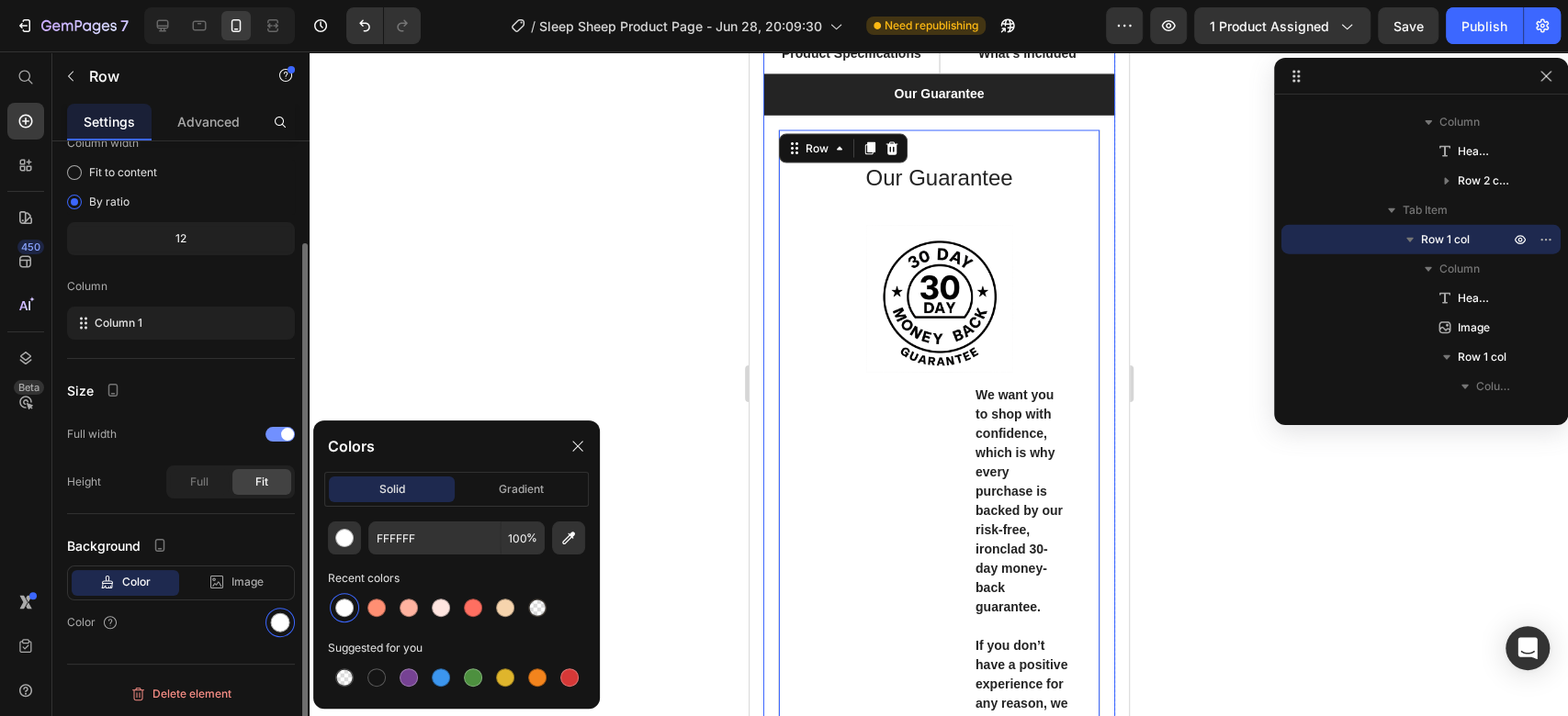 click on "Full width" 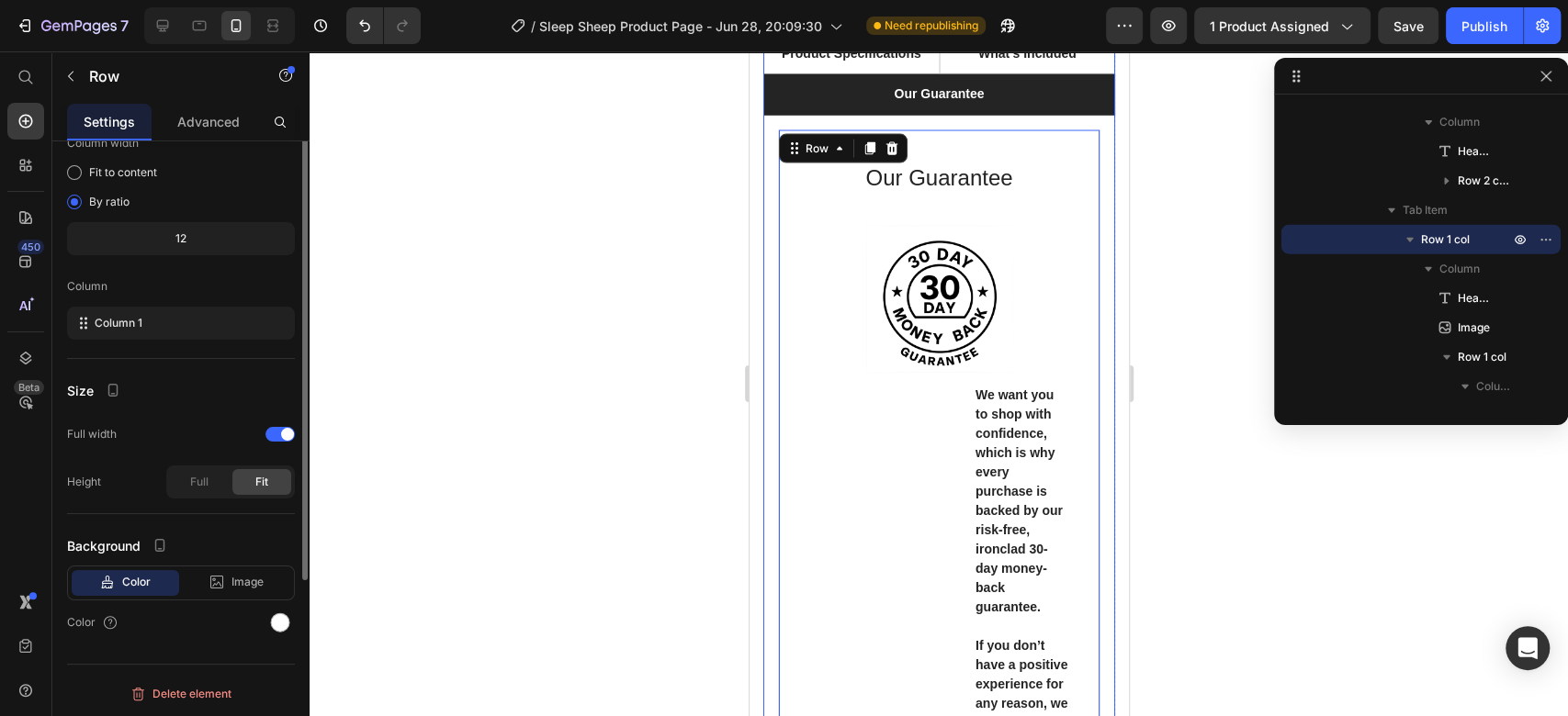 scroll, scrollTop: 0, scrollLeft: 0, axis: both 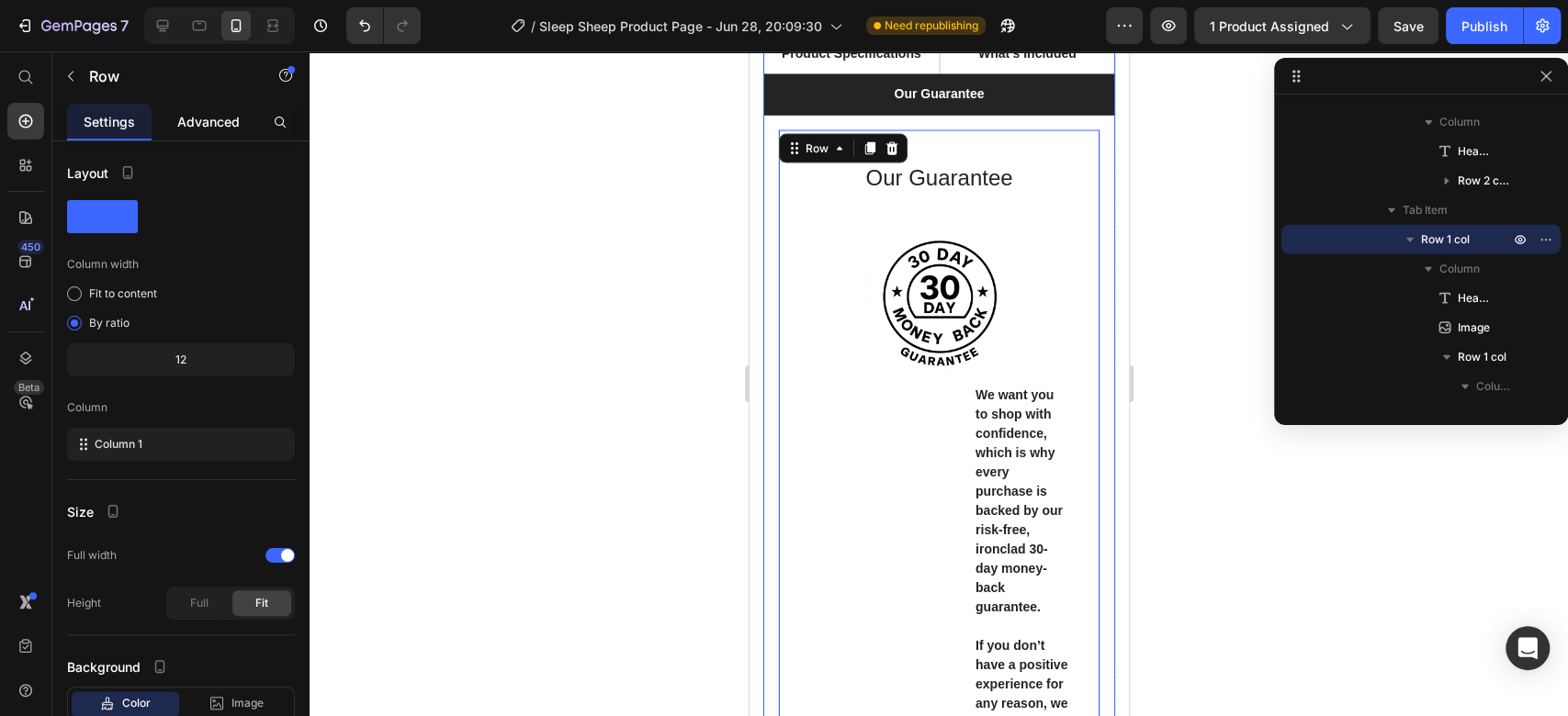 click on "Advanced" at bounding box center [209, 121] 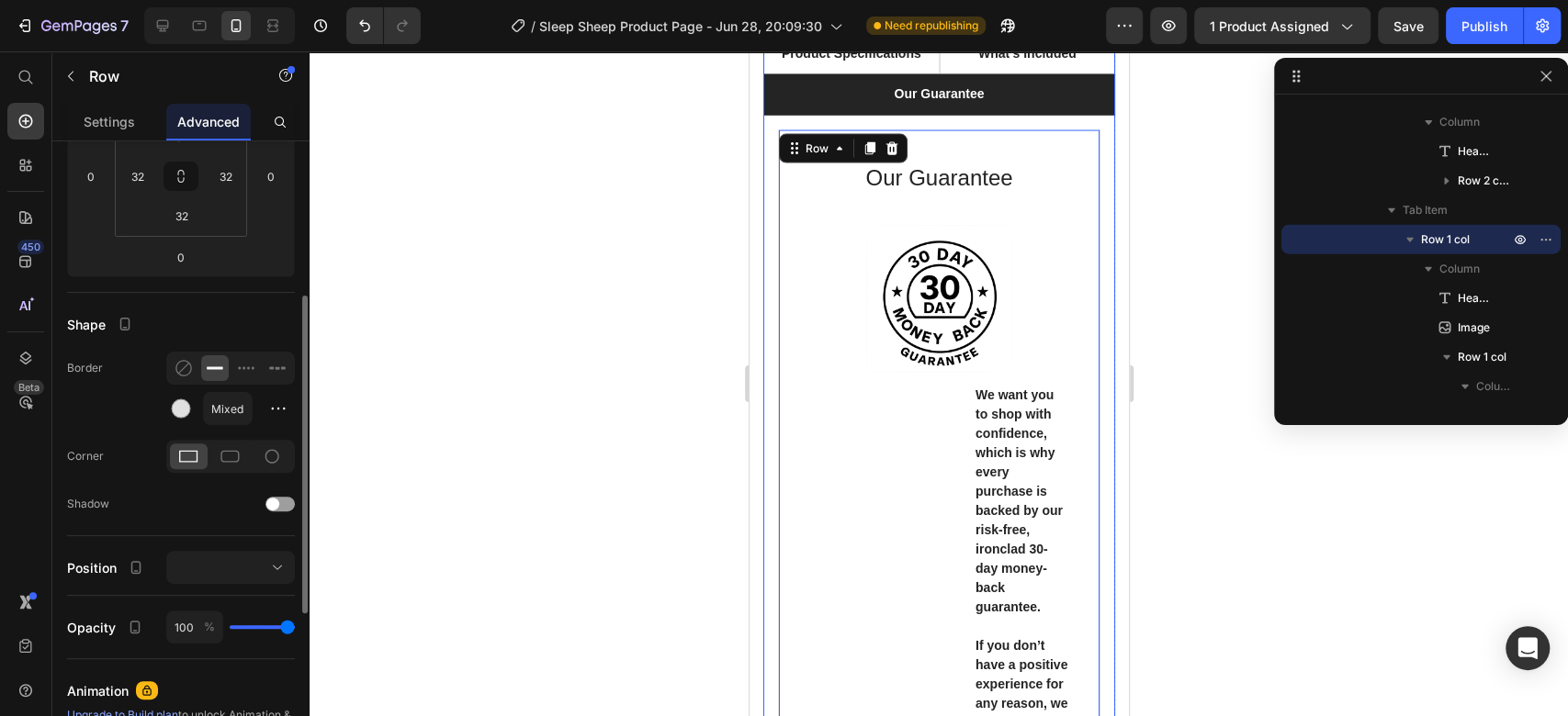 scroll, scrollTop: 509, scrollLeft: 0, axis: vertical 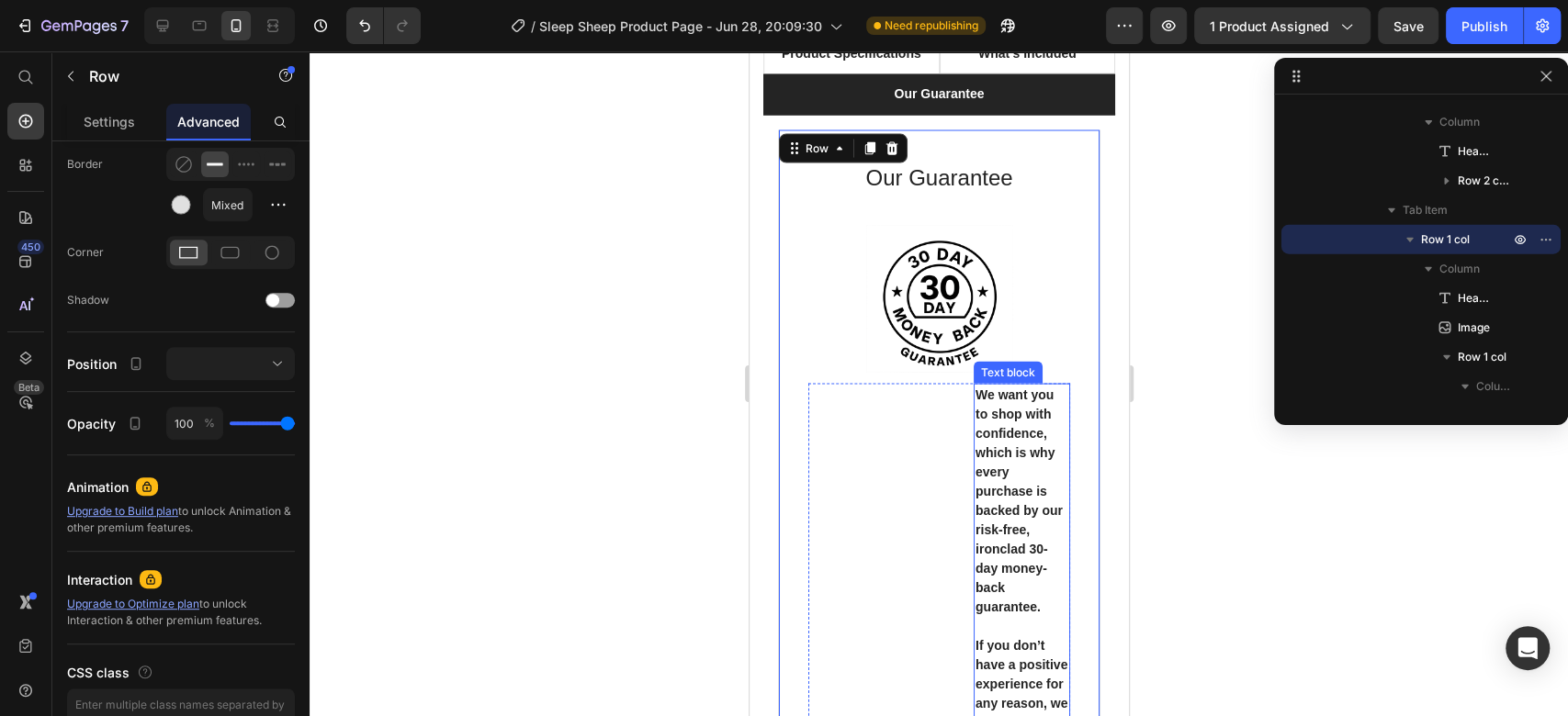 click on "We want you to shop with confidence, which is why every purchase is backed by our risk-free, ironclad 30-day money-back guarantee." at bounding box center (1021, 501) 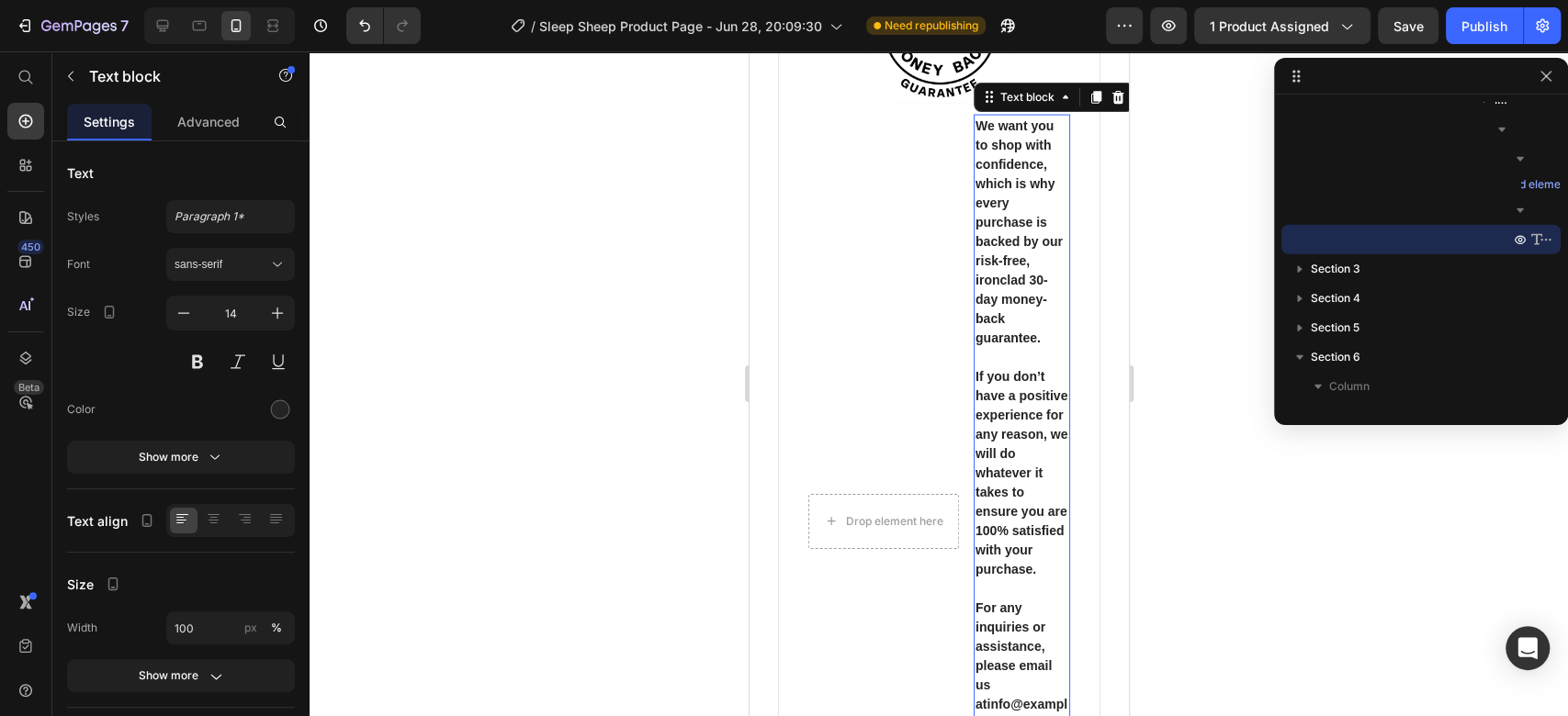 scroll, scrollTop: 2721, scrollLeft: 0, axis: vertical 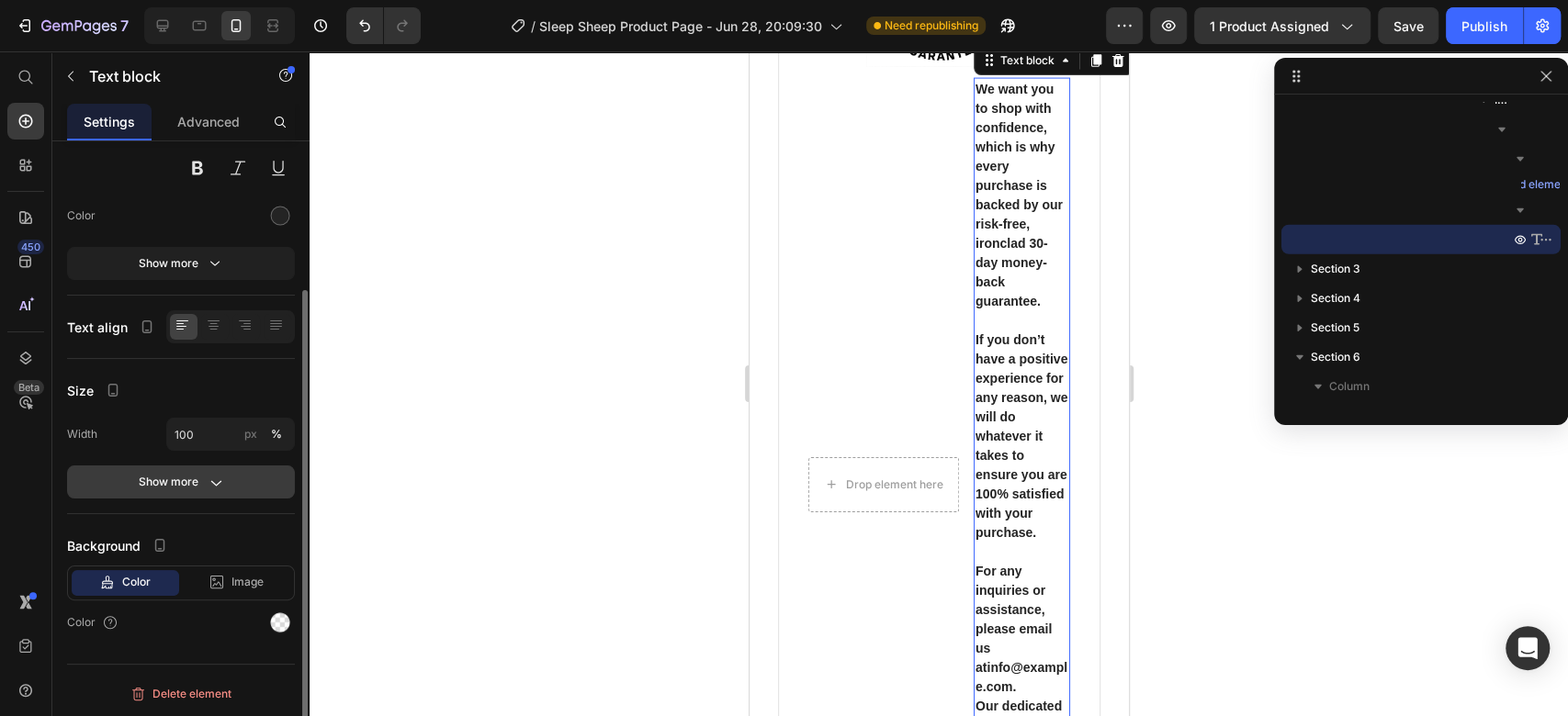 click on "Show more" at bounding box center [181, 482] 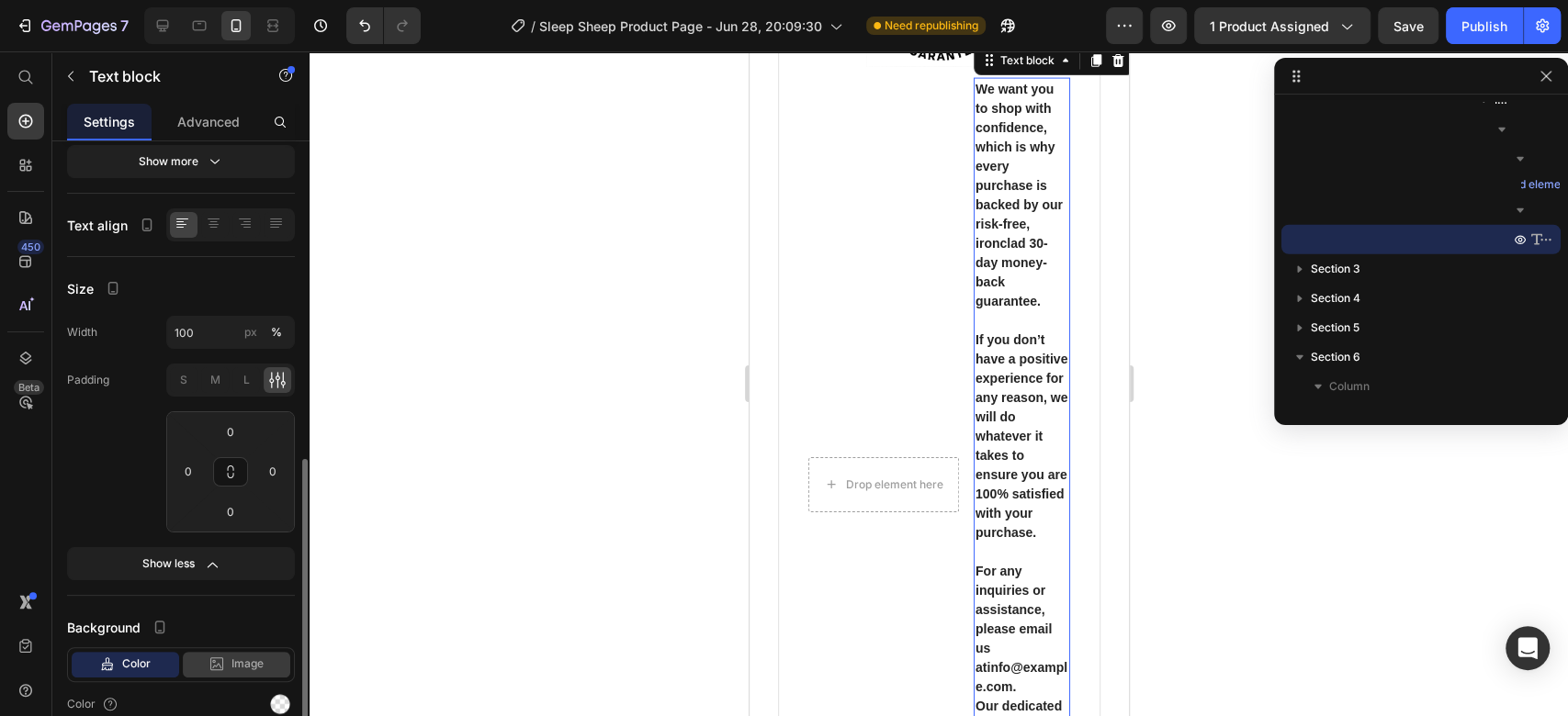 scroll, scrollTop: 377, scrollLeft: 0, axis: vertical 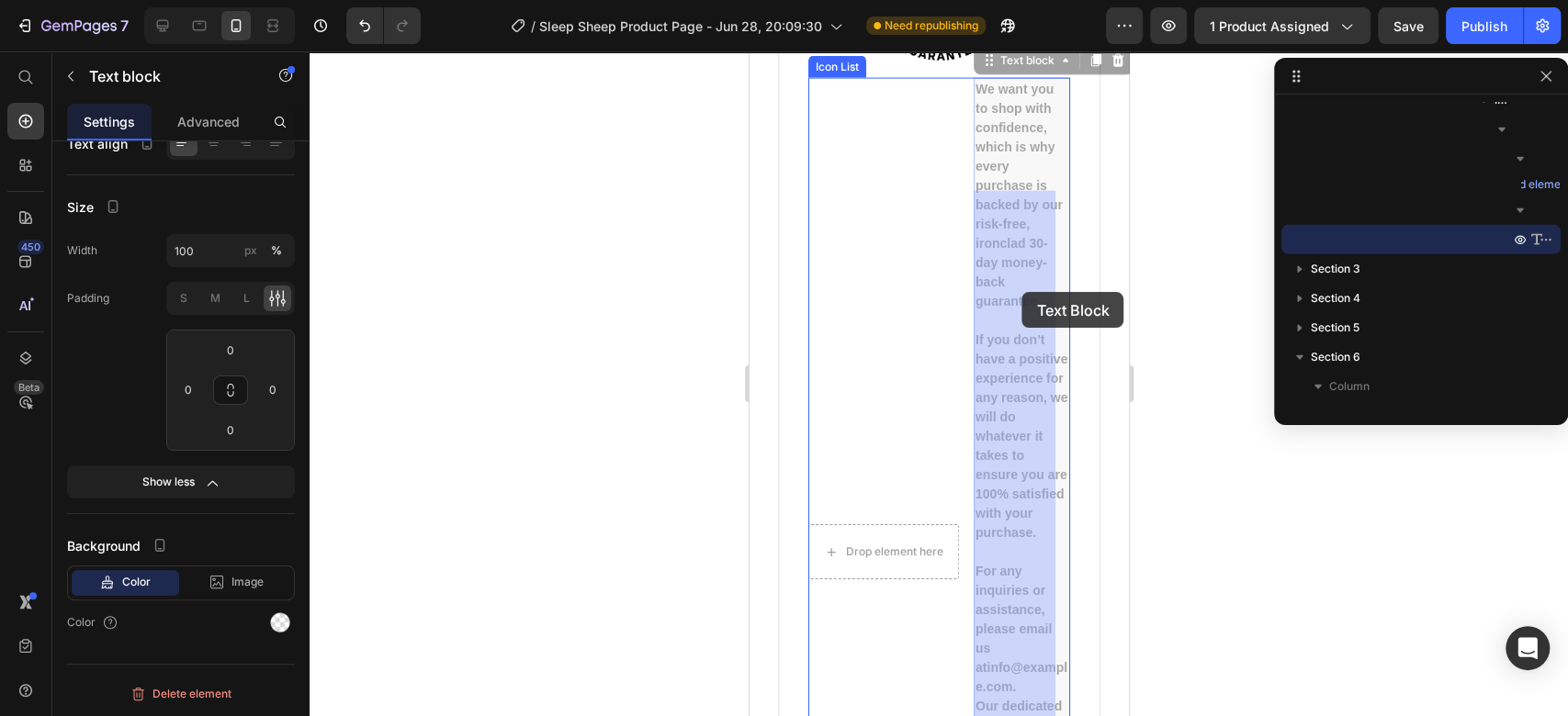 drag, startPoint x: 1022, startPoint y: 281, endPoint x: 1021, endPoint y: 295, distance: 14.035669 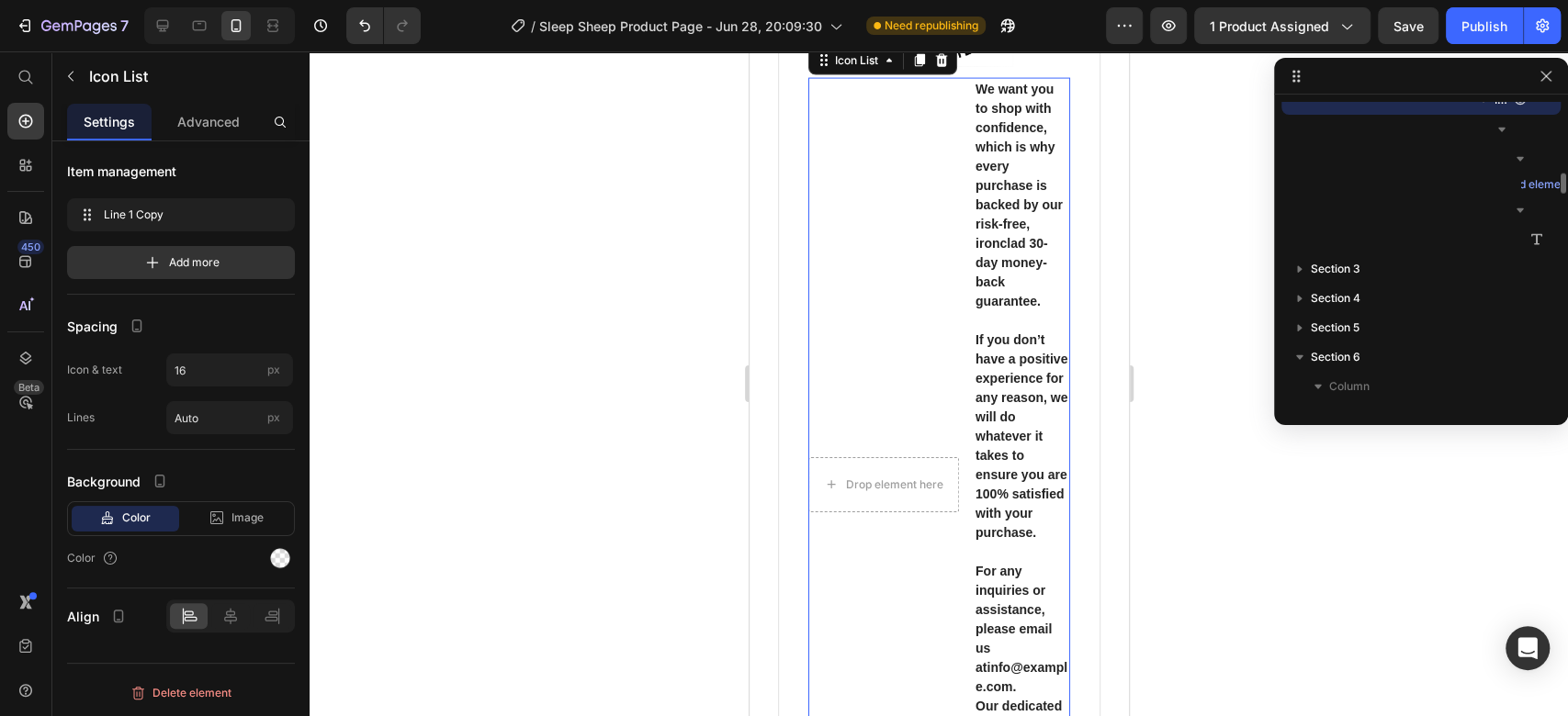 click on "Drop element here We want you to shop with confidence, which is why every purchase is backed by our risk-free, ironclad 30-day money-back guarantee. If you don’t have a positive experience for any reason, we will do whatever it takes to ensure you are 100% satisfied with your purchase. For any inquiries or assistance, please email us at  info@example.com . Our dedicated support team strives to respond as quickly as possible and is committed to helping you with any concerns. Text block" at bounding box center [938, 485] 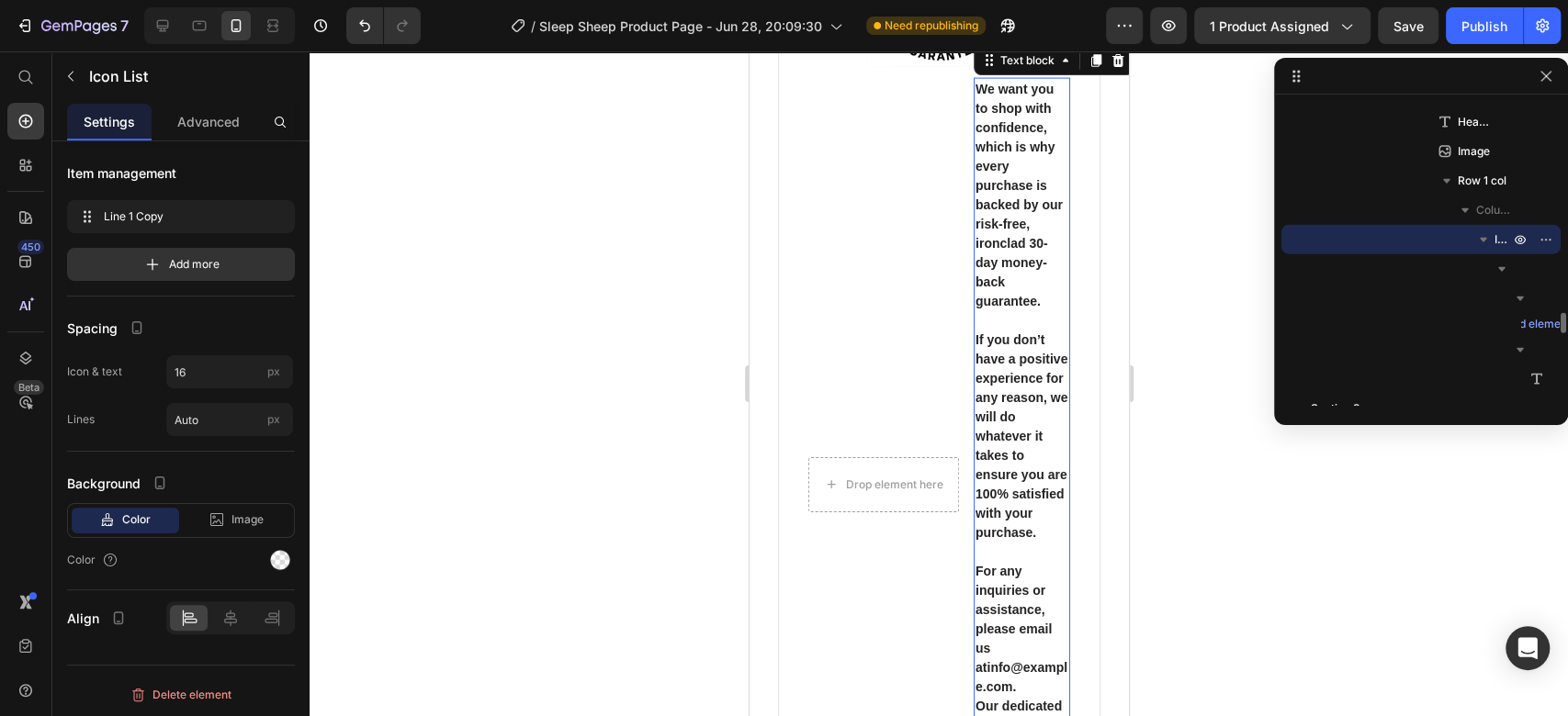 click on "We want you to shop with confidence, which is why every purchase is backed by our risk-free, ironclad 30-day money-back guarantee." at bounding box center (1021, 196) 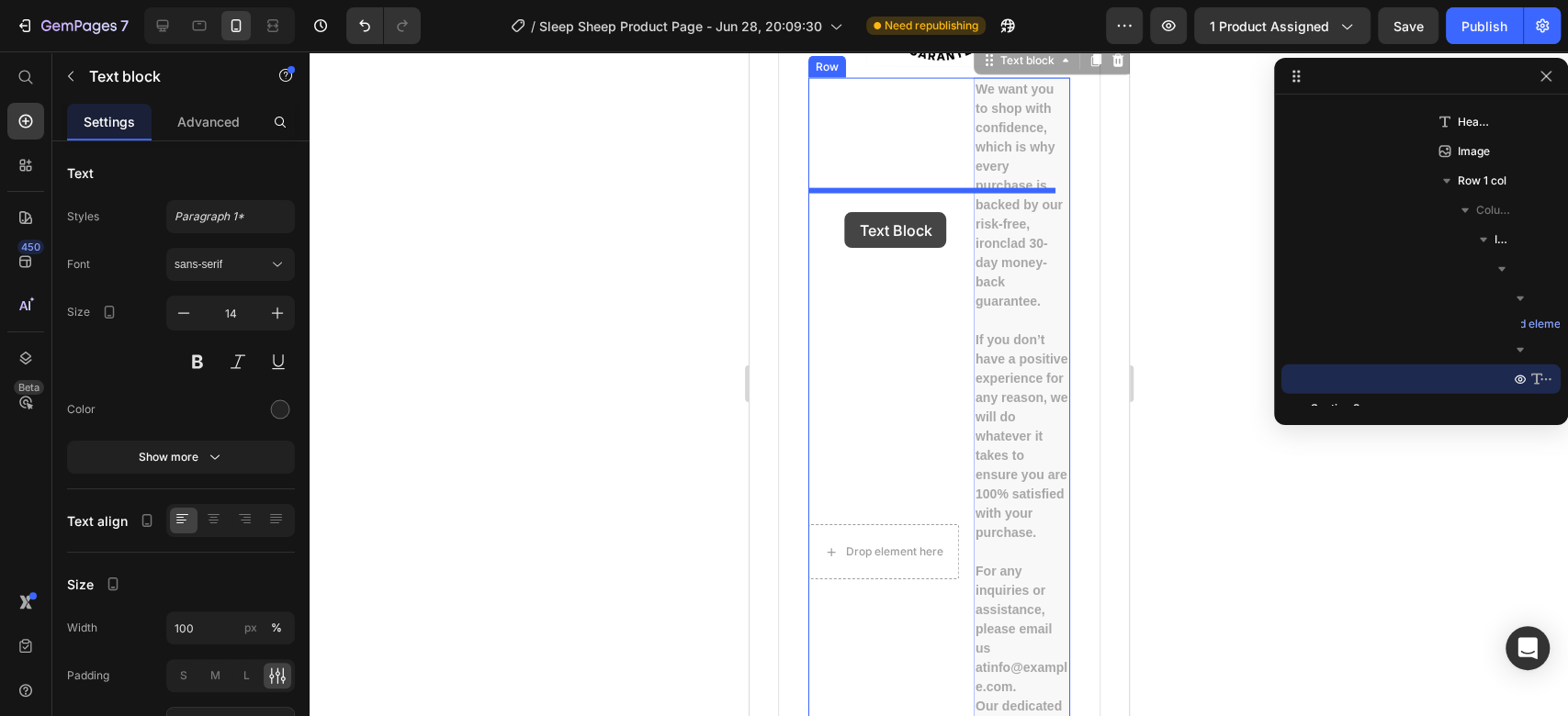 drag, startPoint x: 995, startPoint y: 169, endPoint x: 844, endPoint y: 212, distance: 157.00318 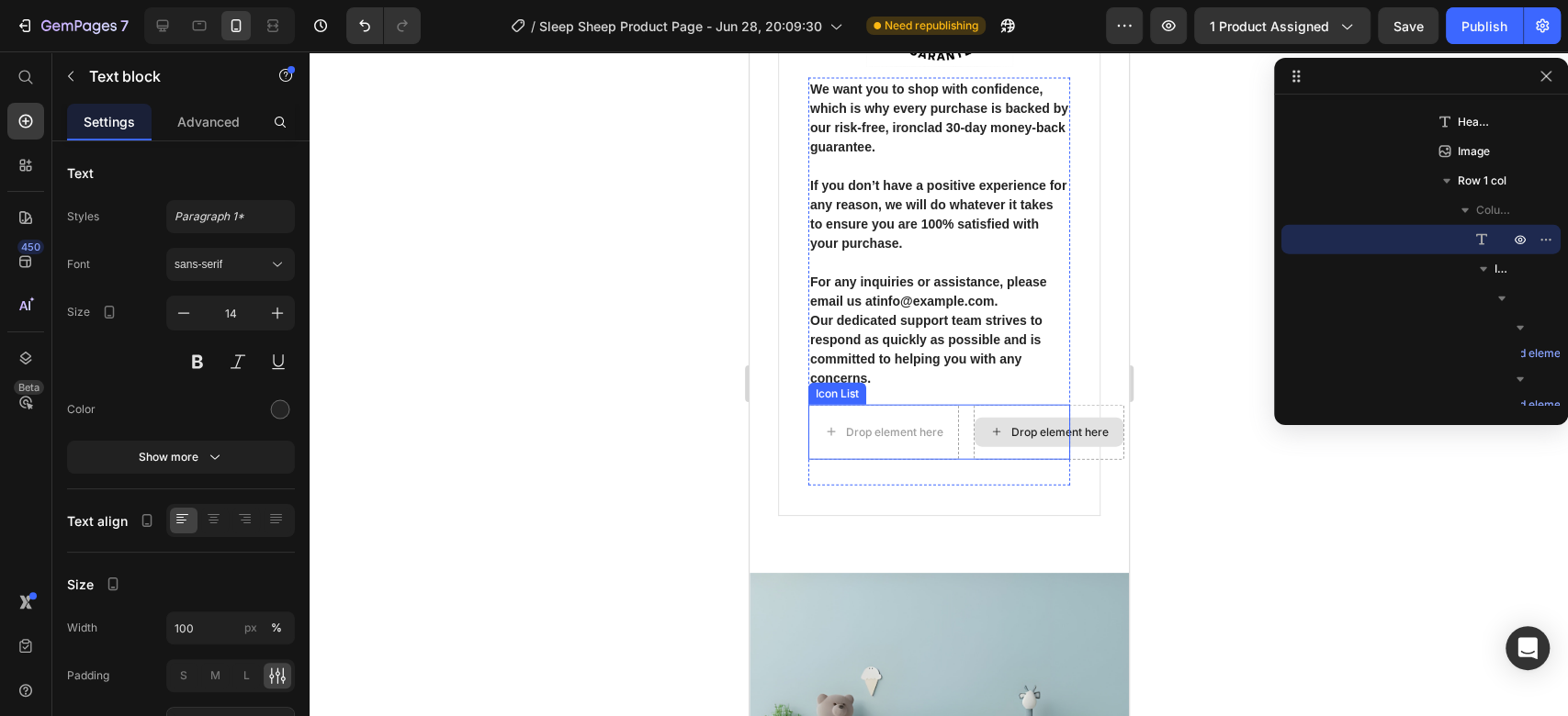 click on "Drop element here" at bounding box center [1048, 432] 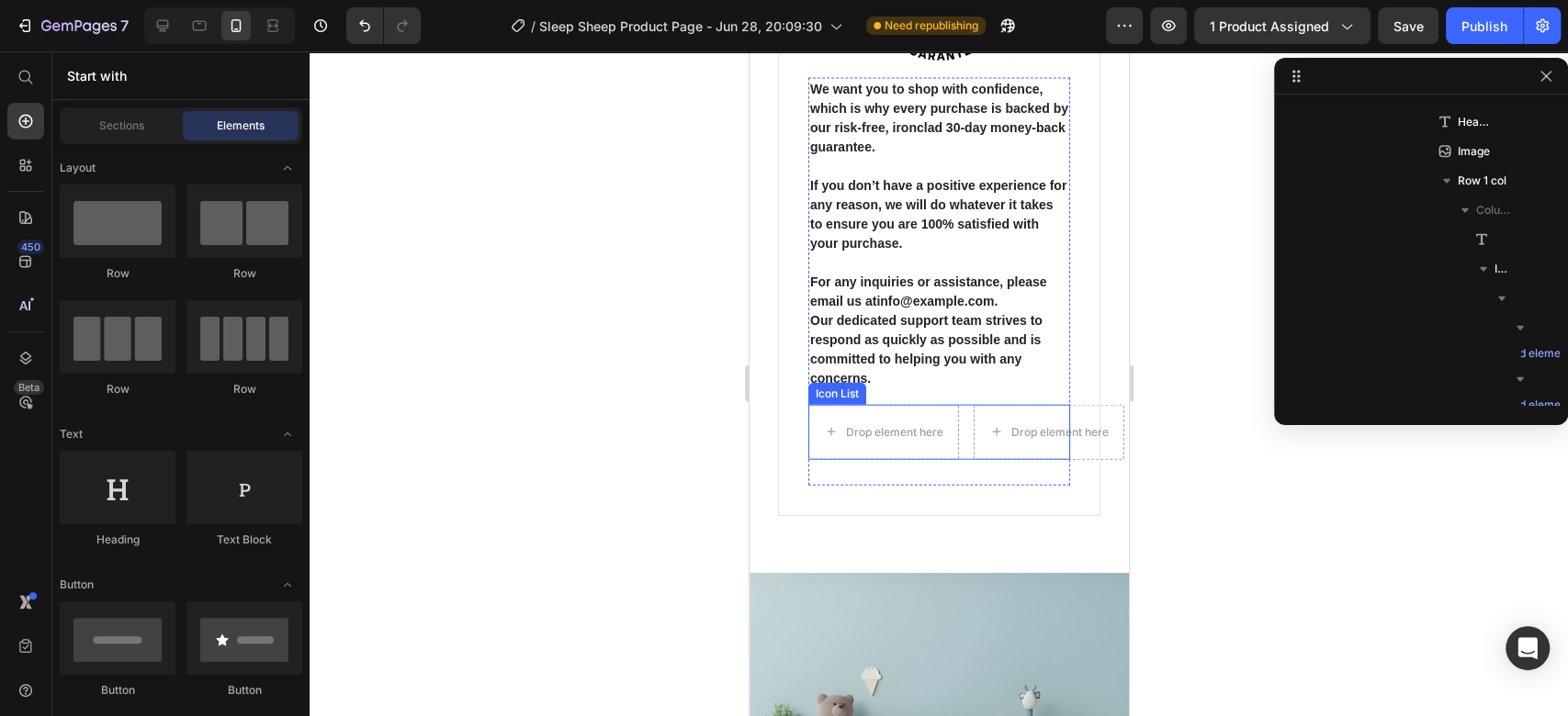 click on "Icon List" at bounding box center [836, 394] 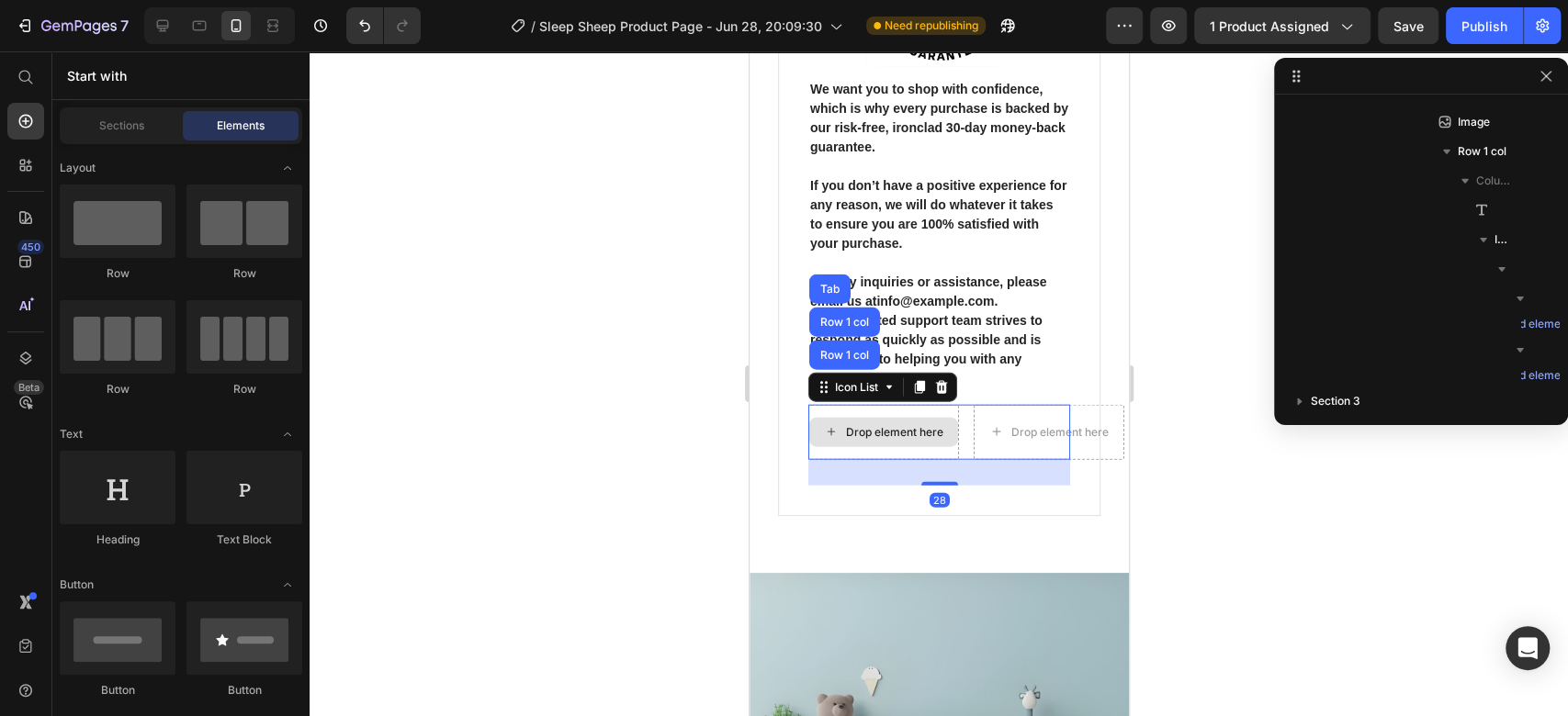 click on "Drop element here" at bounding box center [883, 432] 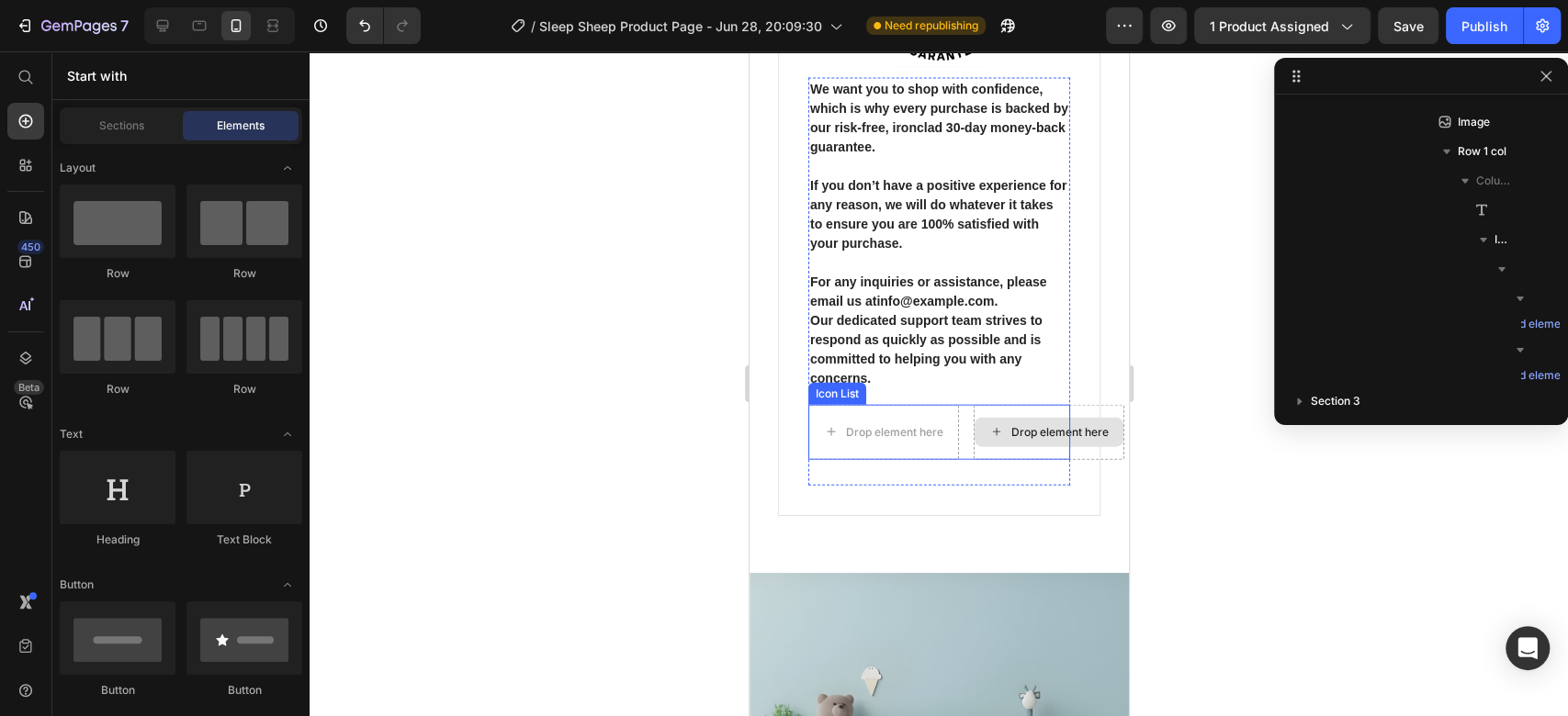 click on "Drop element here" at bounding box center (1059, 432) 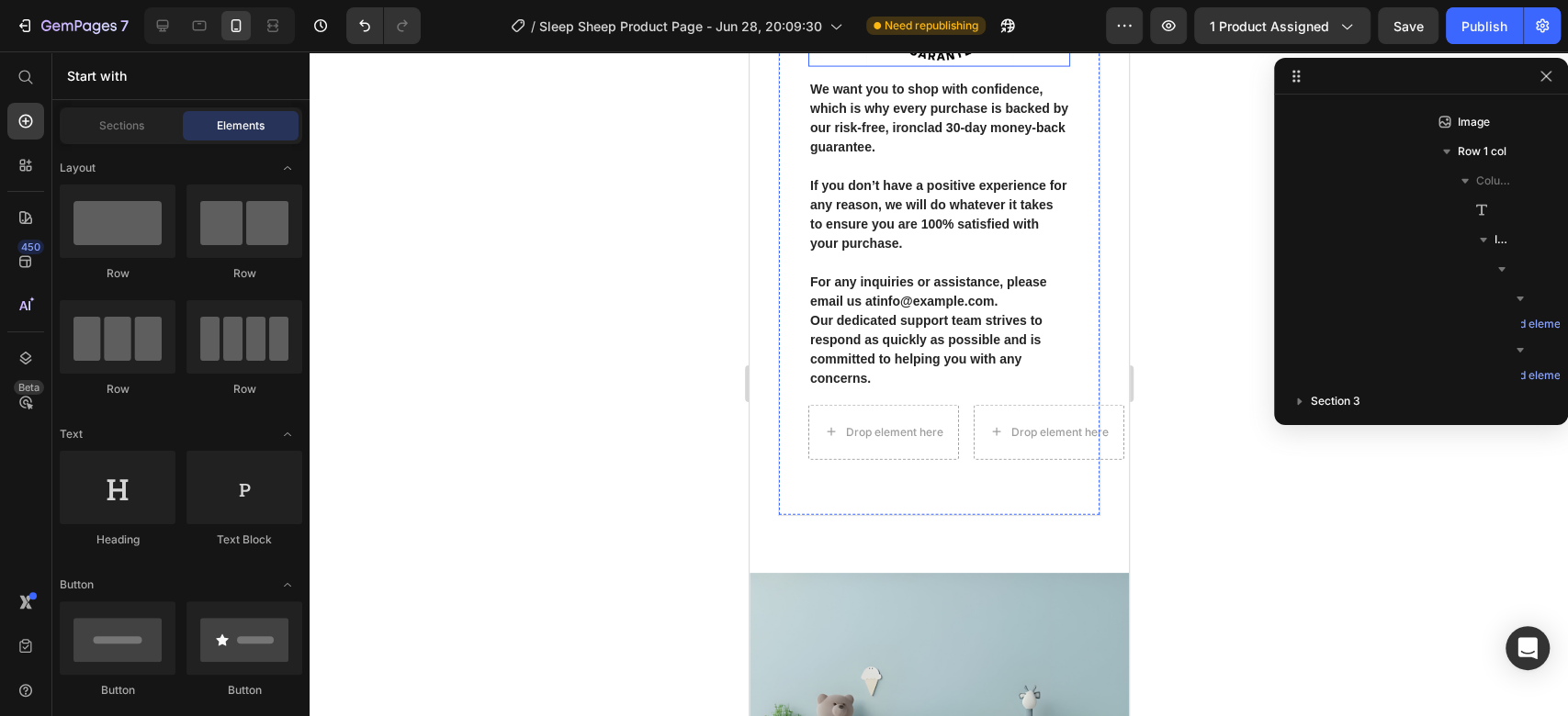 click at bounding box center [938, -6] 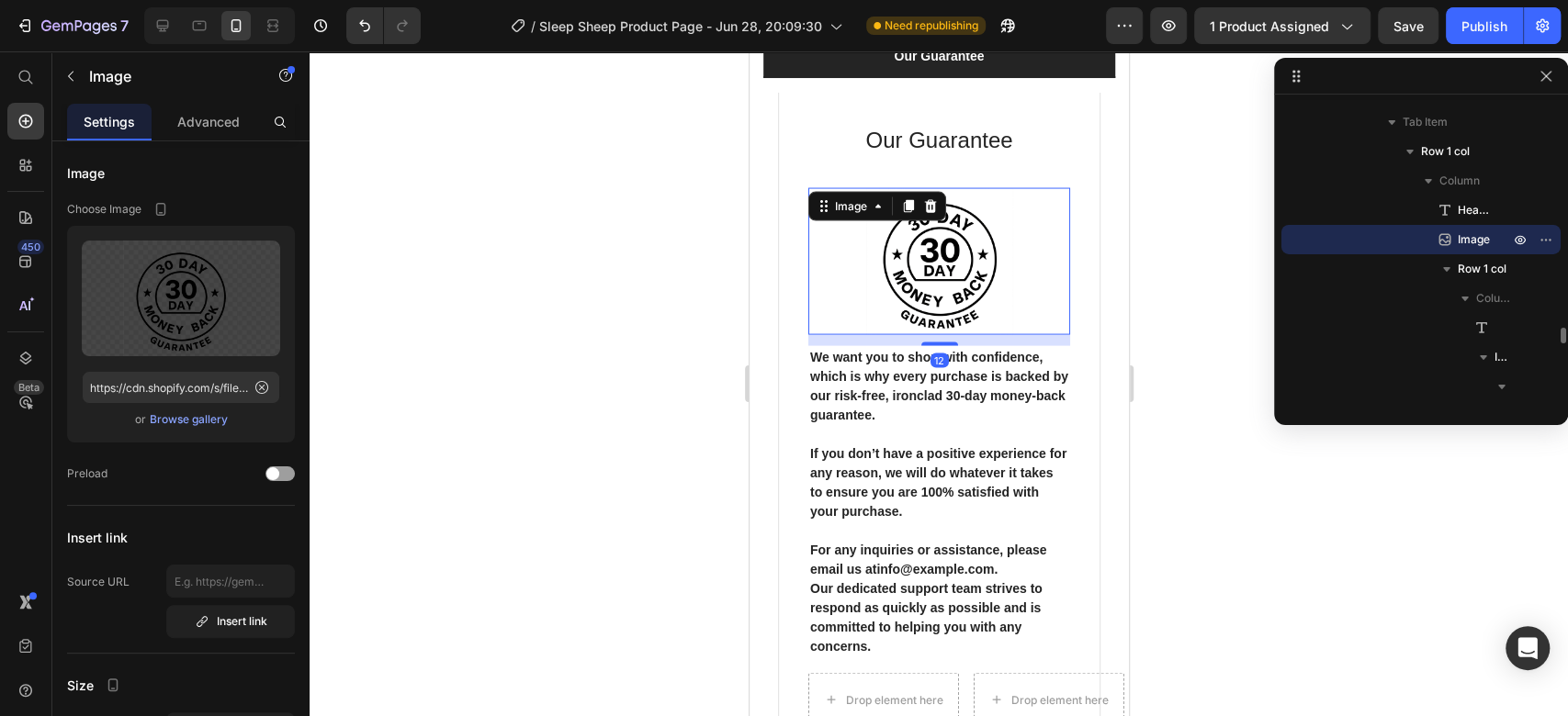 scroll, scrollTop: 2415, scrollLeft: 0, axis: vertical 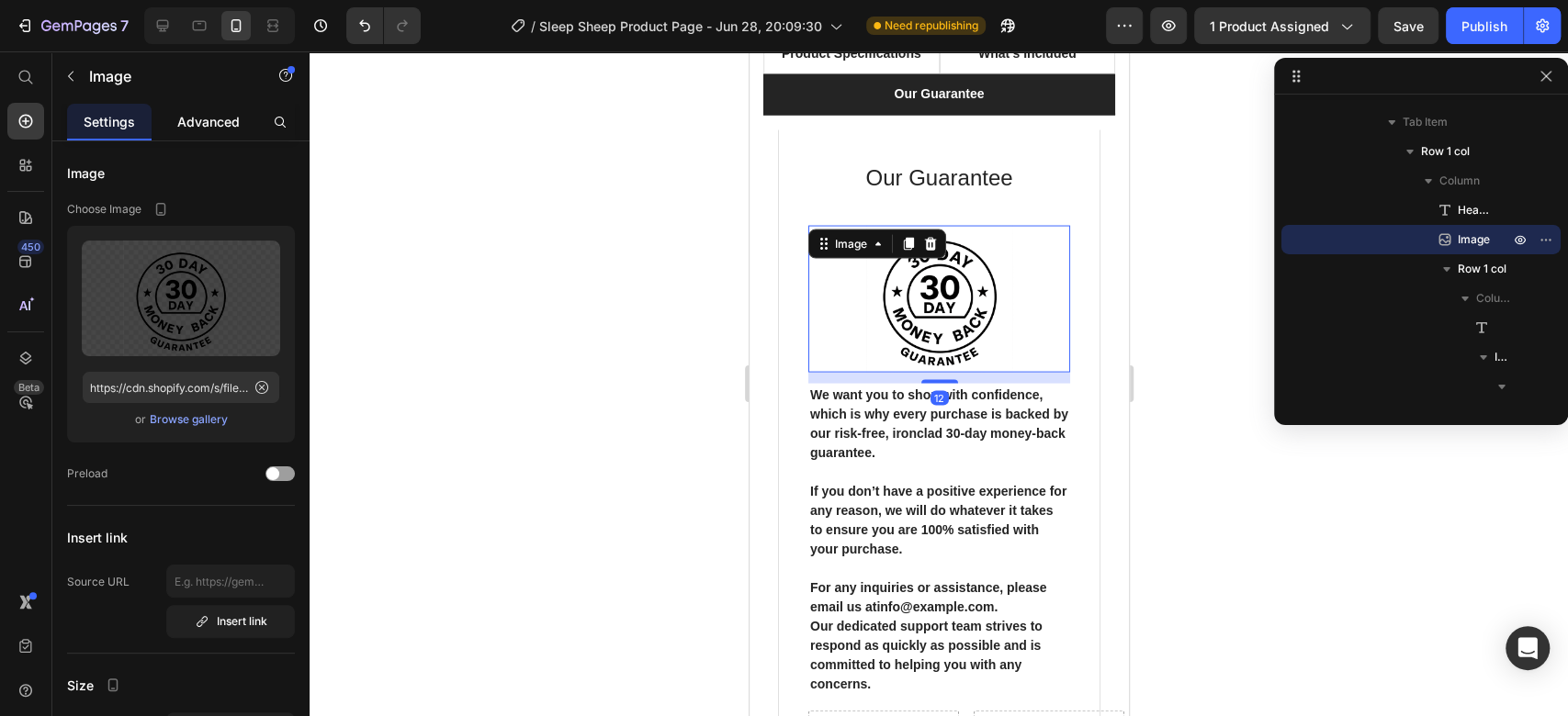click on "Advanced" at bounding box center (209, 121) 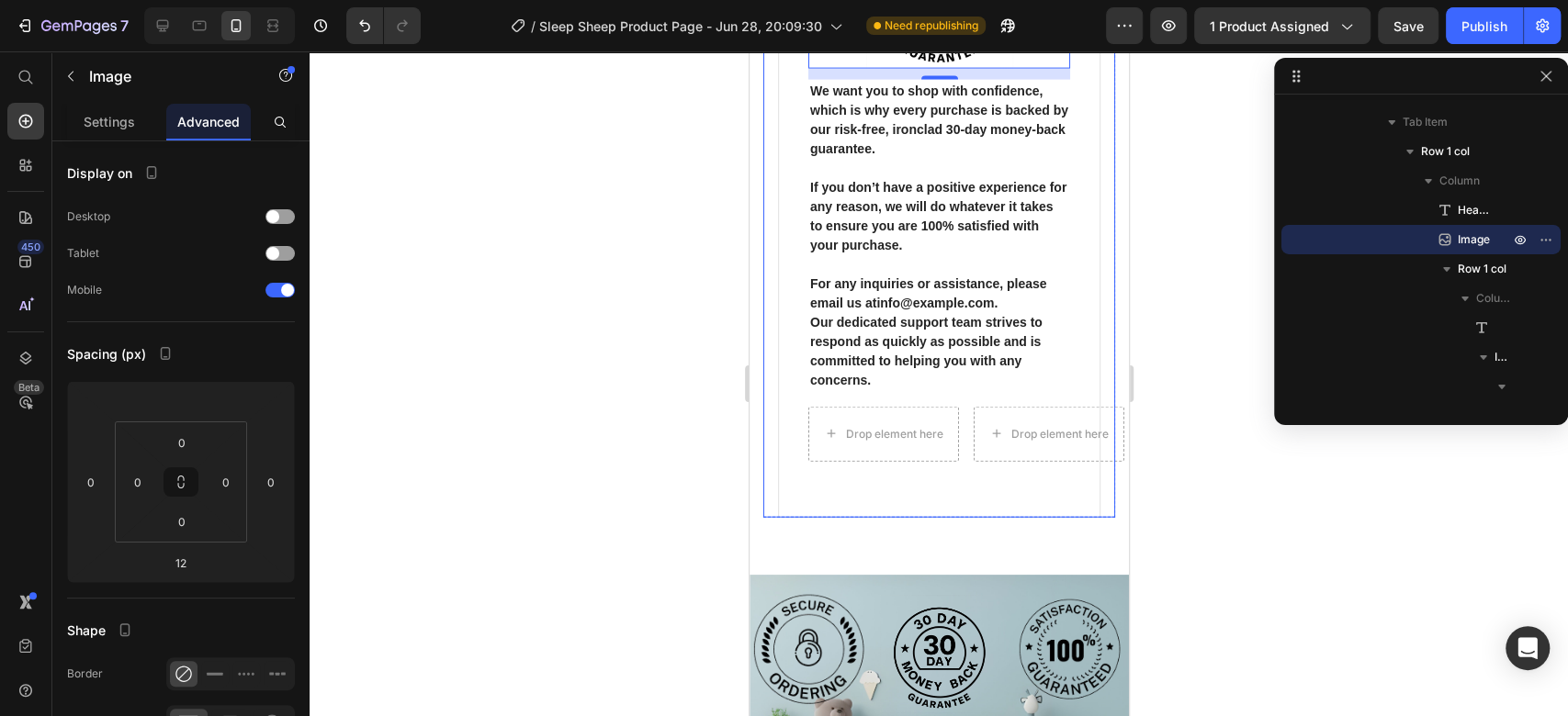 scroll, scrollTop: 2721, scrollLeft: 0, axis: vertical 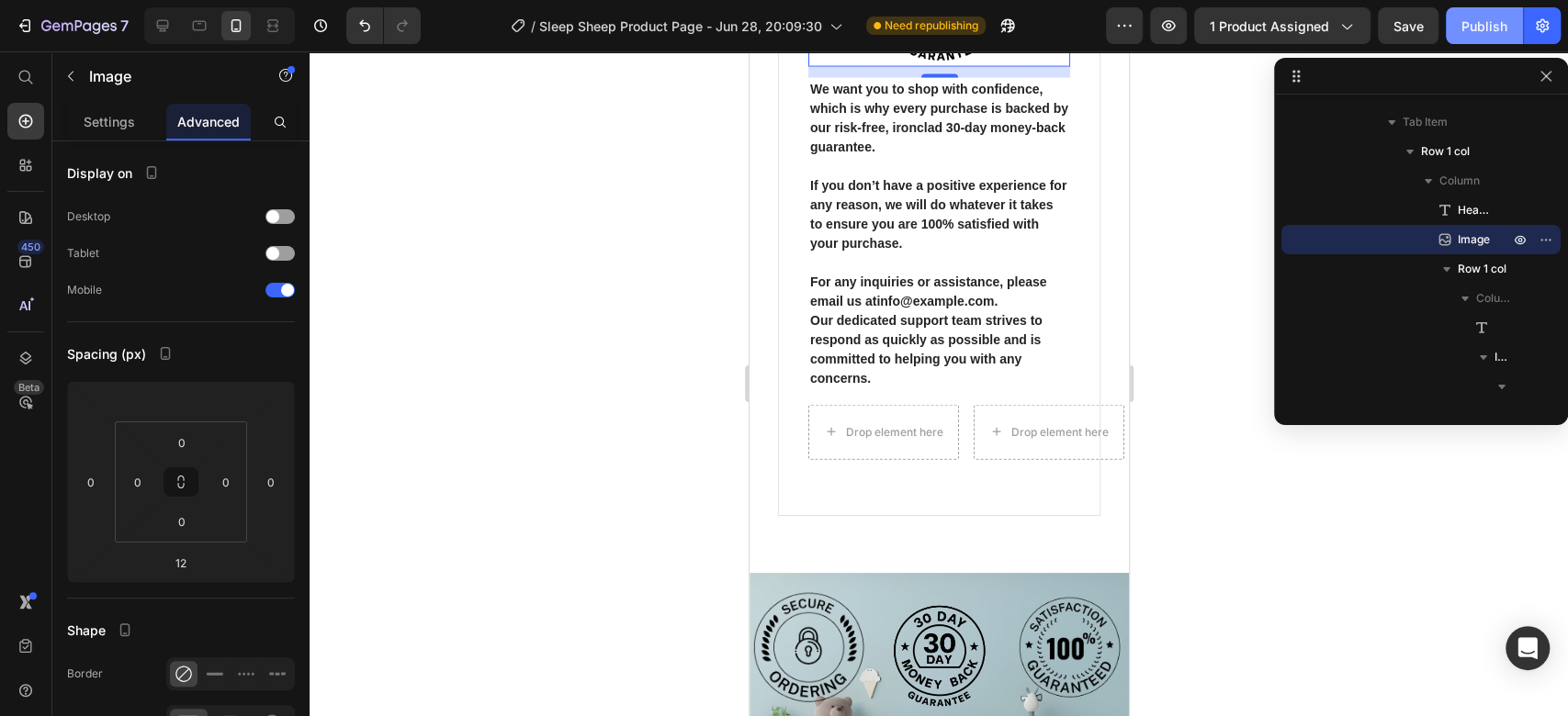 click on "Publish" at bounding box center (1484, 26) 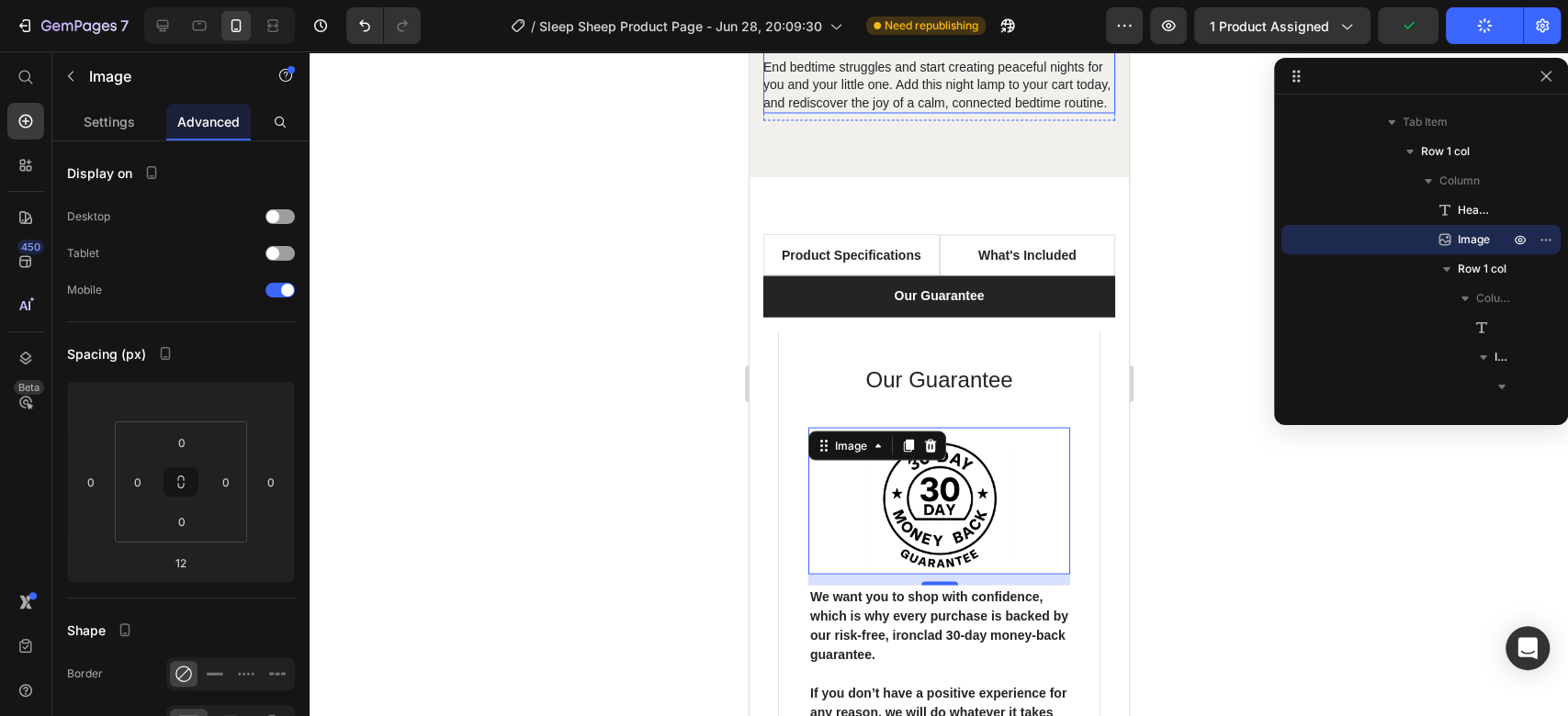 scroll, scrollTop: 2210, scrollLeft: 0, axis: vertical 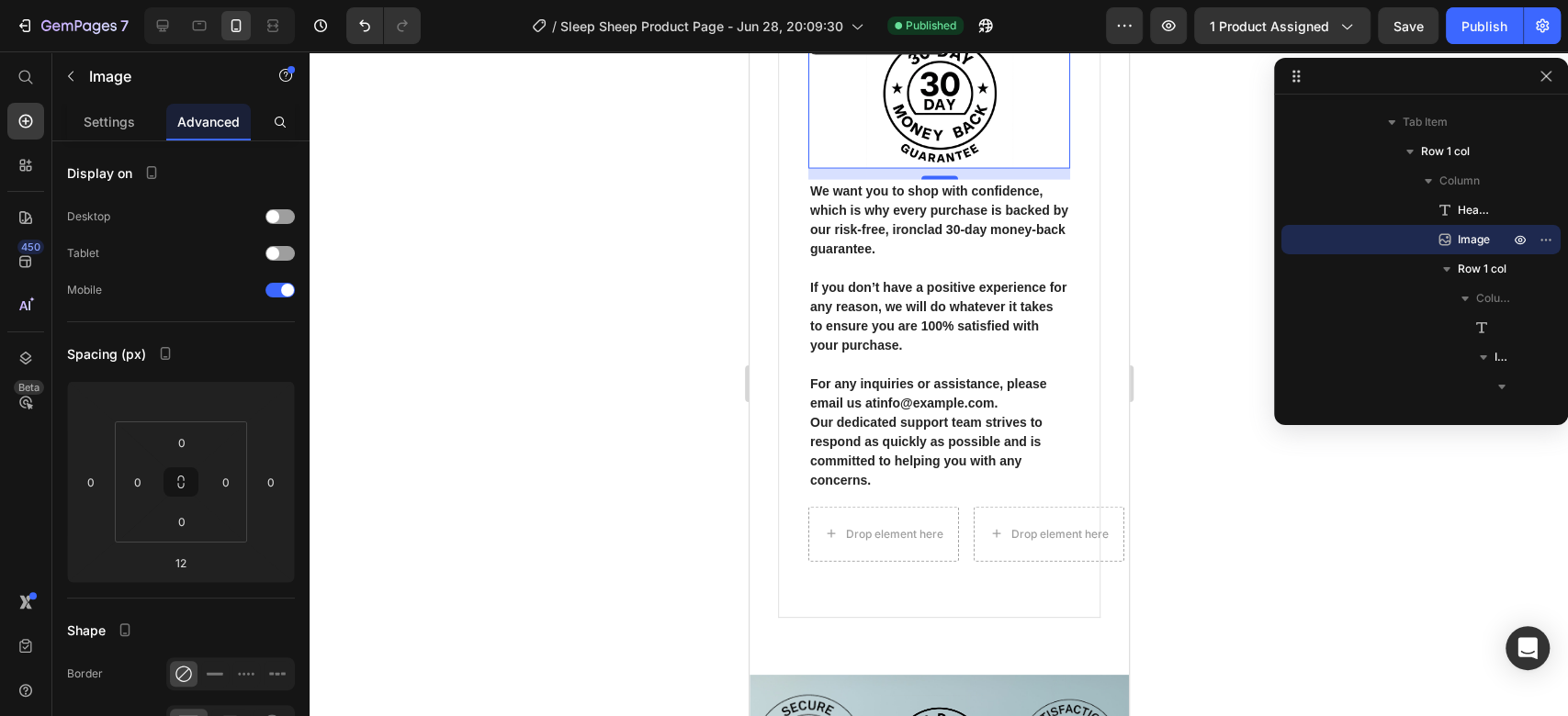 click on "Our Guarantee Heading Image   12 We want you to shop with confidence, which is why every purchase is backed by our risk-free, ironclad 30-day money-back guarantee.   If you don’t have a positive experience for any reason, we will do whatever it takes to ensure you are 100% satisfied with your purchase.   For any inquiries or assistance, please email us at  info@example.com . Our dedicated support team strives to respond as quickly as possible and is committed to helping you with any concerns. Text block
Drop element here
Drop element here Icon List Row Row" at bounding box center (938, 272) 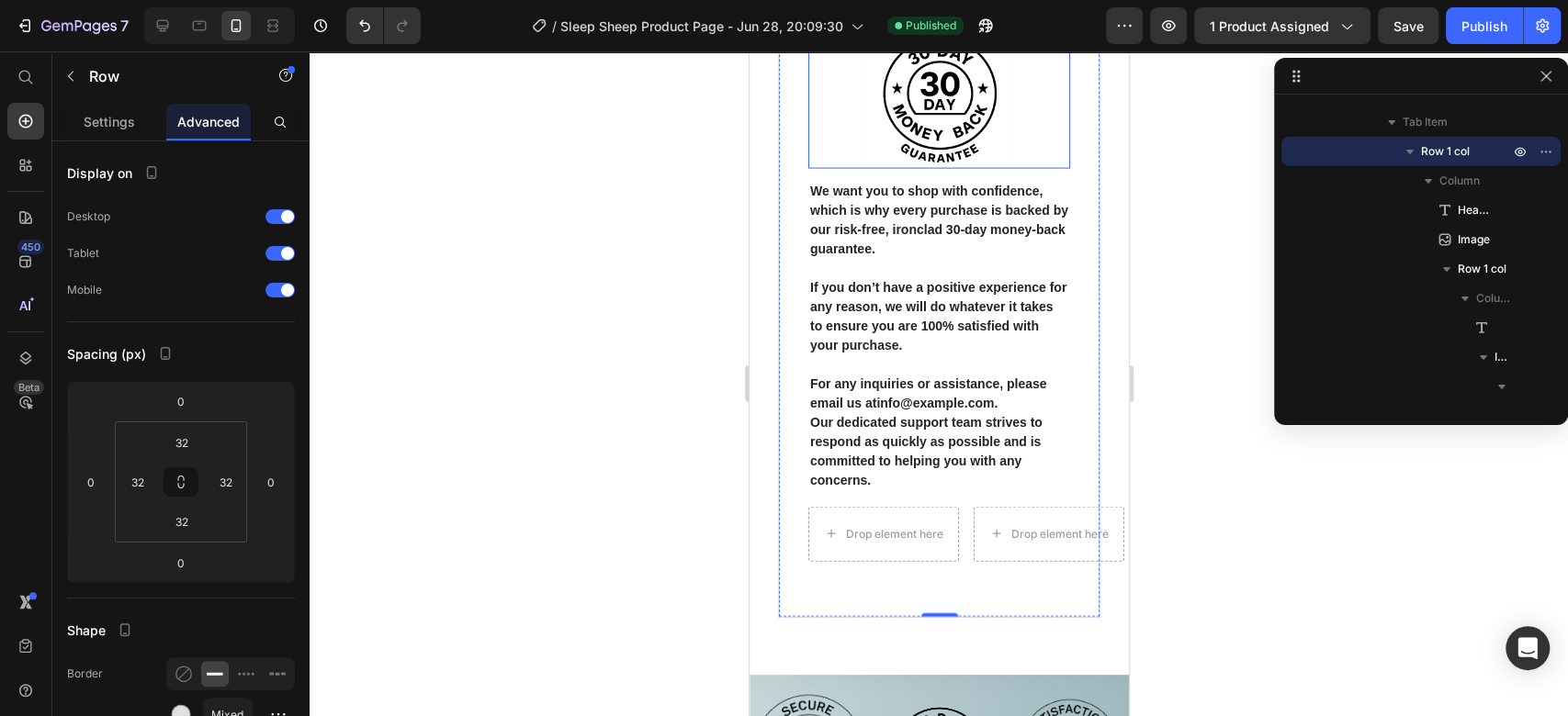 click at bounding box center [938, 95] 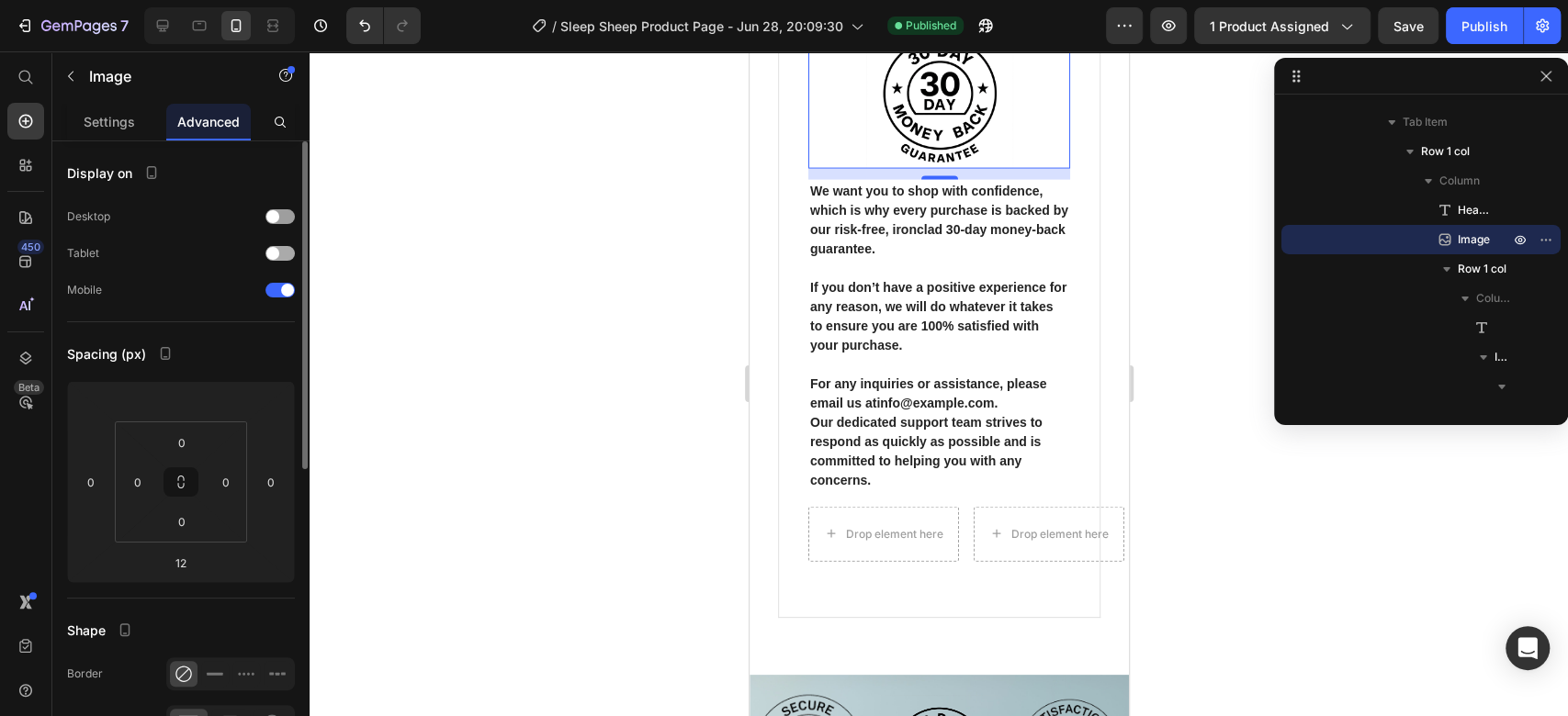 click at bounding box center [280, 253] 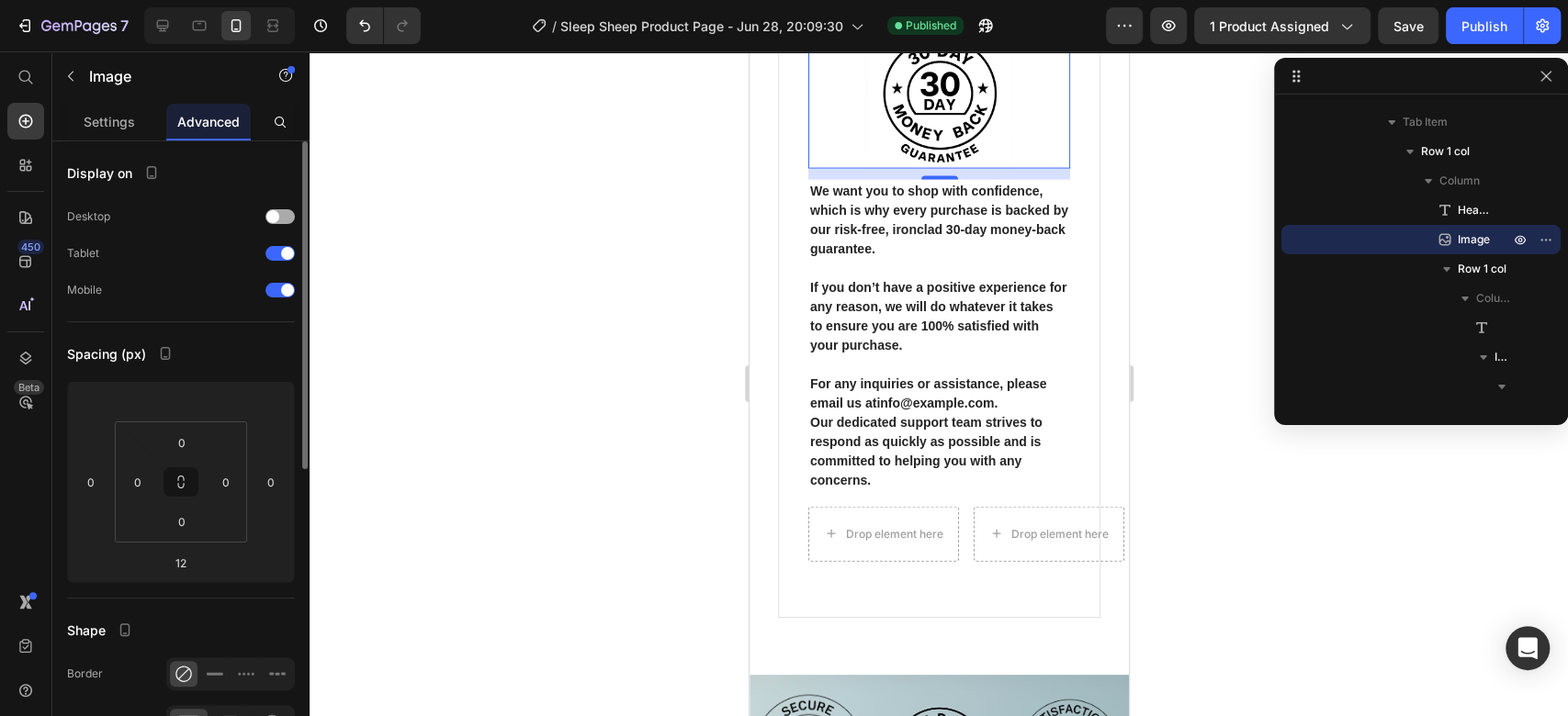click on "Desktop" at bounding box center (181, 217) 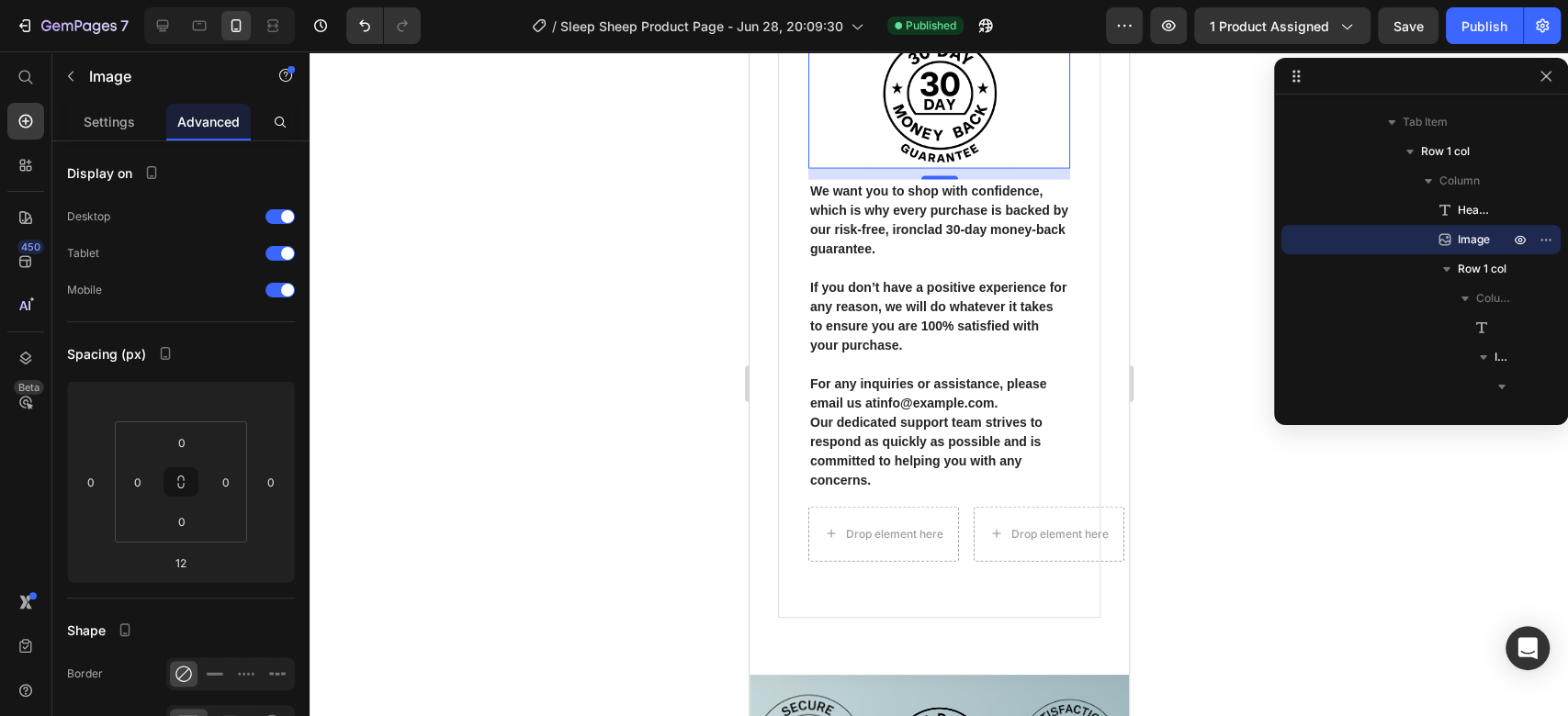click 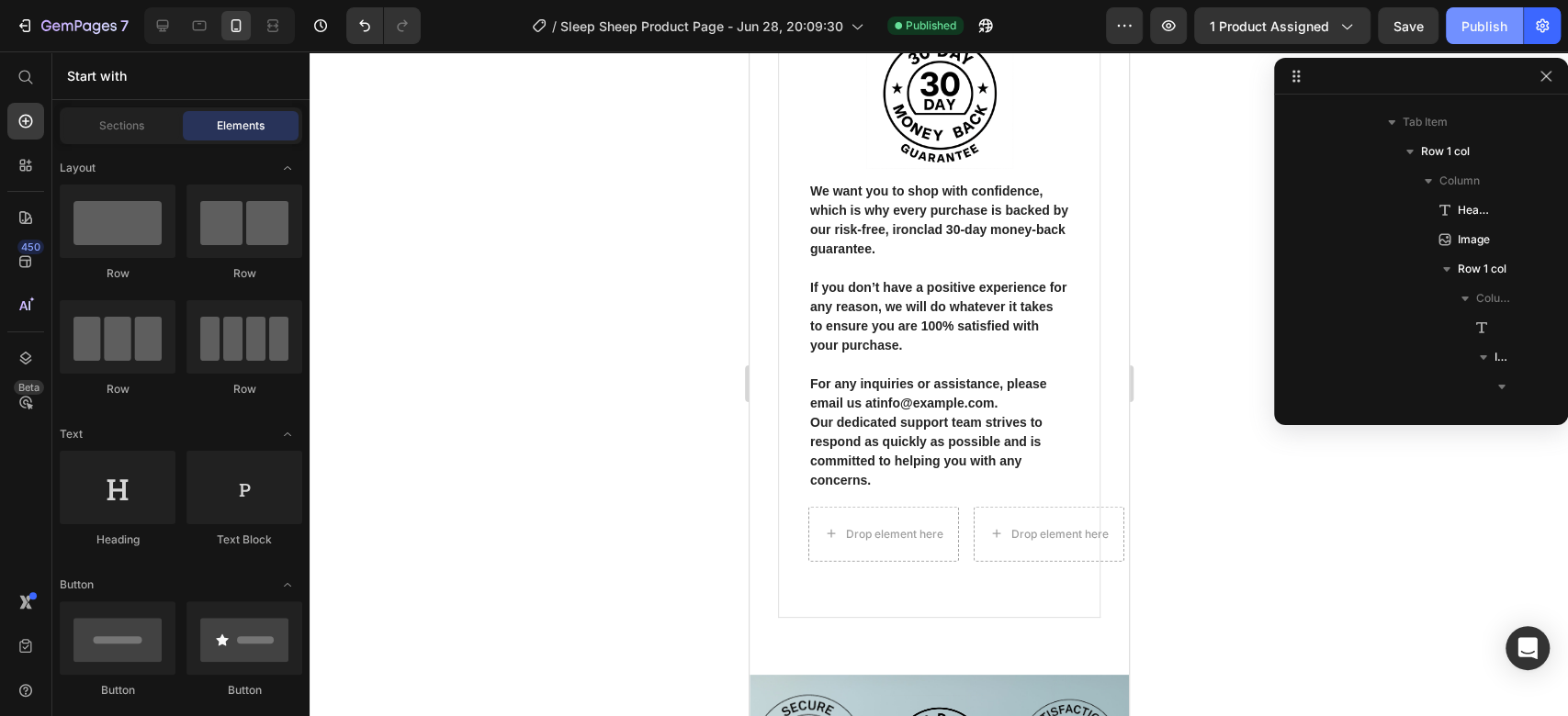 click on "Publish" 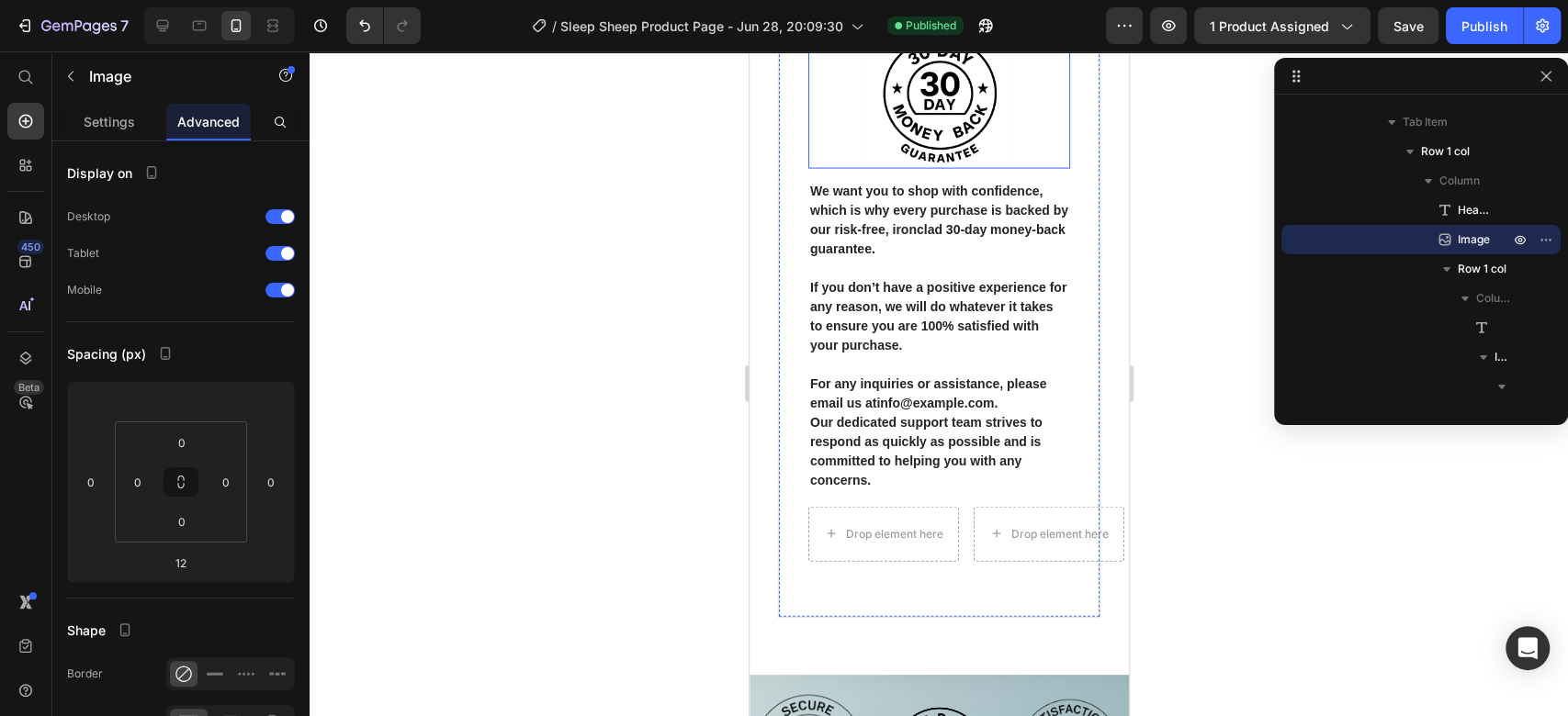 click at bounding box center [938, 95] 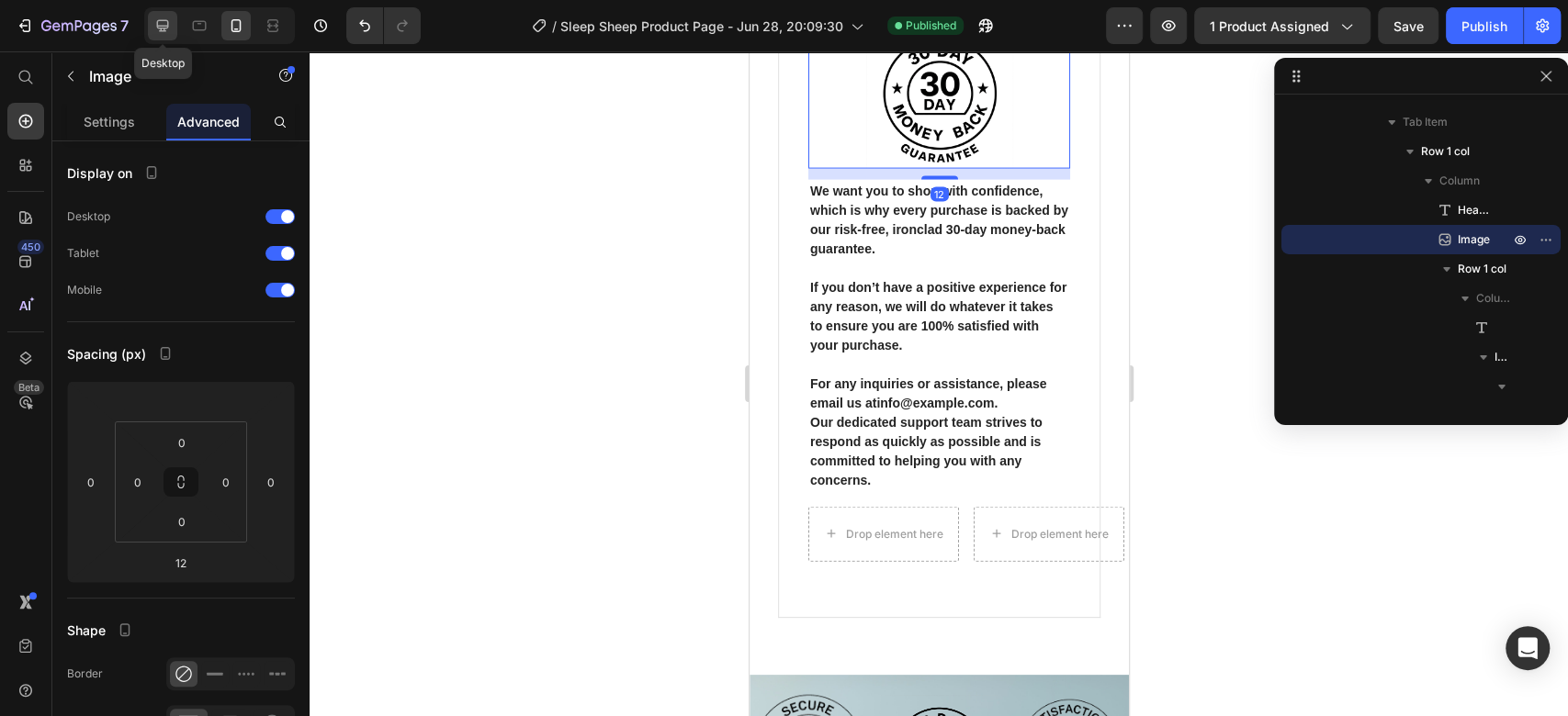 click 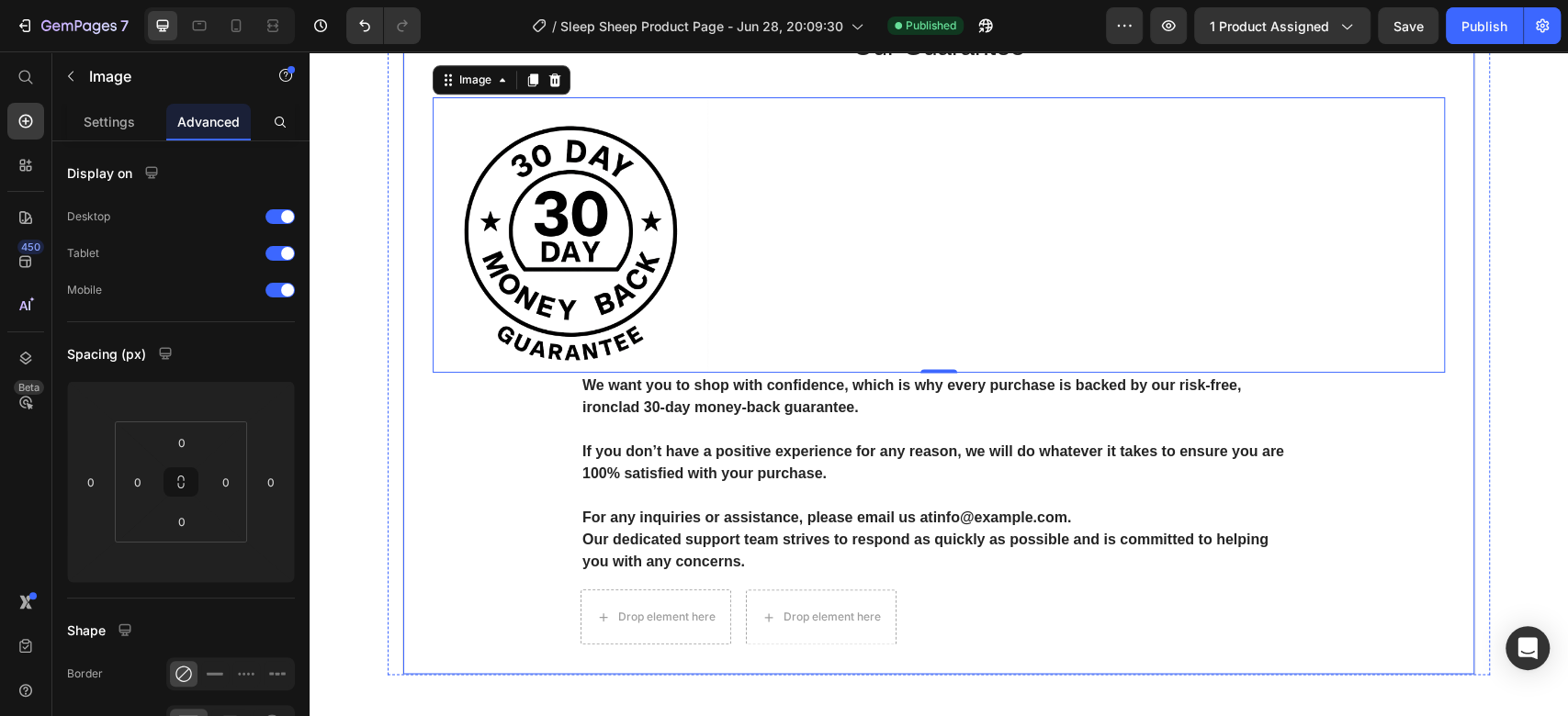 scroll, scrollTop: 1684, scrollLeft: 0, axis: vertical 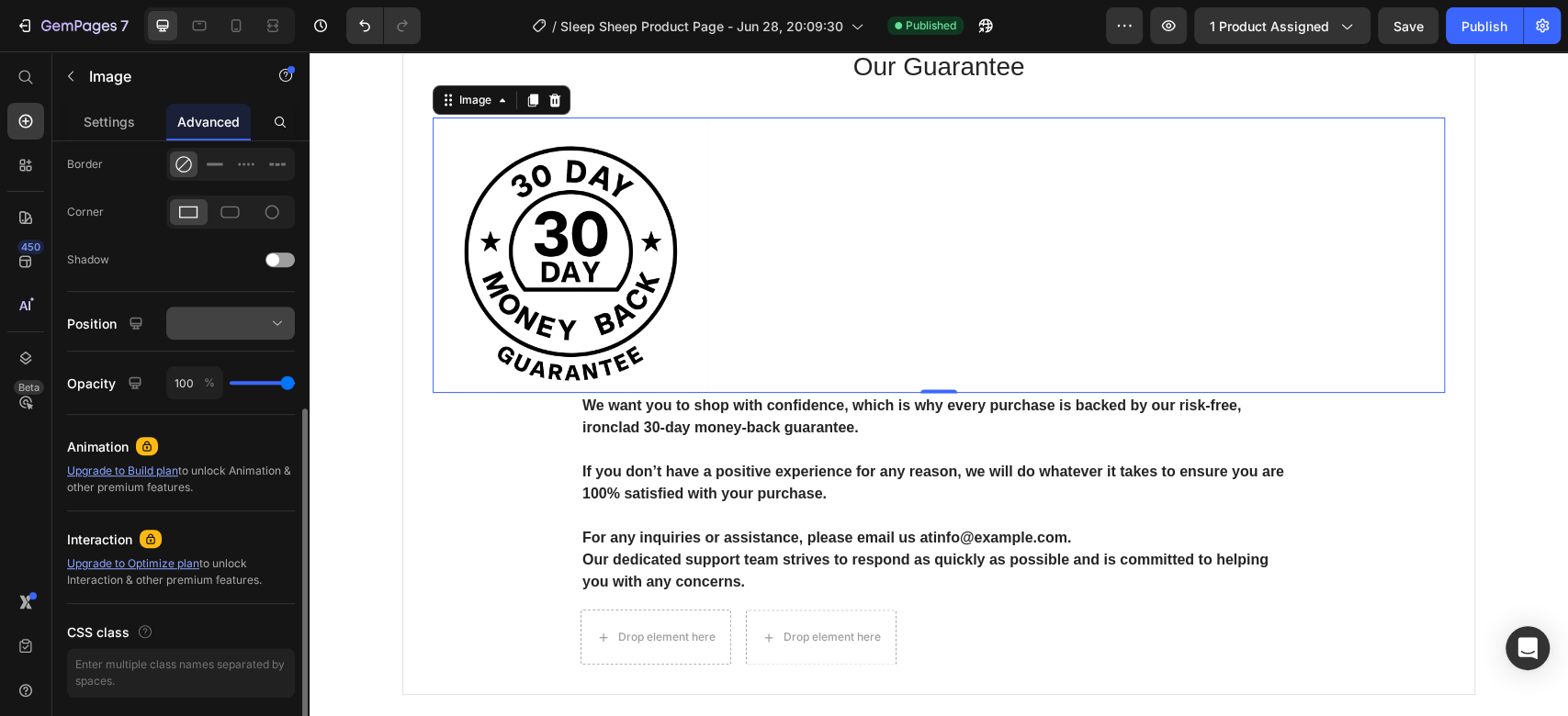 click 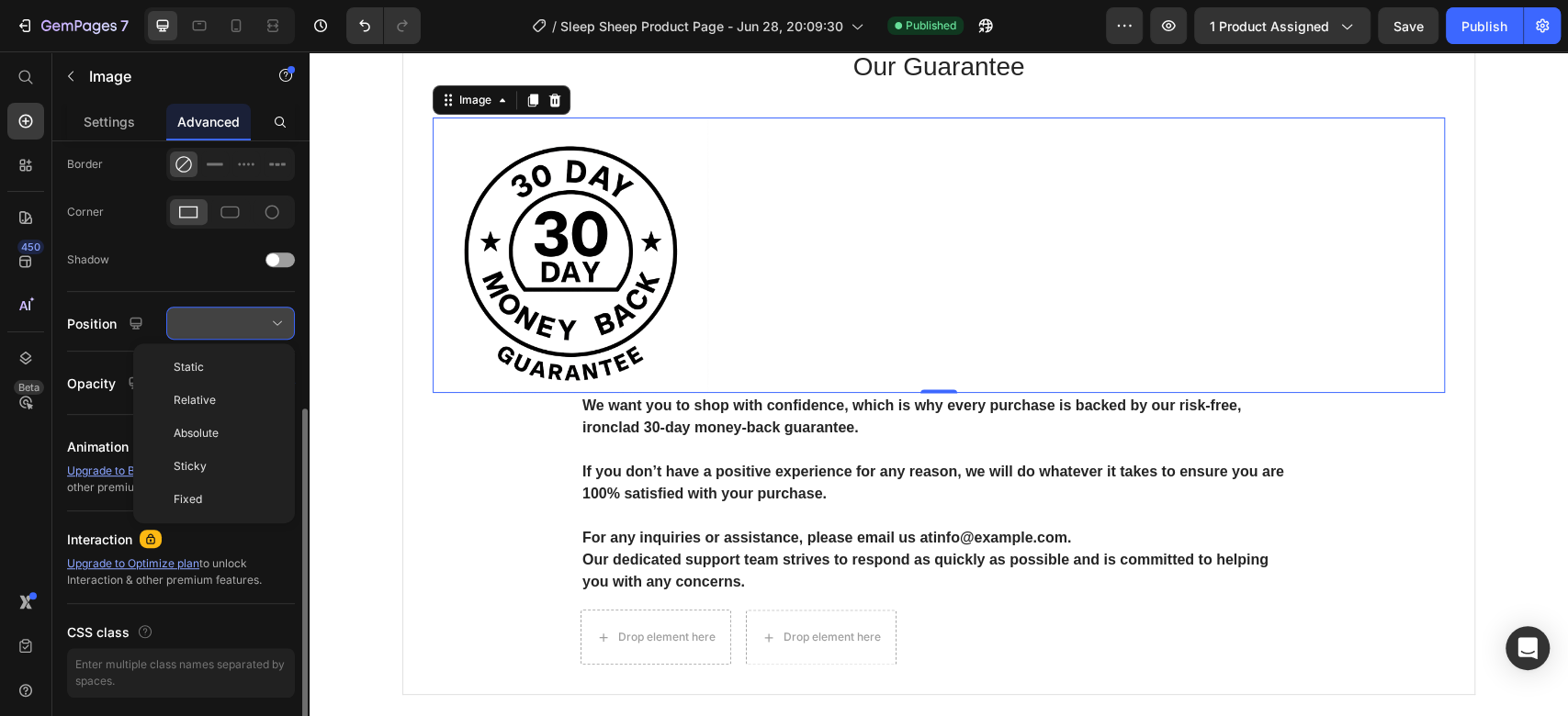 click 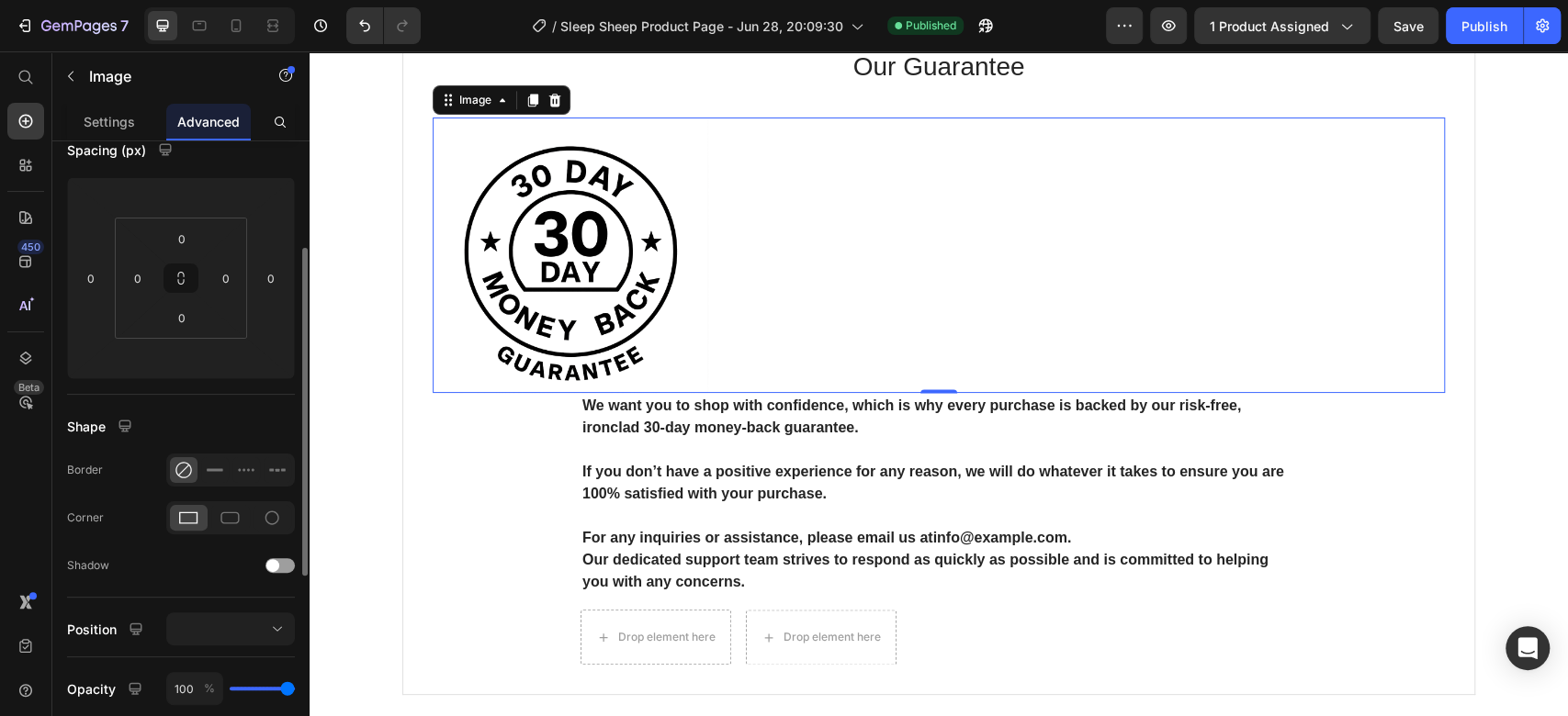 scroll, scrollTop: 0, scrollLeft: 0, axis: both 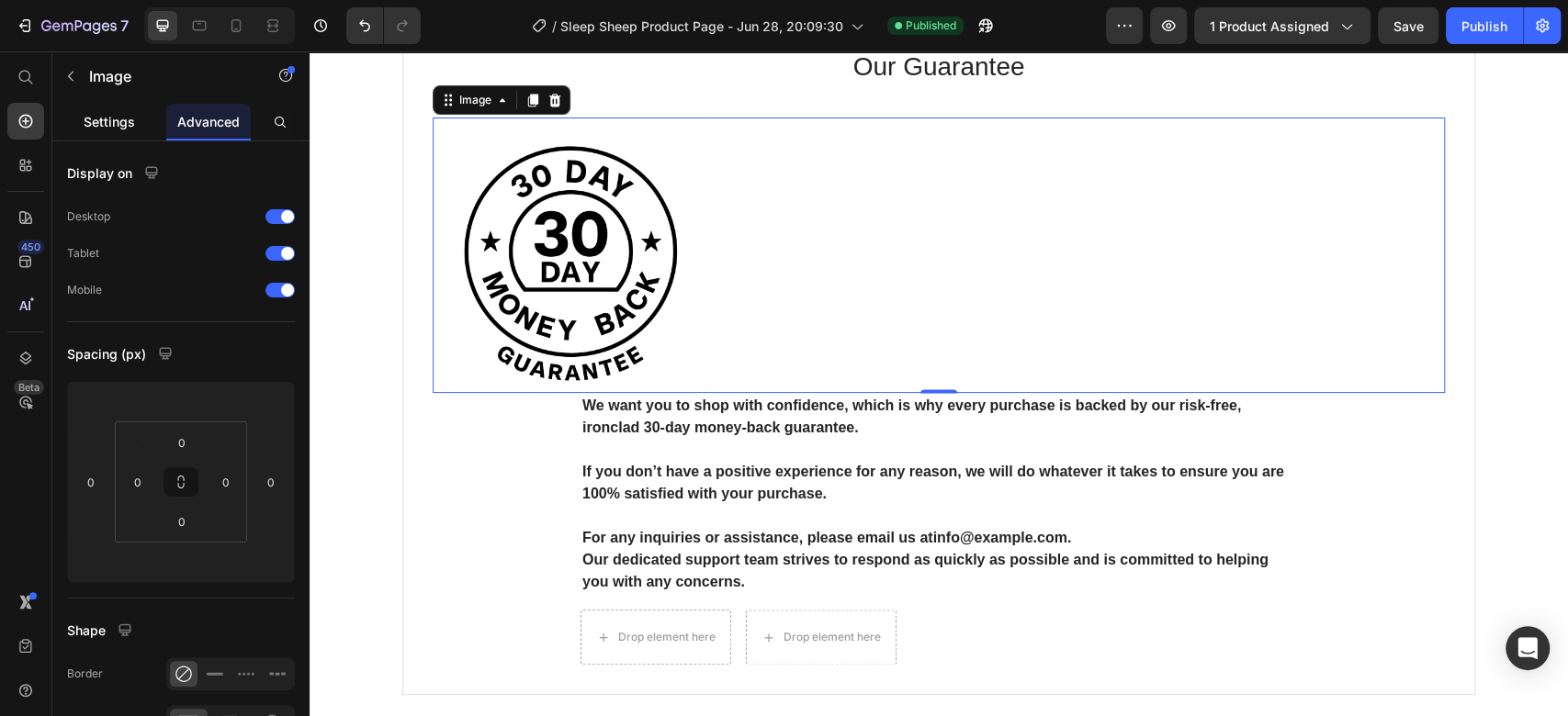 click on "Settings" at bounding box center (109, 121) 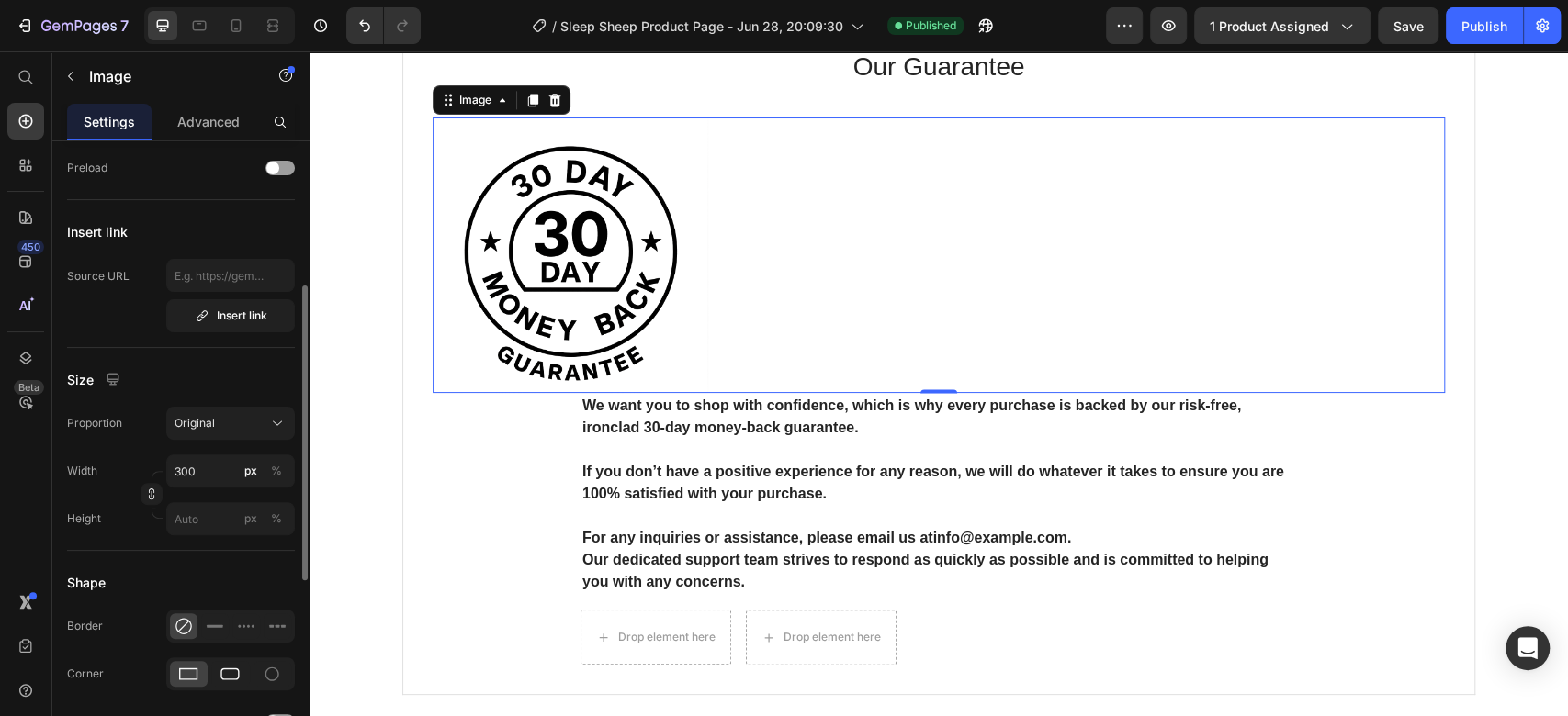 scroll, scrollTop: 509, scrollLeft: 0, axis: vertical 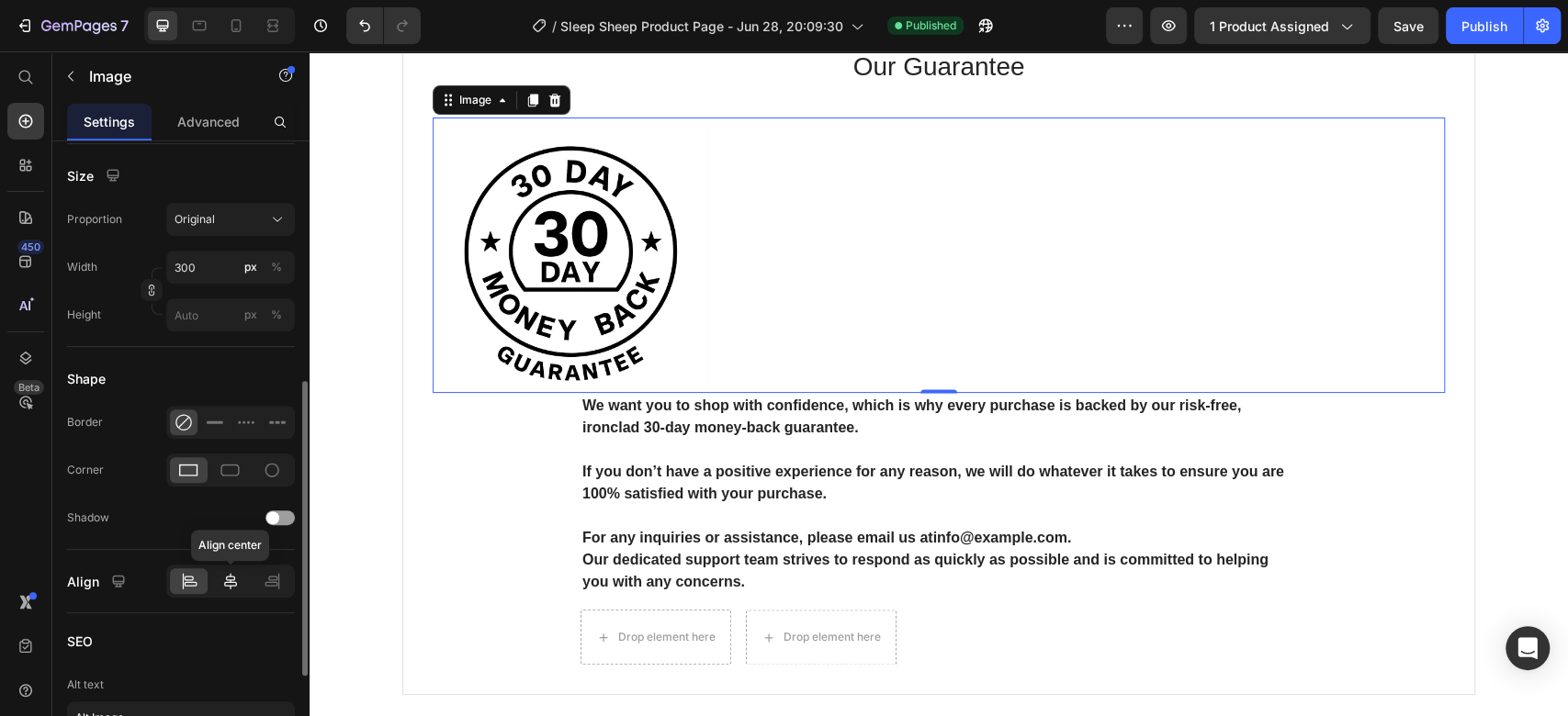 click 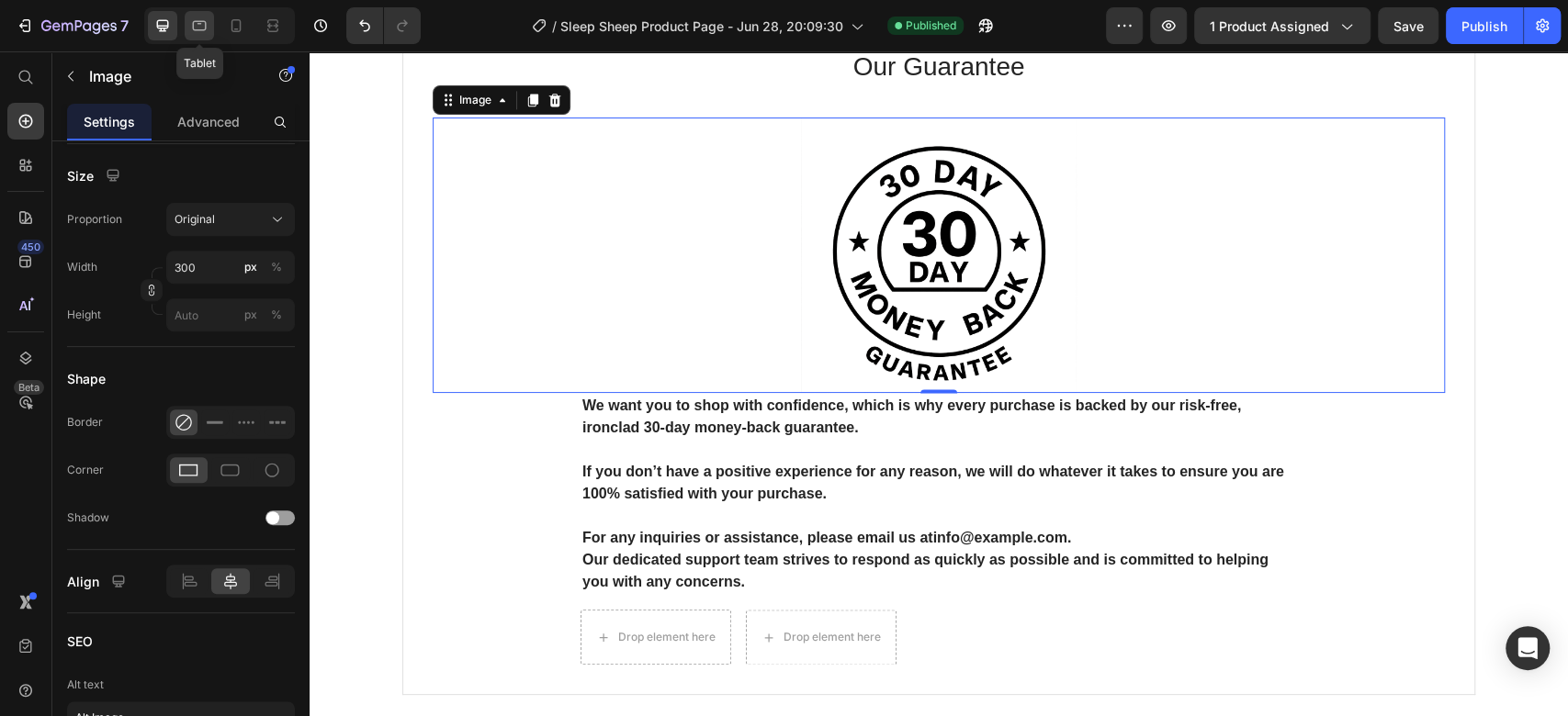 click 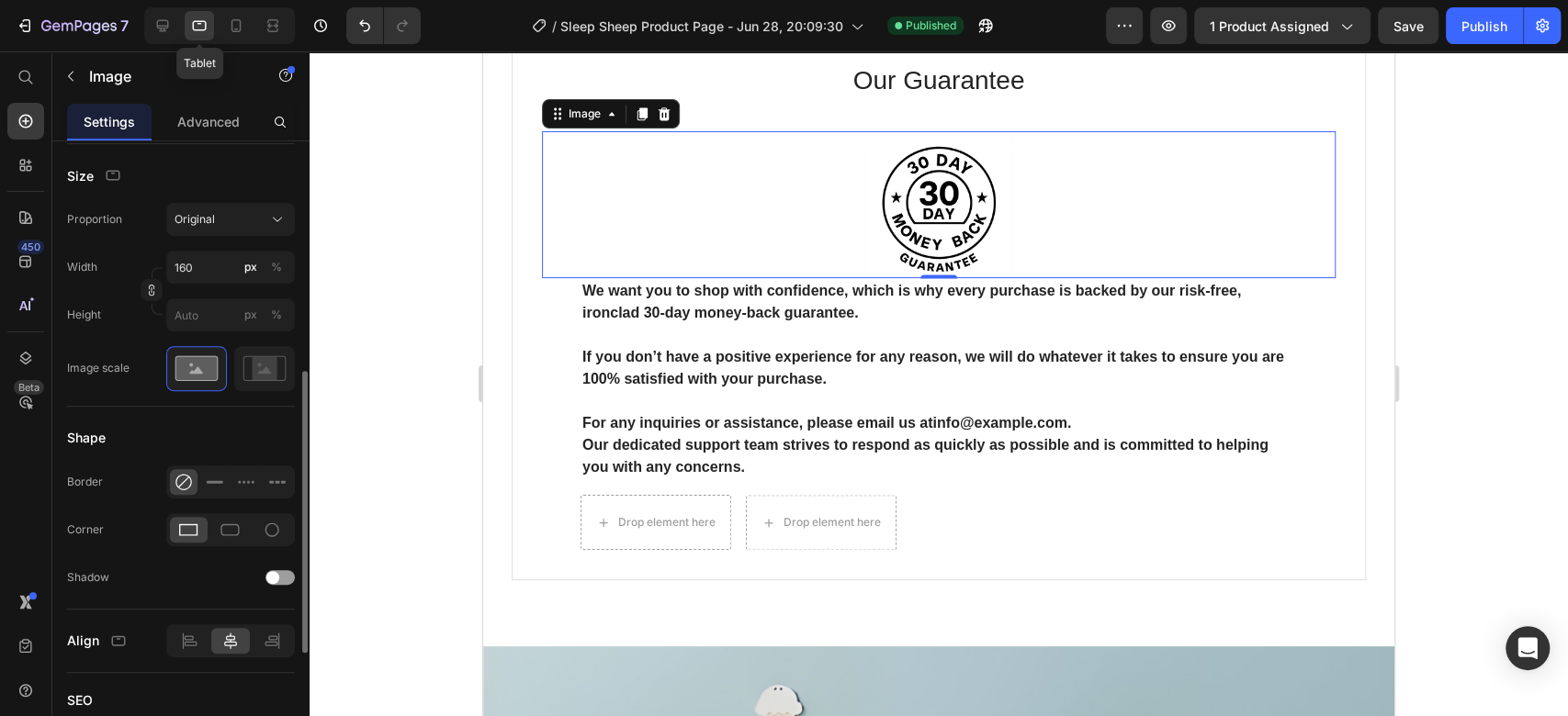 scroll, scrollTop: 1665, scrollLeft: 0, axis: vertical 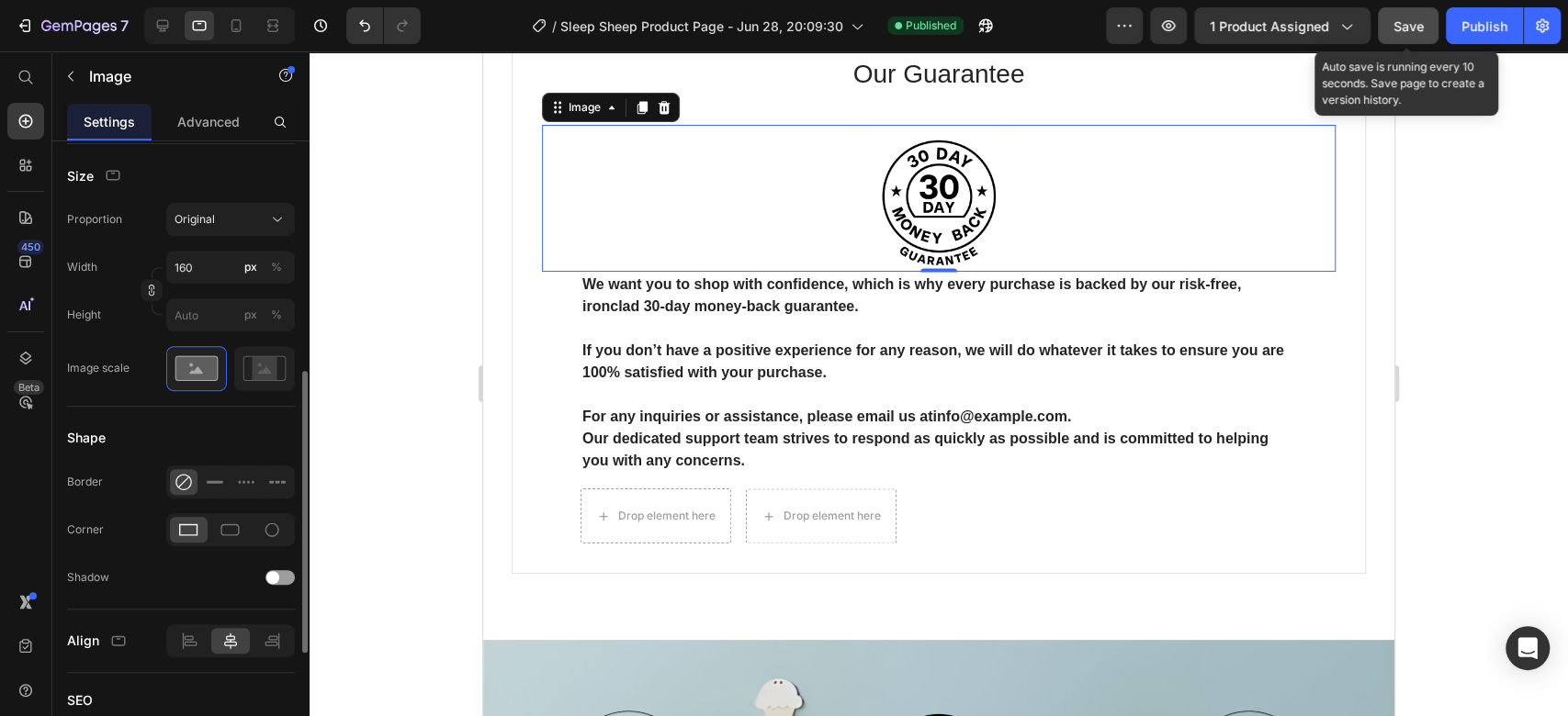 click on "Save" at bounding box center [1408, 26] 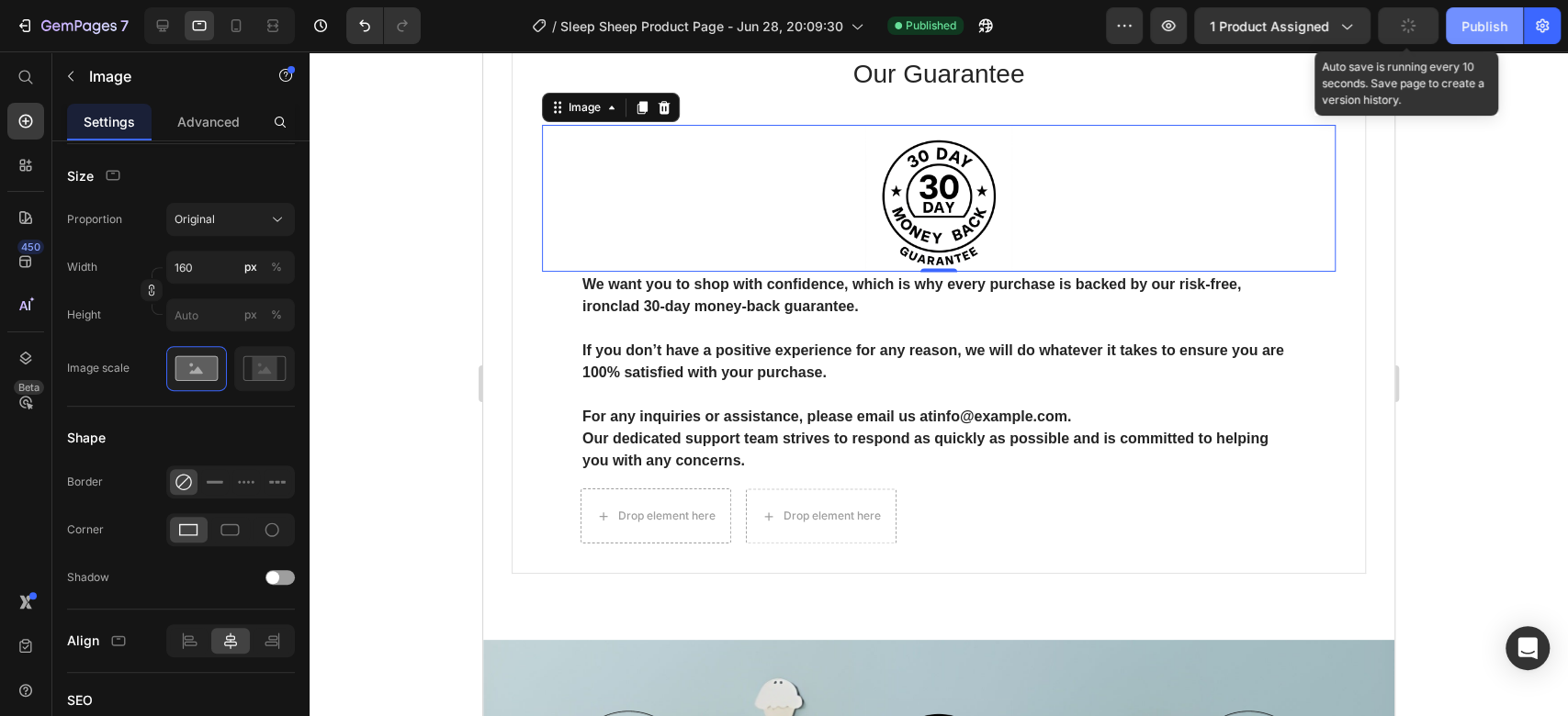 click on "Publish" at bounding box center [1484, 26] 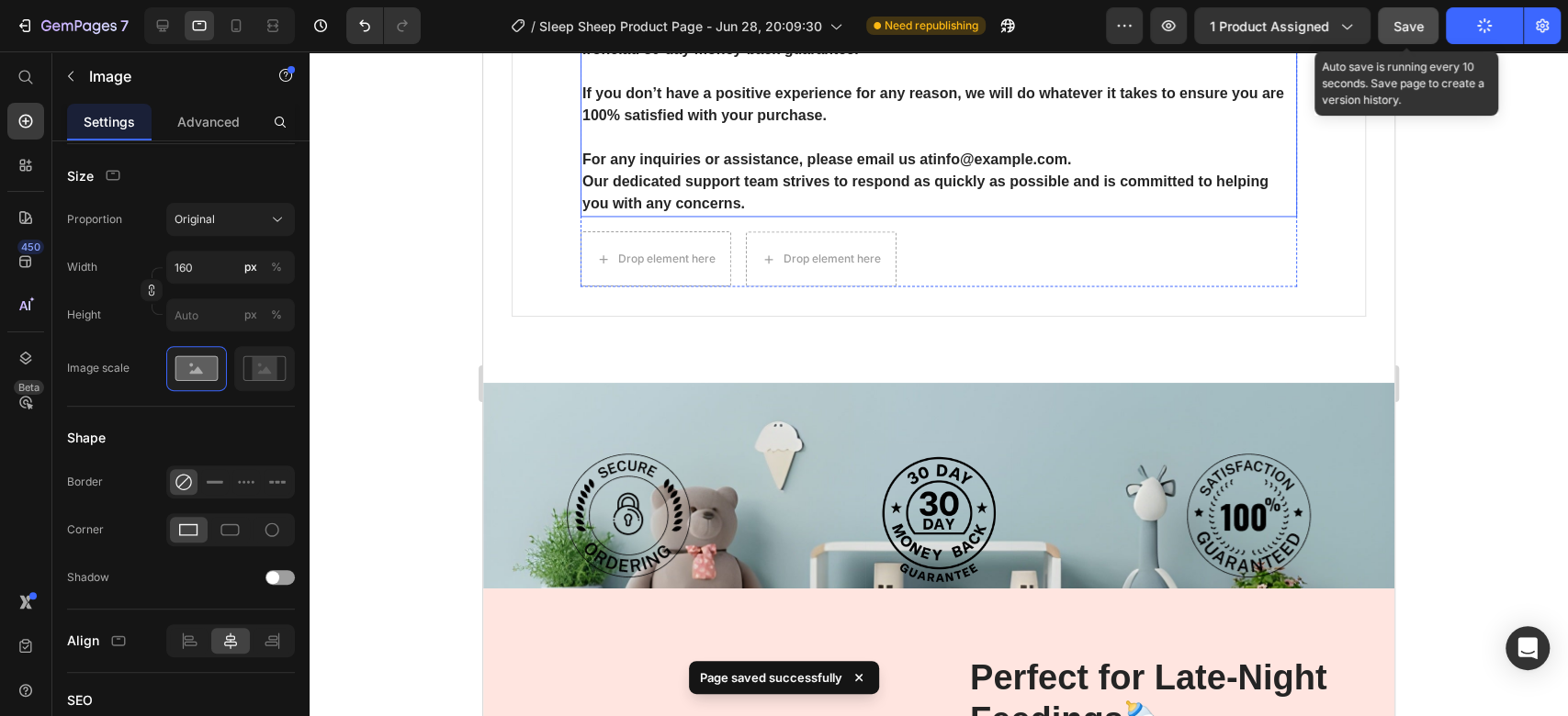scroll, scrollTop: 1971, scrollLeft: 0, axis: vertical 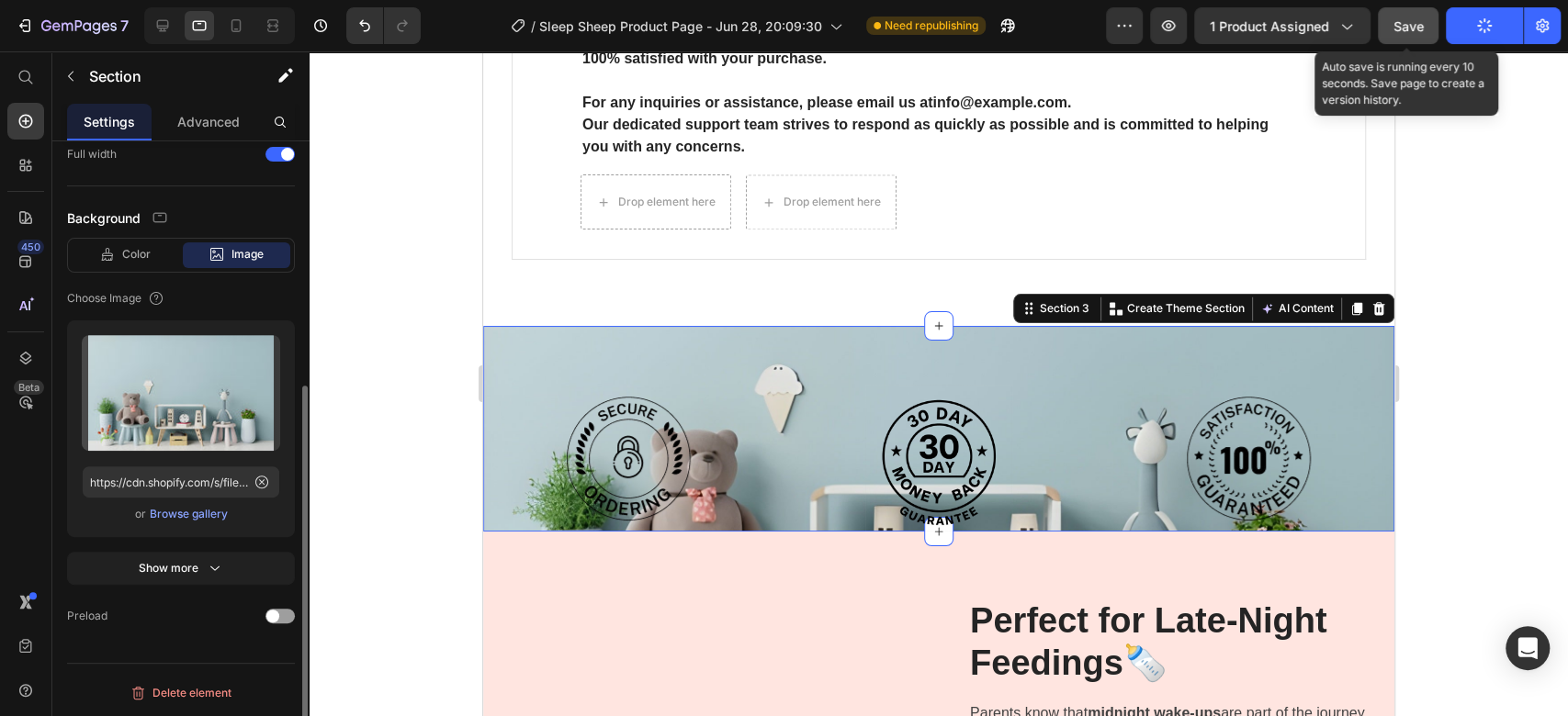 click on "Image Image Image Row Section 3   You can create reusable sections Create Theme Section AI Content Write with GemAI What would you like to describe here? Tone and Voice Persuasive Product Sleep Sheep Show more Generate" at bounding box center [939, 429] 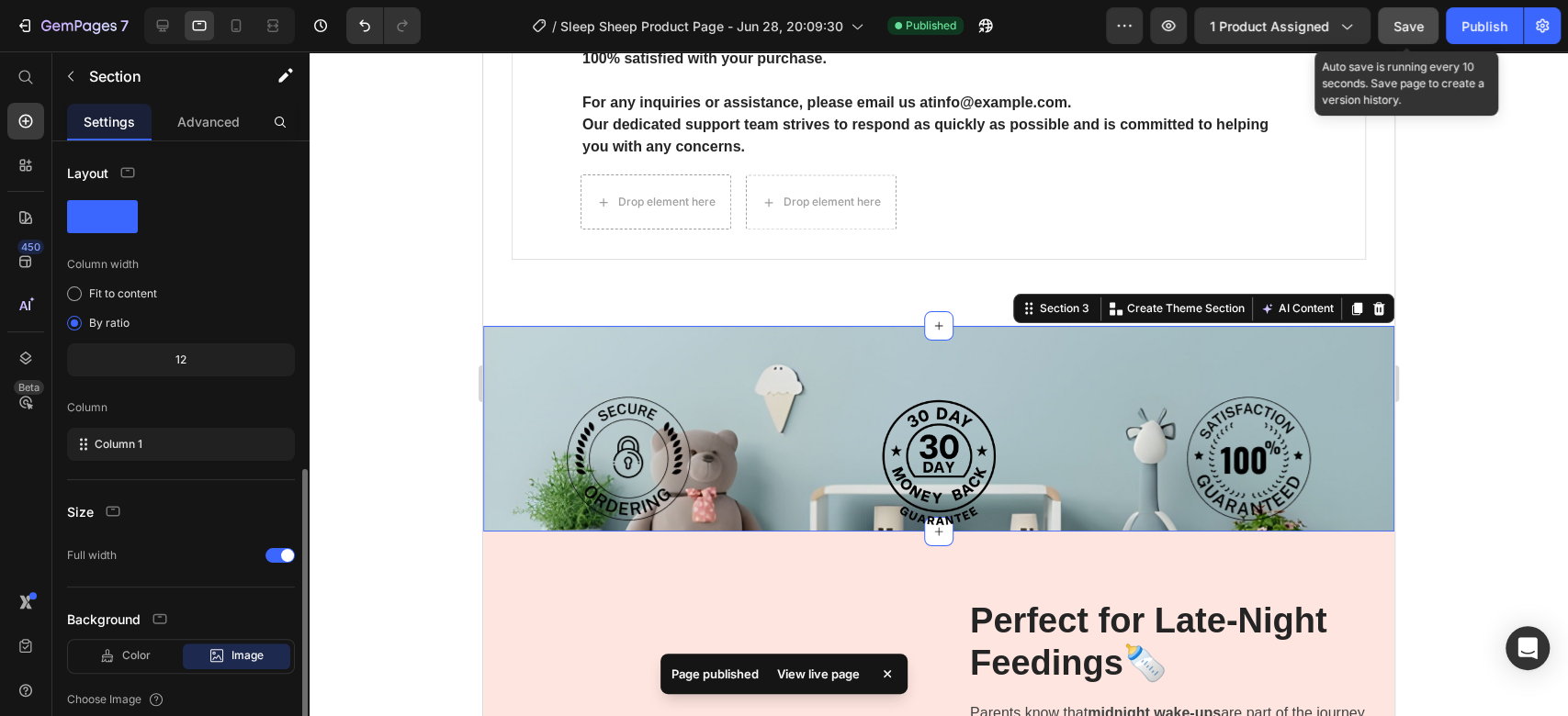 scroll, scrollTop: 306, scrollLeft: 0, axis: vertical 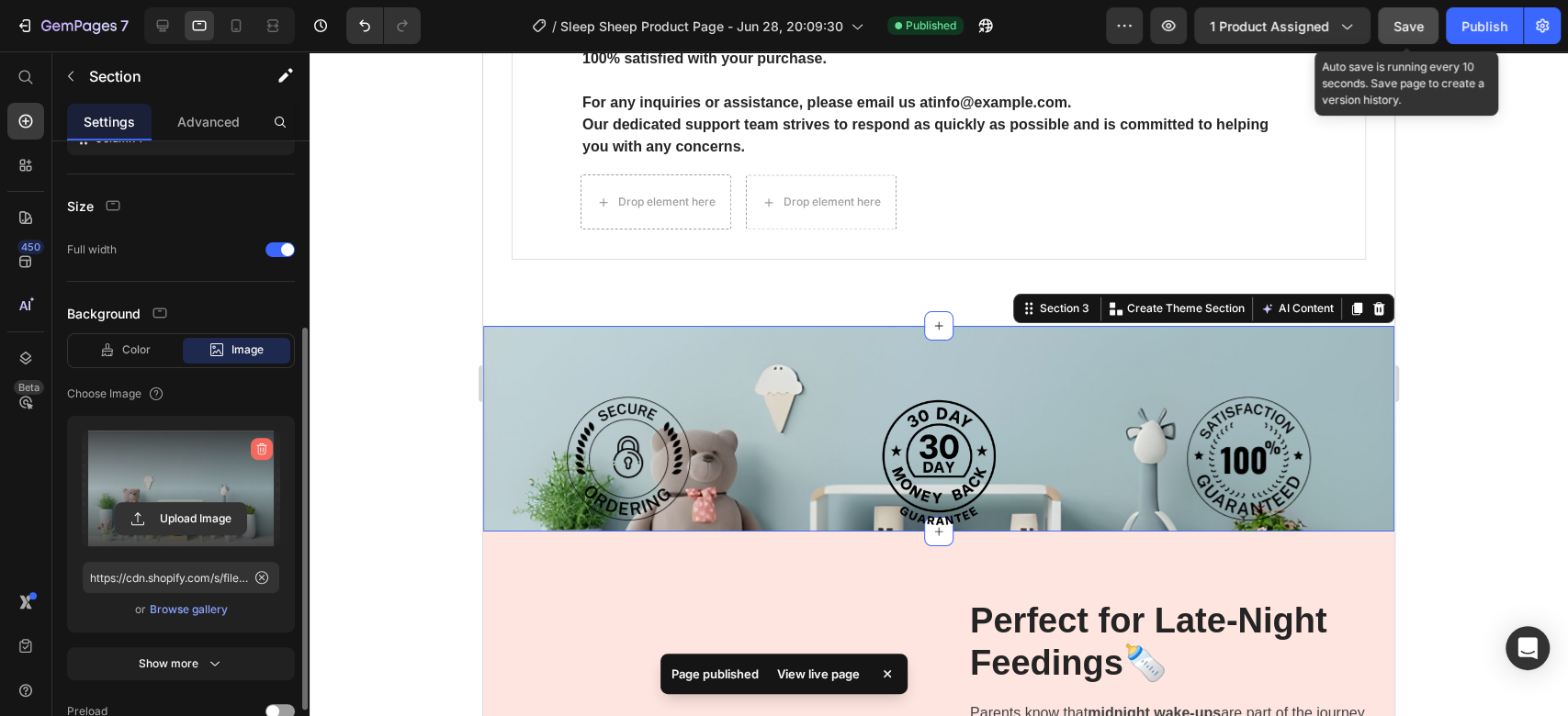 click 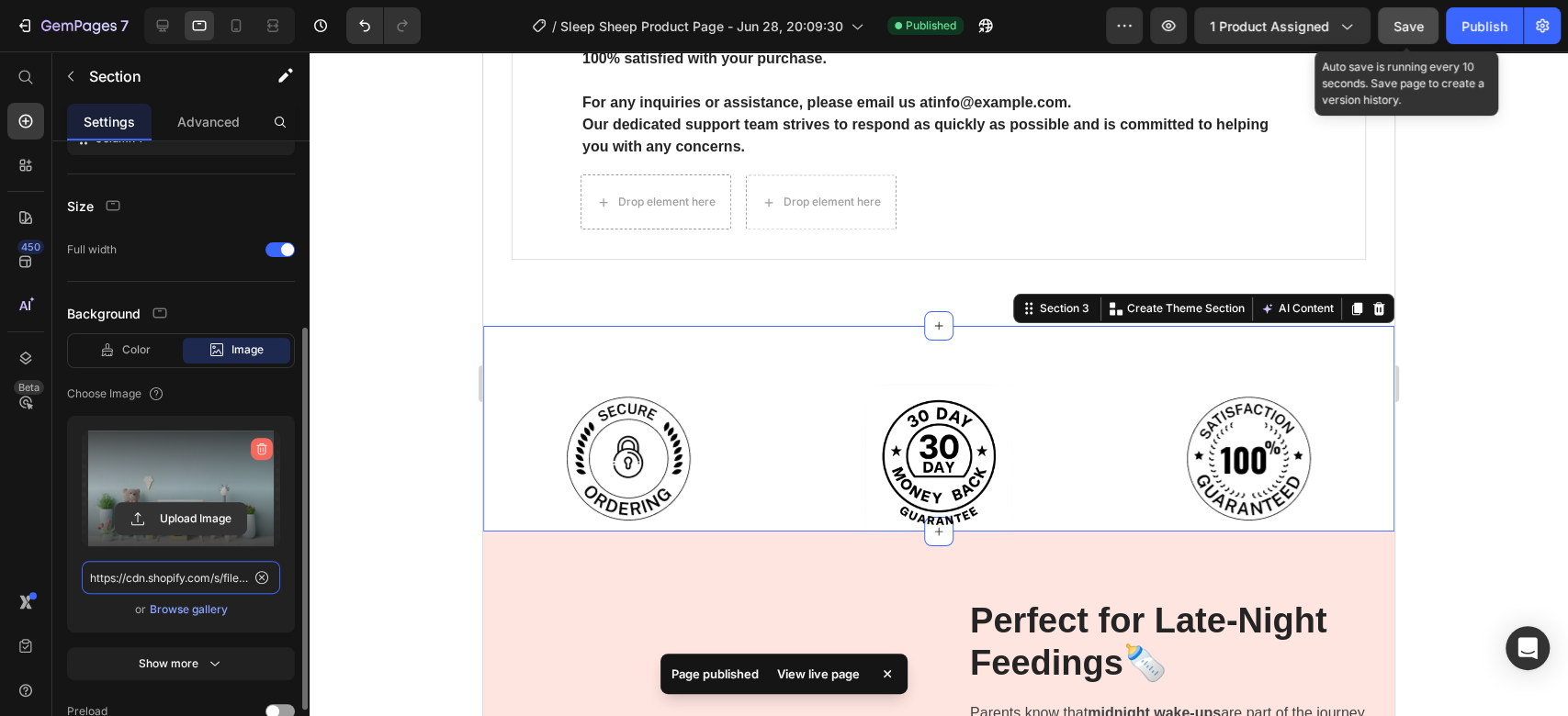 type 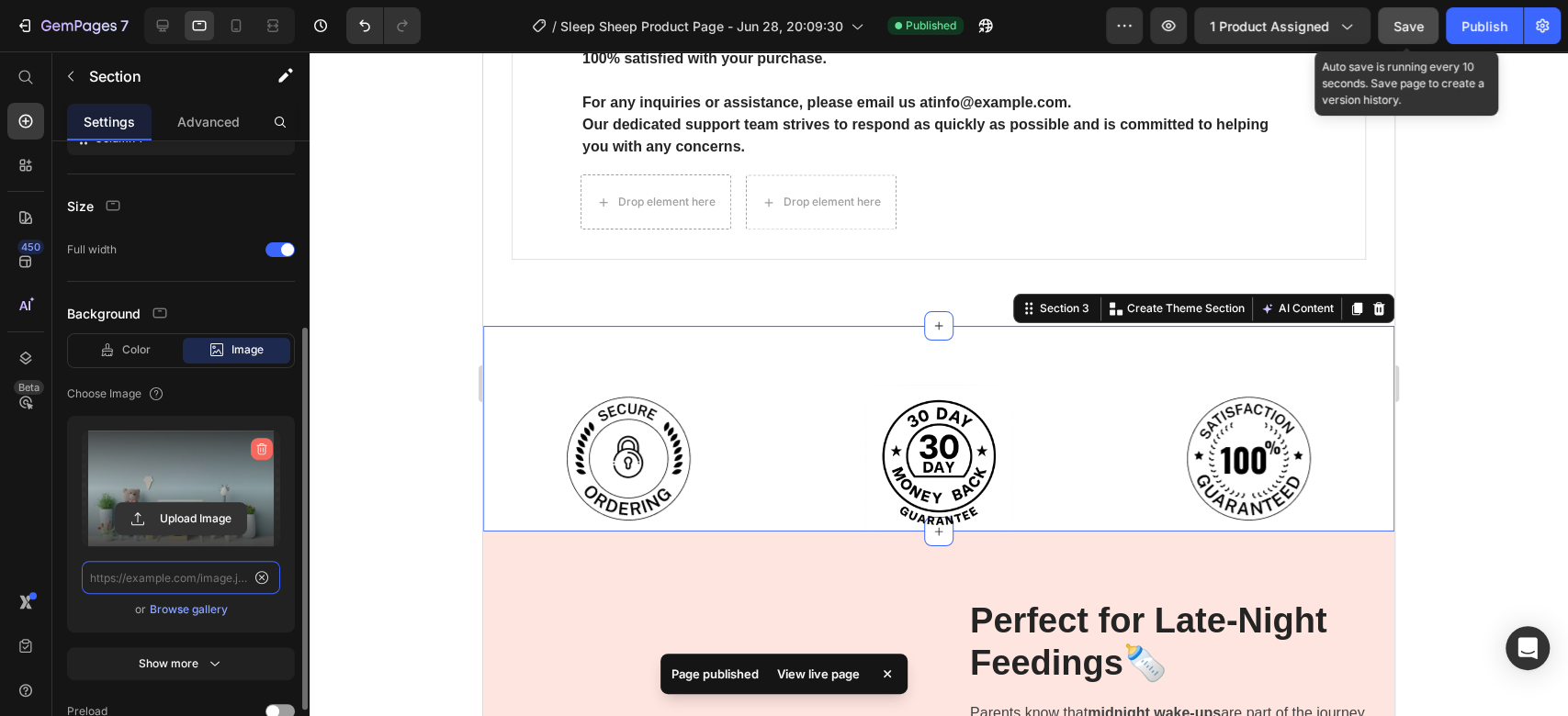 scroll, scrollTop: 0, scrollLeft: 0, axis: both 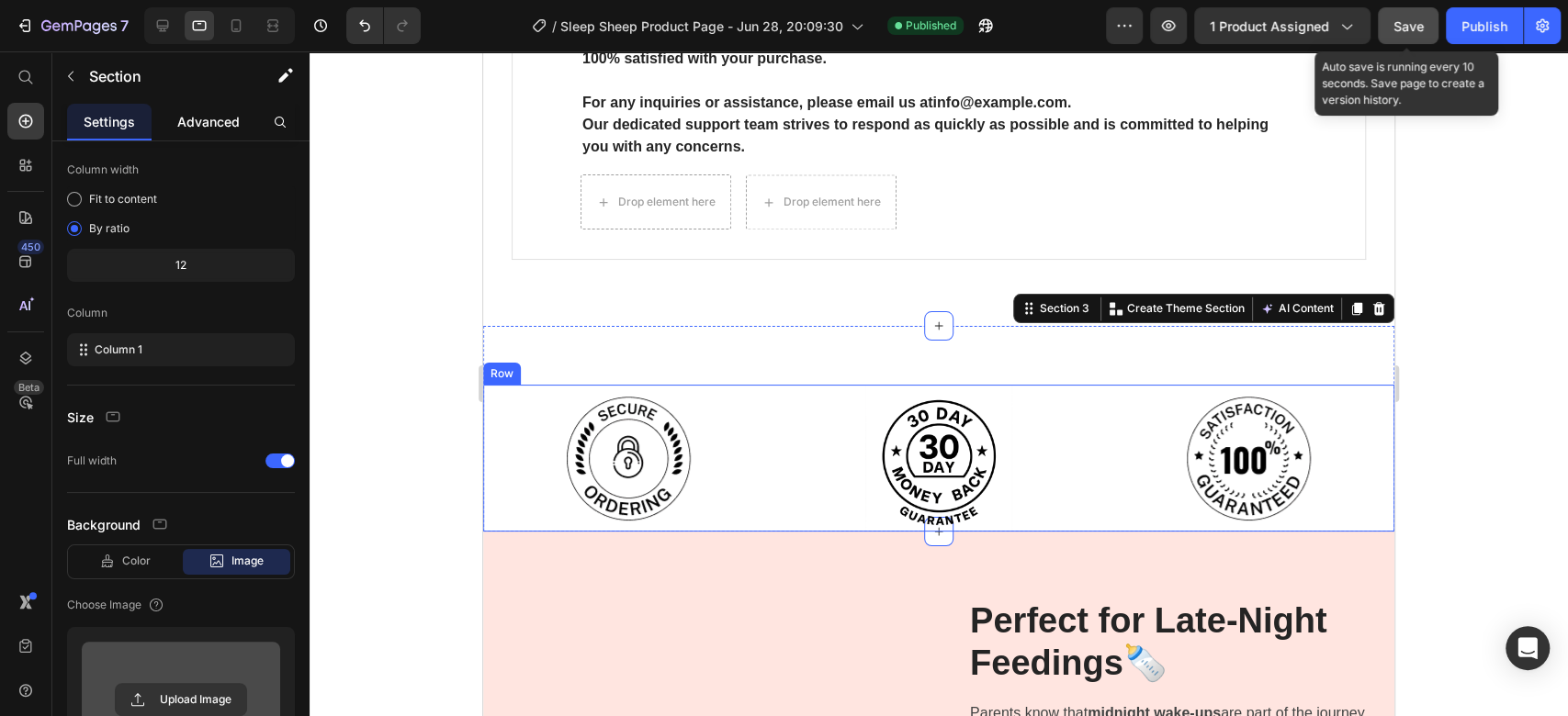 click on "Advanced" at bounding box center (209, 121) 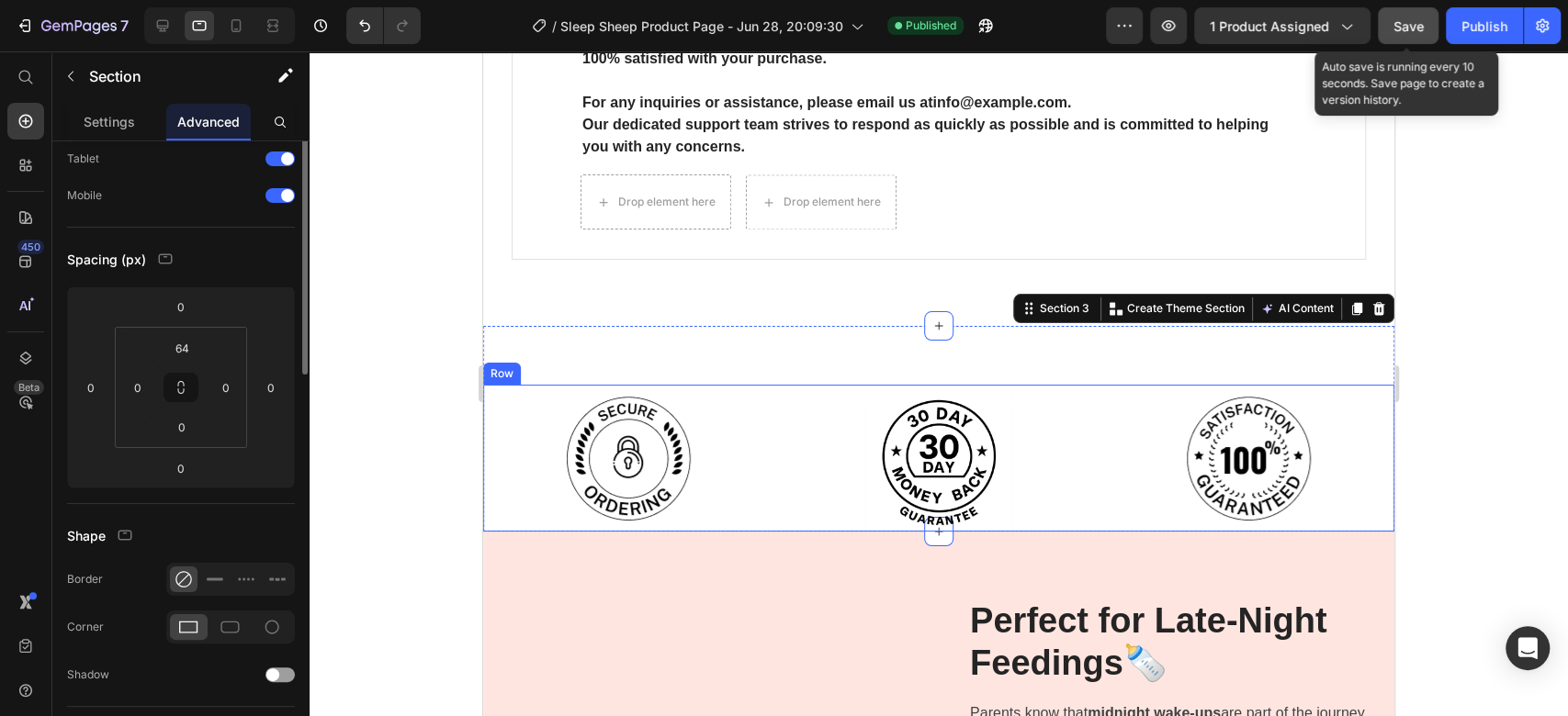 scroll, scrollTop: 0, scrollLeft: 0, axis: both 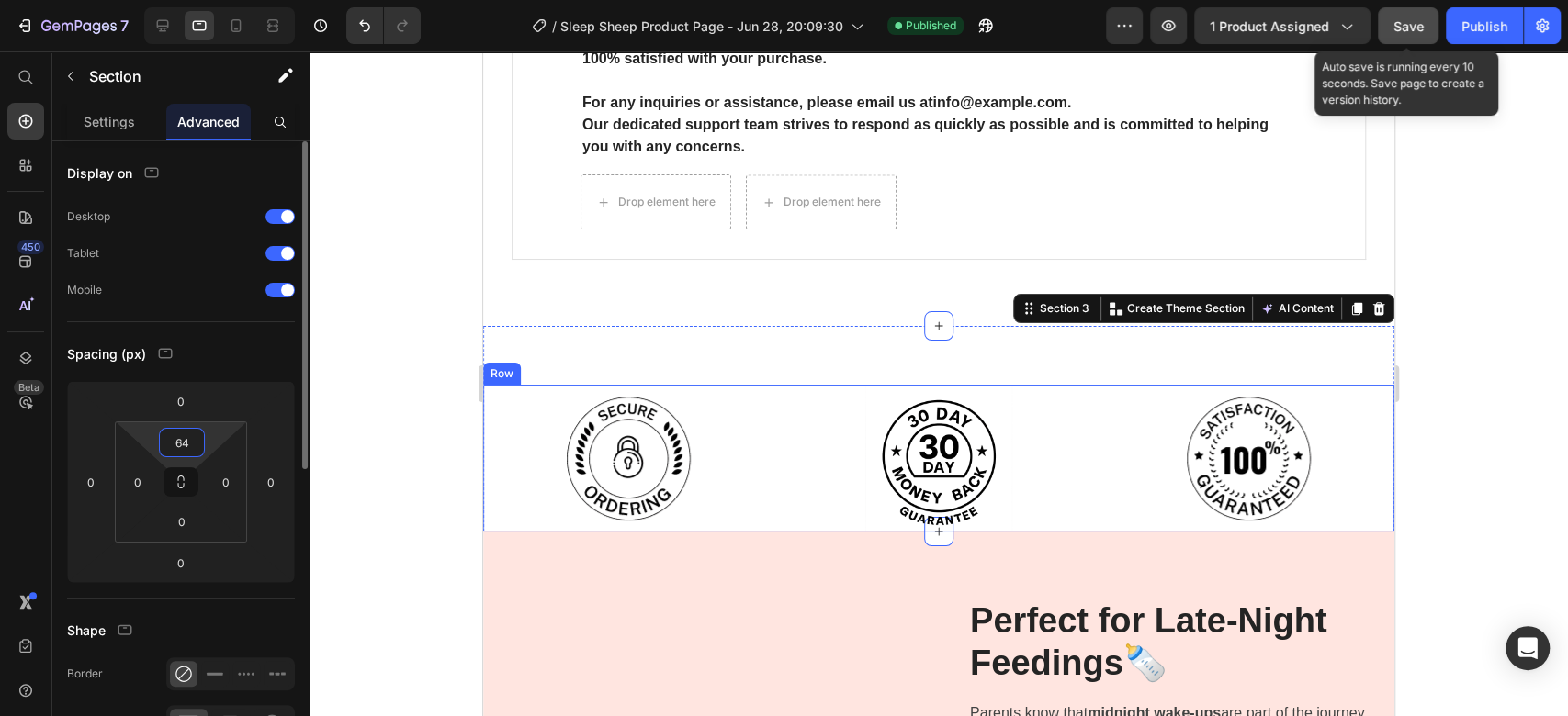 click on "64" at bounding box center [182, 442] 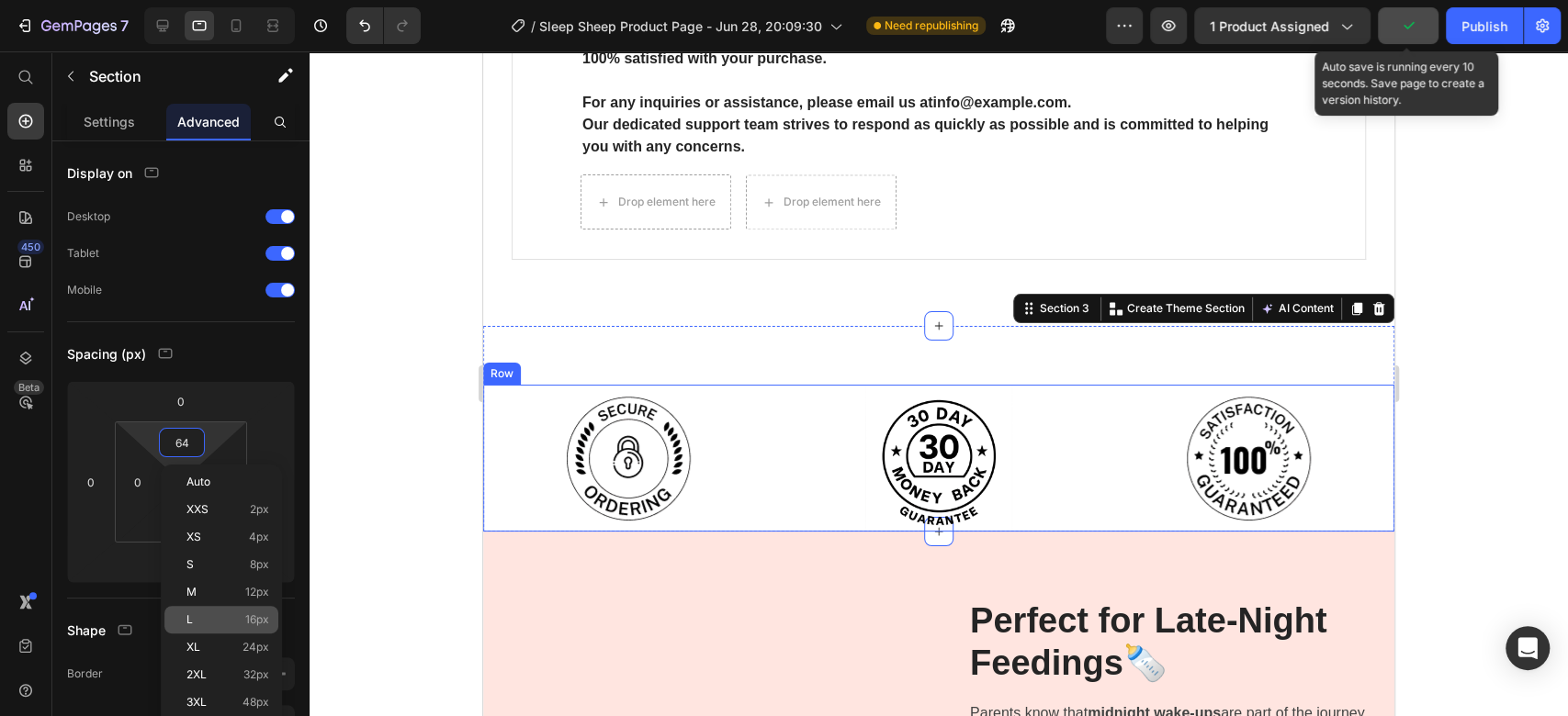 click on "L 16px" at bounding box center (228, 620) 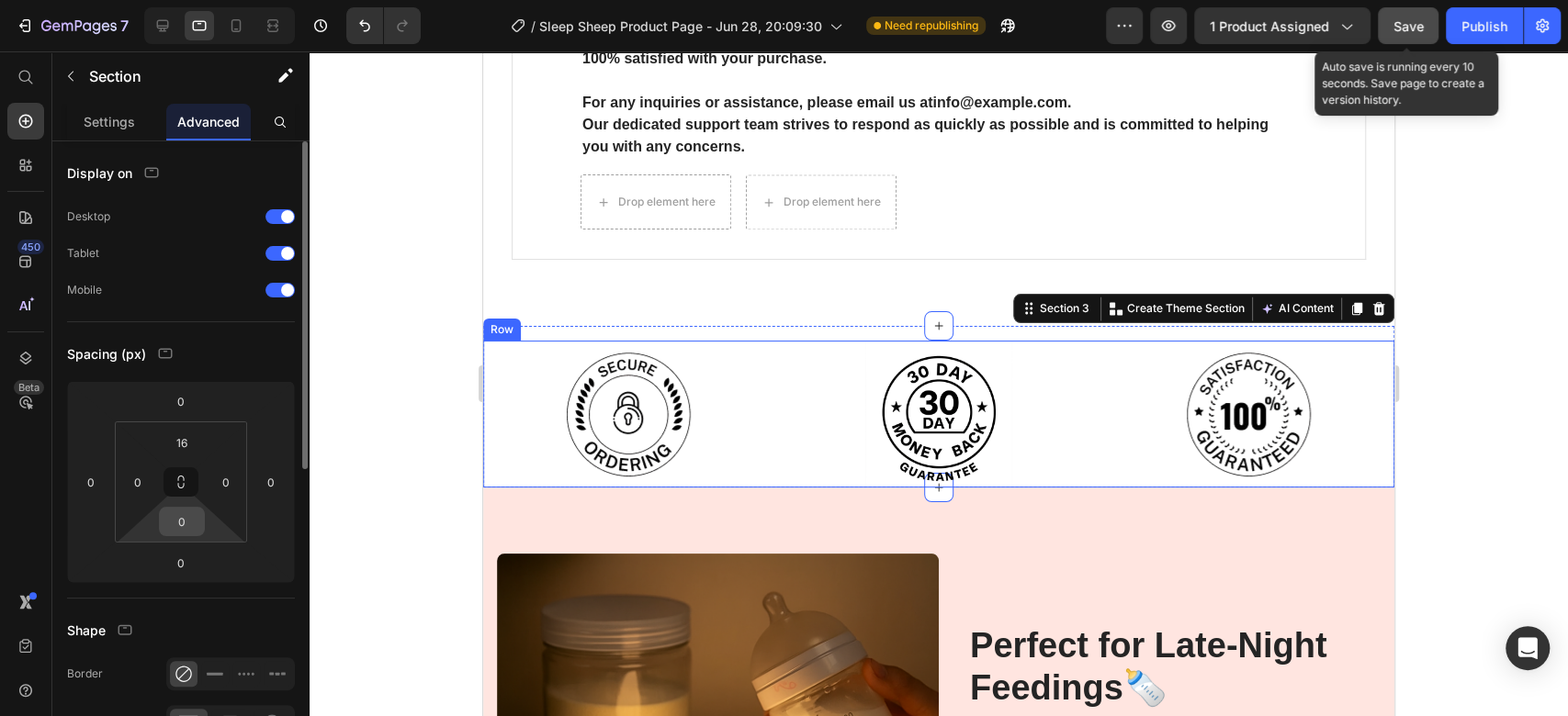 click on "0" at bounding box center [182, 521] 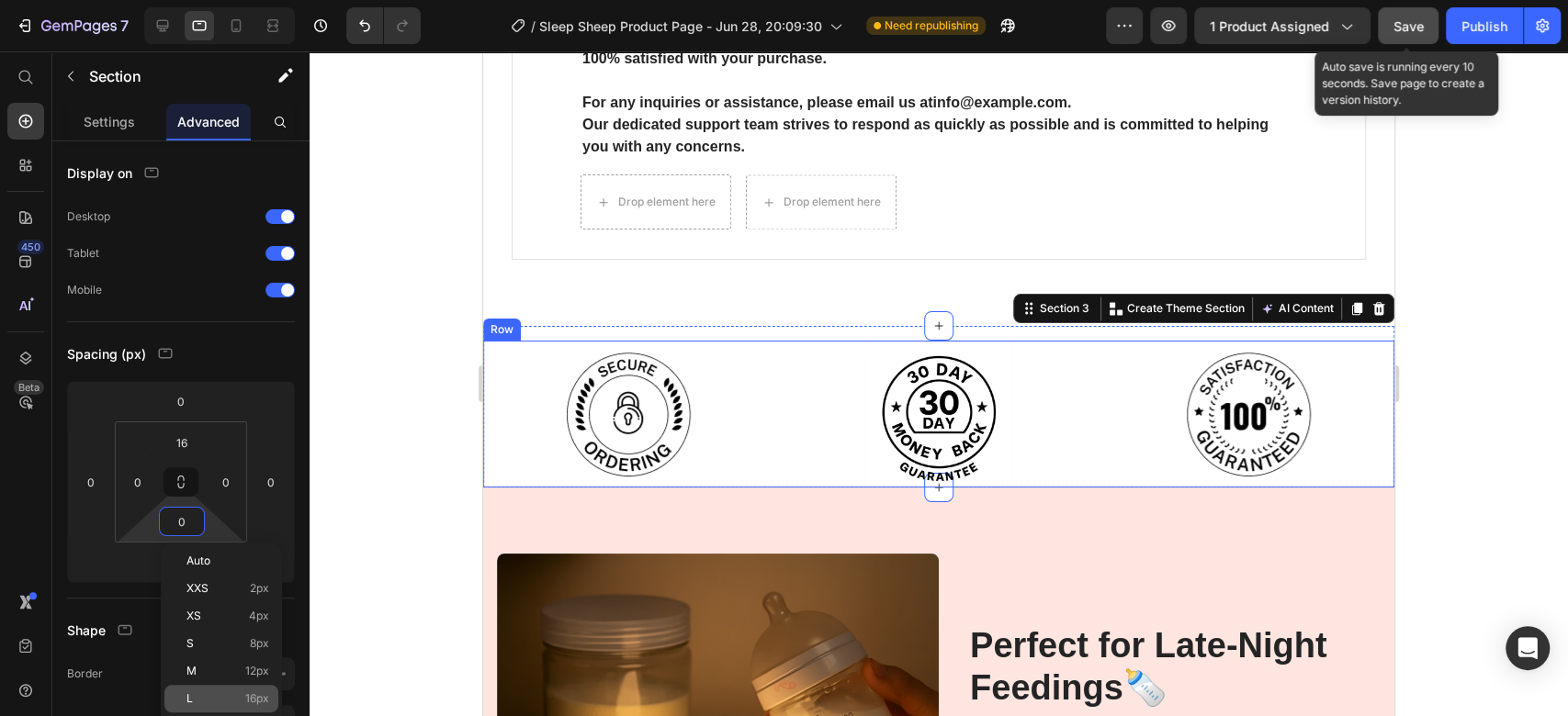 click on "L 16px" at bounding box center (228, 699) 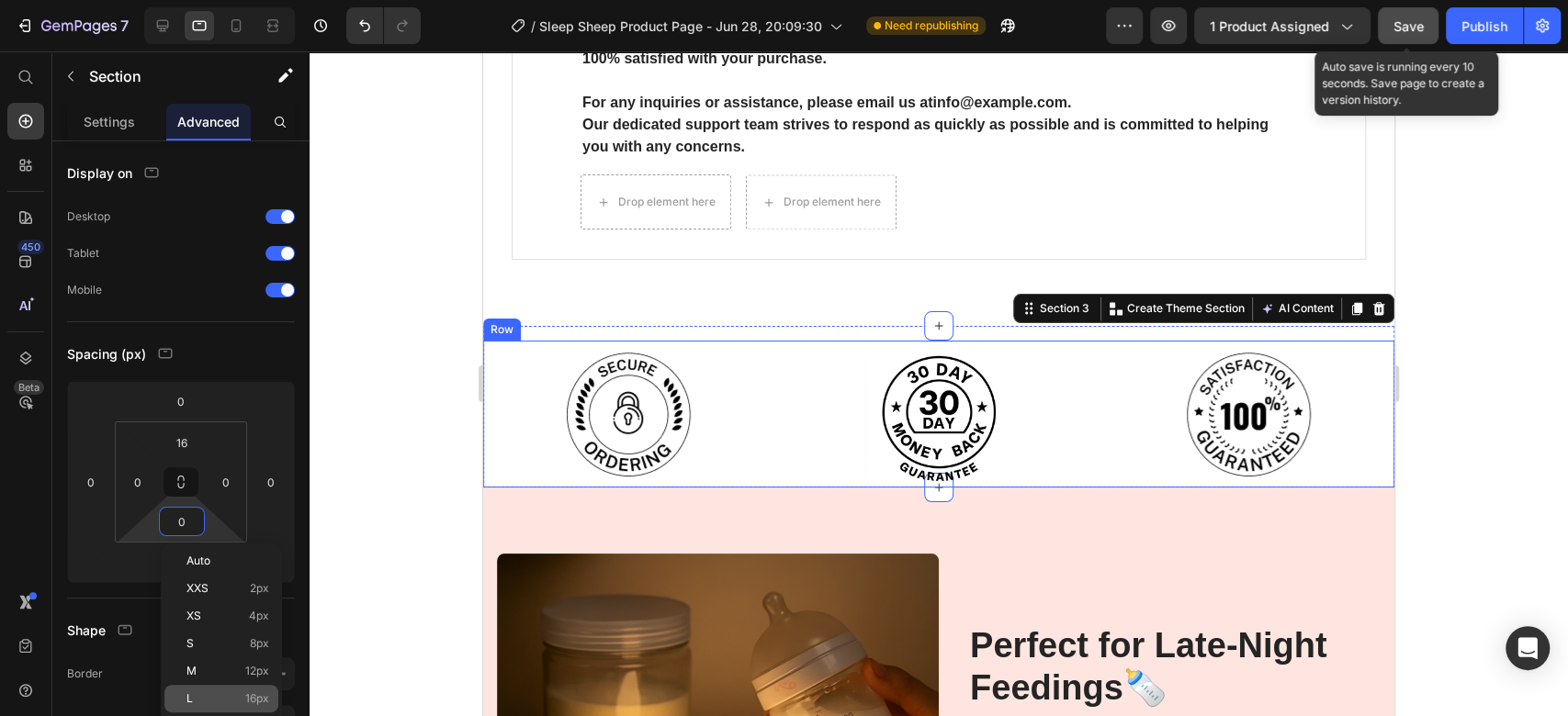 type on "16" 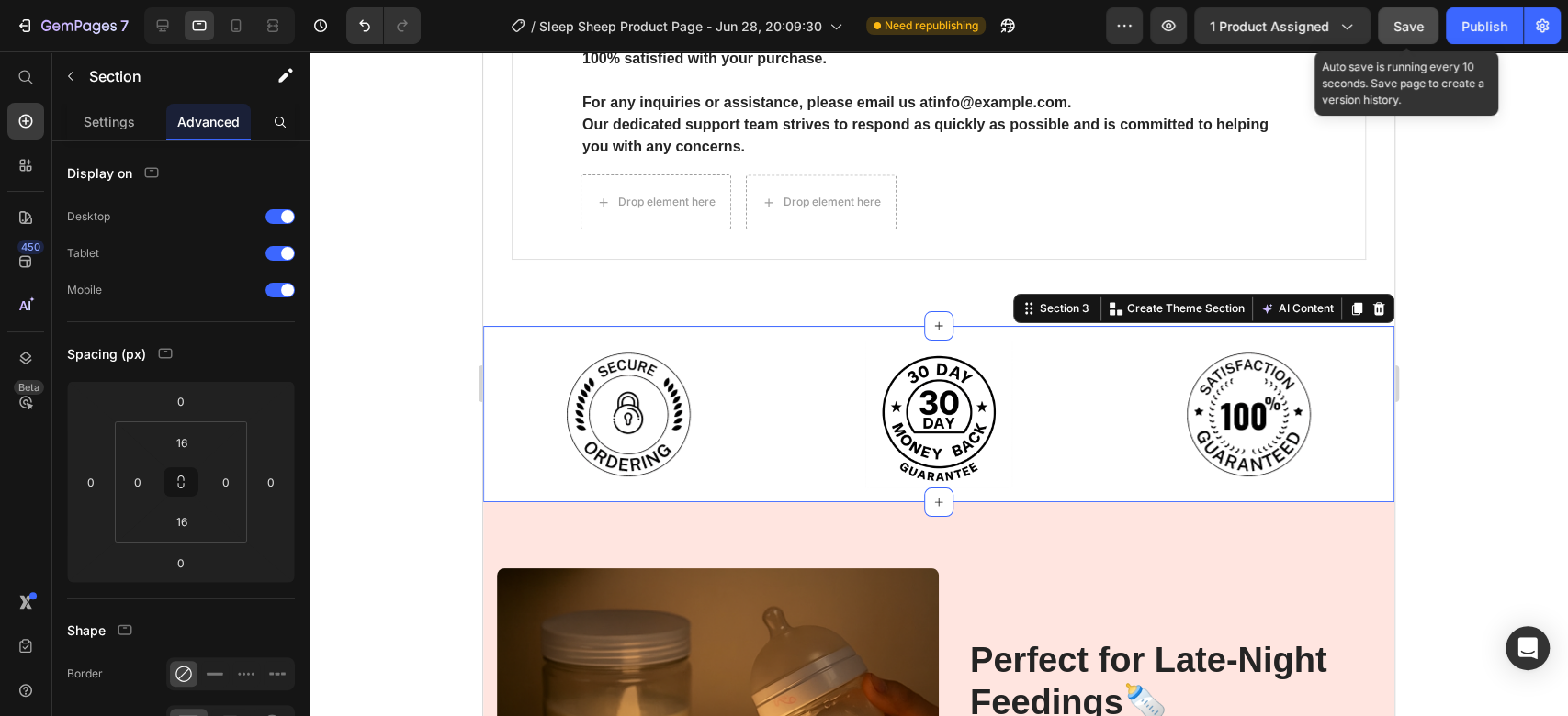click 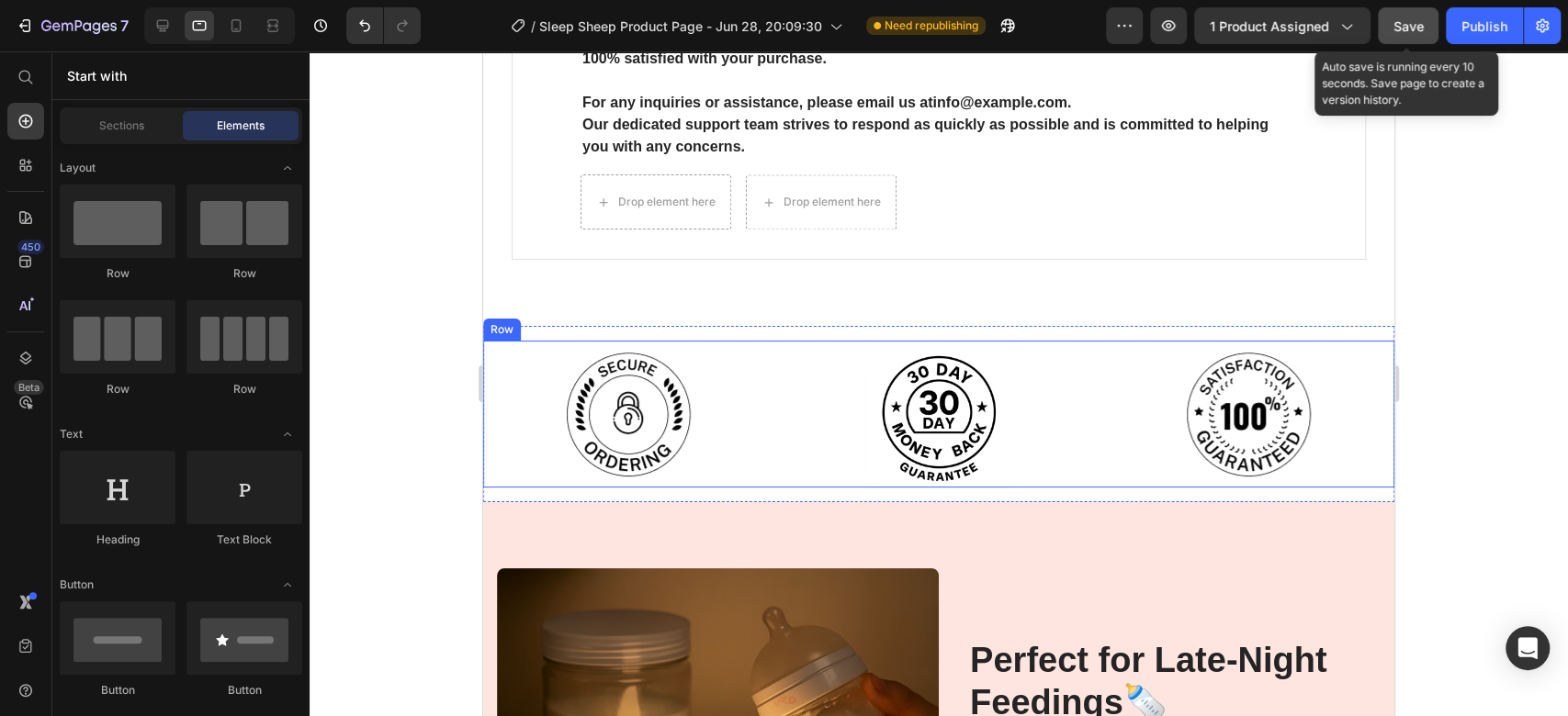 click on "Image Image Image Row" at bounding box center (939, 414) 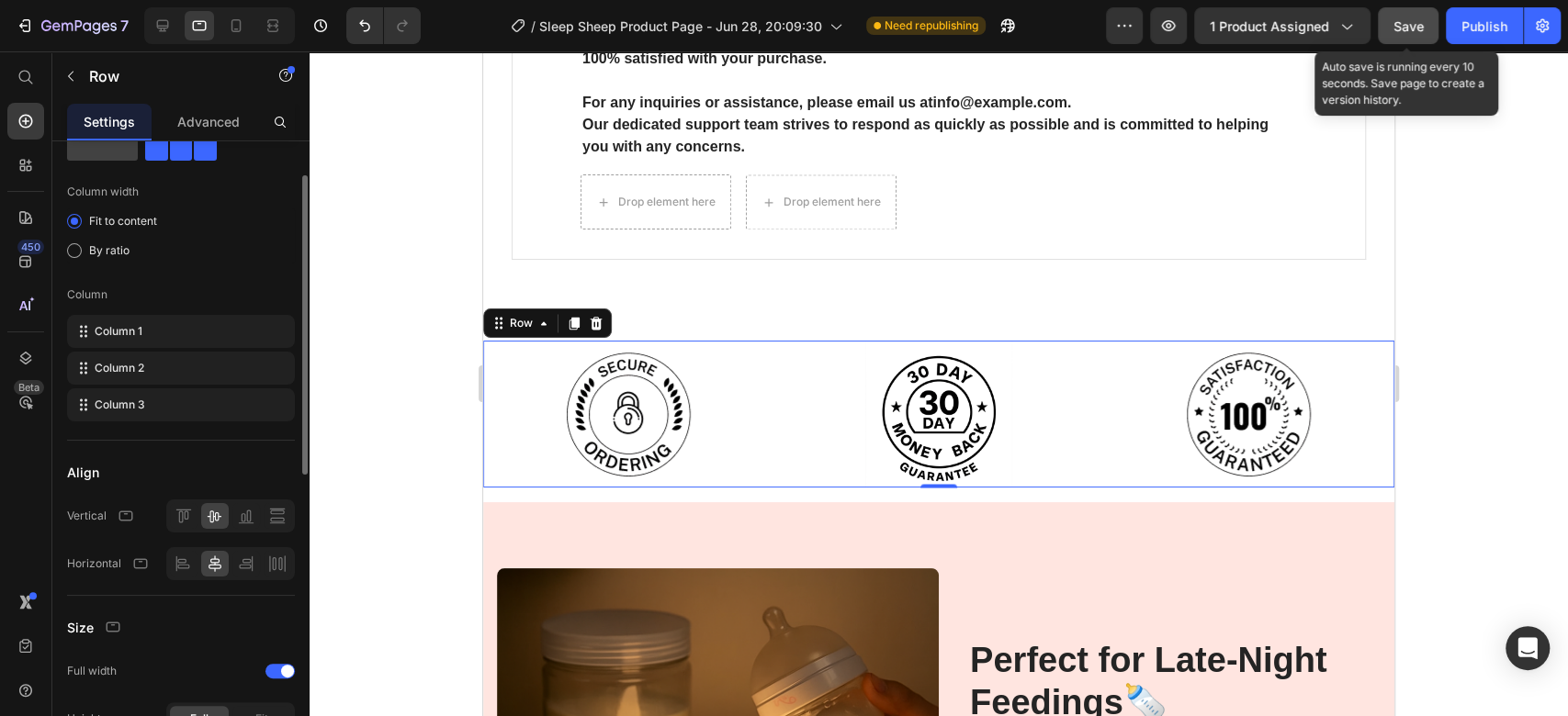 scroll, scrollTop: 0, scrollLeft: 0, axis: both 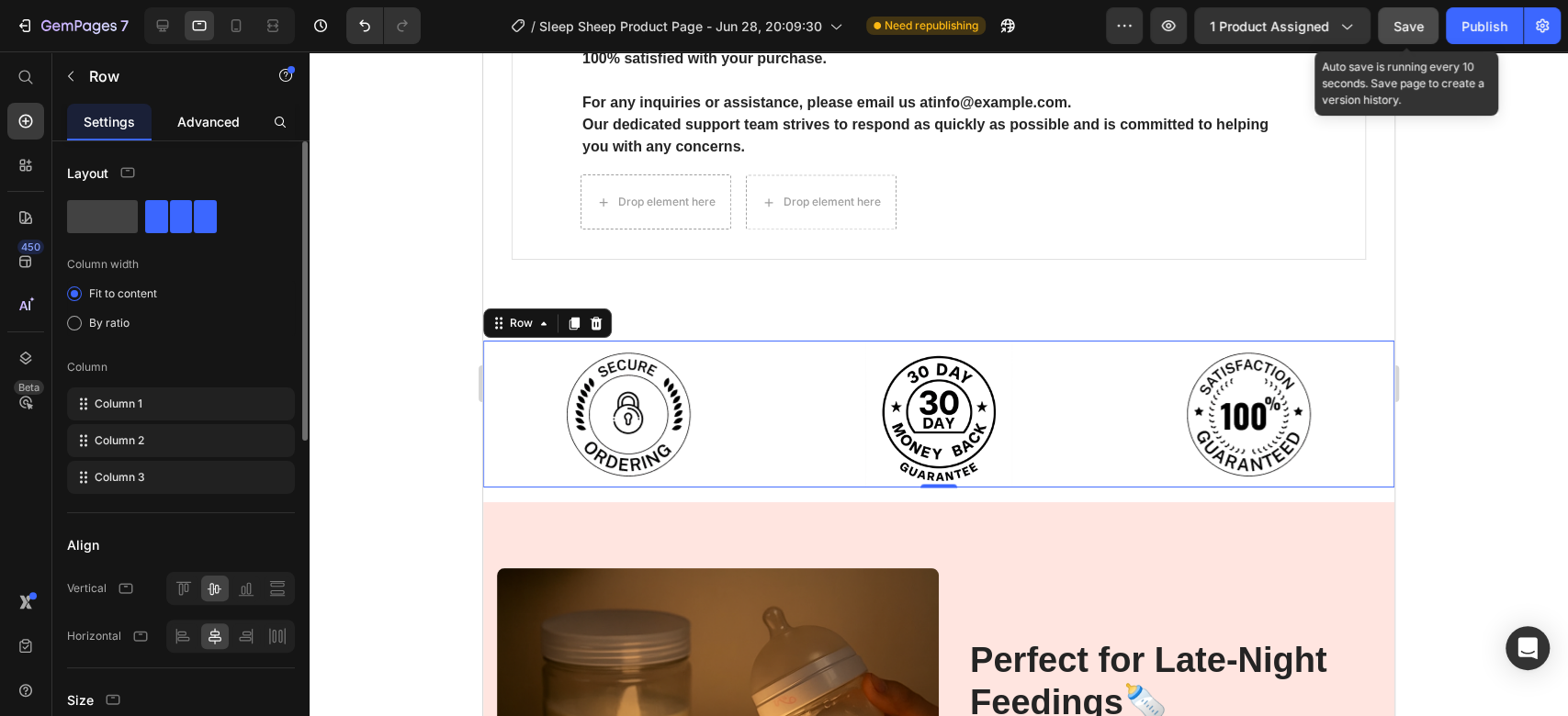 click on "Advanced" at bounding box center (209, 121) 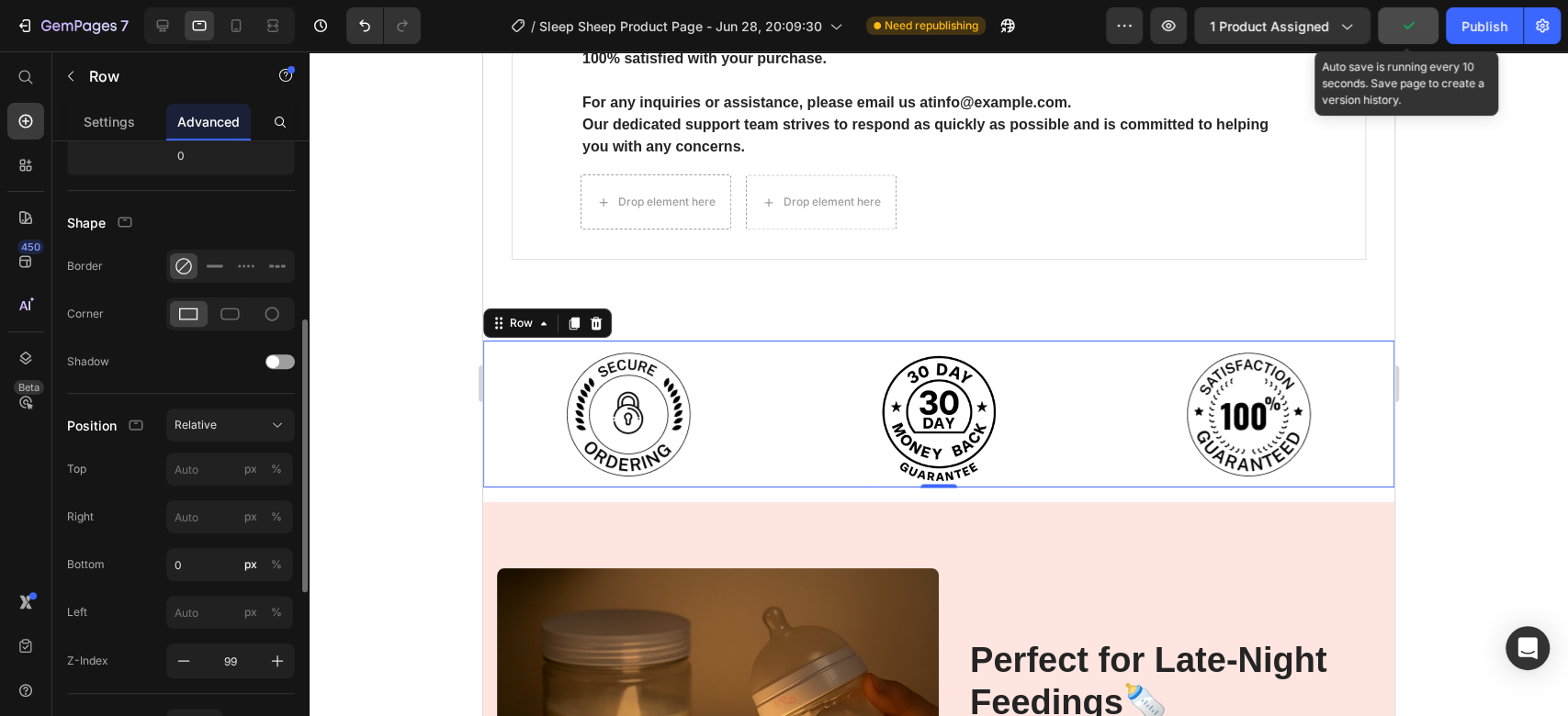 scroll, scrollTop: 306, scrollLeft: 0, axis: vertical 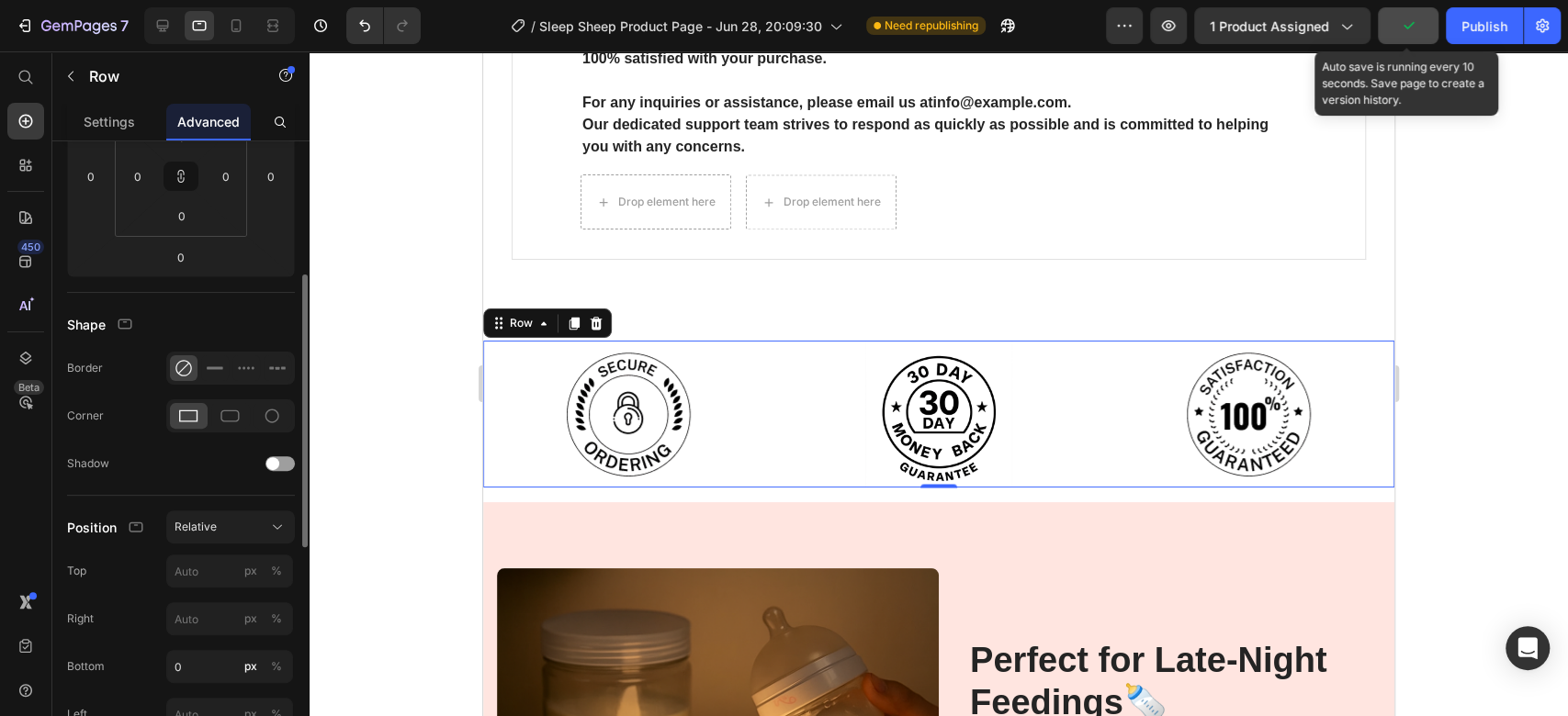 click on "Image Image Image Row   0" at bounding box center [939, 414] 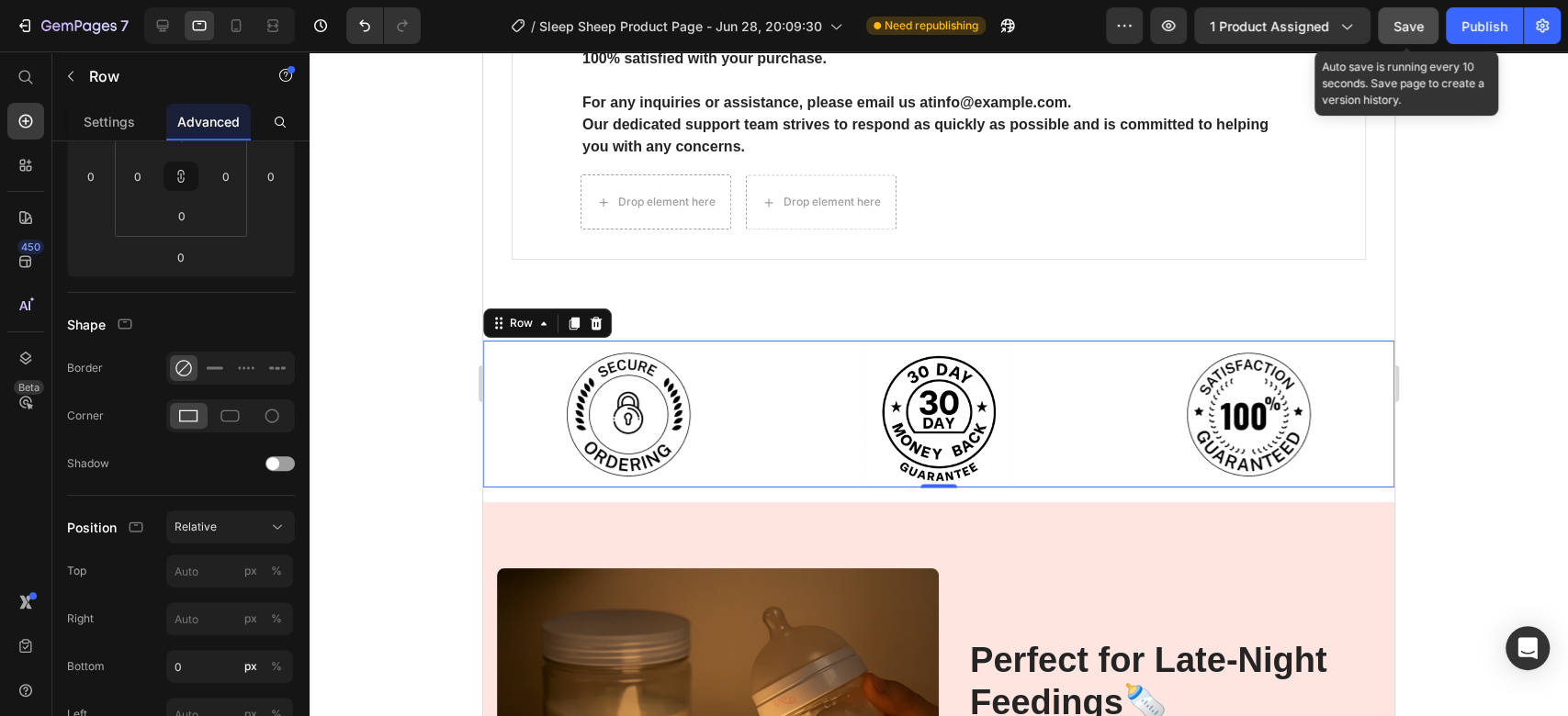 click on "Image Image Image Row   0" at bounding box center (939, 414) 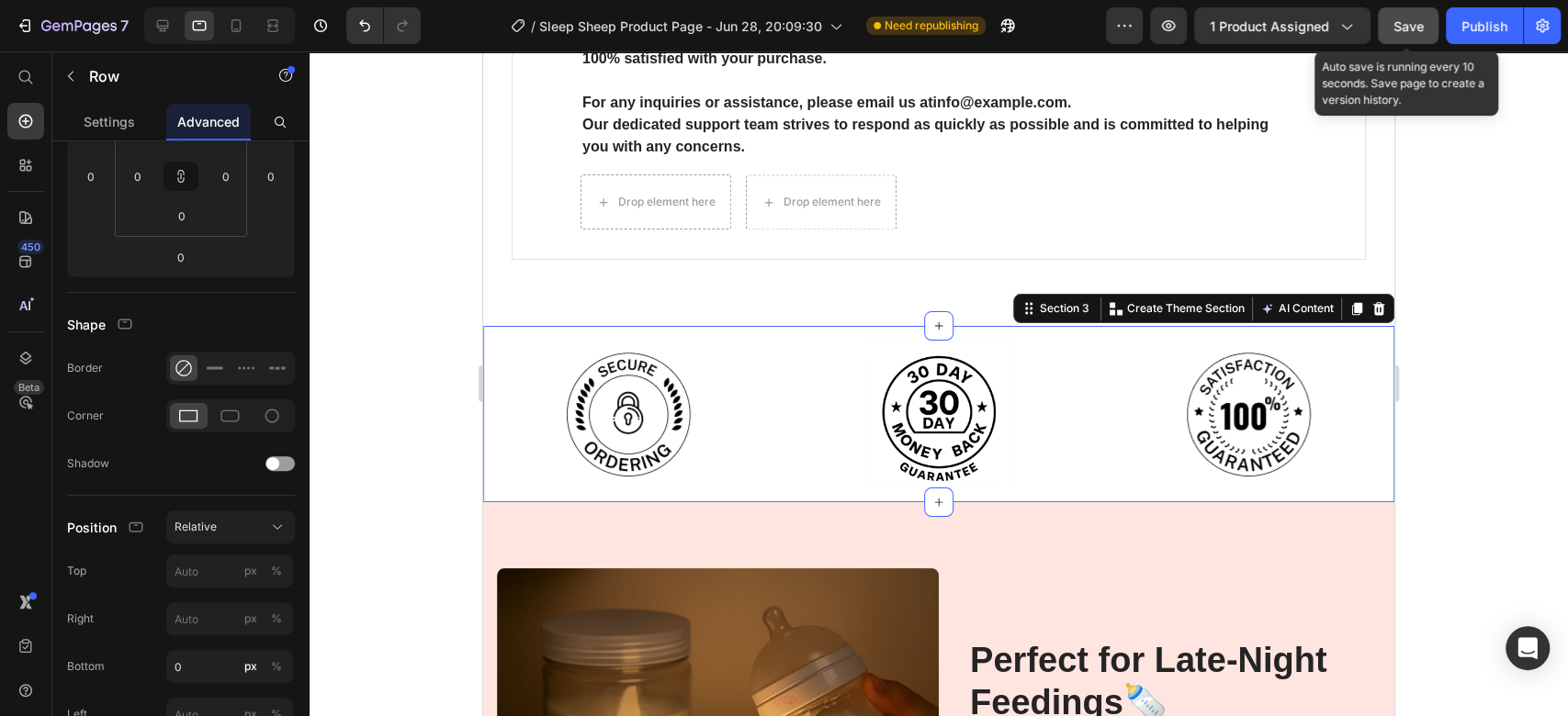 click on "Image Image Image Row Section 3   You can create reusable sections Create Theme Section AI Content Write with GemAI What would you like to describe here? Tone and Voice Persuasive Product Show more Generate" at bounding box center [939, 414] 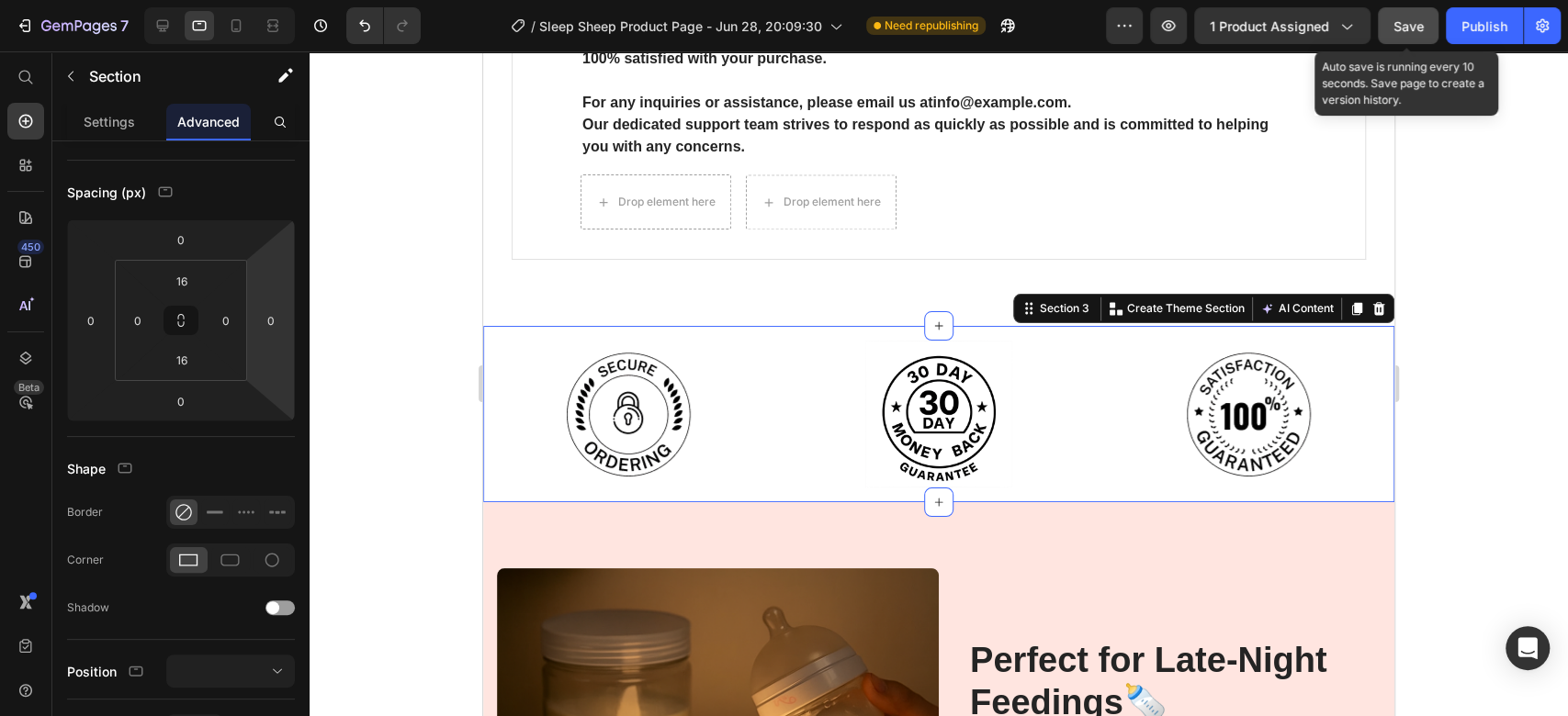scroll, scrollTop: 0, scrollLeft: 0, axis: both 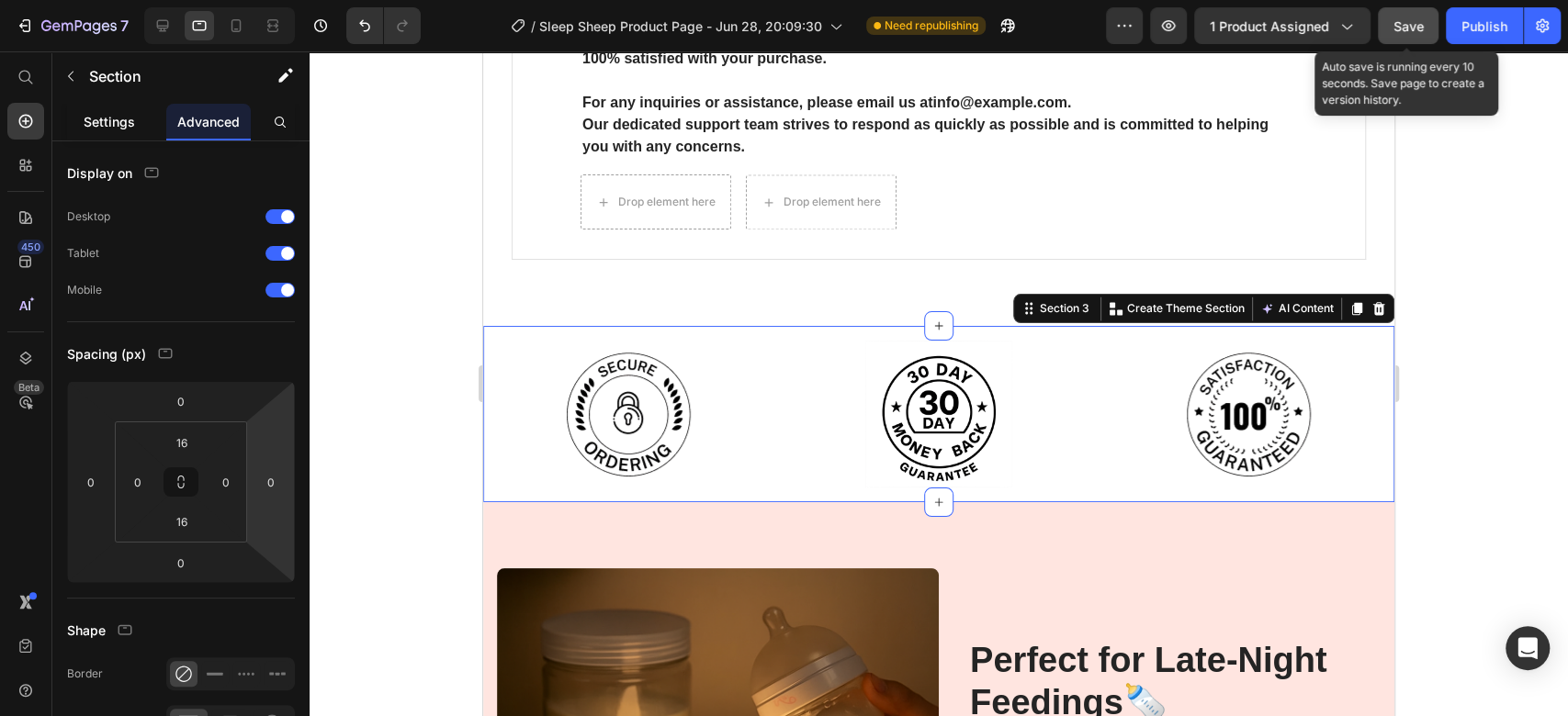 click on "Settings" at bounding box center (109, 121) 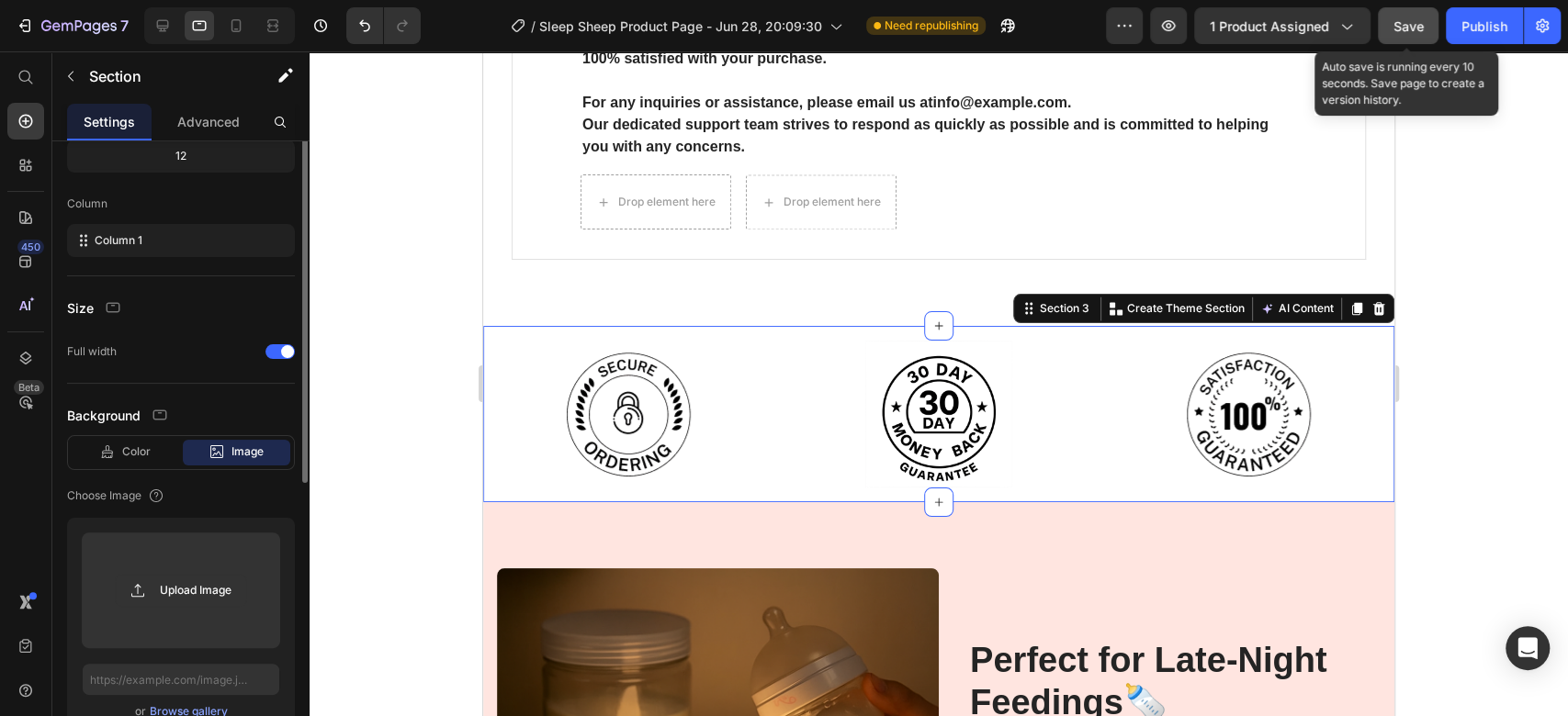 scroll, scrollTop: 400, scrollLeft: 0, axis: vertical 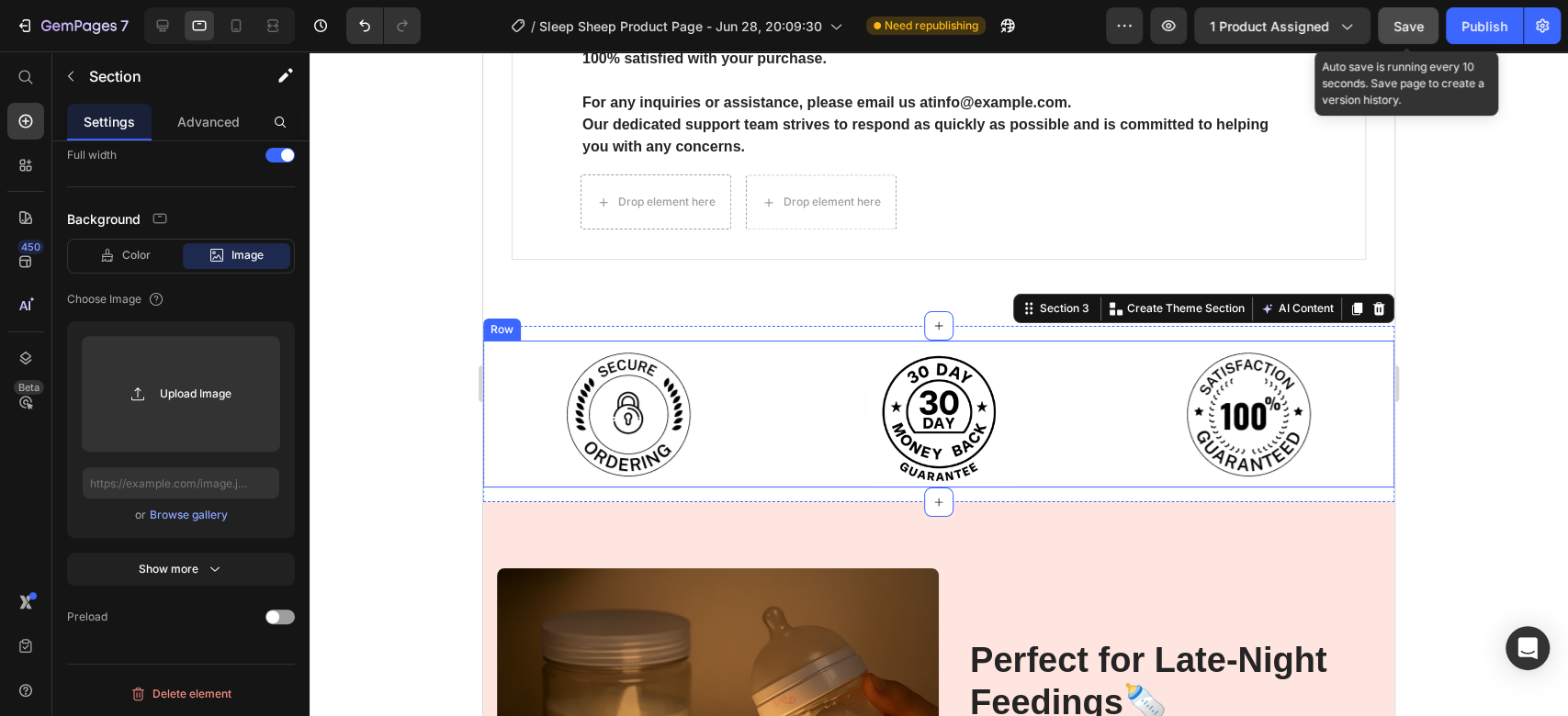 click on "Image Image Image Row" at bounding box center [939, 414] 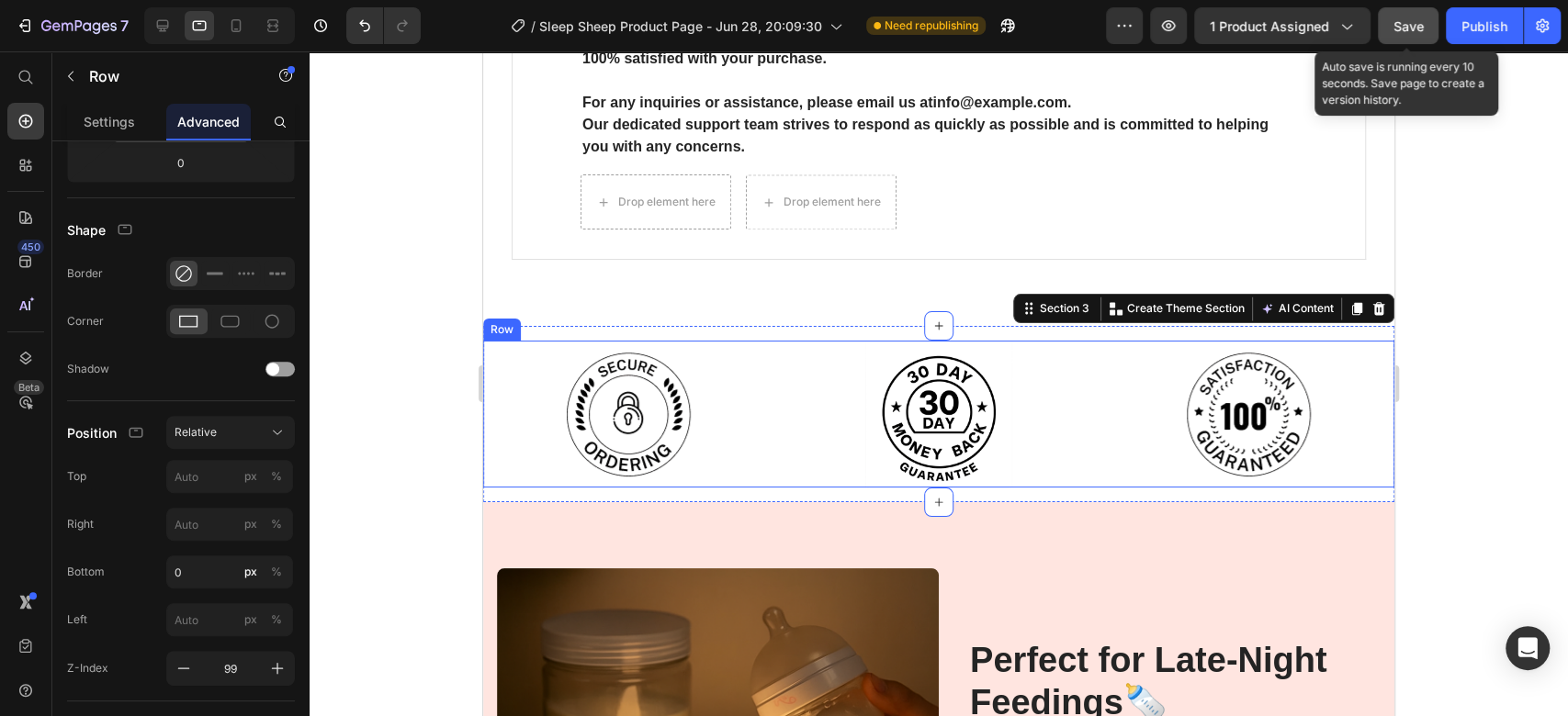 scroll, scrollTop: 0, scrollLeft: 0, axis: both 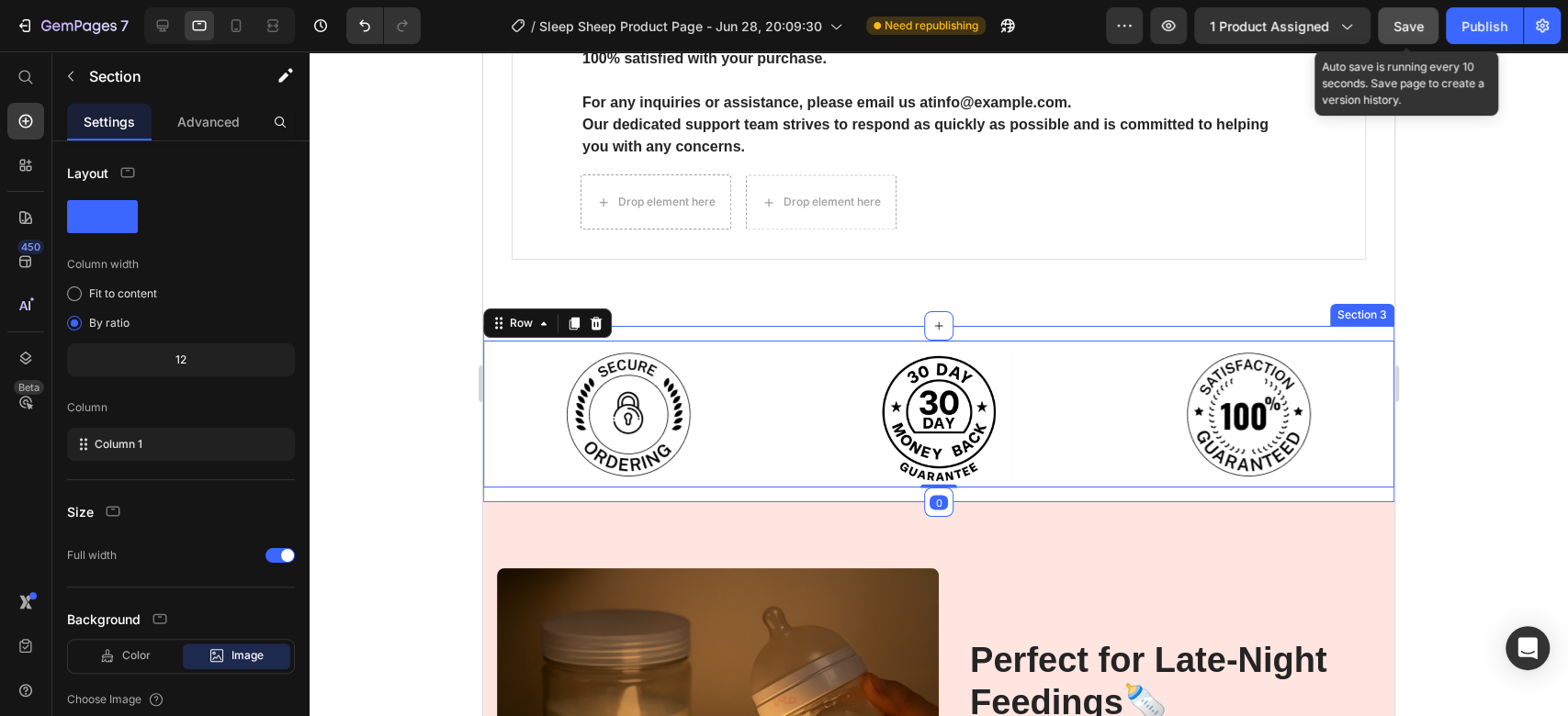 click on "Image Image Image Row   0 Section 3" at bounding box center (939, 414) 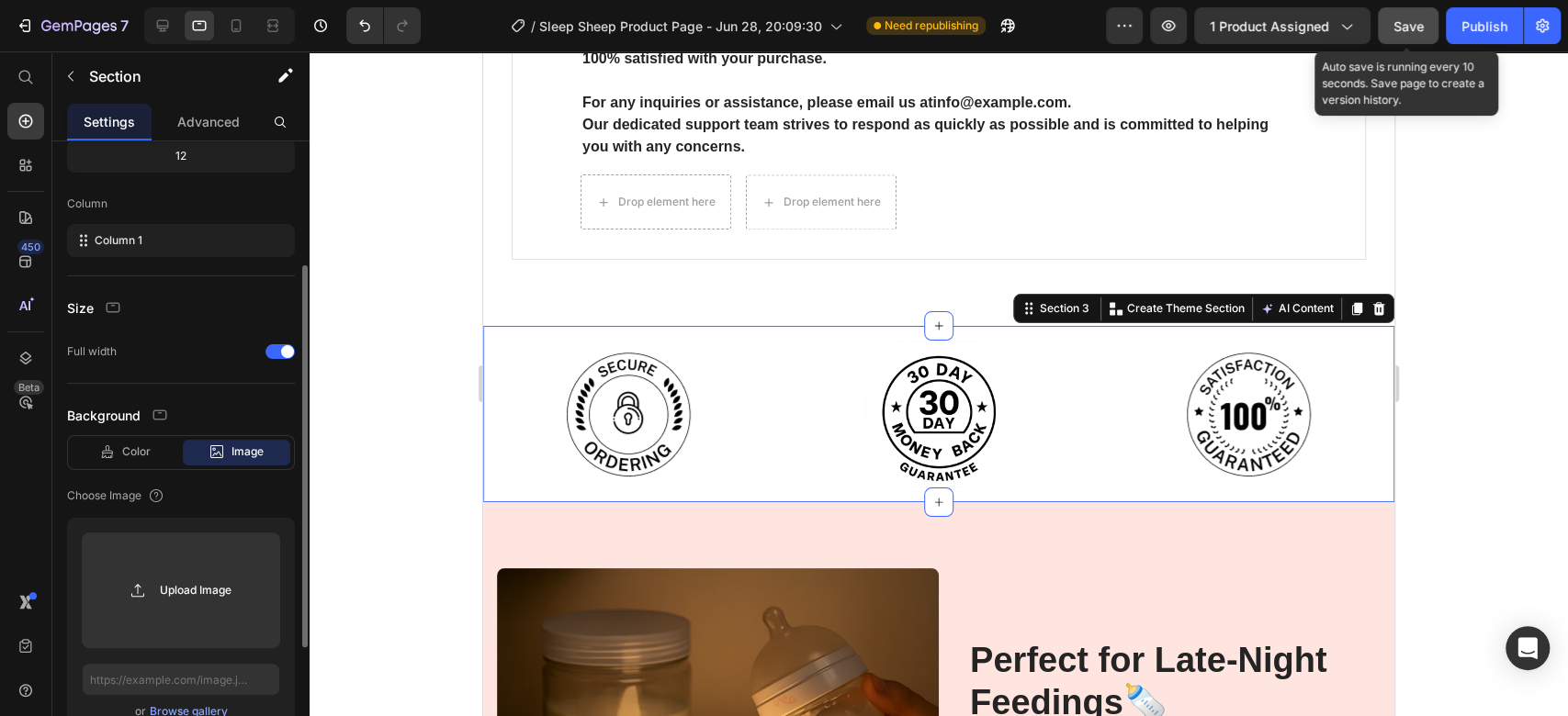 click on "Color" at bounding box center (136, 452) 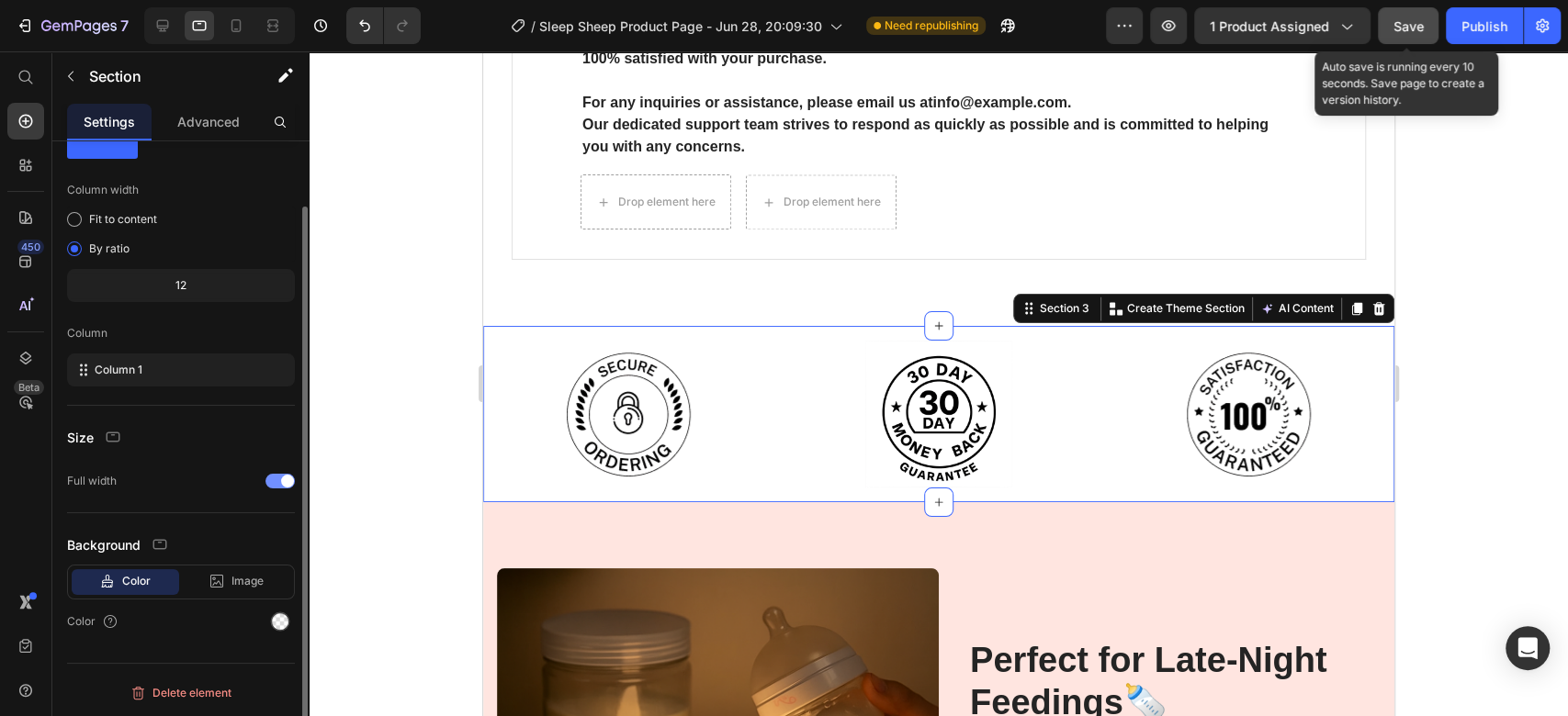scroll, scrollTop: 73, scrollLeft: 0, axis: vertical 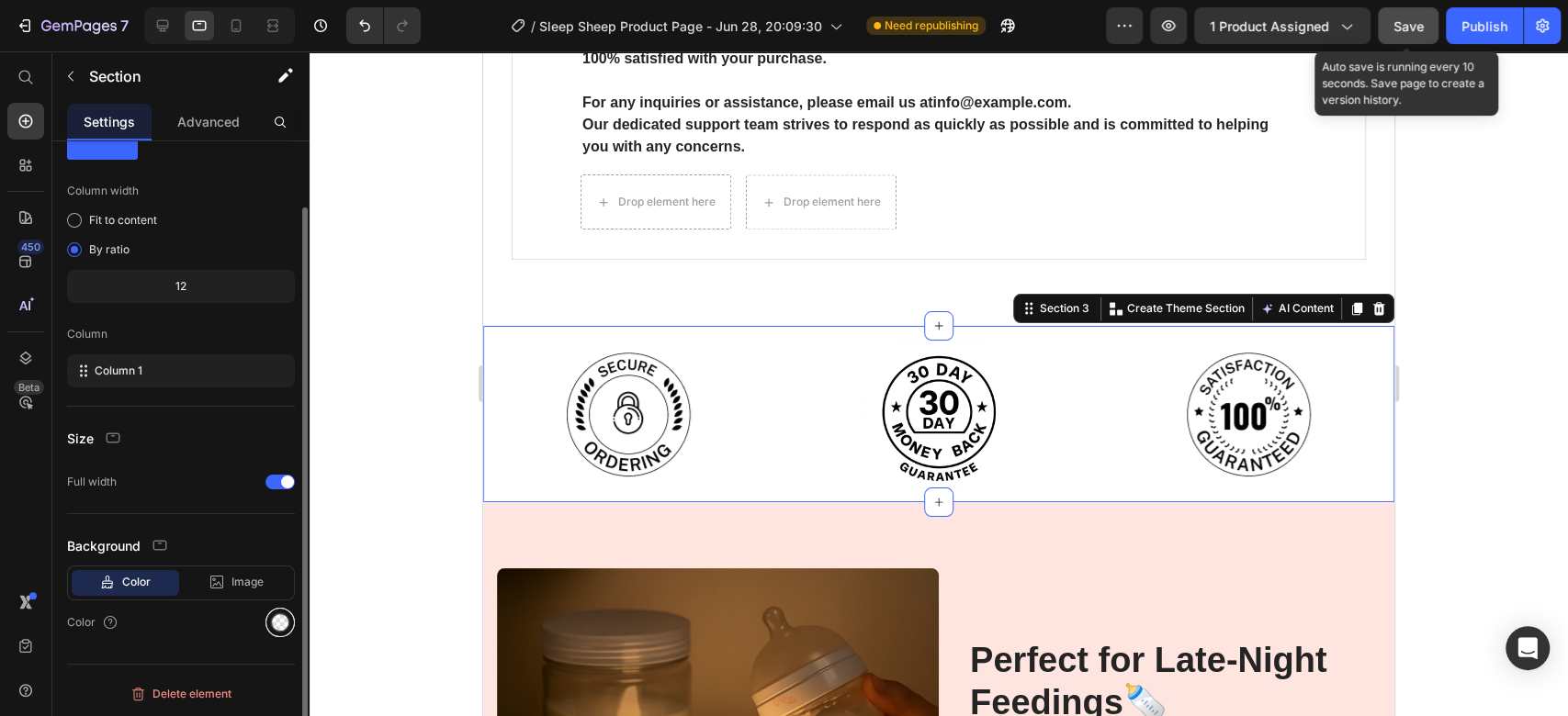 click at bounding box center (280, 622) 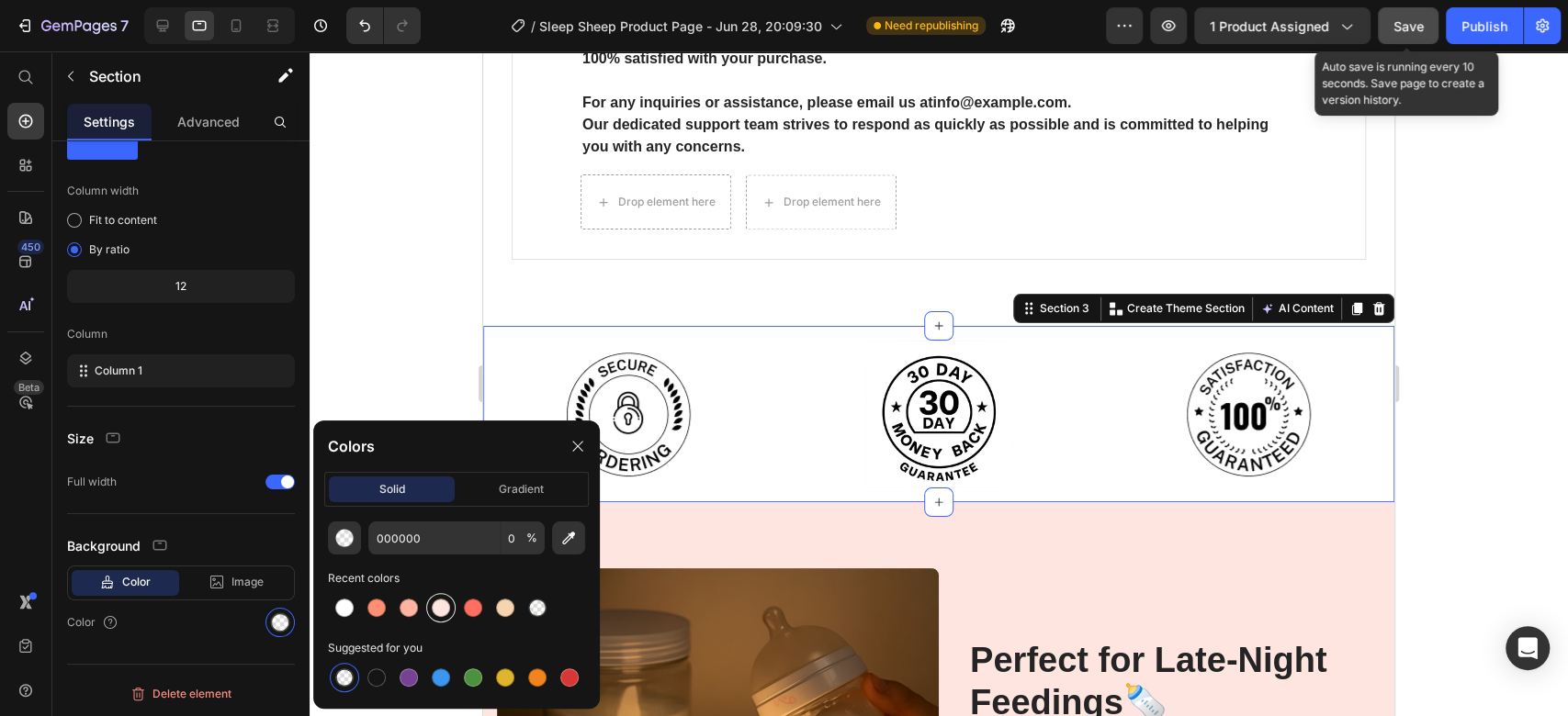 click at bounding box center (441, 608) 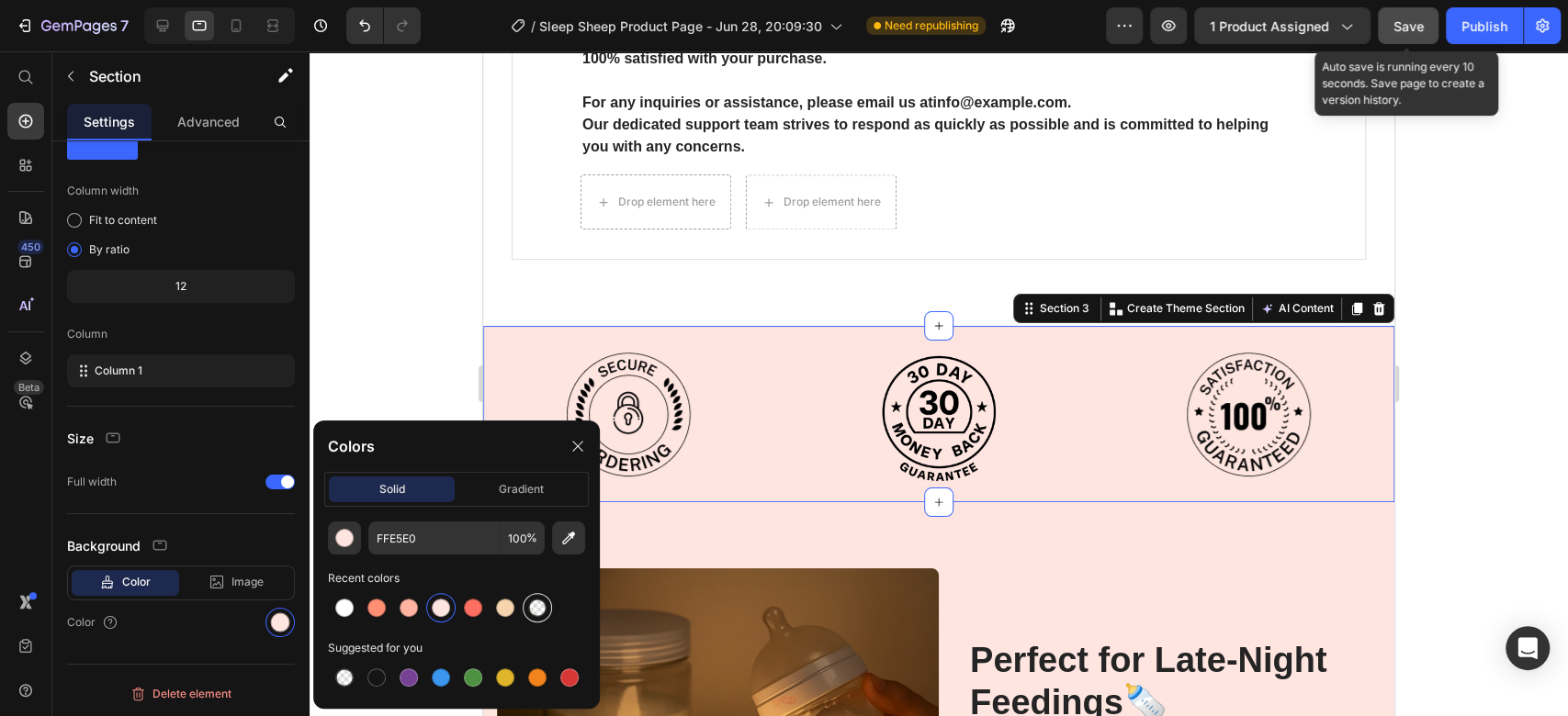 click at bounding box center (537, 608) 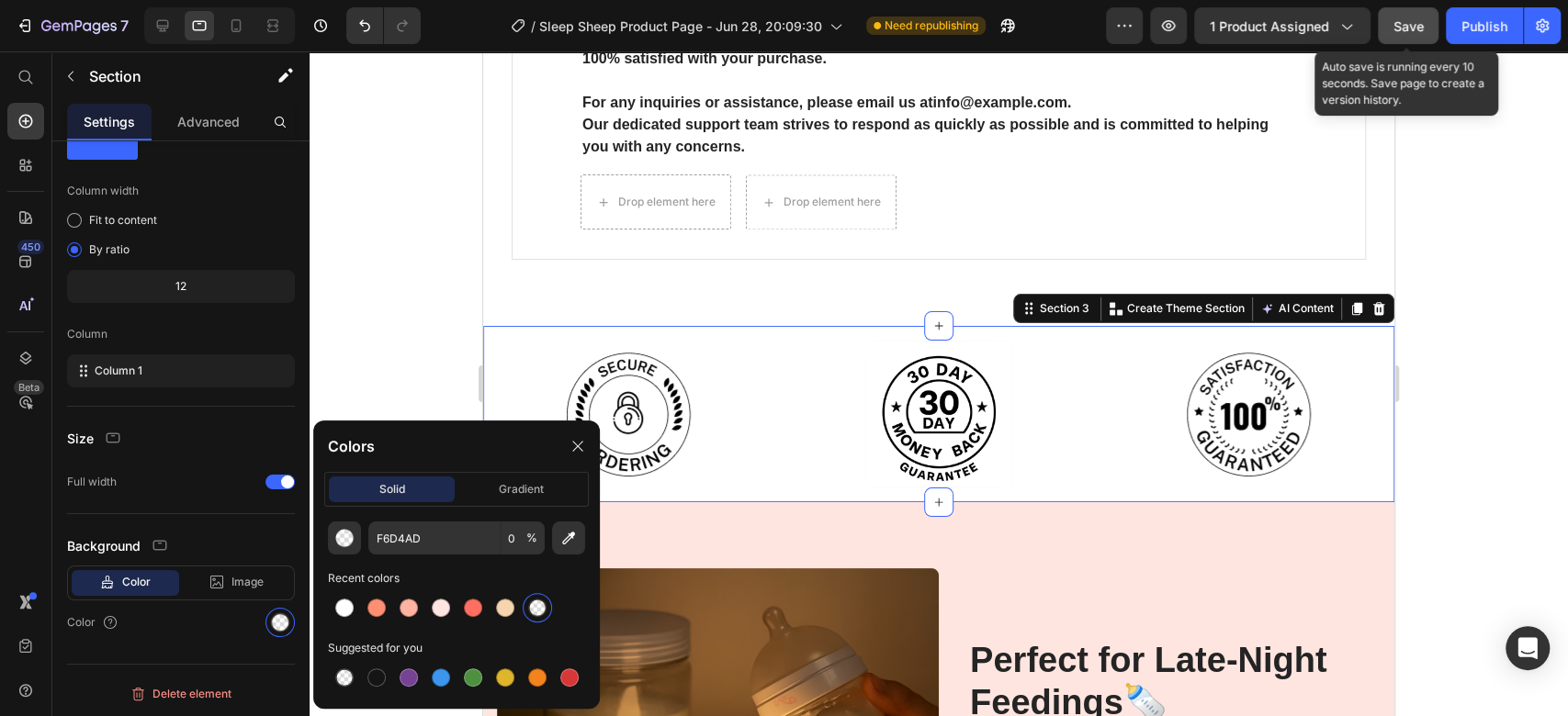 click at bounding box center [537, 608] 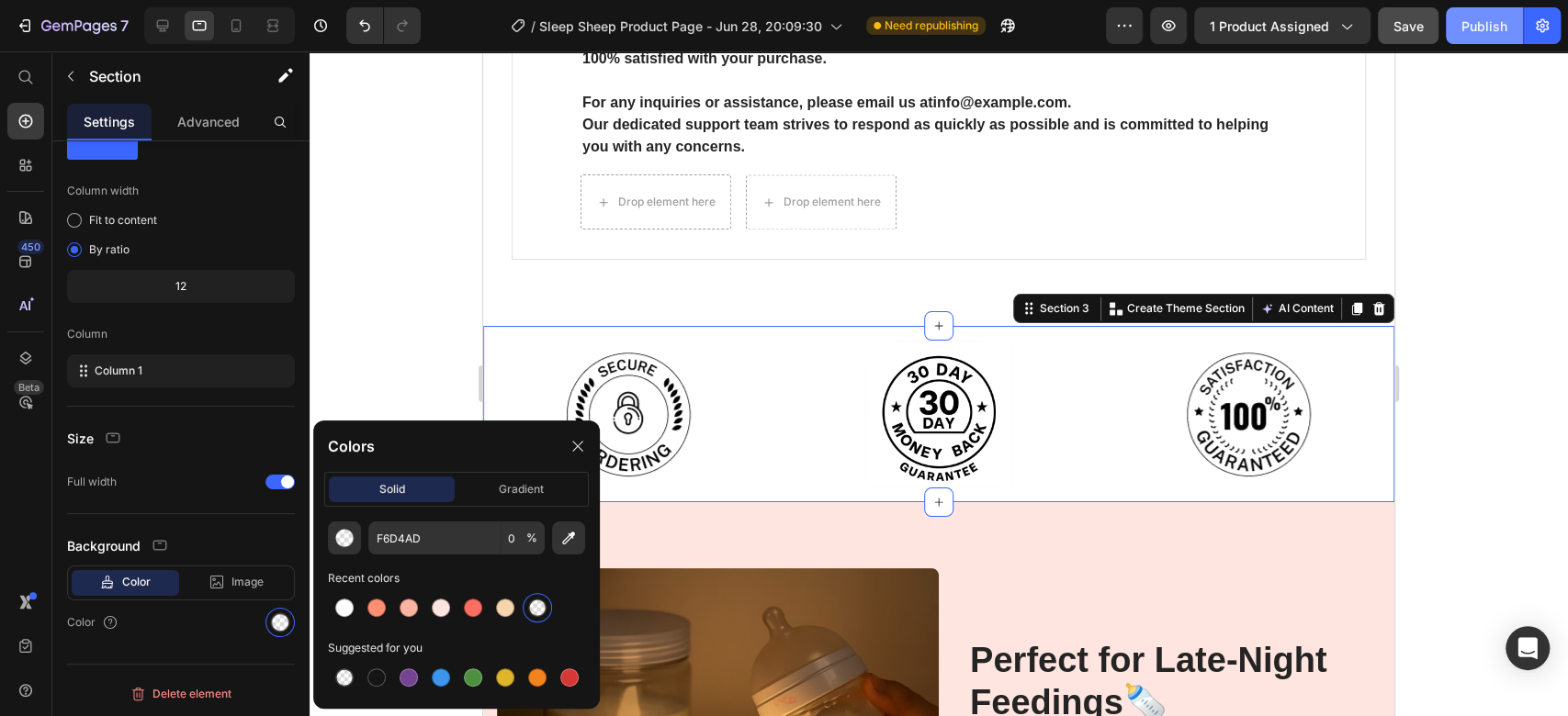 click on "Publish" 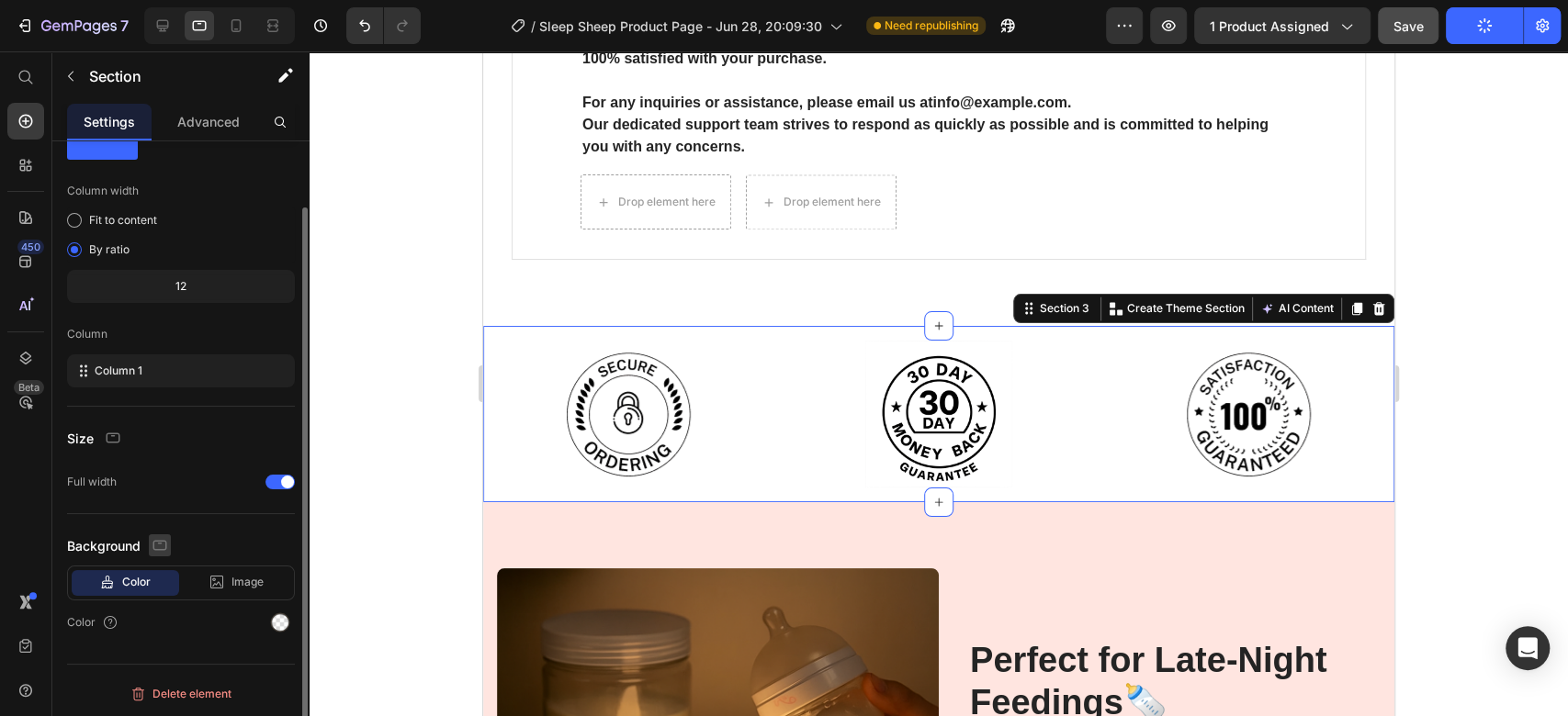 click 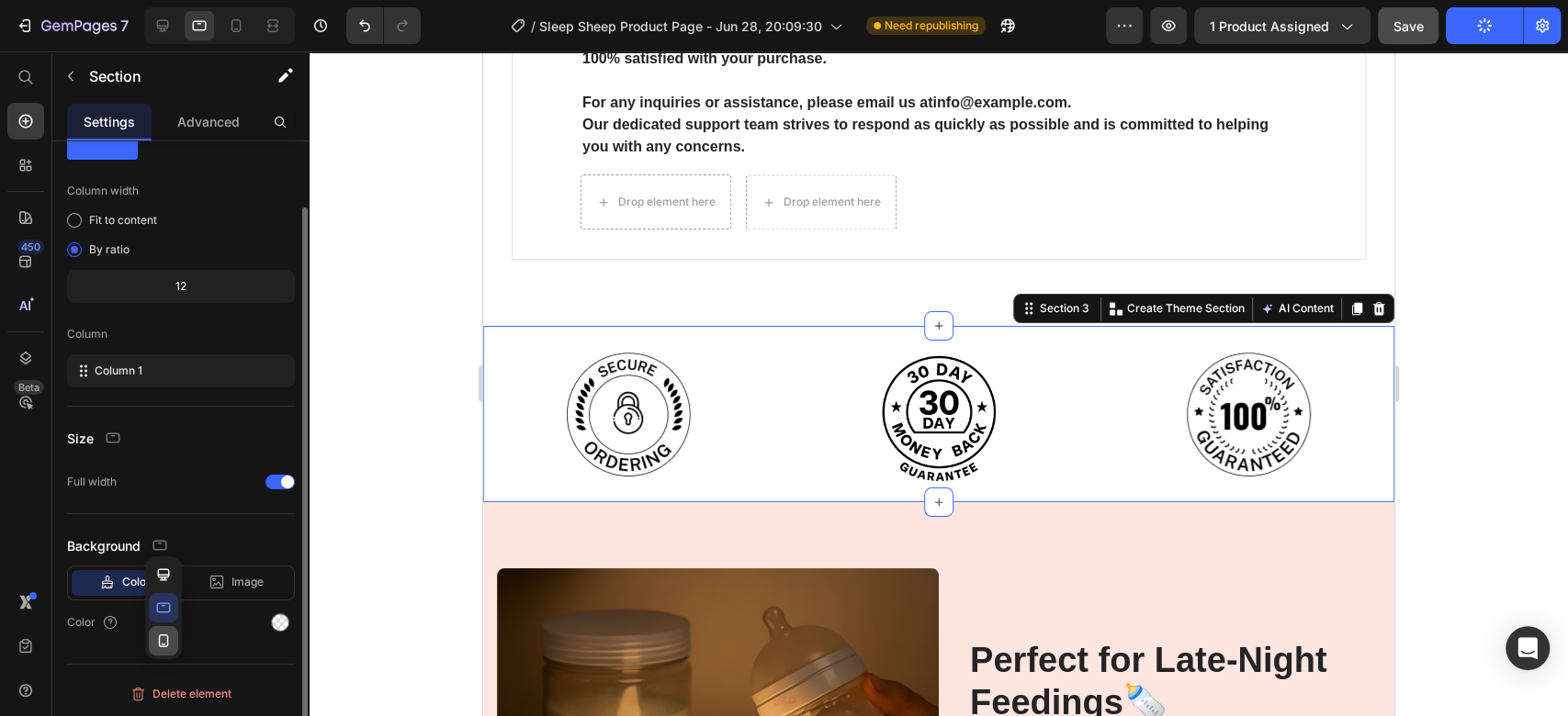 click 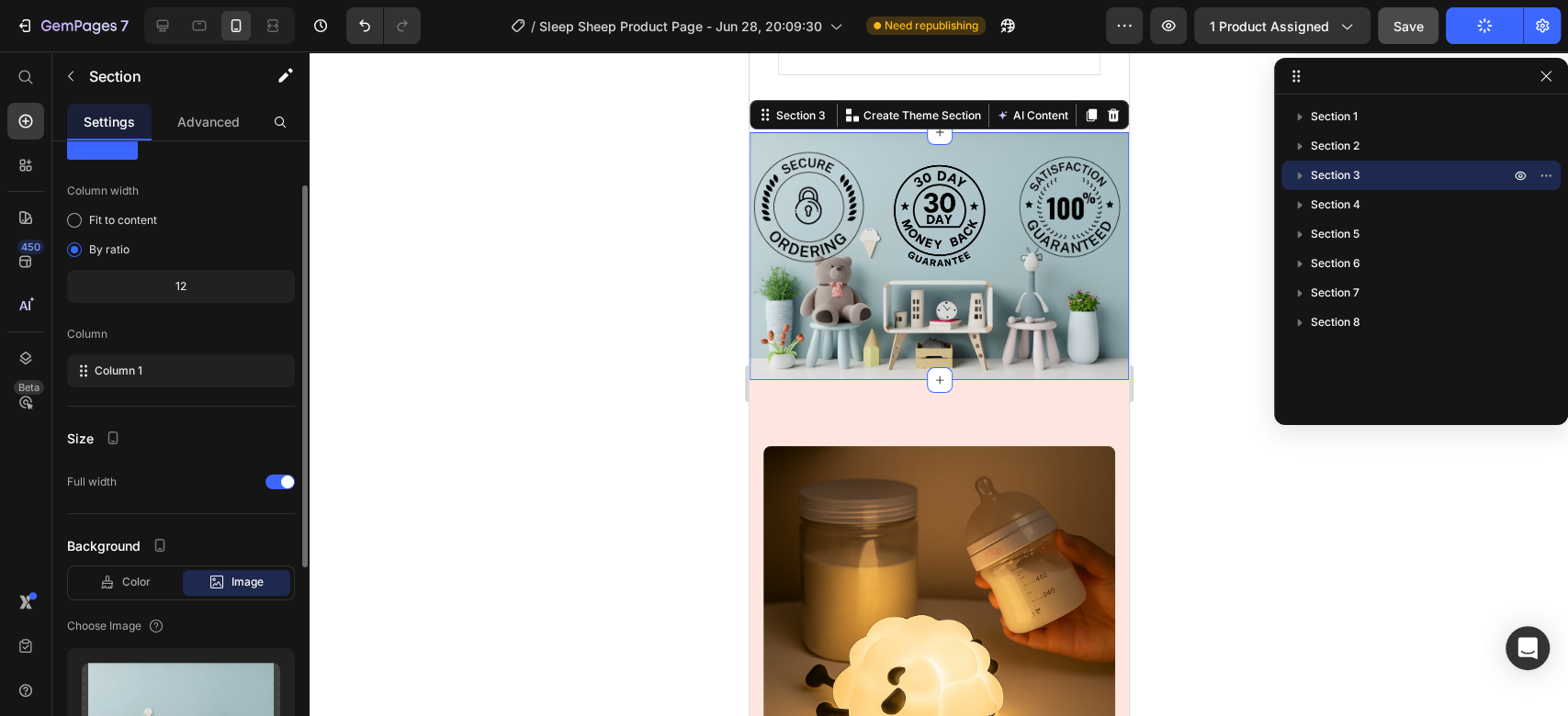 scroll, scrollTop: 2322, scrollLeft: 0, axis: vertical 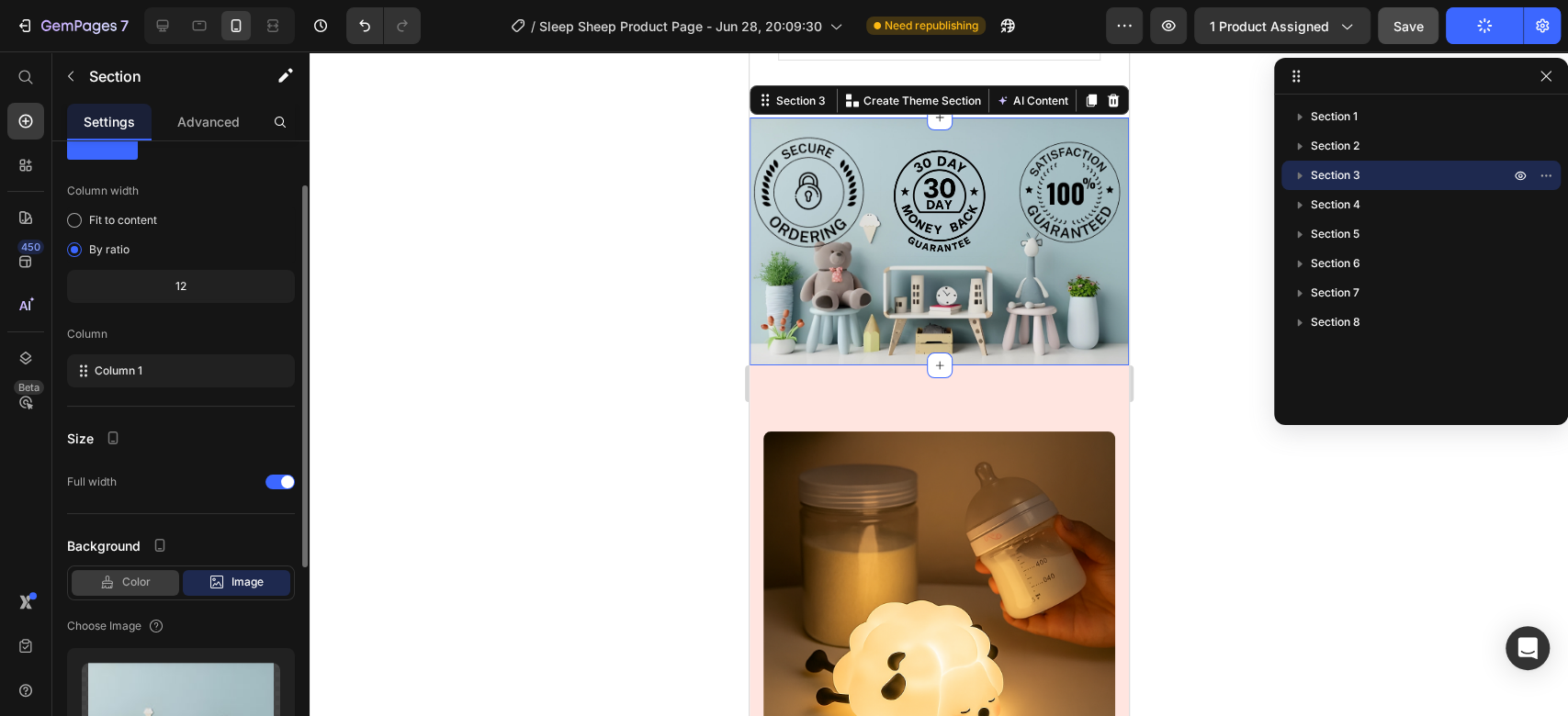 click on "Color" at bounding box center (136, 582) 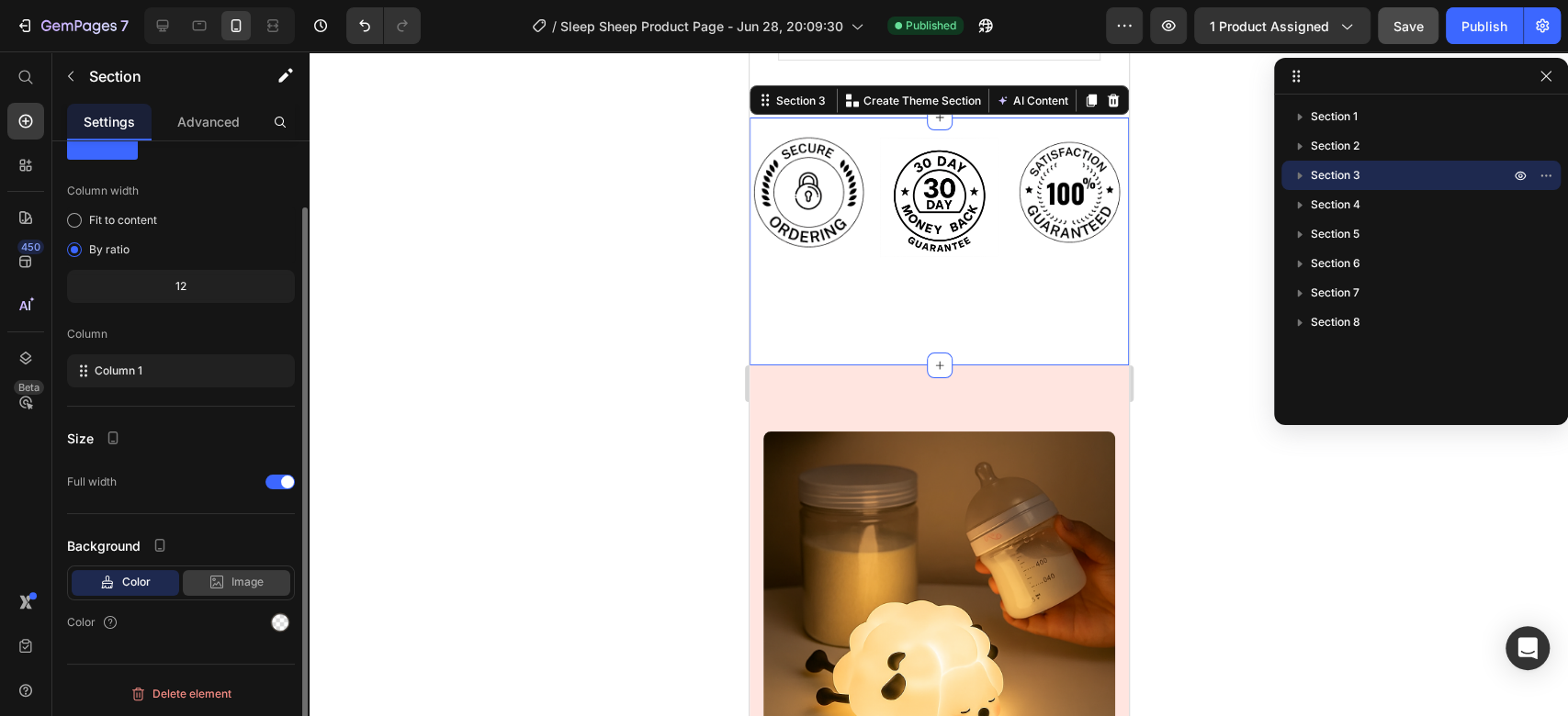 click on "Image" 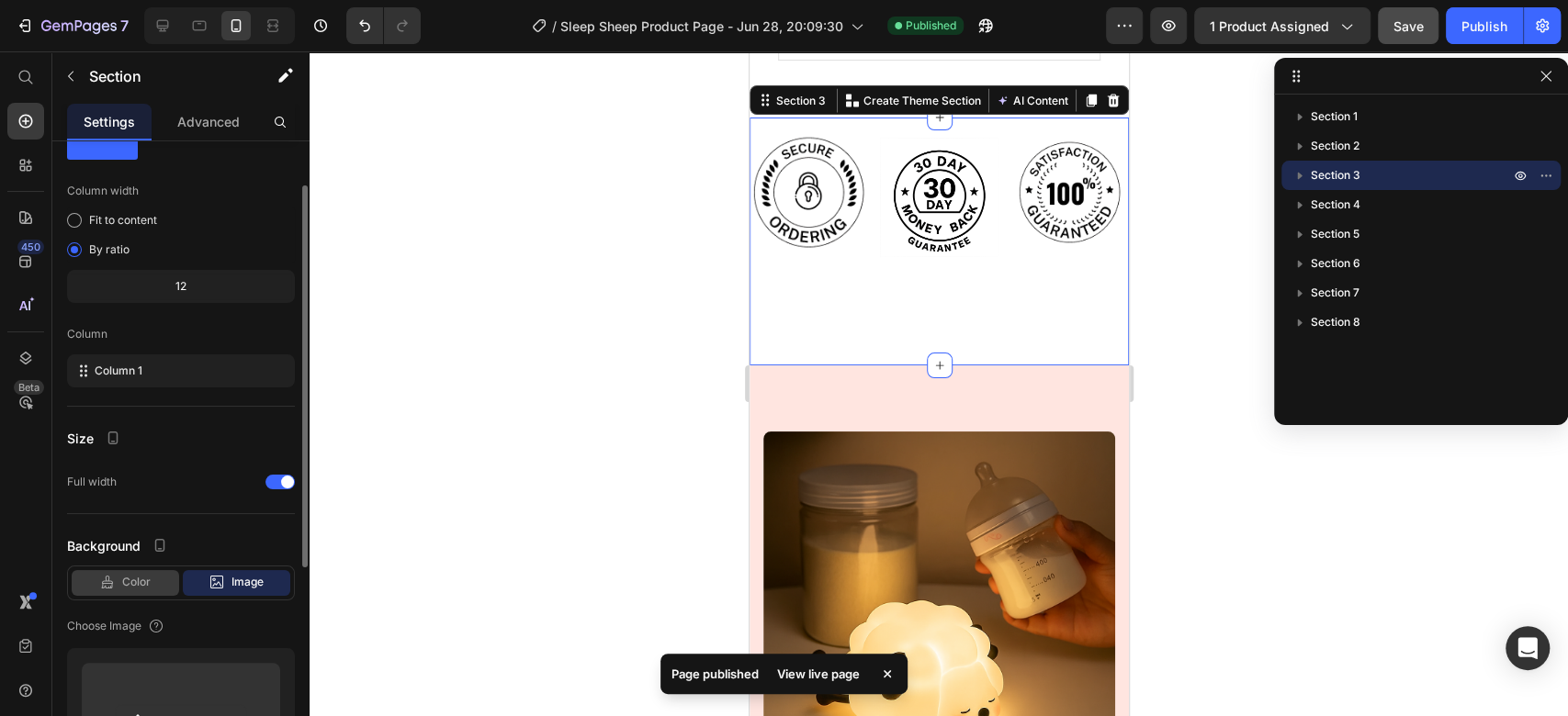 click on "Color" at bounding box center [136, 582] 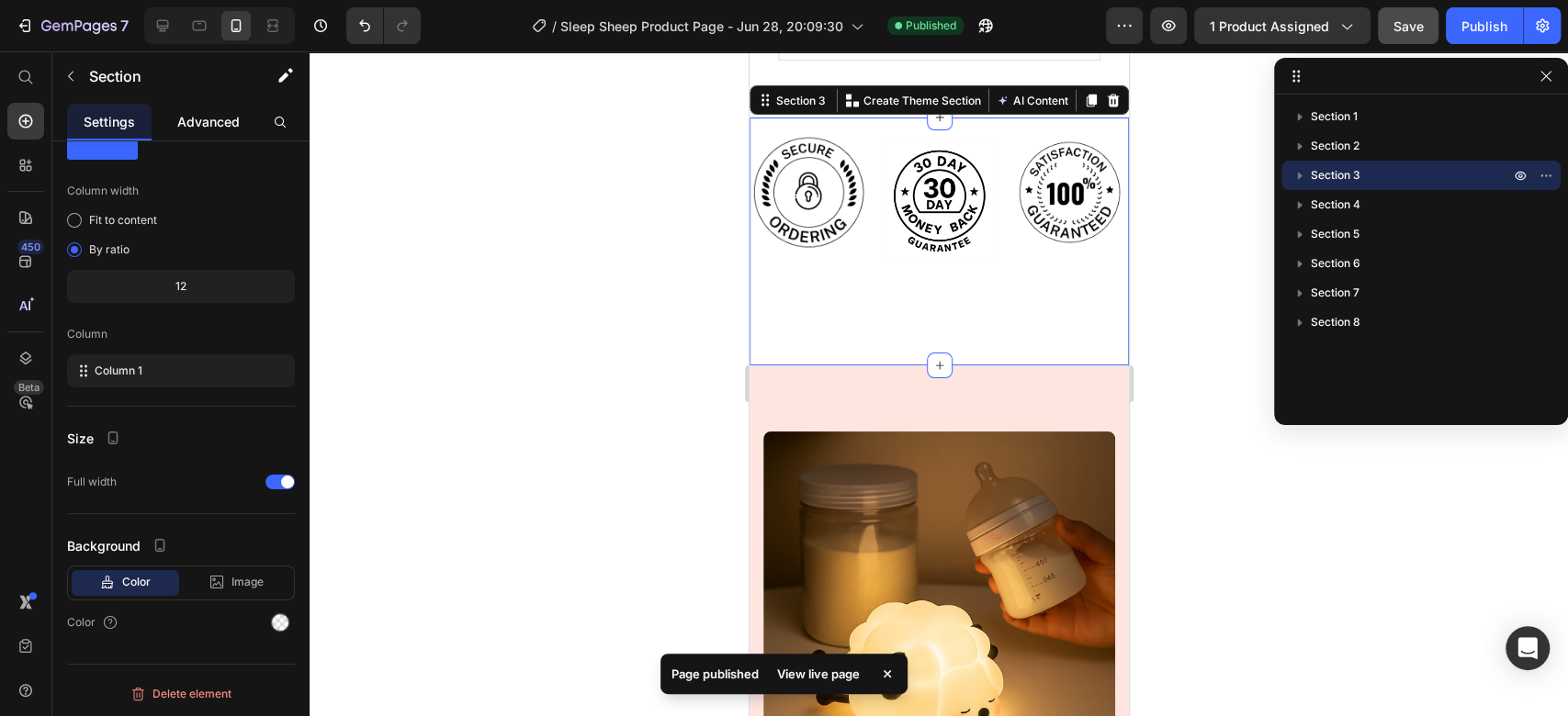 click on "Advanced" at bounding box center [209, 121] 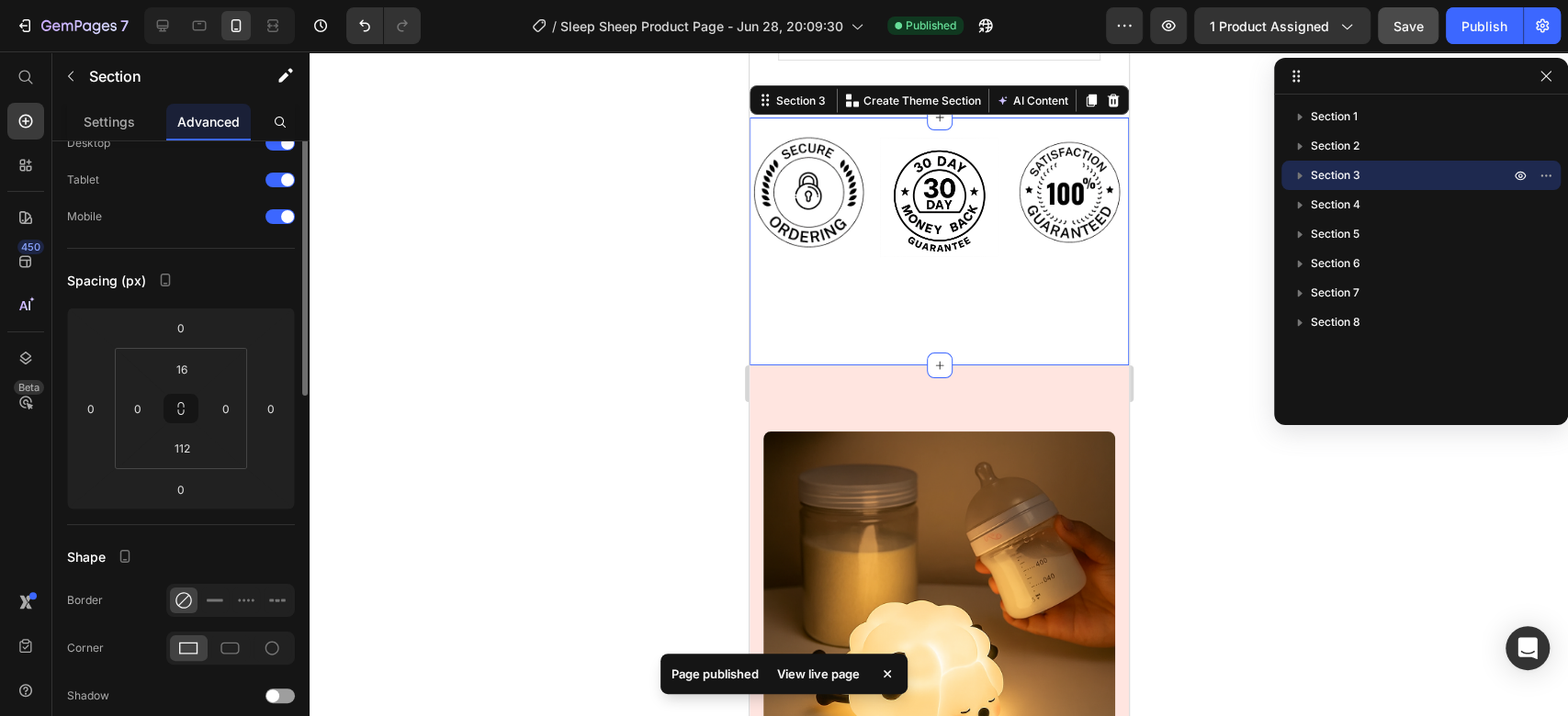 scroll, scrollTop: 0, scrollLeft: 0, axis: both 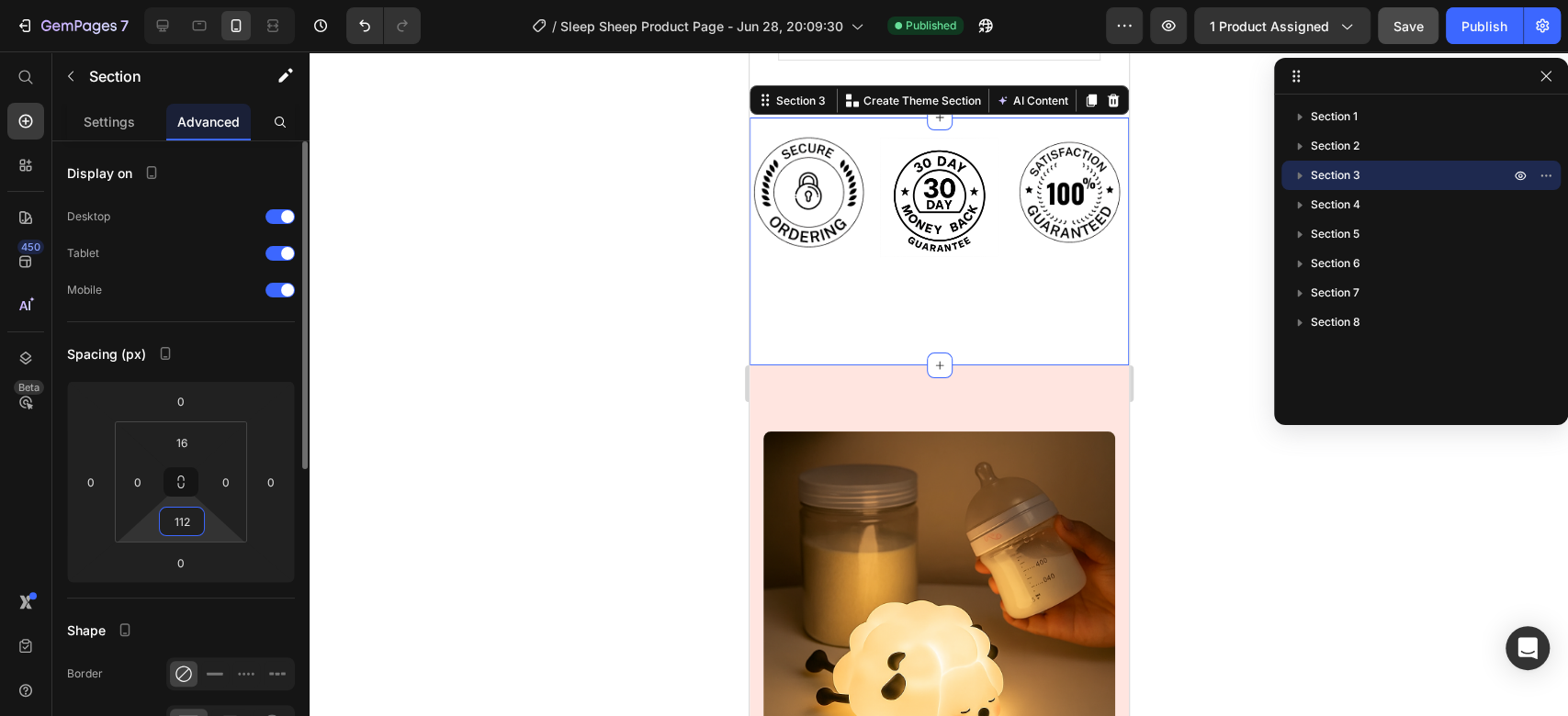 click on "112" at bounding box center [182, 521] 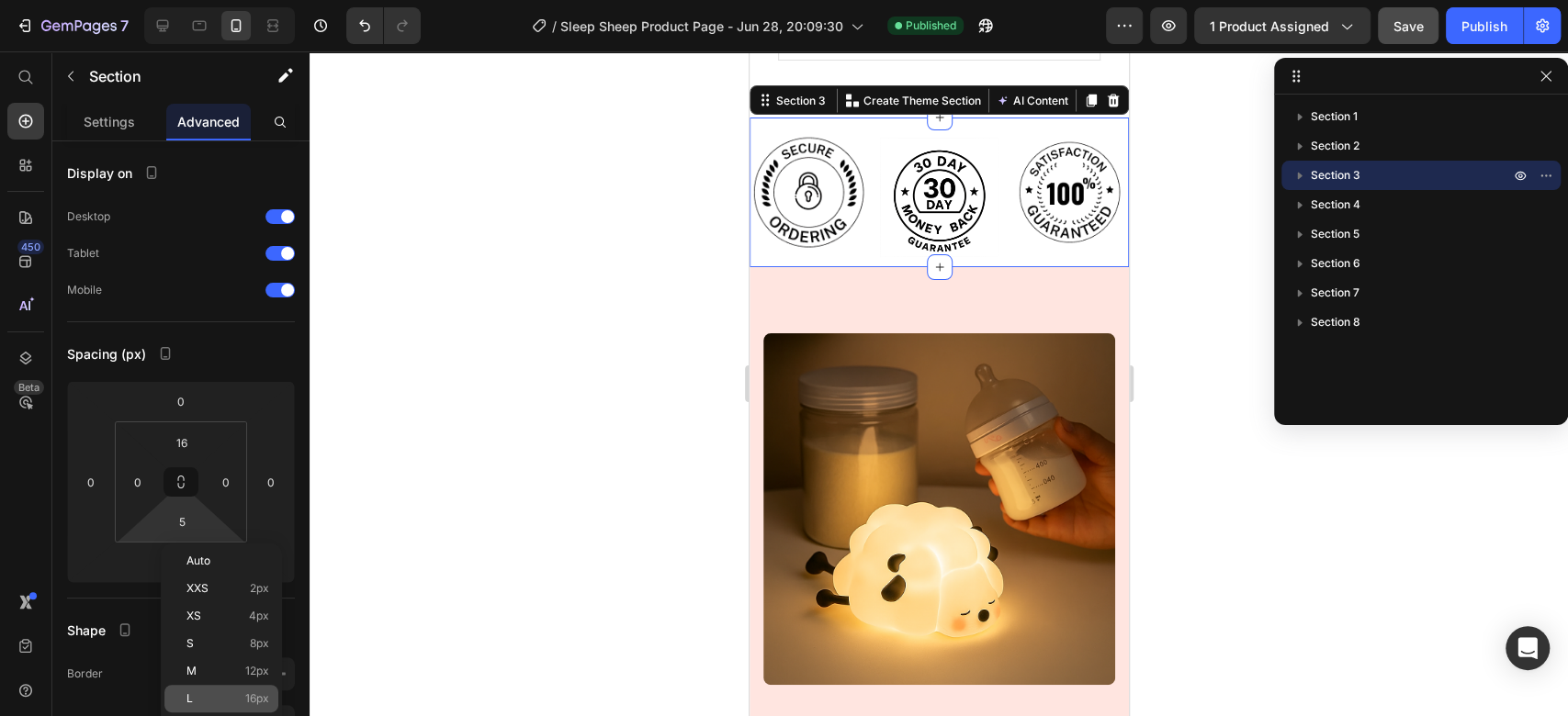 click on "L 16px" at bounding box center (228, 699) 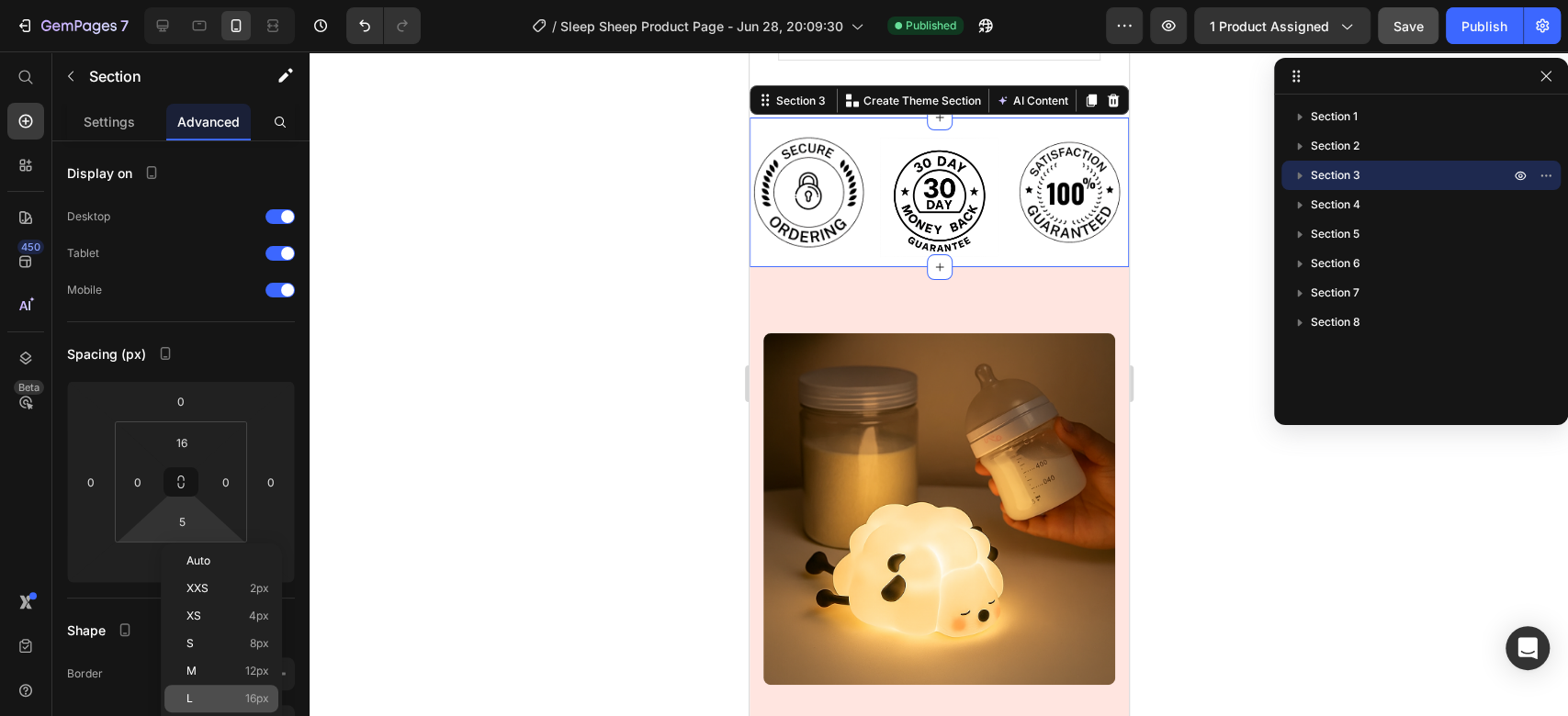 type on "16" 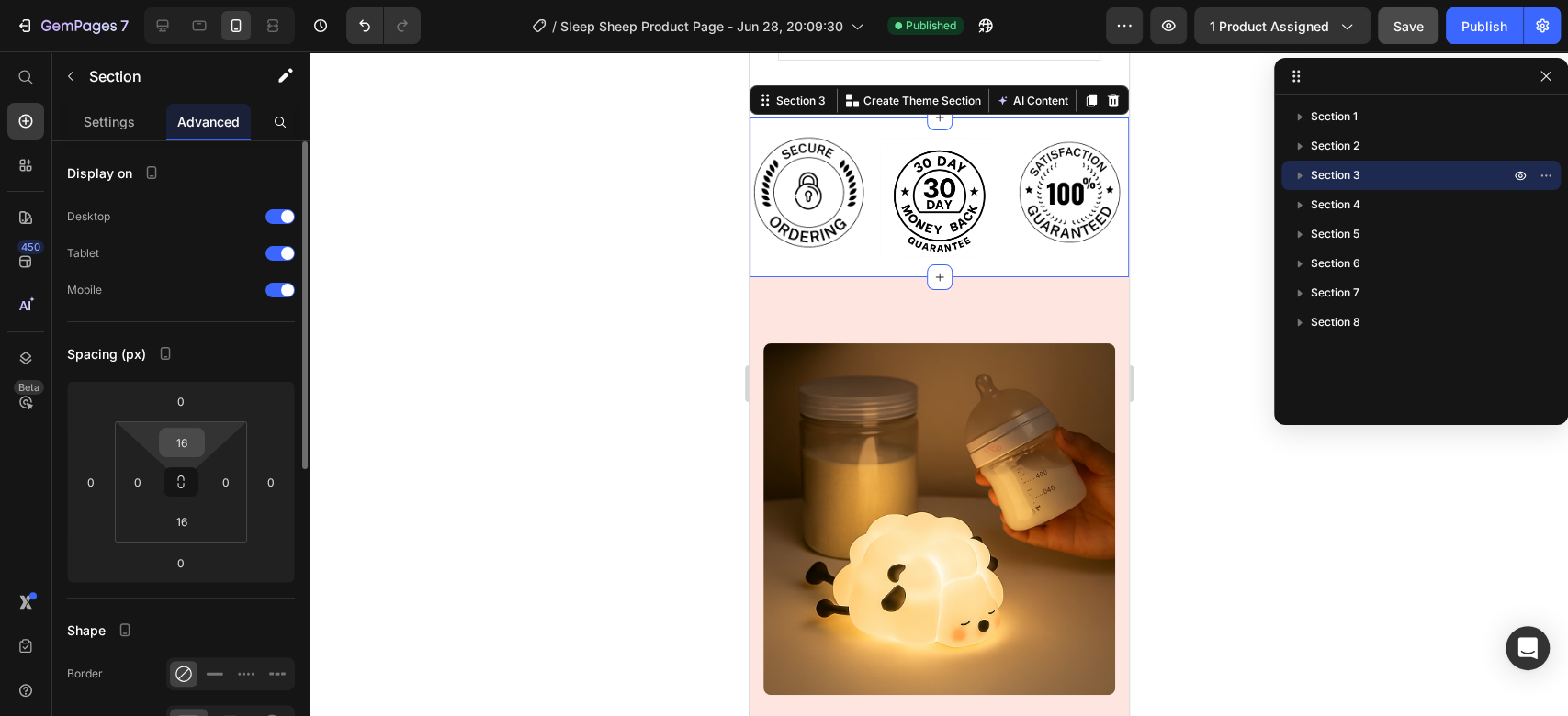 click on "16" at bounding box center (182, 442) 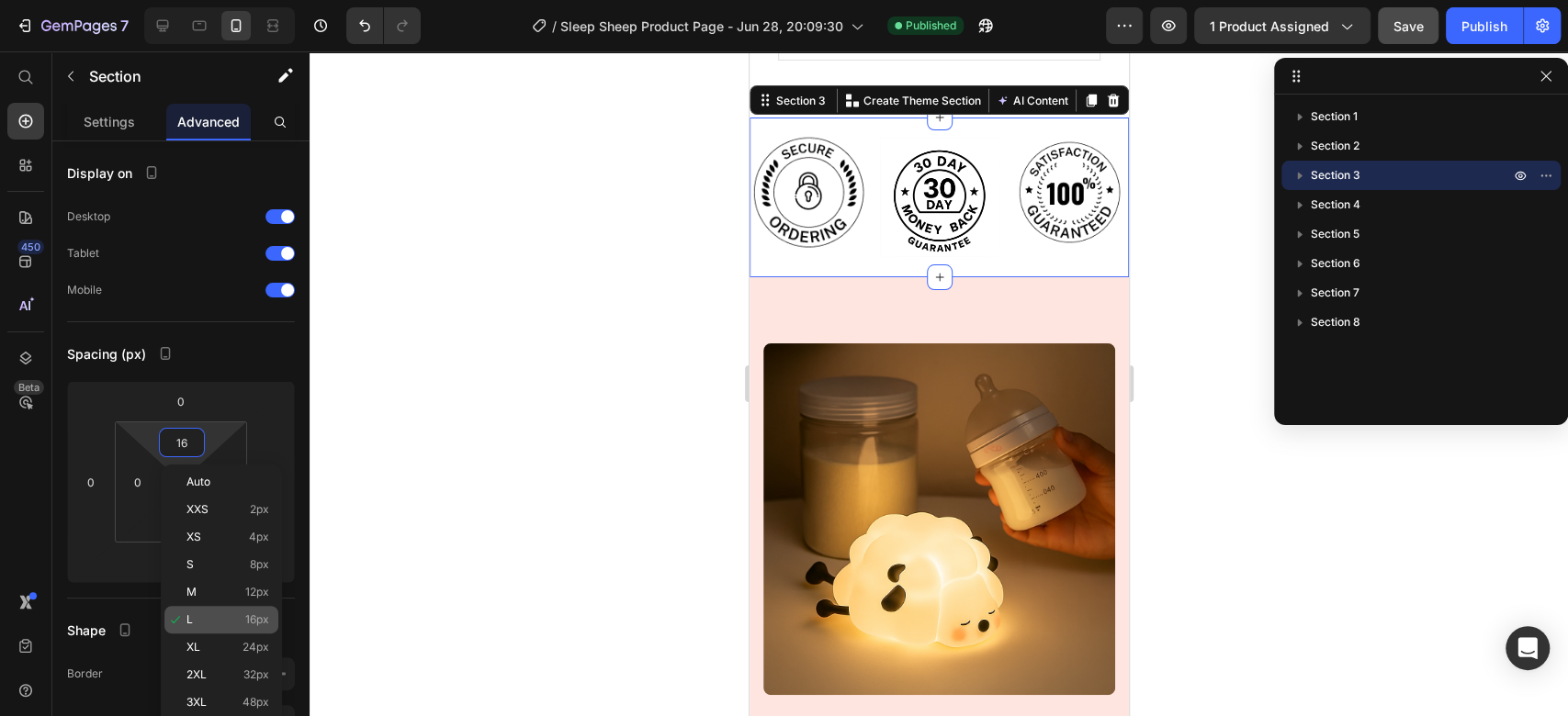click on "L 16px" at bounding box center [228, 620] 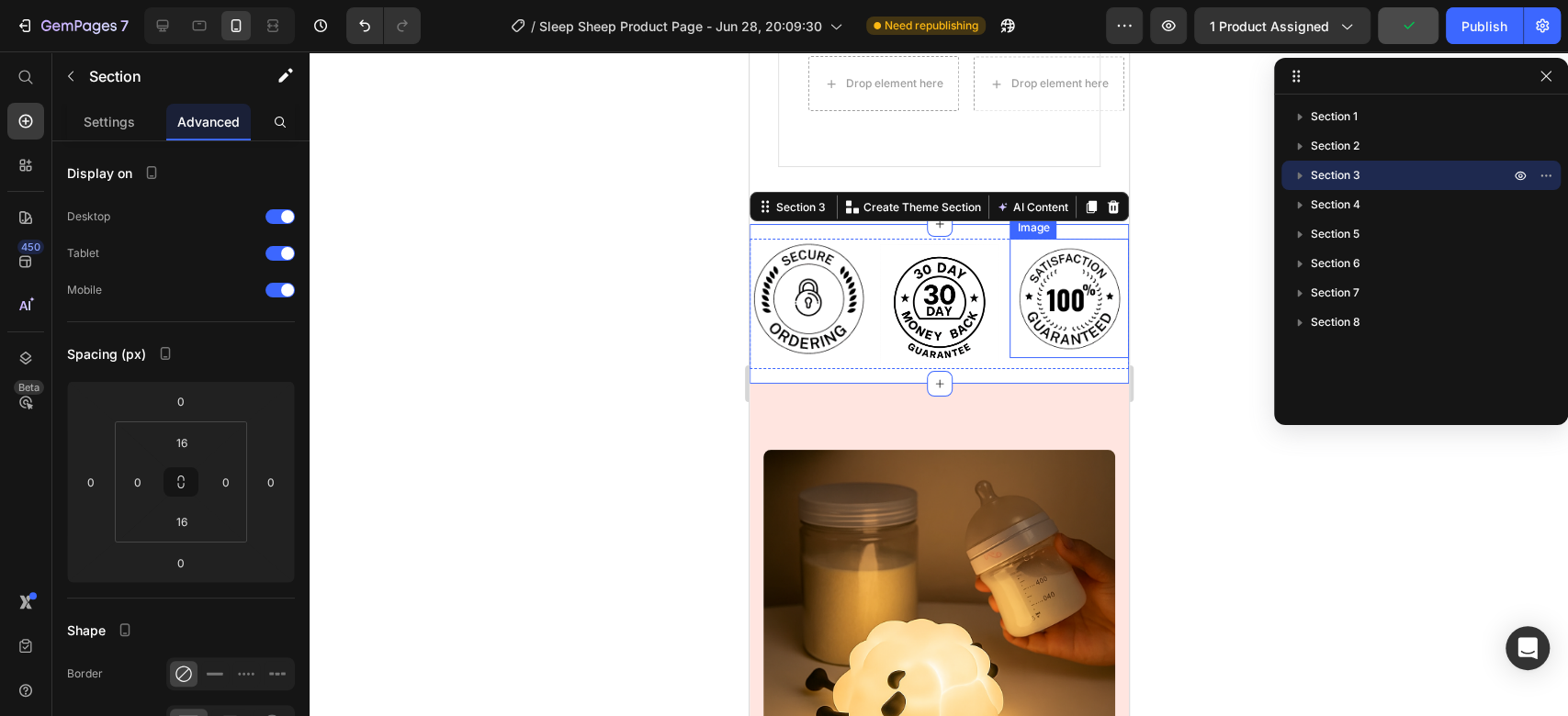 scroll, scrollTop: 2221, scrollLeft: 0, axis: vertical 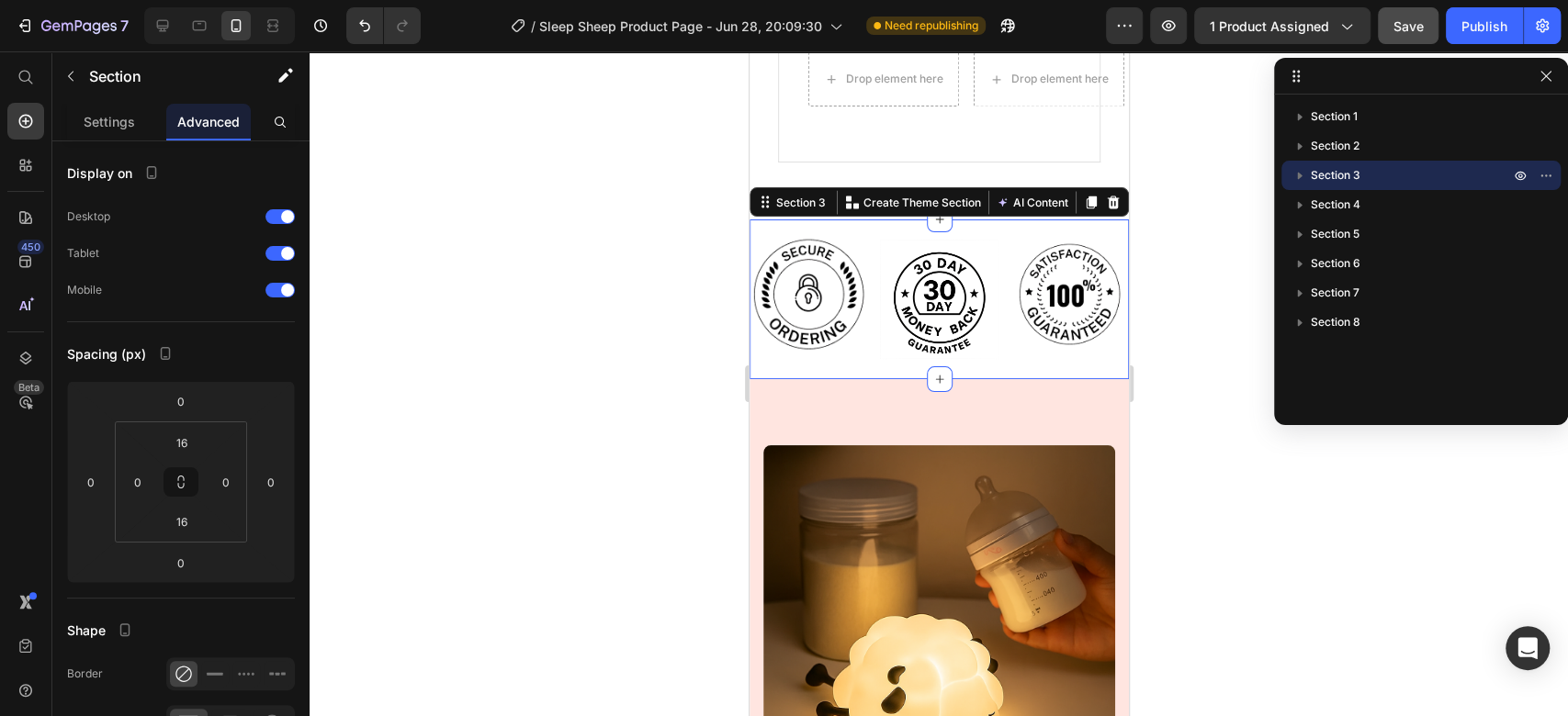 click 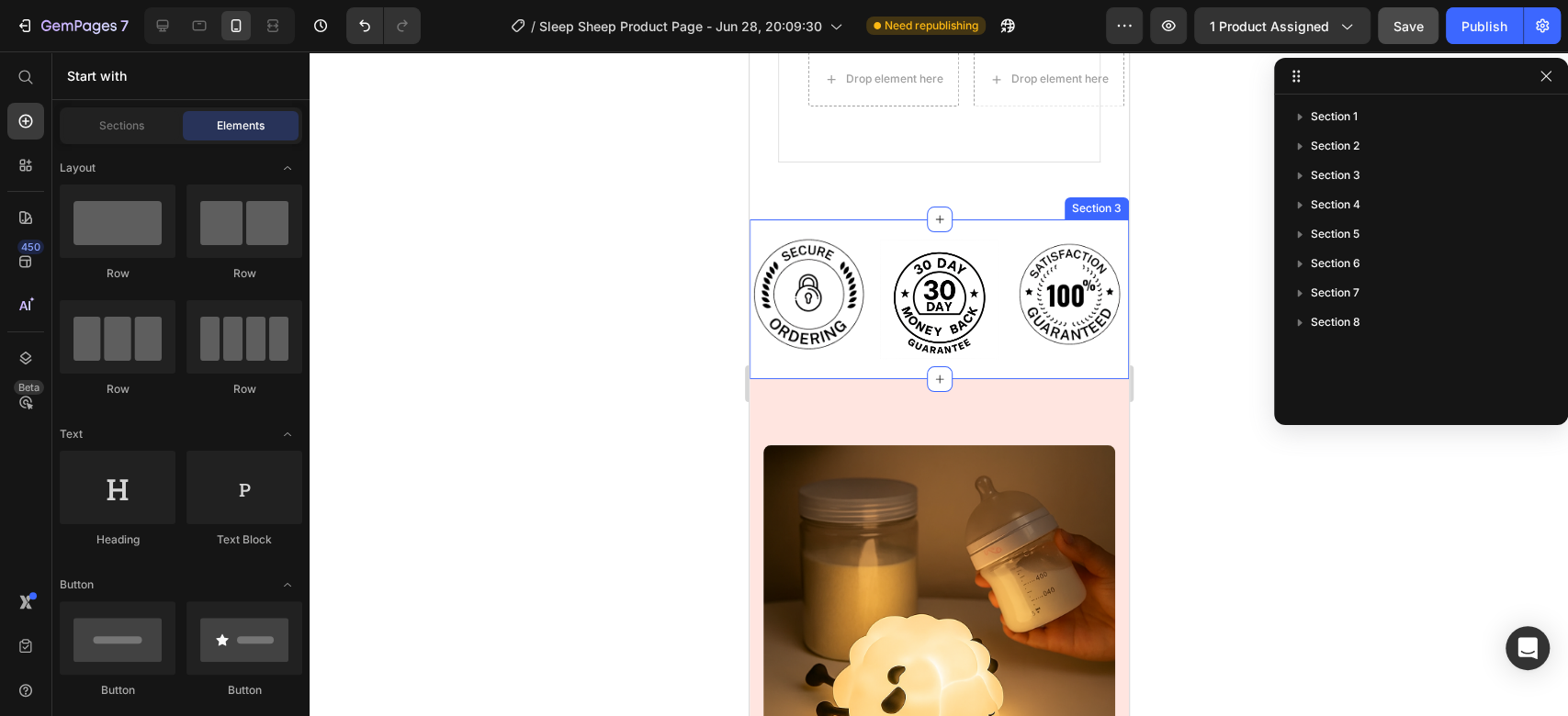 click on "Image Image Image Row Section 3" at bounding box center [938, 299] 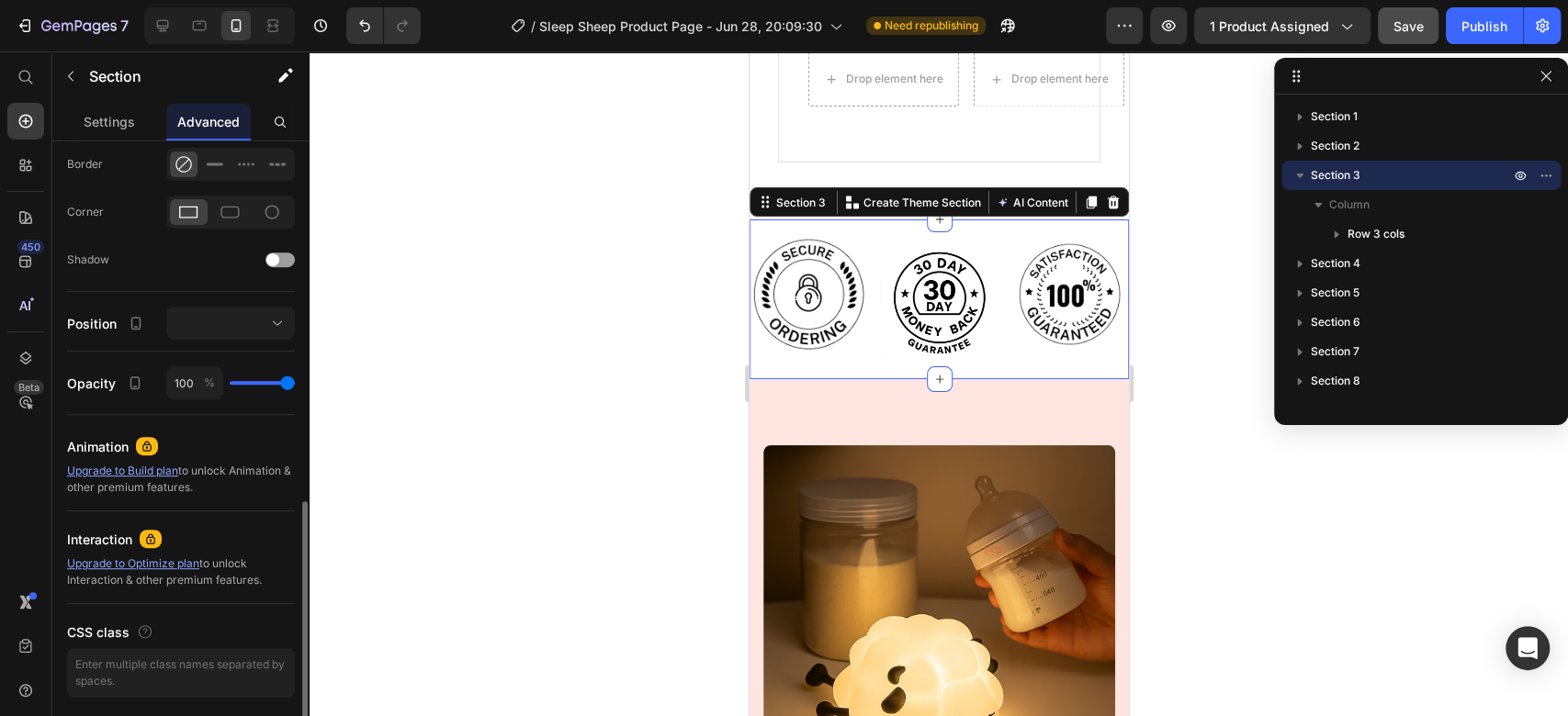 scroll, scrollTop: 570, scrollLeft: 0, axis: vertical 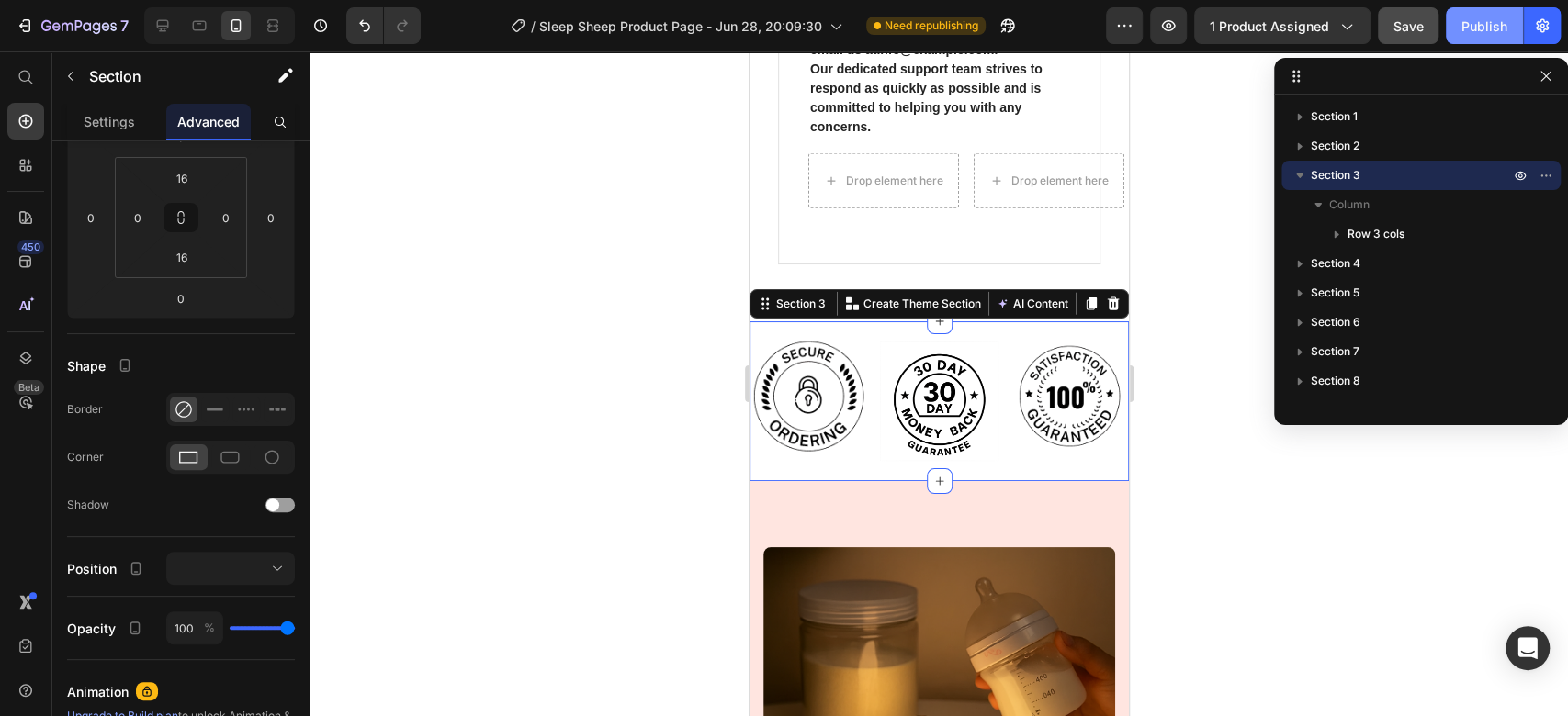click on "Publish" 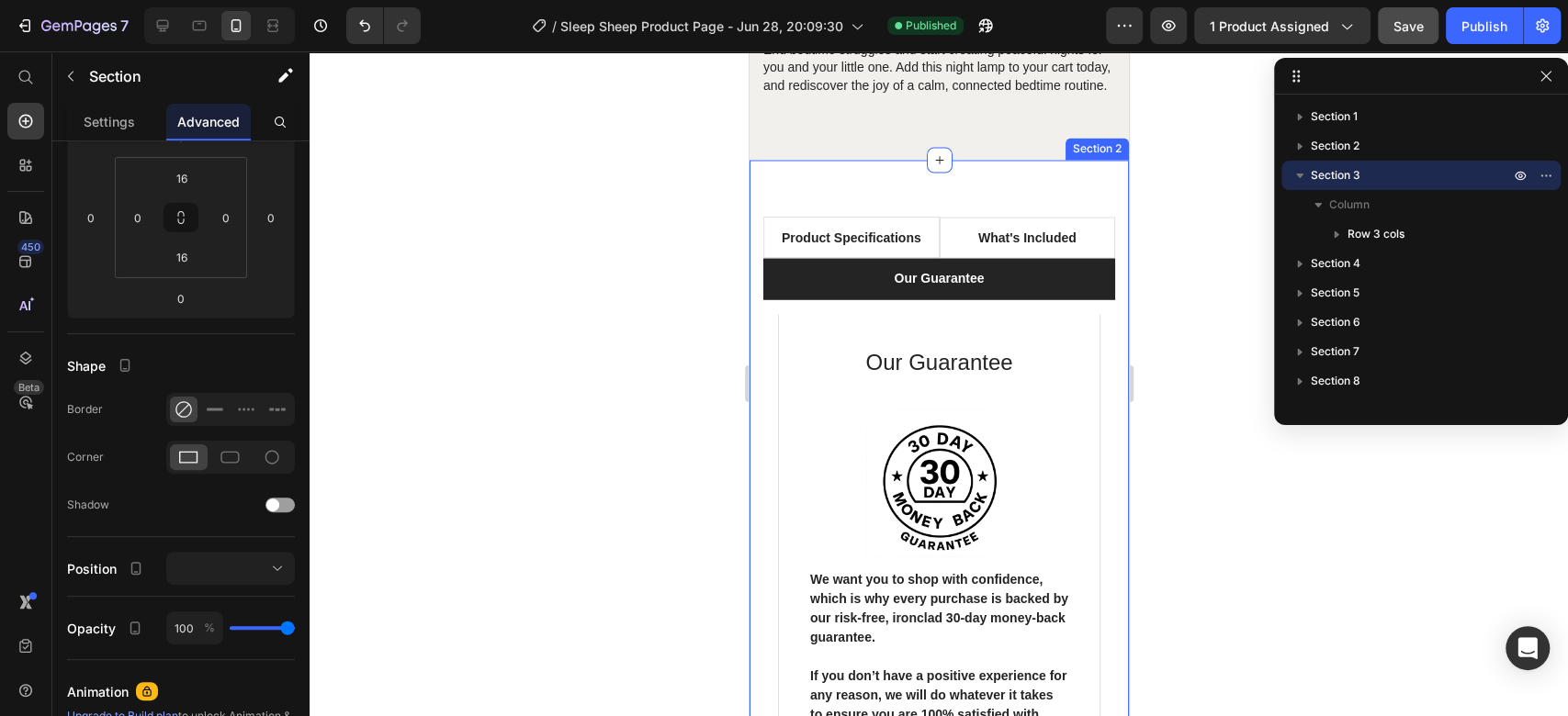 scroll, scrollTop: 2066, scrollLeft: 0, axis: vertical 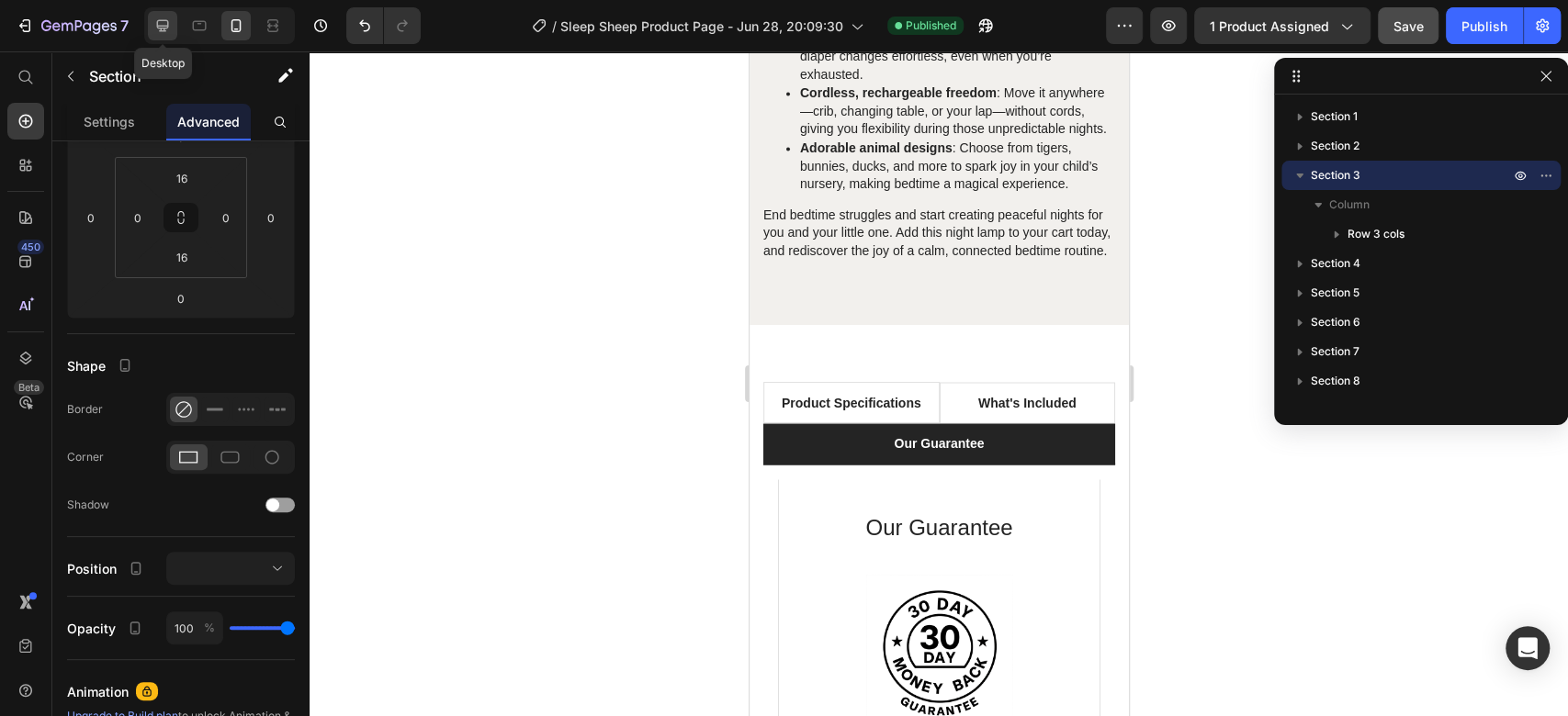 click 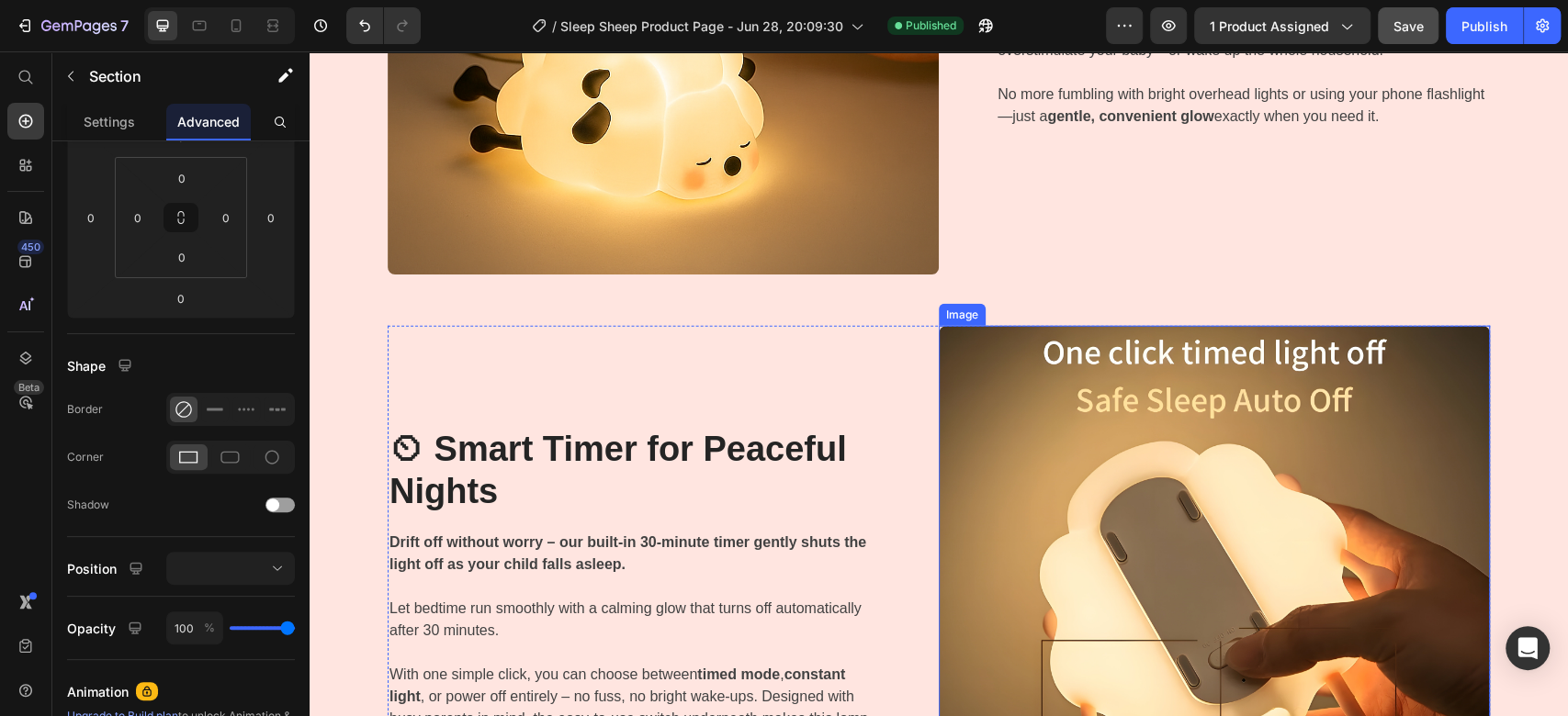 scroll, scrollTop: 2940, scrollLeft: 0, axis: vertical 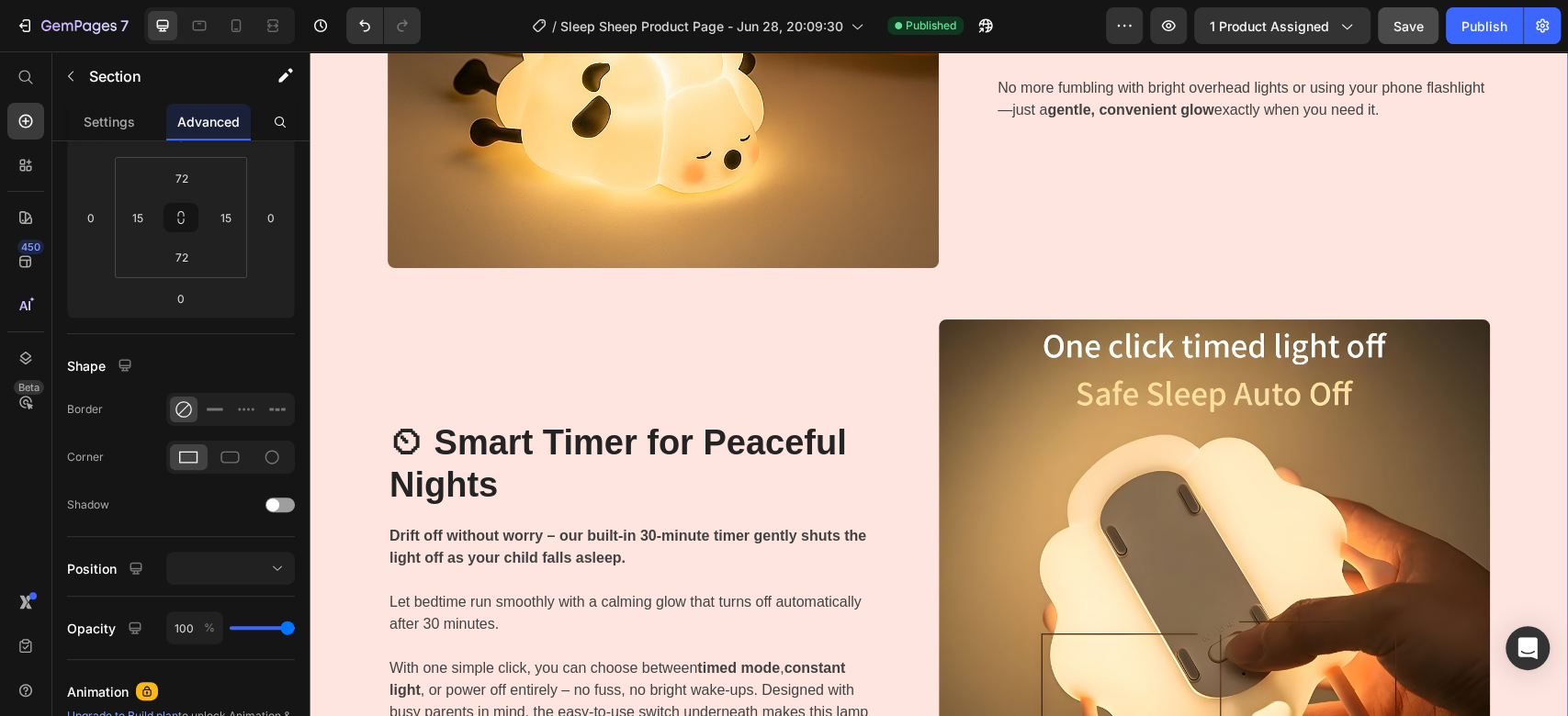click on "Image Perfect for Late-Night Feedings  🍼 Heading Parents know that  midnight wake-ups  are part of the journey with a baby. Whether you're nursing, bottle-feeding, or simply checking in on your little one, our night lamp provides  soft, non-disruptive lighting  that won’t overstimulate your baby—or wake up the whole household.   No more fumbling with bright overhead lights or using your phone flashlight—just a  gentle, convenient glow  exactly when you need it. Text block Row Row ⏲ Smart Timer for Peaceful Nights Heading Drift off without worry – our built-in 30-minute timer gently shuts the light off as your child falls asleep.   Let bedtime run smoothly with a calming glow that turns off automatically after 30 minutes.    With one simple click, you can choose between  timed mode ,  constant light Text block Row Image Row Image The Cutest Sleep Companion  🐑✨ Heading More than just a nightlight, our lamp is a  whimsical friend  for your child’s room. These  adorable animal design" at bounding box center (939, 449) 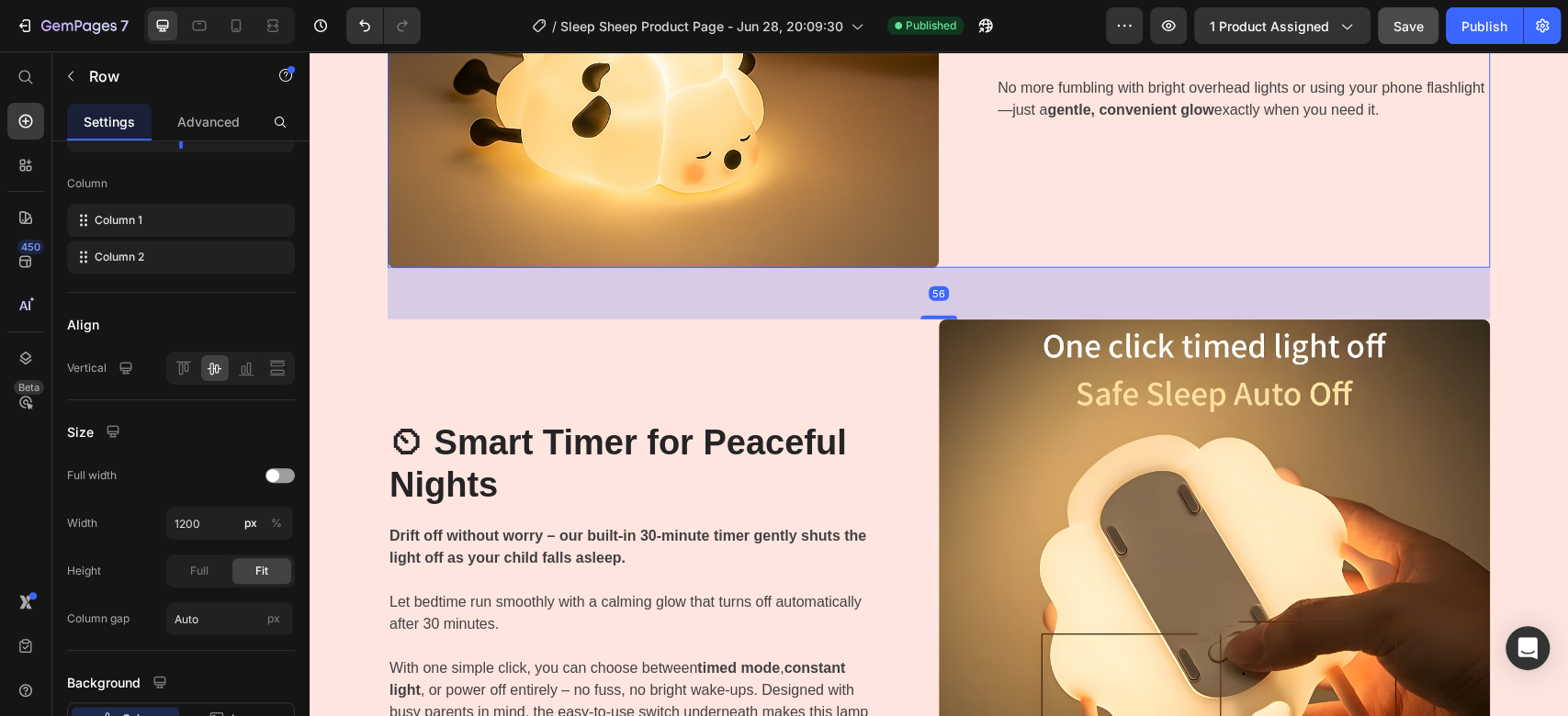 click on "Perfect for Late-Night Feedings  🍼 Heading Parents know that  midnight wake-ups  are part of the journey with a baby. Whether you're nursing, bottle-feeding, or simply checking in on your little one, our night lamp provides  soft, non-disruptive lighting  that won’t overstimulate your baby—or wake up the whole household.   No more fumbling with bright overhead lights or using your phone flashlight—just a  gentle, convenient glow  exactly when you need it. Text block Row" at bounding box center [1214, -7] 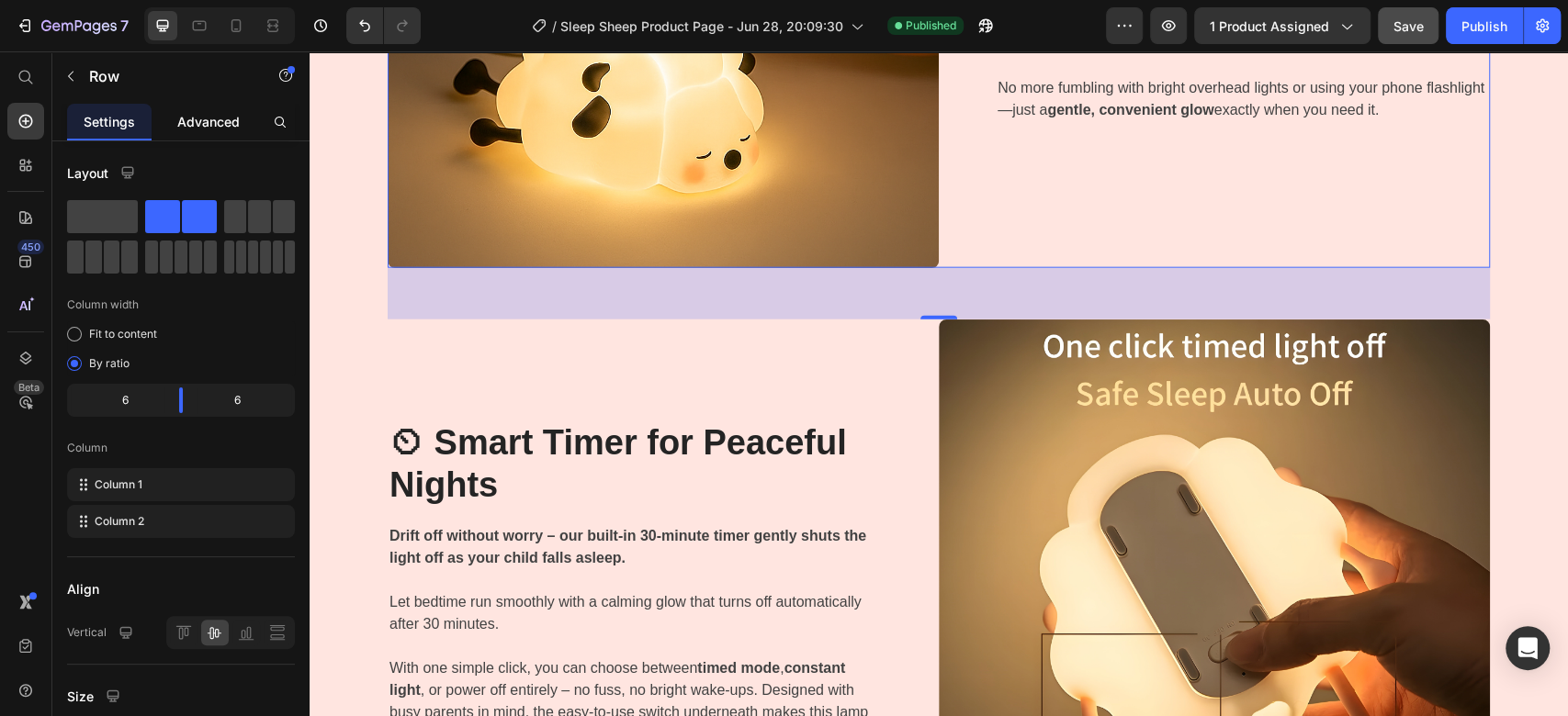 click on "Advanced" at bounding box center [209, 121] 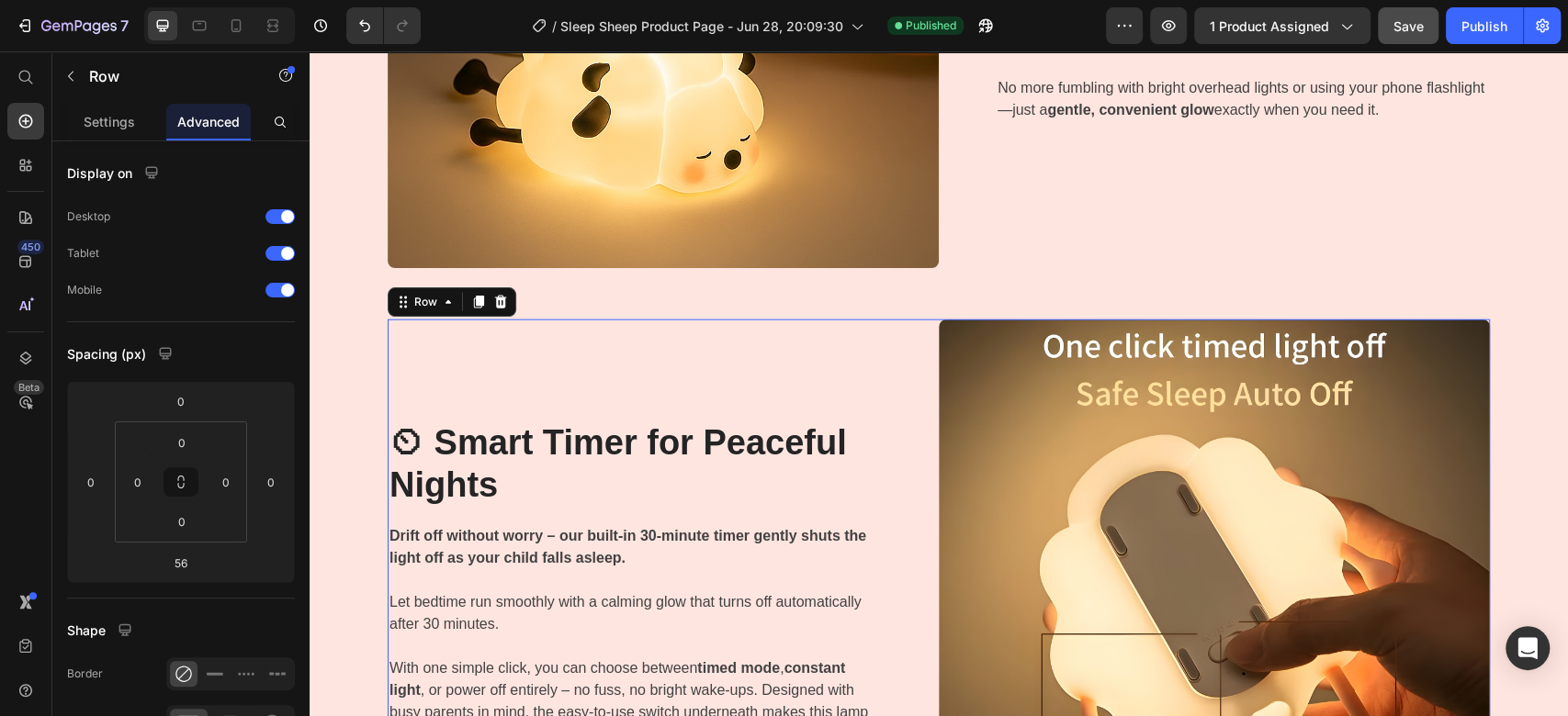 click on "⏲ Smart Timer for Peaceful Nights Heading Drift off without worry – our built-in 30-minute timer gently shuts the light off as your child falls asleep.   Let bedtime run smoothly with a calming glow that turns off automatically after 30 minutes.    With one simple click, you can choose between  timed mode ,  constant light , or power off entirely – no fuss, no bright wake-ups. Designed with busy parents in mind, the easy-to-use switch underneath makes this lamp a bedtime lifesaver. Safe, soft-touch silicone and child-friendly controls make it perfect for little hands – and tired moms. Text block Row" at bounding box center [663, 595] 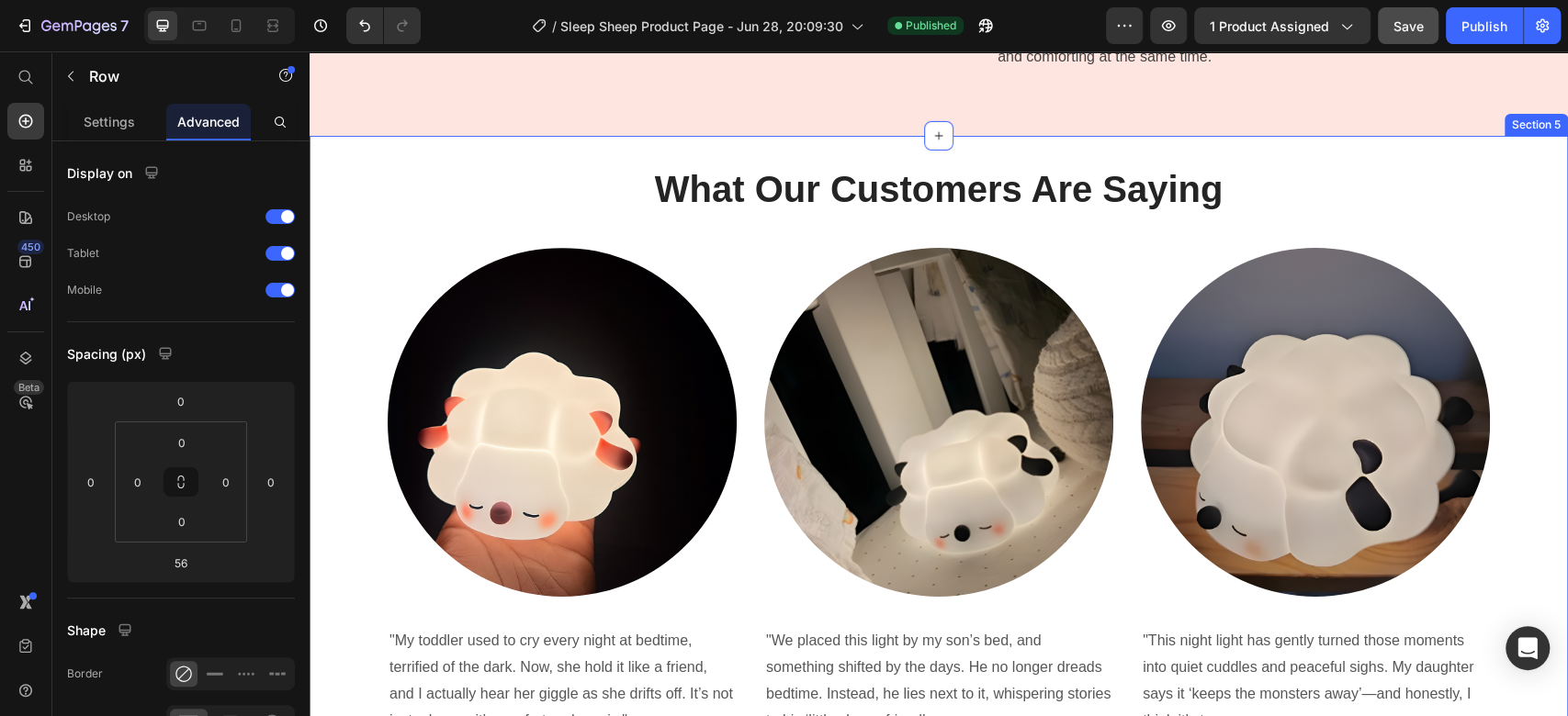 scroll, scrollTop: 4062, scrollLeft: 0, axis: vertical 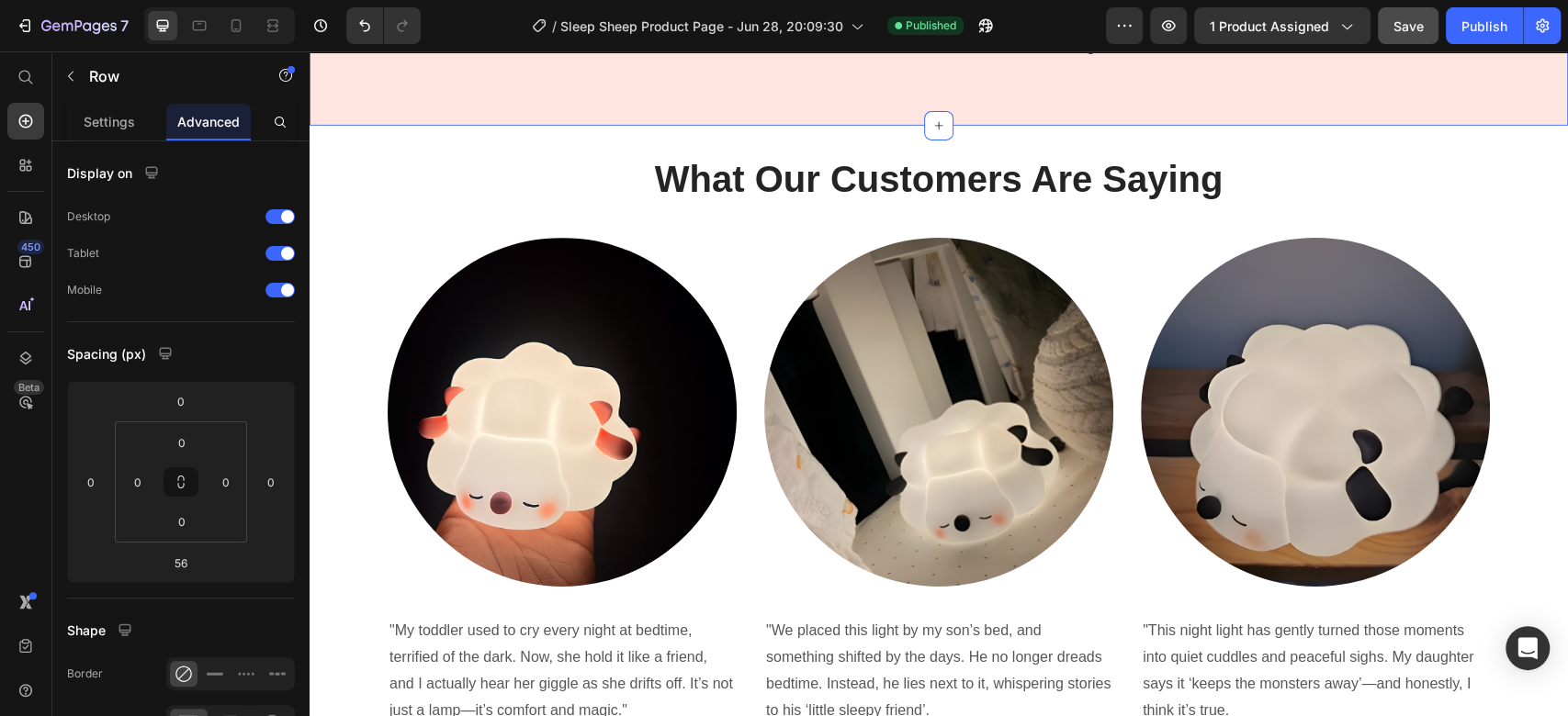 click on "Image Perfect for Late-Night Feedings  🍼 Heading Parents know that  midnight wake-ups  are part of the journey with a baby. Whether you're nursing, bottle-feeding, or simply checking in on your little one, our night lamp provides  soft, non-disruptive lighting  that won’t overstimulate your baby—or wake up the whole household.   No more fumbling with bright overhead lights or using your phone flashlight—just a  gentle, convenient glow  exactly when you need it. Text block Row Row ⏲ Smart Timer for Peaceful Nights Heading Drift off without worry – our built-in 30-minute timer gently shuts the light off as your child falls asleep.   Let bedtime run smoothly with a calming glow that turns off automatically after 30 minutes.    With one simple click, you can choose between  timed mode ,  constant light Text block Row Image Row Image The Cutest Sleep Companion  🐑✨ Heading More than just a nightlight, our lamp is a  whimsical friend  for your child’s room. These  adorable animal design" at bounding box center (939, -673) 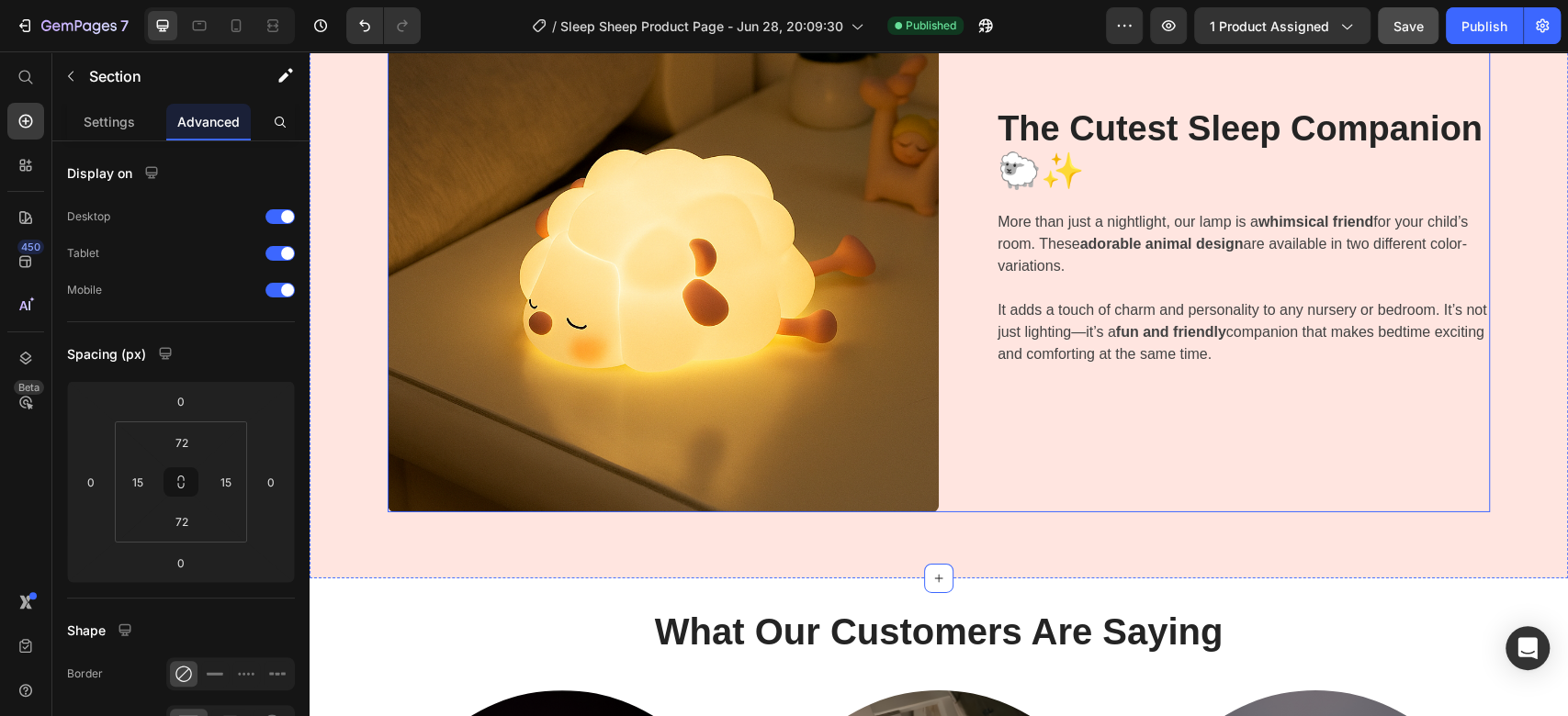 scroll, scrollTop: 3654, scrollLeft: 0, axis: vertical 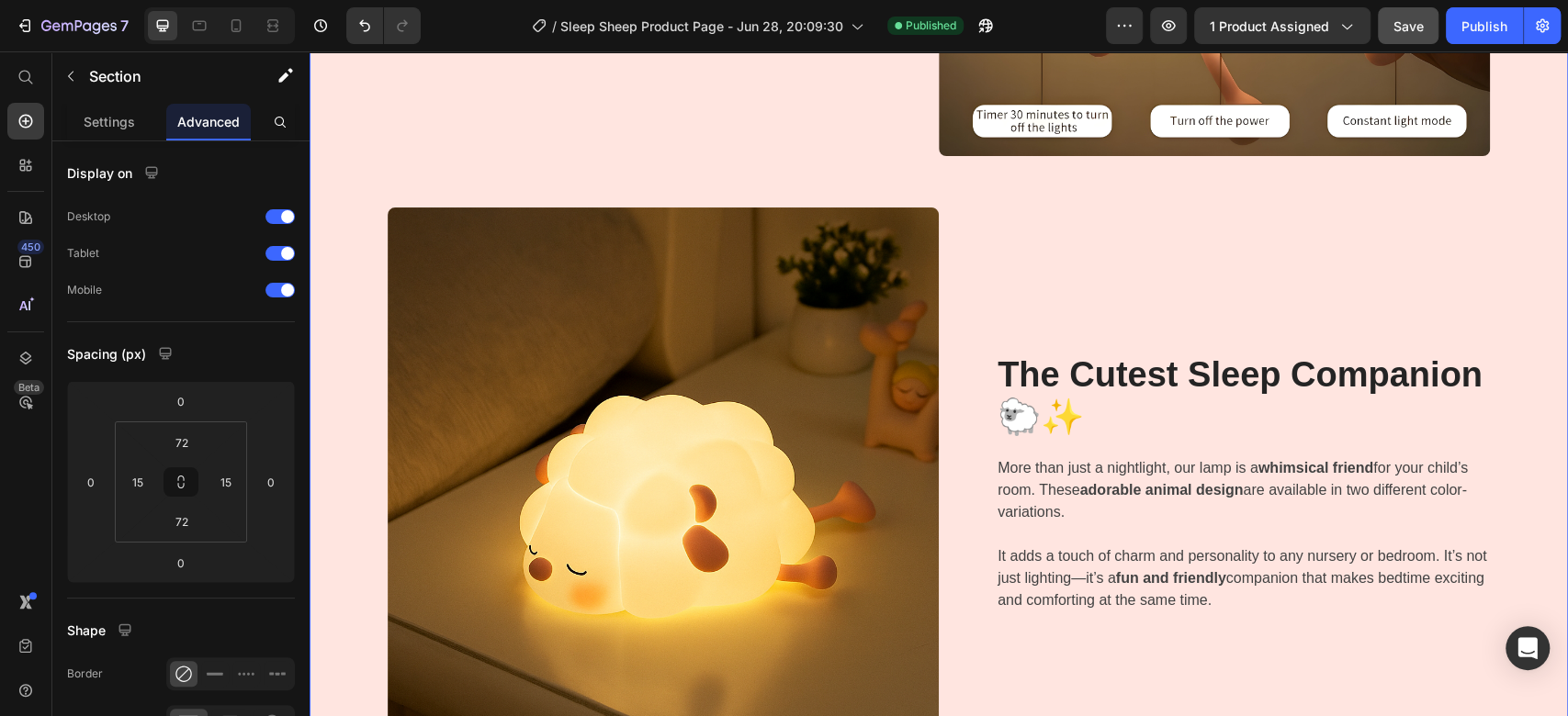 drag, startPoint x: 915, startPoint y: 181, endPoint x: 913, endPoint y: 164, distance: 17.117243 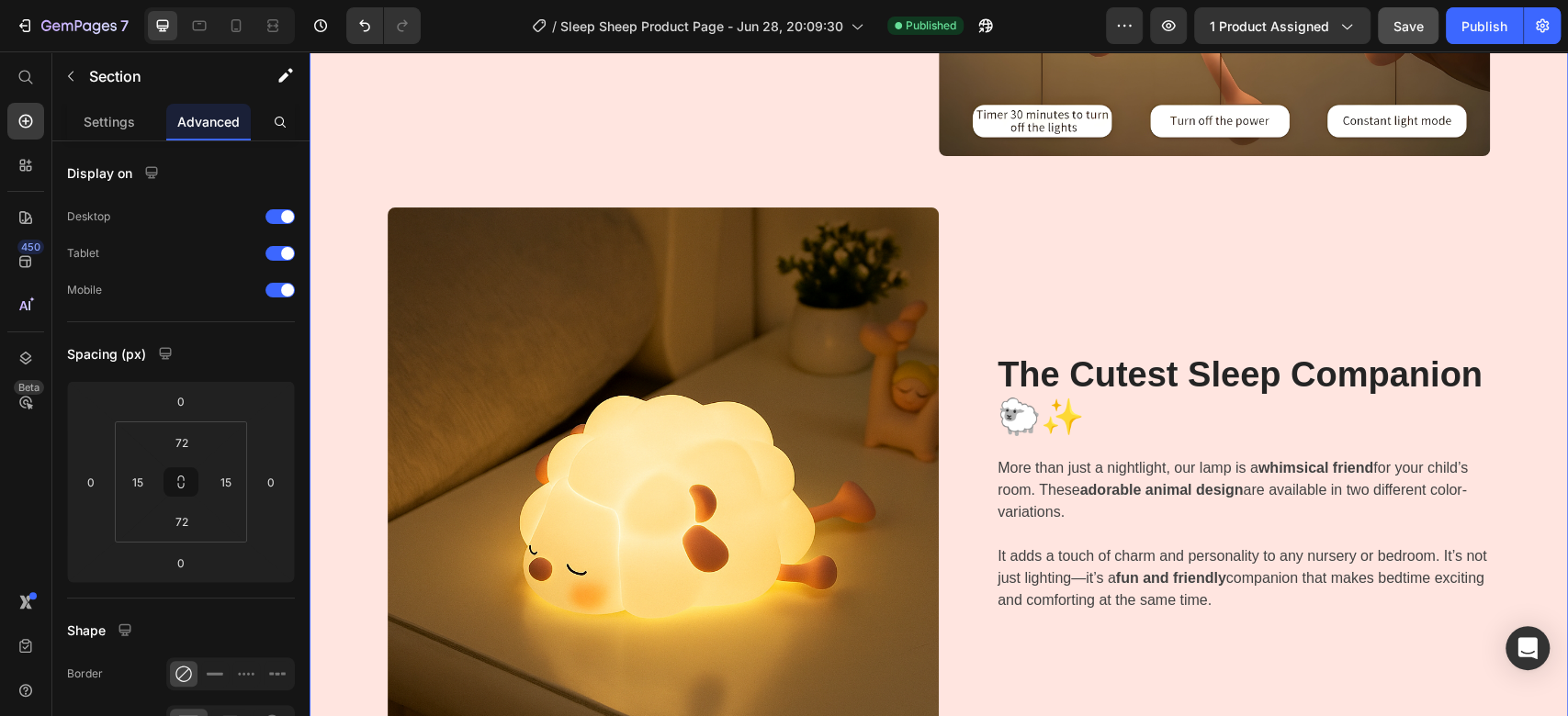 click on "Image Perfect for Late-Night Feedings  🍼 Heading Parents know that  midnight wake-ups  are part of the journey with a baby. Whether you're nursing, bottle-feeding, or simply checking in on your little one, our night lamp provides  soft, non-disruptive lighting  that won’t overstimulate your baby—or wake up the whole household.   No more fumbling with bright overhead lights or using your phone flashlight—just a  gentle, convenient glow  exactly when you need it. Text block Row Row ⏲ Smart Timer for Peaceful Nights Heading Drift off without worry – our built-in 30-minute timer gently shuts the light off as your child falls asleep.   Let bedtime run smoothly with a calming glow that turns off automatically after 30 minutes.    With one simple click, you can choose between  timed mode ,  constant light Text block Row Image Row Image The Cutest Sleep Companion  🐑✨ Heading More than just a nightlight, our lamp is a  whimsical friend  for your child’s room. These  adorable animal design" at bounding box center (939, -119) 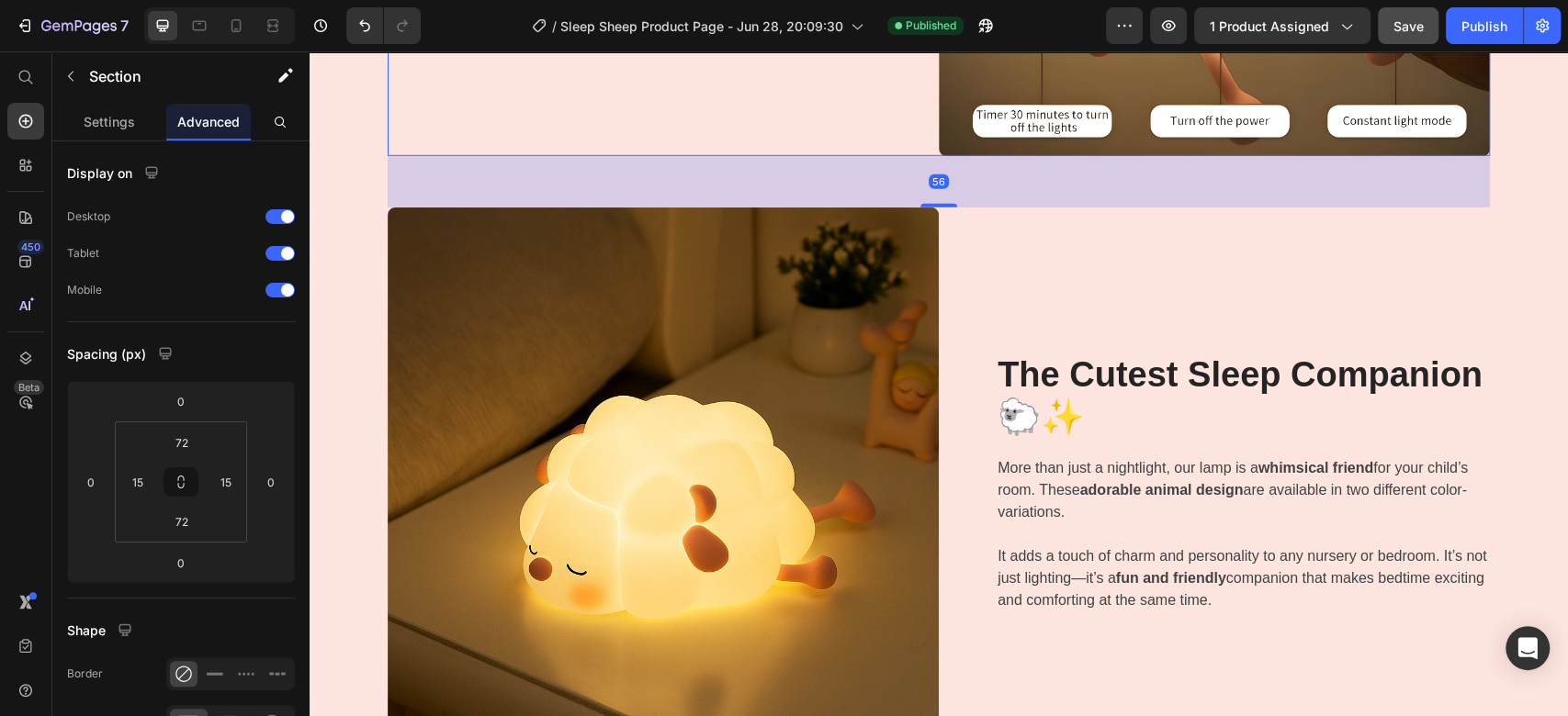 click on "⏲ Smart Timer for Peaceful Nights Heading Drift off without worry – our built-in 30-minute timer gently shuts the light off as your child falls asleep.   Let bedtime run smoothly with a calming glow that turns off automatically after 30 minutes.    With one simple click, you can choose between  timed mode ,  constant light , or power off entirely – no fuss, no bright wake-ups. Designed with busy parents in mind, the easy-to-use switch underneath makes this lamp a bedtime lifesaver. Safe, soft-touch silicone and child-friendly controls make it perfect for little hands – and tired moms. Text block Row" at bounding box center [663, -119] 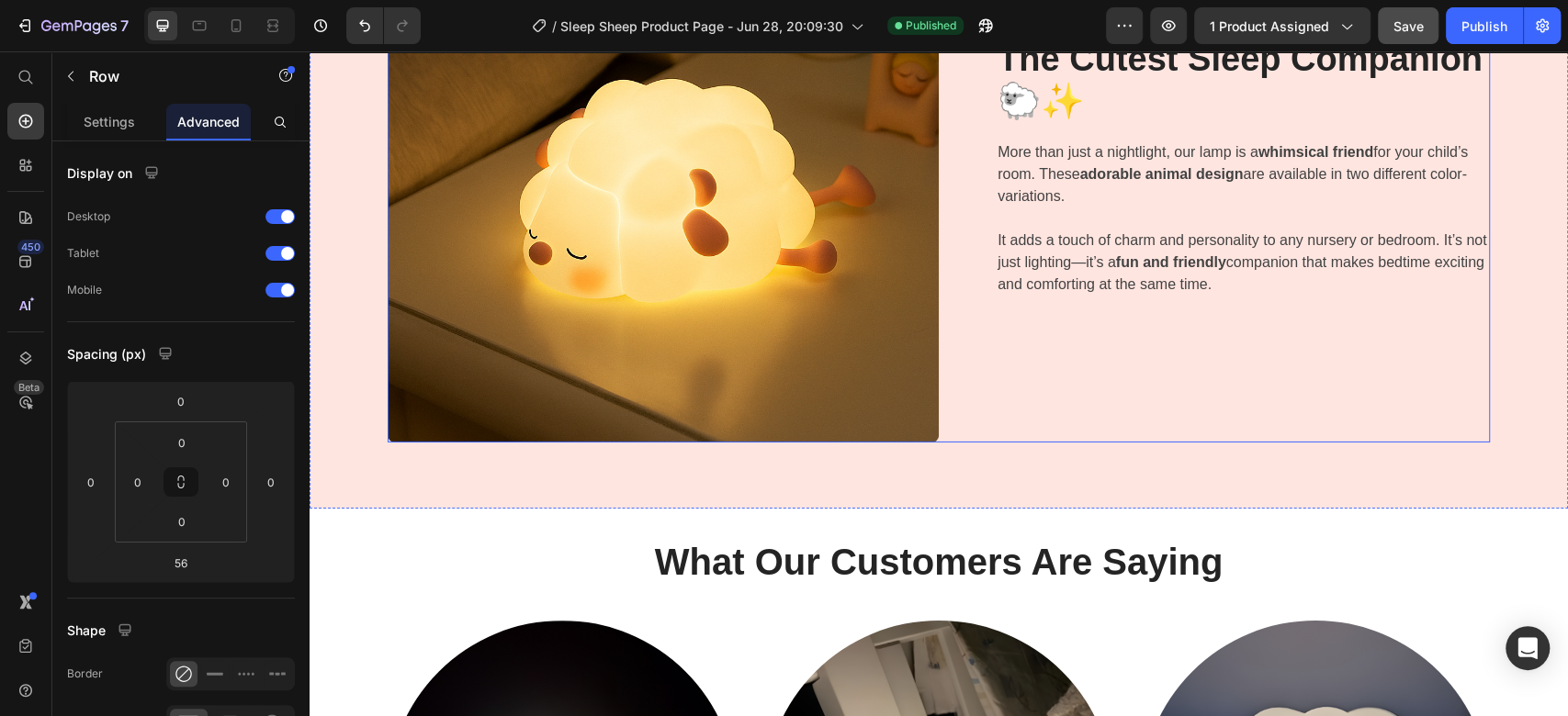 scroll, scrollTop: 4164, scrollLeft: 0, axis: vertical 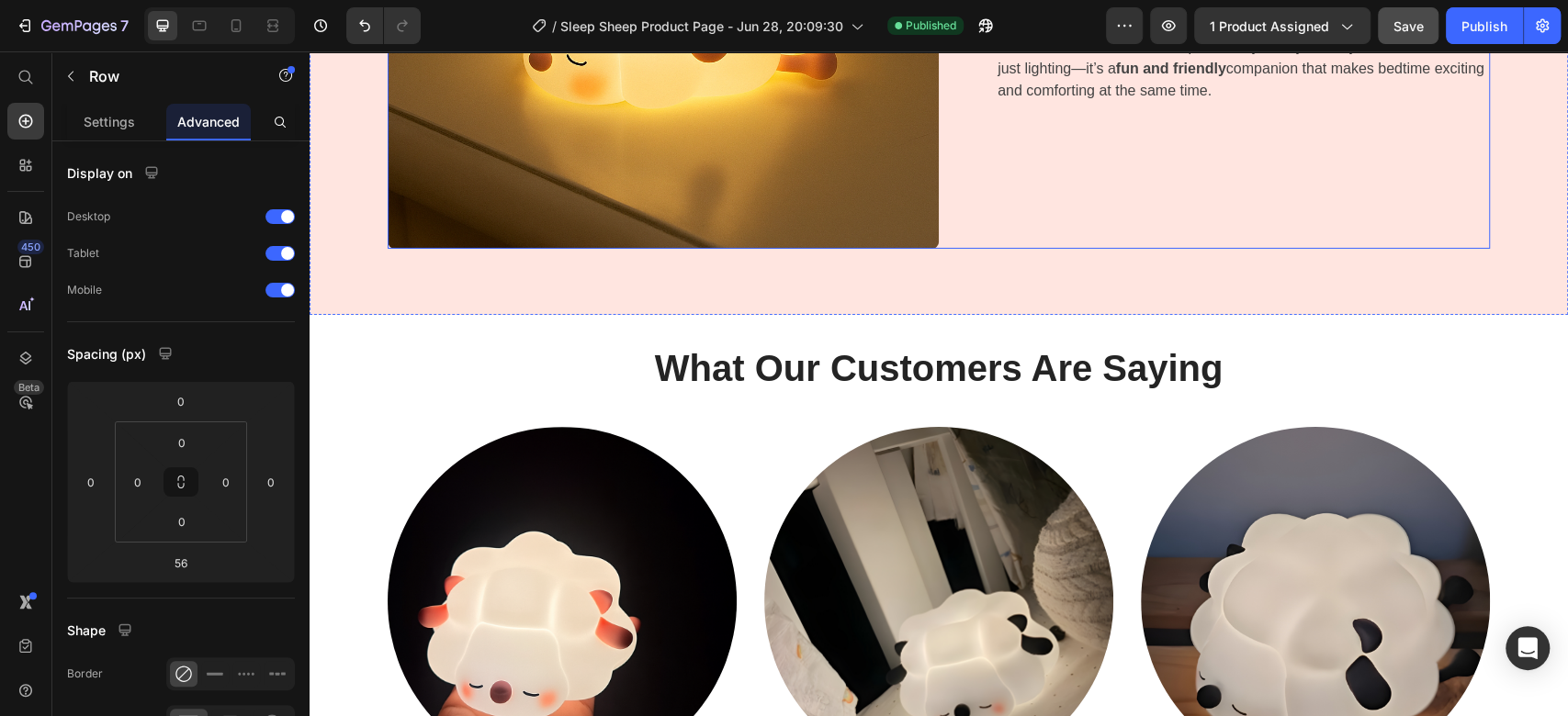 click on "The Cutest Sleep Companion  🐑✨ Heading More than just a nightlight, our lamp is a  whimsical friend  for your child’s room. These  adorable animal design  are available in two different color-variations.   It adds a touch of charm and personality to any nursery or bedroom. It’s not just lighting—it’s a  fun and friendly  companion that makes bedtime exciting and comforting at the same time.  Text block Row" at bounding box center [1214, -27] 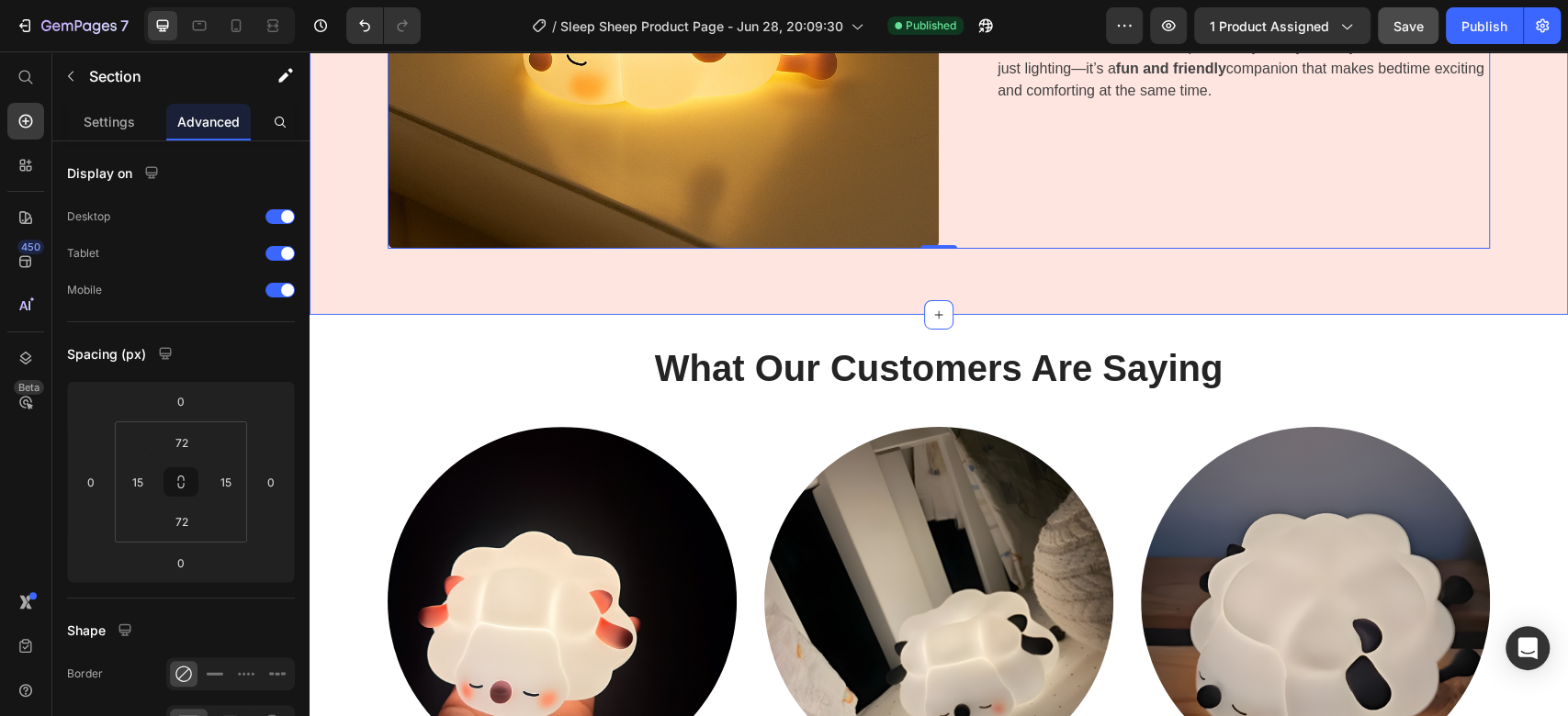 click on "Image Perfect for Late-Night Feedings  🍼 Heading Parents know that  midnight wake-ups  are part of the journey with a baby. Whether you're nursing, bottle-feeding, or simply checking in on your little one, our night lamp provides  soft, non-disruptive lighting  that won’t overstimulate your baby—or wake up the whole household.   No more fumbling with bright overhead lights or using your phone flashlight—just a  gentle, convenient glow  exactly when you need it. Text block Row Row ⏲ Smart Timer for Peaceful Nights Heading Drift off without worry – our built-in 30-minute timer gently shuts the light off as your child falls asleep.   Let bedtime run smoothly with a calming glow that turns off automatically after 30 minutes.    With one simple click, you can choose between  timed mode ,  constant light Text block Row Image Row Image The Cutest Sleep Companion  🐑✨ Heading More than just a nightlight, our lamp is a  whimsical friend  for your child’s room. These  adorable animal design" at bounding box center (939, -629) 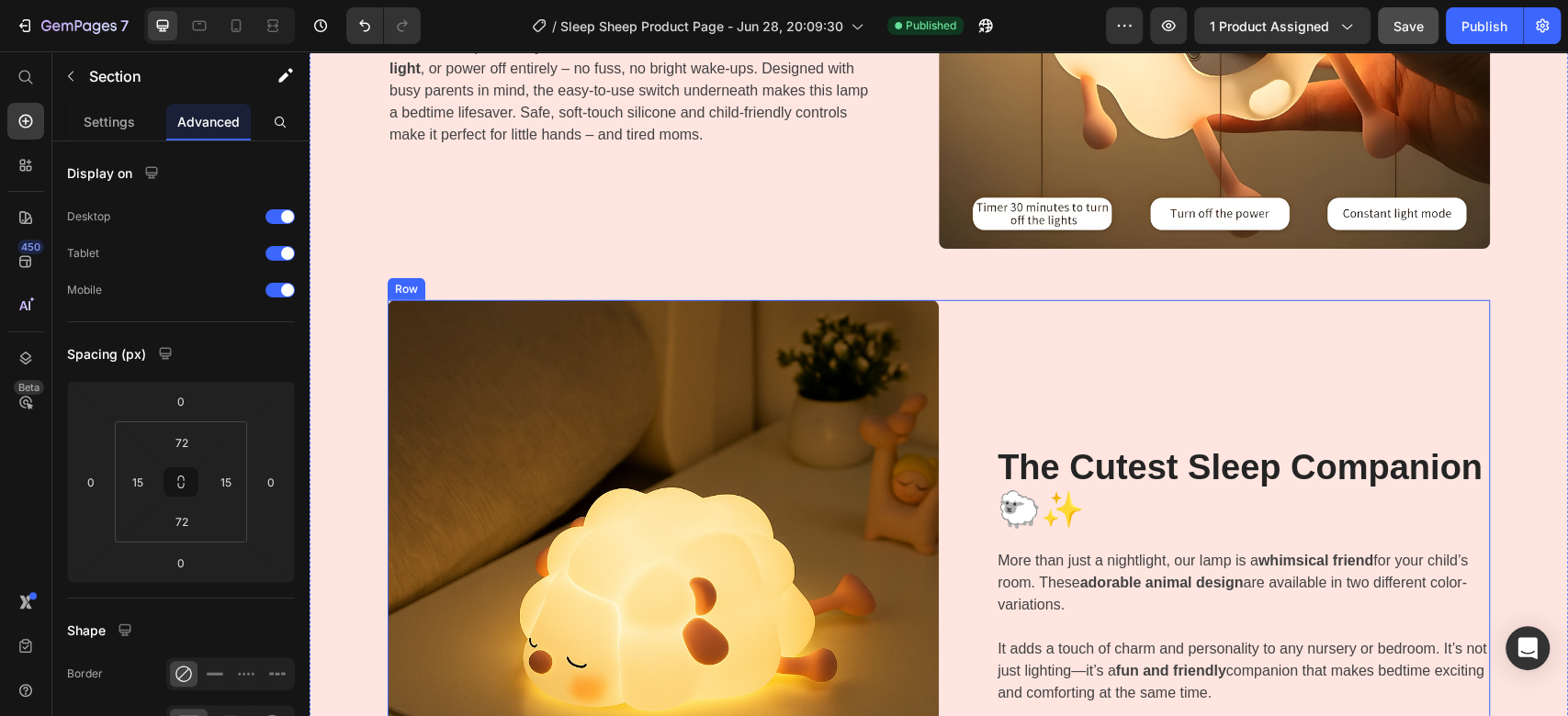 scroll, scrollTop: 3552, scrollLeft: 0, axis: vertical 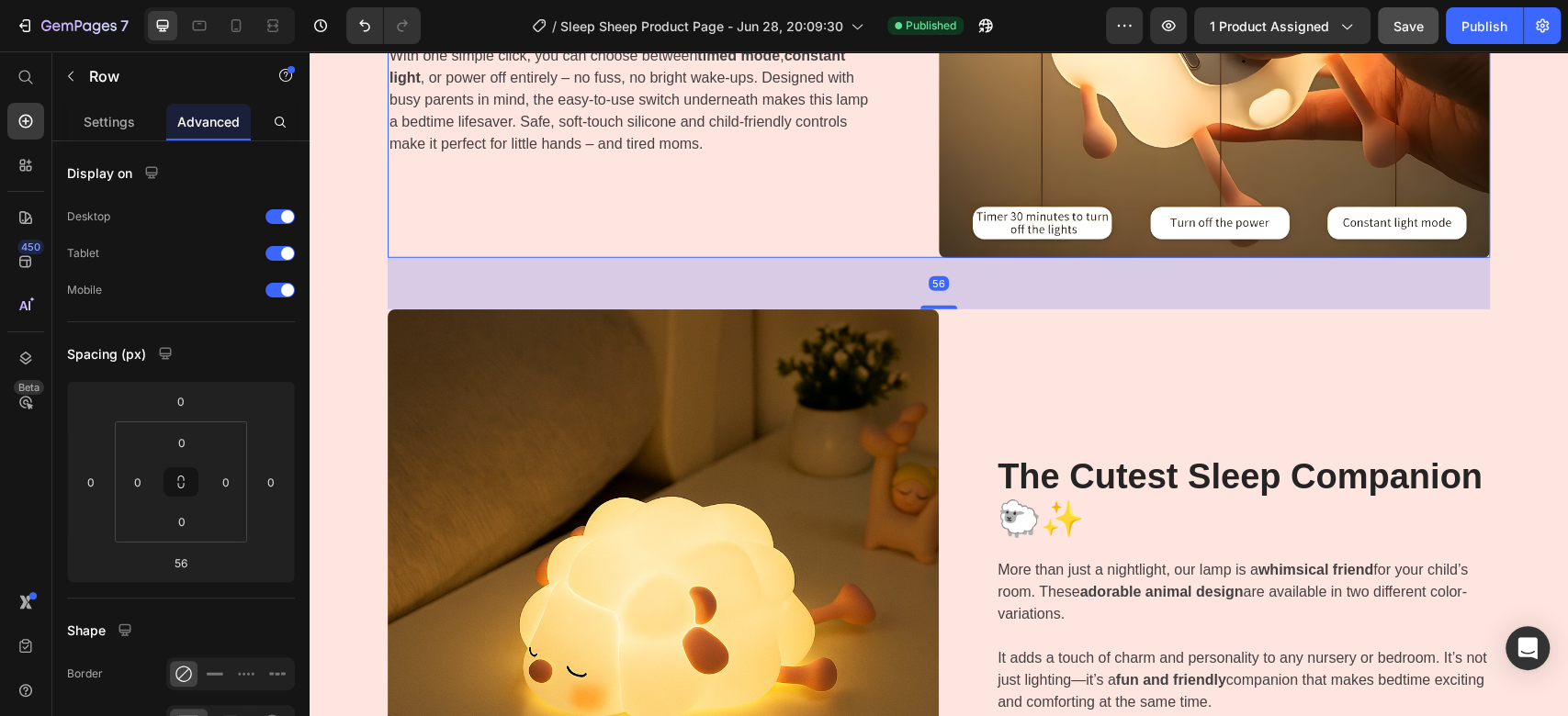click on "⏲ Smart Timer for Peaceful Nights Heading Drift off without worry – our built-in 30-minute timer gently shuts the light off as your child falls asleep.   Let bedtime run smoothly with a calming glow that turns off automatically after 30 minutes.    With one simple click, you can choose between  timed mode ,  constant light , or power off entirely – no fuss, no bright wake-ups. Designed with busy parents in mind, the easy-to-use switch underneath makes this lamp a bedtime lifesaver. Safe, soft-touch silicone and child-friendly controls make it perfect for little hands – and tired moms. Text block Row" at bounding box center (663, -17) 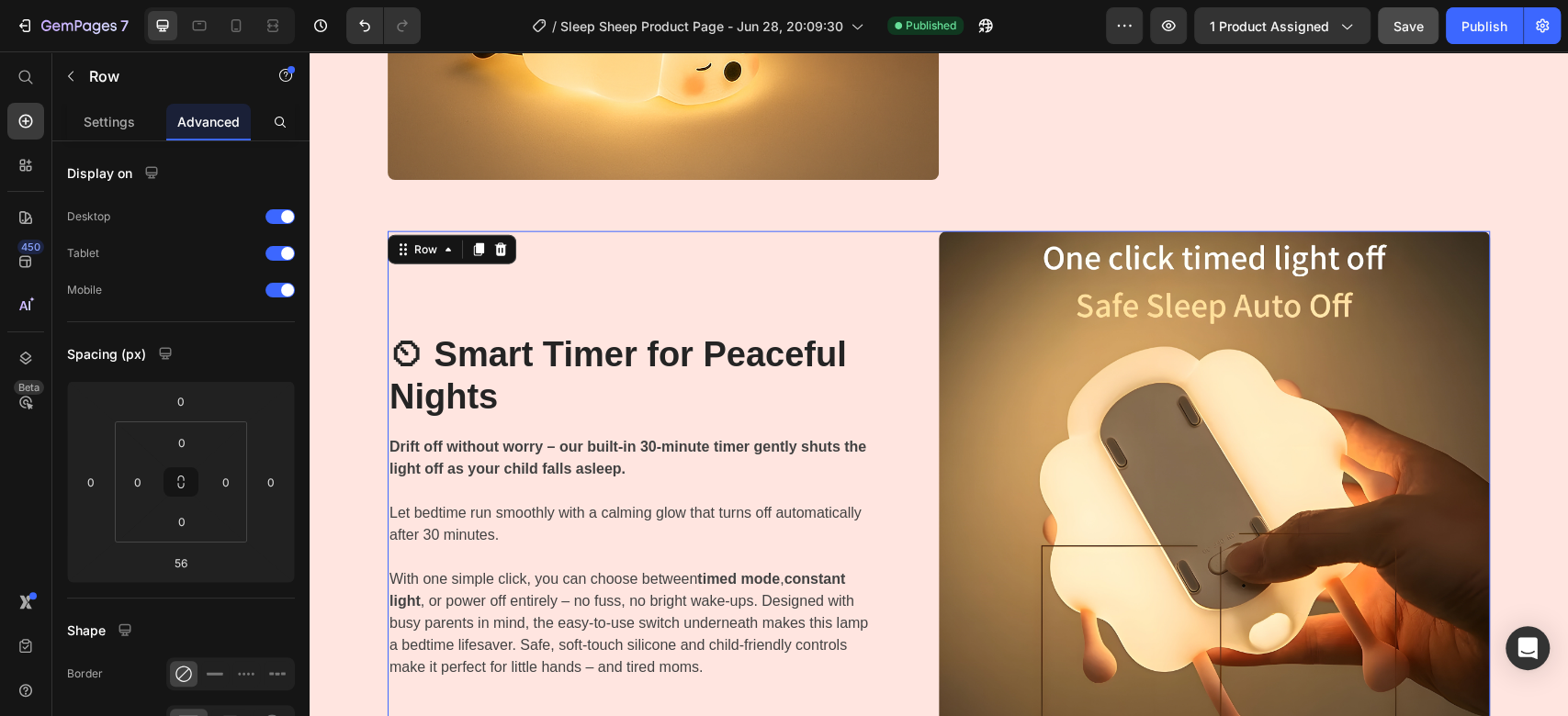 scroll, scrollTop: 2510, scrollLeft: 0, axis: vertical 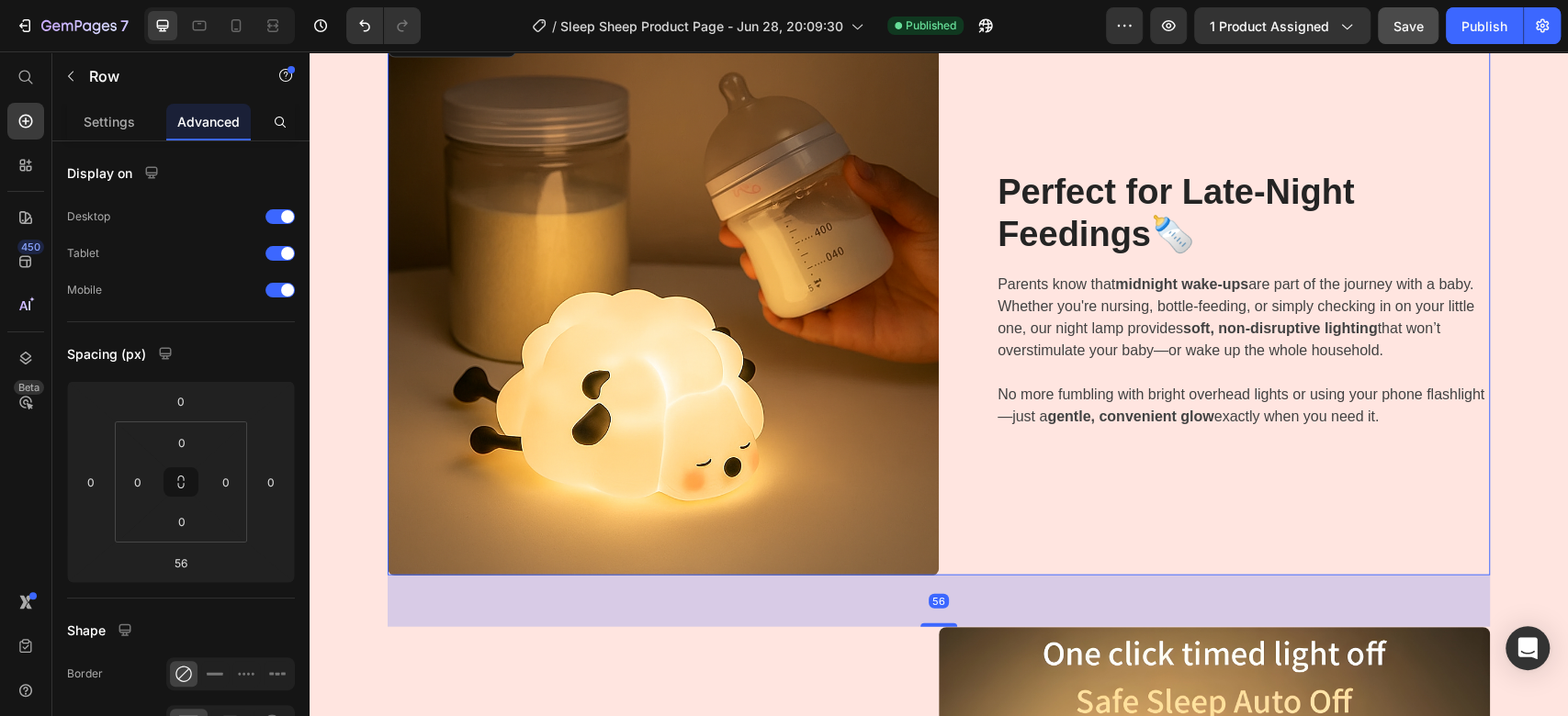 click on "Perfect for Late-Night Feedings  🍼 Heading Parents know that  midnight wake-ups  are part of the journey with a baby. Whether you're nursing, bottle-feeding, or simply checking in on your little one, our night lamp provides  soft, non-disruptive lighting  that won’t overstimulate your baby—or wake up the whole household.   No more fumbling with bright overhead lights or using your phone flashlight—just a  gentle, convenient glow  exactly when you need it. Text block Row" at bounding box center [1214, 300] 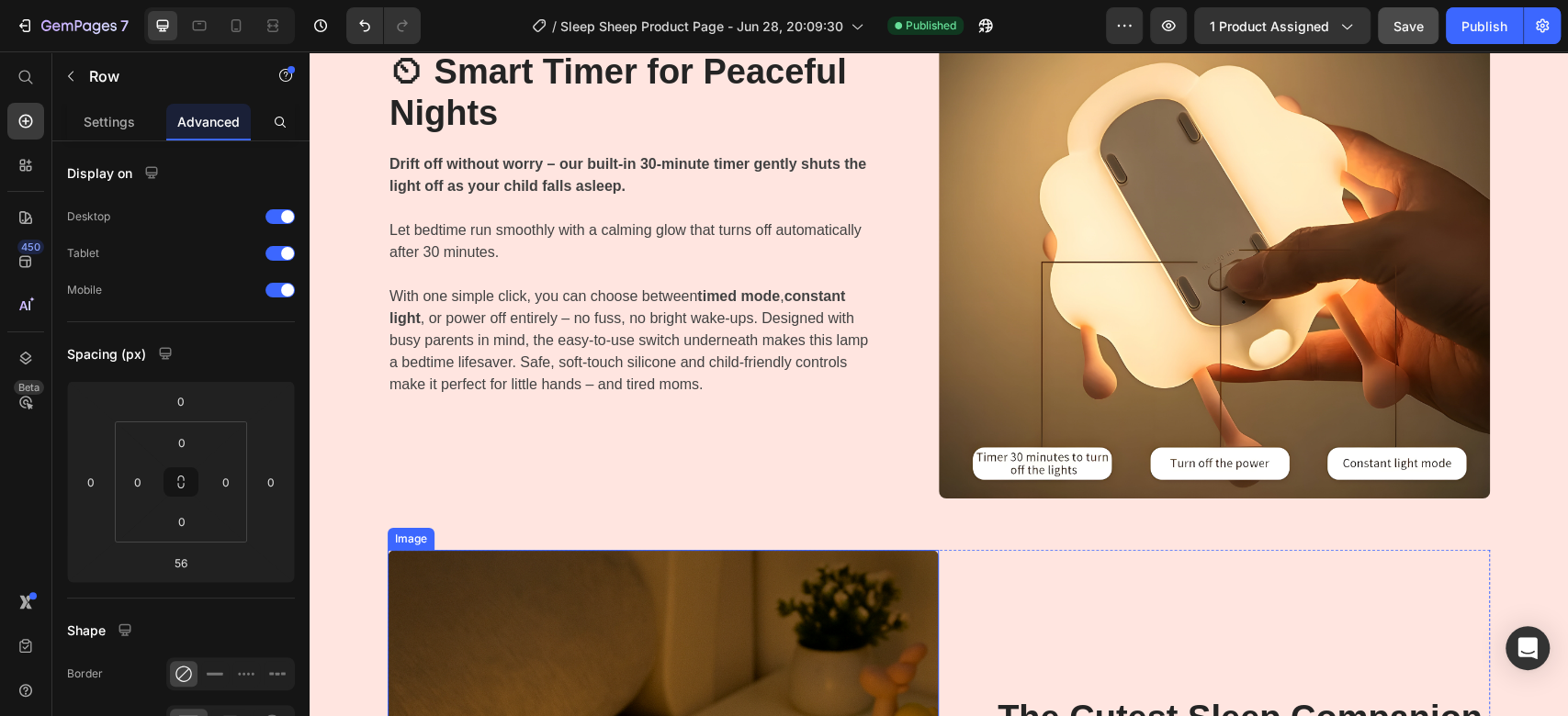 scroll, scrollTop: 3224, scrollLeft: 0, axis: vertical 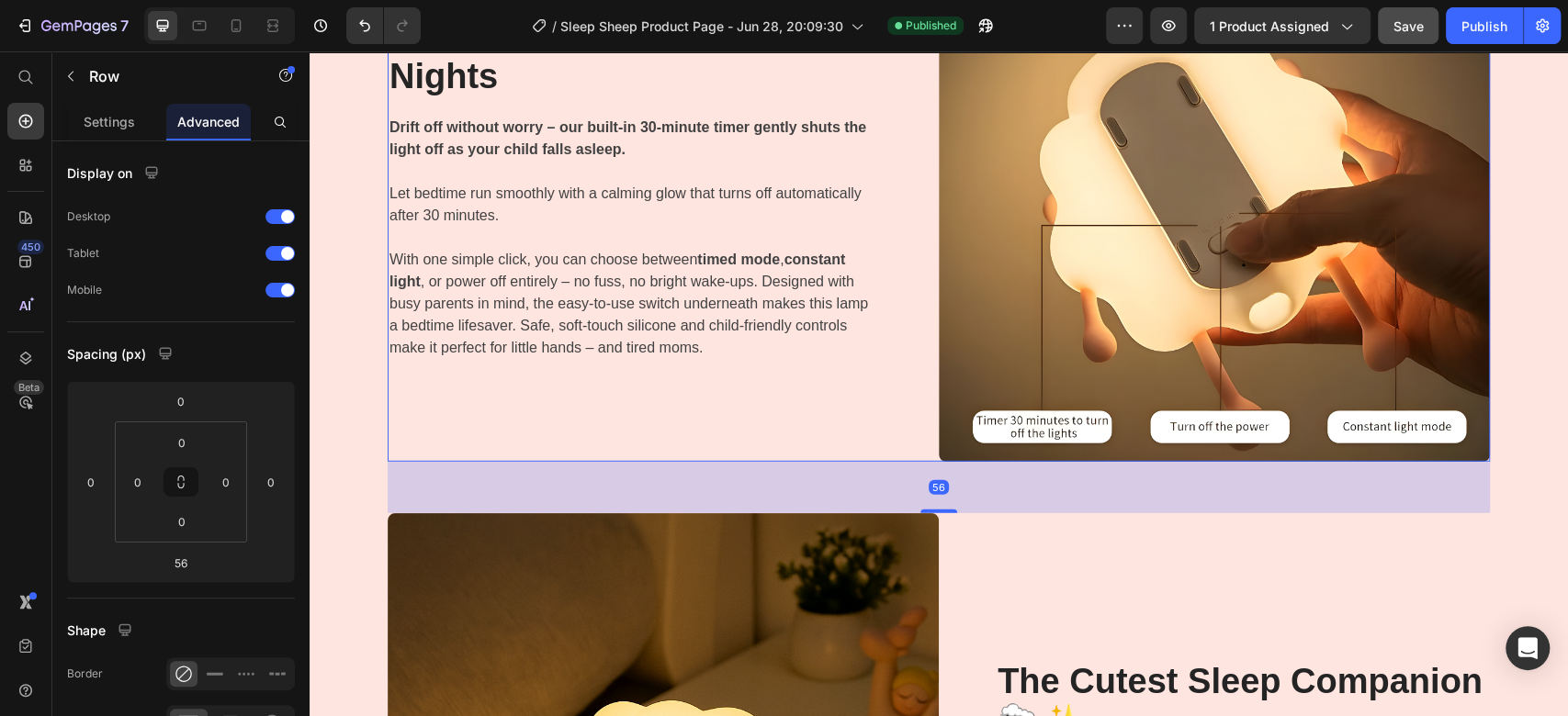 click on "⏲ Smart Timer for Peaceful Nights Heading Drift off without worry – our built-in 30-minute timer gently shuts the light off as your child falls asleep.   Let bedtime run smoothly with a calming glow that turns off automatically after 30 minutes.    With one simple click, you can choose between  timed mode ,  constant light , or power off entirely – no fuss, no bright wake-ups. Designed with busy parents in mind, the easy-to-use switch underneath makes this lamp a bedtime lifesaver. Safe, soft-touch silicone and child-friendly controls make it perfect for little hands – and tired moms. Text block Row" at bounding box center [663, 186] 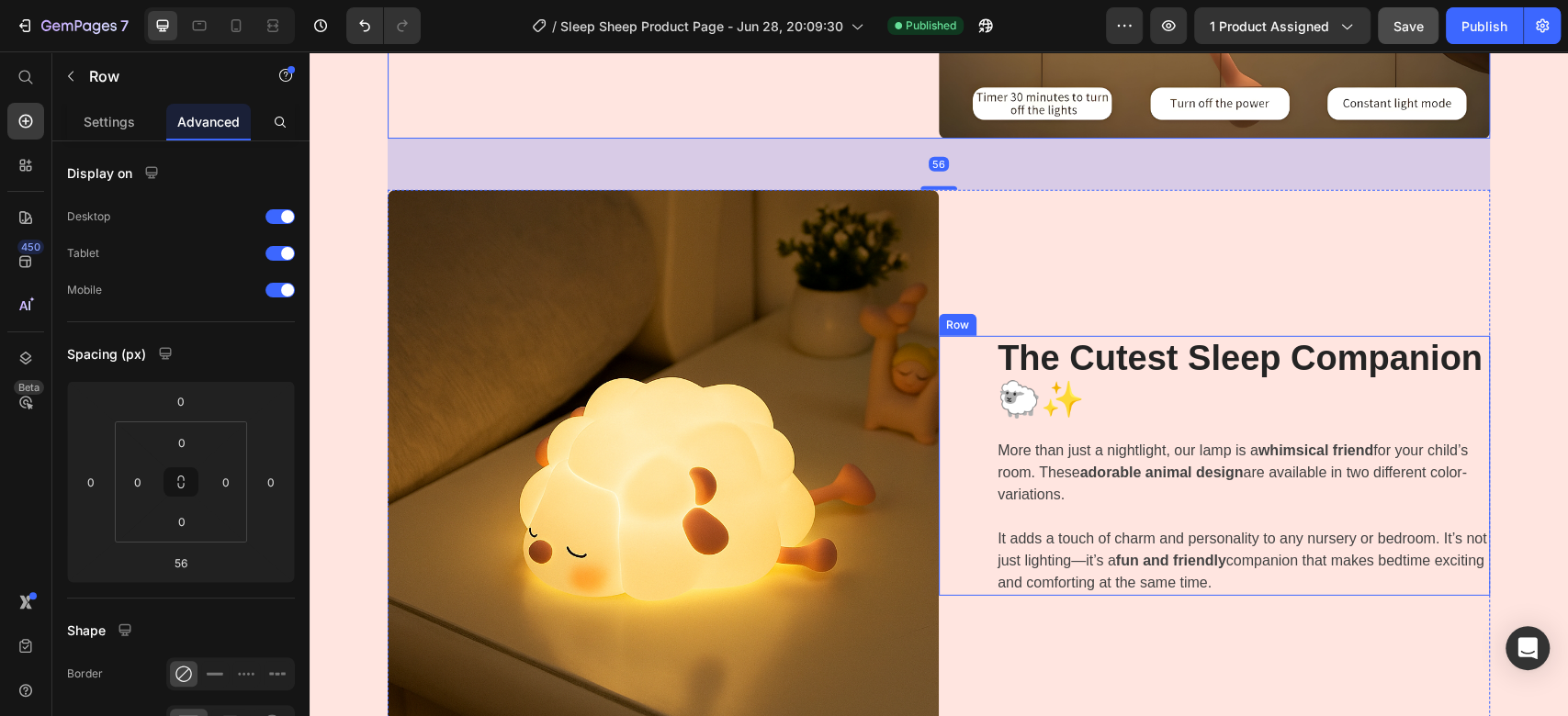 scroll, scrollTop: 3733, scrollLeft: 0, axis: vertical 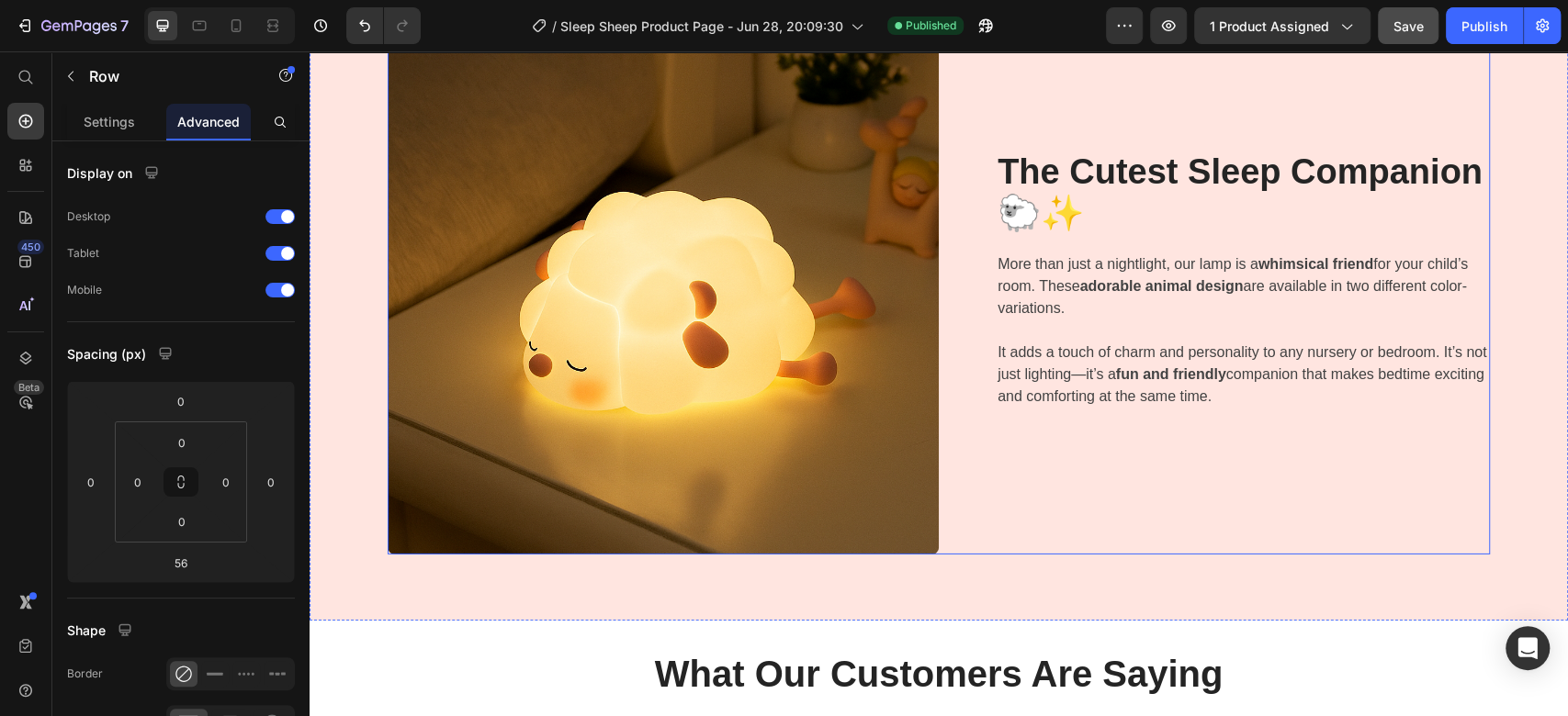 click on "The Cutest Sleep Companion  🐑✨ Heading More than just a nightlight, our lamp is a  whimsical friend  for your child’s room. These  adorable animal design  are available in two different color-variations.   It adds a touch of charm and personality to any nursery or bedroom. It’s not just lighting—it’s a  fun and friendly  companion that makes bedtime exciting and comforting at the same time.  Text block Row" at bounding box center (1214, 279) 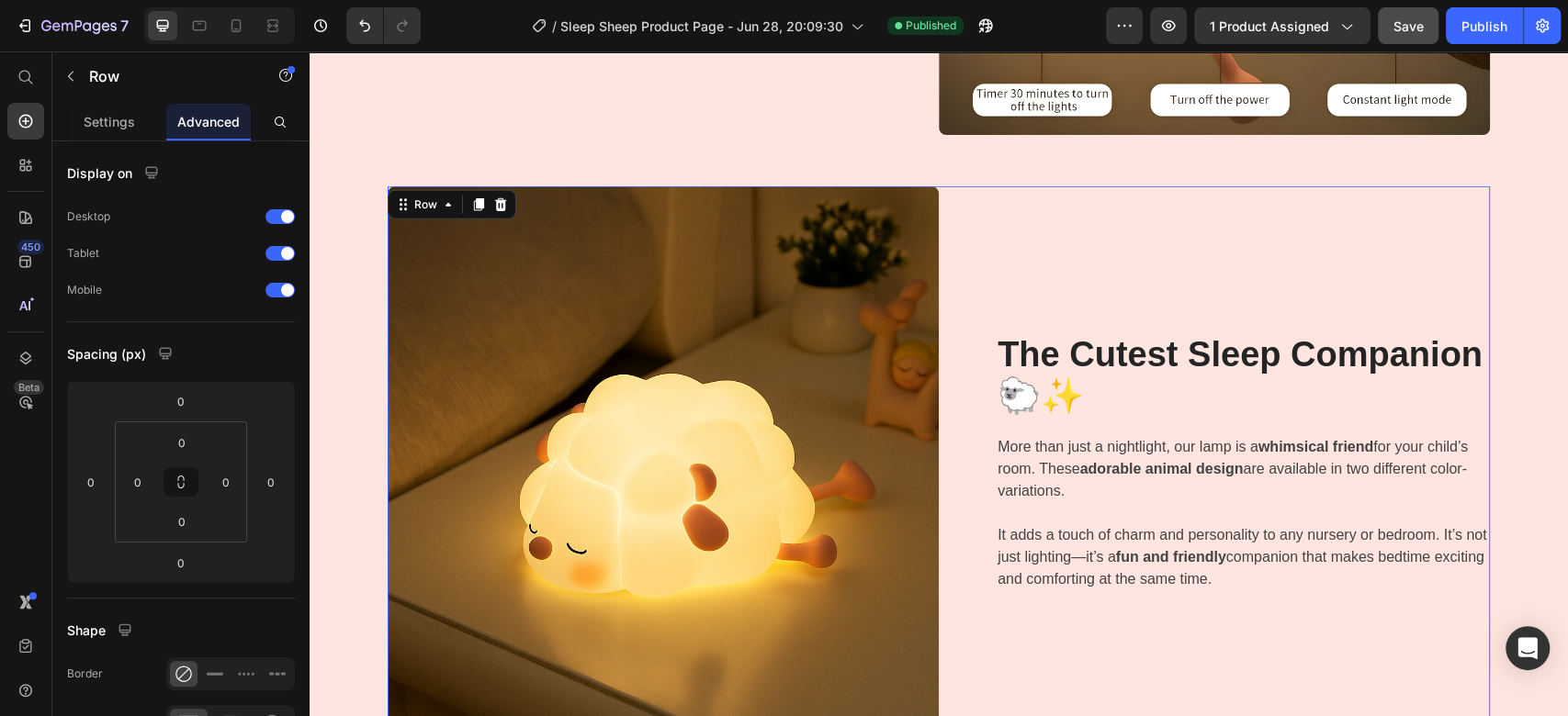 scroll, scrollTop: 3326, scrollLeft: 0, axis: vertical 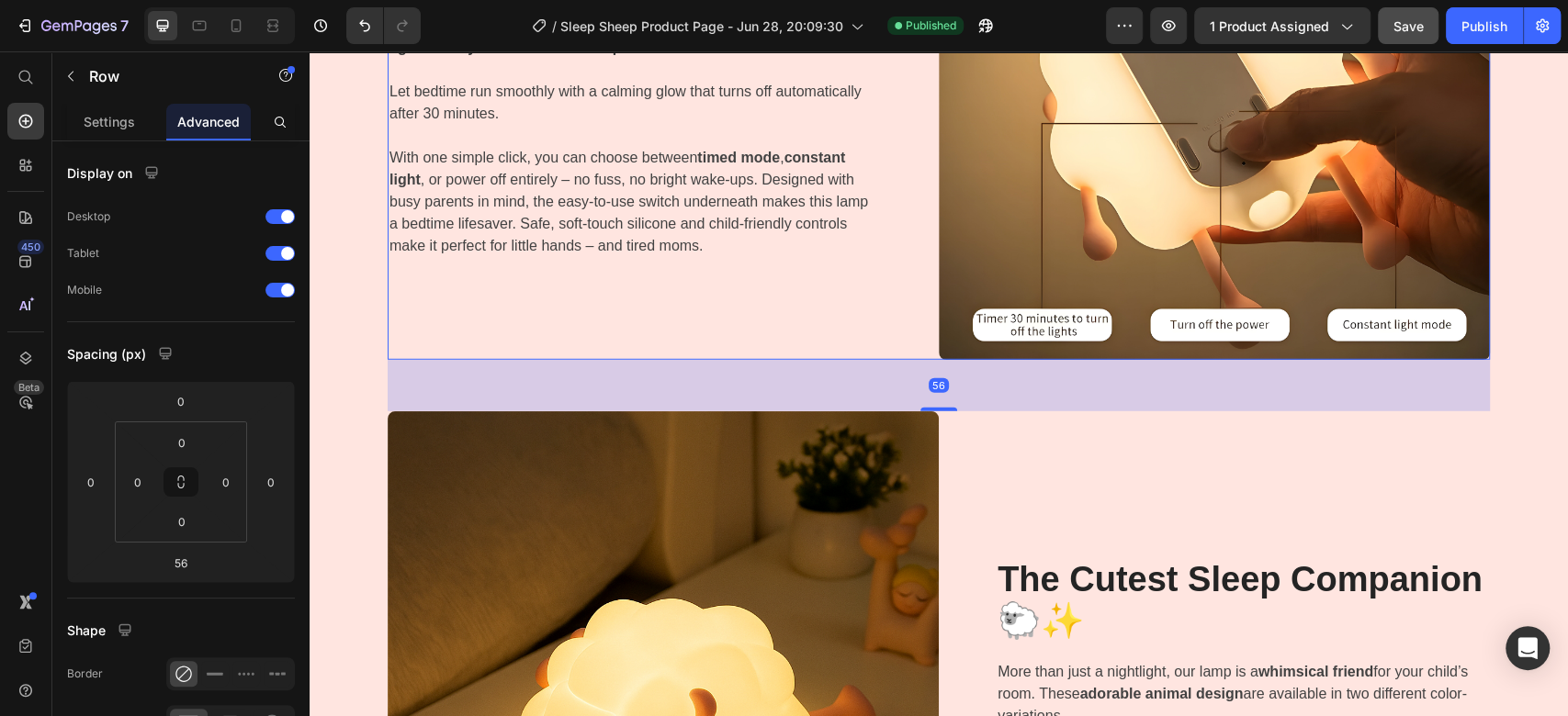 click on "⏲ Smart Timer for Peaceful Nights Heading Drift off without worry – our built-in 30-minute timer gently shuts the light off as your child falls asleep.   Let bedtime run smoothly with a calming glow that turns off automatically after 30 minutes.    With one simple click, you can choose between  timed mode ,  constant light , or power off entirely – no fuss, no bright wake-ups. Designed with busy parents in mind, the easy-to-use switch underneath makes this lamp a bedtime lifesaver. Safe, soft-touch silicone and child-friendly controls make it perfect for little hands – and tired moms. Text block Row" at bounding box center (663, 84) 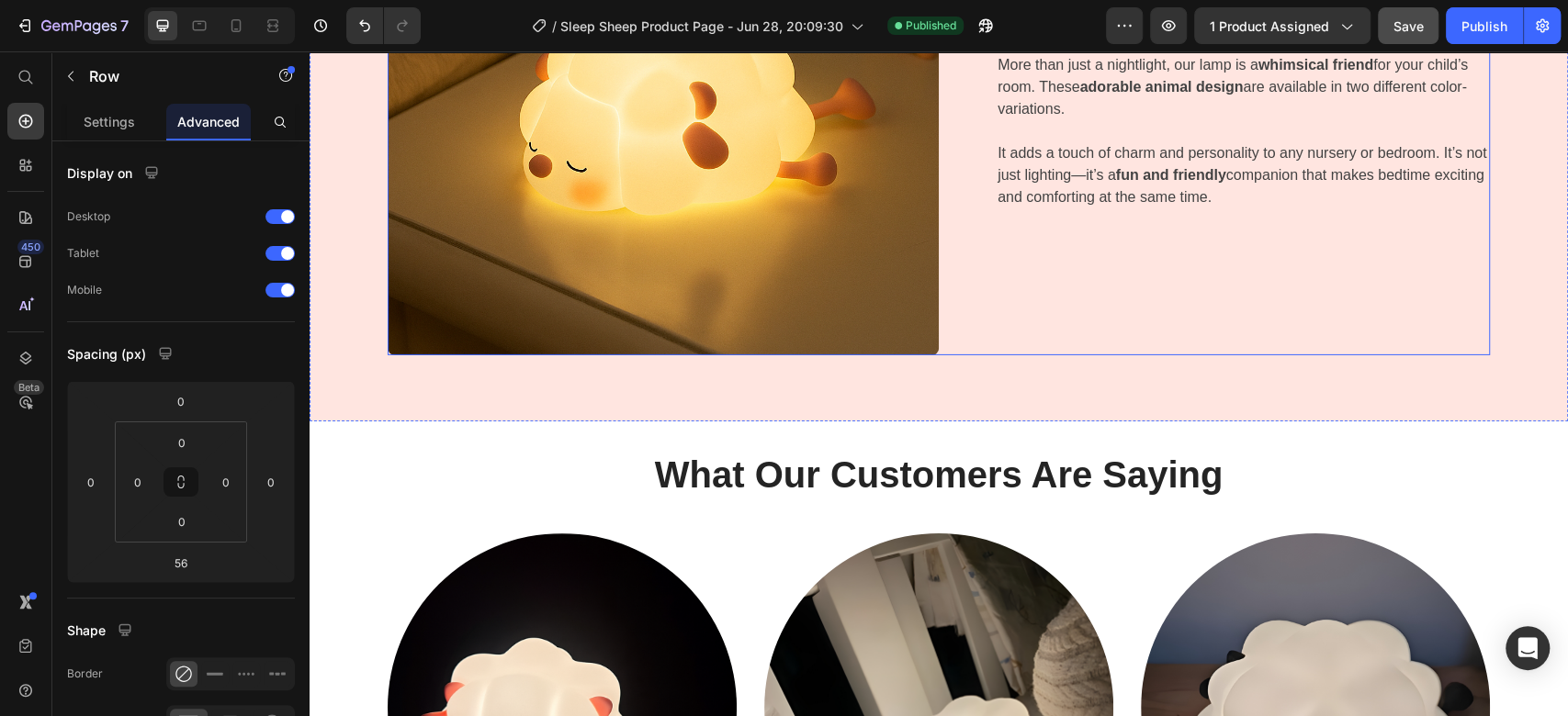 scroll, scrollTop: 3937, scrollLeft: 0, axis: vertical 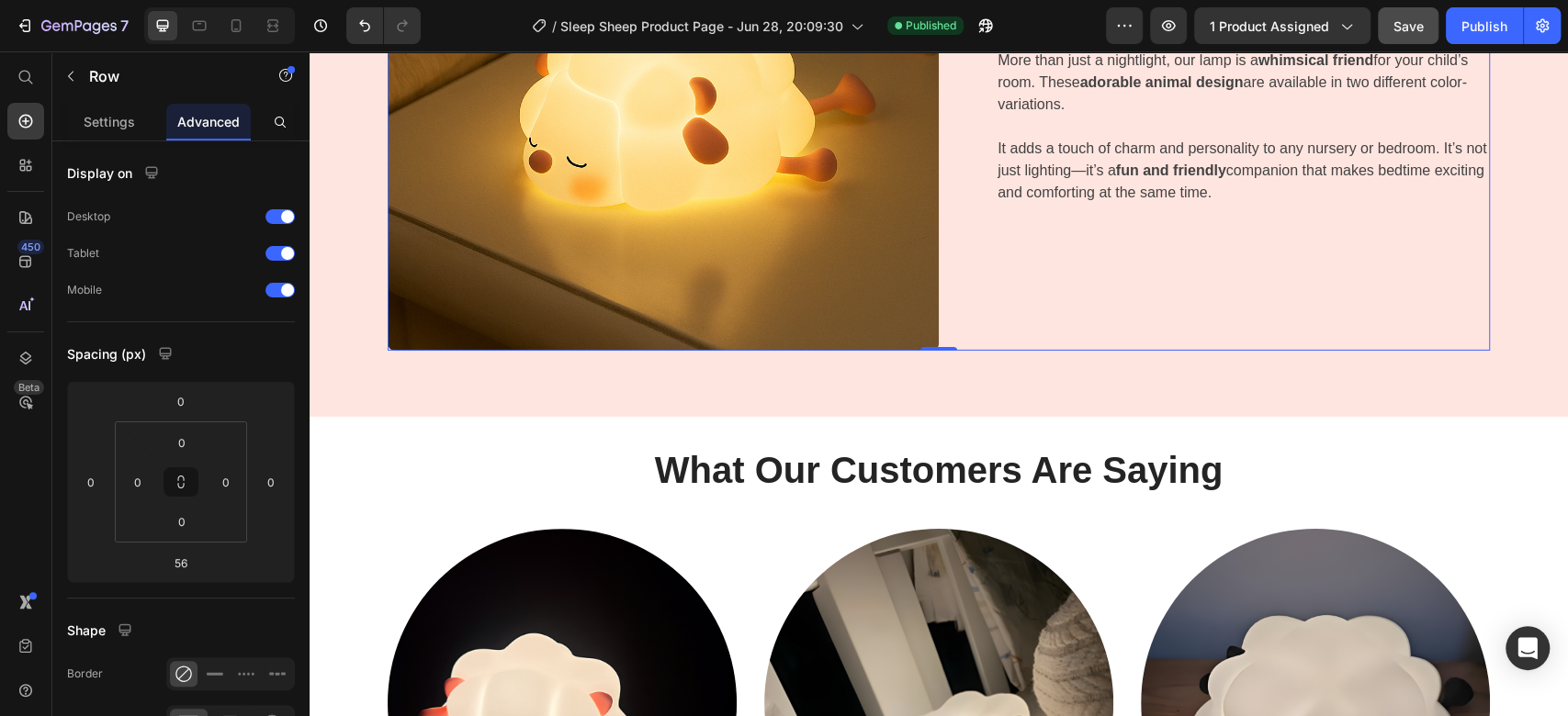 click on "The Cutest Sleep Companion  🐑✨ Heading More than just a nightlight, our lamp is a  whimsical friend  for your child’s room. These  adorable animal design  are available in two different color-variations.   It adds a touch of charm and personality to any nursery or bedroom. It’s not just lighting—it’s a  fun and friendly  companion that makes bedtime exciting and comforting at the same time.  Text block Row" at bounding box center (1214, 75) 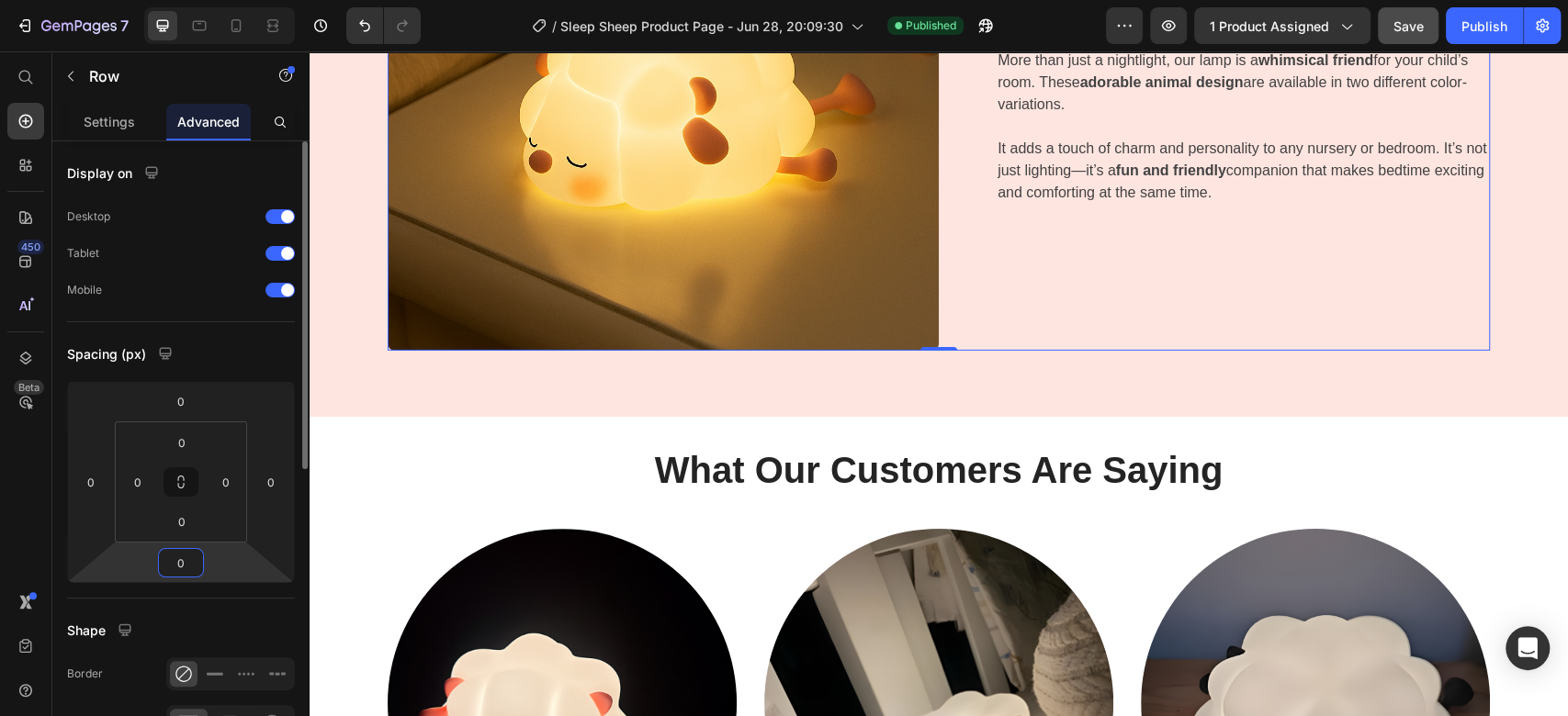 click on "0" at bounding box center [181, 563] 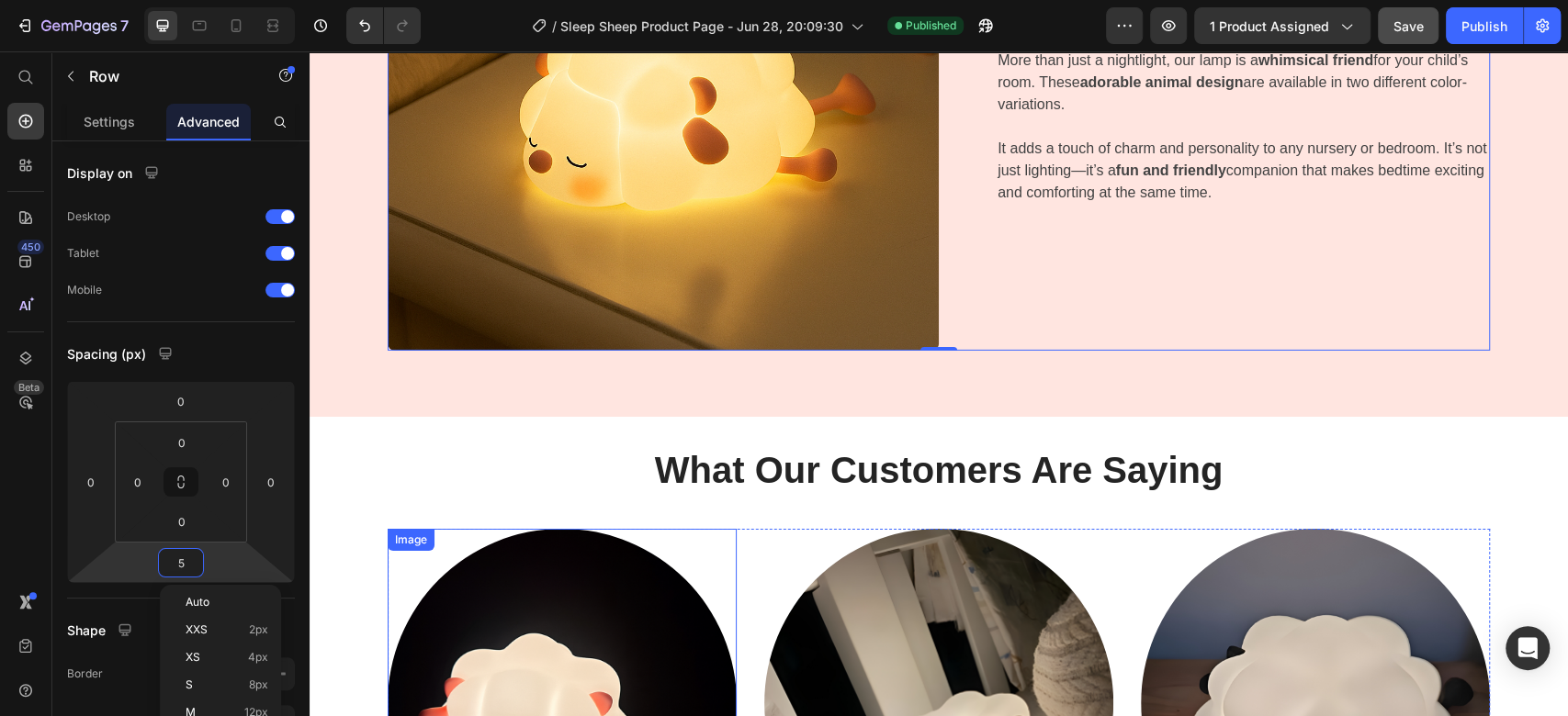 type on "56" 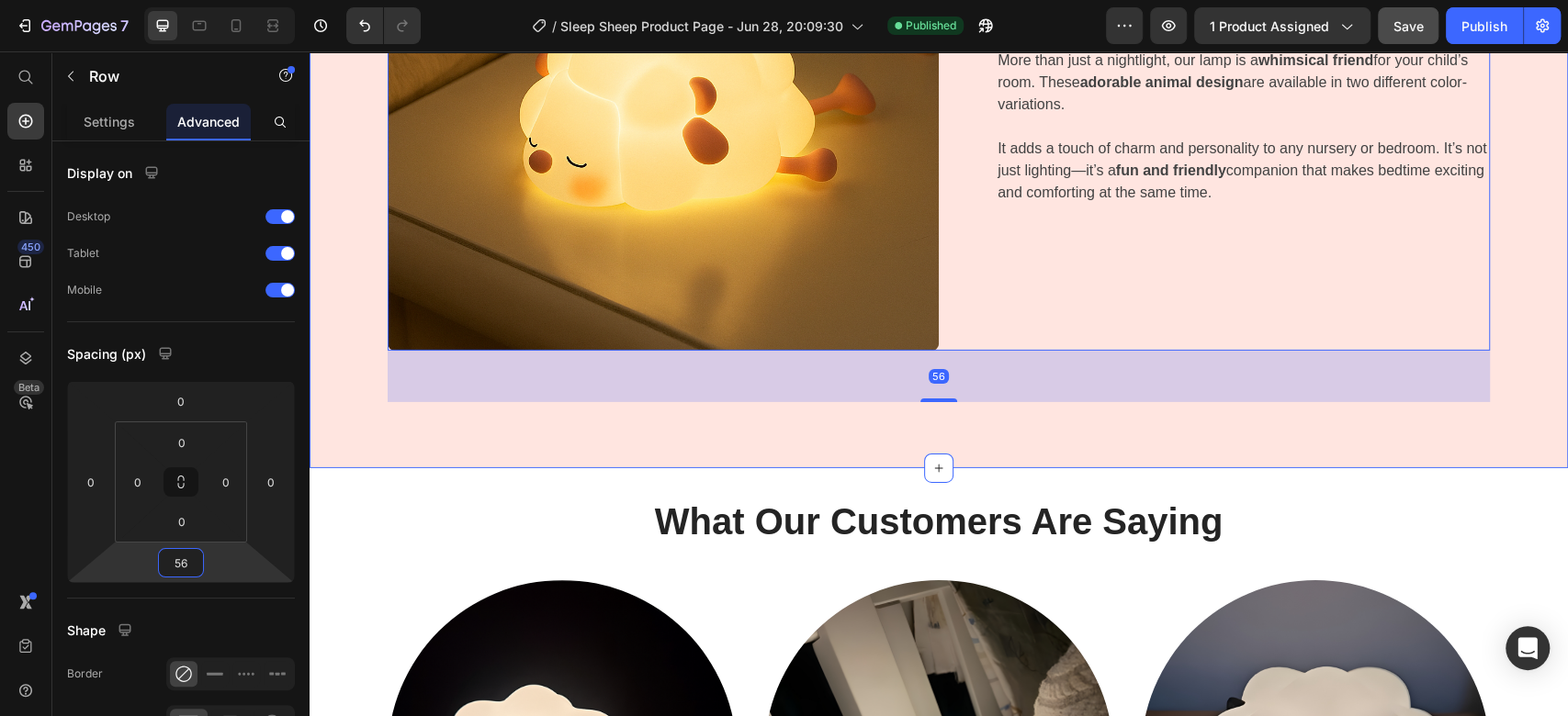 click on "Image Perfect for Late-Night Feedings  🍼 Heading Parents know that  midnight wake-ups  are part of the journey with a baby. Whether you're nursing, bottle-feeding, or simply checking in on your little one, our night lamp provides  soft, non-disruptive lighting  that won’t overstimulate your baby—or wake up the whole household.   No more fumbling with bright overhead lights or using your phone flashlight—just a  gentle, convenient glow  exactly when you need it. Text block Row Row ⏲ Smart Timer for Peaceful Nights Heading Drift off without worry – our built-in 30-minute timer gently shuts the light off as your child falls asleep.   Let bedtime run smoothly with a calming glow that turns off automatically after 30 minutes.    With one simple click, you can choose between  timed mode ,  constant light Text block Row Image Row Image The Cutest Sleep Companion  🐑✨ Heading More than just a nightlight, our lamp is a  whimsical friend  for your child’s room. These  adorable animal design" at bounding box center [939, -501] 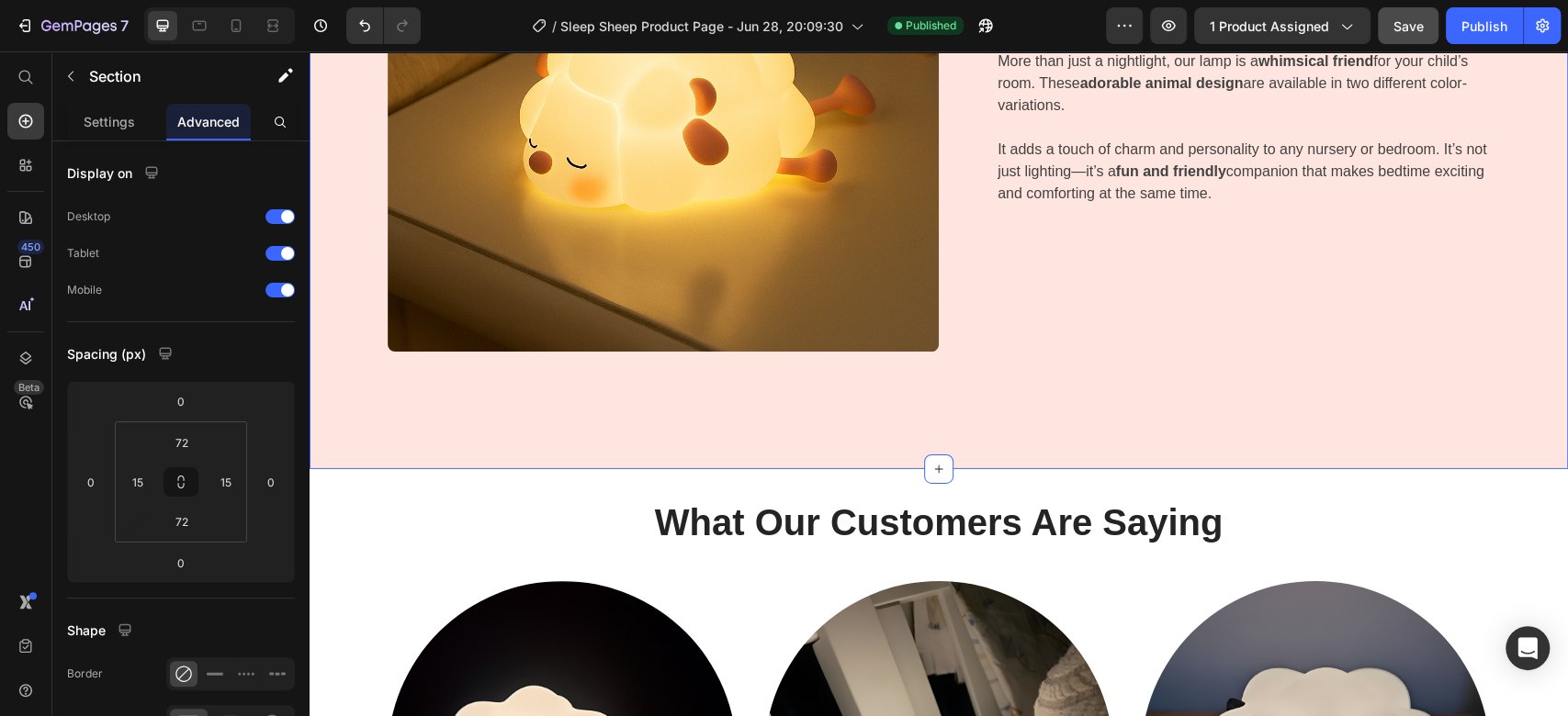 scroll, scrollTop: 3937, scrollLeft: 0, axis: vertical 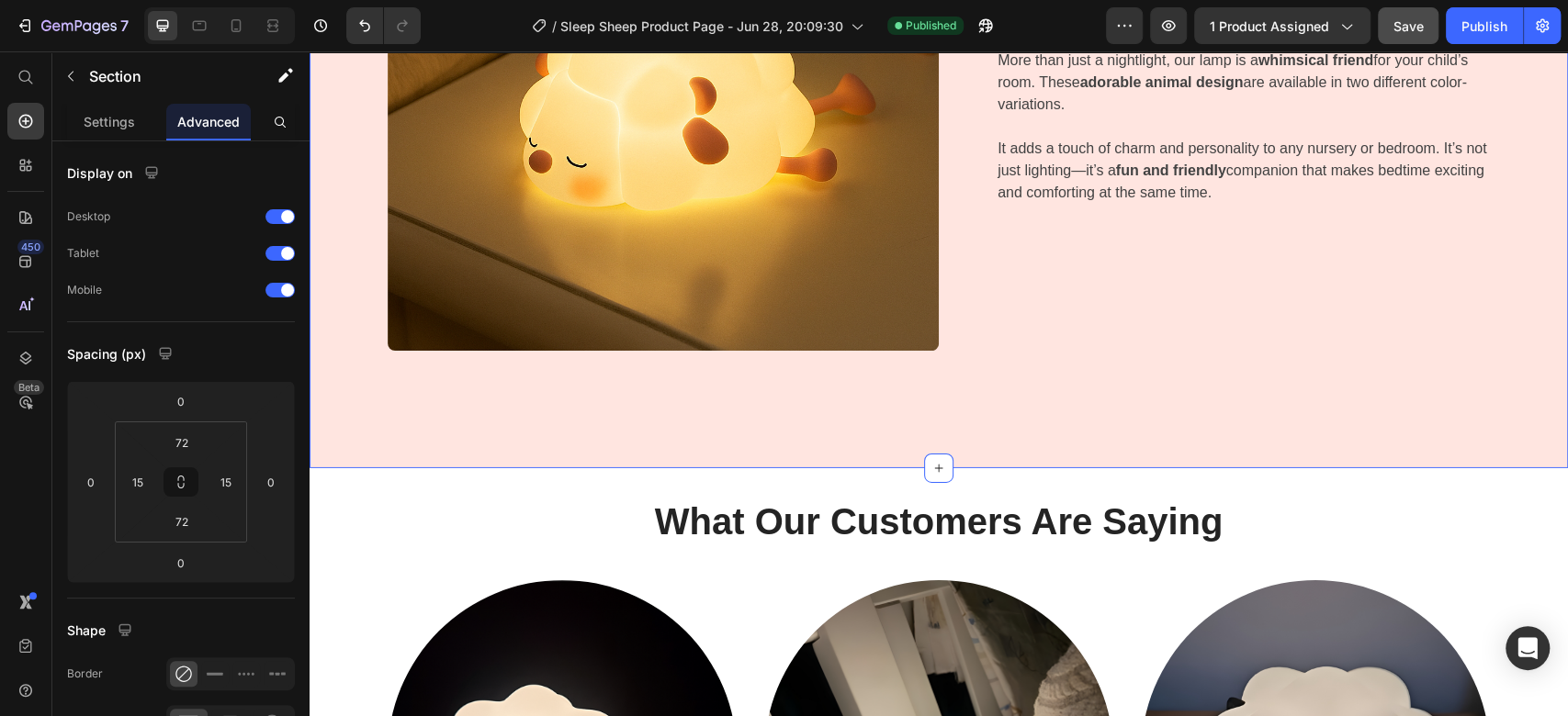click on "Image Perfect for Late-Night Feedings  🍼 Heading Parents know that  midnight wake-ups  are part of the journey with a baby. Whether you're nursing, bottle-feeding, or simply checking in on your little one, our night lamp provides  soft, non-disruptive lighting  that won’t overstimulate your baby—or wake up the whole household.   No more fumbling with bright overhead lights or using your phone flashlight—just a  gentle, convenient glow  exactly when you need it. Text block Row Row ⏲ Smart Timer for Peaceful Nights Heading Drift off without worry – our built-in 30-minute timer gently shuts the light off as your child falls asleep.   Let bedtime run smoothly with a calming glow that turns off automatically after 30 minutes.    With one simple click, you can choose between  timed mode ,  constant light Text block Row Image Row Image The Cutest Sleep Companion  🐑✨ Heading More than just a nightlight, our lamp is a  whimsical friend  for your child’s room. These  adorable animal design" at bounding box center (939, -501) 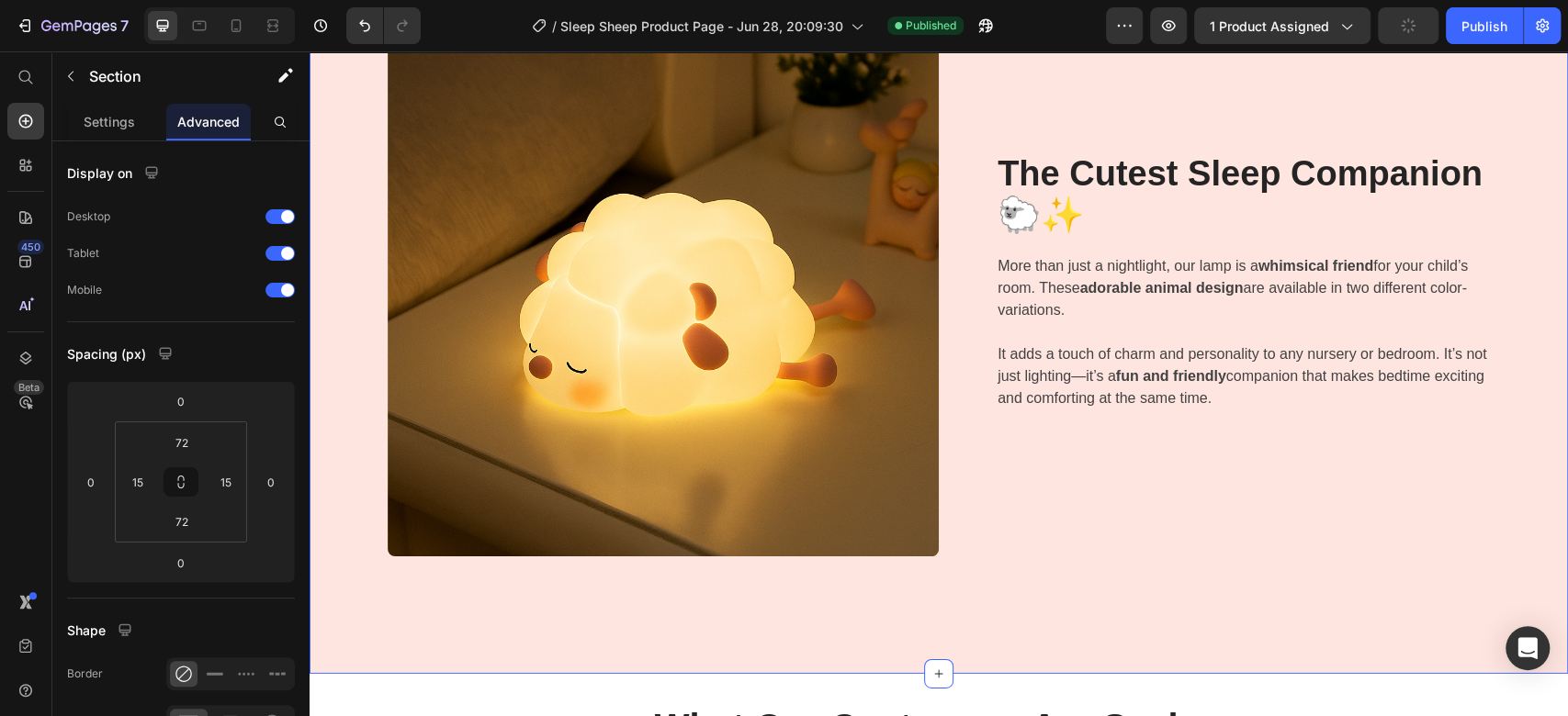 scroll, scrollTop: 3733, scrollLeft: 0, axis: vertical 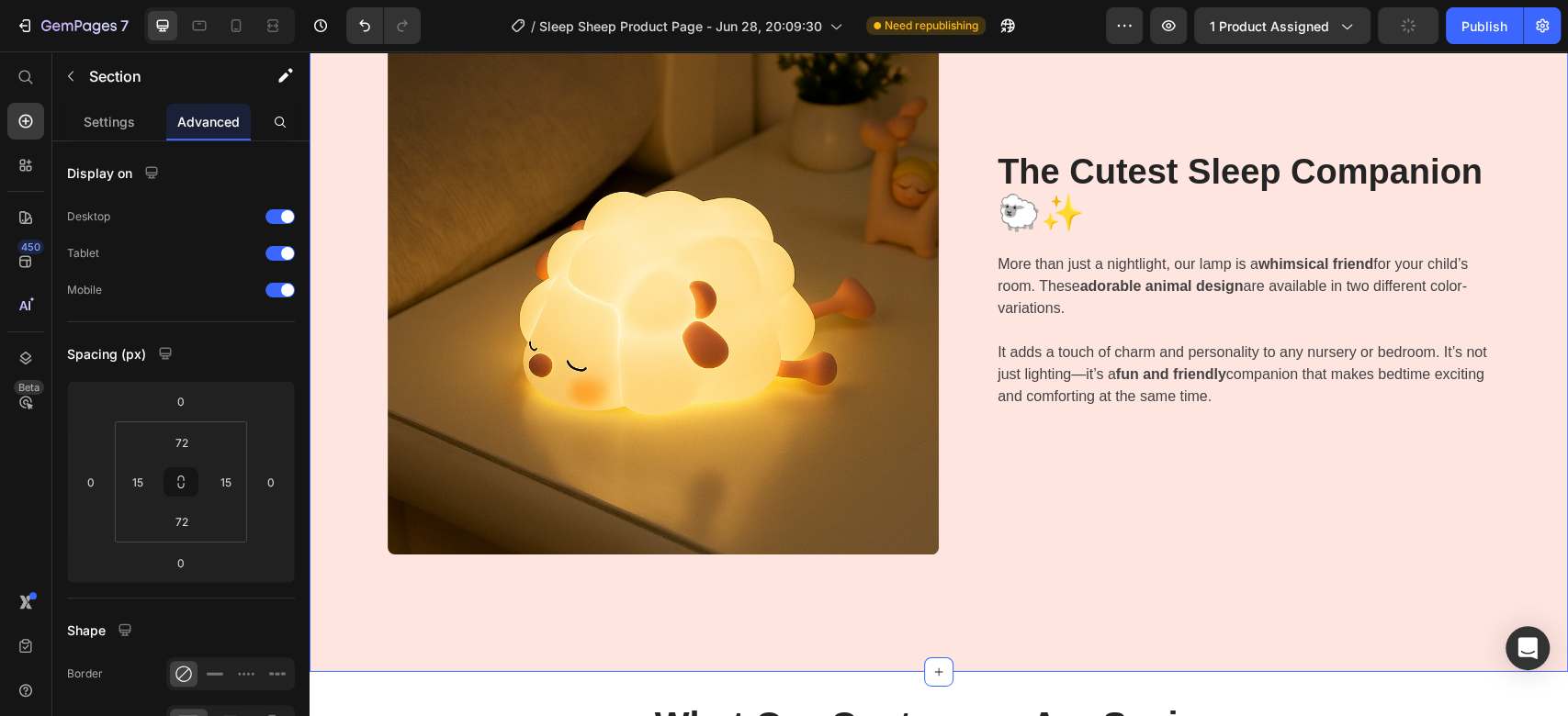 click on "Image Perfect for Late-Night Feedings  🍼 Heading Parents know that  midnight wake-ups  are part of the journey with a baby. Whether you're nursing, bottle-feeding, or simply checking in on your little one, our night lamp provides  soft, non-disruptive lighting  that won’t overstimulate your baby—or wake up the whole household.   No more fumbling with bright overhead lights or using your phone flashlight—just a  gentle, convenient glow  exactly when you need it. Text block Row Row ⏲ Smart Timer for Peaceful Nights Heading Drift off without worry – our built-in 30-minute timer gently shuts the light off as your child falls asleep.   Let bedtime run smoothly with a calming glow that turns off automatically after 30 minutes.    With one simple click, you can choose between  timed mode ,  constant light Text block Row Image Row Image The Cutest Sleep Companion  🐑✨ Heading More than just a nightlight, our lamp is a  whimsical friend  for your child’s room. These  adorable animal design" at bounding box center (939, -297) 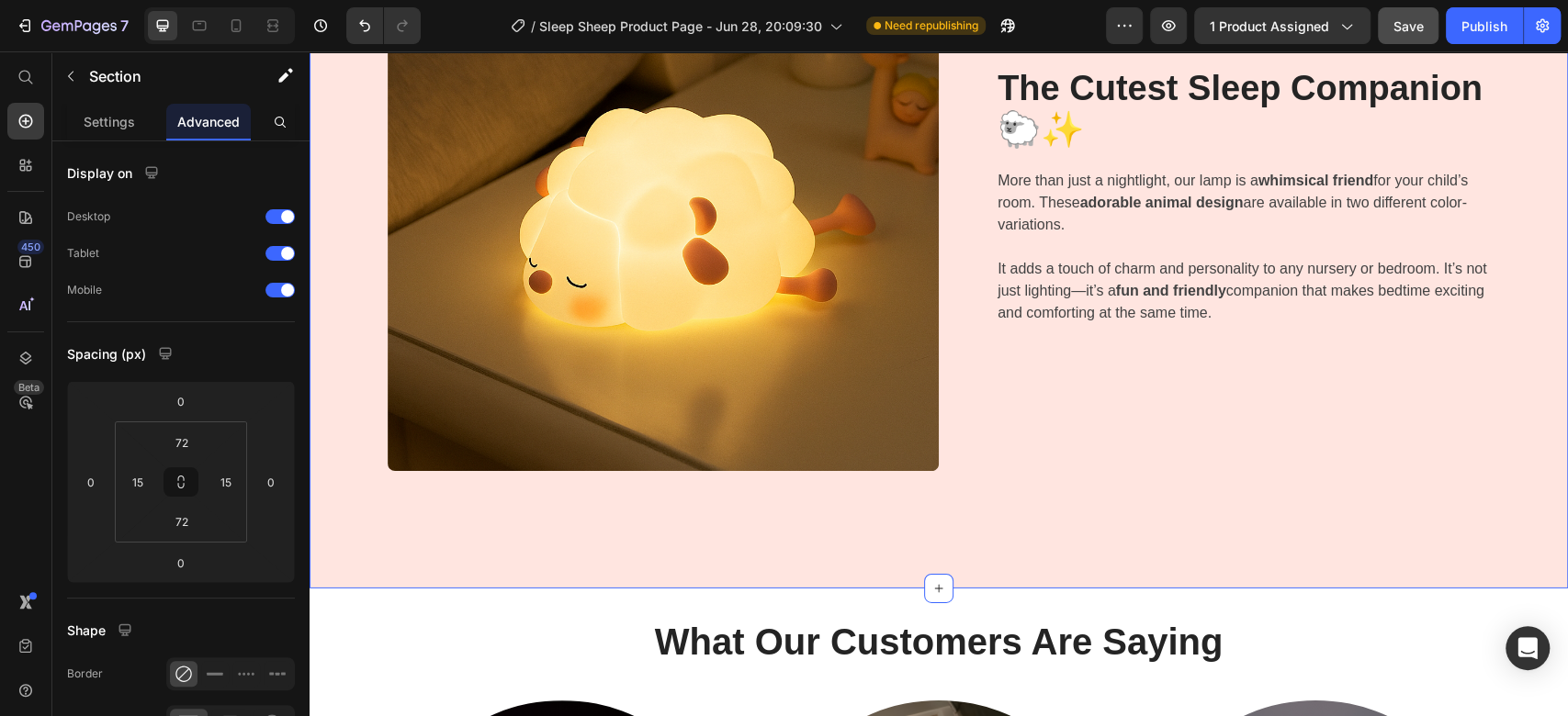 scroll, scrollTop: 3937, scrollLeft: 0, axis: vertical 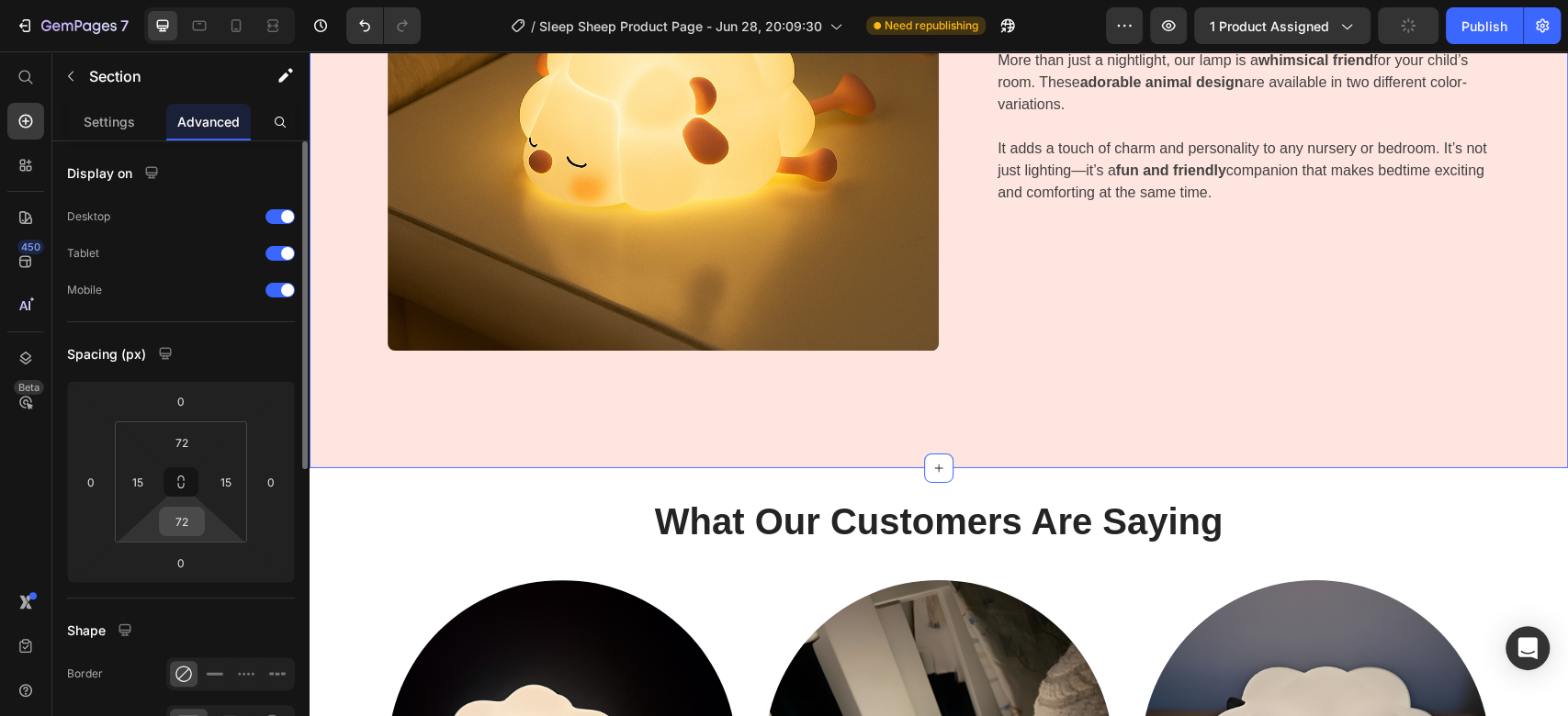 click on "72" at bounding box center [182, 521] 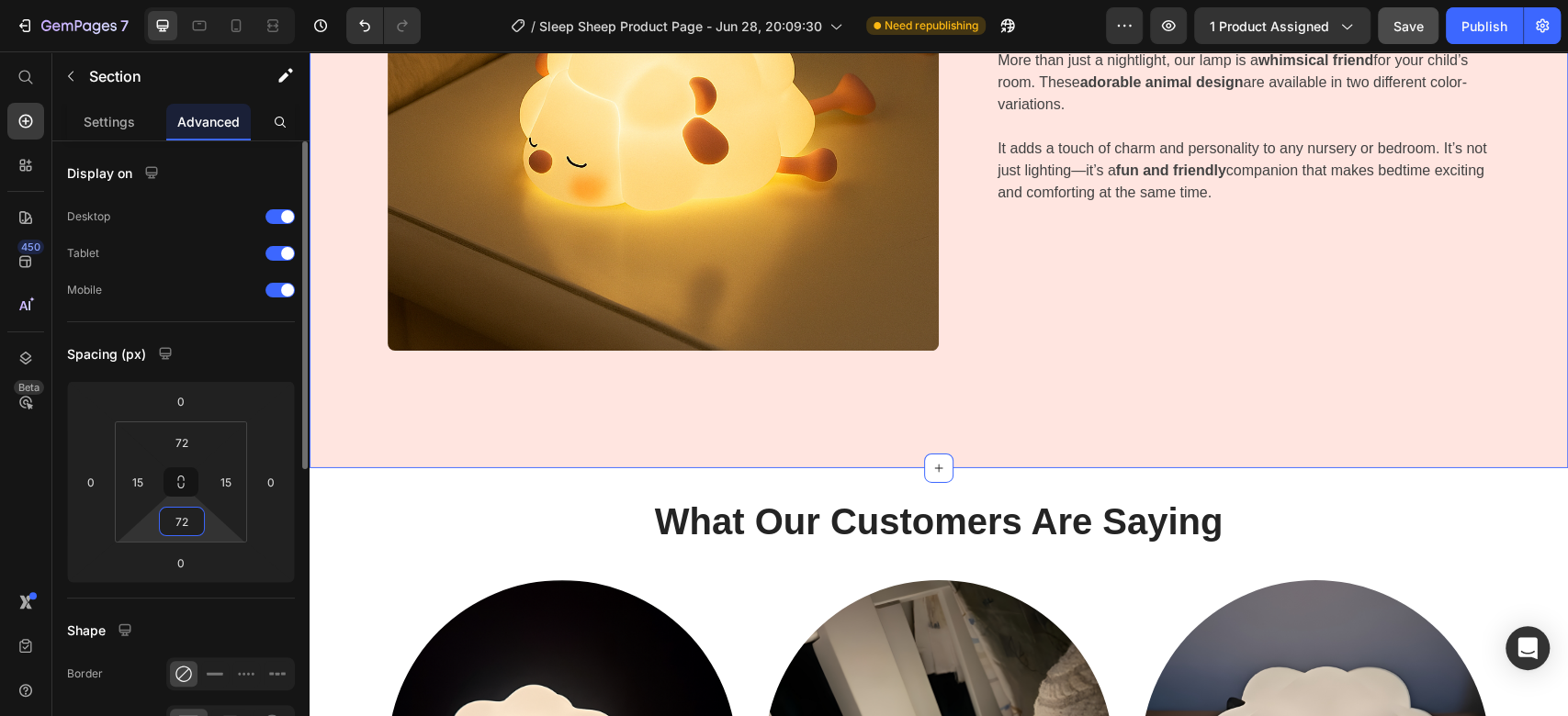 click on "72" at bounding box center [182, 521] 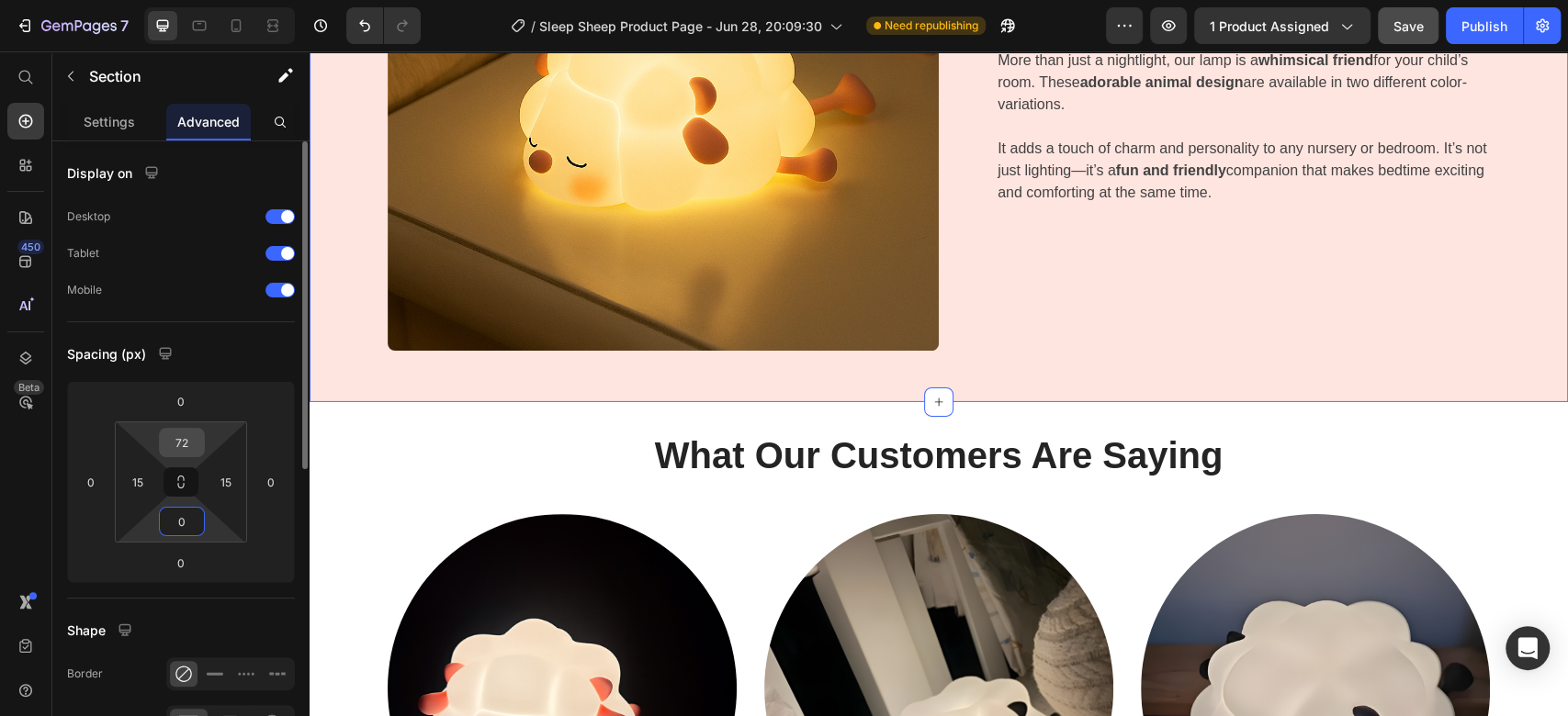 type on "0" 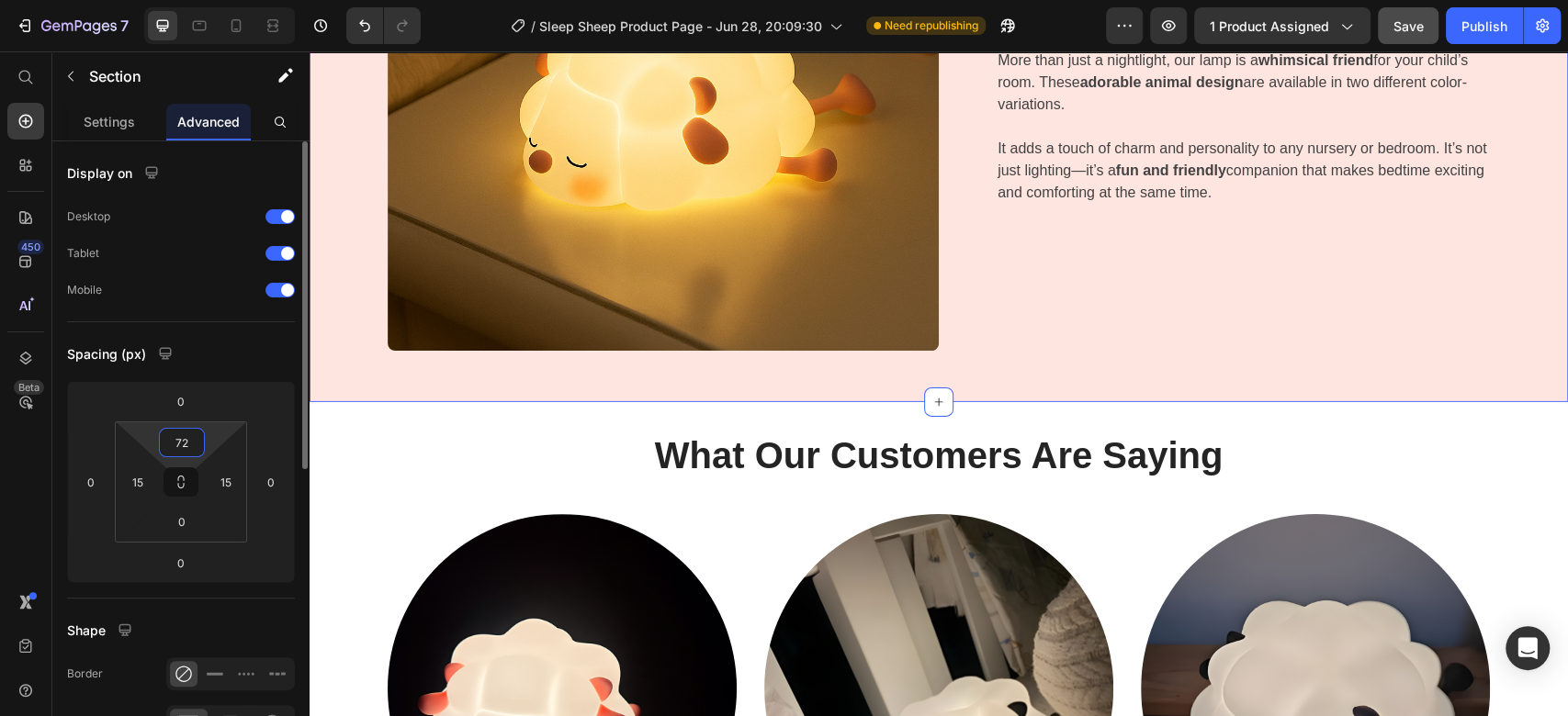 click on "72" at bounding box center (182, 442) 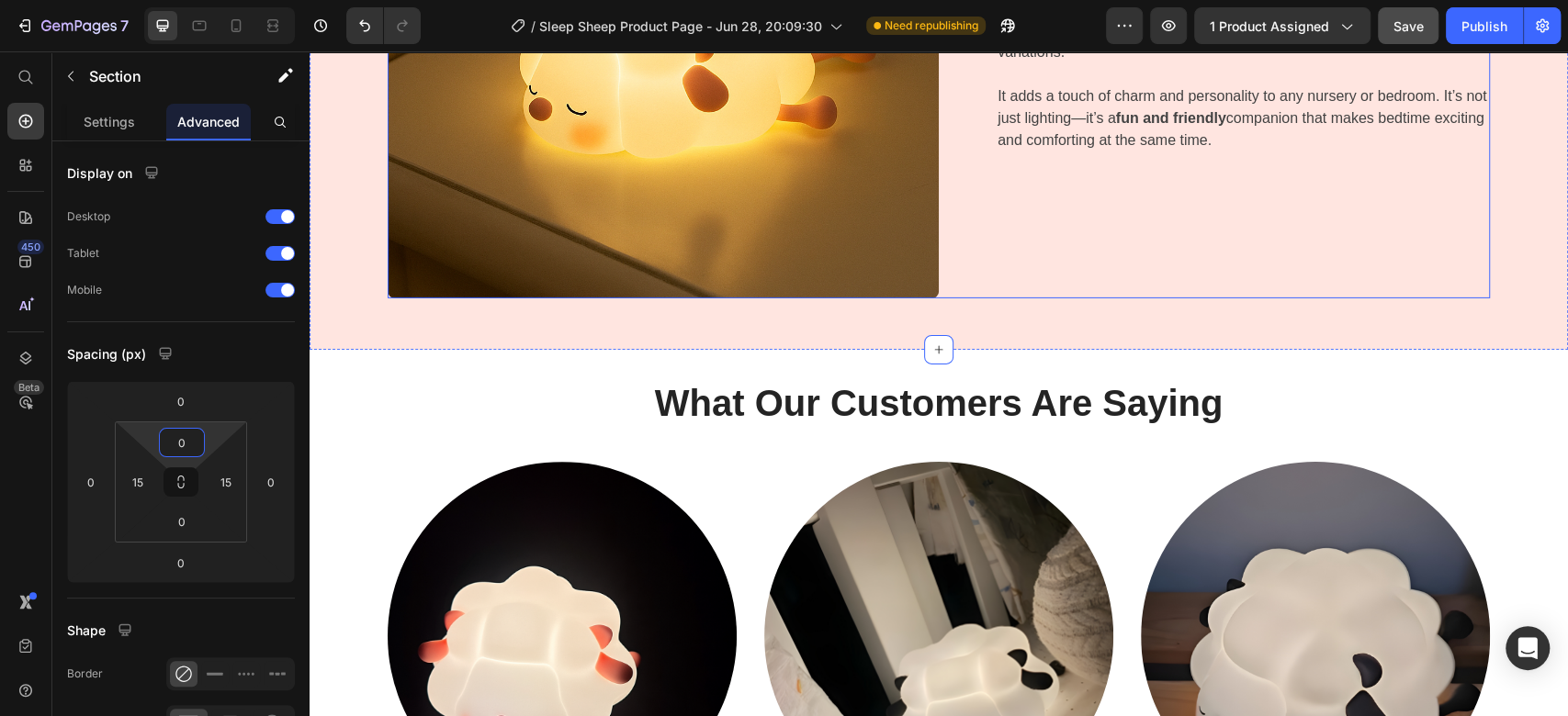 scroll, scrollTop: 3937, scrollLeft: 0, axis: vertical 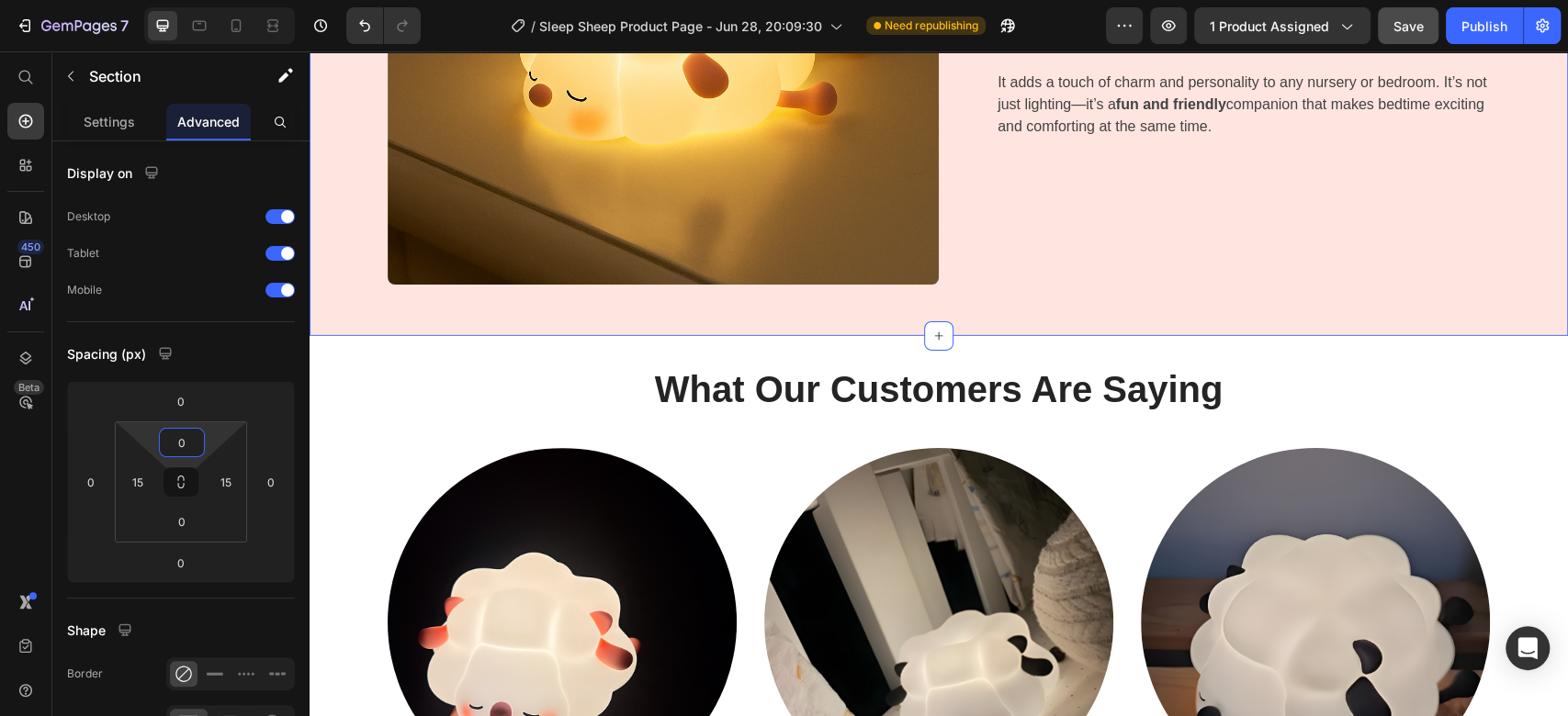 type on "0" 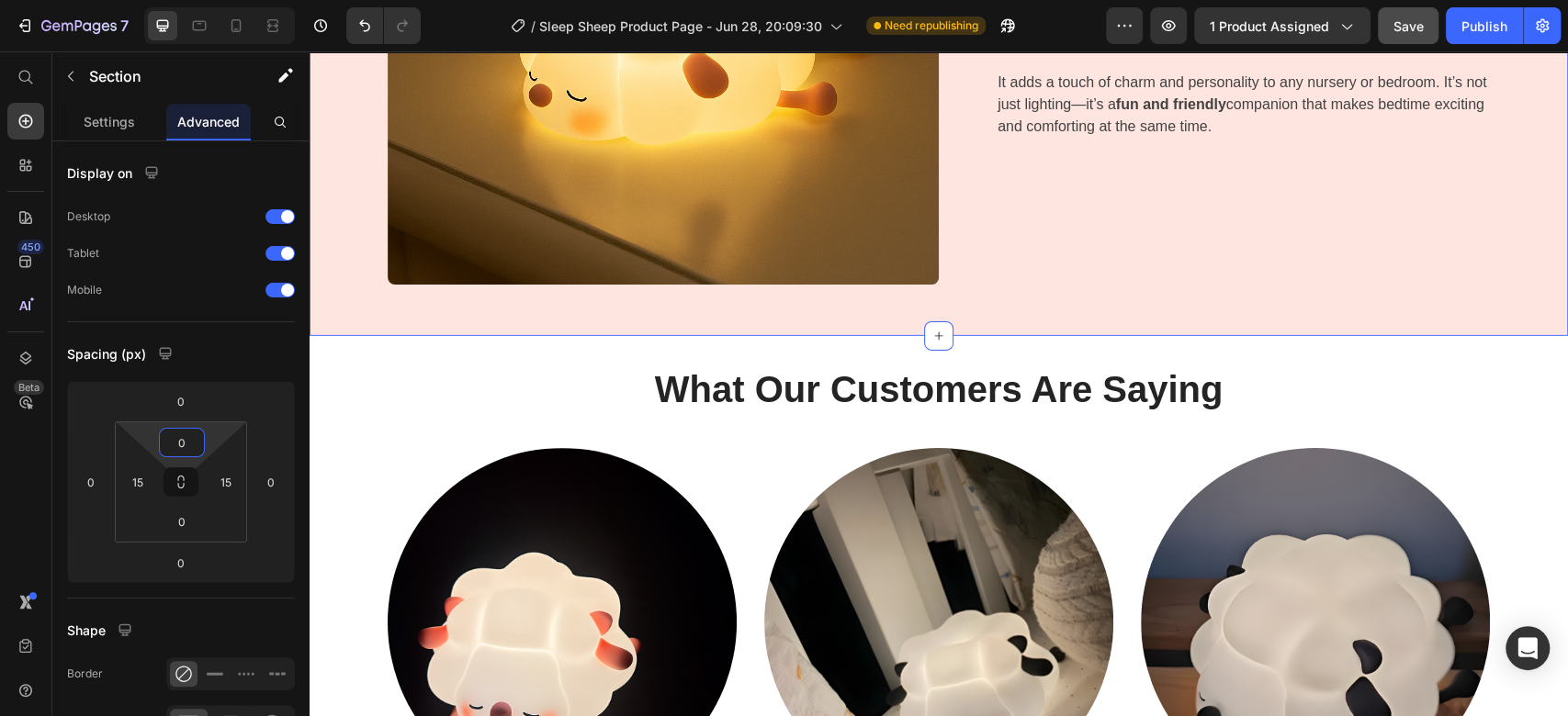 click on "Image Perfect for Late-Night Feedings  🍼 Heading Parents know that  midnight wake-ups  are part of the journey with a baby. Whether you're nursing, bottle-feeding, or simply checking in on your little one, our night lamp provides  soft, non-disruptive lighting  that won’t overstimulate your baby—or wake up the whole household.   No more fumbling with bright overhead lights or using your phone flashlight—just a  gentle, convenient glow  exactly when you need it. Text block Row Row ⏲ Smart Timer for Peaceful Nights Heading Drift off without worry – our built-in 30-minute timer gently shuts the light off as your child falls asleep.   Let bedtime run smoothly with a calming glow that turns off automatically after 30 minutes.    With one simple click, you can choose between  timed mode ,  constant light Text block Row Image Row Image The Cutest Sleep Companion  🐑✨ Heading More than just a nightlight, our lamp is a  whimsical friend  for your child’s room. These  adorable animal design" at bounding box center (939, -567) 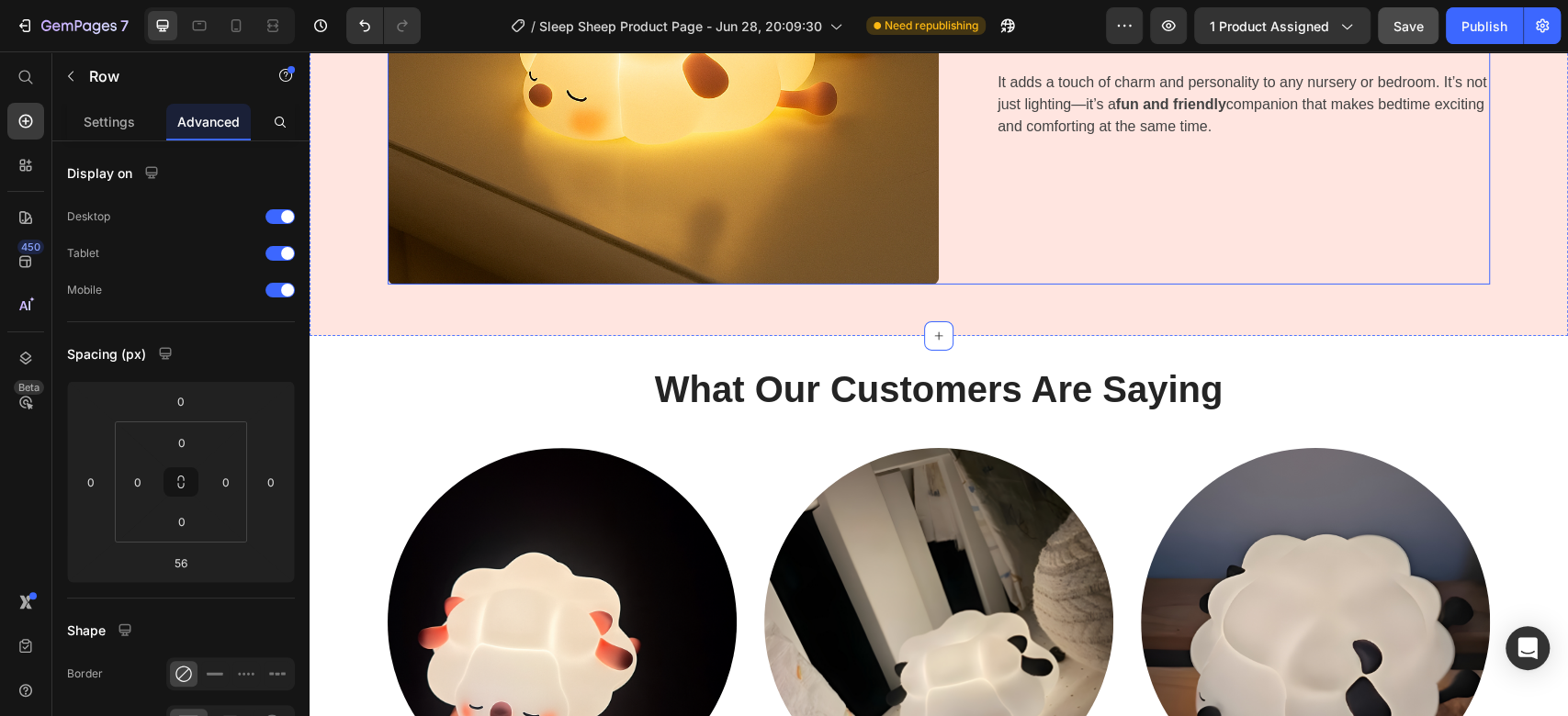 click on "The Cutest Sleep Companion  🐑✨ Heading More than just a nightlight, our lamp is a  whimsical friend  for your child’s room. These  adorable animal design  are available in two different color-variations.   It adds a touch of charm and personality to any nursery or bedroom. It’s not just lighting—it’s a  fun and friendly  companion that makes bedtime exciting and comforting at the same time.  Text block Row" at bounding box center (1214, 9) 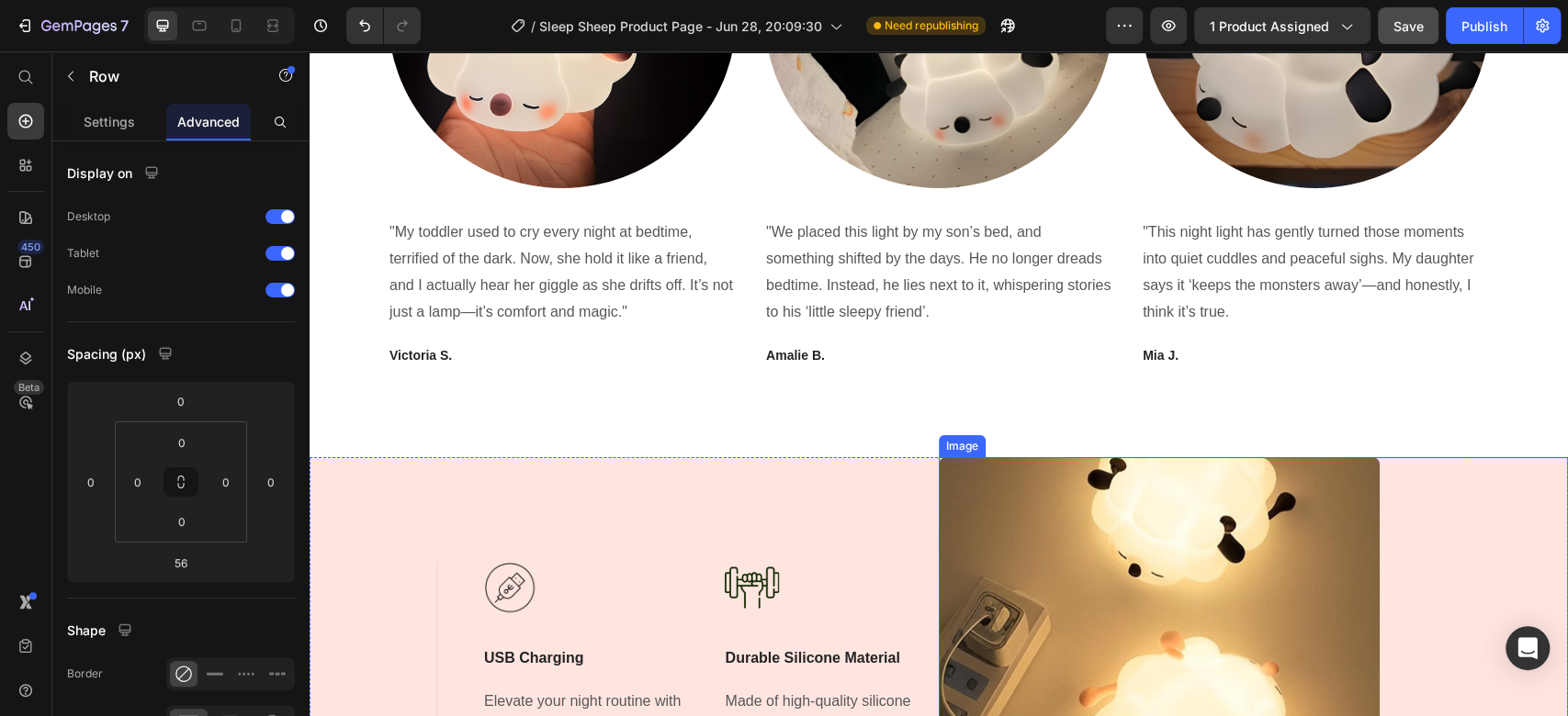 scroll, scrollTop: 4753, scrollLeft: 0, axis: vertical 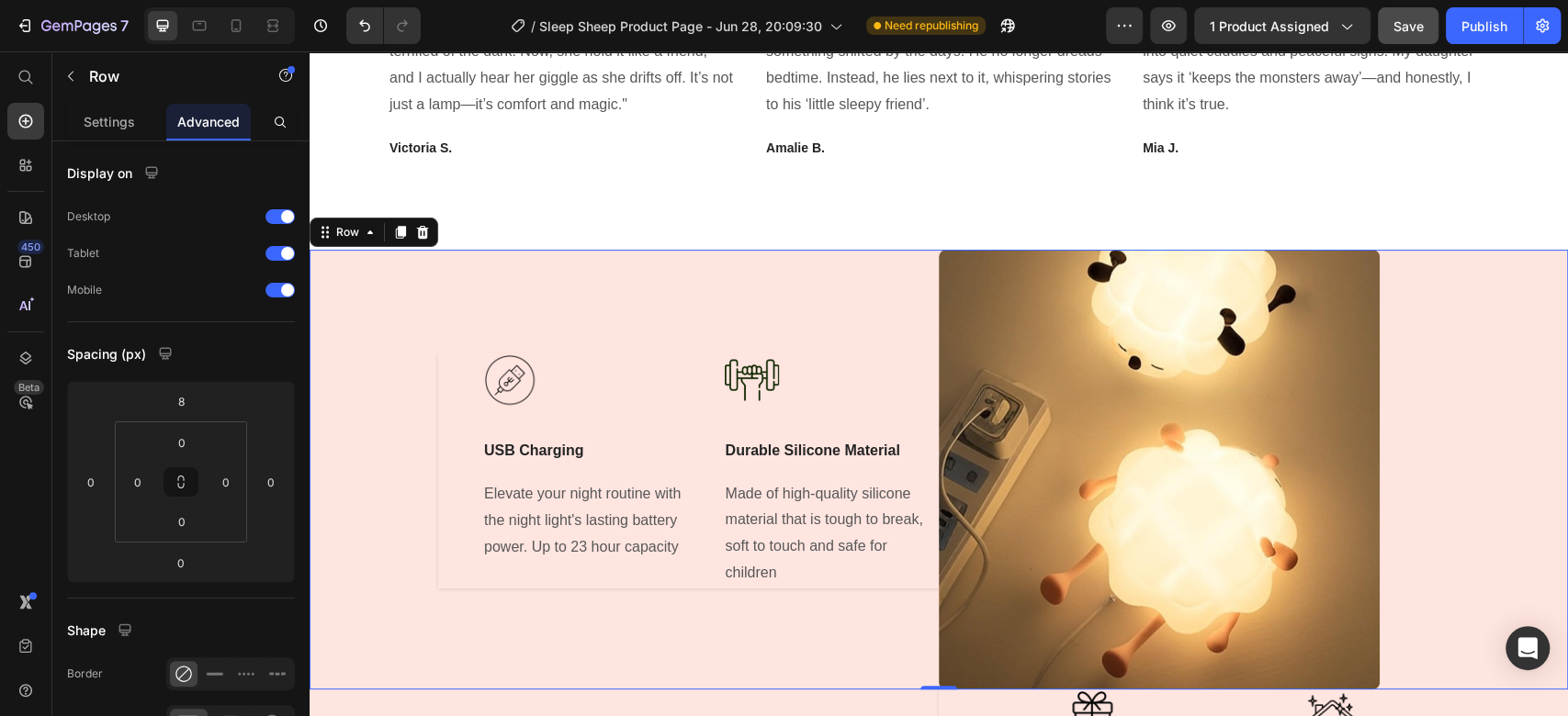 click on "Image USB Charging Text Block Elevate your night routine with the night light's lasting battery power. Up to 23 hour capacity Text block                Title Line Image Durable Silicone Material Text Block Made of high-quality silicone material that is tough to break, soft to touch and safe for children Text block Row                Title Line" at bounding box center [624, 470] 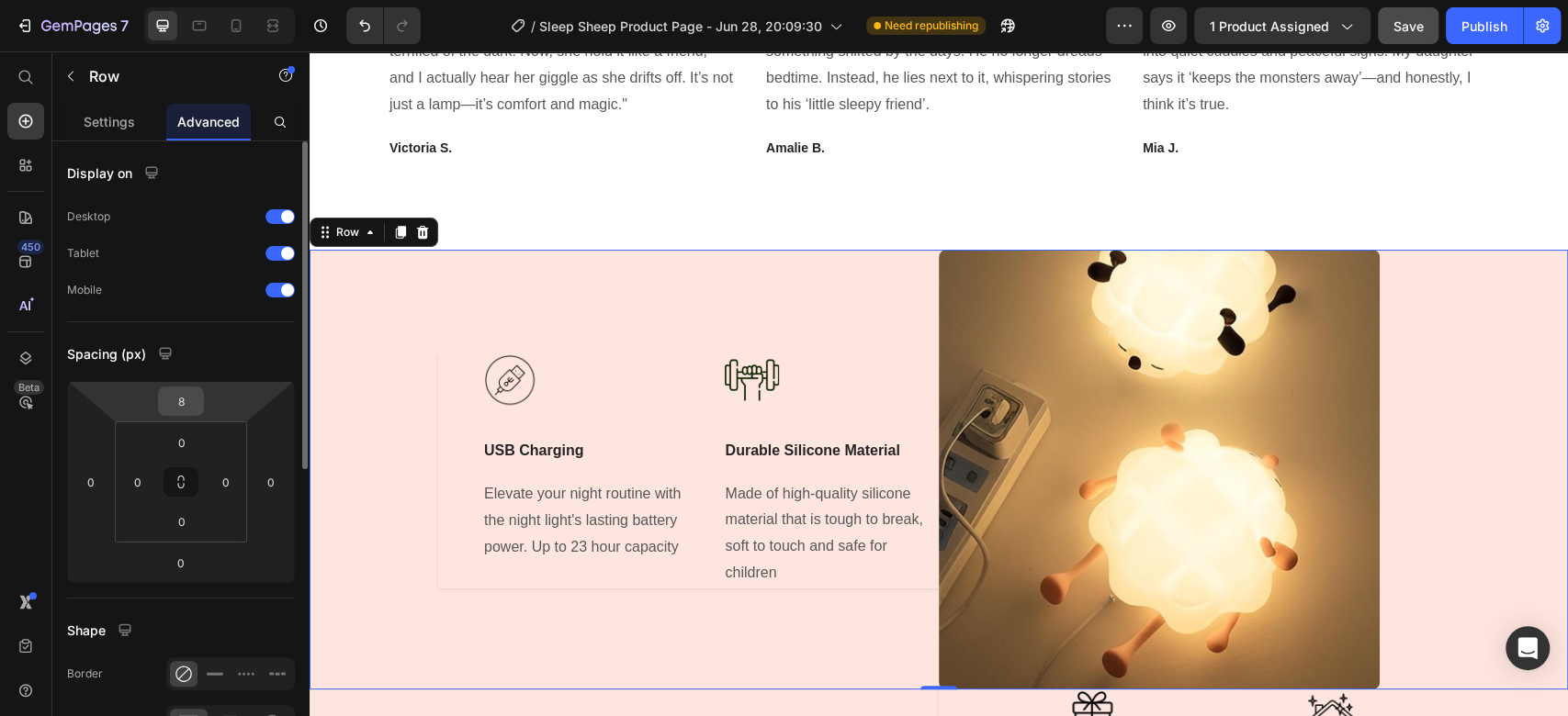 click on "8" at bounding box center (181, 401) 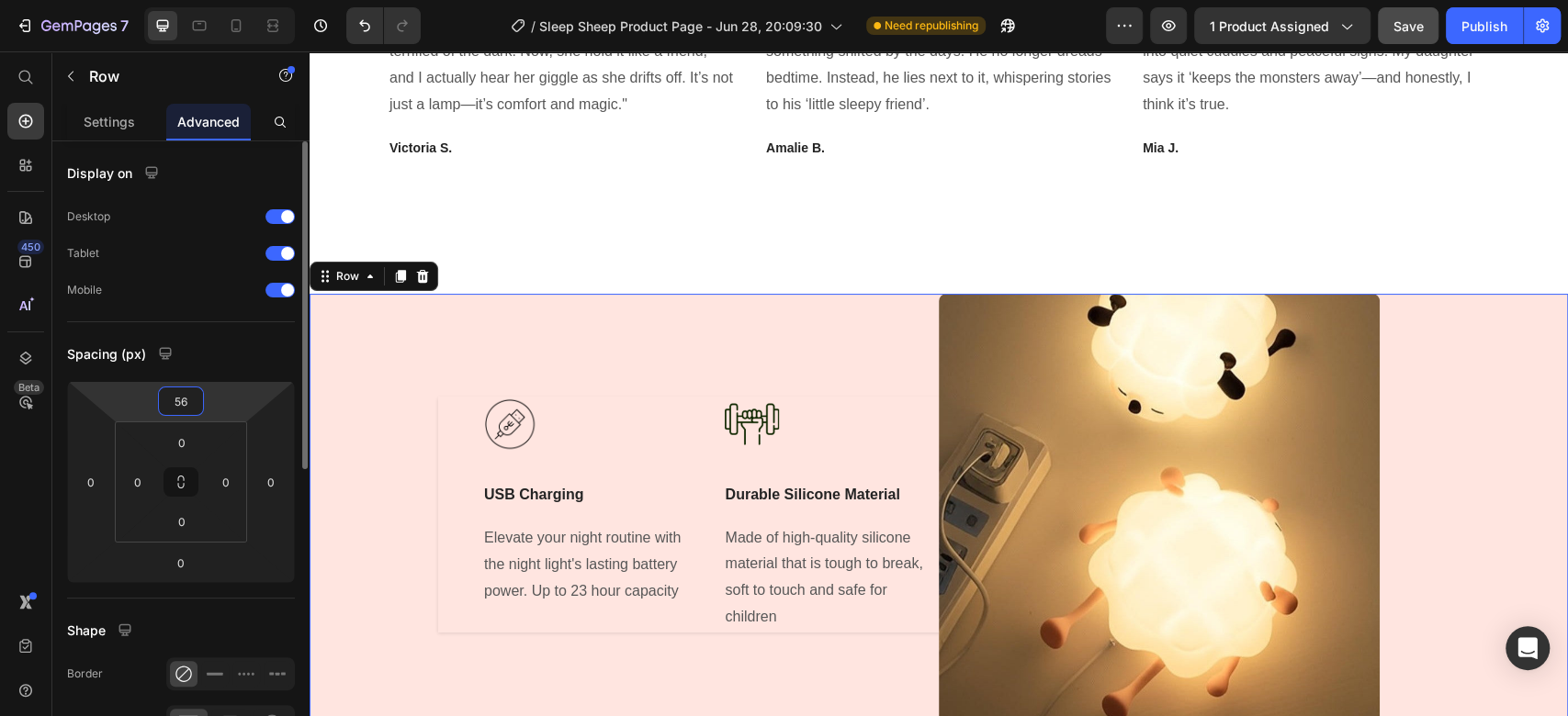 type on "5" 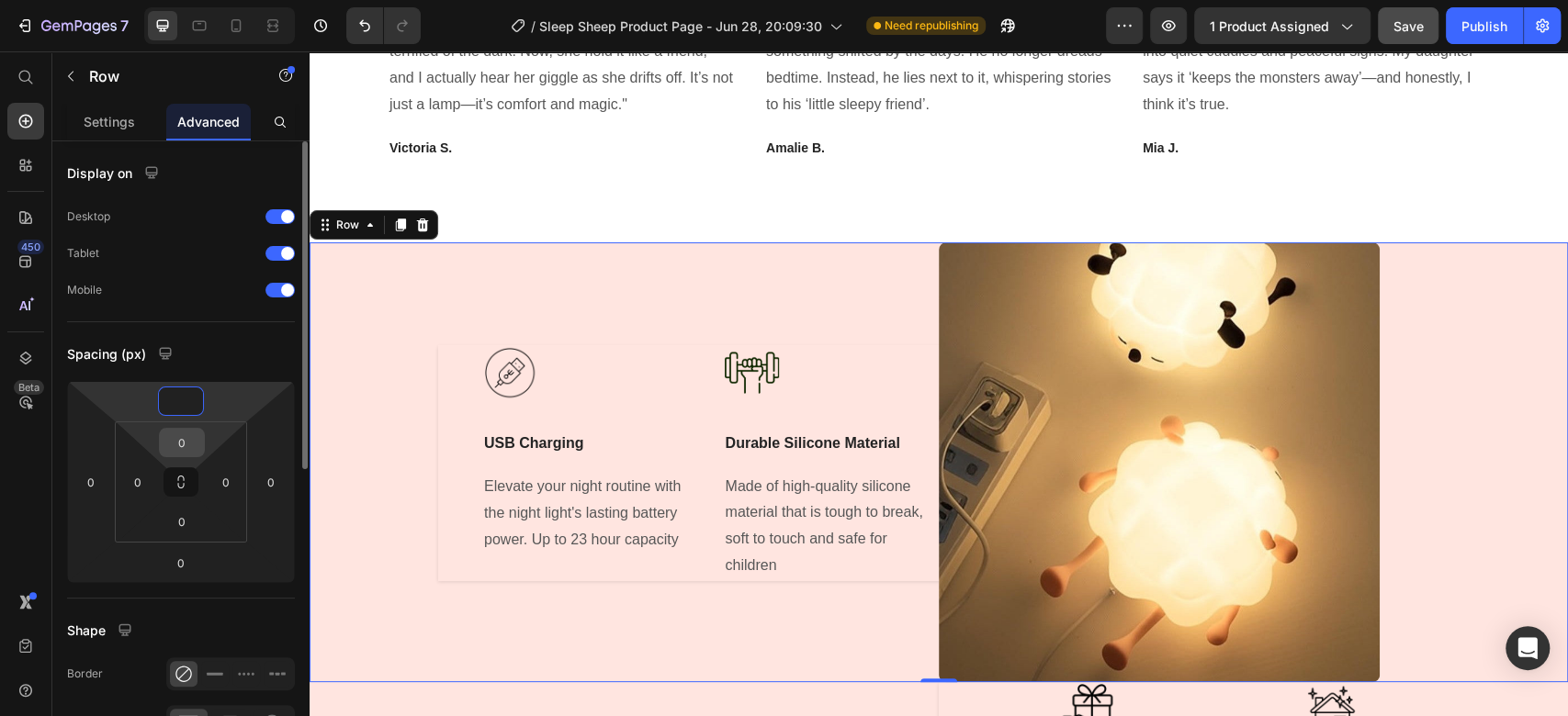 type on "0" 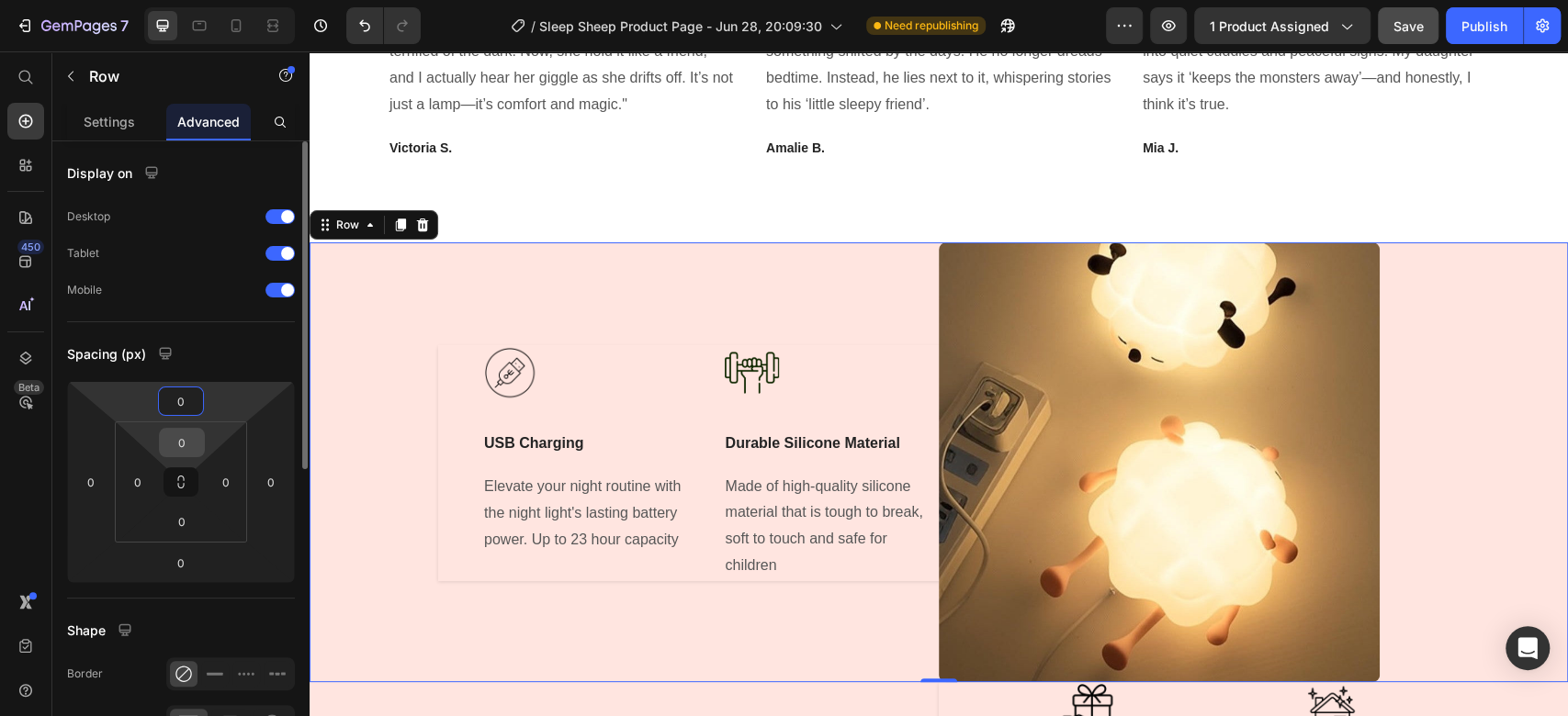 click on "0" at bounding box center (182, 442) 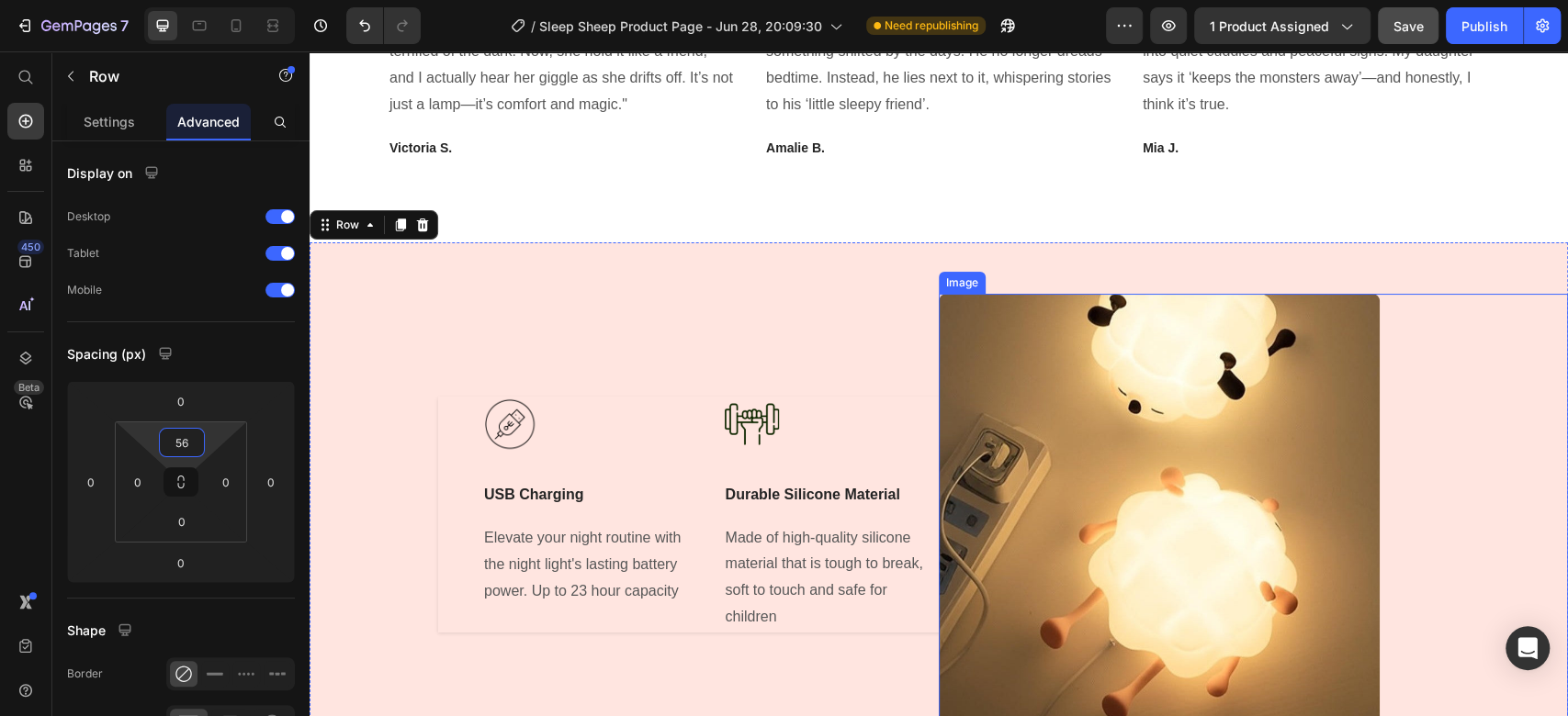 type on "56" 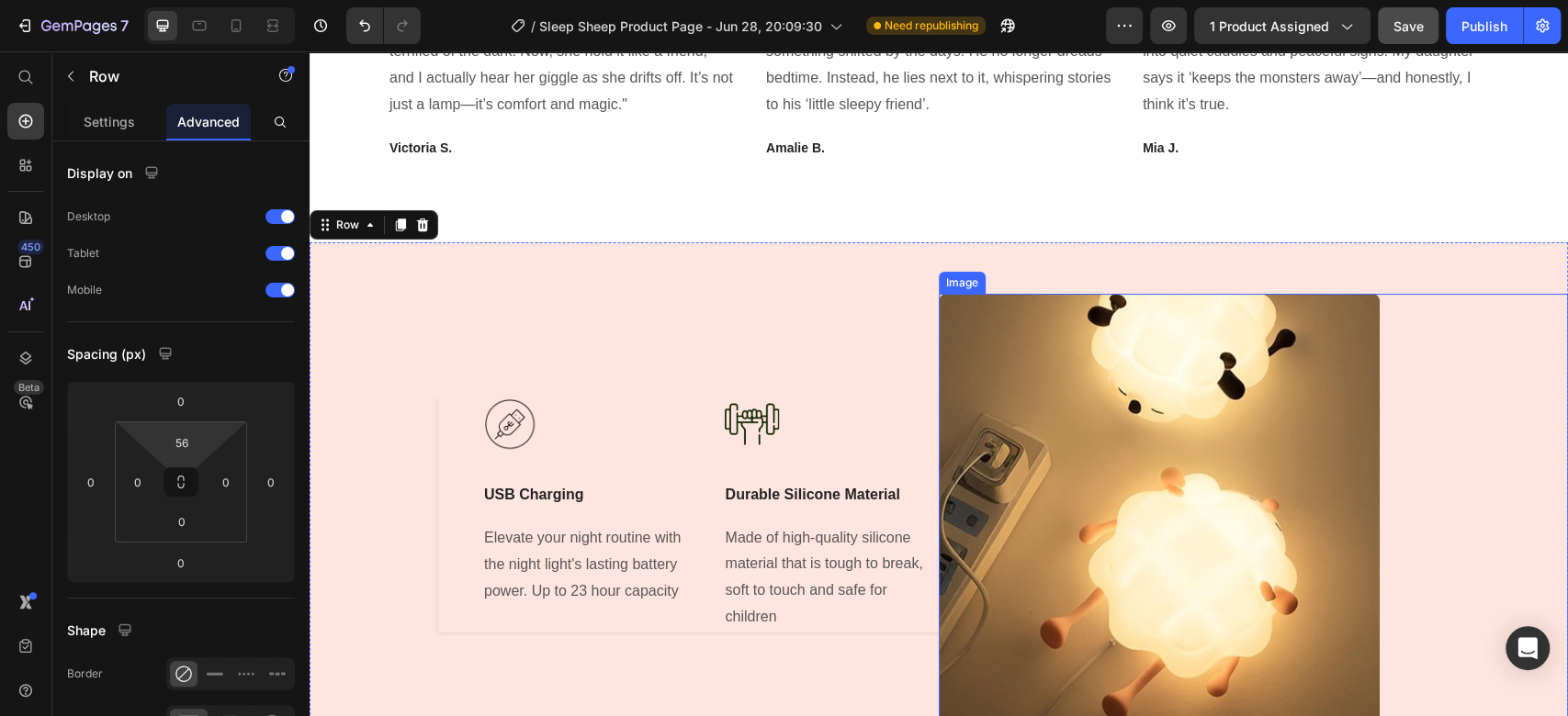 click on "Image Image USB Charging Text Block Elevate your night routine with the night light's lasting battery power. Up to 23 hour capacity Text block                Title Line Image Durable Silicone Material Text Block Made of high-quality silicone material that is tough to break, soft to touch and safe for children Text block Row                Title Line Row   0" at bounding box center [939, 488] 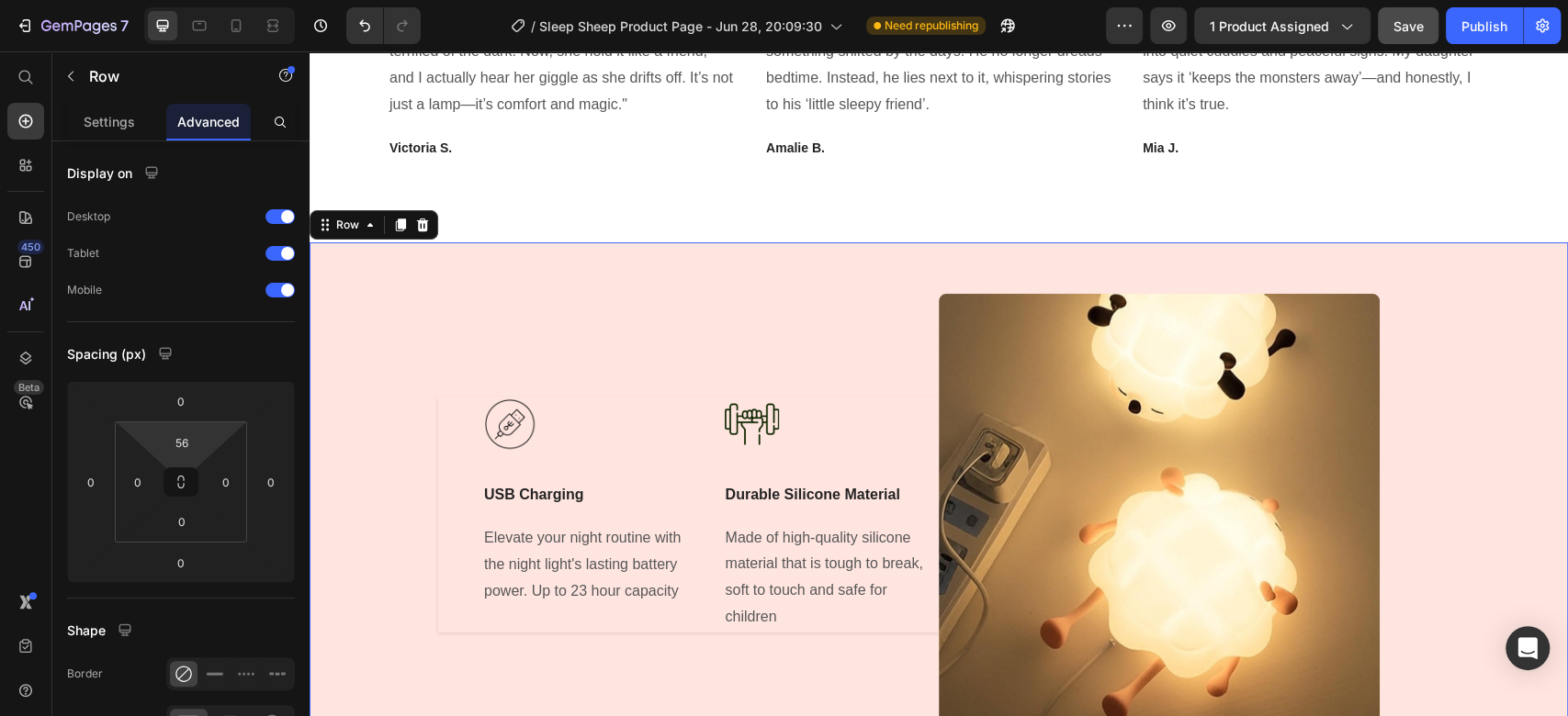 click on "Image USB Charging Text Block Elevate your night routine with the night light's lasting battery power. Up to 23 hour capacity Text block                Title Line Image Durable Silicone Material Text Block Made of high-quality silicone material that is tough to break, soft to touch and safe for children Text block Row                Title Line" at bounding box center (624, 514) 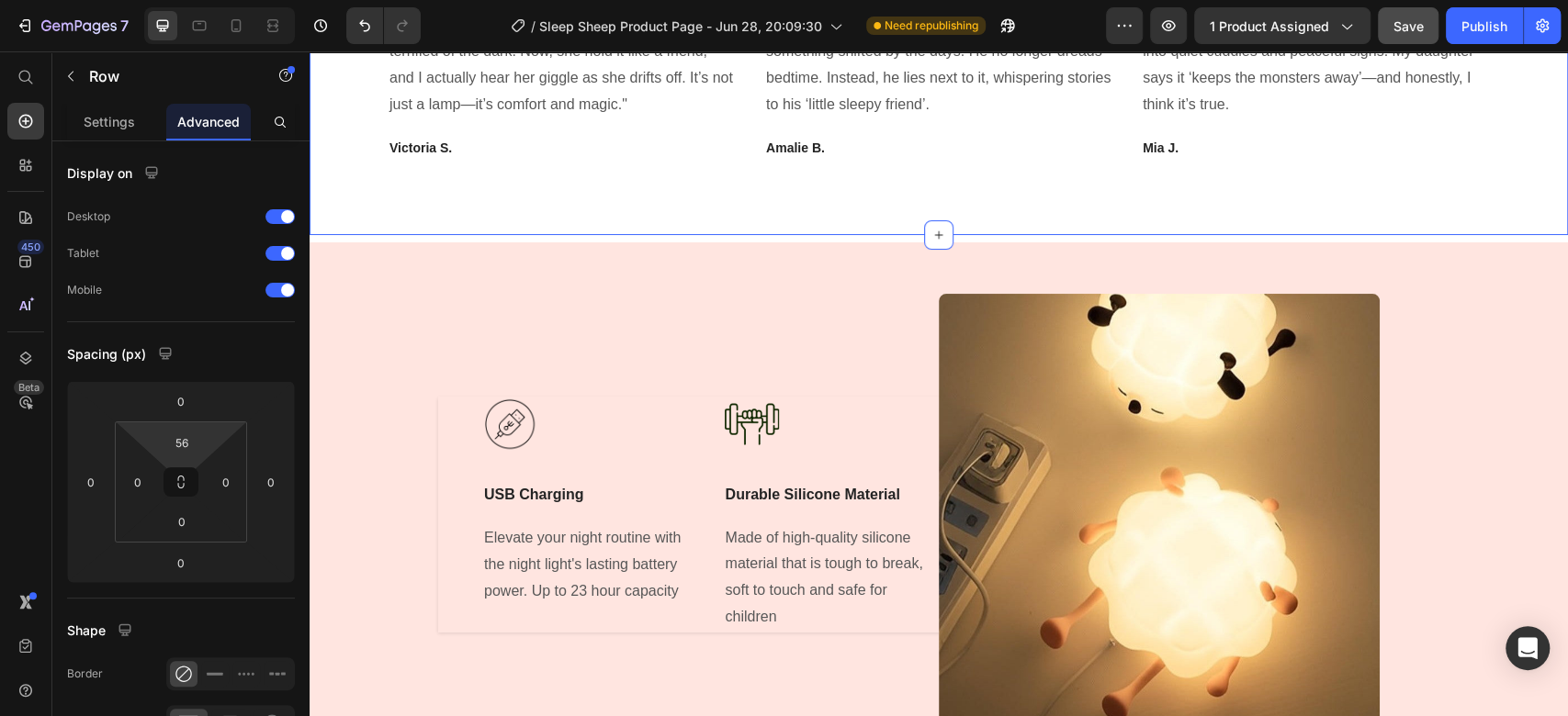 click on "What Our Customers Are Saying Heading Image "My toddler used to cry every night at bedtime, terrified of the dark. Now, she hold it like a friend, and I actually hear her giggle as she drifts off. It’s not just a lamp—it’s comfort and magic." Text block Victoria S. Text block Image "We placed this light by my son’s bed, and something shifted by the days. He no longer dreads bedtime. Instead, he lies next to it, whispering stories to his ‘little sleepy friend’.  Text block Amalie B. Text block Image "This night light has gently turned those moments into quiet cuddles and peaceful sighs. My daughter says it ‘keeps the monsters away’—and honestly, I think it’s true. Text block Mia J. Text block Carousel Row Section 5   You can create reusable sections Create Theme Section AI Content Write with GemAI What would you like to describe here? Tone and Voice Persuasive Product Sleep Sheep Show more Generate" at bounding box center [939, -123] 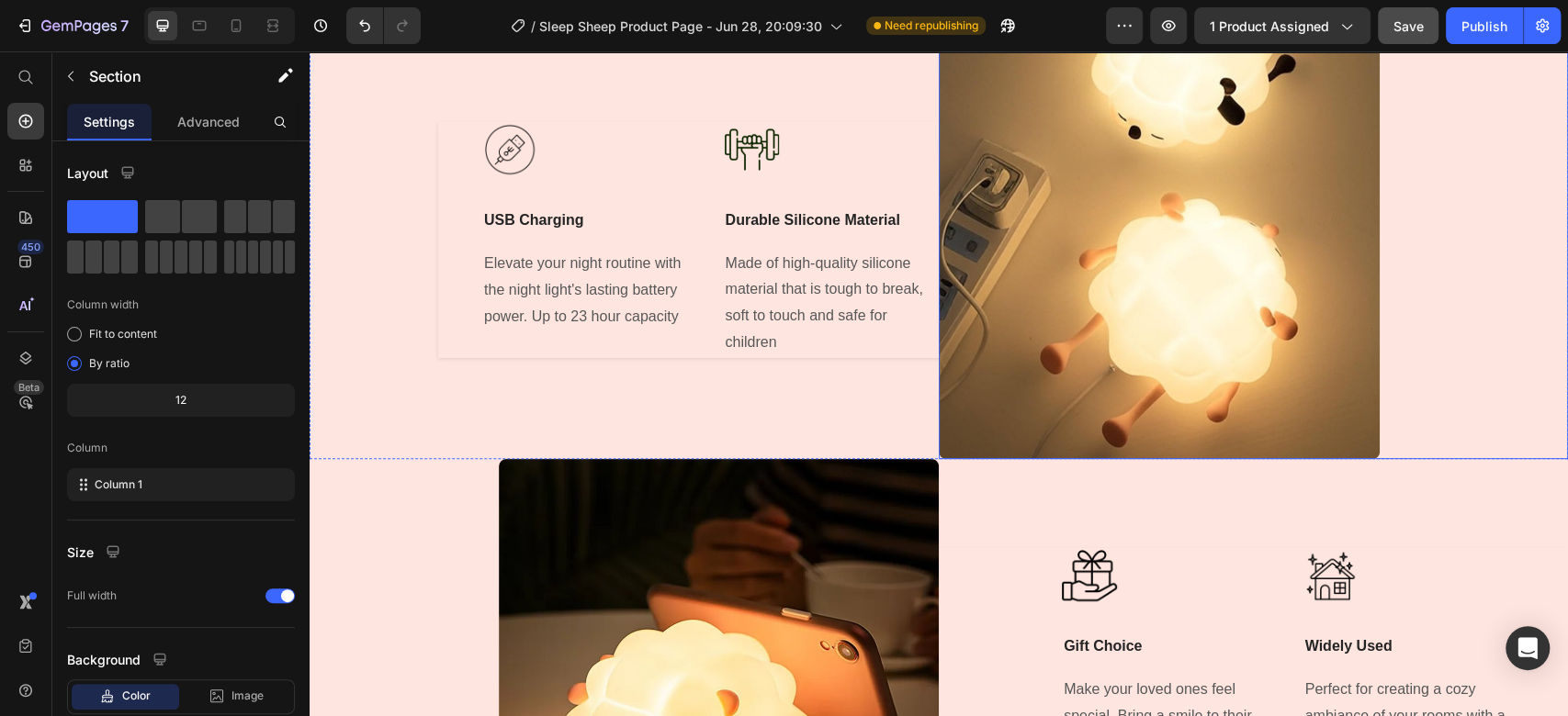 scroll, scrollTop: 5060, scrollLeft: 0, axis: vertical 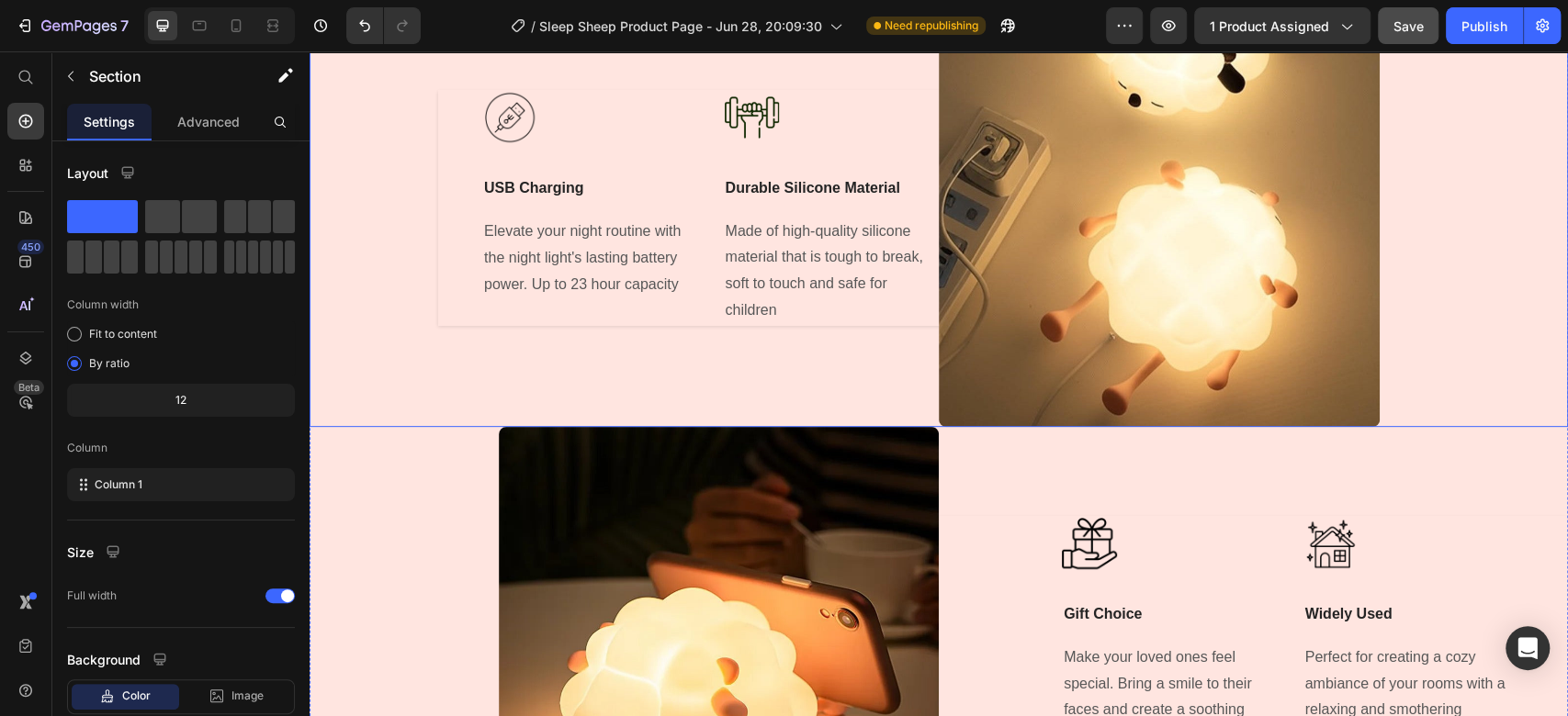 click on "Image USB Charging Text Block Elevate your night routine with the night light's lasting battery power. Up to 23 hour capacity Text block                Title Line Image Durable Silicone Material Text Block Made of high-quality silicone material that is tough to break, soft to touch and safe for children Text block Row                Title Line" at bounding box center [624, 207] 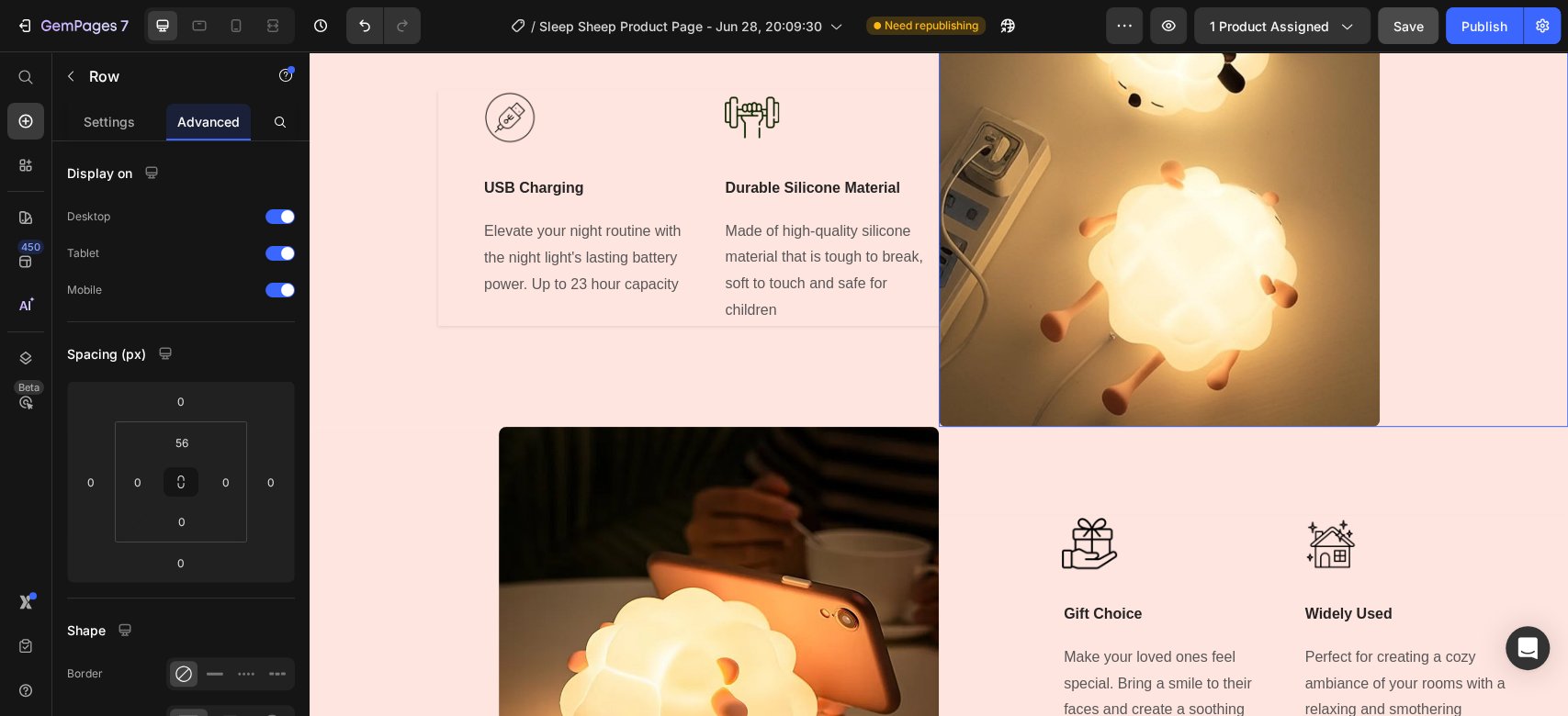 click at bounding box center (1253, 207) 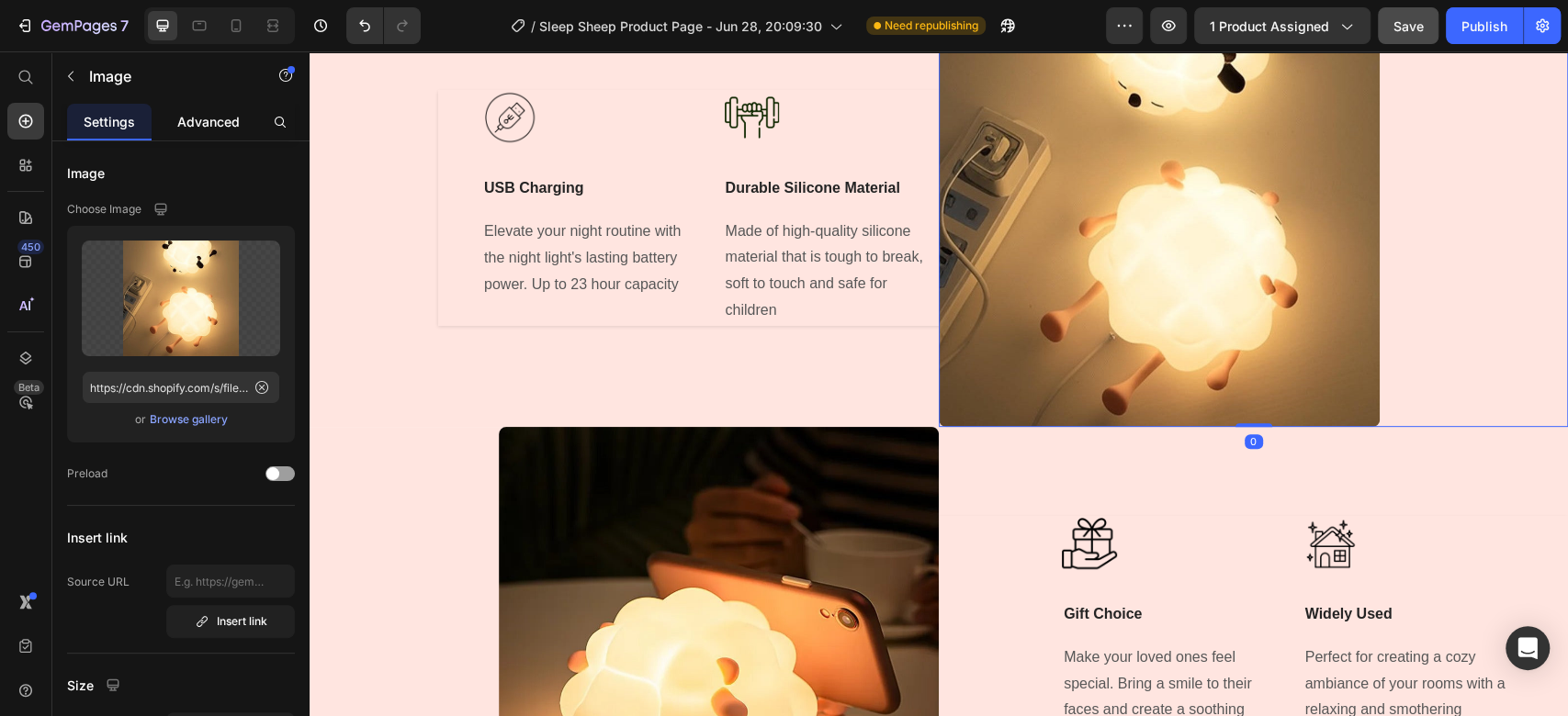 click on "Advanced" 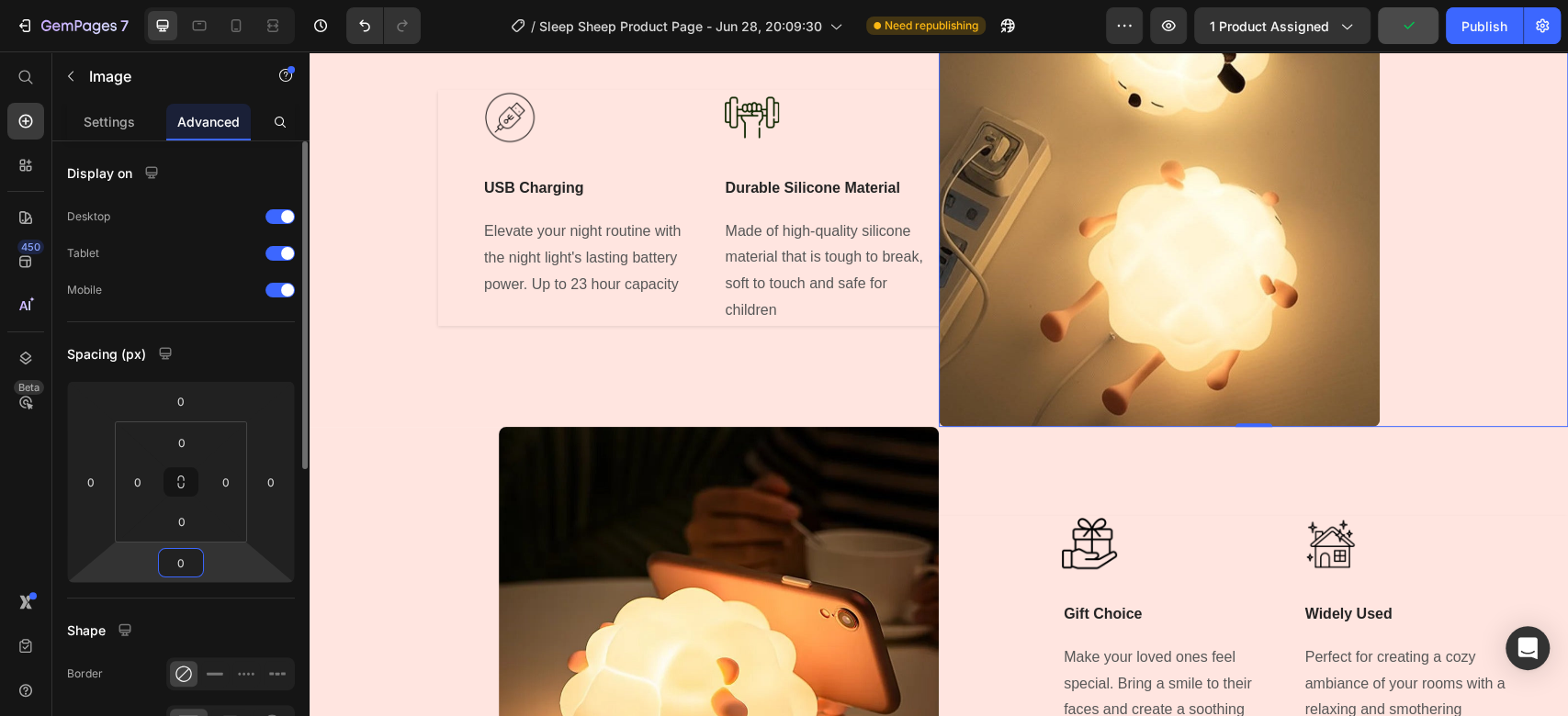 click on "0" at bounding box center [181, 563] 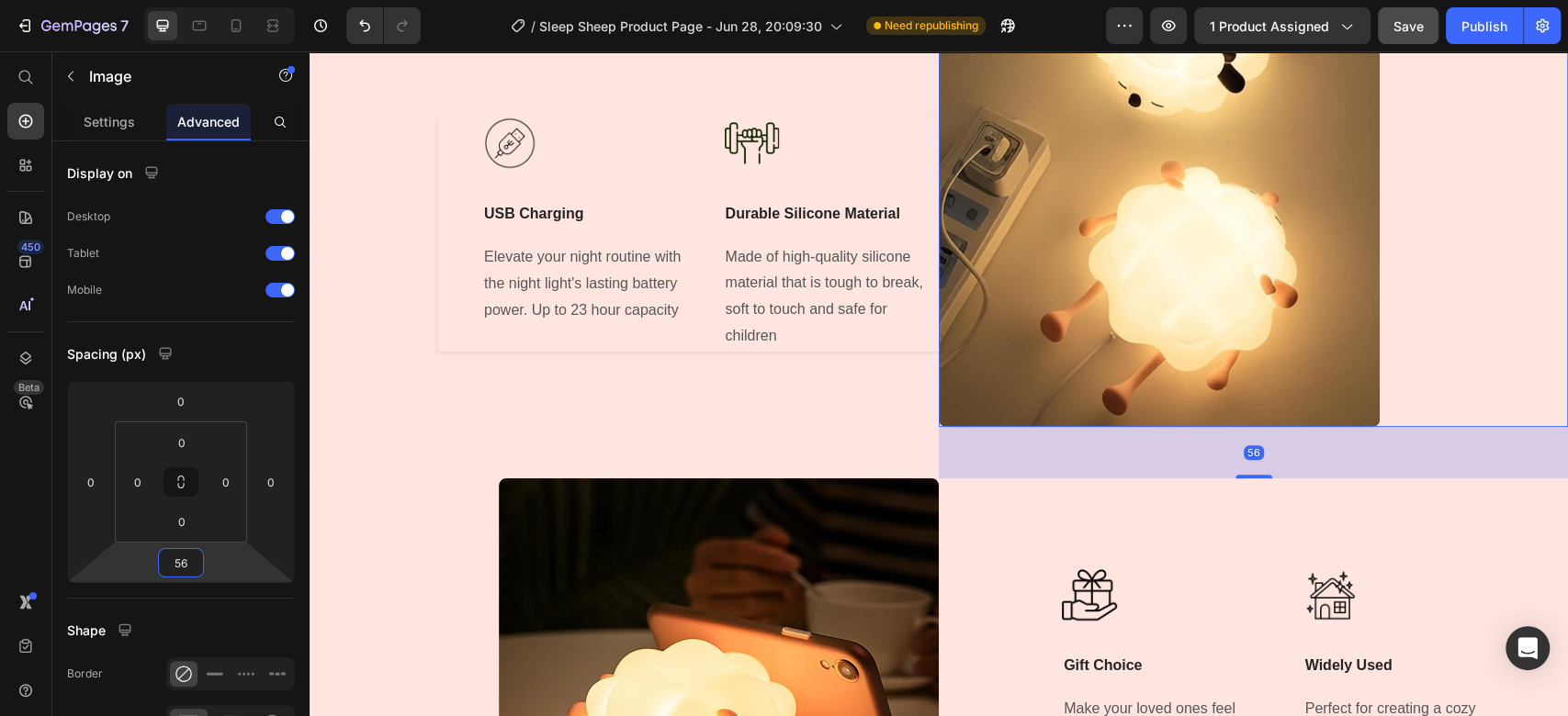 type on "56" 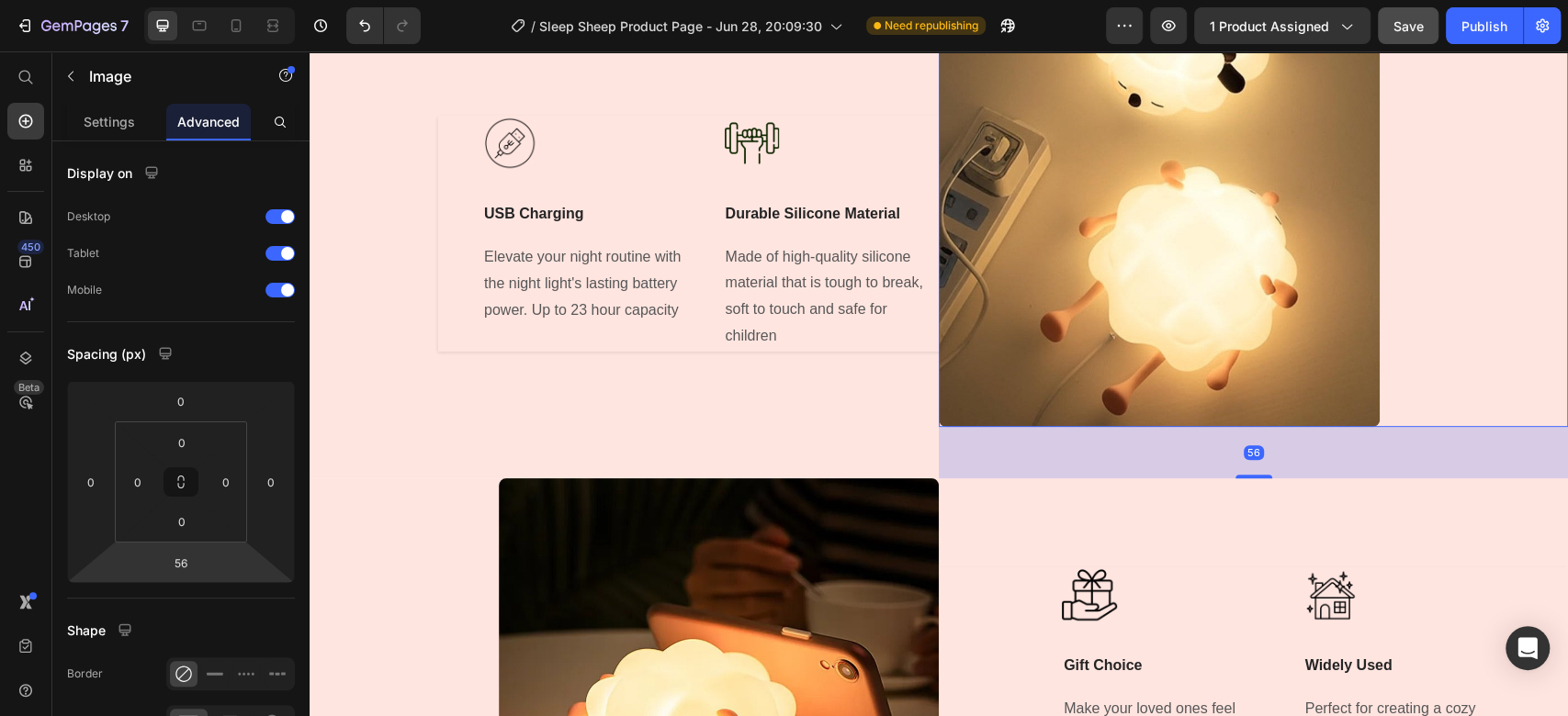 click at bounding box center (1253, 207) 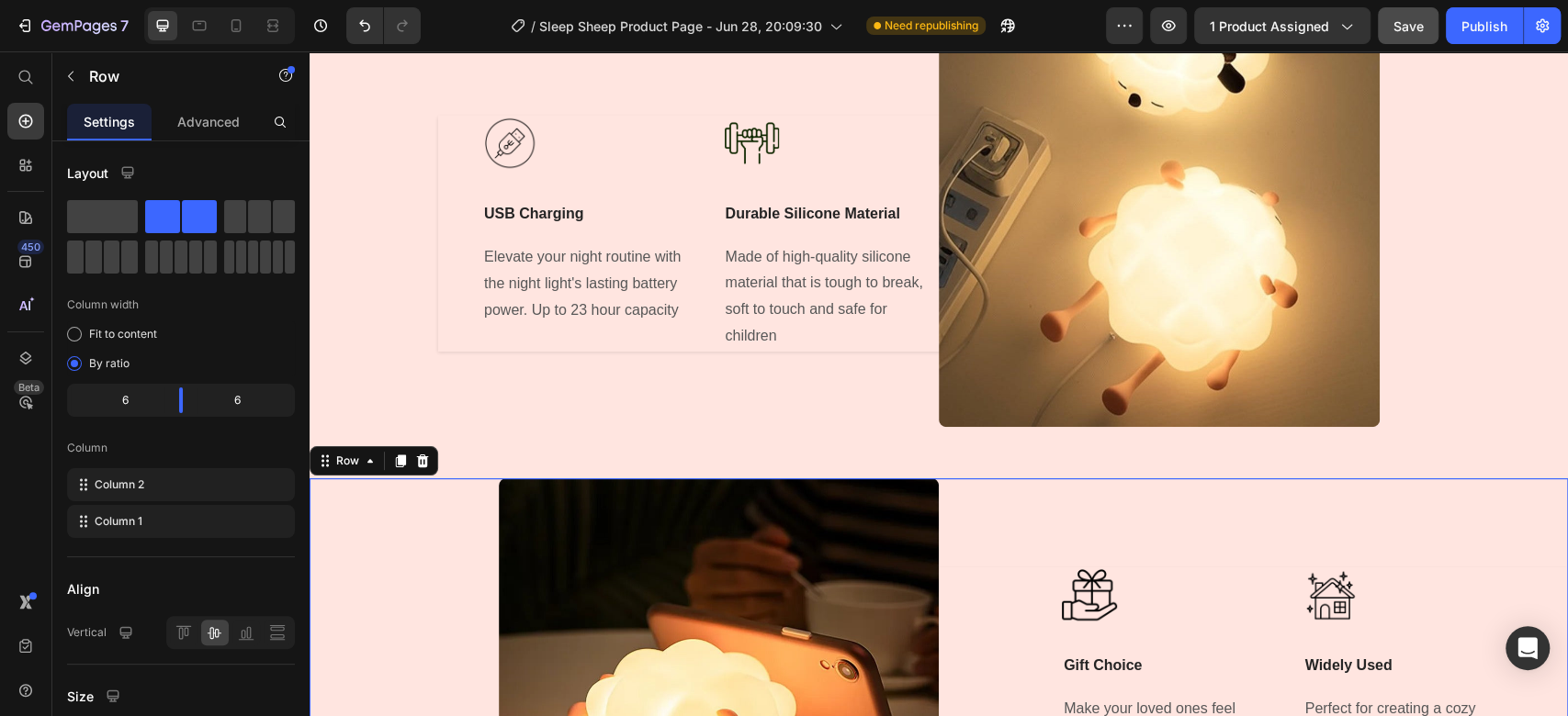 click on "Image Gift Choice Text Block Make your loved ones feel special. Bring a smile to their faces and create a soothing atmosphere with a unique present Text block                Title Line Image Widely Used Text Block Perfect for creating a cozy ambiance of your rooms with a relaxing and smothering atmosphere Text block Row" at bounding box center (1253, 699) 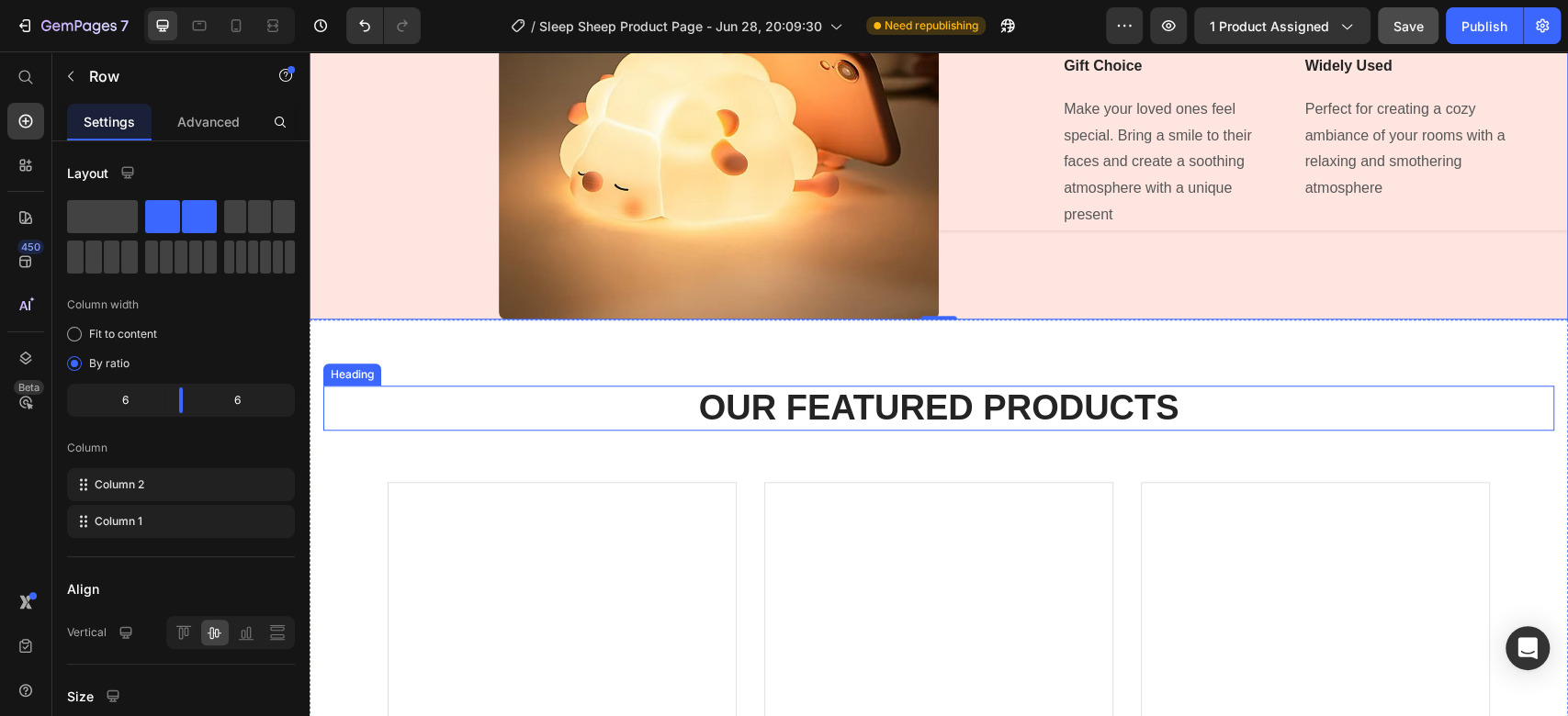 scroll, scrollTop: 5671, scrollLeft: 0, axis: vertical 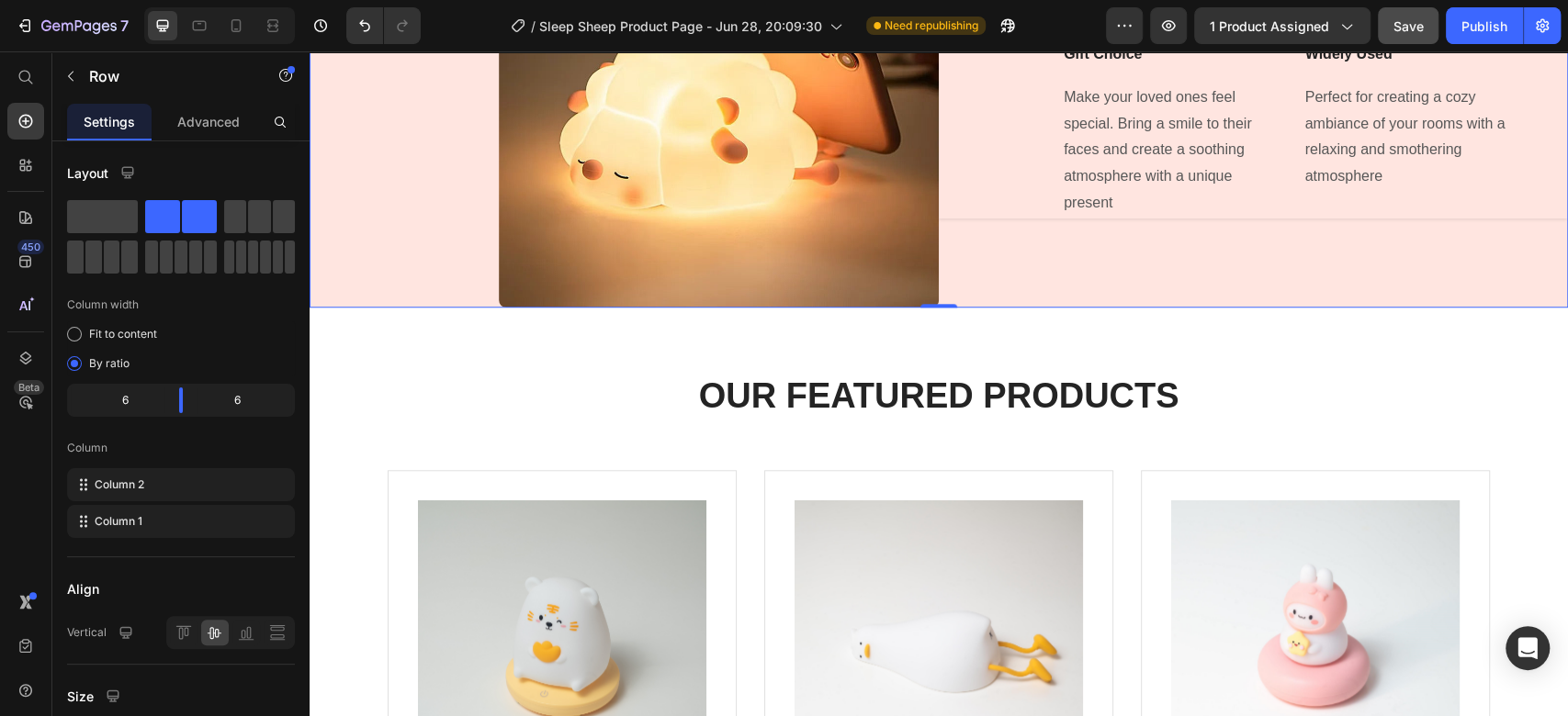 click on "Image Gift Choice Text Block Make your loved ones feel special. Bring a smile to their faces and create a soothing atmosphere with a unique present Text block                Title Line Image Widely Used Text Block Perfect for creating a cozy ambiance of your rooms with a relaxing and smothering atmosphere Text block Row" at bounding box center [1253, 87] 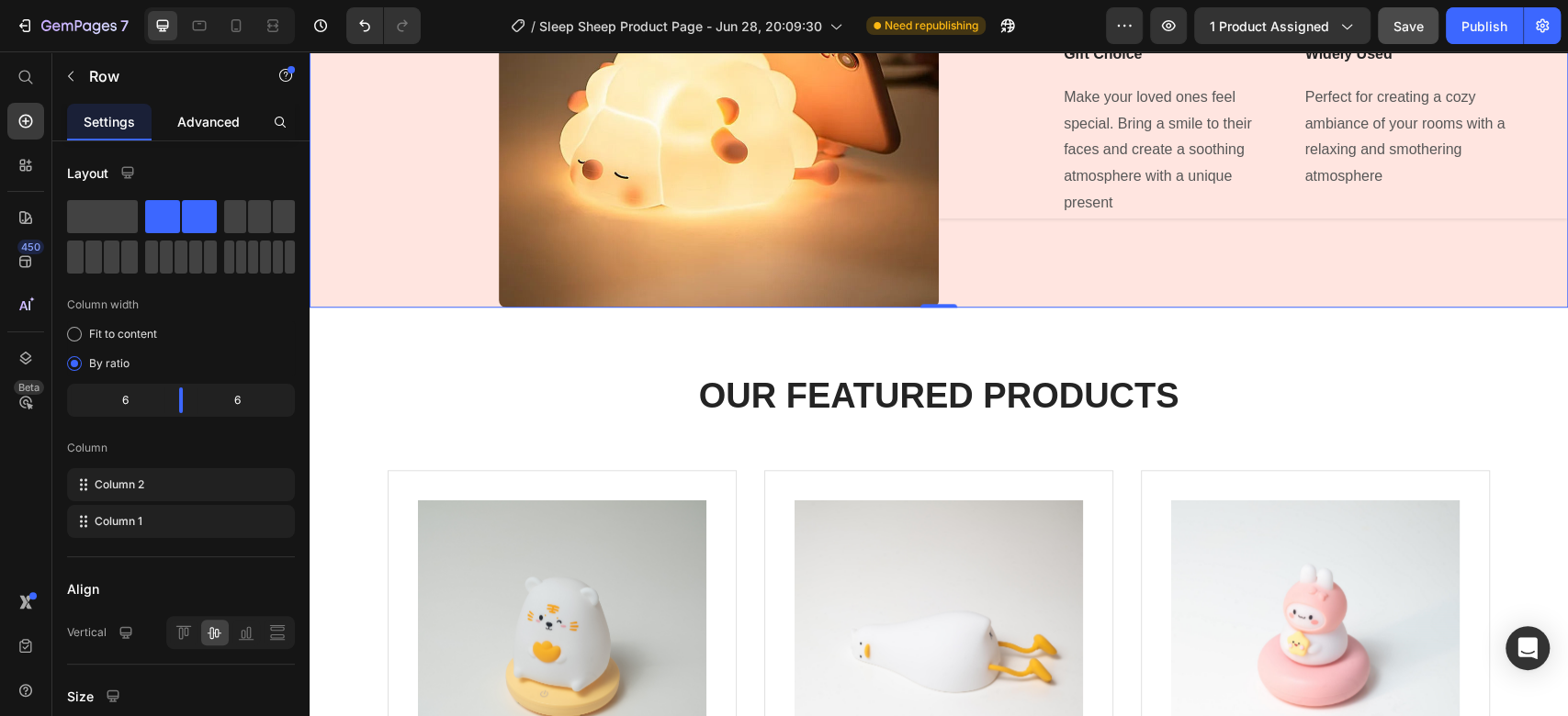 click on "Advanced" at bounding box center [209, 121] 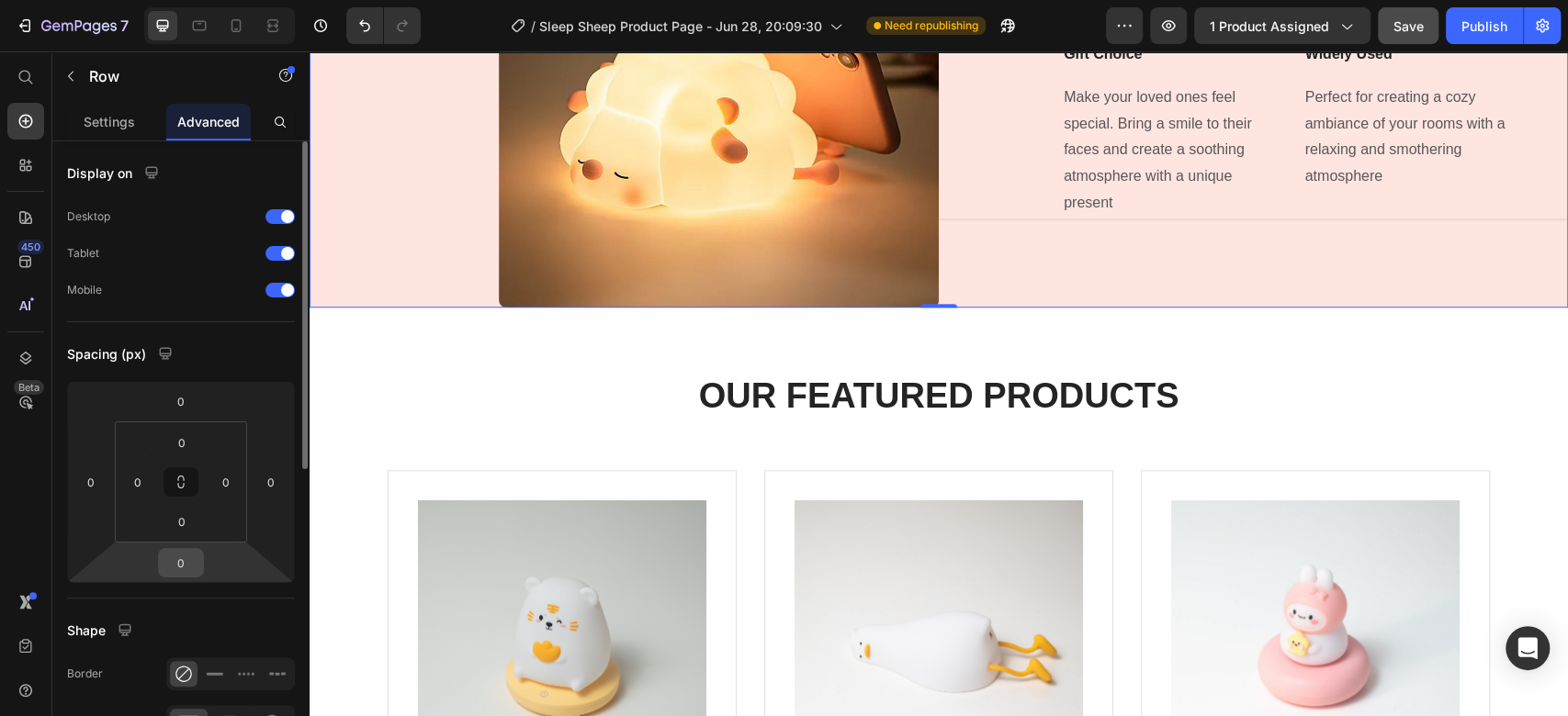 click on "0" at bounding box center (181, 563) 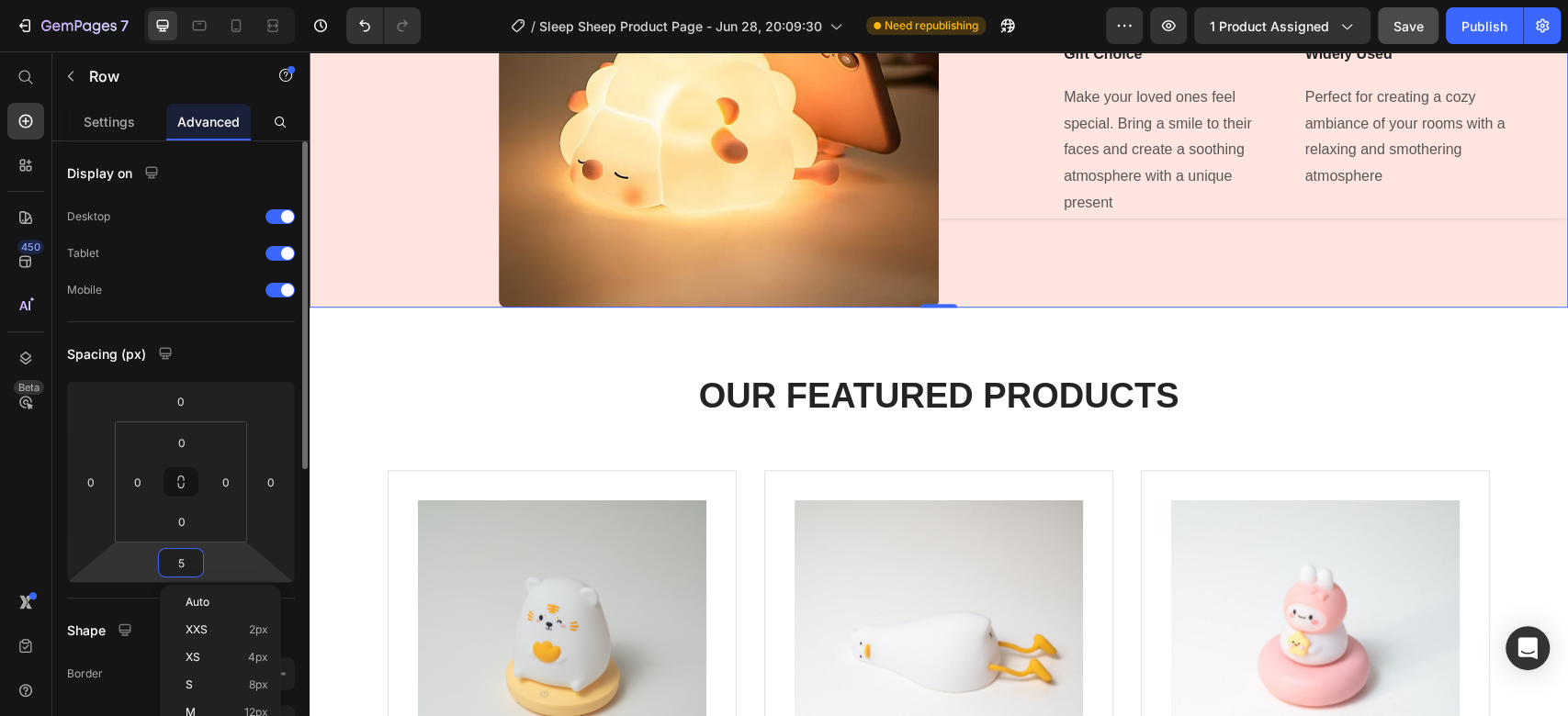 type on "56" 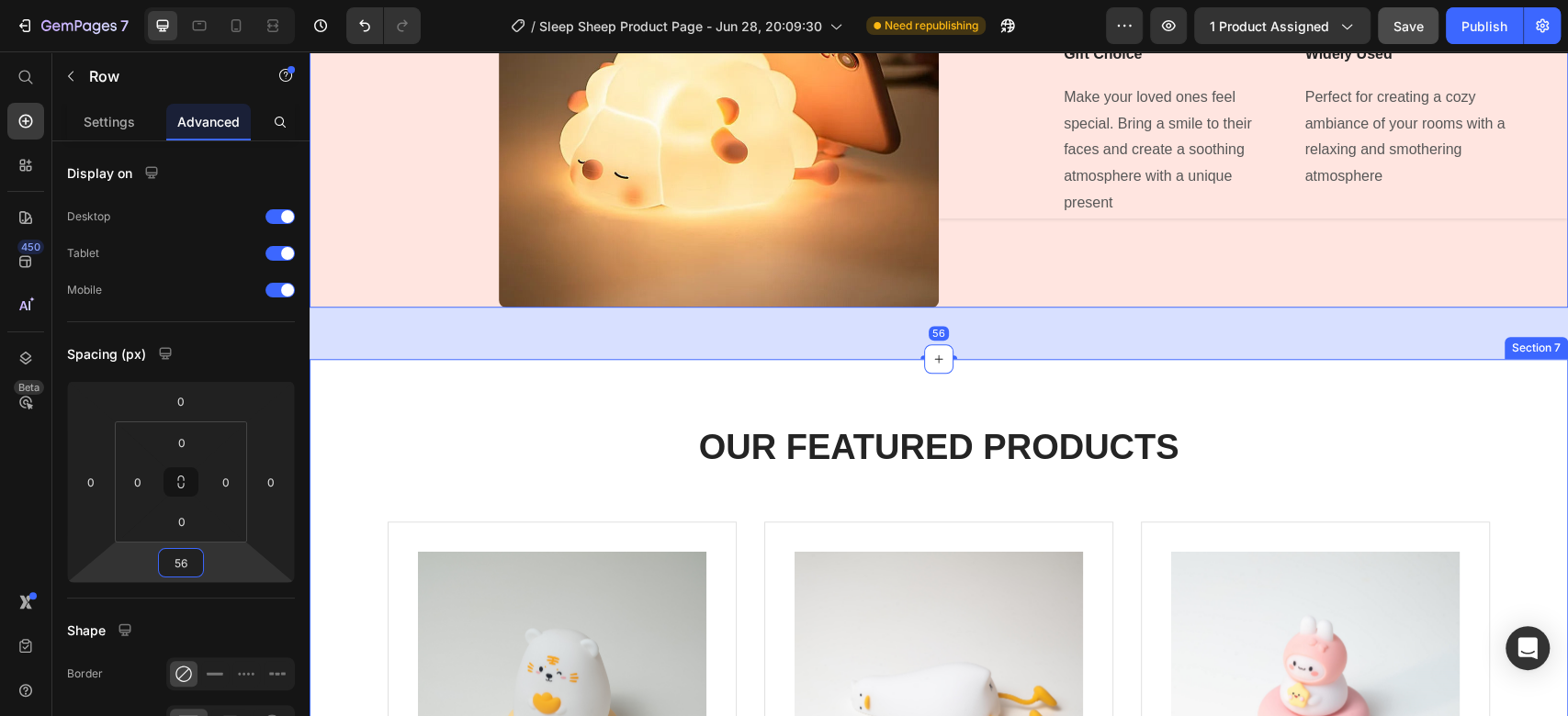 click on "OUR FEATURED PRODUCTS Heading Product Images JungleCubs (P) Title 299,99 kr (P) Price 399,99 kr (P) Price Row
Icon
Icon
Icon
Icon
Icon Icon List Hoz Row Product Product Images Lazy ass Duck (P) Title 499,99 kr (P) Price 599,99 kr (P) Price Row
Icon
Icon
Icon
Icon
Icon Icon List Hoz Row Product Product Images StarBunny (P) Title 299,99 kr (P) Price 399,99 kr (P) Price Row
Icon
Icon
Icon
Icon
Icon Icon List Hoz Row Product Carousel Row Section 7" at bounding box center [939, 699] 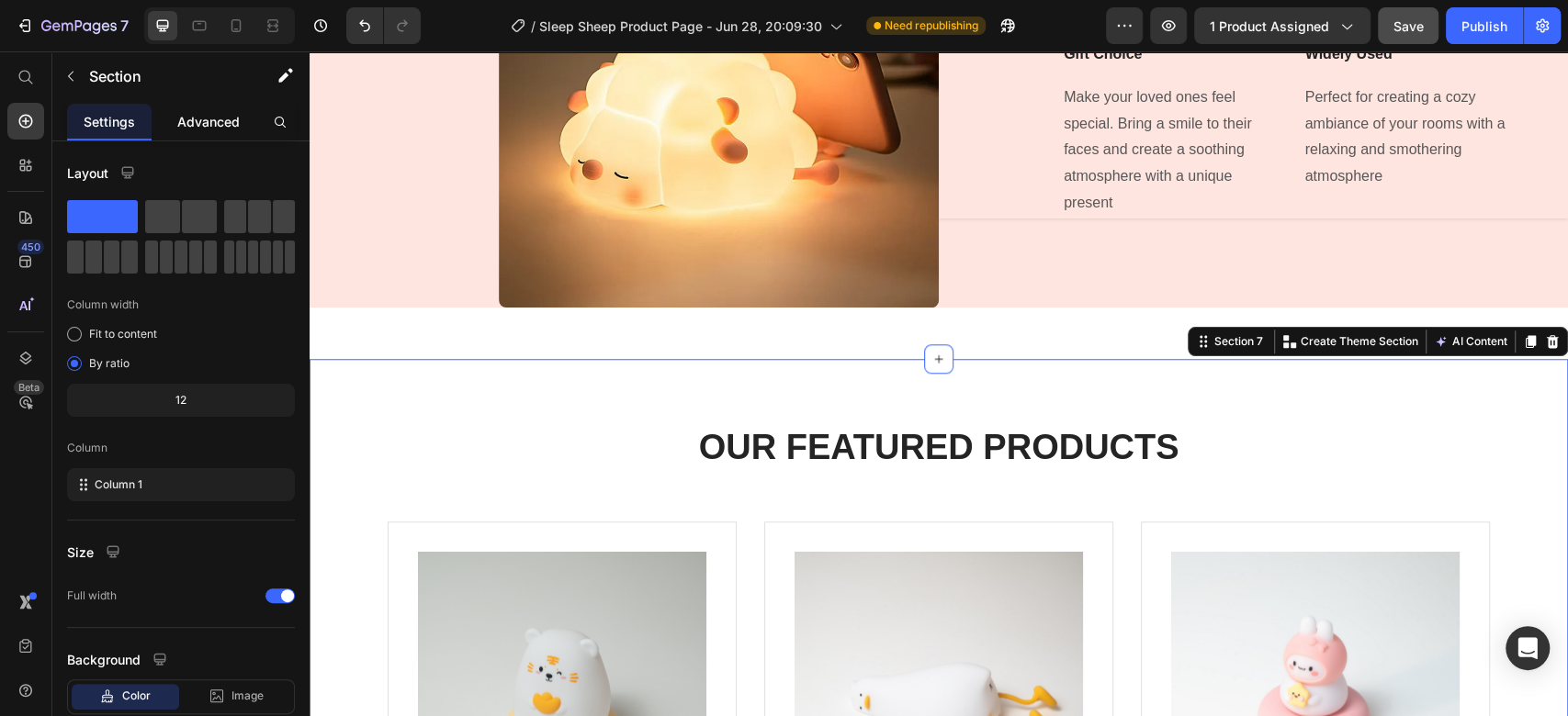 click on "Advanced" at bounding box center (209, 121) 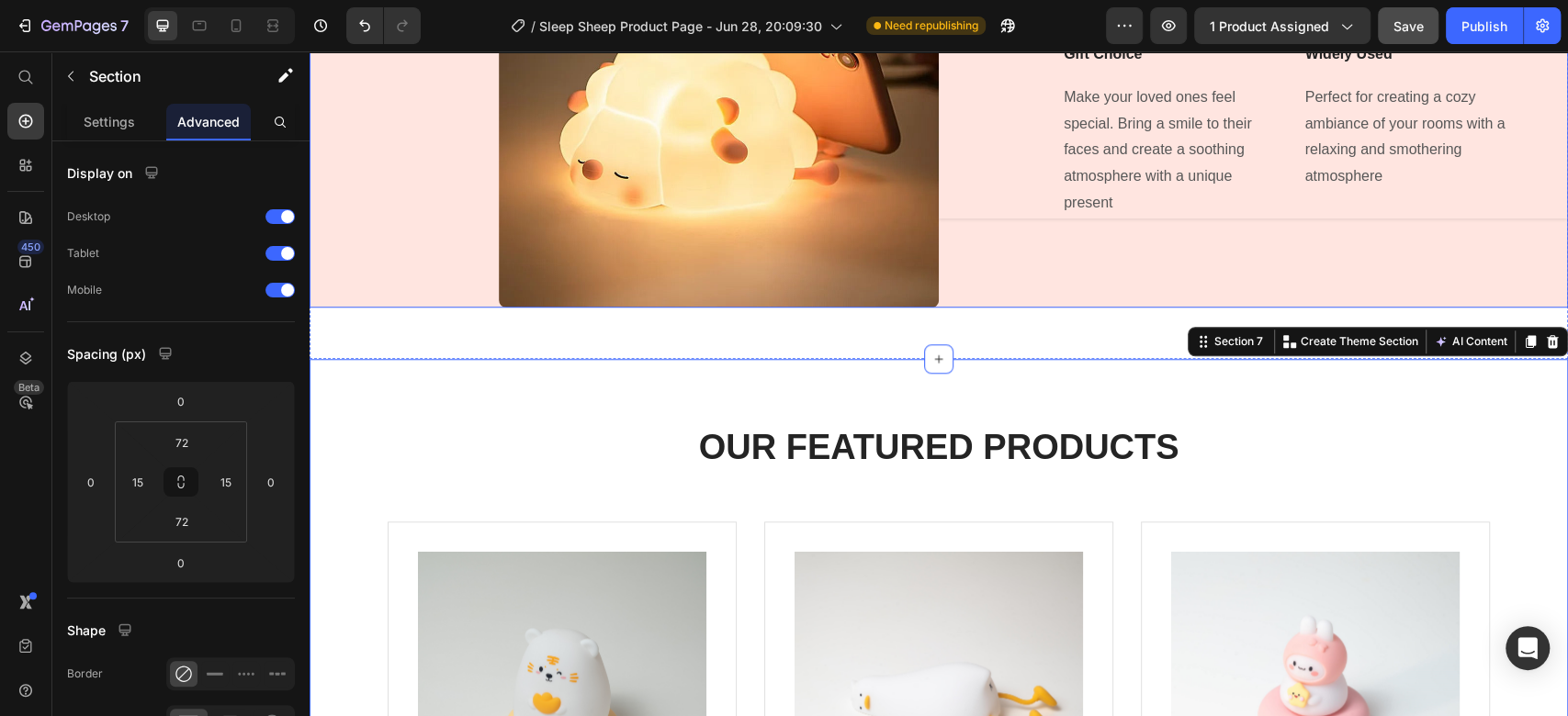 click on "Image Gift Choice Text Block Make your loved ones feel special. Bring a smile to their faces and create a soothing atmosphere with a unique present Text block                Title Line Image Widely Used Text Block Perfect for creating a cozy ambiance of your rooms with a relaxing and smothering atmosphere Text block Row" at bounding box center [1253, 87] 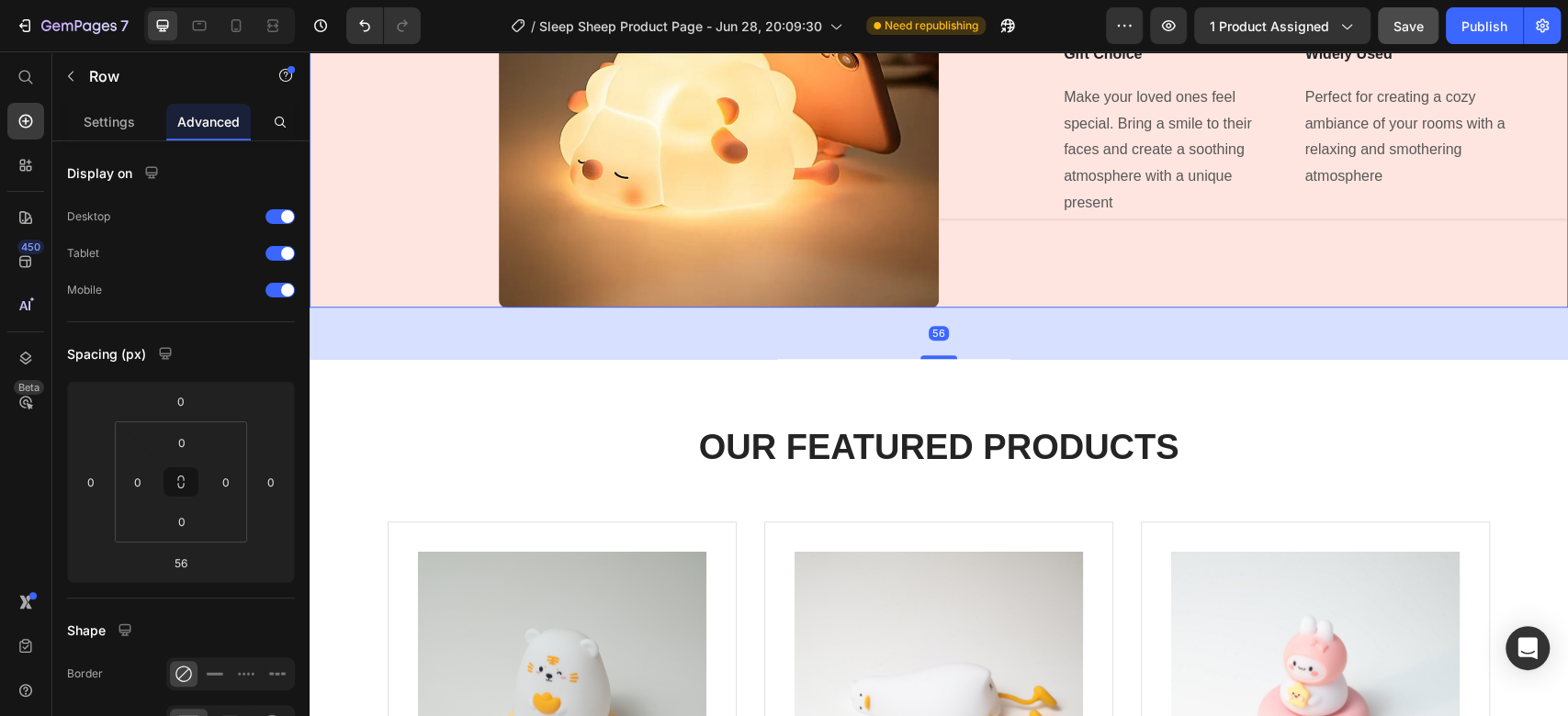 click on "Image Gift Choice Text Block Make your loved ones feel special. Bring a smile to their faces and create a soothing atmosphere with a unique present Text block                Title Line Image Widely Used Text Block Perfect for creating a cozy ambiance of your rooms with a relaxing and smothering atmosphere Text block Row" at bounding box center (1253, 87) 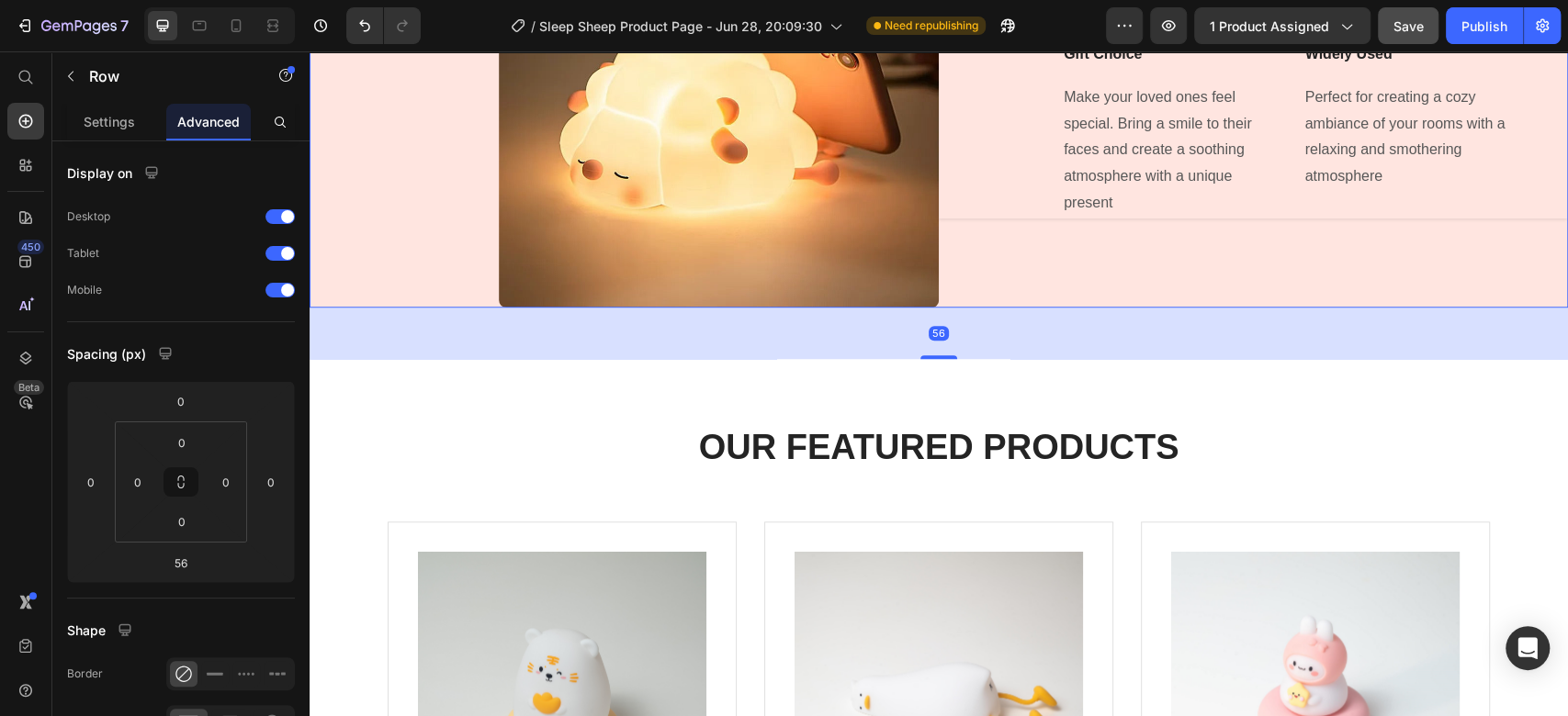 click on "56" at bounding box center [939, 333] 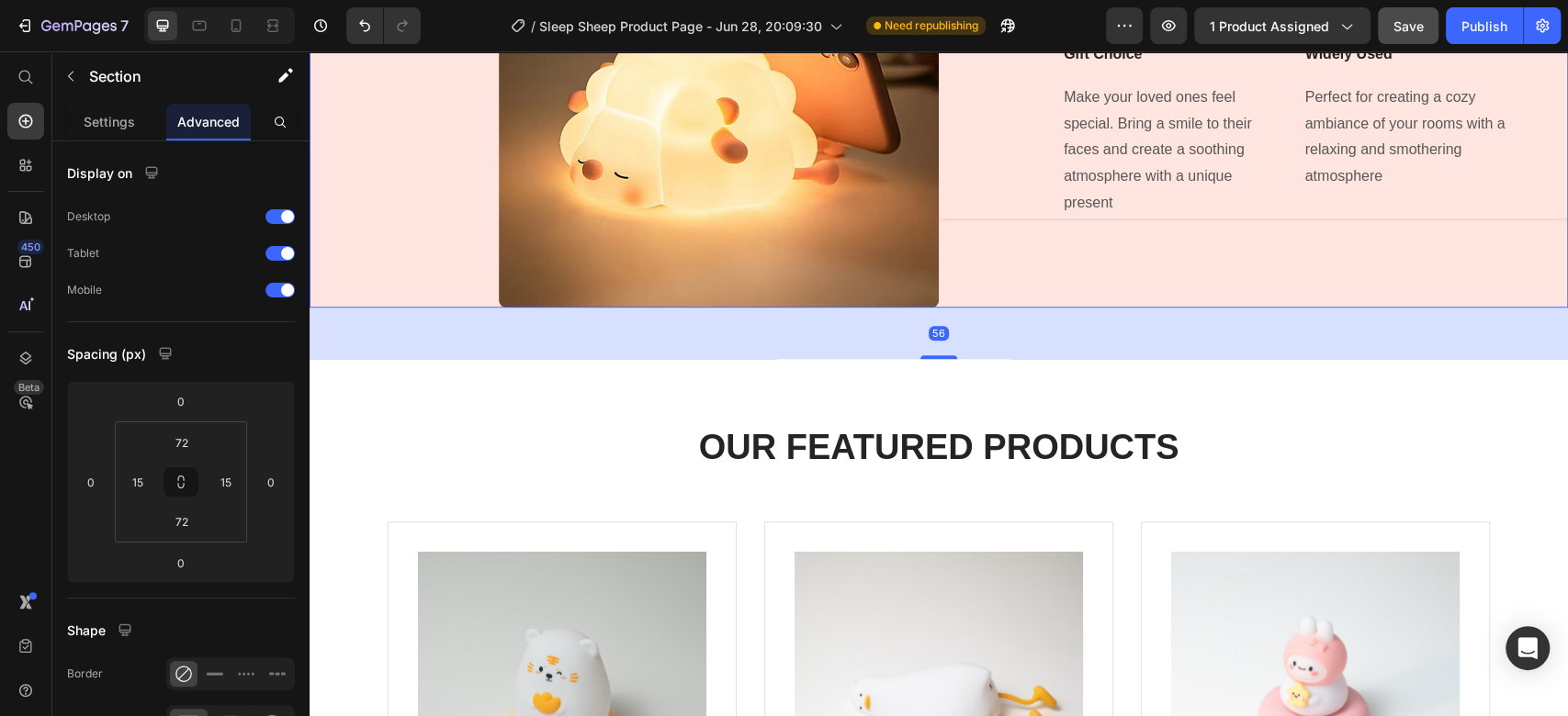 click on "OUR FEATURED PRODUCTS Heading Product Images JungleCubs (P) Title 299,99 kr (P) Price 399,99 kr (P) Price Row
Icon
Icon
Icon
Icon
Icon Icon List Hoz Row Product Product Images Lazy ass Duck (P) Title 499,99 kr (P) Price 599,99 kr (P) Price Row
Icon
Icon
Icon
Icon
Icon Icon List Hoz Row Product Product Images StarBunny (P) Title 299,99 kr (P) Price 399,99 kr (P) Price Row
Icon
Icon
Icon
Icon
Icon Icon List Hoz Row Product Carousel Row Section 7" at bounding box center (939, 699) 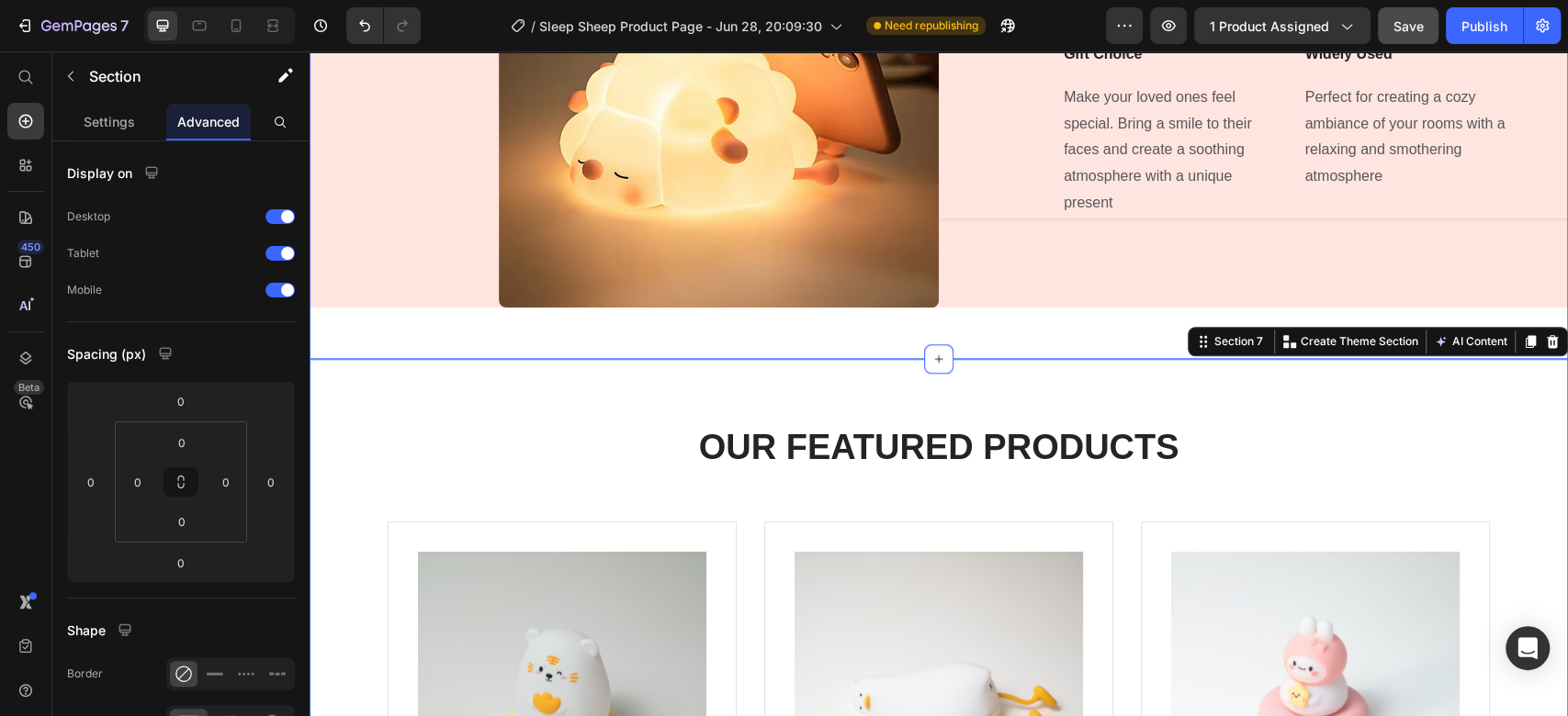 click on "Image Image USB Charging Text Block Elevate your night routine with the night light's lasting battery power. Up to 23 hour capacity Text block                Title Line Image Durable Silicone Material Text Block Made of high-quality silicone material that is tough to break, soft to touch and safe for children Text block Row                Title Line Row Image Gift Choice Text Block Make your loved ones feel special. Bring a smile to their faces and create a soothing atmosphere with a unique present Text block                Title Line Image Widely Used Text Block Perfect for creating a cozy ambiance of your rooms with a relaxing and smothering atmosphere Text block Row Image Row" at bounding box center (939, -159) 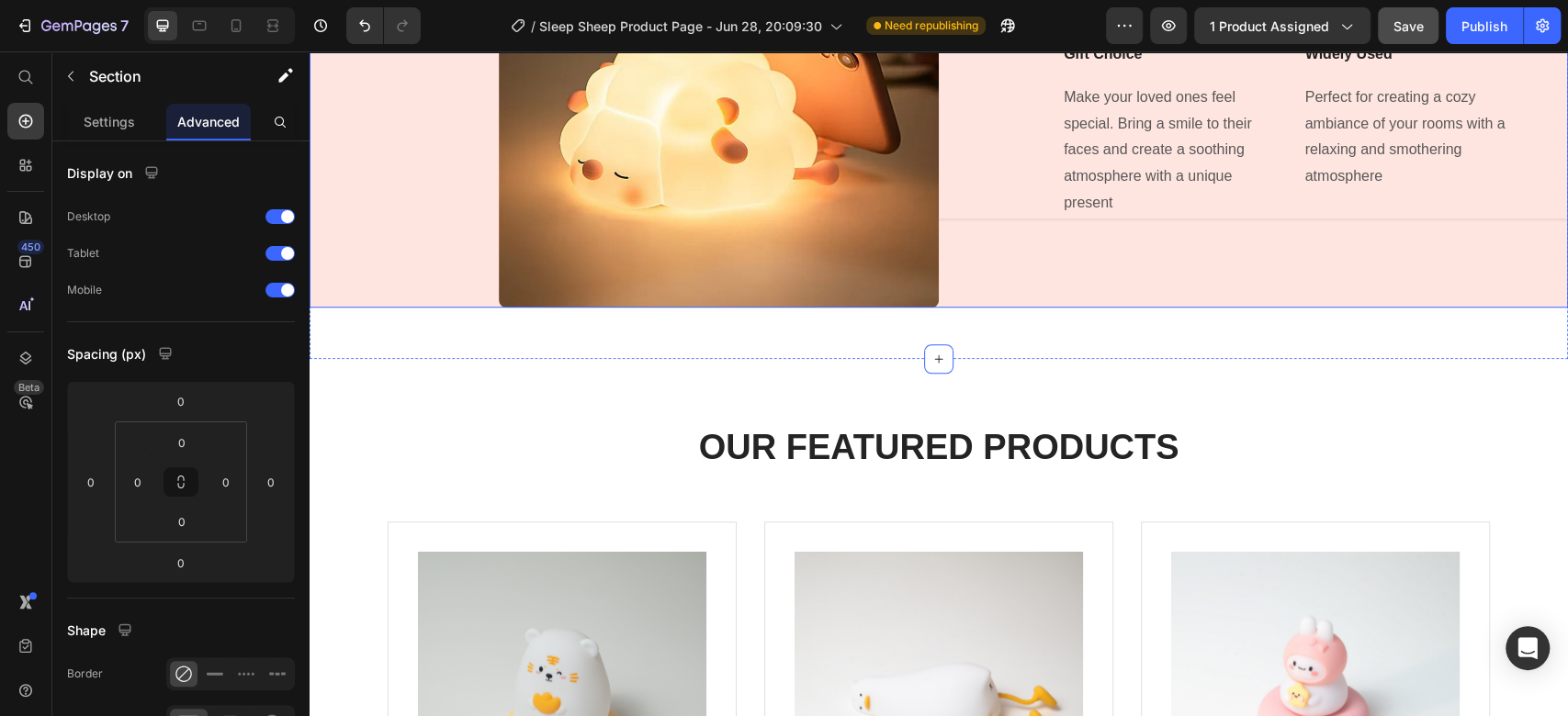 click on "Image Gift Choice Text Block Make your loved ones feel special. Bring a smile to their faces and create a soothing atmosphere with a unique present Text block                Title Line Image Widely Used Text Block Perfect for creating a cozy ambiance of your rooms with a relaxing and smothering atmosphere Text block Row" at bounding box center [1253, 87] 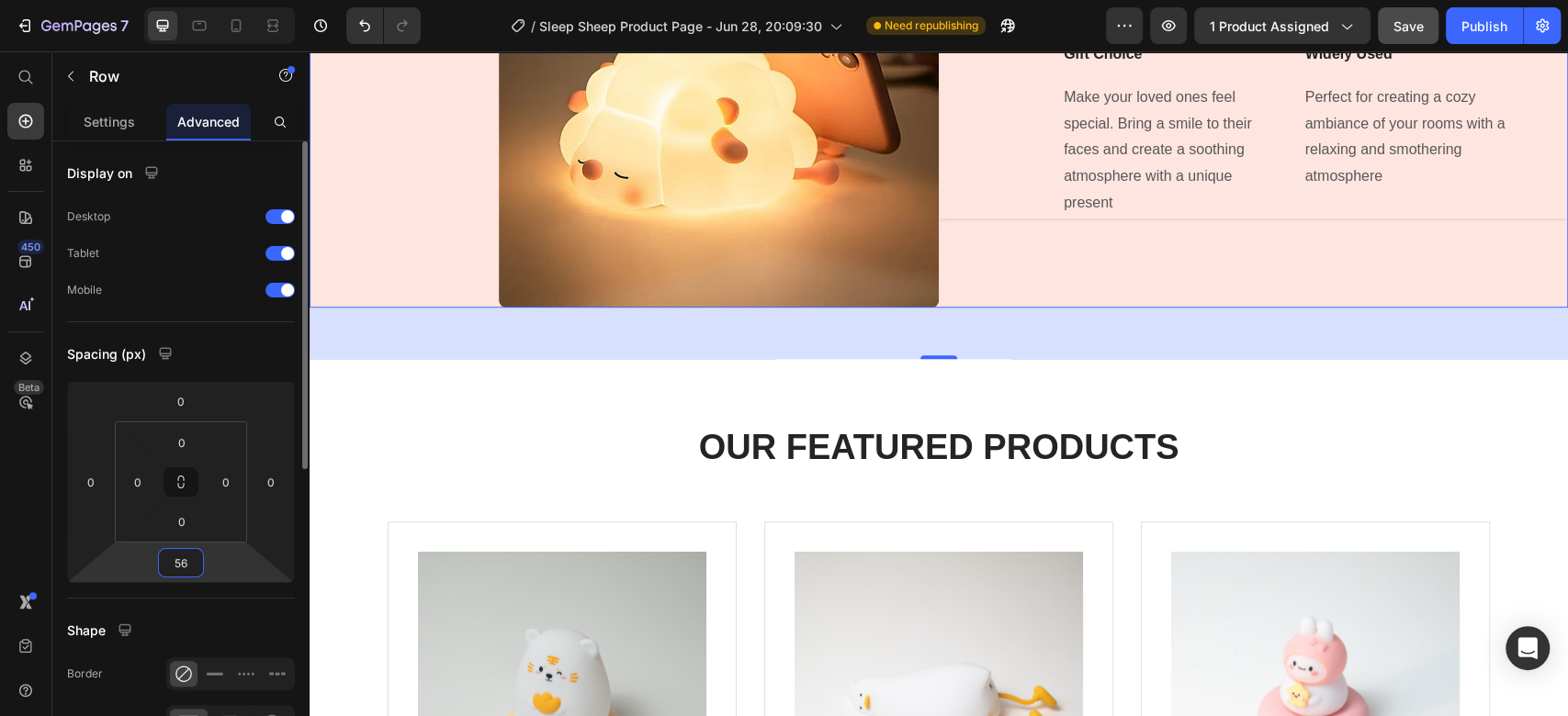 click on "56" at bounding box center (181, 563) 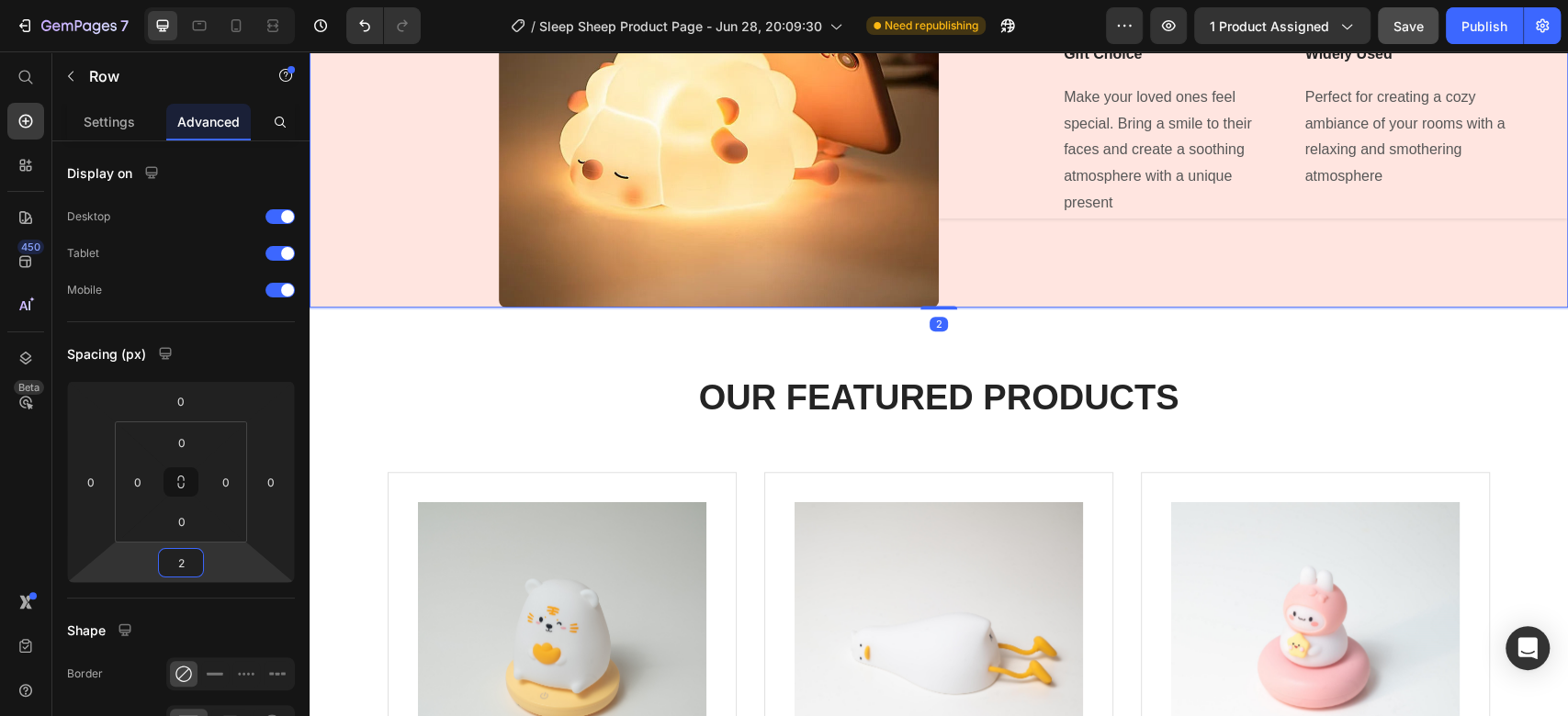 type on "2" 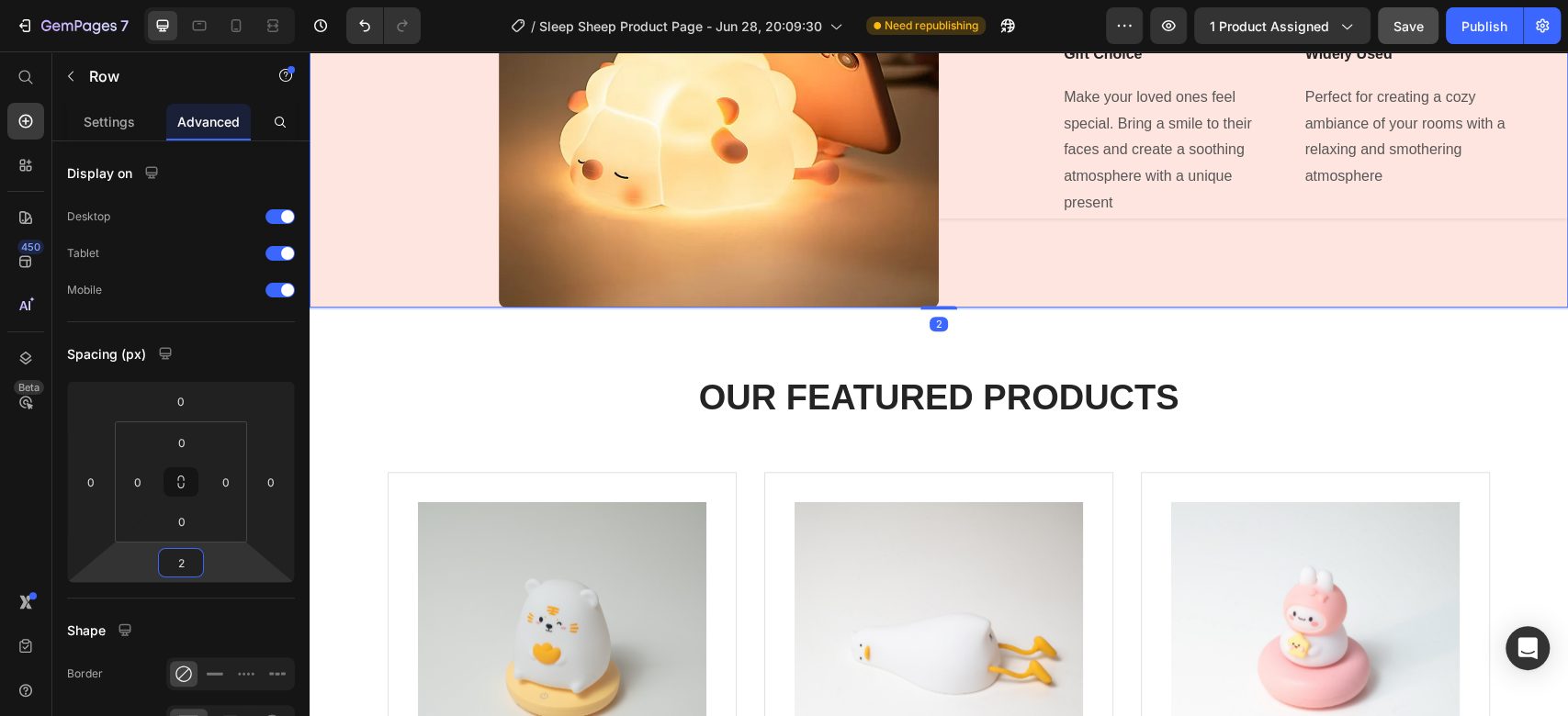 click on "Image Gift Choice Text Block Make your loved ones feel special. Bring a smile to their faces and create a soothing atmosphere with a unique present Text block                Title Line Image Widely Used Text Block Perfect for creating a cozy ambiance of your rooms with a relaxing and smothering atmosphere Text block Row" at bounding box center (1253, 87) 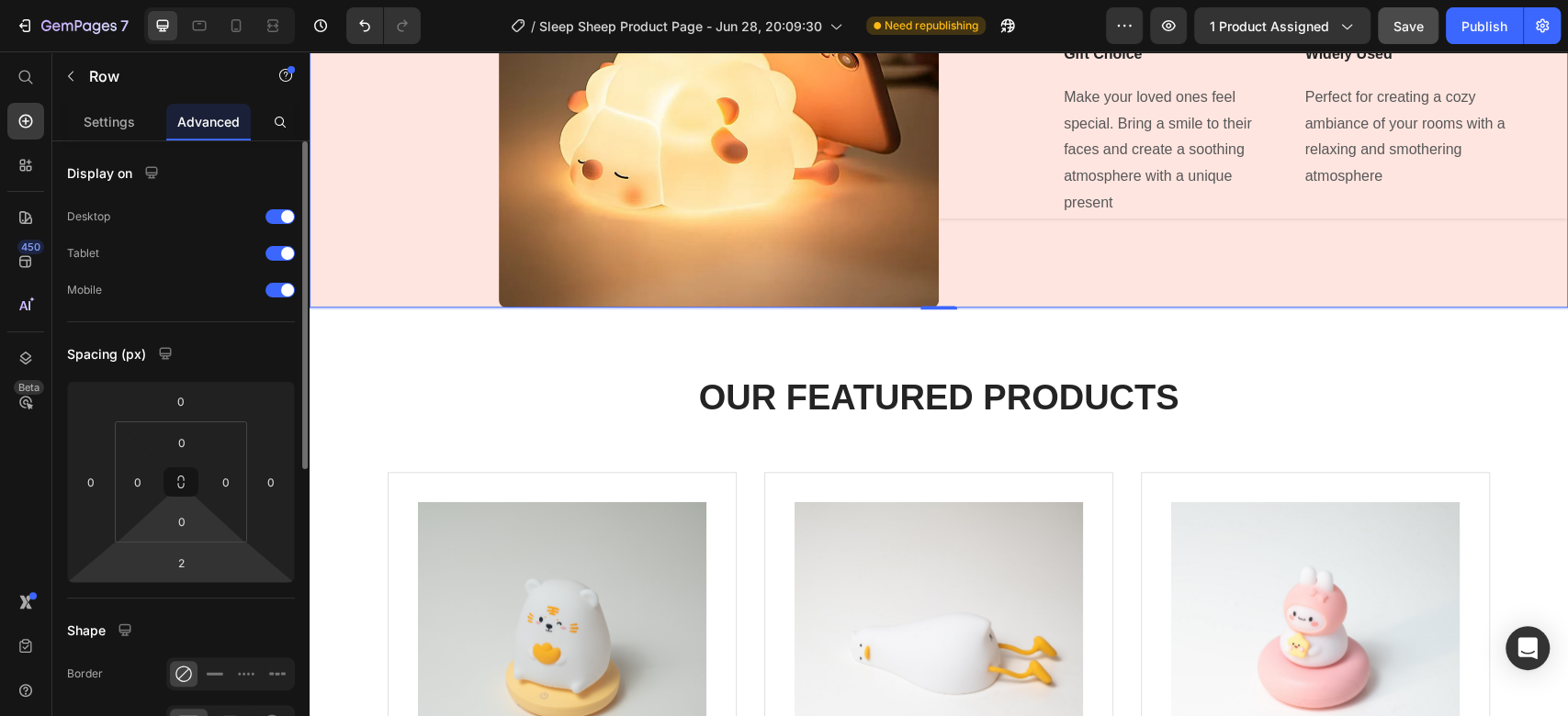 click on "7   /  Sleep Sheep Product Page - Jun 28, 20:09:30 Need republishing Preview 1 product assigned  Save   Publish  450 Beta Start with Sections Elements Hero Section Product Detail Brands Trusted Badges Guarantee Product Breakdown How to use Testimonials Compare Bundle FAQs Social Proof Brand Story Product List Collection Blog List Contact Sticky Add to Cart Custom Footer Browse Library 450 Layout
Row
Row
Row
Row Text
Heading
Text Block Button
Button
Button
Sticky Back to top Media
Image" at bounding box center [784, 0] 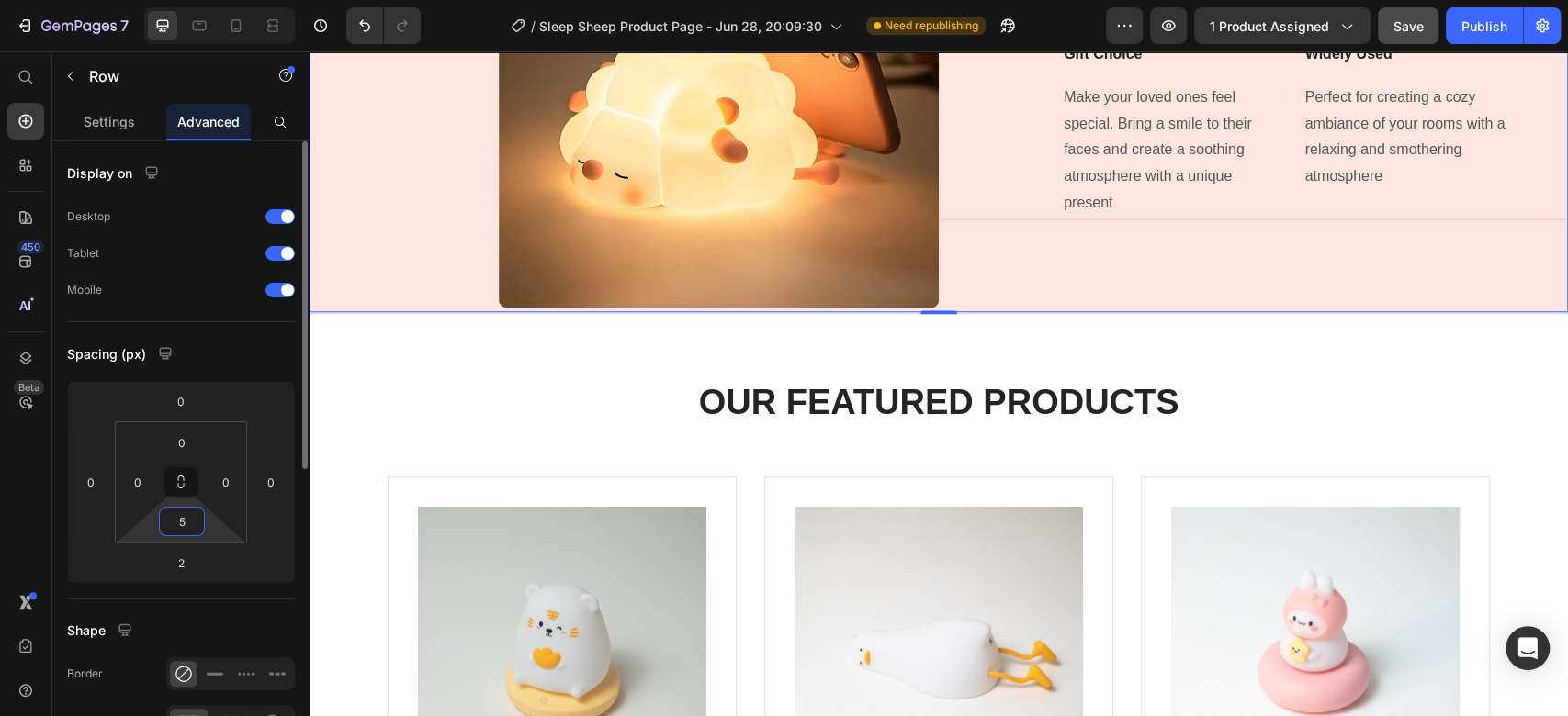 type on "56" 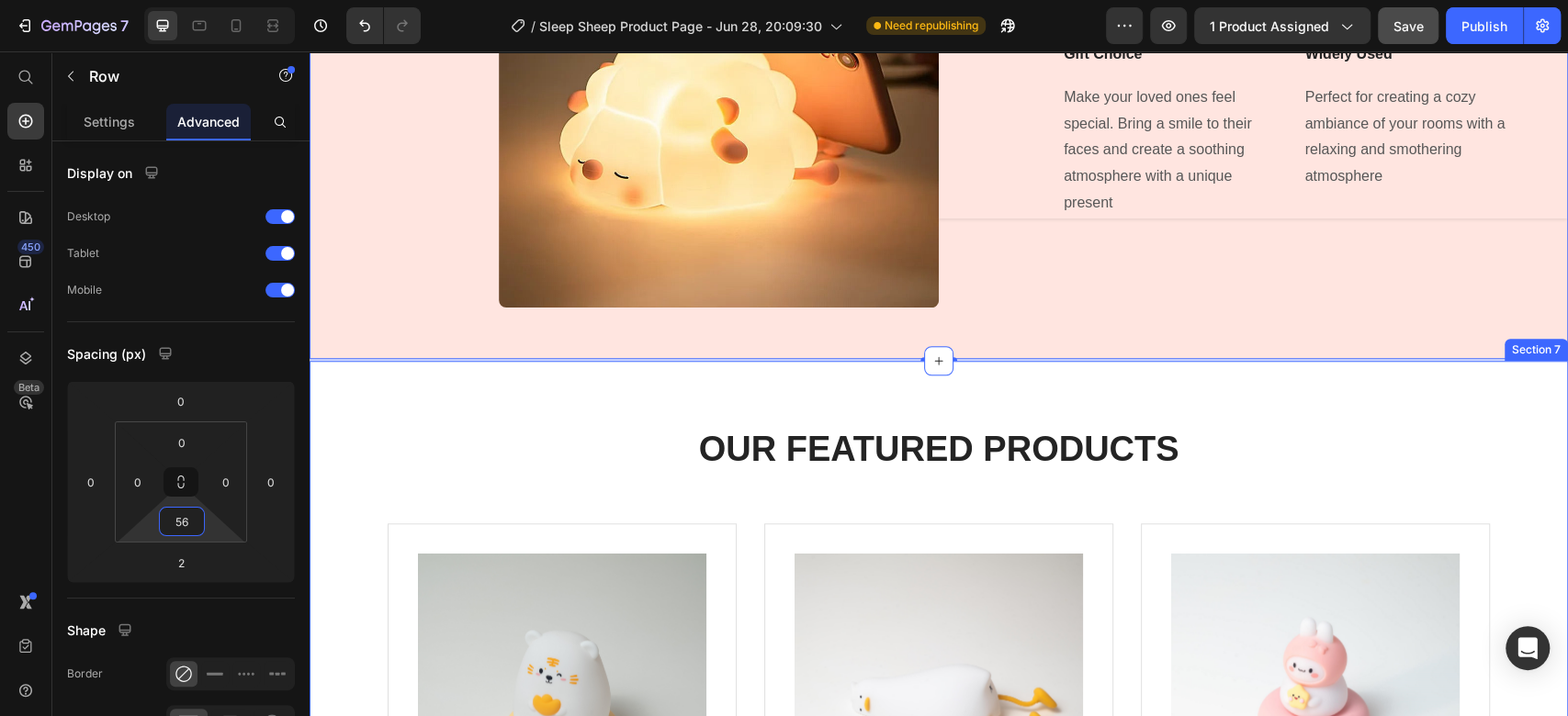 click on "OUR FEATURED PRODUCTS Heading Product Images JungleCubs (P) Title 299,99 kr (P) Price 399,99 kr (P) Price Row
Icon
Icon
Icon
Icon
Icon Icon List Hoz Row Product Product Images Lazy ass Duck (P) Title 499,99 kr (P) Price 599,99 kr (P) Price Row
Icon
Icon
Icon
Icon
Icon Icon List Hoz Row Product Product Images StarBunny (P) Title 299,99 kr (P) Price 399,99 kr (P) Price Row
Icon
Icon
Icon
Icon
Icon Icon List Hoz Row Product Carousel Row Section 7" at bounding box center [939, 700] 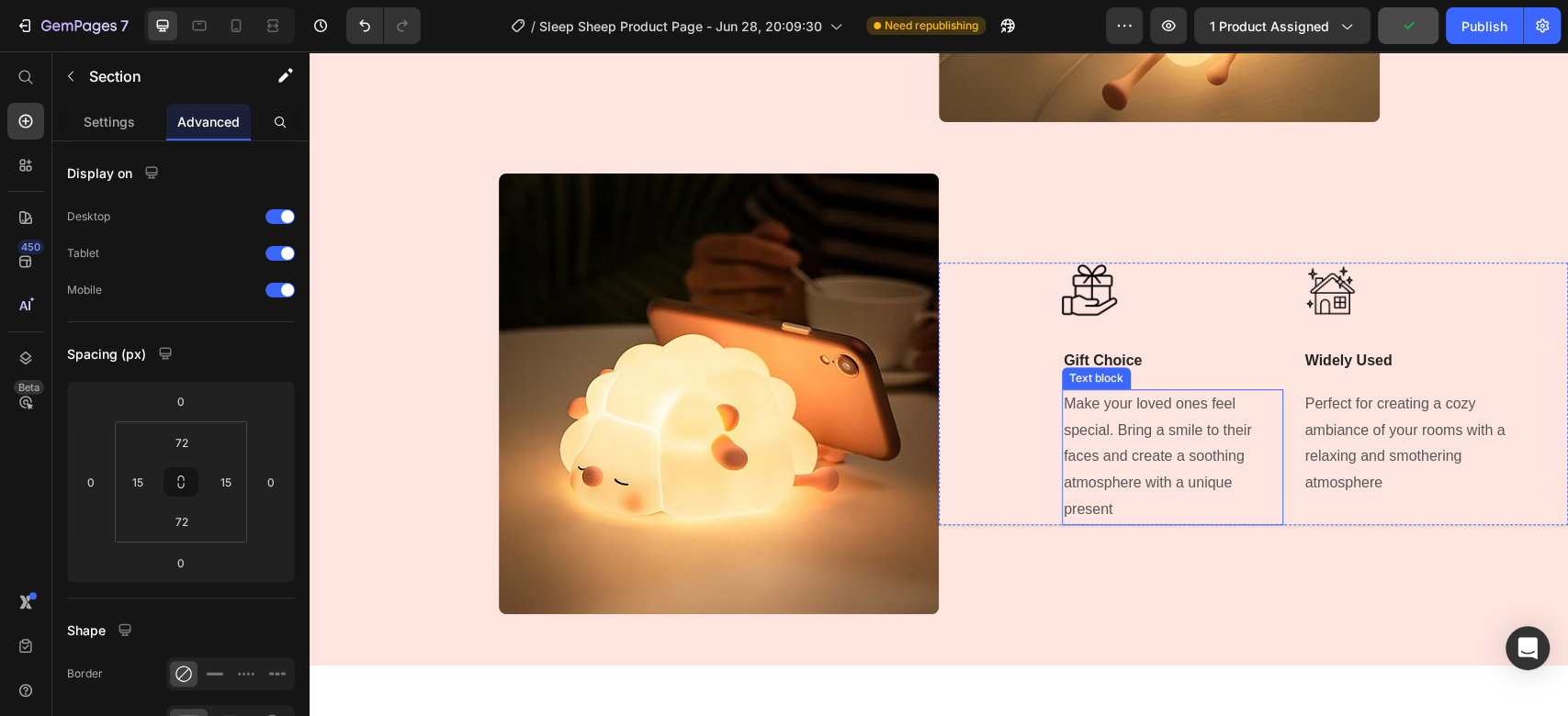 scroll, scrollTop: 5365, scrollLeft: 0, axis: vertical 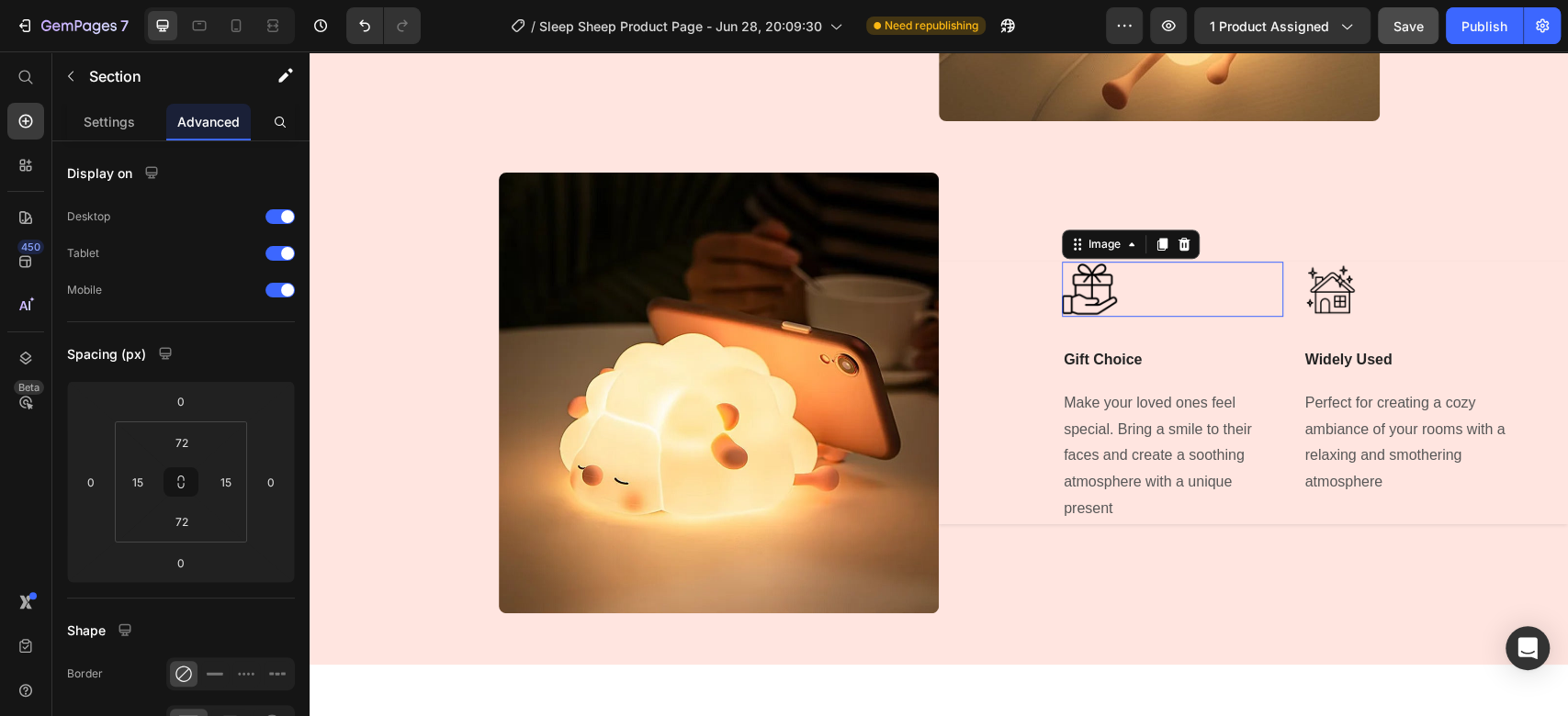 click at bounding box center [1172, 289] 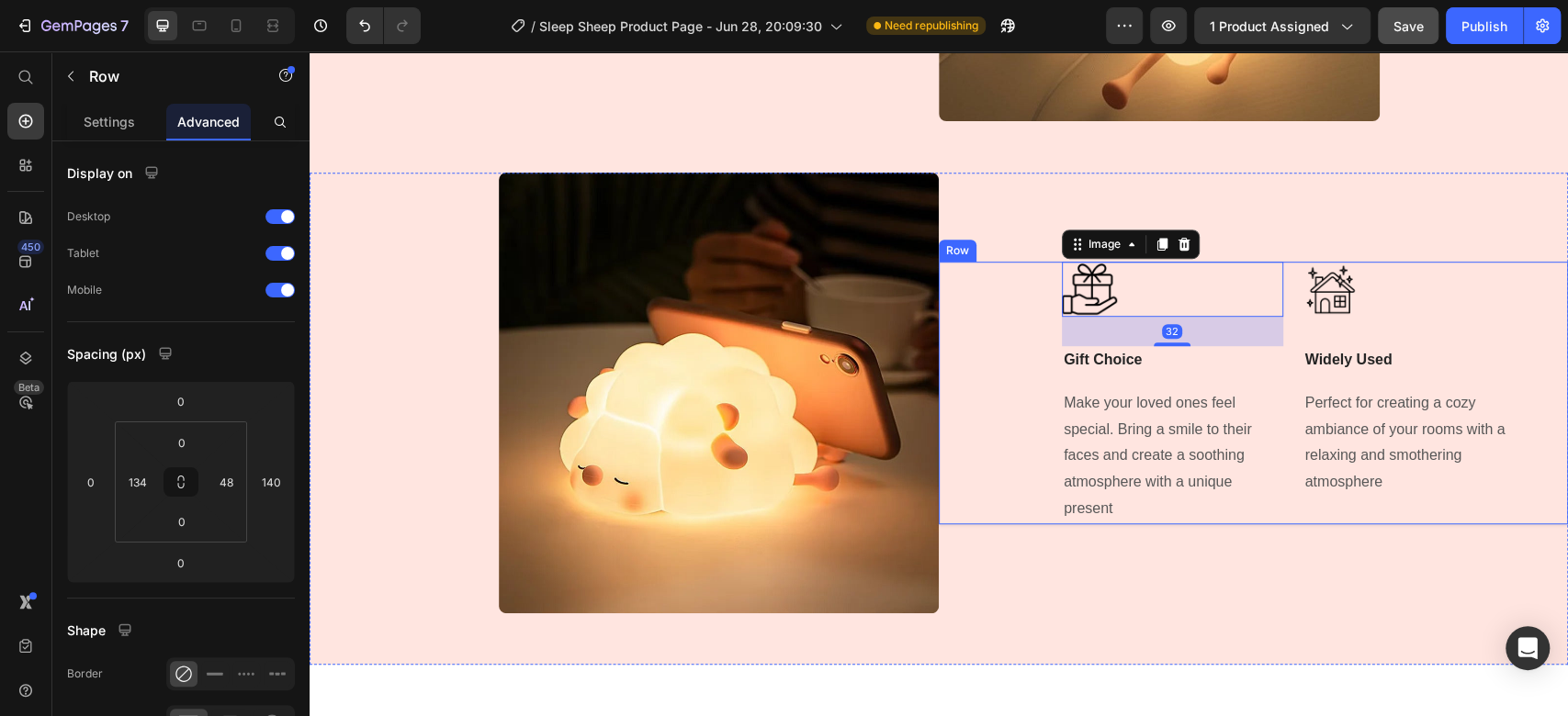 click on "Image   32 Gift Choice Text Block Make your loved ones feel special. Bring a smile to their faces and create a soothing atmosphere with a unique present Text block                Title Line Image Widely Used Text Block Perfect for creating a cozy ambiance of your rooms with a relaxing and smothering atmosphere Text block Row" at bounding box center (1253, 393) 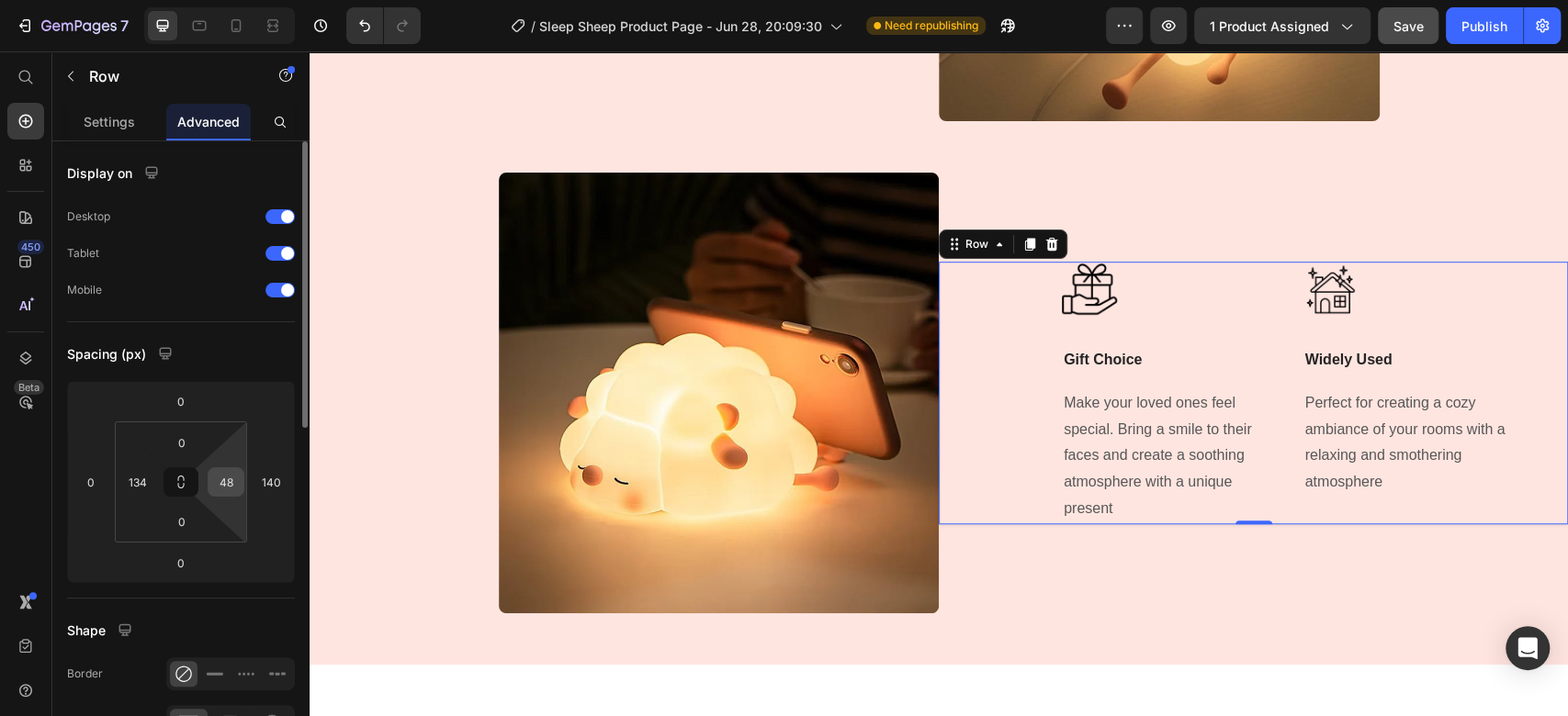 click on "48" at bounding box center (226, 482) 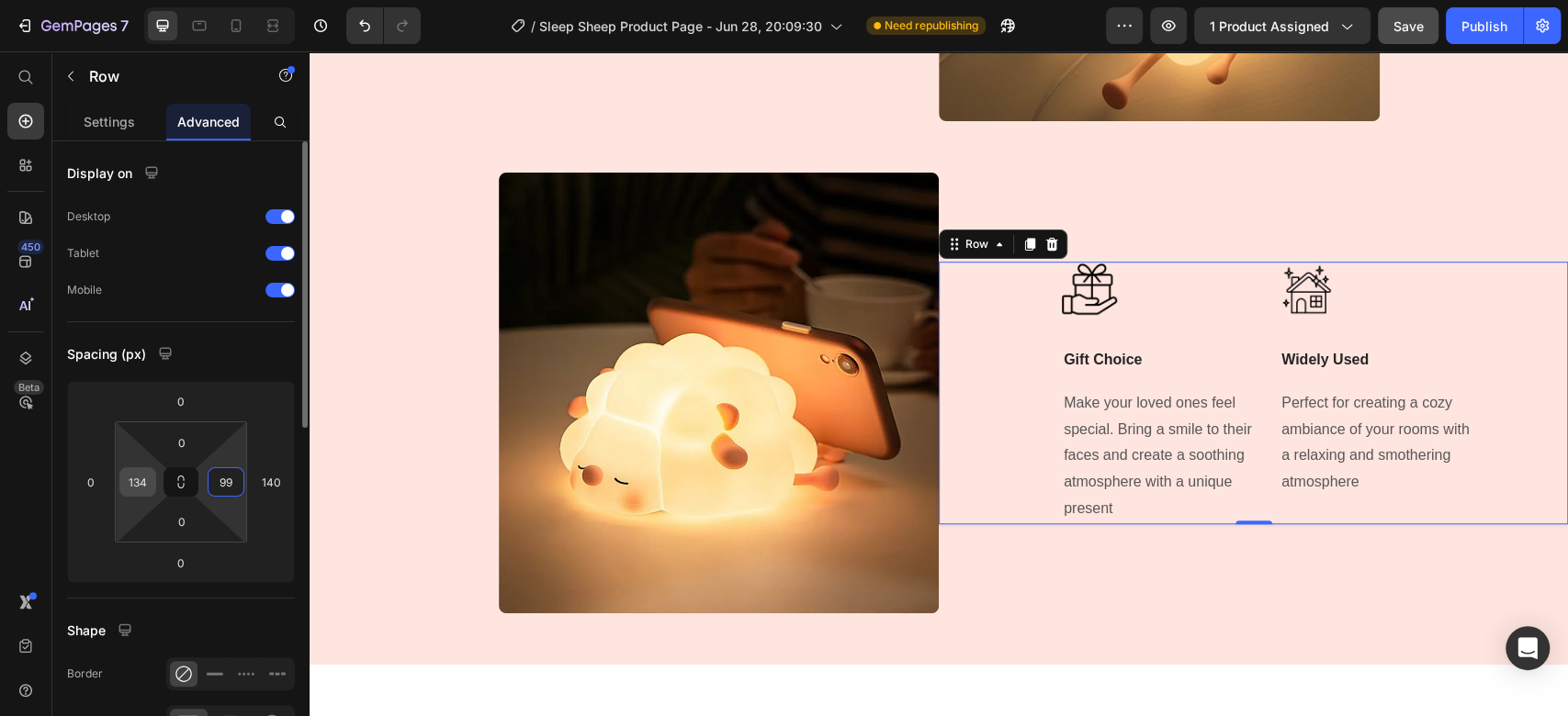 type on "99" 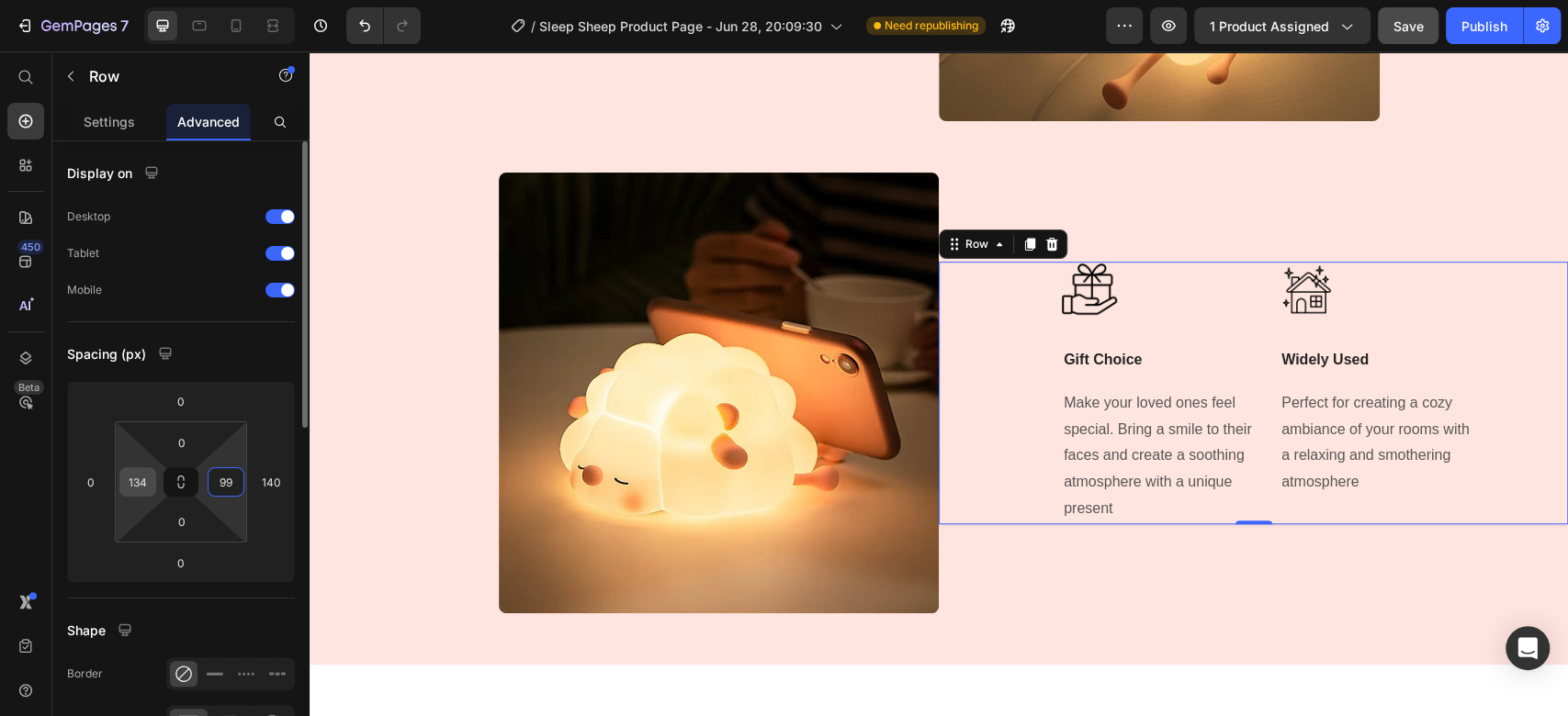 click on "134" at bounding box center [138, 482] 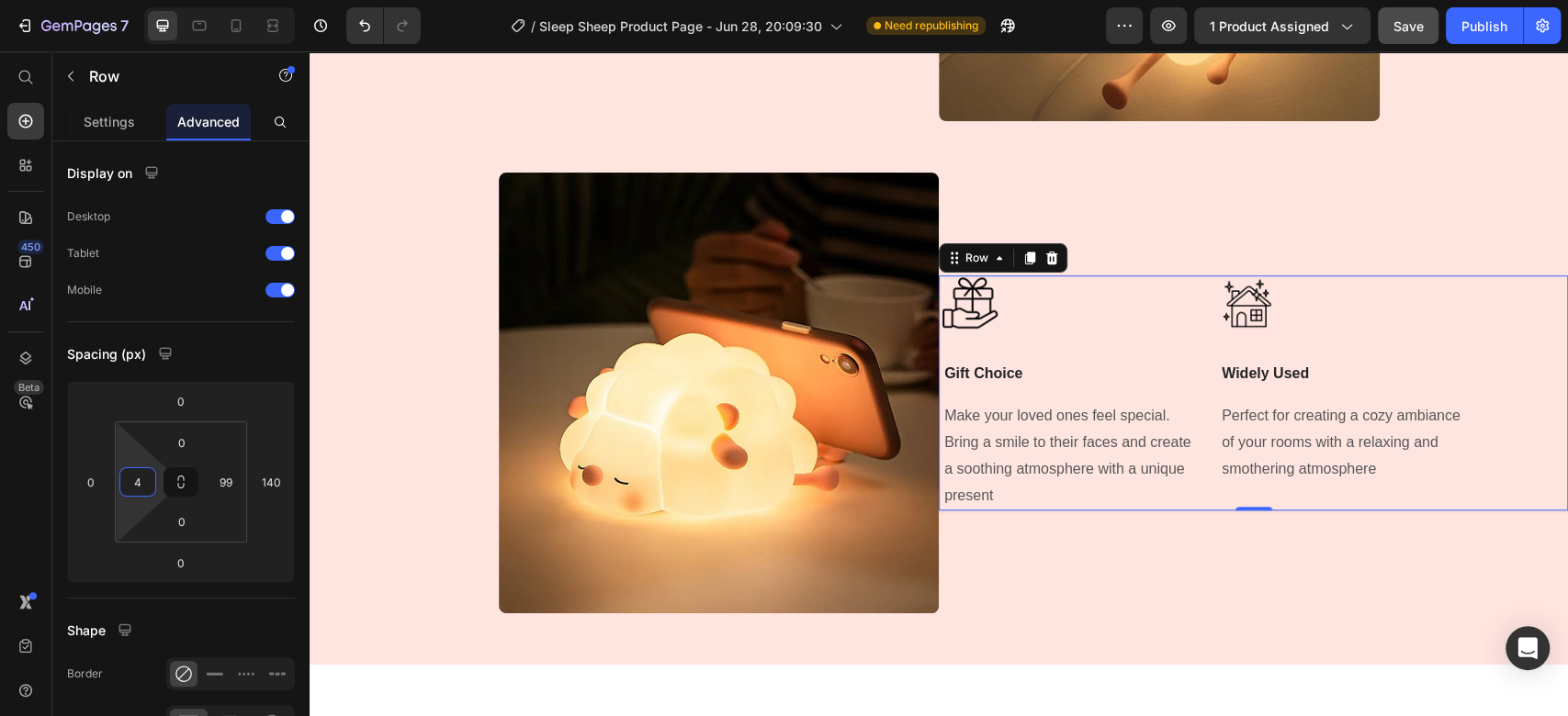 type on "42" 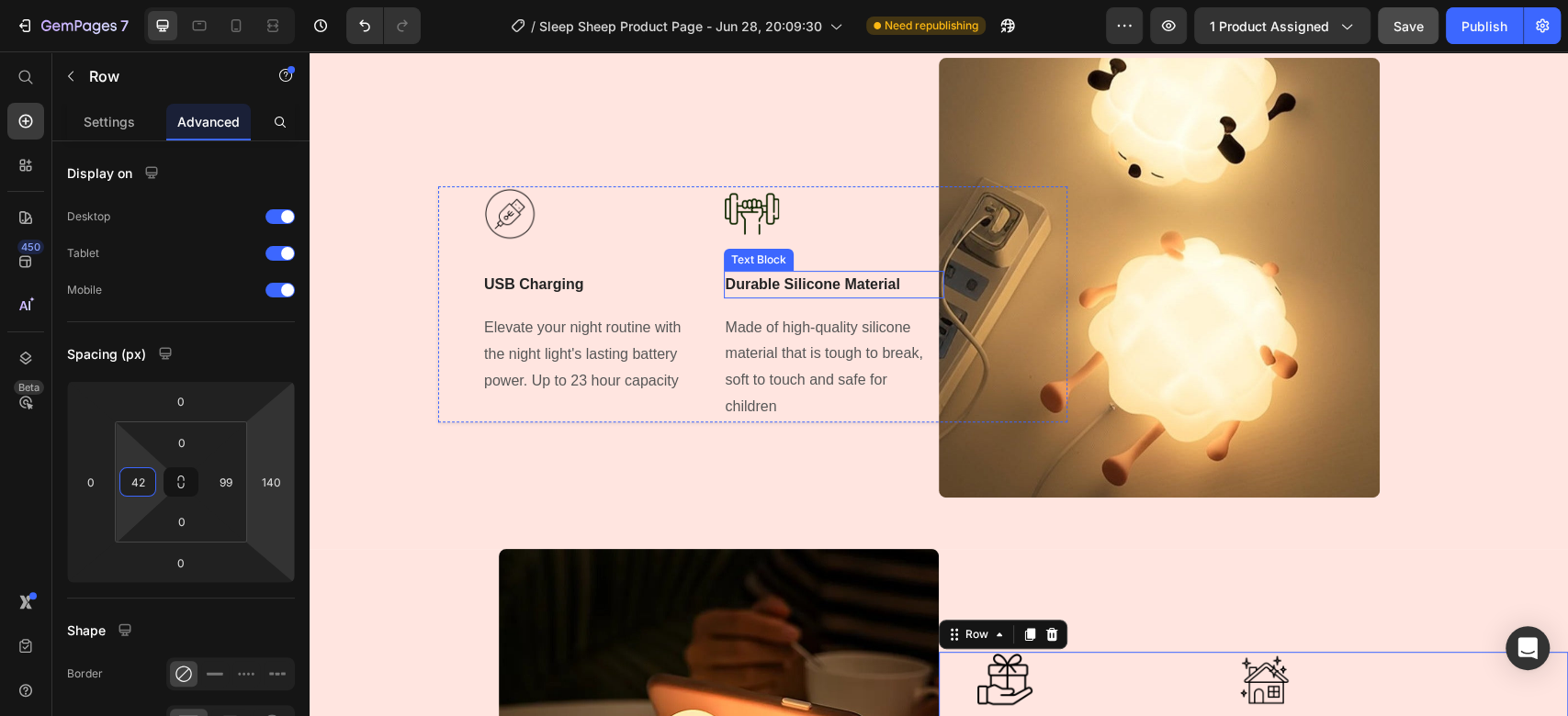 scroll, scrollTop: 4957, scrollLeft: 0, axis: vertical 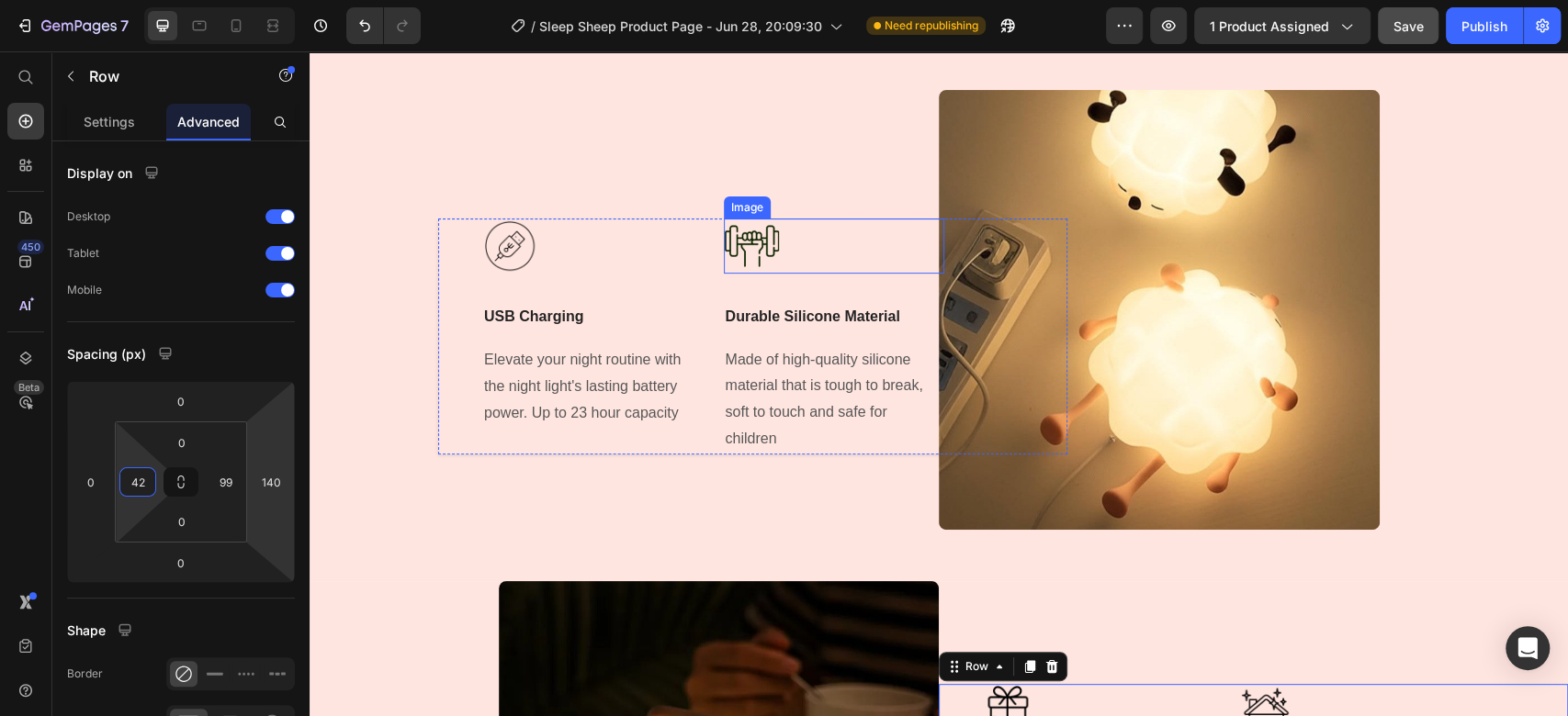 click at bounding box center [834, 246] 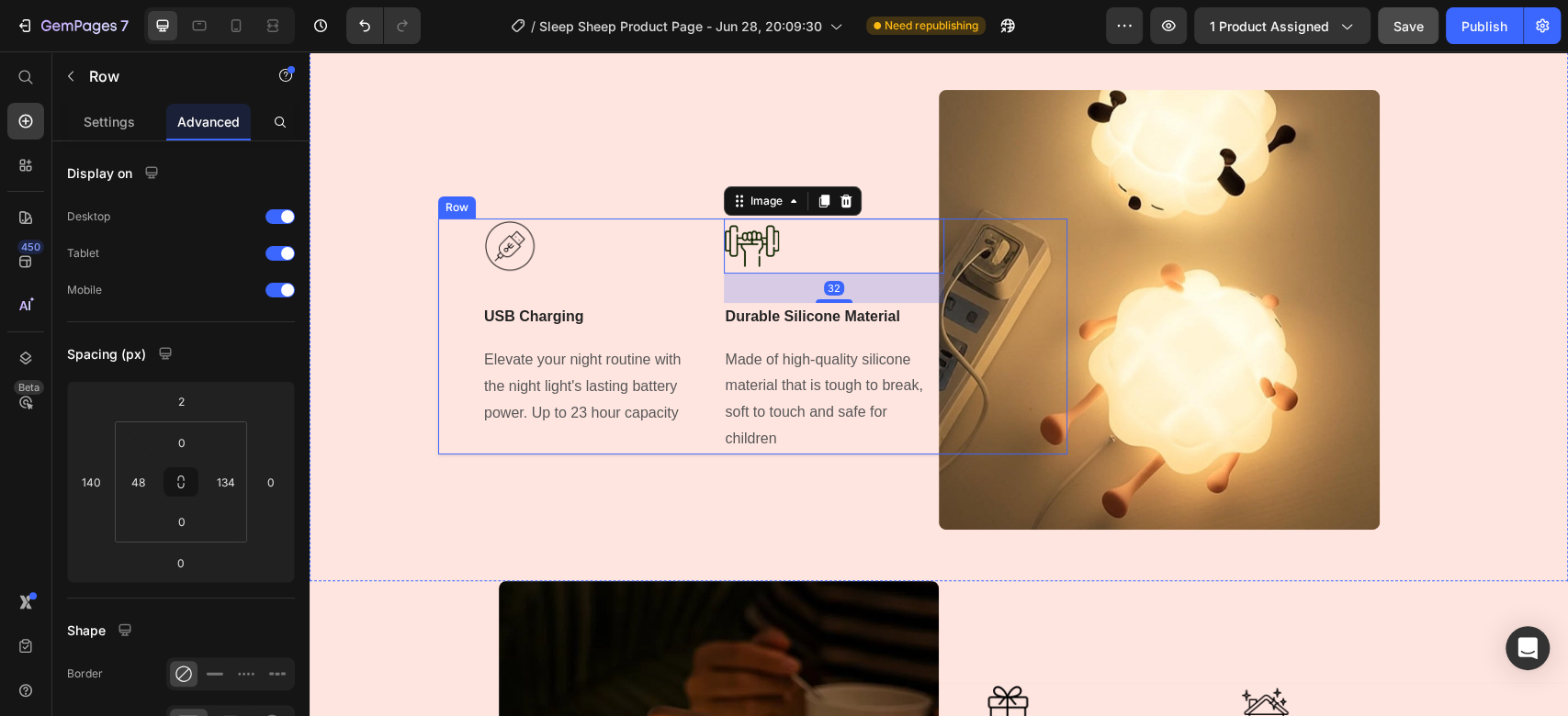 click on "Image USB Charging Text Block Elevate your night routine with the night light's lasting battery power. Up to 23 hour capacity Text block                Title Line Image   32 Durable Silicone Material Text Block Made of high-quality silicone material that is tough to break, soft to touch and safe for children Text block Row" at bounding box center (752, 336) 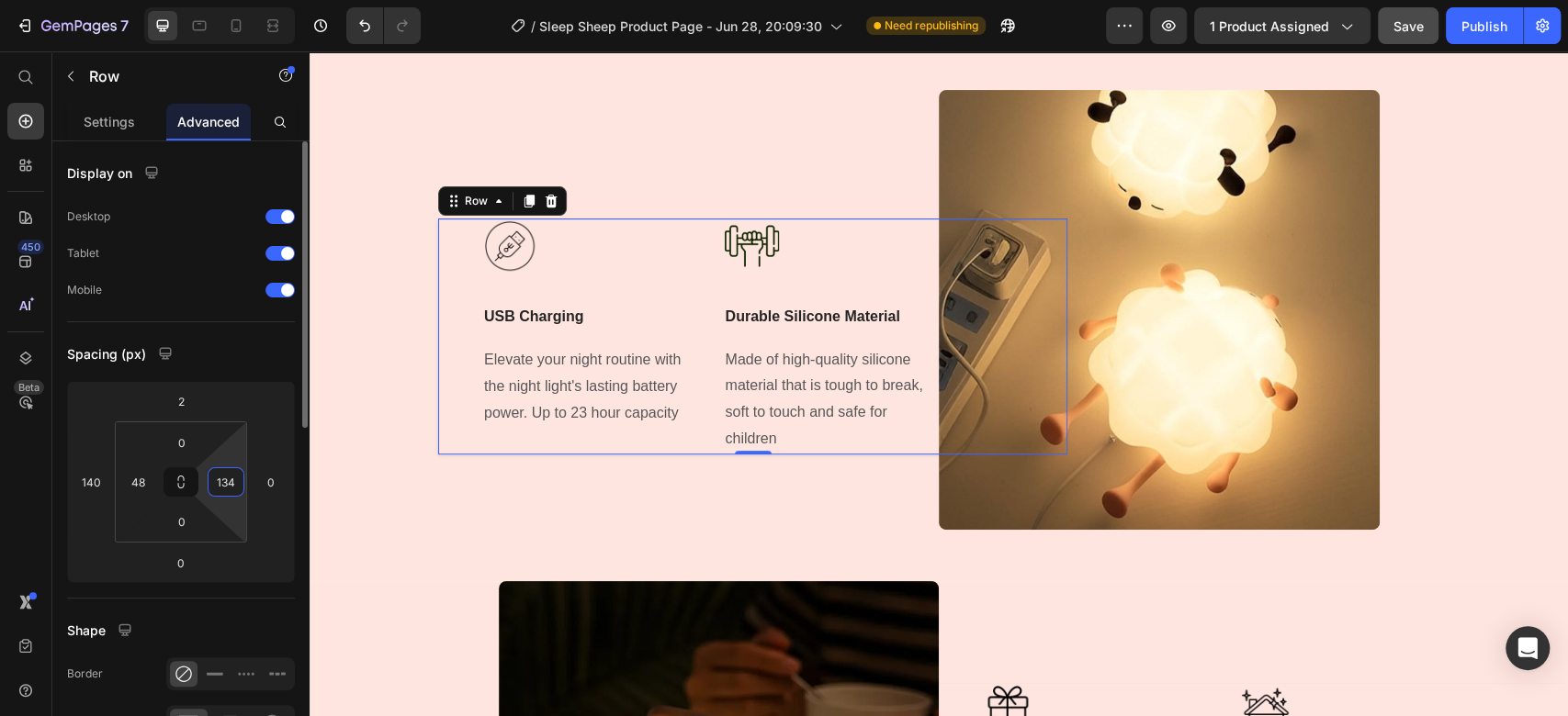 click on "134" at bounding box center [226, 482] 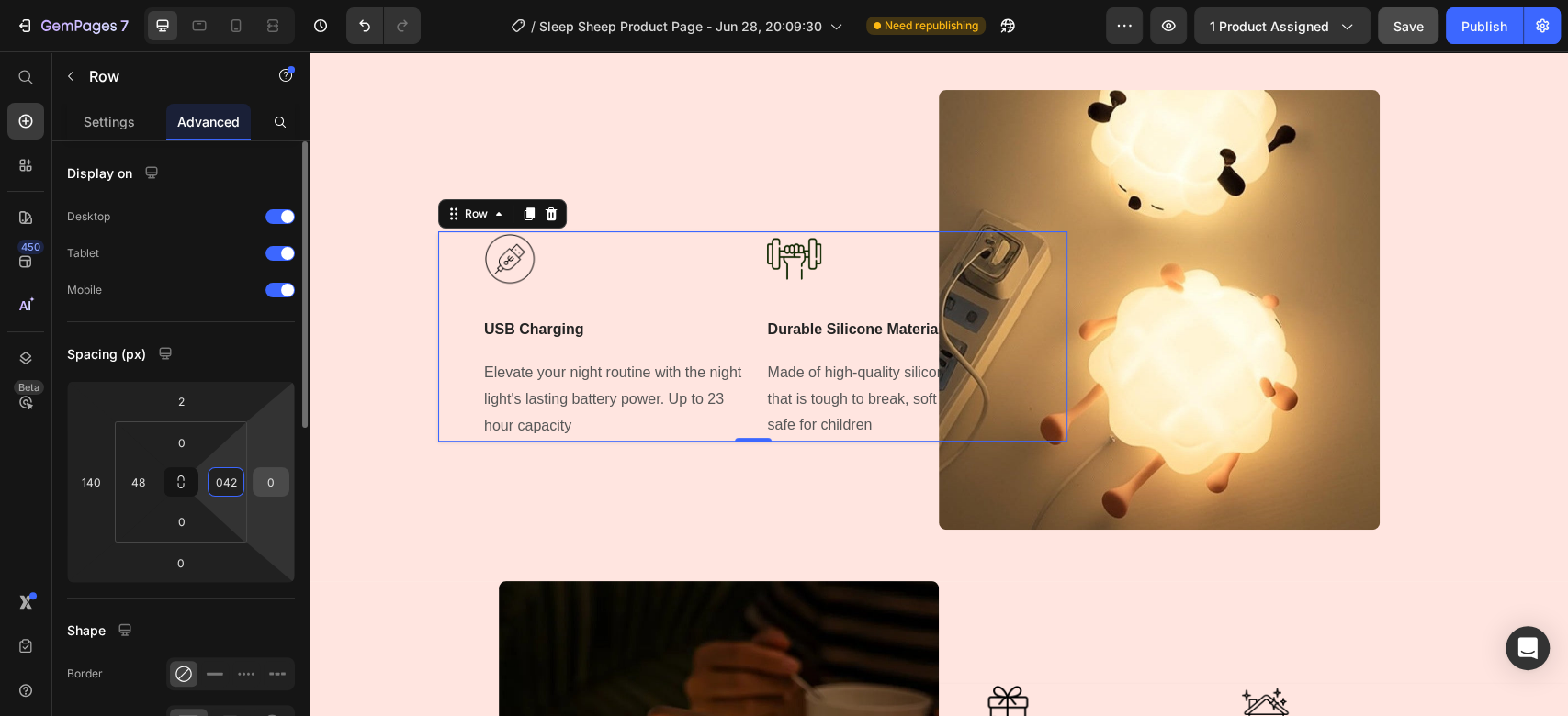type on "42" 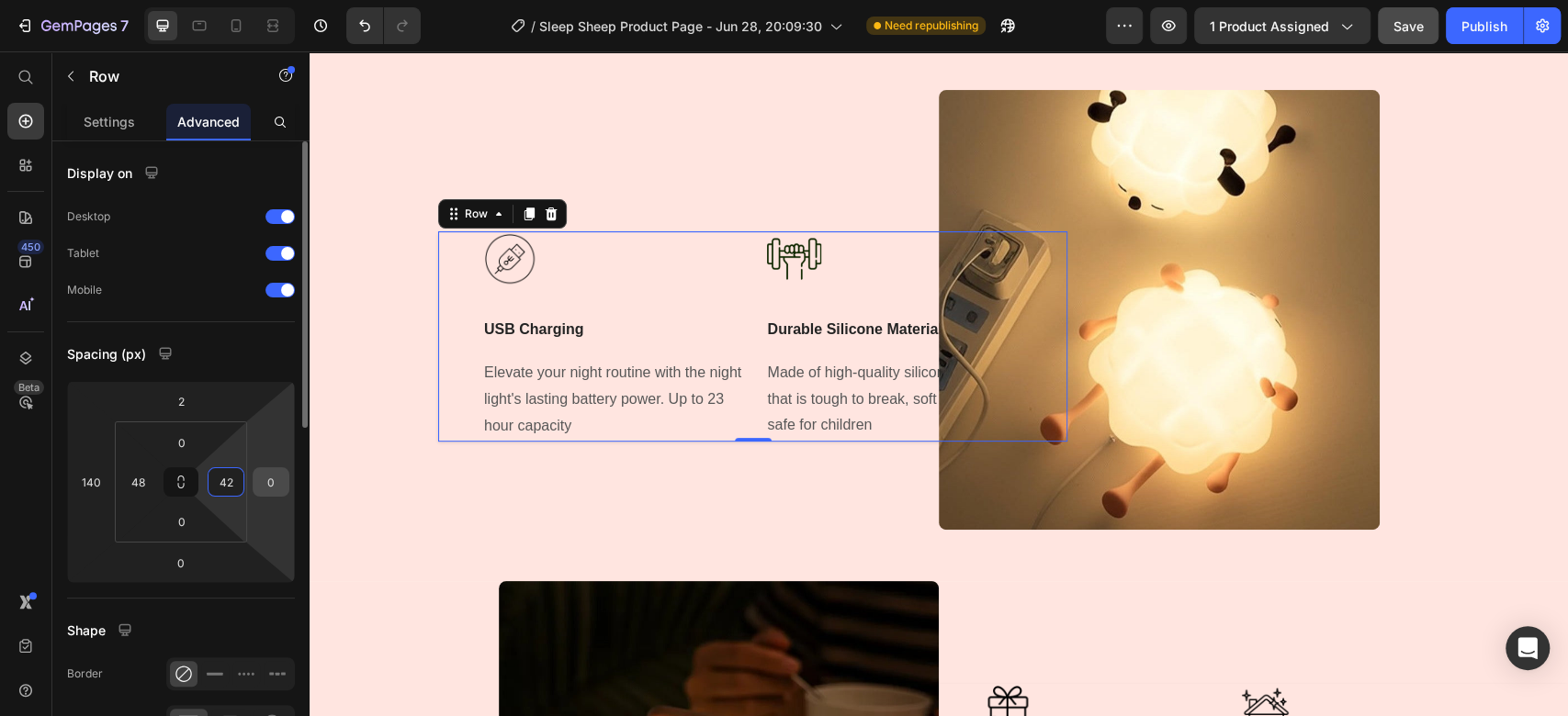 click on "0" at bounding box center [271, 482] 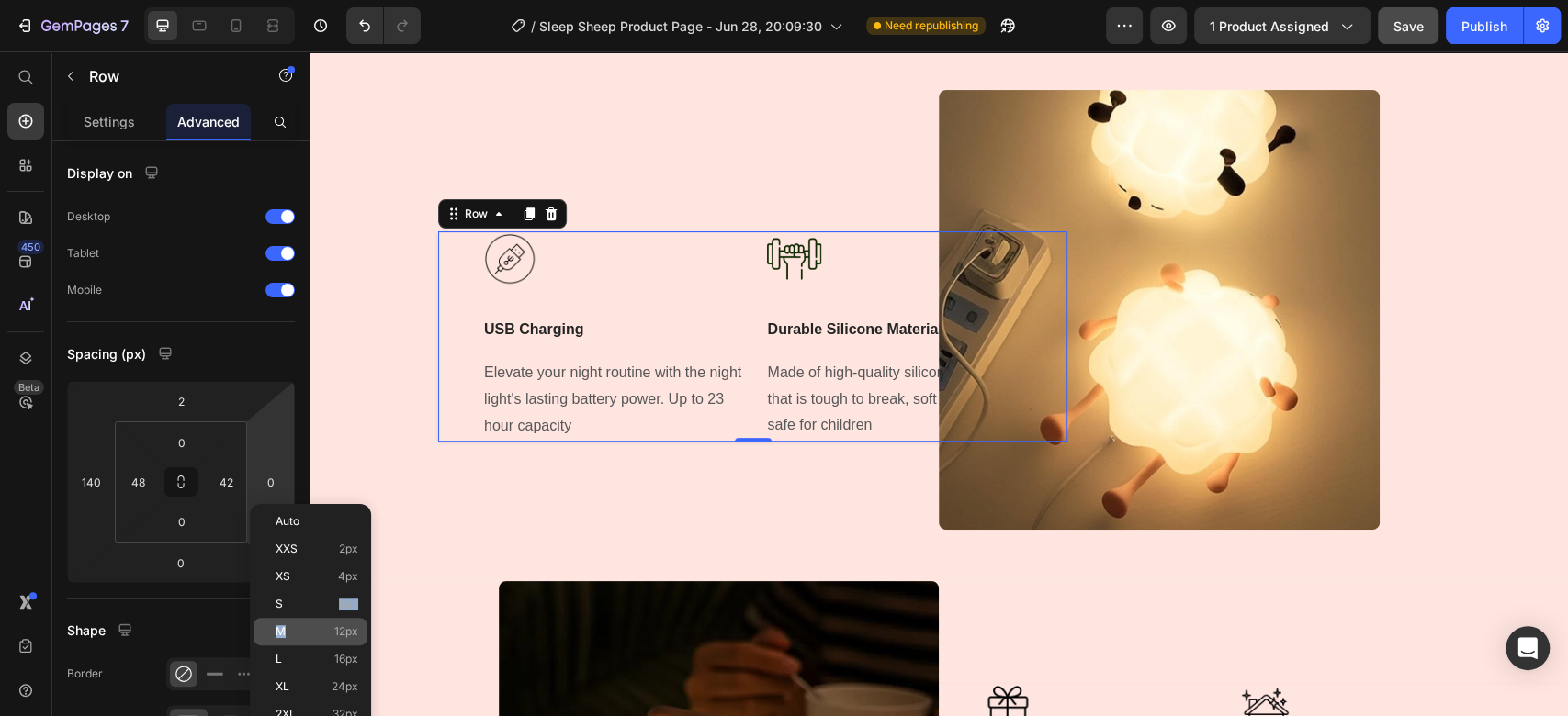 drag, startPoint x: 305, startPoint y: 619, endPoint x: 311, endPoint y: 641, distance: 23 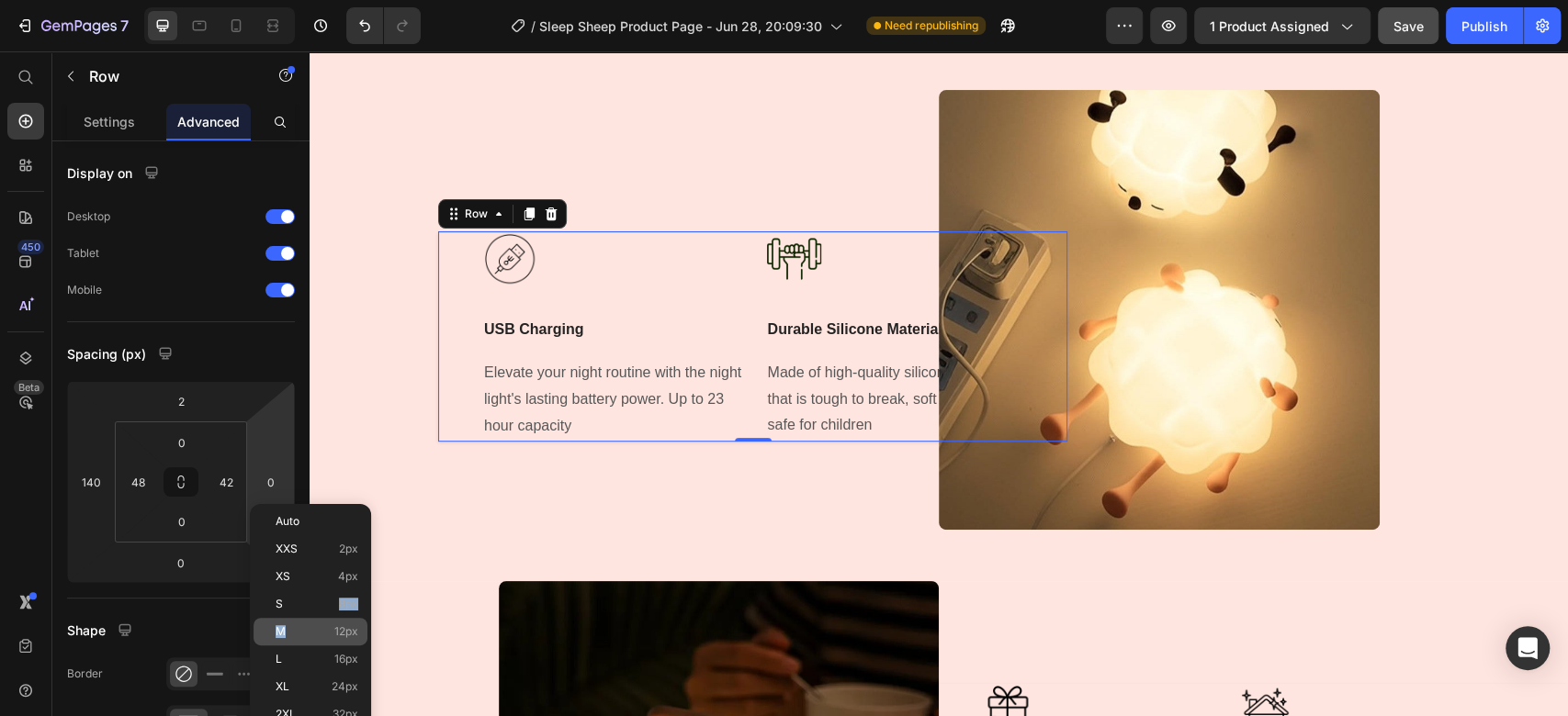 click on "Auto XXS 2px XS 4px S 8px M 12px L 16px XL 24px 2XL 32px 3XL 48px 4XL 80px 5XL 112px  Edit global style" at bounding box center [310, 673] 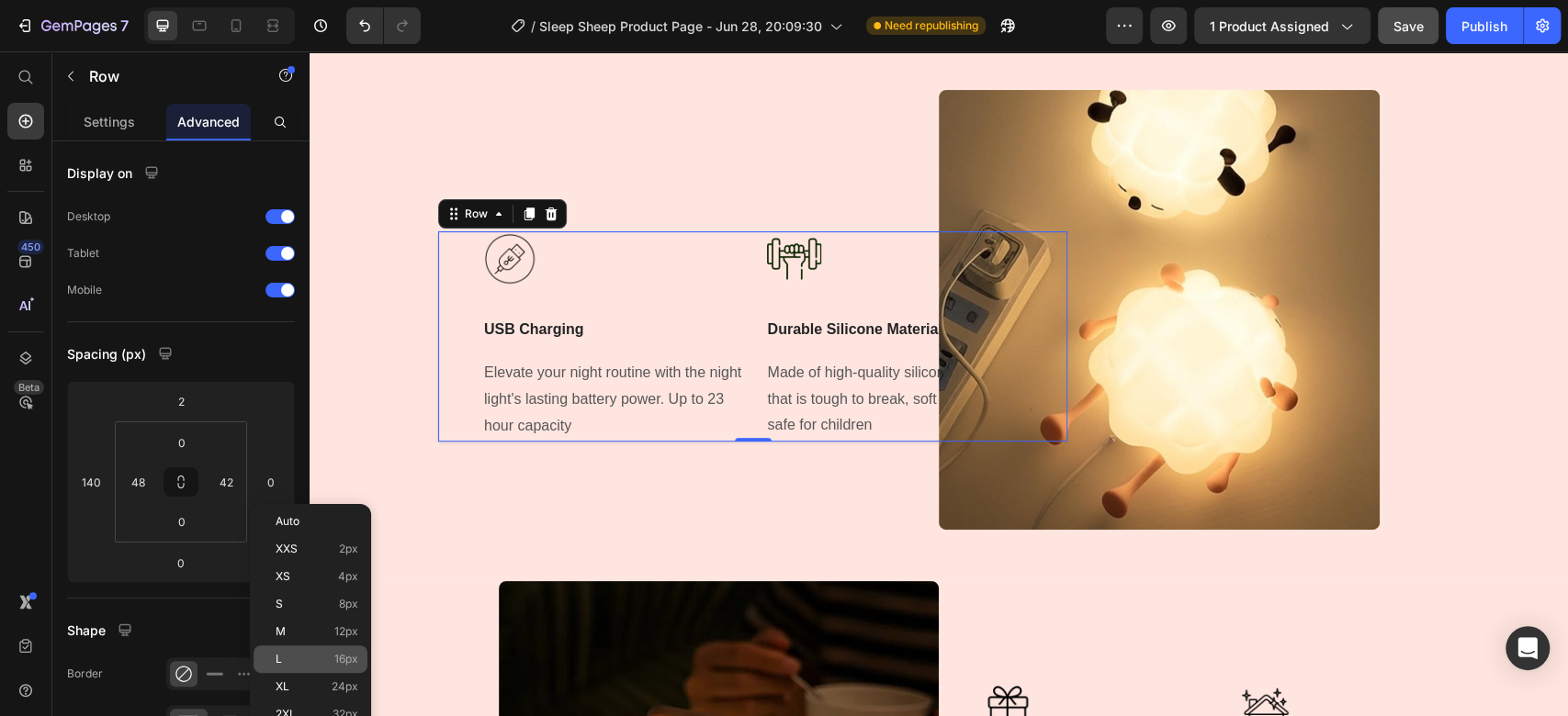 click on "L 16px" 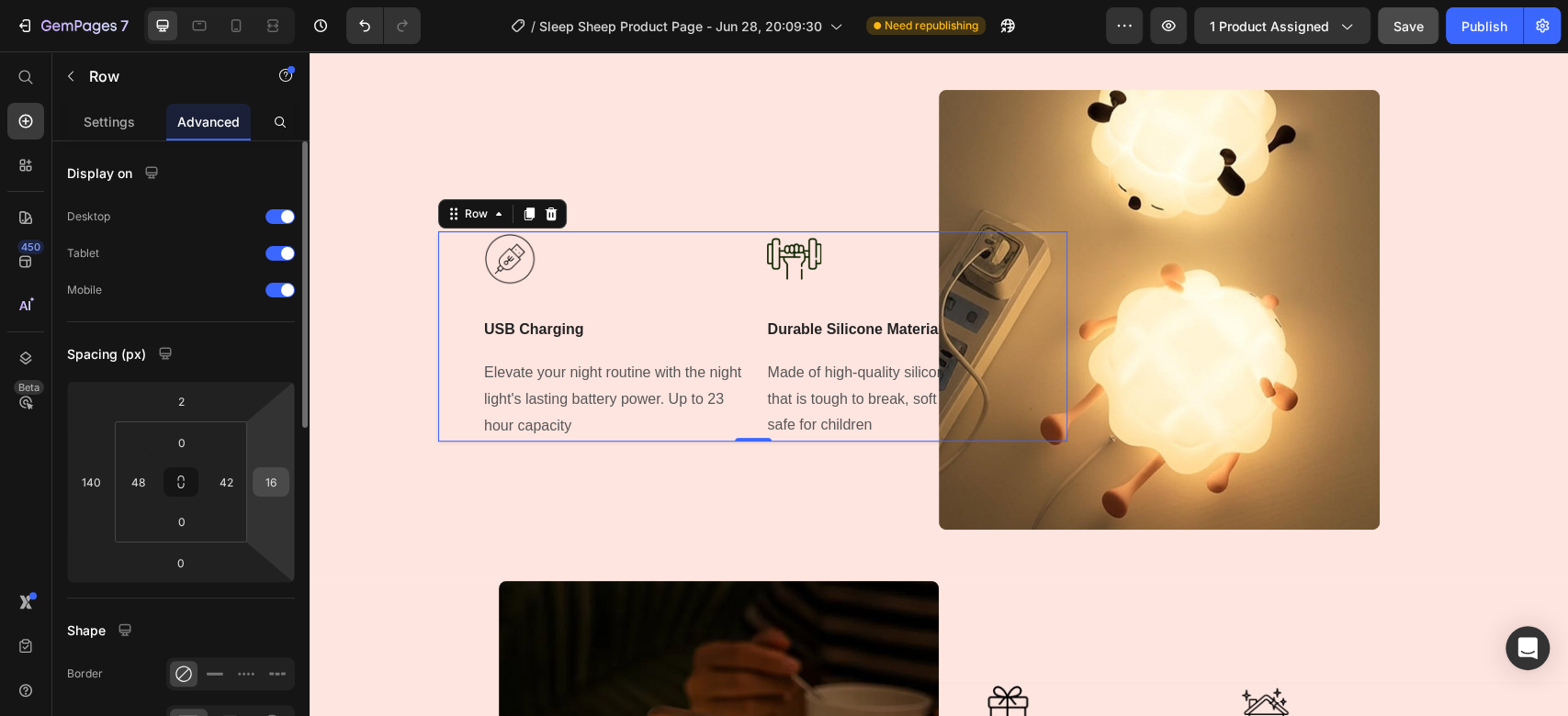 click on "16" at bounding box center (271, 482) 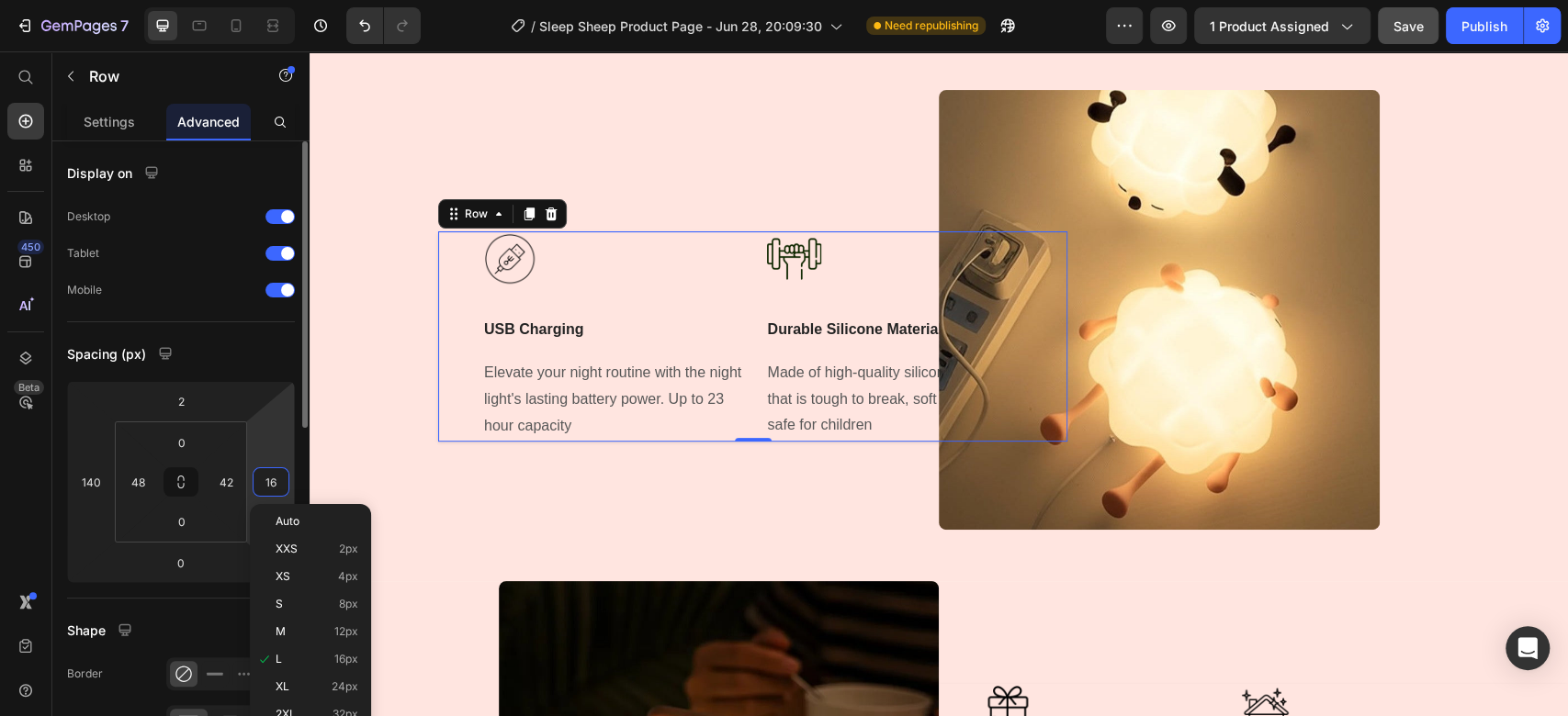click on "16" at bounding box center (271, 482) 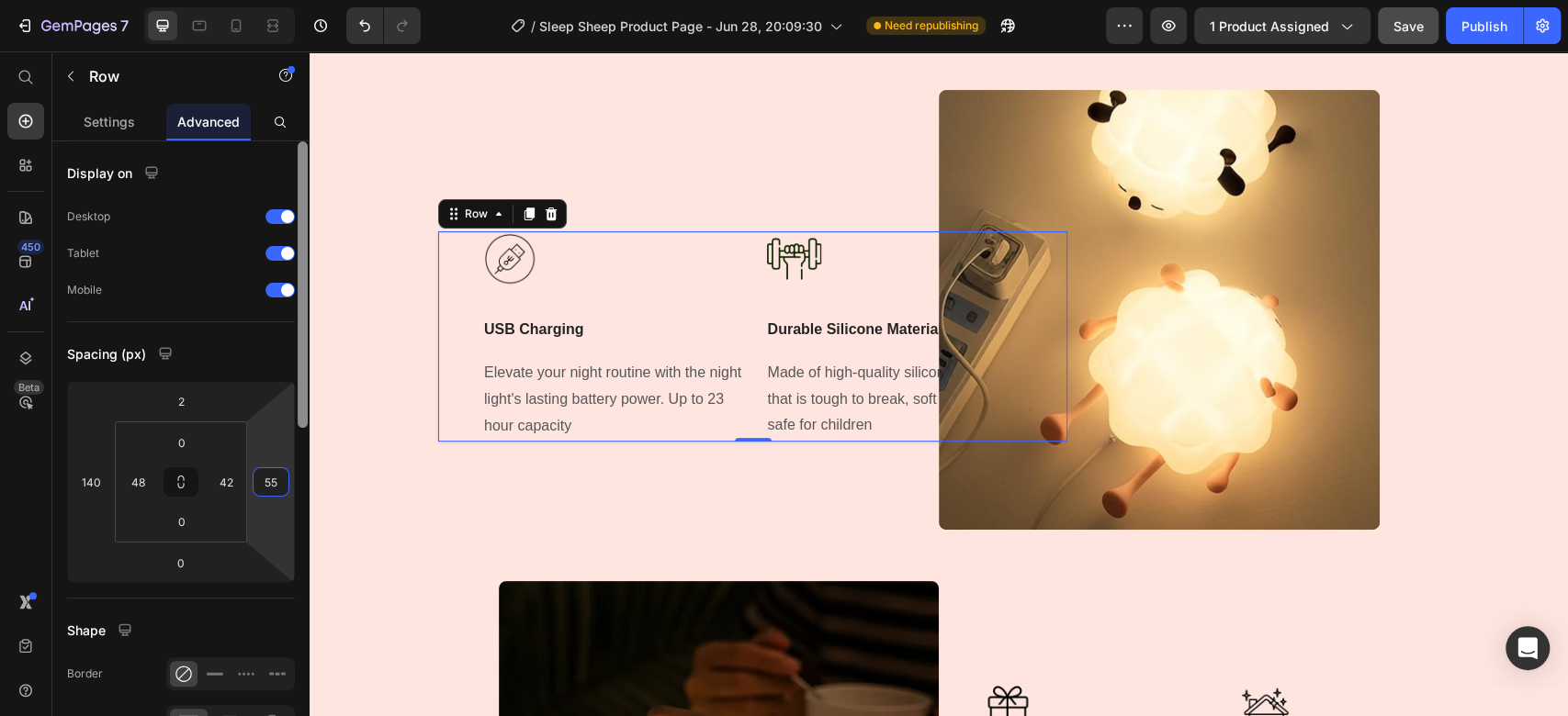type on "5" 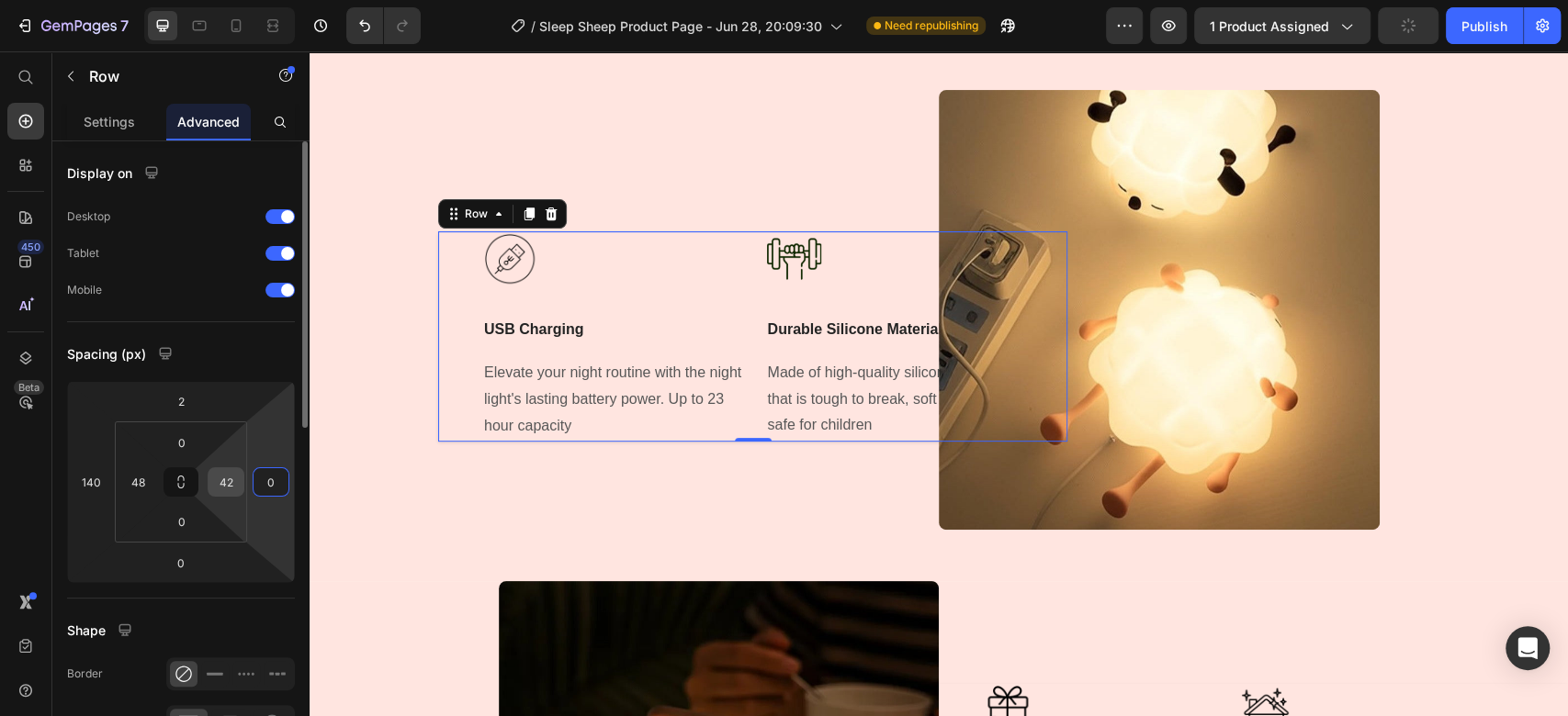 click on "42" at bounding box center [226, 482] 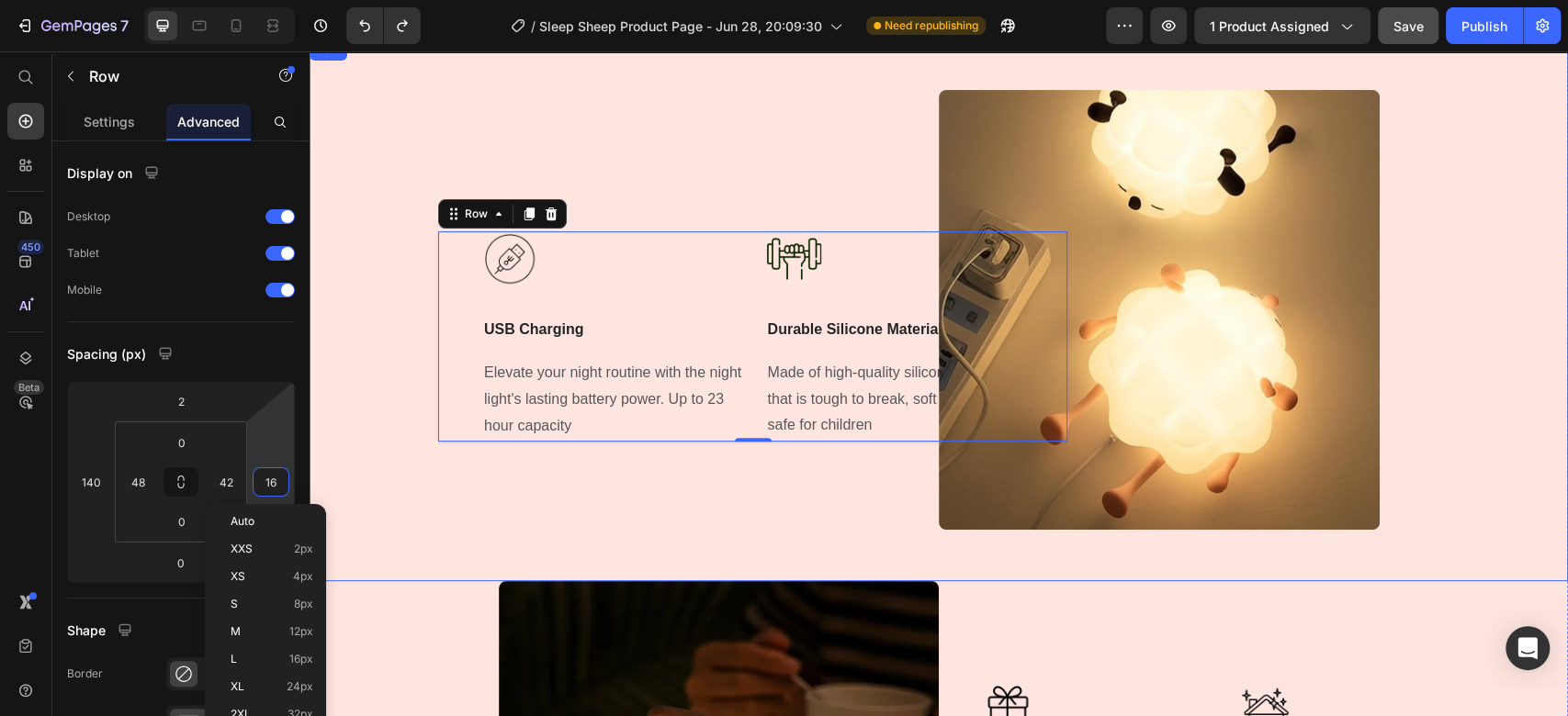 type on "0" 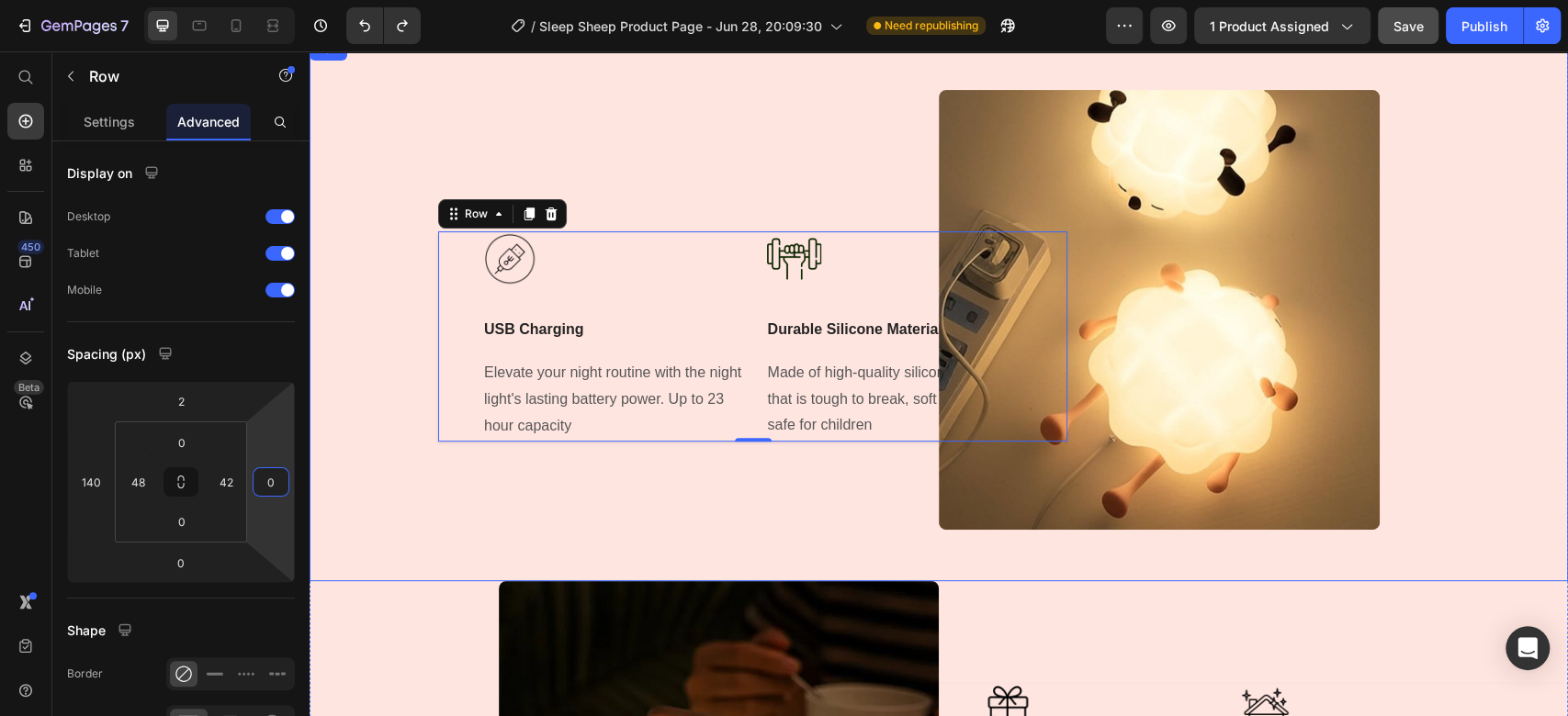 type on "134" 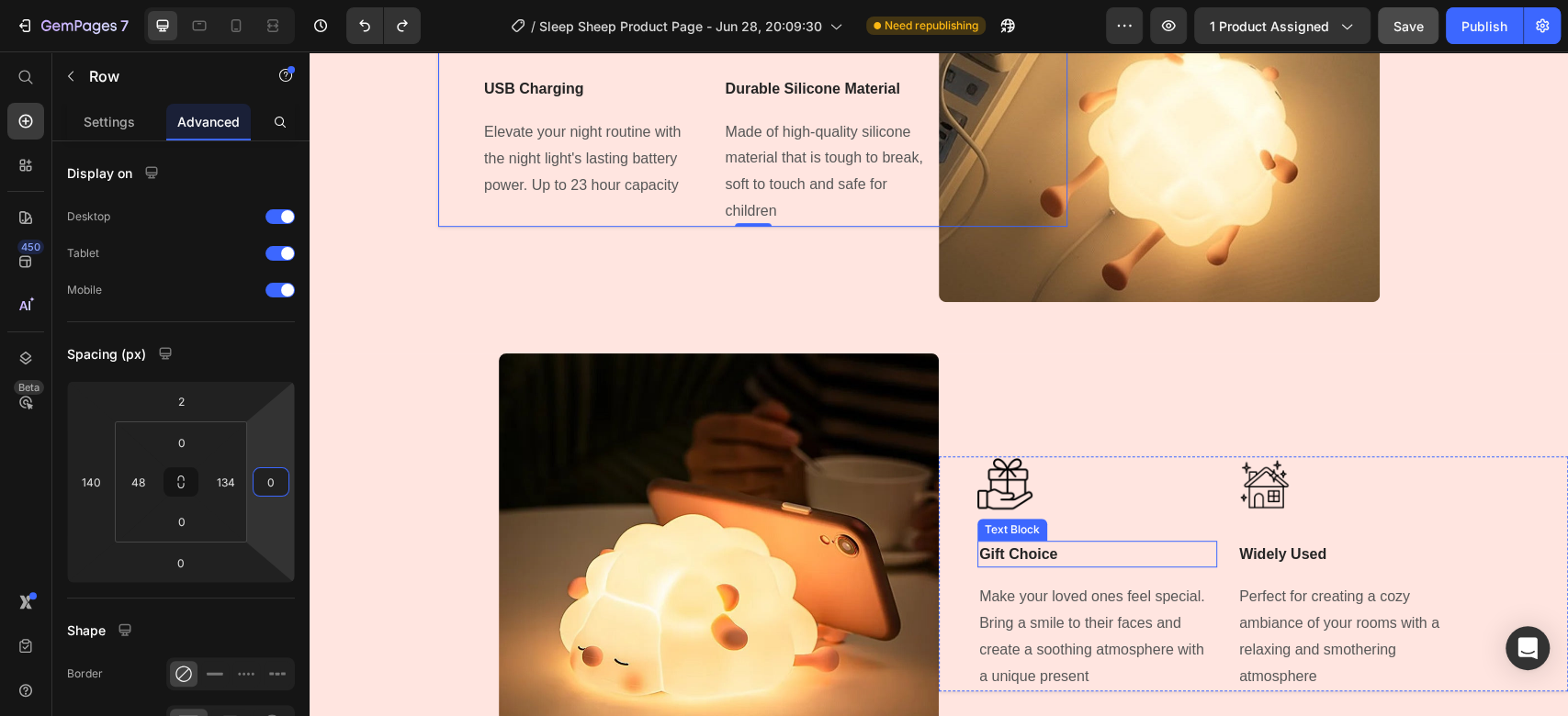scroll, scrollTop: 4957, scrollLeft: 0, axis: vertical 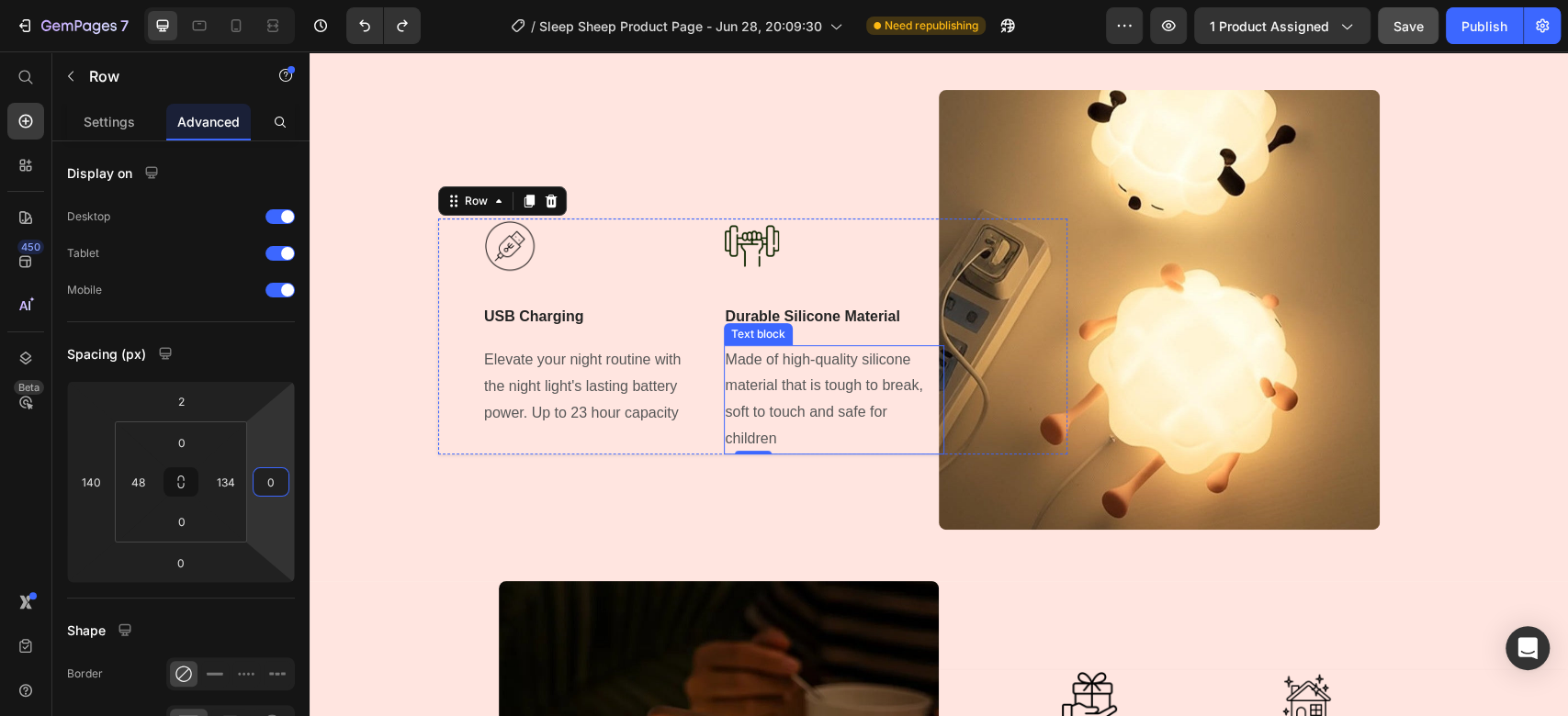 click on "Made of high-quality silicone material that is tough to break, soft to touch and safe for children" at bounding box center (824, 398) 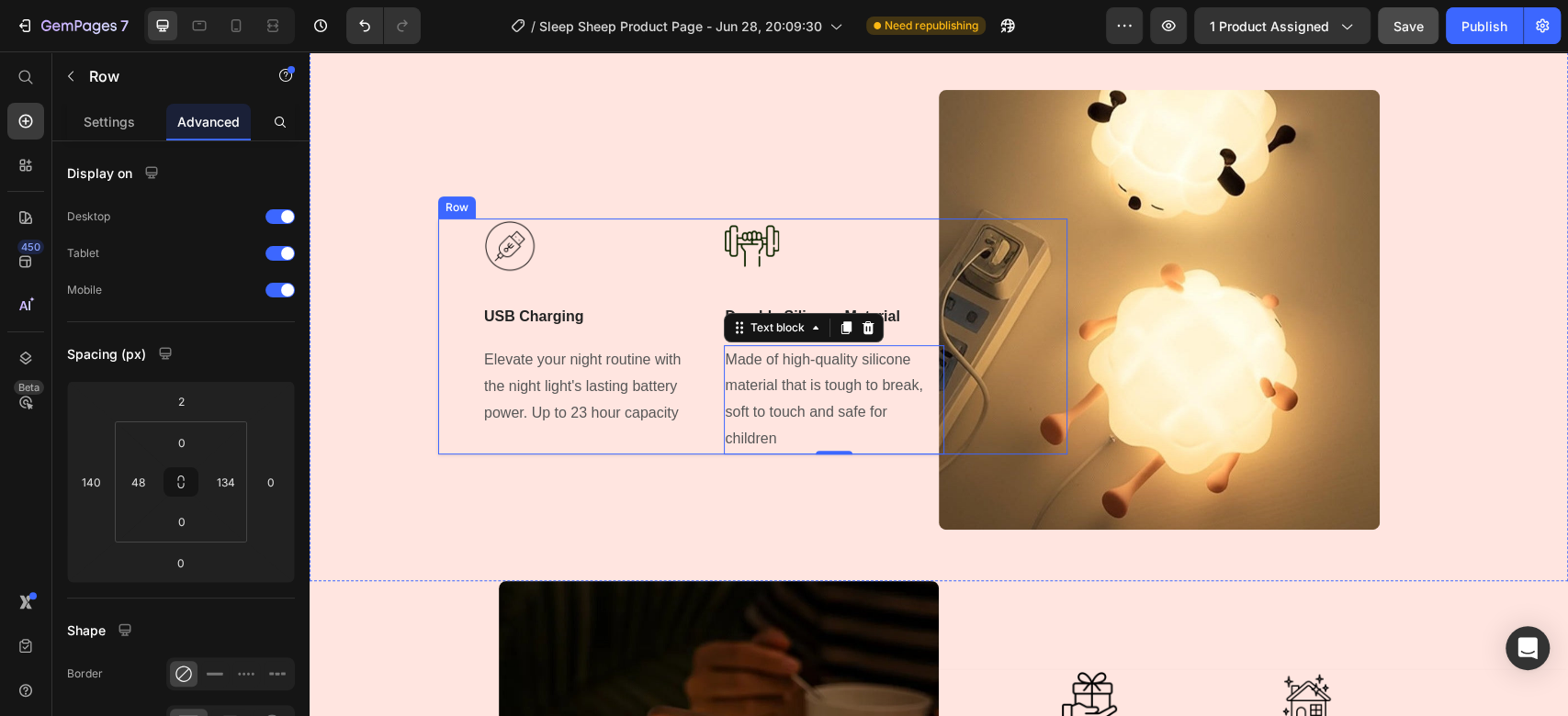 click on "Image USB Charging Text Block Elevate your night routine with the night light's lasting battery power. Up to 23 hour capacity Text block                Title Line" at bounding box center (592, 336) 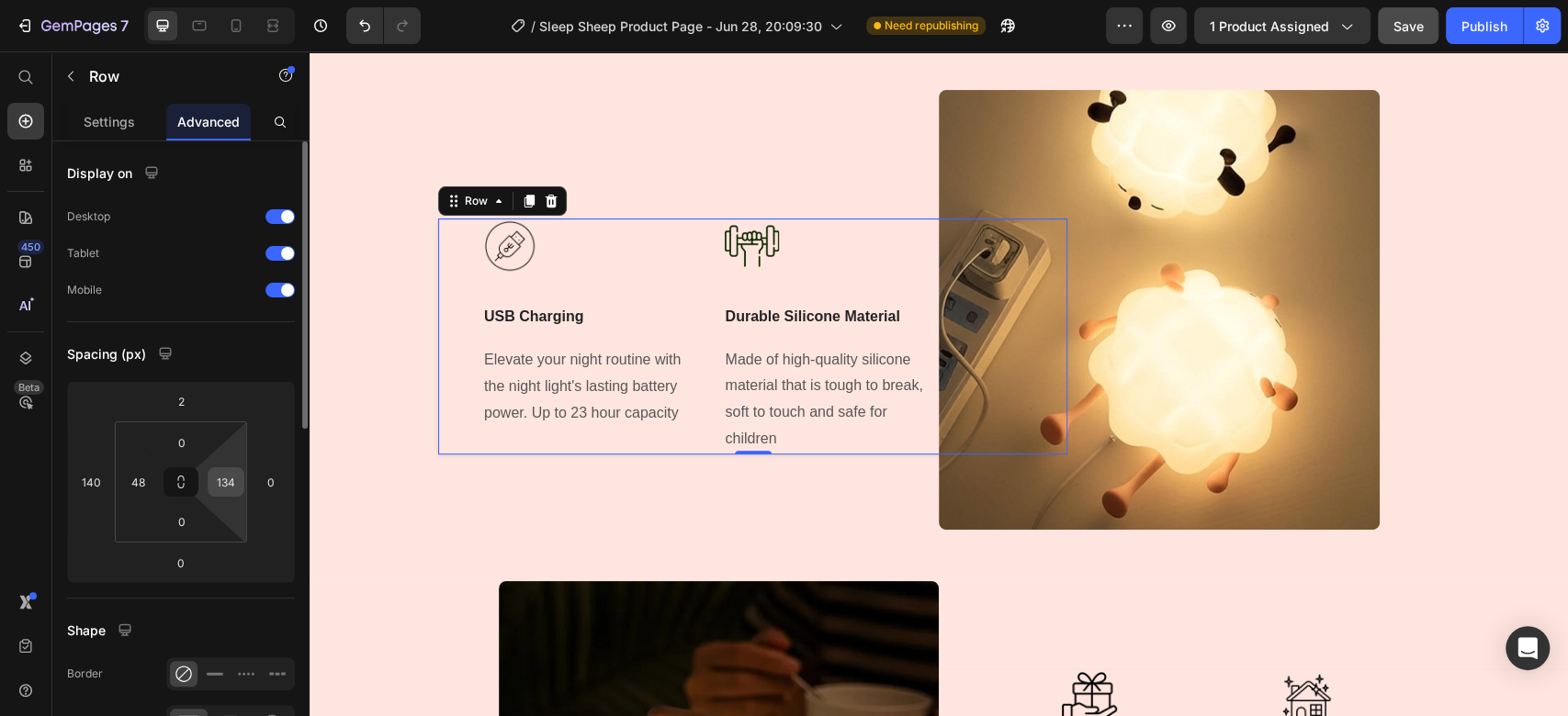 click on "7   /  Sleep Sheep Product Page - Jun 28, 20:09:30 Need republishing Preview 1 product assigned  Save   Publish  450 Beta Start with Sections Elements Hero Section Product Detail Brands Trusted Badges Guarantee Product Breakdown How to use Testimonials Compare Bundle FAQs Social Proof Brand Story Product List Collection Blog List Contact Sticky Add to Cart Custom Footer Browse Library 450 Layout
Row
Row
Row
Row Text
Heading
Text Block Button
Button
Button
Sticky Back to top Media
Image" at bounding box center (784, 0) 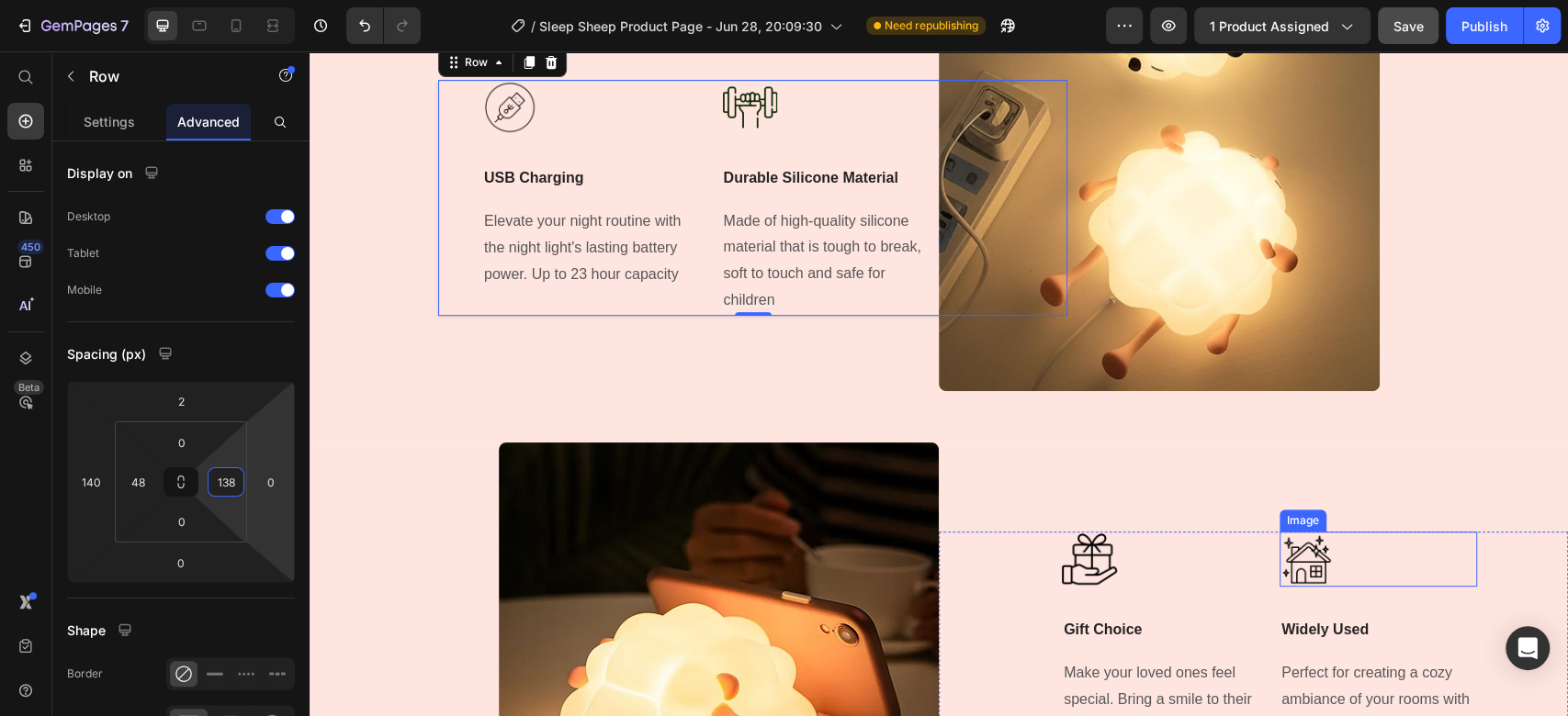 scroll, scrollTop: 5060, scrollLeft: 0, axis: vertical 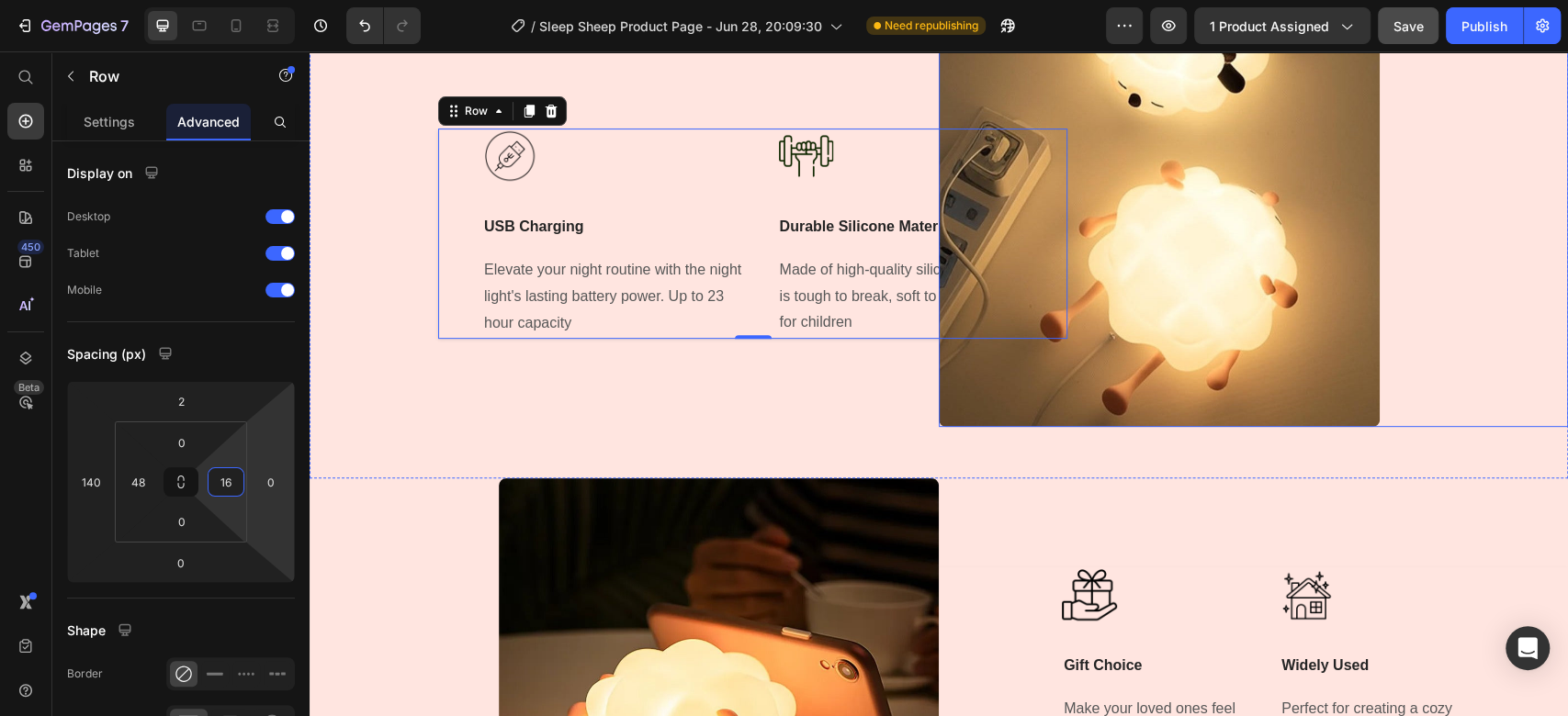 type on "160" 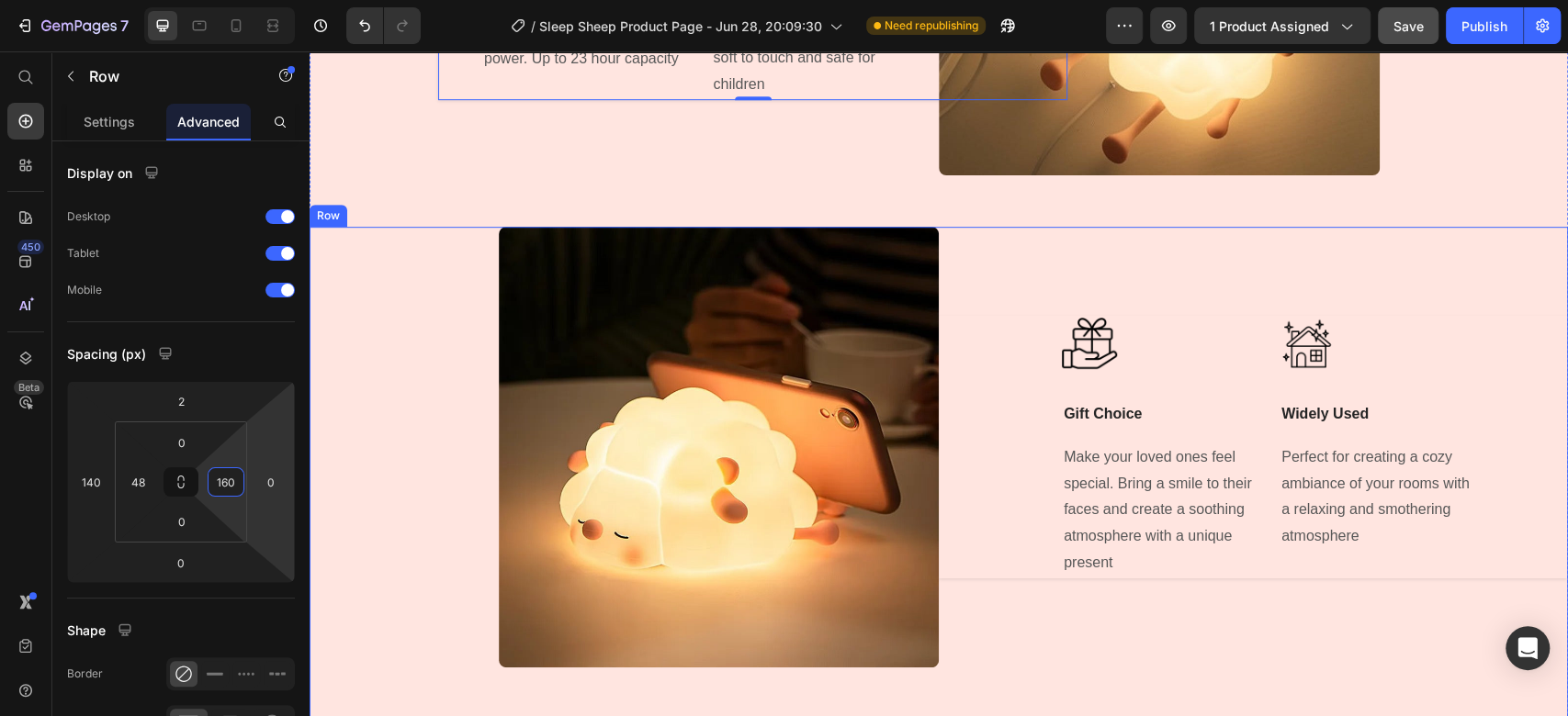 scroll, scrollTop: 5264, scrollLeft: 0, axis: vertical 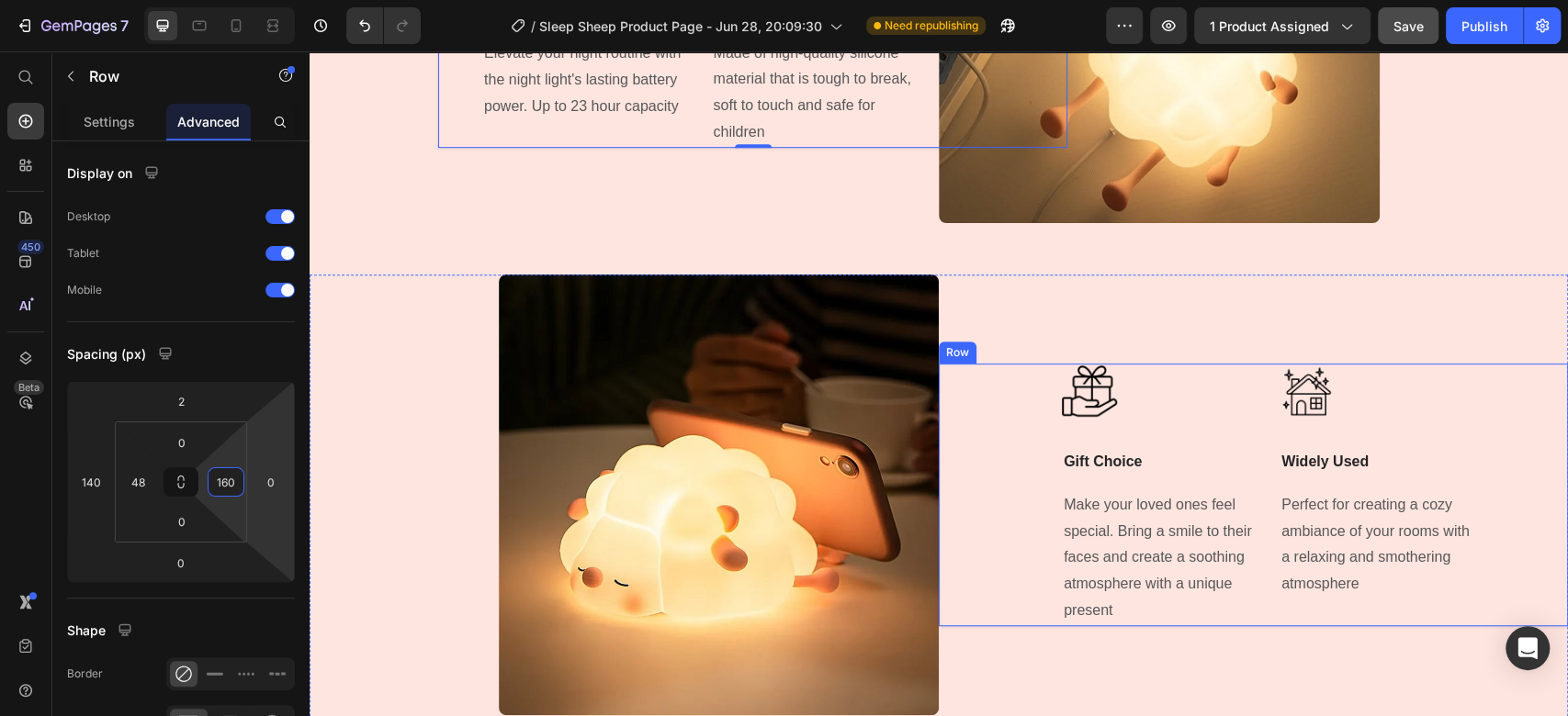 click on "Image Gift Choice Text Block Make your loved ones feel special. Bring a smile to their faces and create a soothing atmosphere with a unique present Text block                Title Line Image Widely Used Text Block Perfect for creating a cozy ambiance of your rooms with a relaxing and smothering atmosphere Text block Row" at bounding box center [1253, 495] 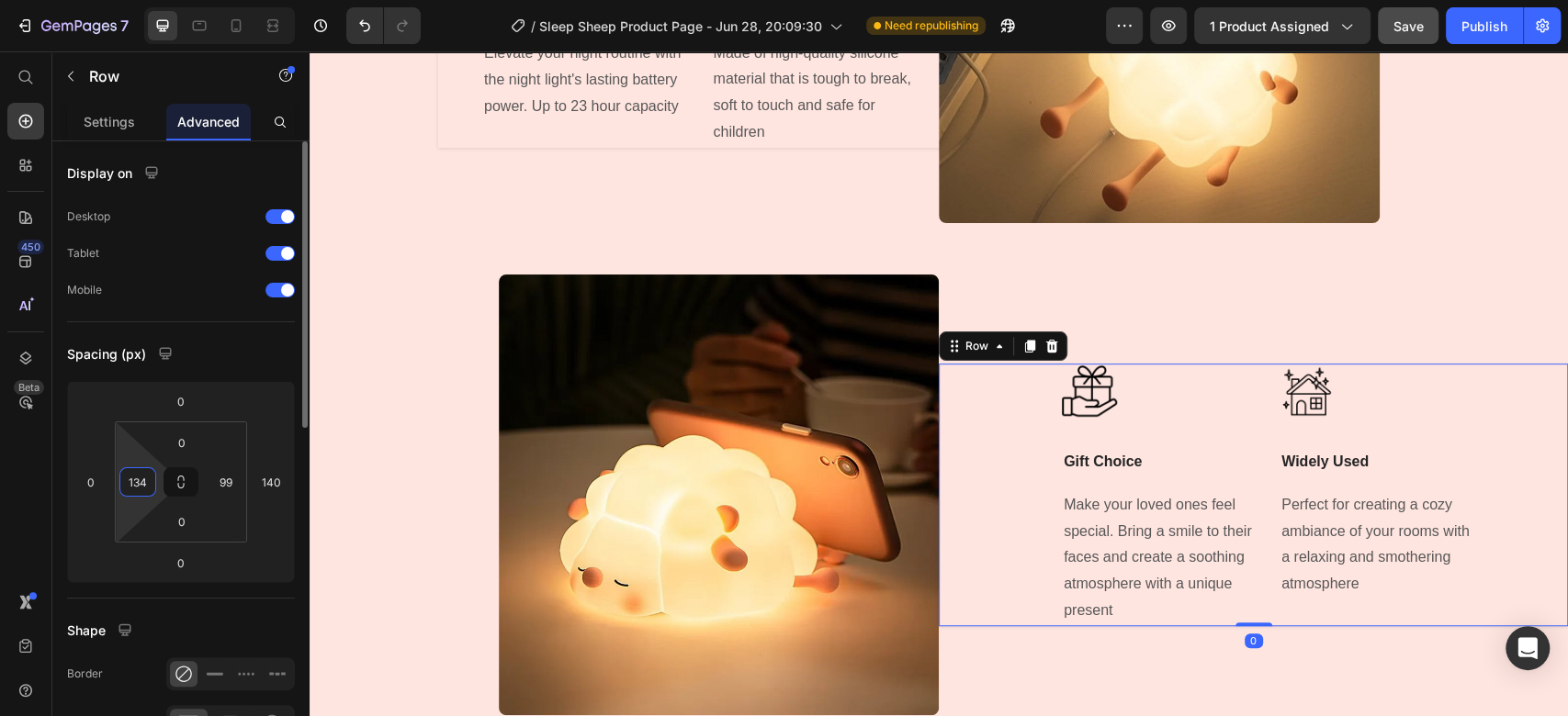 click on "134" at bounding box center (138, 482) 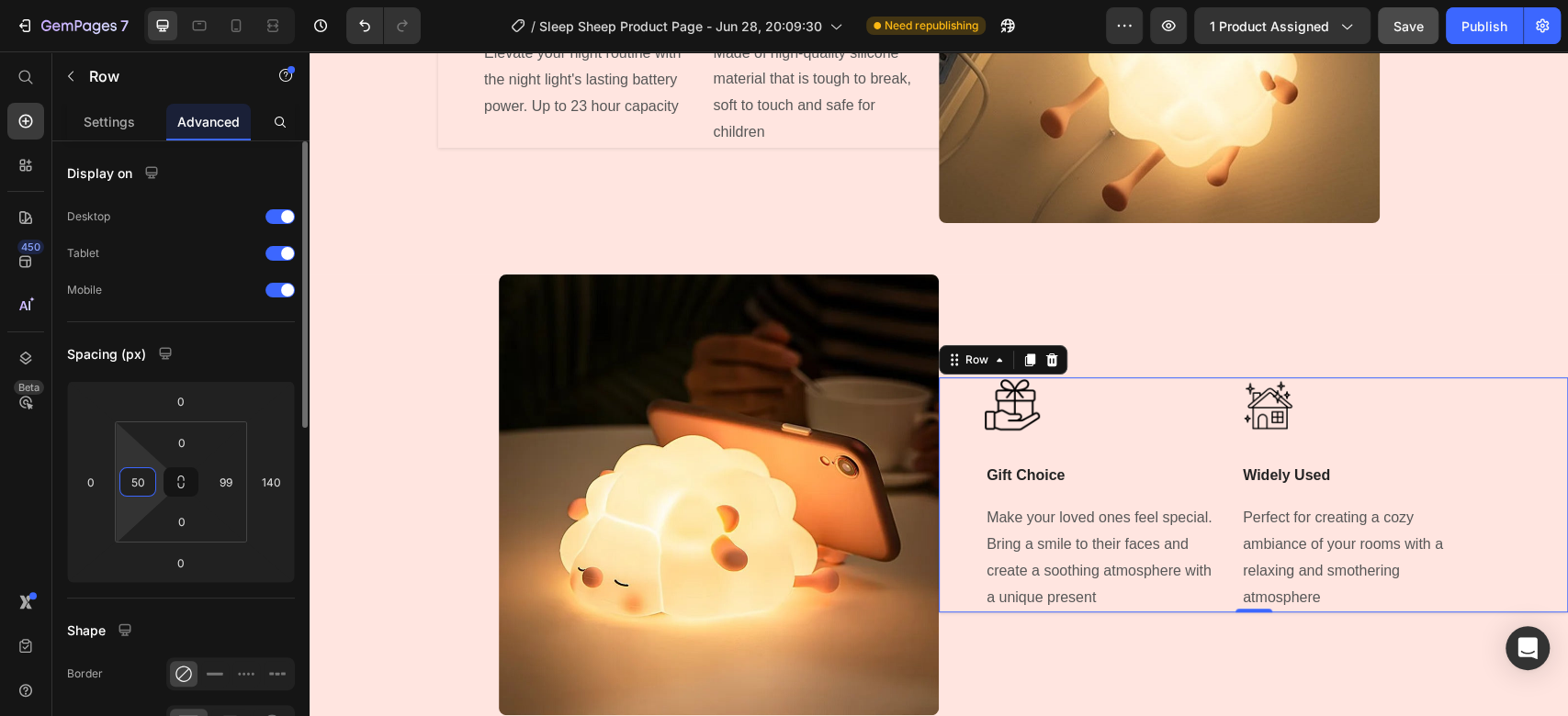 click on "50" at bounding box center (138, 482) 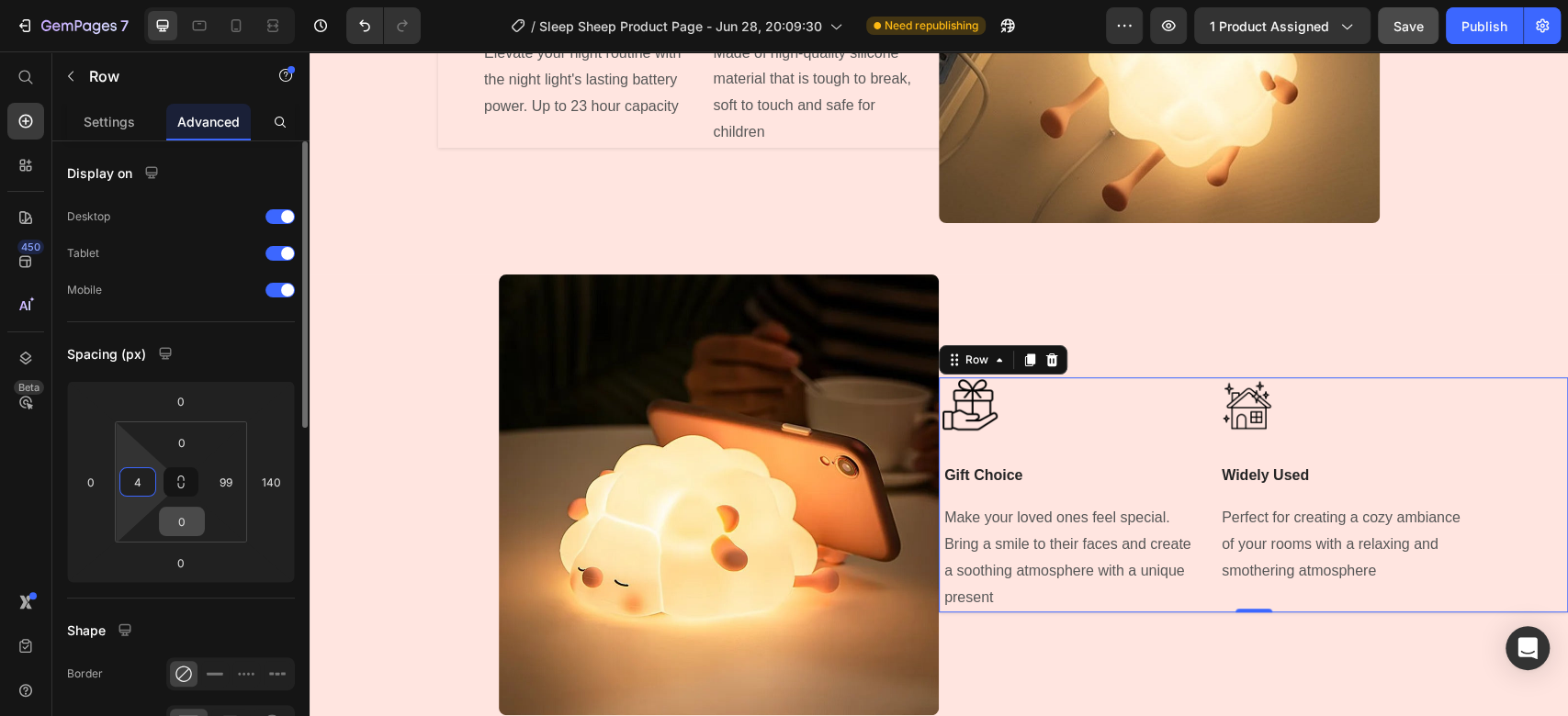 type on "40" 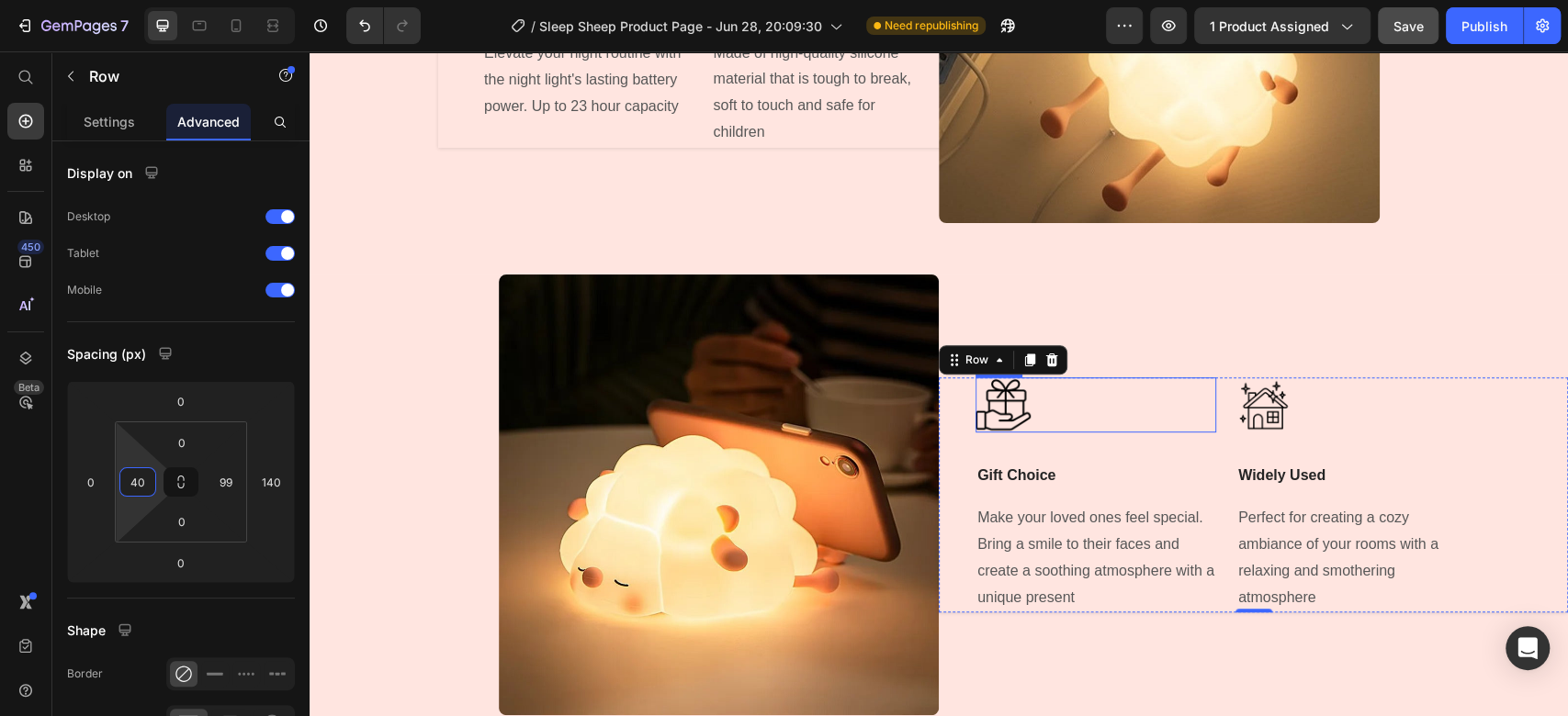 click at bounding box center (1096, 405) 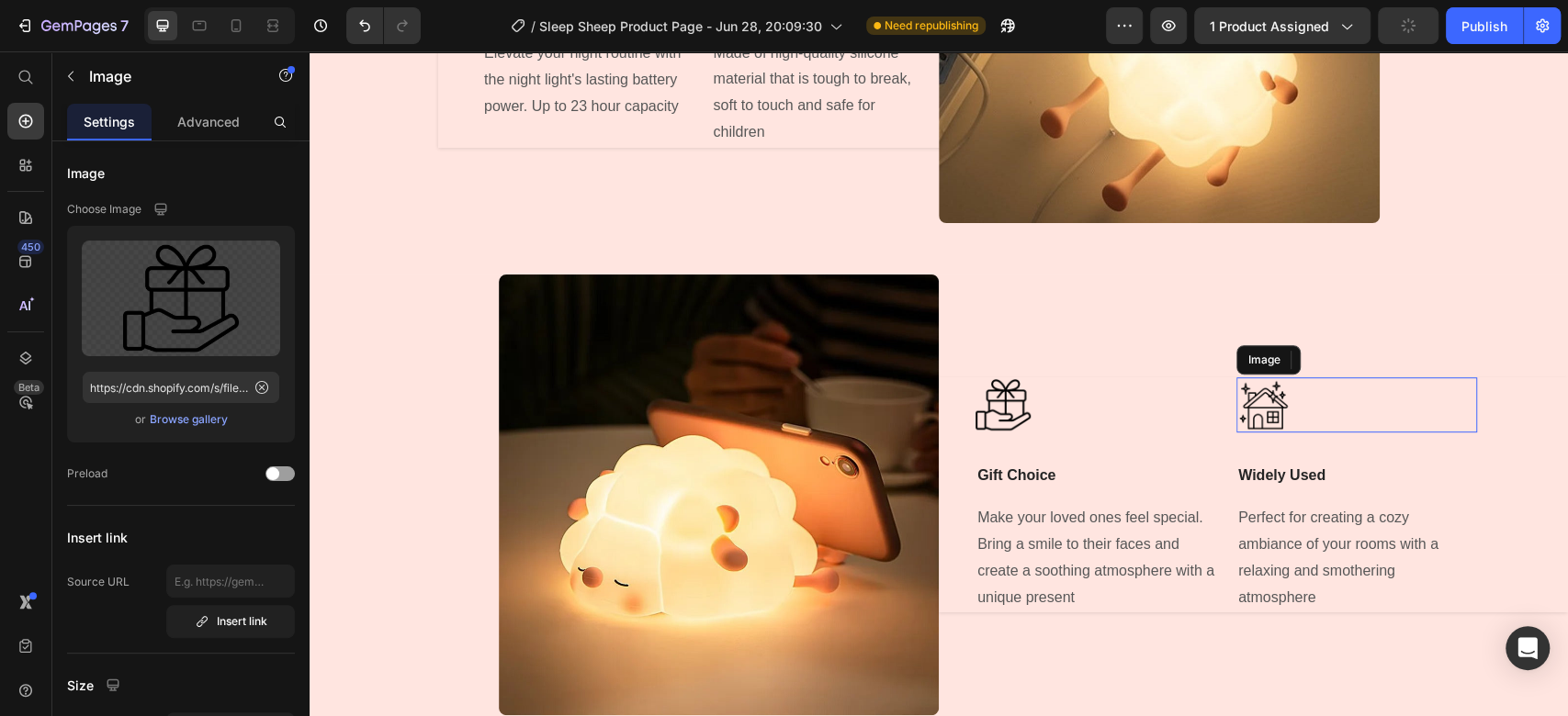 click at bounding box center (1357, 405) 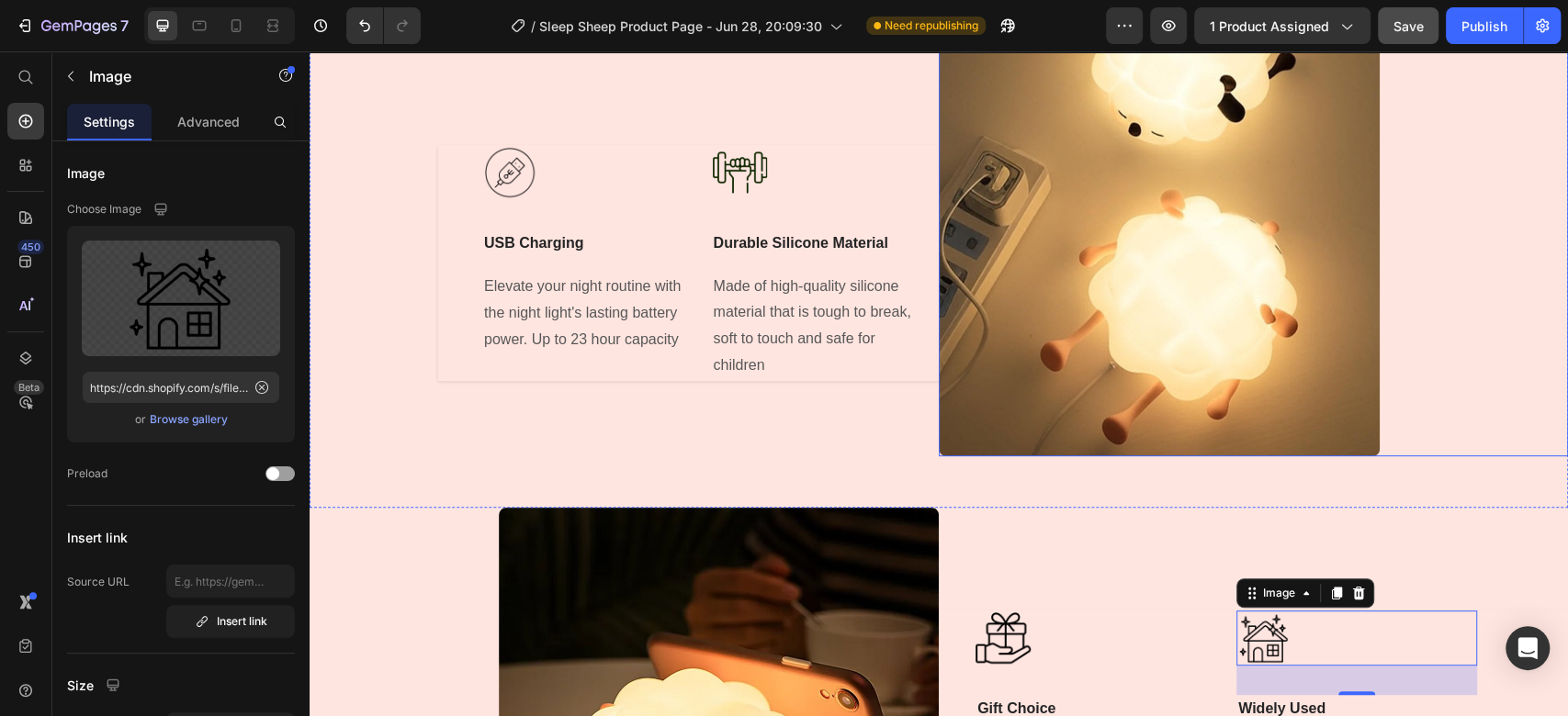 scroll, scrollTop: 4957, scrollLeft: 0, axis: vertical 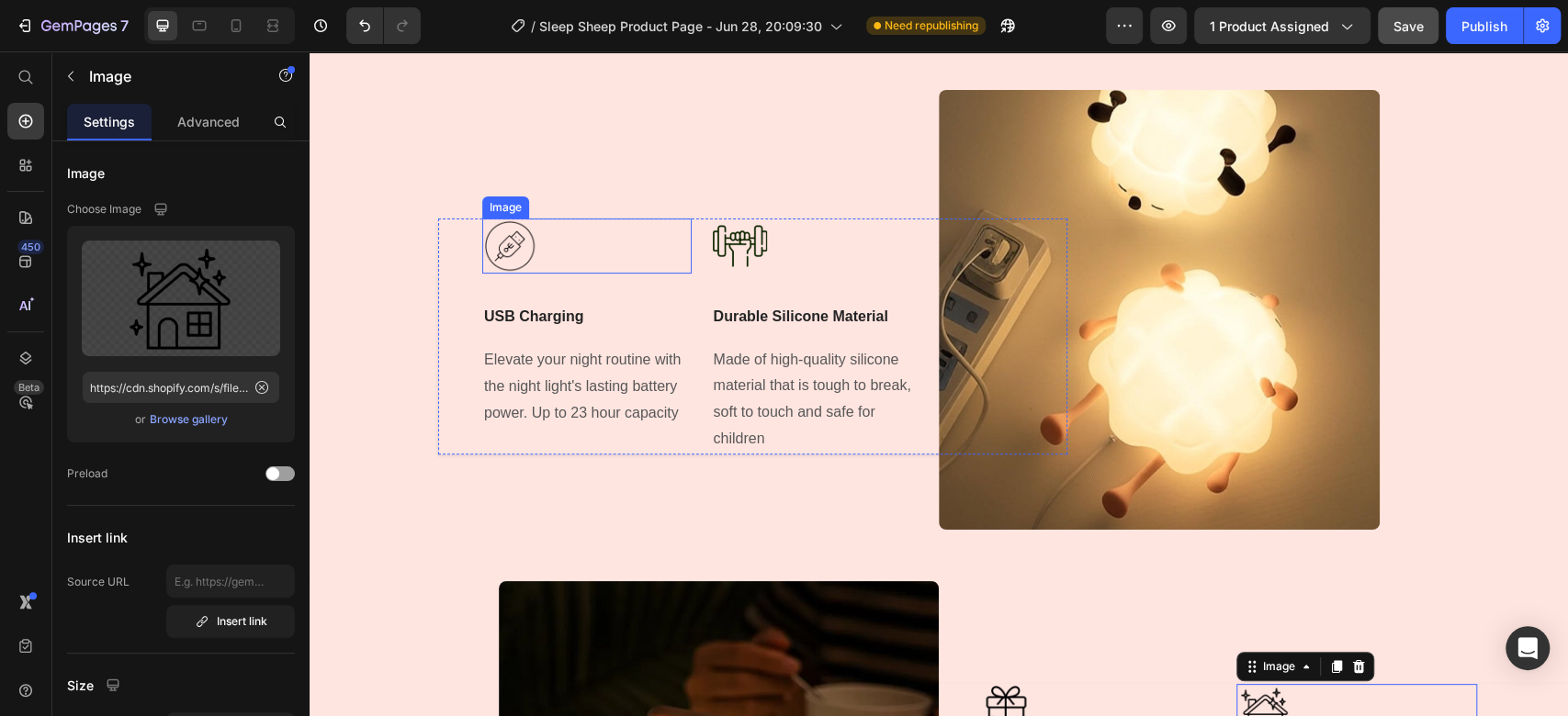 click at bounding box center [587, 246] 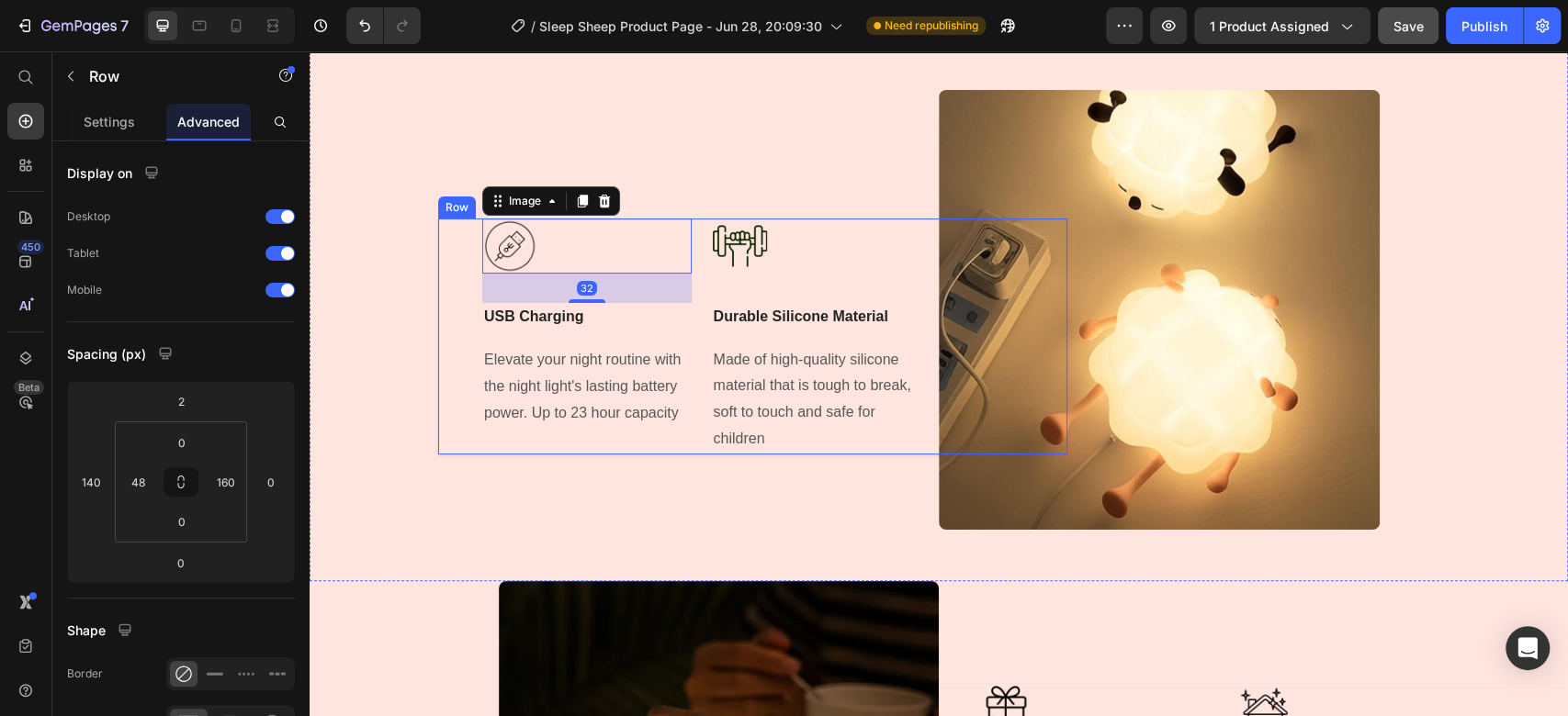 click on "Image   32 USB Charging Text Block Elevate your night routine with the night light's lasting battery power. Up to 23 hour capacity Text block                Title Line Image Durable Silicone Material Text Block Made of high-quality silicone material that is tough to break, soft to touch and safe for children Text block Row" at bounding box center (752, 336) 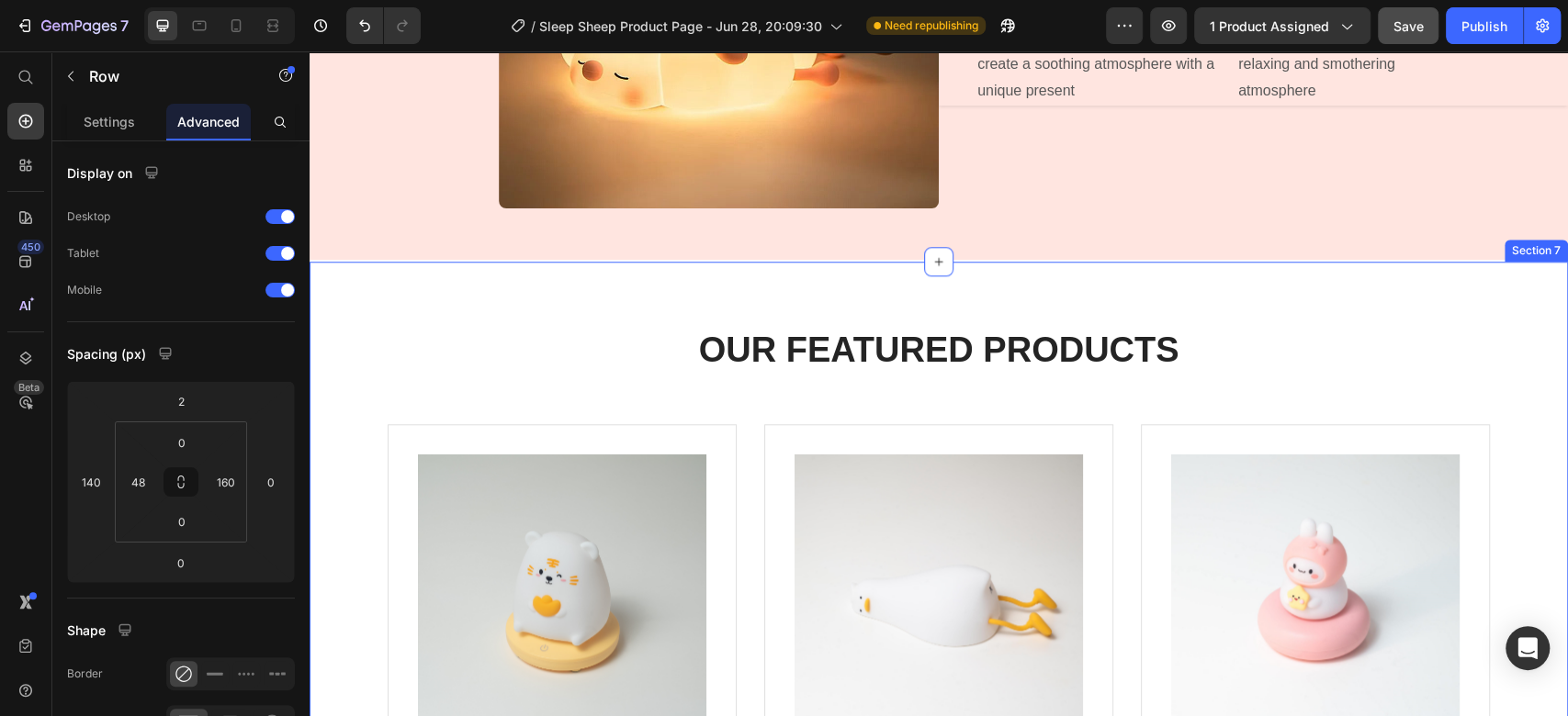 scroll, scrollTop: 5773, scrollLeft: 0, axis: vertical 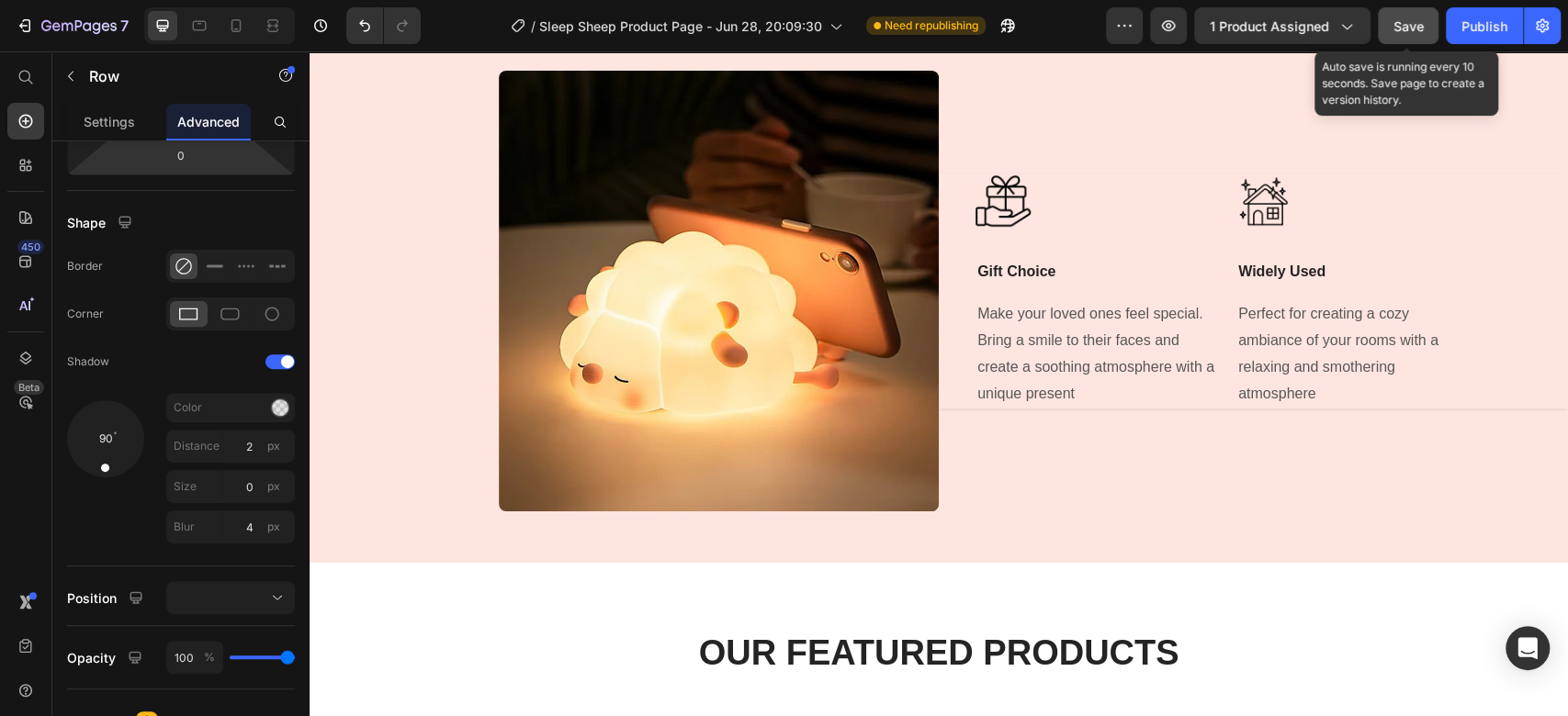 click on "Save" at bounding box center [1408, 26] 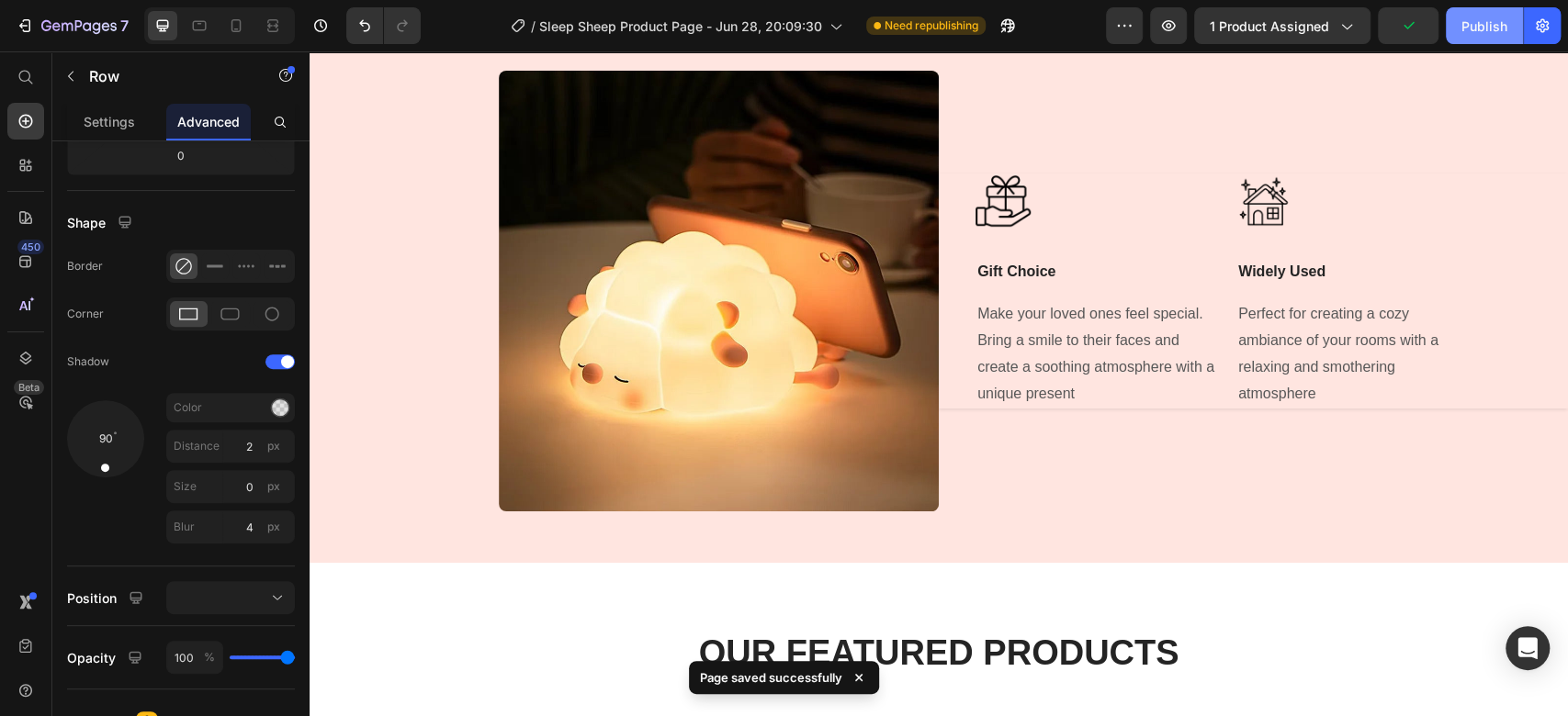 click on "Publish" at bounding box center [1484, 26] 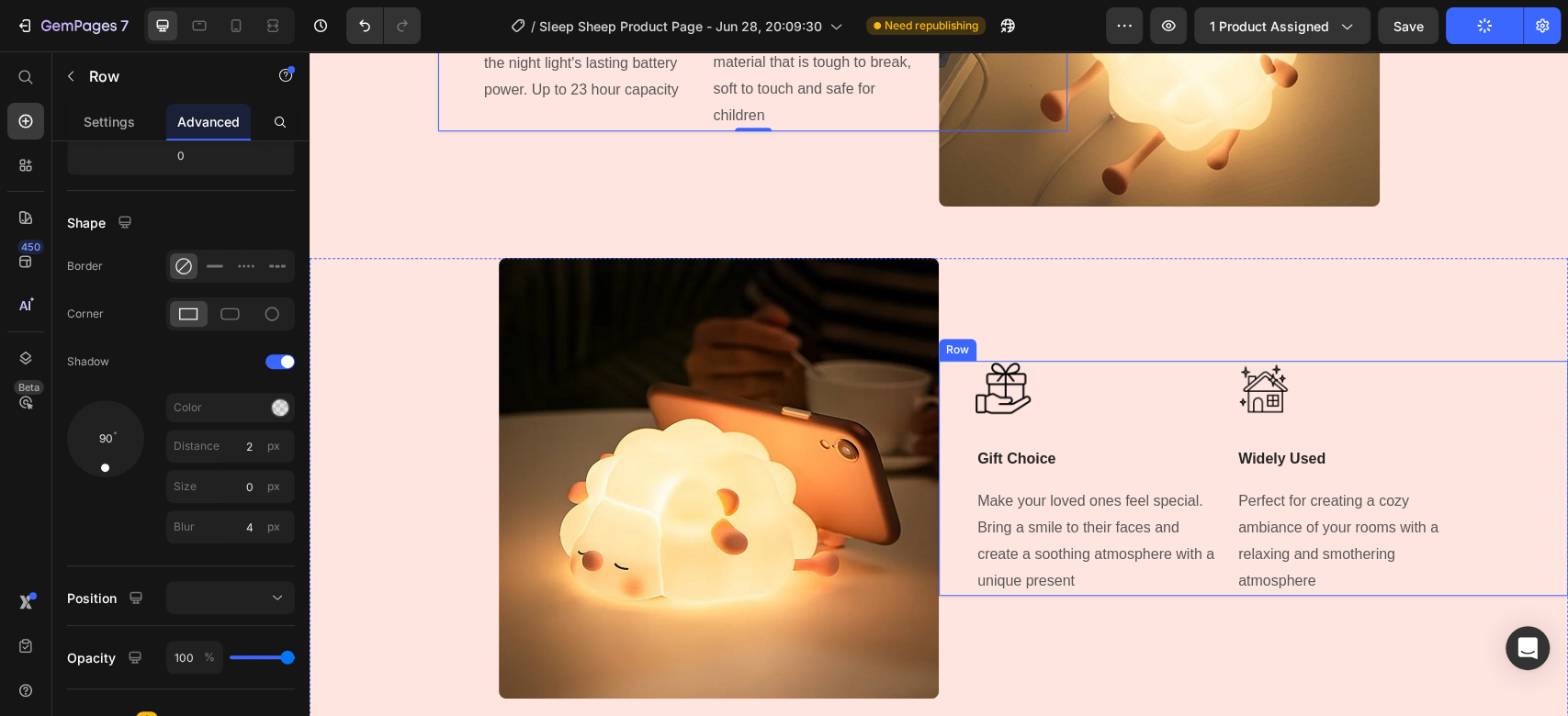 scroll, scrollTop: 5365, scrollLeft: 0, axis: vertical 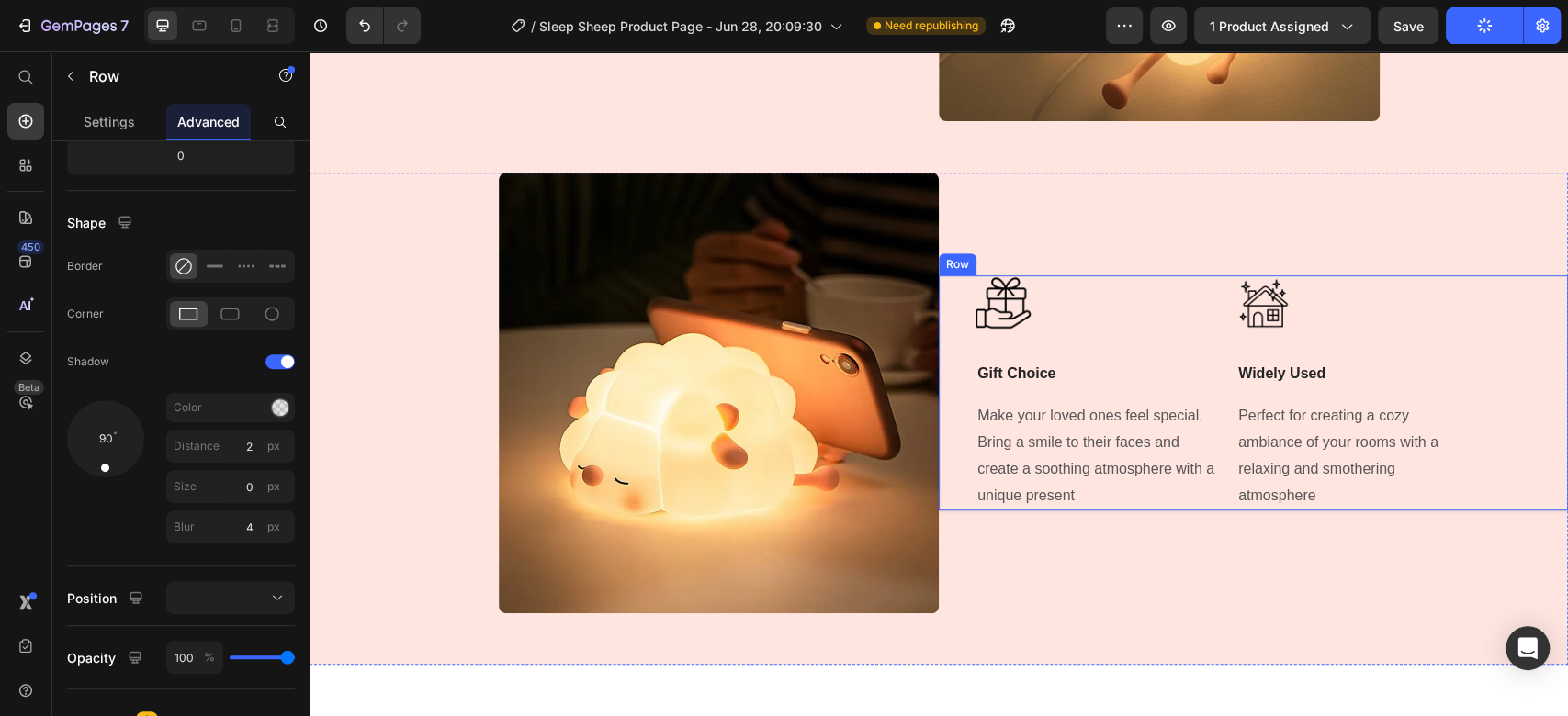 click on "Image Gift Choice Text Block Make your loved ones feel special. Bring a smile to their faces and create a soothing atmosphere with a unique present Text block                Title Line Image Widely Used Text Block Perfect for creating a cozy ambiance of your rooms with a relaxing and smothering atmosphere Text block Row" at bounding box center [1253, 393] 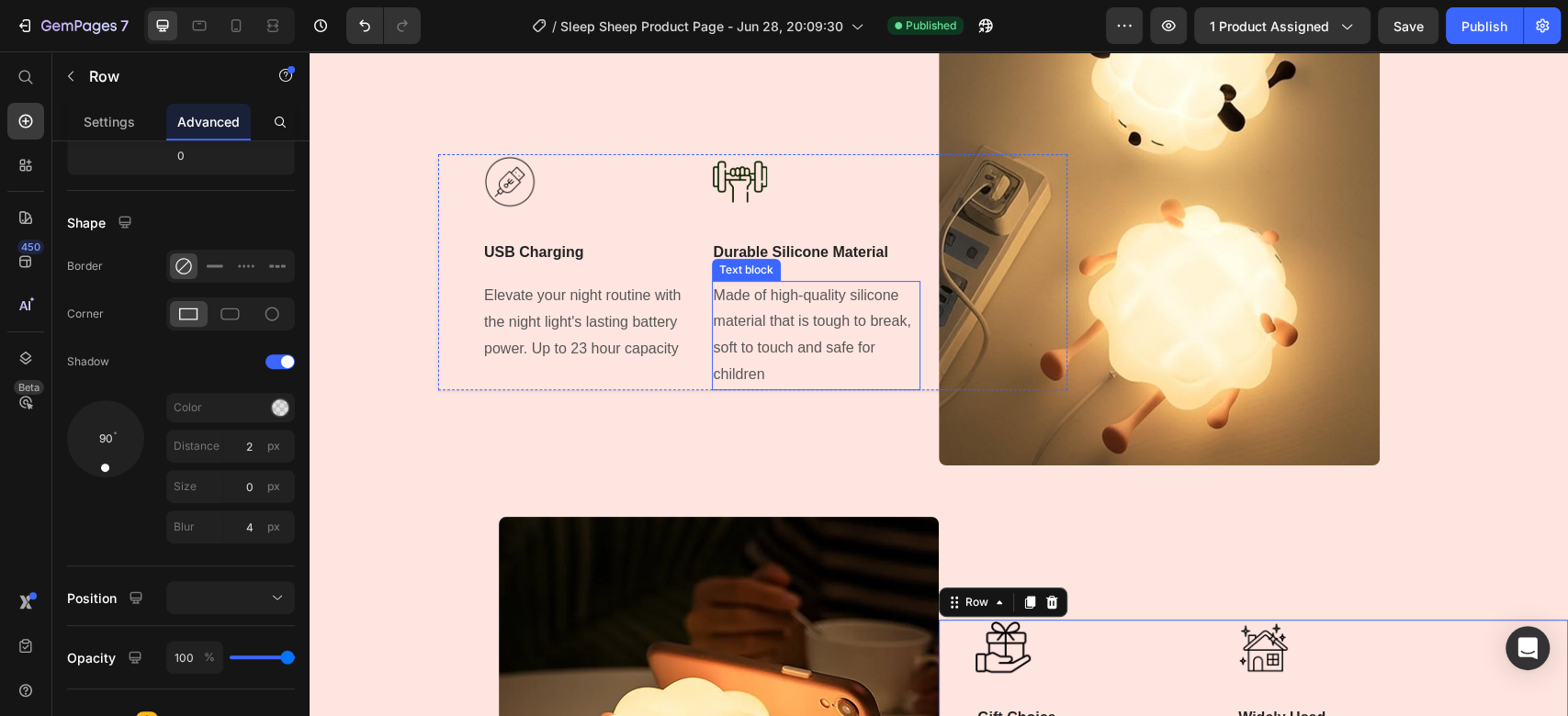scroll, scrollTop: 4957, scrollLeft: 0, axis: vertical 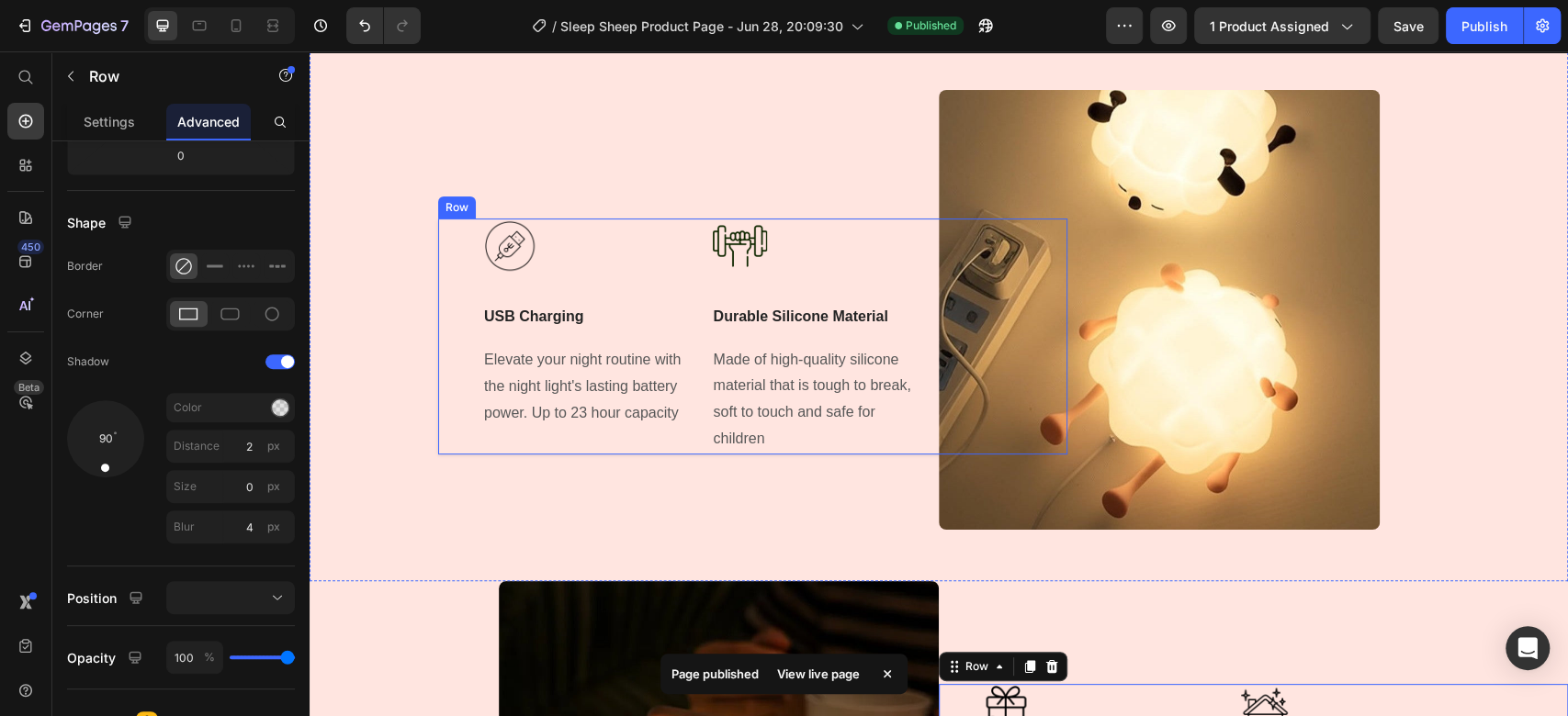click on "Image USB Charging Text Block Elevate your night routine with the night light's lasting battery power. Up to 23 hour capacity Text block                Title Line Image Durable Silicone Material Text Block Made of high-quality silicone material that is tough to break, soft to touch and safe for children Text block Row" at bounding box center (752, 336) 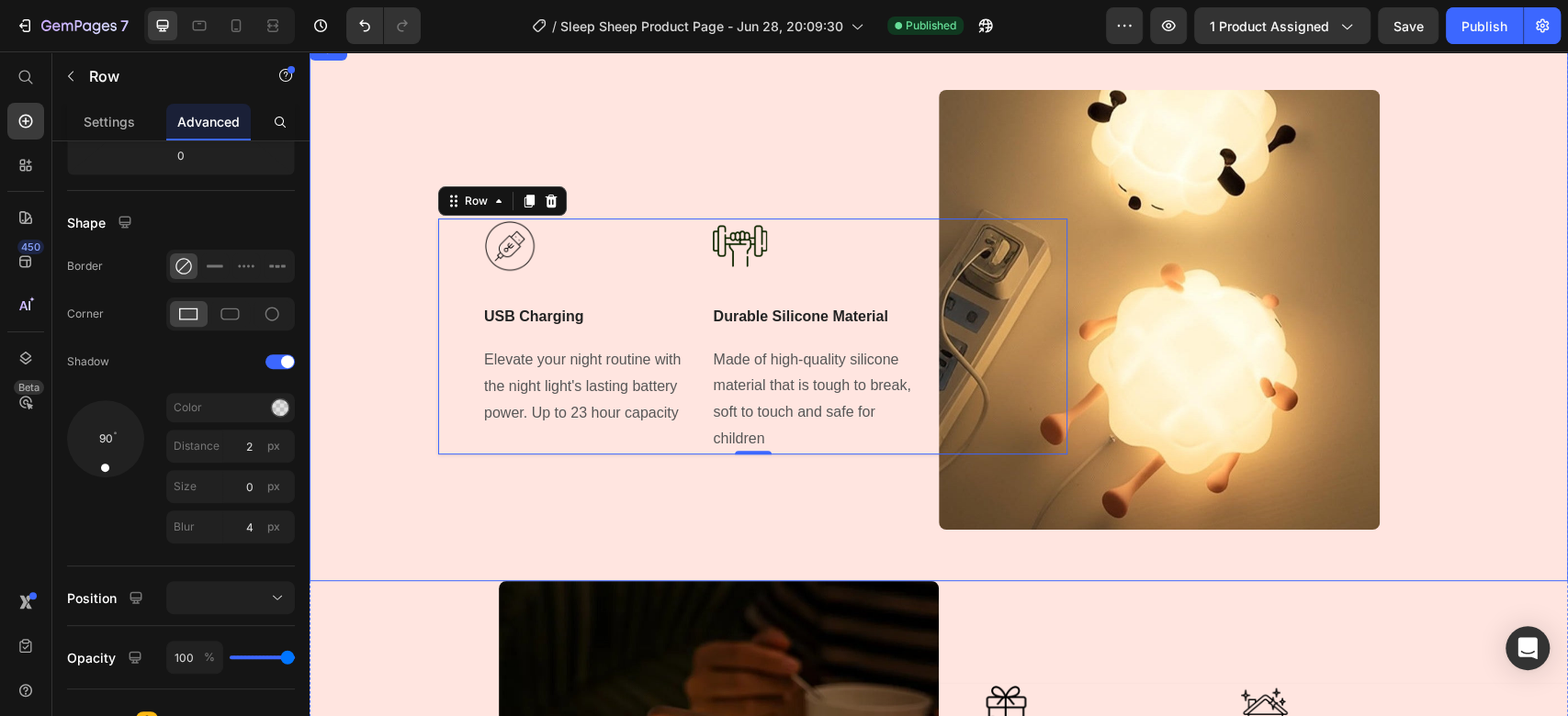 click on "Image USB Charging Text Block Elevate your night routine with the night light's lasting battery power. Up to 23 hour capacity Text block                Title Line Image Durable Silicone Material Text Block Made of high-quality silicone material that is tough to break, soft to touch and safe for children Text block Row   0                Title Line" at bounding box center [624, 336] 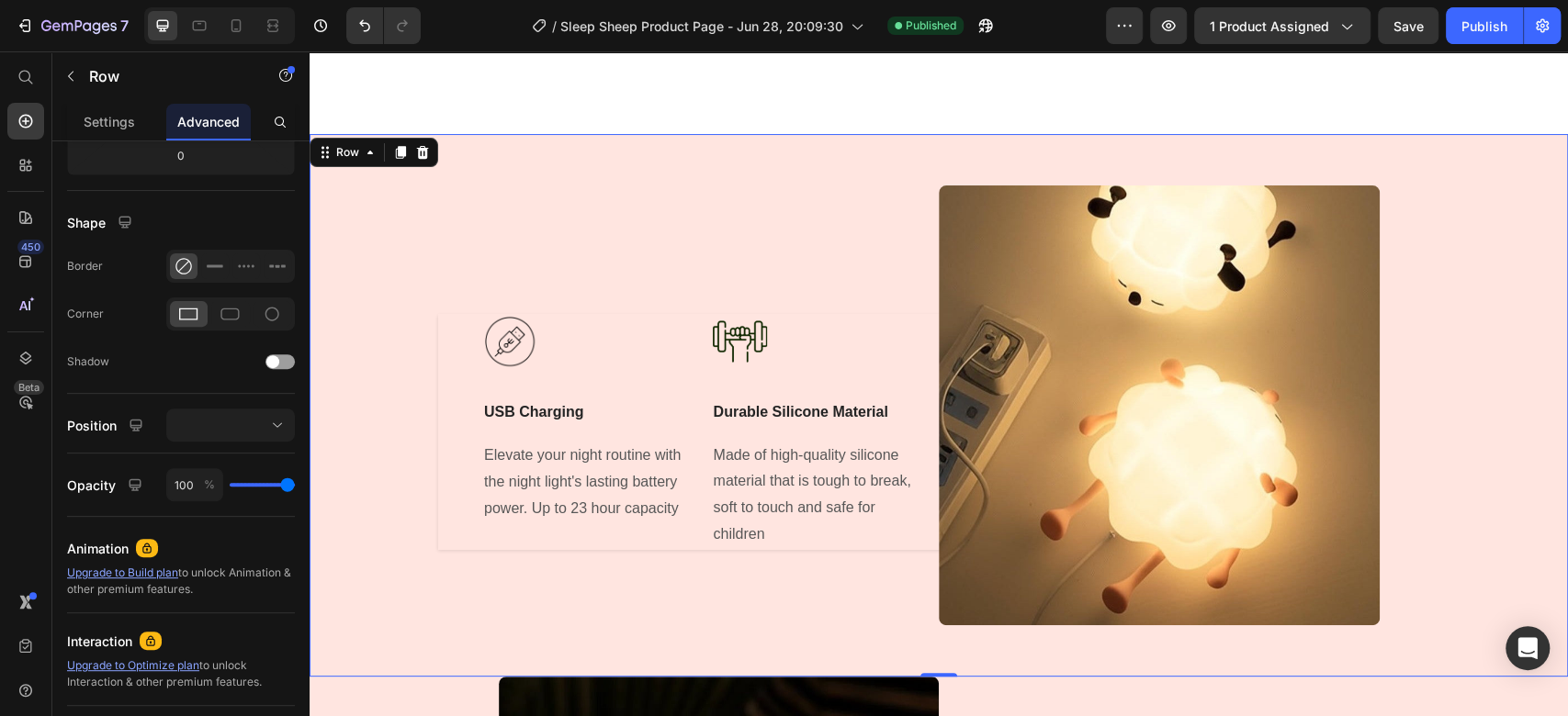 scroll, scrollTop: 4753, scrollLeft: 0, axis: vertical 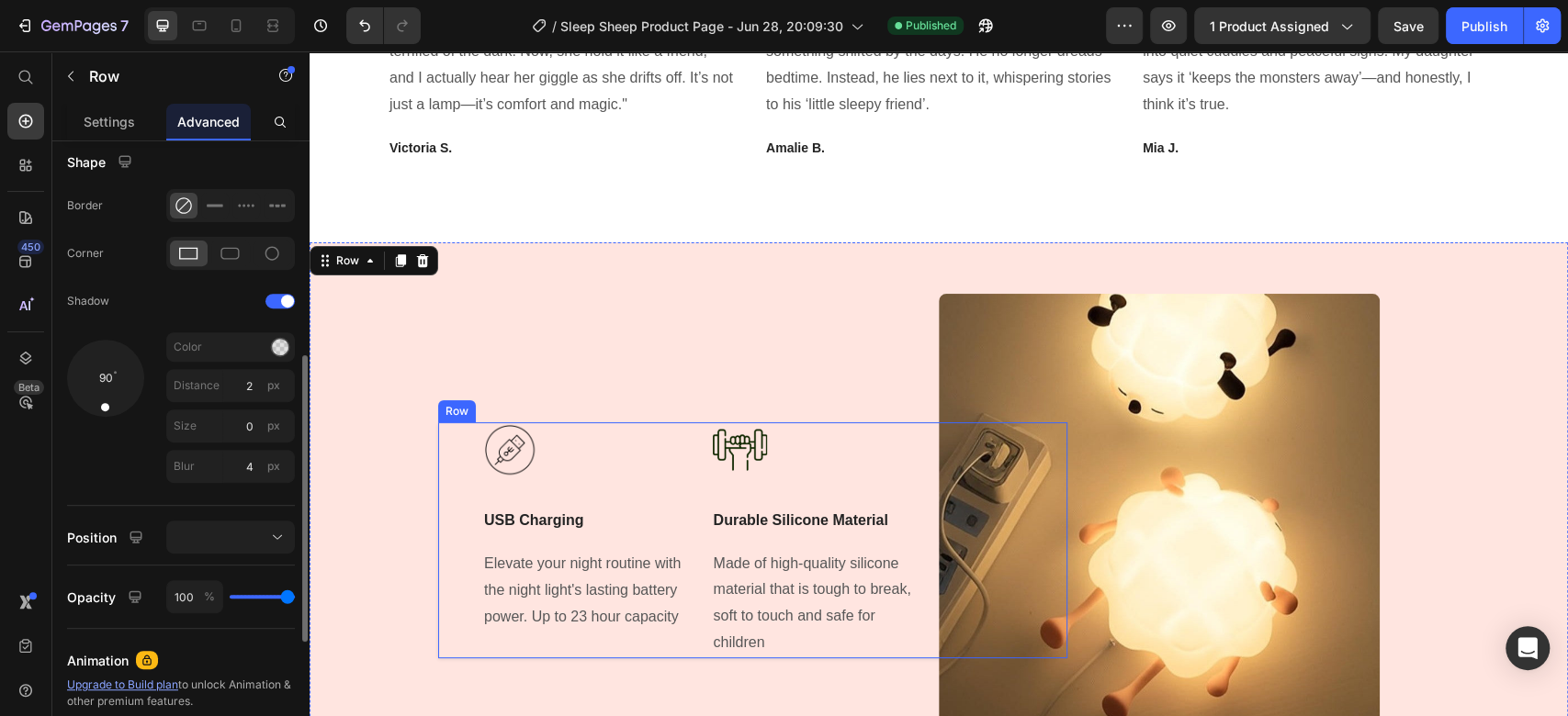 click on "Image USB Charging Text Block Elevate your night routine with the night light's lasting battery power. Up to 23 hour capacity Text block                Title Line" at bounding box center (587, 540) 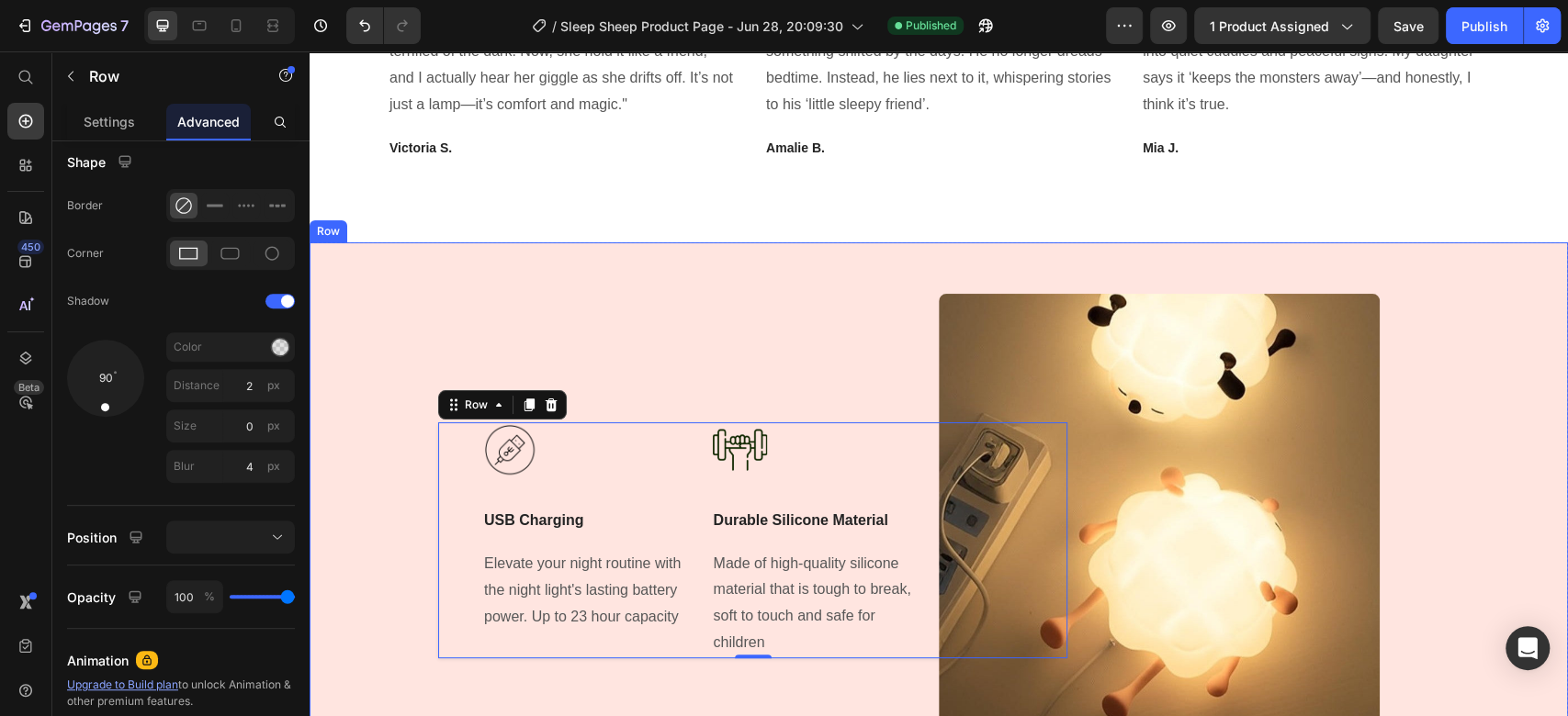 click on "Image USB Charging Text Block Elevate your night routine with the night light's lasting battery power. Up to 23 hour capacity Text block                Title Line Image Durable Silicone Material Text Block Made of high-quality silicone material that is tough to break, soft to touch and safe for children Text block Row   0                Title Line" at bounding box center (624, 540) 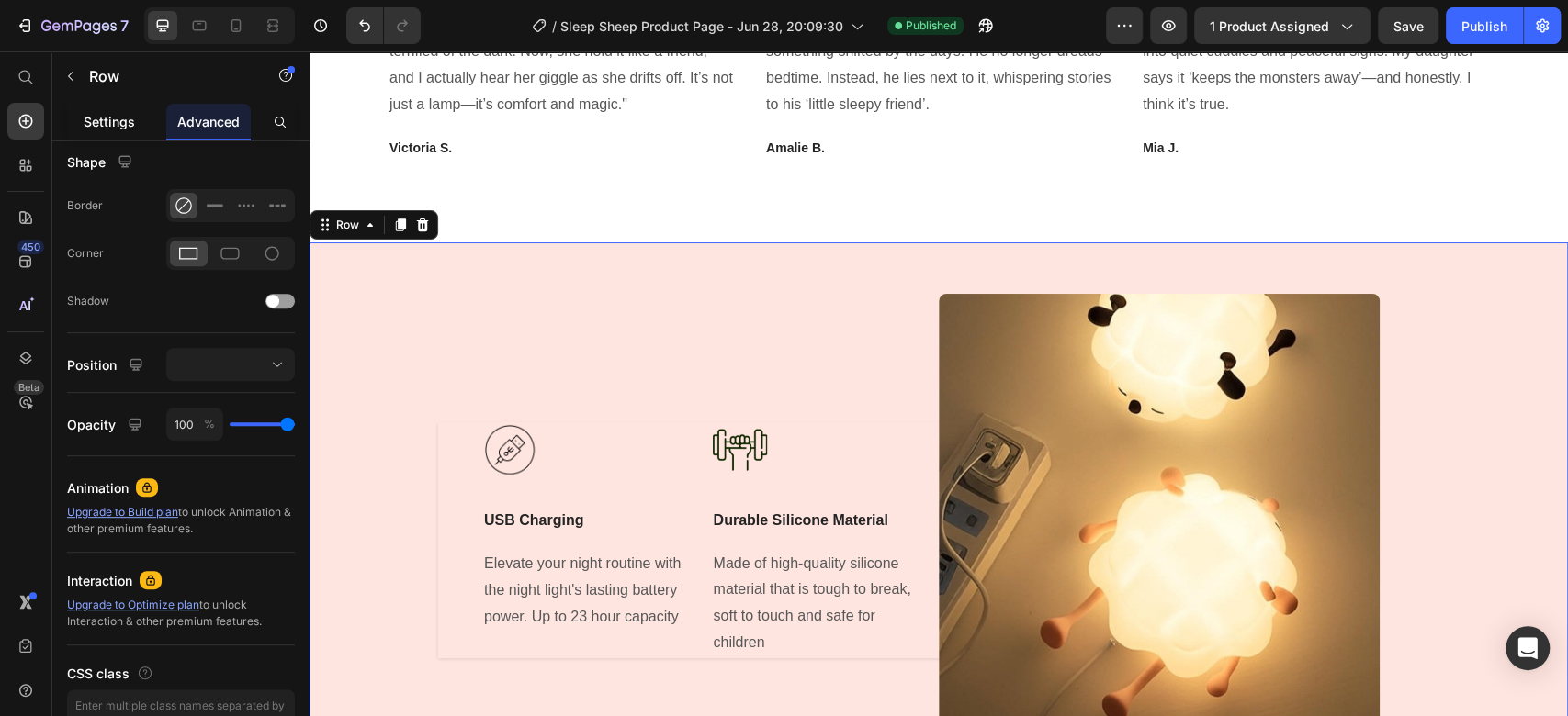 click on "Settings" 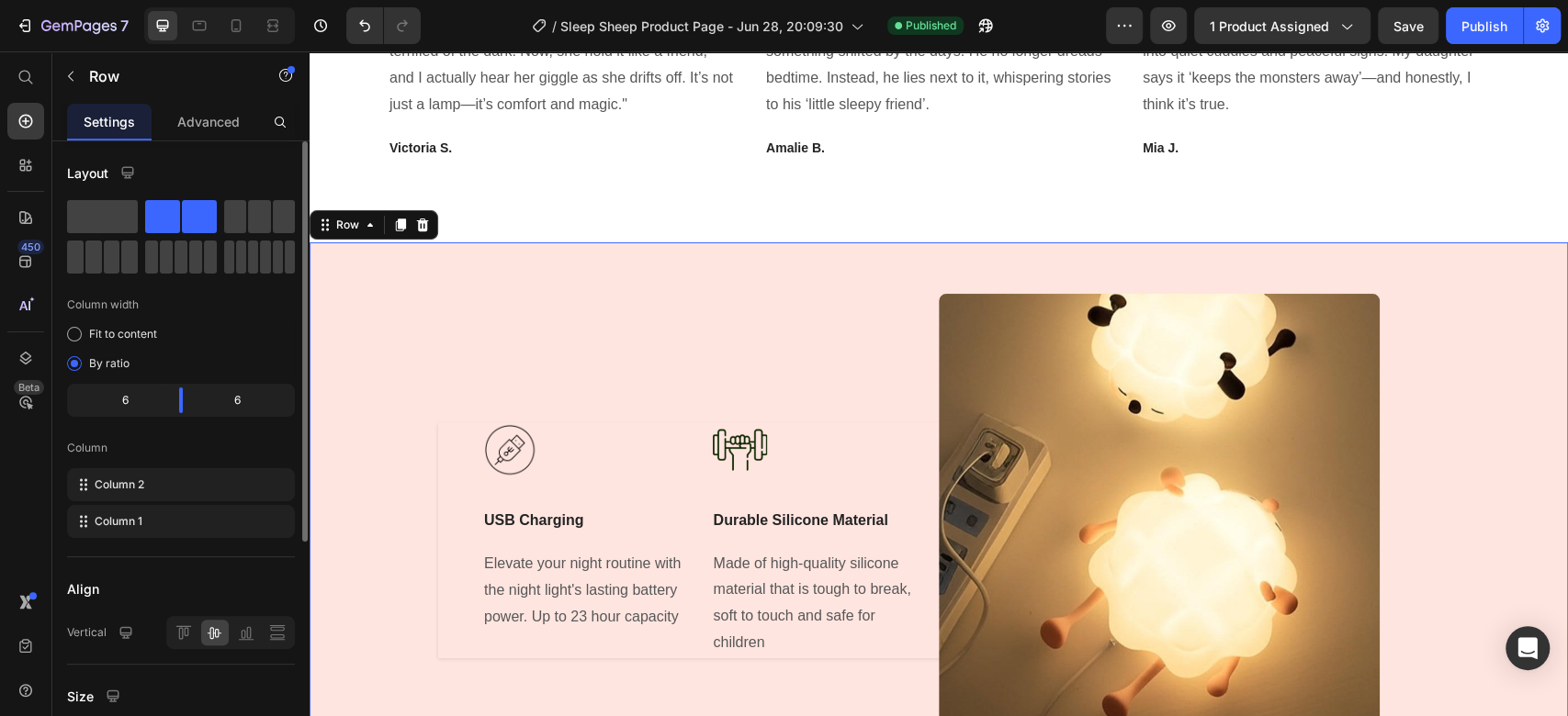 scroll, scrollTop: 102, scrollLeft: 0, axis: vertical 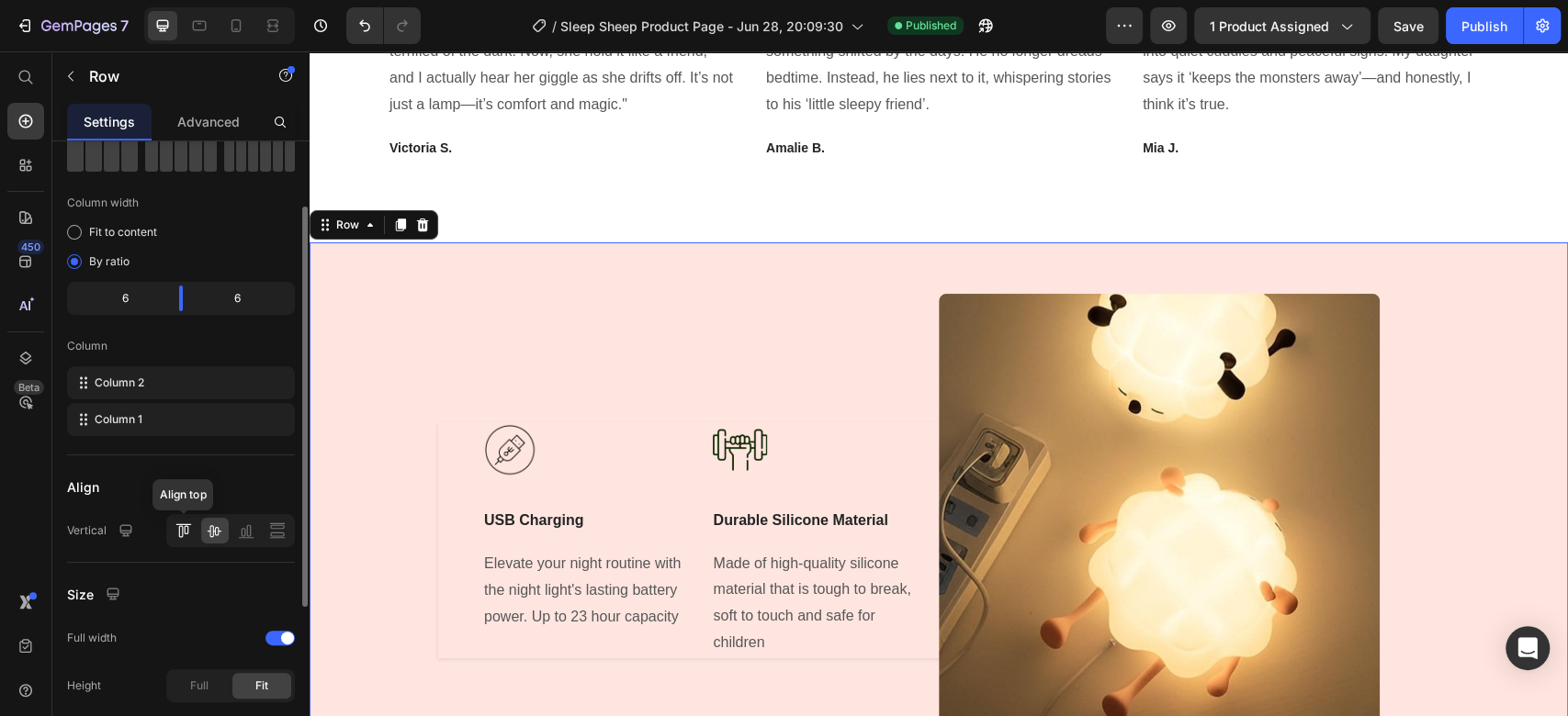 click 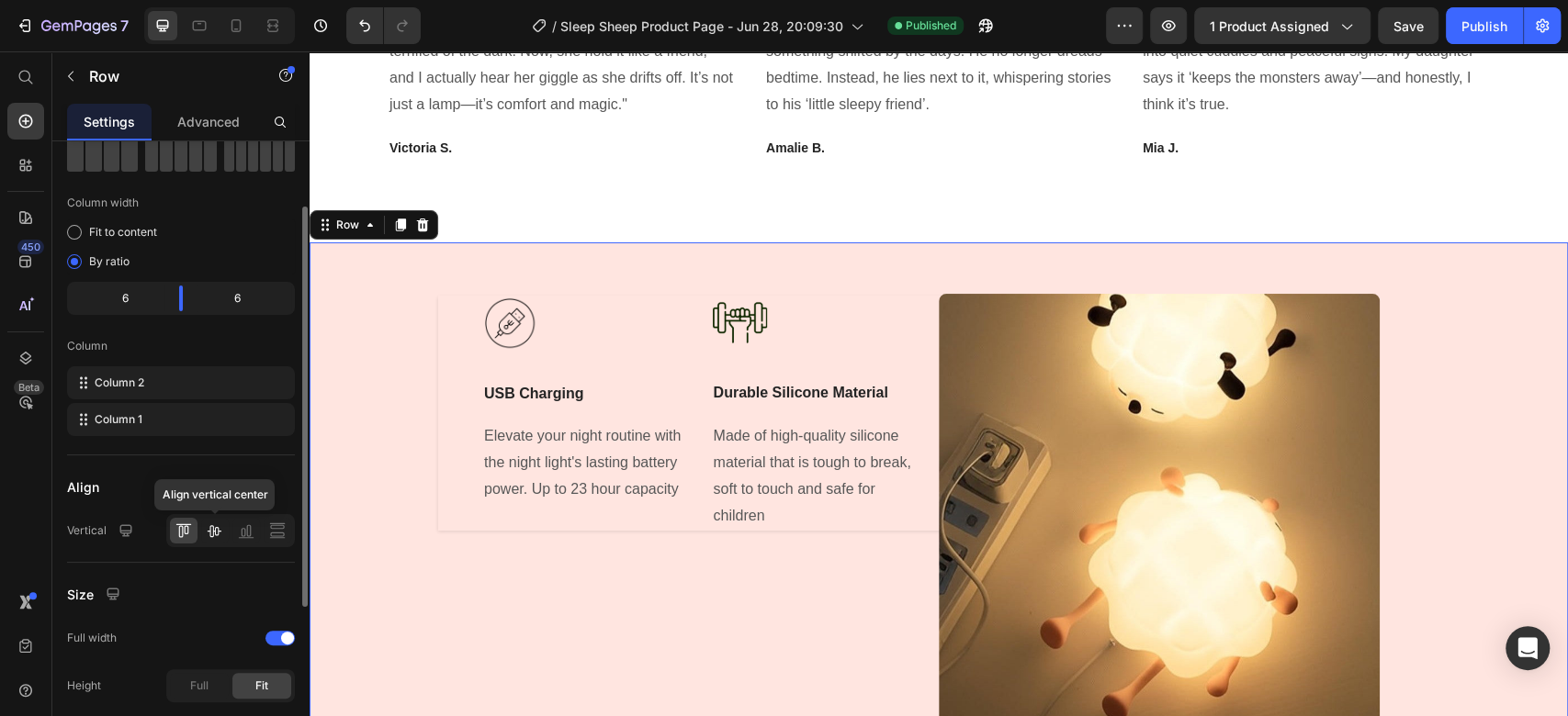 click 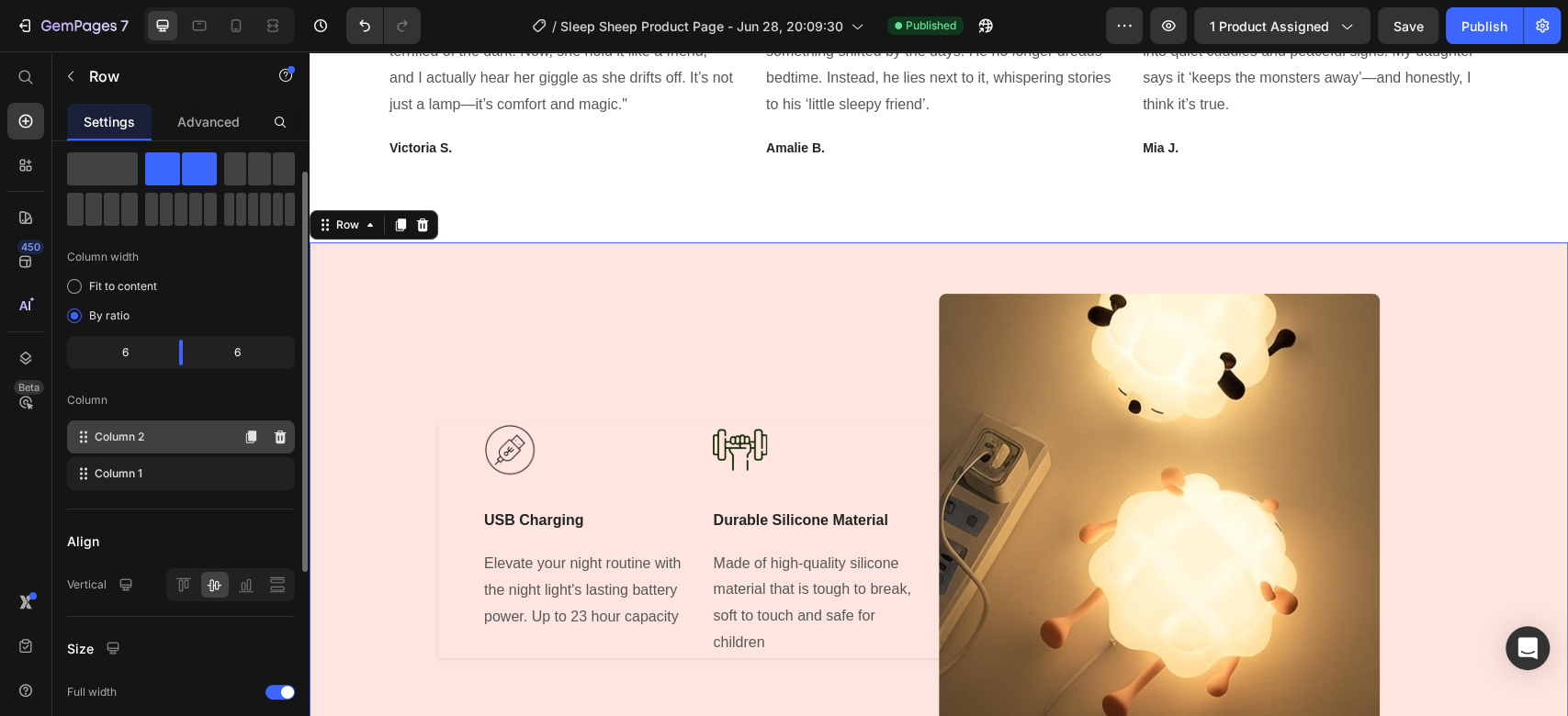scroll, scrollTop: 0, scrollLeft: 0, axis: both 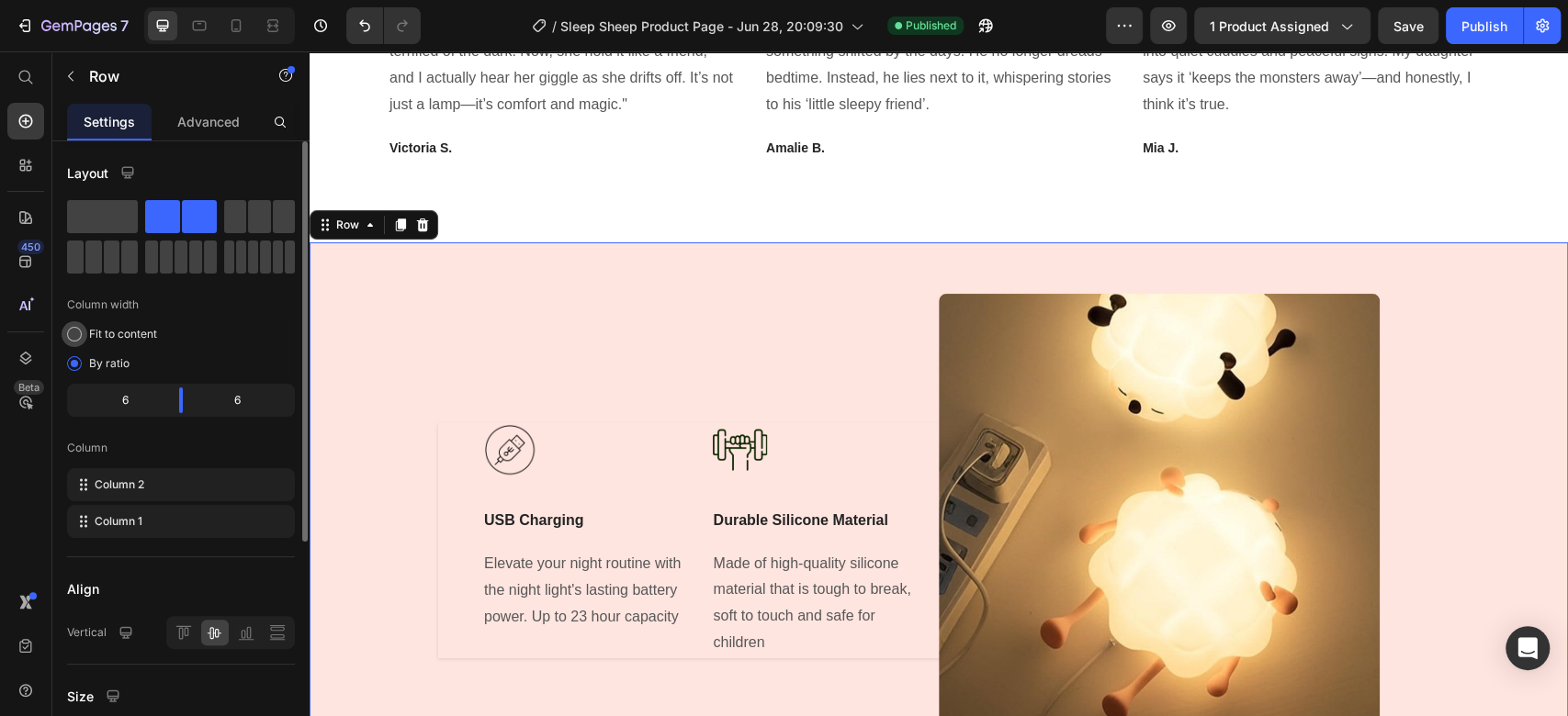 click on "Fit to content" at bounding box center [123, 334] 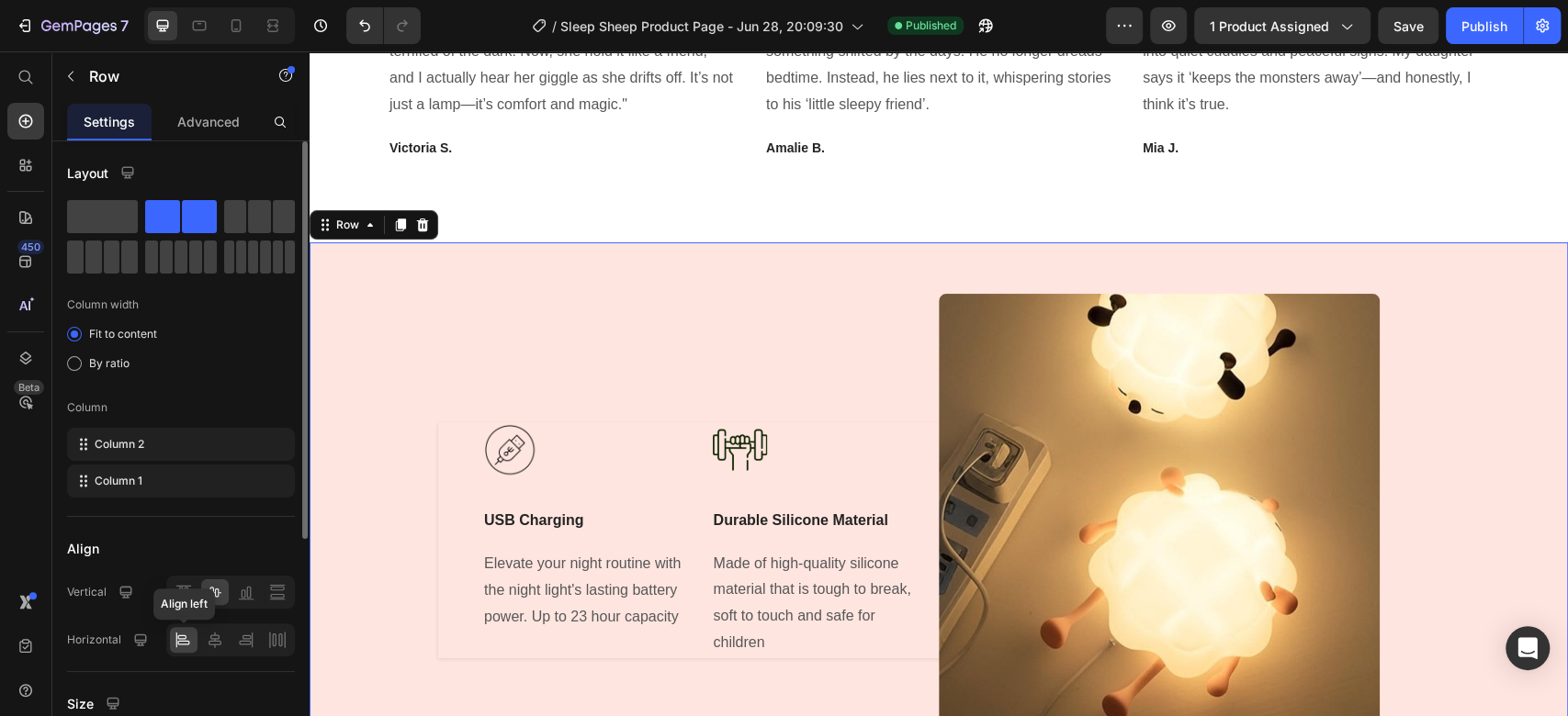 click 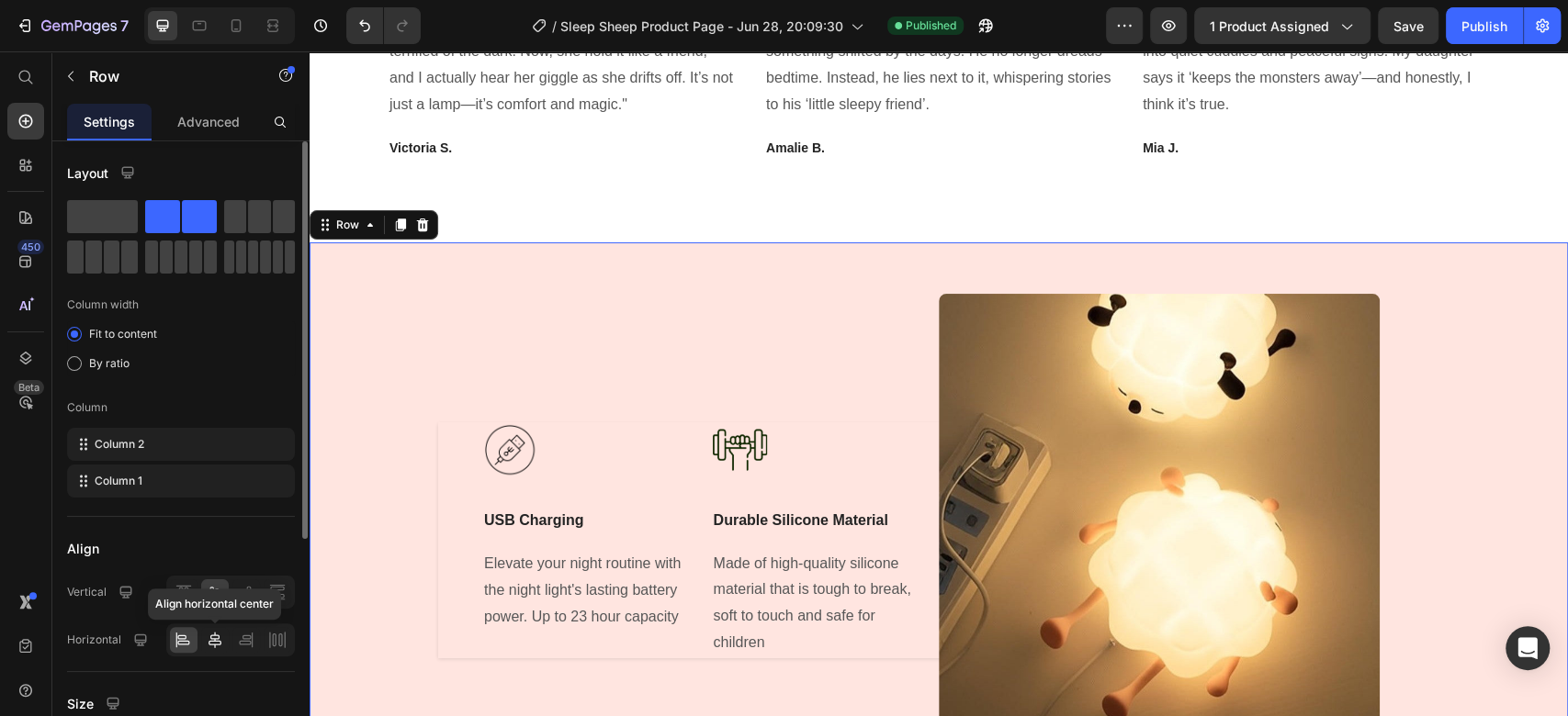 click 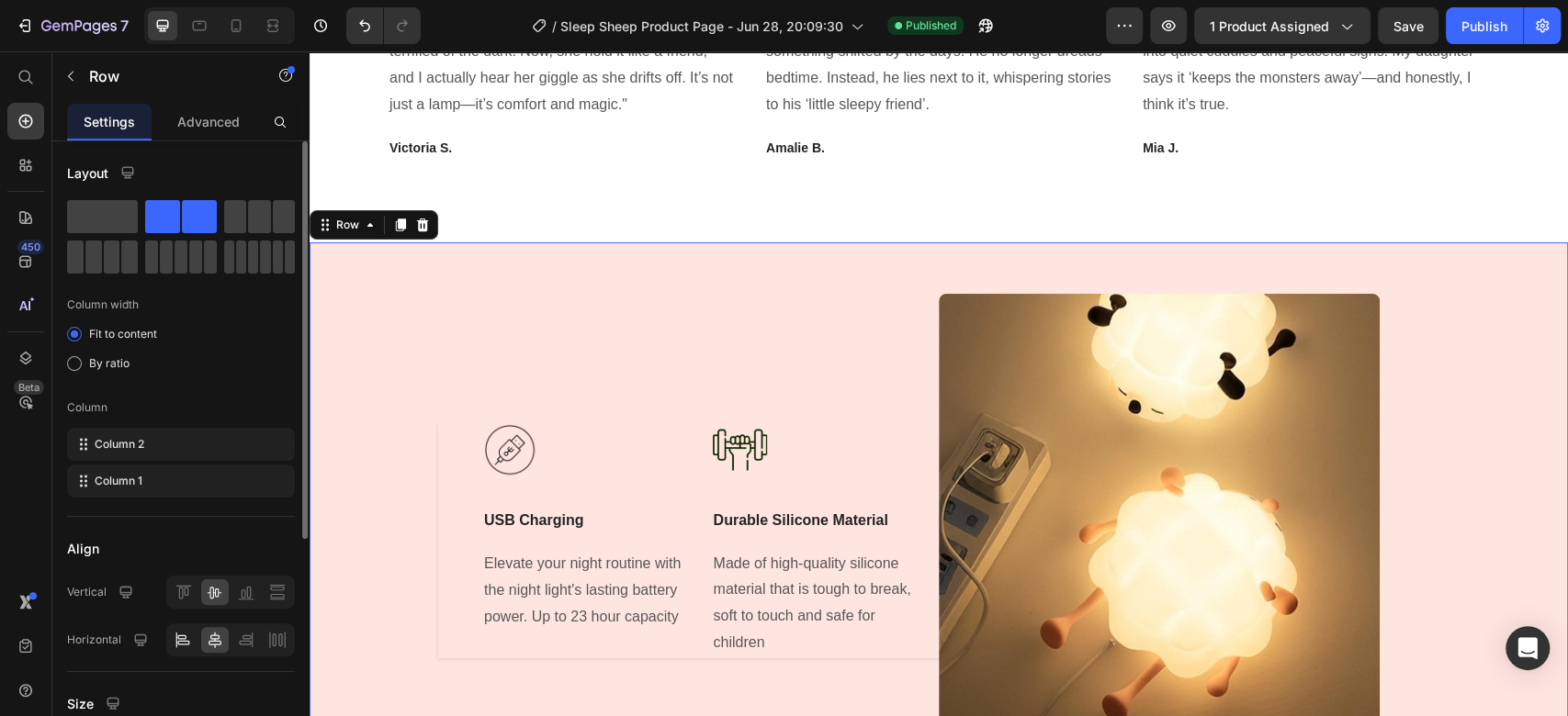 click 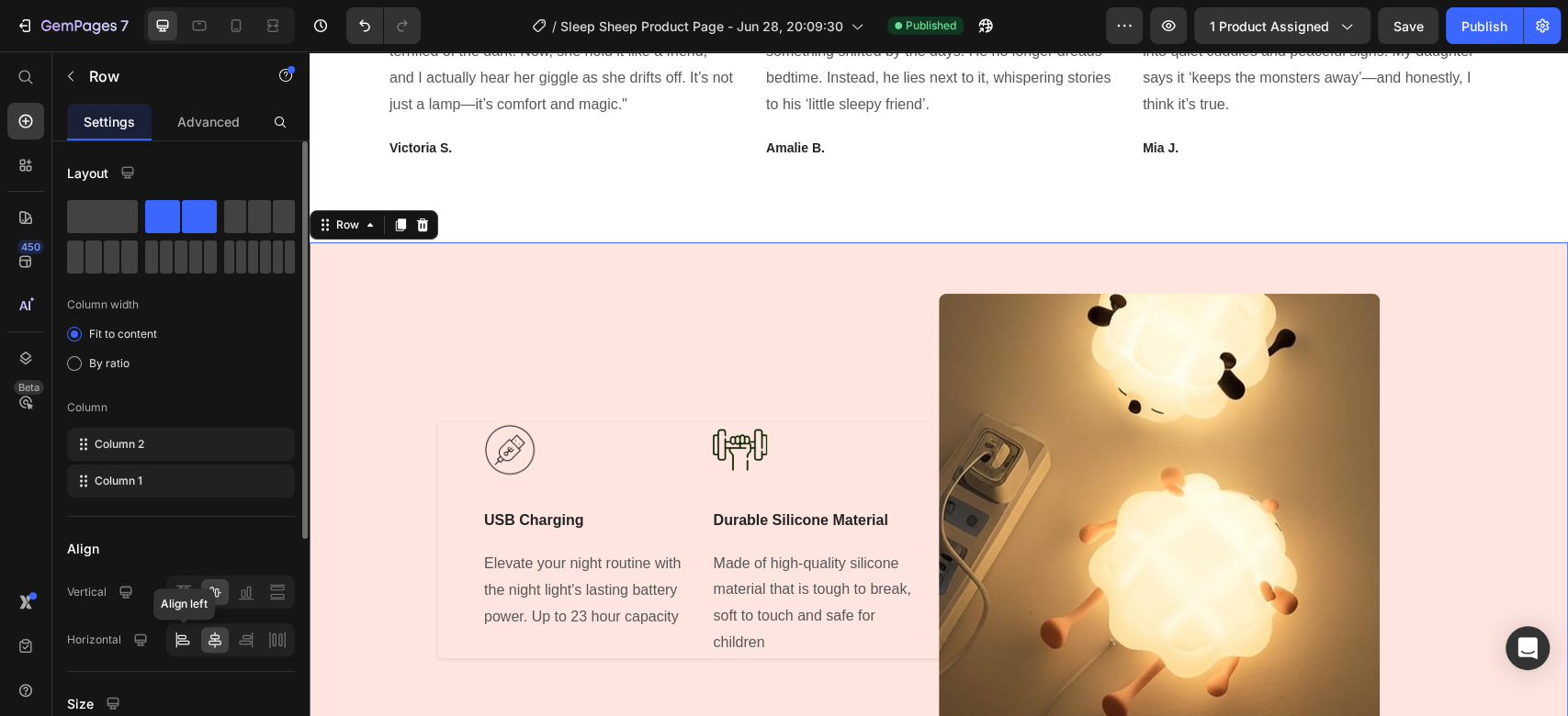 click 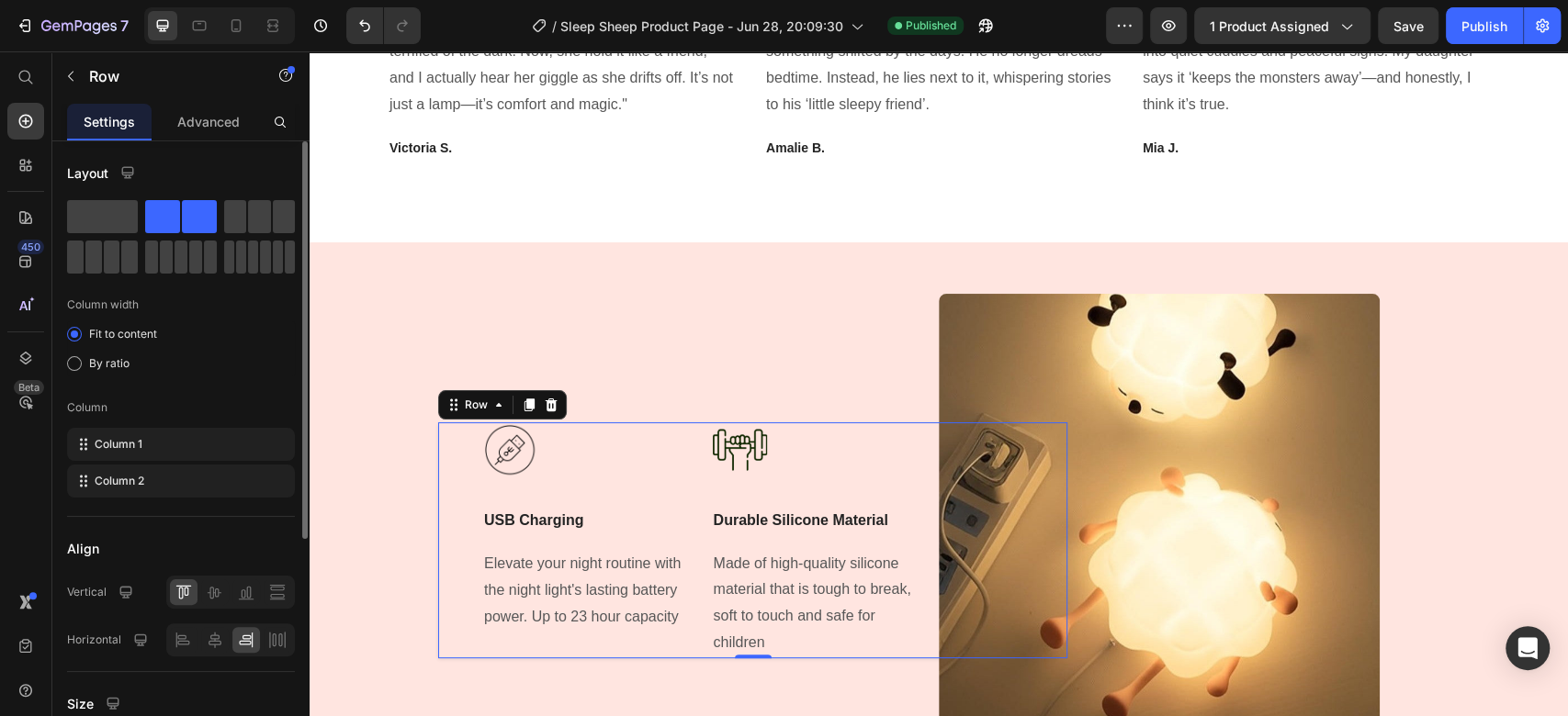 click on "Image USB Charging Text Block Elevate your night routine with the night light's lasting battery power. Up to 23 hour capacity Text block                Title Line Image Durable Silicone Material Text Block Made of high-quality silicone material that is tough to break, soft to touch and safe for children Text block Row   0" at bounding box center (752, 540) 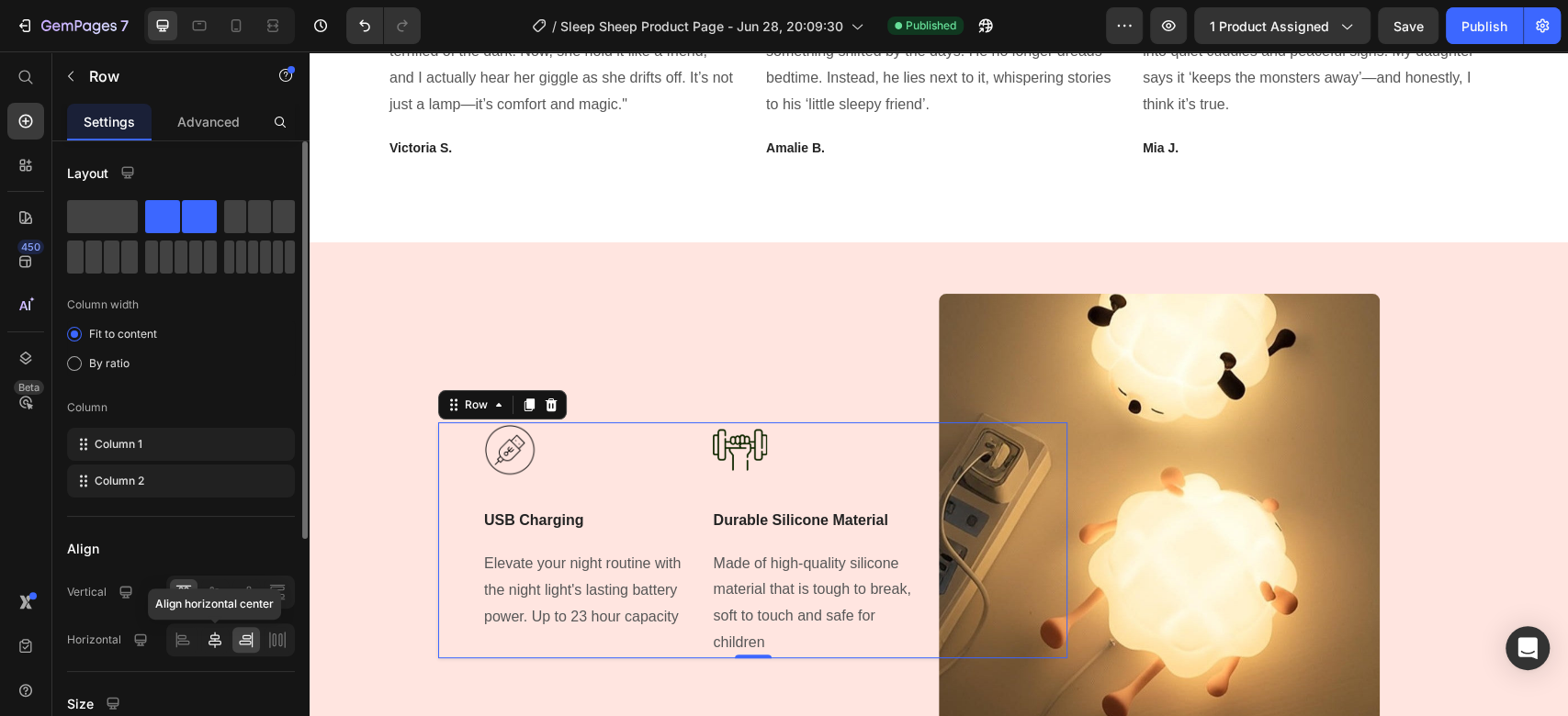 click 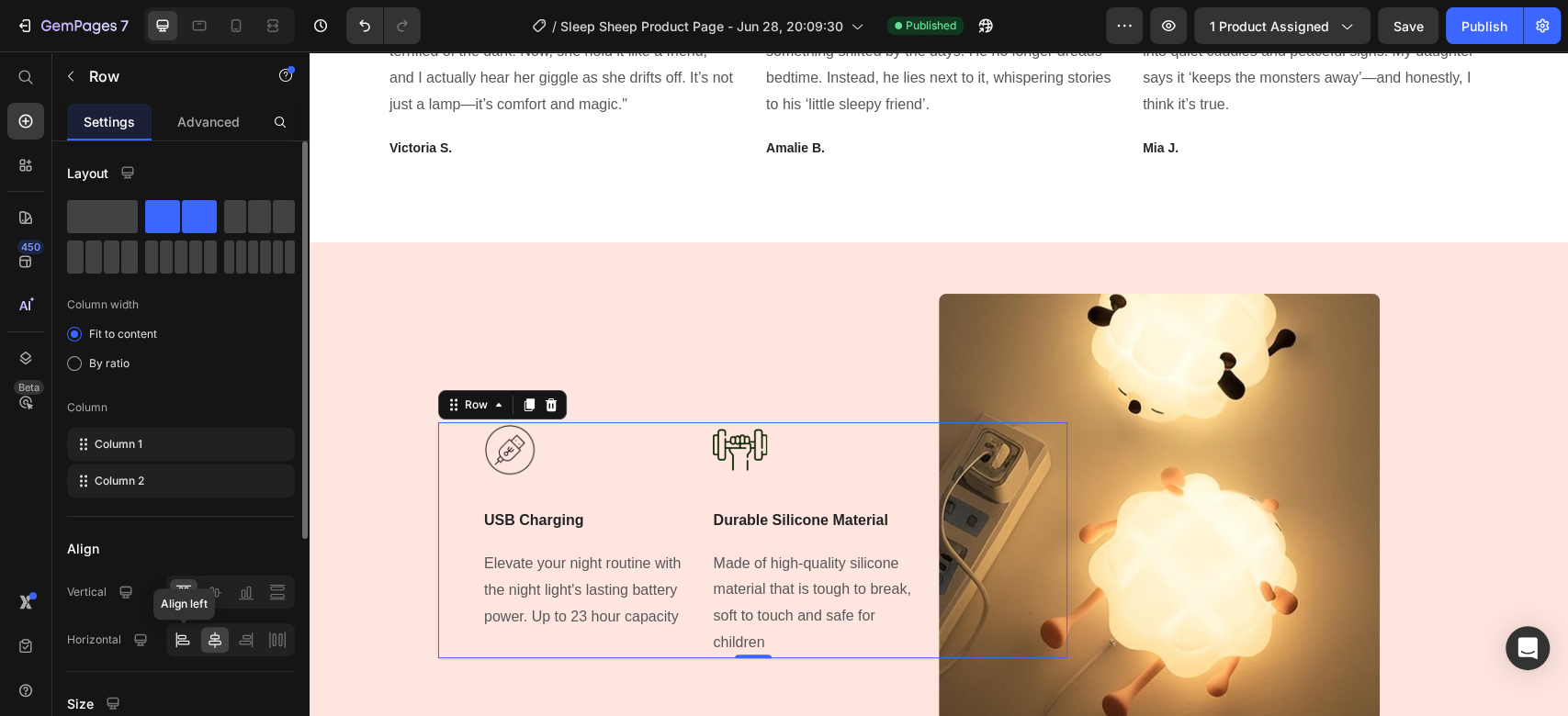 click 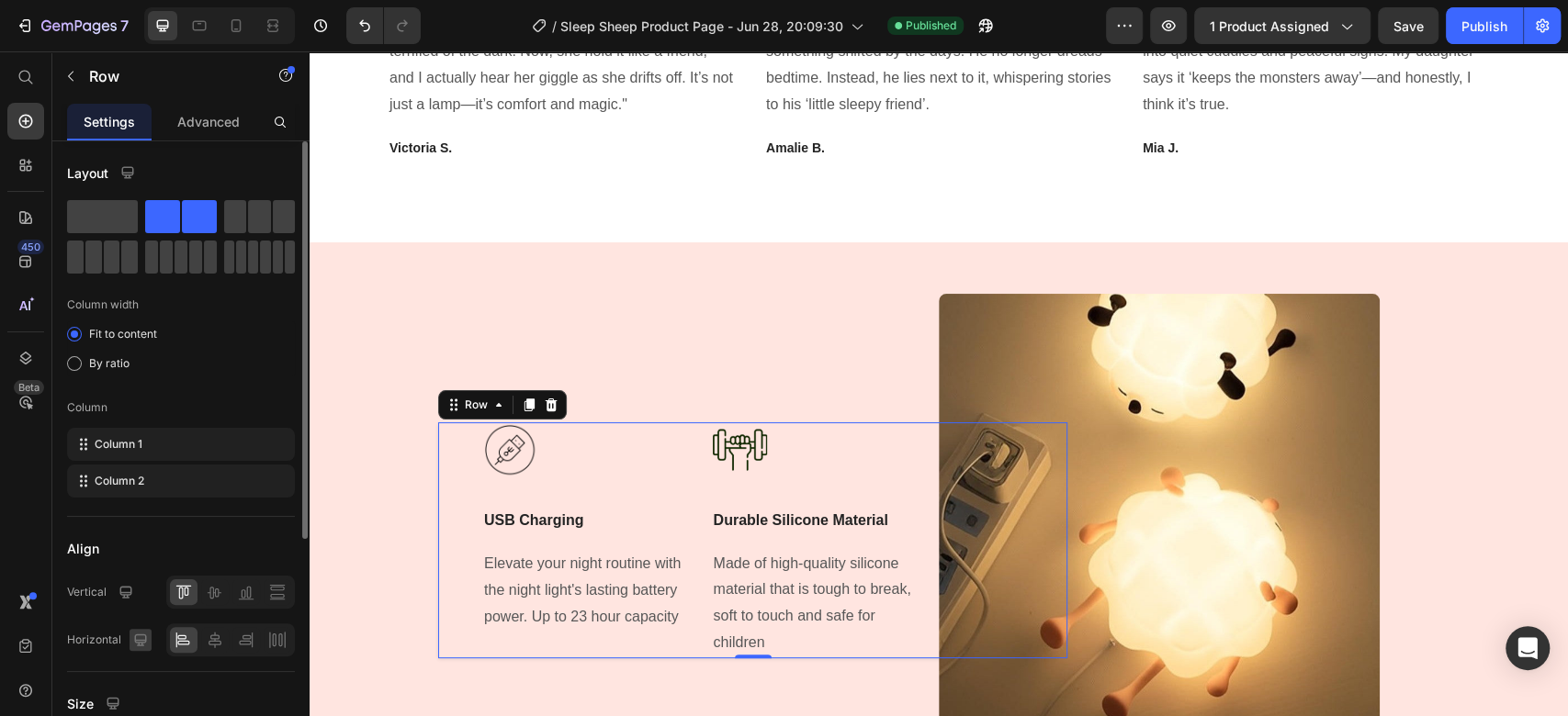 click 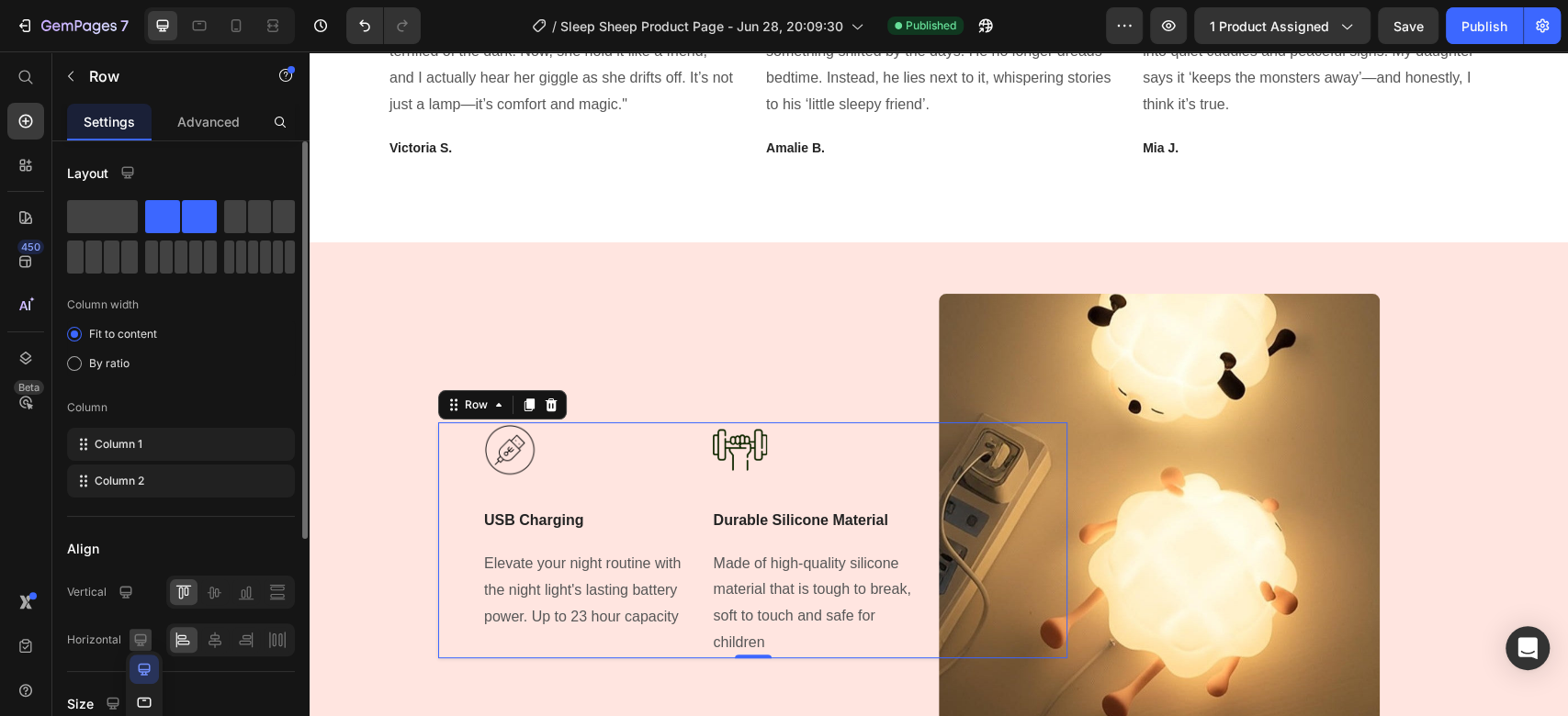 click 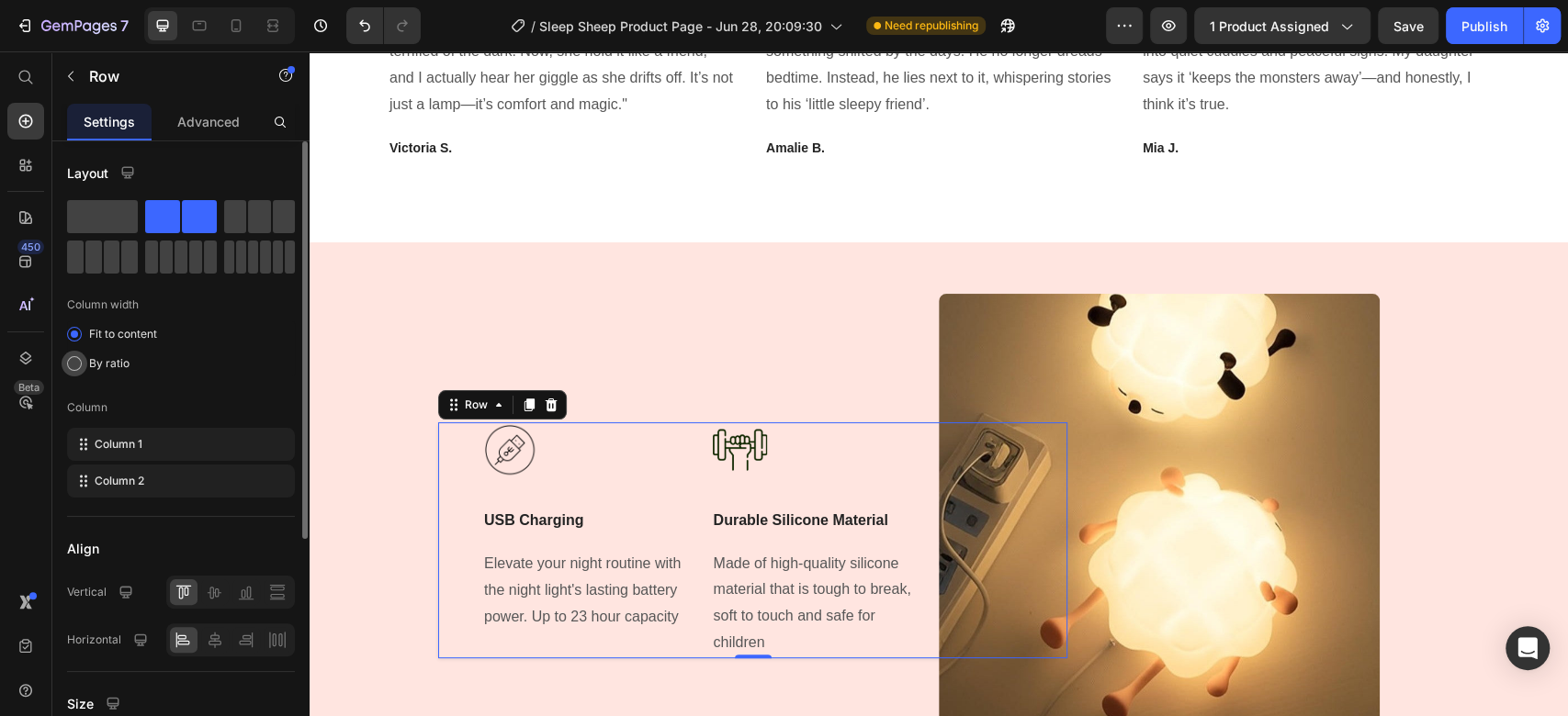 click on "By ratio" at bounding box center (109, 364) 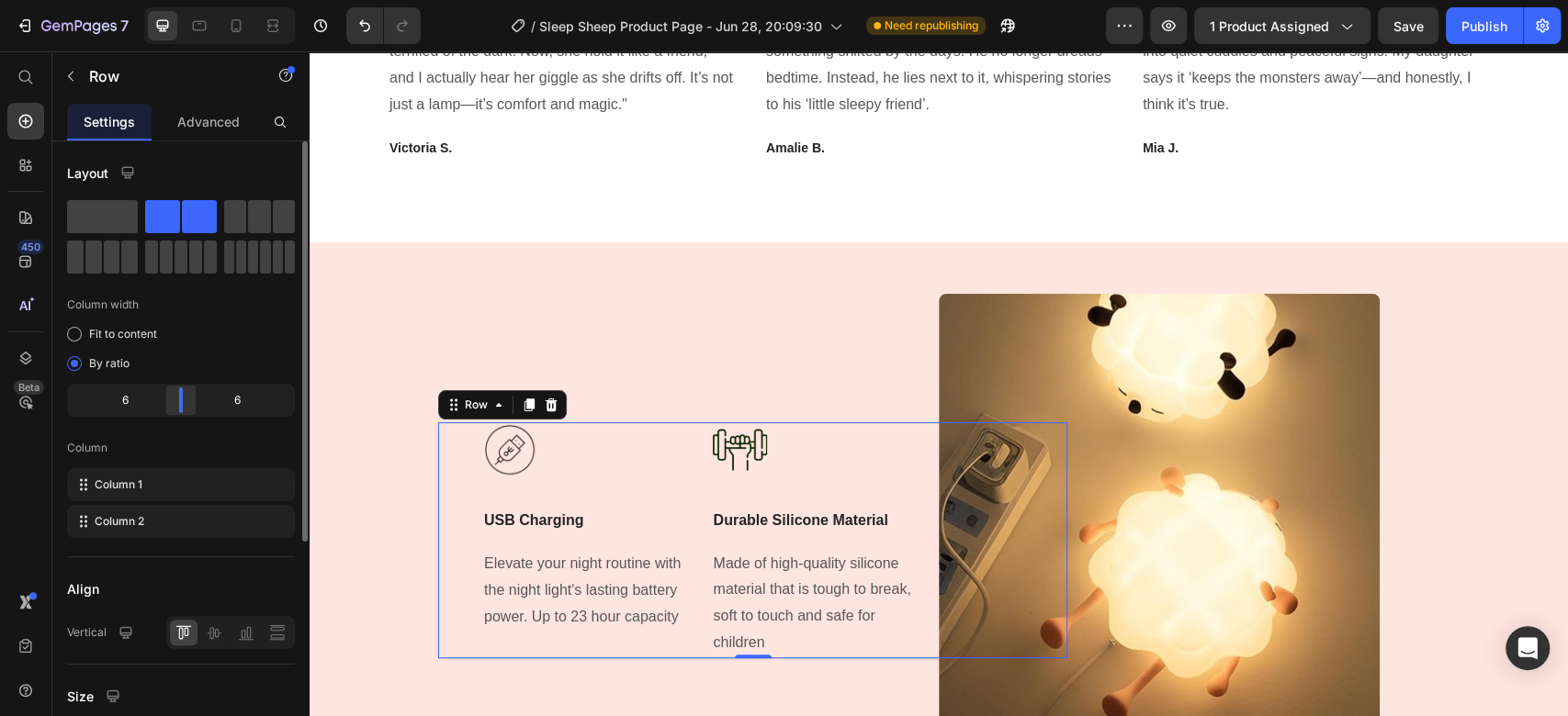 click 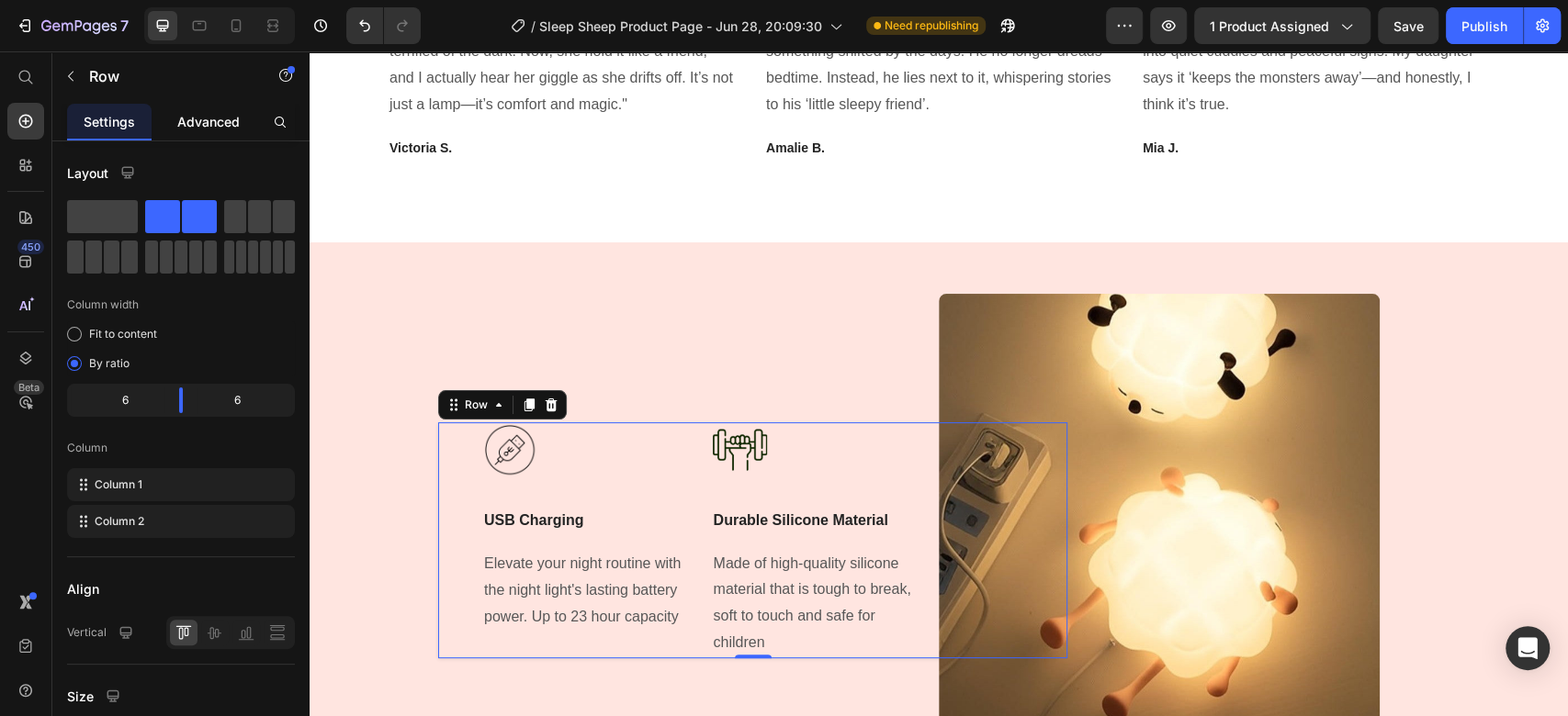 click on "Advanced" at bounding box center (209, 121) 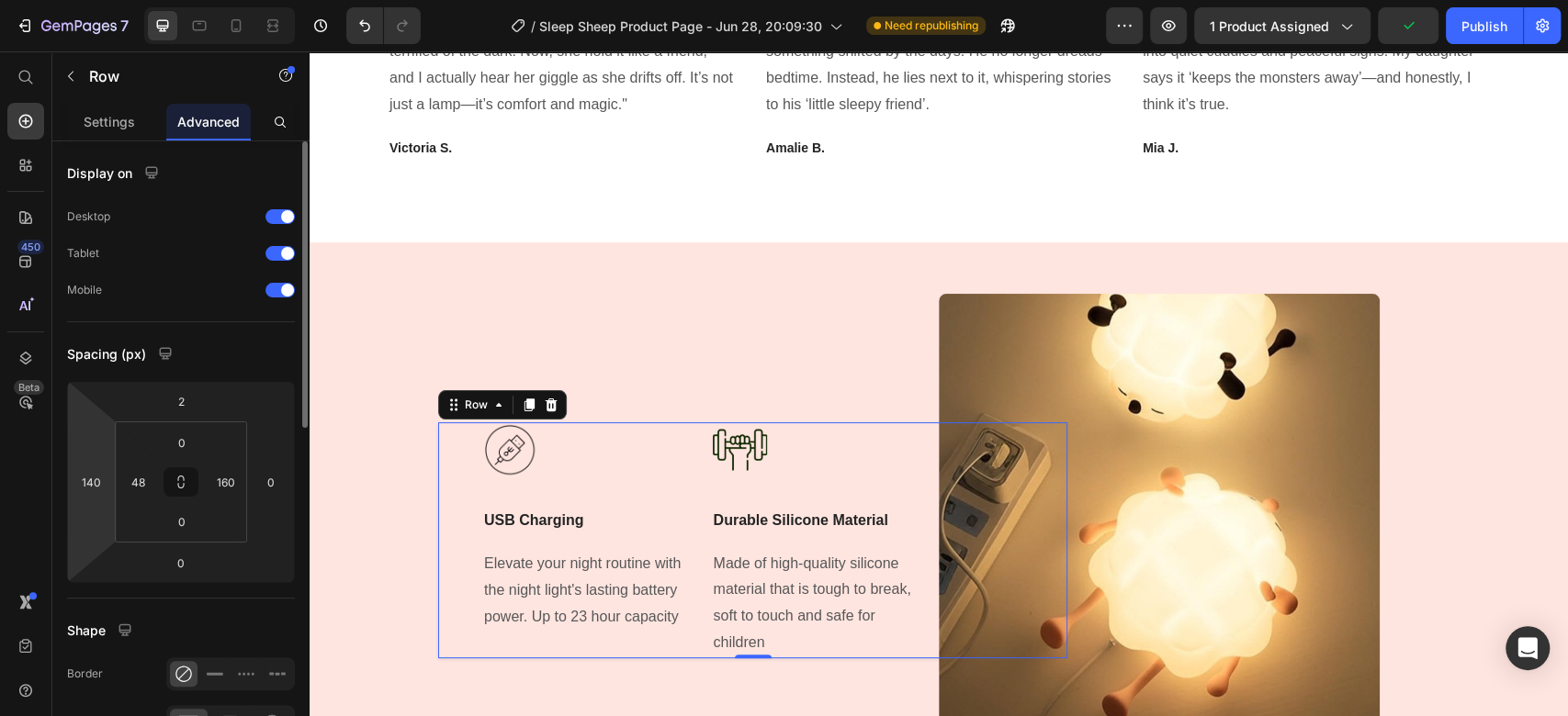 click on "7   /  Sleep Sheep Product Page - Jun 28, 20:09:30 Need republishing Preview 1 product assigned  Publish  450 Beta Start with Sections Elements Hero Section Product Detail Brands Trusted Badges Guarantee Product Breakdown How to use Testimonials Compare Bundle FAQs Social Proof Brand Story Product List Collection Blog List Contact Sticky Add to Cart Custom Footer Browse Library 450 Layout
Row
Row
Row
Row Text
Heading
Text Block Button
Button
Button
Sticky Back to top Media" at bounding box center [784, 0] 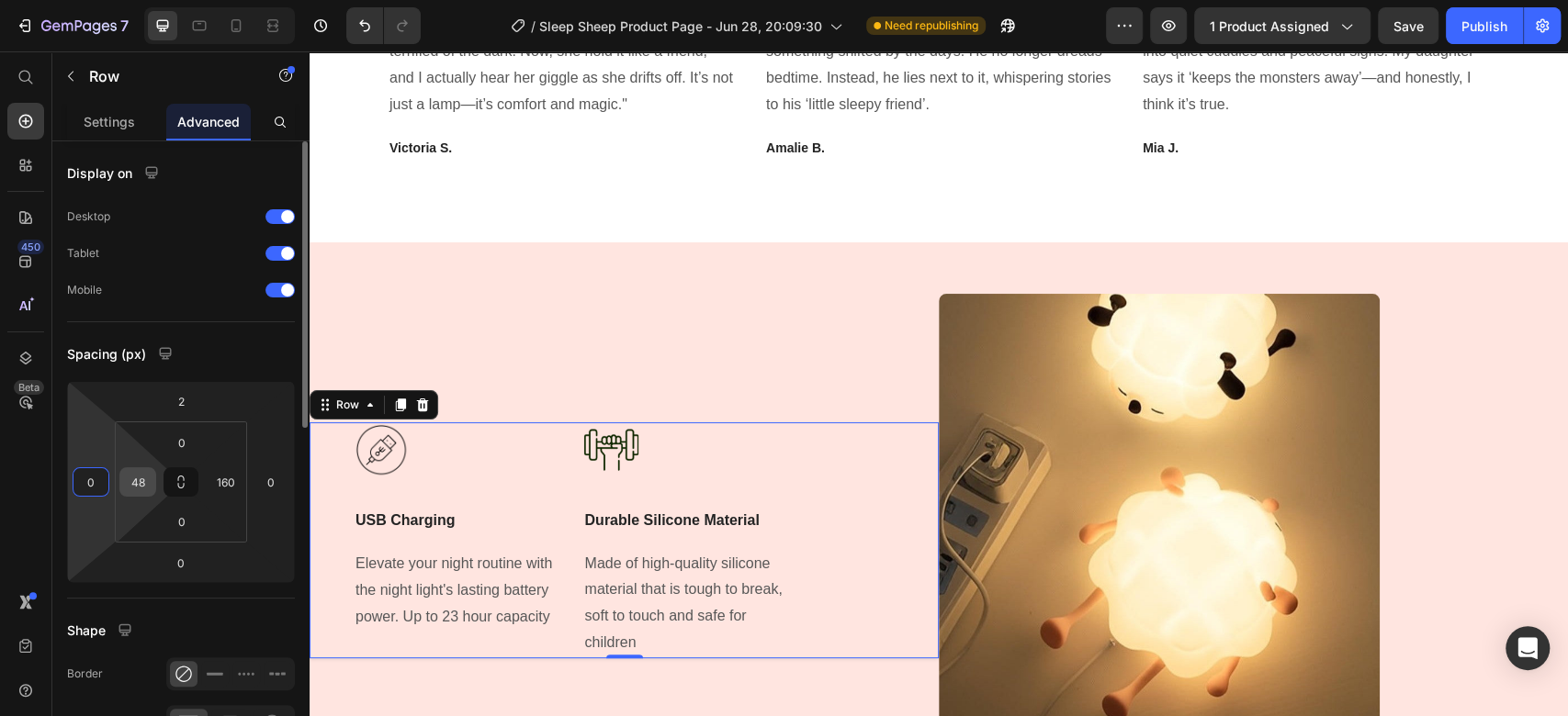 type on "0" 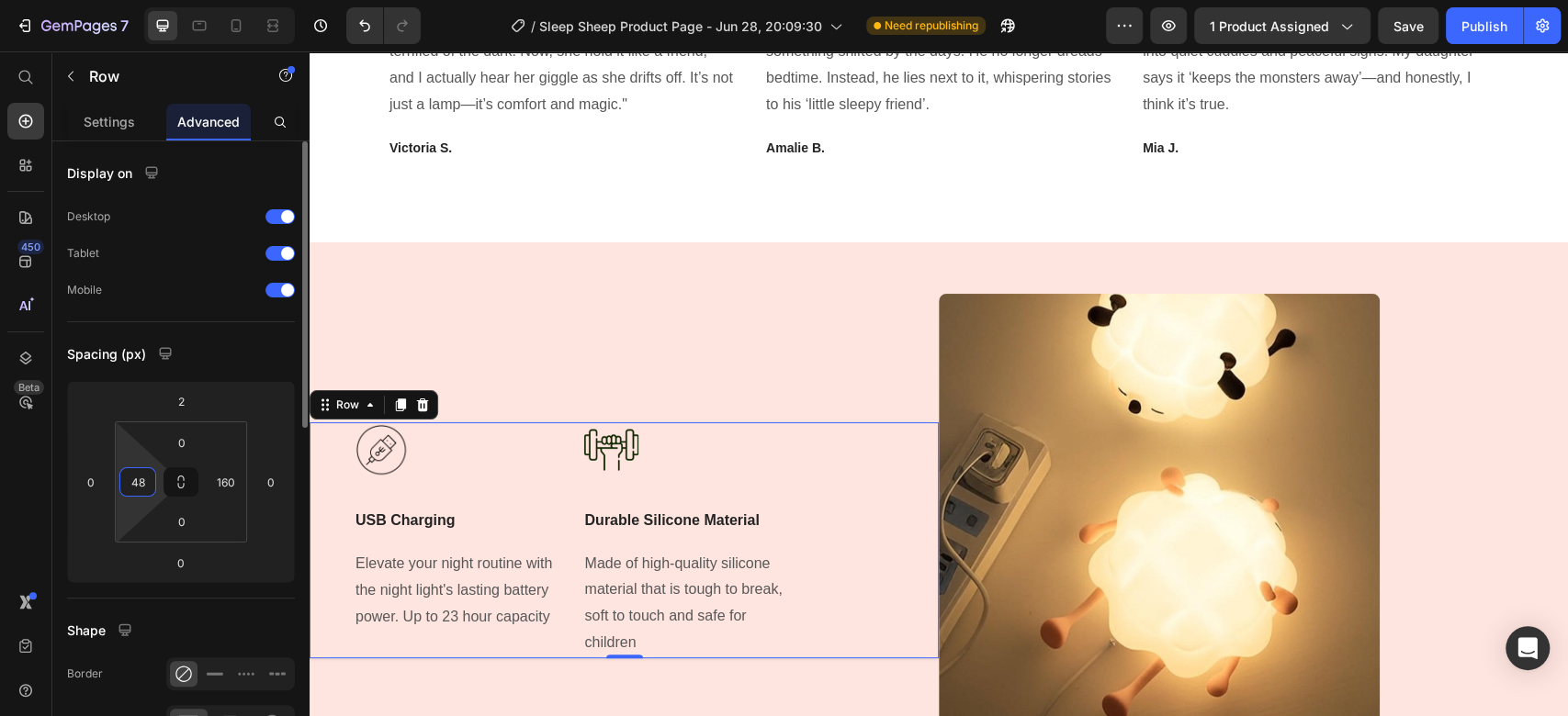 click on "48" at bounding box center [138, 482] 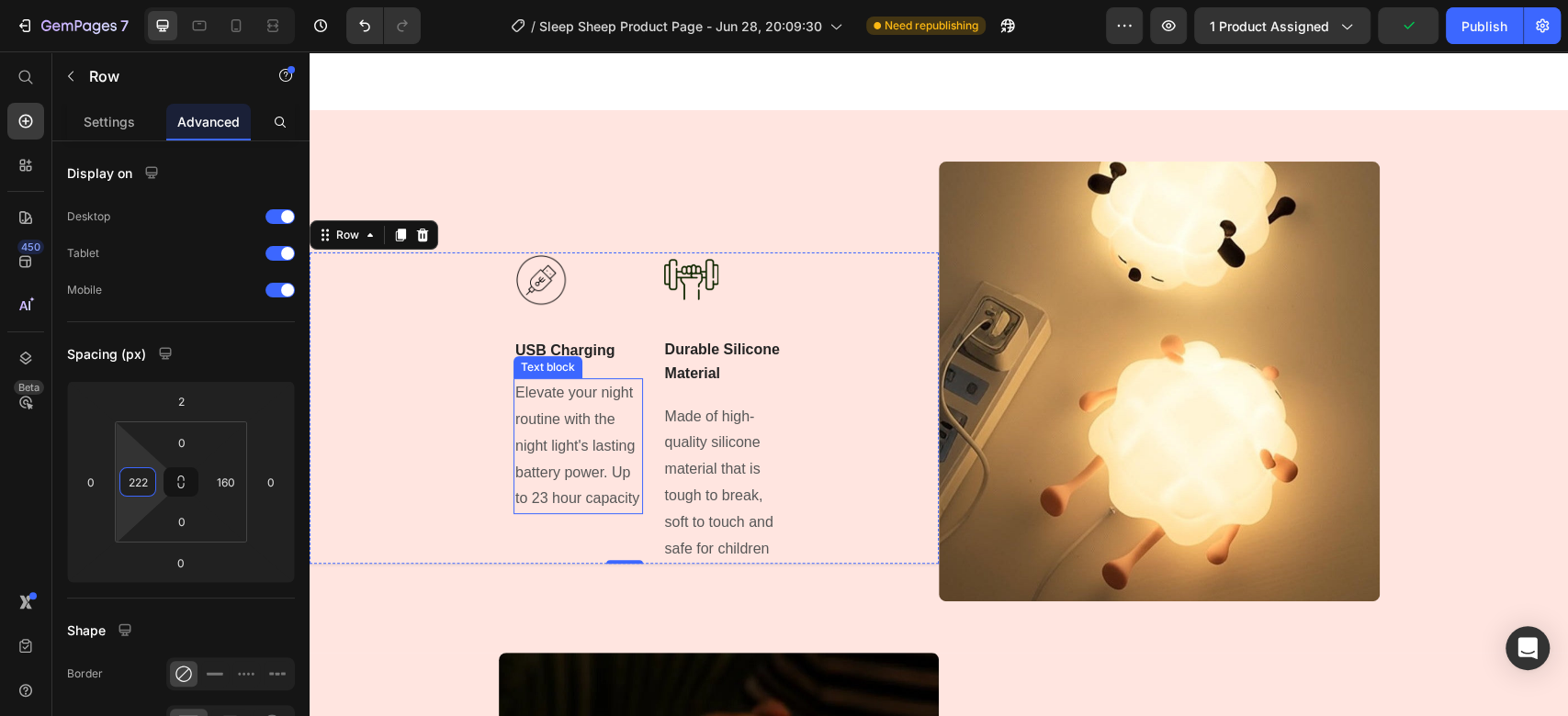 scroll, scrollTop: 4855, scrollLeft: 0, axis: vertical 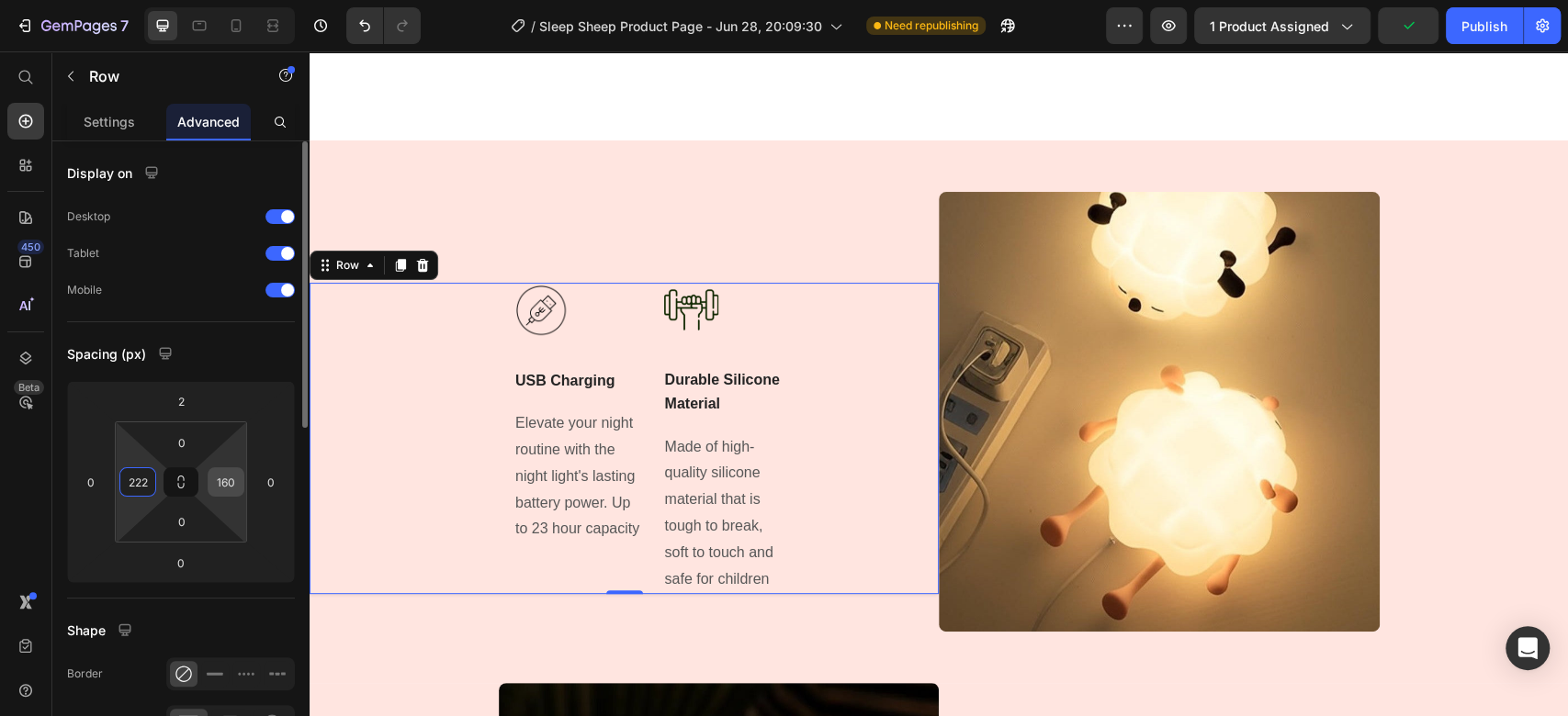 type on "222" 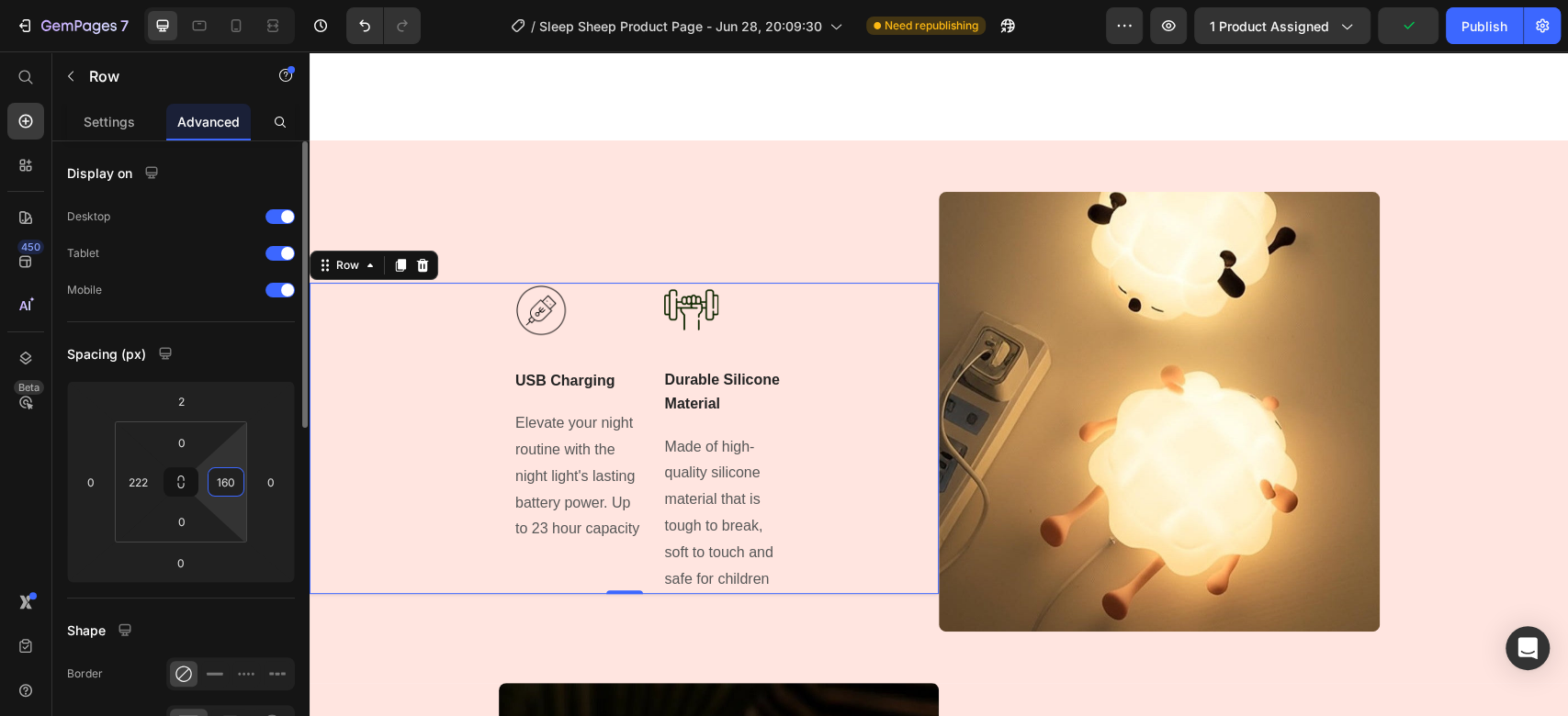 click on "160" at bounding box center [226, 482] 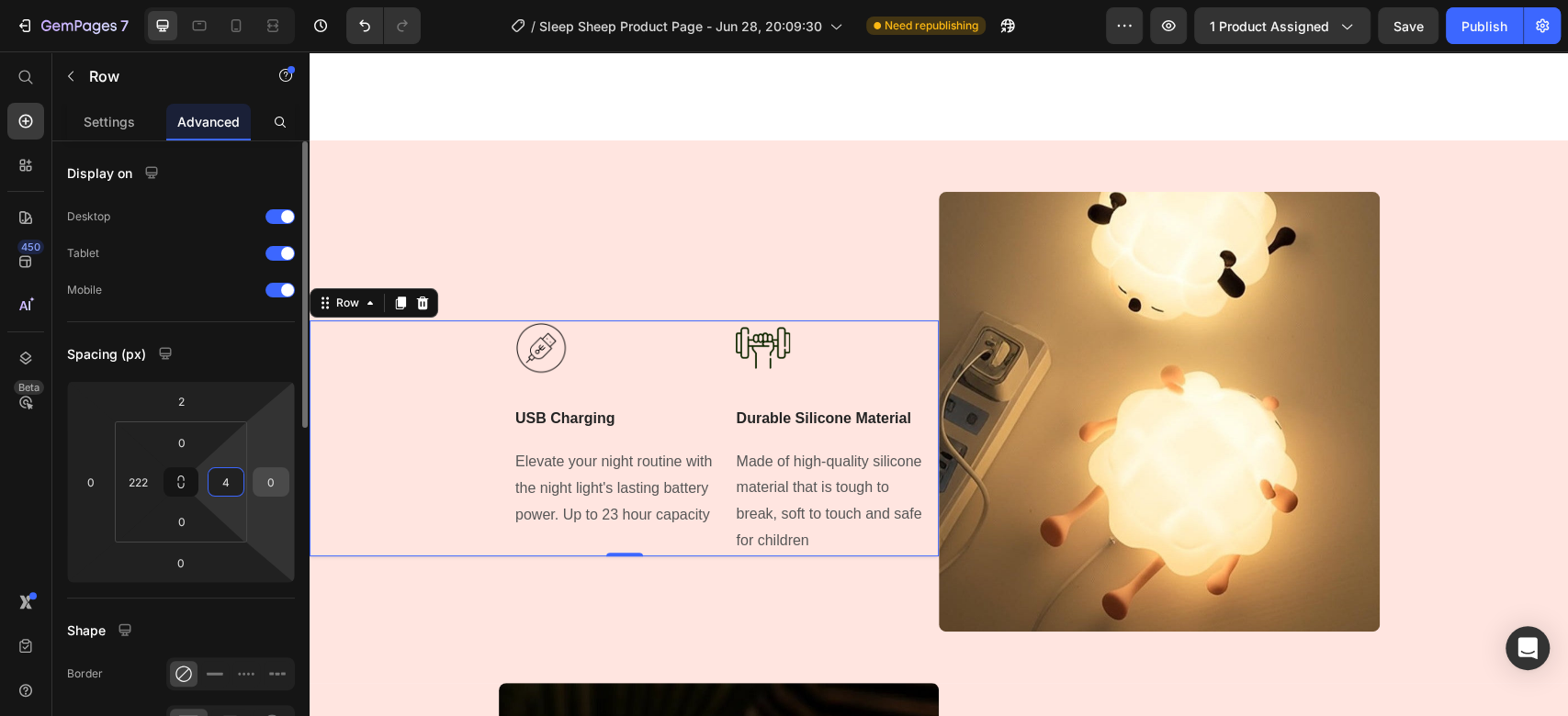 type on "40" 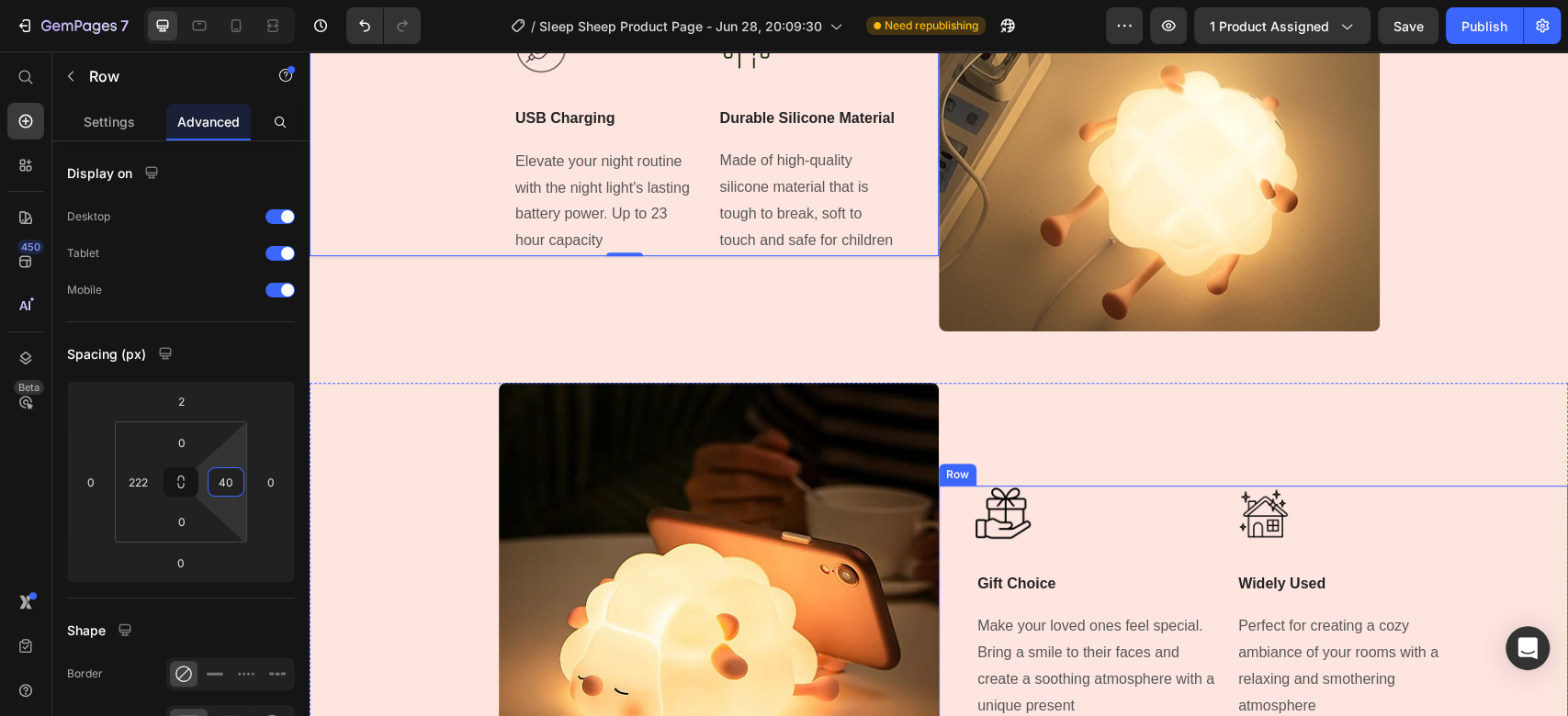 scroll, scrollTop: 5162, scrollLeft: 0, axis: vertical 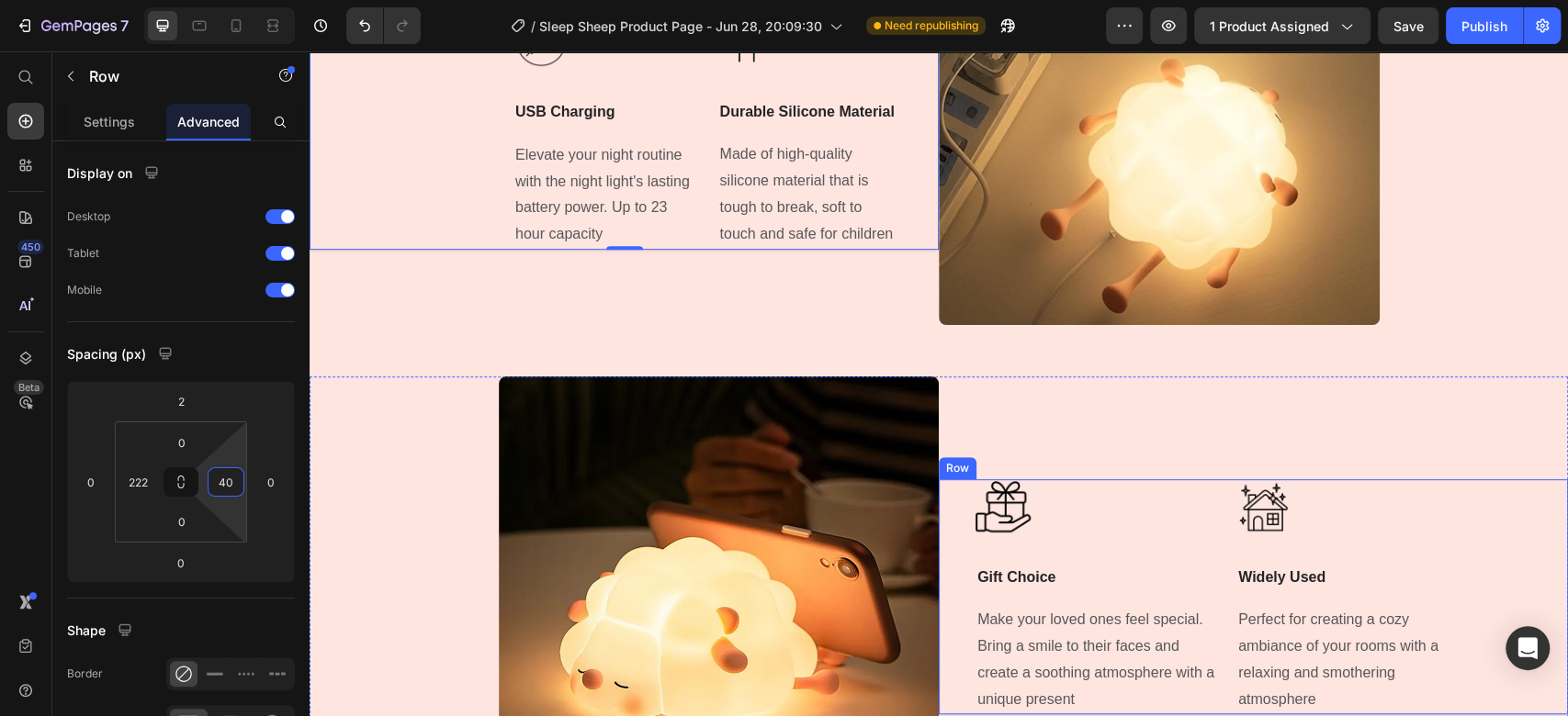 click on "Image Widely Used Text Block Perfect for creating a cozy ambiance of your rooms with a relaxing and smothering atmosphere Text block" at bounding box center (1357, 597) 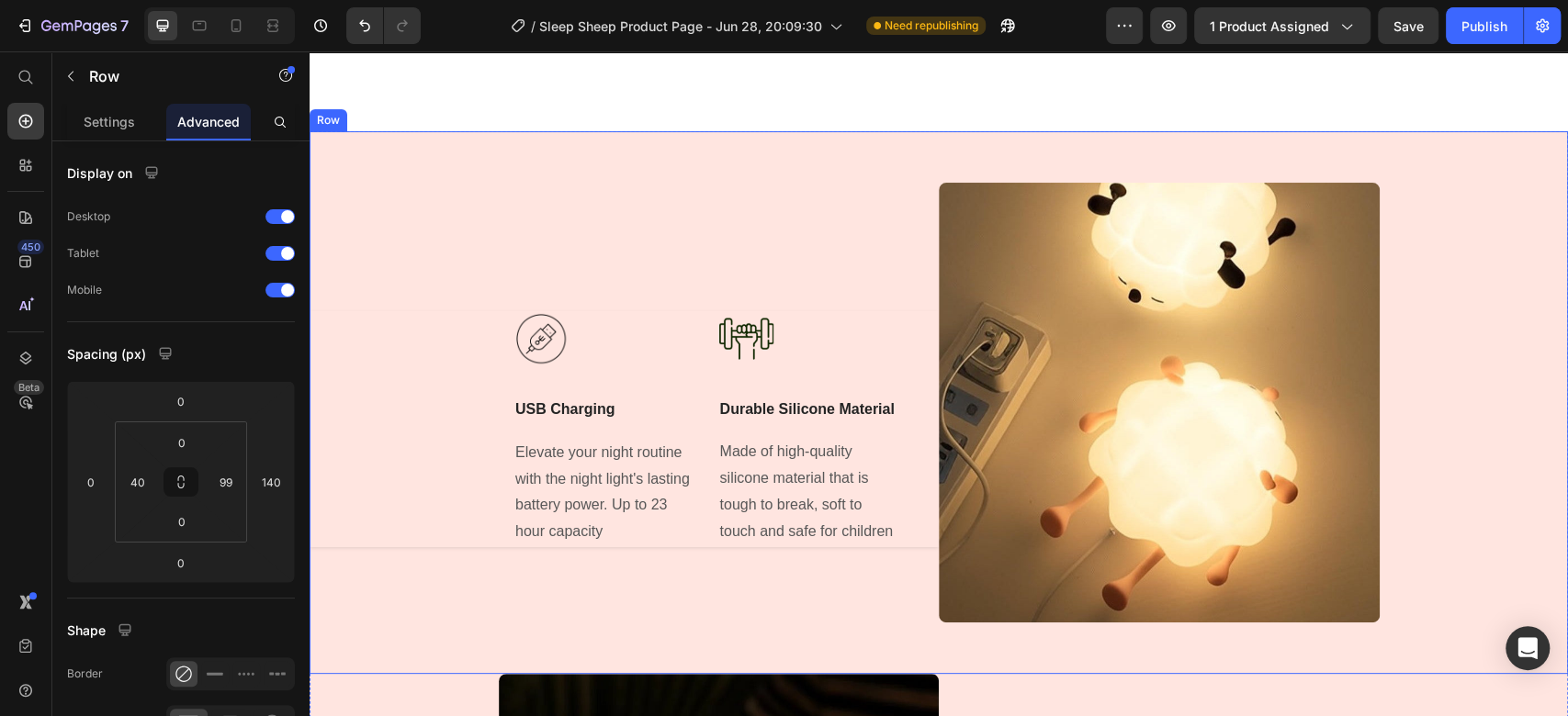 scroll, scrollTop: 4855, scrollLeft: 0, axis: vertical 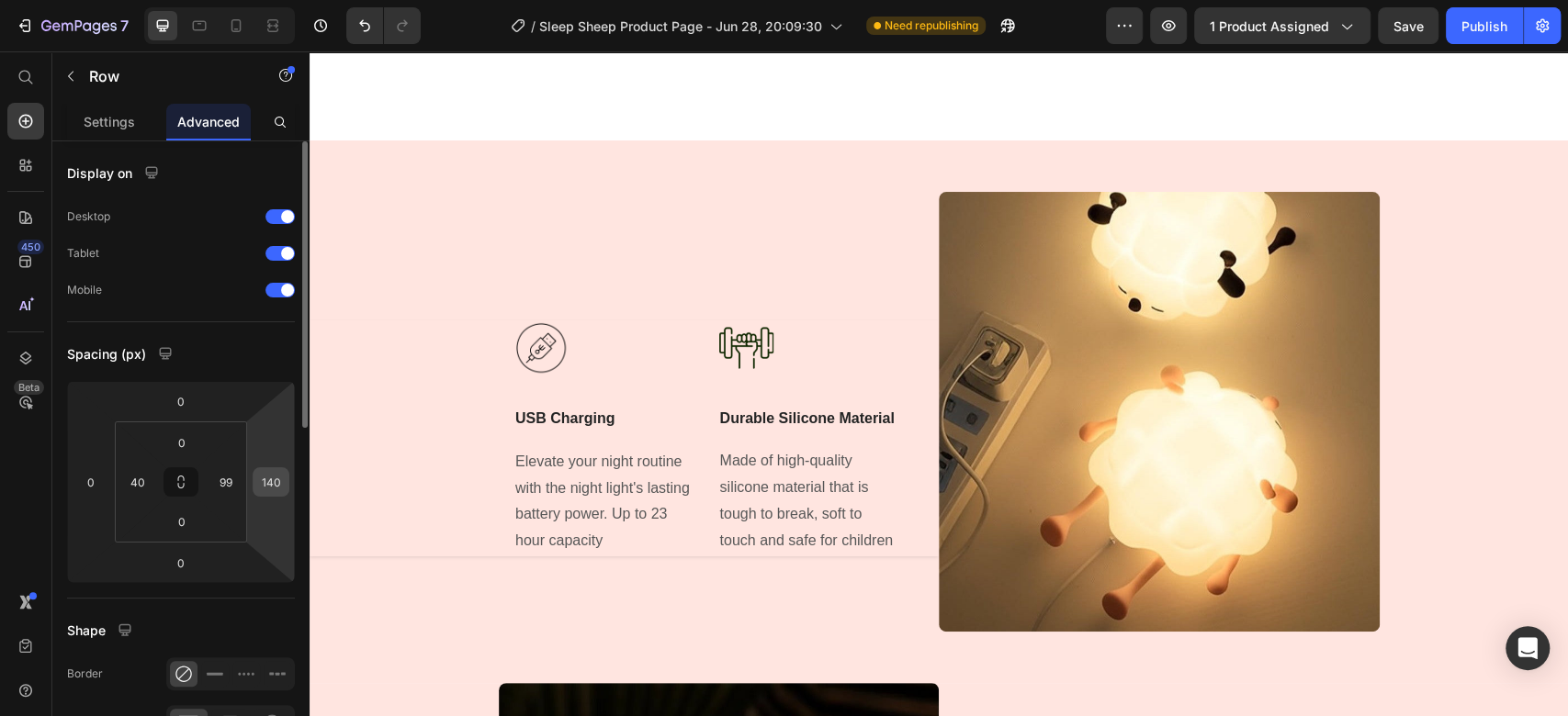 click on "140" at bounding box center [271, 482] 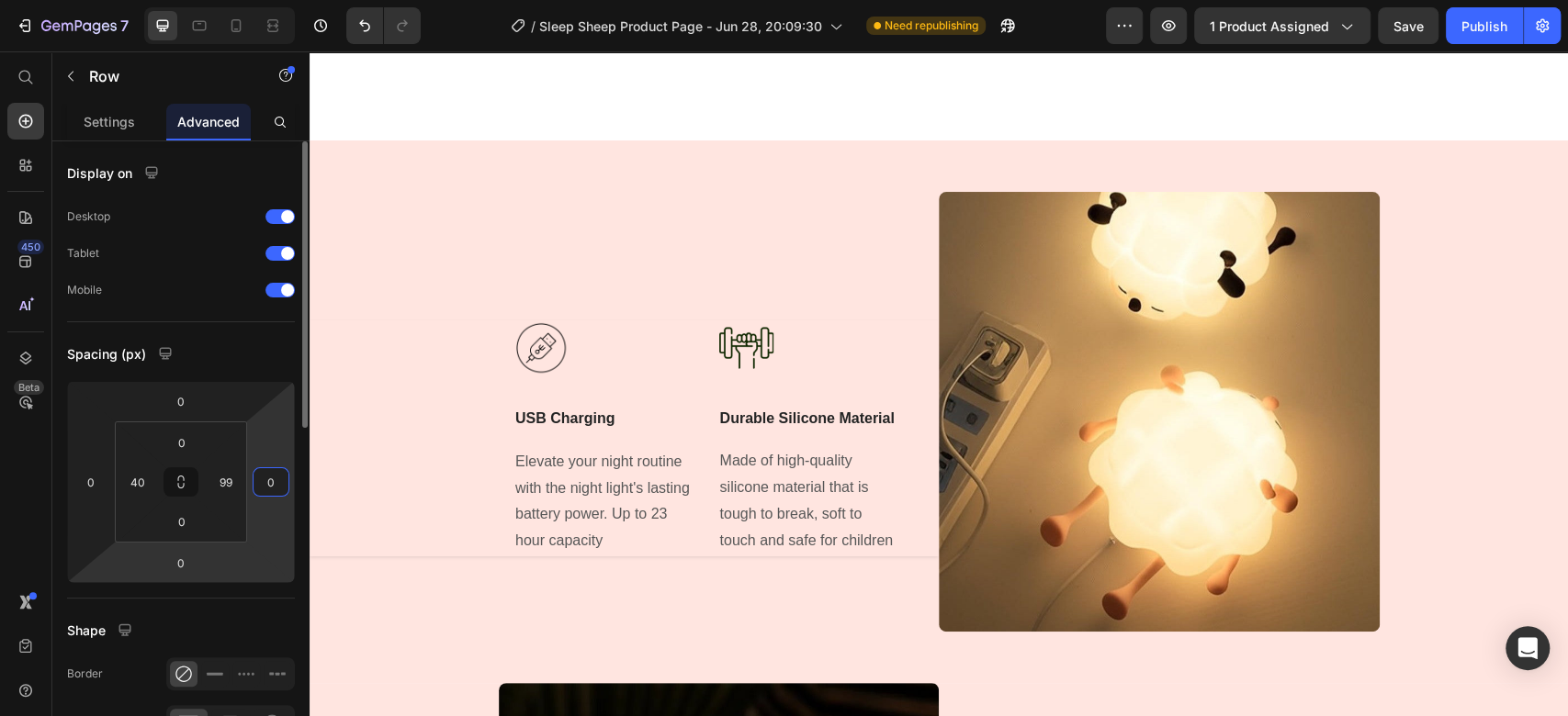 type on "0" 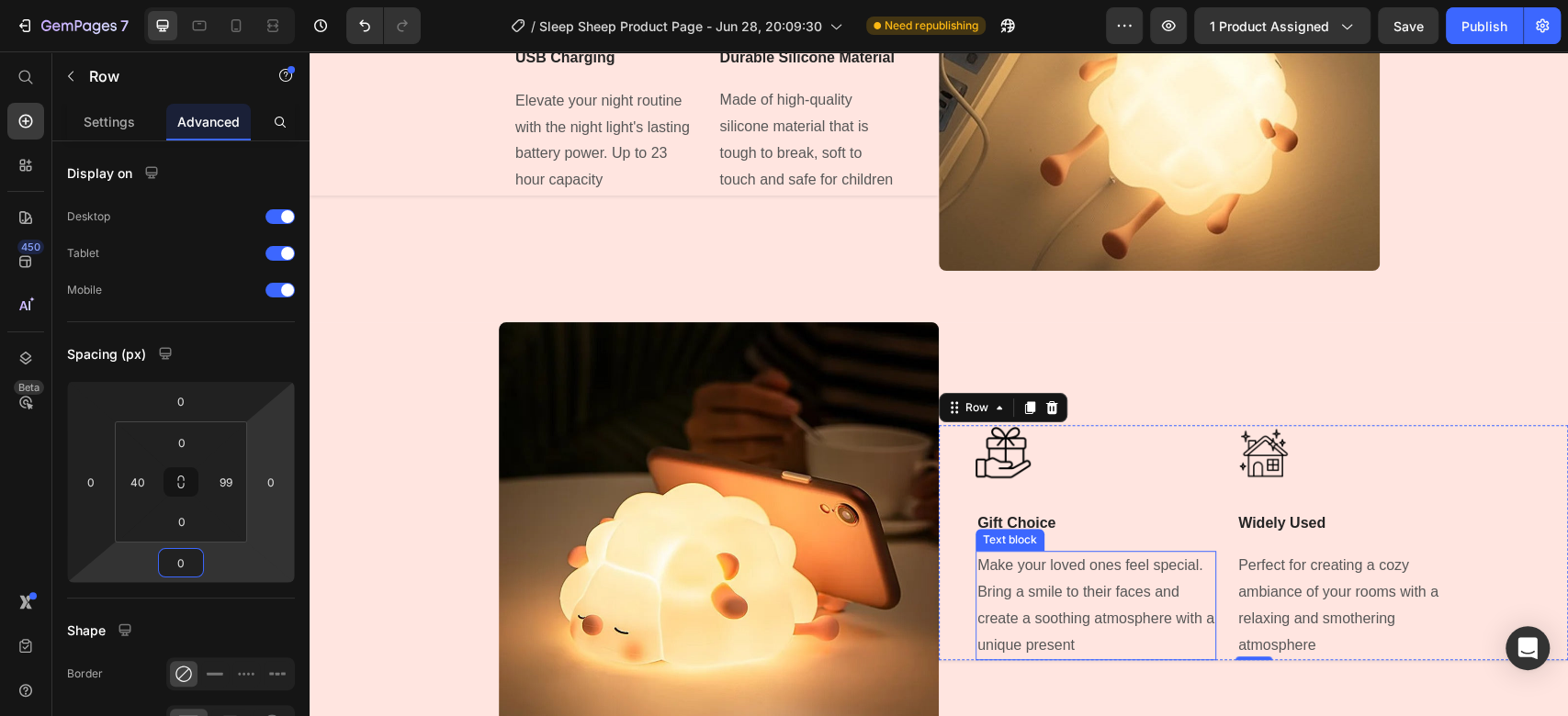 scroll, scrollTop: 5365, scrollLeft: 0, axis: vertical 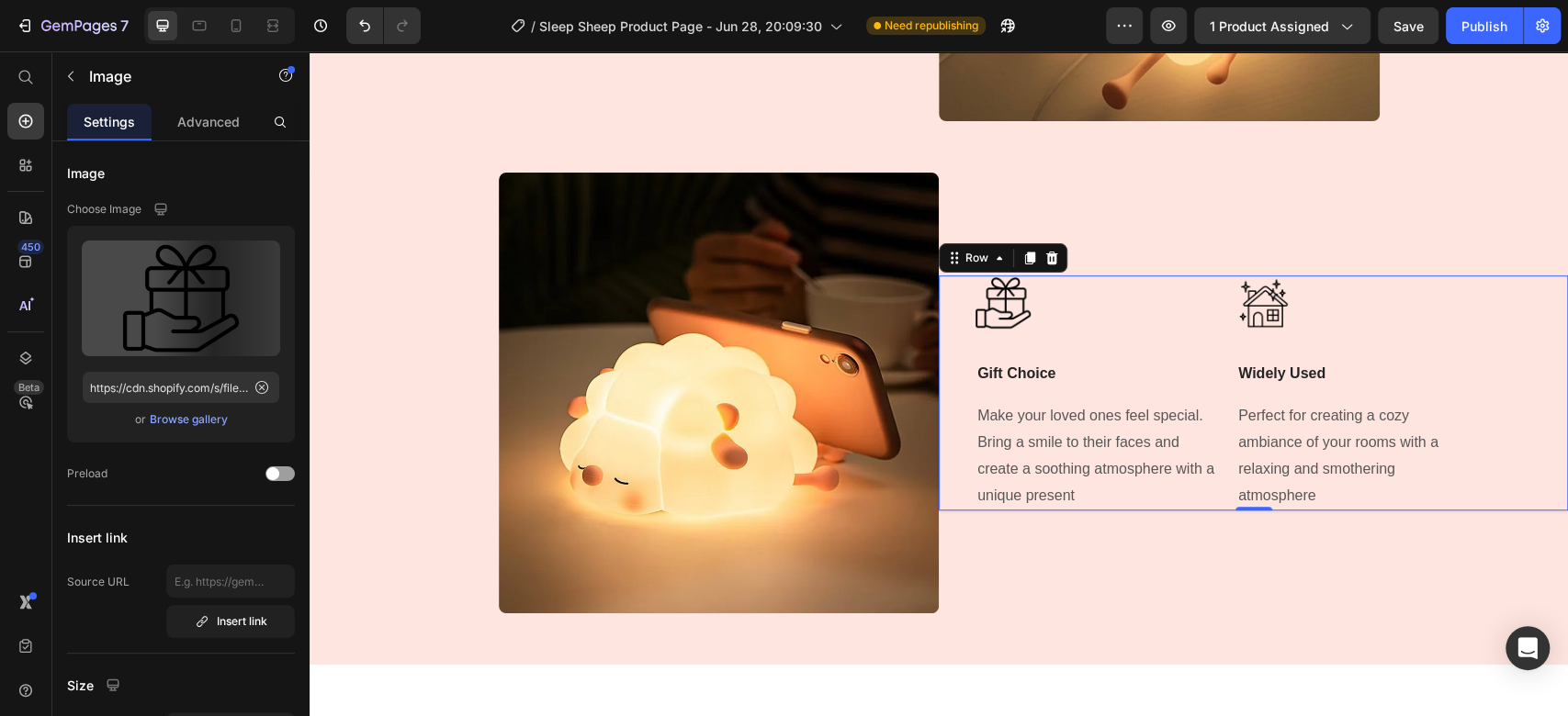 click at bounding box center (1096, 303) 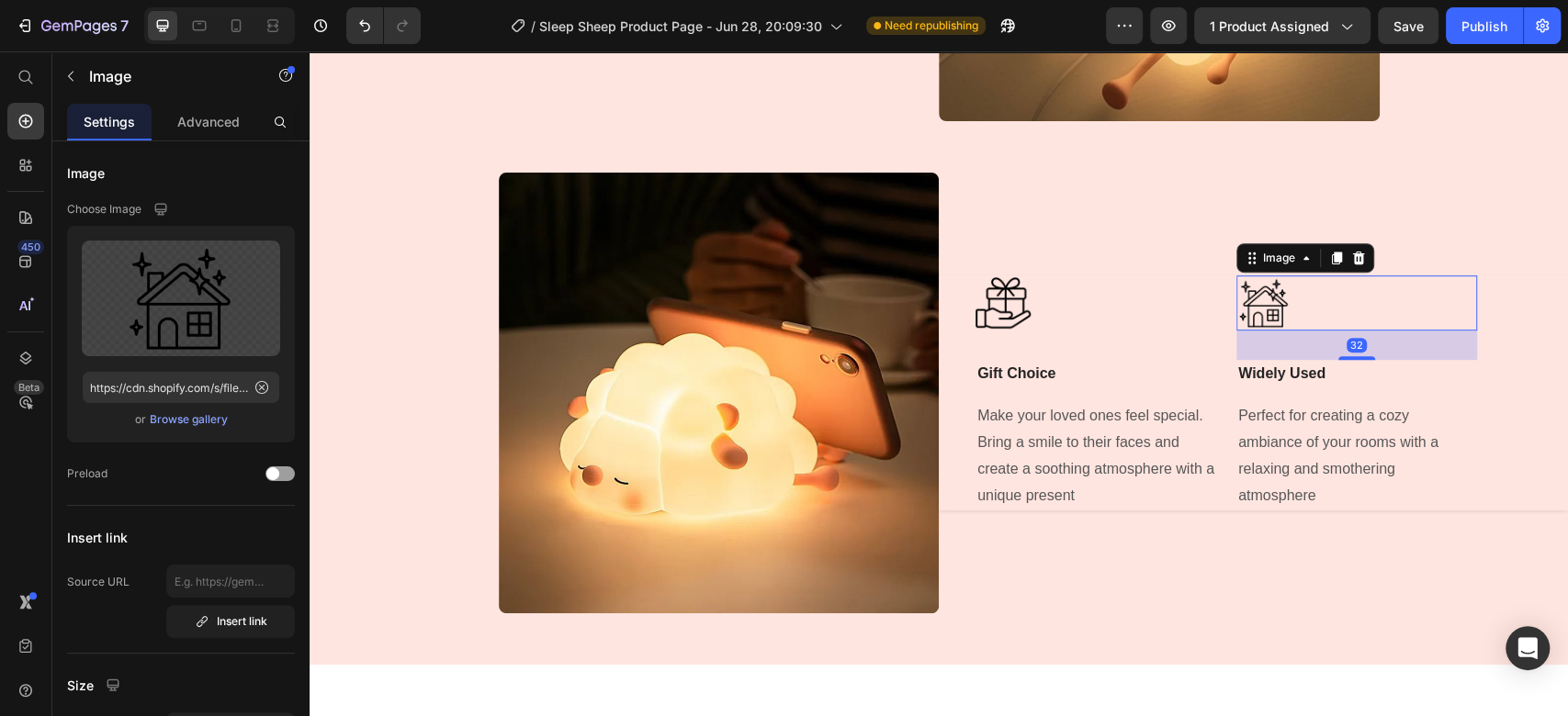 click at bounding box center [1357, 303] 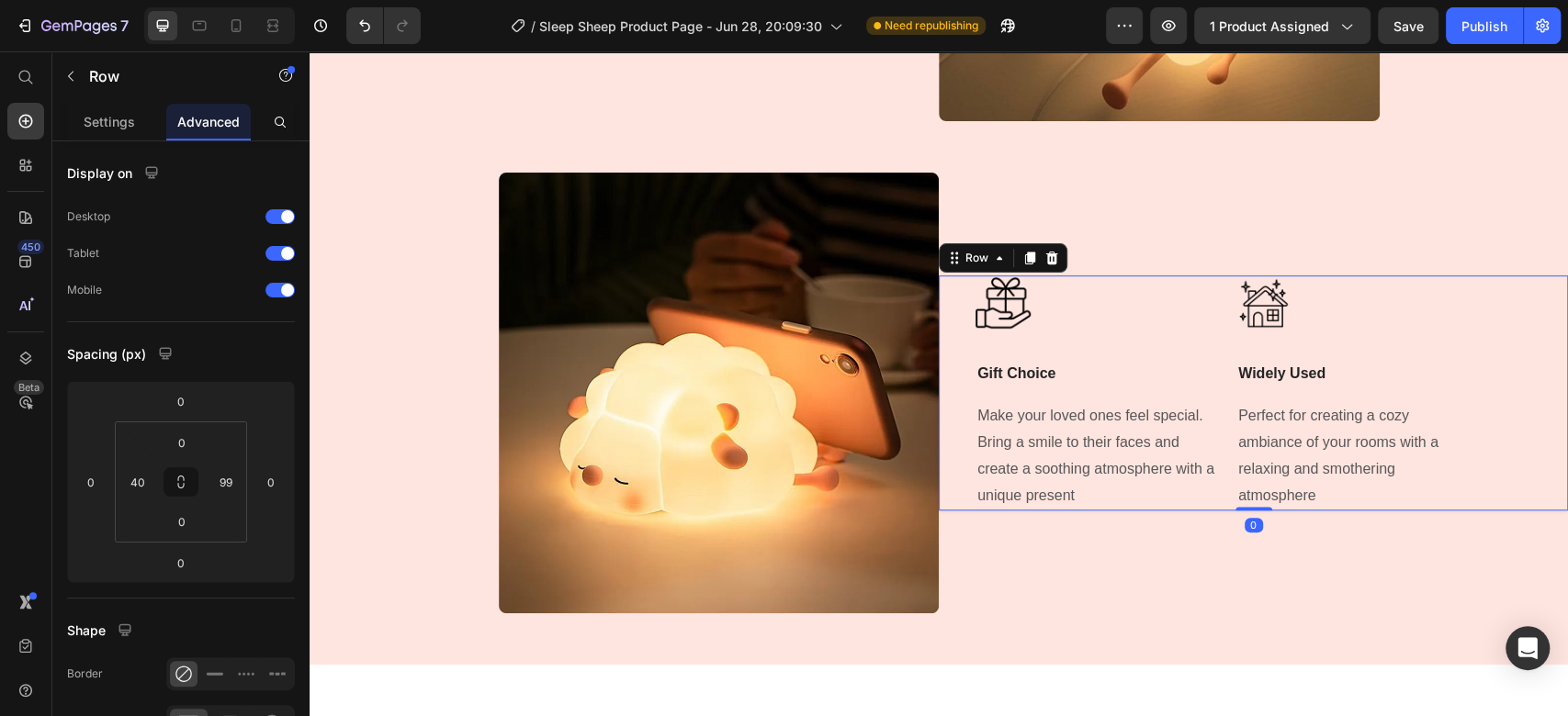 click on "Image Gift Choice Text Block Make your loved ones feel special. Bring a smile to their faces and create a soothing atmosphere with a unique present Text block                Title Line Image Widely Used Text Block Perfect for creating a cozy ambiance of your rooms with a relaxing and smothering atmosphere Text block Row   0" at bounding box center (1253, 393) 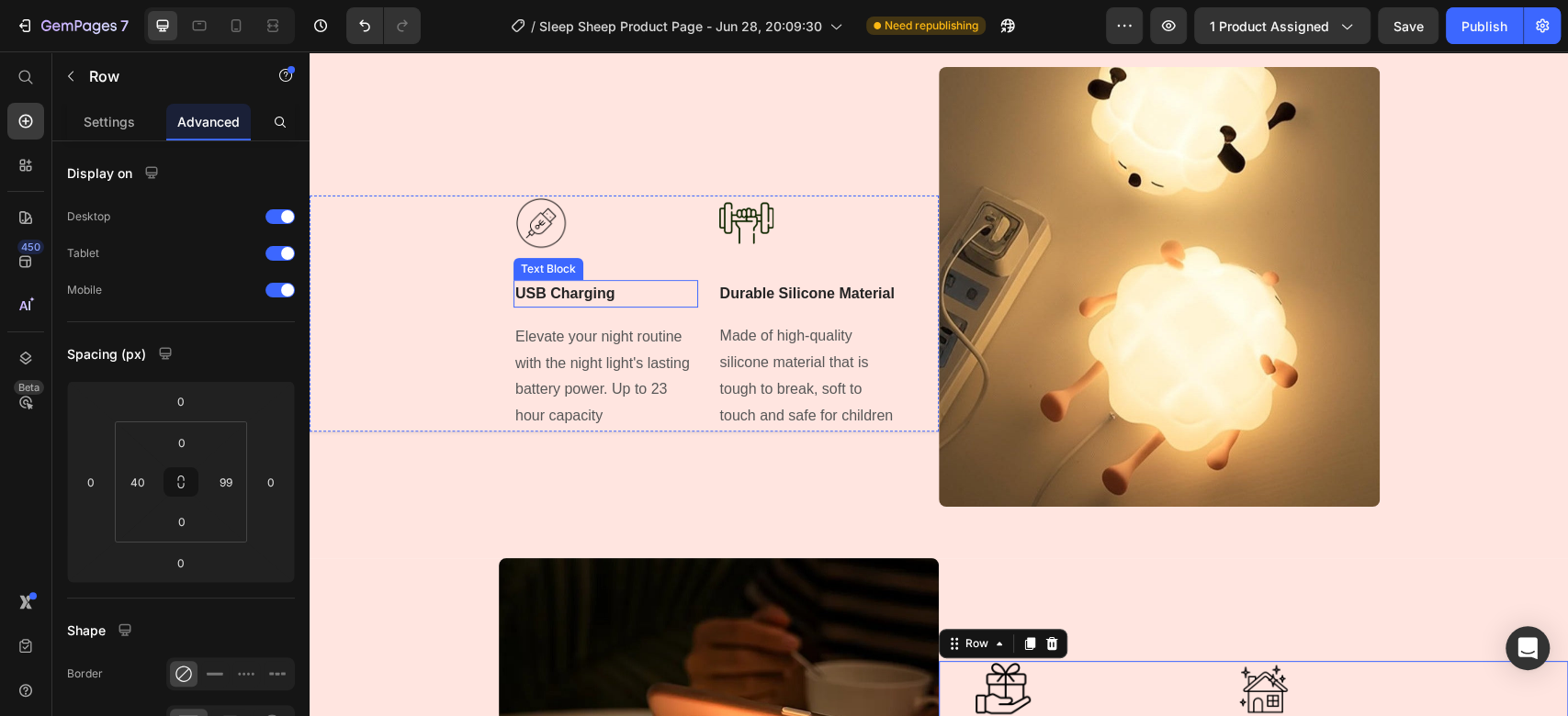 scroll, scrollTop: 4957, scrollLeft: 0, axis: vertical 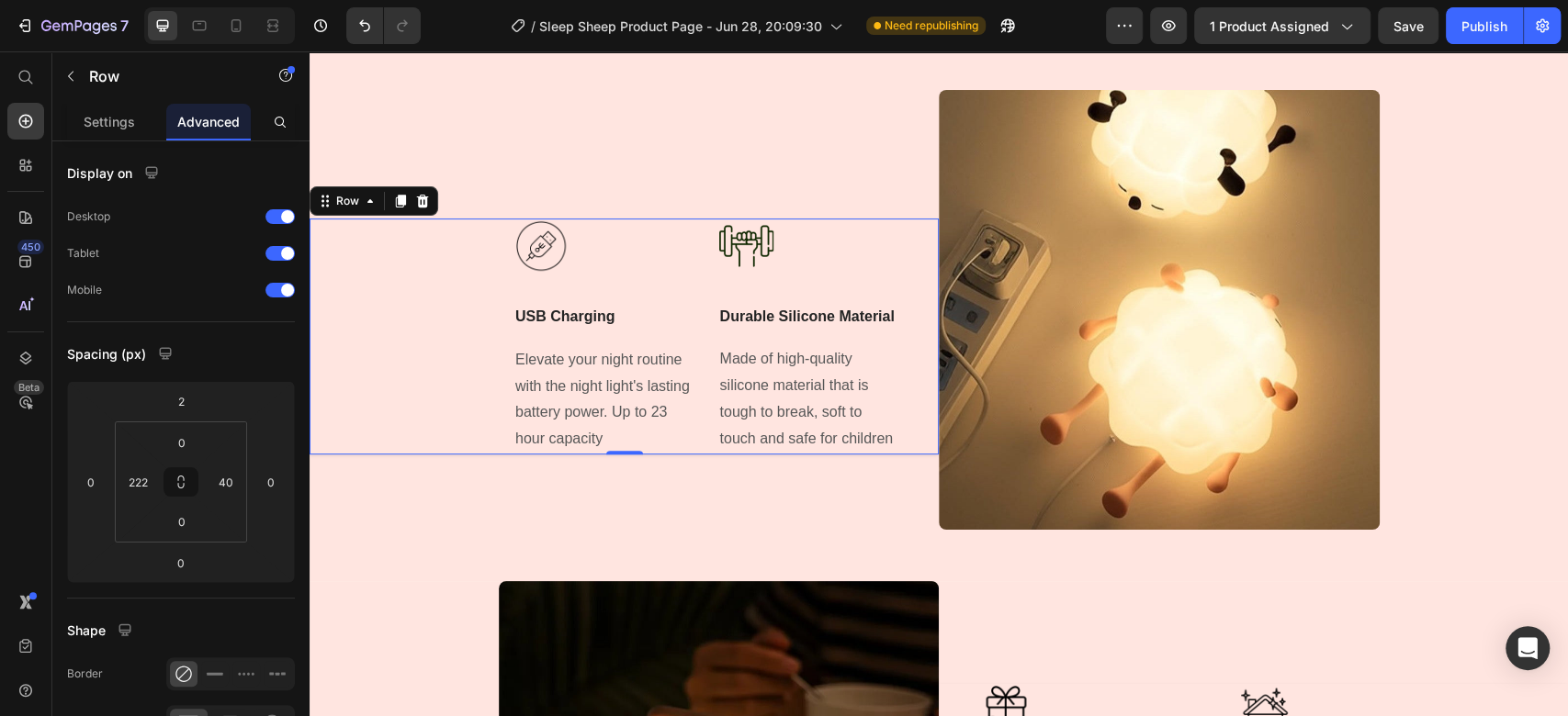 click on "Image USB Charging Text Block Elevate your night routine with the night light's lasting battery power. Up to 23 hour capacity Text block                Title Line Image Durable Silicone Material Text Block Made of high-quality silicone material that is tough to break, soft to touch and safe for children Text block Row   0" at bounding box center (624, 336) 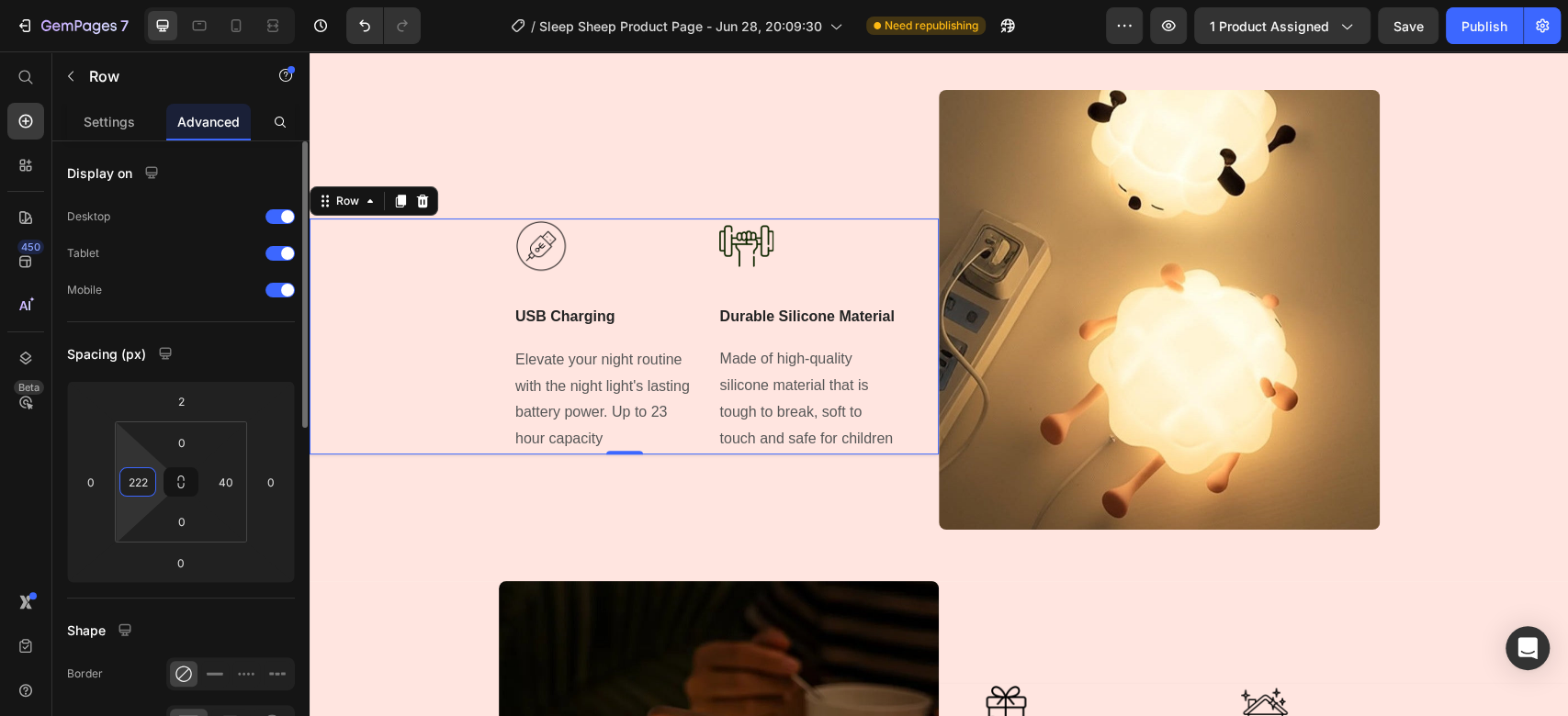 click on "222" at bounding box center [138, 482] 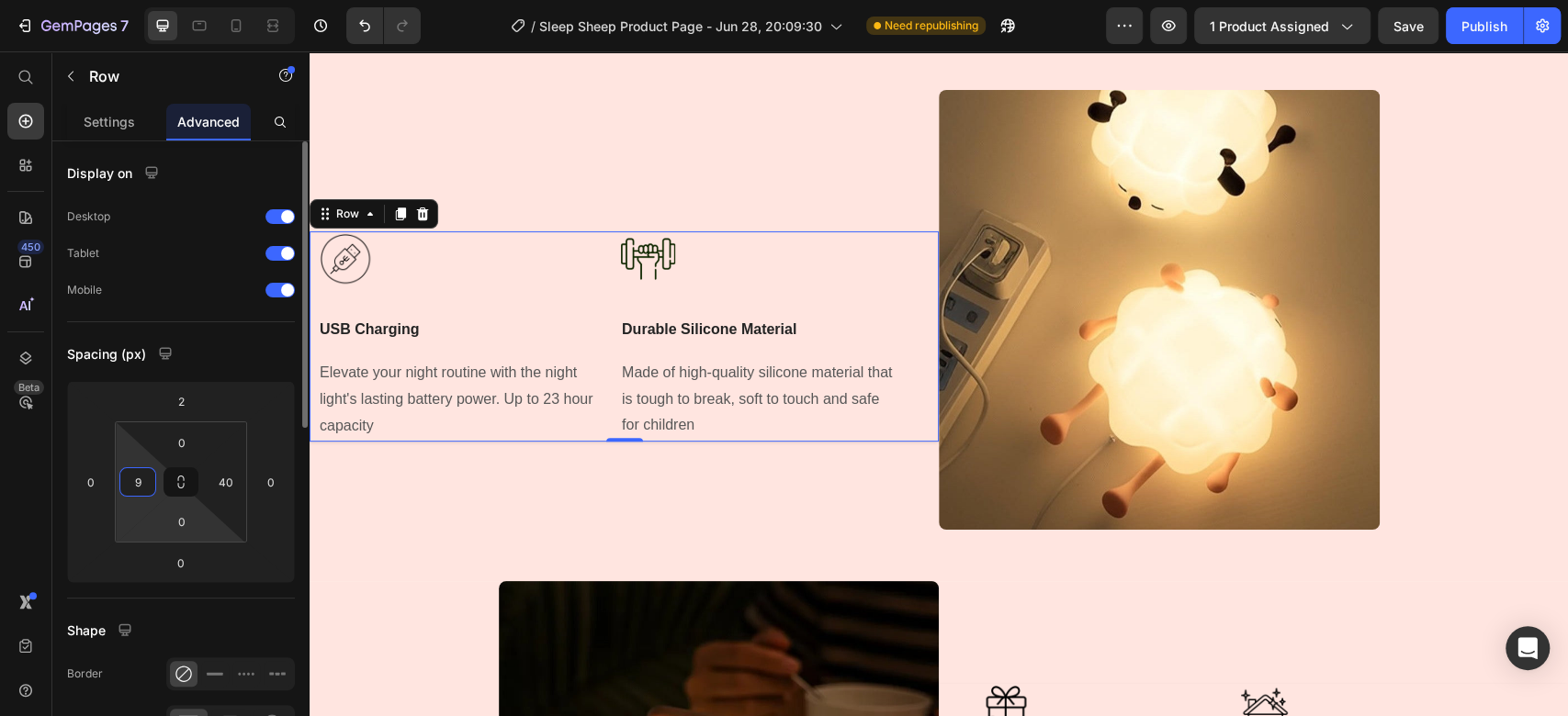 type on "99" 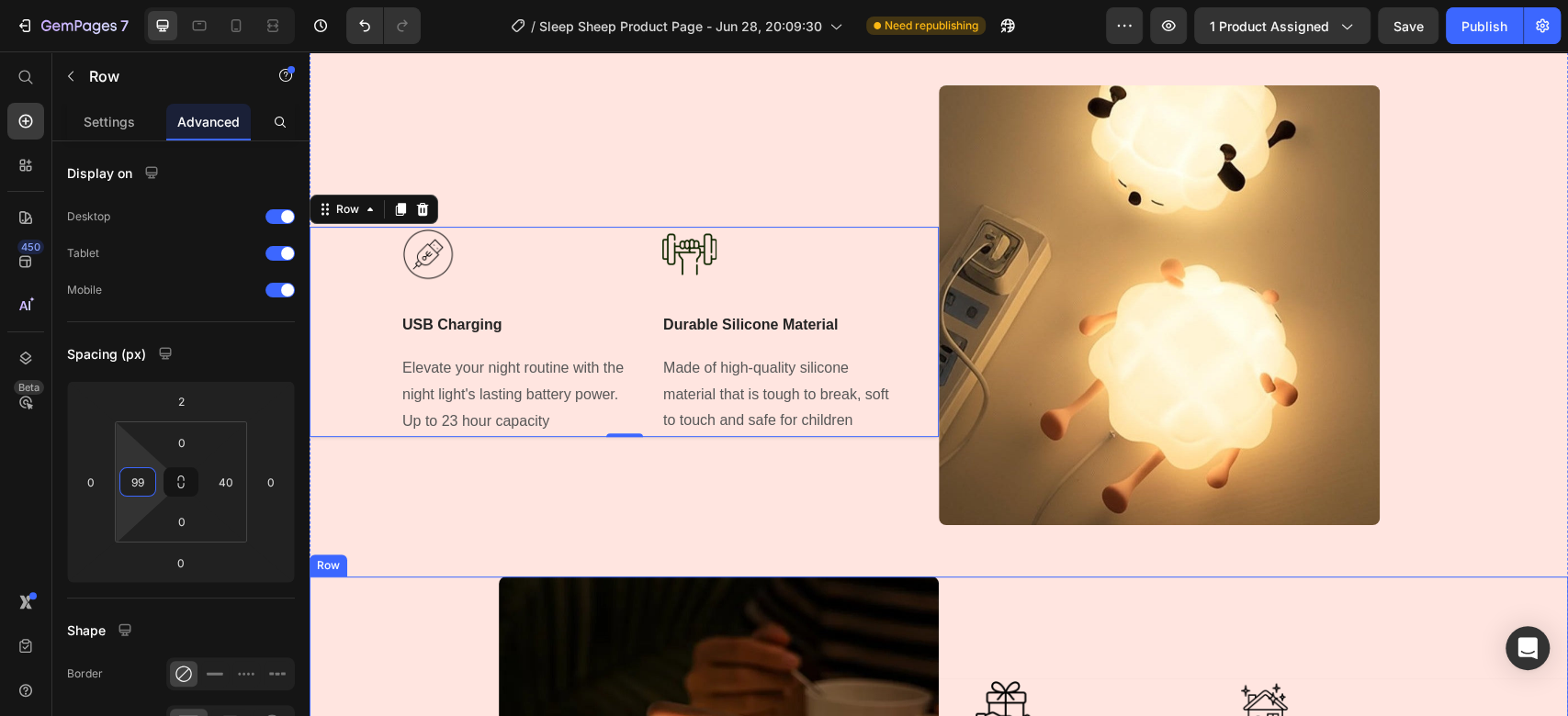 scroll, scrollTop: 4957, scrollLeft: 0, axis: vertical 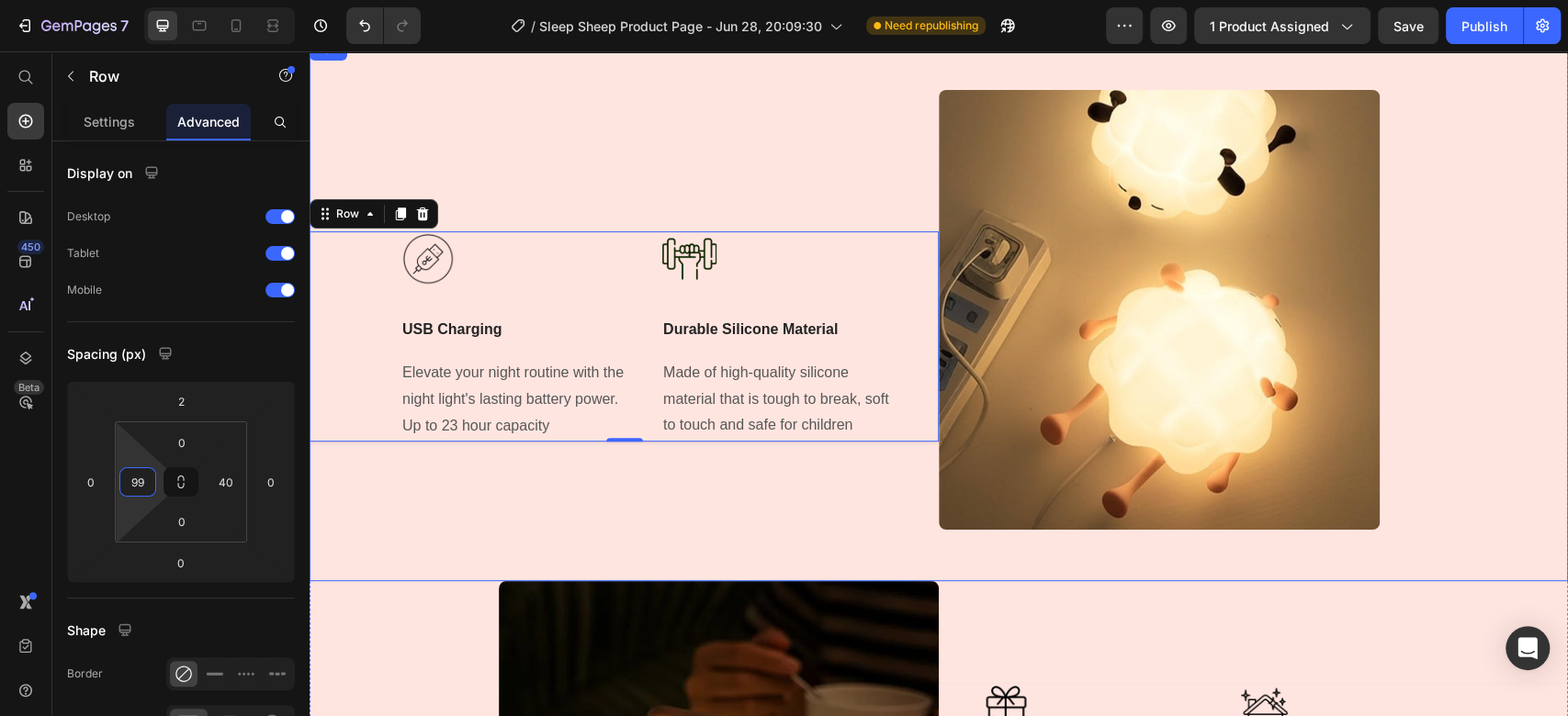 click on "Image USB Charging Text Block Elevate your night routine with the night light's lasting battery power. Up to 23 hour capacity Text block                Title Line Image Durable Silicone Material Text Block Made of high-quality silicone material that is tough to break, soft to touch and safe for children Text block Row   0                Title Line" at bounding box center (624, 336) 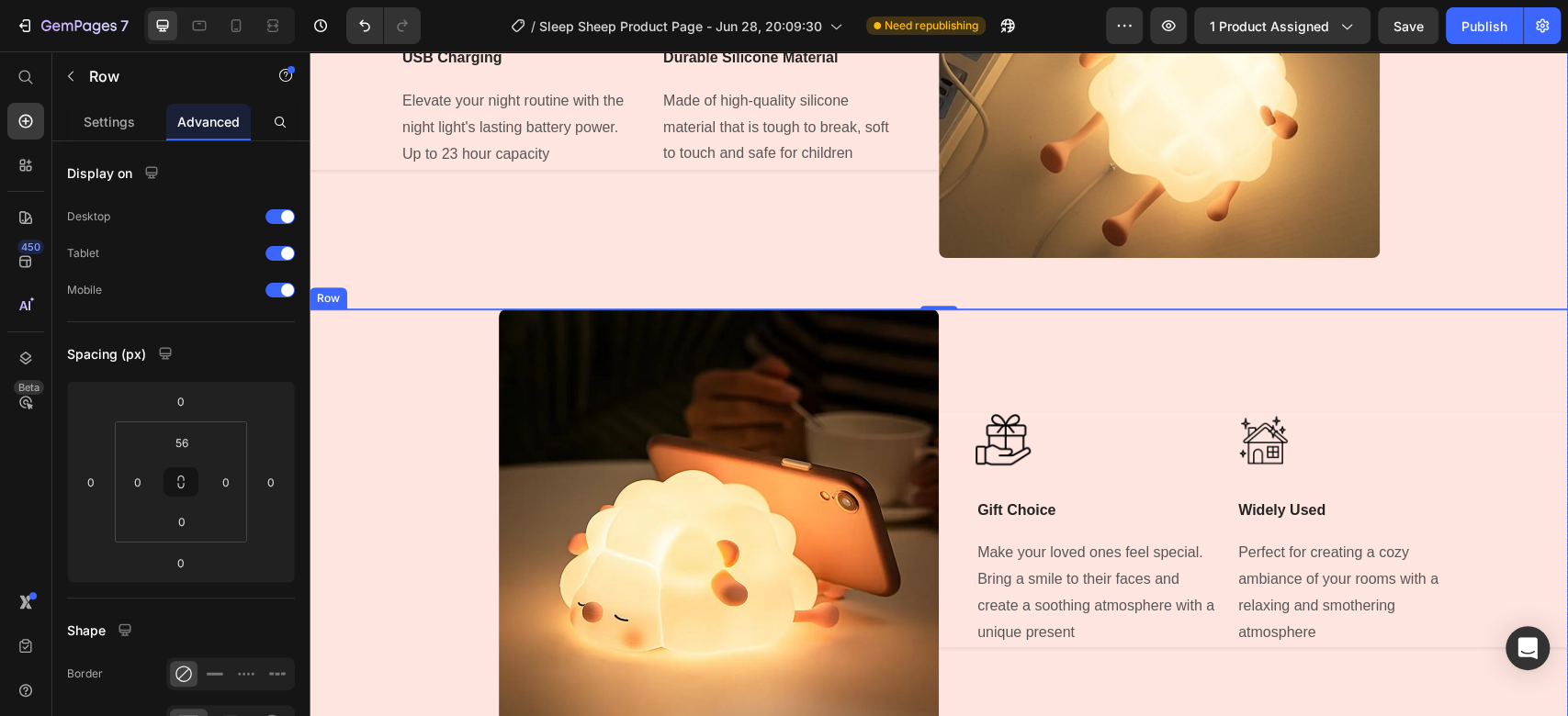 scroll, scrollTop: 5264, scrollLeft: 0, axis: vertical 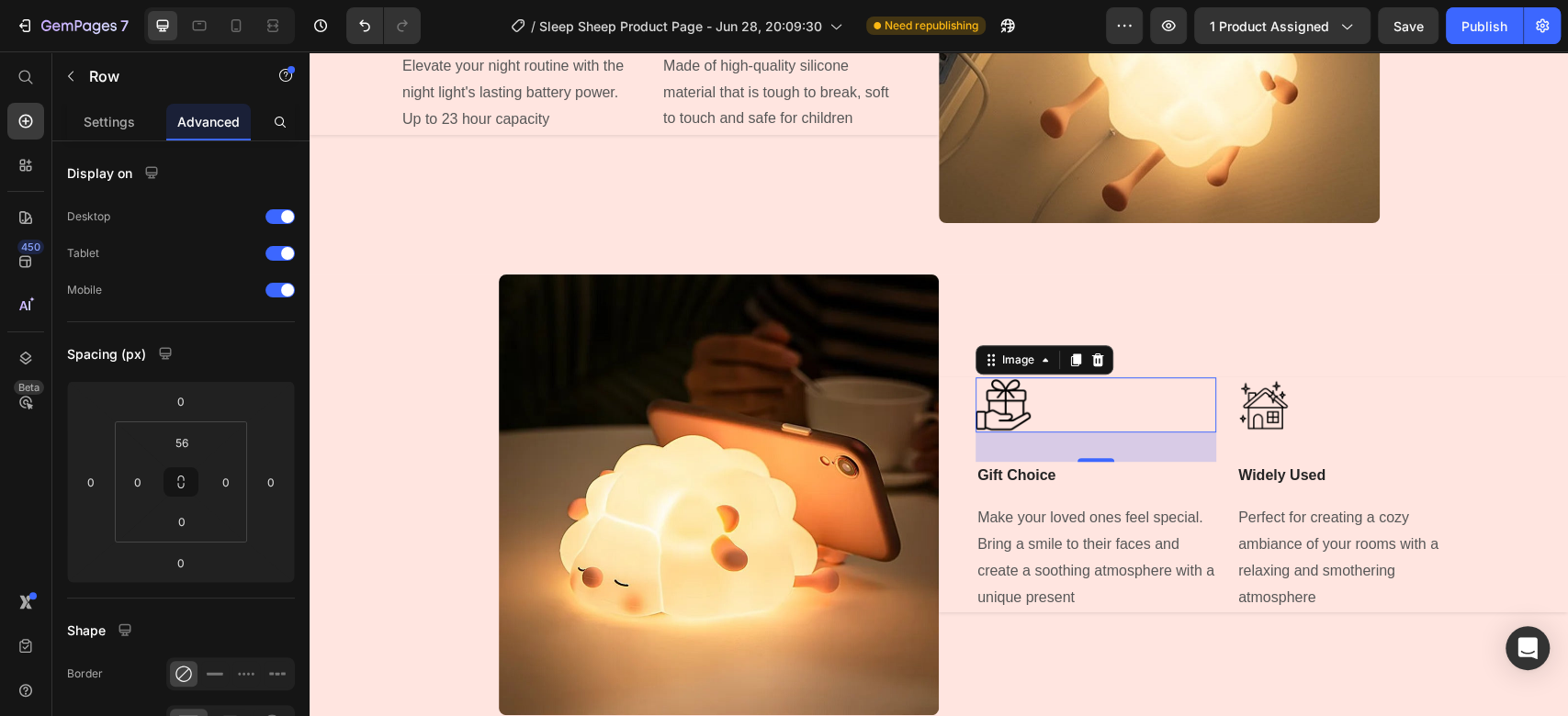 click at bounding box center (1096, 405) 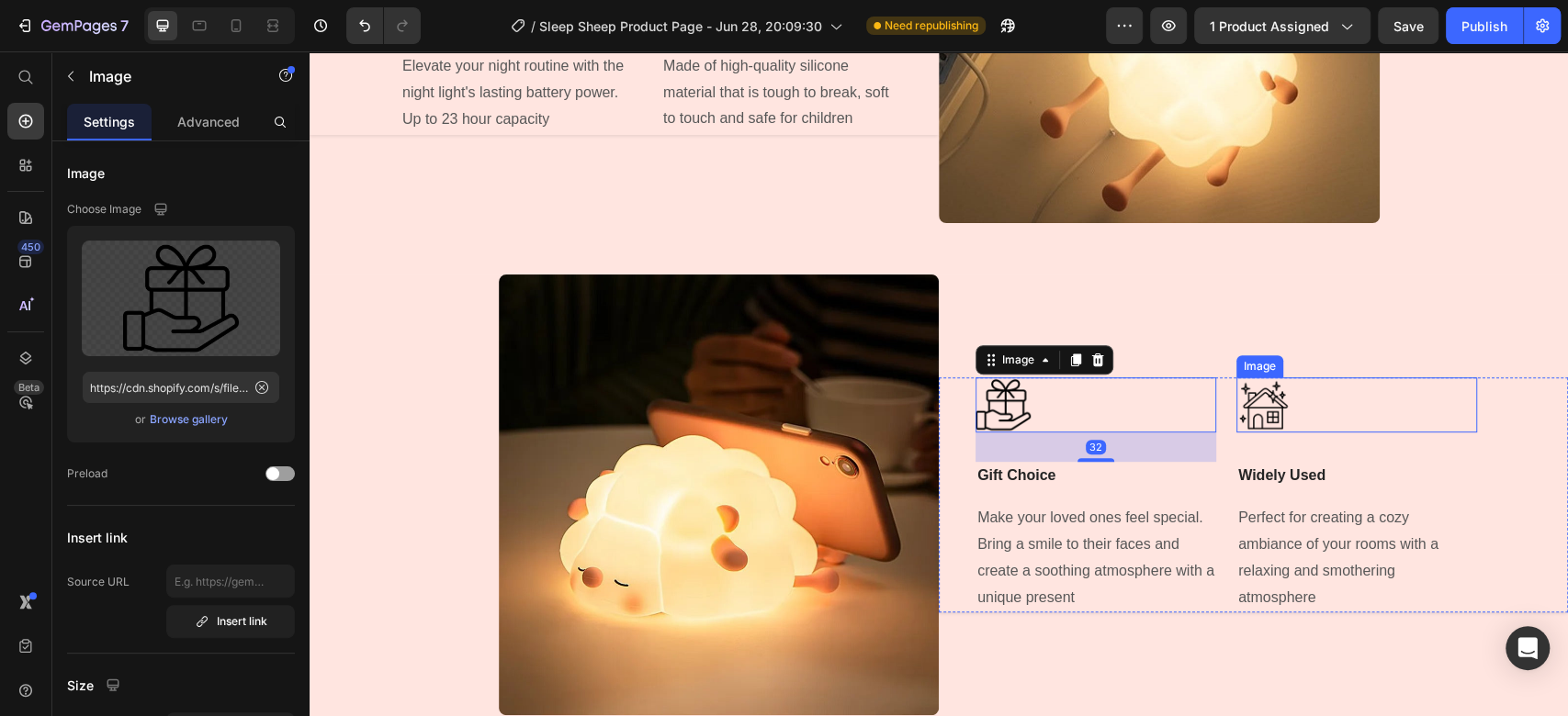 click at bounding box center (1357, 405) 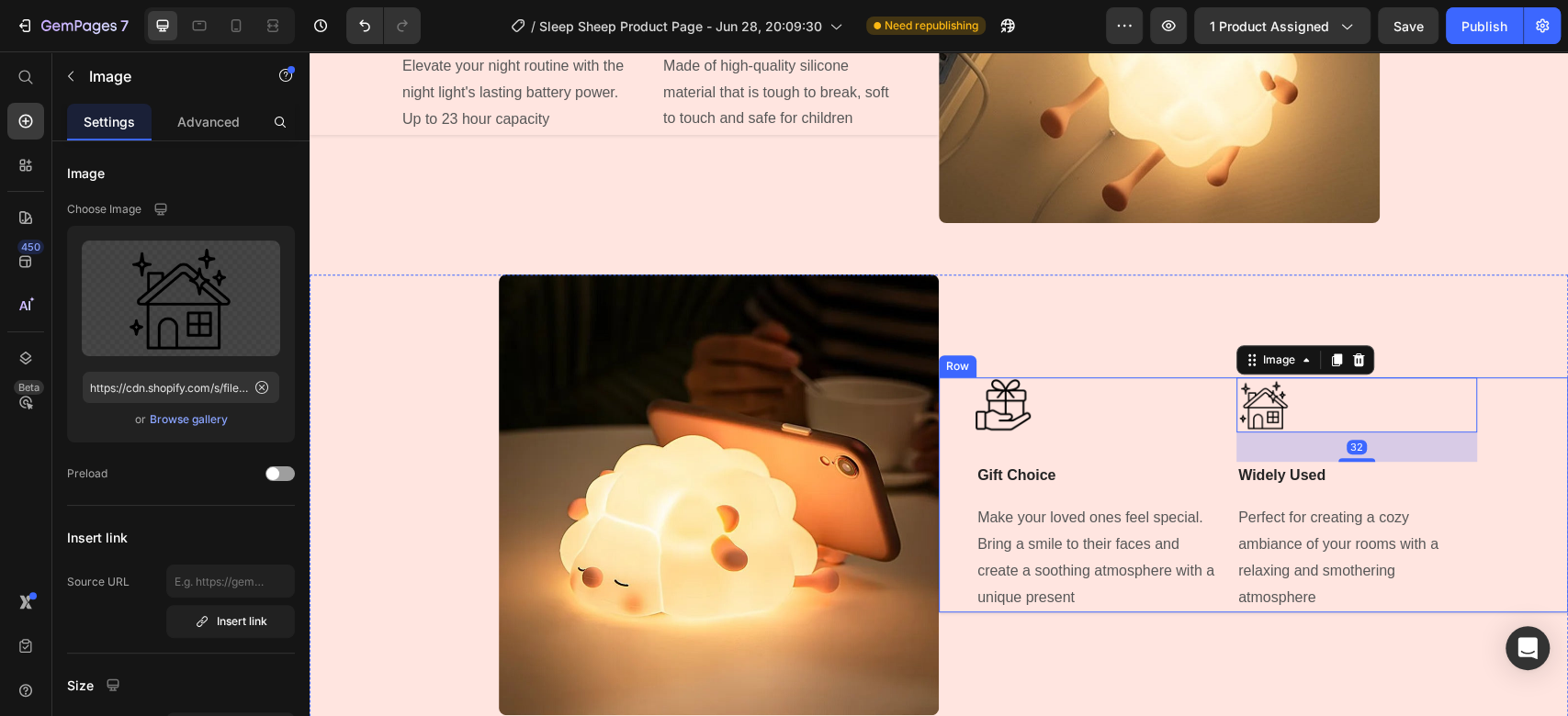 click on "Image Gift Choice Text Block Make your loved ones feel special. Bring a smile to their faces and create a soothing atmosphere with a unique present Text block                Title Line Image   32 Widely Used Text Block Perfect for creating a cozy ambiance of your rooms with a relaxing and smothering atmosphere Text block Row" at bounding box center (1253, 495) 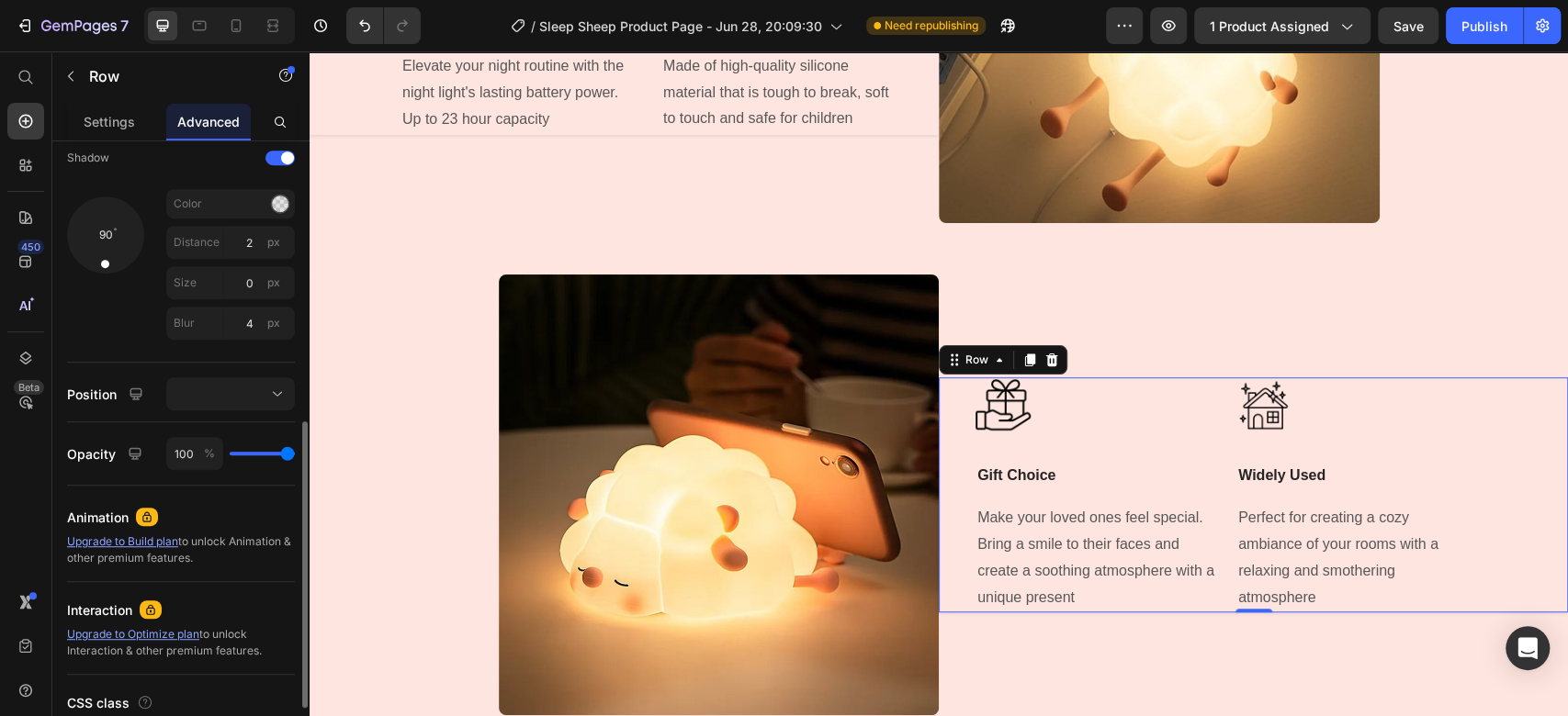 scroll, scrollTop: 408, scrollLeft: 0, axis: vertical 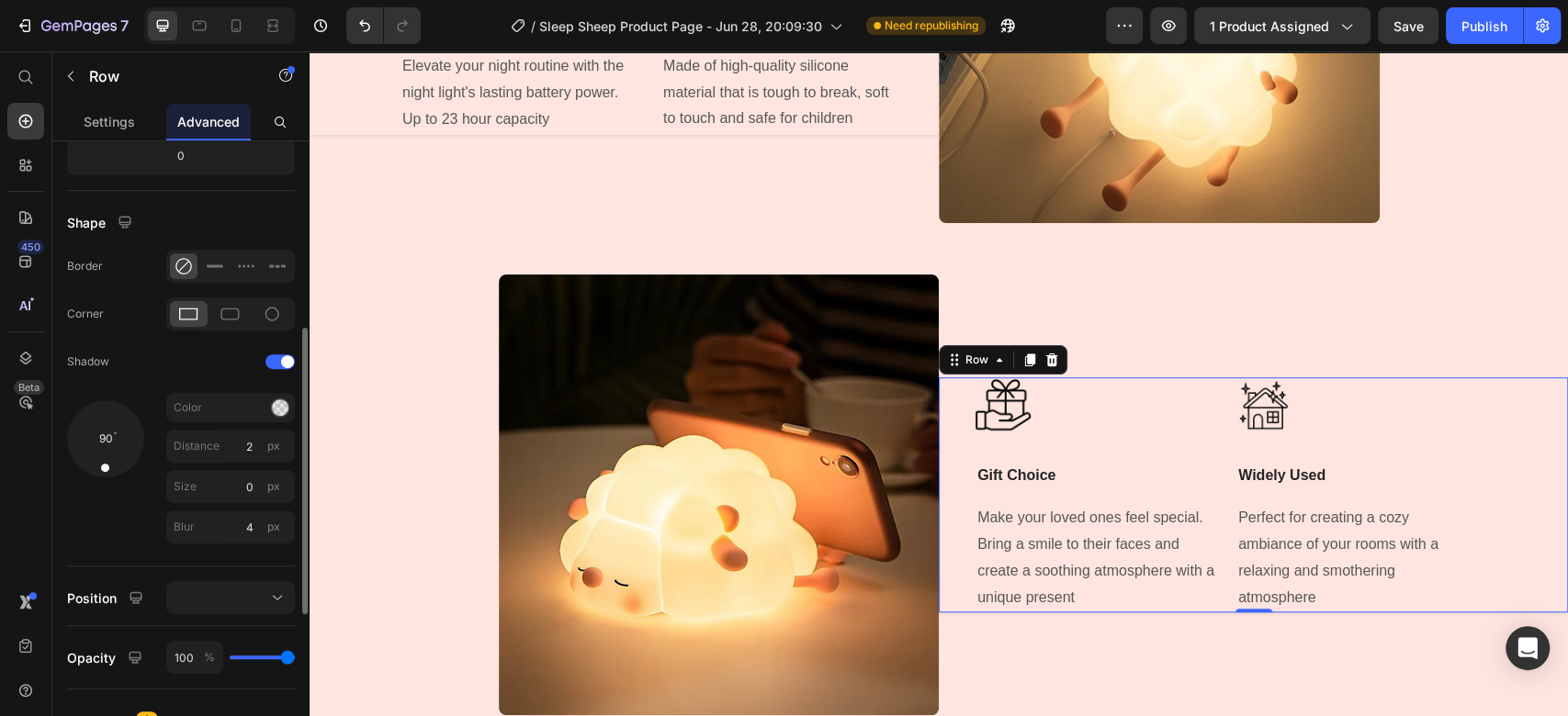 drag, startPoint x: 102, startPoint y: 119, endPoint x: 140, endPoint y: 179, distance: 71.0211 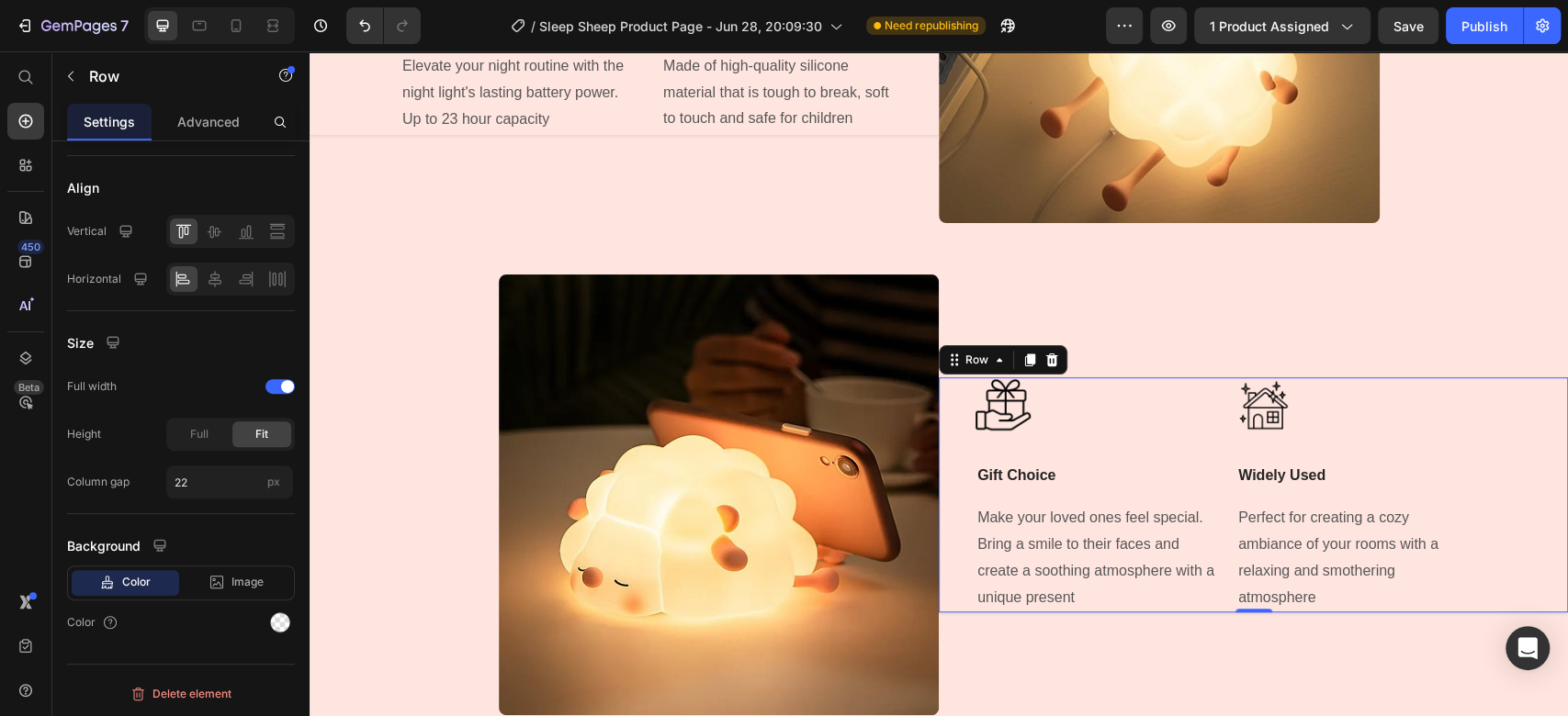 scroll, scrollTop: 259, scrollLeft: 0, axis: vertical 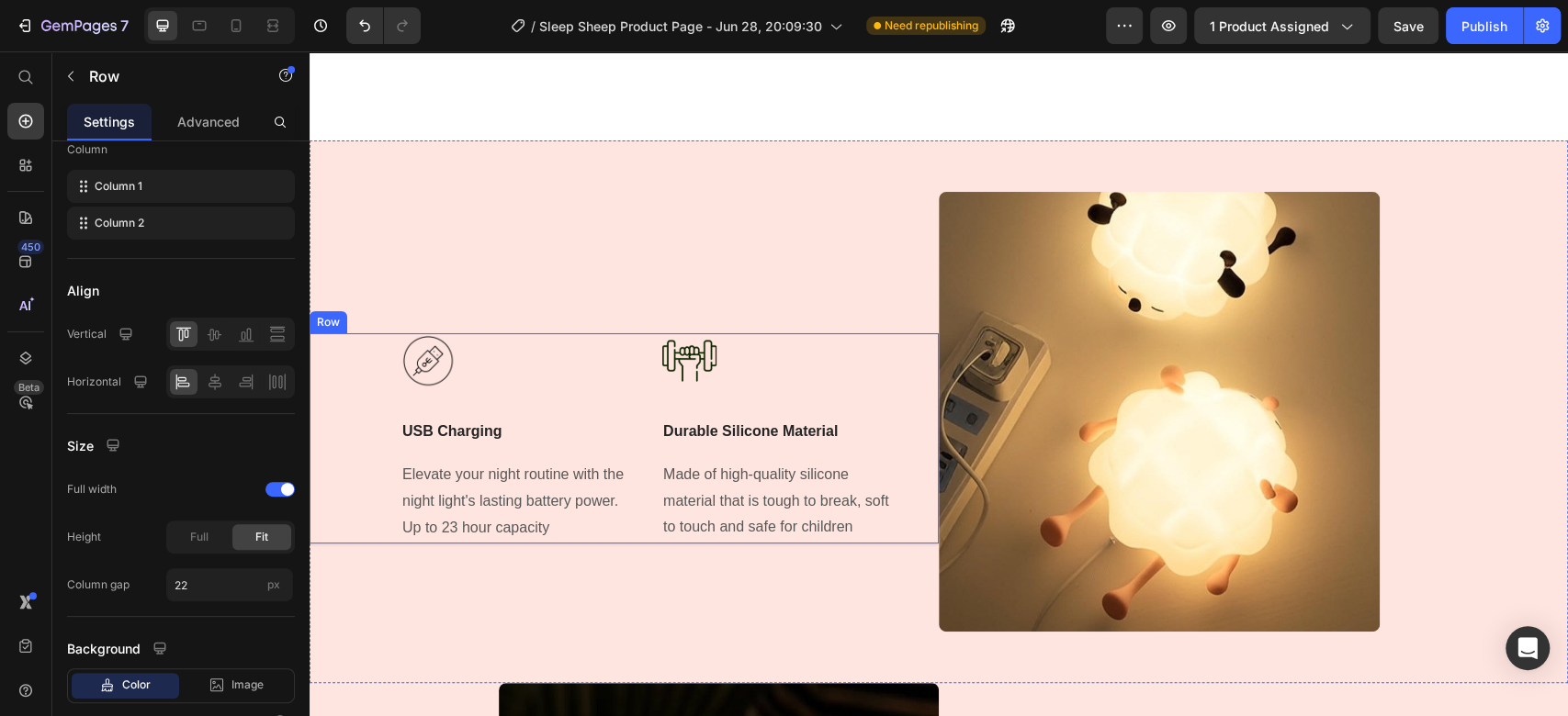 click on "Image USB Charging Text Block Elevate your night routine with the night light's lasting battery power. Up to 23 hour capacity Text block                Title Line" at bounding box center [521, 438] 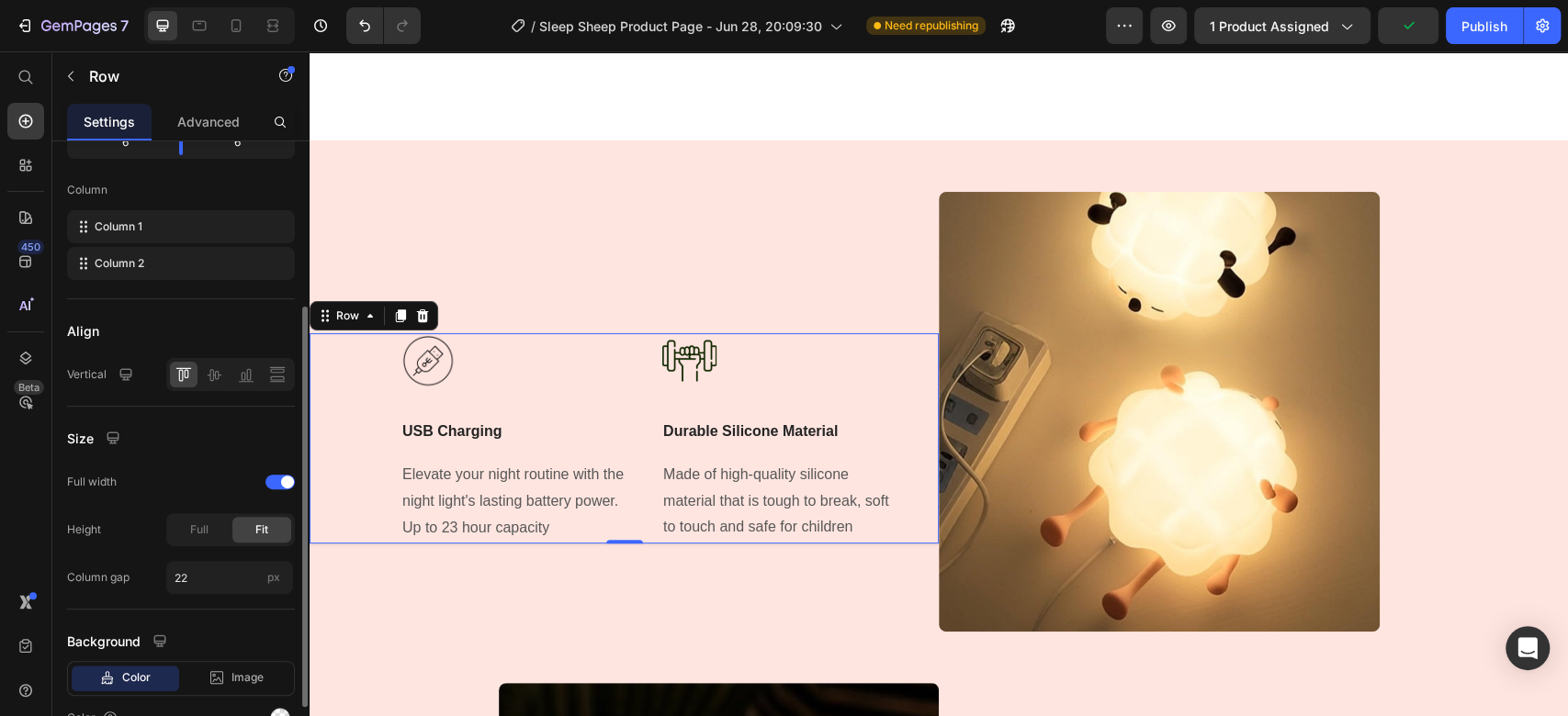 scroll, scrollTop: 353, scrollLeft: 0, axis: vertical 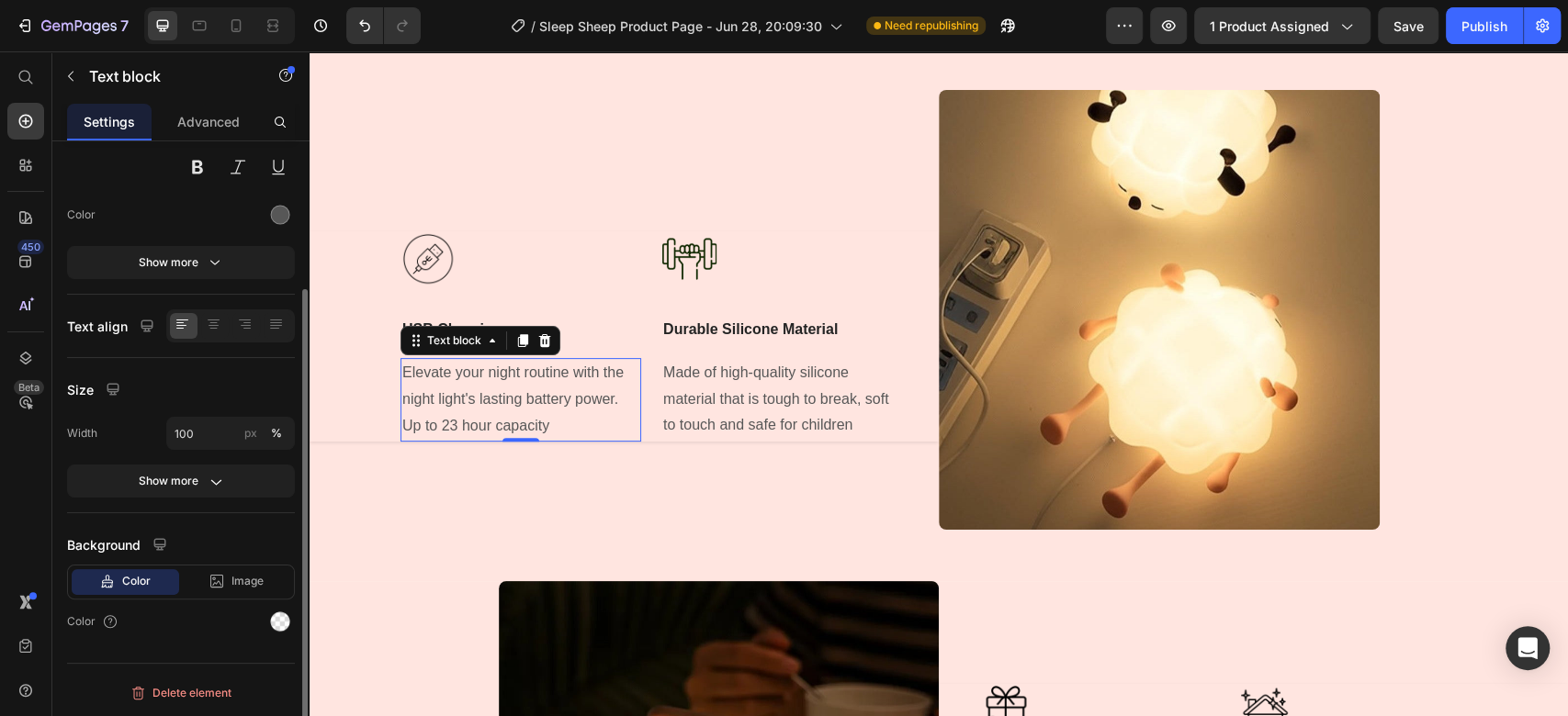 click on "Elevate your night routine with the night light's lasting battery power. Up to 23 hour capacity" at bounding box center (521, 399) 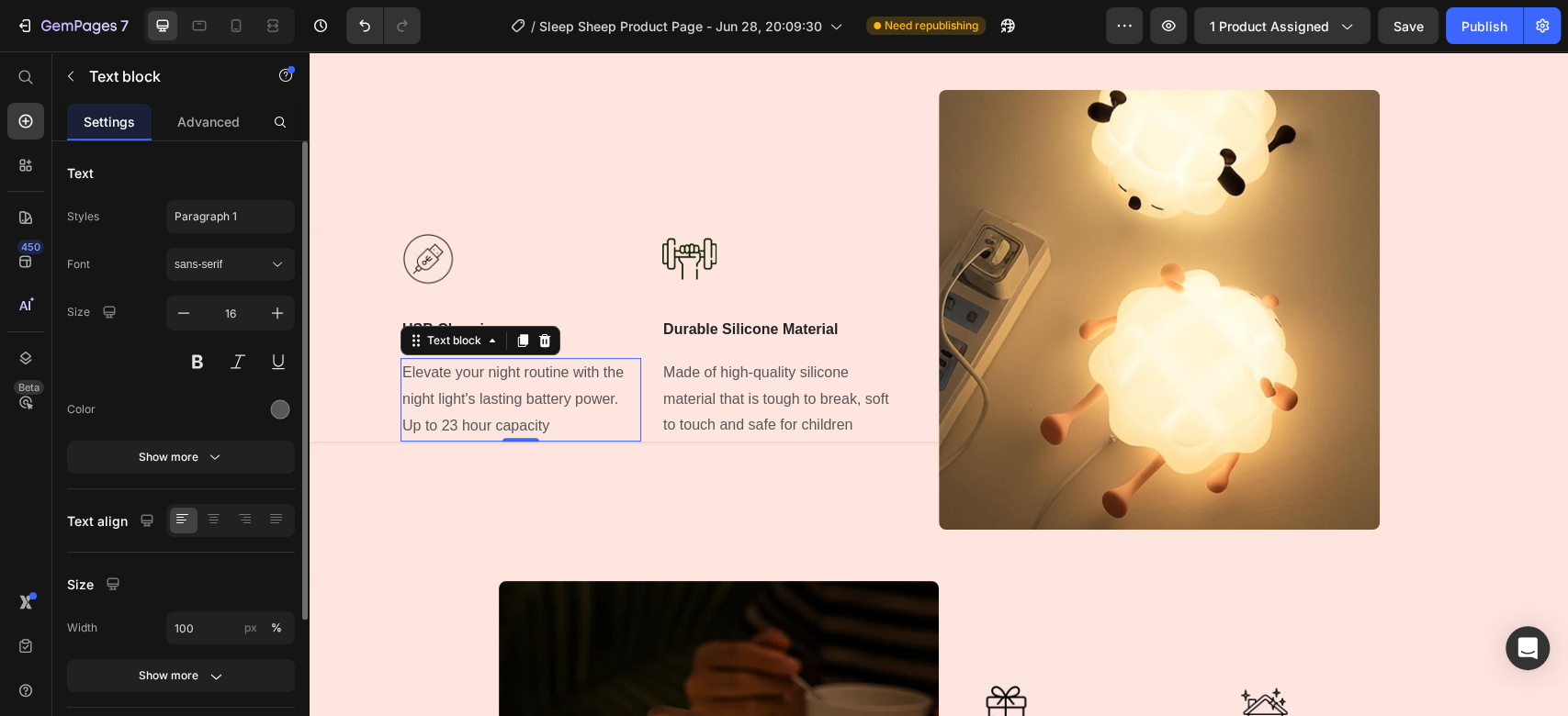 click on "Elevate your night routine with the night light's lasting battery power. Up to 23 hour capacity" at bounding box center (513, 398) 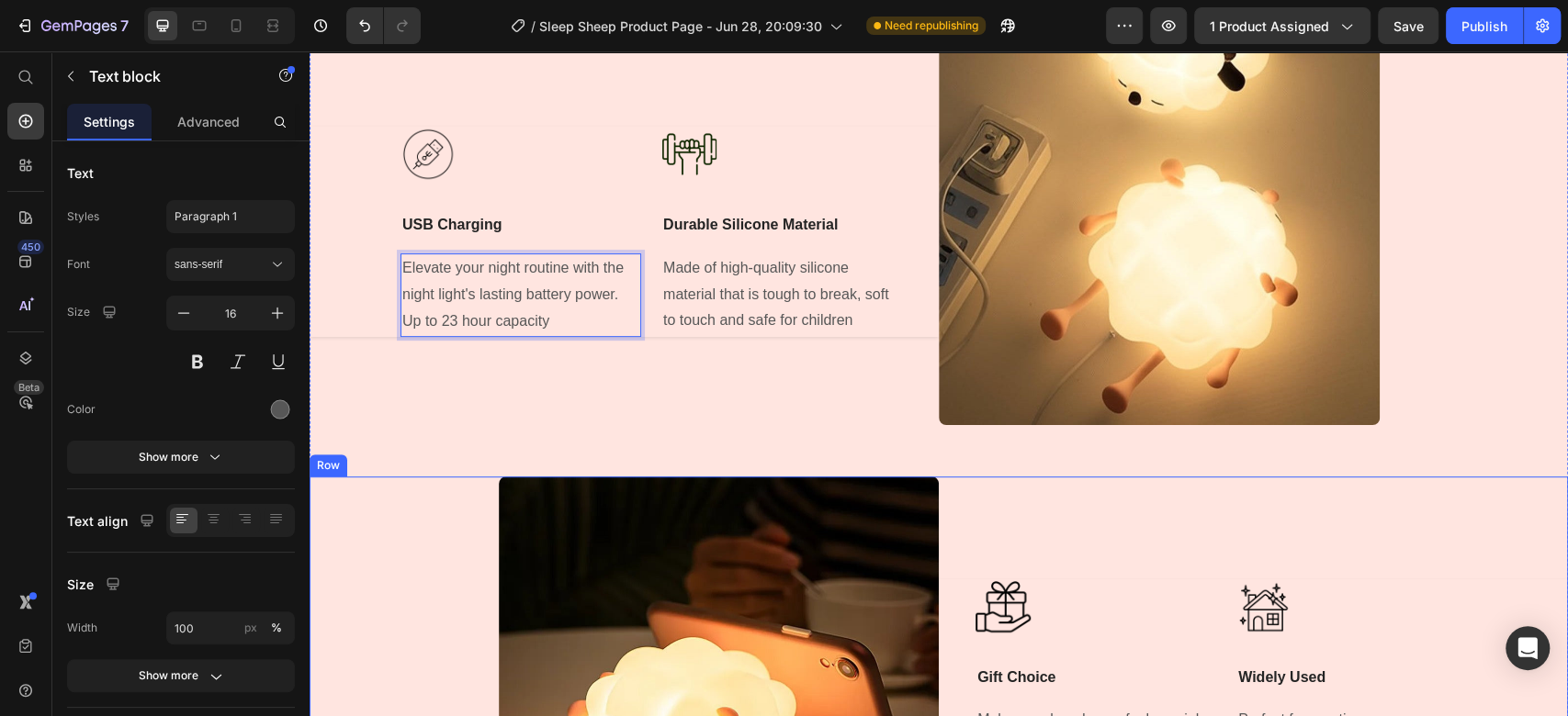 scroll, scrollTop: 5060, scrollLeft: 0, axis: vertical 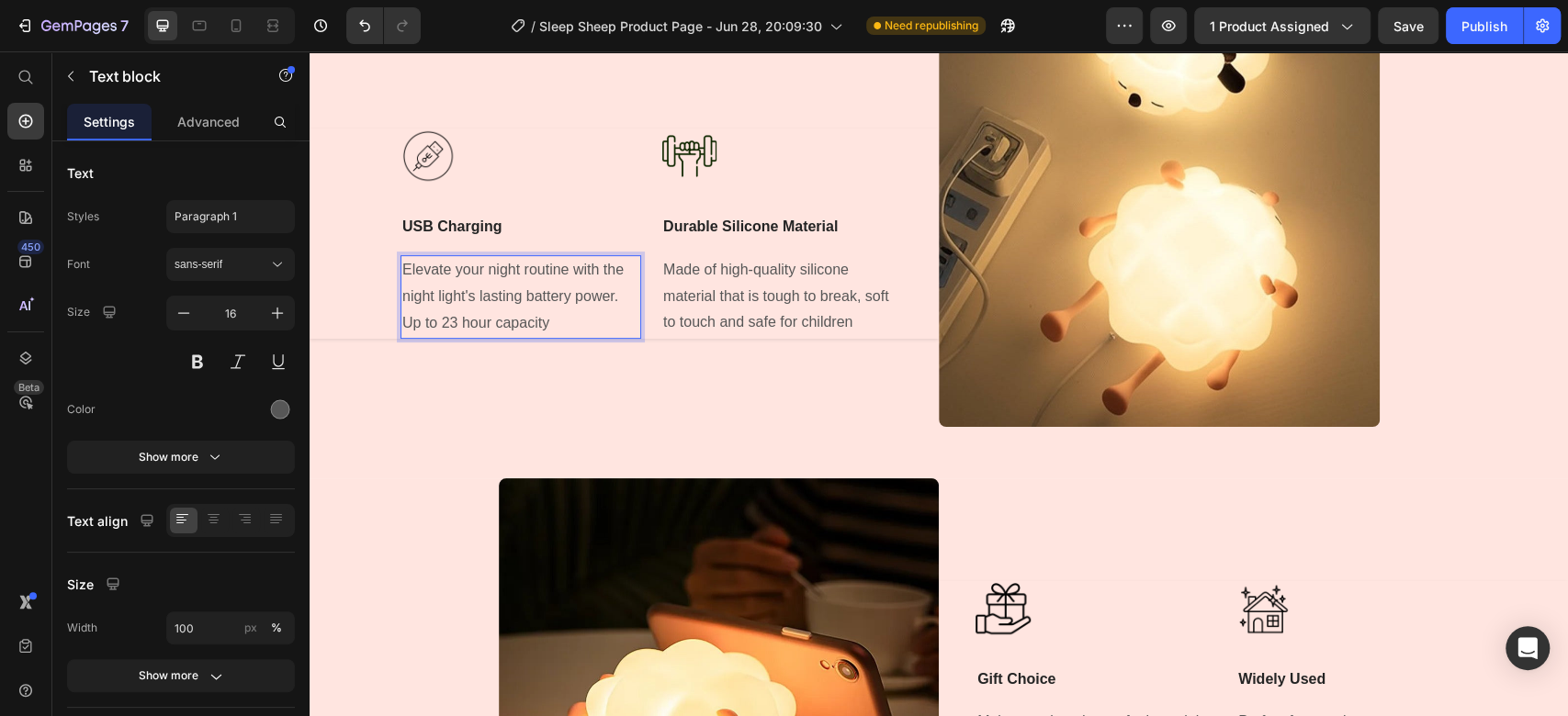 click on "Elevate your night routine with the night light's lasting battery power. Up to 23 hour capacity" at bounding box center [513, 296] 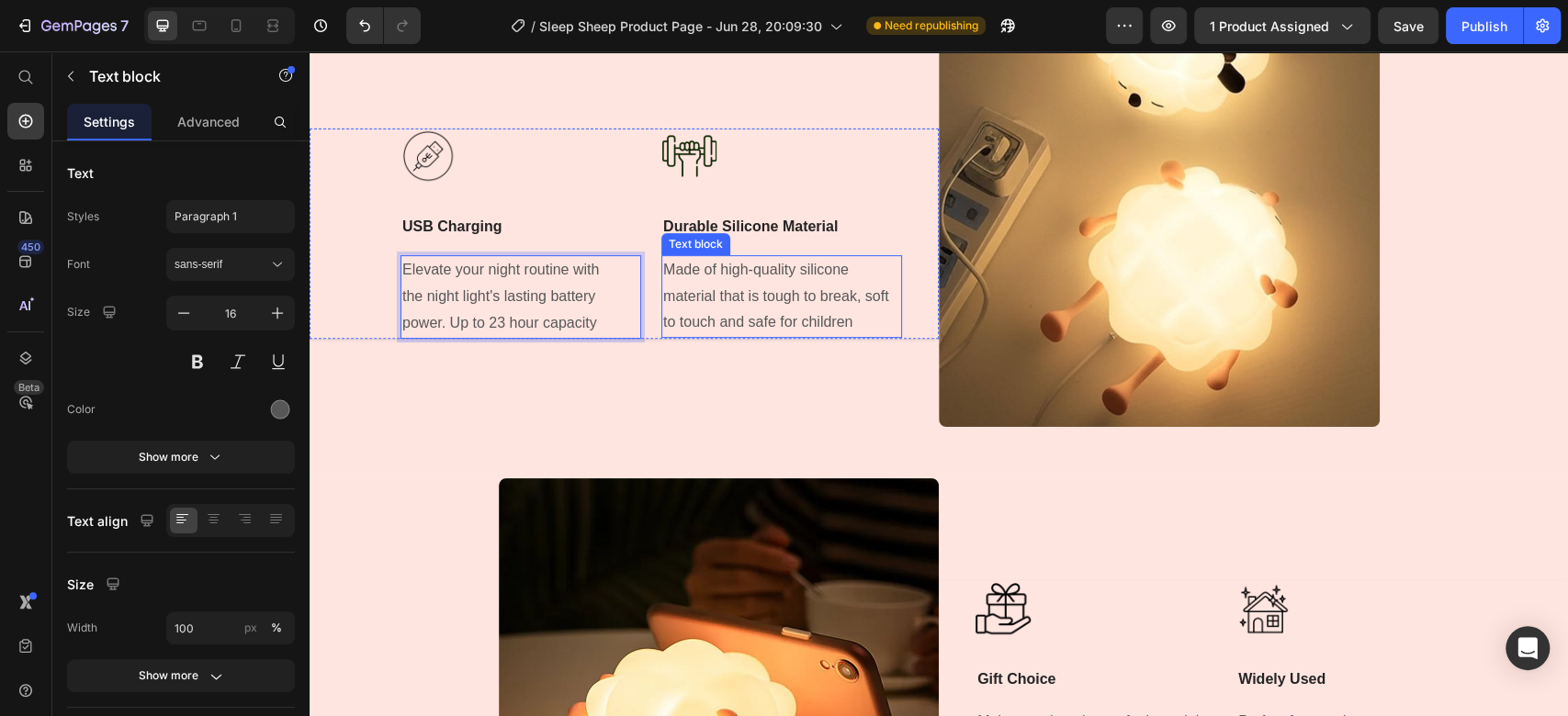 click on "Image USB Charging Text Block Elevate your night routine with the night light's lasting battery power. Up to 23 hour capacity Text block   0                Title Line Image Durable Silicone Material Text Block Made of high-quality silicone material that is tough to break, soft to touch and safe for children Text block Row                Title Line" at bounding box center [624, 233] 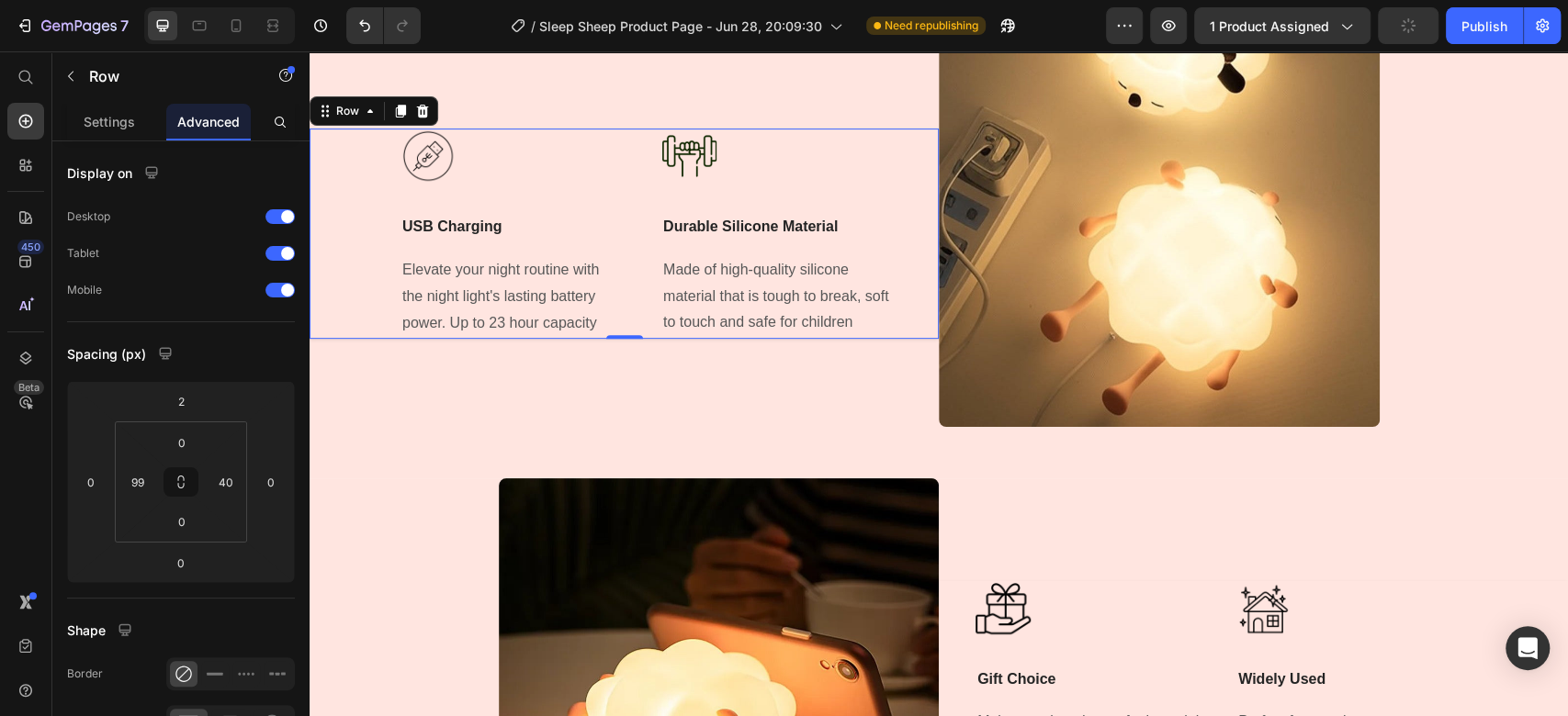 click on "Image USB Charging Text Block Elevate your night routine with the night light's lasting battery power. Up to 23 hour capacity Text block                Title Line" at bounding box center (521, 233) 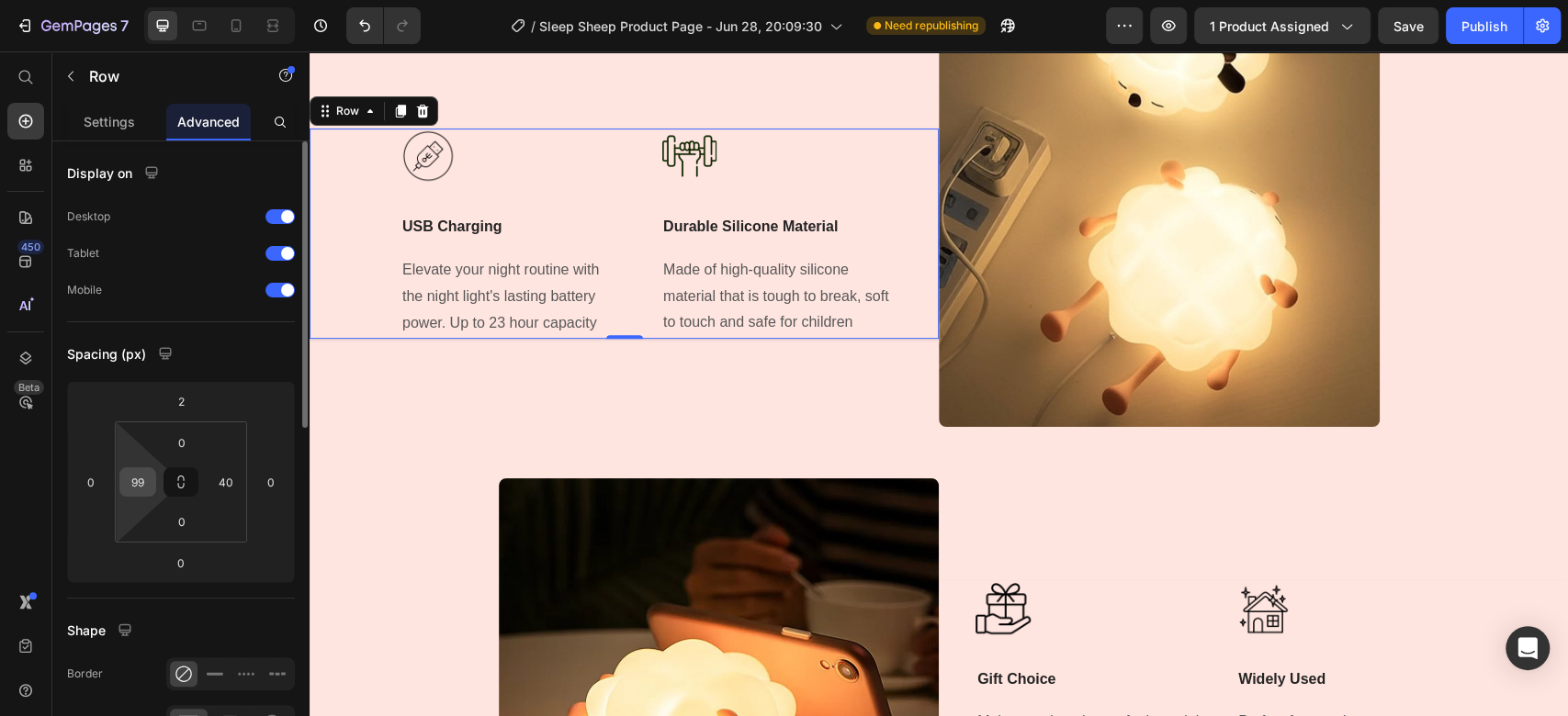 click on "99" at bounding box center [138, 482] 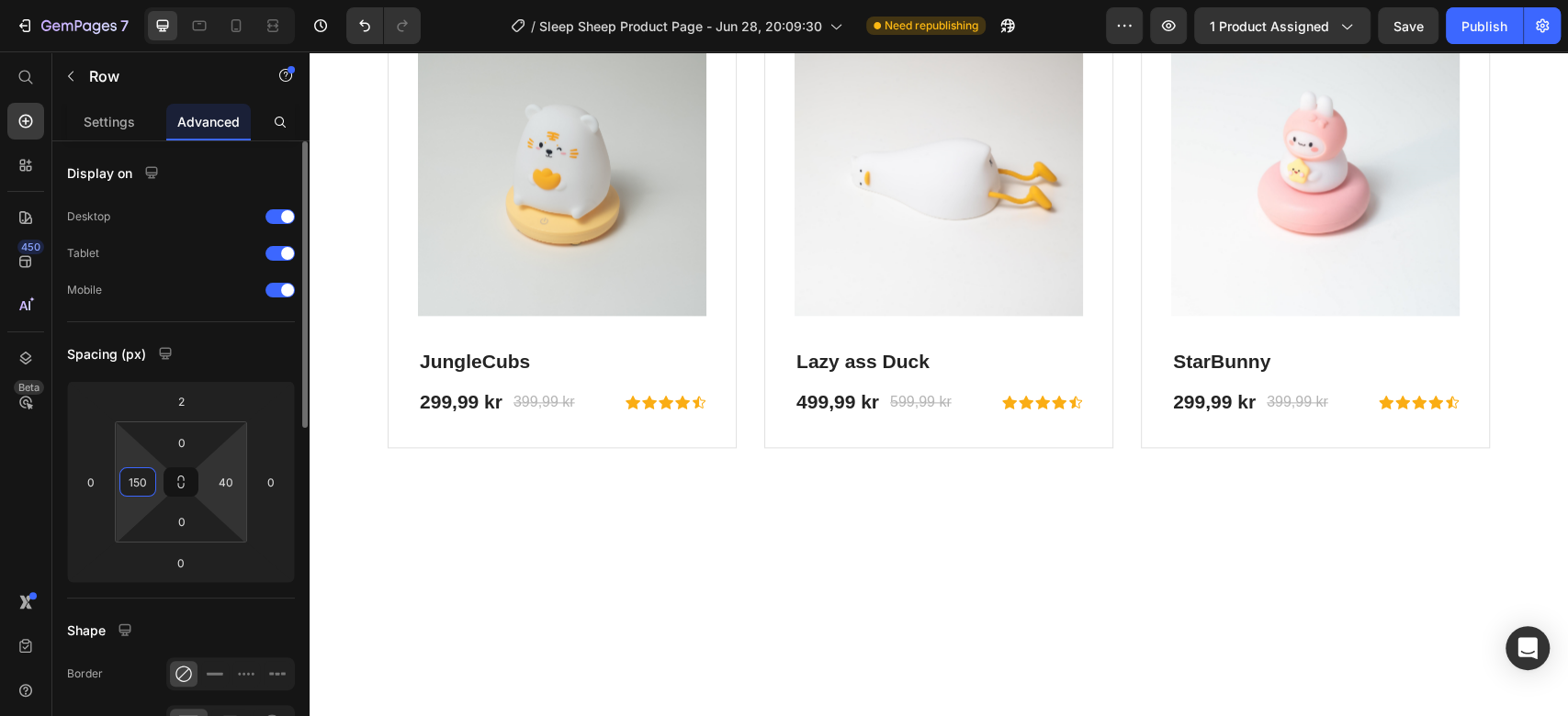 scroll, scrollTop: 5060, scrollLeft: 0, axis: vertical 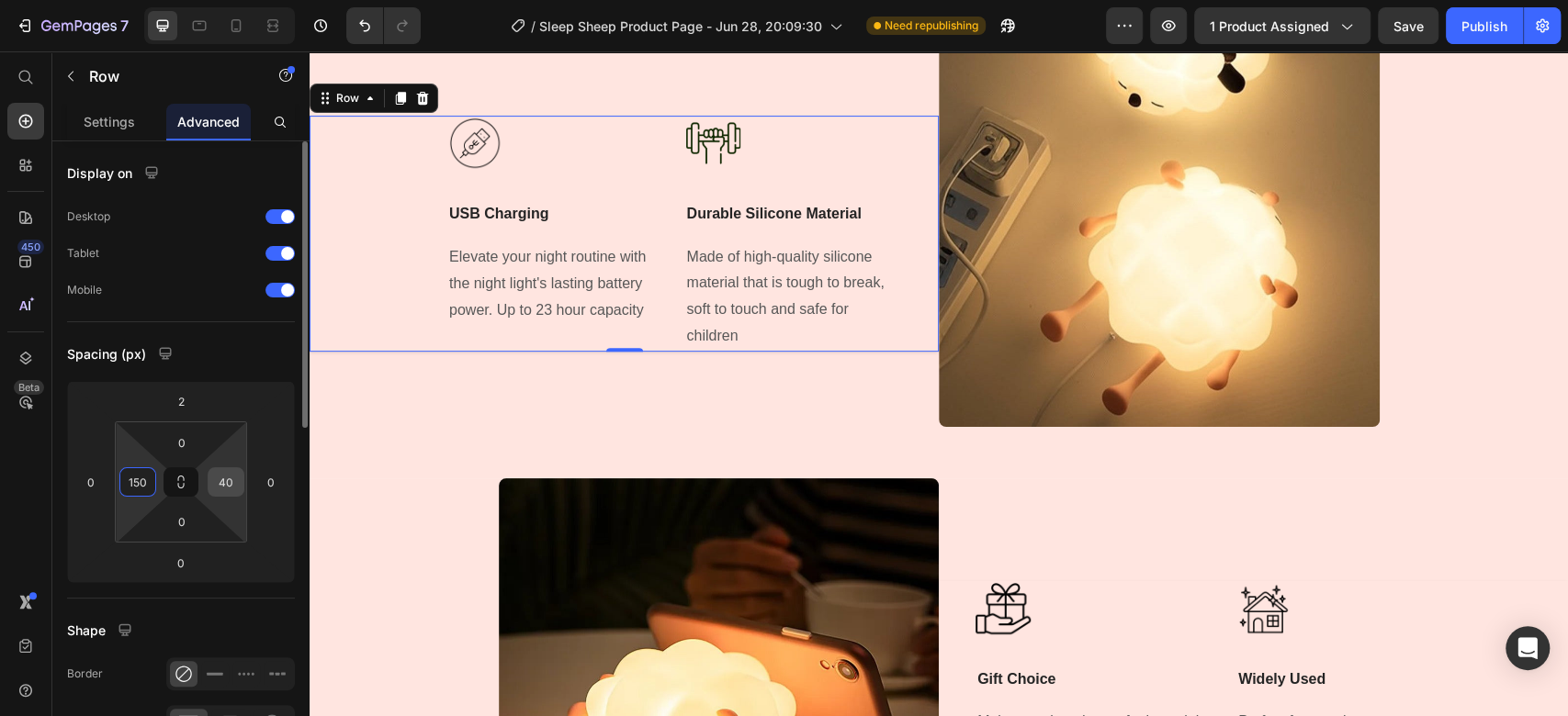 type on "150" 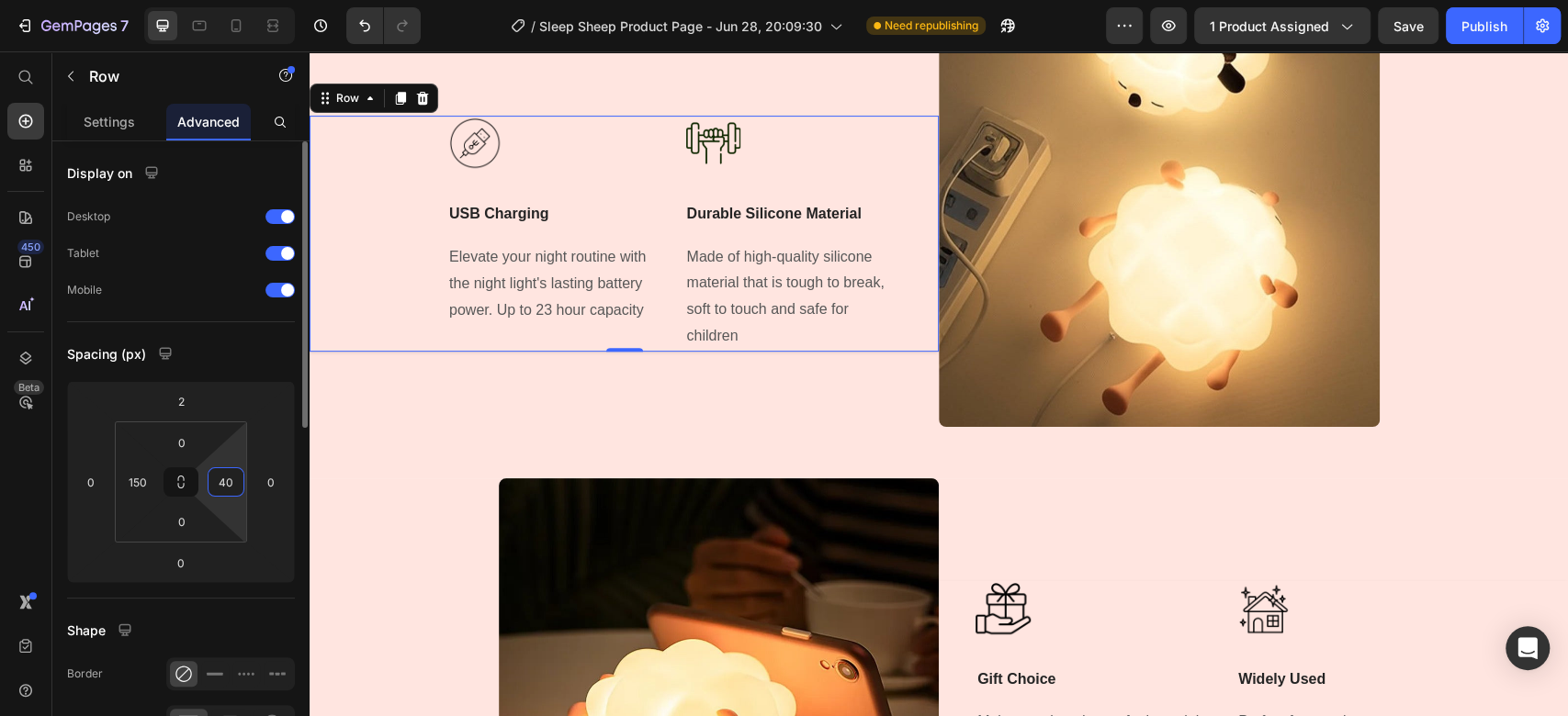 click on "40" at bounding box center (226, 482) 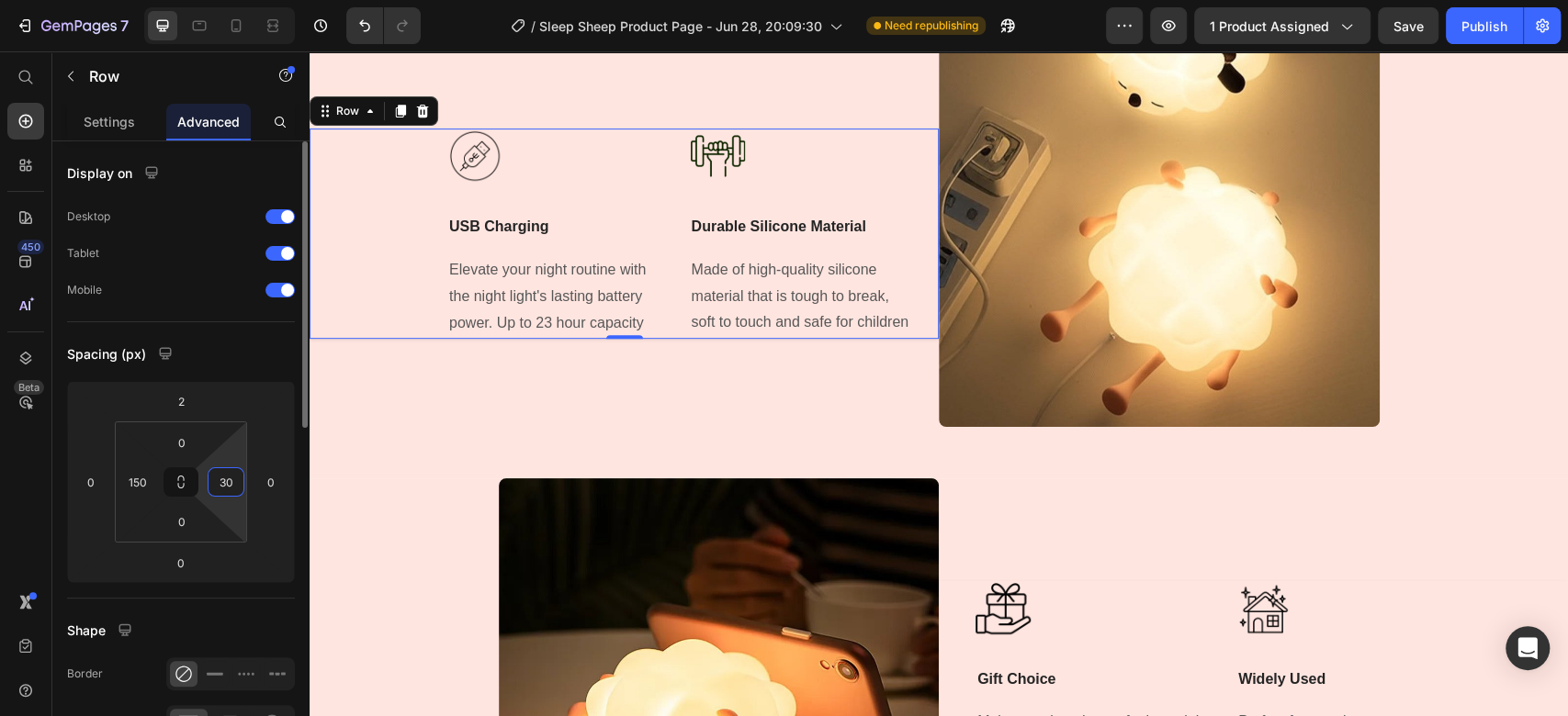 click on "30" at bounding box center [226, 482] 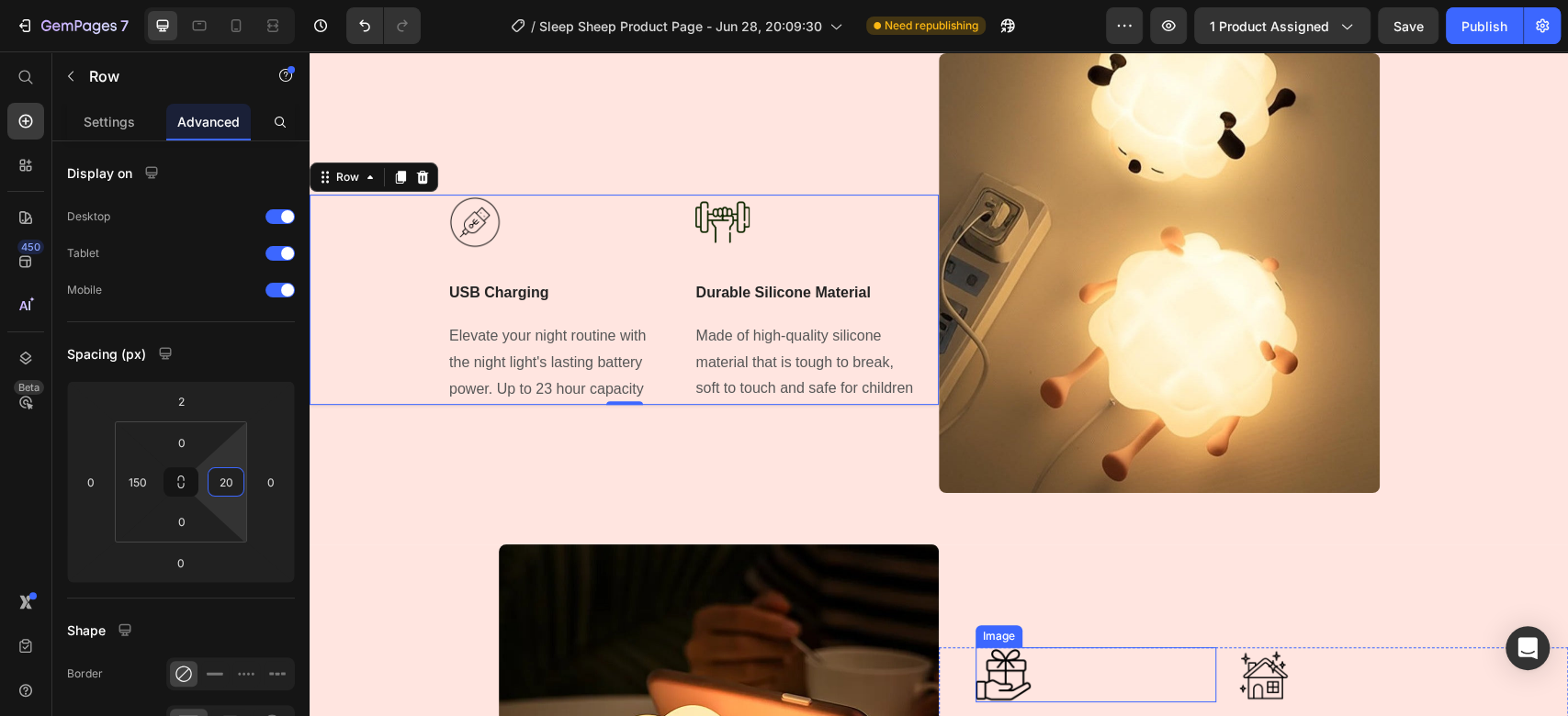 scroll, scrollTop: 4957, scrollLeft: 0, axis: vertical 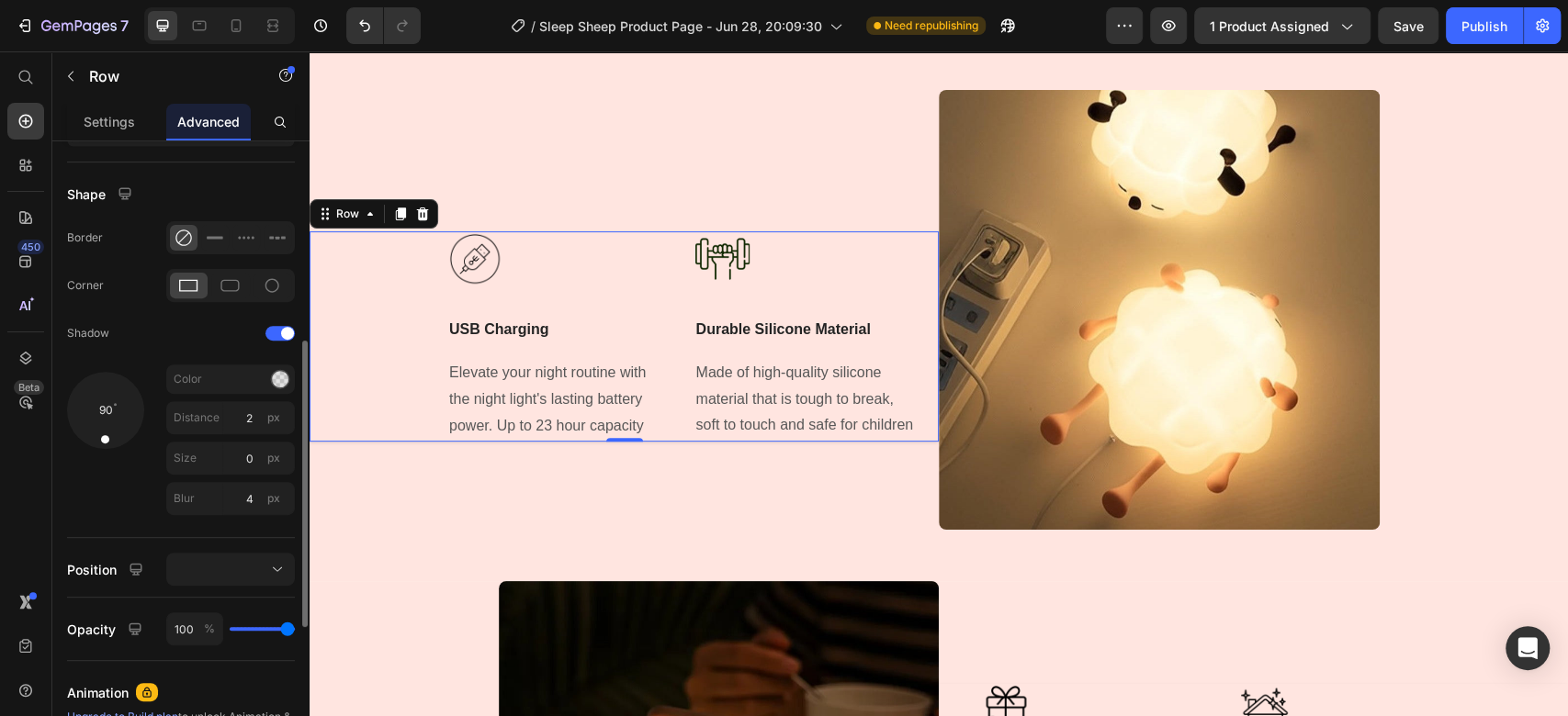 type on "20" 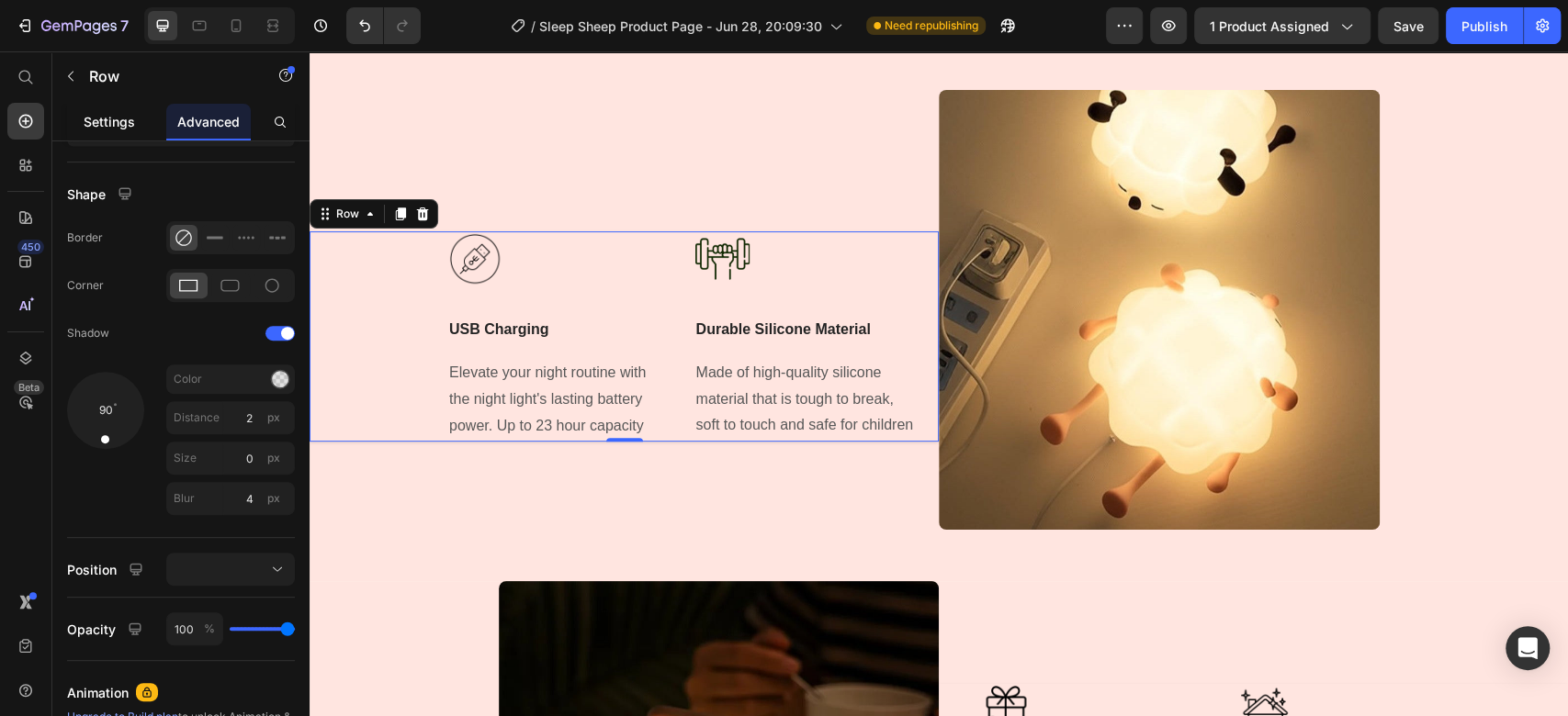 click on "Settings" at bounding box center (109, 121) 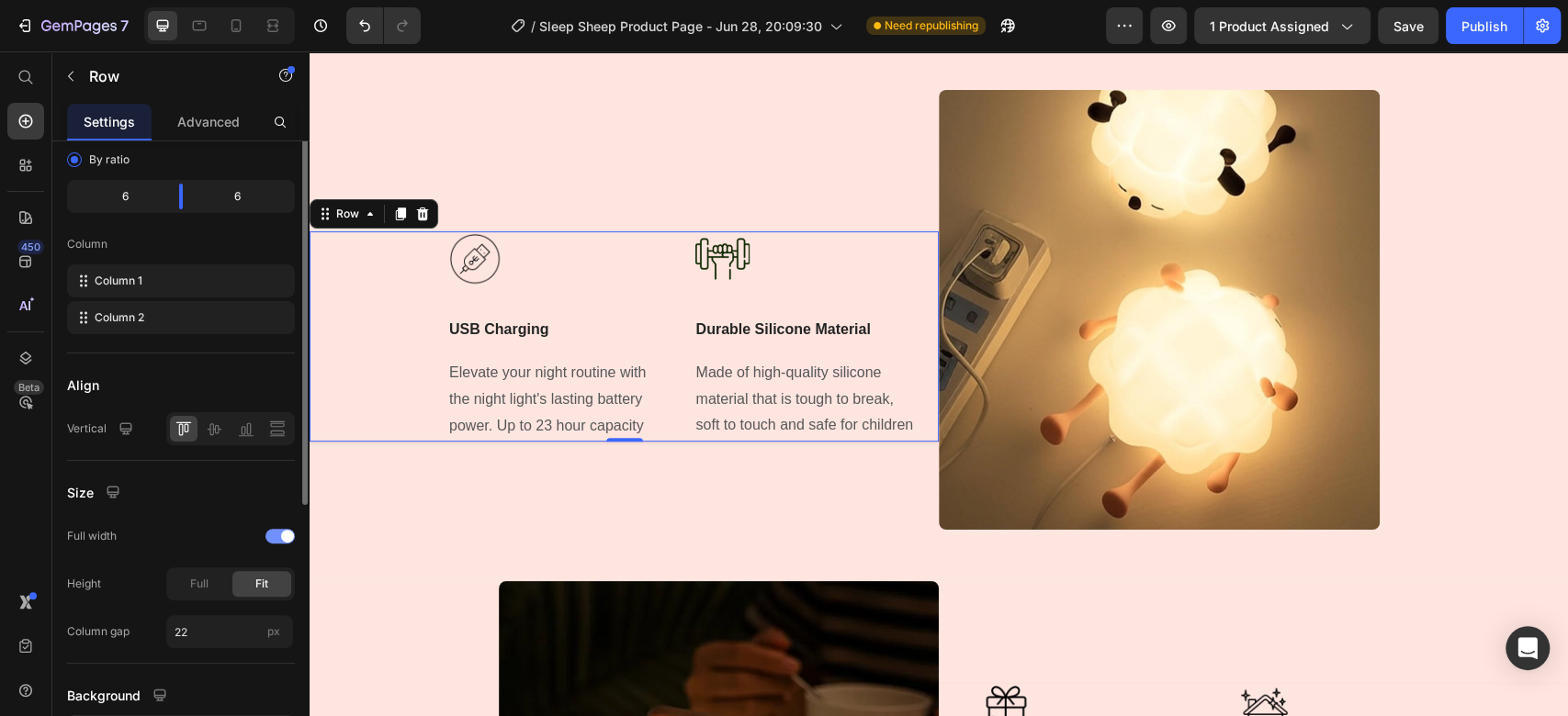 scroll, scrollTop: 306, scrollLeft: 0, axis: vertical 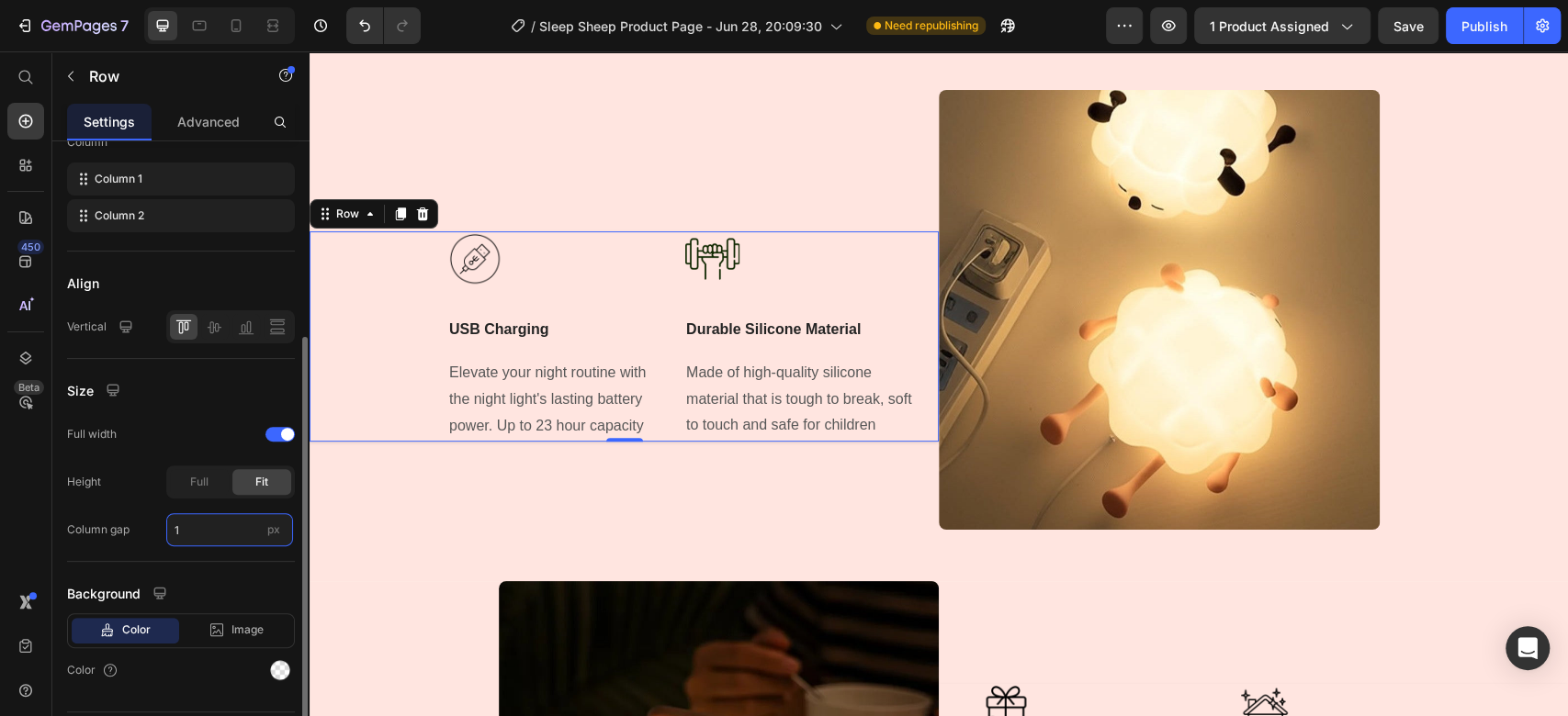 type on "15" 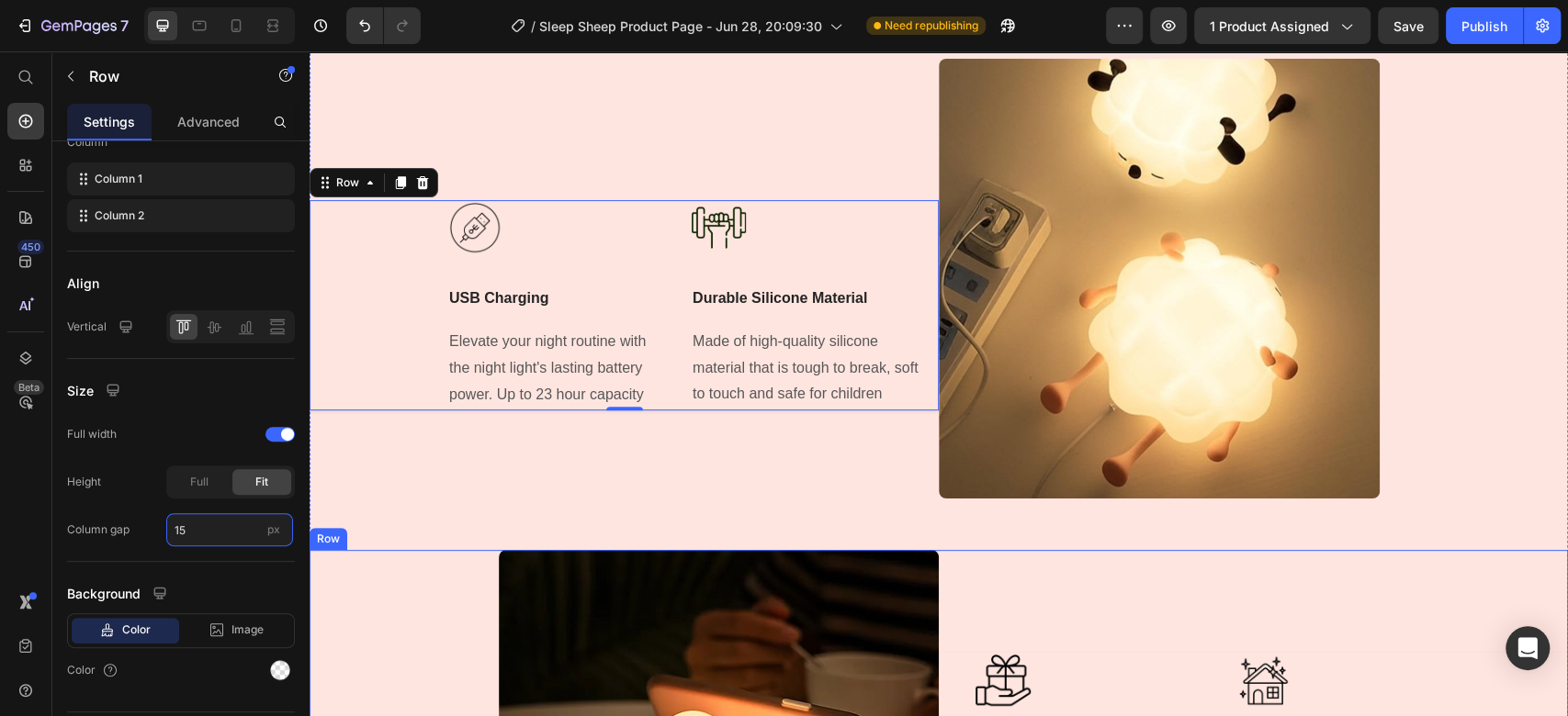 scroll, scrollTop: 4957, scrollLeft: 0, axis: vertical 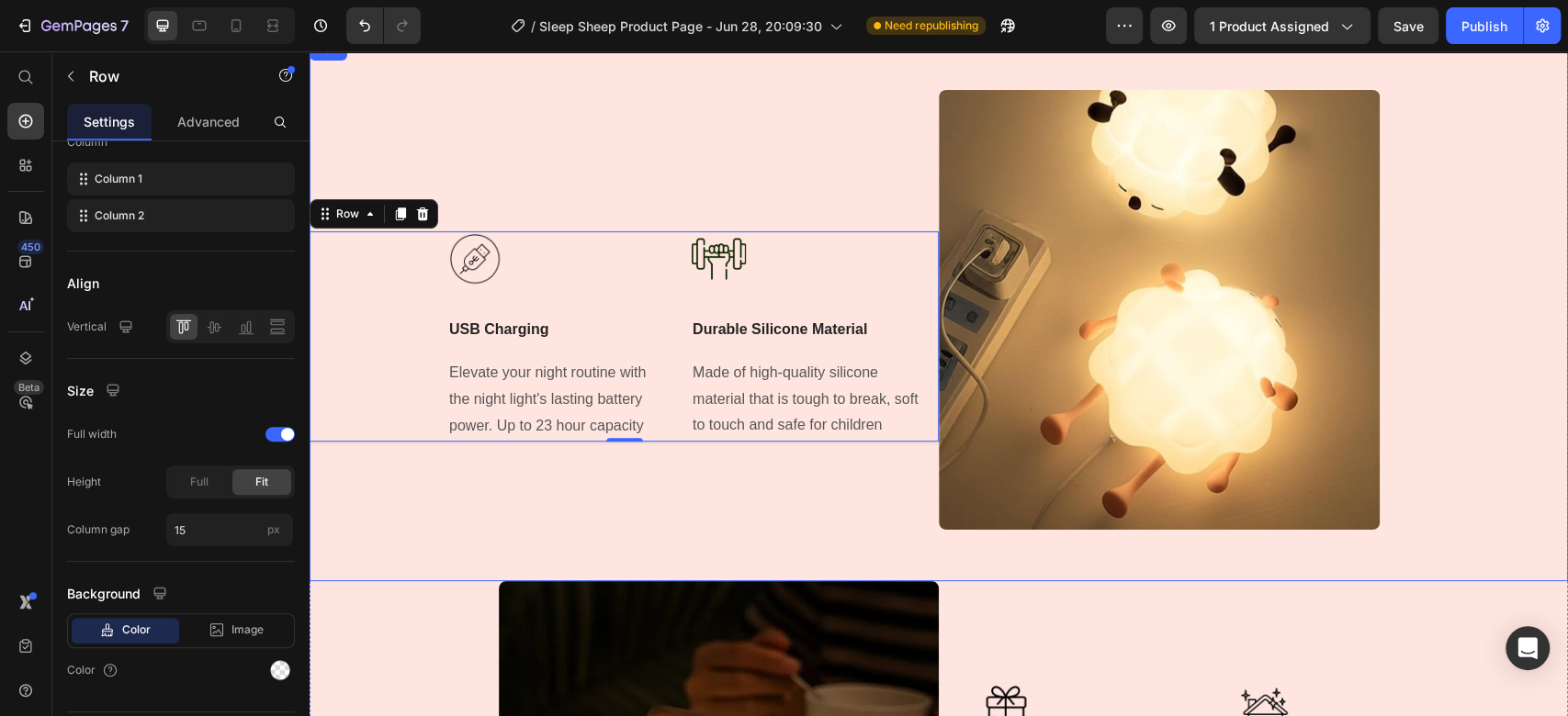click on "Image USB Charging Text Block Elevate your night routine with the night light's lasting battery power. Up to 23 hour capacity Text block                Title Line Image Durable Silicone Material Text Block Made of high-quality silicone material that is tough to break, soft to touch and safe for children Text block Row   0                Title Line" at bounding box center [624, 336] 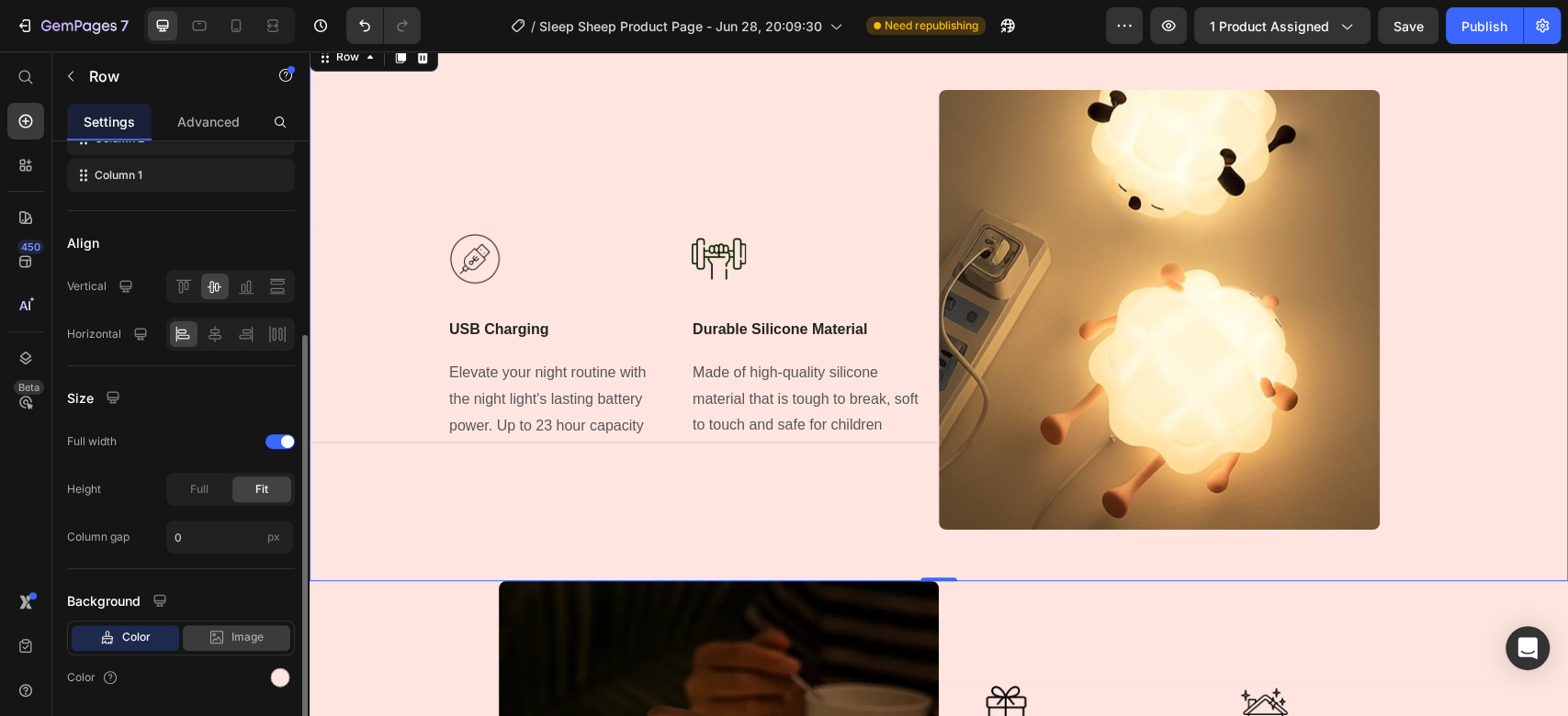 scroll, scrollTop: 361, scrollLeft: 0, axis: vertical 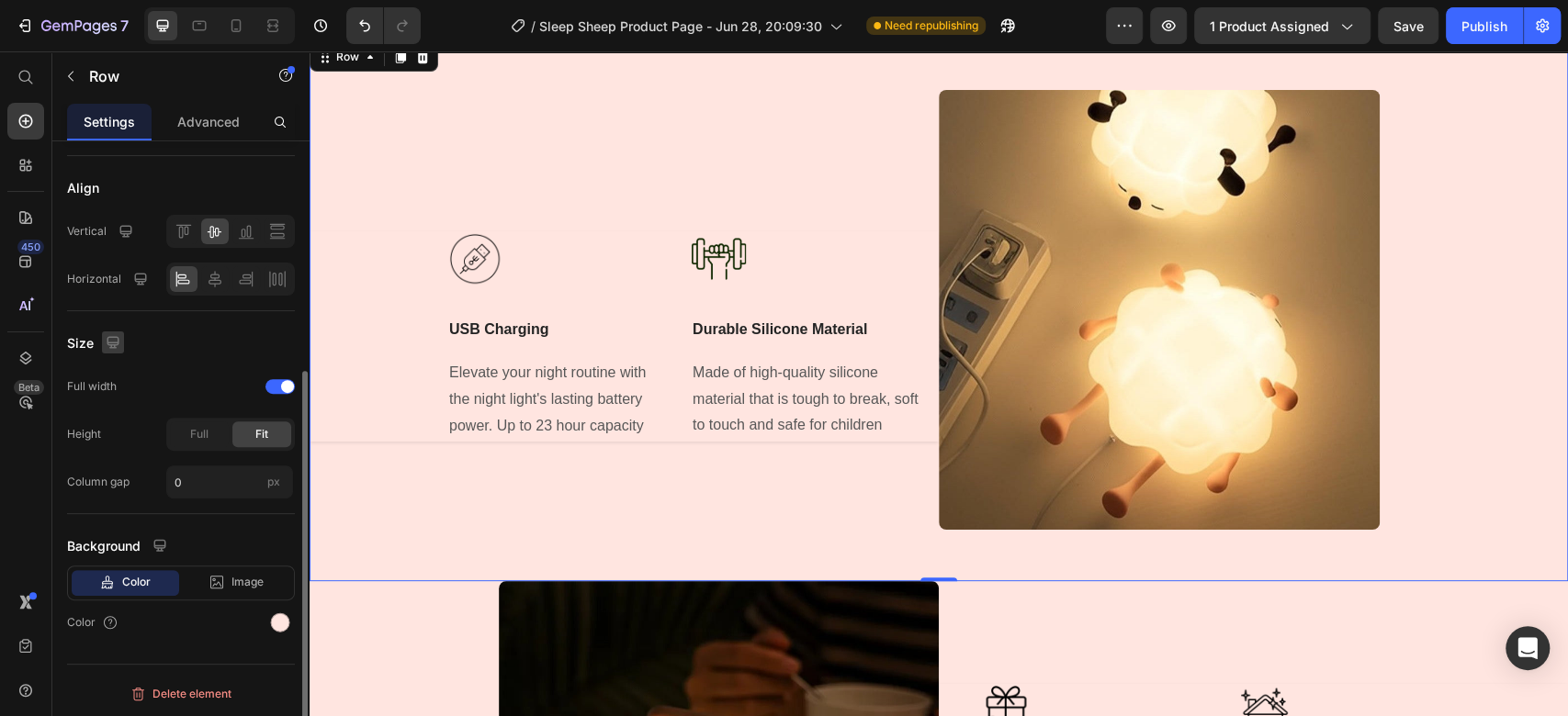 click at bounding box center [113, 342] 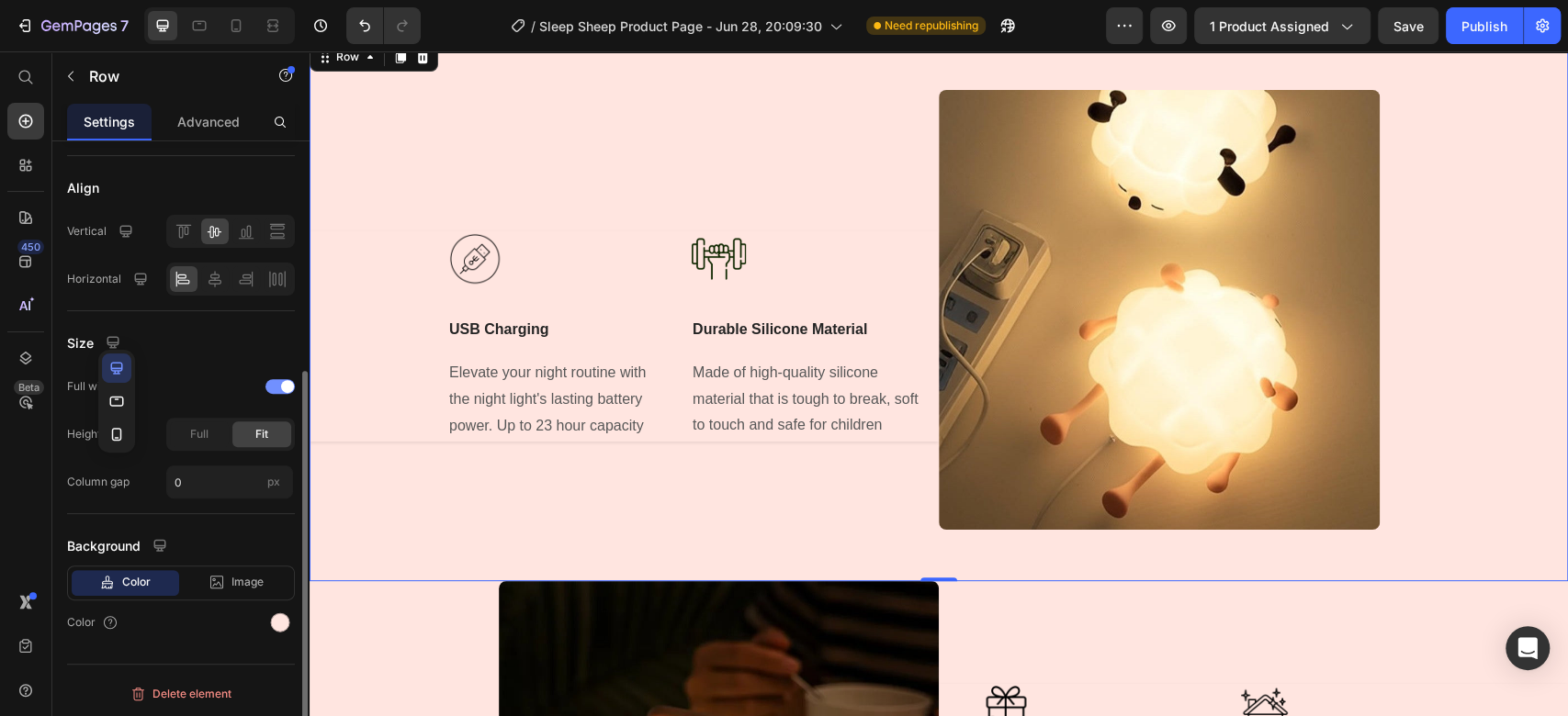 click on "Full width" 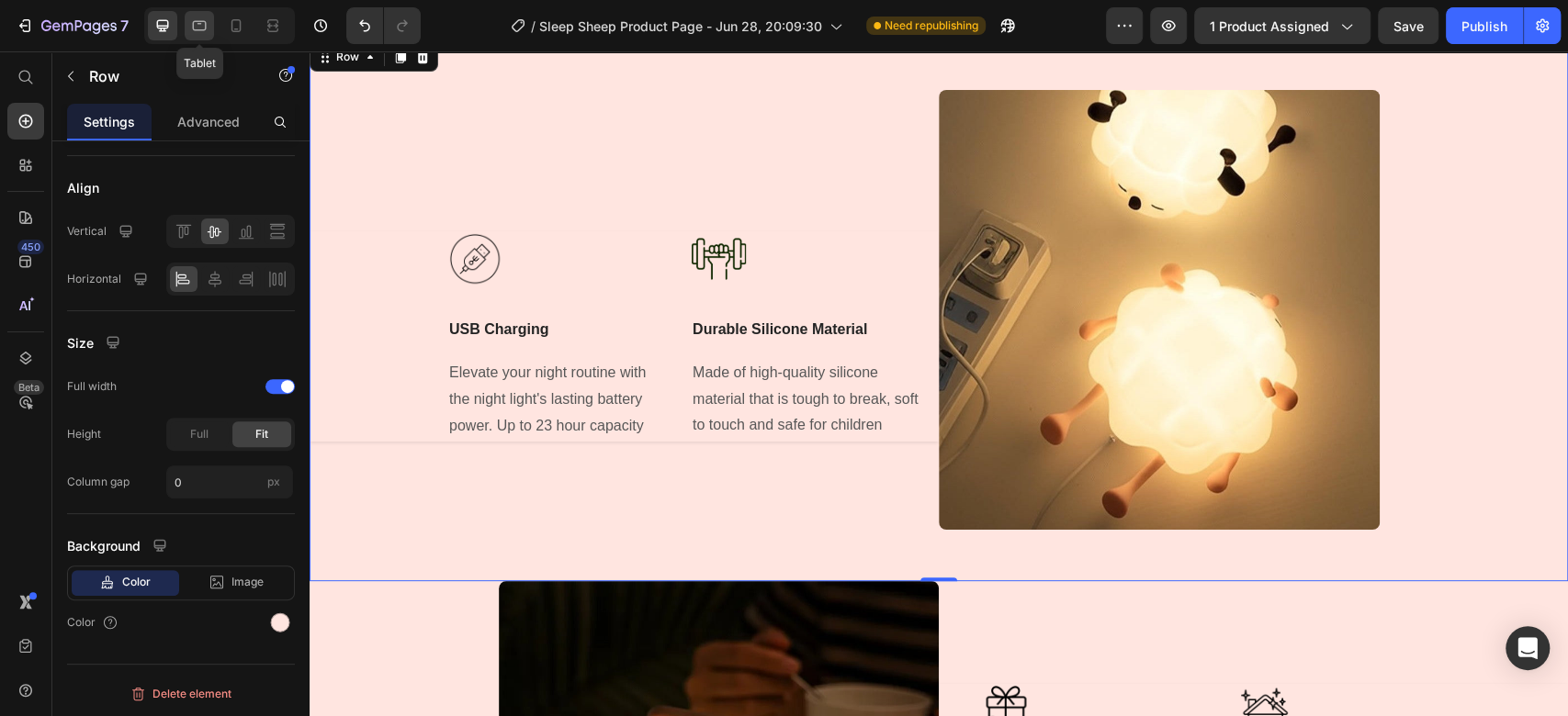 click 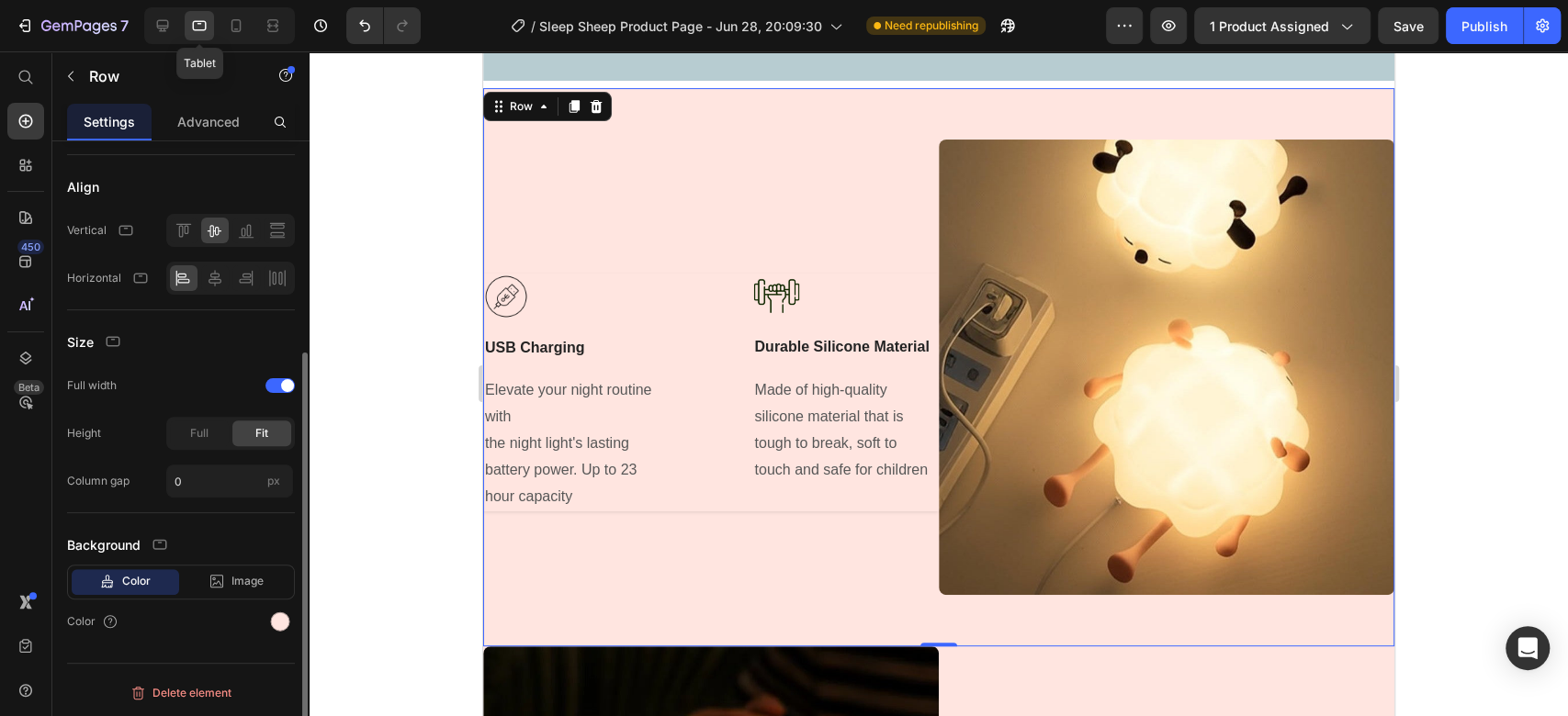scroll, scrollTop: 320, scrollLeft: 0, axis: vertical 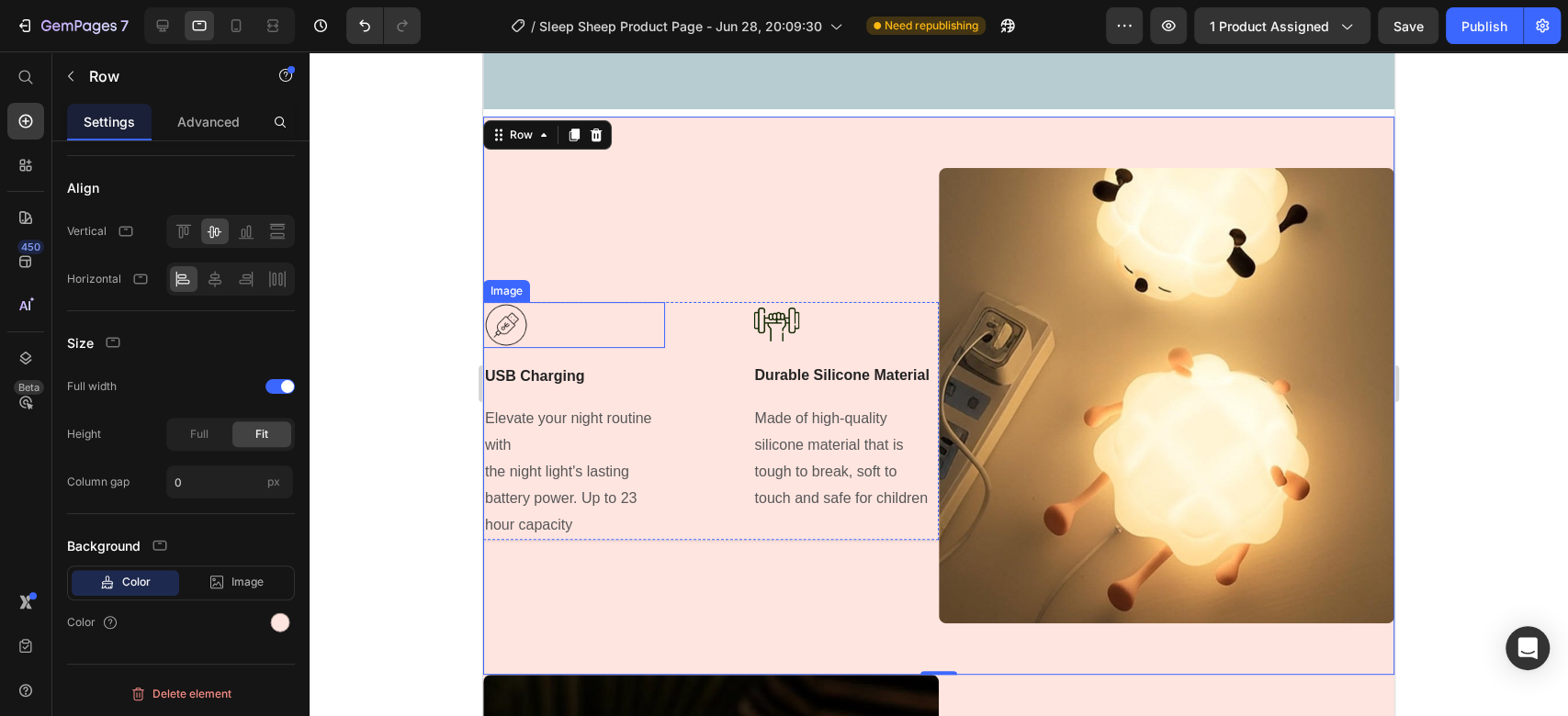 click at bounding box center [574, 325] 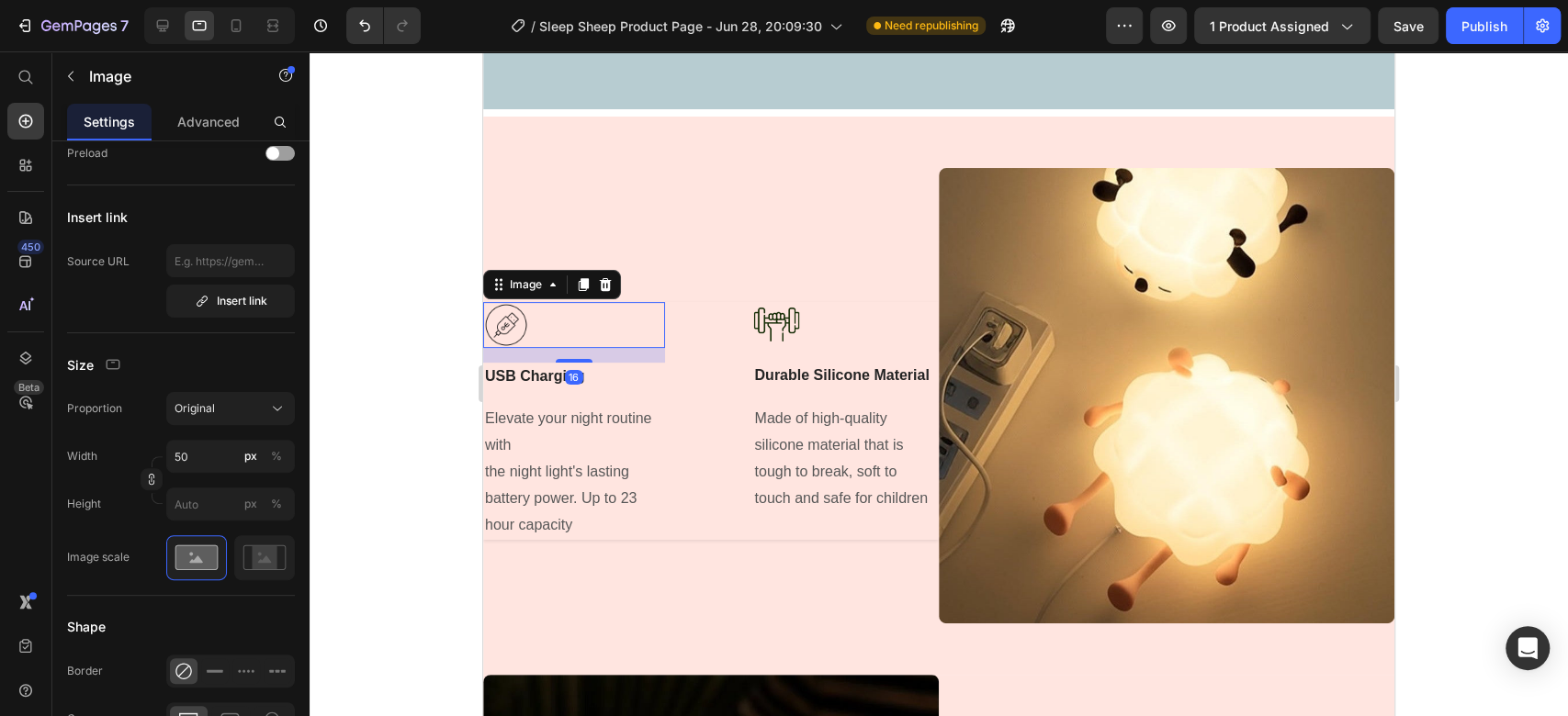 scroll, scrollTop: 0, scrollLeft: 0, axis: both 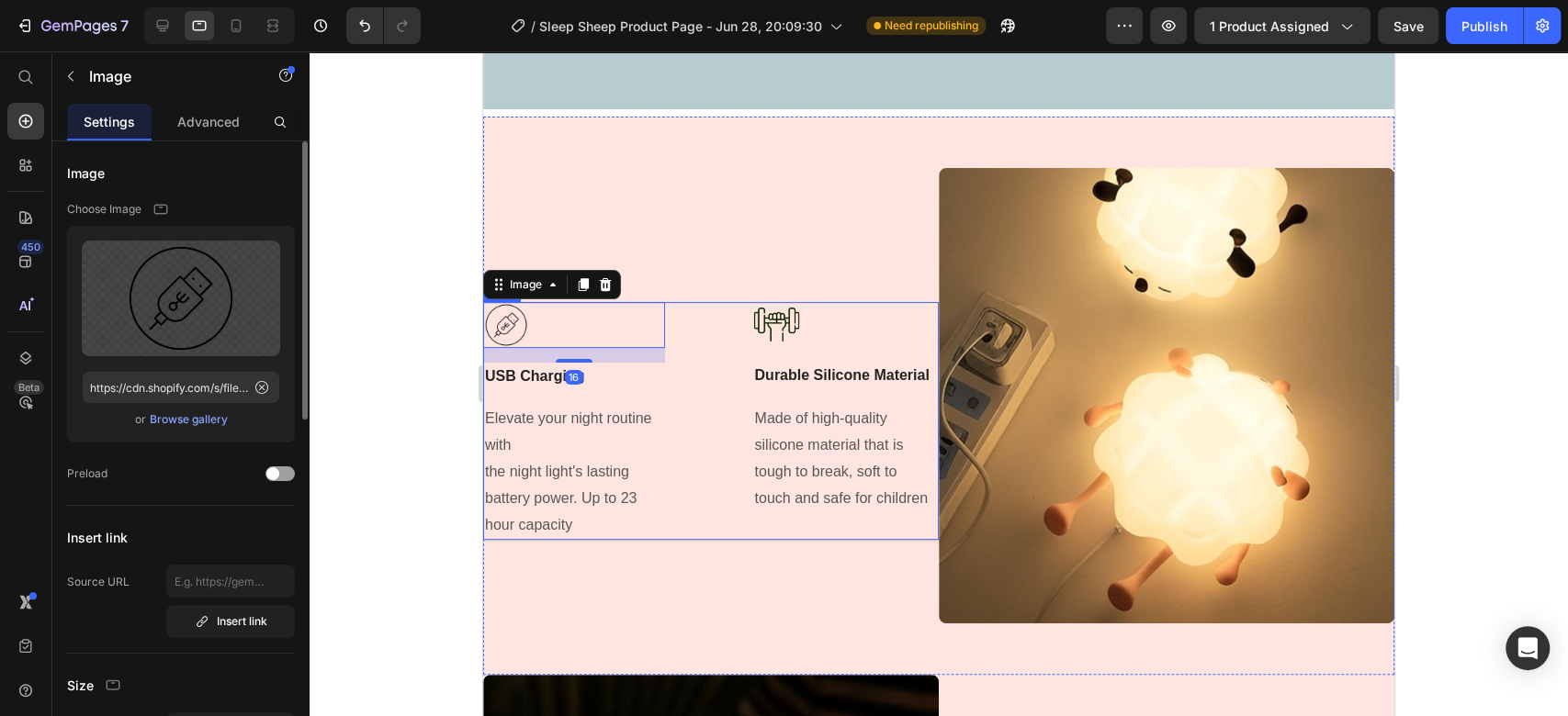 click on "Image   16 USB Charging Text Block Elevate your night routine with the night light's lasting battery power. Up to 23 hour capacity Text block                Title Line Image Durable Silicone Material Text Block Made of high-quality silicone material that is tough to break, soft to touch and safe for children Text block Row" at bounding box center [711, 421] 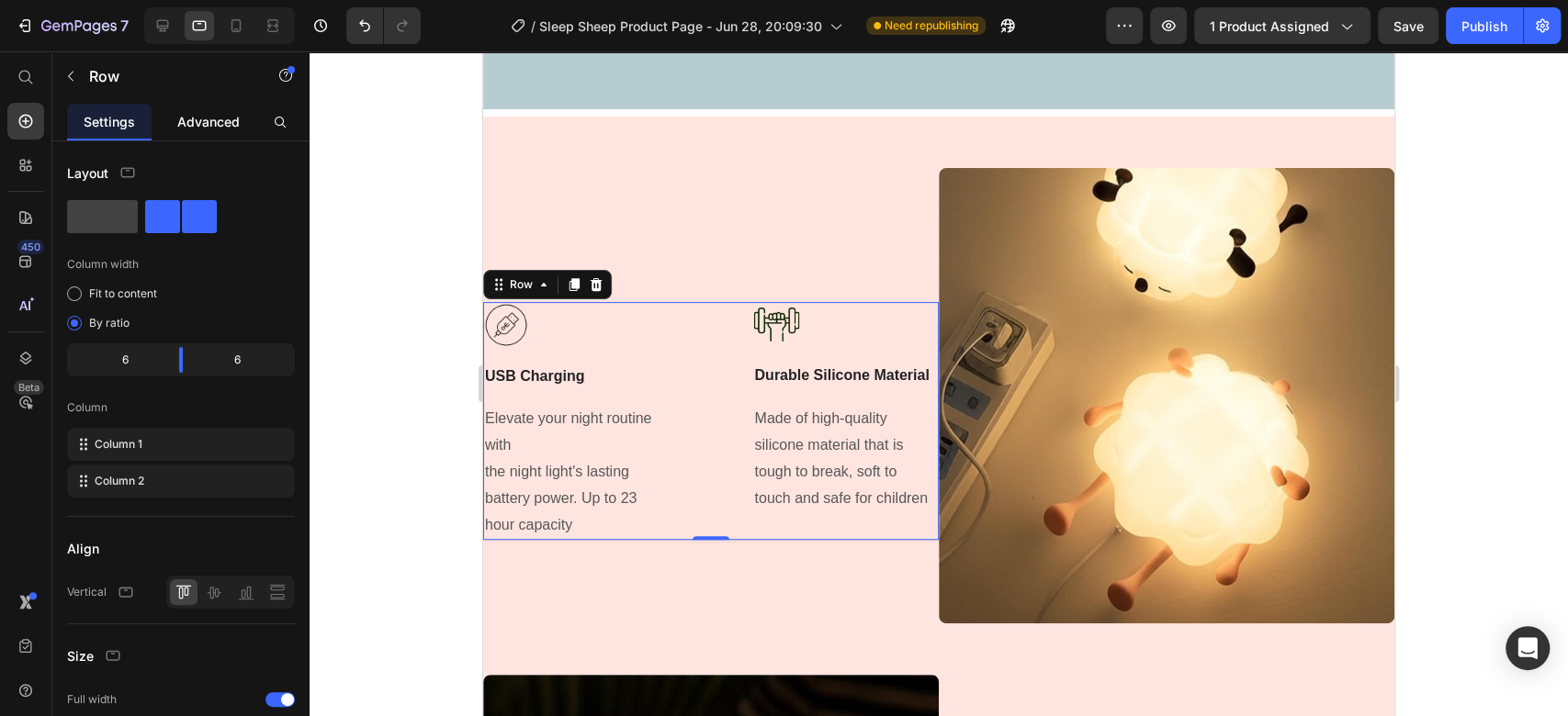 click on "Advanced" at bounding box center (209, 121) 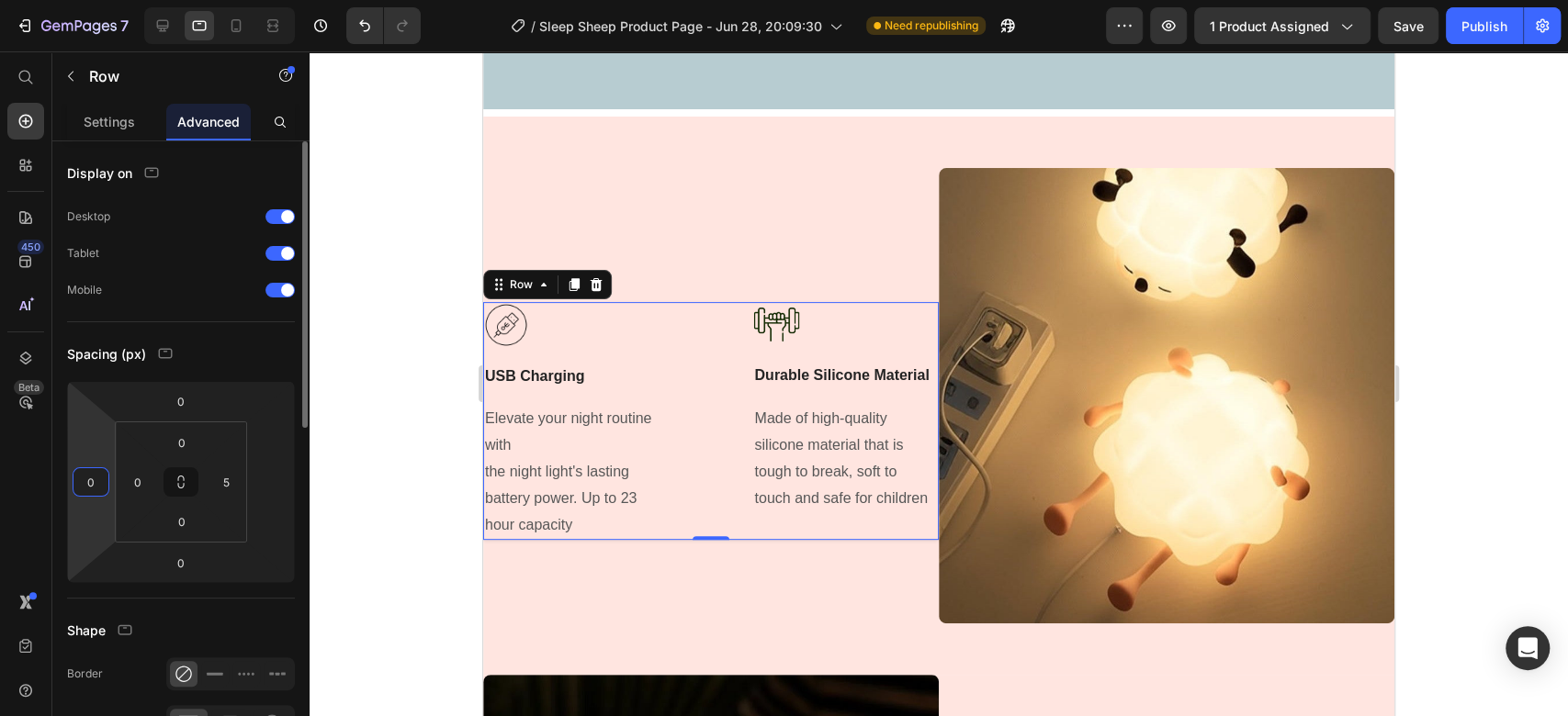 click on "0" at bounding box center [91, 482] 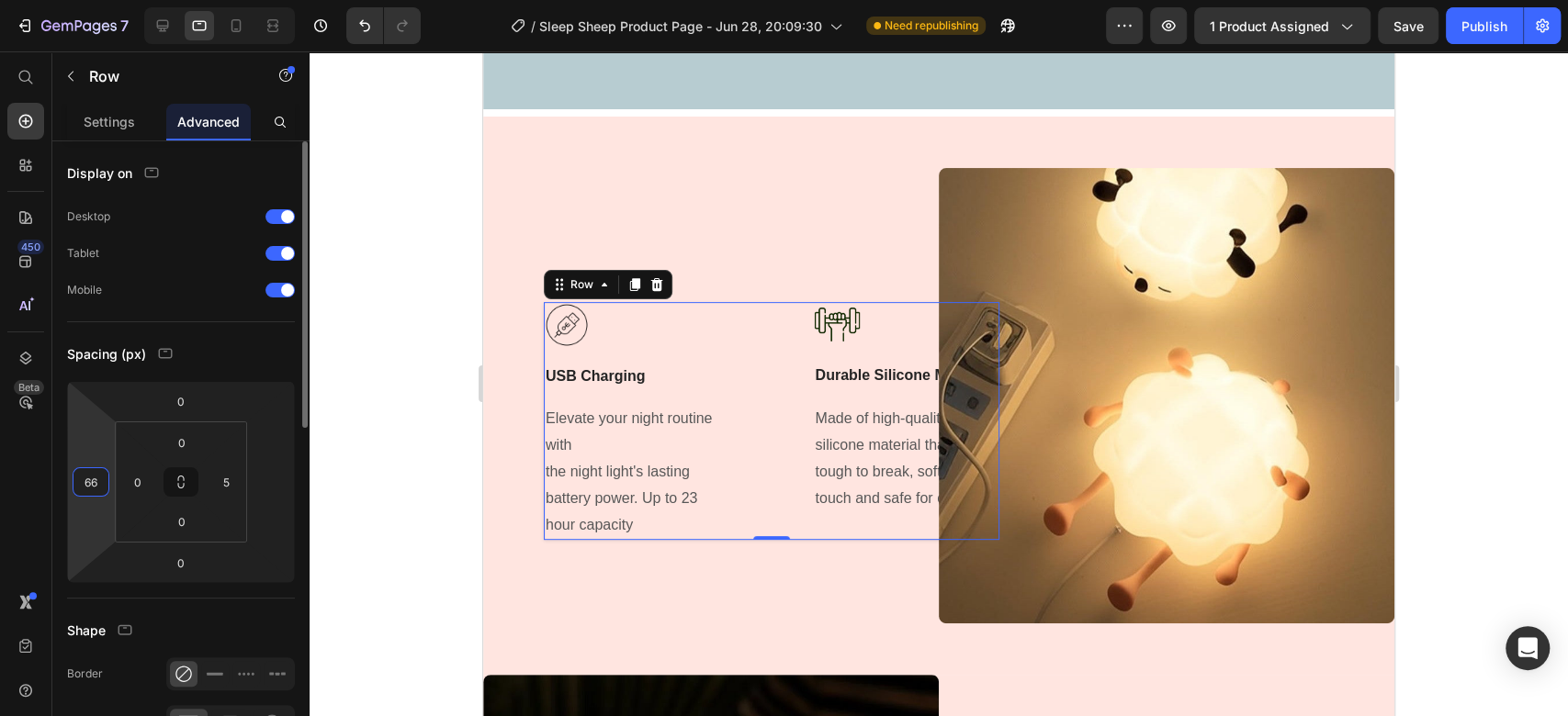 drag, startPoint x: 96, startPoint y: 483, endPoint x: 75, endPoint y: 487, distance: 21.377558 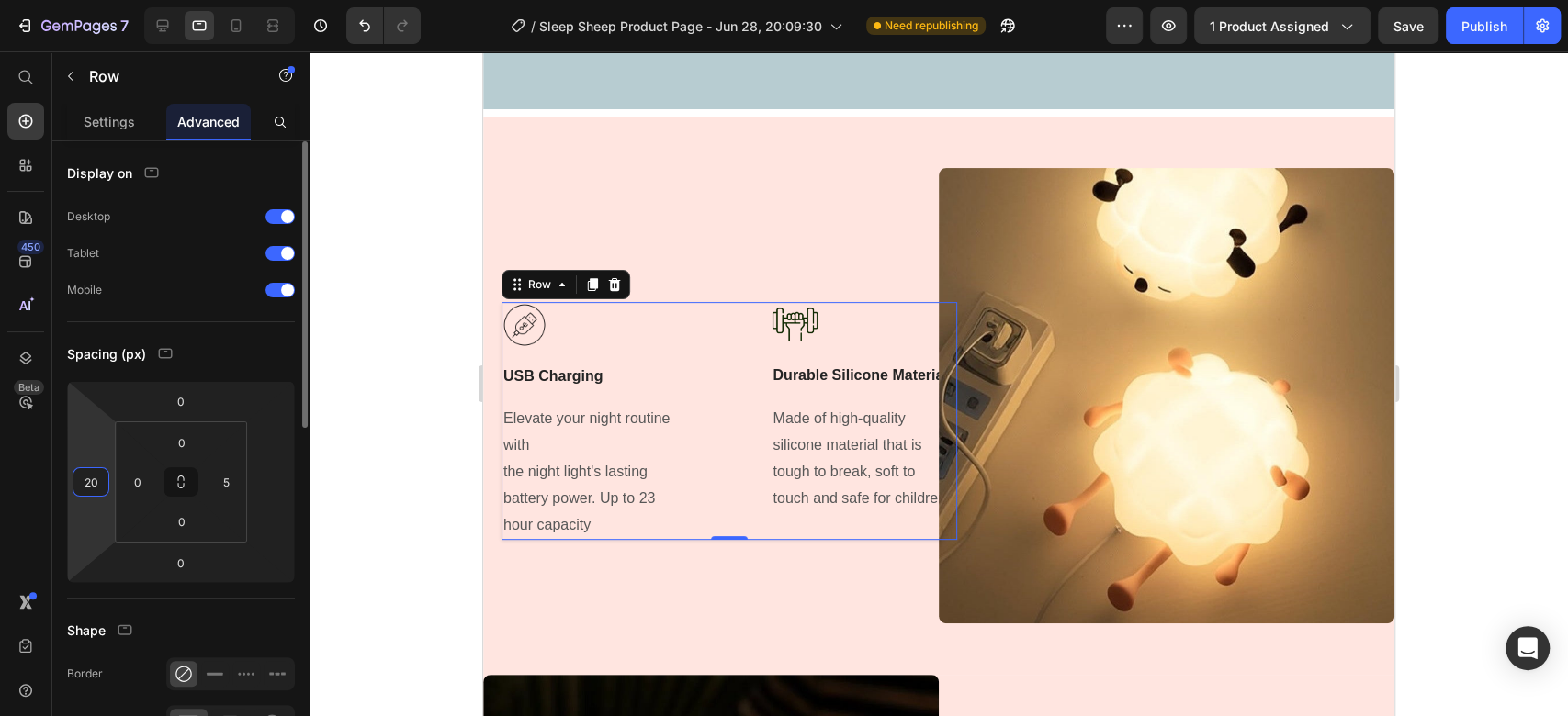 drag, startPoint x: 96, startPoint y: 482, endPoint x: 84, endPoint y: 484, distance: 12.165525 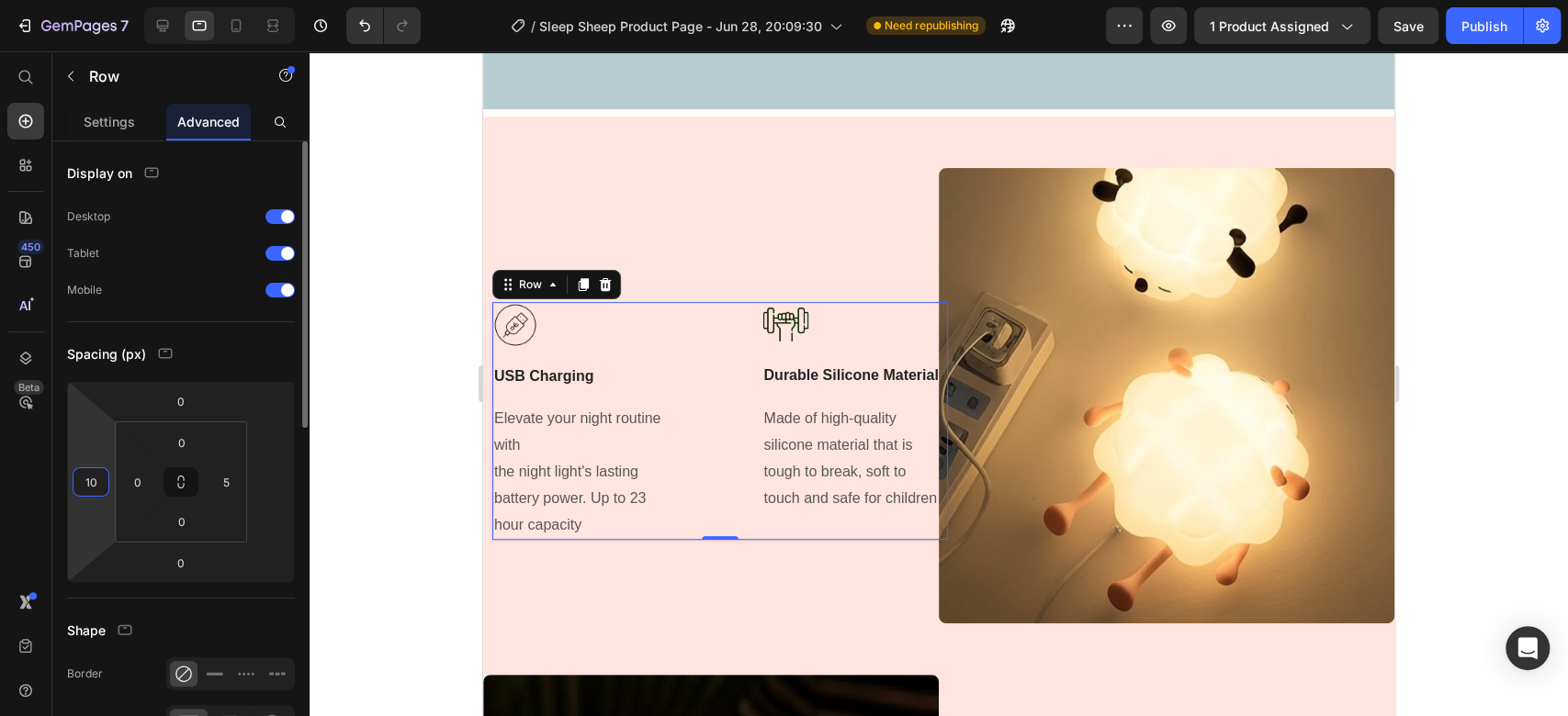 drag, startPoint x: 101, startPoint y: 486, endPoint x: 78, endPoint y: 487, distance: 23.021729 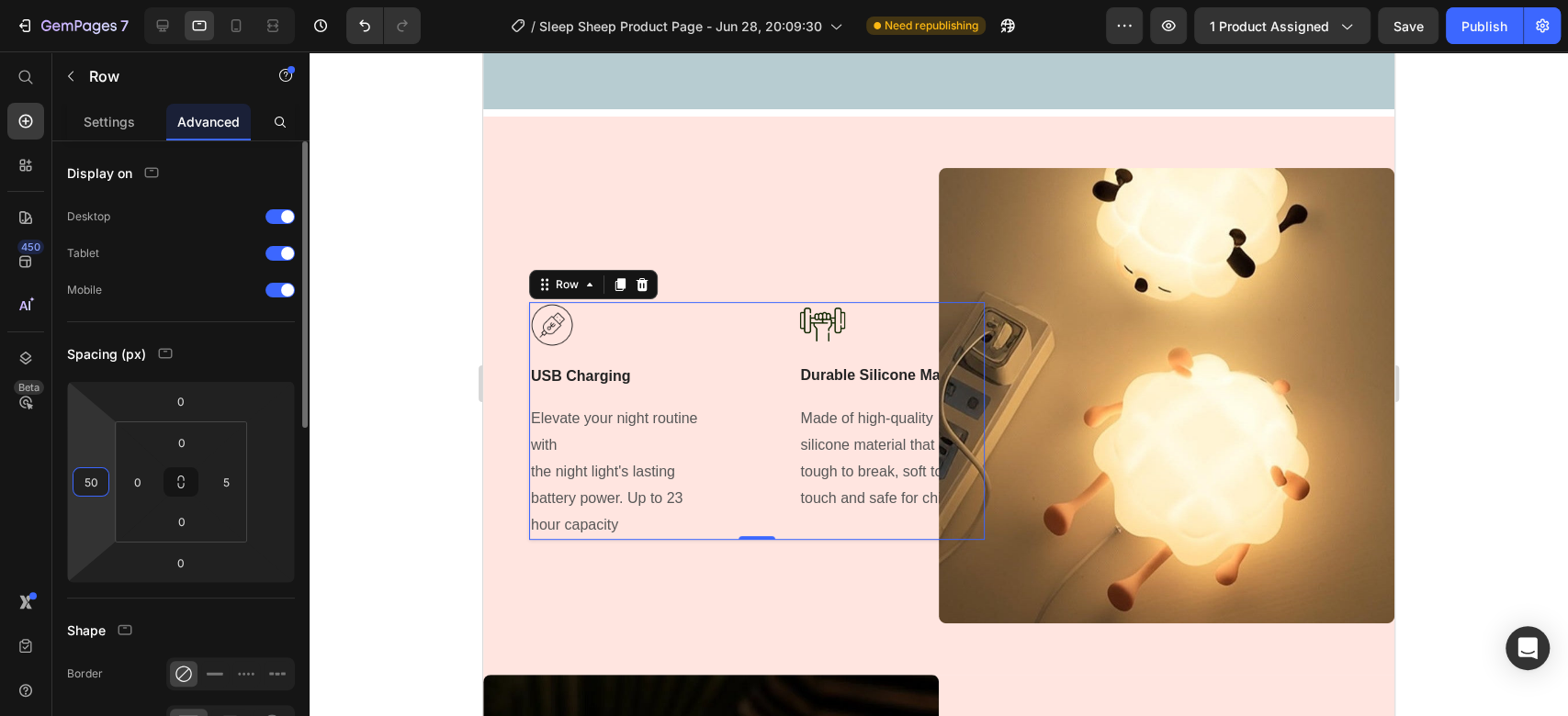 drag, startPoint x: 91, startPoint y: 490, endPoint x: 75, endPoint y: 489, distance: 16.03122 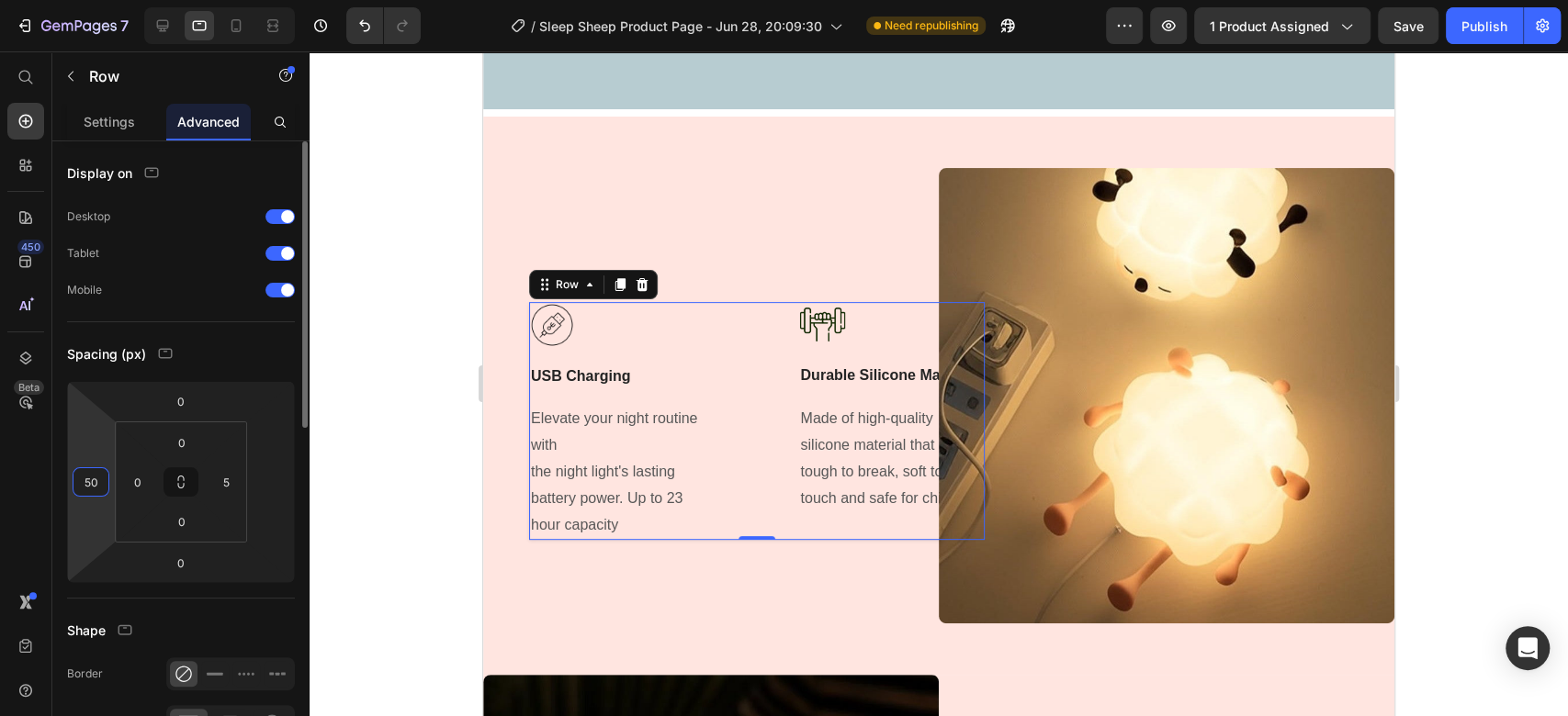 type on "20" 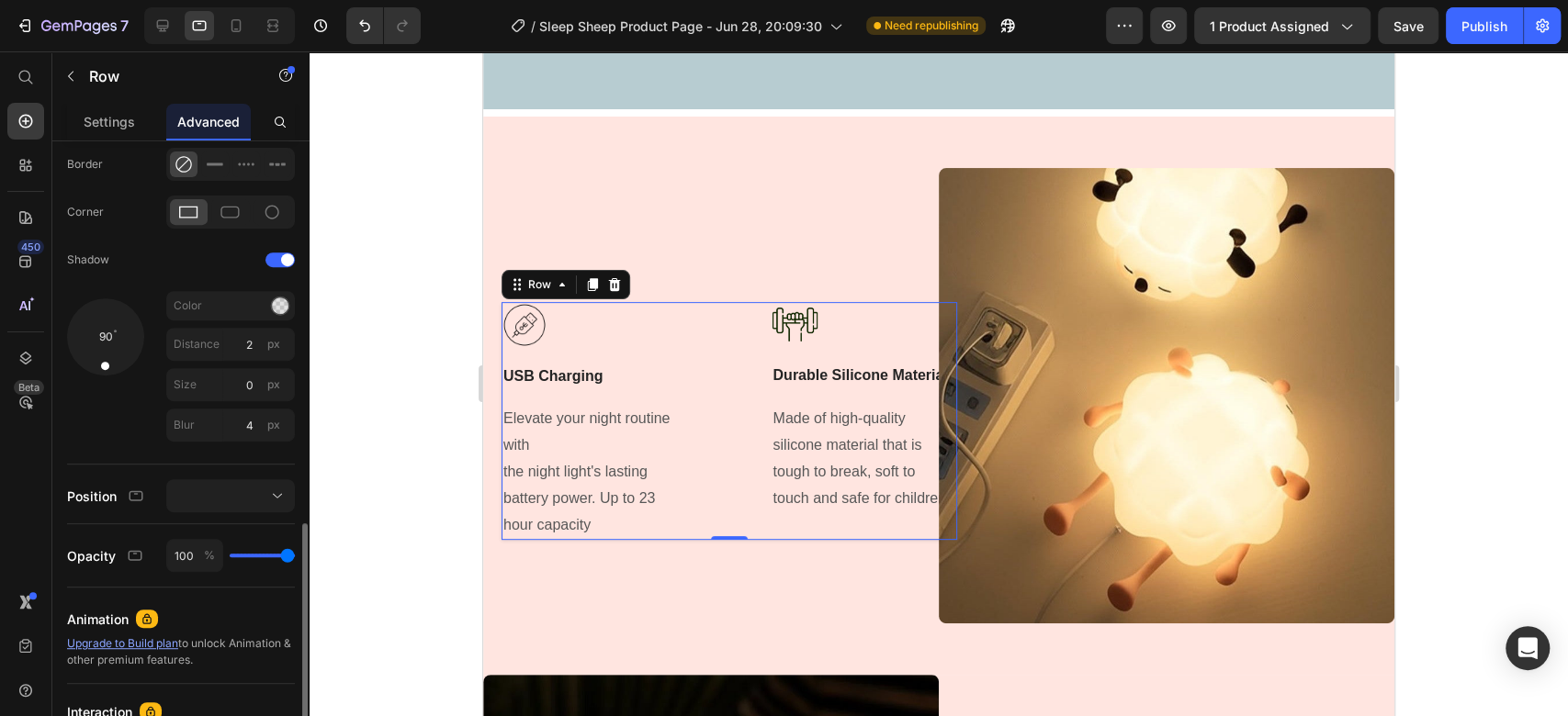 scroll, scrollTop: 611, scrollLeft: 0, axis: vertical 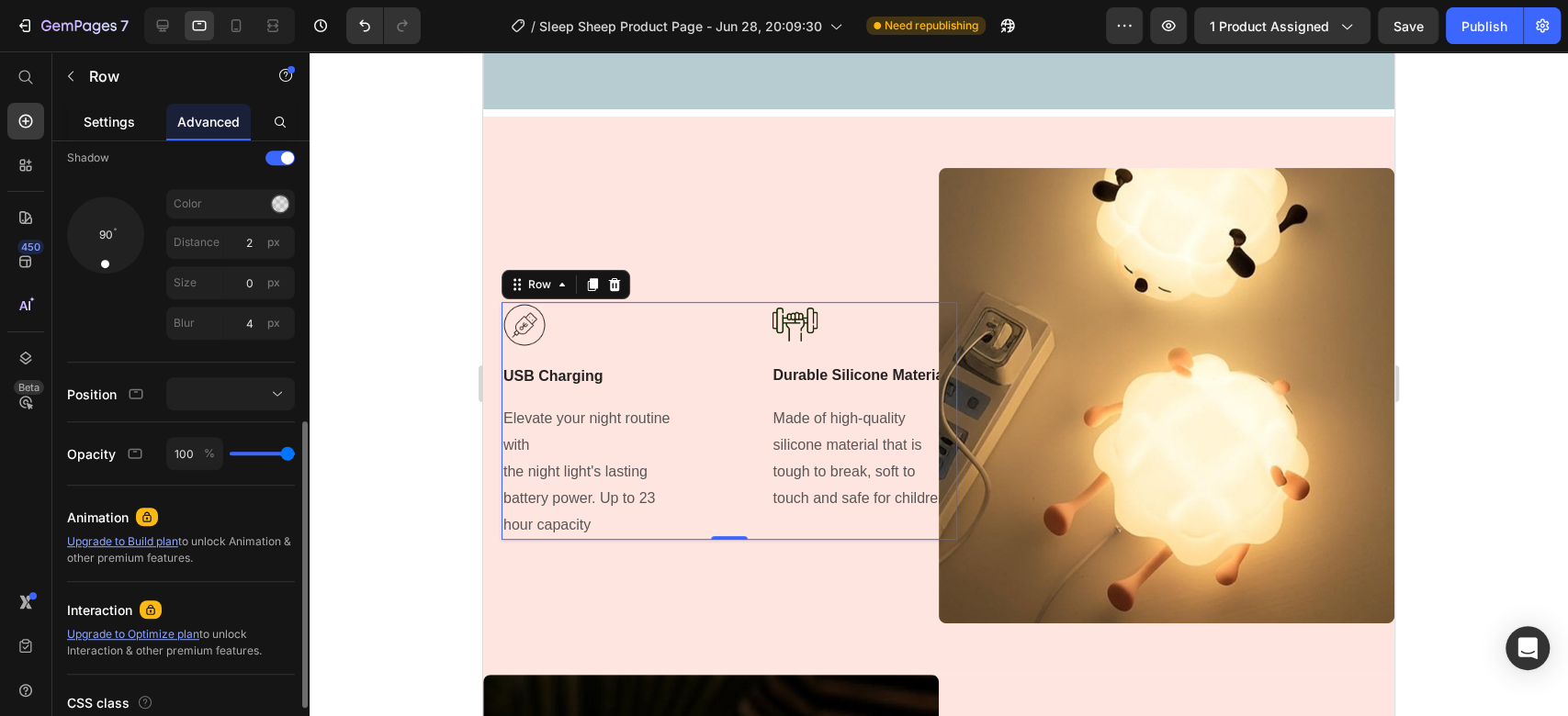 click on "Settings" 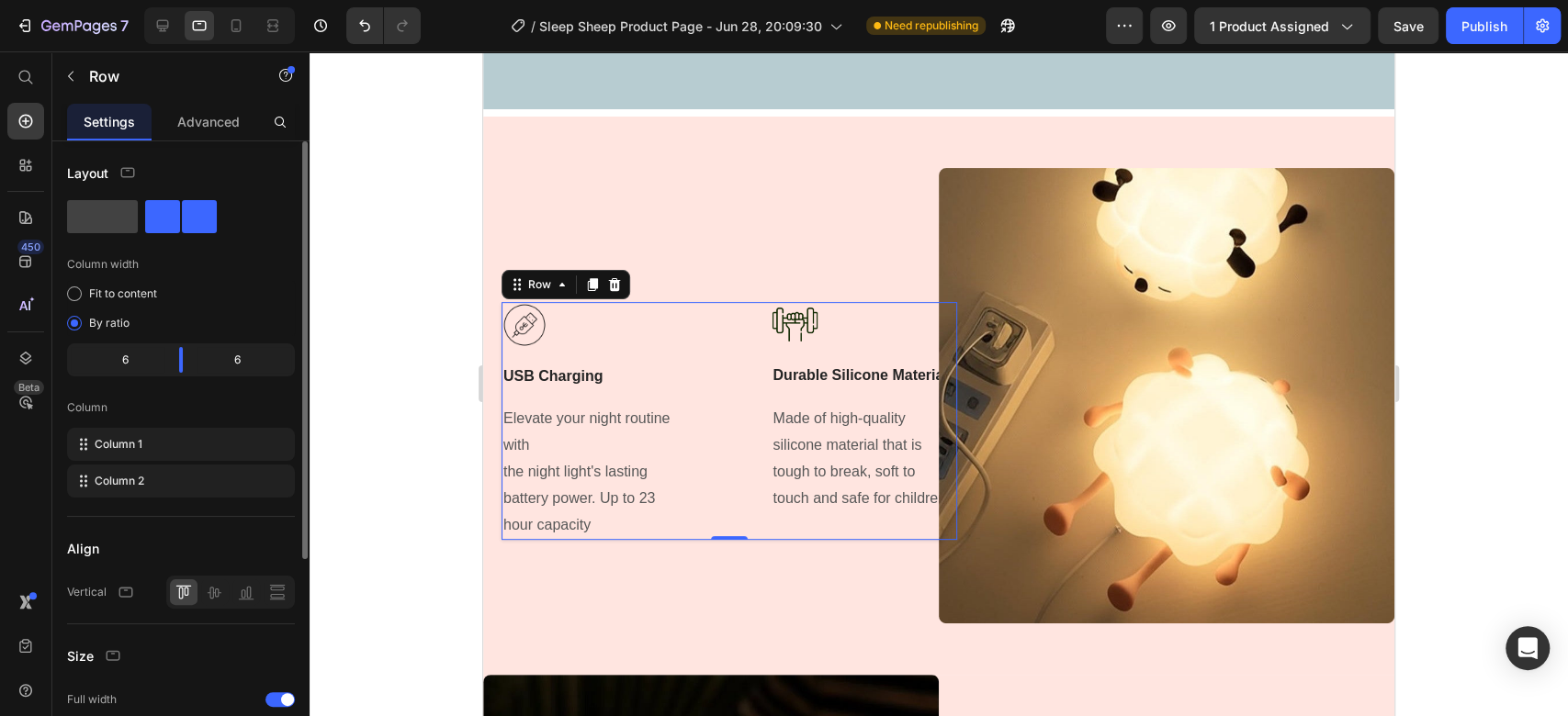 scroll, scrollTop: 204, scrollLeft: 0, axis: vertical 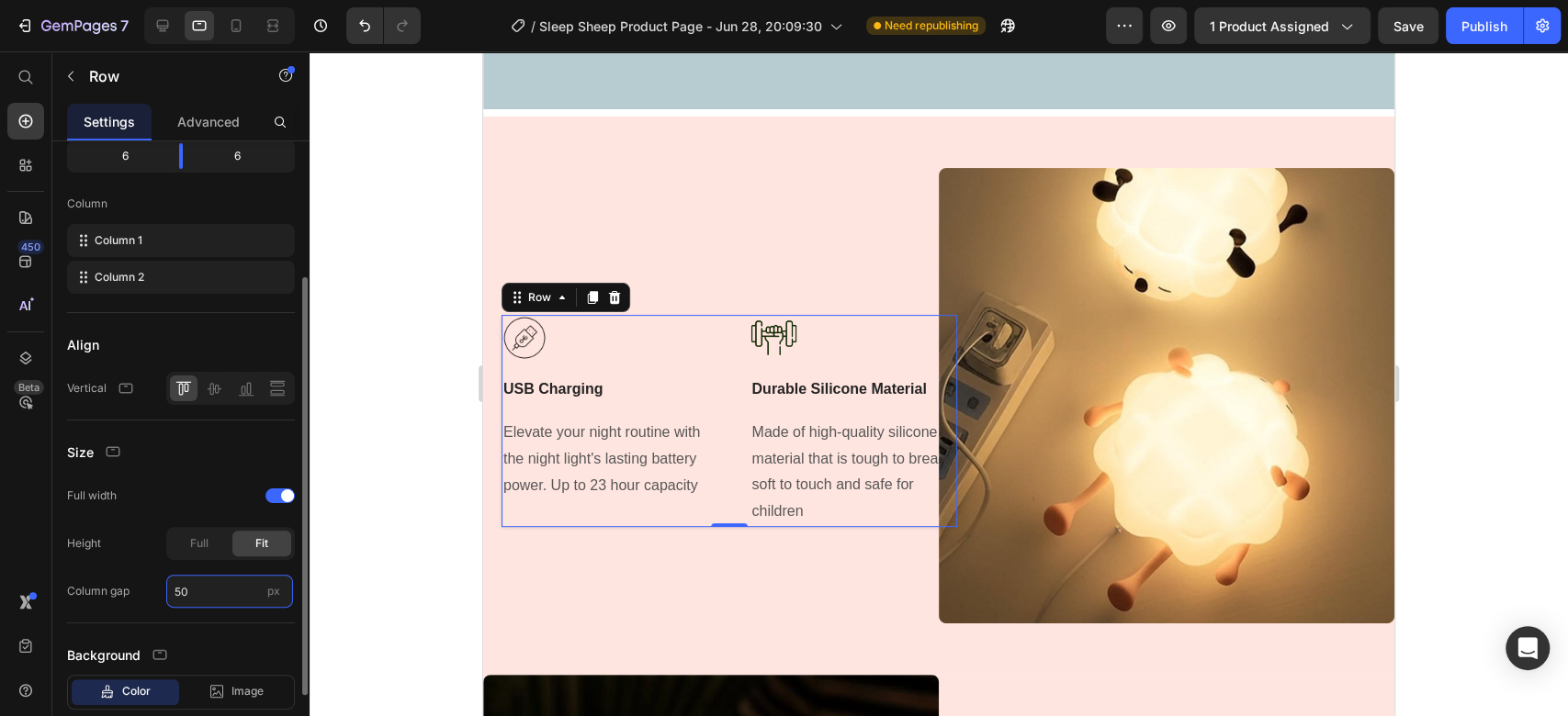 drag, startPoint x: 184, startPoint y: 589, endPoint x: 173, endPoint y: 589, distance: 11 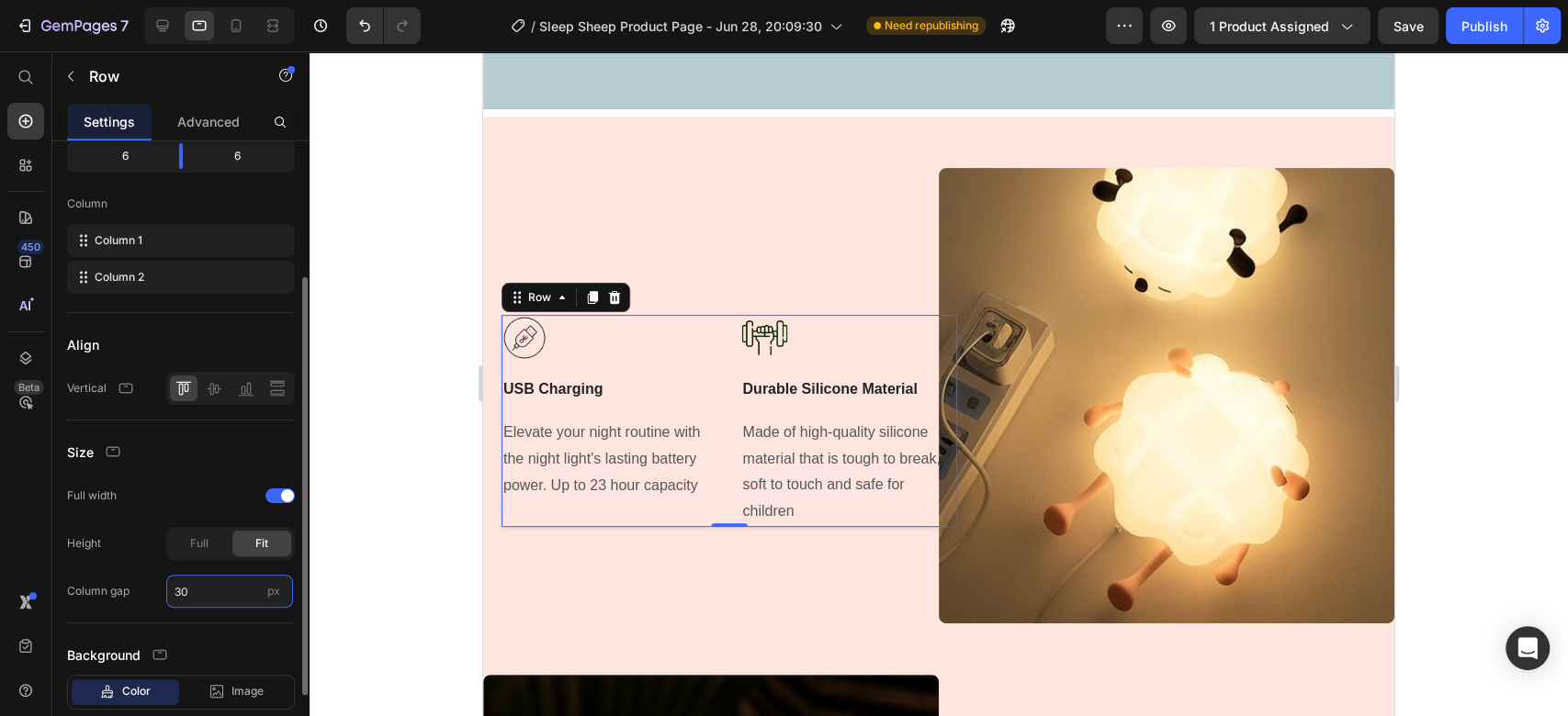 drag, startPoint x: 179, startPoint y: 586, endPoint x: 175, endPoint y: 594, distance: 8.94427 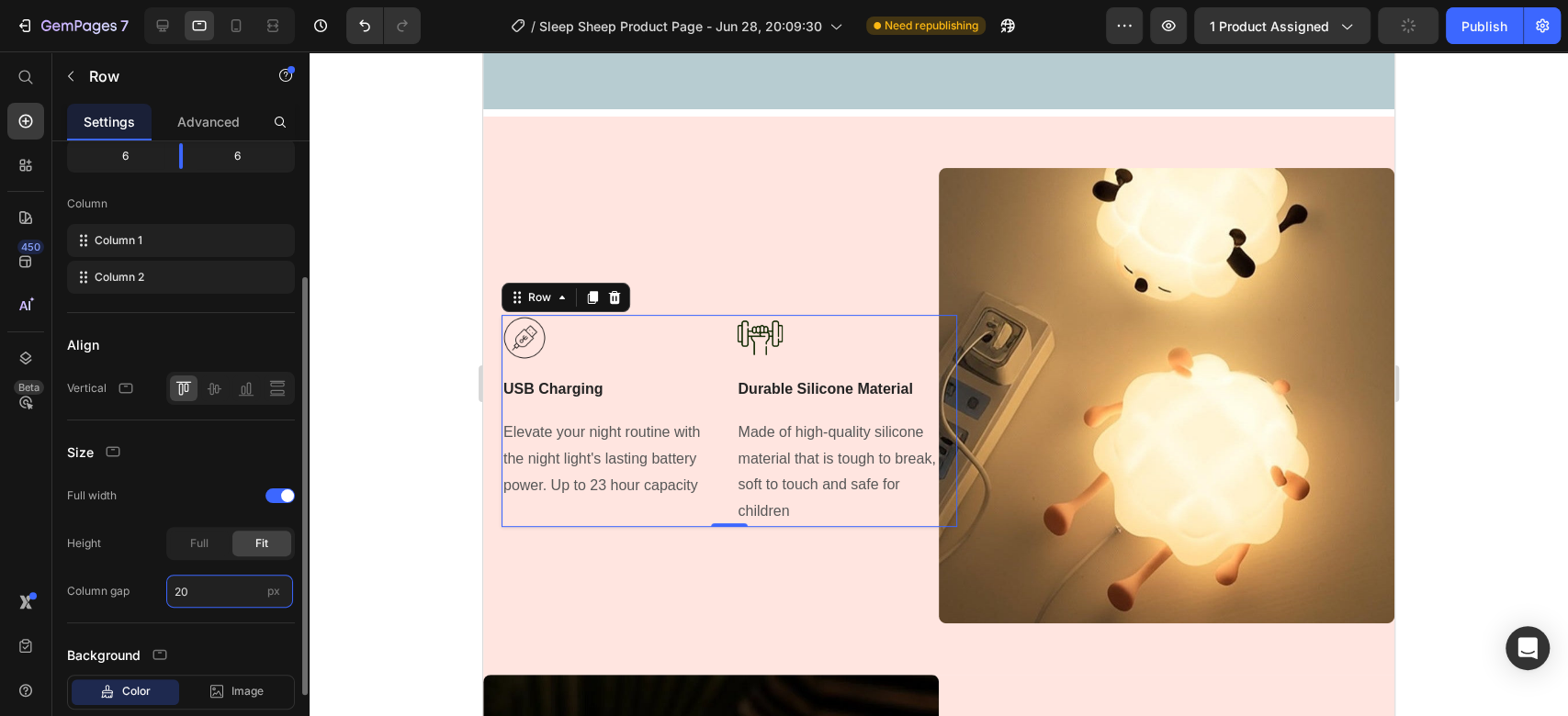 click on "20" 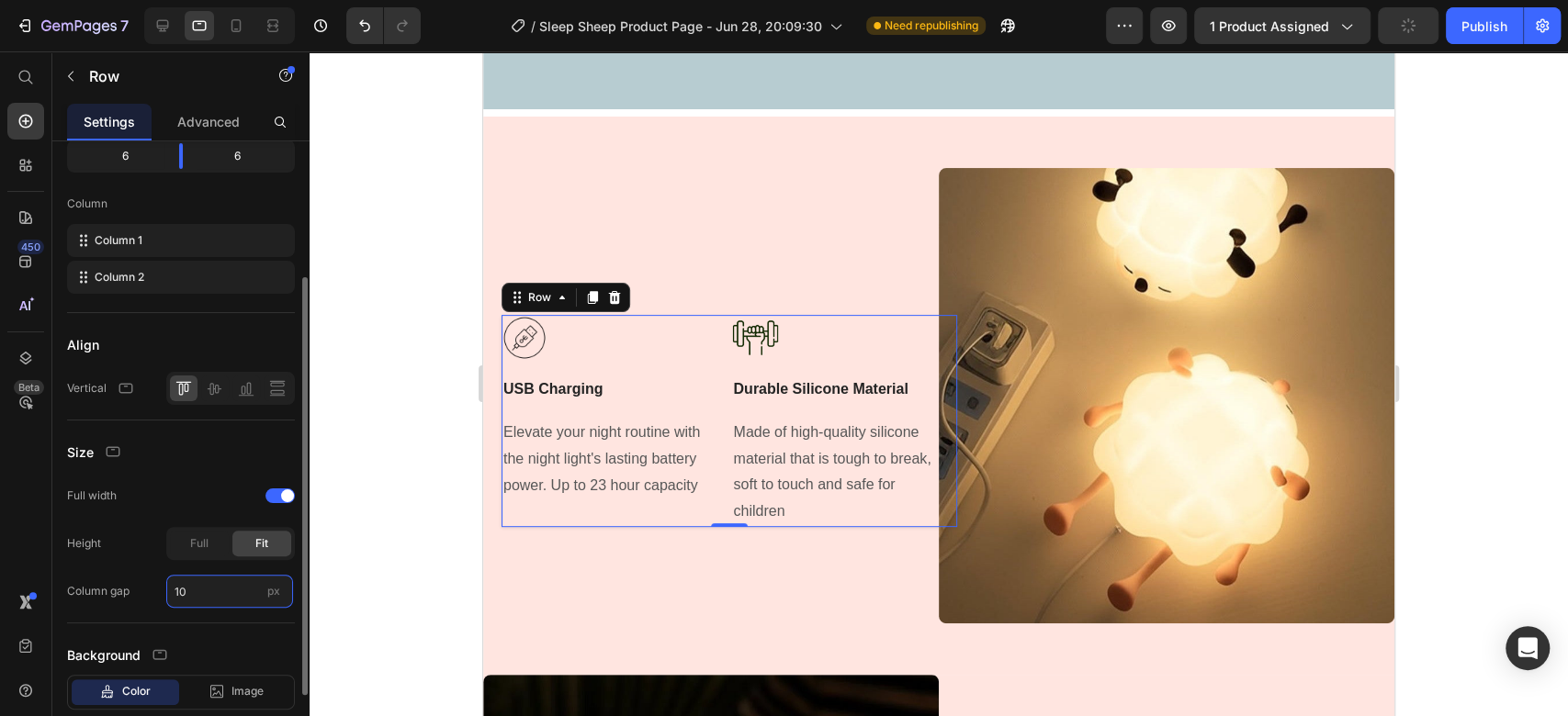 type on "96" 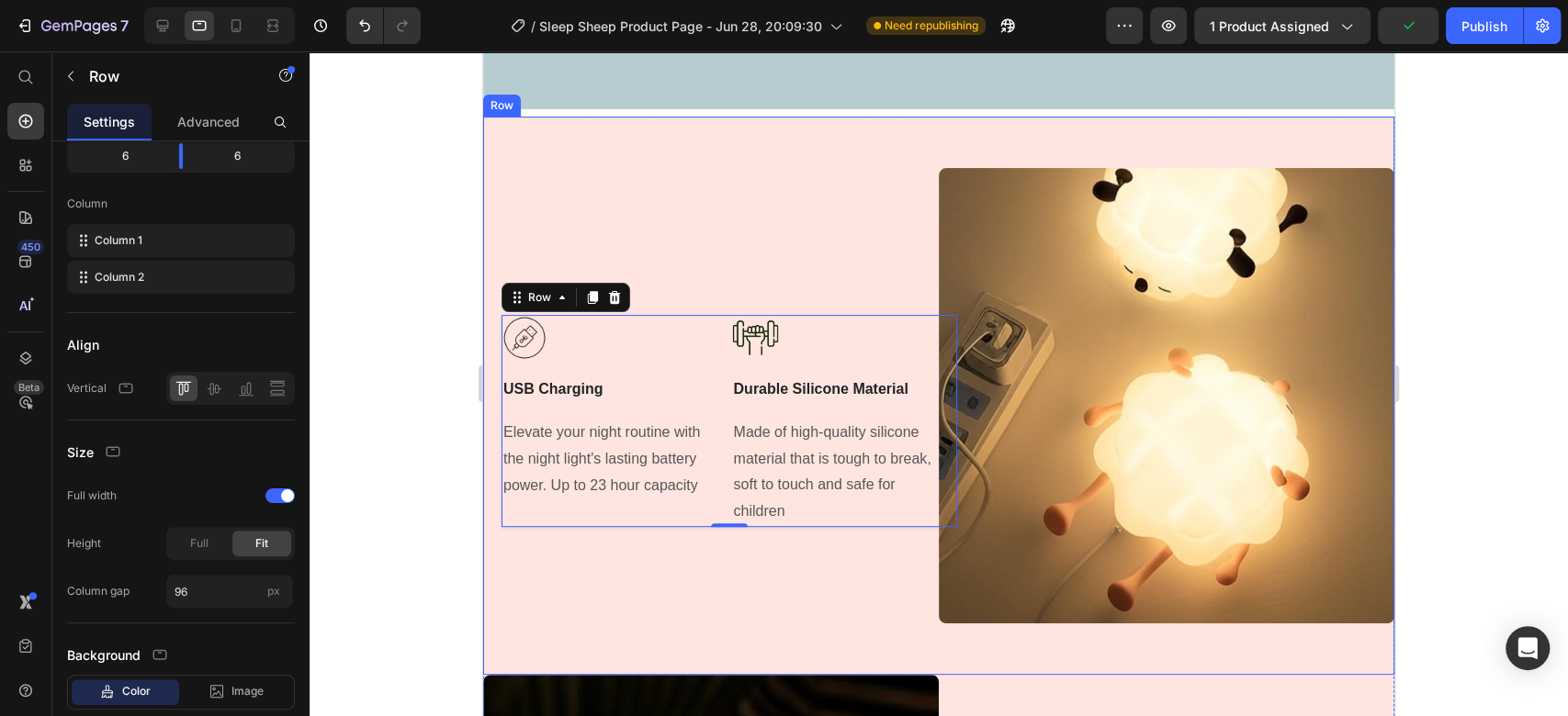 click on "Image USB Charging Text Block Elevate your night routine with the night light's lasting battery power. Up to 23 hour capacity Text block                Title Line Image Durable Silicone Material Text Block Made of high-quality silicone material that is tough to break, soft to touch and safe for children Text block Row   0                Title Line" 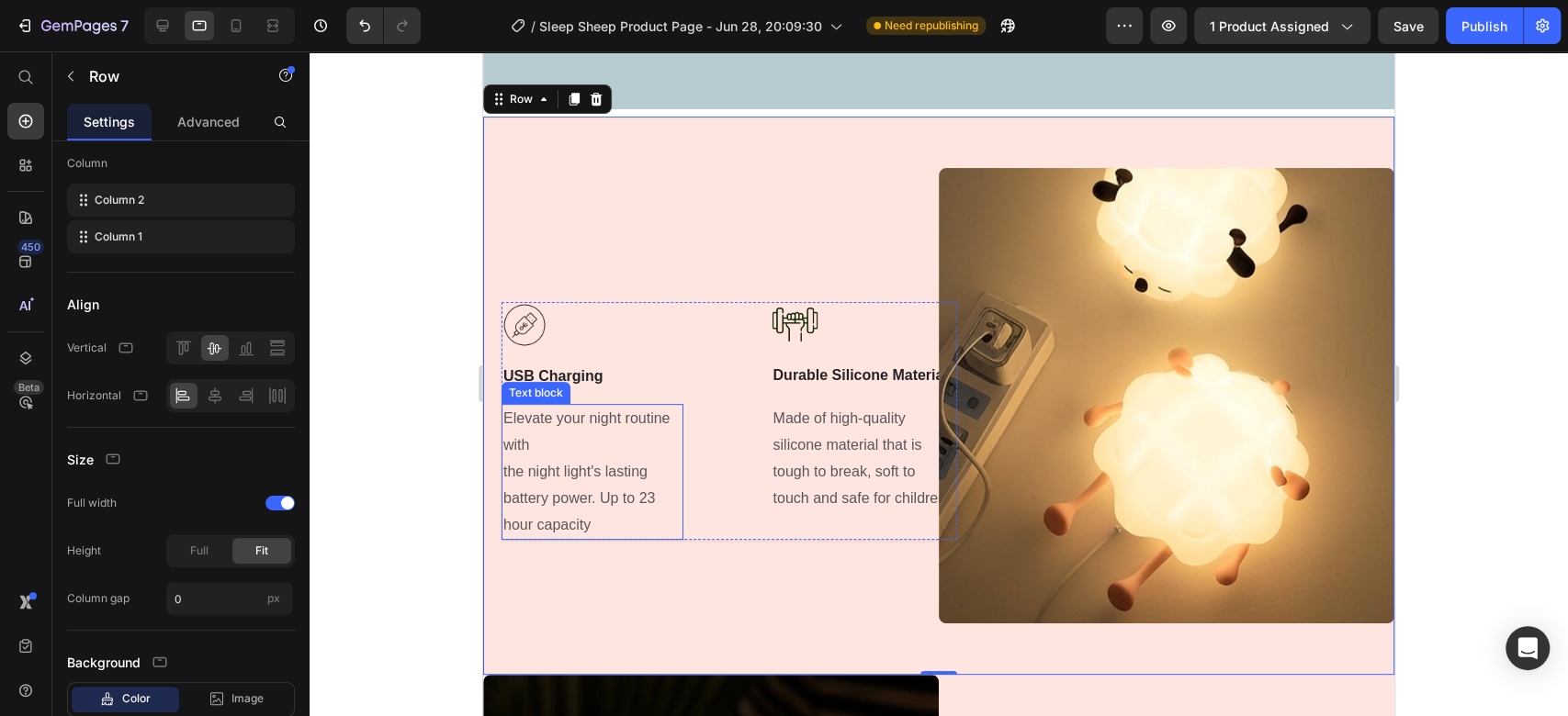click on "Elevate your night routine with the night light's lasting battery power. Up to 23 hour capacity" 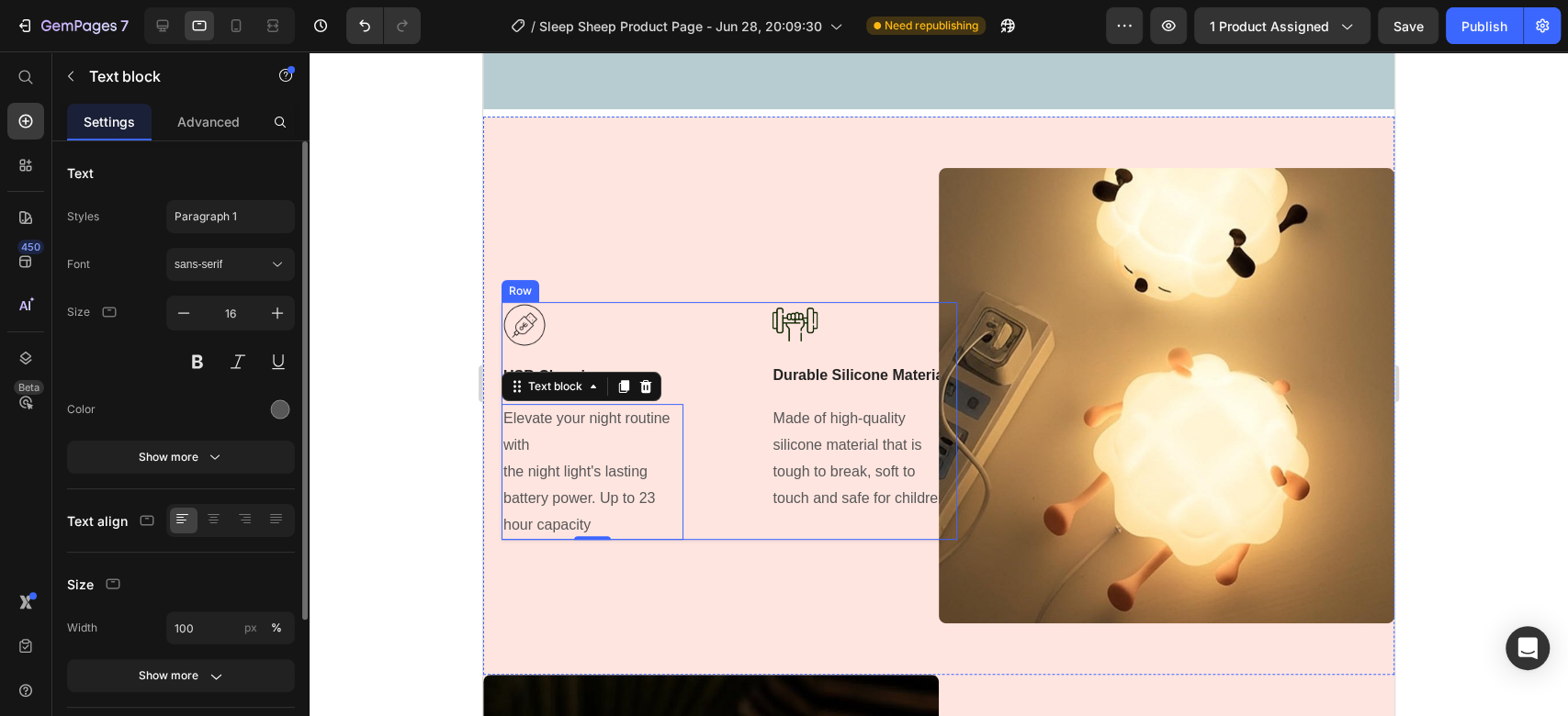 click on "Image USB Charging Text Block Elevate your night routine with the night light's lasting battery power. Up to 23 hour capacity Text block   0                Title Line Image Durable Silicone Material Text Block Made of high-quality silicone material that is tough to break, soft to touch and safe for children Text block Row" 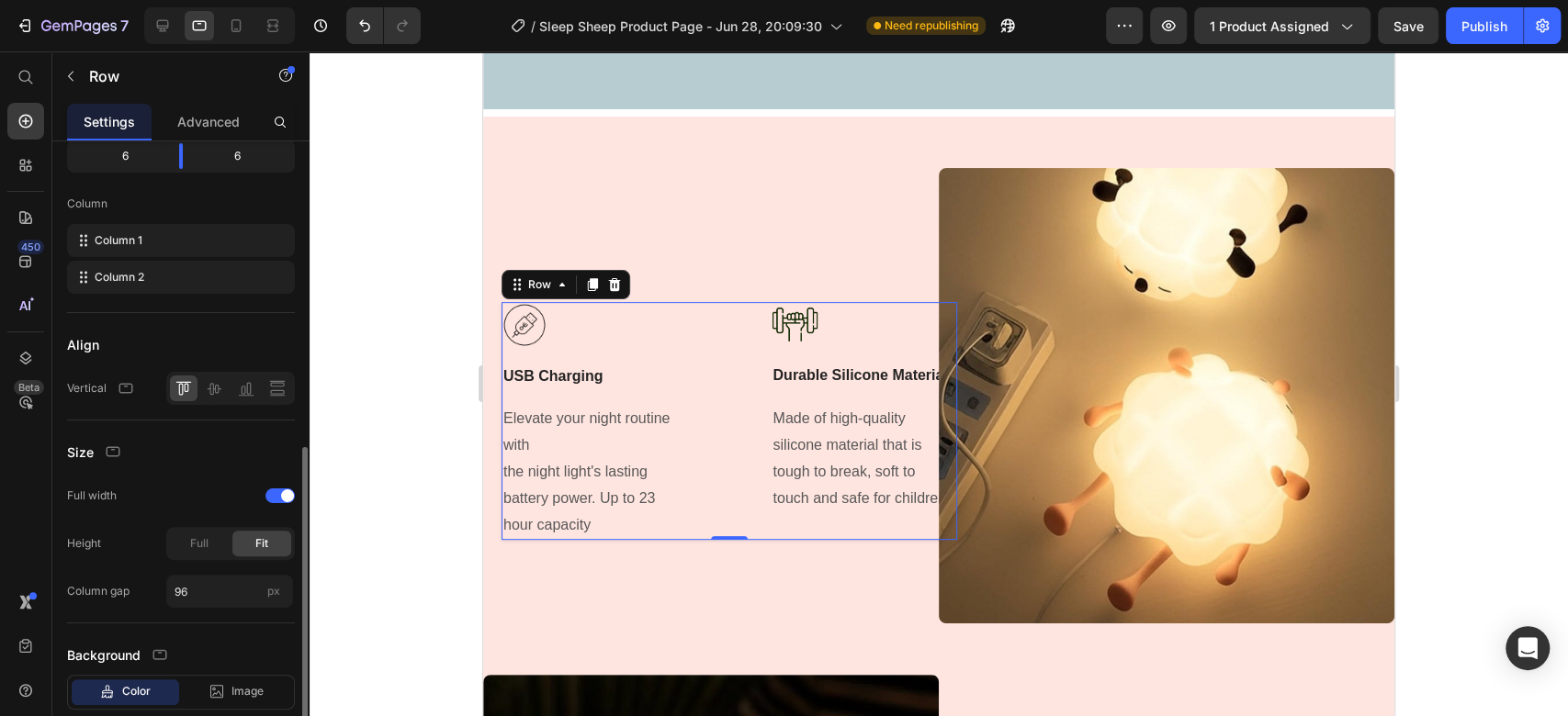 scroll, scrollTop: 306, scrollLeft: 0, axis: vertical 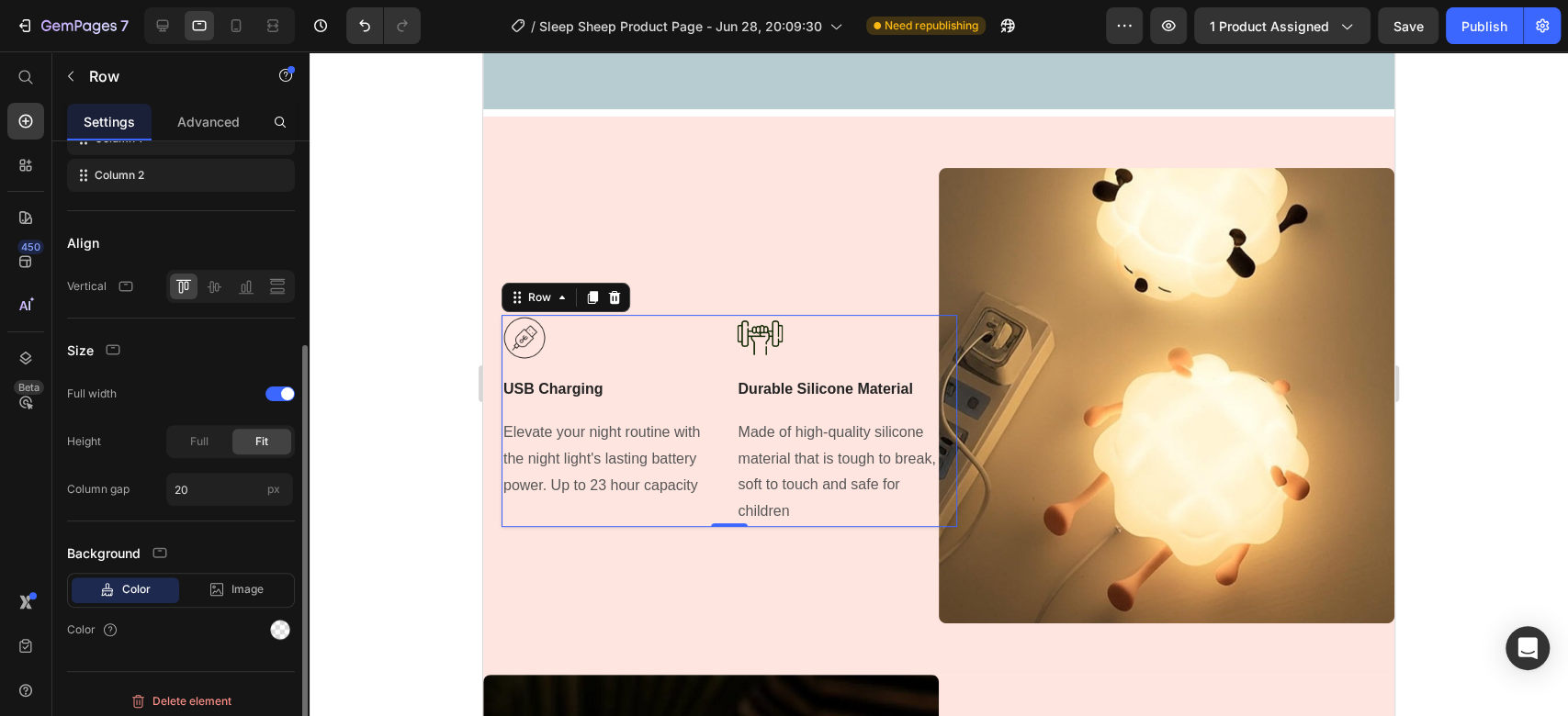click on "Layout Column width Fit to content By ratio 6 6 Column Column 1 Column 2 Align Vertical
Size Full width Height Full Fit Column gap 20 px Background Color Image Video  Color" 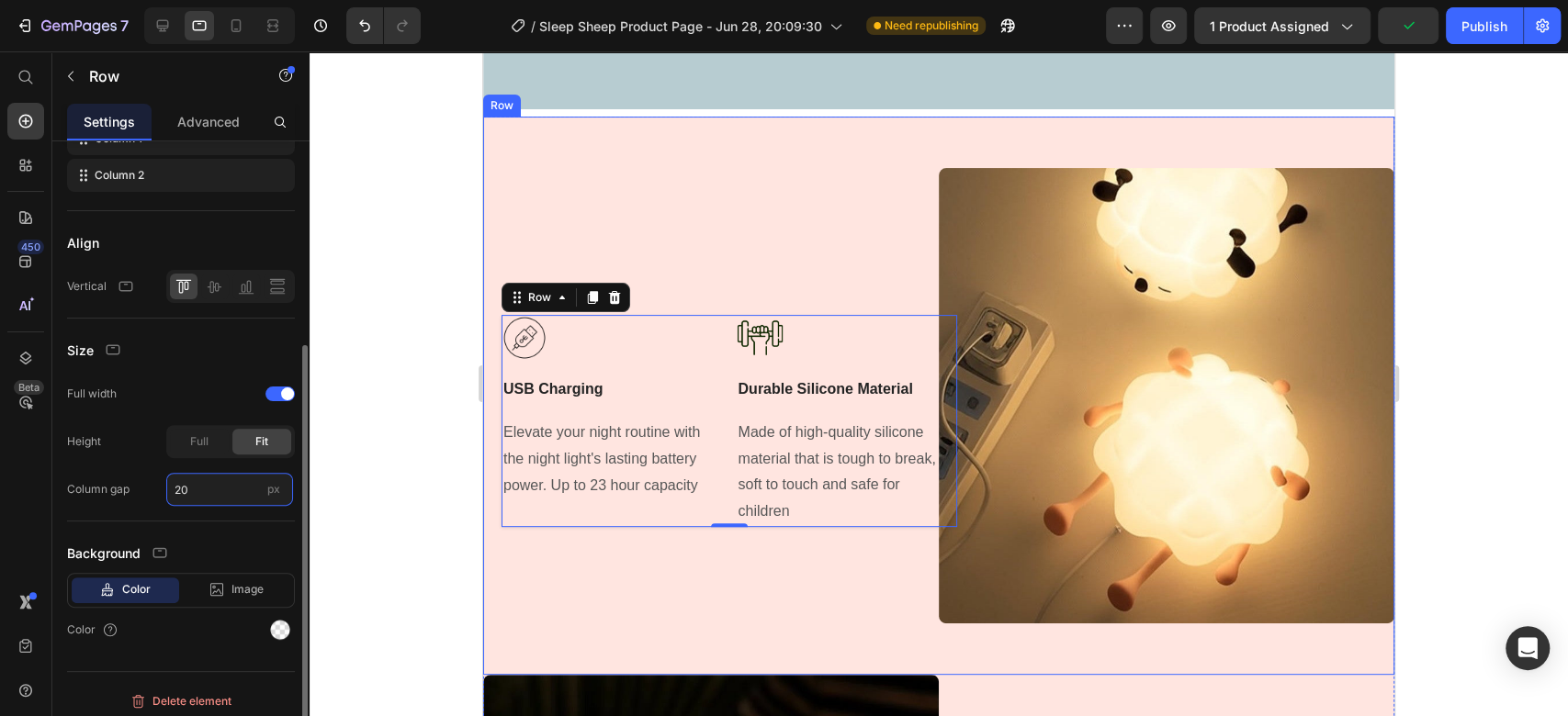 click on "20" 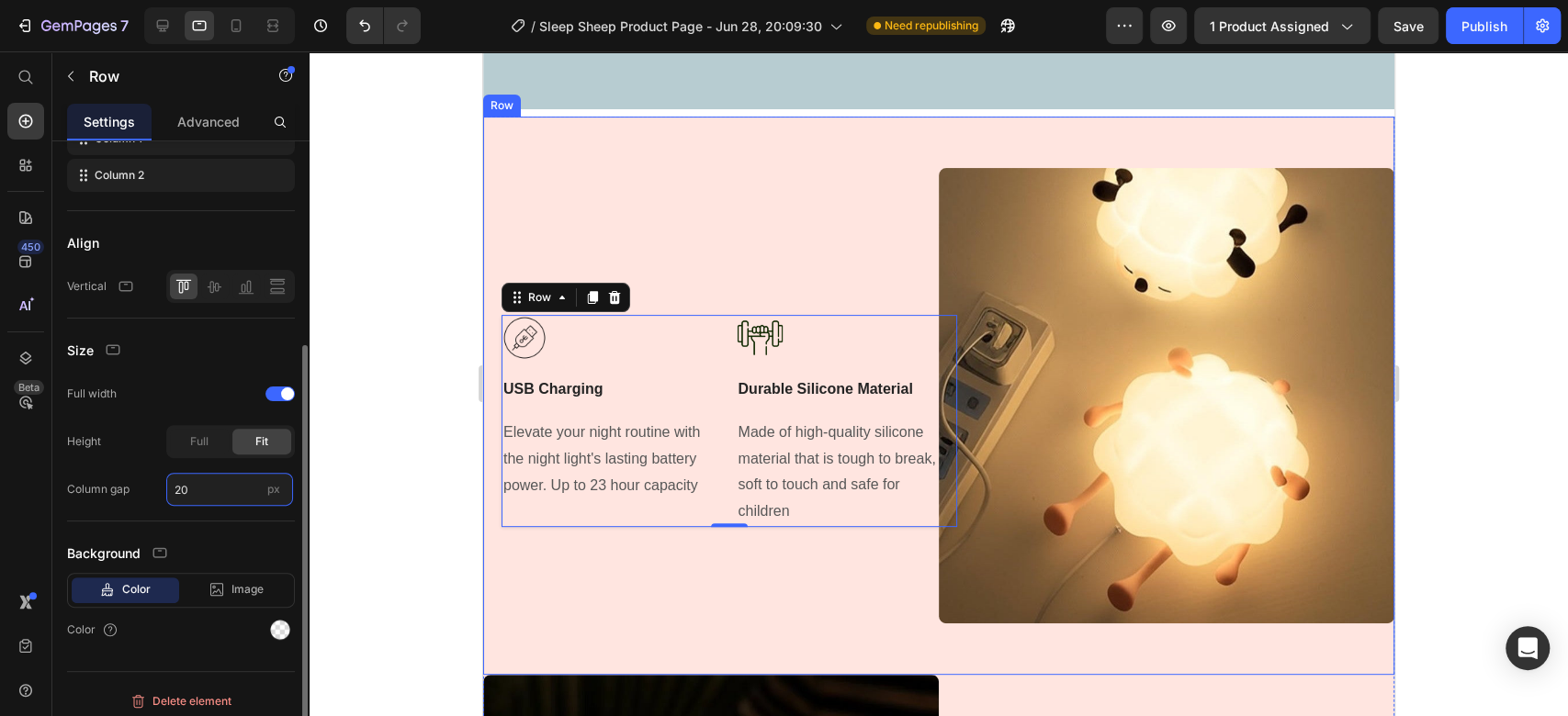 click on "20" 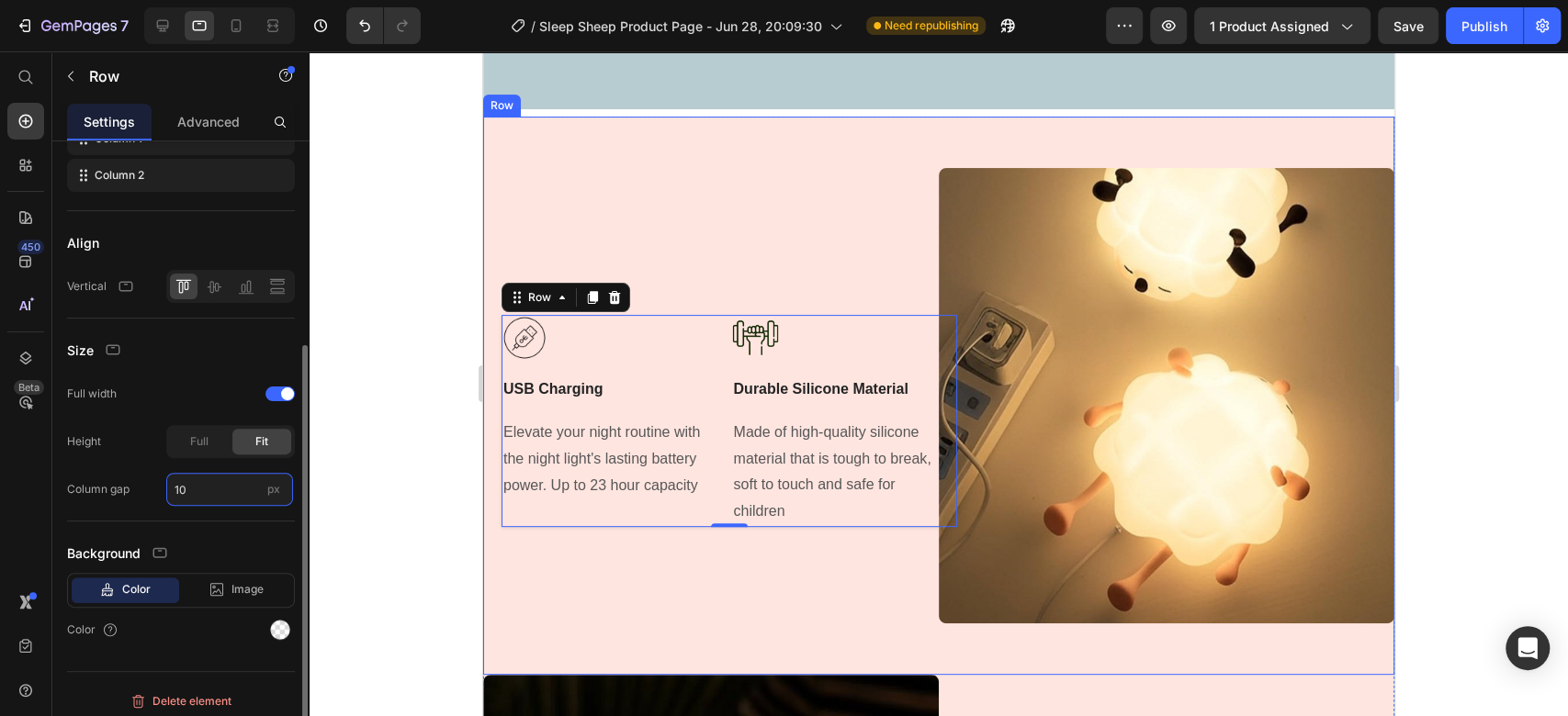 type on "10" 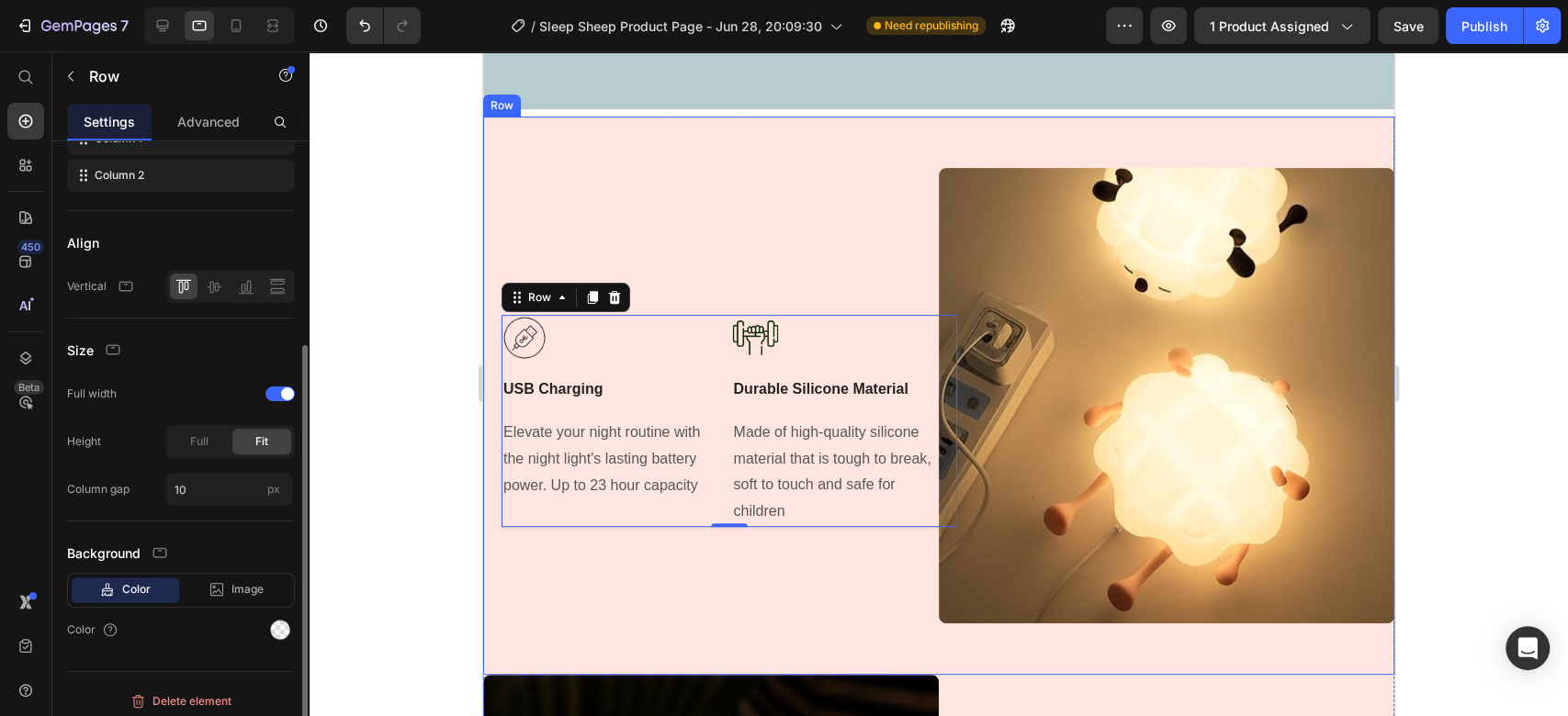 click on "Size Full width Height Full Fit Column gap 10 px" 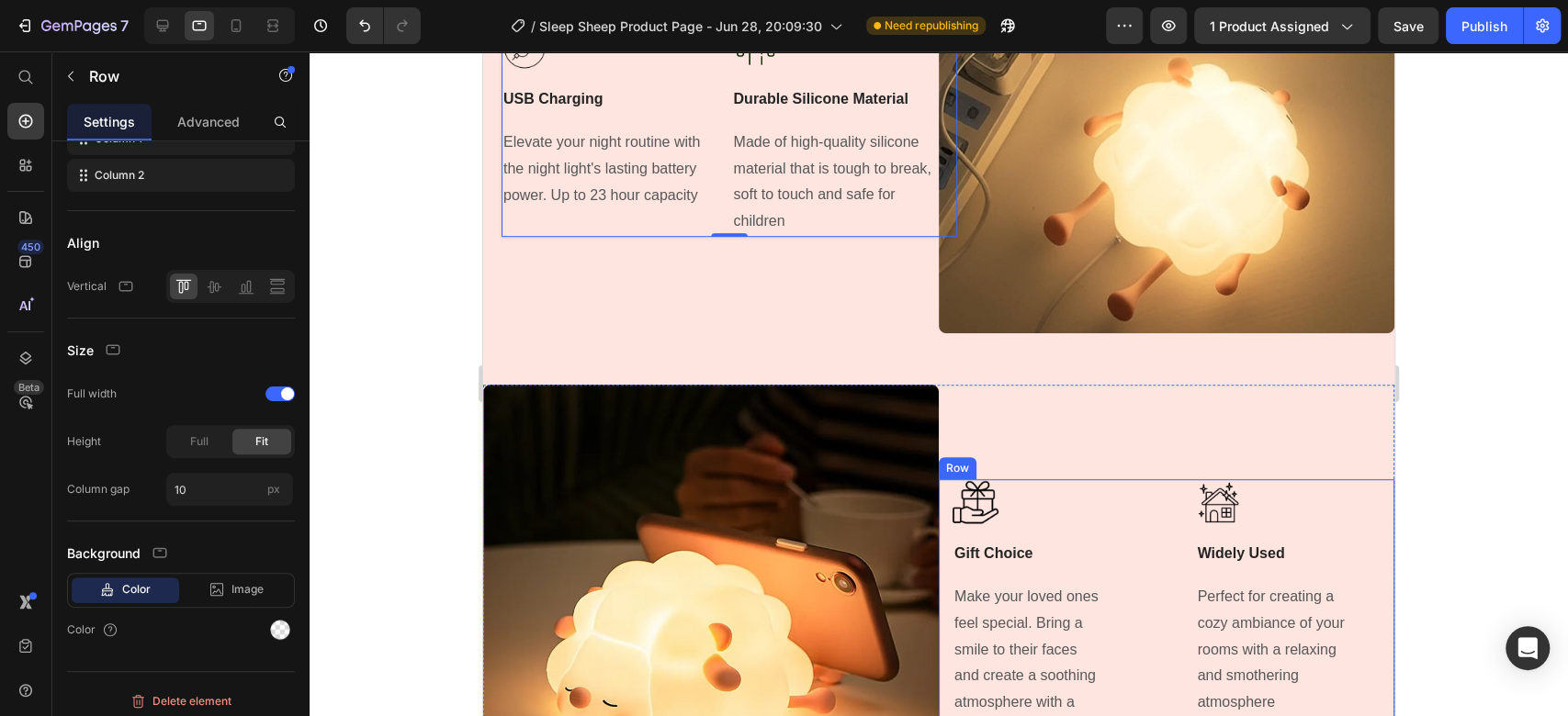 scroll, scrollTop: 5235, scrollLeft: 0, axis: vertical 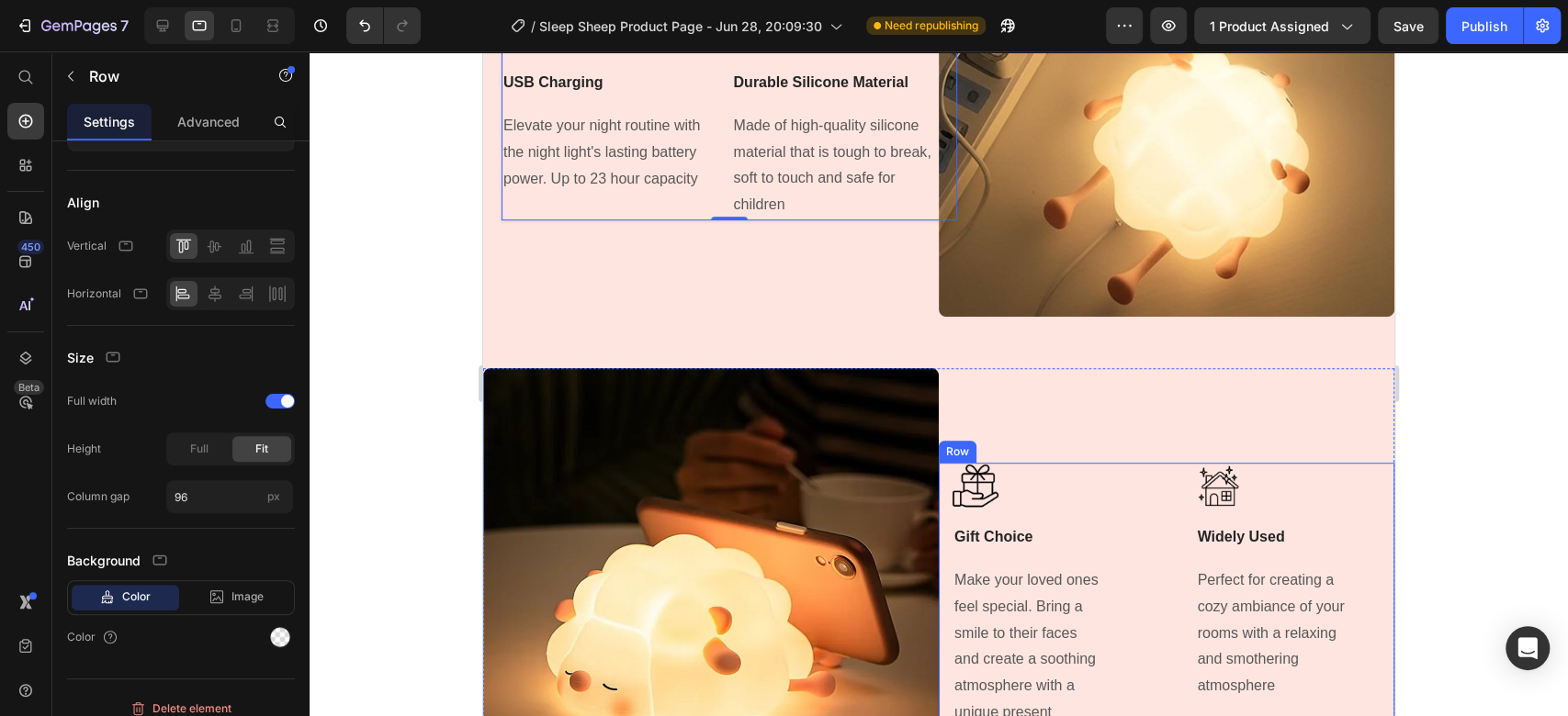 click on "Image Gift Choice Text Block Make your loved ones feel special. Bring a smile to their faces and create a soothing atmosphere with a unique present Text block                Title Line Image Widely Used Text Block Perfect for creating a cozy ambiance of your rooms with a relaxing and smothering atmosphere Text block Row" 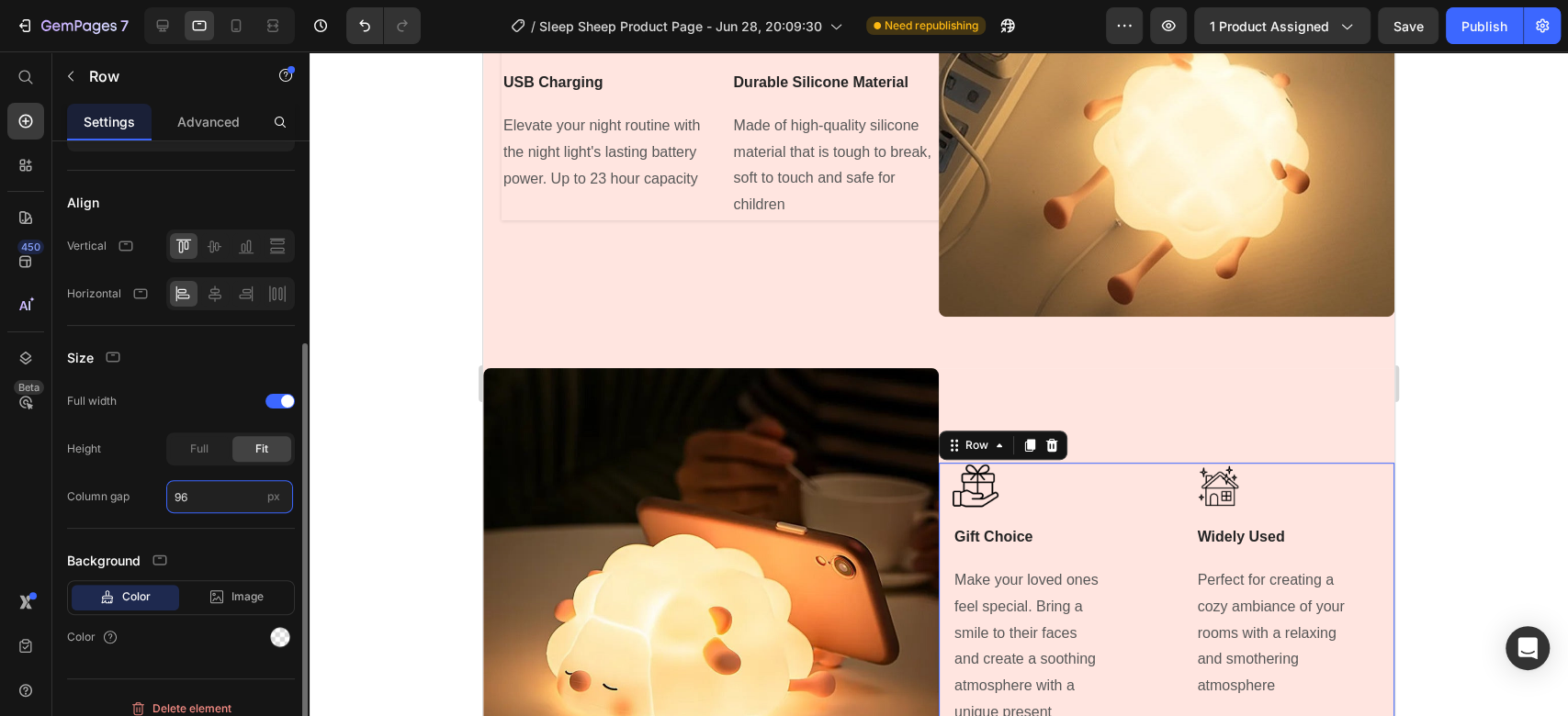 click on "96" 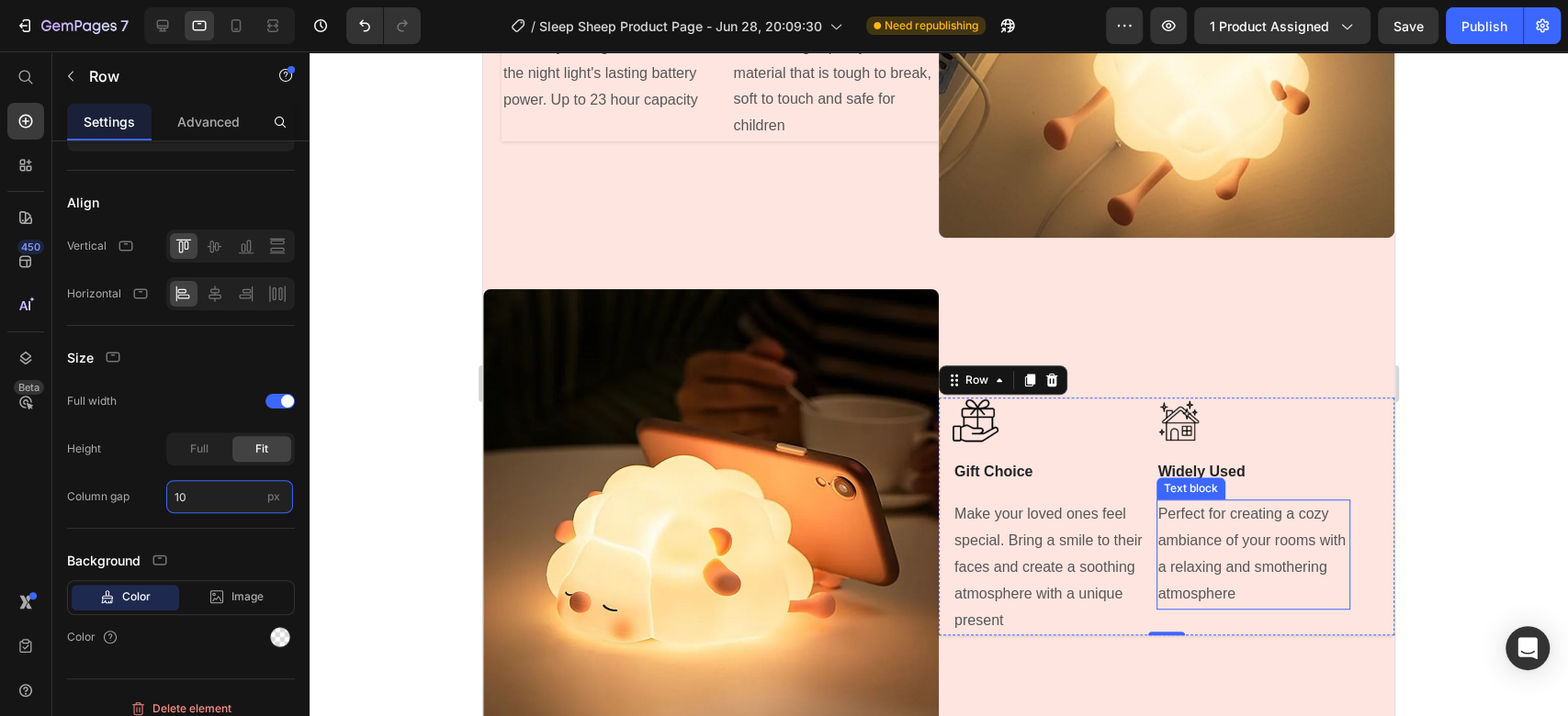 scroll, scrollTop: 5439, scrollLeft: 0, axis: vertical 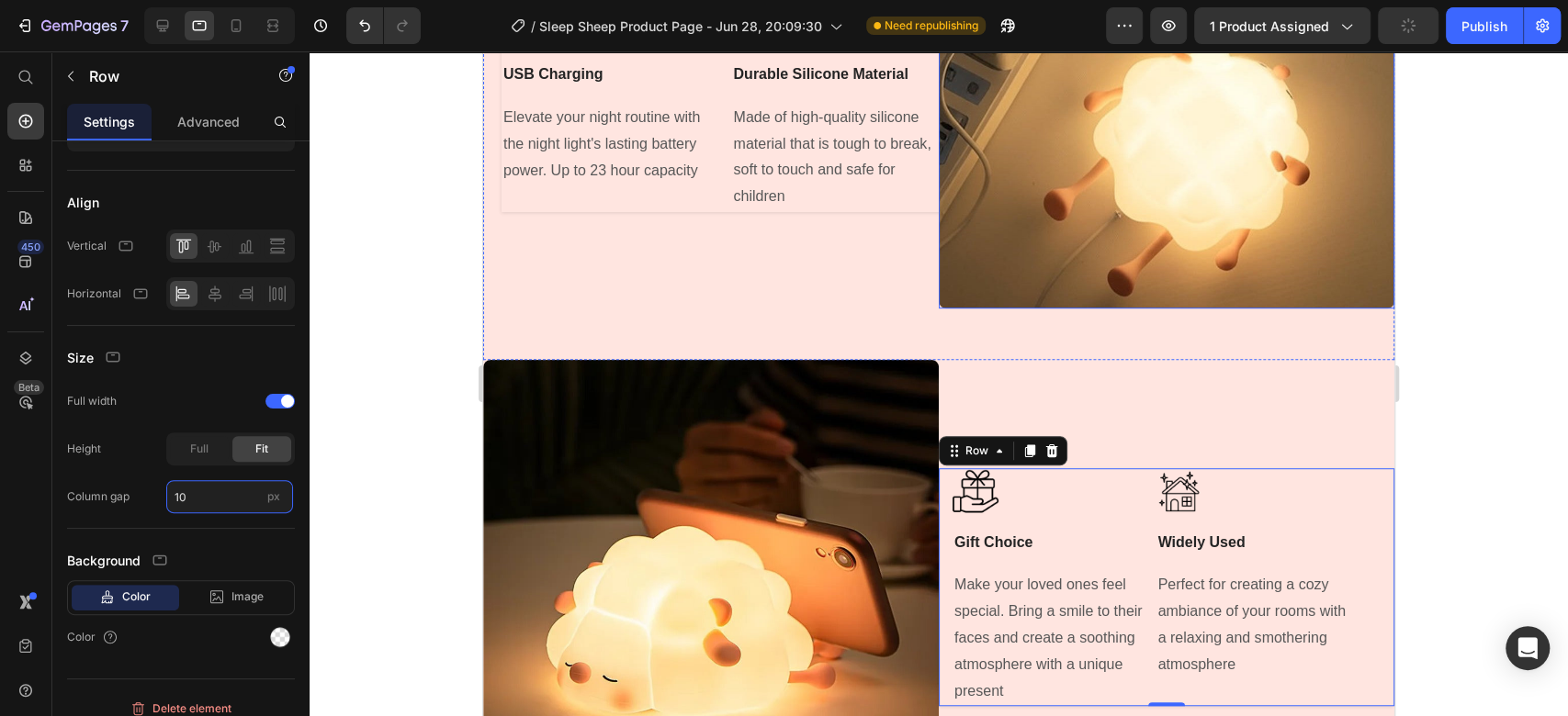 type on "96" 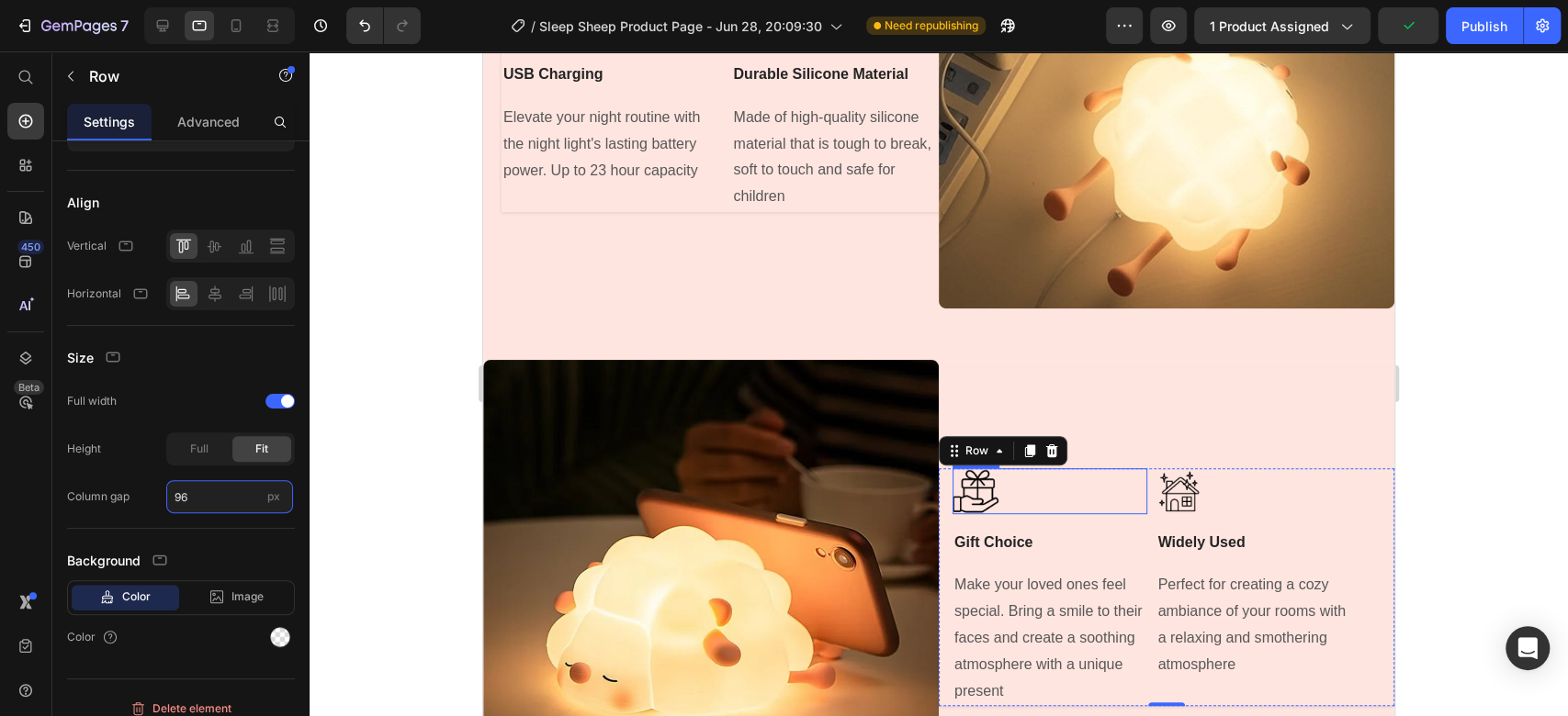 scroll, scrollTop: 5337, scrollLeft: 0, axis: vertical 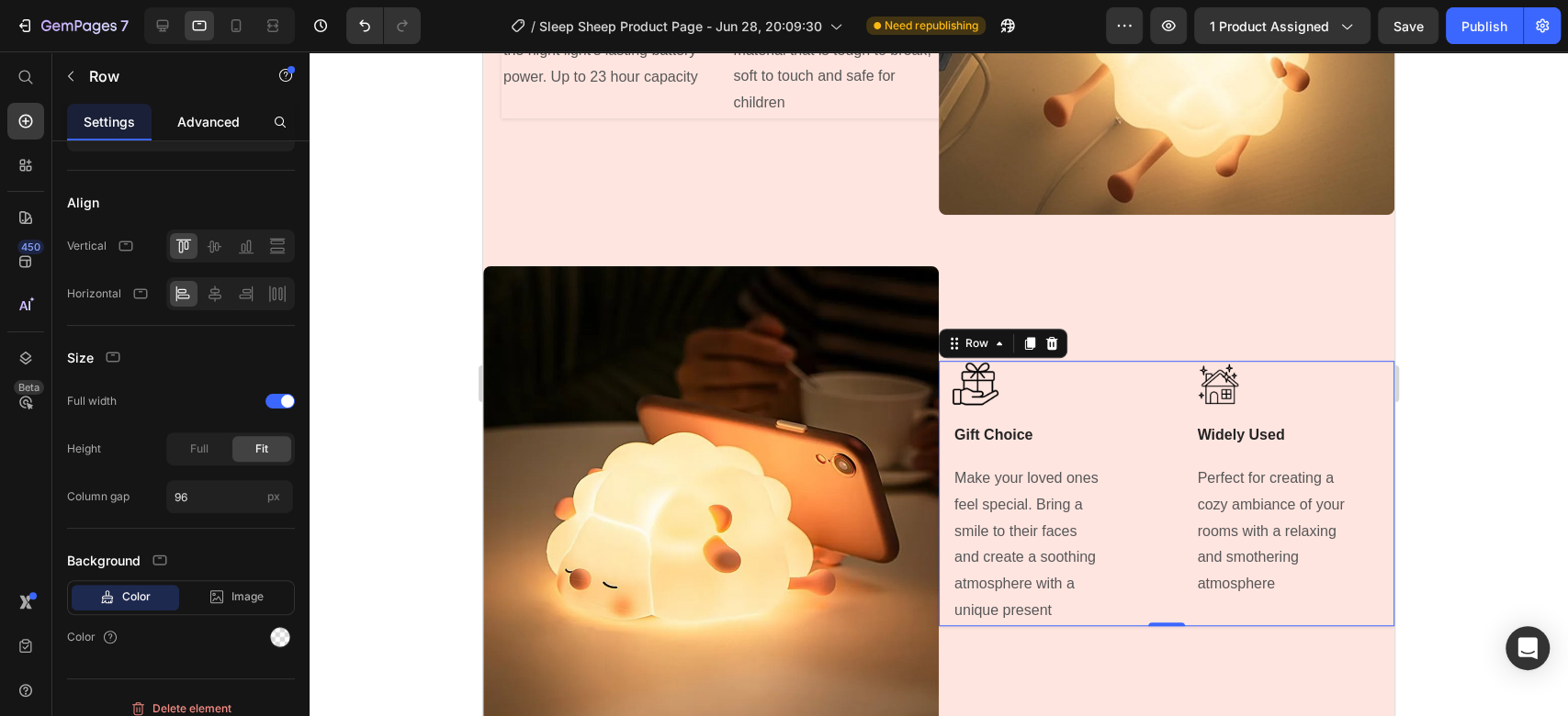 click on "Advanced" 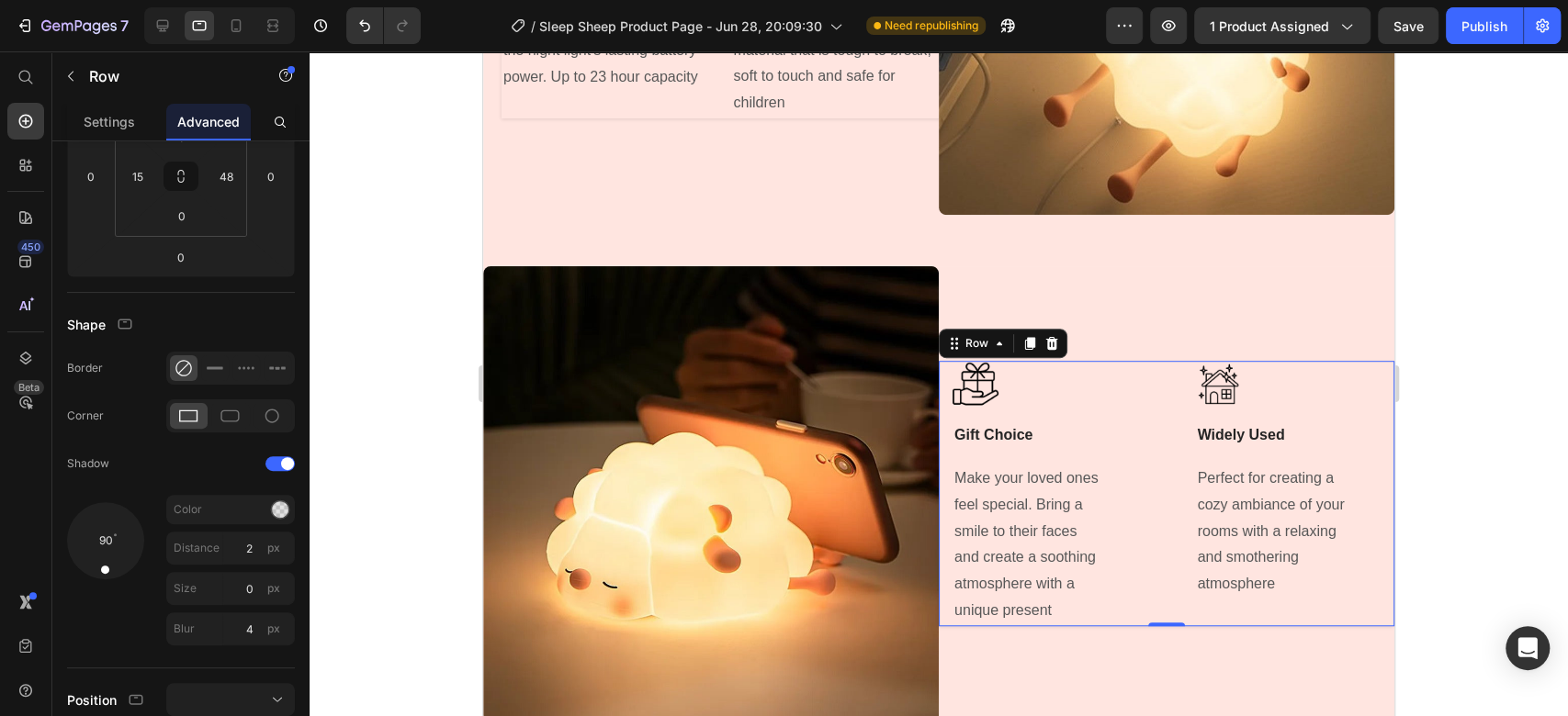 scroll, scrollTop: 0, scrollLeft: 0, axis: both 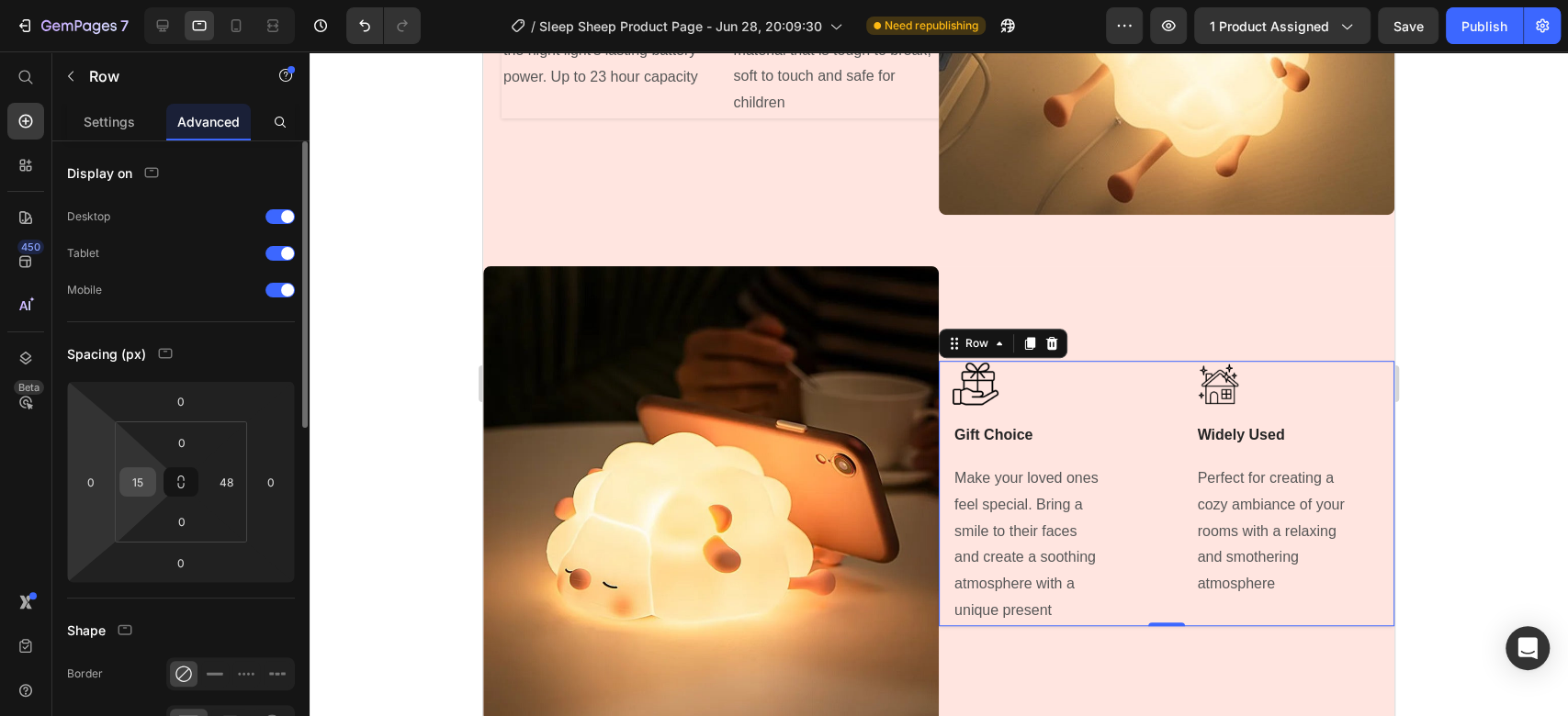 click on "15" 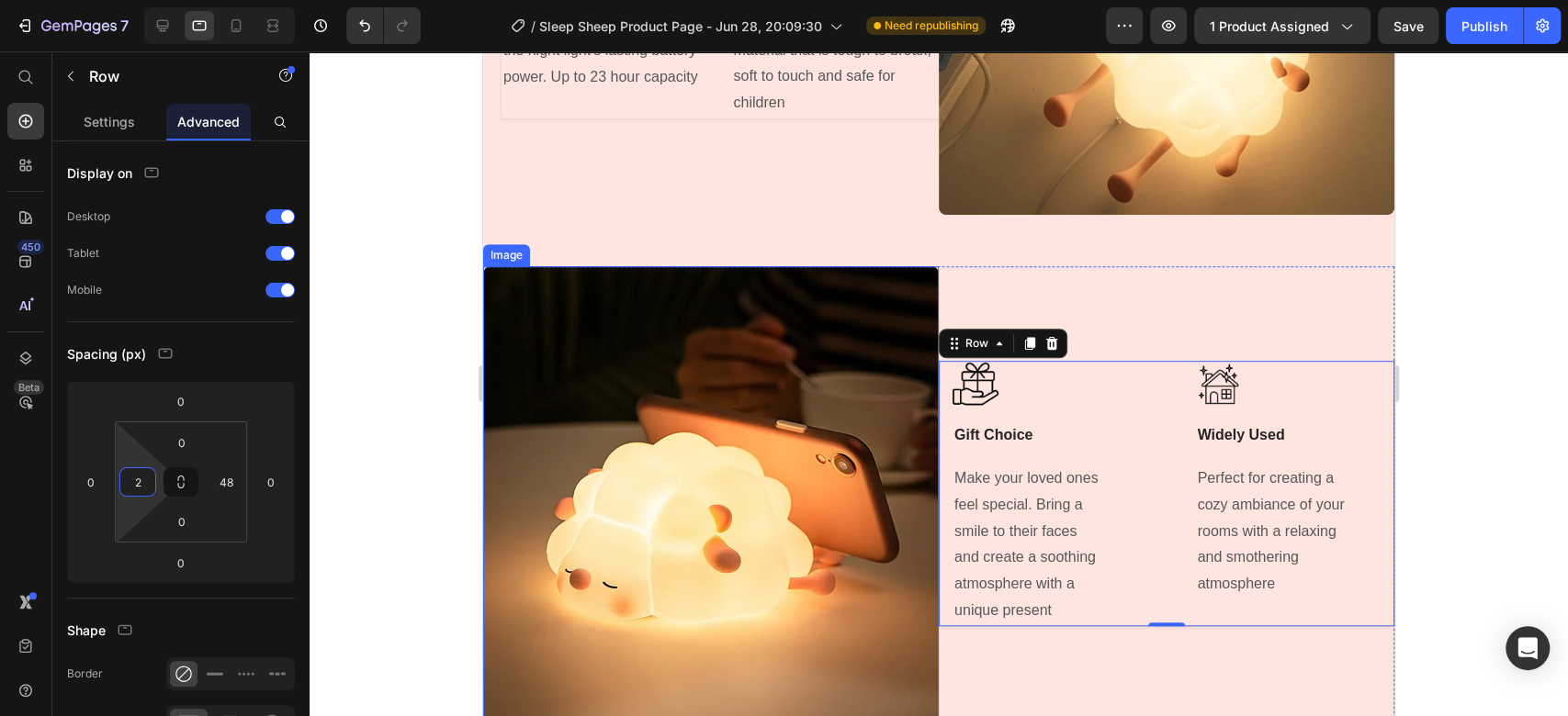 type on "20" 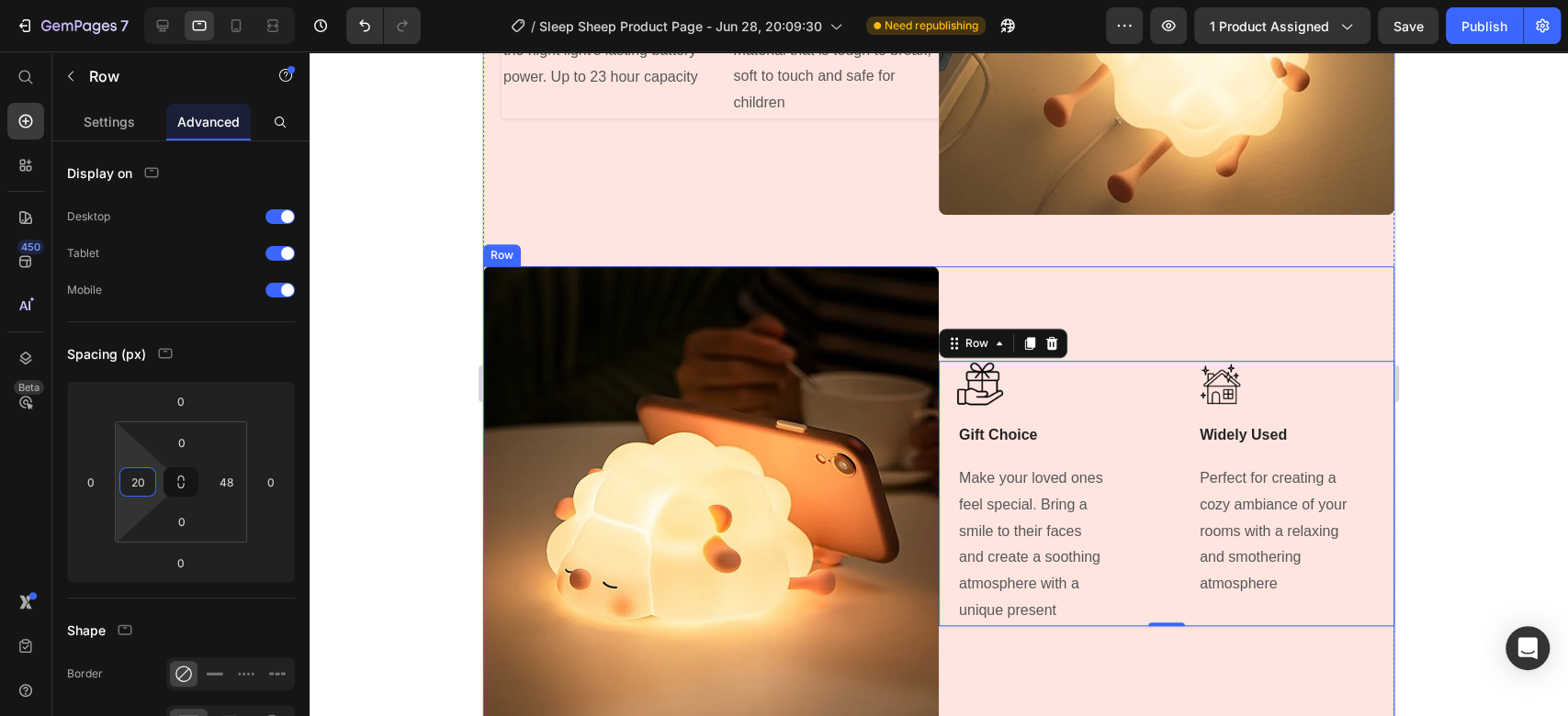 click on "Image Gift Choice Text Block Make your loved ones feel special. Bring a smile to their faces and create a soothing atmosphere with a unique present Text block                Title Line Image Widely Used Text Block Perfect for creating a cozy ambiance of your rooms with a relaxing and smothering atmosphere Text block Row   0" 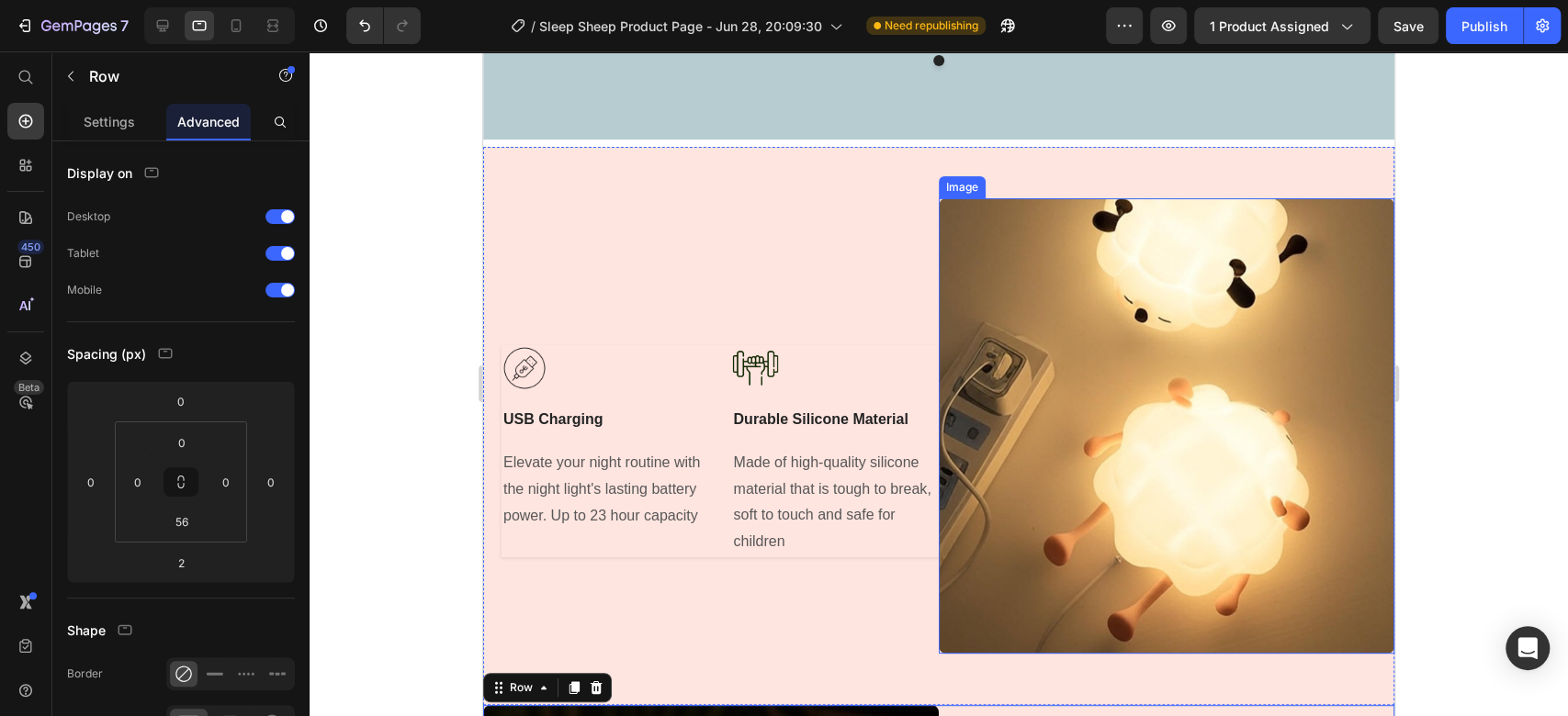 scroll, scrollTop: 5133, scrollLeft: 0, axis: vertical 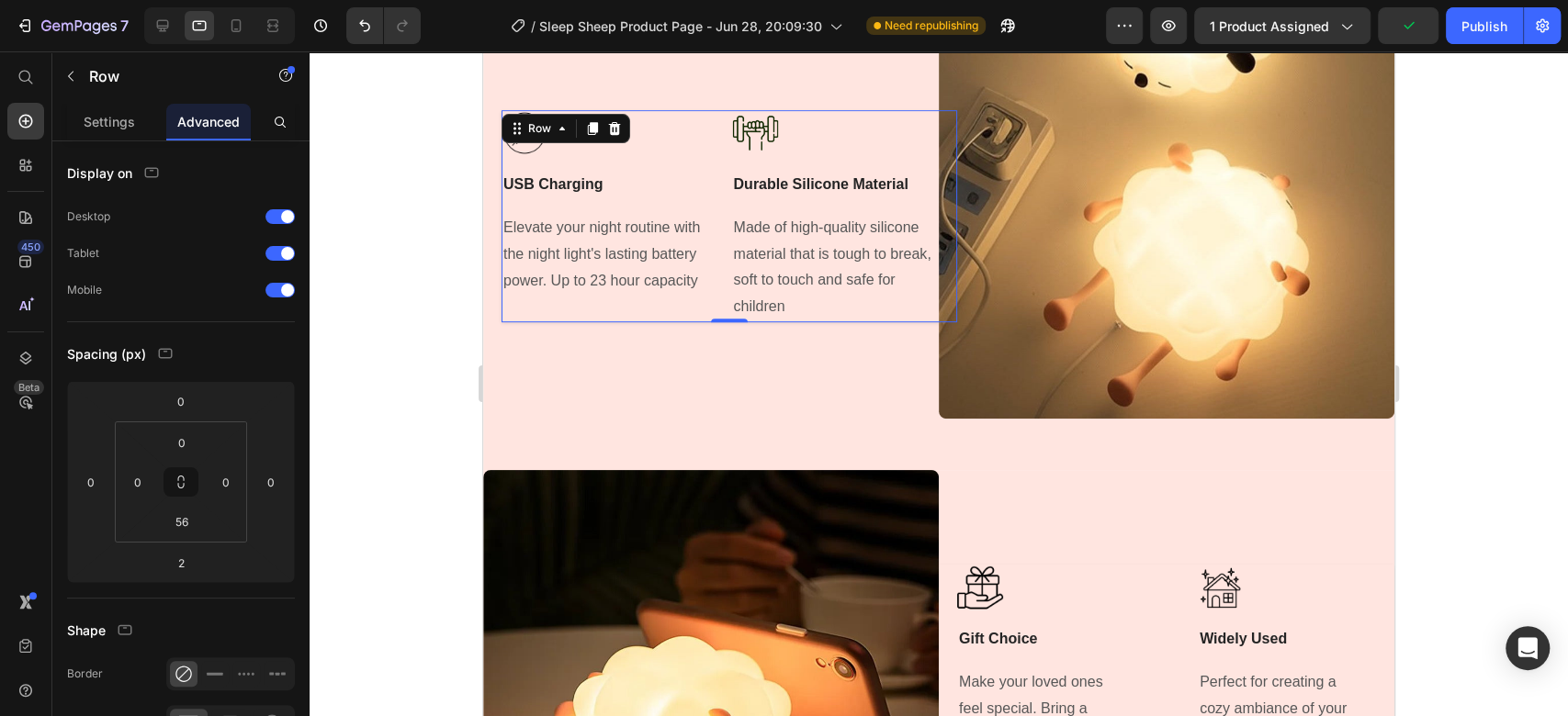 click on "Image USB Charging Text Block Elevate your night routine with the night light's lasting battery power. Up to 23 hour capacity Text block                Title Line" 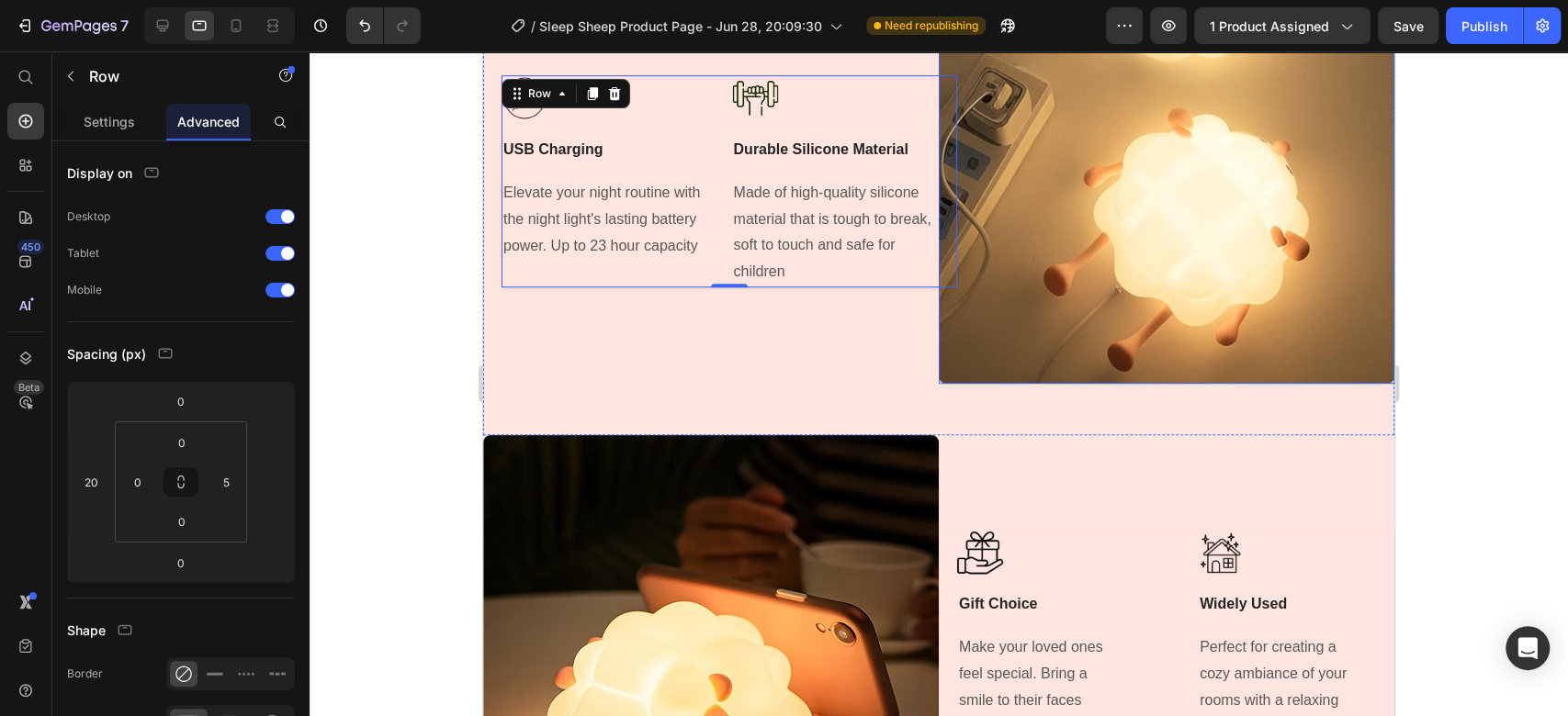 scroll, scrollTop: 5133, scrollLeft: 0, axis: vertical 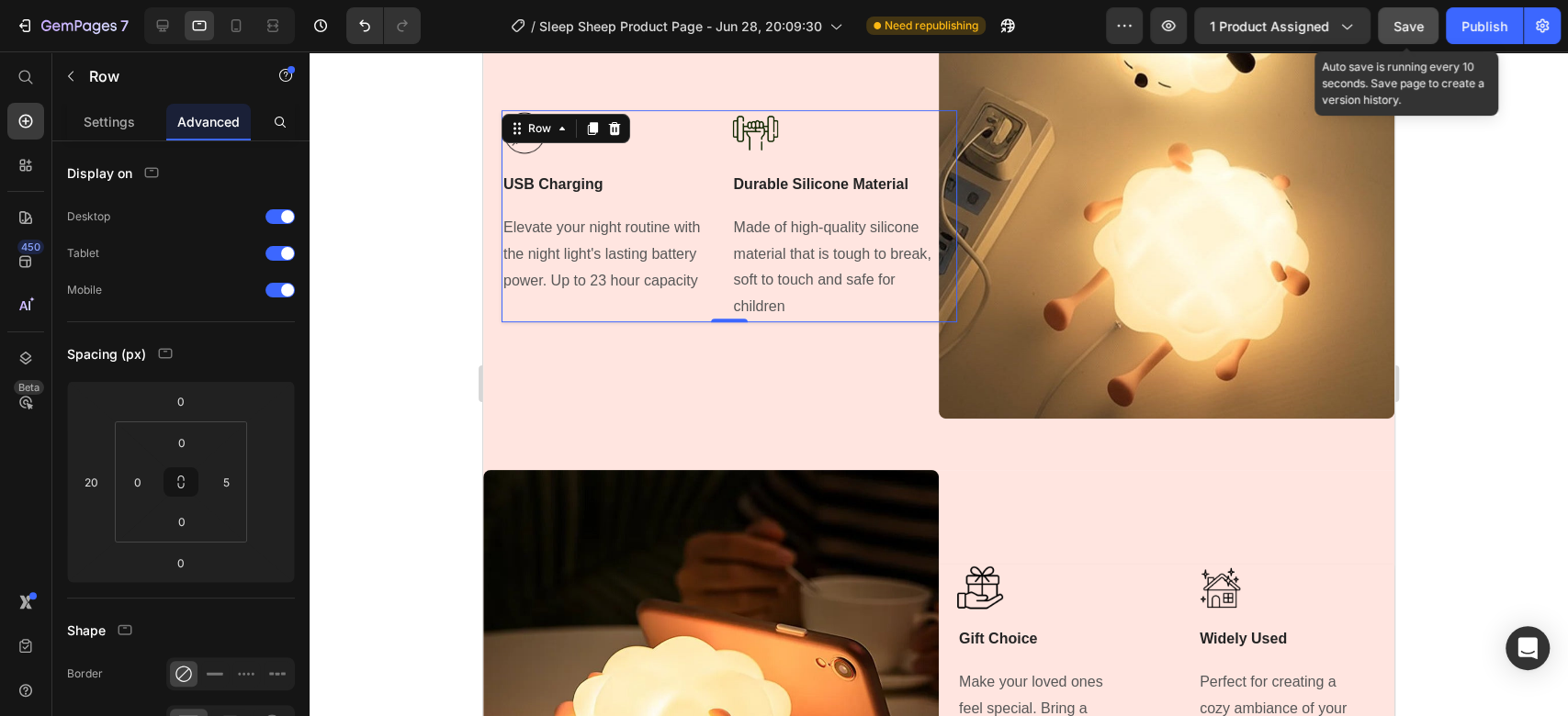 click on "Save" 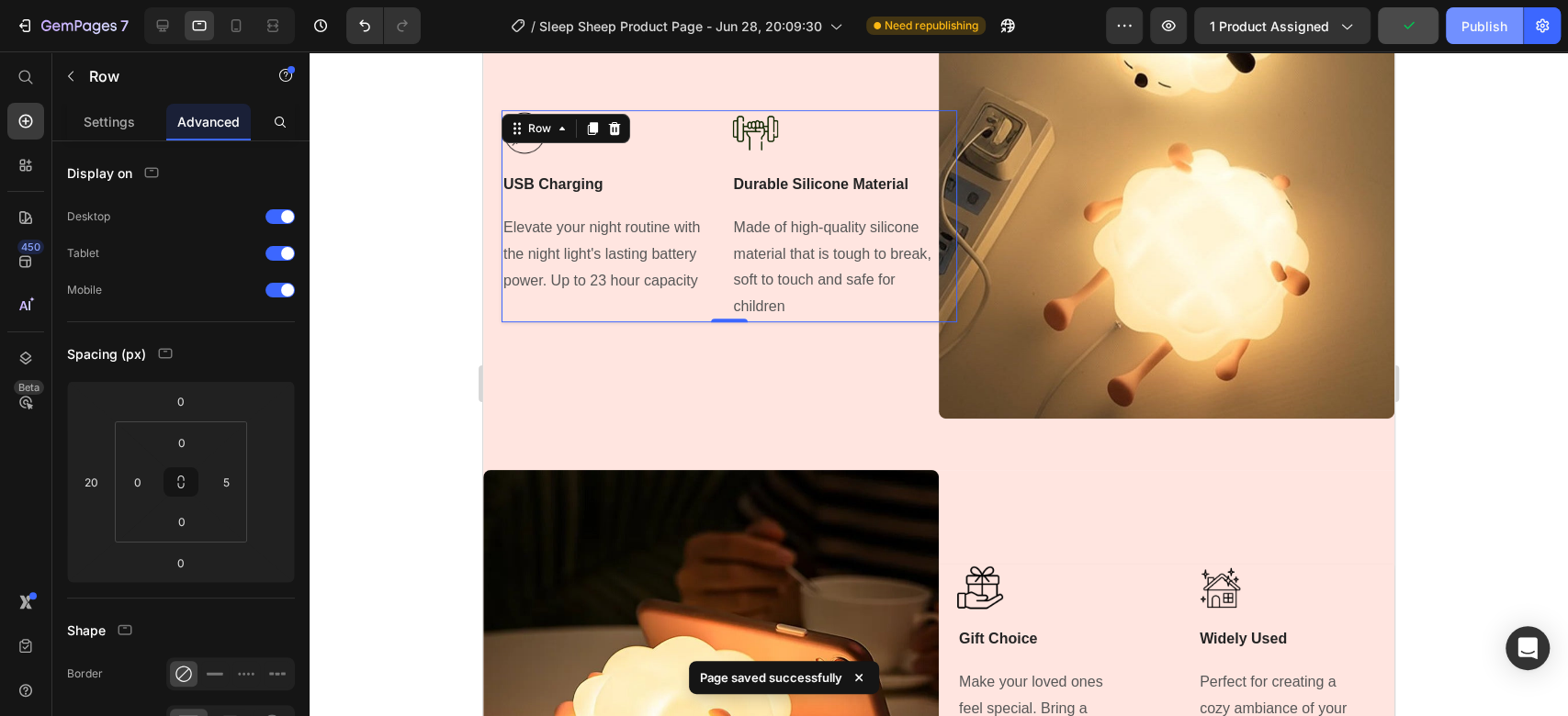 click on "Publish" 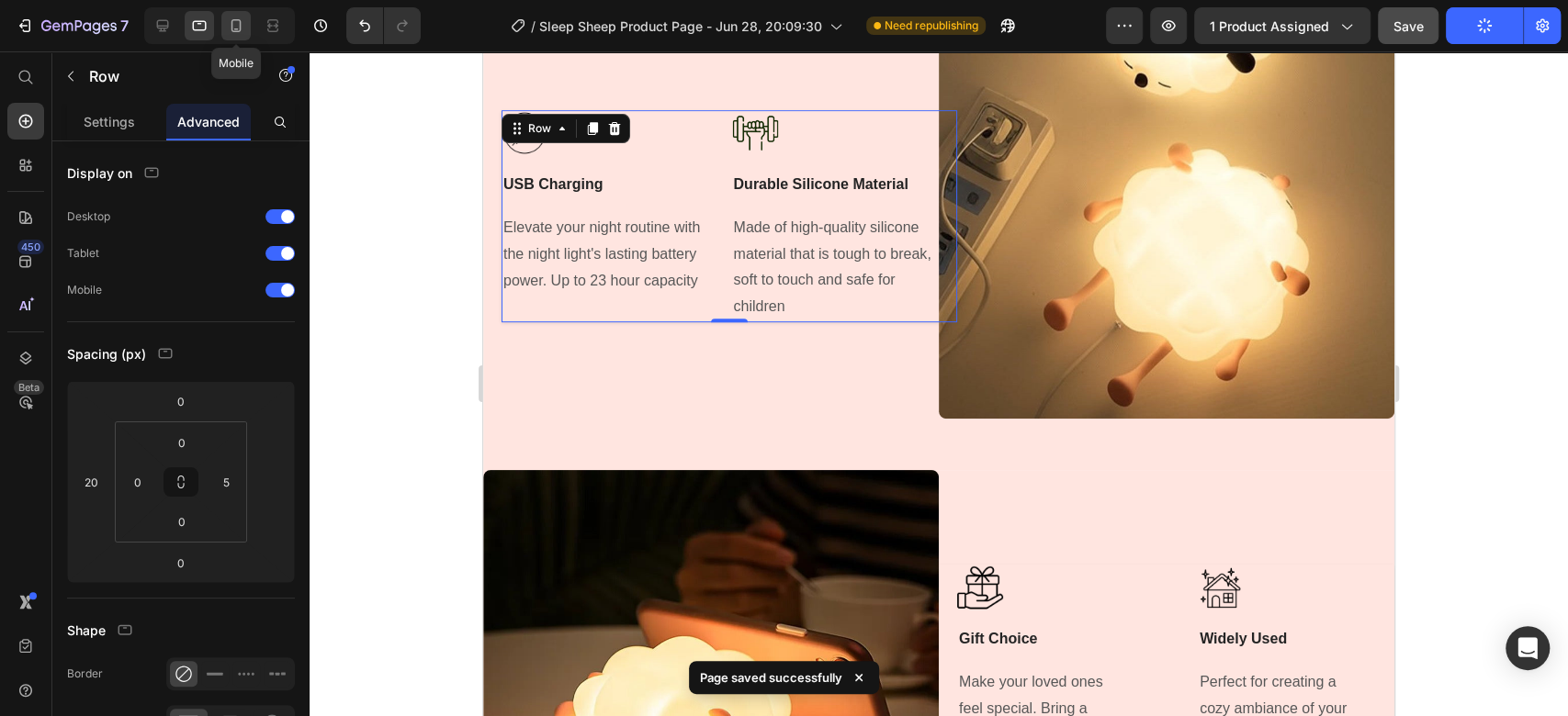 click 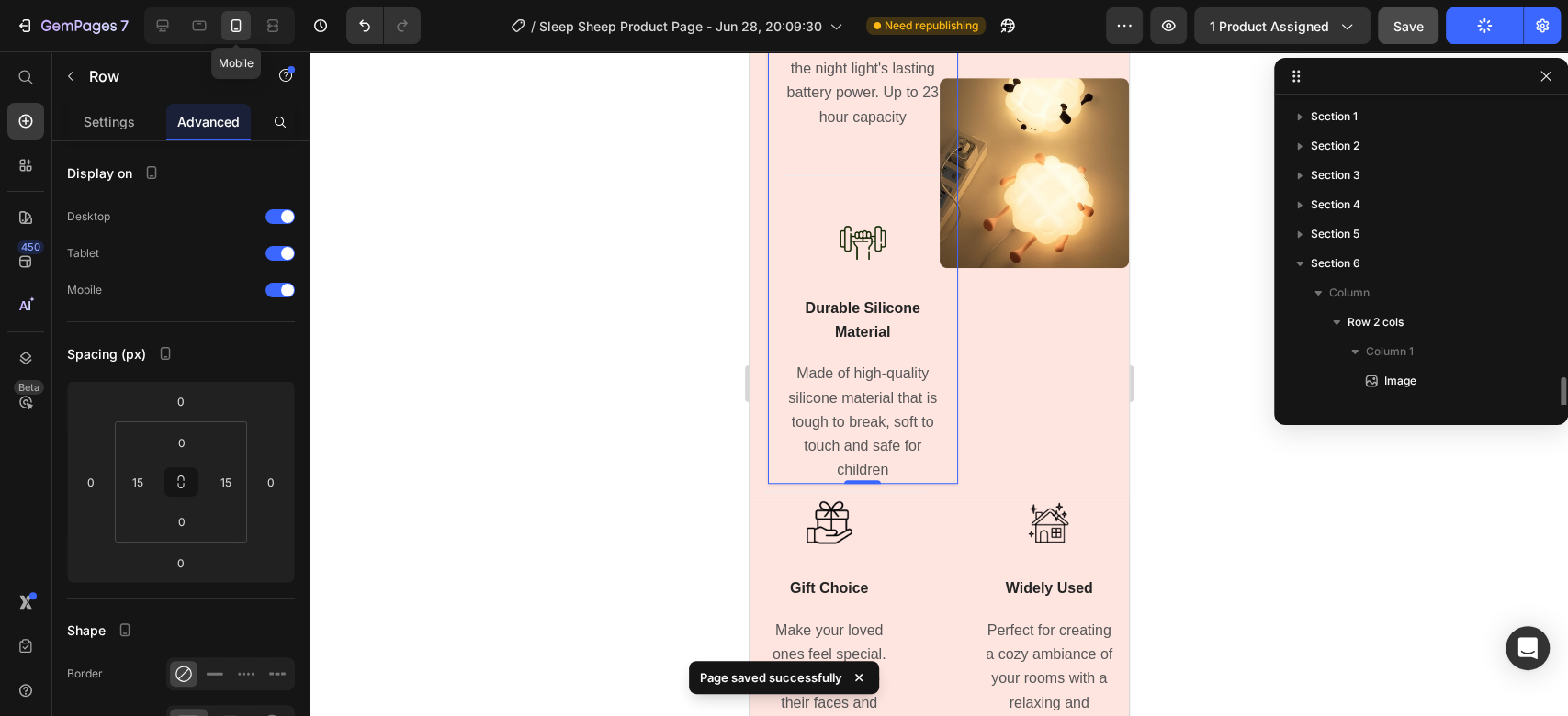 scroll, scrollTop: 167, scrollLeft: 0, axis: vertical 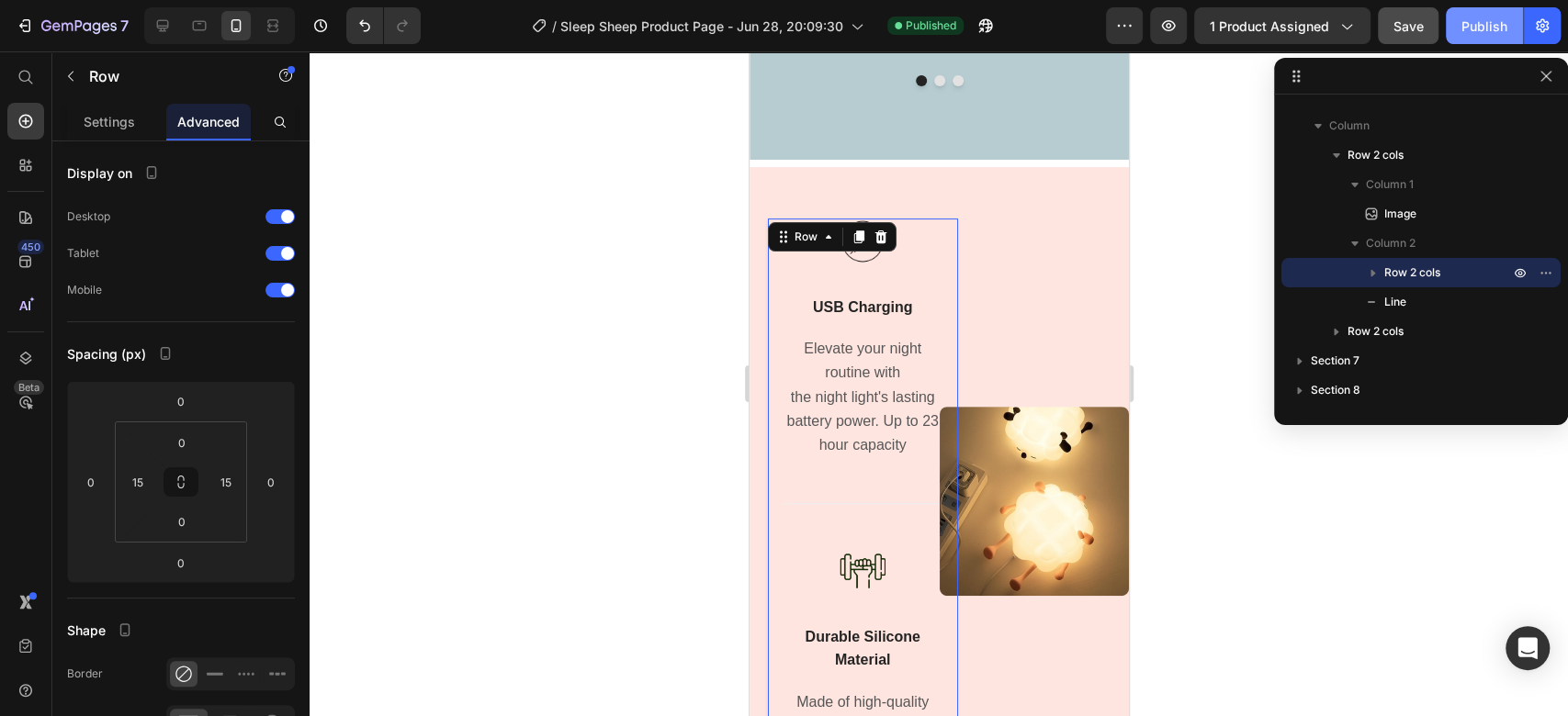 click on "Publish" 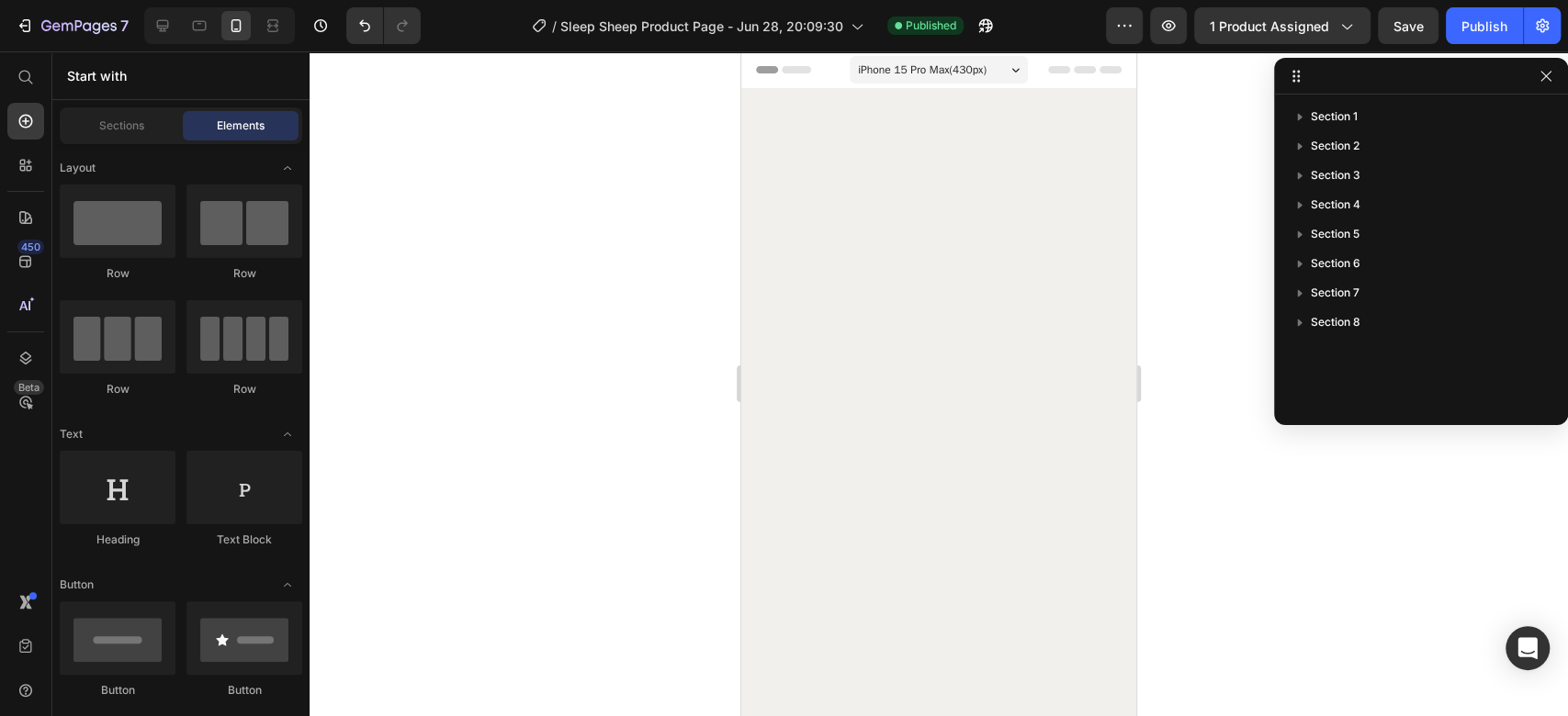 scroll, scrollTop: 5013, scrollLeft: 0, axis: vertical 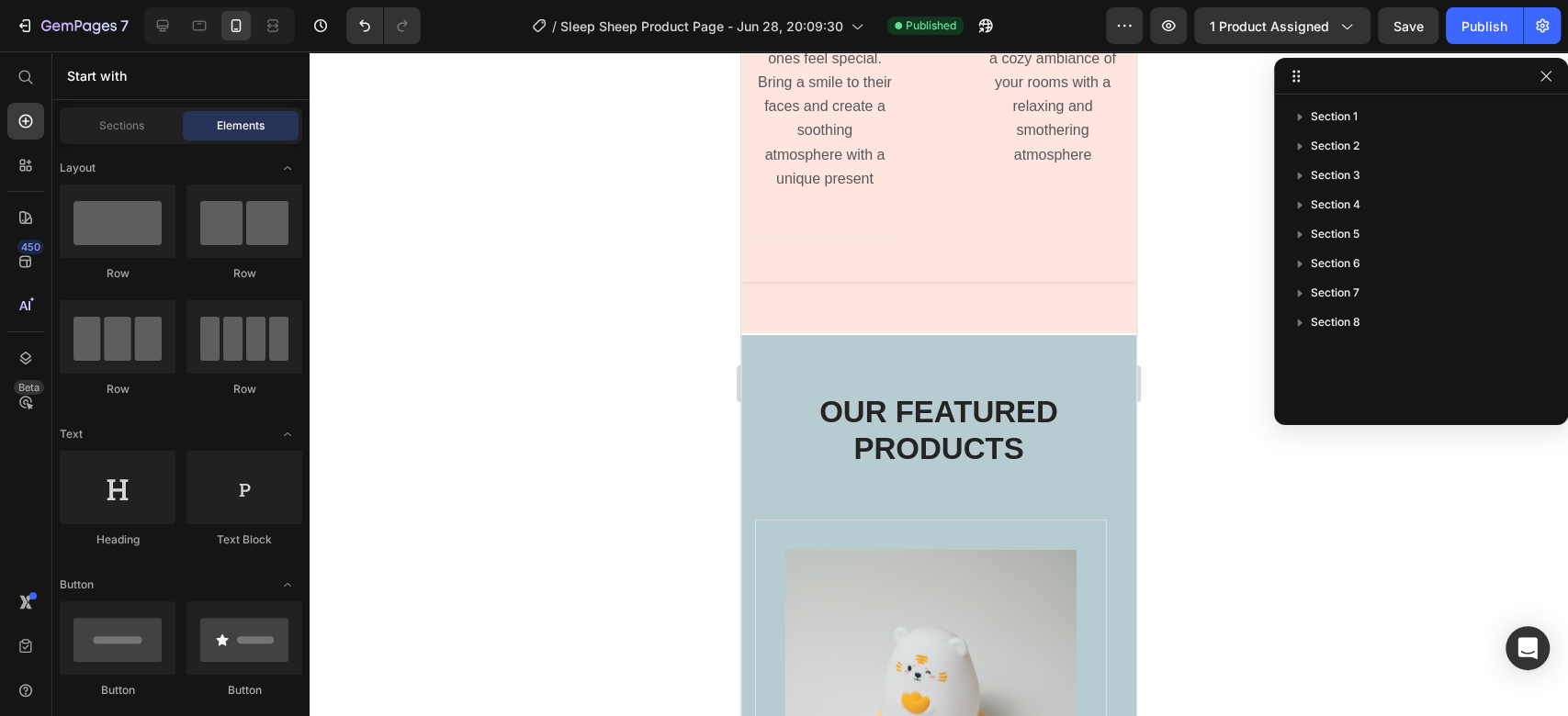 click at bounding box center [1136, -260] 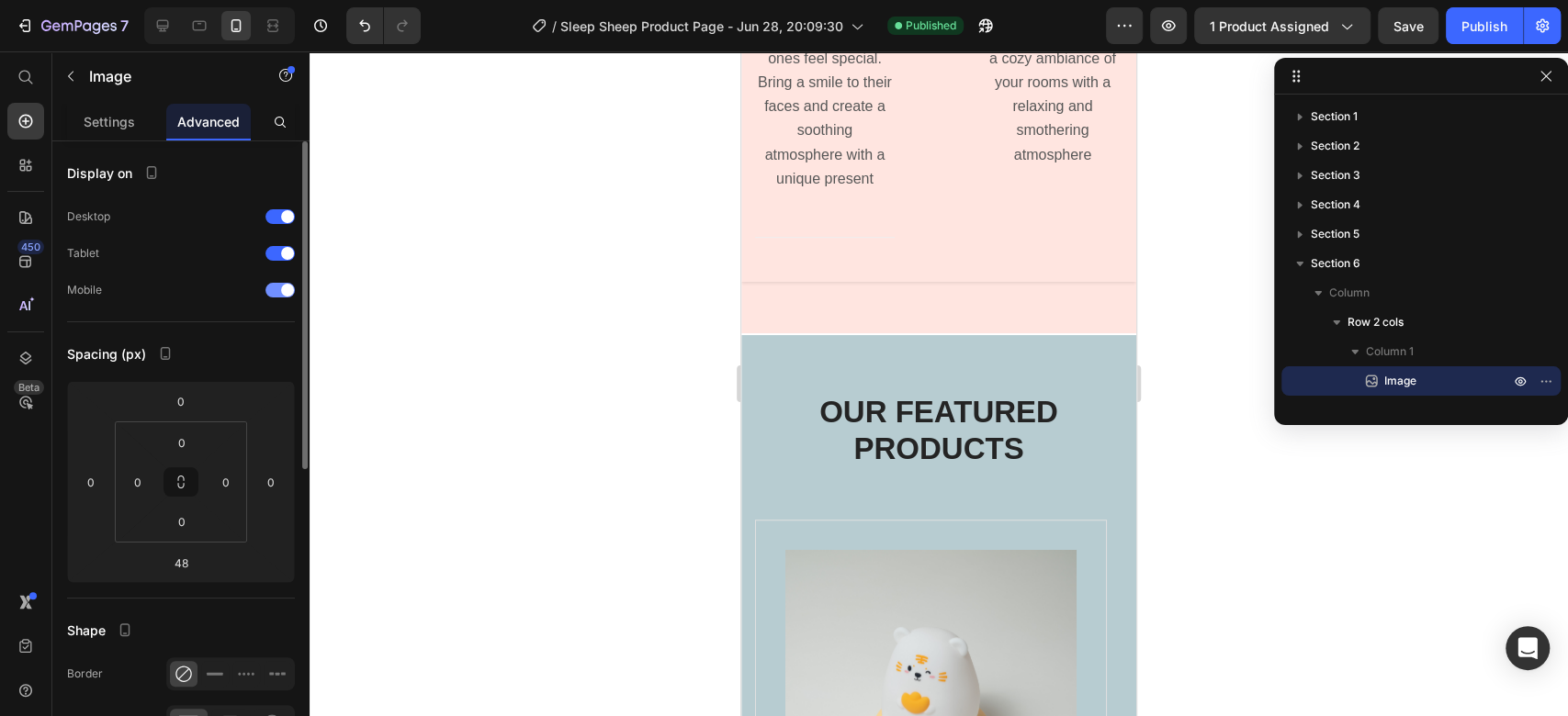 click at bounding box center (288, 290) 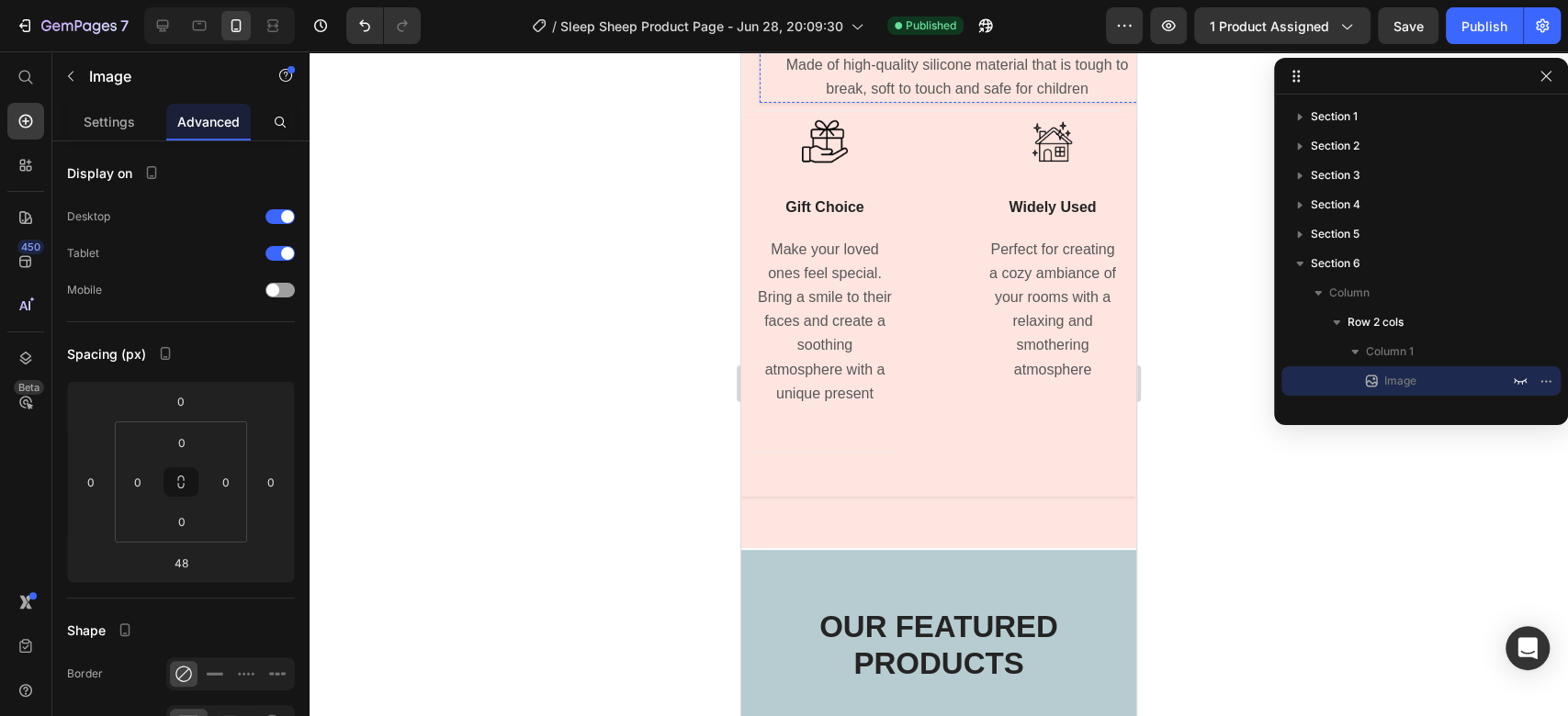 scroll, scrollTop: 5047, scrollLeft: 0, axis: vertical 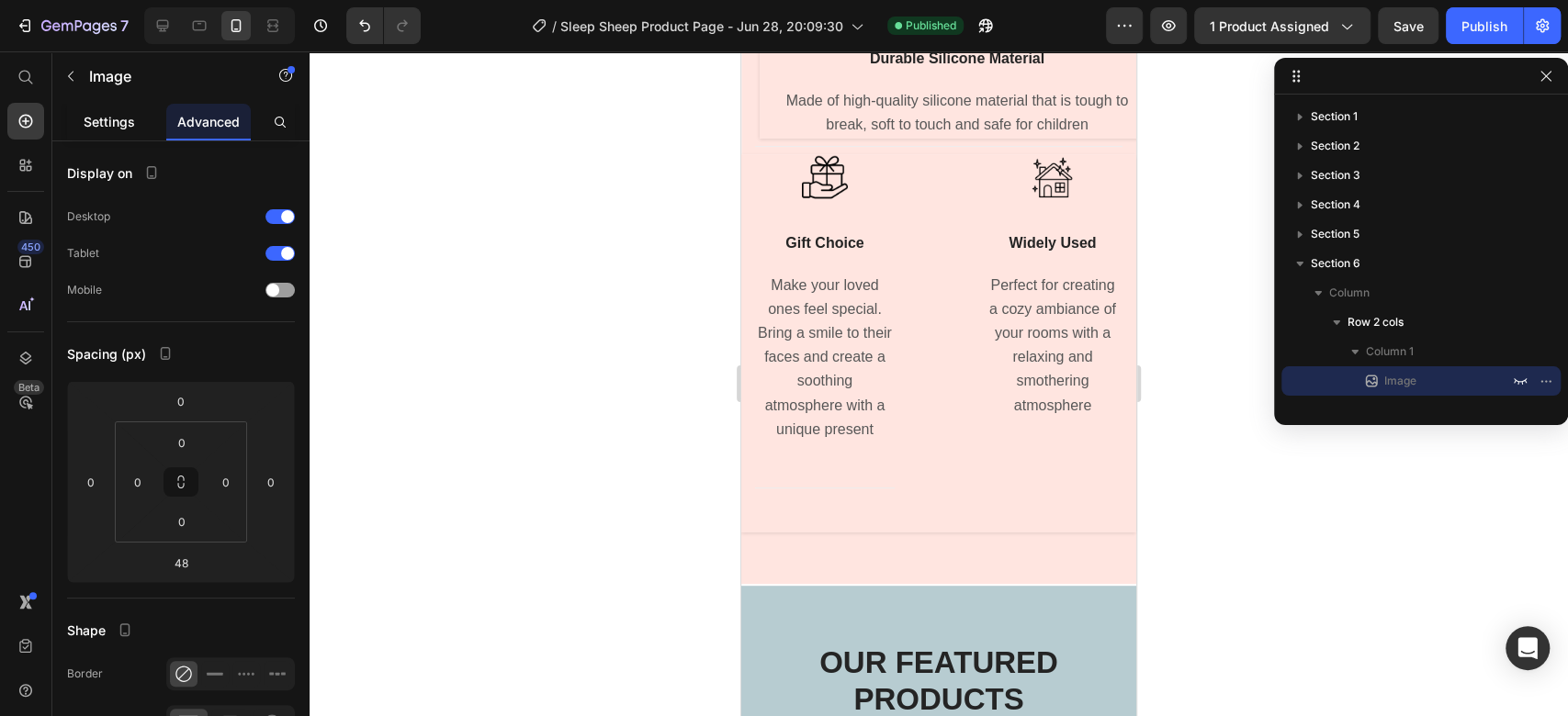 click on "Settings" at bounding box center [109, 121] 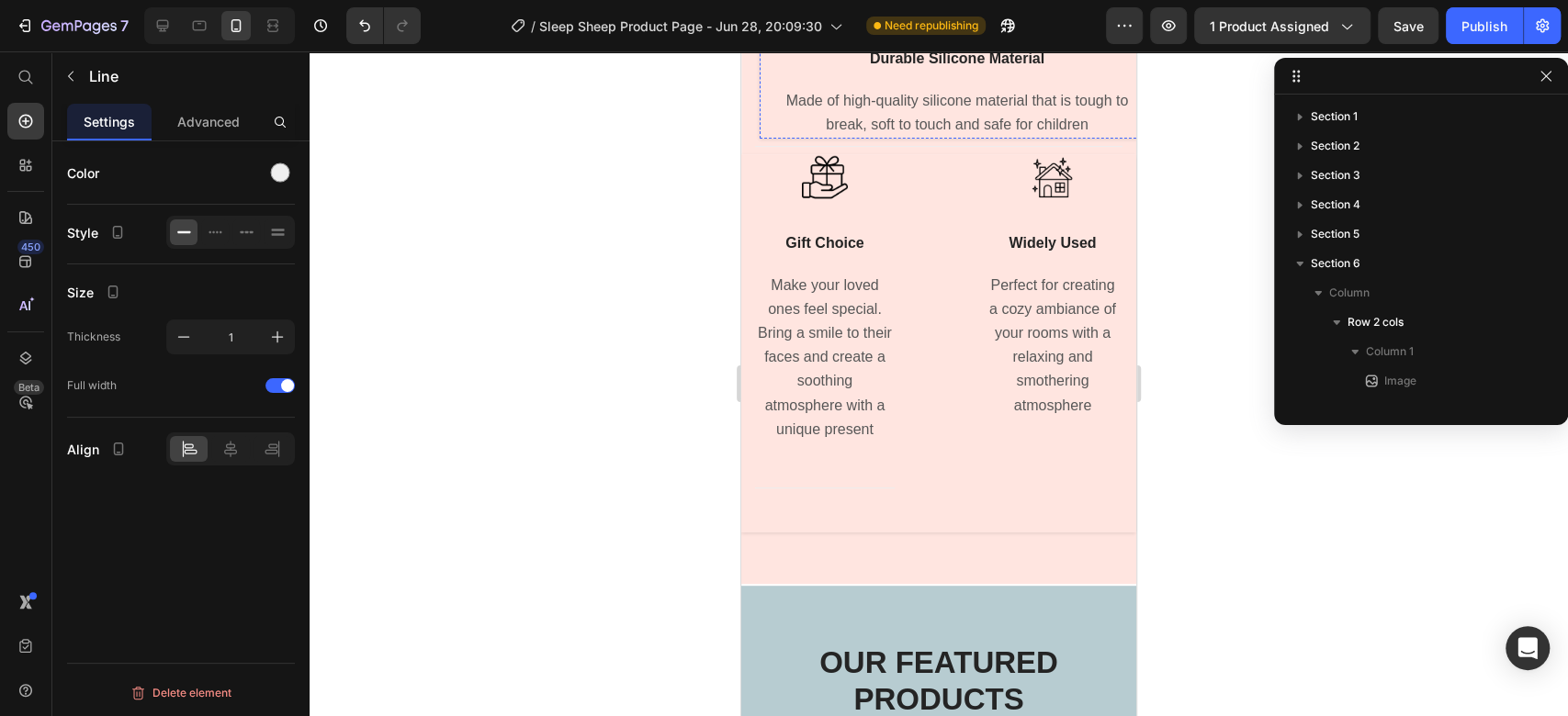 click on "Title Line" at bounding box center (957, -29) 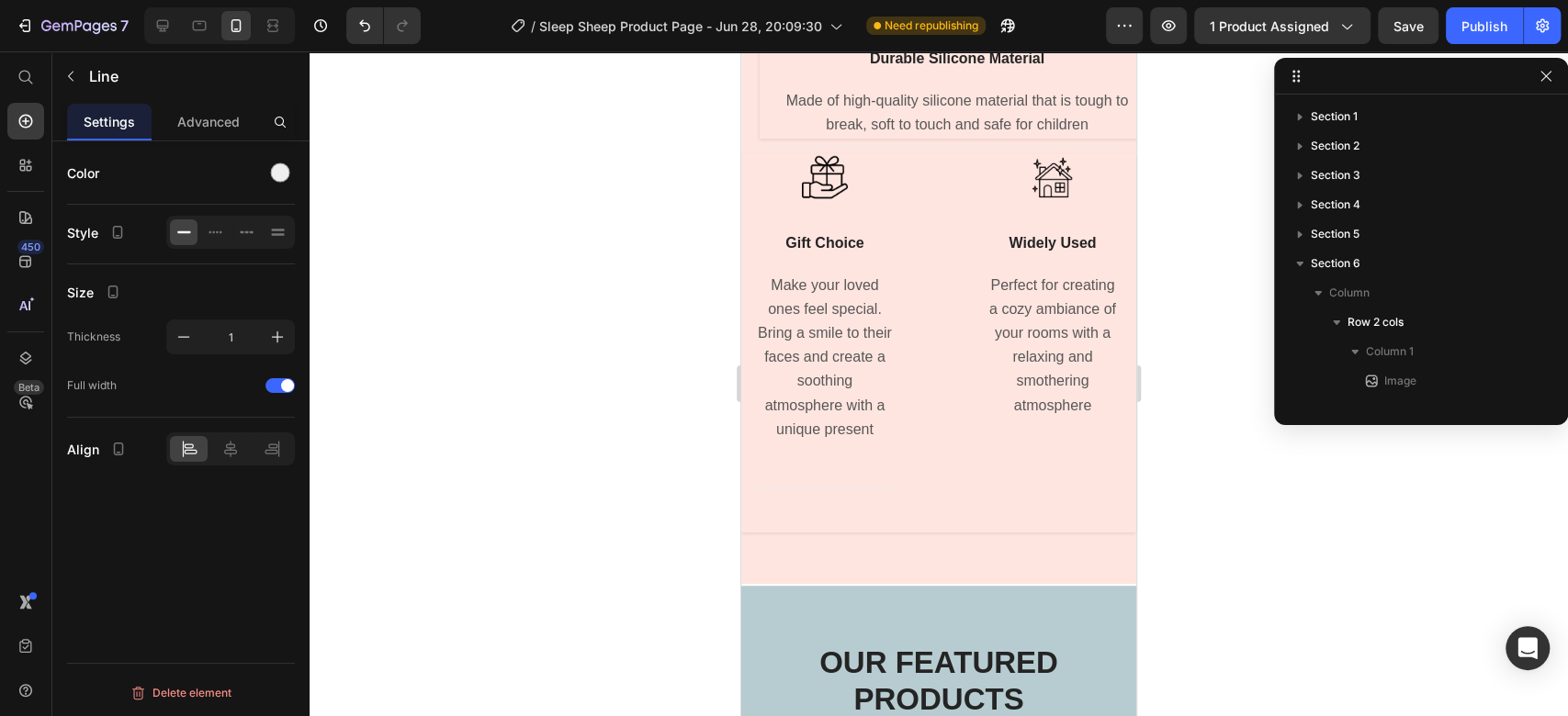 scroll, scrollTop: 347, scrollLeft: 0, axis: vertical 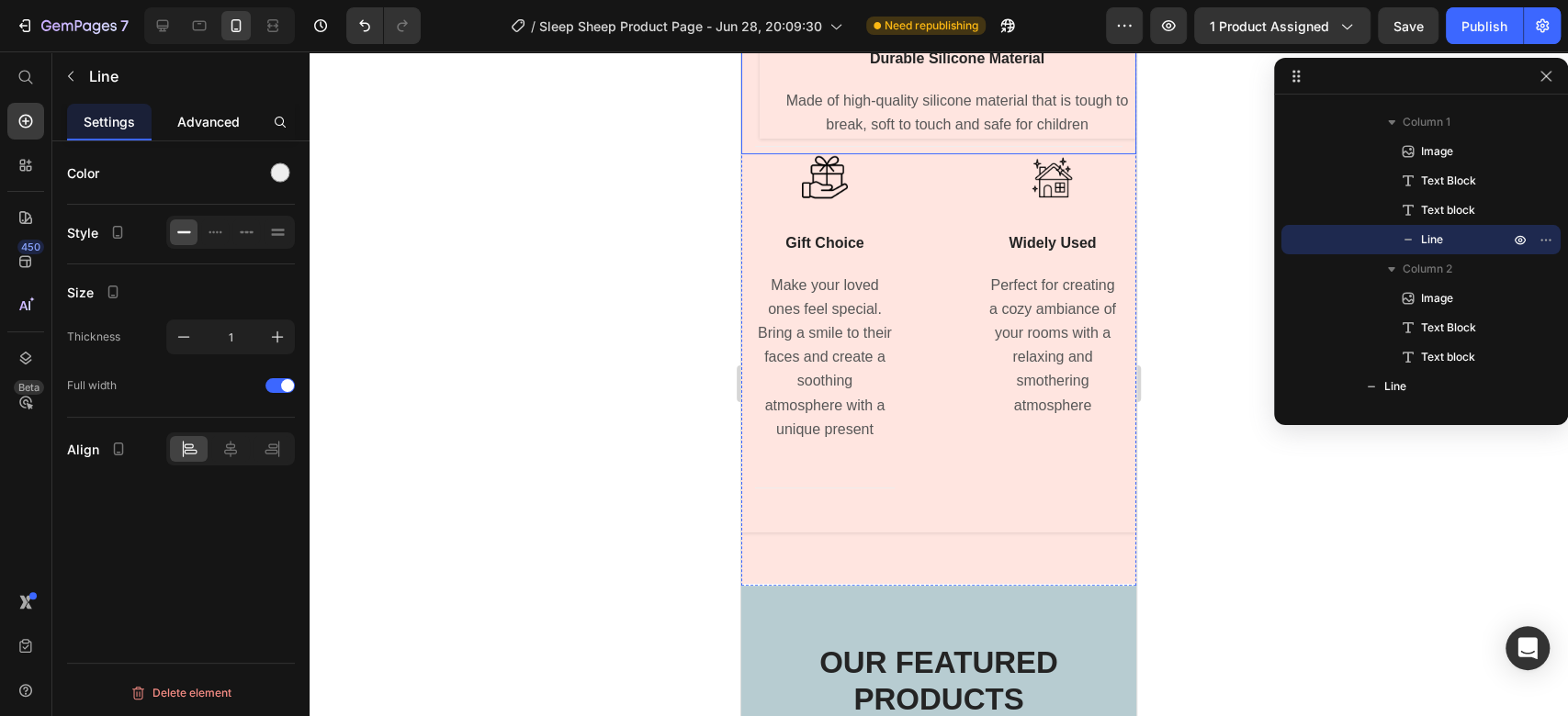 click on "Advanced" 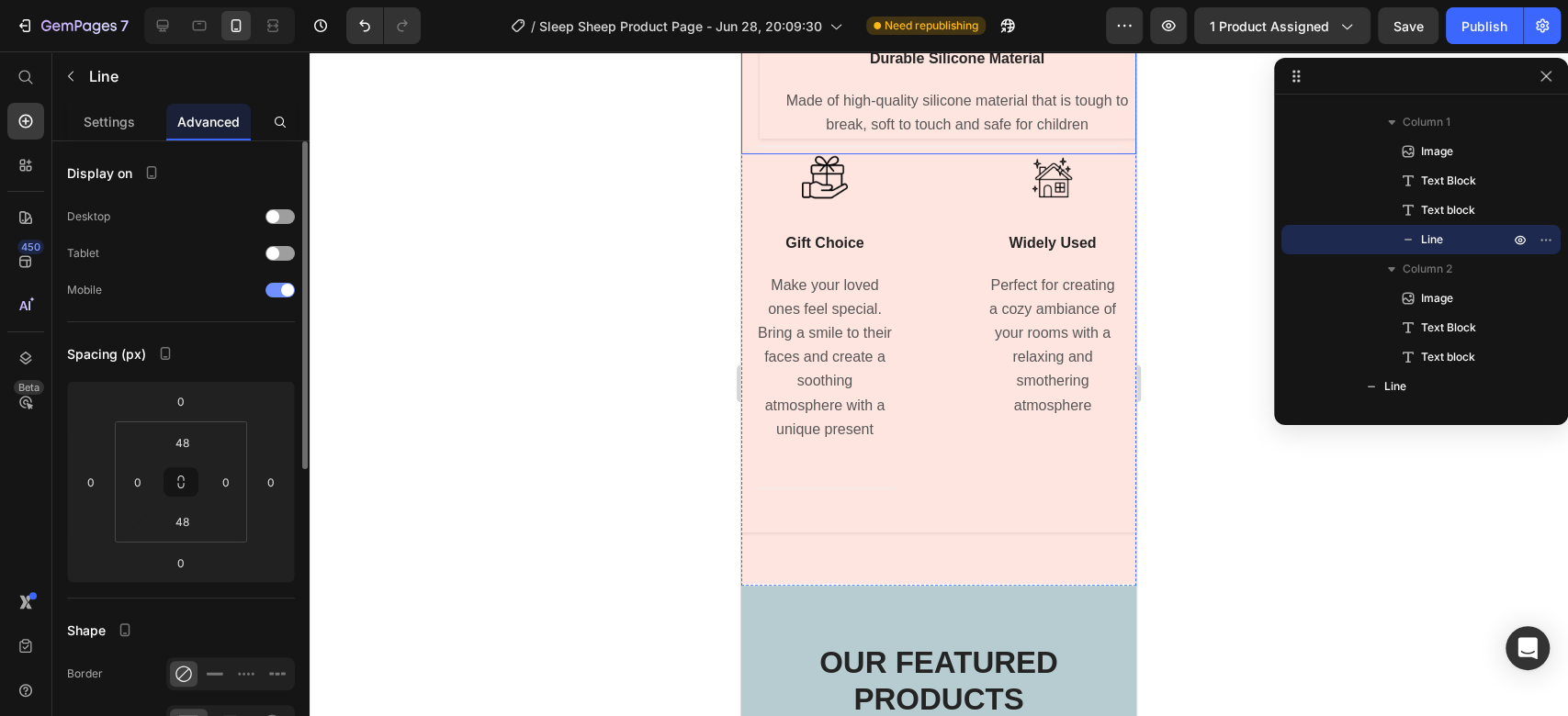 click on "Mobile" at bounding box center (181, 290) 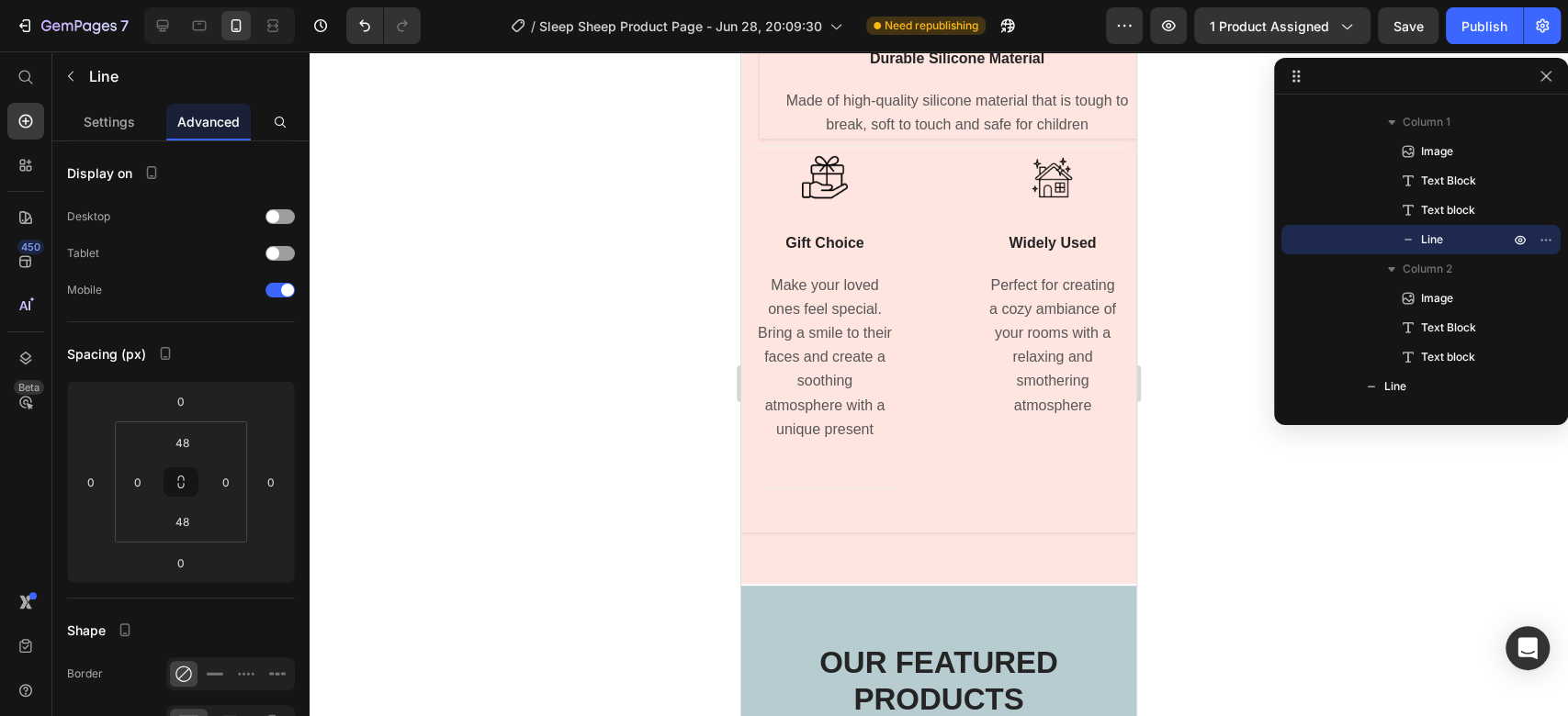 click 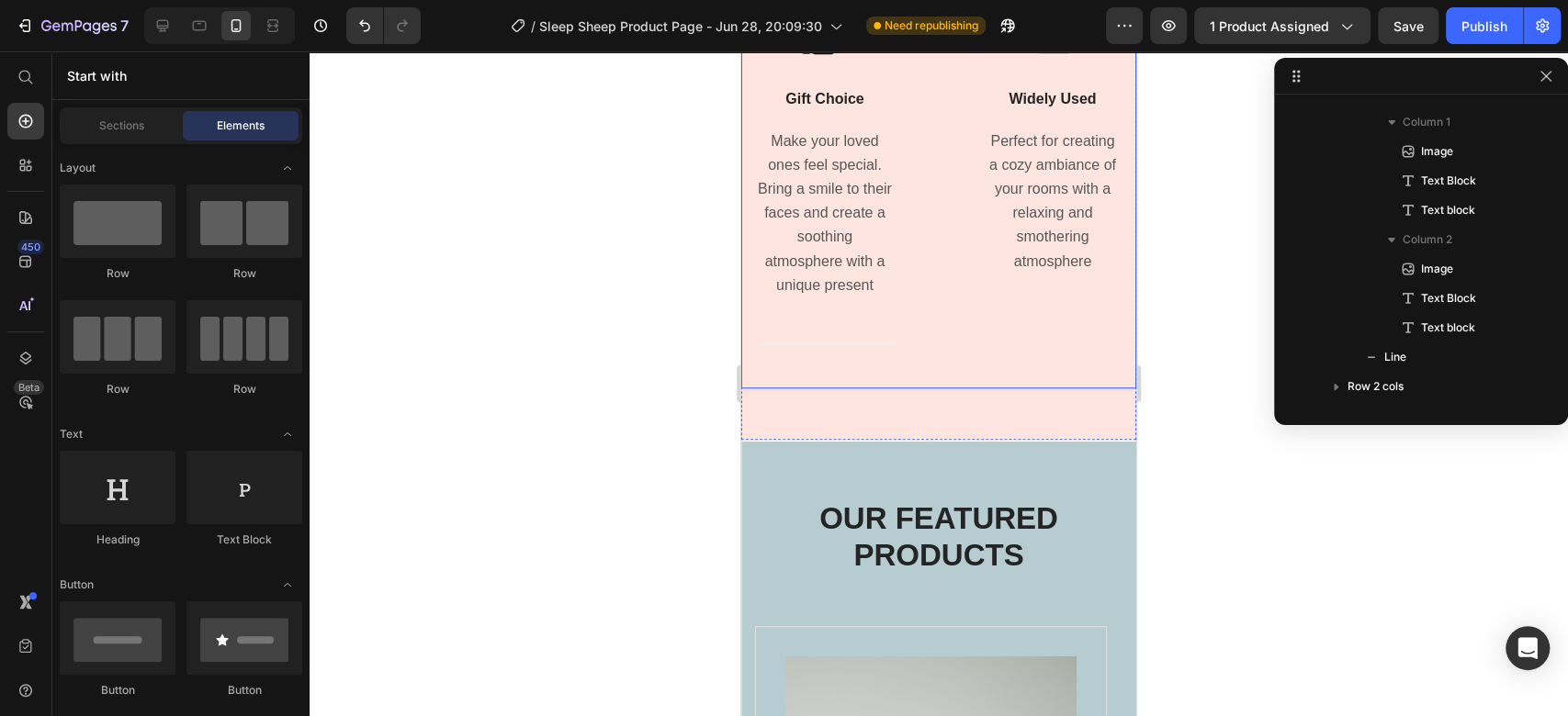 scroll, scrollTop: 5047, scrollLeft: 0, axis: vertical 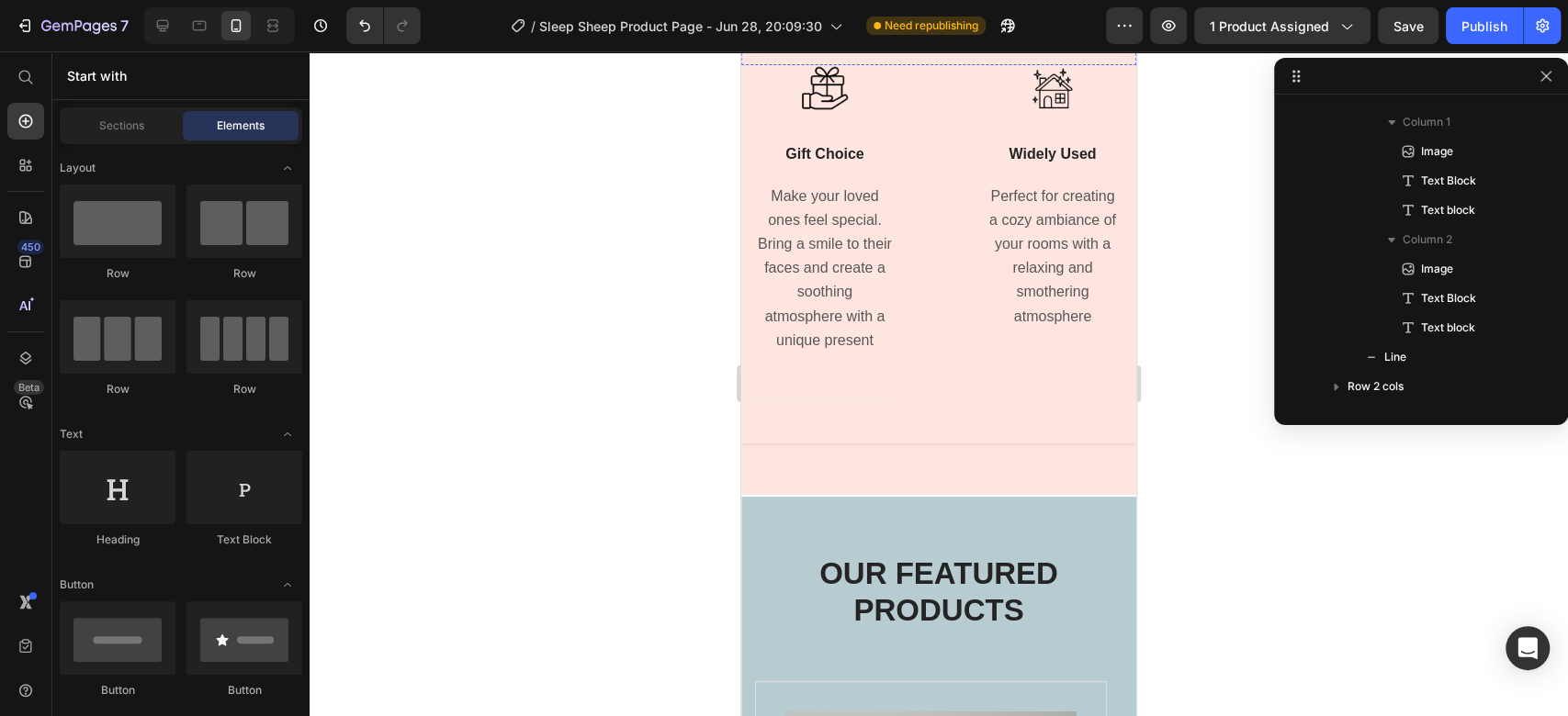click on "Image USB Charging Text Block Elevate your night routine with the night light's lasting battery power. Up to 23 hour capacity Text block" at bounding box center (957, -147) 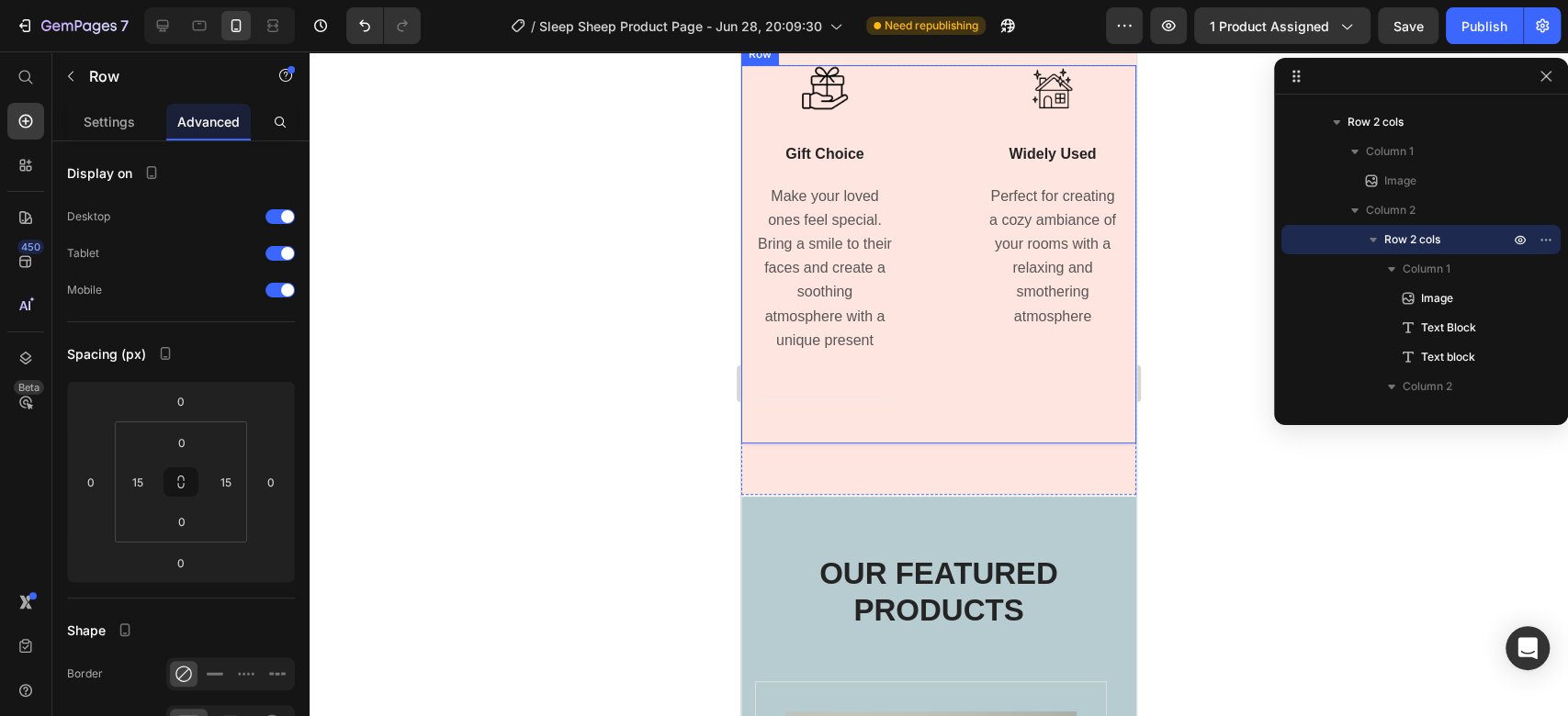 click on "Image Gift Choice Text Block Make your loved ones feel special. Bring a smile to their faces and create a soothing atmosphere with a unique present Text block                Title Line Image Widely Used Text Block Perfect for creating a cozy ambiance of your rooms with a relaxing and smothering atmosphere Text block Row" at bounding box center [939, 254] 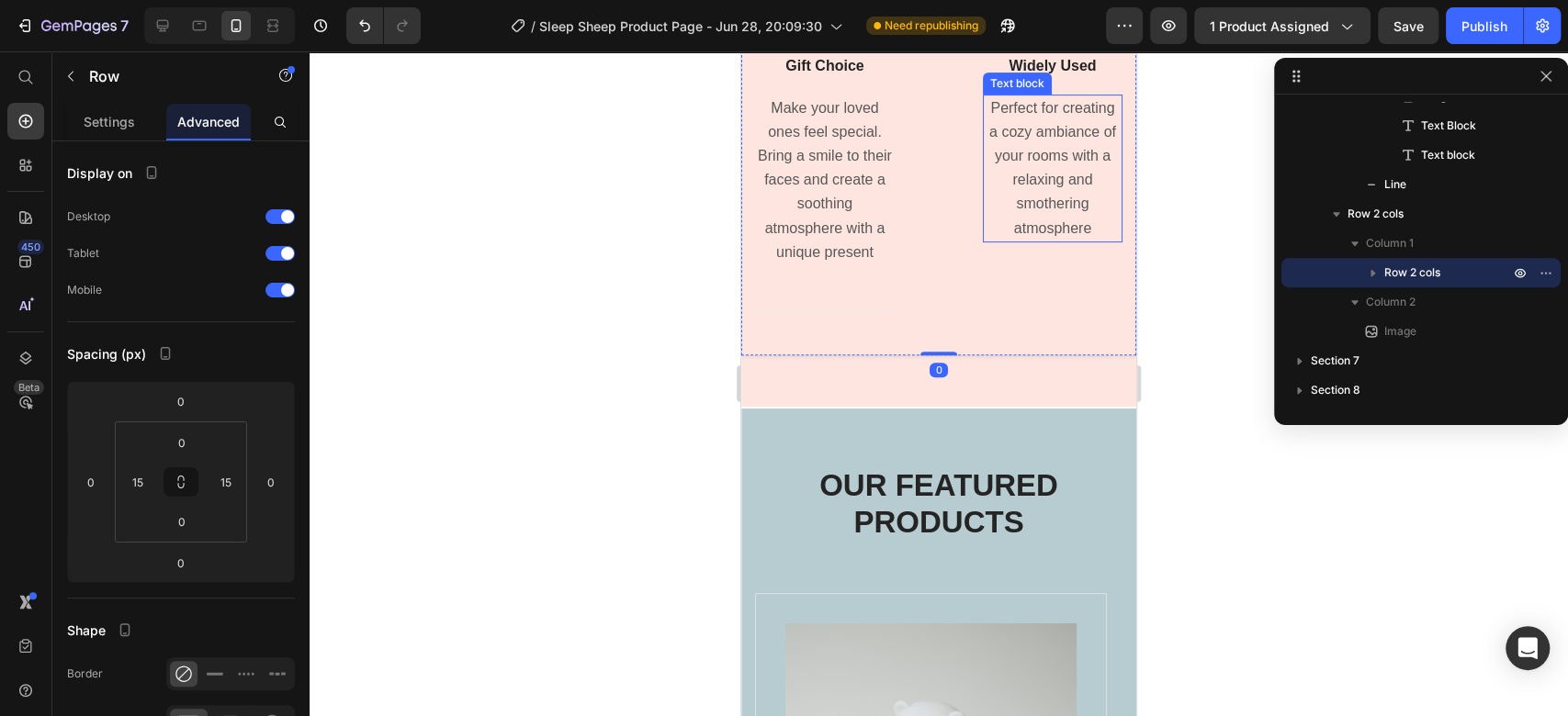scroll, scrollTop: 5251, scrollLeft: 0, axis: vertical 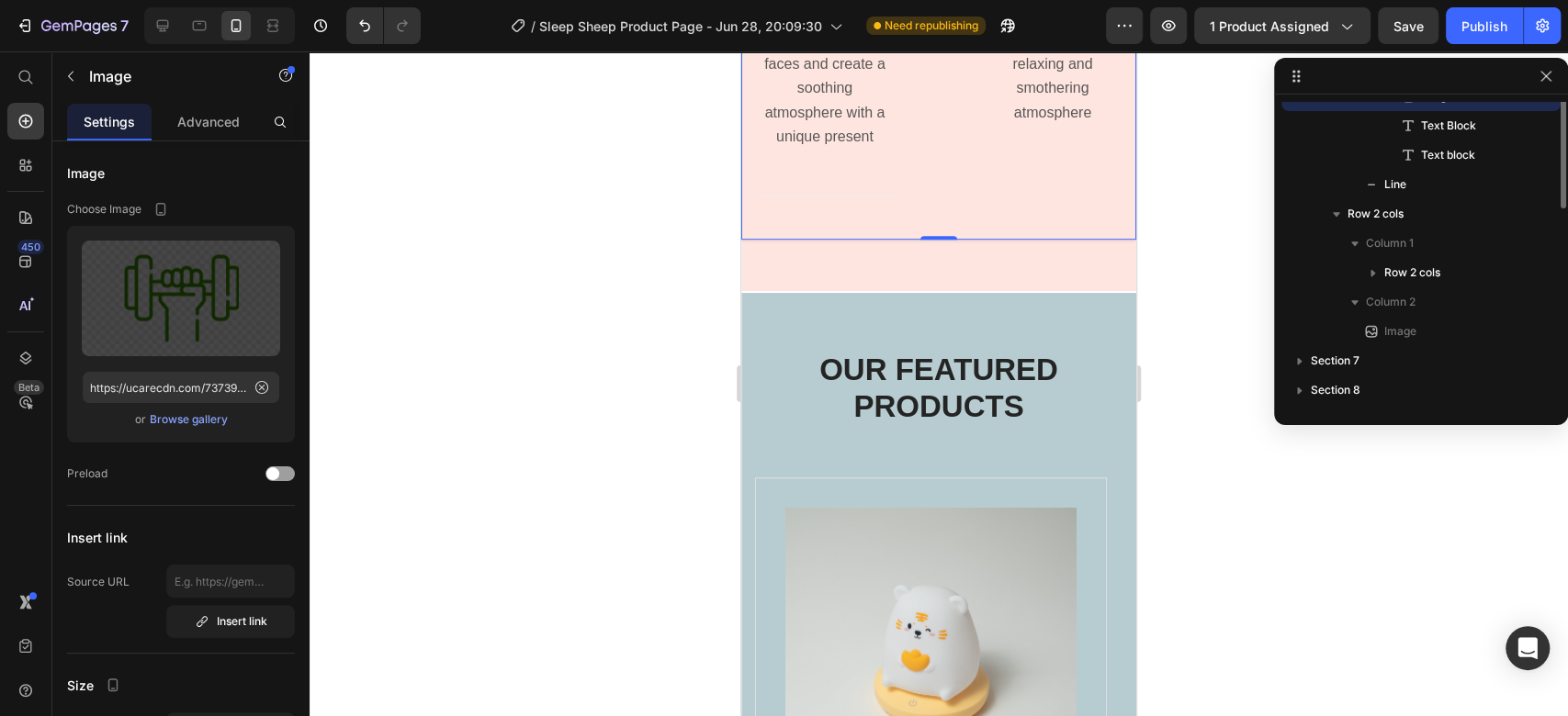 click at bounding box center [957, -277] 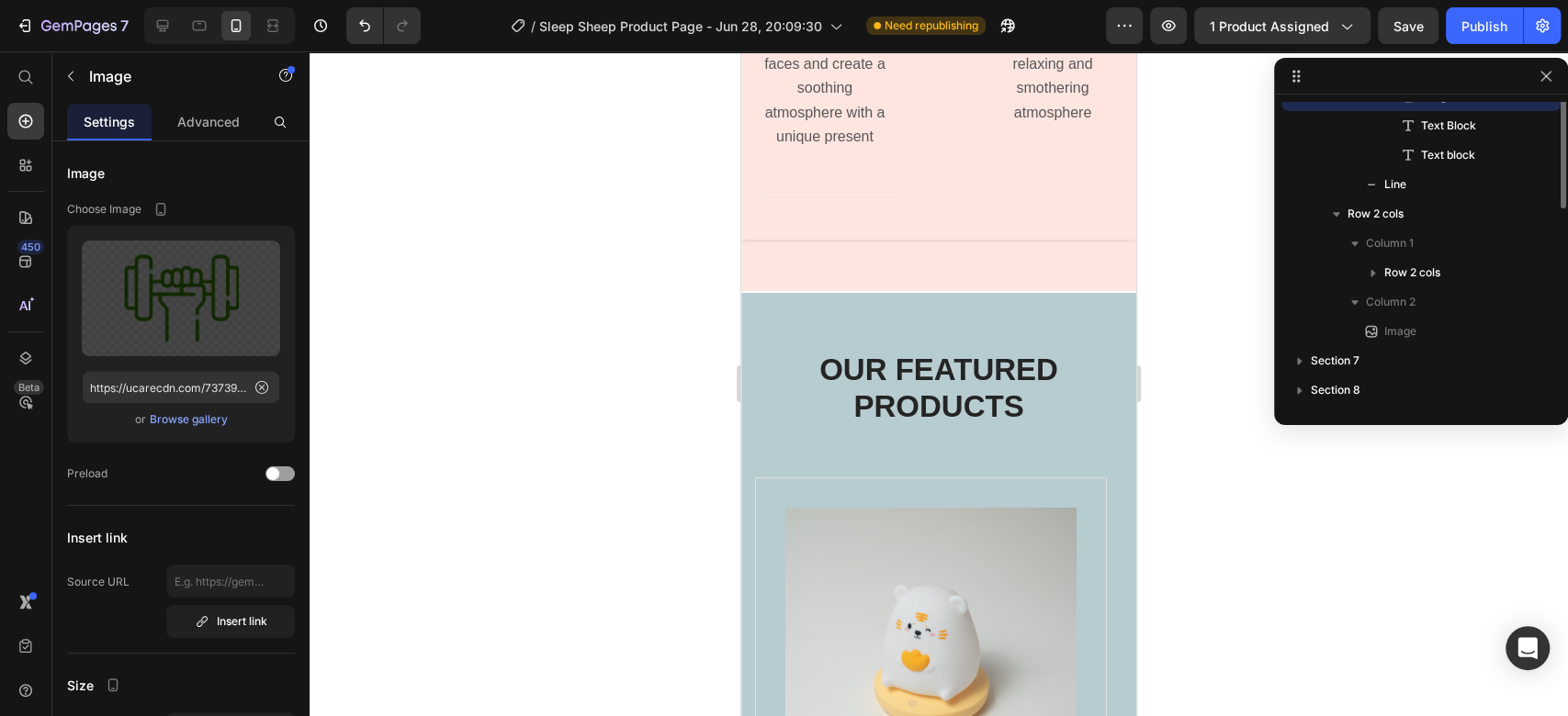 scroll, scrollTop: 376, scrollLeft: 0, axis: vertical 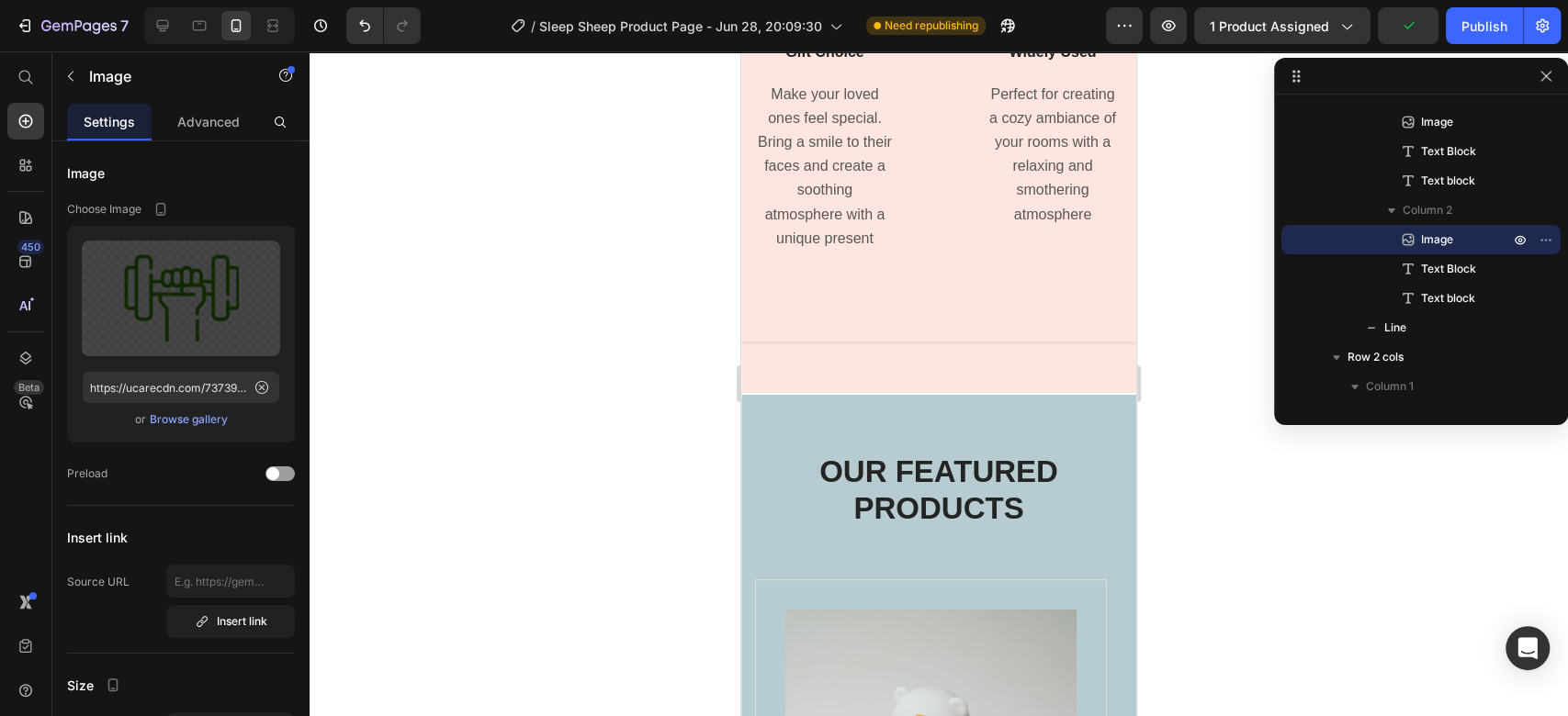 click on "Image USB Charging Text Block Elevate your night routine with the night light's lasting battery power. Up to 23 hour capacity Text block" at bounding box center (957, -249) 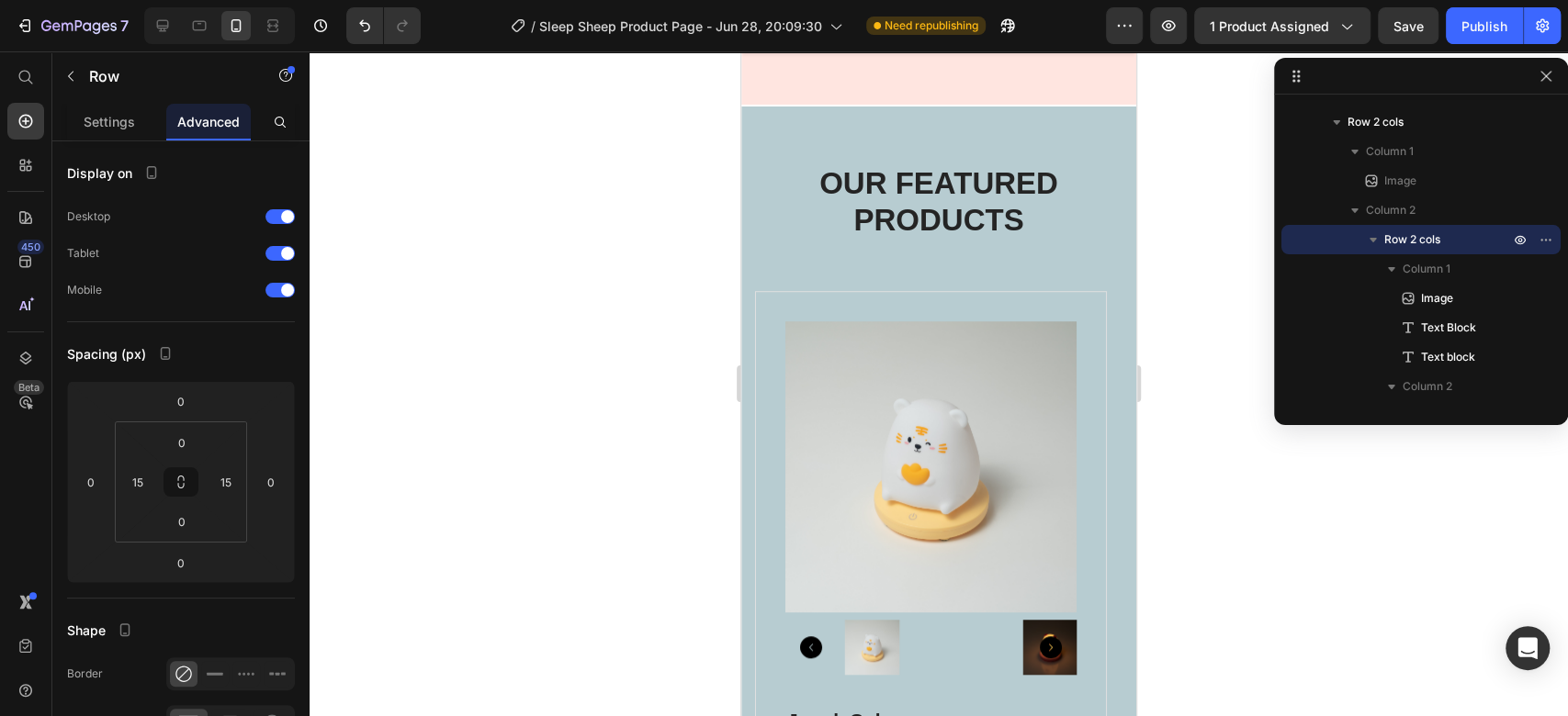 scroll, scrollTop: 5455, scrollLeft: 0, axis: vertical 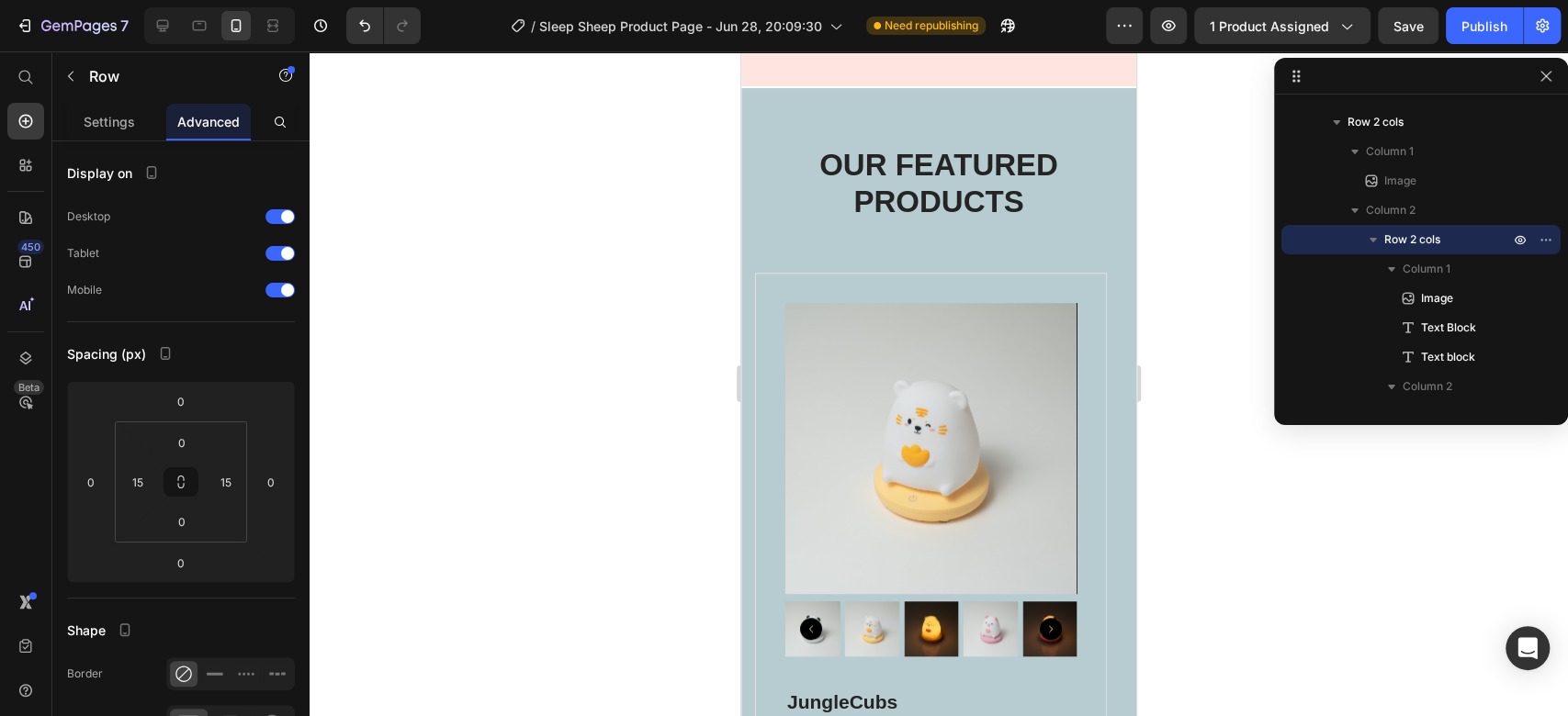 click on "Image Gift Choice Text Block Make your loved ones feel special. Bring a smile to their faces and create a soothing atmosphere with a unique present Text block                Title Line Image Widely Used Text Block Perfect for creating a cozy ambiance of your rooms with a relaxing and smothering atmosphere Text block Row   0" at bounding box center [939, -154] 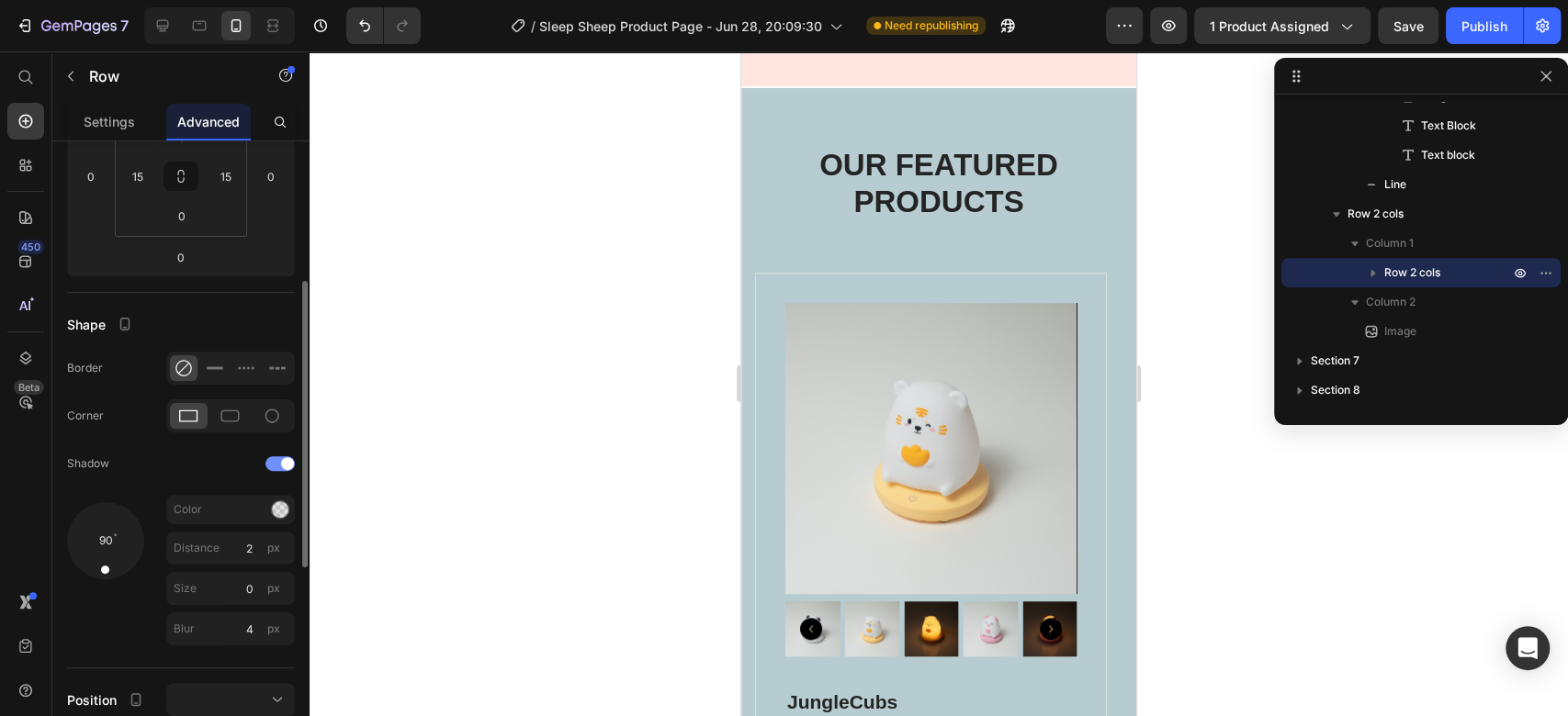 scroll, scrollTop: 408, scrollLeft: 0, axis: vertical 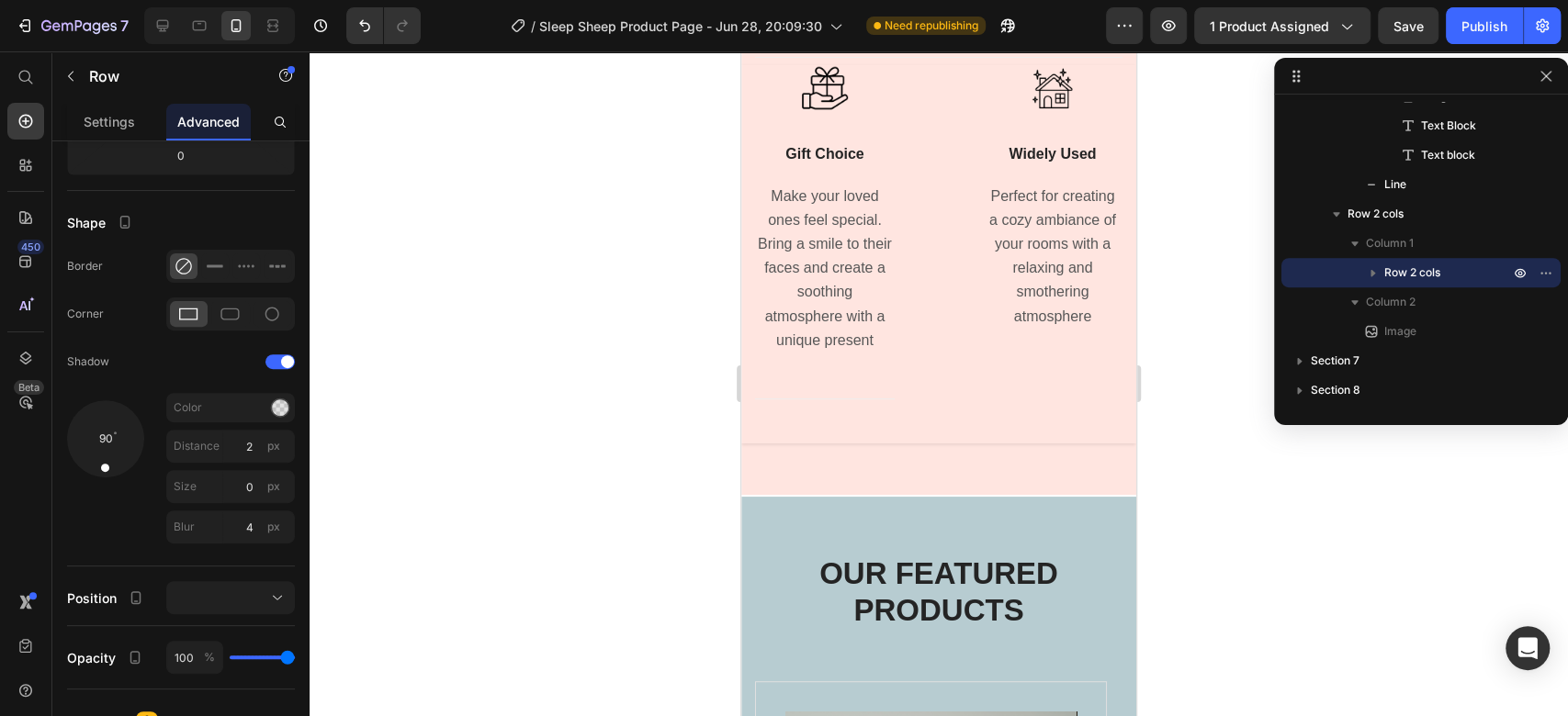 click on "Image USB Charging Text Block Elevate your night routine with the night light's lasting battery power. Up to 23 hour capacity Text block" at bounding box center [957, -147] 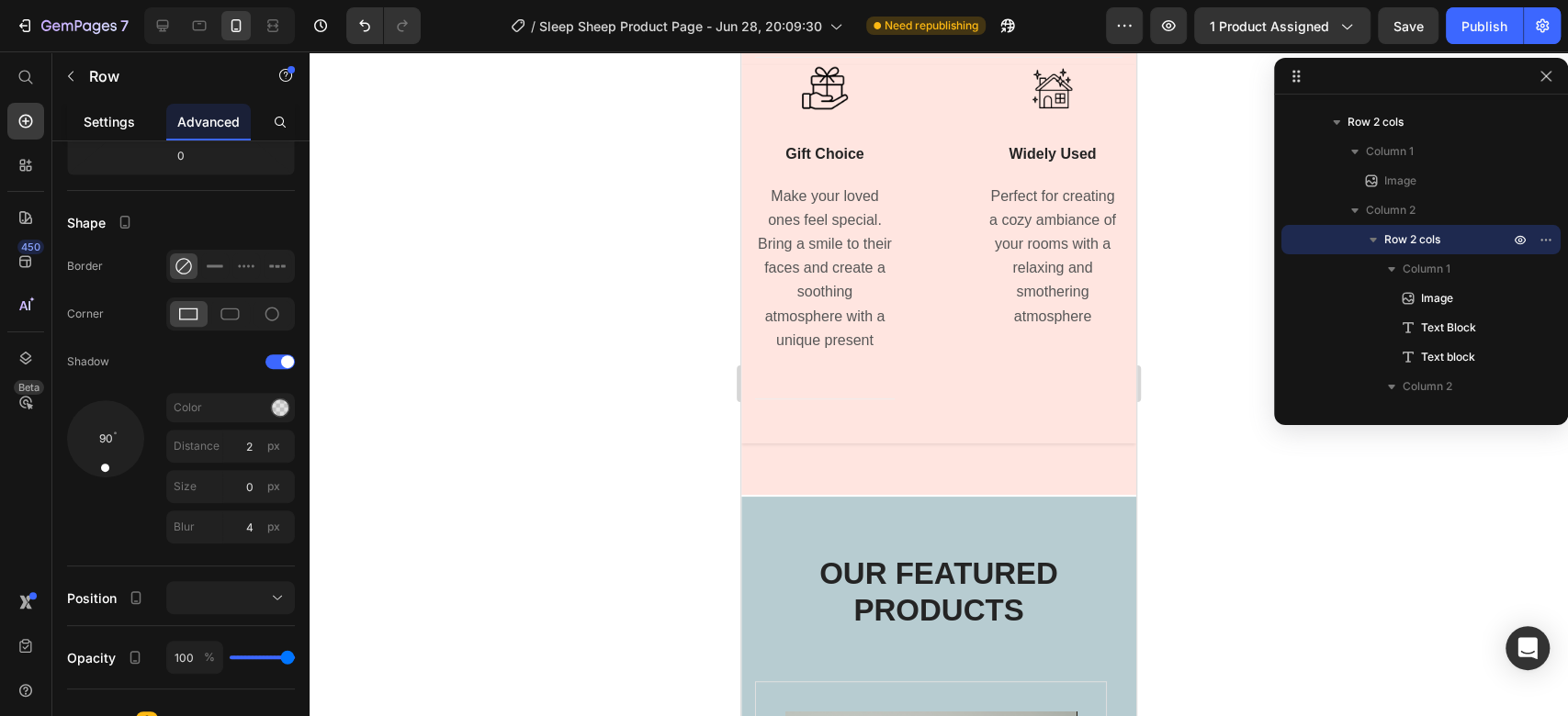 click on "Settings" 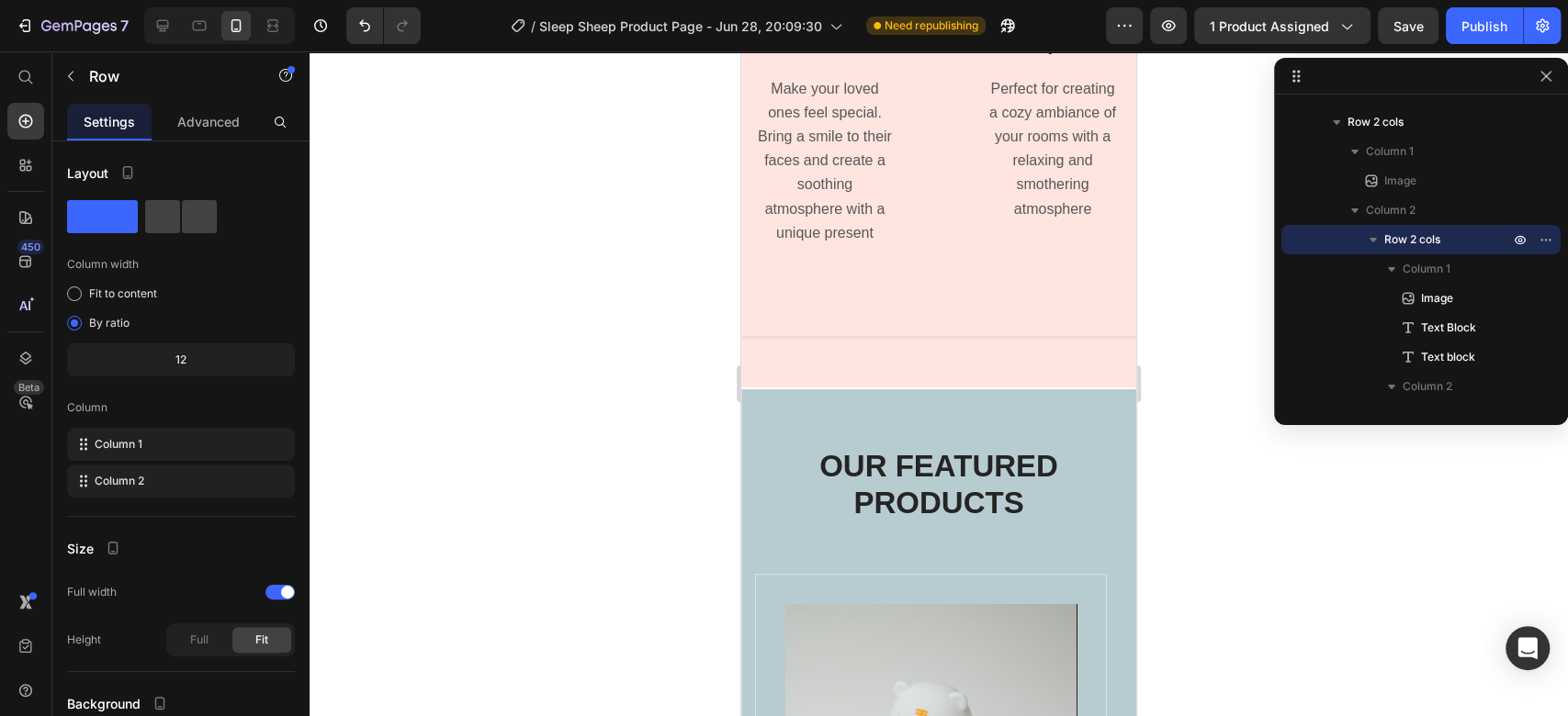 scroll, scrollTop: 5251, scrollLeft: 0, axis: vertical 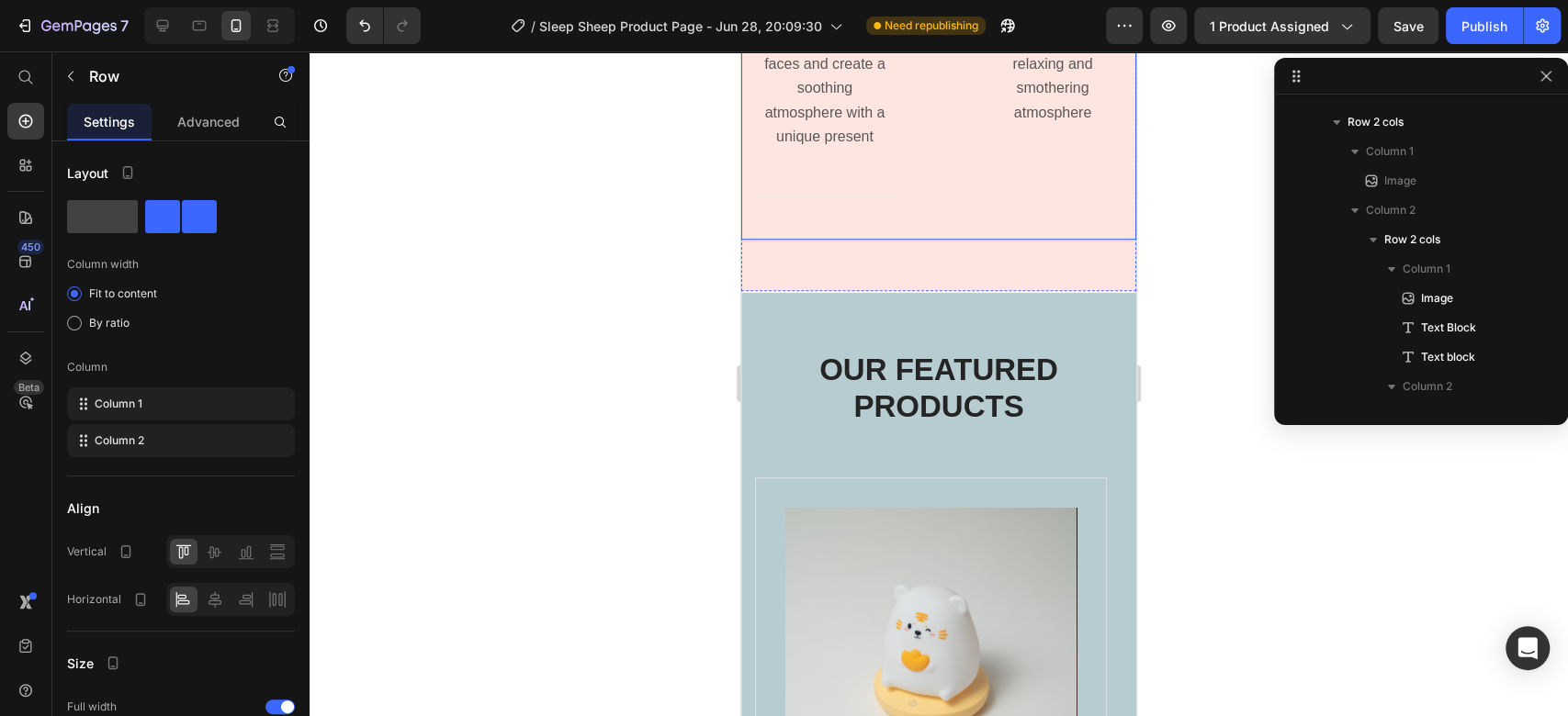 click on "Image Gift Choice Text Block Make your loved ones feel special. Bring a smile to their faces and create a soothing atmosphere with a unique present Text block                Title Line Image Widely Used Text Block Perfect for creating a cozy ambiance of your rooms with a relaxing and smothering atmosphere Text block Row" at bounding box center [939, 50] 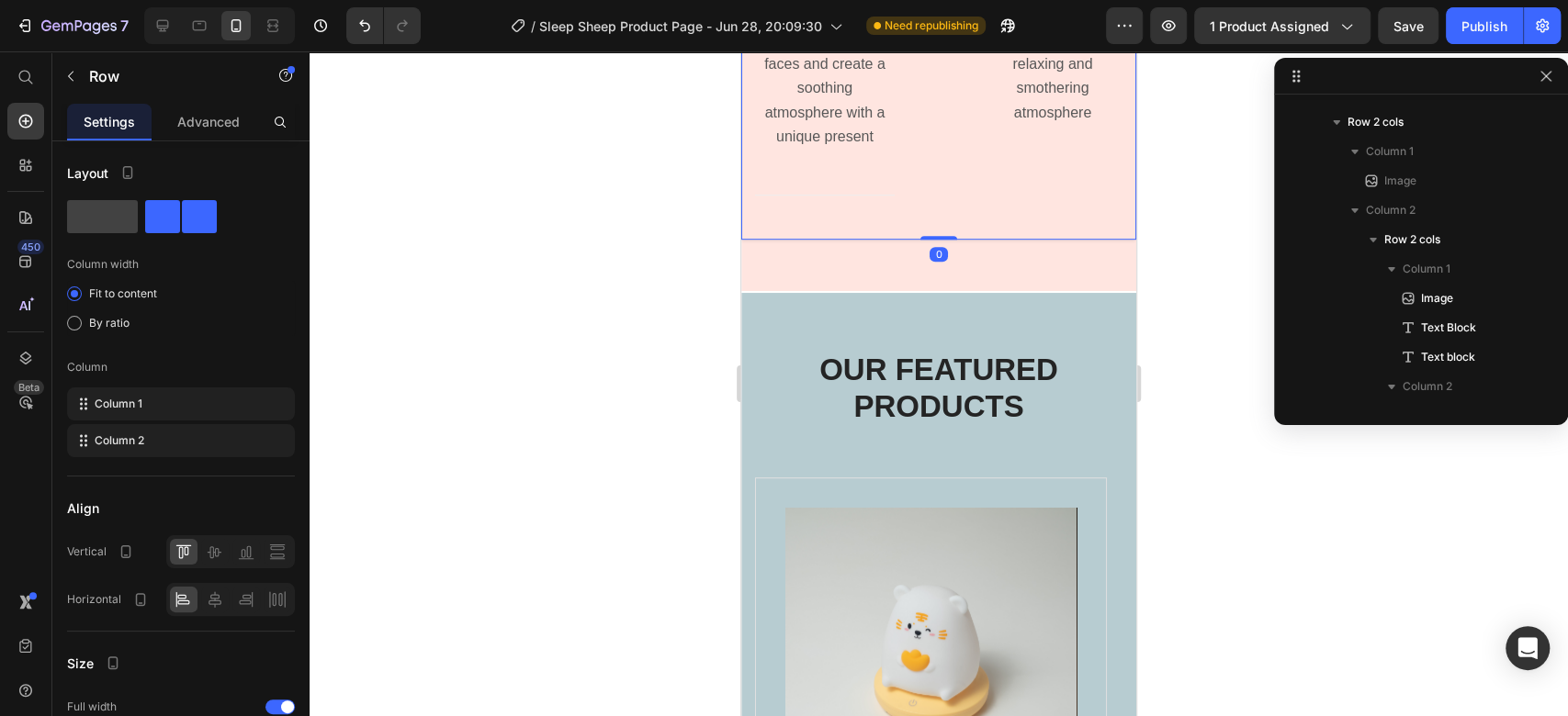 scroll, scrollTop: 520, scrollLeft: 0, axis: vertical 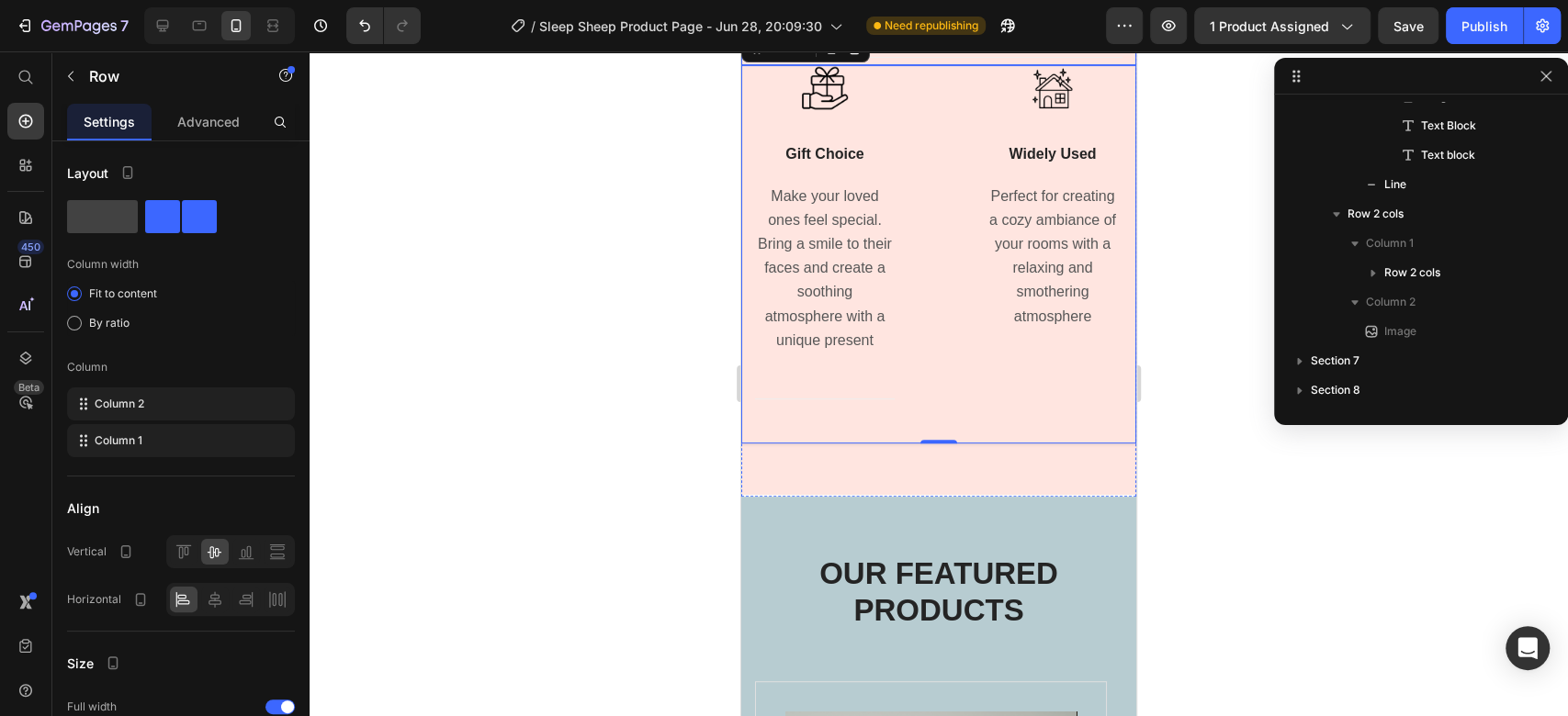 click on "Image Image USB Charging Text Block Elevate your night routine with the night light's lasting battery power. Up to 23 hour capacity Text block Image Durable Silicone Material Text Block Made of high-quality silicone material that is tough to break, soft to touch and safe for children Text block Row                Title Line Row" at bounding box center (939, -104) 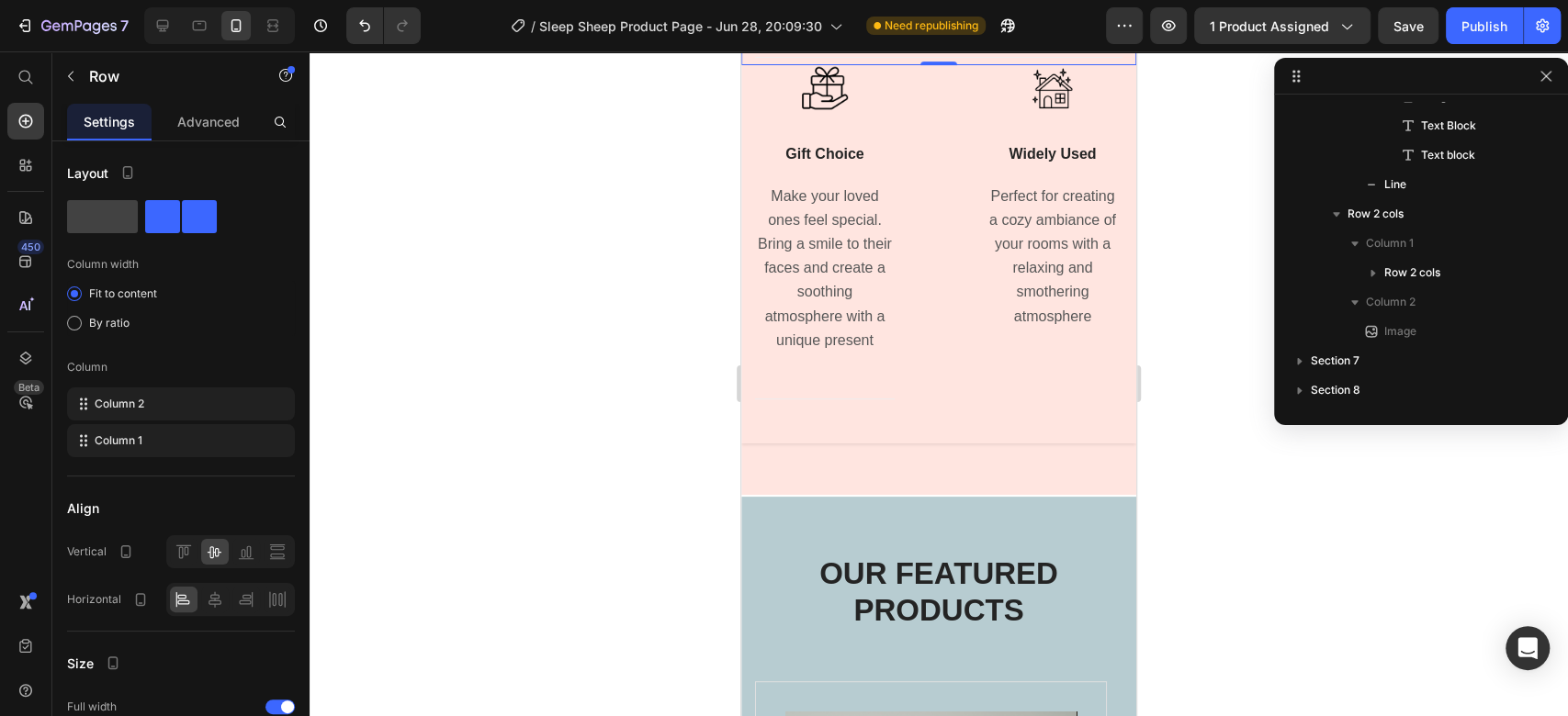 scroll, scrollTop: 83, scrollLeft: 0, axis: vertical 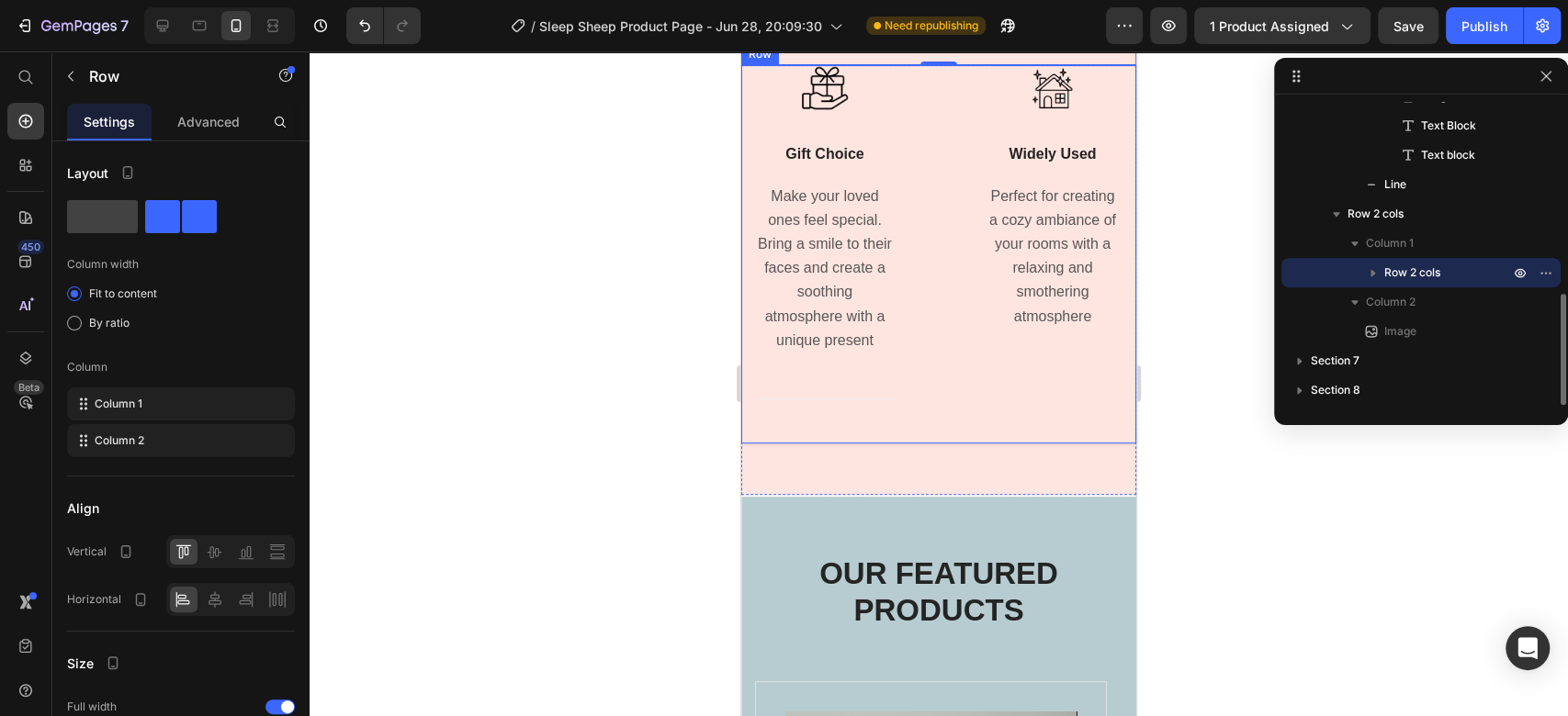 click on "Image Gift Choice Text Block Make your loved ones feel special. Bring a smile to their faces and create a soothing atmosphere with a unique present Text block                Title Line Image Widely Used Text Block Perfect for creating a cozy ambiance of your rooms with a relaxing and smothering atmosphere Text block Row" at bounding box center [939, 254] 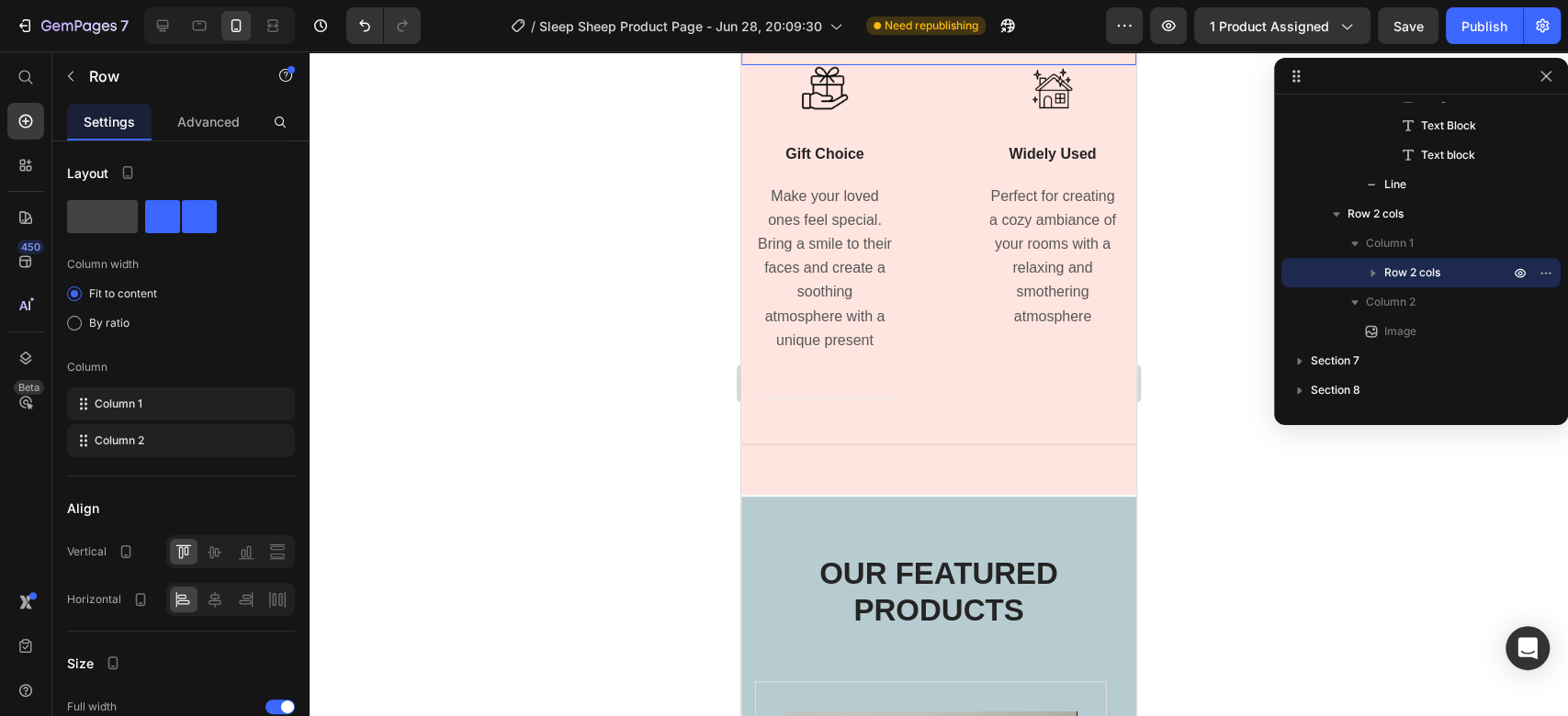 scroll, scrollTop: 83, scrollLeft: 0, axis: vertical 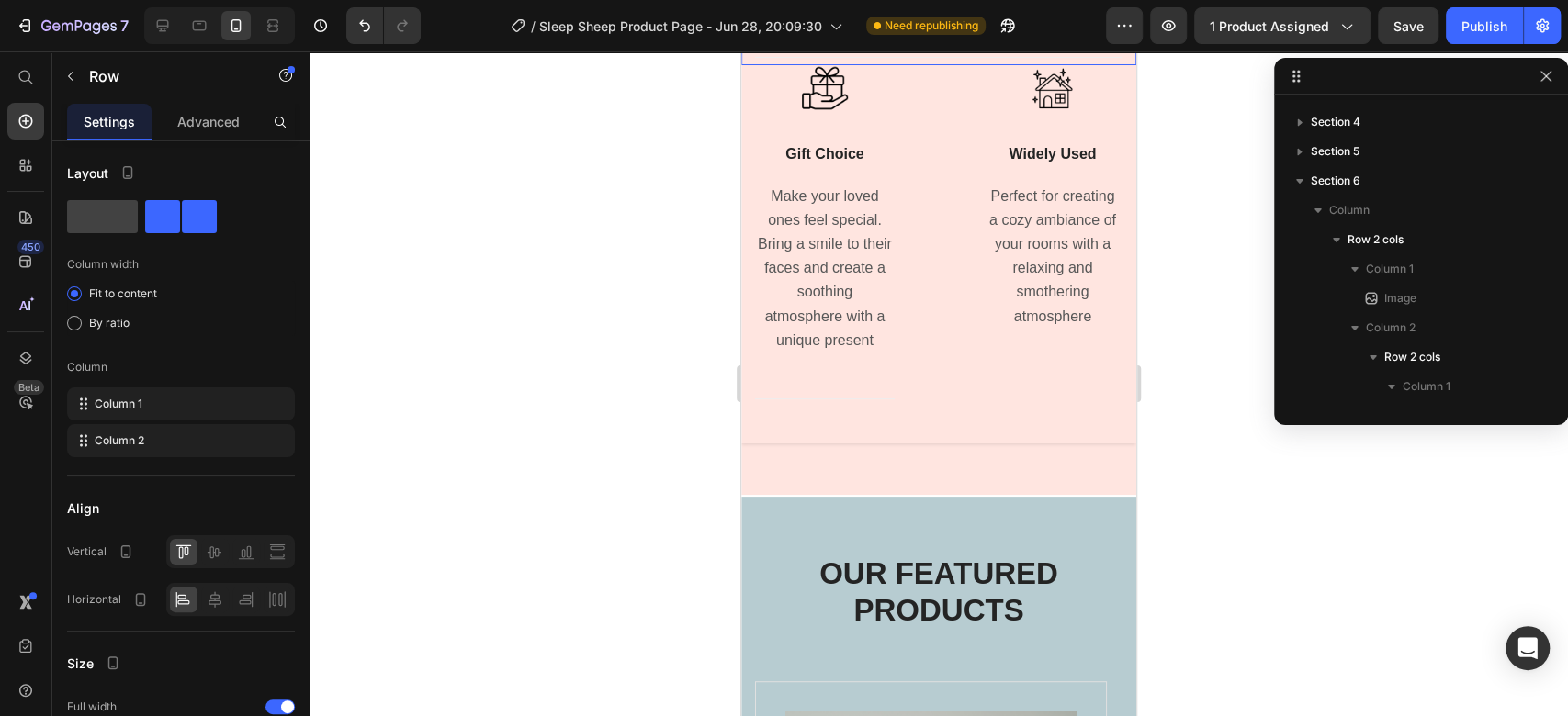 click on "Image Image USB Charging Text Block Elevate your night routine with the night light's lasting battery power. Up to 23 hour capacity Text block Image Durable Silicone Material Text Block Made of high-quality silicone material that is tough to break, soft to touch and safe for children Text block Row                Title Line Row   0" at bounding box center [939, -104] 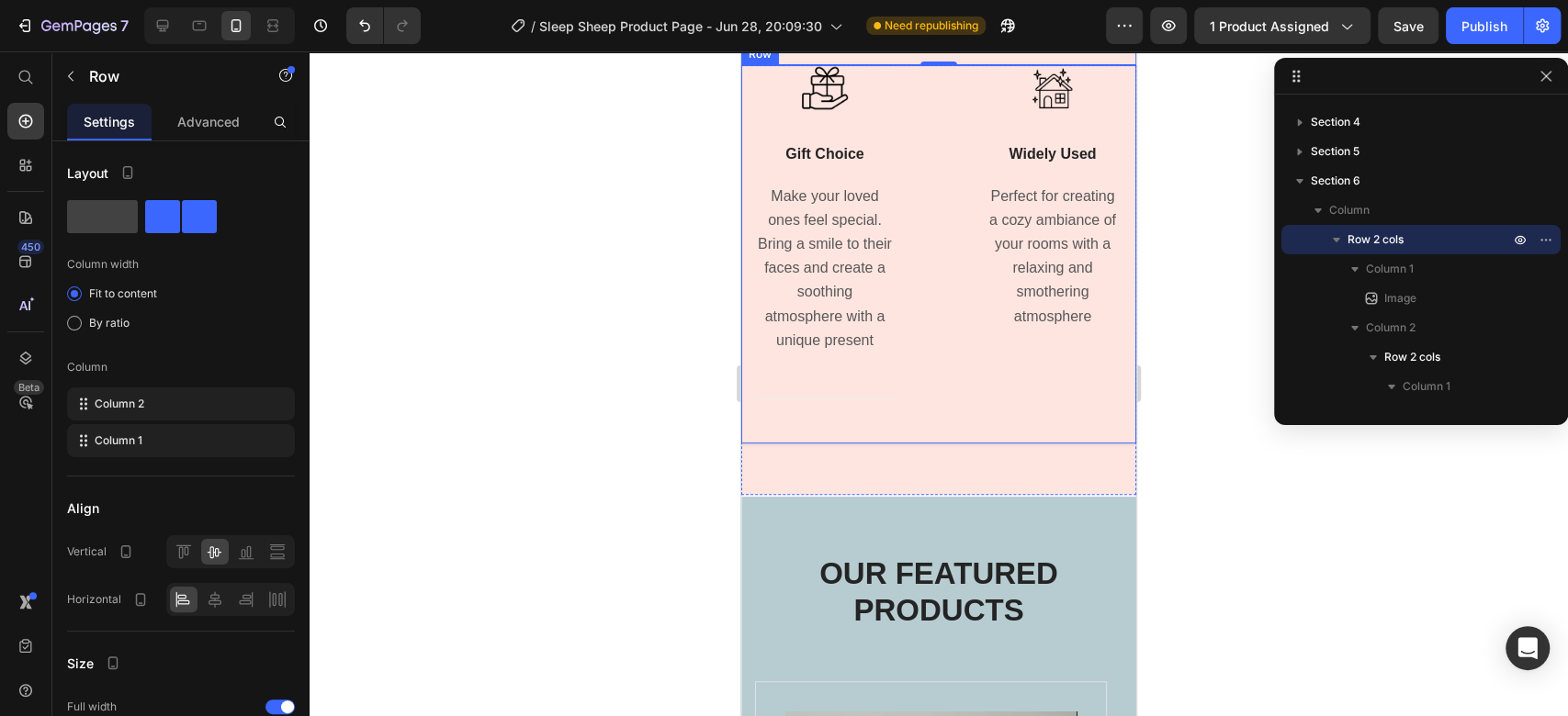 click on "Image Gift Choice Text Block Make your loved ones feel special. Bring a smile to their faces and create a soothing atmosphere with a unique present Text block                Title Line Image Widely Used Text Block Perfect for creating a cozy ambiance of your rooms with a relaxing and smothering atmosphere Text block Row" at bounding box center [939, 254] 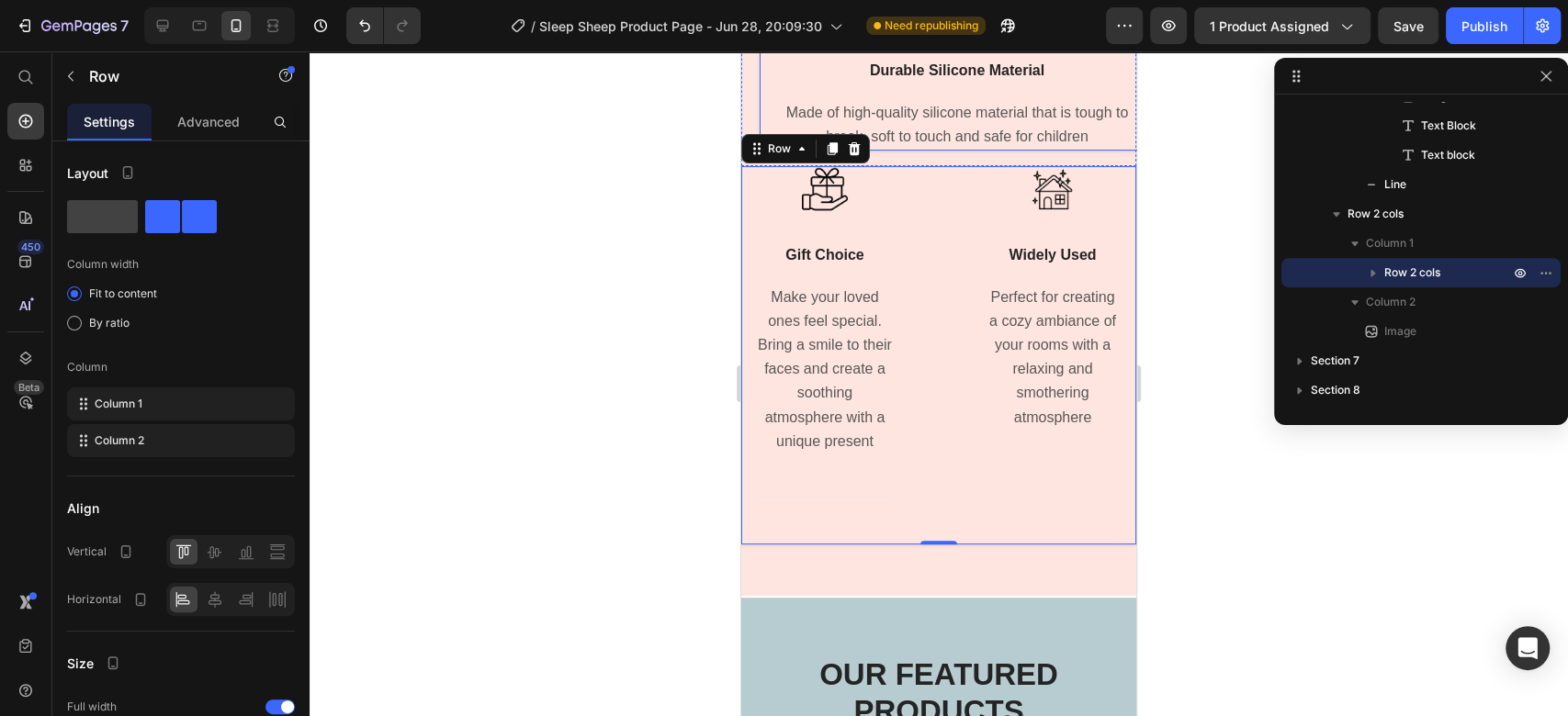 scroll, scrollTop: 4945, scrollLeft: 0, axis: vertical 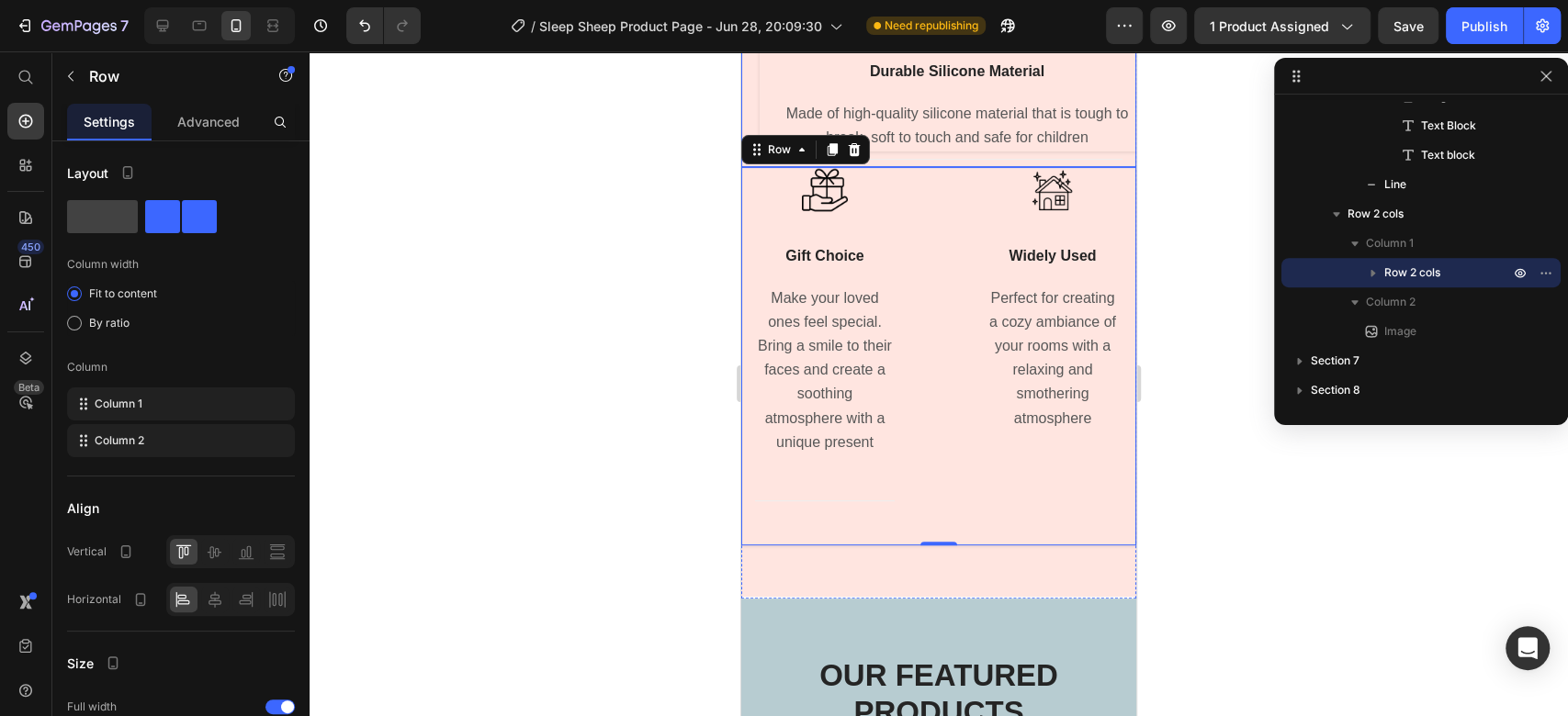 click on "Image Image USB Charging Text Block Elevate your night routine with the night light's lasting battery power. Up to 23 hour capacity Text block Image Durable Silicone Material Text Block Made of high-quality silicone material that is tough to break, soft to touch and safe for children Text block Row                Title Line Row" at bounding box center [939, -2] 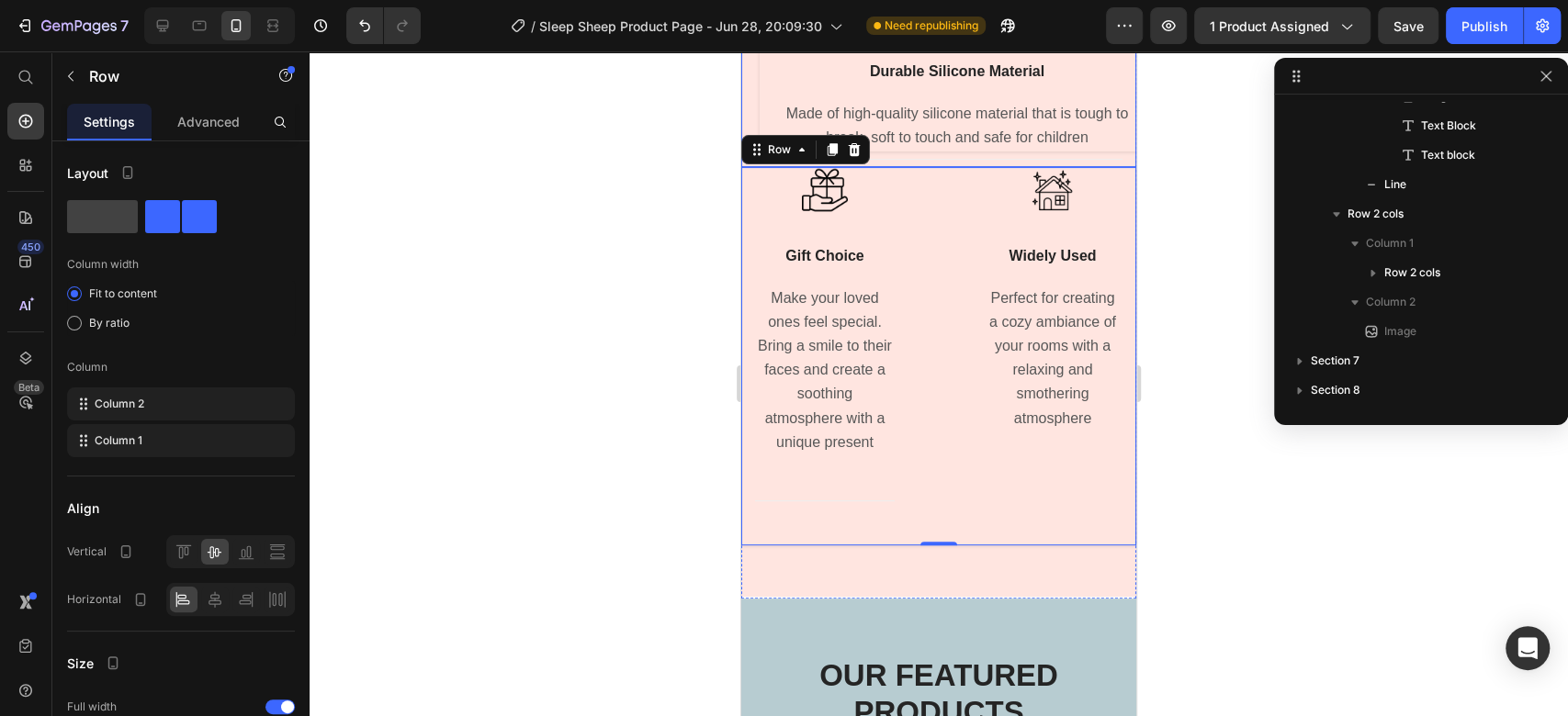 scroll, scrollTop: 83, scrollLeft: 0, axis: vertical 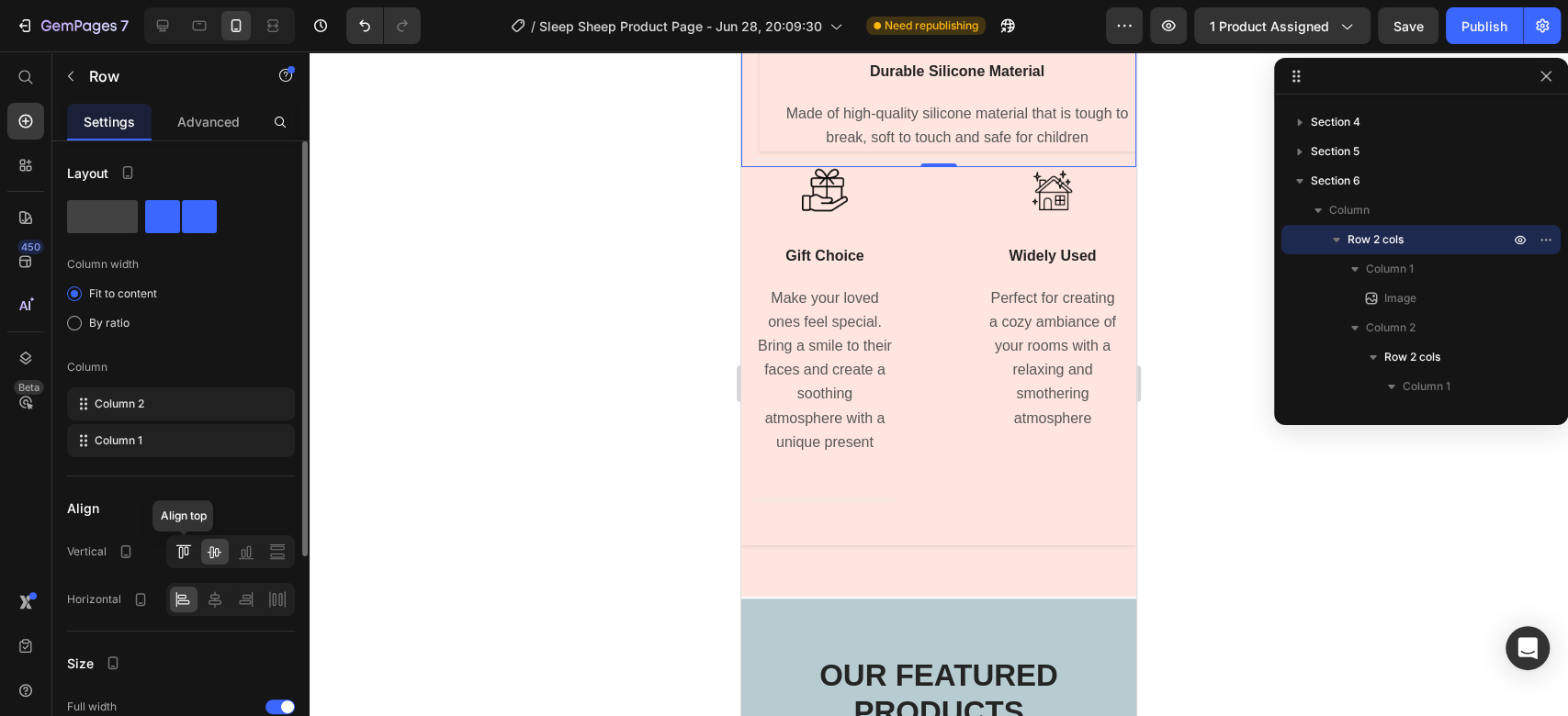click 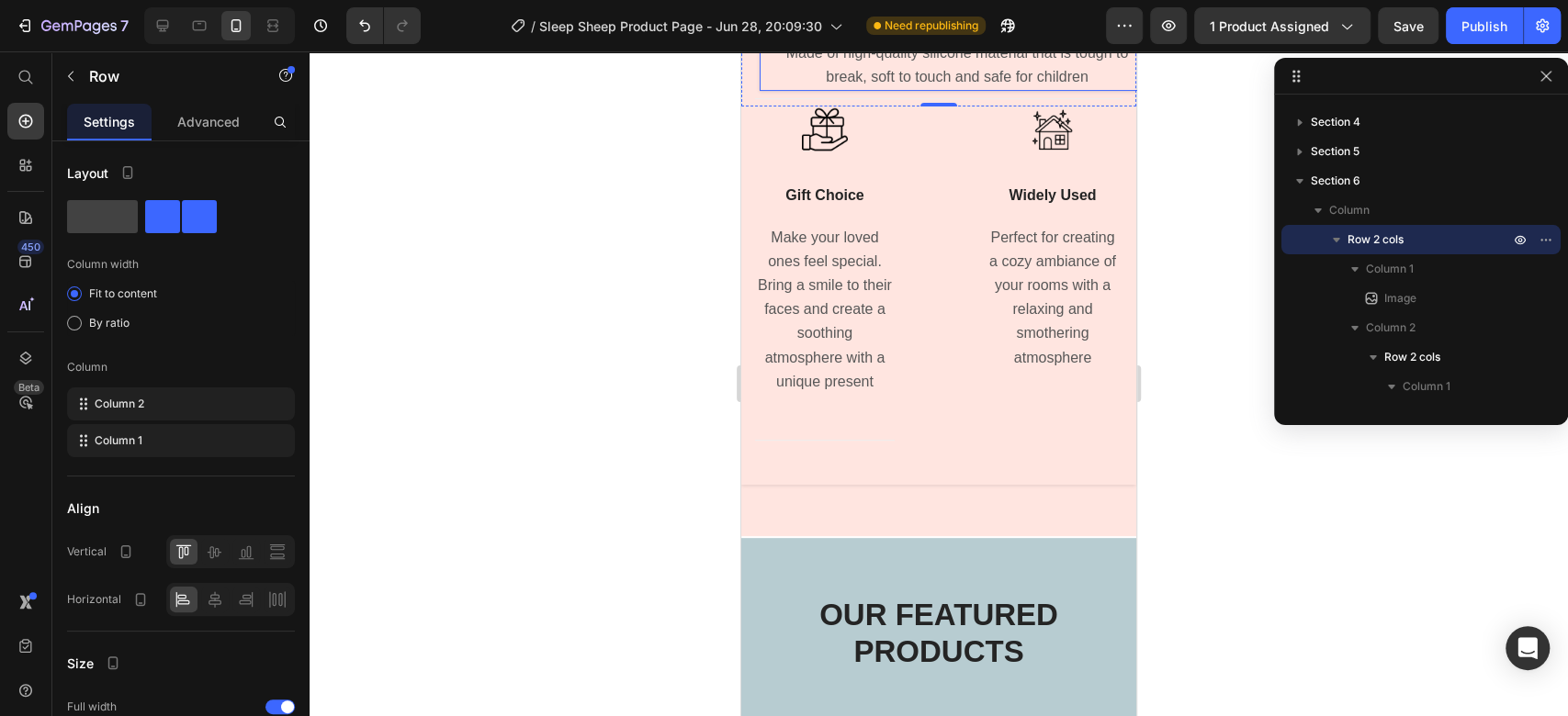 scroll, scrollTop: 5149, scrollLeft: 0, axis: vertical 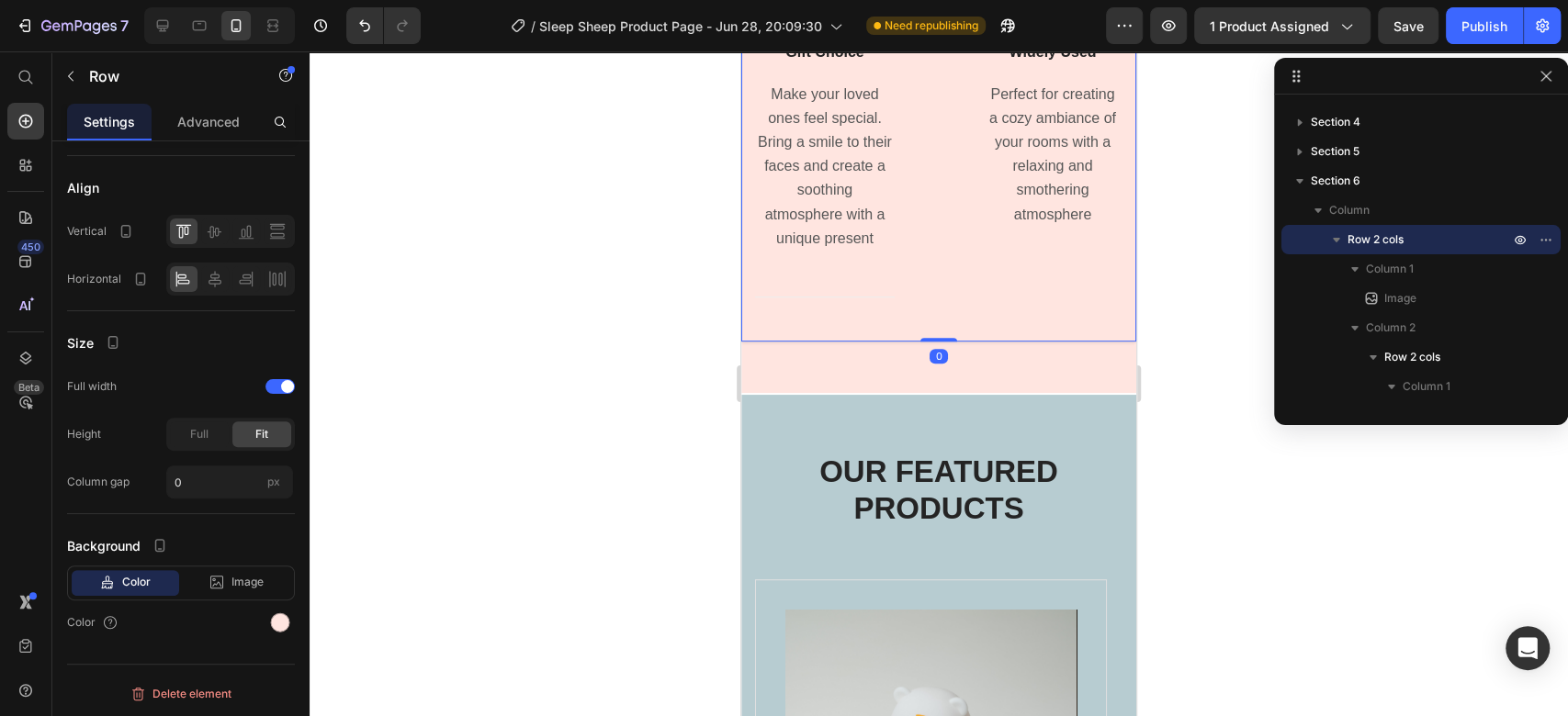 click on "Image Gift Choice Text Block Make your loved ones feel special. Bring a smile to their faces and create a soothing atmosphere with a unique present Text block                Title Line Image Widely Used Text Block Perfect for creating a cozy ambiance of your rooms with a relaxing and smothering atmosphere Text block Row   0" at bounding box center [939, 152] 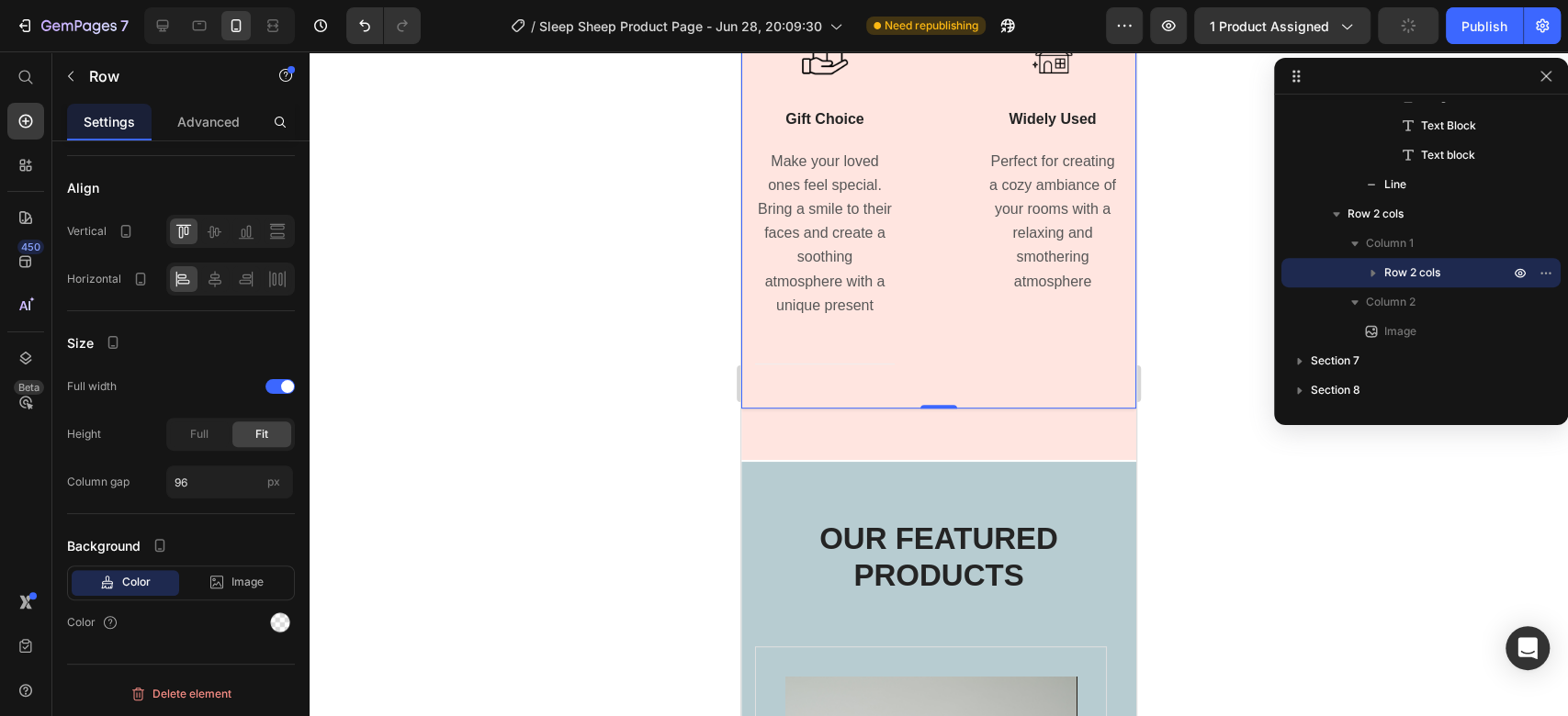 scroll, scrollTop: 5047, scrollLeft: 0, axis: vertical 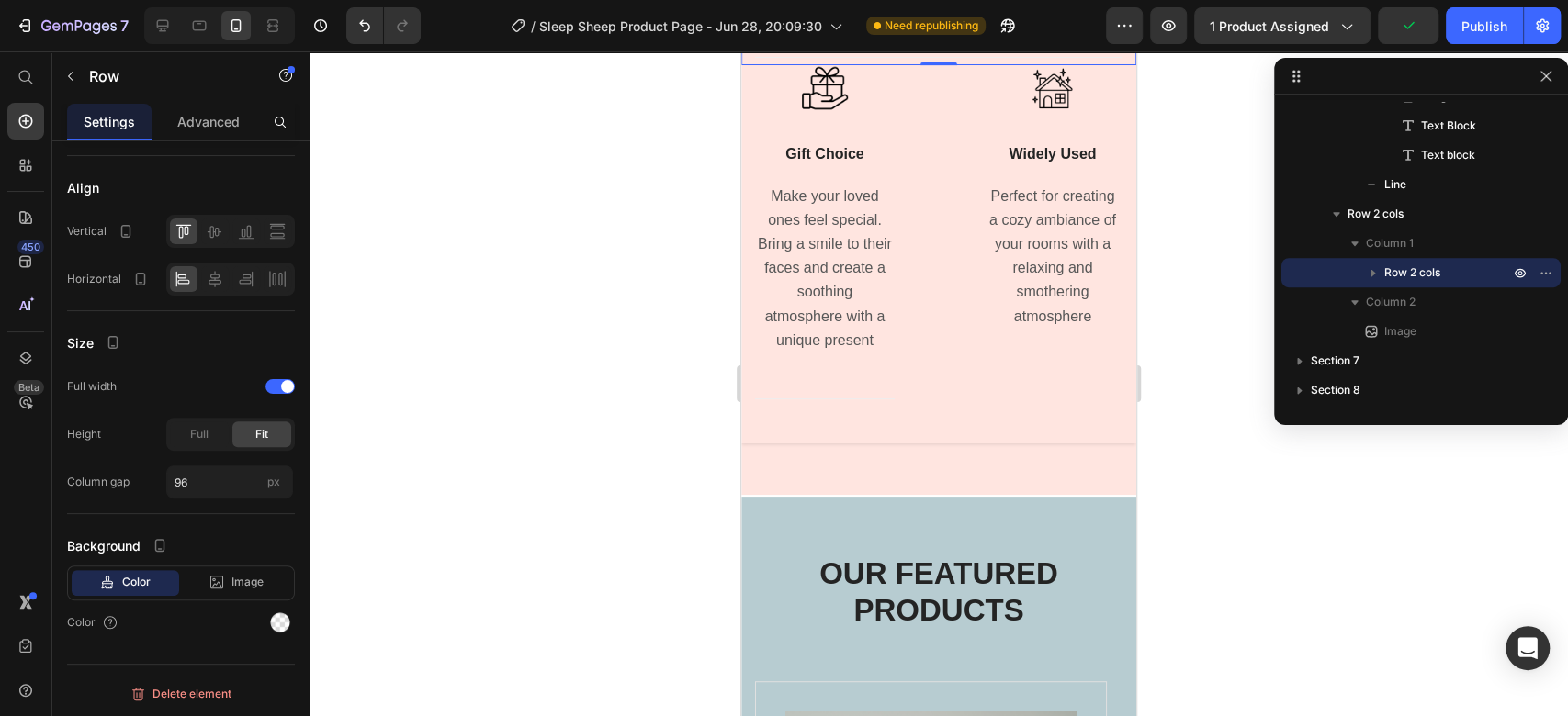click on "Image Image USB Charging Text Block Elevate your night routine with the night light's lasting battery power. Up to 23 hour capacity Text block Image Durable Silicone Material Text Block Made of high-quality silicone material that is tough to break, soft to touch and safe for children Text block Row                Title Line Row   0" at bounding box center (939, -104) 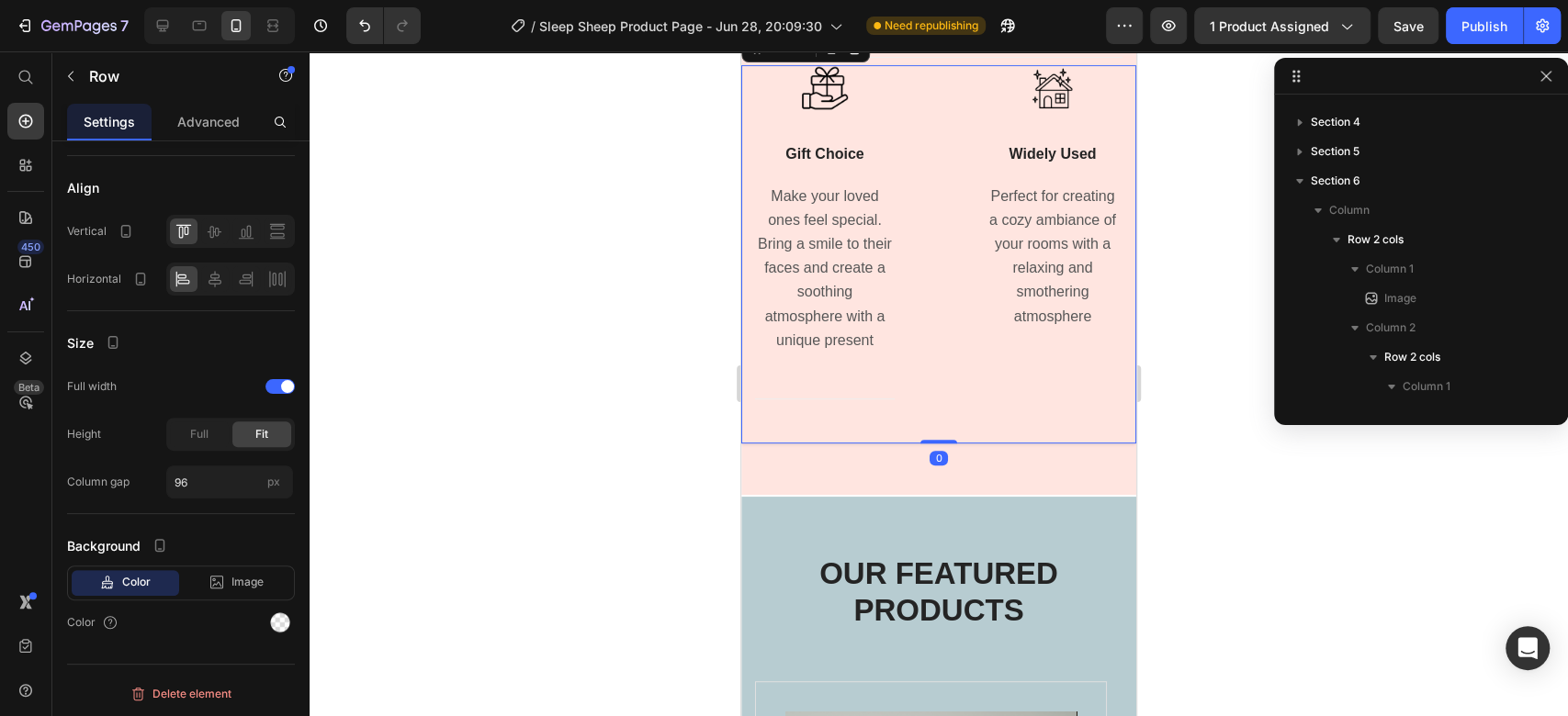 click on "Image Gift Choice Text Block Make your loved ones feel special. Bring a smile to their faces and create a soothing atmosphere with a unique present Text block                Title Line Image Widely Used Text Block Perfect for creating a cozy ambiance of your rooms with a relaxing and smothering atmosphere Text block Row   0" at bounding box center [939, 254] 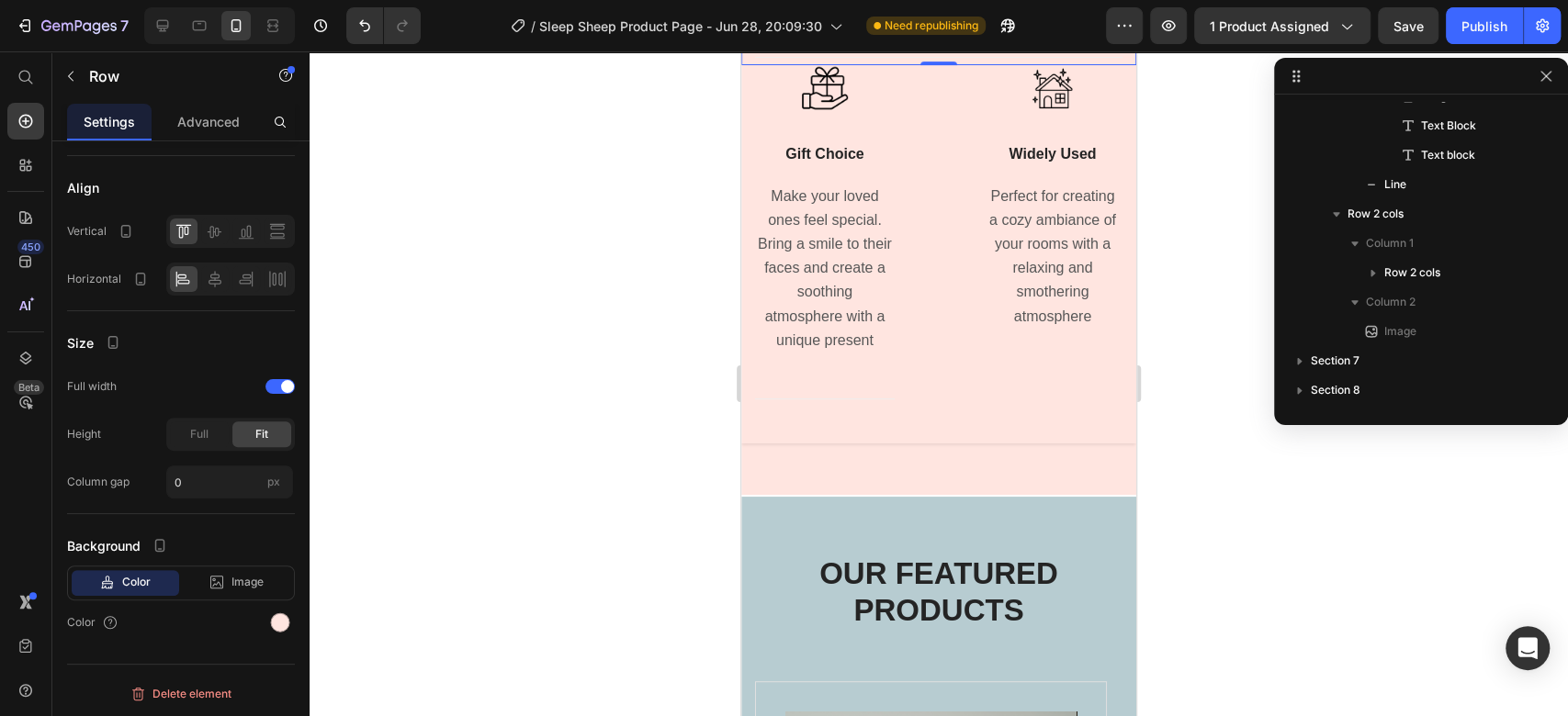 click on "Image Image USB Charging Text Block Elevate your night routine with the night light's lasting battery power. Up to 23 hour capacity Text block Image Durable Silicone Material Text Block Made of high-quality silicone material that is tough to break, soft to touch and safe for children Text block Row                Title Line Row   0" at bounding box center (939, -104) 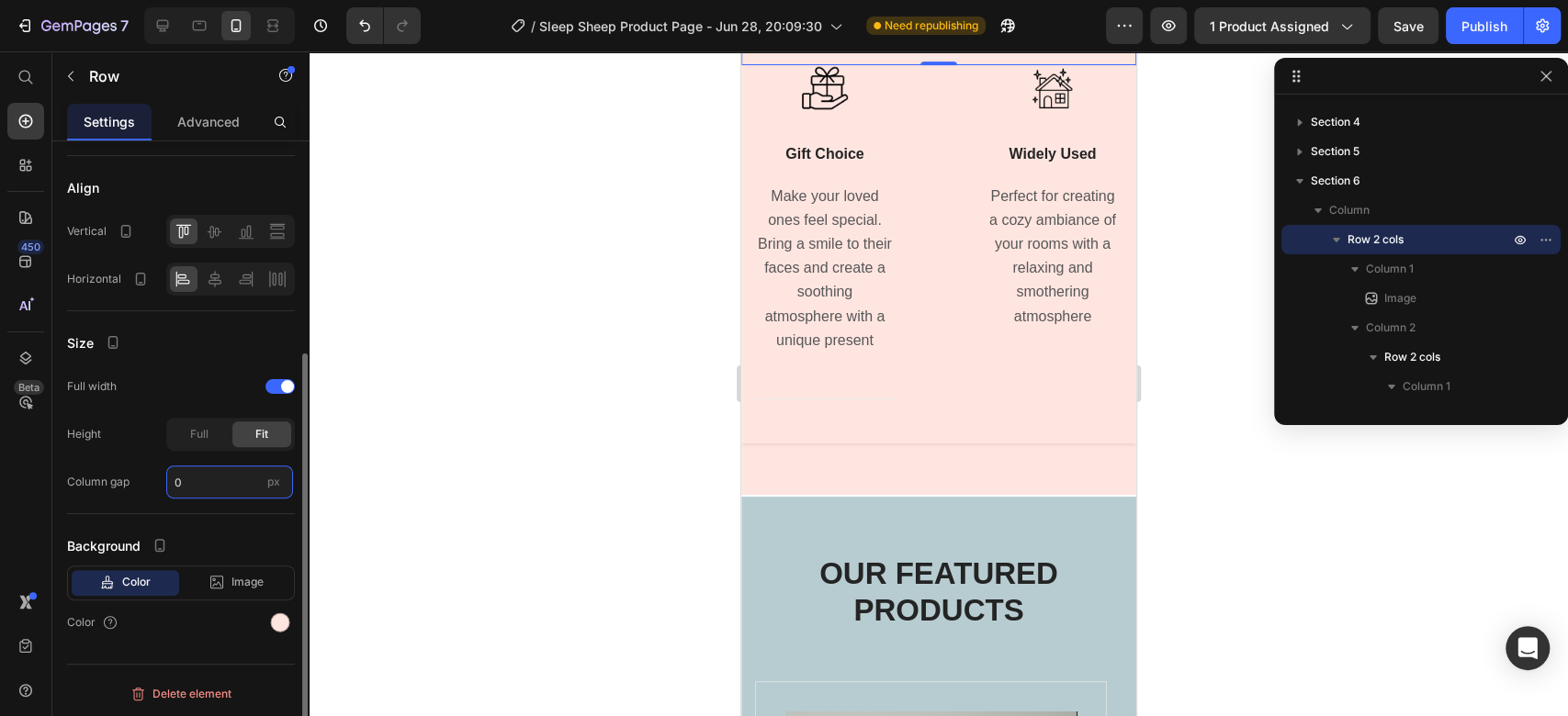 click on "0" at bounding box center (230, 482) 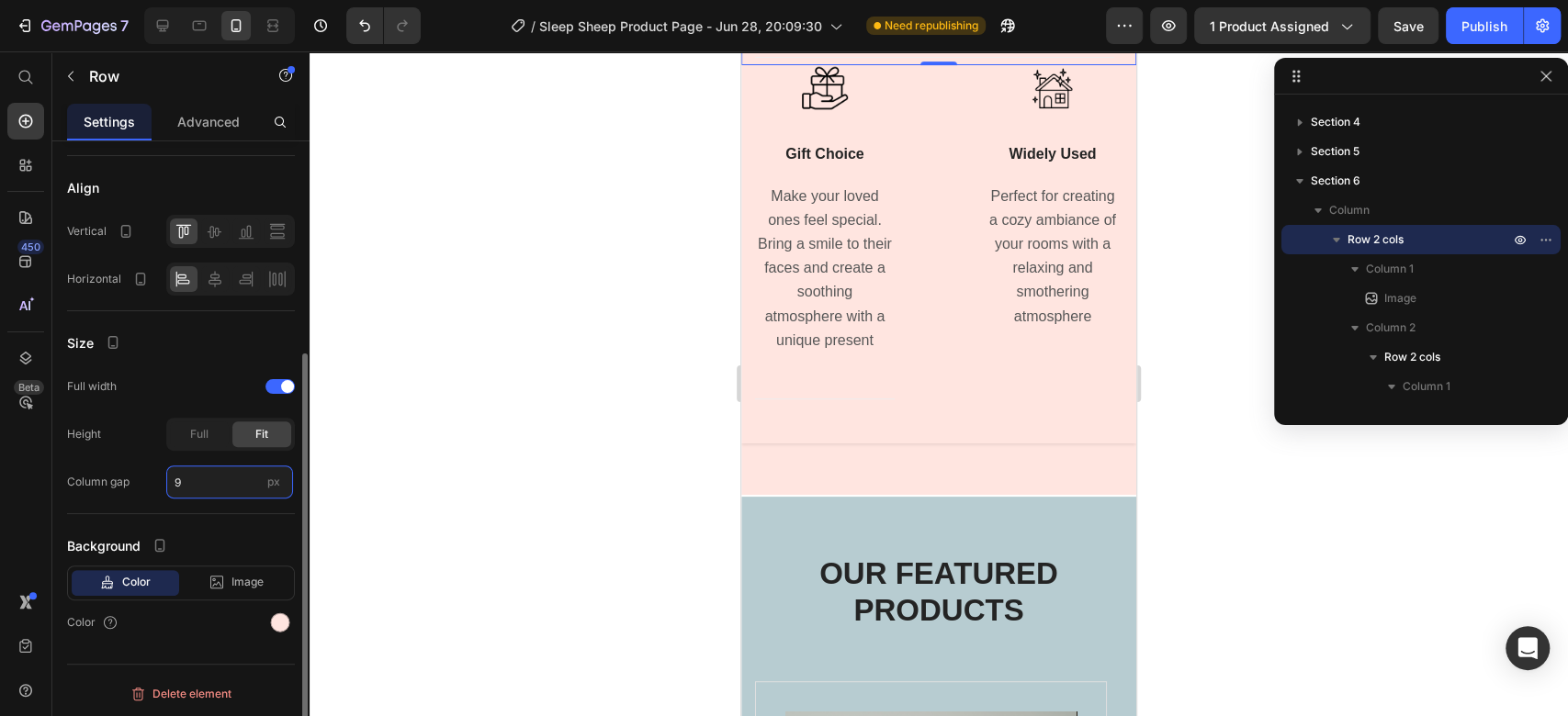 type on "96" 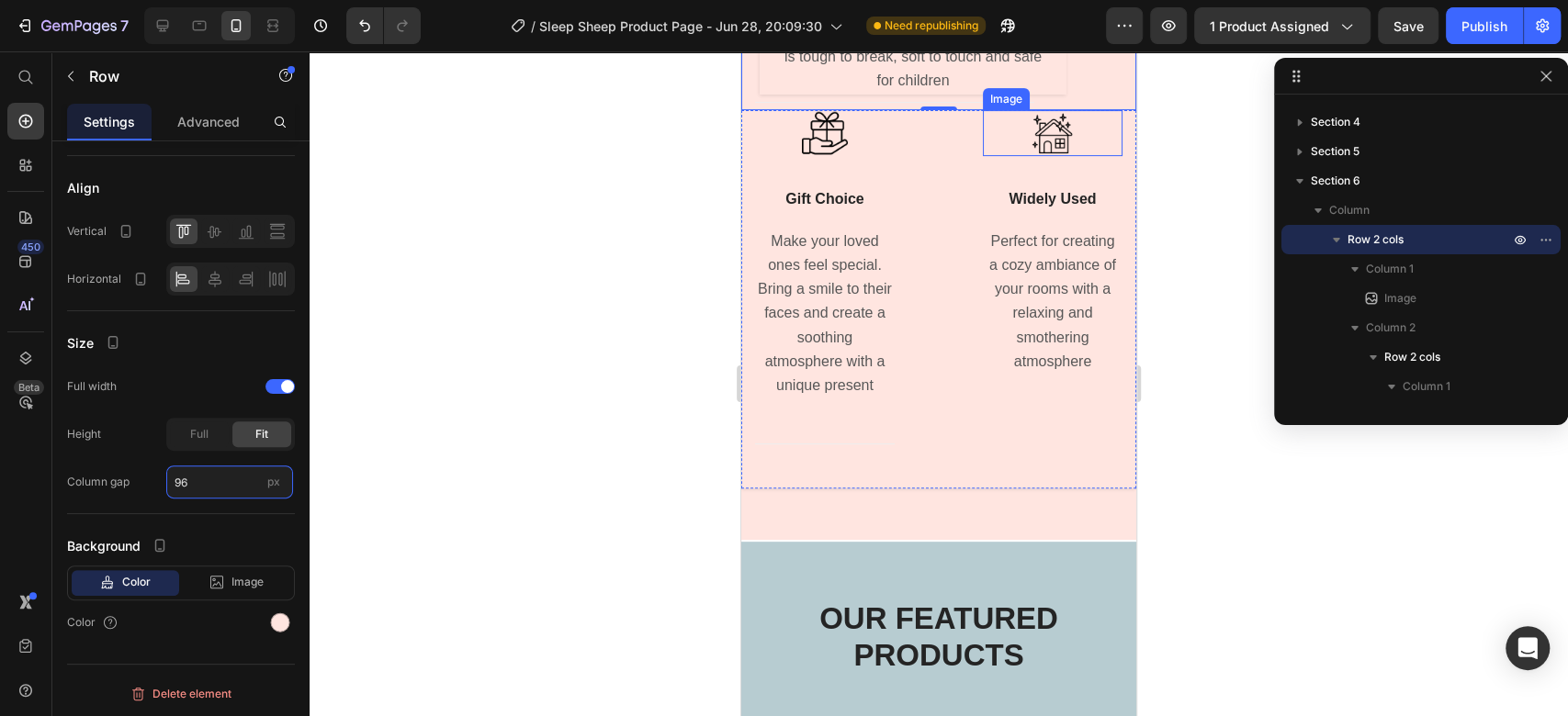scroll, scrollTop: 5149, scrollLeft: 0, axis: vertical 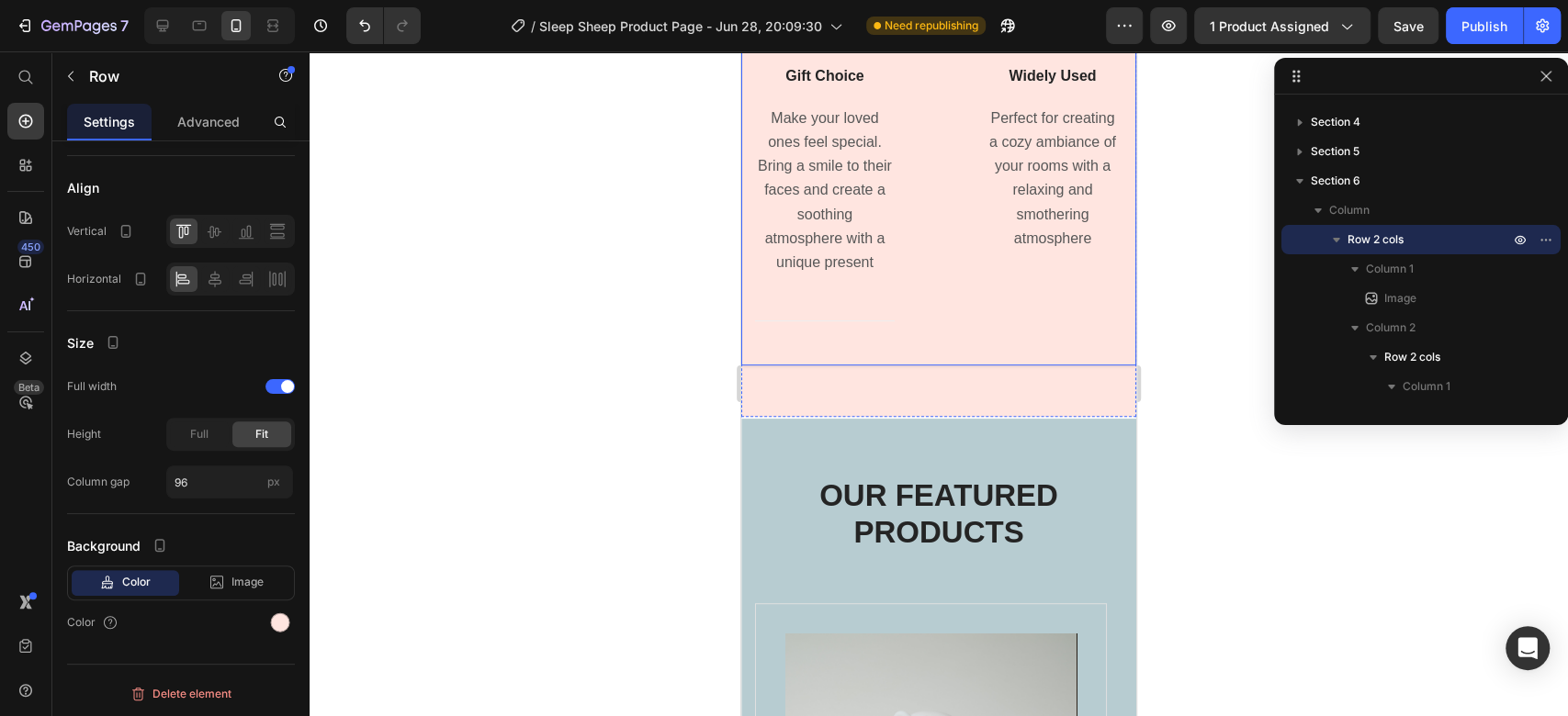 click on "Image Gift Choice Text Block Make your loved ones feel special. Bring a smile to their faces and create a soothing atmosphere with a unique present Text block                Title Line Image Widely Used Text Block Perfect for creating a cozy ambiance of your rooms with a relaxing and smothering atmosphere Text block Row" at bounding box center [939, 176] 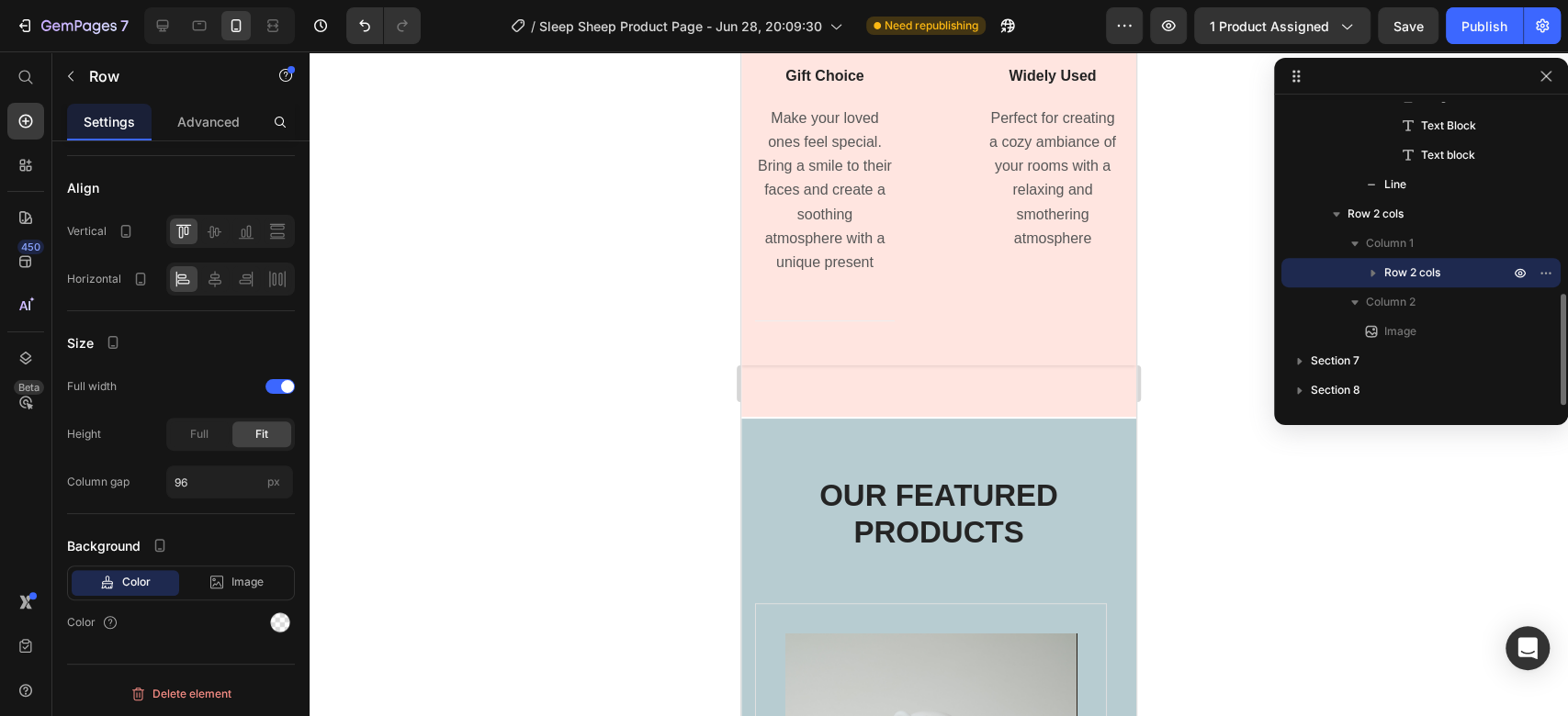 click on "Image Durable Silicone Material Text Block Made of high-quality silicone material that is tough to break, soft to touch and safe for children Text block" at bounding box center [913, -102] 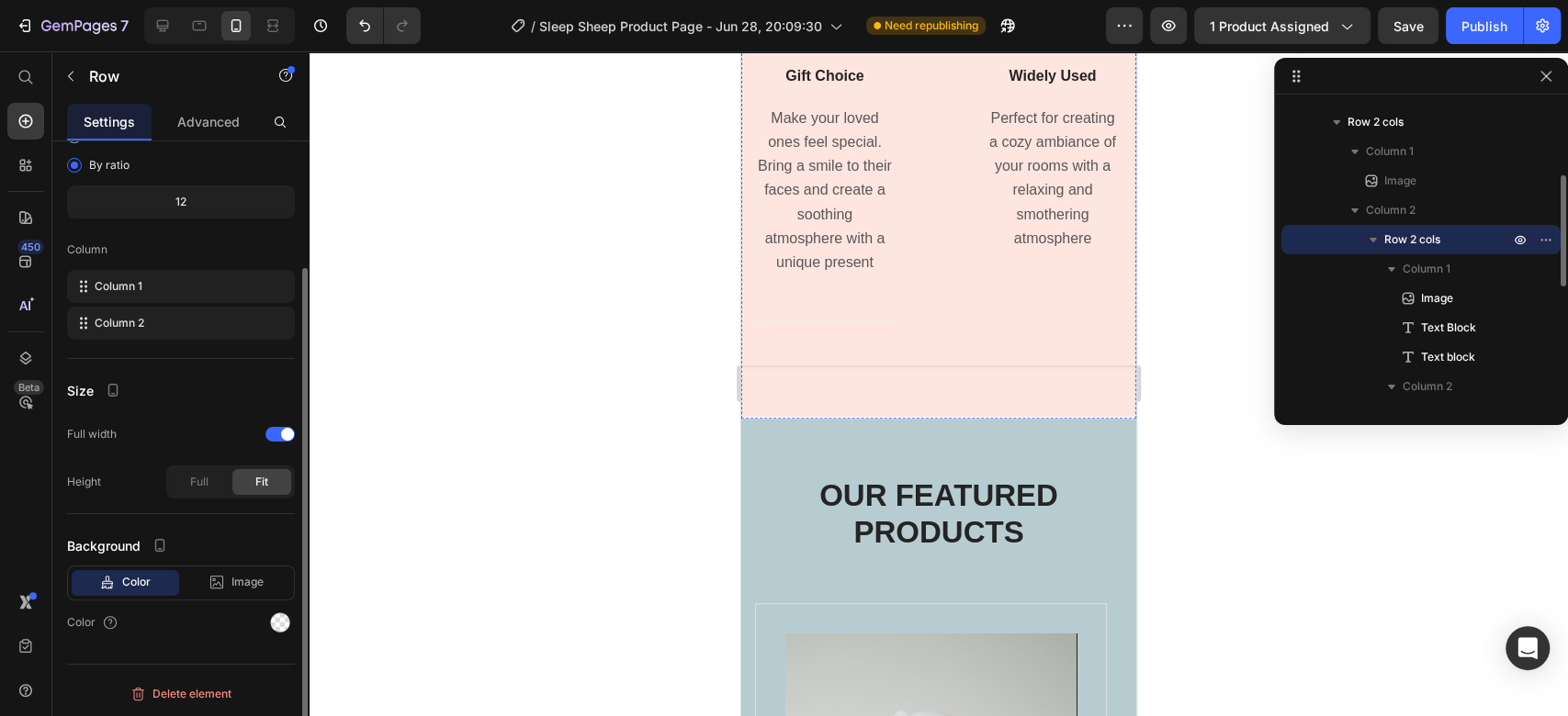 click on "Image Image USB Charging Text Block Elevate your night routine with the night light's lasting battery power. Up to 23 hour capacity Text block Image Durable Silicone Material Text Block Made of high-quality silicone material that is tough to break, soft to touch and safe for children Text block Row   0                Title Line Row" at bounding box center [939, -194] 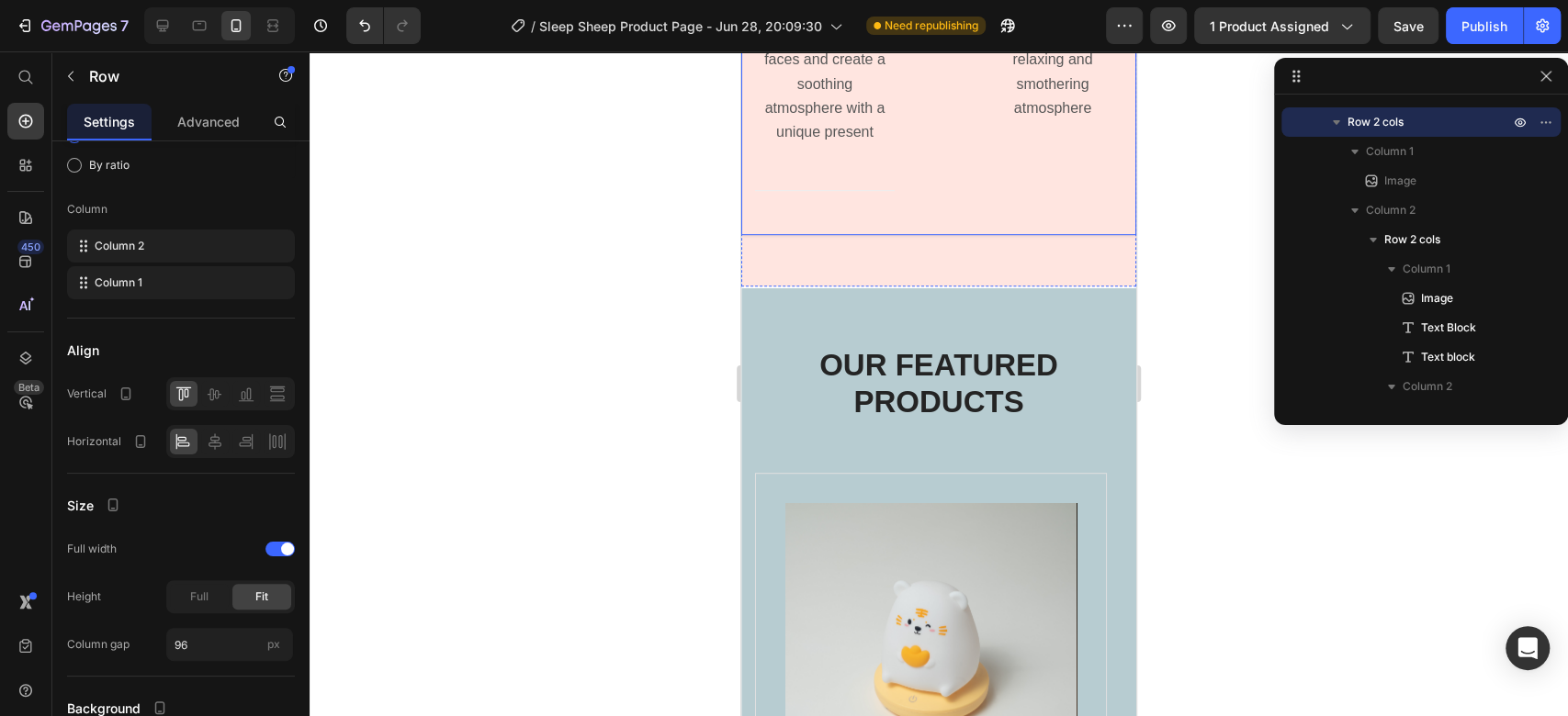 scroll, scrollTop: 5455, scrollLeft: 0, axis: vertical 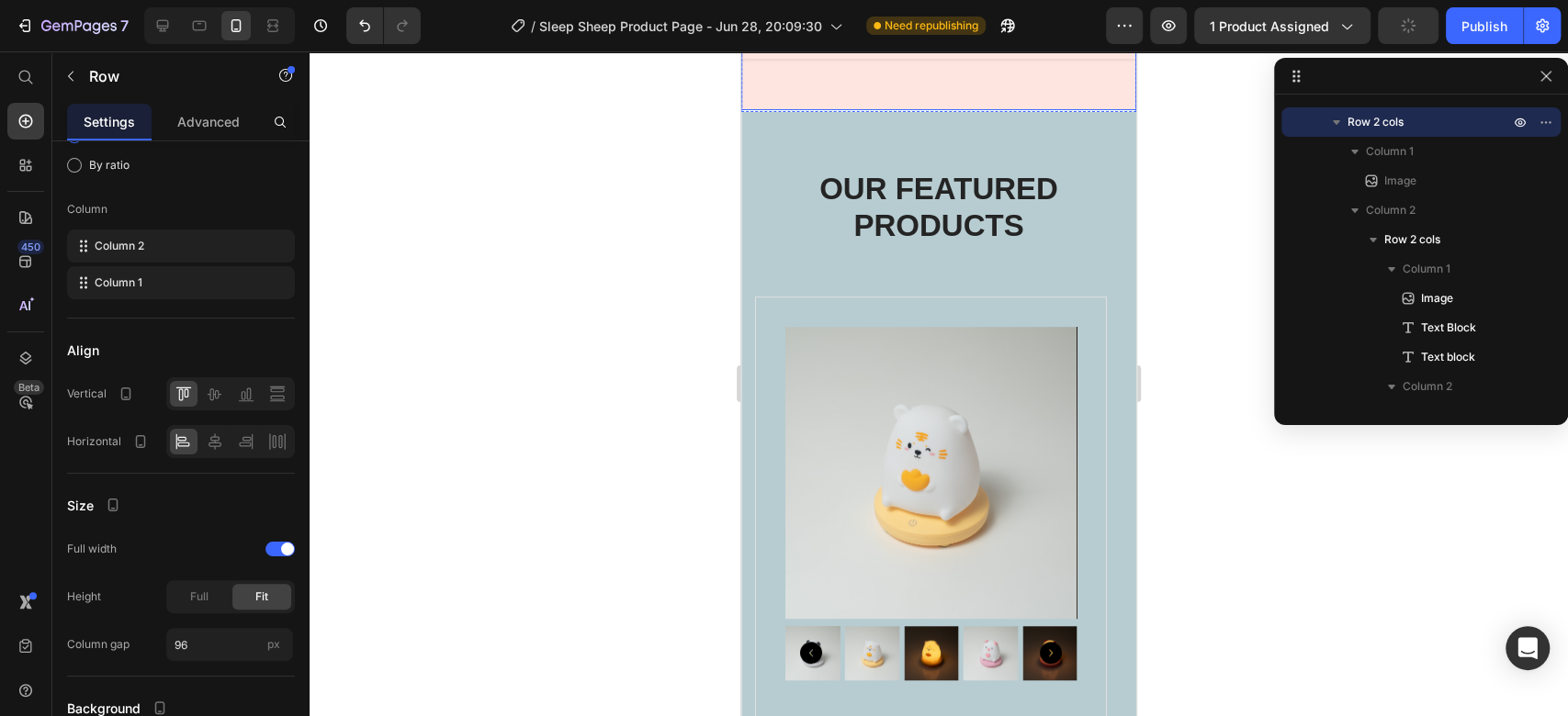 click on "Image Gift Choice Text Block Make your loved ones feel special. Bring a smile to their faces and create a soothing atmosphere with a unique present Text block                Title Line Image Widely Used Text Block Perfect for creating a cozy ambiance of your rooms with a relaxing and smothering atmosphere Text block Row Image Row" at bounding box center (939, -105) 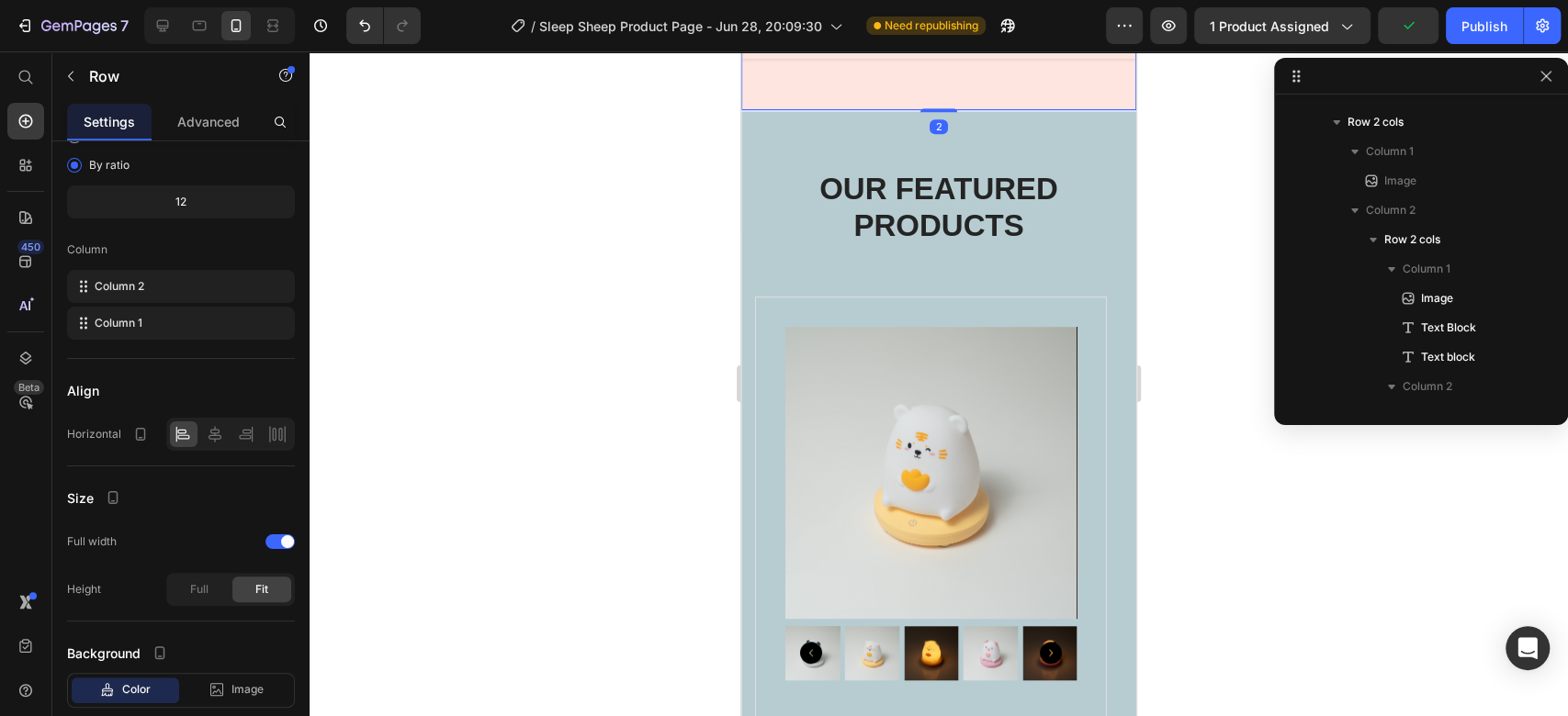 scroll, scrollTop: 494, scrollLeft: 0, axis: vertical 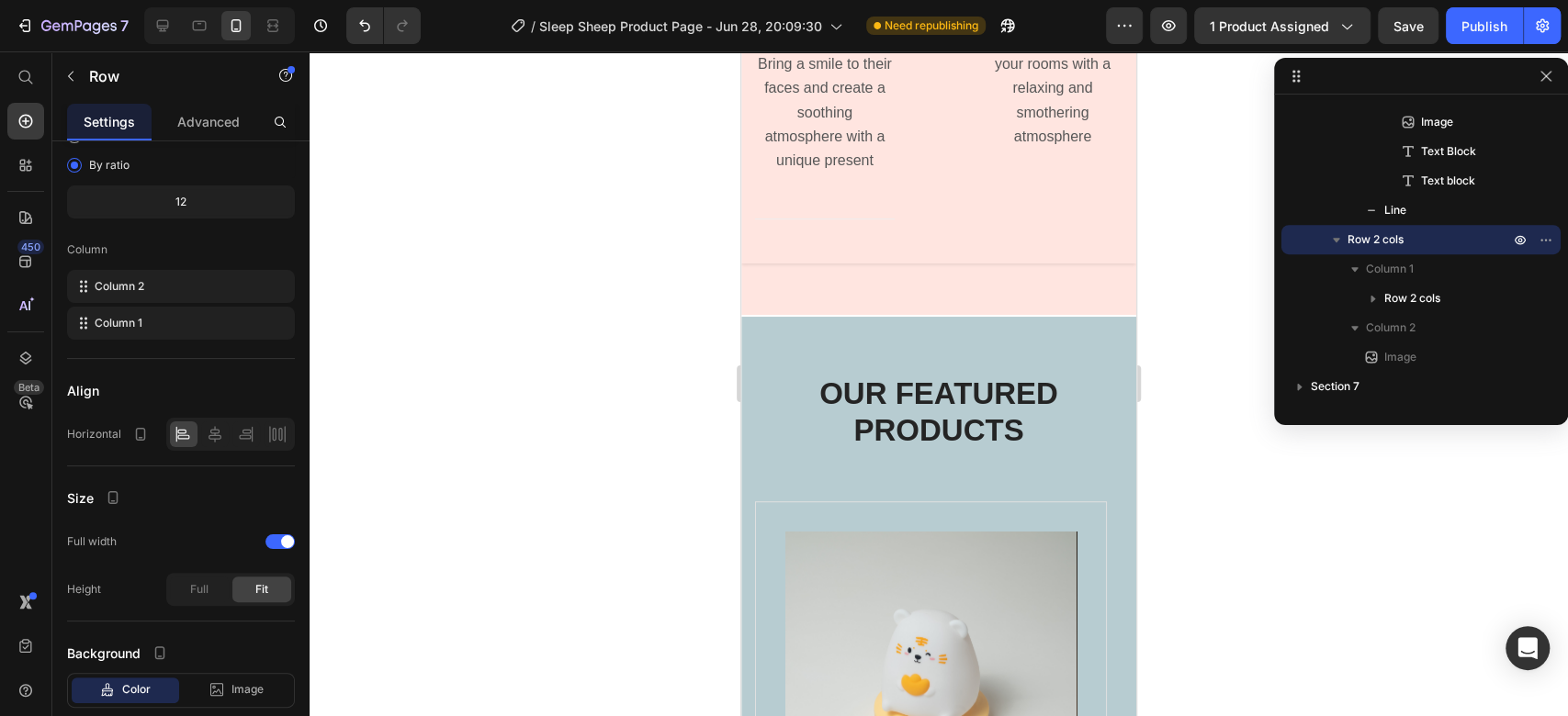 click on "Image Image USB Charging Text Block Elevate your night routine with the night light's lasting battery power. Up to 23 hour capacity Text block Image Durable Silicone Material Text Block Made of high-quality silicone material that is tough to break, soft to touch and safe for children Text block Row                Title Line Row   0" at bounding box center [939, -296] 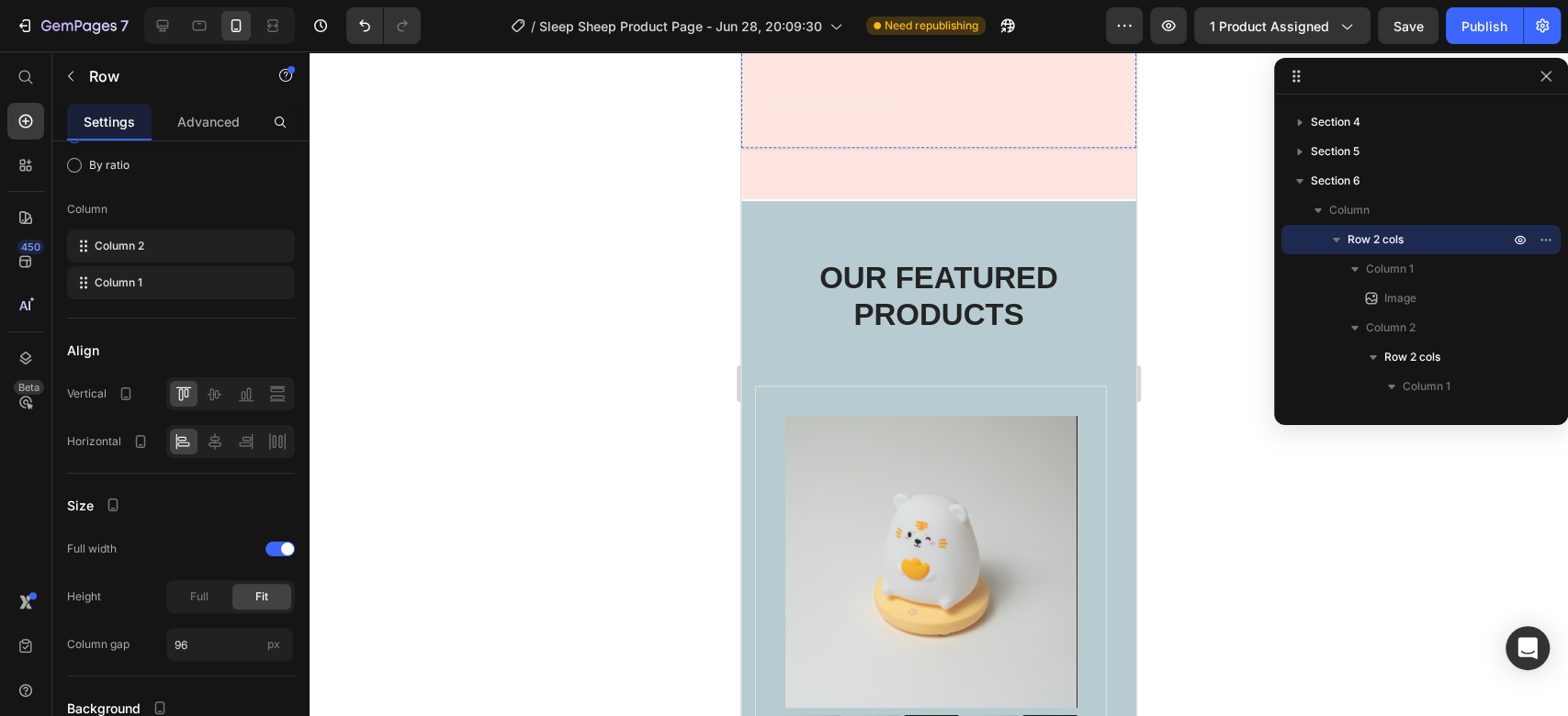 scroll, scrollTop: 5455, scrollLeft: 0, axis: vertical 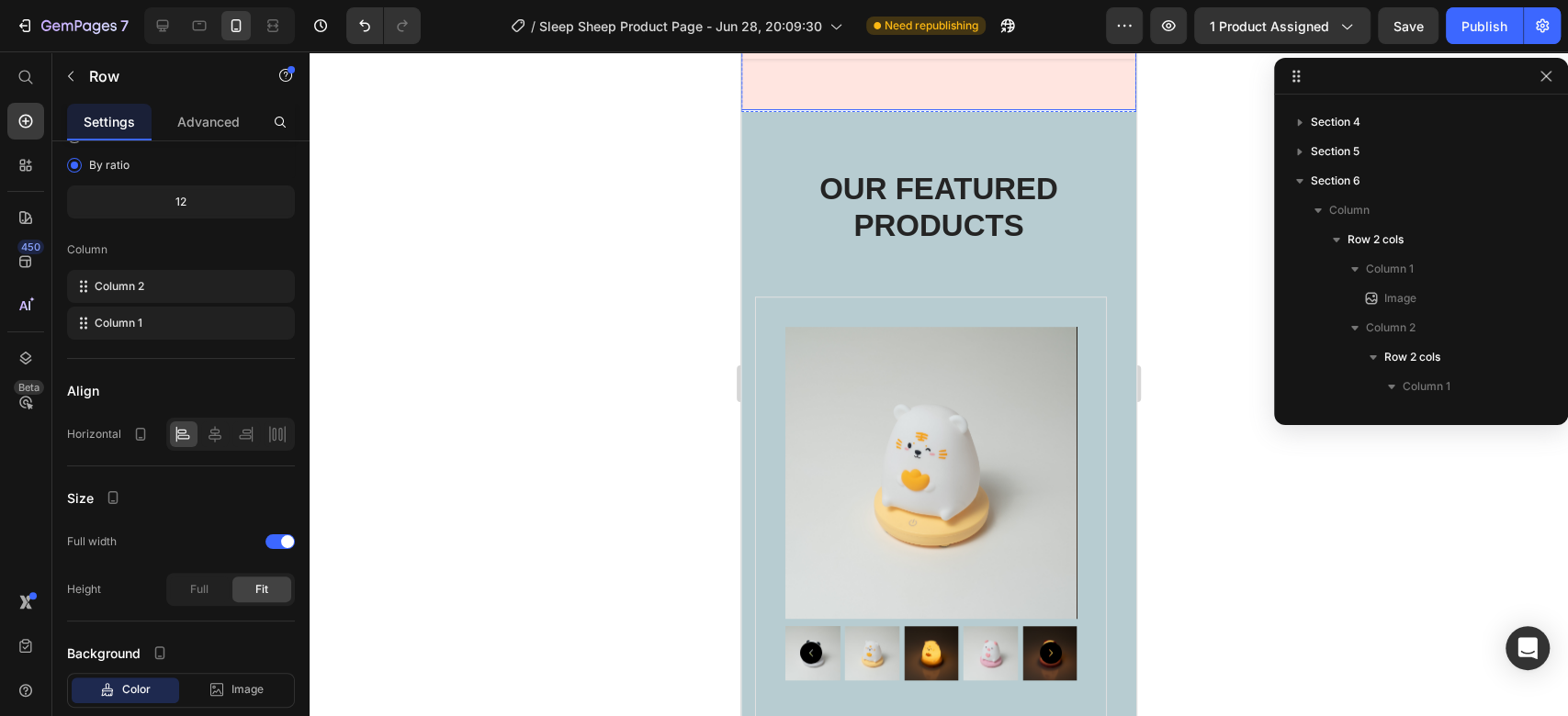 click on "Image Gift Choice Text Block Make your loved ones feel special. Bring a smile to their faces and create a soothing atmosphere with a unique present Text block                Title Line Image Widely Used Text Block Perfect for creating a cozy ambiance of your rooms with a relaxing and smothering atmosphere Text block Row Image Row" at bounding box center [939, -105] 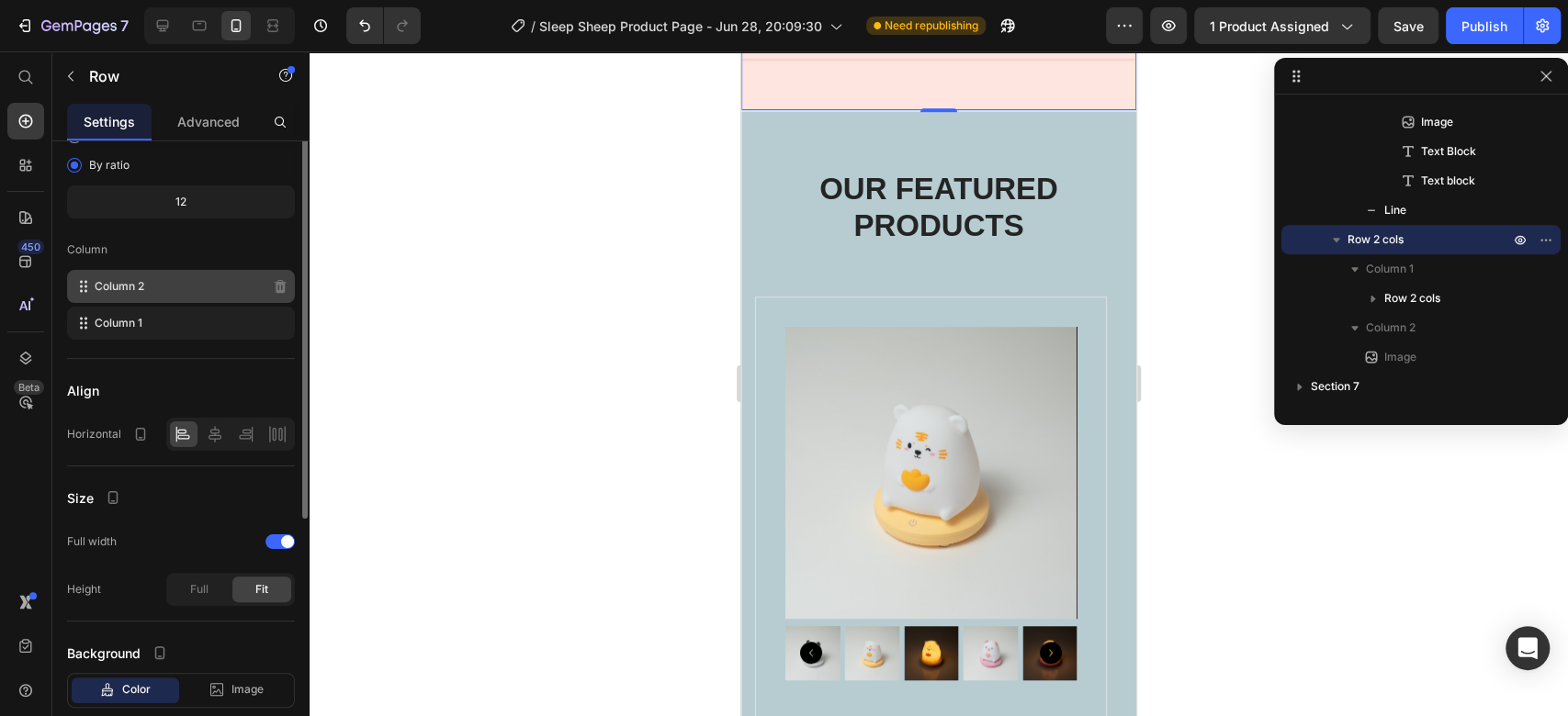 scroll, scrollTop: 56, scrollLeft: 0, axis: vertical 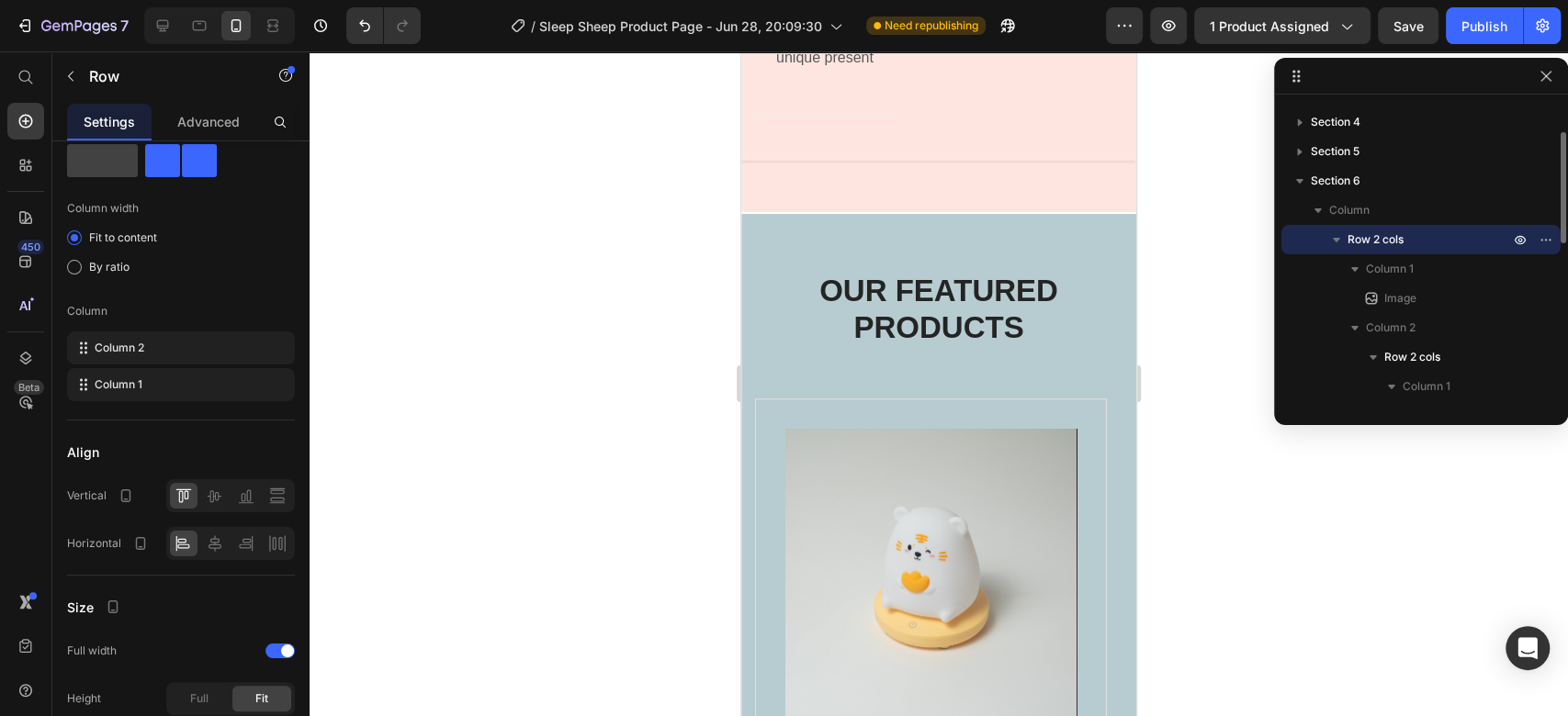 click on "Image Image USB Charging Text Block Elevate your night routine with the night light's lasting battery power. Up to 23 hour capacity Text block Image Durable Silicone Material Text Block Made of high-quality silicone material that is tough to break, soft to touch and safe for children Text block Row                Title Line Row   0" at bounding box center (939, -398) 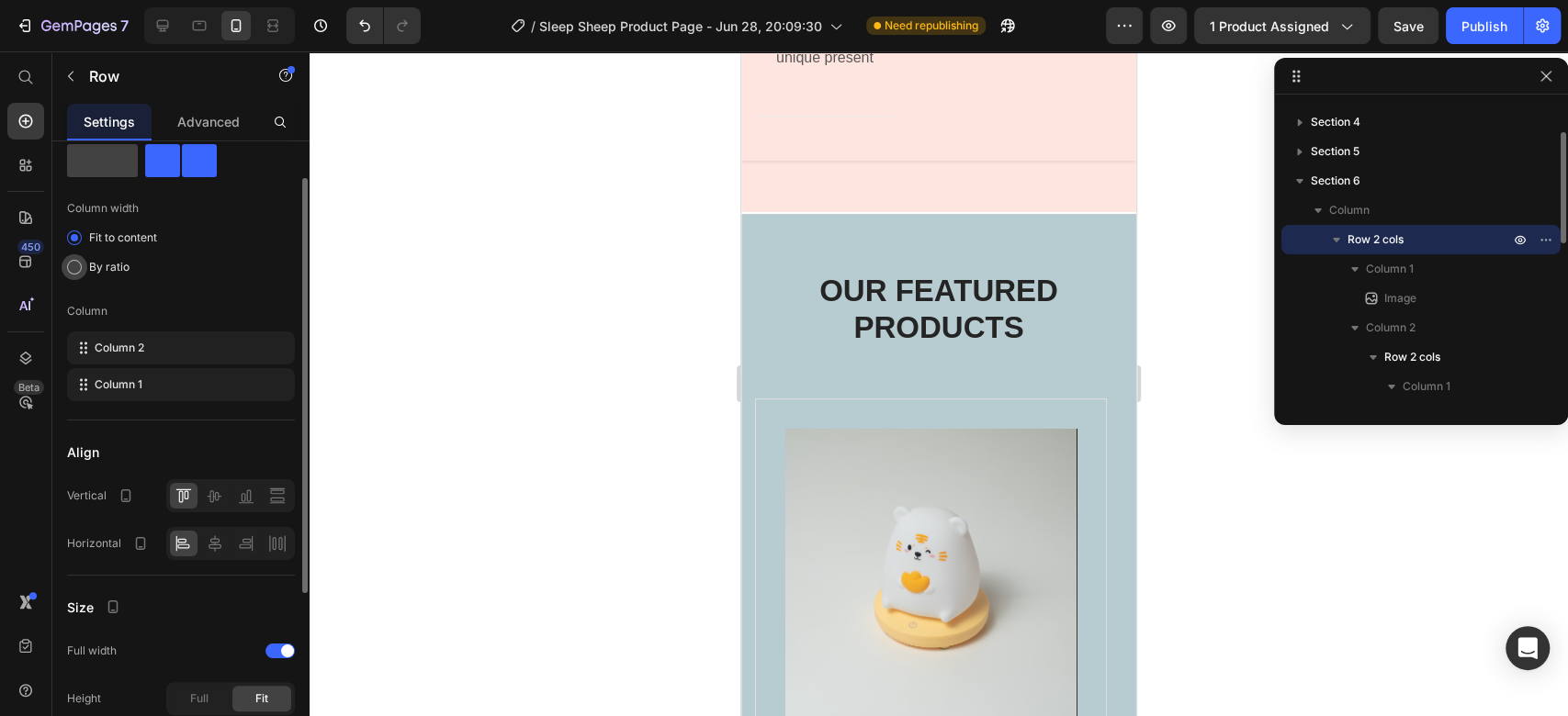click on "By ratio" at bounding box center [109, 267] 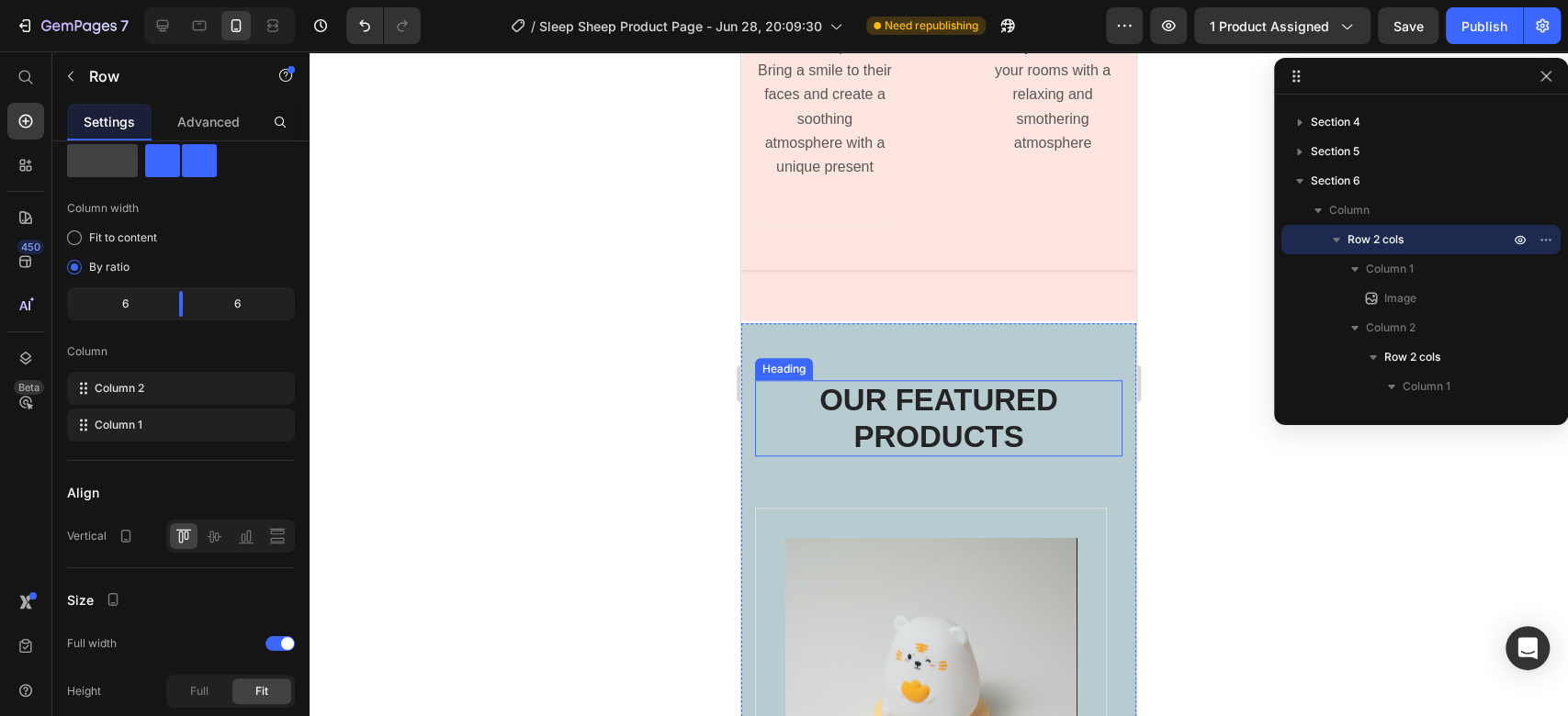 scroll, scrollTop: 5833, scrollLeft: 0, axis: vertical 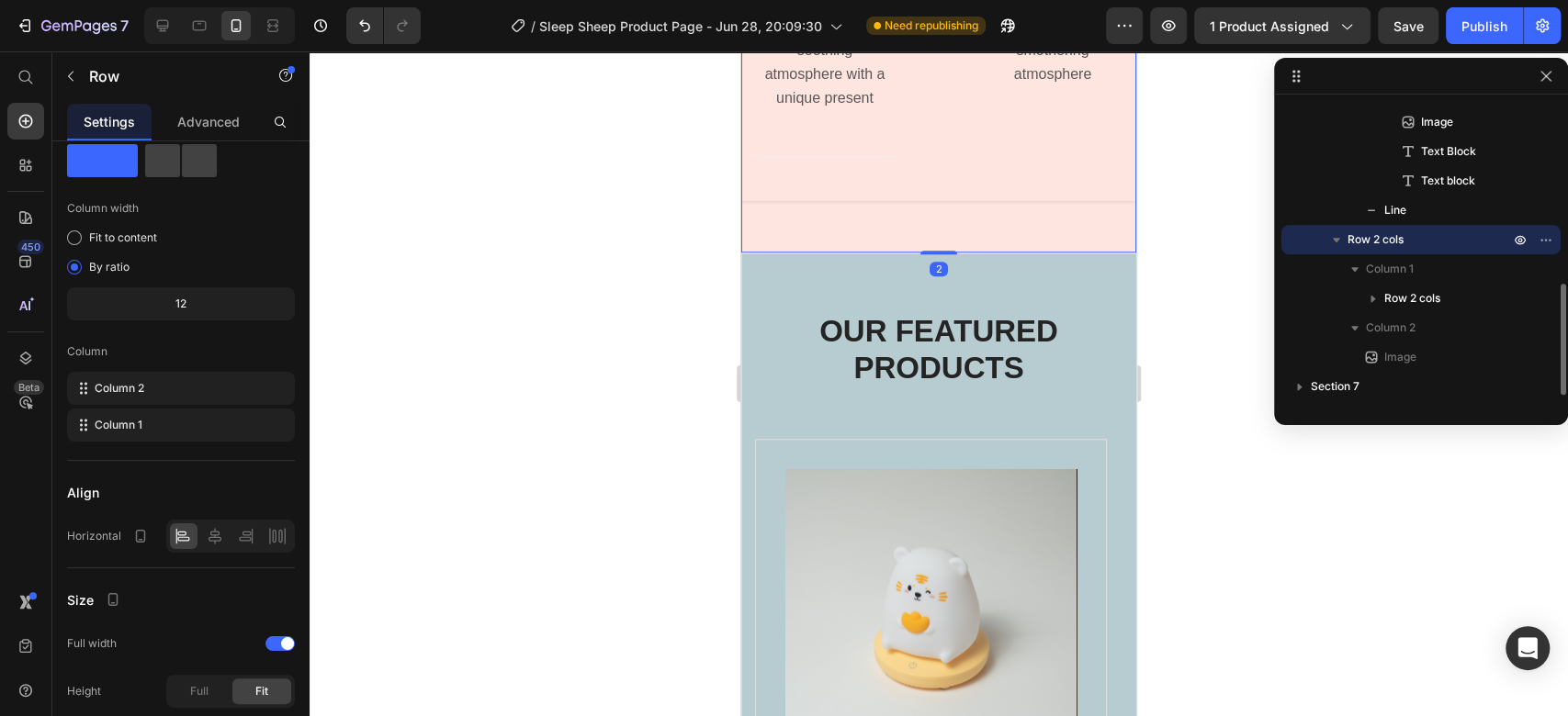 click on "Image Gift Choice Text Block Make your loved ones feel special. Bring a smile to their faces and create a soothing atmosphere with a unique present Text block                Title Line Image Widely Used Text Block Perfect for creating a cozy ambiance of your rooms with a relaxing and smothering atmosphere Text block Row Image Row   2" at bounding box center [939, 38] 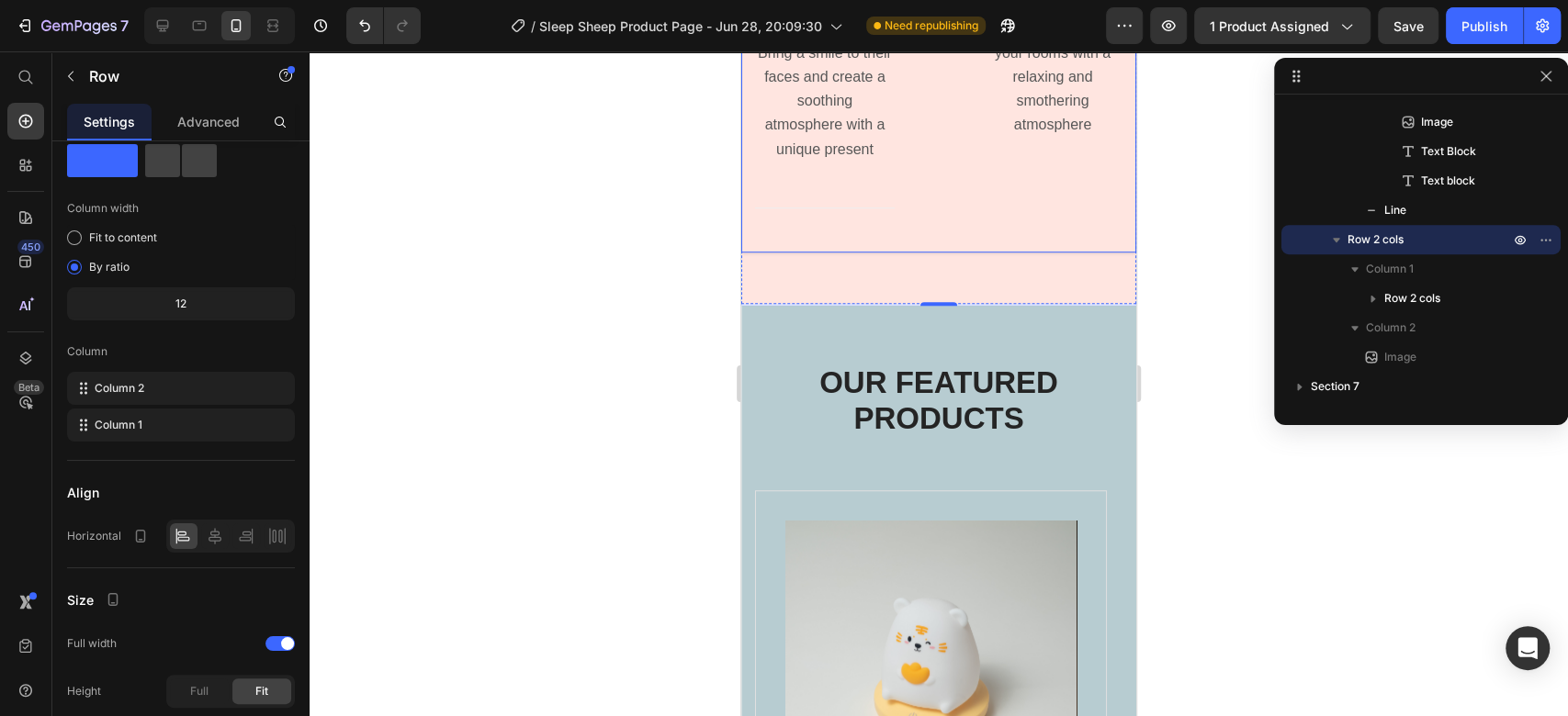 scroll, scrollTop: 5425, scrollLeft: 0, axis: vertical 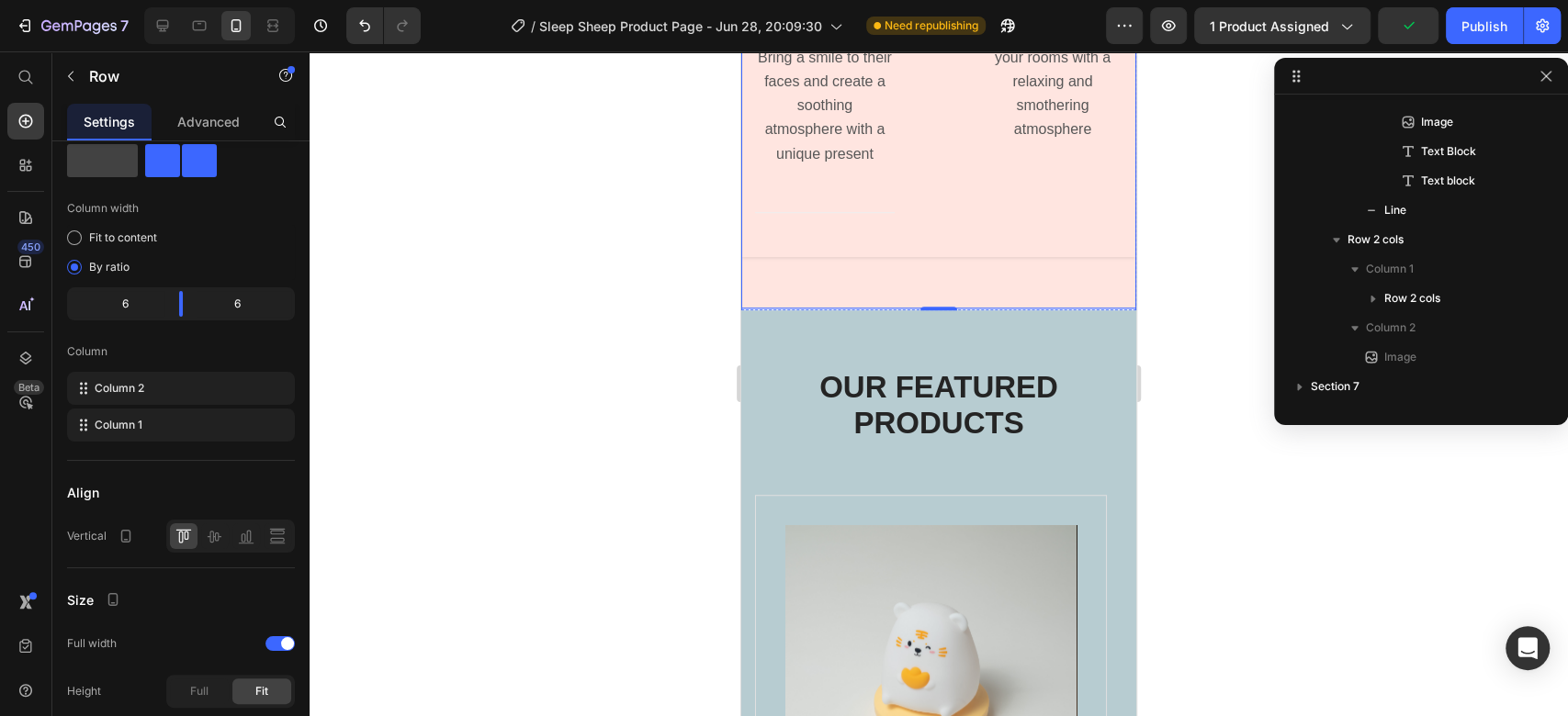 click on "Image" at bounding box center [1059, -360] 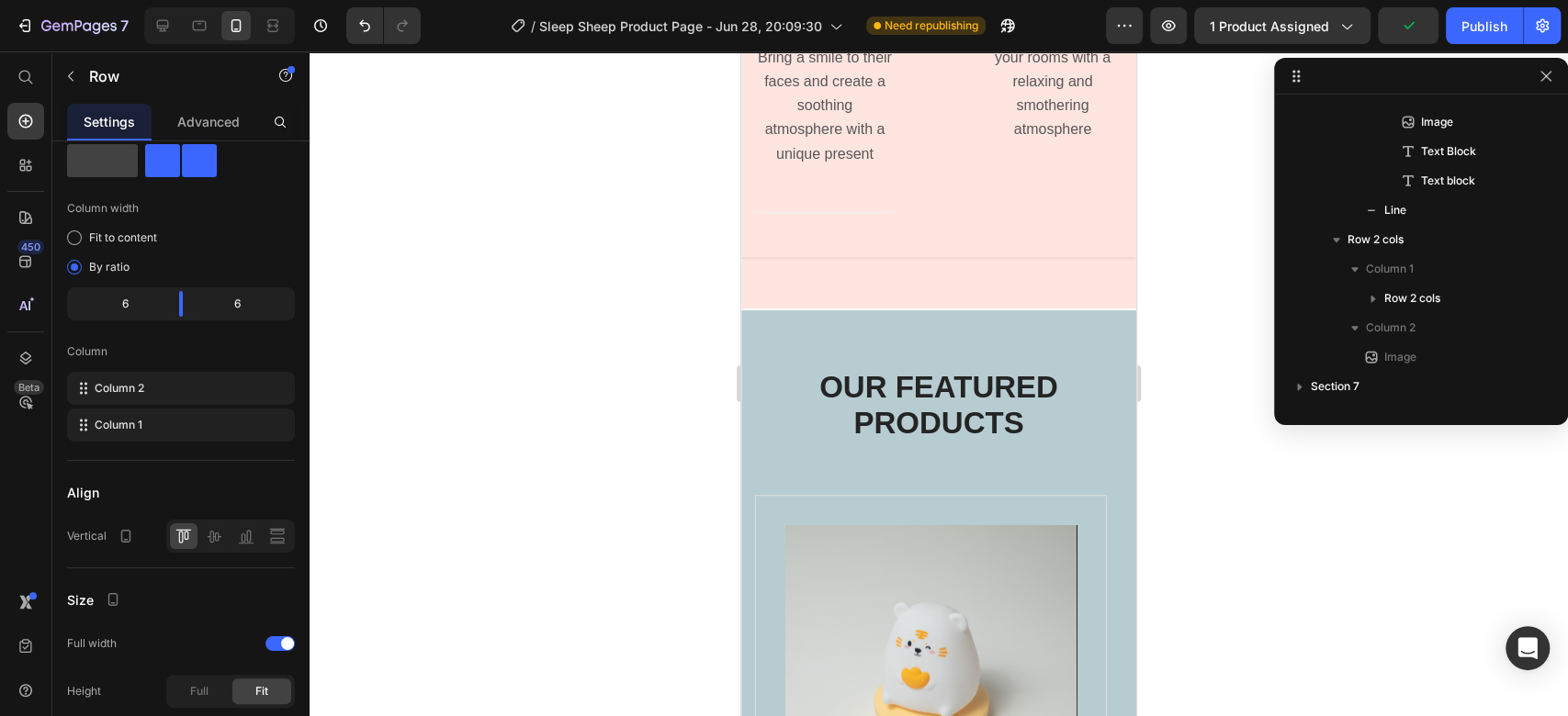 scroll, scrollTop: 83, scrollLeft: 0, axis: vertical 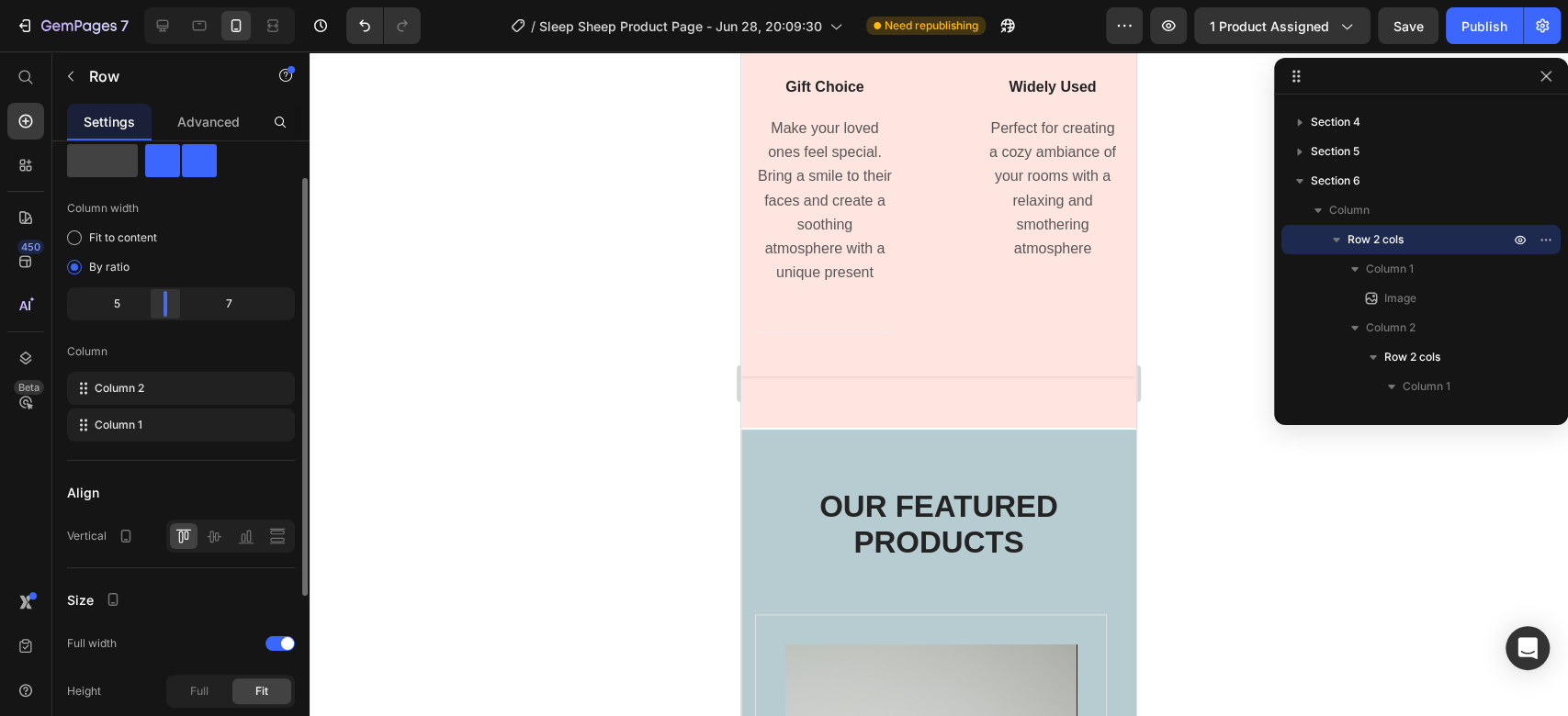 drag, startPoint x: 186, startPoint y: 301, endPoint x: 167, endPoint y: 313, distance: 22.472205 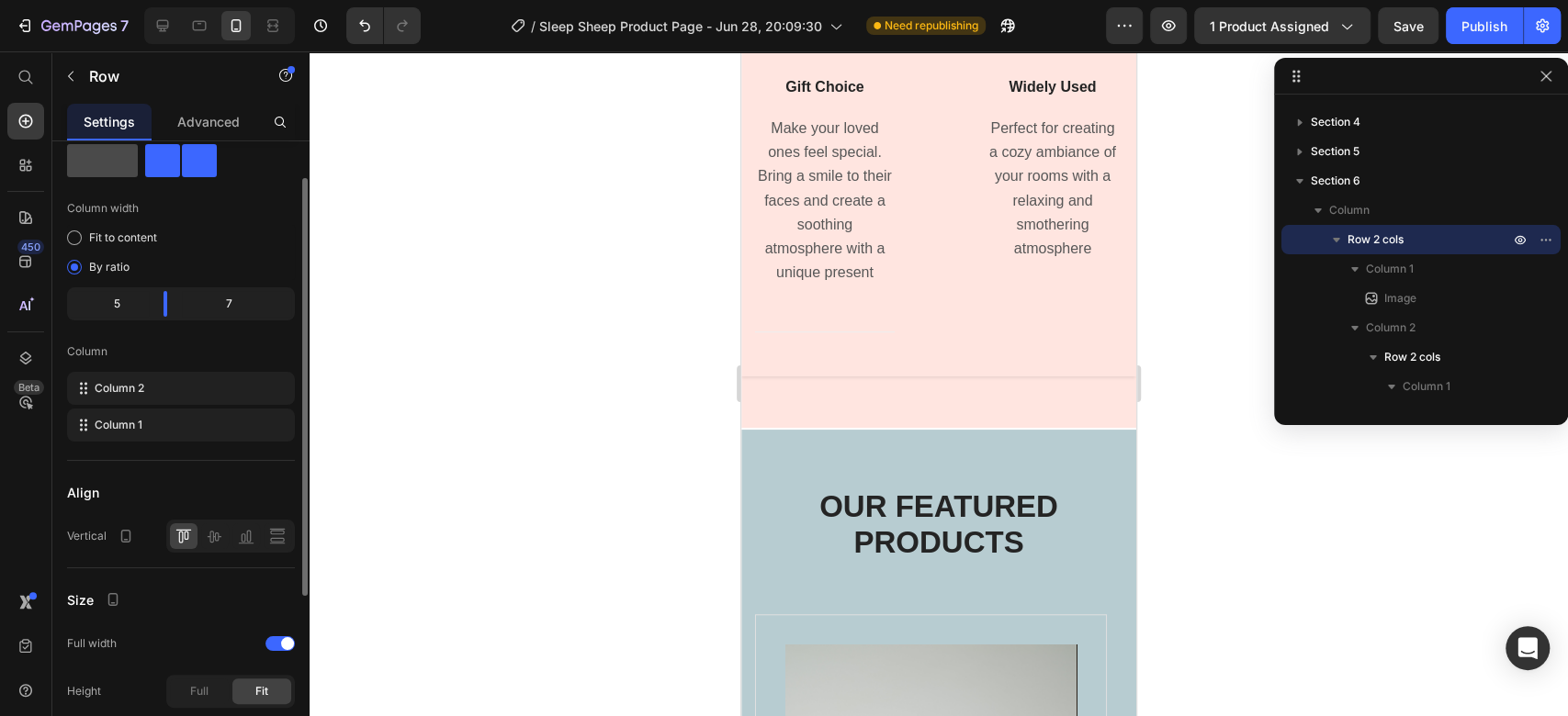 click 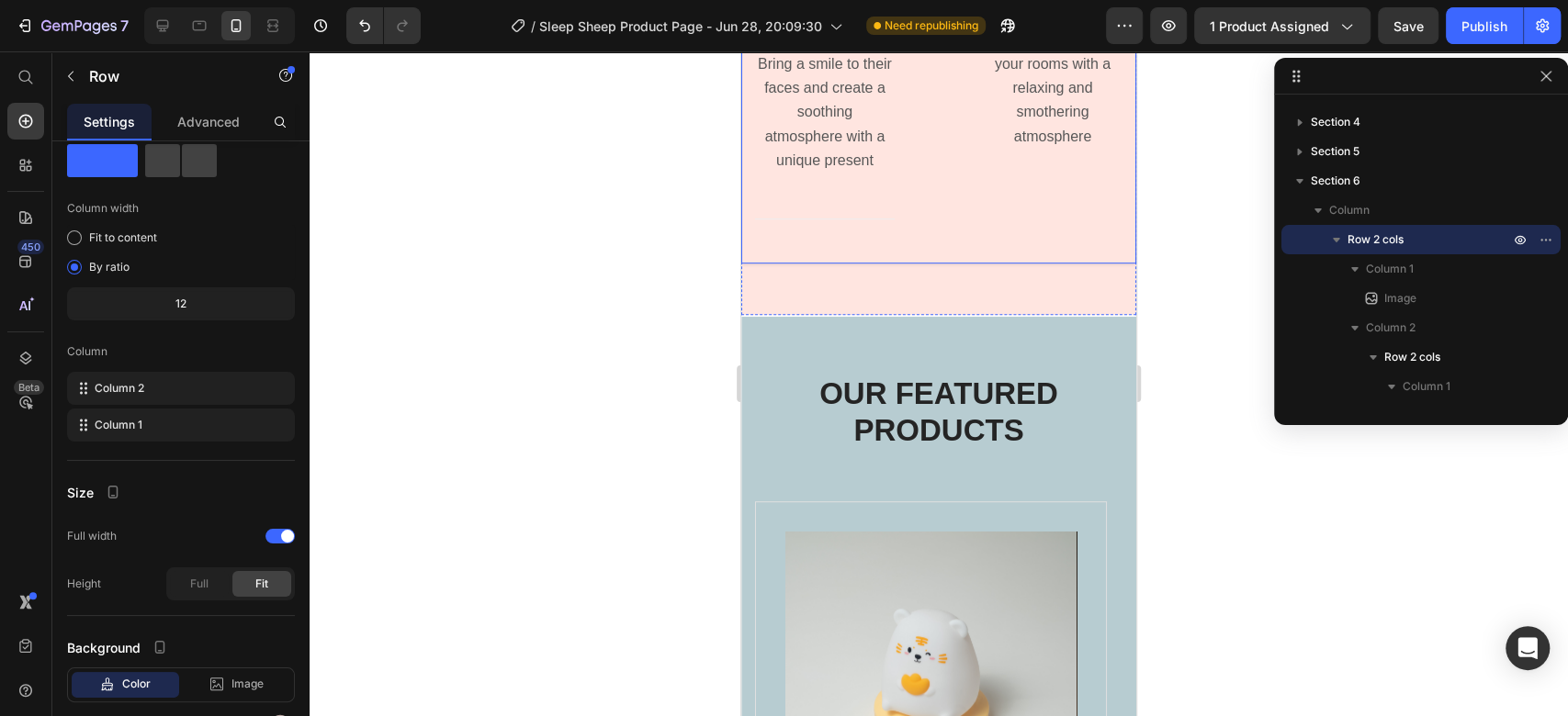 scroll, scrollTop: 5292, scrollLeft: 0, axis: vertical 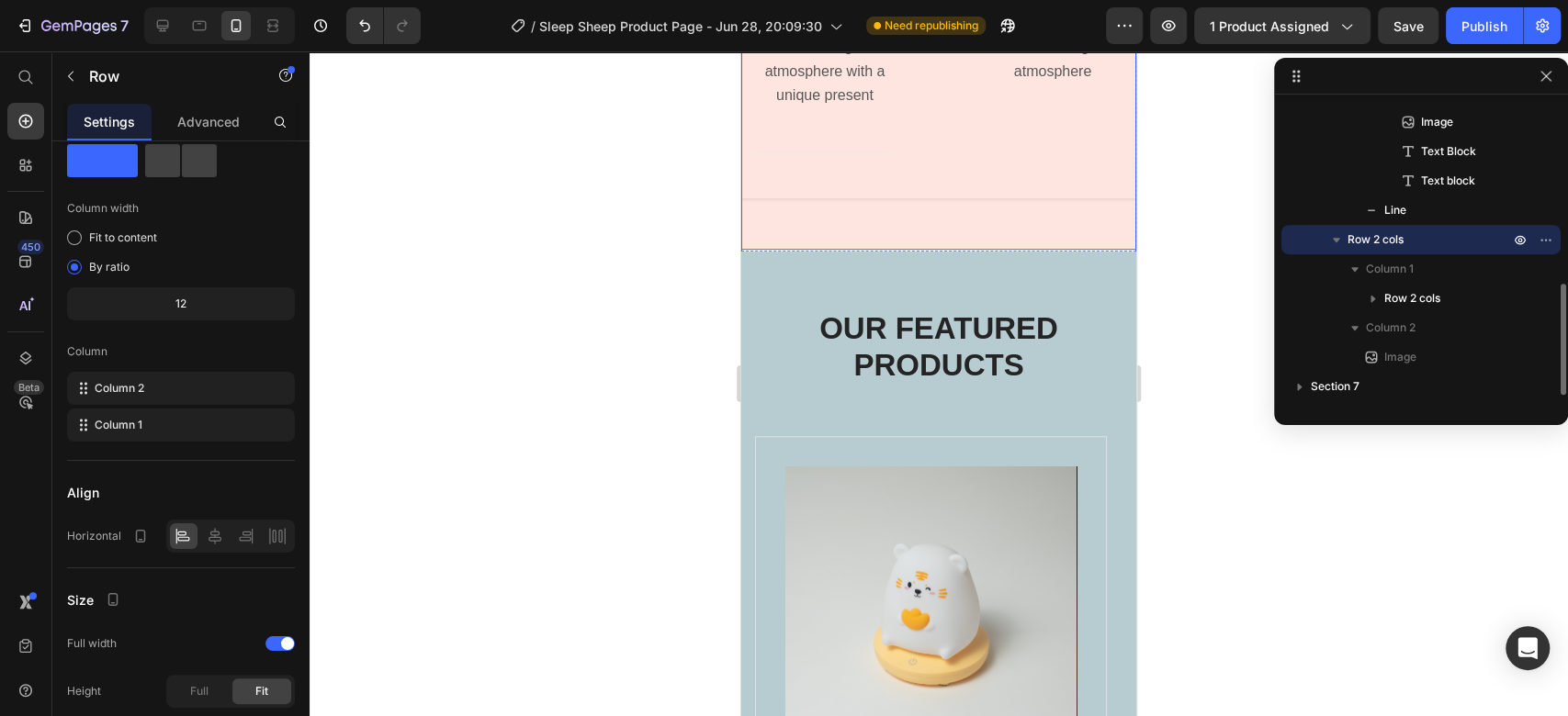click on "Image Gift Choice Text Block Make your loved ones feel special. Bring a smile to their faces and create a soothing atmosphere with a unique present Text block                Title Line Image Widely Used Text Block Perfect for creating a cozy ambiance of your rooms with a relaxing and smothering atmosphere Text block Row Image Row" at bounding box center [939, 35] 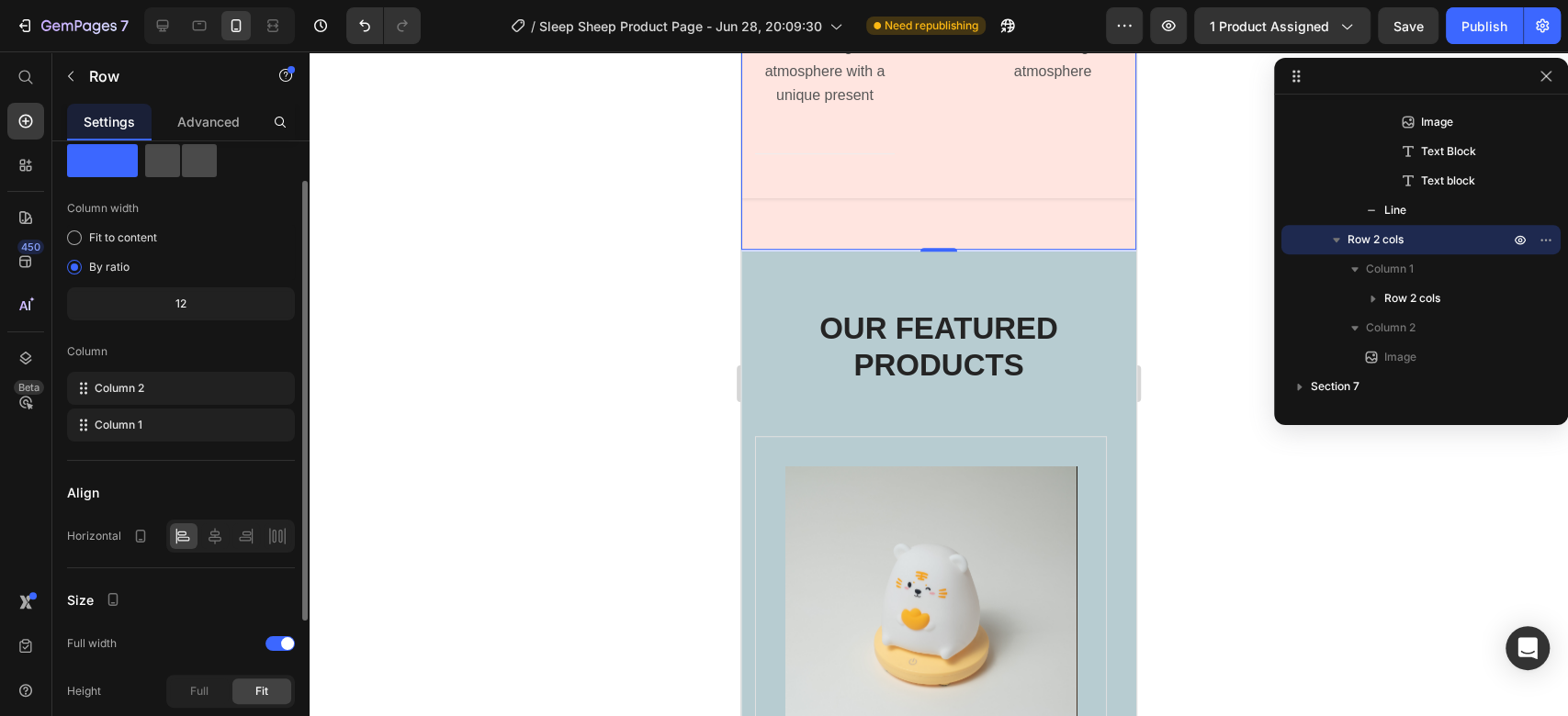 click 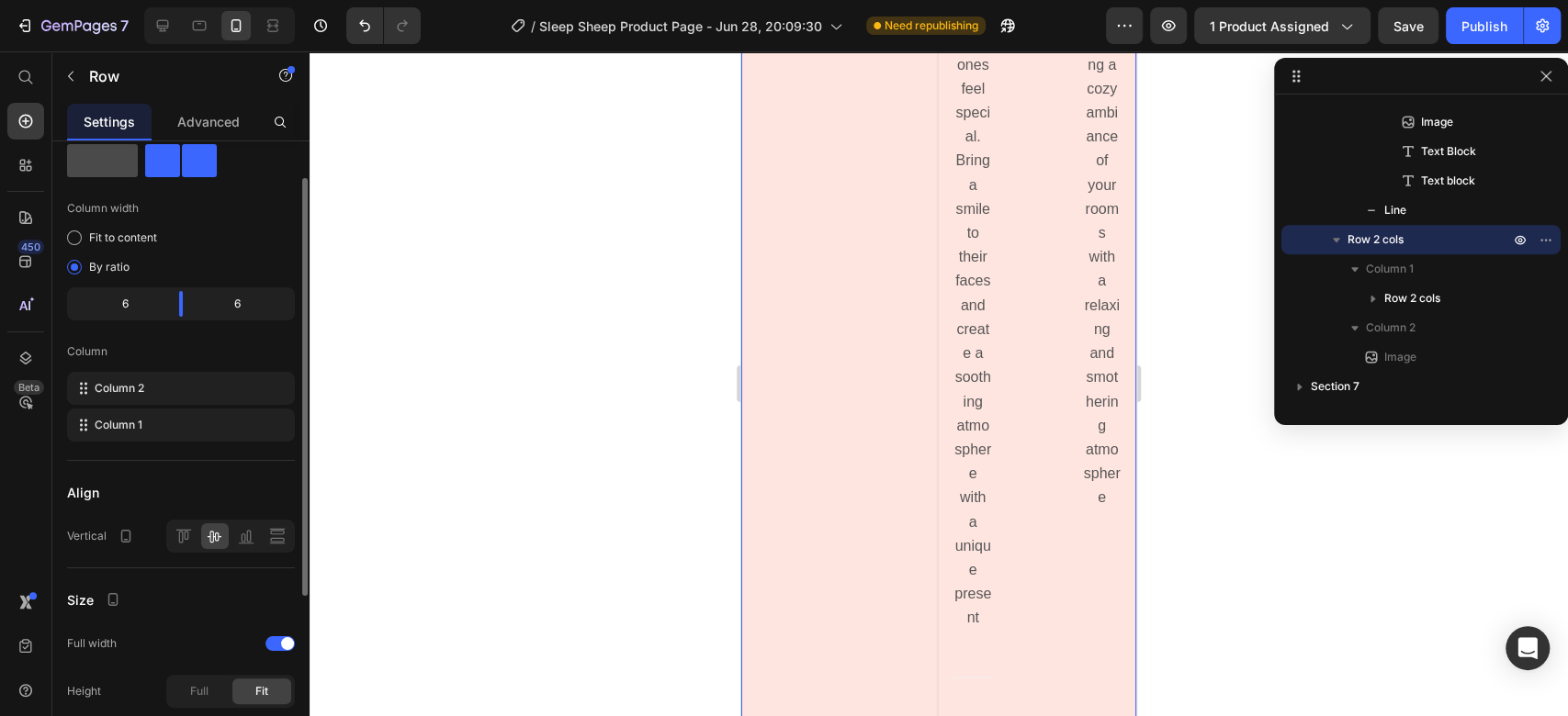 click 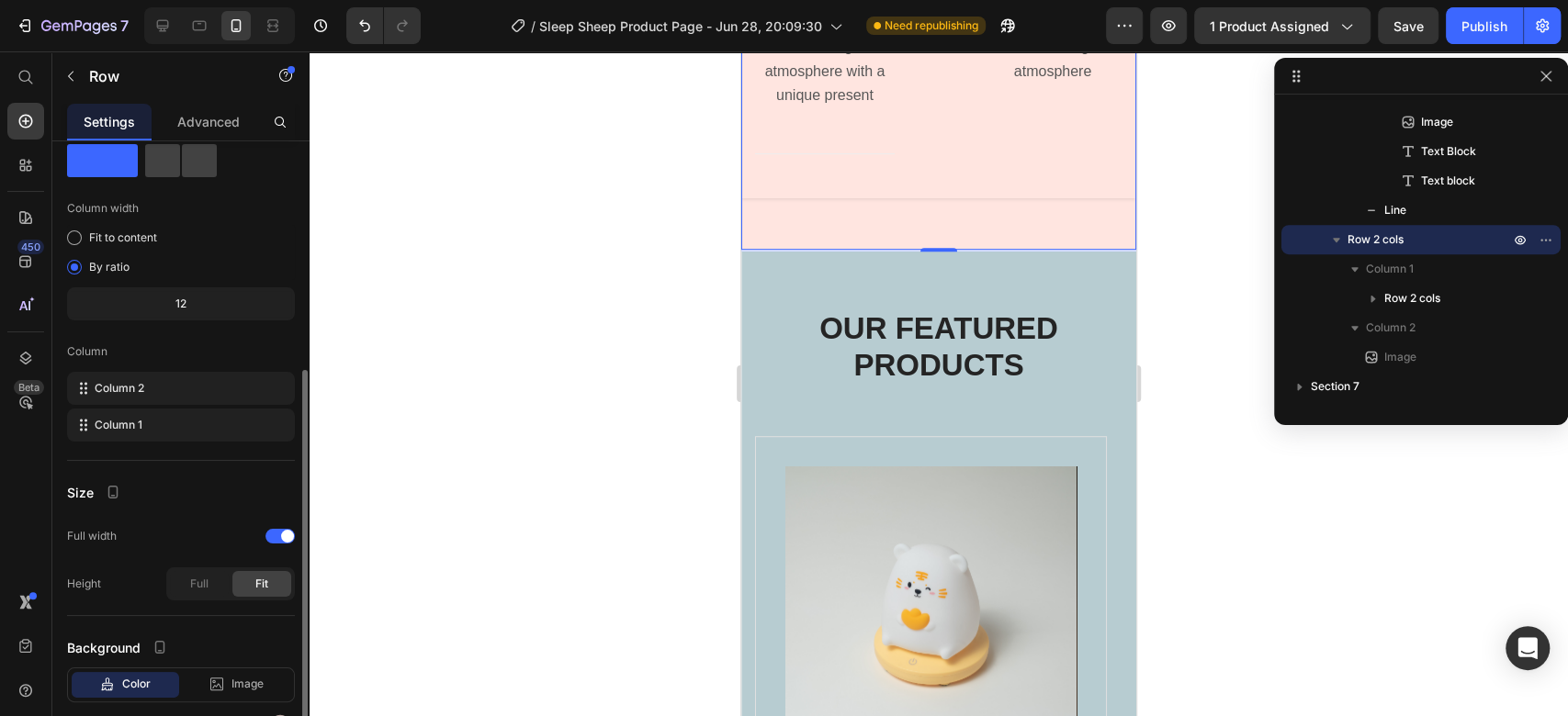 scroll, scrollTop: 158, scrollLeft: 0, axis: vertical 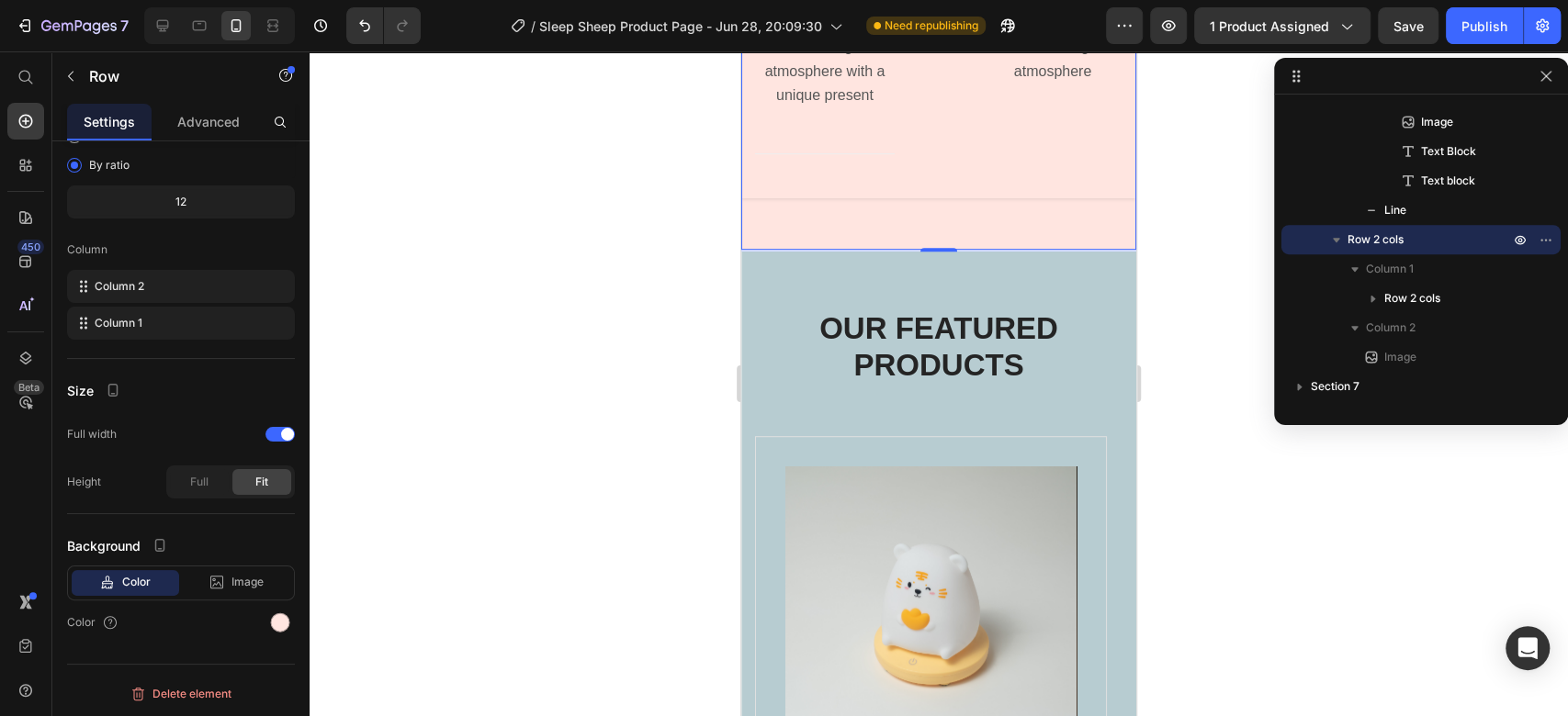 click on "Title Line" at bounding box center (939, -188) 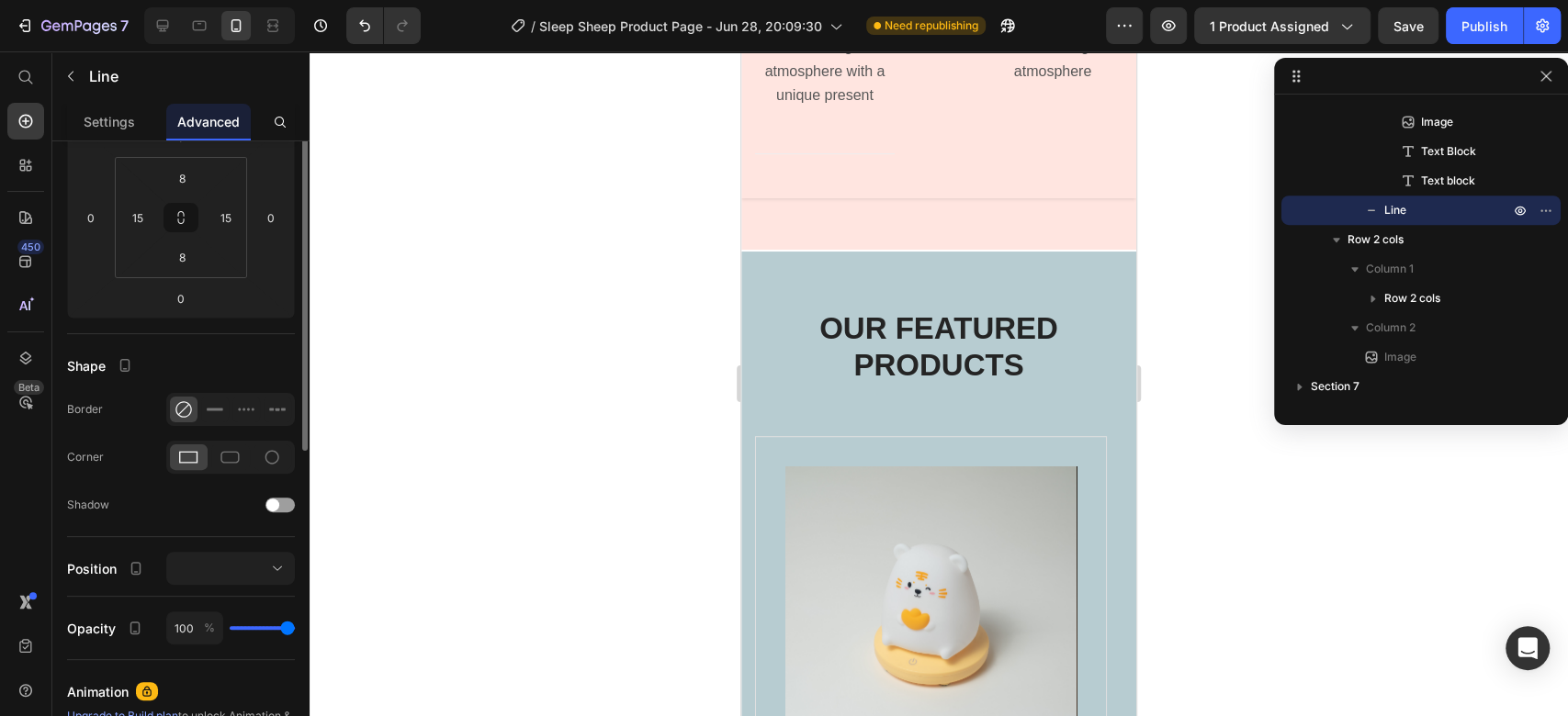 scroll, scrollTop: 162, scrollLeft: 0, axis: vertical 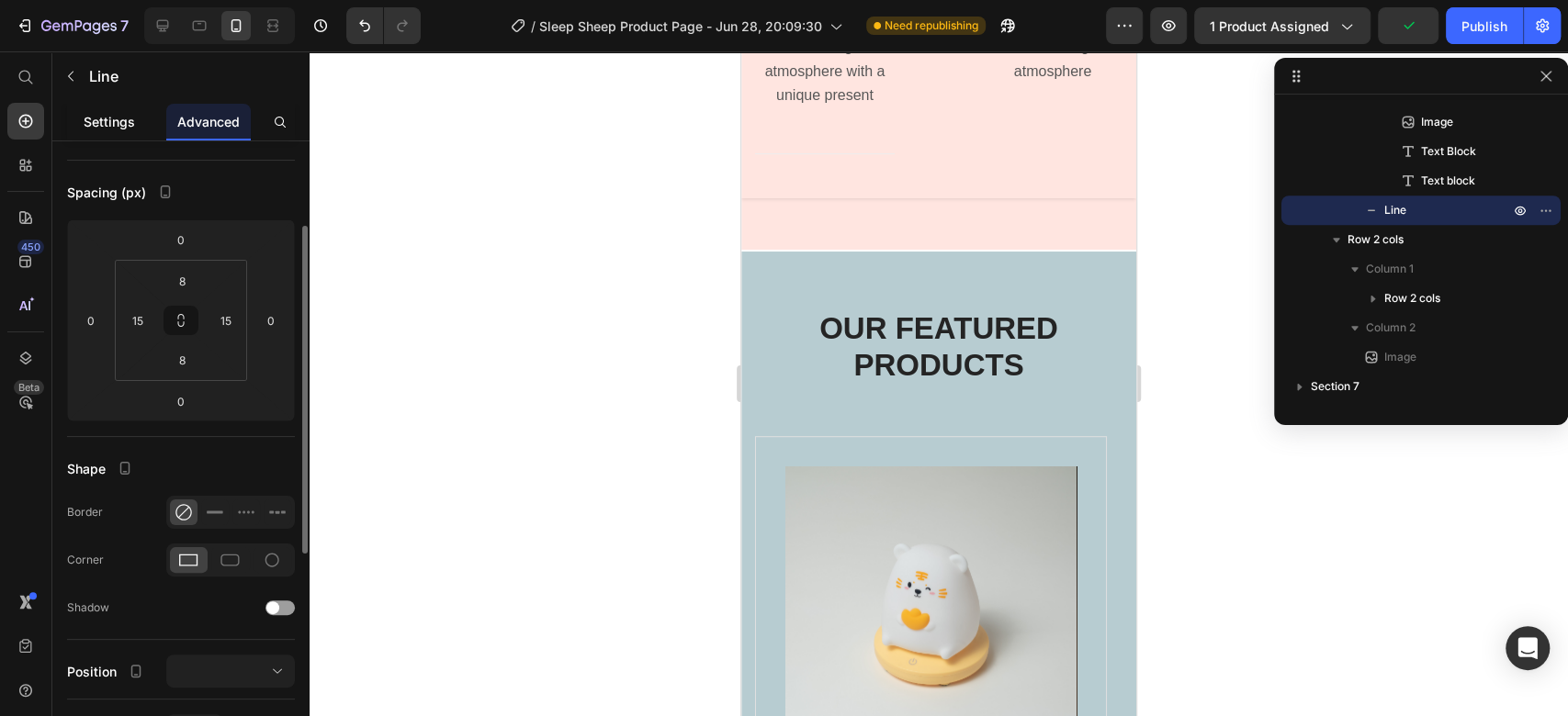 click on "Settings" at bounding box center (109, 121) 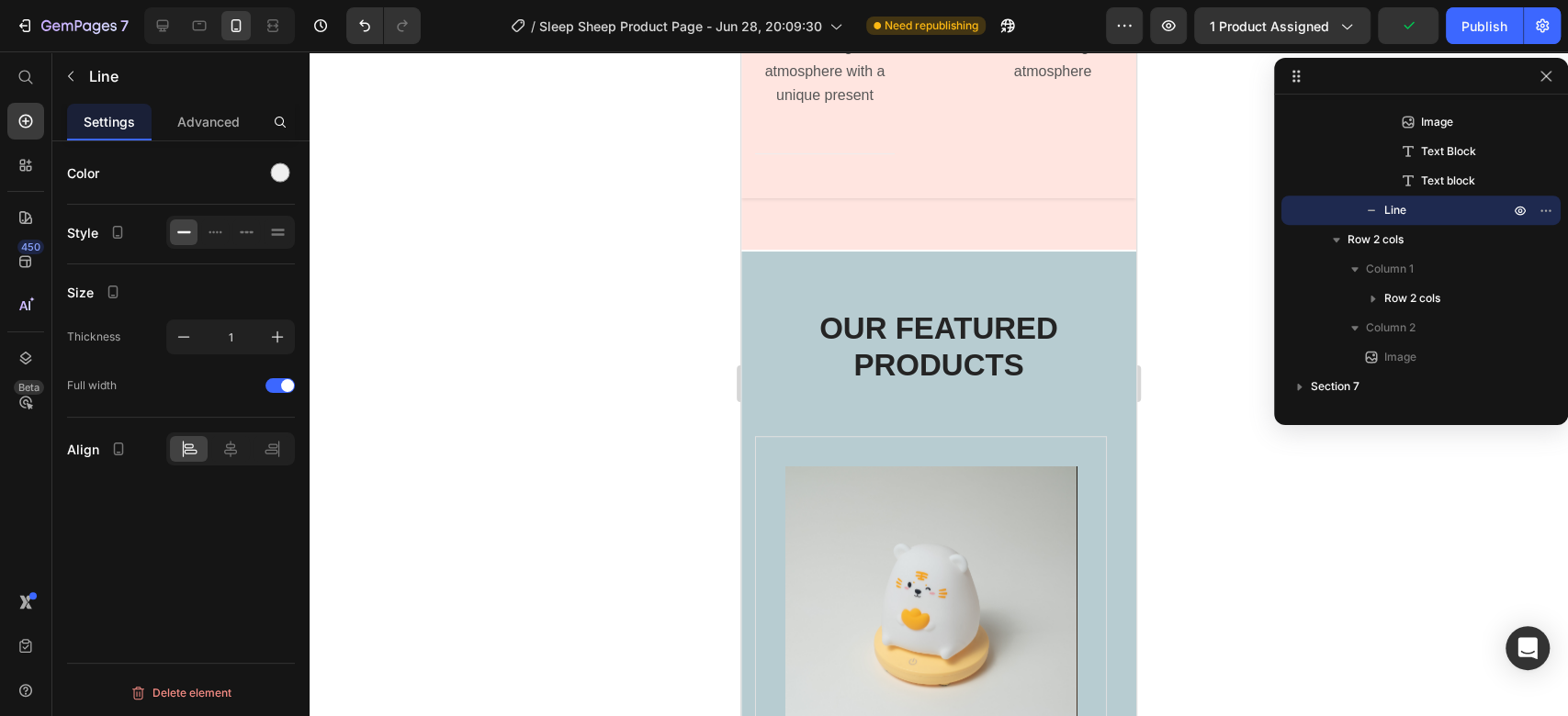 scroll, scrollTop: 0, scrollLeft: 0, axis: both 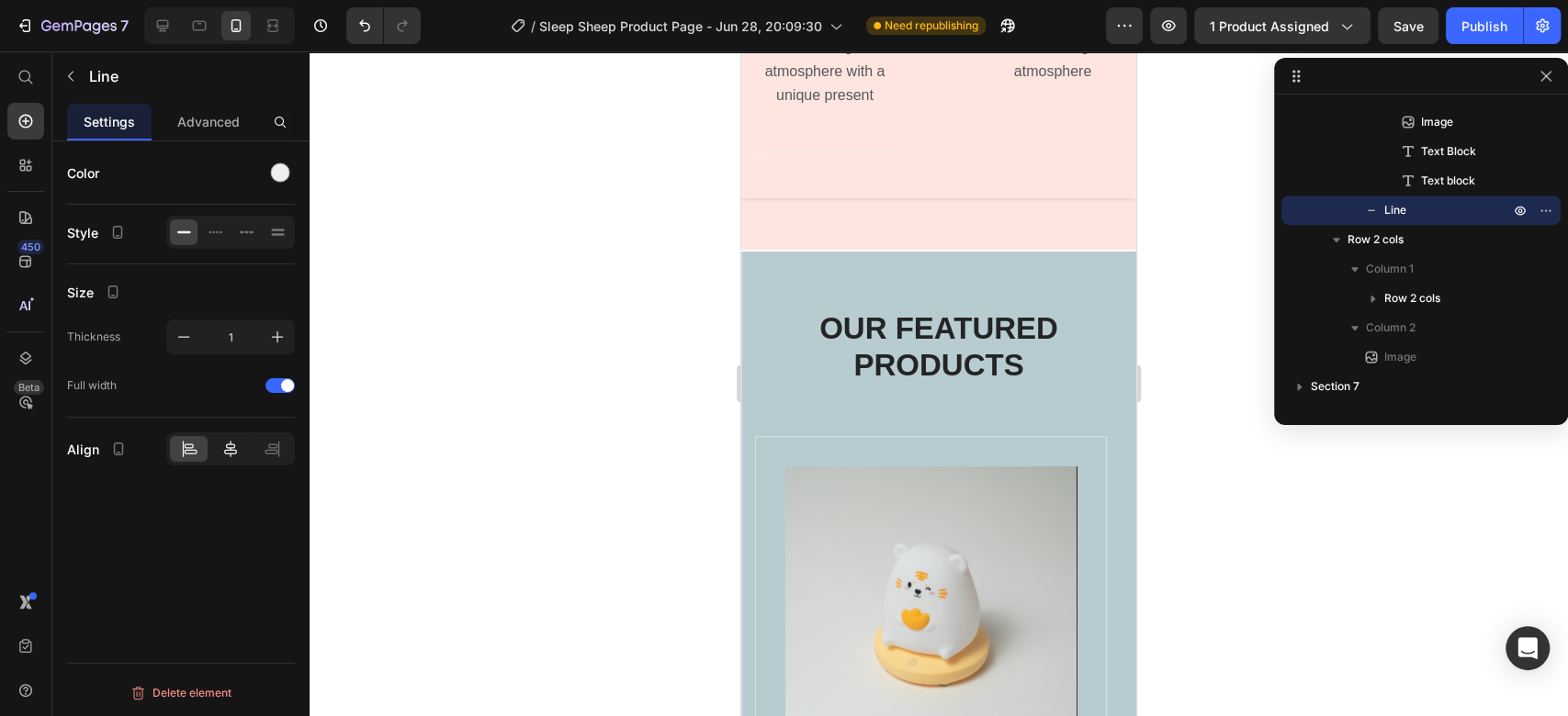 click 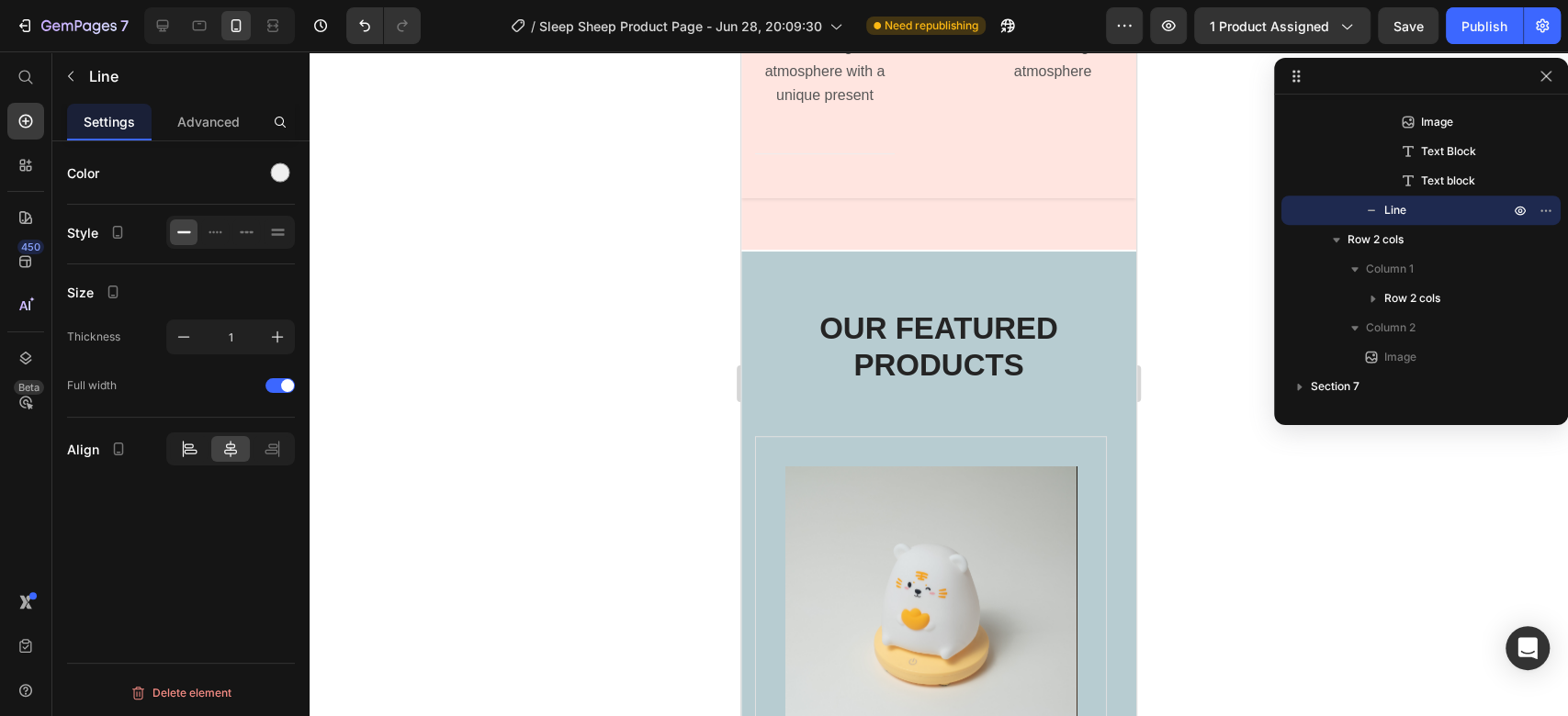click 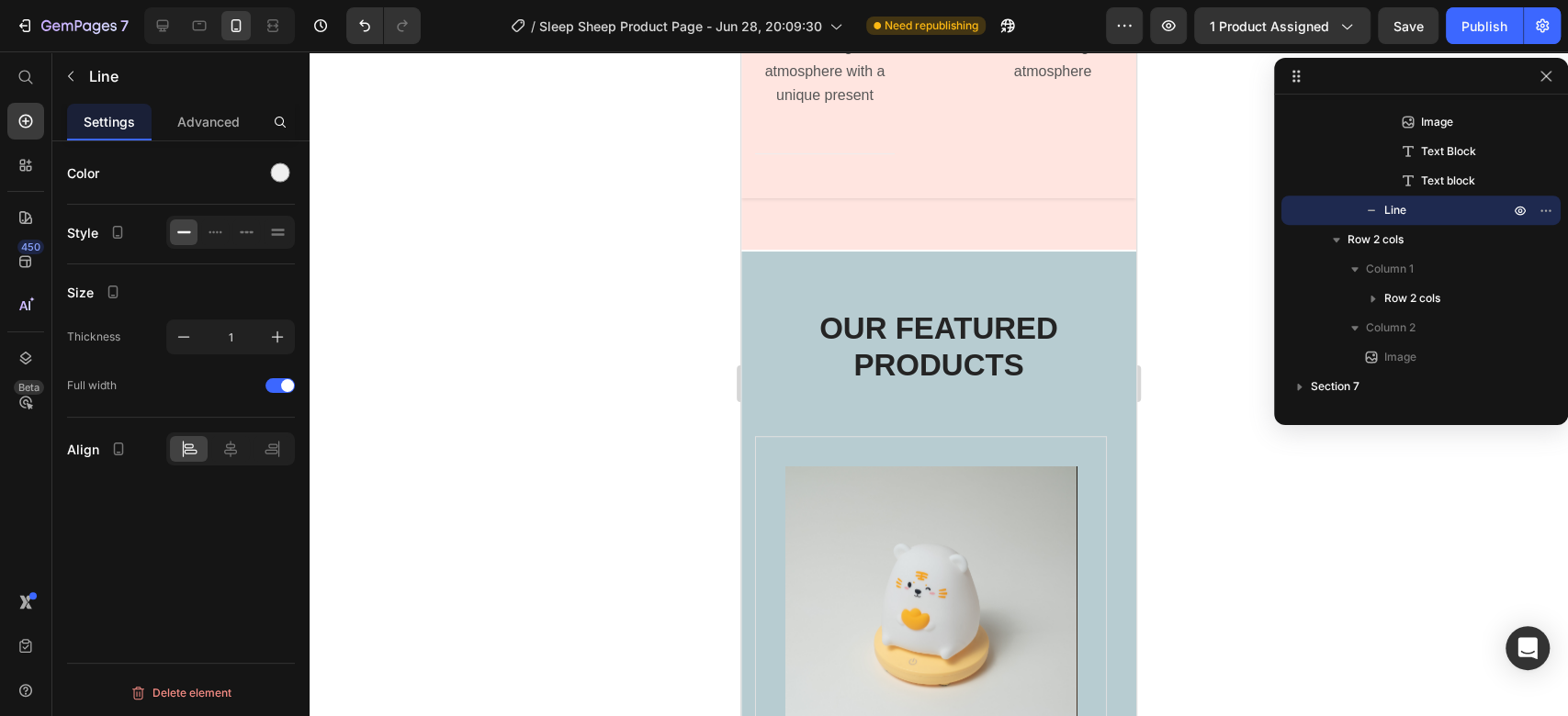 click on "Title Line   0" at bounding box center (939, -188) 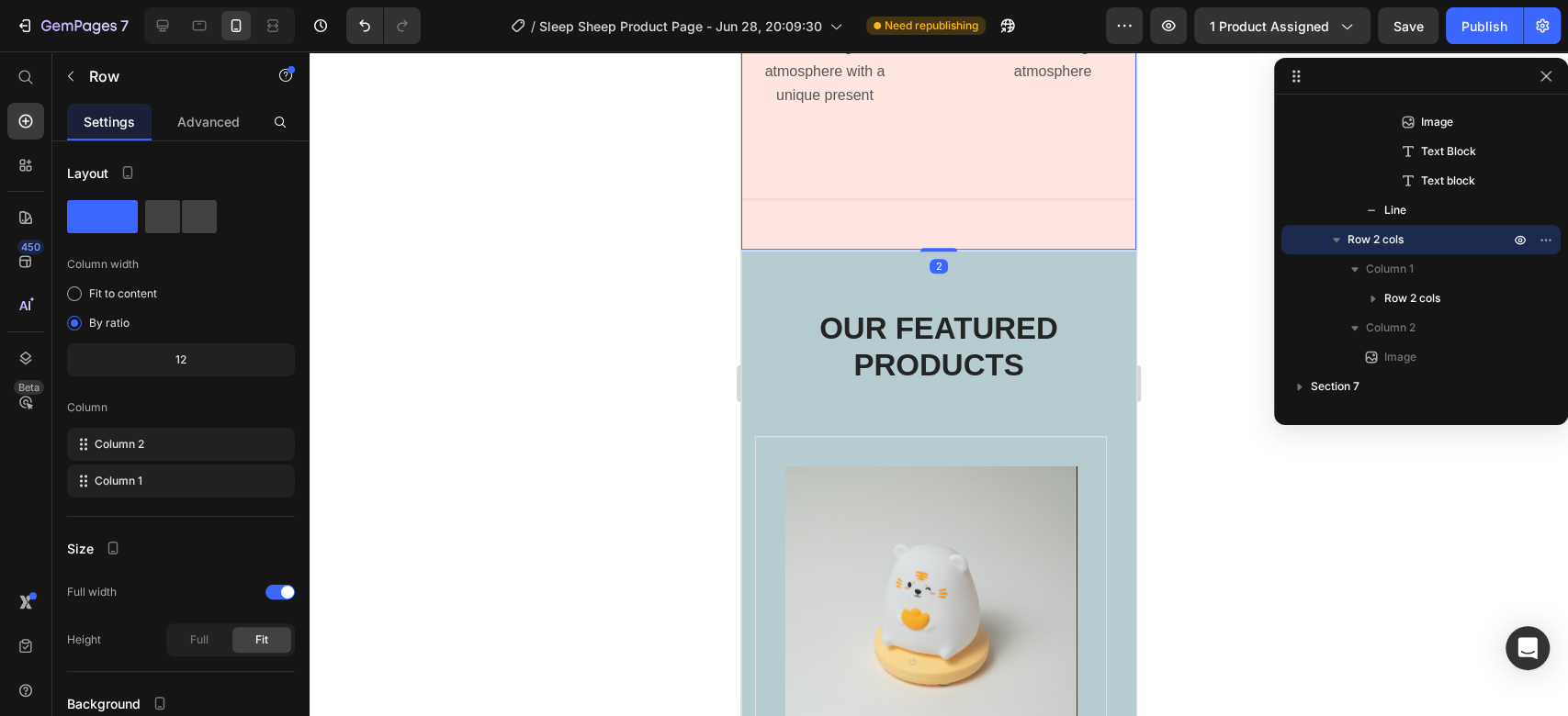 click on "Image Gift Choice Text Block Make your loved ones feel special. Bring a smile to their faces and create a soothing atmosphere with a unique present Text block                Title Line Image Widely Used Text Block Perfect for creating a cozy ambiance of your rooms with a relaxing and smothering atmosphere Text block Row Image Row   2" at bounding box center (939, 35) 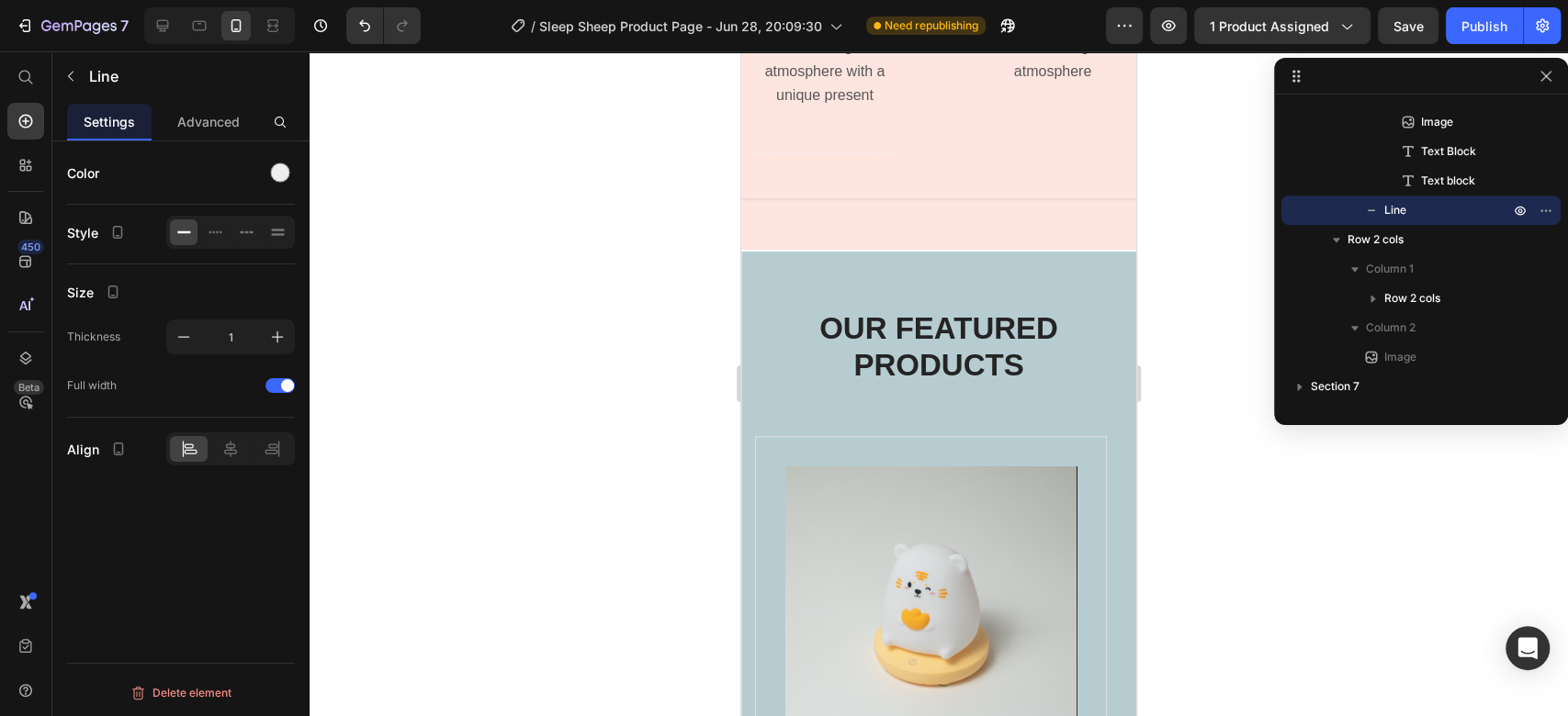 click on "Title Line   0" at bounding box center [939, -188] 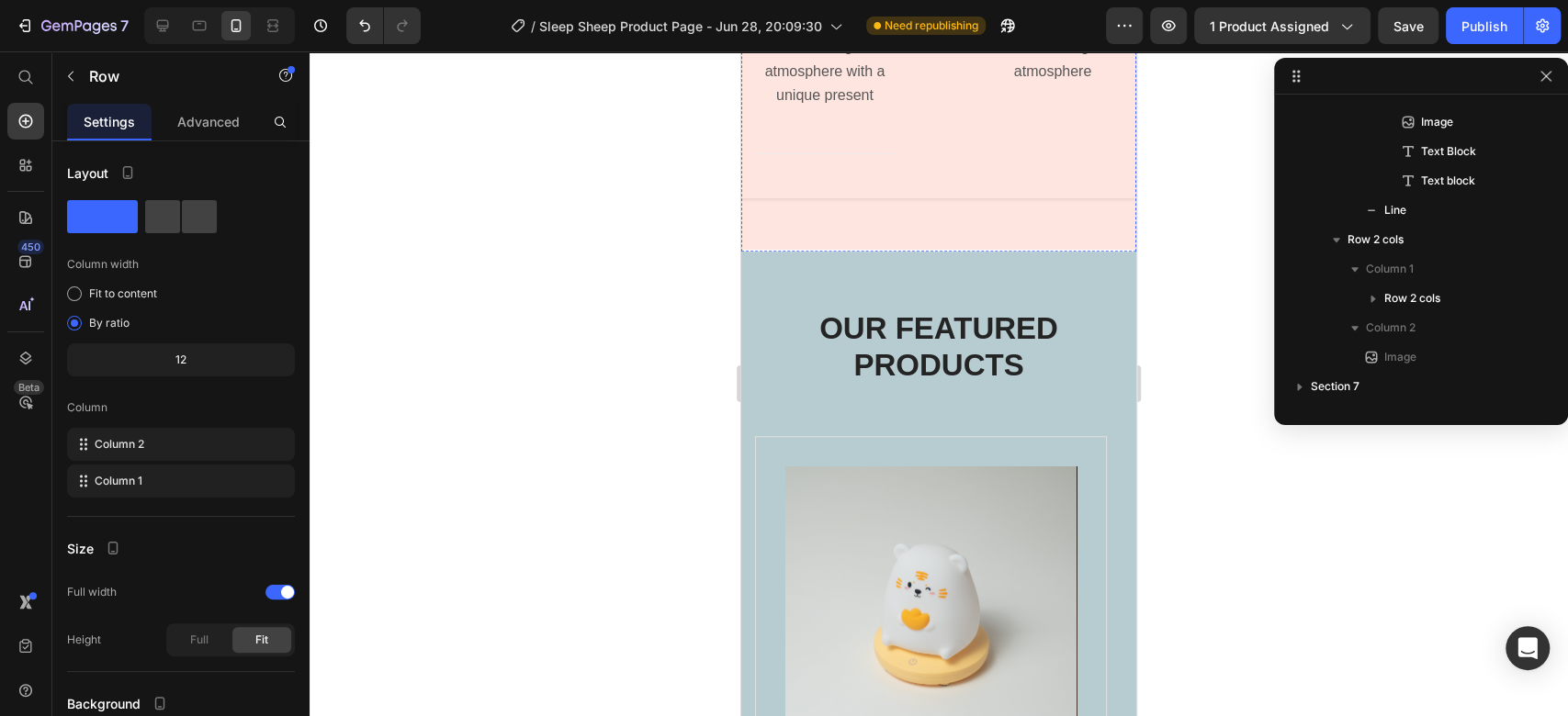 click on "Image USB Charging Text Block Elevate your night routine with the night light's lasting battery power. Up to 23 hour capacity Text block Image Durable Silicone Material Text Block Made of high-quality silicone material that is tough to break, soft to touch and safe for children Text block Row                Title Line   0" at bounding box center (939, -323) 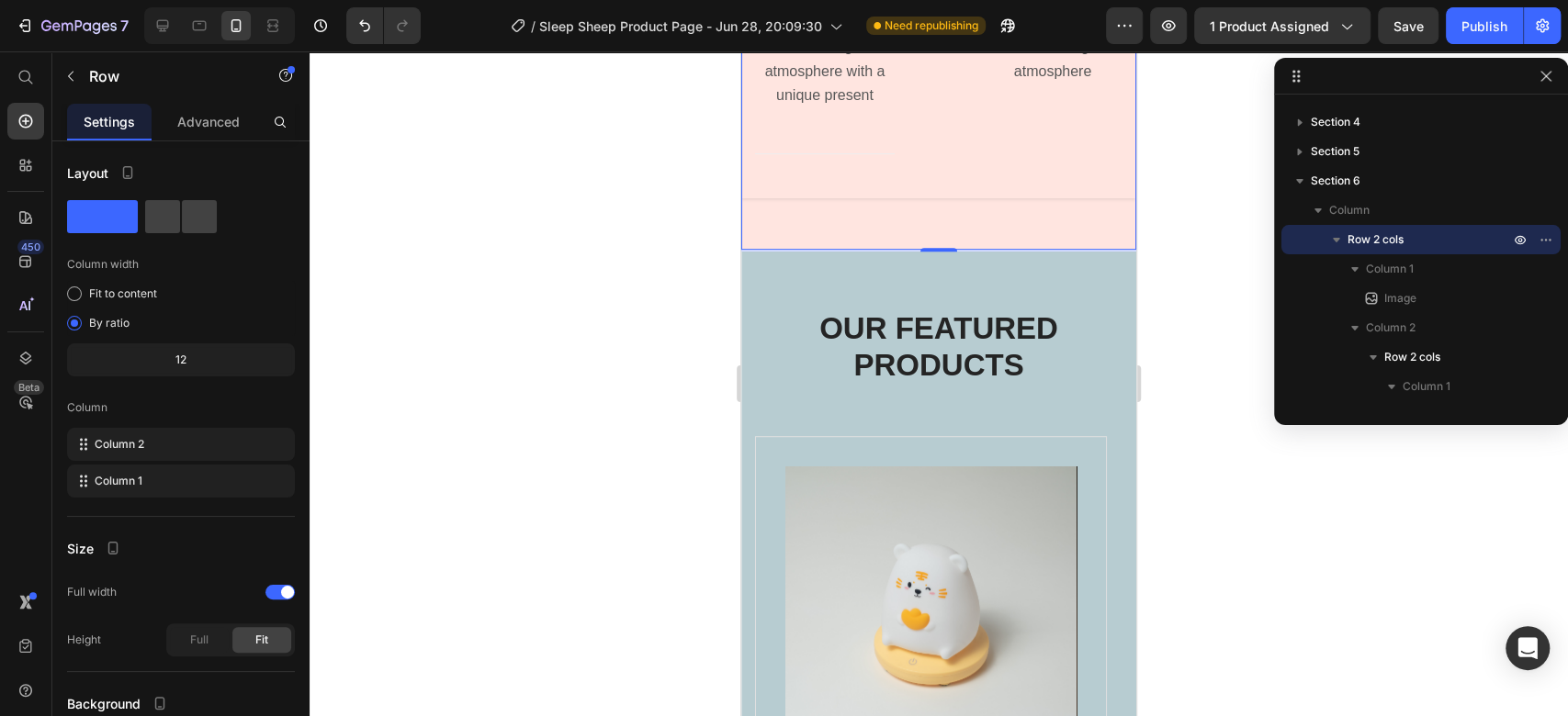 scroll, scrollTop: 494, scrollLeft: 0, axis: vertical 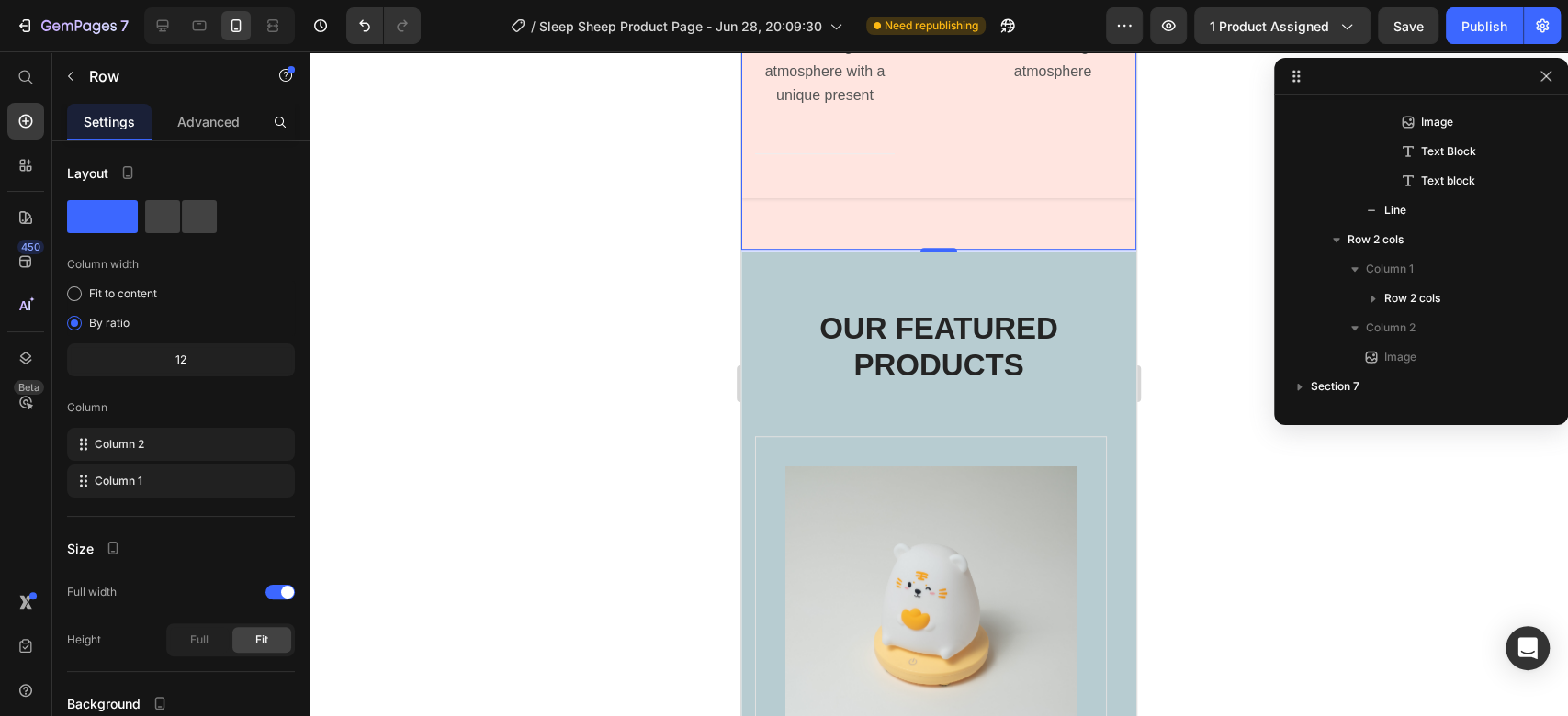 click on "Image Gift Choice Text Block Make your loved ones feel special. Bring a smile to their faces and create a soothing atmosphere with a unique present Text block                Title Line Image Widely Used Text Block Perfect for creating a cozy ambiance of your rooms with a relaxing and smothering atmosphere Text block Row Image Row   0" at bounding box center (939, 35) 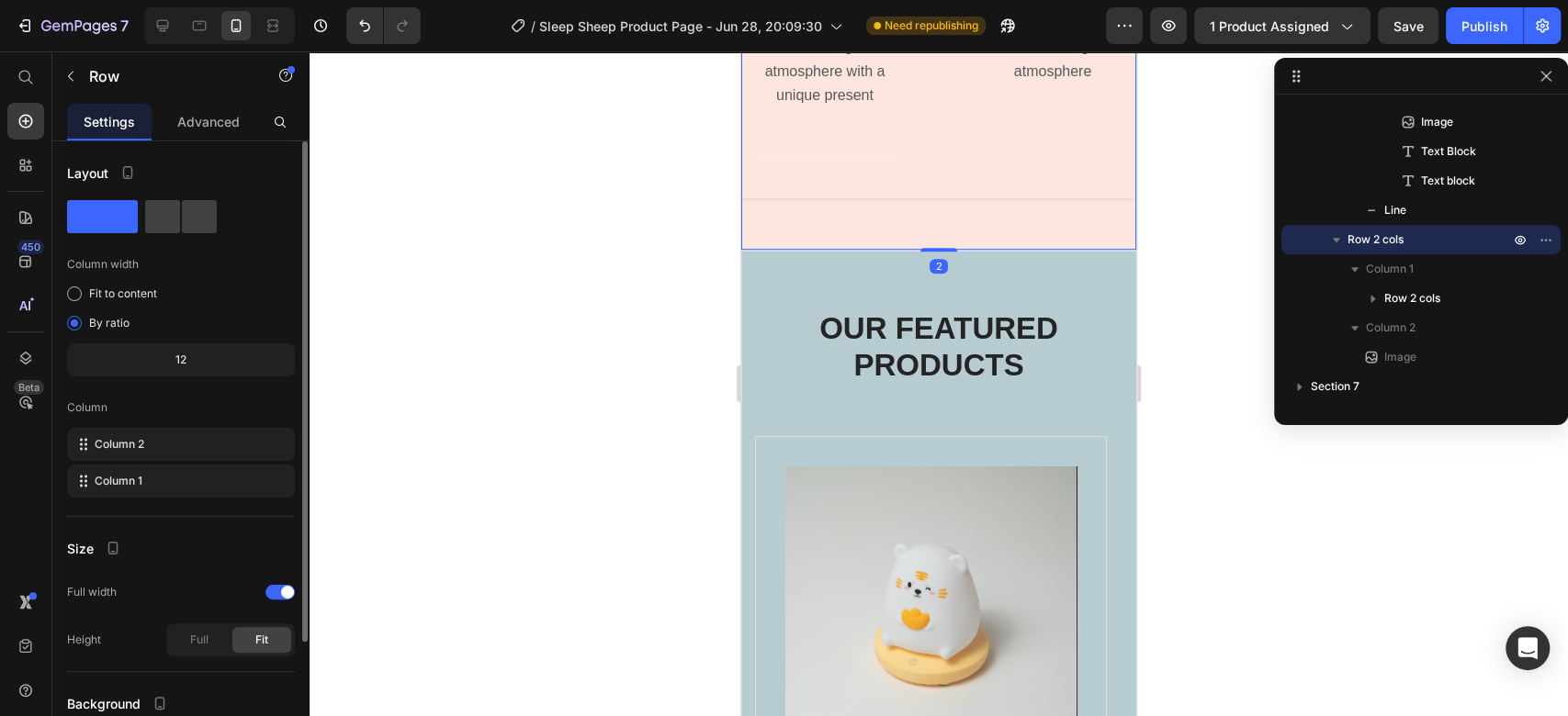 scroll, scrollTop: 158, scrollLeft: 0, axis: vertical 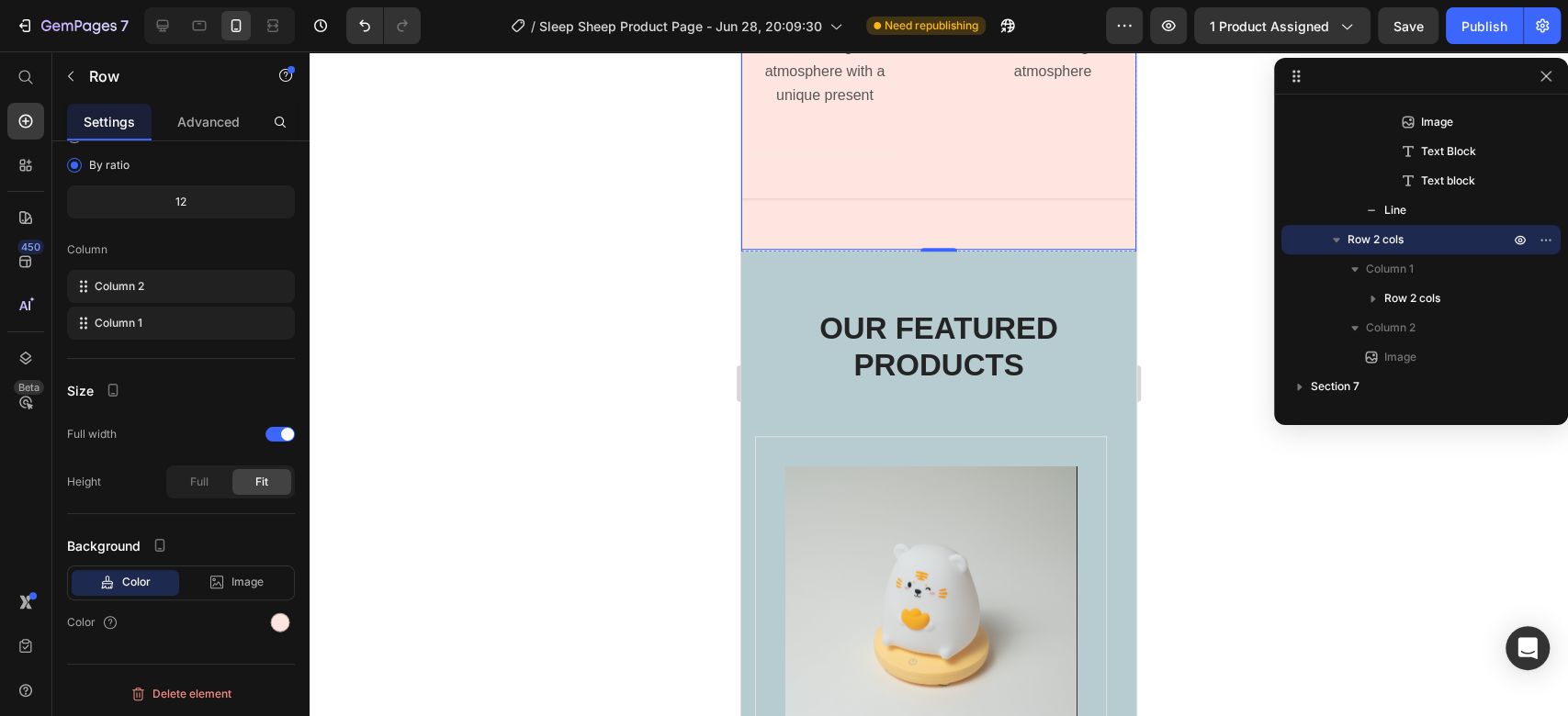 click on "Image USB Charging Text Block Elevate your night routine with the night light's lasting battery power. Up to 23 hour capacity Text block Image Durable Silicone Material Text Block Made of high-quality silicone material that is tough to break, soft to touch and safe for children Text block Row                Title Line" at bounding box center (939, -323) 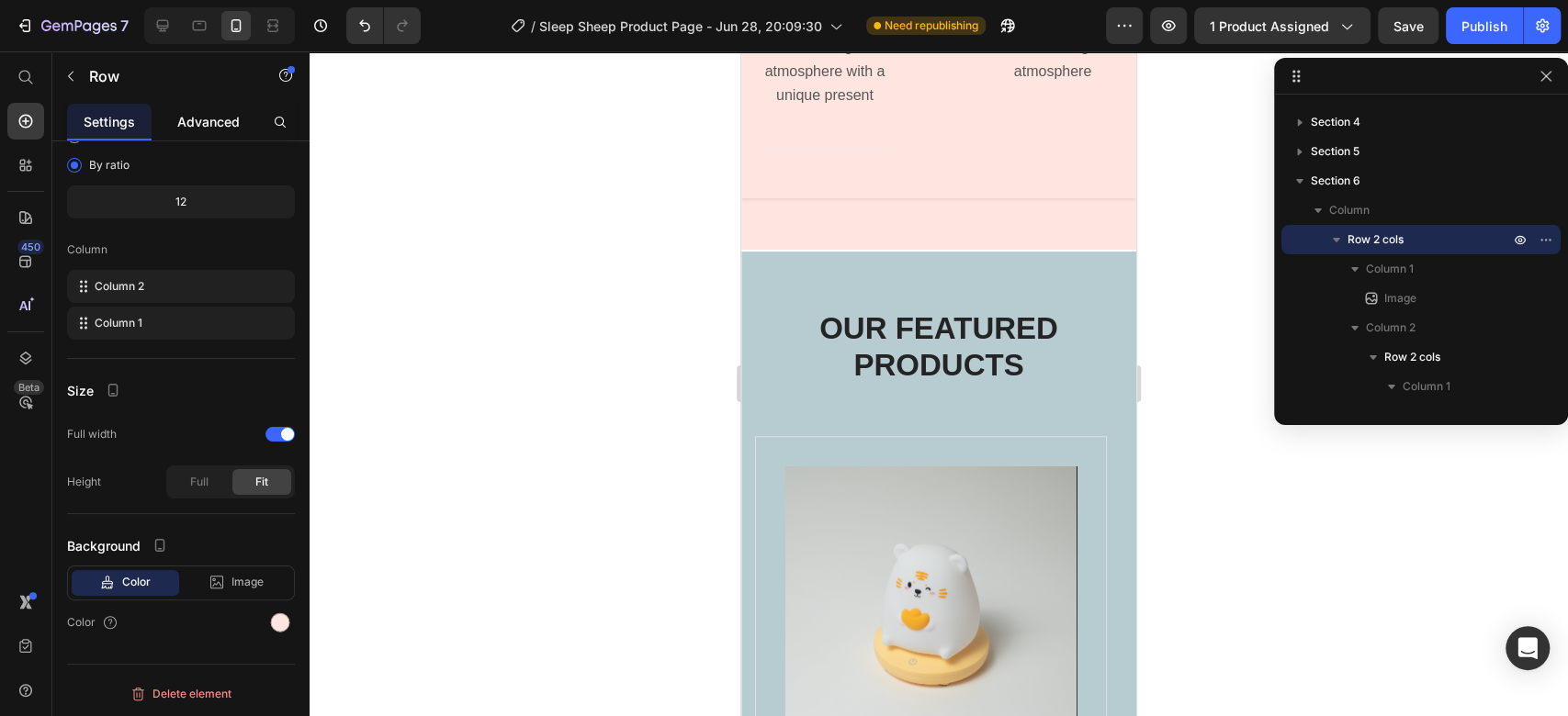 click on "Advanced" at bounding box center [209, 121] 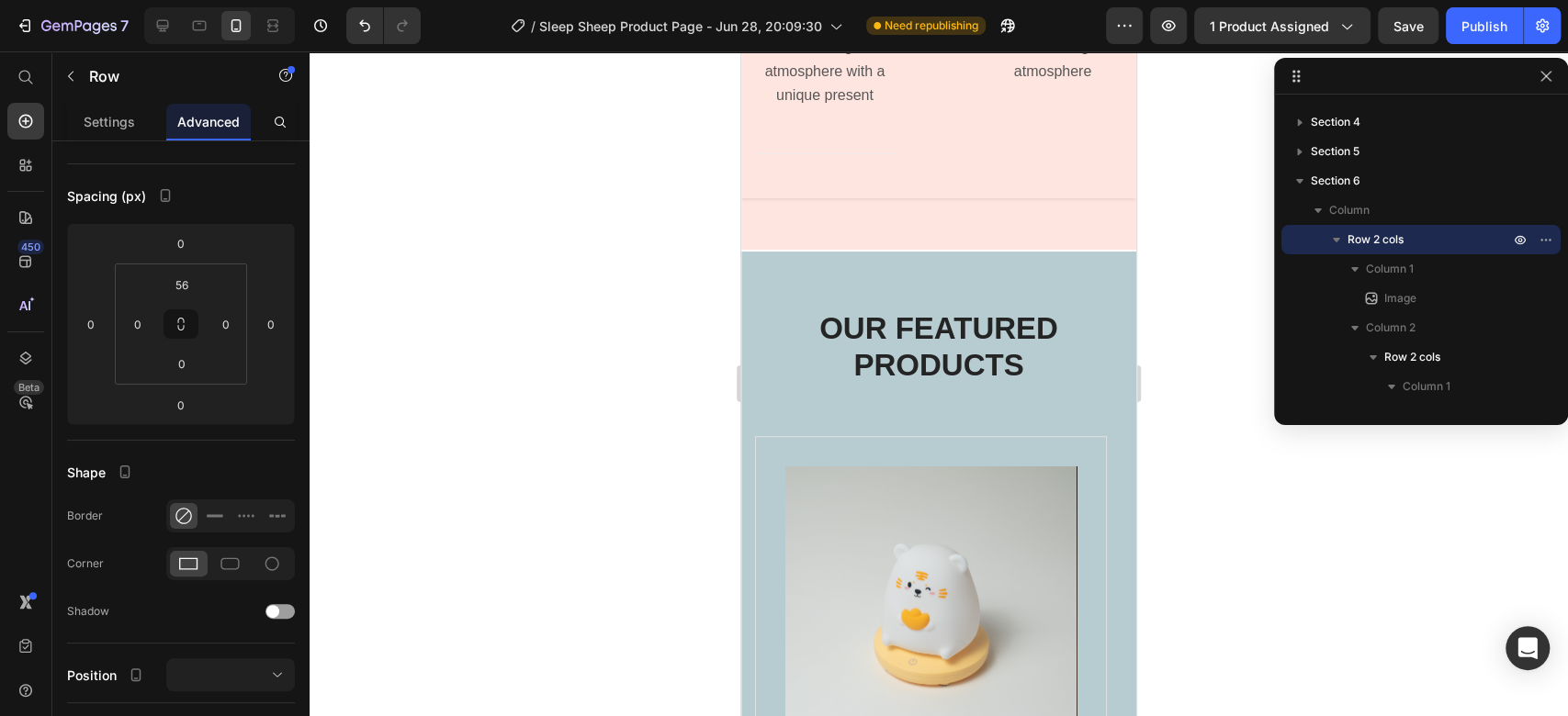scroll, scrollTop: 0, scrollLeft: 0, axis: both 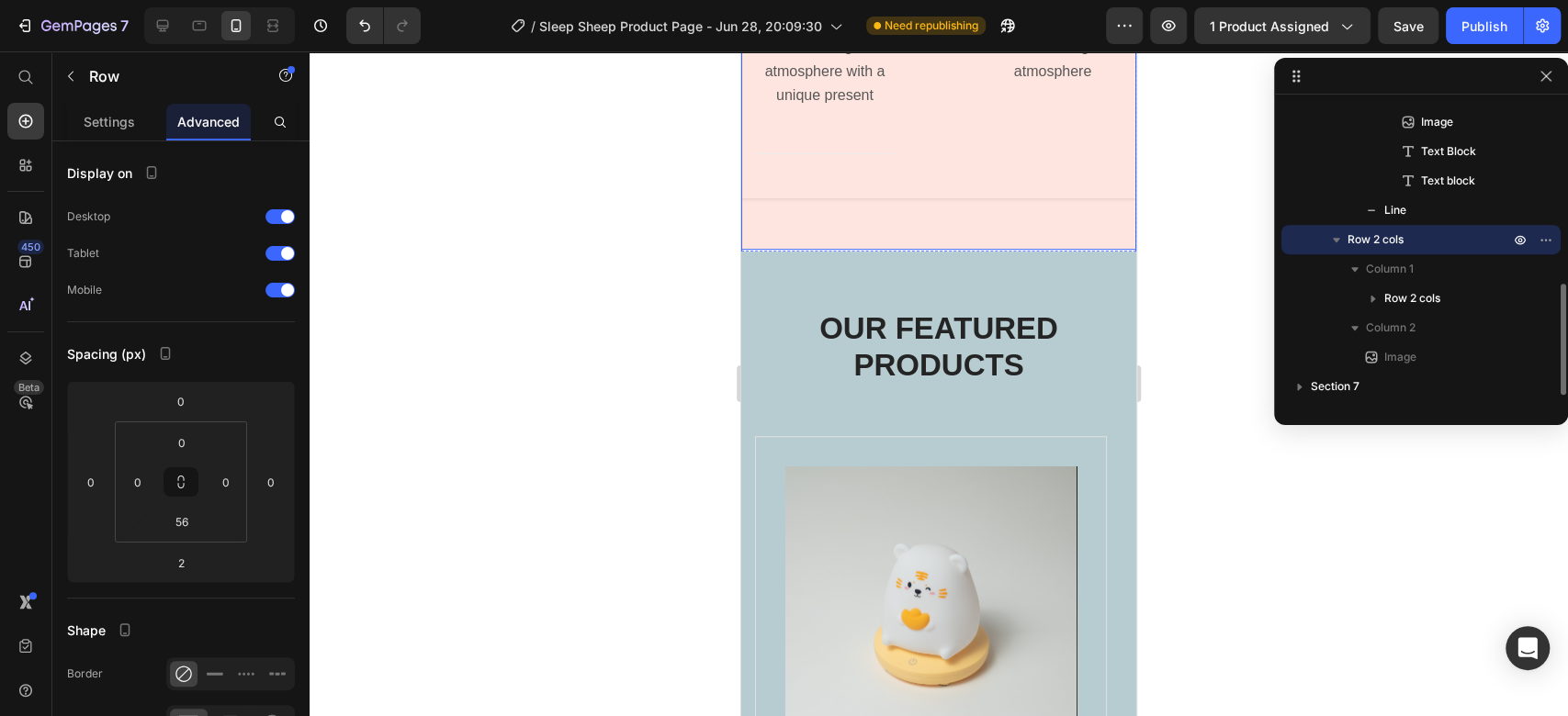 click on "Image Gift Choice Text Block Make your loved ones feel special. Bring a smile to their faces and create a soothing atmosphere with a unique present Text block                Title Line Image Widely Used Text Block Perfect for creating a cozy ambiance of your rooms with a relaxing and smothering atmosphere Text block Row Image Row" at bounding box center [939, 35] 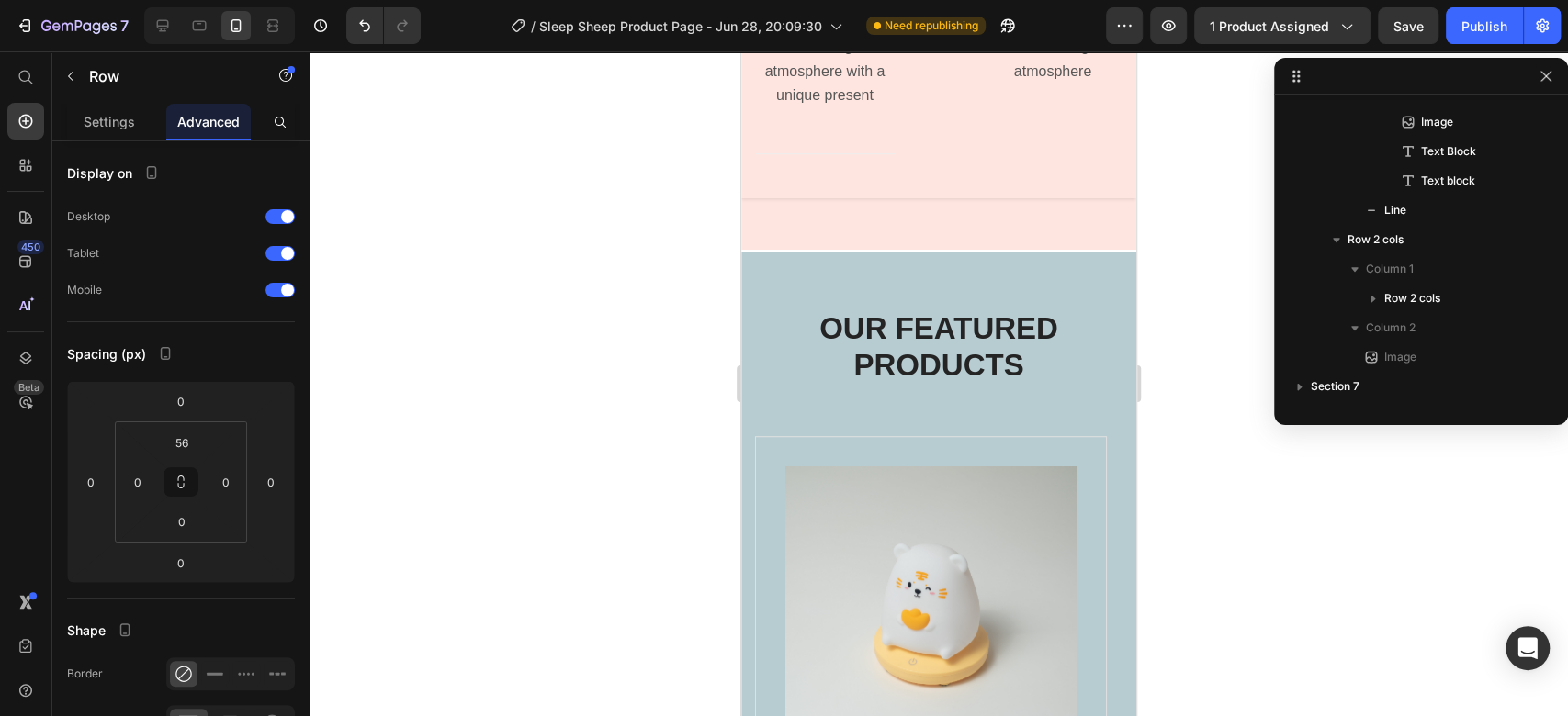 scroll, scrollTop: 83, scrollLeft: 0, axis: vertical 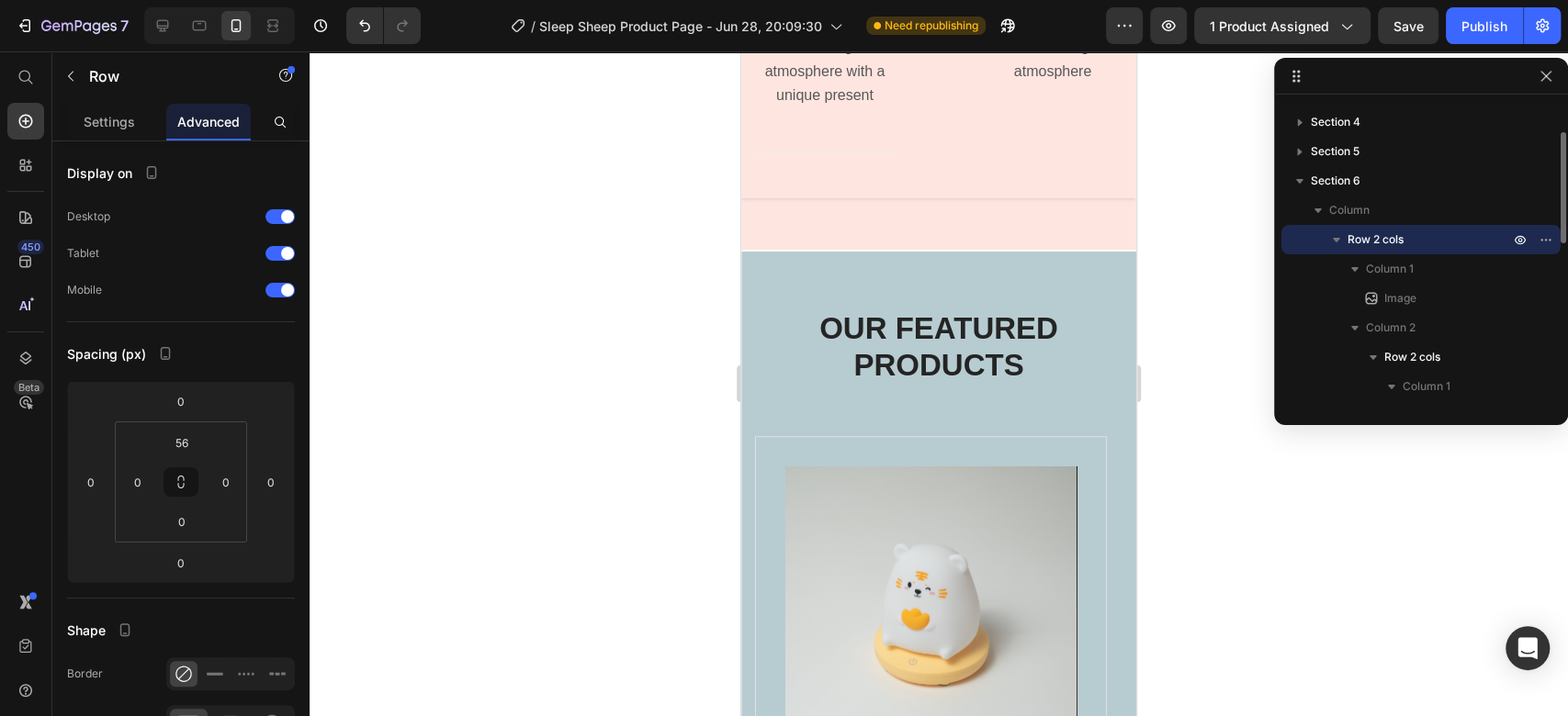 click on "Image USB Charging Text Block Elevate your night routine with the night light's lasting battery power. Up to 23 hour capacity Text block Image Durable Silicone Material Text Block Made of high-quality silicone material that is tough to break, soft to touch and safe for children Text block Row                Title Line" at bounding box center [939, -323] 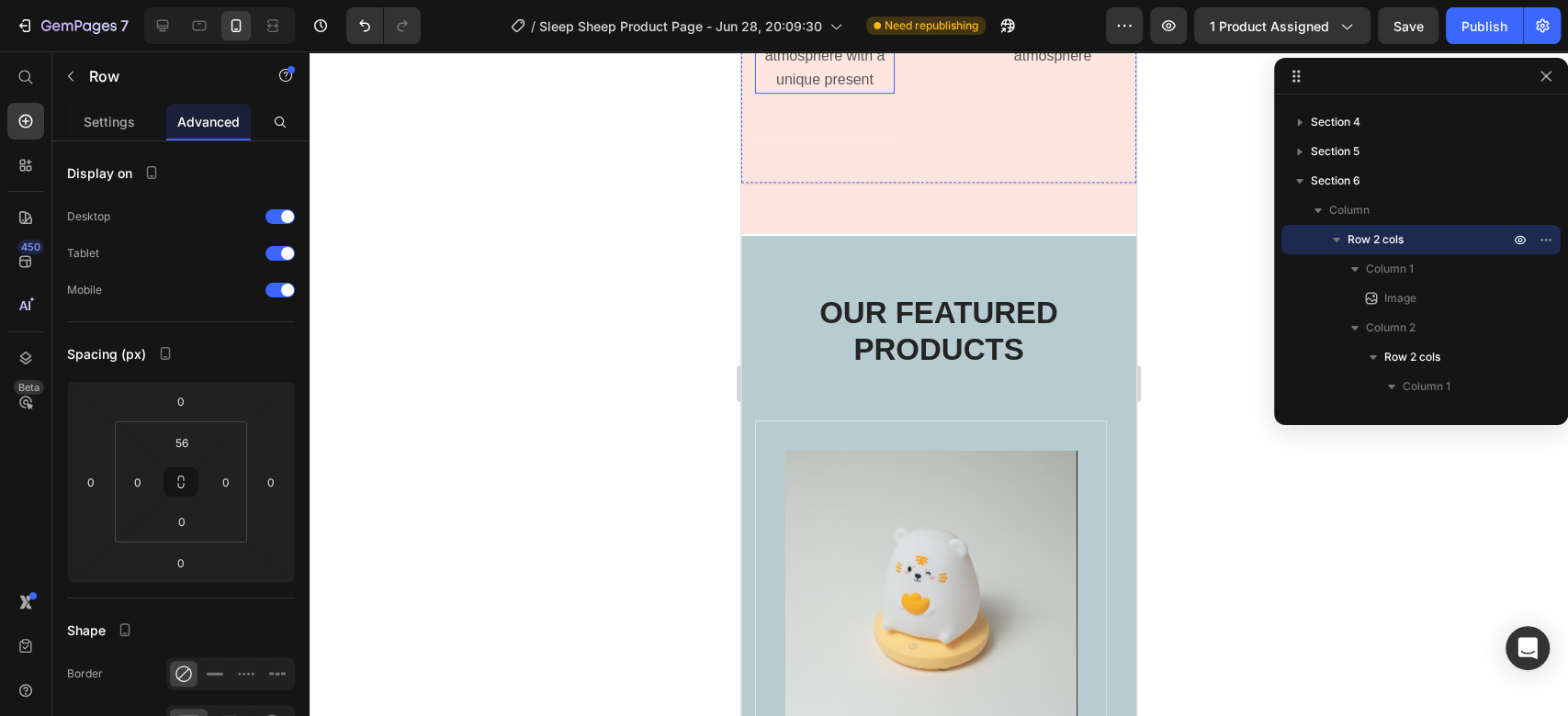 scroll, scrollTop: 5394, scrollLeft: 0, axis: vertical 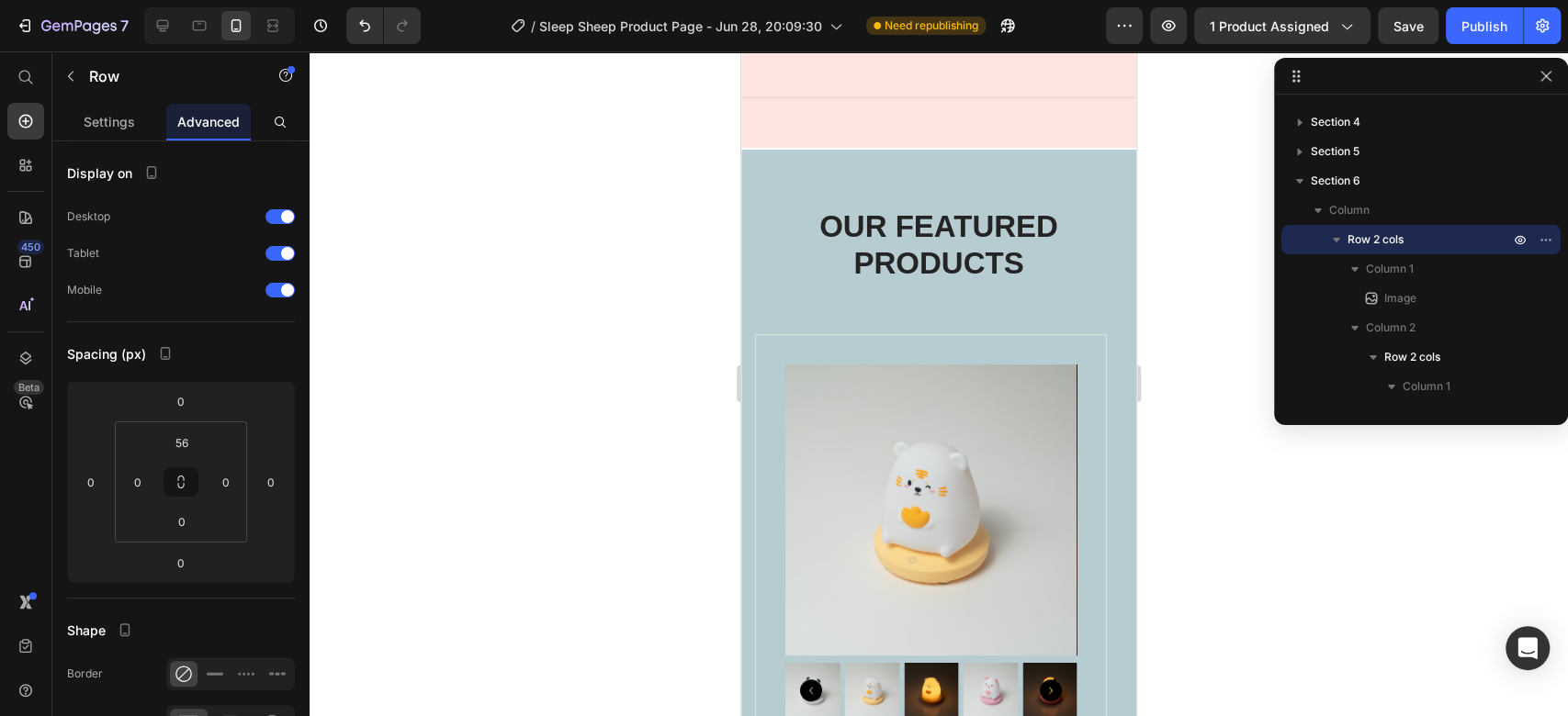 click on "Make your loved ones feel special. Bring a smile to their faces and create a soothing atmosphere with a unique present" at bounding box center [825, -79] 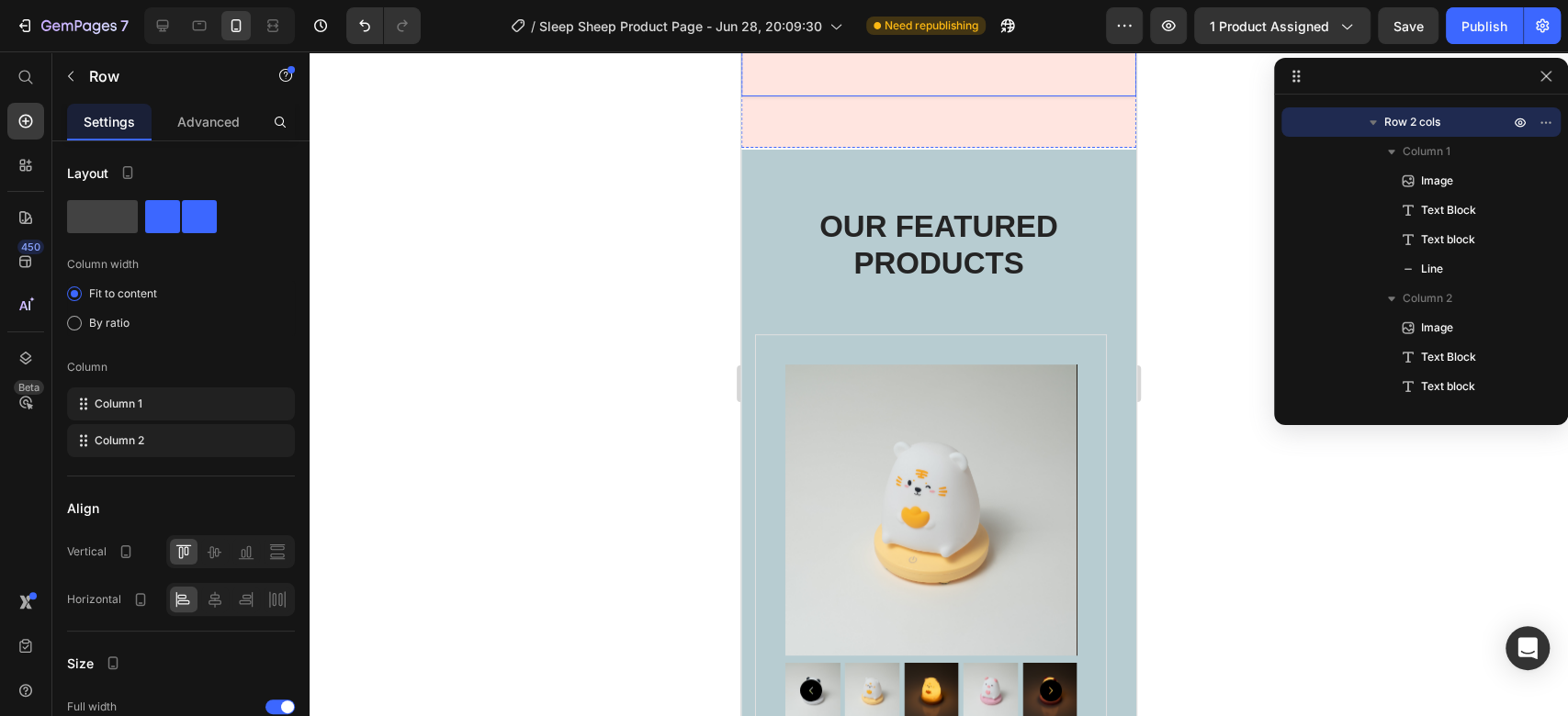 click on "Image Gift Choice Text Block Make your loved ones feel special. Bring a smile to their faces and create a soothing atmosphere with a unique present Text block   0                Title Line Image Widely Used Text Block Perfect for creating a cozy ambiance of your rooms with a relaxing and smothering atmosphere Text block Row" at bounding box center (939, -93) 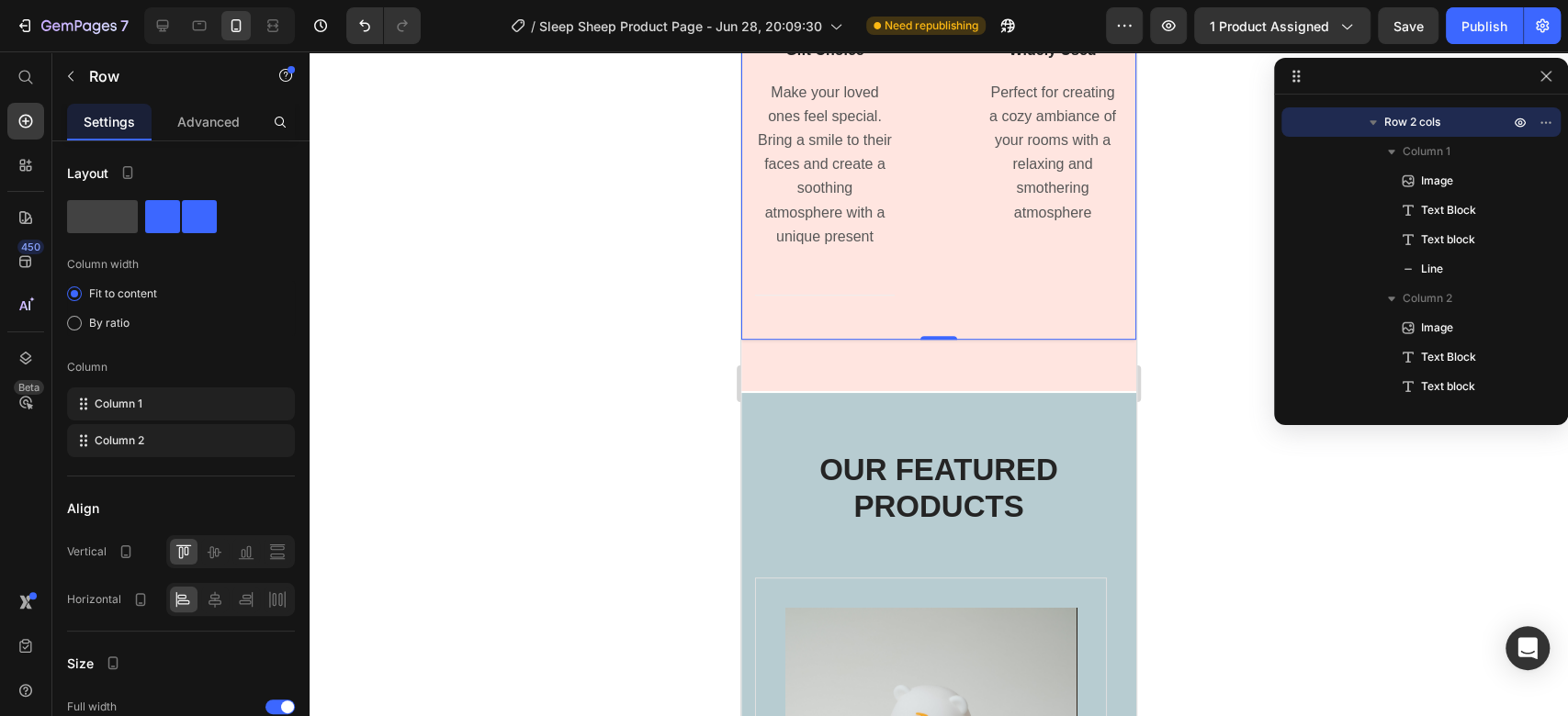 scroll, scrollTop: 5088, scrollLeft: 0, axis: vertical 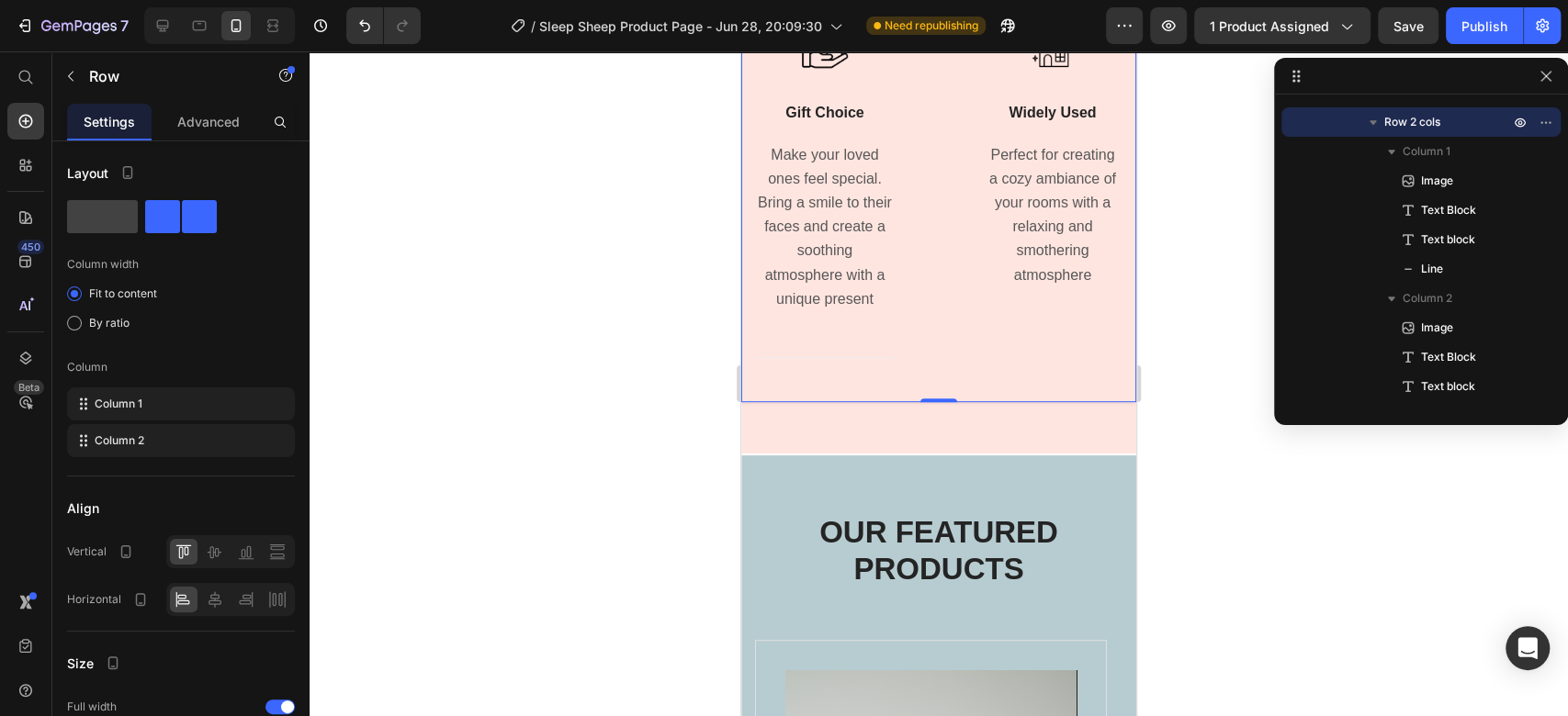 click on "Image USB Charging Text Block Elevate your night routine with the night light's lasting battery power. Up to 23 hour capacity Text block Image Durable Silicone Material Text Block Made of high-quality silicone material that is tough to break, soft to touch and safe for children Text block Row" at bounding box center (957, -127) 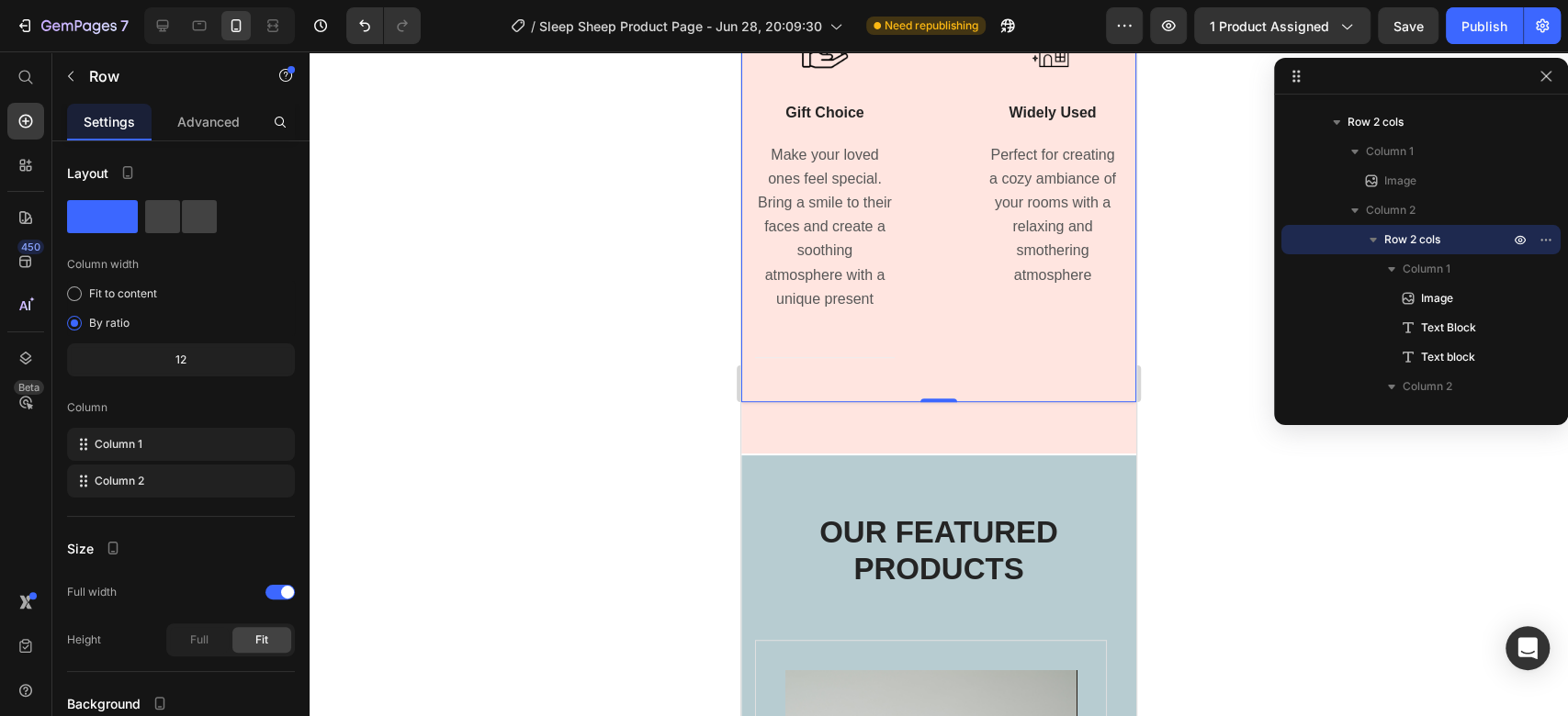 click on "Image Gift Choice Text Block Make your loved ones feel special. Bring a smile to their faces and create a soothing atmosphere with a unique present Text block                Title Line Image Widely Used Text Block Perfect for creating a cozy ambiance of your rooms with a relaxing and smothering atmosphere Text block Row   0" at bounding box center [939, 213] 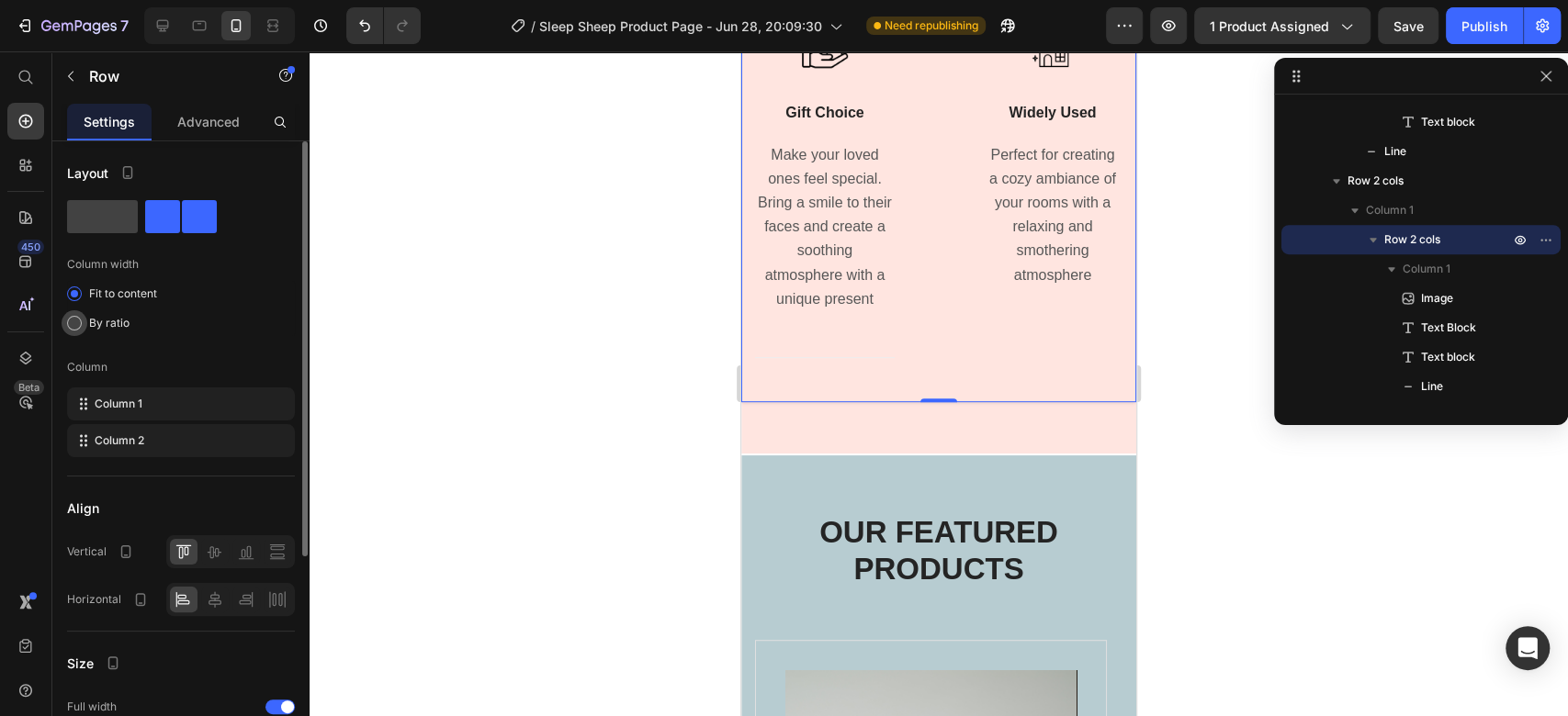 click on "By ratio" 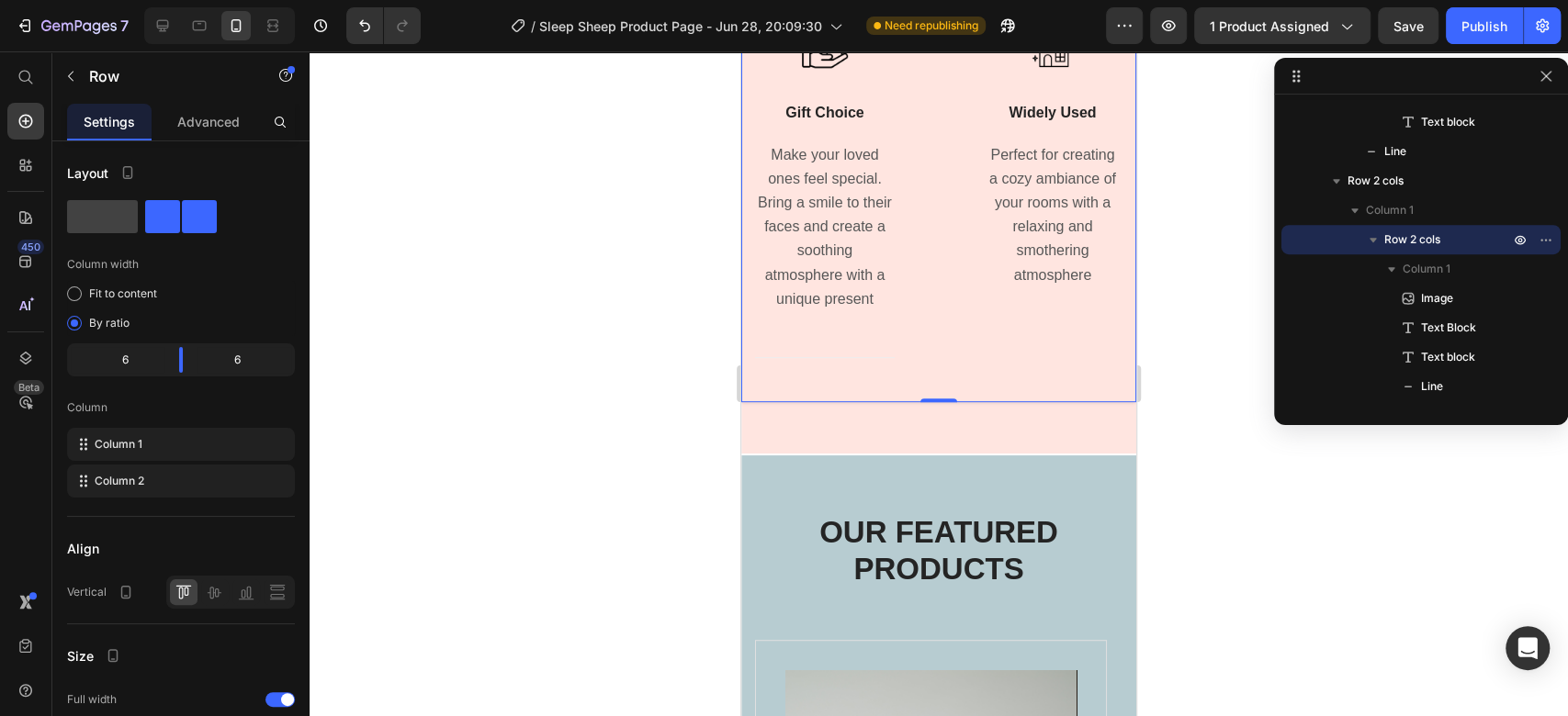 click on "Durable Silicone Material" at bounding box center (957, -72) 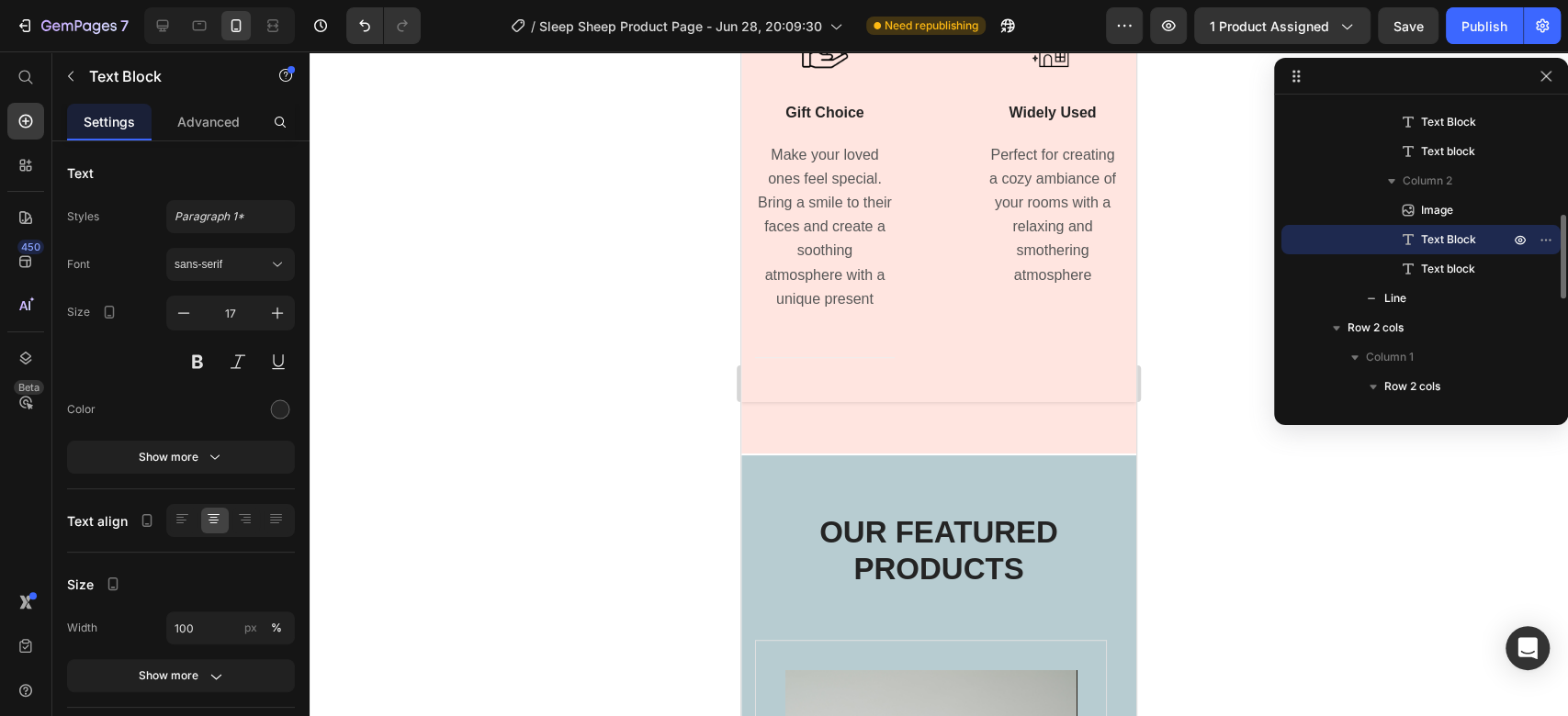 scroll, scrollTop: 200, scrollLeft: 0, axis: vertical 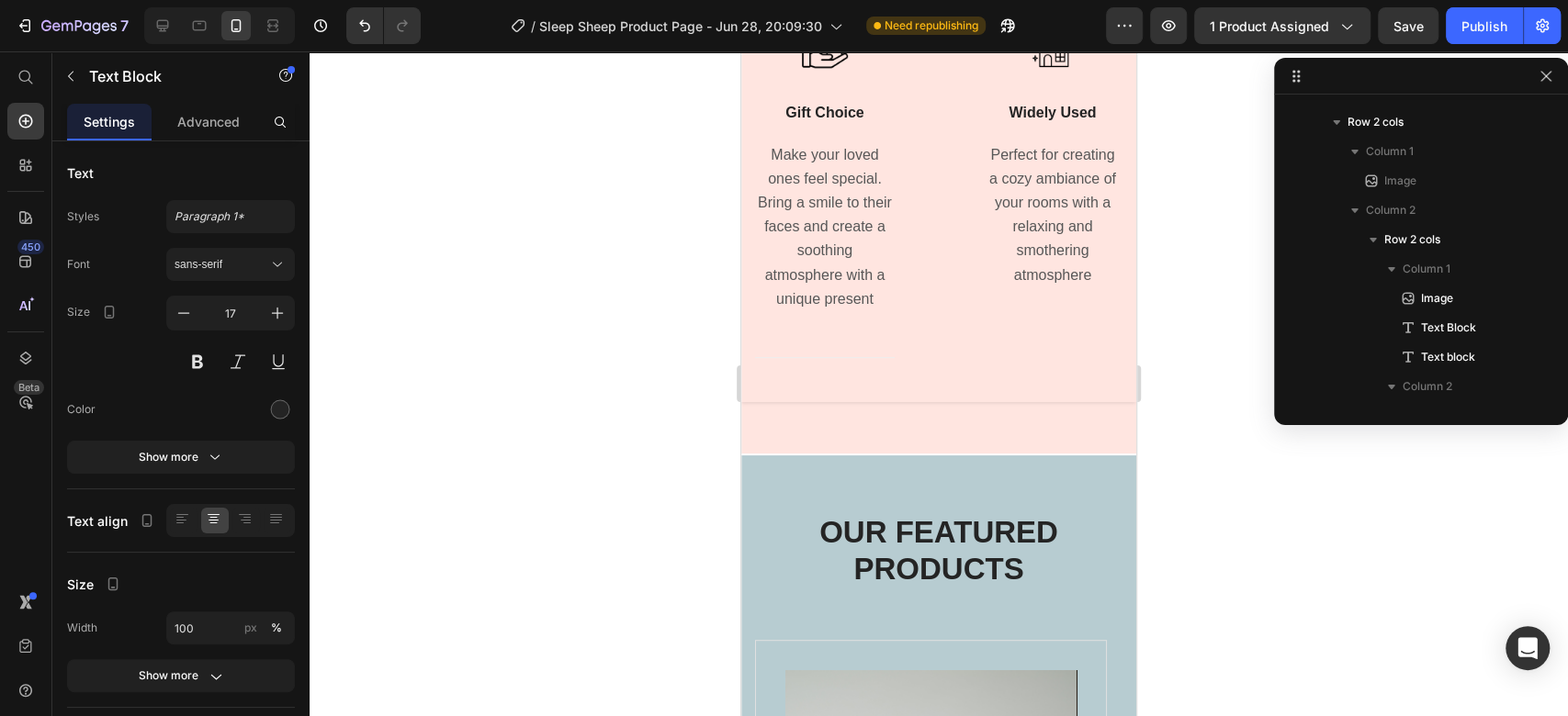 click on "Image USB Charging Text Block Elevate your night routine with the night light's lasting battery power. Up to 23 hour capacity Text block Image Durable Silicone Material Text Block   16 Made of high-quality silicone material that is tough to break, soft to touch and safe for children Text block Row" at bounding box center (957, -127) 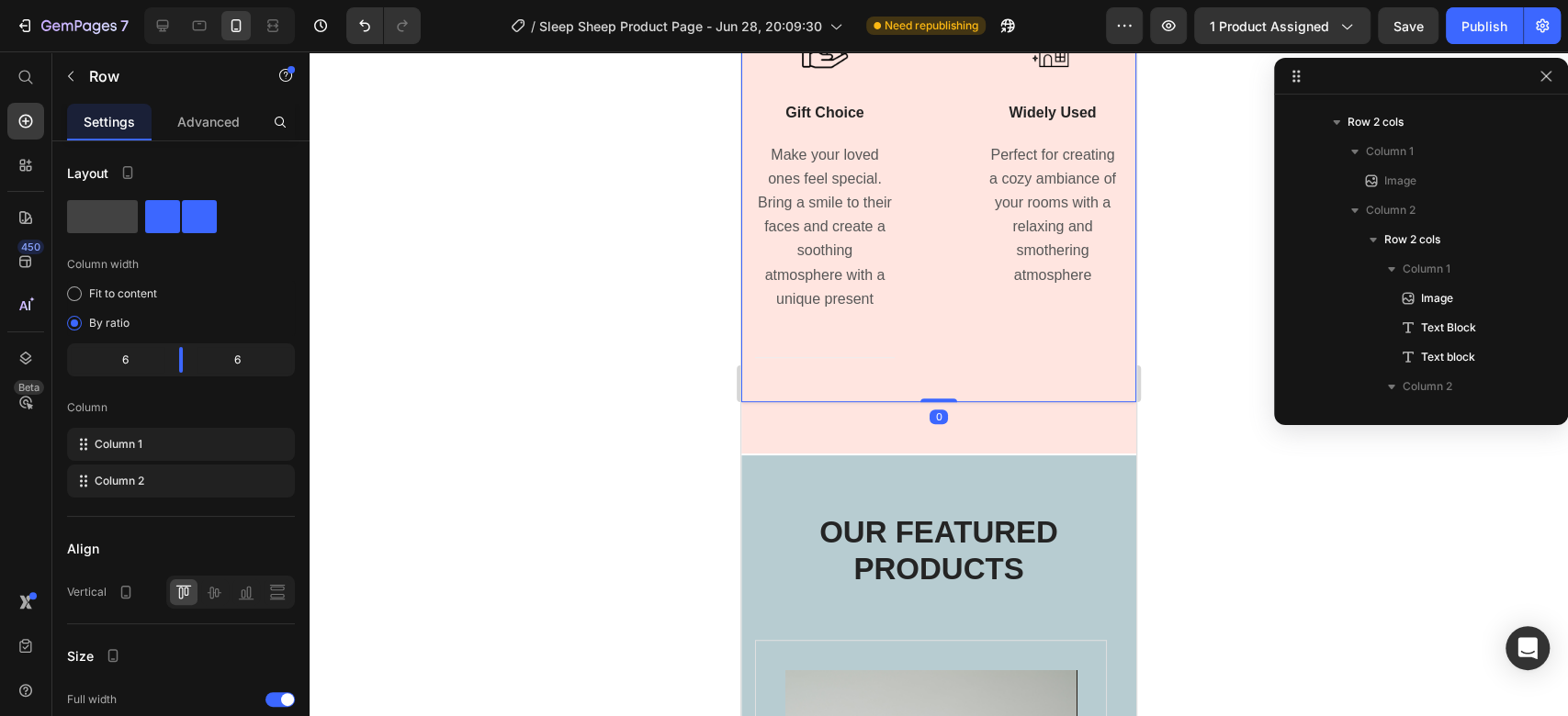 click on "Image Gift Choice Text Block Make your loved ones feel special. Bring a smile to their faces and create a soothing atmosphere with a unique present Text block                Title Line Image Widely Used Text Block Perfect for creating a cozy ambiance of your rooms with a relaxing and smothering atmosphere Text block Row   0" at bounding box center (939, 213) 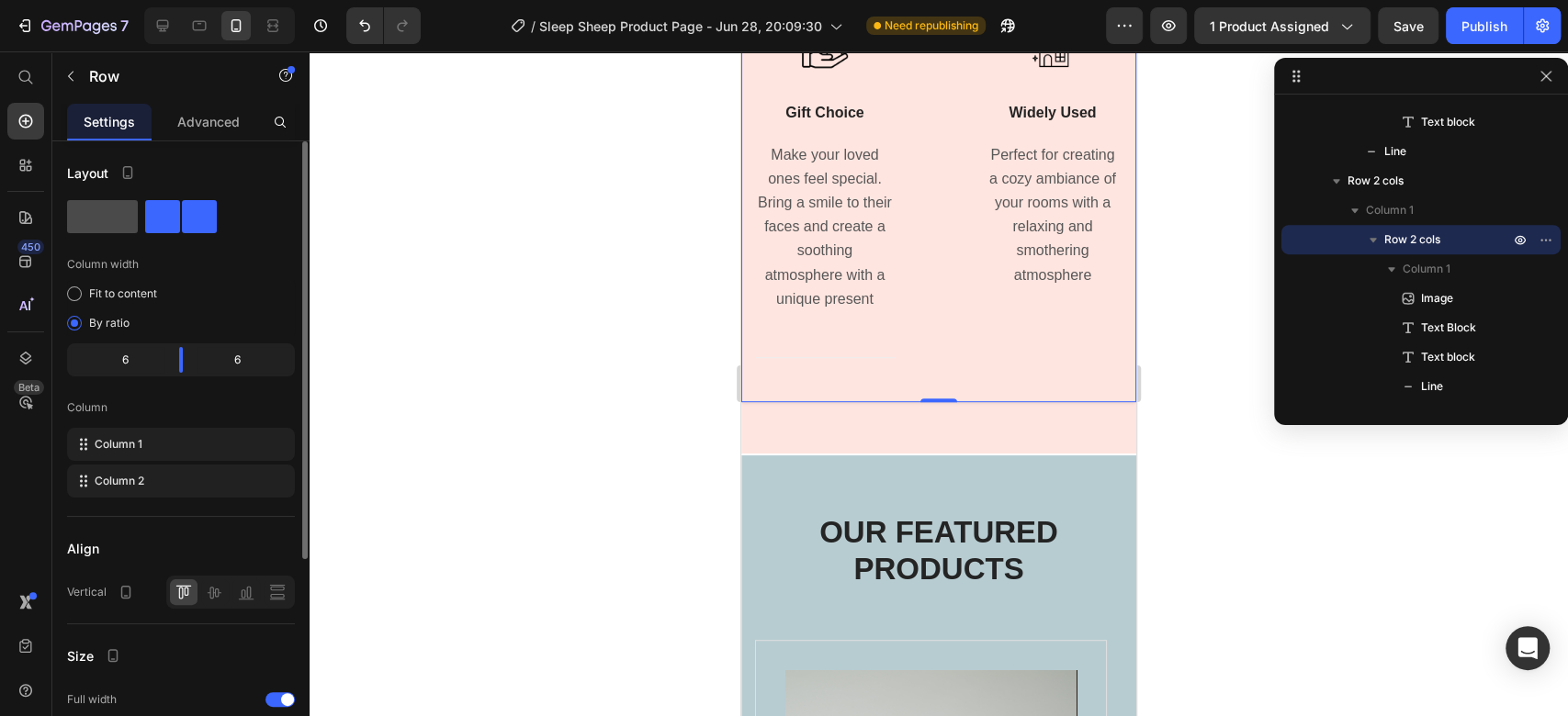 click 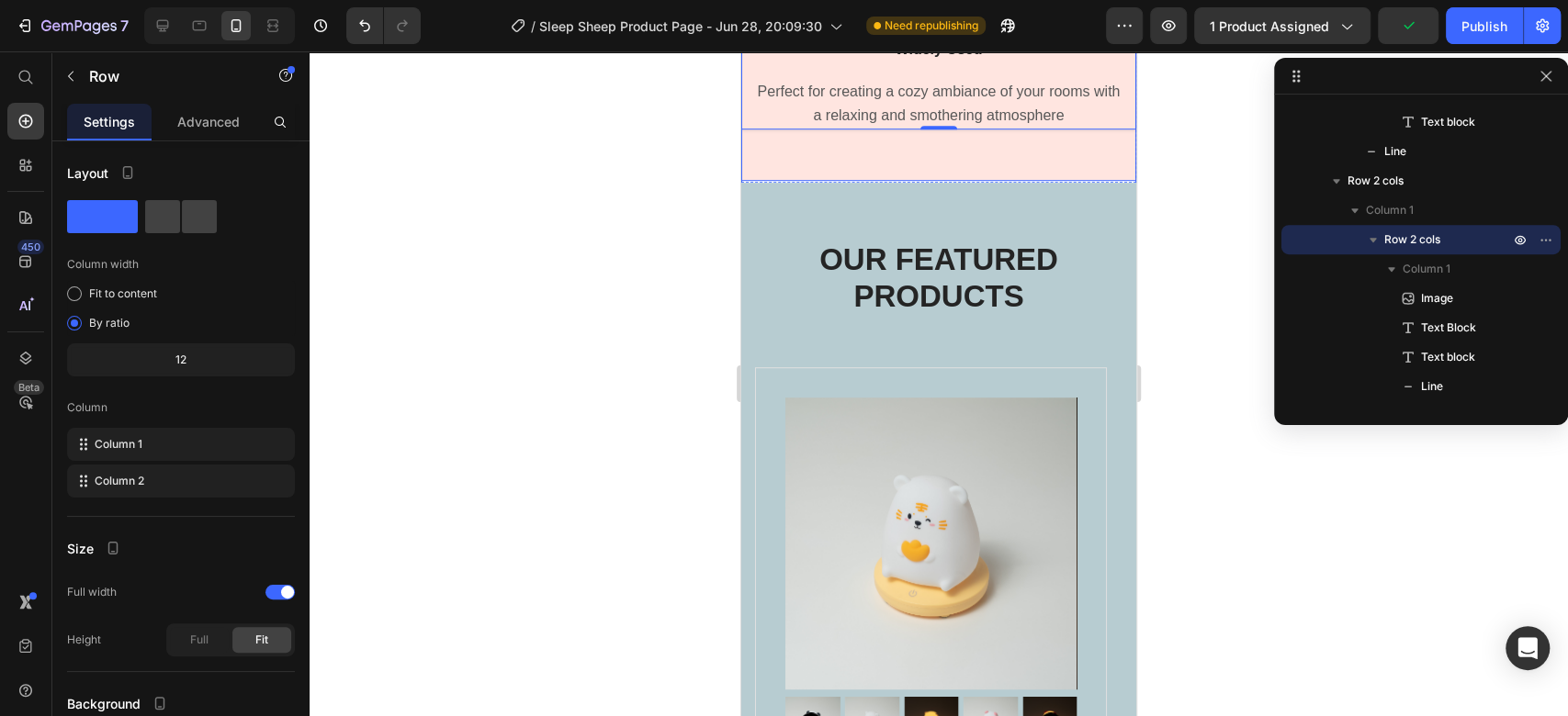 scroll, scrollTop: 5496, scrollLeft: 0, axis: vertical 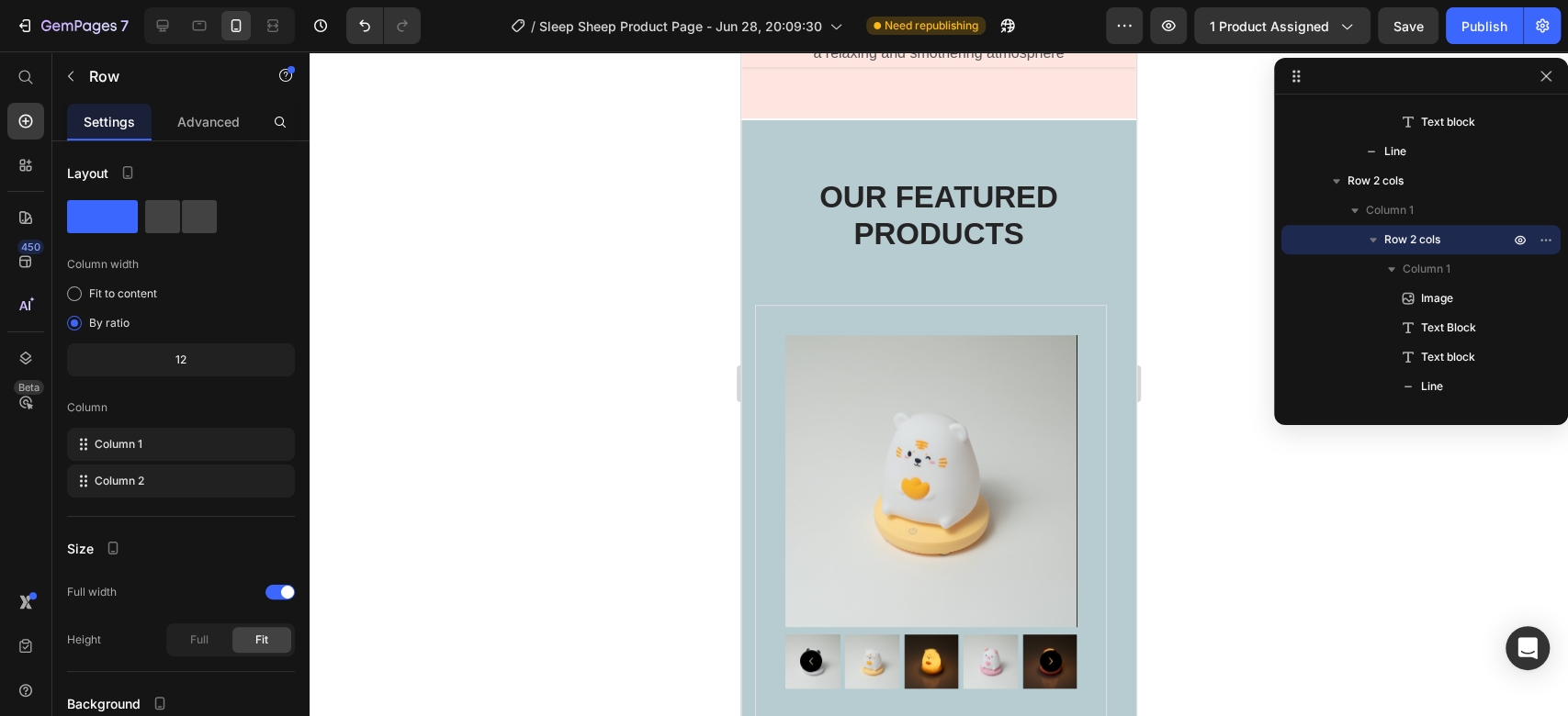 click on "Title Line   0" at bounding box center [939, -147] 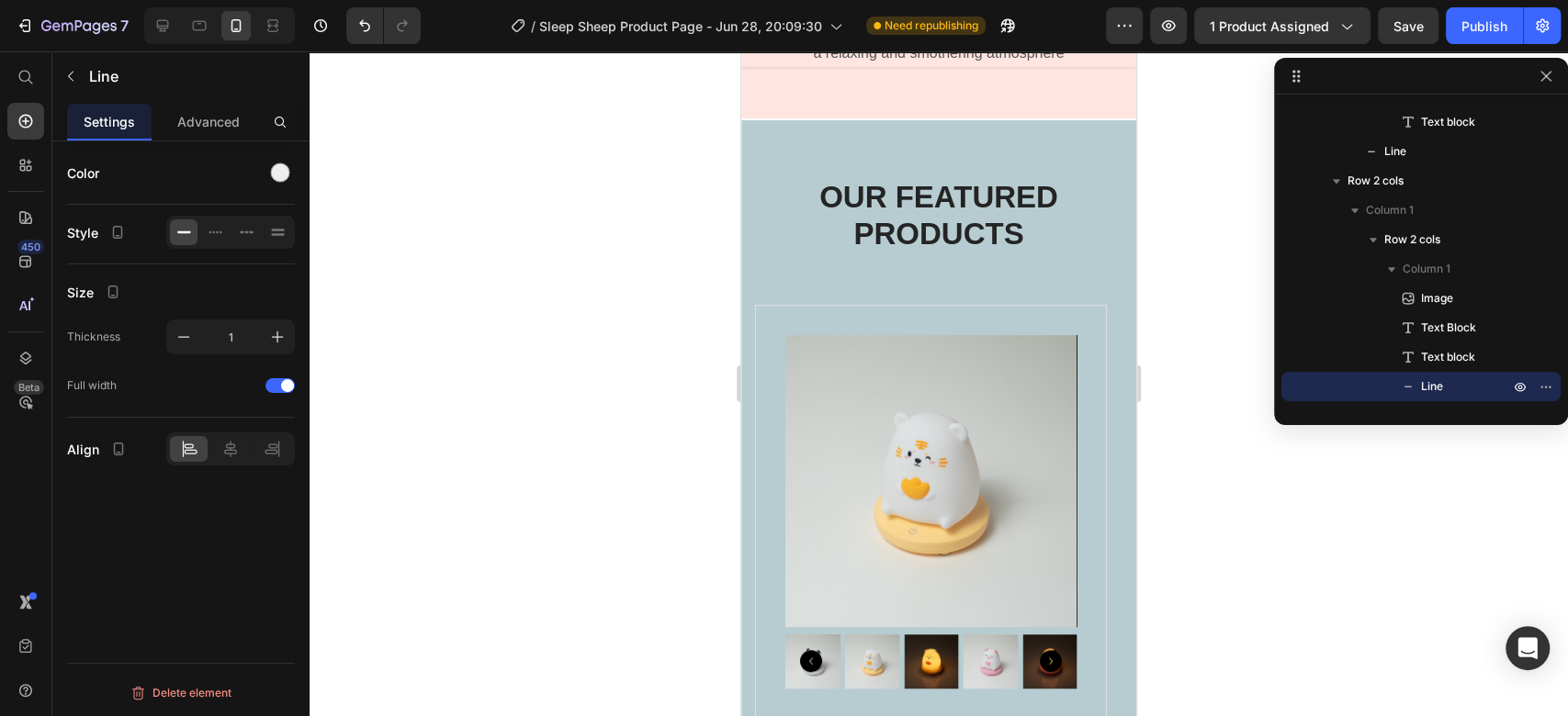 click 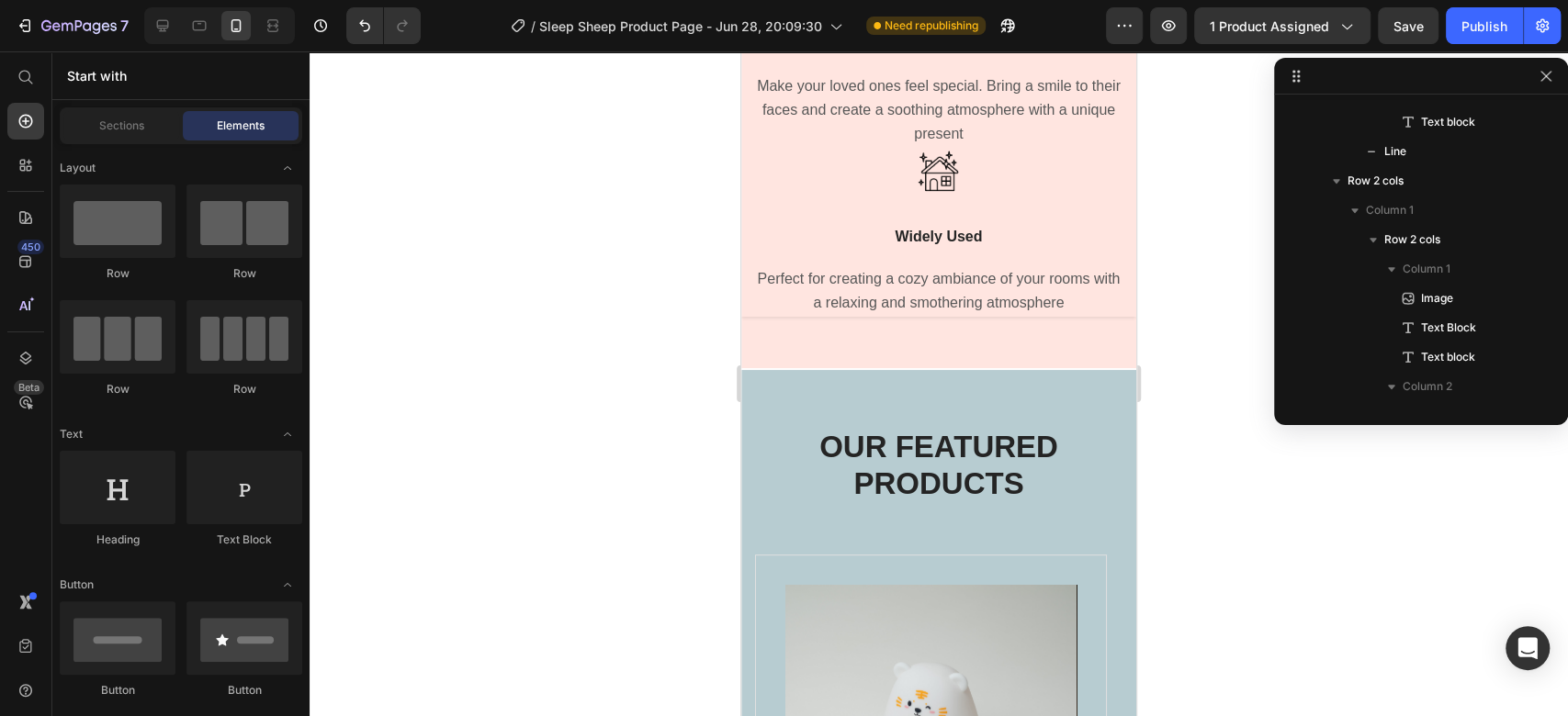 scroll, scrollTop: 5190, scrollLeft: 0, axis: vertical 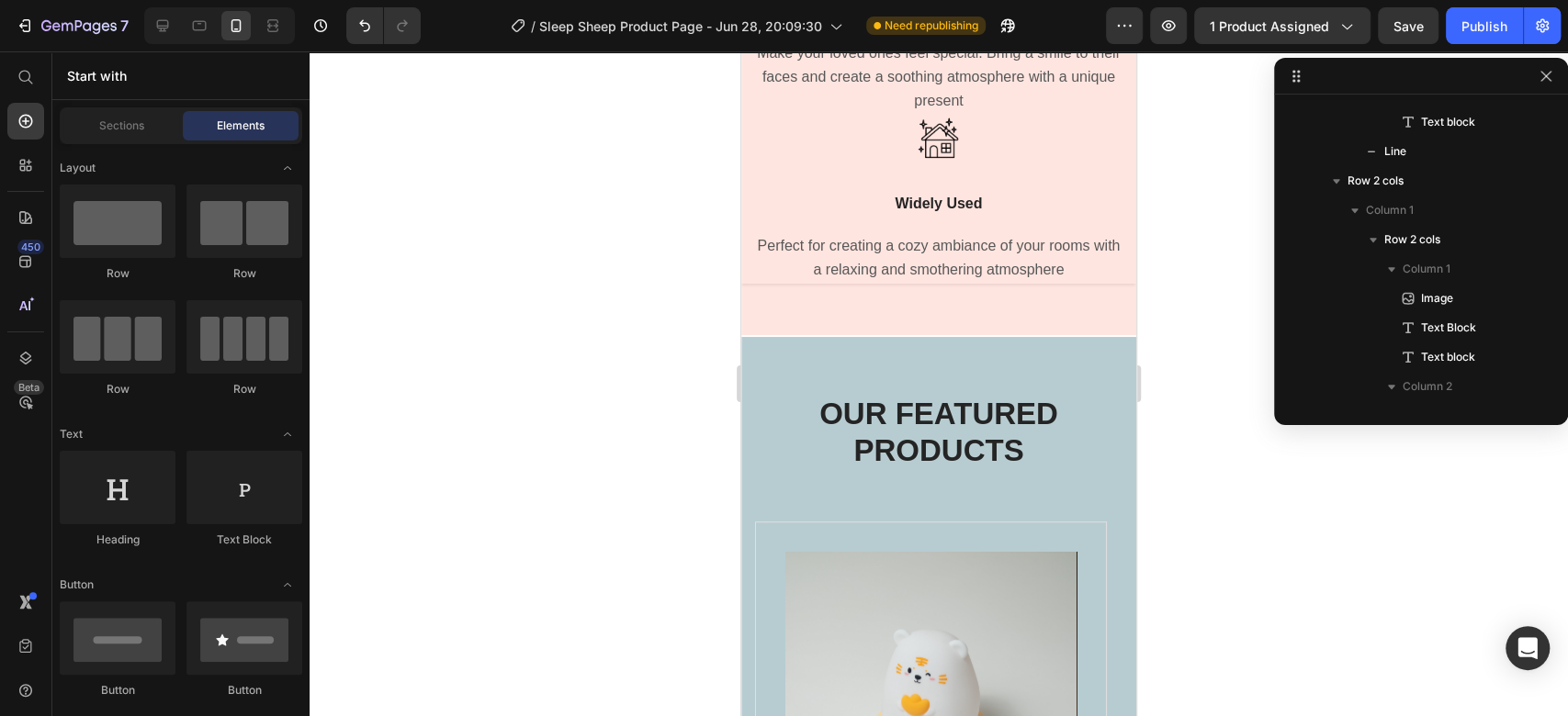 click on "Image USB Charging Text Block Elevate your night routine with the night light's lasting battery power. Up to 23 hour capacity Text block Image Durable Silicone Material Text Block Made of high-quality silicone material that is tough to break, soft to touch and safe for children Text block Row   0" at bounding box center (957, -229) 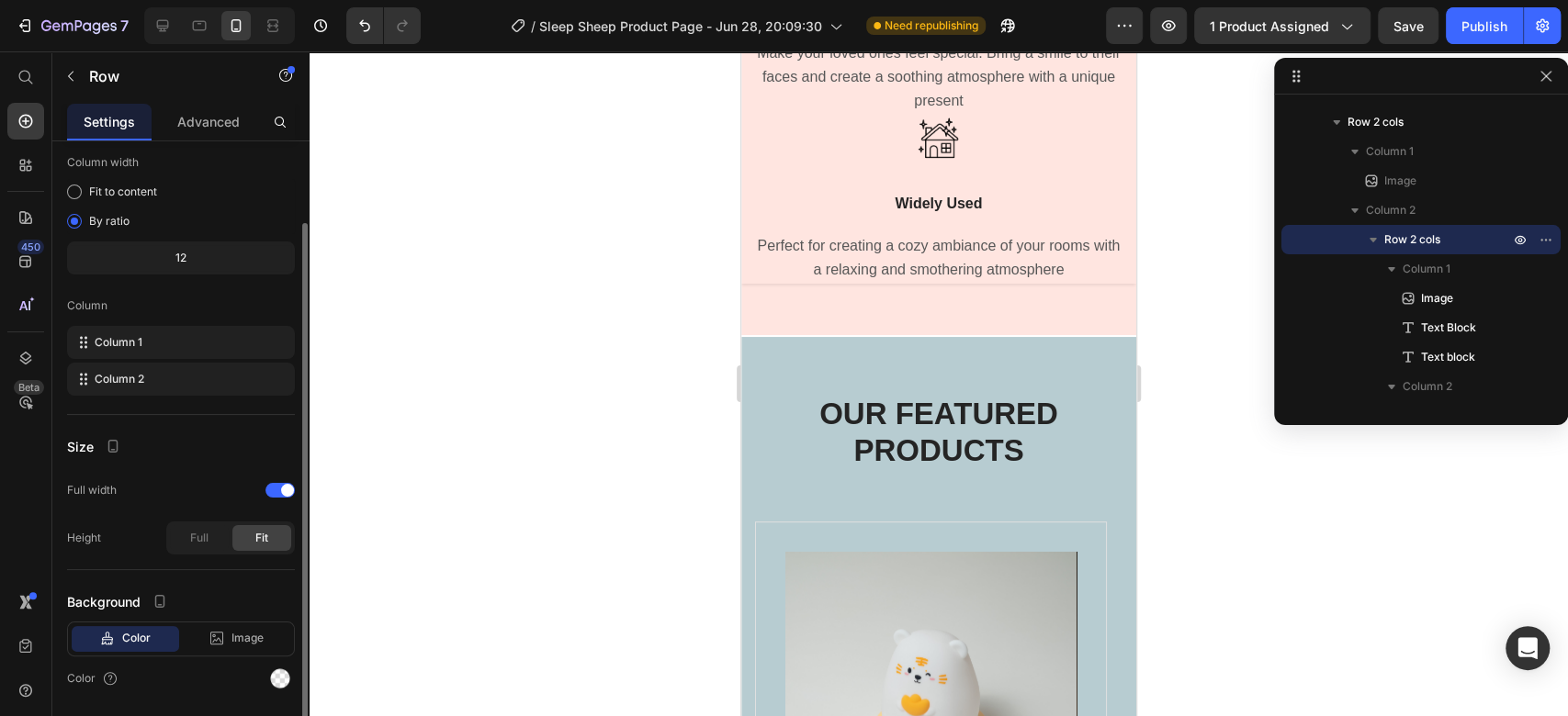 scroll, scrollTop: 158, scrollLeft: 0, axis: vertical 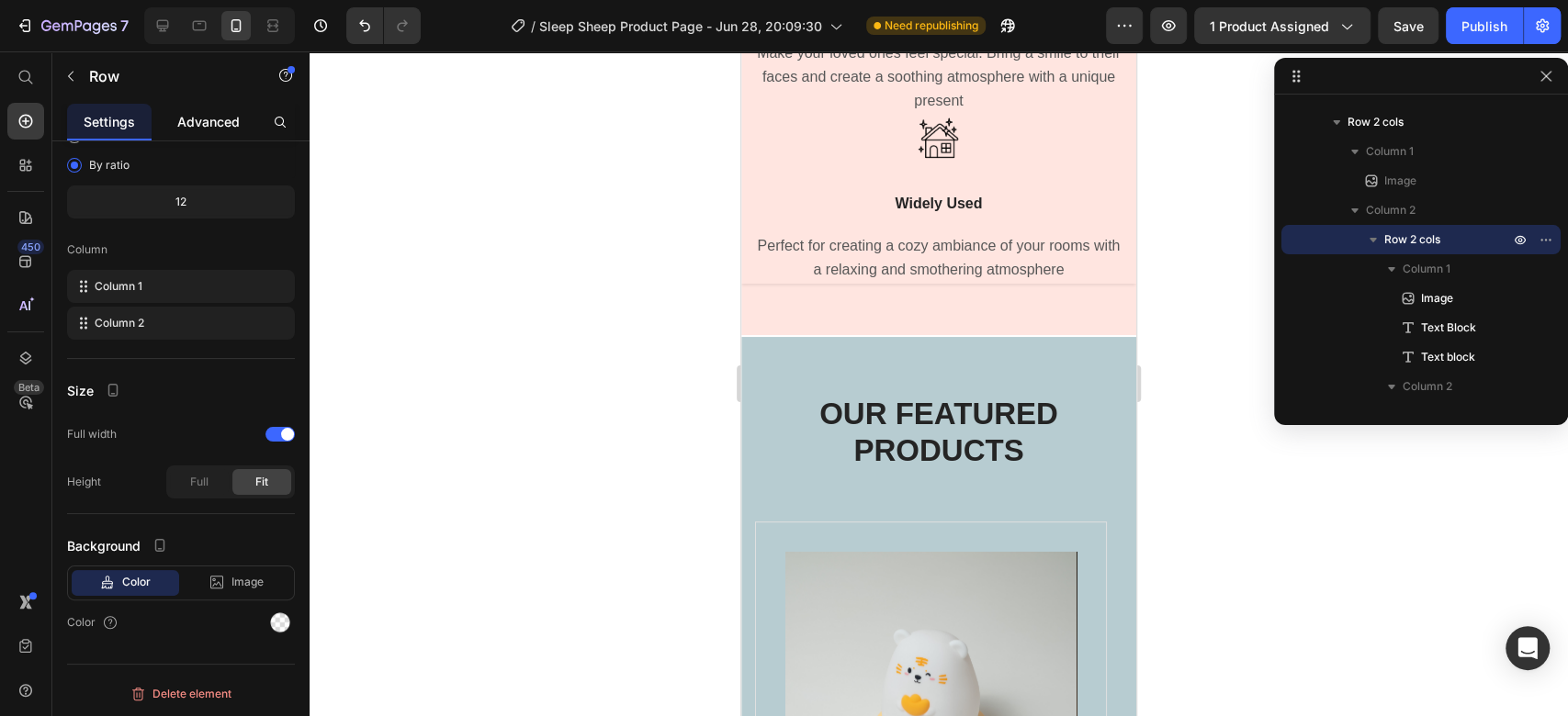 click on "Advanced" at bounding box center [209, 121] 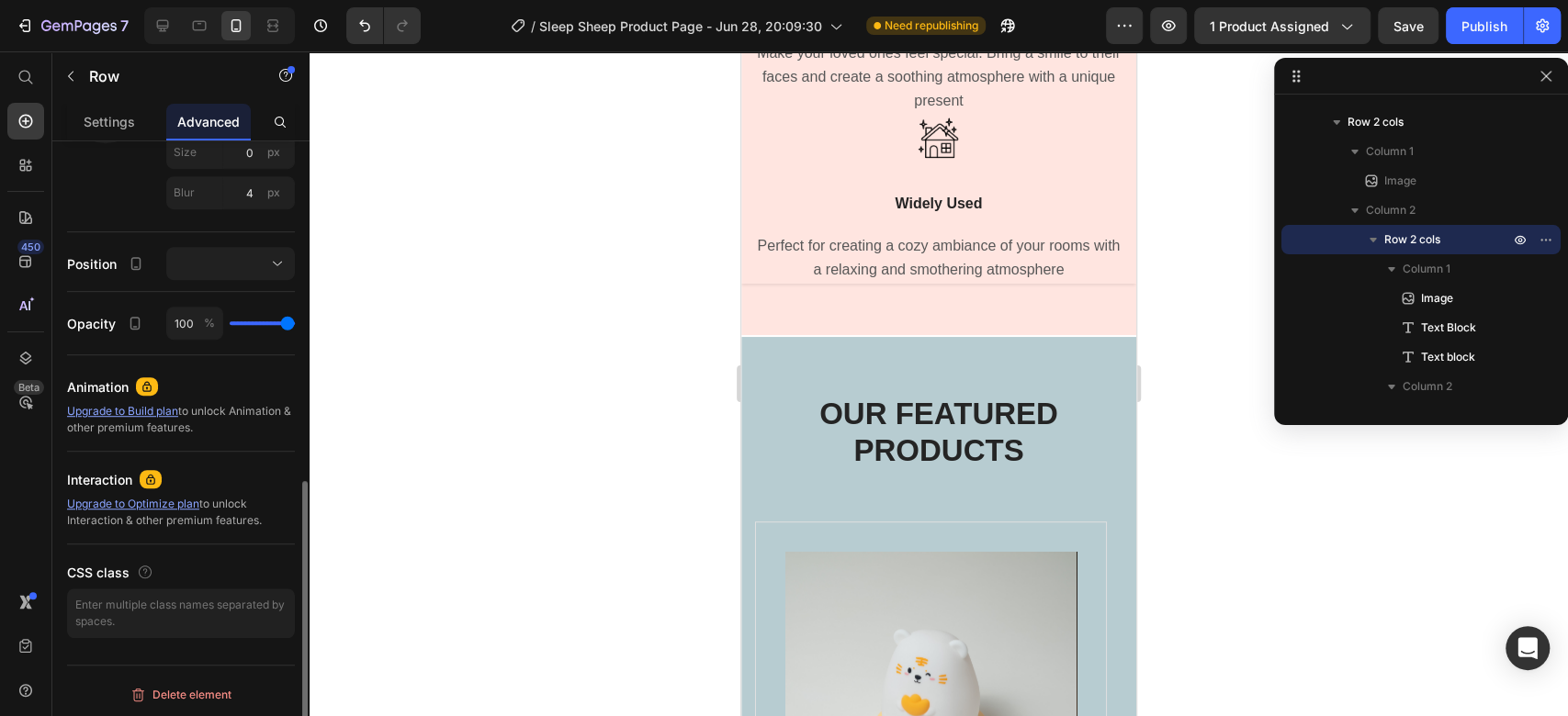 scroll, scrollTop: 436, scrollLeft: 0, axis: vertical 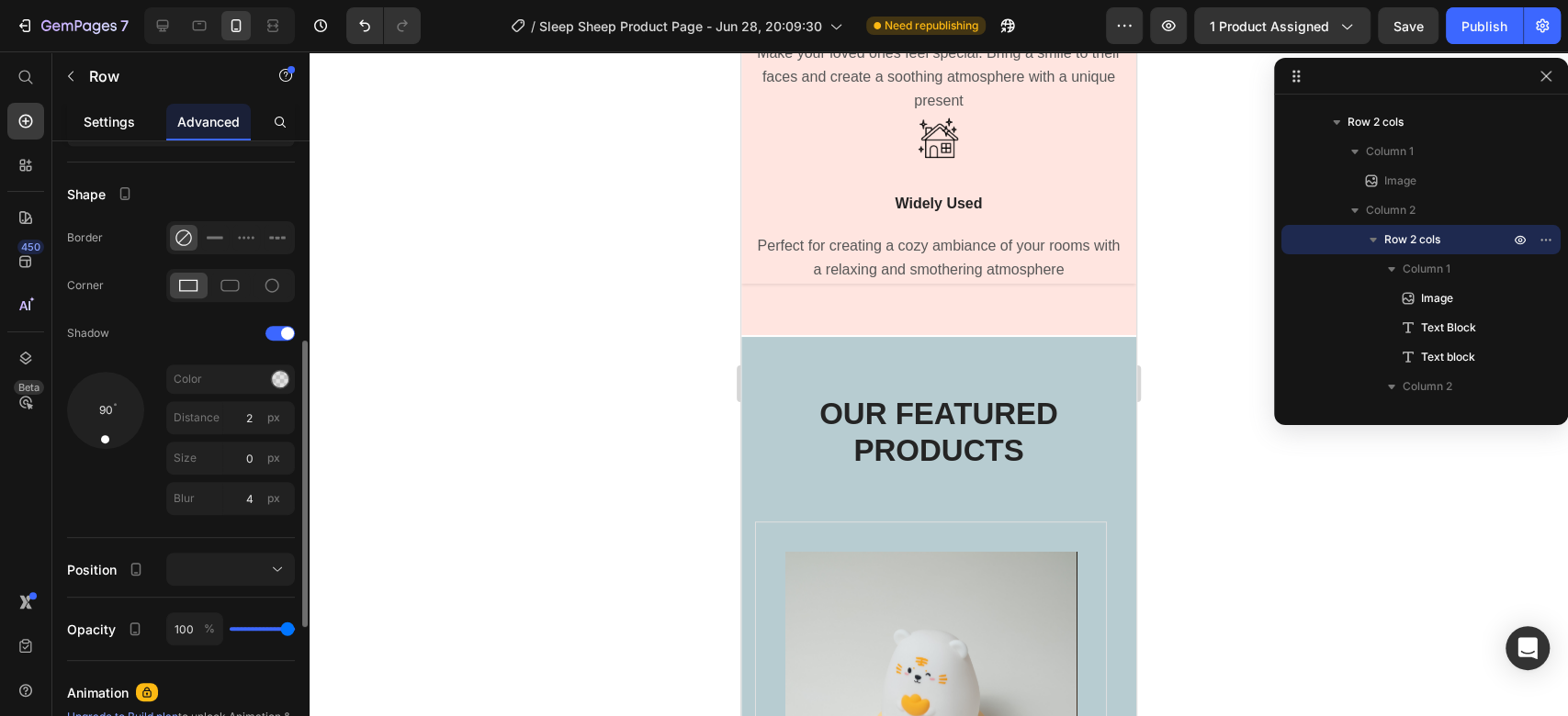 click on "Settings" 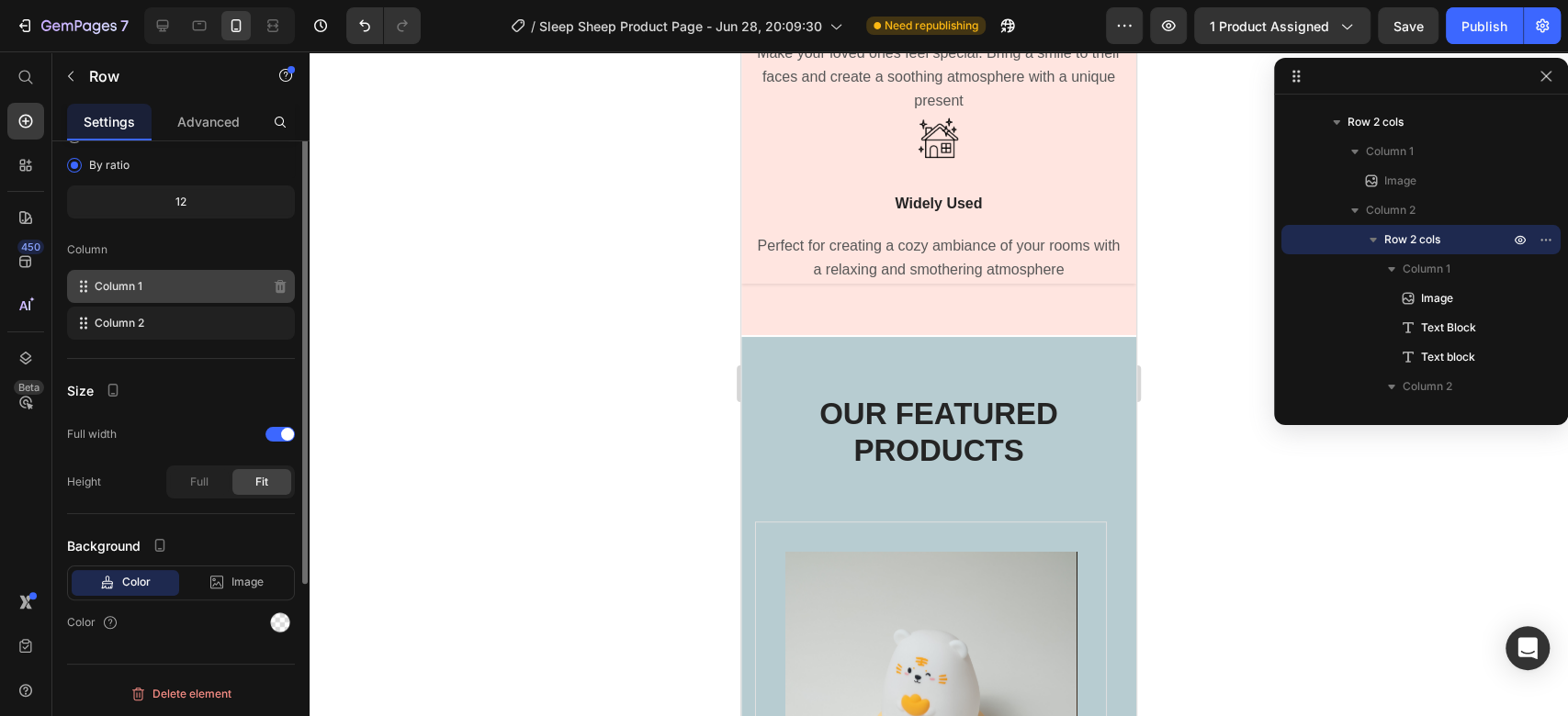 scroll, scrollTop: 0, scrollLeft: 0, axis: both 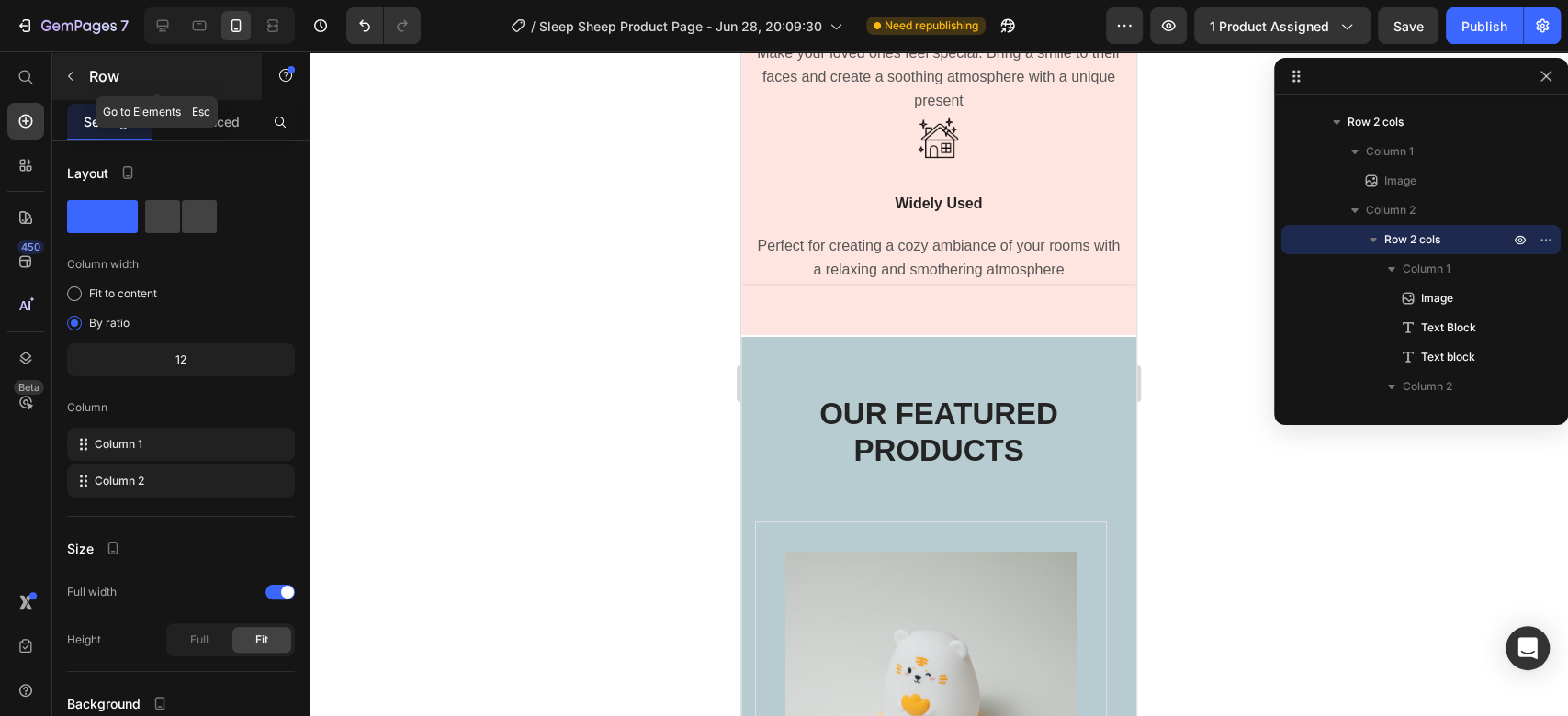 click at bounding box center (71, 76) 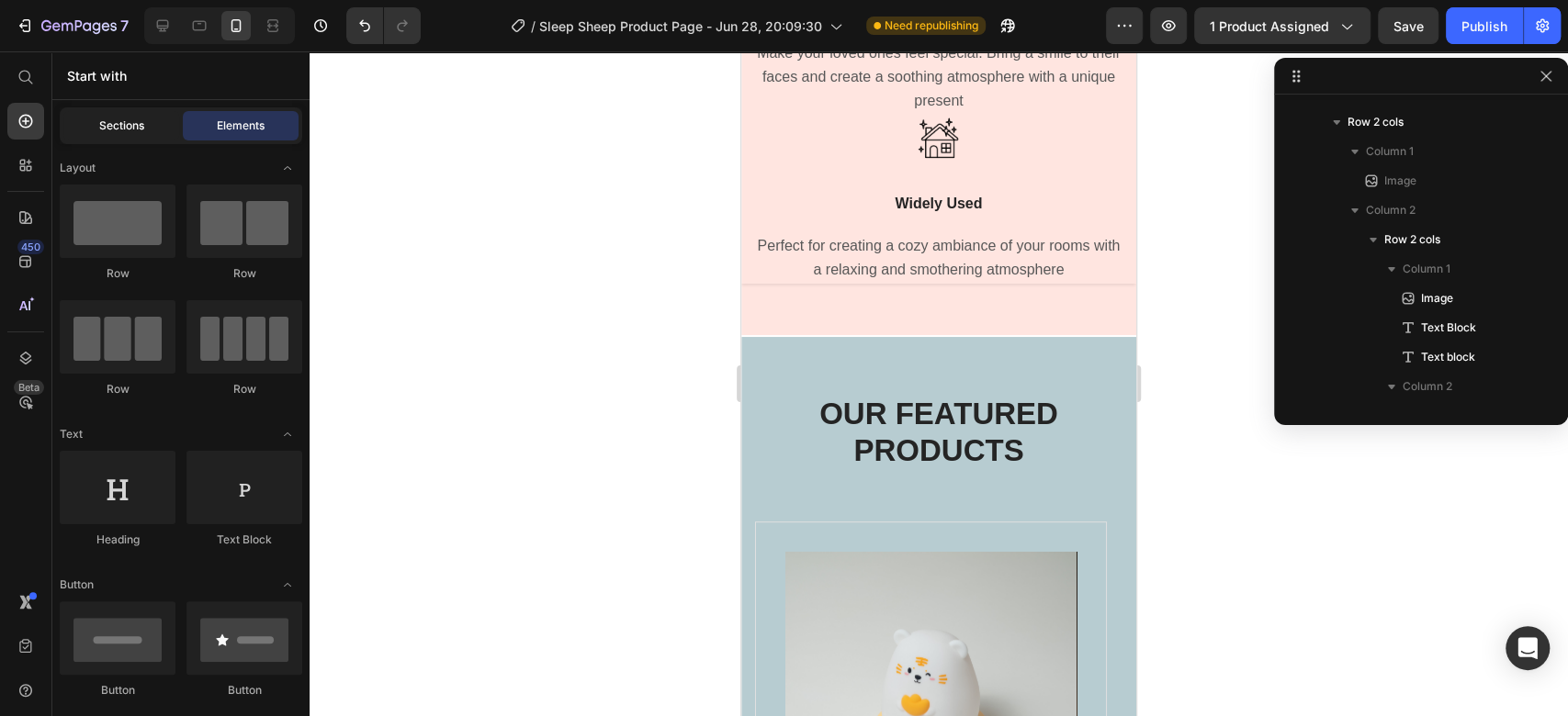 click on "Sections" at bounding box center [121, 126] 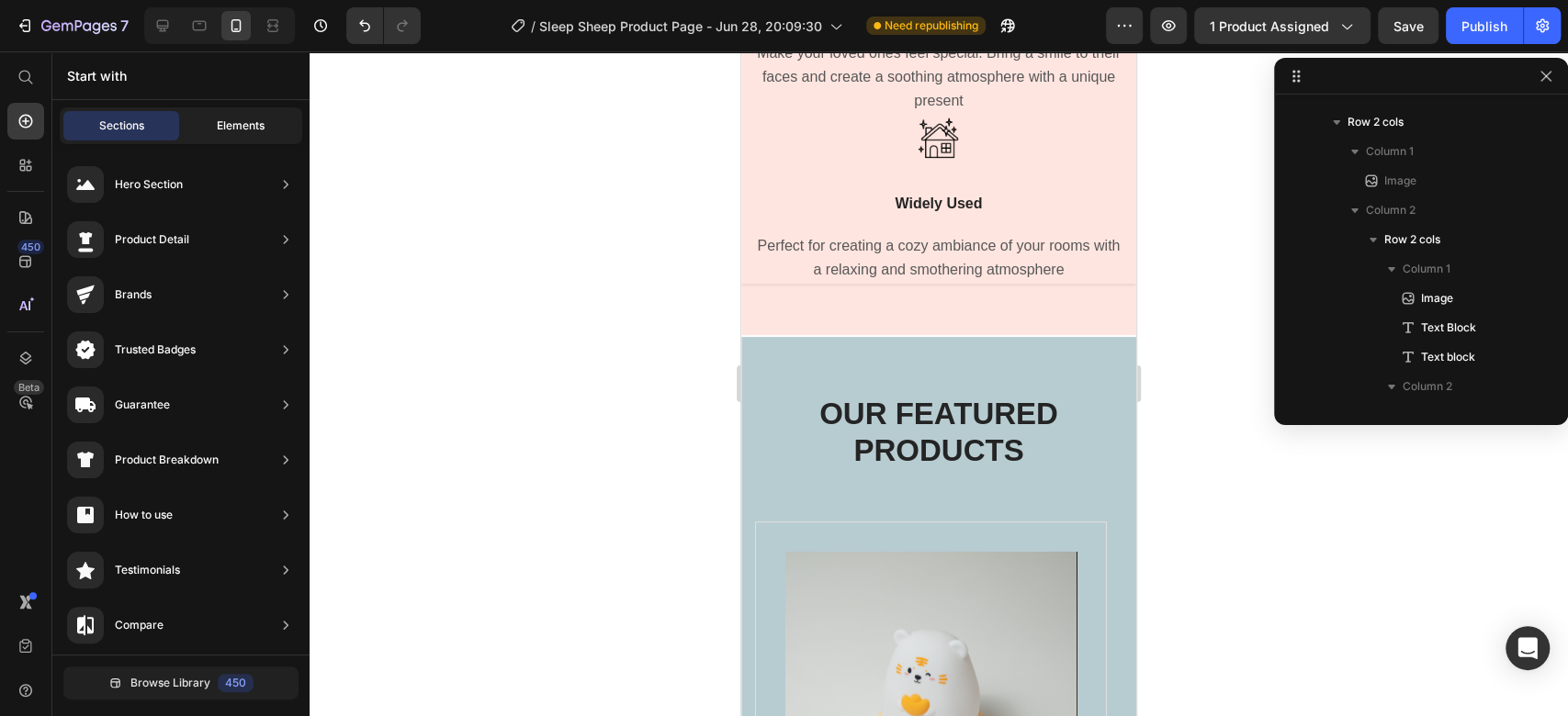 click on "Elements" at bounding box center [241, 126] 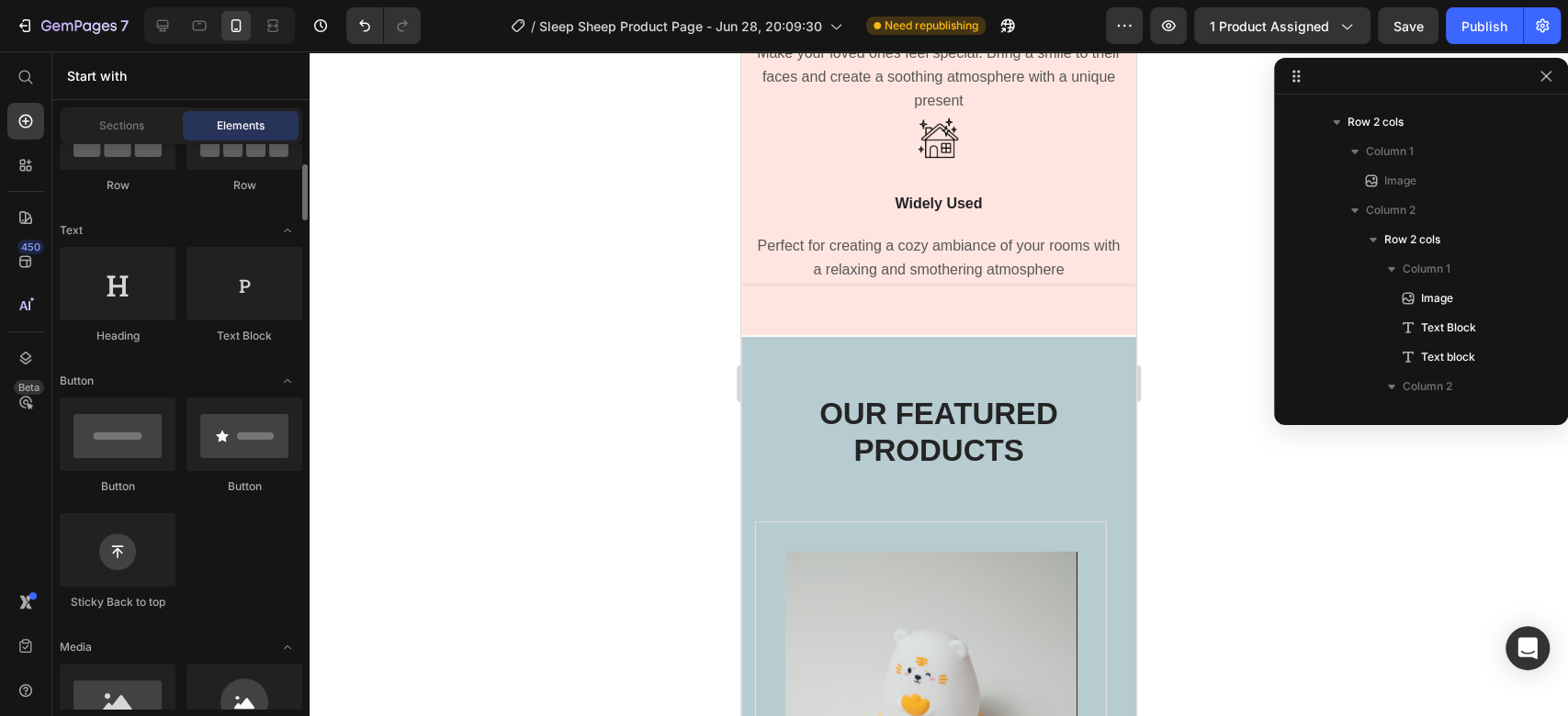 scroll, scrollTop: 306, scrollLeft: 0, axis: vertical 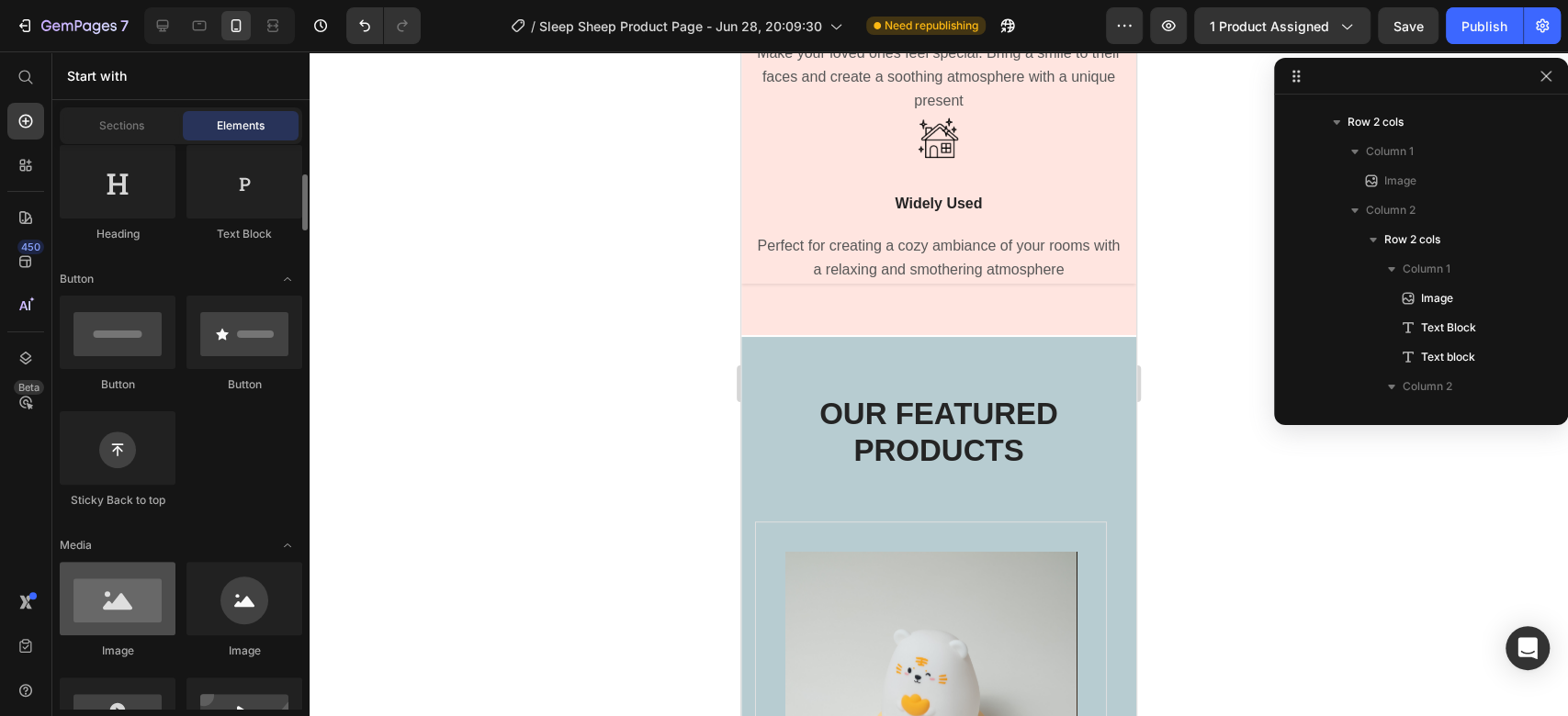 click at bounding box center (118, 599) 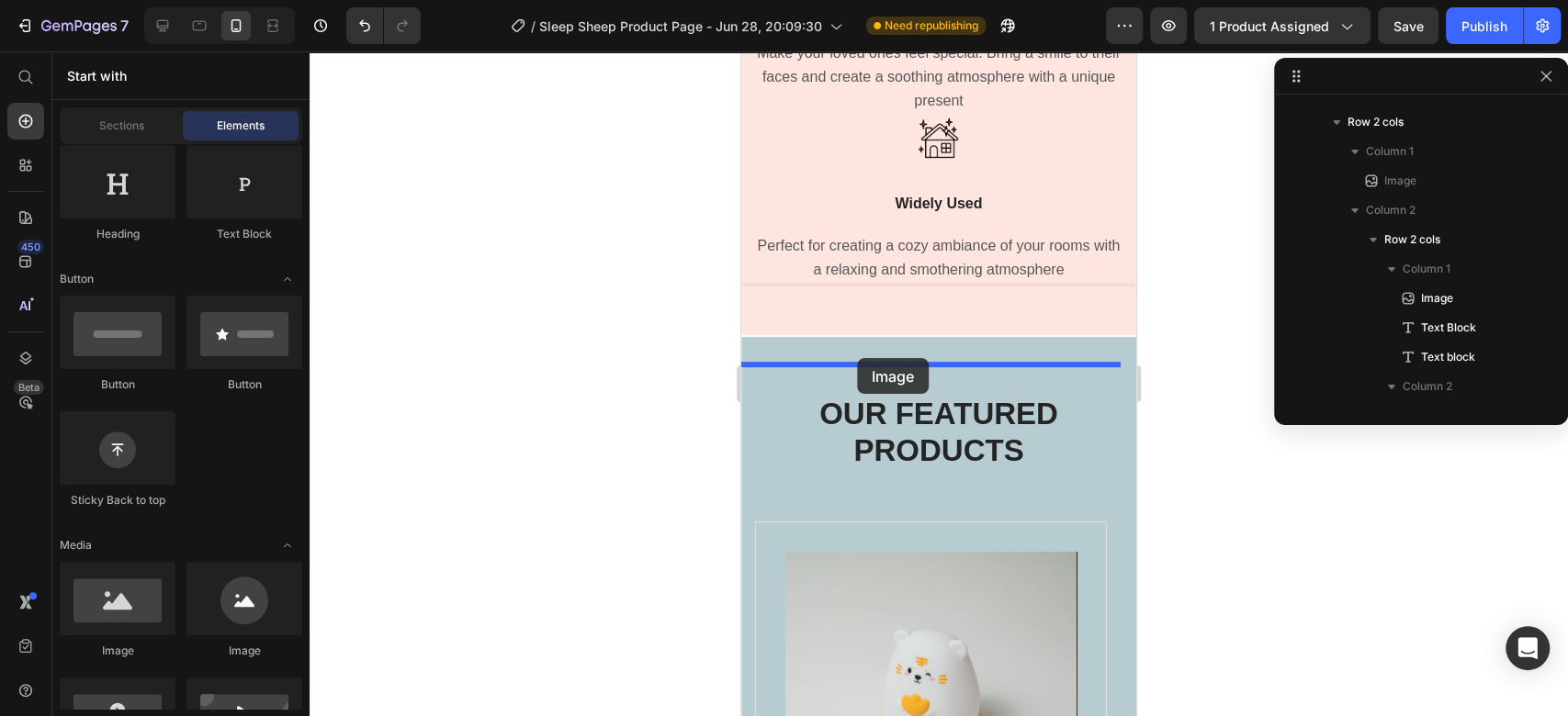 drag, startPoint x: 852, startPoint y: 667, endPoint x: 857, endPoint y: 358, distance: 309.0405 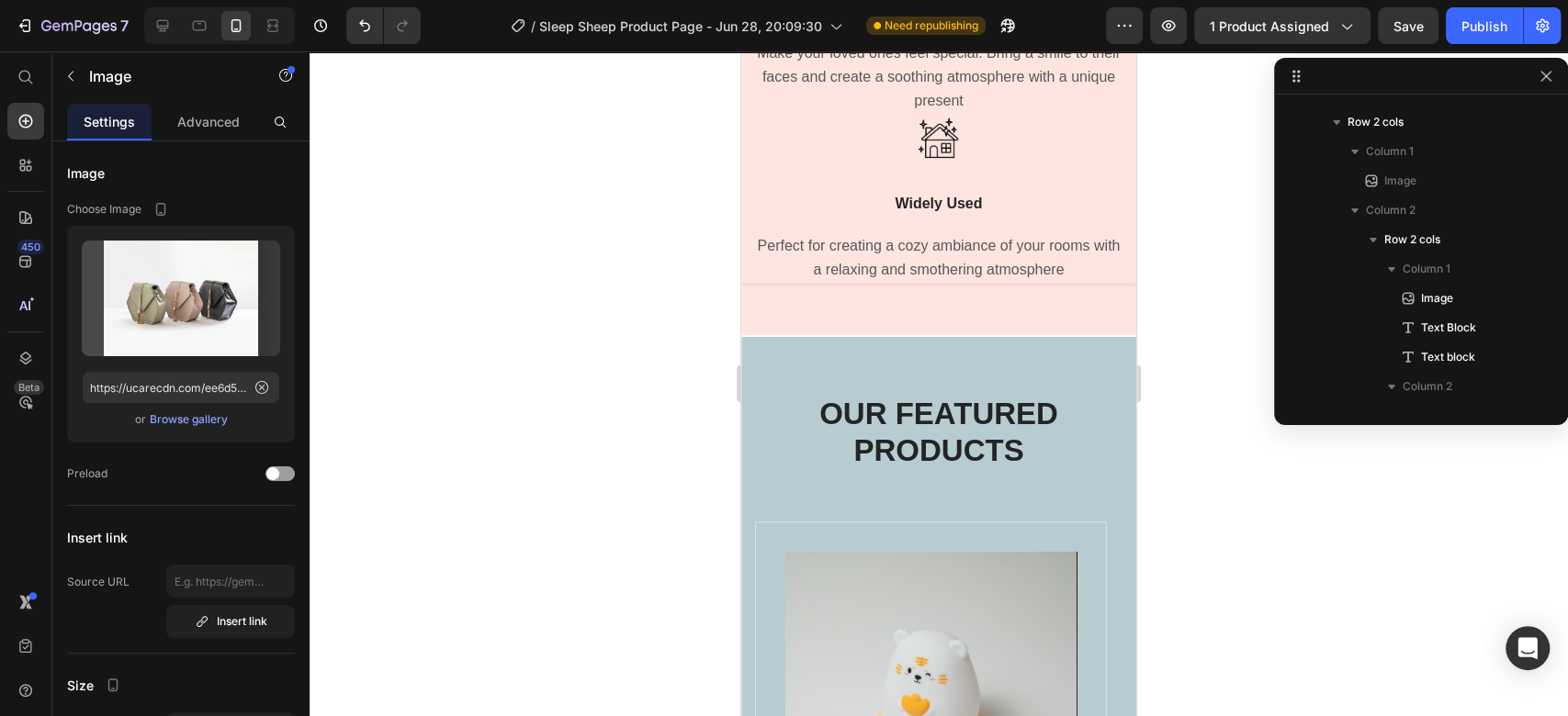 scroll, scrollTop: 494, scrollLeft: 0, axis: vertical 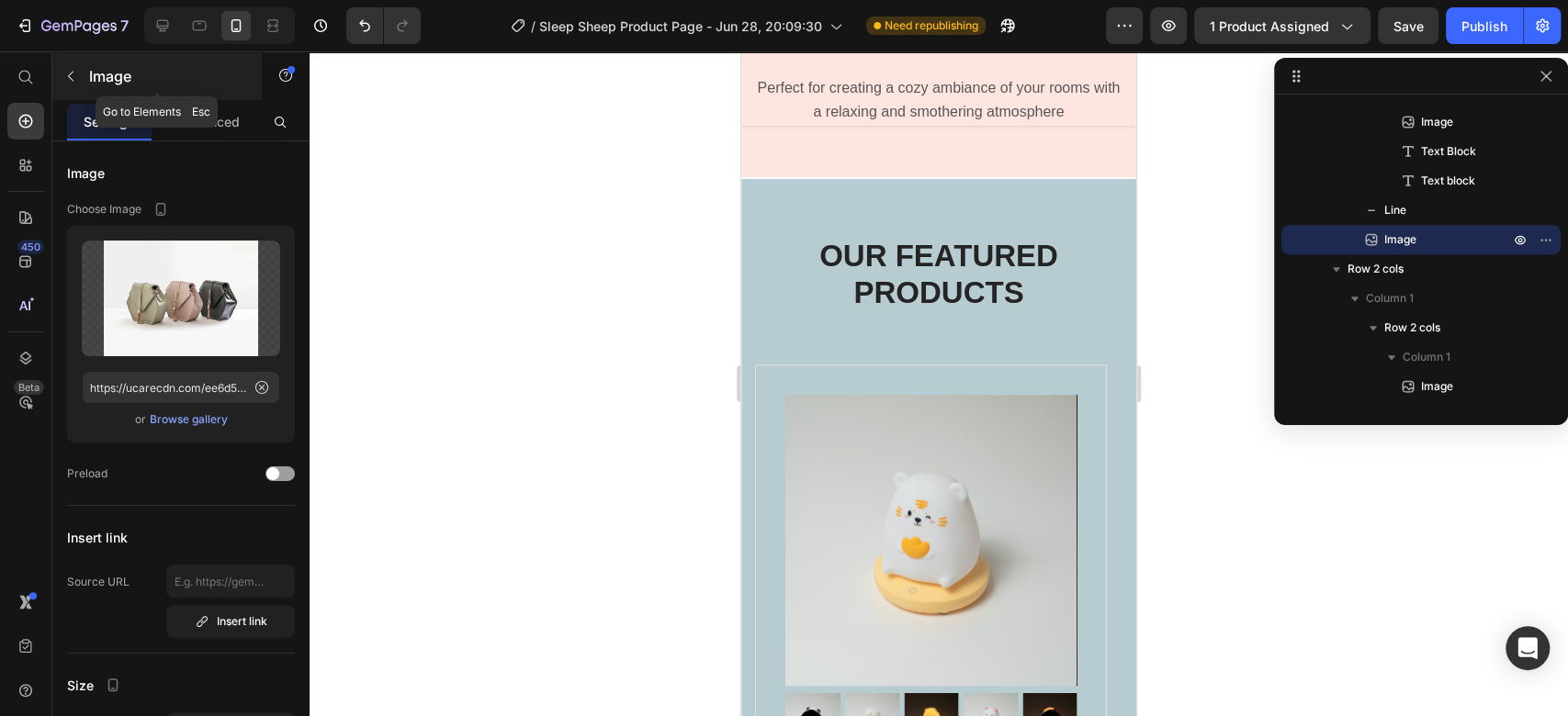 click 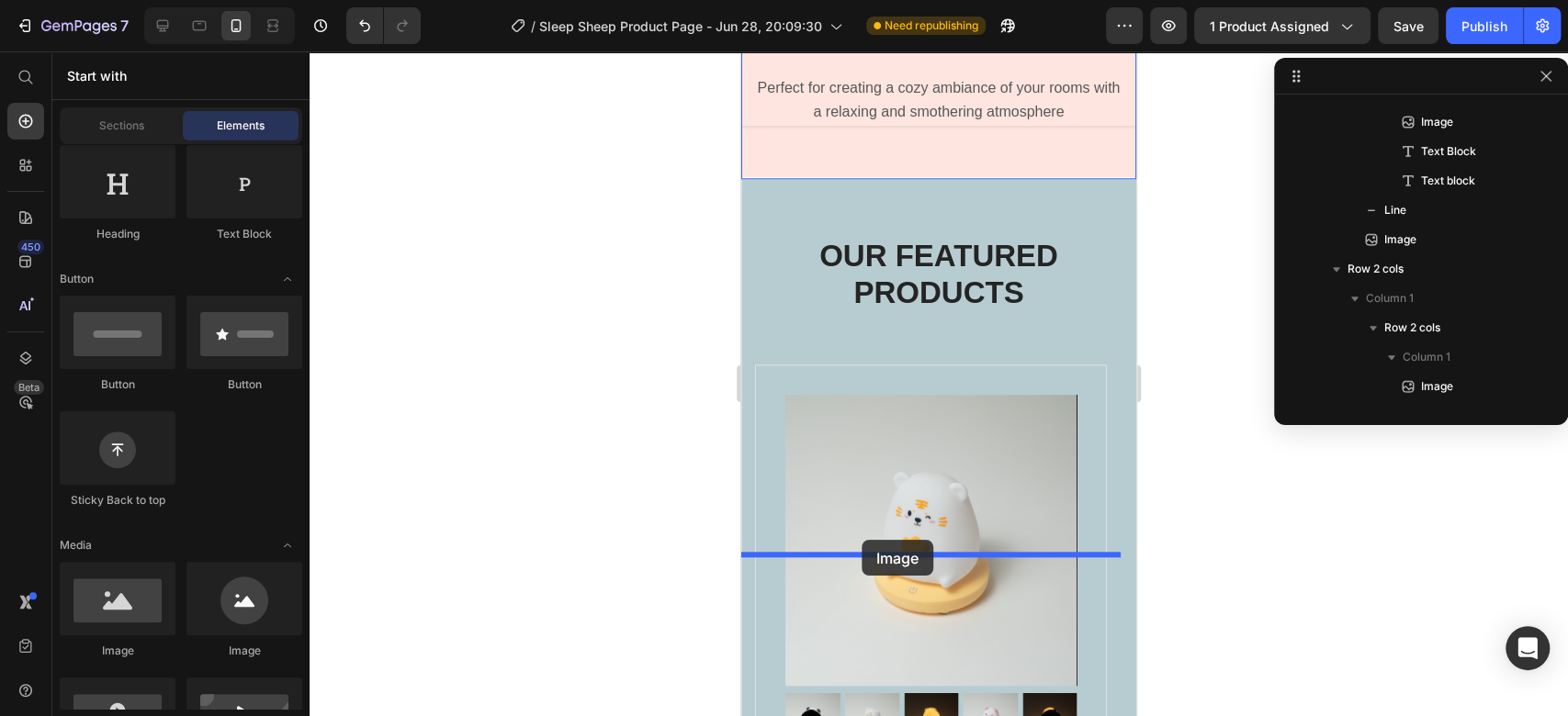 drag, startPoint x: 866, startPoint y: 668, endPoint x: 862, endPoint y: 540, distance: 128.06248 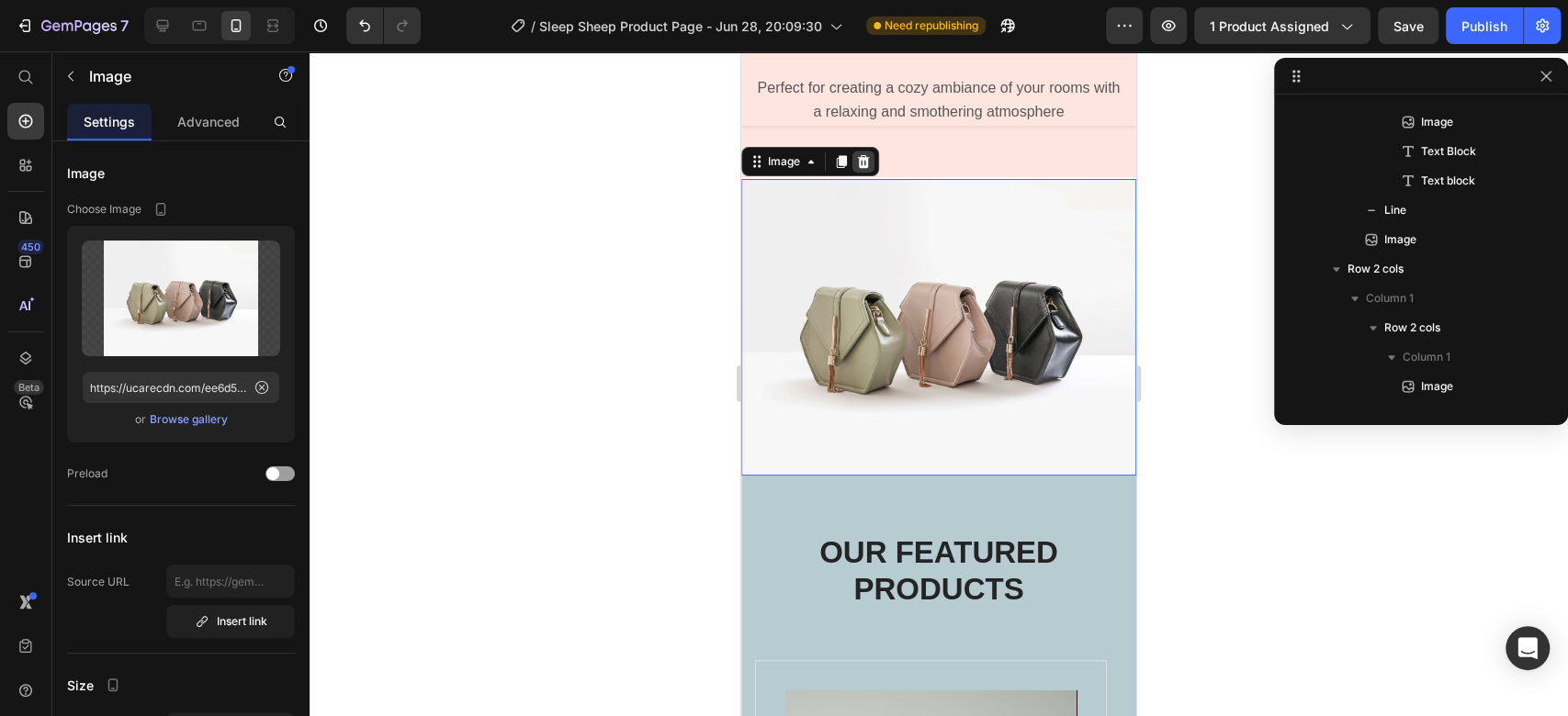 scroll, scrollTop: 813, scrollLeft: 0, axis: vertical 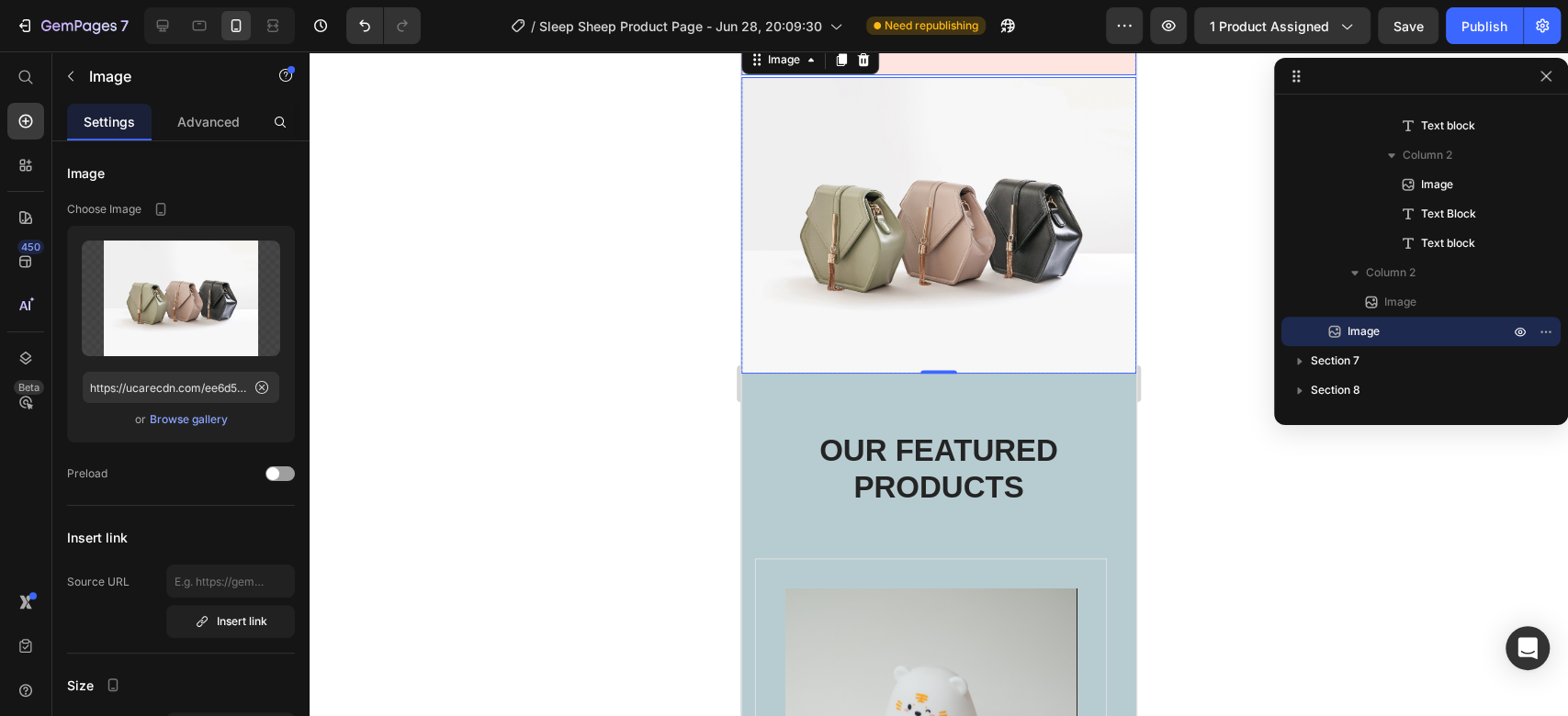 click on "Image Gift Choice Text Block Make your loved ones feel special. Bring a smile to their faces and create a soothing atmosphere with a unique present Text block Image Widely Used Text Block Perfect for creating a cozy ambiance of your rooms with a relaxing and smothering atmosphere Text block Row Image Row" at bounding box center [939, -131] 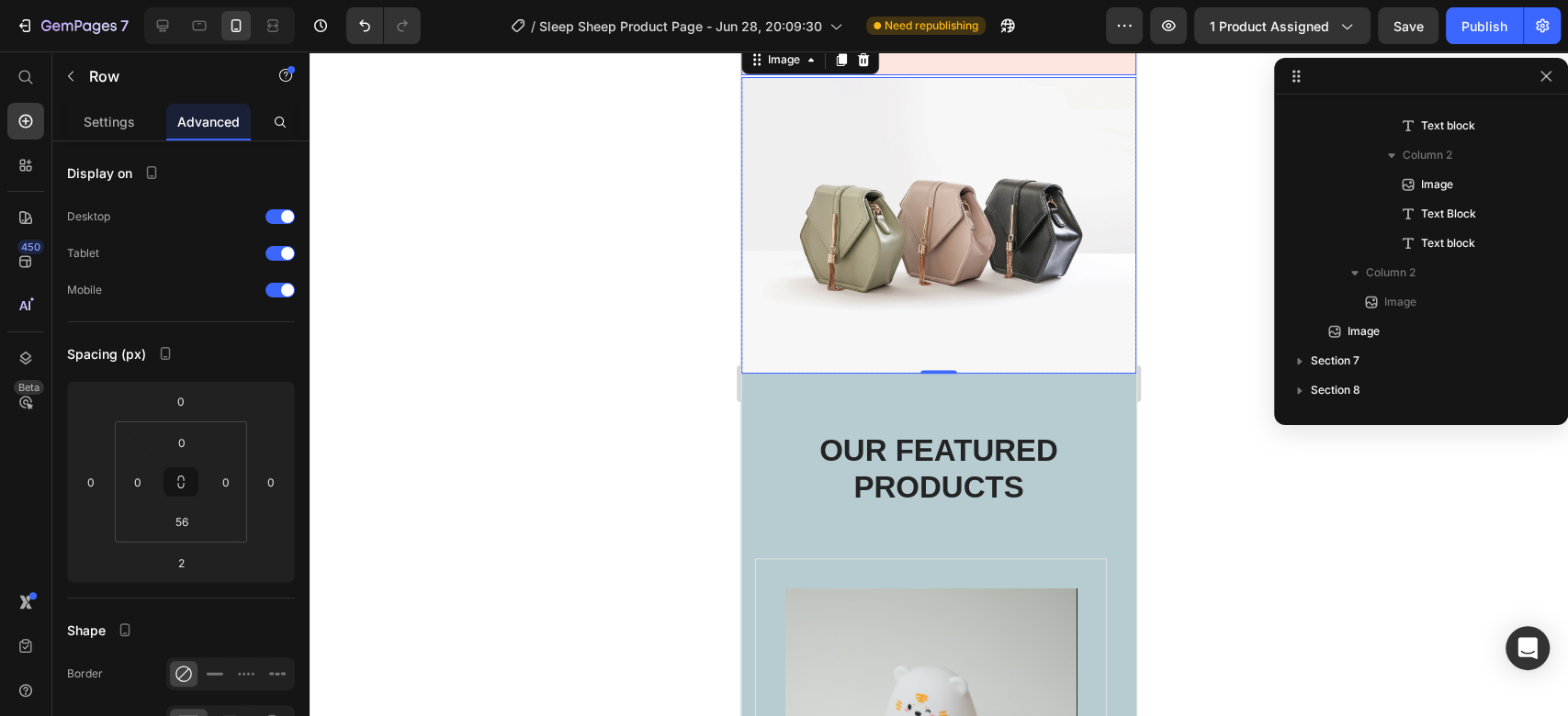 scroll, scrollTop: 523, scrollLeft: 0, axis: vertical 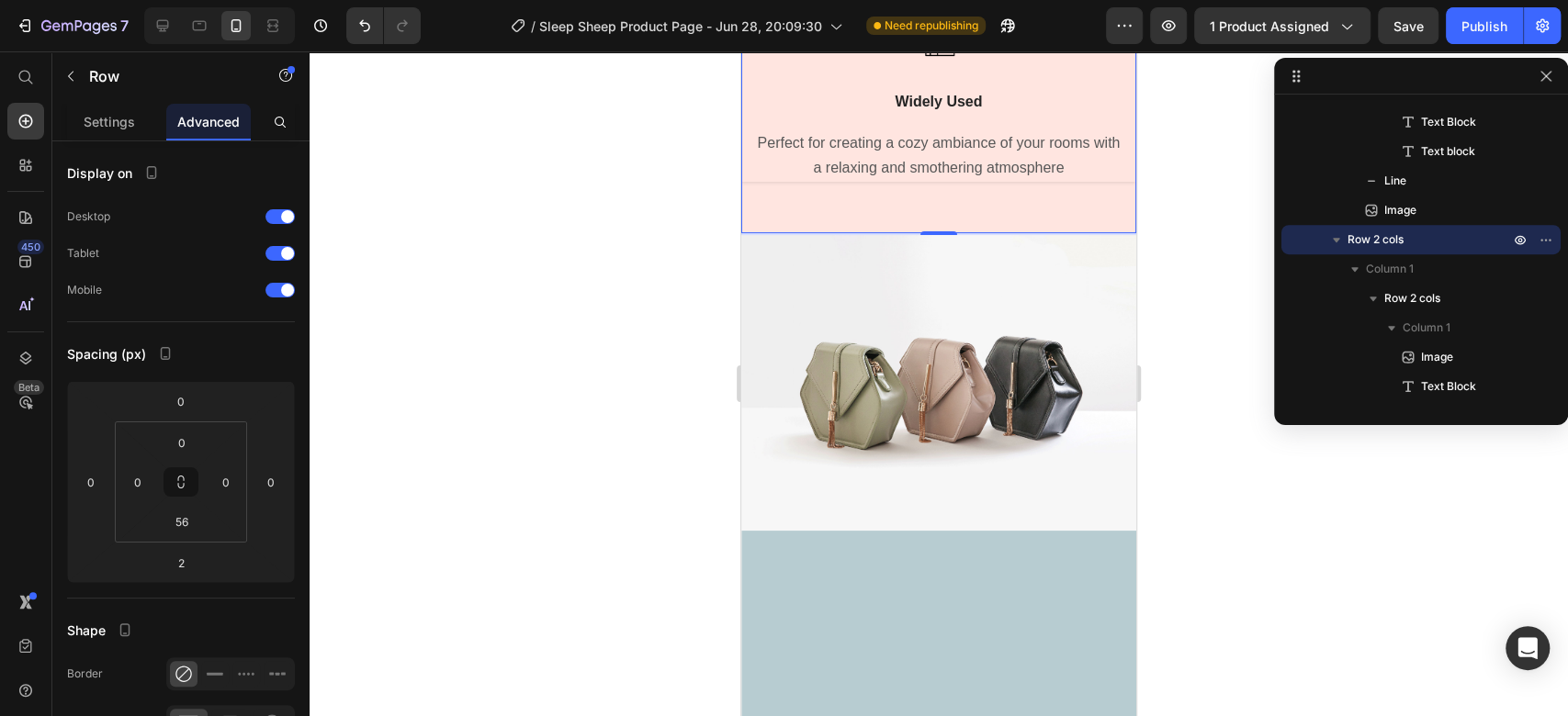 click at bounding box center [939, -180] 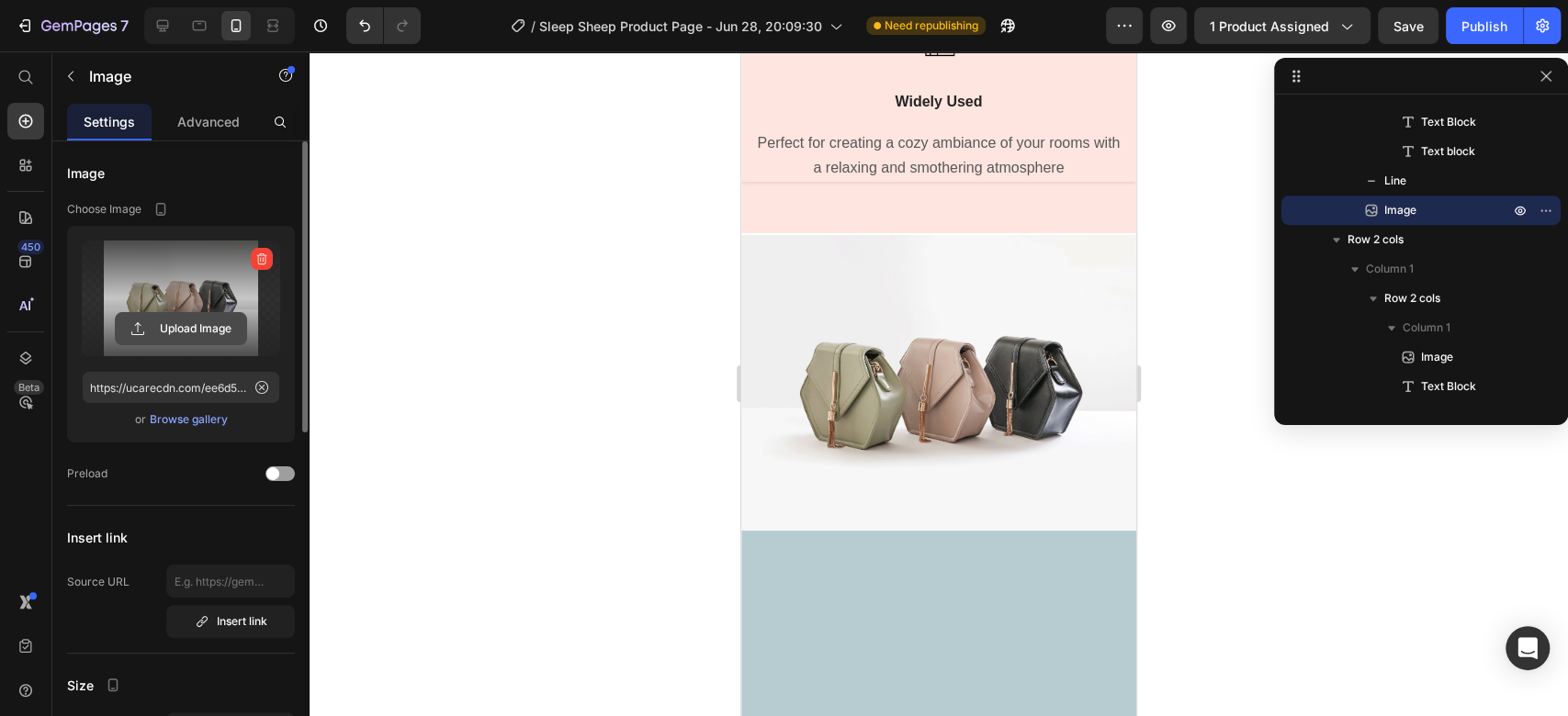 click 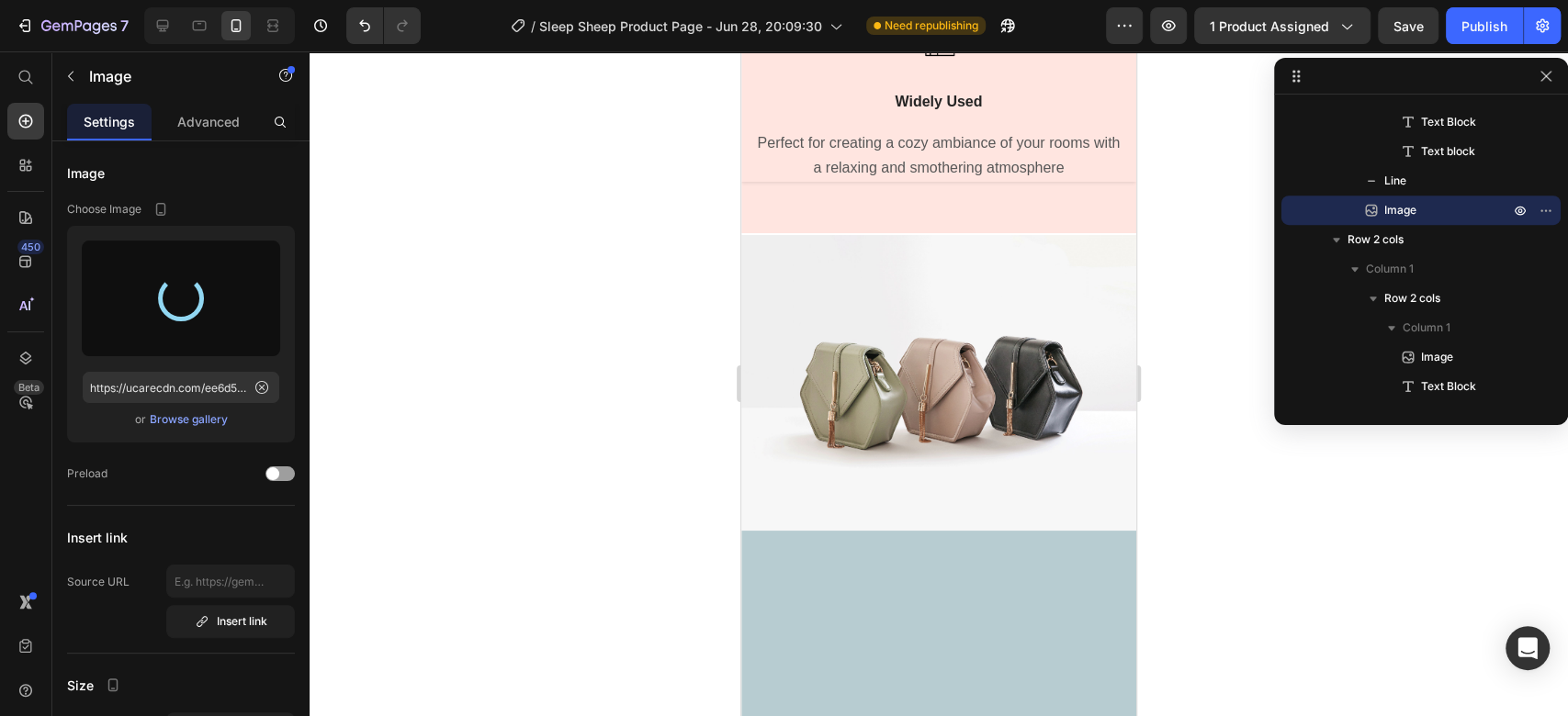 type on "https://cdn.shopify.com/s/files/1/0671/7649/7327/files/gempages_552700203736499315-79199d1f-7eab-400c-89fc-4fbe2b545bba.jpg" 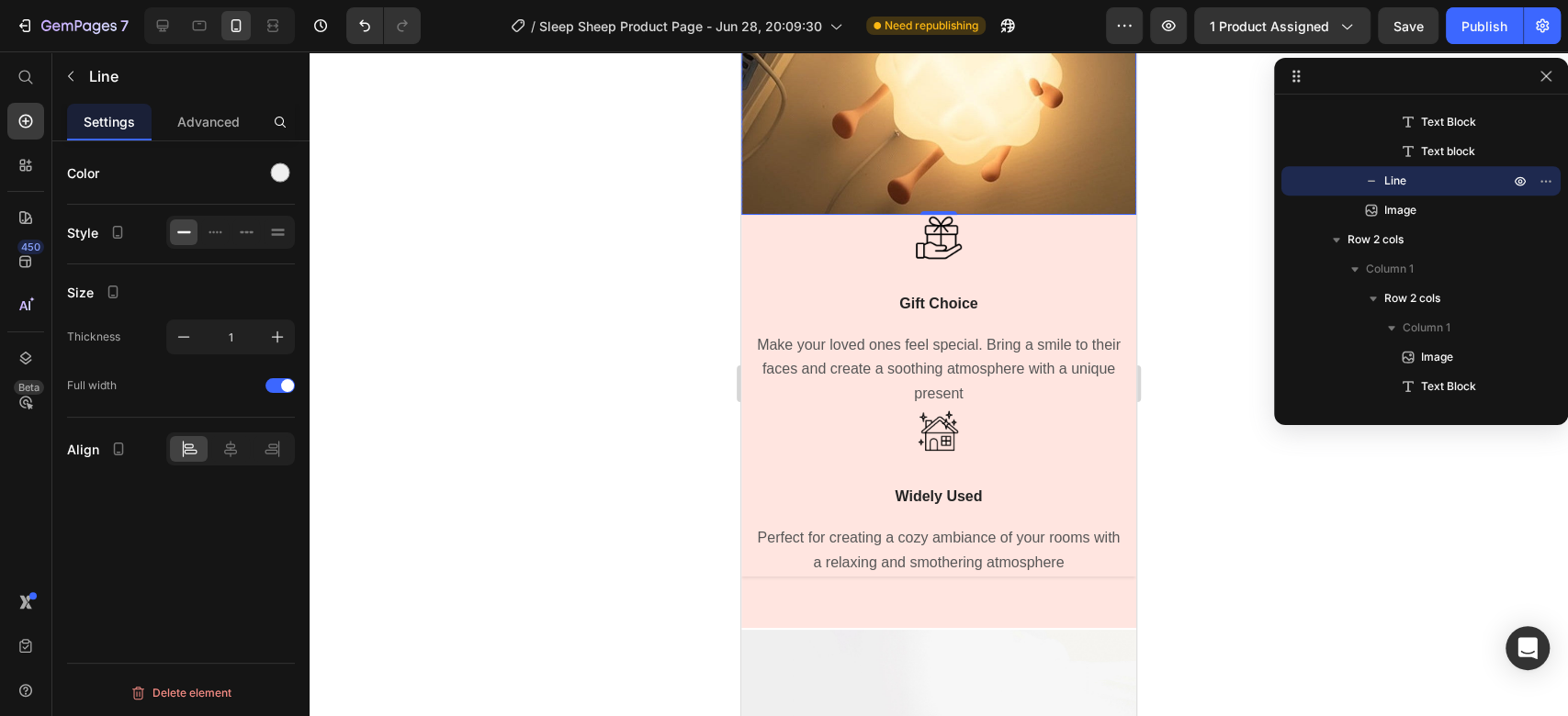 click on "Title Line" at bounding box center [939, -188] 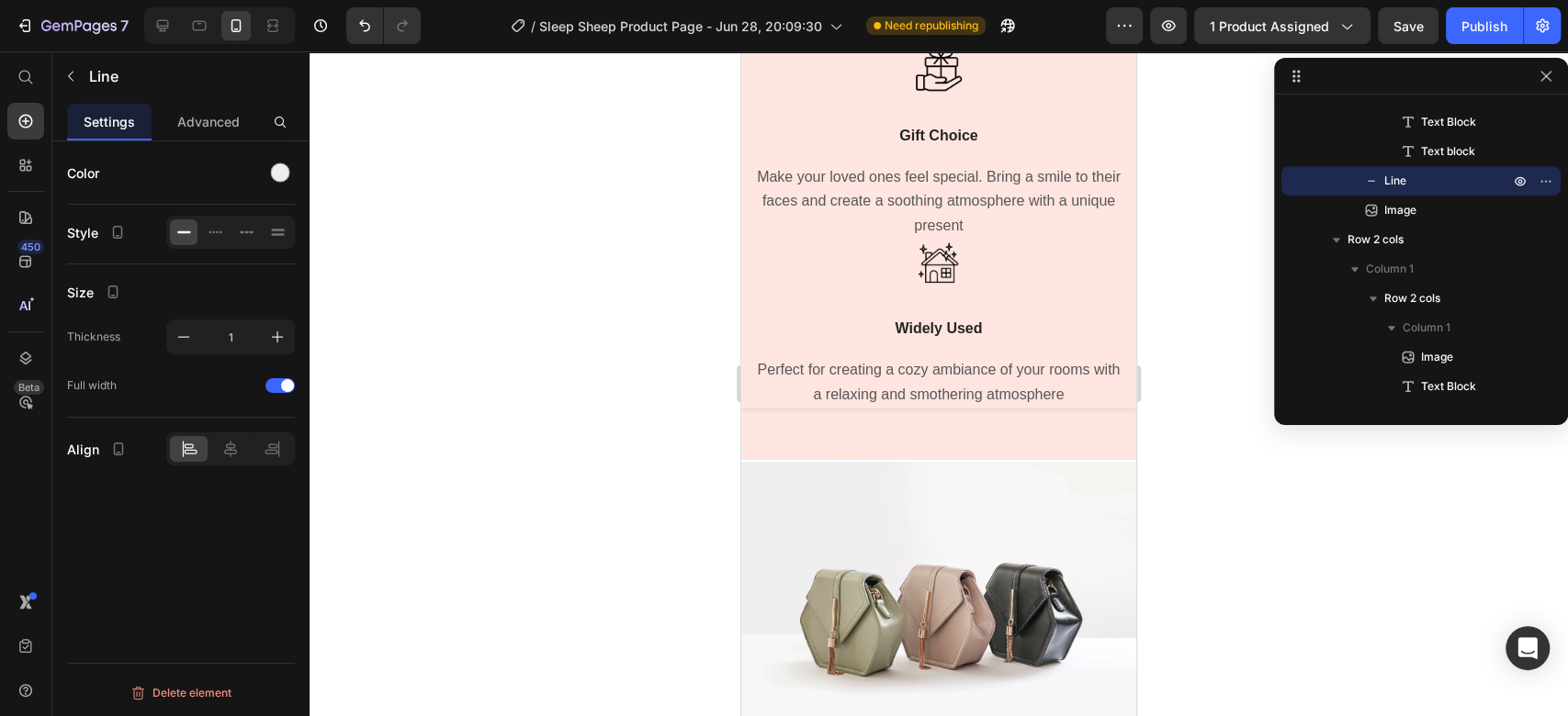 scroll, scrollTop: 5144, scrollLeft: 0, axis: vertical 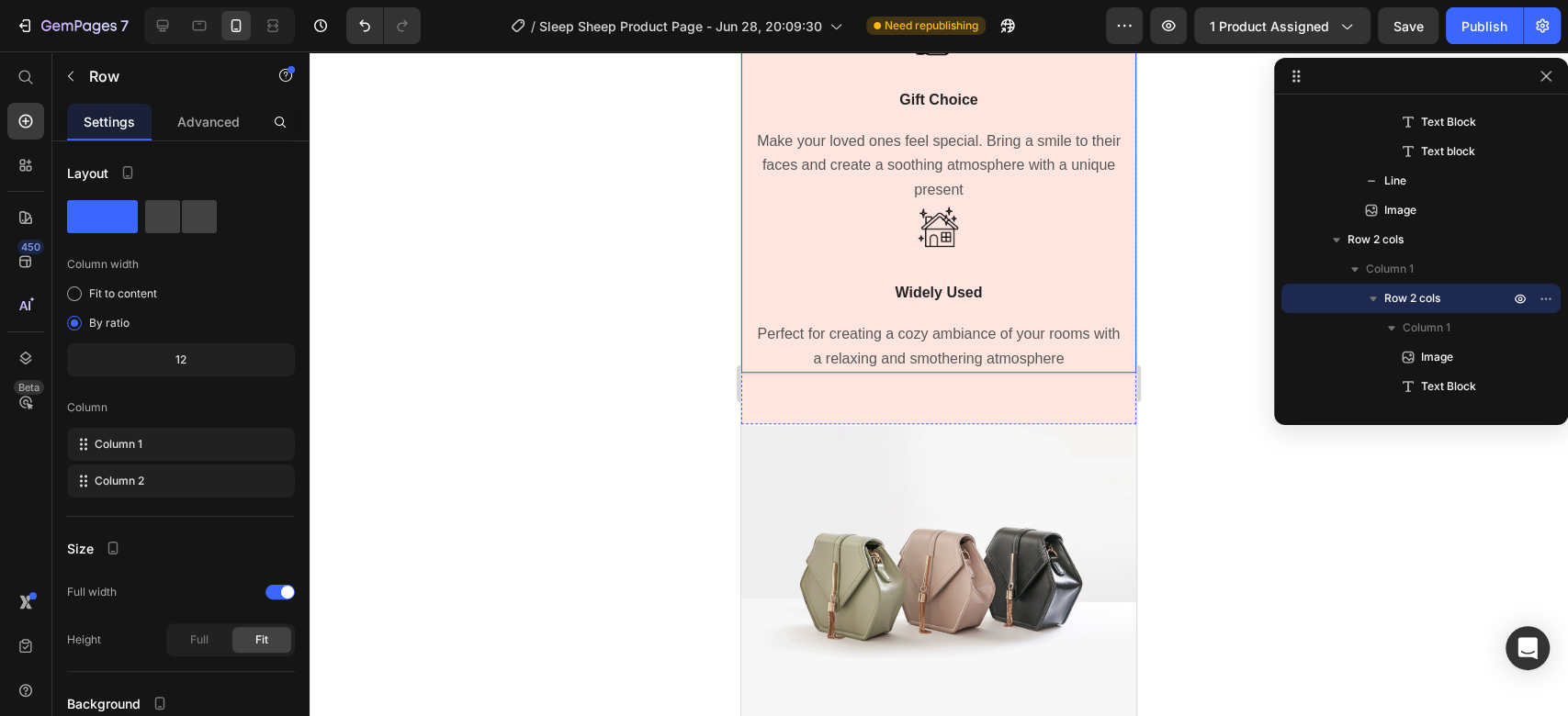 click on "Image Gift Choice Text Block Make your loved ones feel special. Bring a smile to their faces and create a soothing atmosphere with a unique present Text block Image Widely Used Text Block Perfect for creating a cozy ambiance of your rooms with a relaxing and smothering atmosphere Text block Row" at bounding box center [939, 192] 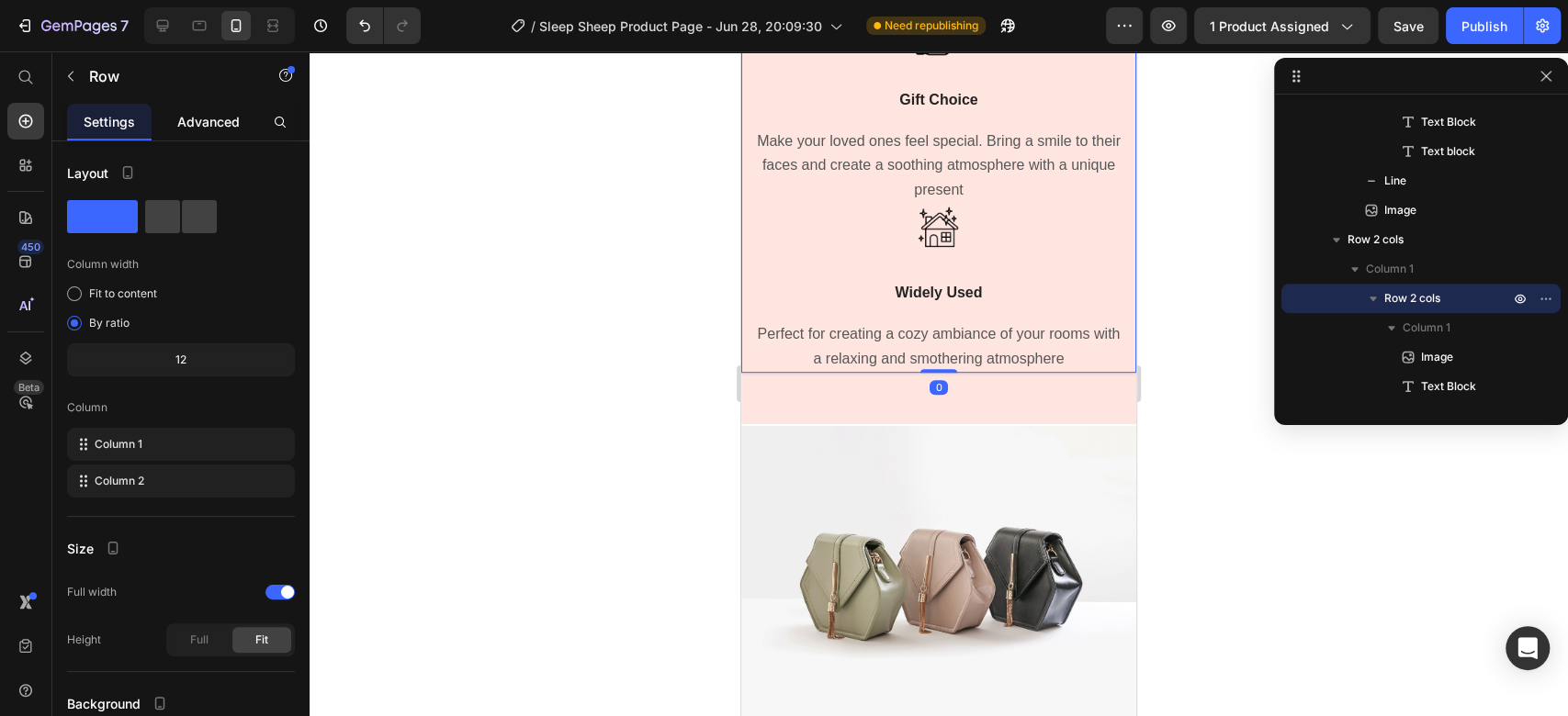click on "Advanced" 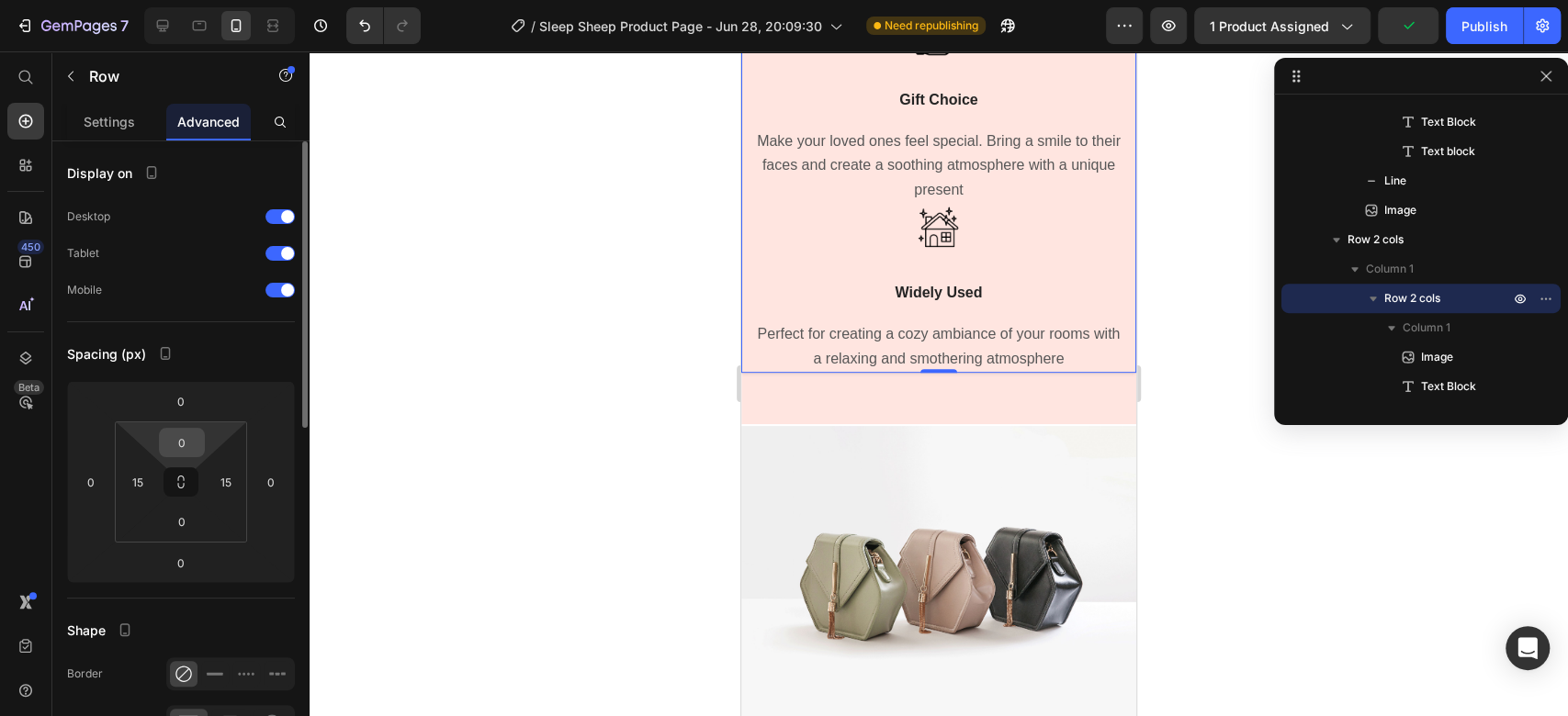 click on "0" at bounding box center [182, 442] 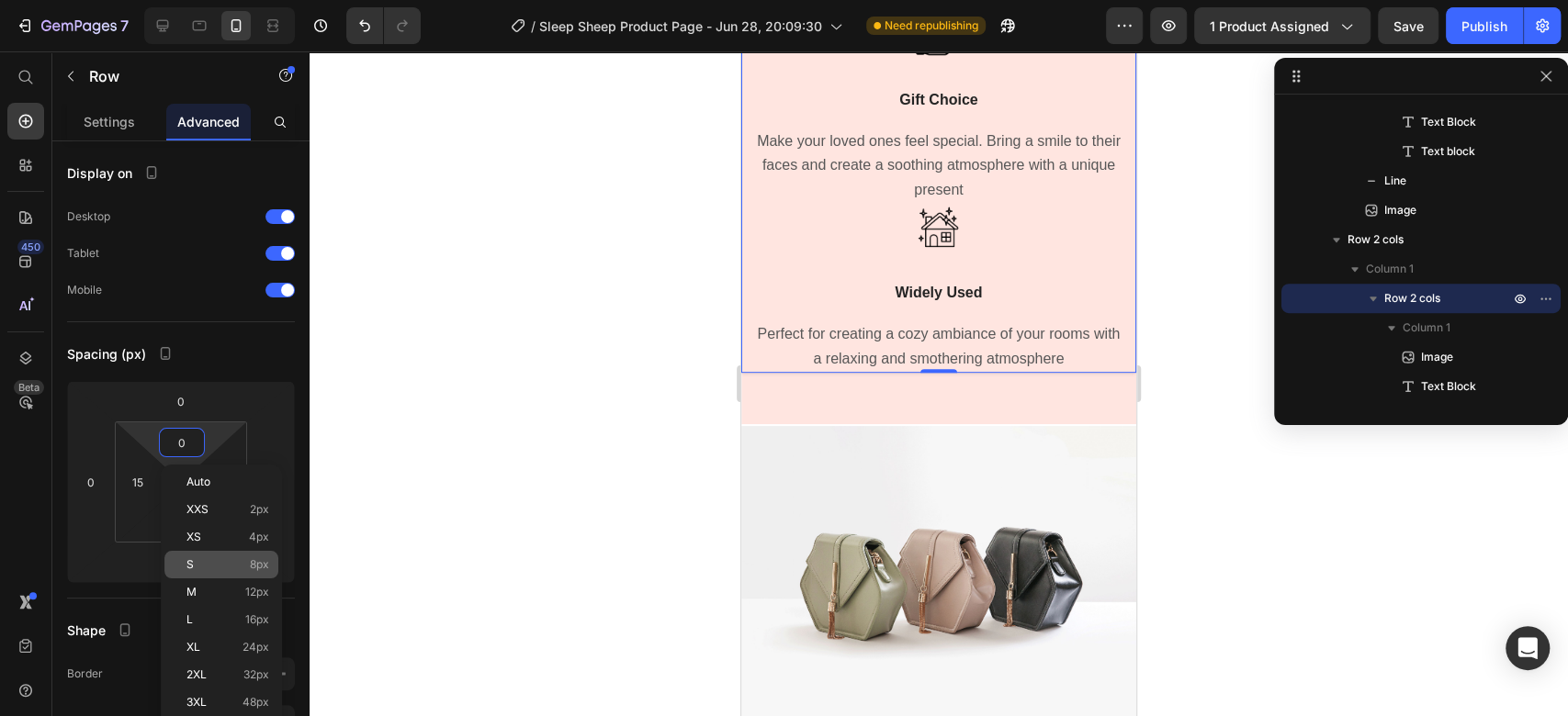 click on "S 8px" 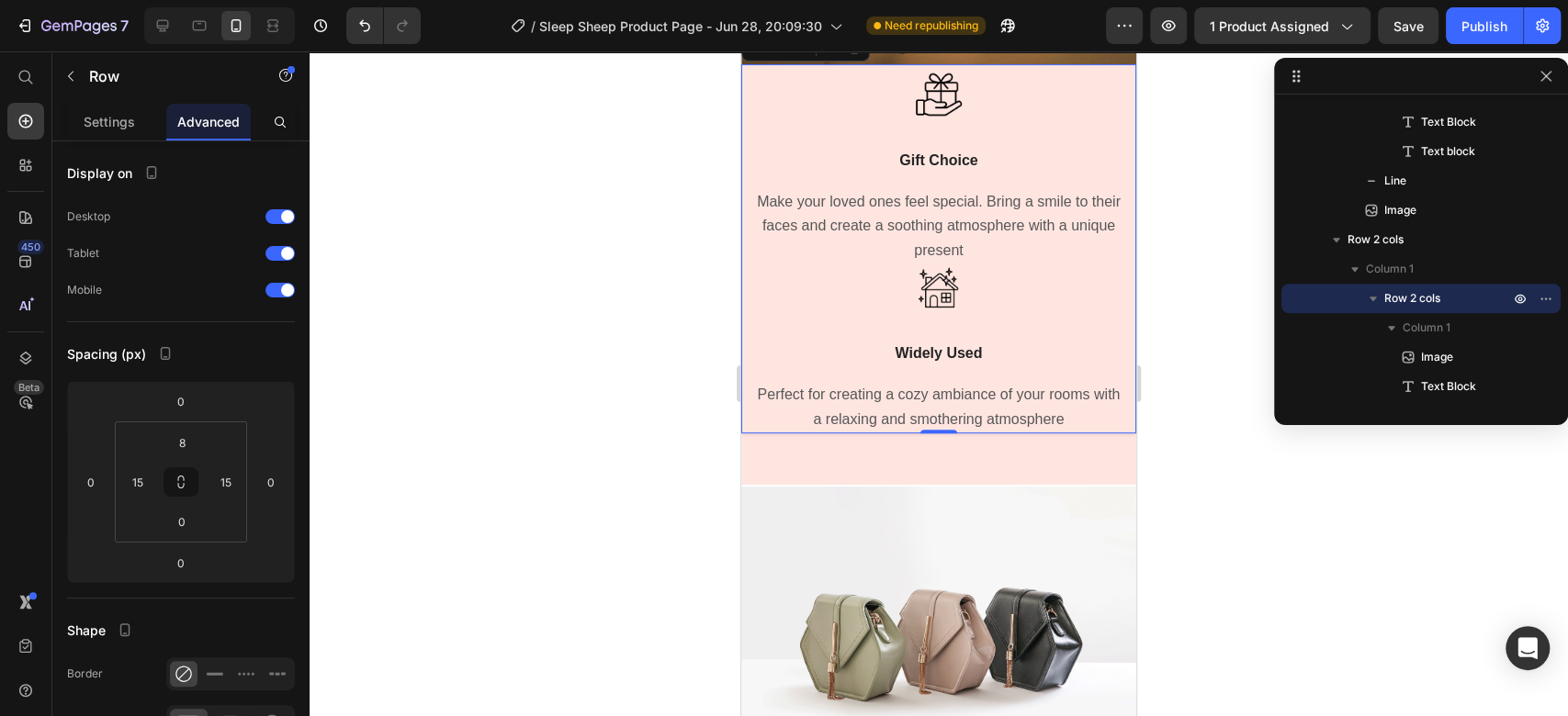 scroll, scrollTop: 4940, scrollLeft: 0, axis: vertical 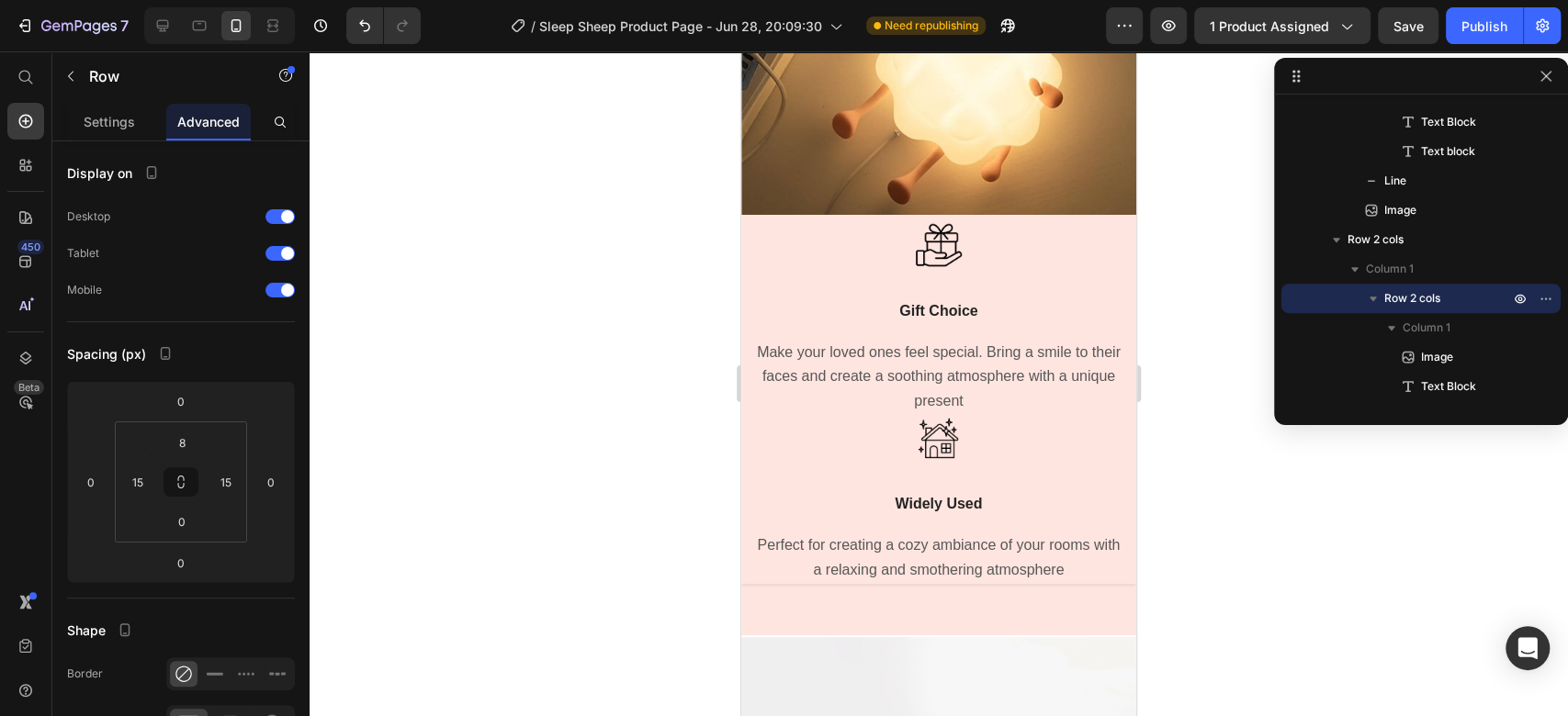 click at bounding box center [939, -188] 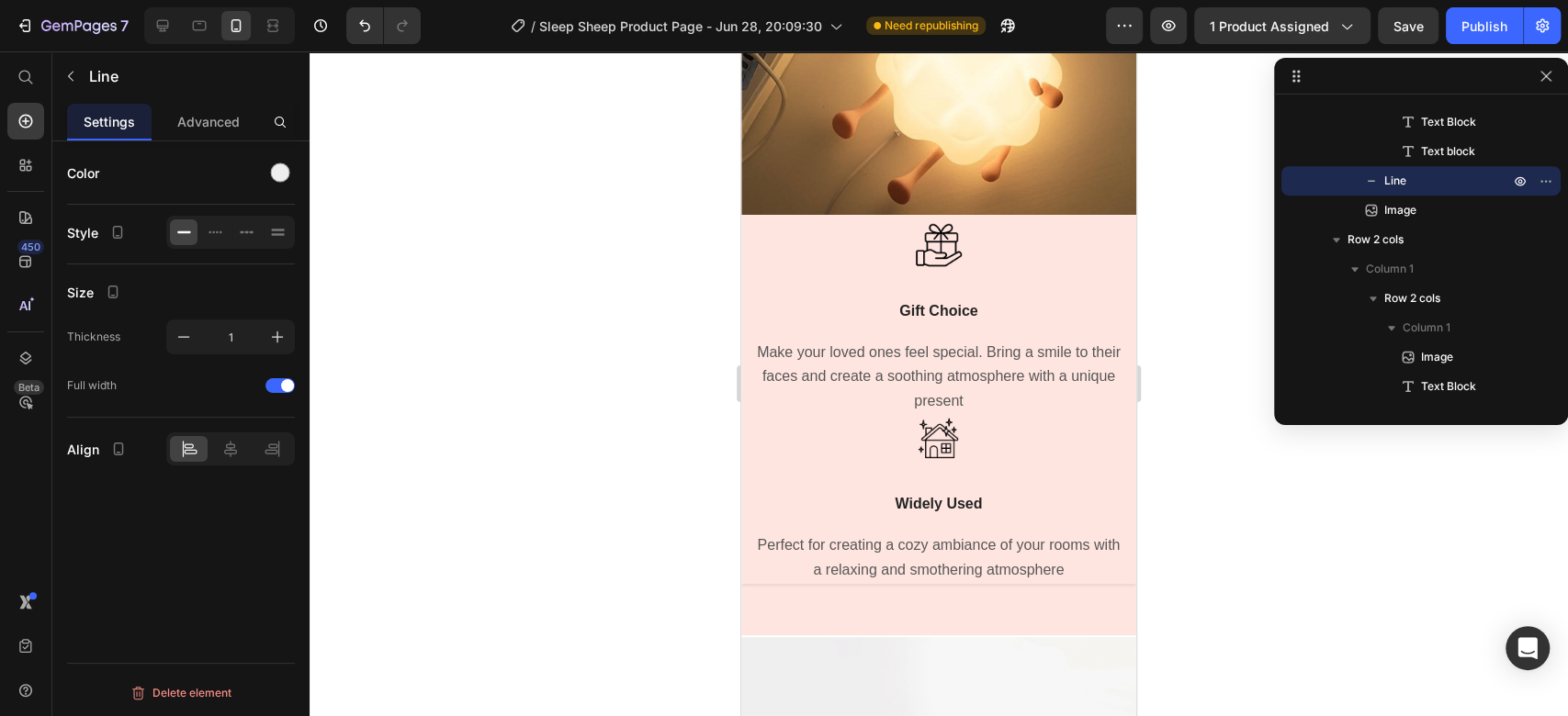 click on "Title Line   0" at bounding box center [939, -188] 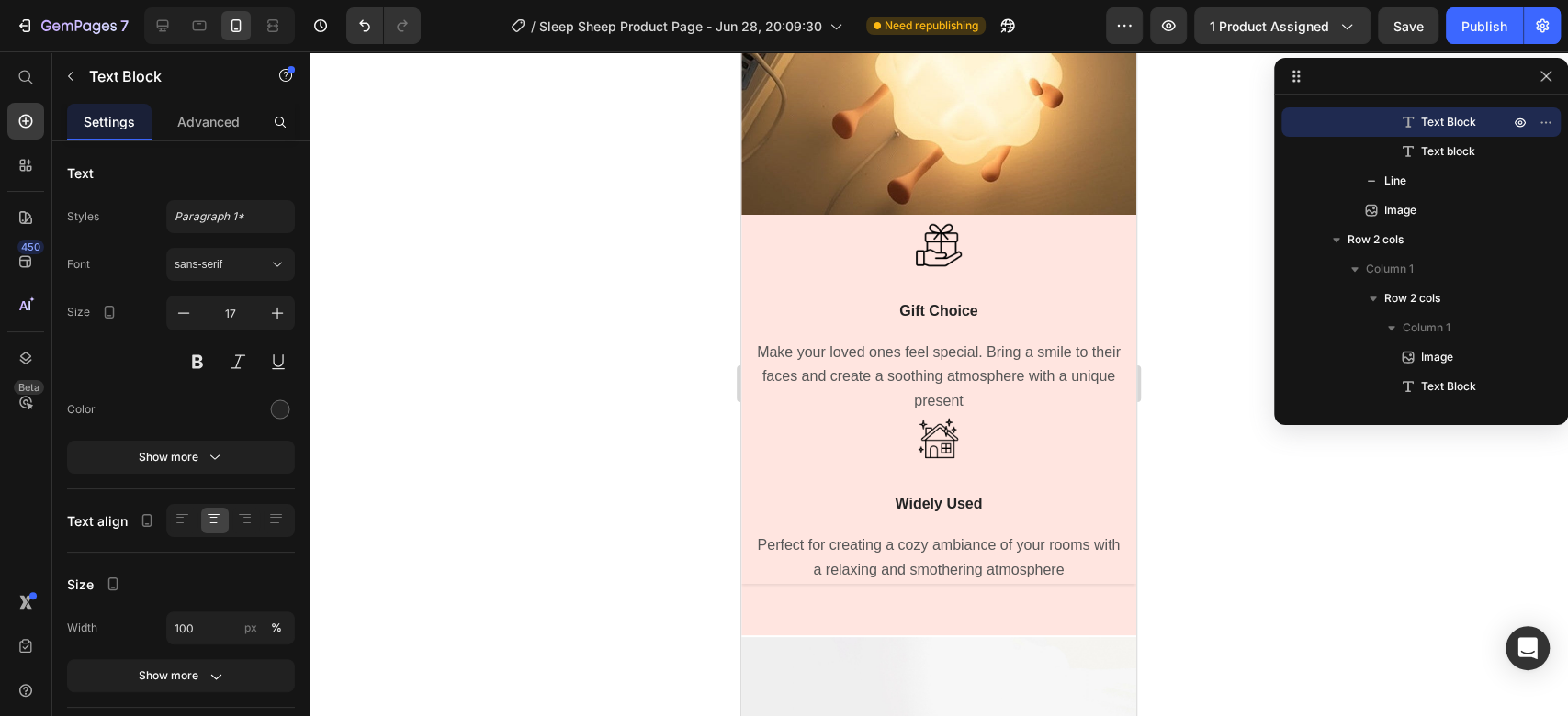 click on "Durable Silicone Material" at bounding box center (957, -275) 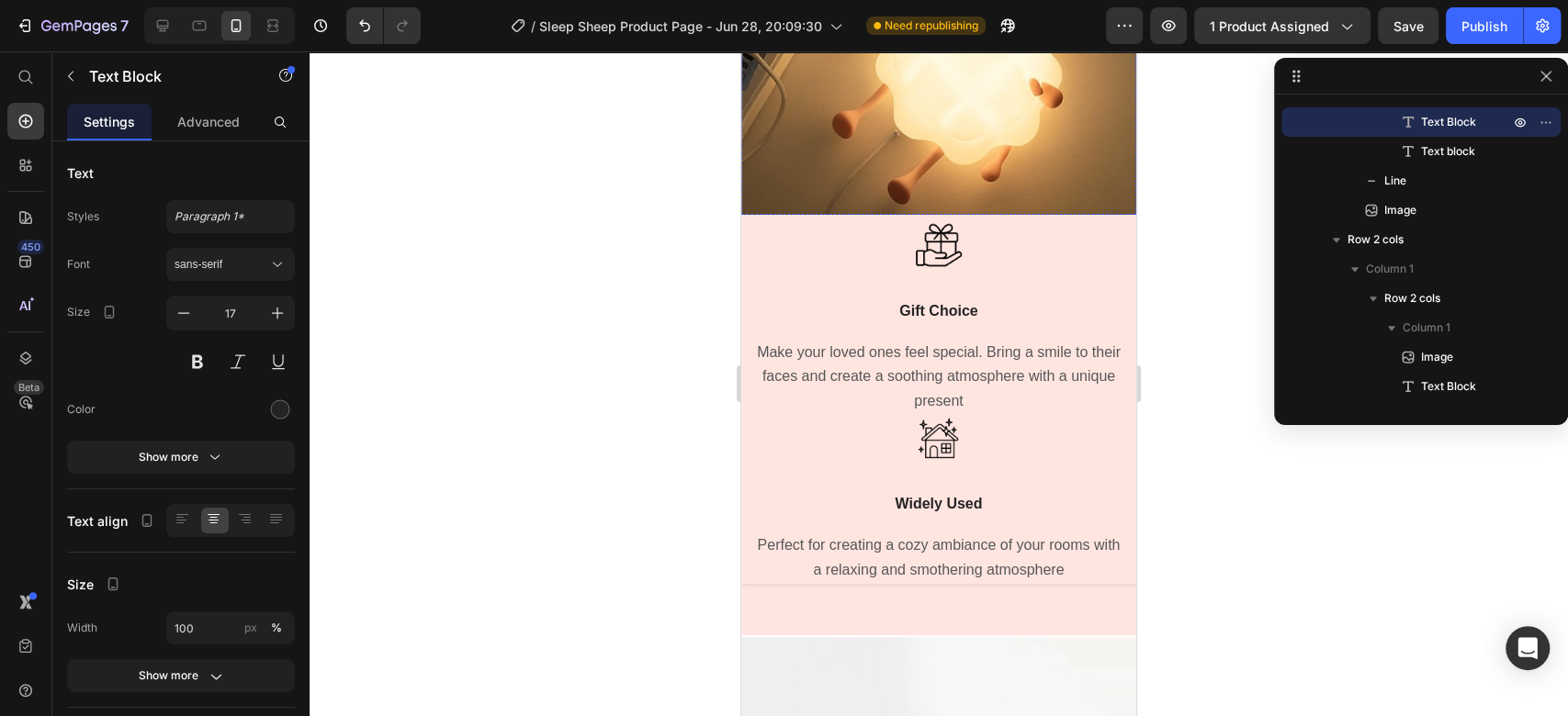 click on "Image USB Charging Text Block Elevate your night routine with the night light's lasting battery power. Up to 23 hour capacity Text block Image Durable Silicone Material Text Block   16 Made of high-quality silicone material that is tough to break, soft to touch and safe for children Text block Row" at bounding box center [957, -330] 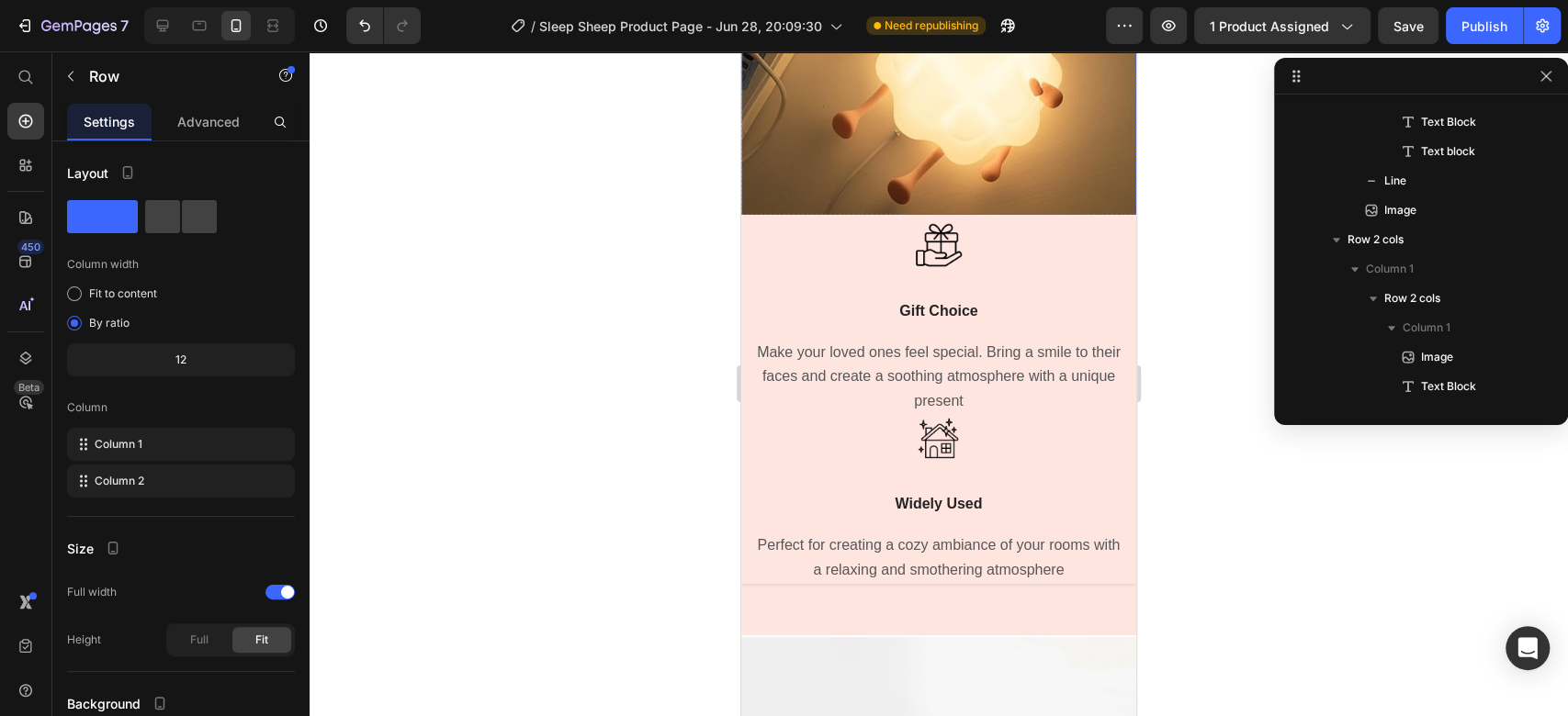 scroll, scrollTop: 200, scrollLeft: 0, axis: vertical 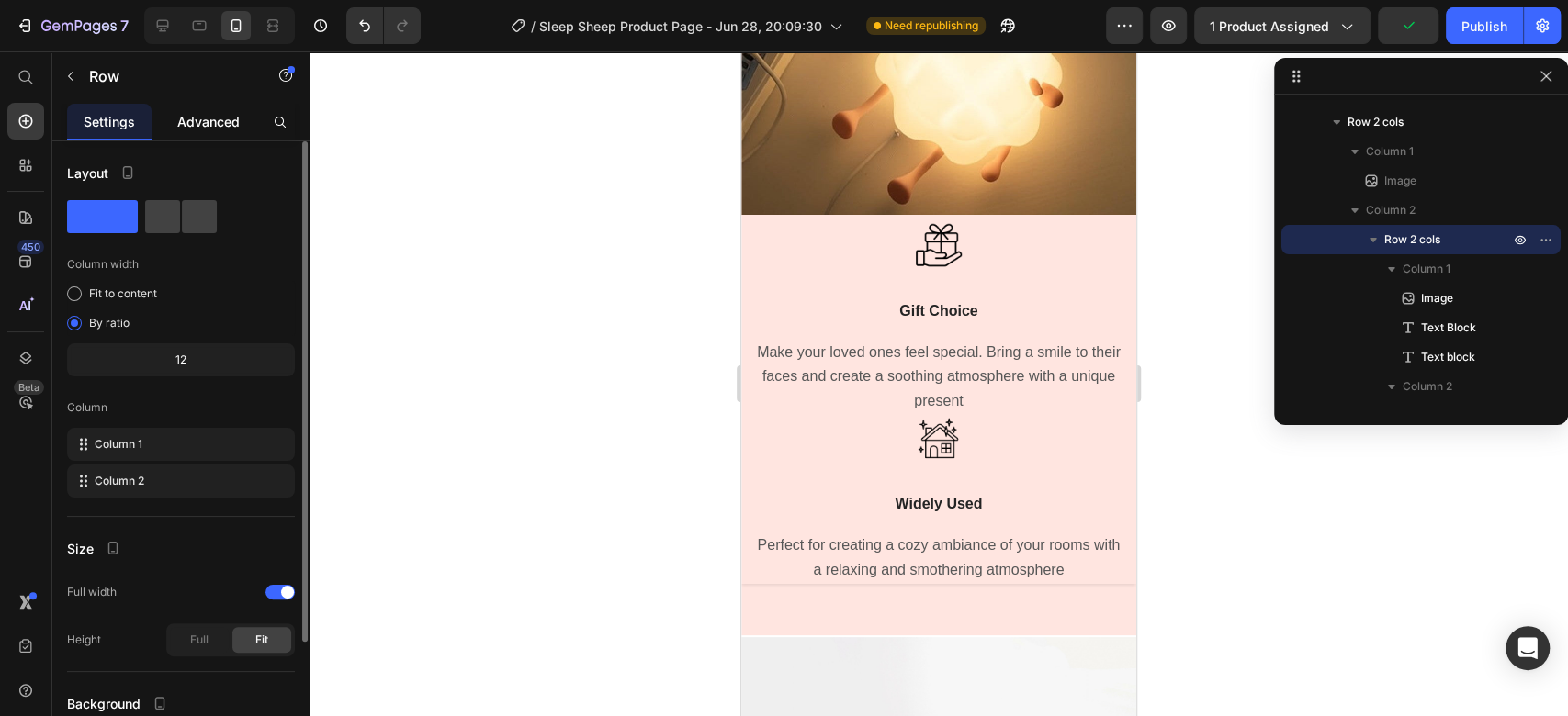 click on "Advanced" at bounding box center [209, 121] 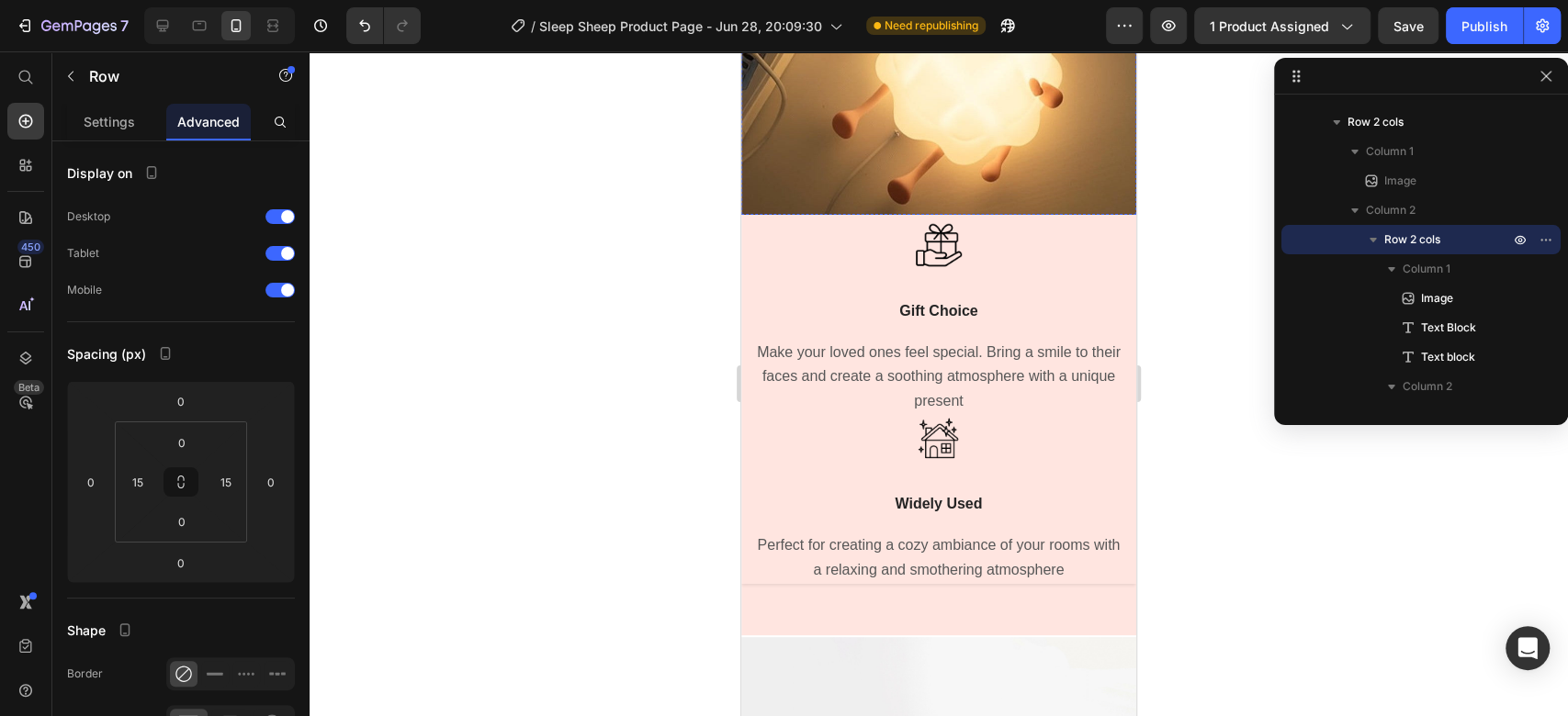 click on "Title Line" at bounding box center (939, -188) 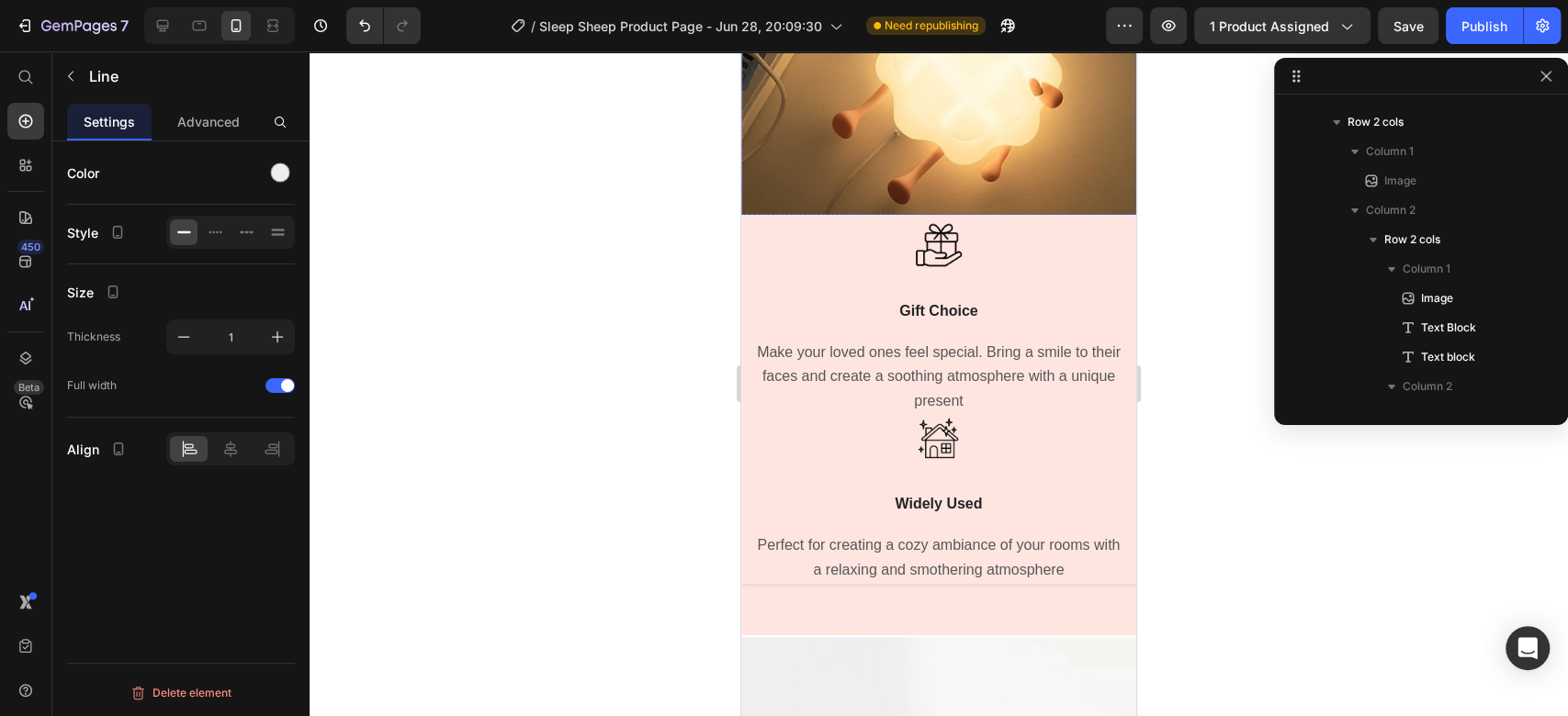 scroll, scrollTop: 464, scrollLeft: 0, axis: vertical 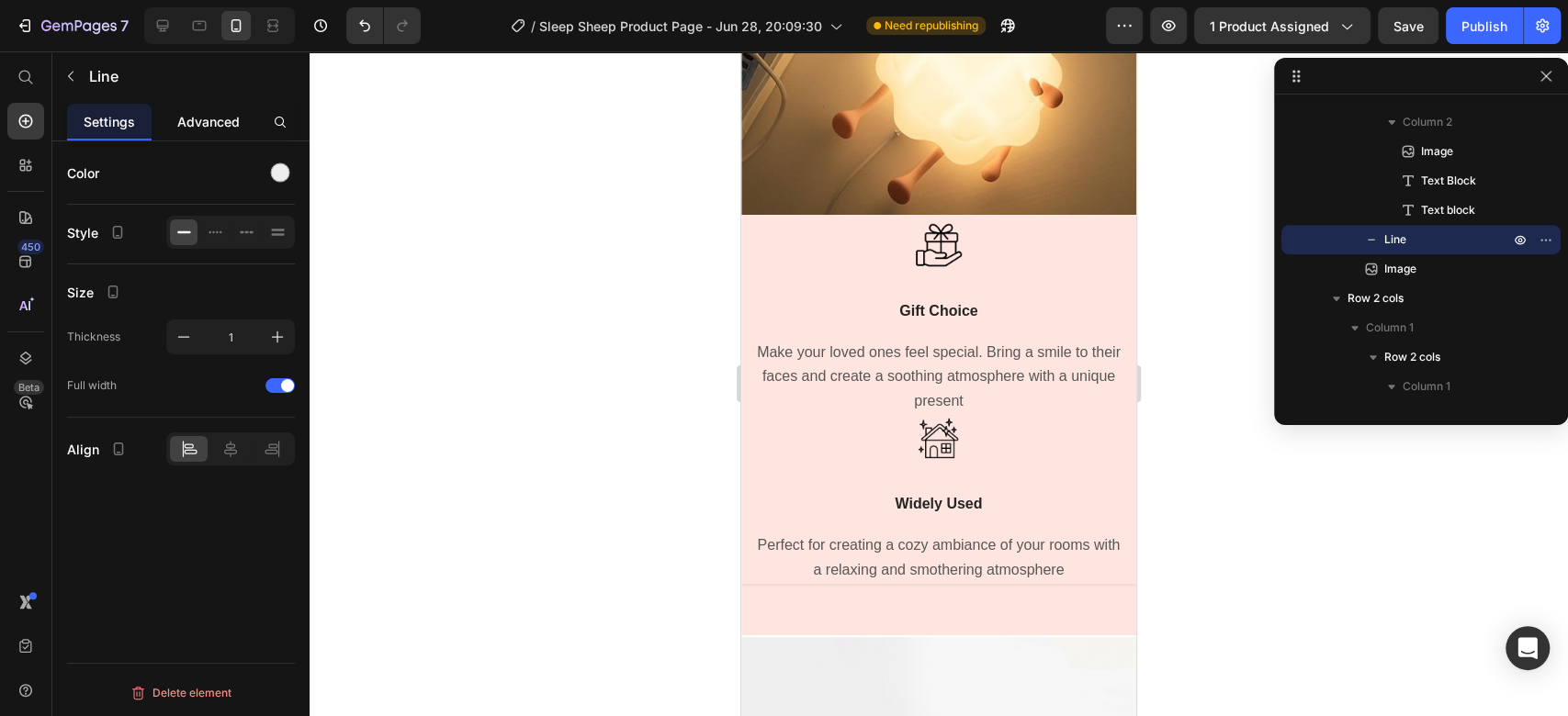 click on "Advanced" at bounding box center (209, 121) 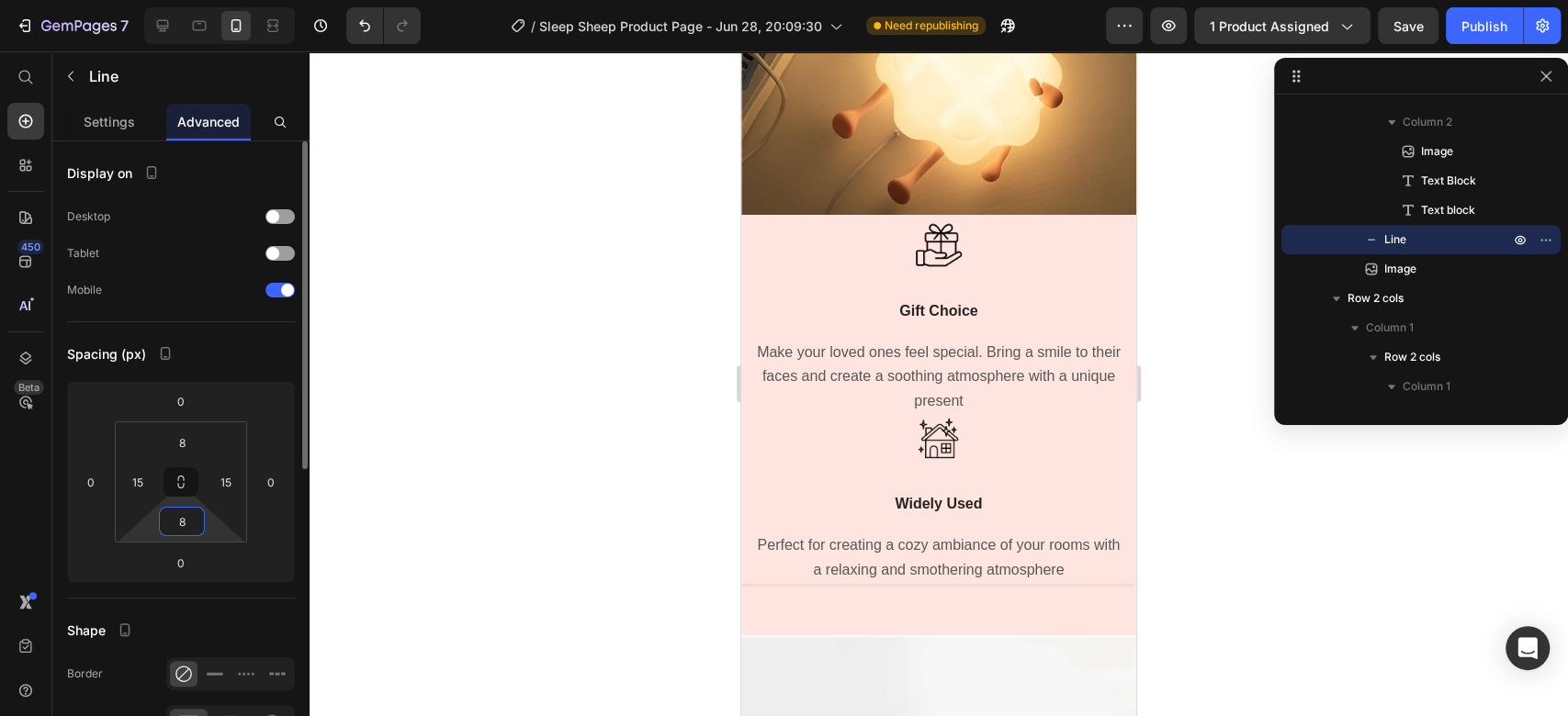 click on "8" at bounding box center [182, 521] 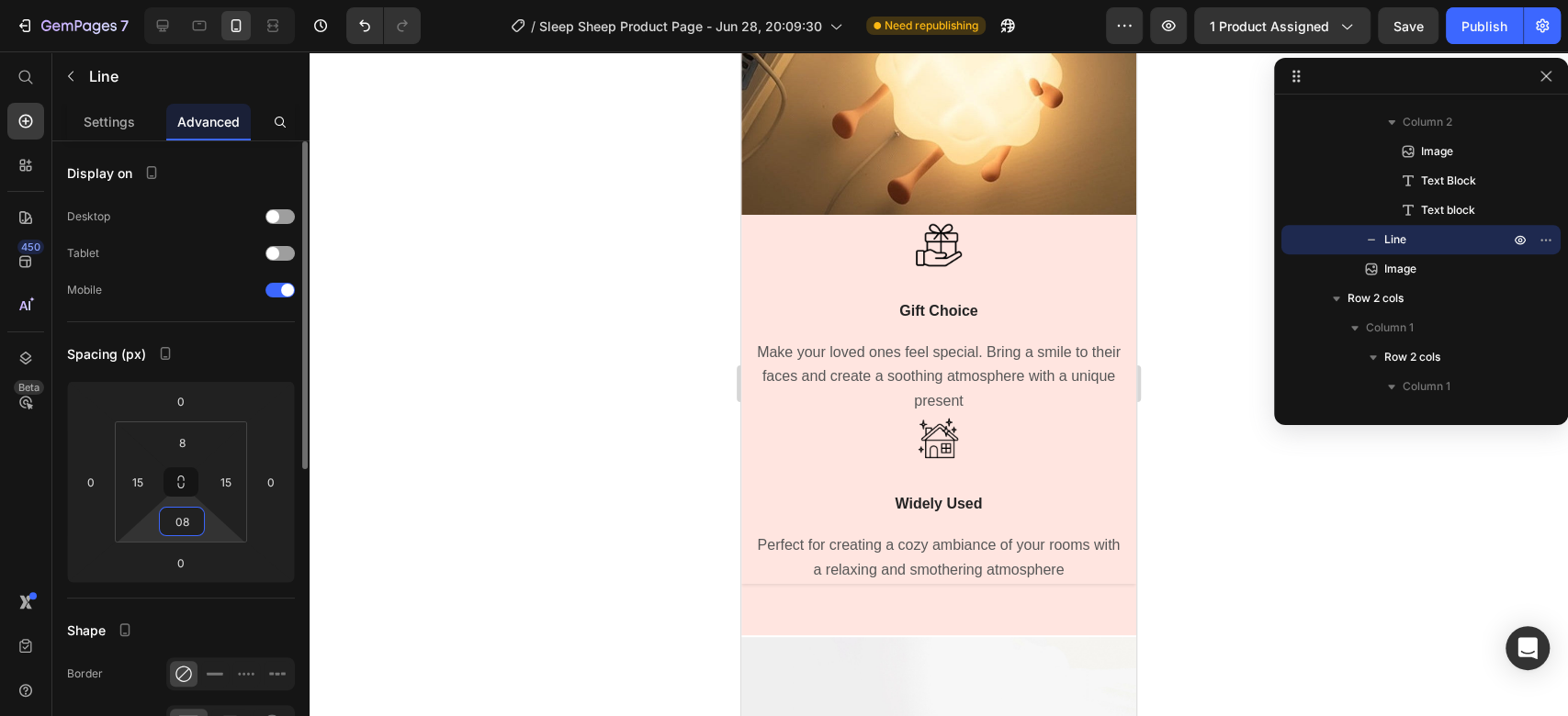 drag, startPoint x: 188, startPoint y: 520, endPoint x: 155, endPoint y: 523, distance: 33.136083 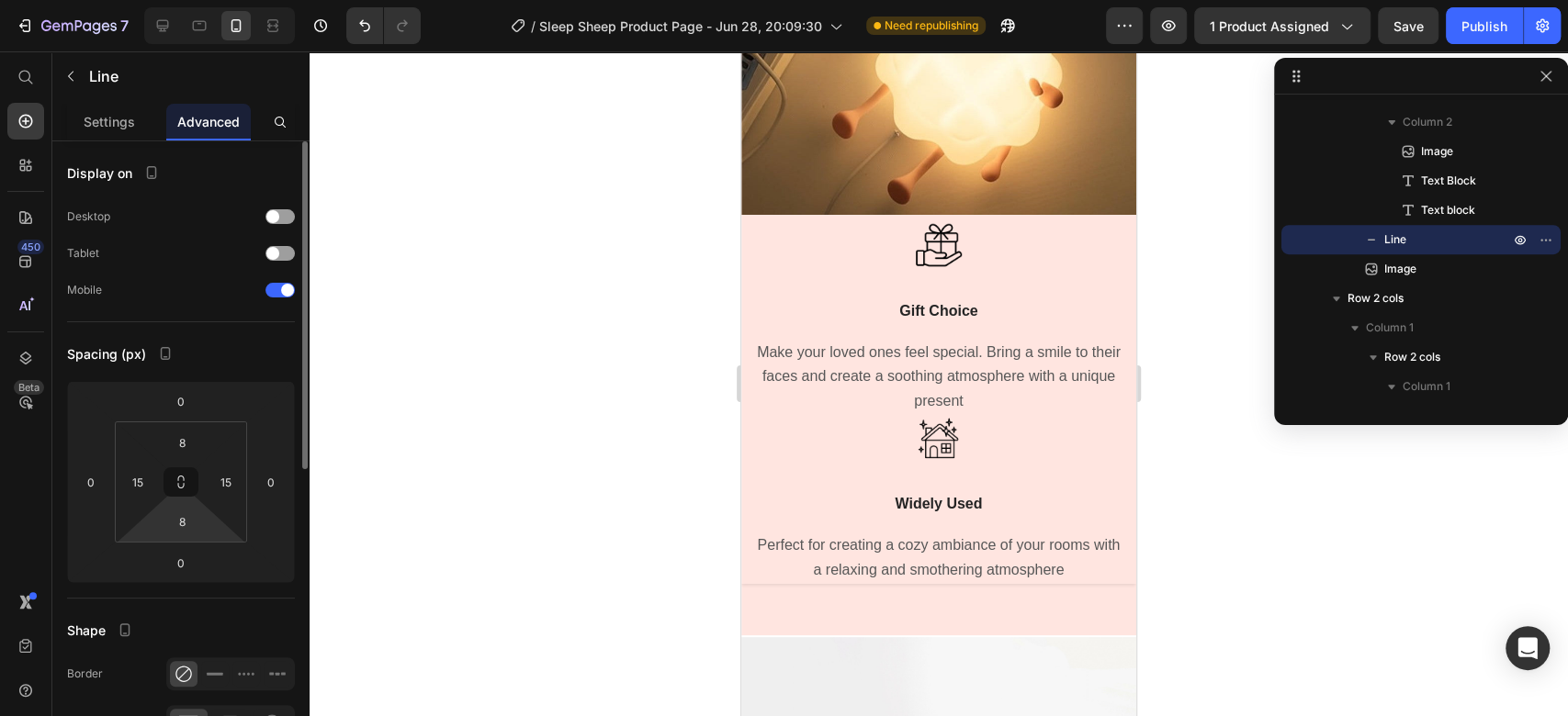 click on "Spacing (px) 0 0 0 0 8 15 8 15" 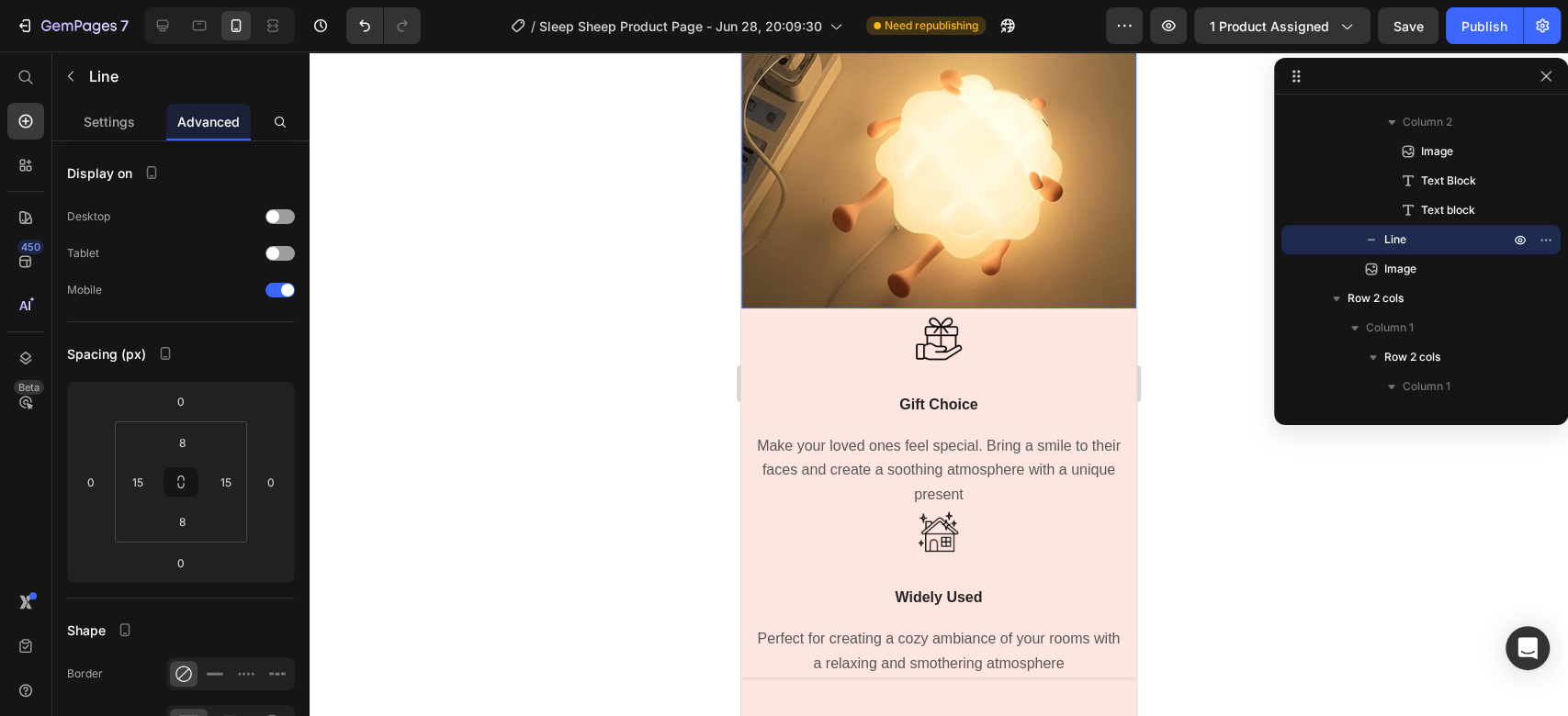 scroll, scrollTop: 4634, scrollLeft: 0, axis: vertical 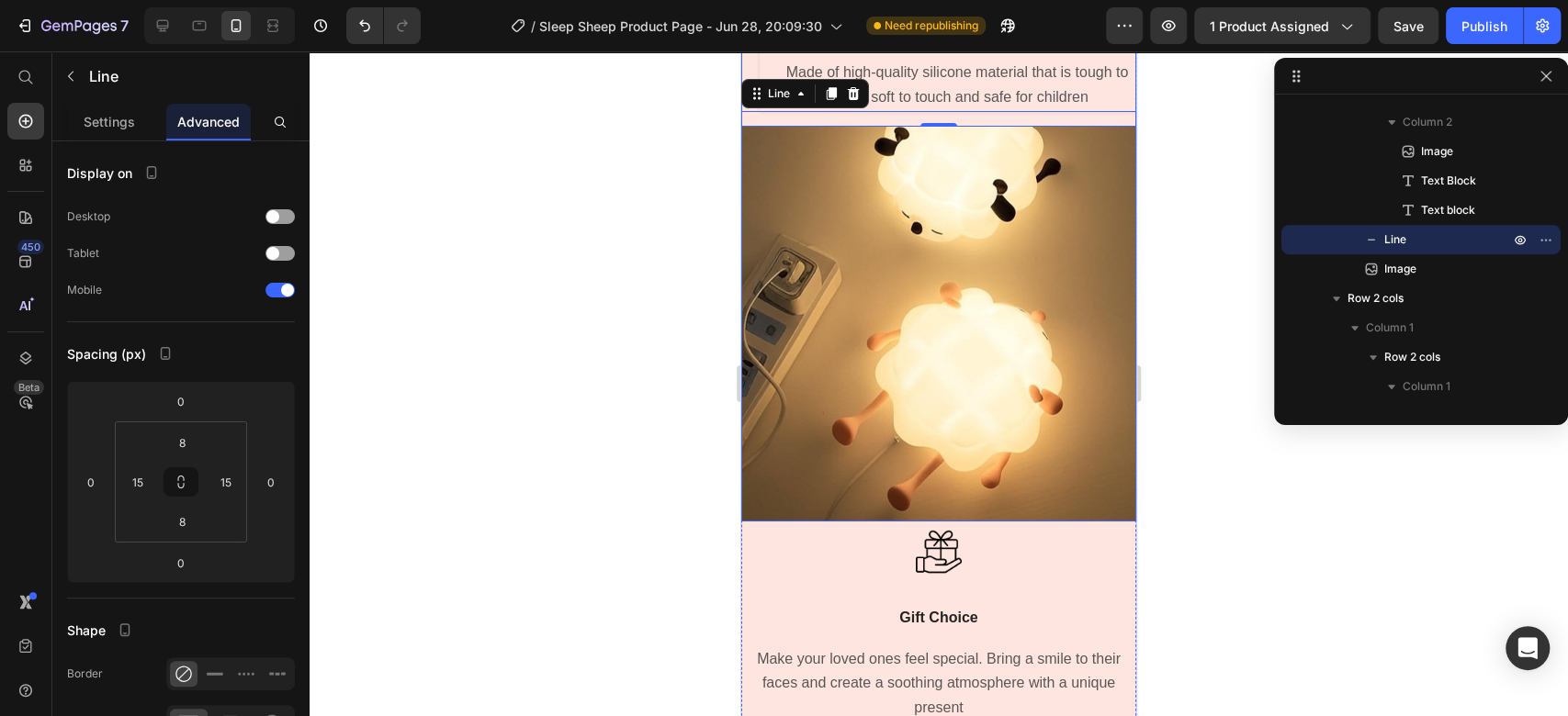 click on "Image Image USB Charging Text Block Elevate your night routine with the night light's lasting battery power. Up to 23 hour capacity Text block Image Durable Silicone Material Text Block Made of high-quality silicone material that is tough to break, soft to touch and safe for children Text block Row                Title Line   0 Image Row" at bounding box center [939, 155] 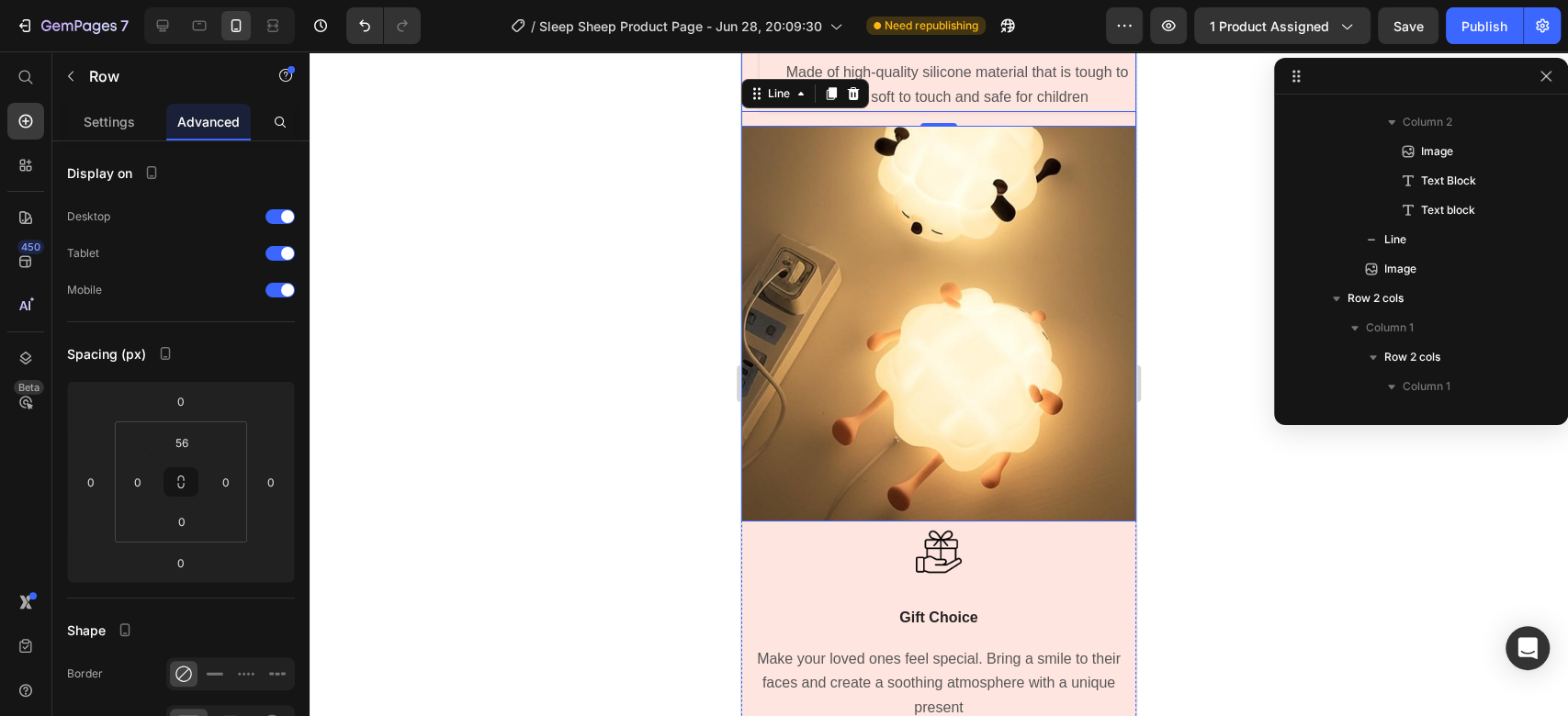 scroll, scrollTop: 83, scrollLeft: 0, axis: vertical 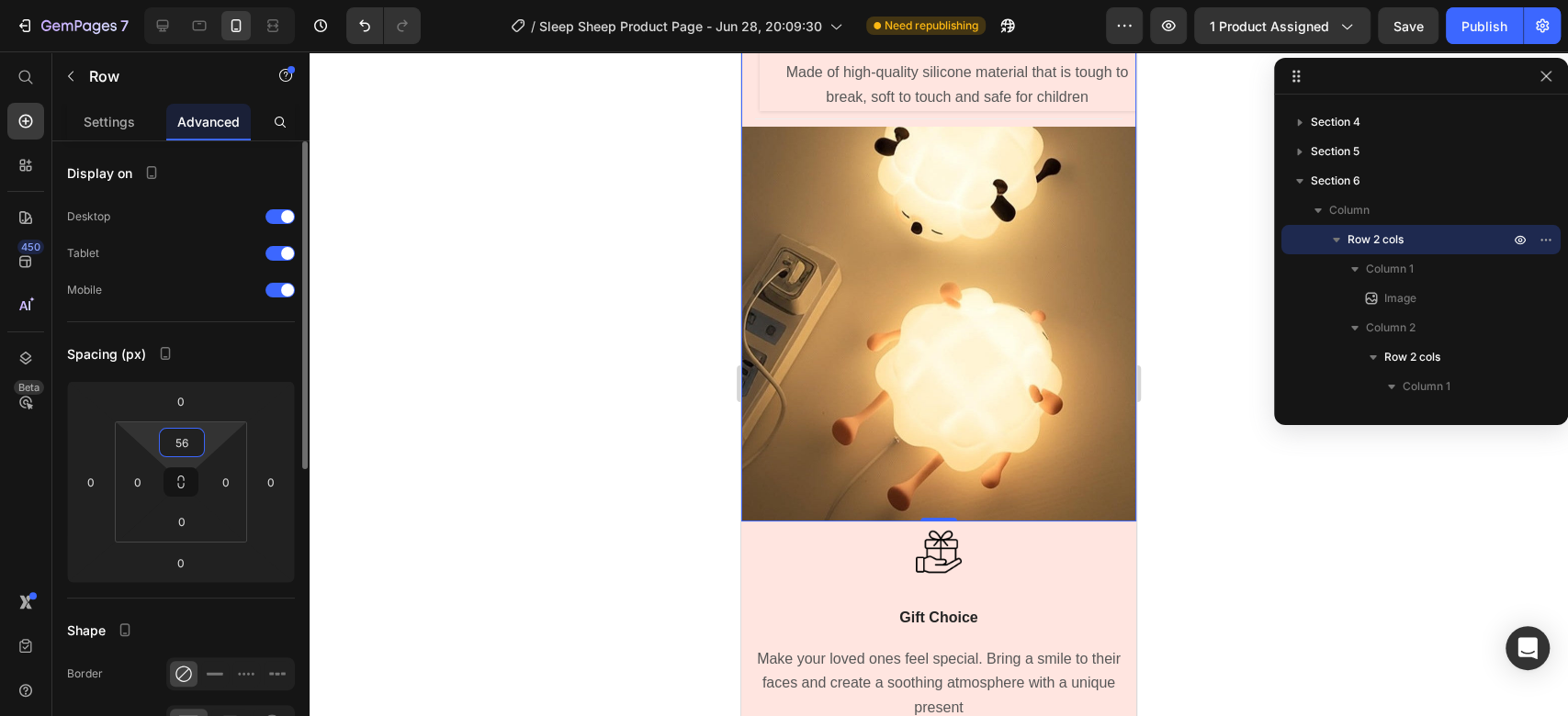 click on "56" at bounding box center (182, 442) 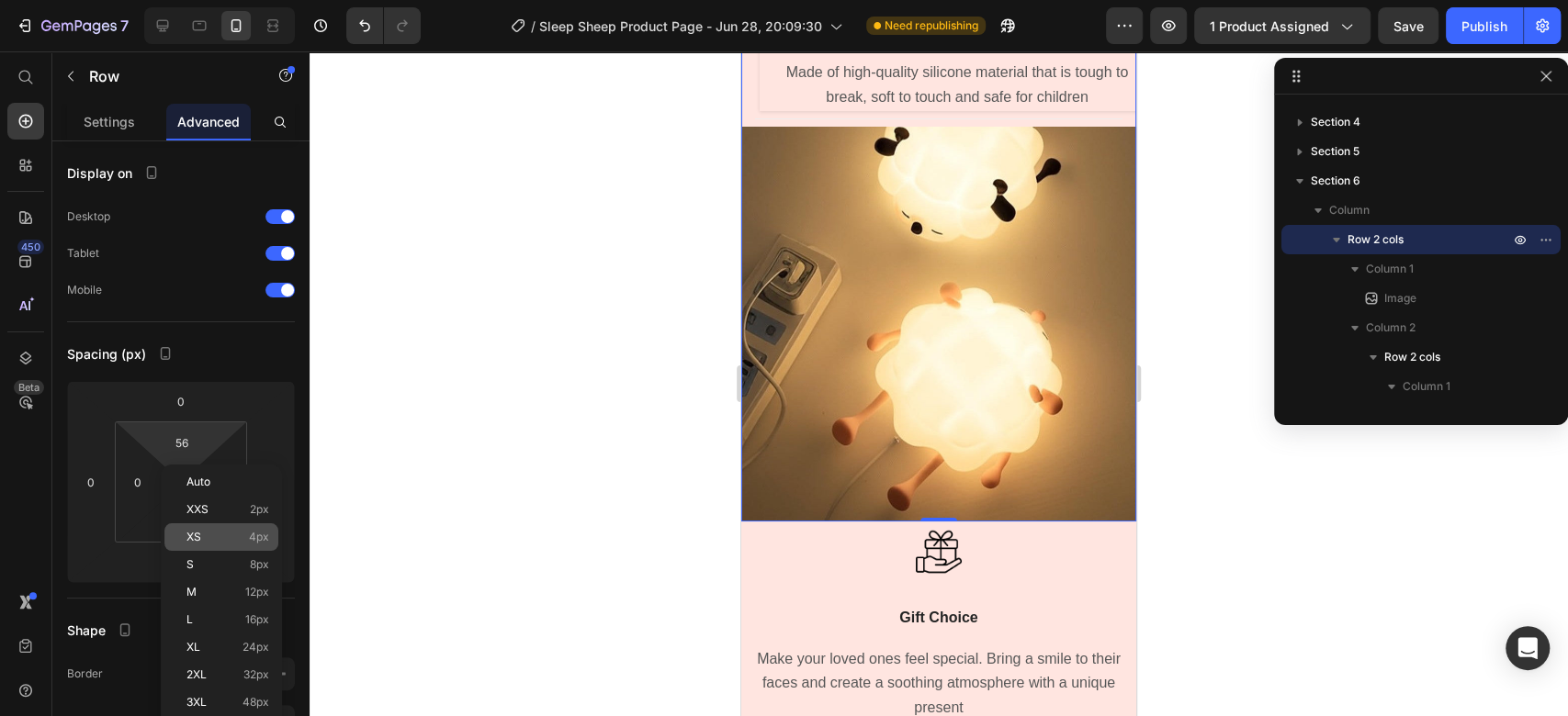 click on "XS 4px" 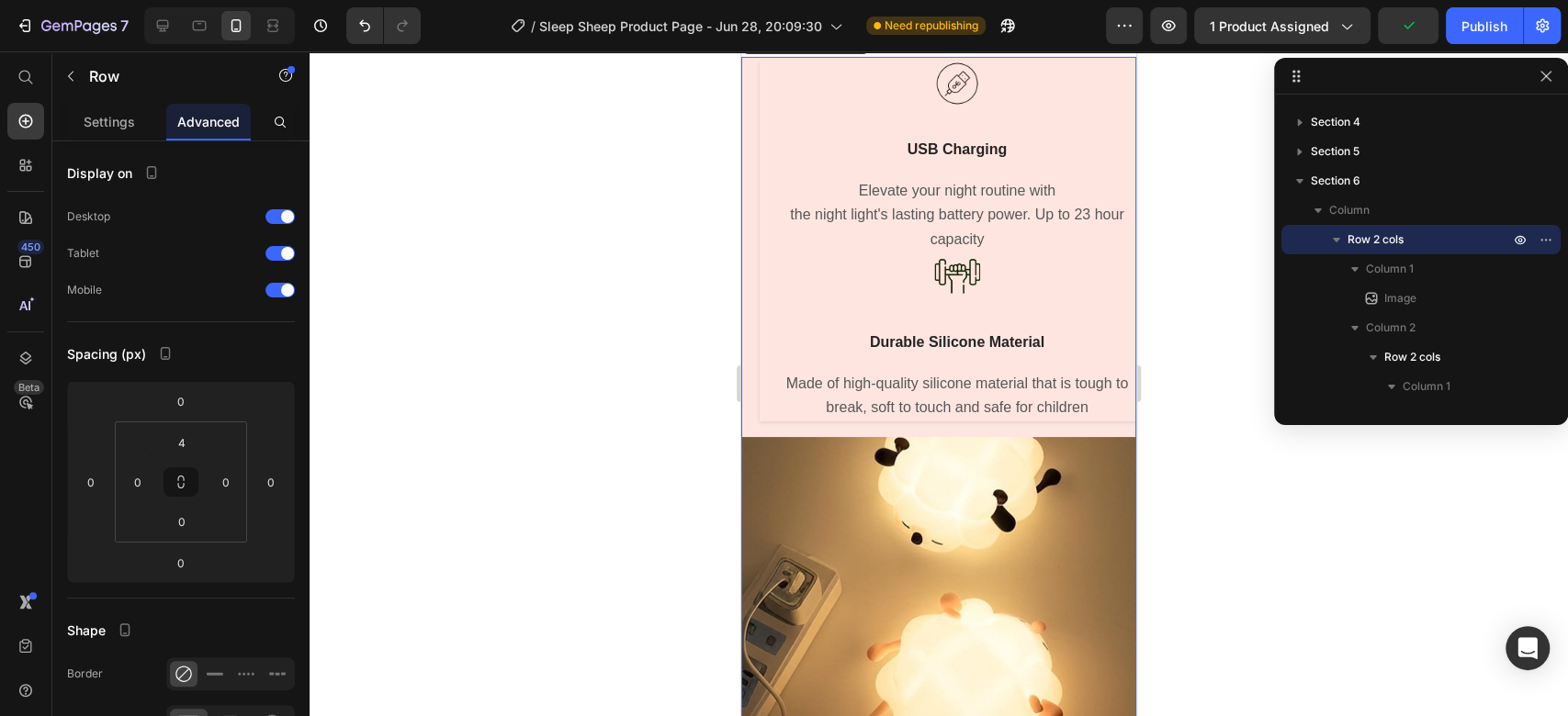 scroll, scrollTop: 4328, scrollLeft: 0, axis: vertical 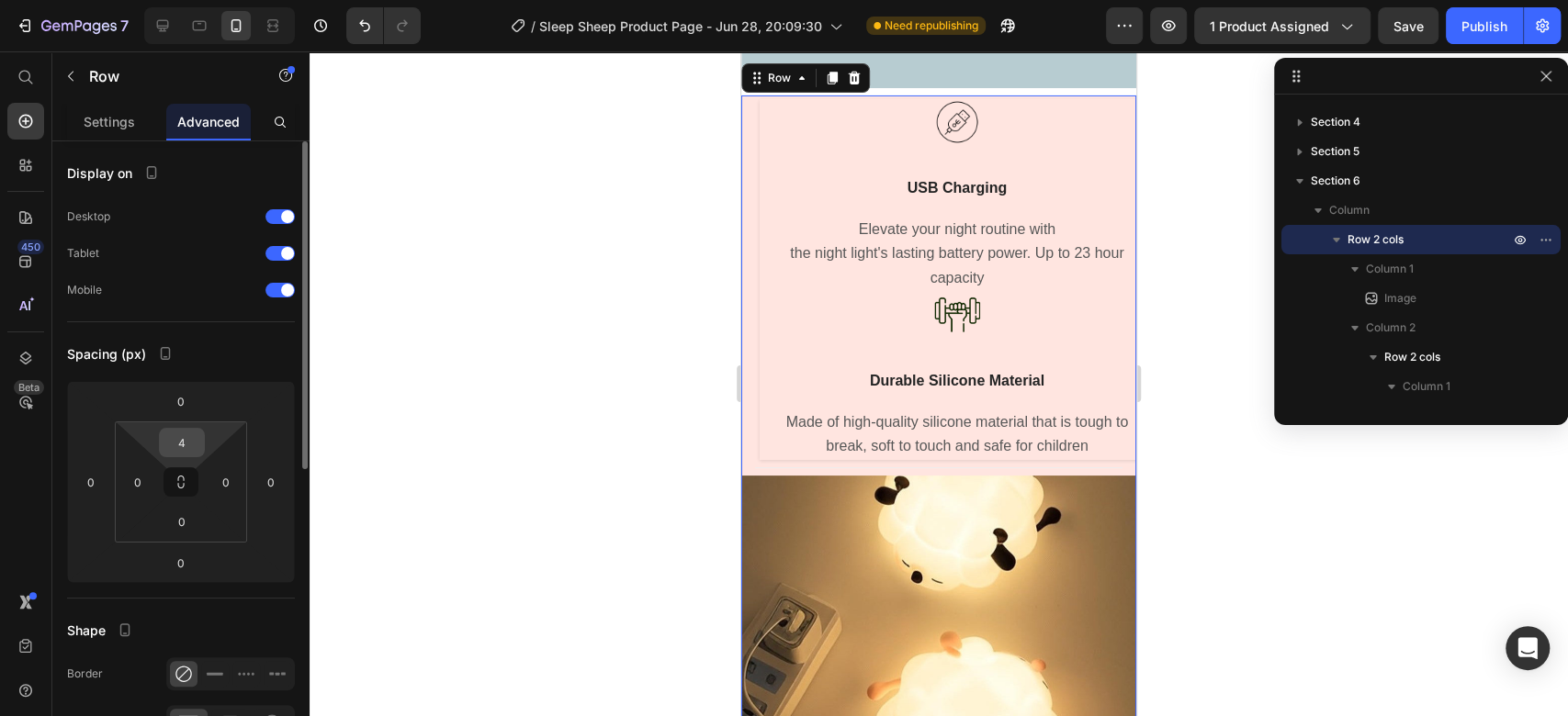 click on "4" at bounding box center [182, 442] 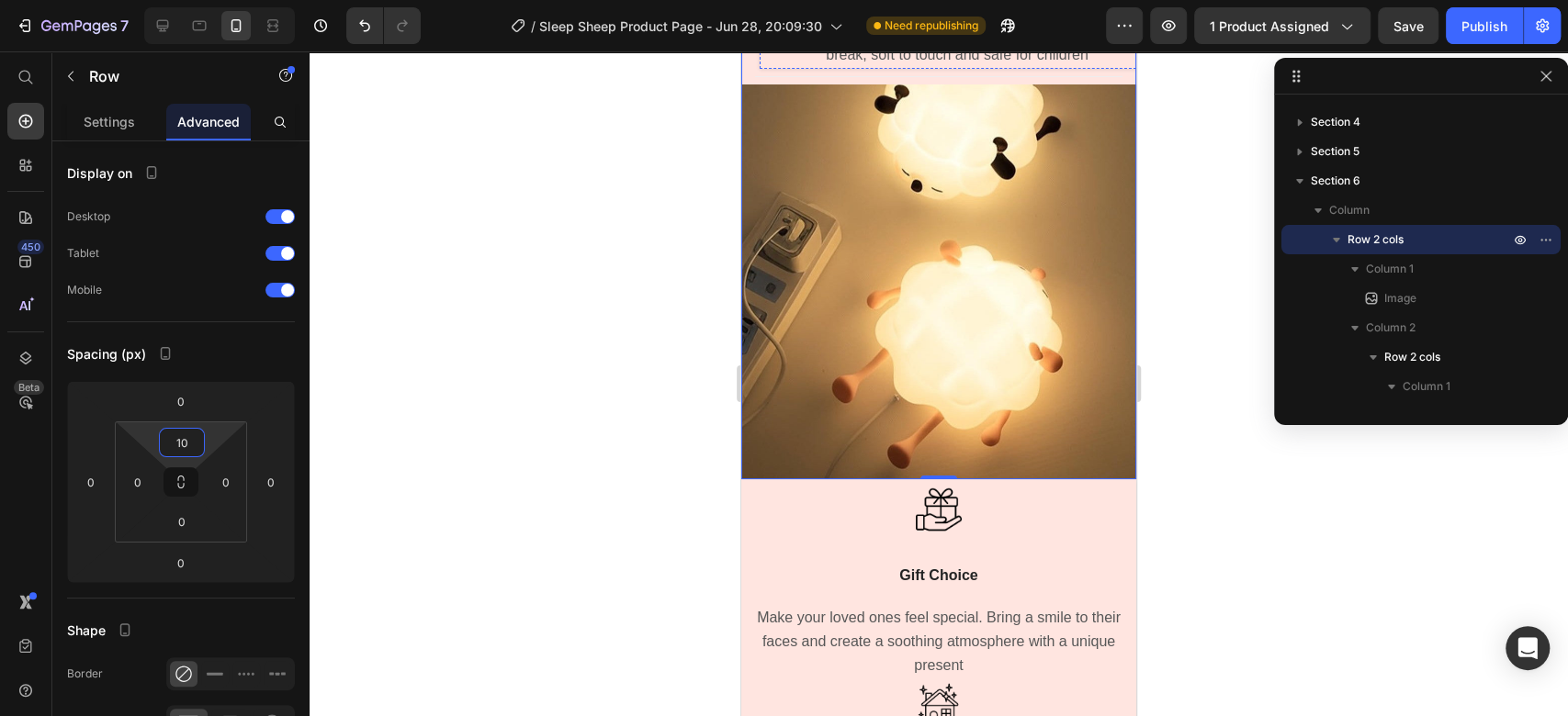 scroll, scrollTop: 4737, scrollLeft: 0, axis: vertical 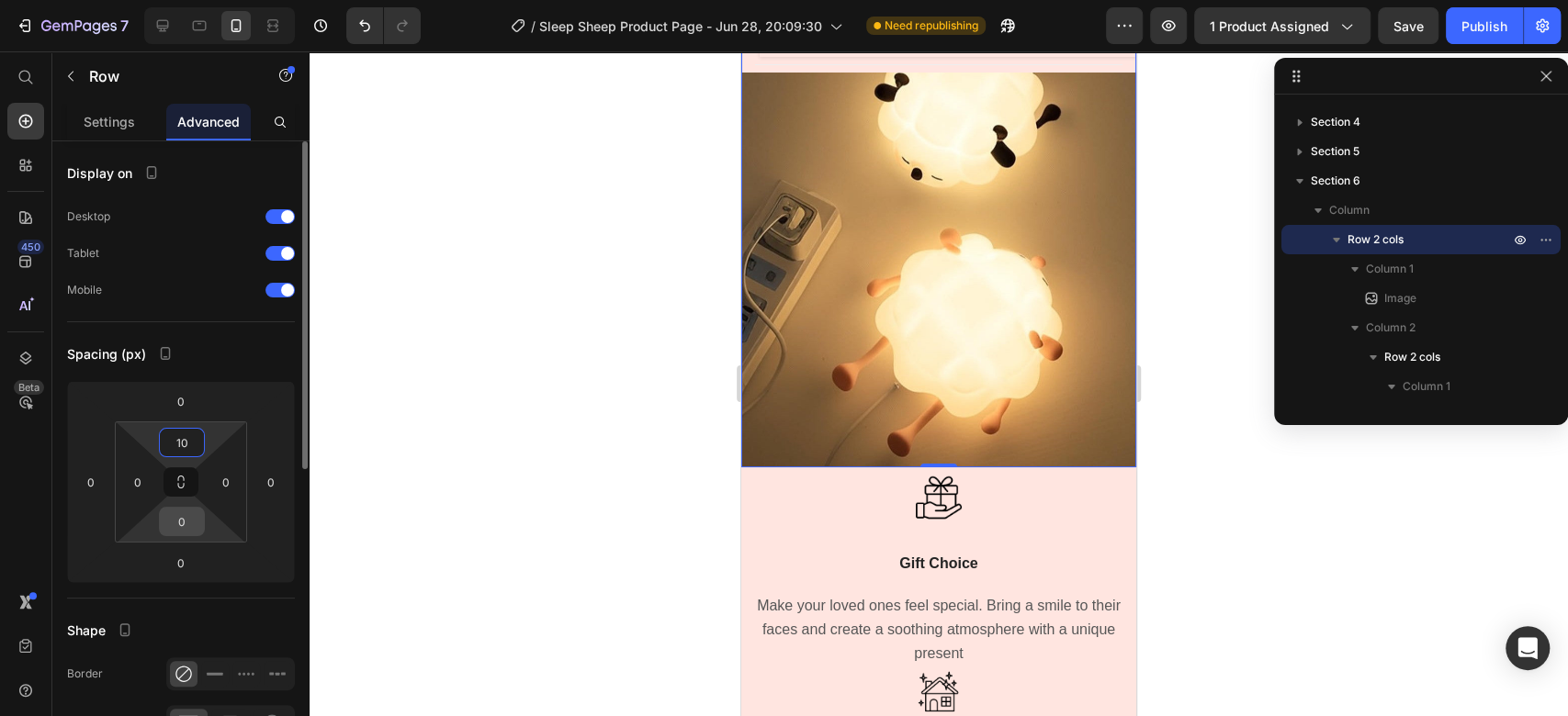type on "10" 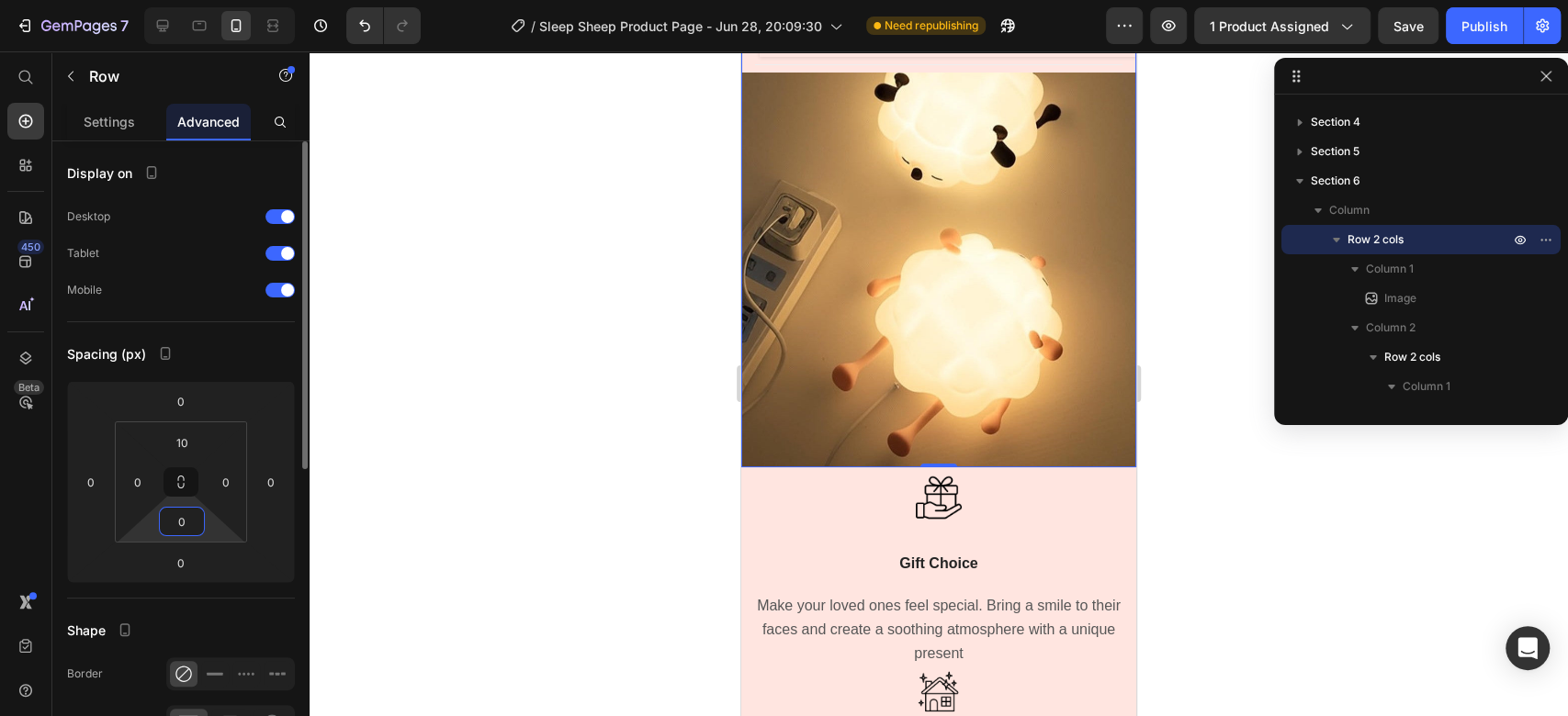 click on "0" at bounding box center [182, 521] 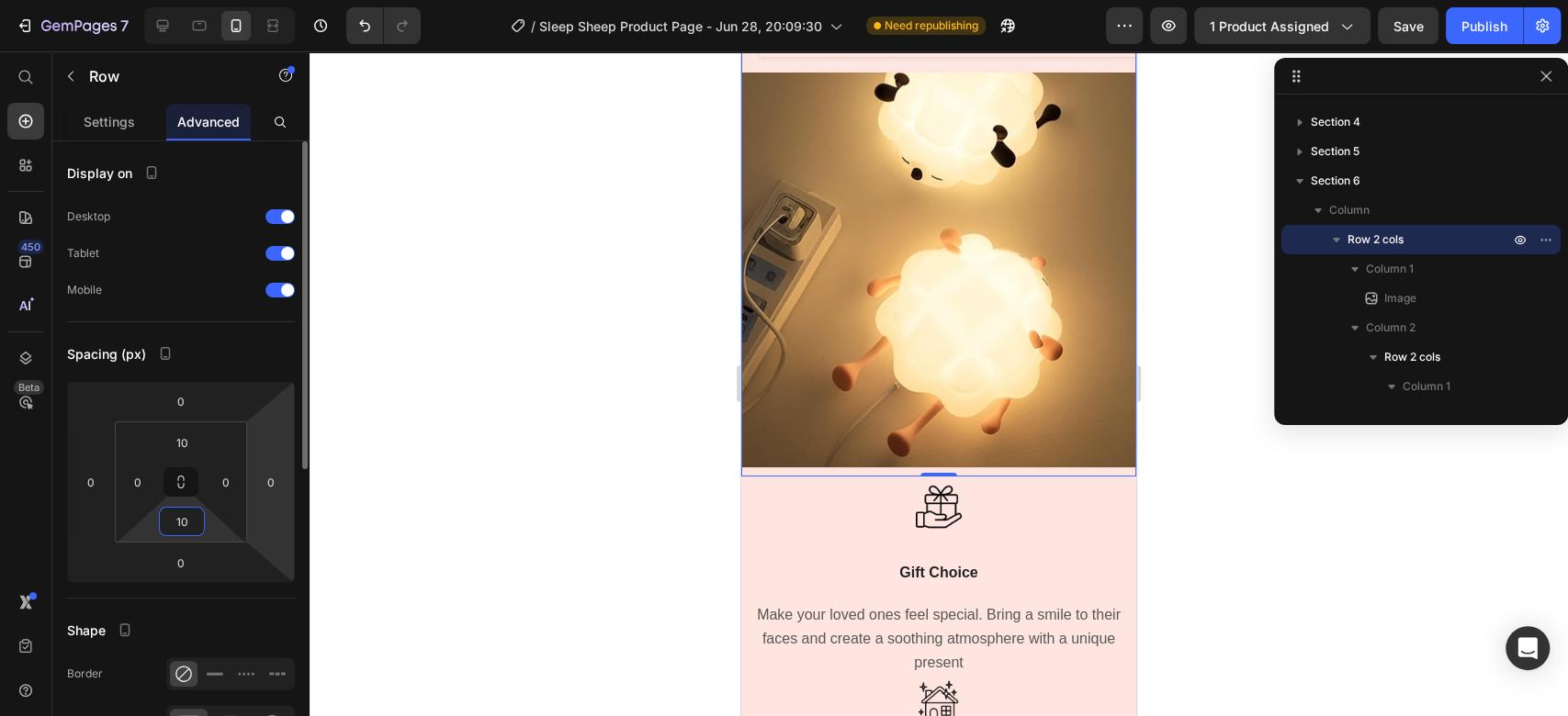 type on "10" 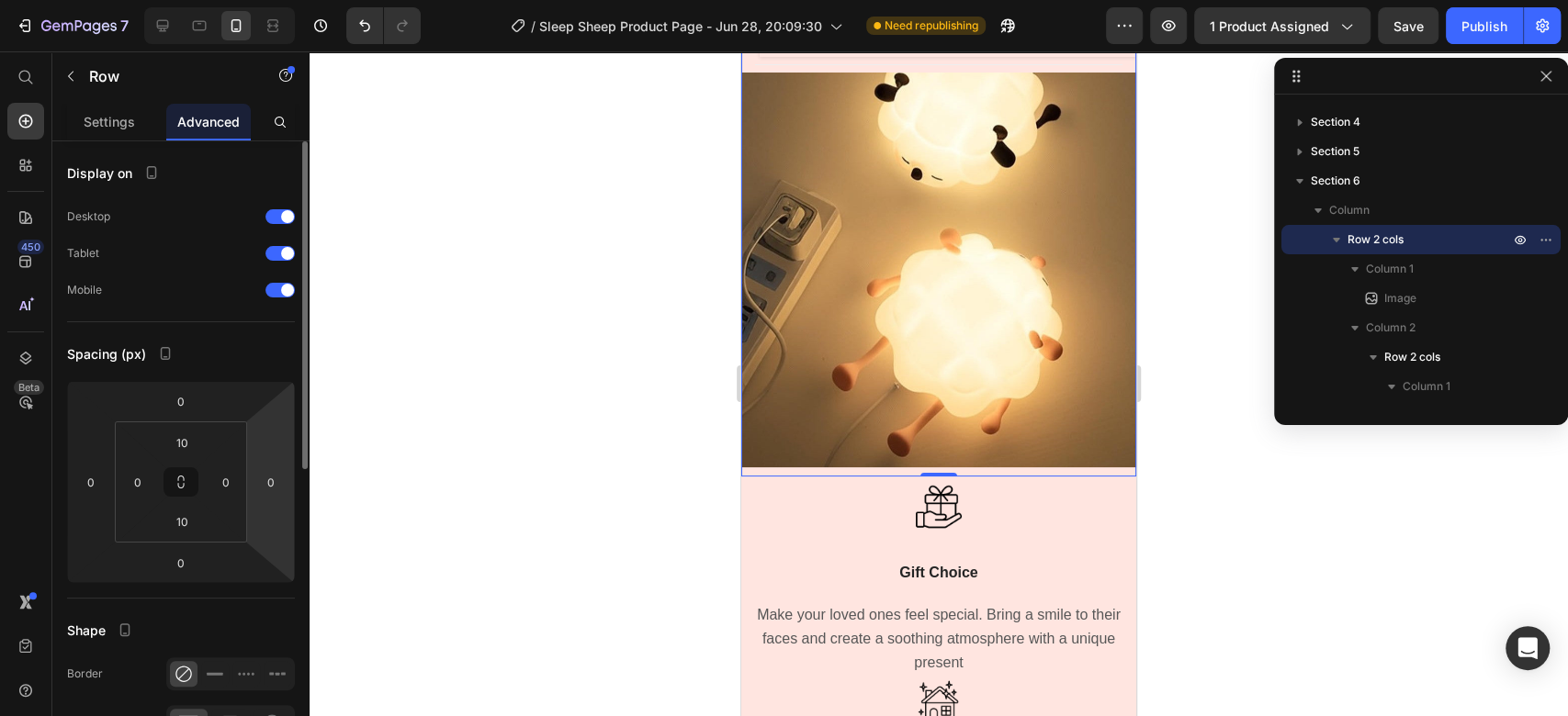 click on "7   /  Sleep Sheep Product Page - Jun 28, 20:09:30 Need republishing Preview 1 product assigned  Save   Publish  450 Beta Start with Sections Elements Hero Section Product Detail Brands Trusted Badges Guarantee Product Breakdown How to use Testimonials Compare Bundle FAQs Social Proof Brand Story Product List Collection Blog List Contact Sticky Add to Cart Custom Footer Browse Library 450 Layout
Row
Row
Row
Row Text
Heading
Text Block Button
Button
Button
Sticky Back to top Media
Image" at bounding box center (784, 0) 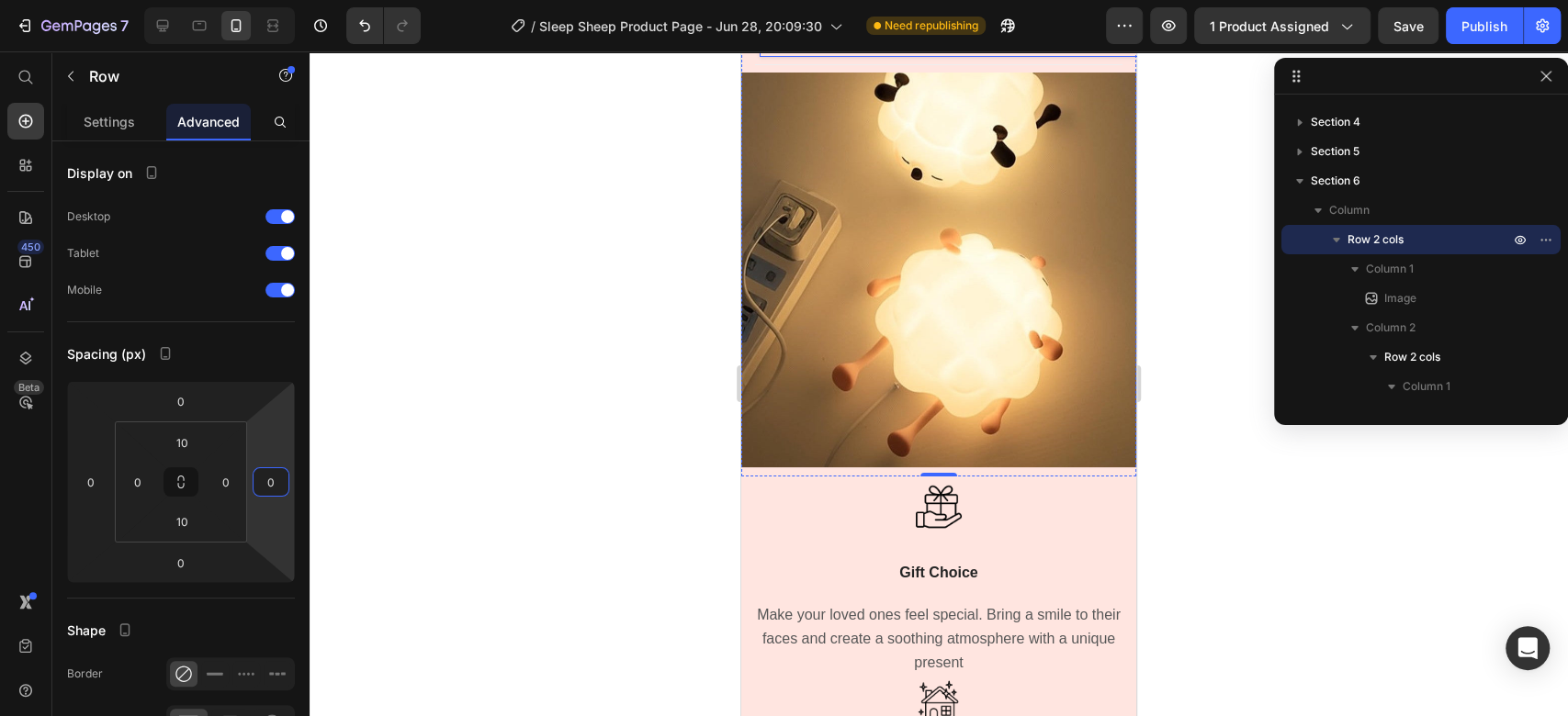 click on "Image Durable Silicone Material Text Block Made of high-quality silicone material that is tough to break, soft to touch and safe for children Text block" at bounding box center (957, -27) 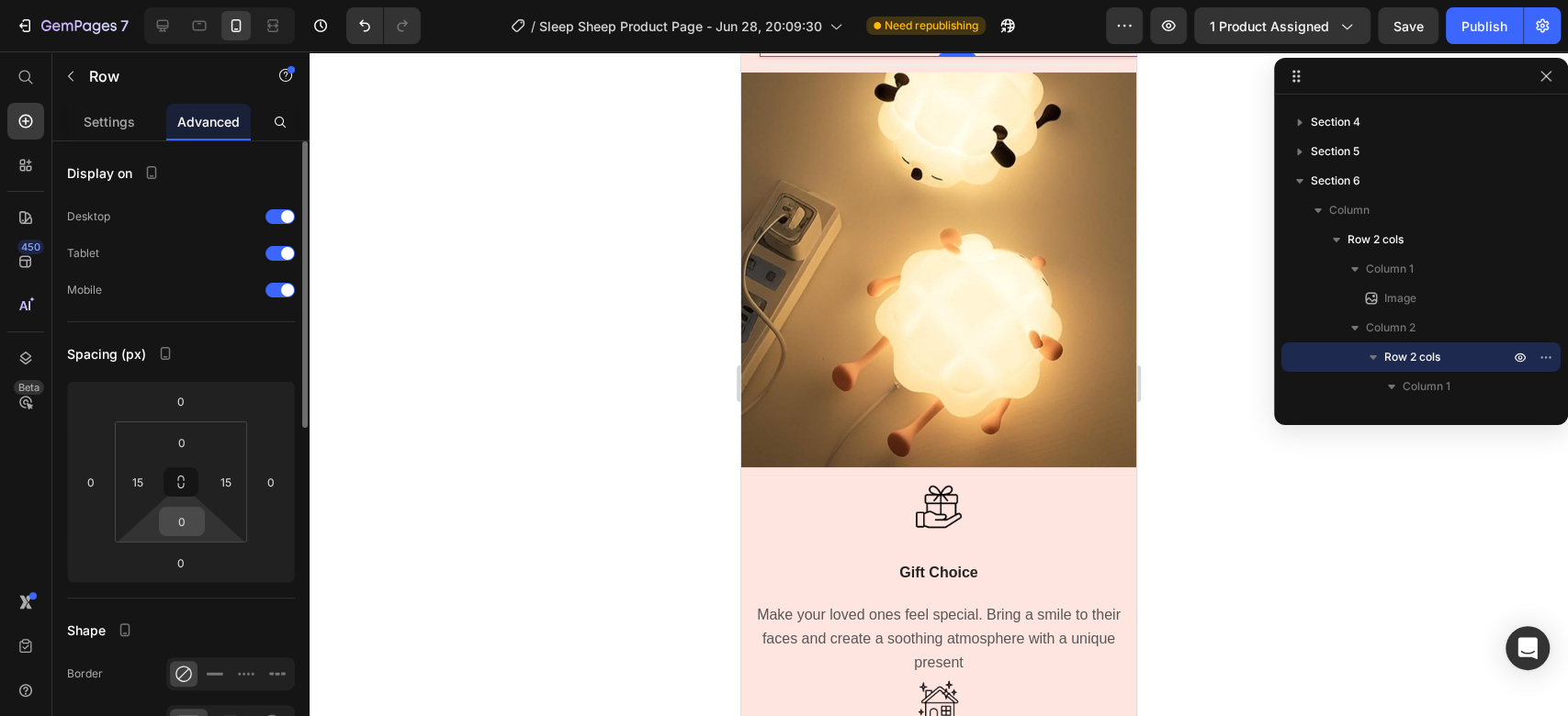 click on "0" at bounding box center [182, 521] 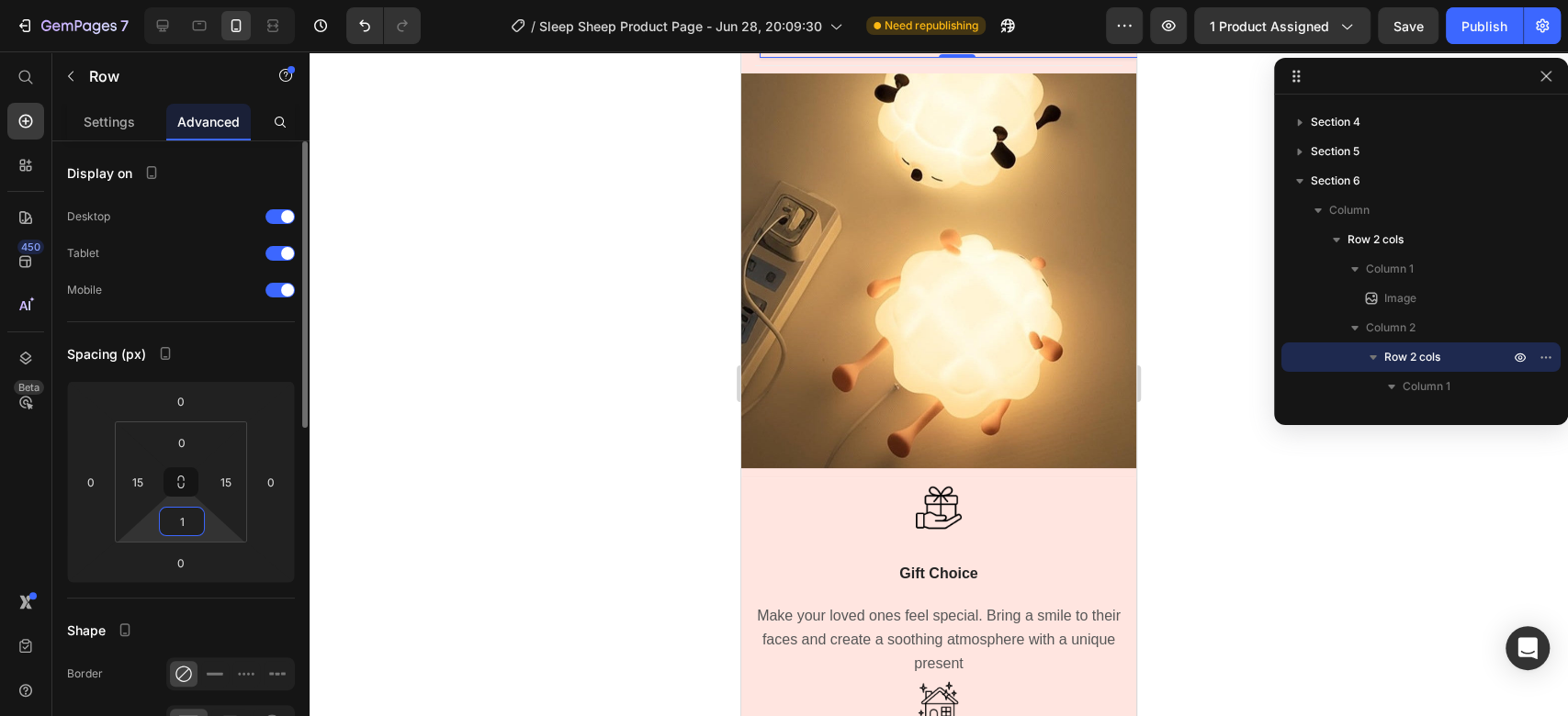 type on "10" 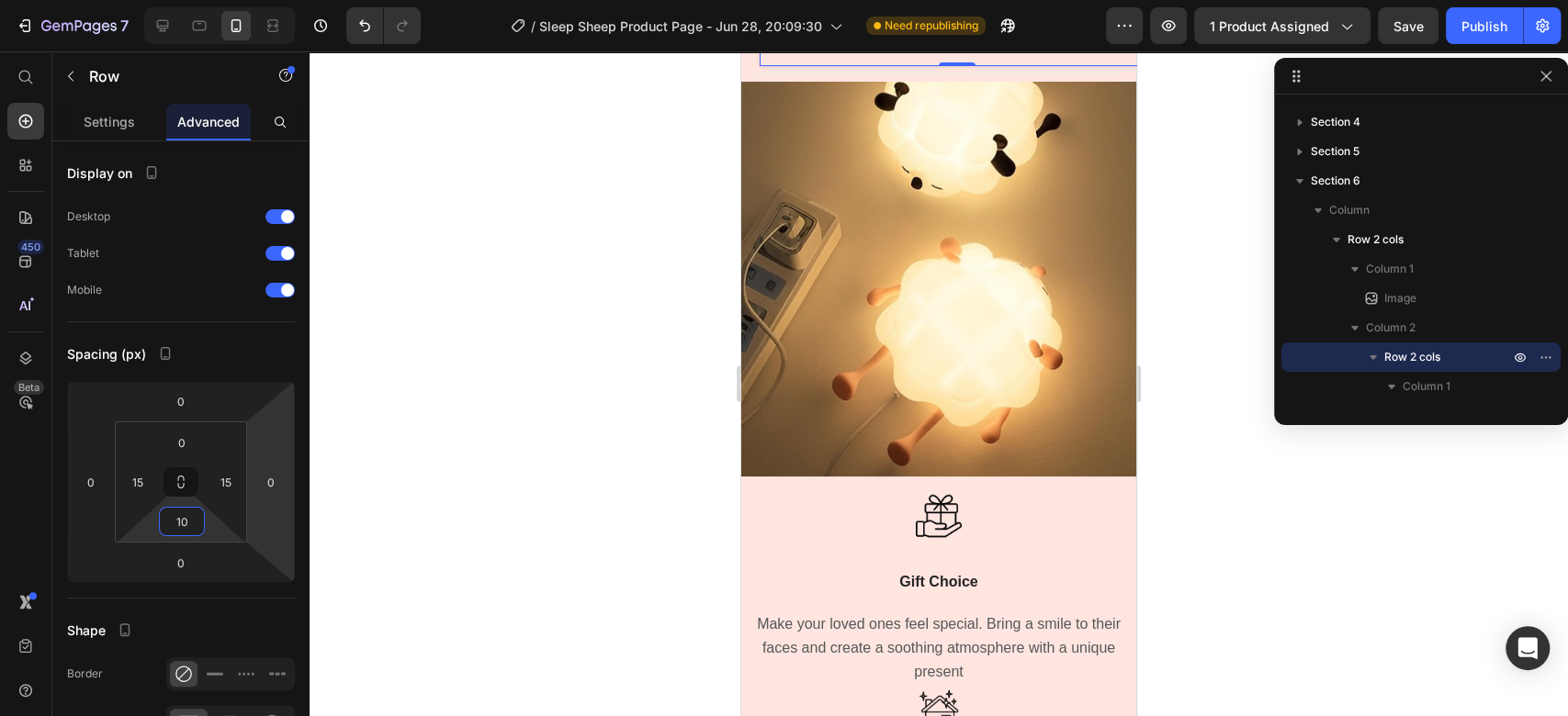 click 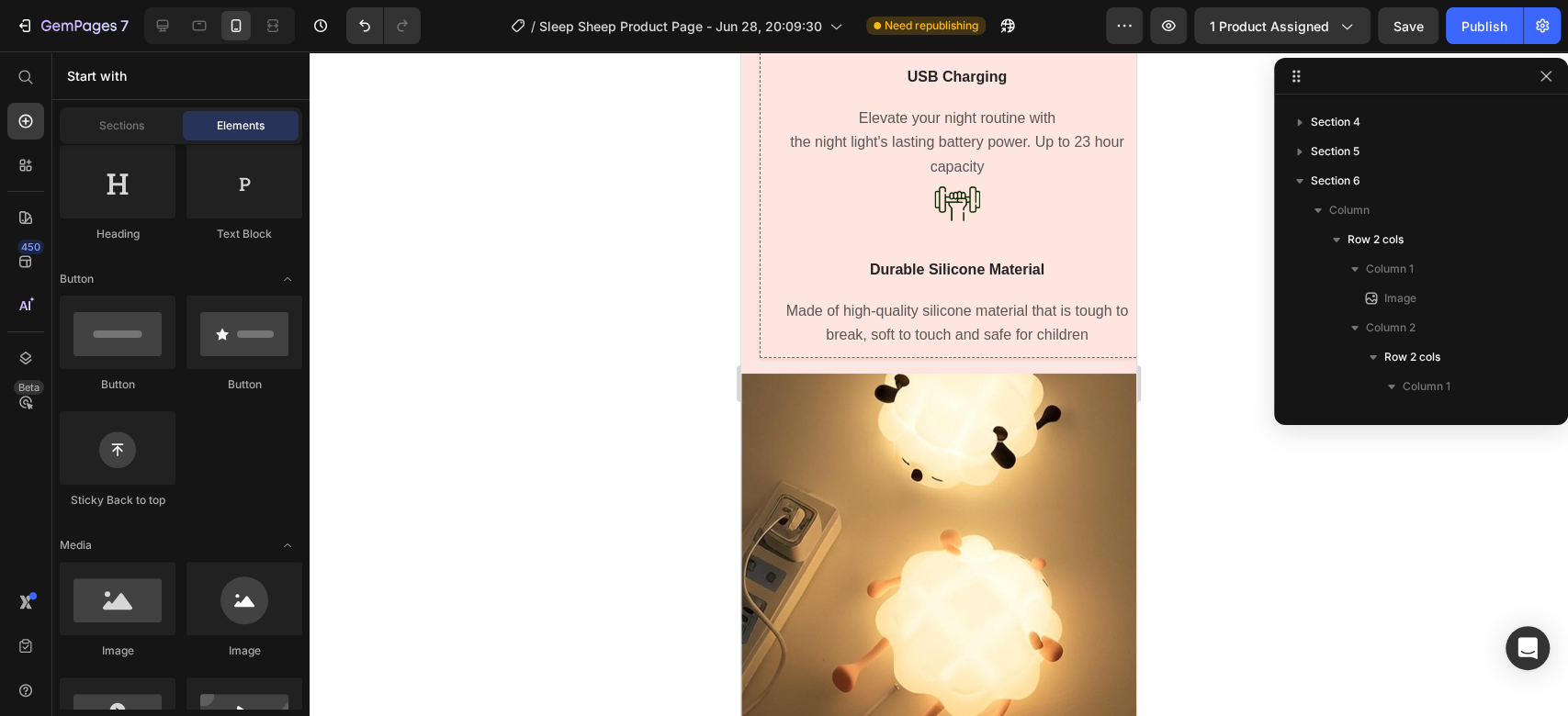 scroll, scrollTop: 4430, scrollLeft: 0, axis: vertical 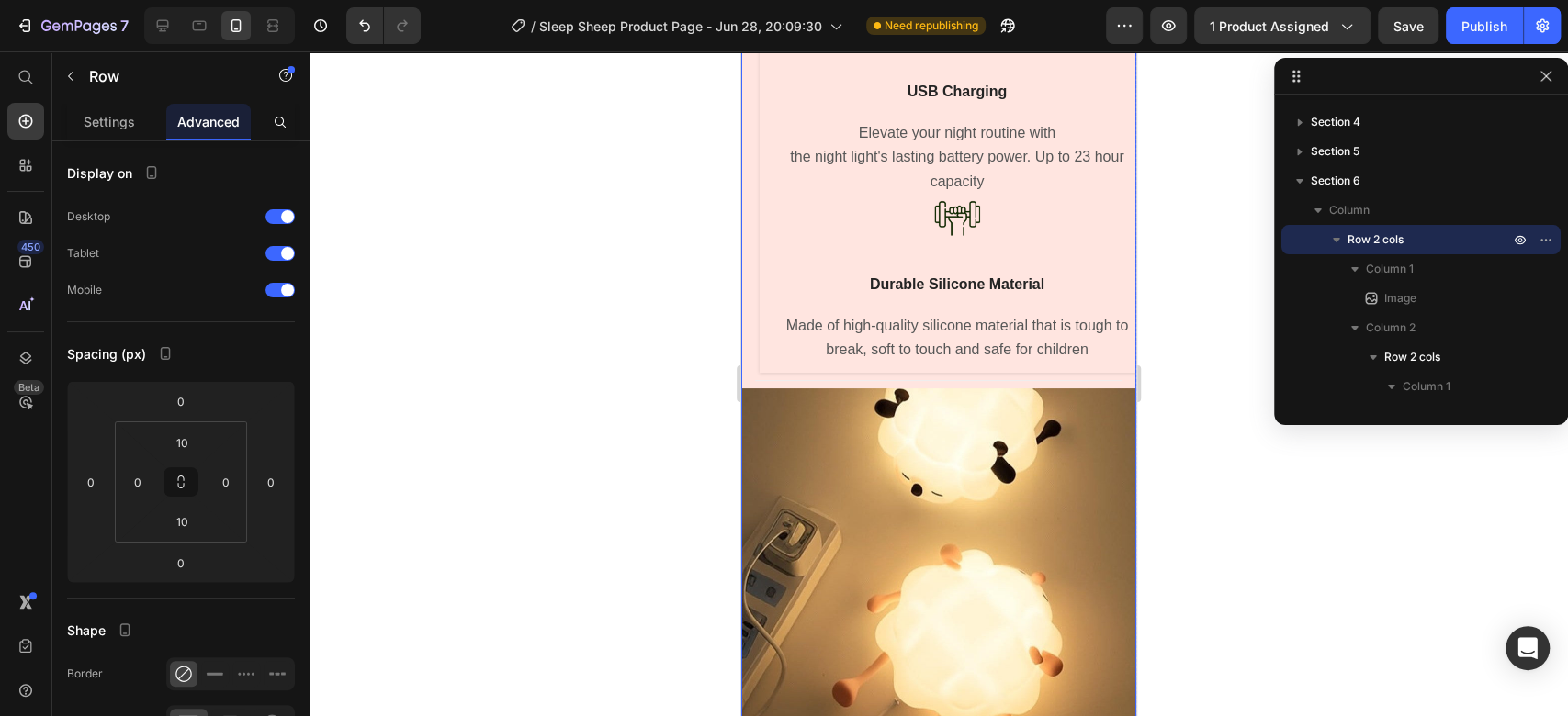 click on "Image Image USB Charging Text Block Elevate your night routine with the night light's lasting battery power. Up to 23 hour capacity Text block Image Durable Silicone Material Text Block Made of high-quality silicone material that is tough to break, soft to touch and safe for children Text block Row                Title Line Image Row" at bounding box center (939, 393) 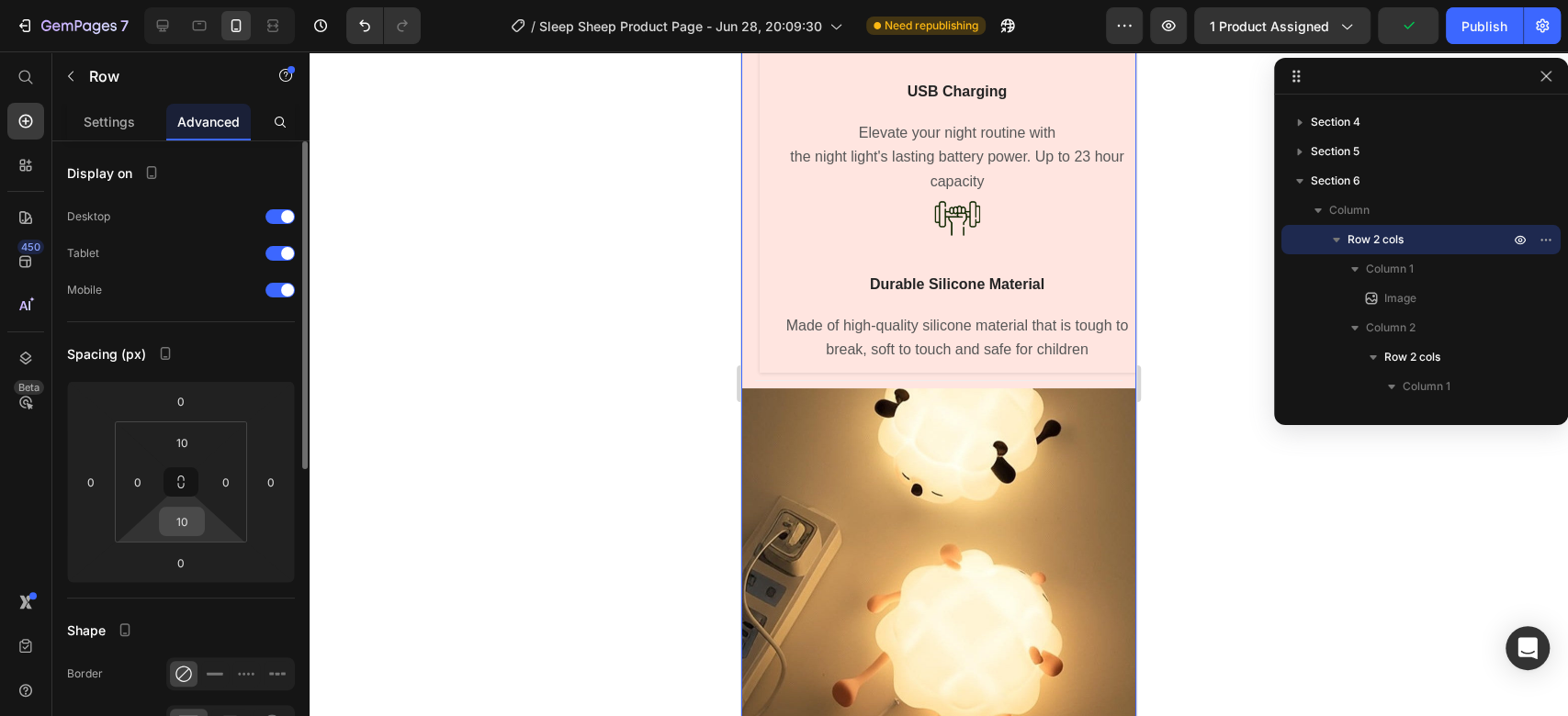 click on "10" at bounding box center [182, 521] 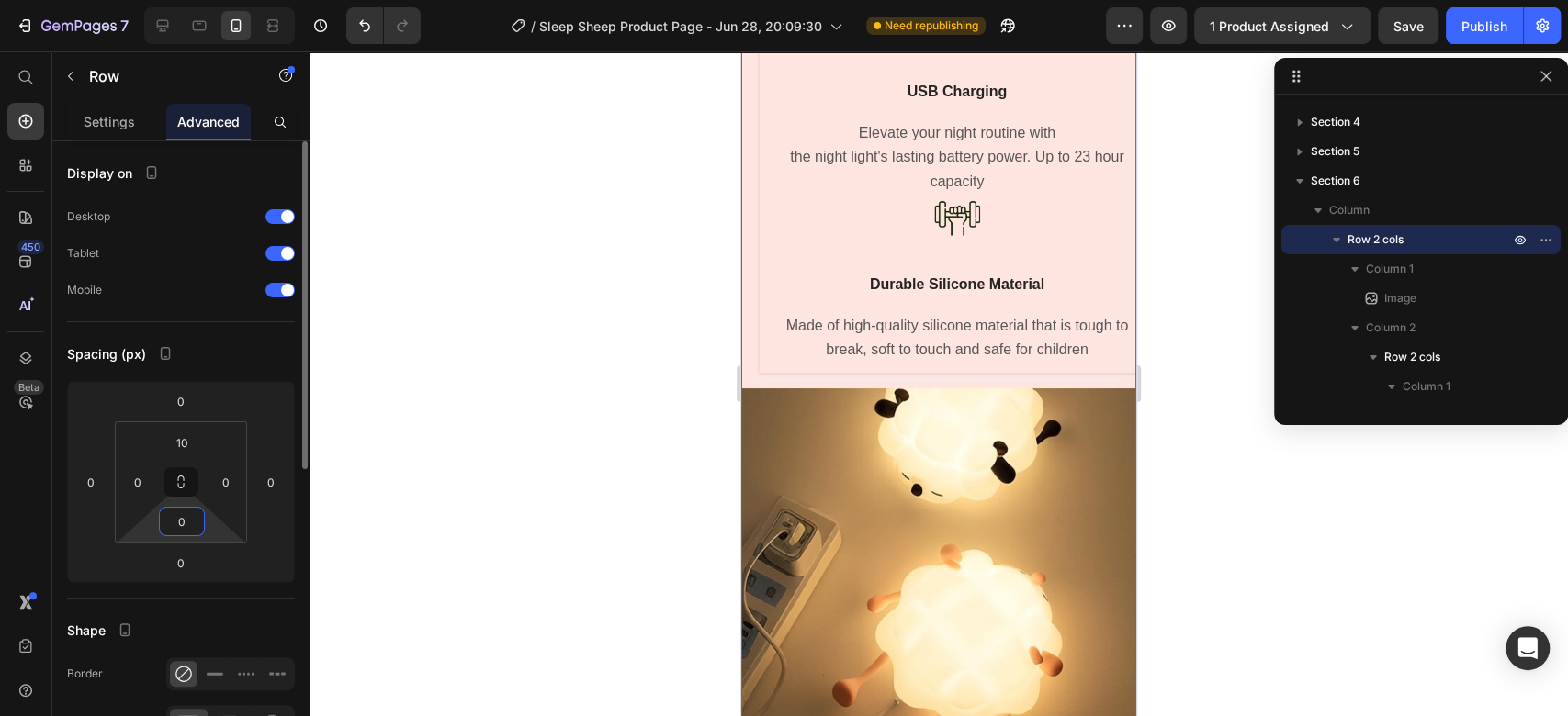 type on "0" 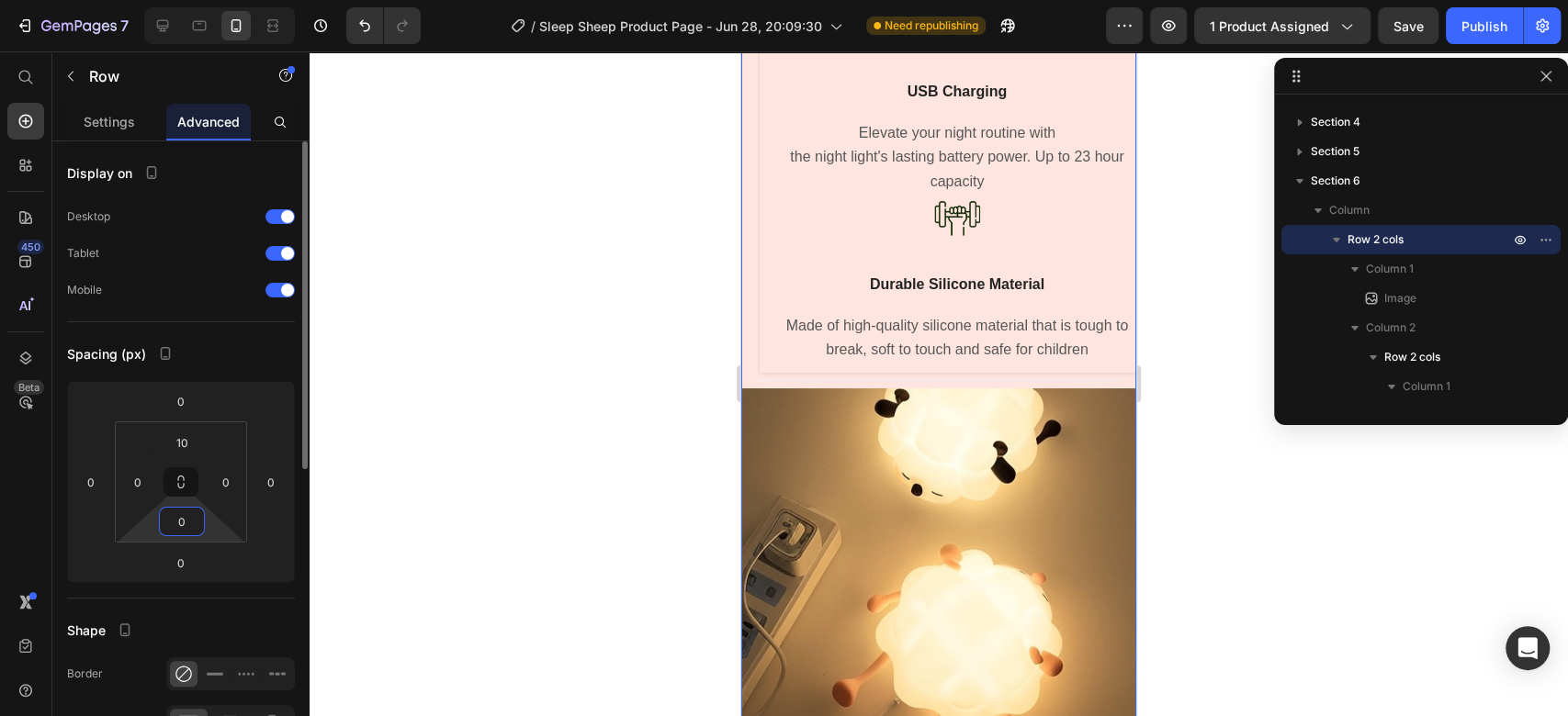 click on "Display on Desktop Tablet Mobile Spacing (px) 0 0 0 0 10 0 0 0 Shape Border Corner Shadow Position Opacity 100 % Animation Upgrade to Build plan  to unlock Animation & other premium features. Interaction Upgrade to Optimize plan  to unlock Interaction & other premium features. CSS class  Delete element" at bounding box center [181, 740] 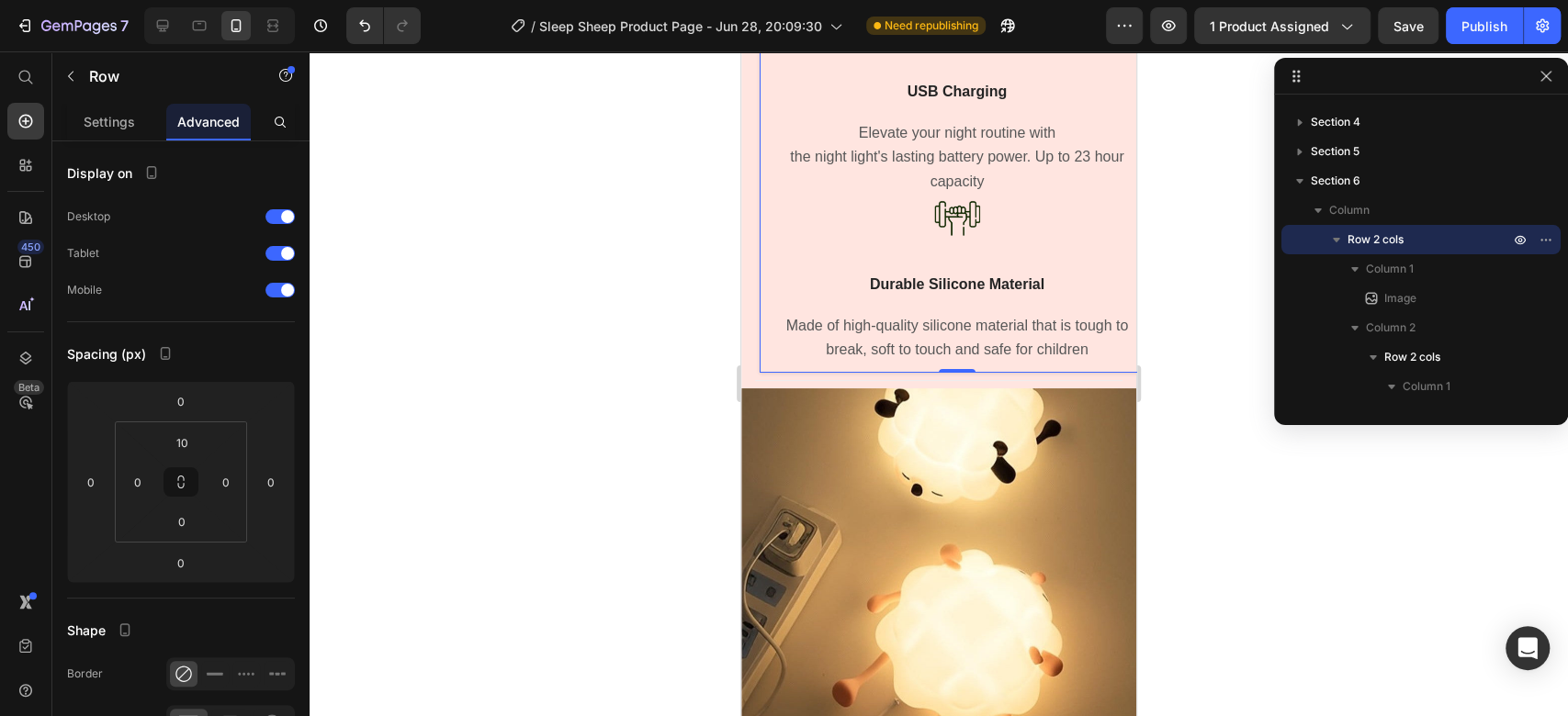 click on "Image USB Charging Text Block Elevate your night routine with the night light's lasting battery power. Up to 23 hour capacity Text block" at bounding box center (957, 99) 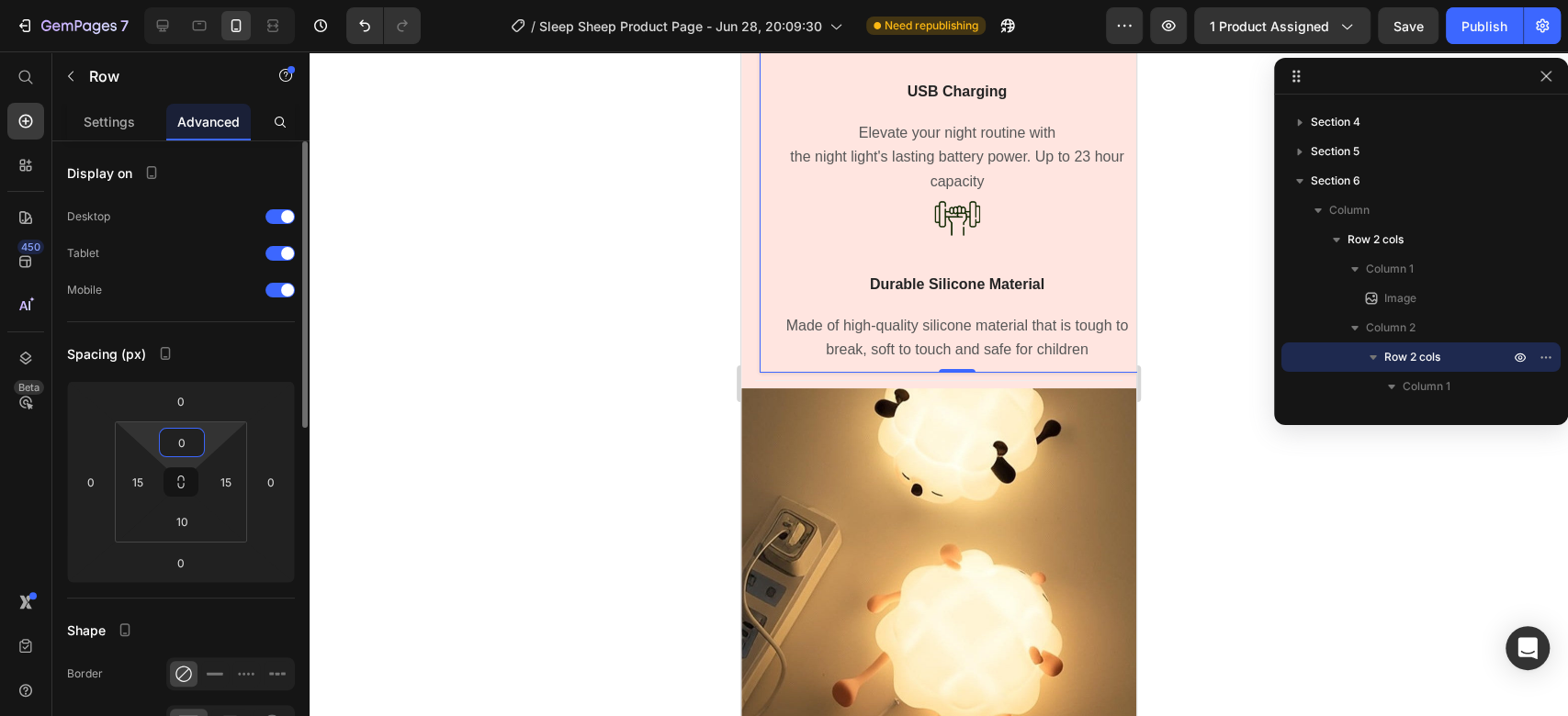 click on "0" at bounding box center [182, 442] 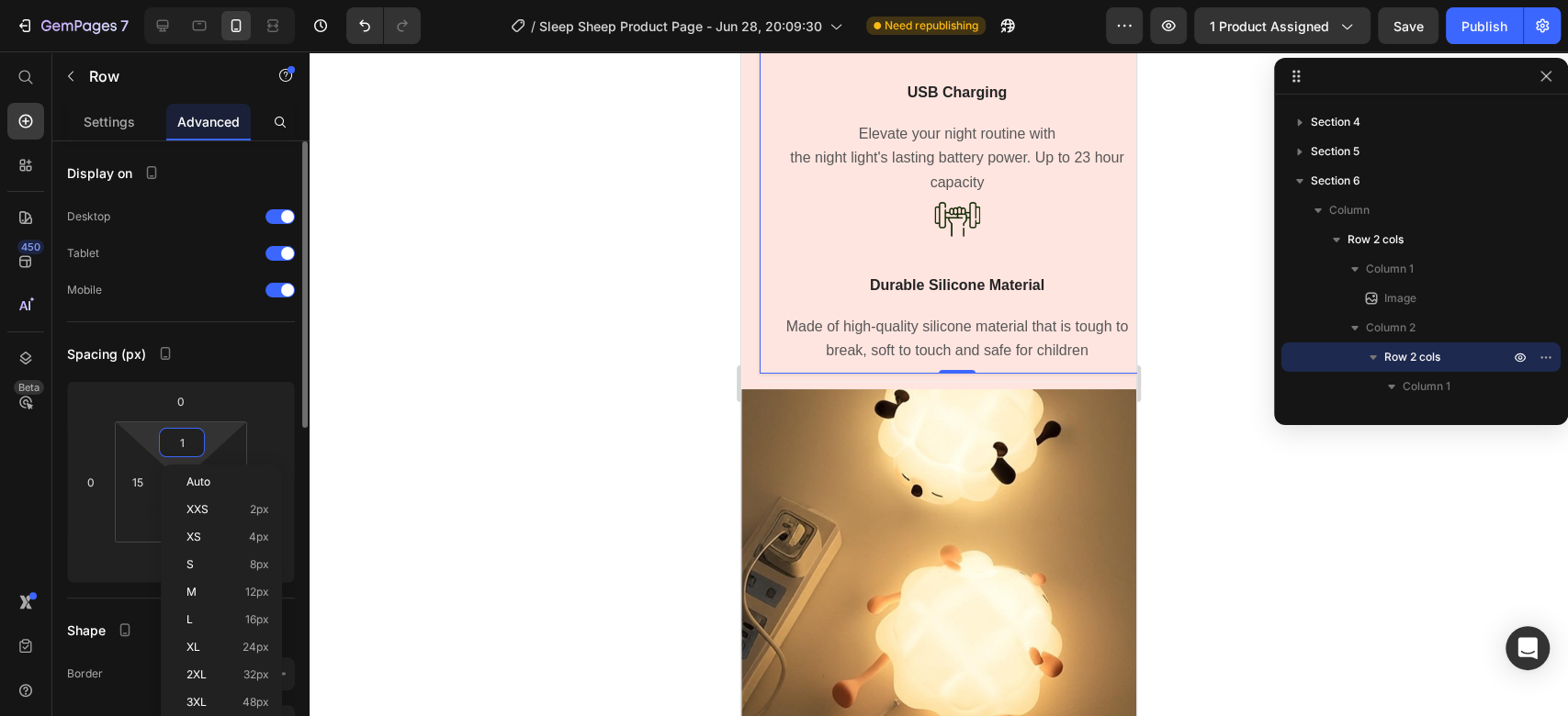 type on "10" 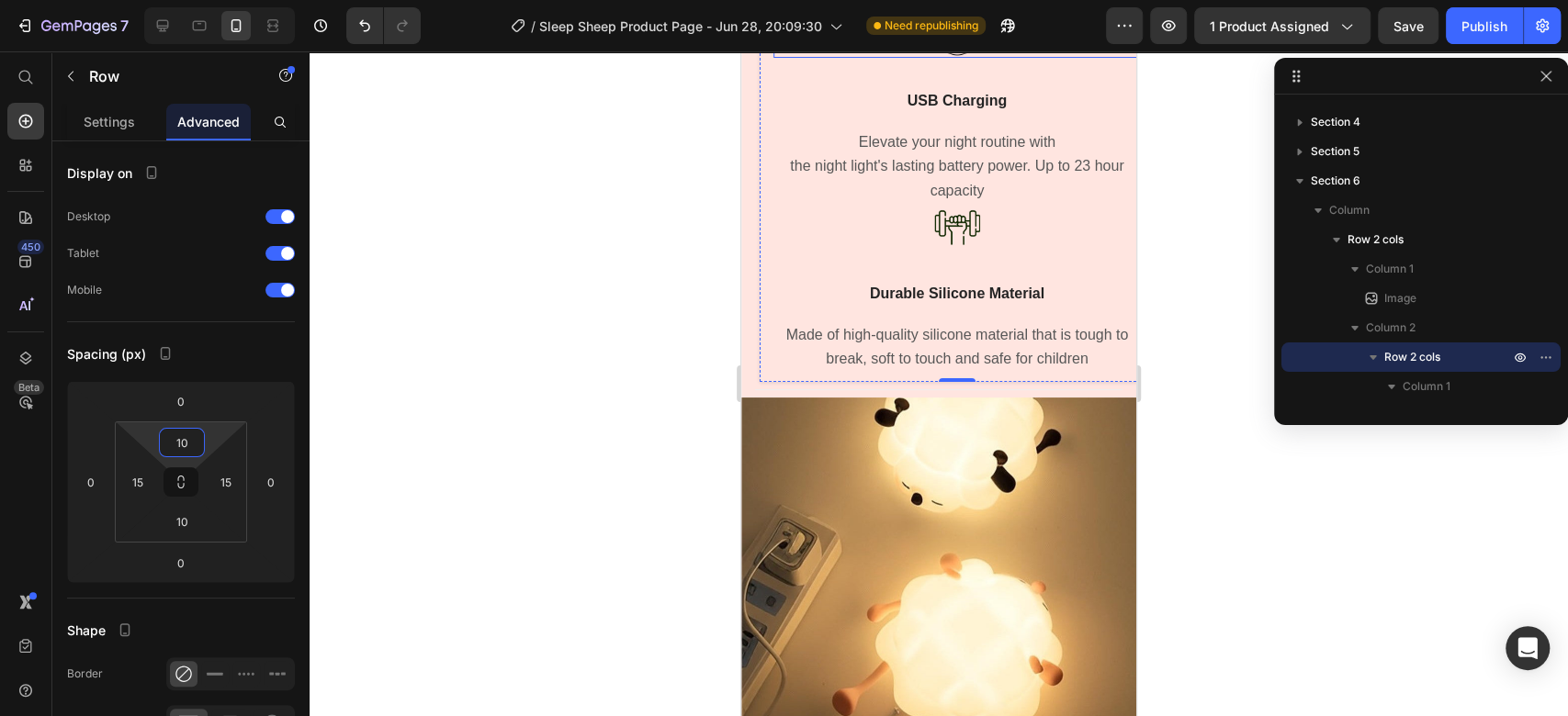 click at bounding box center [957, 35] 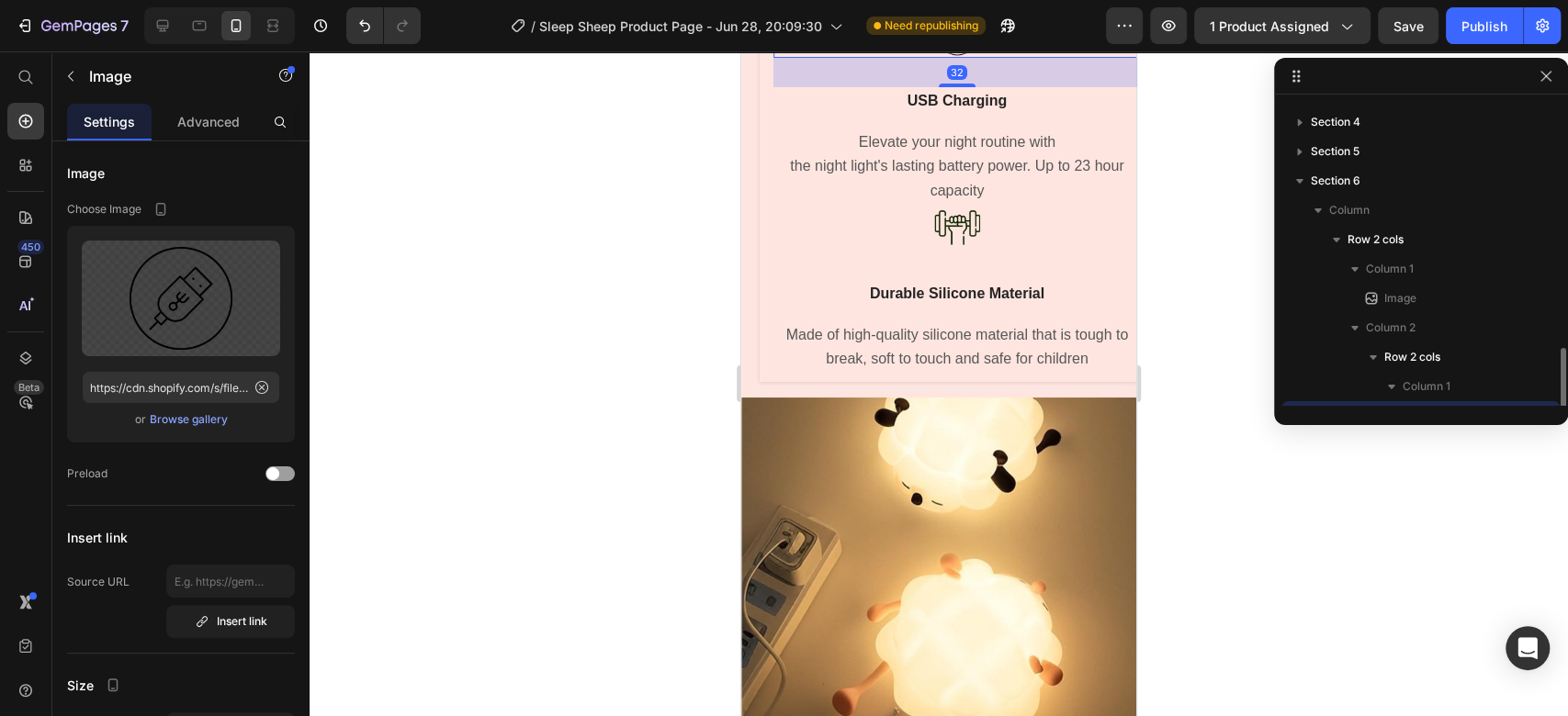 scroll, scrollTop: 259, scrollLeft: 0, axis: vertical 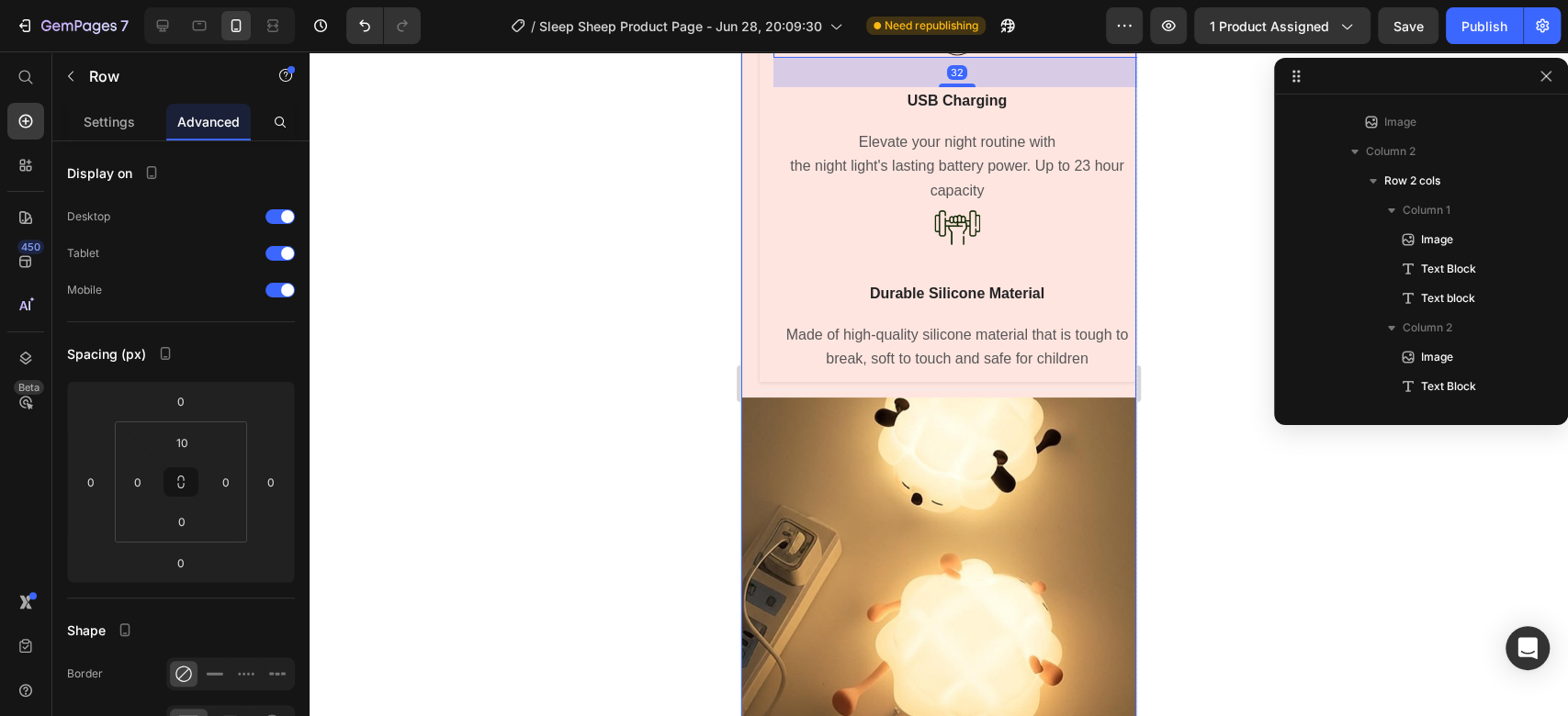 click on "Image   32 USB Charging Text Block Elevate your night routine with the night light's lasting battery power. Up to 23 hour capacity Text block Image Durable Silicone Material Text Block Made of high-quality silicone material that is tough to break, soft to touch and safe for children Text block Row                Title Line Image" at bounding box center [939, 397] 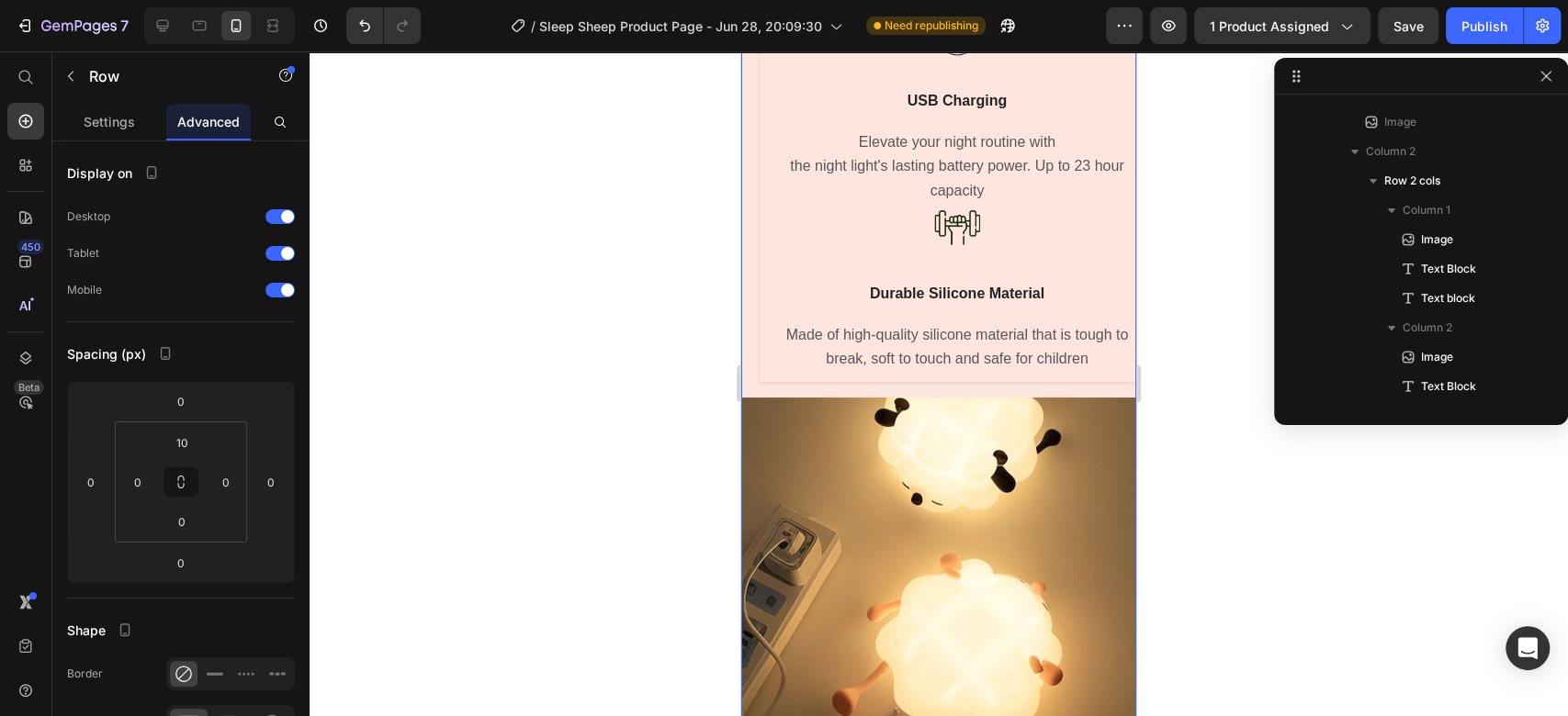 scroll, scrollTop: 83, scrollLeft: 0, axis: vertical 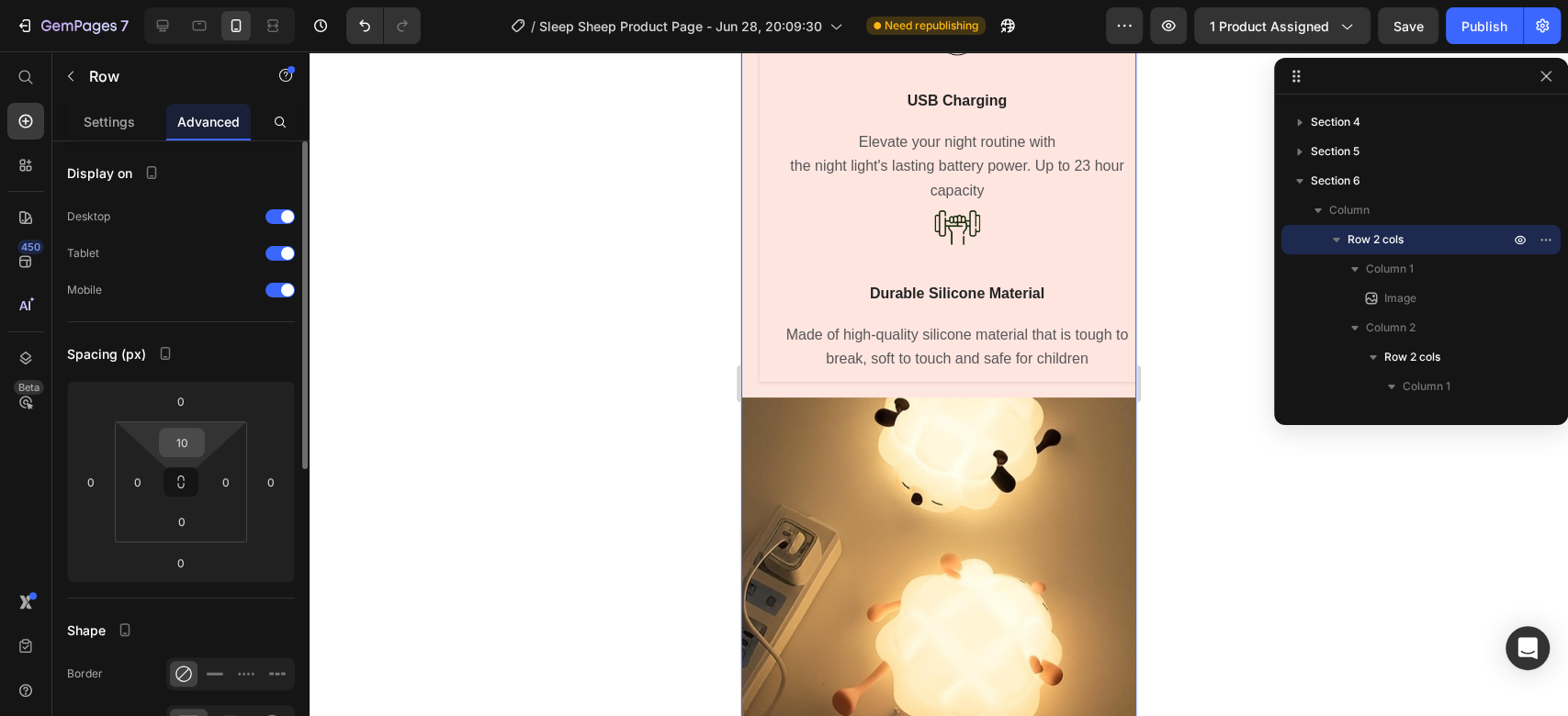 click on "10" at bounding box center (182, 442) 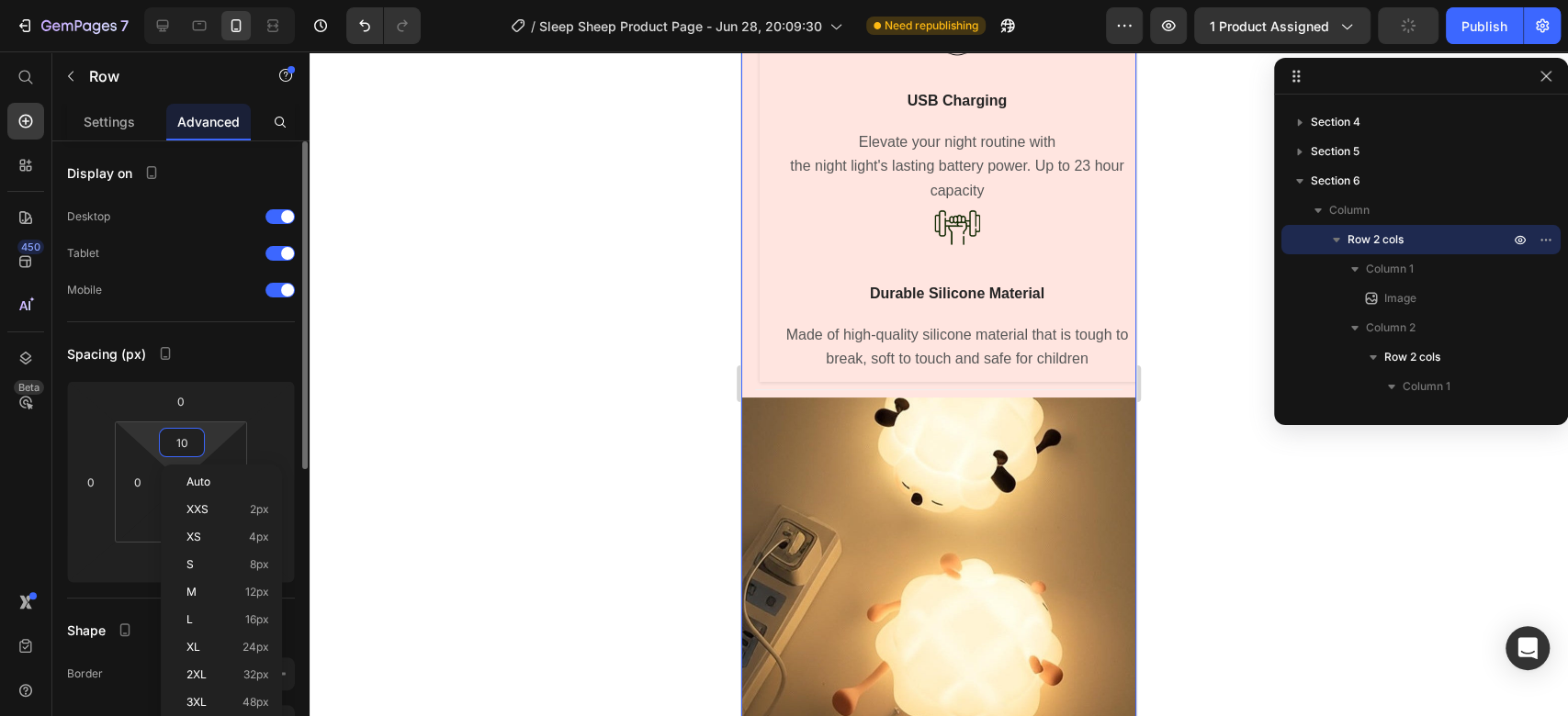 type on "0" 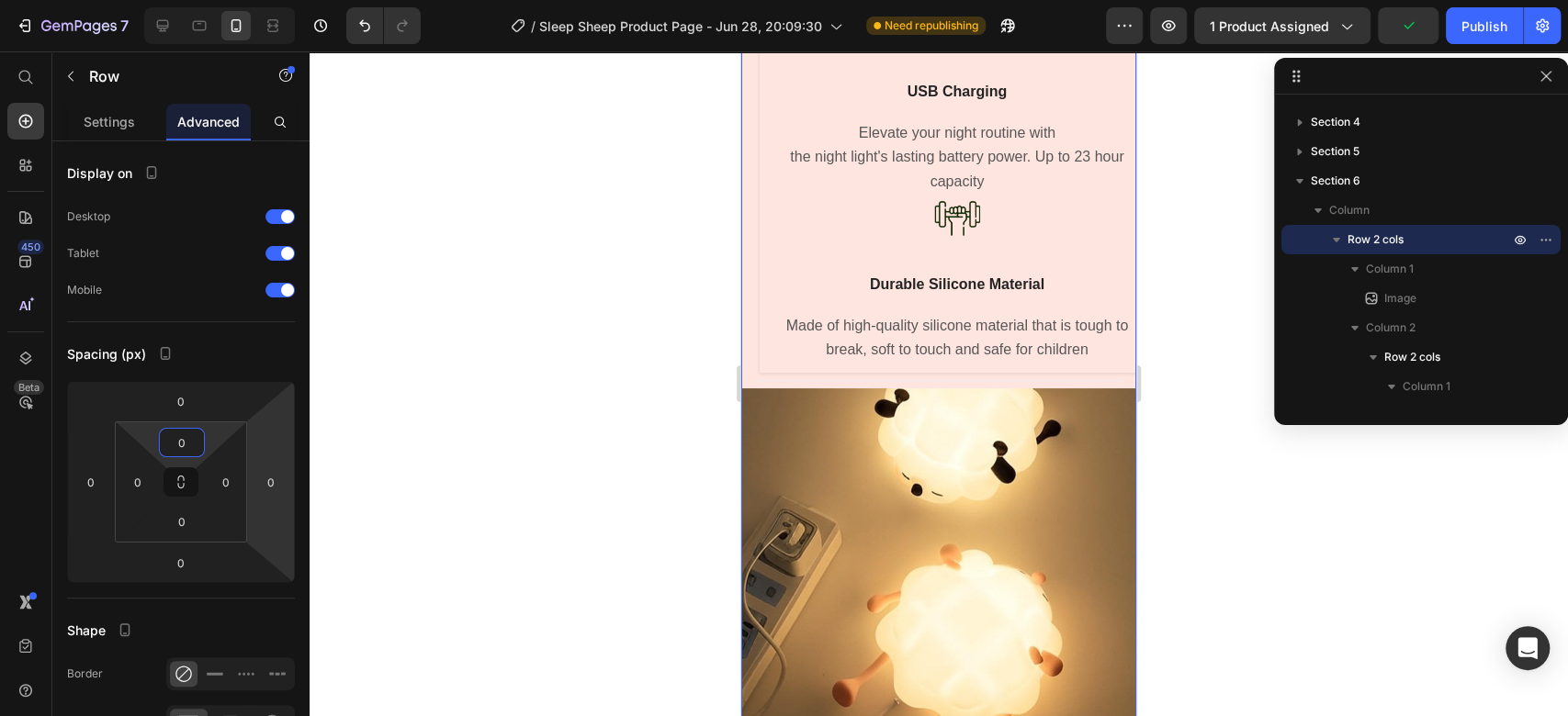 click 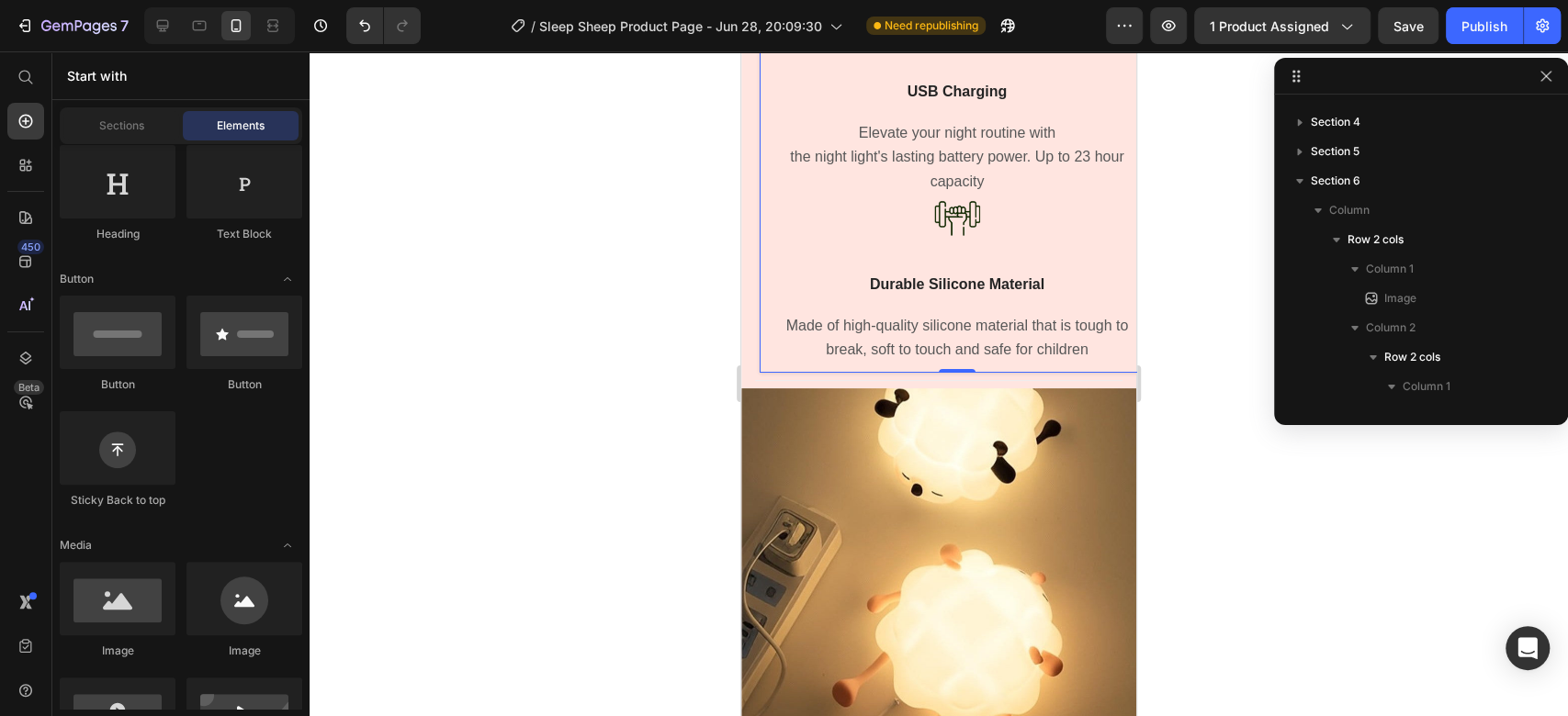 click on "Image USB Charging Text Block Elevate your night routine with the night light's lasting battery power. Up to 23 hour capacity Text block" at bounding box center (957, 99) 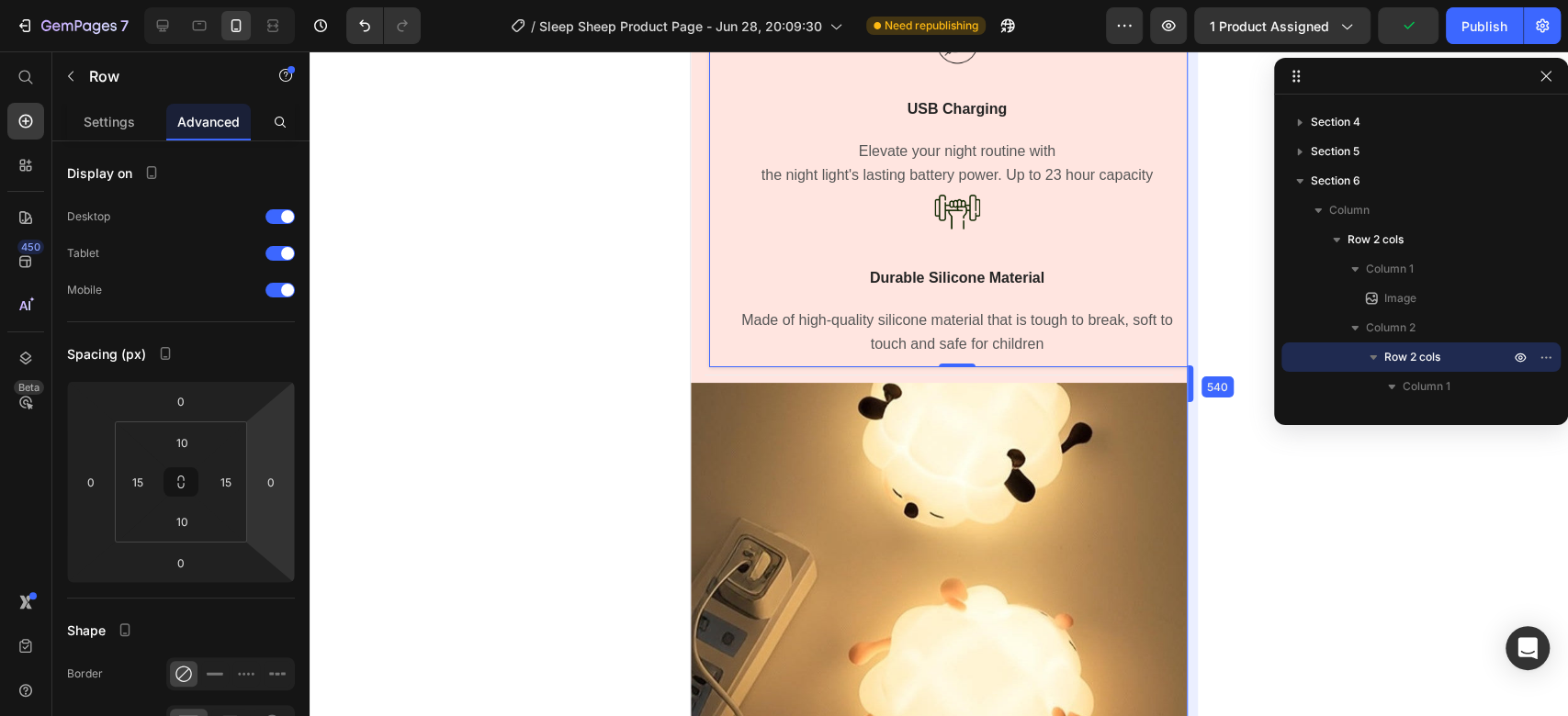 scroll, scrollTop: 4430, scrollLeft: 0, axis: vertical 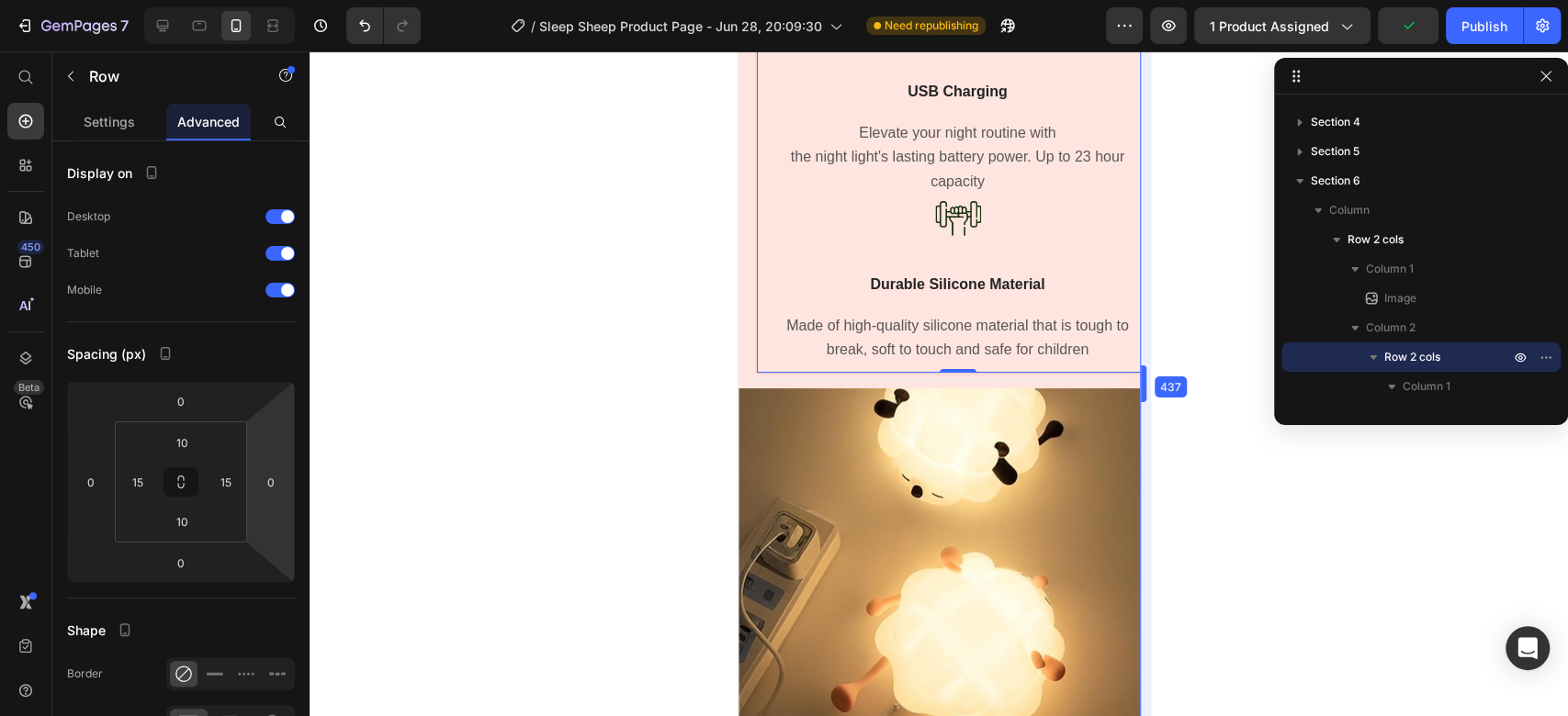 drag, startPoint x: 1141, startPoint y: 395, endPoint x: 1154, endPoint y: 393, distance: 13.152946 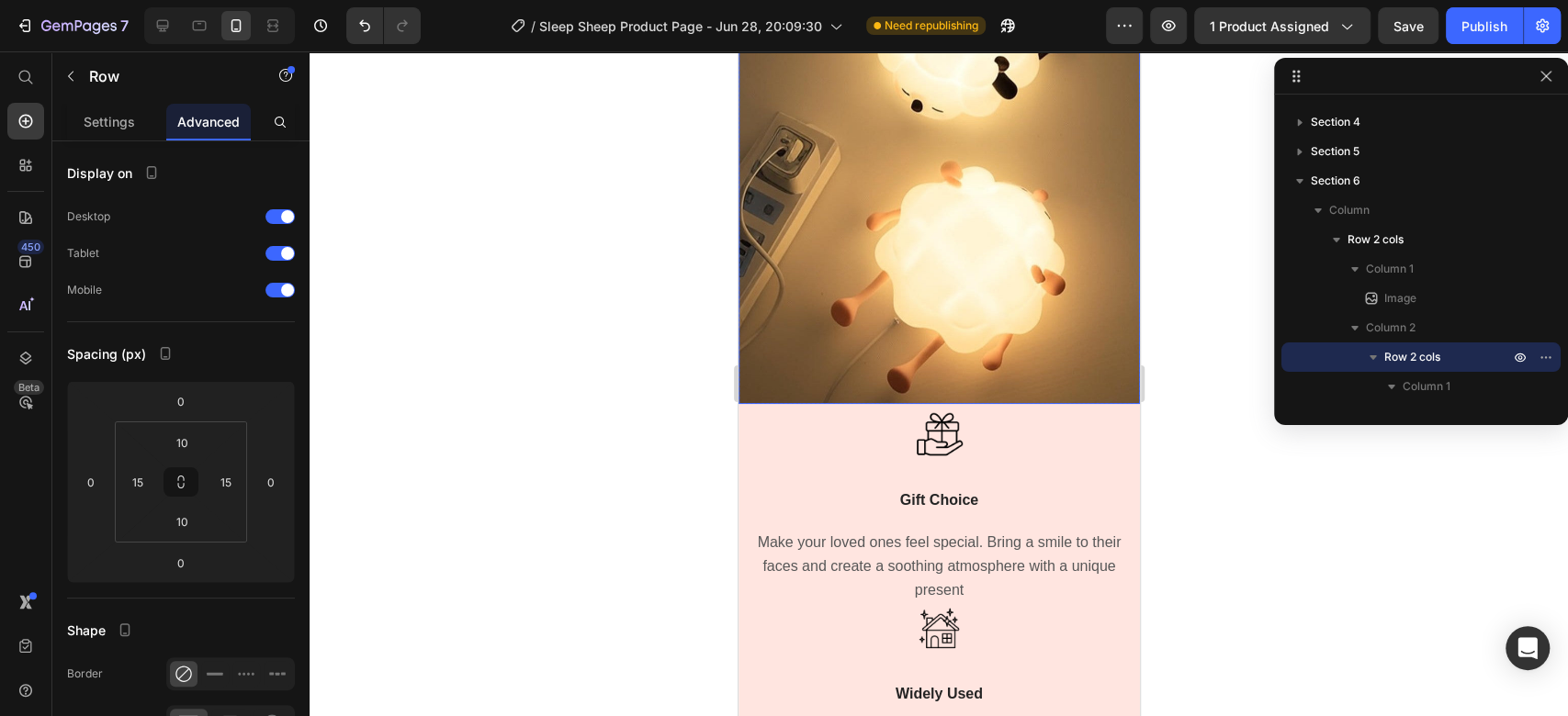 scroll, scrollTop: 4839, scrollLeft: 0, axis: vertical 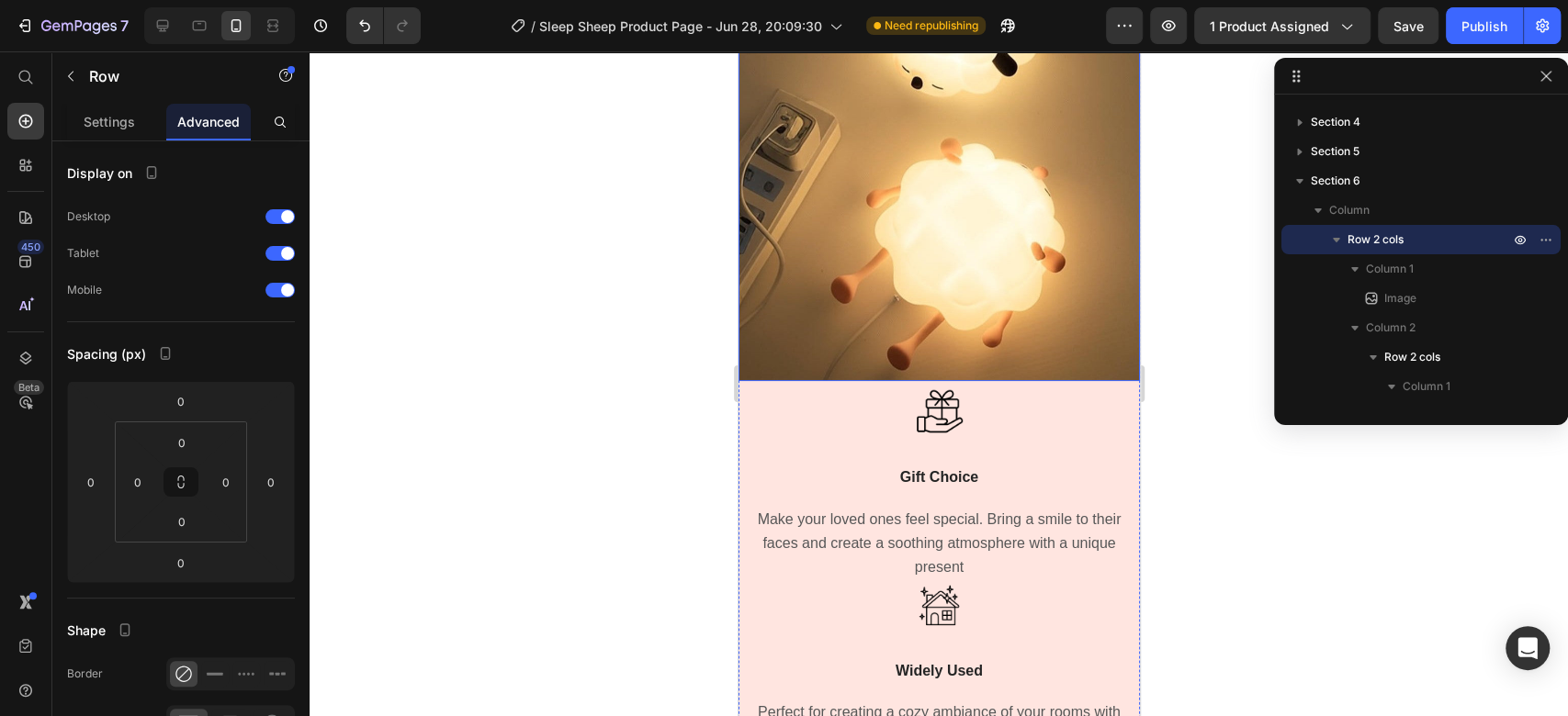 click on "Image USB Charging Text Block Elevate your night routine with the night light's lasting battery power. Up to 23 hour capacity Text block Image Durable Silicone Material Text Block Made of high-quality silicone material that is tough to break, soft to touch and safe for children Text block Row   0                Title Line Image" at bounding box center (938, -17) 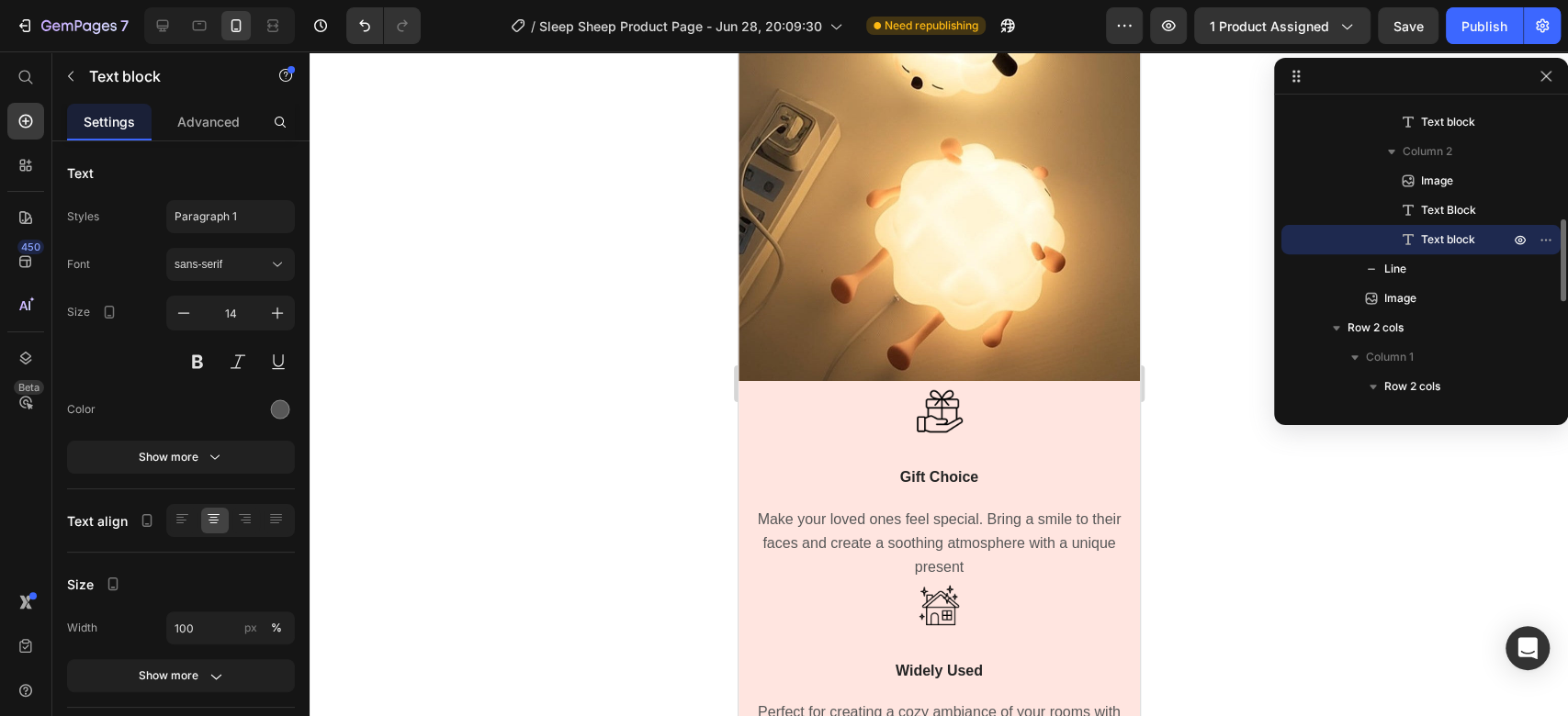 click on "Made of high-quality silicone material that is tough to break, soft to touch and safe for children" at bounding box center [956, -71] 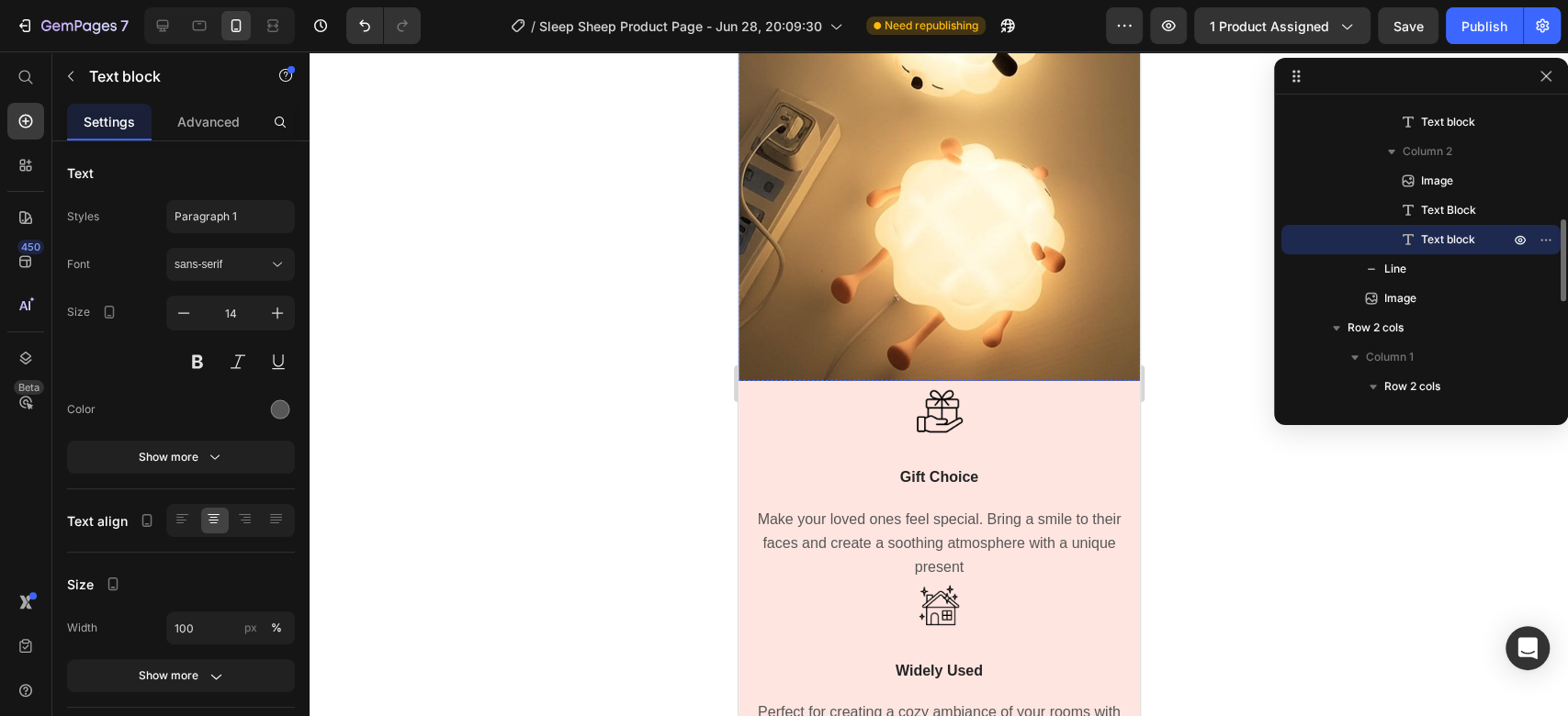 click on "Image USB Charging Text Block Elevate your night routine with the night light's lasting battery power. Up to 23 hour capacity Text block Image Durable Silicone Material Text Block Made of high-quality silicone material that is tough to break, soft to touch and safe for children Text block   0 Row" at bounding box center (956, -225) 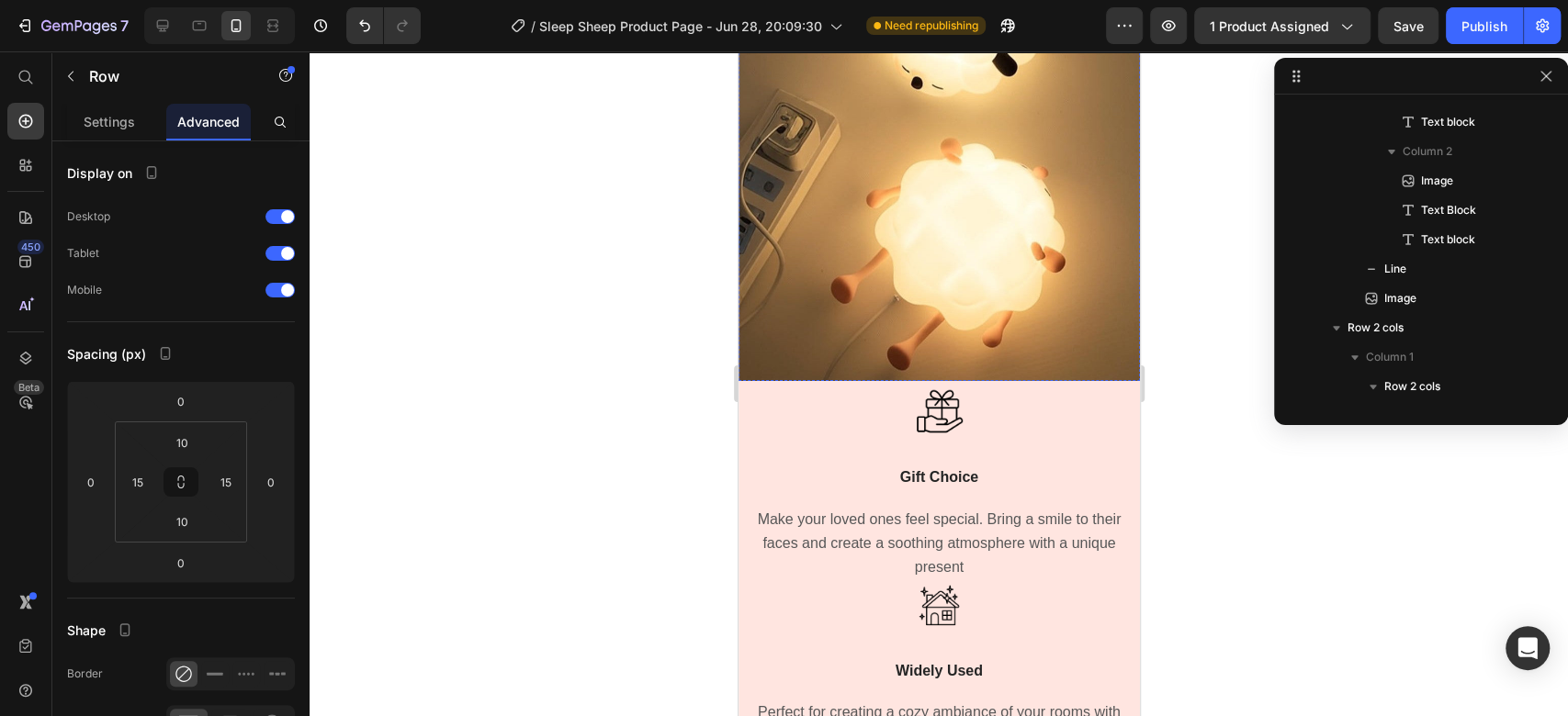 scroll, scrollTop: 200, scrollLeft: 0, axis: vertical 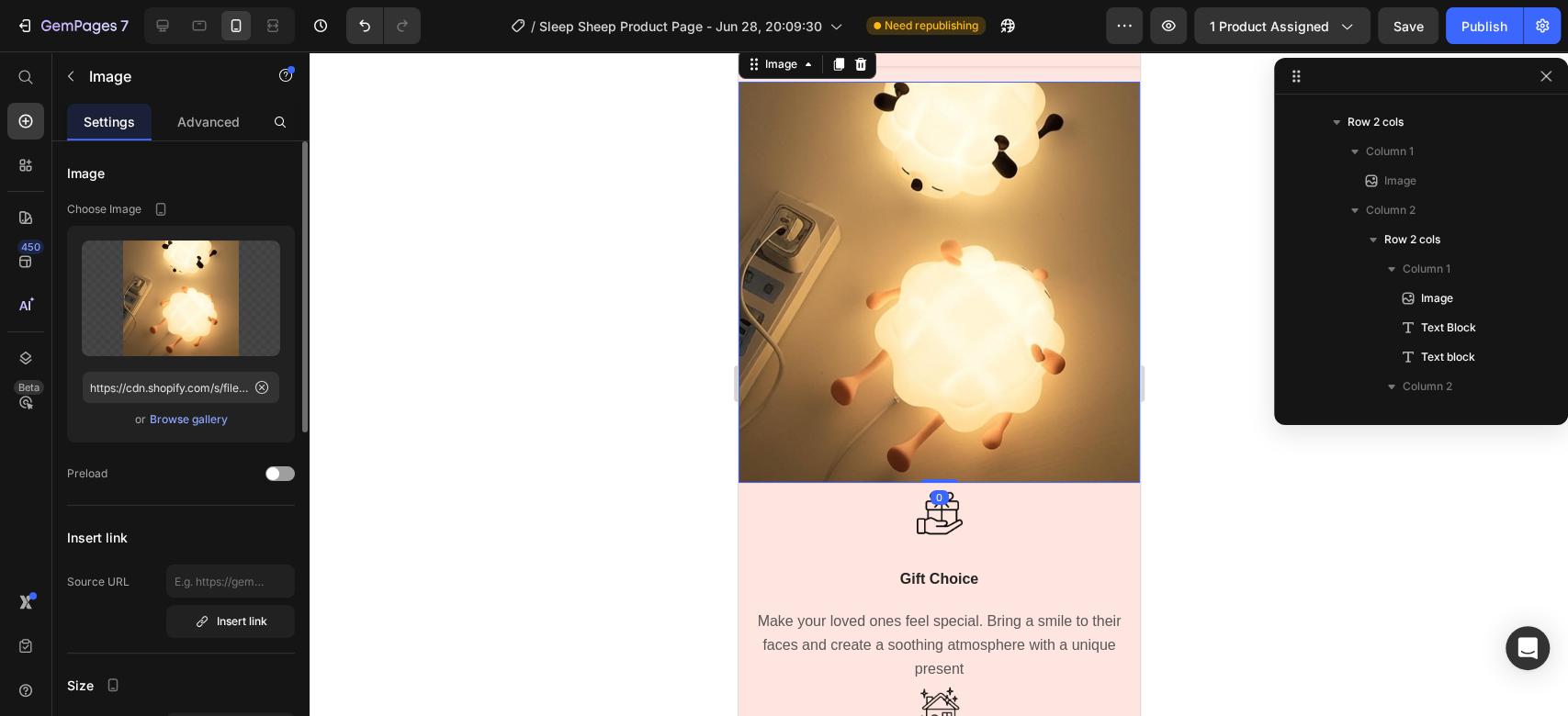 click at bounding box center [938, 282] 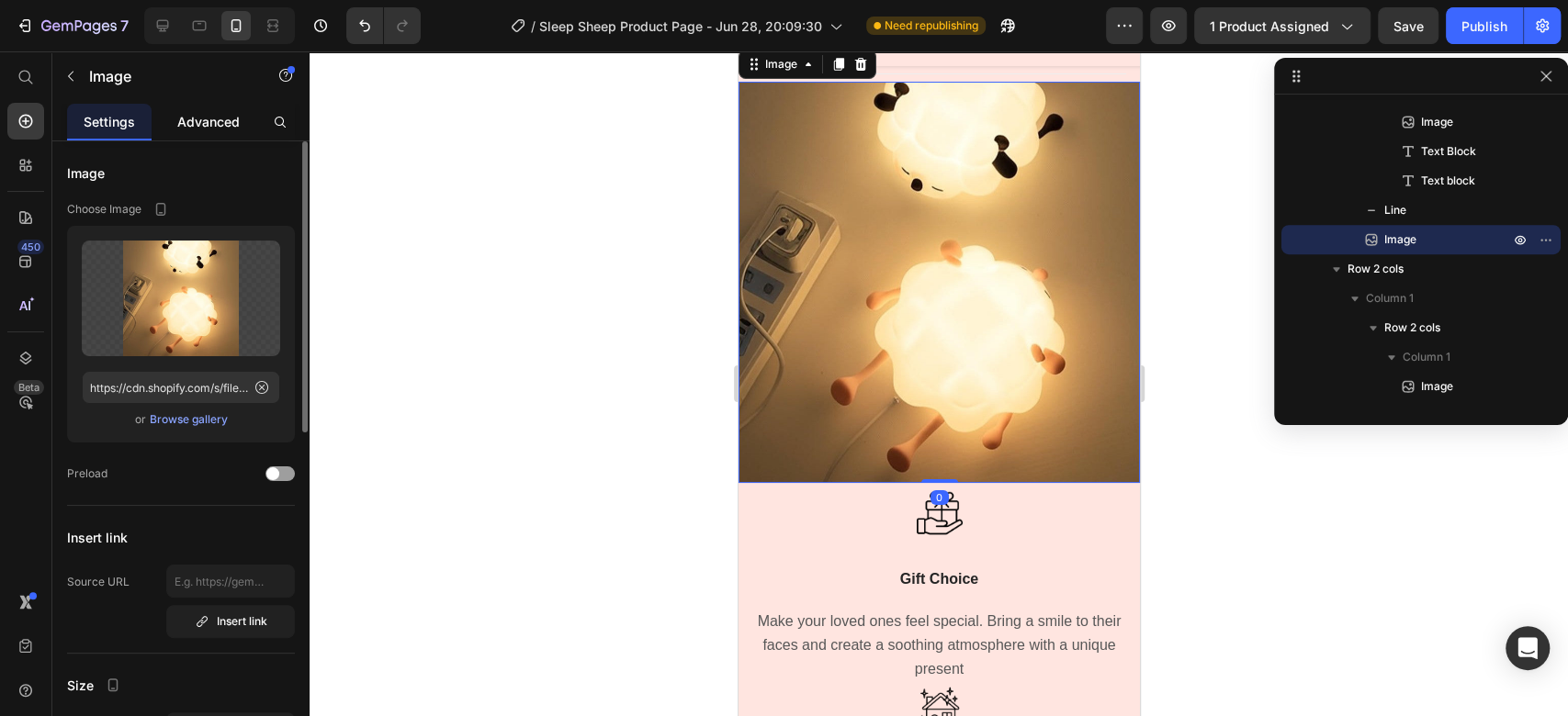 click on "Advanced" at bounding box center (209, 121) 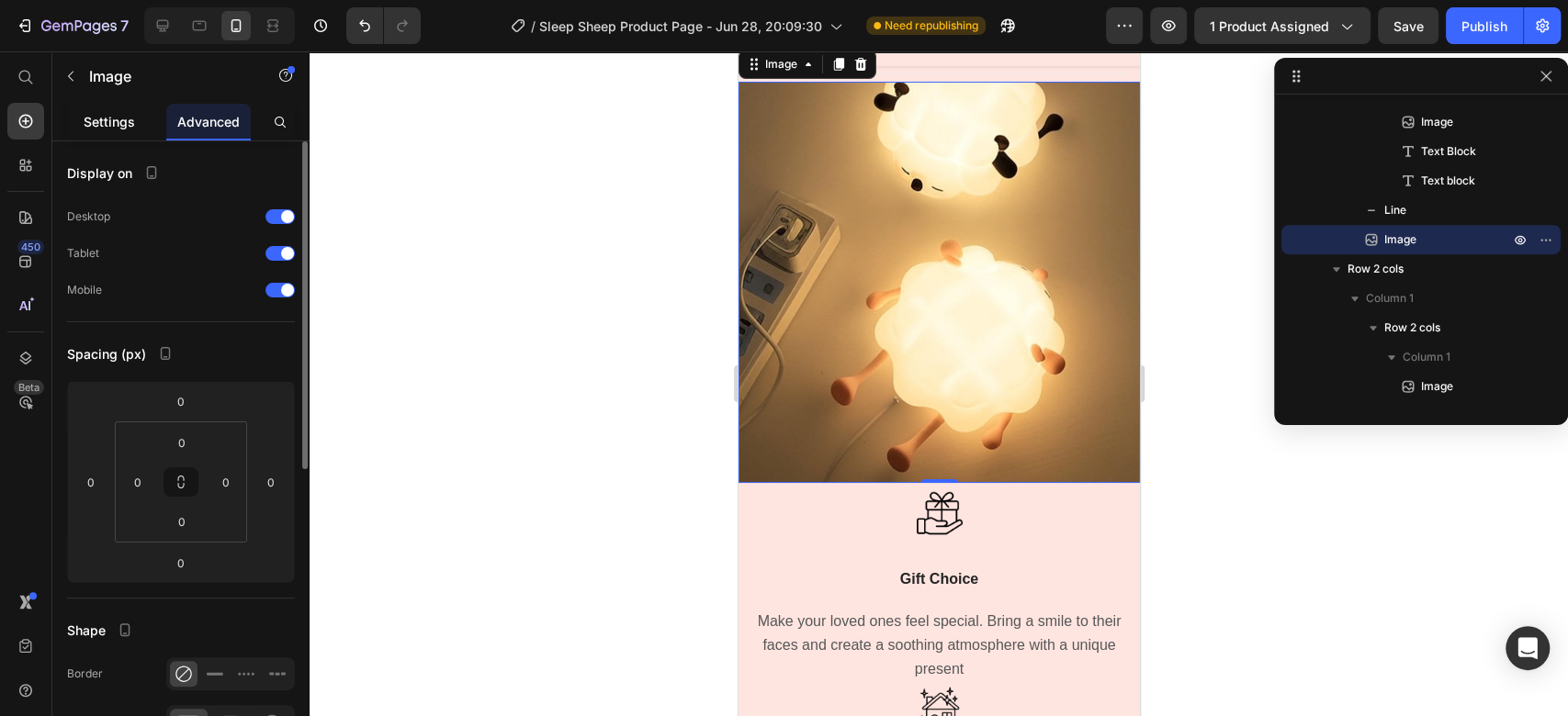 click on "Settings" at bounding box center (109, 121) 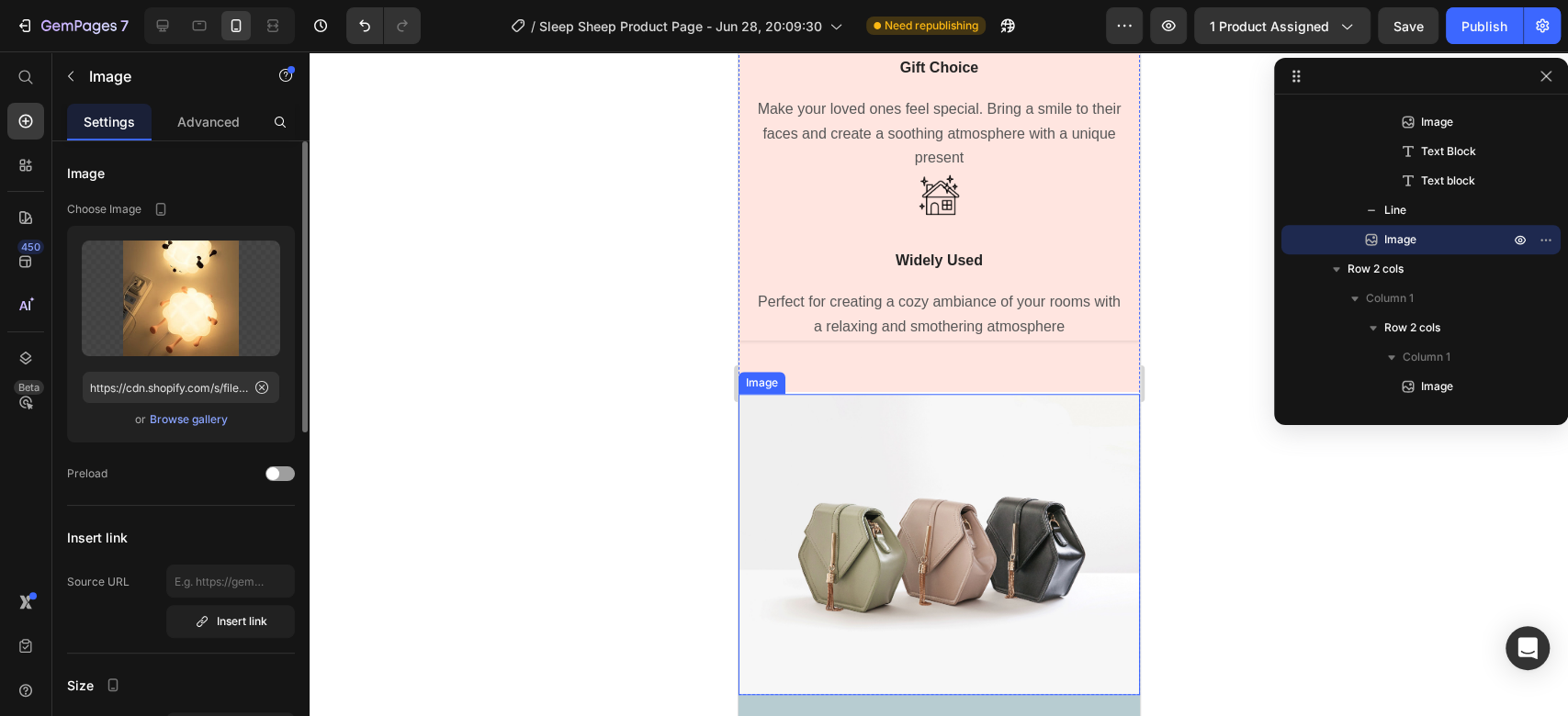 scroll, scrollTop: 5655, scrollLeft: 0, axis: vertical 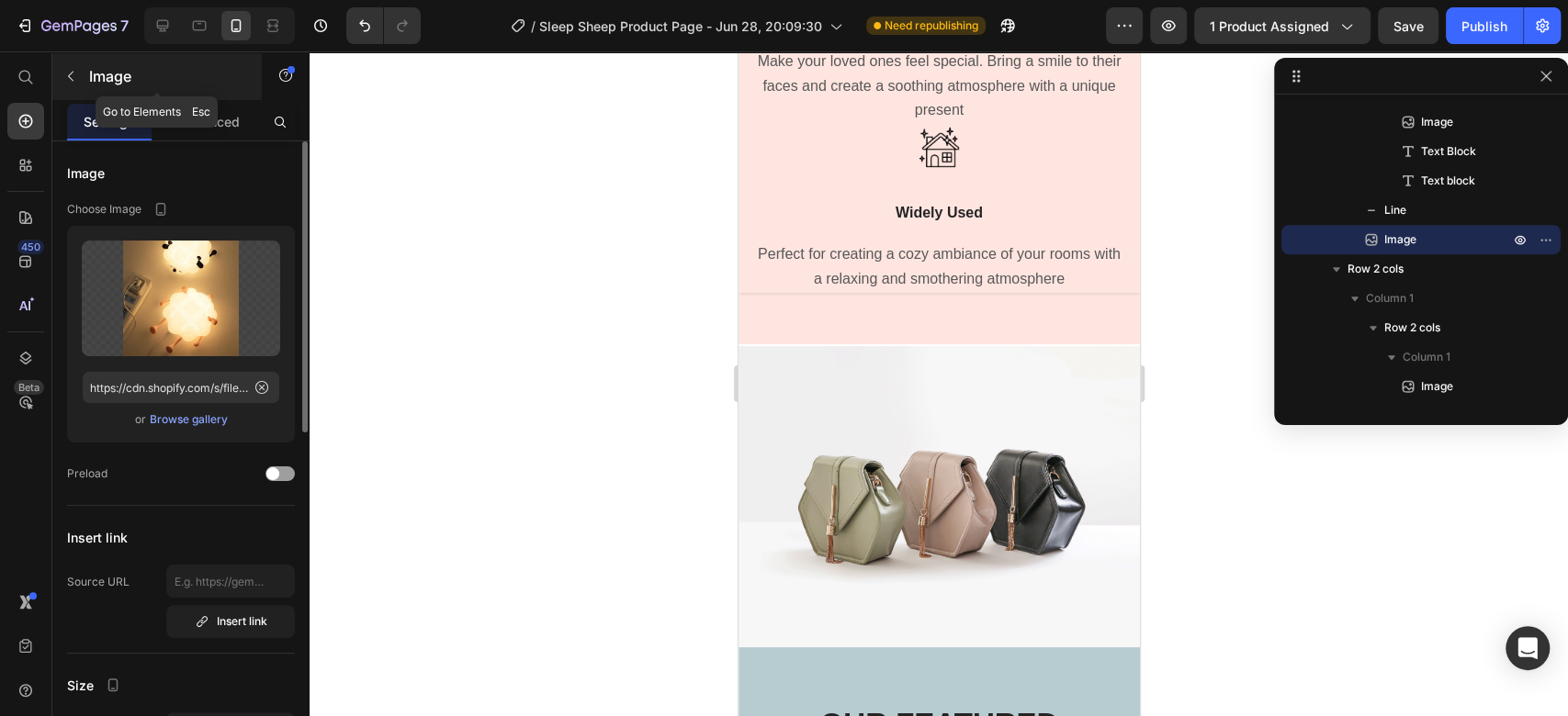 click at bounding box center [71, 76] 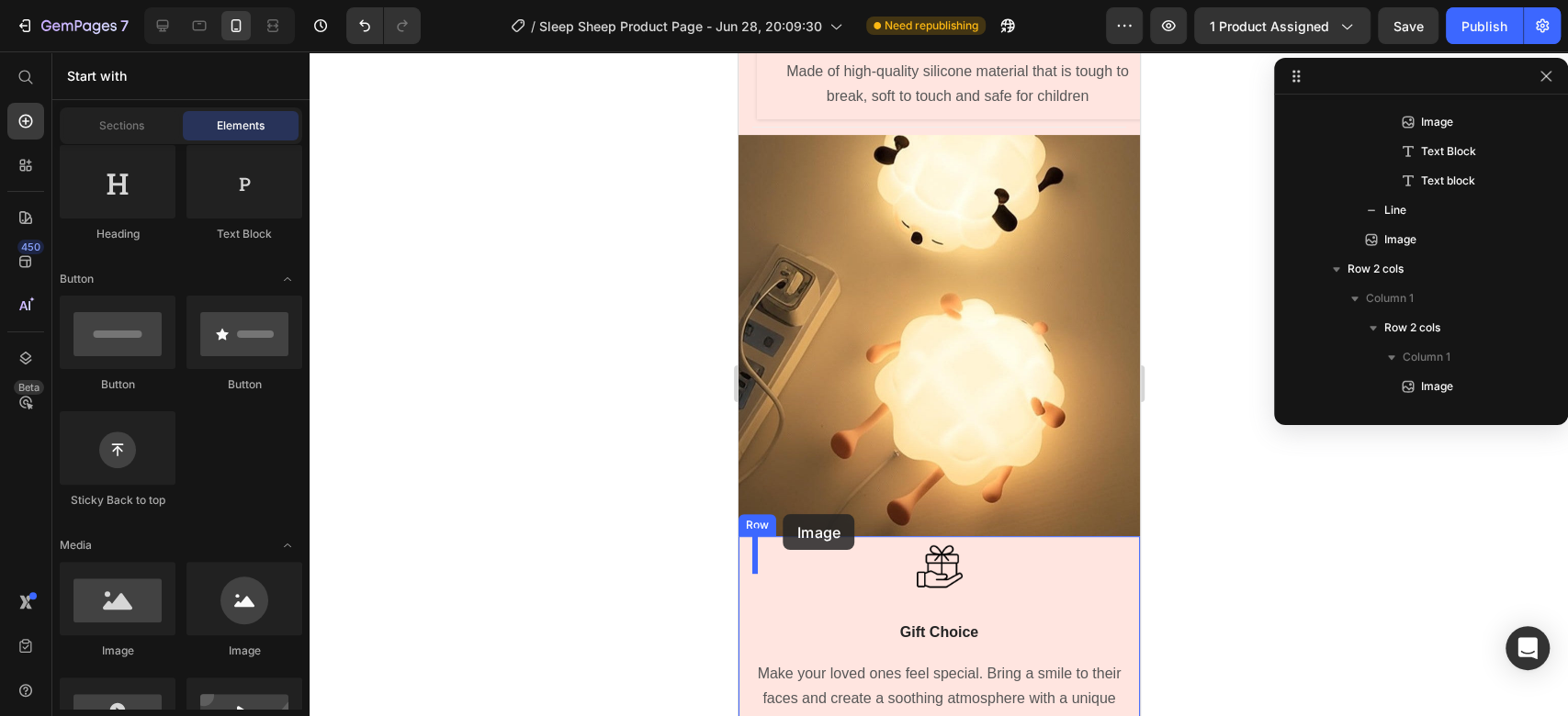scroll, scrollTop: 5348, scrollLeft: 0, axis: vertical 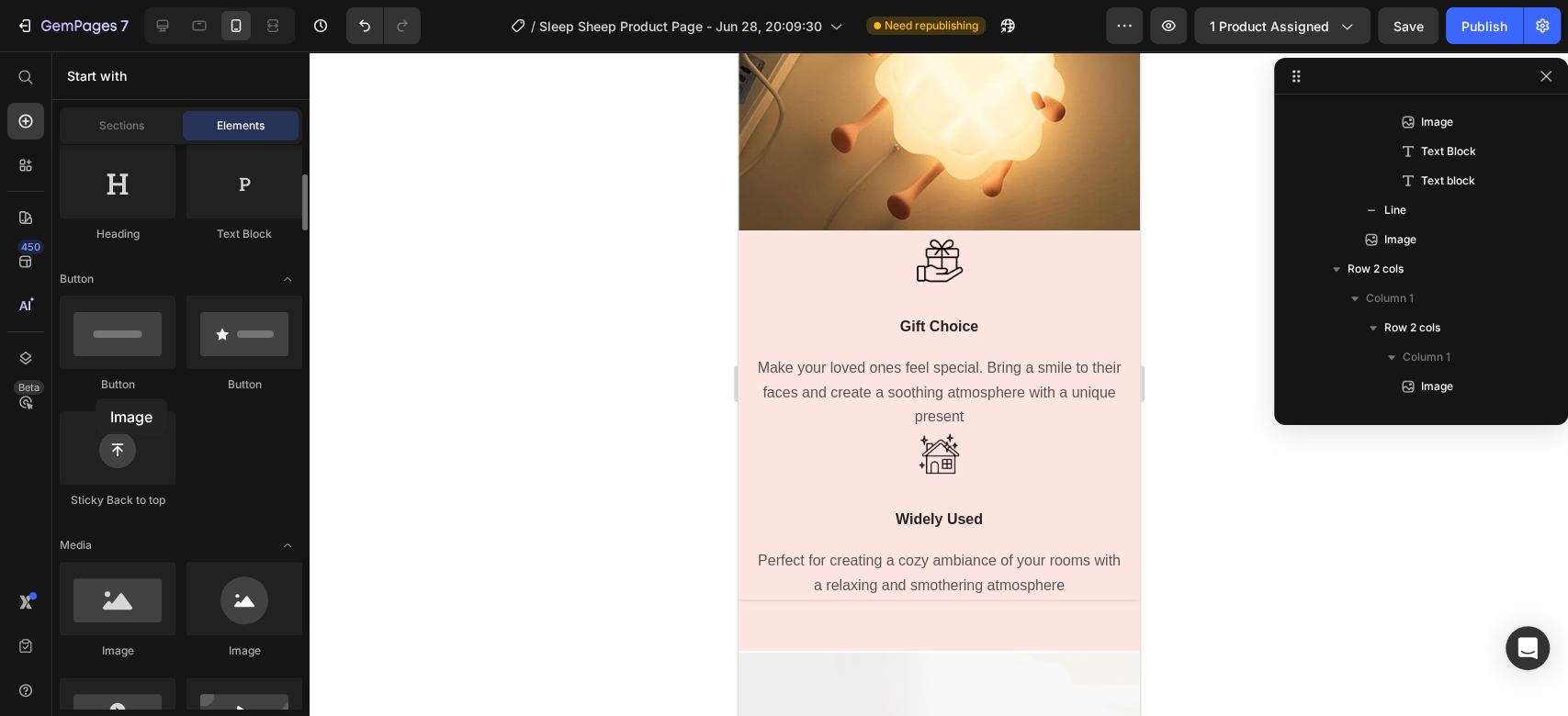 drag, startPoint x: 165, startPoint y: 604, endPoint x: 96, endPoint y: 396, distance: 219.14607 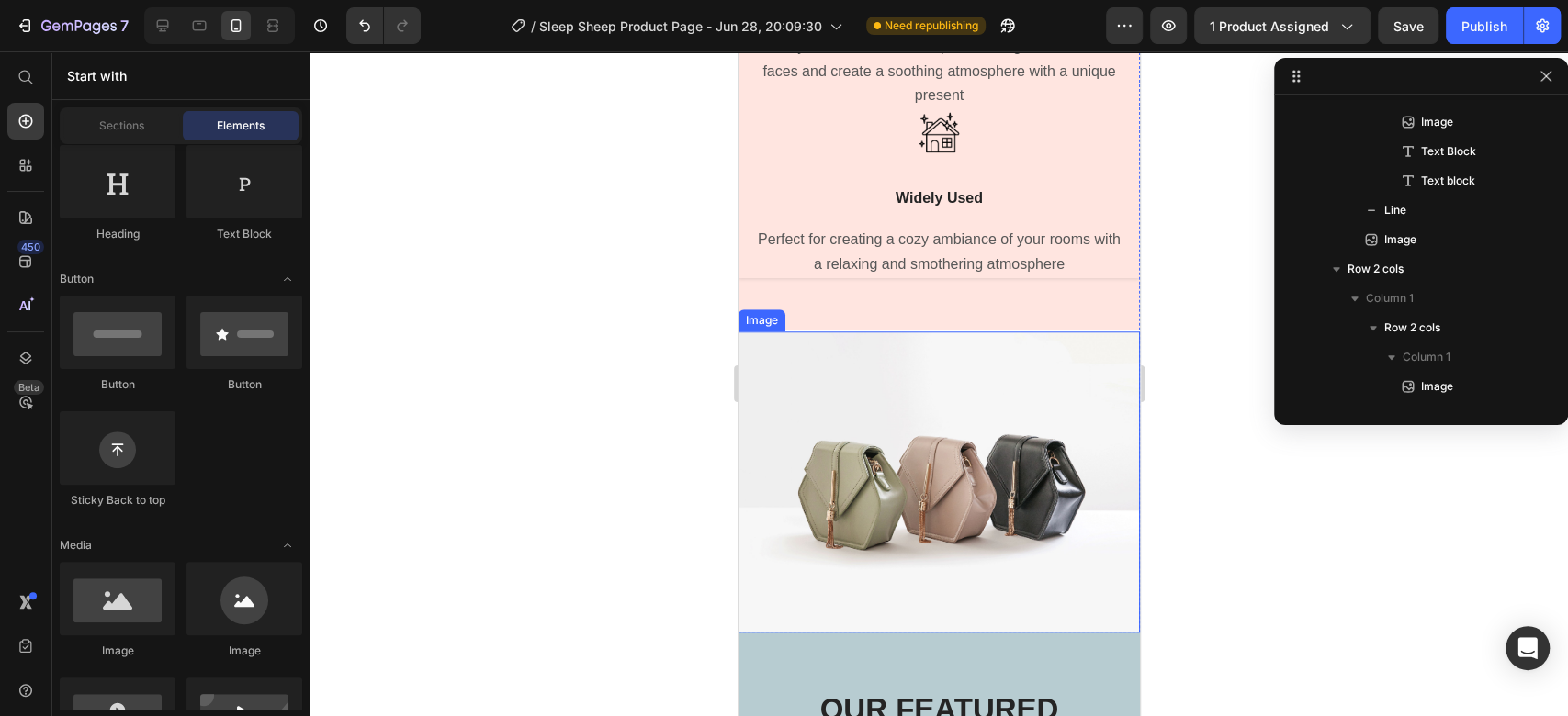 scroll, scrollTop: 5756, scrollLeft: 0, axis: vertical 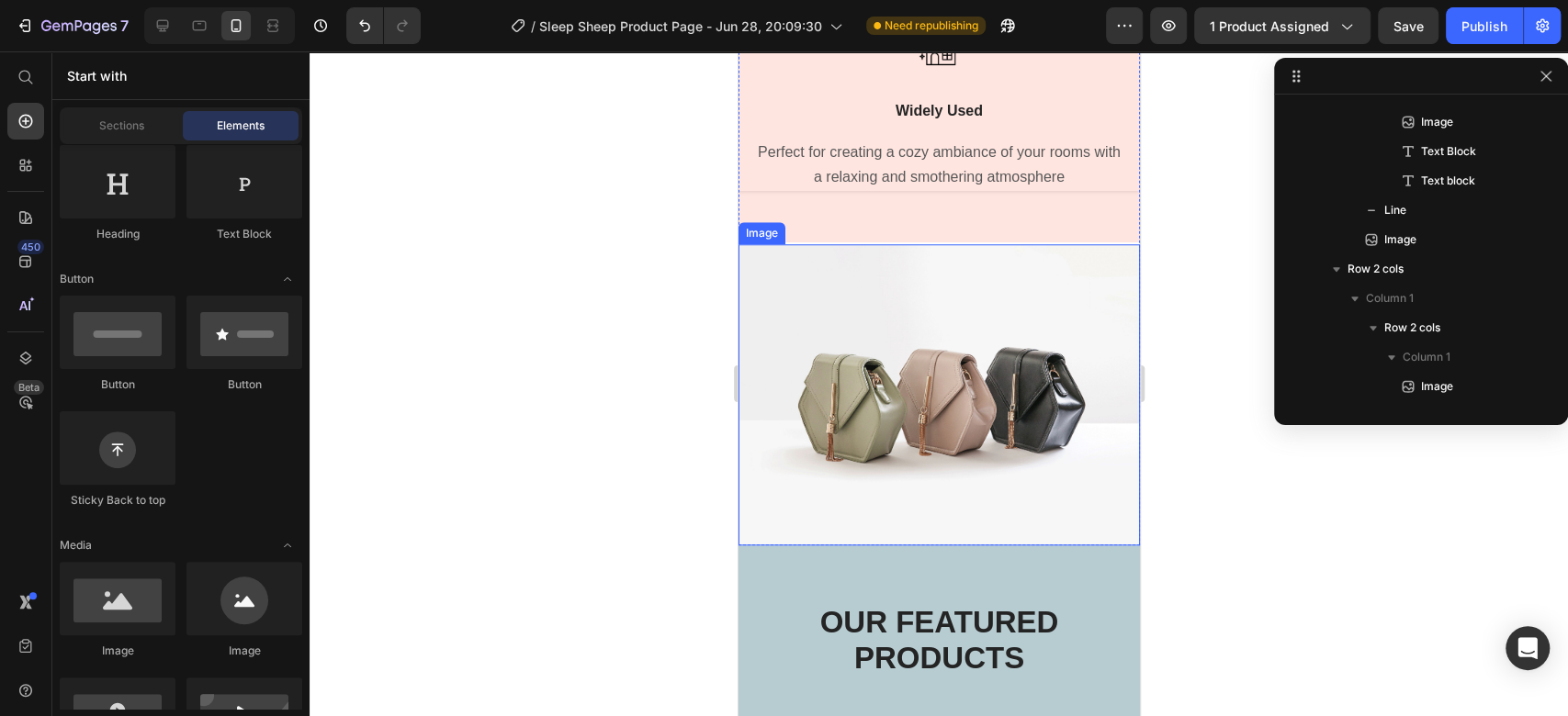 click at bounding box center [938, 395] 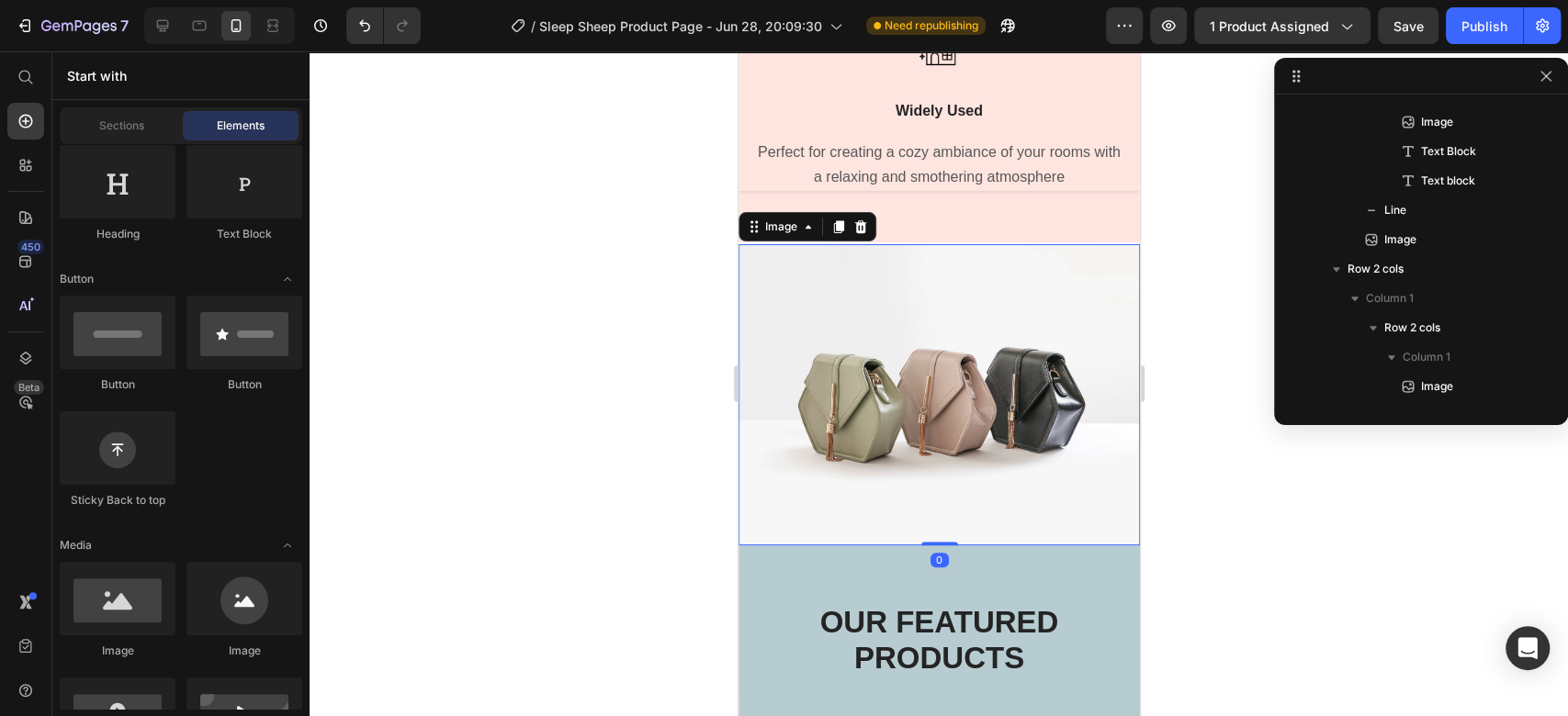 scroll, scrollTop: 813, scrollLeft: 0, axis: vertical 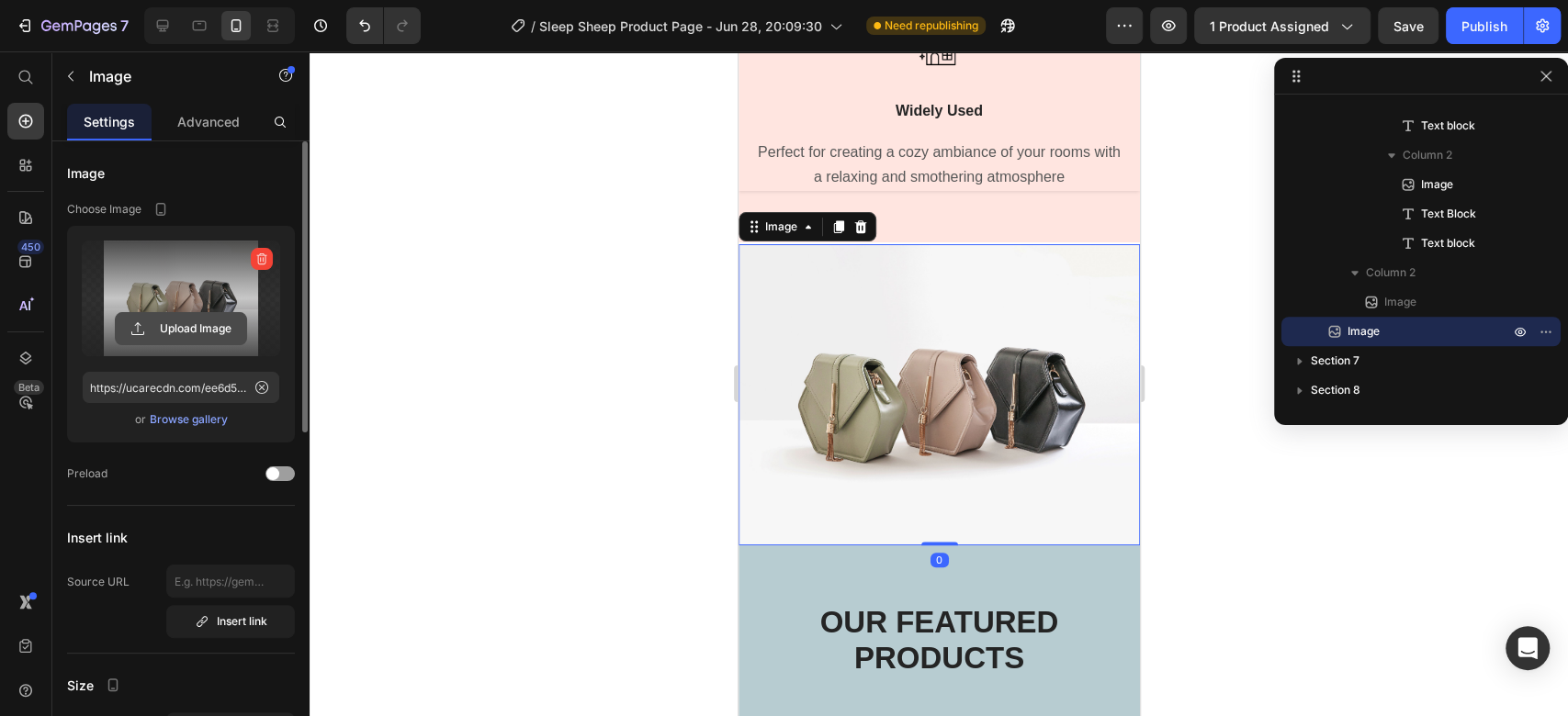 click 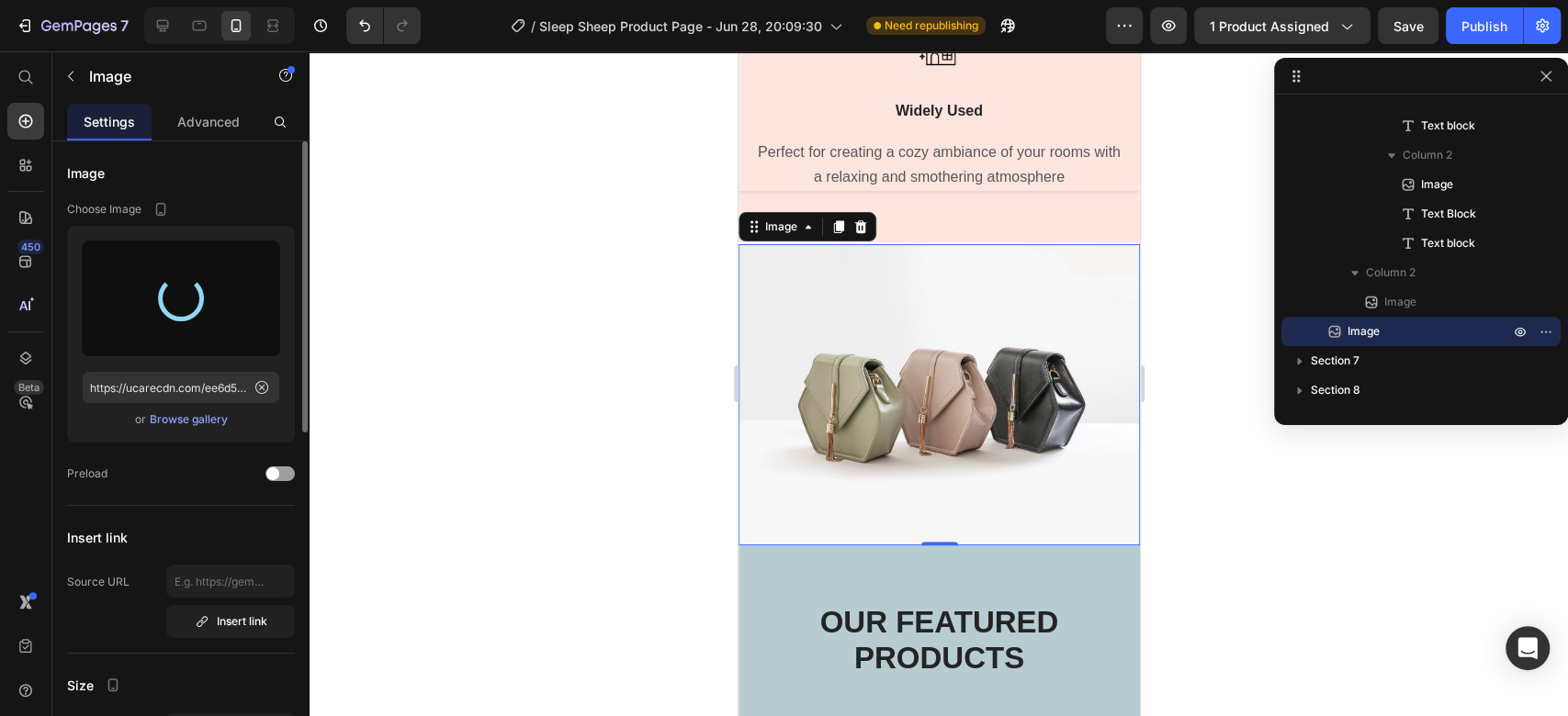 type on "https://cdn.shopify.com/s/files/1/0671/7649/7327/files/gempages_552700203736499315-017a7ce4-8c03-4247-9ce4-c7a195fdbfa1.jpg" 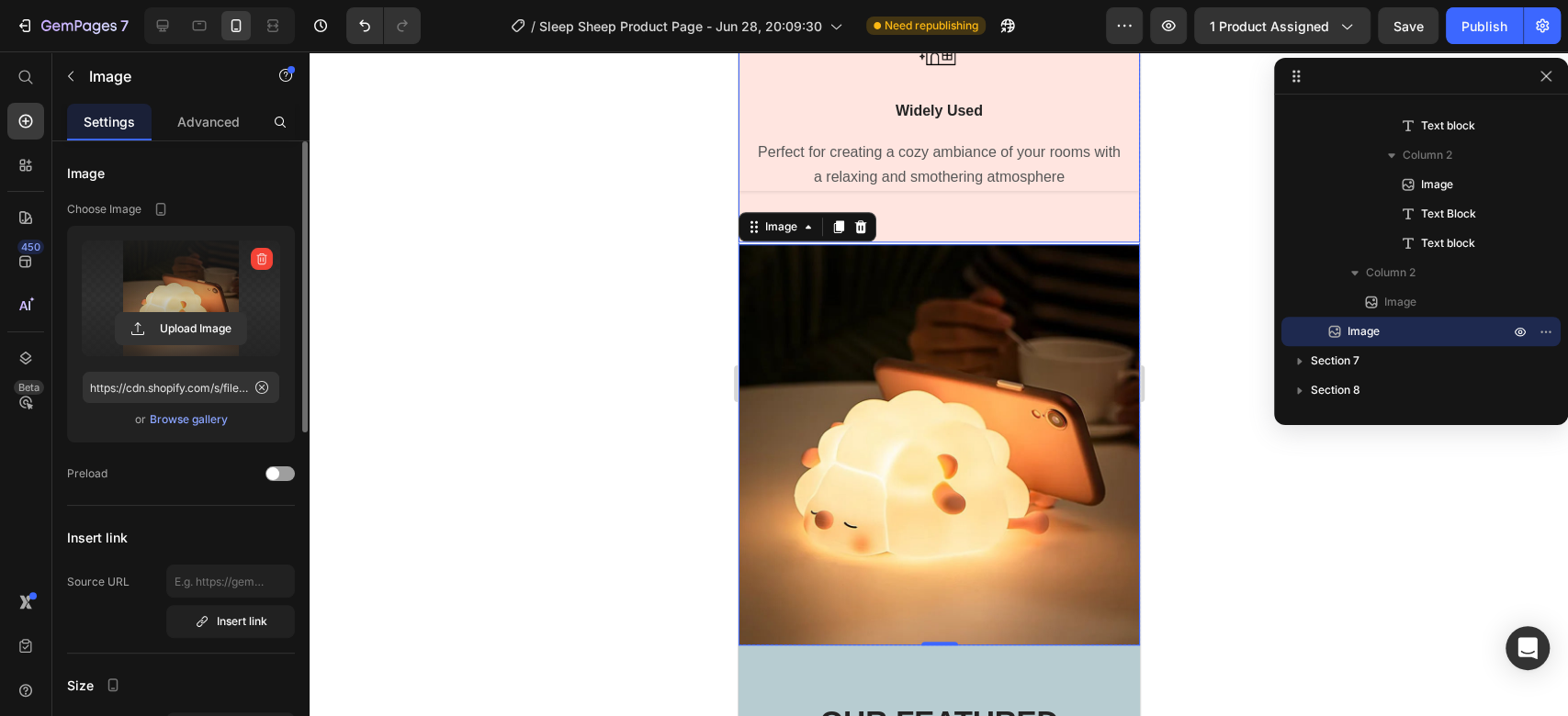 click on "Image Gift Choice Text Block Make your loved ones feel special. Bring a smile to their faces and create a soothing atmosphere with a unique present Text block Image Widely Used Text Block Perfect for creating a cozy ambiance of your rooms with a relaxing and smothering atmosphere Text block Row Image Row" at bounding box center [938, 32] 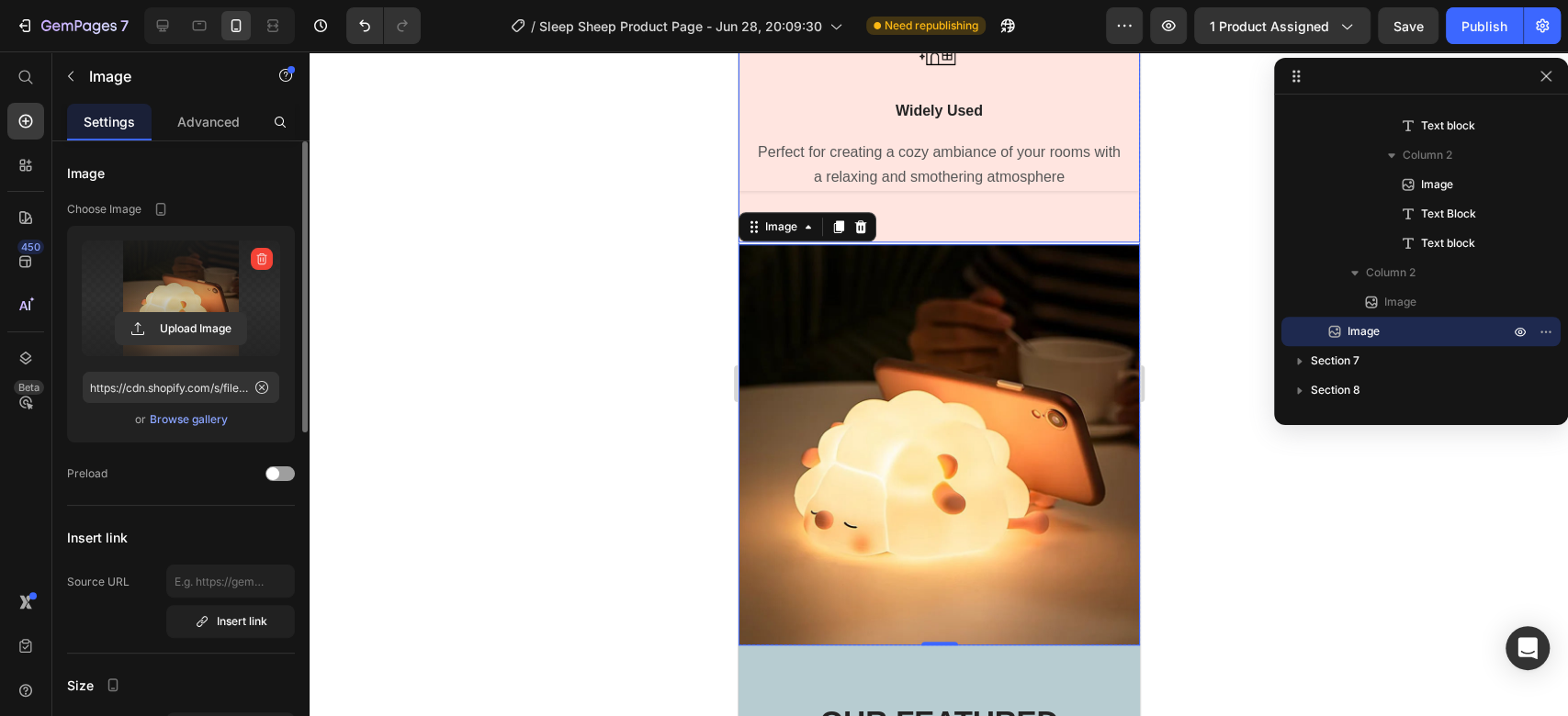scroll, scrollTop: 523, scrollLeft: 0, axis: vertical 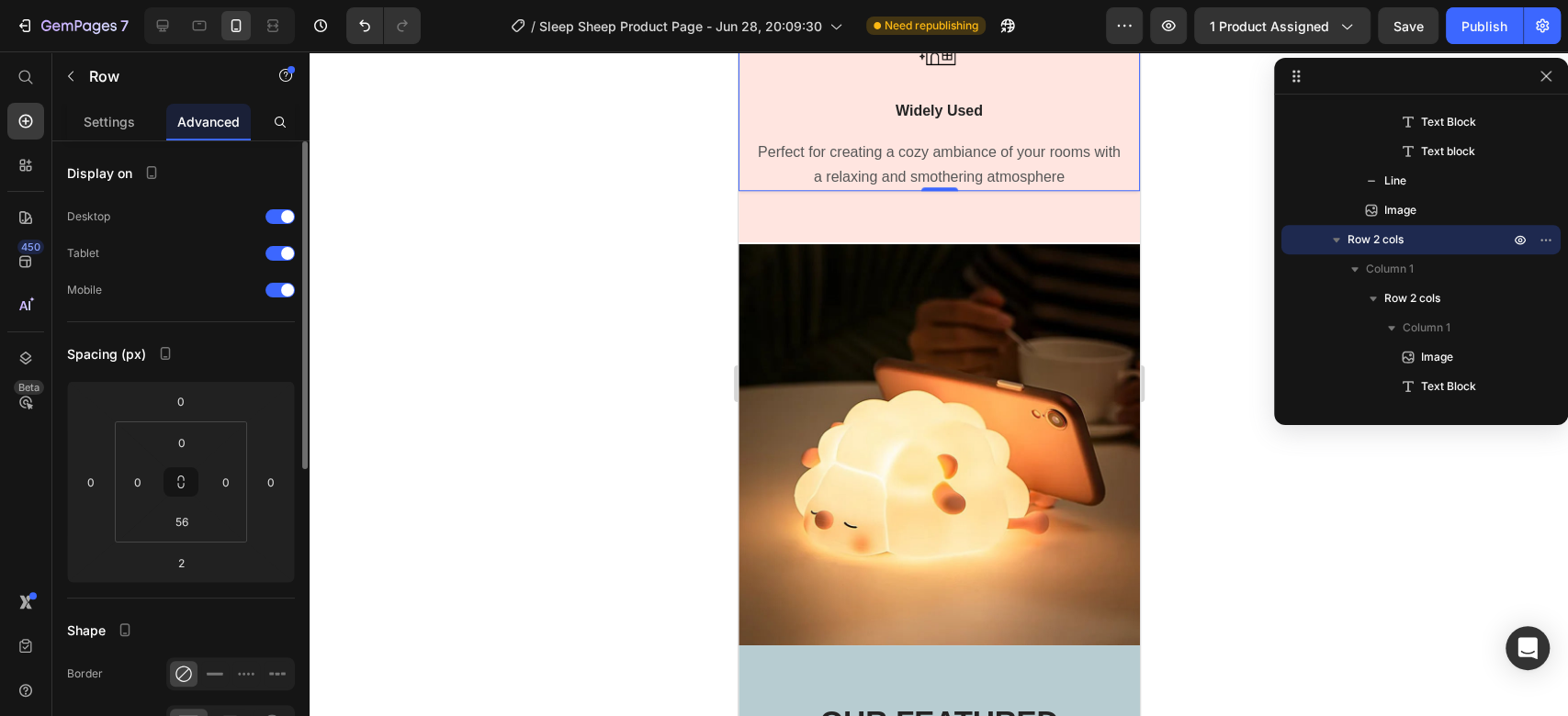 click on "Image Gift Choice Text Block Make your loved ones feel special. Bring a smile to their faces and create a soothing atmosphere with a unique present Text block Image Widely Used Text Block Perfect for creating a cozy ambiance of your rooms with a relaxing and smothering atmosphere Text block Row   0" at bounding box center (938, 6) 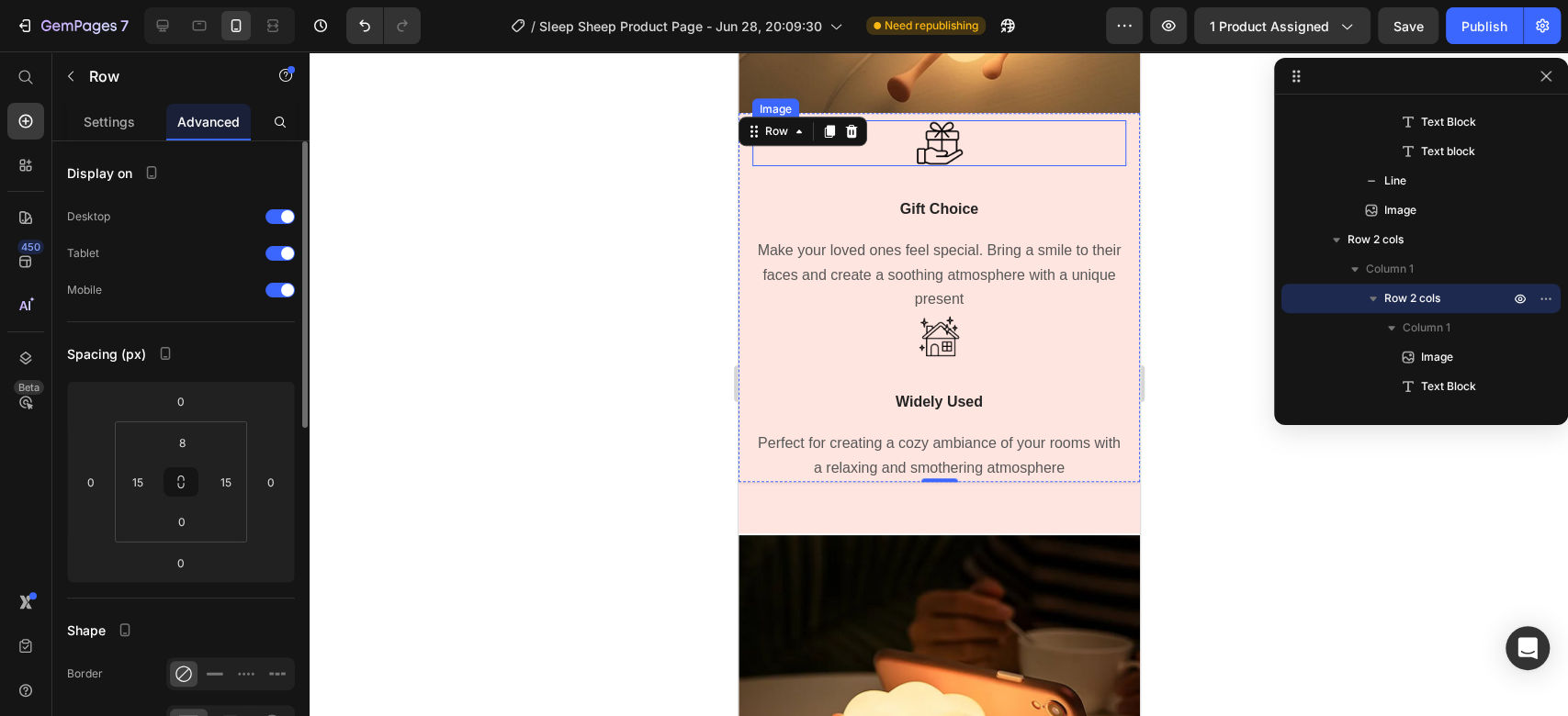 scroll, scrollTop: 5552, scrollLeft: 0, axis: vertical 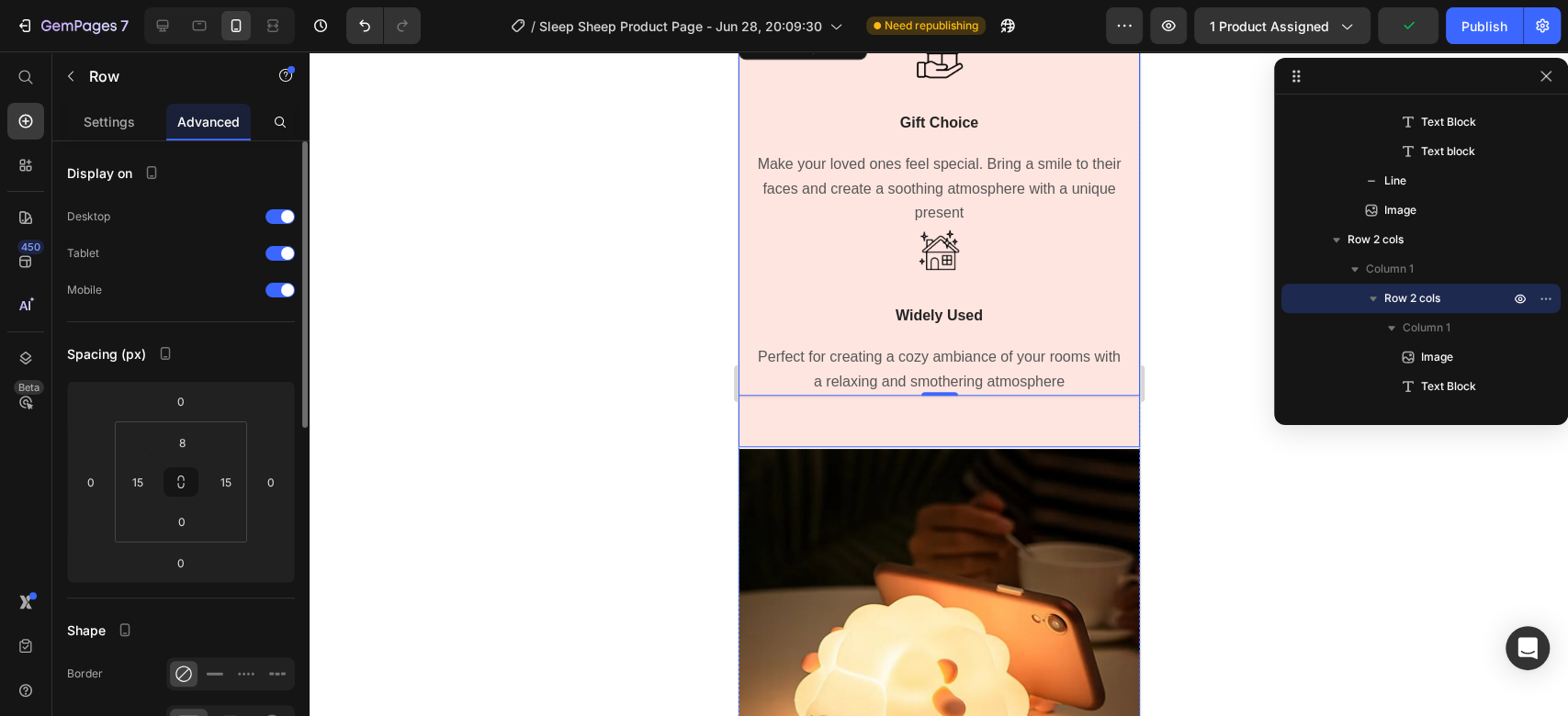 click on "Image Gift Choice Text Block Make your loved ones feel special. Bring a smile to their faces and create a soothing atmosphere with a unique present Text block Image Widely Used Text Block Perfect for creating a cozy ambiance of your rooms with a relaxing and smothering atmosphere Text block Row   0 Image Row" at bounding box center (938, 237) 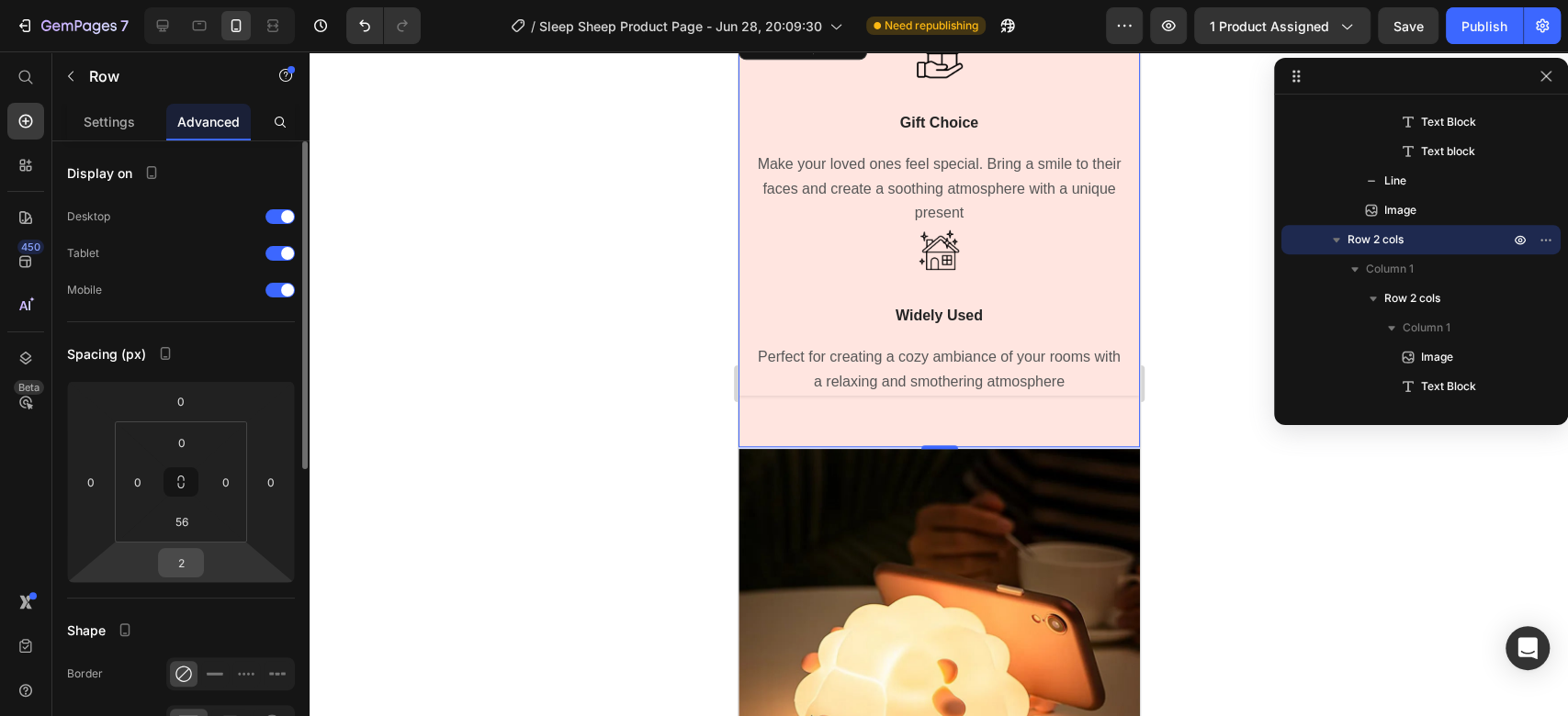 click on "2" at bounding box center (181, 563) 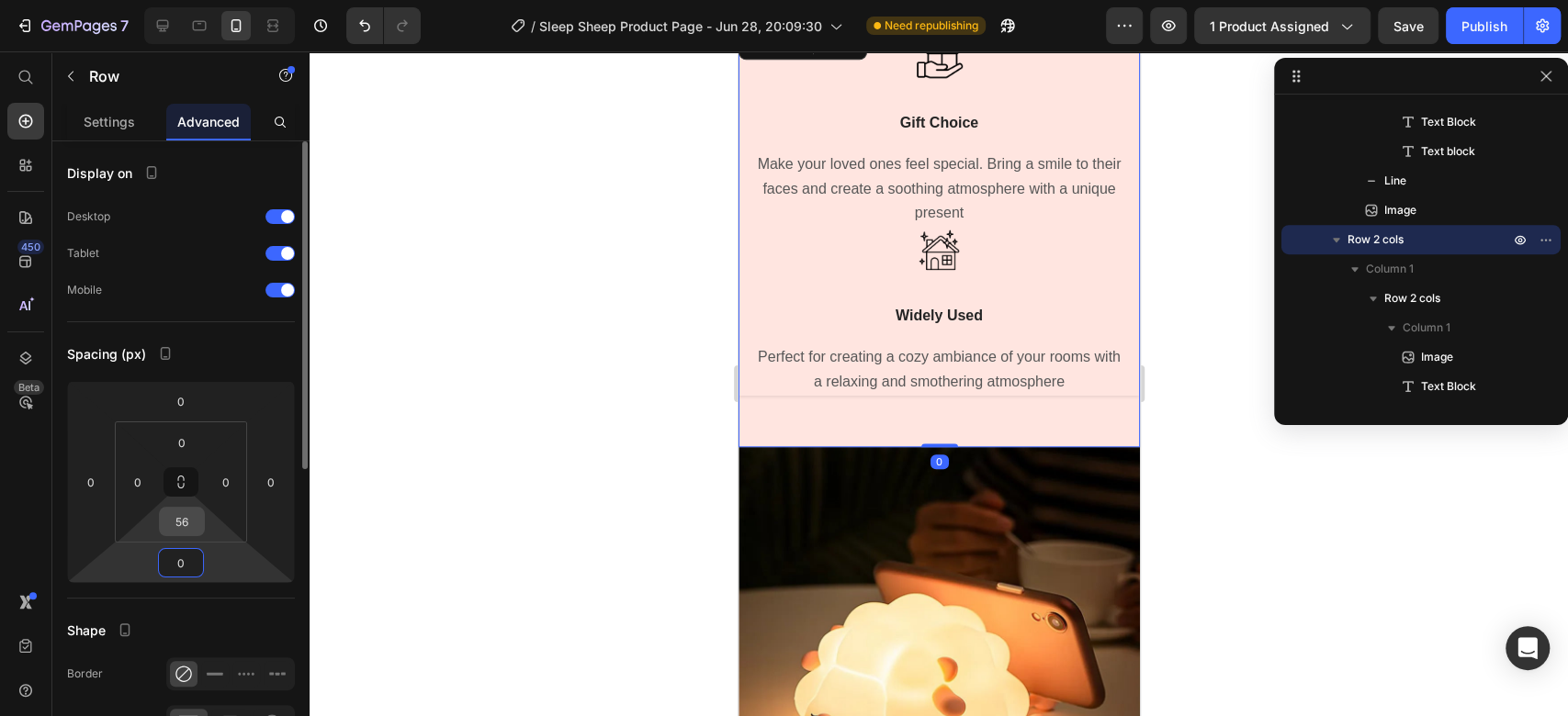 type on "0" 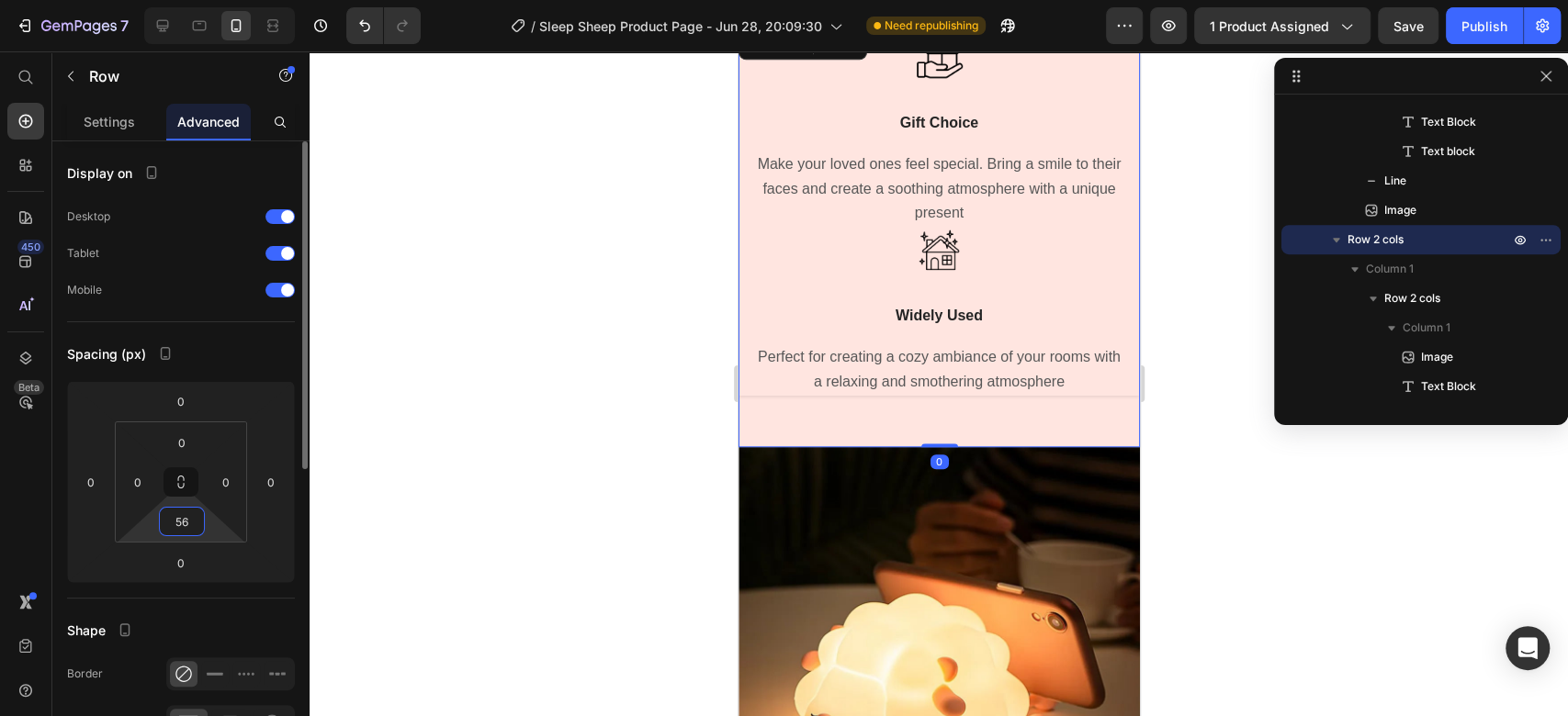 click on "56" at bounding box center (182, 521) 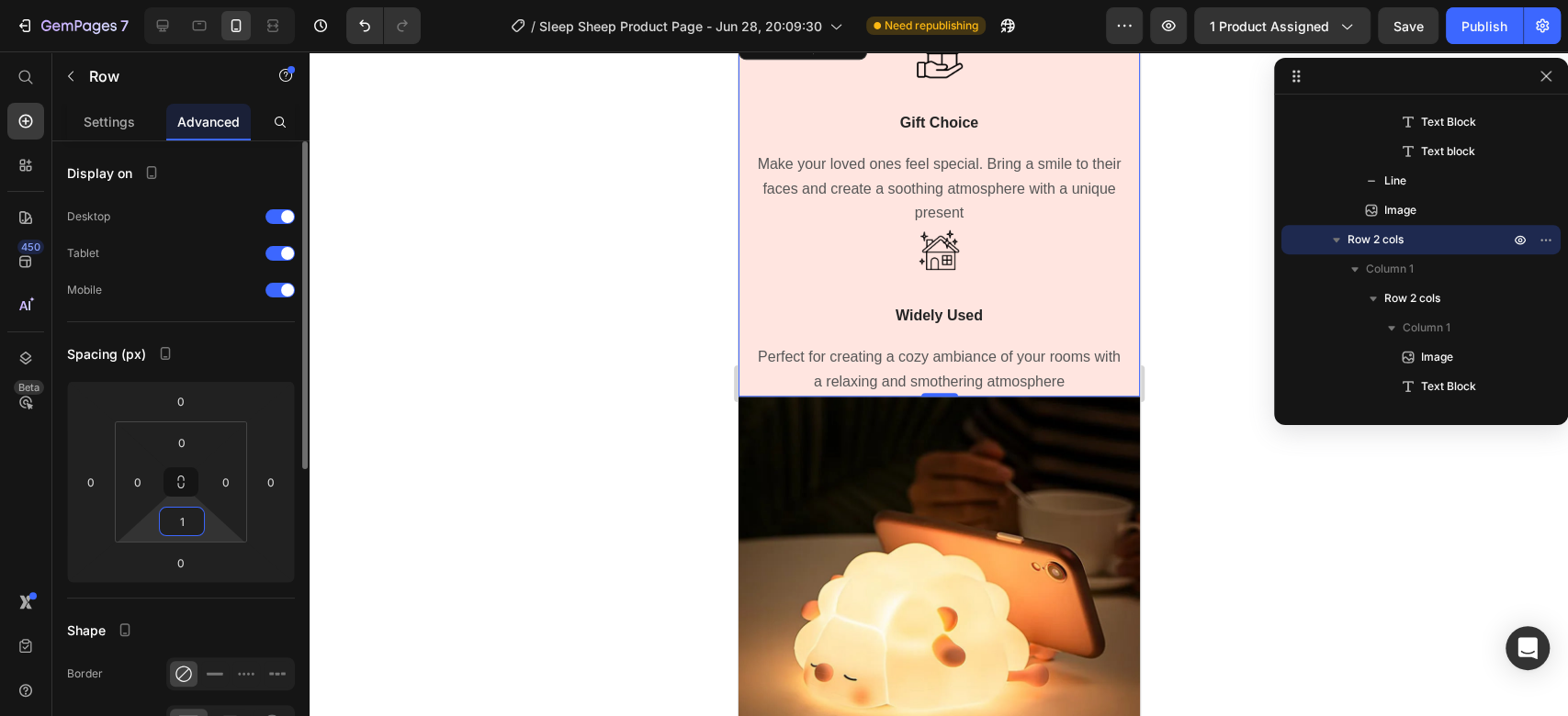 type on "10" 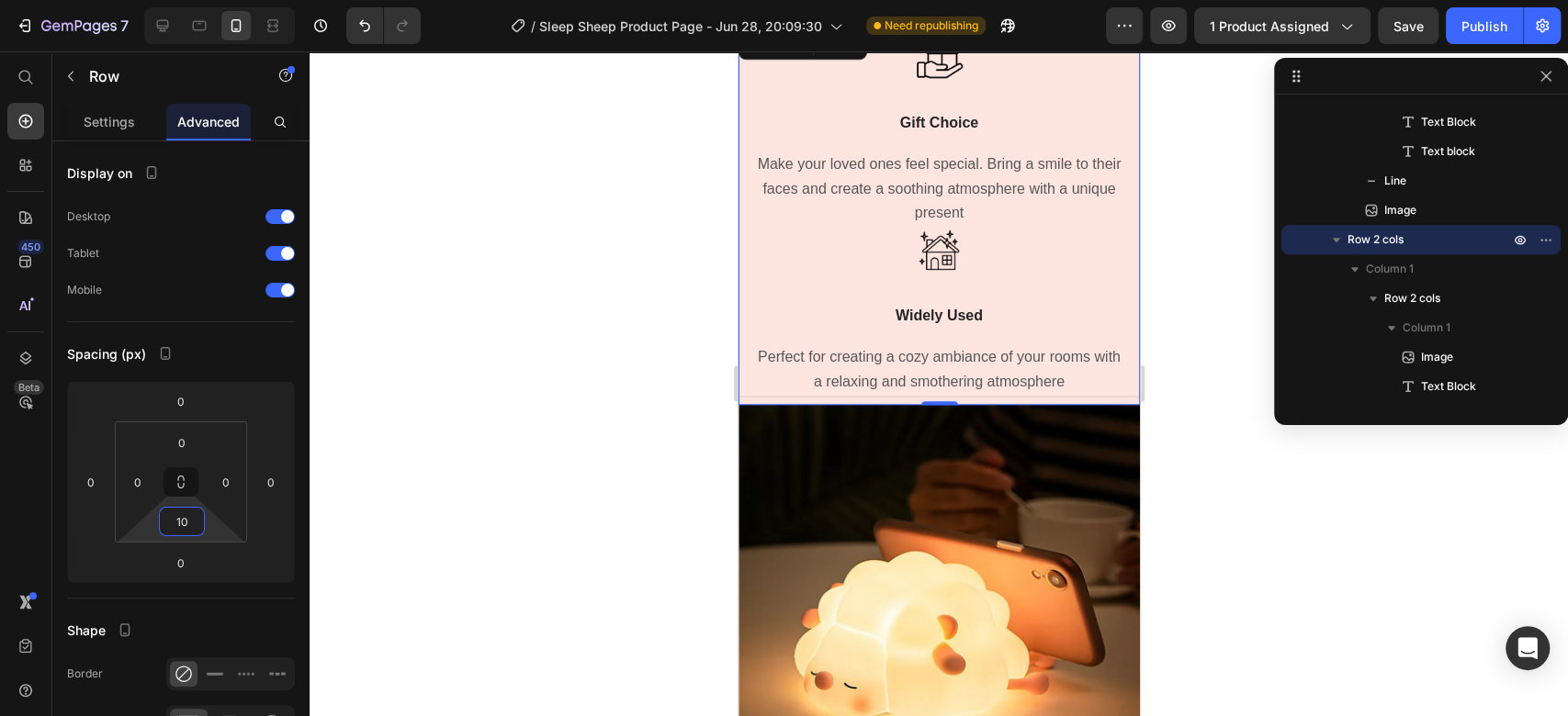 click 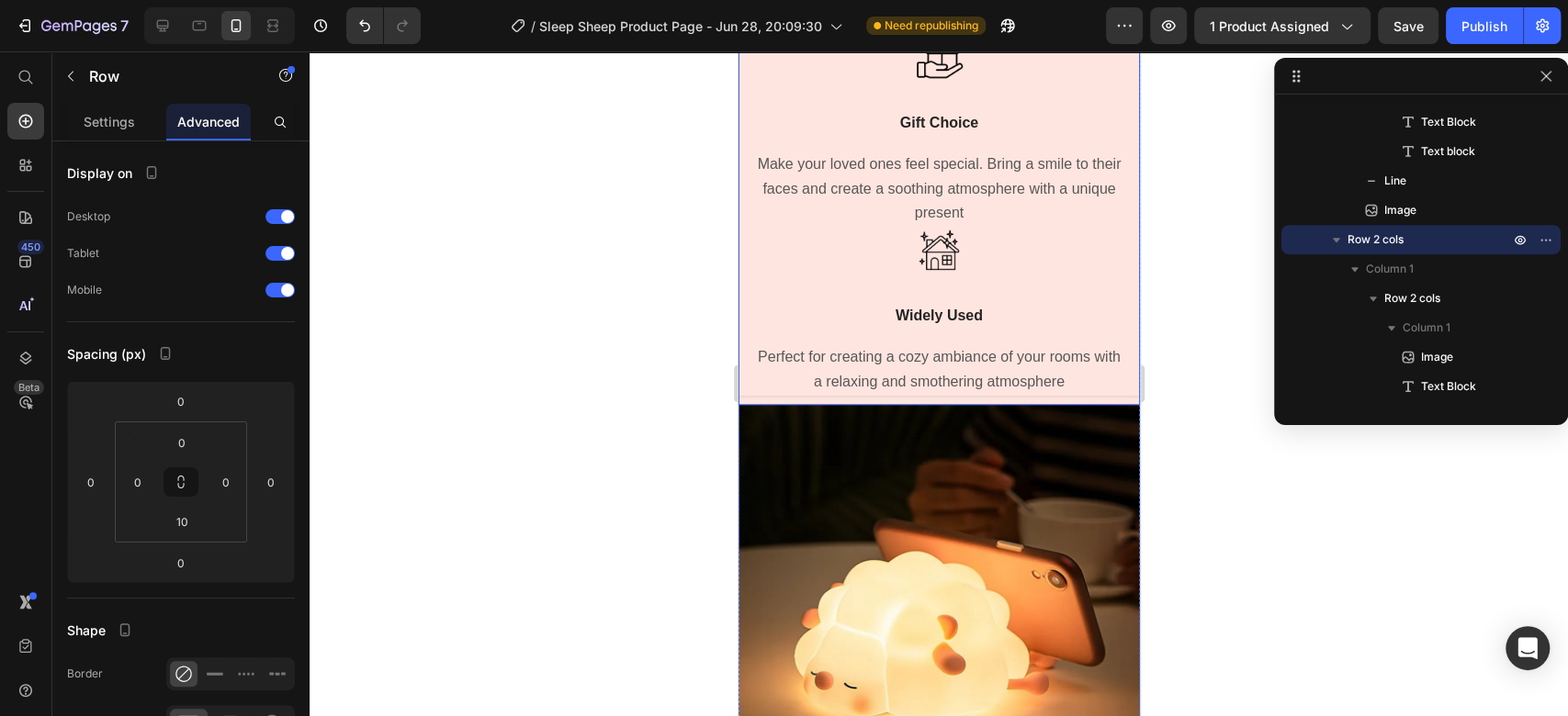 click on "Image Gift Choice Text Block Make your loved ones feel special. Bring a smile to their faces and create a soothing atmosphere with a unique present Text block Image Widely Used Text Block Perfect for creating a cozy ambiance of your rooms with a relaxing and smothering atmosphere Text block Row Image Row" at bounding box center (938, 216) 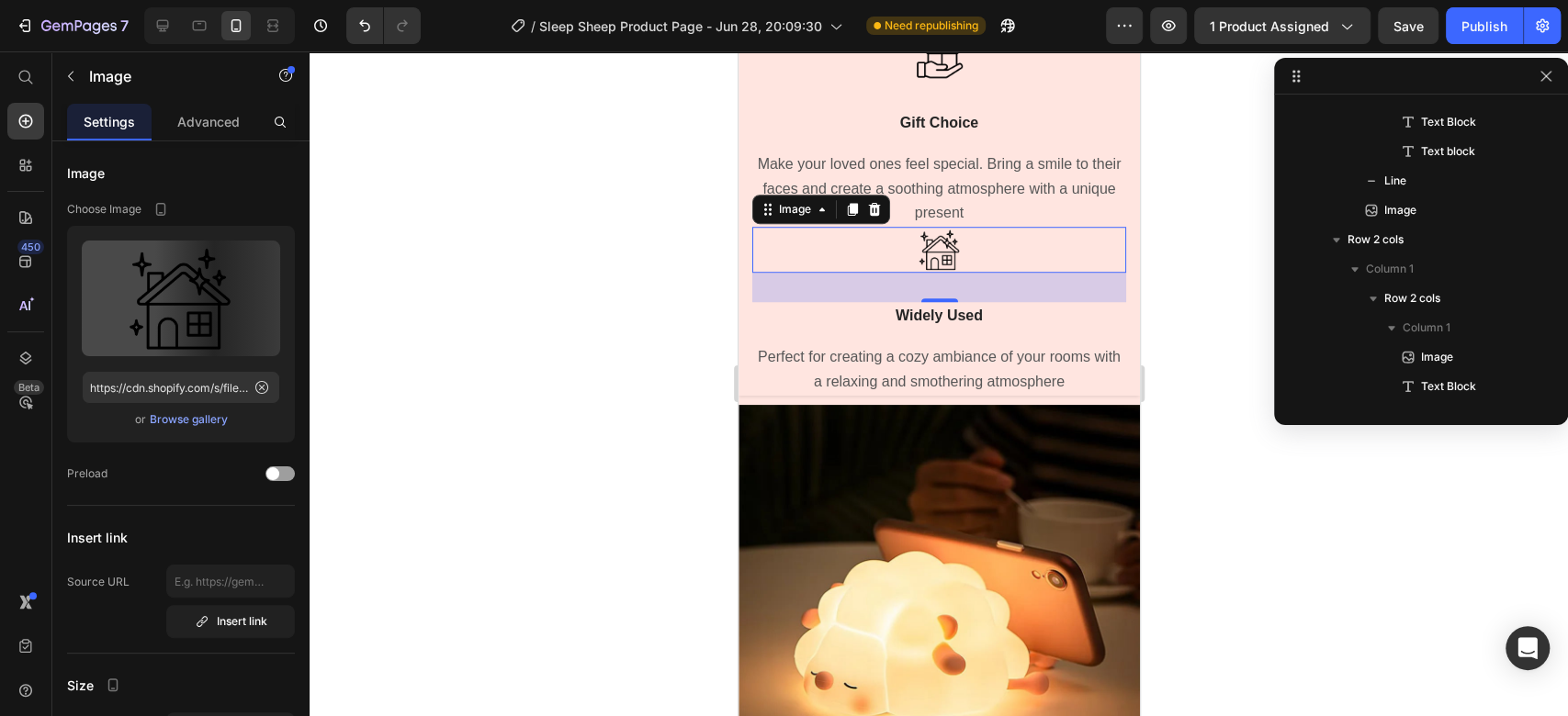 scroll, scrollTop: 758, scrollLeft: 0, axis: vertical 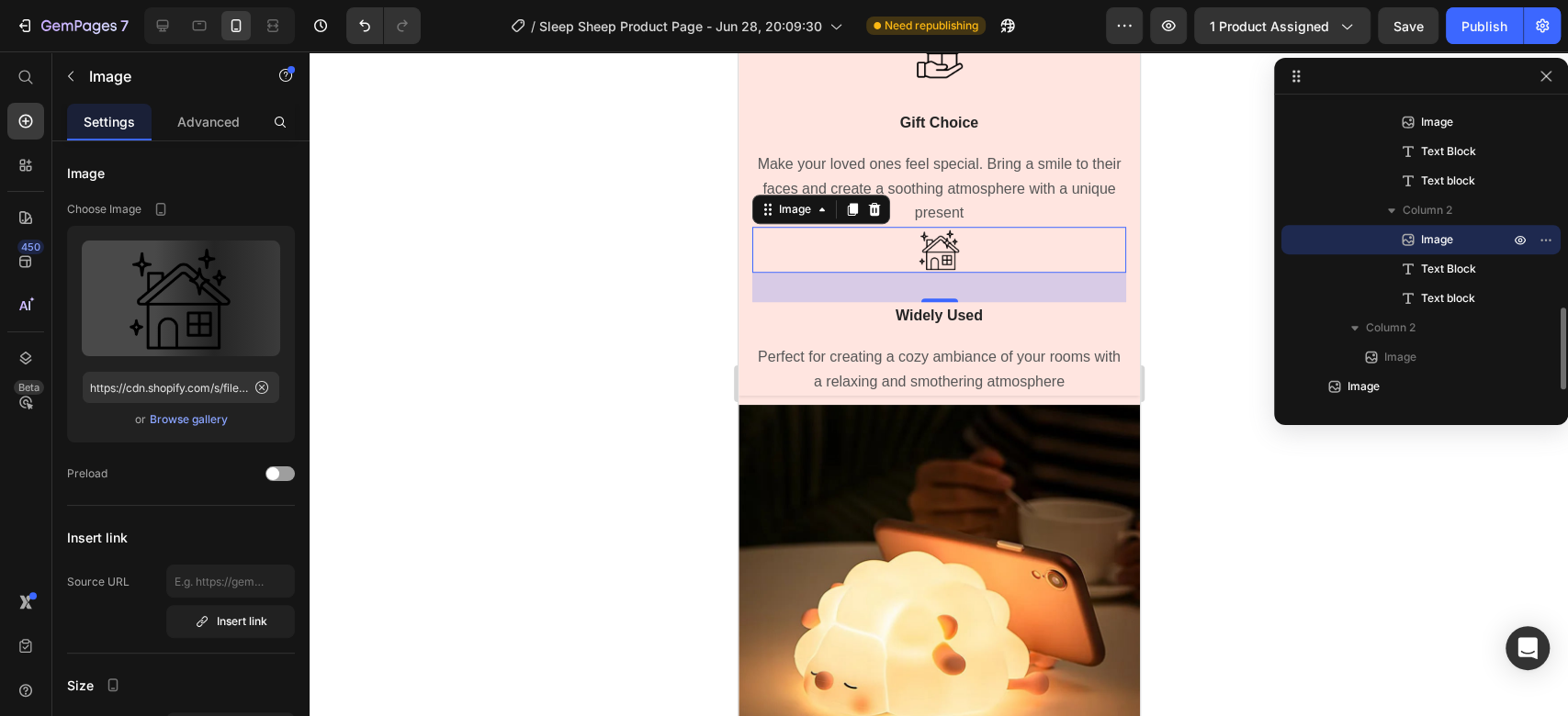 click at bounding box center [938, 250] 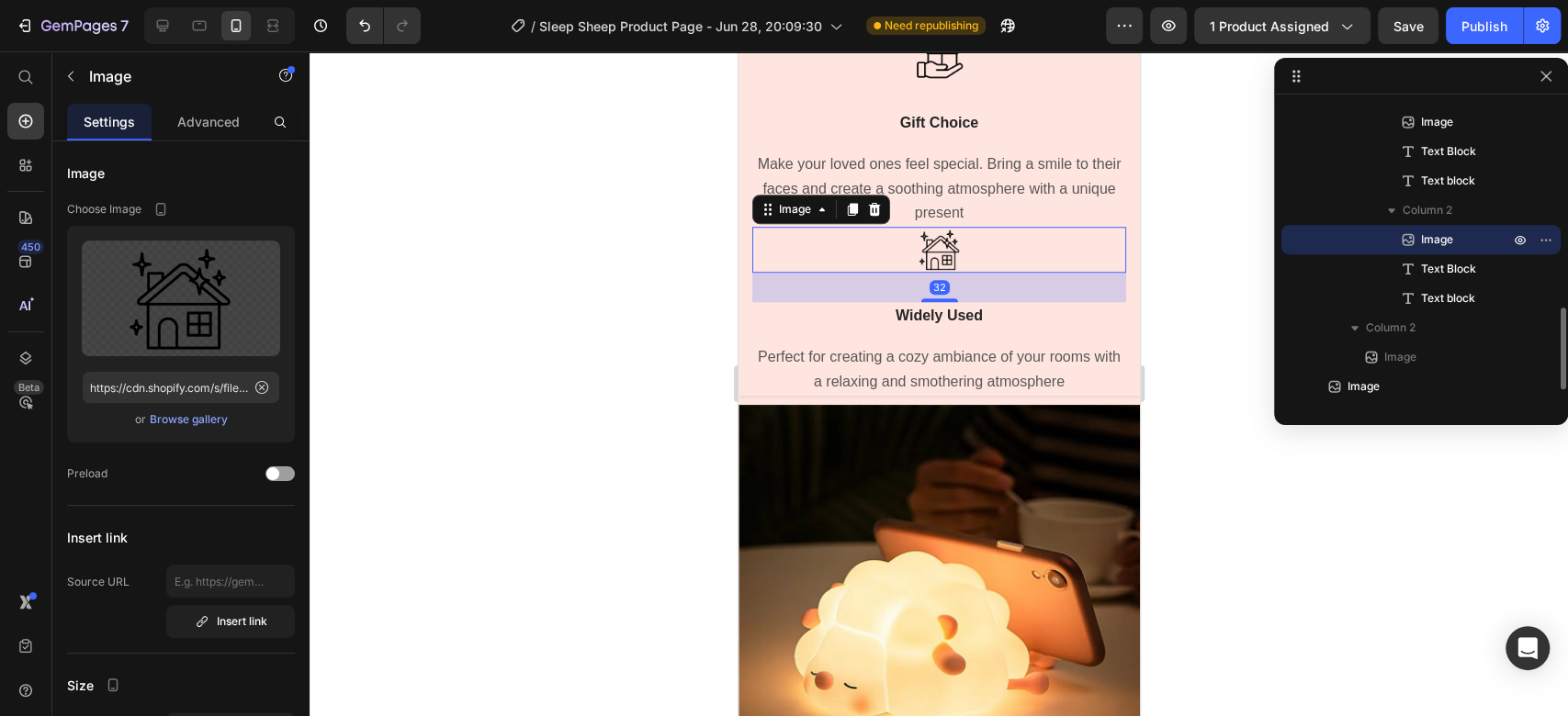 click on "32" at bounding box center (938, 287) 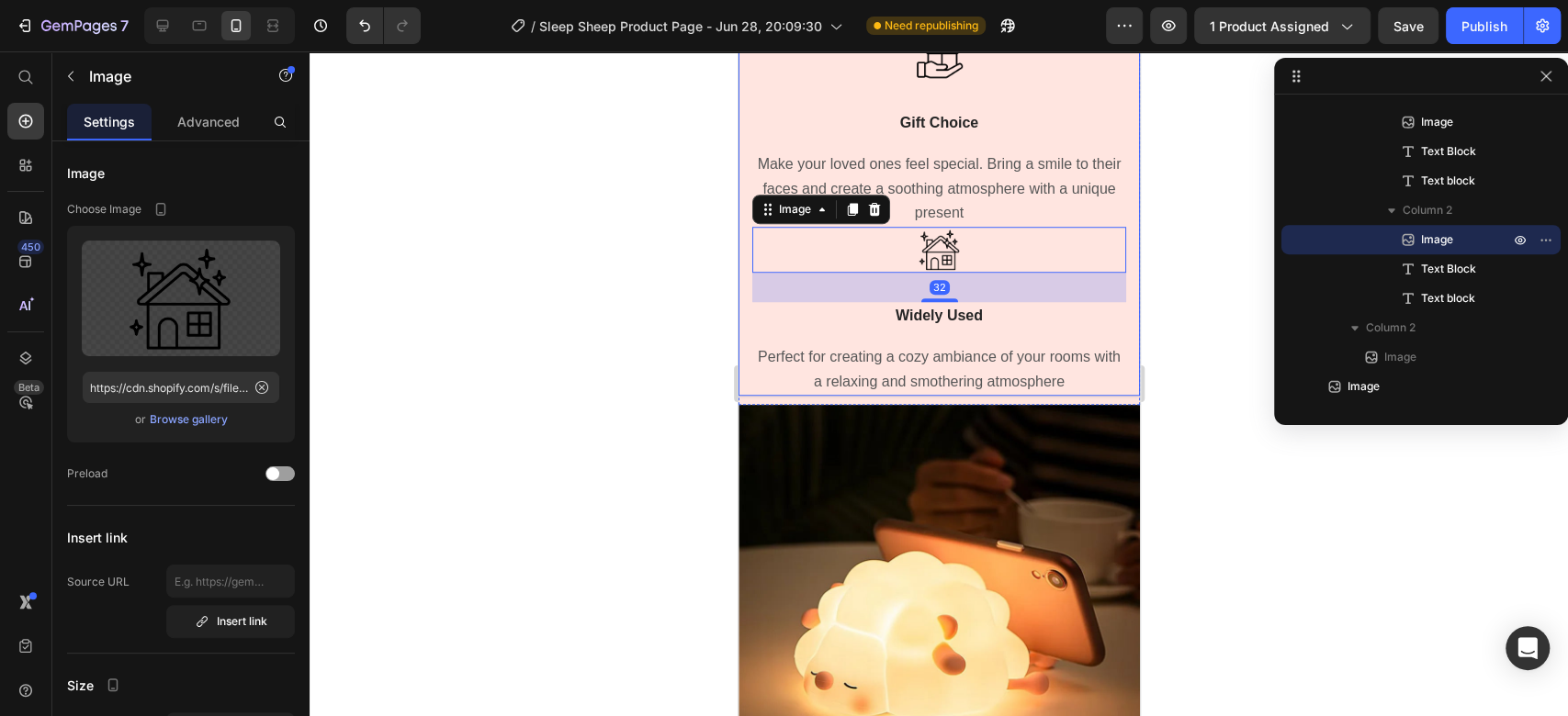 click on "Image Gift Choice Text Block Make your loved ones feel special. Bring a smile to their faces and create a soothing atmosphere with a unique present Text block Image   32 Widely Used Text Block Perfect for creating a cozy ambiance of your rooms with a relaxing and smothering atmosphere Text block Row" at bounding box center [938, 211] 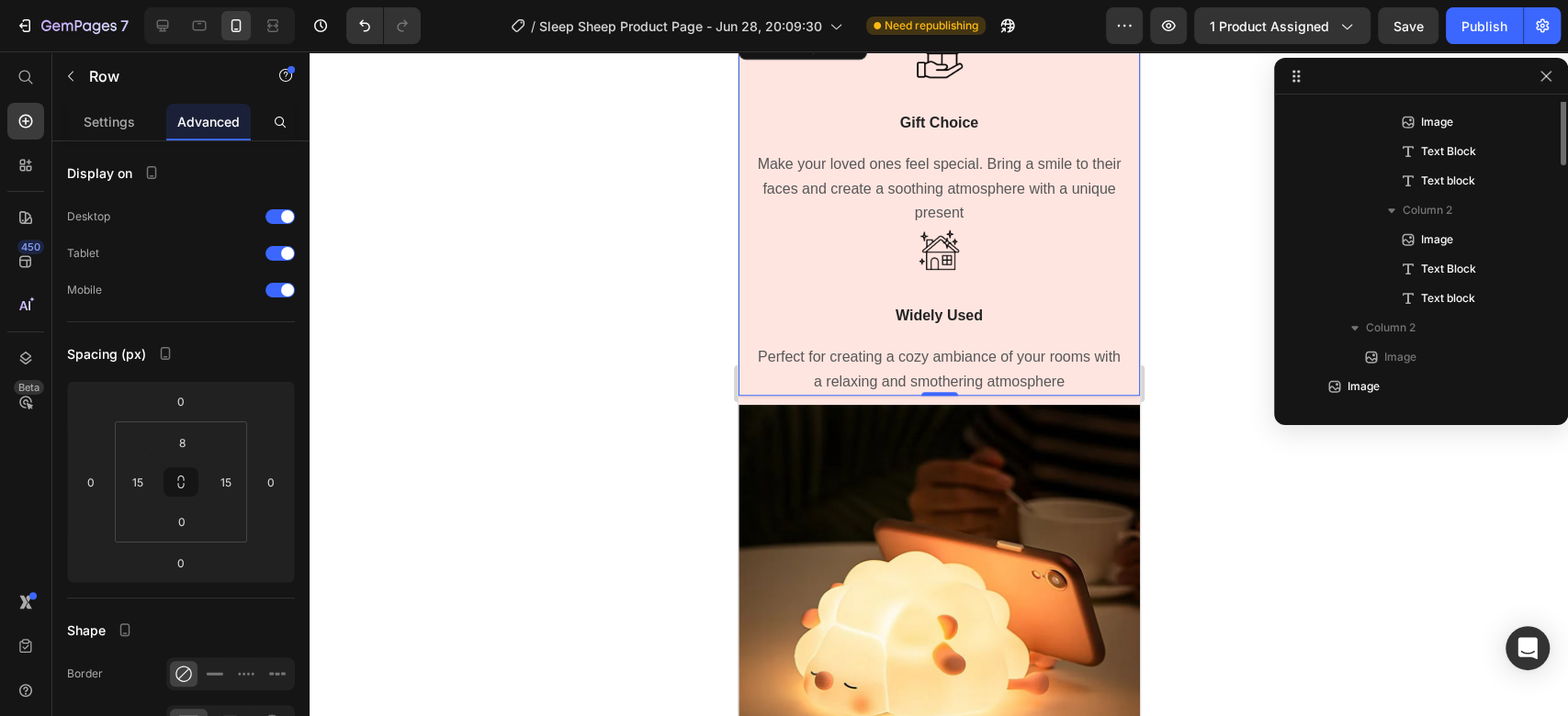 scroll, scrollTop: 582, scrollLeft: 0, axis: vertical 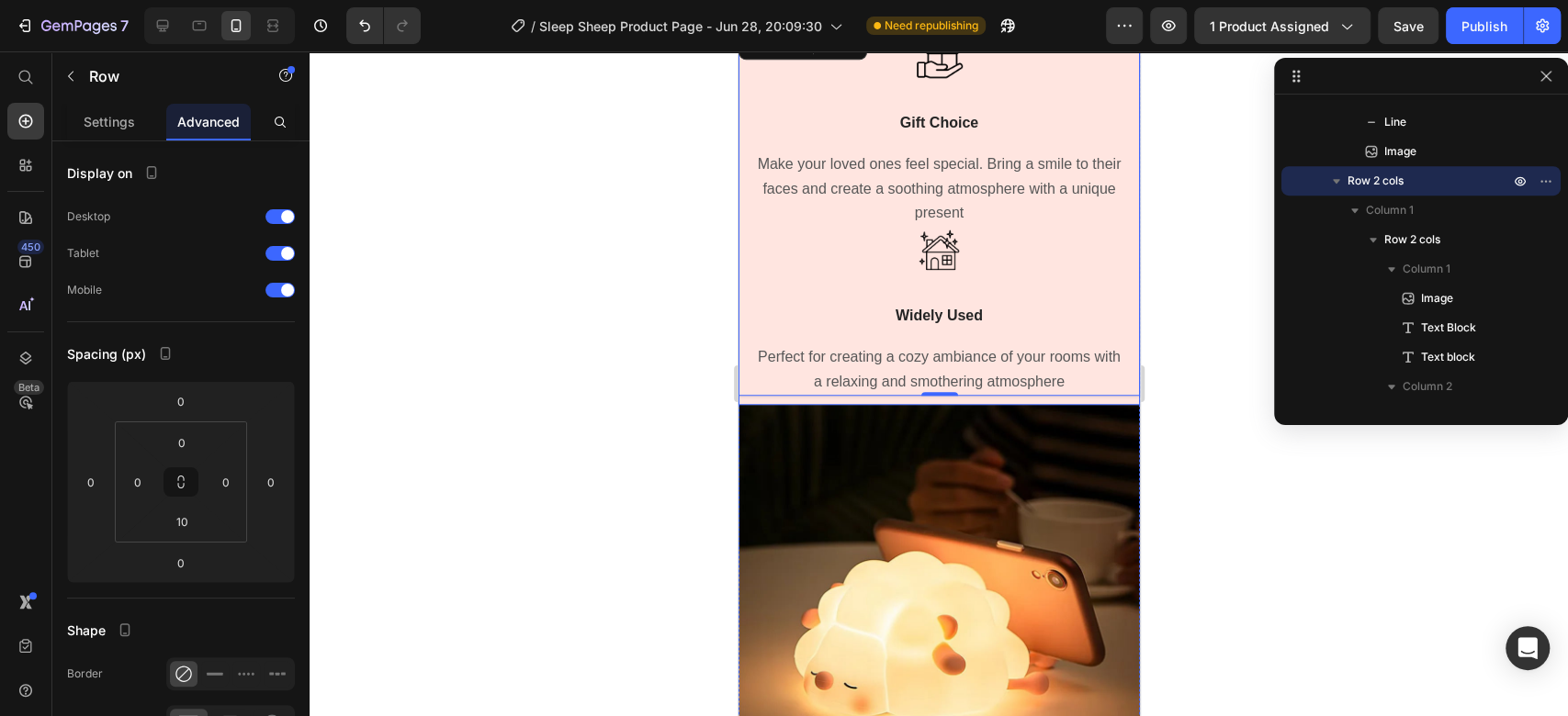 click on "Image Gift Choice Text Block Make your loved ones feel special. Bring a smile to their faces and create a soothing atmosphere with a unique present Text block Image Widely Used Text Block Perfect for creating a cozy ambiance of your rooms with a relaxing and smothering atmosphere Text block Row   0 Image Row" at bounding box center (938, 216) 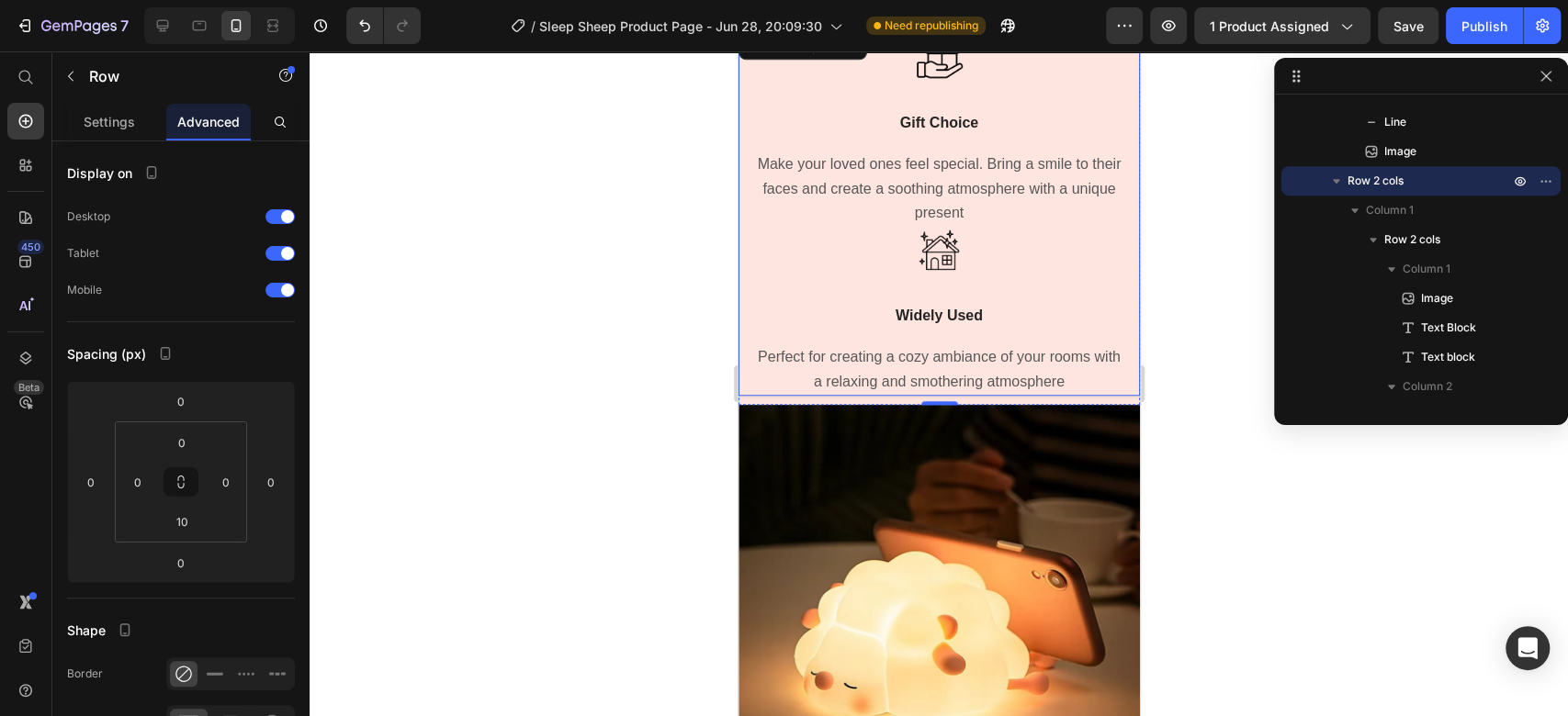 click on "Image Gift Choice Text Block Make your loved ones feel special. Bring a smile to their faces and create a soothing atmosphere with a unique present Text block Image Widely Used Text Block Perfect for creating a cozy ambiance of your rooms with a relaxing and smothering atmosphere Text block Row" at bounding box center (938, 211) 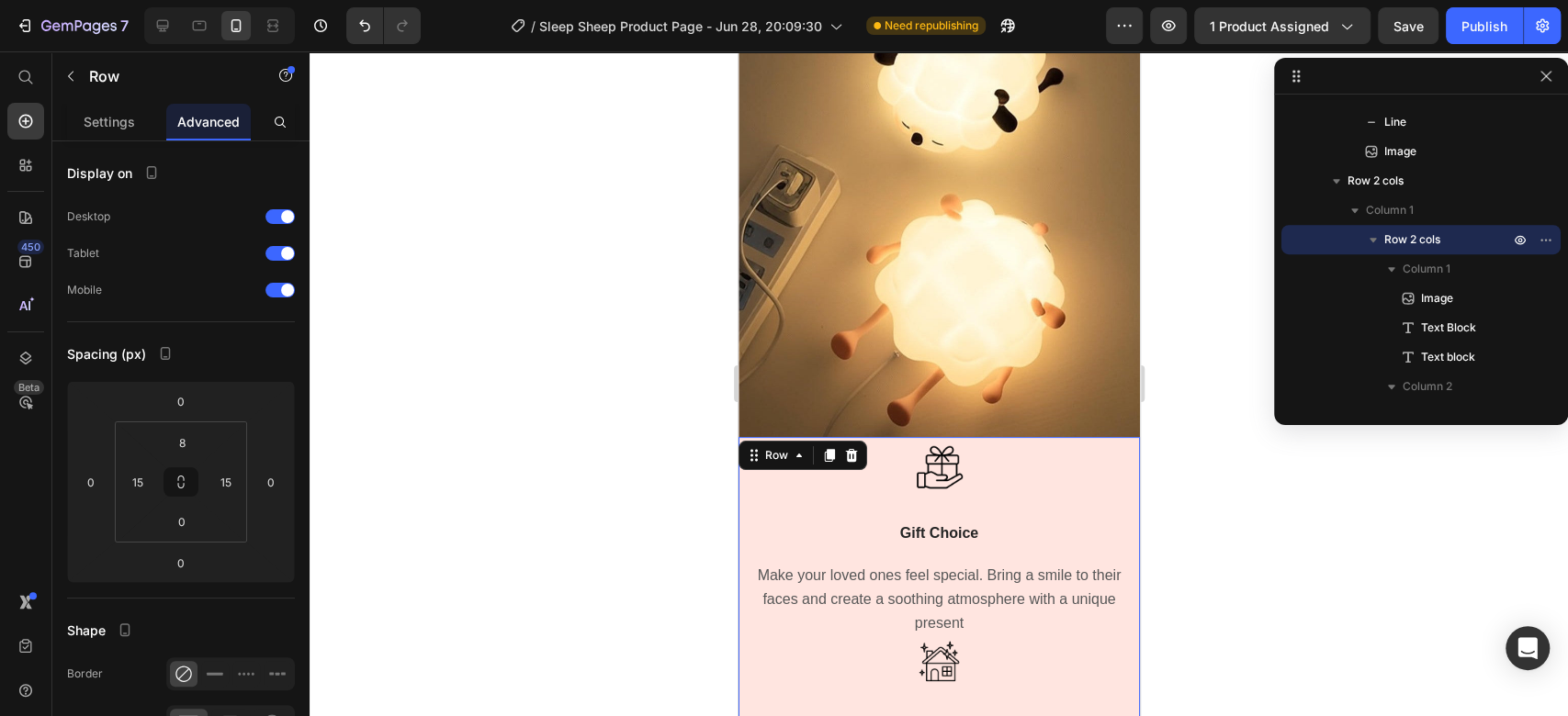 scroll, scrollTop: 4737, scrollLeft: 0, axis: vertical 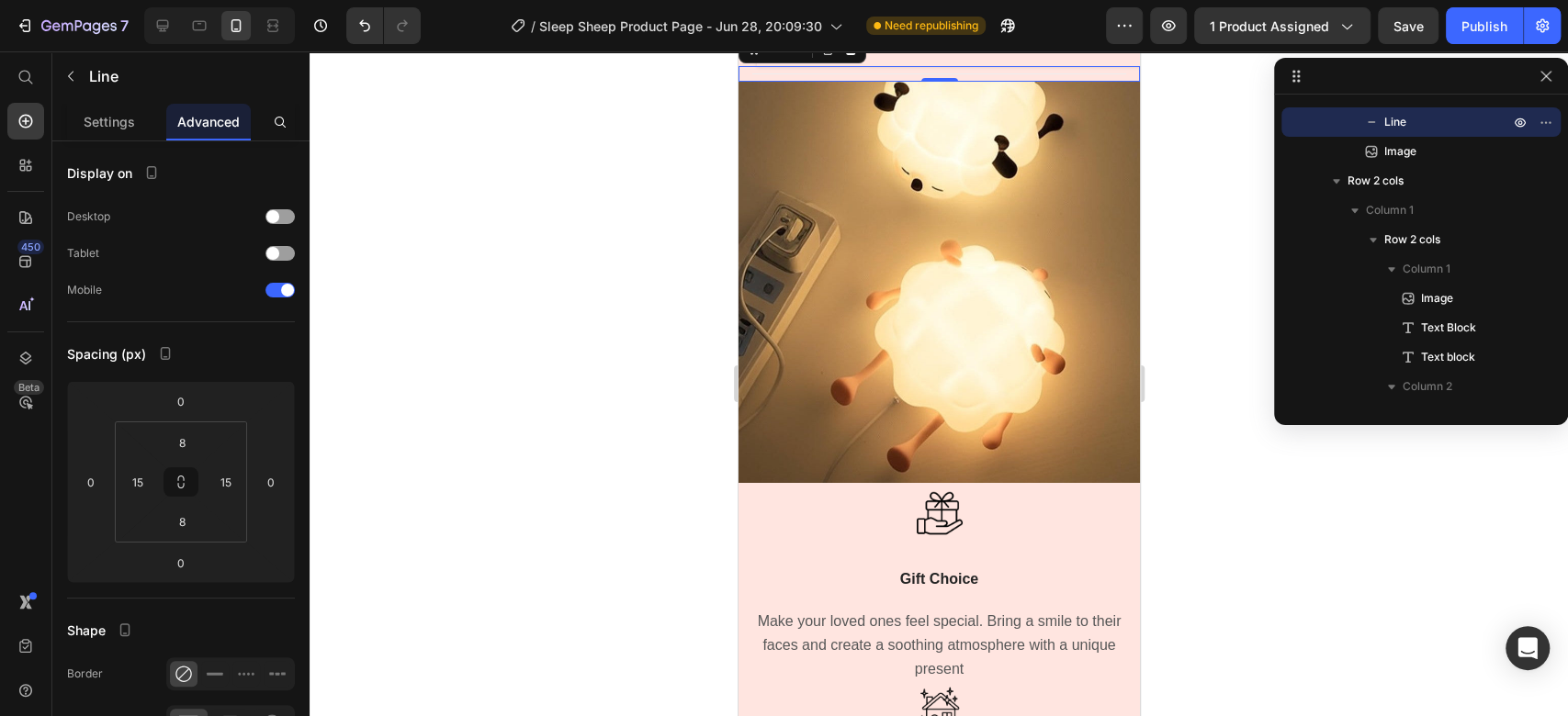 click on "Title Line   0" at bounding box center [938, 73] 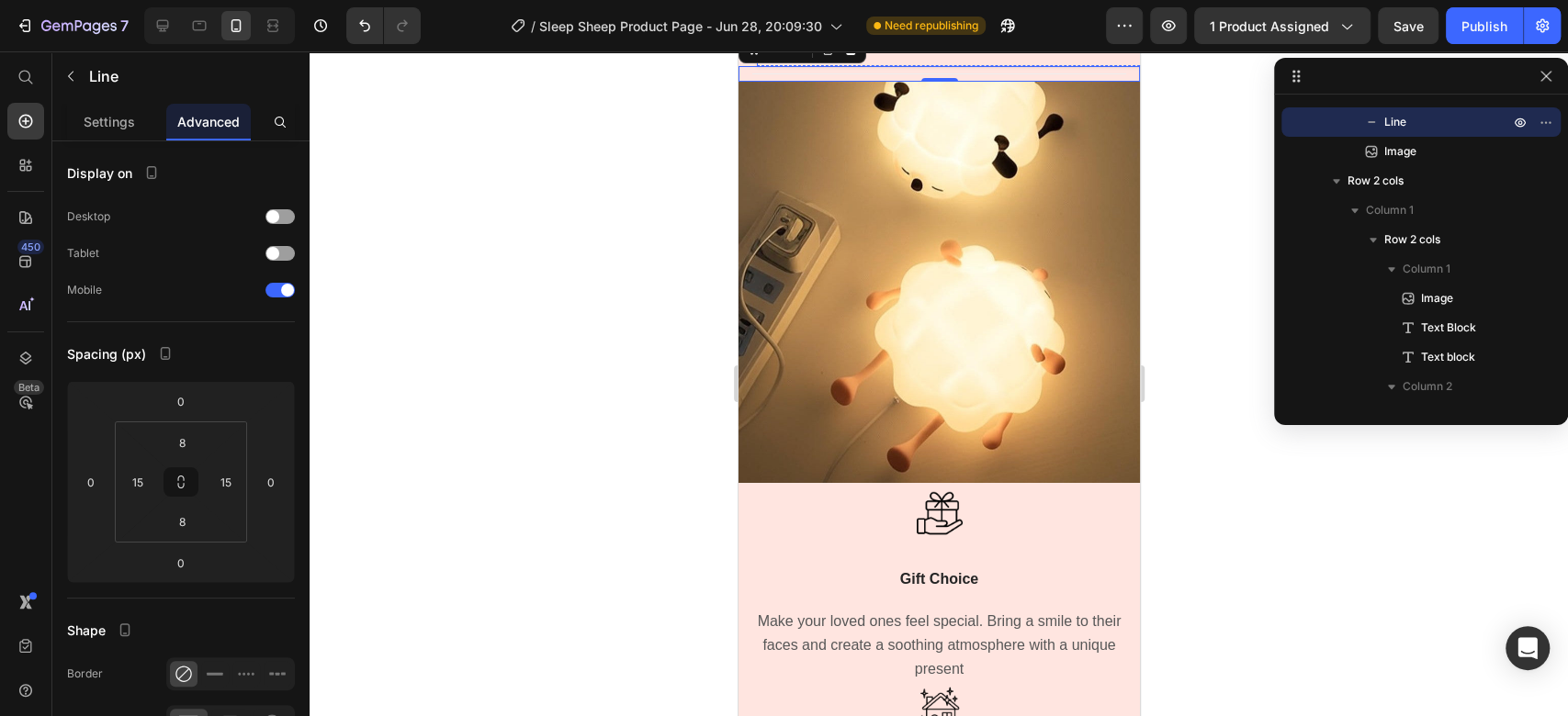 click at bounding box center [956, -88] 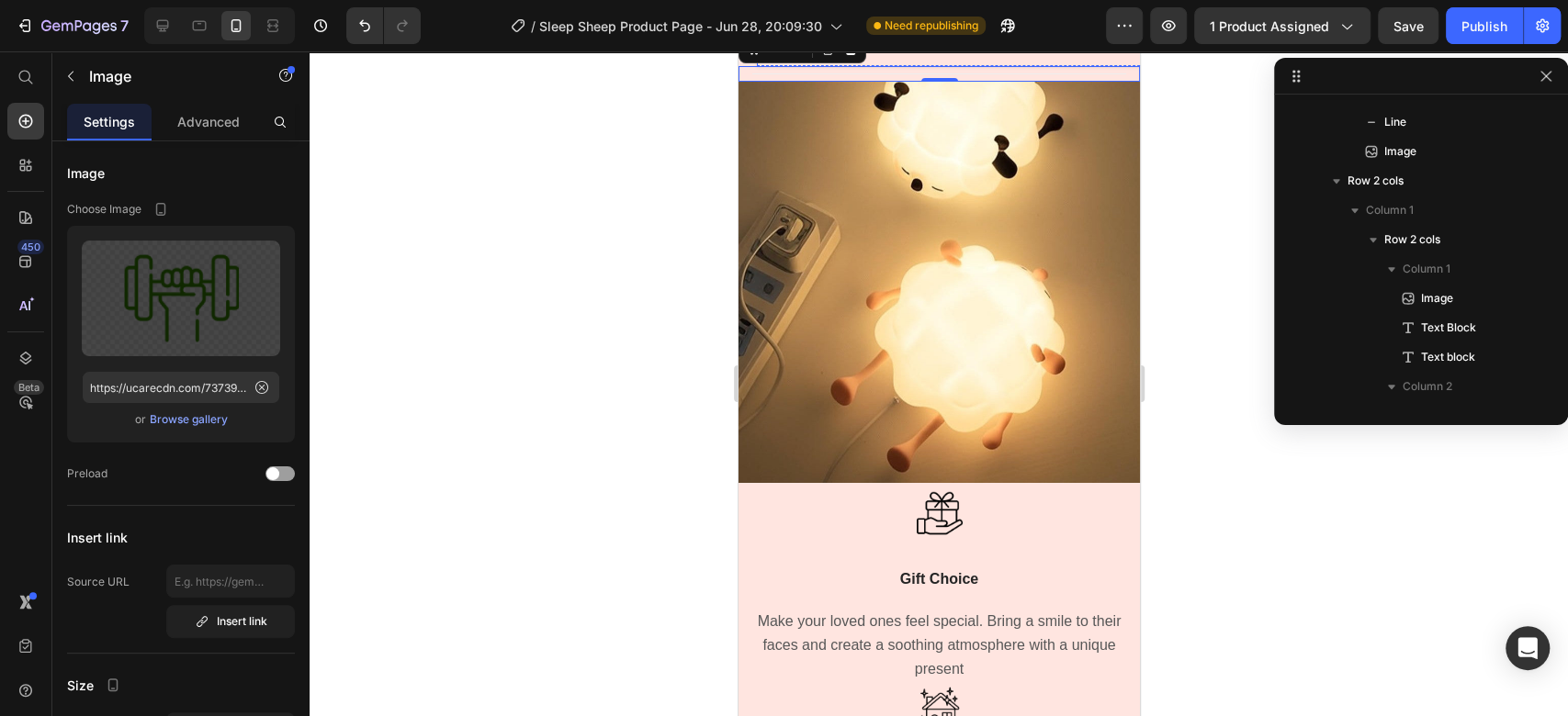scroll, scrollTop: 376, scrollLeft: 0, axis: vertical 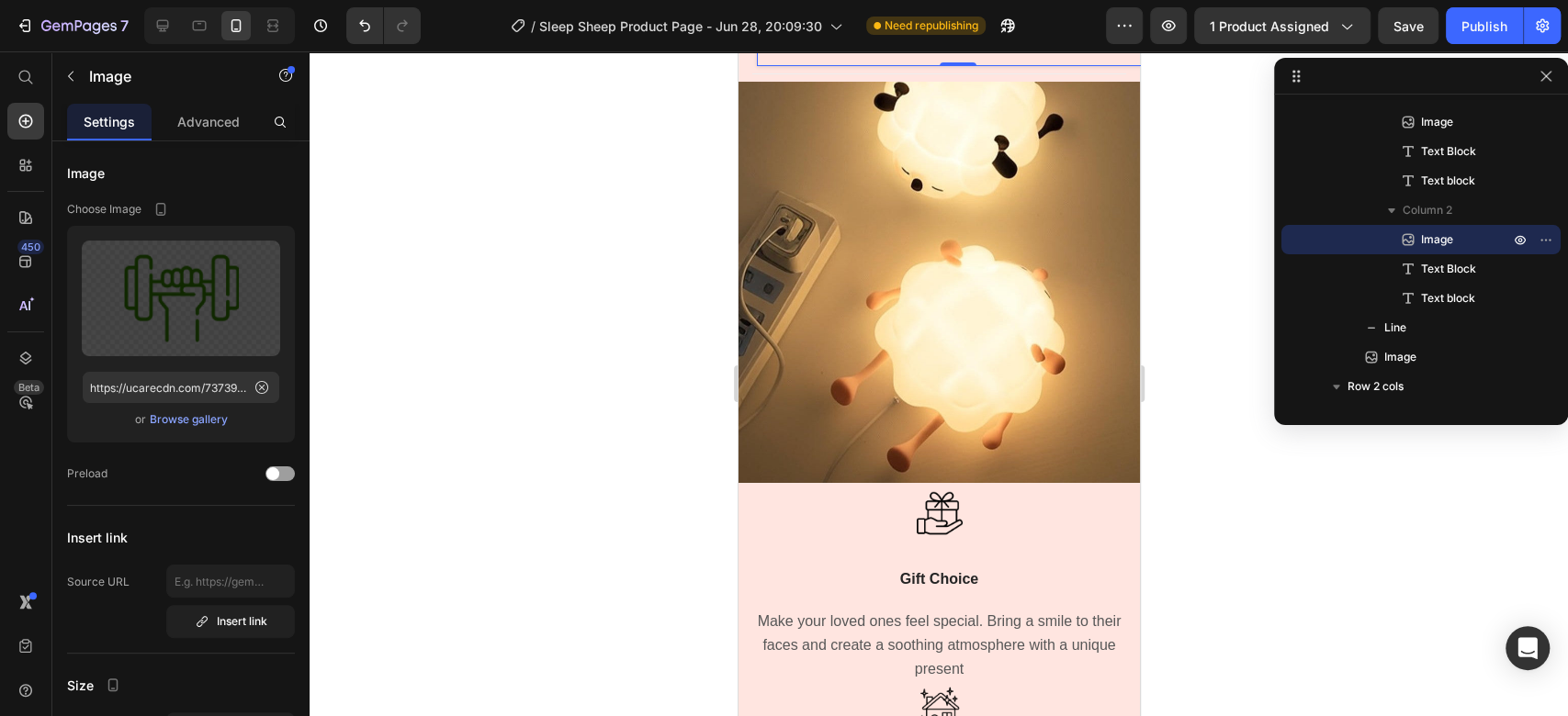 click on "Image USB Charging Text Block Elevate your night routine with the night light's lasting battery power. Up to 23 hour capacity Text block Image Durable Silicone Material Text Block Made of high-quality silicone material that is tough to break, soft to touch and safe for children Text block Row   0" at bounding box center [956, -123] 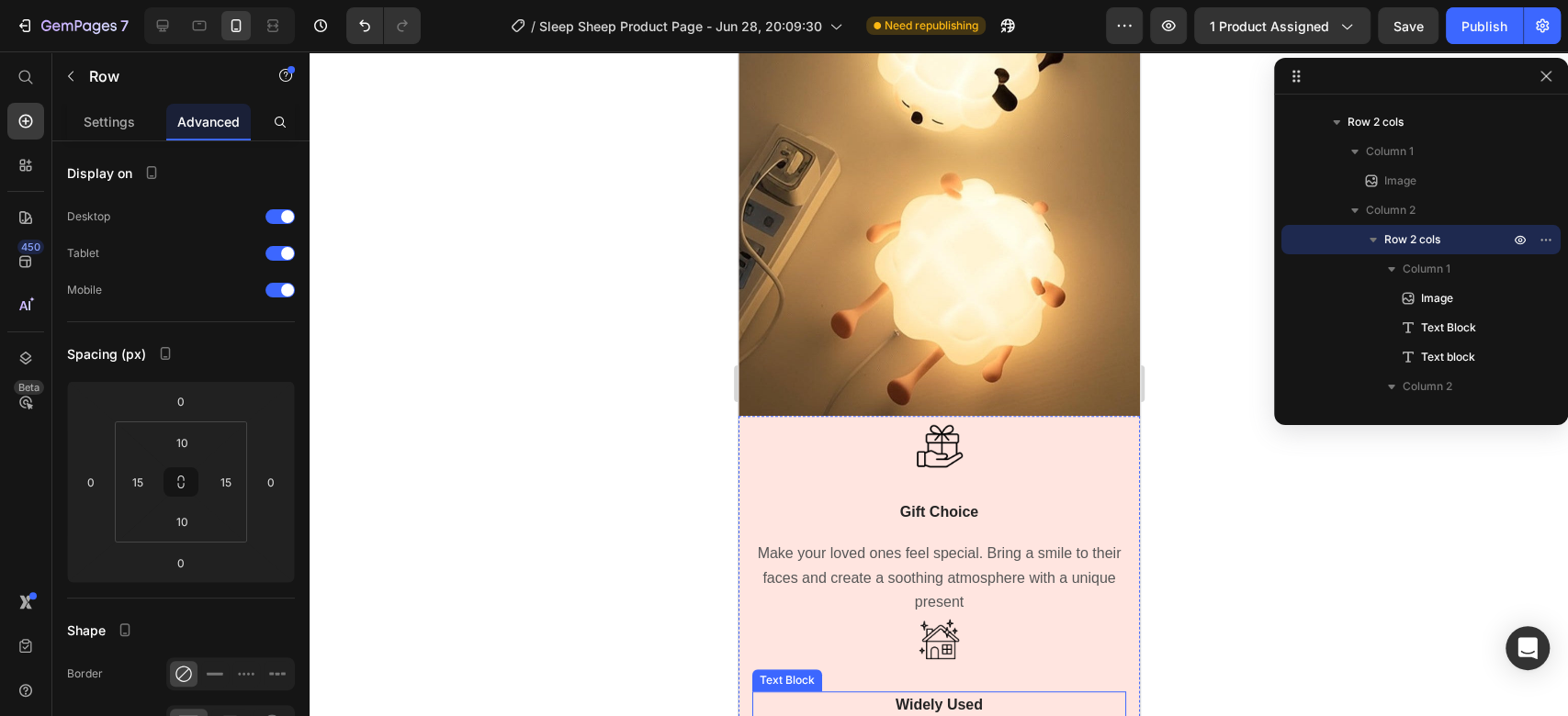 scroll, scrollTop: 5348, scrollLeft: 0, axis: vertical 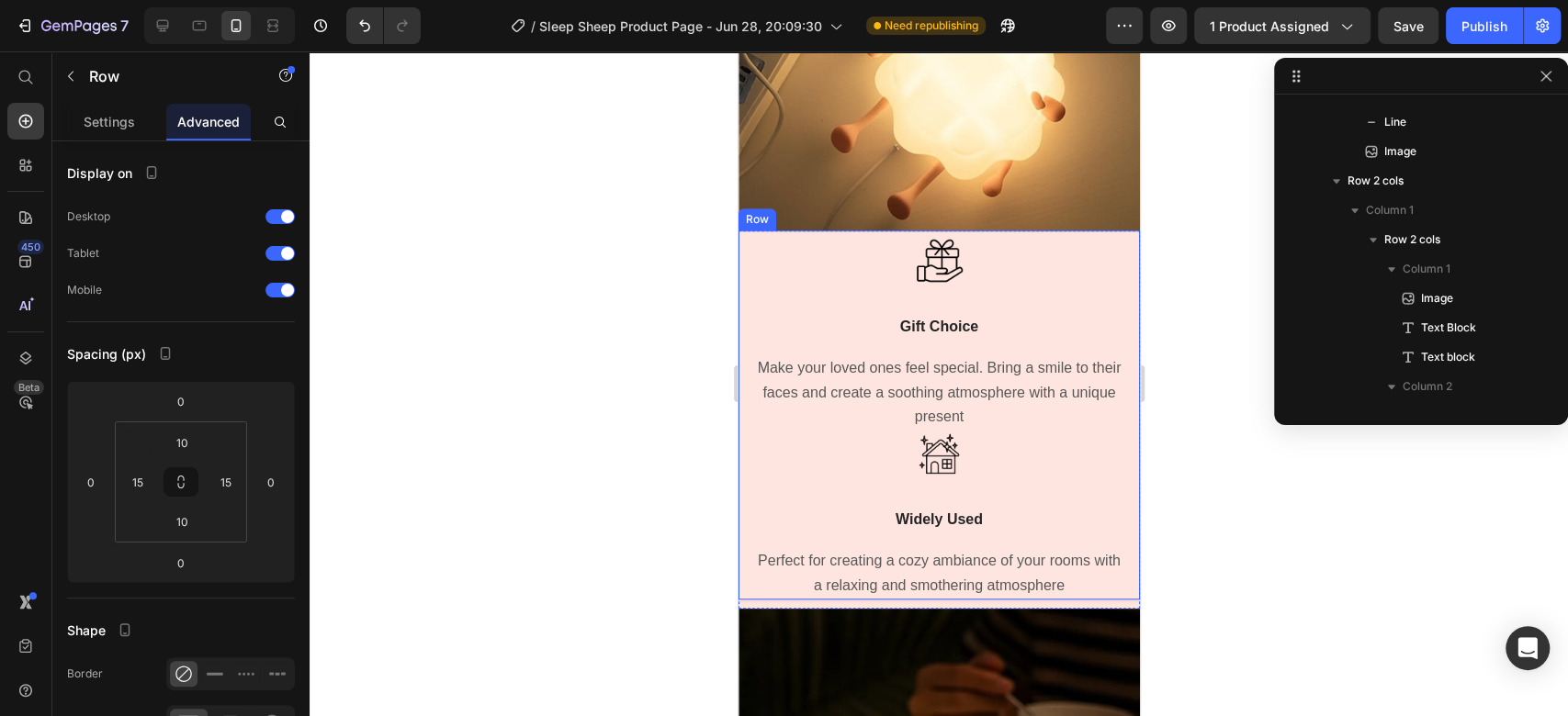 click on "Image Gift Choice Text Block Make your loved ones feel special. Bring a smile to their faces and create a soothing atmosphere with a unique present Text block Image Widely Used Text Block Perfect for creating a cozy ambiance of your rooms with a relaxing and smothering atmosphere Text block Row" at bounding box center [938, 415] 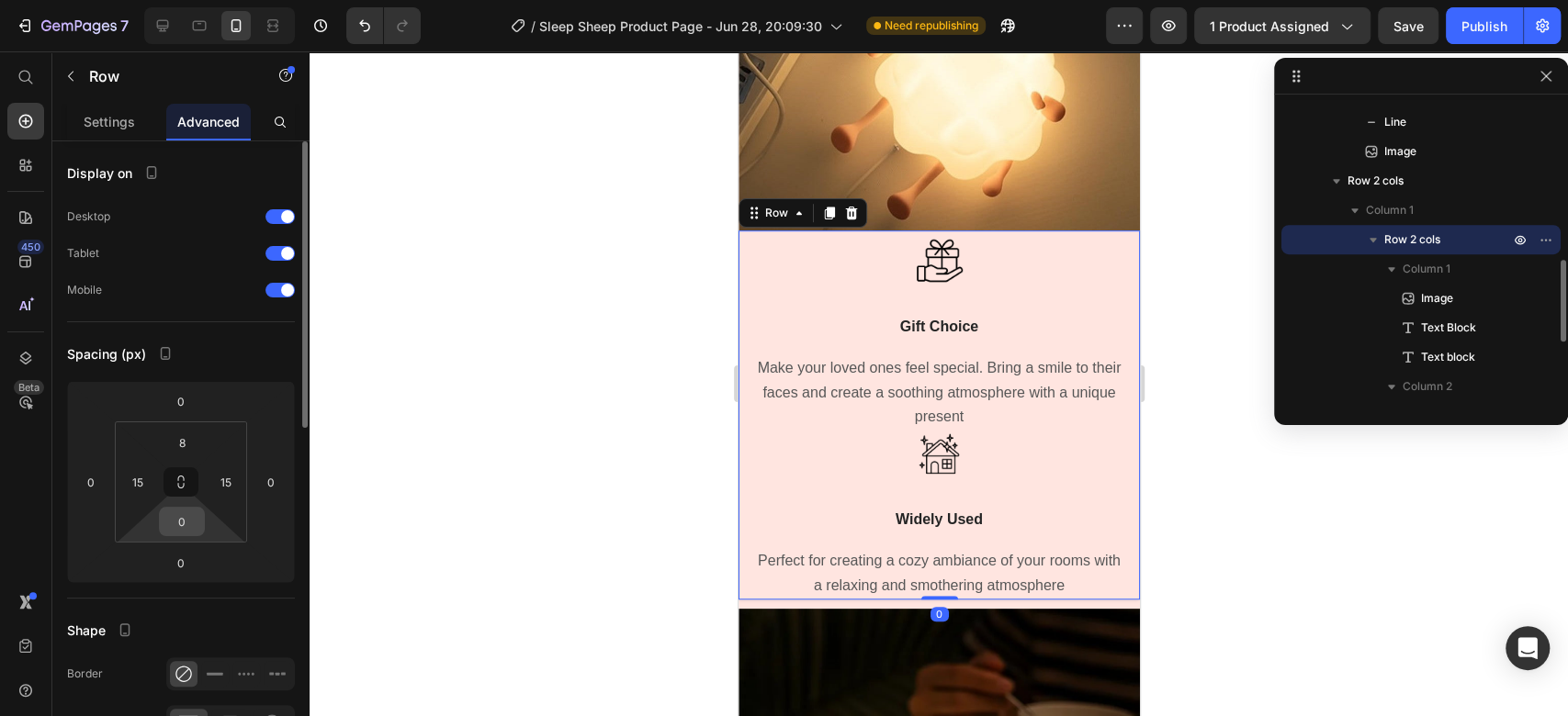 click on "0" at bounding box center (182, 521) 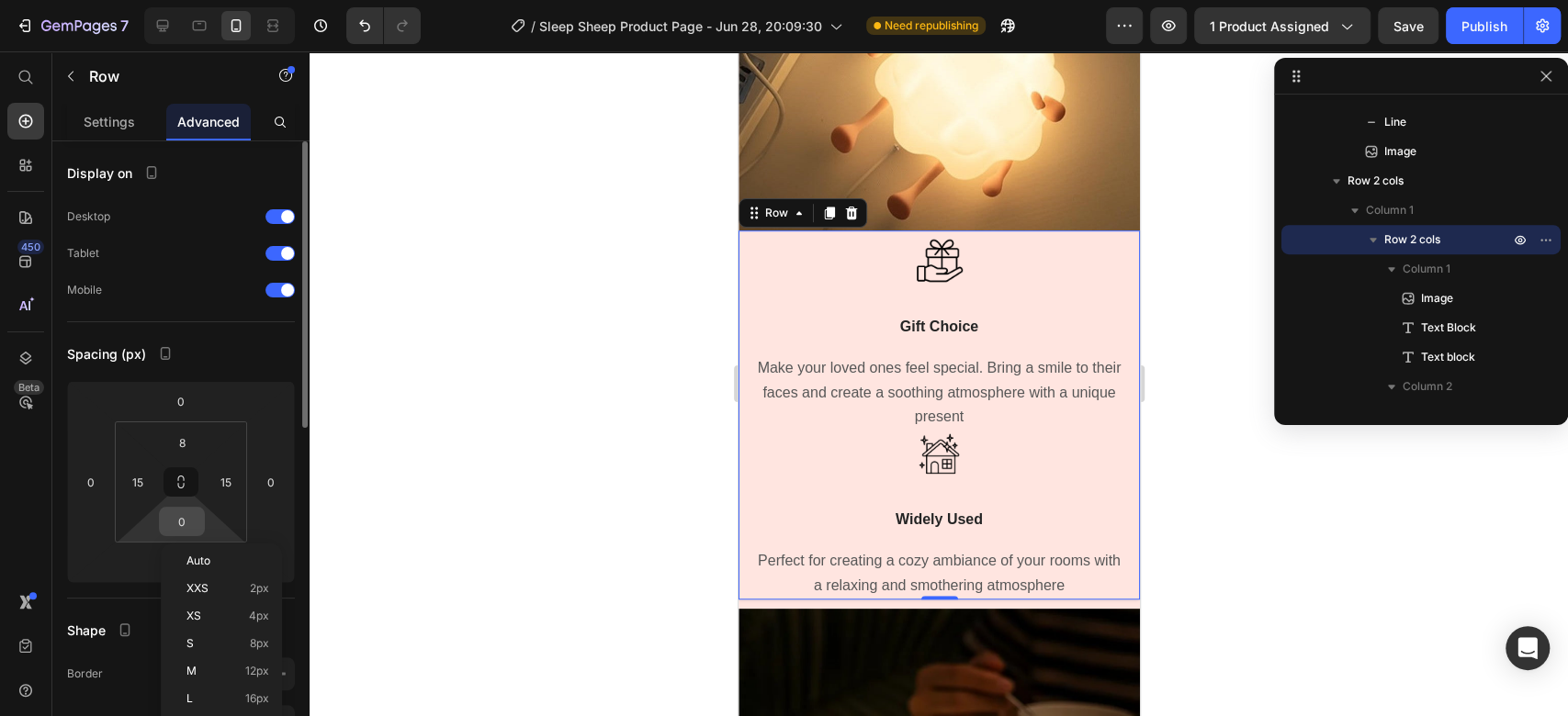 click on "0" at bounding box center [182, 521] 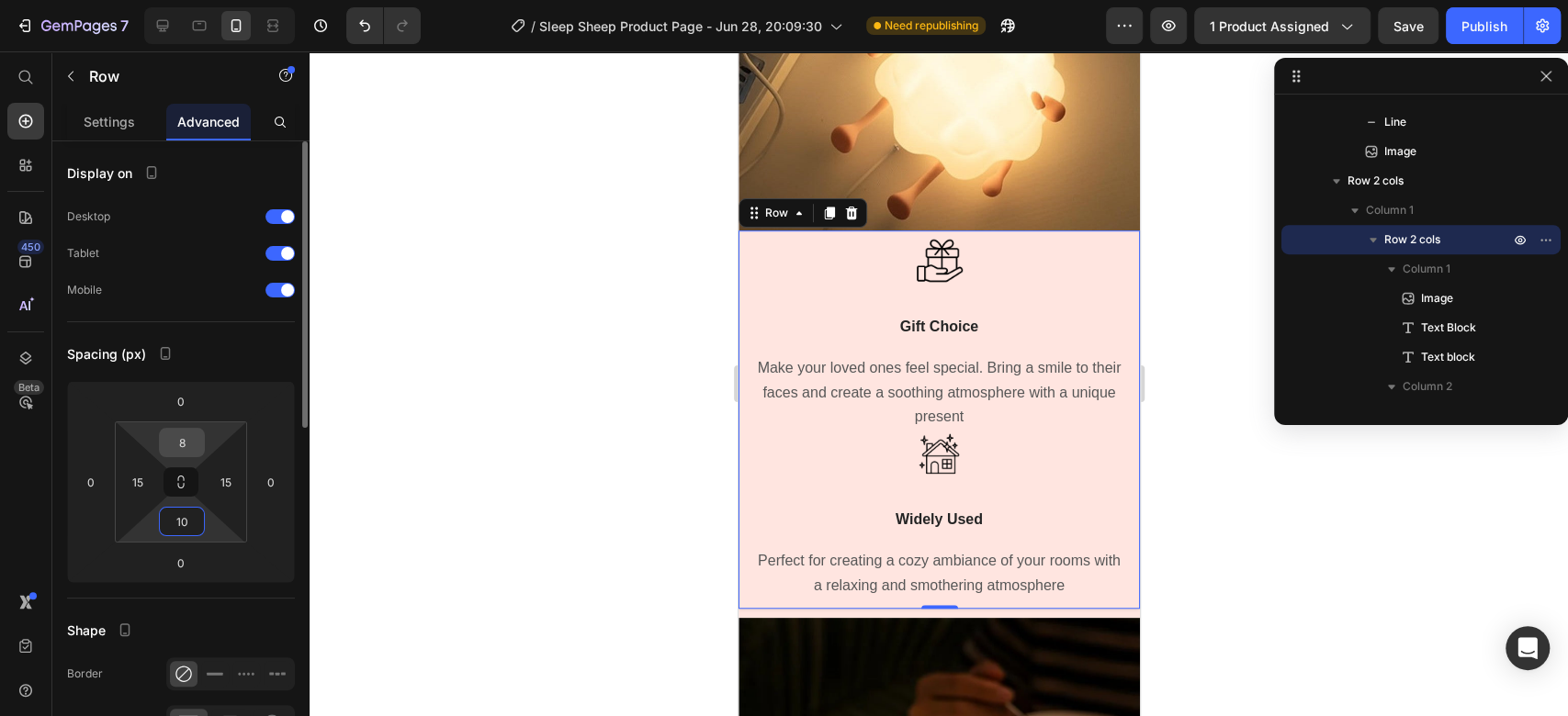 type on "10" 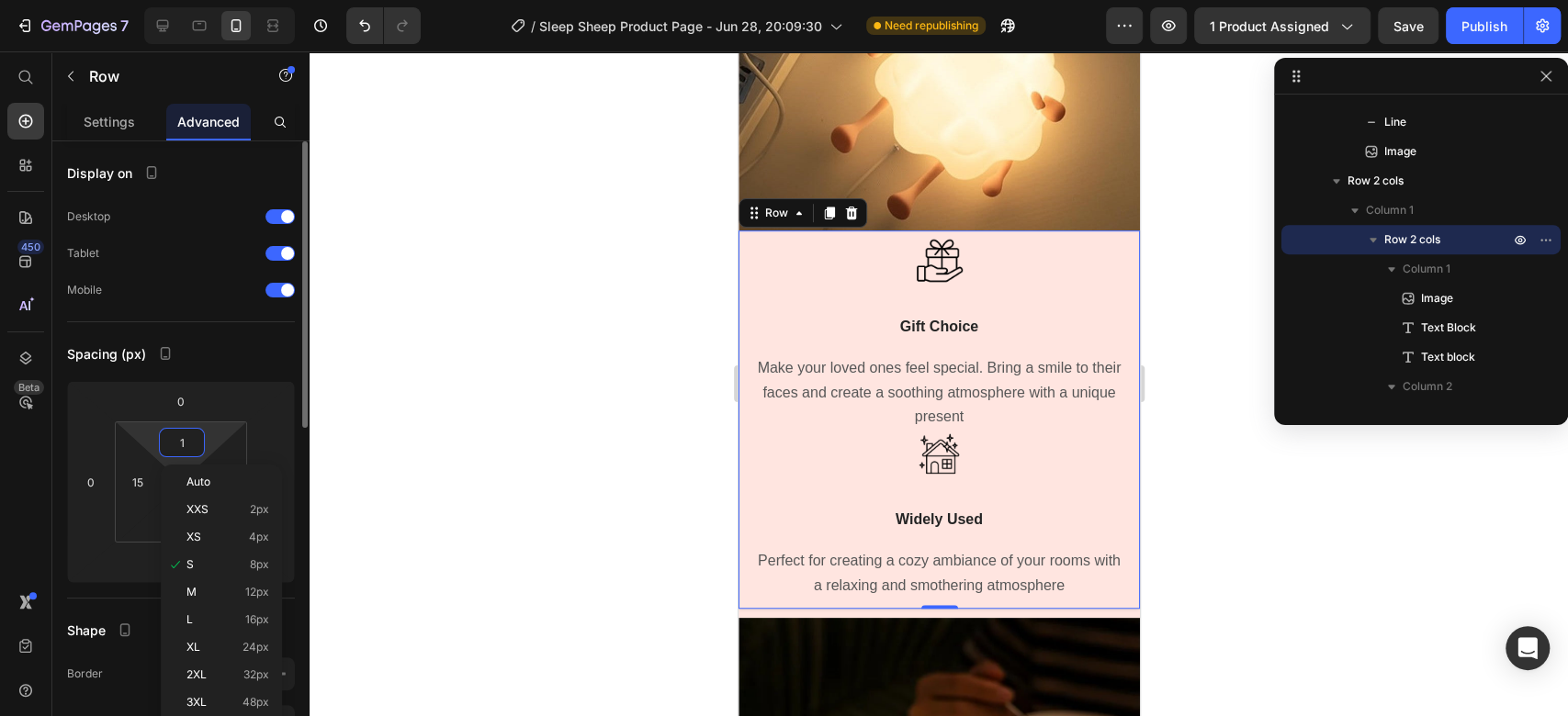 type on "10" 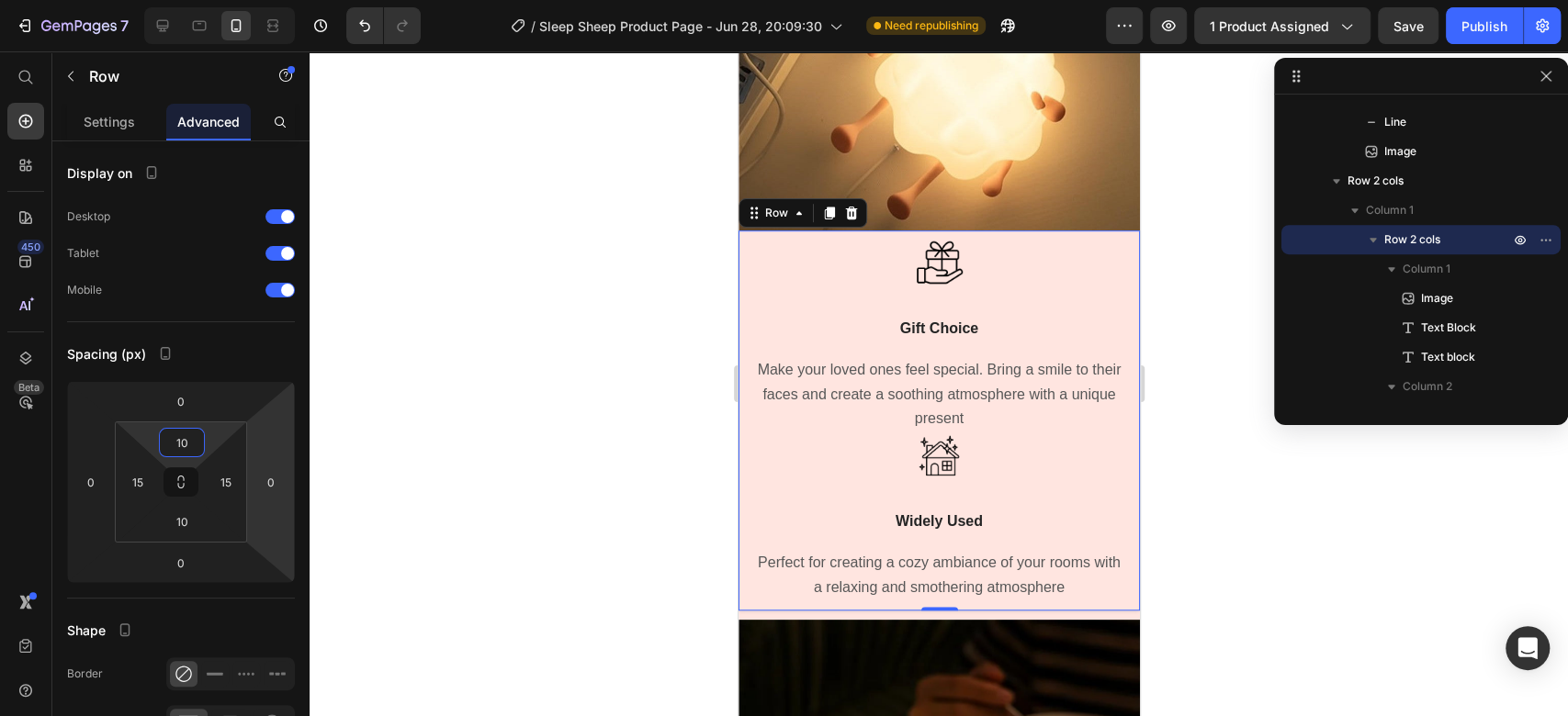 click 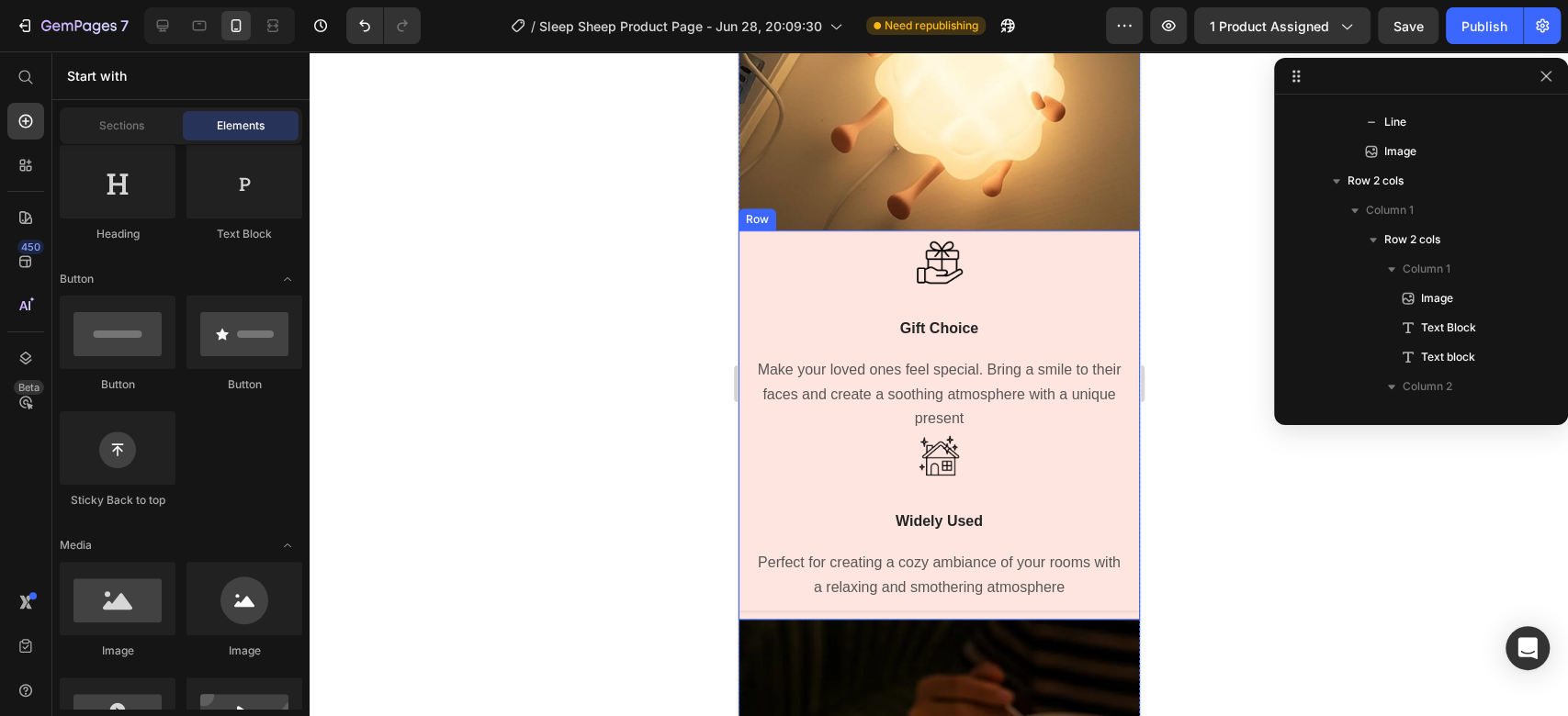 click on "Image Gift Choice Text Block Make your loved ones feel special. Bring a smile to their faces and create a soothing atmosphere with a unique present Text block Image Widely Used Text Block Perfect for creating a cozy ambiance of your rooms with a relaxing and smothering atmosphere Text block Row Image Row" at bounding box center [938, 425] 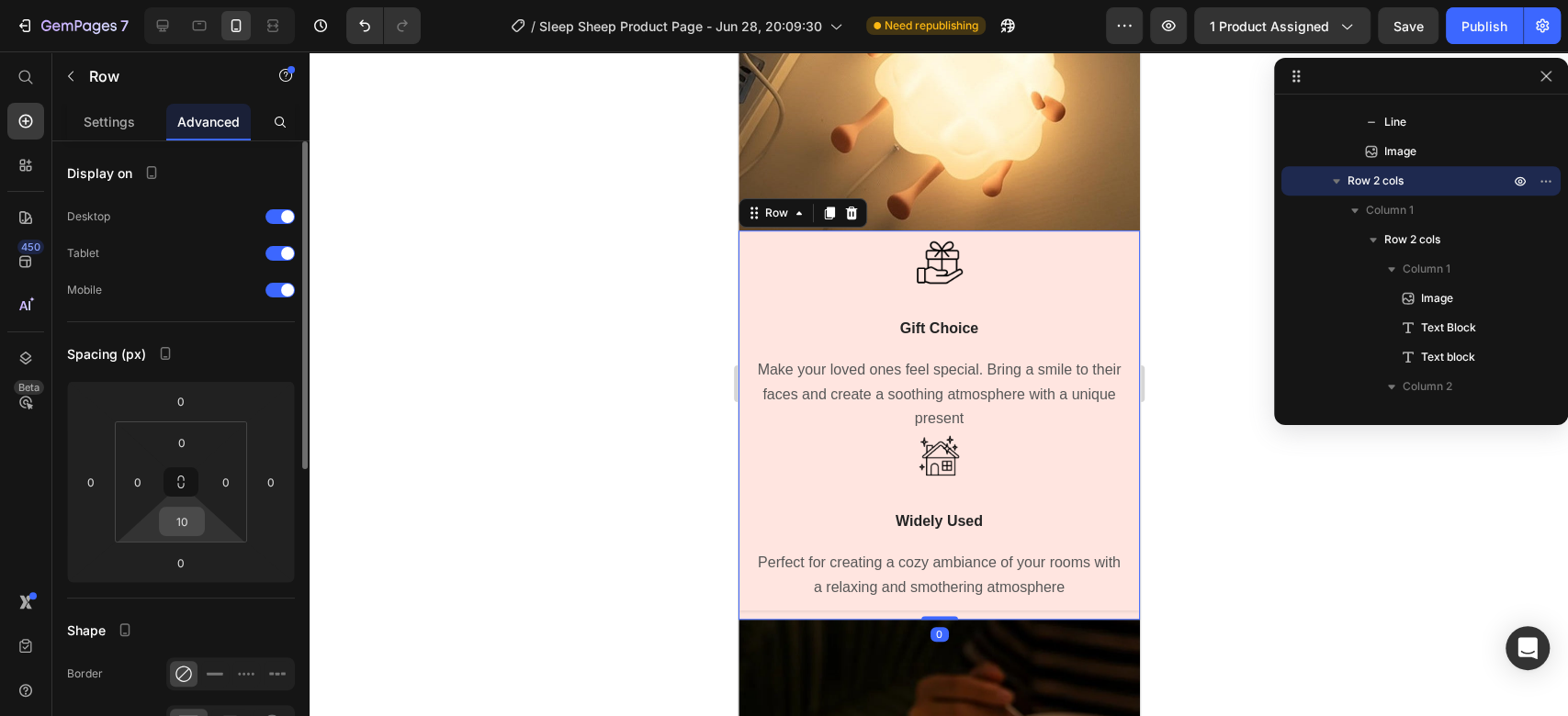 click on "10" at bounding box center [182, 521] 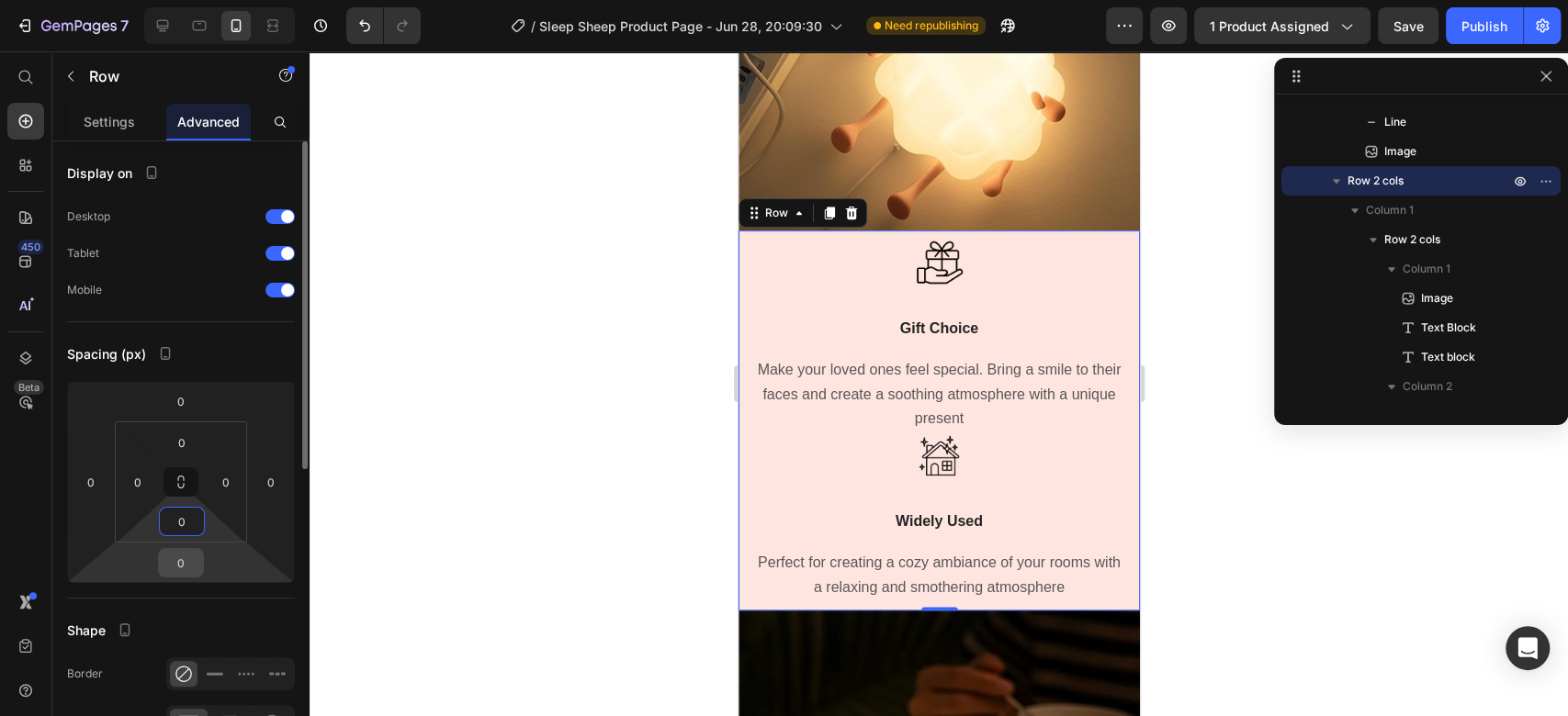 type on "0" 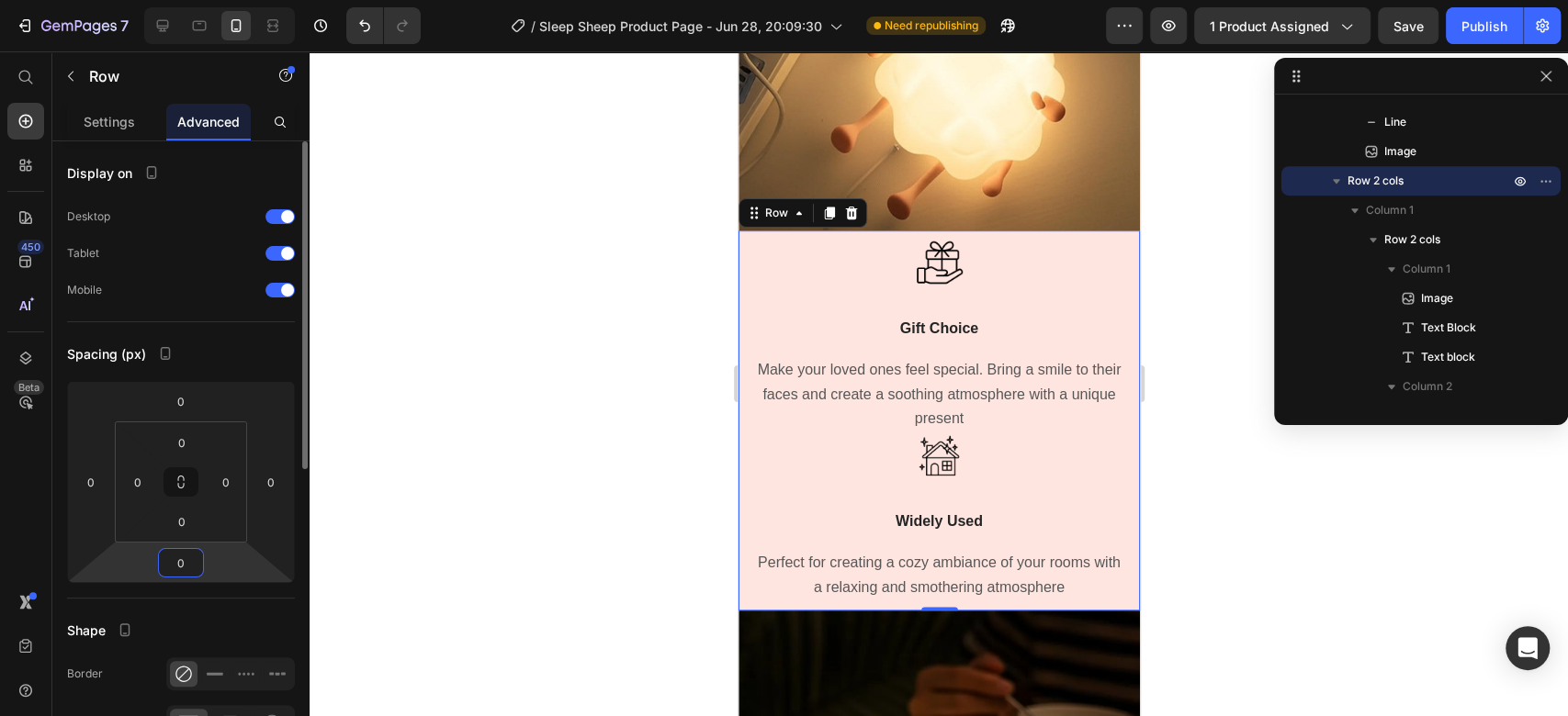click on "0" at bounding box center (181, 563) 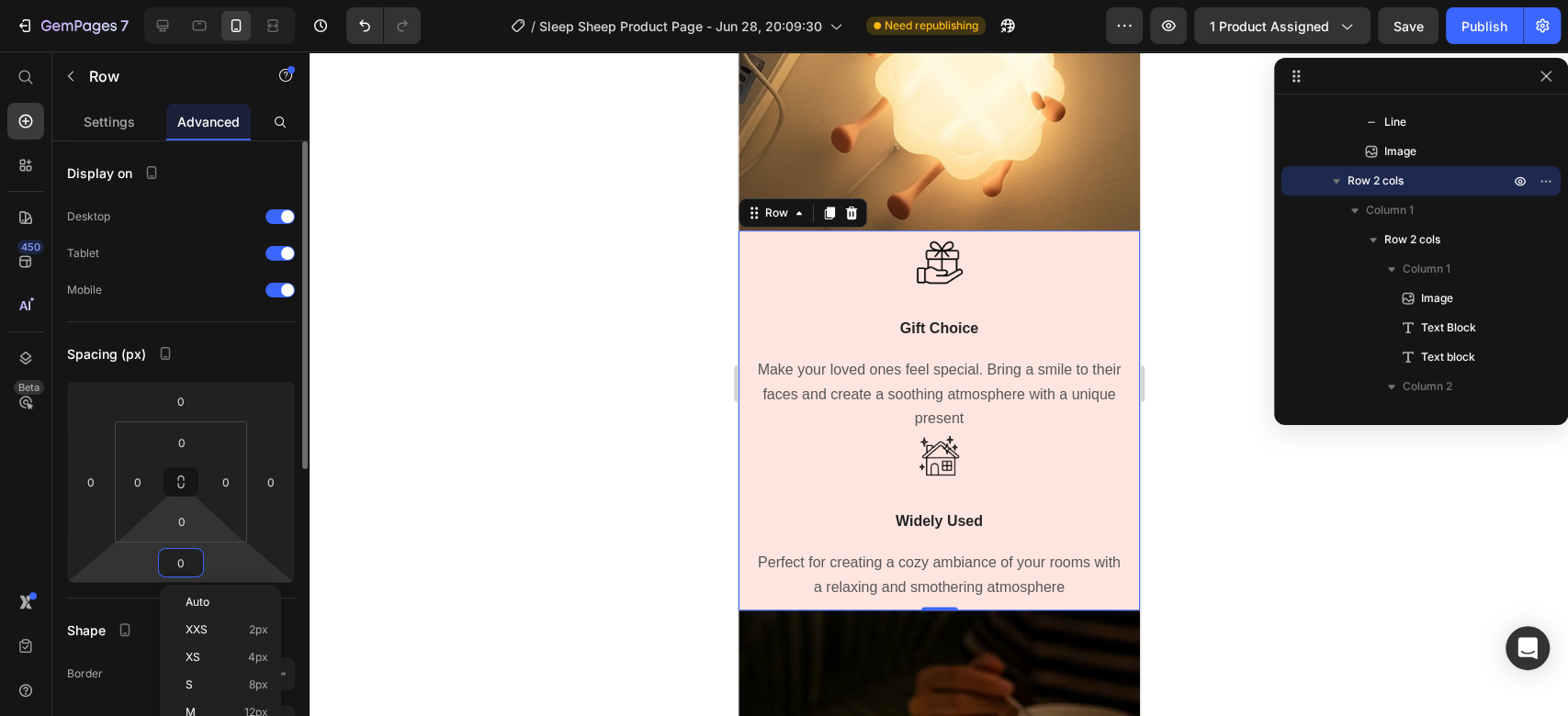 type on "8" 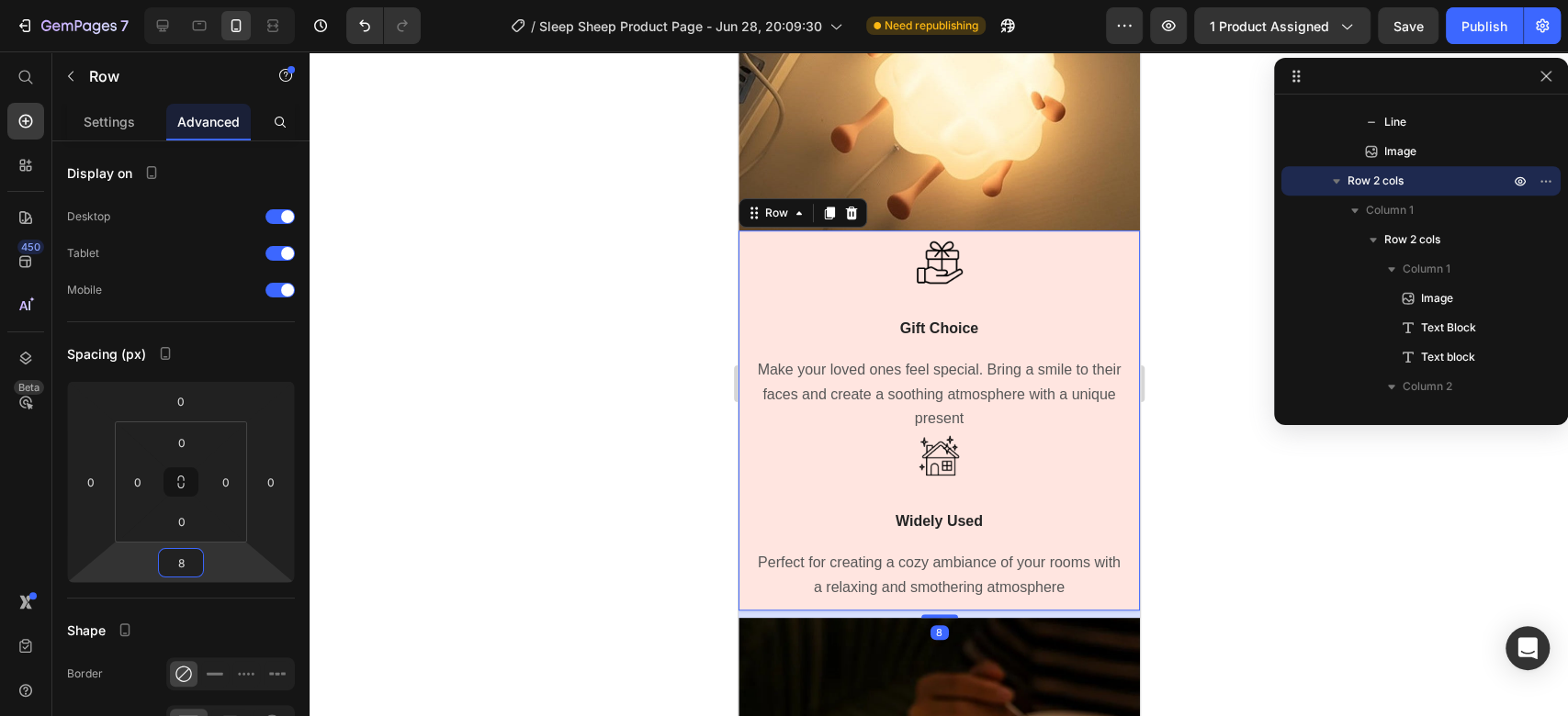 click 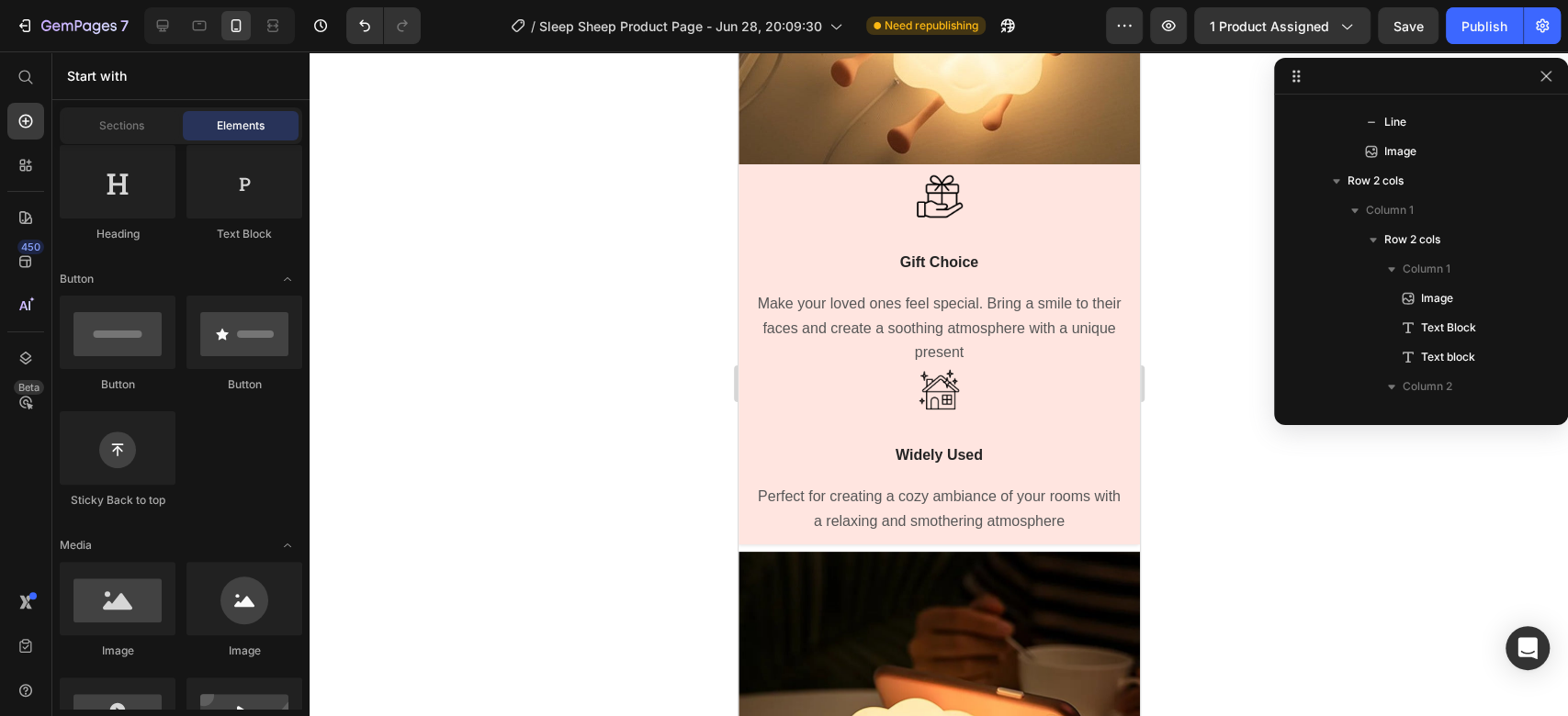 scroll, scrollTop: 5450, scrollLeft: 0, axis: vertical 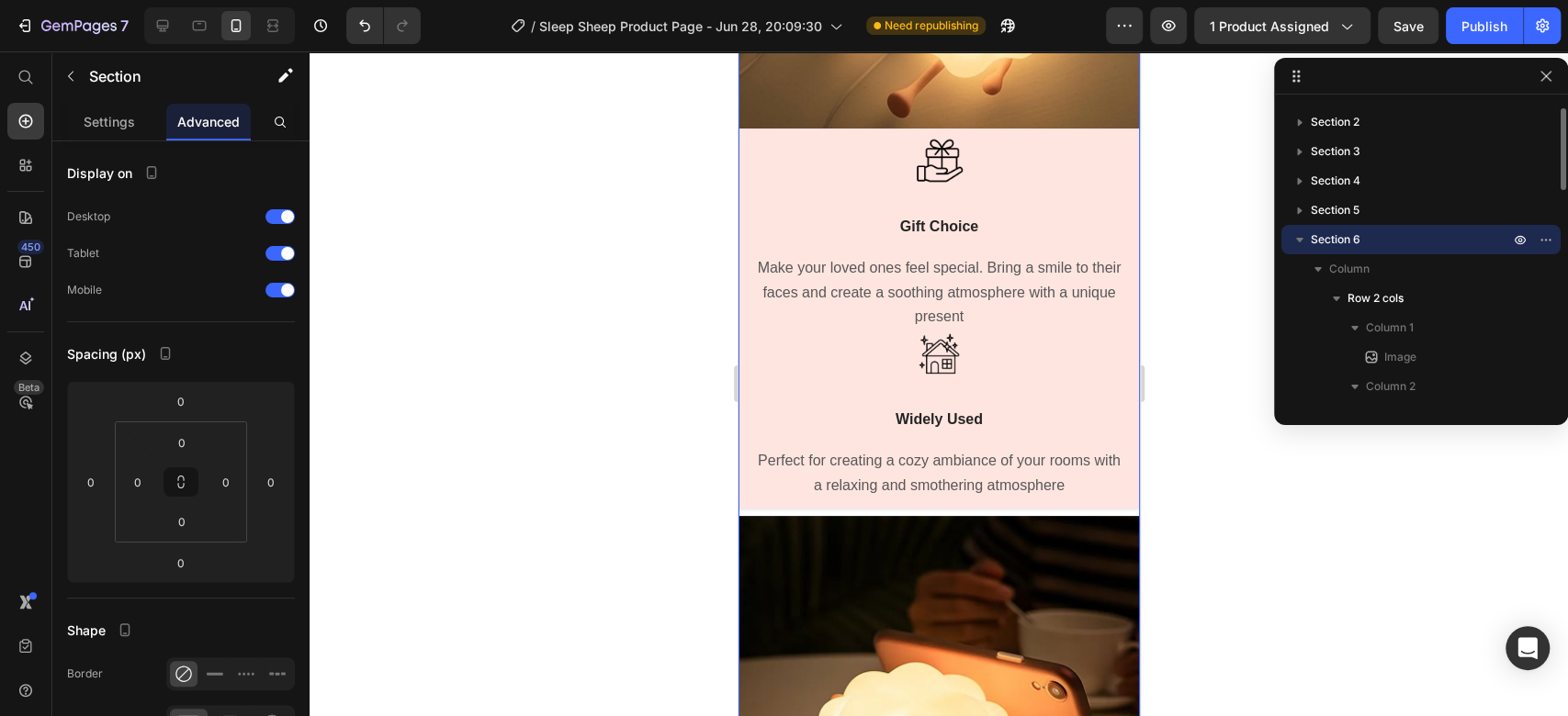 click on "Image Image USB Charging Text Block Elevate your night routine with the night light's lasting battery power. Up to 23 hour capacity Text block Image Durable Silicone Material Text Block Made of high-quality silicone material that is tough to break, soft to touch and safe for children Text block Row                Title Line Image Row Image Gift Choice Text Block Make your loved ones feel special. Bring a smile to their faces and create a soothing atmosphere with a unique present Text block Image Widely Used Text Block Perfect for creating a cozy ambiance of your rooms with a relaxing and smothering atmosphere Text block Row Image Row Image" at bounding box center (938, 124) 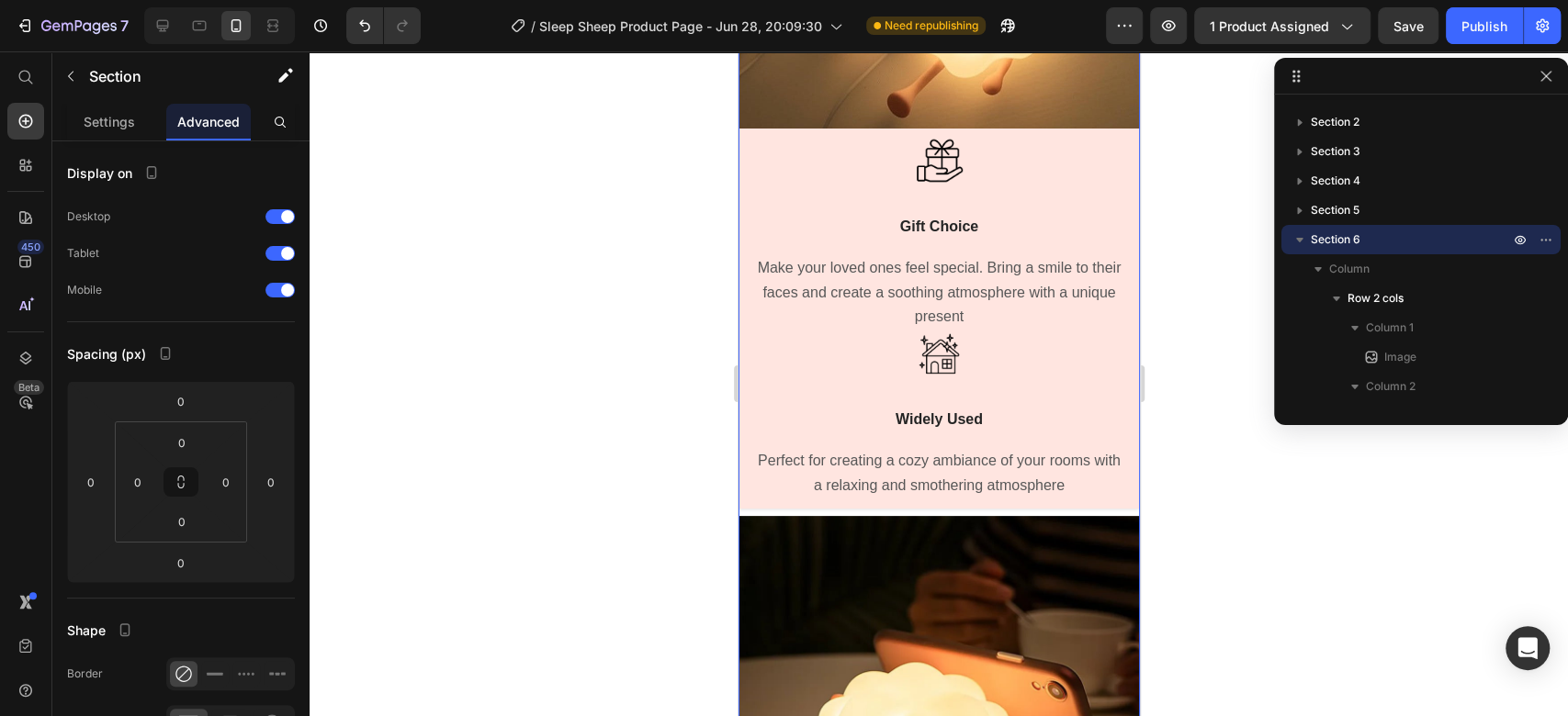 click on "Image Image USB Charging Text Block Elevate your night routine with the night light's lasting battery power. Up to 23 hour capacity Text block Image Durable Silicone Material Text Block Made of high-quality silicone material that is tough to break, soft to touch and safe for children Text block Row                Title Line Image Row Image Gift Choice Text Block Make your loved ones feel special. Bring a smile to their faces and create a soothing atmosphere with a unique present Text block Image Widely Used Text Block Perfect for creating a cozy ambiance of your rooms with a relaxing and smothering atmosphere Text block Row Image Row Image" at bounding box center [938, 124] 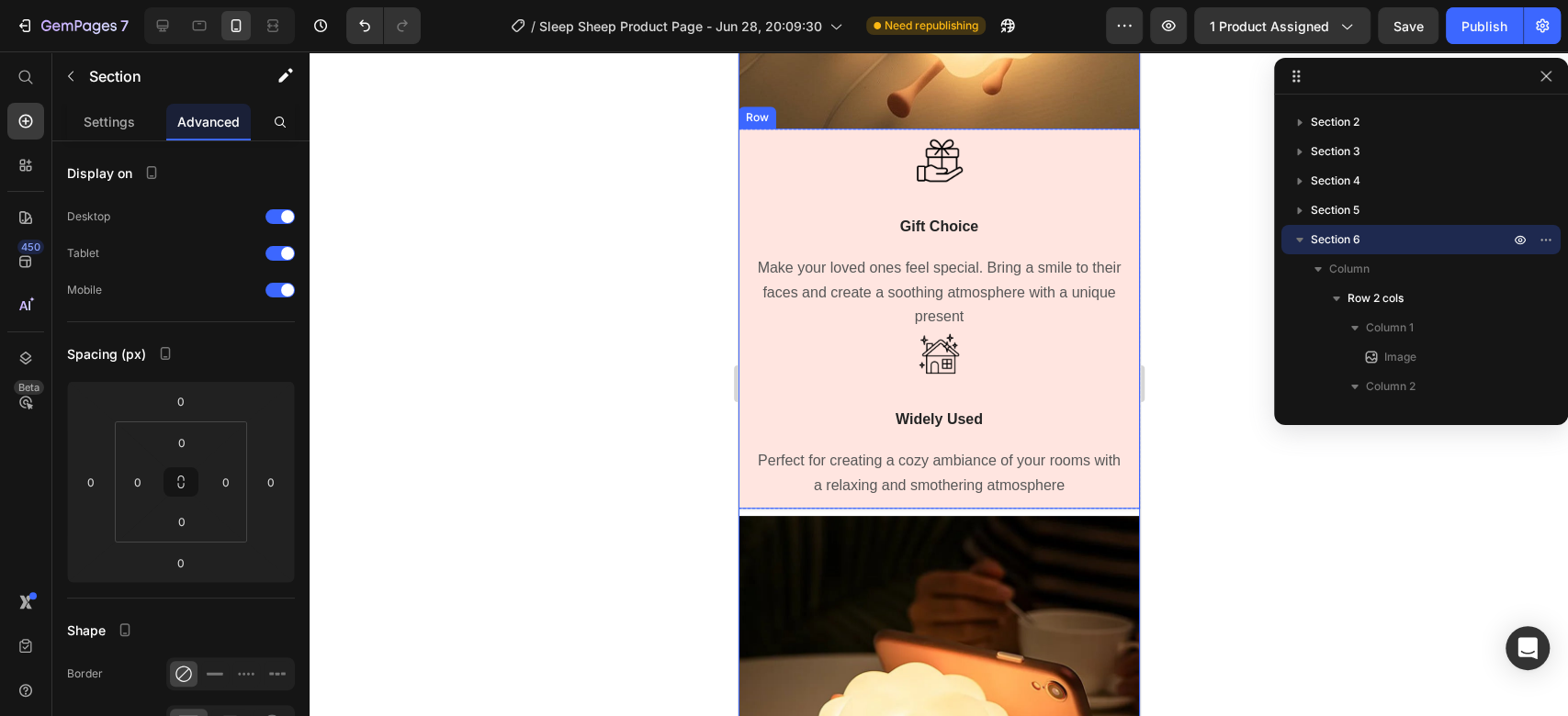click on "Image Gift Choice Text Block Make your loved ones feel special. Bring a smile to their faces and create a soothing atmosphere with a unique present Text block Image Widely Used Text Block Perfect for creating a cozy ambiance of your rooms with a relaxing and smothering atmosphere Text block Row" at bounding box center [938, 319] 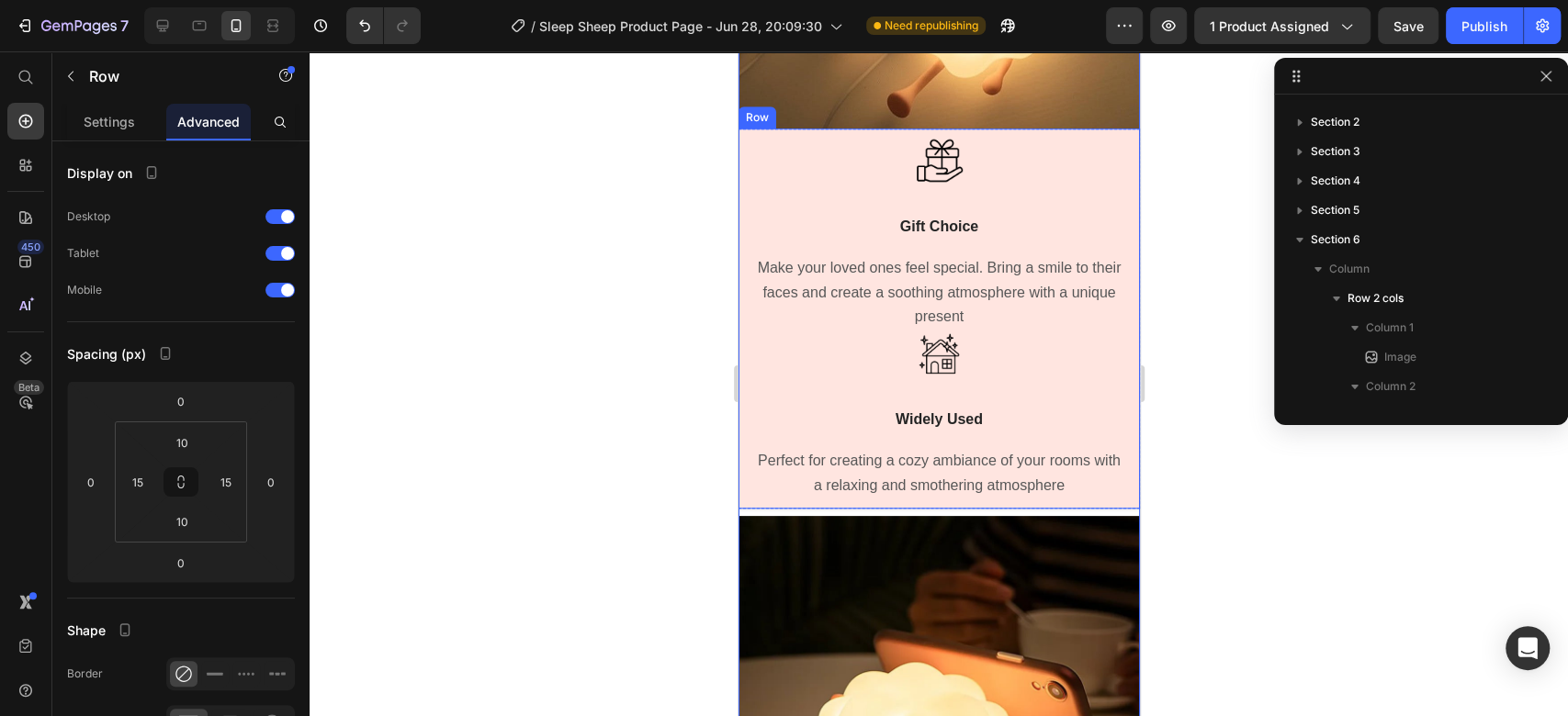 scroll, scrollTop: 582, scrollLeft: 0, axis: vertical 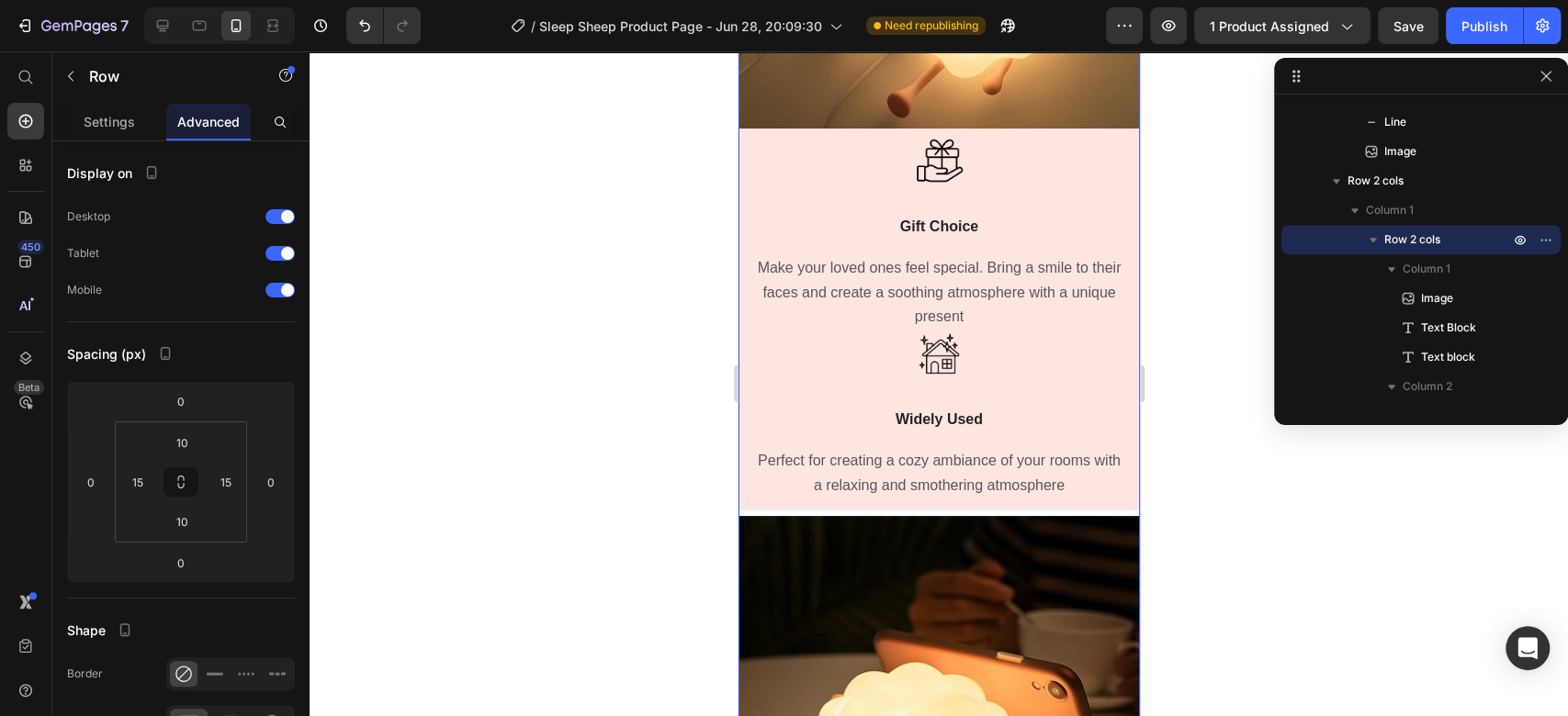 click on "Image Image USB Charging Text Block Elevate your night routine with the night light's lasting battery power. Up to 23 hour capacity Text block Image Durable Silicone Material Text Block Made of high-quality silicone material that is tough to break, soft to touch and safe for children Text block Row                Title Line Image Row Image Gift Choice Text Block Make your loved ones feel special. Bring a smile to their faces and create a soothing atmosphere with a unique present Text block Image Widely Used Text Block Perfect for creating a cozy ambiance of your rooms with a relaxing and smothering atmosphere Text block Row Image Row Image" at bounding box center [938, 124] 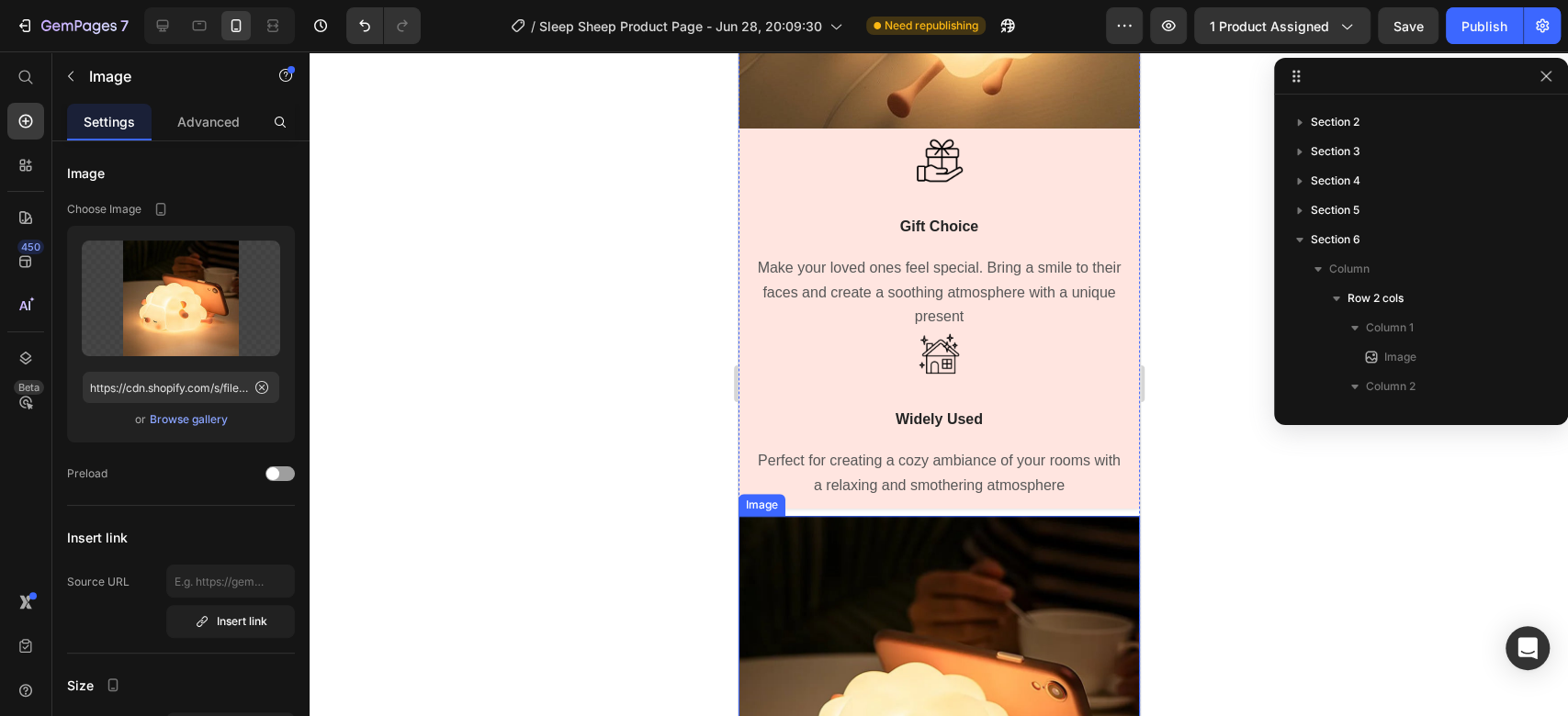 scroll, scrollTop: 813, scrollLeft: 0, axis: vertical 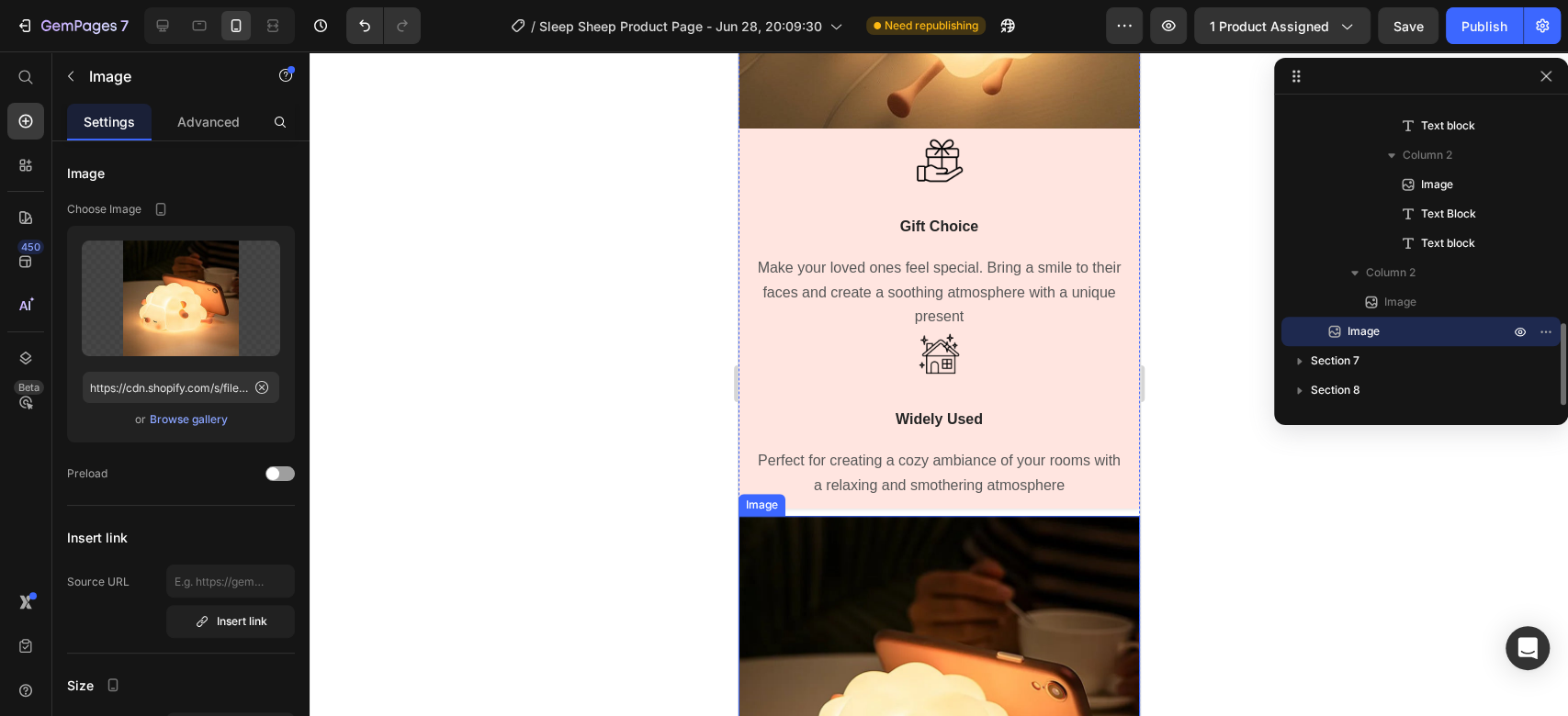 click at bounding box center (938, 716) 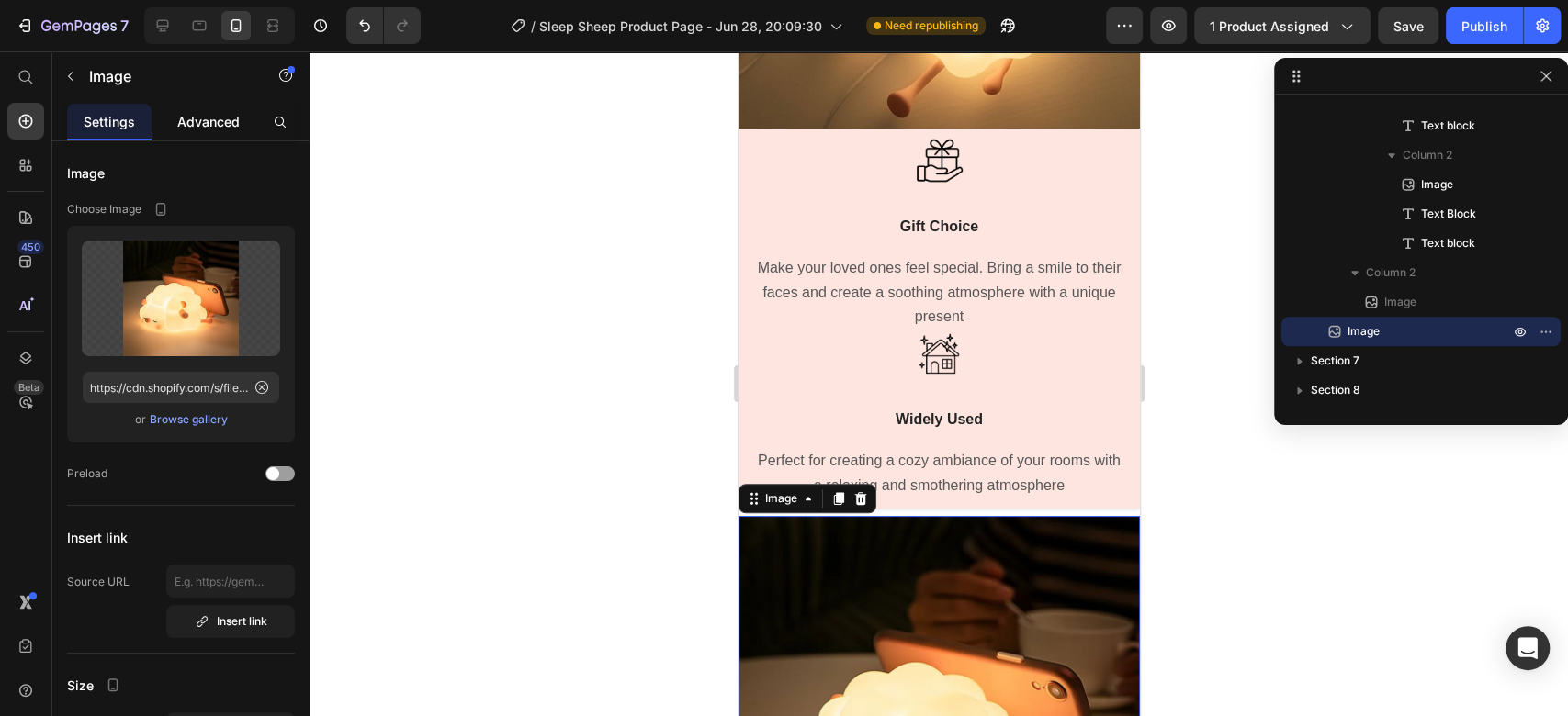 click on "Advanced" 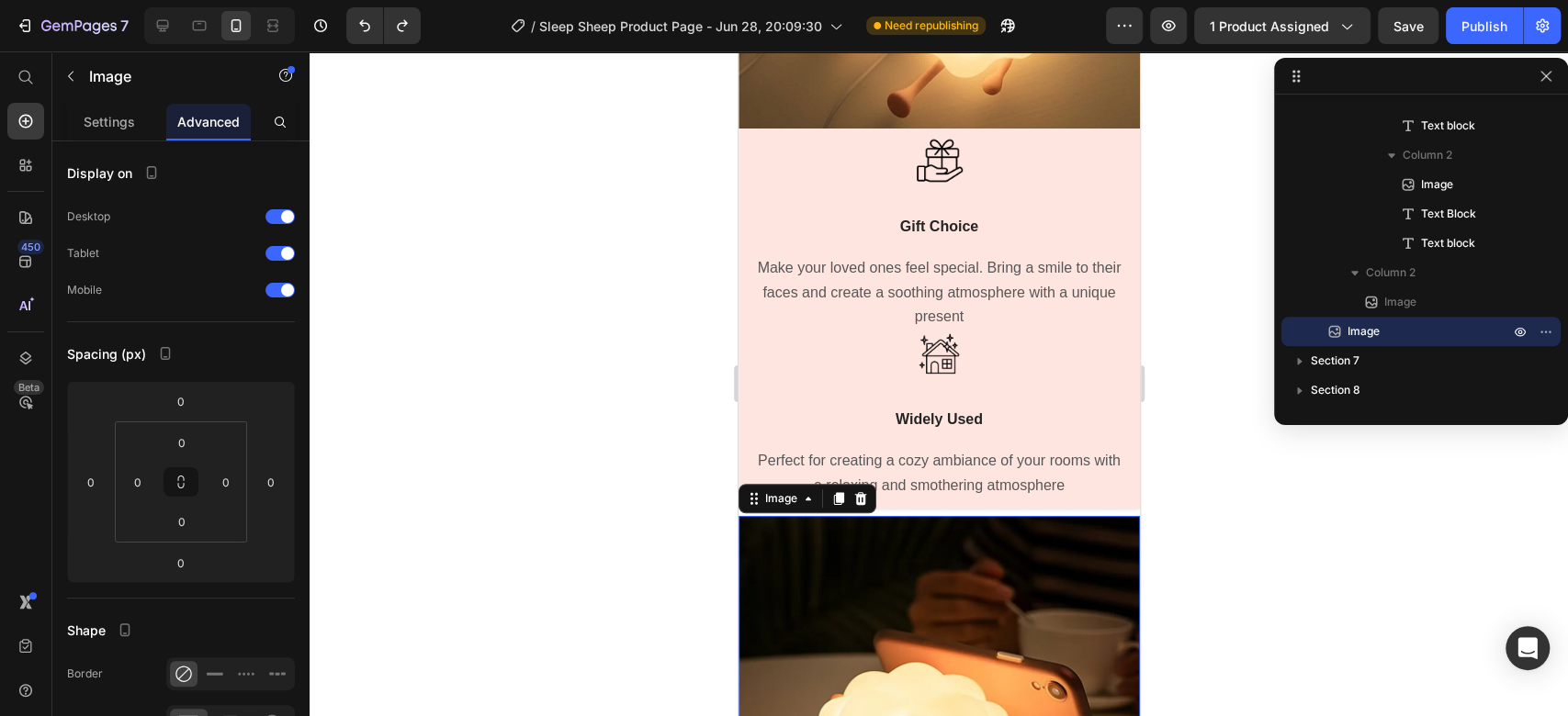 click 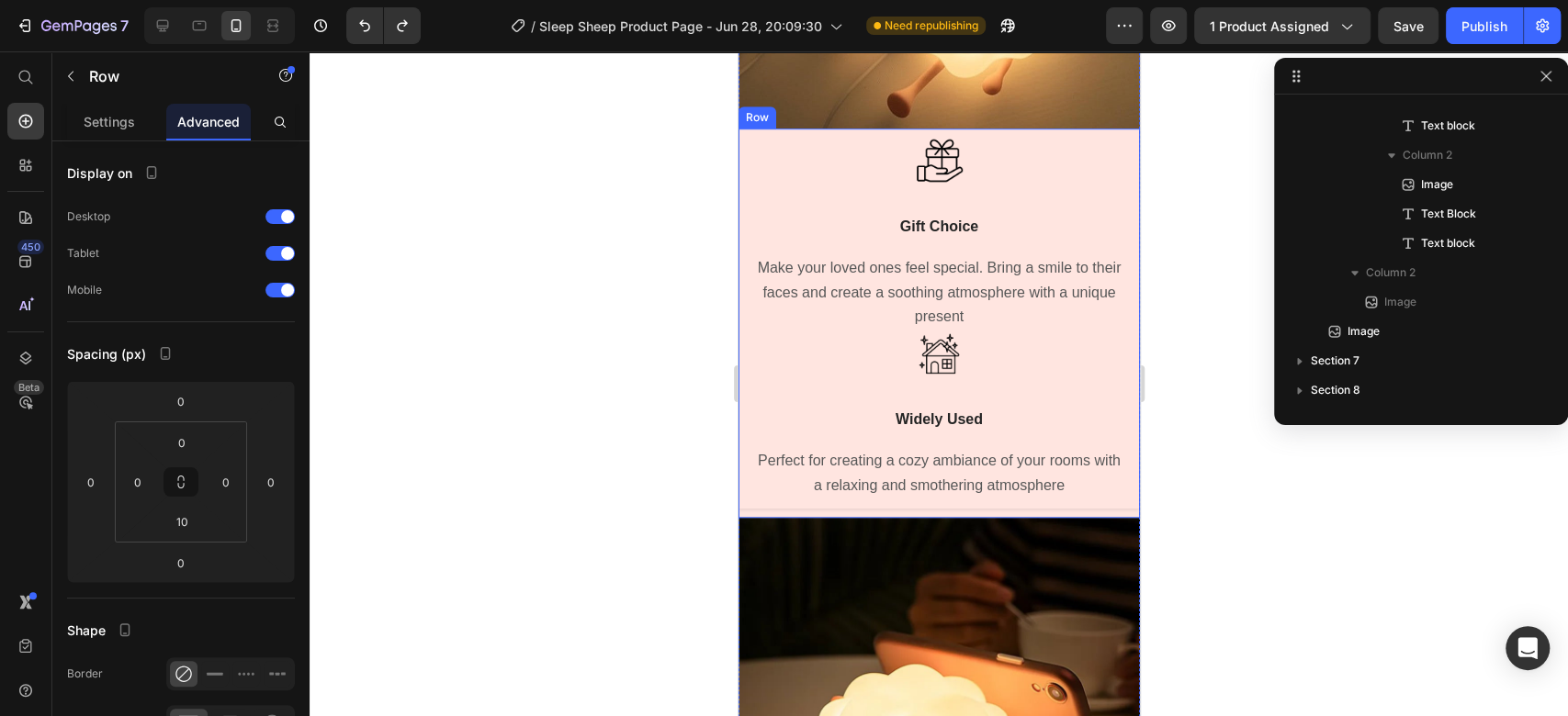 scroll, scrollTop: 523, scrollLeft: 0, axis: vertical 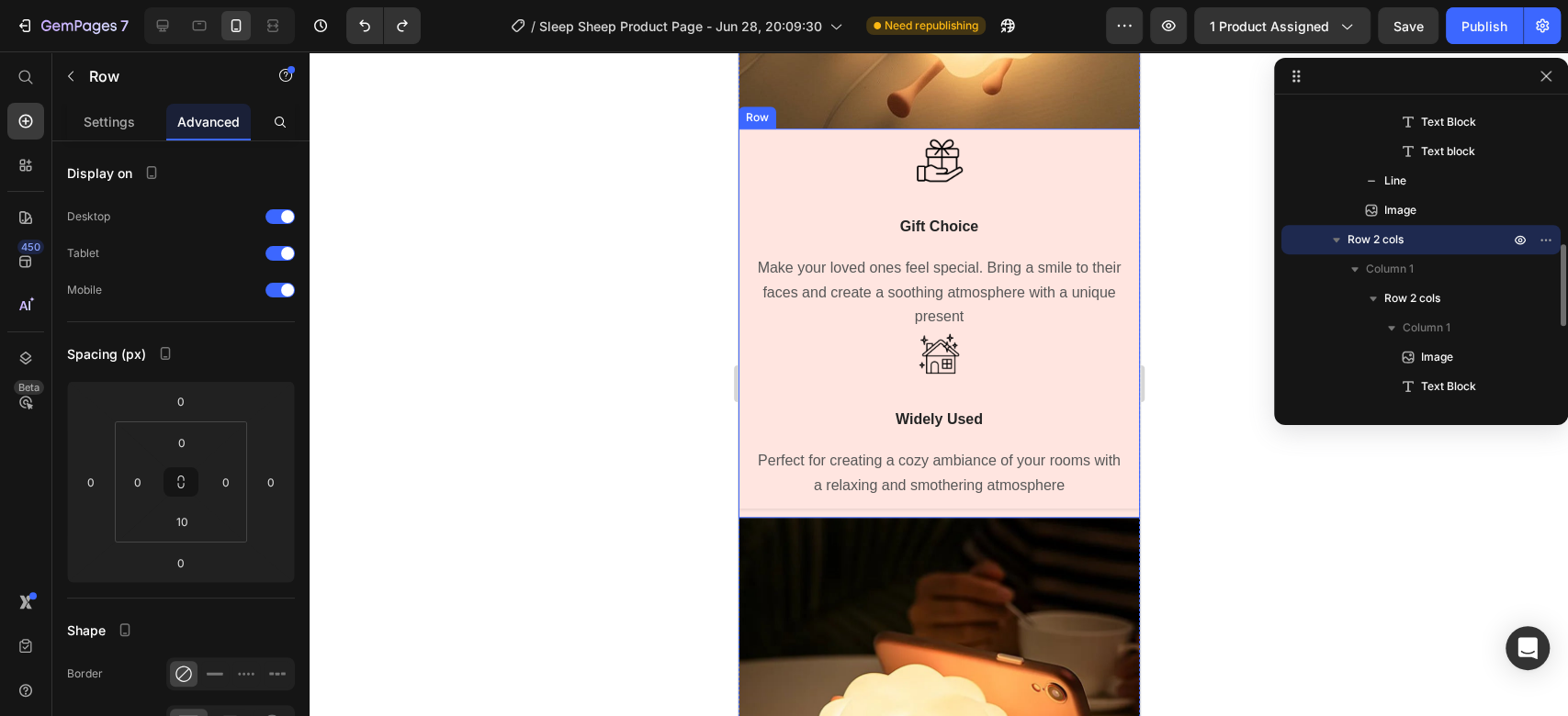 click on "Image Gift Choice Text Block Make your loved ones feel special. Bring a smile to their faces and create a soothing atmosphere with a unique present Text block Image Widely Used Text Block Perfect for creating a cozy ambiance of your rooms with a relaxing and smothering atmosphere Text block Row Image Row" at bounding box center [938, 323] 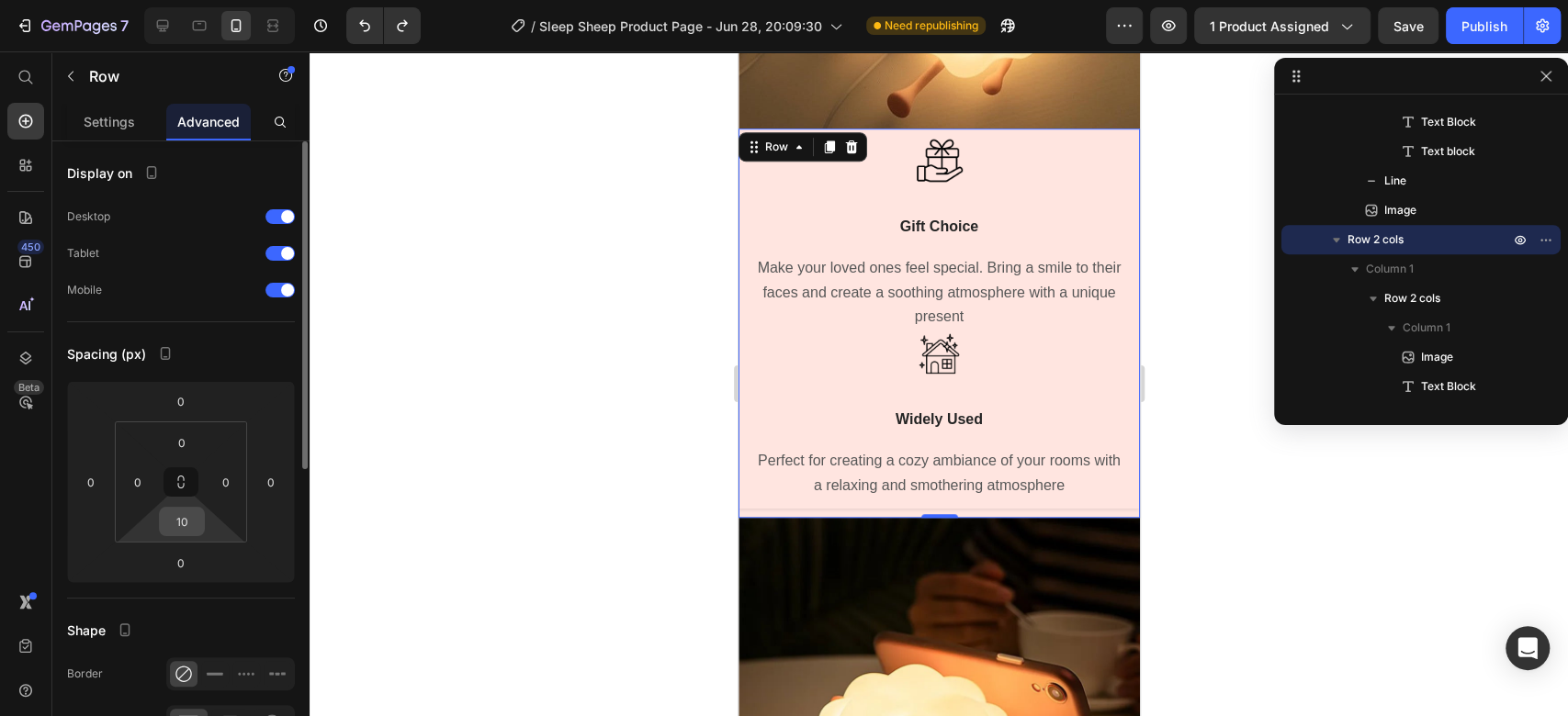 click on "10" at bounding box center [182, 521] 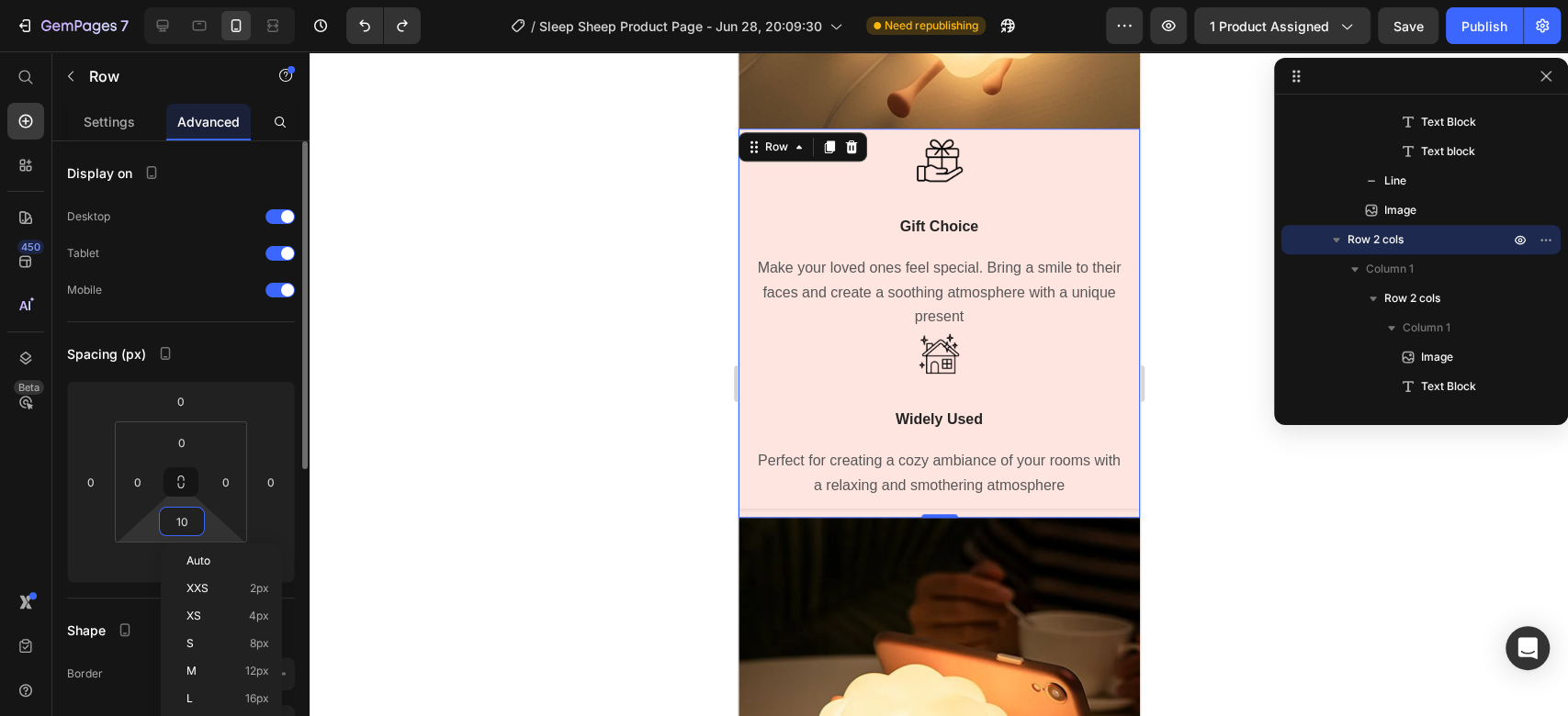 type on "8" 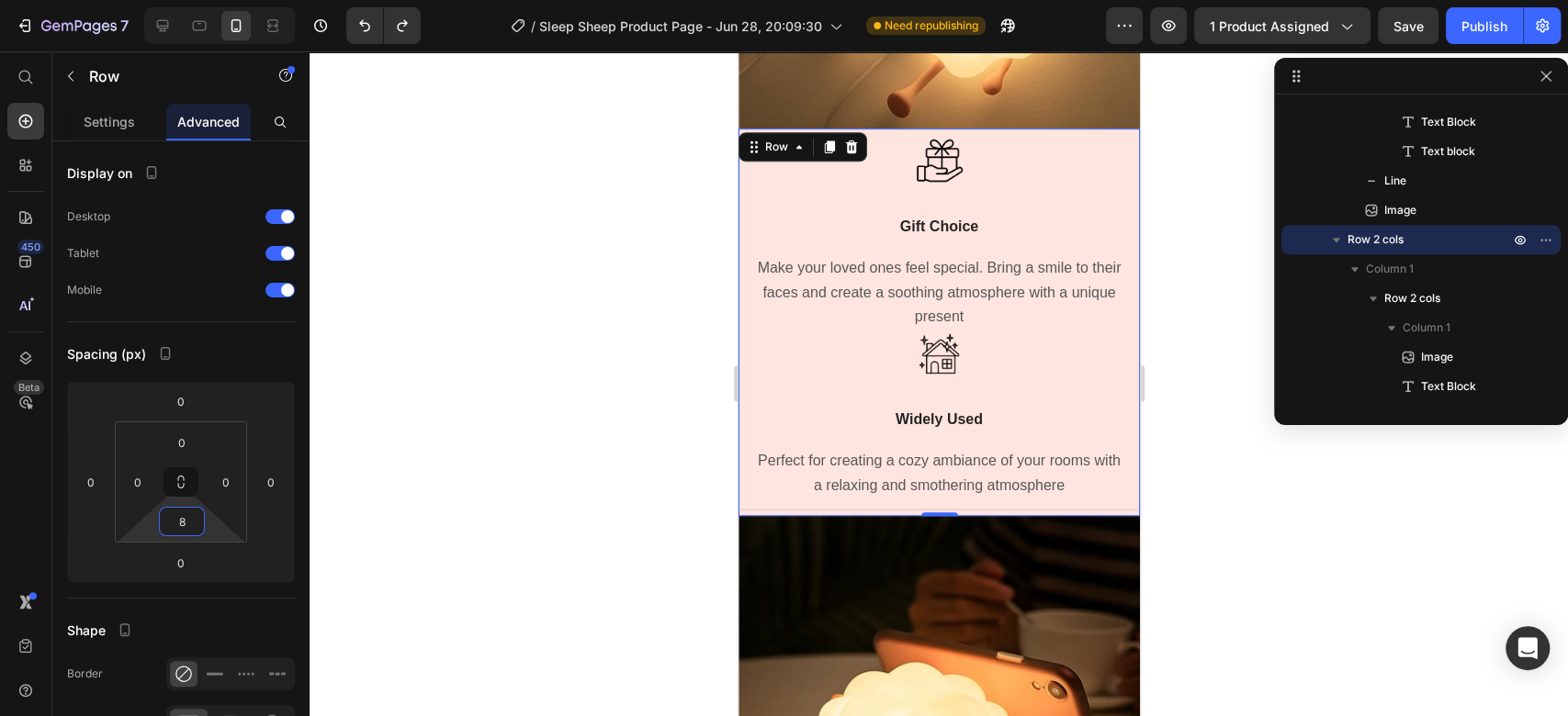 click 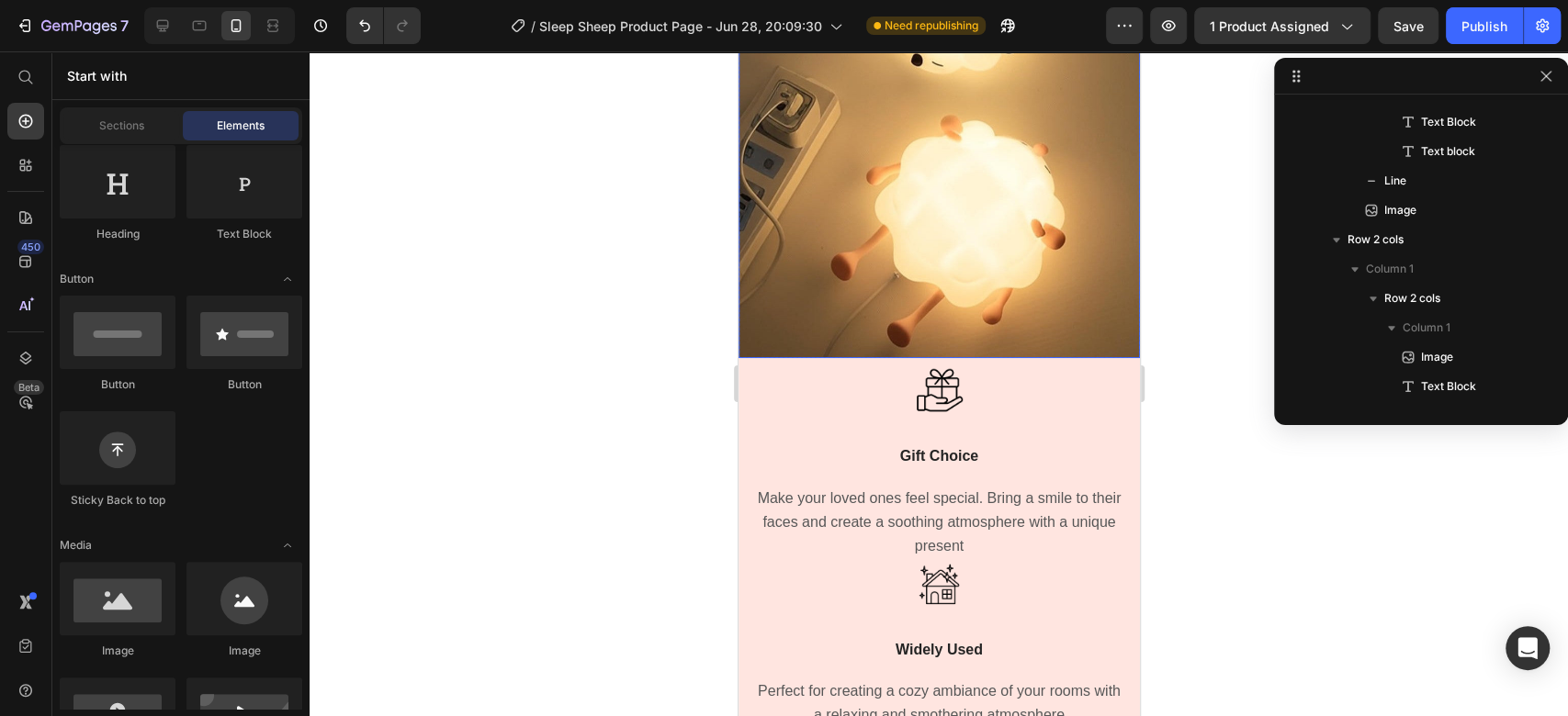 scroll, scrollTop: 4634, scrollLeft: 0, axis: vertical 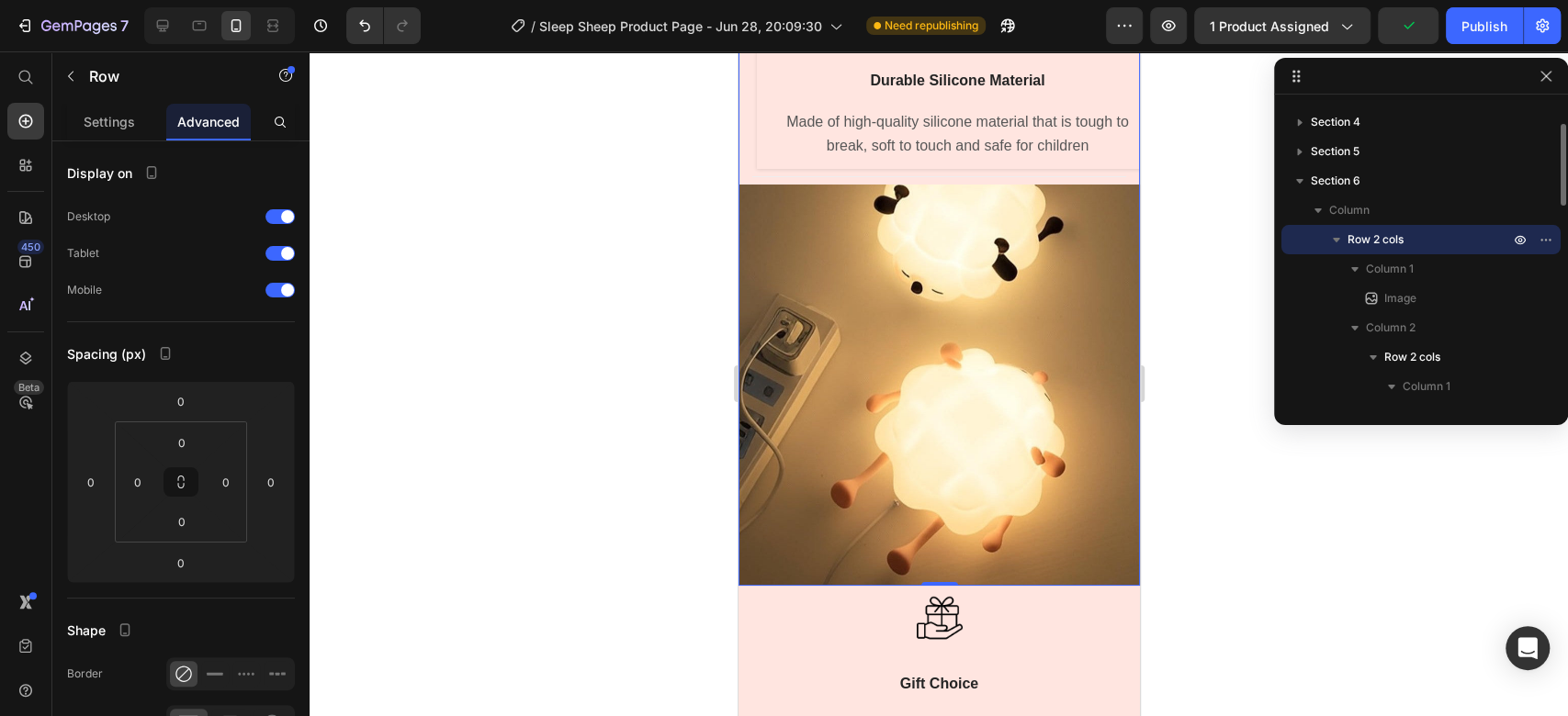 click on "Image USB Charging Text Block Elevate your night routine with the night light's lasting battery power. Up to 23 hour capacity Text block Image Durable Silicone Material Text Block Made of high-quality silicone material that is tough to break, soft to touch and safe for children Text block Row                Title Line Image" at bounding box center (938, 188) 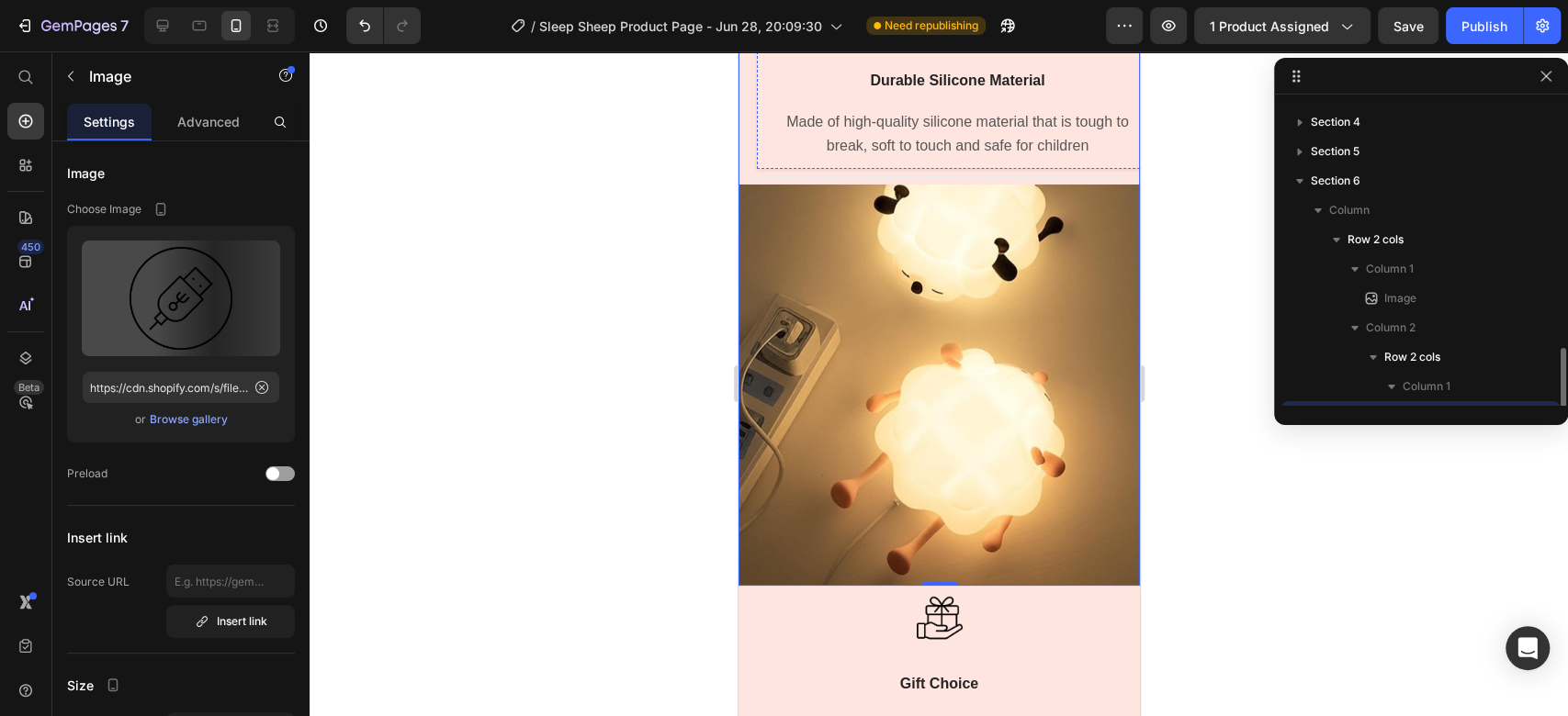 click at bounding box center [956, -178] 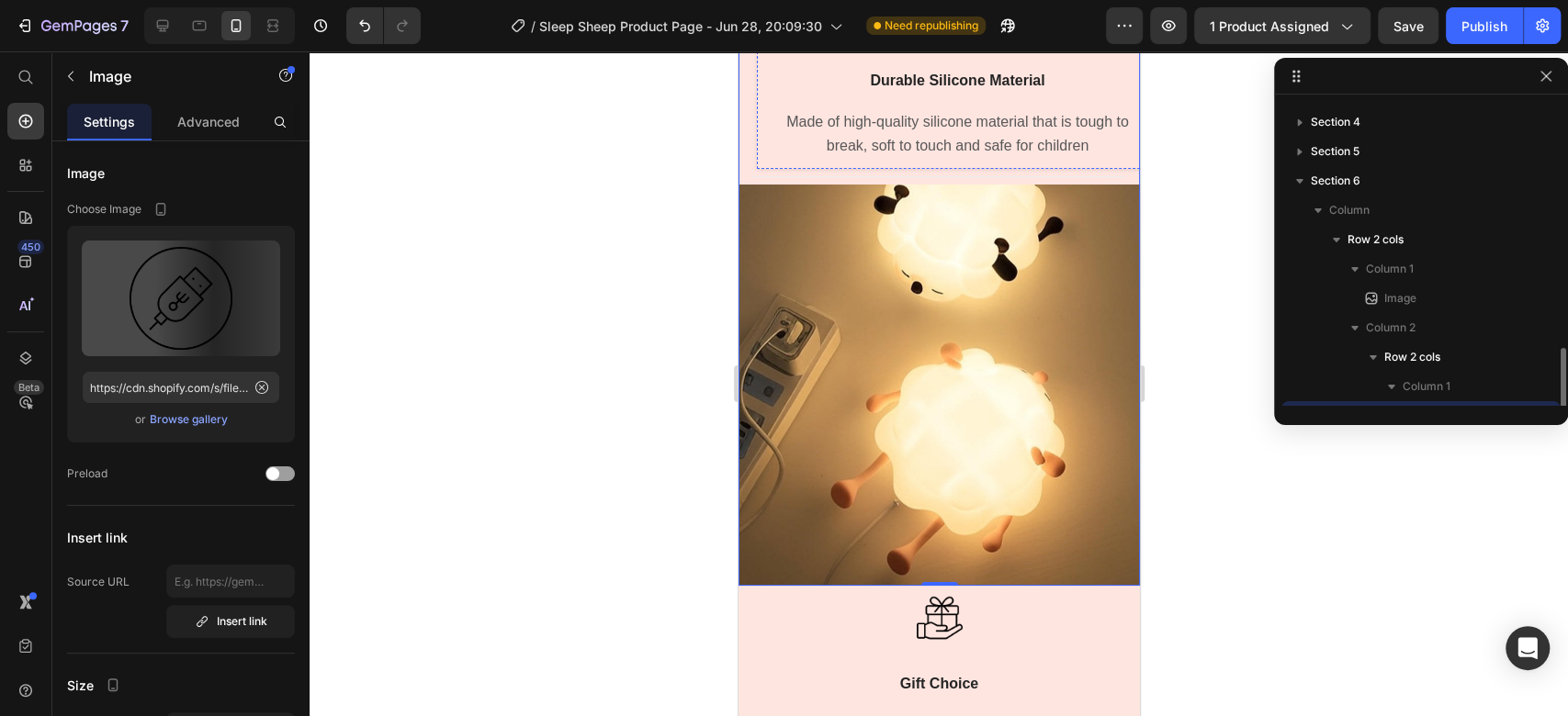 scroll, scrollTop: 259, scrollLeft: 0, axis: vertical 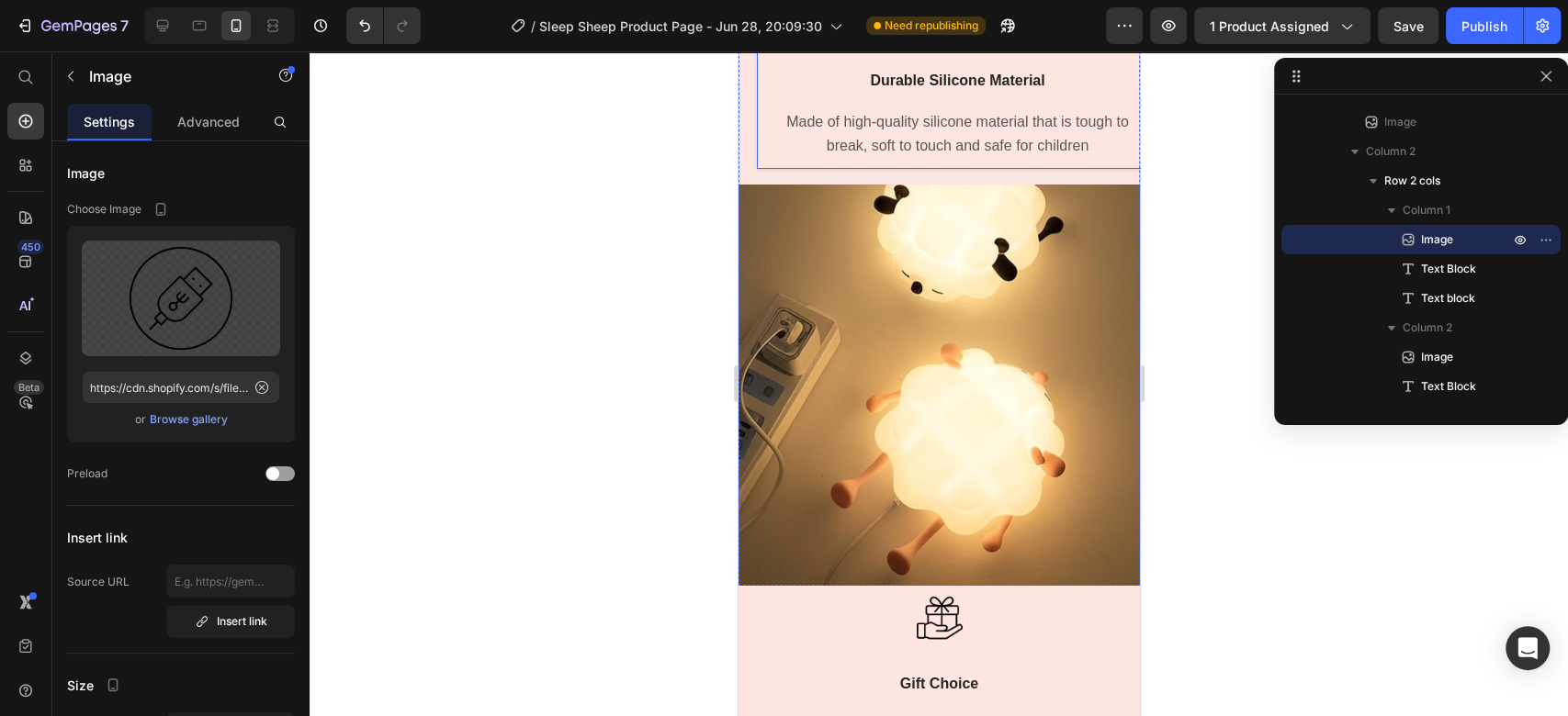 click on "Image   32 USB Charging Text Block Elevate your night routine with the night light's lasting battery power. Up to 23 hour capacity Text block Image Durable Silicone Material Text Block Made of high-quality silicone material that is tough to break, soft to touch and safe for children Text block Row" at bounding box center (956, -20) 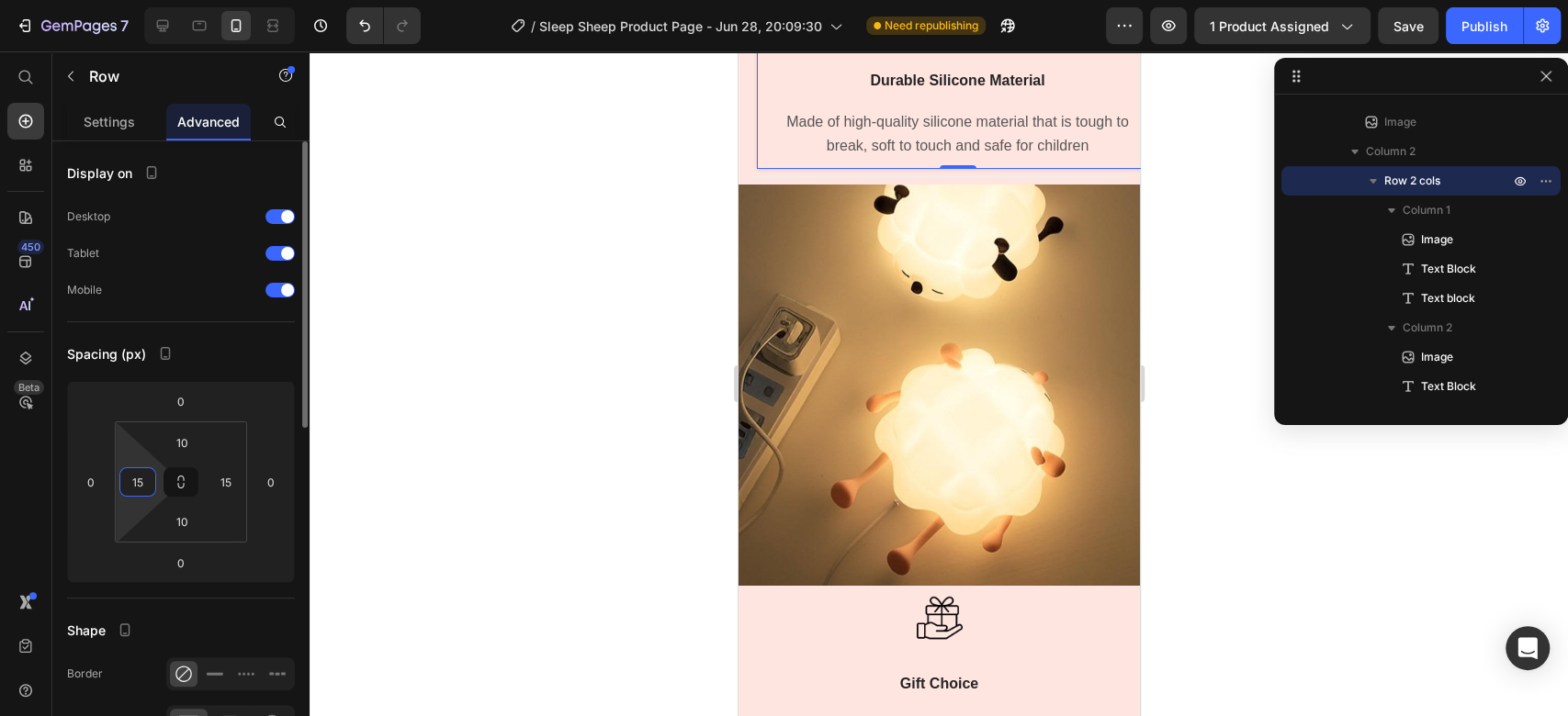 click on "15" at bounding box center [138, 482] 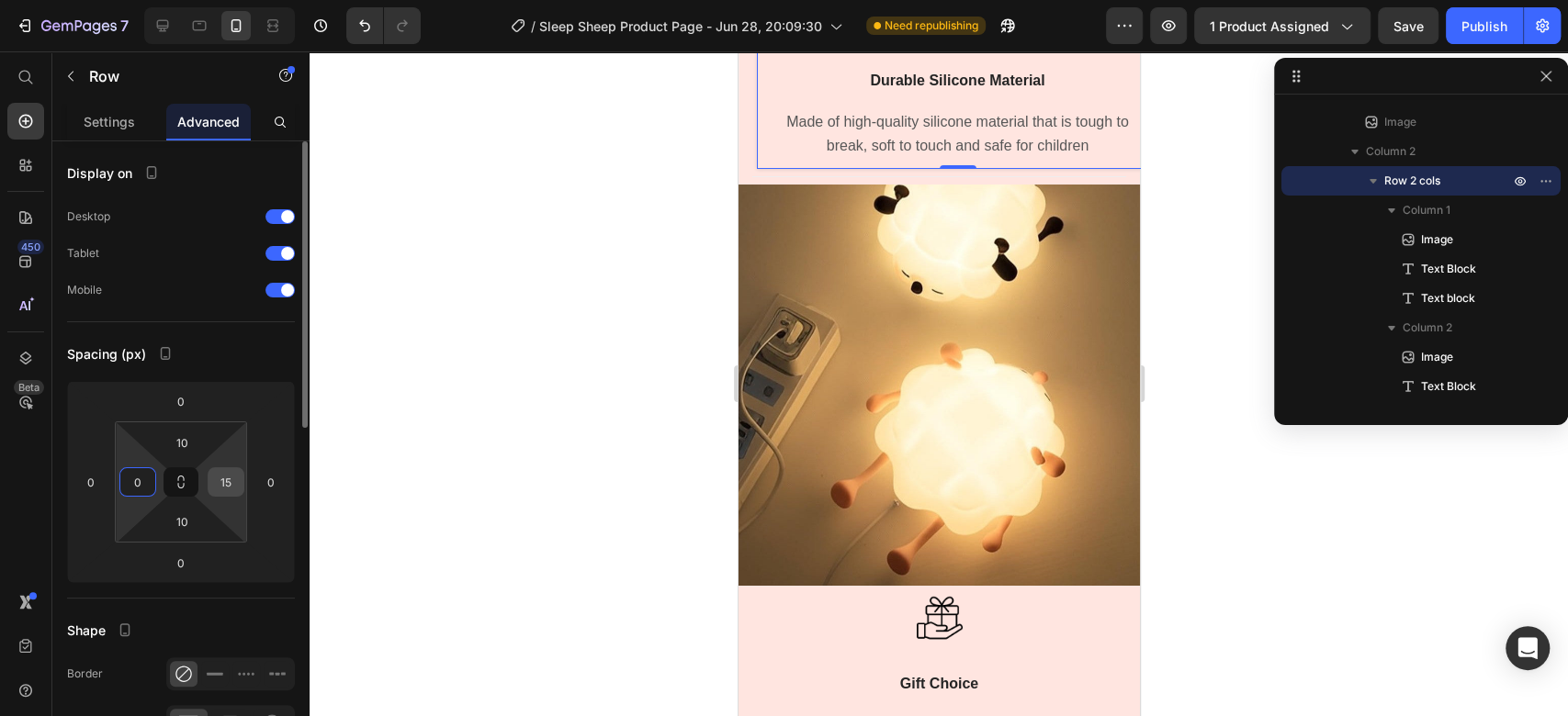 type on "0" 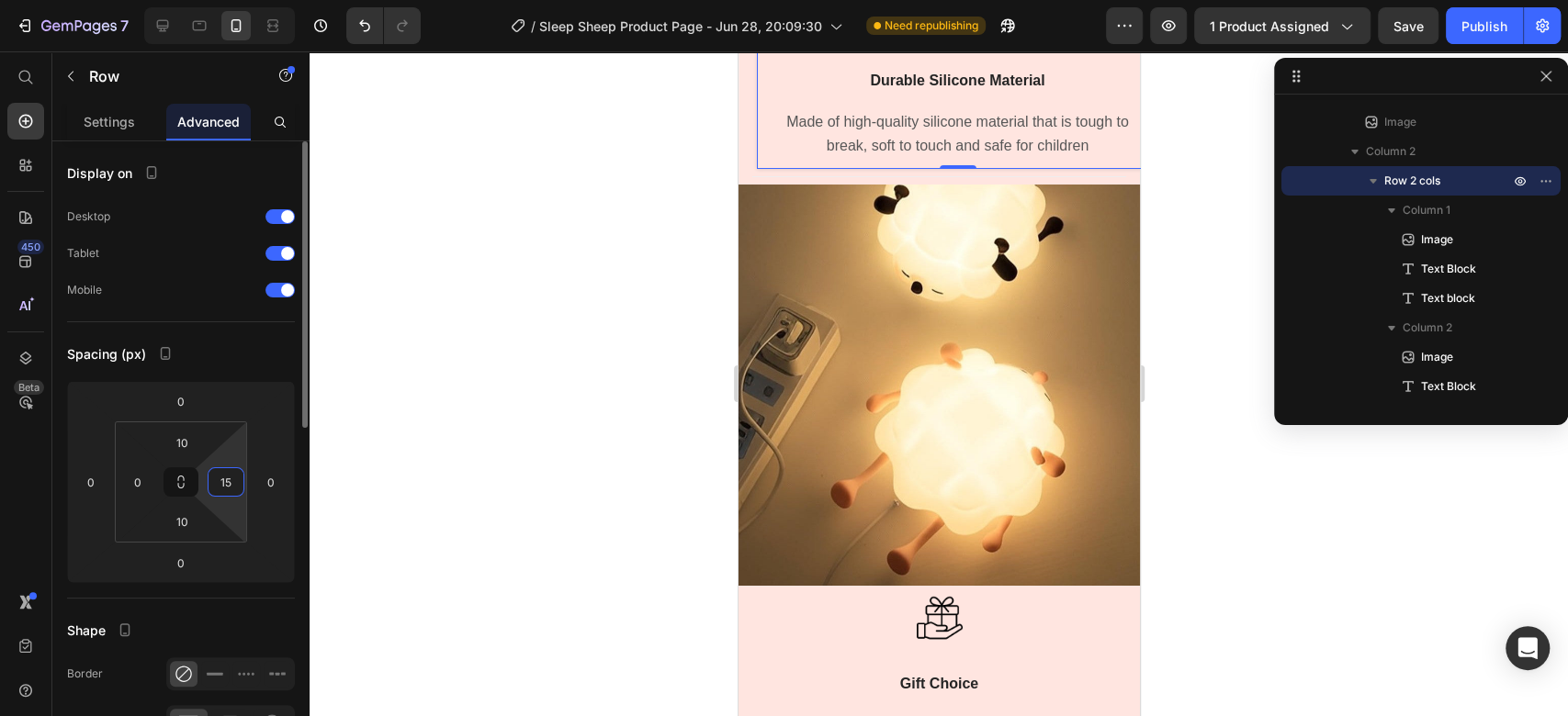 click on "15" at bounding box center (226, 482) 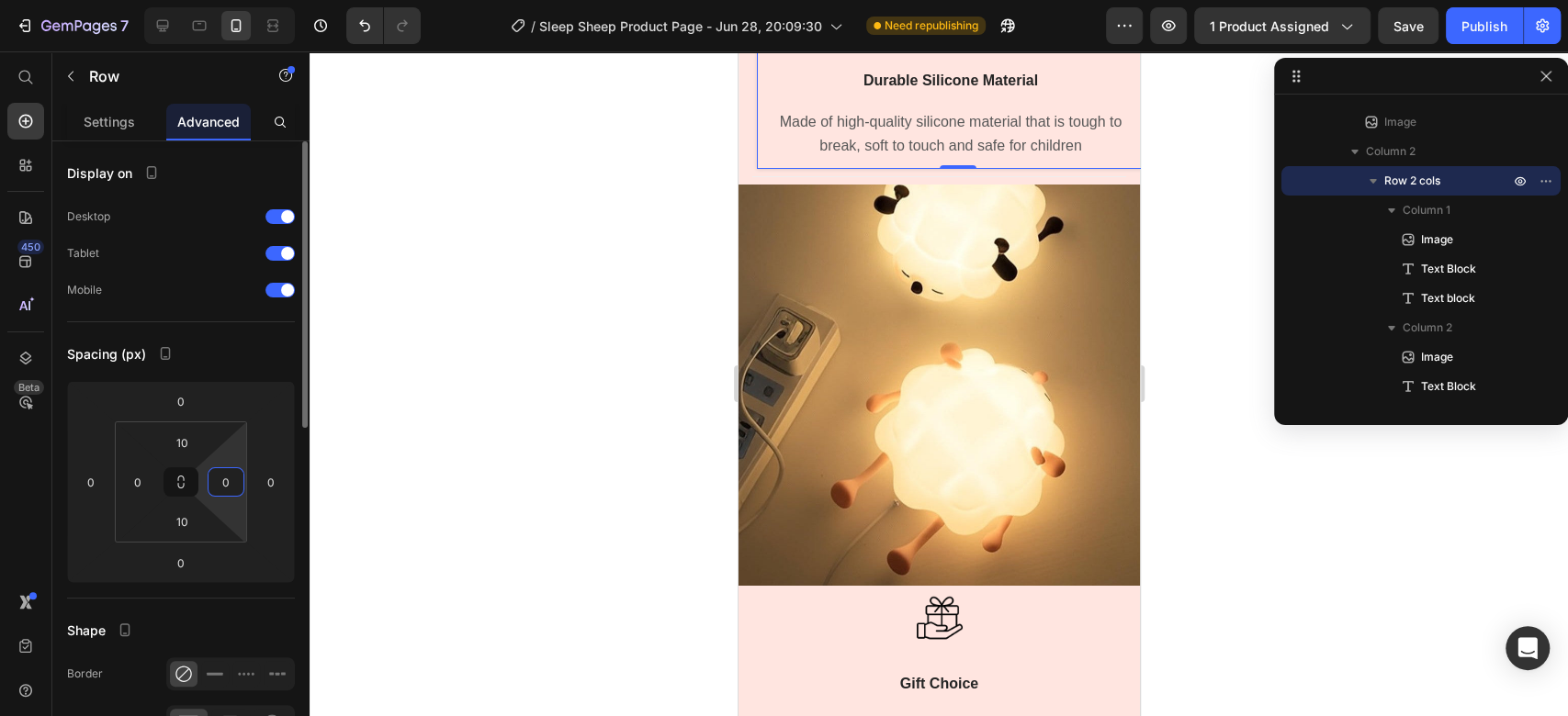type on "0" 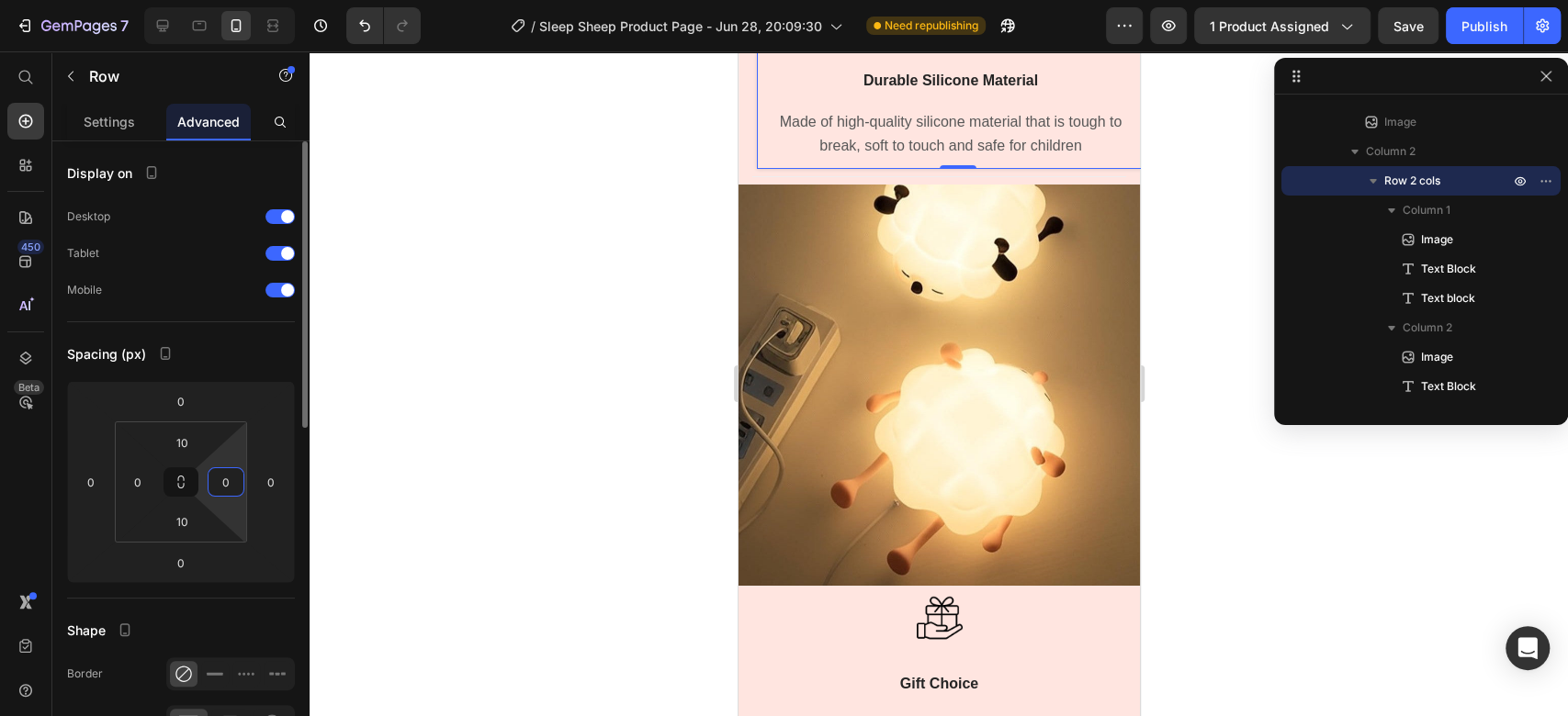 click on "Spacing (px)" at bounding box center [181, 353] 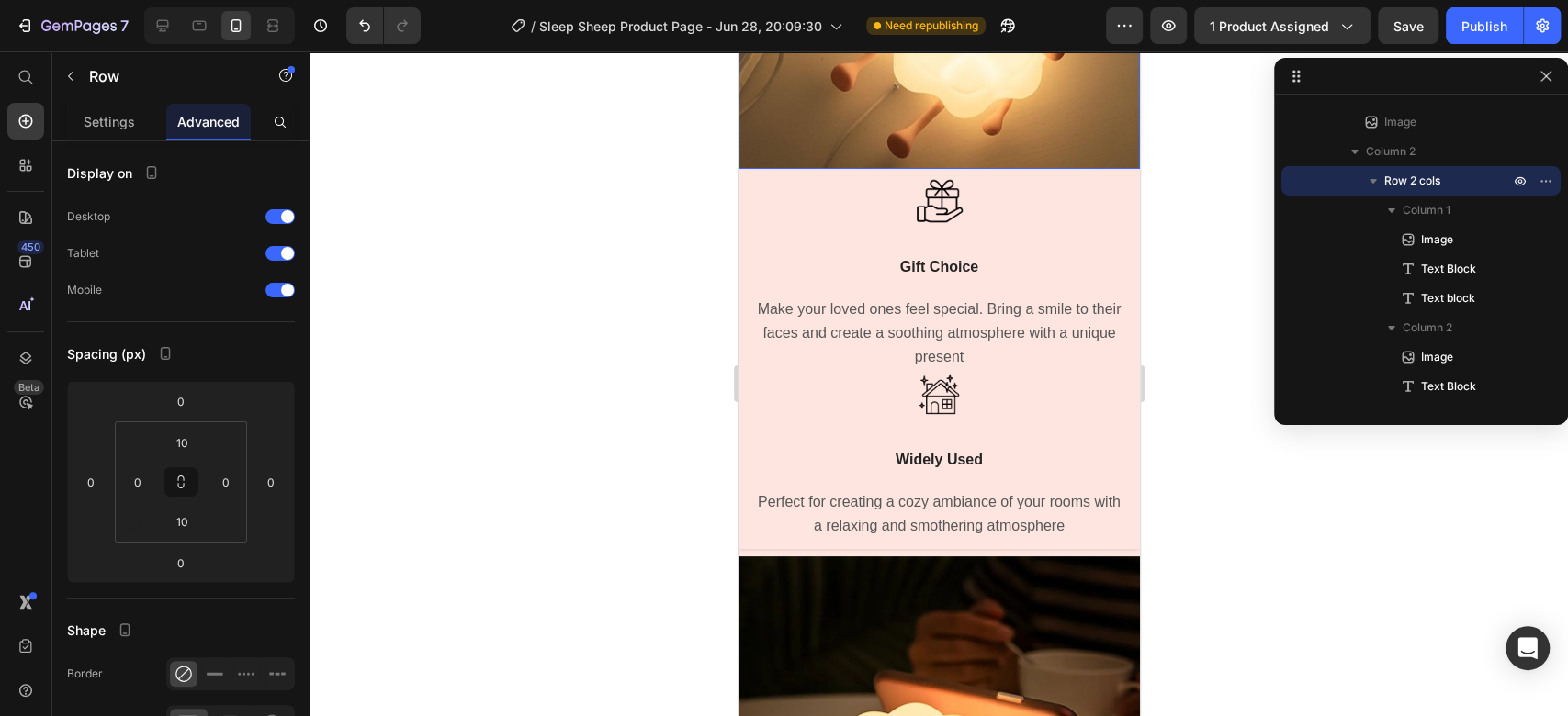 scroll, scrollTop: 5042, scrollLeft: 0, axis: vertical 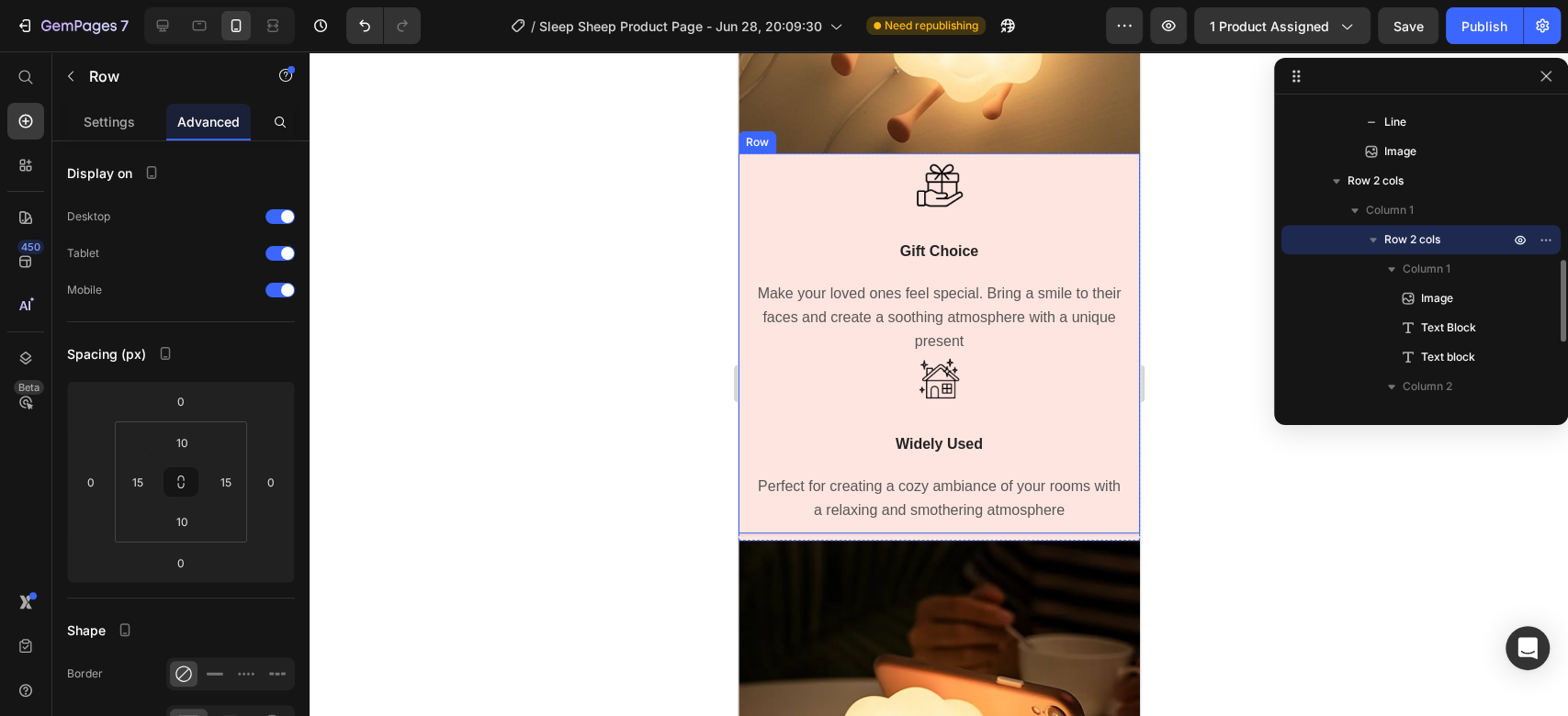 click on "Image Gift Choice Text Block Make your loved ones feel special. Bring a smile to their faces and create a soothing atmosphere with a unique present Text block" at bounding box center (938, 259) 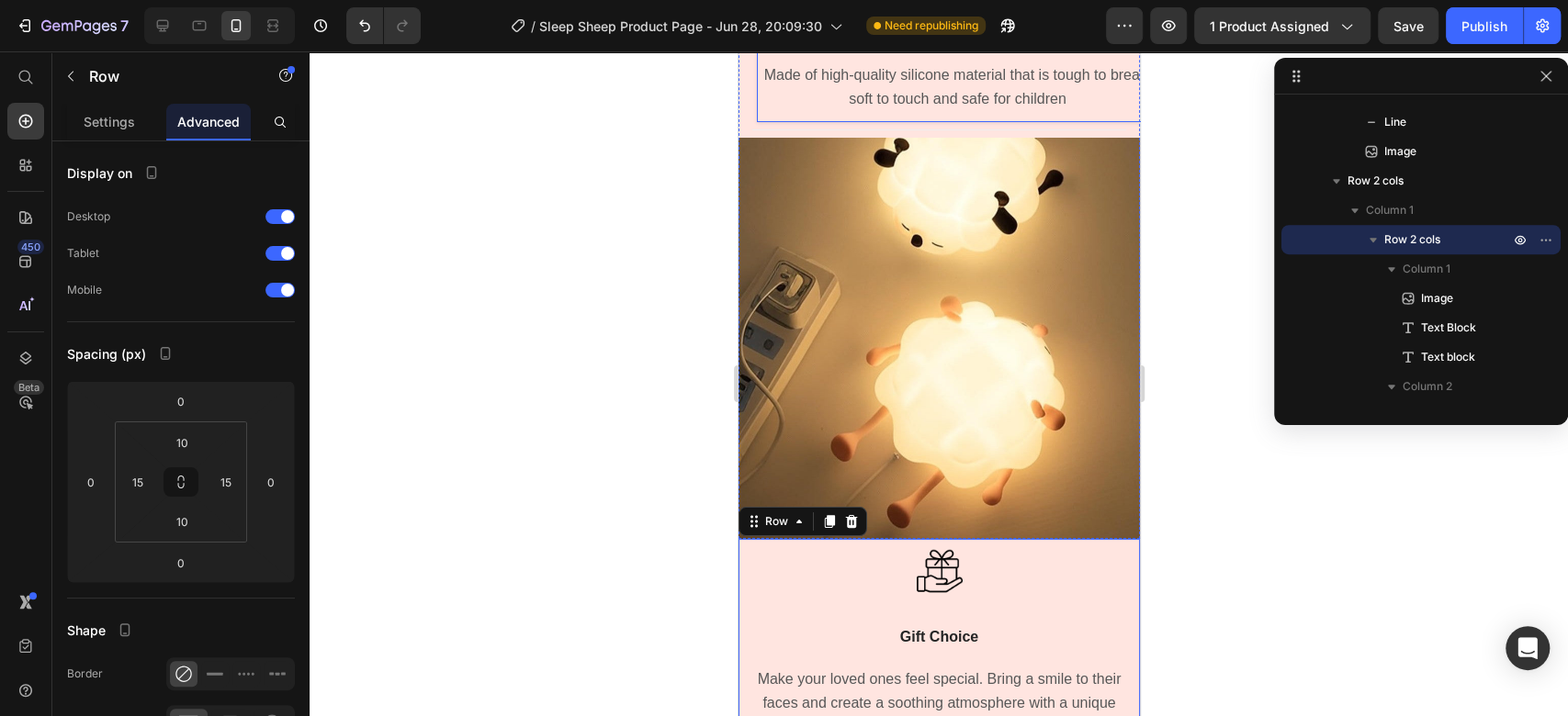 scroll, scrollTop: 4634, scrollLeft: 0, axis: vertical 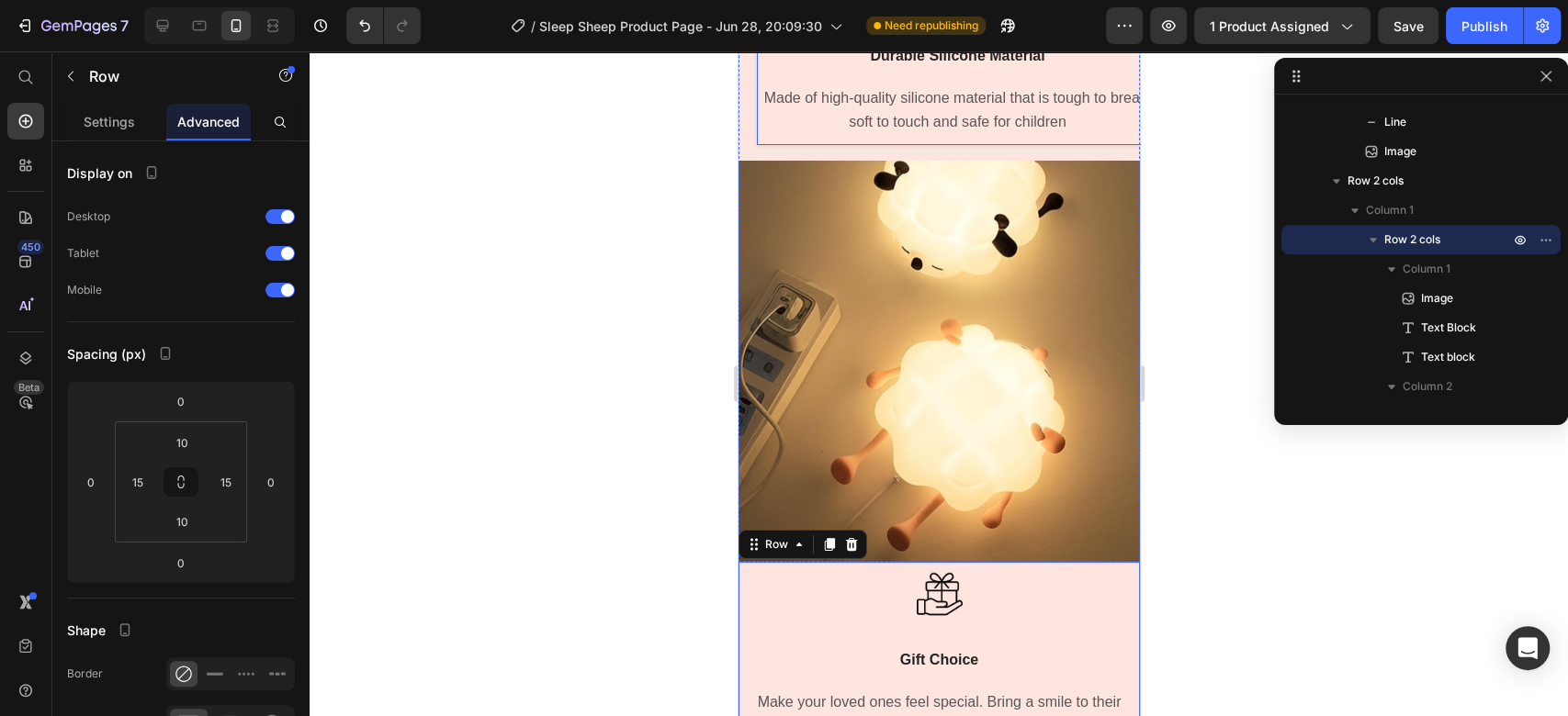 click on "Image USB Charging Text Block Elevate your night routine with the night light's lasting battery power. Up to 23 hour capacity Text block" at bounding box center [956, -117] 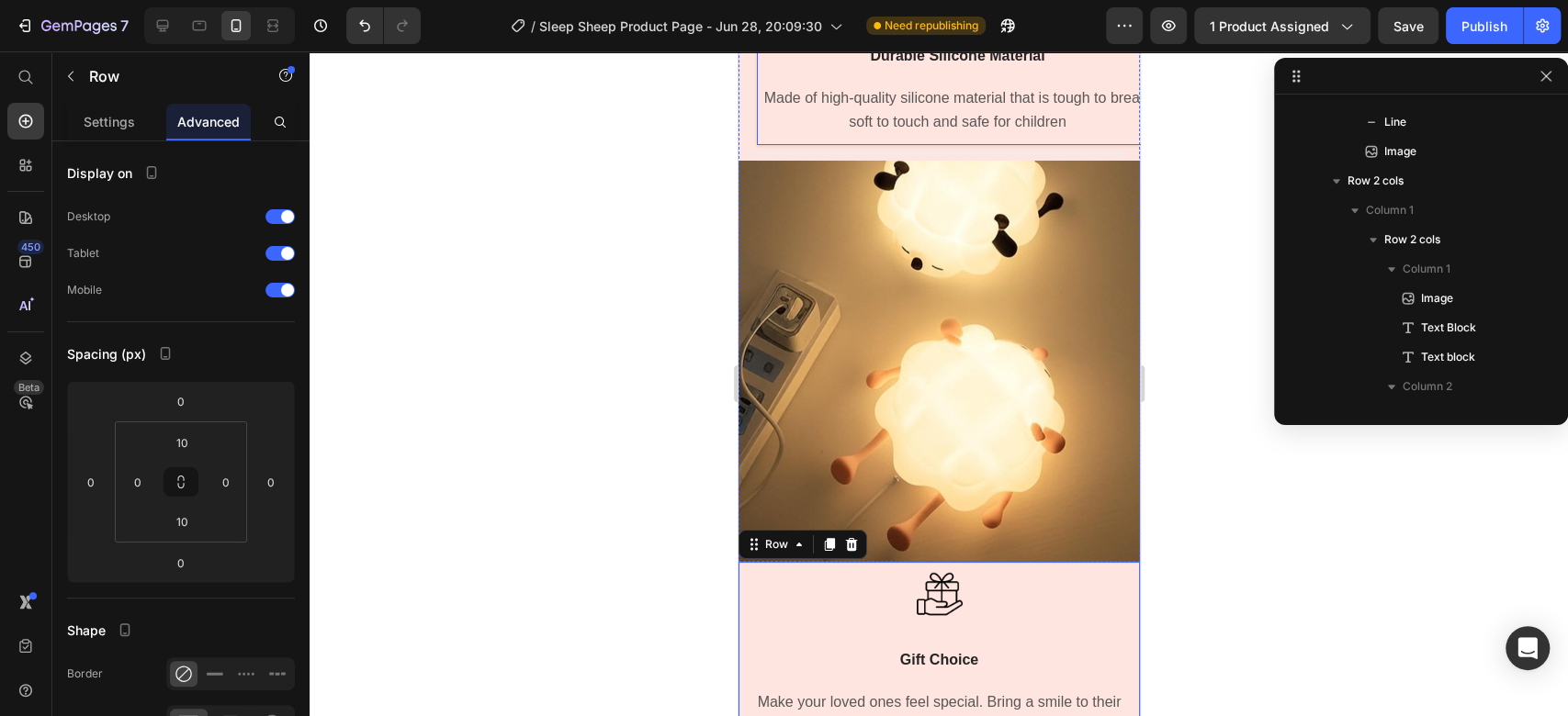 scroll, scrollTop: 200, scrollLeft: 0, axis: vertical 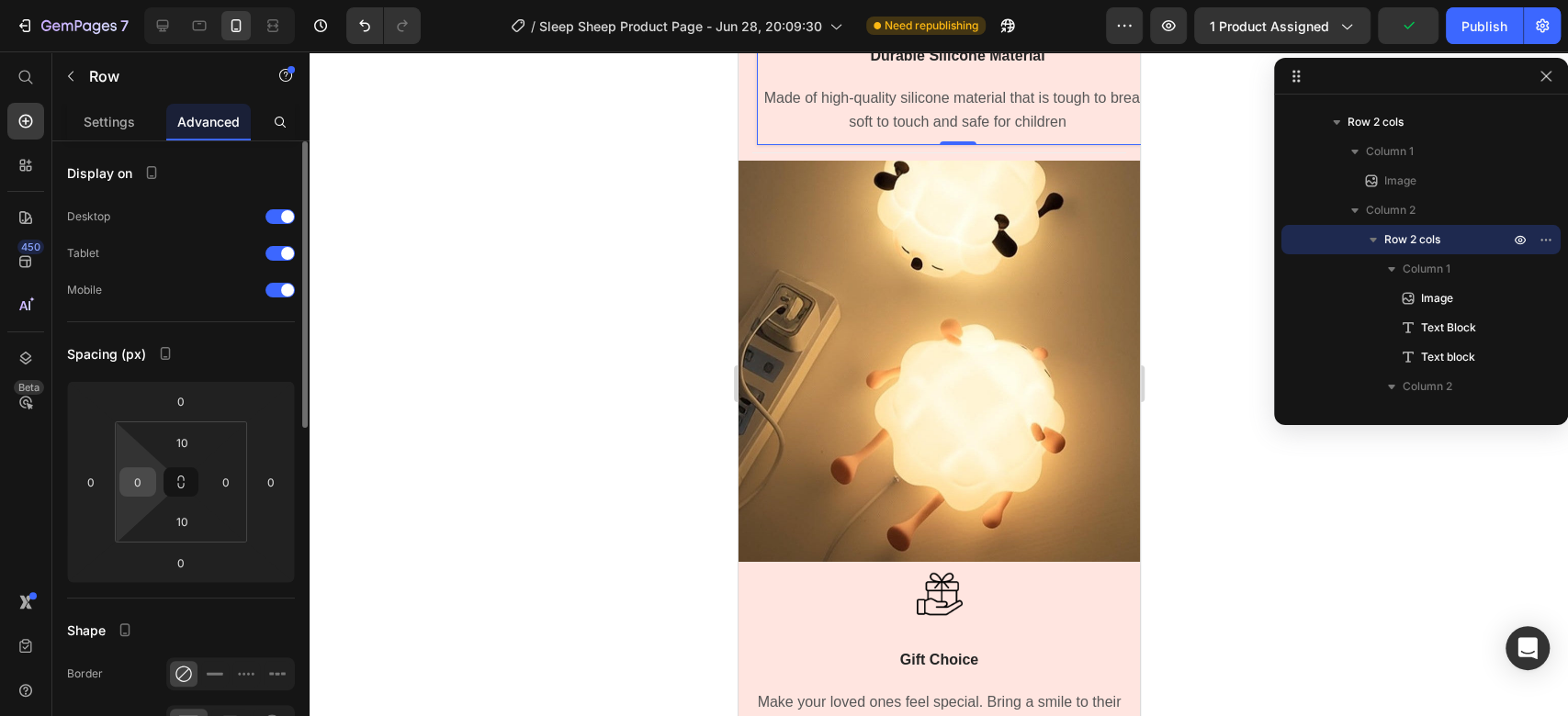 click on "0" at bounding box center (138, 482) 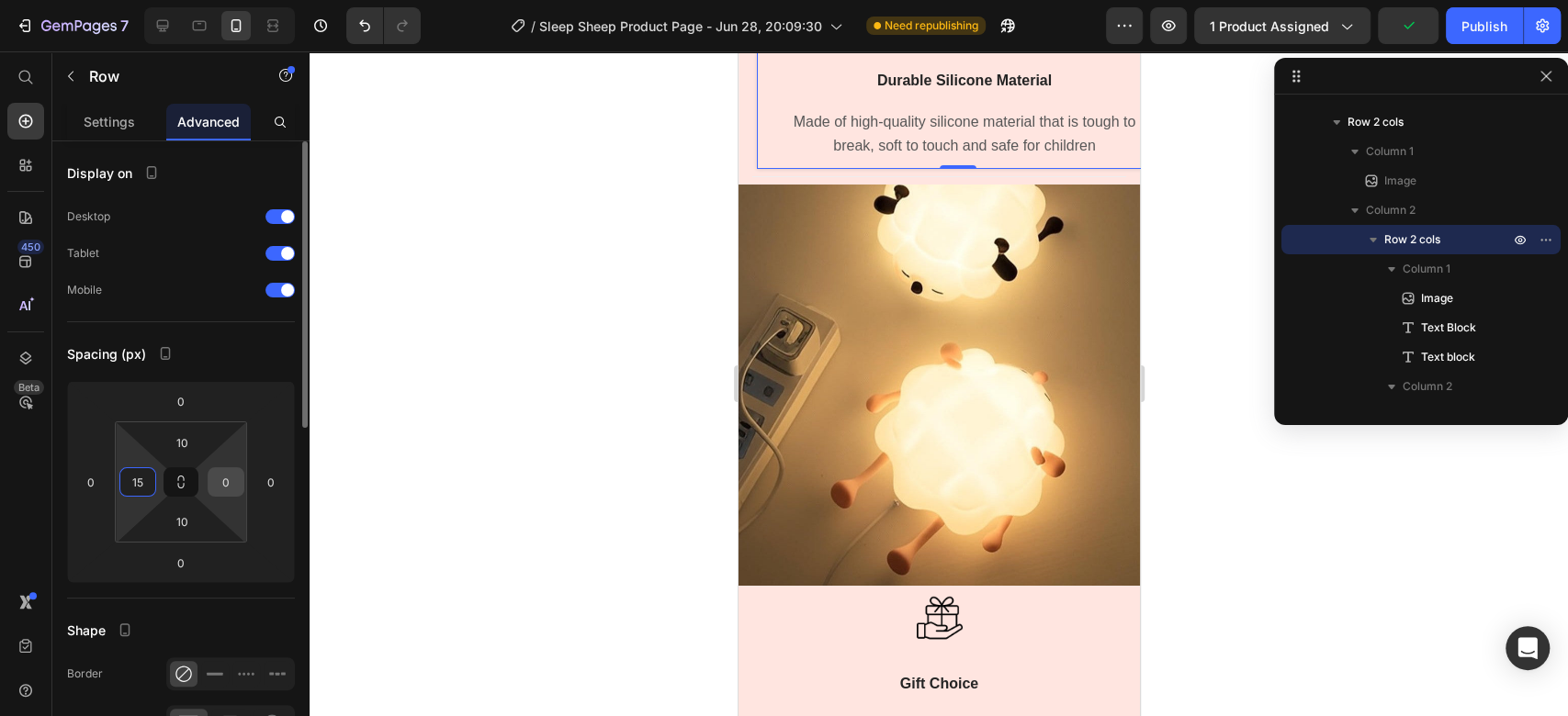 type on "15" 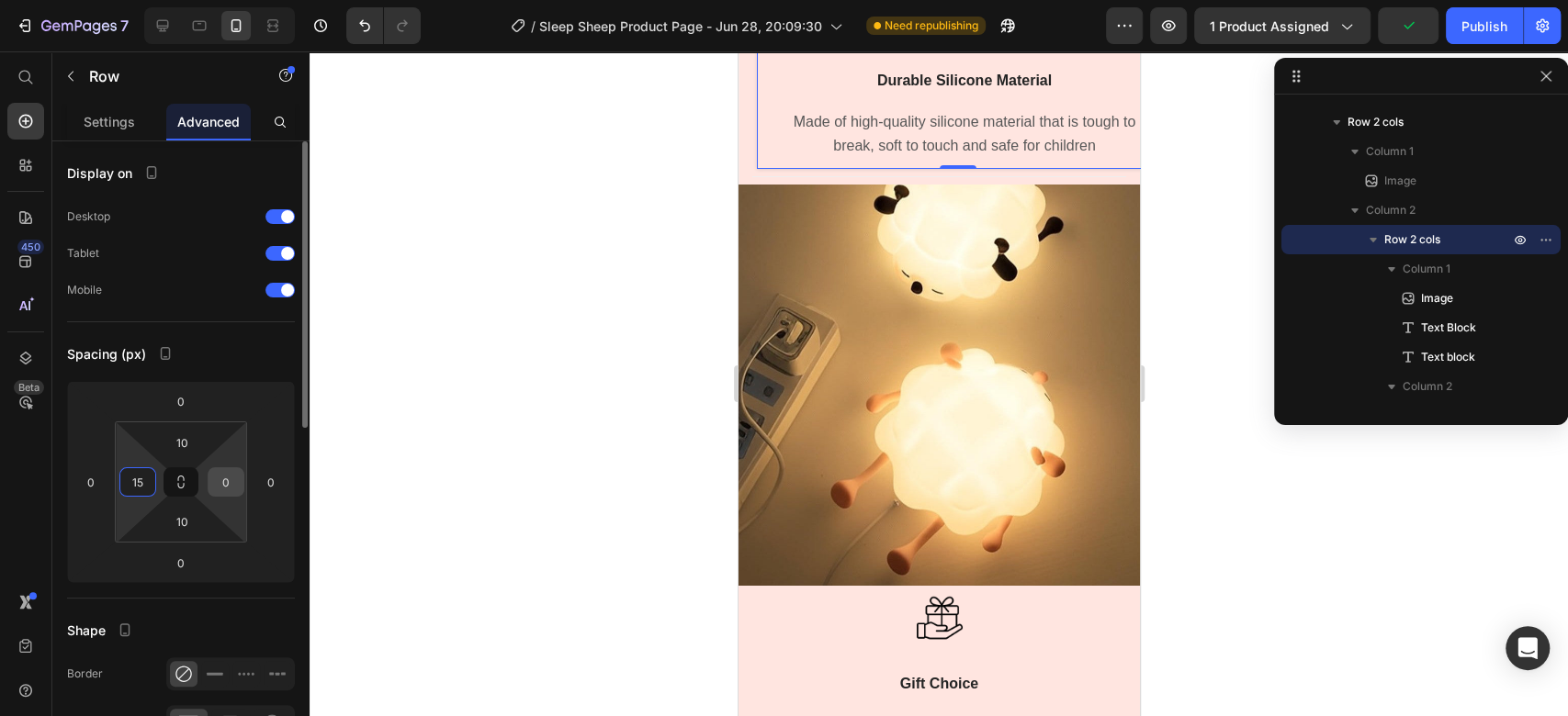 click on "0" at bounding box center (226, 482) 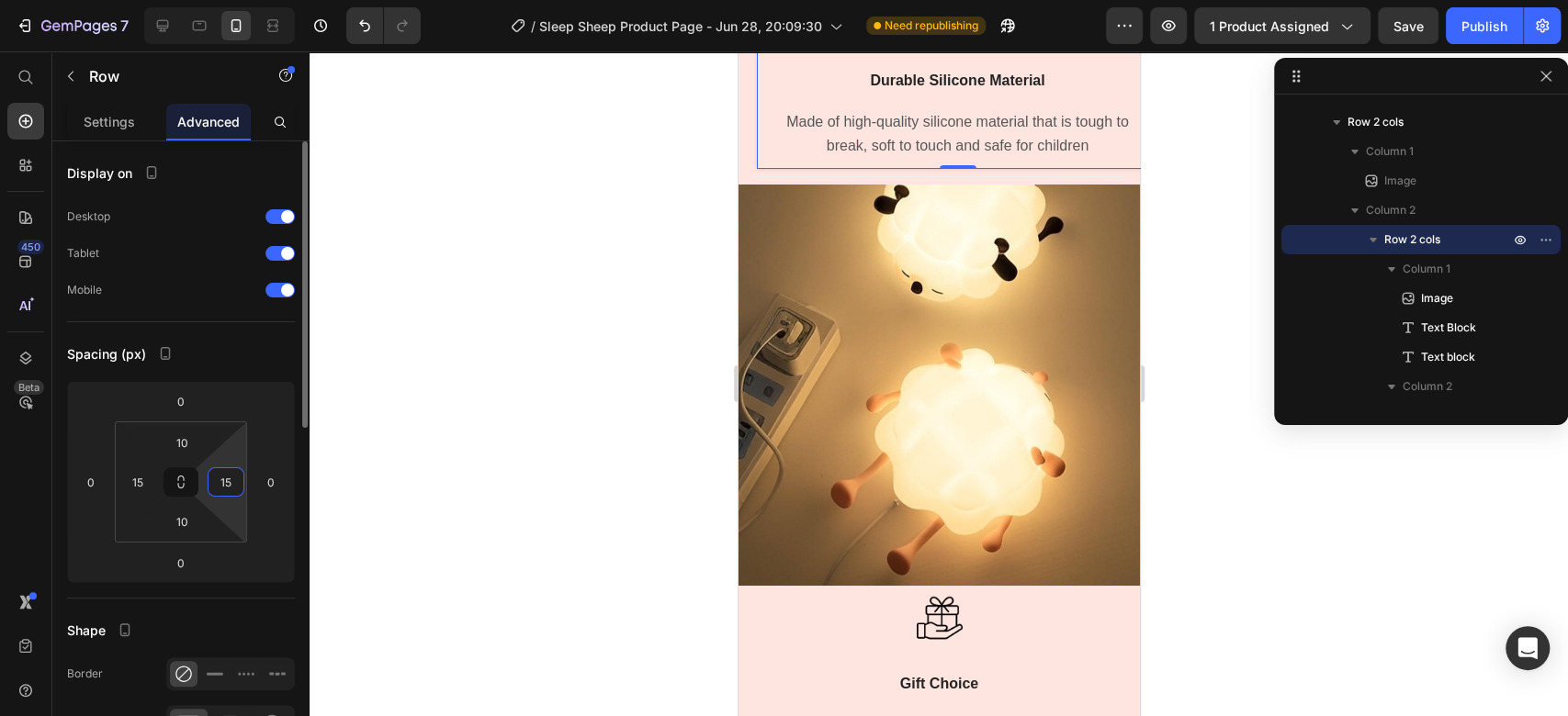 type on "15" 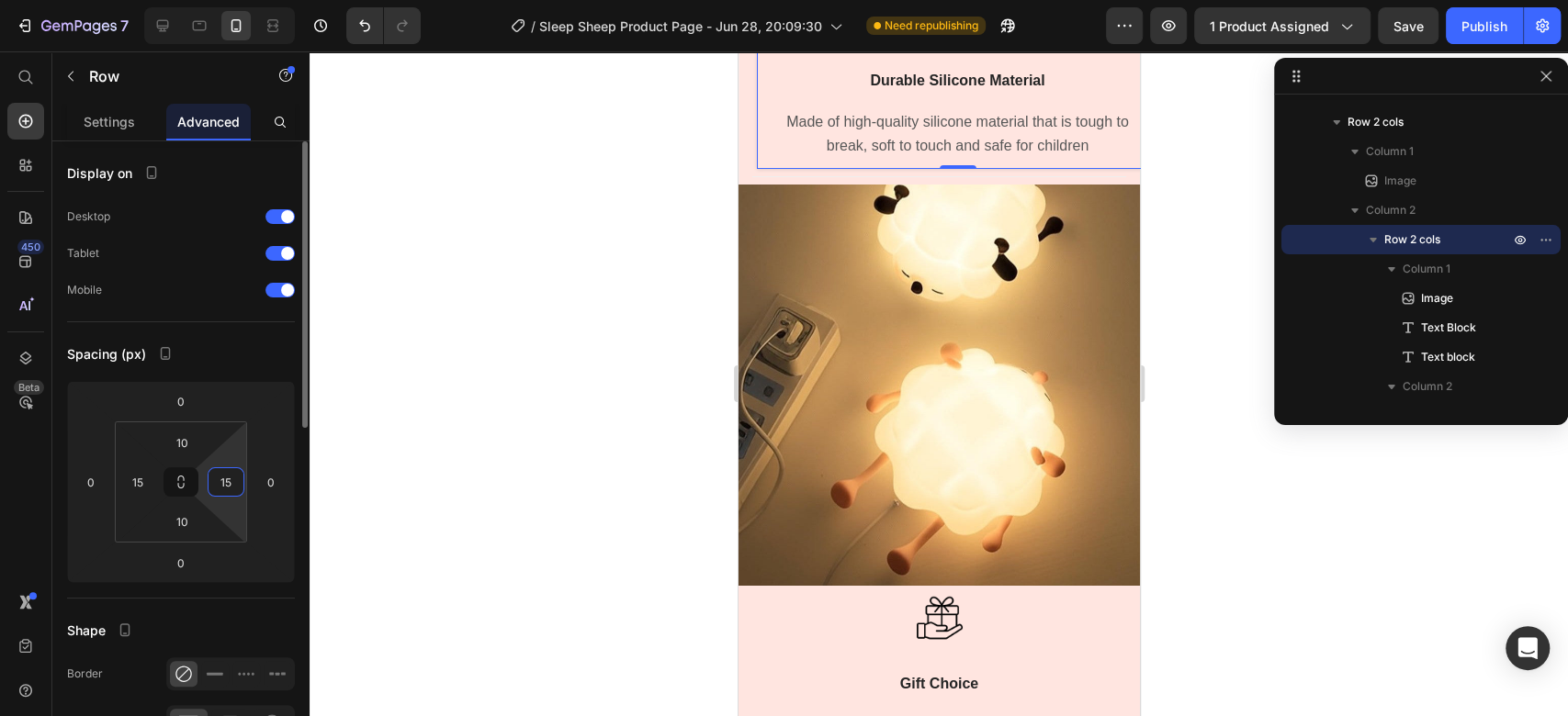 click on "Display on Desktop Tablet Mobile Spacing (px) 0 0 0 0 10 15 10 15 Shape Border Corner Shadow 90 Color Distance 2 px Size 0 px Blur 4 px Position Opacity 100 % Animation Upgrade to Build plan  to unlock Animation & other premium features. Interaction Upgrade to Optimize plan  to unlock Interaction & other premium features. CSS class" at bounding box center (181, 781) 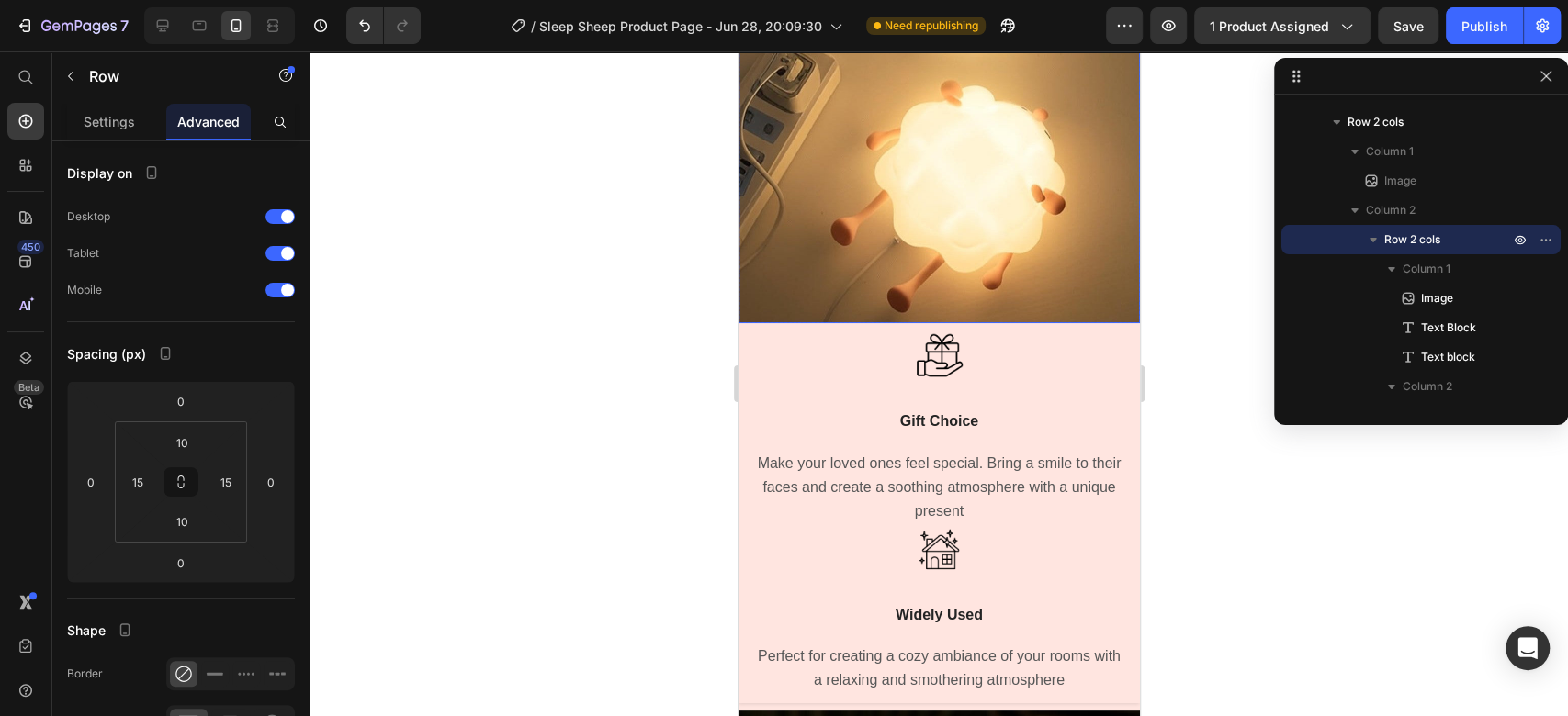 scroll, scrollTop: 4940, scrollLeft: 0, axis: vertical 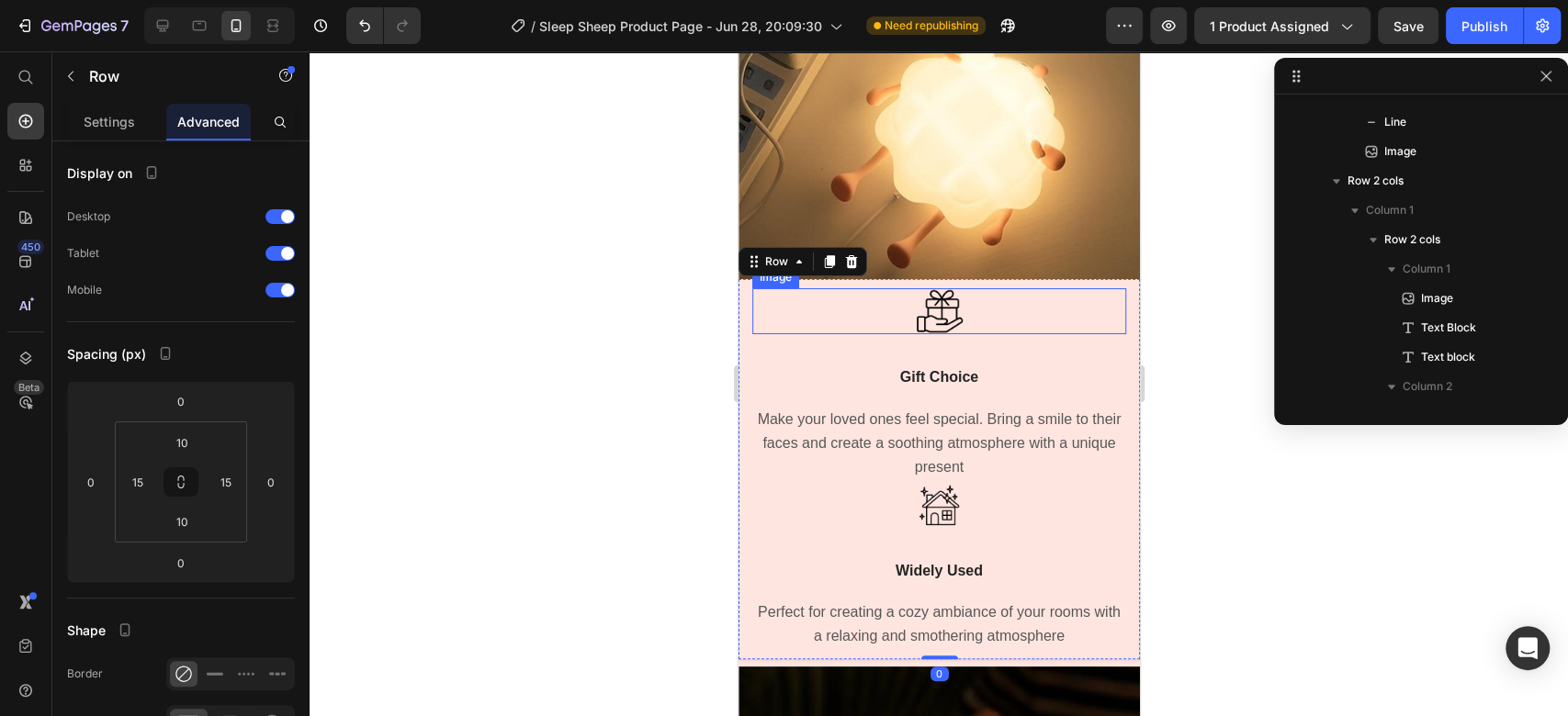 click on "Image Gift Choice Text Block Make your loved ones feel special. Bring a smile to their faces and create a soothing atmosphere with a unique present Text block" at bounding box center [938, 385] 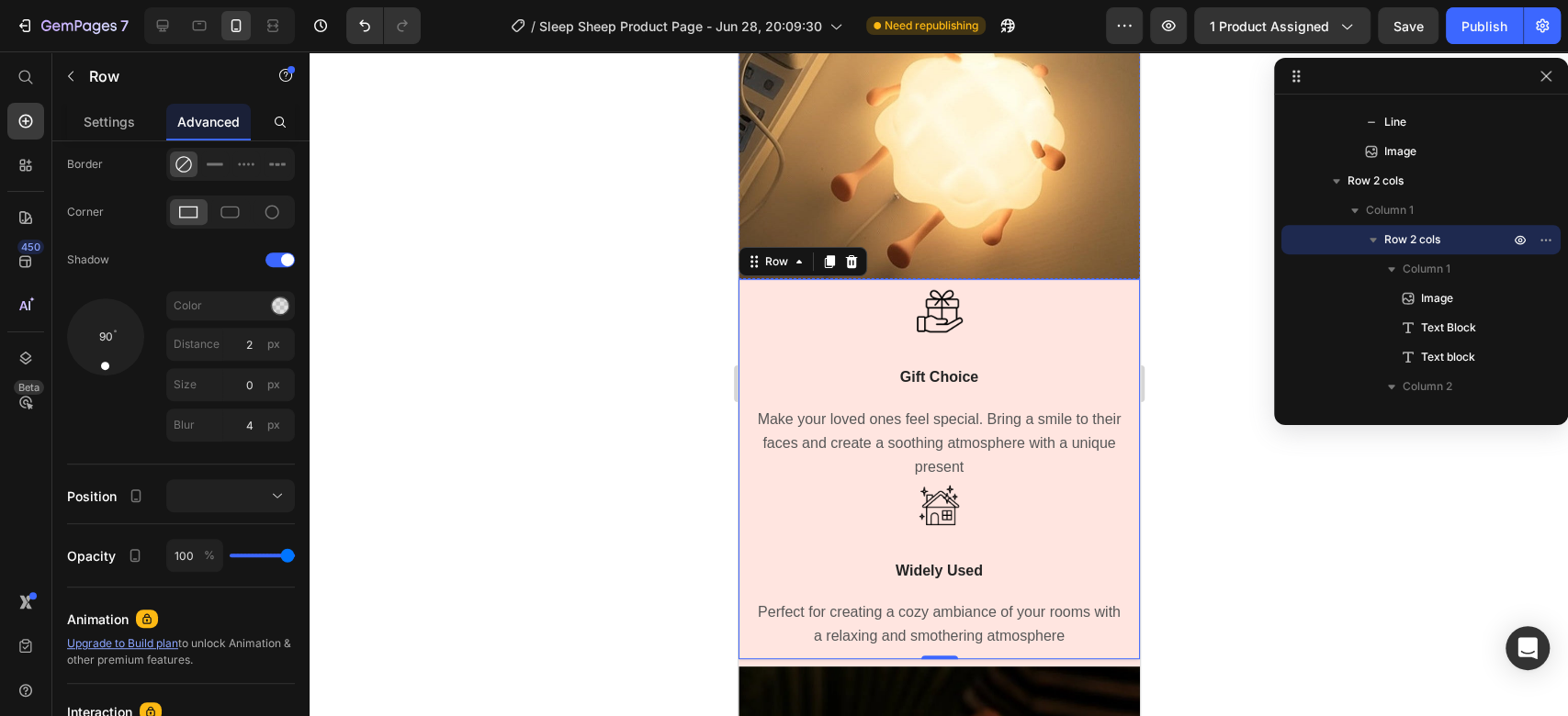 scroll, scrollTop: 509, scrollLeft: 0, axis: vertical 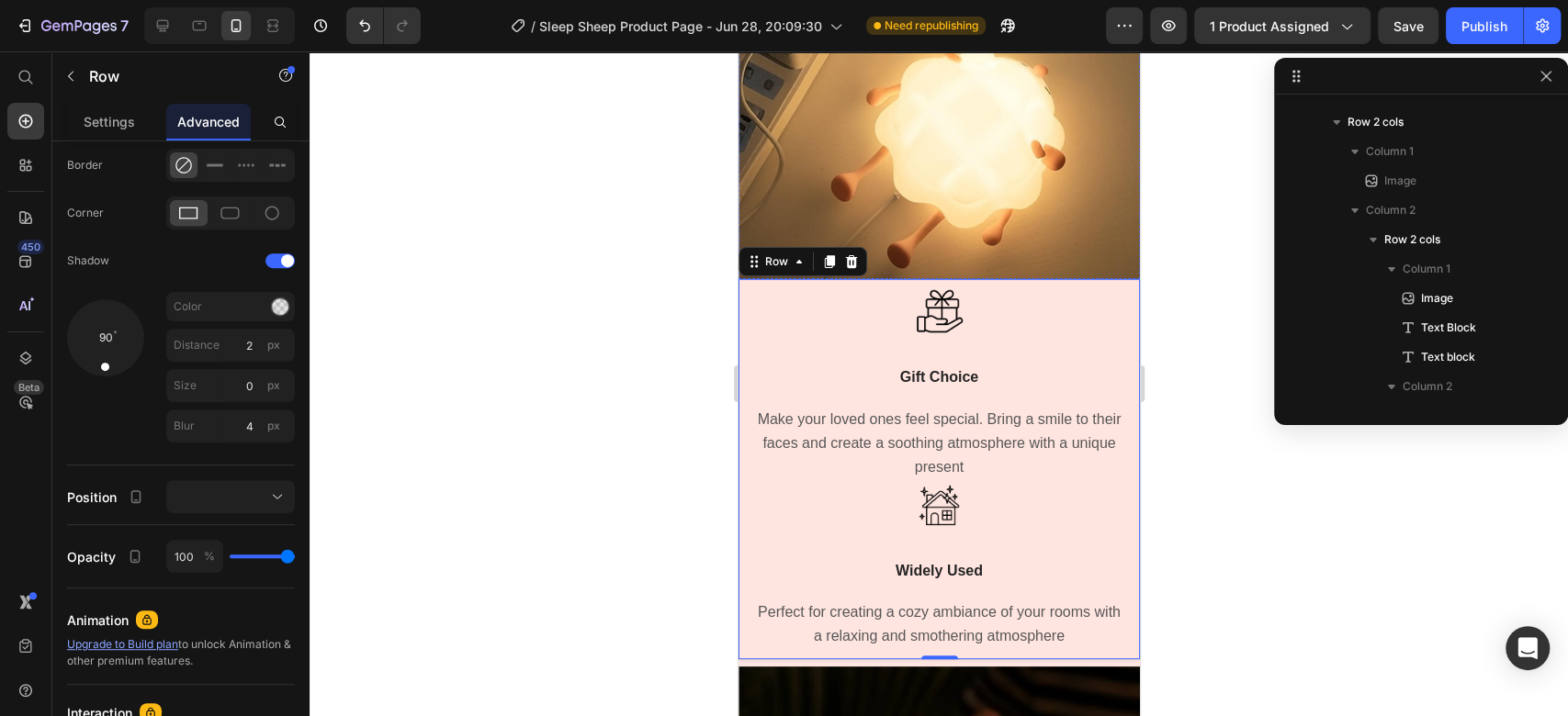click on "Image USB Charging Text Block Elevate your night routine with the night light's lasting battery power. Up to 23 hour capacity Text block Image Durable Silicone Material Text Block Made of high-quality silicone material that is tough to break, soft to touch and safe for children Text block Row" at bounding box center [956, -327] 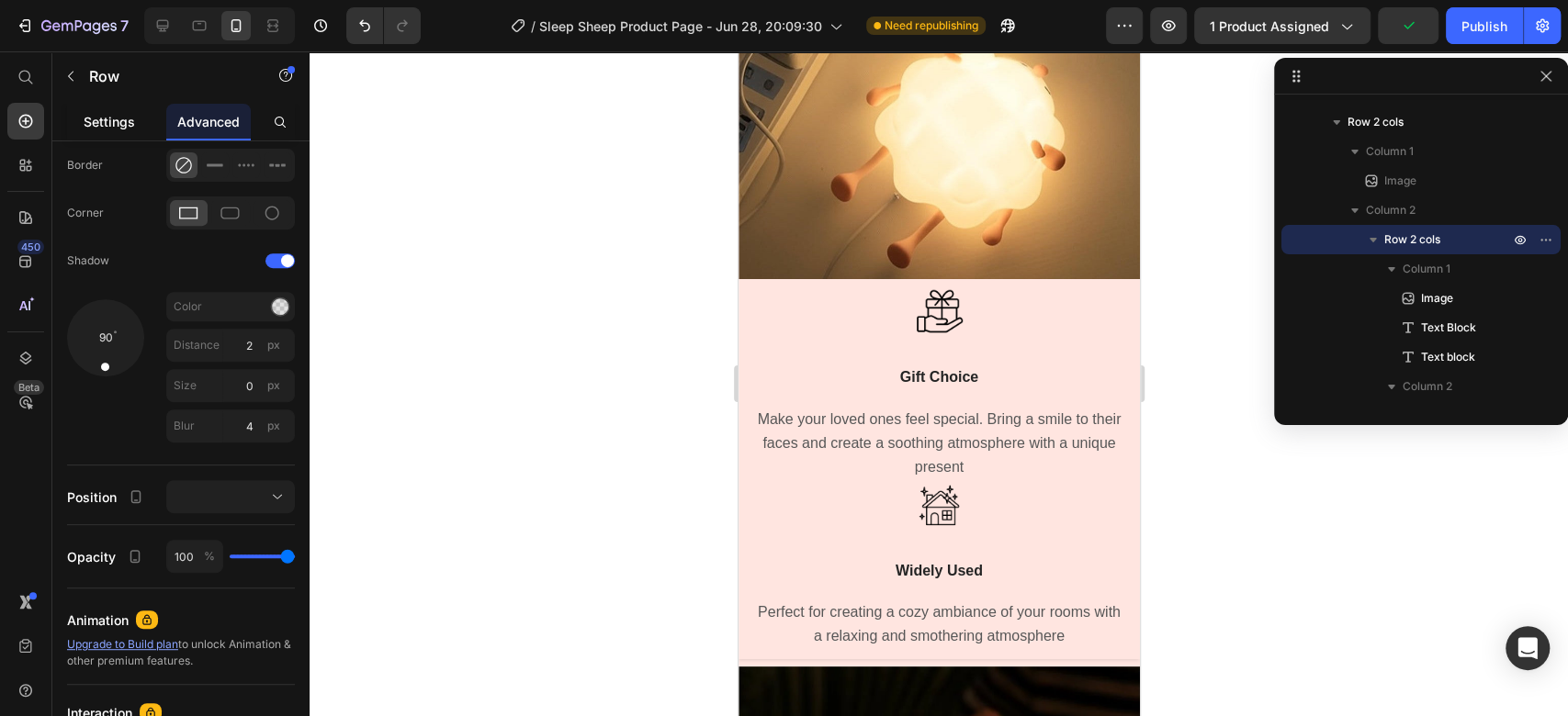 click on "Settings" at bounding box center [109, 121] 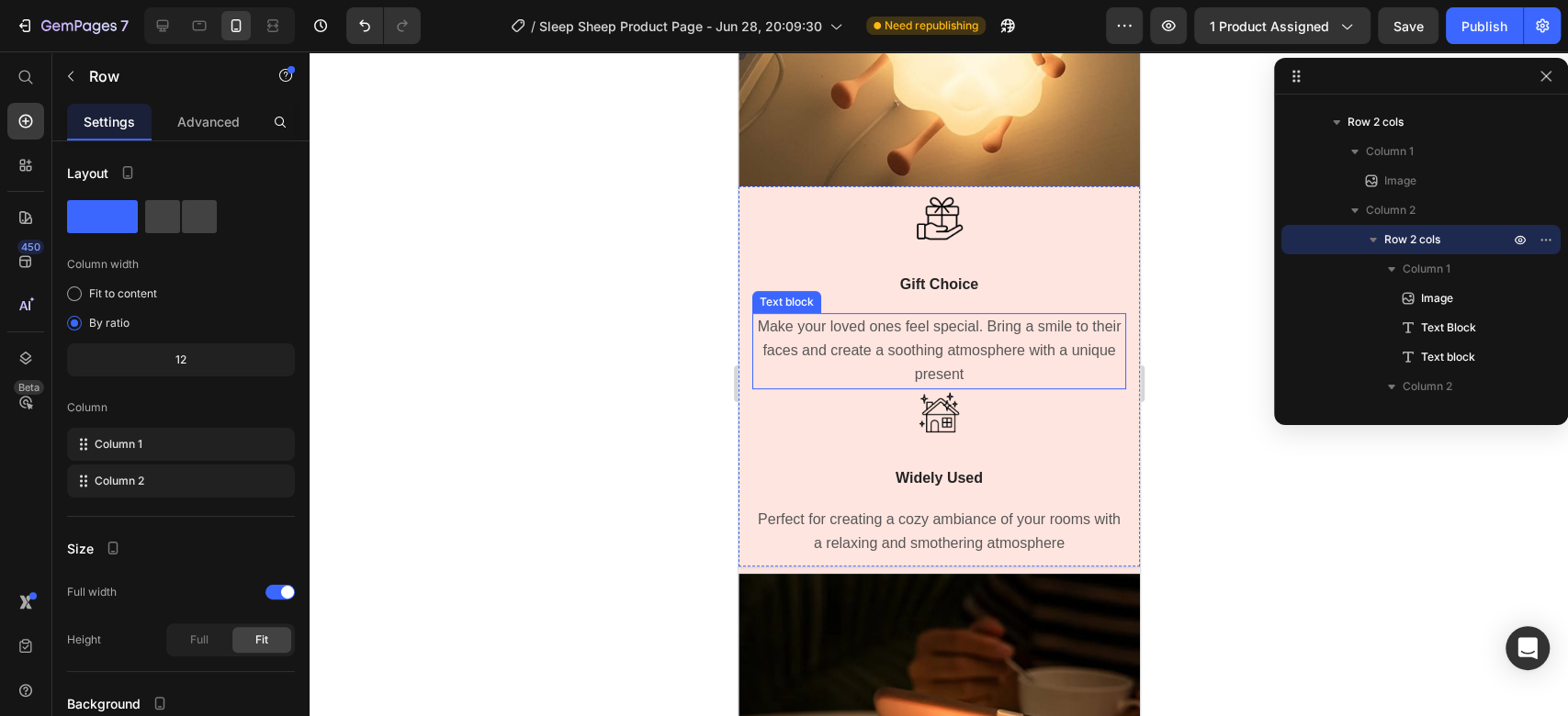 scroll, scrollTop: 5144, scrollLeft: 0, axis: vertical 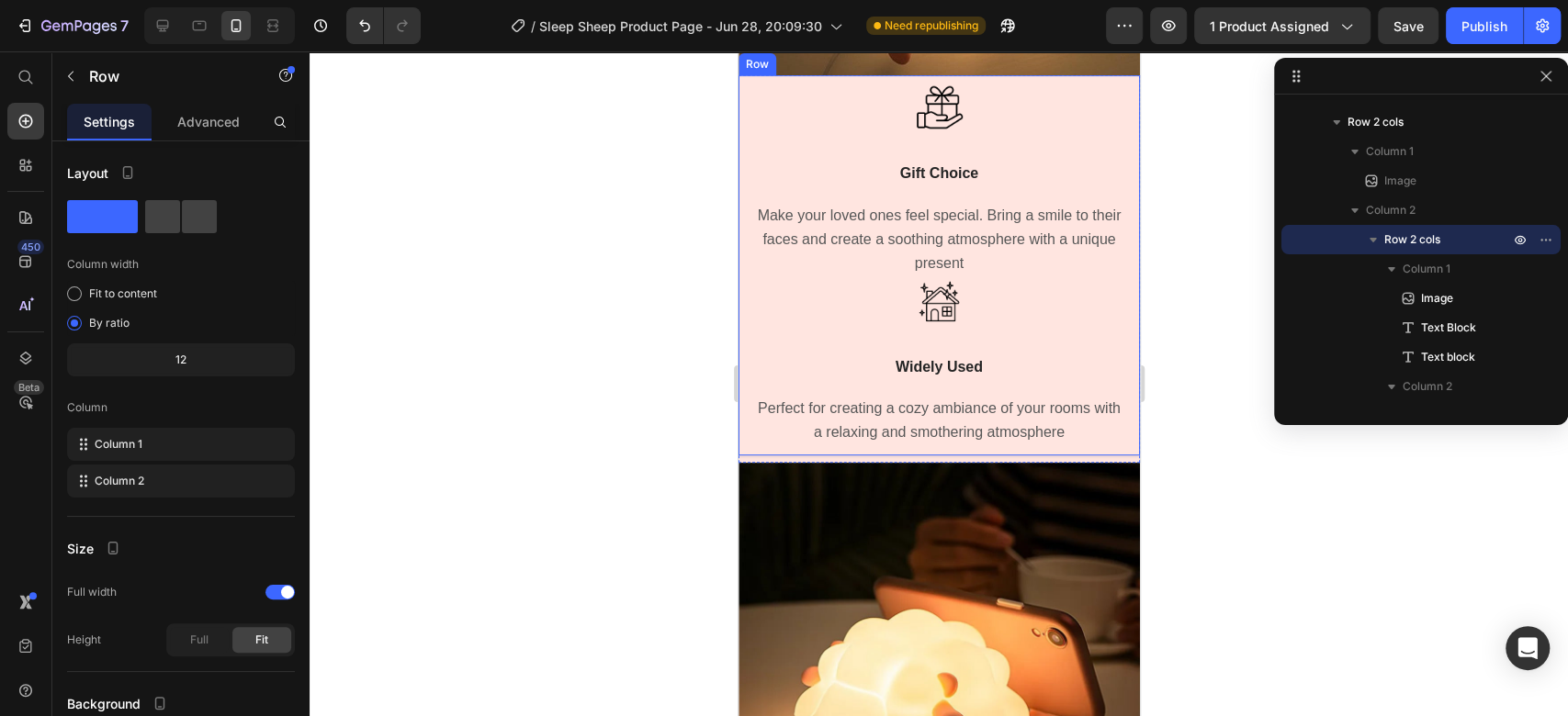 click on "Image Gift Choice Text Block Make your loved ones feel special. Bring a smile to their faces and create a soothing atmosphere with a unique present Text block Image Widely Used Text Block Perfect for creating a cozy ambiance of your rooms with a relaxing and smothering atmosphere Text block Row" at bounding box center (938, 265) 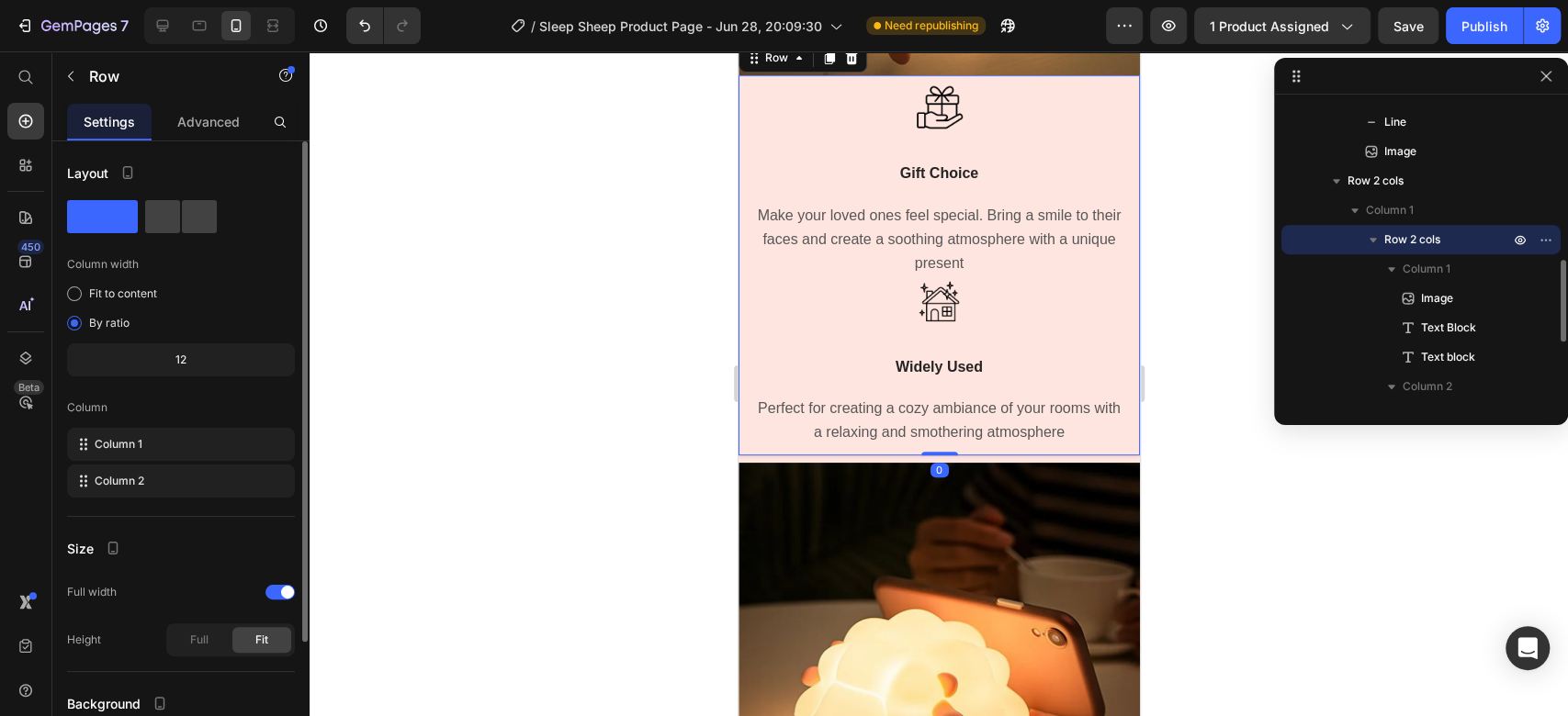 scroll, scrollTop: 158, scrollLeft: 0, axis: vertical 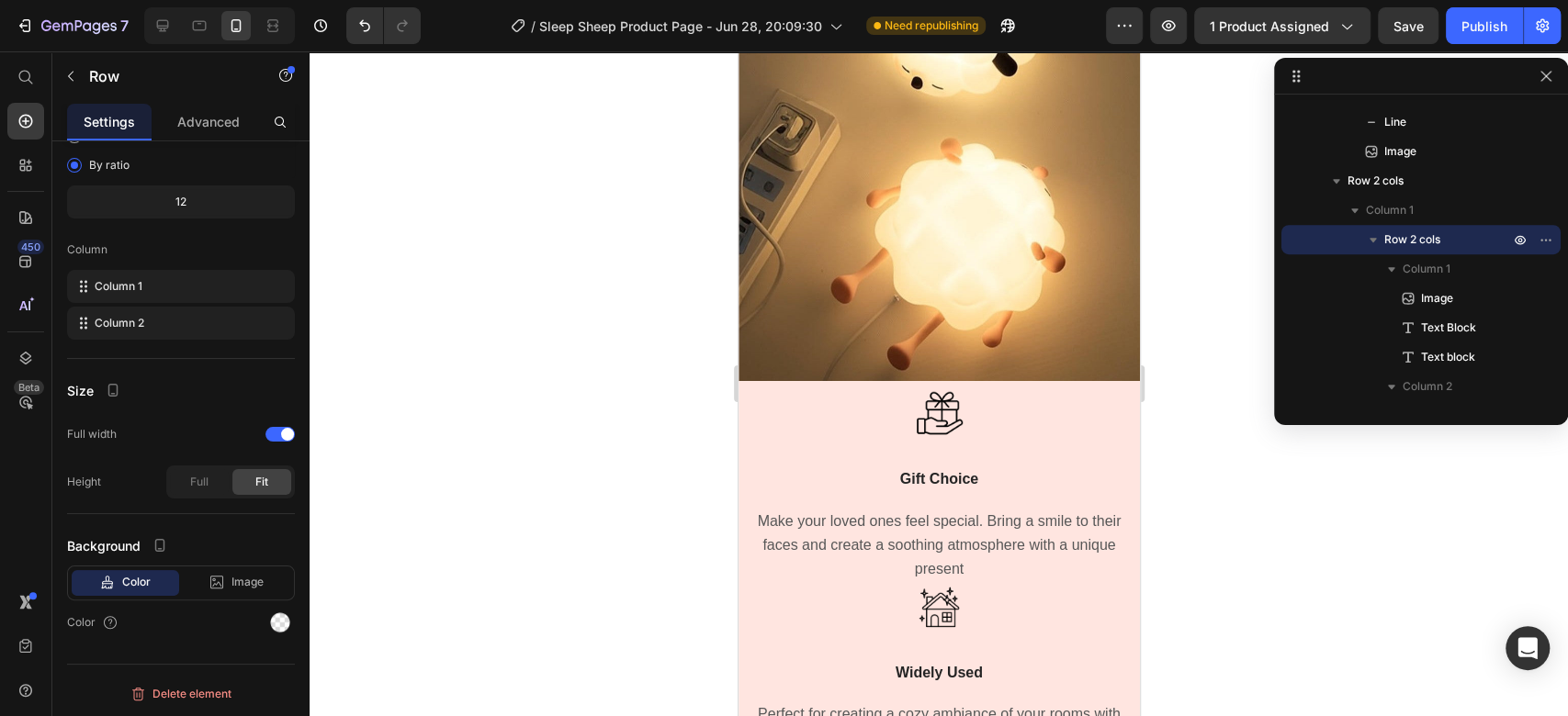 click on "Image USB Charging Text Block Elevate your night routine with the night light's lasting battery power. Up to 23 hour capacity Text block Image Durable Silicone Material Text Block Made of high-quality silicone material that is tough to break, soft to touch and safe for children Text block Row   0" at bounding box center [956, -225] 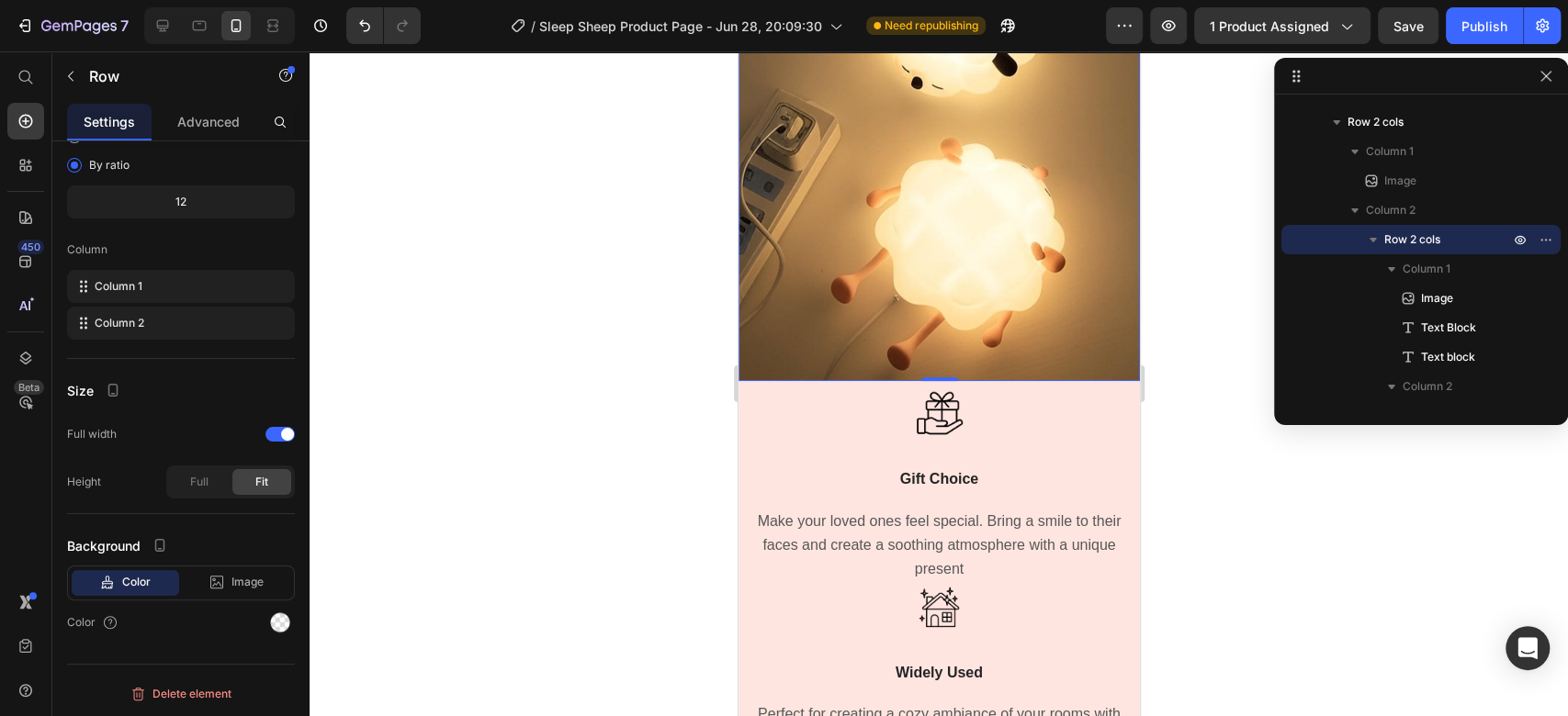 click on "Image USB Charging Text Block Elevate your night routine with the night light's lasting battery power. Up to 23 hour capacity Text block Image Durable Silicone Material Text Block Made of high-quality silicone material that is tough to break, soft to touch and safe for children Text block Row                Title Line Image" at bounding box center (938, -17) 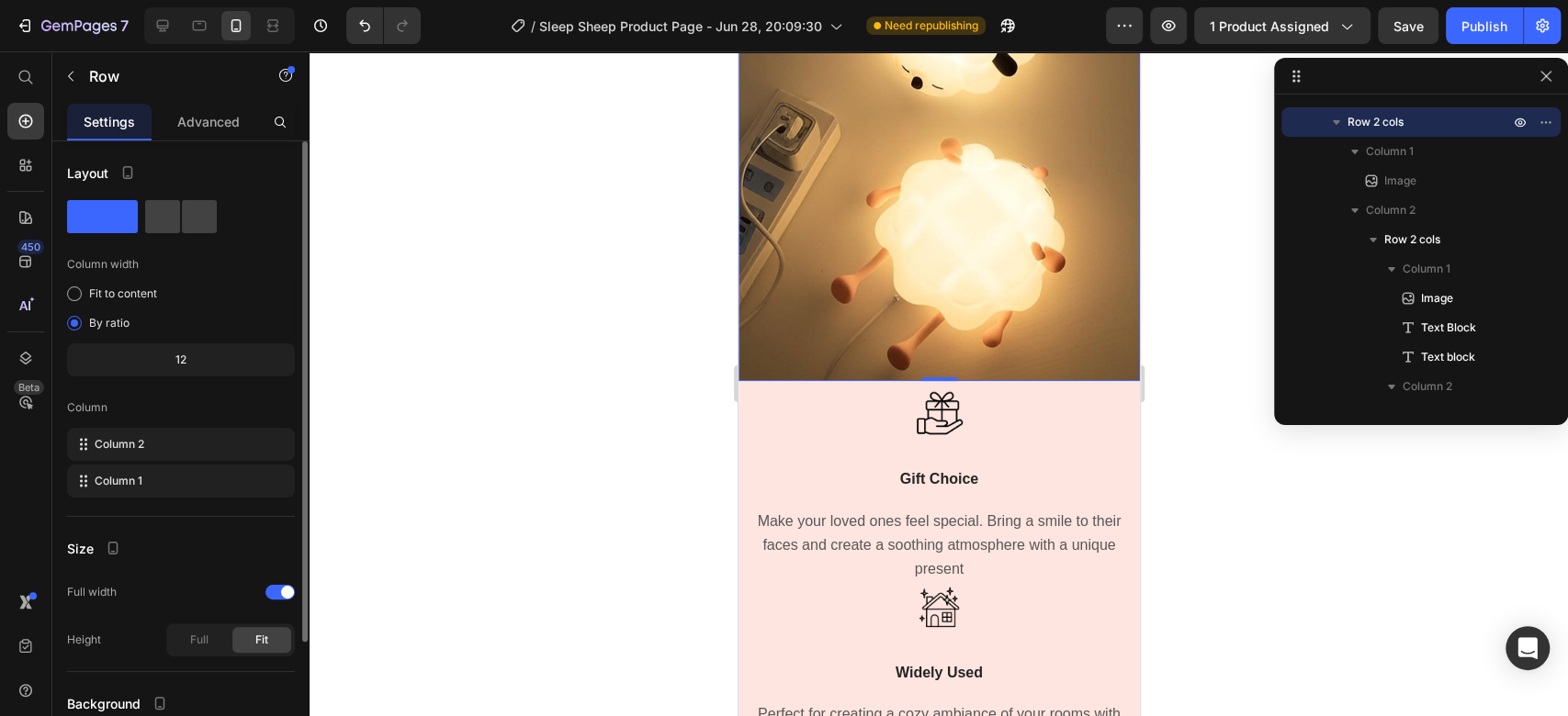 scroll, scrollTop: 158, scrollLeft: 0, axis: vertical 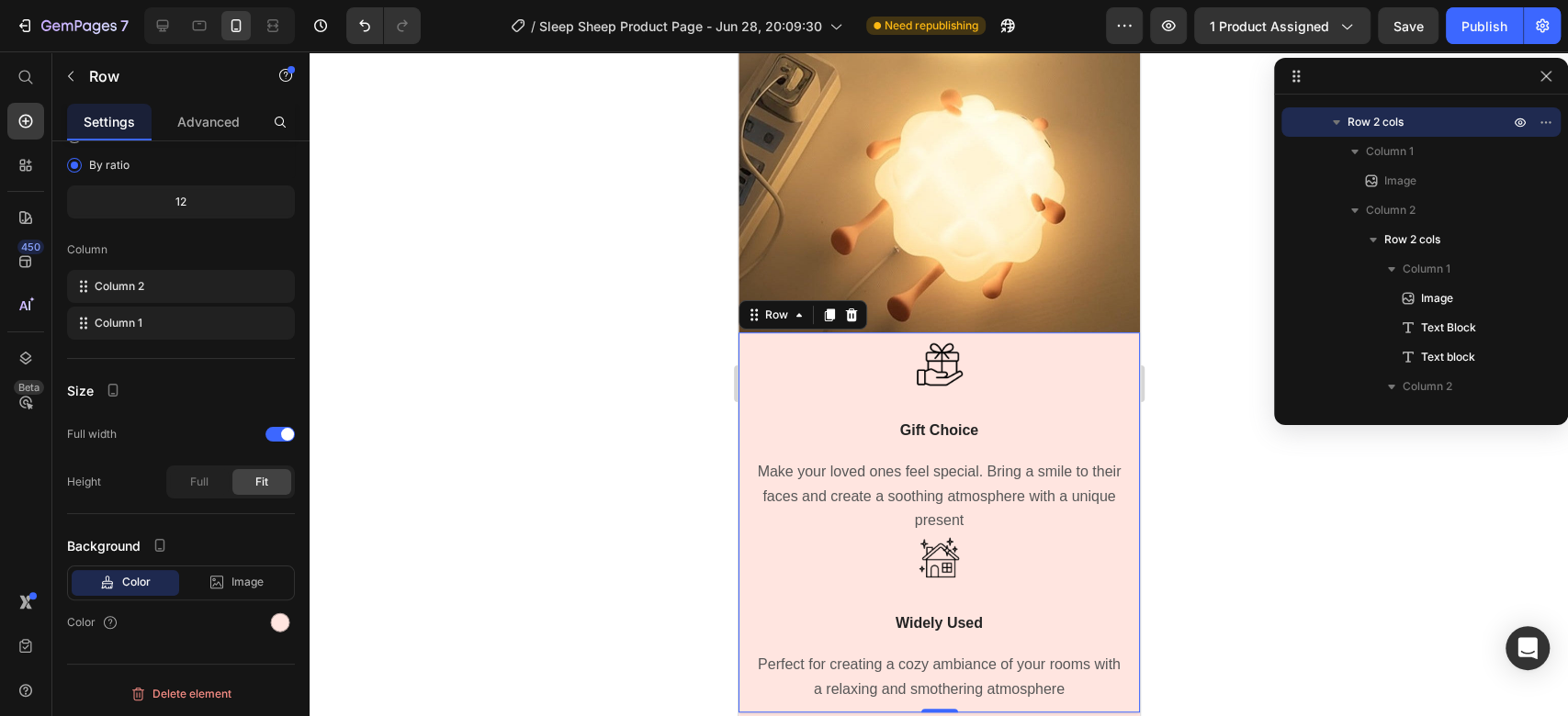 click on "Image Gift Choice Text Block Make your loved ones feel special. Bring a smile to their faces and create a soothing atmosphere with a unique present Text block Image Widely Used Text Block Perfect for creating a cozy ambiance of your rooms with a relaxing and smothering atmosphere Text block Row   0" at bounding box center [938, 522] 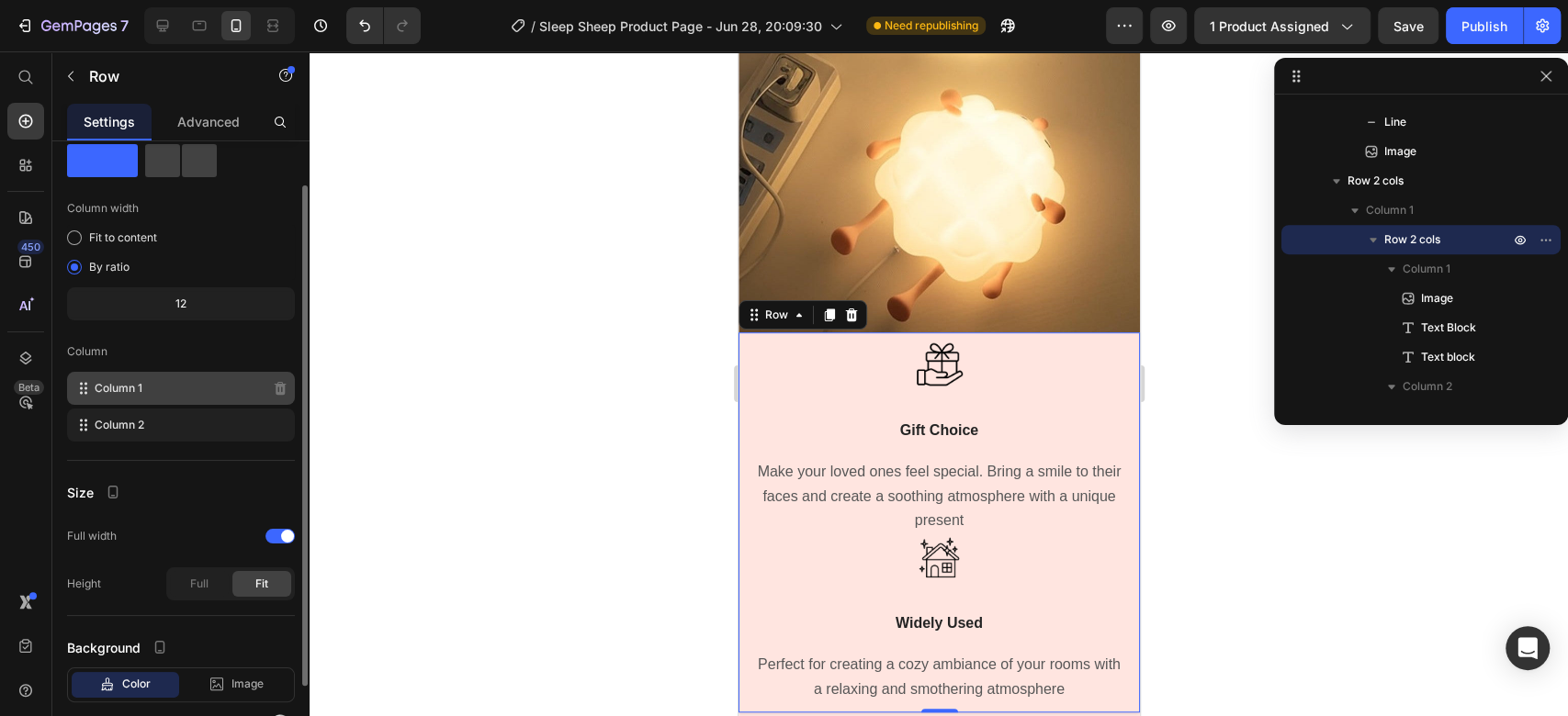 scroll, scrollTop: 0, scrollLeft: 0, axis: both 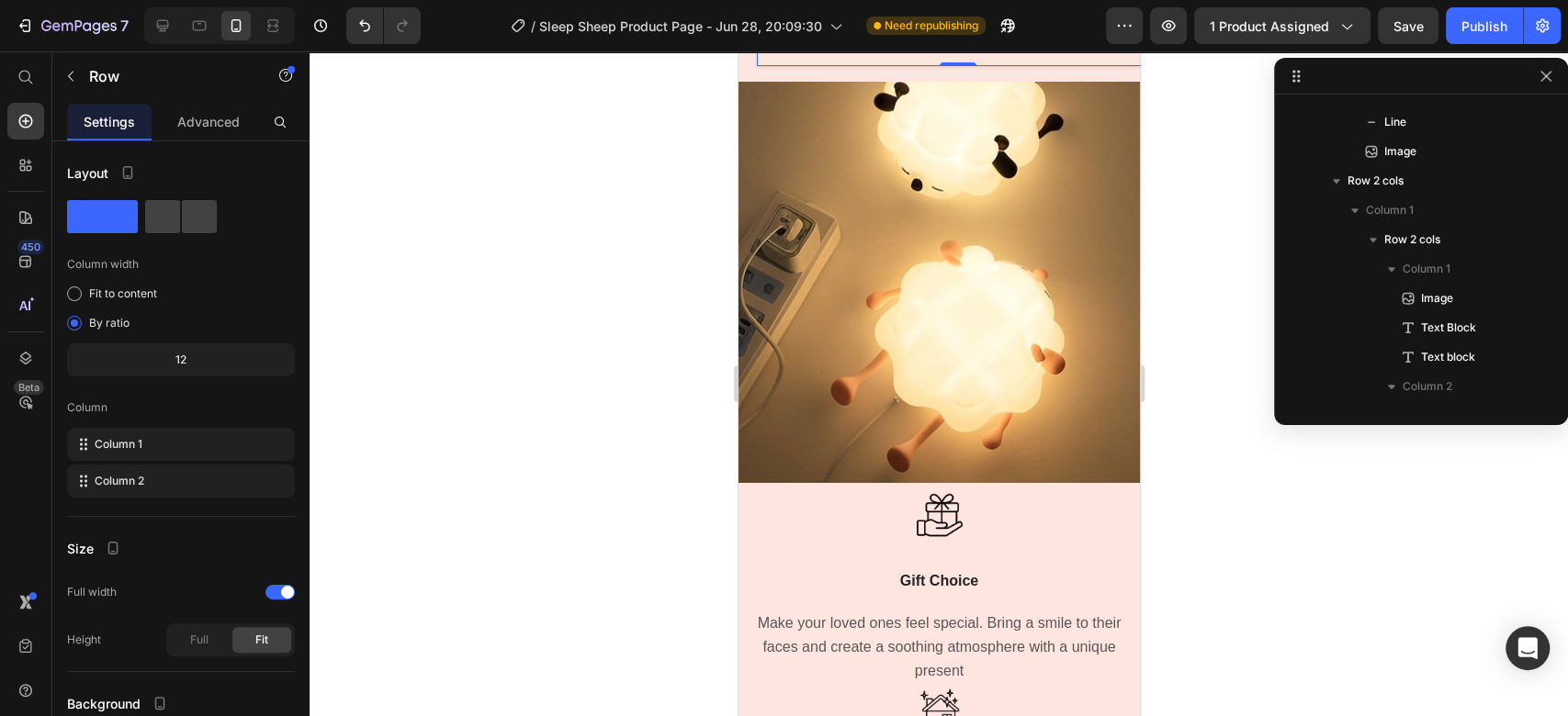 click on "Image Durable Silicone Material Text Block Made of high-quality silicone material that is tough to break, soft to touch and safe for children Text block" at bounding box center [956, -27] 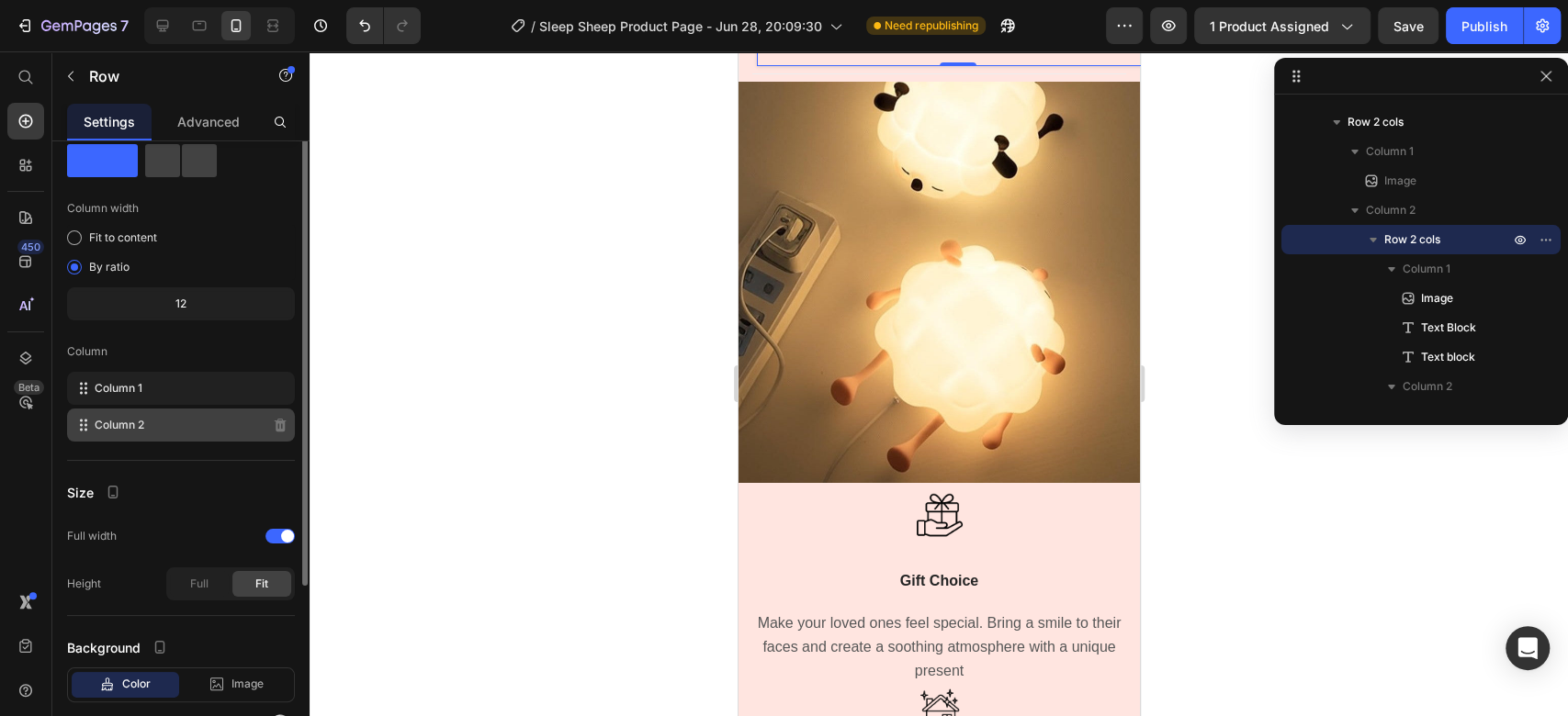 scroll, scrollTop: 0, scrollLeft: 0, axis: both 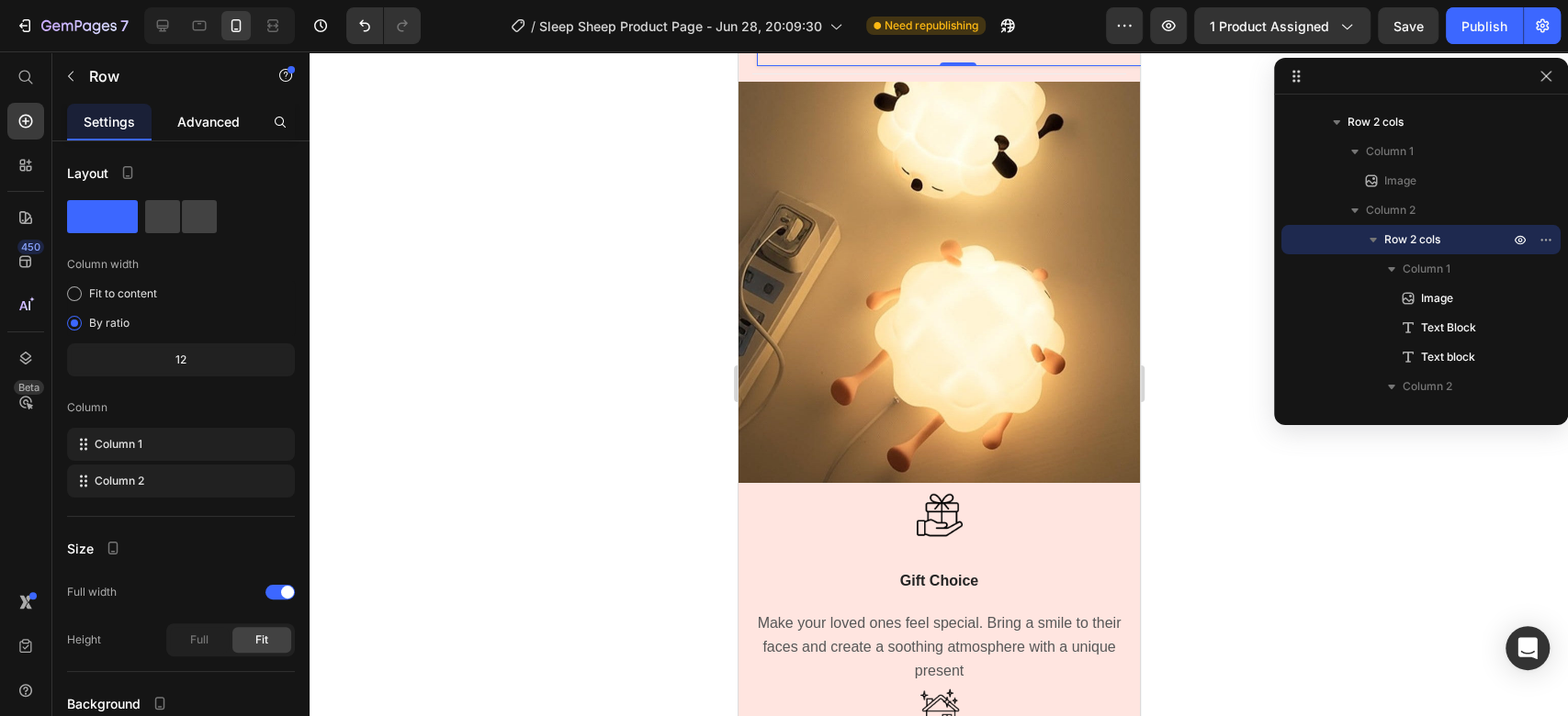 click on "Advanced" at bounding box center [209, 121] 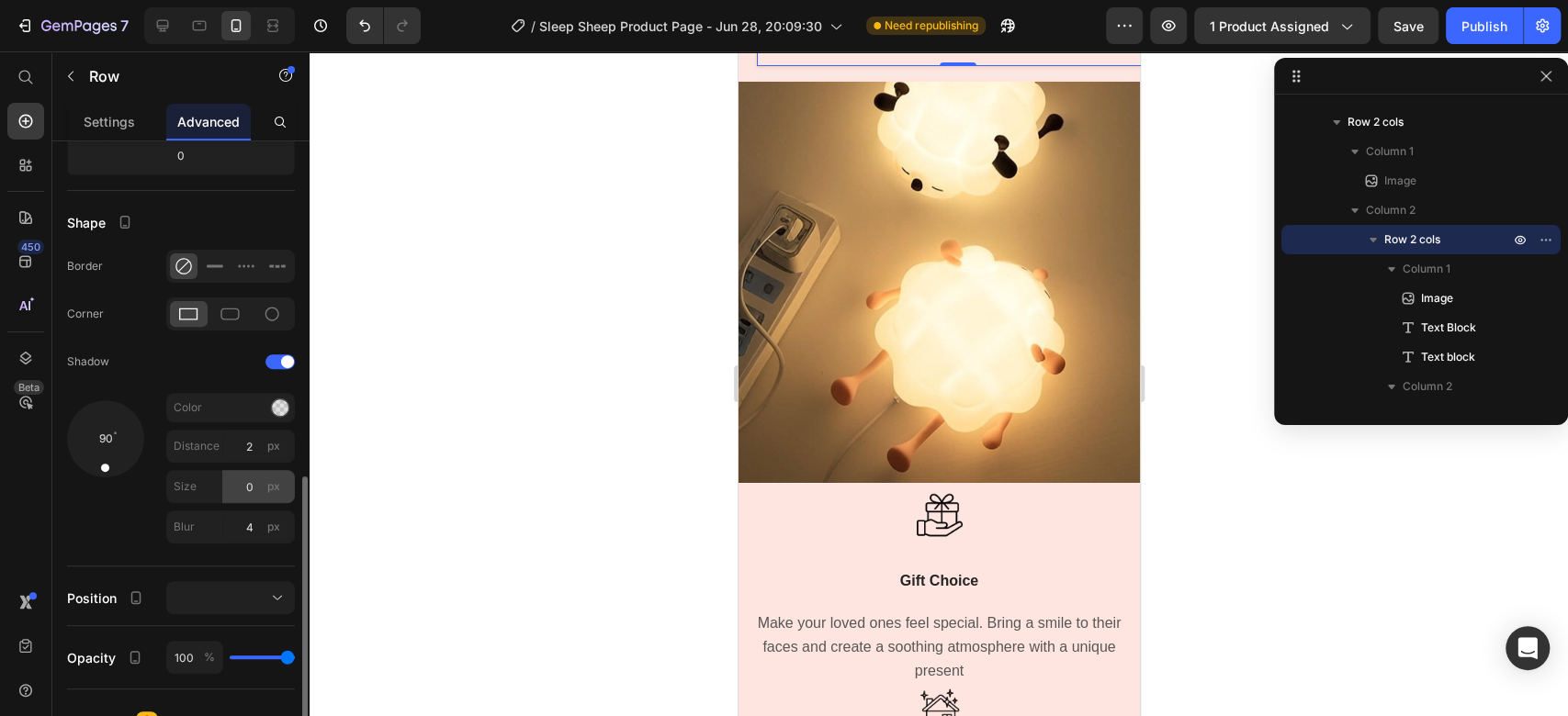 scroll, scrollTop: 509, scrollLeft: 0, axis: vertical 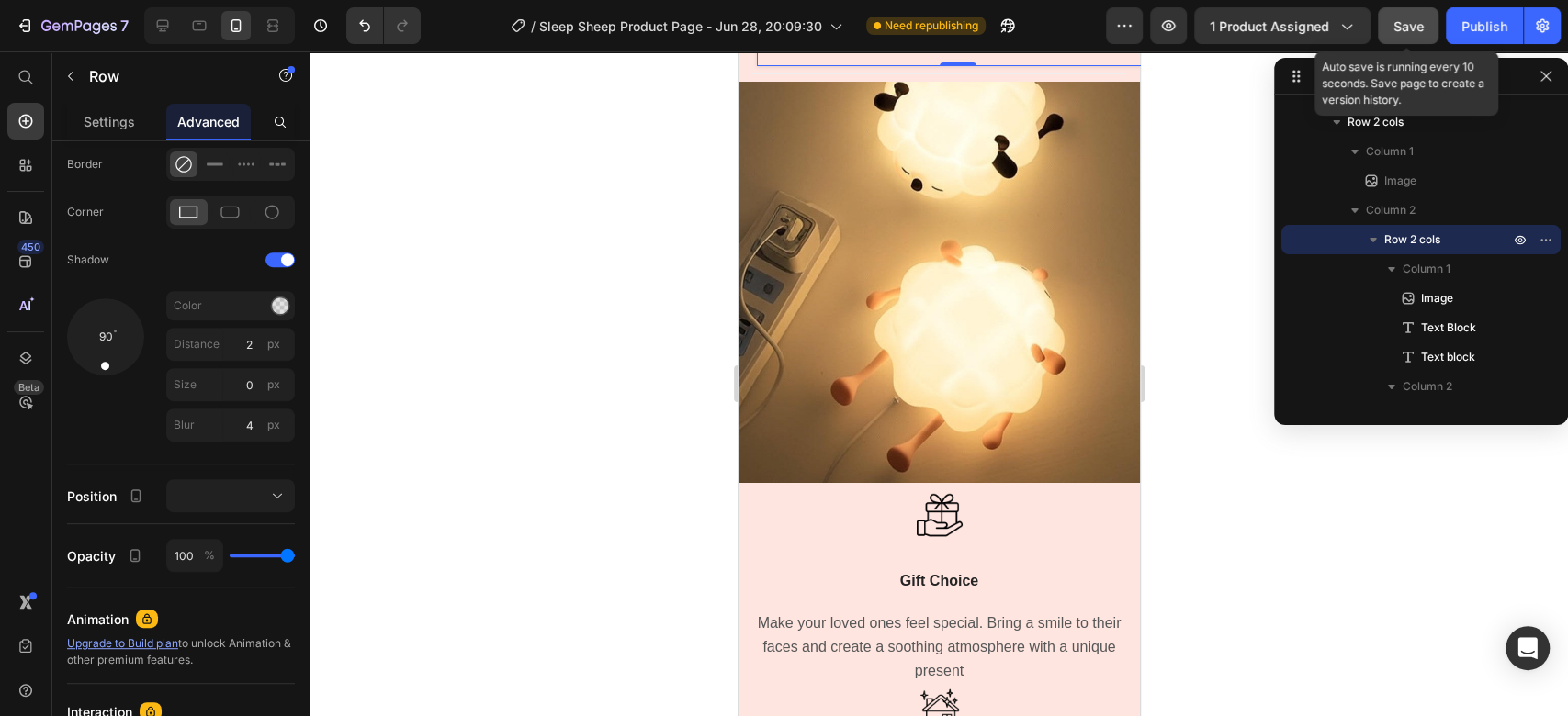 click on "Save" 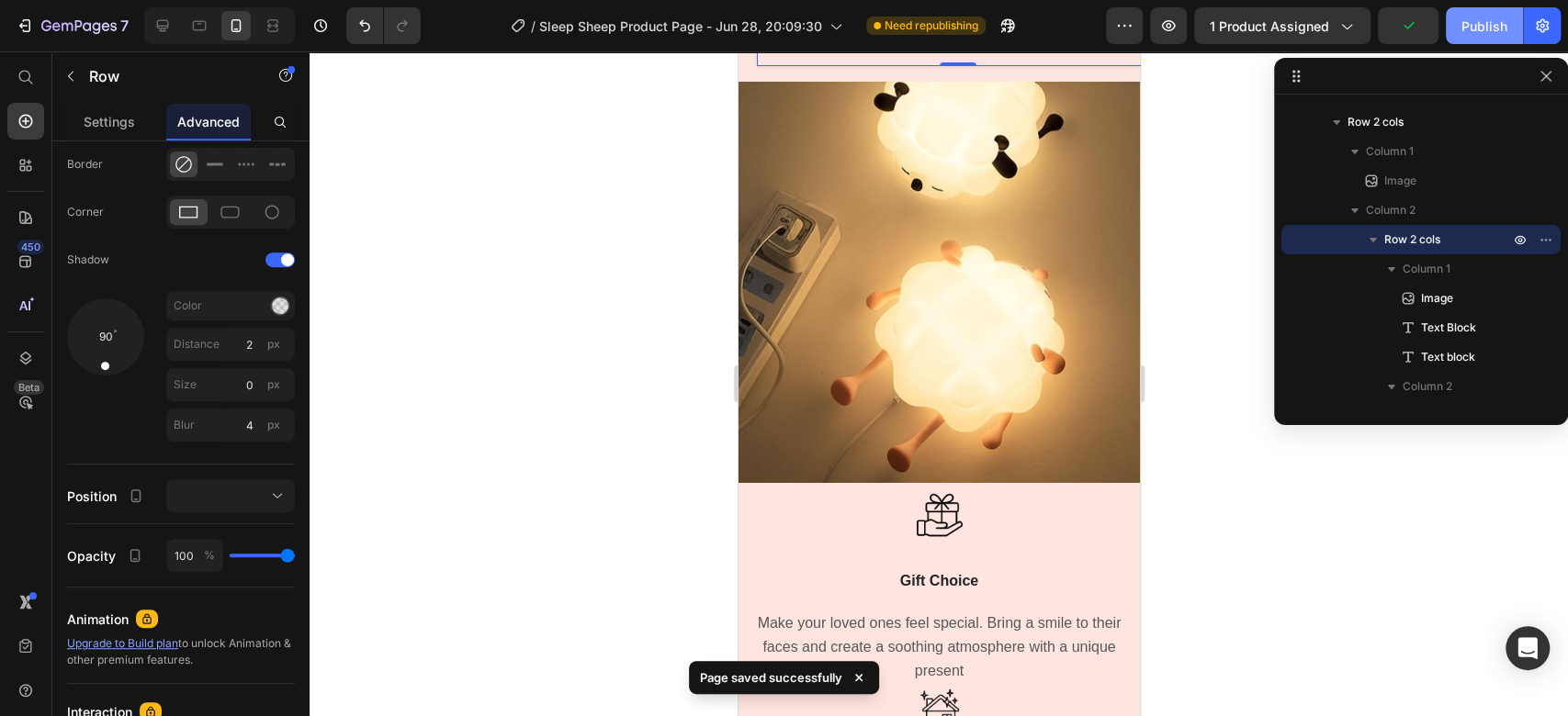 drag, startPoint x: 1472, startPoint y: 34, endPoint x: 1457, endPoint y: 36, distance: 15.132746 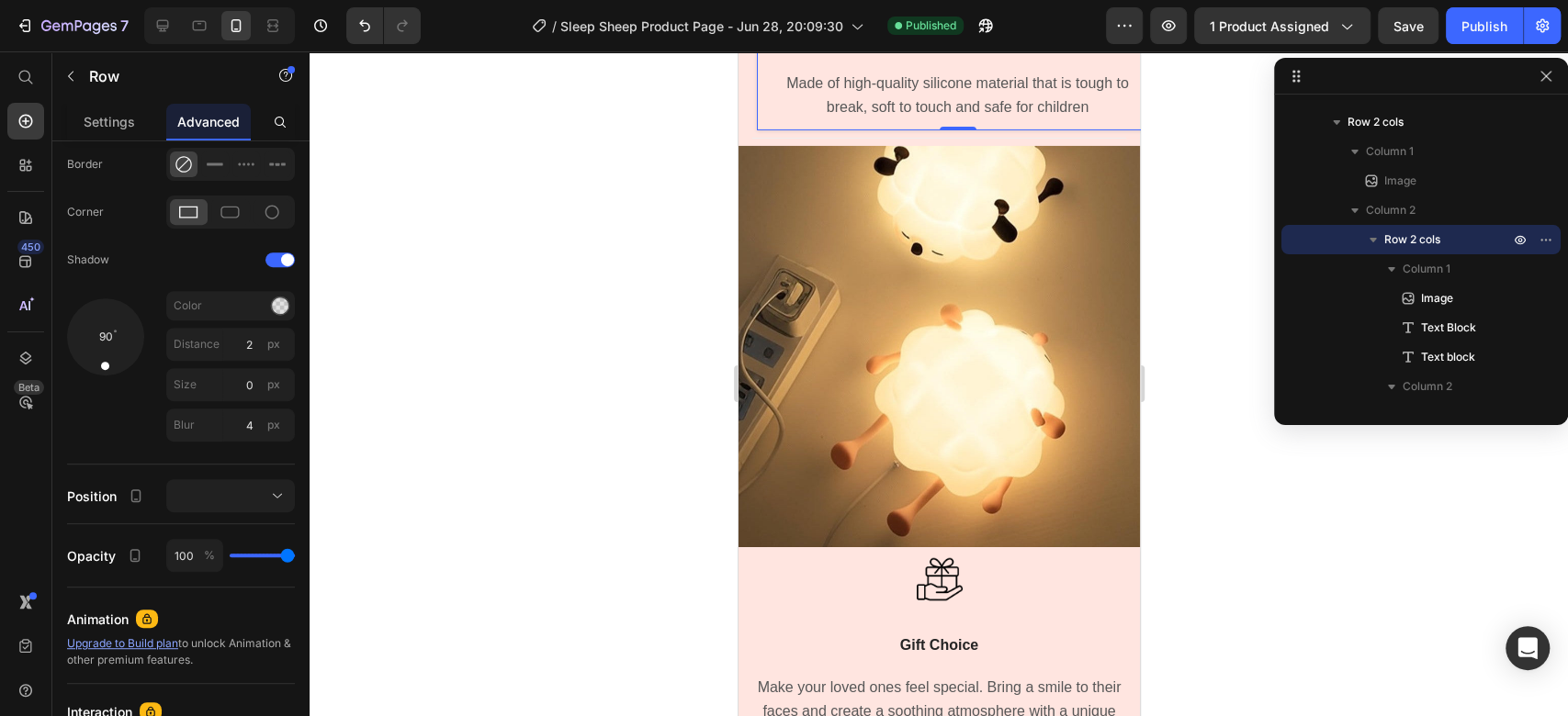 scroll, scrollTop: 4285, scrollLeft: 0, axis: vertical 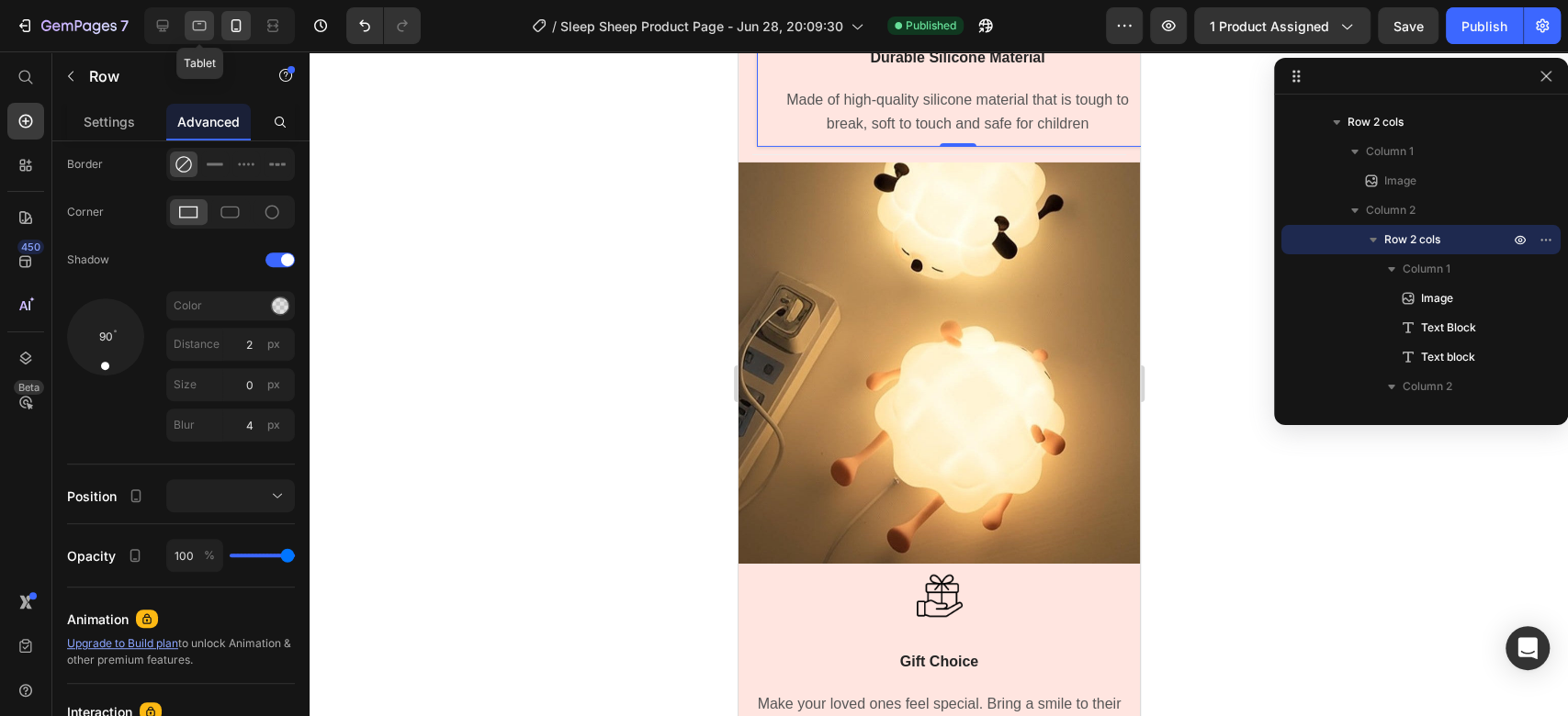 click 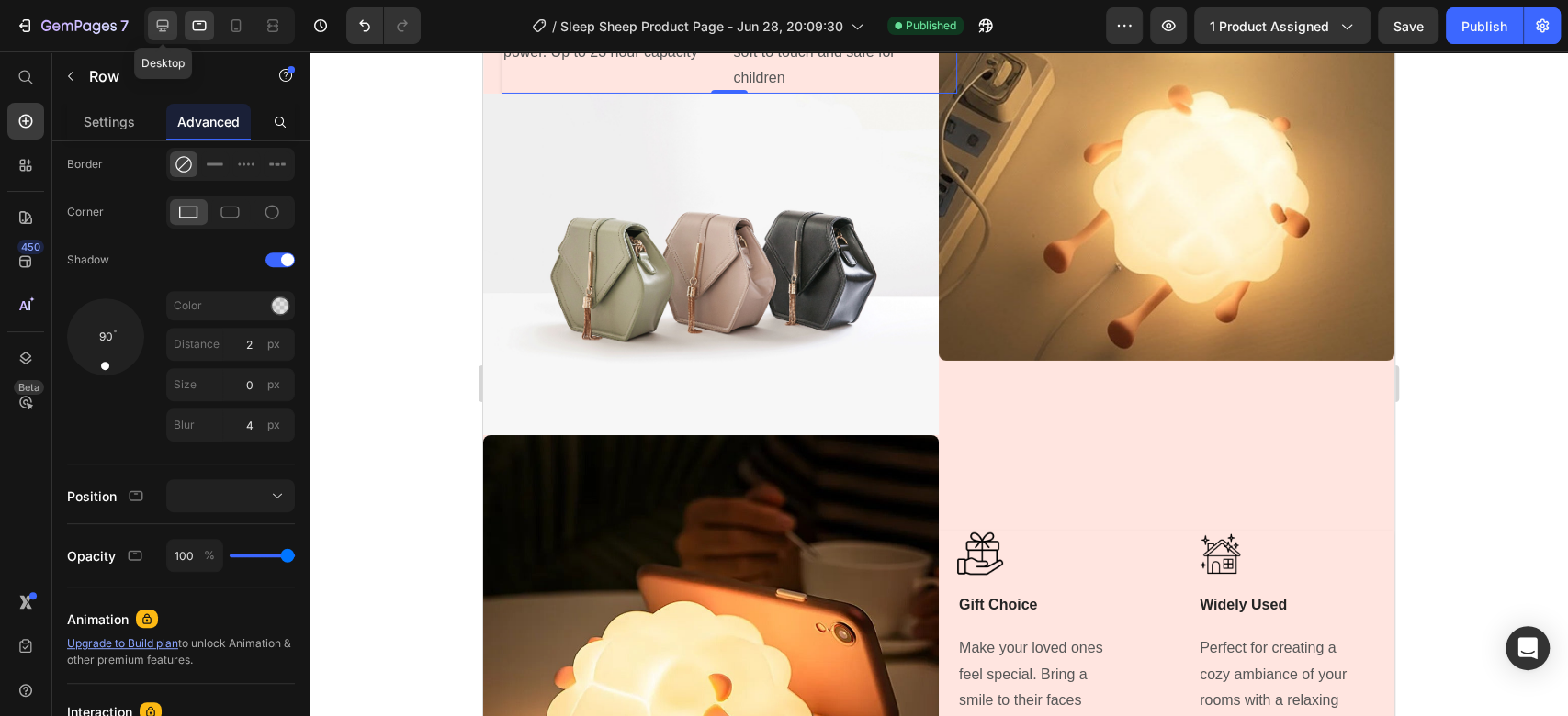 click 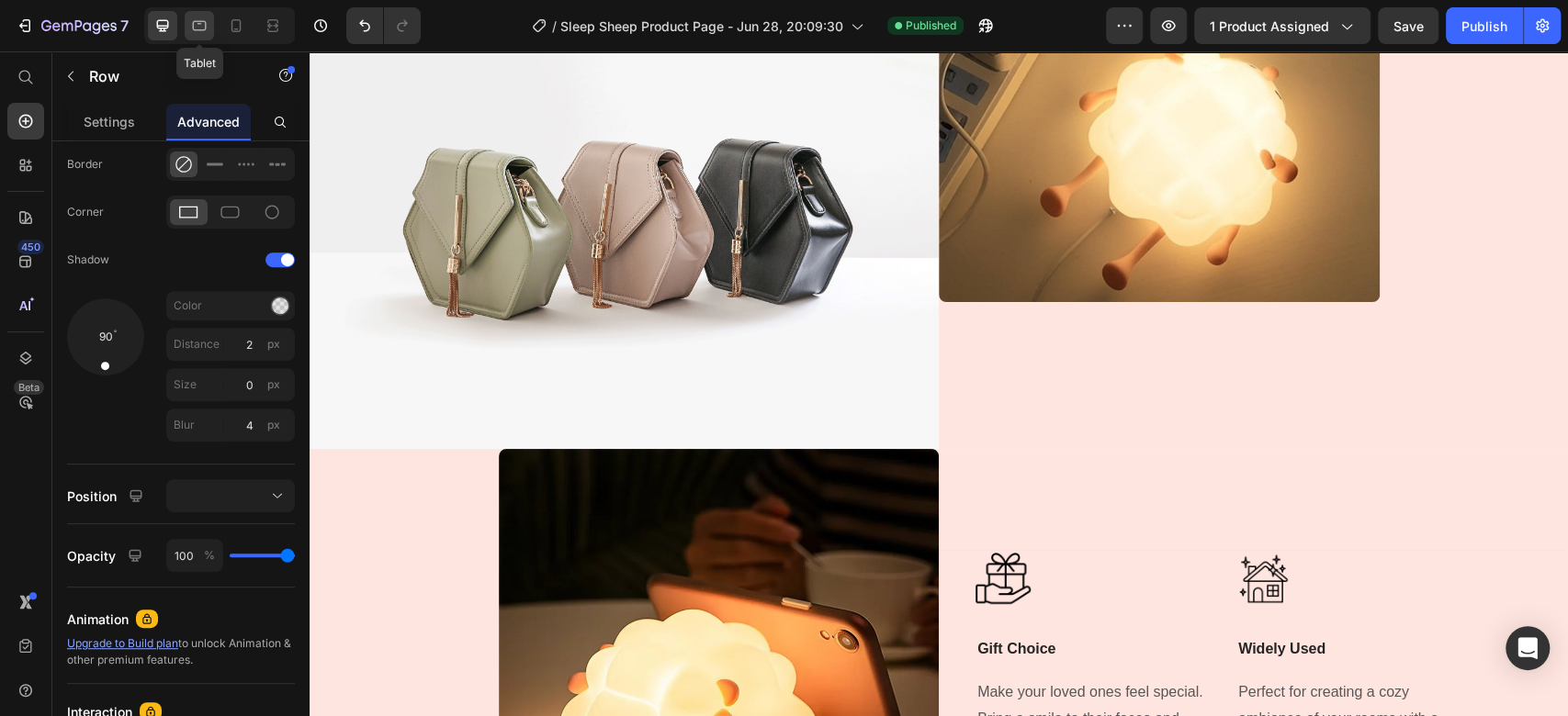 click 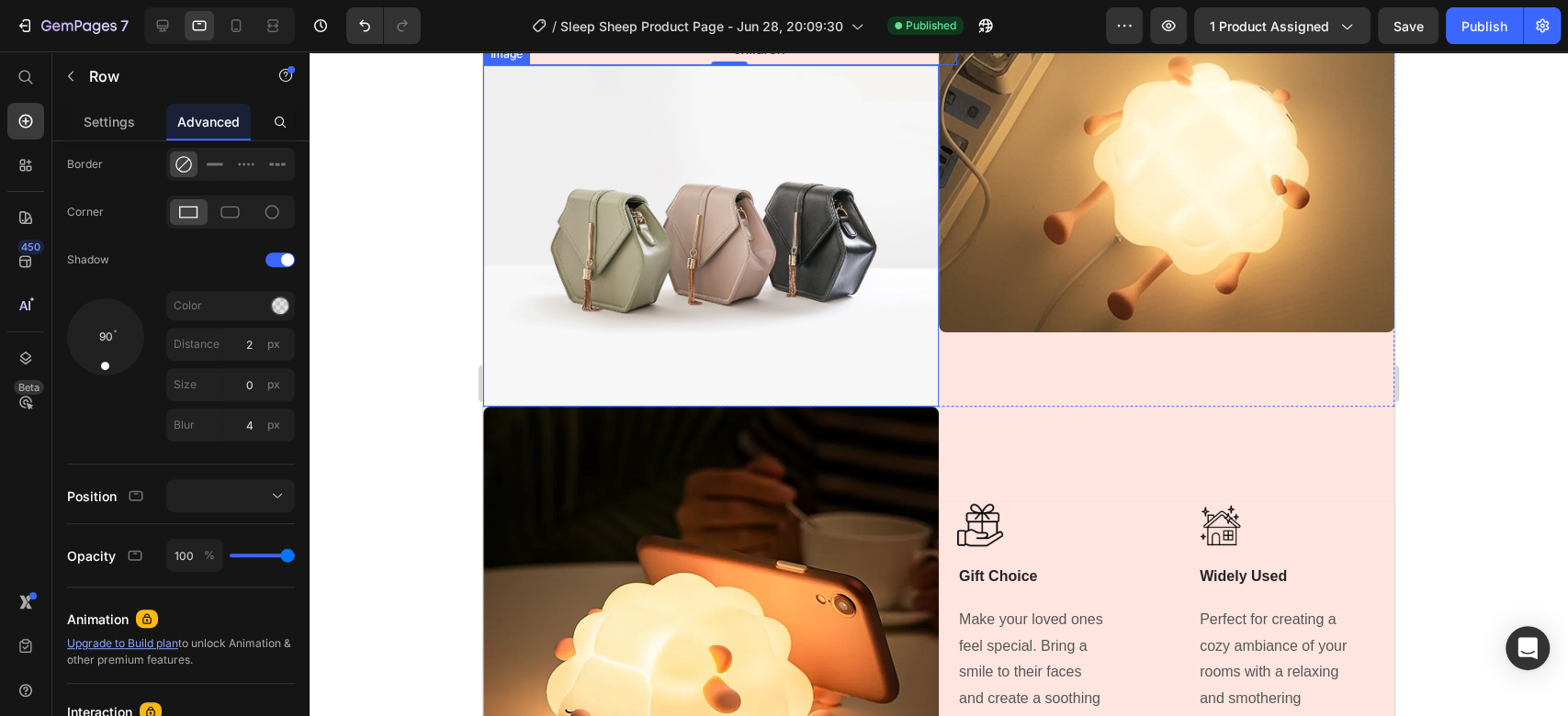 scroll, scrollTop: 4458, scrollLeft: 0, axis: vertical 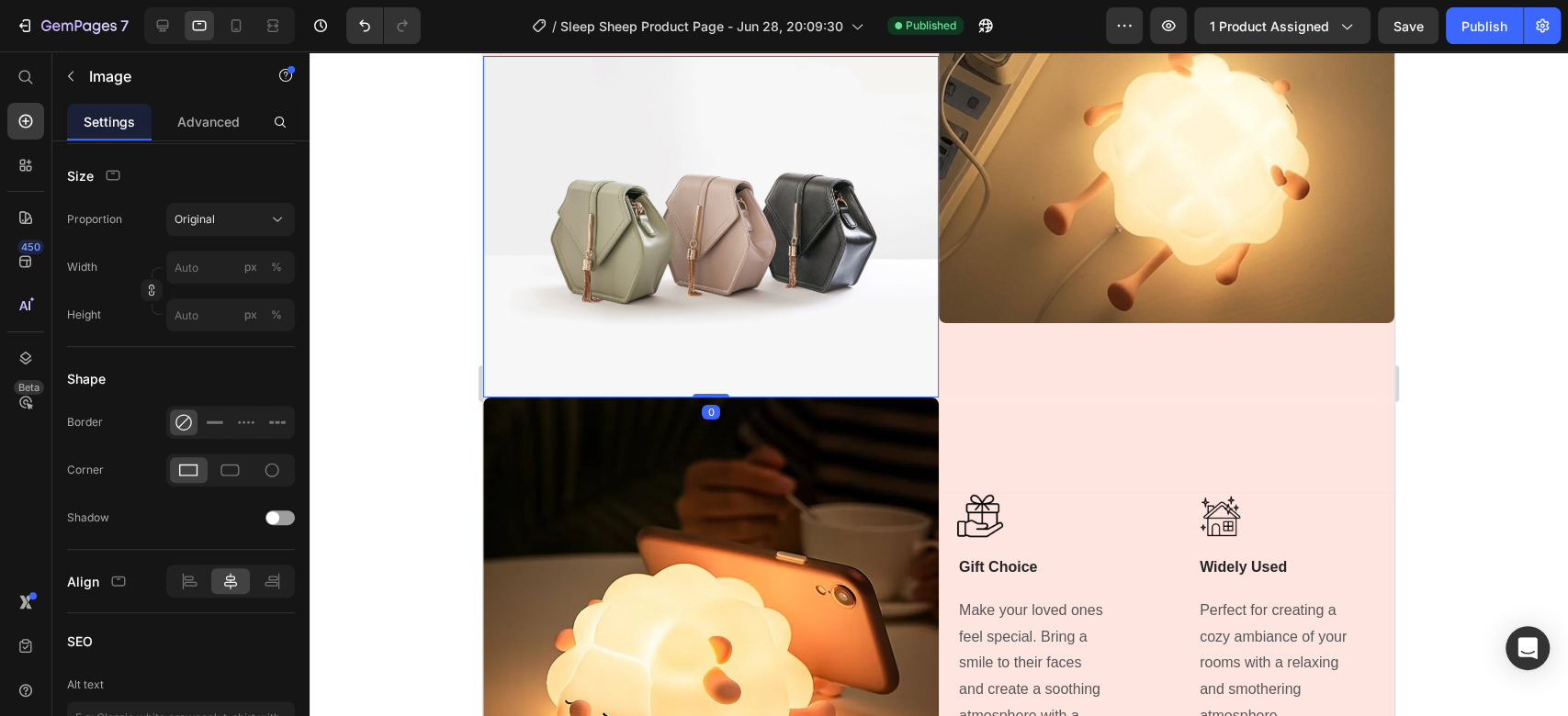 click at bounding box center [711, 227] 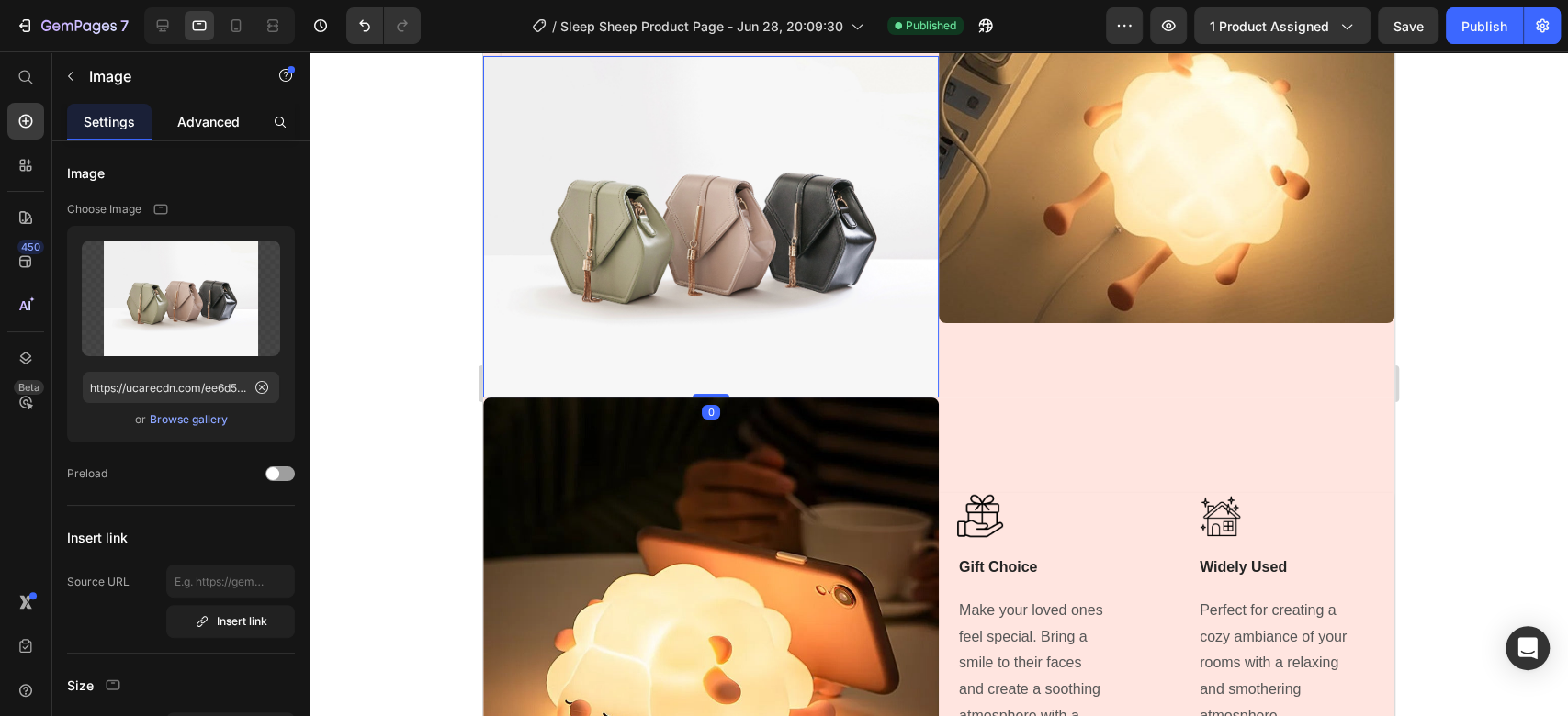 click on "Advanced" at bounding box center (209, 121) 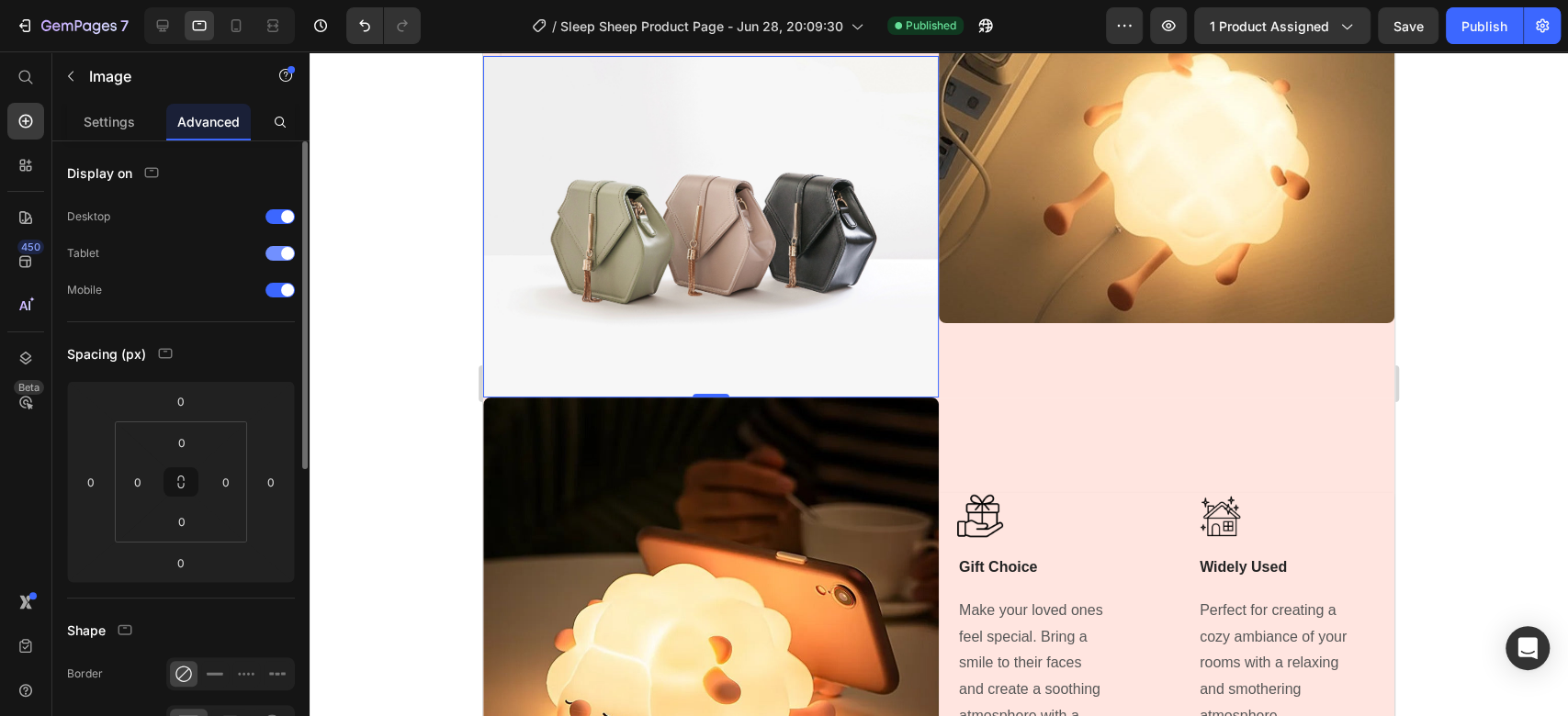 click 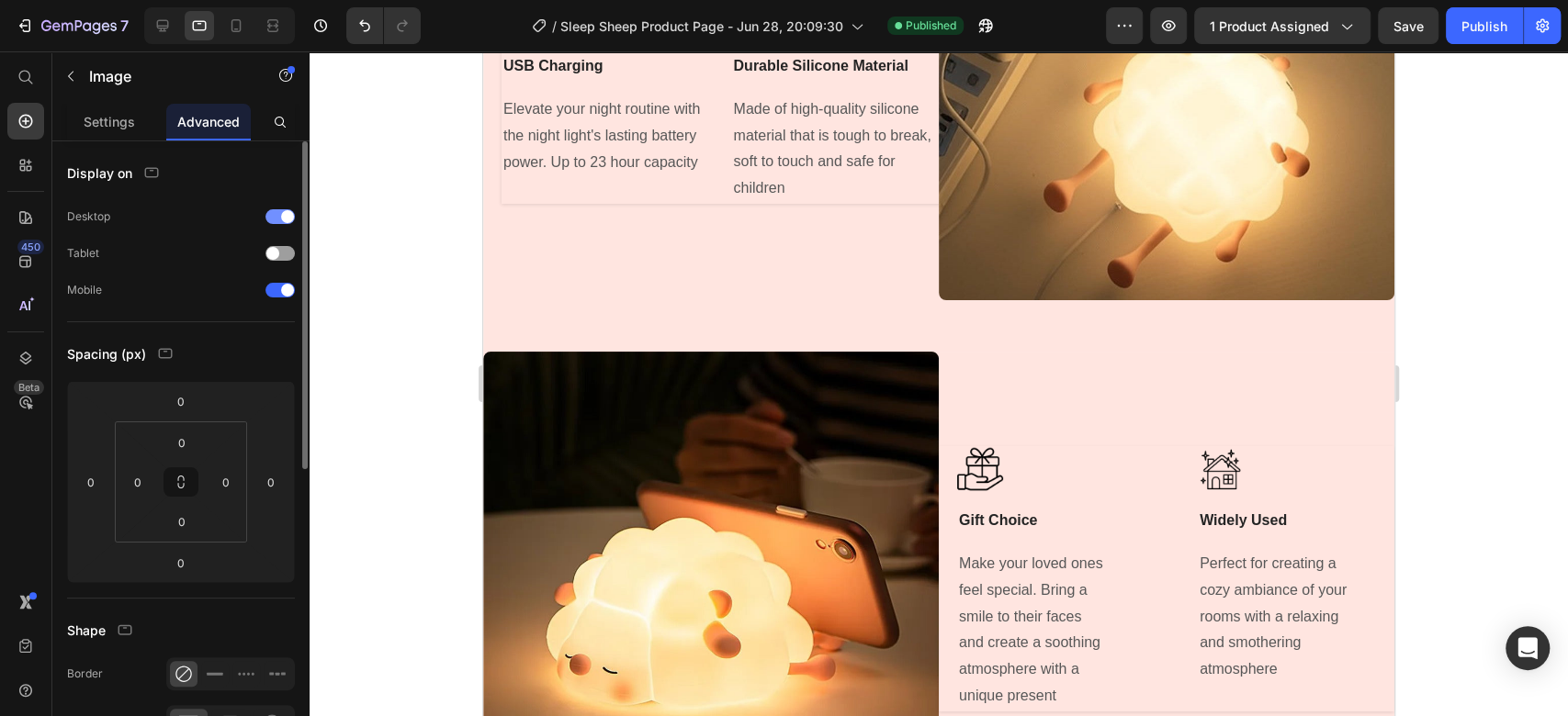 click at bounding box center [288, 217] 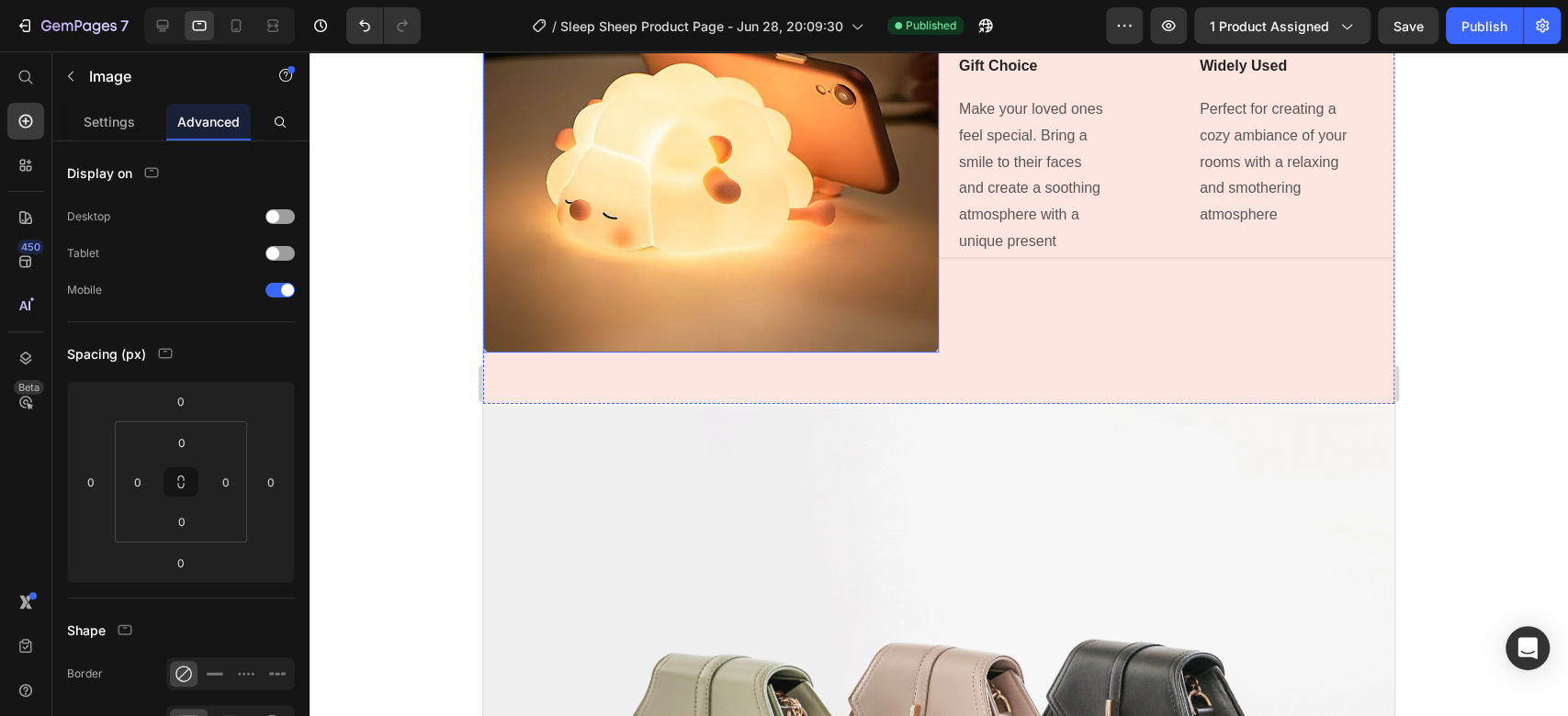 scroll, scrollTop: 4967, scrollLeft: 0, axis: vertical 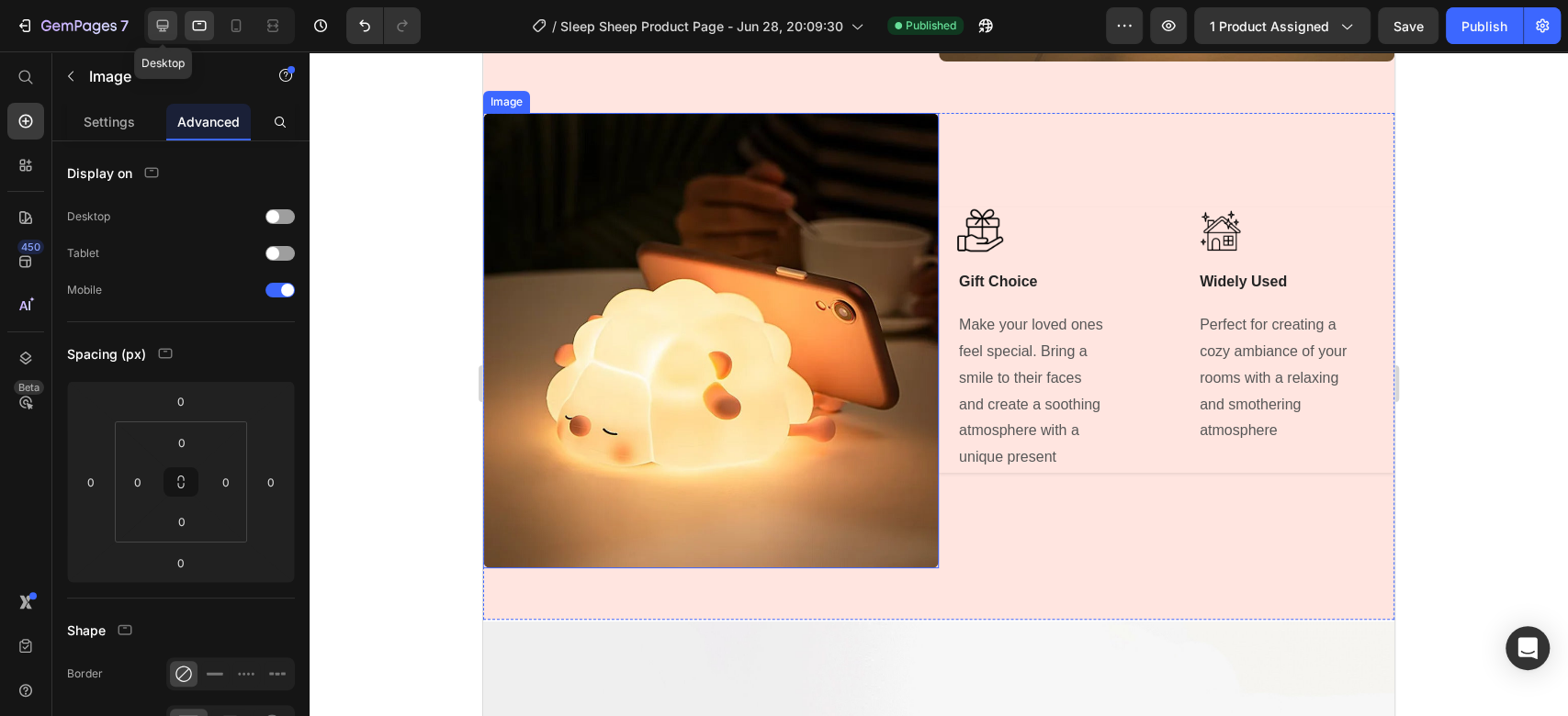 click 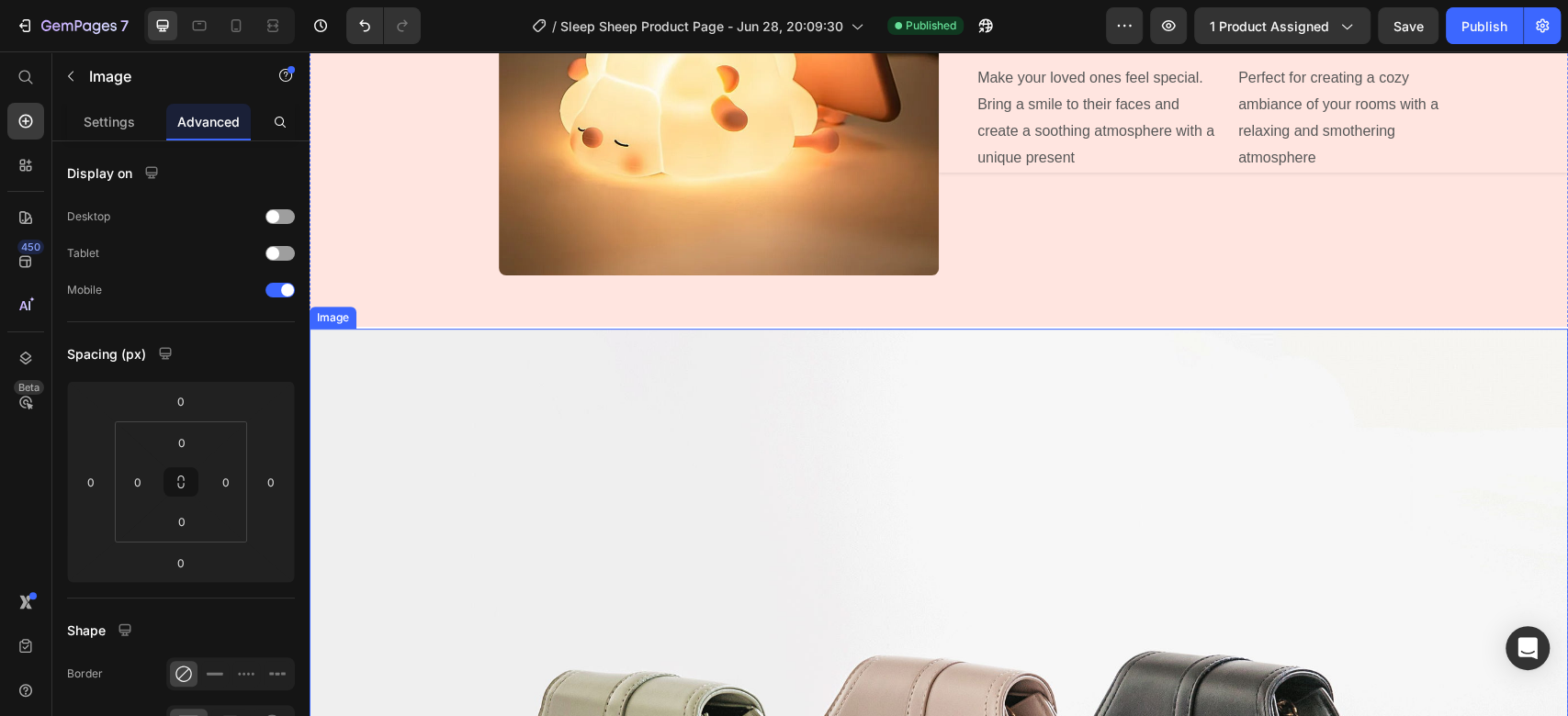 scroll, scrollTop: 5581, scrollLeft: 0, axis: vertical 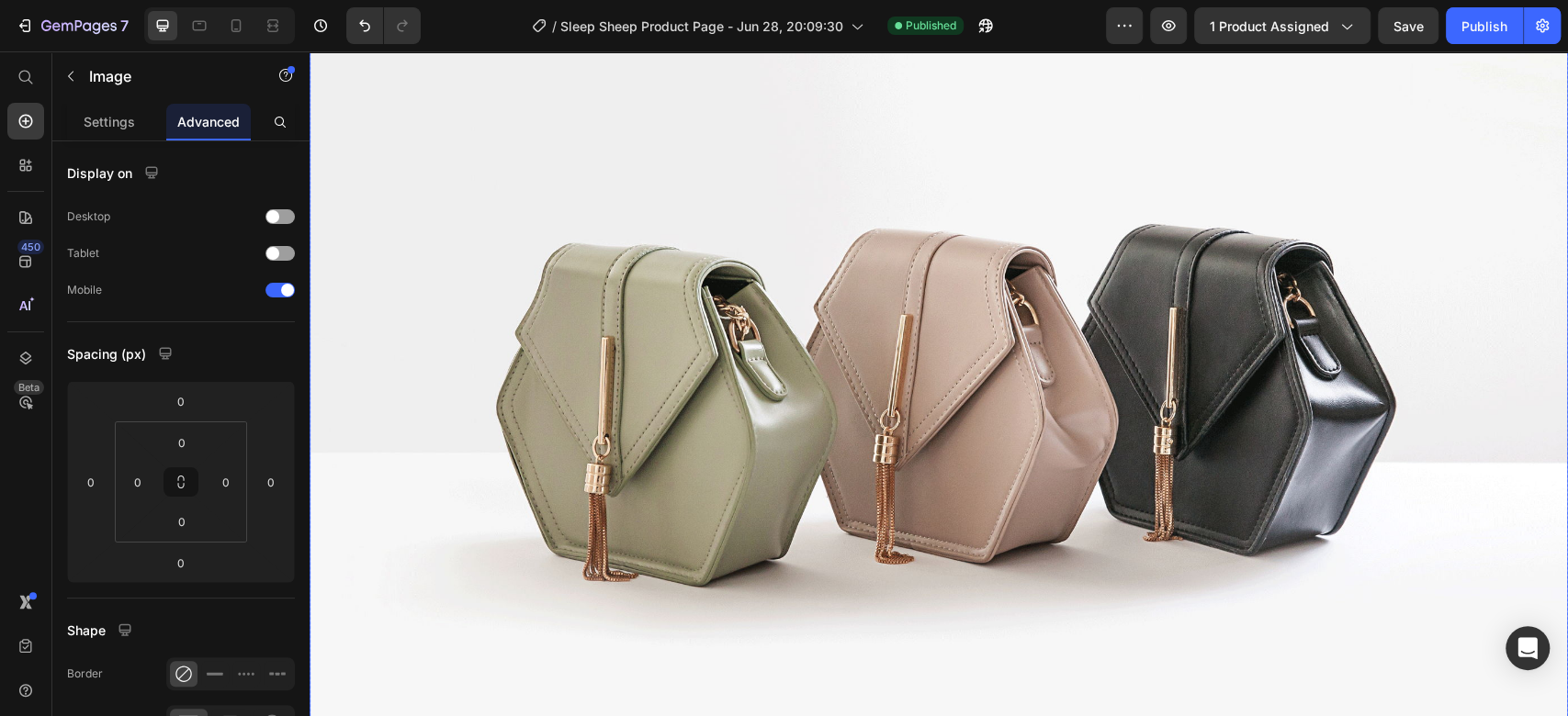 click at bounding box center (939, 374) 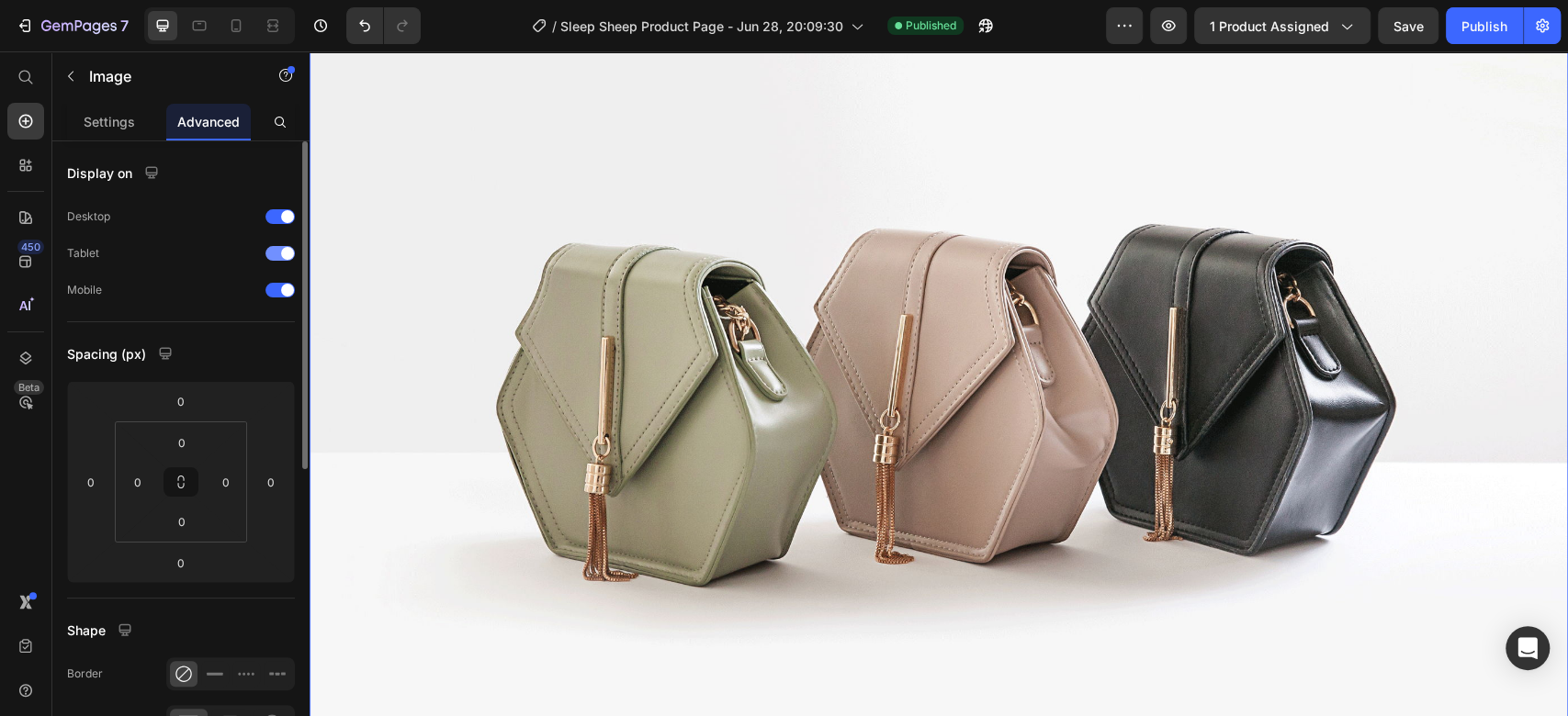 click at bounding box center [280, 253] 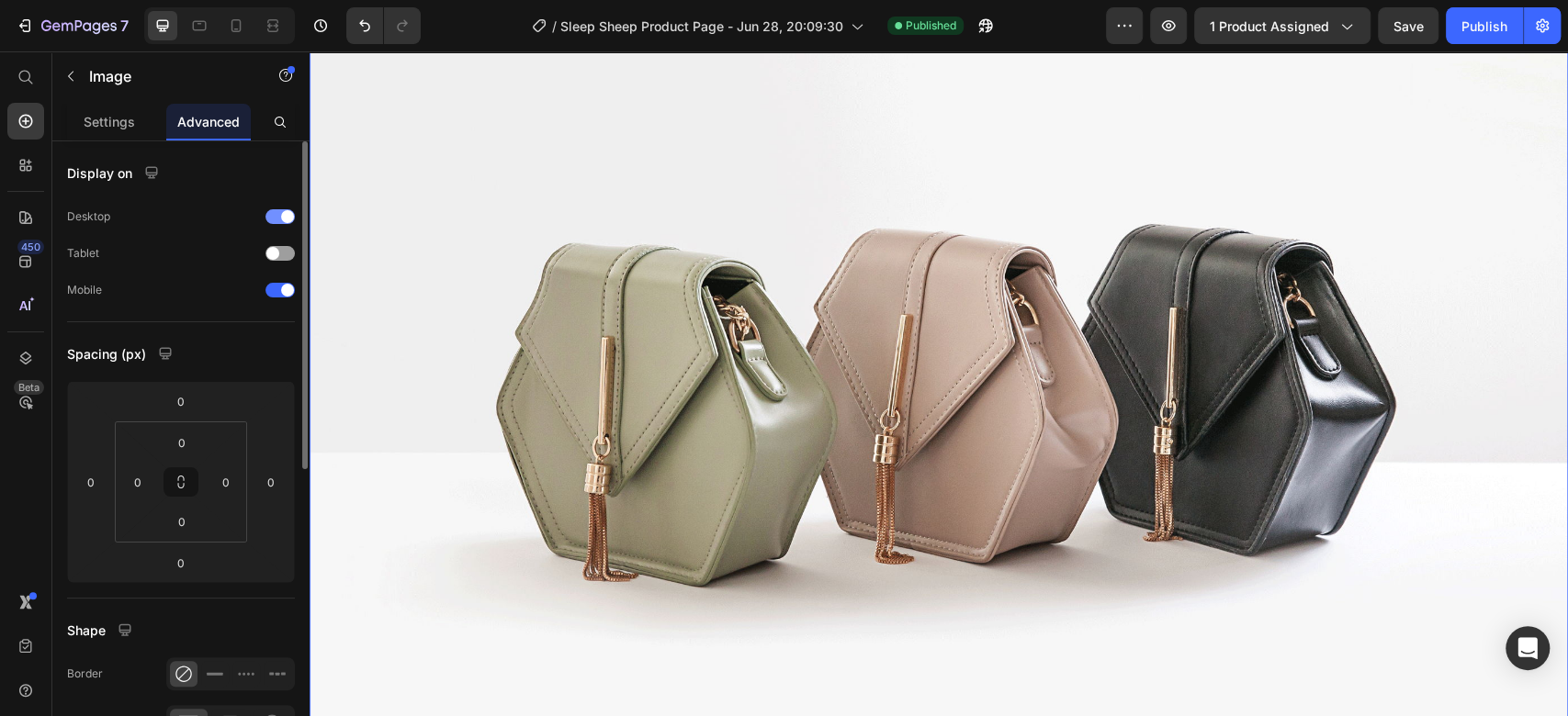 click at bounding box center (288, 217) 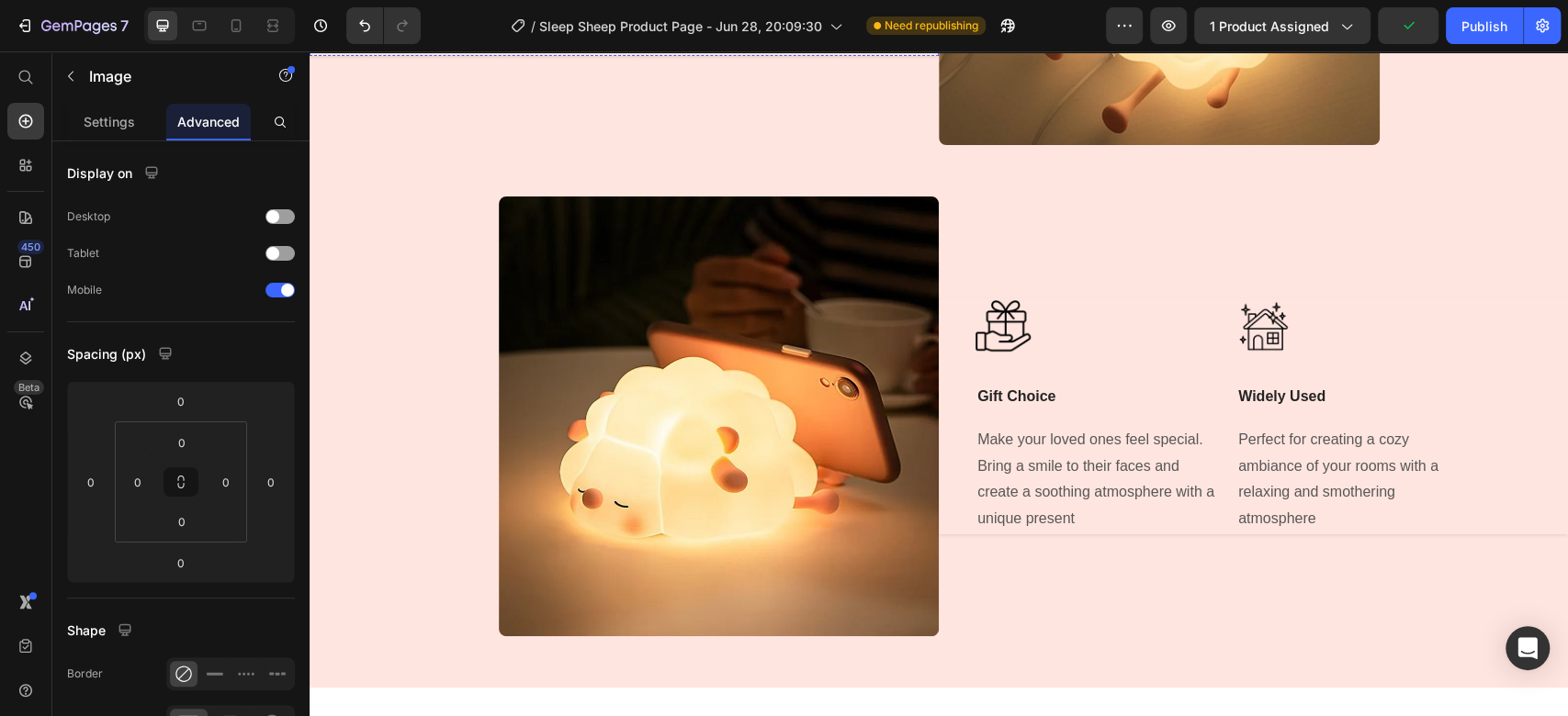 scroll, scrollTop: 4208, scrollLeft: 0, axis: vertical 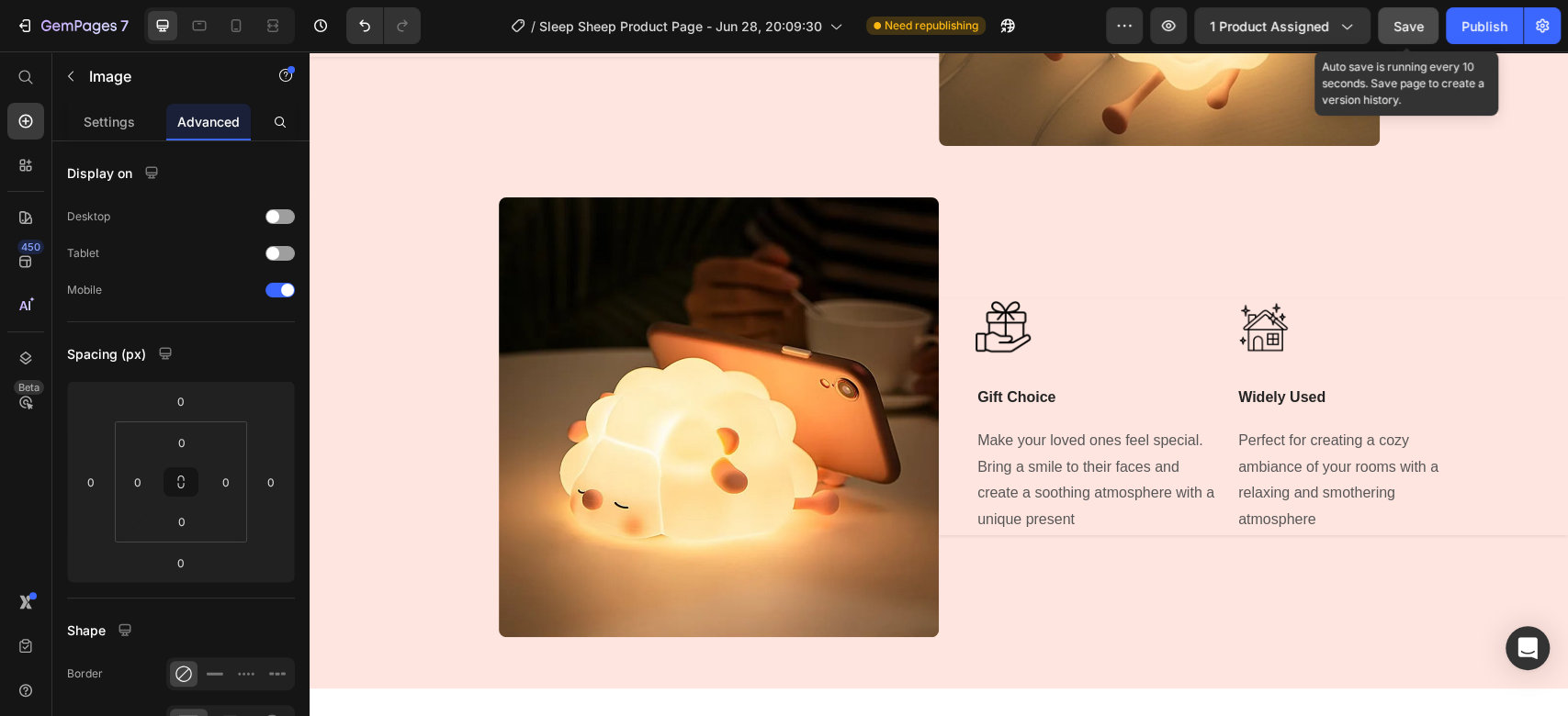 click on "Save" 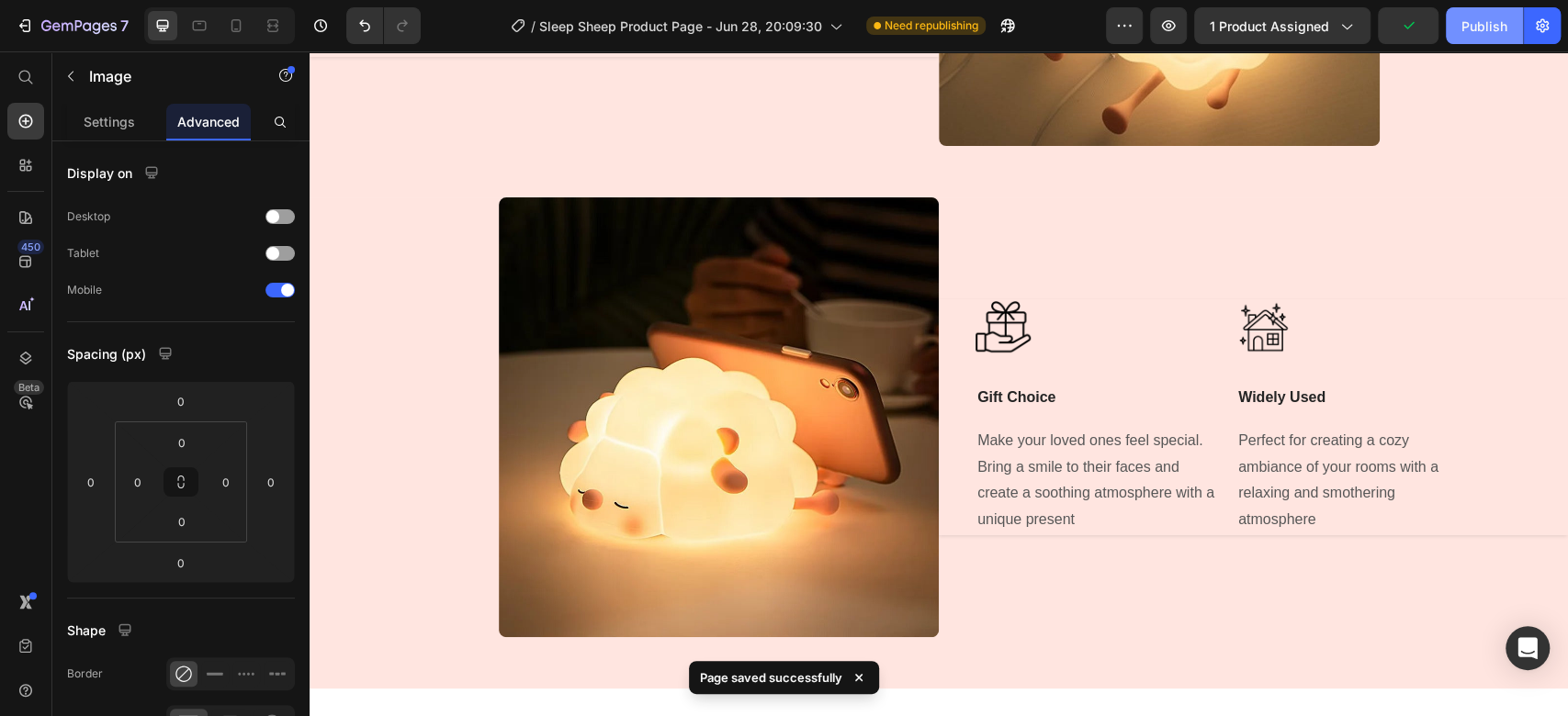 click on "Publish" at bounding box center (1484, 26) 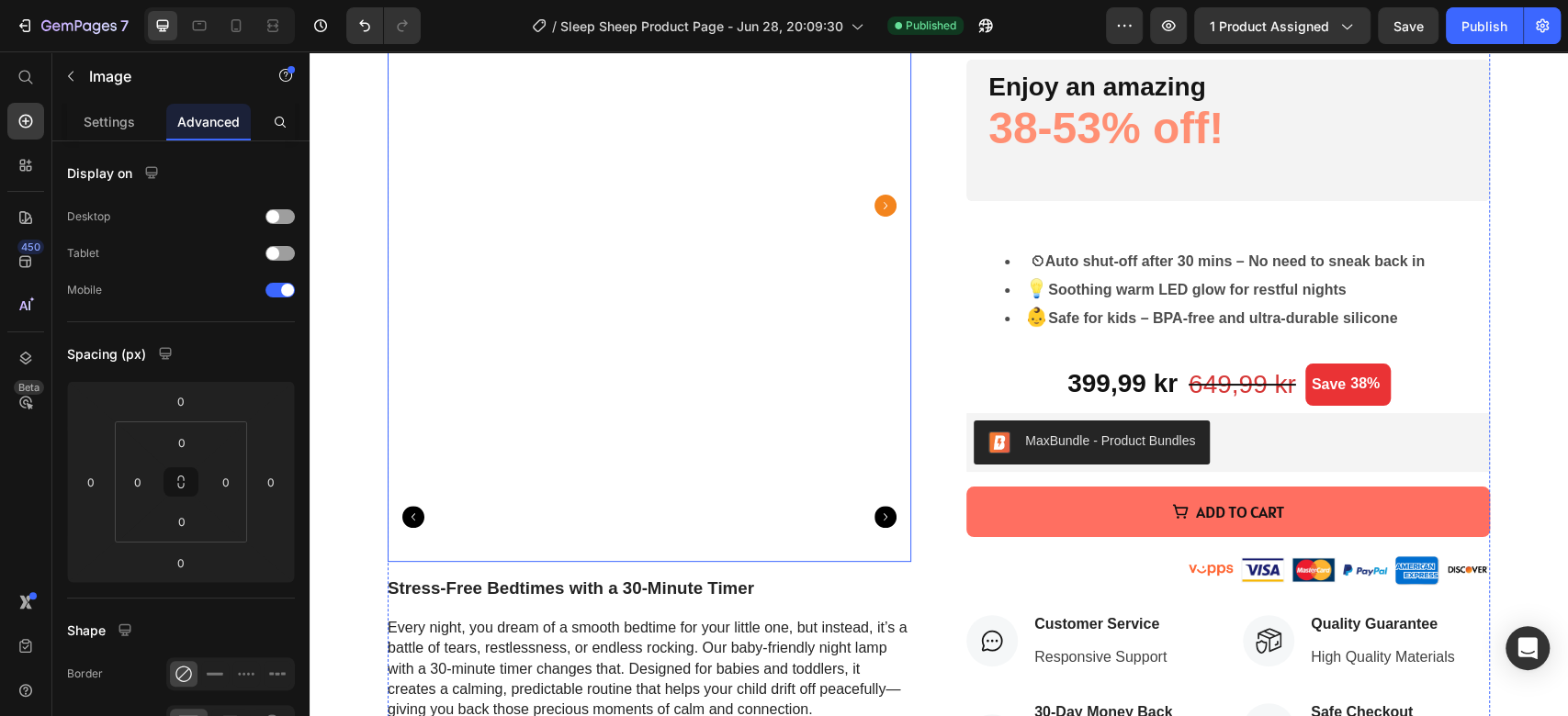 scroll, scrollTop: 0, scrollLeft: 0, axis: both 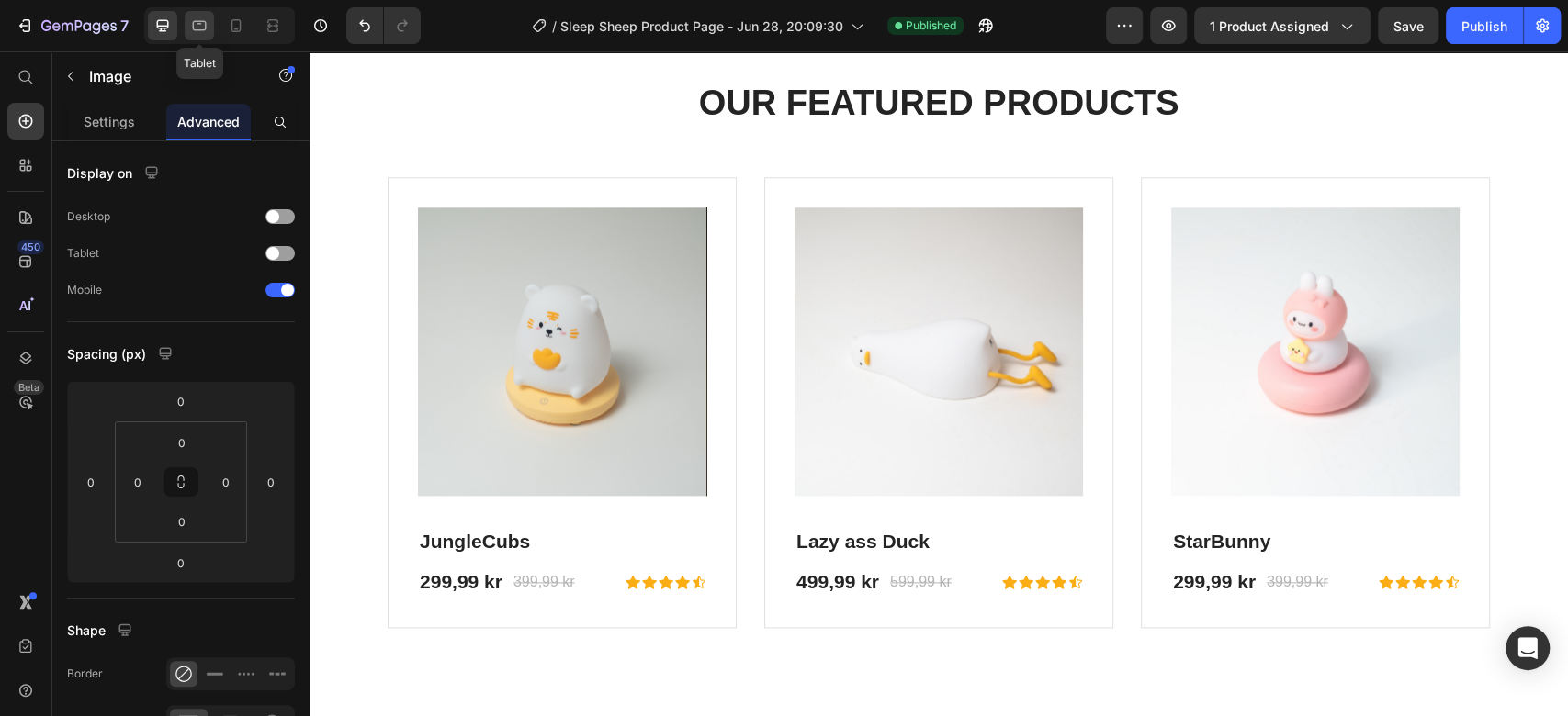 click 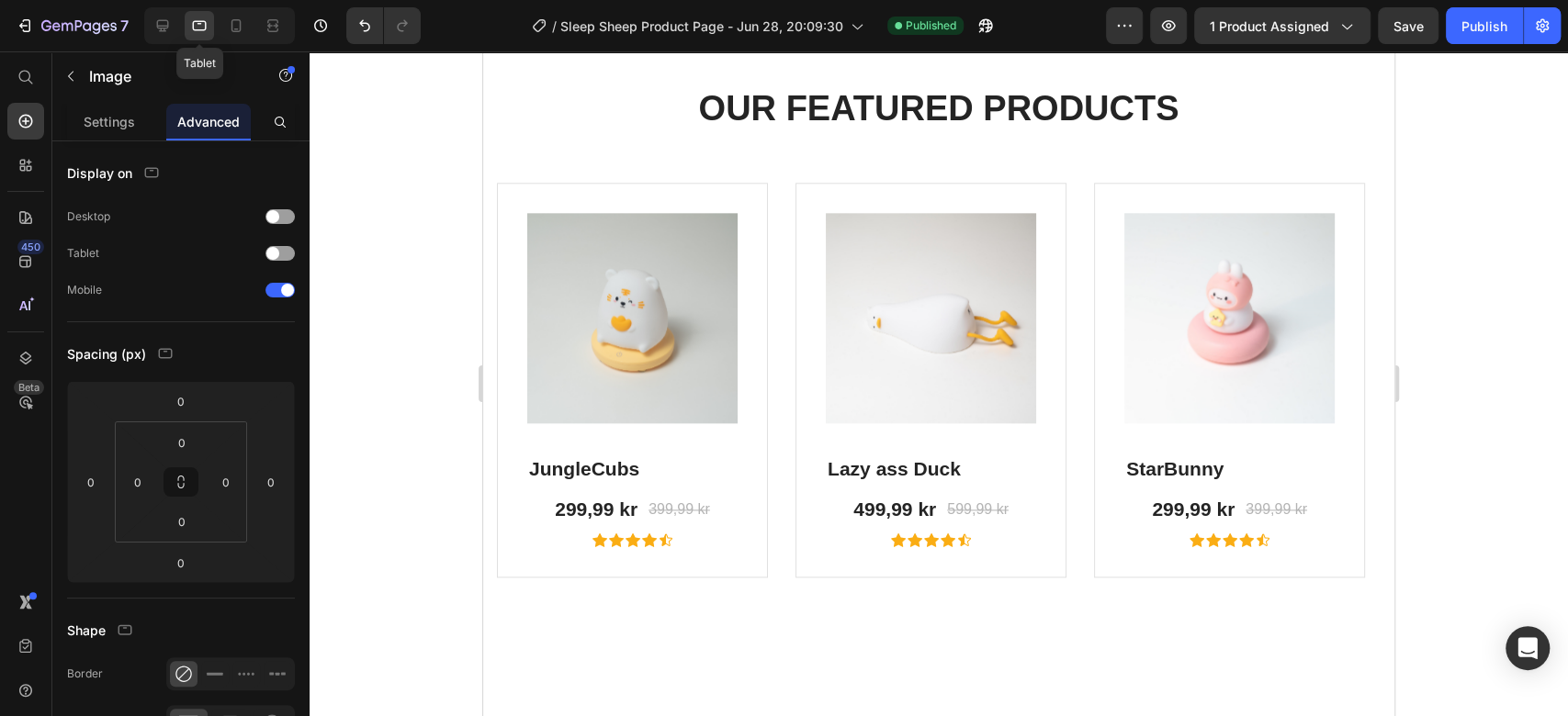 scroll, scrollTop: 6053, scrollLeft: 0, axis: vertical 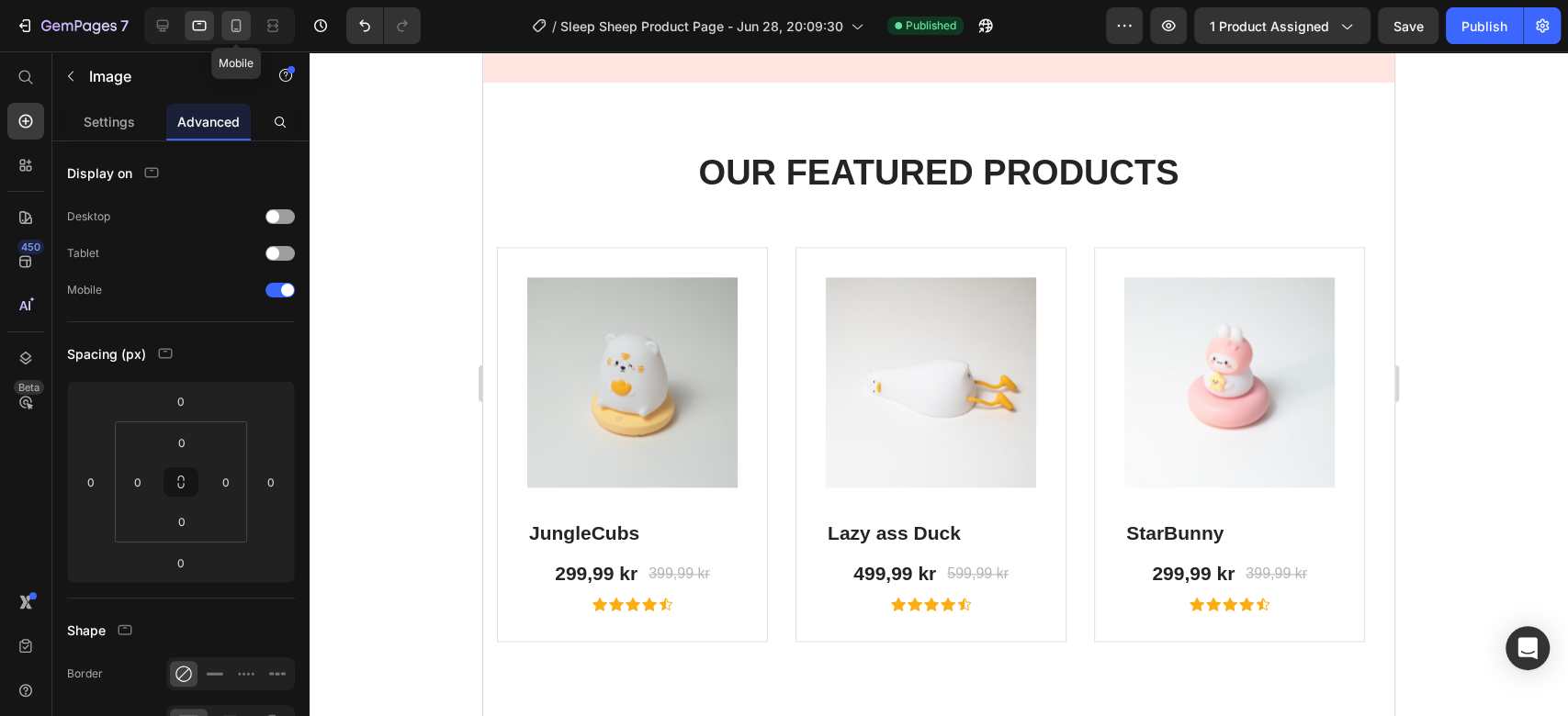 click 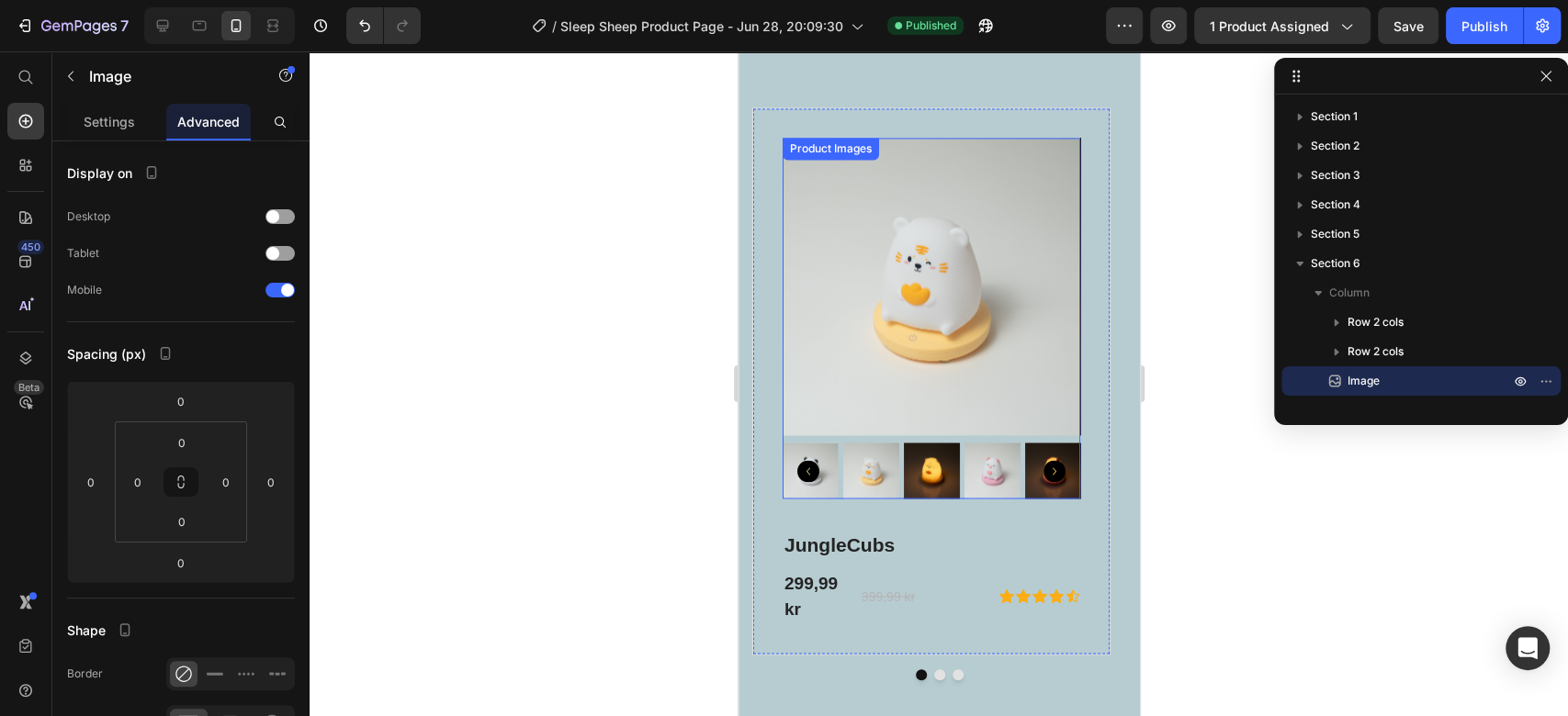 scroll, scrollTop: 6697, scrollLeft: 0, axis: vertical 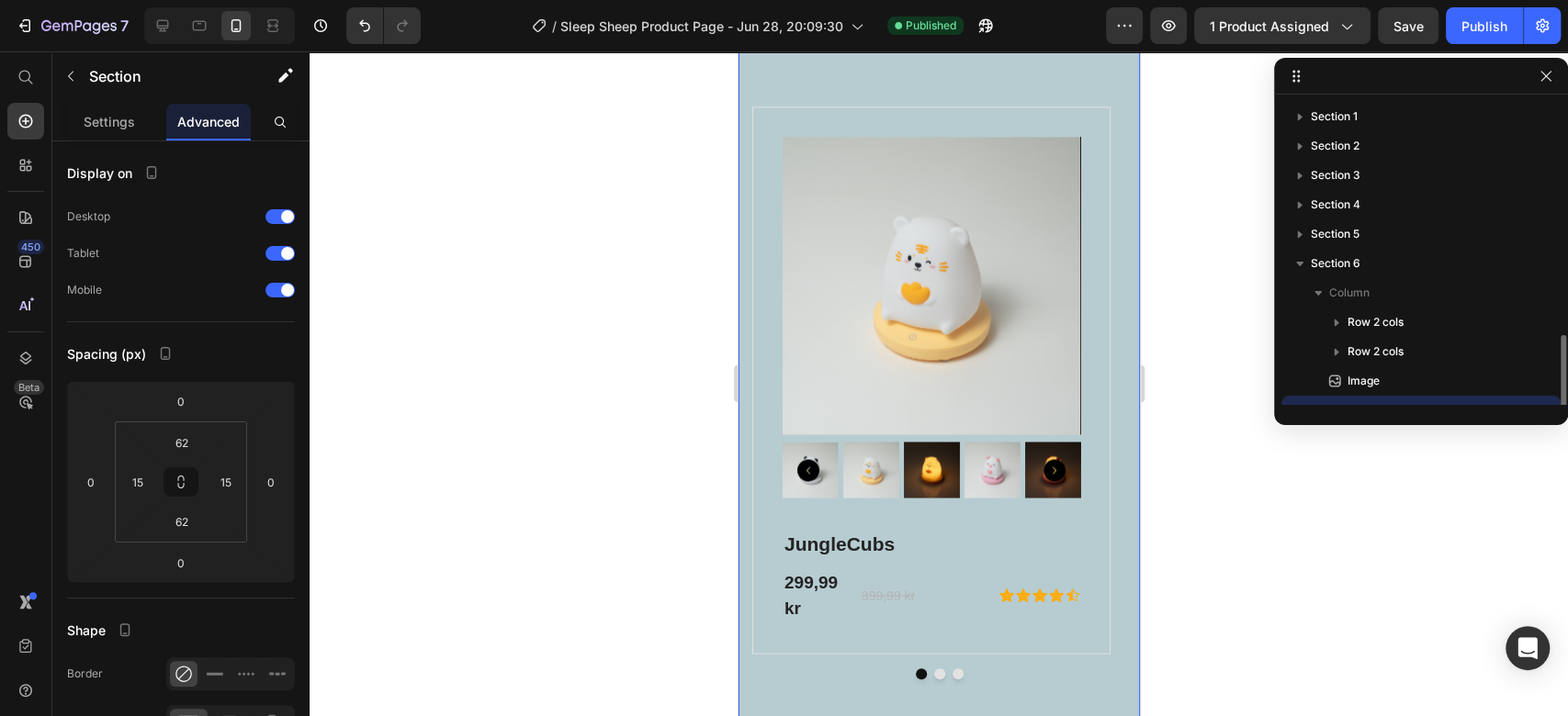 click on "OUR FEATURED PRODUCTS Heading
Product Images JungleCubs (P) Title 299,99 kr (P) Price 399,99 kr (P) Price Row
Icon
Icon
Icon
Icon
Icon Icon List Hoz Row Product
Product Images Lazy ass Duck (P) Title 499,99 kr (P) Price 599,99 kr (P) Price Row
Icon
Icon
Icon
Icon
Icon Icon List Hoz Row Product
Product Images StarBunny (P) Title 299,99 kr (P) Price 399,99 kr (P) Price Row
Icon
Icon
Icon
Icon
Icon Icon List Hoz Row Product Carousel Row Section 7   You can create reusable sections Create Theme Section AI Content Write with GemAI What would you like to describe here? Tone and Voice Persuasive Product Sleep Sheep Show more Generate" at bounding box center (938, 329) 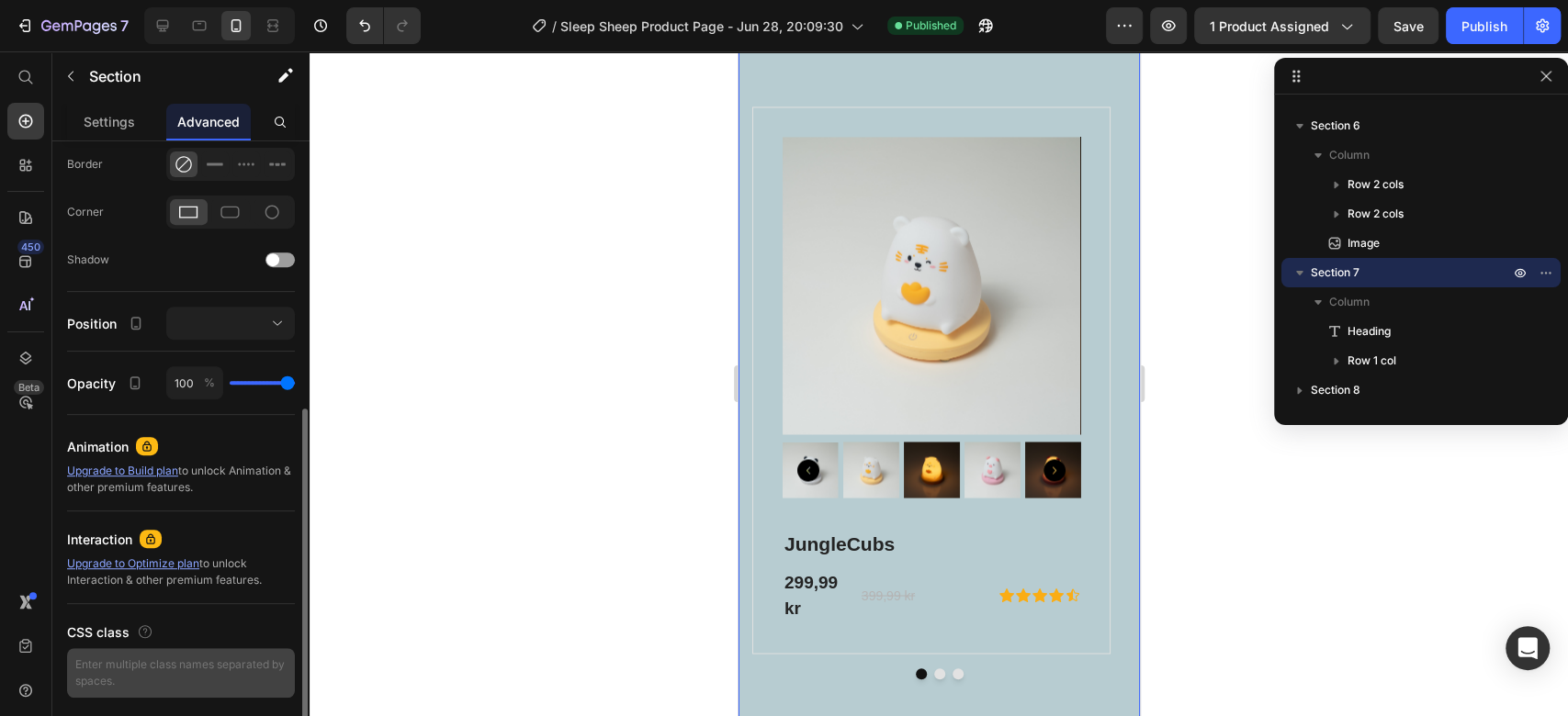 scroll, scrollTop: 570, scrollLeft: 0, axis: vertical 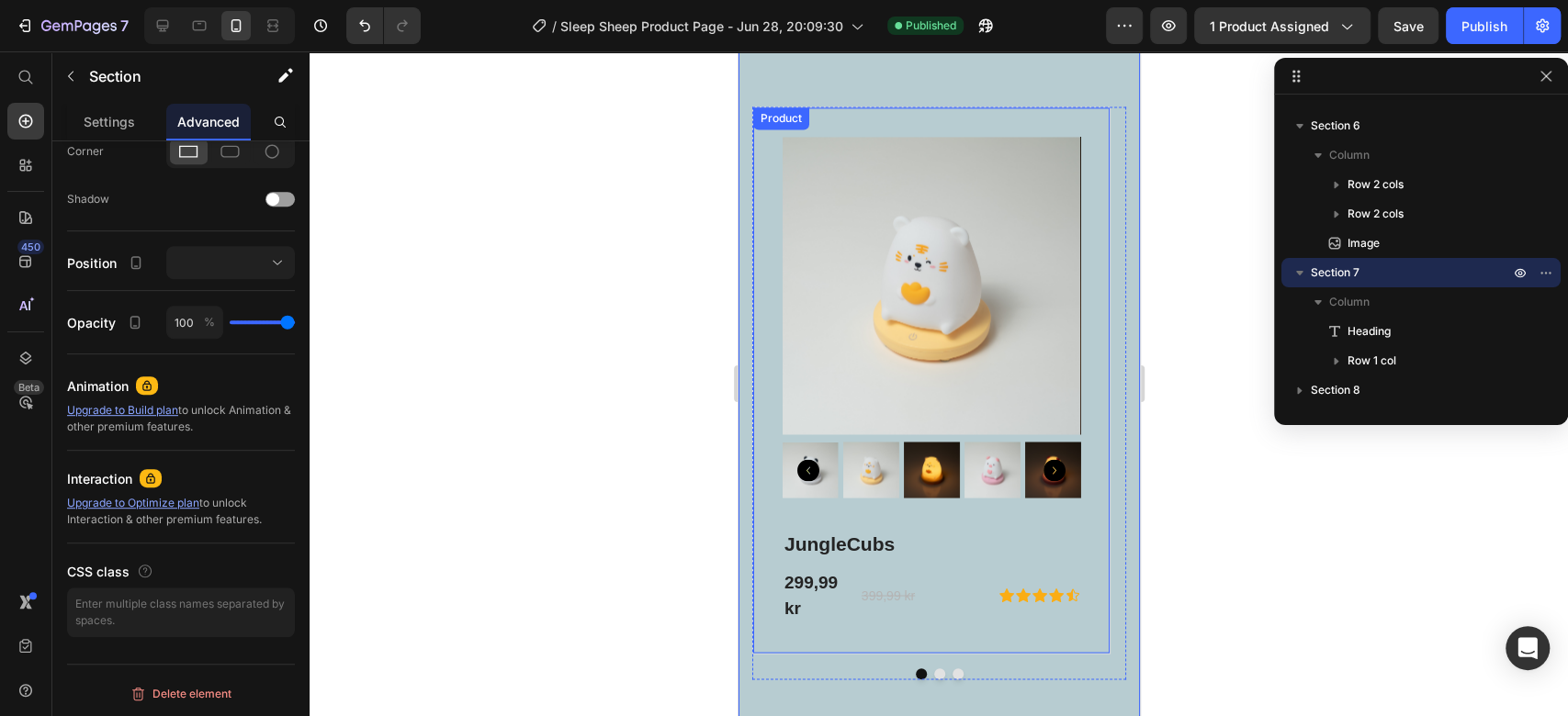 click on "Product Images JungleCubs (P) Title 299,99 kr (P) Price 399,99 kr (P) Price Row
Icon
Icon
Icon
Icon
Icon Icon List Hoz Row Product" at bounding box center [931, 380] 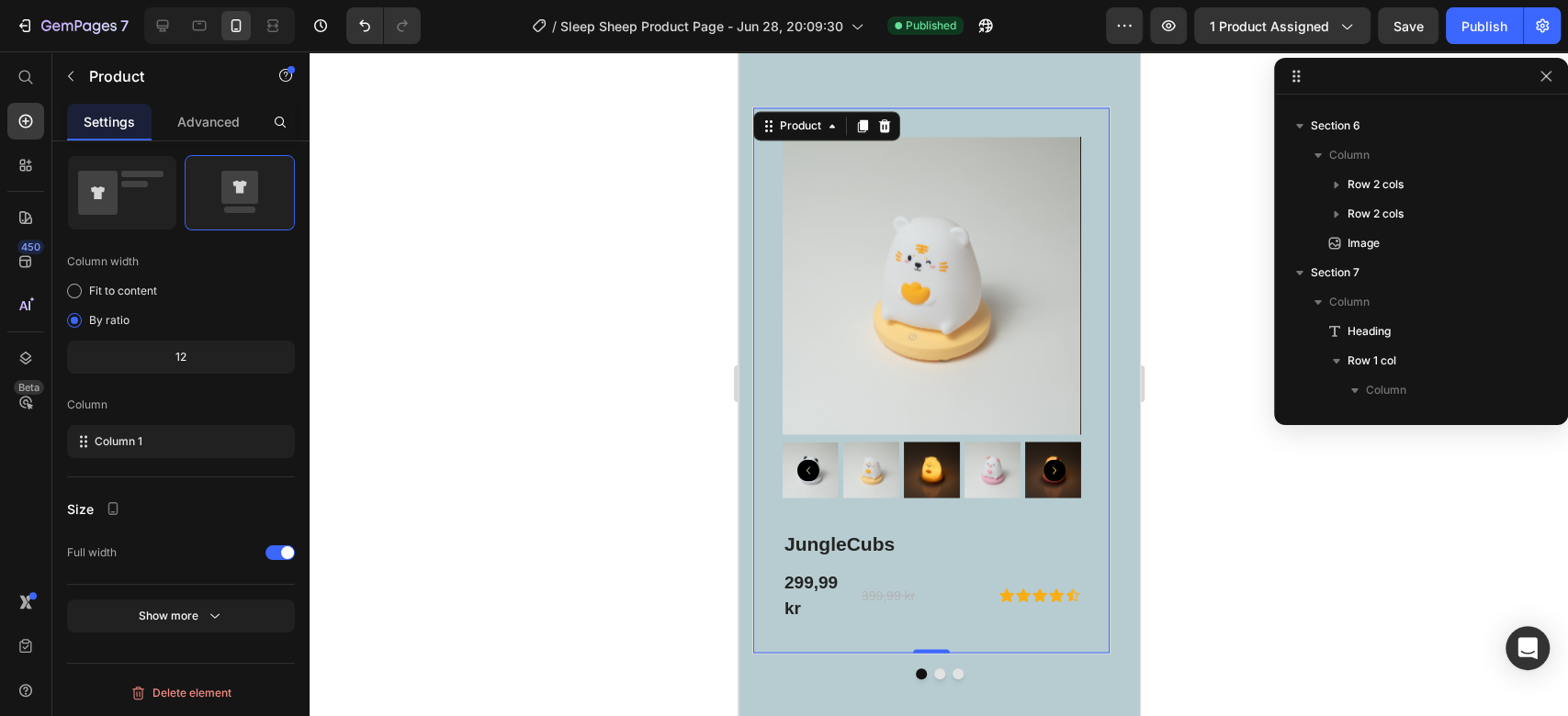 scroll, scrollTop: 373, scrollLeft: 0, axis: vertical 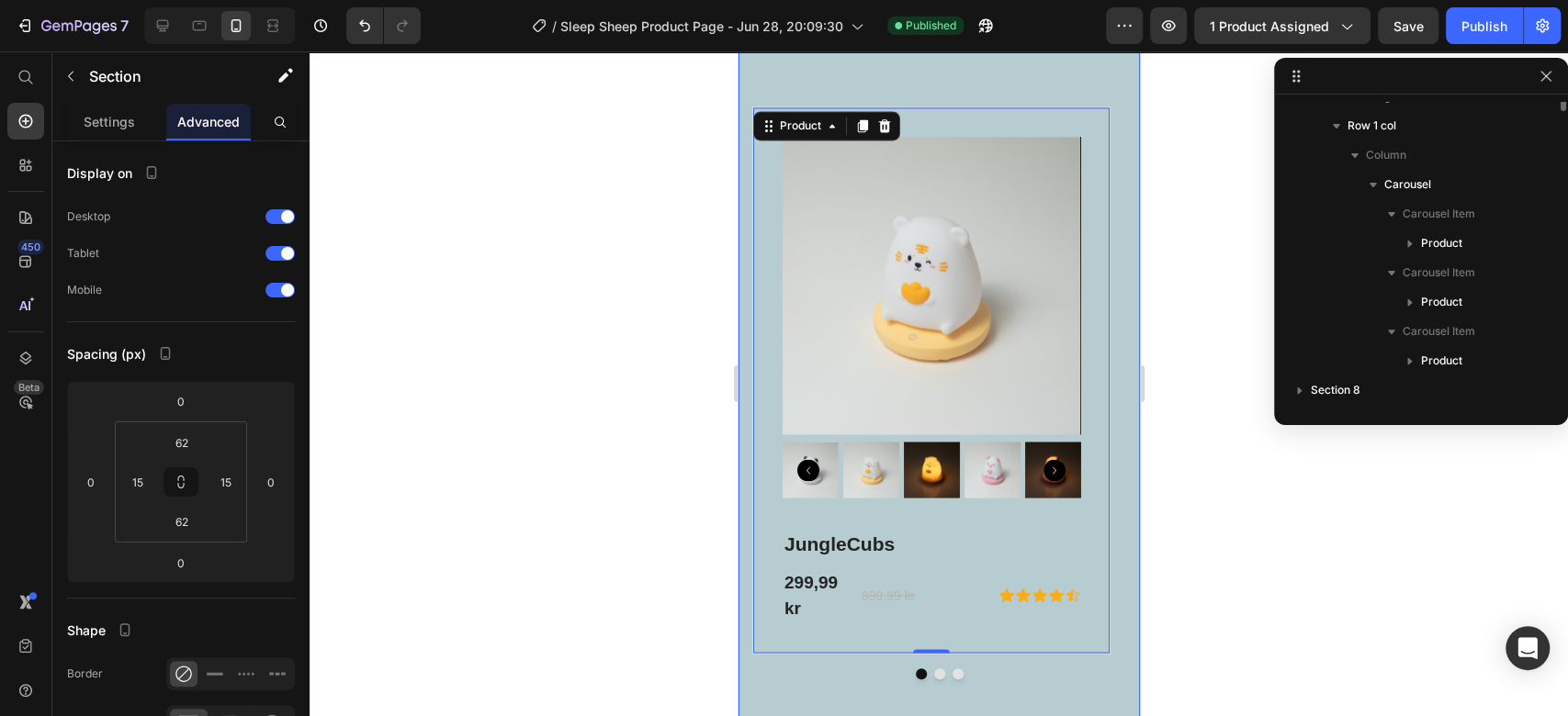 click on "OUR FEATURED PRODUCTS Heading
Product Images JungleCubs (P) Title 299,99 kr (P) Price 399,99 kr (P) Price Row
Icon
Icon
Icon
Icon
Icon Icon List Hoz Row Product   0
Product Images Lazy ass Duck (P) Title 499,99 kr (P) Price 599,99 kr (P) Price Row
Icon
Icon
Icon
Icon
Icon Icon List Hoz Row Product
Product Images StarBunny (P) Title 299,99 kr (P) Price 399,99 kr (P) Price Row
Icon
Icon
Icon
Icon
Icon Icon List Hoz Row Product Carousel Row Section 7" at bounding box center [938, 329] 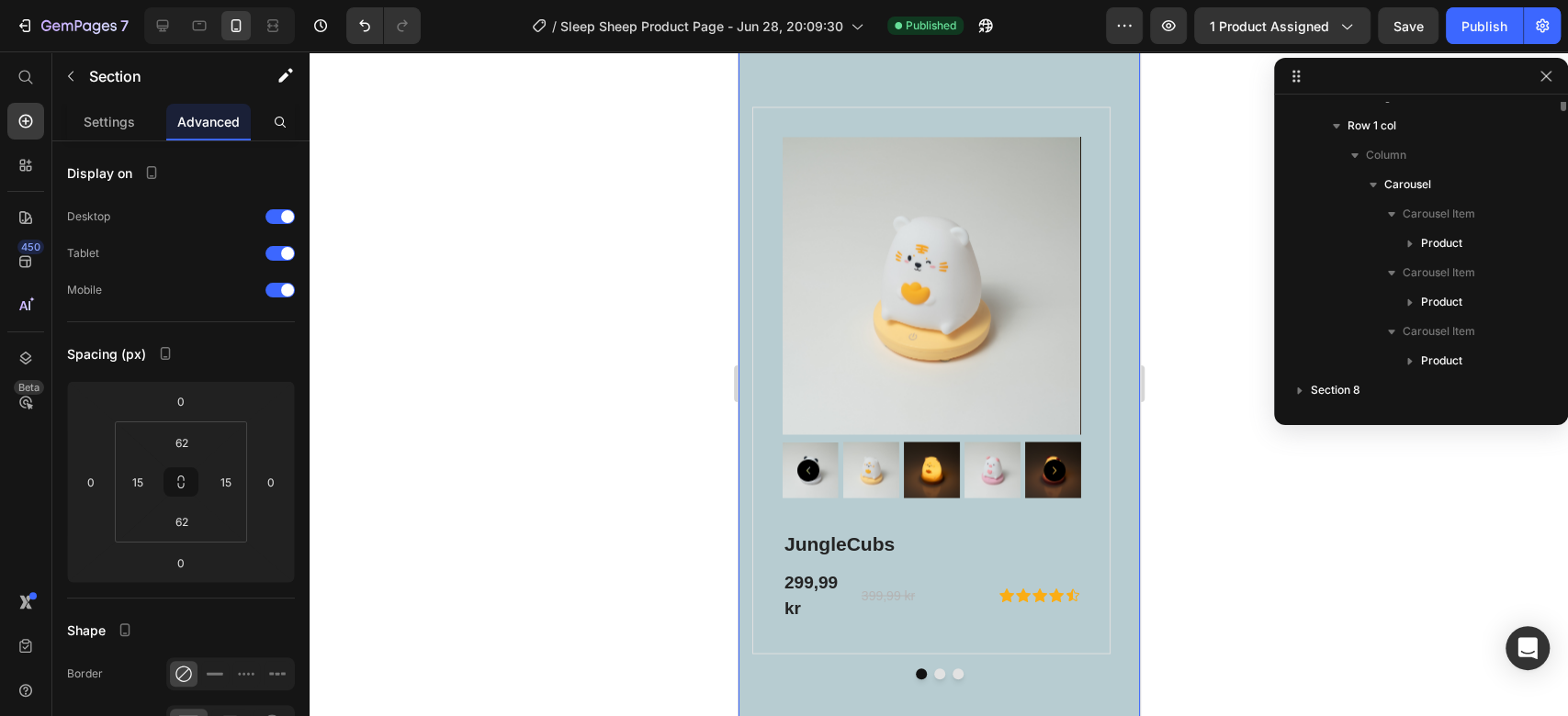 scroll, scrollTop: 171, scrollLeft: 0, axis: vertical 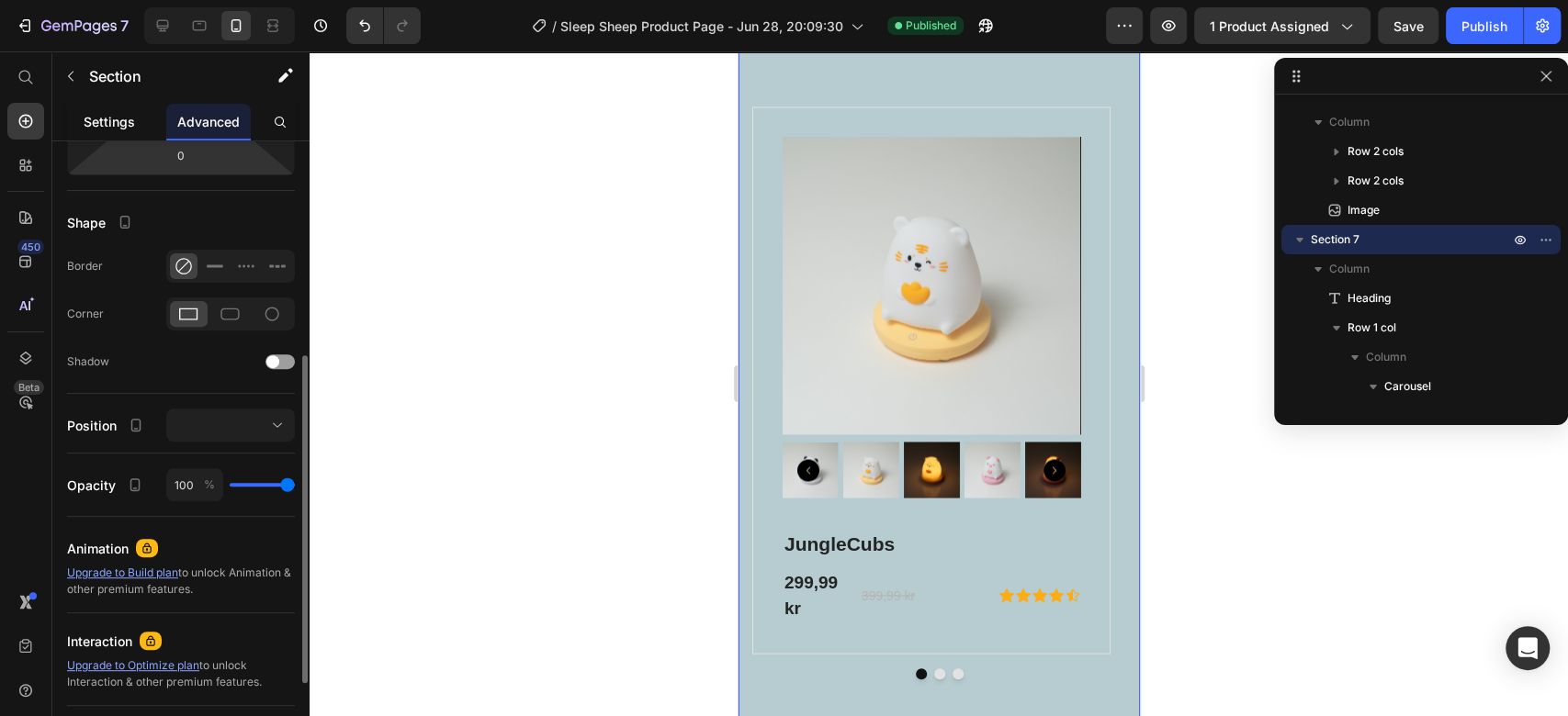 click on "Settings" 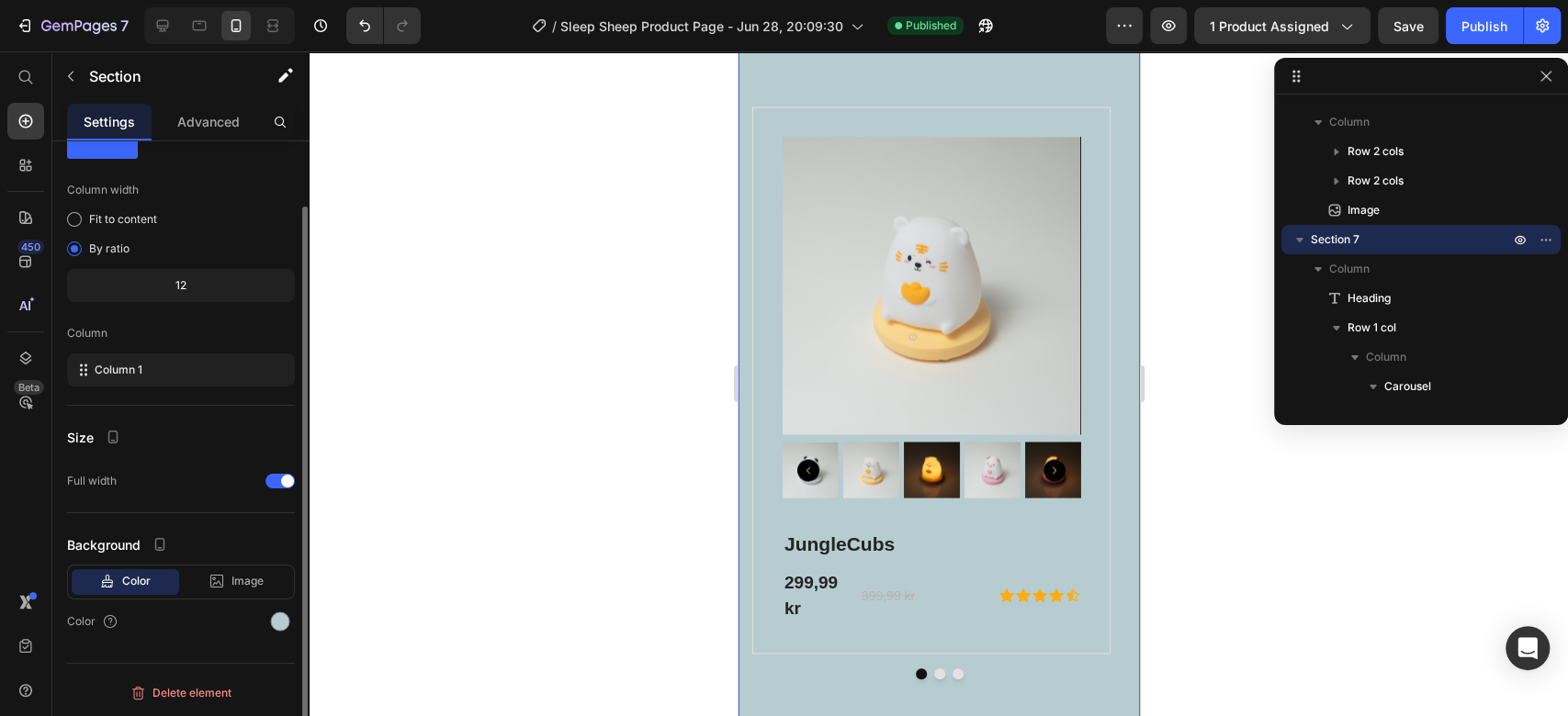 scroll, scrollTop: 0, scrollLeft: 0, axis: both 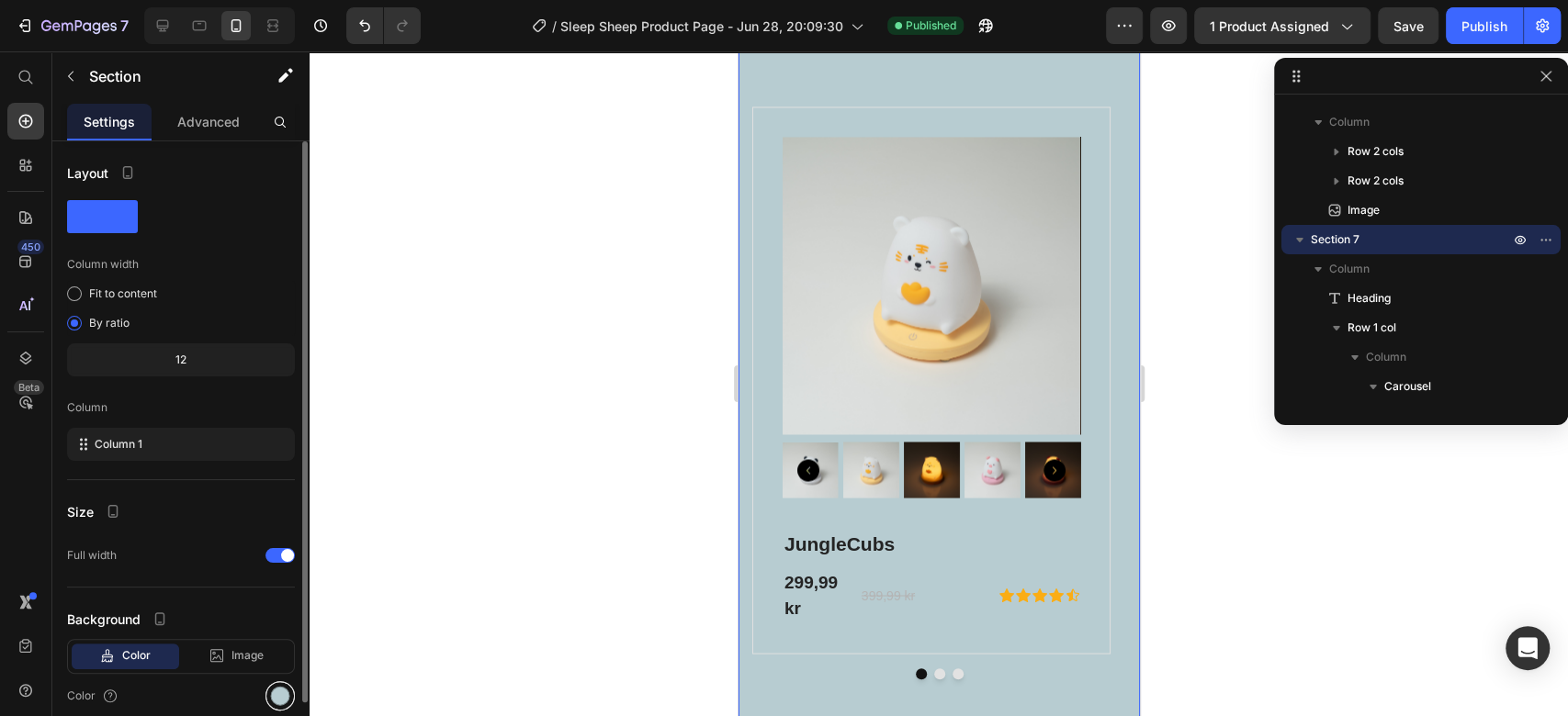 click at bounding box center [280, 696] 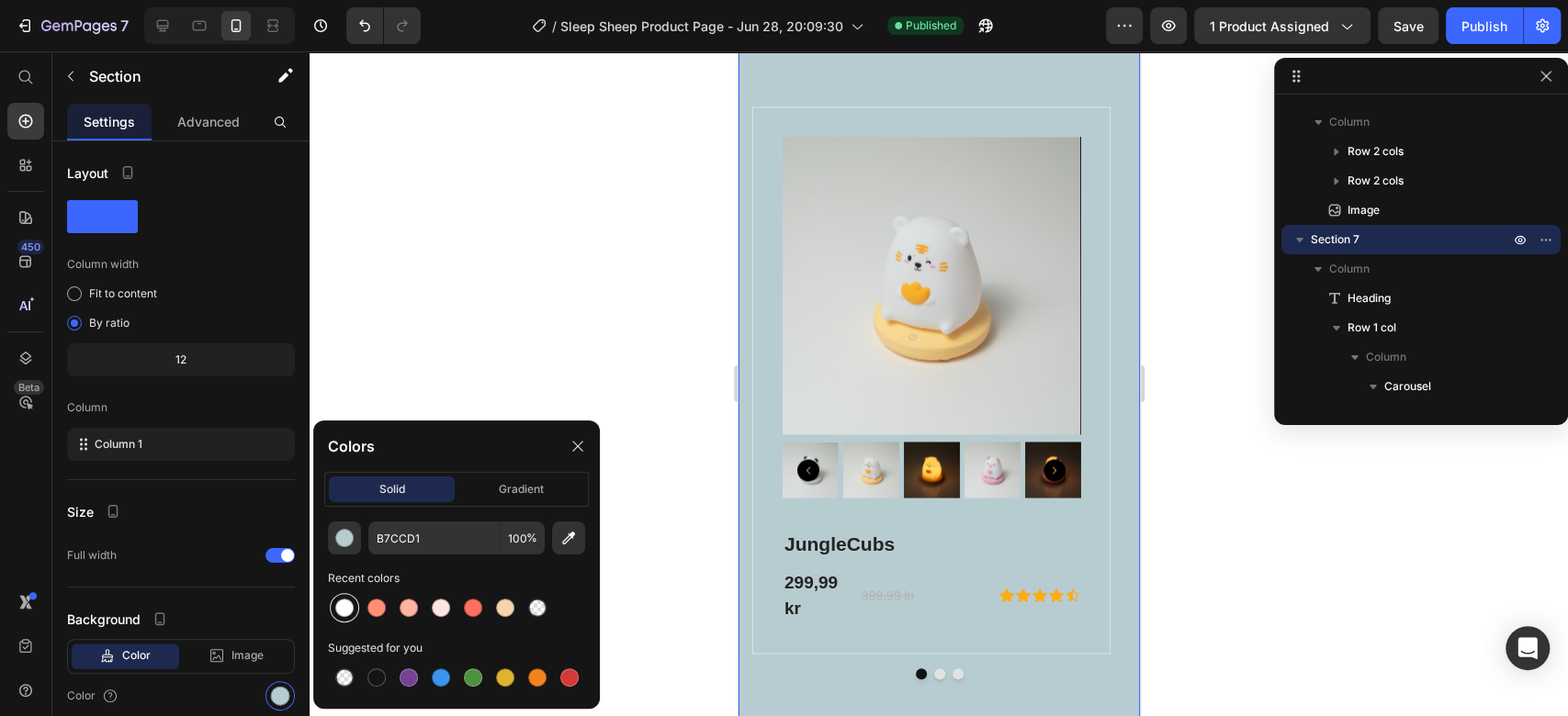 click at bounding box center (344, 608) 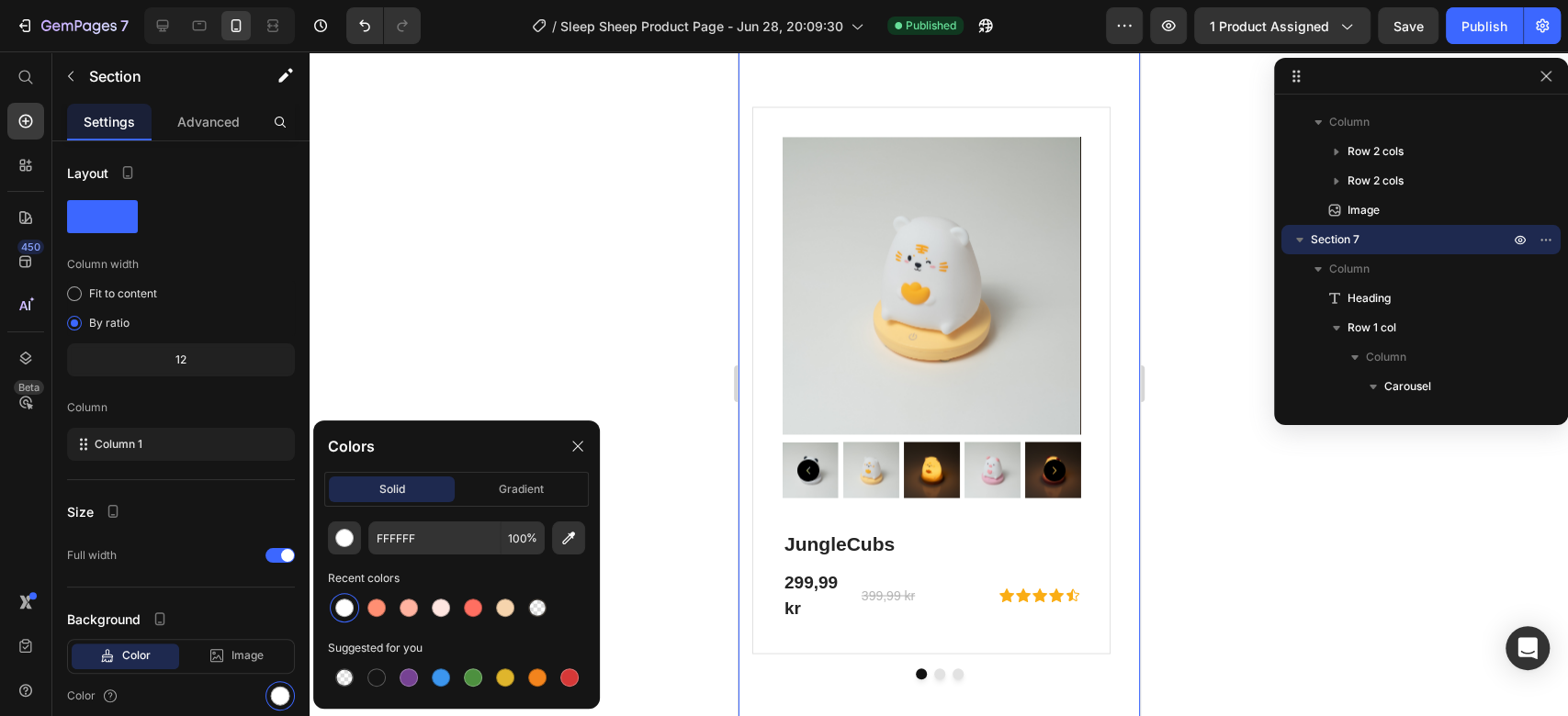 click 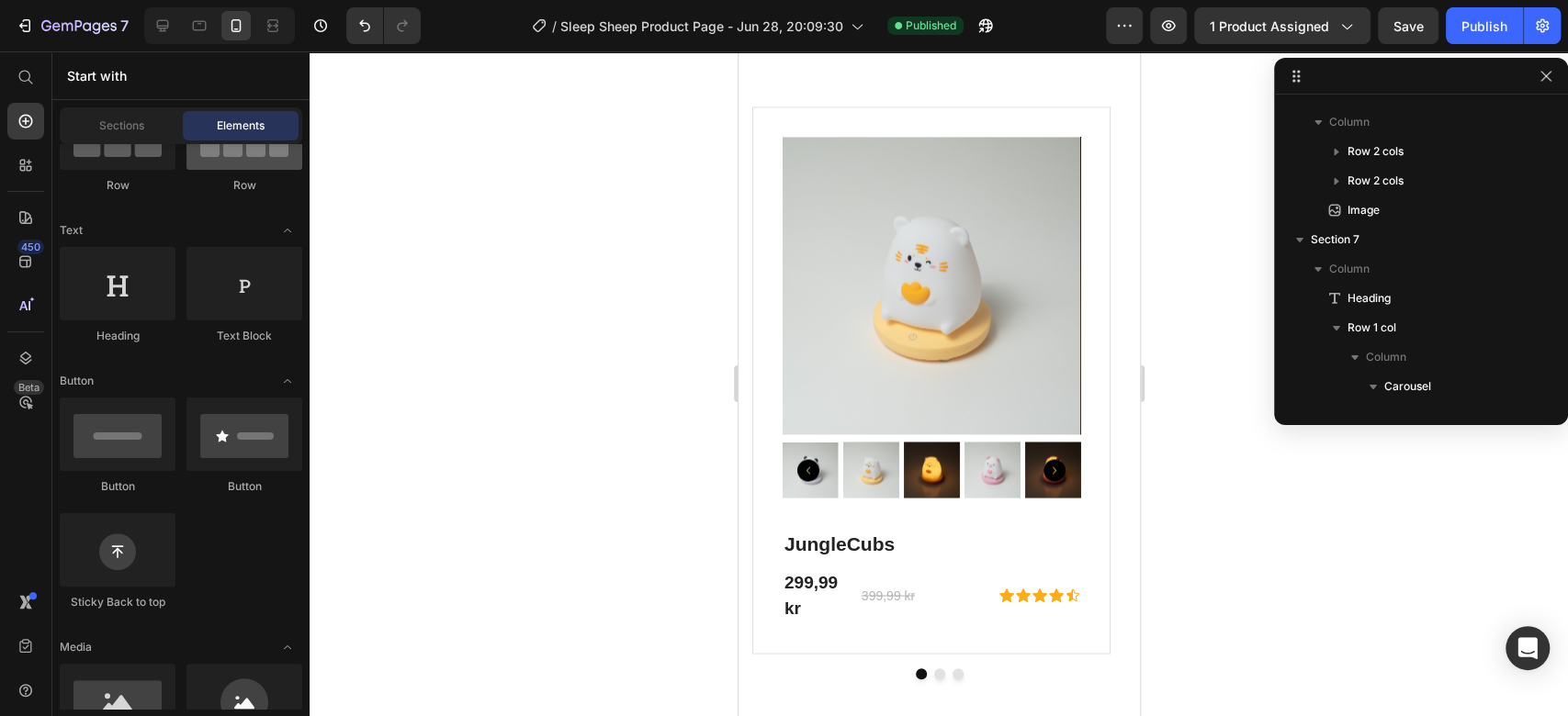 scroll, scrollTop: 0, scrollLeft: 0, axis: both 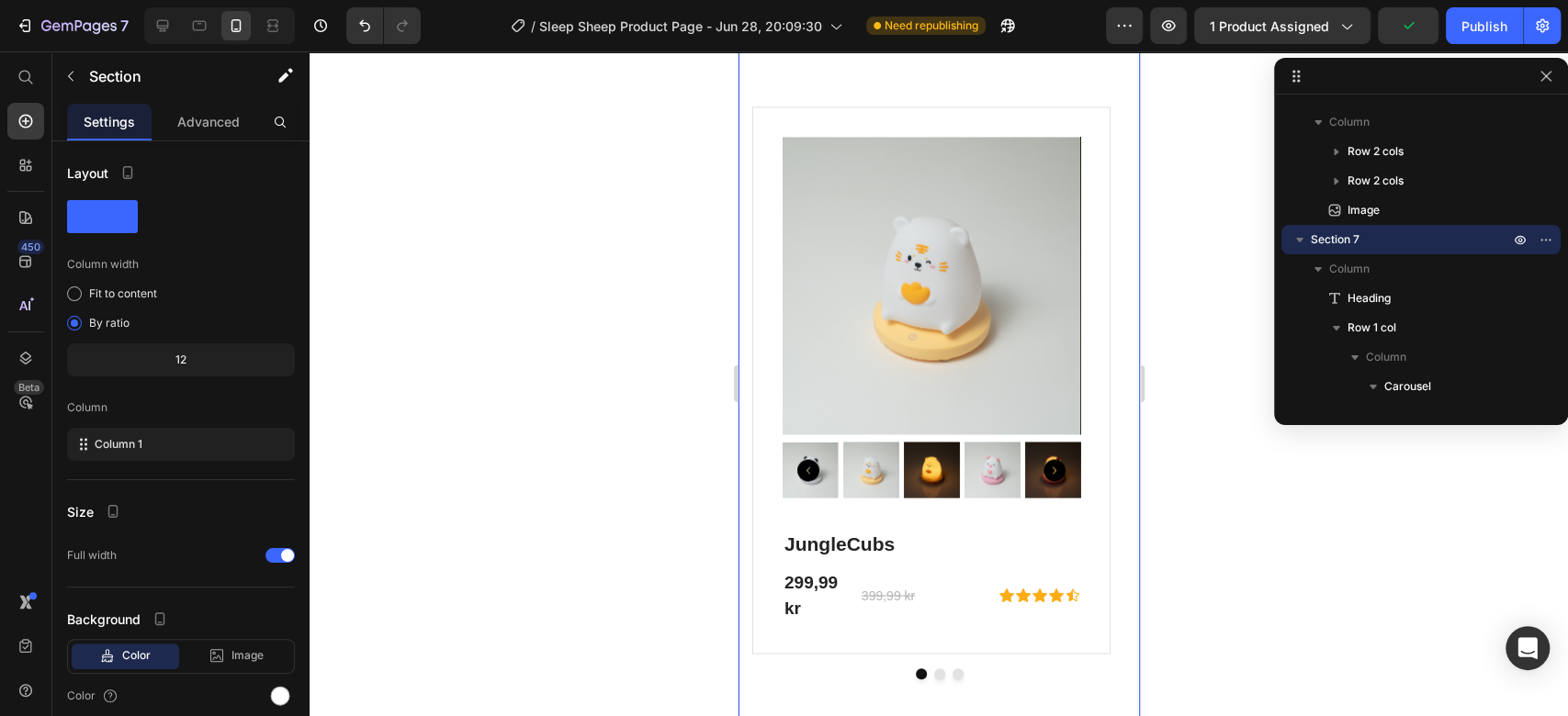 click on "OUR FEATURED PRODUCTS Heading
Product Images JungleCubs (P) Title 299,99 kr (P) Price 399,99 kr (P) Price Row
Icon
Icon
Icon
Icon
Icon Icon List Hoz Row Product
Product Images Lazy ass Duck (P) Title 499,99 kr (P) Price 599,99 kr (P) Price Row
Icon
Icon
Icon
Icon
Icon Icon List Hoz Row Product
Product Images StarBunny (P) Title 299,99 kr (P) Price 399,99 kr (P) Price Row
Icon
Icon
Icon
Icon
Icon Icon List Hoz Row Product Carousel Row Section 7   You can create reusable sections Create Theme Section AI Content Write with GemAI What would you like to describe here? Tone and Voice Persuasive Product Sleep Sheep Show more Generate" at bounding box center (938, 329) 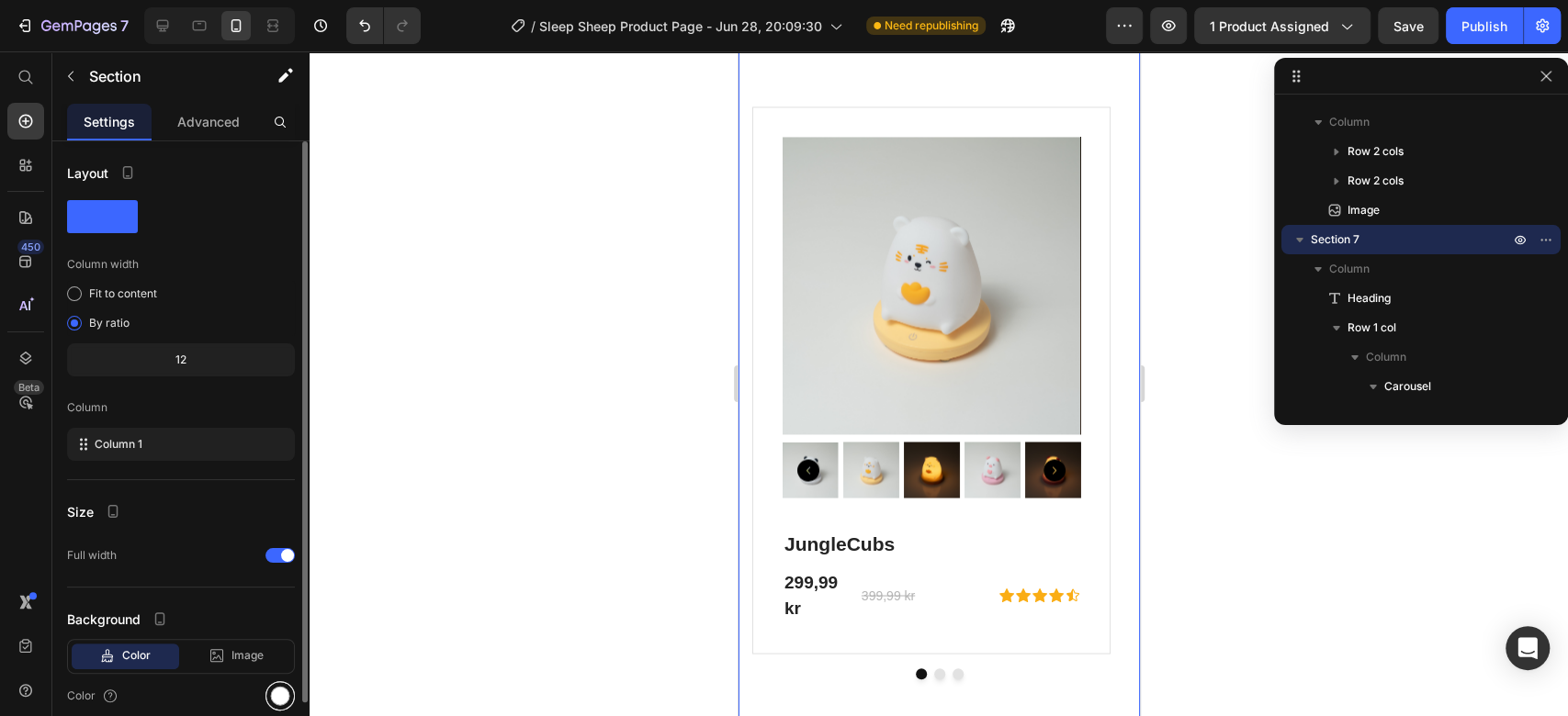 click at bounding box center [280, 696] 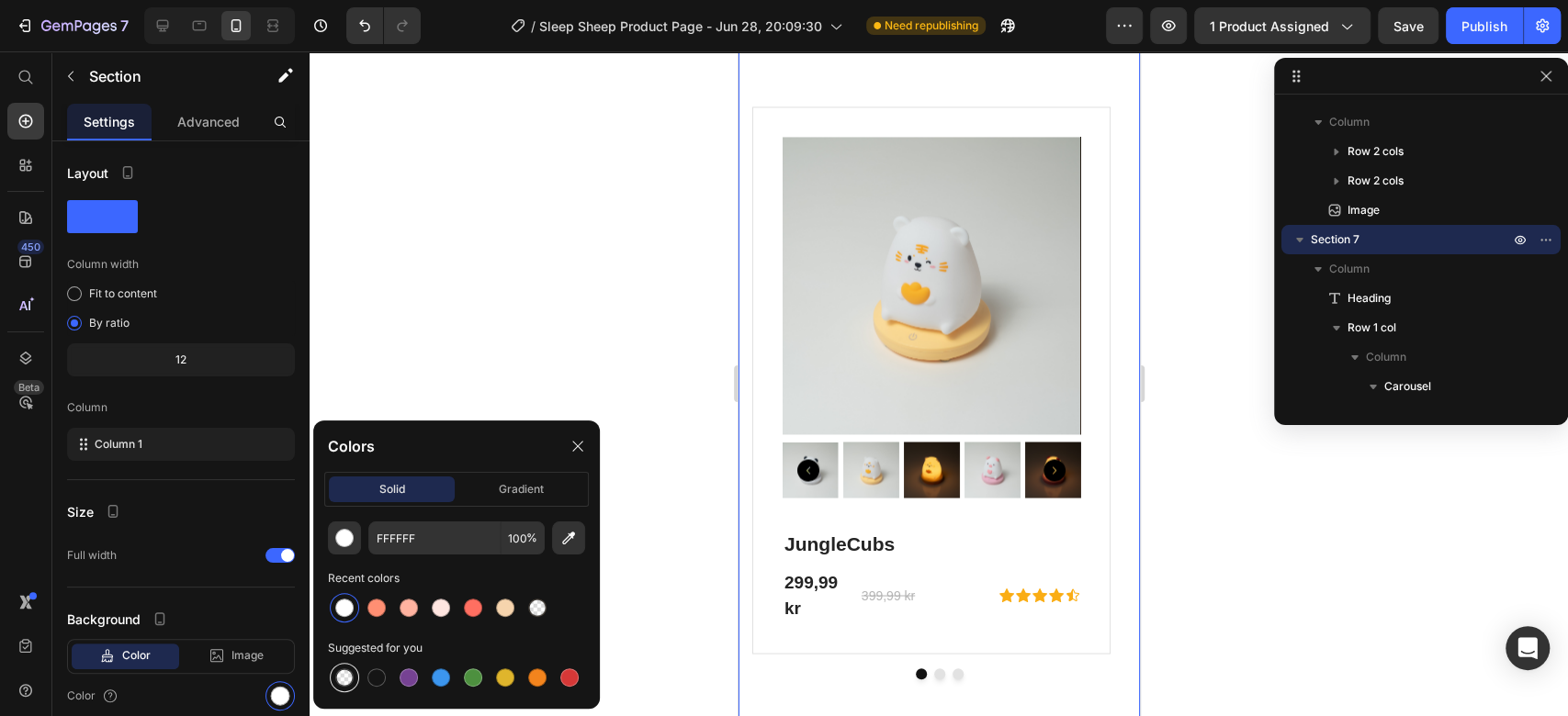 click at bounding box center [344, 677] 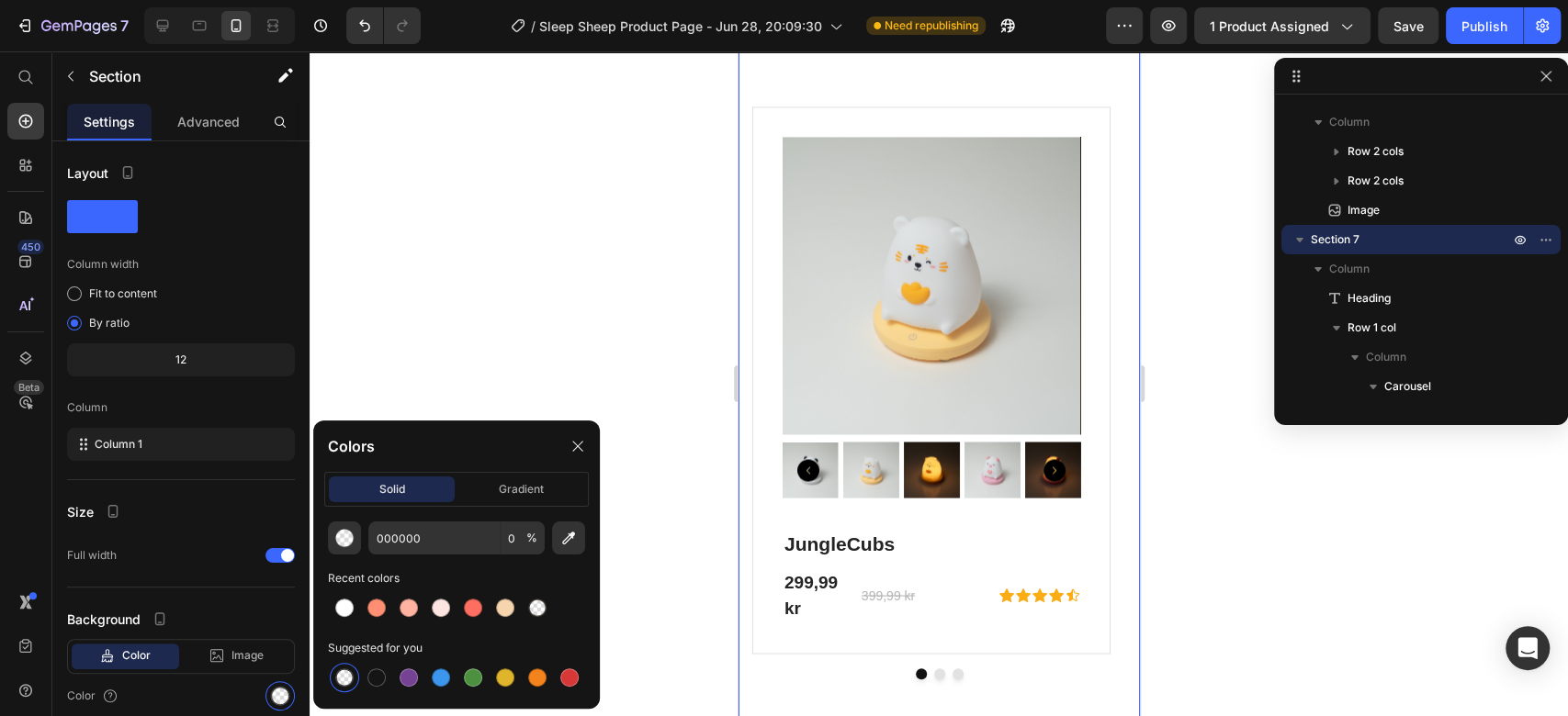 click 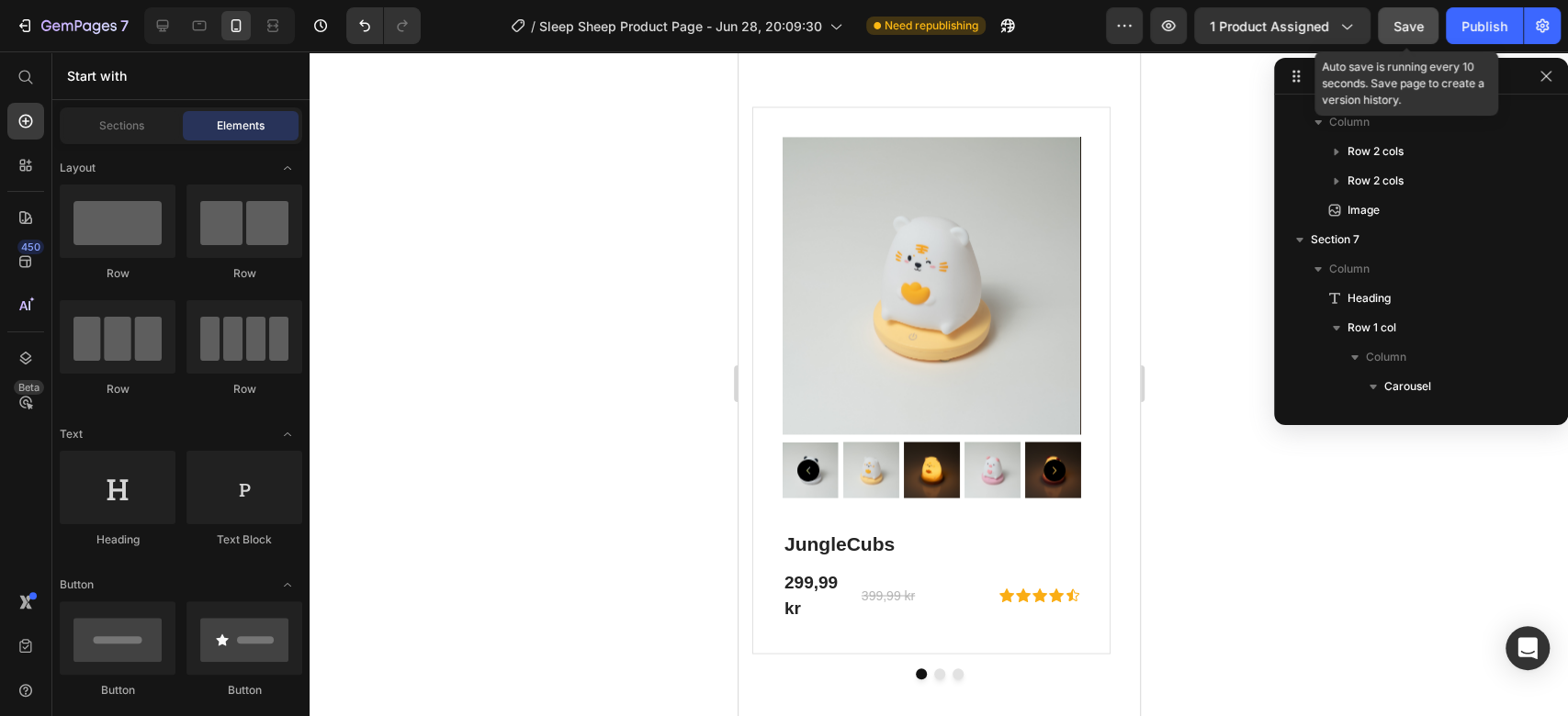click on "Save" at bounding box center (1408, 26) 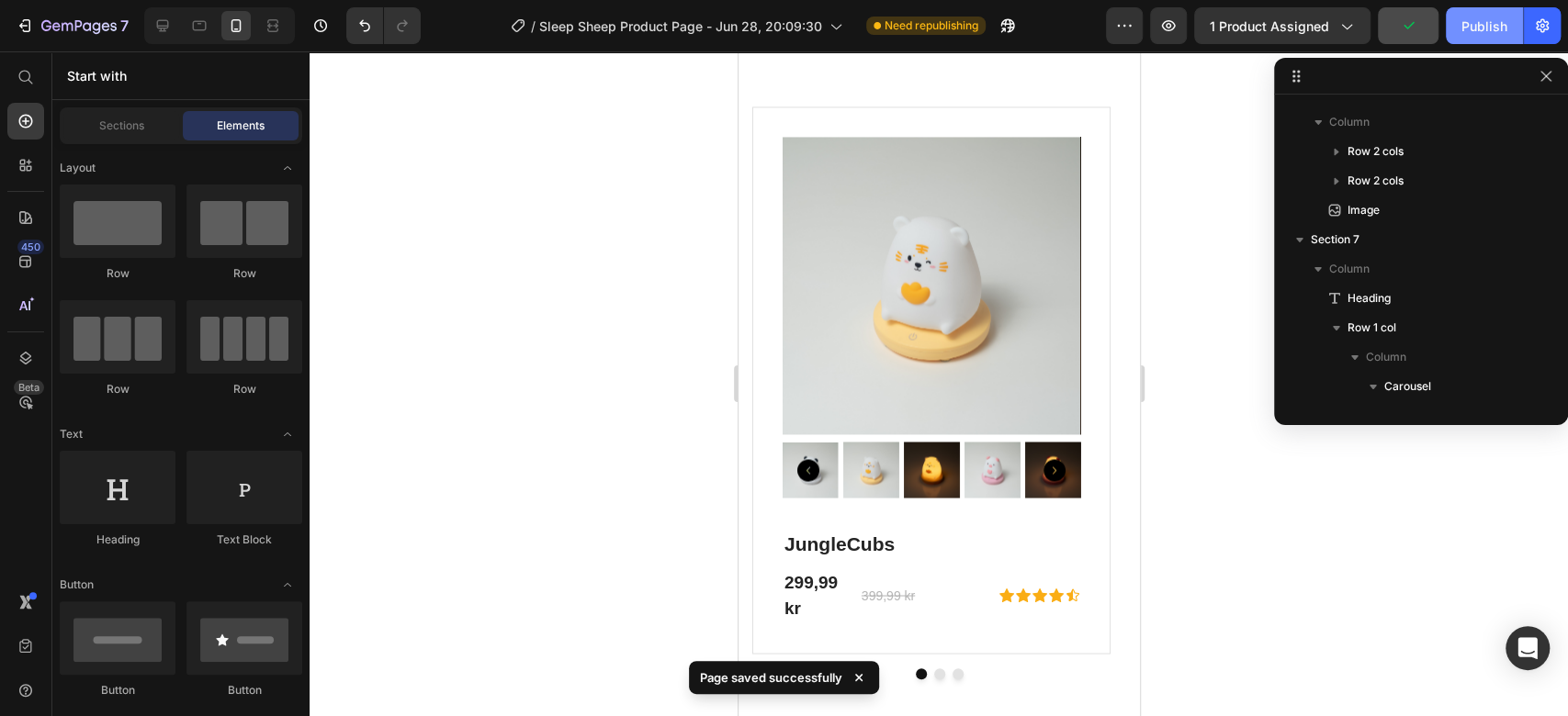 click on "Publish" at bounding box center [1484, 26] 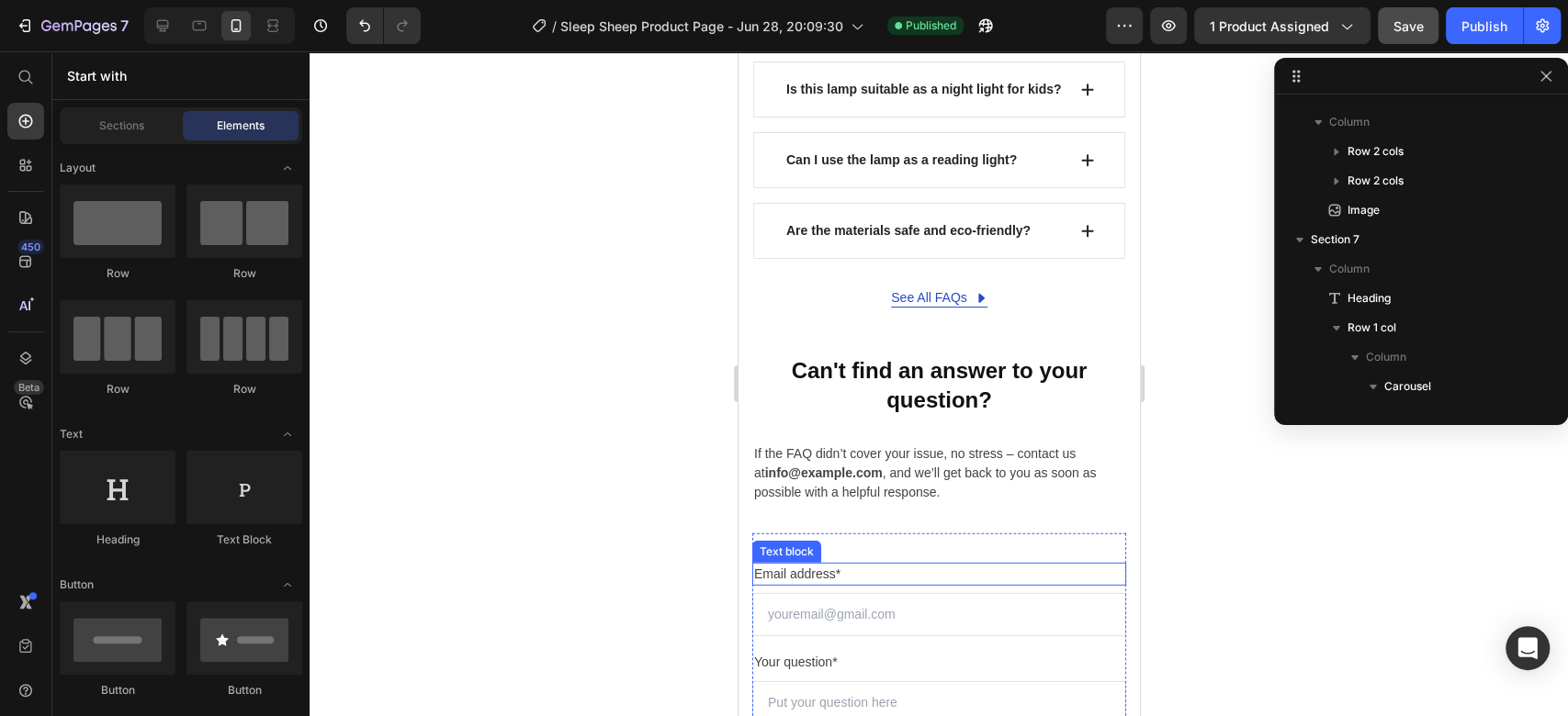 scroll, scrollTop: 8070, scrollLeft: 0, axis: vertical 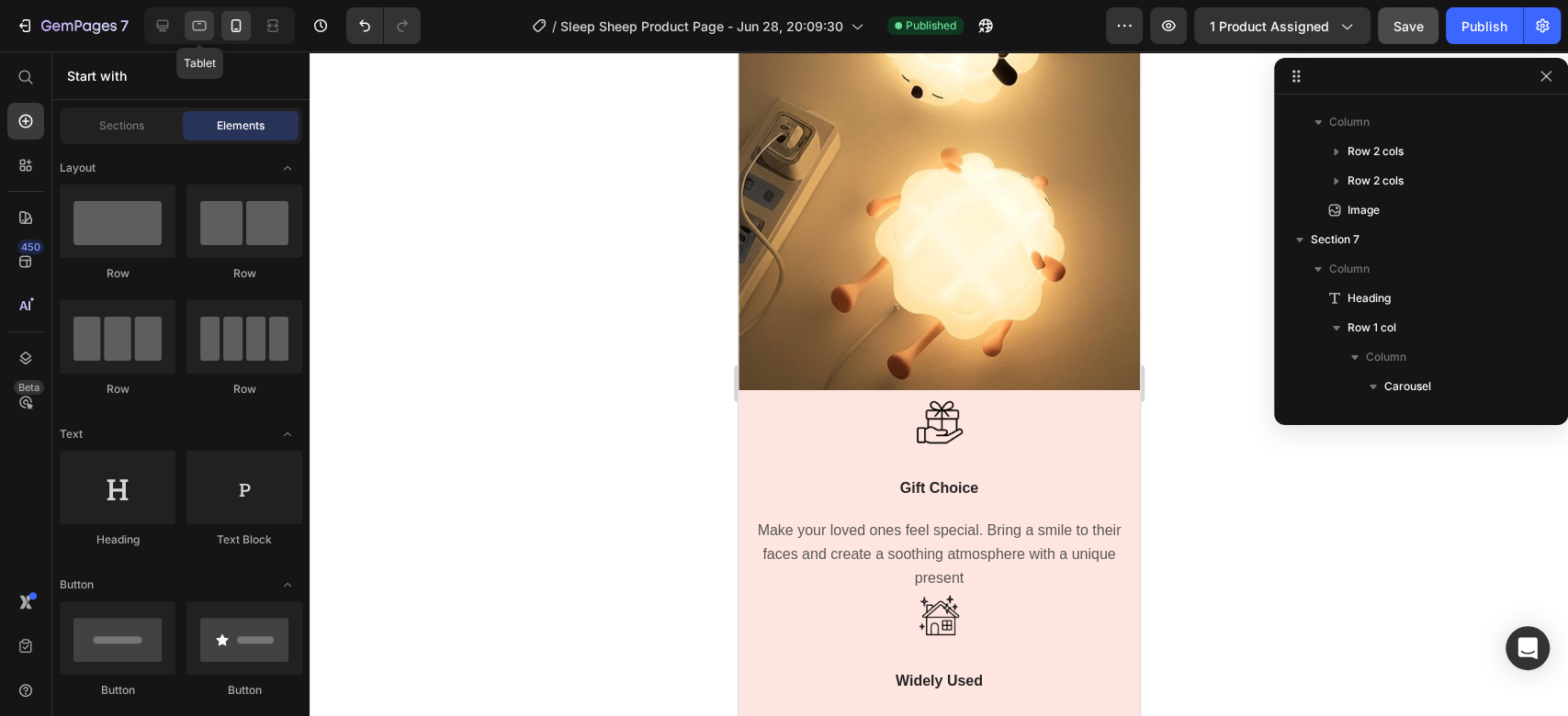 click 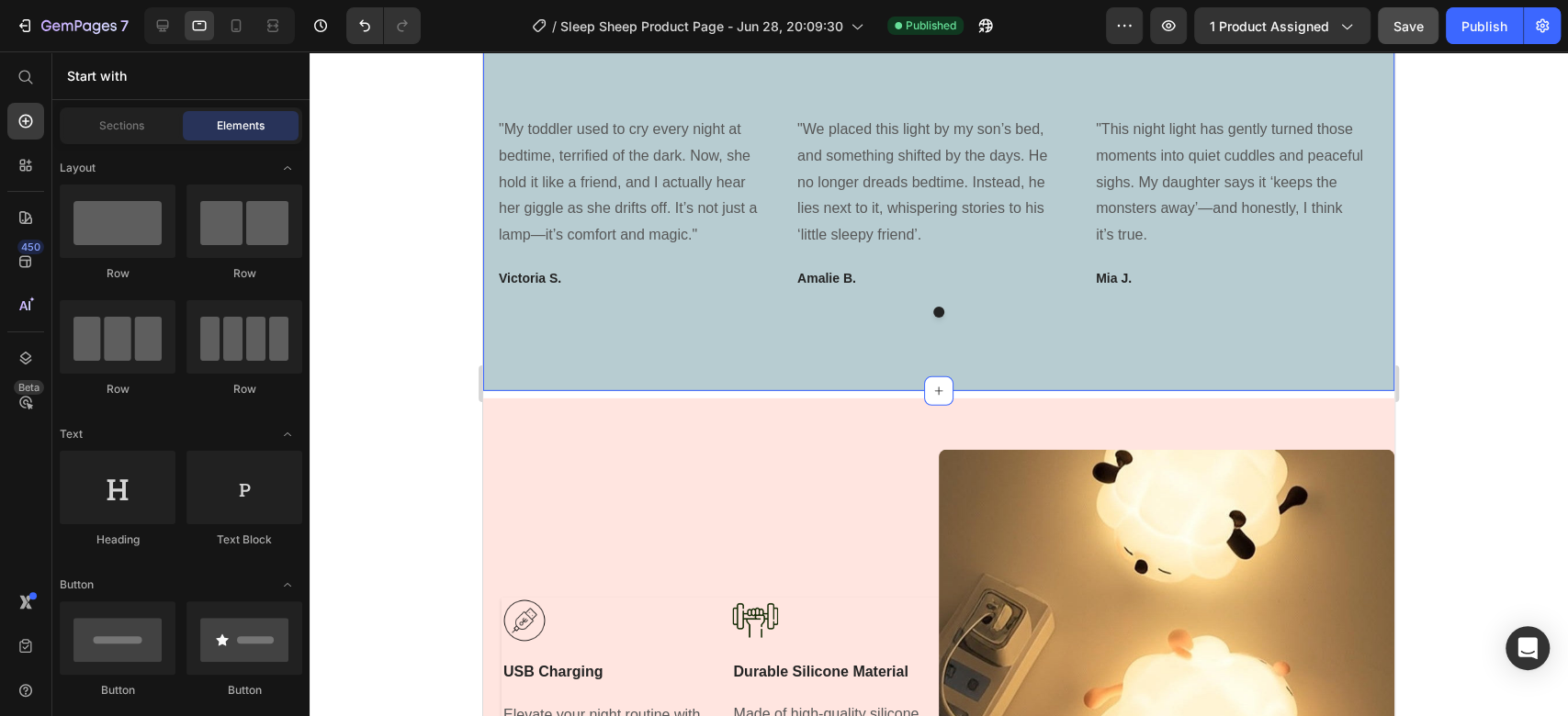 scroll, scrollTop: 3797, scrollLeft: 0, axis: vertical 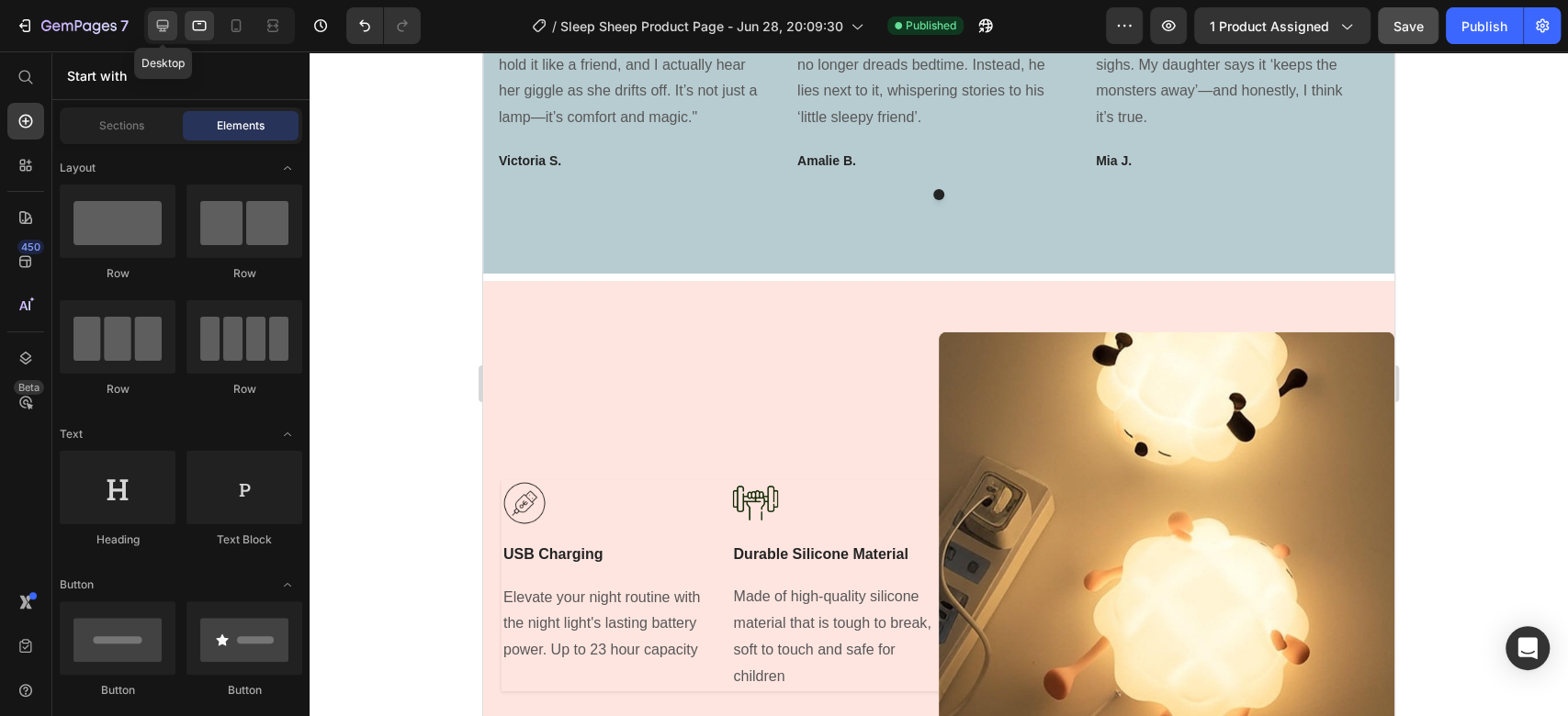 click 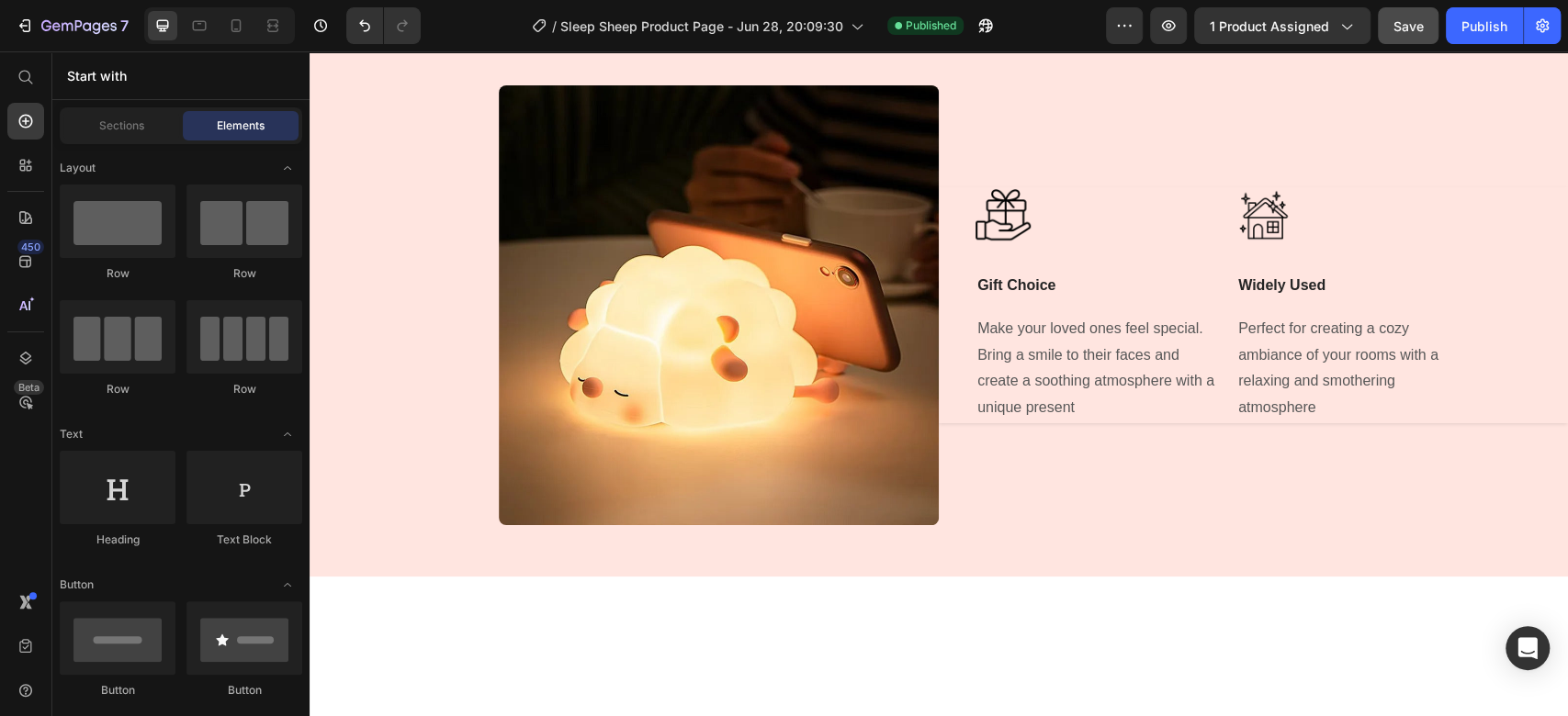 scroll, scrollTop: 4285, scrollLeft: 0, axis: vertical 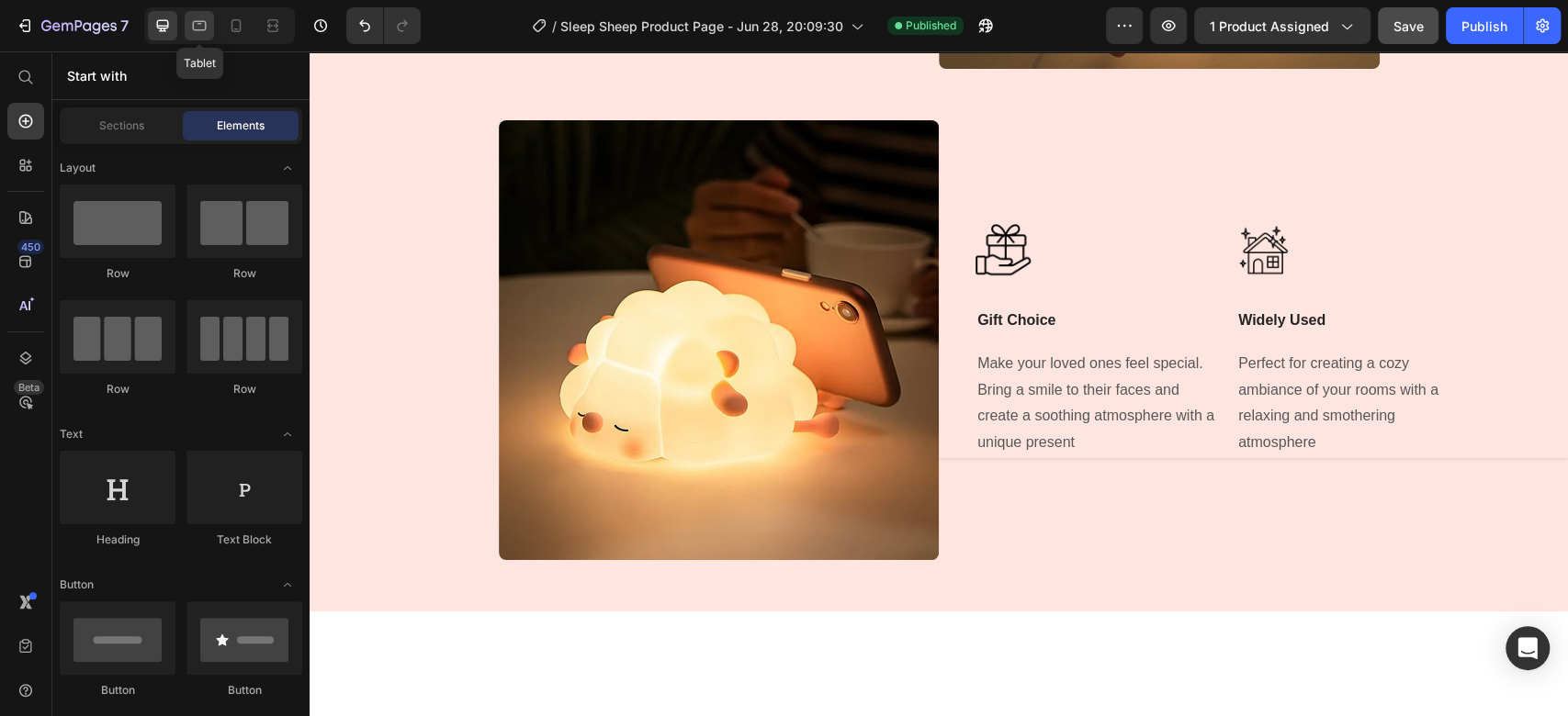click 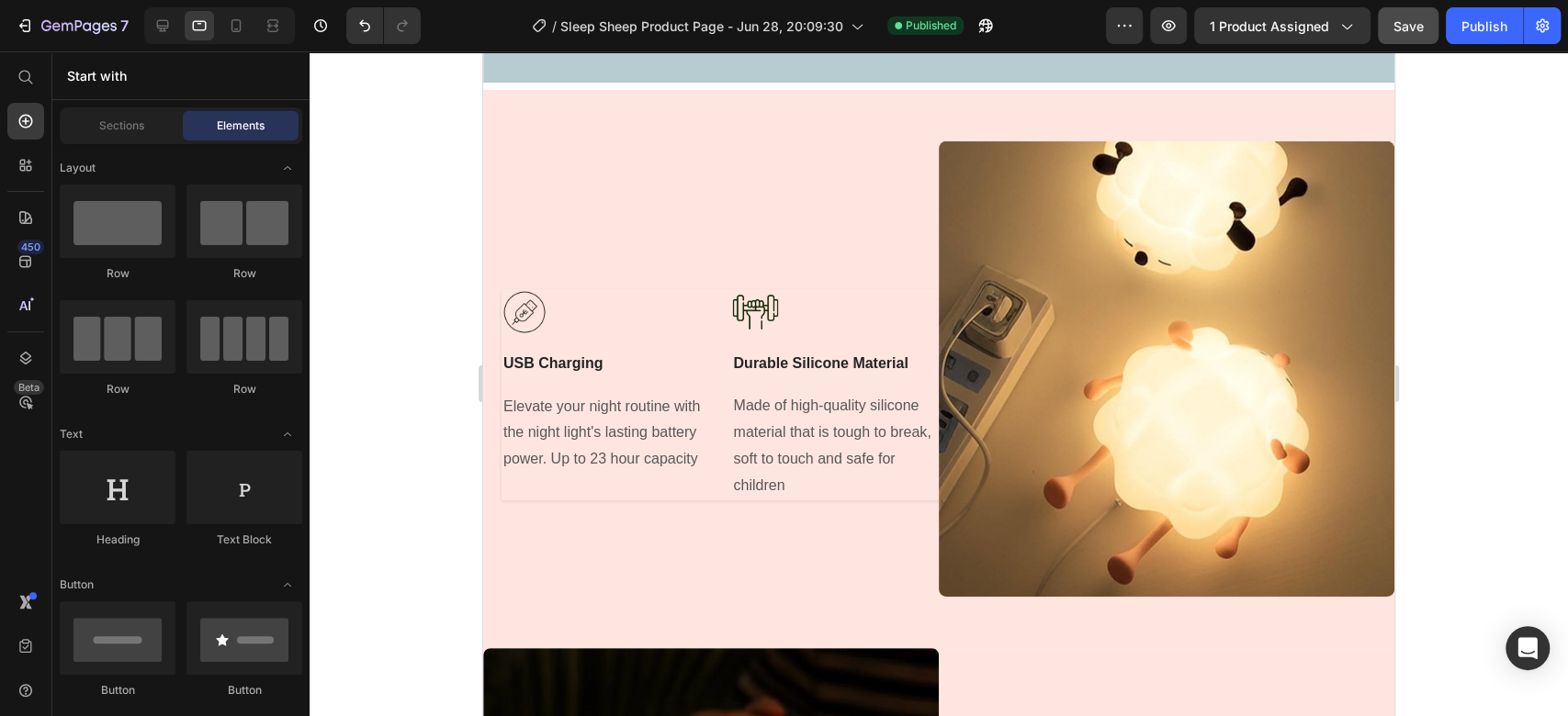 scroll, scrollTop: 3979, scrollLeft: 0, axis: vertical 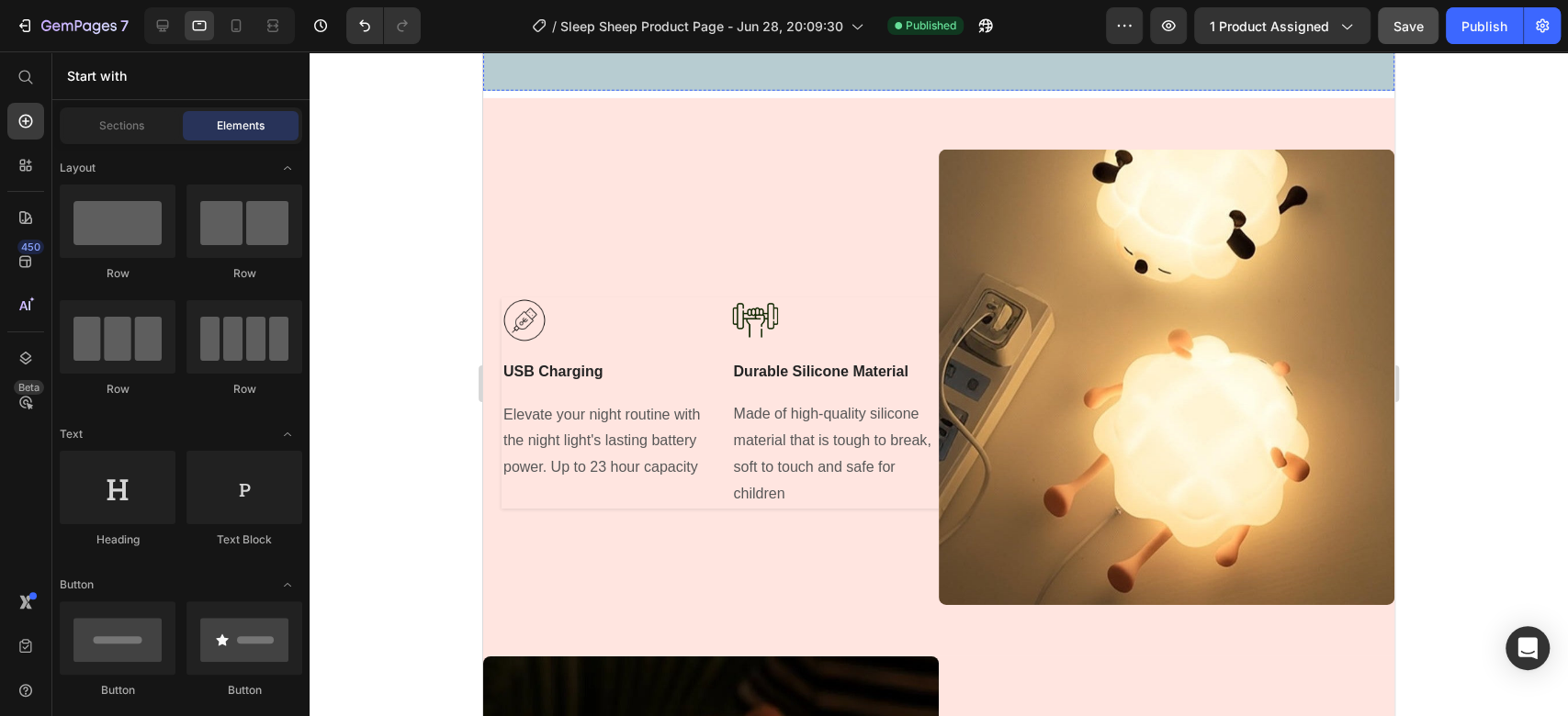click on "What Our Customers Are Saying Heading" at bounding box center [939, -264] 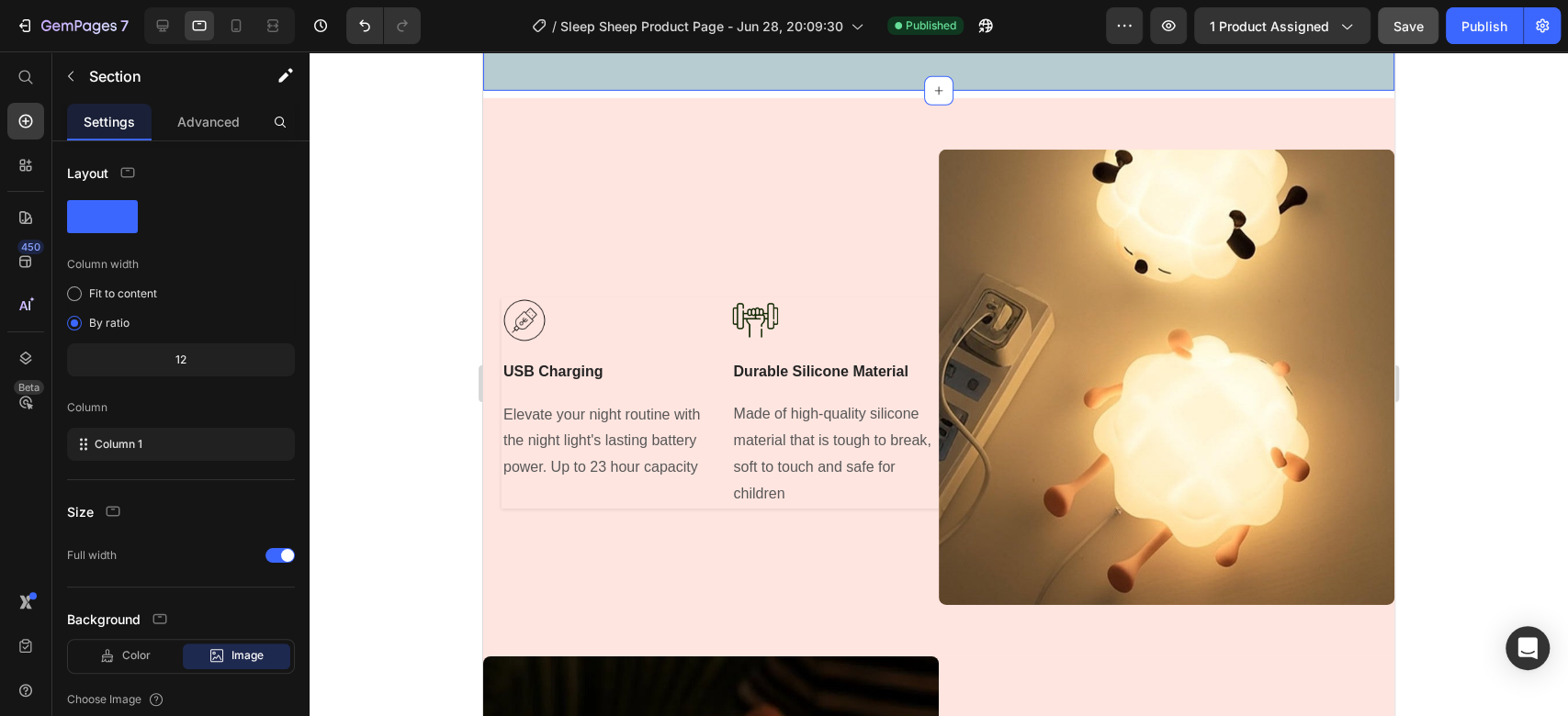 click on "What Our Customers Are Saying Heading Image "My toddler used to cry every night at bedtime, terrified of the dark. Now, she hold it like a friend, and I actually hear her giggle as she drifts off. It’s not just a lamp—it’s comfort and magic." Text block Victoria S. Text block Image "We placed this light by my son’s bed, and something shifted by the days. He no longer dreads bedtime. Instead, he lies next to it, whispering stories to his ‘little sleepy friend’.  Text block Amalie B. Text block Image "This night light has gently turned those moments into quiet cuddles and peaceful sighs. My daughter says it ‘keeps the monsters away’—and honestly, I think it’s true. Text block Mia J. Text block Carousel Row Section 5   You can create reusable sections Create Theme Section AI Content Write with GemAI What would you like to describe here? Tone and Voice Persuasive Product Sleep Sheep Show more Generate" at bounding box center [939, -141] 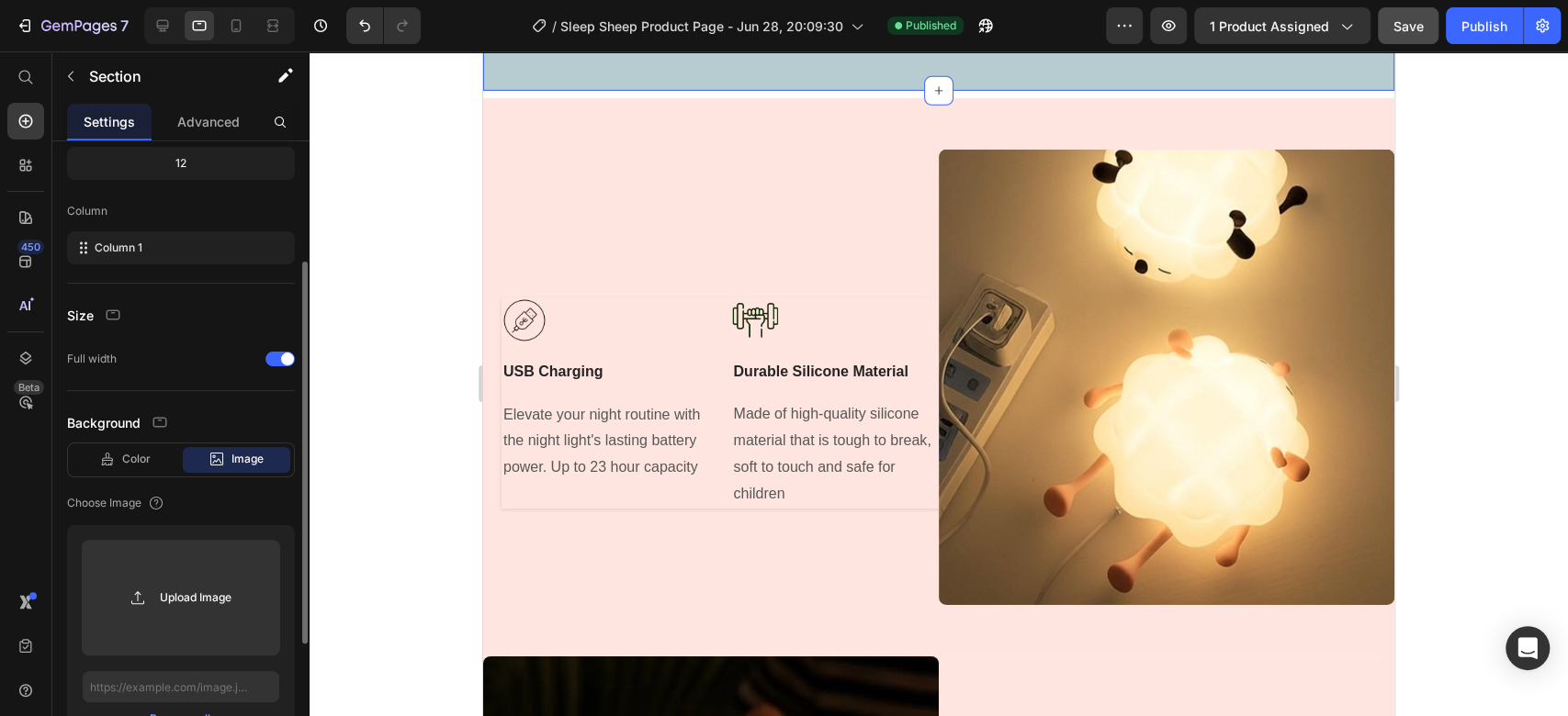 scroll, scrollTop: 95, scrollLeft: 0, axis: vertical 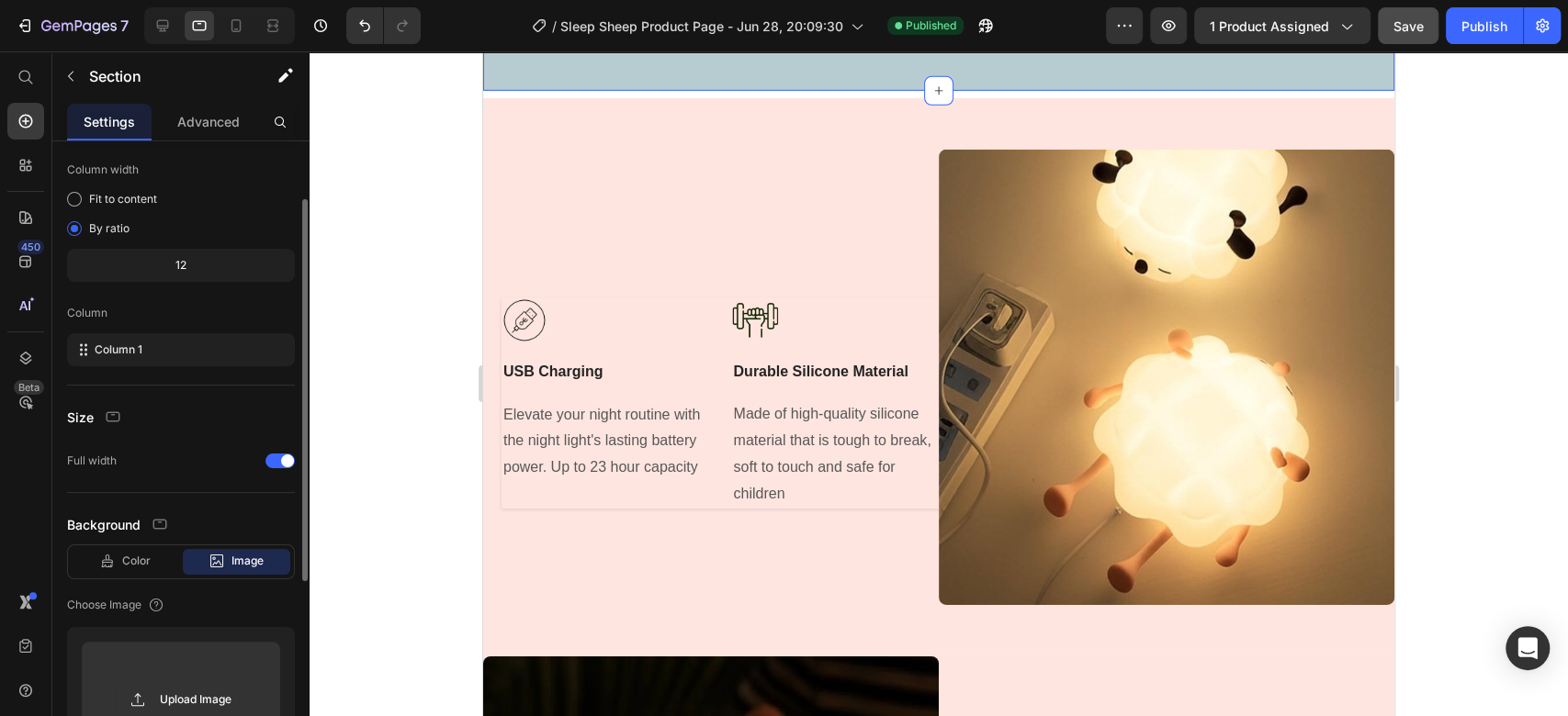 click on "What Our Customers Are Saying Heading Image "My toddler used to cry every night at bedtime, terrified of the dark. Now, she hold it like a friend, and I actually hear her giggle as she drifts off. It’s not just a lamp—it’s comfort and magic." Text block Victoria S. Text block Image "We placed this light by my son’s bed, and something shifted by the days. He no longer dreads bedtime. Instead, he lies next to it, whispering stories to his ‘little sleepy friend’.  Text block Amalie B. Text block Image "This night light has gently turned those moments into quiet cuddles and peaceful sighs. My daughter says it ‘keeps the monsters away’—and honestly, I think it’s true. Text block Mia J. Text block Carousel Row Section 5   You can create reusable sections Create Theme Section AI Content Write with GemAI What would you like to describe here? Tone and Voice Persuasive Product Sleep Sheep Show more Generate" at bounding box center (939, -141) 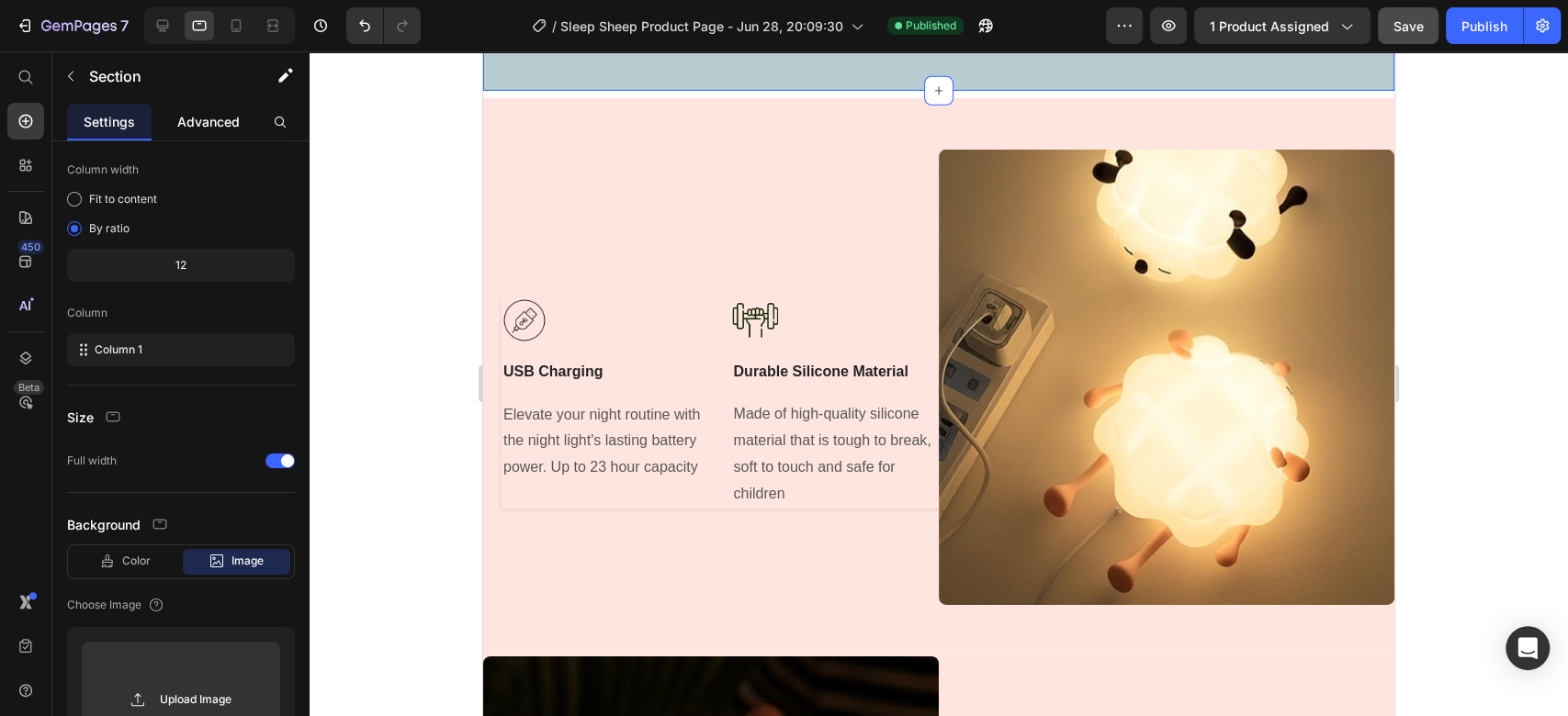 click on "Advanced" at bounding box center (209, 121) 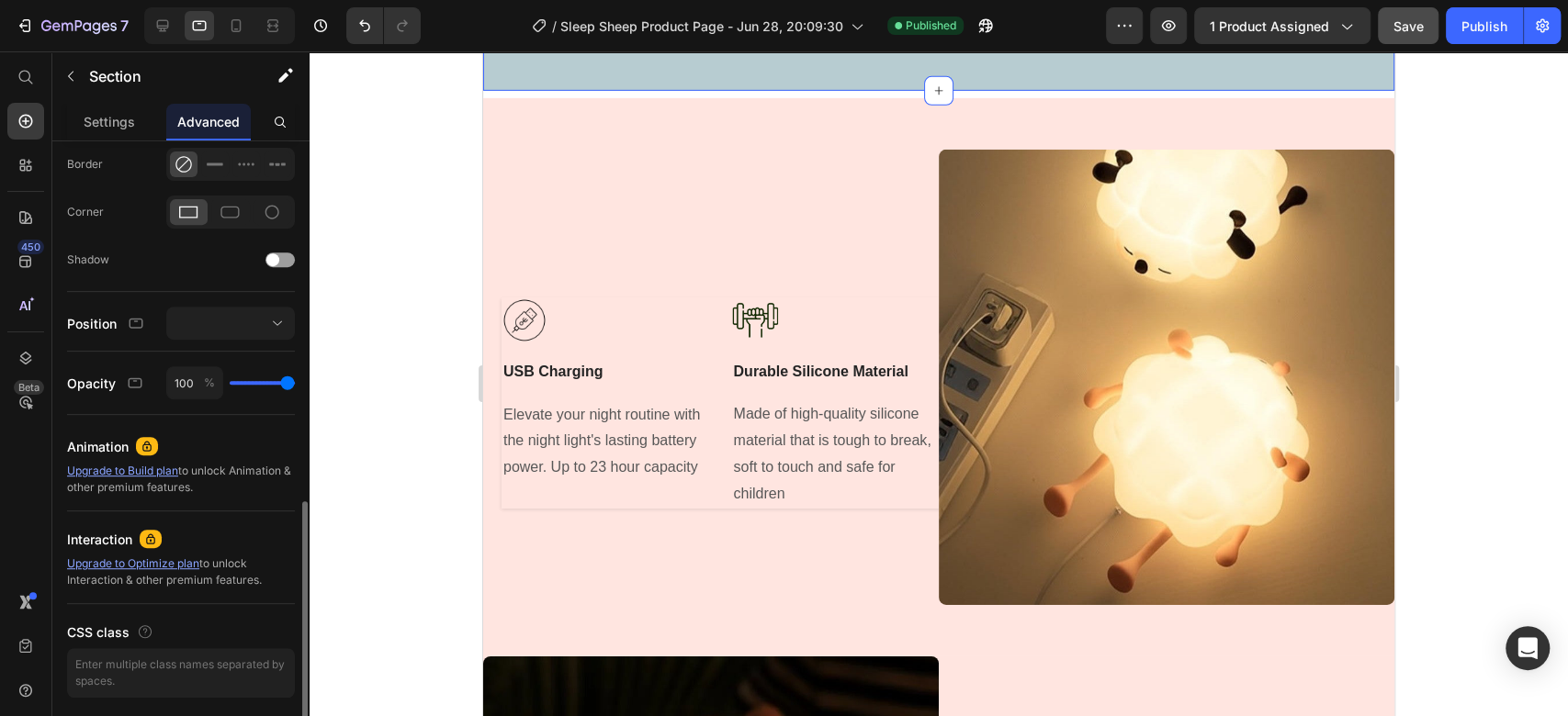 scroll, scrollTop: 570, scrollLeft: 0, axis: vertical 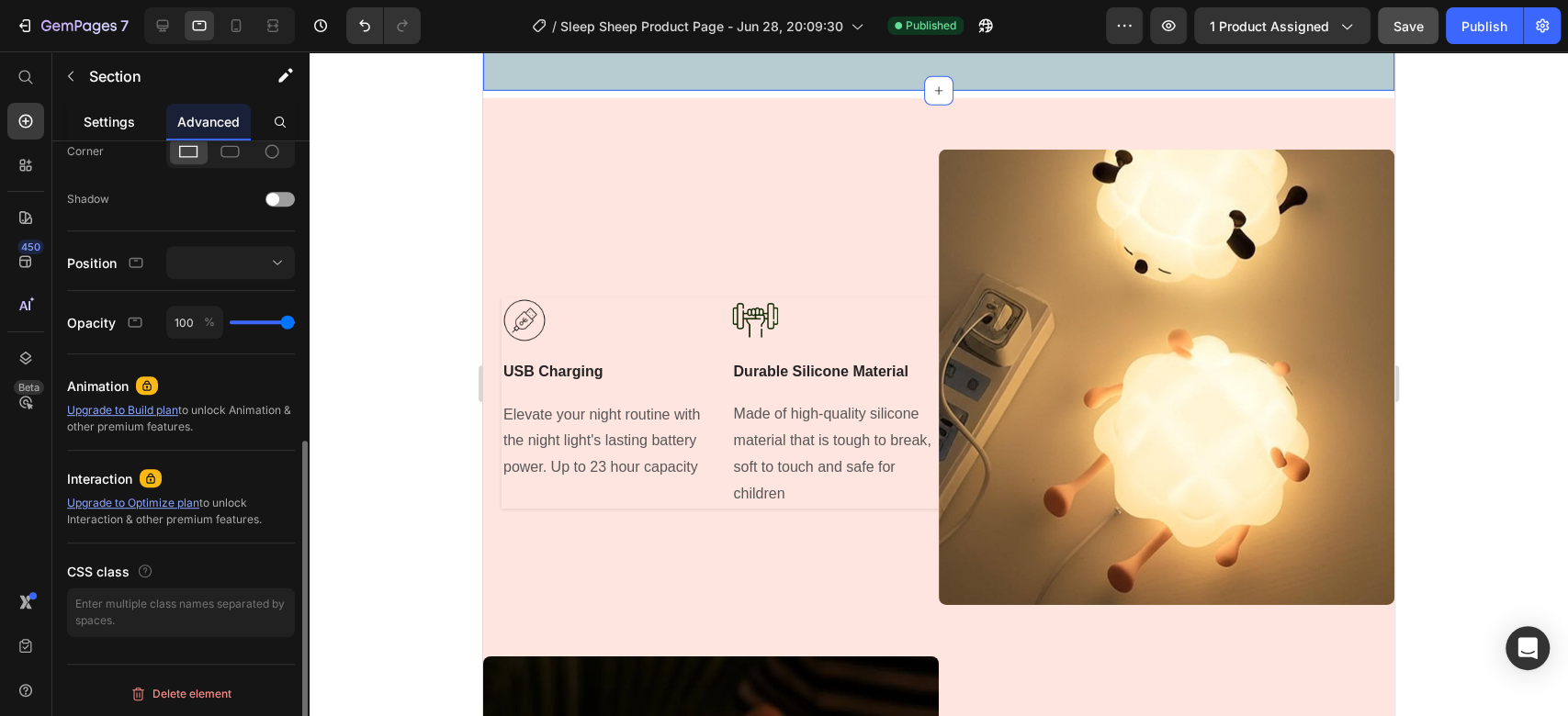 click on "Settings" at bounding box center (109, 121) 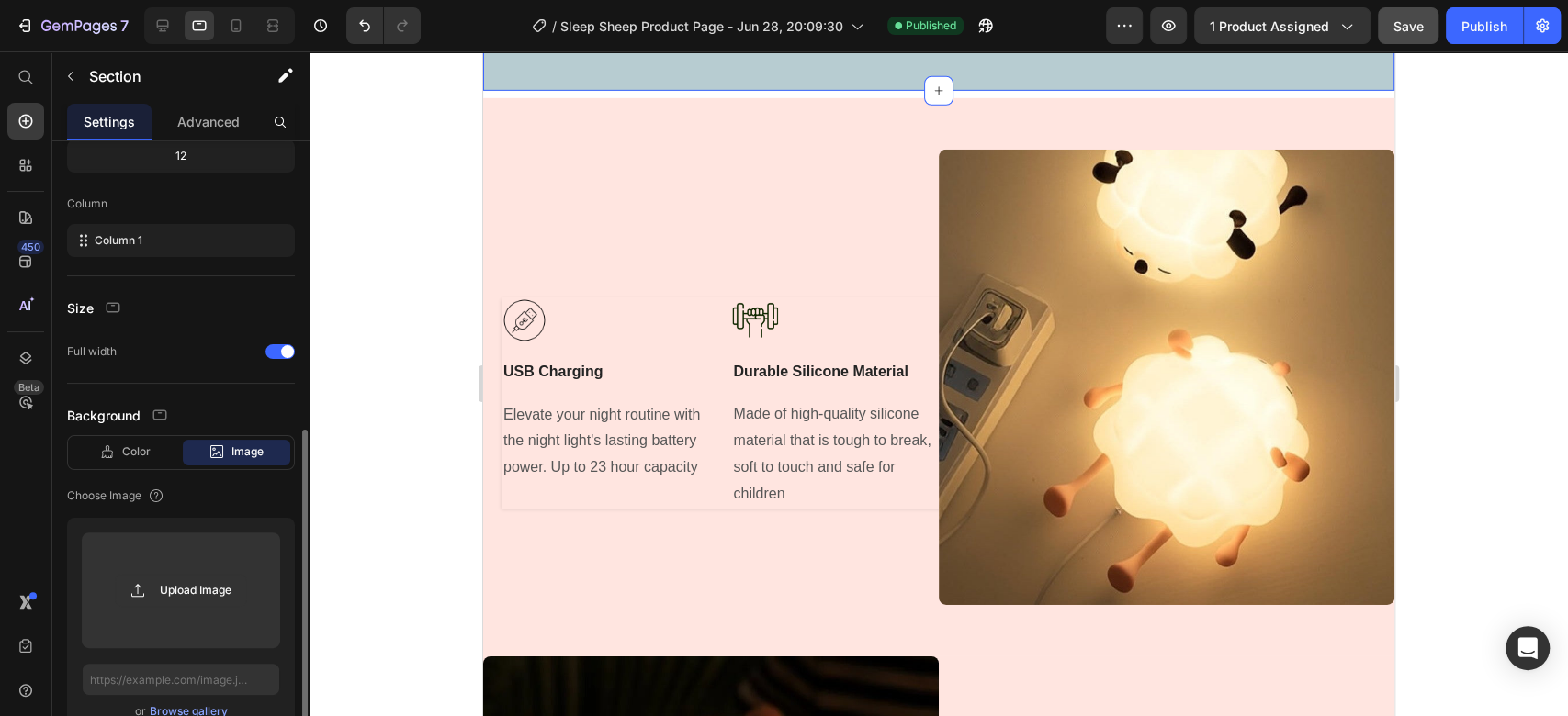 scroll, scrollTop: 400, scrollLeft: 0, axis: vertical 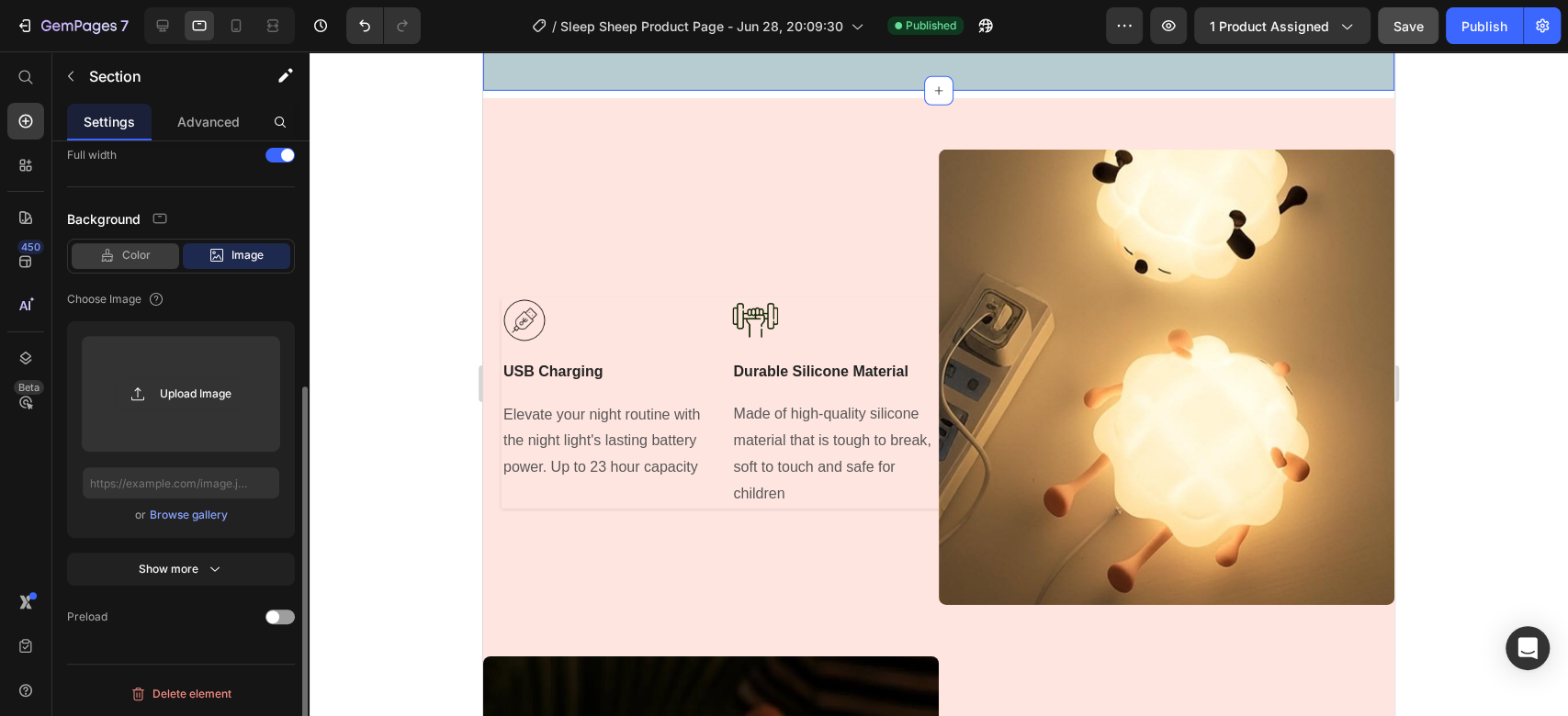 click on "Color" at bounding box center [136, 255] 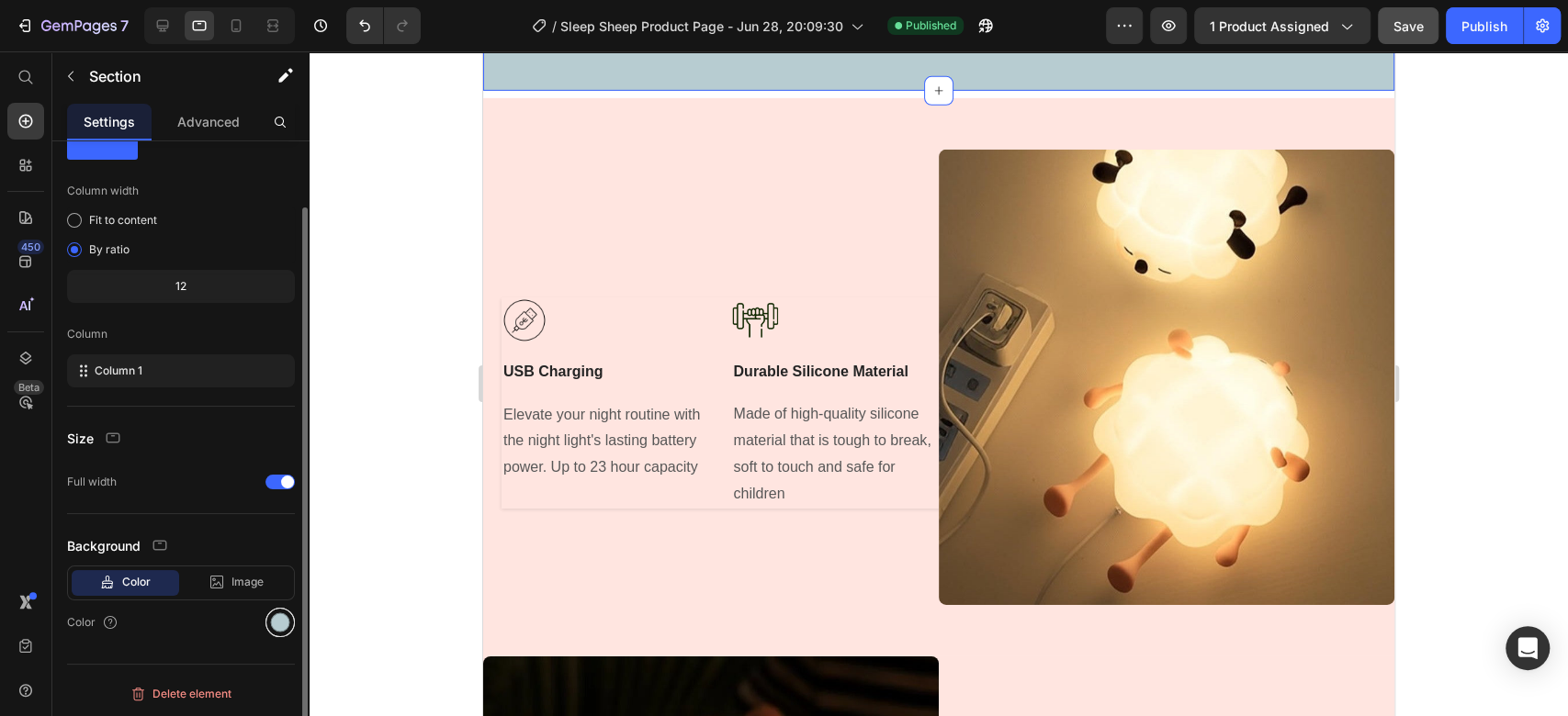 click at bounding box center [280, 622] 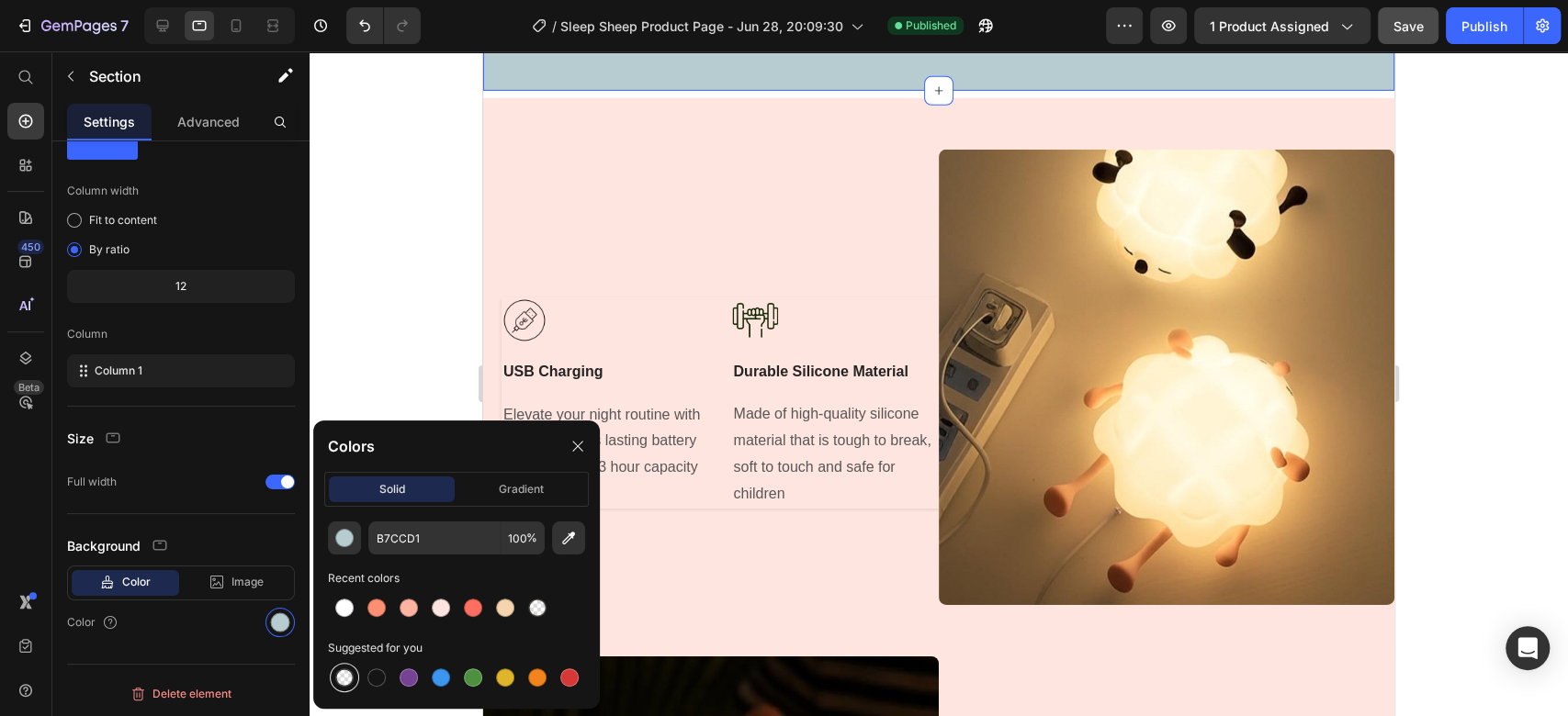click at bounding box center [344, 677] 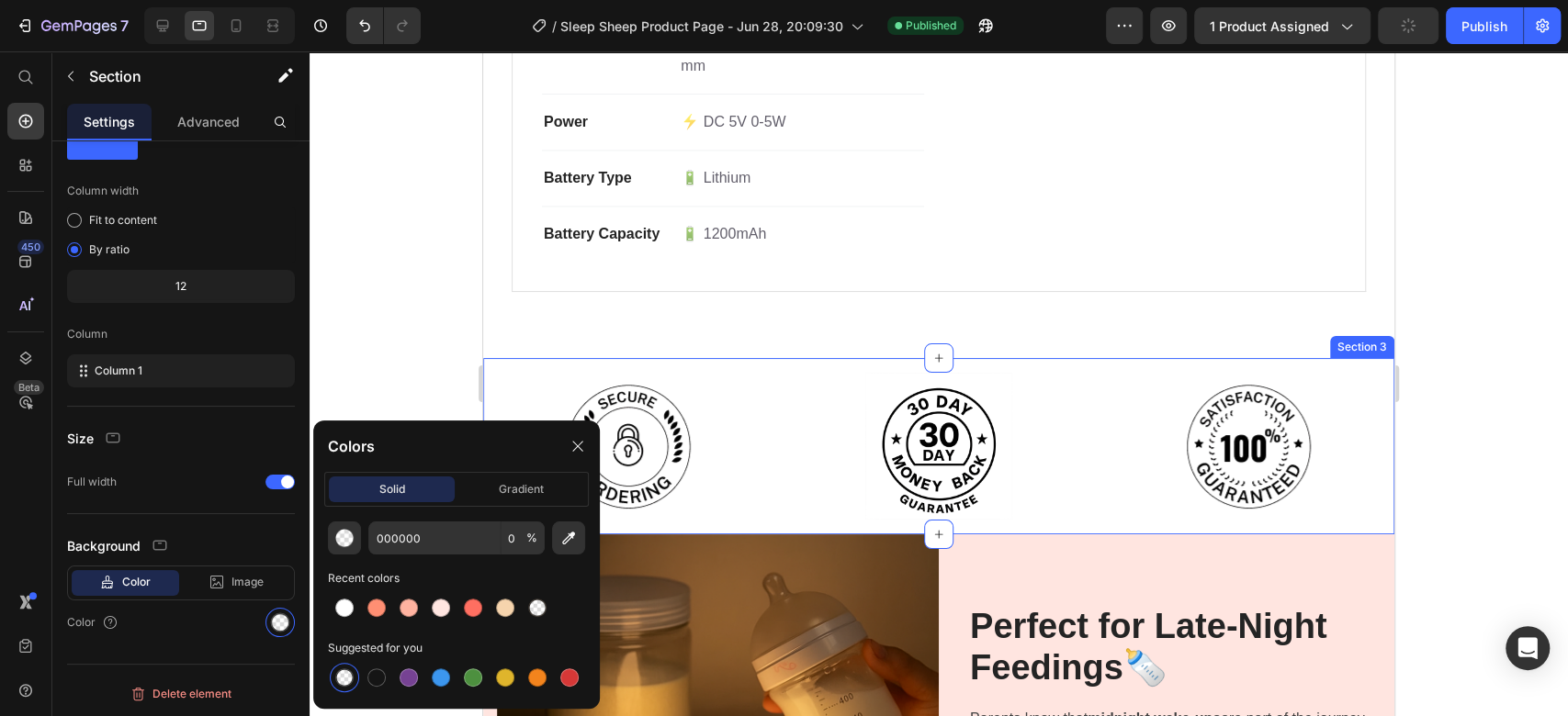 scroll, scrollTop: 1658, scrollLeft: 0, axis: vertical 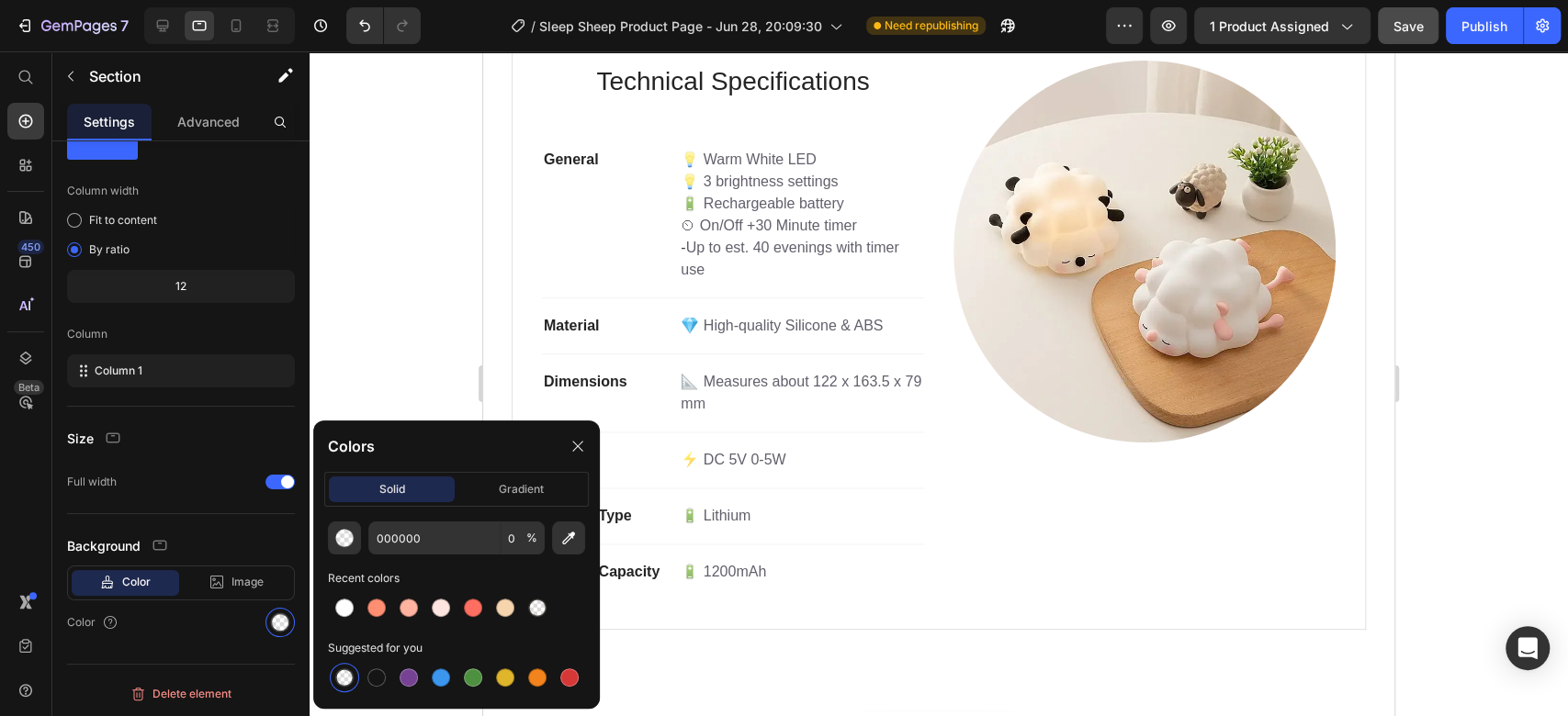 click 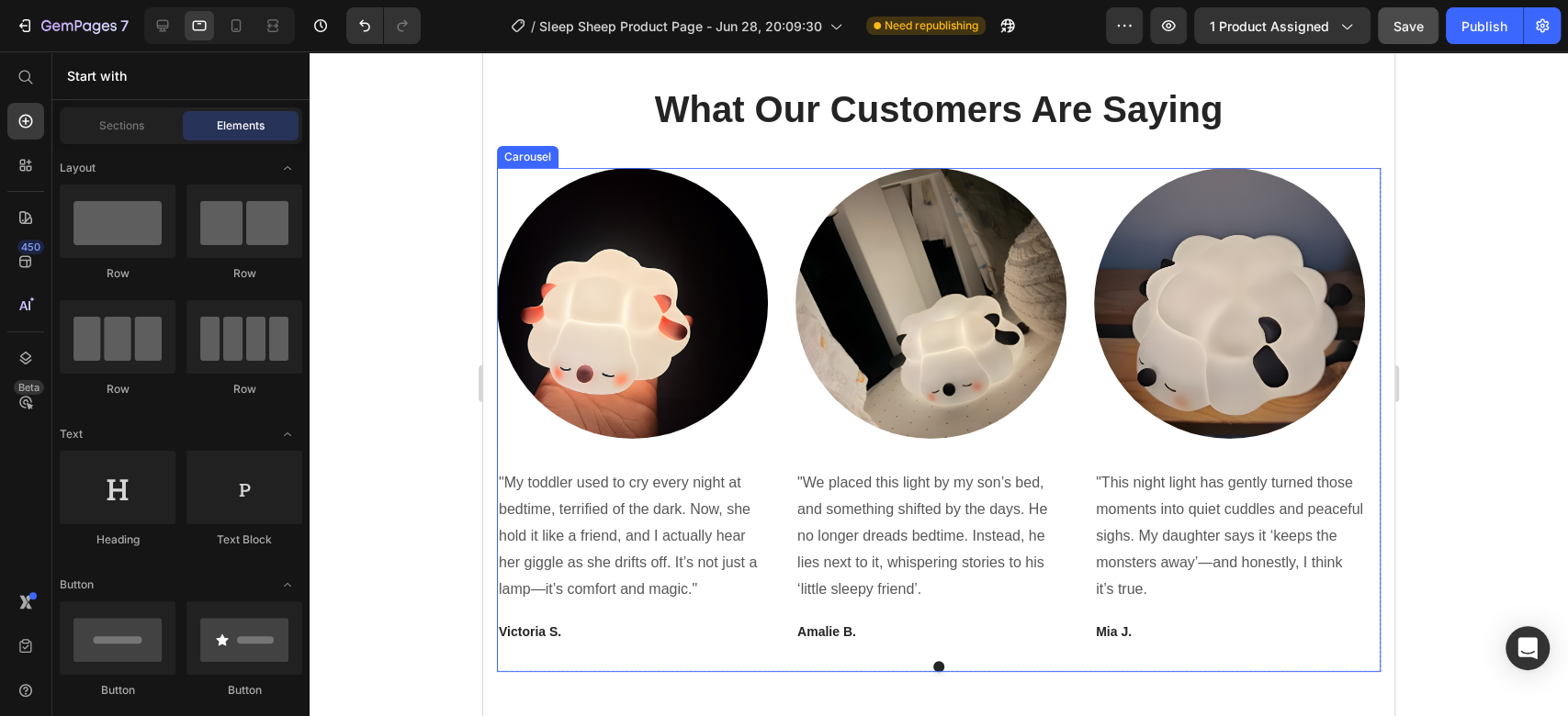scroll, scrollTop: 4003, scrollLeft: 0, axis: vertical 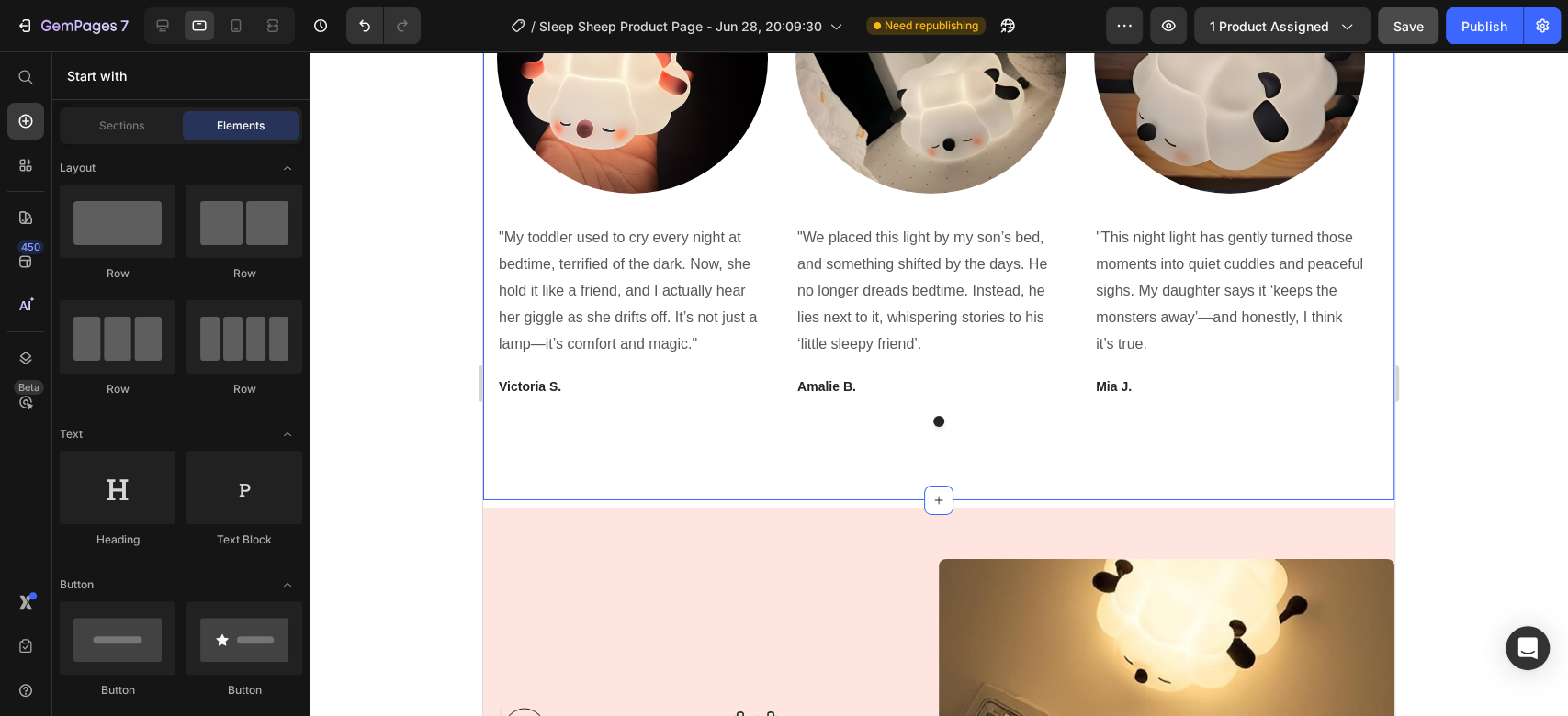 click on "What Our Customers Are Saying Heading Image "My toddler used to cry every night at bedtime, terrified of the dark. Now, she hold it like a friend, and I actually hear her giggle as she drifts off. It’s not just a lamp—it’s comfort and magic." Text block Victoria S. Text block Image "We placed this light by my son’s bed, and something shifted by the days. He no longer dreads bedtime. Instead, he lies next to it, whispering stories to his ‘little sleepy friend’.  Text block Amalie B. Text block Image "This night light has gently turned those moments into quiet cuddles and peaceful sighs. My daughter says it ‘keeps the monsters away’—and honestly, I think it’s true. Text block Mia J. Text block Carousel Row Section 5" at bounding box center (939, 132) 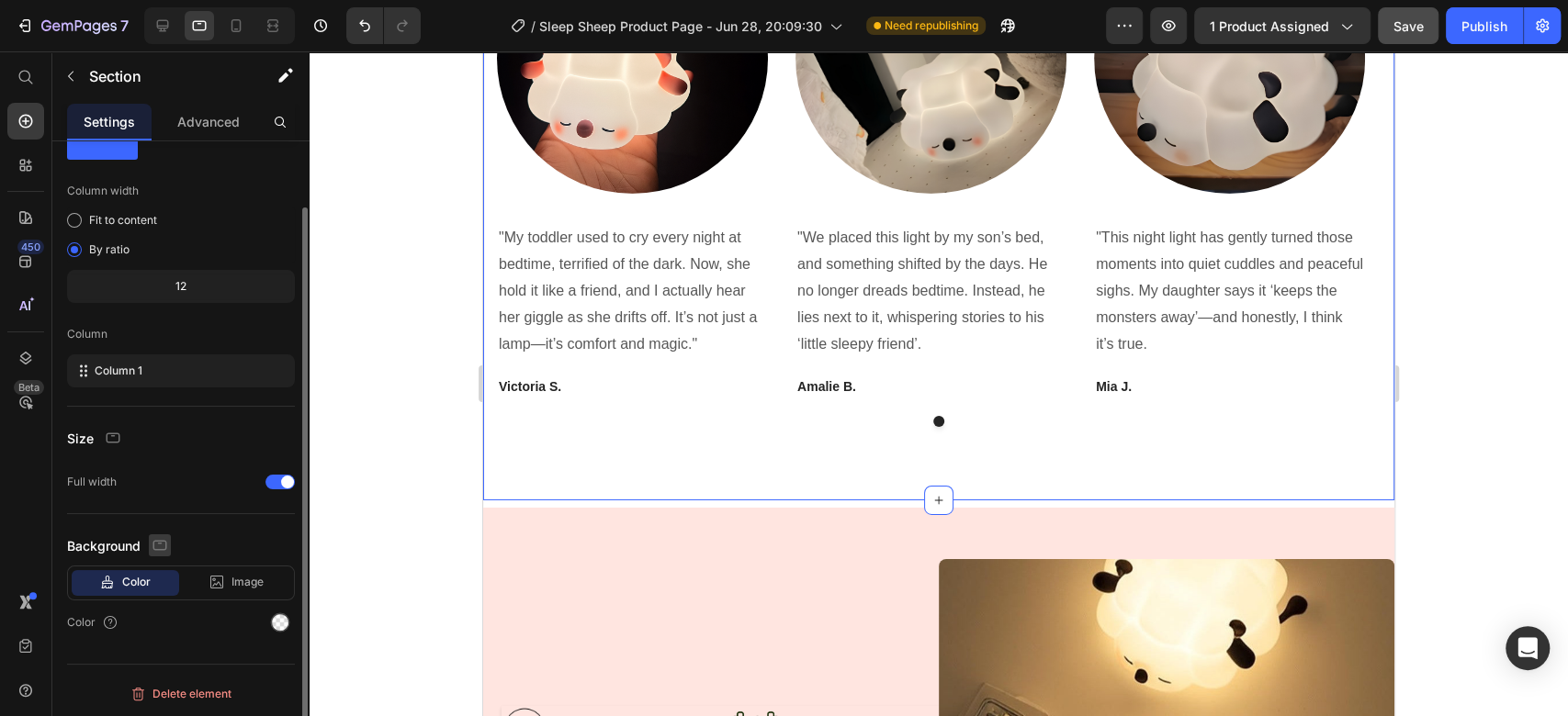 click 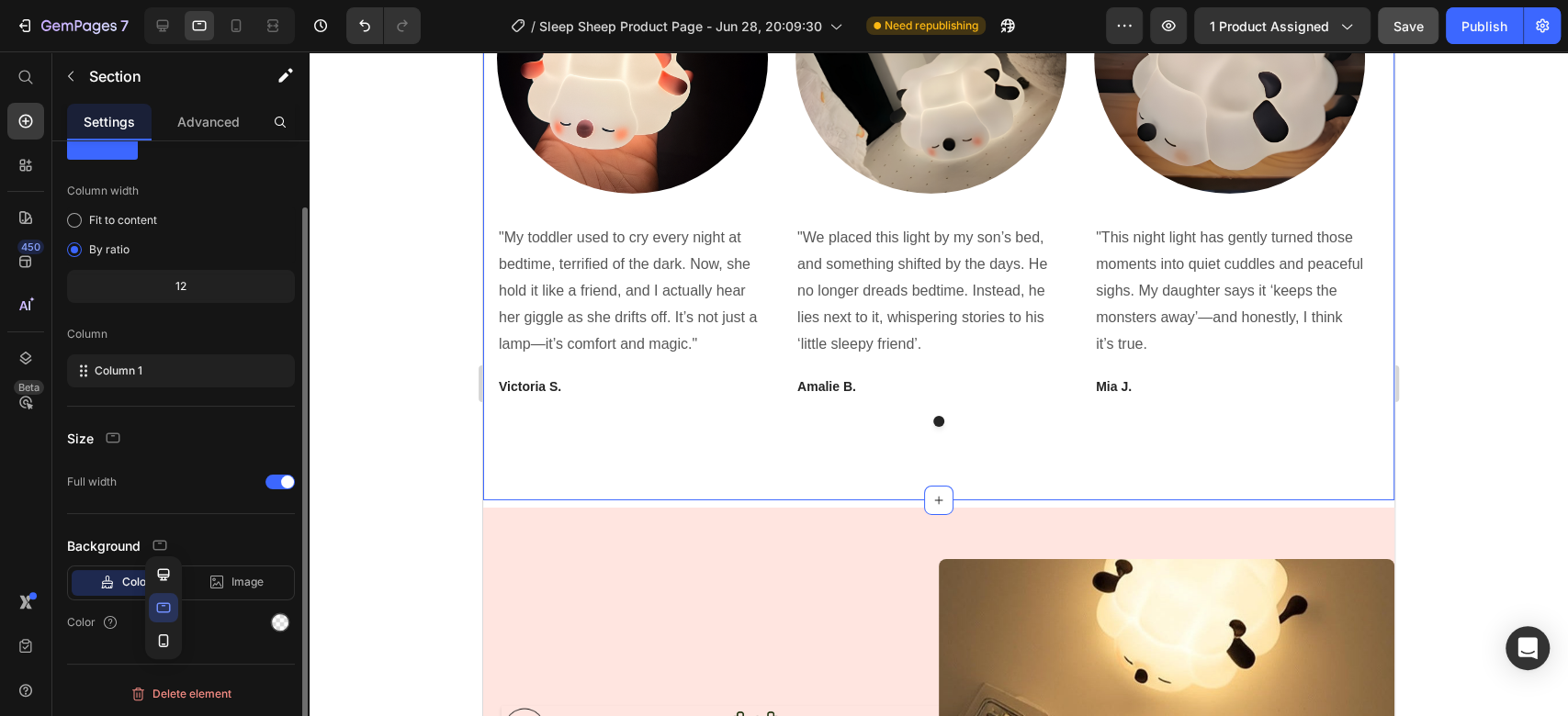 click 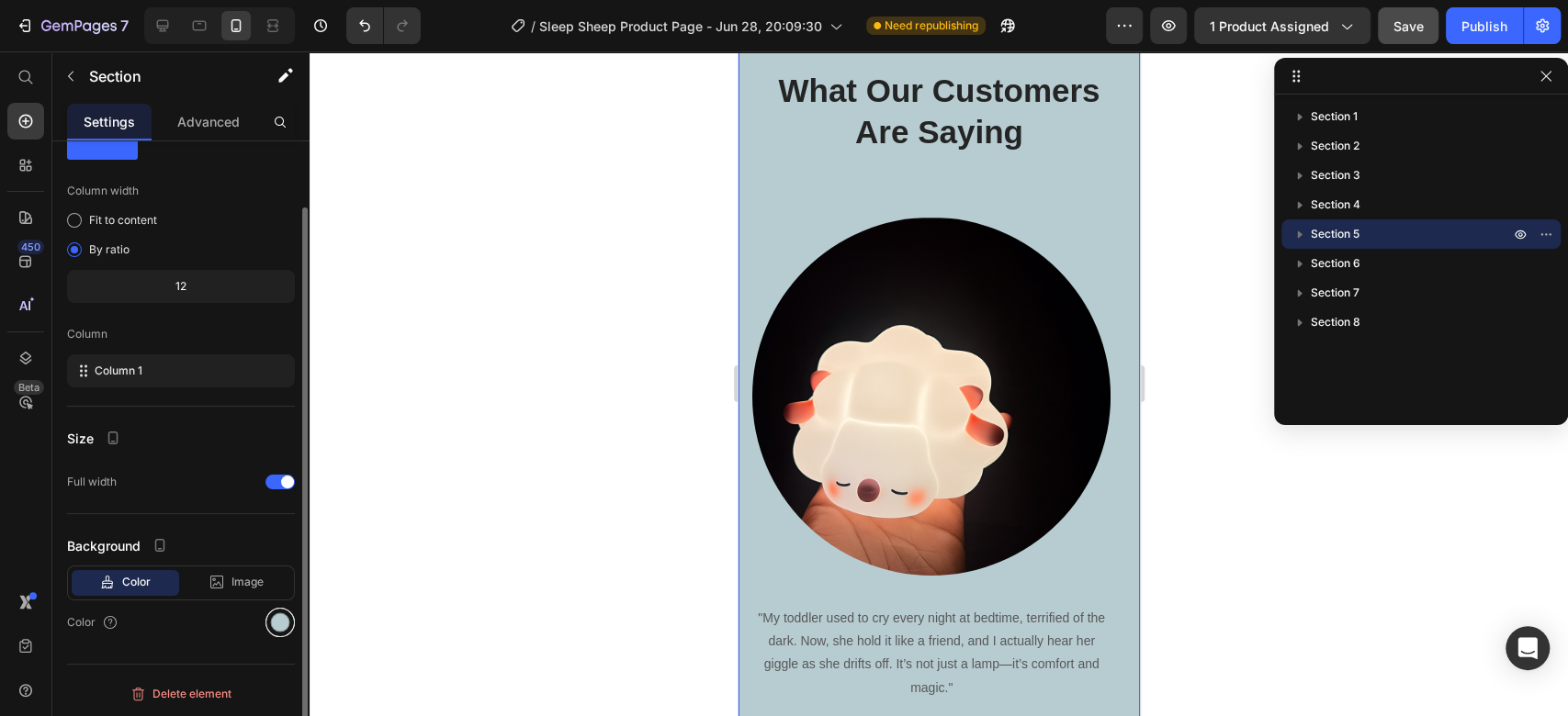 click at bounding box center (280, 622) 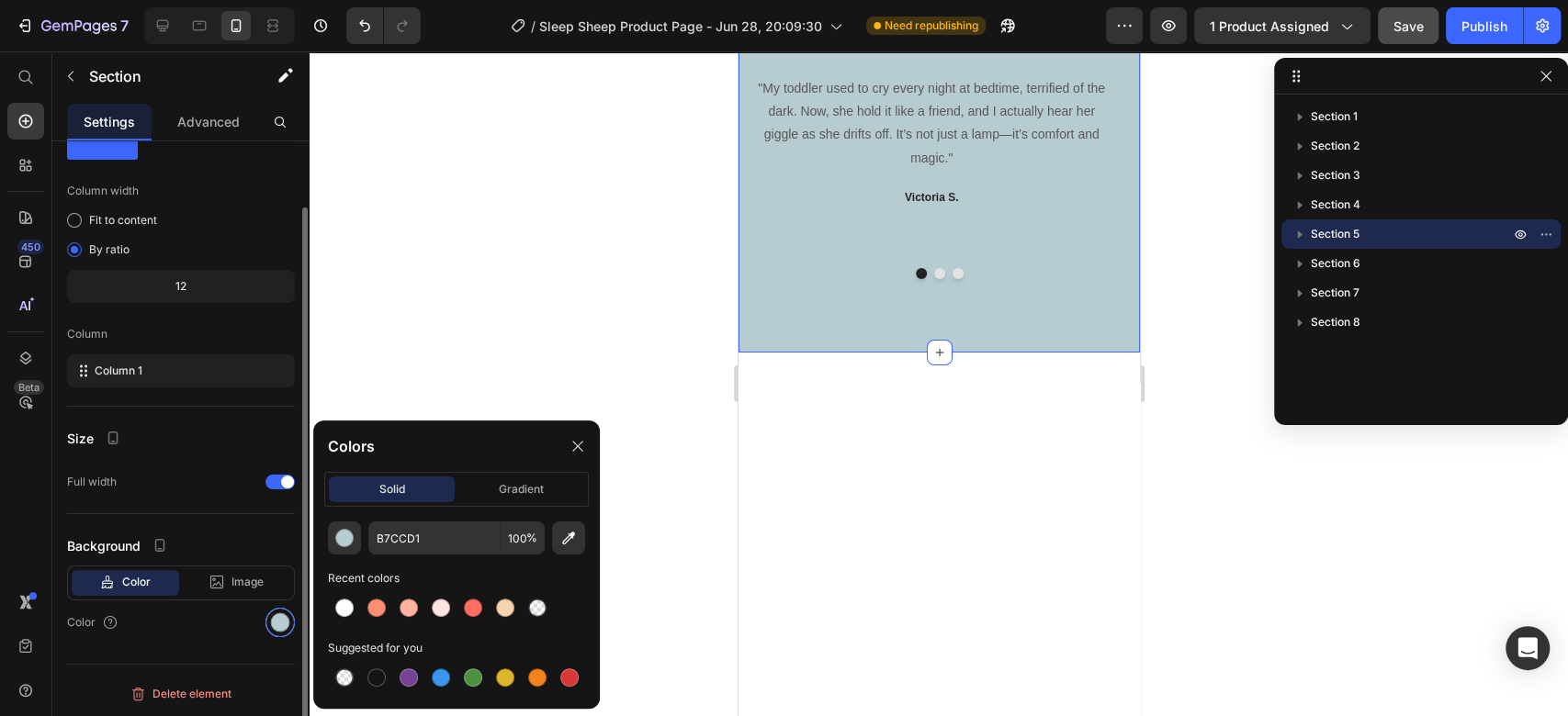 scroll, scrollTop: 4517, scrollLeft: 0, axis: vertical 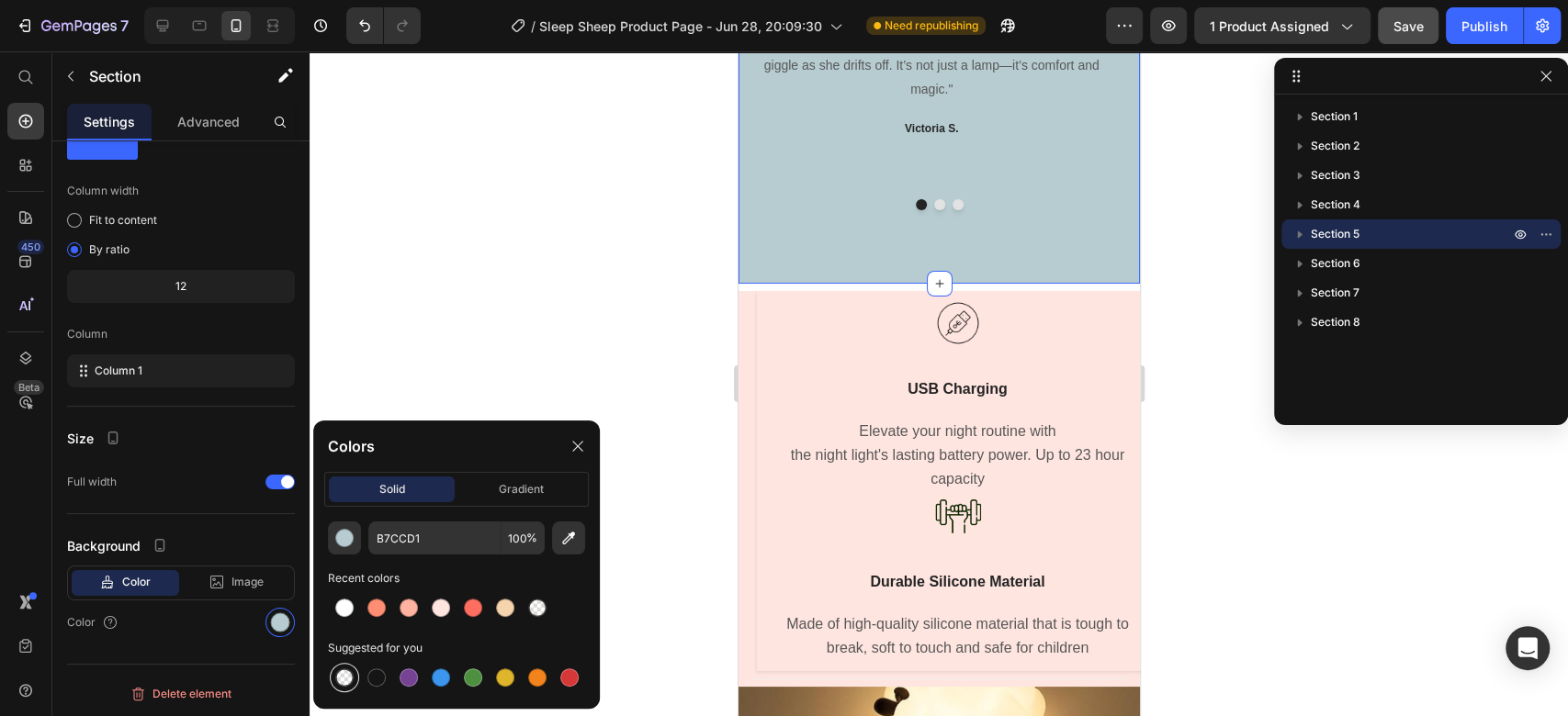 click at bounding box center (344, 677) 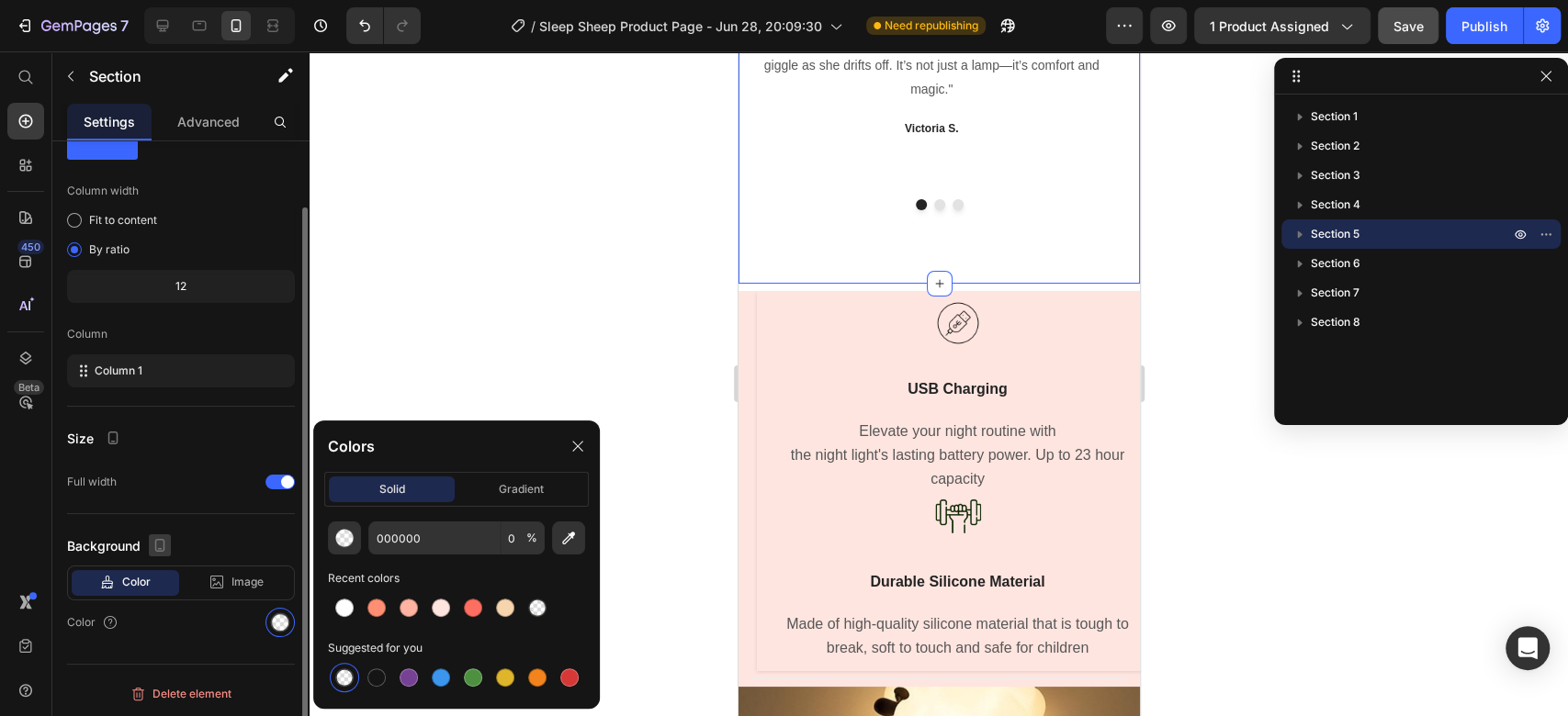 click 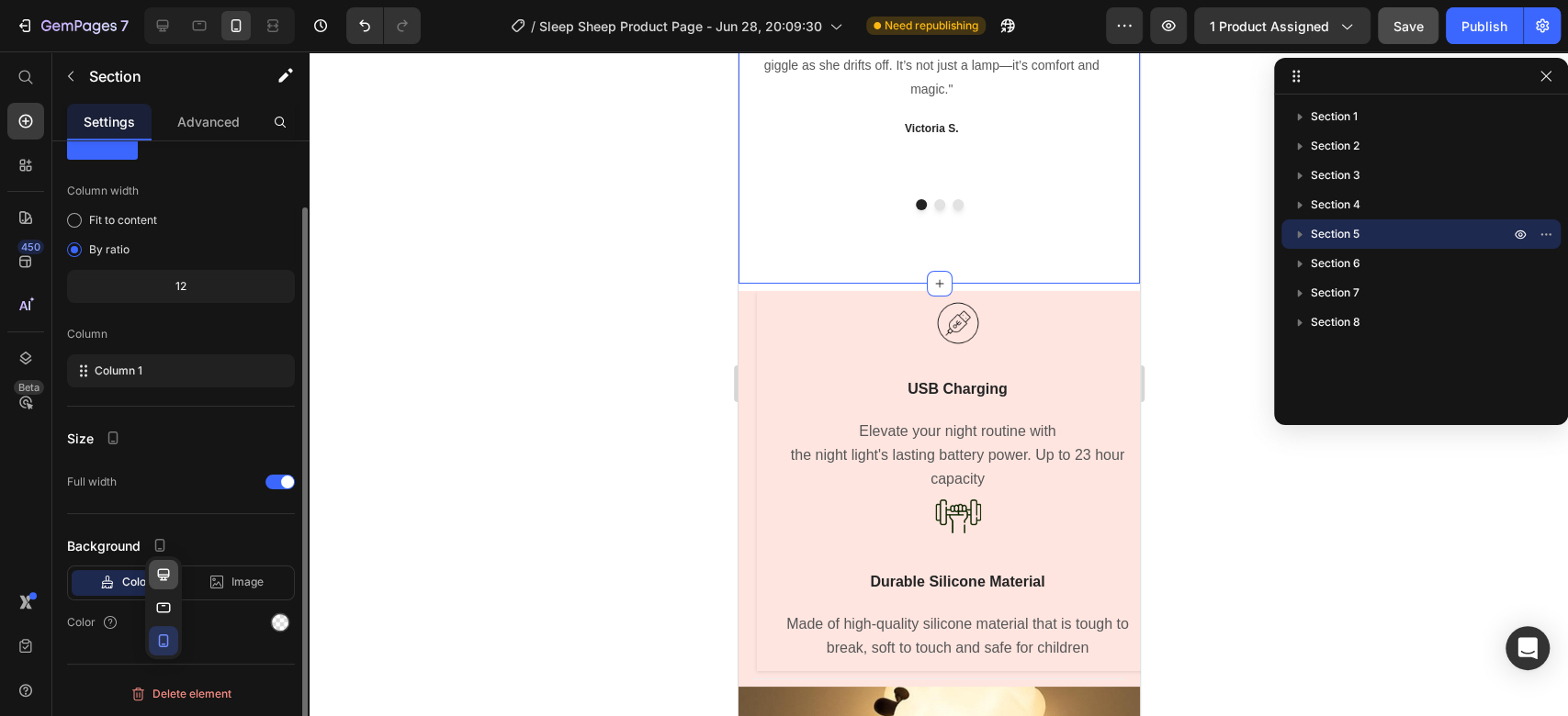 click 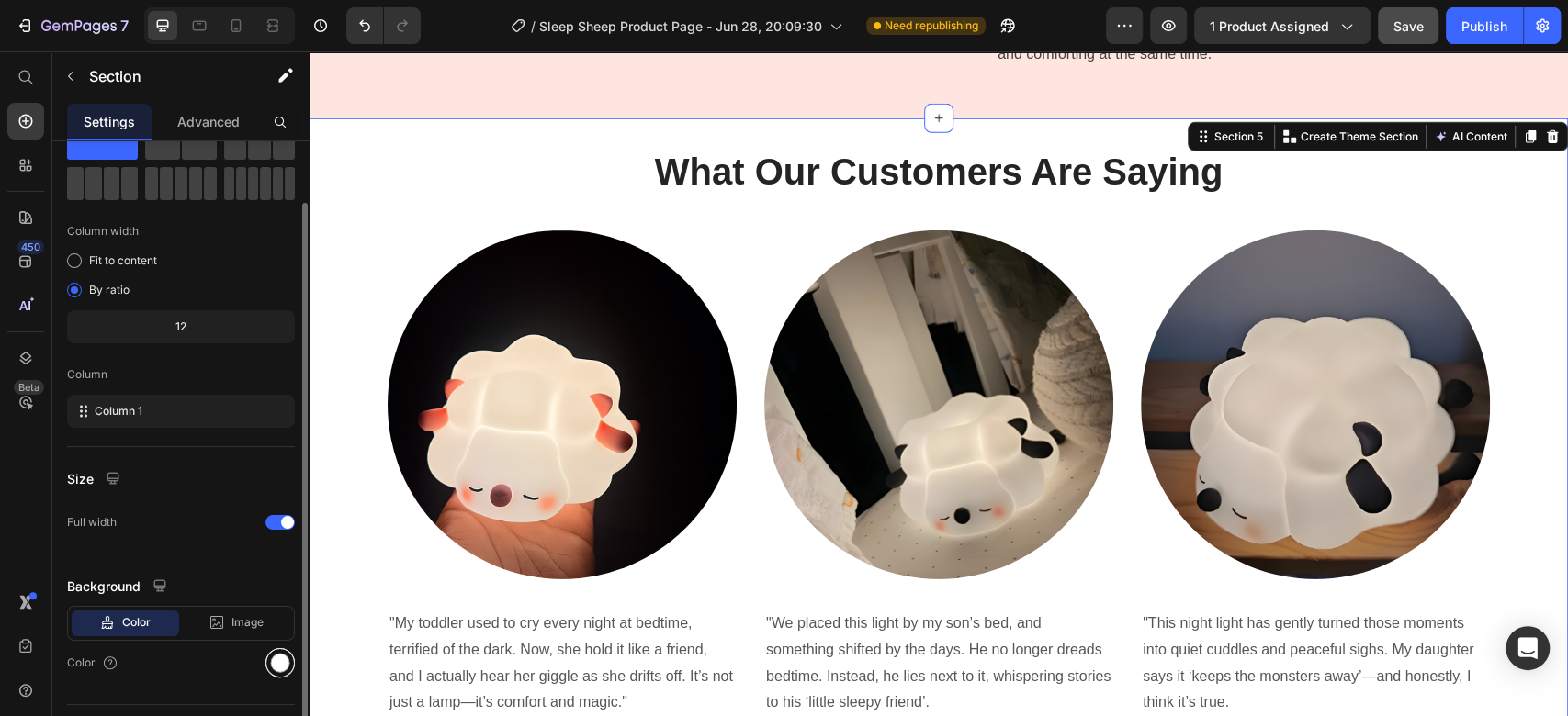 scroll, scrollTop: 3671, scrollLeft: 0, axis: vertical 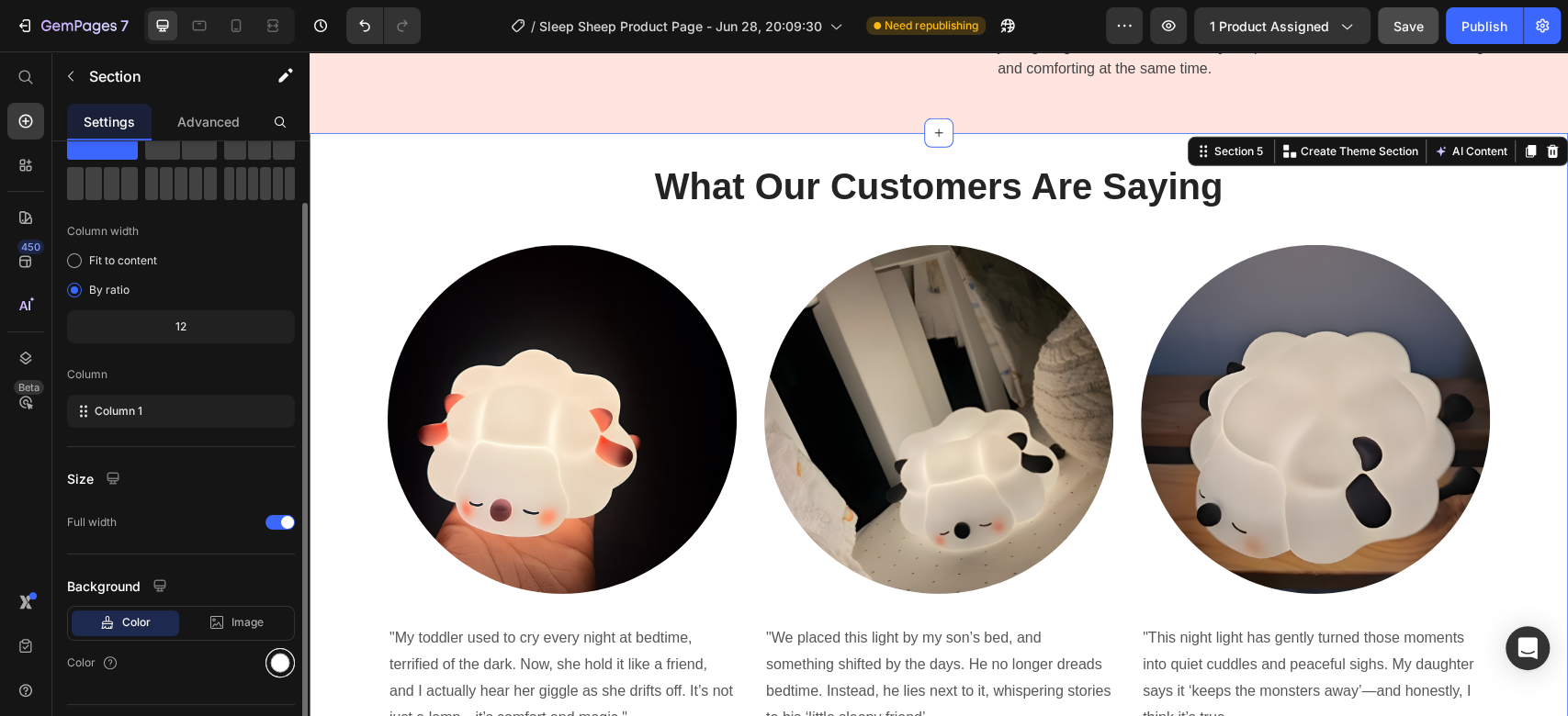 click at bounding box center (280, 663) 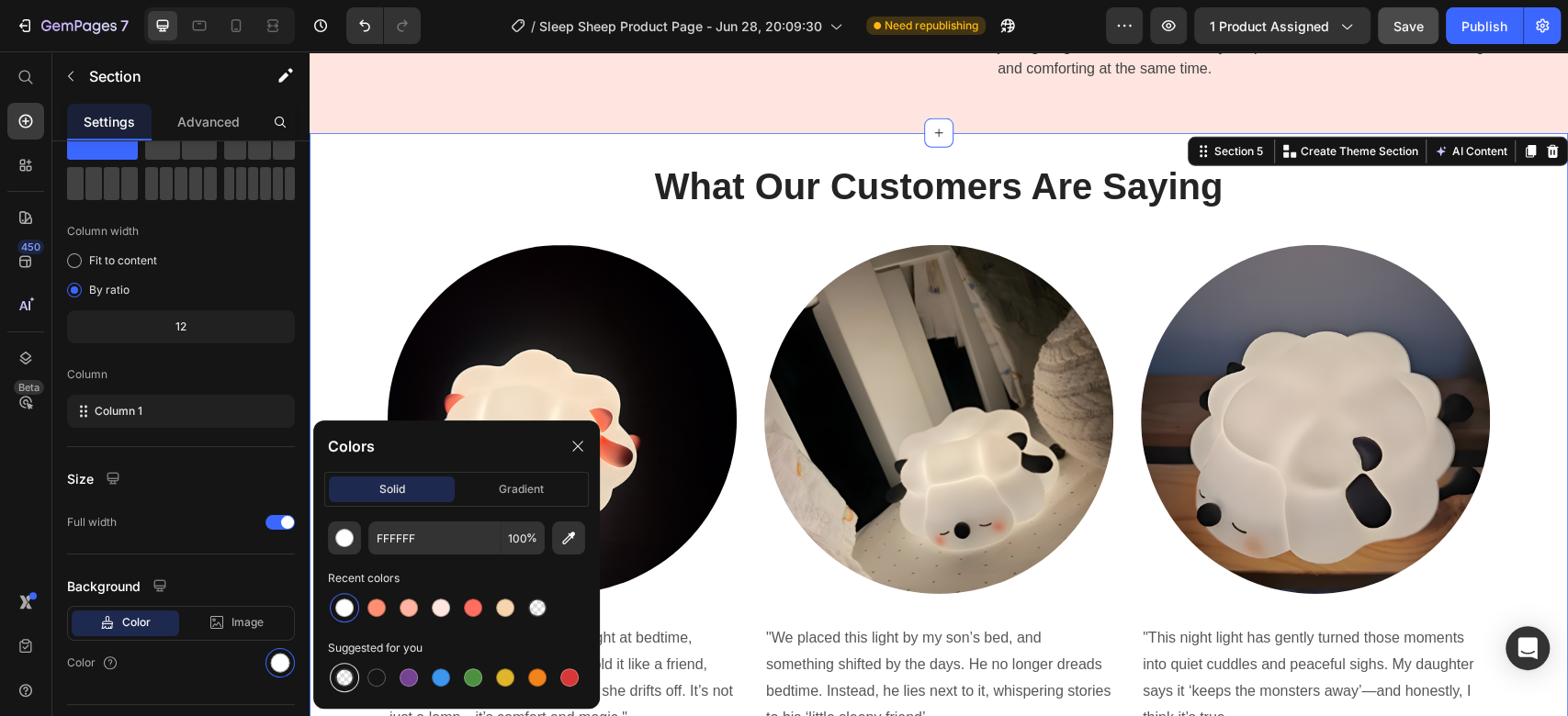 click at bounding box center (344, 677) 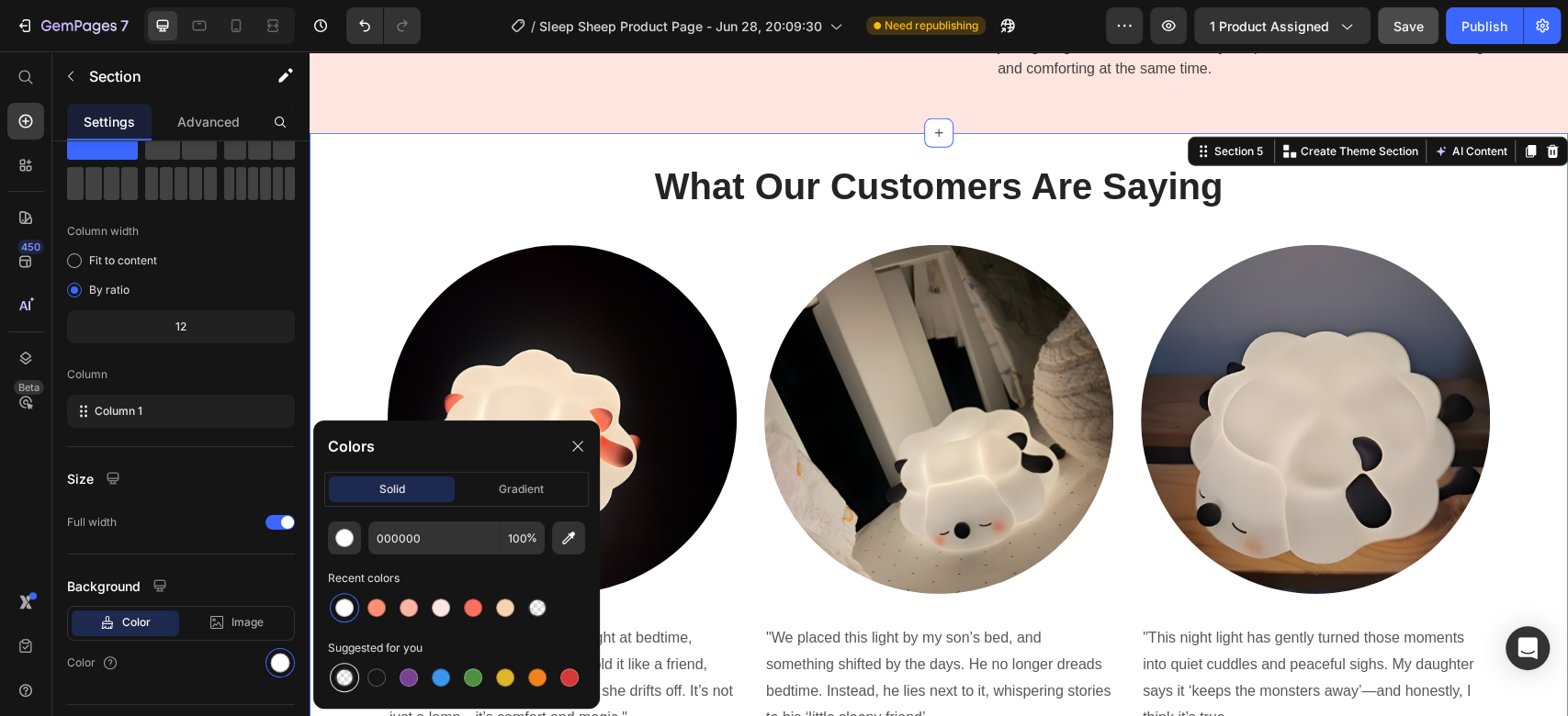 type on "0" 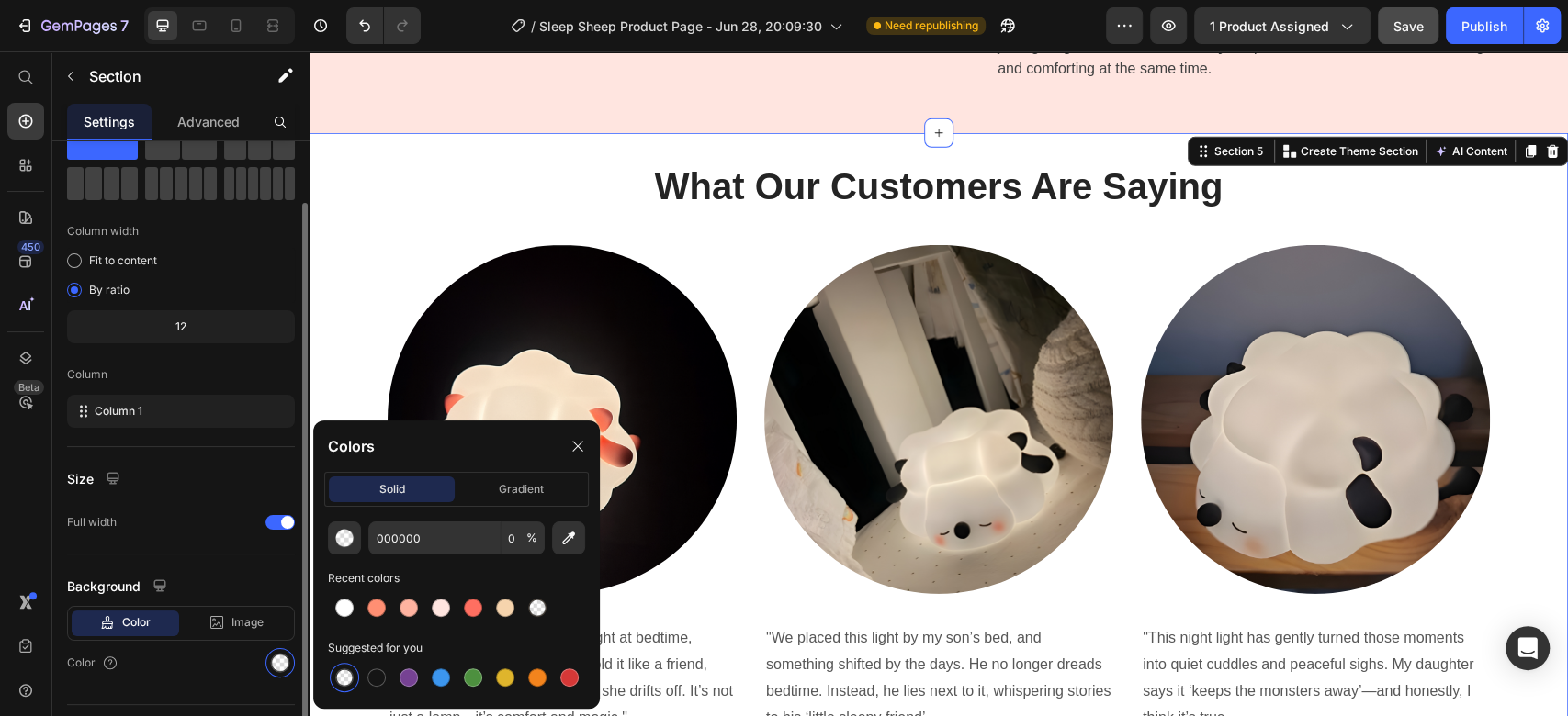 drag, startPoint x: 249, startPoint y: 682, endPoint x: 242, endPoint y: 688, distance: 9.219544 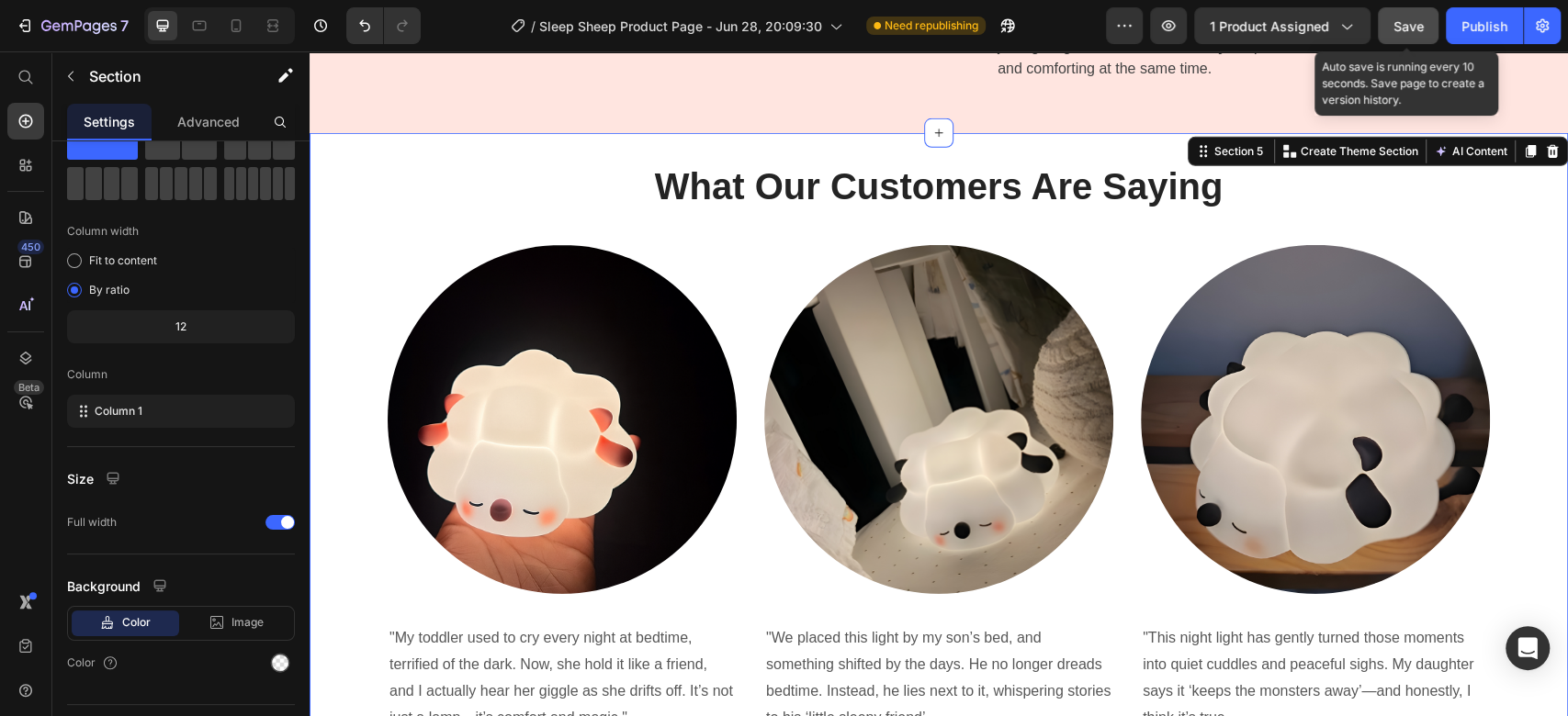 drag, startPoint x: 1415, startPoint y: 21, endPoint x: 1432, endPoint y: 28, distance: 18.384776 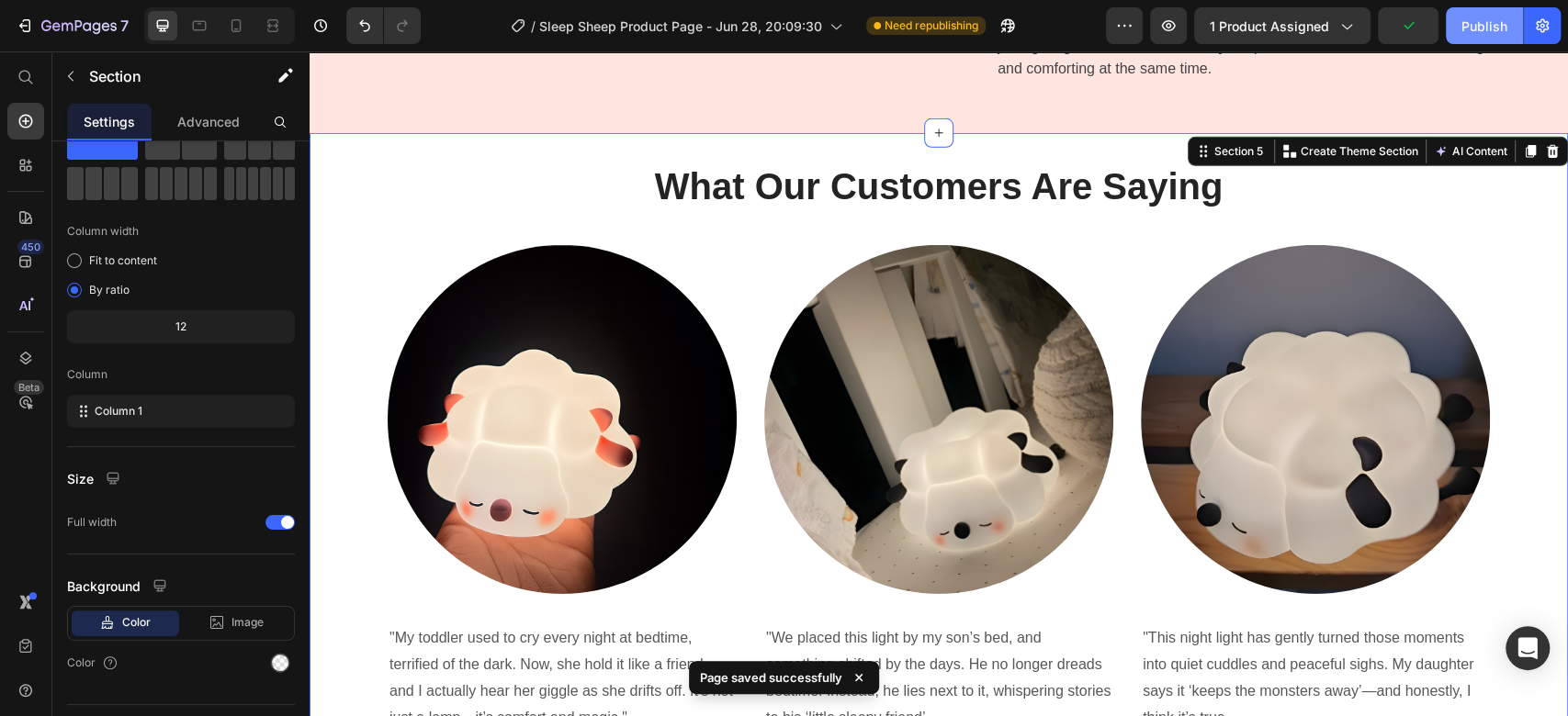 click on "Publish" at bounding box center [1484, 26] 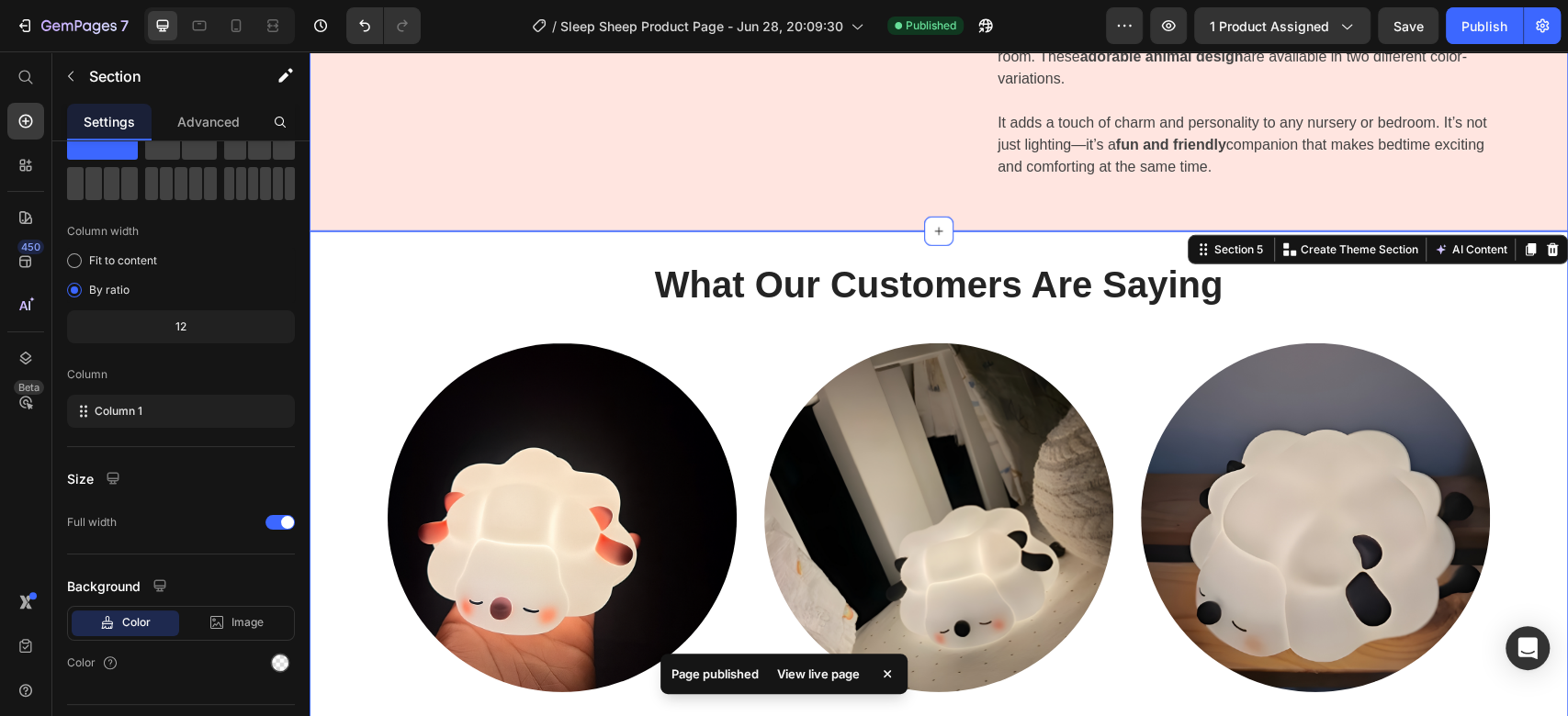 scroll, scrollTop: 3569, scrollLeft: 0, axis: vertical 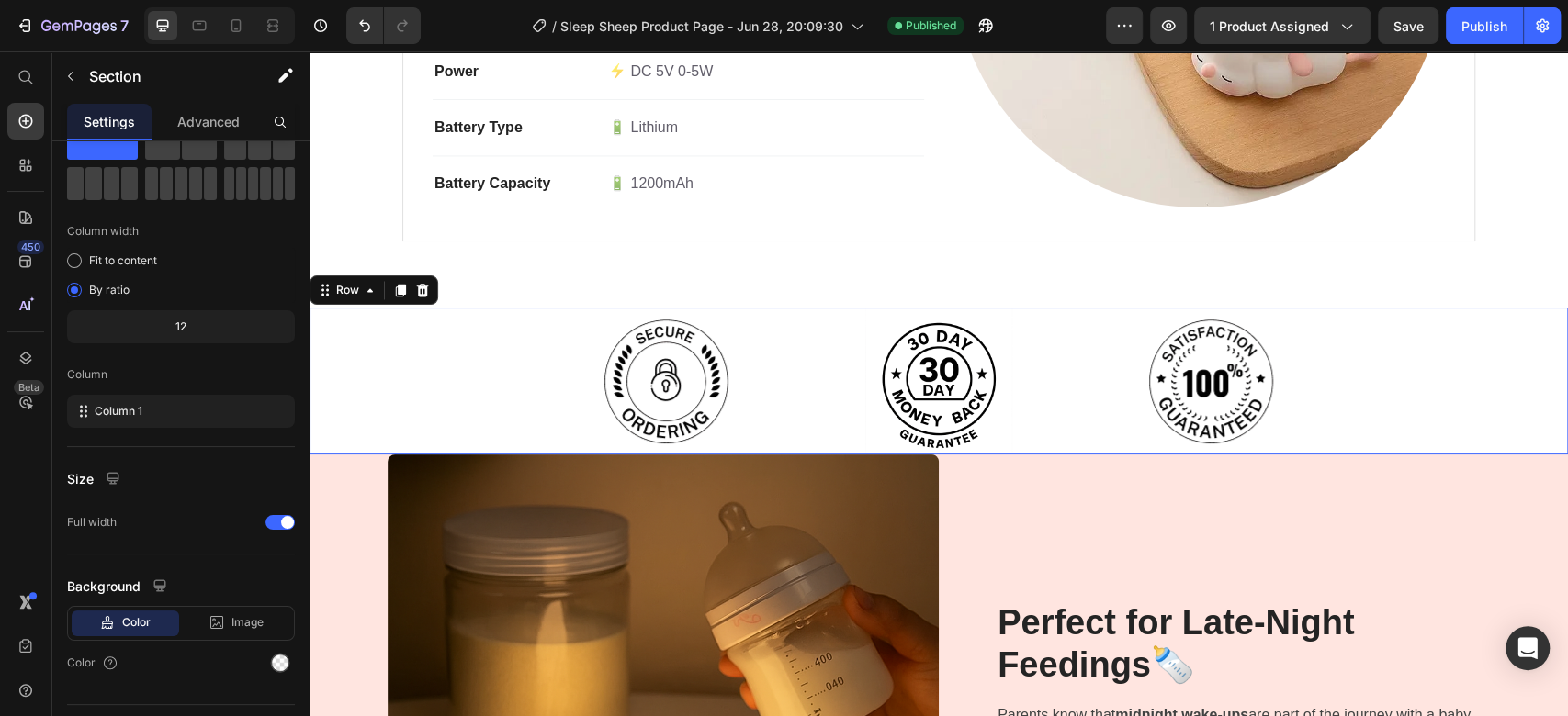click on "Image Image Image Row   0" at bounding box center (939, 381) 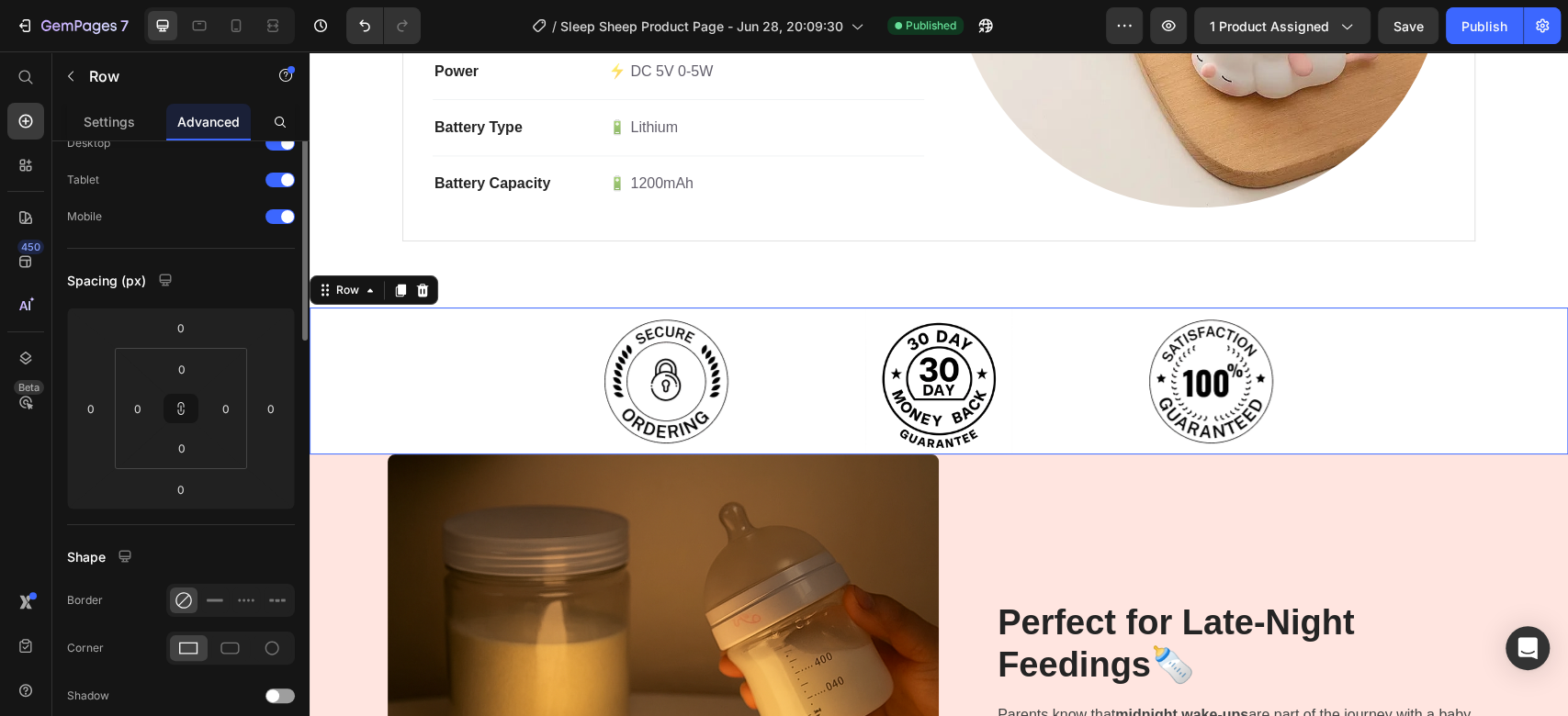 scroll, scrollTop: 0, scrollLeft: 0, axis: both 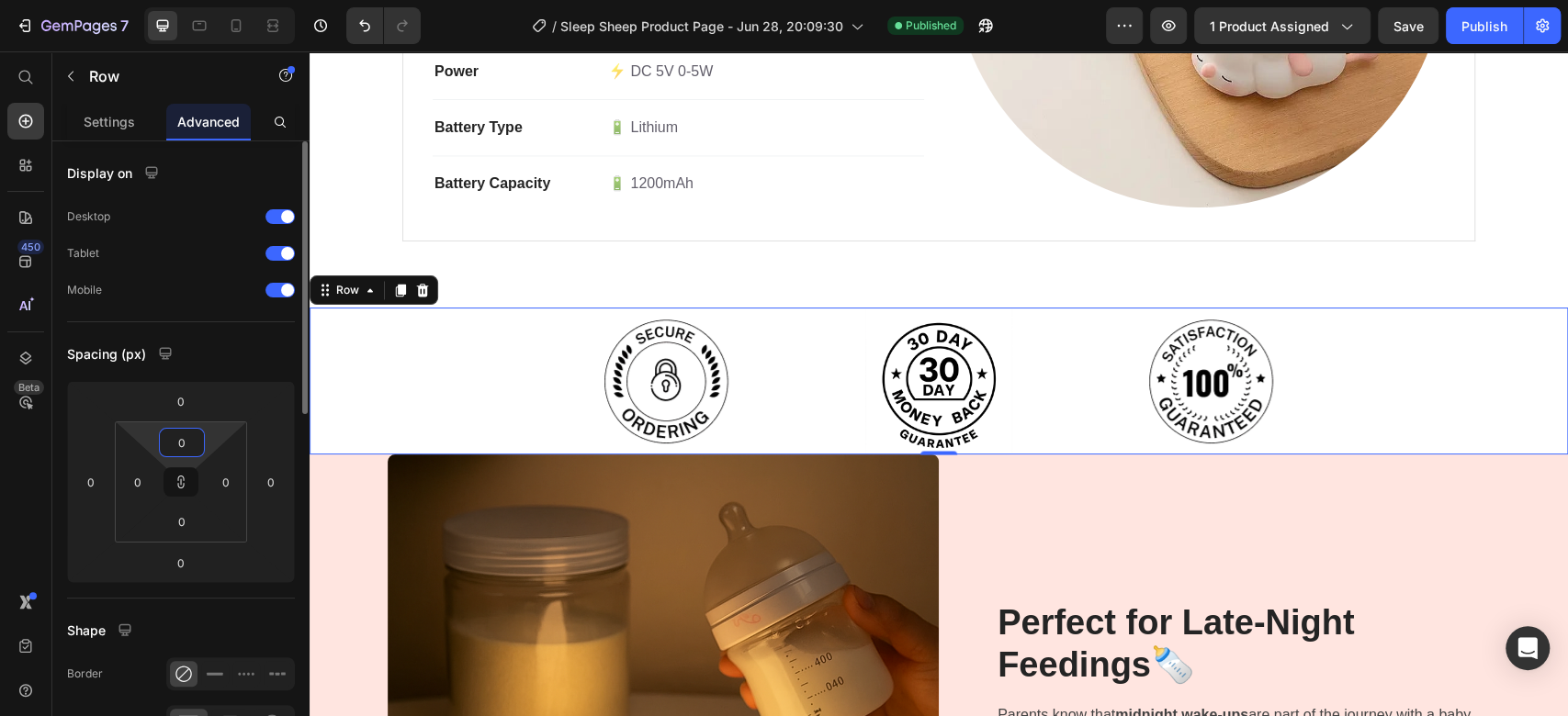 click on "7   /  Sleep Sheep Product Page - Jun 28, 20:09:30 Published Preview 1 product assigned  Save   Publish  450 Beta Start with Sections Elements Hero Section Product Detail Brands Trusted Badges Guarantee Product Breakdown How to use Testimonials Compare Bundle FAQs Social Proof Brand Story Product List Collection Blog List Contact Sticky Add to Cart Custom Footer Browse Library 450 Layout
Row
Row
Row
Row Text
Heading
Text Block Button
Button
Button
Sticky Back to top Media" at bounding box center (784, 0) 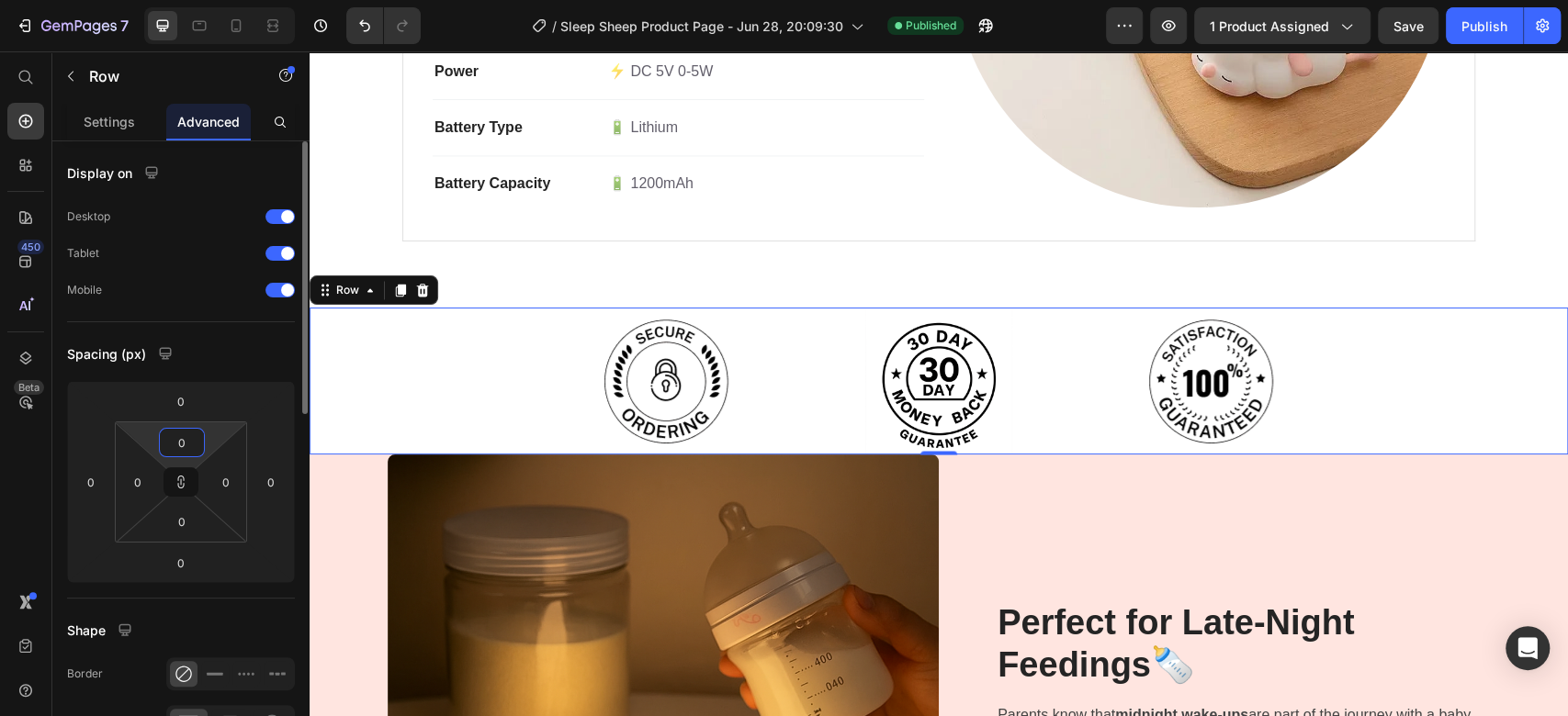 type on "2" 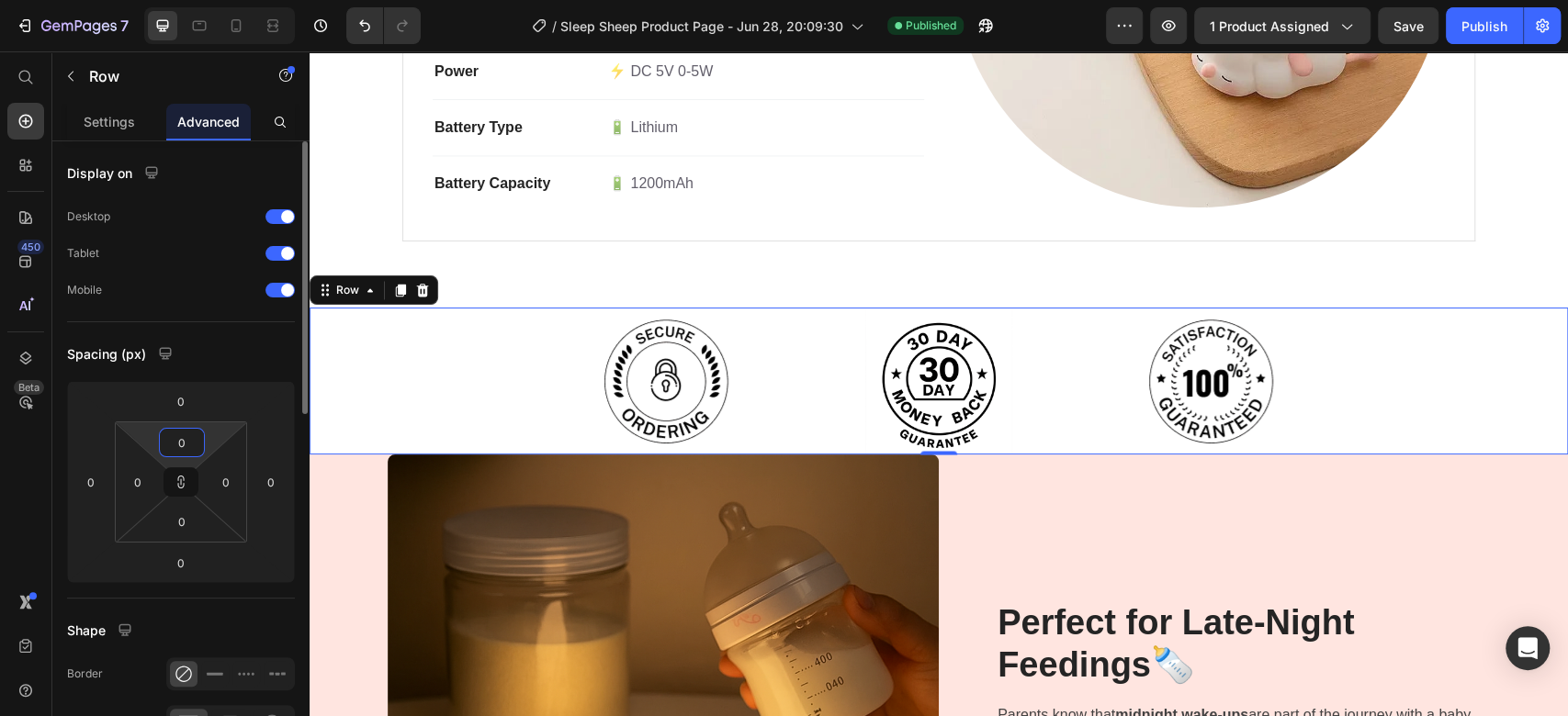 type on "2" 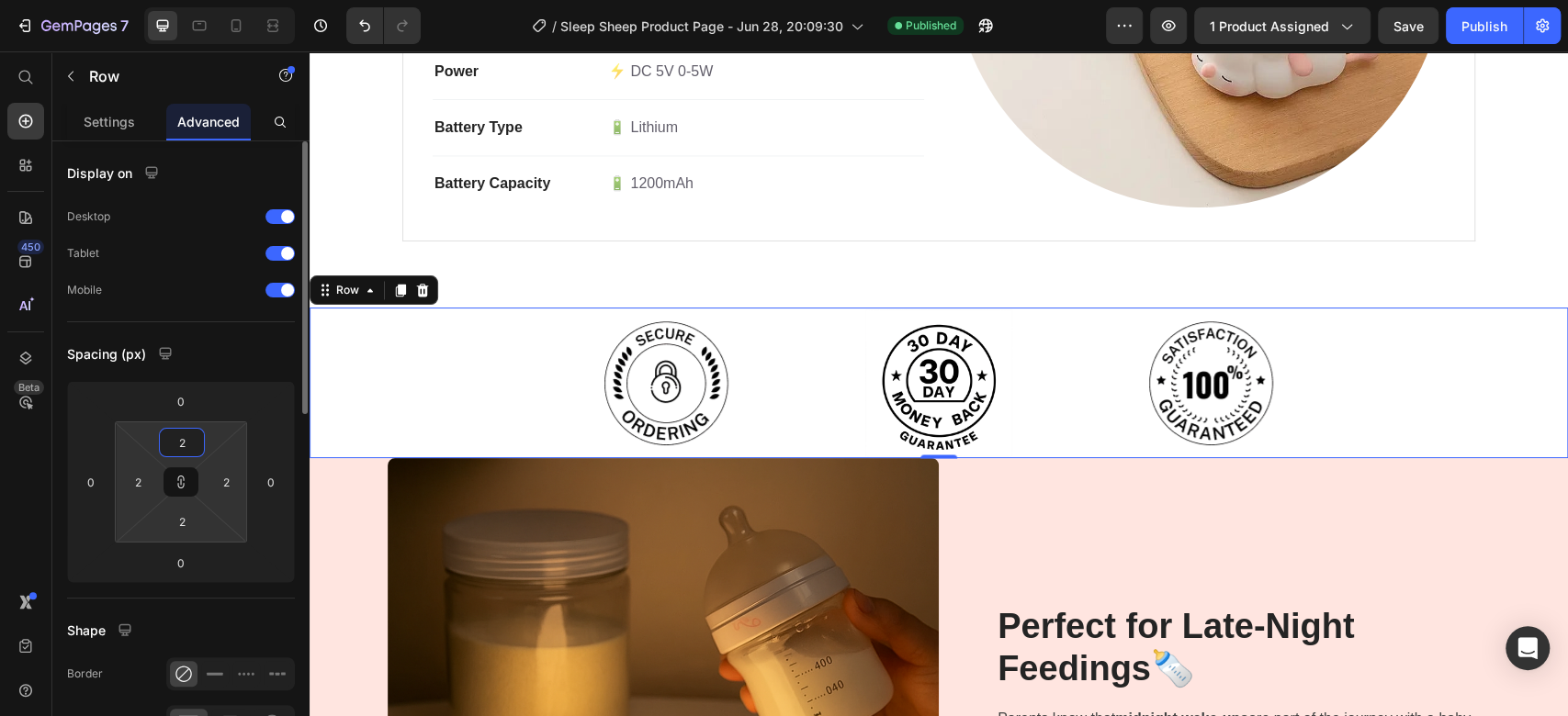 type on "20" 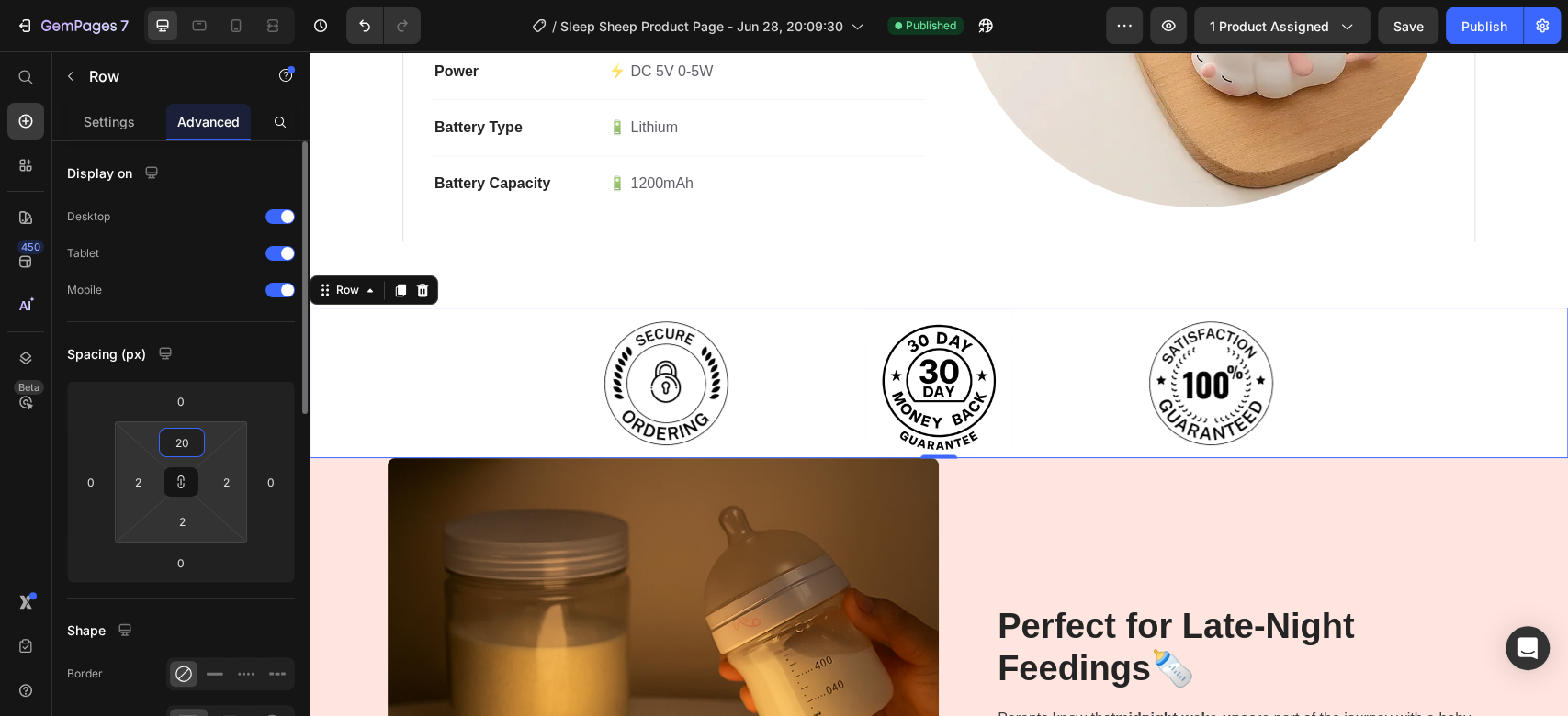 type on "20" 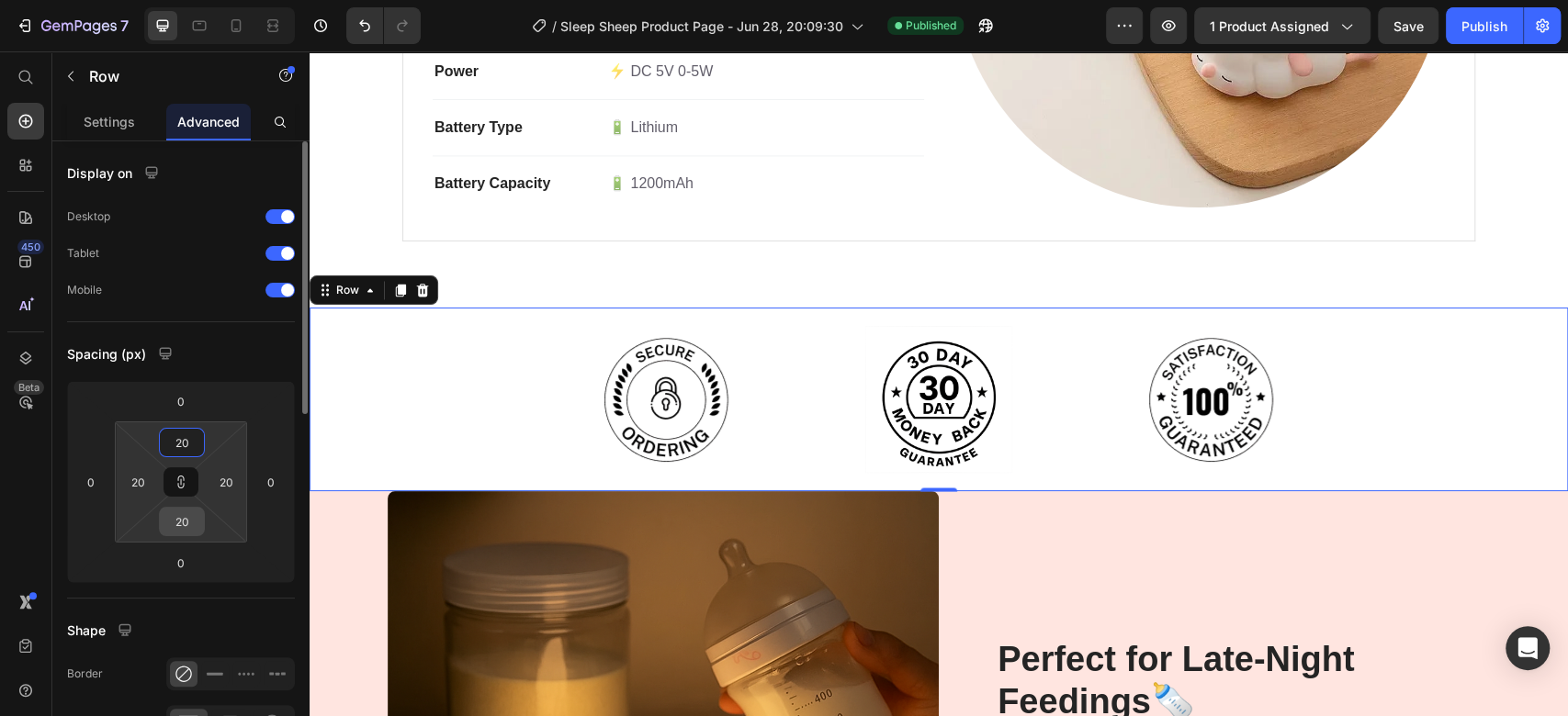 click on "20" at bounding box center (182, 521) 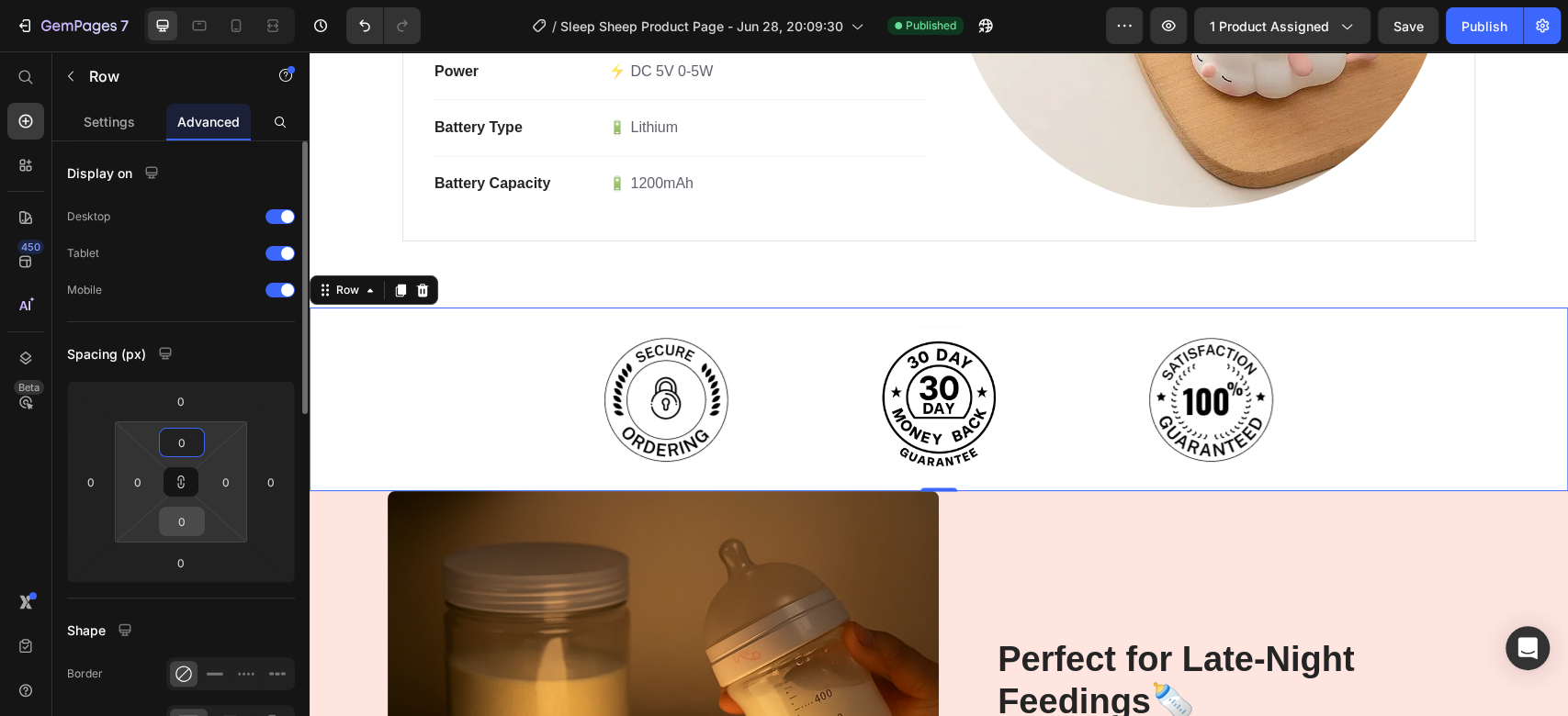 type on "2" 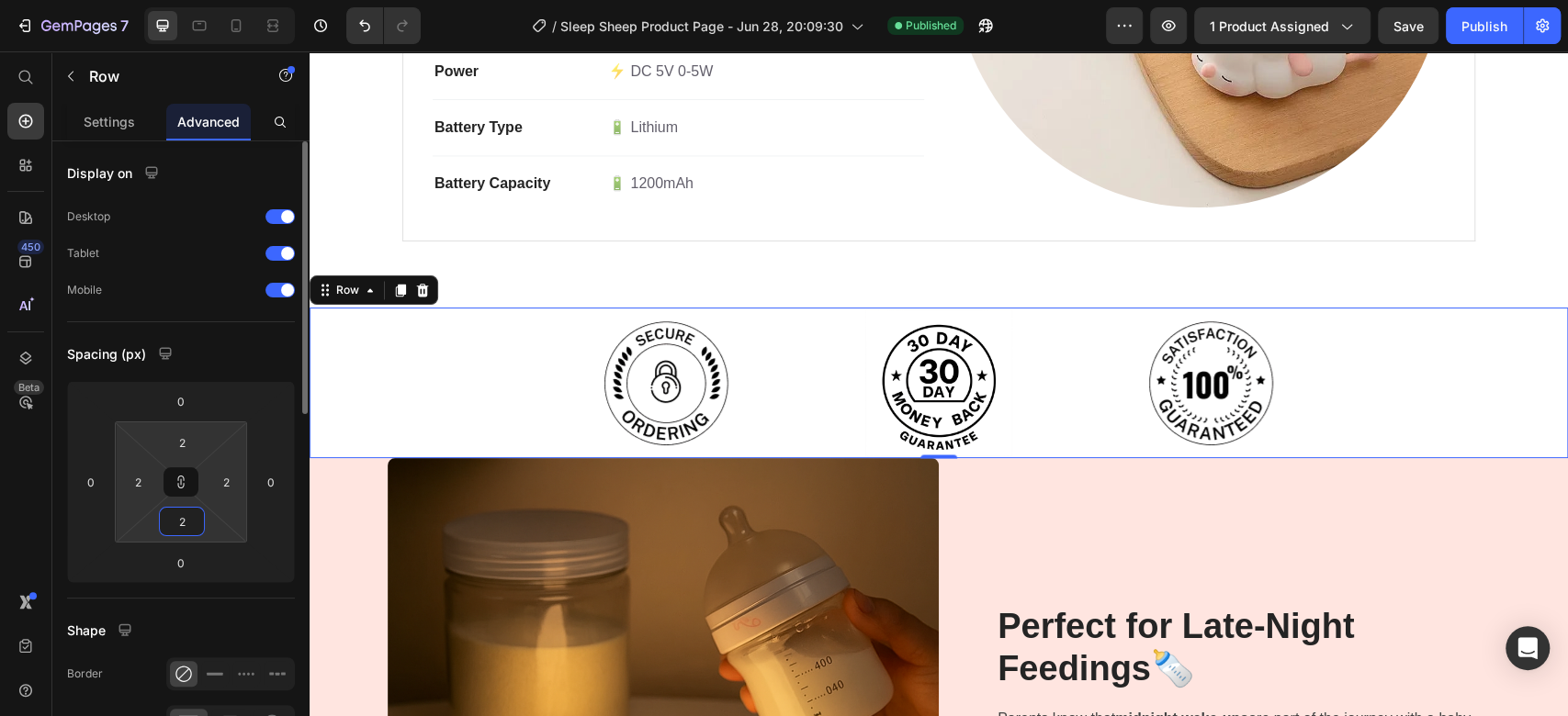 type on "20" 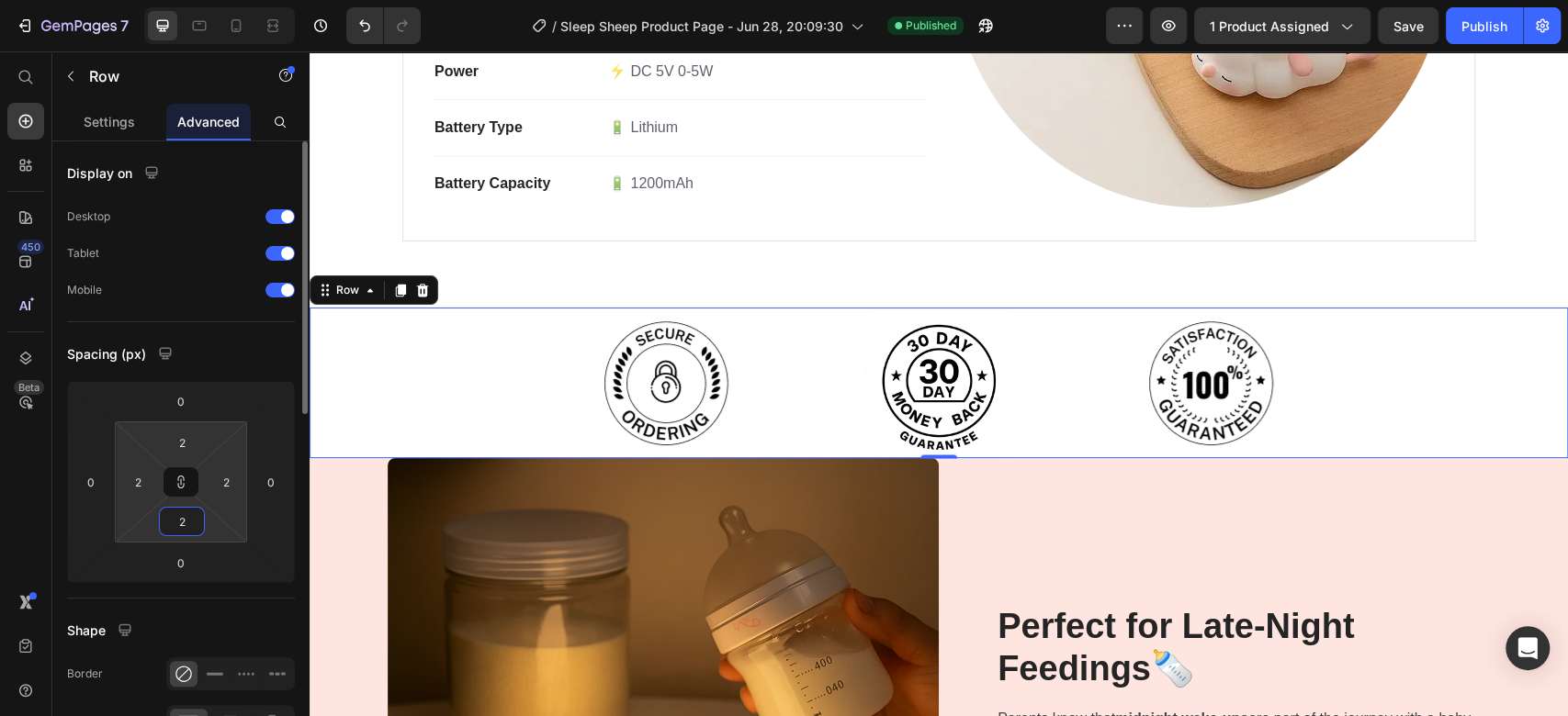 type on "20" 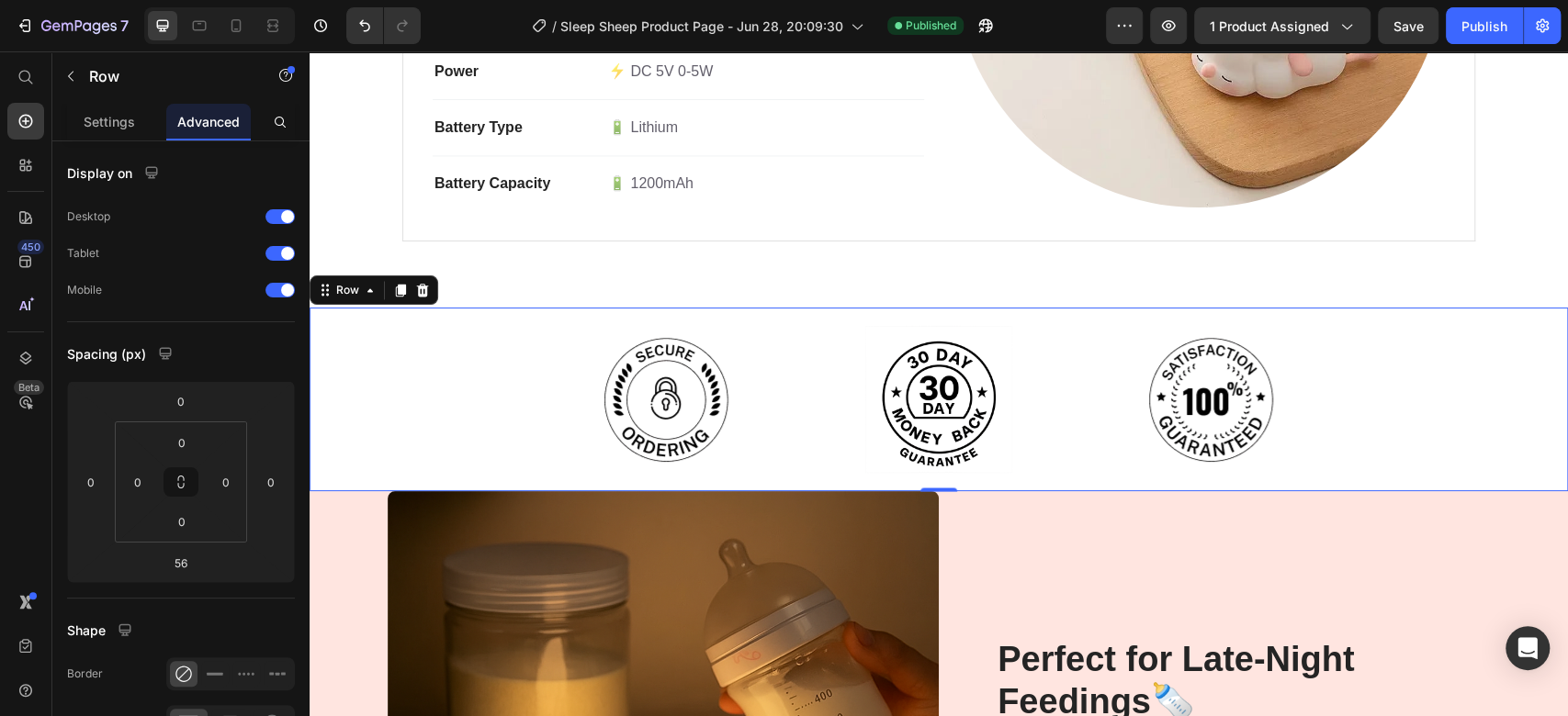 click on "Perfect for Late-Night Feedings  🍼 Heading Parents know that  midnight wake-ups  are part of the journey with a baby. Whether you're nursing, bottle-feeding, or simply checking in on your little one, our night lamp provides  soft, non-disruptive lighting  that won’t overstimulate your baby—or wake up the whole household.   No more fumbling with bright overhead lights or using your phone flashlight—just a  gentle, convenient glow  exactly when you need it. Text block Row" at bounding box center (1214, 766) 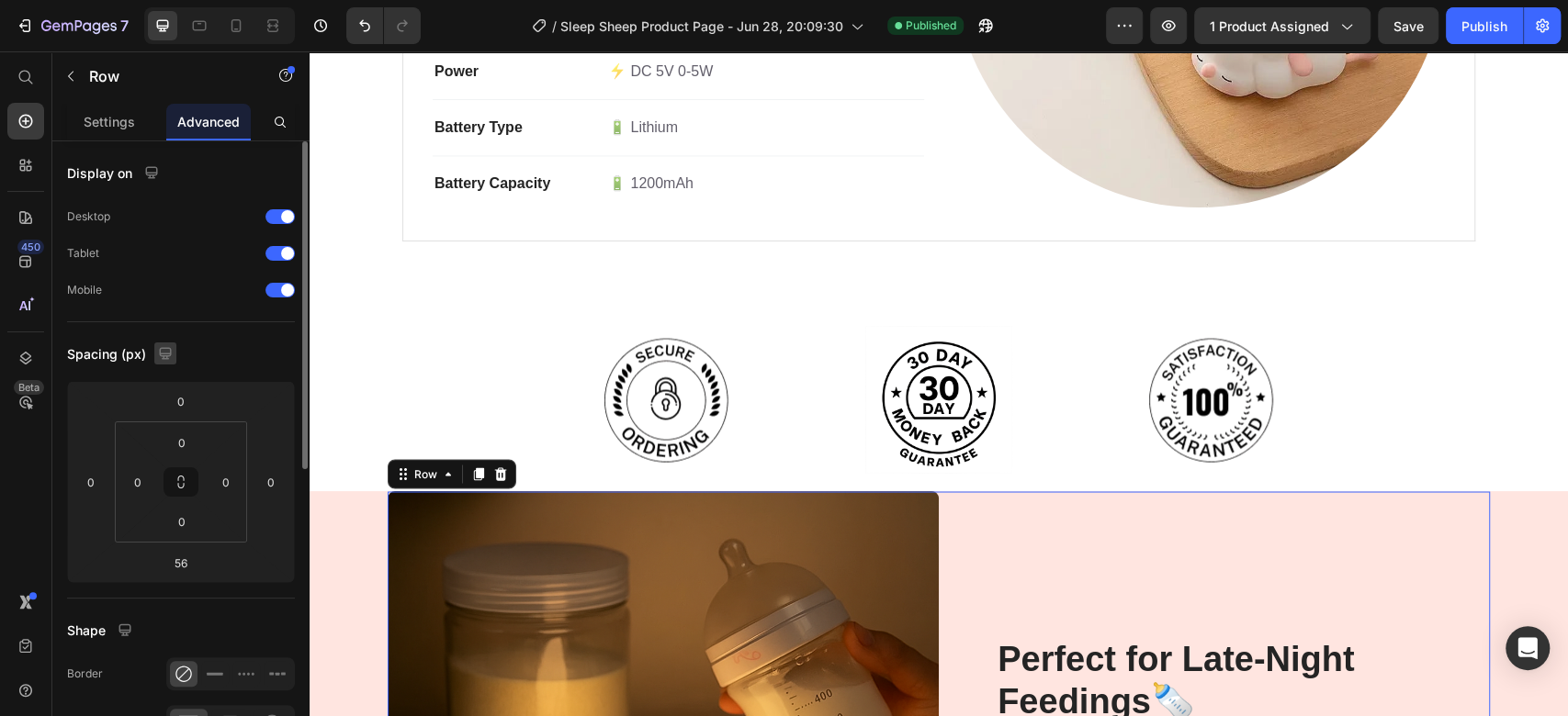 click 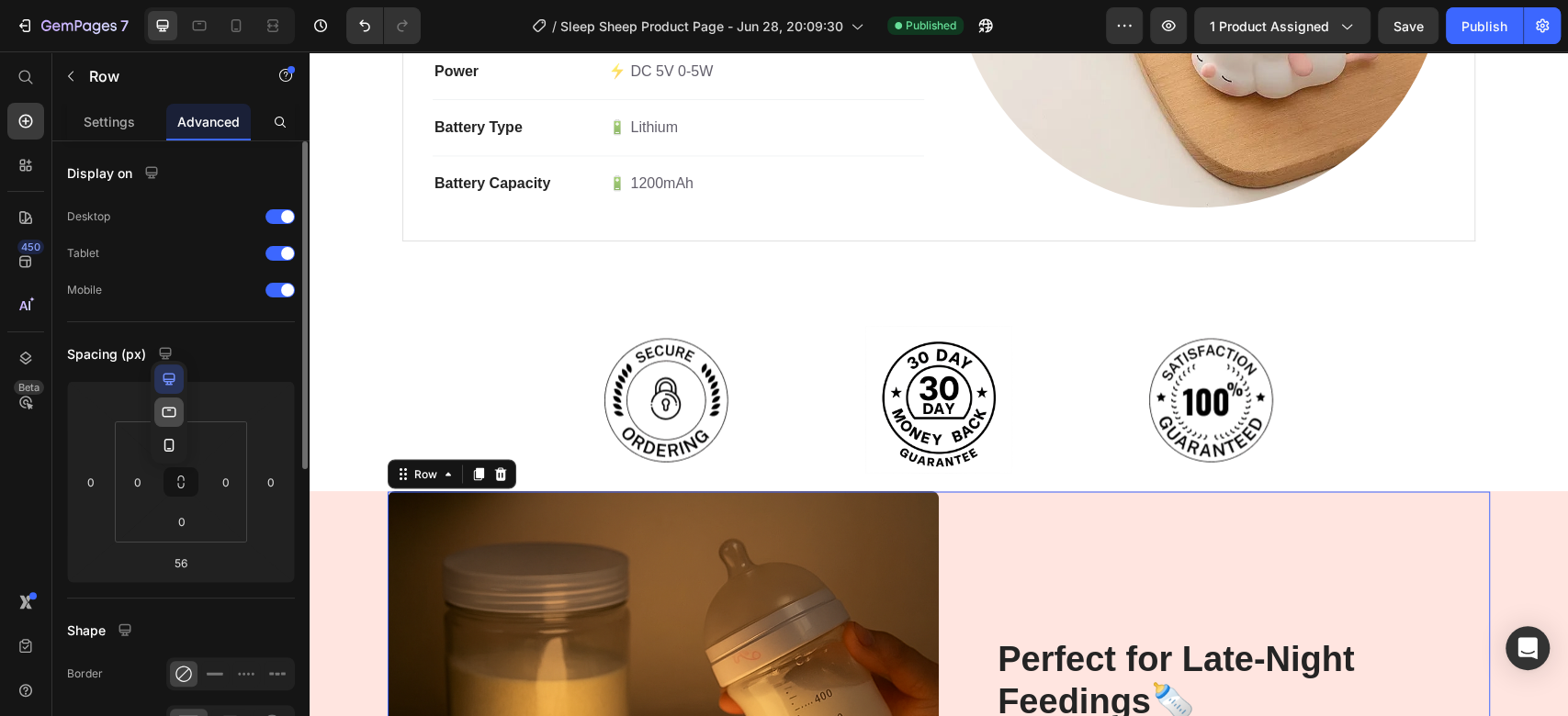 click 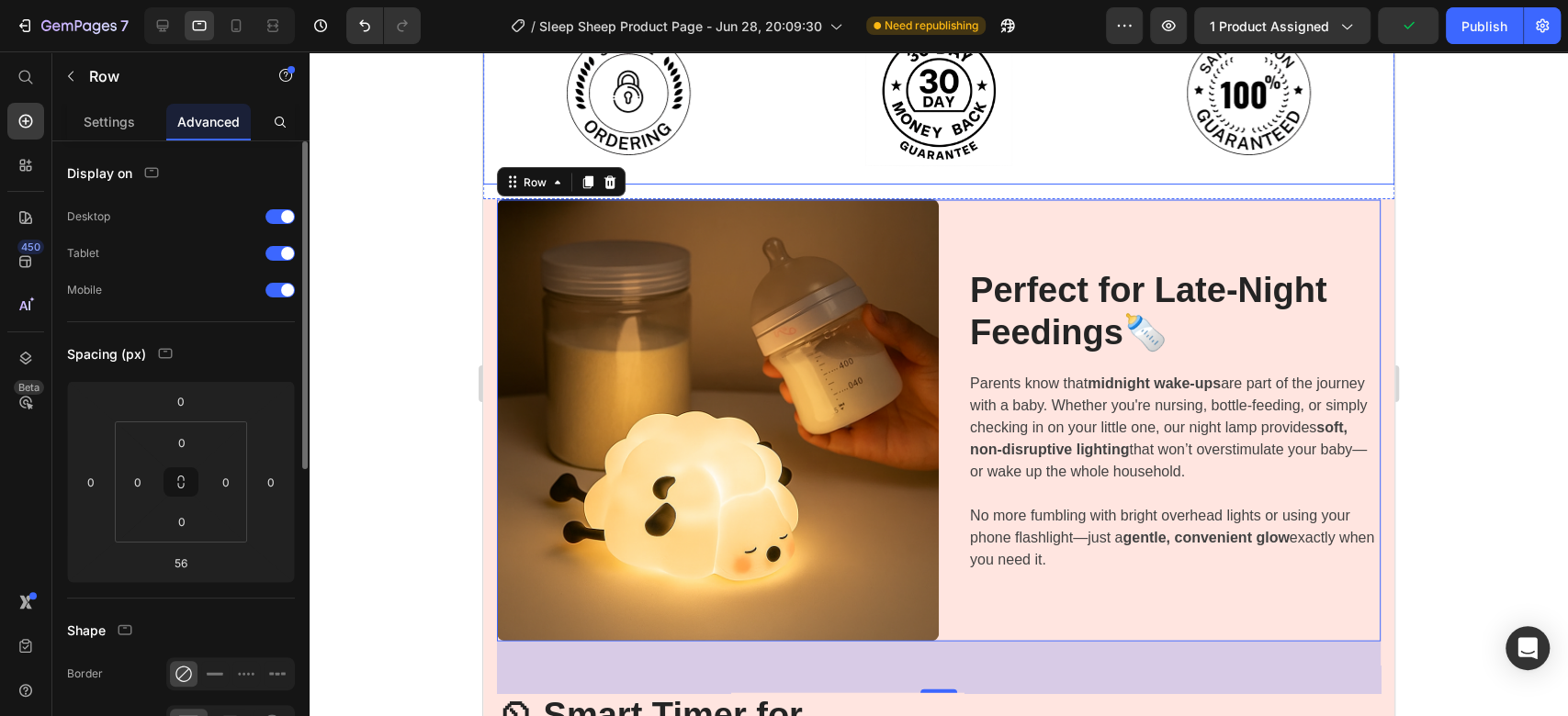 scroll, scrollTop: 2053, scrollLeft: 0, axis: vertical 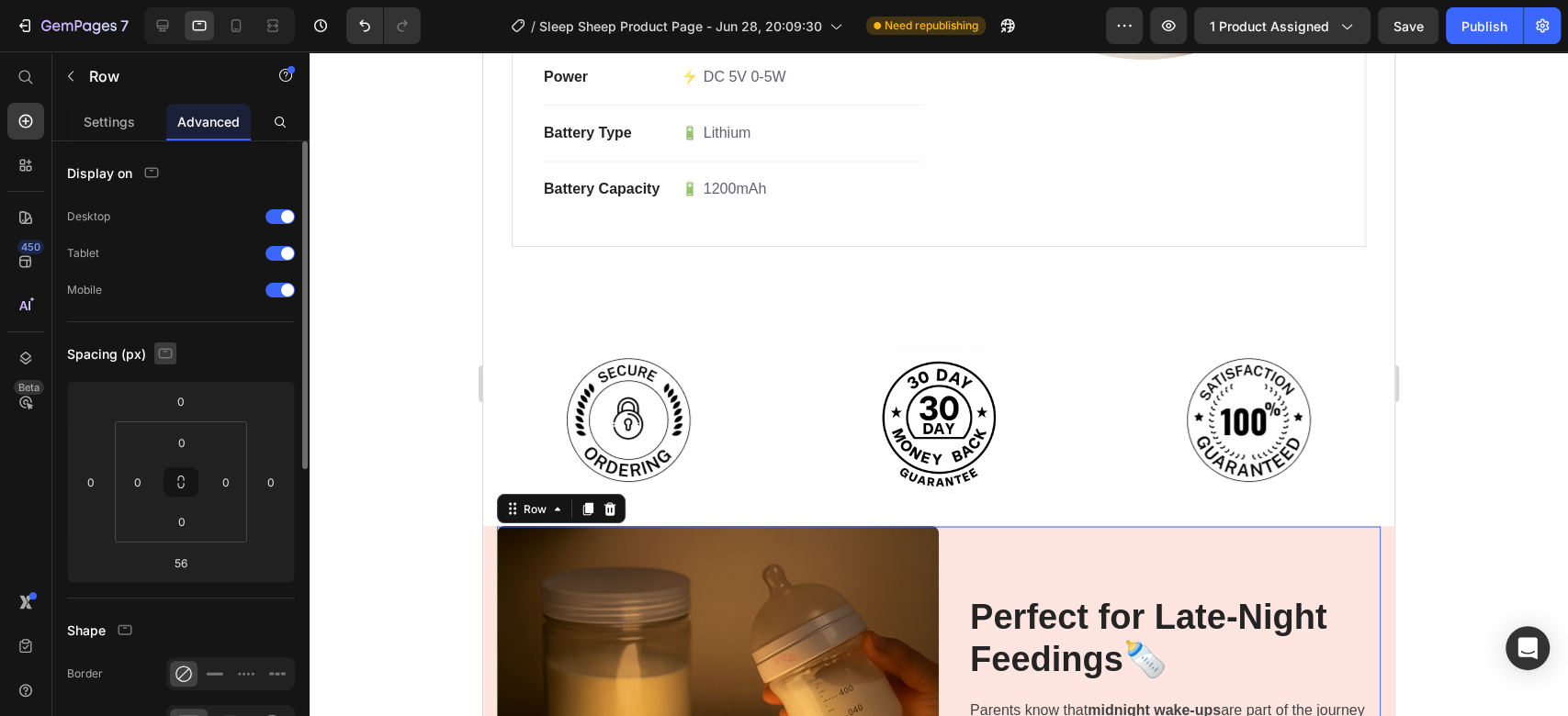 click 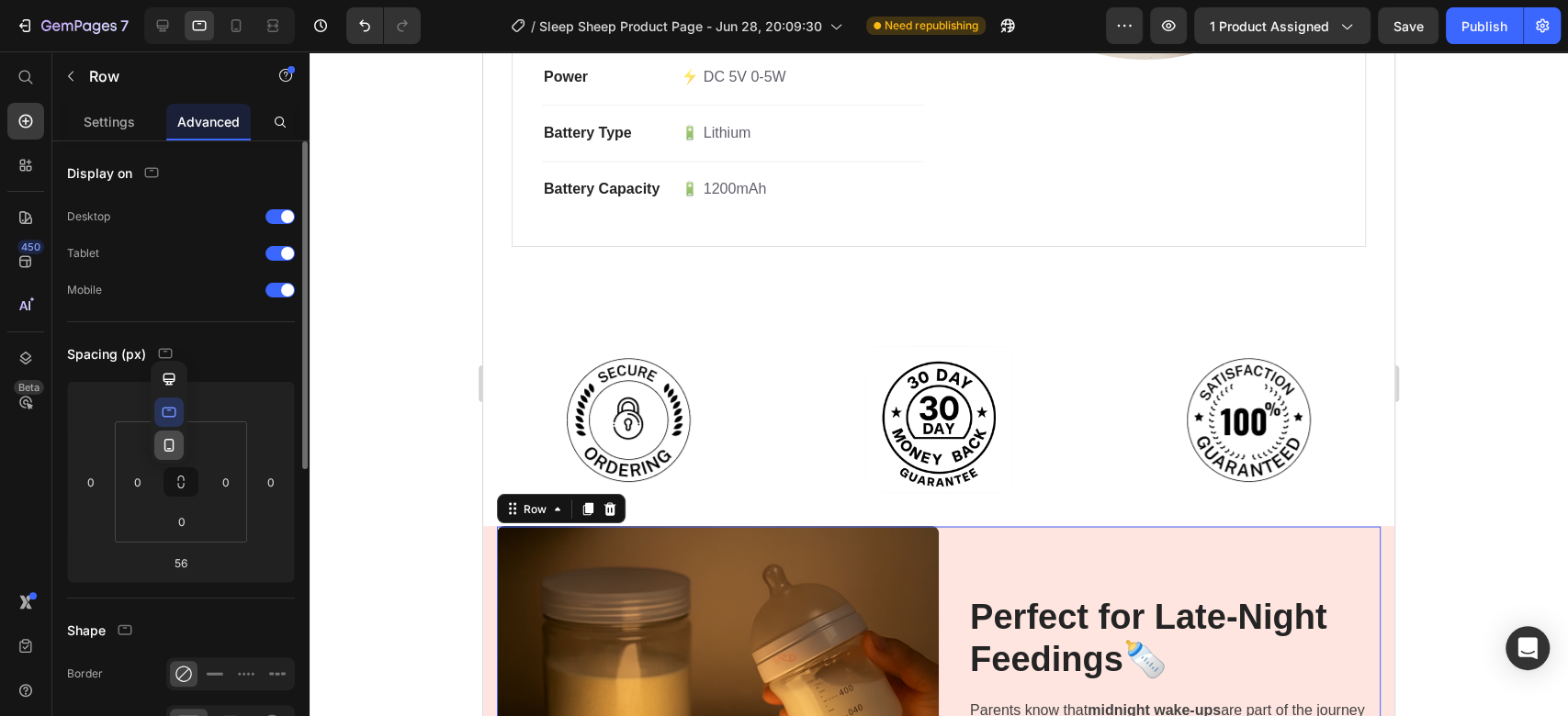 click 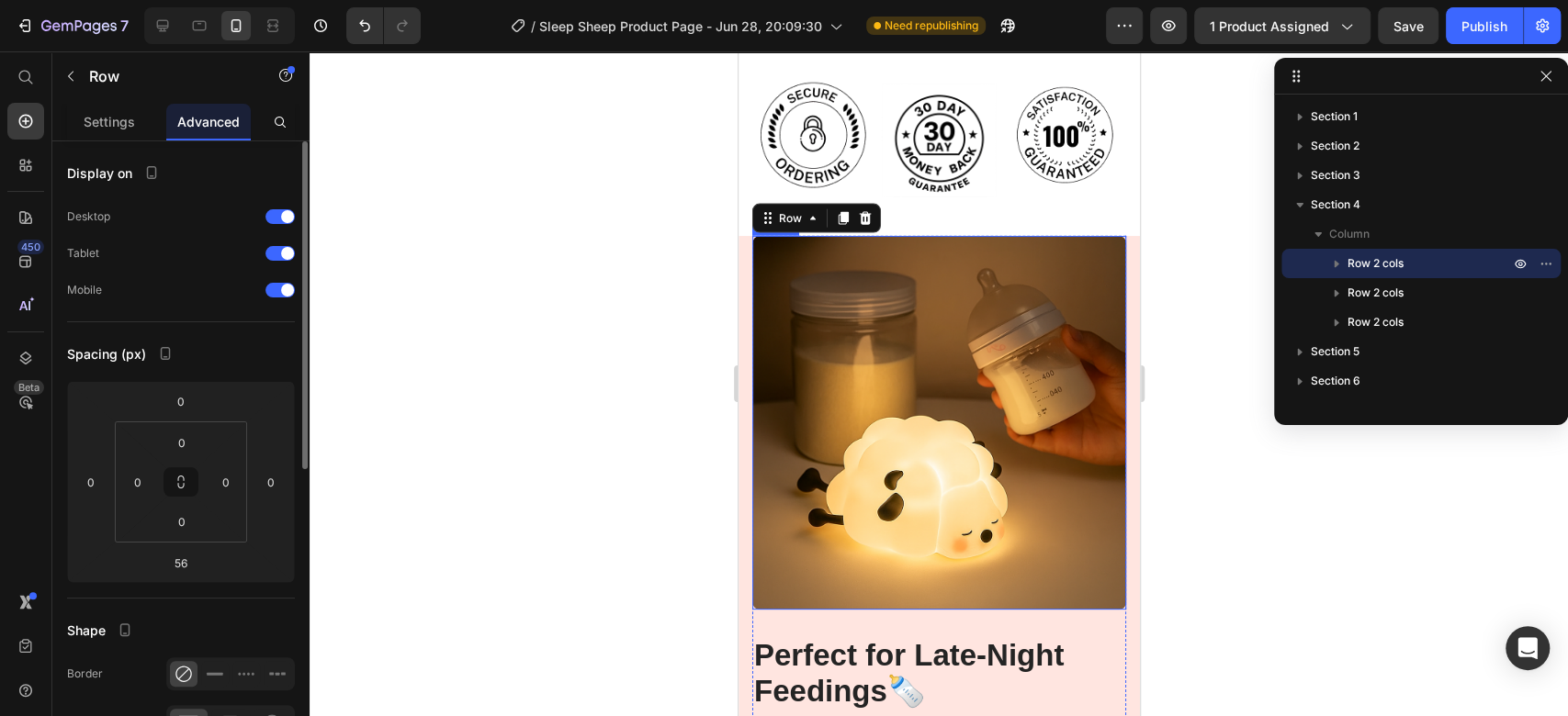 scroll, scrollTop: 2575, scrollLeft: 0, axis: vertical 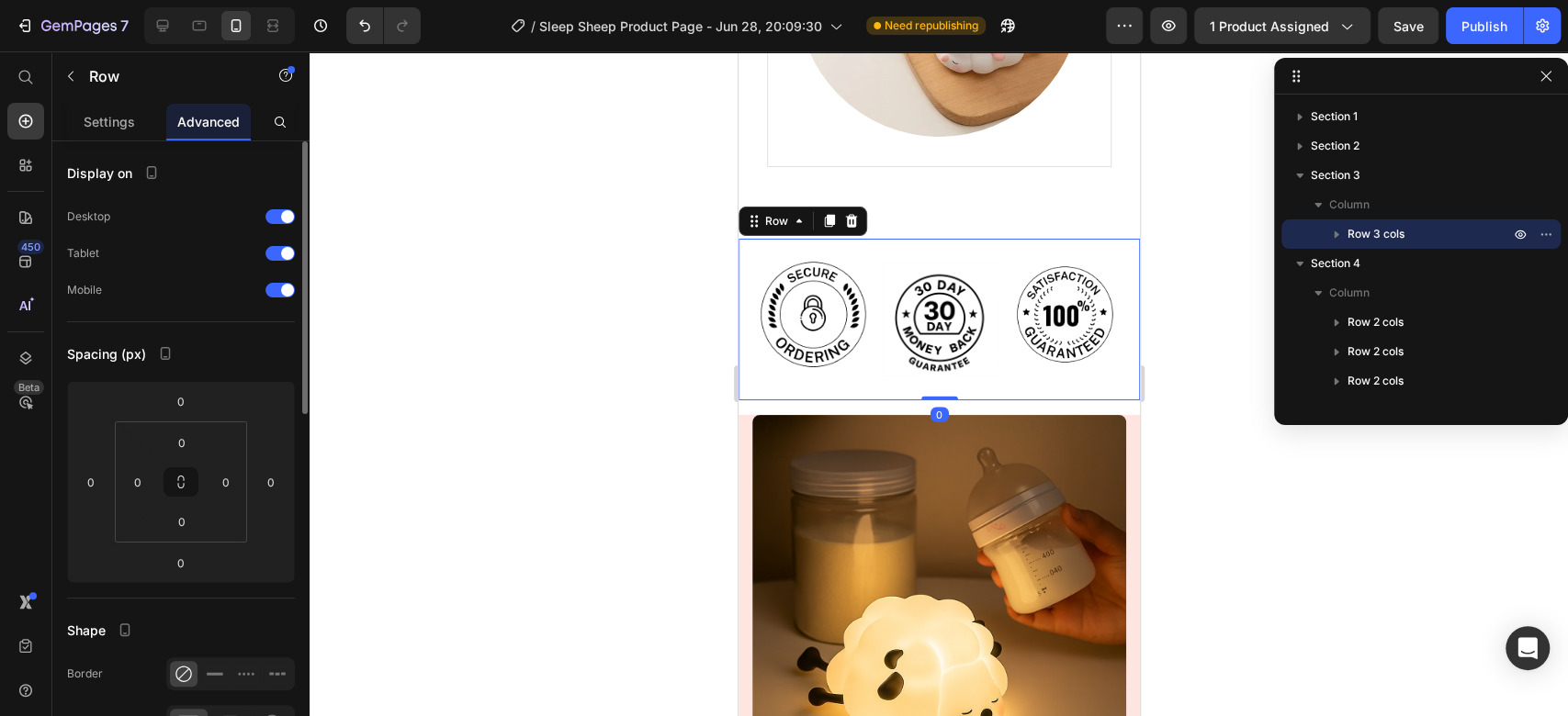 click on "Image Image Image Row   0" at bounding box center [938, 319] 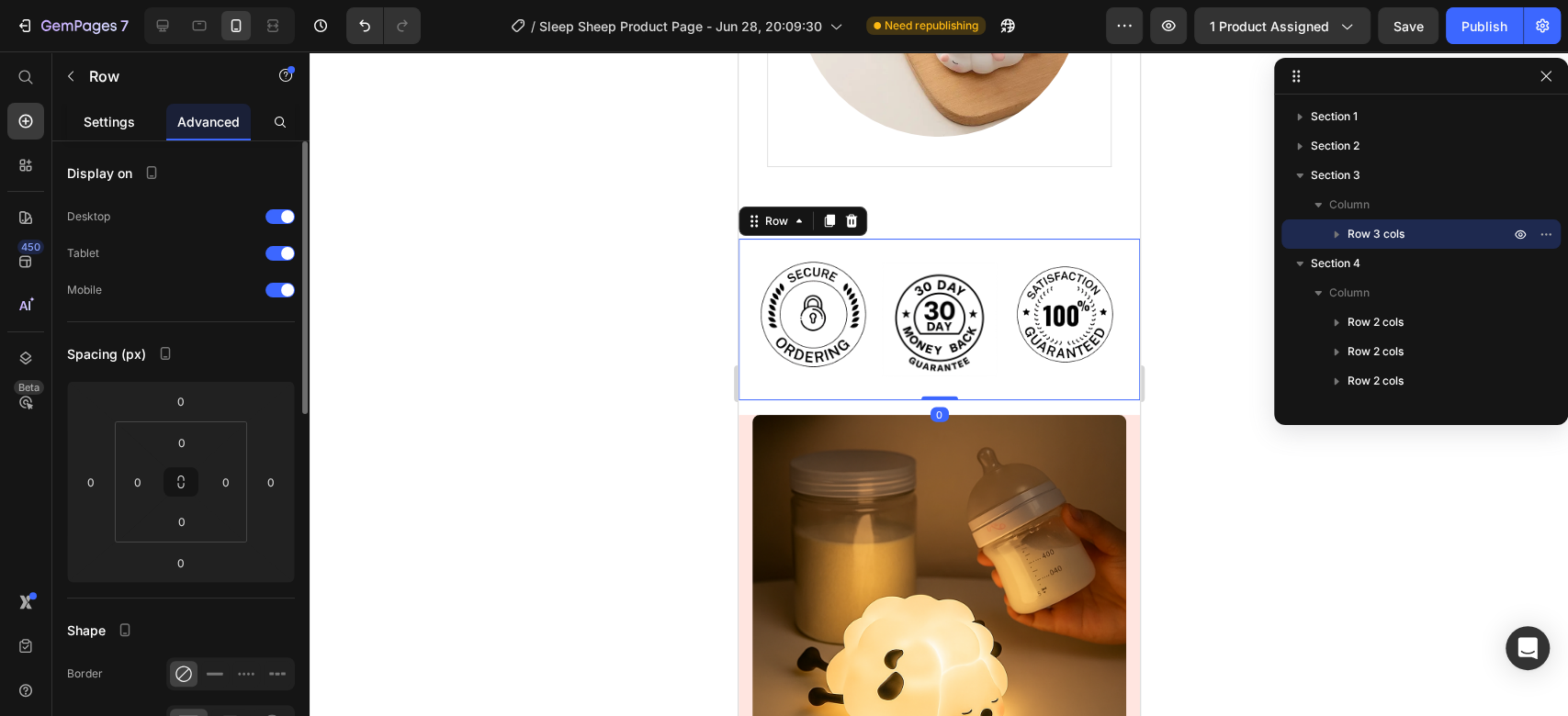 click on "Settings" at bounding box center (109, 121) 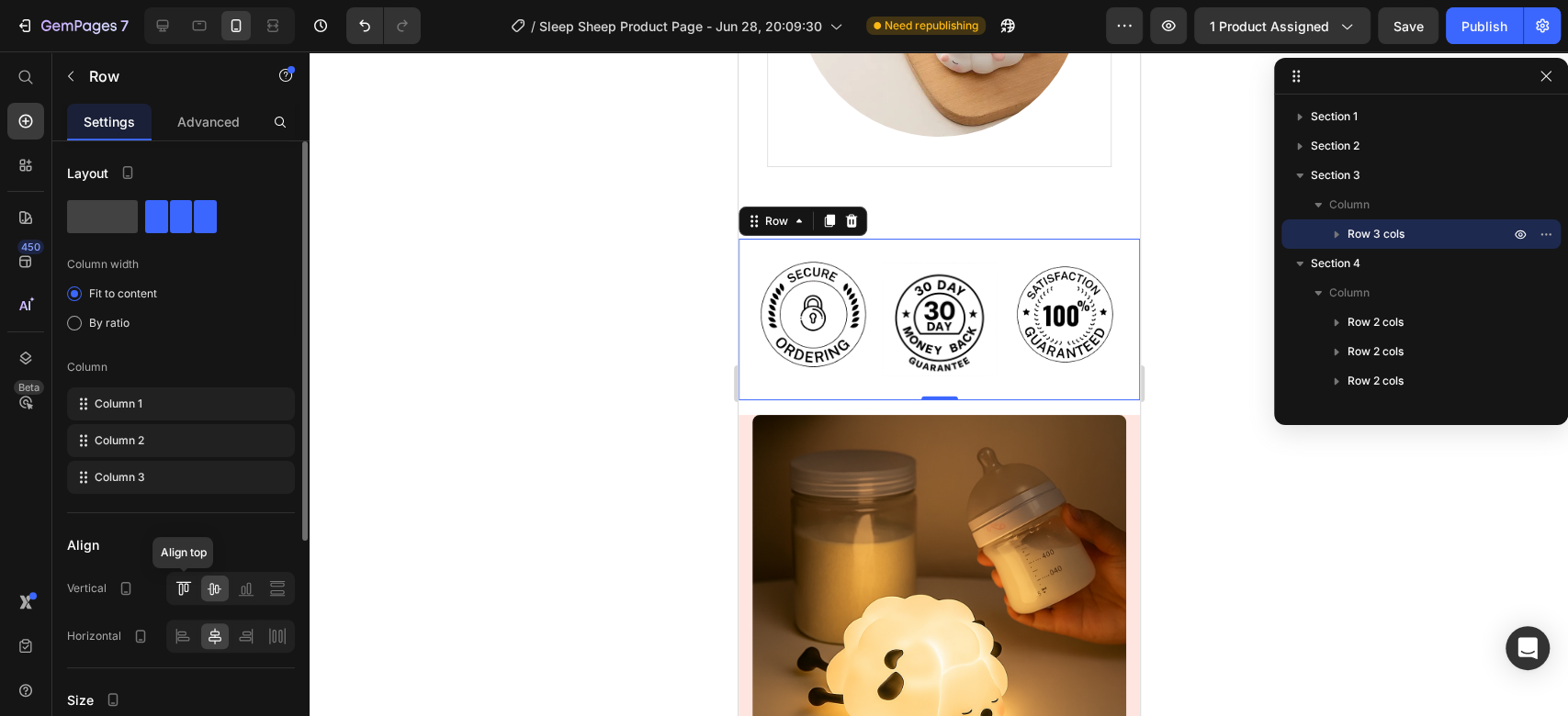 click 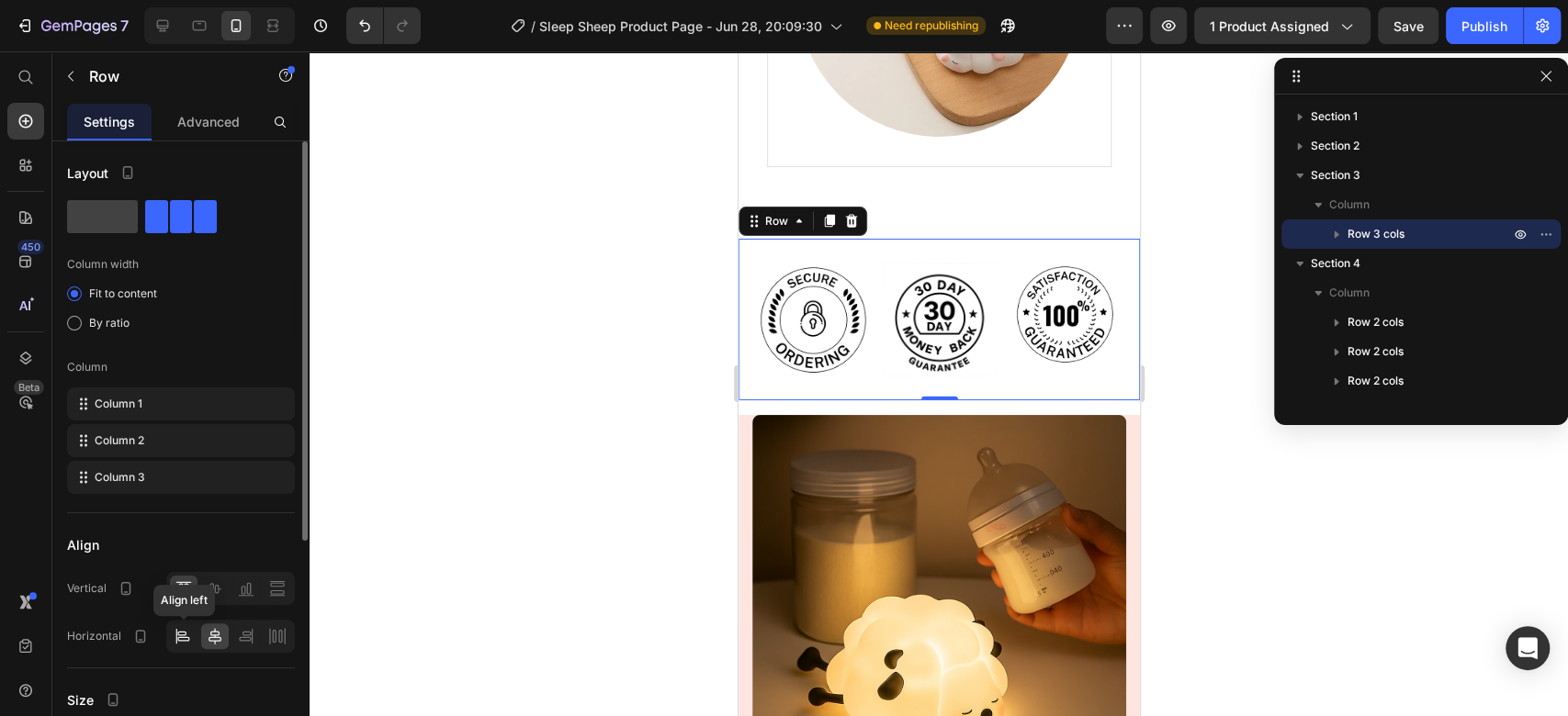click 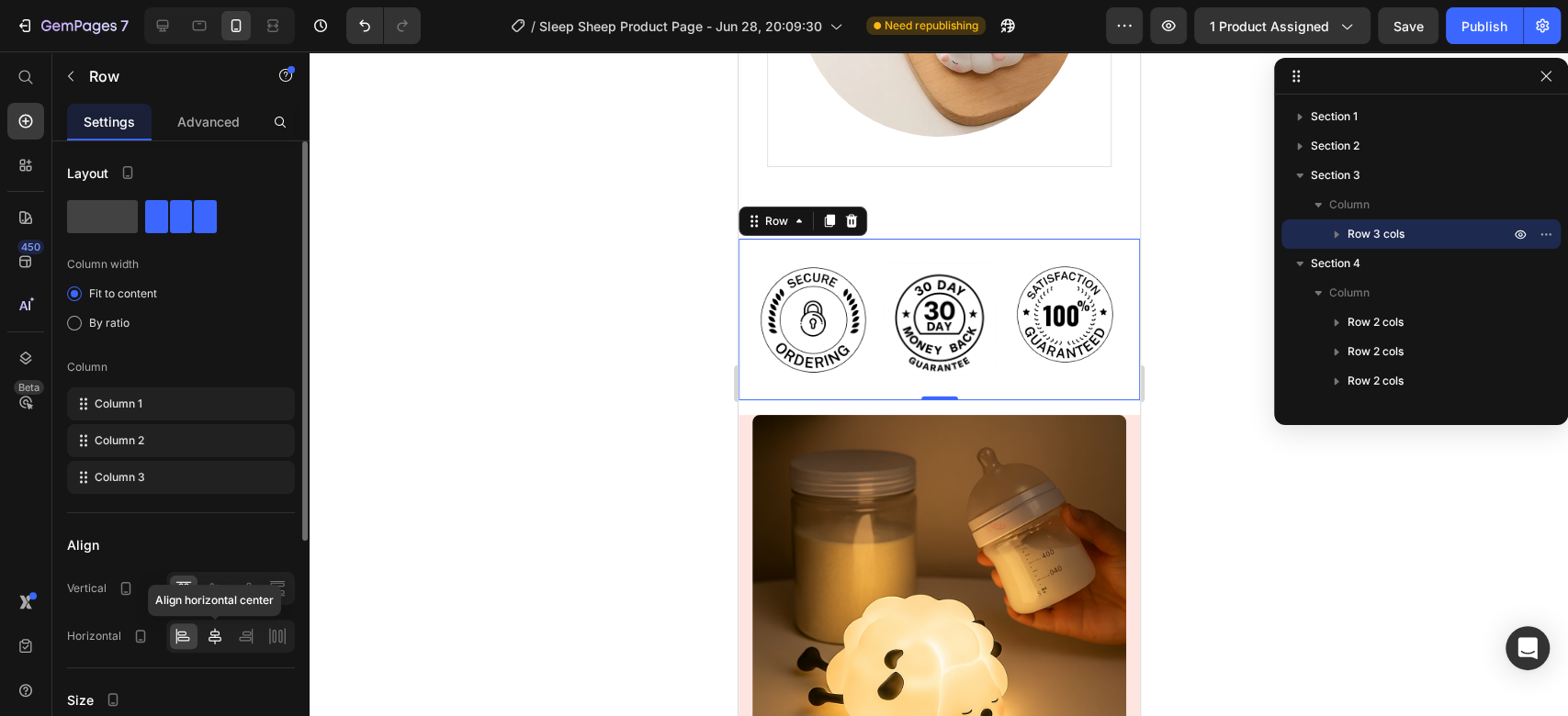 click 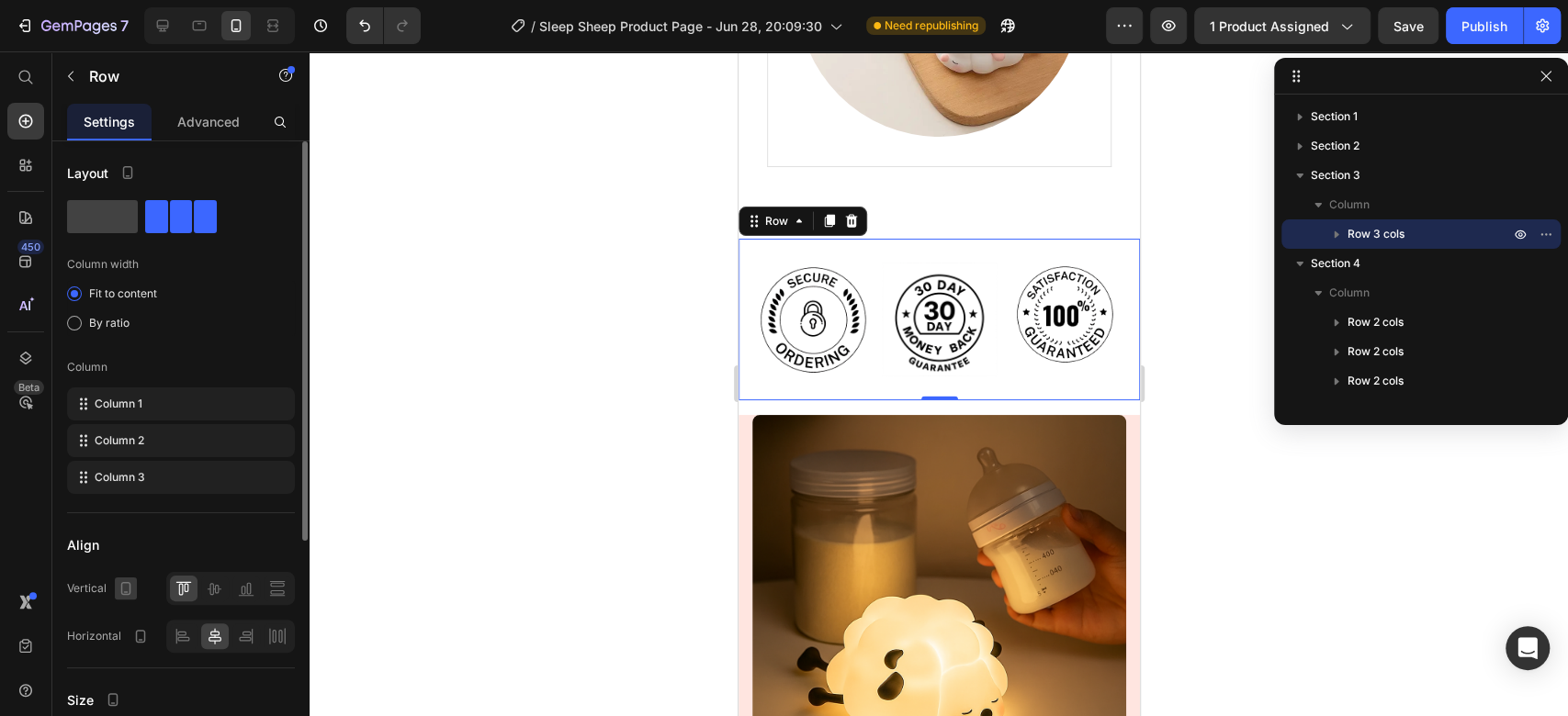 click 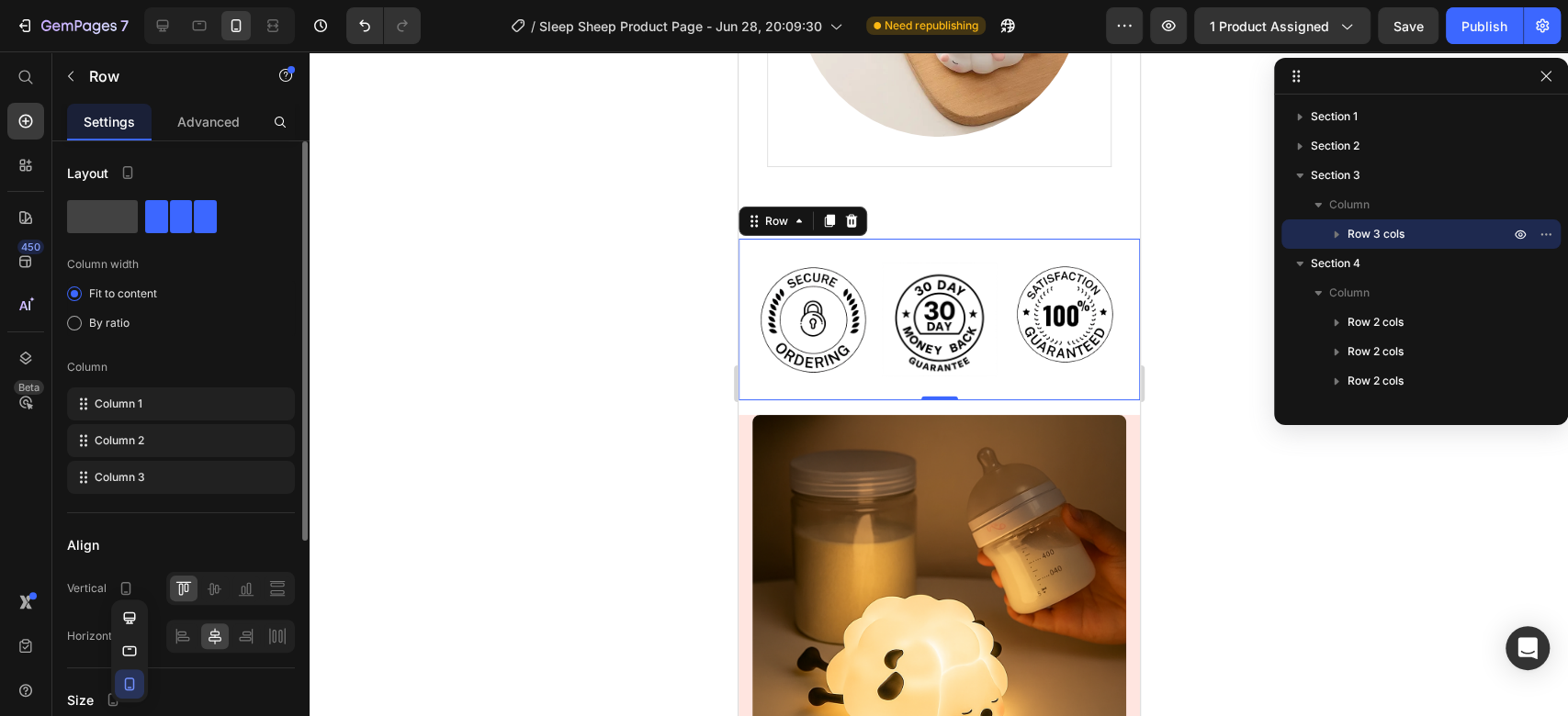 click 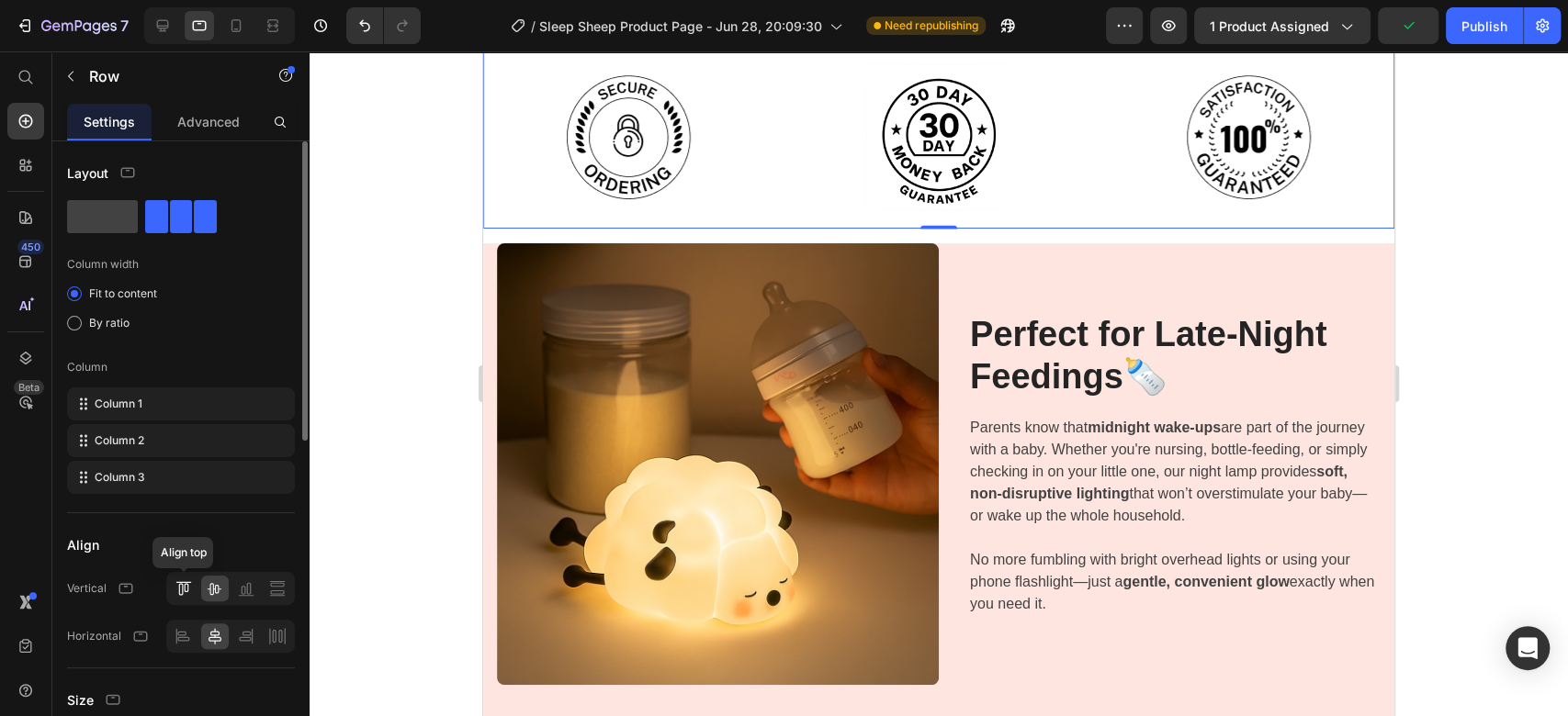 scroll, scrollTop: 2262, scrollLeft: 0, axis: vertical 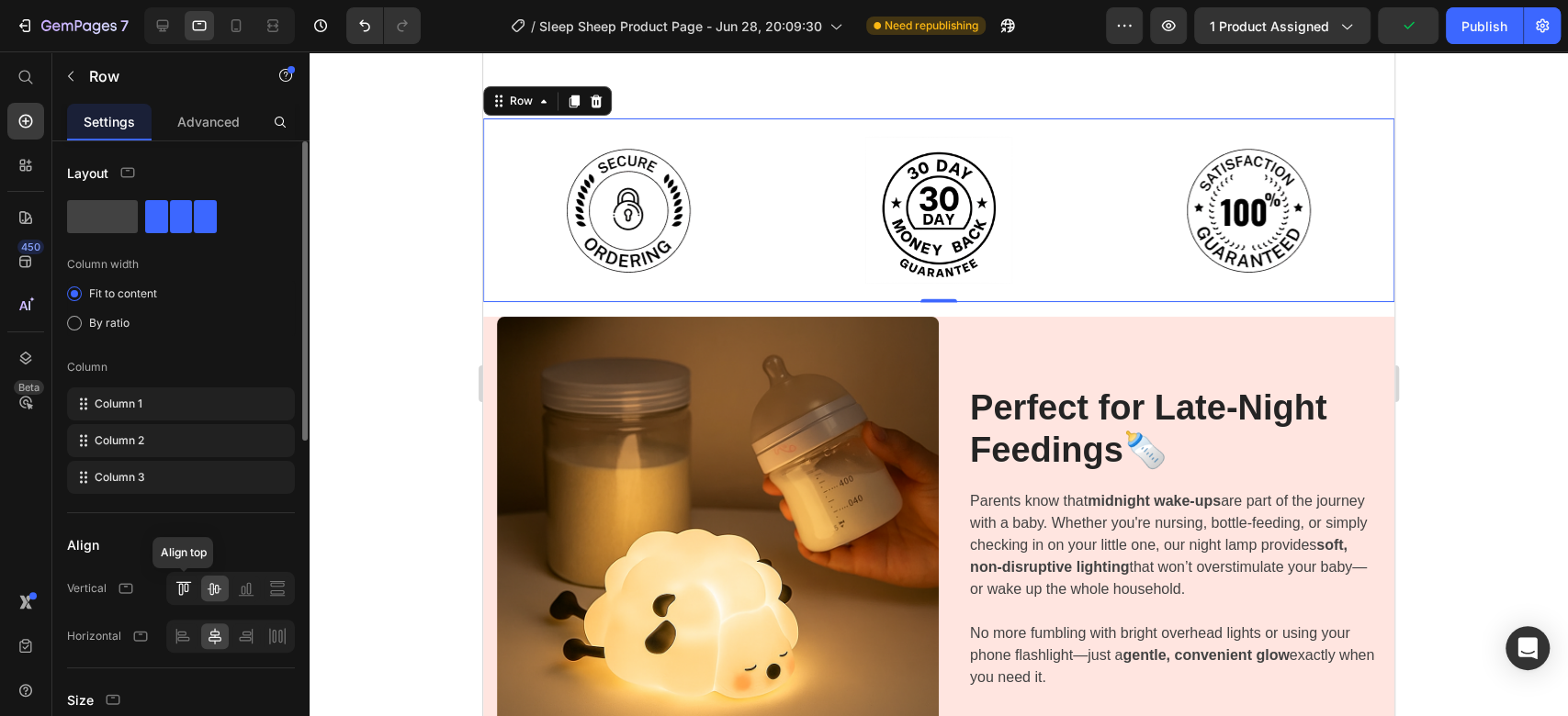 click 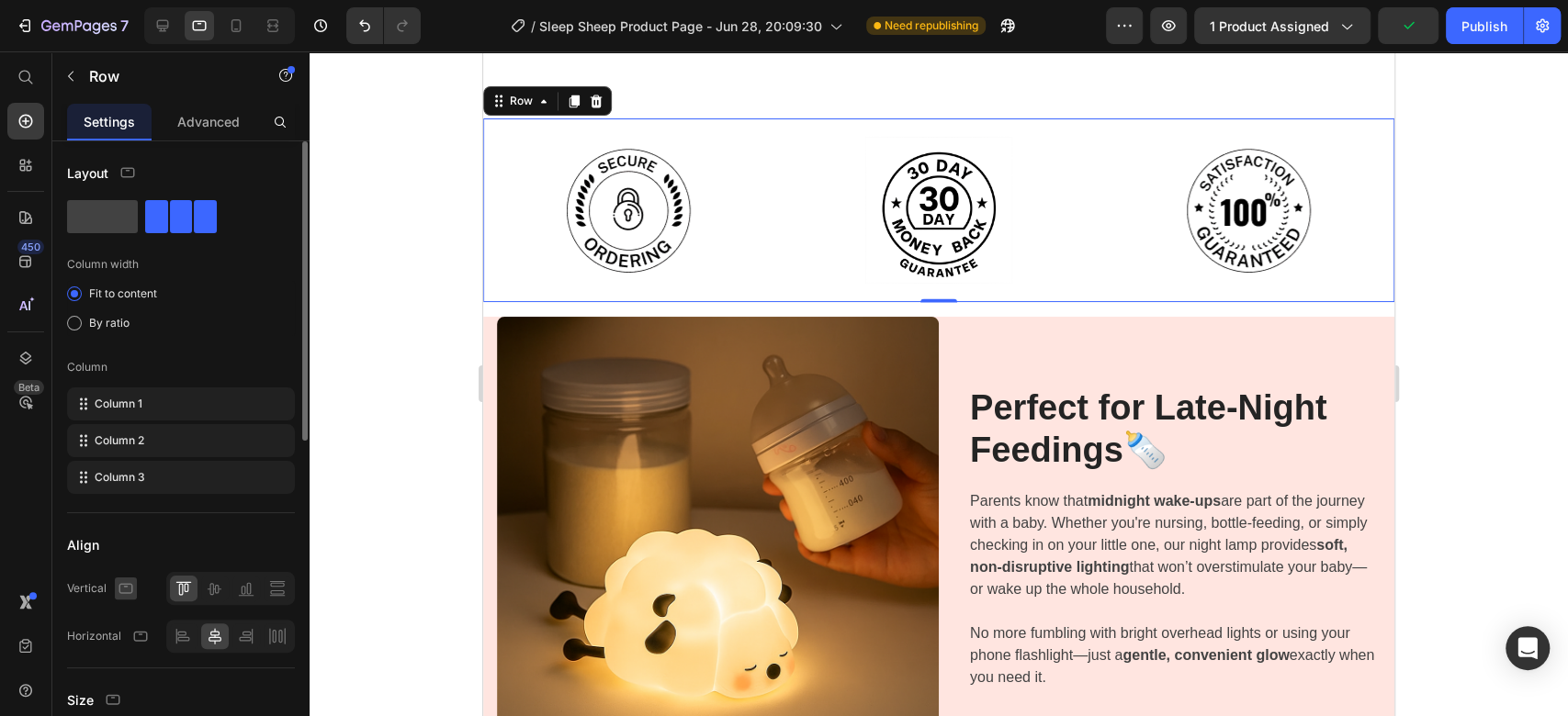 click 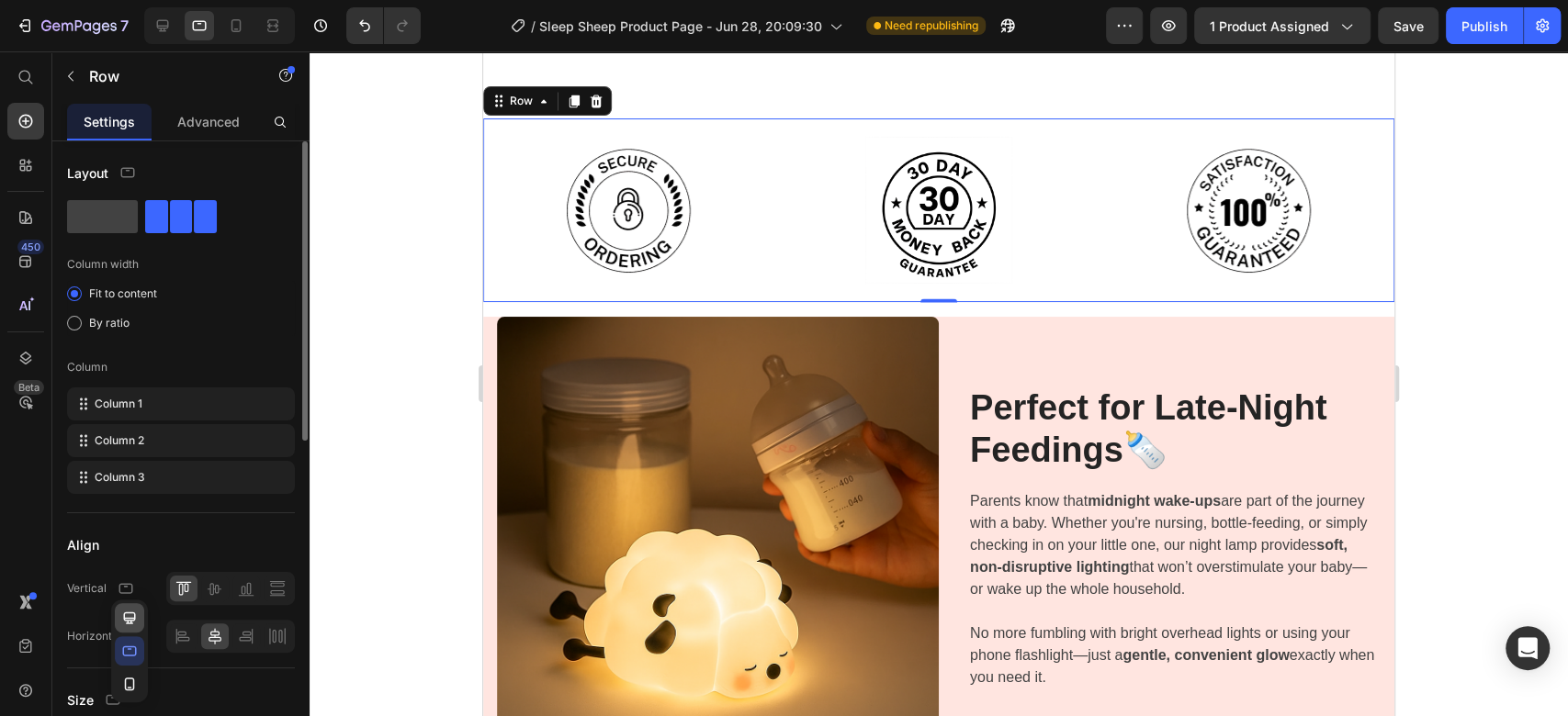 click 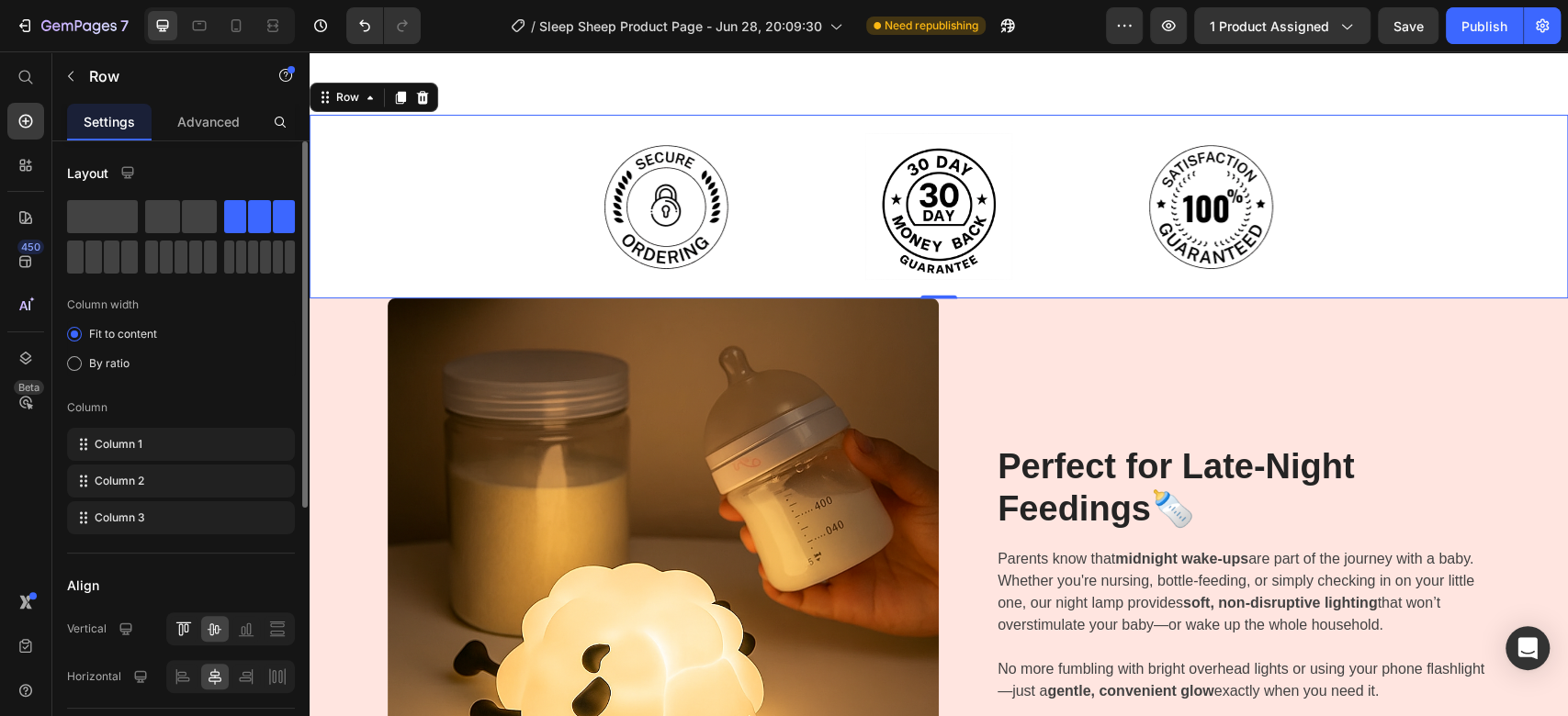 scroll, scrollTop: 2203, scrollLeft: 0, axis: vertical 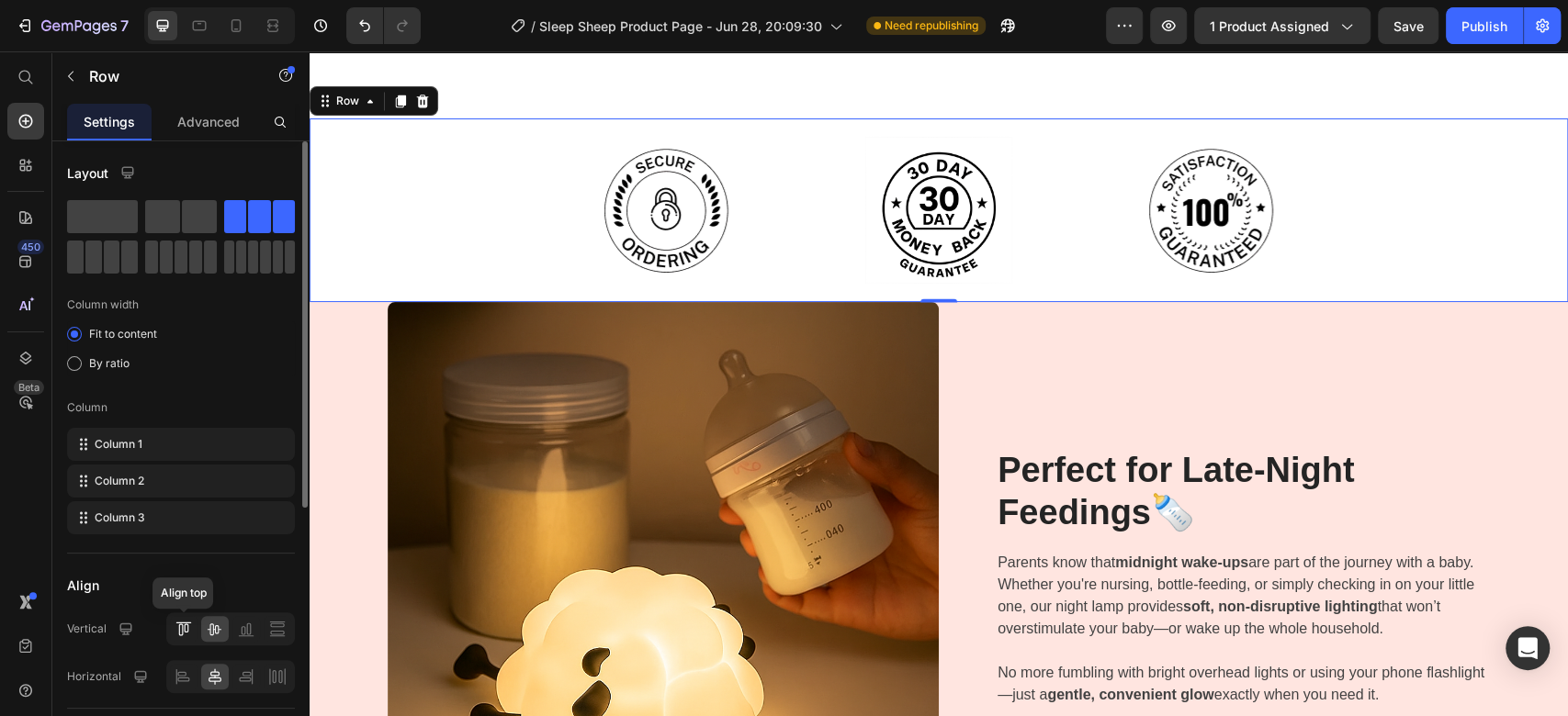 click 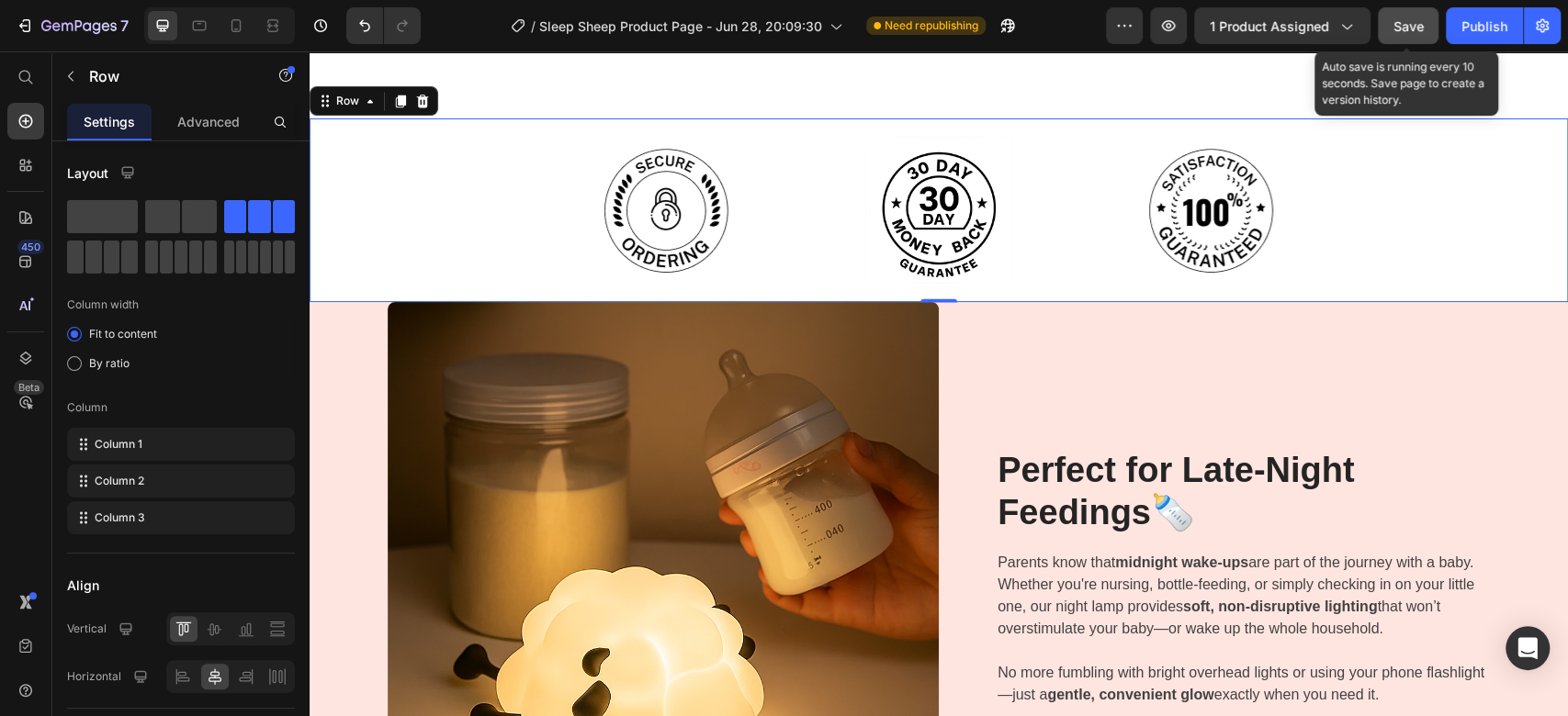 click on "Save" 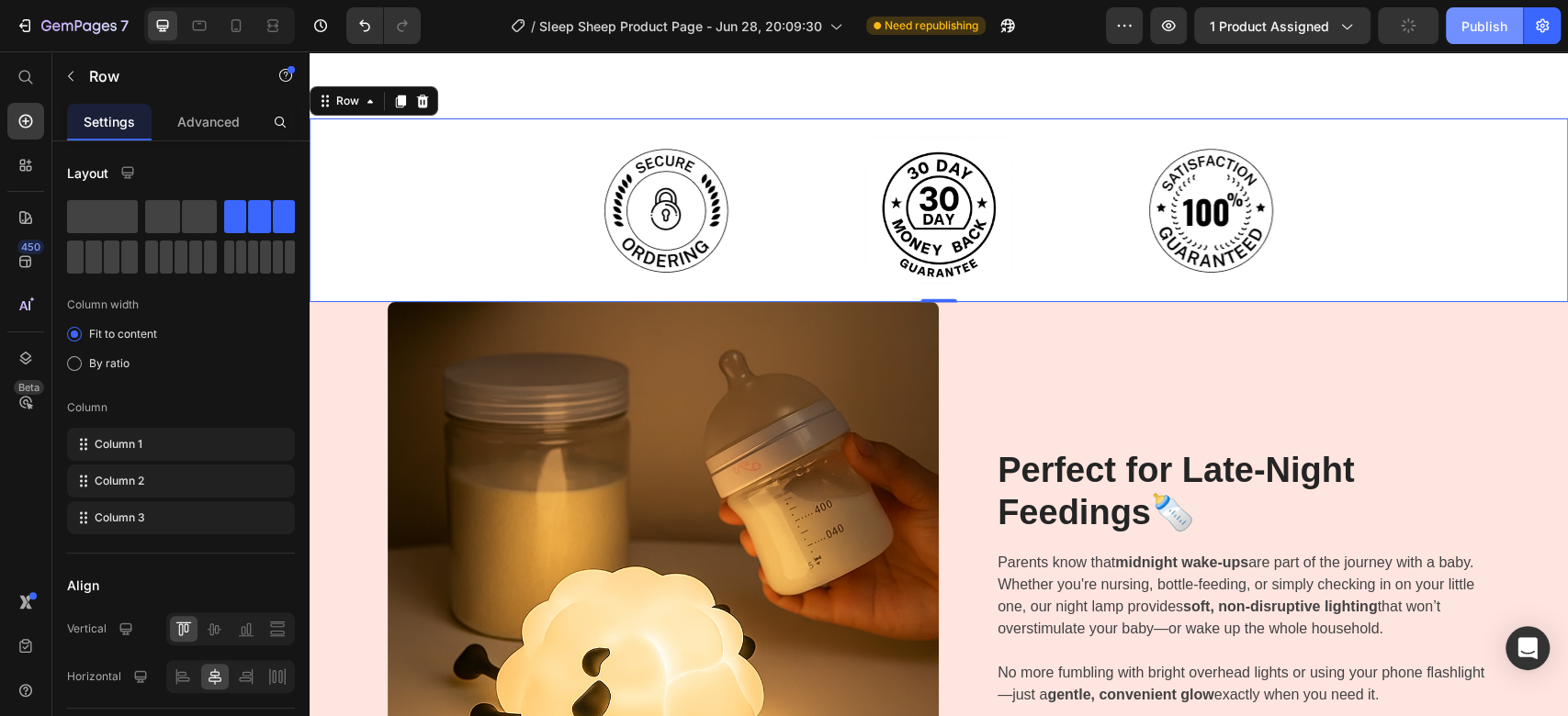 click on "Publish" at bounding box center [1484, 26] 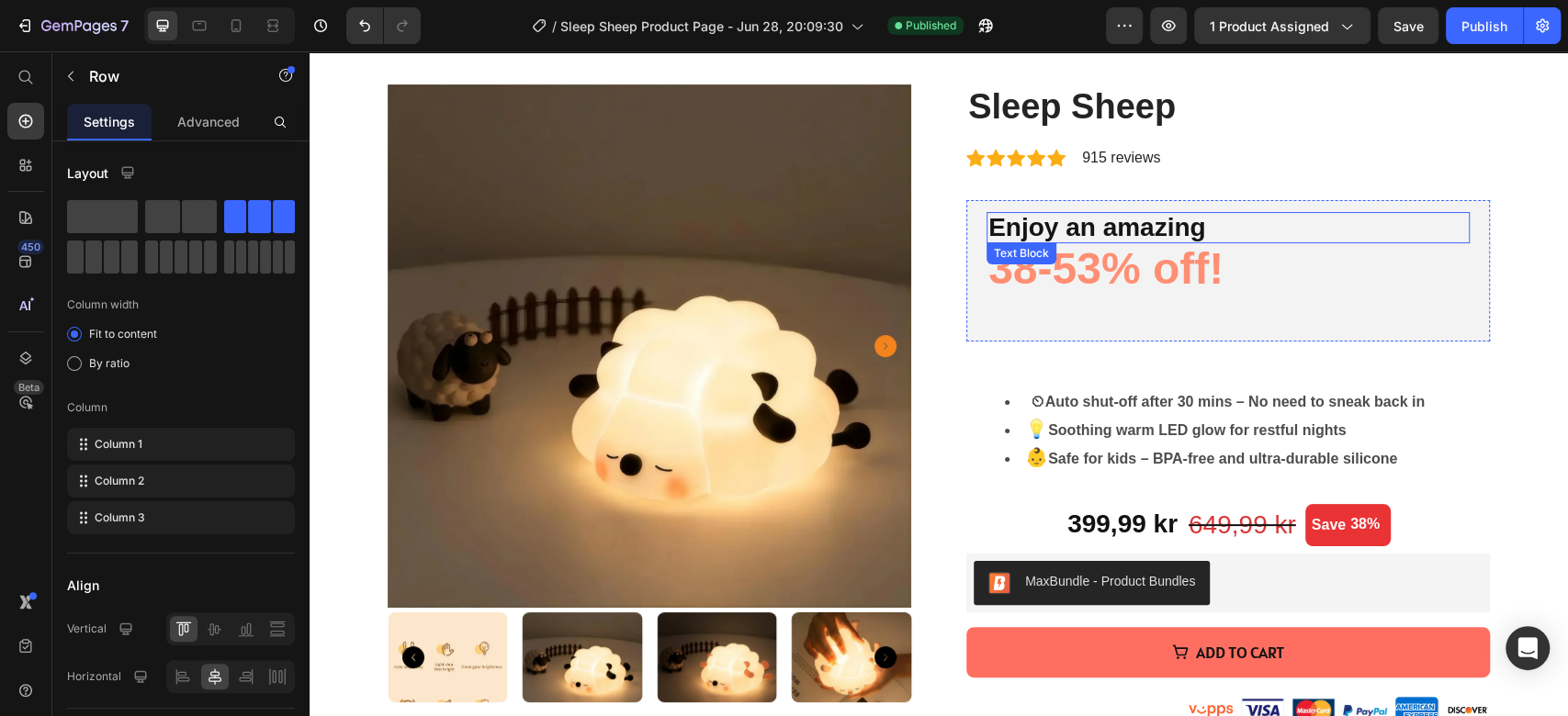 scroll, scrollTop: 0, scrollLeft: 0, axis: both 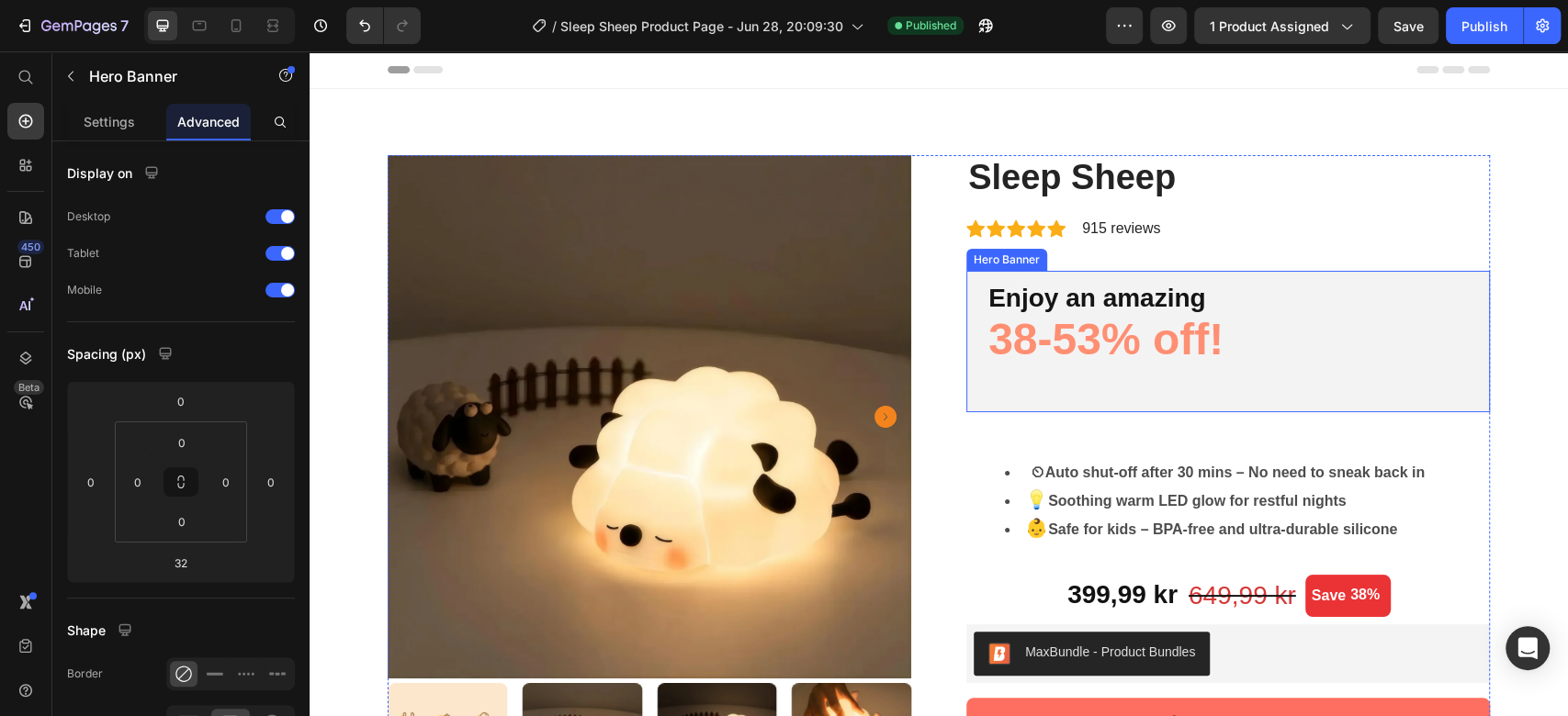 click on "Enjoy an amazing Text Block 38-53% off! Text Block" at bounding box center [1228, 341] 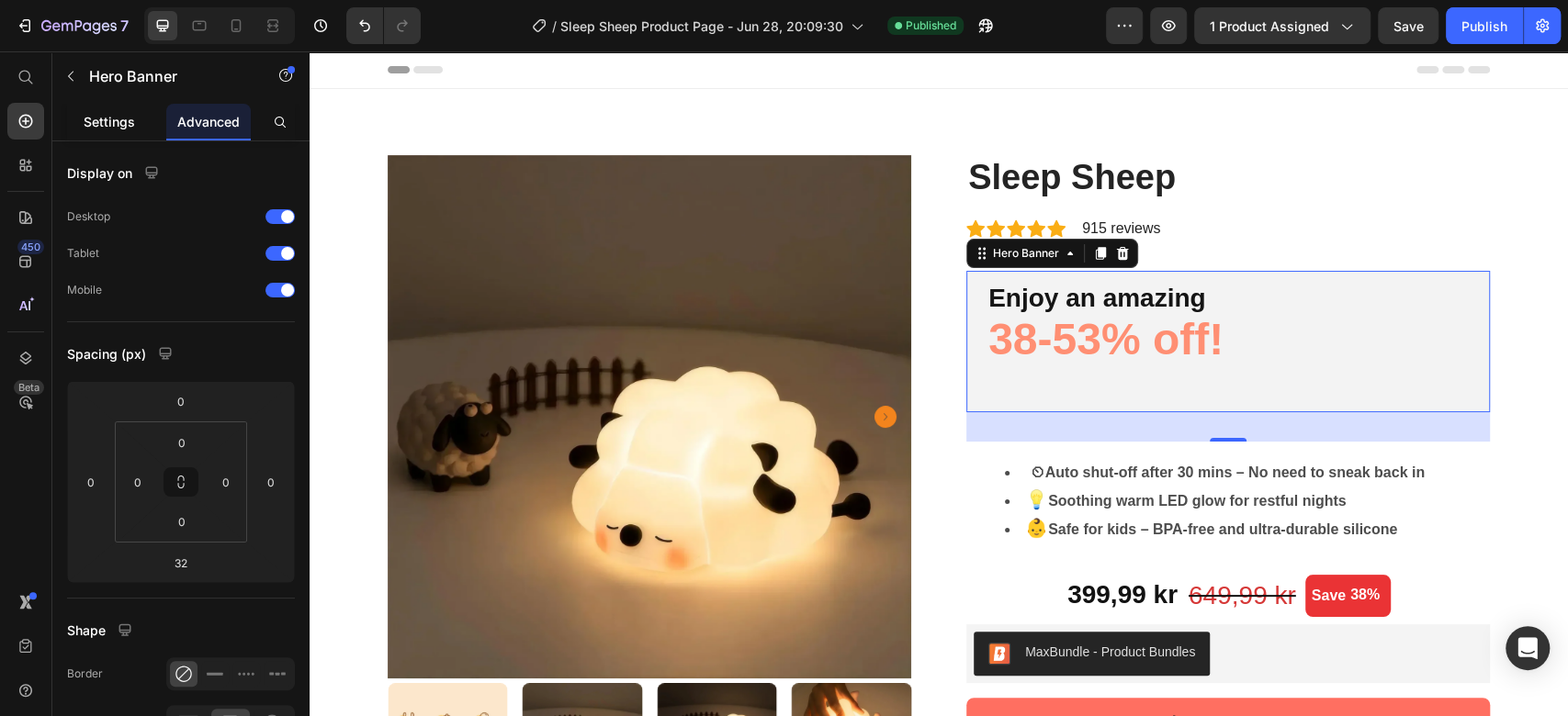 click on "Settings" at bounding box center (109, 121) 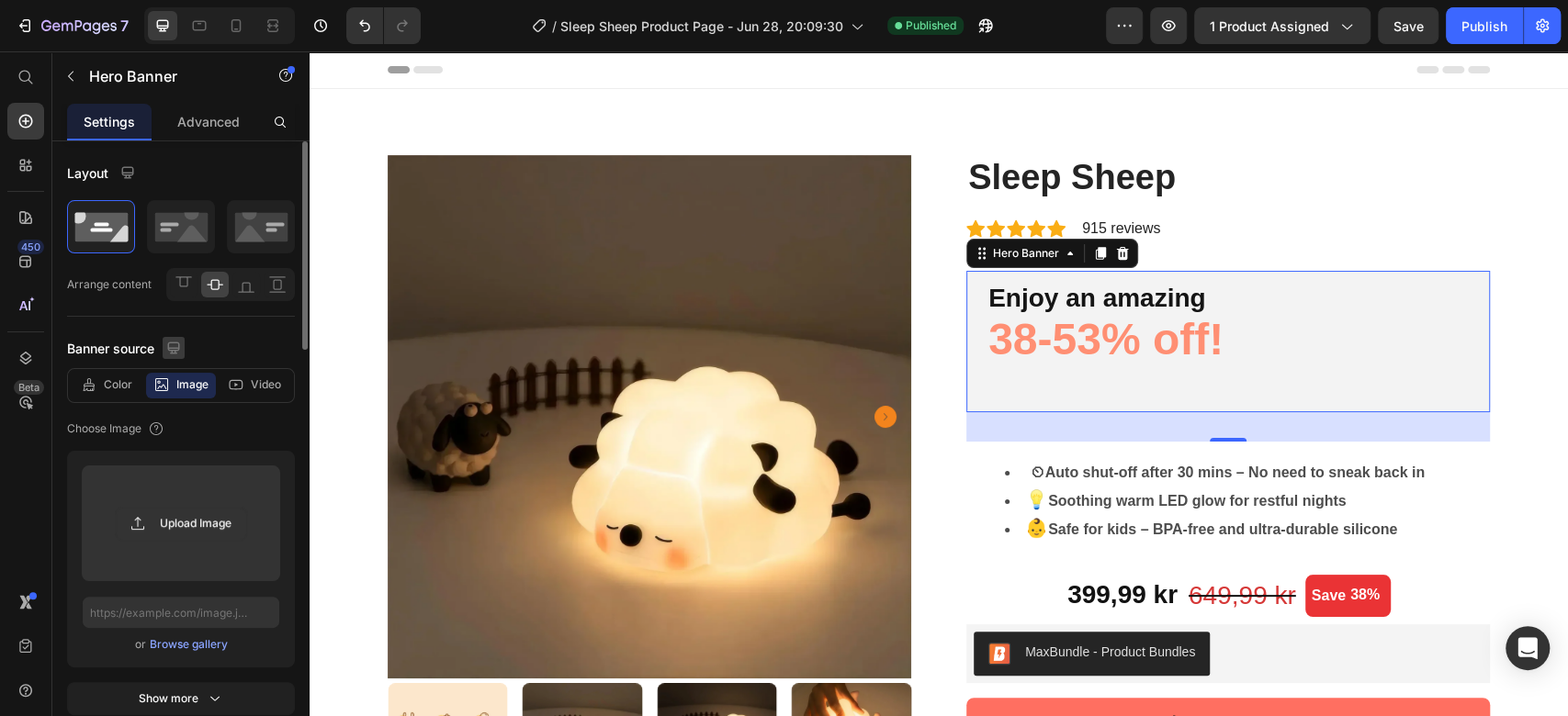 click 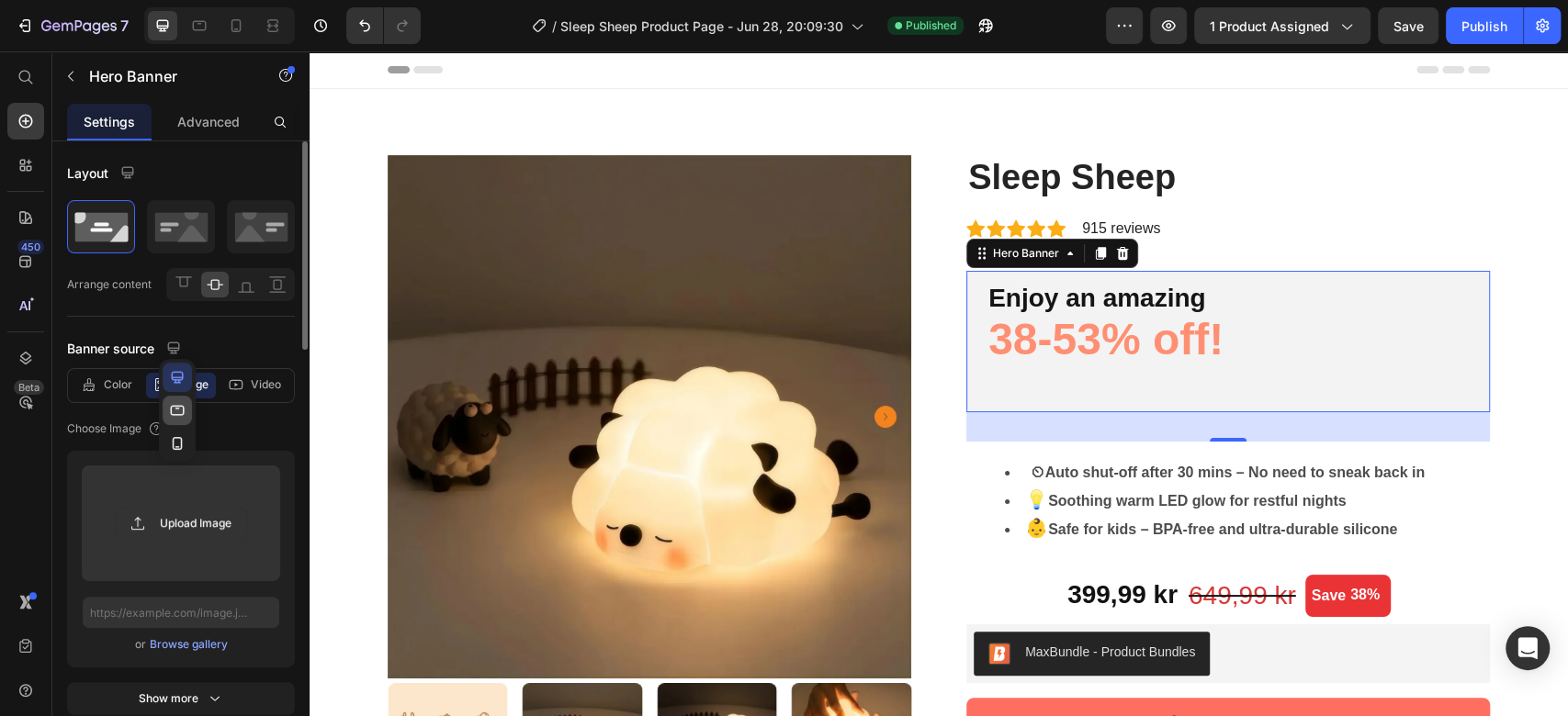 click 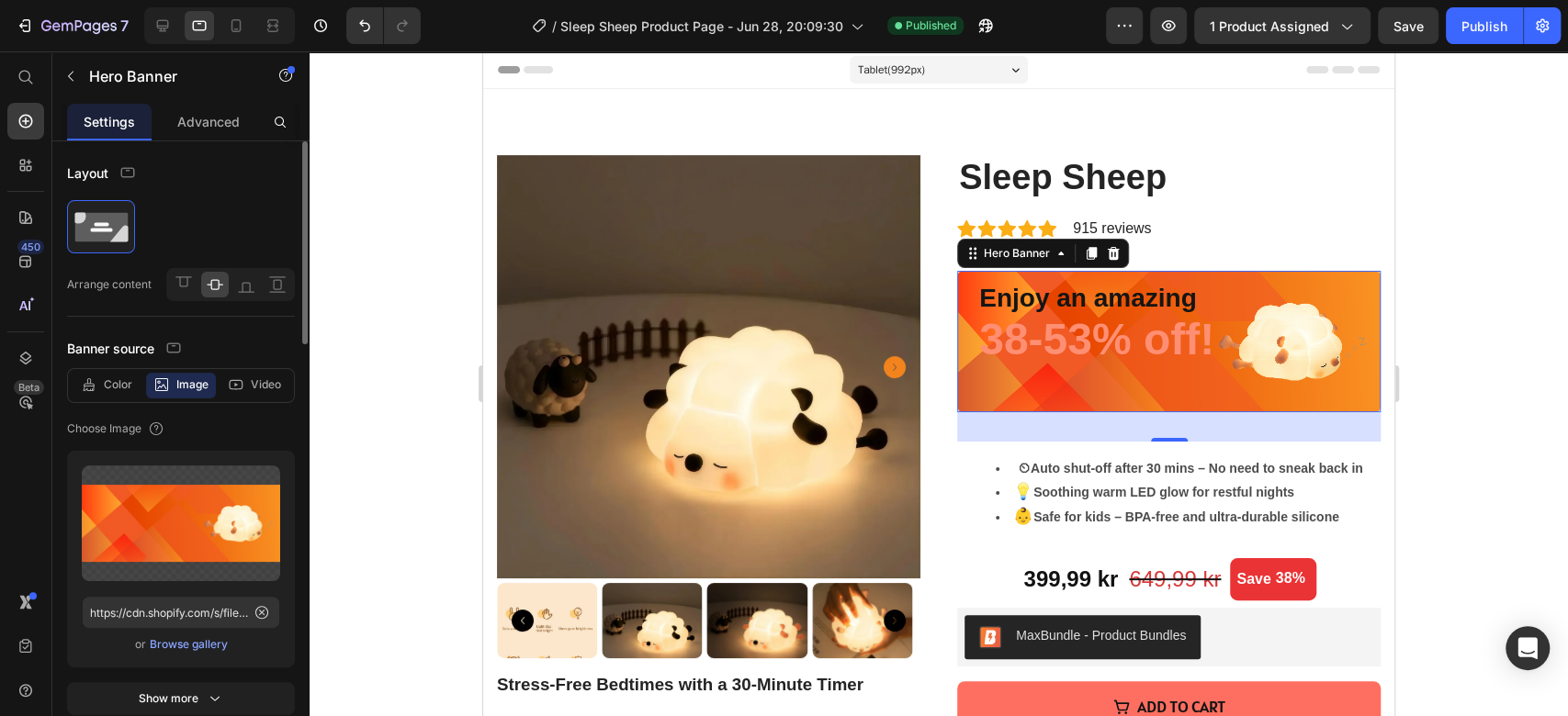 scroll, scrollTop: 154, scrollLeft: 0, axis: vertical 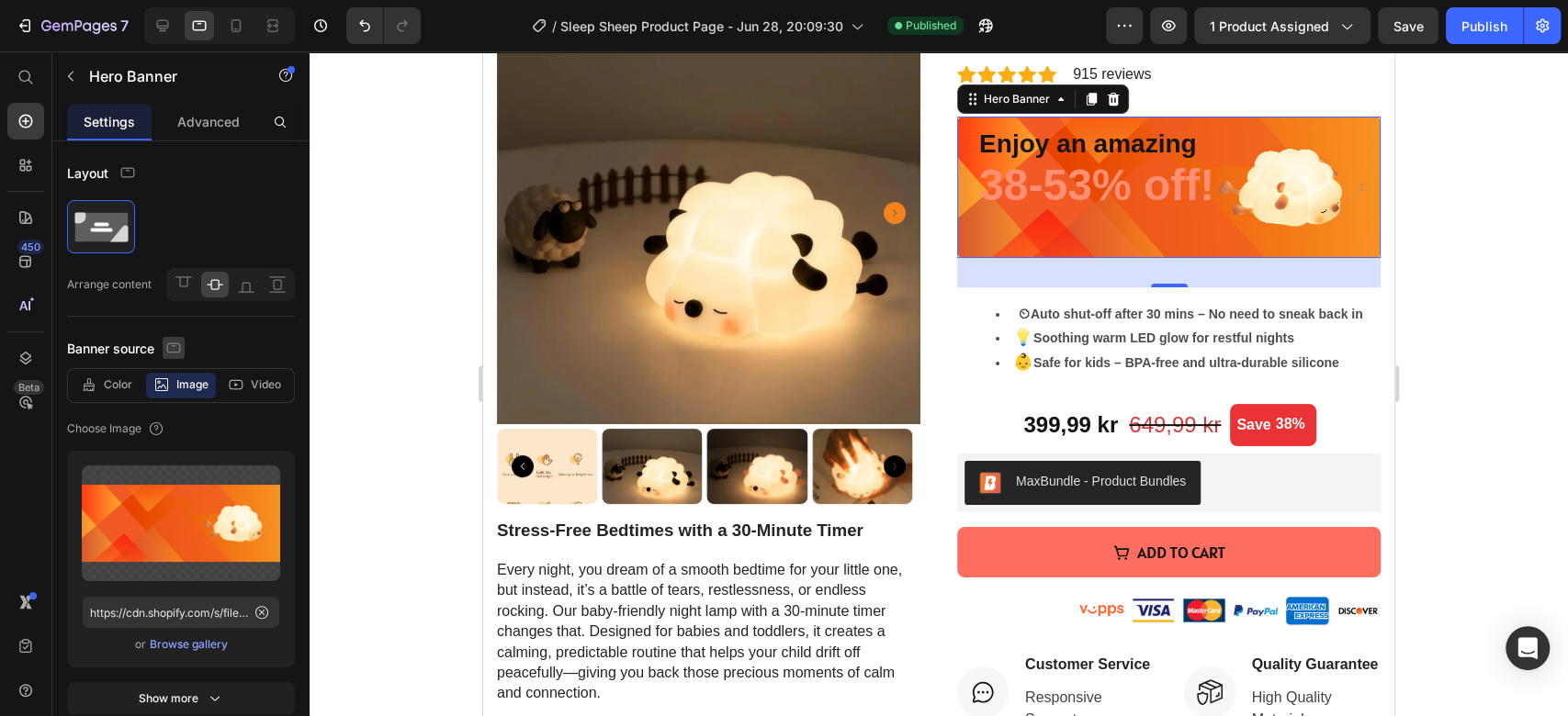 click 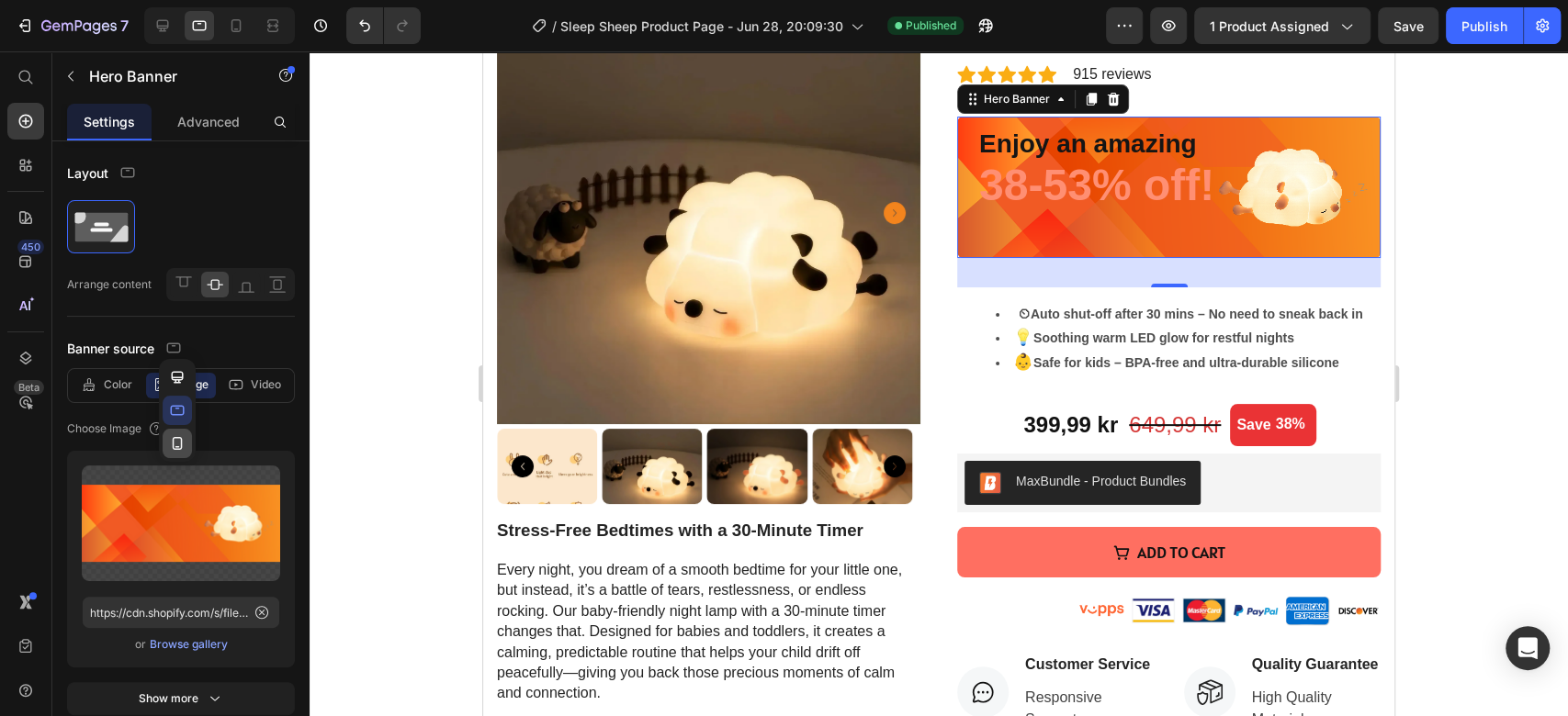click 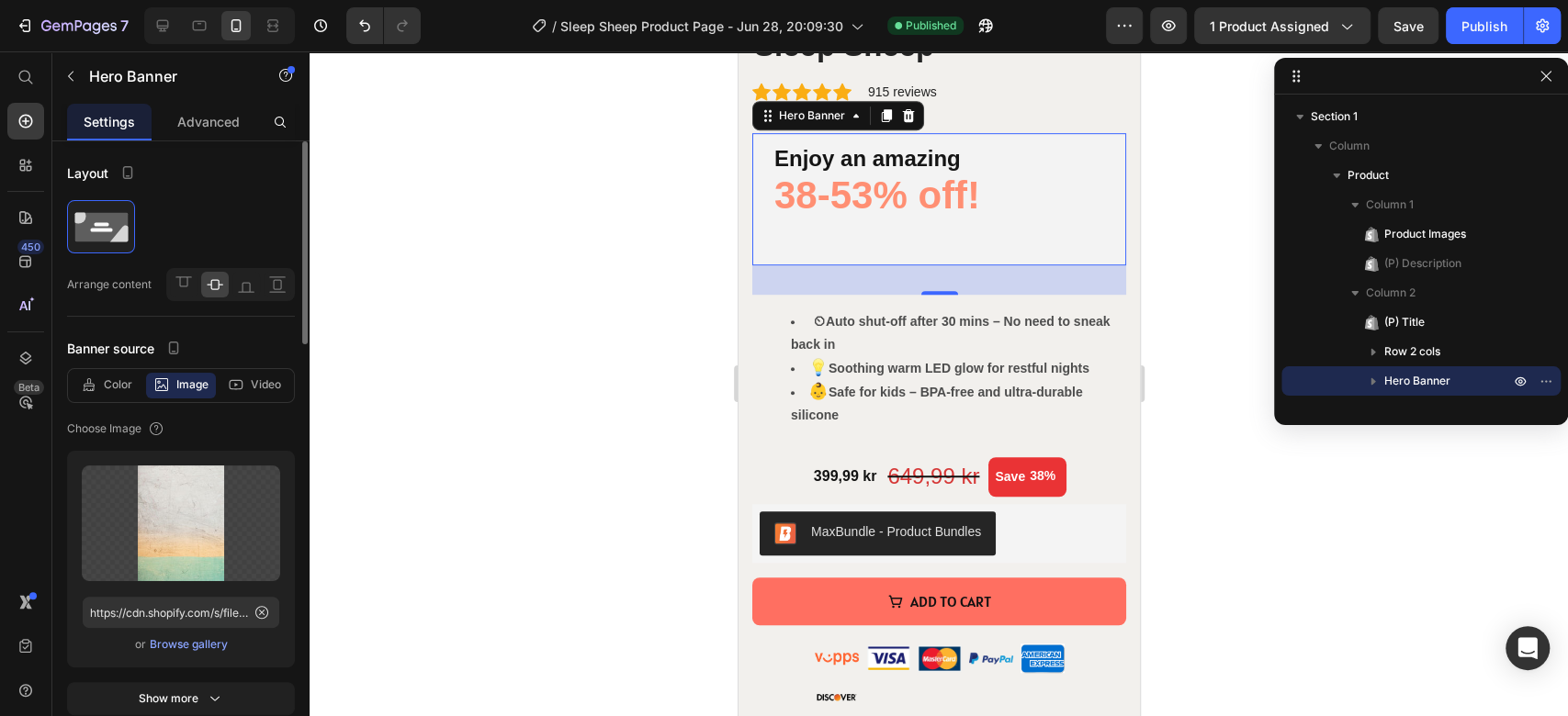 scroll, scrollTop: 597, scrollLeft: 0, axis: vertical 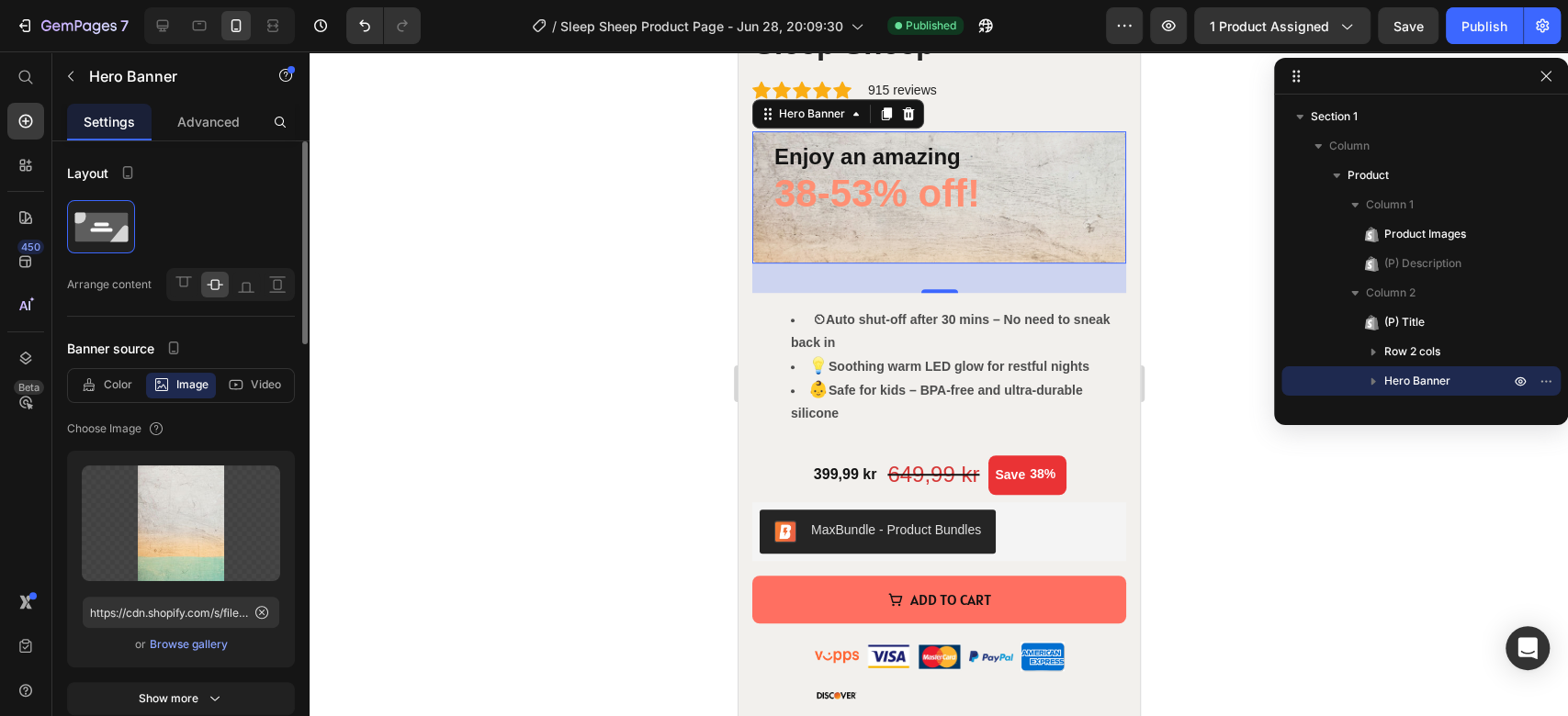 click on "Image" at bounding box center (192, 385) 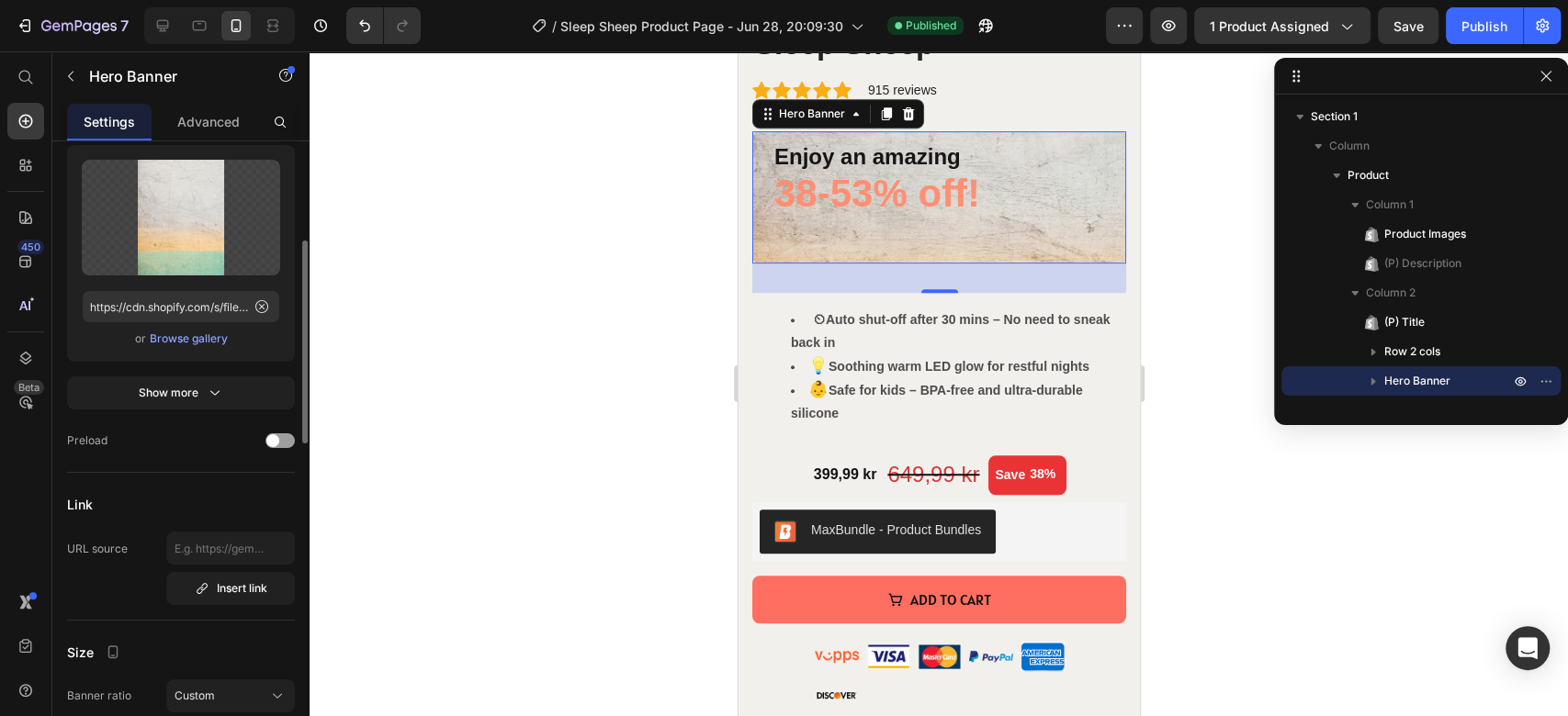 scroll, scrollTop: 0, scrollLeft: 0, axis: both 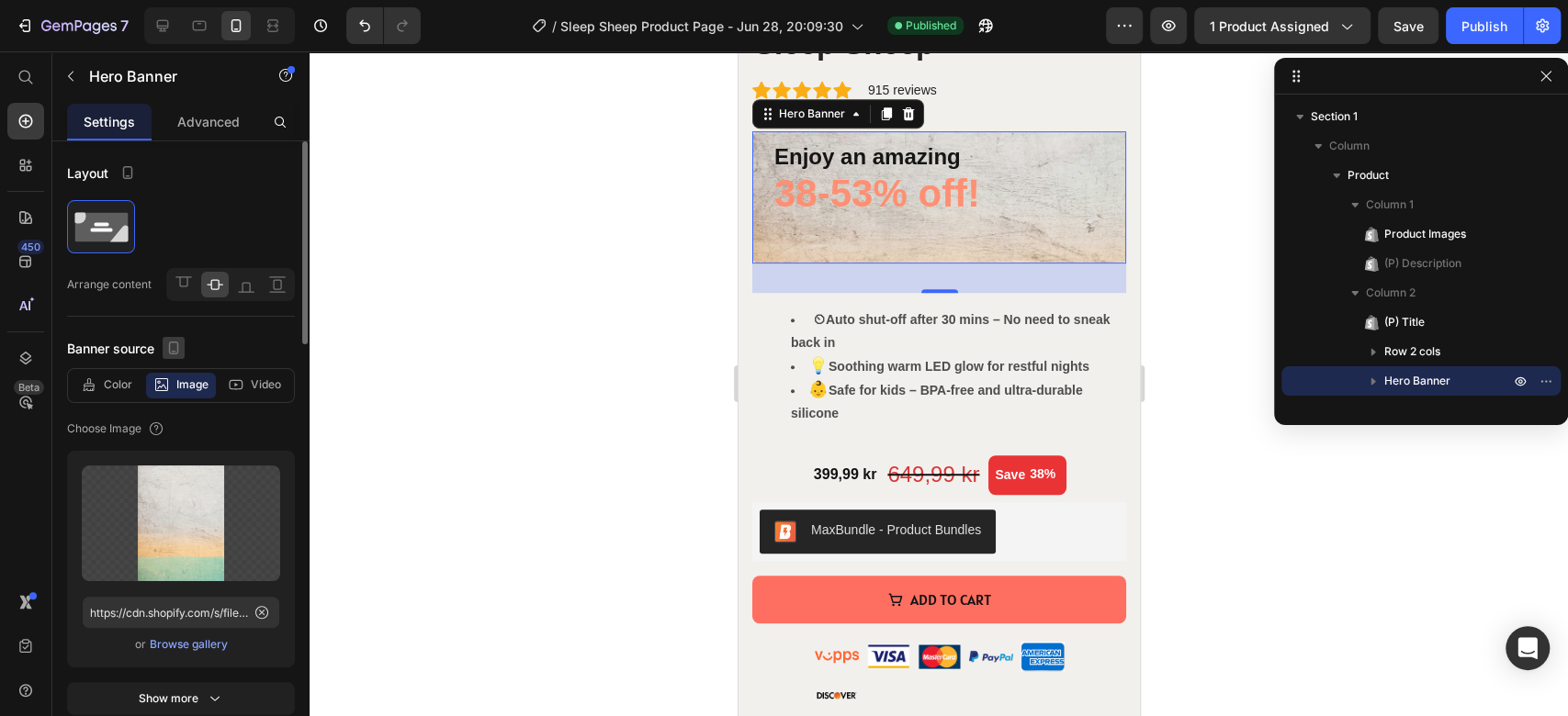 click 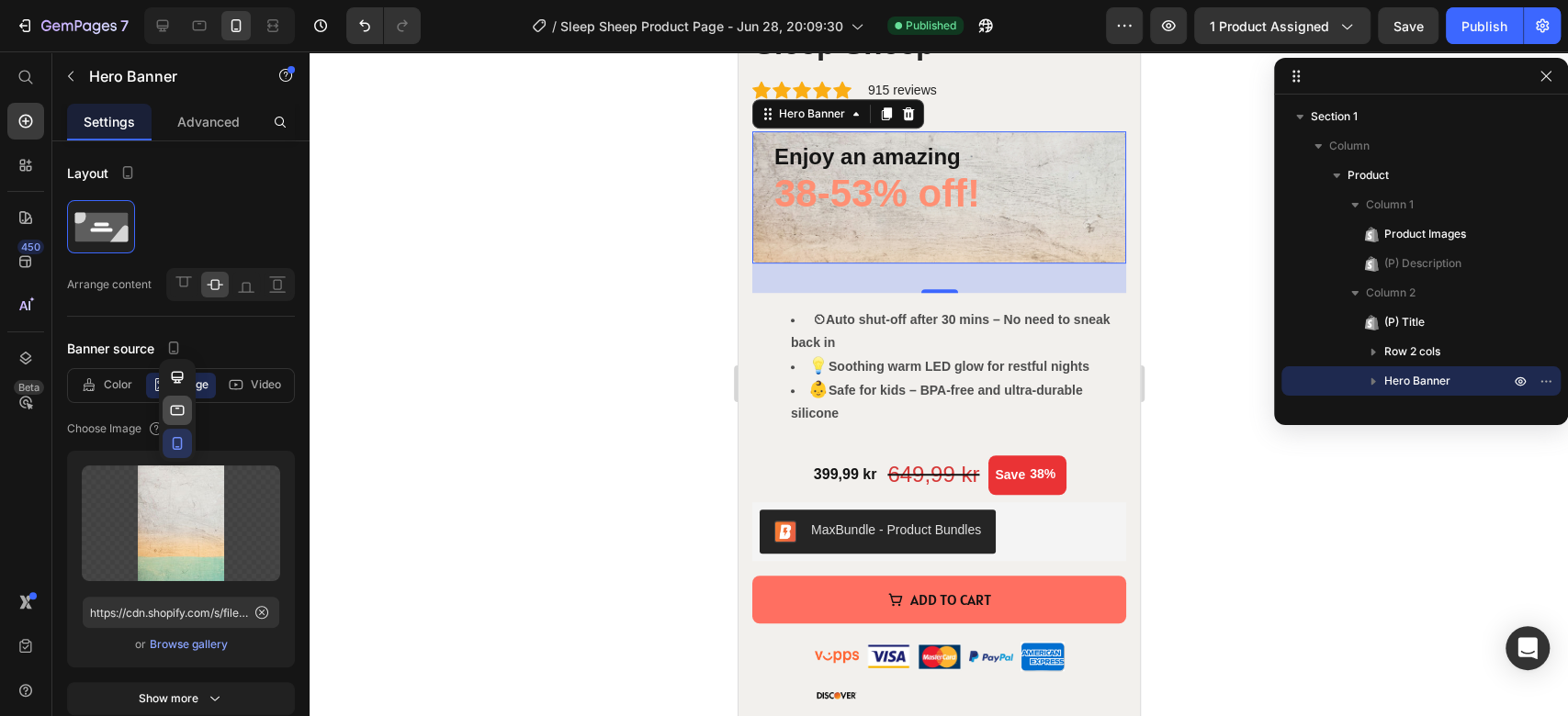 click 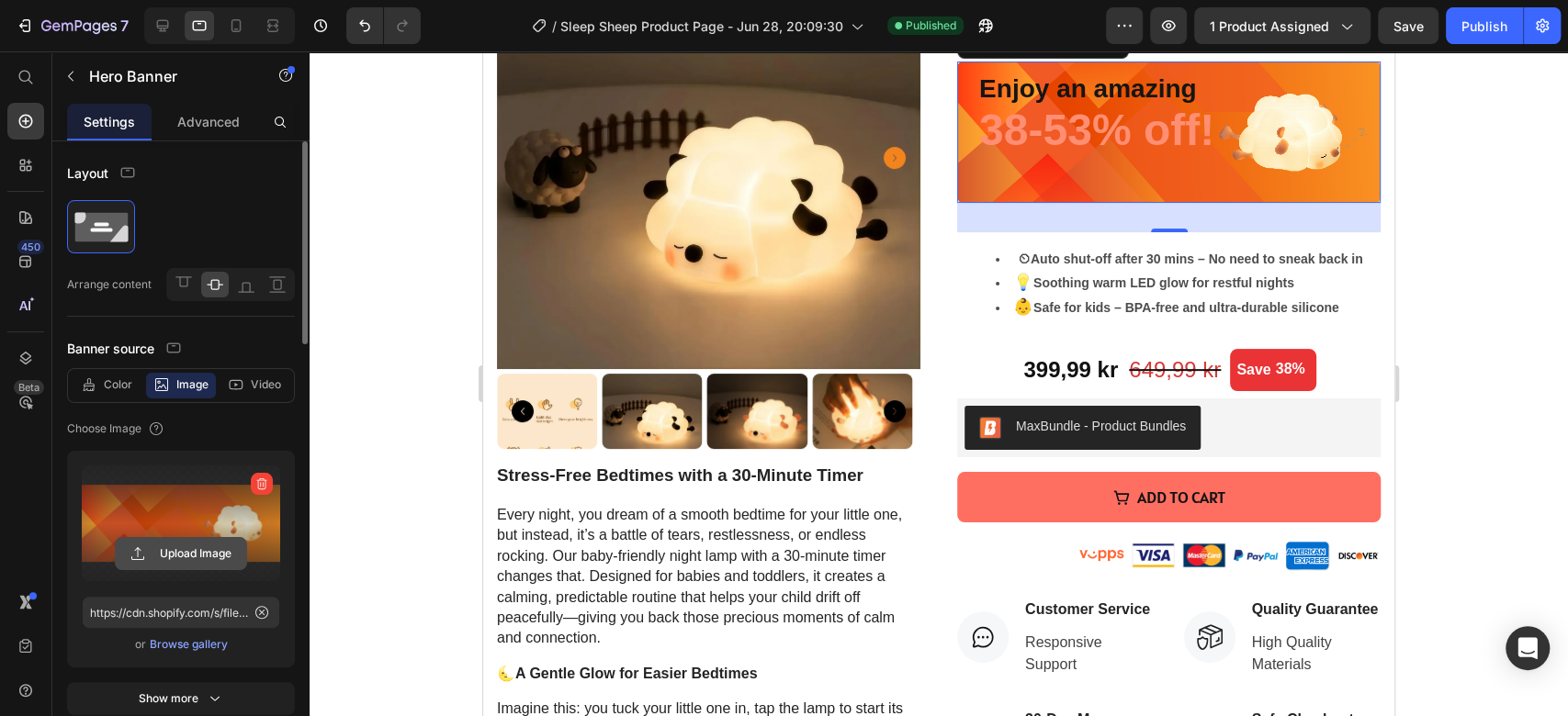 scroll, scrollTop: 154, scrollLeft: 0, axis: vertical 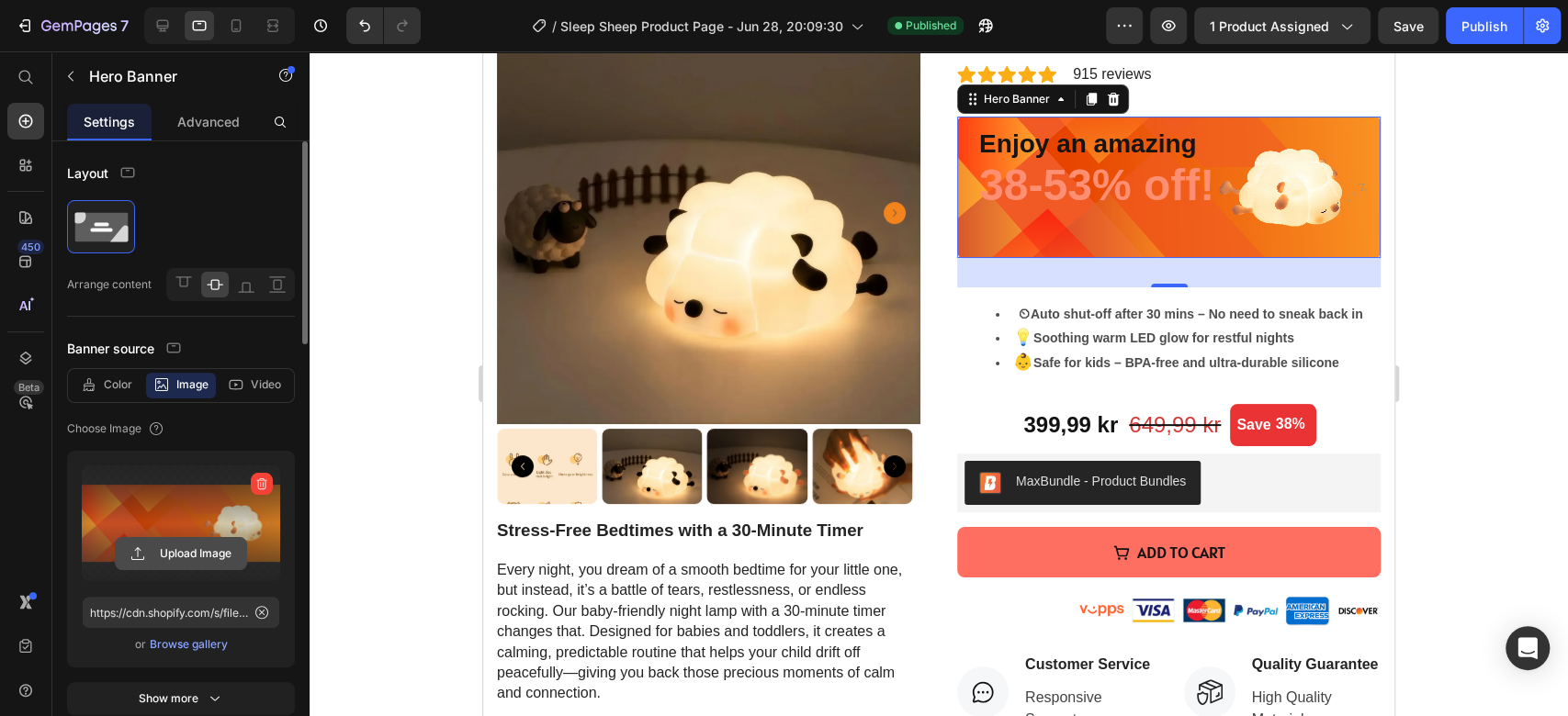 click 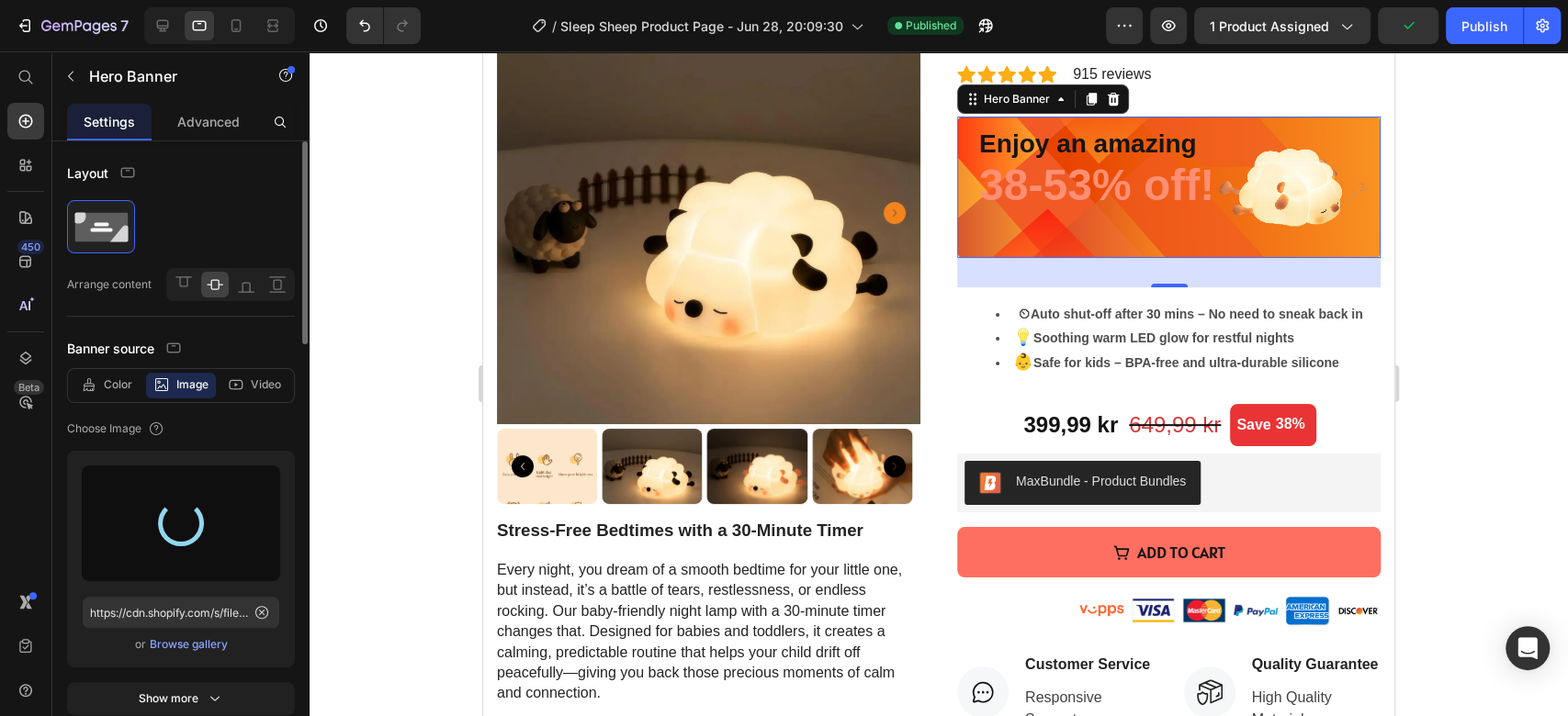type on "https://cdn.shopify.com/s/files/1/0671/7649/7327/files/gempages_552700203736499315-5cb408dc-5611-4e4a-8f55-e3010ed54a1d.jpg" 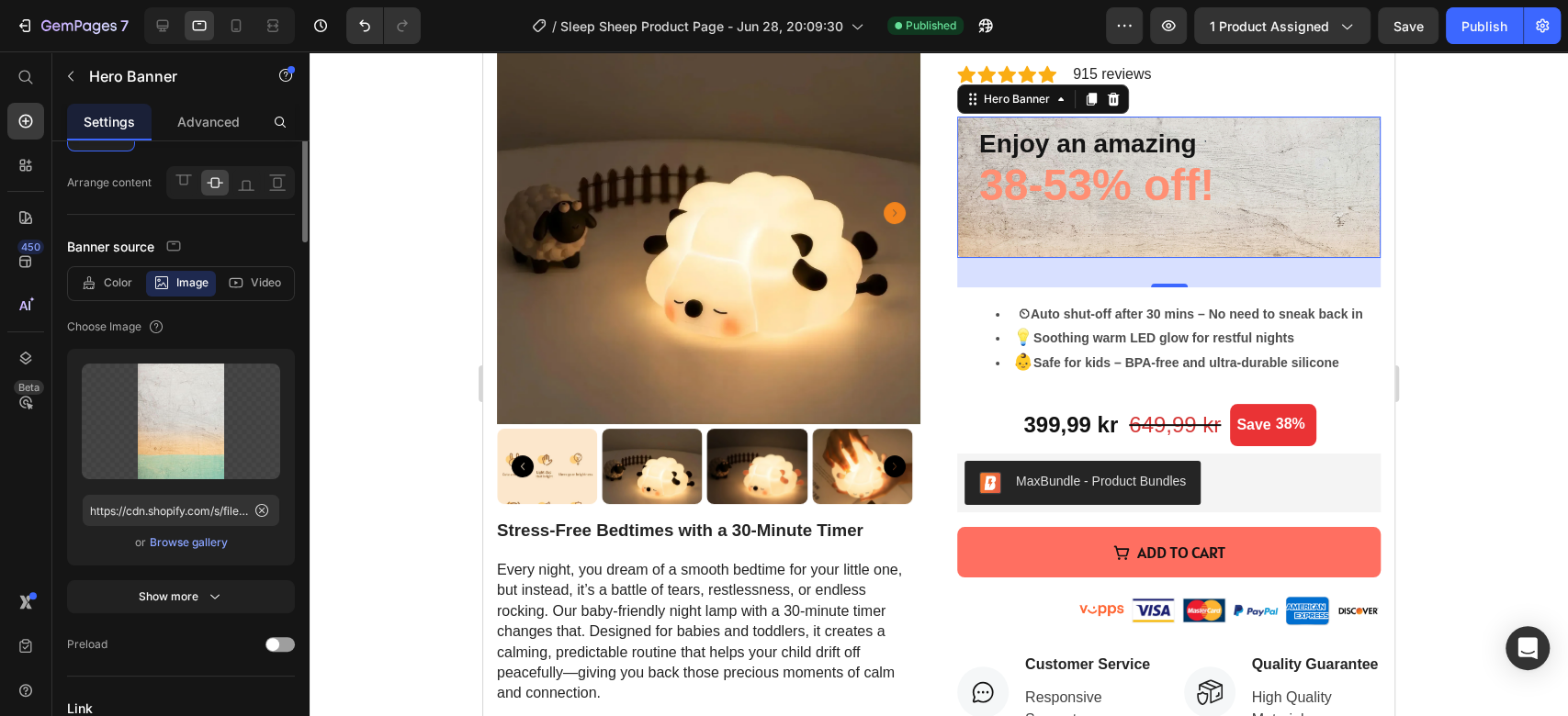 scroll, scrollTop: 204, scrollLeft: 0, axis: vertical 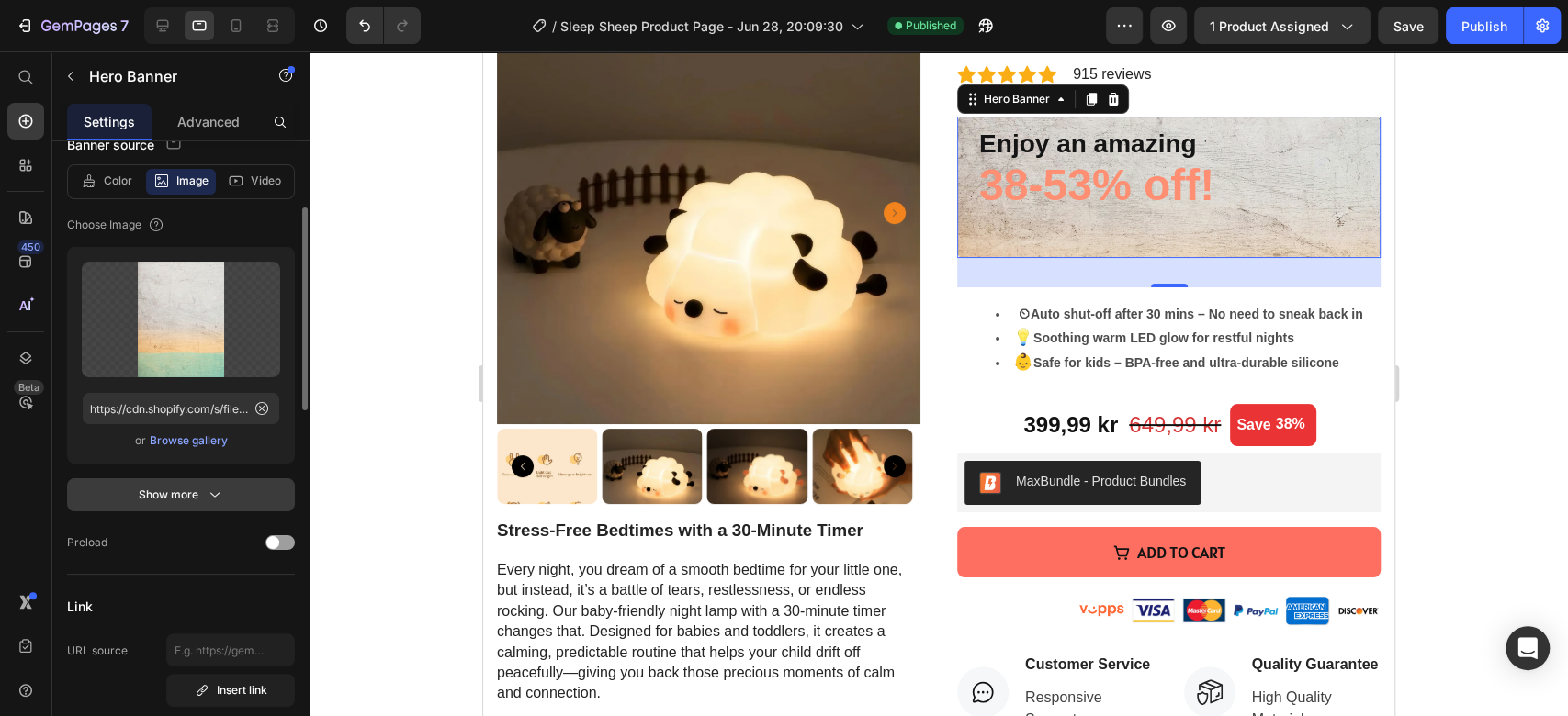 click on "Show more" at bounding box center (181, 495) 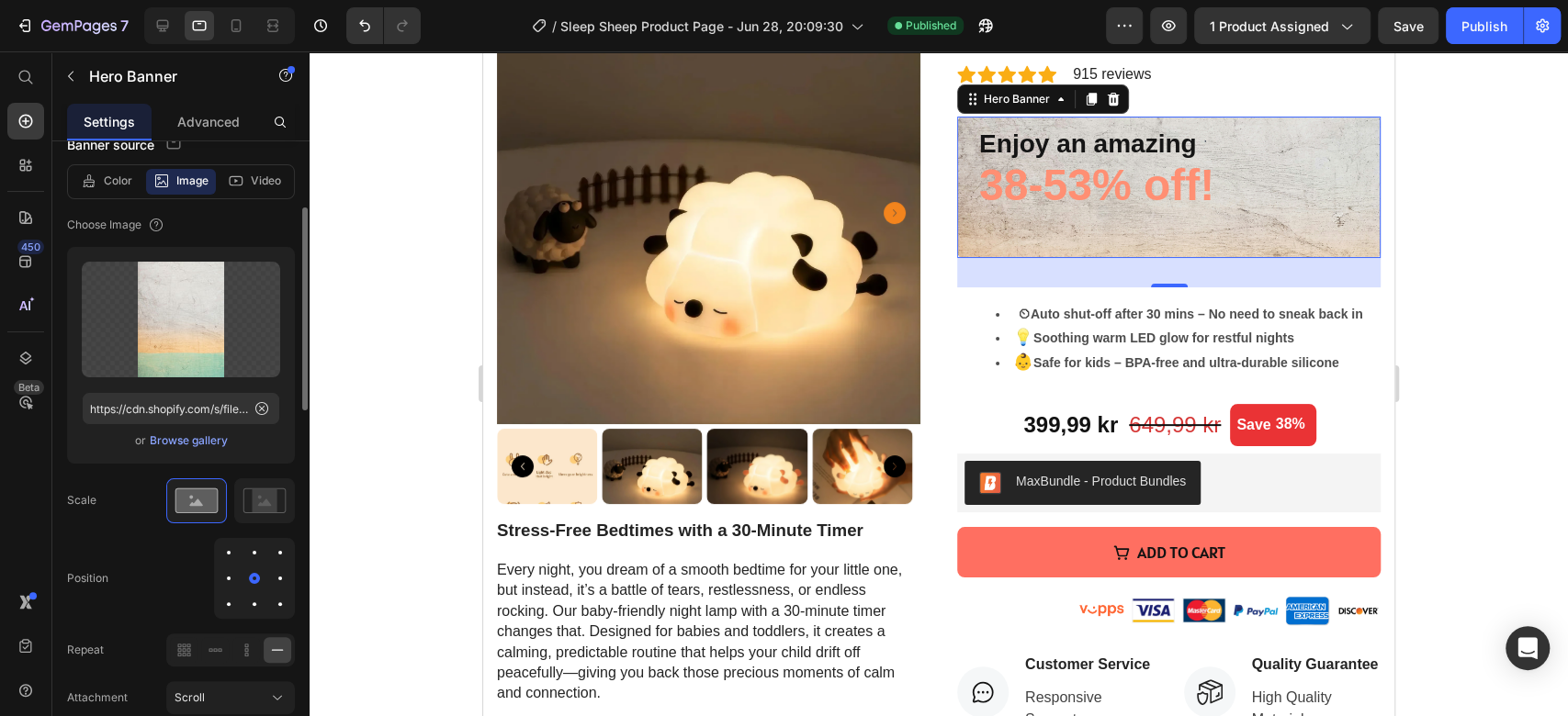 click at bounding box center [254, 553] 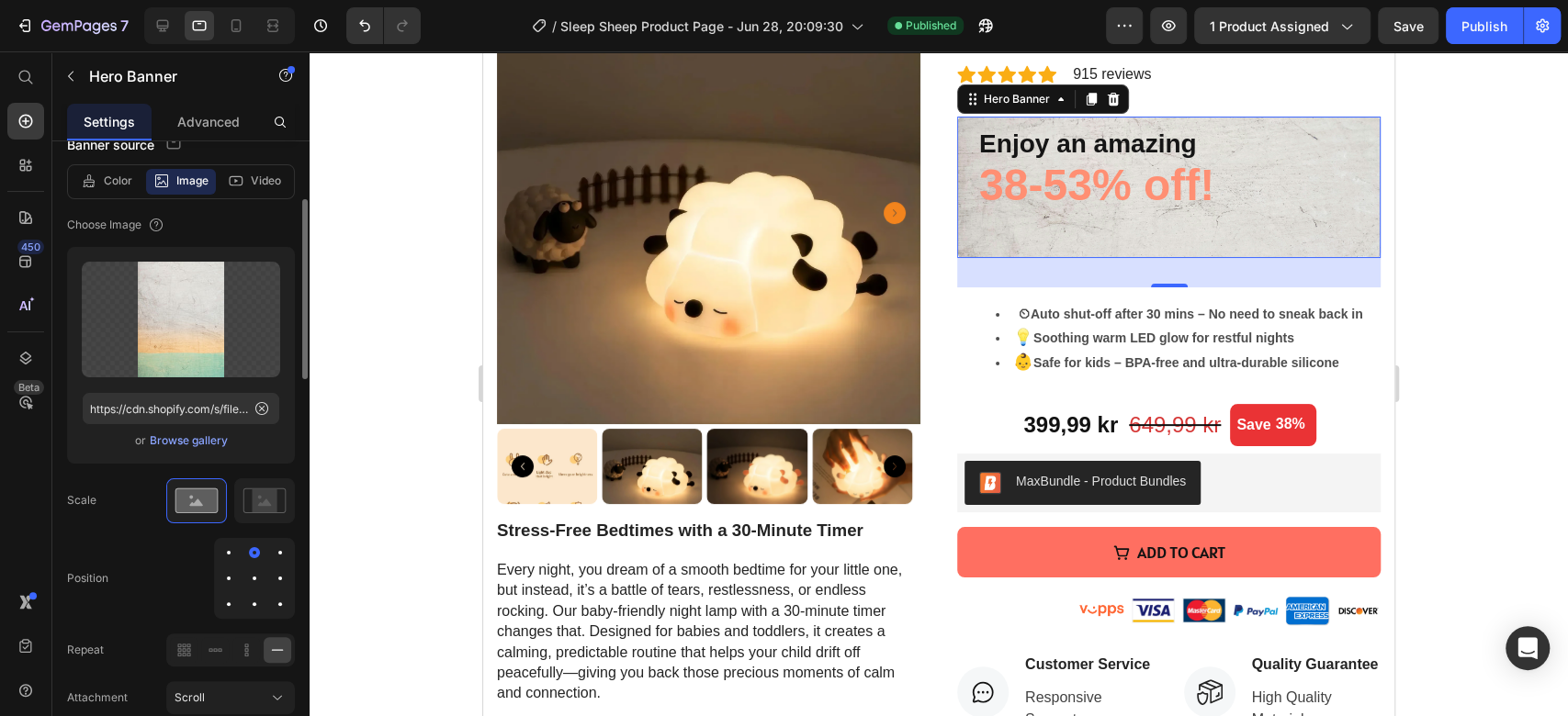 click at bounding box center [254, 578] 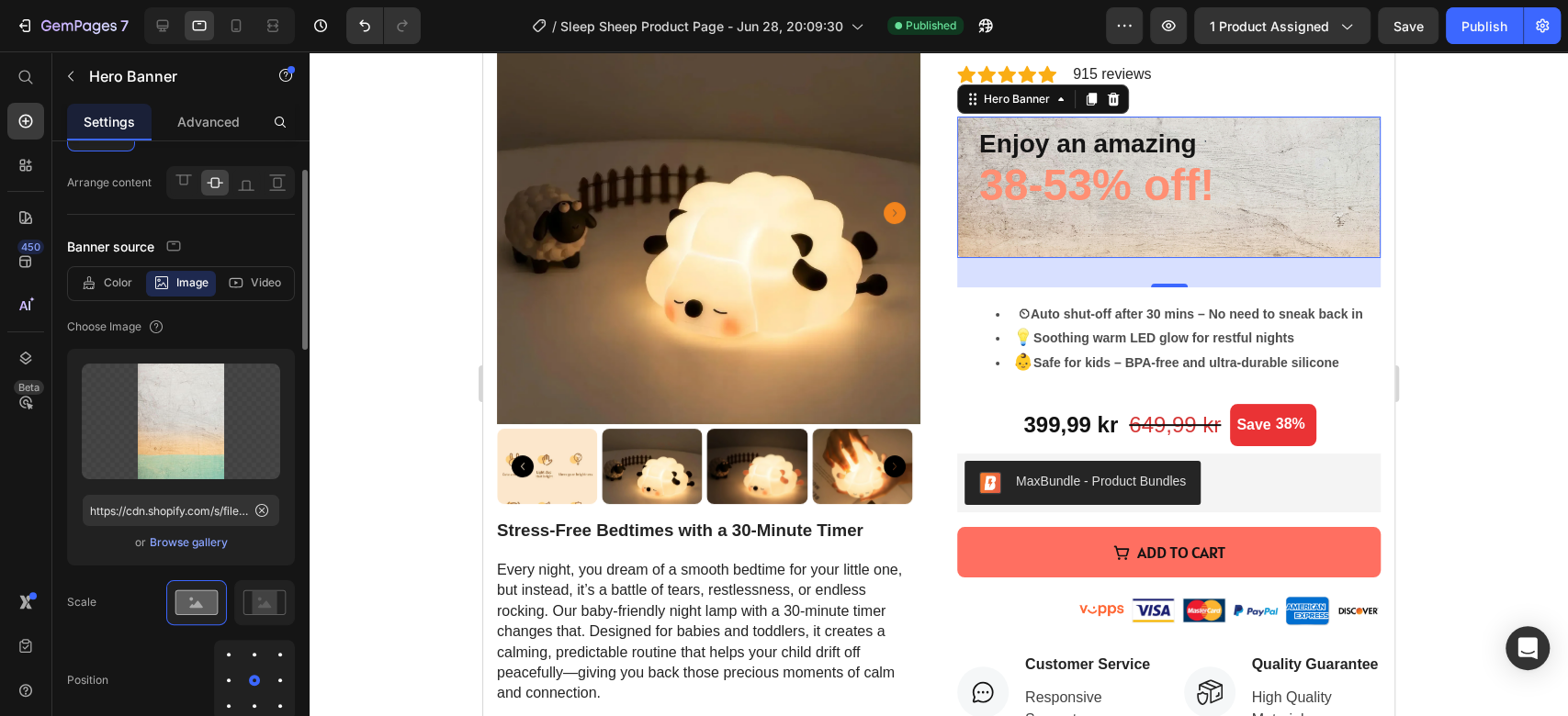 scroll, scrollTop: 0, scrollLeft: 0, axis: both 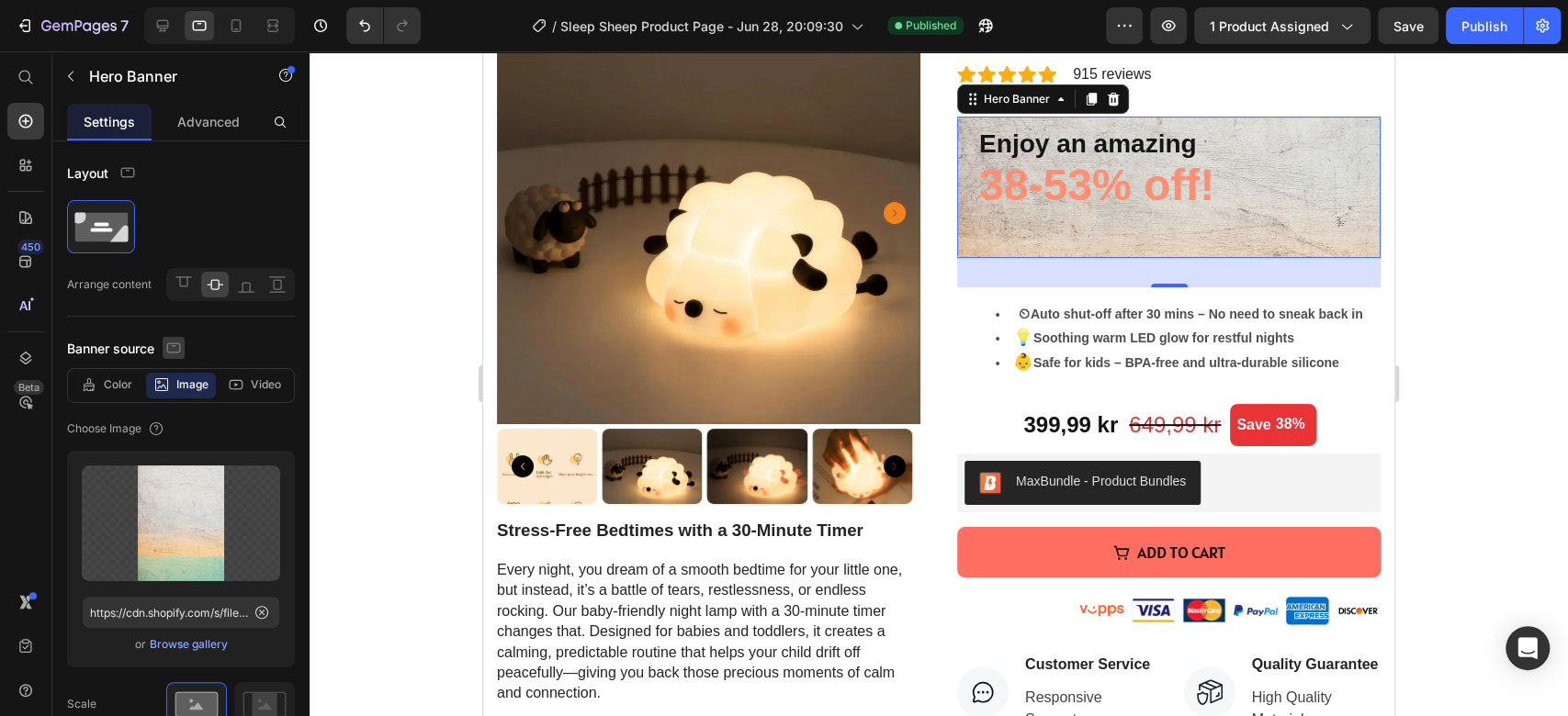 click 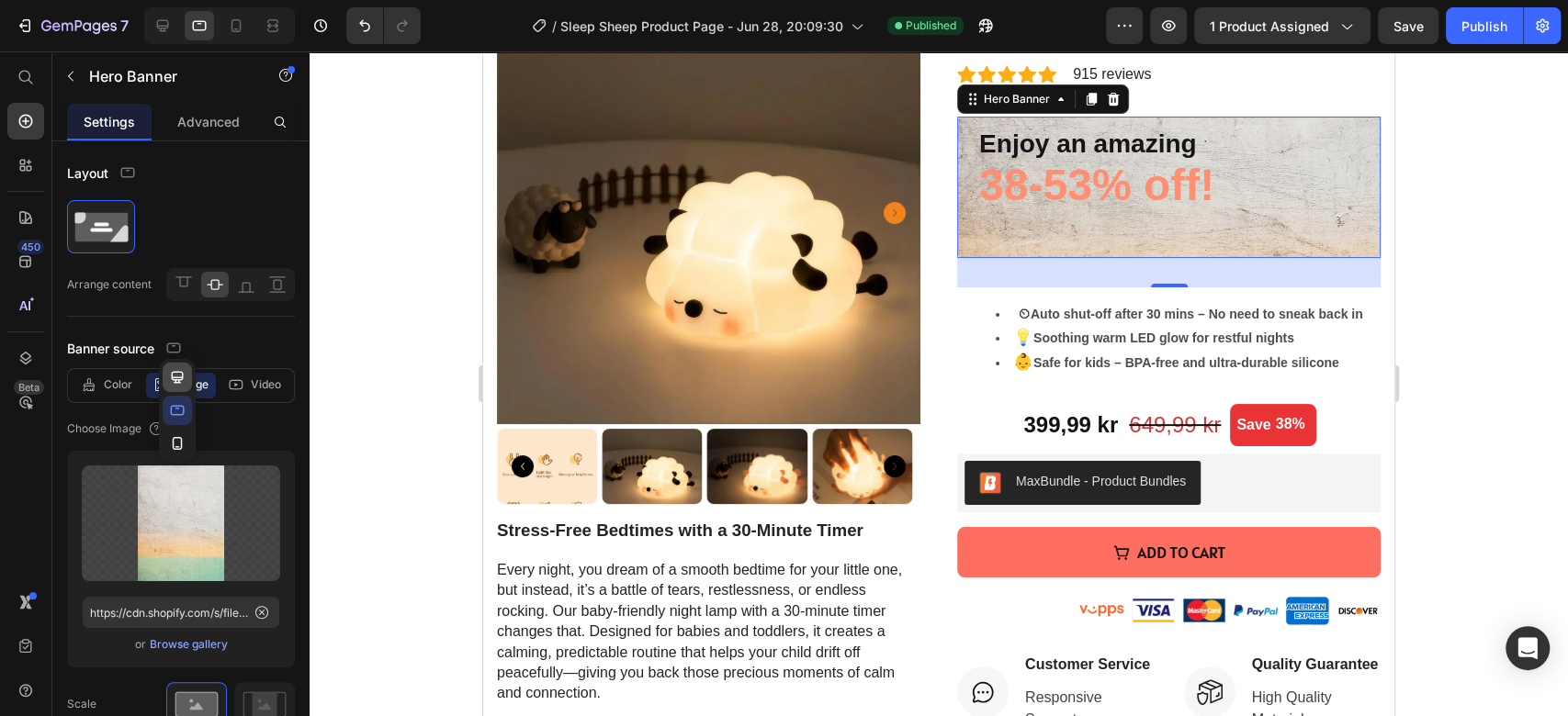 click 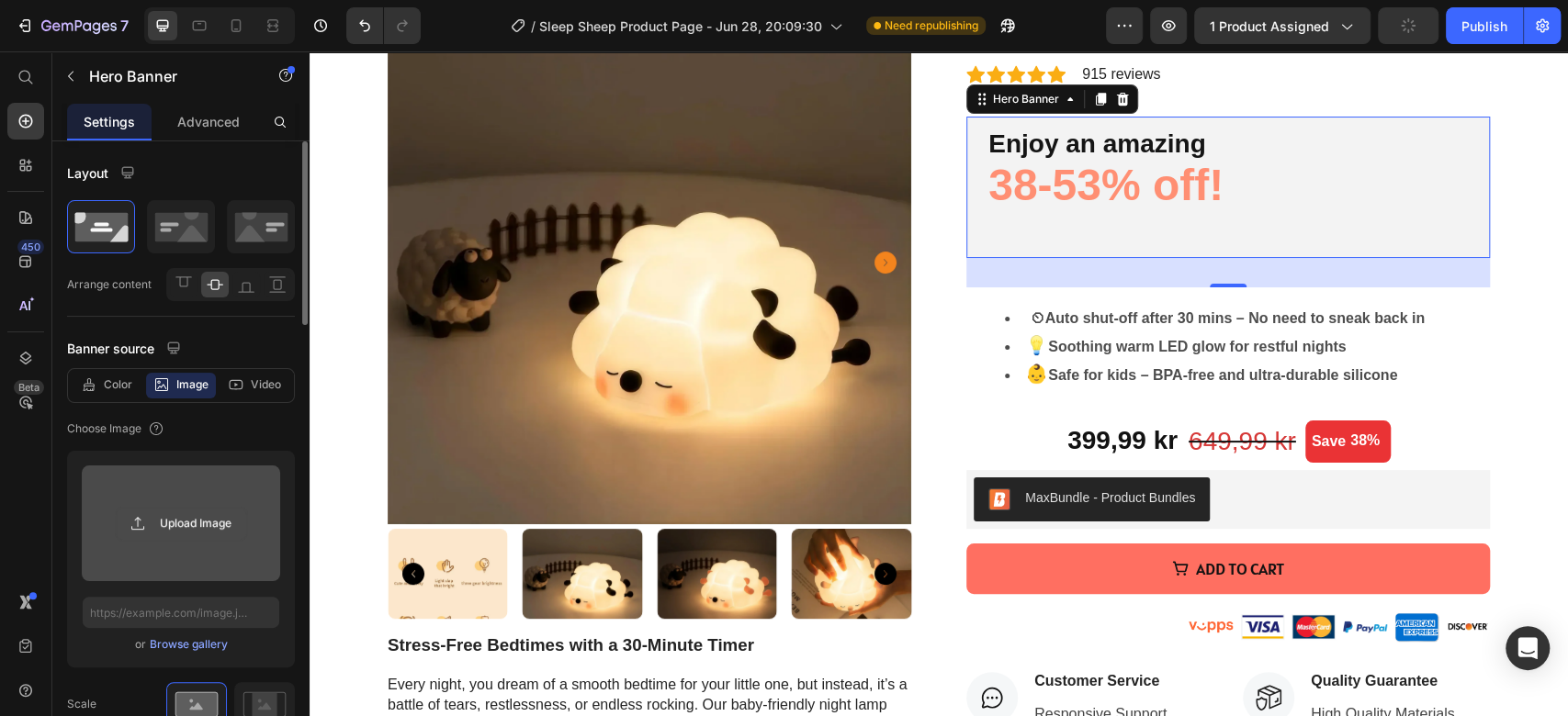 click 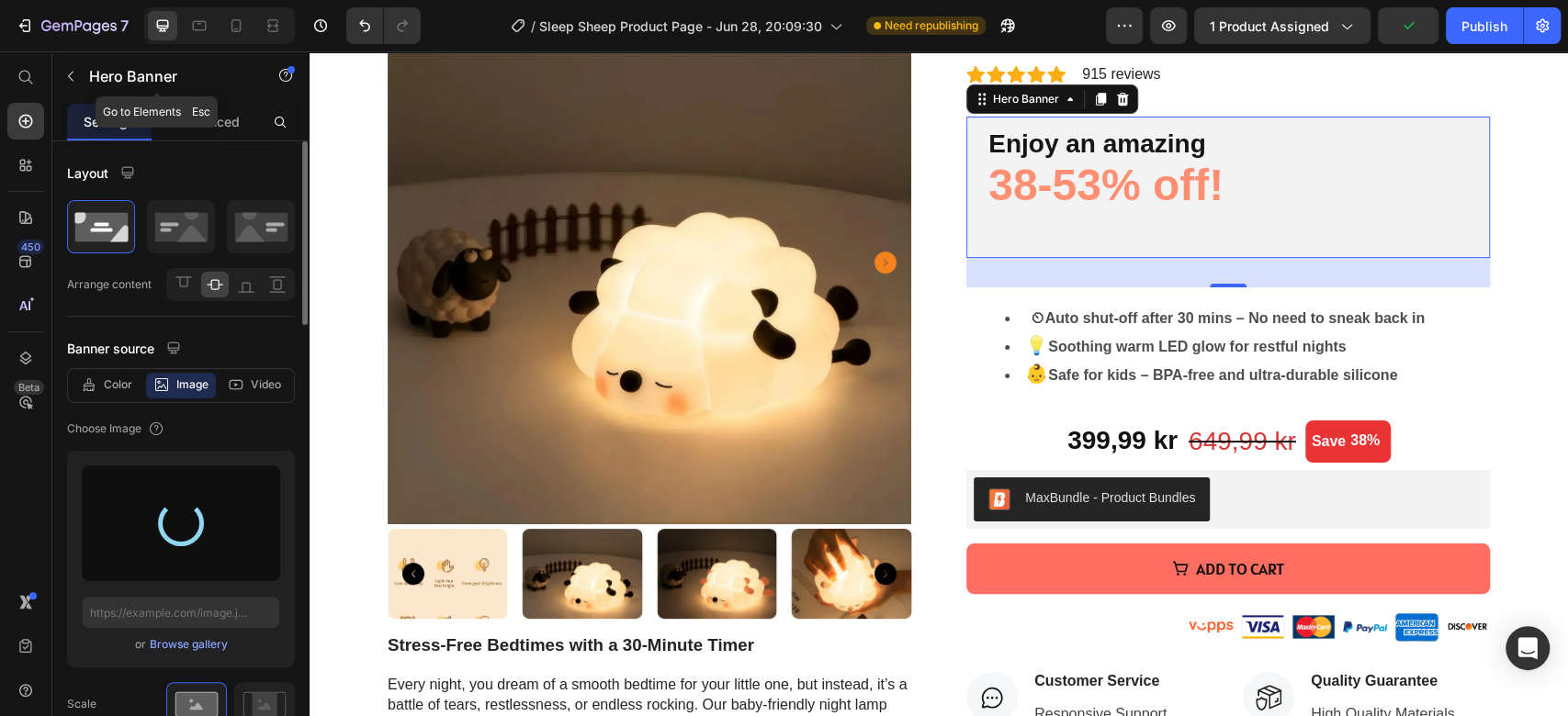 type on "https://cdn.shopify.com/s/files/1/0671/7649/7327/files/gempages_552700203736499315-5cb408dc-5611-4e4a-8f55-e3010ed54a1d.jpg" 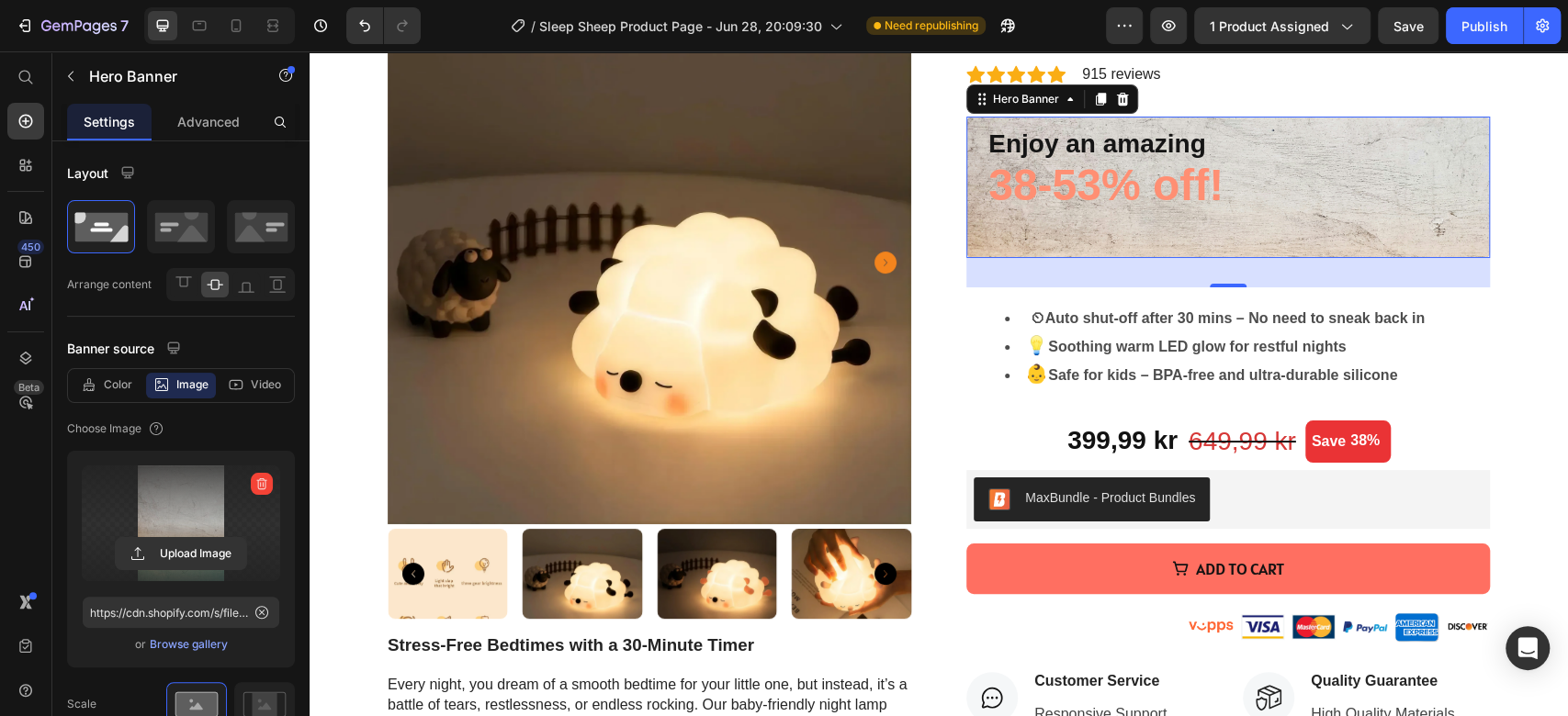scroll, scrollTop: 204, scrollLeft: 0, axis: vertical 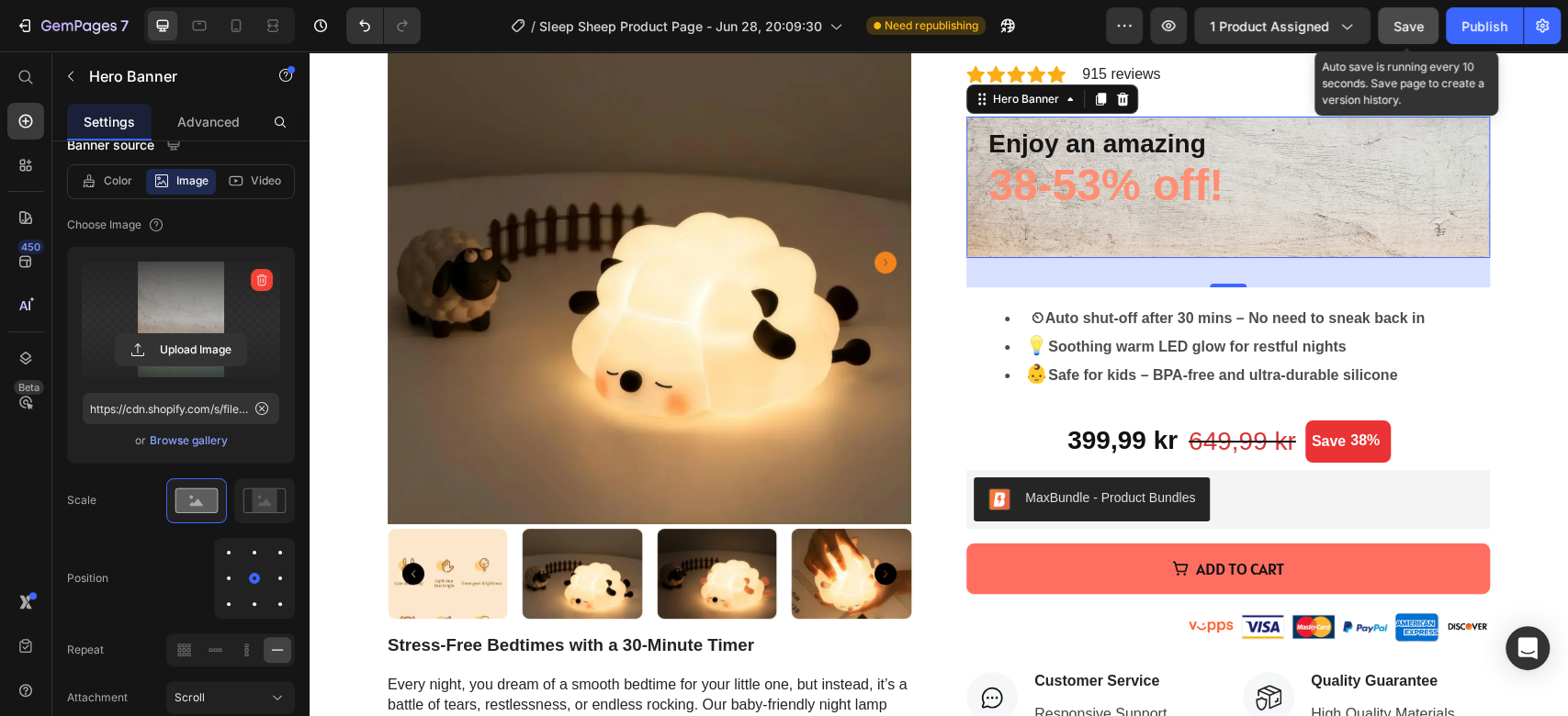 click on "Save" at bounding box center (1408, 26) 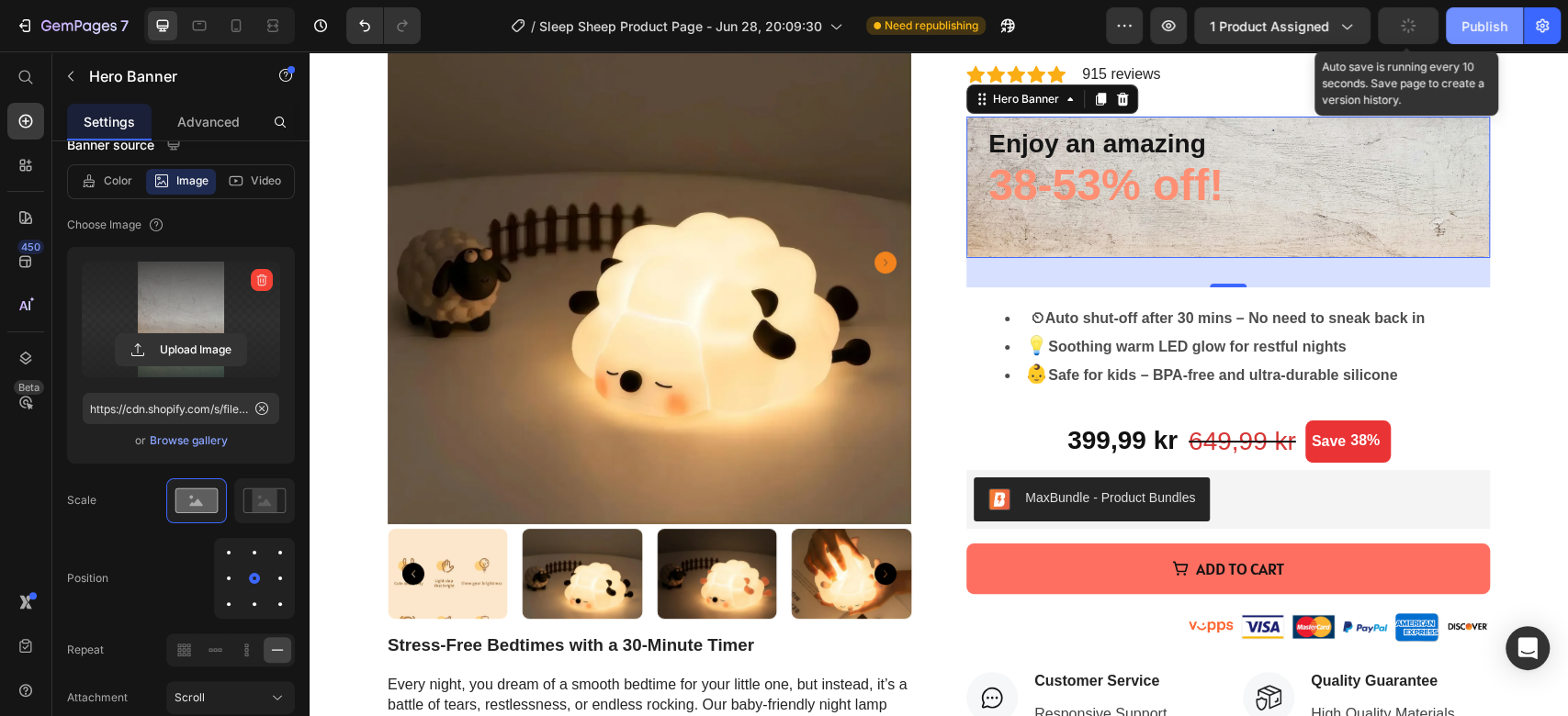 click on "Publish" at bounding box center [1484, 26] 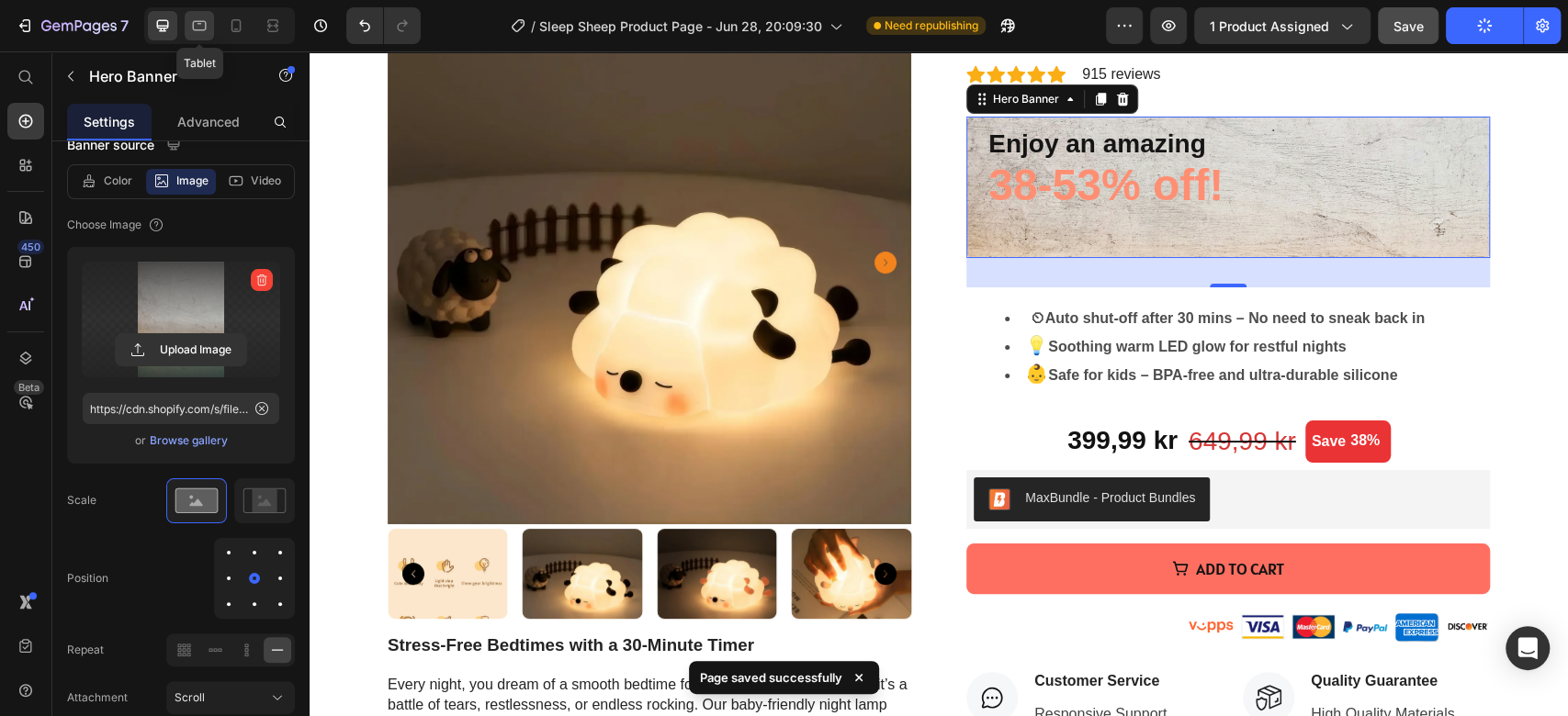 click 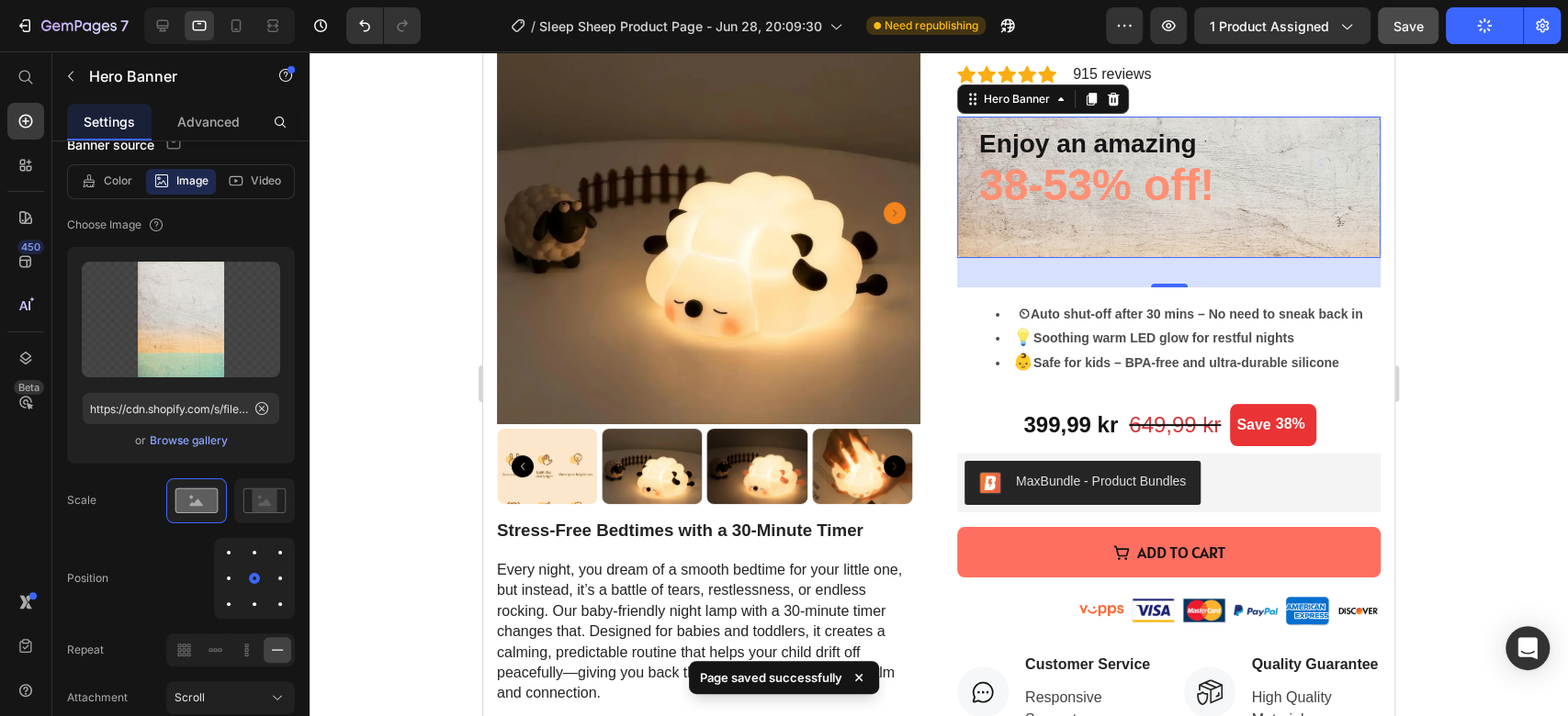 click at bounding box center [220, 26] 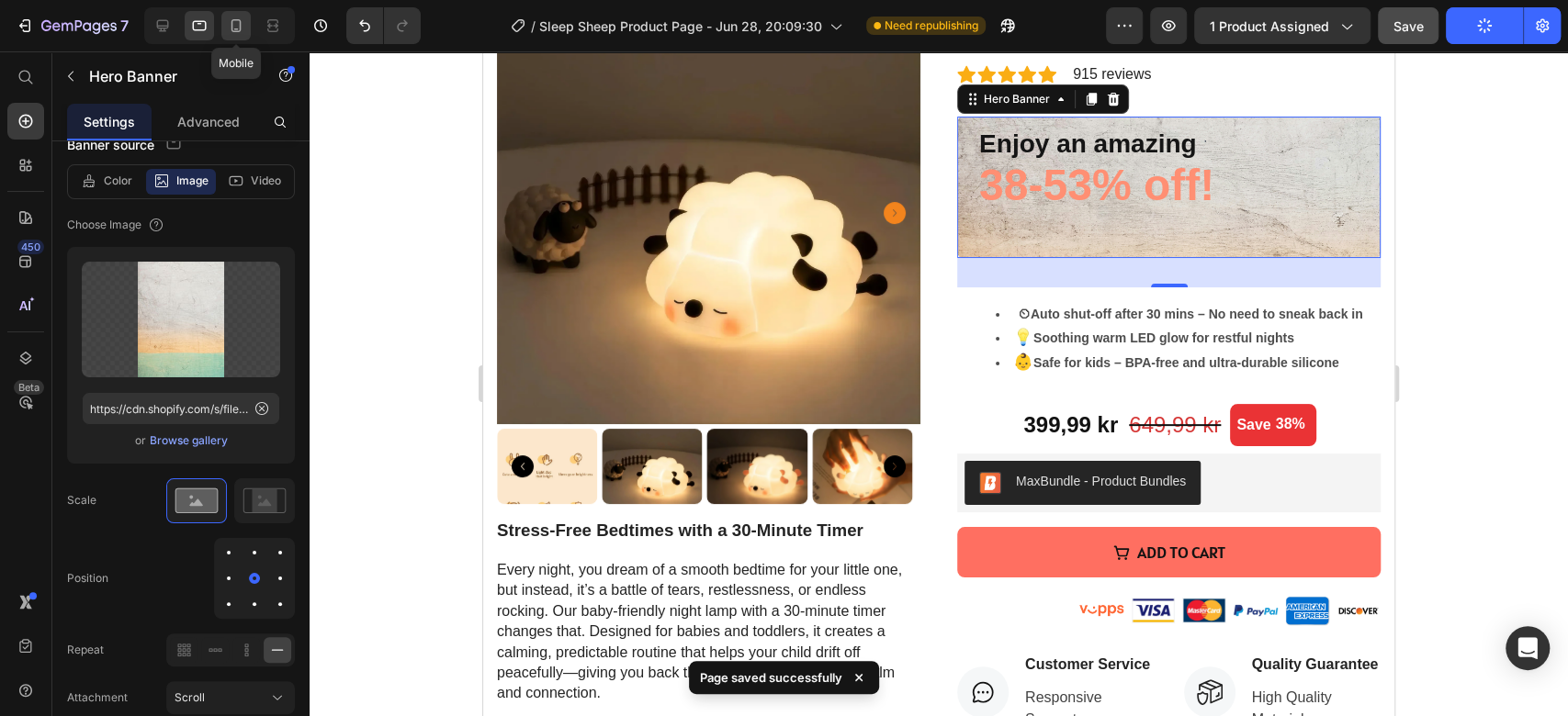 click 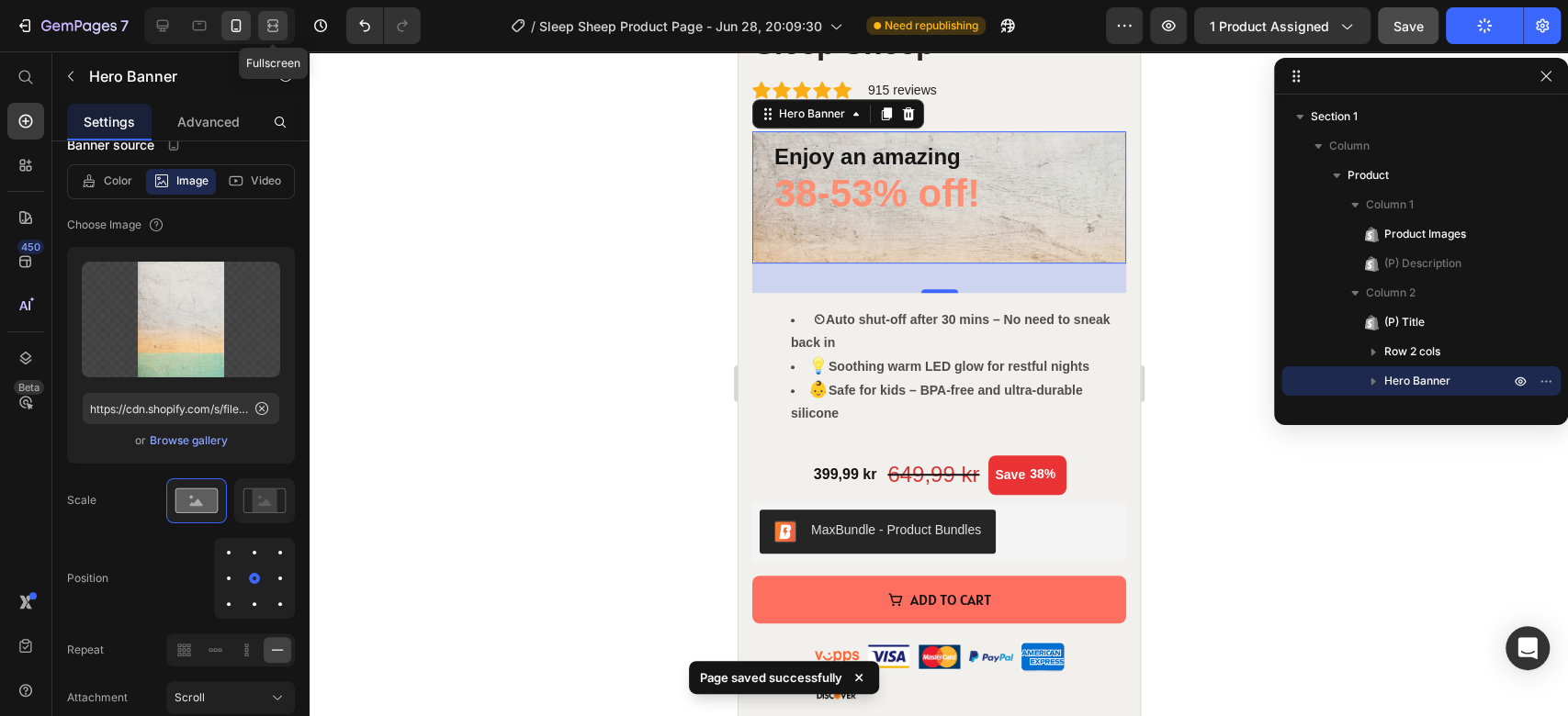 click 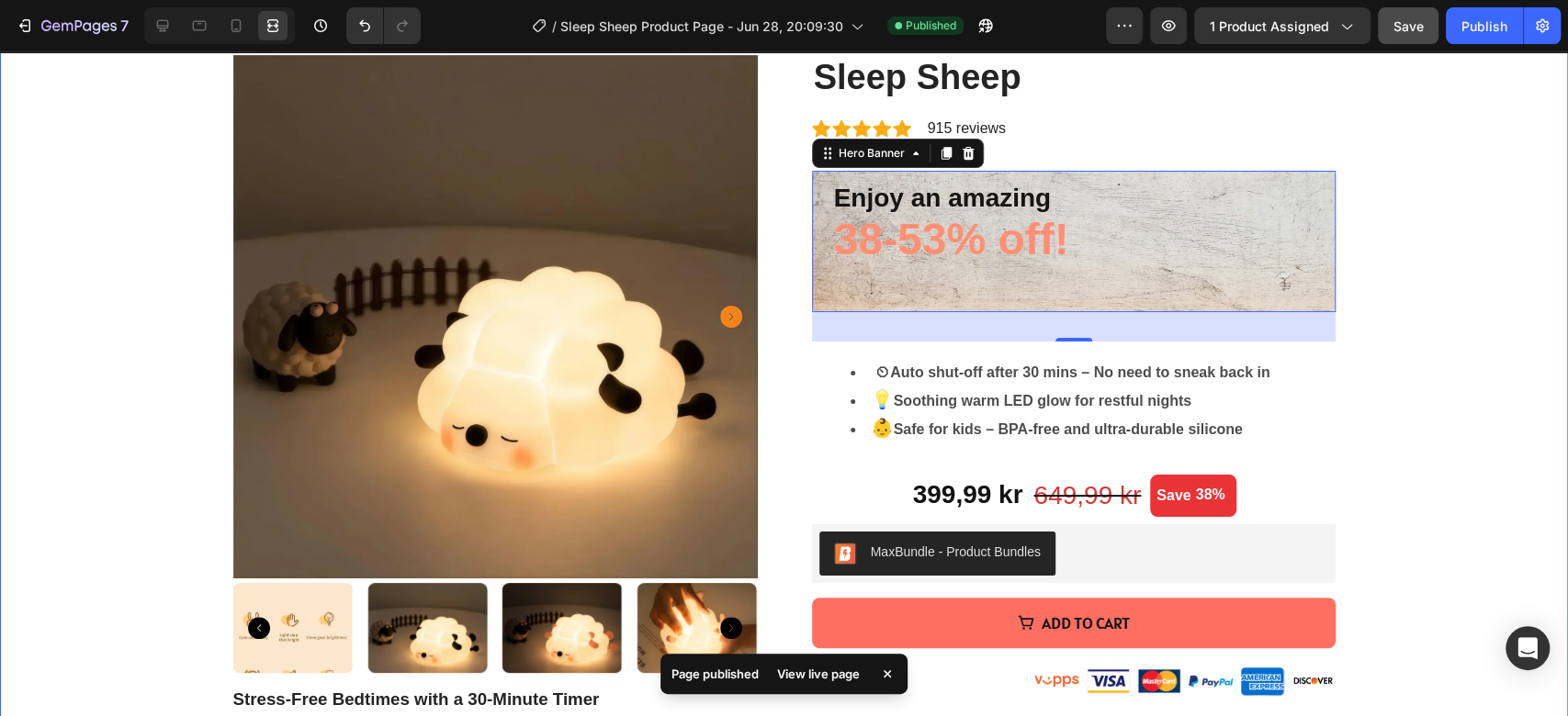 scroll, scrollTop: 0, scrollLeft: 0, axis: both 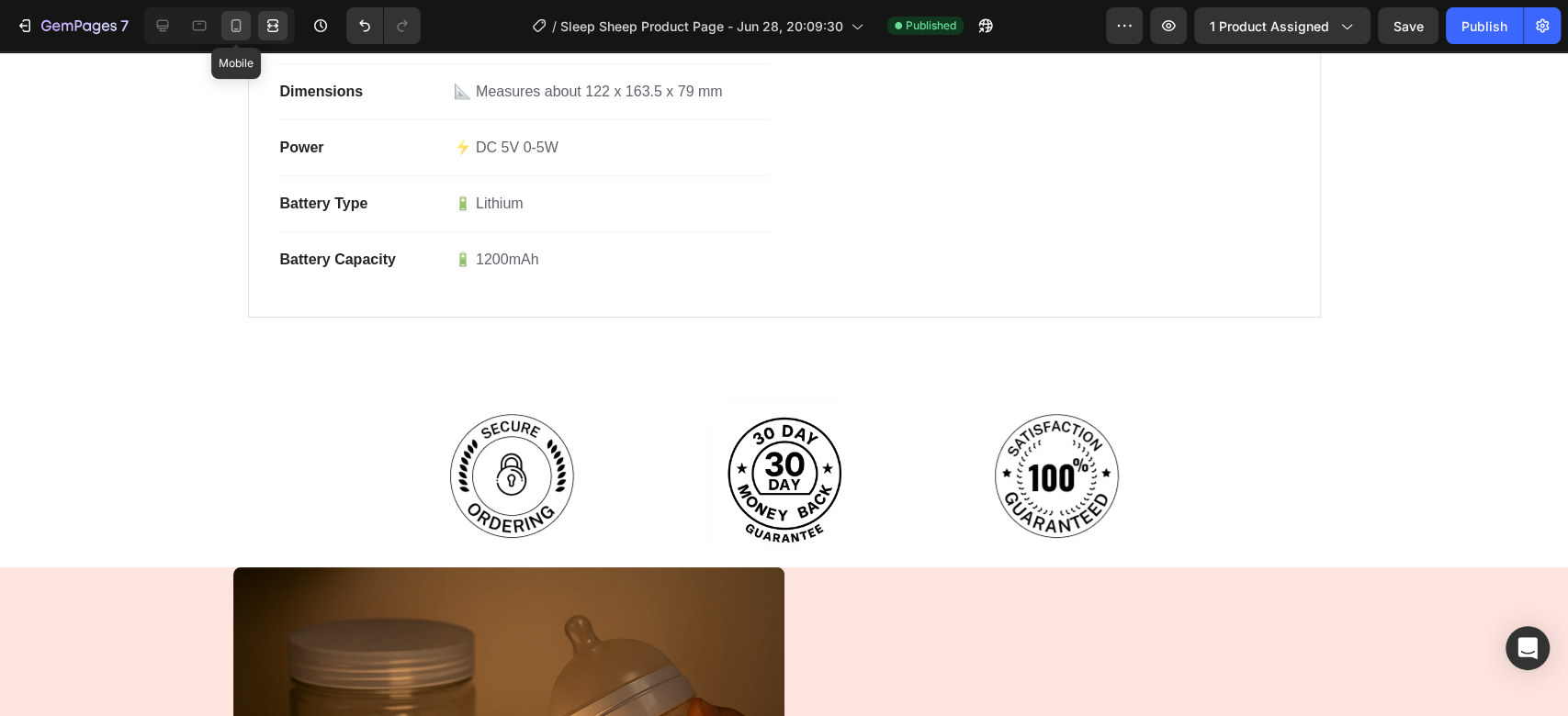 click 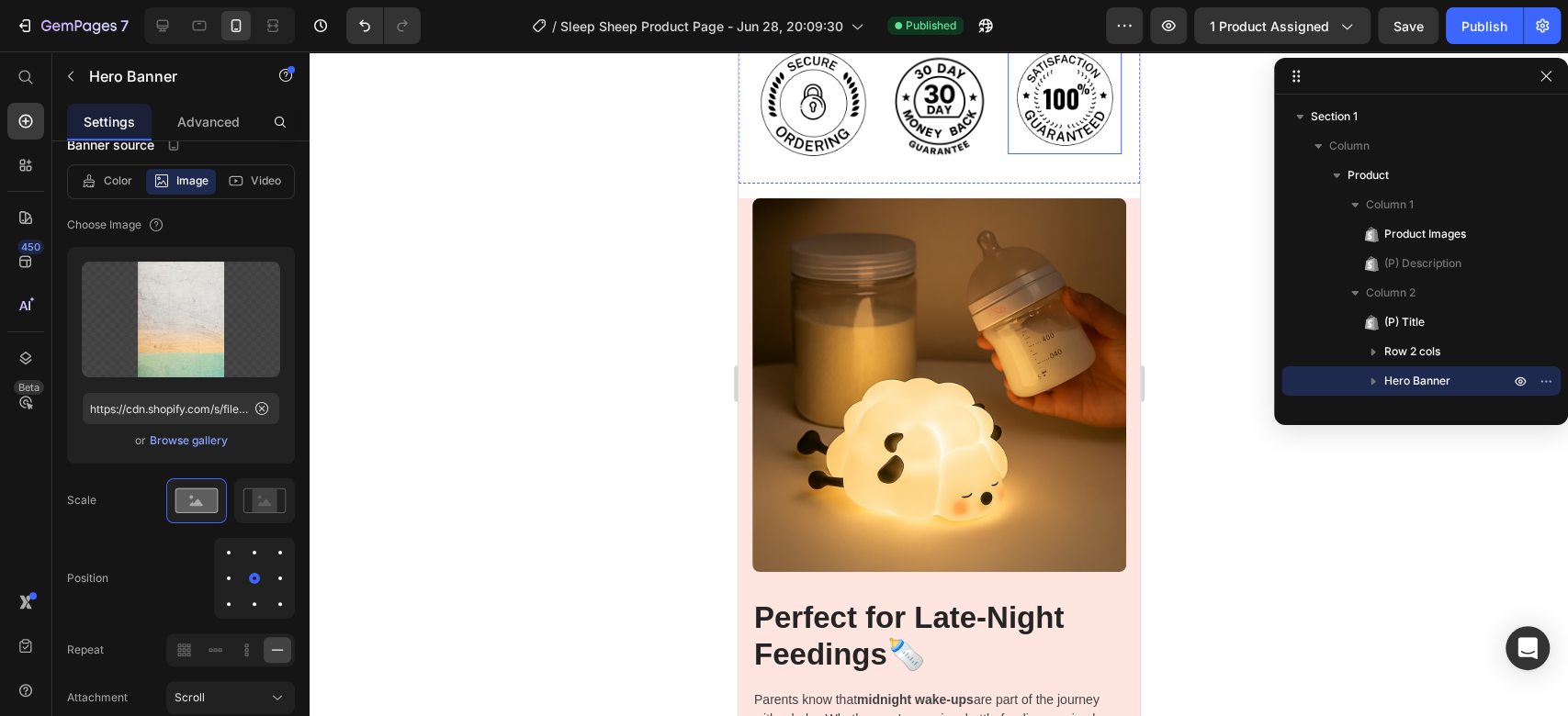 scroll, scrollTop: 3351, scrollLeft: 0, axis: vertical 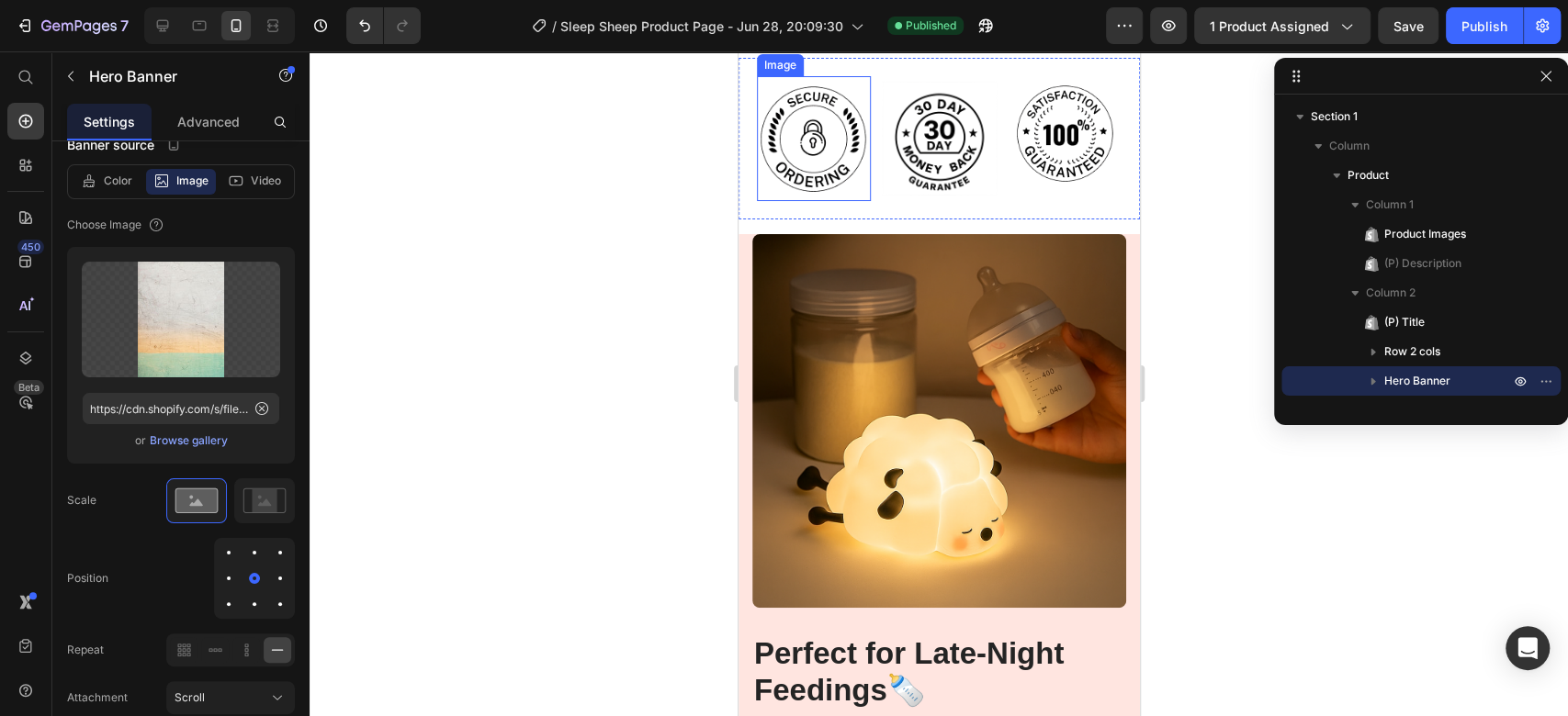click at bounding box center [813, 139] 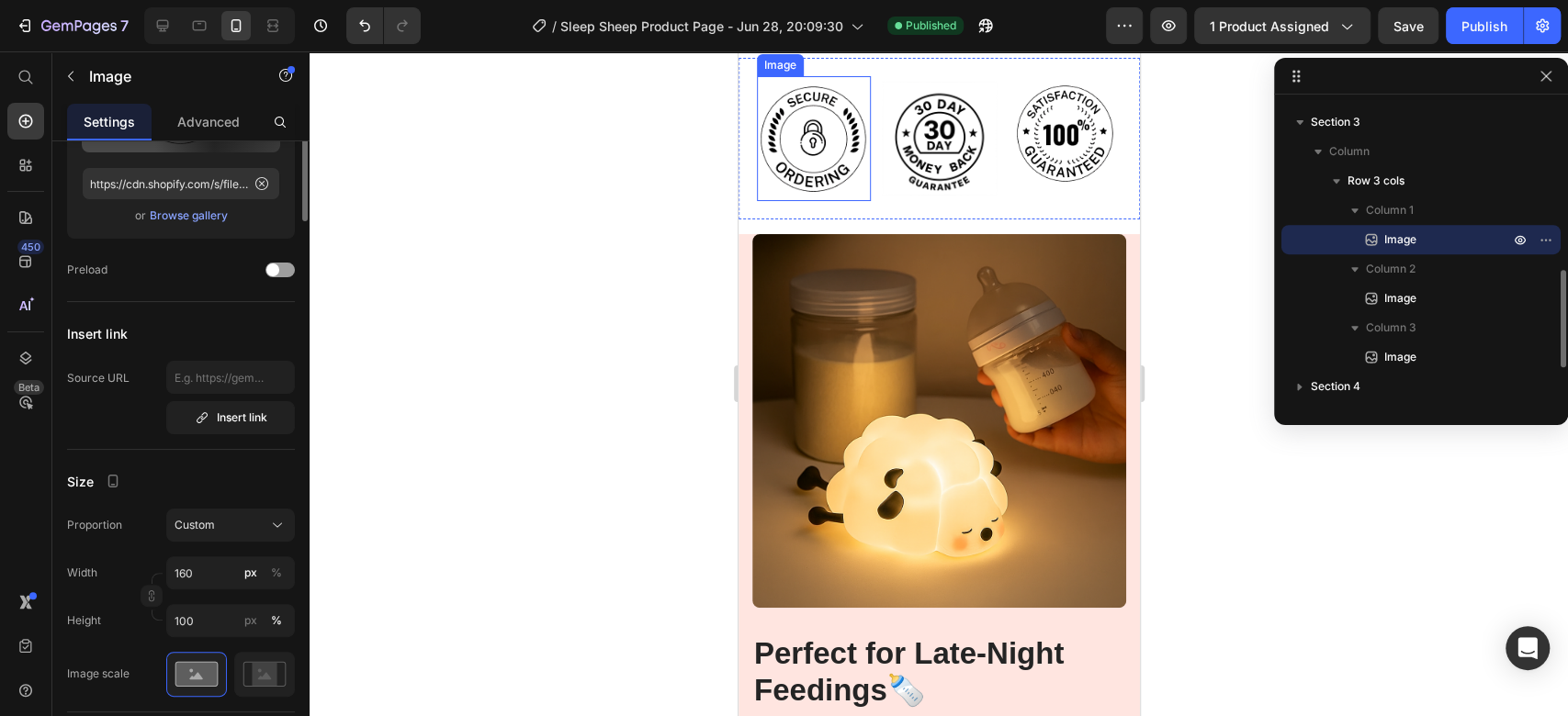 scroll, scrollTop: 0, scrollLeft: 0, axis: both 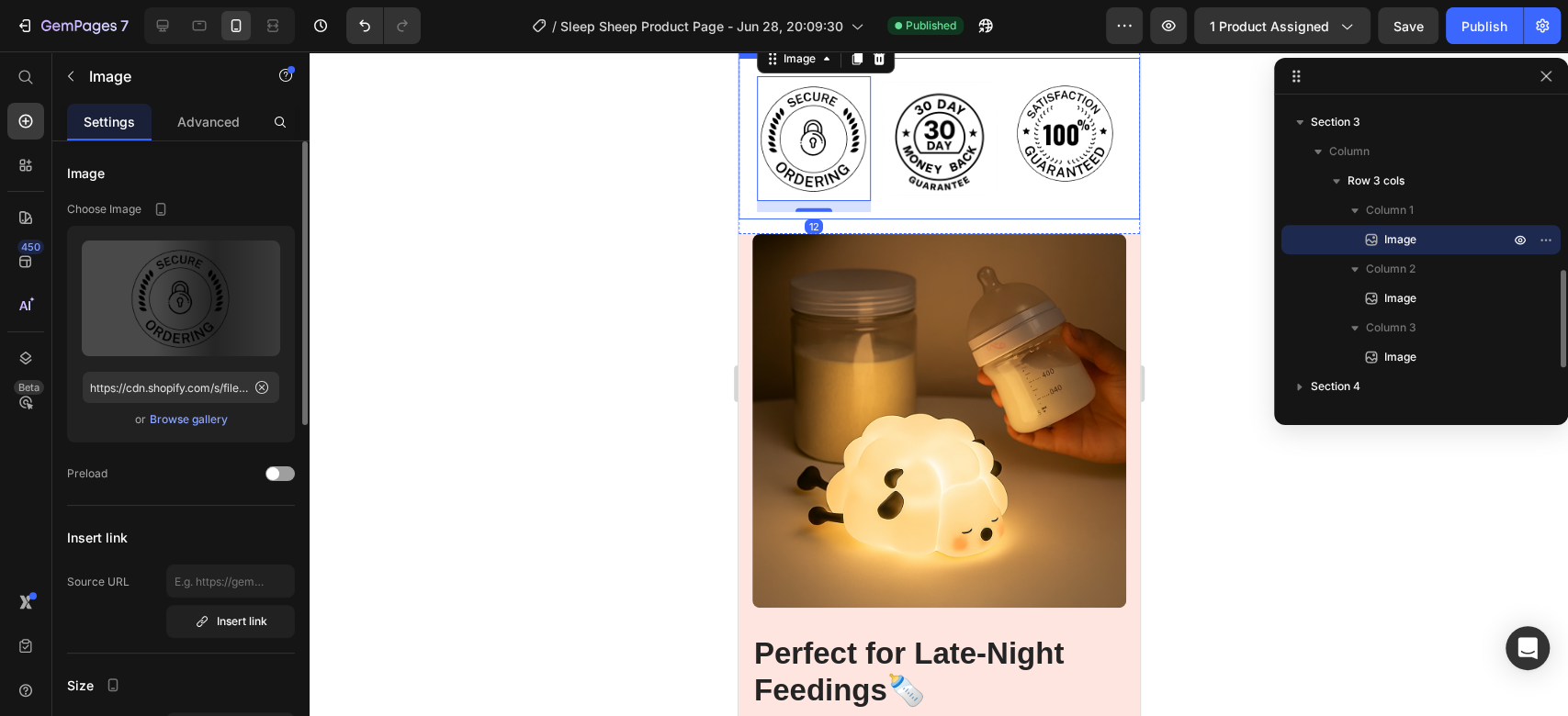 click on "Image   12 Image Image Row" at bounding box center [938, 139] 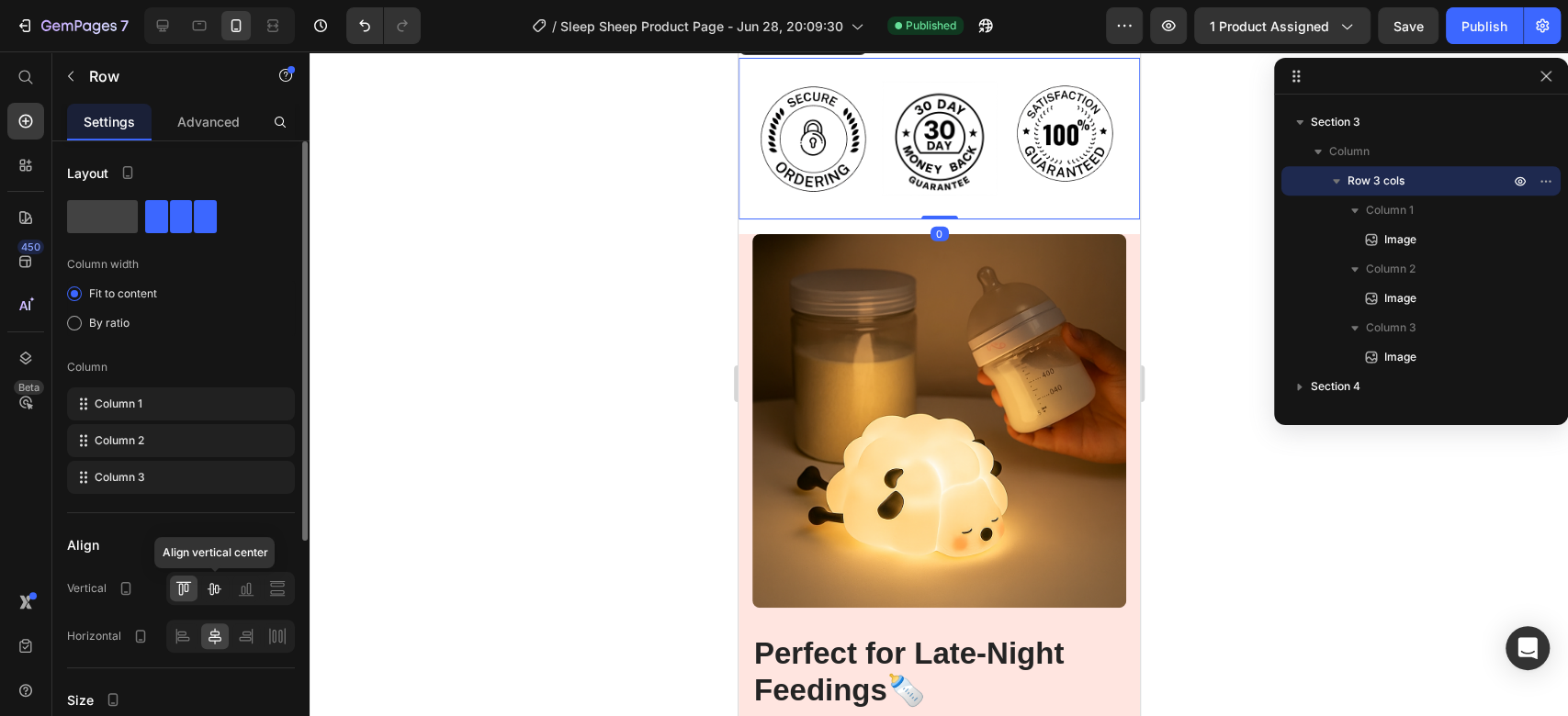 click 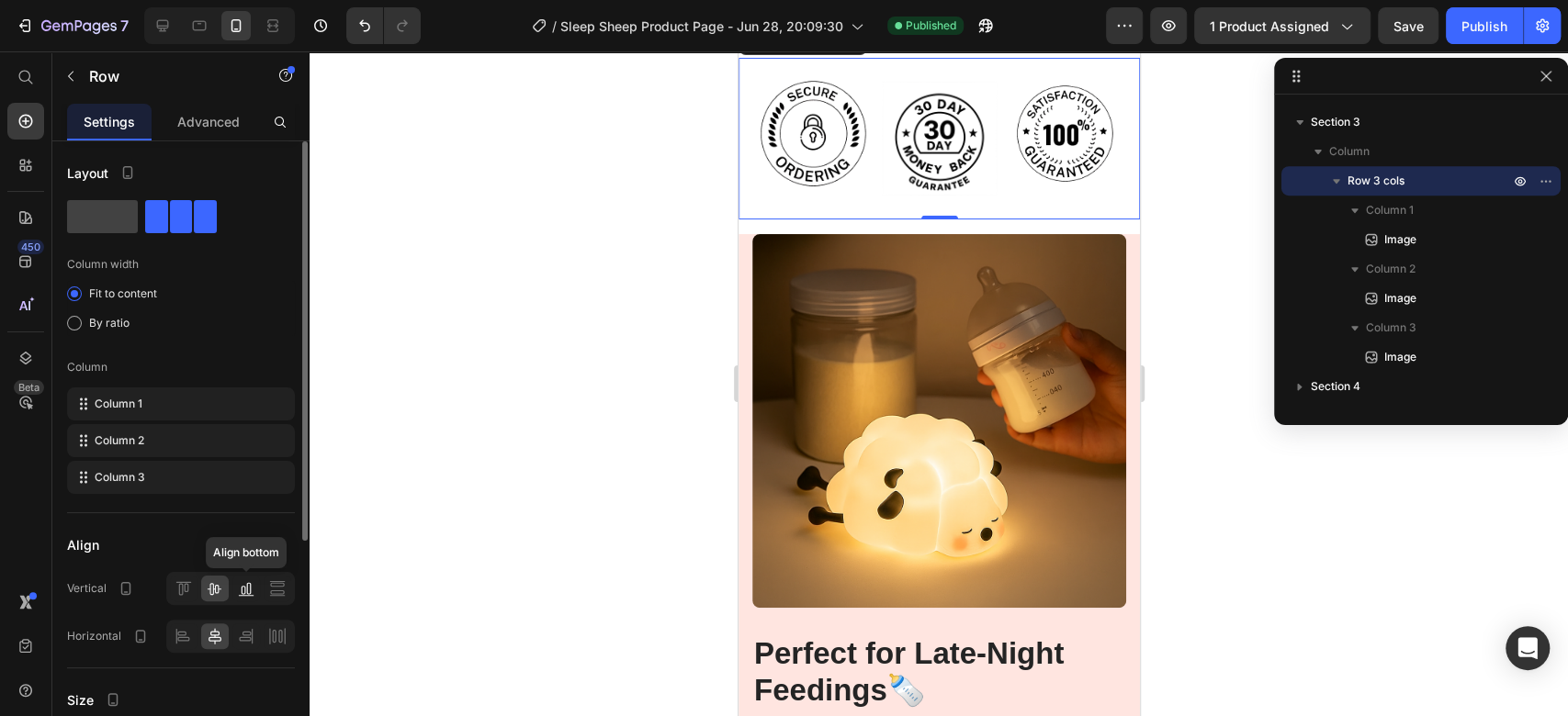 click 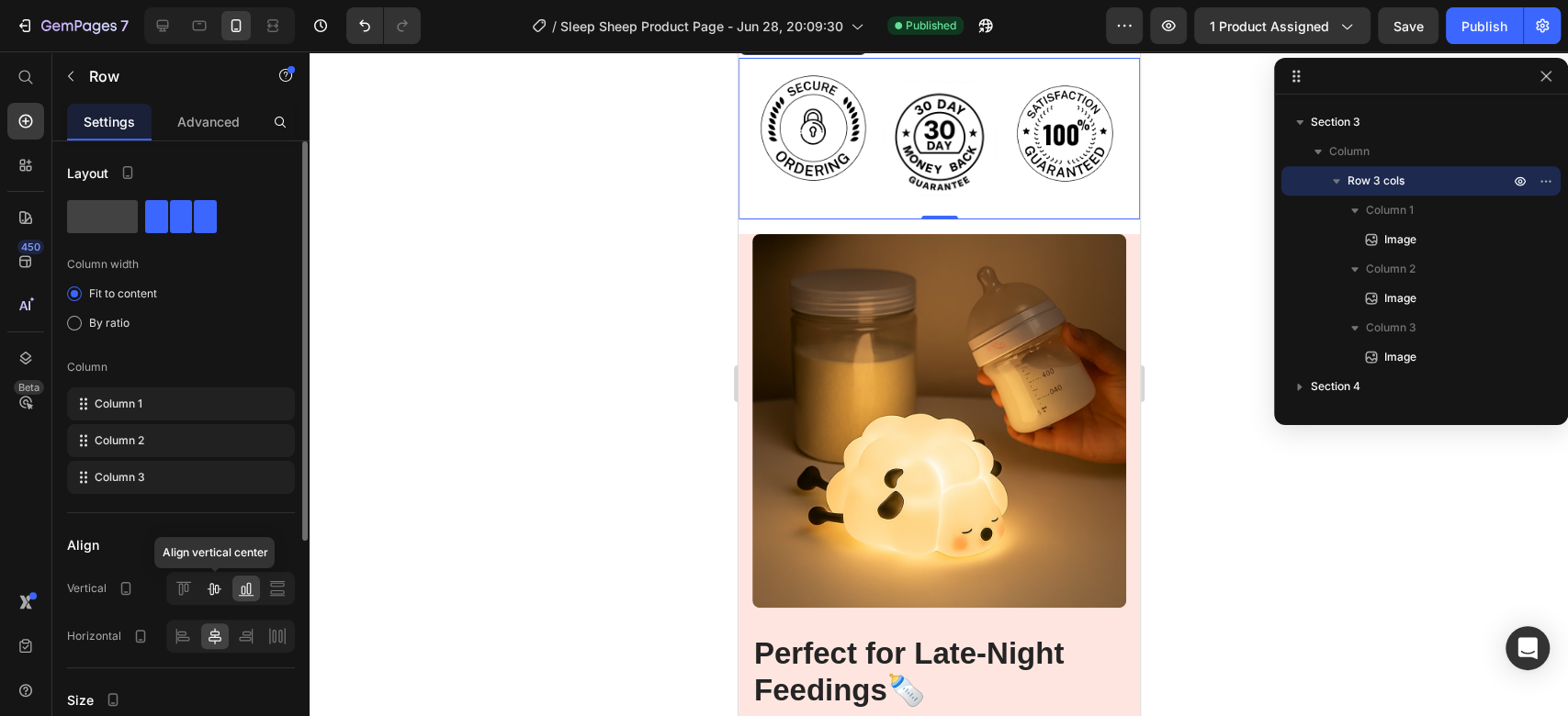 click 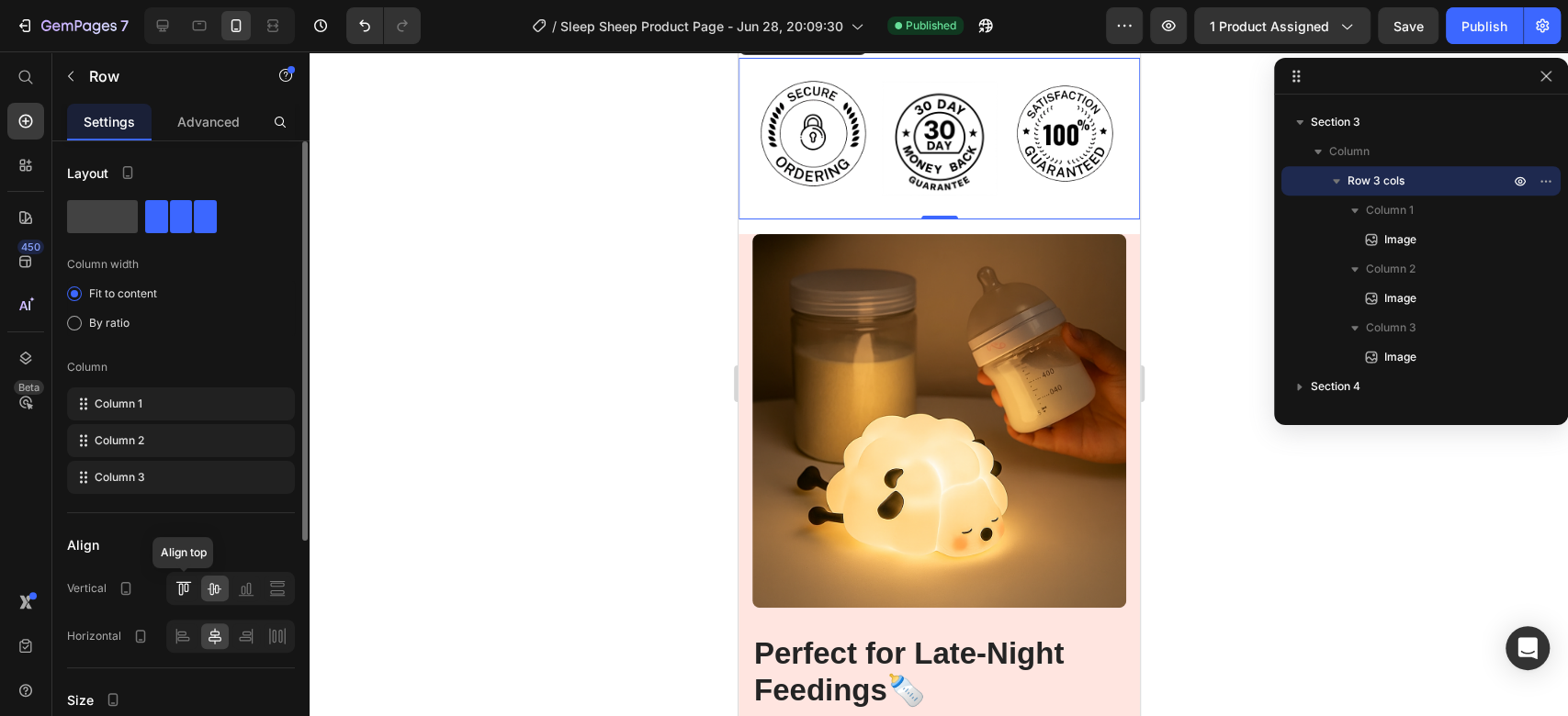 click 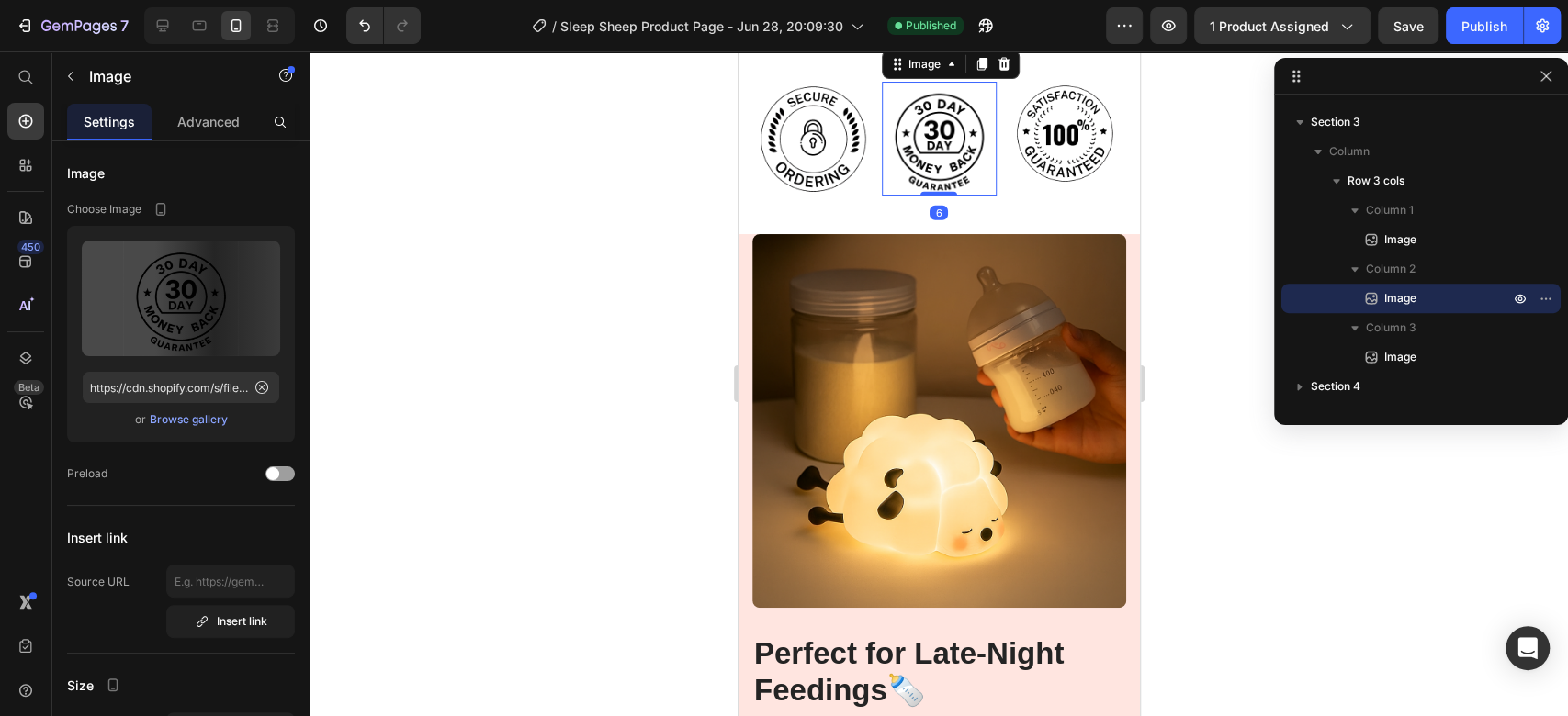 click at bounding box center [938, 139] 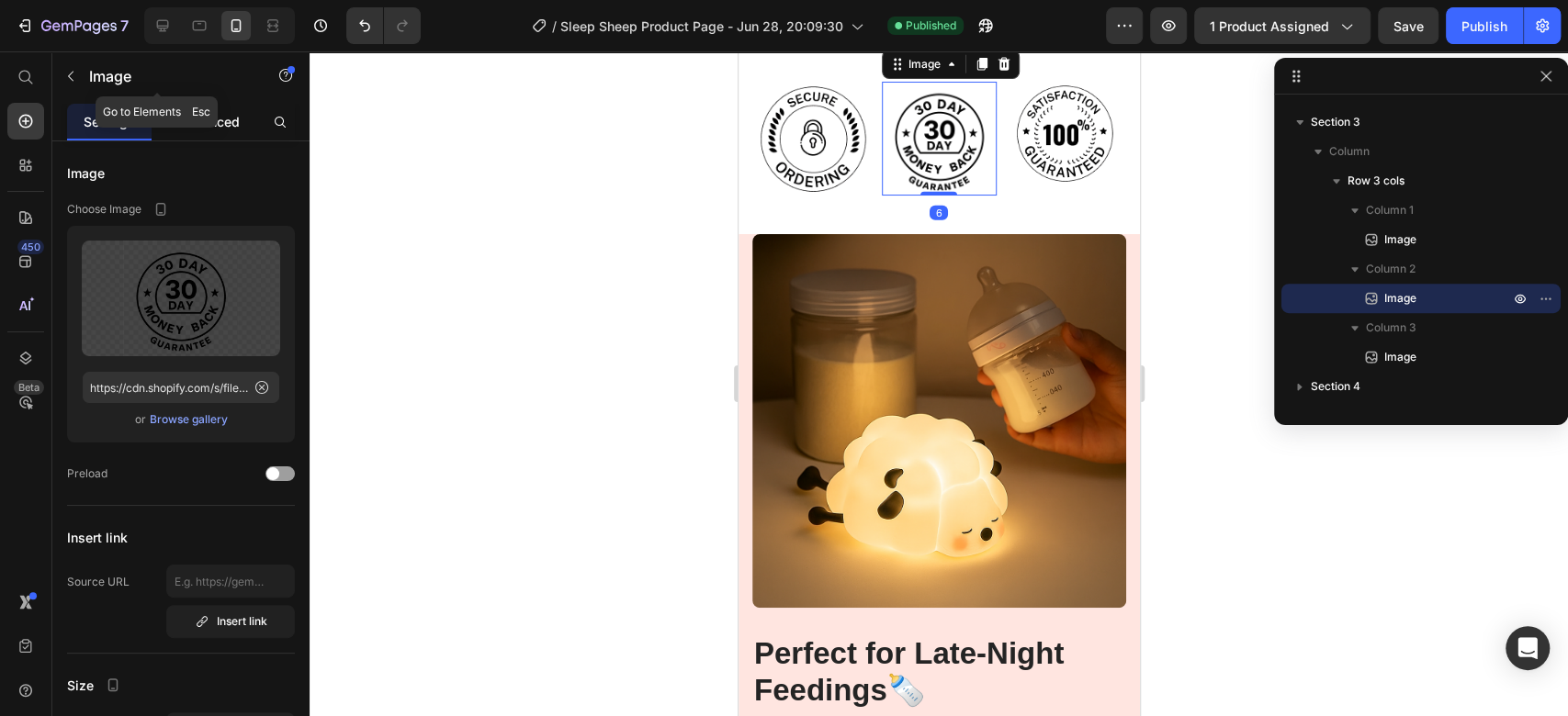 click on "Advanced" at bounding box center [209, 121] 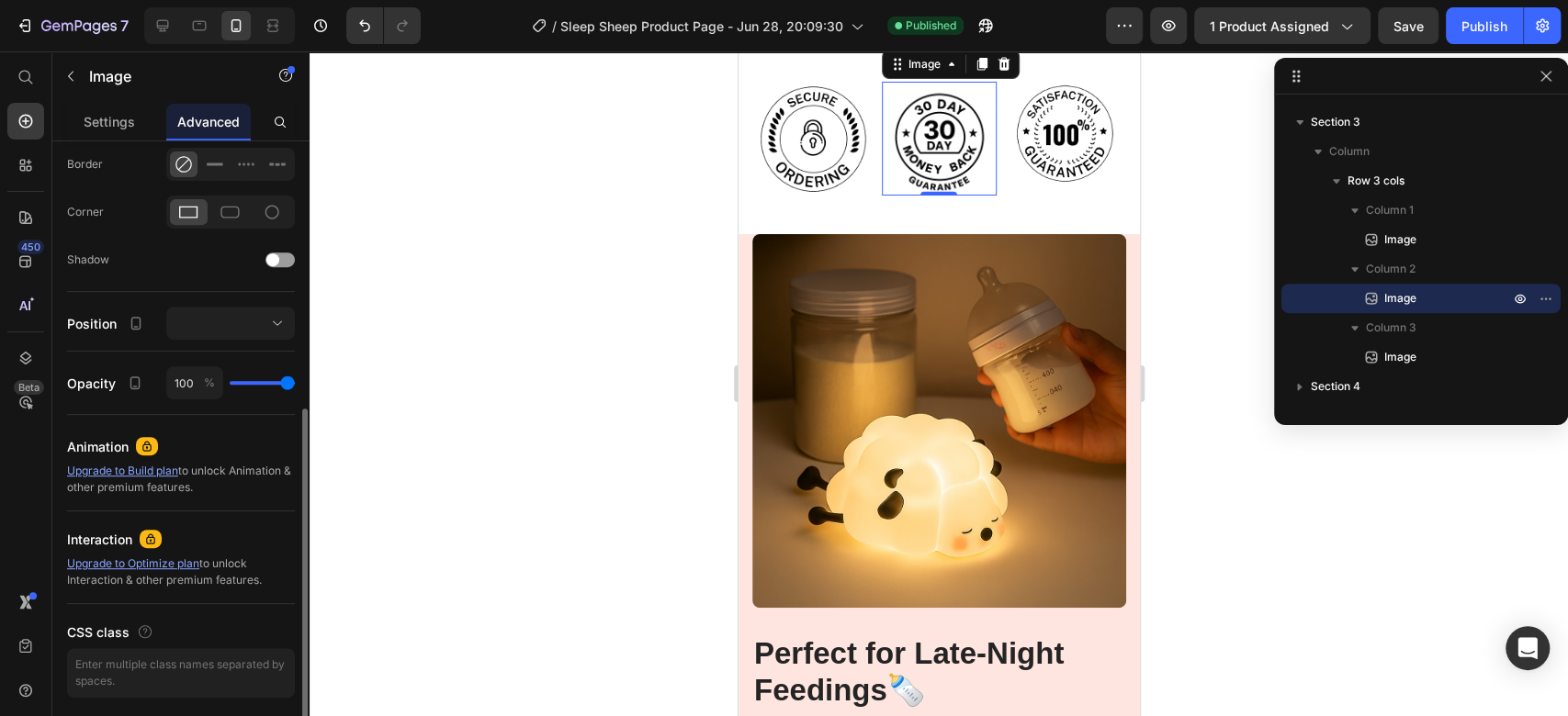 scroll, scrollTop: 570, scrollLeft: 0, axis: vertical 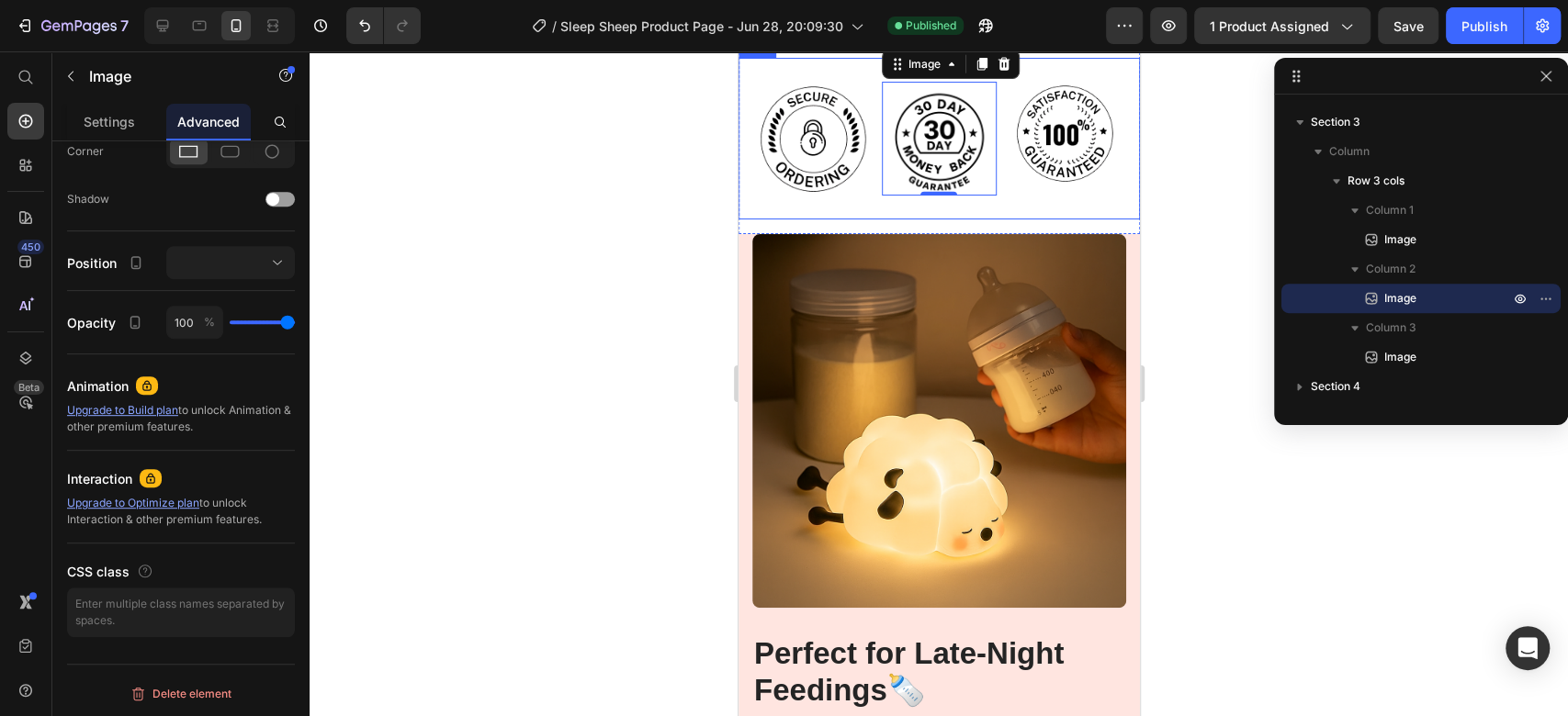 click on "Image Image   6 Image Row" at bounding box center (938, 139) 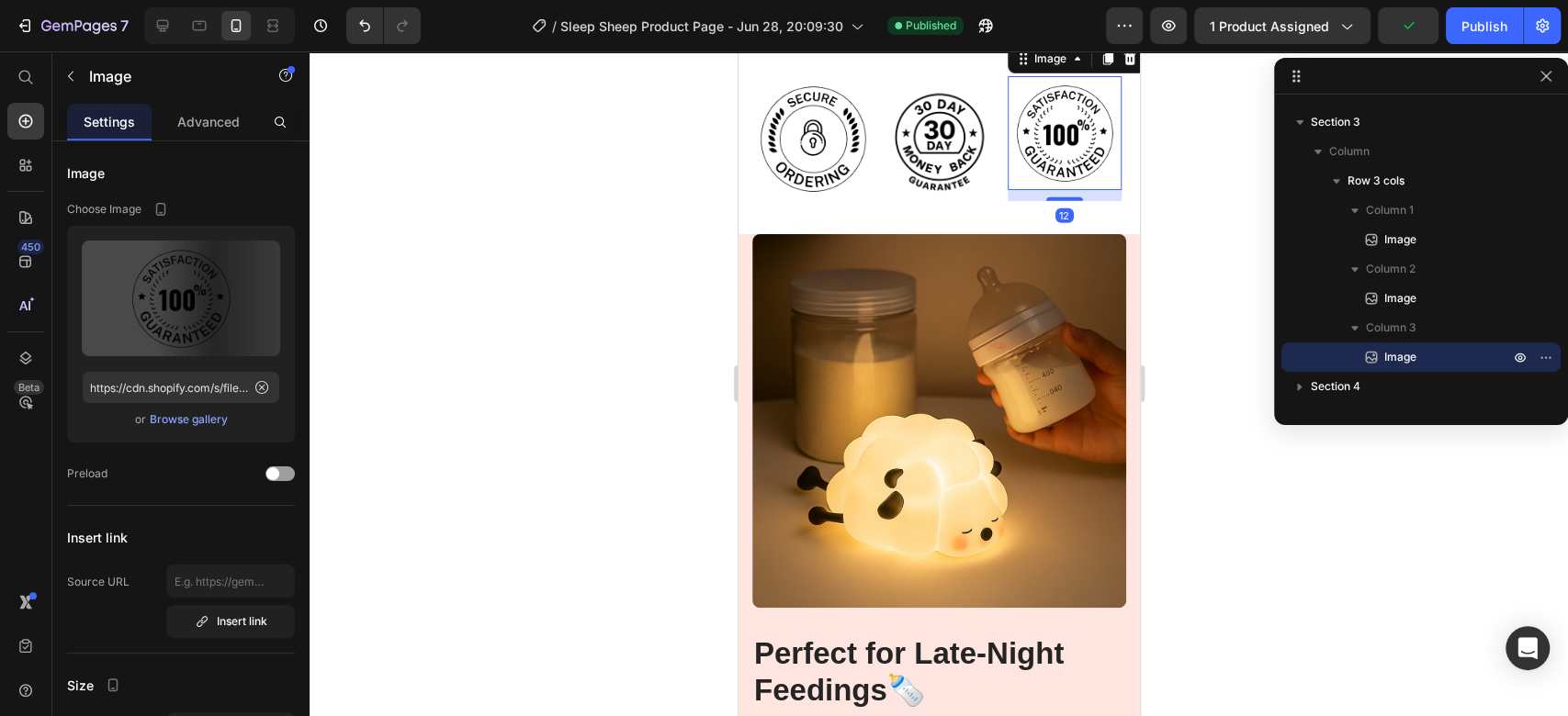 click at bounding box center [1064, 133] 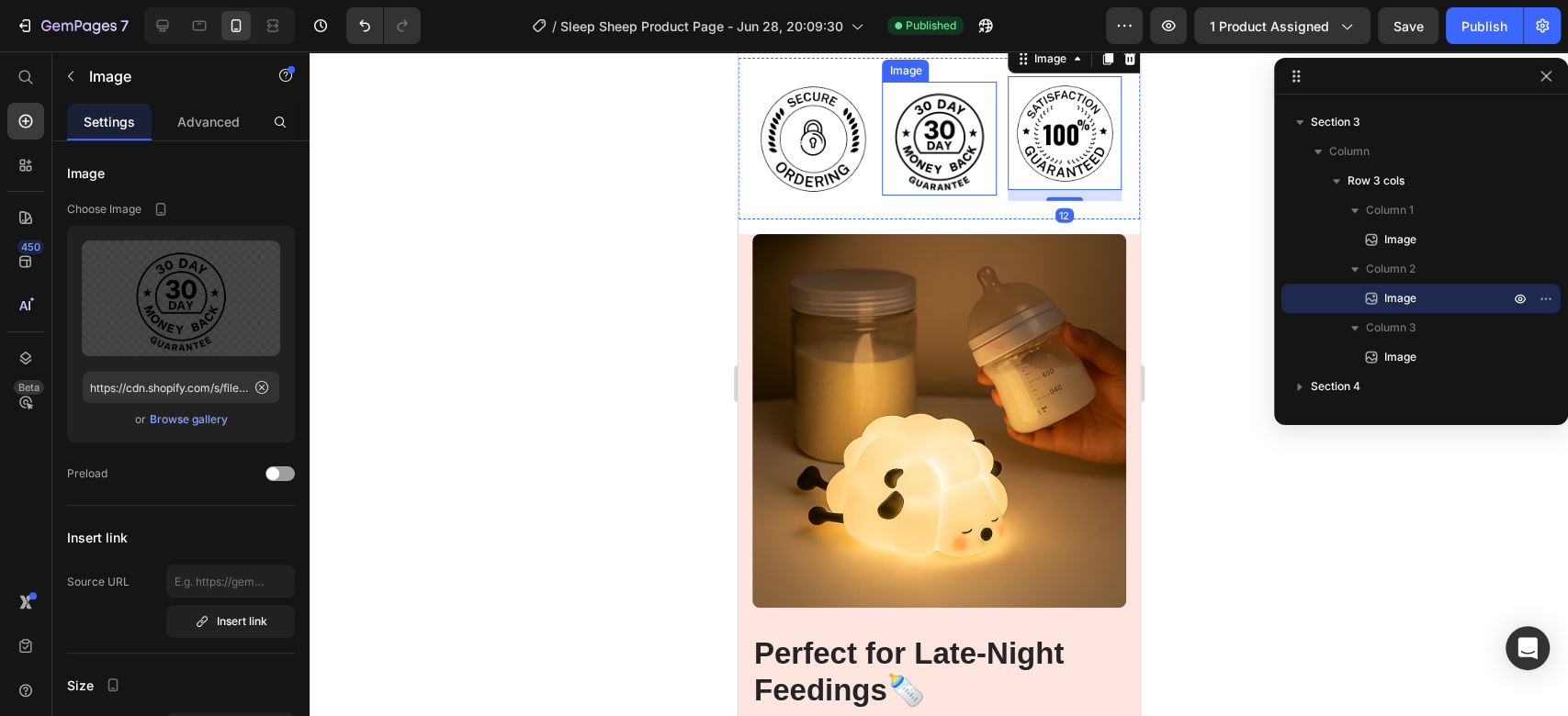 click at bounding box center [938, 139] 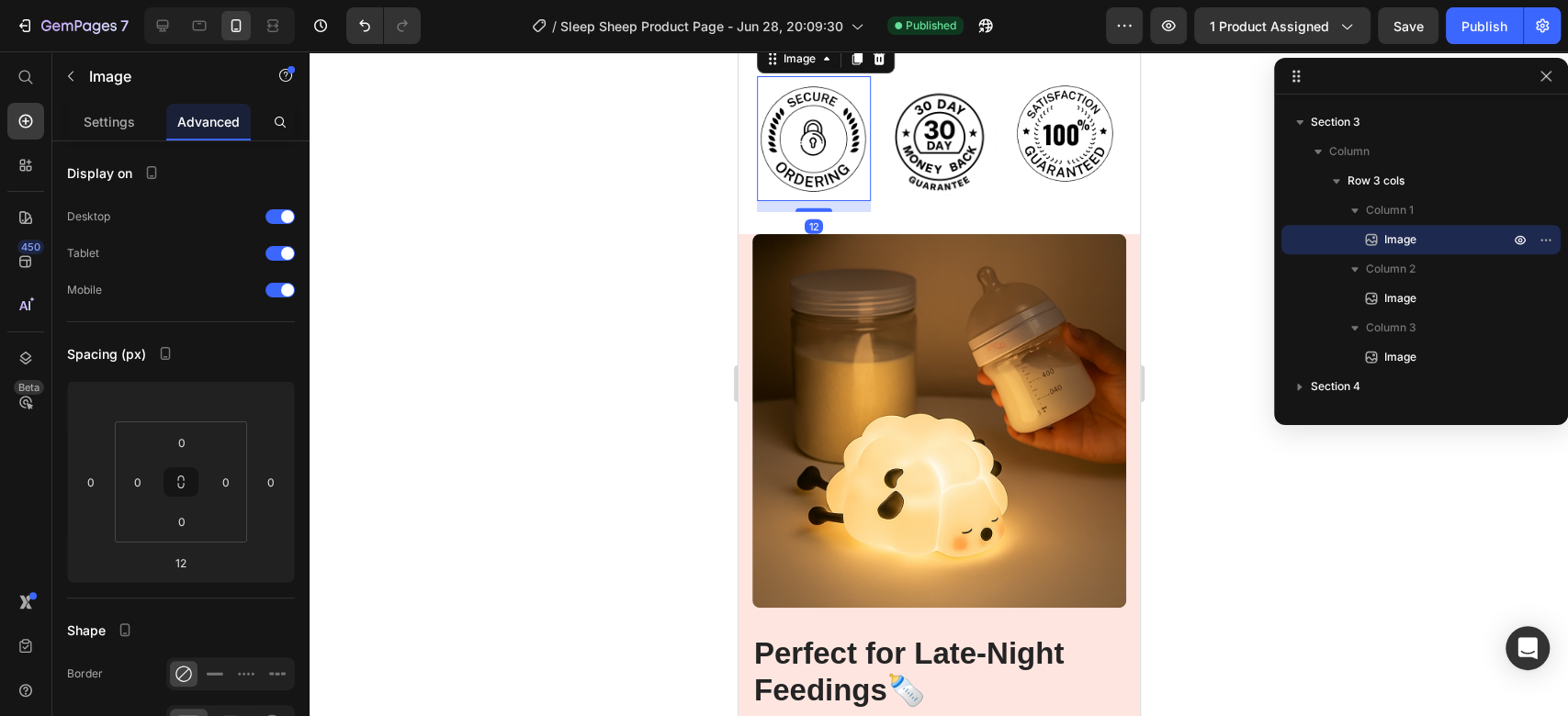 click at bounding box center (813, 139) 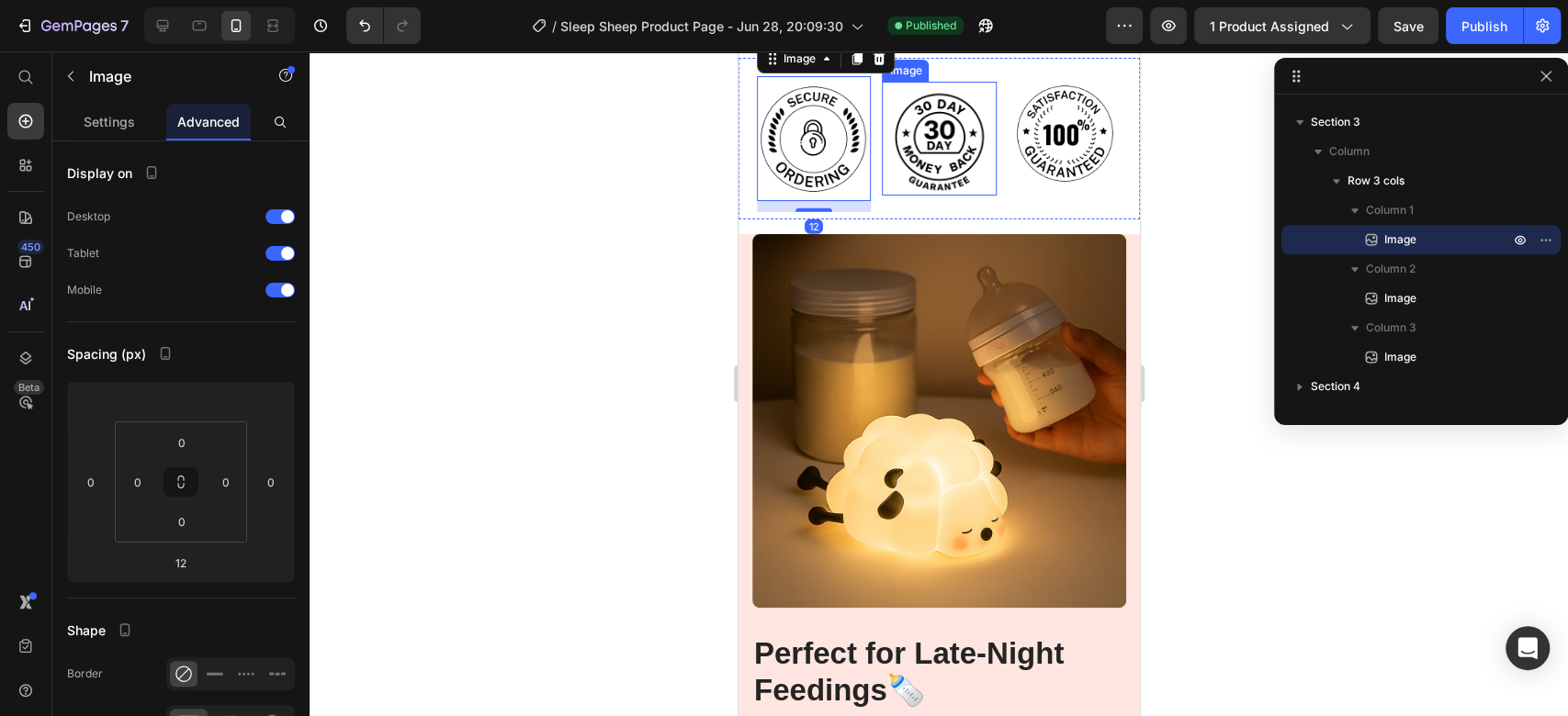 click at bounding box center (938, 139) 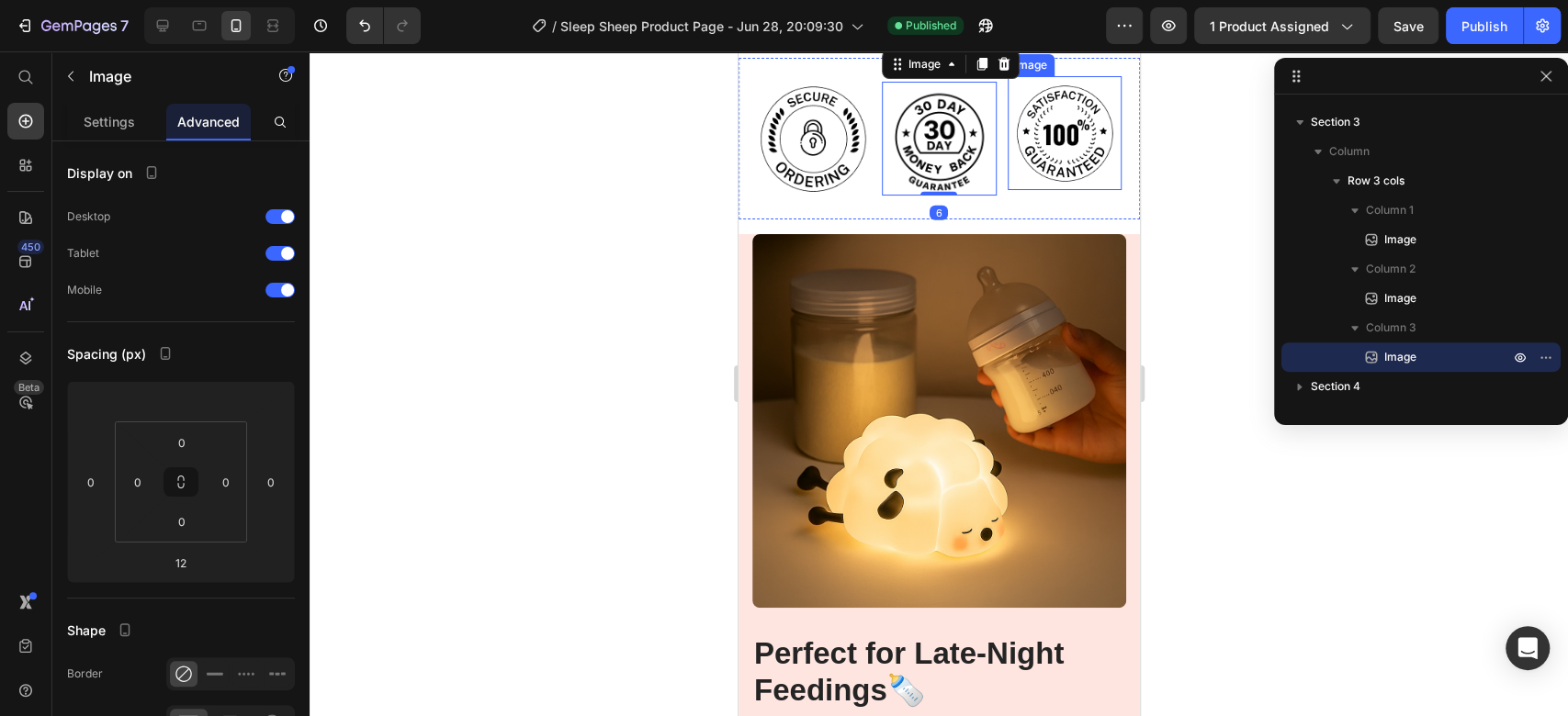 click at bounding box center [1064, 133] 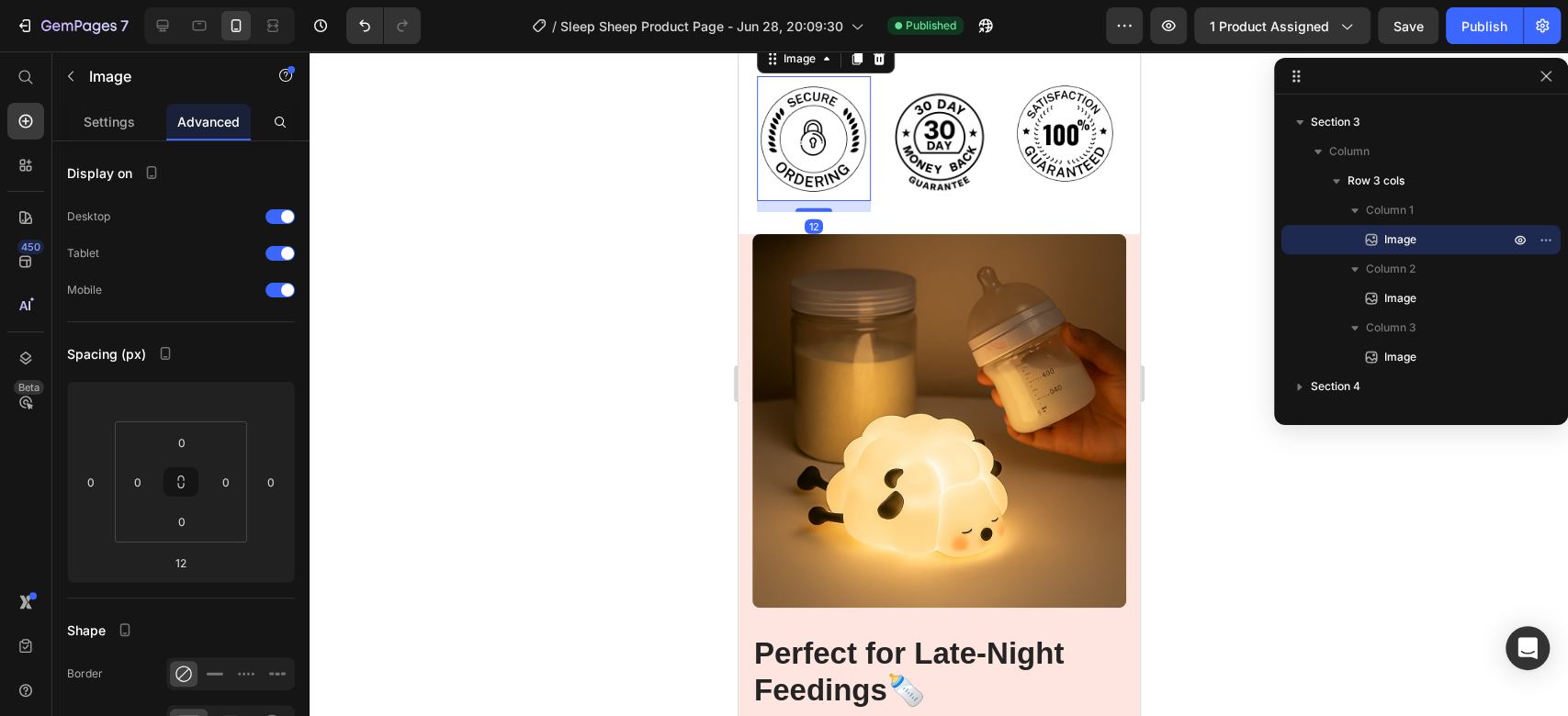 click at bounding box center [813, 139] 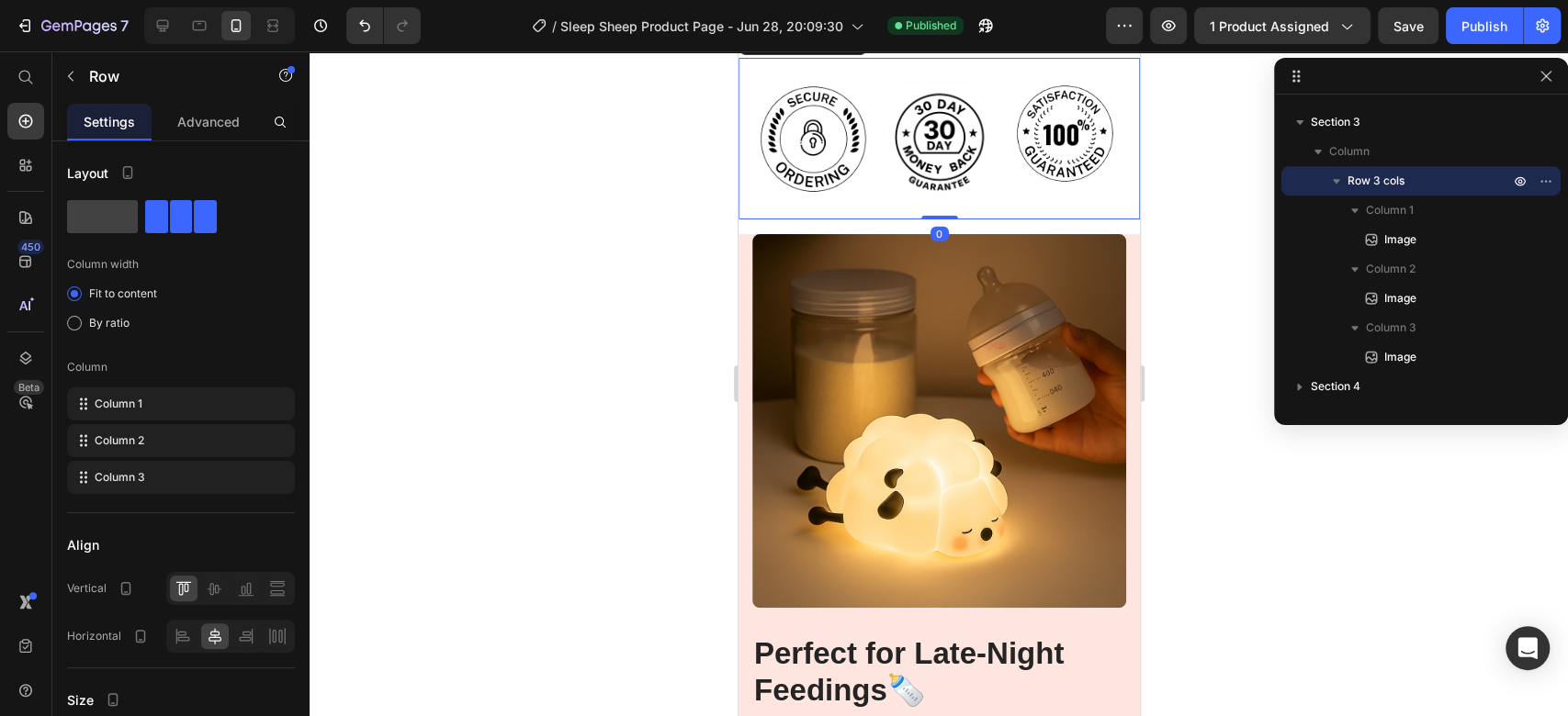 click on "Image Image Image Row   0" at bounding box center (938, 139) 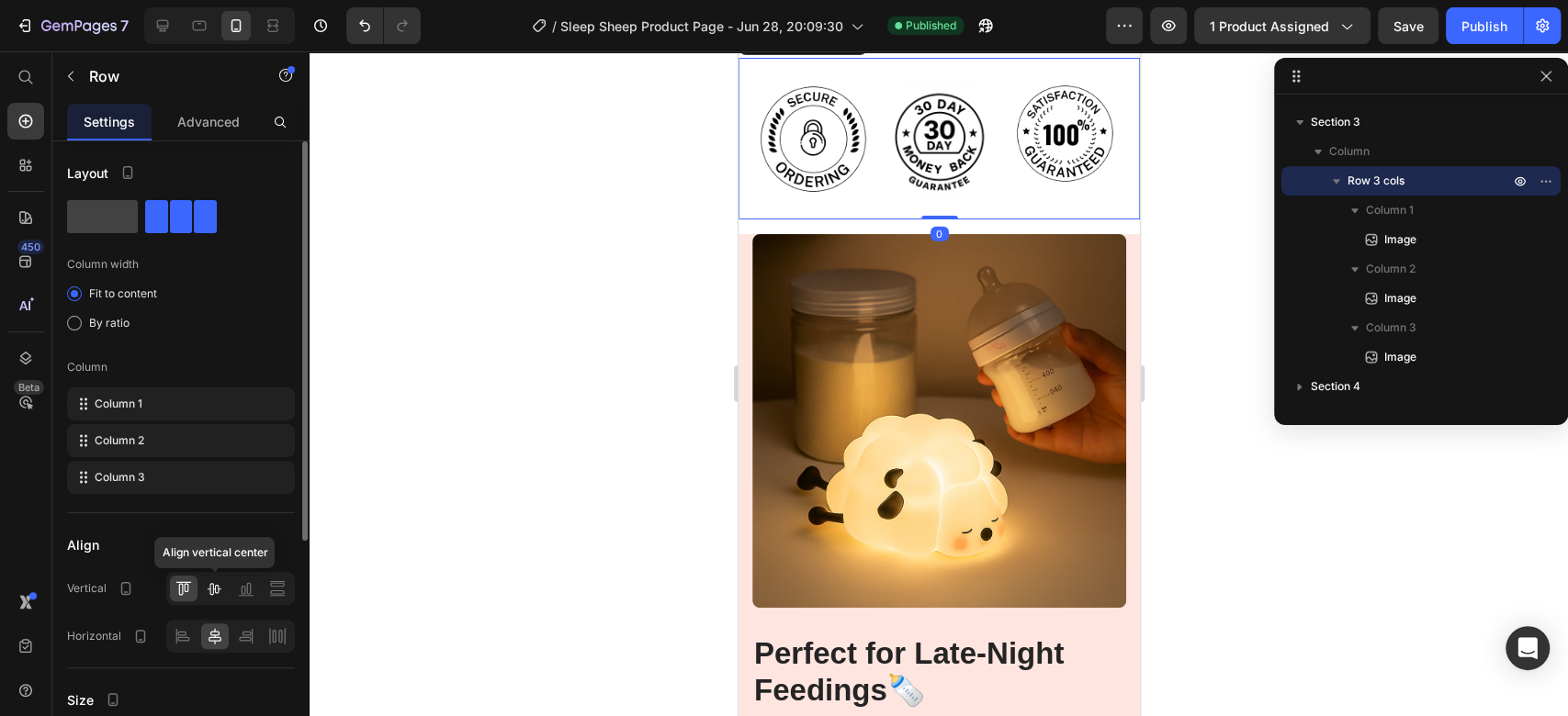 click 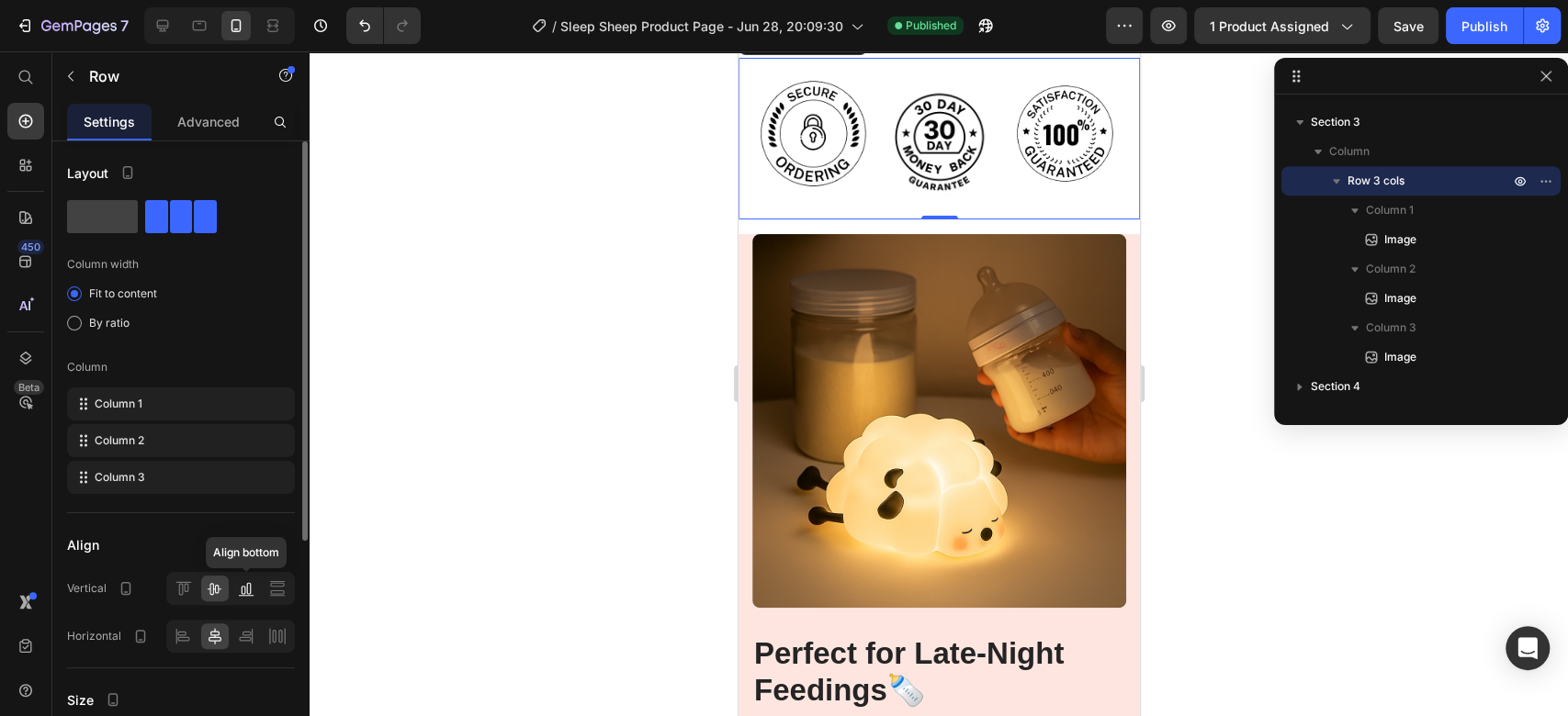 click 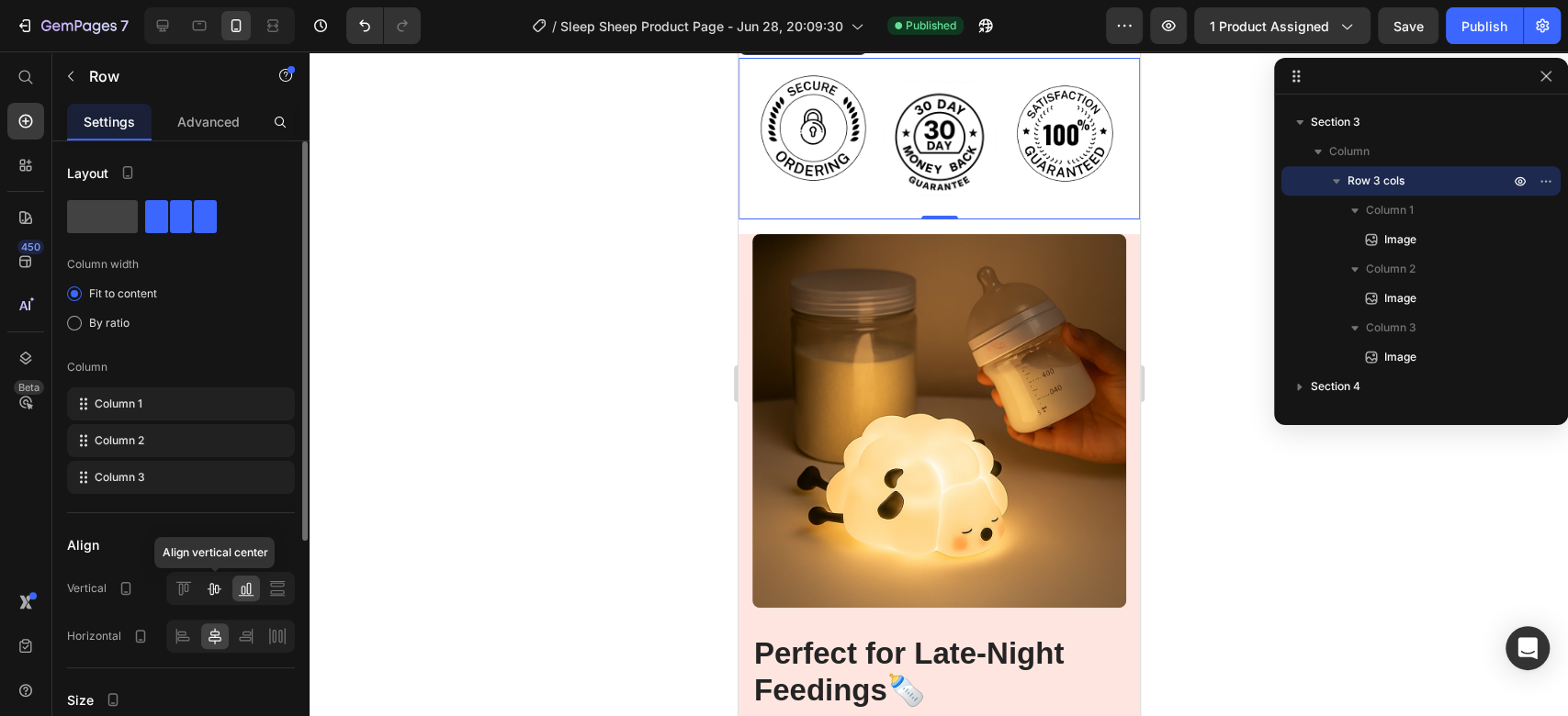 click 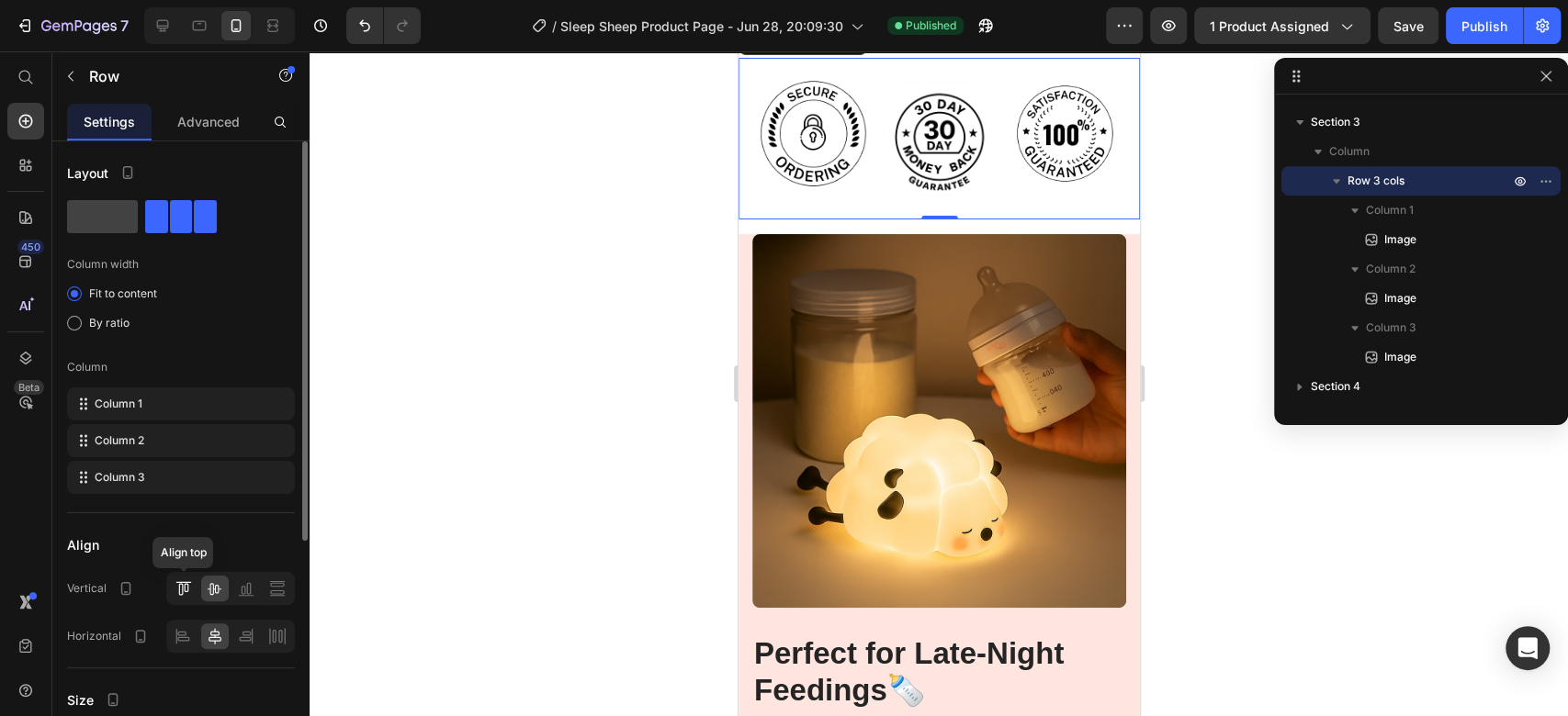 click 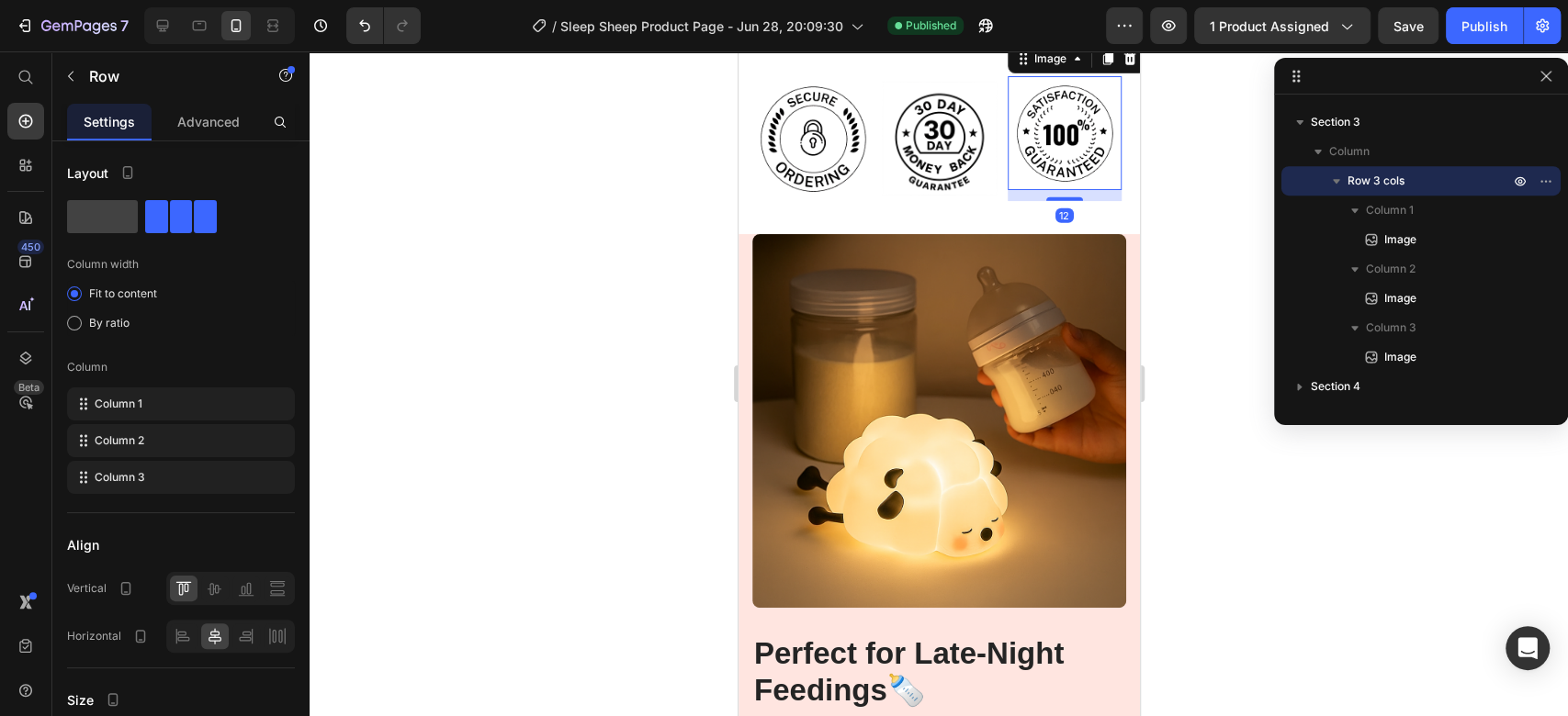 click at bounding box center (1064, 133) 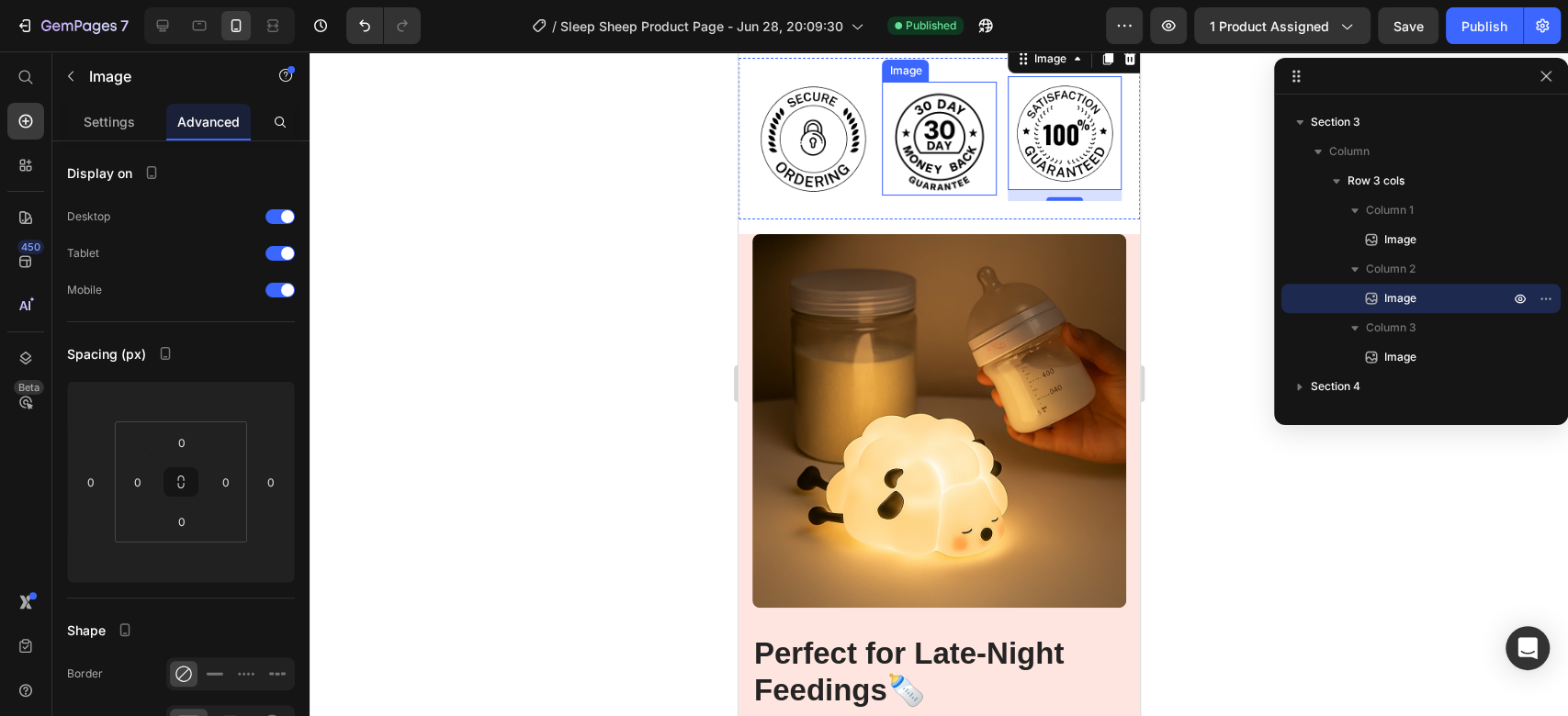 click at bounding box center (938, 139) 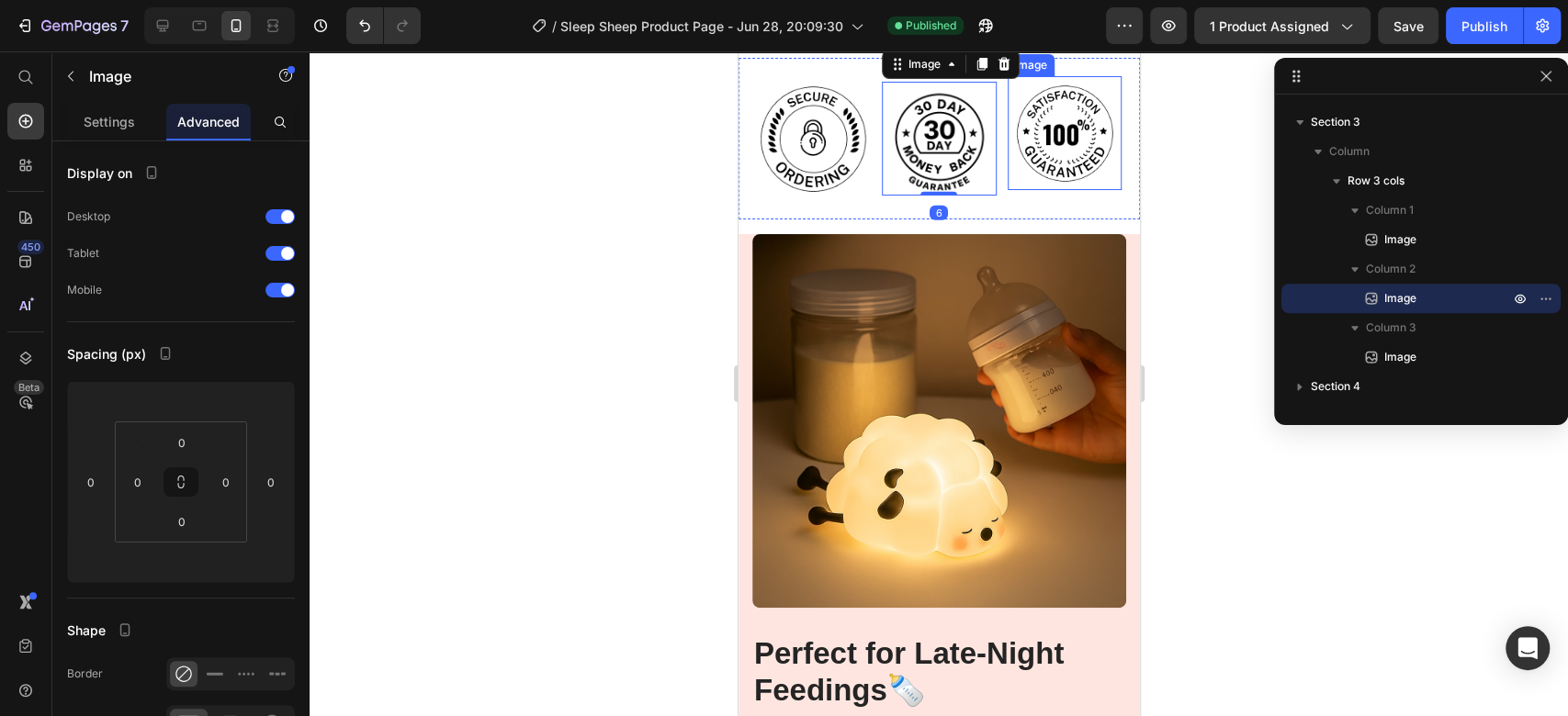 click at bounding box center (1064, 133) 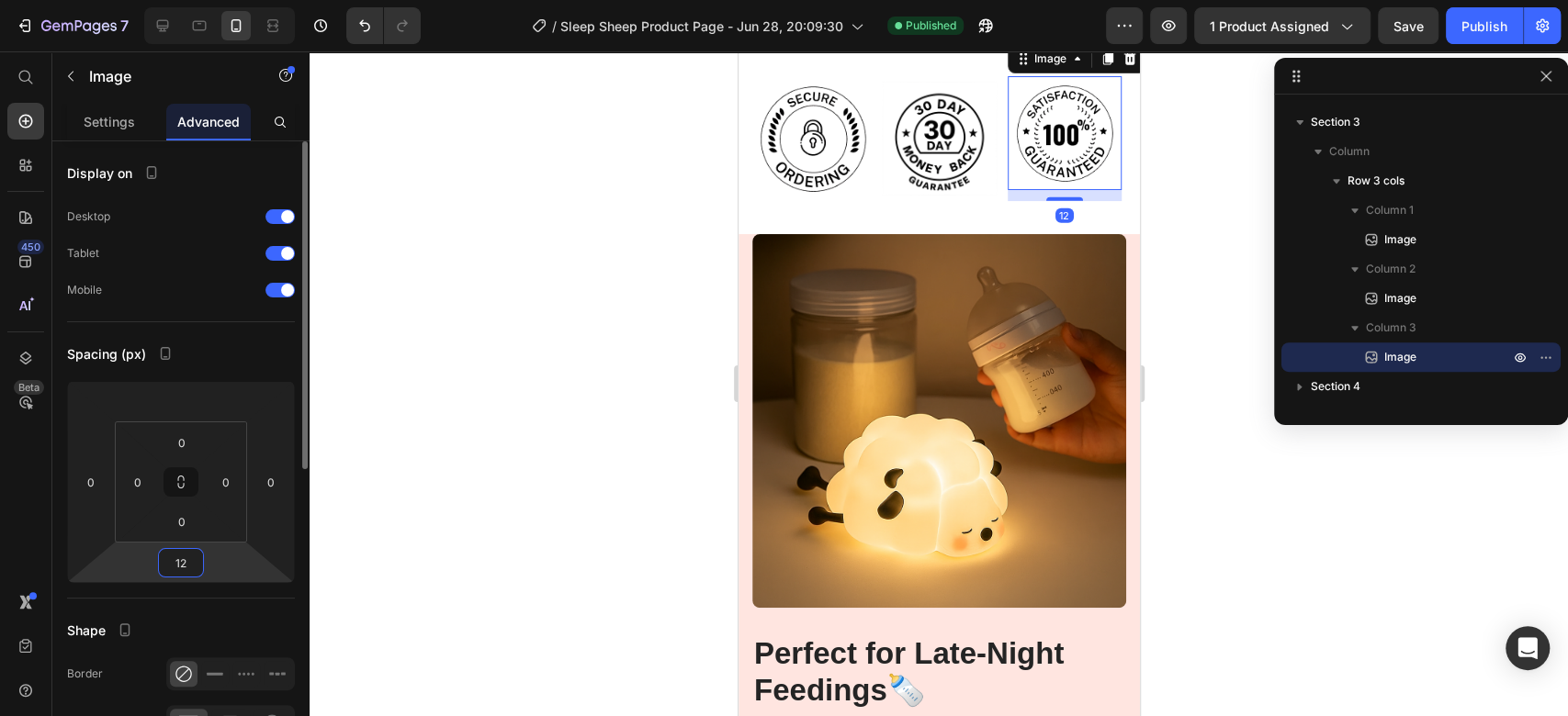 click on "12" at bounding box center (181, 563) 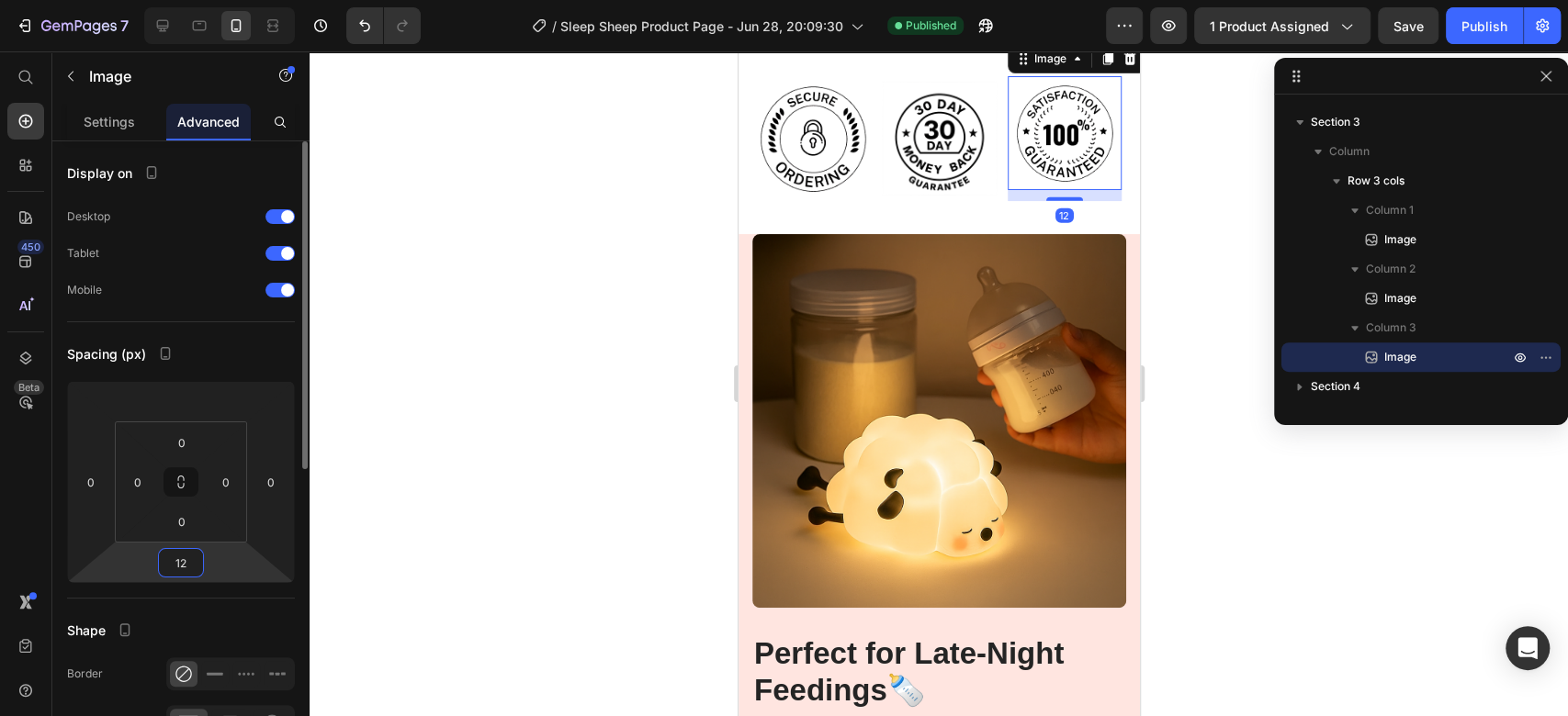 type 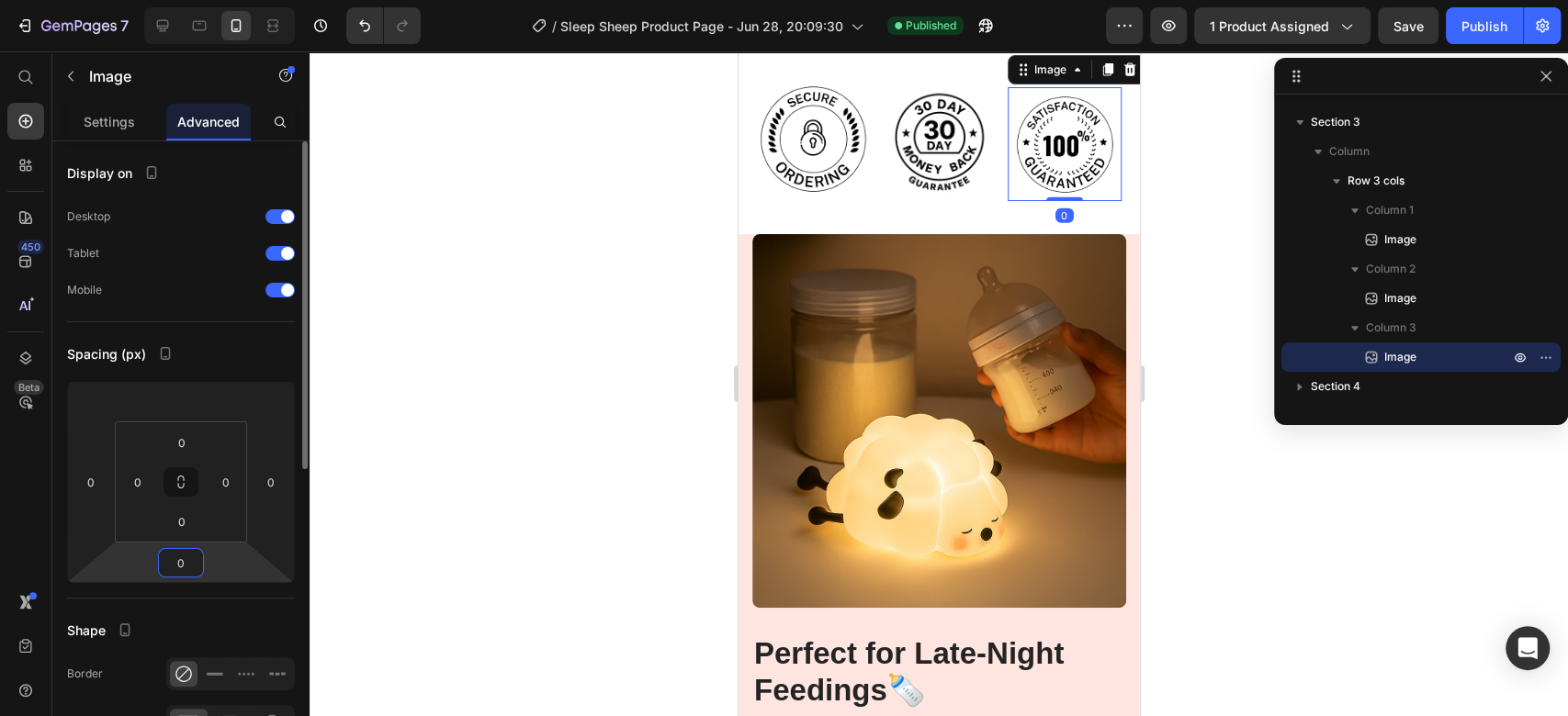 type on "0" 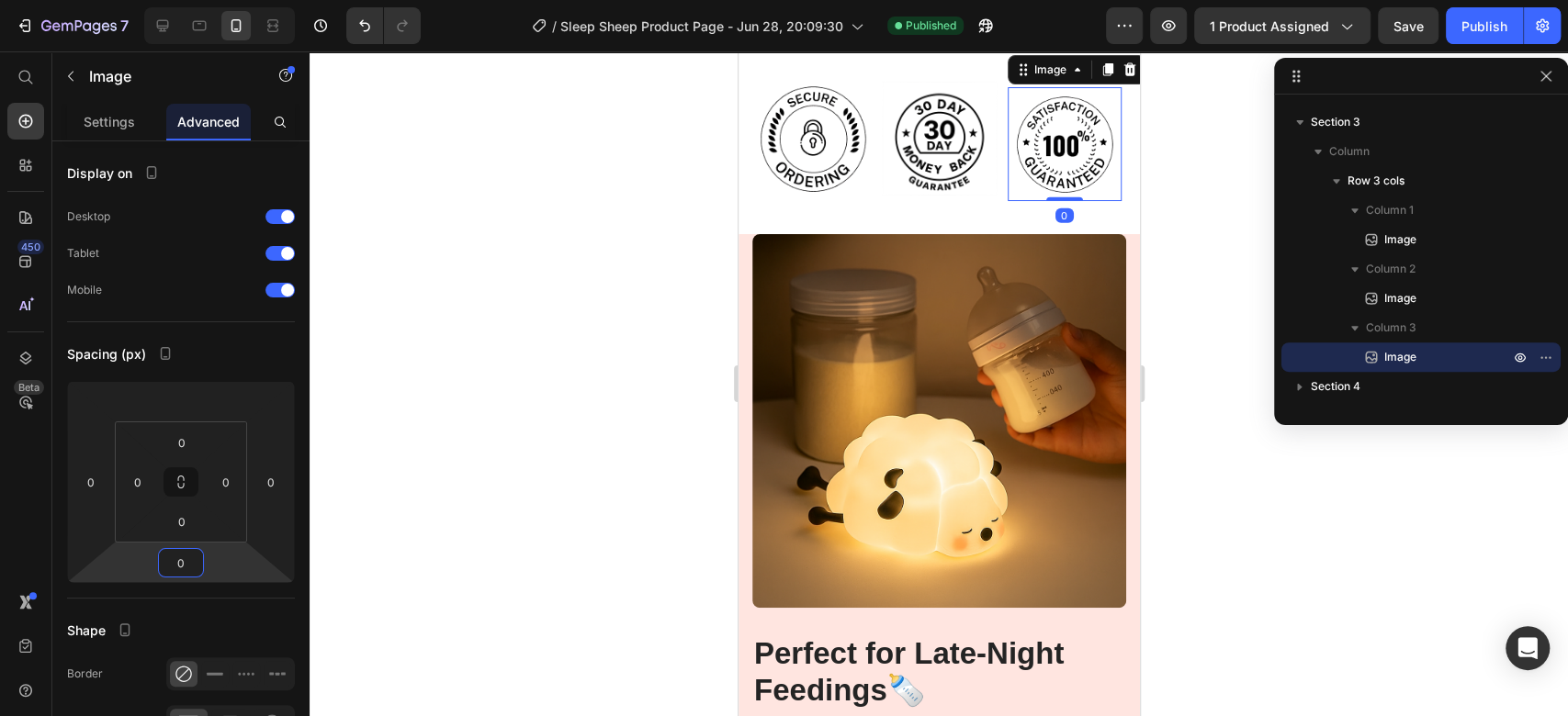 click 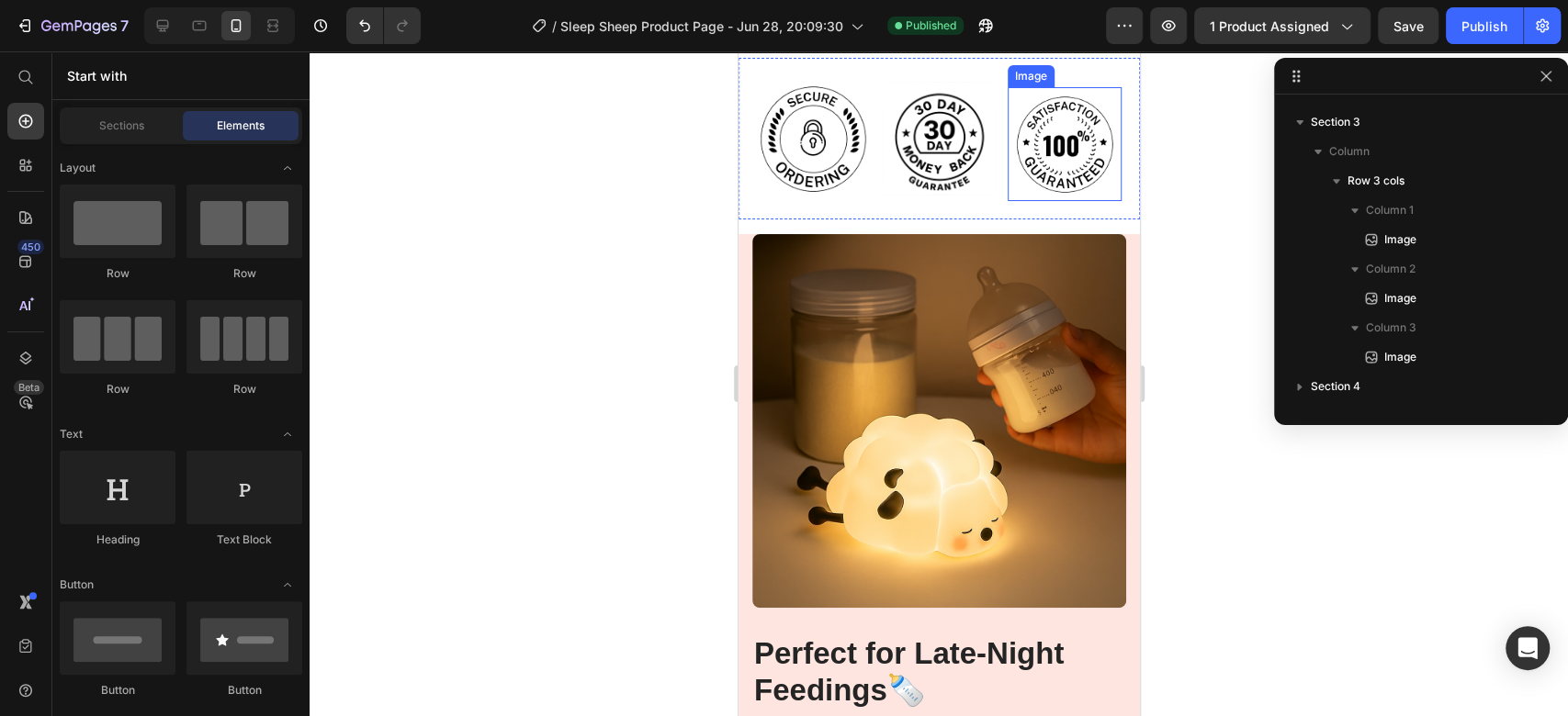 click at bounding box center [1064, 144] 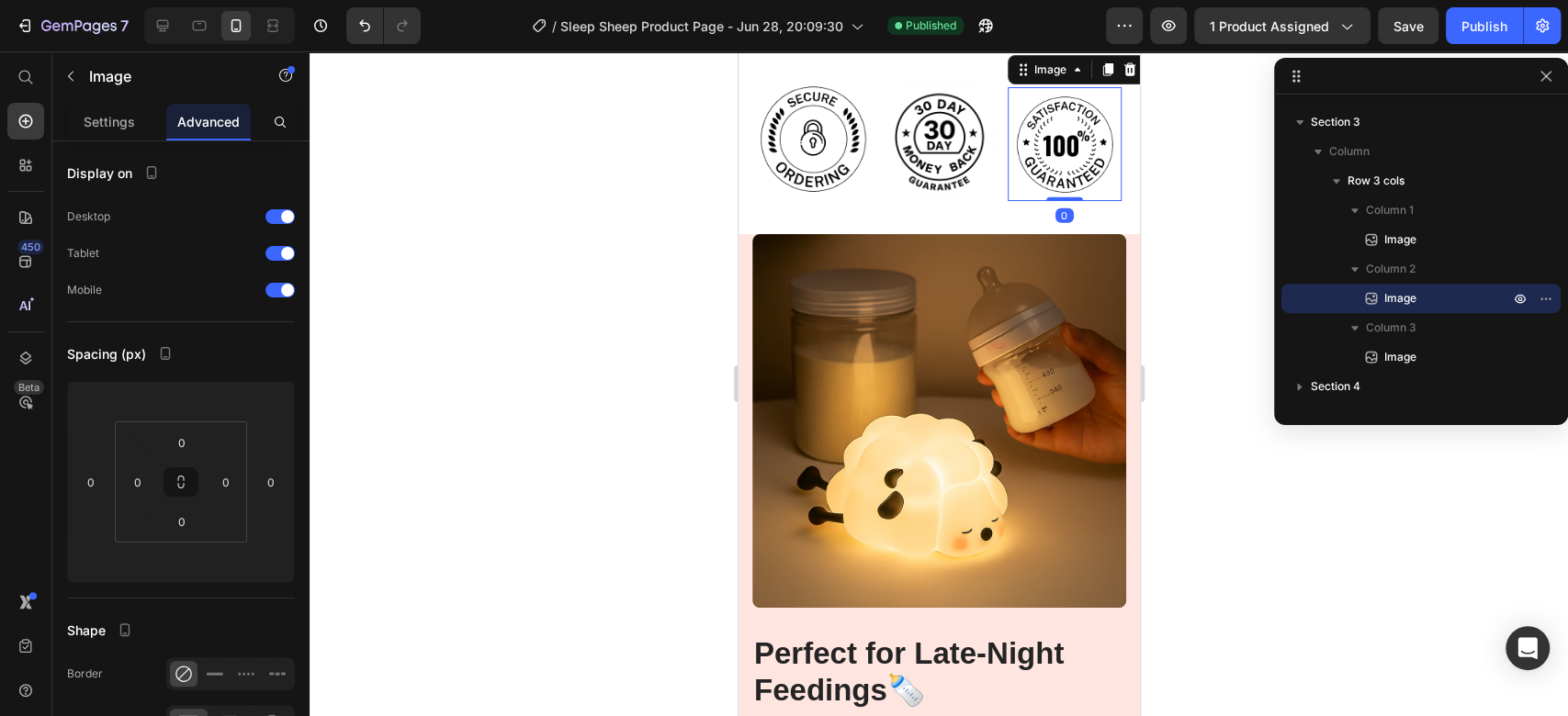 click at bounding box center [938, 139] 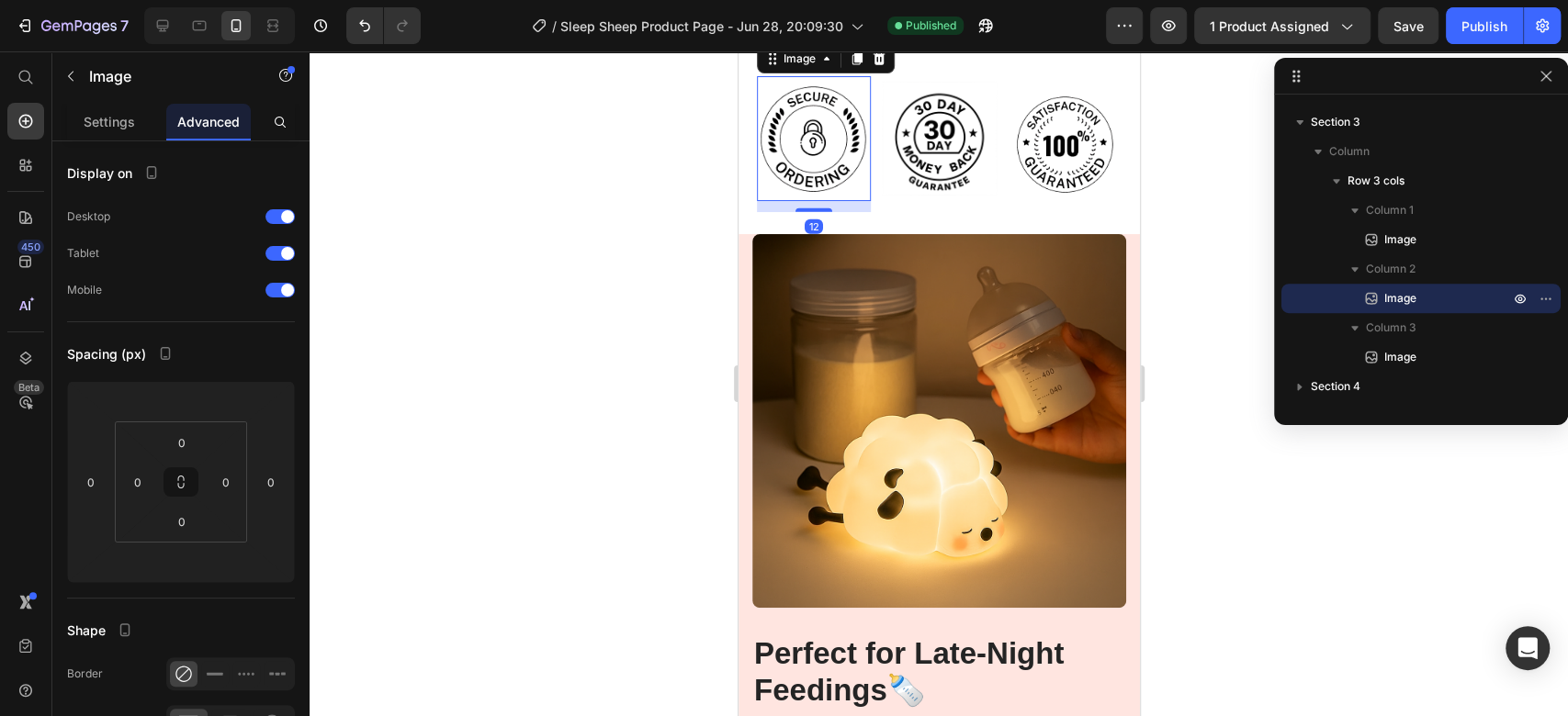 click at bounding box center [813, 139] 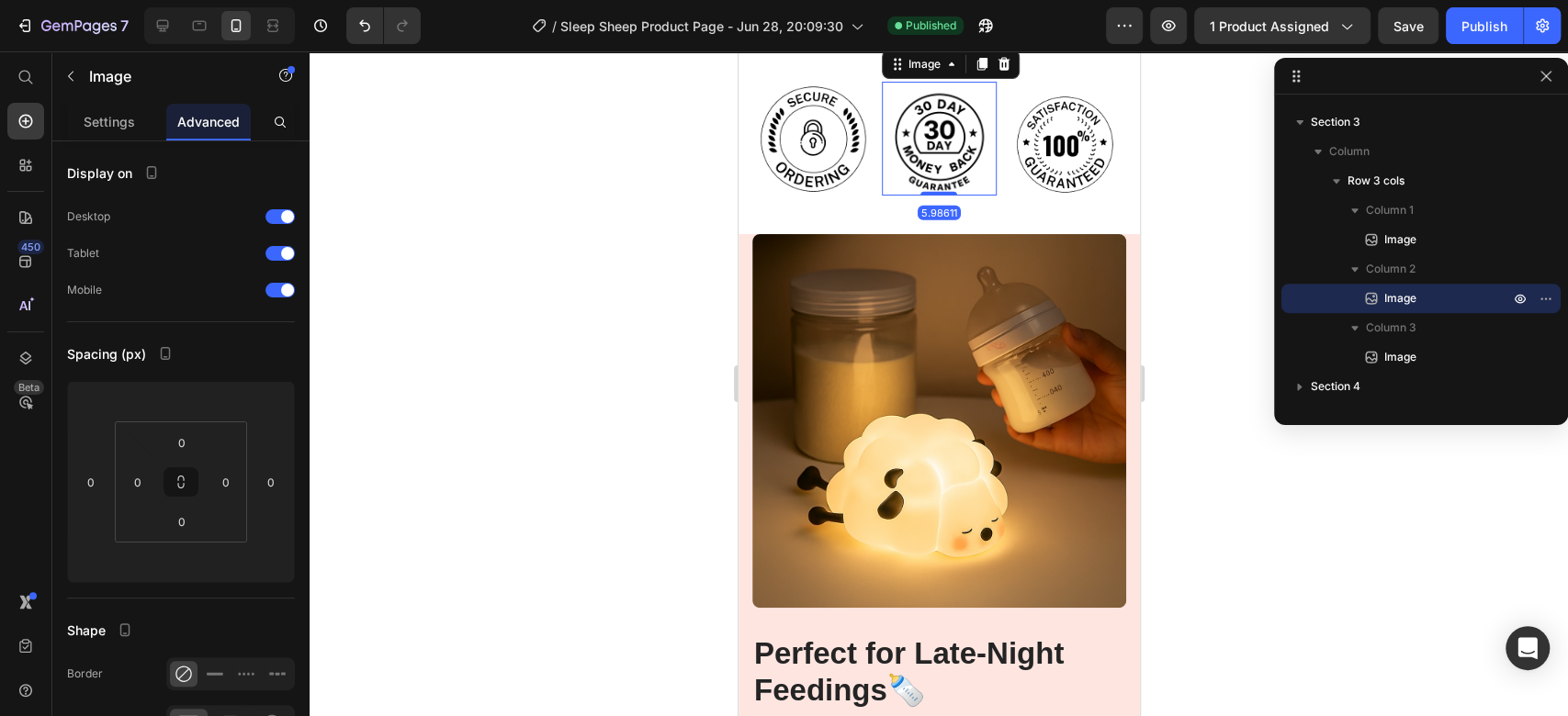 click at bounding box center [938, 139] 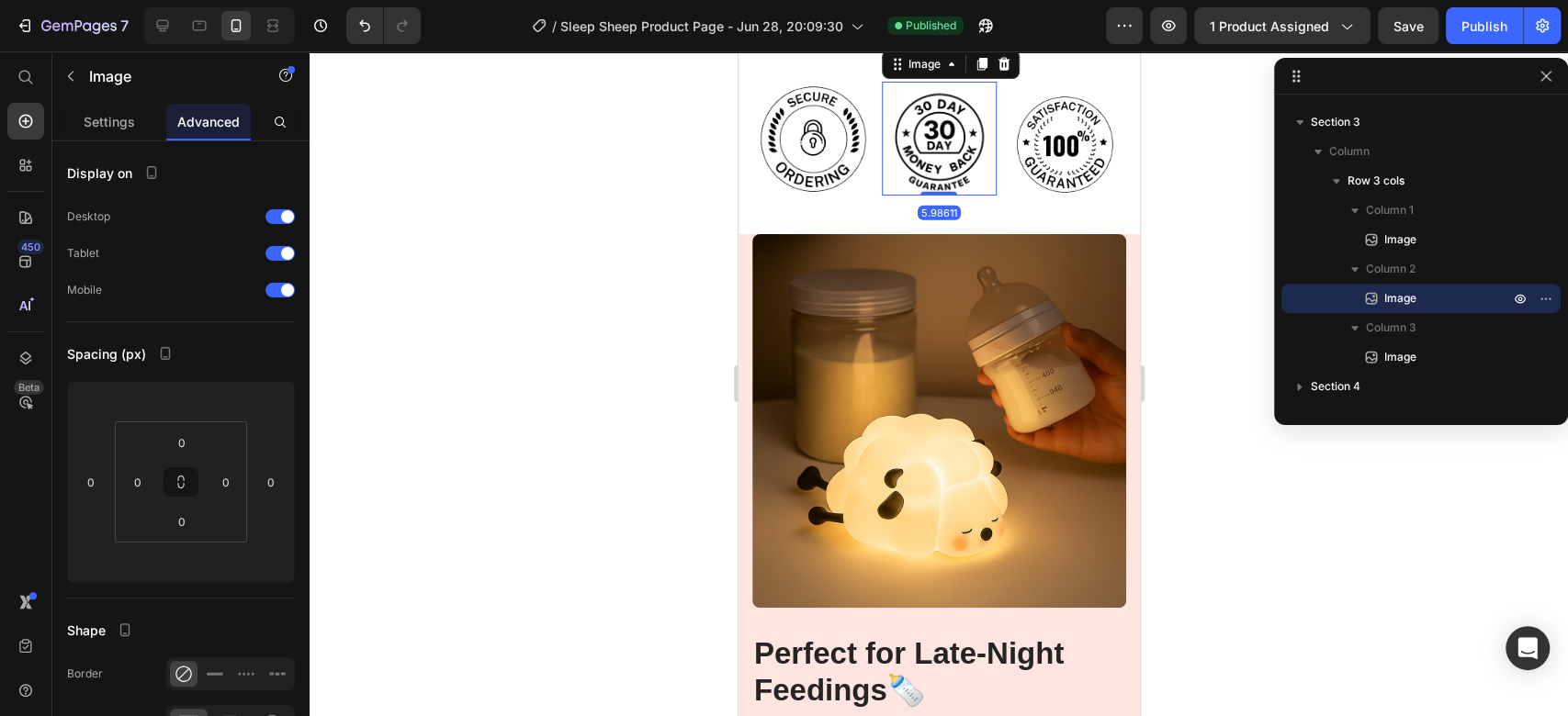 click at bounding box center (938, 139) 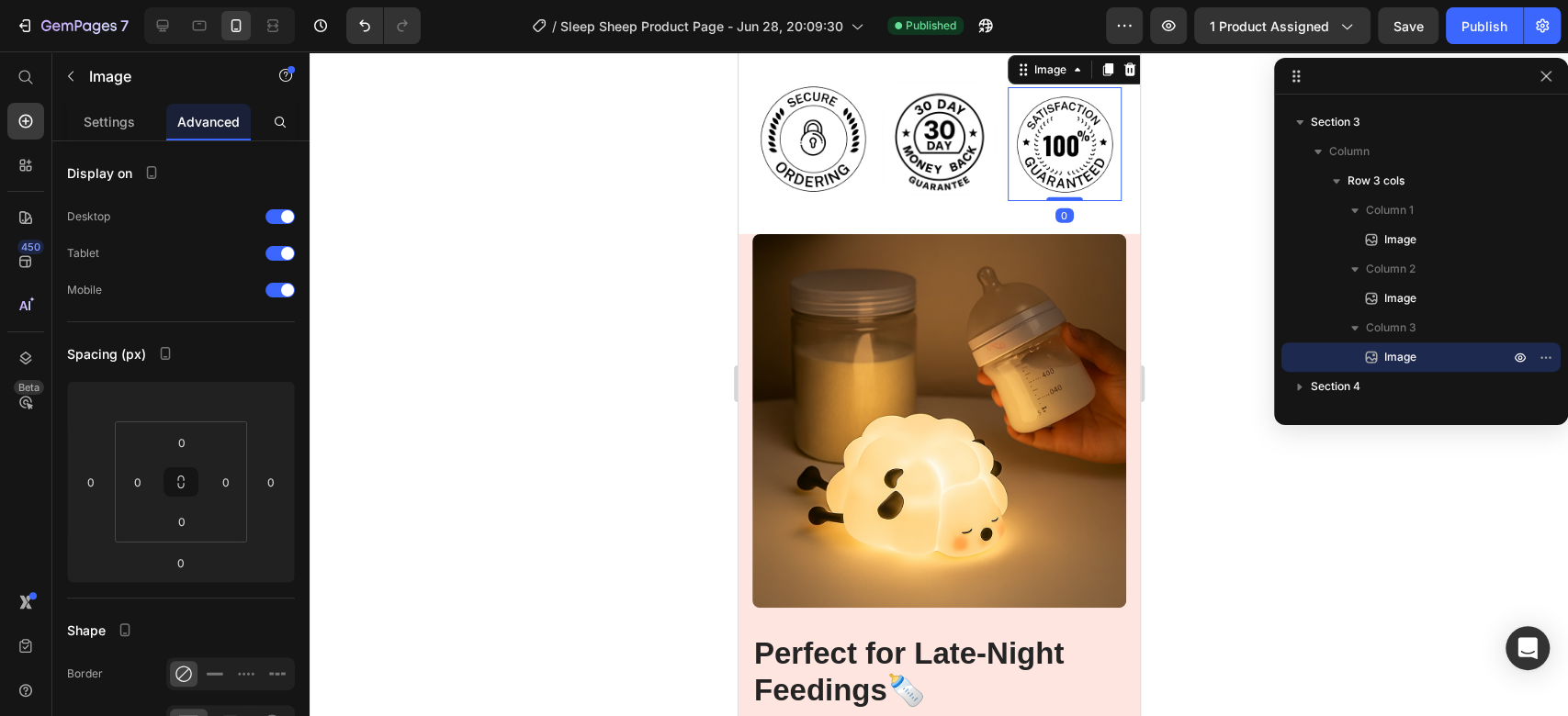 click at bounding box center [1064, 144] 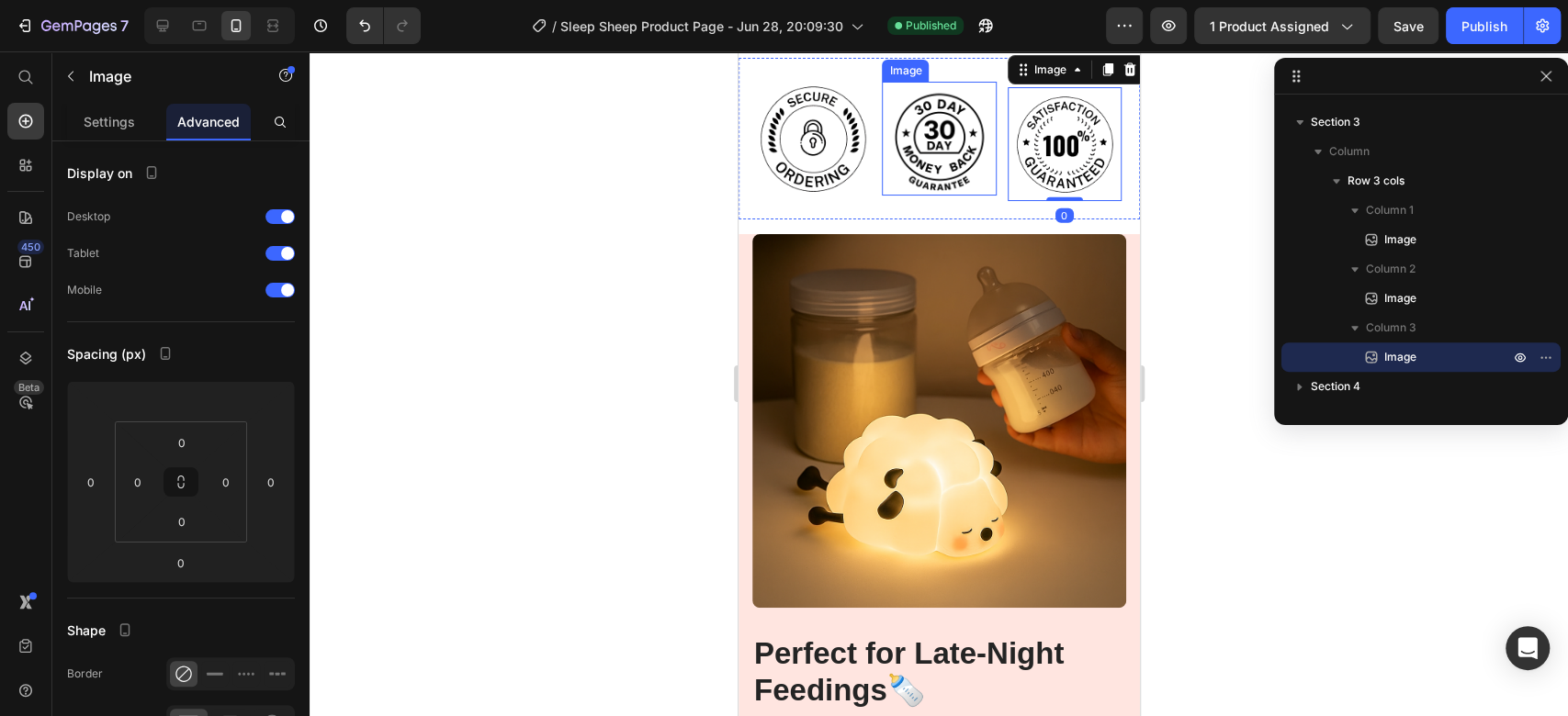 click at bounding box center [938, 139] 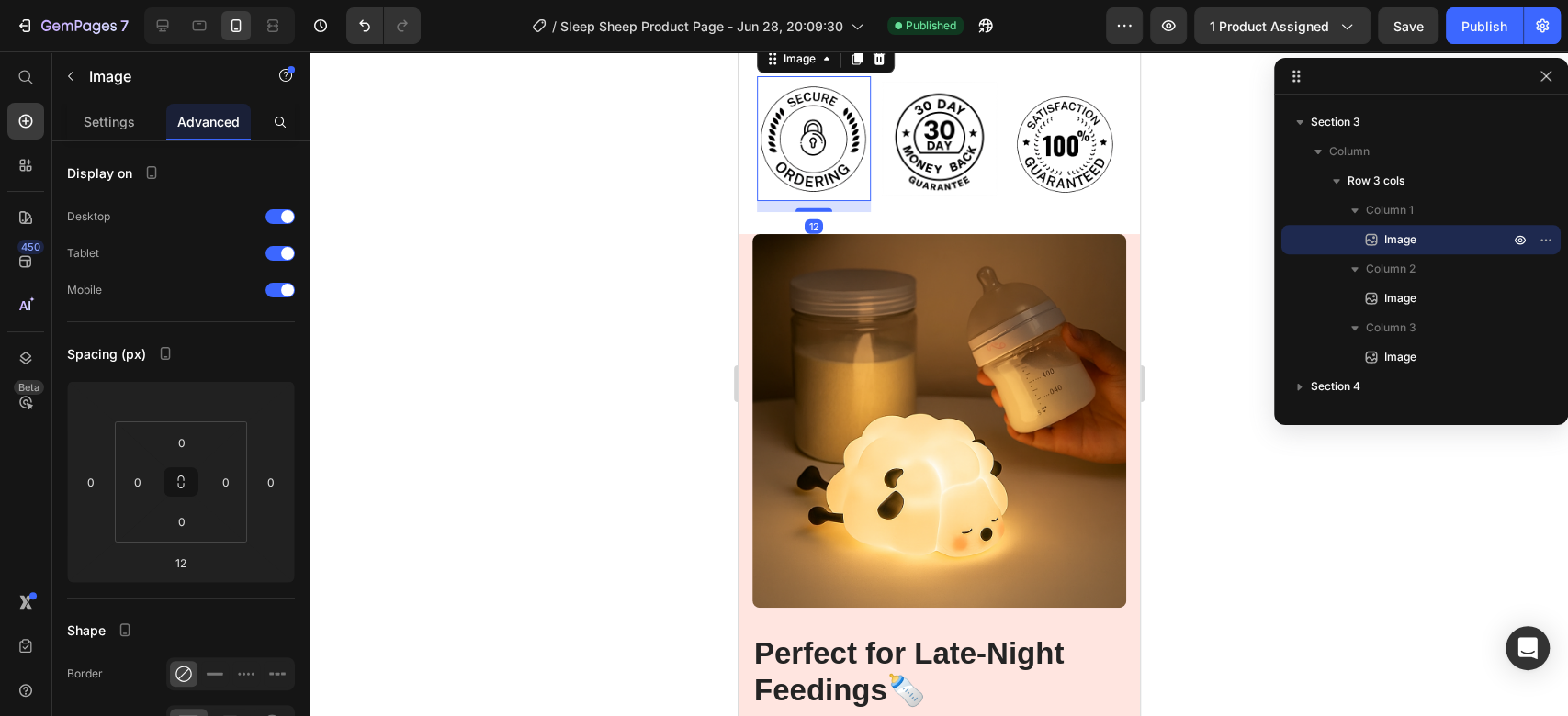 click at bounding box center [813, 139] 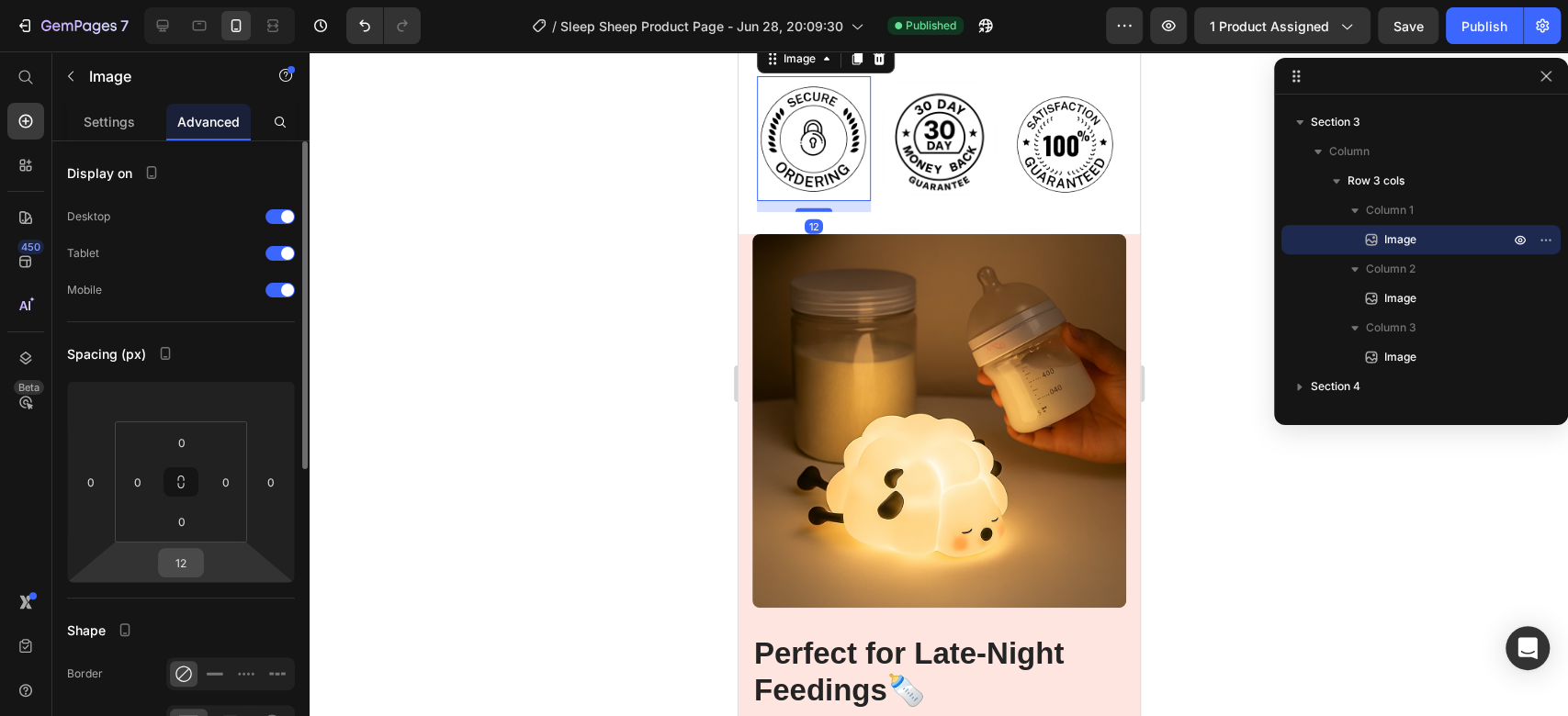 click on "12" at bounding box center (181, 563) 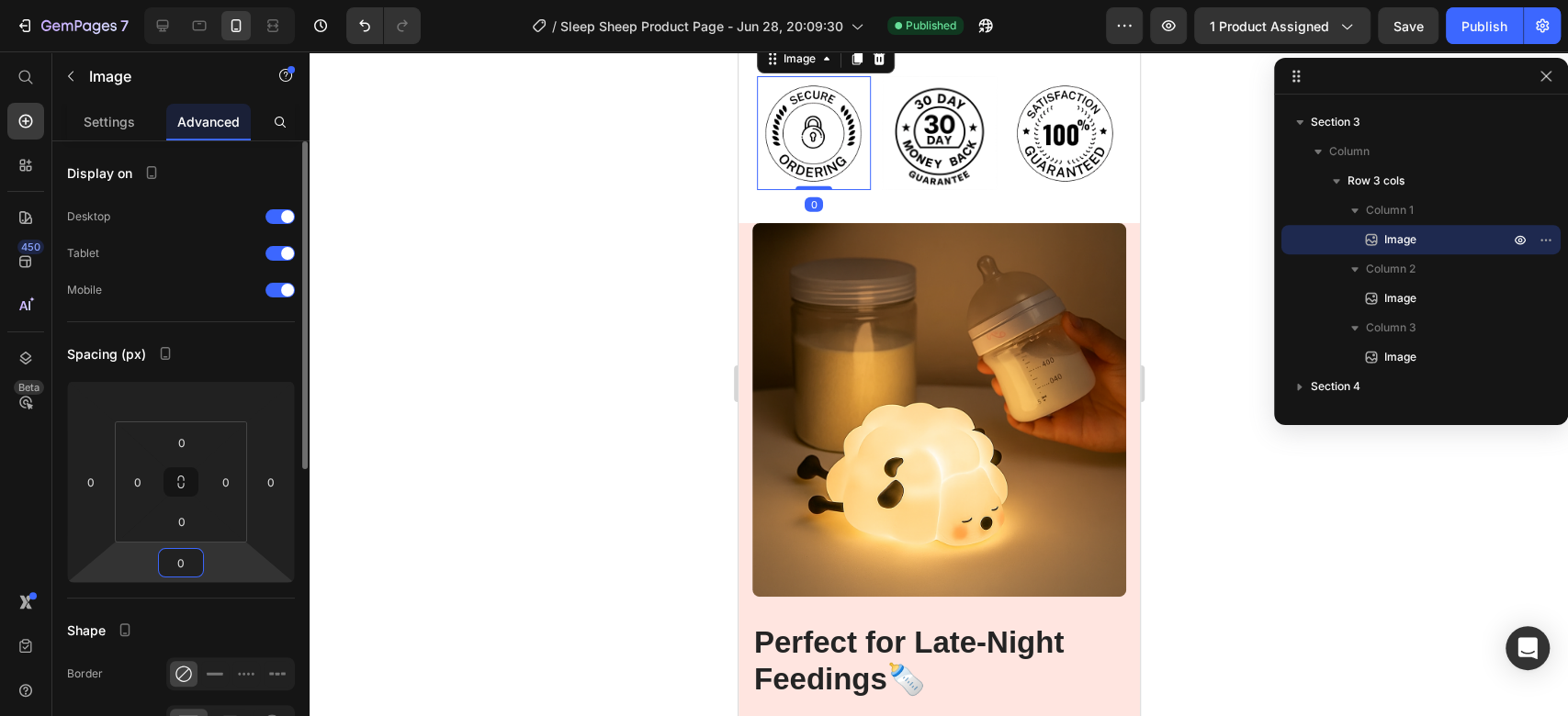 type on "0" 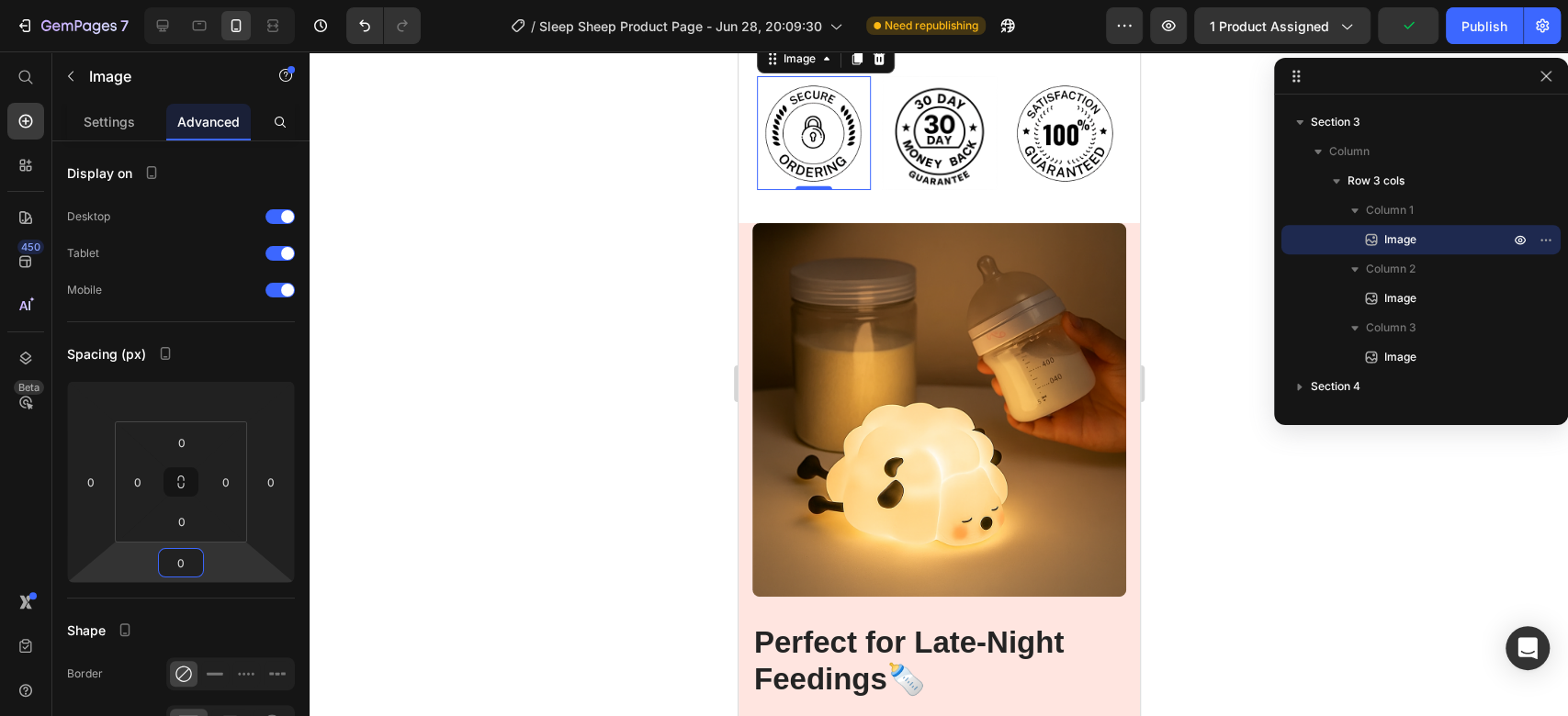 click 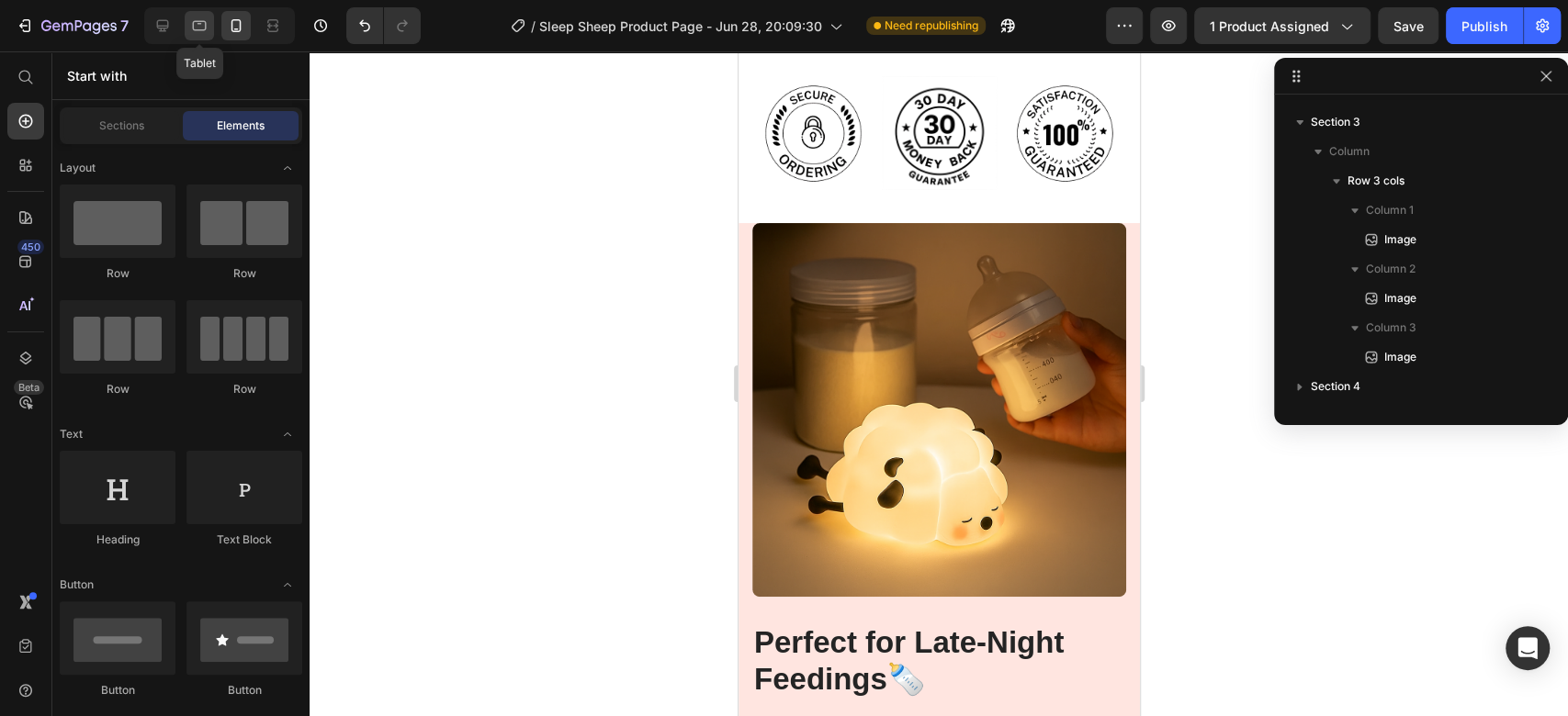 click 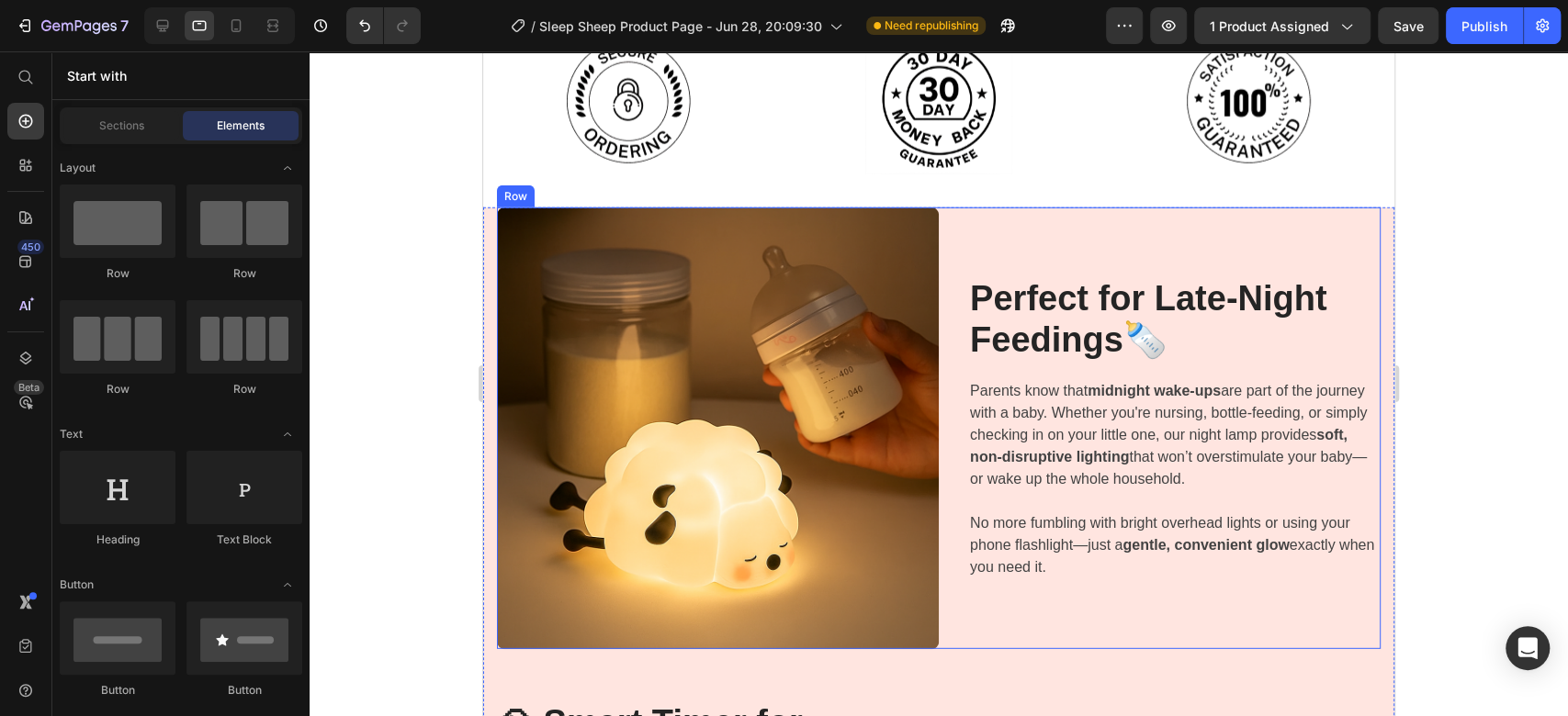 scroll, scrollTop: 2944, scrollLeft: 0, axis: vertical 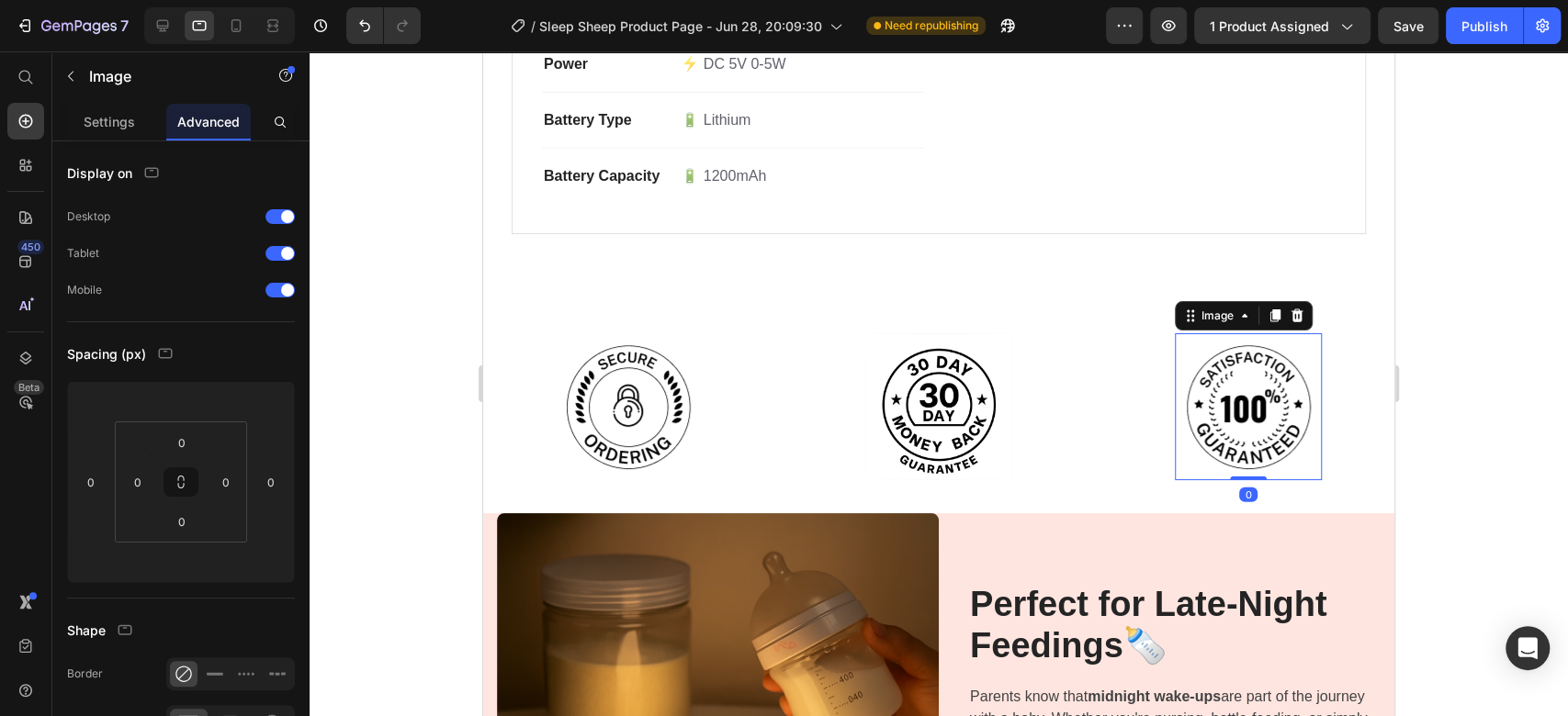 click at bounding box center [1248, 407] 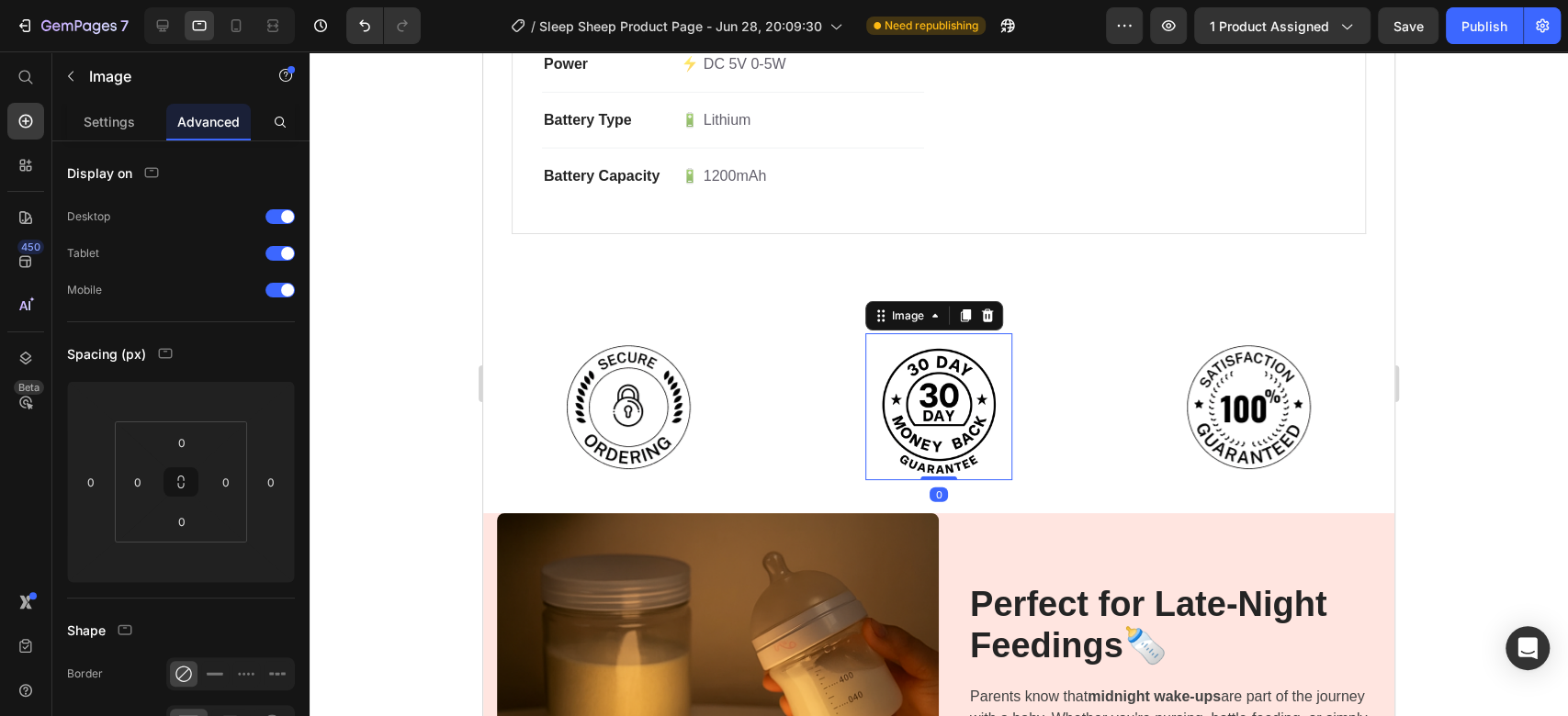 click at bounding box center [939, 407] 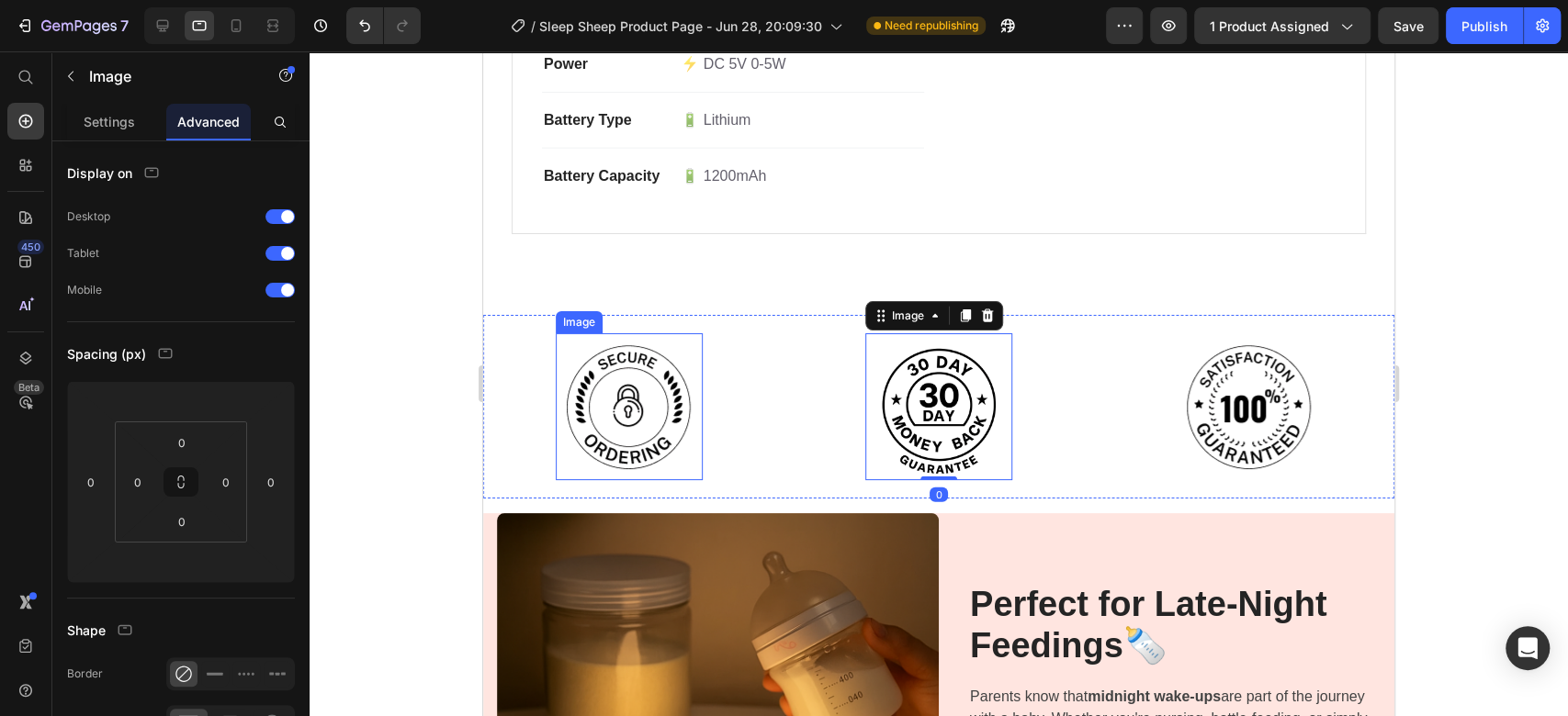 click at bounding box center [629, 407] 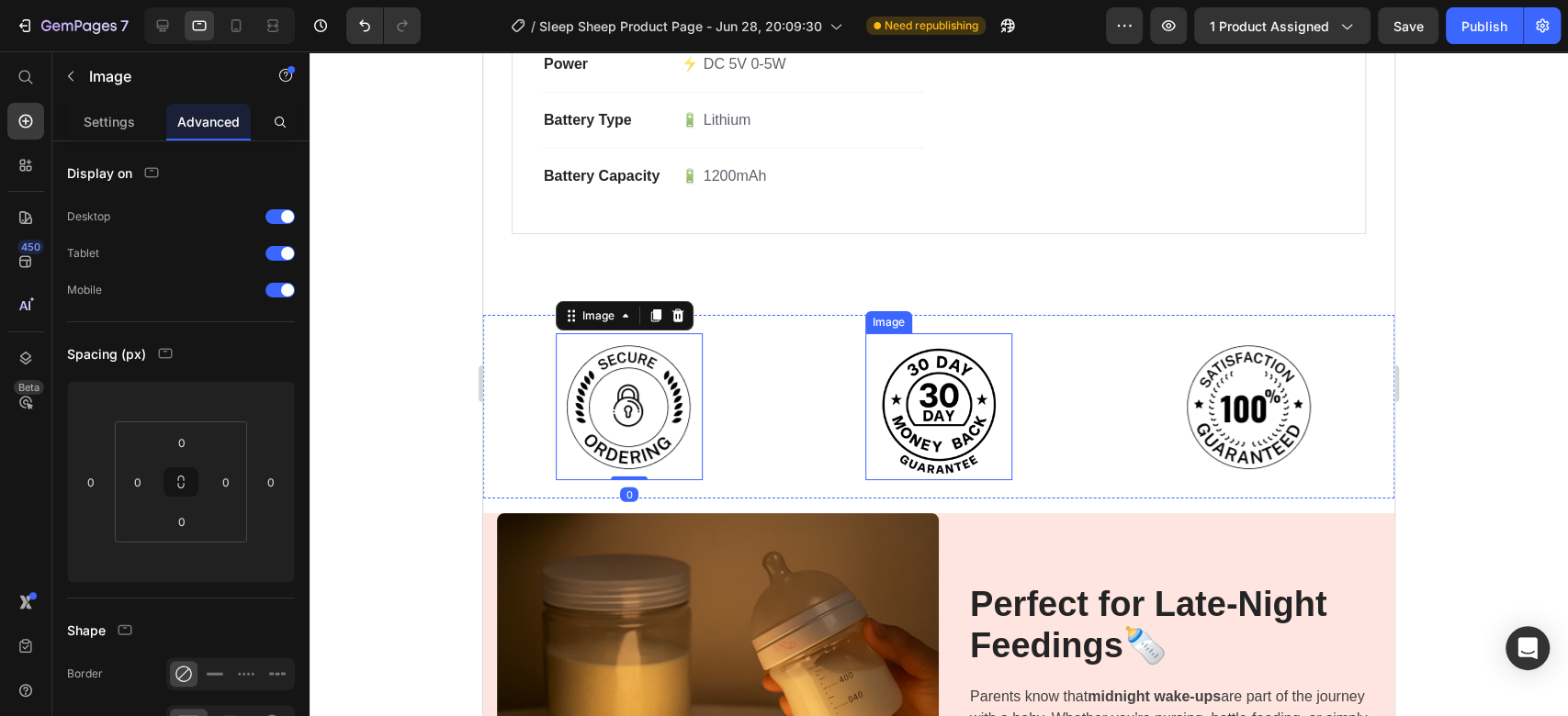 click at bounding box center [939, 407] 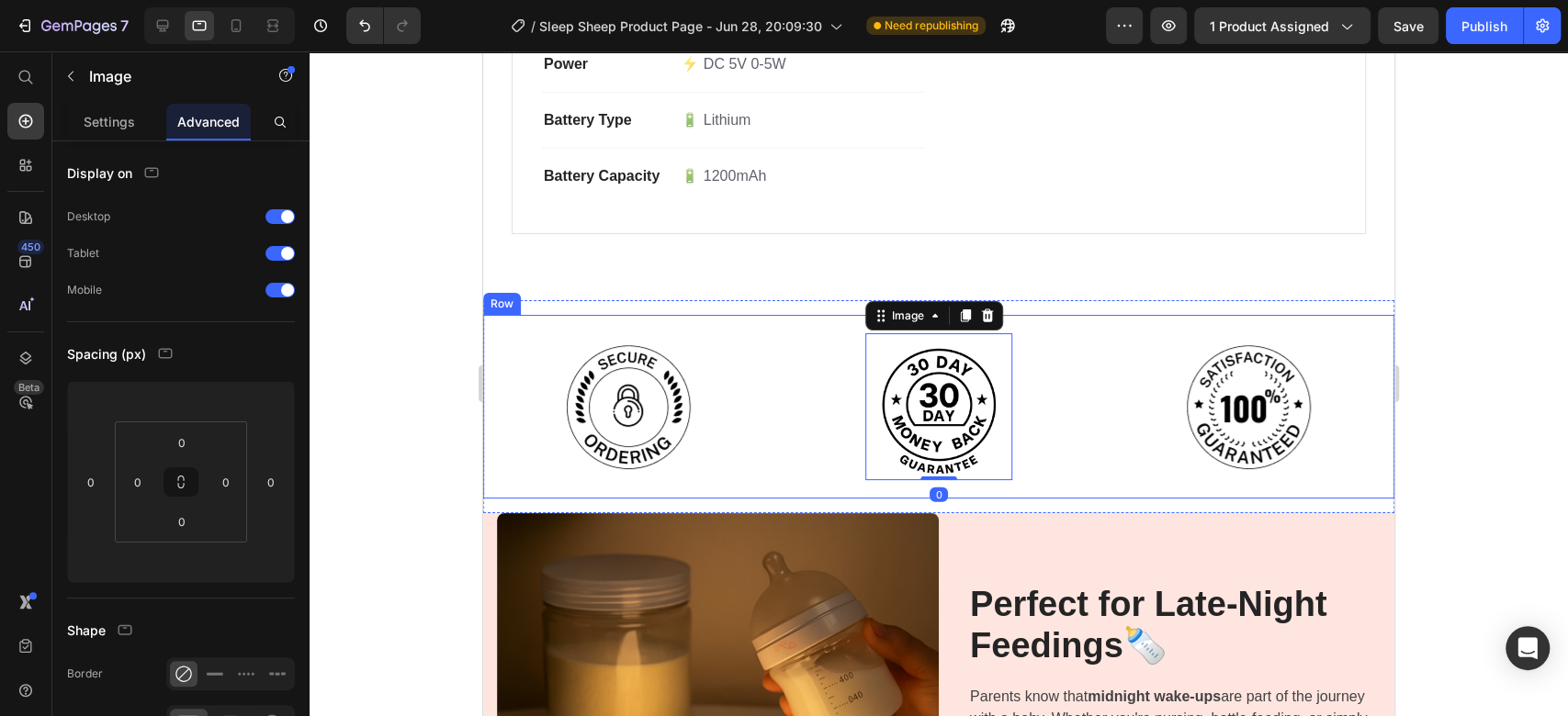 click on "Image Image   0 Image Row" at bounding box center [939, 407] 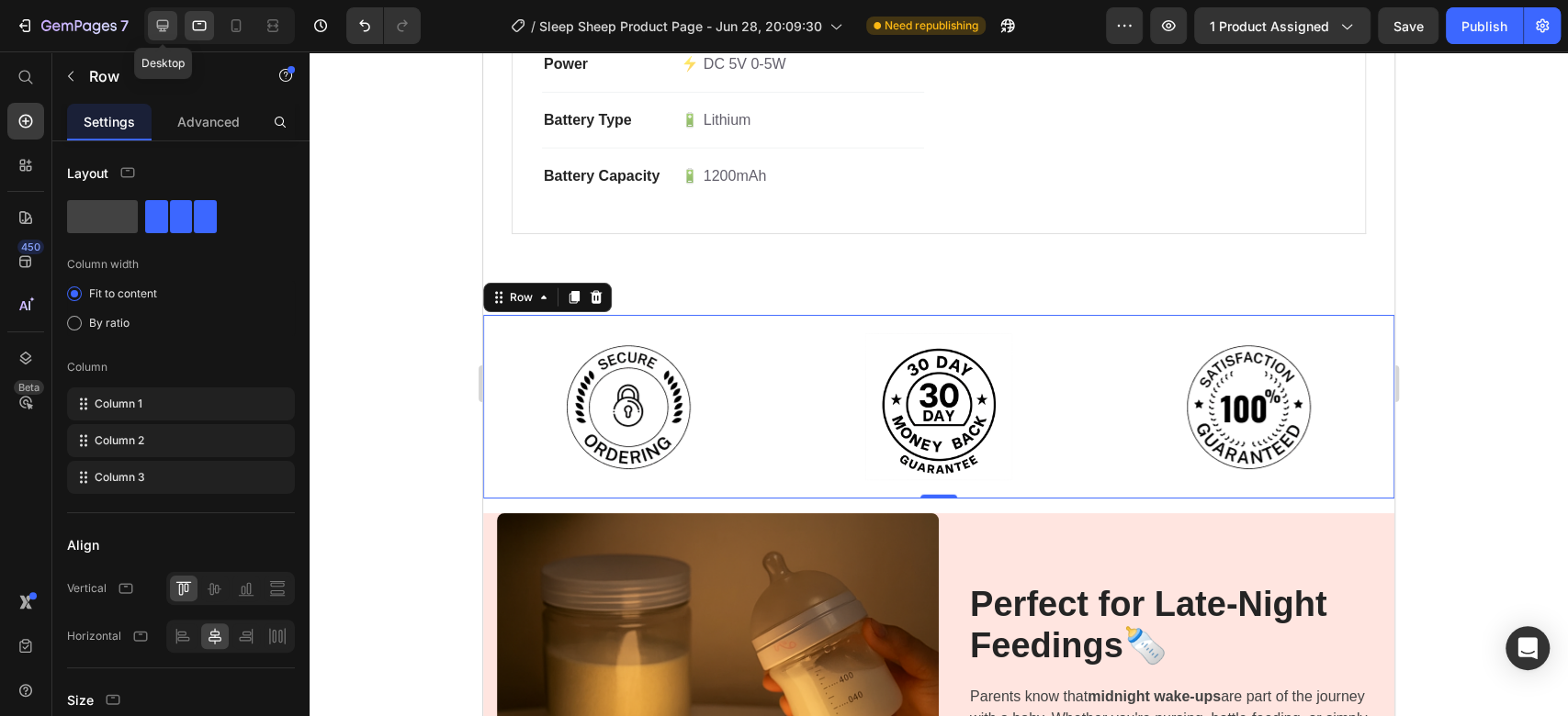 click 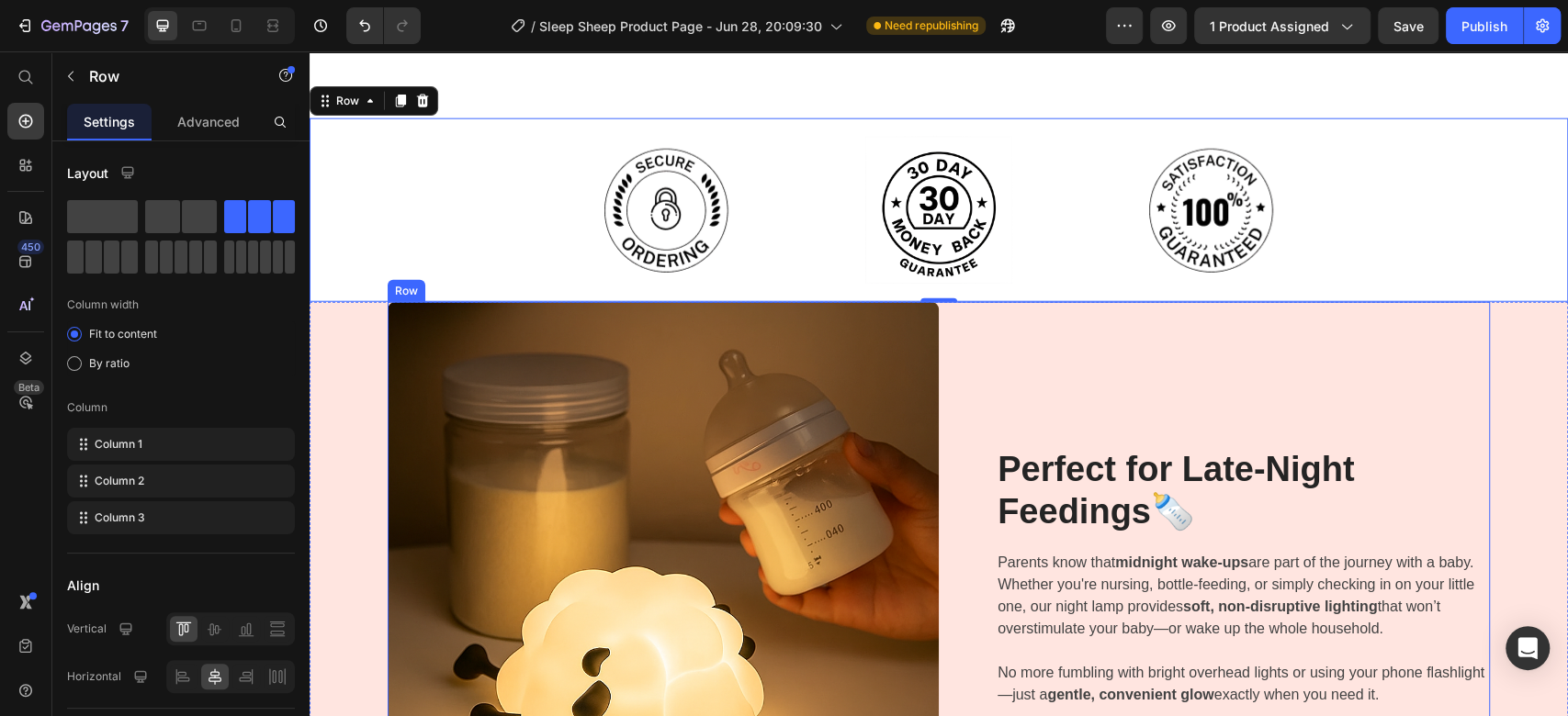 scroll, scrollTop: 3083, scrollLeft: 0, axis: vertical 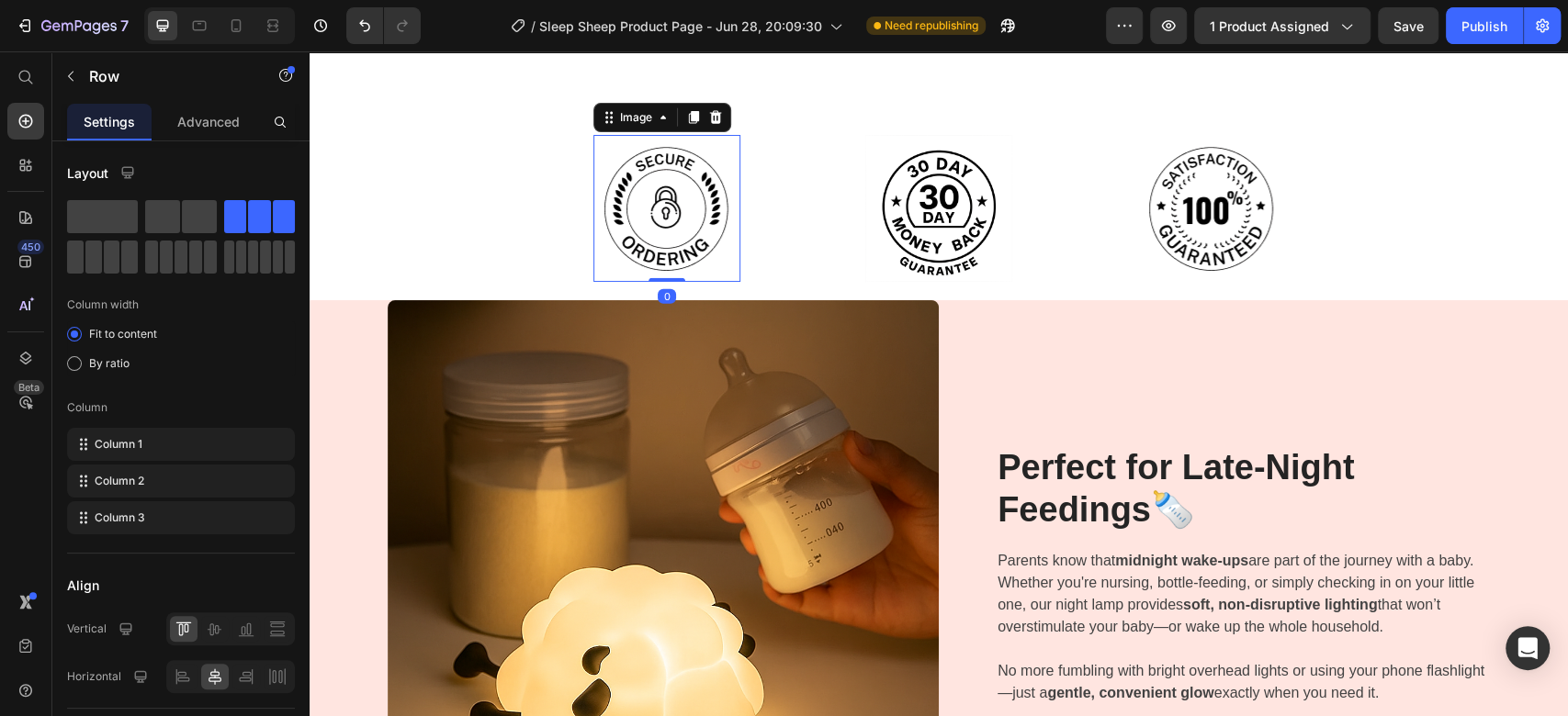 click at bounding box center (667, 208) 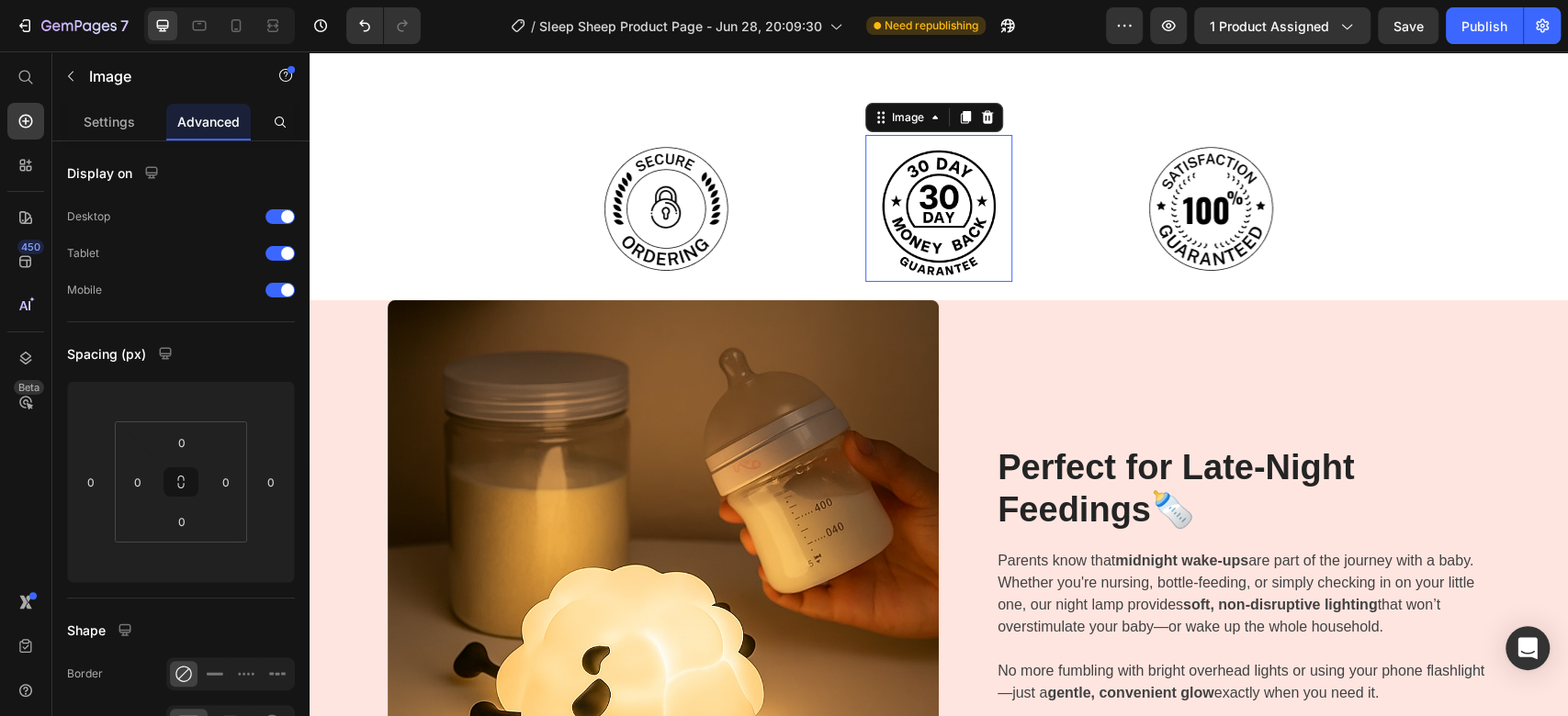 click at bounding box center [939, 208] 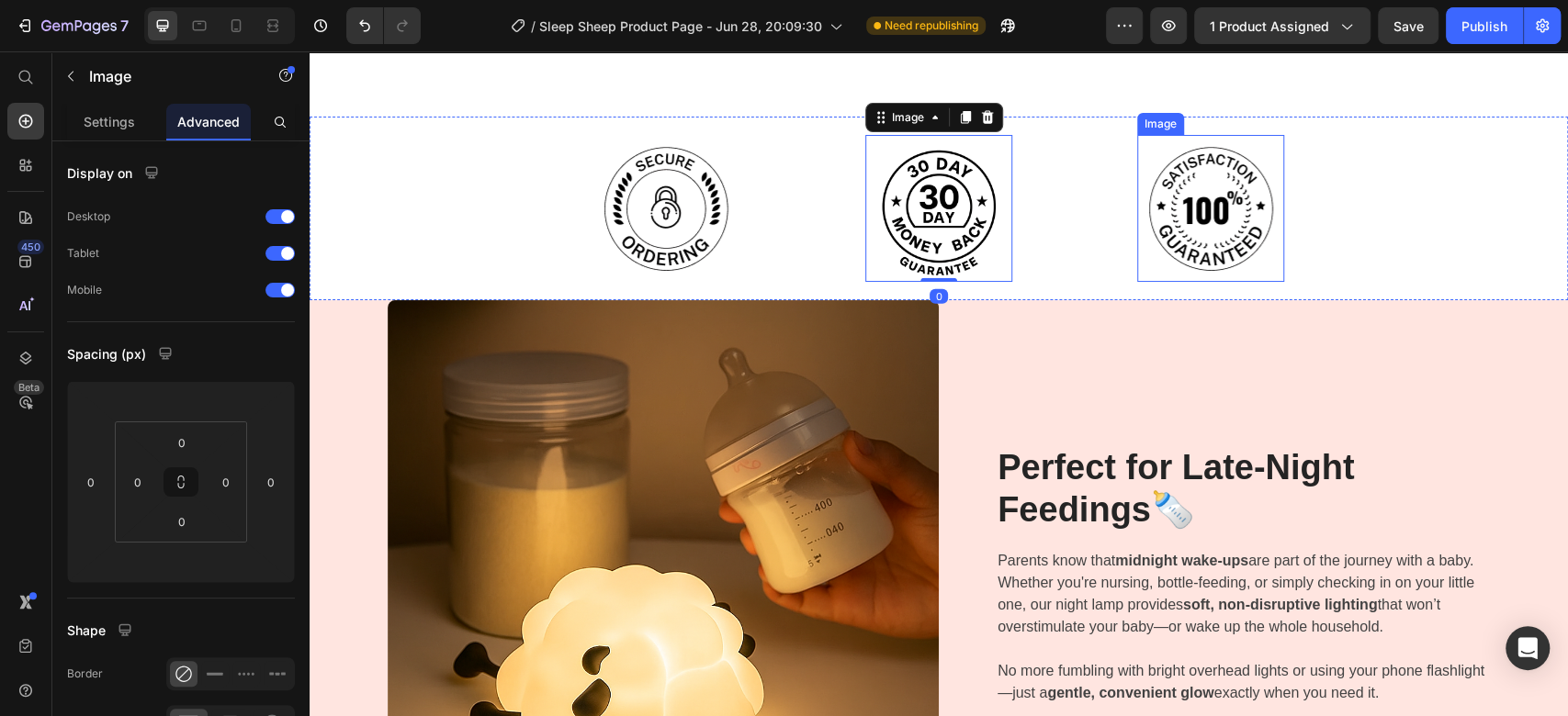 click at bounding box center (1211, 208) 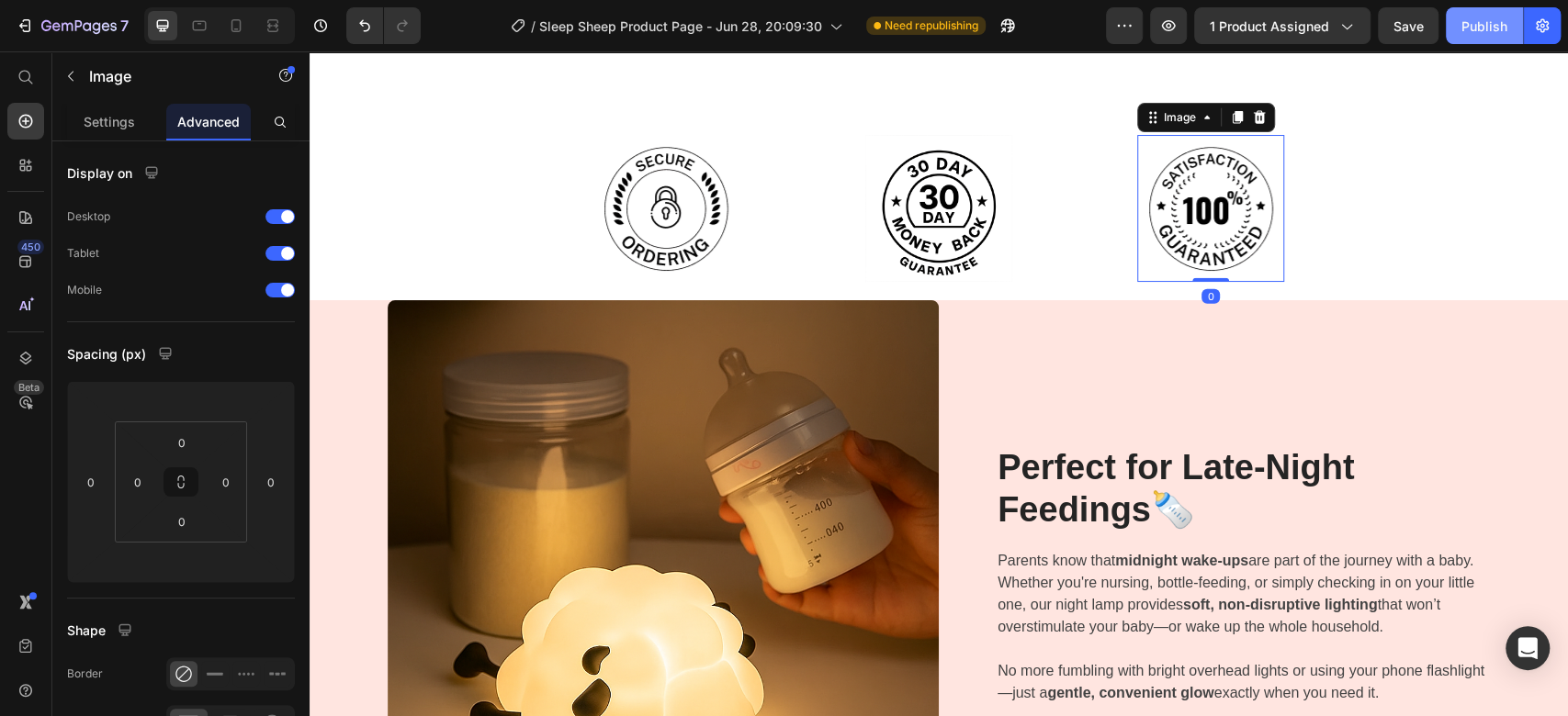 click on "Publish" at bounding box center (1484, 26) 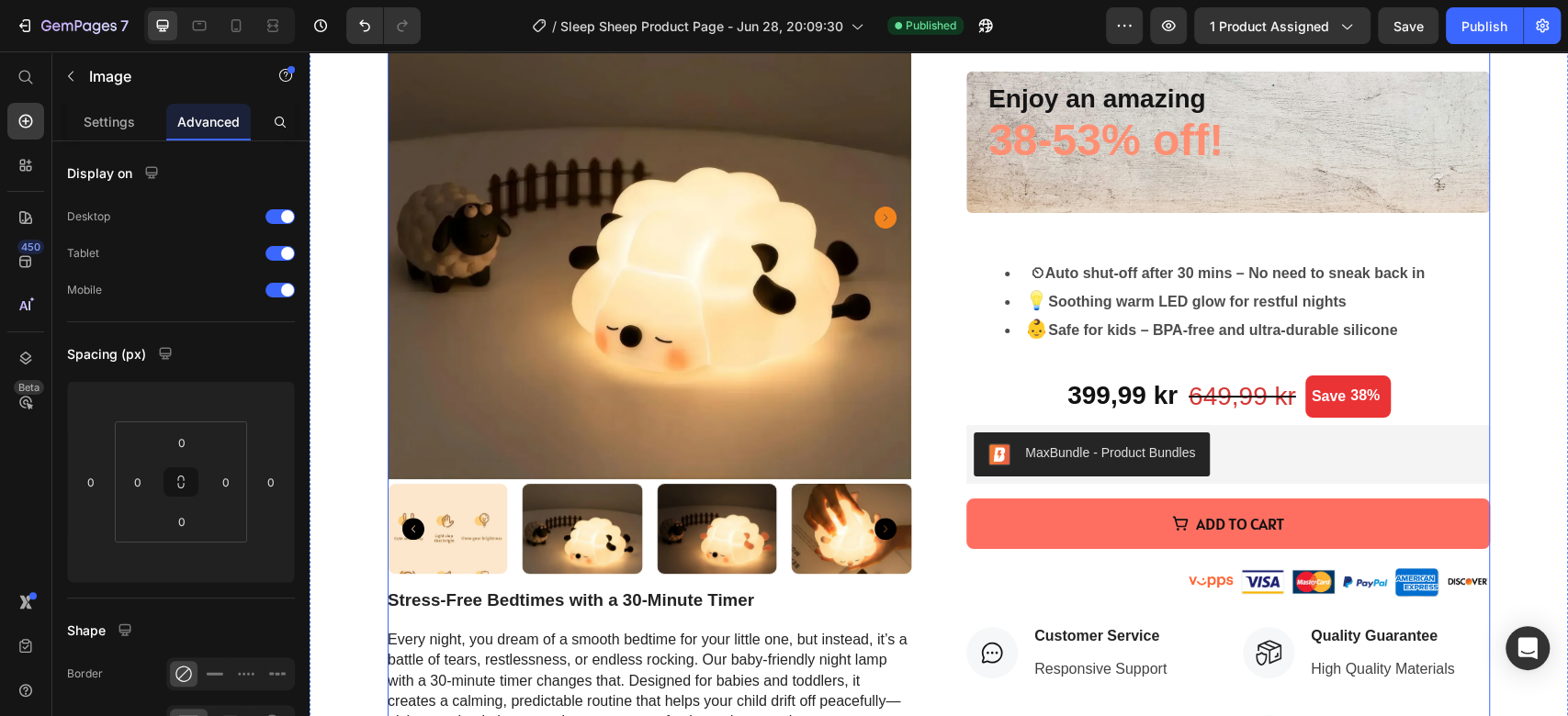 scroll, scrollTop: 0, scrollLeft: 0, axis: both 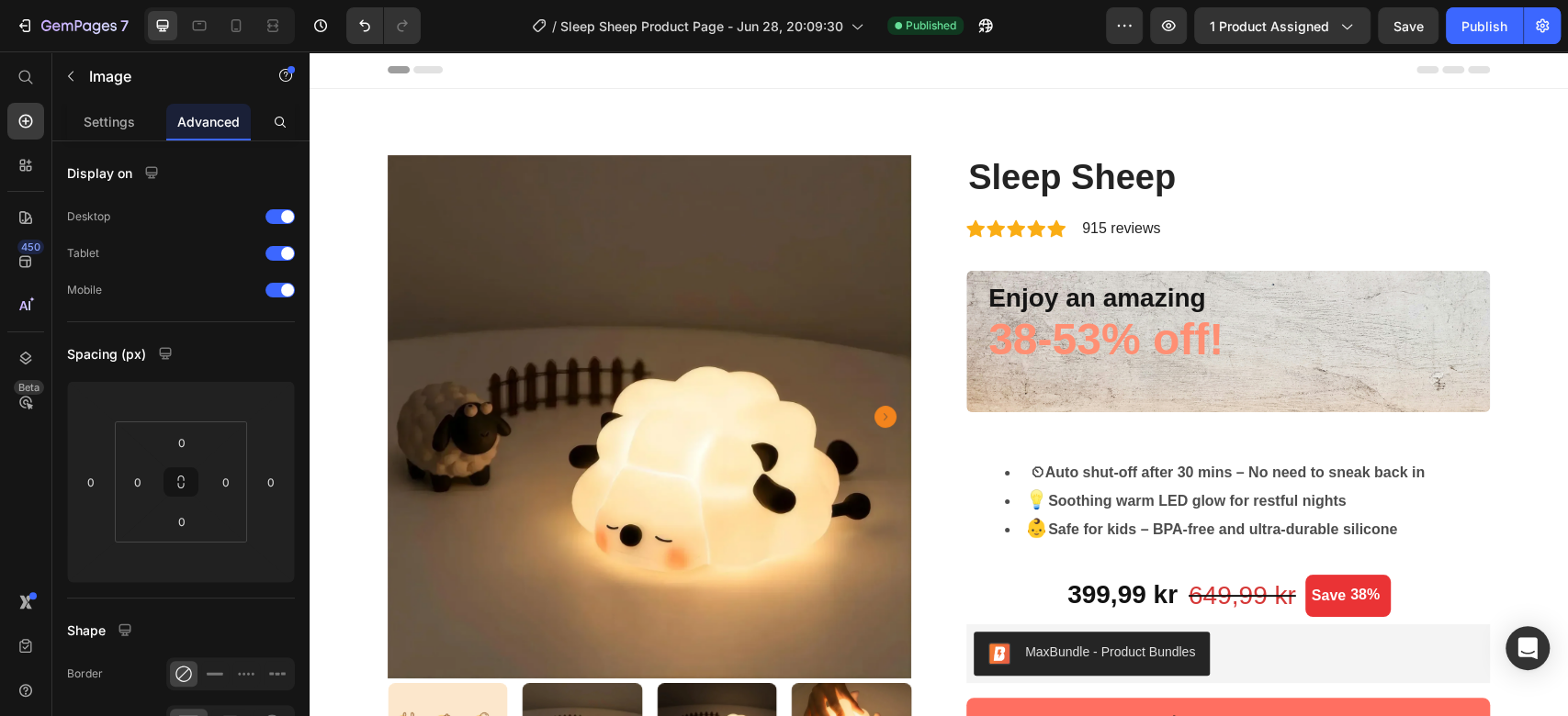 type 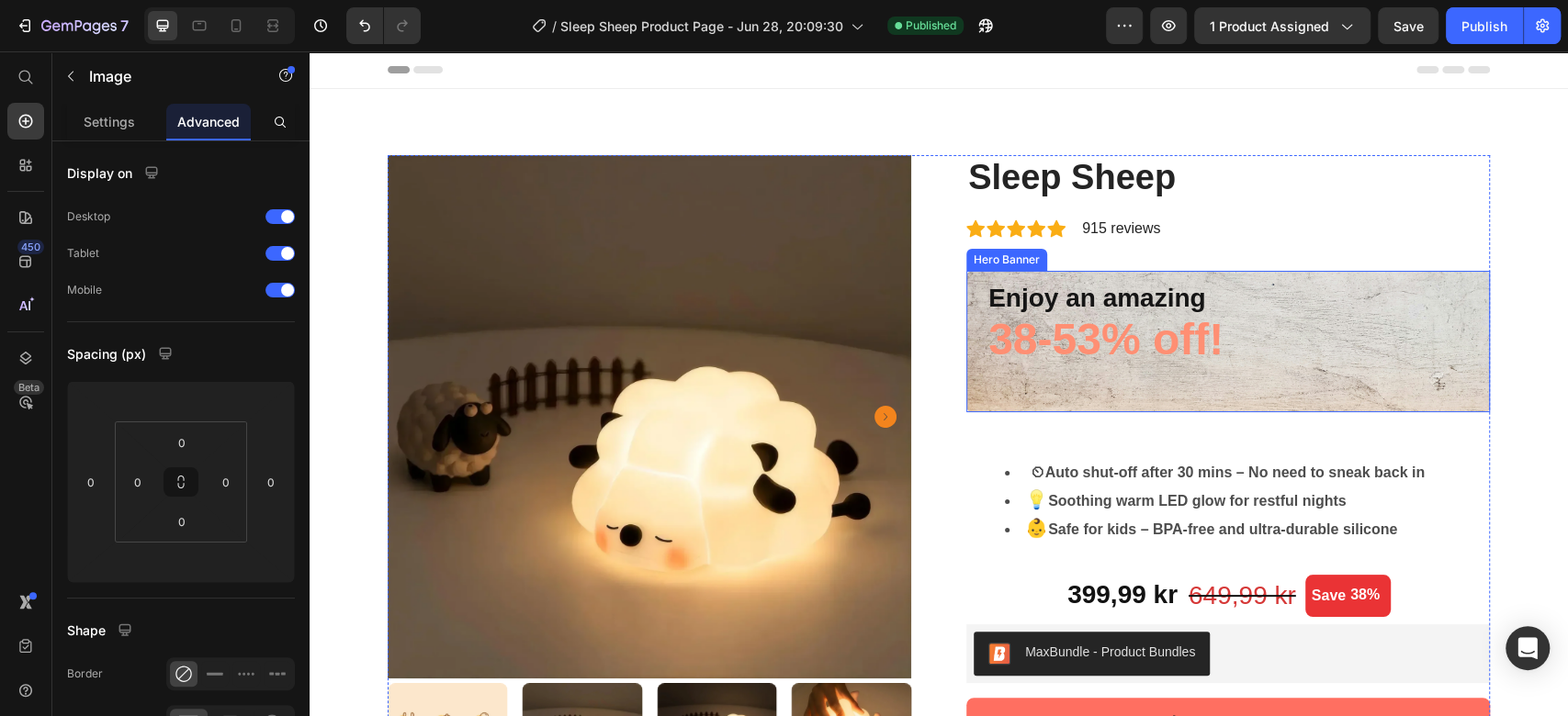 click on "Enjoy an amazing Text Block 38-53% off! Text Block" at bounding box center (1228, 341) 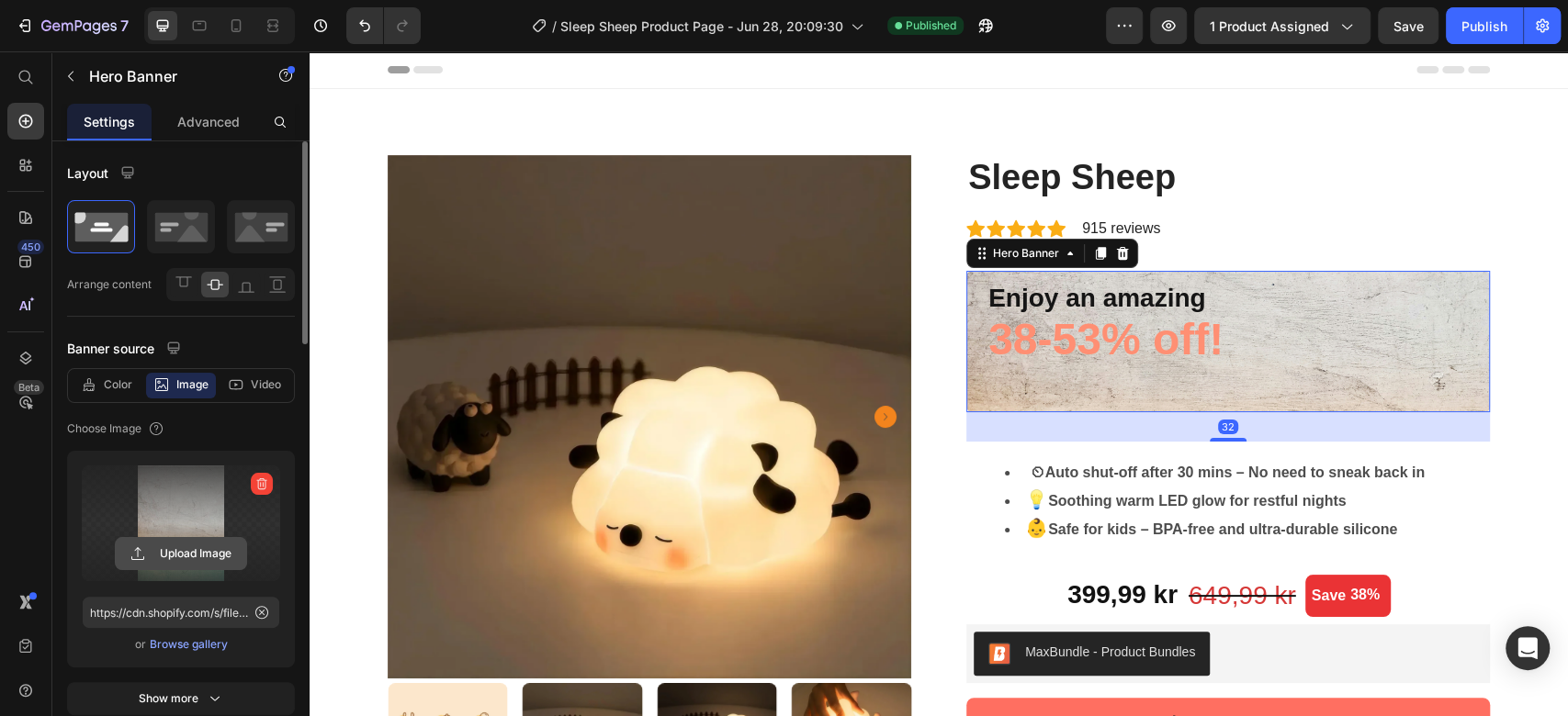 click 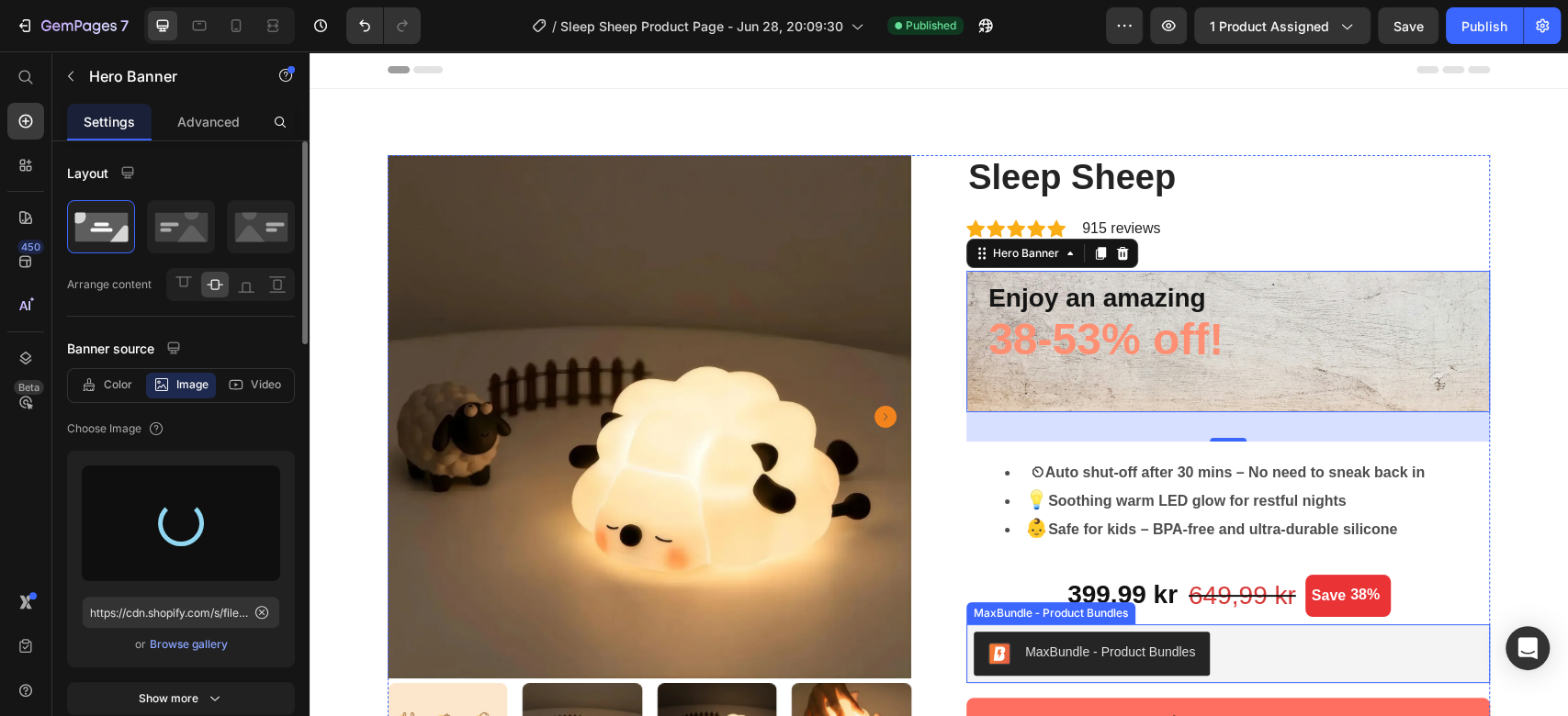 type on "https://cdn.shopify.com/s/files/1/0671/7649/7327/files/gempages_552700203736499315-e9f8feff-7d77-482f-bf09-8f010fa3a5ce.jpg" 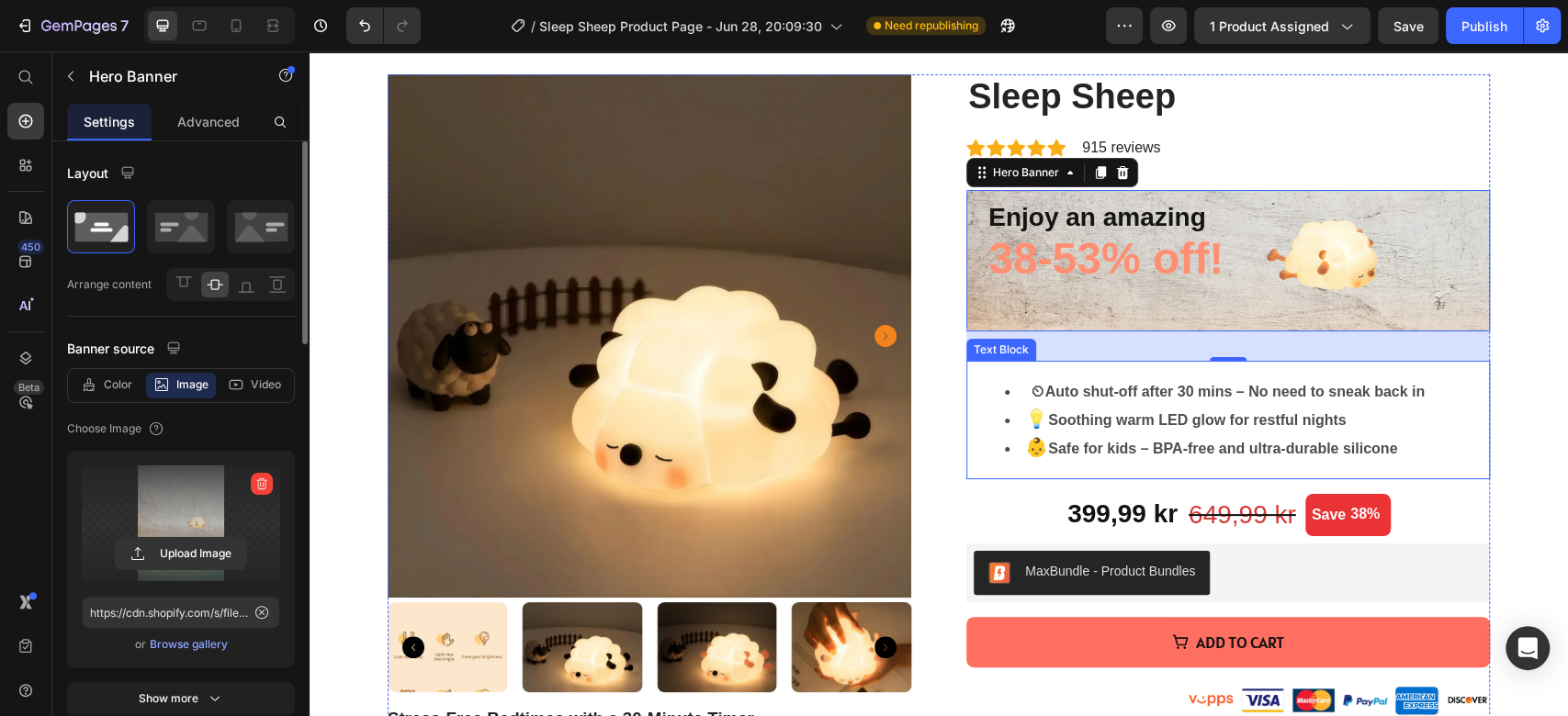 scroll, scrollTop: 204, scrollLeft: 0, axis: vertical 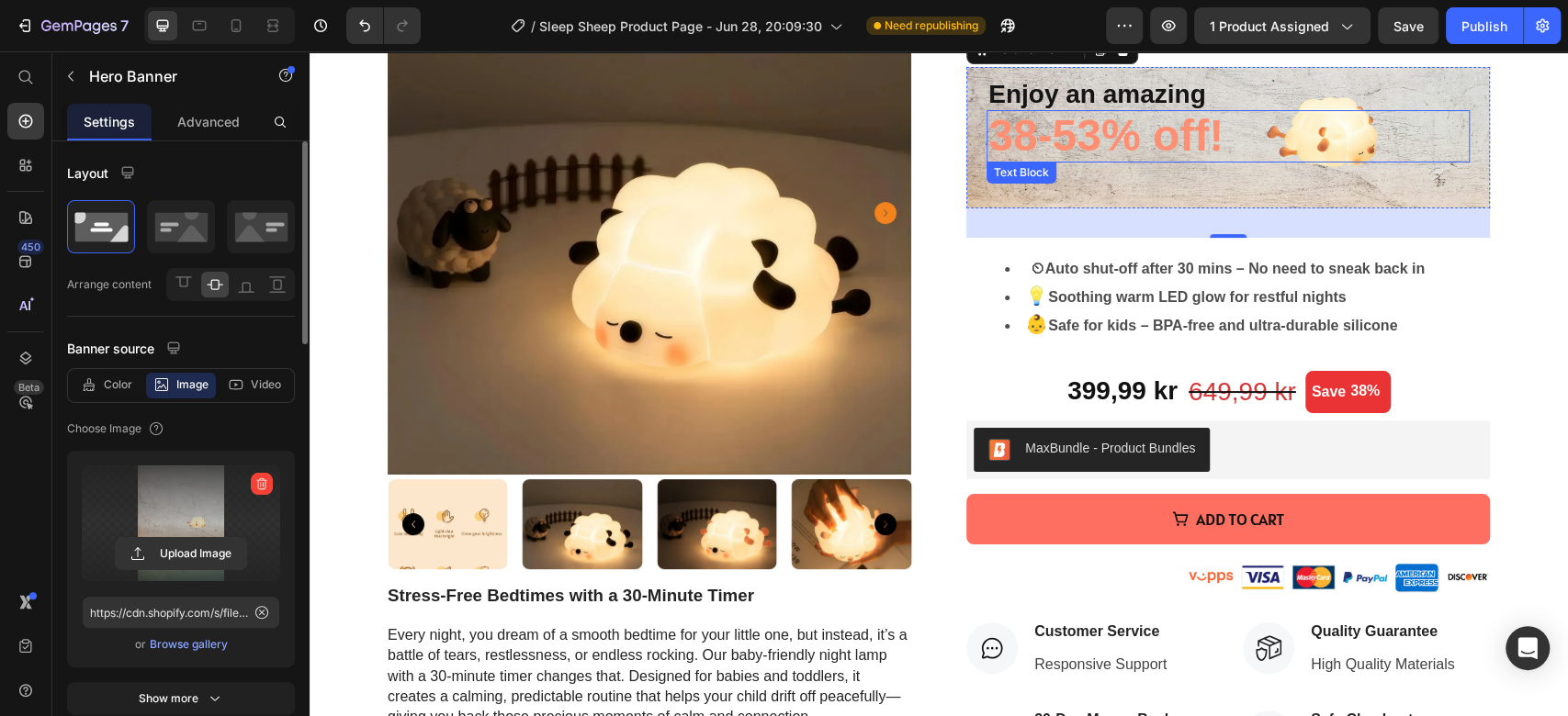 click on "38-53% off!" at bounding box center [1228, 136] 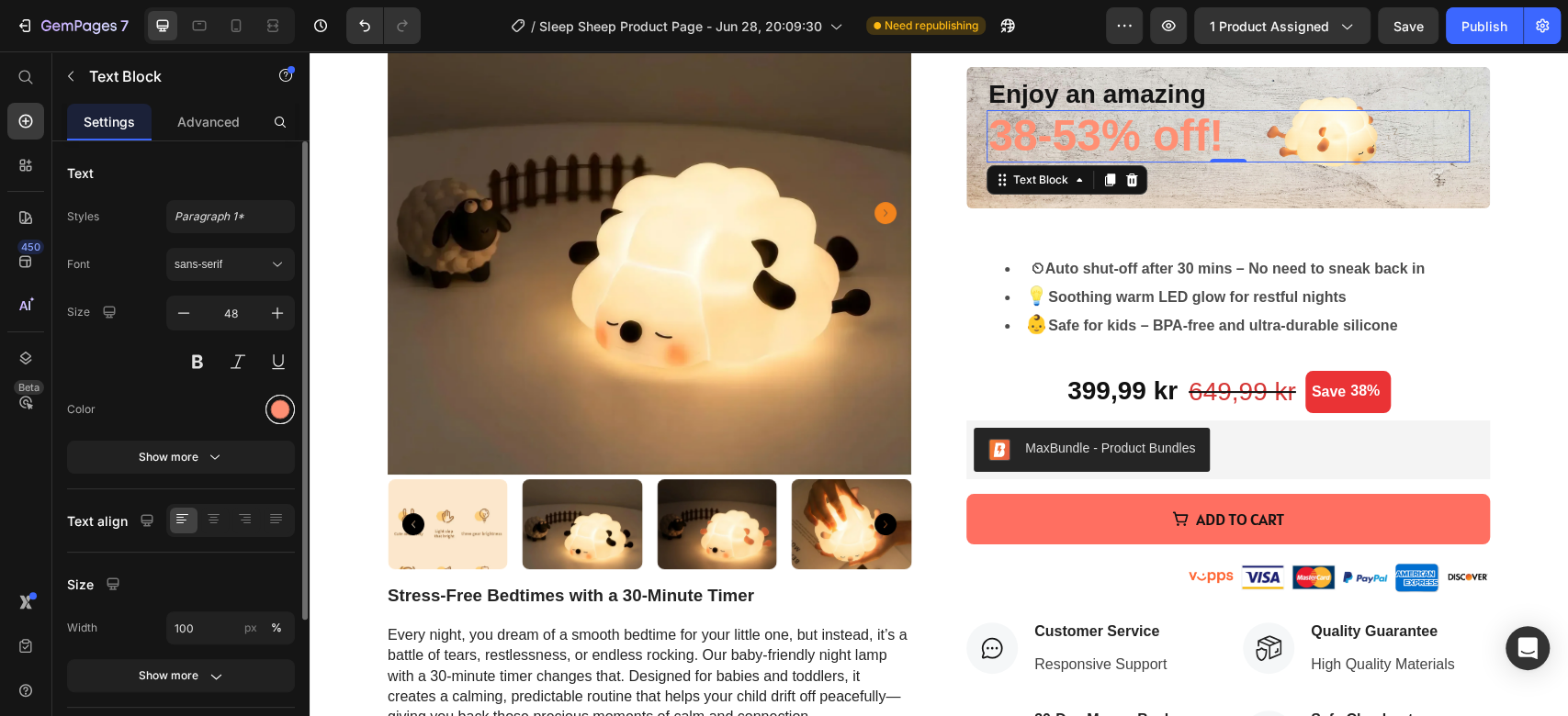 click at bounding box center [280, 409] 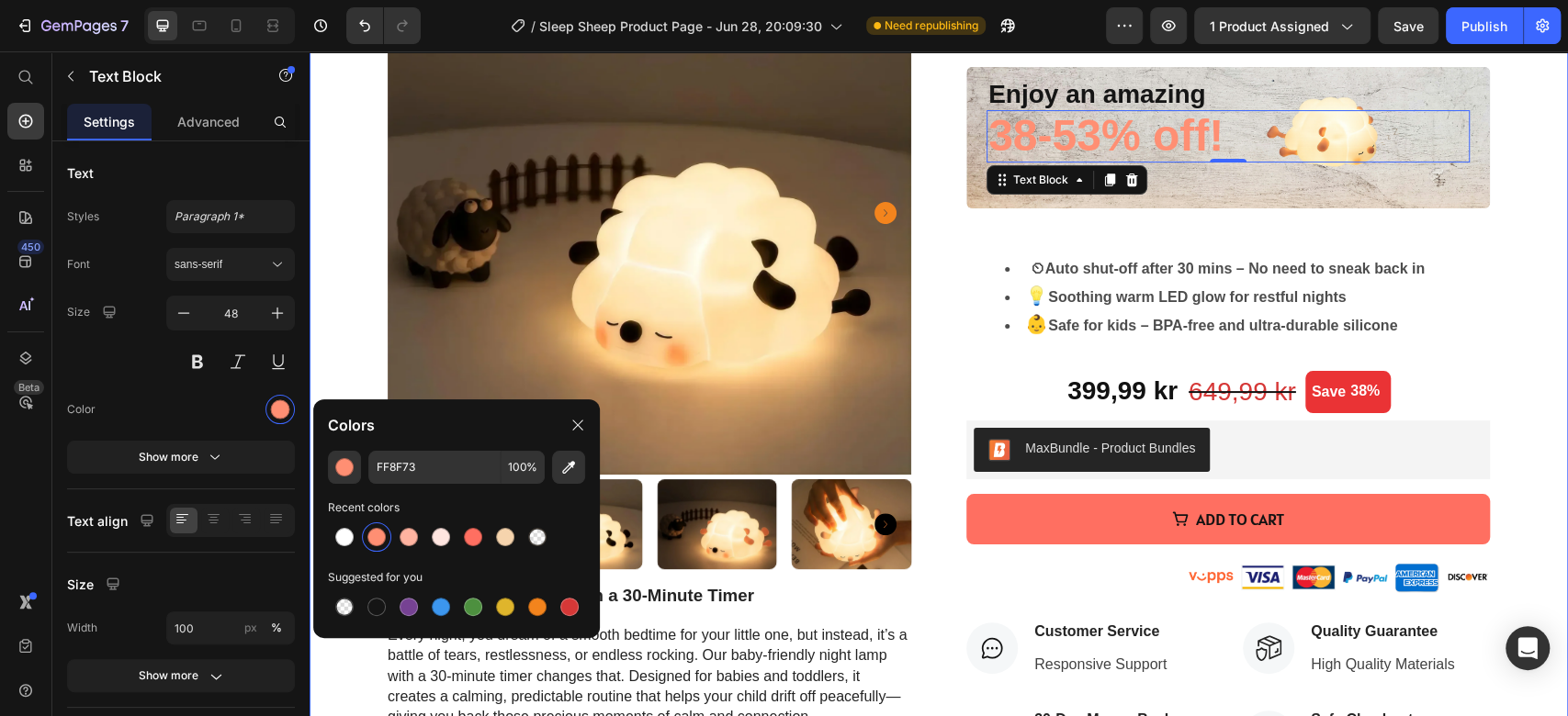 click on "Product Images
Stress-Free Bedtimes with a 30-Minute Timer
Every night, you dream of a smooth bedtime for your little one, but instead, it’s a battle of tears, restlessness, or endless rocking. Our baby-friendly night lamp with a 30-minute timer changes that. Designed for babies and toddlers, it creates a calming, predictable routine that helps your child drift off peacefully—giving you back those precious moments of calm and connection.
🌜  A Gentle Glow for Easier Bedtimes
Imagine this: you tuck your little one in, tap the lamp to start its soothing 30-minute timer, and watch as the soft glow lulls them into a restful sleep. No more lingering in the dark, wondering if they’ll settle. This night lamp transforms bedtime into a cozy ritual, helping your baby or toddler feel safe and secure while giving you a moment to breathe. It’s the sleep solution every tired mom needs.
Why Moms Love It
30-minute timer for independent sleep" at bounding box center [939, 629] 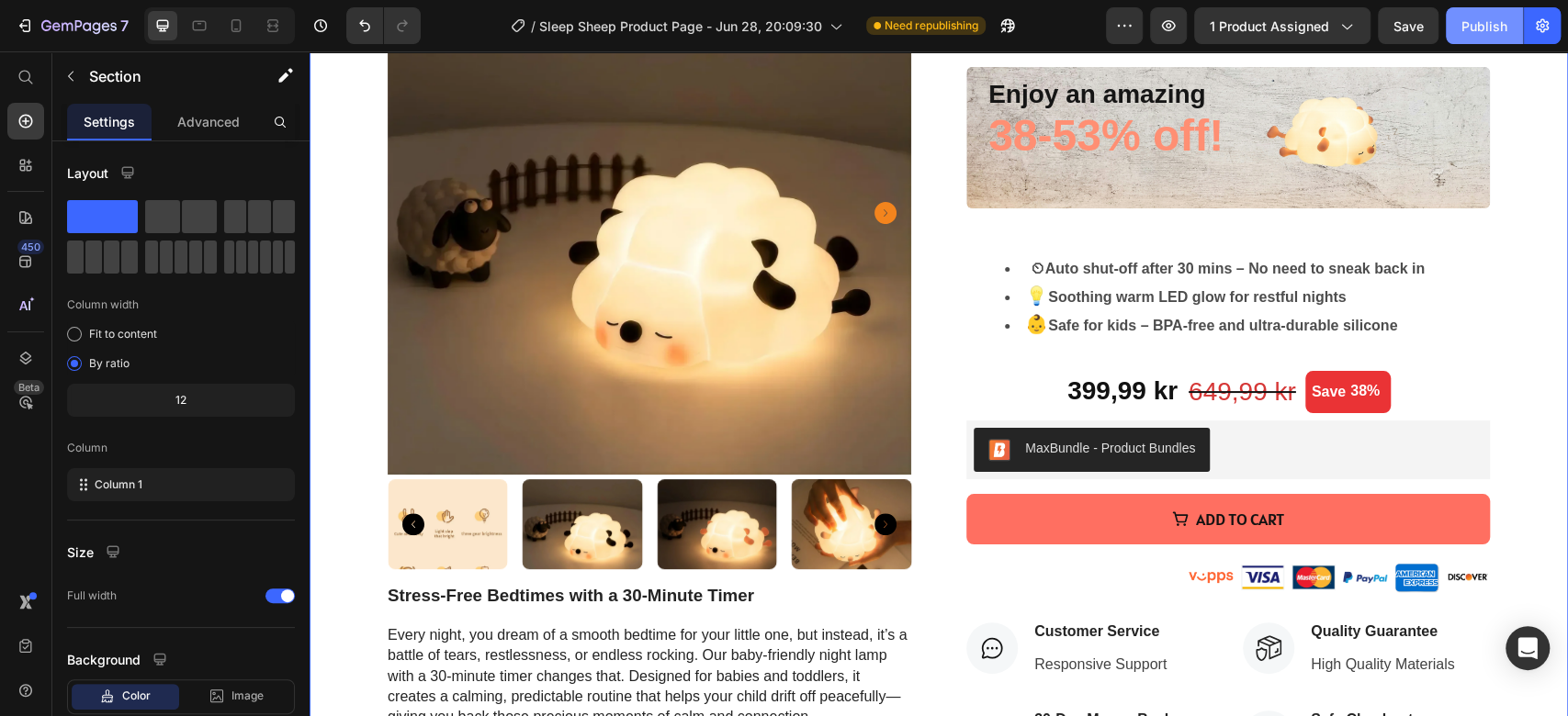 click on "Publish" at bounding box center [1484, 26] 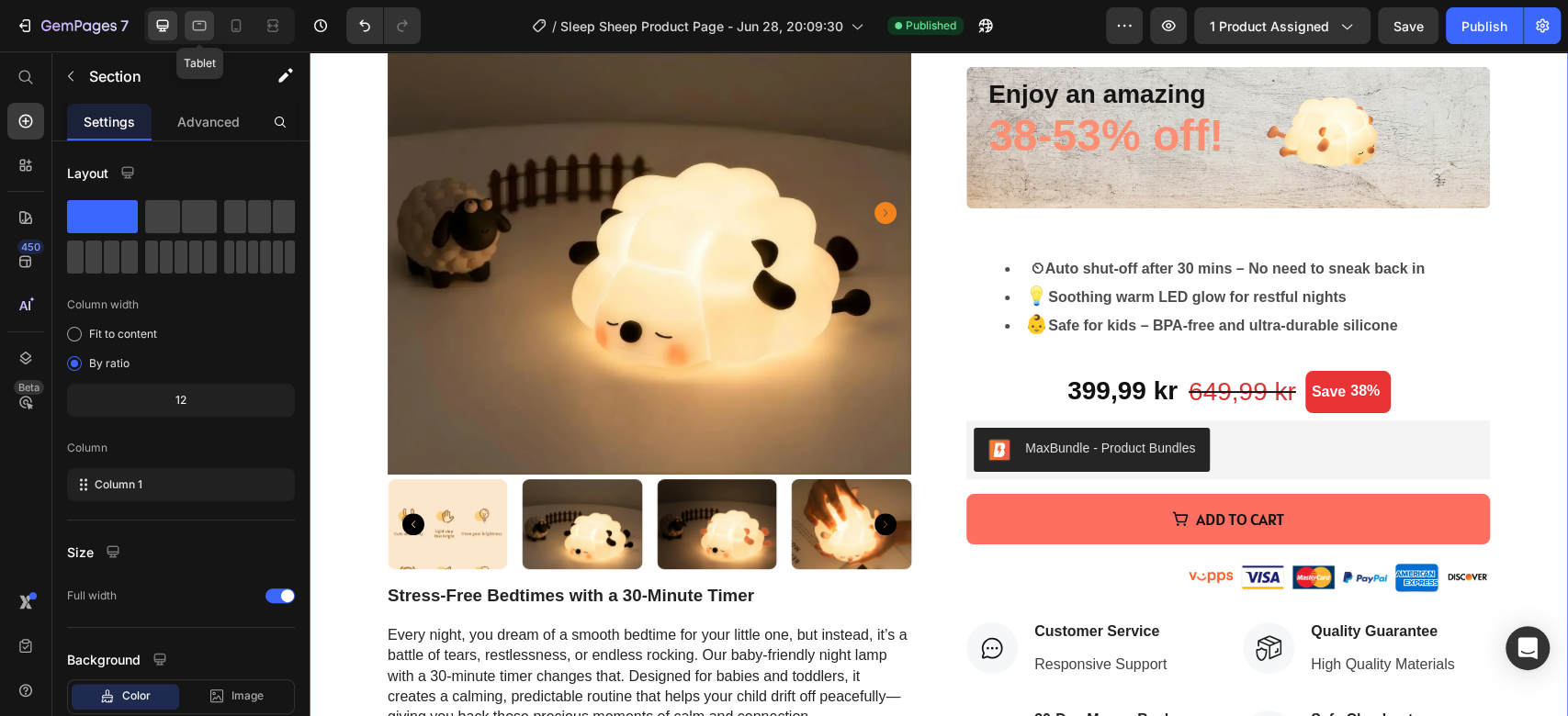 click 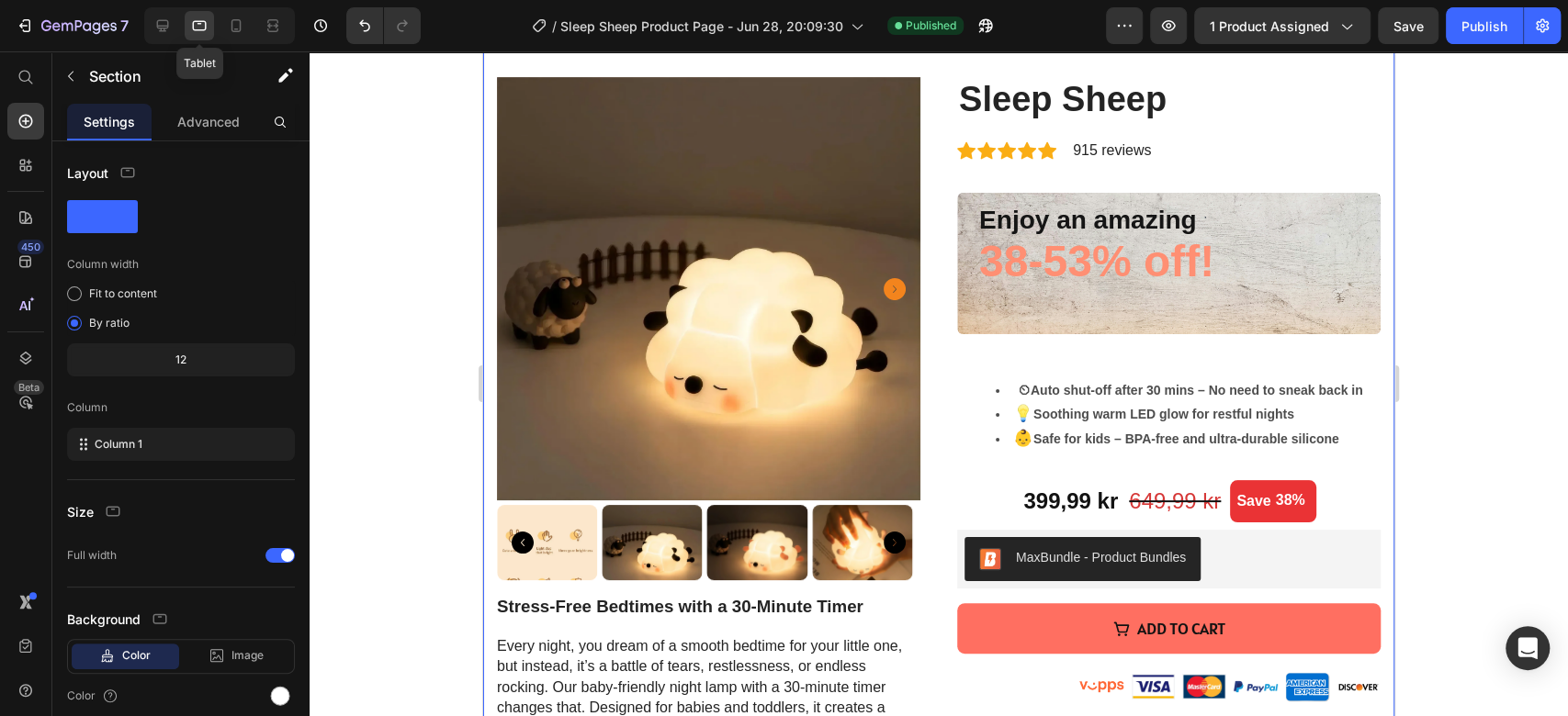 scroll, scrollTop: 0, scrollLeft: 0, axis: both 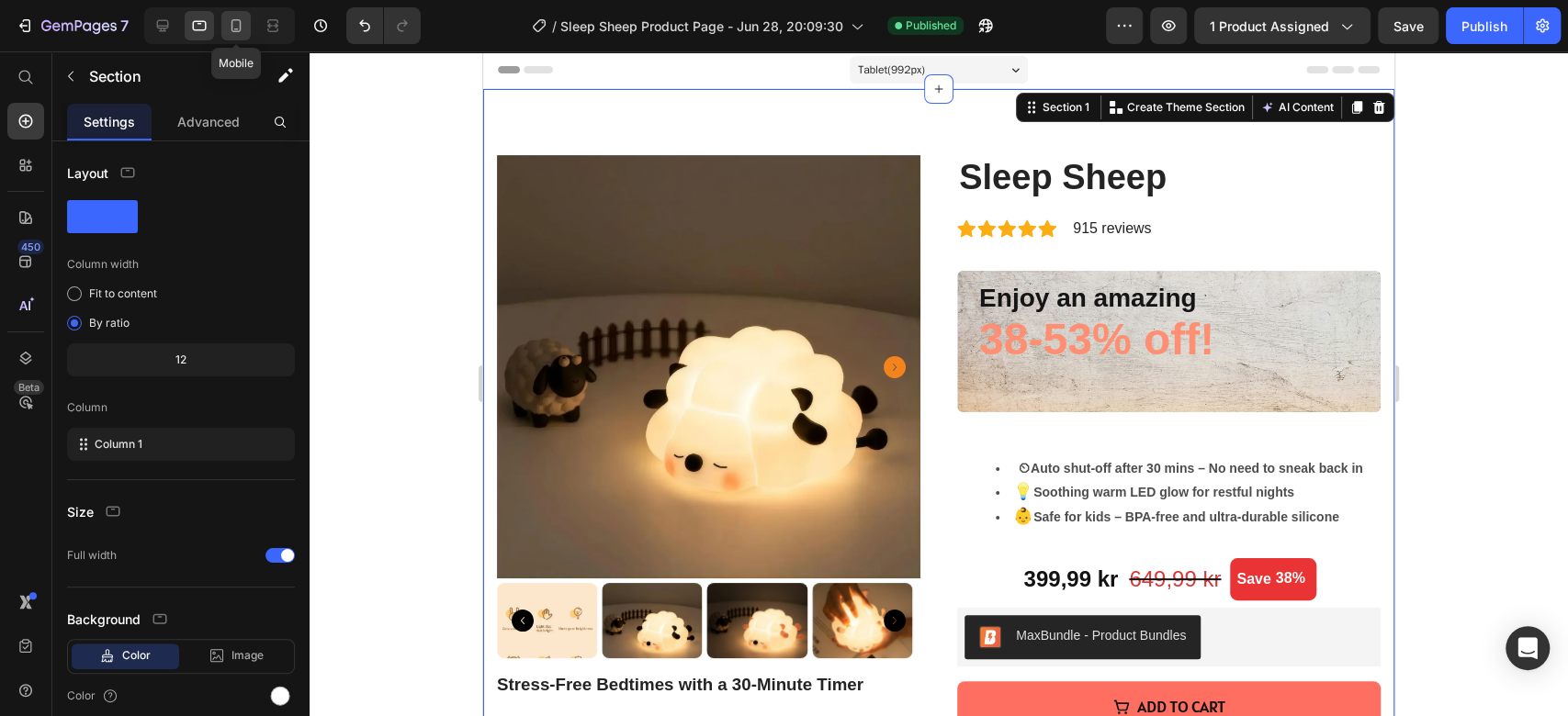 click 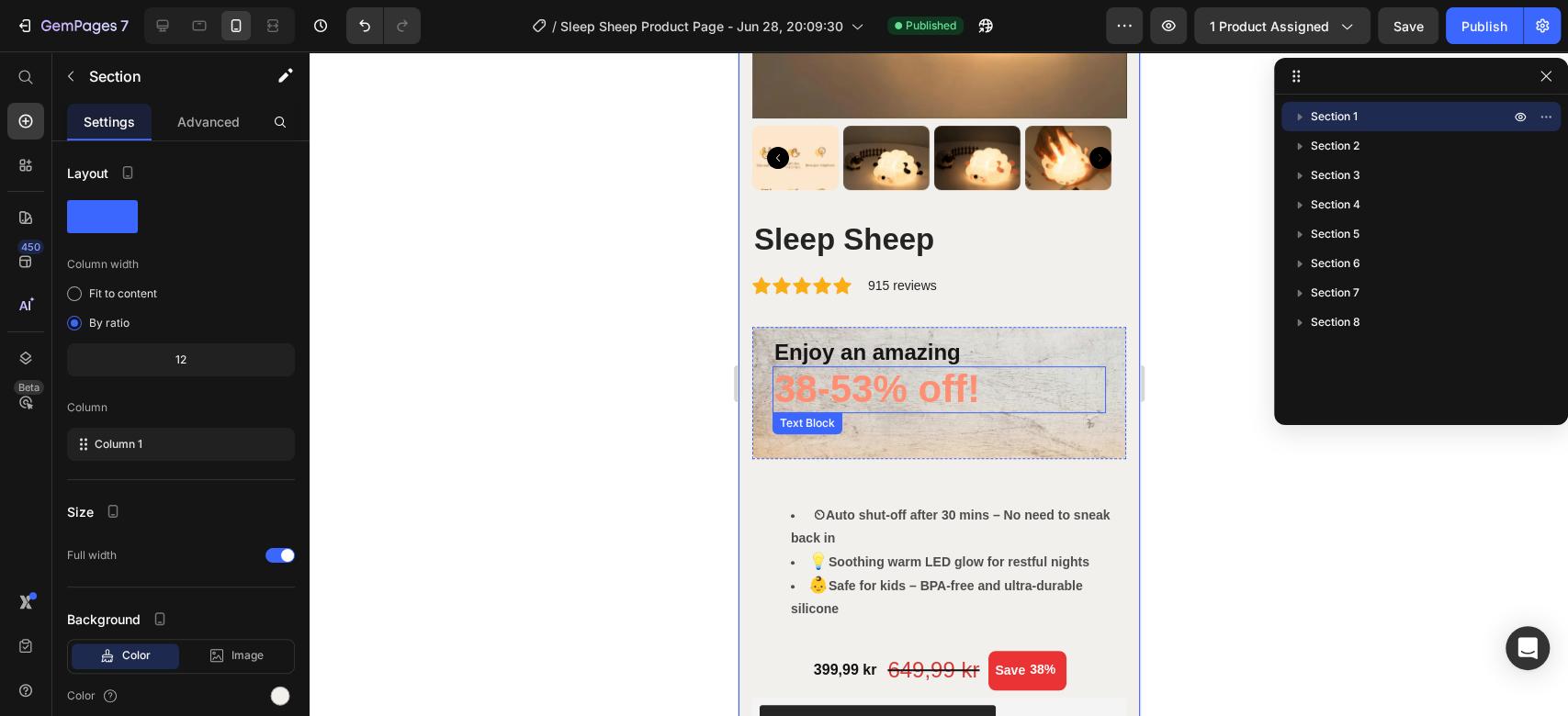 scroll, scrollTop: 408, scrollLeft: 0, axis: vertical 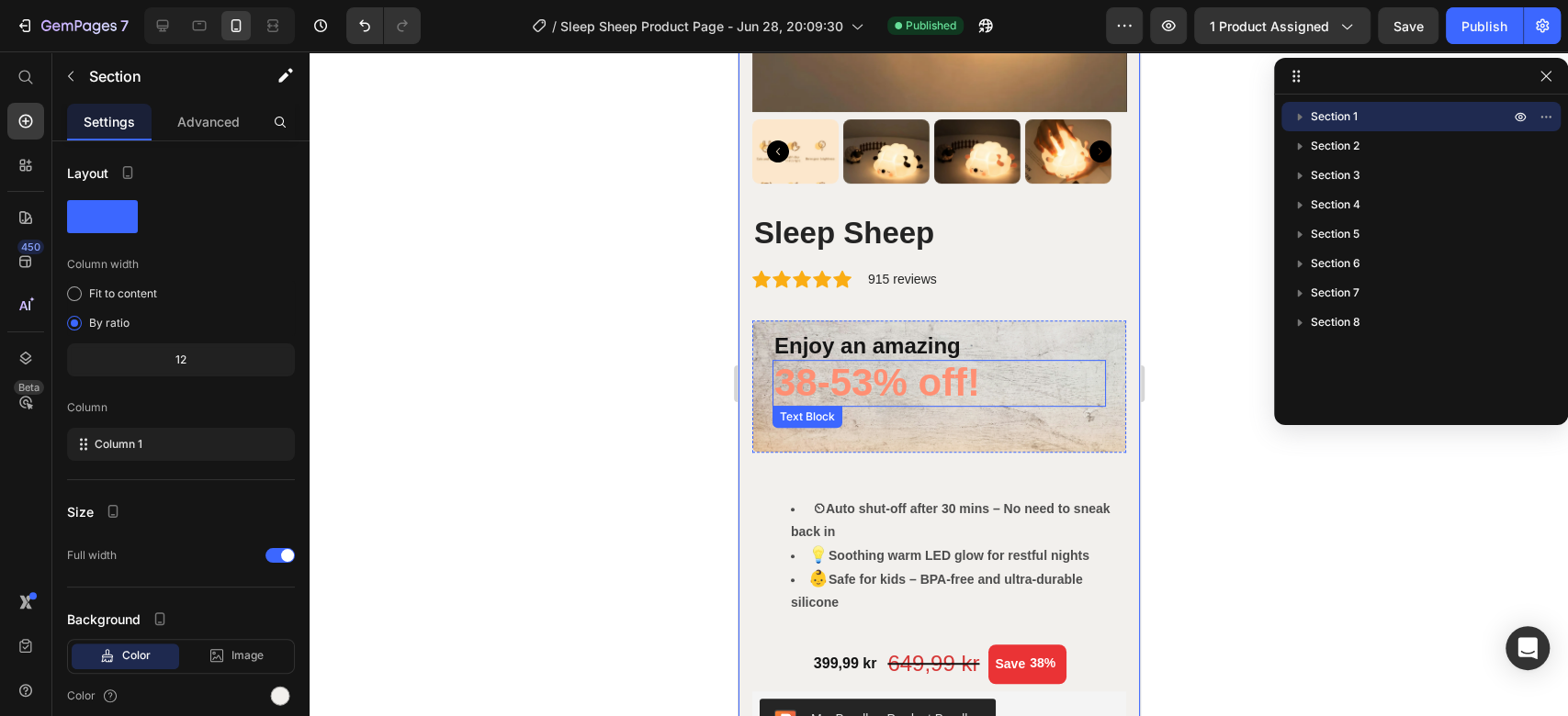 click on "38-53% off!" at bounding box center (938, 383) 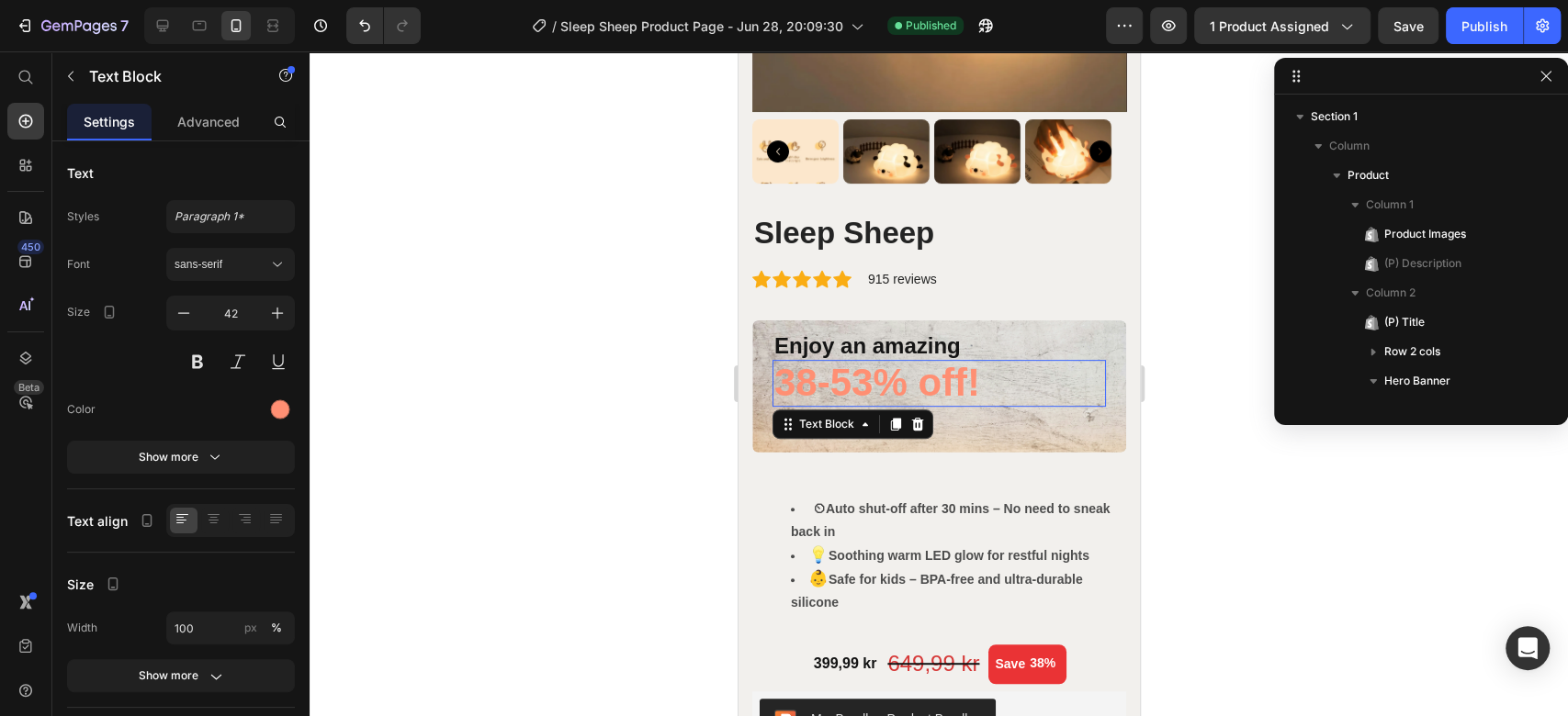 scroll, scrollTop: 229, scrollLeft: 0, axis: vertical 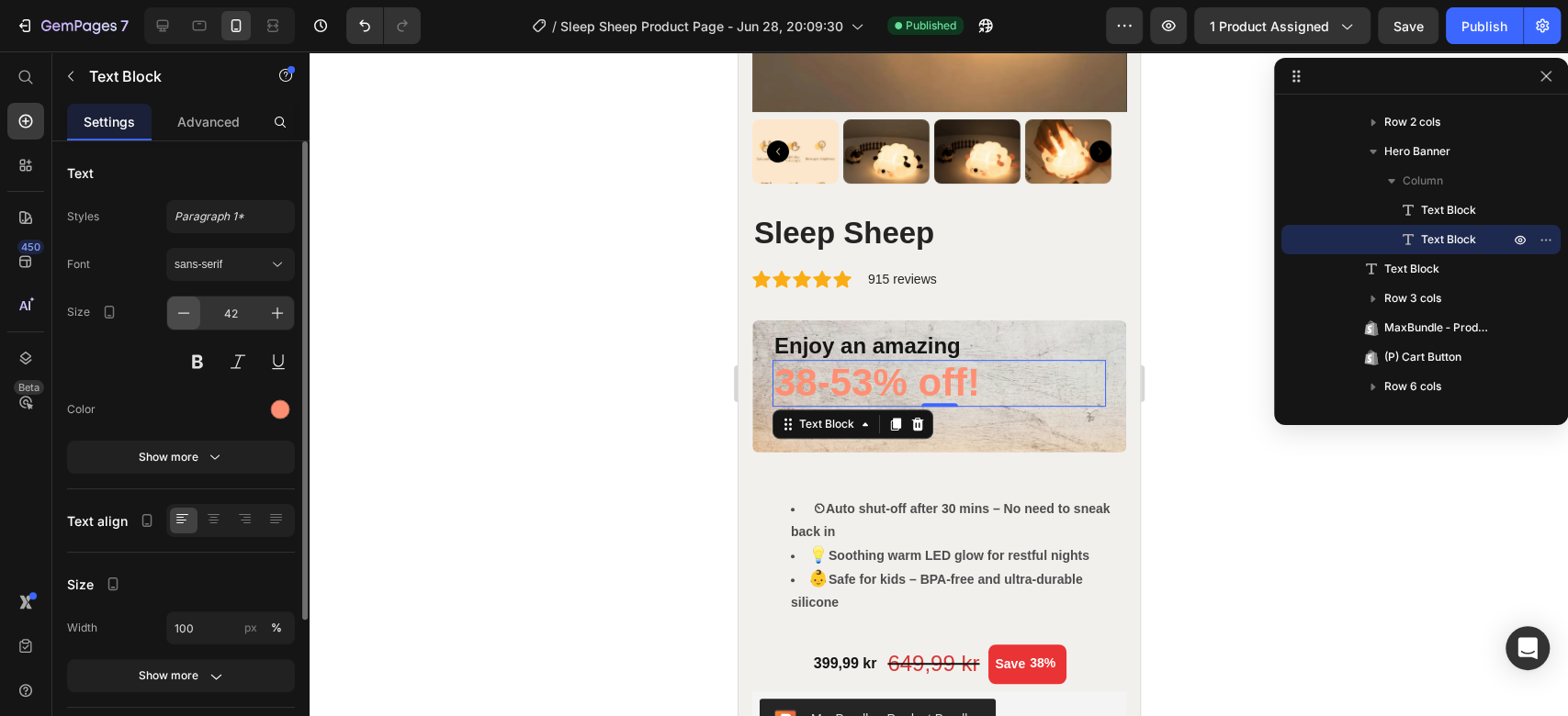 click 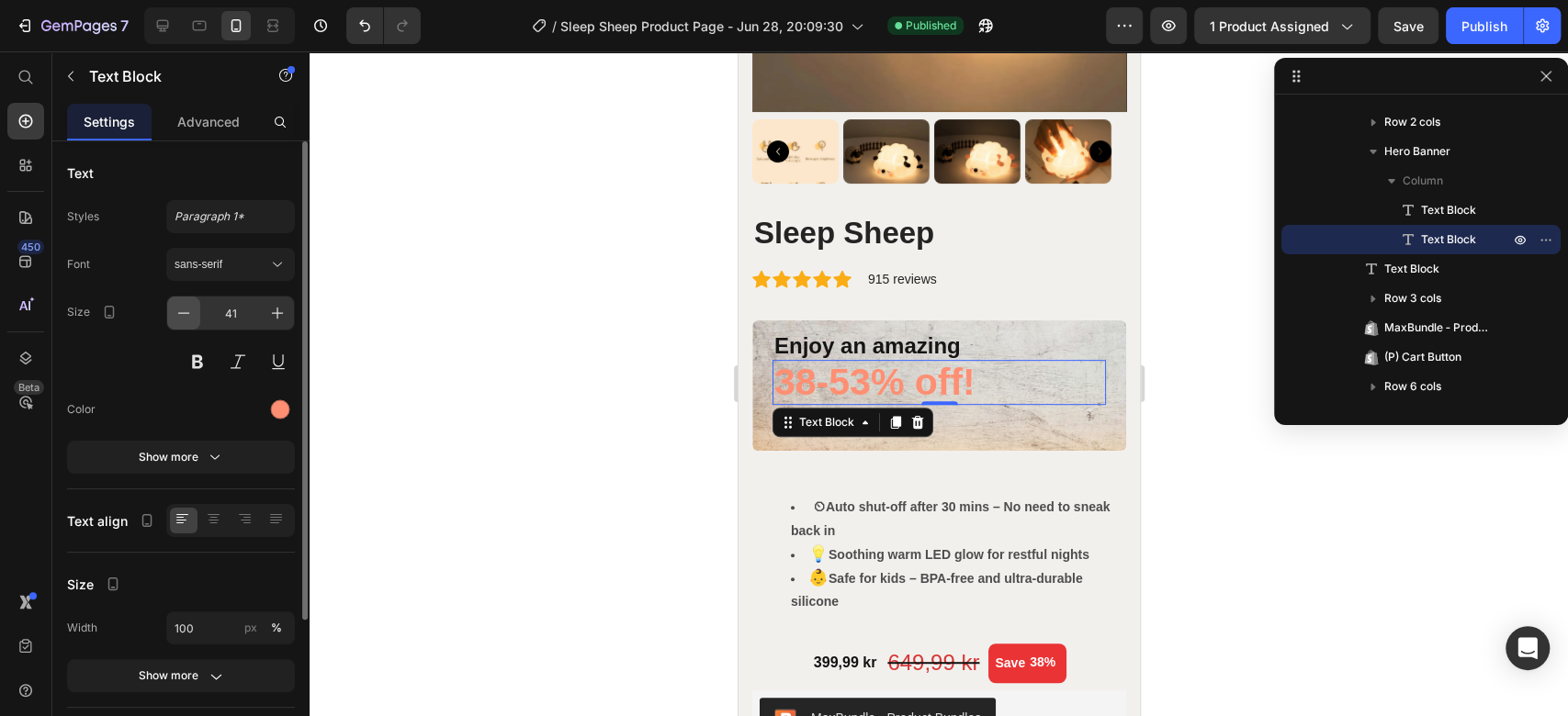 click 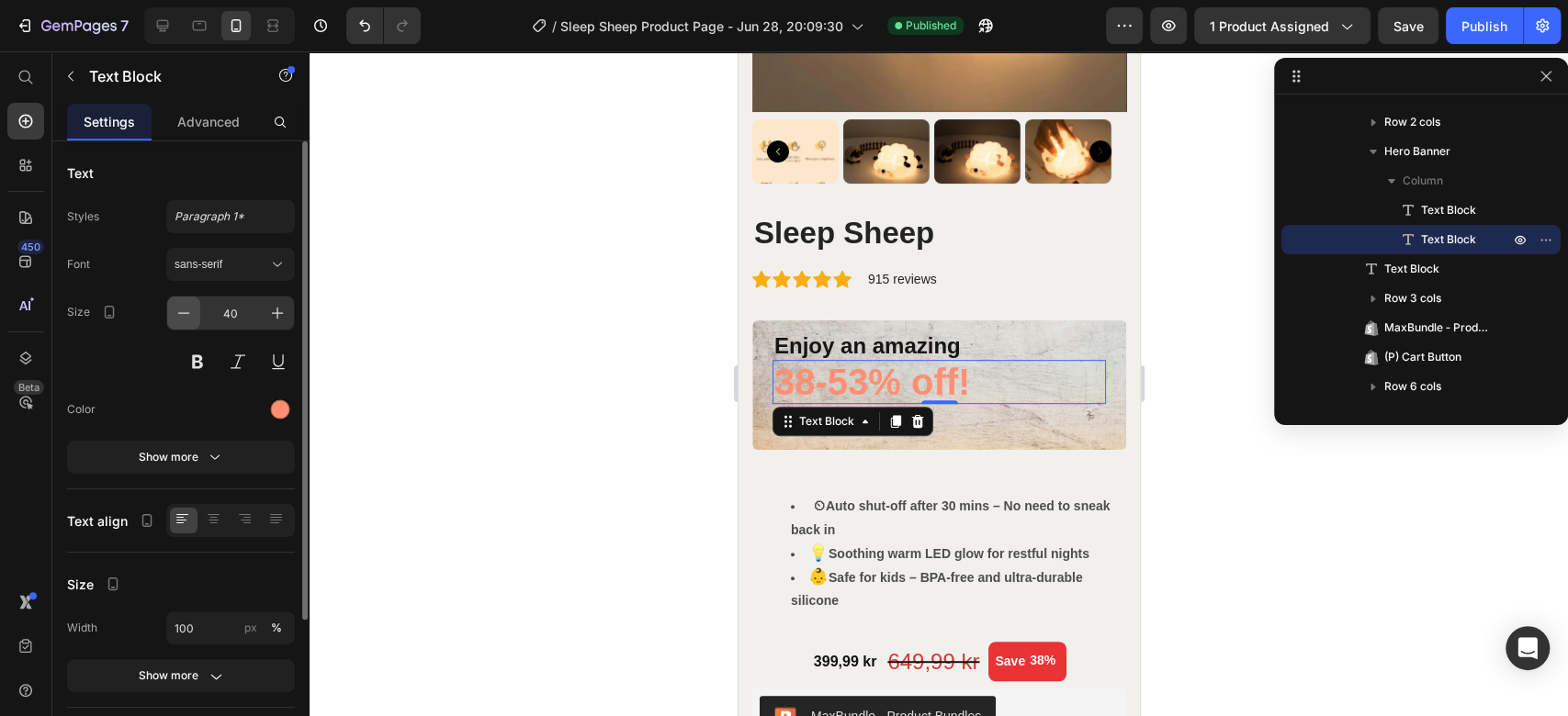 click 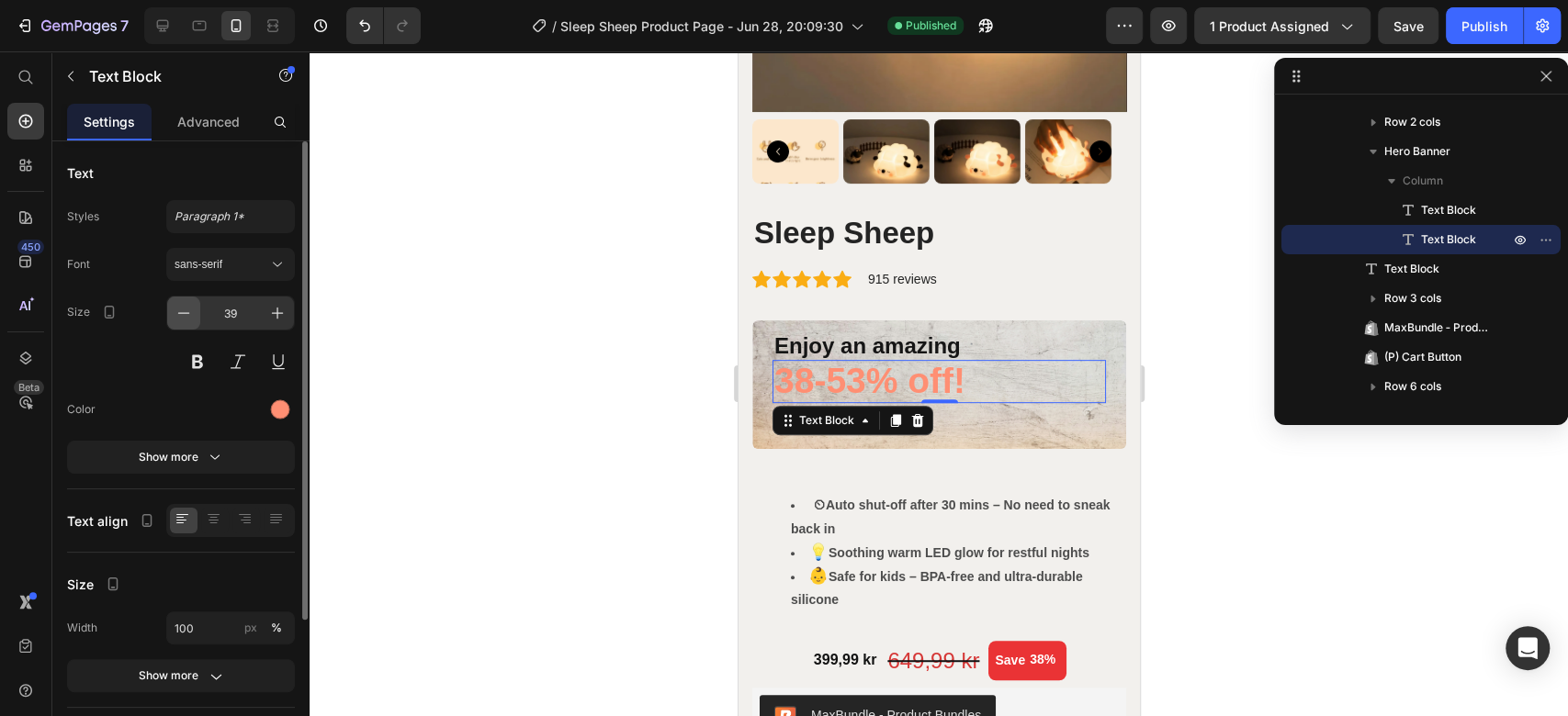 click 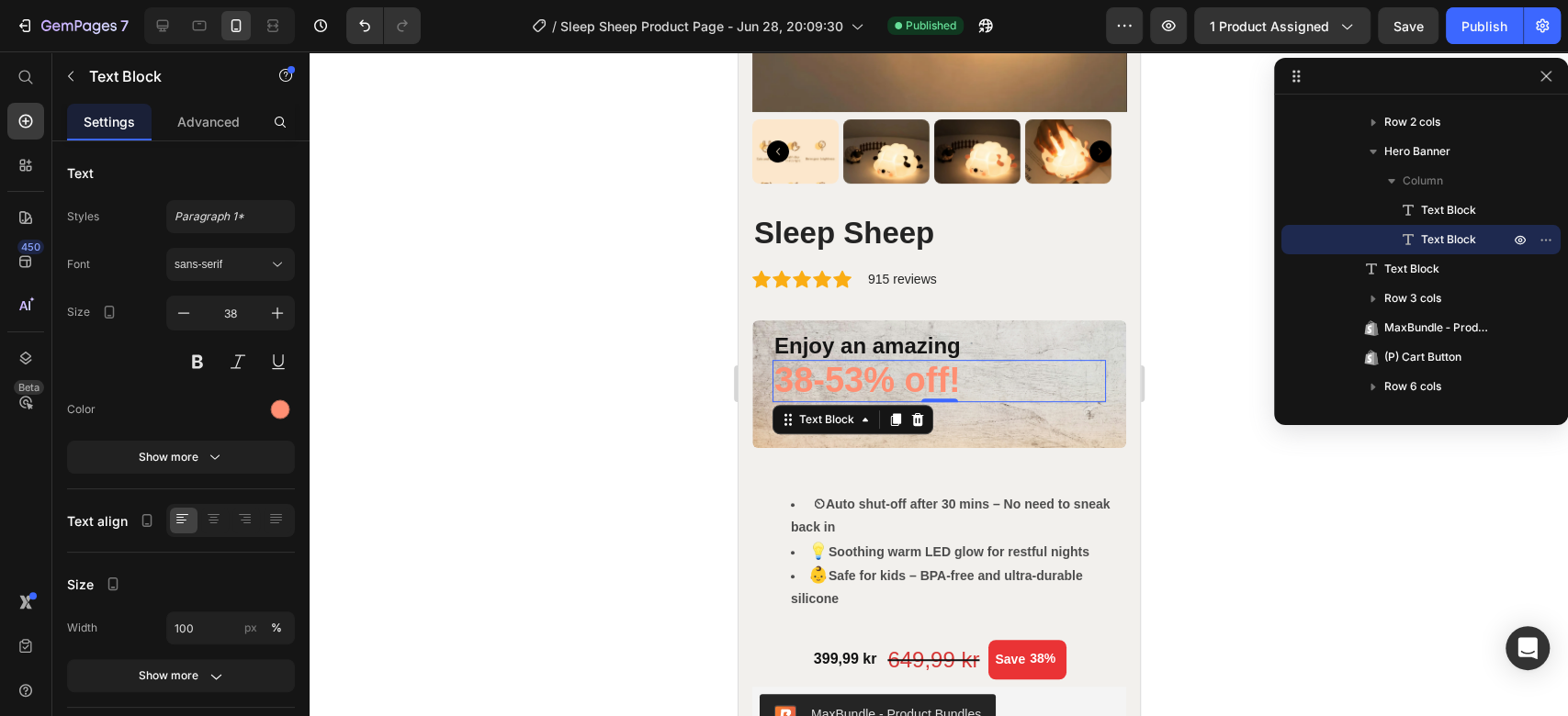 click 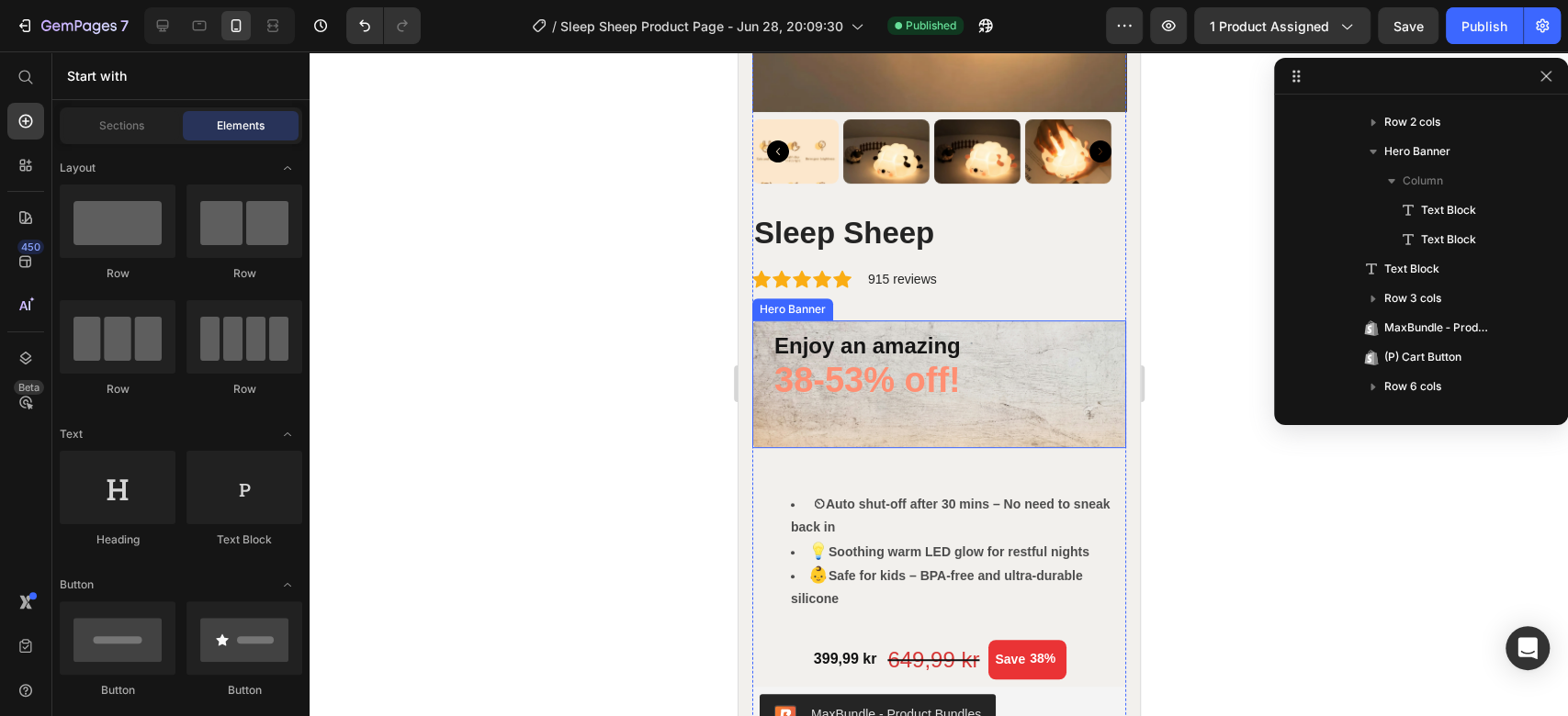 click on "Enjoy an amazing Text Block 38-53% off! Text Block" at bounding box center [938, 384] 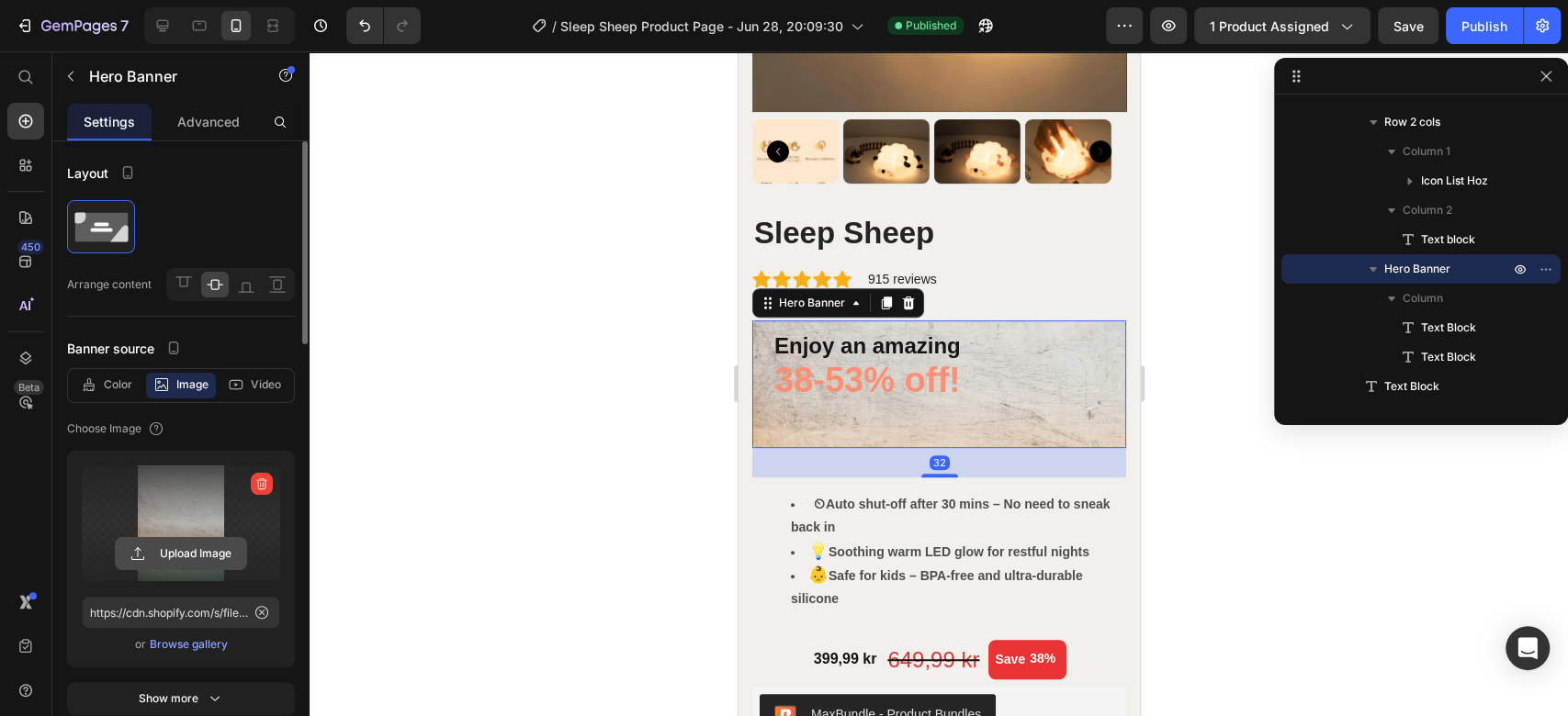 click 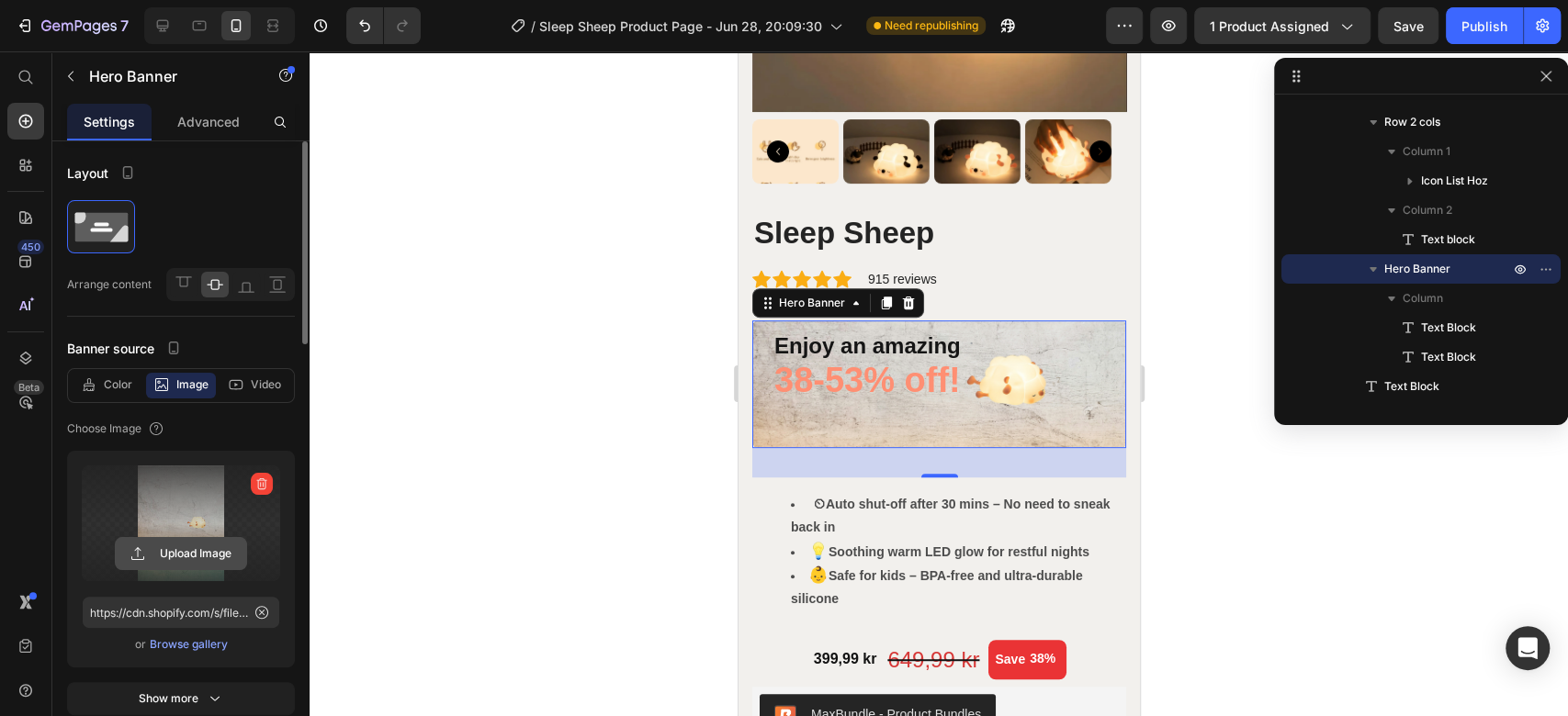 click 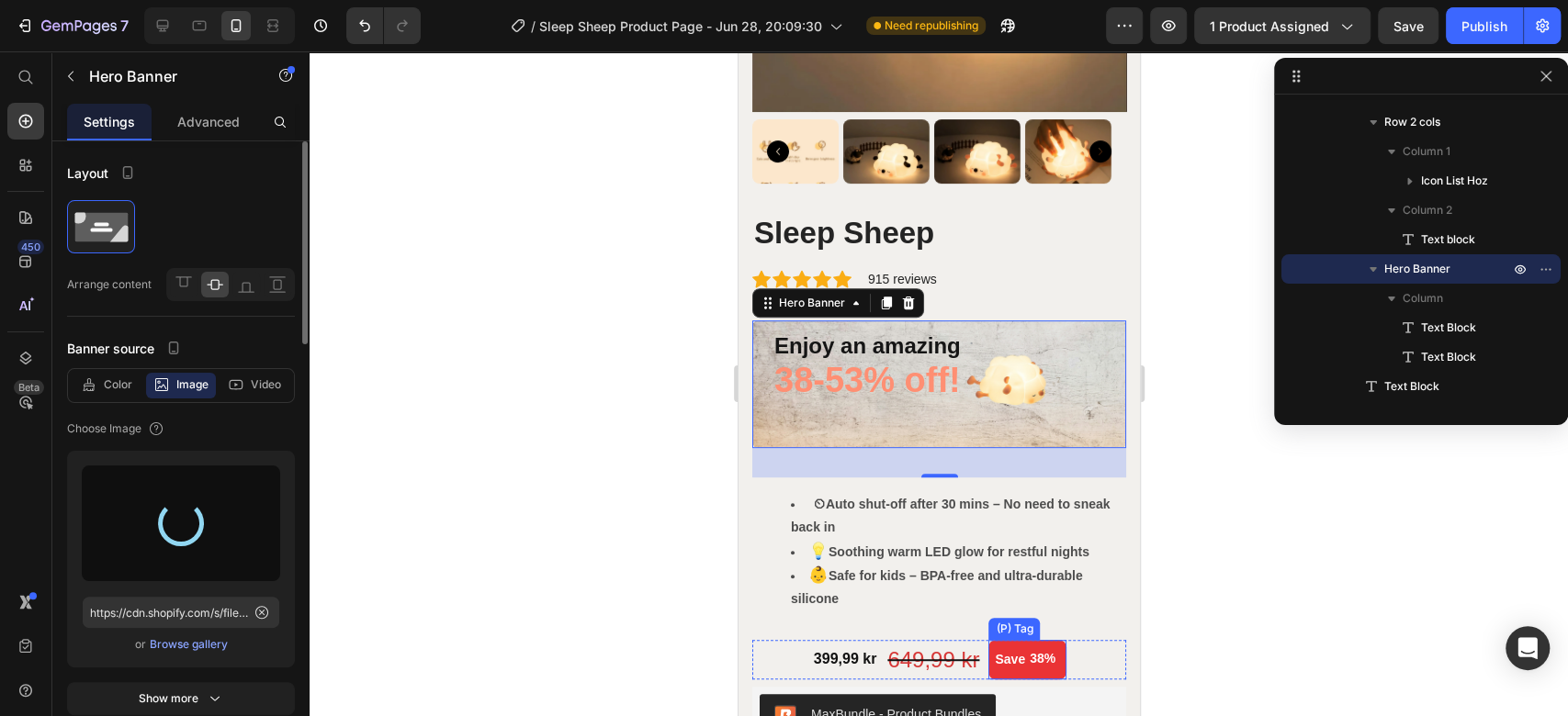 type on "https://cdn.shopify.com/s/files/1/0671/7649/7327/files/gempages_552700203736499315-3d851bdd-d257-4a49-bd9c-009032767135.jpg" 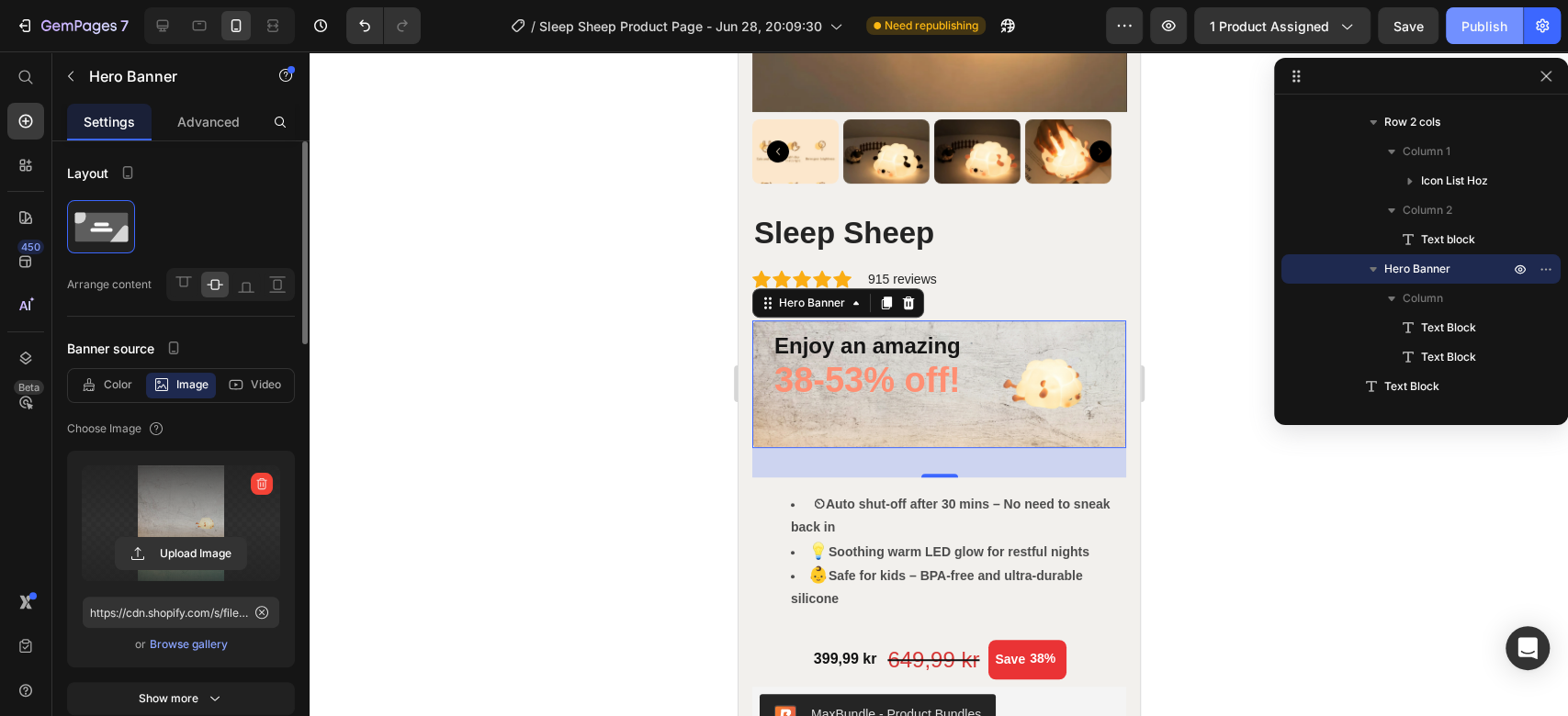 click on "Publish" at bounding box center (1484, 26) 